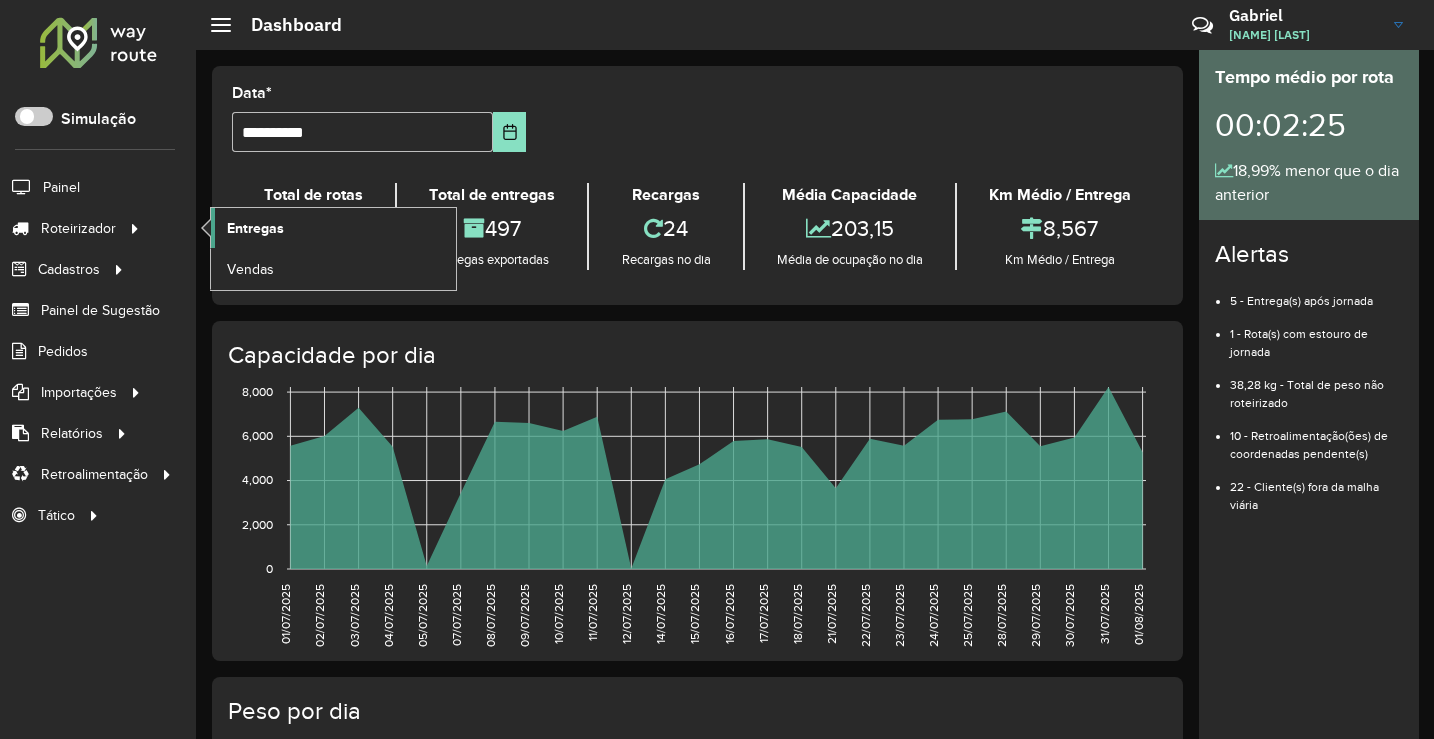scroll, scrollTop: 0, scrollLeft: 0, axis: both 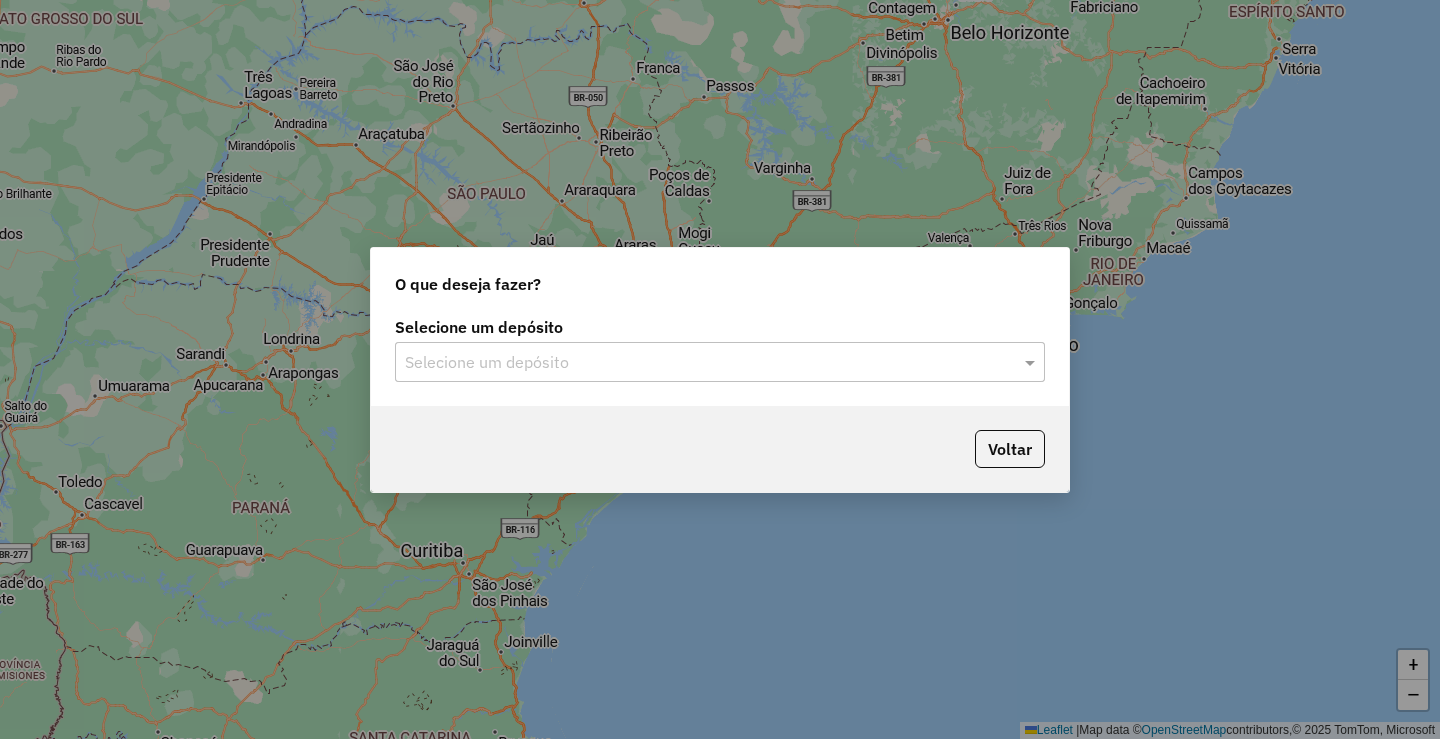 click 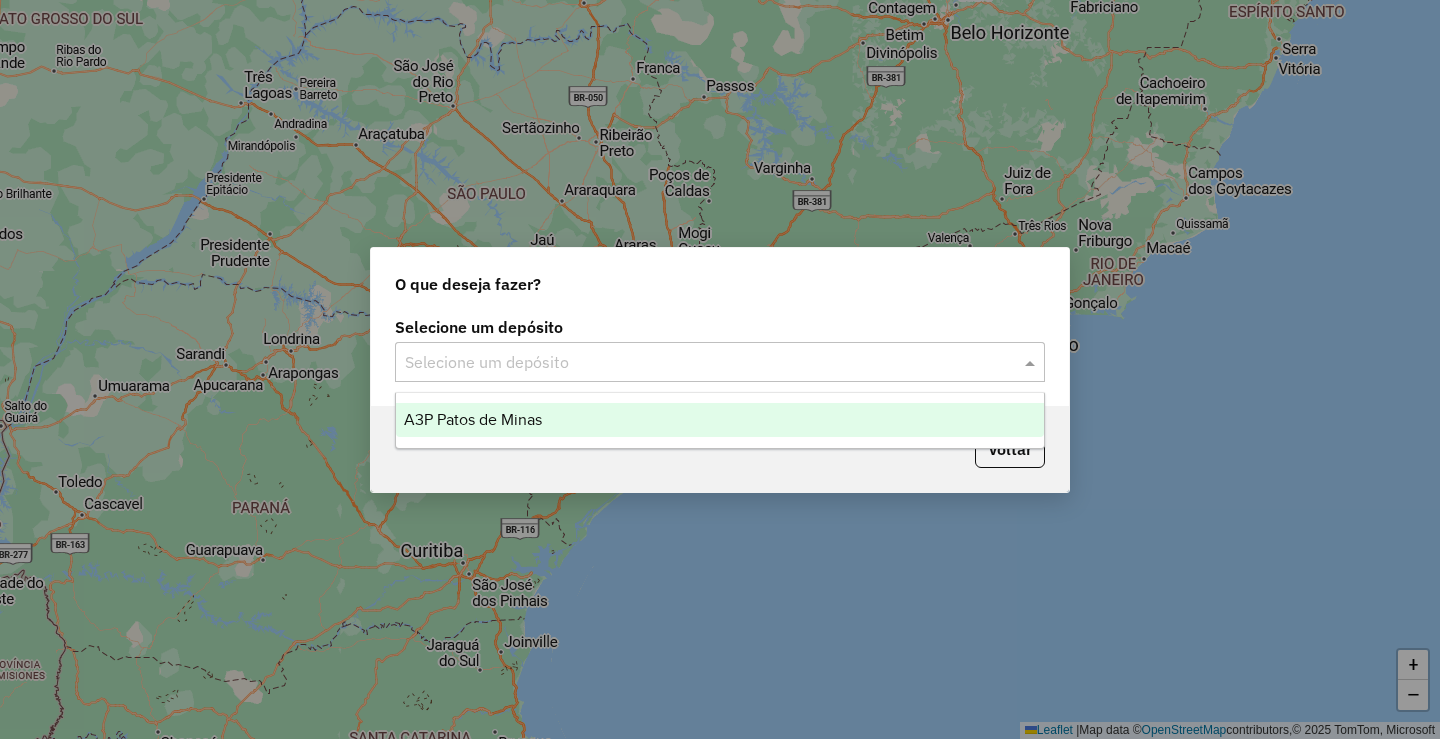click on "A3P Patos de Minas" at bounding box center [720, 420] 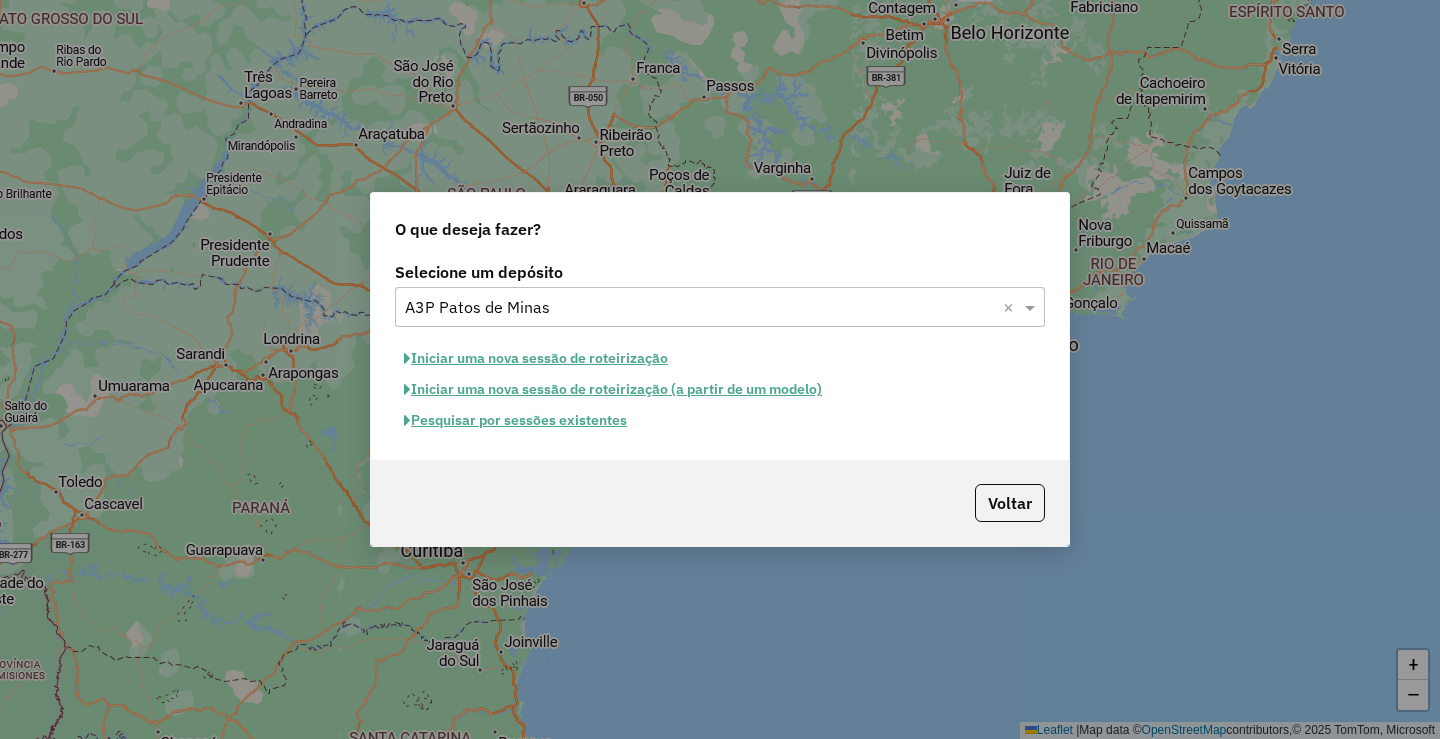 click on "O que deseja fazer?" 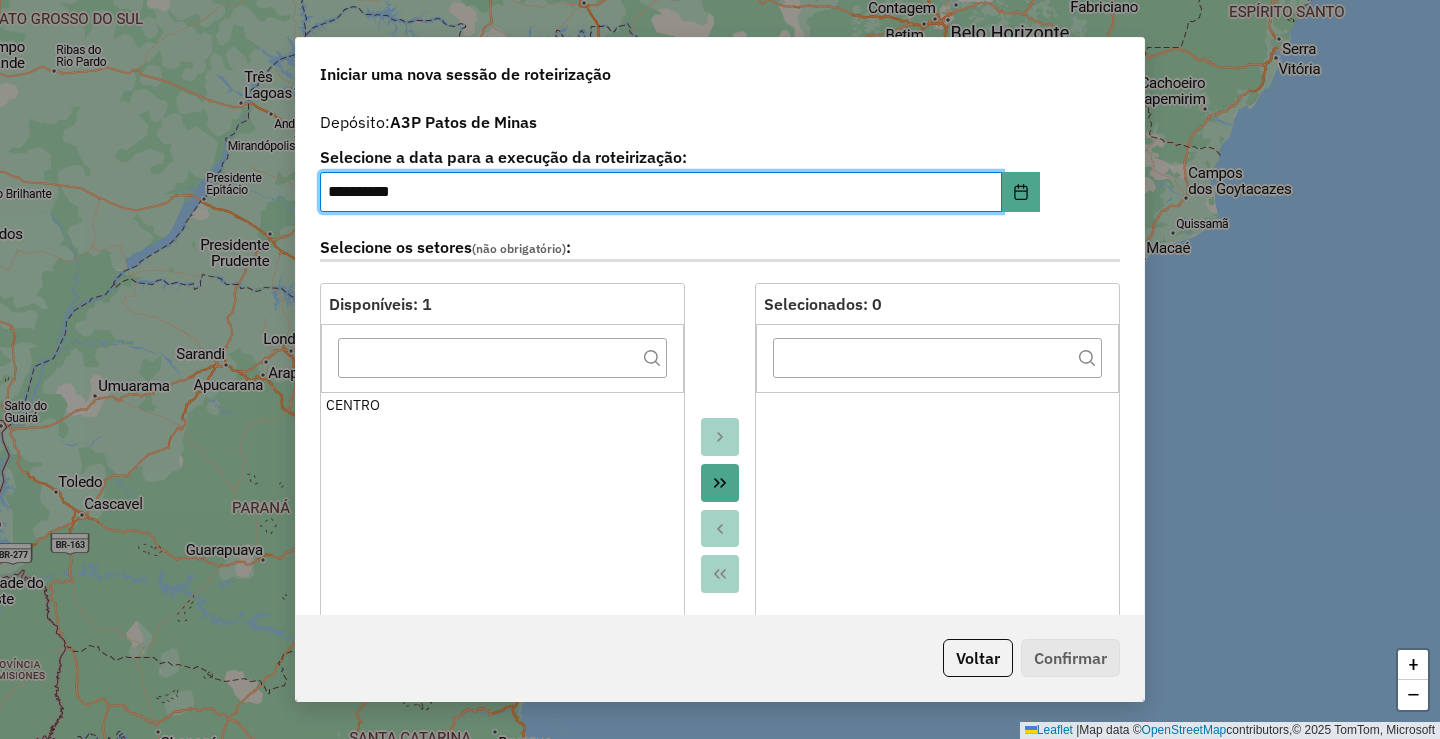 click on "**********" at bounding box center [661, 192] 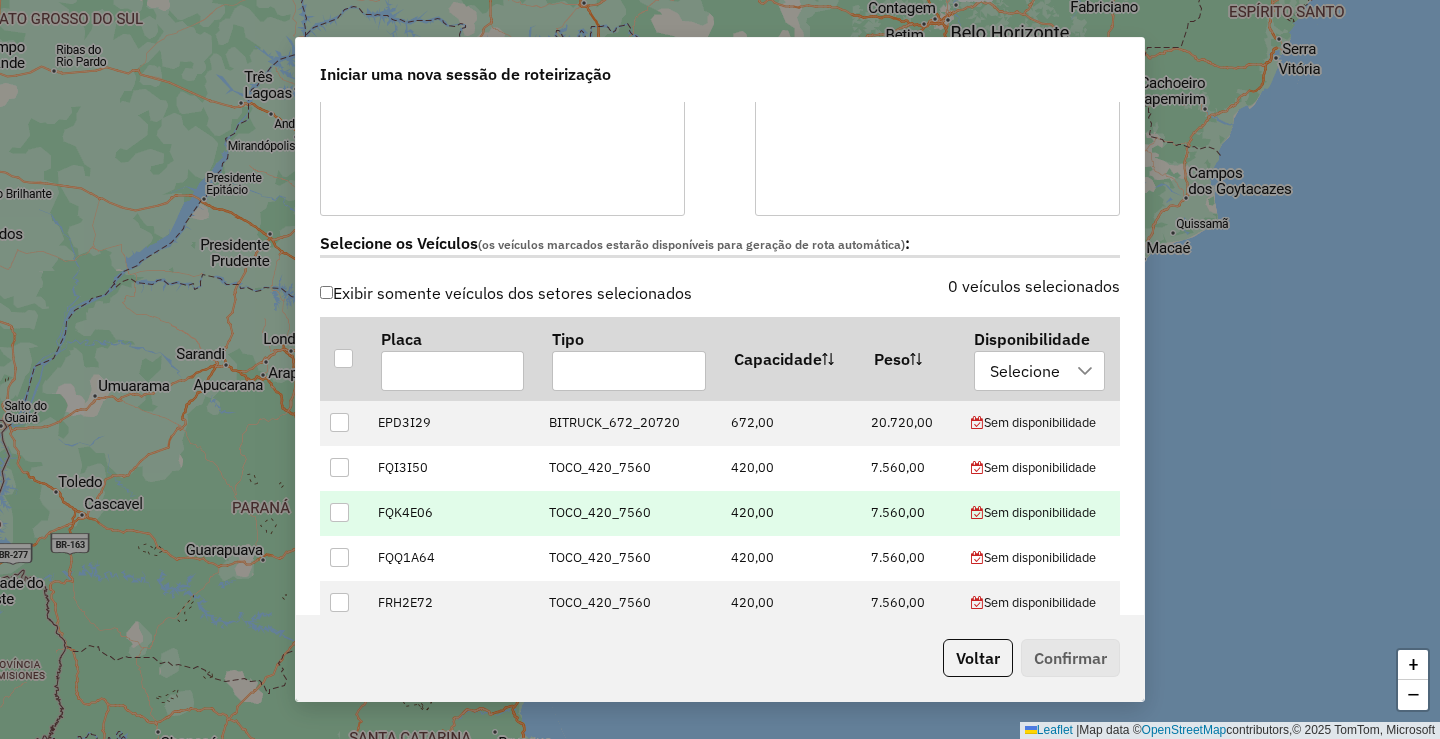scroll, scrollTop: 600, scrollLeft: 0, axis: vertical 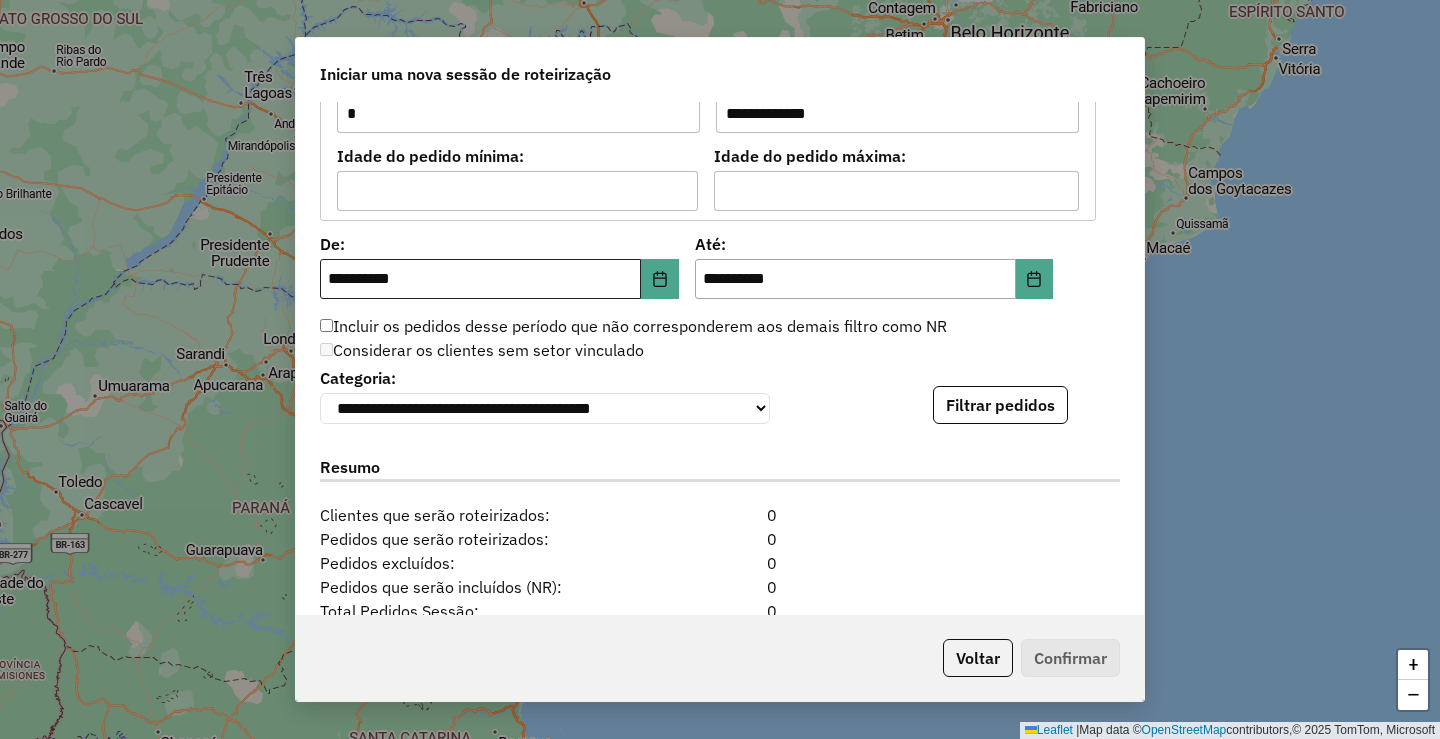 type on "**********" 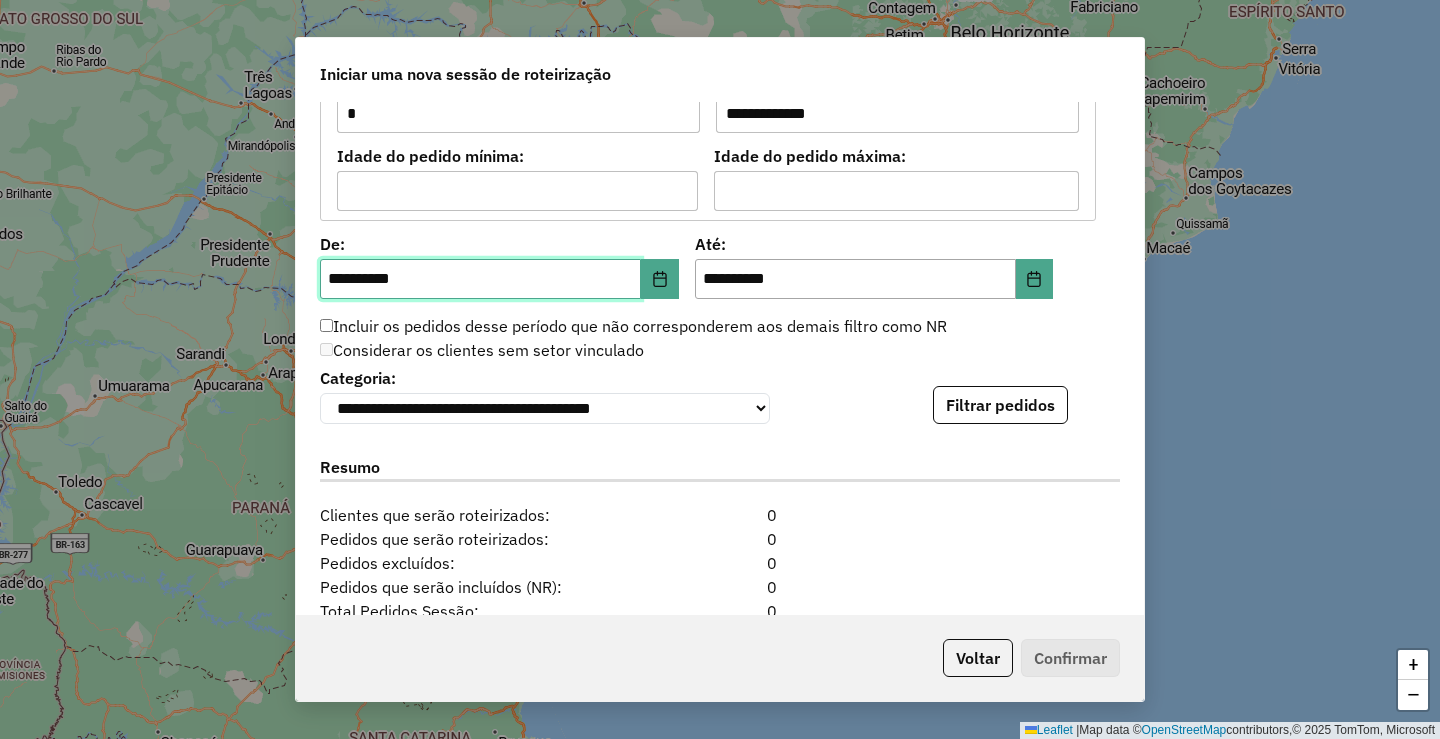 click on "**********" at bounding box center (480, 279) 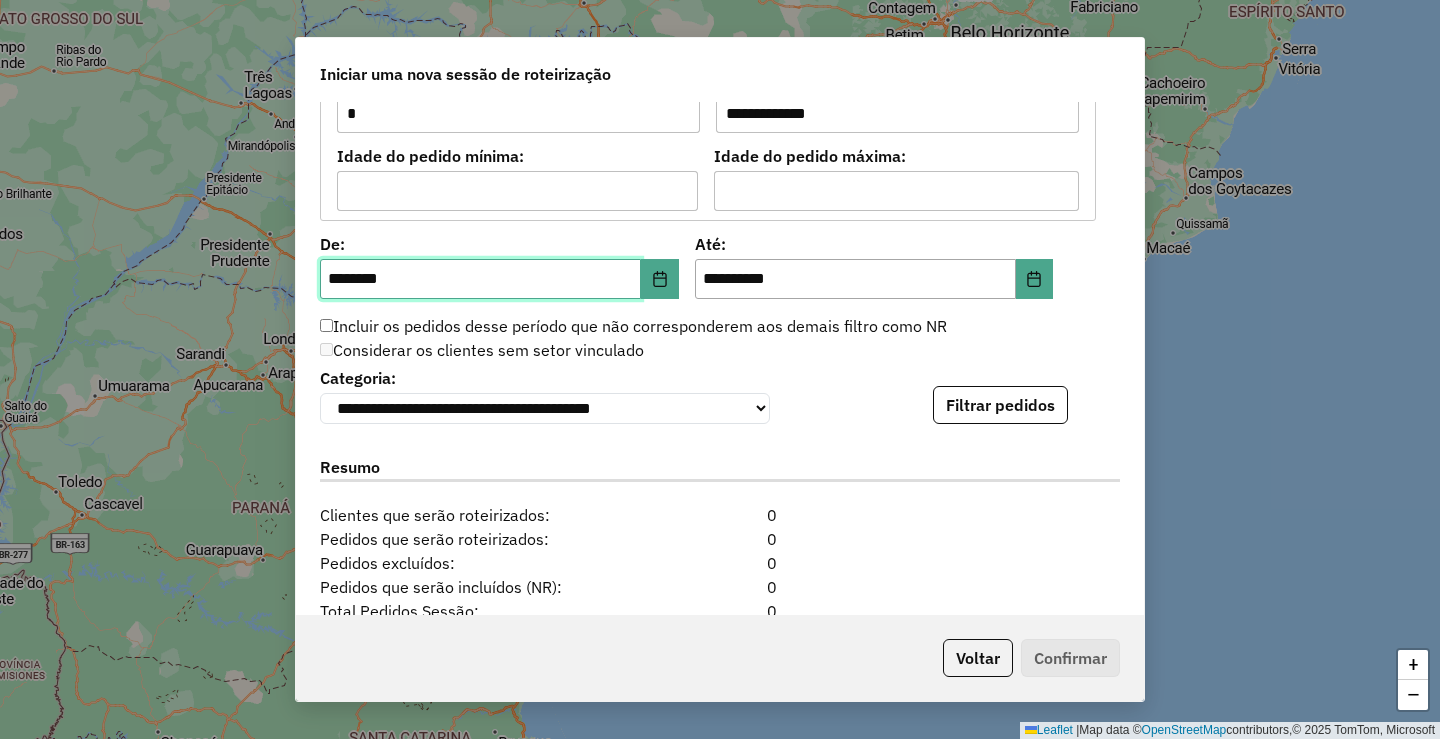 type on "**********" 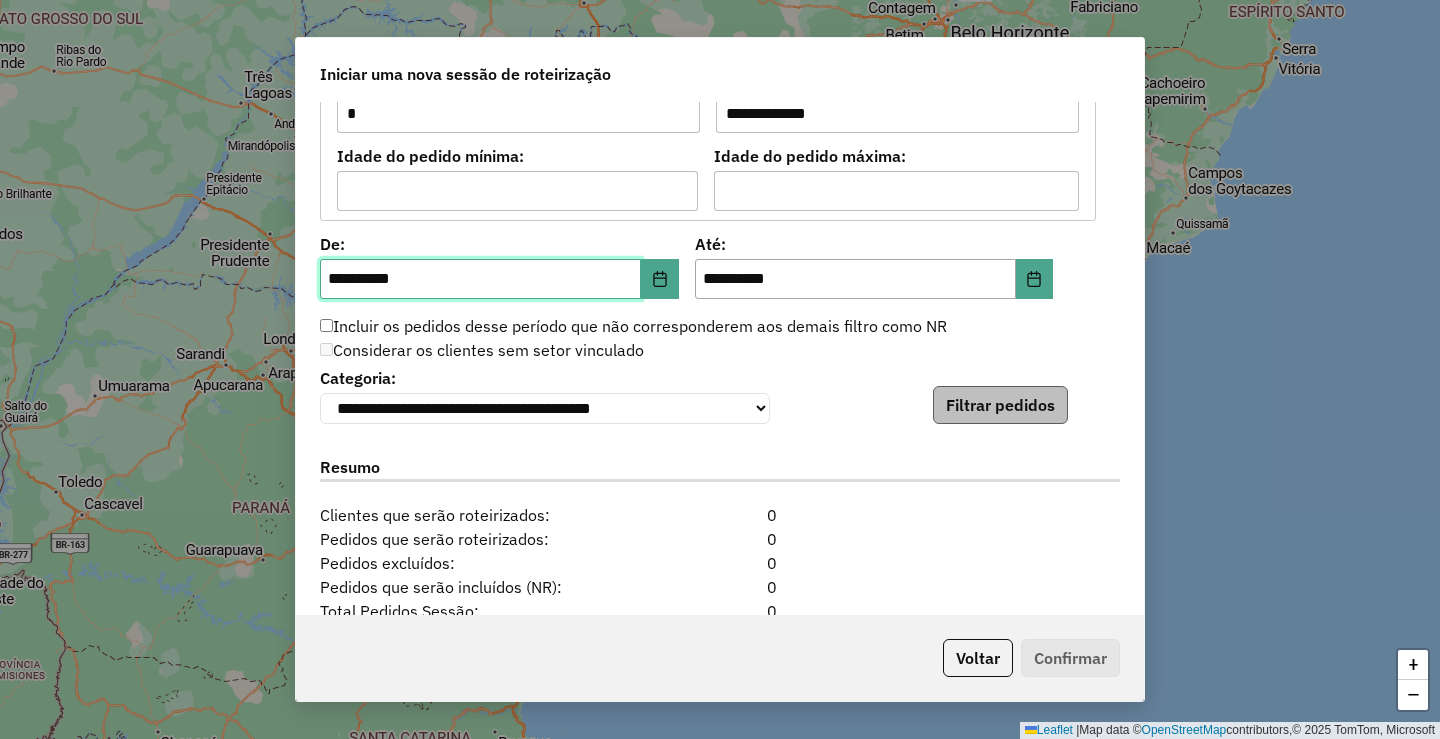 type on "**********" 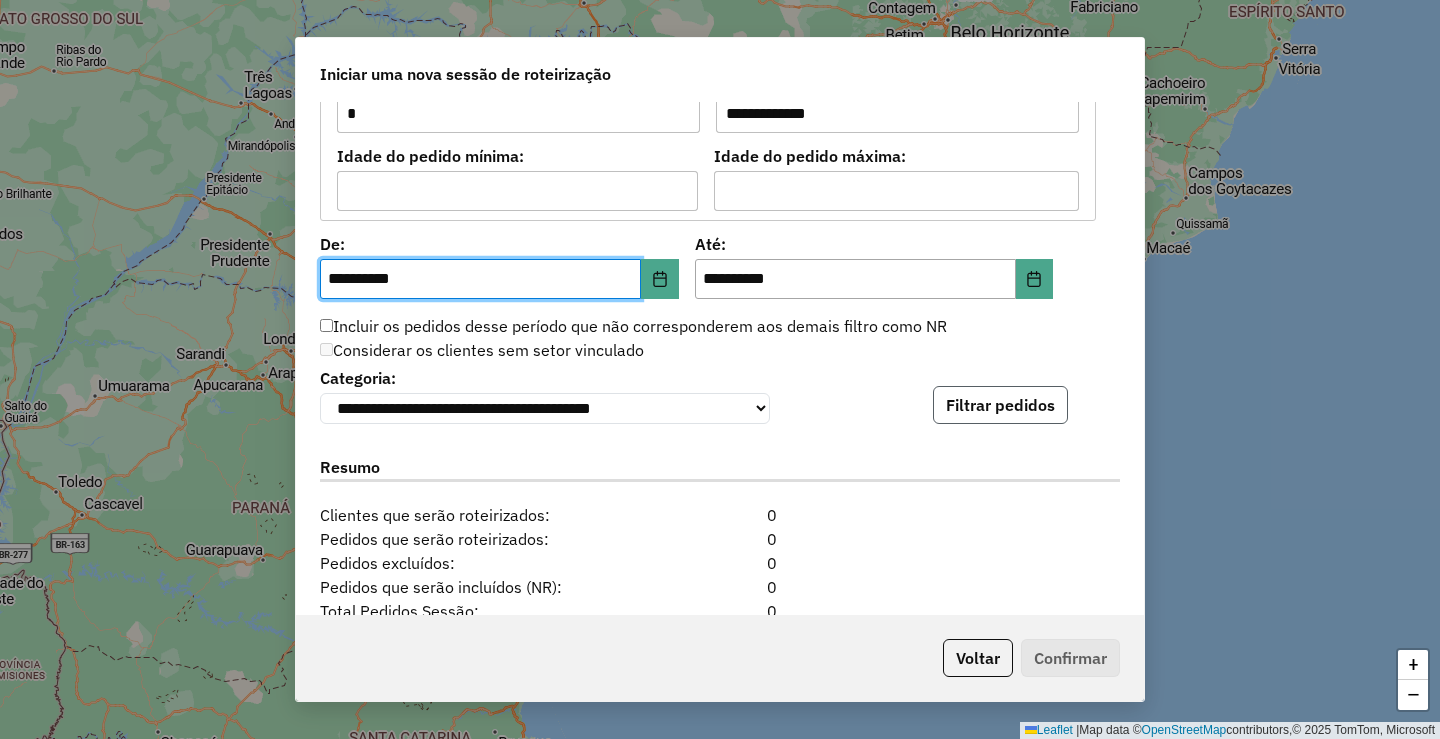 click on "Filtrar pedidos" 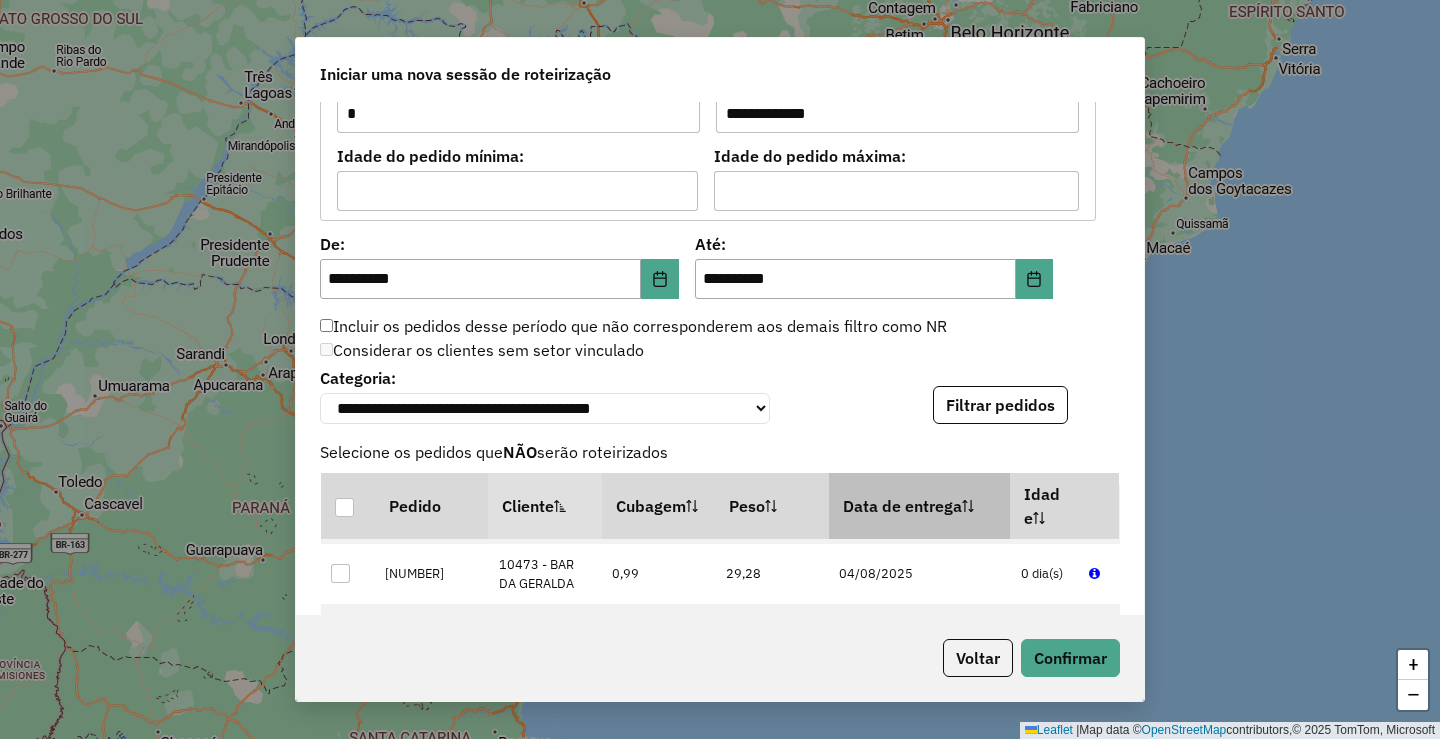 scroll, scrollTop: 600, scrollLeft: 0, axis: vertical 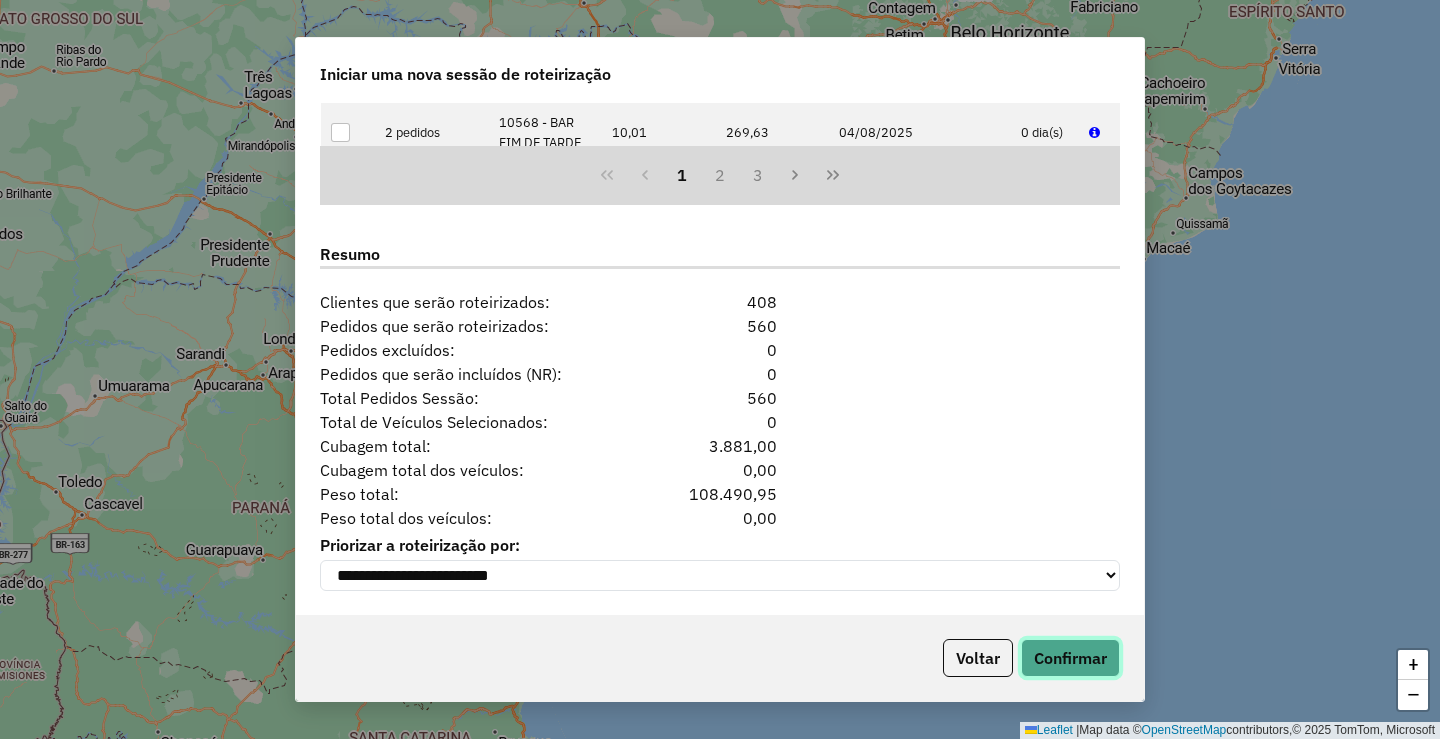 click on "Confirmar" 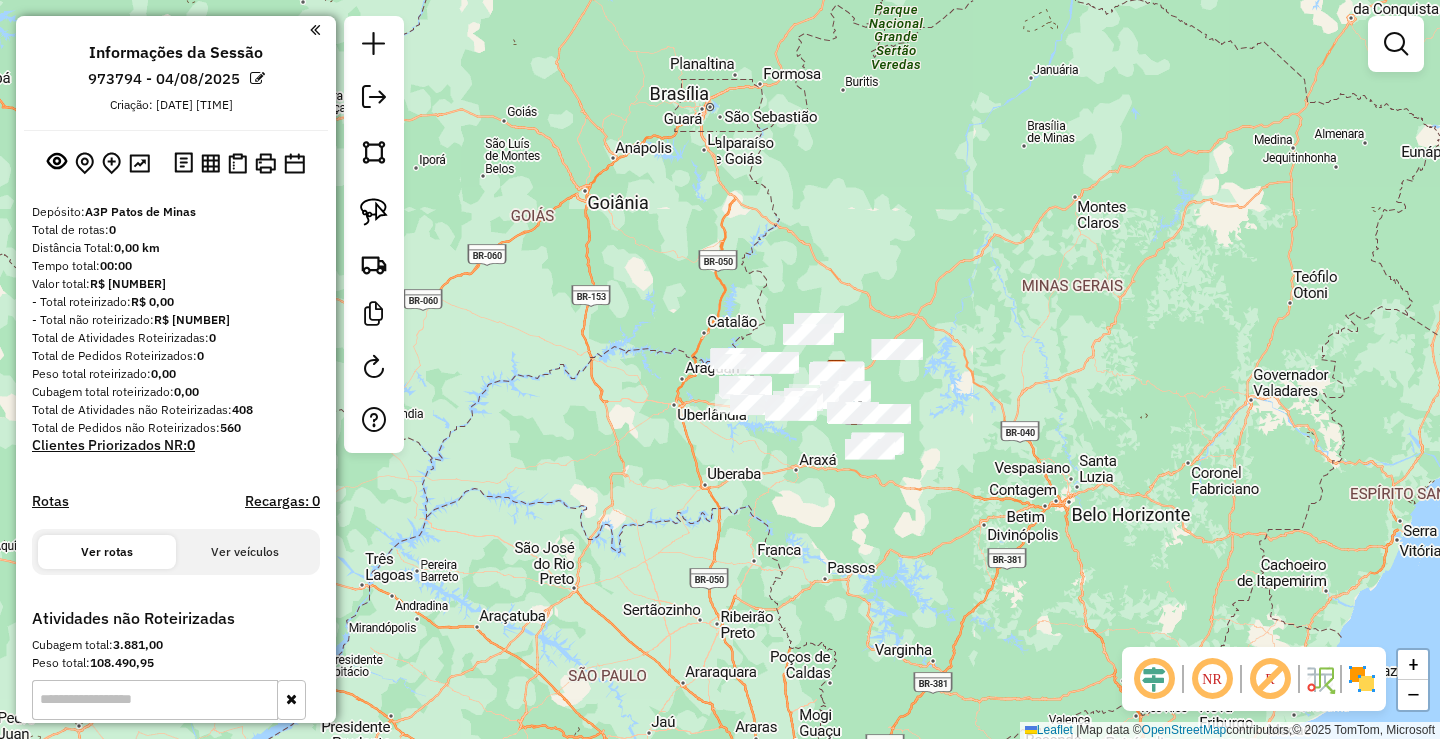 click on "Janela de atendimento Grade de atendimento Capacidade Transportadoras Veículos Cliente Pedidos  Rotas Selecione os dias de semana para filtrar as janelas de atendimento  Seg   Ter   Qua   Qui   Sex   Sáb   Dom  Informe o período da janela de atendimento: De: Até:  Filtrar exatamente a janela do cliente  Considerar janela de atendimento padrão  Selecione os dias de semana para filtrar as grades de atendimento  Seg   Ter   Qua   Qui   Sex   Sáb   Dom   Considerar clientes sem dia de atendimento cadastrado  Clientes fora do dia de atendimento selecionado Filtrar as atividades entre os valores definidos abaixo:  Peso mínimo:   Peso máximo:   Cubagem mínima:   Cubagem máxima:   De:   Até:  Filtrar as atividades entre o tempo de atendimento definido abaixo:  De:   Até:   Considerar capacidade total dos clientes não roteirizados Transportadora: Selecione um ou mais itens Tipo de veículo: Selecione um ou mais itens Veículo: Selecione um ou mais itens Motorista: Selecione um ou mais itens Nome: Rótulo:" 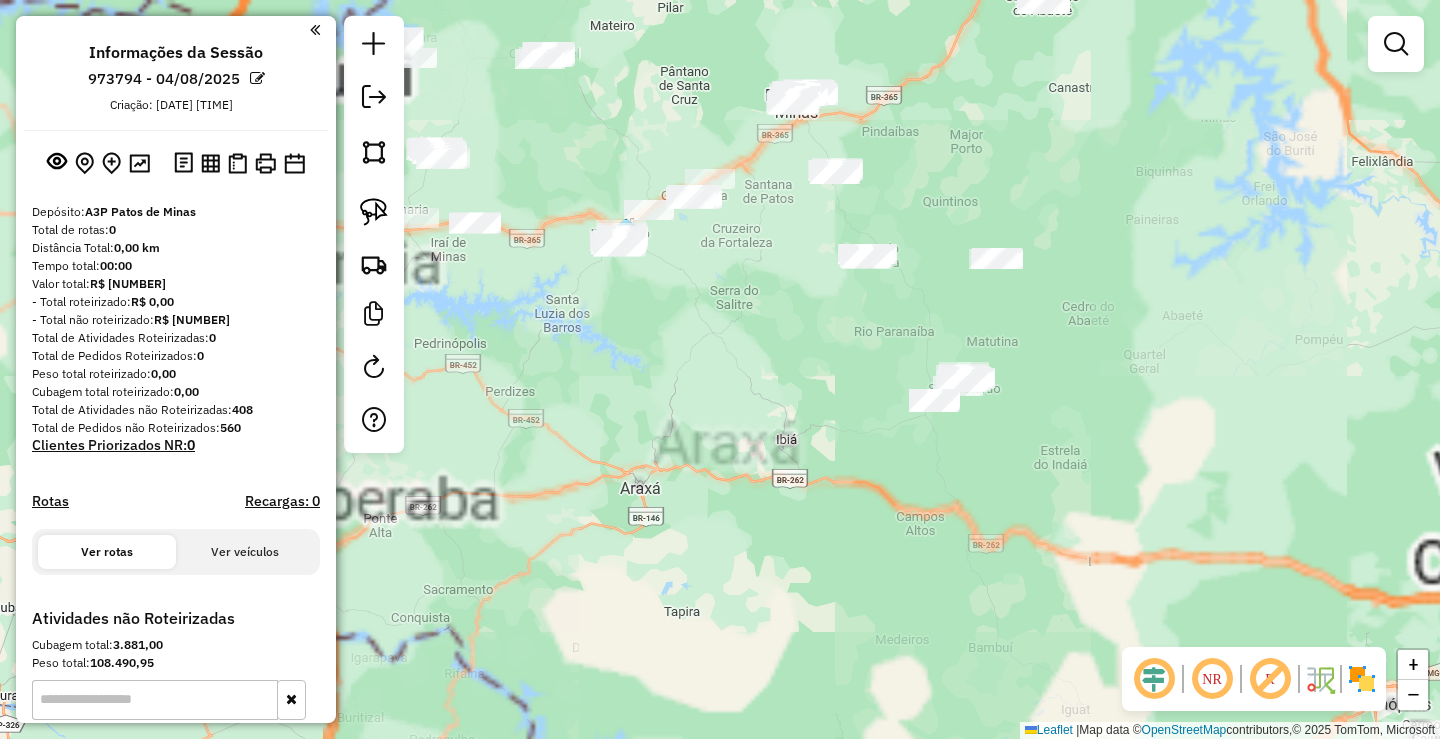 drag, startPoint x: 913, startPoint y: 522, endPoint x: 918, endPoint y: 509, distance: 13.928389 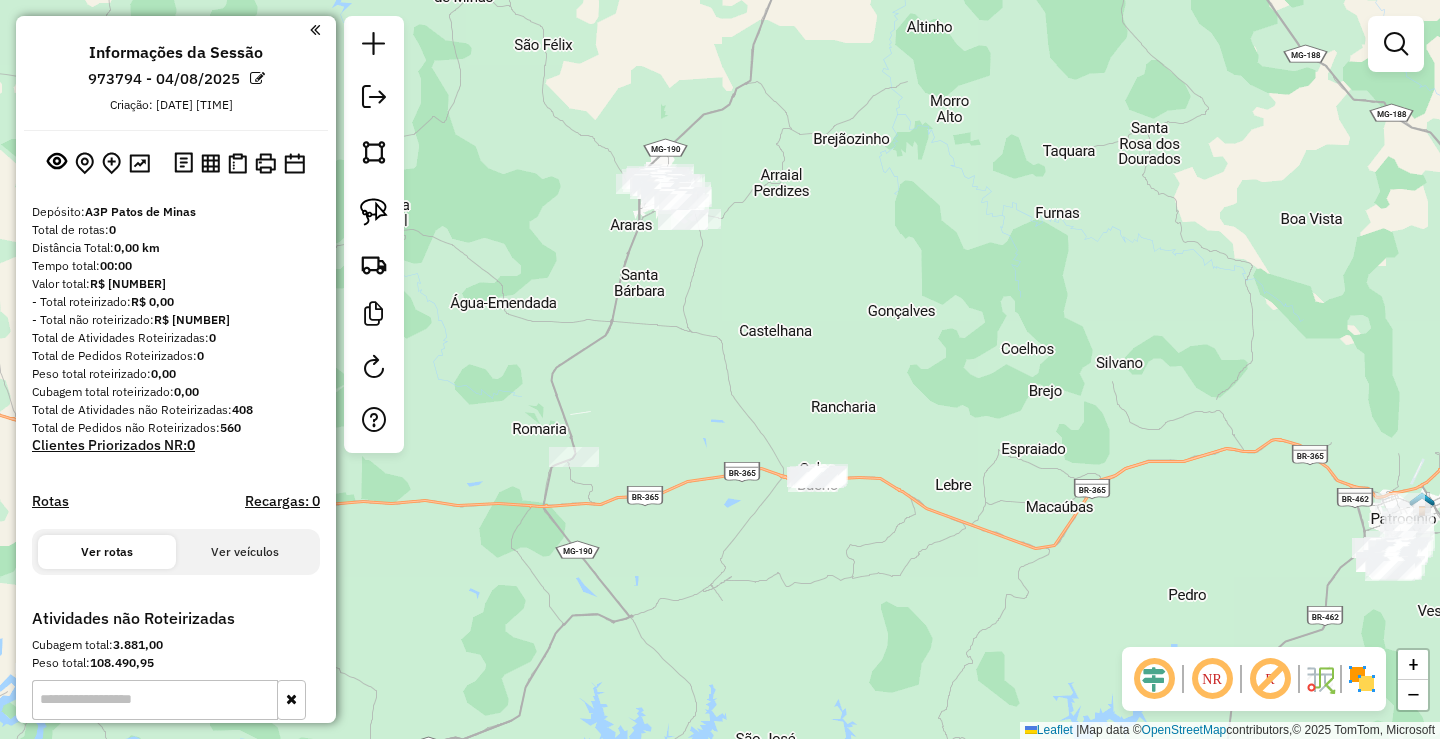 click on "Janela de atendimento Grade de atendimento Capacidade Transportadoras Veículos Cliente Pedidos  Rotas Selecione os dias de semana para filtrar as janelas de atendimento  Seg   Ter   Qua   Qui   Sex   Sáb   Dom  Informe o período da janela de atendimento: De: Até:  Filtrar exatamente a janela do cliente  Considerar janela de atendimento padrão  Selecione os dias de semana para filtrar as grades de atendimento  Seg   Ter   Qua   Qui   Sex   Sáb   Dom   Considerar clientes sem dia de atendimento cadastrado  Clientes fora do dia de atendimento selecionado Filtrar as atividades entre os valores definidos abaixo:  Peso mínimo:   Peso máximo:   Cubagem mínima:   Cubagem máxima:   De:   Até:  Filtrar as atividades entre o tempo de atendimento definido abaixo:  De:   Até:   Considerar capacidade total dos clientes não roteirizados Transportadora: Selecione um ou mais itens Tipo de veículo: Selecione um ou mais itens Veículo: Selecione um ou mais itens Motorista: Selecione um ou mais itens Nome: Rótulo:" 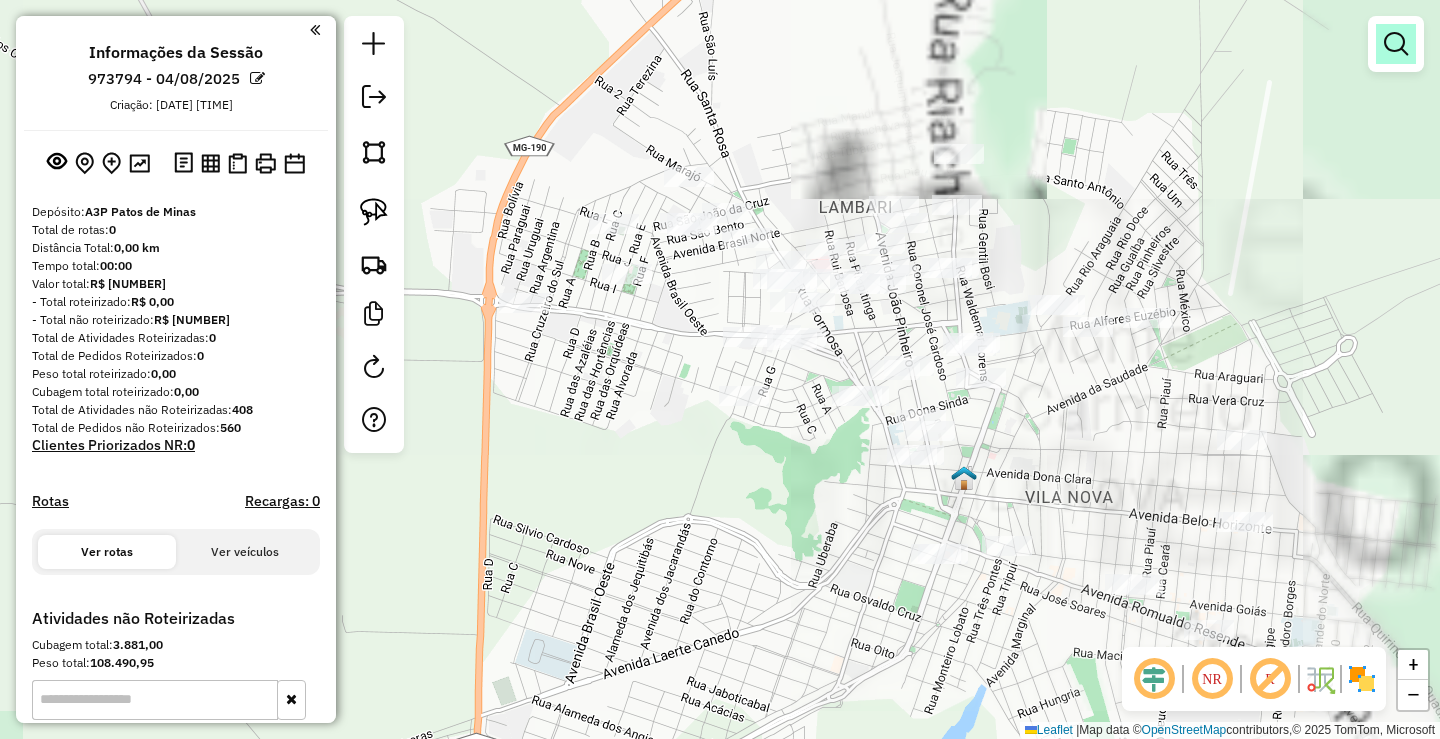 click at bounding box center (1396, 44) 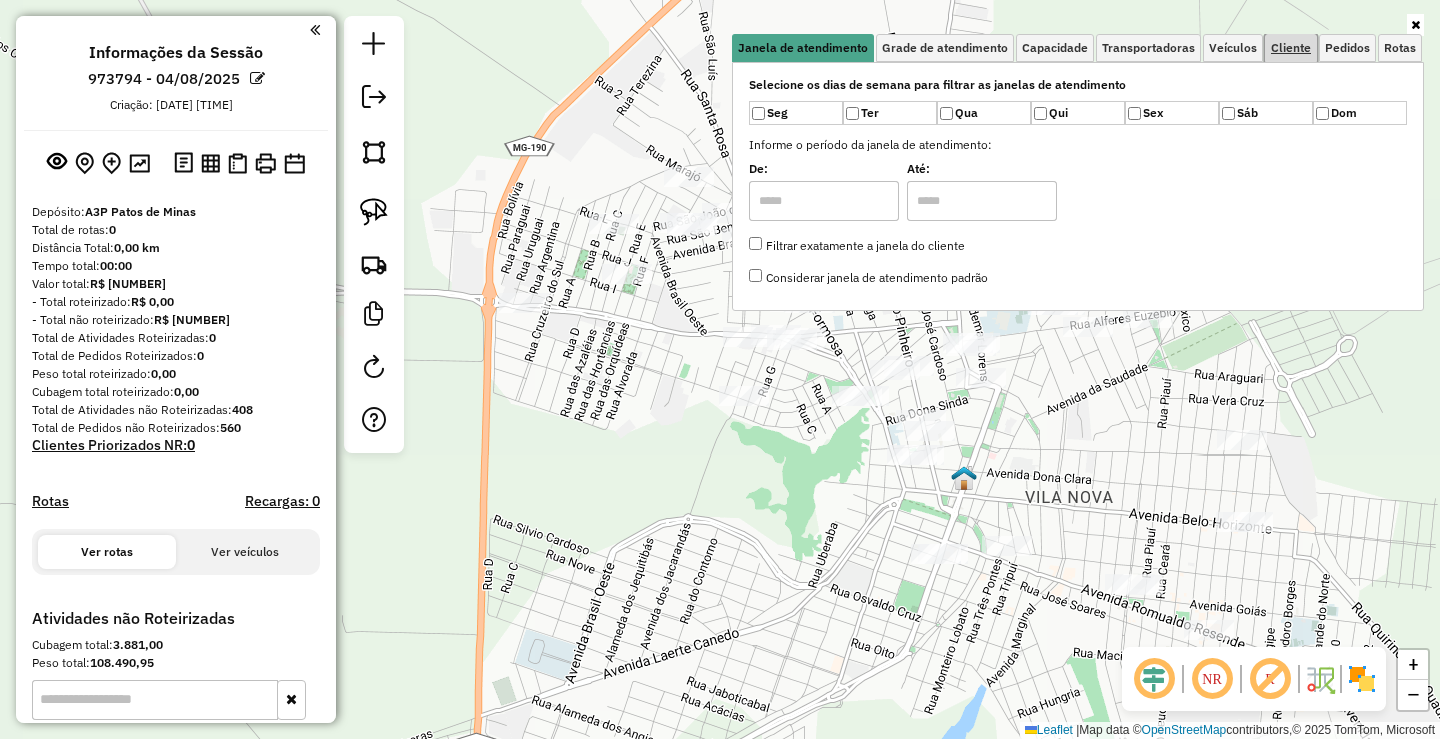 click on "Cliente" at bounding box center (1291, 48) 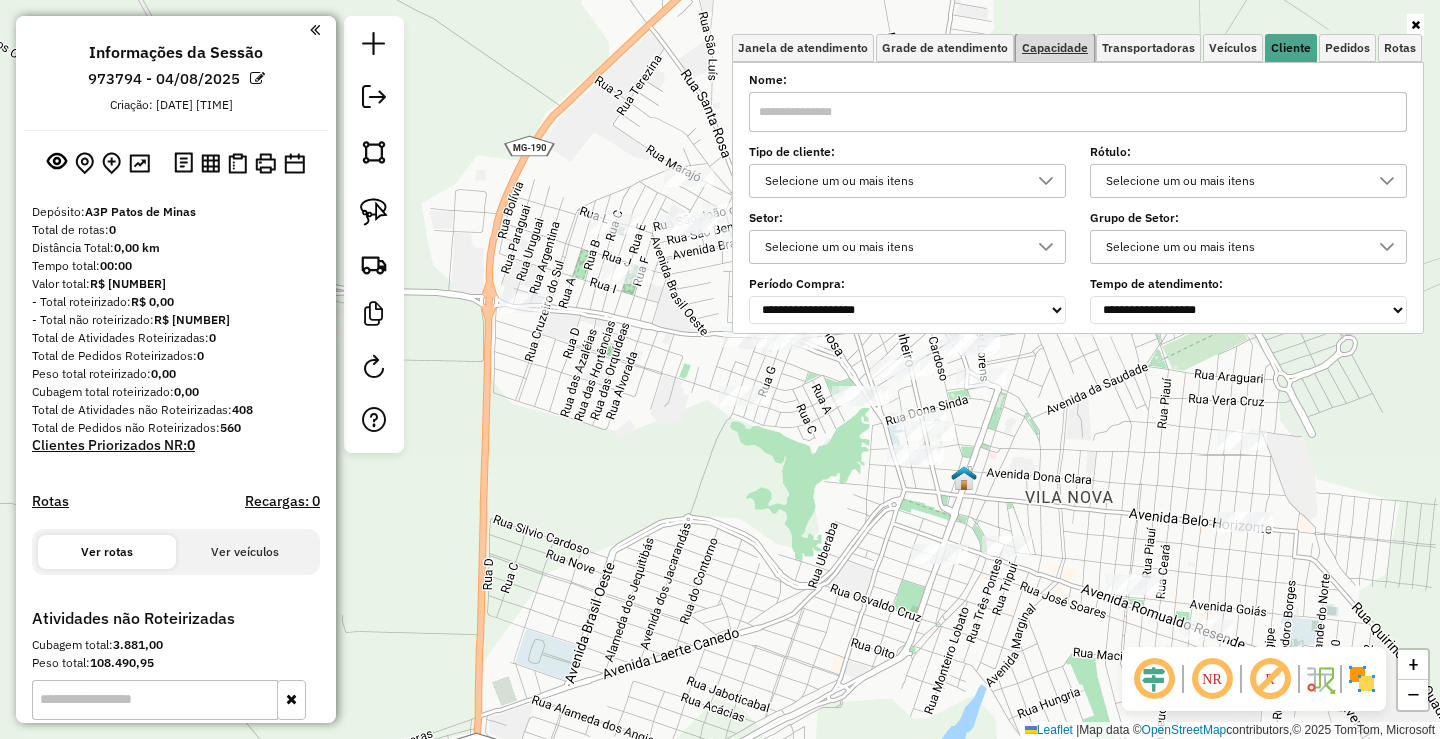 click on "Capacidade" at bounding box center (1055, 48) 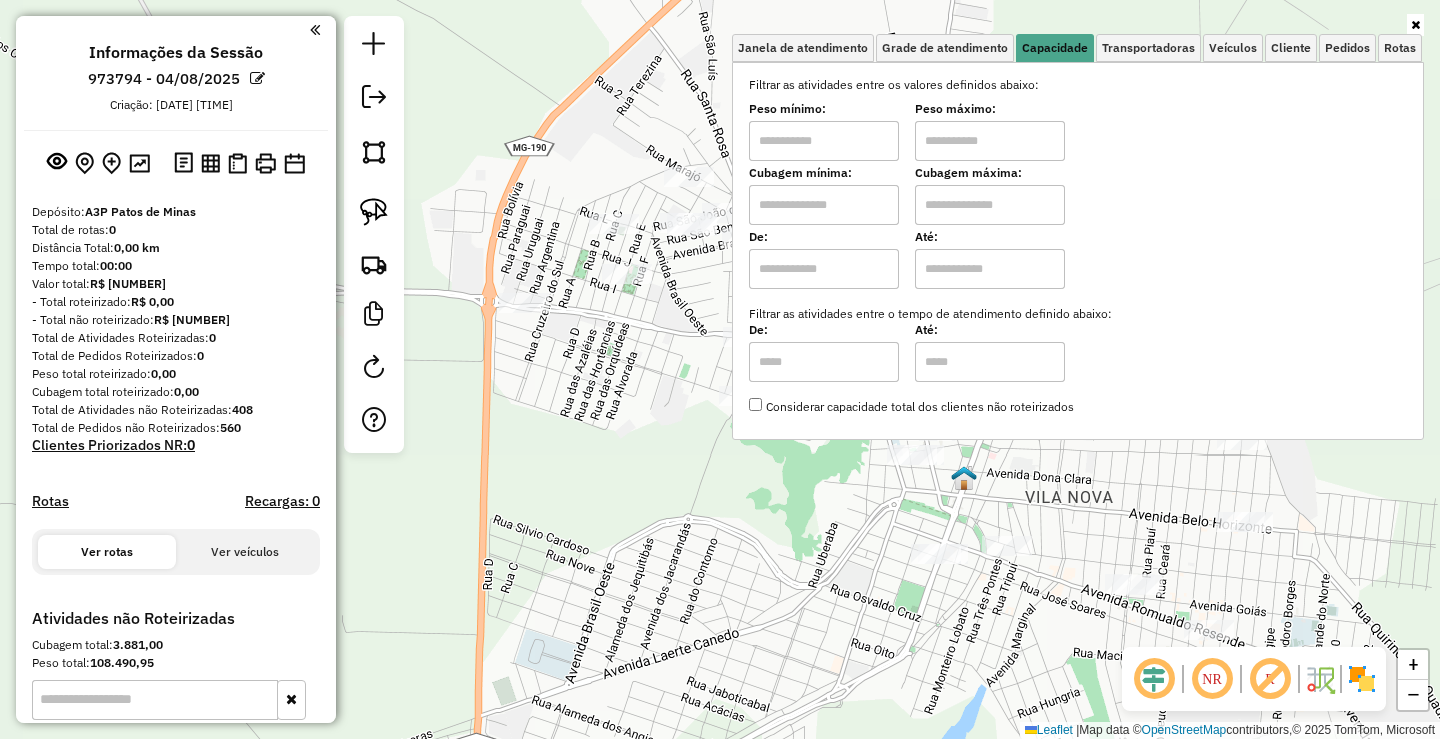 click at bounding box center [824, 141] 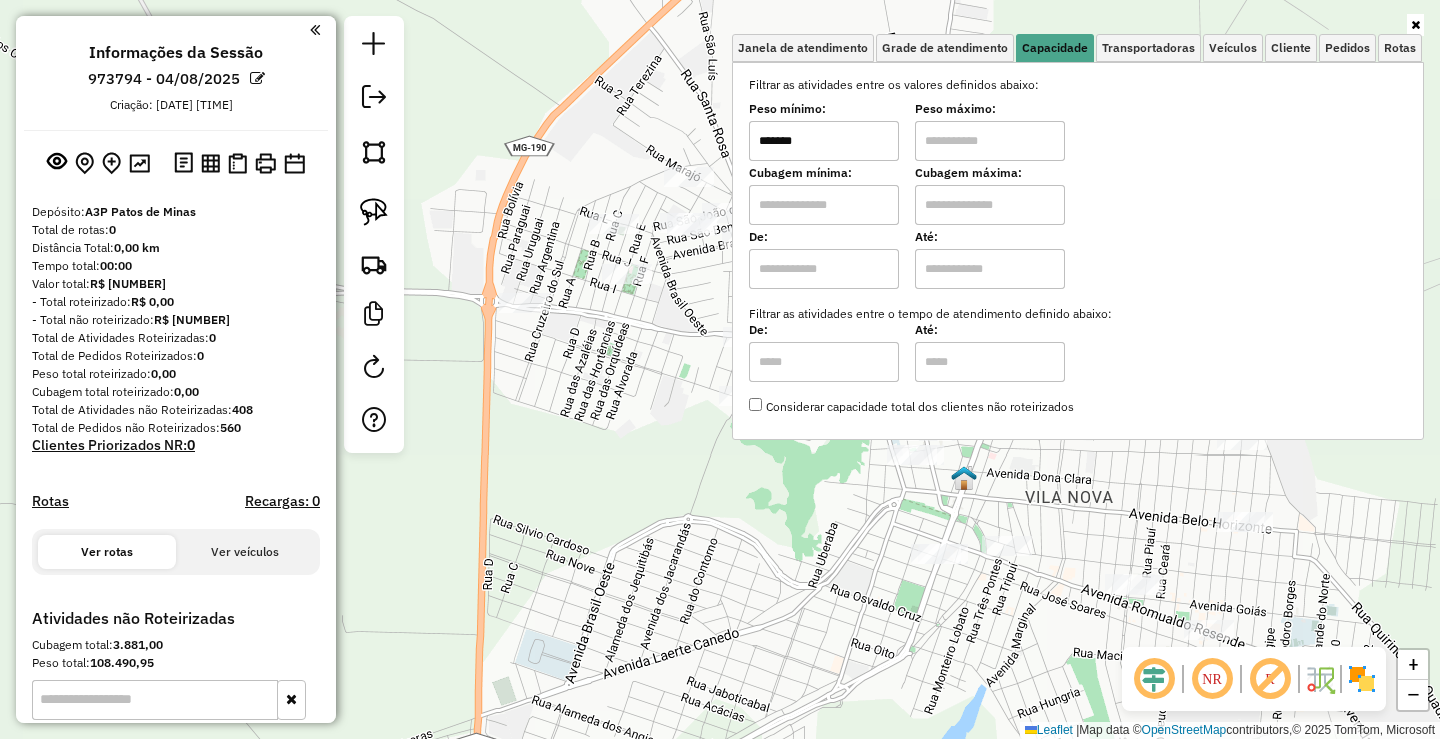 type on "*******" 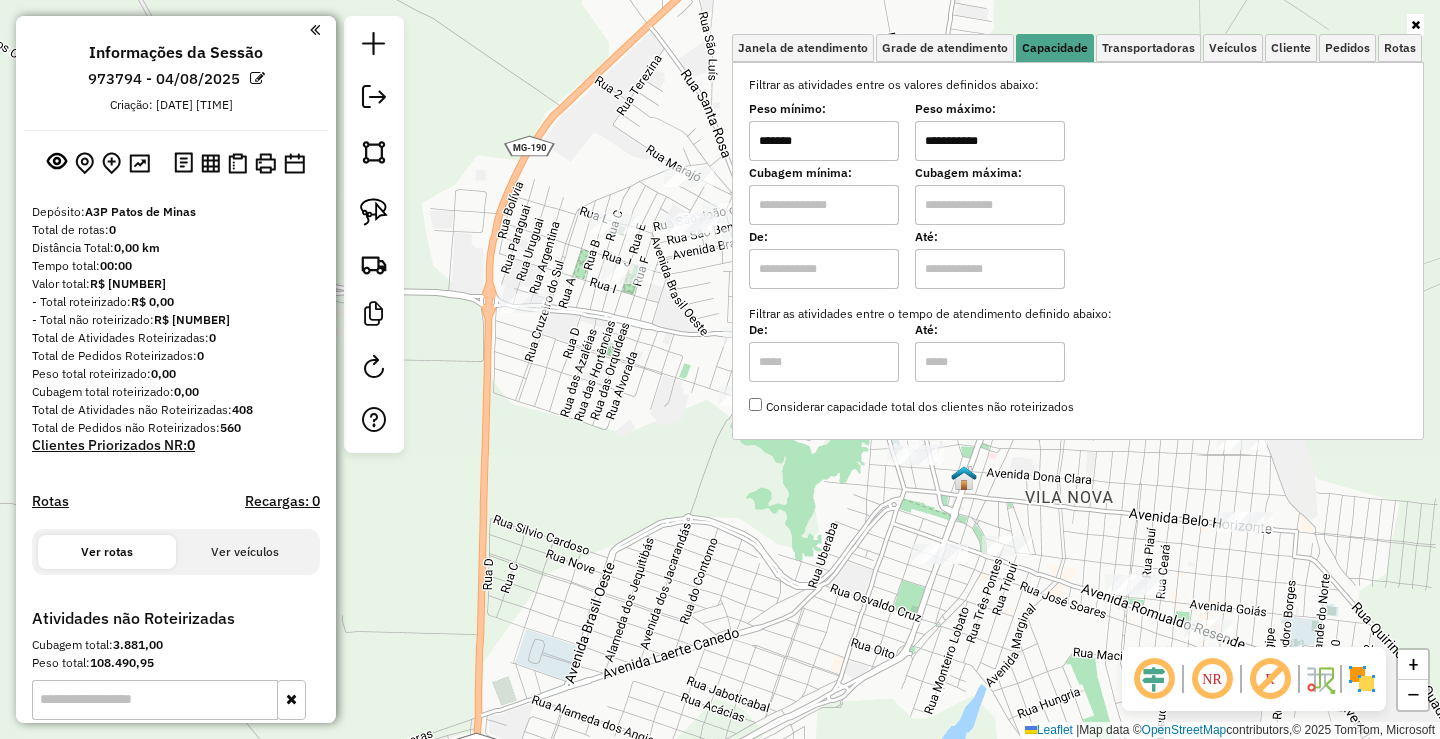 type on "**********" 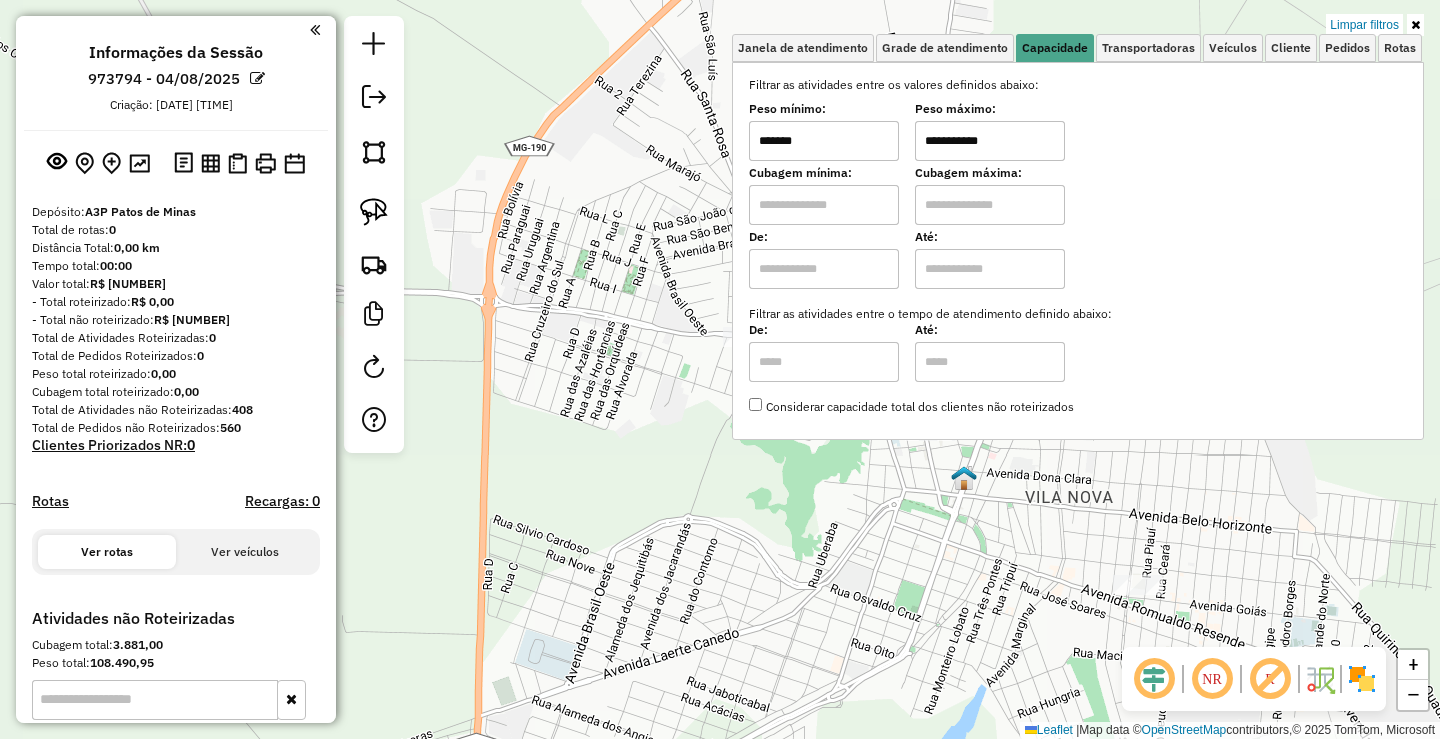 click on "**********" 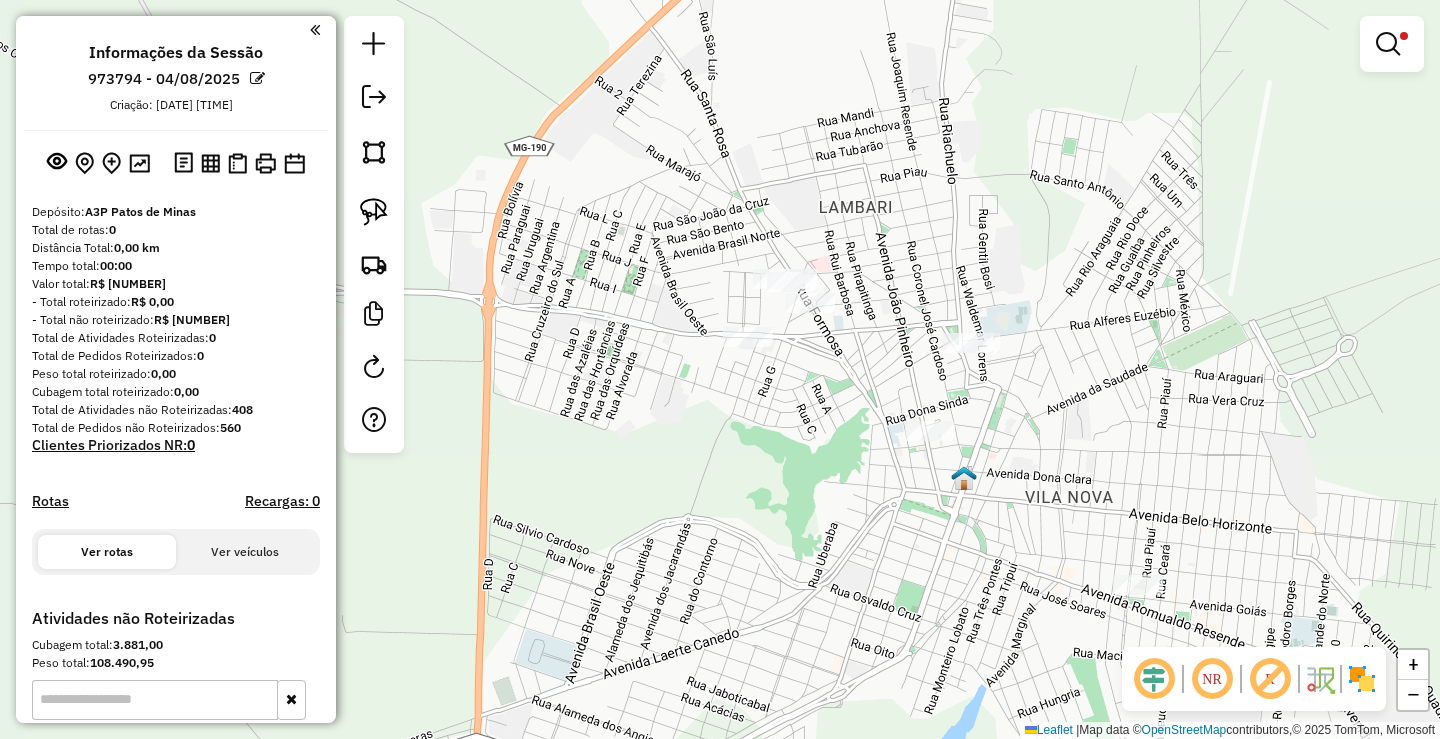 drag, startPoint x: 709, startPoint y: 410, endPoint x: 698, endPoint y: 404, distance: 12.529964 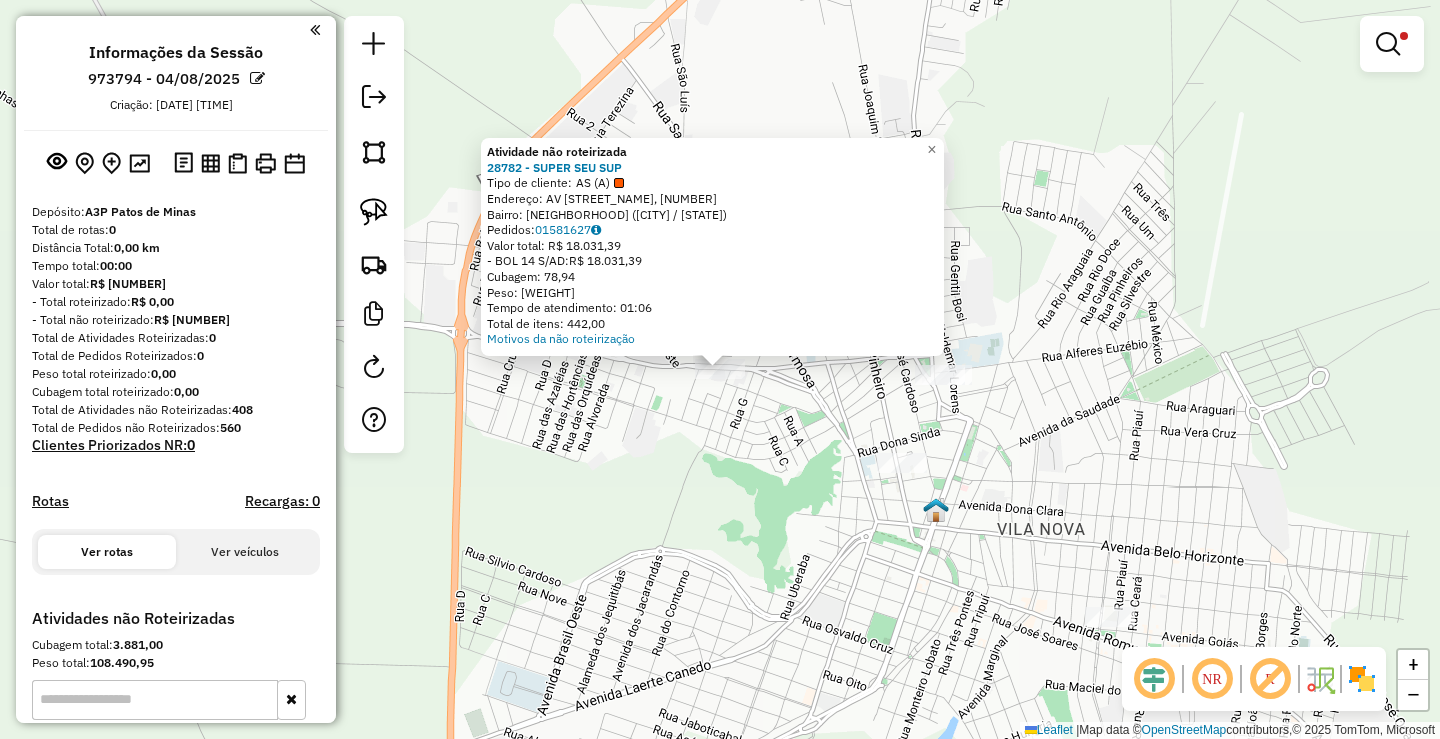click on "Atividade não roteirizada 28782 - SUPER SEU SUP  Tipo de cliente:   AS (A)   Endereço: AV  XV DE NOVEMBRO, 325   Bairro: BOA VISTA (MONTE CARMELO / MG)   Pedidos:  01581627   Valor total: R$ 18.031,39   - BOL 14 S/AD:  R$ 18.031,39   Cubagem: 78,94   Peso: 2.311,81   Tempo de atendimento: 01:06   Total de itens: 442,00  Motivos da não roteirização × Limpar filtros Janela de atendimento Grade de atendimento Capacidade Transportadoras Veículos Cliente Pedidos  Rotas Selecione os dias de semana para filtrar as janelas de atendimento  Seg   Ter   Qua   Qui   Sex   Sáb   Dom  Informe o período da janela de atendimento: De: Até:  Filtrar exatamente a janela do cliente  Considerar janela de atendimento padrão  Selecione os dias de semana para filtrar as grades de atendimento  Seg   Ter   Qua   Qui   Sex   Sáb   Dom   Considerar clientes sem dia de atendimento cadastrado  Clientes fora do dia de atendimento selecionado Filtrar as atividades entre os valores definidos abaixo:  Peso mínimo:  *******  De:" 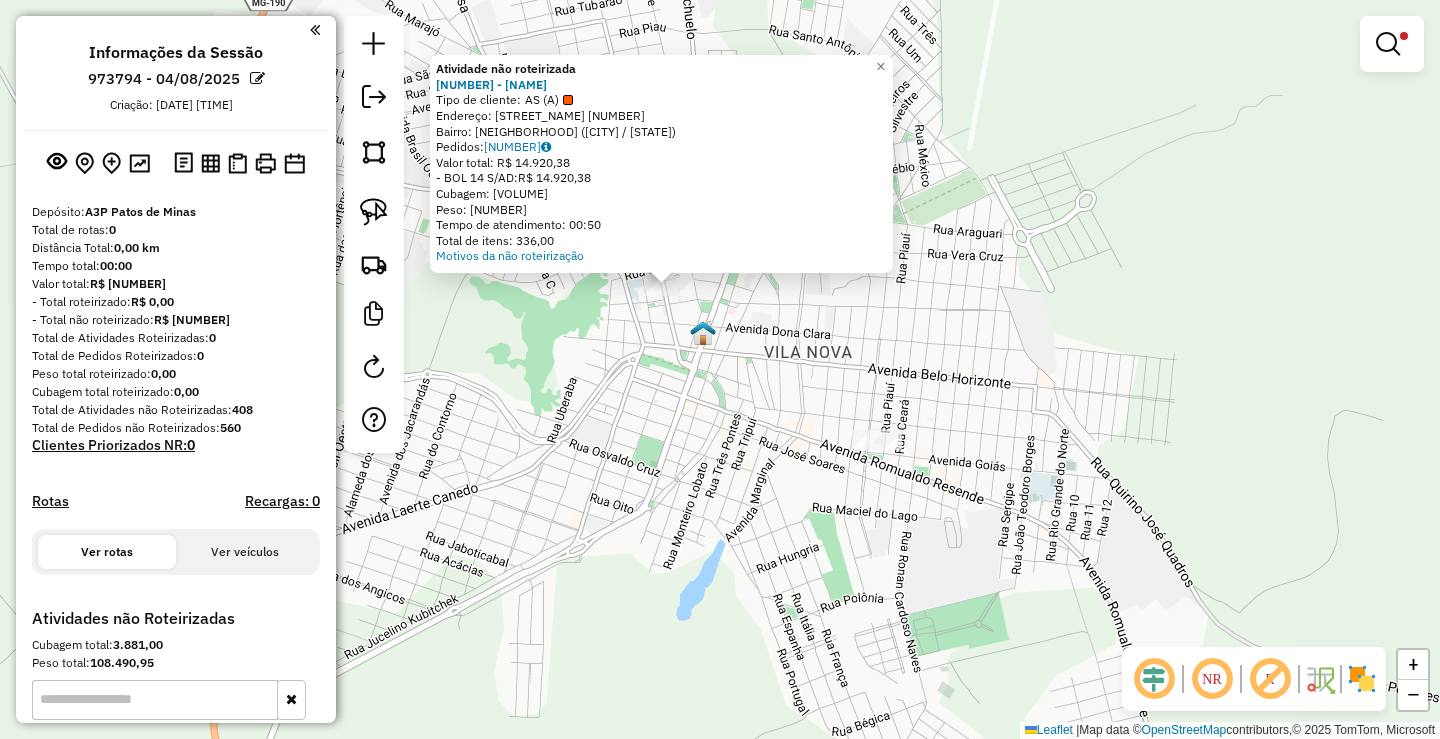 drag, startPoint x: 742, startPoint y: 465, endPoint x: 716, endPoint y: 410, distance: 60.835846 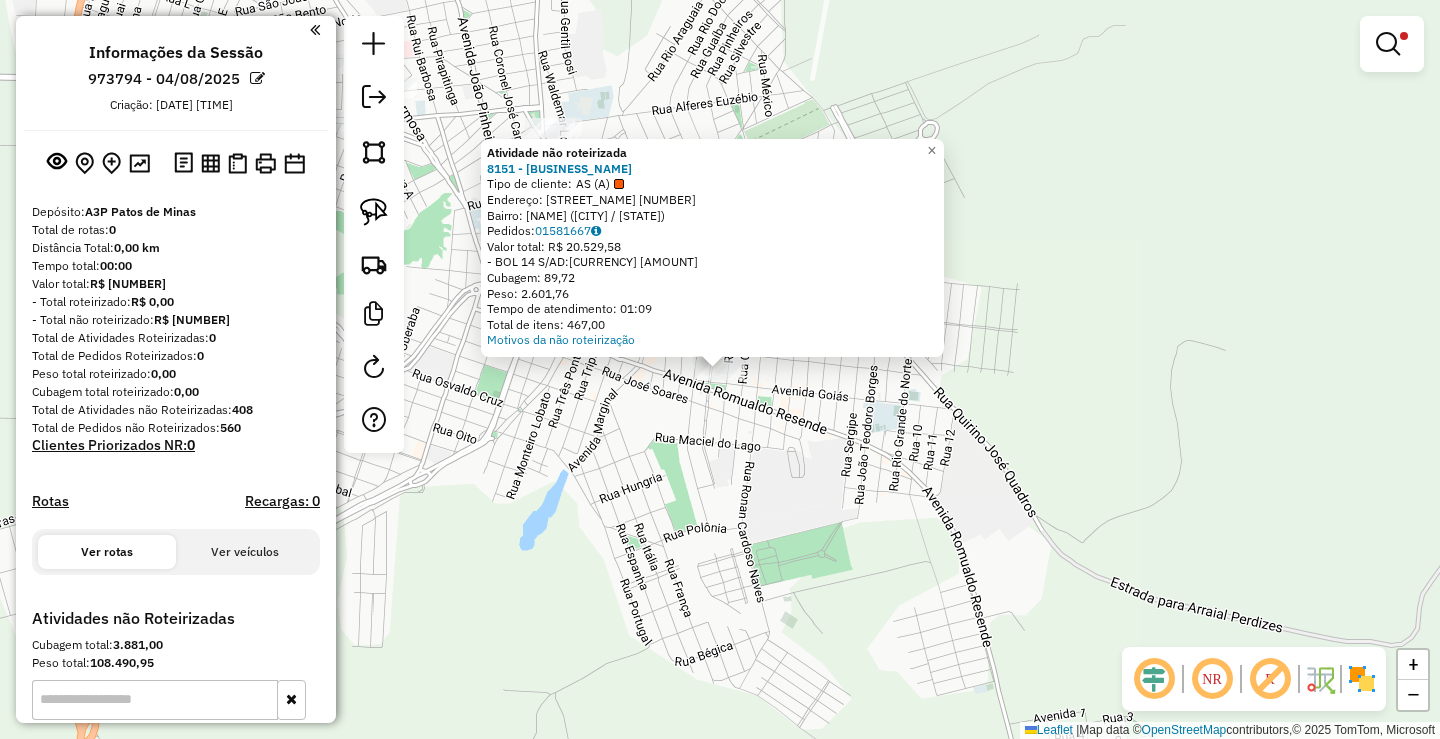 drag, startPoint x: 631, startPoint y: 429, endPoint x: 770, endPoint y: 435, distance: 139.12944 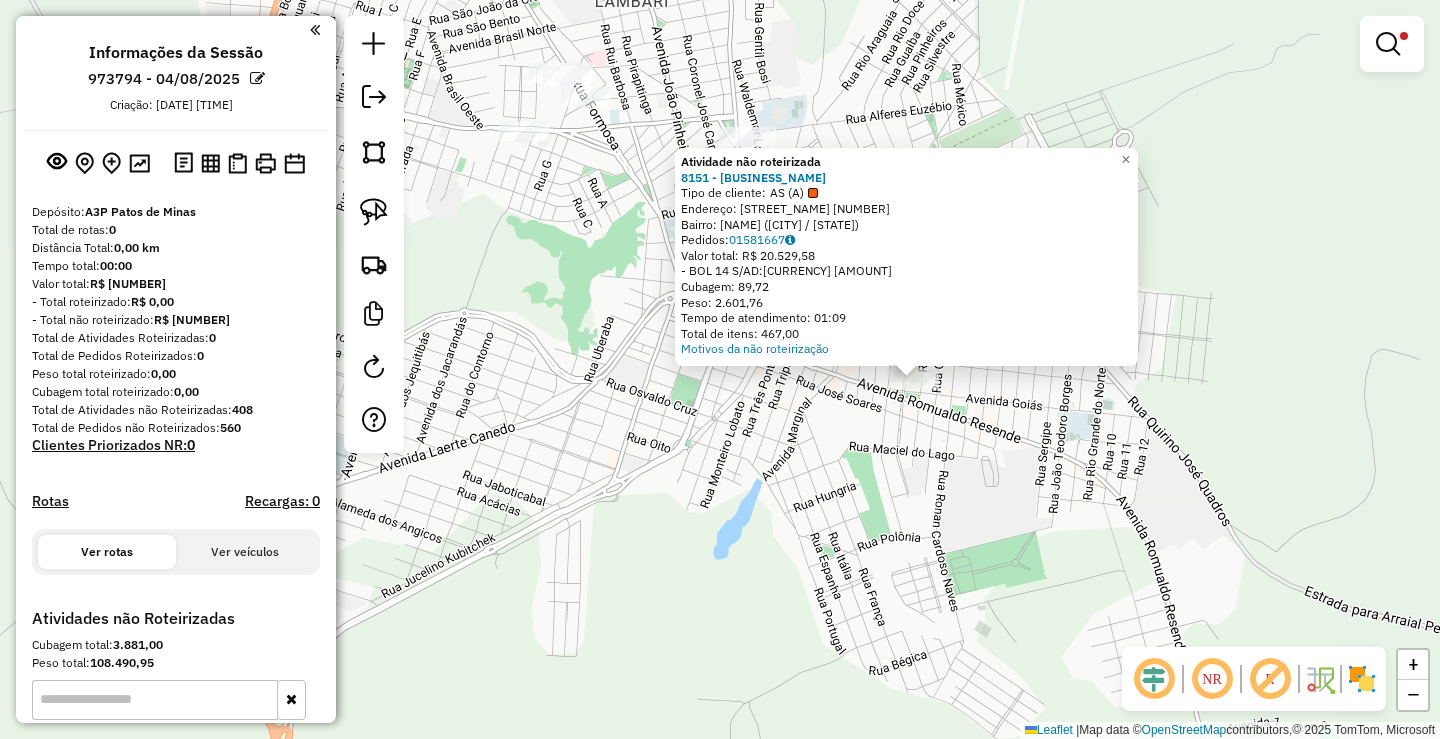 click on "Atividade não roteirizada 8151 - SUPER SEU VILA NOVA  Tipo de cliente:   AS (A)   Endereço:  CORONEL VIRGILIO ROSA 734   Bairro: VIRGILIO ROSA (MONTE CARMELO / MG)   Pedidos:  01581667   Valor total: R$ 20.529,58   - BOL 14 S/AD:  R$ 20.529,58   Cubagem: 89,72   Peso: 2.601,76   Tempo de atendimento: 01:09   Total de itens: 467,00  Motivos da não roteirização × Limpar filtros Janela de atendimento Grade de atendimento Capacidade Transportadoras Veículos Cliente Pedidos  Rotas Selecione os dias de semana para filtrar as janelas de atendimento  Seg   Ter   Qua   Qui   Sex   Sáb   Dom  Informe o período da janela de atendimento: De: Até:  Filtrar exatamente a janela do cliente  Considerar janela de atendimento padrão  Selecione os dias de semana para filtrar as grades de atendimento  Seg   Ter   Qua   Qui   Sex   Sáb   Dom   Considerar clientes sem dia de atendimento cadastrado  Clientes fora do dia de atendimento selecionado Filtrar as atividades entre os valores definidos abaixo:  Peso mínimo:  +" 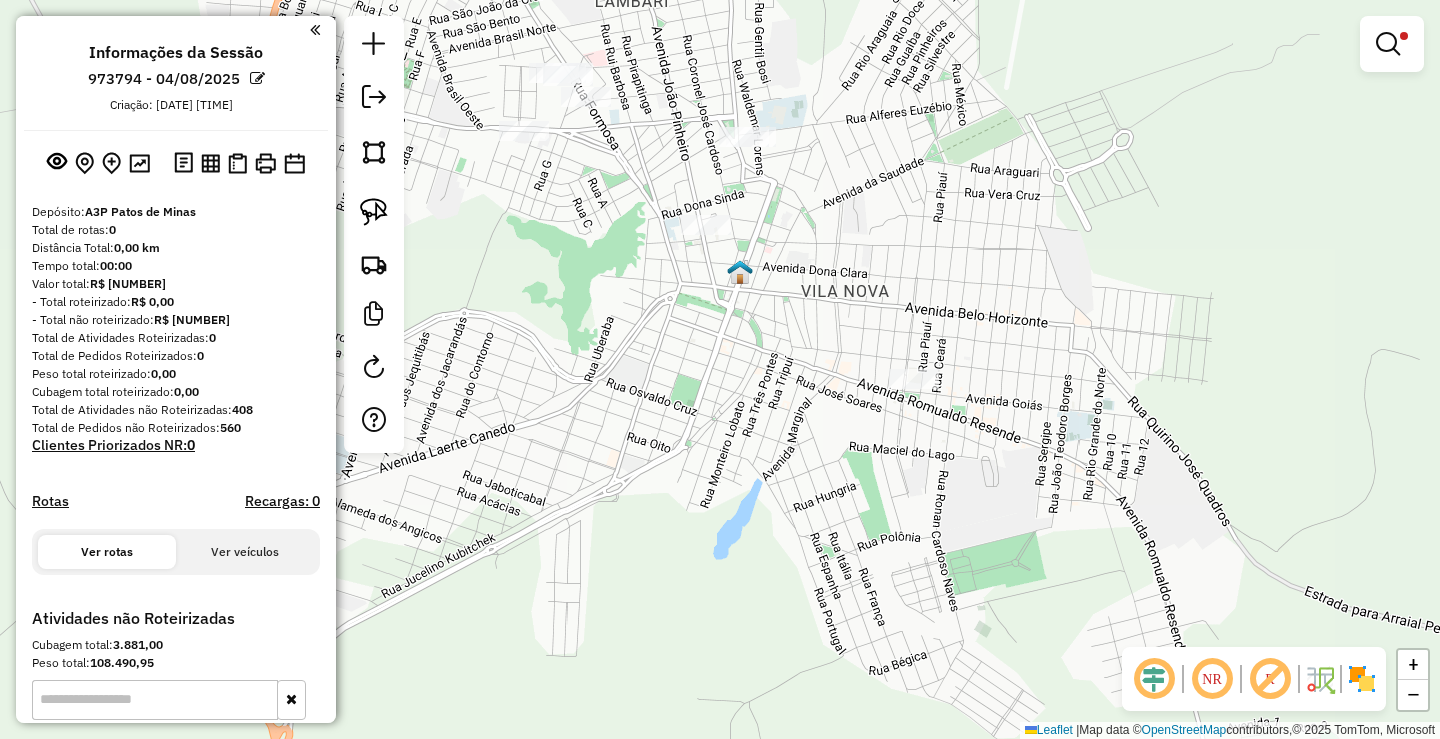 drag, startPoint x: 514, startPoint y: 341, endPoint x: 601, endPoint y: 408, distance: 109.80892 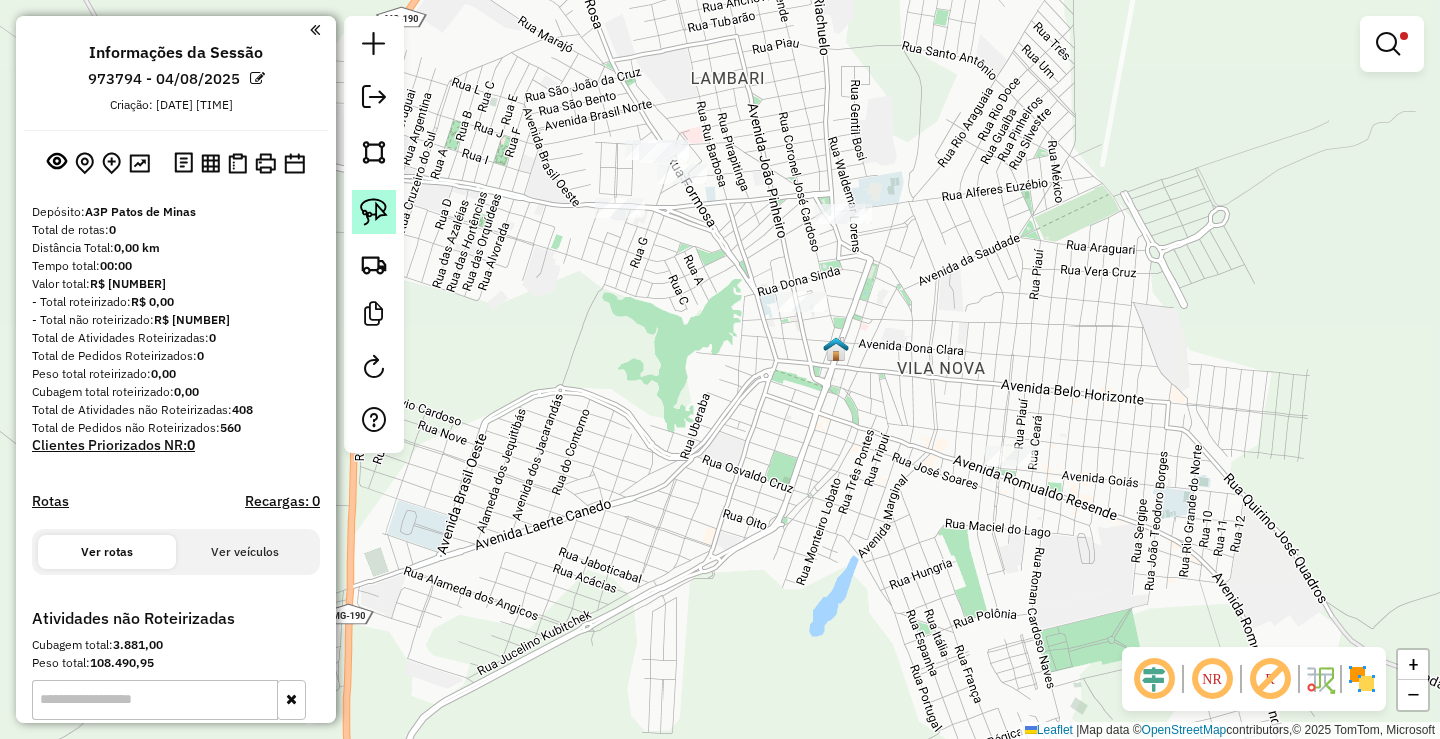 click 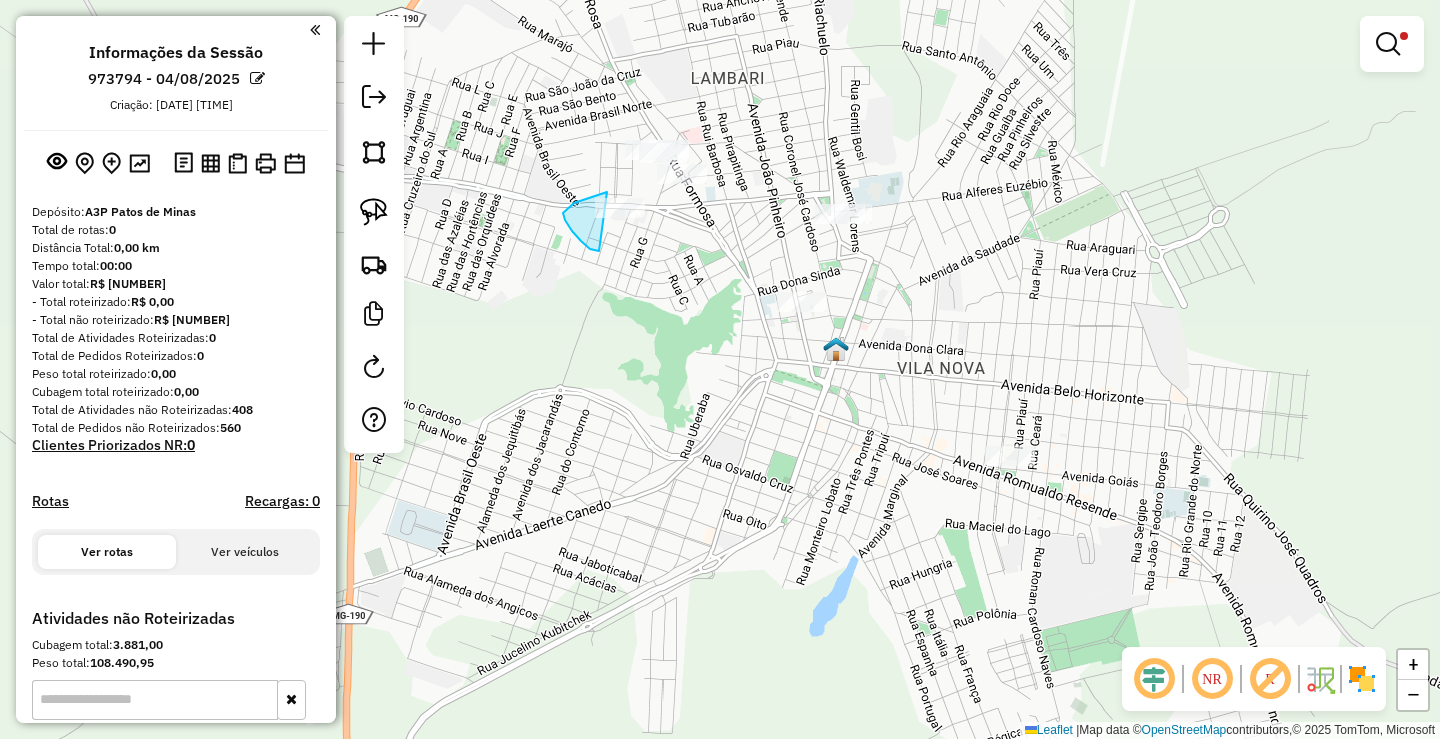 drag, startPoint x: 599, startPoint y: 251, endPoint x: 654, endPoint y: 232, distance: 58.189346 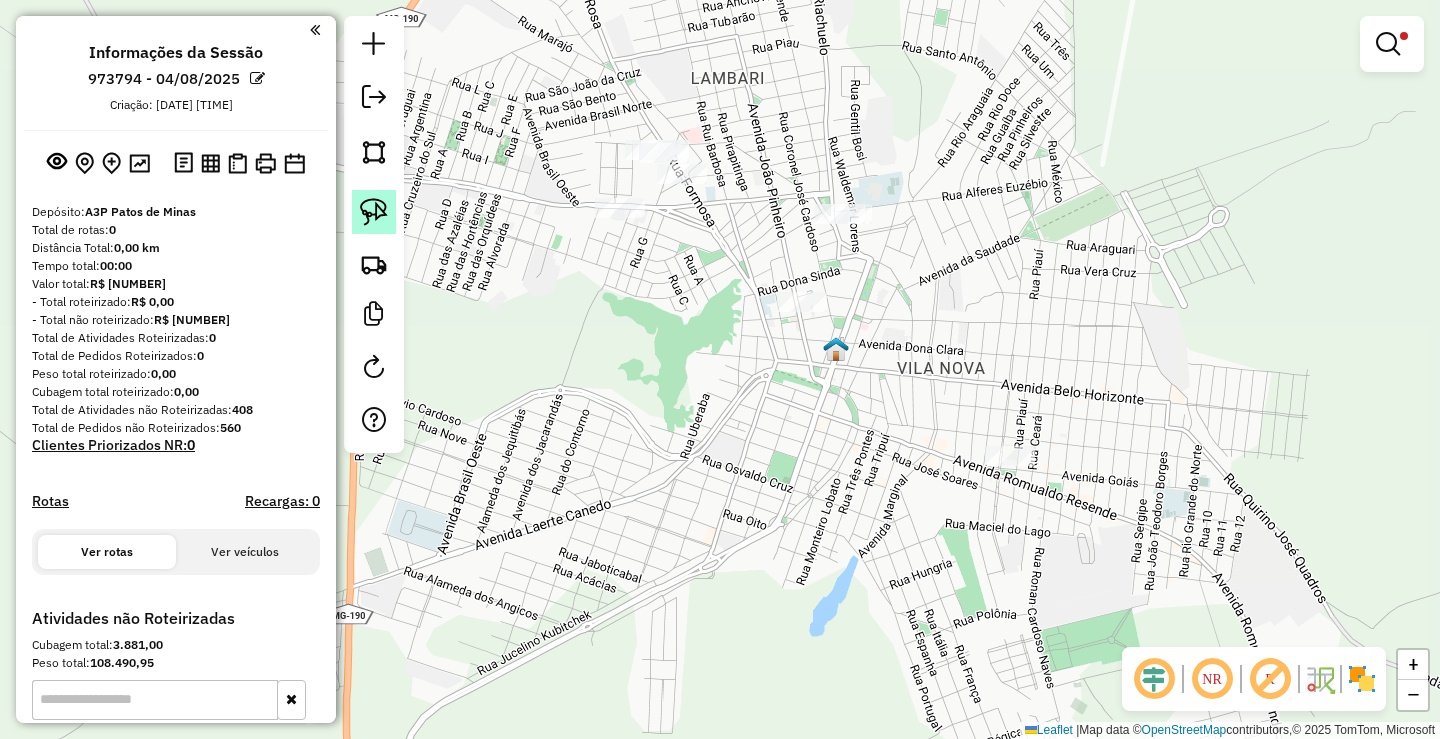 click 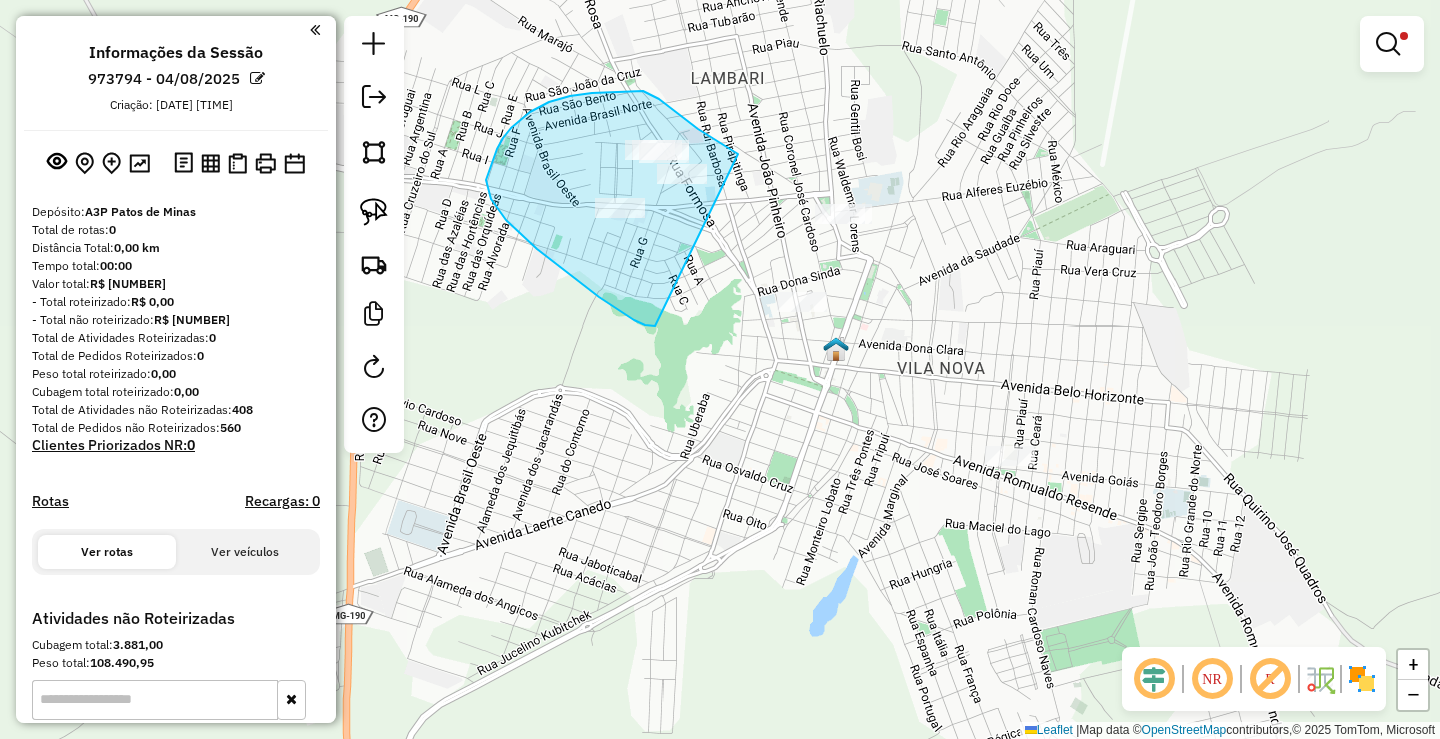 drag, startPoint x: 652, startPoint y: 326, endPoint x: 738, endPoint y: 154, distance: 192.30185 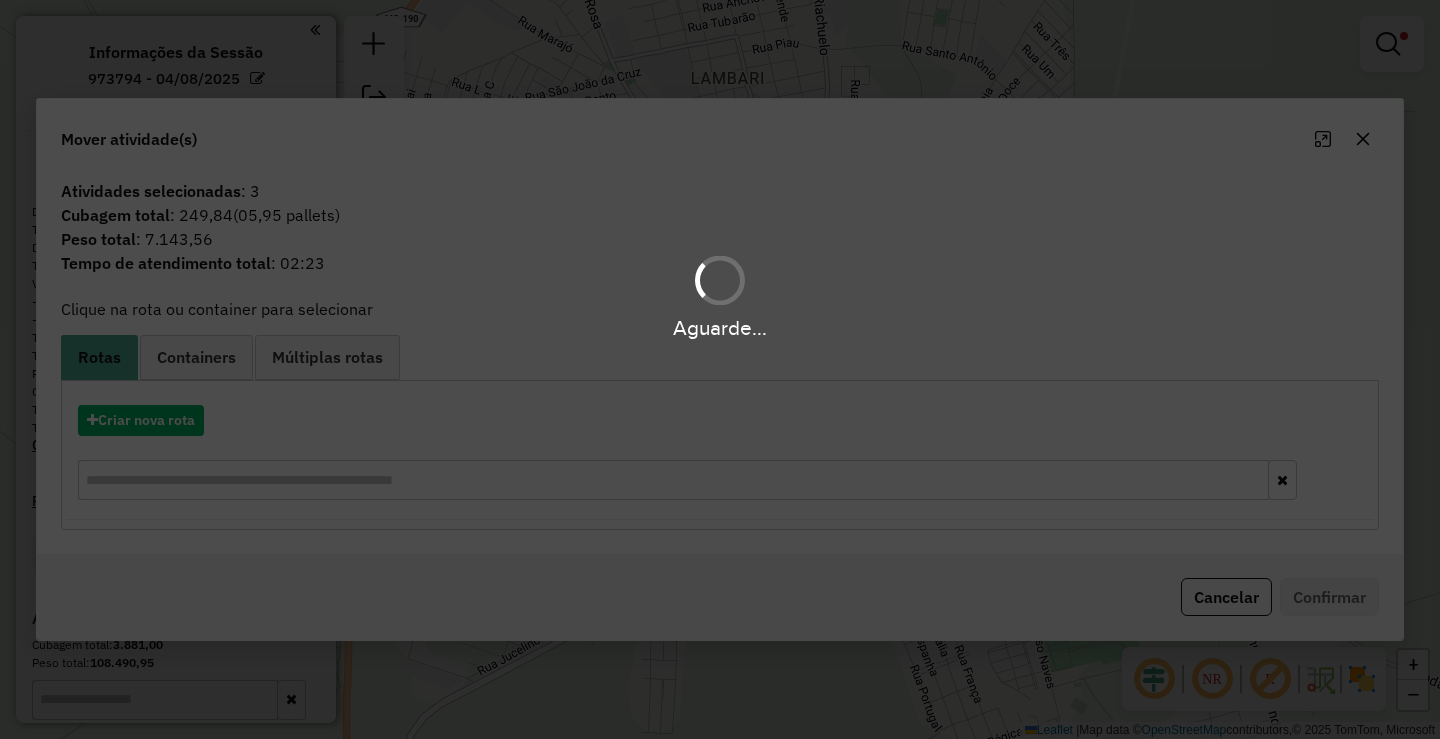 click on "Aguarde..." at bounding box center [720, 369] 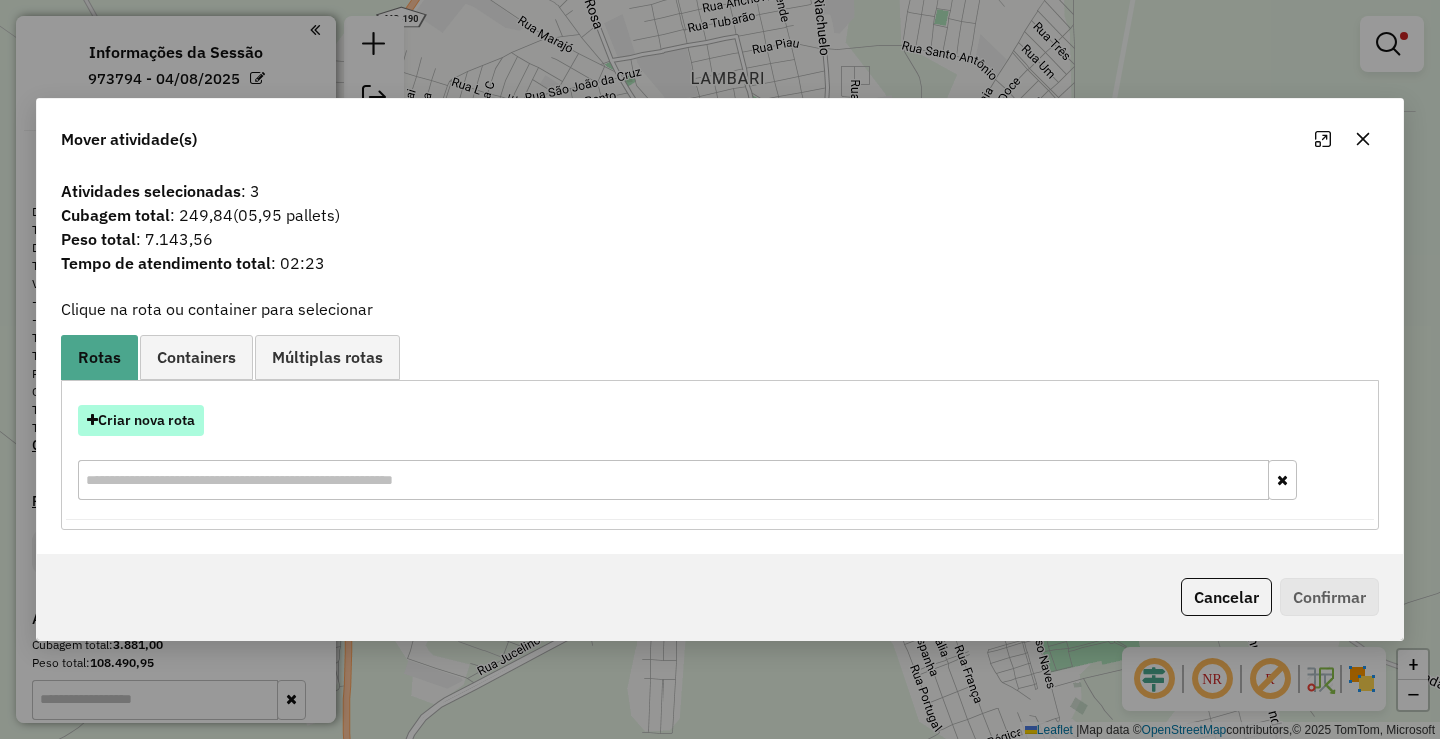 click on "Criar nova rota" at bounding box center [141, 420] 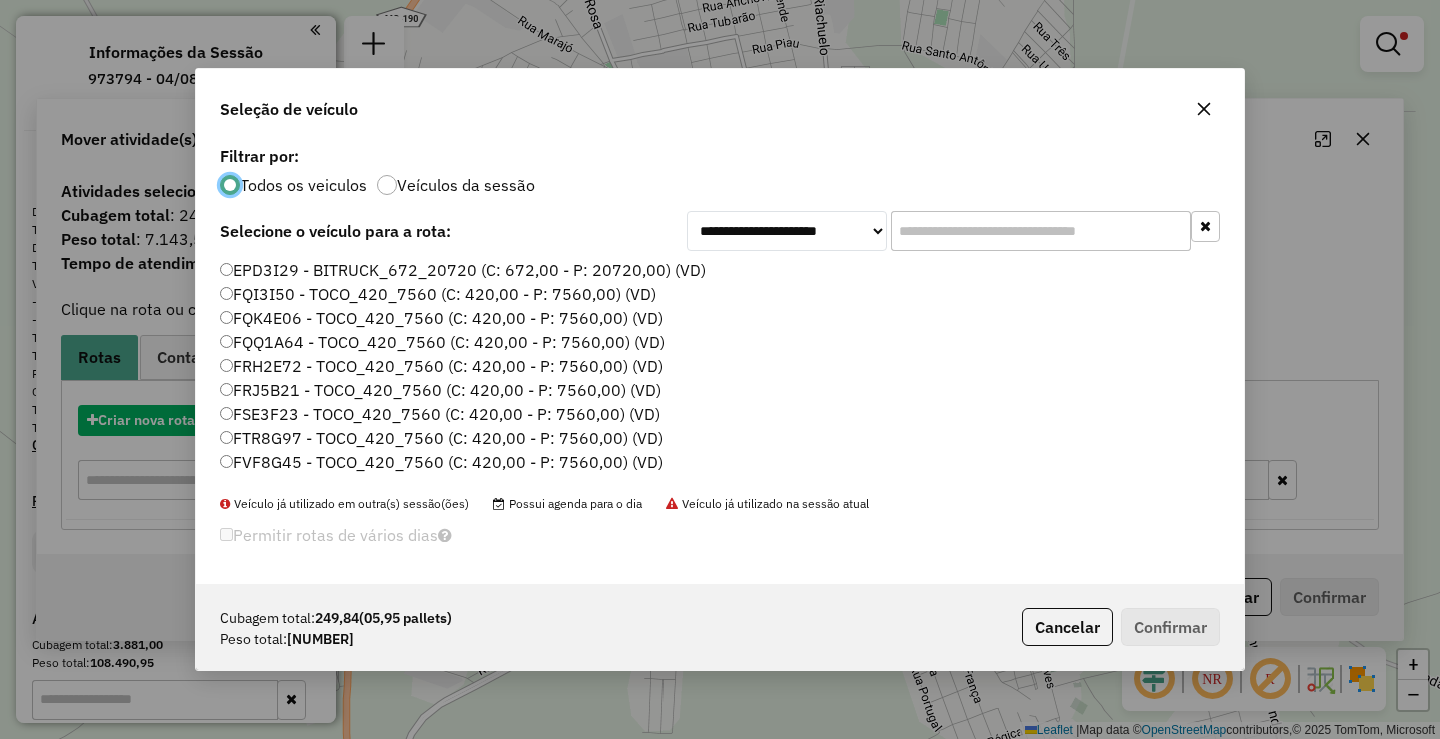 scroll, scrollTop: 11, scrollLeft: 6, axis: both 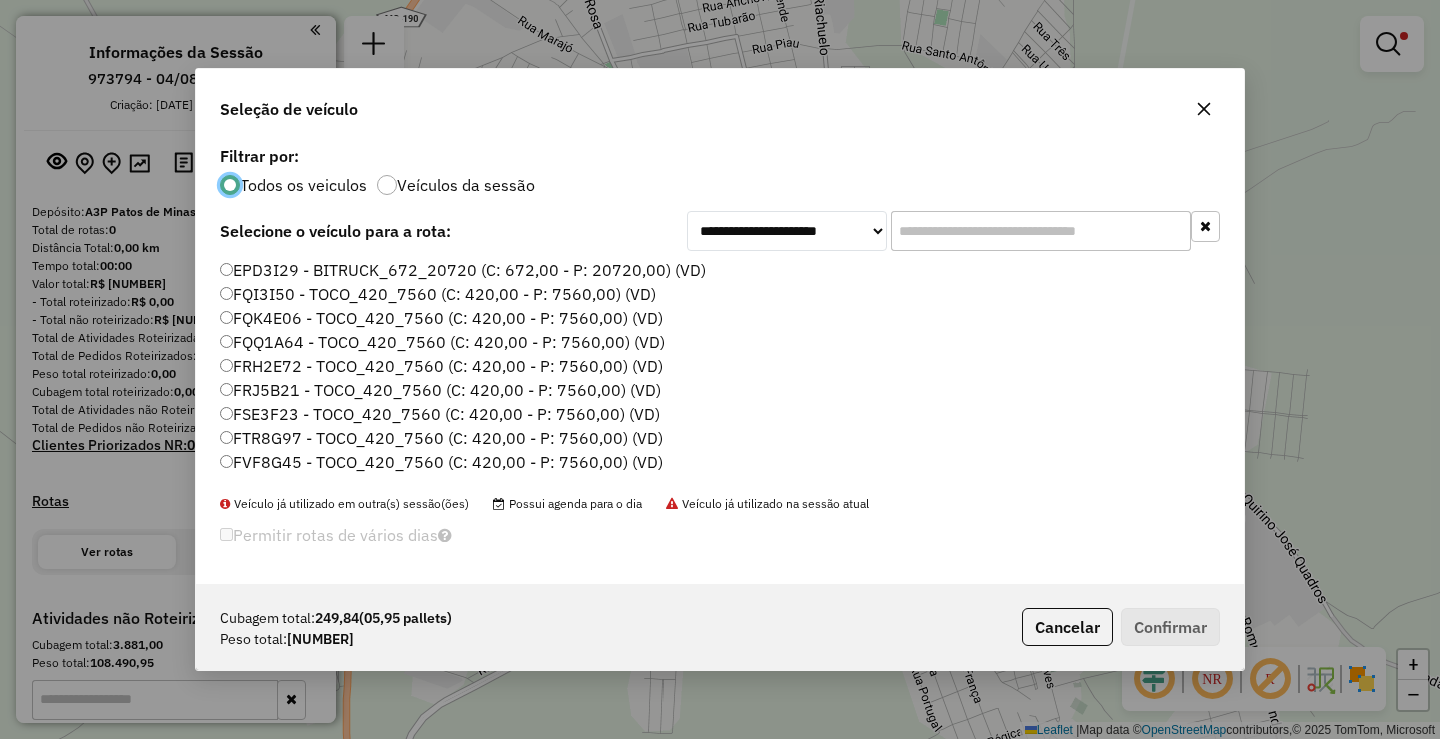 click 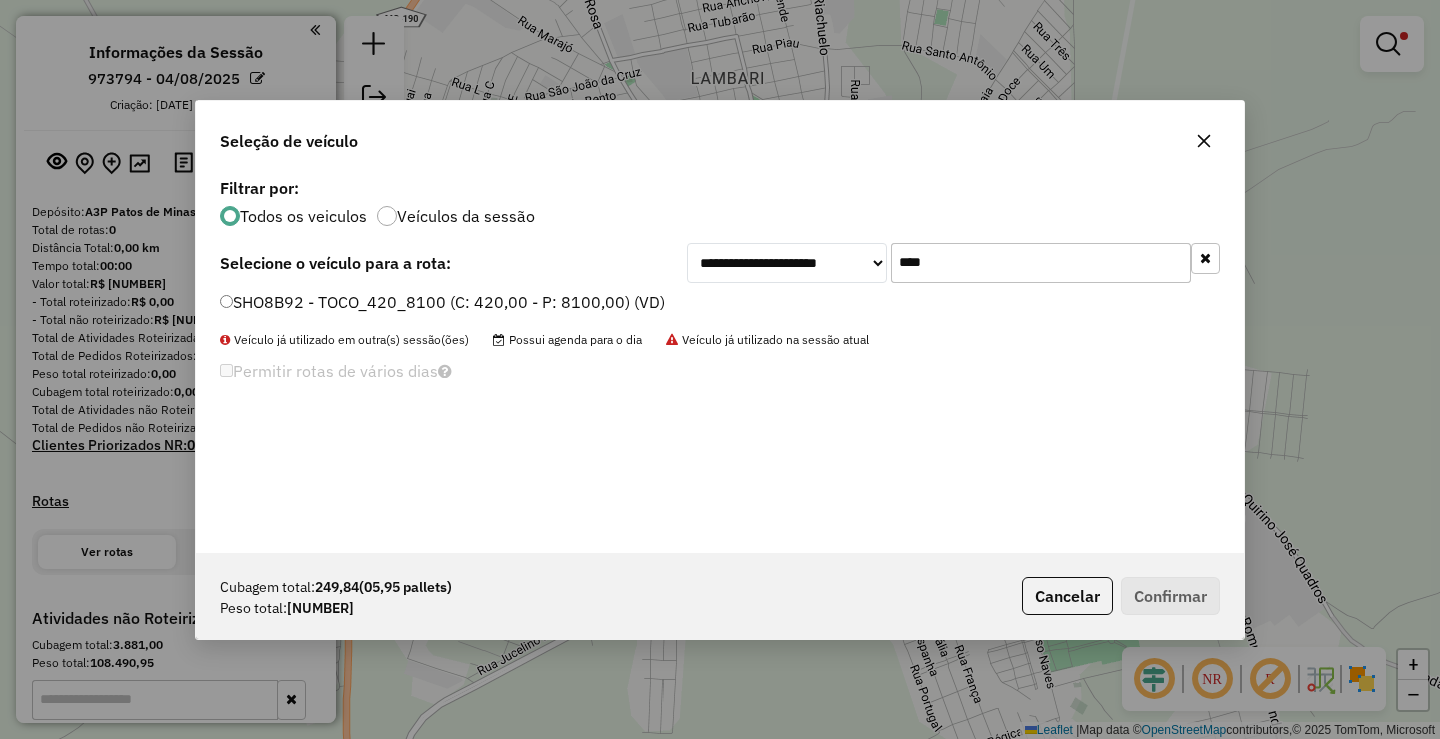 type on "****" 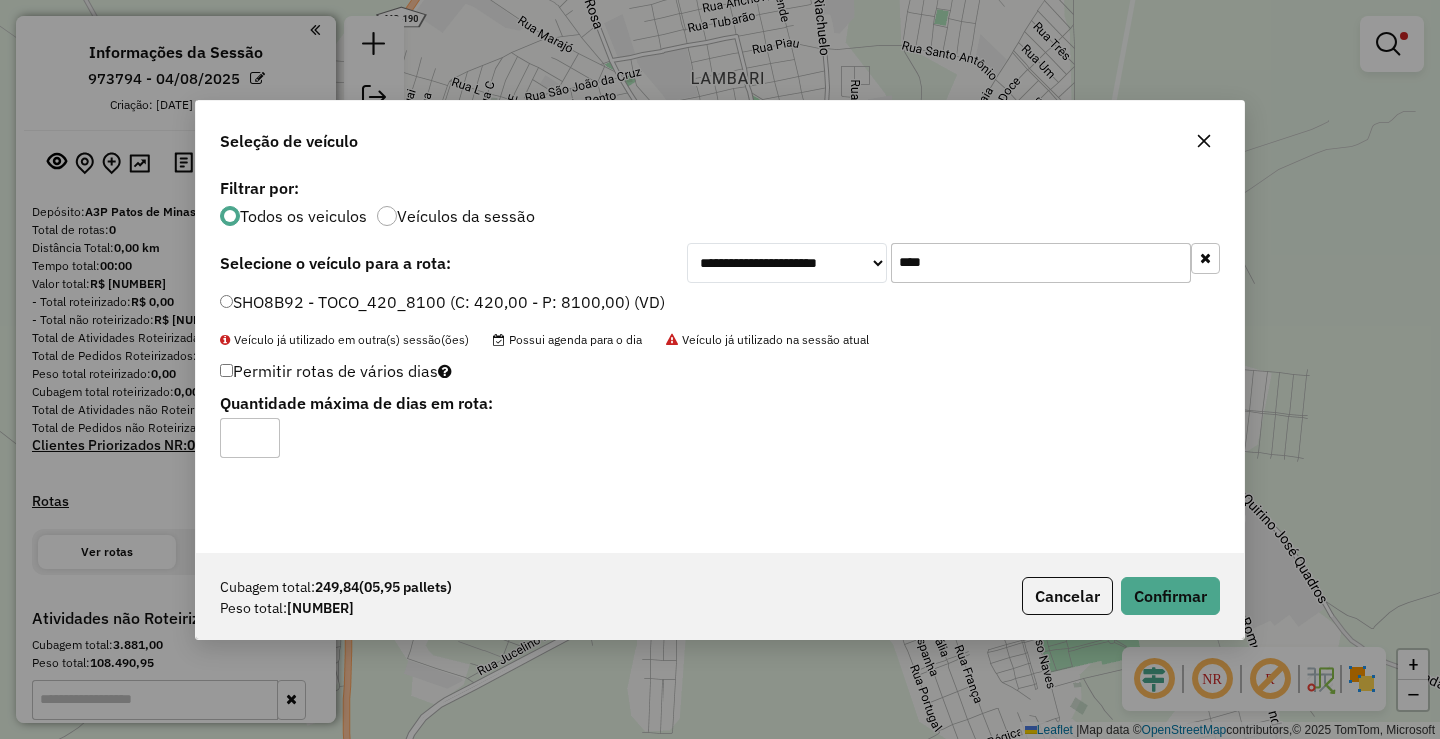 click on "Cubagem total:  249,84   (05,95 pallets)  Peso total: 7.143,56  Cancelar   Confirmar" 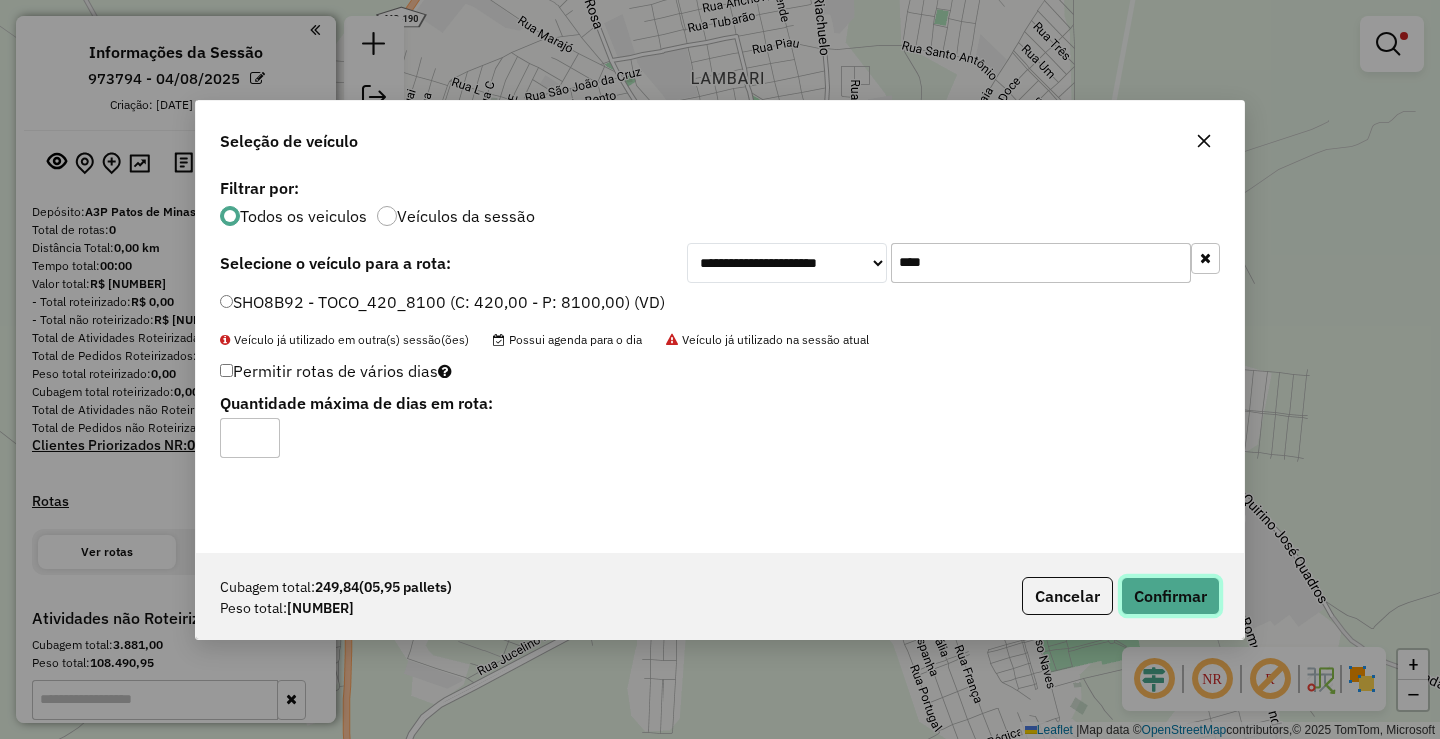 click on "Confirmar" 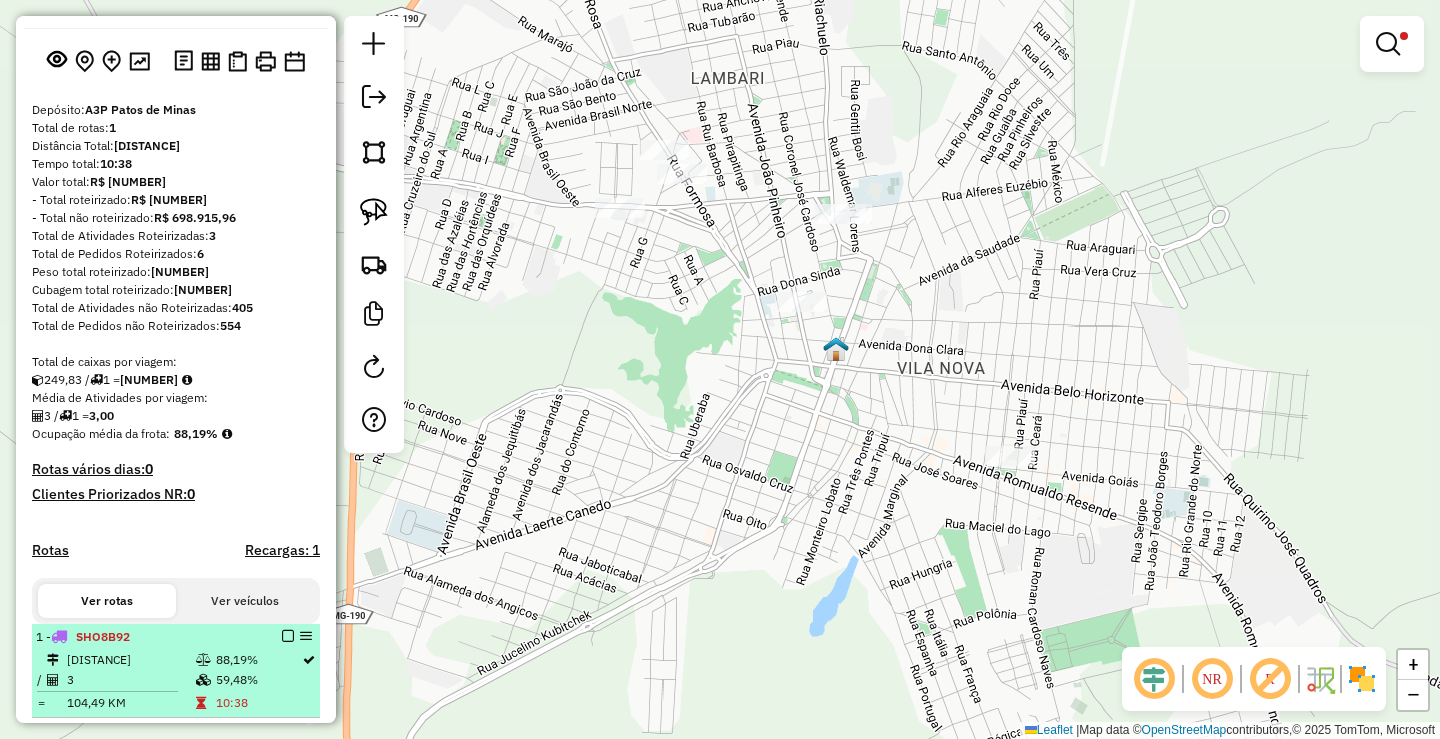 scroll, scrollTop: 300, scrollLeft: 0, axis: vertical 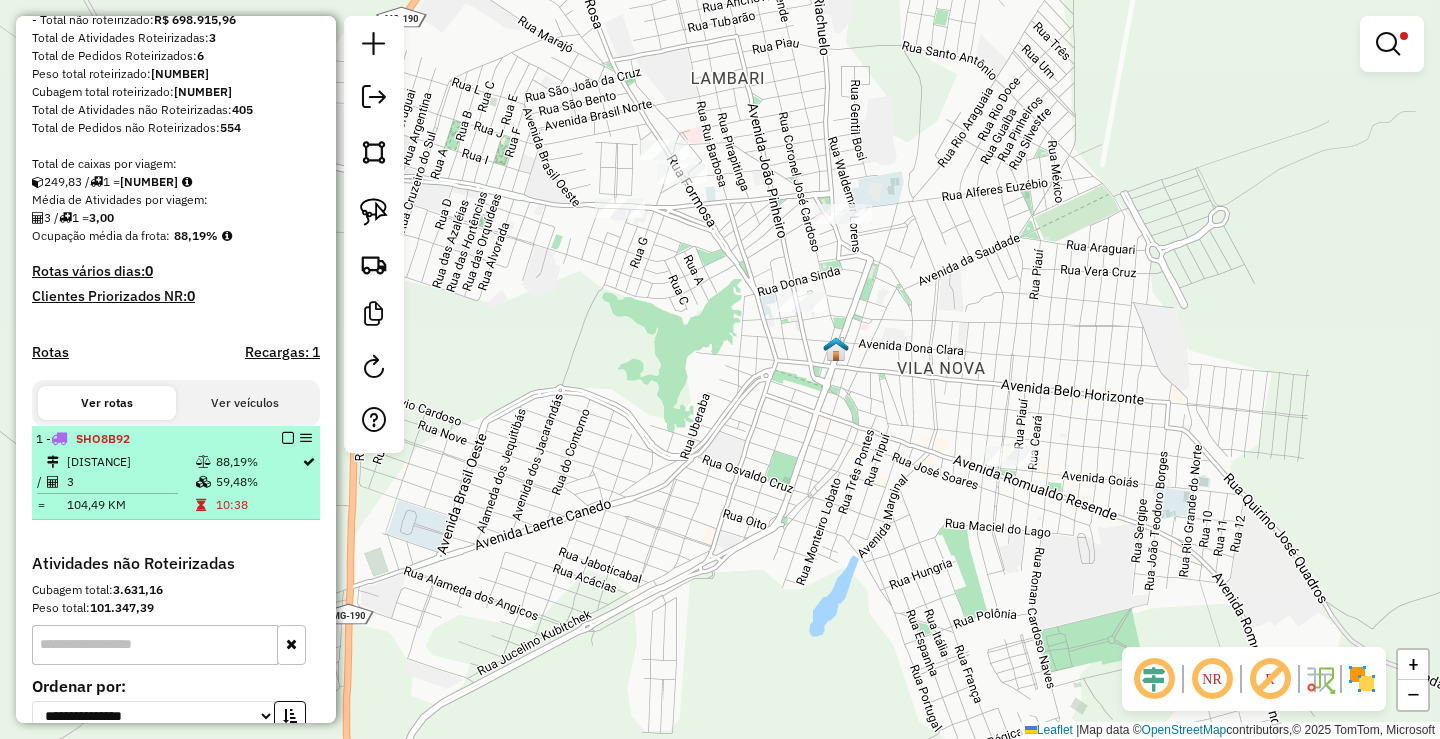 click at bounding box center [288, 438] 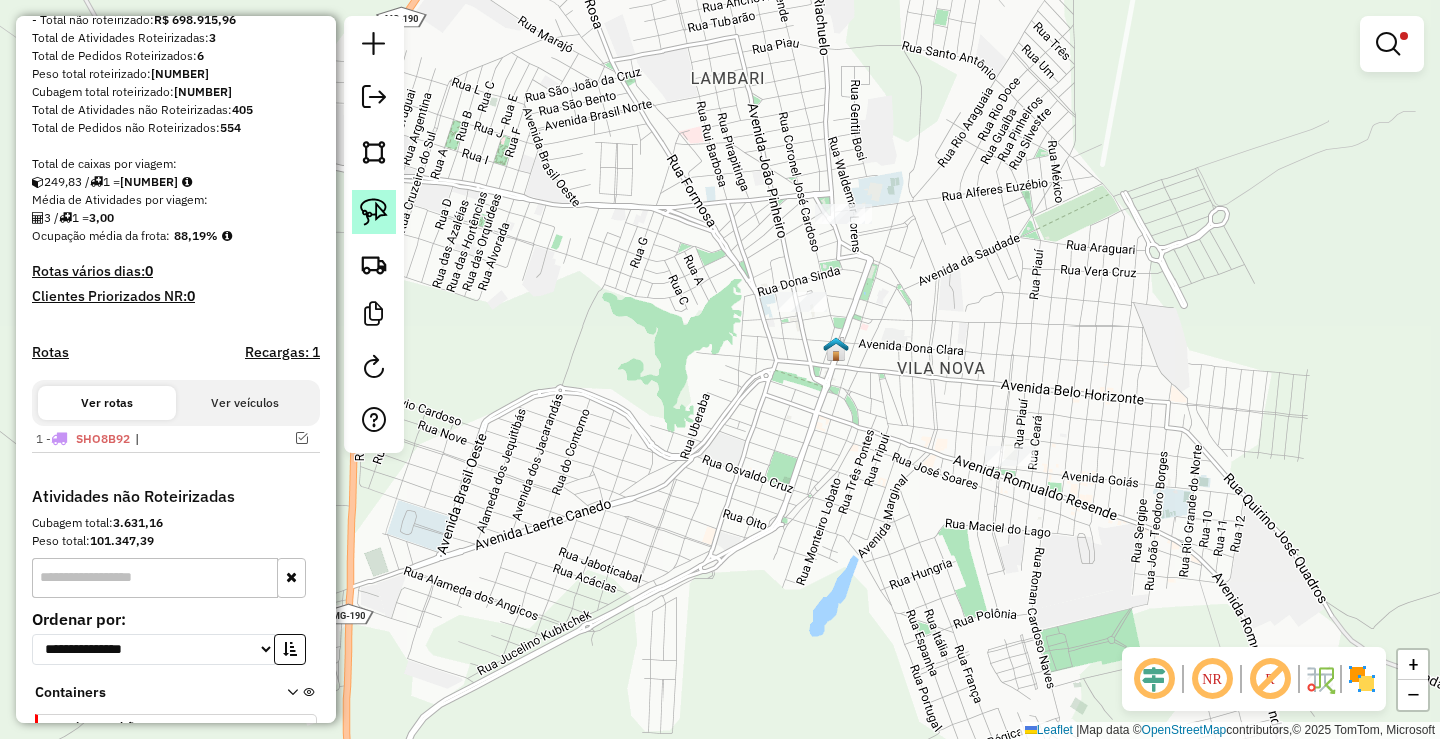 click 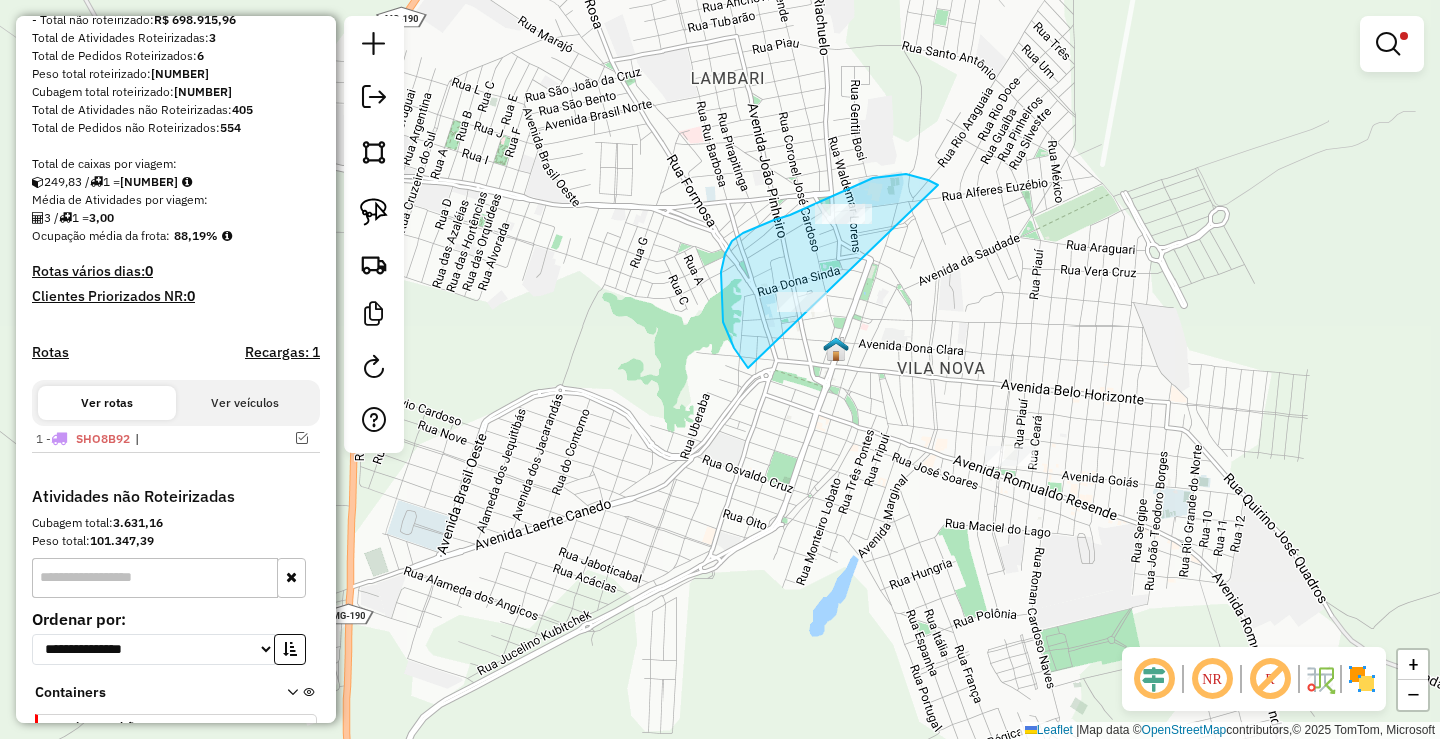 drag, startPoint x: 928, startPoint y: 180, endPoint x: 902, endPoint y: 374, distance: 195.73451 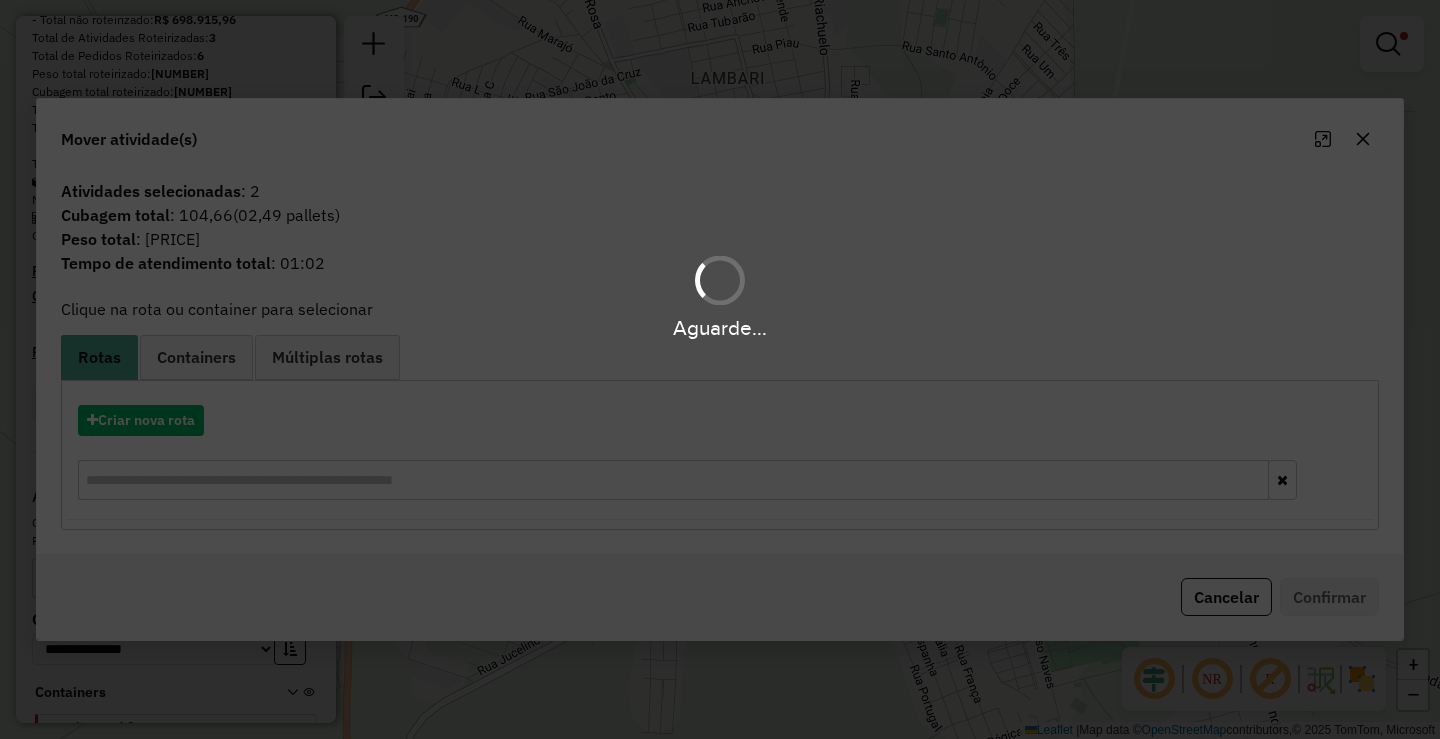 click on "Aguarde..." at bounding box center (720, 369) 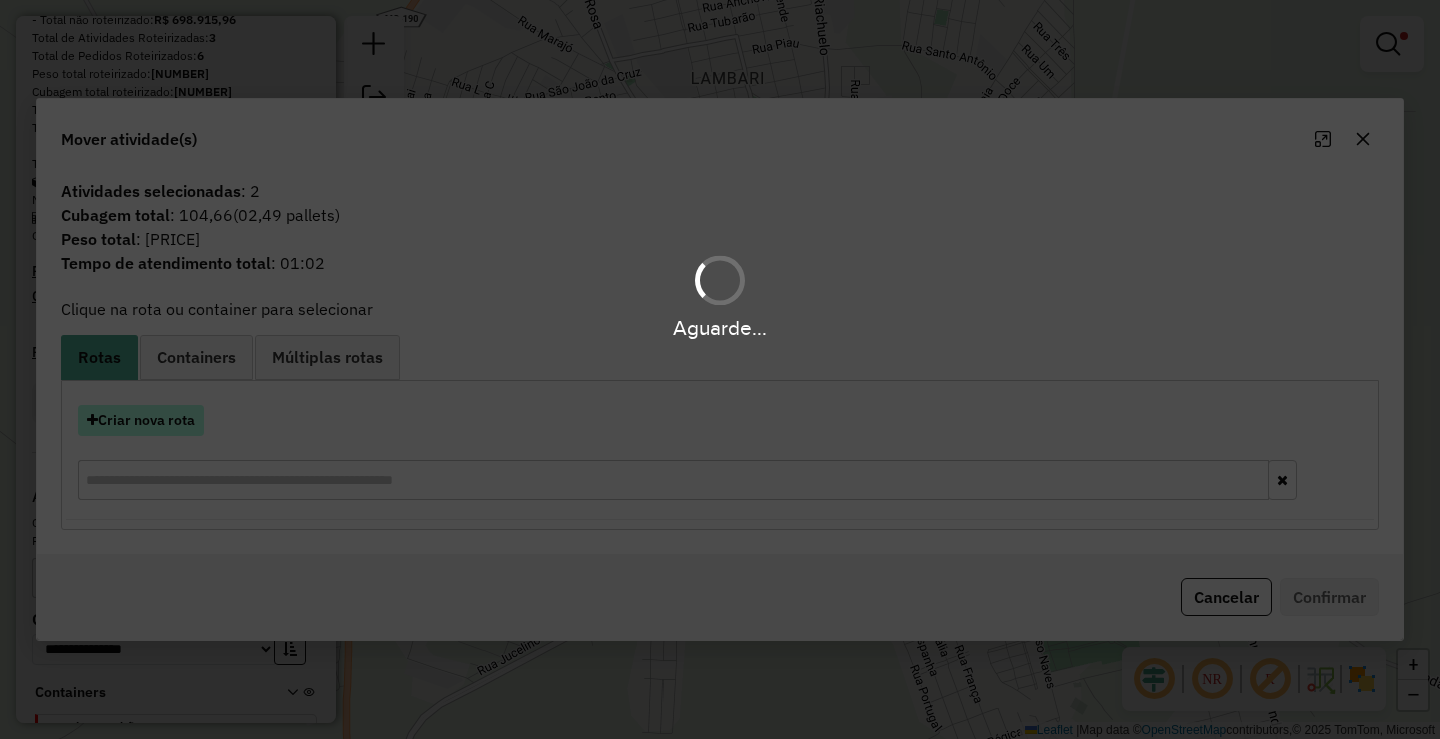 click on "Criar nova rota" at bounding box center (141, 420) 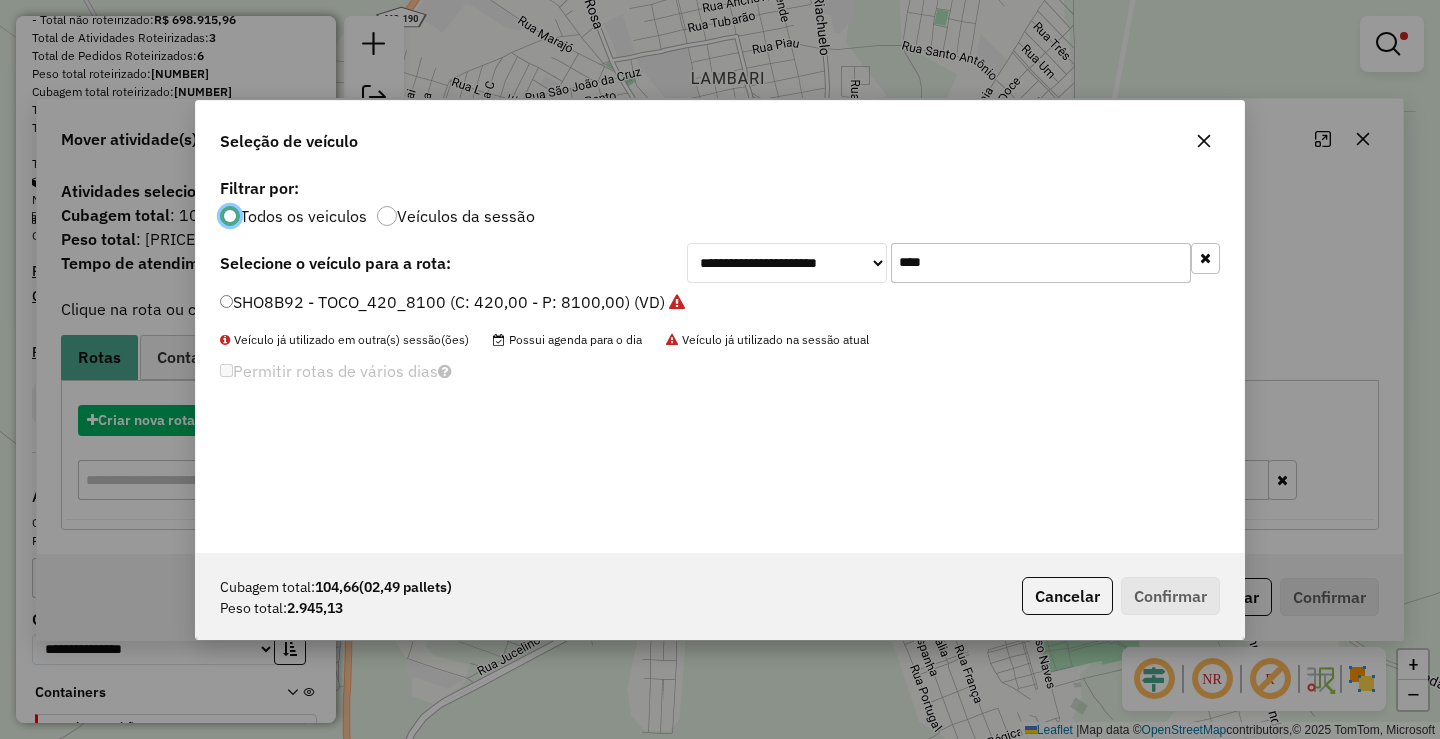 scroll, scrollTop: 11, scrollLeft: 6, axis: both 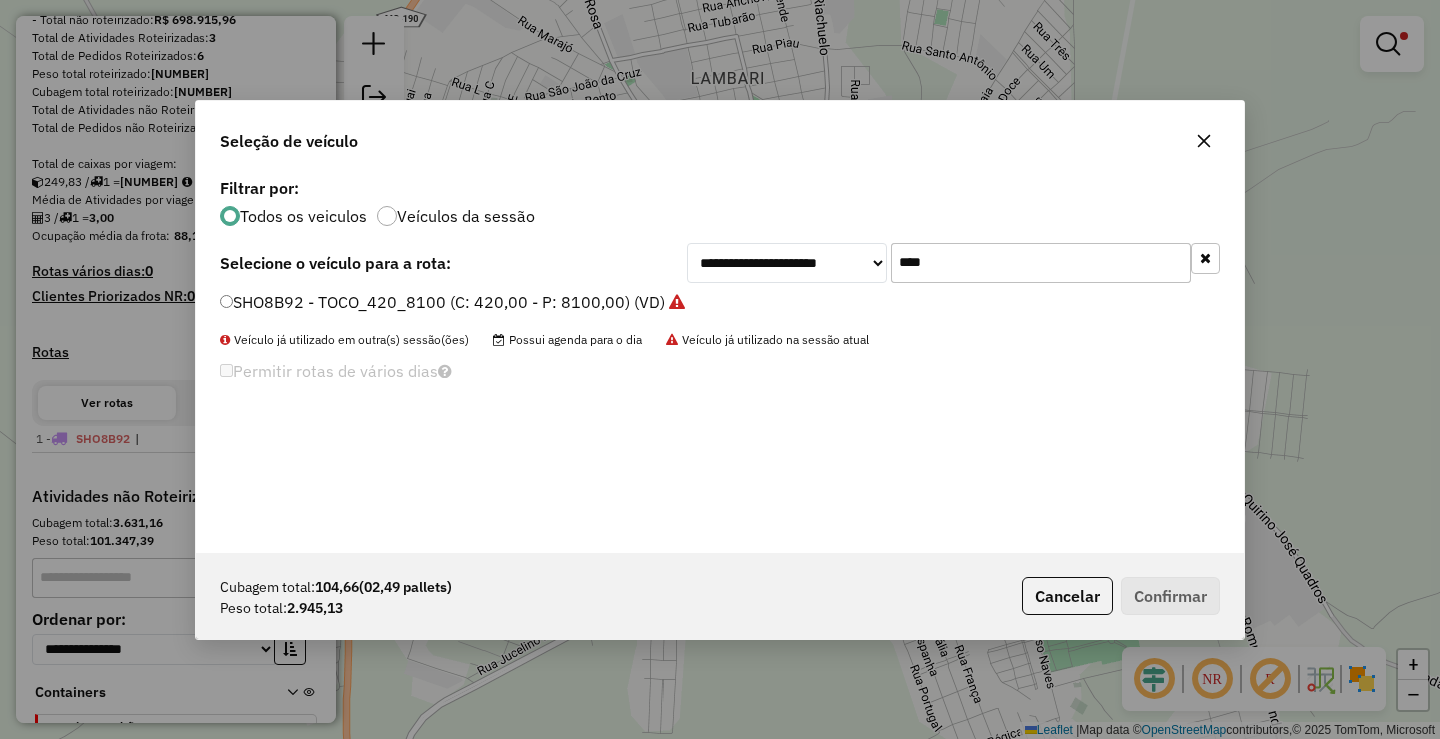 click on "****" 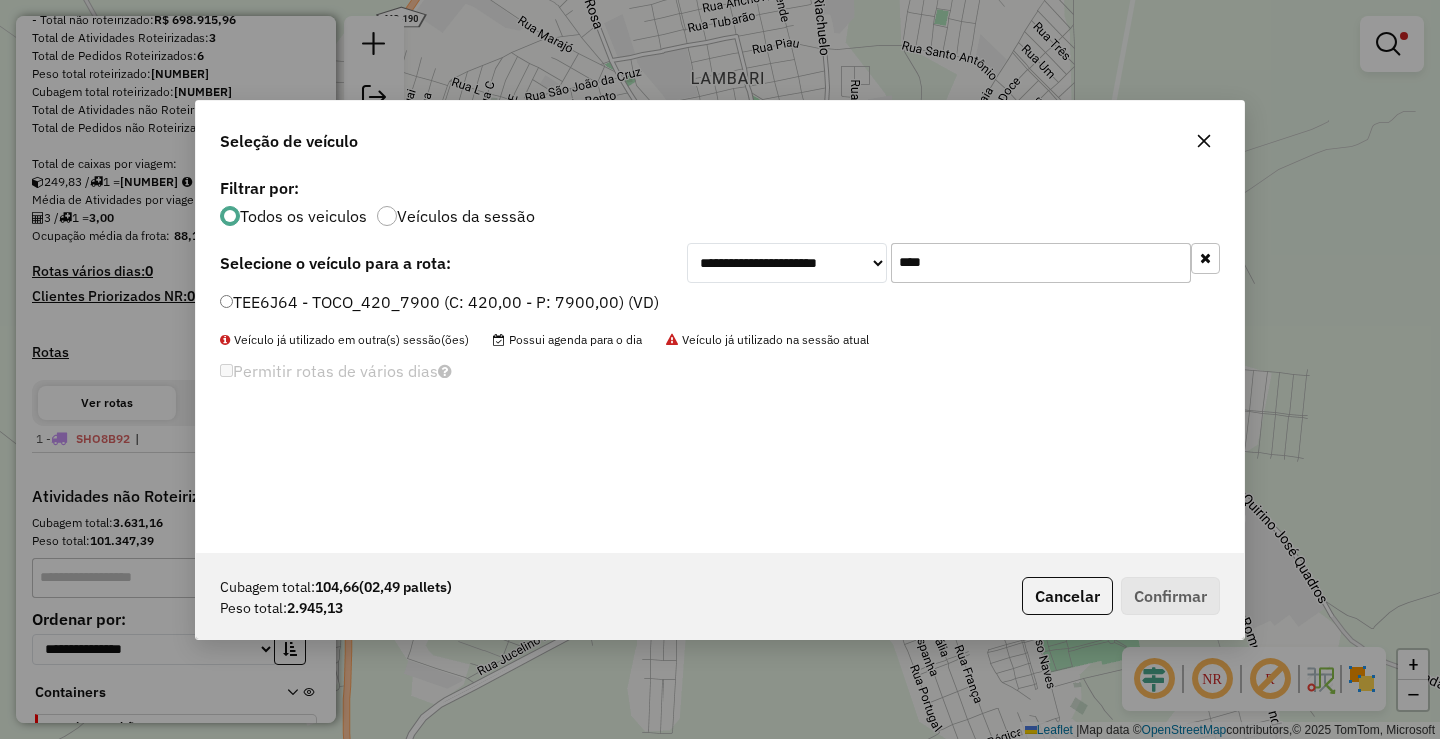 type on "****" 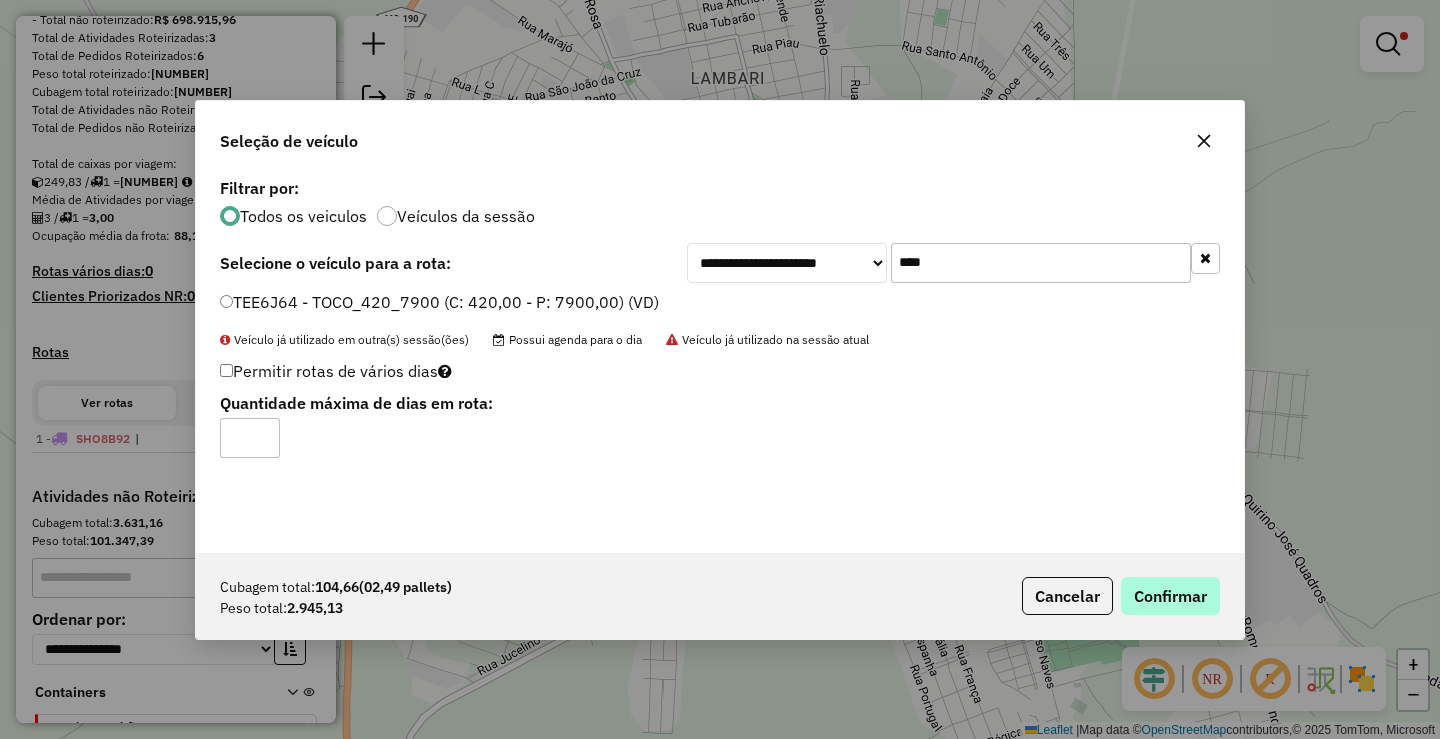 click on "Cubagem total:  104,66   (02,49 pallets)  Peso total: 2.945,13  Cancelar   Confirmar" 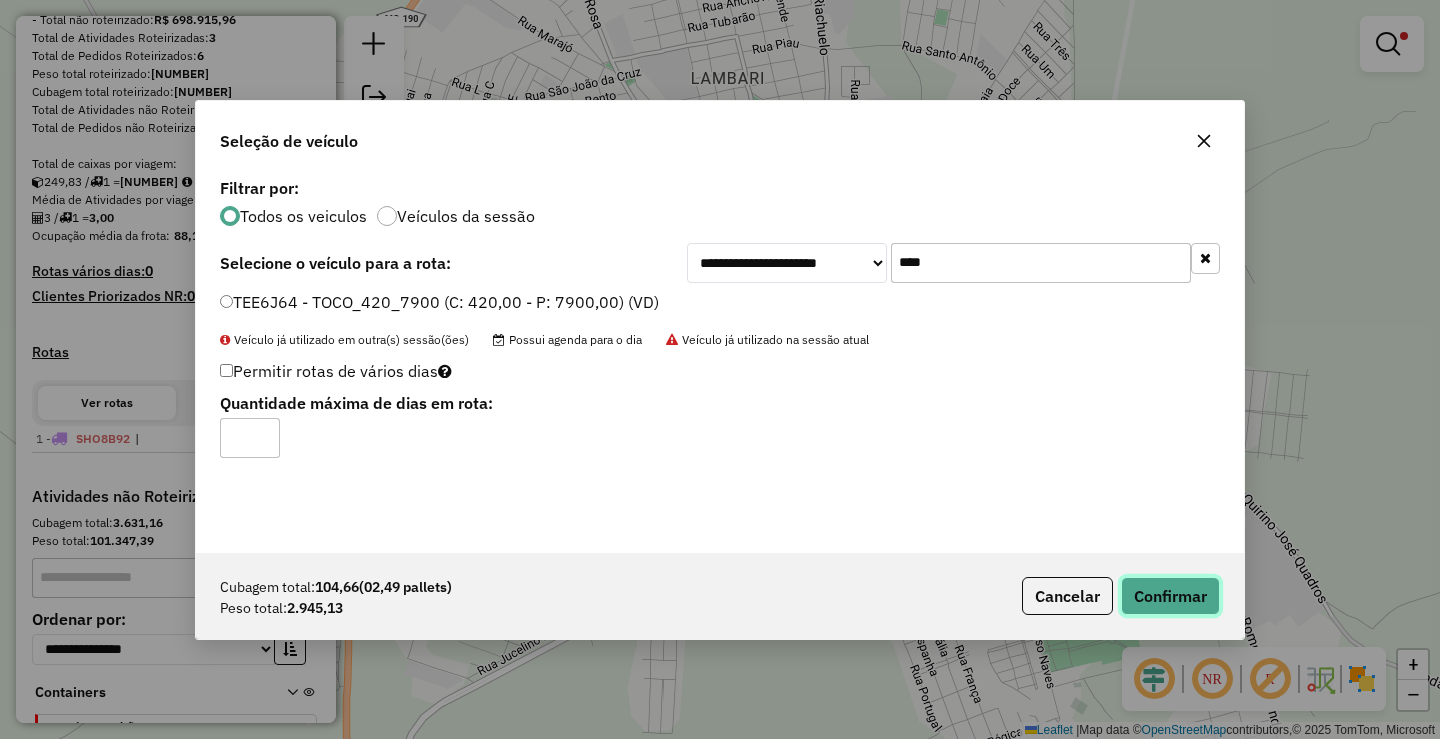 click on "Confirmar" 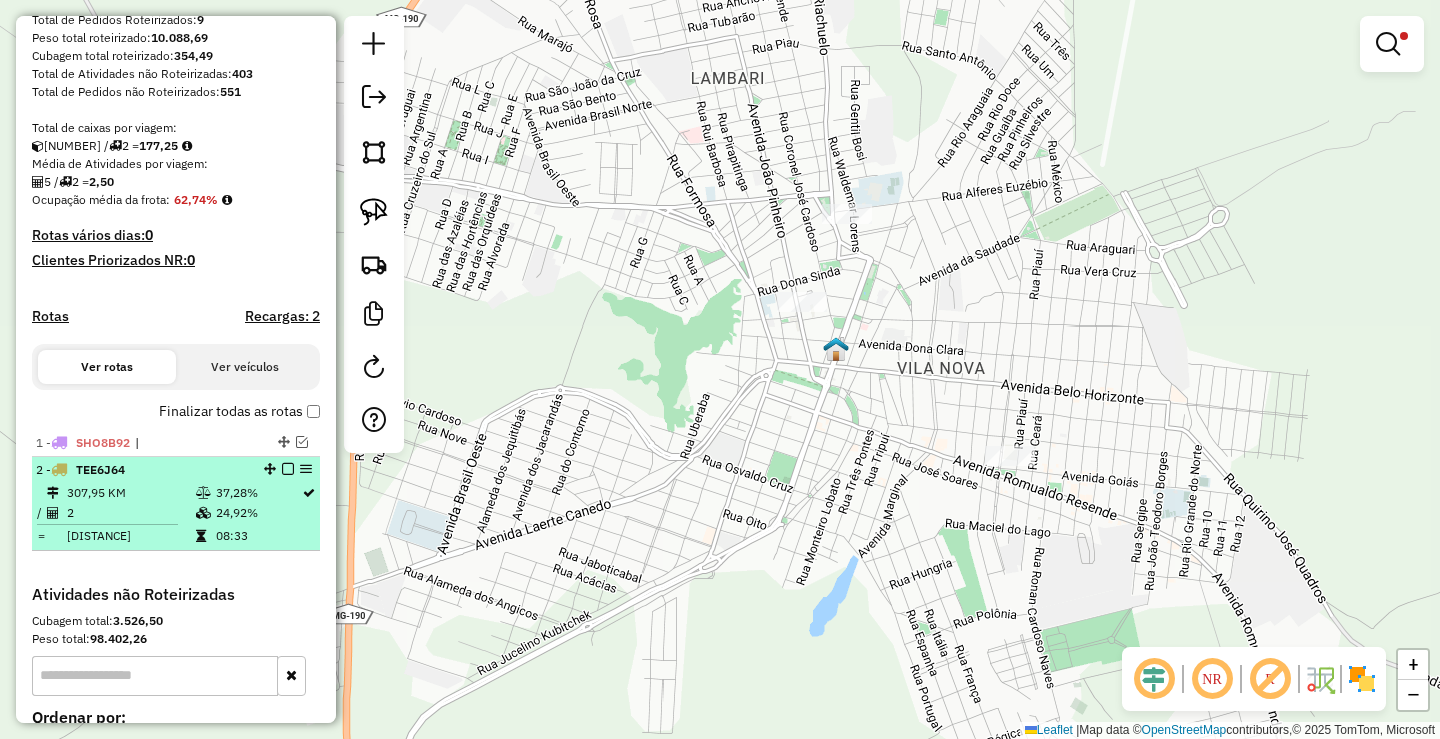 scroll, scrollTop: 400, scrollLeft: 0, axis: vertical 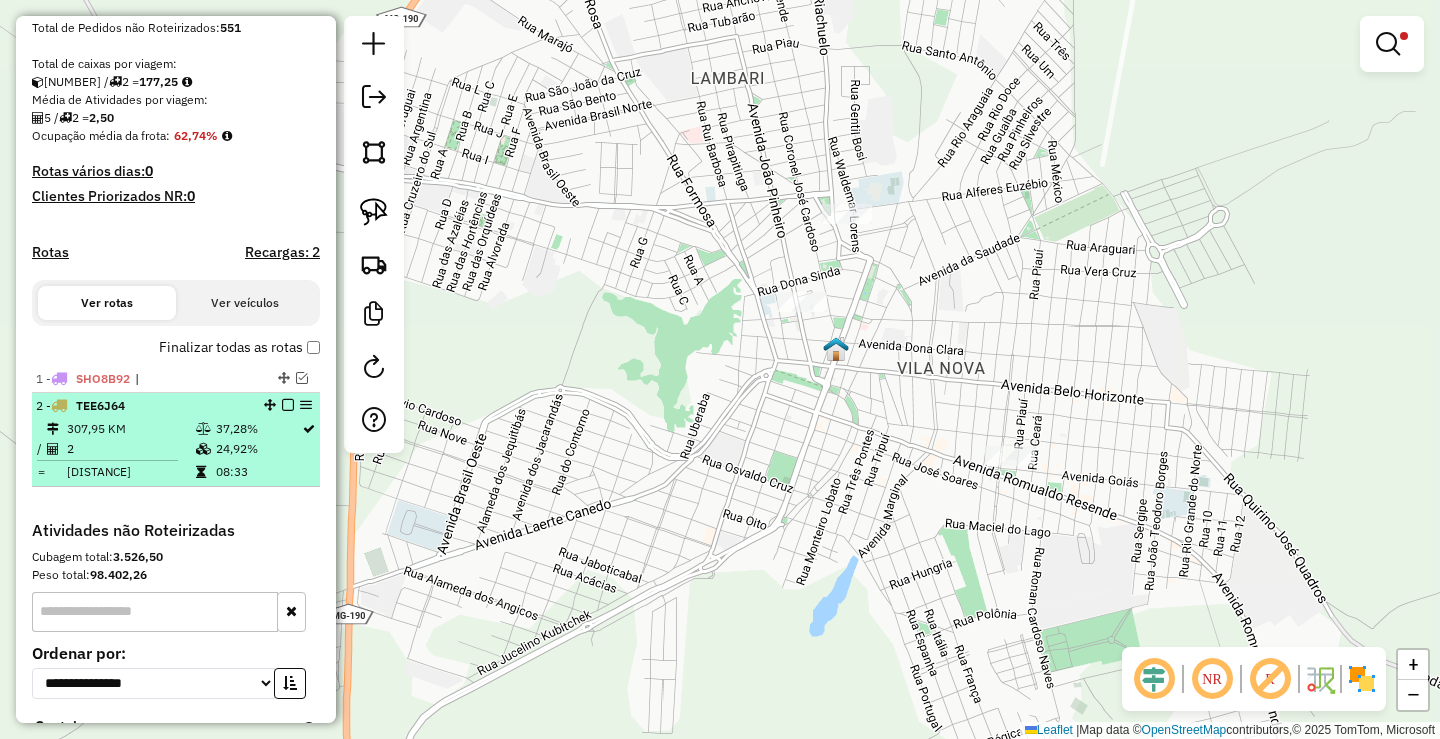 click at bounding box center [288, 405] 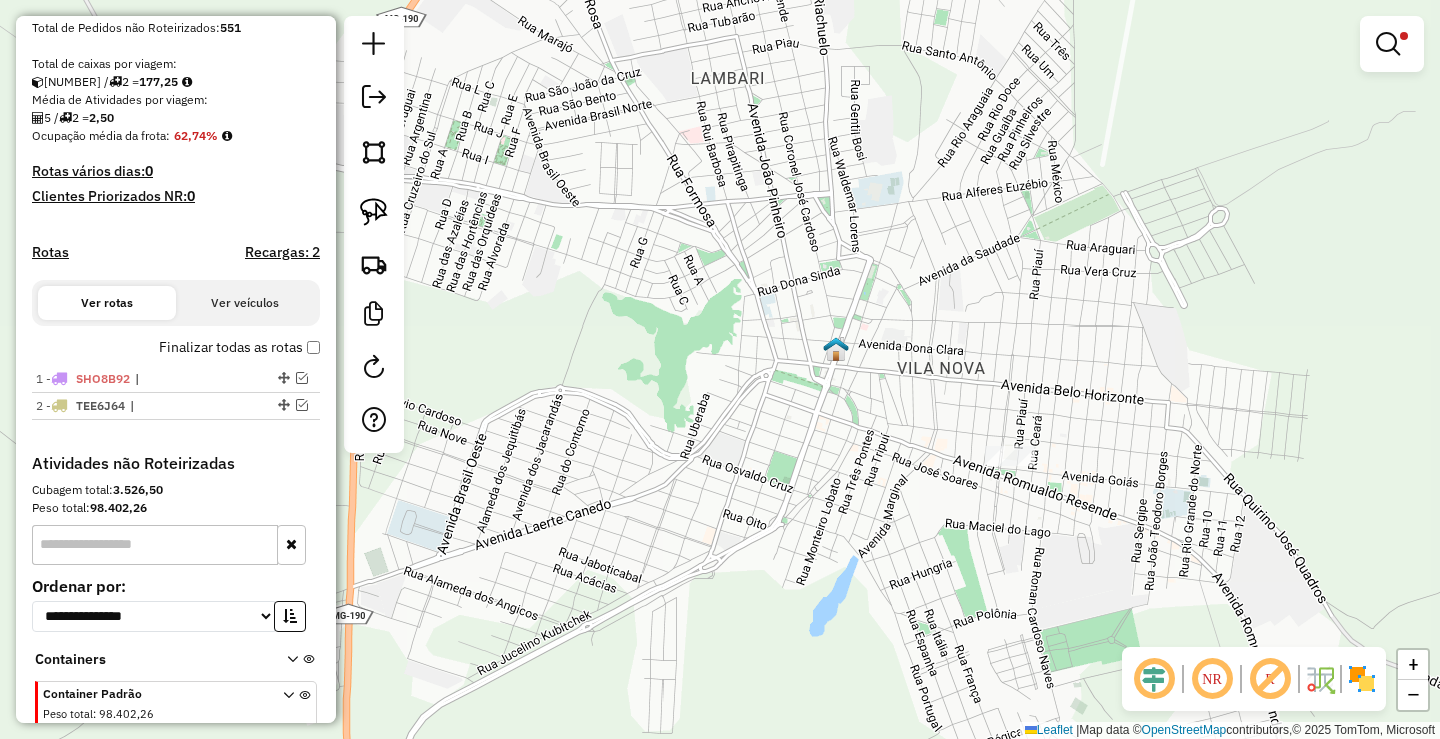 click 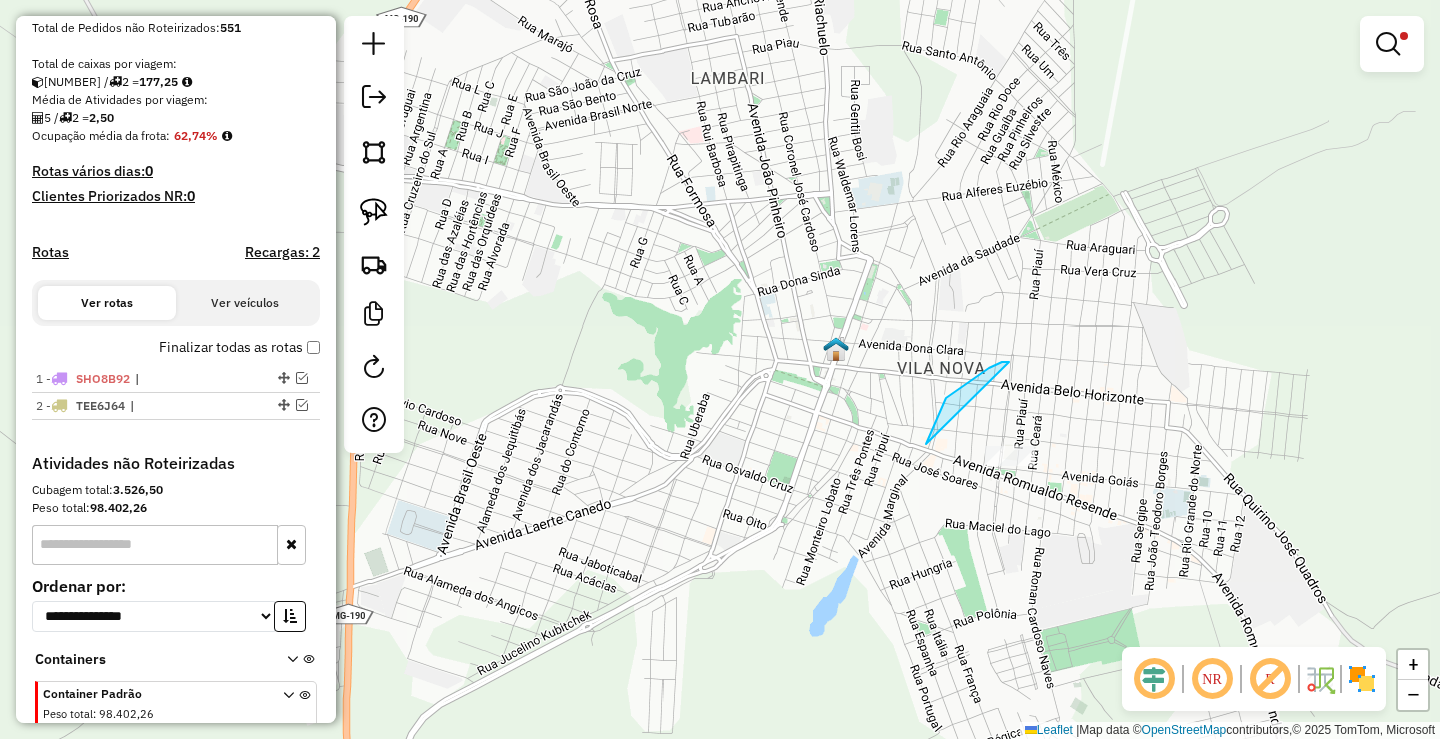 drag, startPoint x: 946, startPoint y: 398, endPoint x: 1194, endPoint y: 550, distance: 290.87454 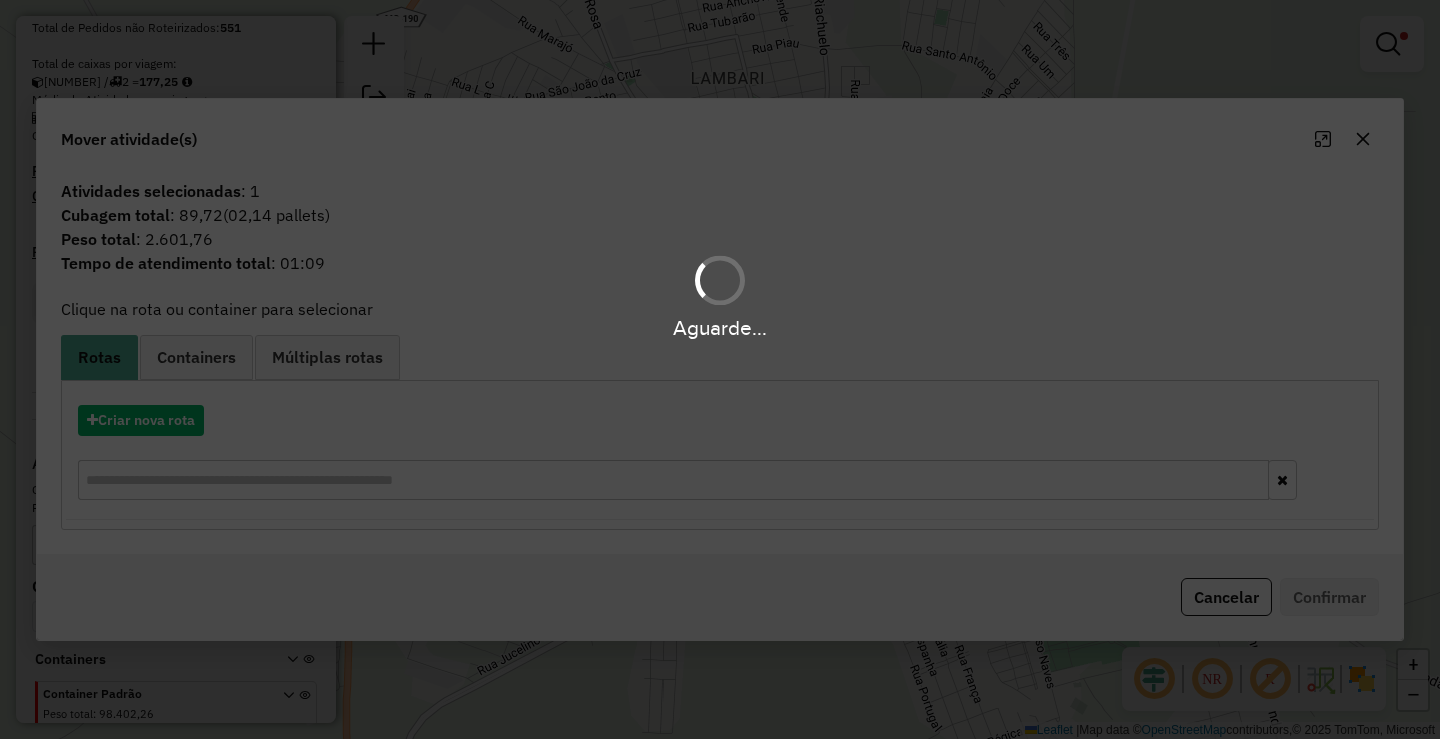 drag, startPoint x: 174, startPoint y: 438, endPoint x: 172, endPoint y: 417, distance: 21.095022 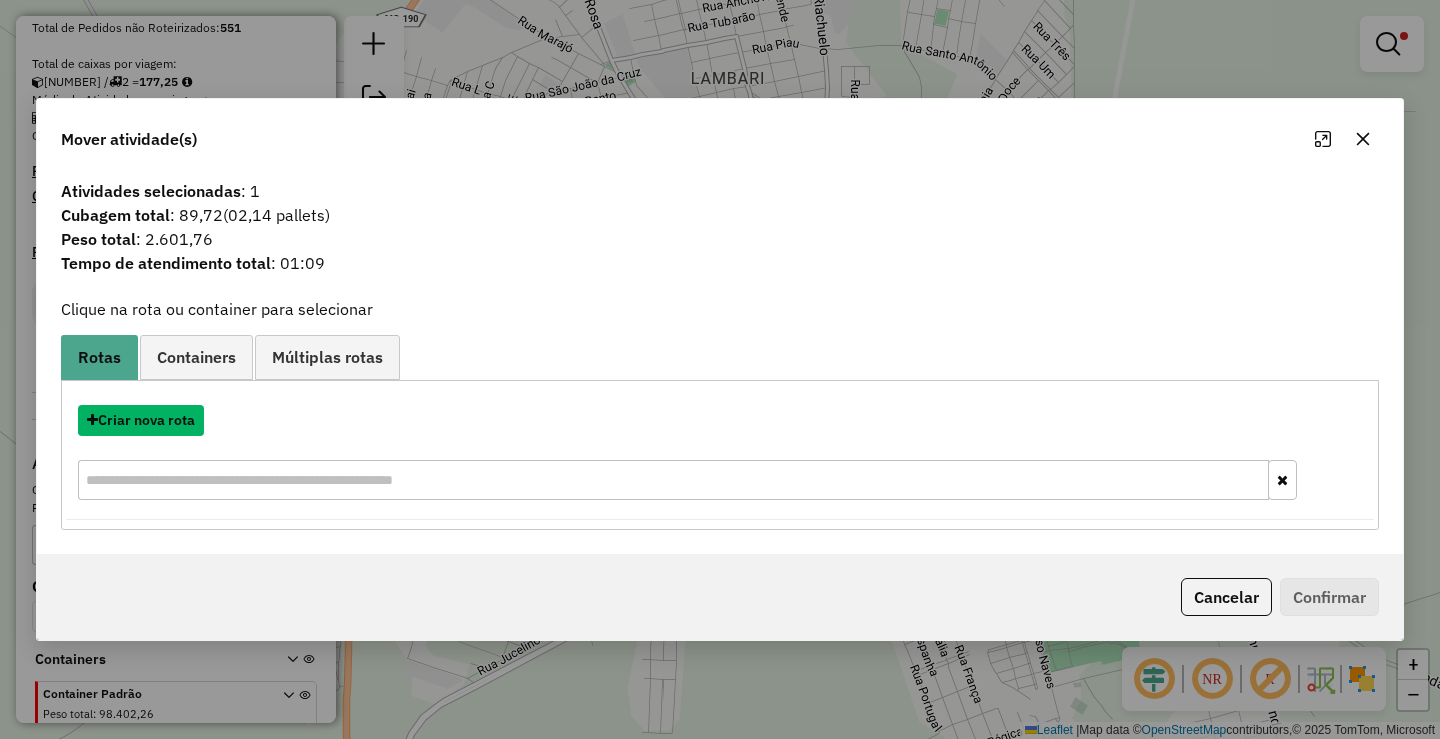 click on "Criar nova rota" at bounding box center [141, 420] 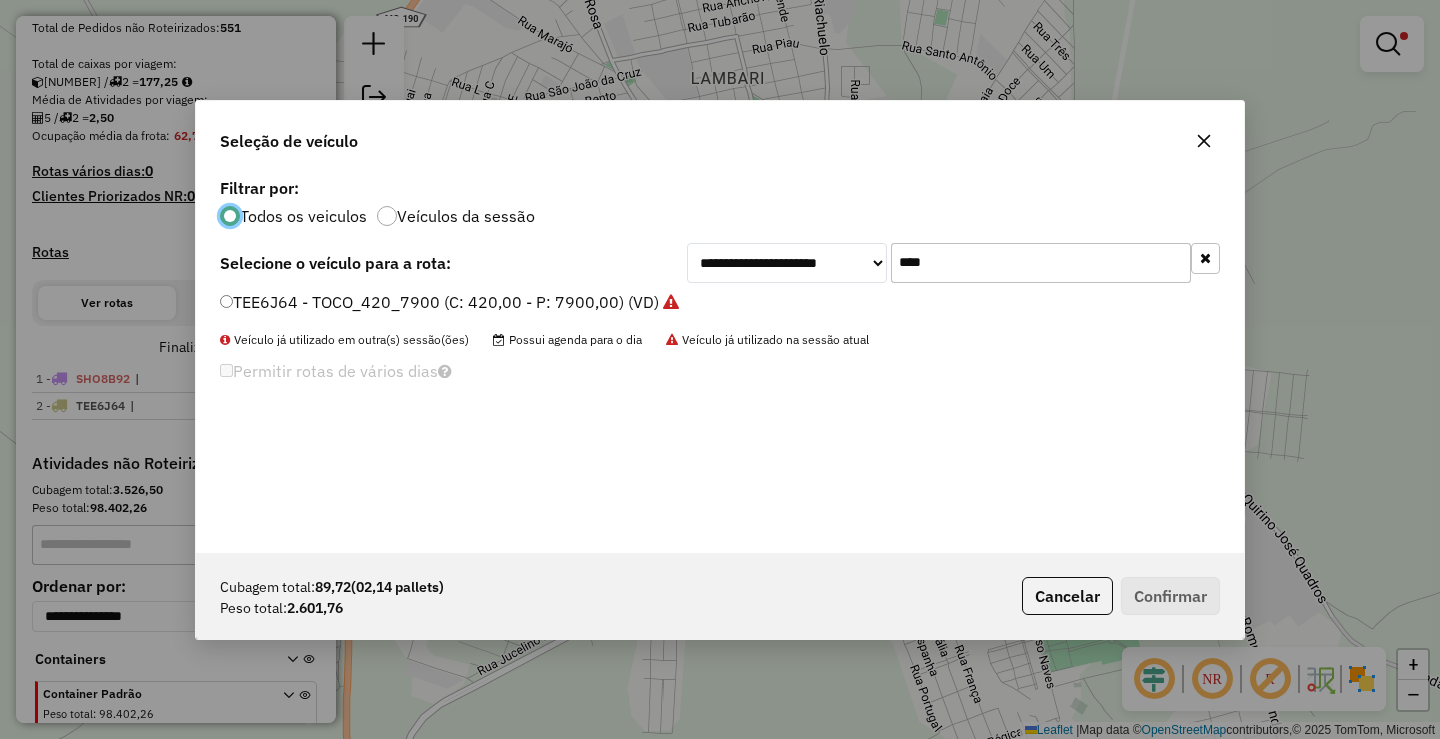 scroll, scrollTop: 11, scrollLeft: 6, axis: both 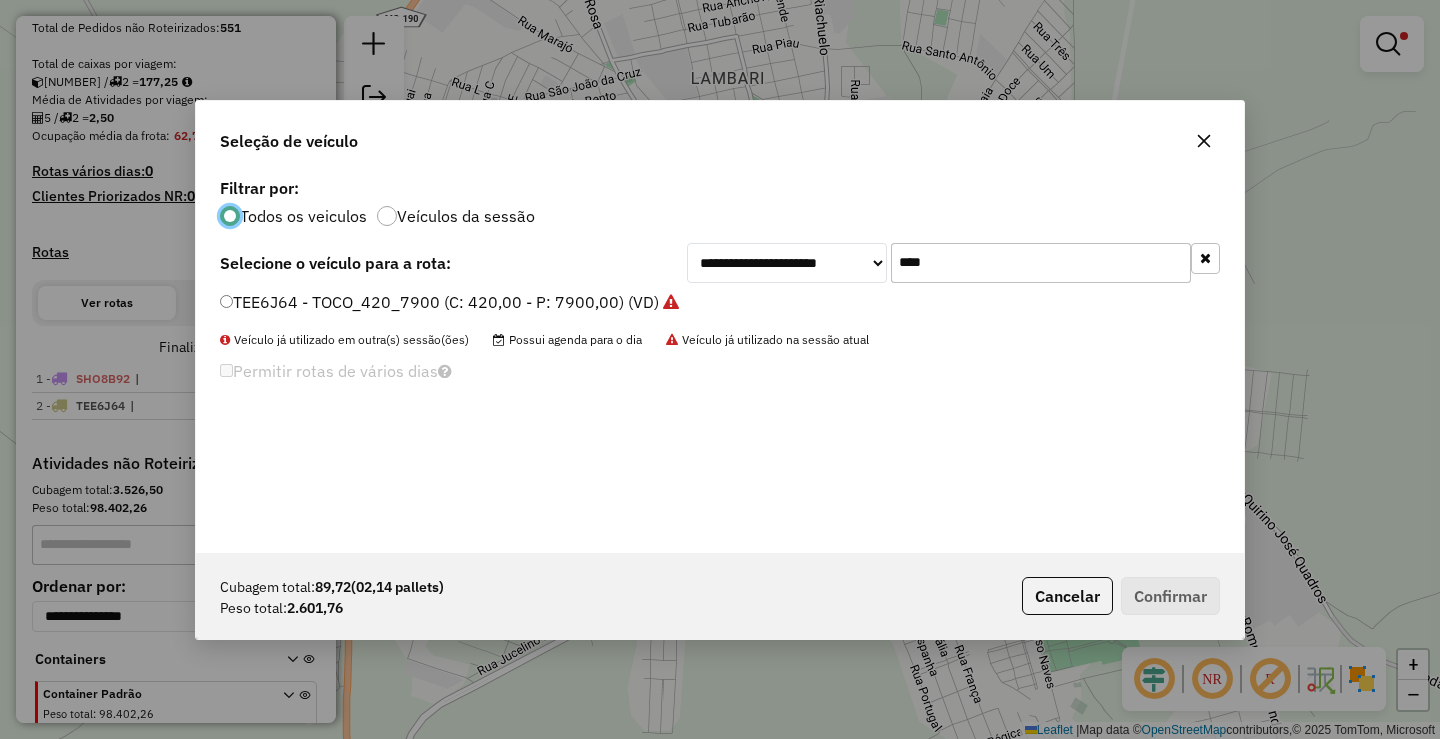 click on "****" 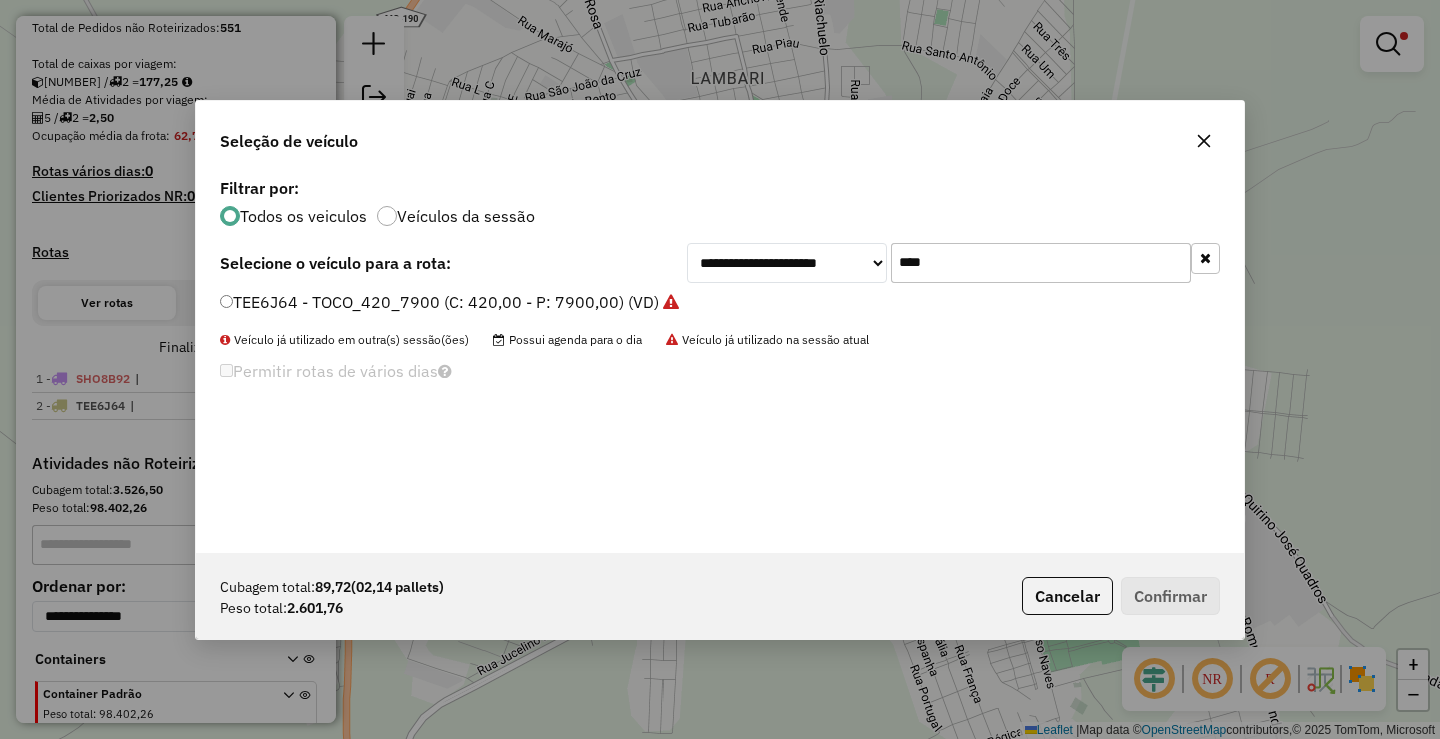 click on "****" 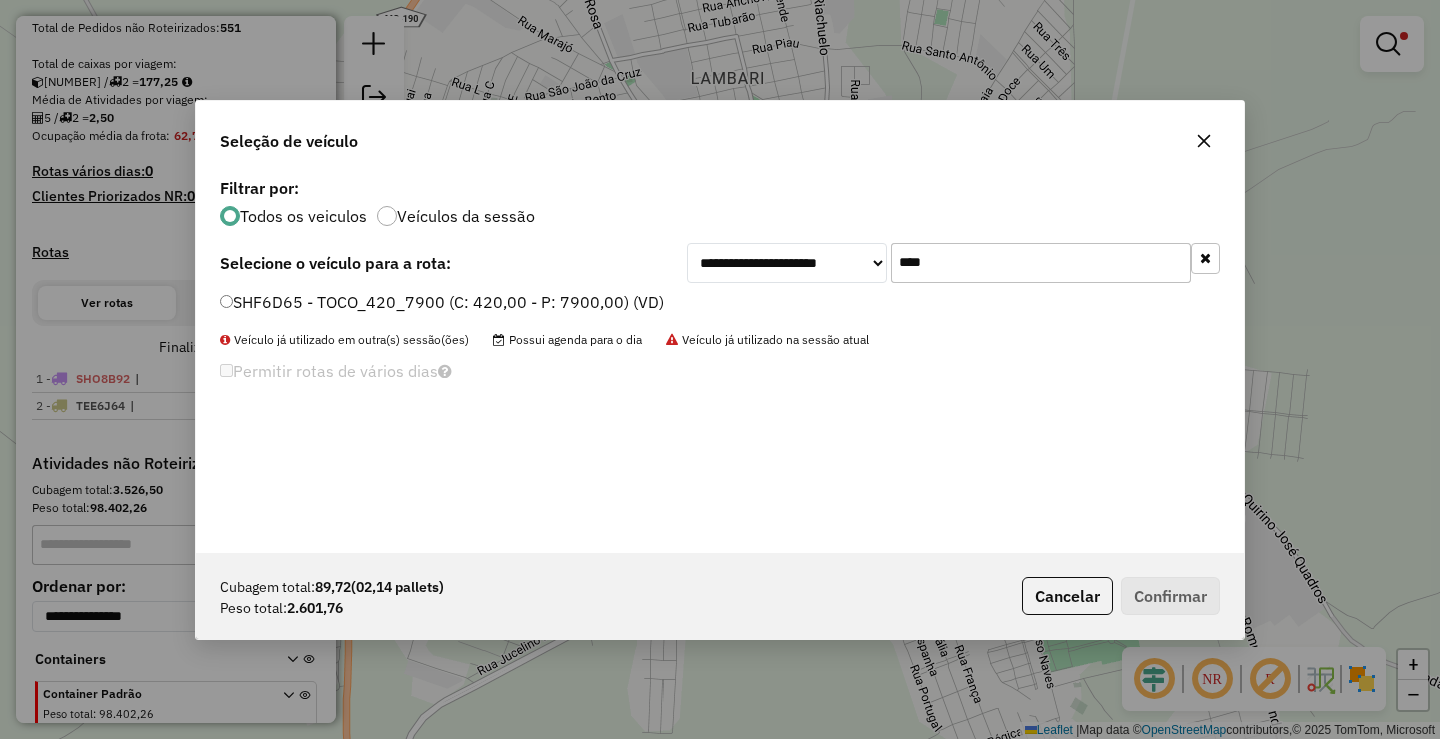 type on "****" 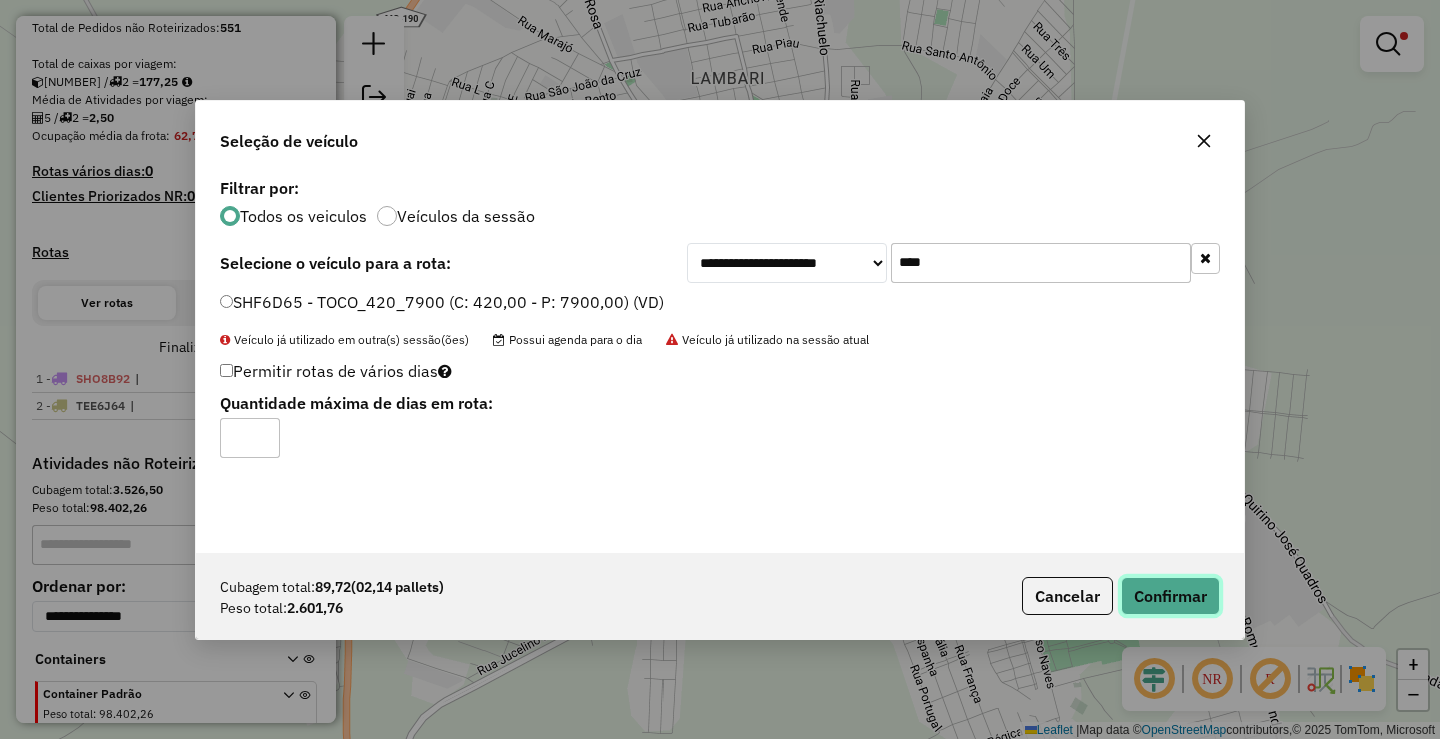 click on "Confirmar" 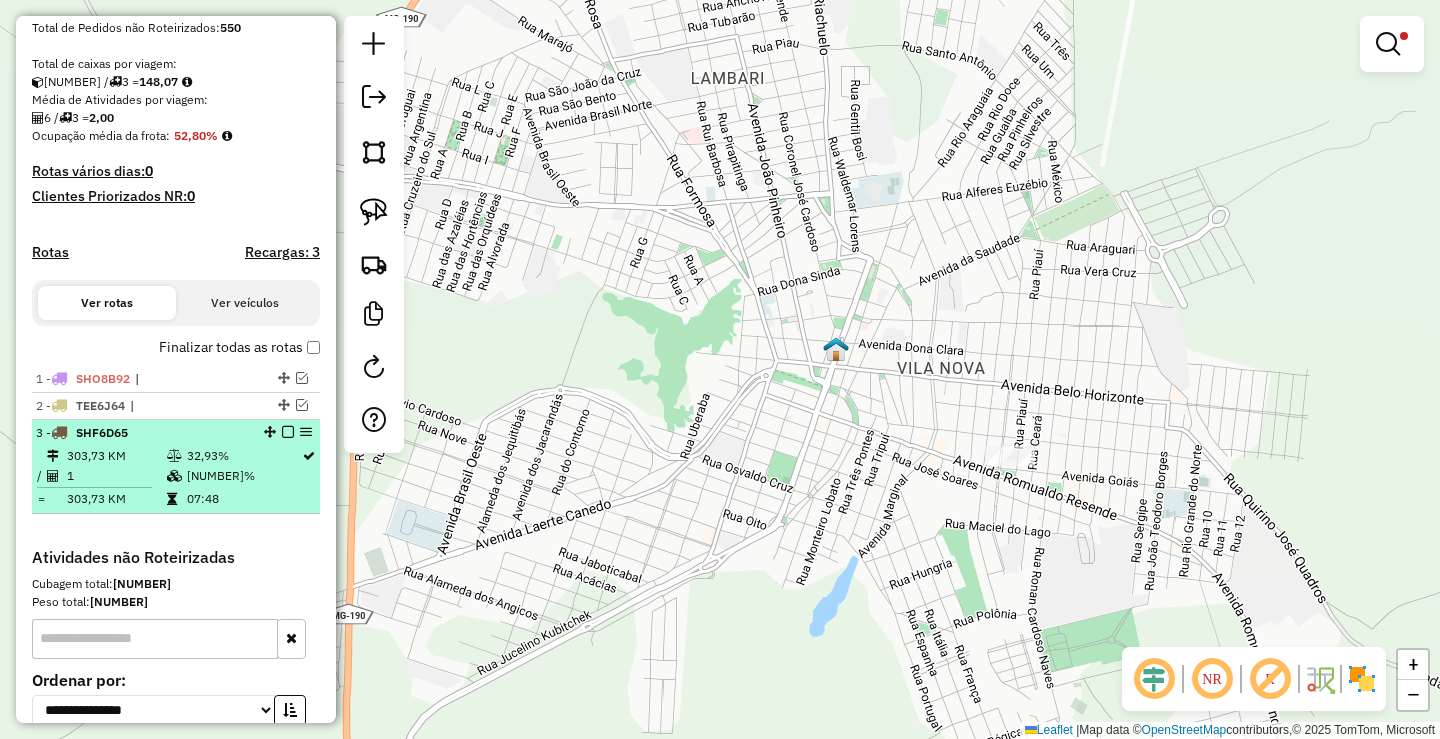 click at bounding box center (288, 432) 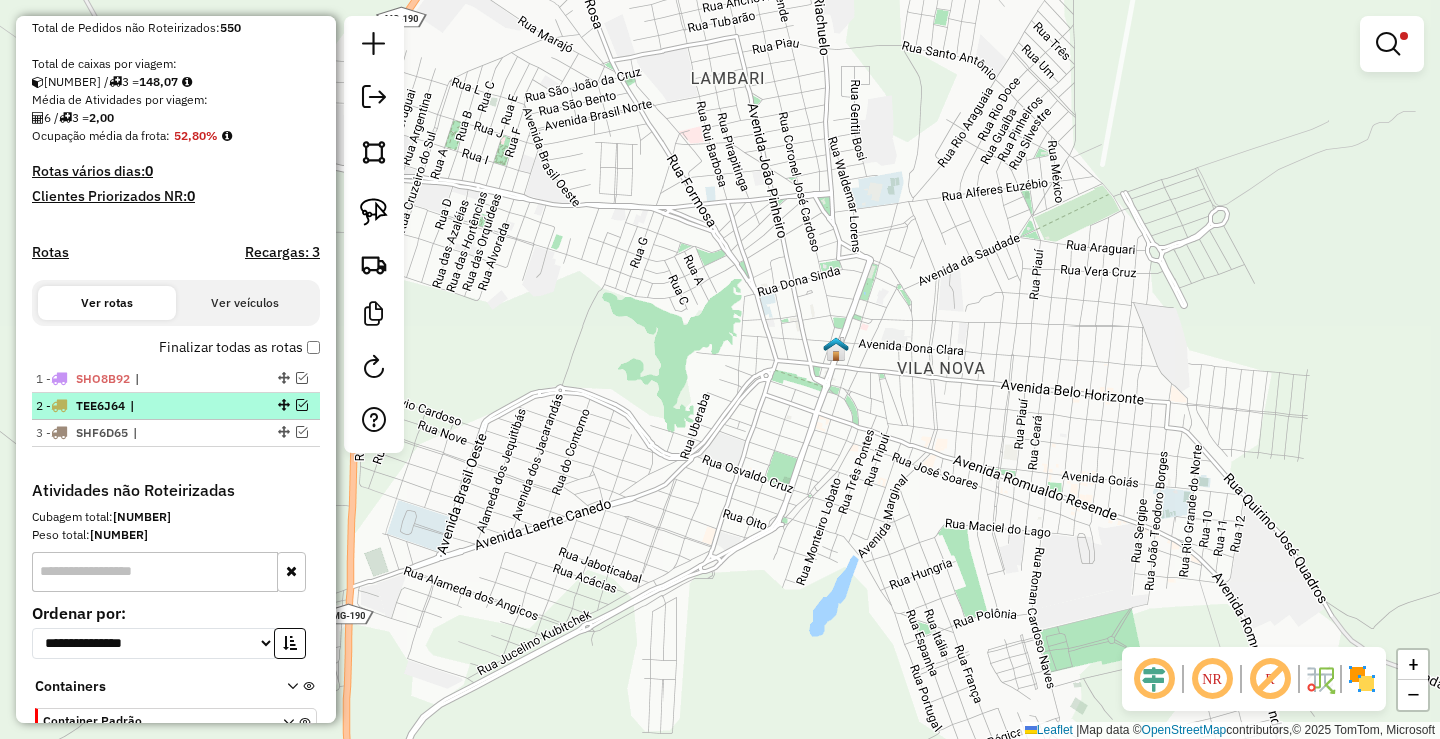click at bounding box center (302, 405) 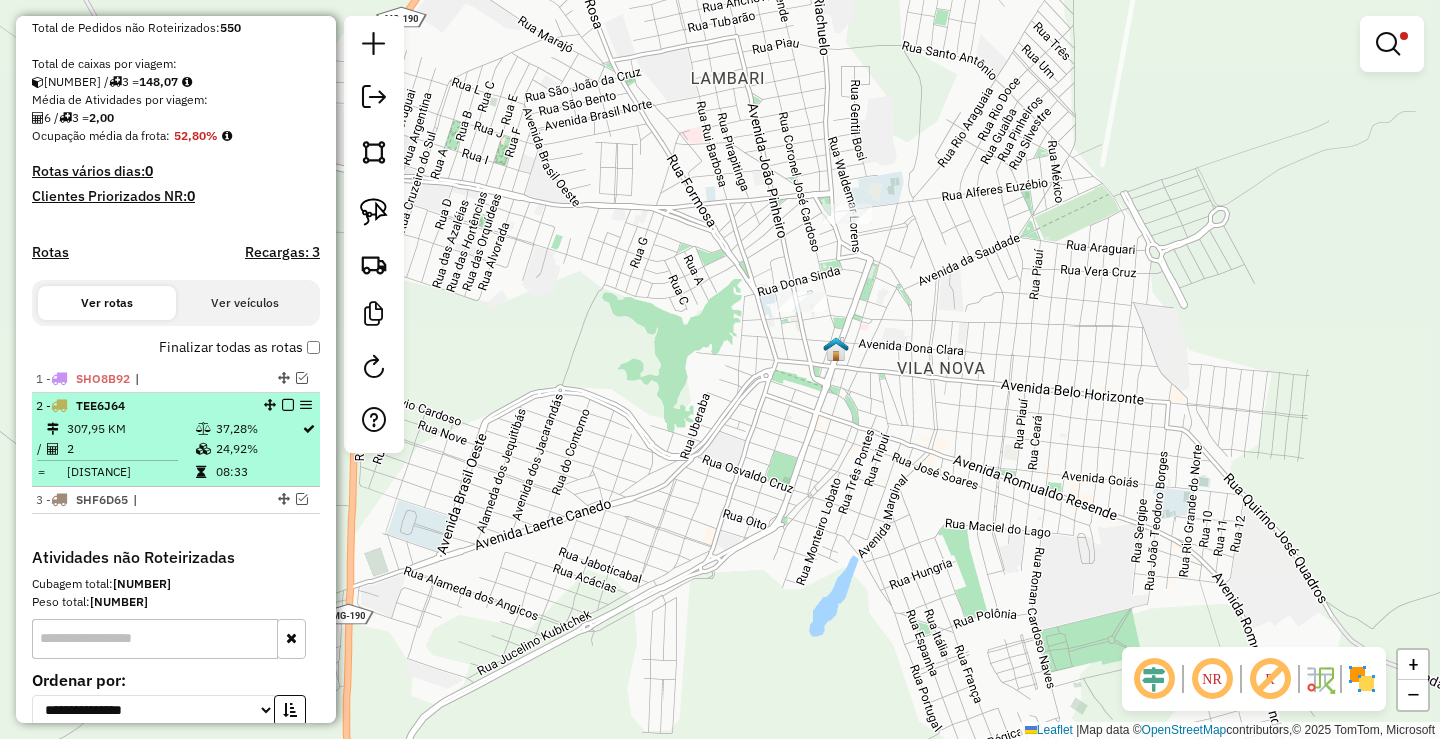 click at bounding box center [288, 405] 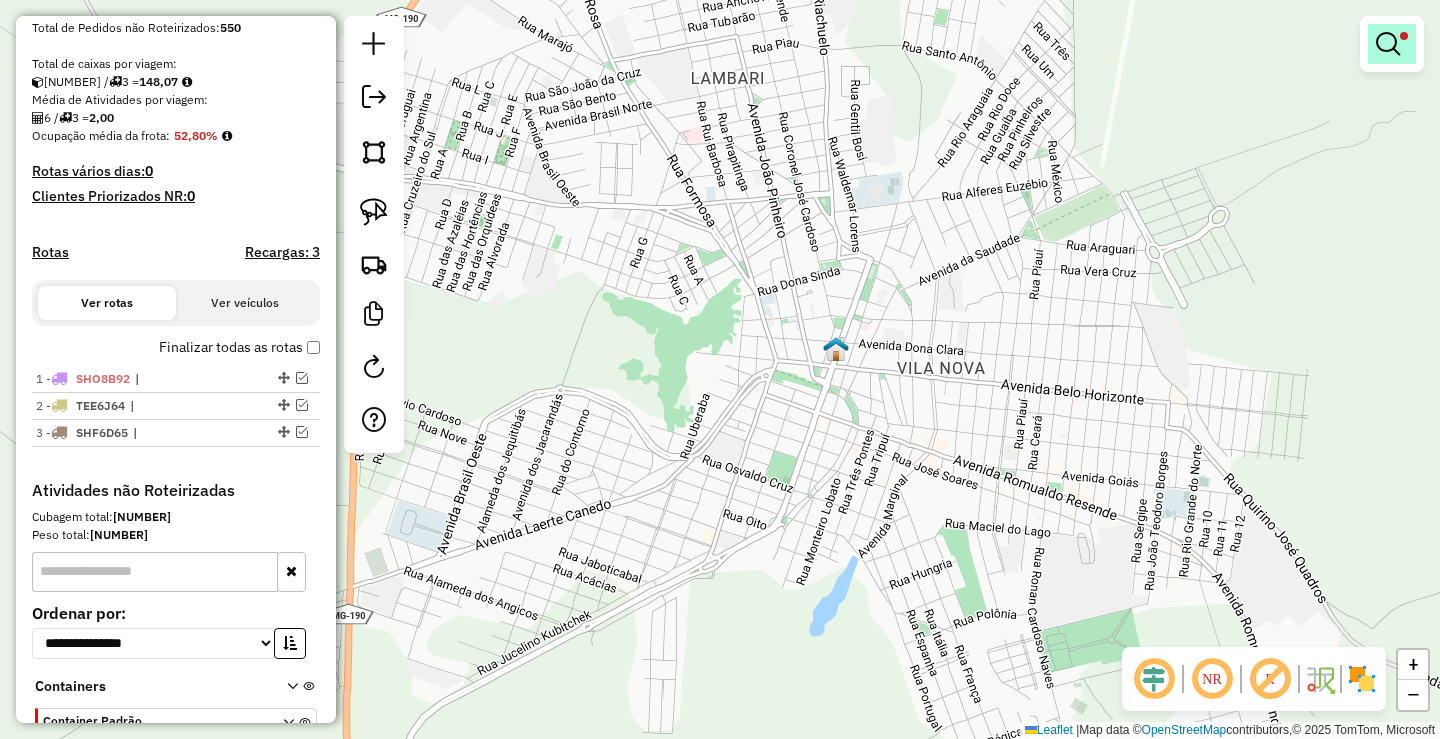 click at bounding box center (1388, 44) 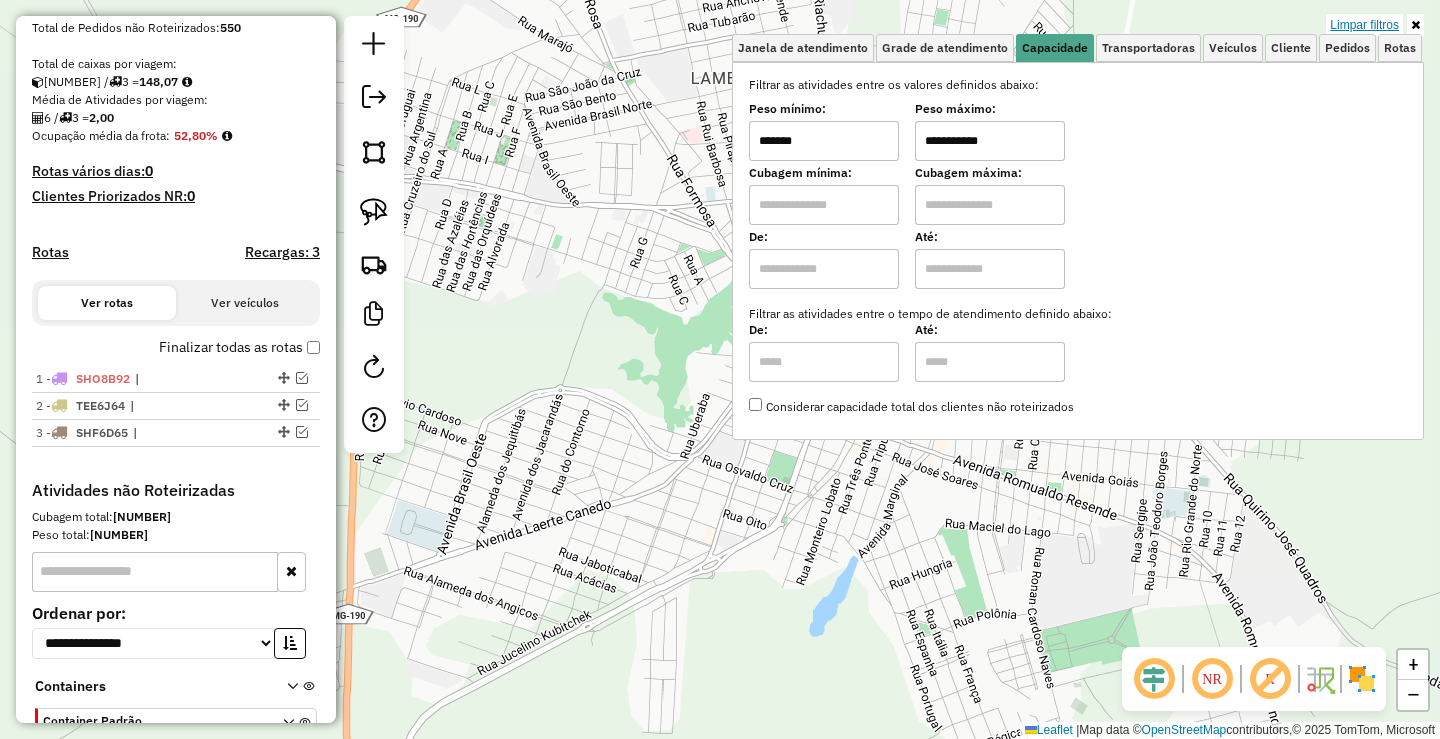 click on "Limpar filtros" at bounding box center [1364, 25] 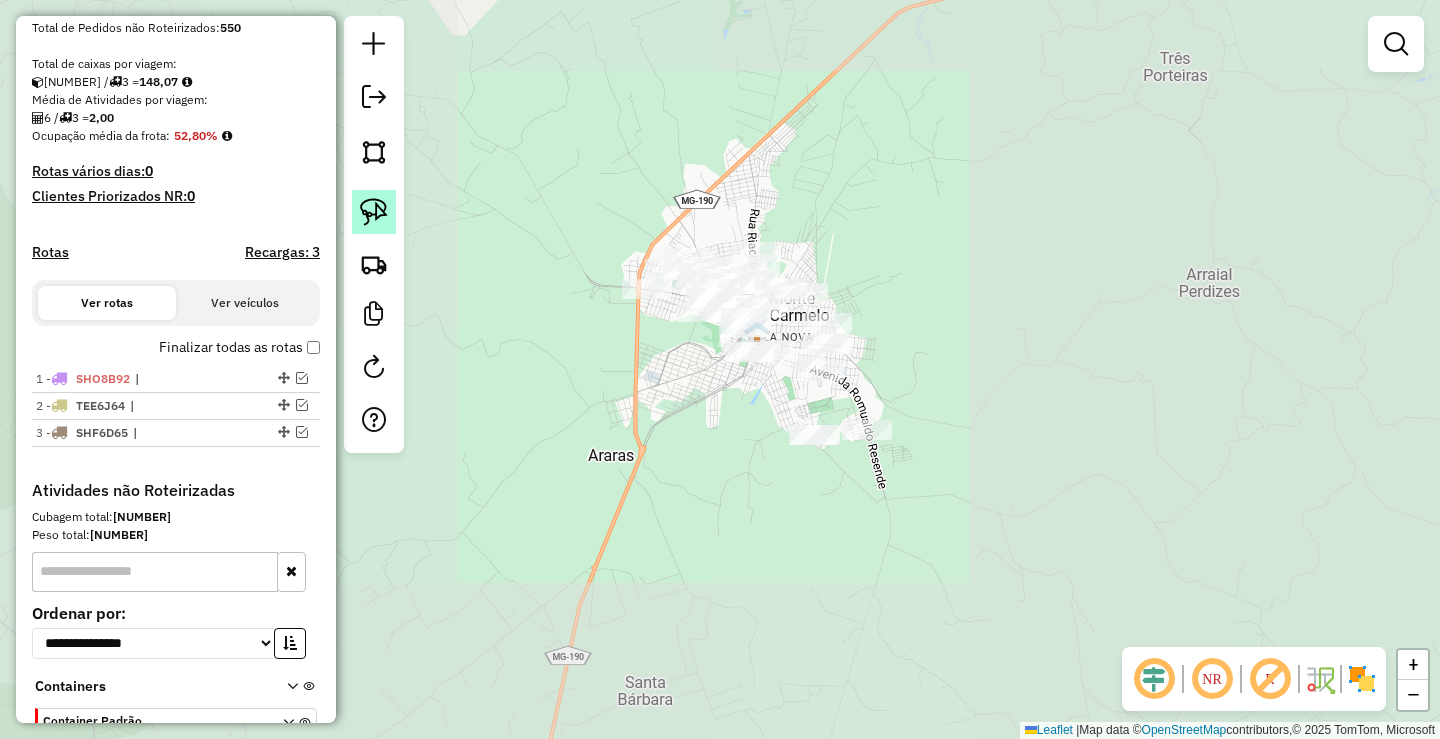click 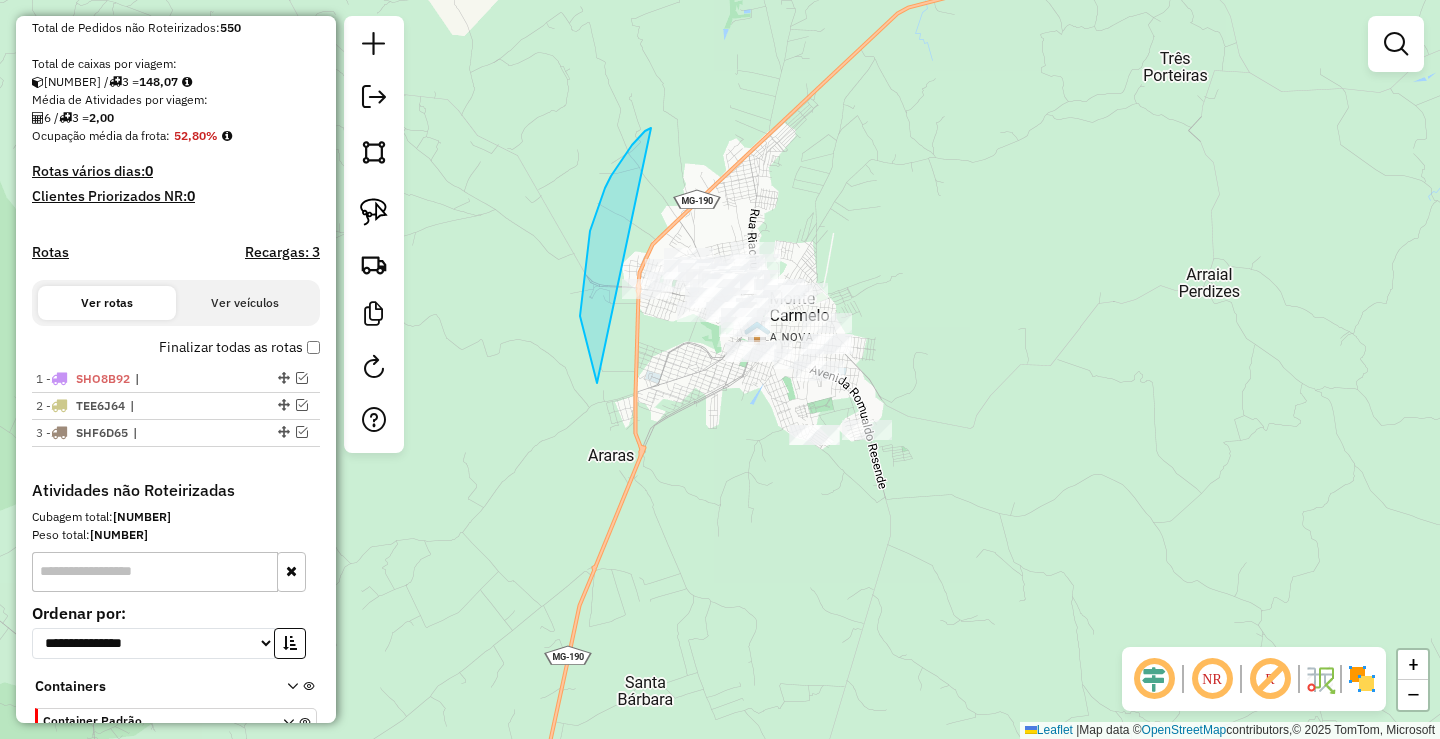 drag, startPoint x: 597, startPoint y: 209, endPoint x: 1136, endPoint y: 368, distance: 561.96265 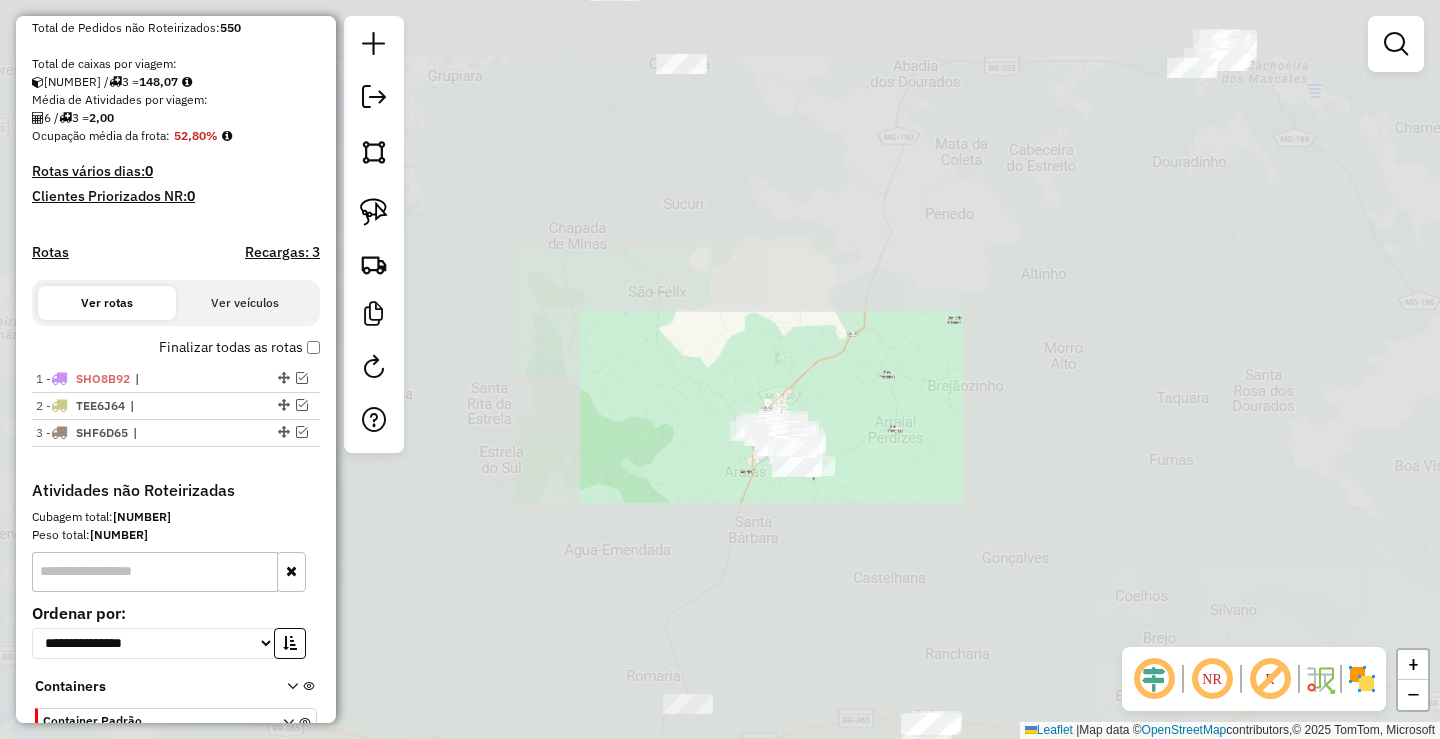 drag, startPoint x: 798, startPoint y: 561, endPoint x: 747, endPoint y: 395, distance: 173.65771 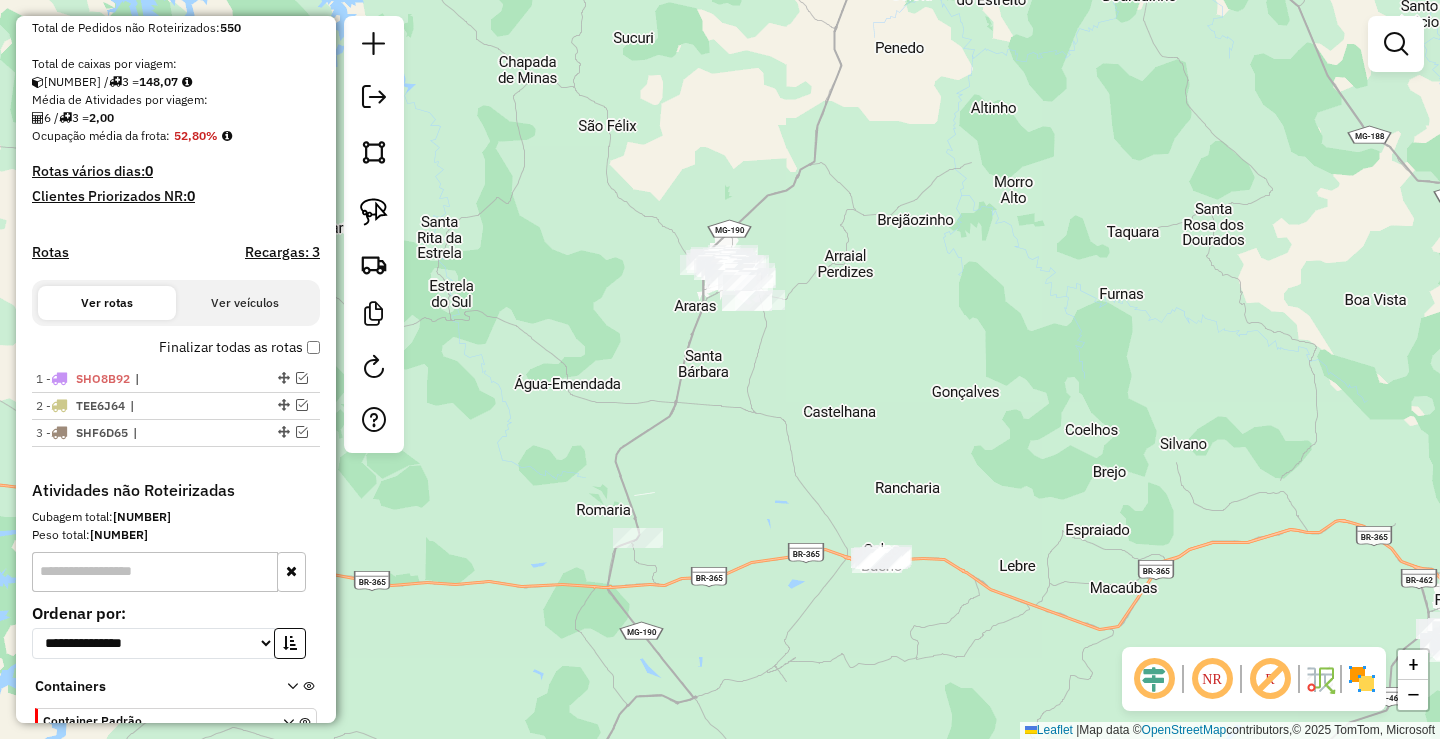 click on "Janela de atendimento Grade de atendimento Capacidade Transportadoras Veículos Cliente Pedidos  Rotas Selecione os dias de semana para filtrar as janelas de atendimento  Seg   Ter   Qua   Qui   Sex   Sáb   Dom  Informe o período da janela de atendimento: De: Até:  Filtrar exatamente a janela do cliente  Considerar janela de atendimento padrão  Selecione os dias de semana para filtrar as grades de atendimento  Seg   Ter   Qua   Qui   Sex   Sáb   Dom   Considerar clientes sem dia de atendimento cadastrado  Clientes fora do dia de atendimento selecionado Filtrar as atividades entre os valores definidos abaixo:  Peso mínimo:   Peso máximo:   Cubagem mínima:   Cubagem máxima:   De:   Até:  Filtrar as atividades entre o tempo de atendimento definido abaixo:  De:   Até:   Considerar capacidade total dos clientes não roteirizados Transportadora: Selecione um ou mais itens Tipo de veículo: Selecione um ou mais itens Veículo: Selecione um ou mais itens Motorista: Selecione um ou mais itens Nome: Rótulo:" 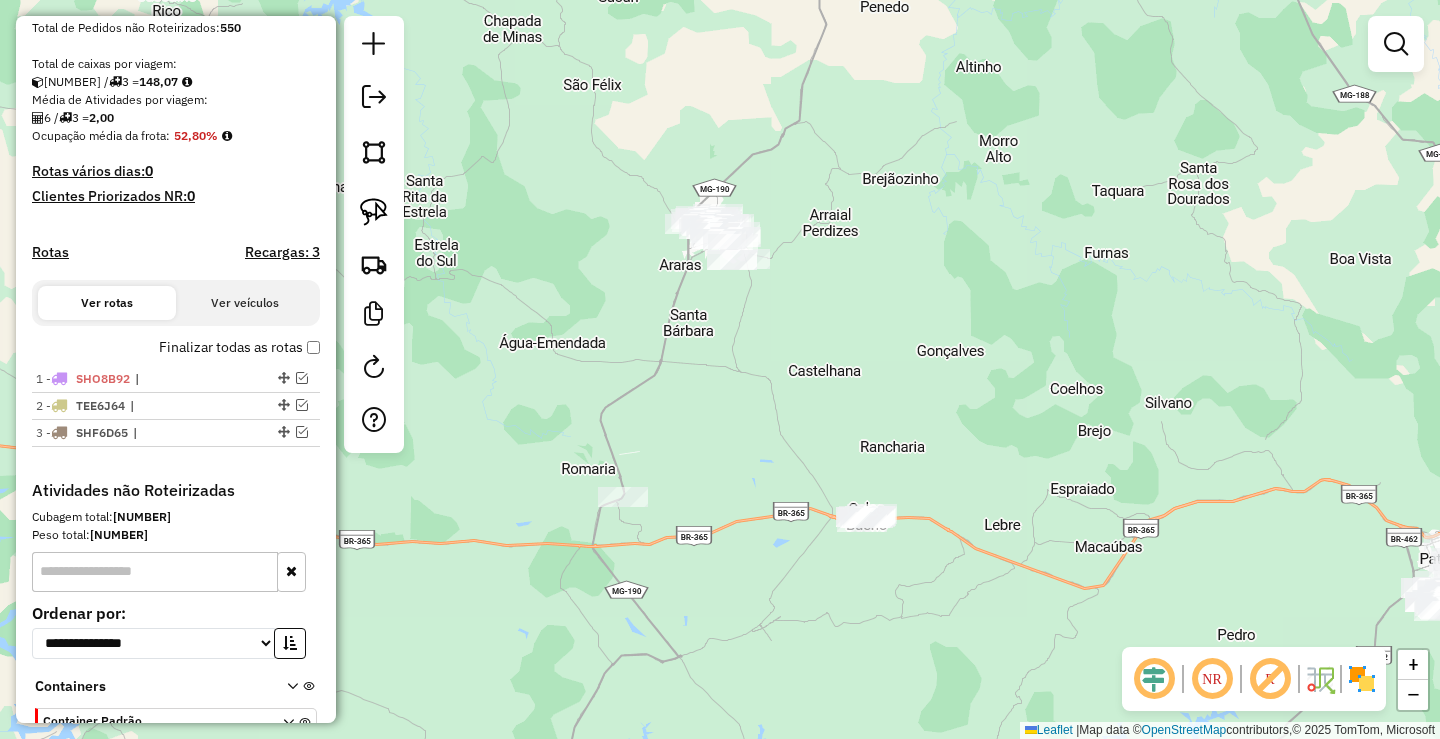 click on "Janela de atendimento Grade de atendimento Capacidade Transportadoras Veículos Cliente Pedidos  Rotas Selecione os dias de semana para filtrar as janelas de atendimento  Seg   Ter   Qua   Qui   Sex   Sáb   Dom  Informe o período da janela de atendimento: De: Até:  Filtrar exatamente a janela do cliente  Considerar janela de atendimento padrão  Selecione os dias de semana para filtrar as grades de atendimento  Seg   Ter   Qua   Qui   Sex   Sáb   Dom   Considerar clientes sem dia de atendimento cadastrado  Clientes fora do dia de atendimento selecionado Filtrar as atividades entre os valores definidos abaixo:  Peso mínimo:   Peso máximo:   Cubagem mínima:   Cubagem máxima:   De:   Até:  Filtrar as atividades entre o tempo de atendimento definido abaixo:  De:   Até:   Considerar capacidade total dos clientes não roteirizados Transportadora: Selecione um ou mais itens Tipo de veículo: Selecione um ou mais itens Veículo: Selecione um ou mais itens Motorista: Selecione um ou mais itens Nome: Rótulo:" 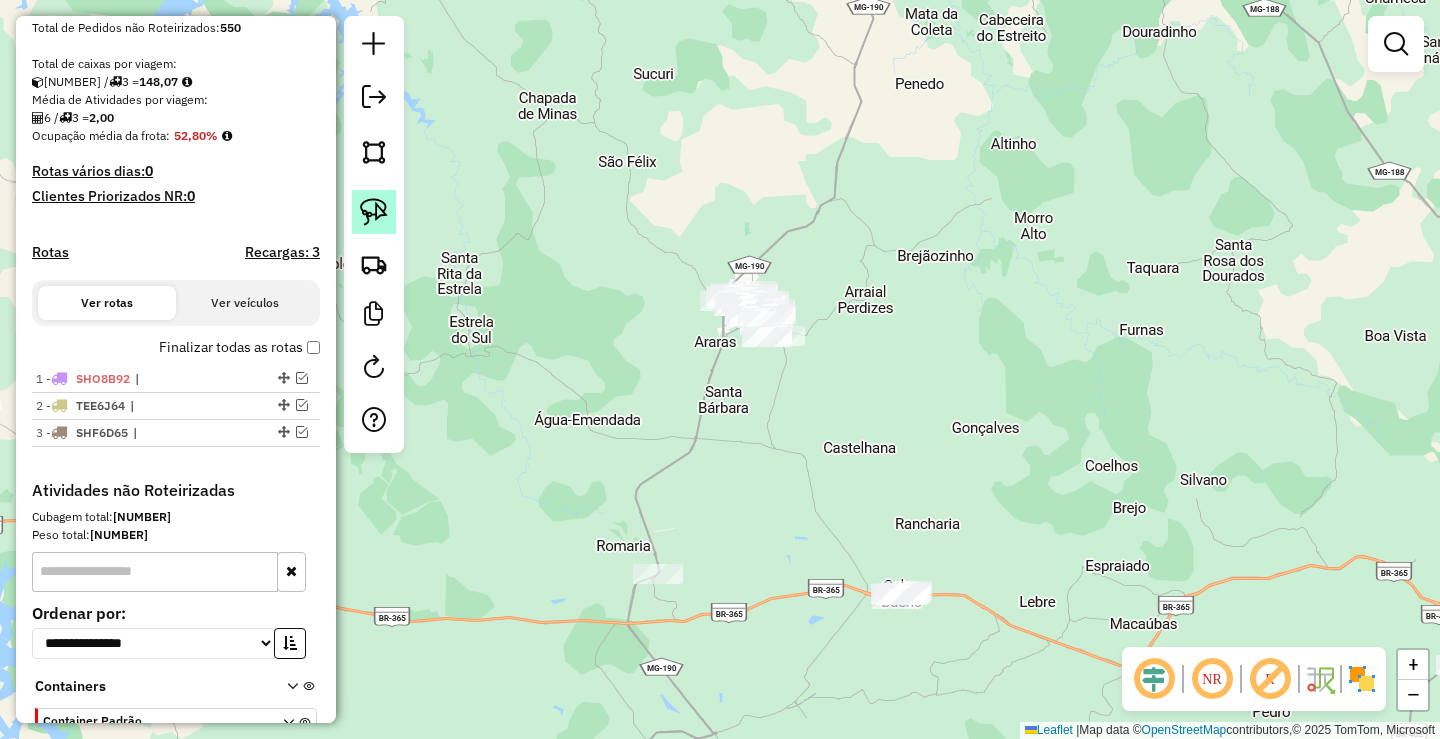 click 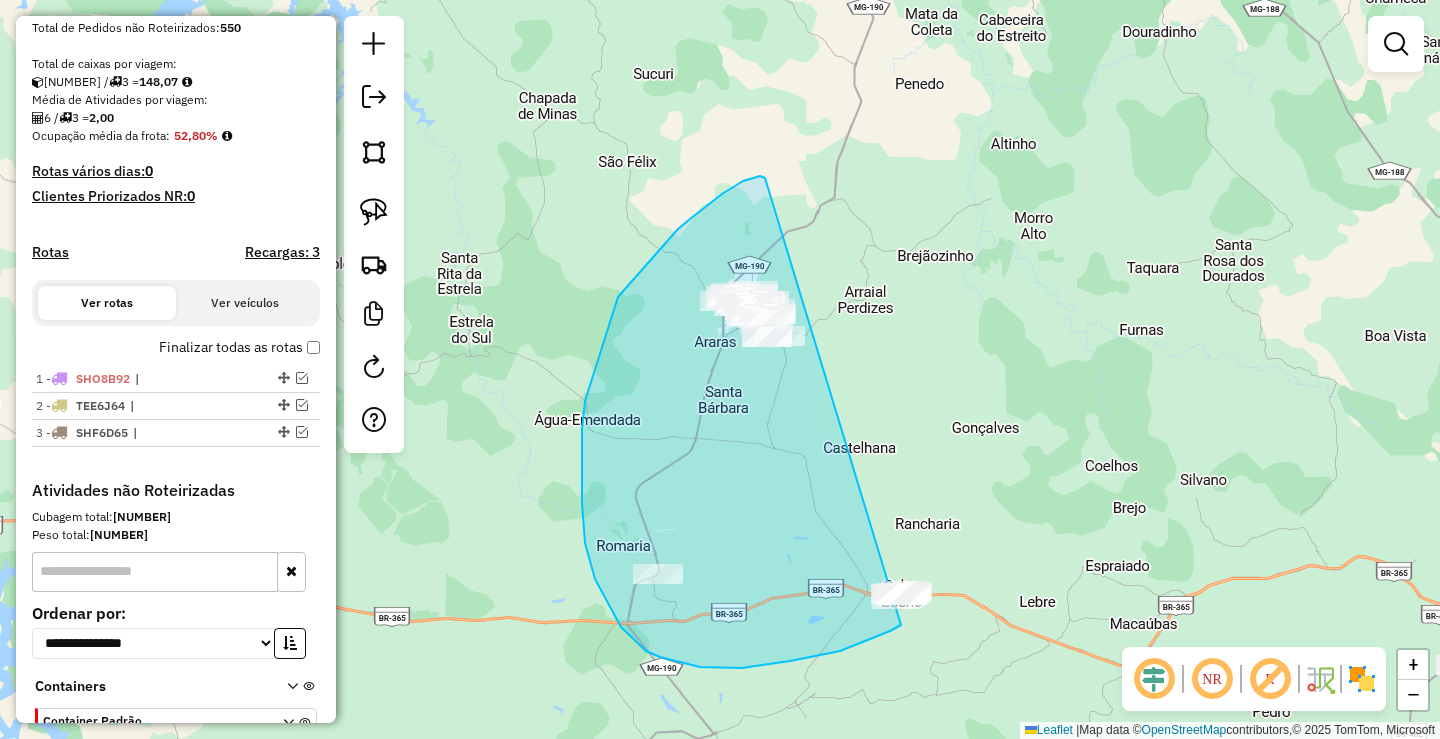 drag, startPoint x: 765, startPoint y: 178, endPoint x: 983, endPoint y: 571, distance: 449.41406 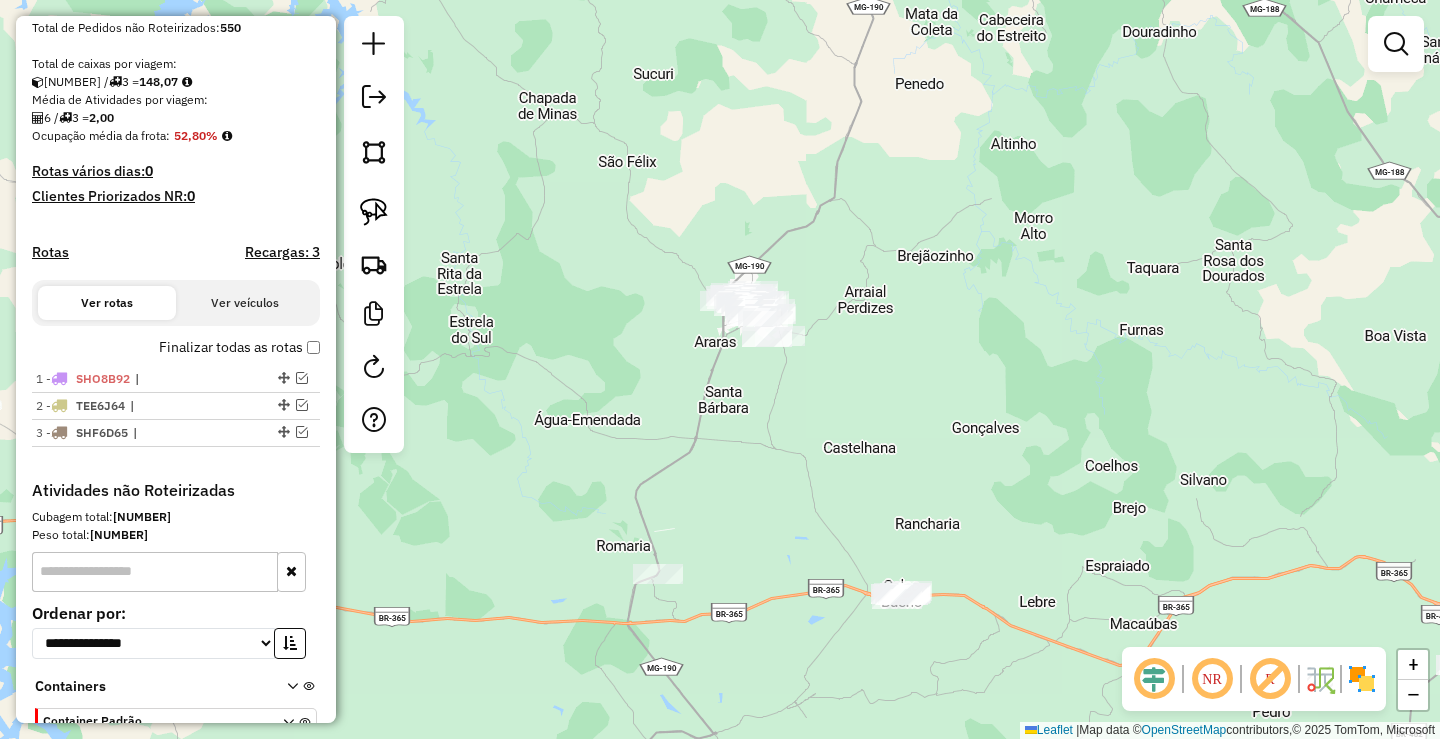 click on "Janela de atendimento Grade de atendimento Capacidade Transportadoras Veículos Cliente Pedidos  Rotas Selecione os dias de semana para filtrar as janelas de atendimento  Seg   Ter   Qua   Qui   Sex   Sáb   Dom  Informe o período da janela de atendimento: De: Até:  Filtrar exatamente a janela do cliente  Considerar janela de atendimento padrão  Selecione os dias de semana para filtrar as grades de atendimento  Seg   Ter   Qua   Qui   Sex   Sáb   Dom   Considerar clientes sem dia de atendimento cadastrado  Clientes fora do dia de atendimento selecionado Filtrar as atividades entre os valores definidos abaixo:  Peso mínimo:   Peso máximo:   Cubagem mínima:   Cubagem máxima:   De:   Até:  Filtrar as atividades entre o tempo de atendimento definido abaixo:  De:   Até:   Considerar capacidade total dos clientes não roteirizados Transportadora: Selecione um ou mais itens Tipo de veículo: Selecione um ou mais itens Veículo: Selecione um ou mais itens Motorista: Selecione um ou mais itens Nome: Rótulo:" 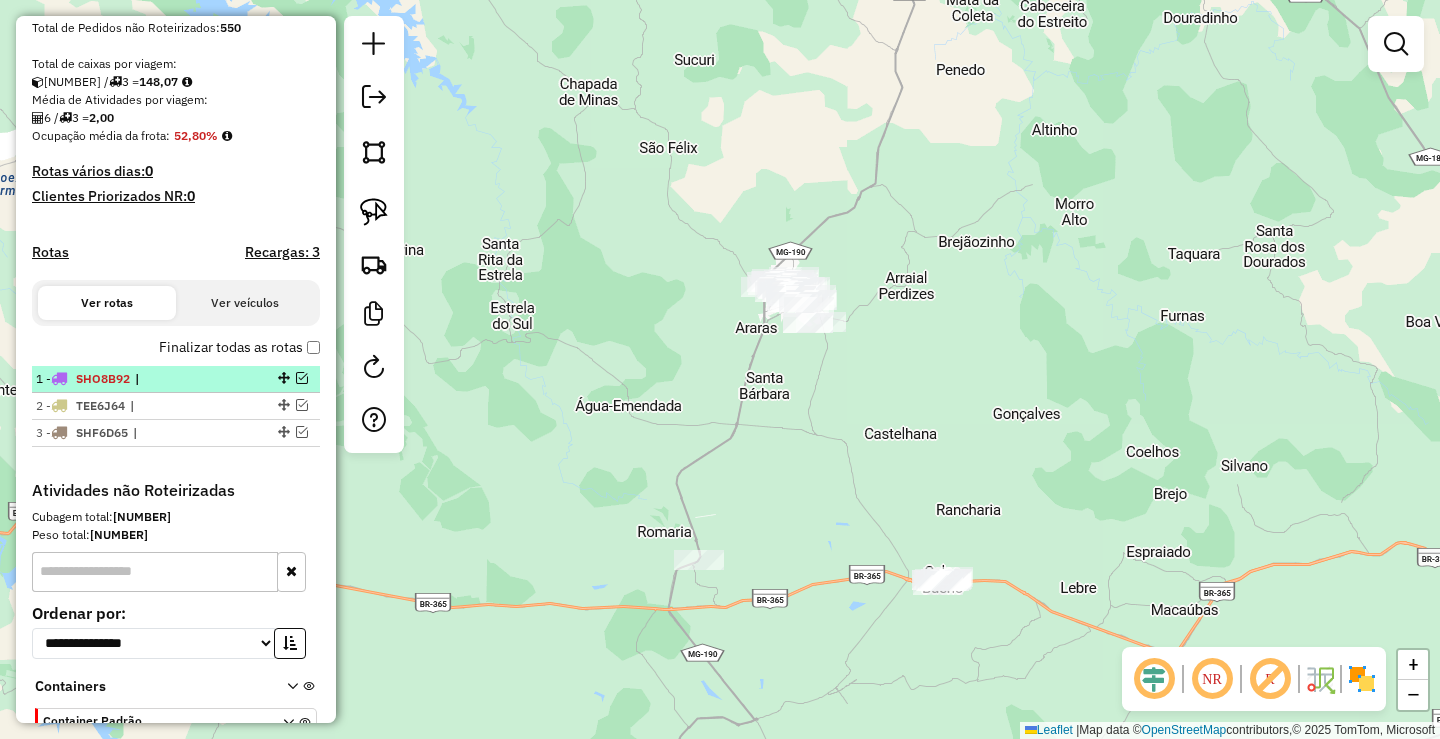 click at bounding box center [302, 378] 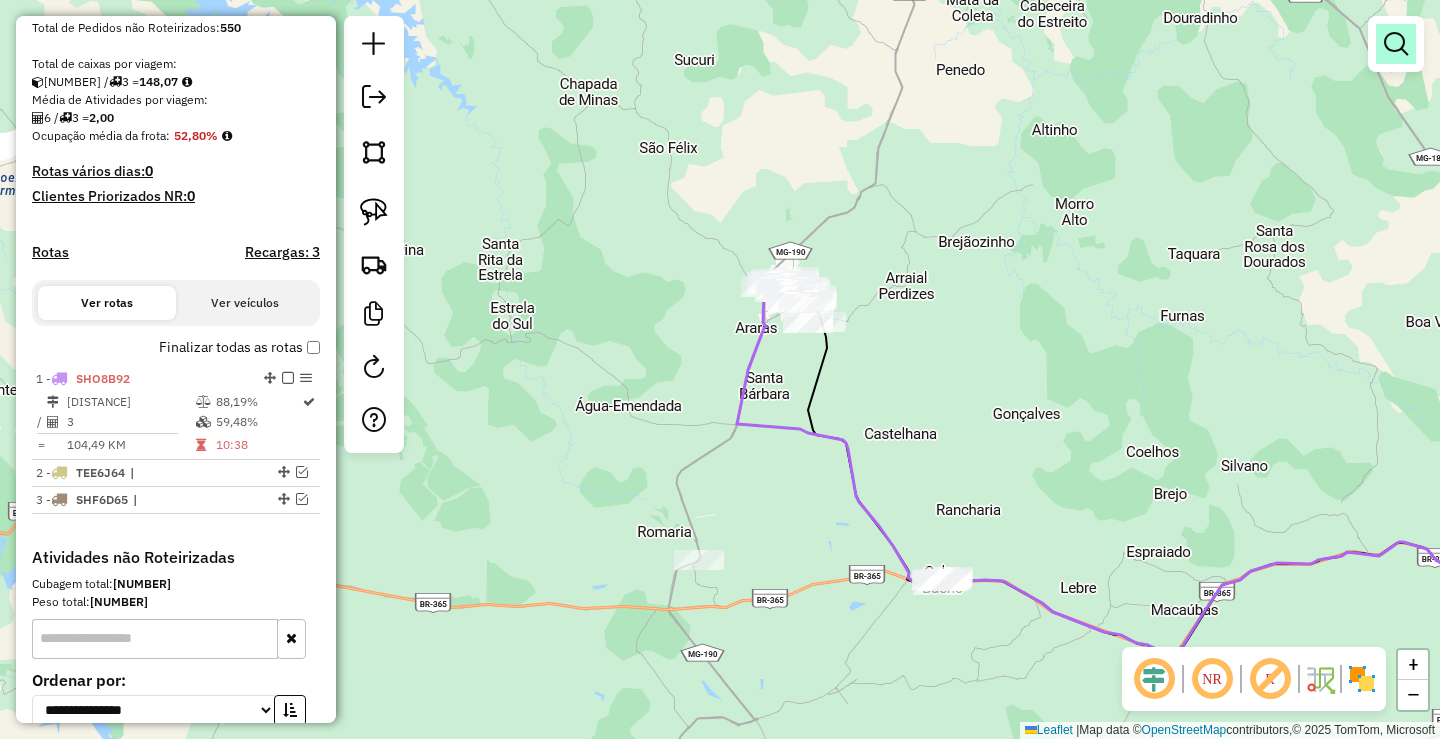 click at bounding box center [1396, 44] 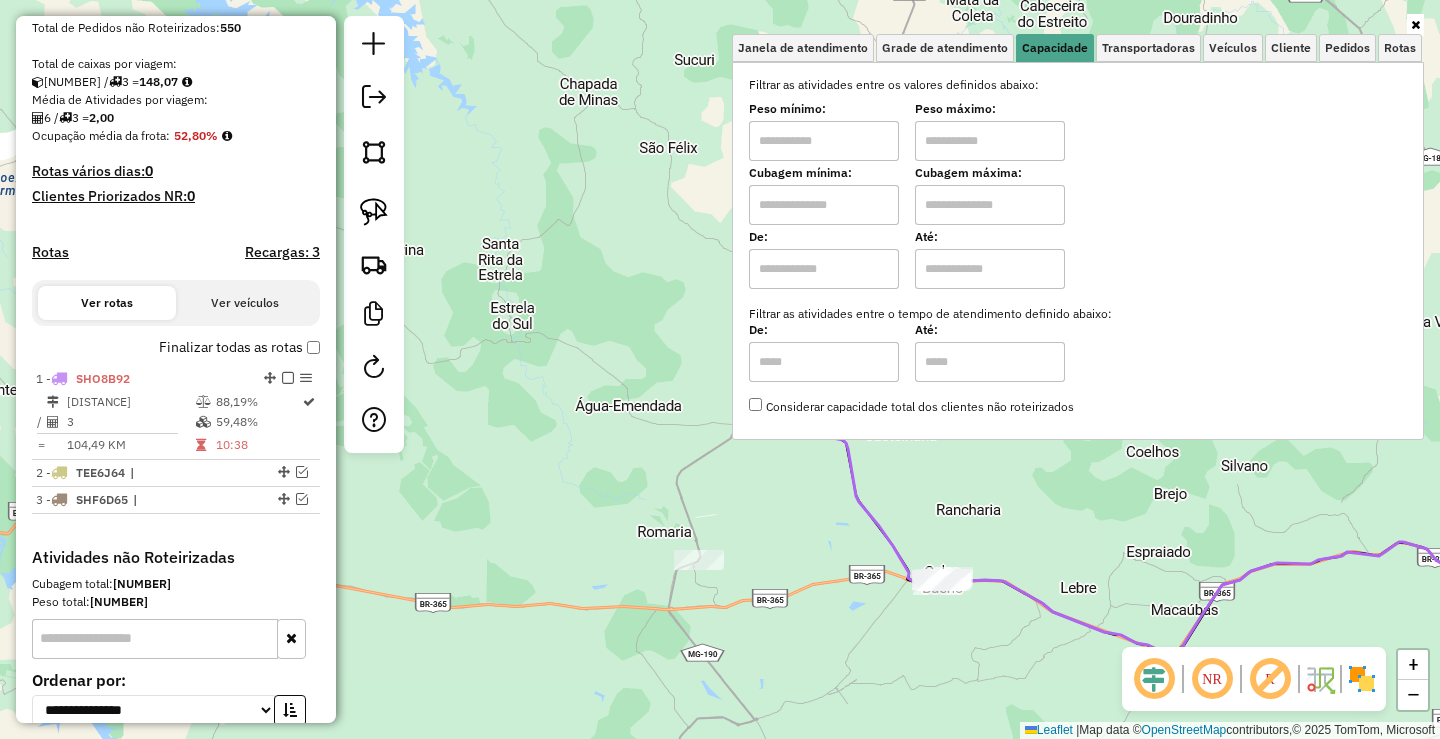 click at bounding box center [824, 141] 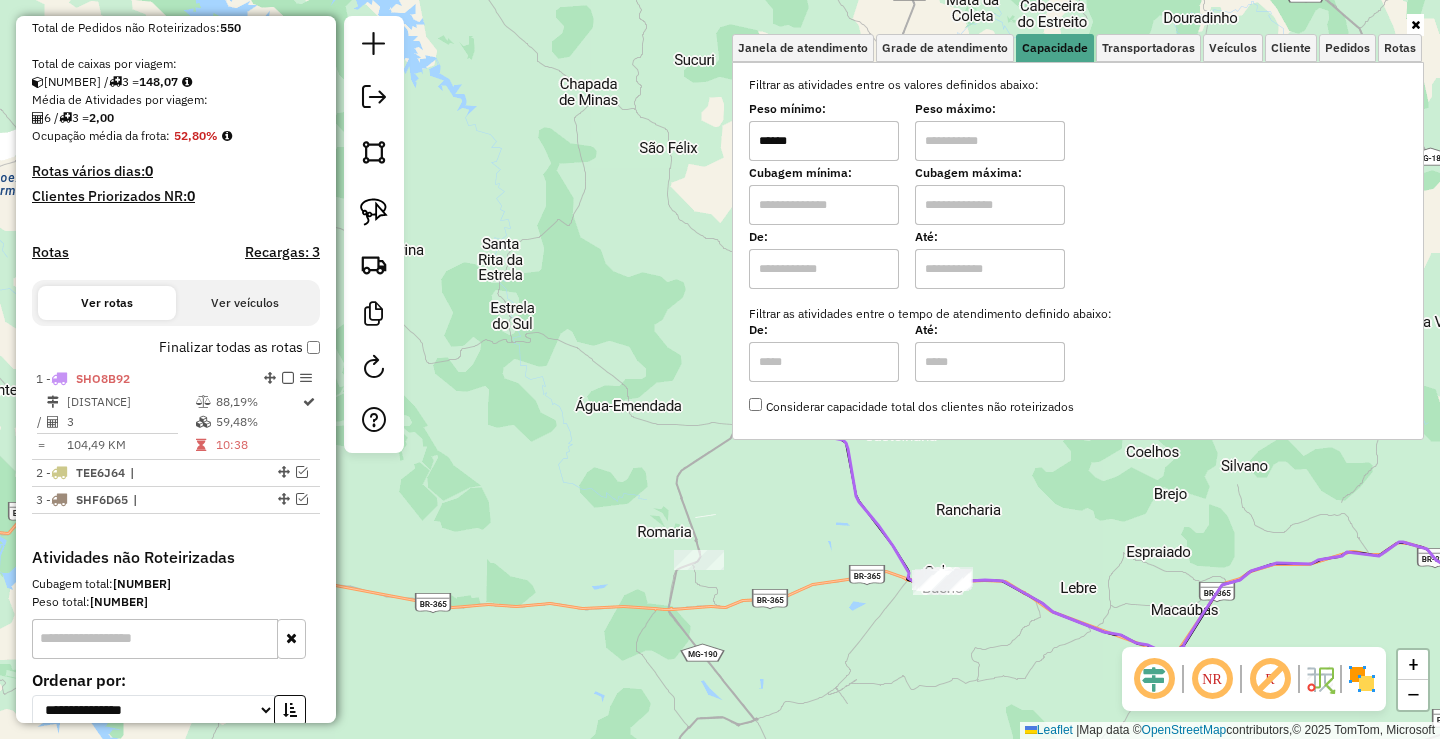 type on "******" 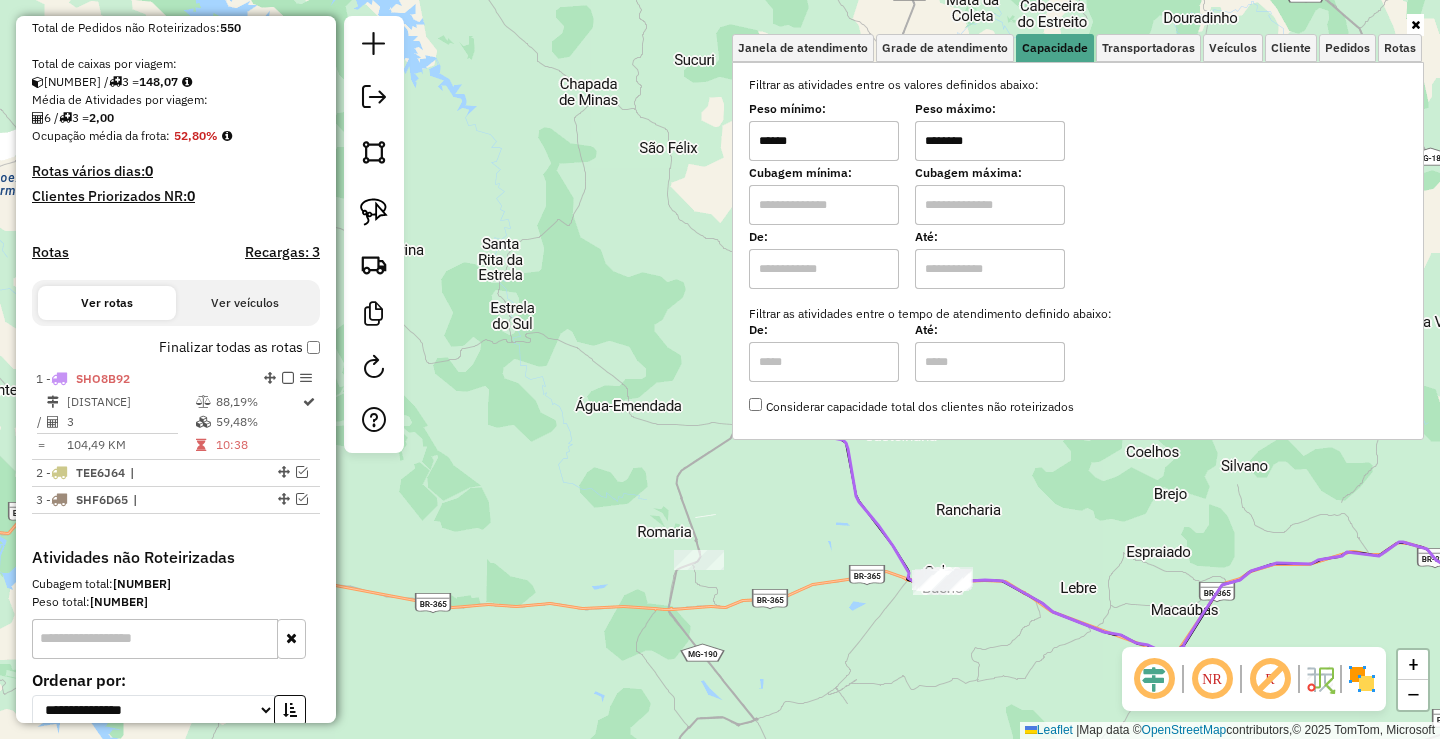 type on "********" 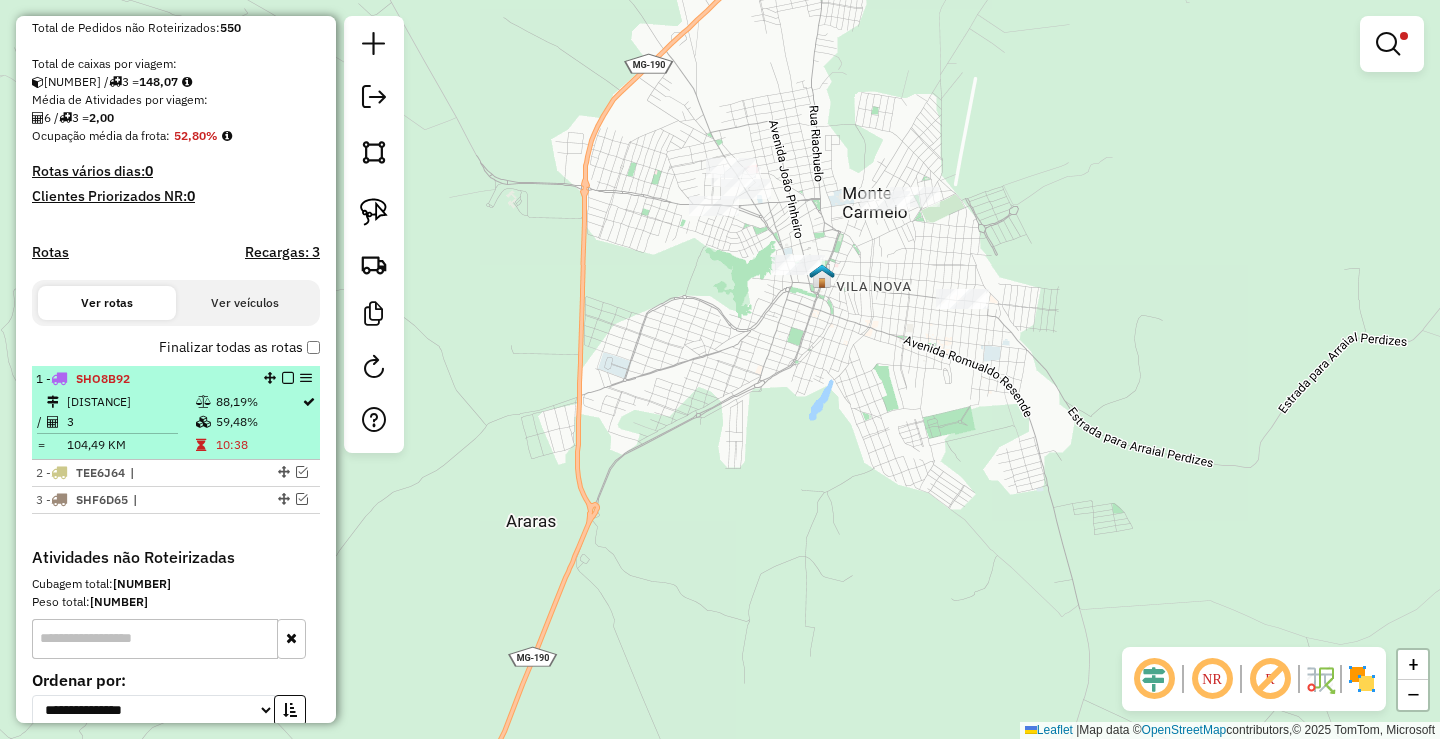 select on "**********" 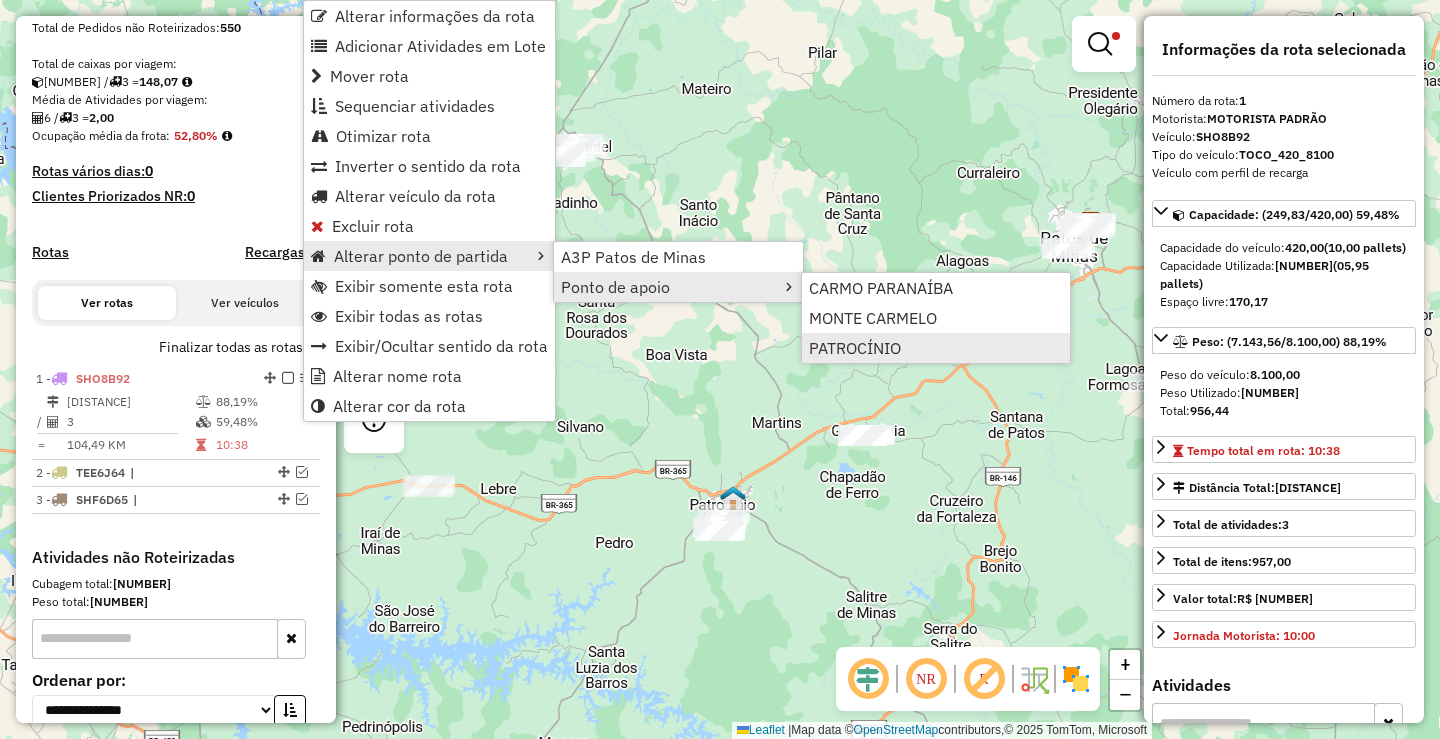 click on "PATROCÍNIO" at bounding box center [855, 348] 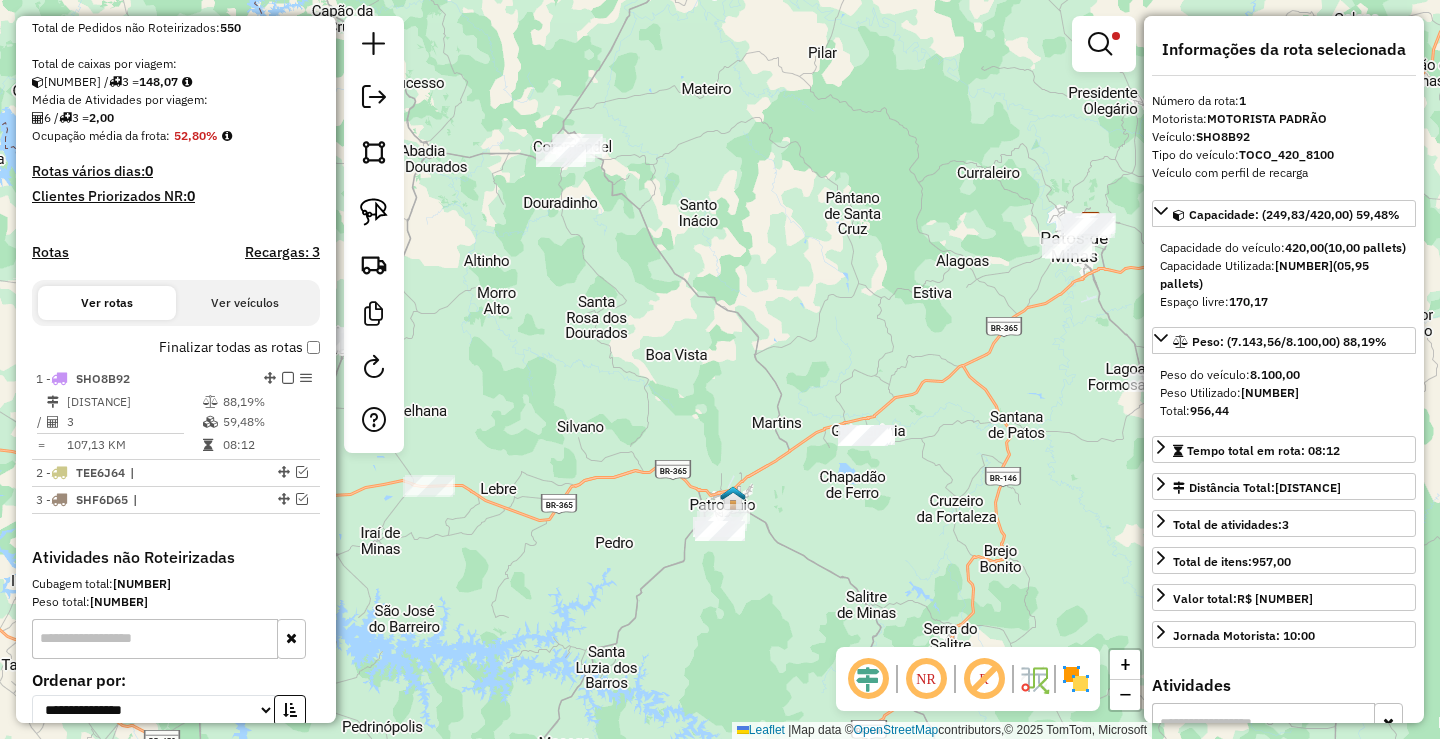 scroll, scrollTop: 584, scrollLeft: 0, axis: vertical 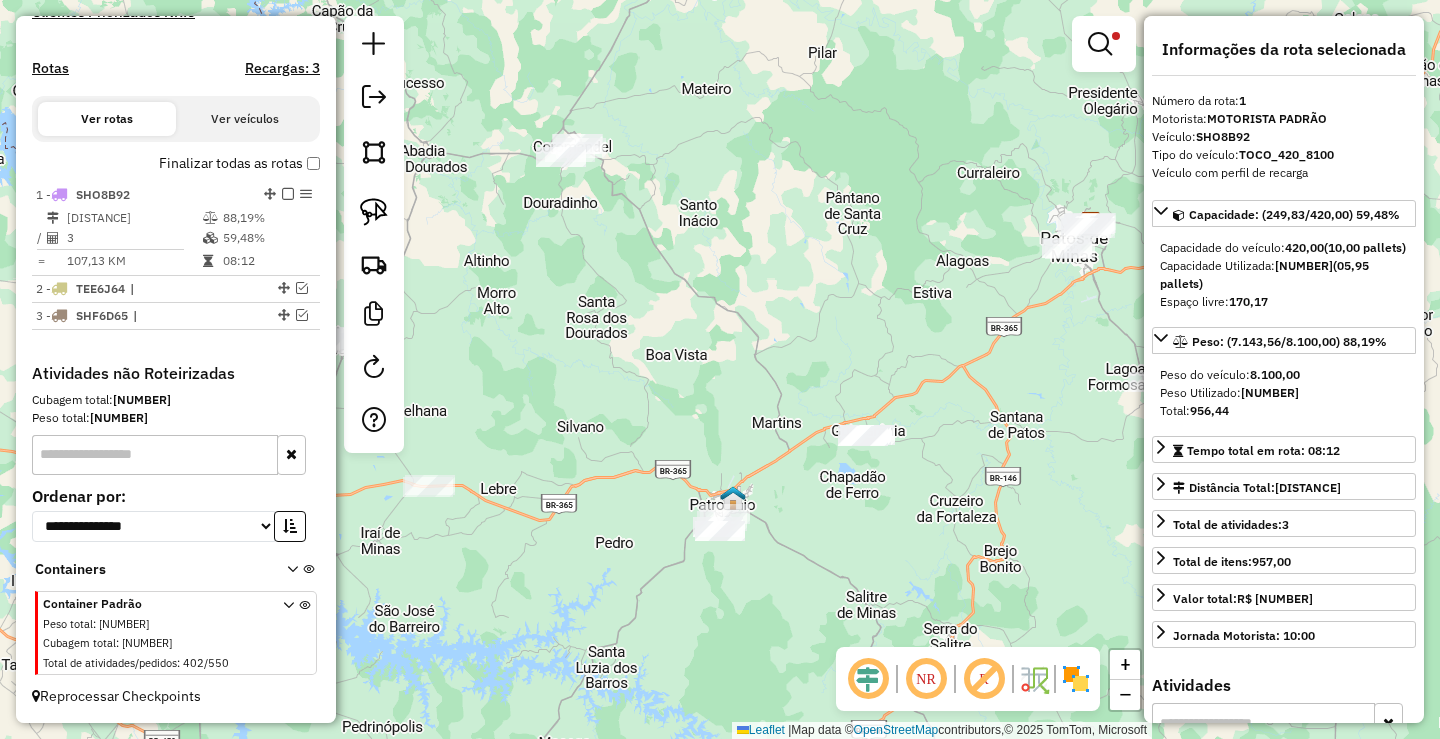click on "Limpar filtros Janela de atendimento Grade de atendimento Capacidade Transportadoras Veículos Cliente Pedidos  Rotas Selecione os dias de semana para filtrar as janelas de atendimento  Seg   Ter   Qua   Qui   Sex   Sáb   Dom  Informe o período da janela de atendimento: De: Até:  Filtrar exatamente a janela do cliente  Considerar janela de atendimento padrão  Selecione os dias de semana para filtrar as grades de atendimento  Seg   Ter   Qua   Qui   Sex   Sáb   Dom   Considerar clientes sem dia de atendimento cadastrado  Clientes fora do dia de atendimento selecionado Filtrar as atividades entre os valores definidos abaixo:  Peso mínimo:  ******  Peso máximo:  ********  Cubagem mínima:   Cubagem máxima:   De:   Até:  Filtrar as atividades entre o tempo de atendimento definido abaixo:  De:   Até:   Considerar capacidade total dos clientes não roteirizados Transportadora: Selecione um ou mais itens Tipo de veículo: Selecione um ou mais itens Veículo: Selecione um ou mais itens Motorista: Nome: De:" 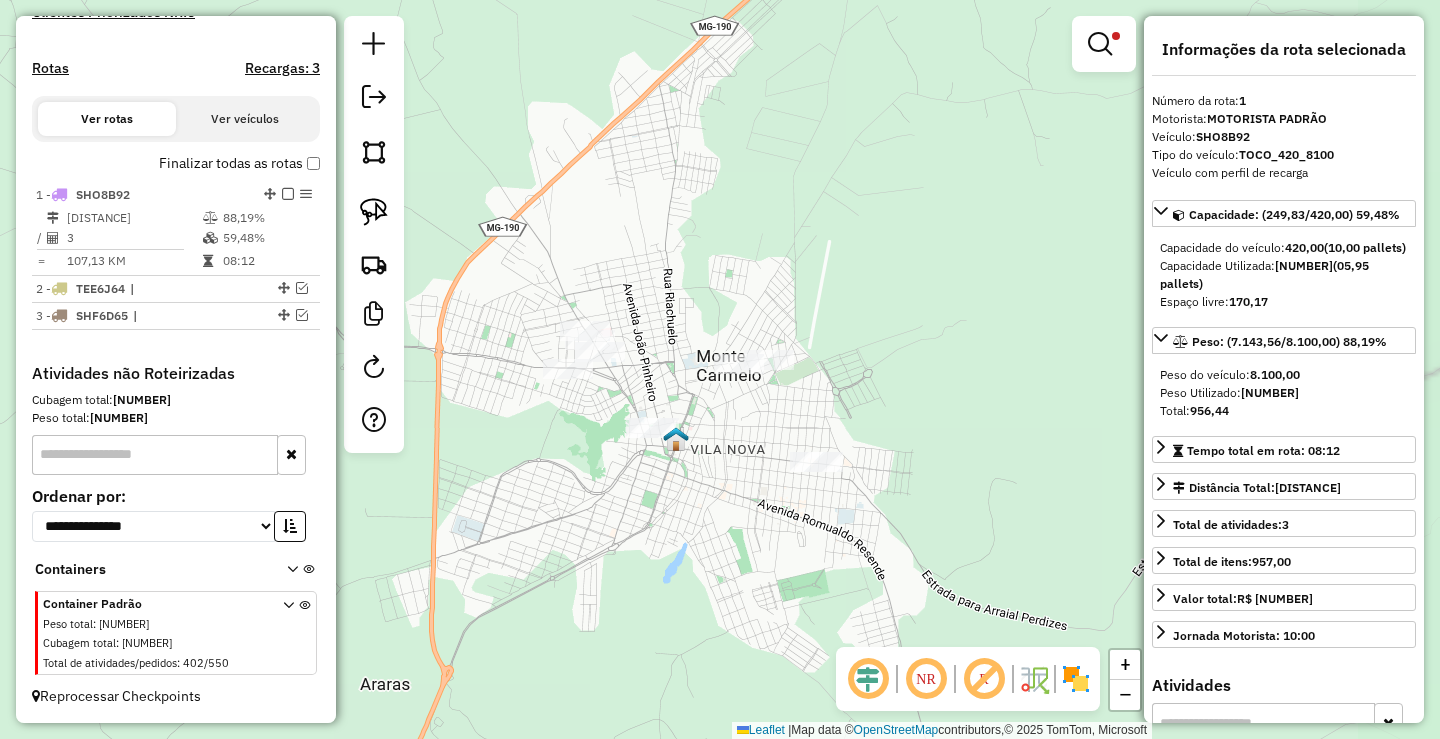 drag, startPoint x: 727, startPoint y: 384, endPoint x: 729, endPoint y: 354, distance: 30.066593 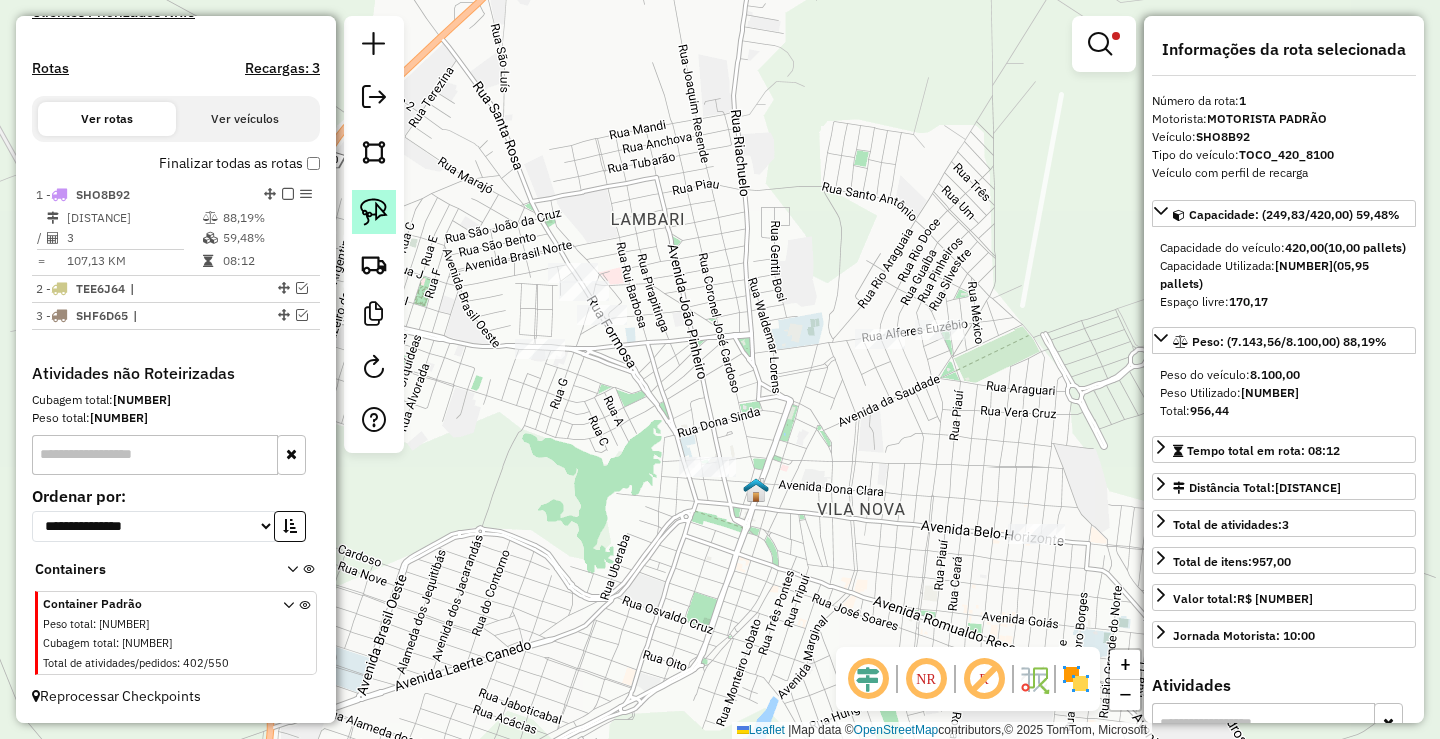 drag, startPoint x: 379, startPoint y: 212, endPoint x: 649, endPoint y: 250, distance: 272.66095 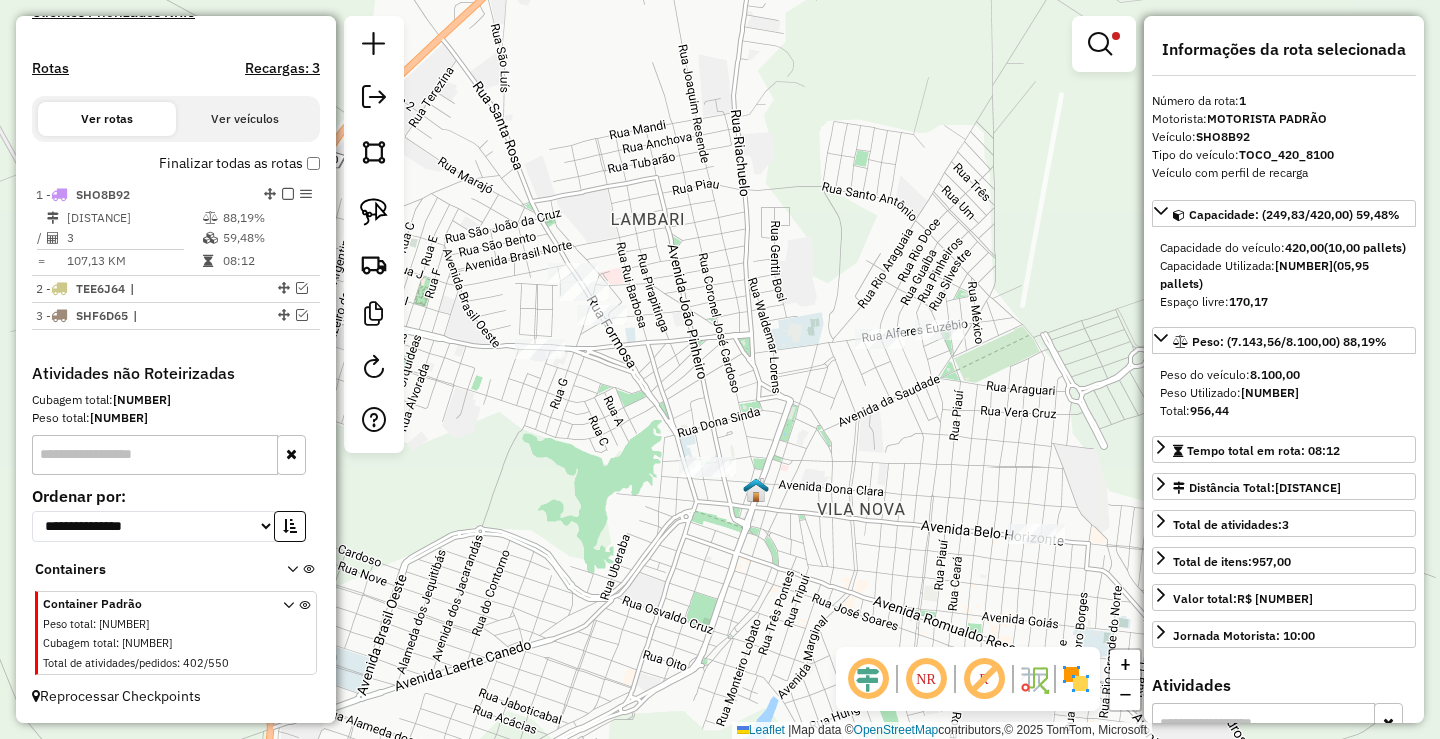 click 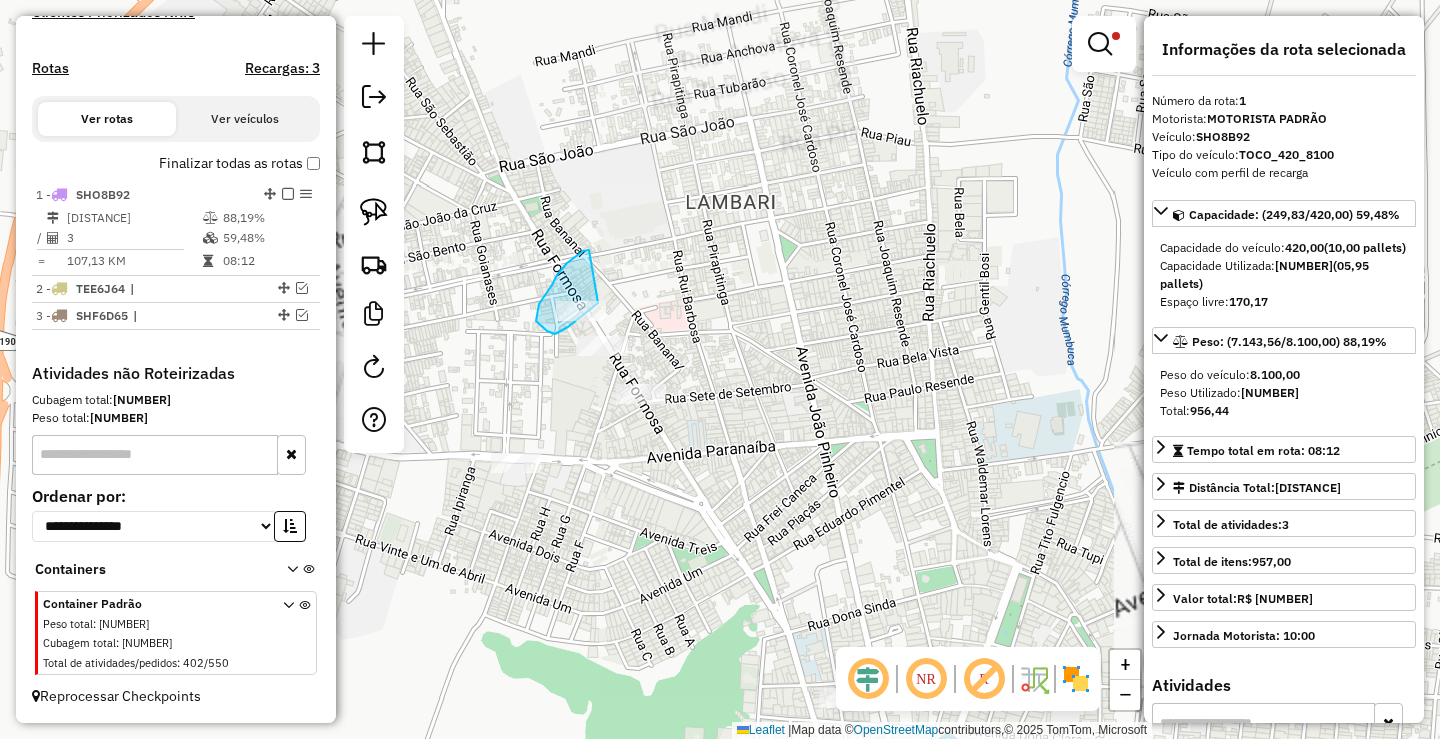 drag, startPoint x: 589, startPoint y: 250, endPoint x: 624, endPoint y: 291, distance: 53.90733 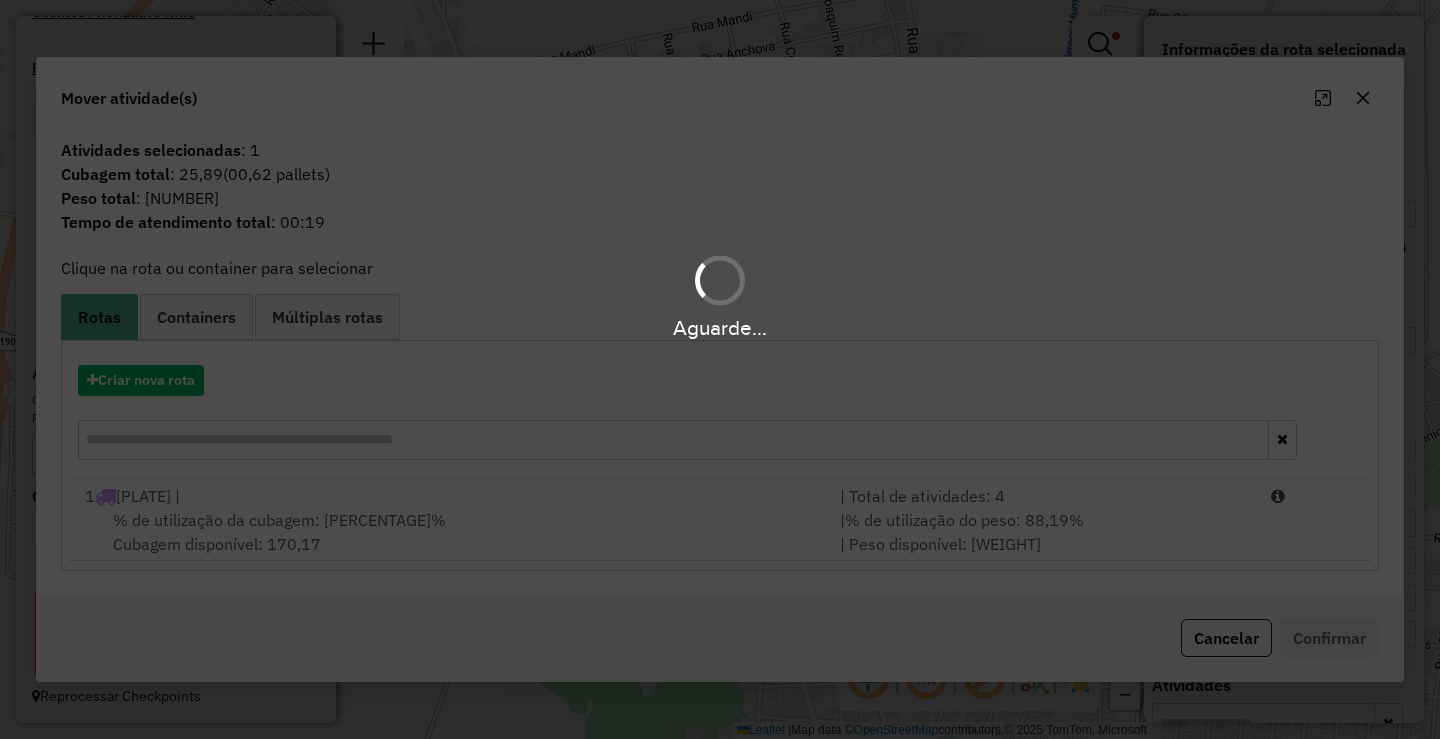 click on "Aguarde..." at bounding box center [720, 369] 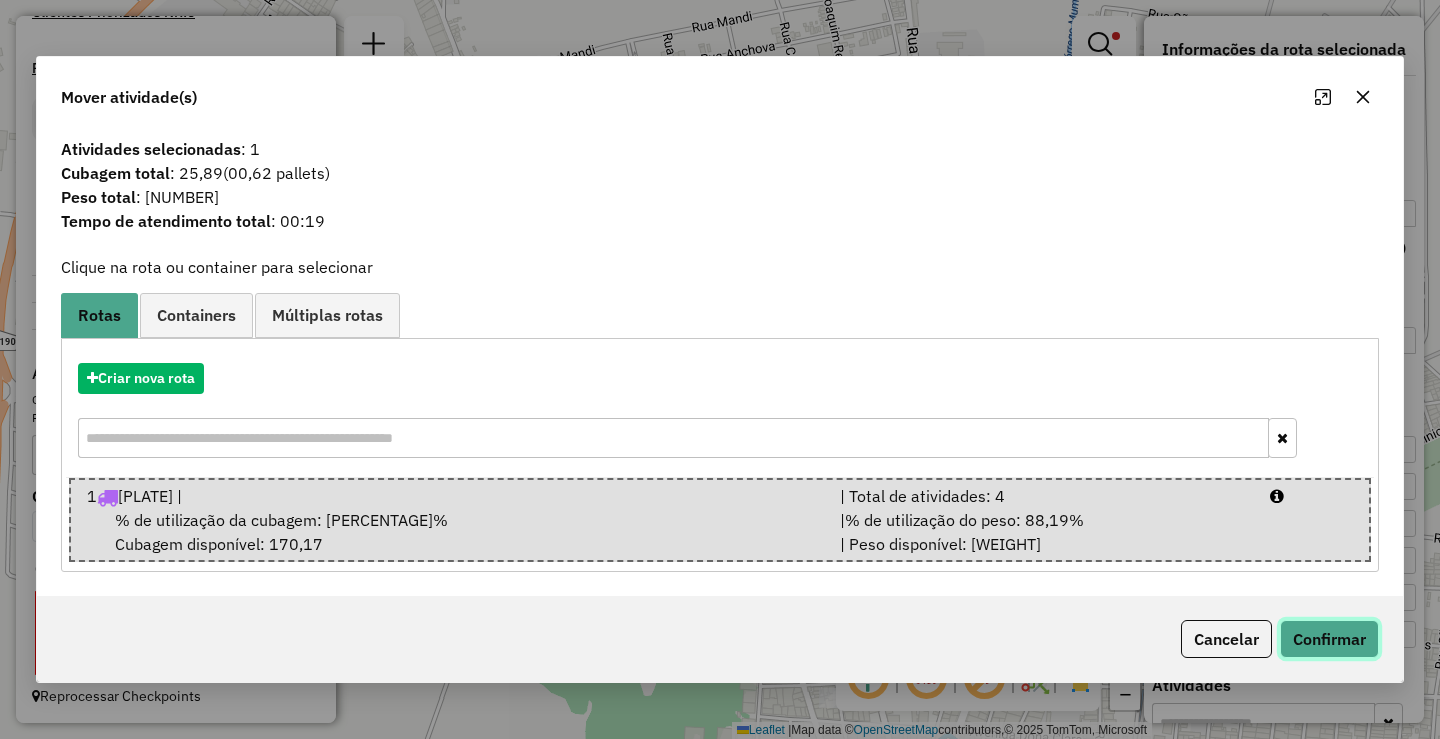 click on "Confirmar" 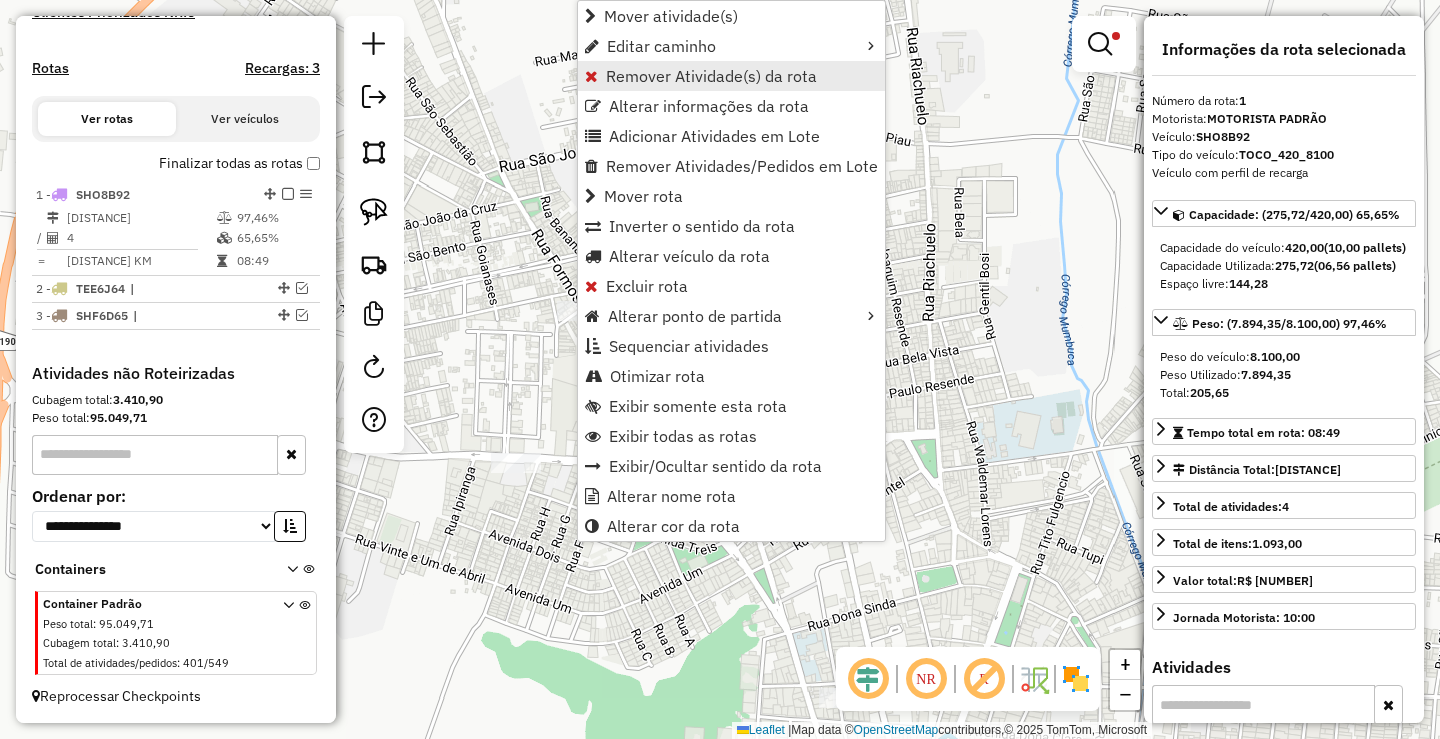 click on "Remover Atividade(s) da rota" at bounding box center [711, 76] 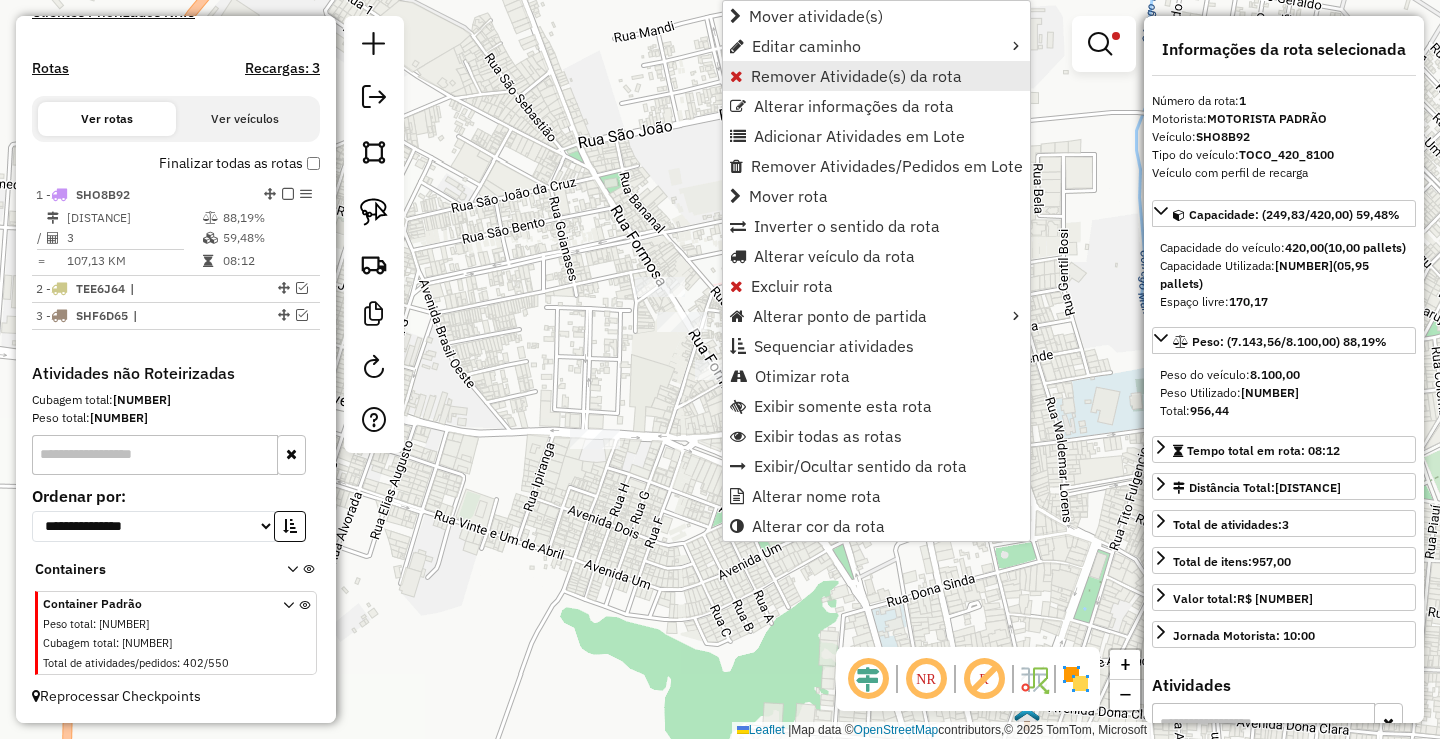 click on "Remover Atividade(s) da rota" at bounding box center (876, 76) 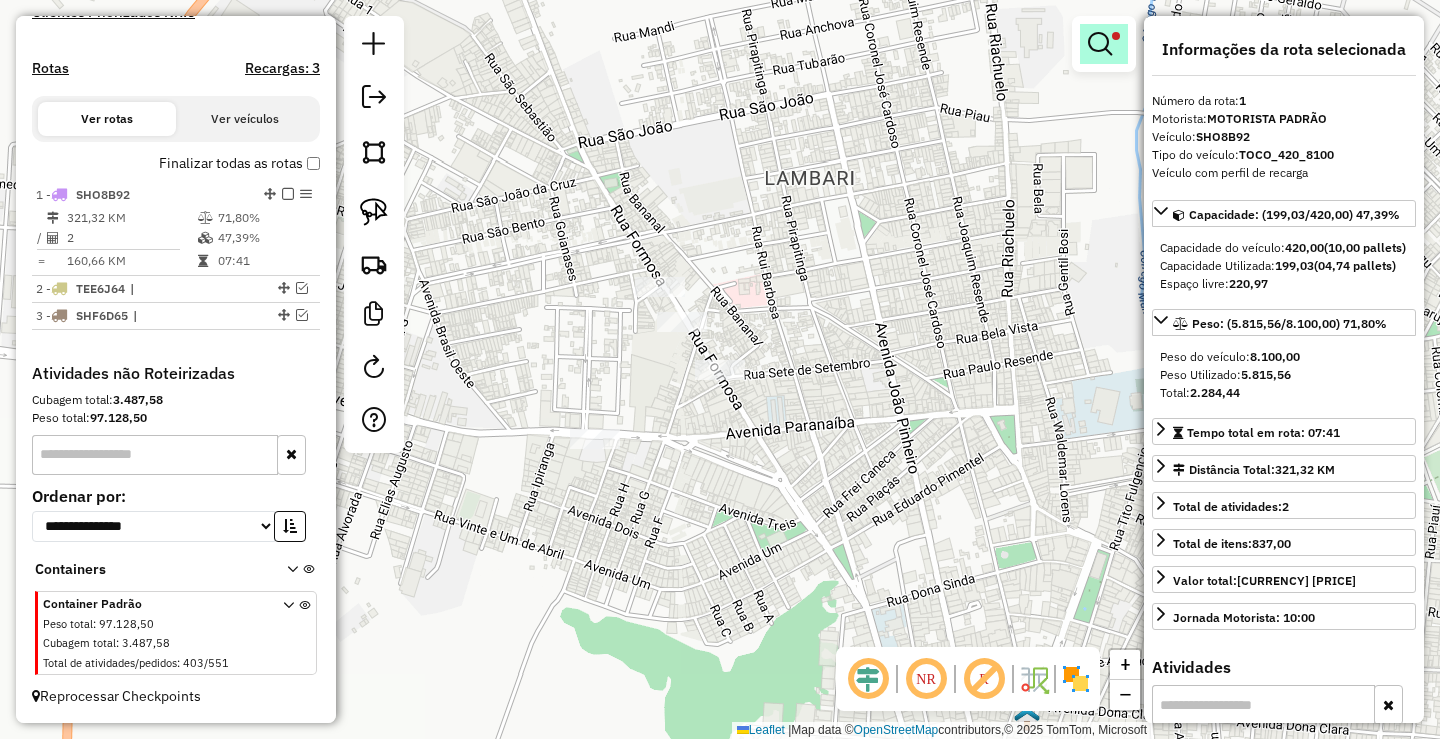 click at bounding box center (1100, 44) 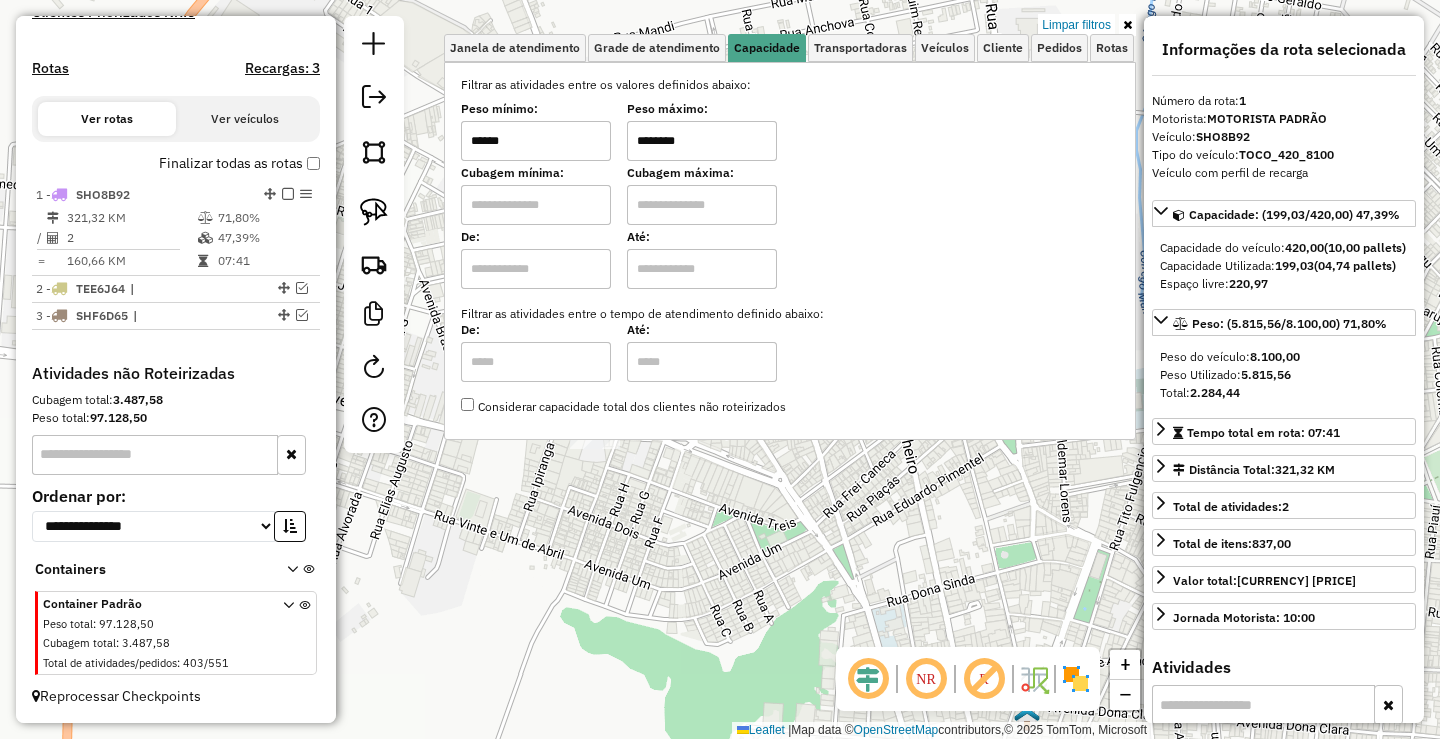 click on "Limpar filtros Janela de atendimento Grade de atendimento Capacidade Transportadoras Veículos Cliente Pedidos  Rotas Selecione os dias de semana para filtrar as janelas de atendimento  Seg   Ter   Qua   Qui   Sex   Sáb   Dom  Informe o período da janela de atendimento: De: Até:  Filtrar exatamente a janela do cliente  Considerar janela de atendimento padrão  Selecione os dias de semana para filtrar as grades de atendimento  Seg   Ter   Qua   Qui   Sex   Sáb   Dom   Considerar clientes sem dia de atendimento cadastrado  Clientes fora do dia de atendimento selecionado Filtrar as atividades entre os valores definidos abaixo:  Peso mínimo:  ******  Peso máximo:  ********  Cubagem mínima:   Cubagem máxima:   De:   Até:  Filtrar as atividades entre o tempo de atendimento definido abaixo:  De:   Até:   Considerar capacidade total dos clientes não roteirizados Transportadora: Selecione um ou mais itens Tipo de veículo: Selecione um ou mais itens Veículo: Selecione um ou mais itens Motorista: Nome: De:" 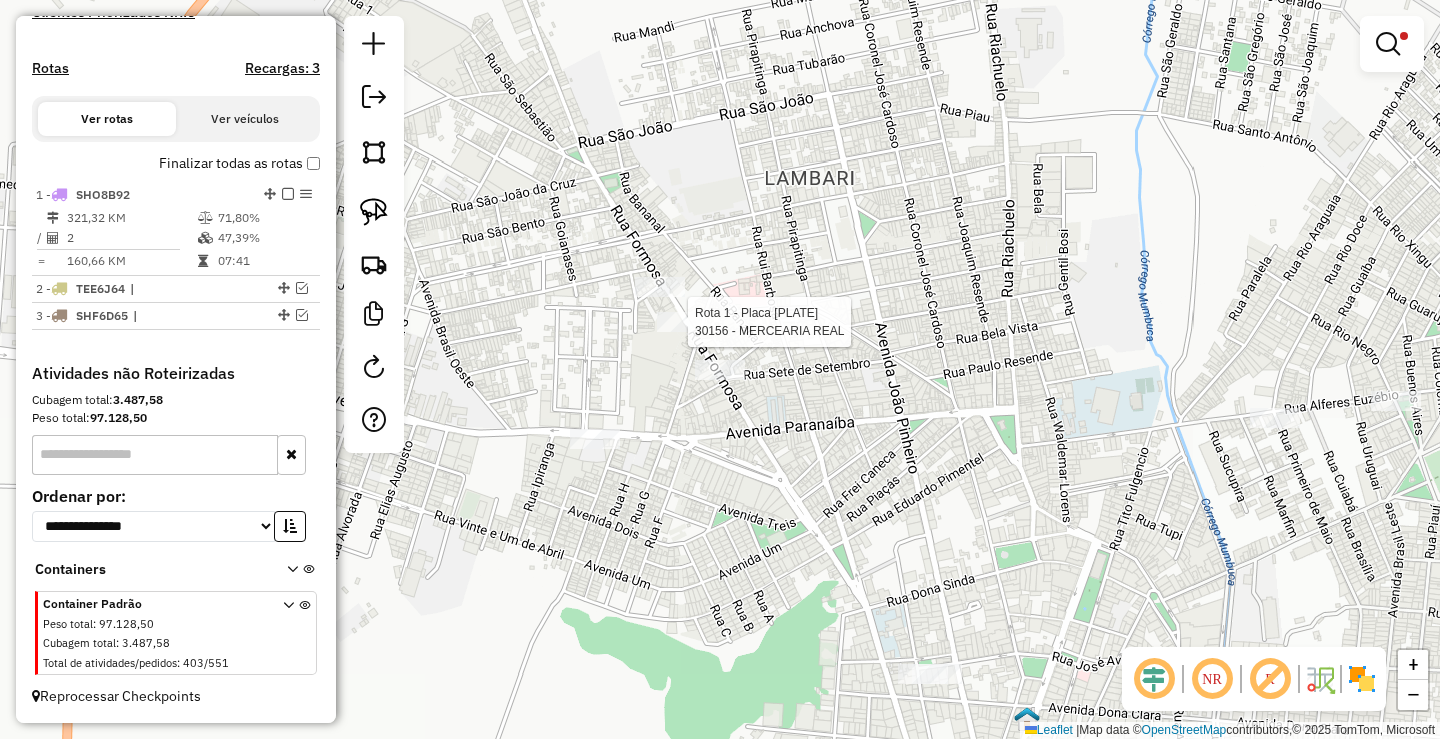 select on "**********" 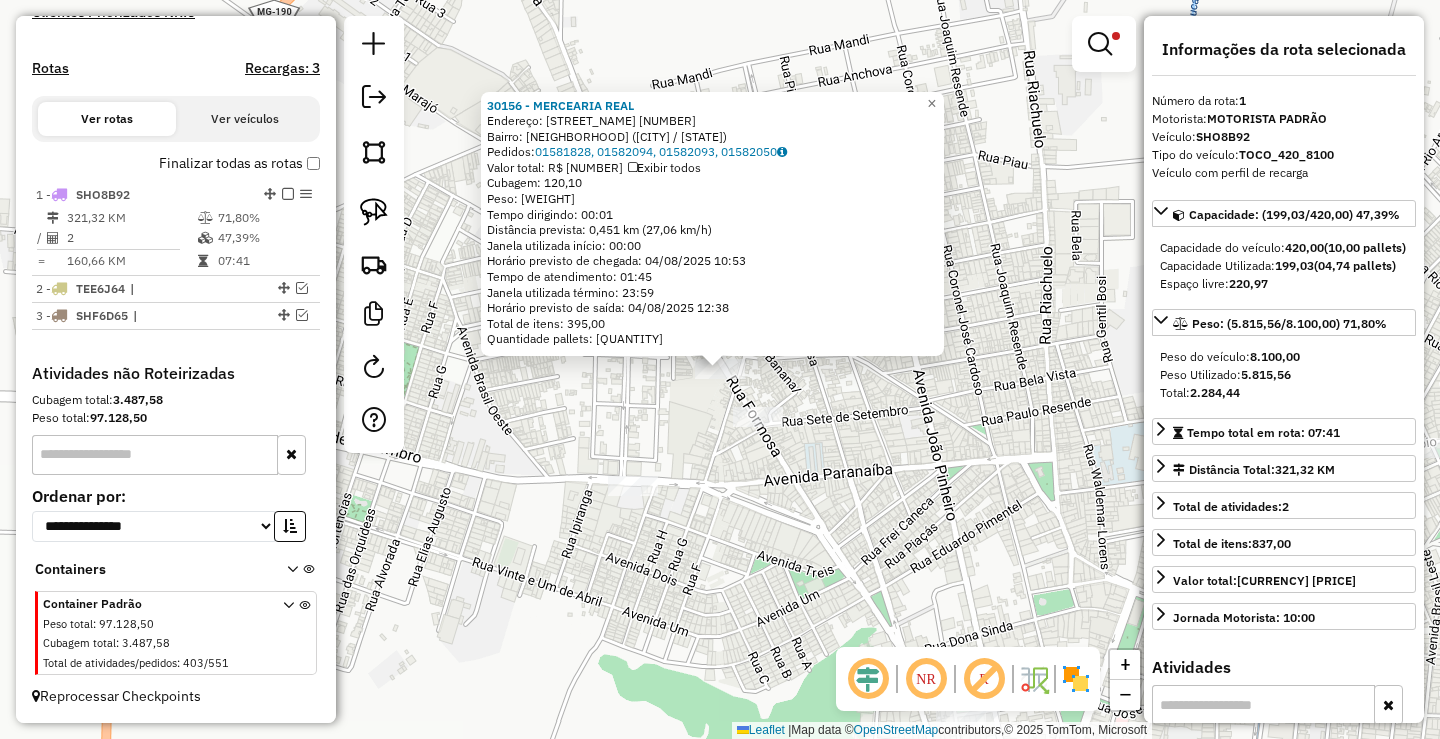 click on "30156 - MERCEARIA REAL  Endereço:  FORMOSA 624   Bairro: BOA VISTA (MONTE CARMELO / MG)   Pedidos:  01581828, 01582094, 01582093, 01582050   Valor total: R$ 21.655,56   Exibir todos   Cubagem: 120,10  Peso: 3.503,75  Tempo dirigindo: 00:01   Distância prevista: 0,451 km (27,06 km/h)   Janela utilizada início: 00:00   Horário previsto de chegada: 04/08/2025 10:53   Tempo de atendimento: 01:45   Janela utilizada término: 23:59   Horário previsto de saída: 04/08/2025 12:38   Total de itens: 395,00   Quantidade pallets: 2,859  × Limpar filtros Janela de atendimento Grade de atendimento Capacidade Transportadoras Veículos Cliente Pedidos  Rotas Selecione os dias de semana para filtrar as janelas de atendimento  Seg   Ter   Qua   Qui   Sex   Sáb   Dom  Informe o período da janela de atendimento: De: Até:  Filtrar exatamente a janela do cliente  Considerar janela de atendimento padrão  Selecione os dias de semana para filtrar as grades de atendimento  Seg   Ter   Qua   Qui   Sex   Sáb   Dom  ****** De:" 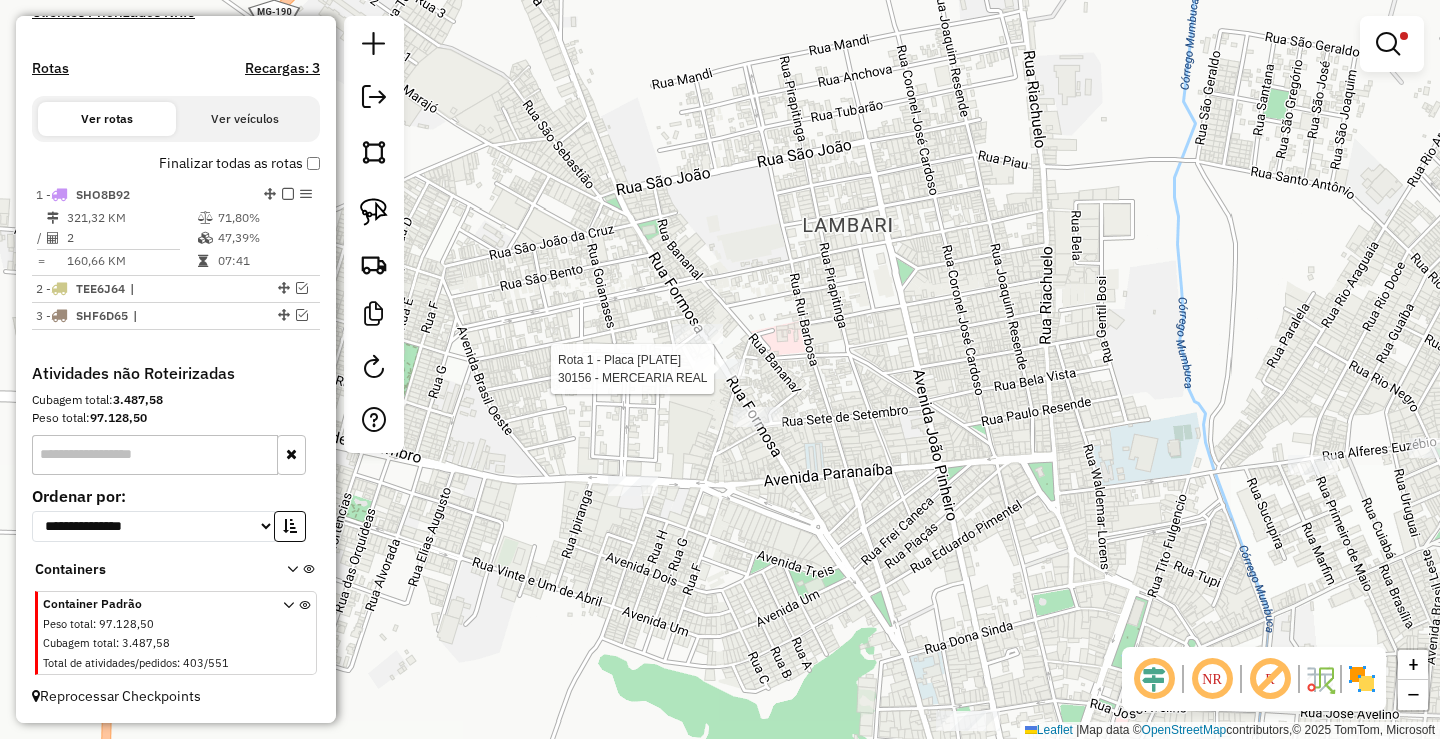 select on "**********" 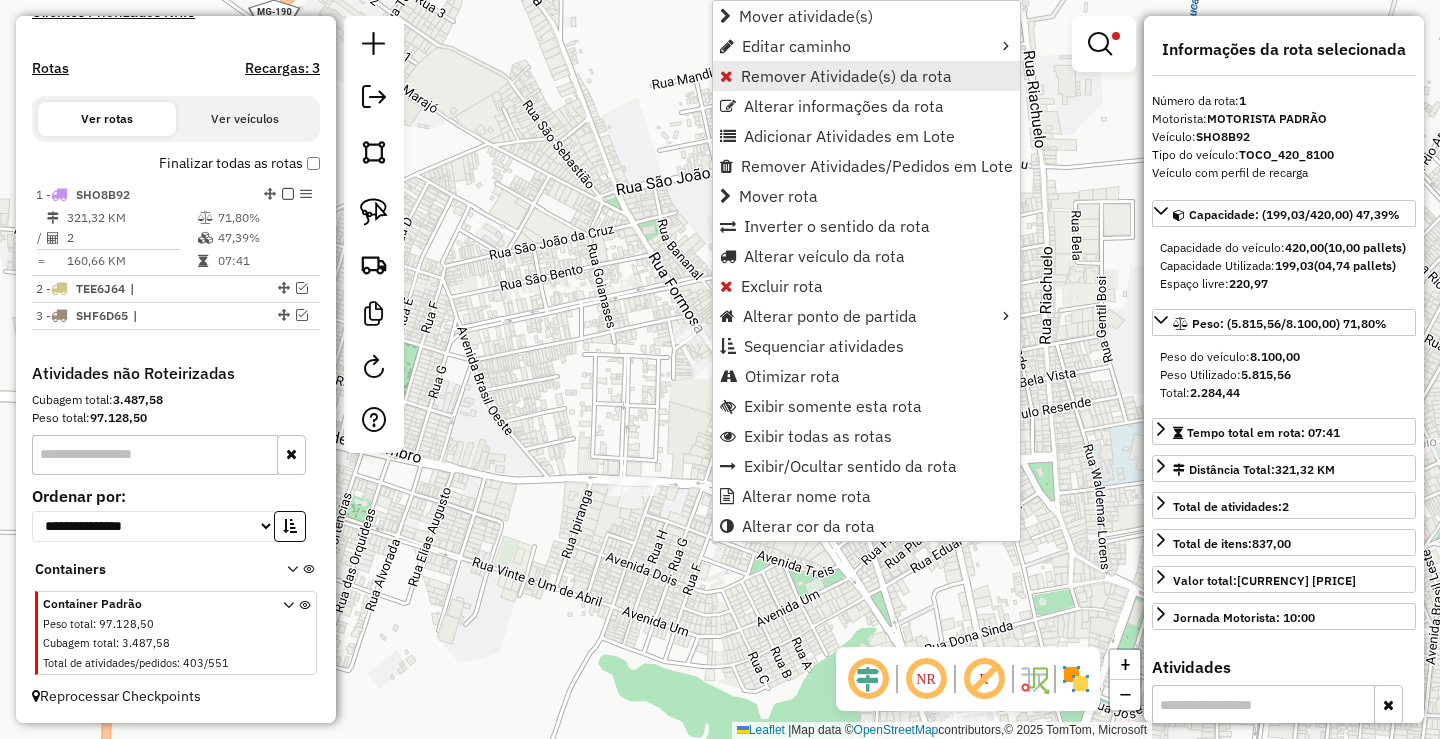 click on "Remover Atividade(s) da rota" at bounding box center (846, 76) 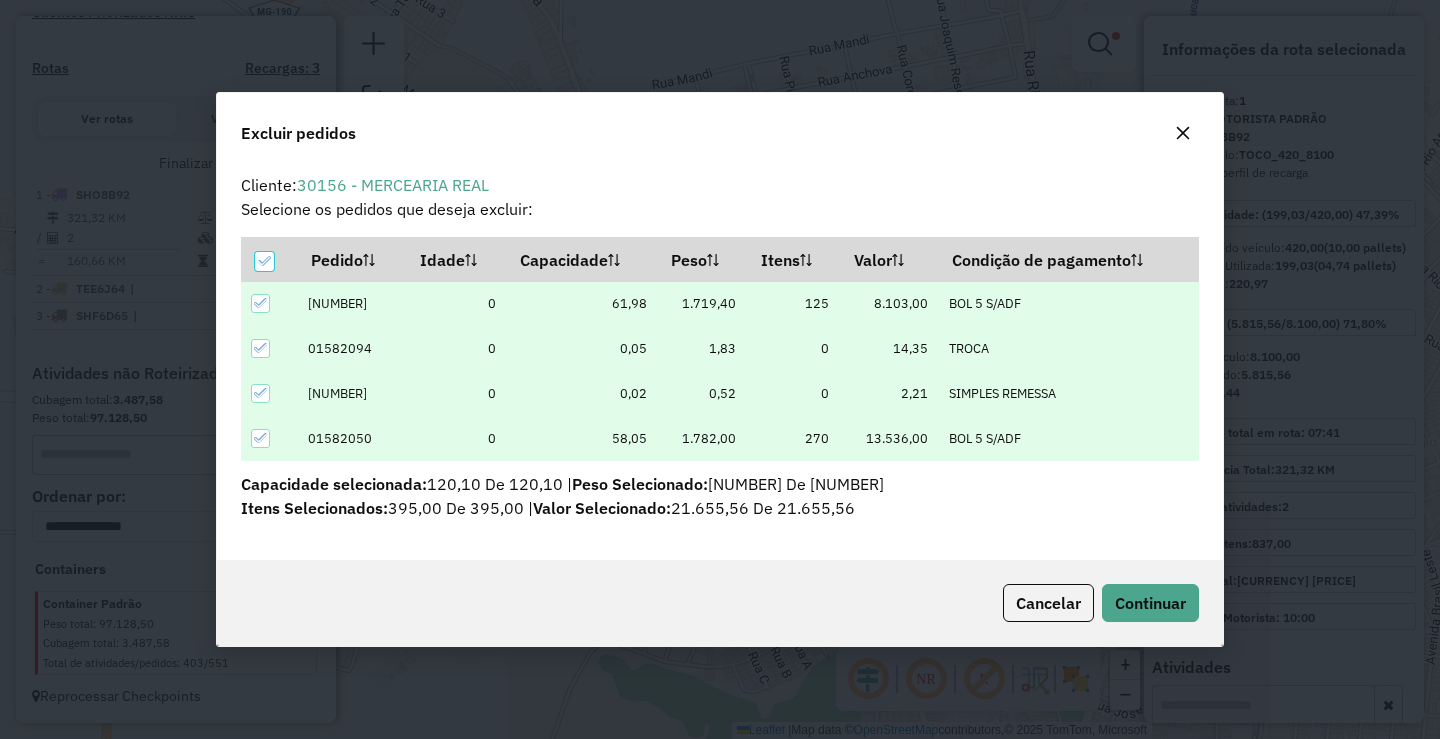 scroll, scrollTop: 82, scrollLeft: 0, axis: vertical 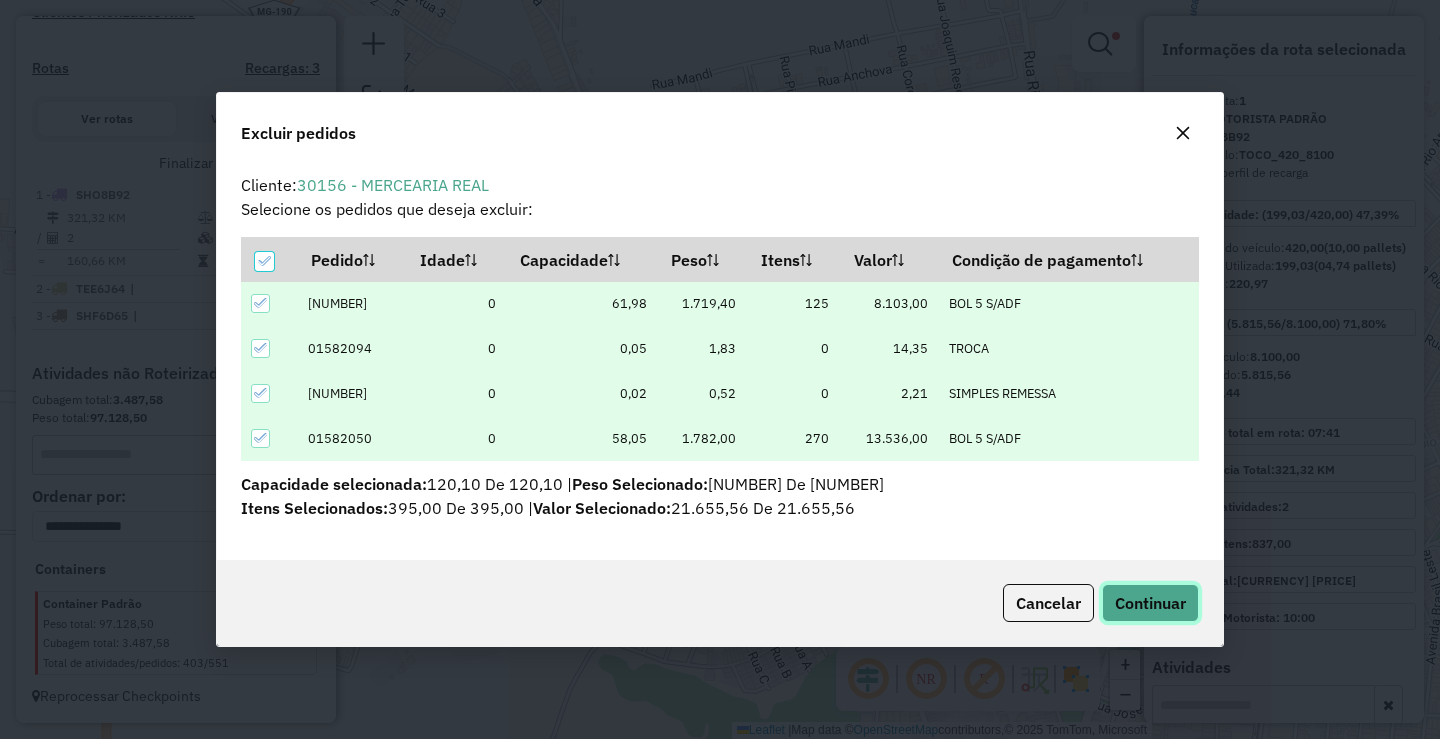 click on "Continuar" 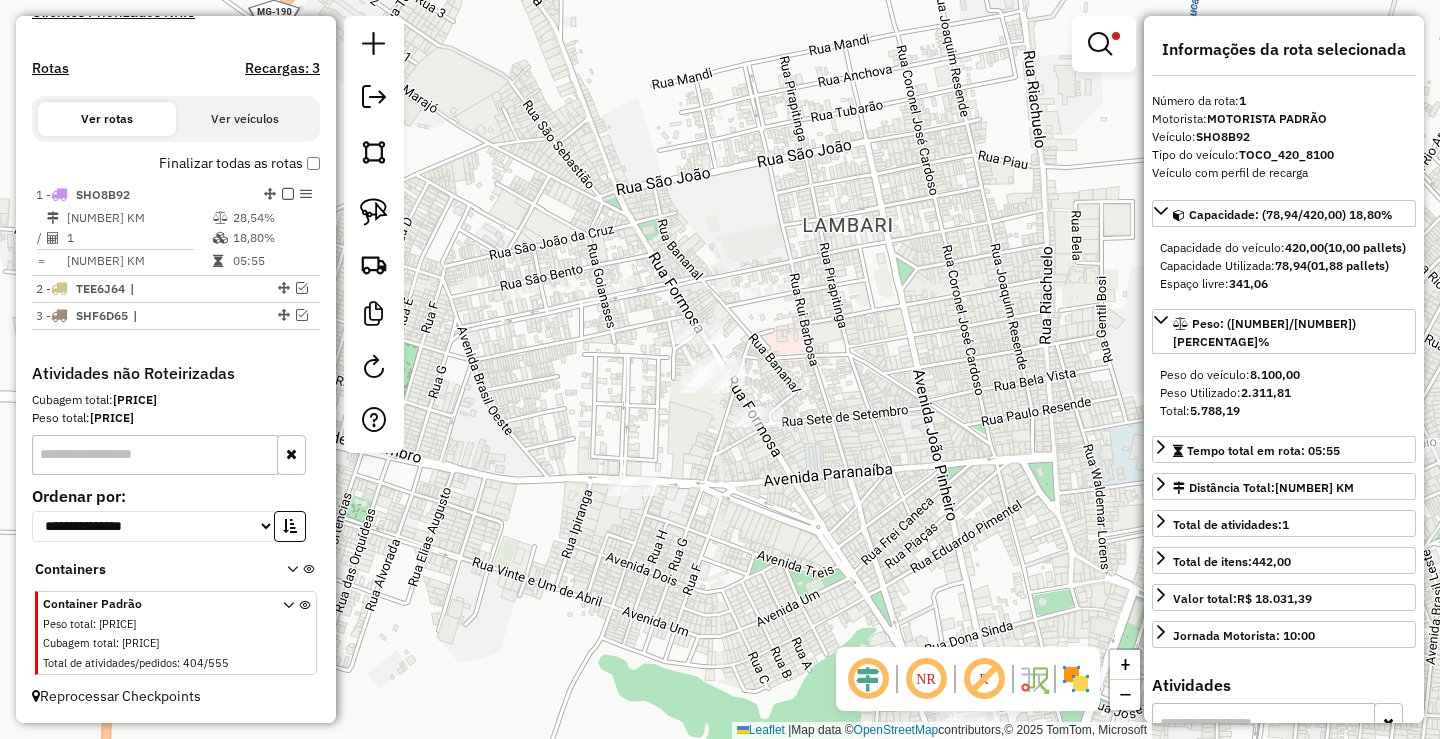 drag, startPoint x: 799, startPoint y: 542, endPoint x: 858, endPoint y: 480, distance: 85.58621 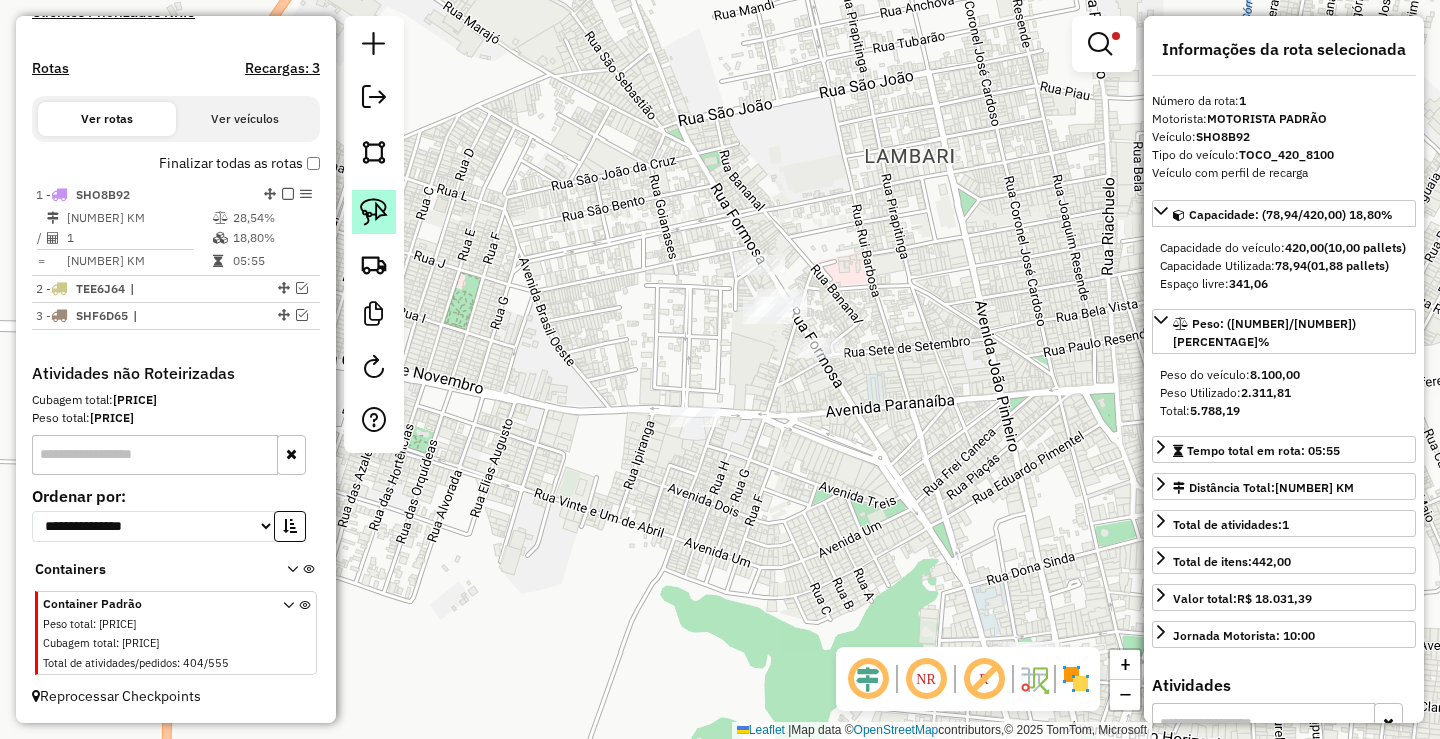 click 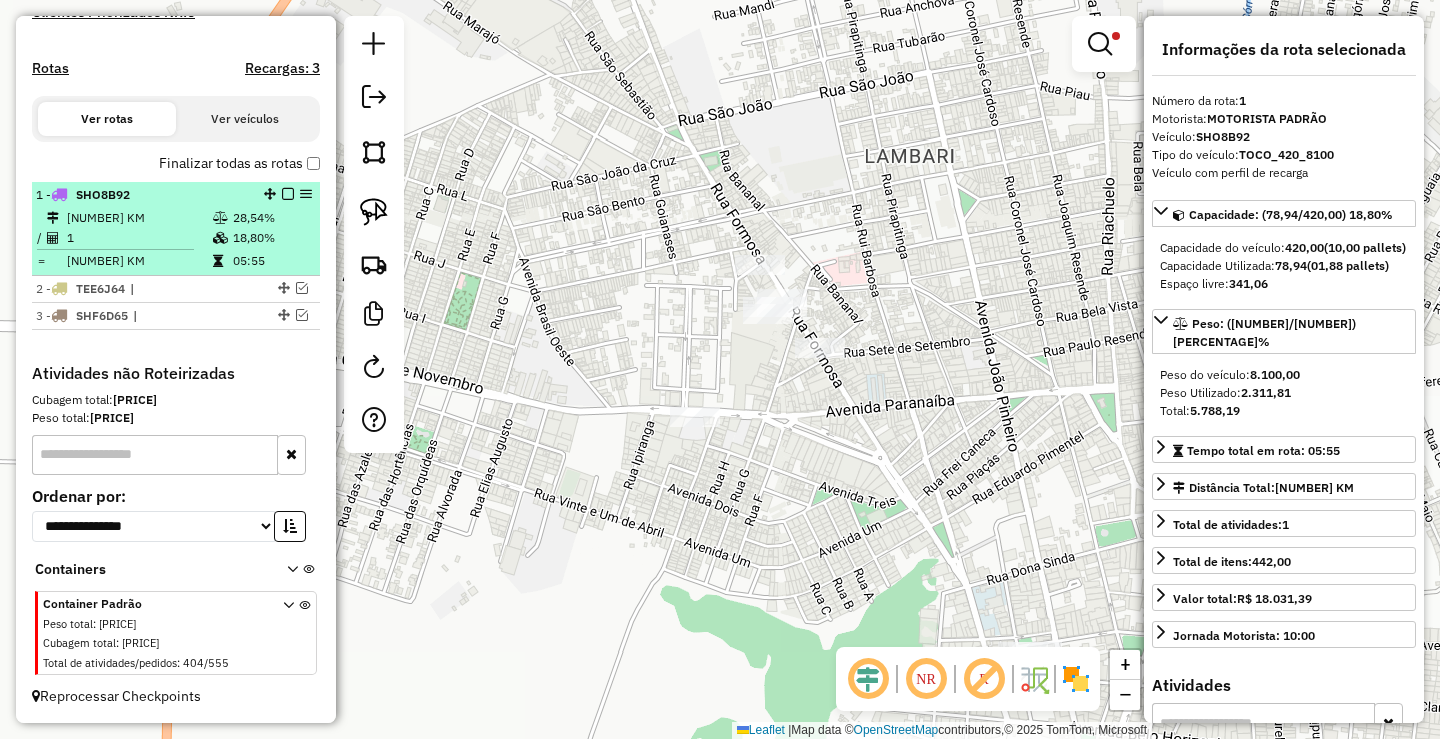 click at bounding box center (288, 194) 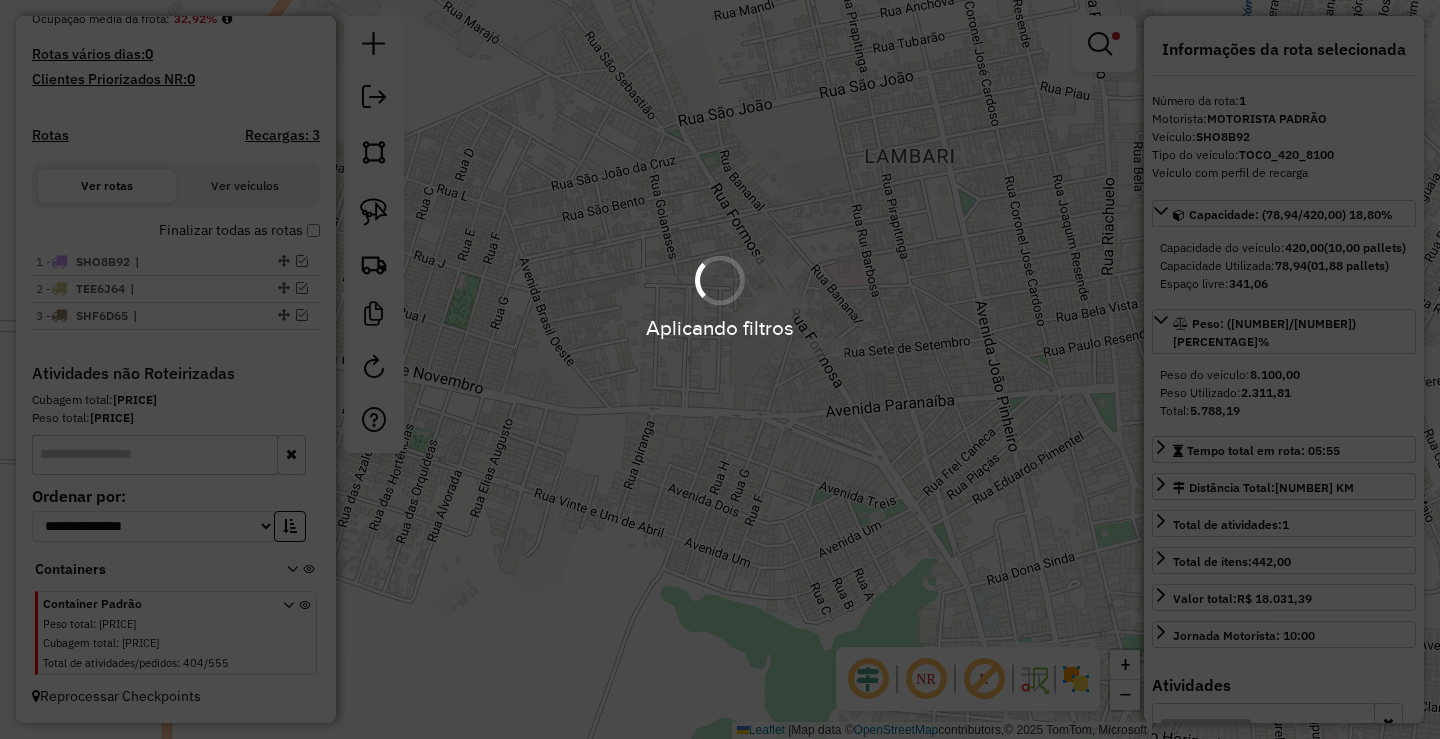 scroll, scrollTop: 517, scrollLeft: 0, axis: vertical 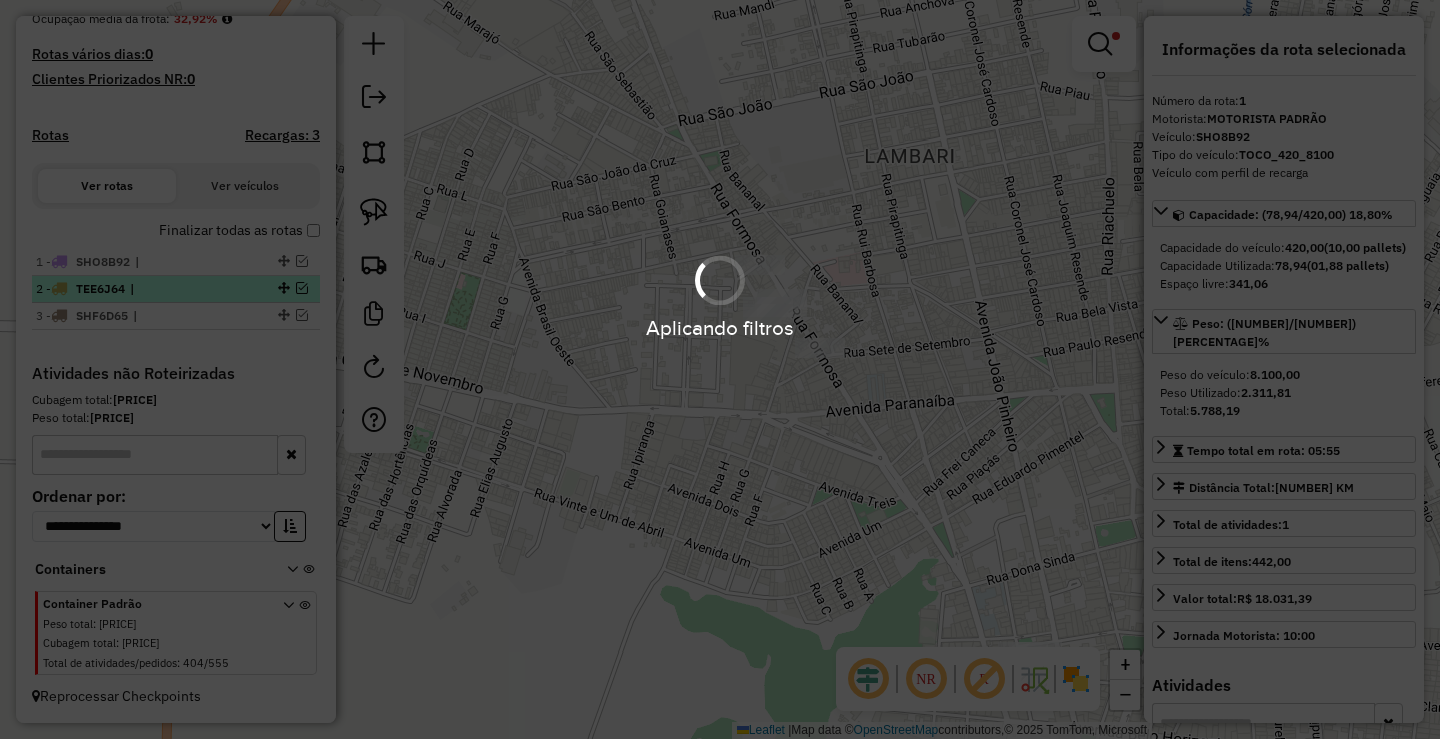 click on "2 -       TEE6J64   |" at bounding box center [142, 289] 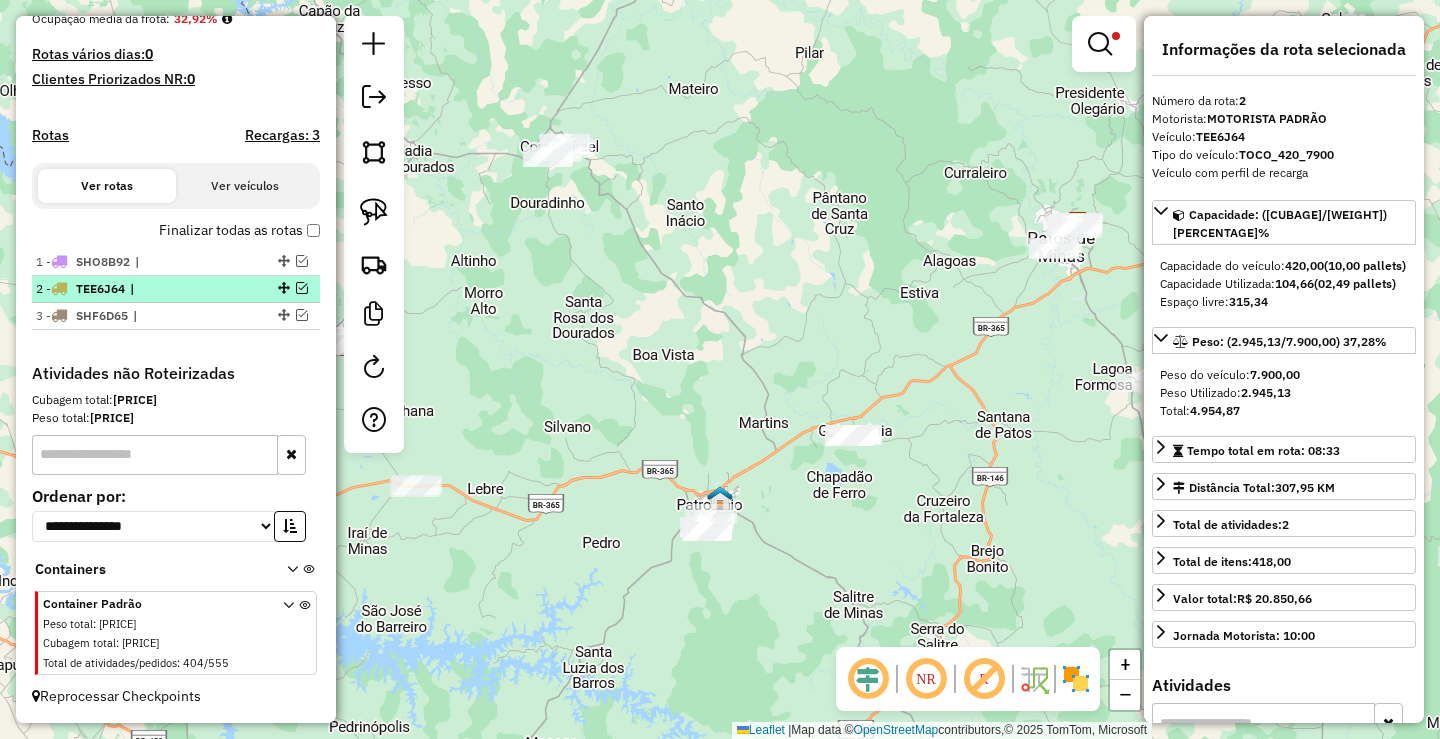click at bounding box center [302, 288] 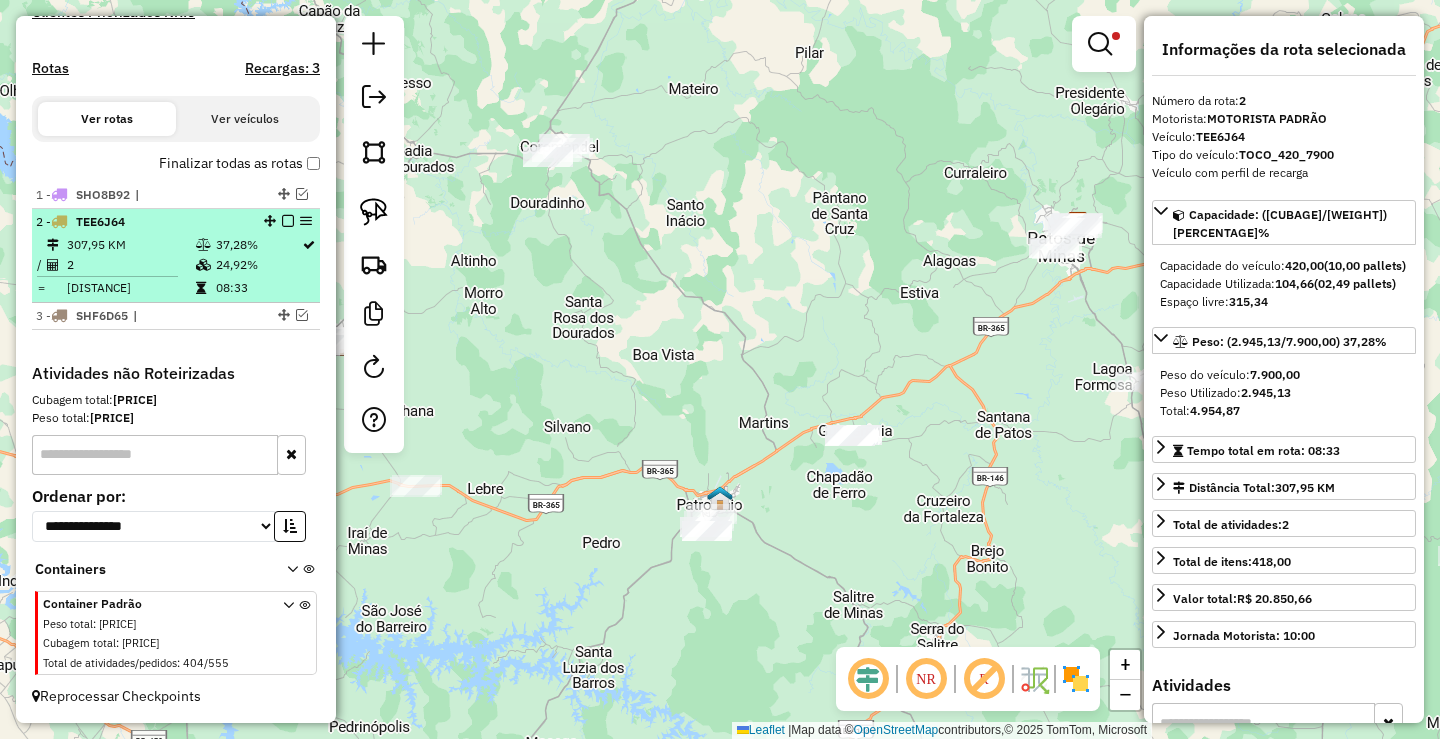 click on "24,92%" at bounding box center [258, 265] 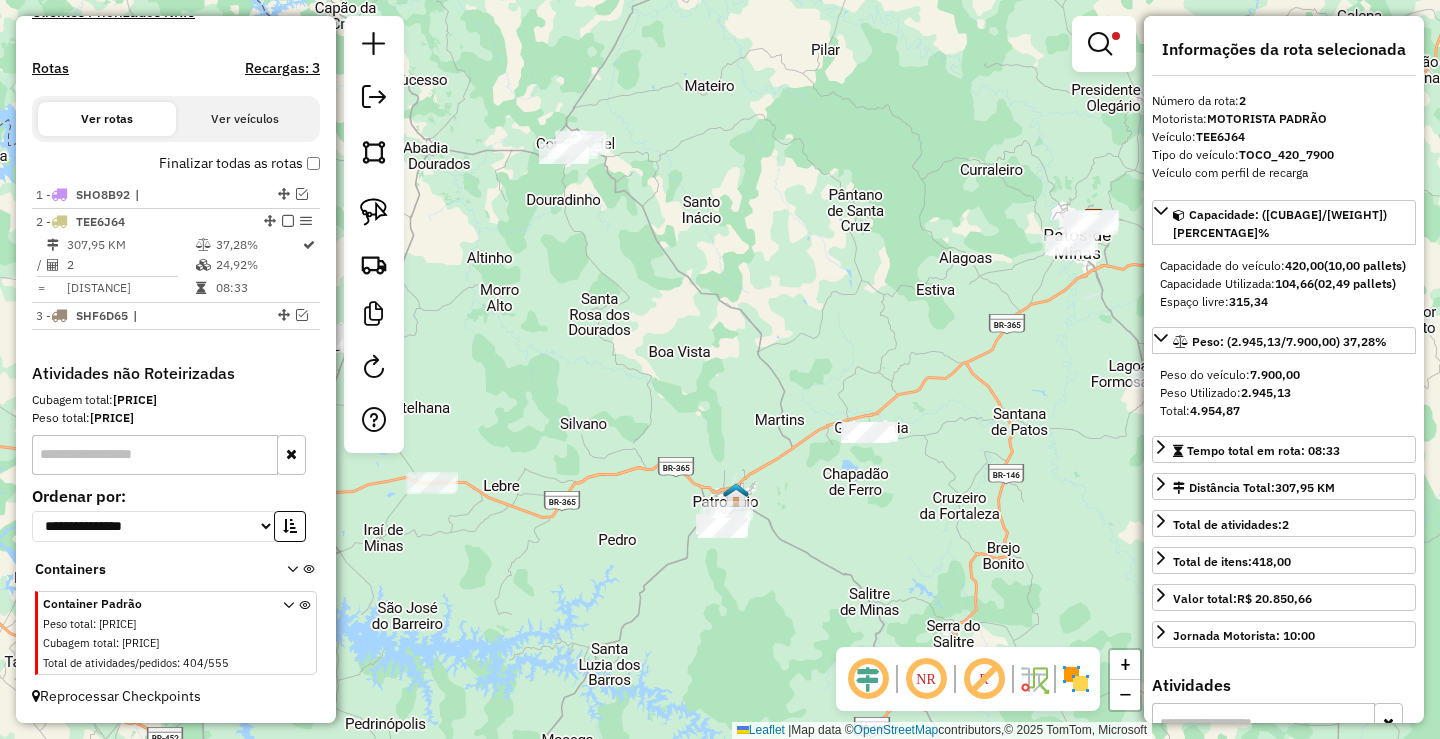 drag, startPoint x: 593, startPoint y: 356, endPoint x: 735, endPoint y: 307, distance: 150.2165 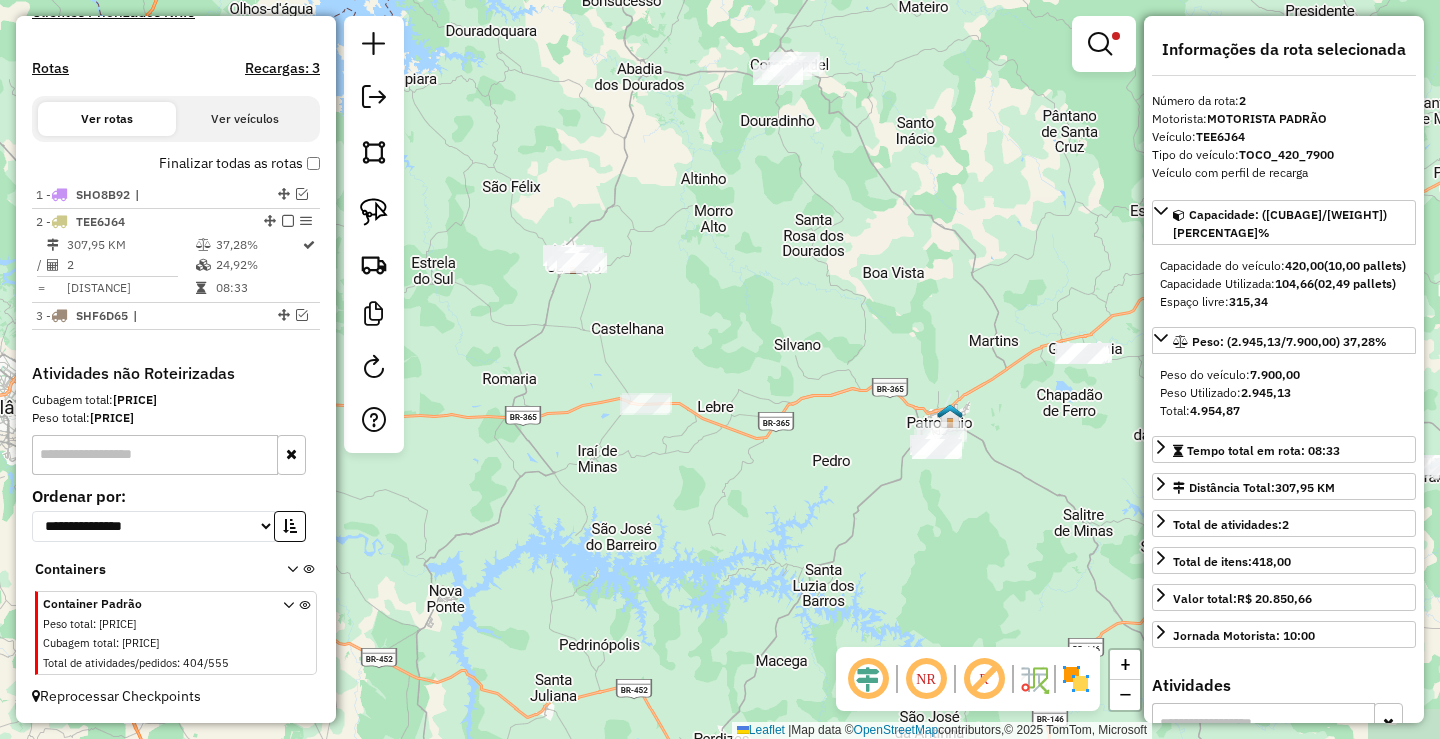 drag, startPoint x: 602, startPoint y: 338, endPoint x: 646, endPoint y: 311, distance: 51.62364 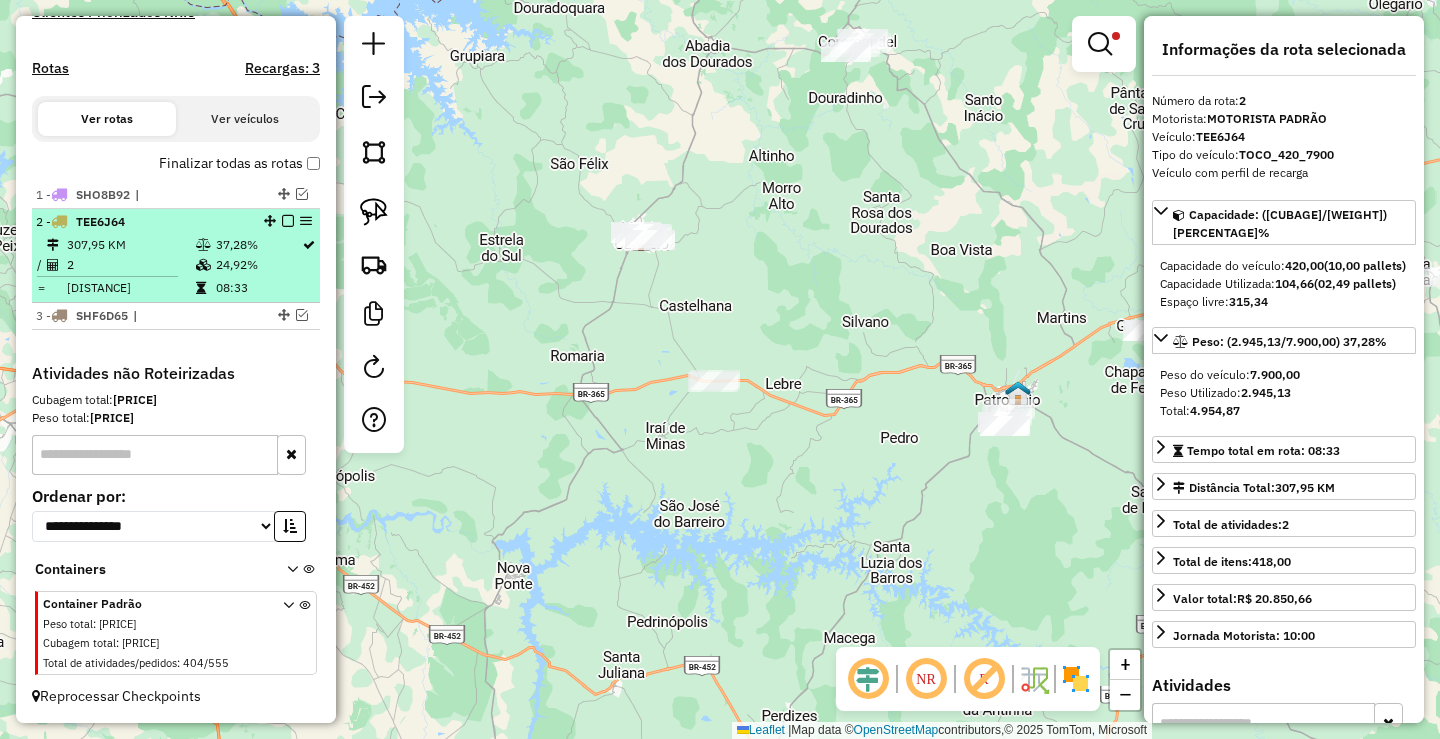click on "37,28%" at bounding box center (258, 245) 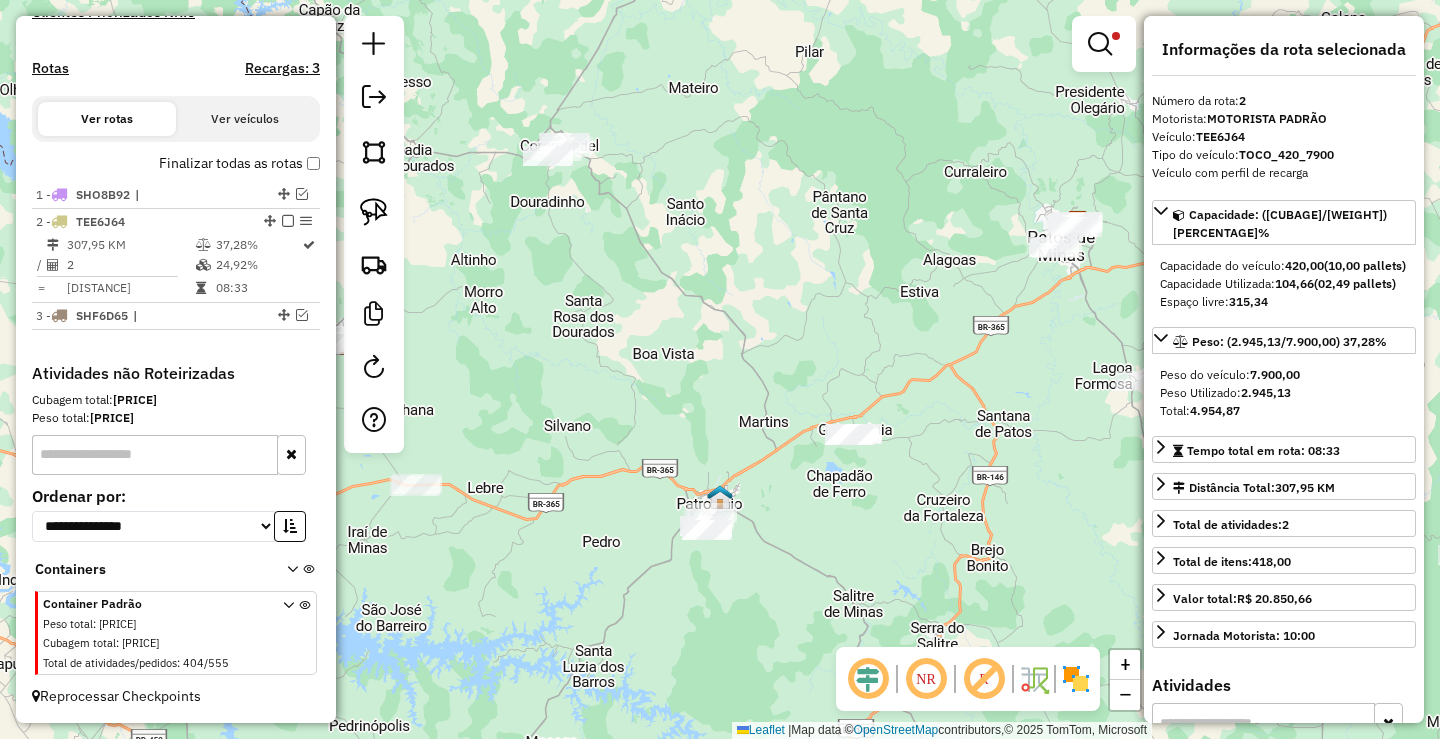 drag, startPoint x: 648, startPoint y: 318, endPoint x: 837, endPoint y: 281, distance: 192.58765 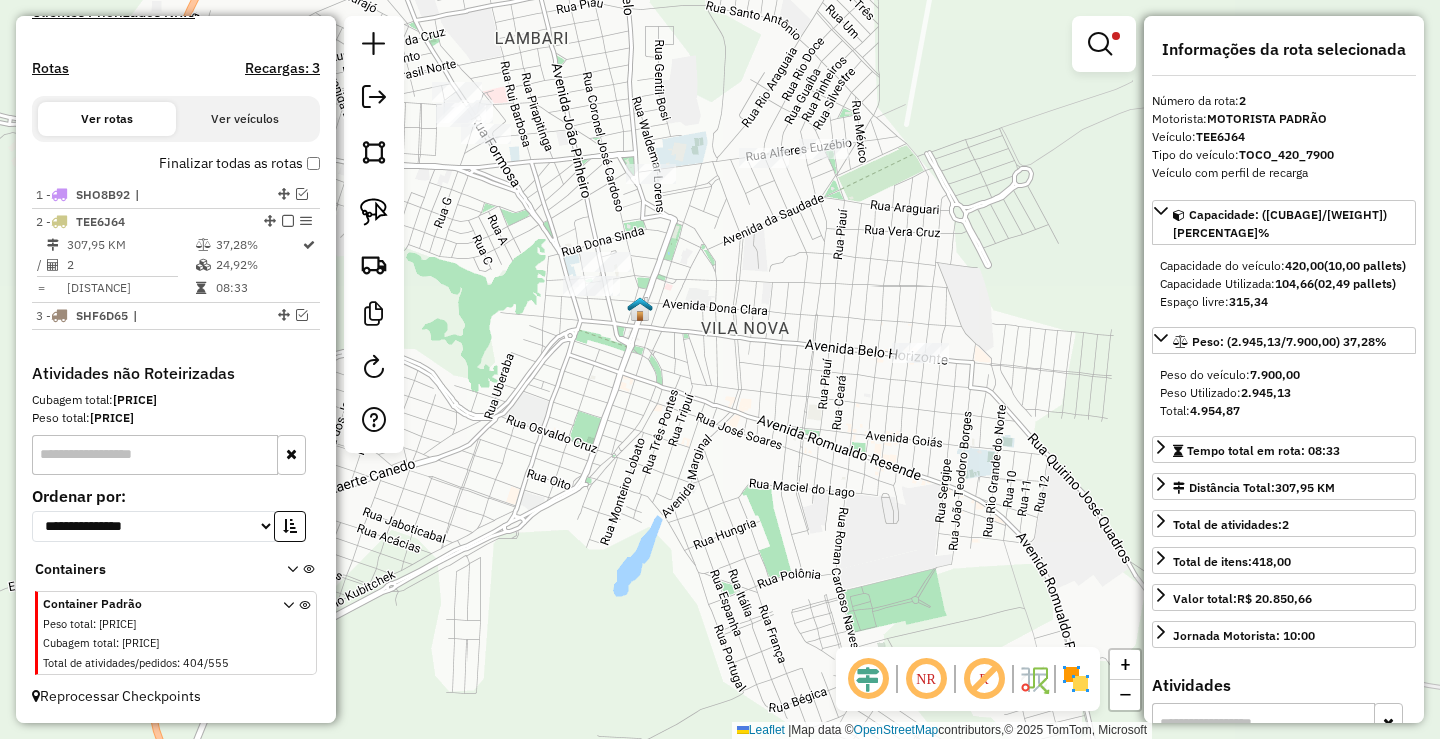 drag, startPoint x: 641, startPoint y: 340, endPoint x: 682, endPoint y: 335, distance: 41.303753 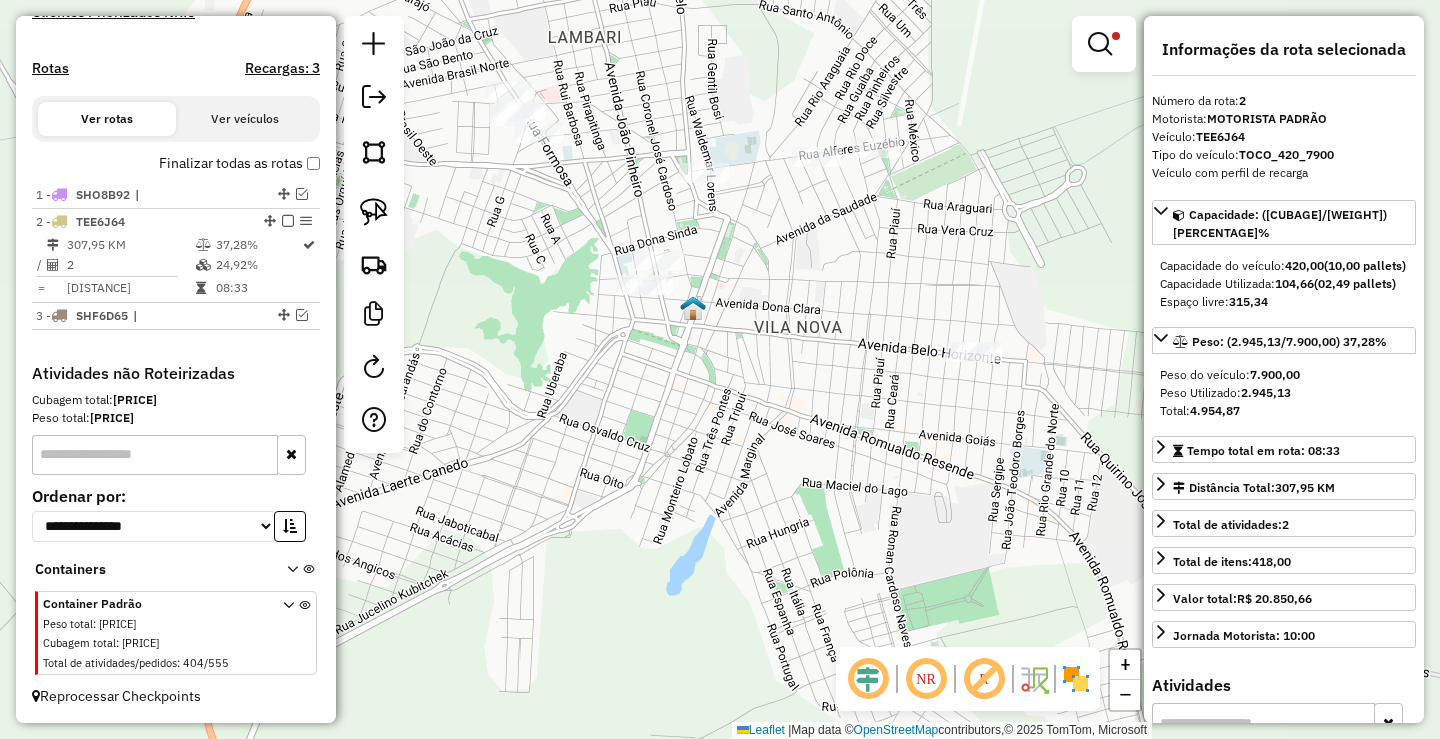 click 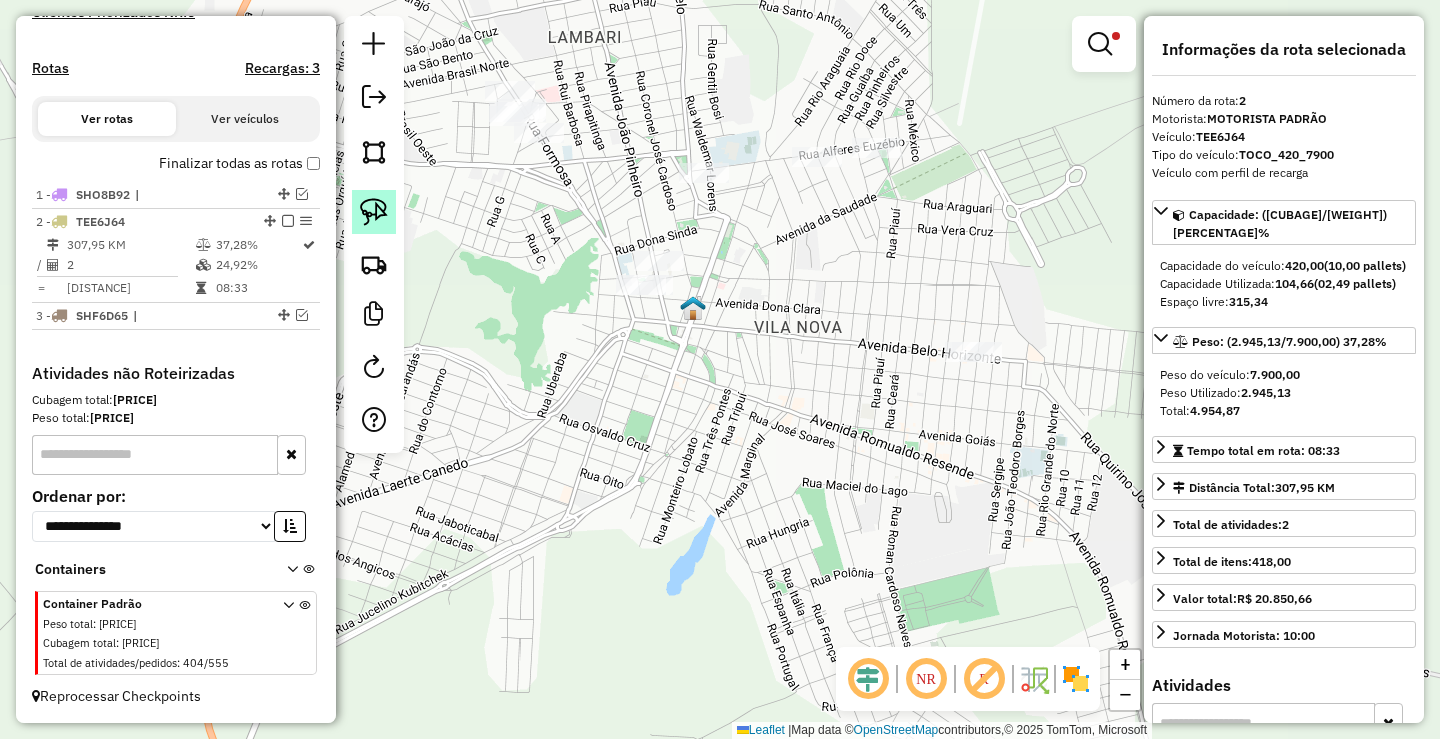click 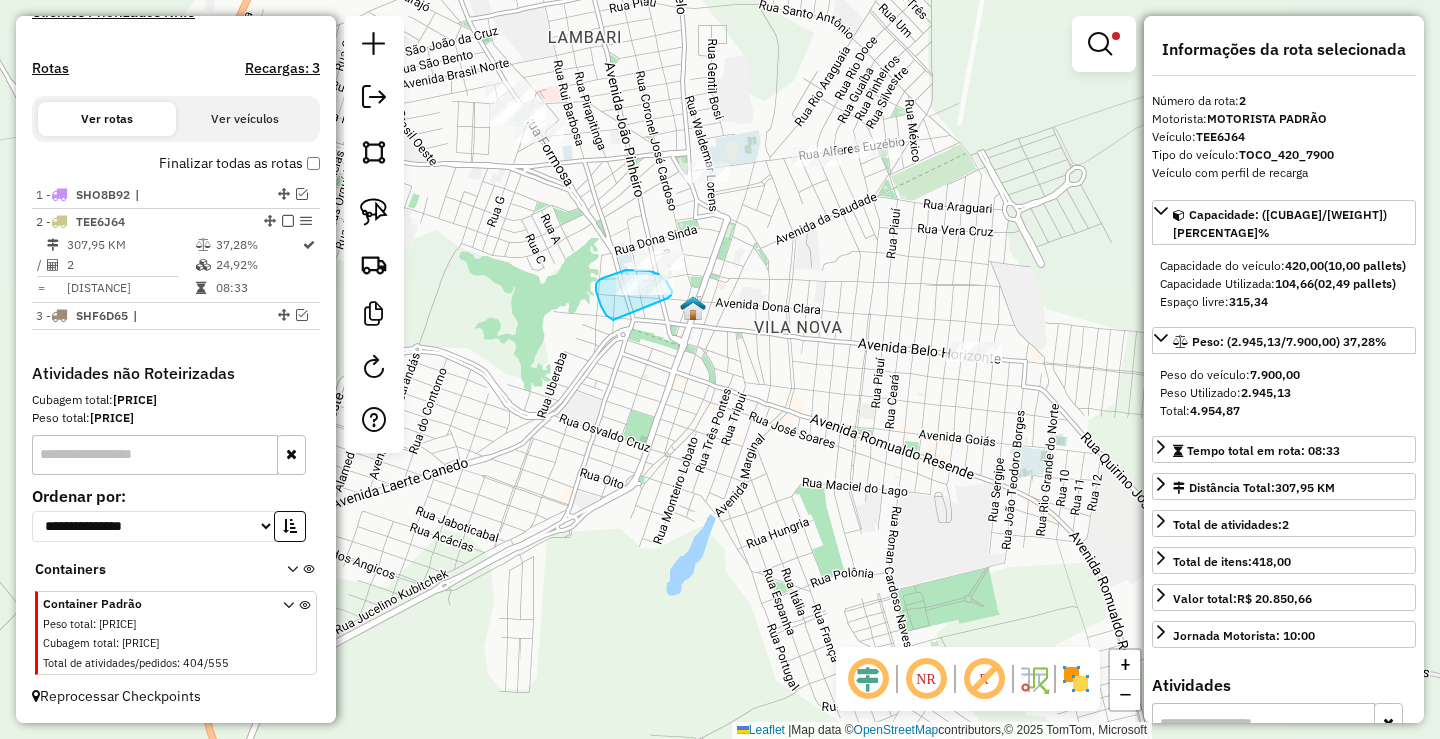 drag, startPoint x: 613, startPoint y: 320, endPoint x: 657, endPoint y: 303, distance: 47.169907 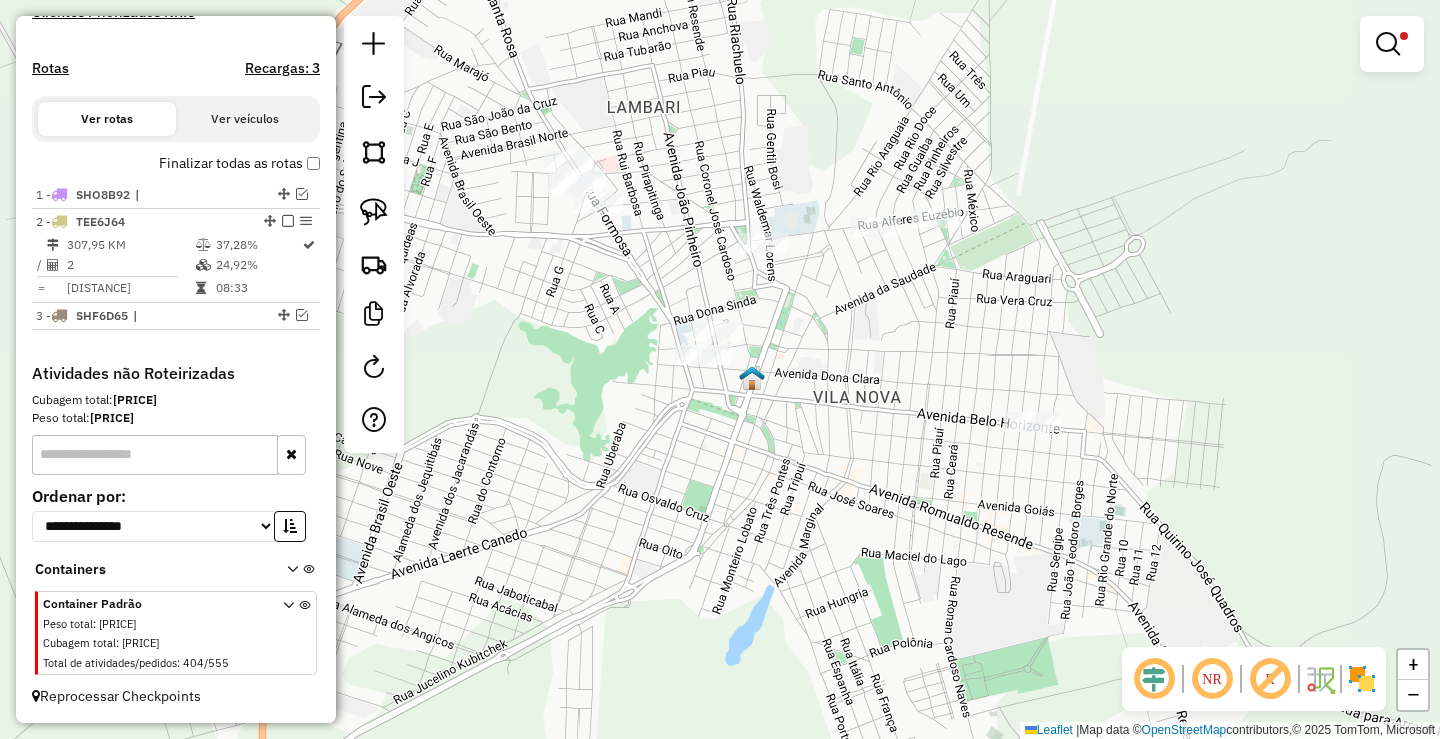 drag, startPoint x: 540, startPoint y: 211, endPoint x: 615, endPoint y: 300, distance: 116.38728 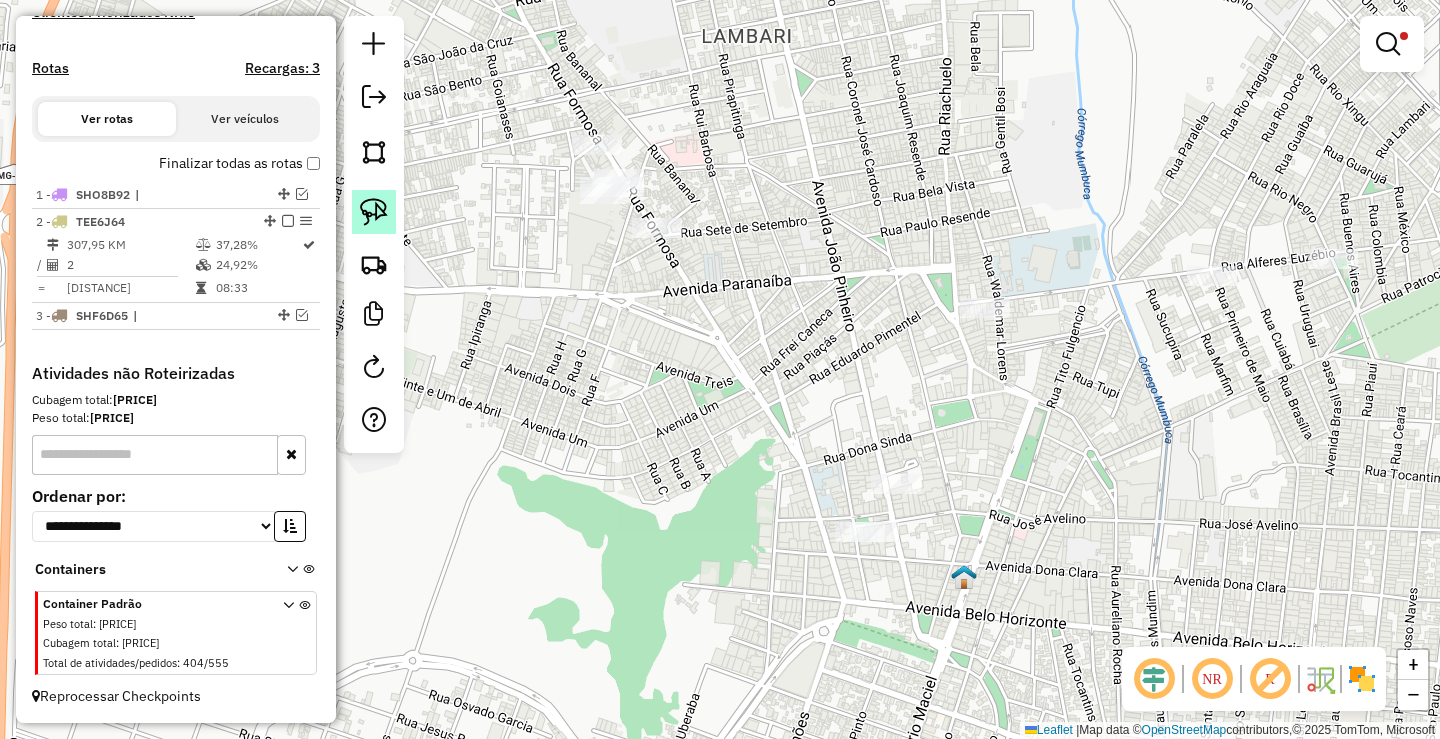 click 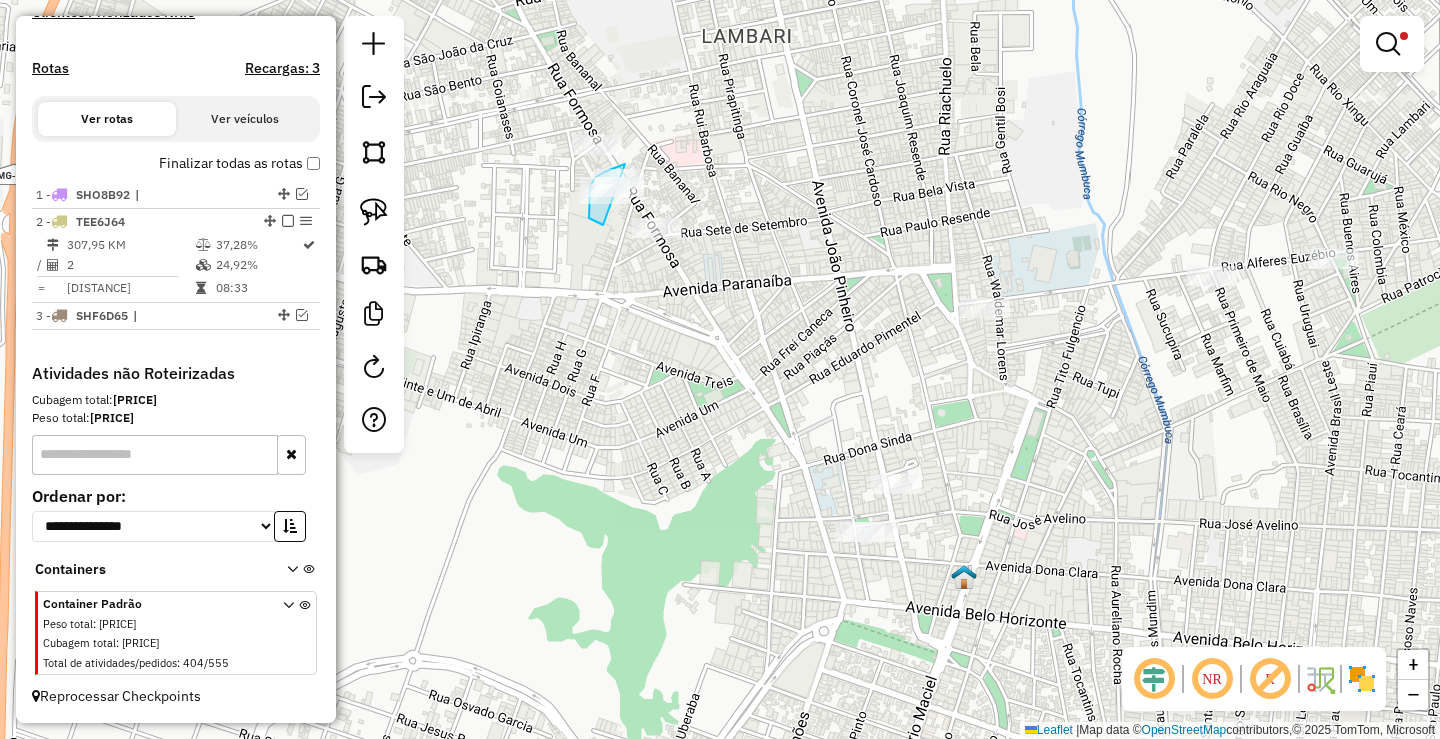 drag, startPoint x: 600, startPoint y: 223, endPoint x: 659, endPoint y: 188, distance: 68.60029 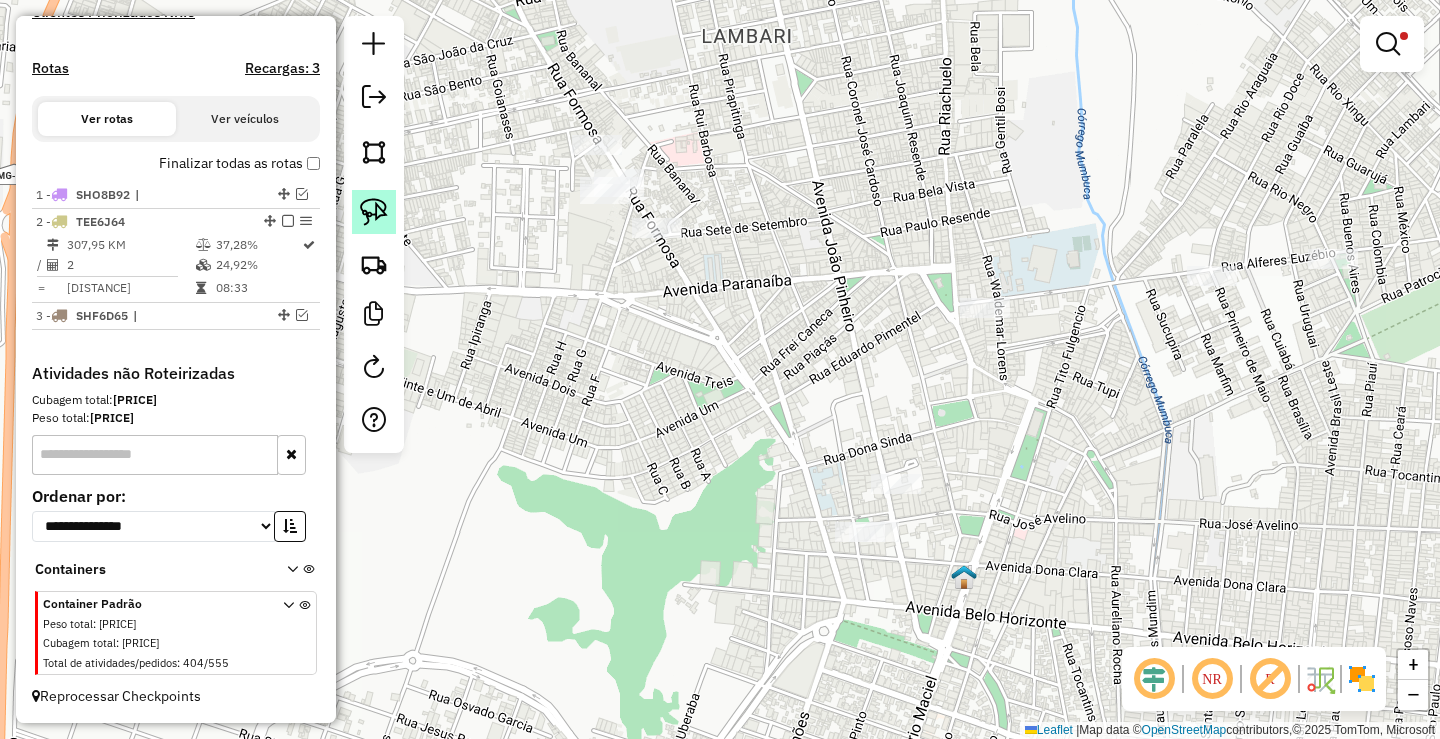 click 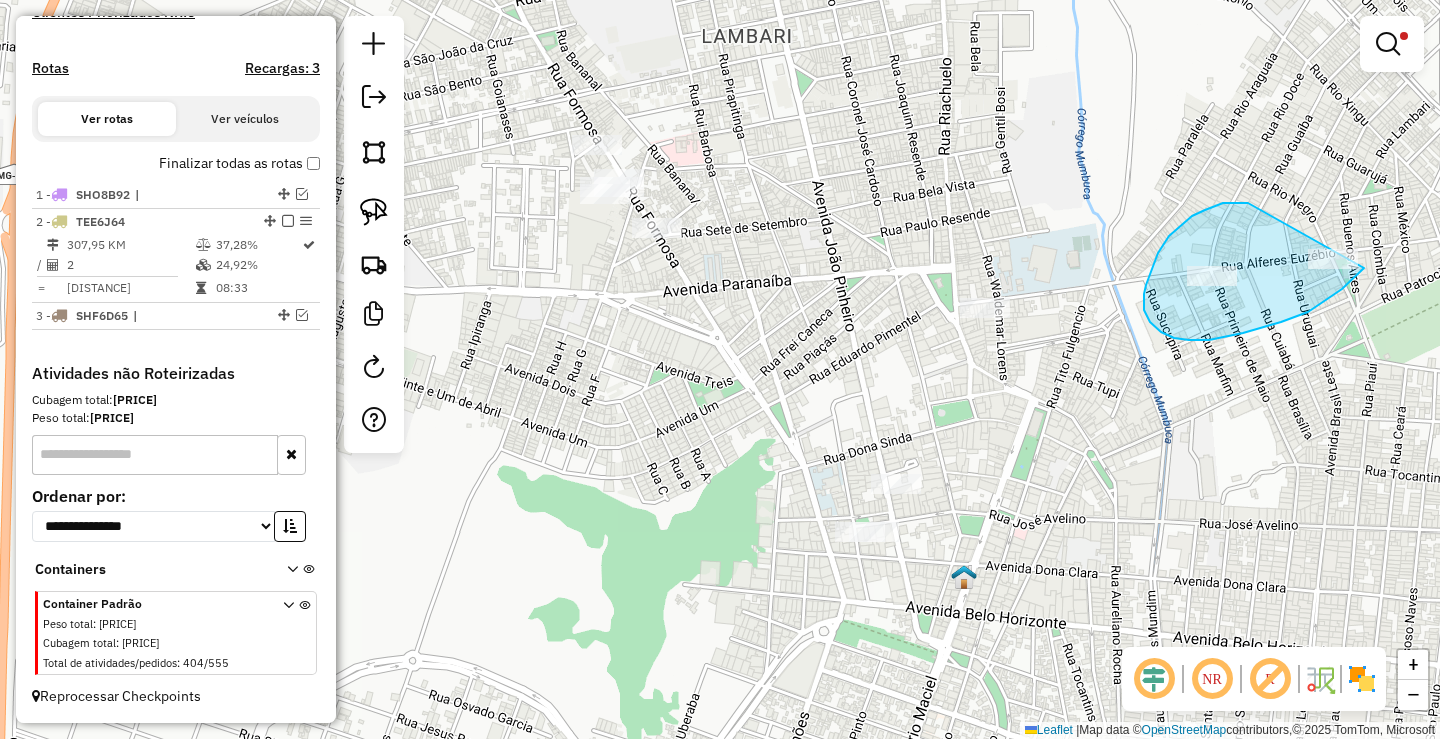 drag, startPoint x: 1192, startPoint y: 216, endPoint x: 1365, endPoint y: 263, distance: 179.27075 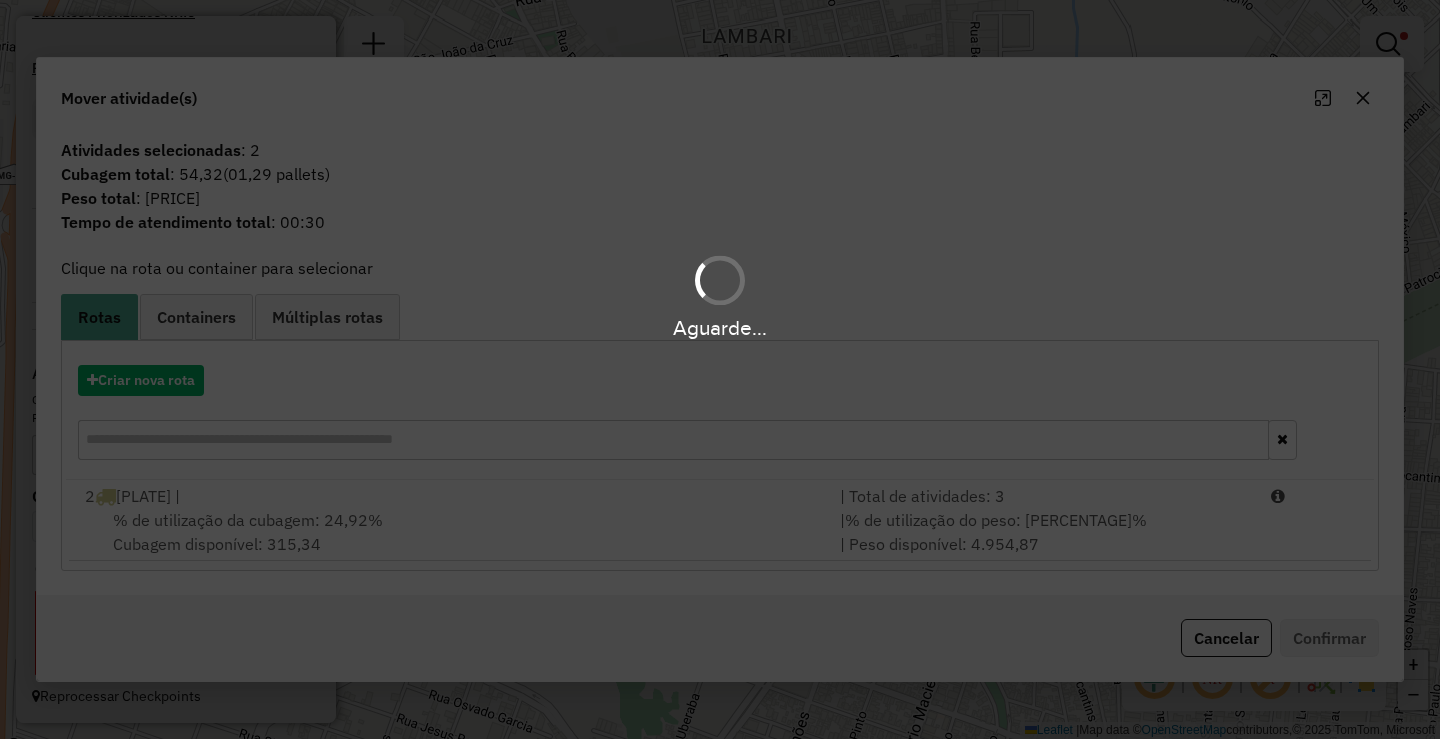 click on "Aguarde..." at bounding box center [720, 369] 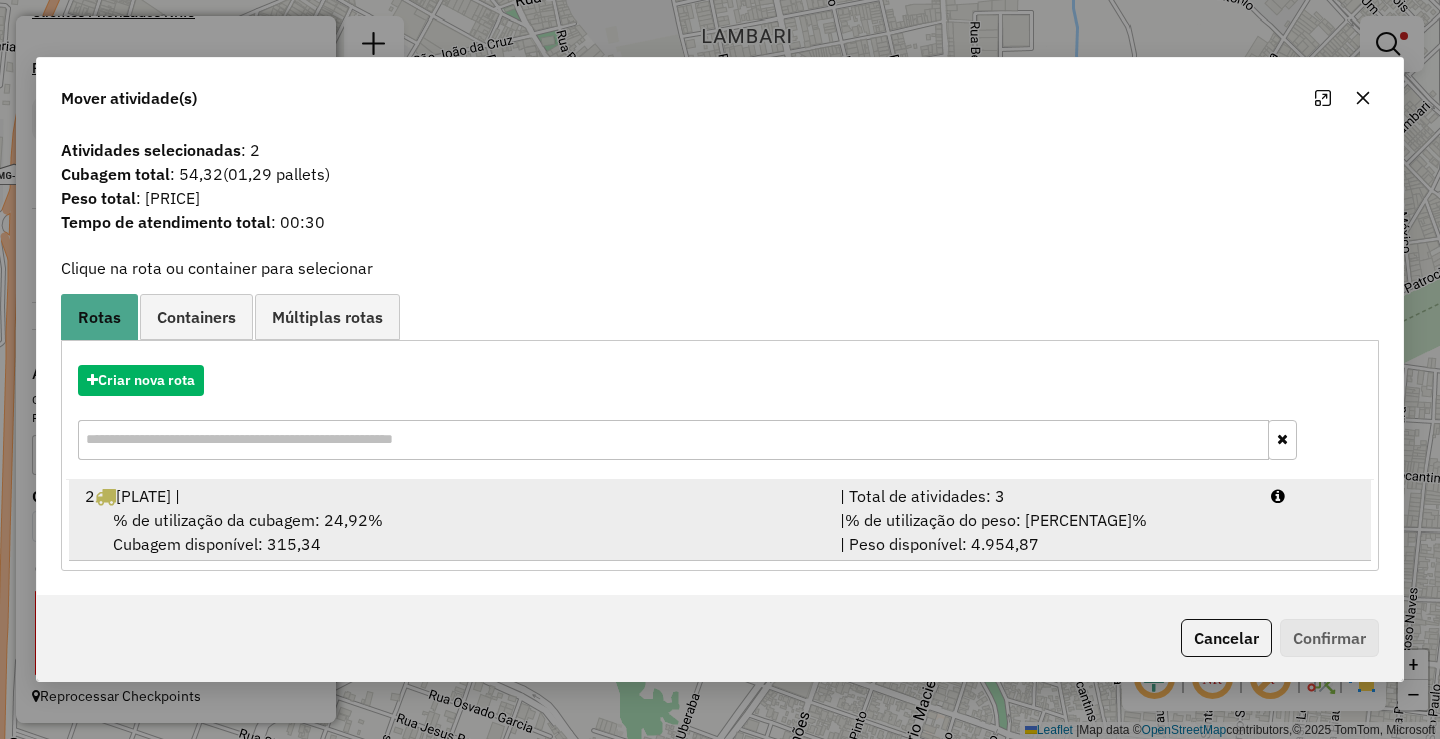 click on "|  % de utilização do peso: 37,28%  | Peso disponível: 4.954,87" at bounding box center [1043, 532] 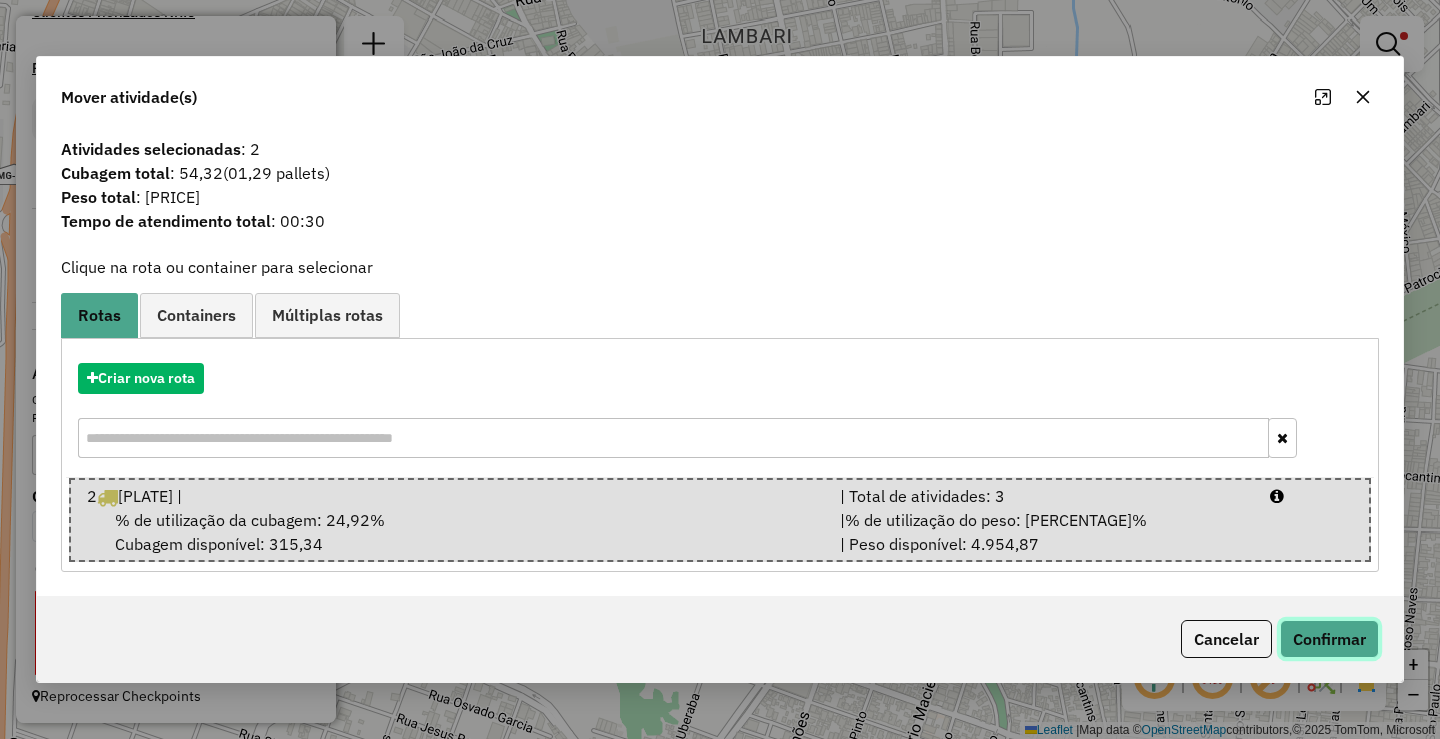 click on "Confirmar" 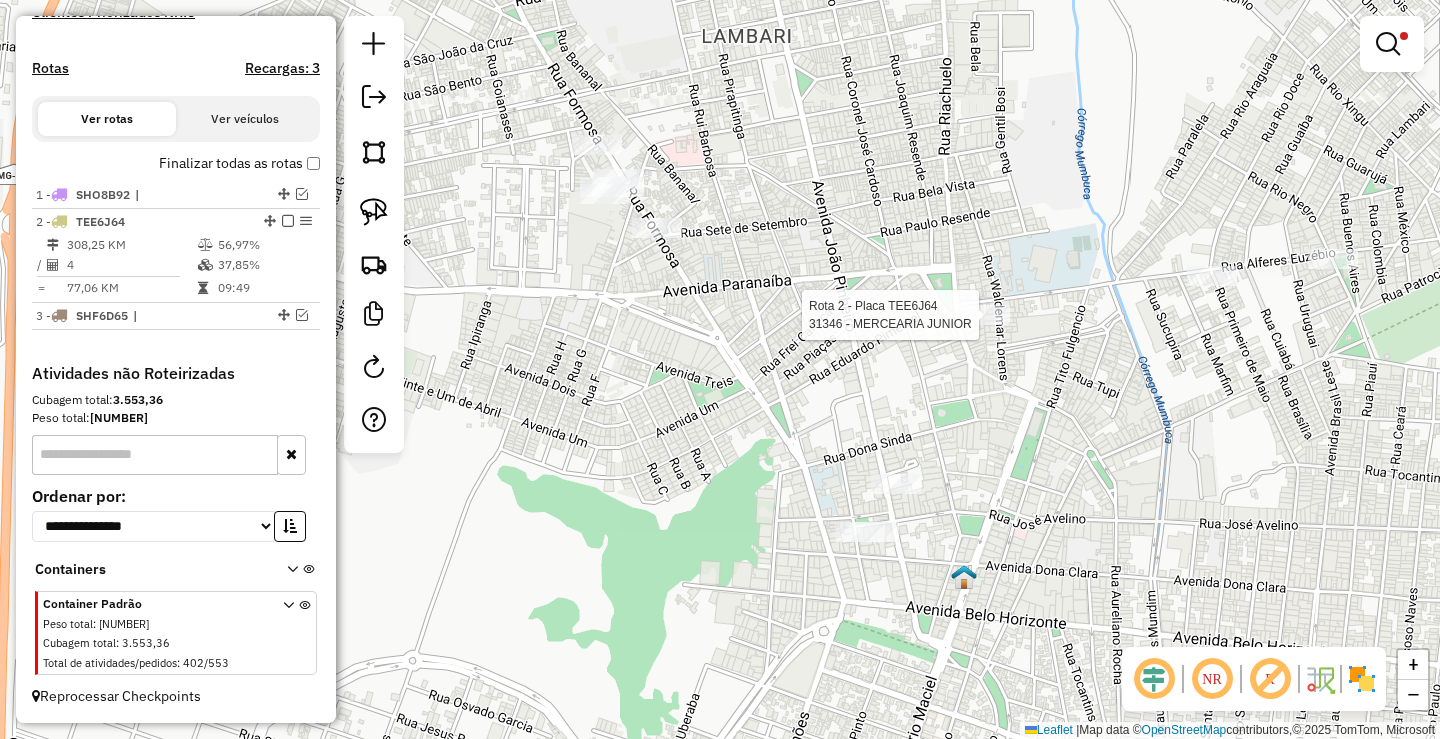 drag, startPoint x: 964, startPoint y: 329, endPoint x: 895, endPoint y: 437, distance: 128.16005 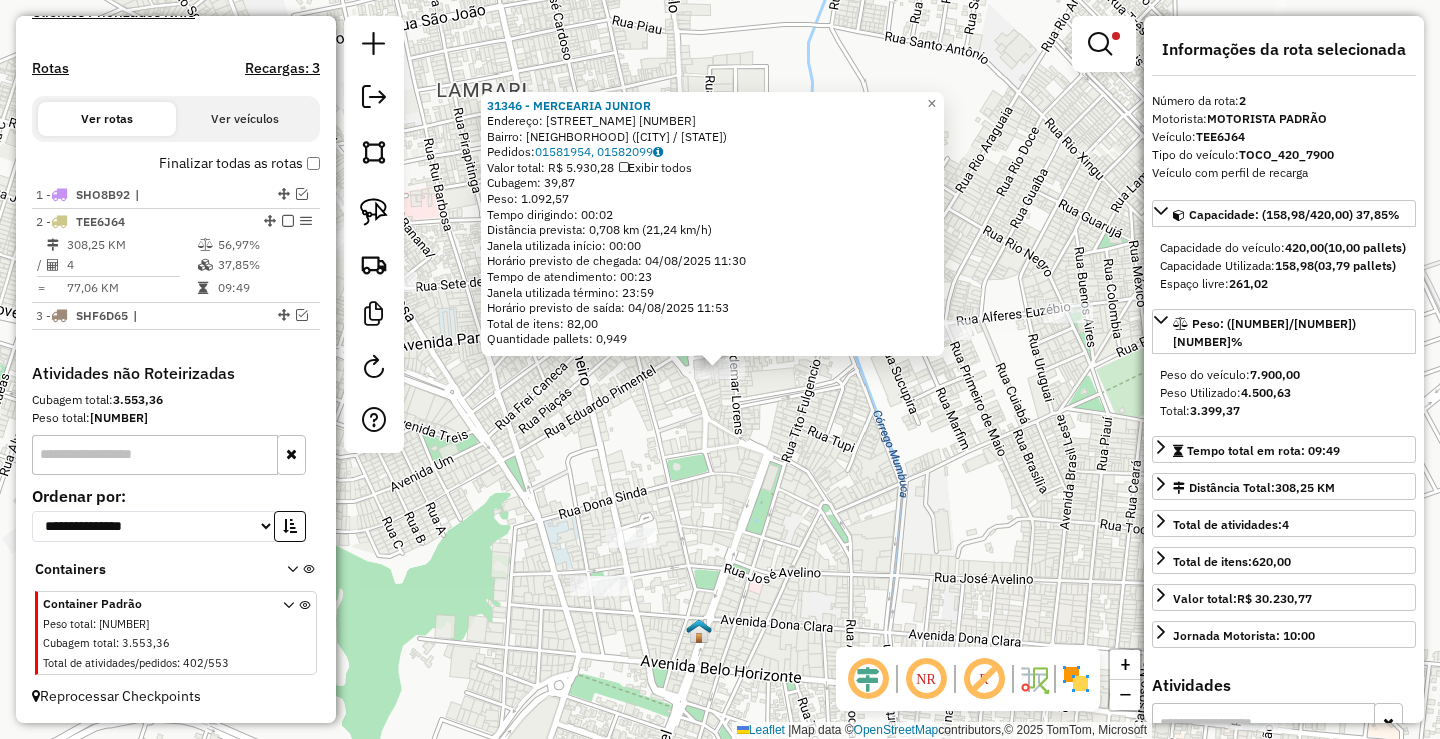 click on "31346 - MERCEARIA JUNIOR  Endereço:  ALFERES EUZEBIO 70   Bairro: BOA VISTA (MONTE CARMELO / MG)   Pedidos:  01581954, 01582099   Valor total: R$ 5.930,28   Exibir todos   Cubagem: 39,87  Peso: 1.092,57  Tempo dirigindo: 00:02   Distância prevista: 0,708 km (21,24 km/h)   Janela utilizada início: 00:00   Horário previsto de chegada: 04/08/2025 11:30   Tempo de atendimento: 00:23   Janela utilizada término: 23:59   Horário previsto de saída: 04/08/2025 11:53   Total de itens: 82,00   Quantidade pallets: 0,949  × Limpar filtros Janela de atendimento Grade de atendimento Capacidade Transportadoras Veículos Cliente Pedidos  Rotas Selecione os dias de semana para filtrar as janelas de atendimento  Seg   Ter   Qua   Qui   Sex   Sáb   Dom  Informe o período da janela de atendimento: De: Até:  Filtrar exatamente a janela do cliente  Considerar janela de atendimento padrão  Selecione os dias de semana para filtrar as grades de atendimento  Seg   Ter   Qua   Qui   Sex   Sáb   Dom   Peso mínimo:  ****** +" 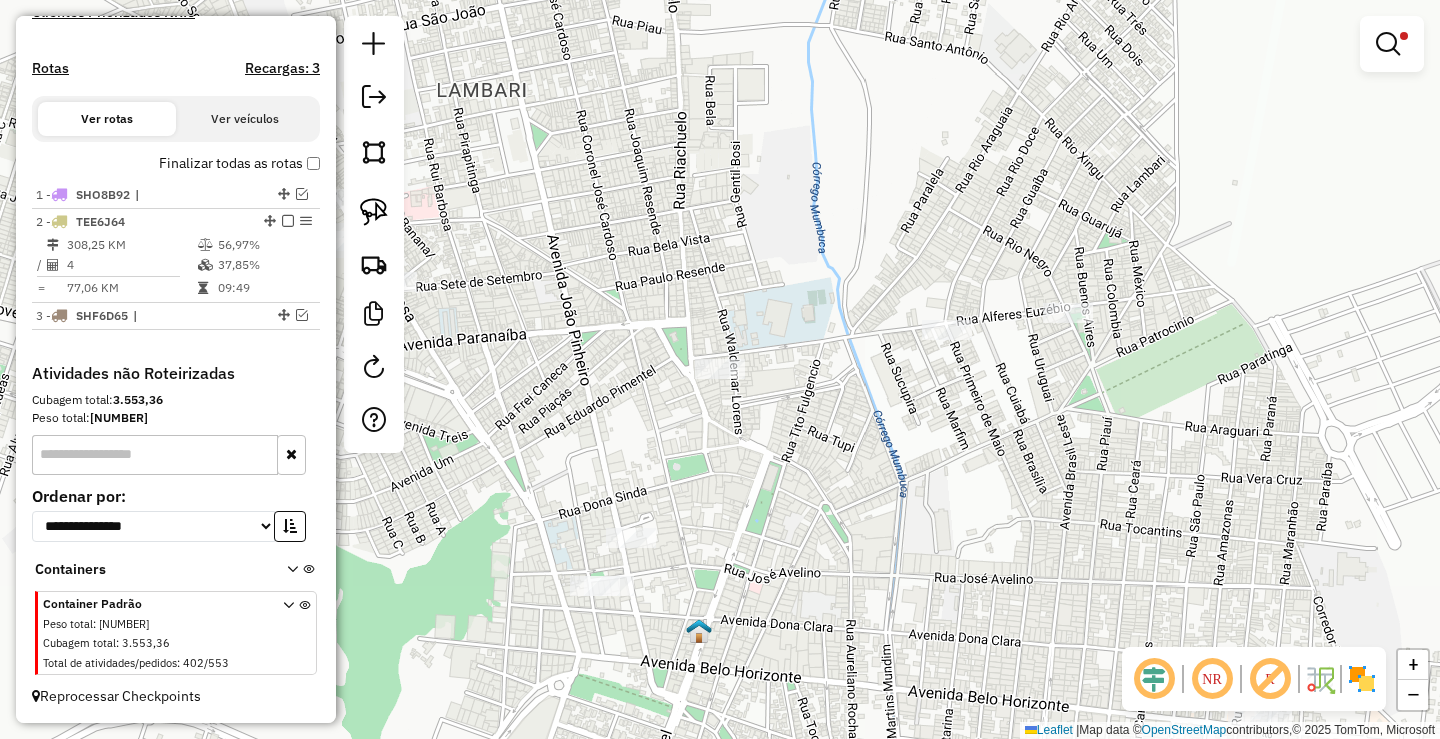 drag, startPoint x: 835, startPoint y: 454, endPoint x: 861, endPoint y: 393, distance: 66.309875 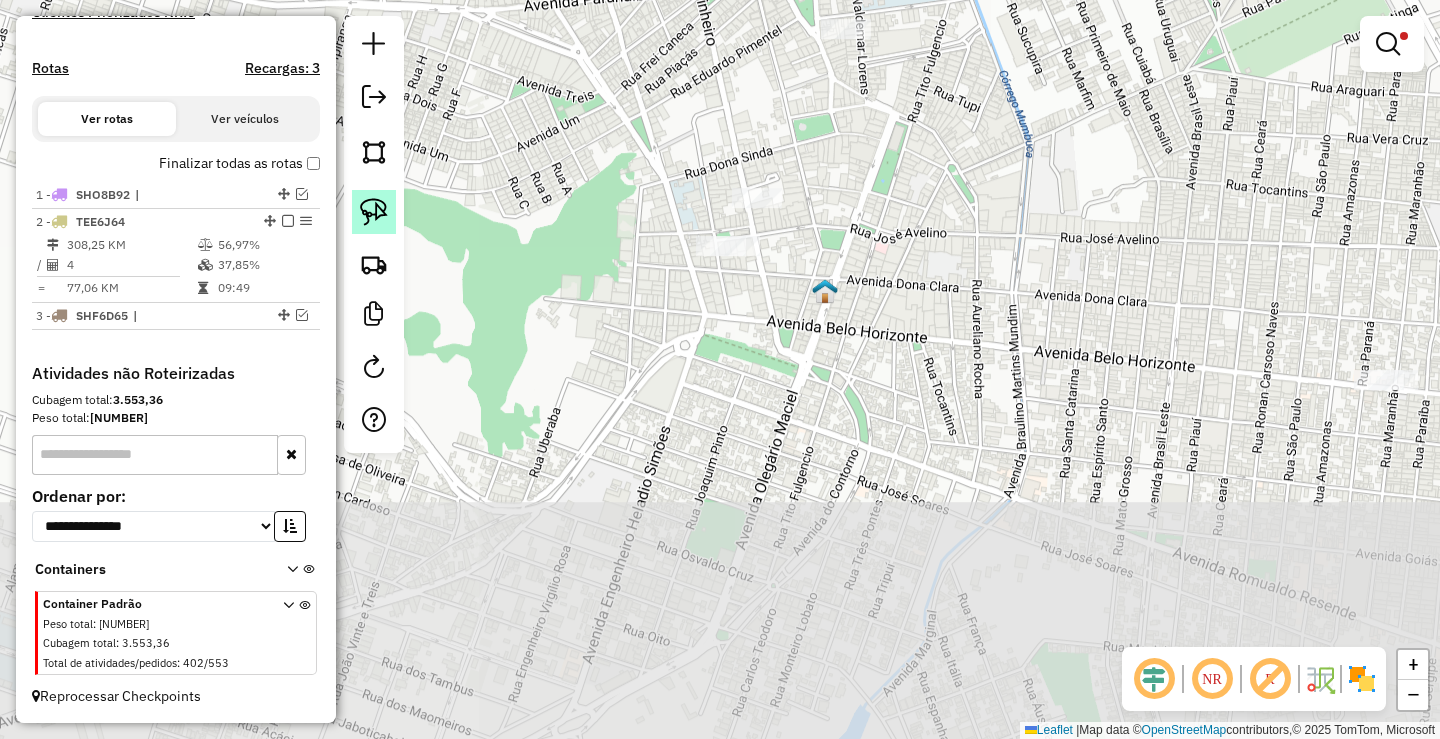 click 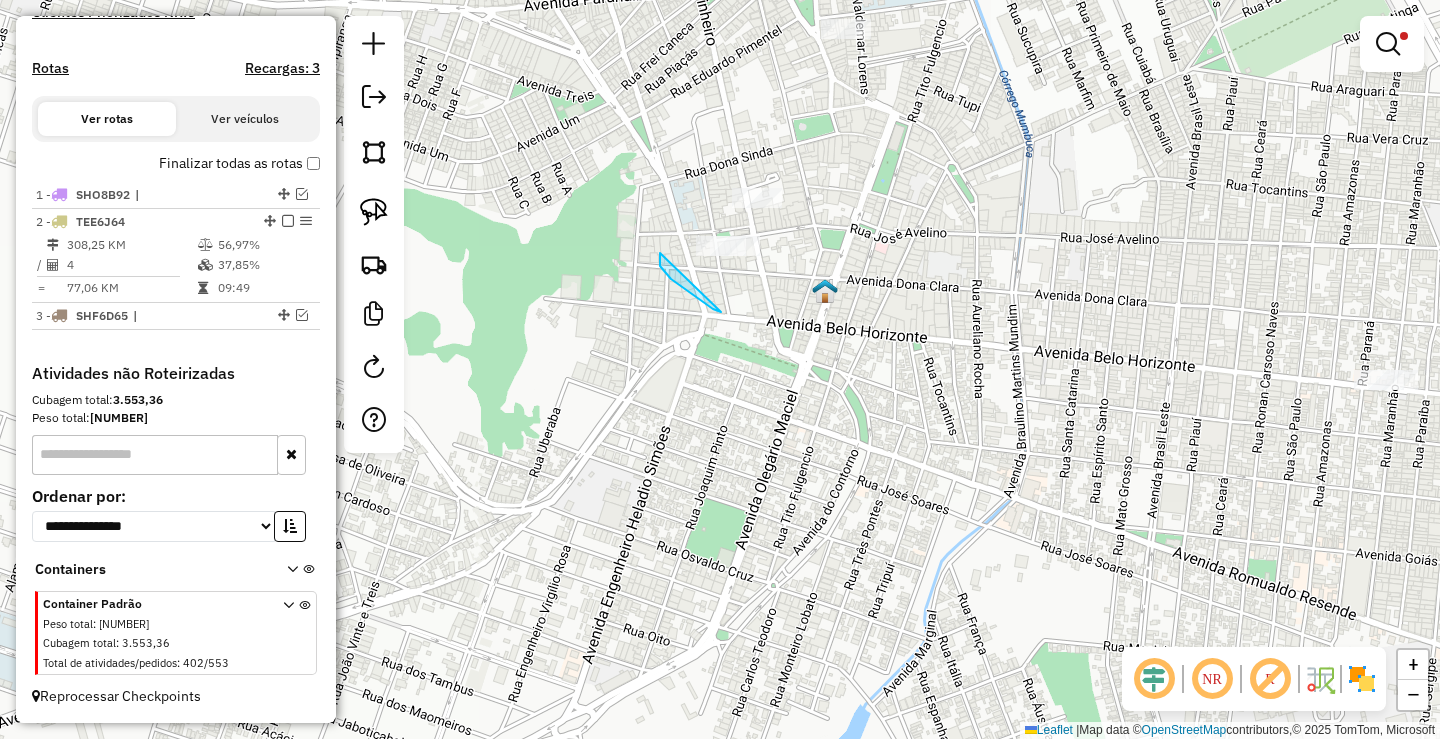 drag, startPoint x: 664, startPoint y: 272, endPoint x: 782, endPoint y: 273, distance: 118.004234 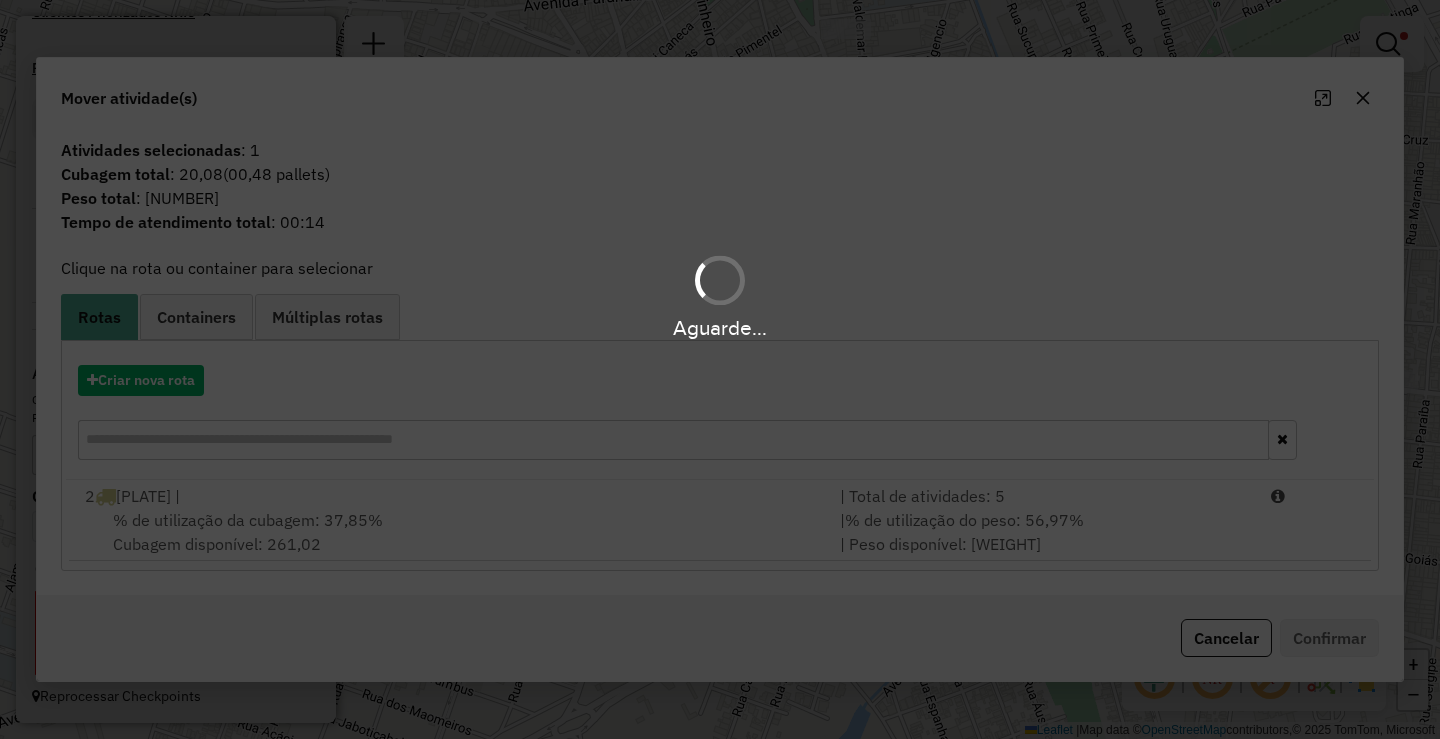 click on "Aguarde..." at bounding box center (720, 369) 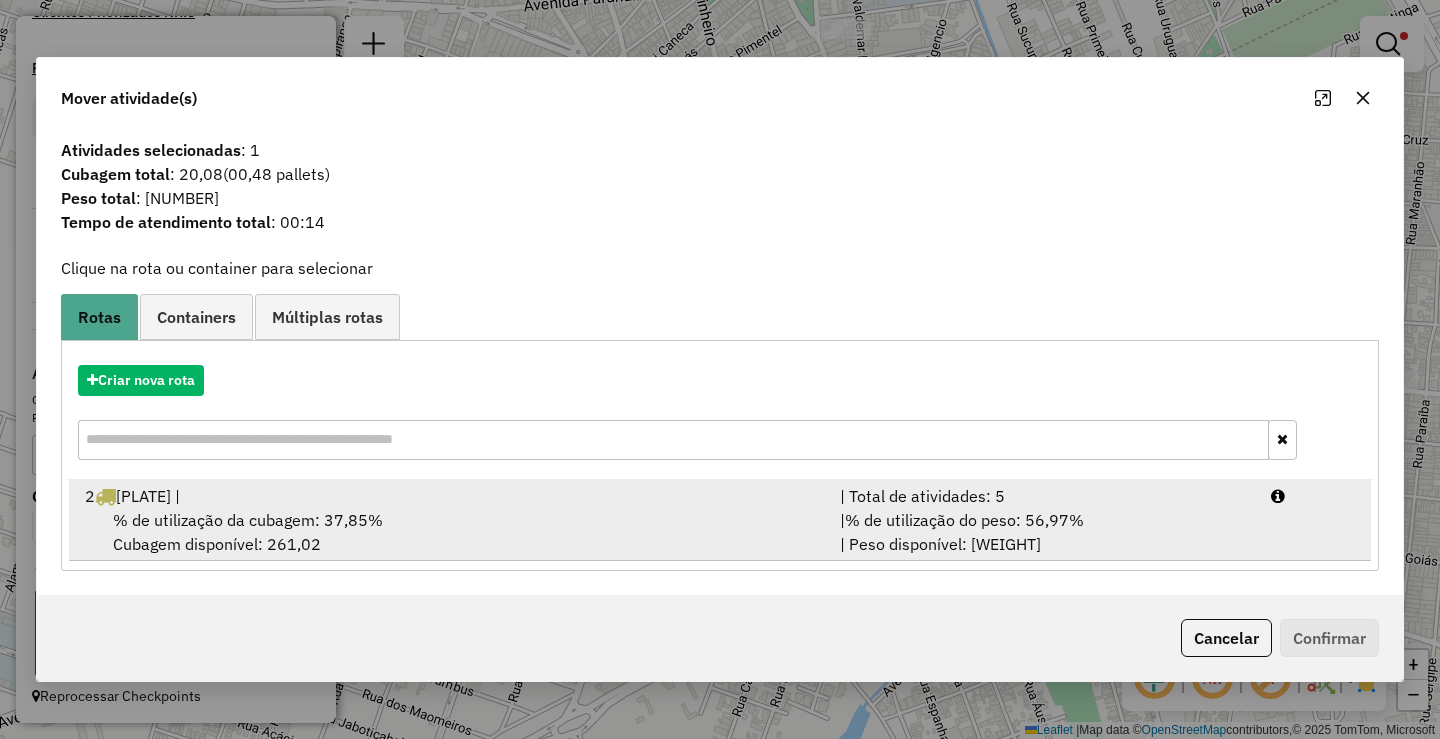 click on "% de utilização do peso: 56,97%" at bounding box center [964, 520] 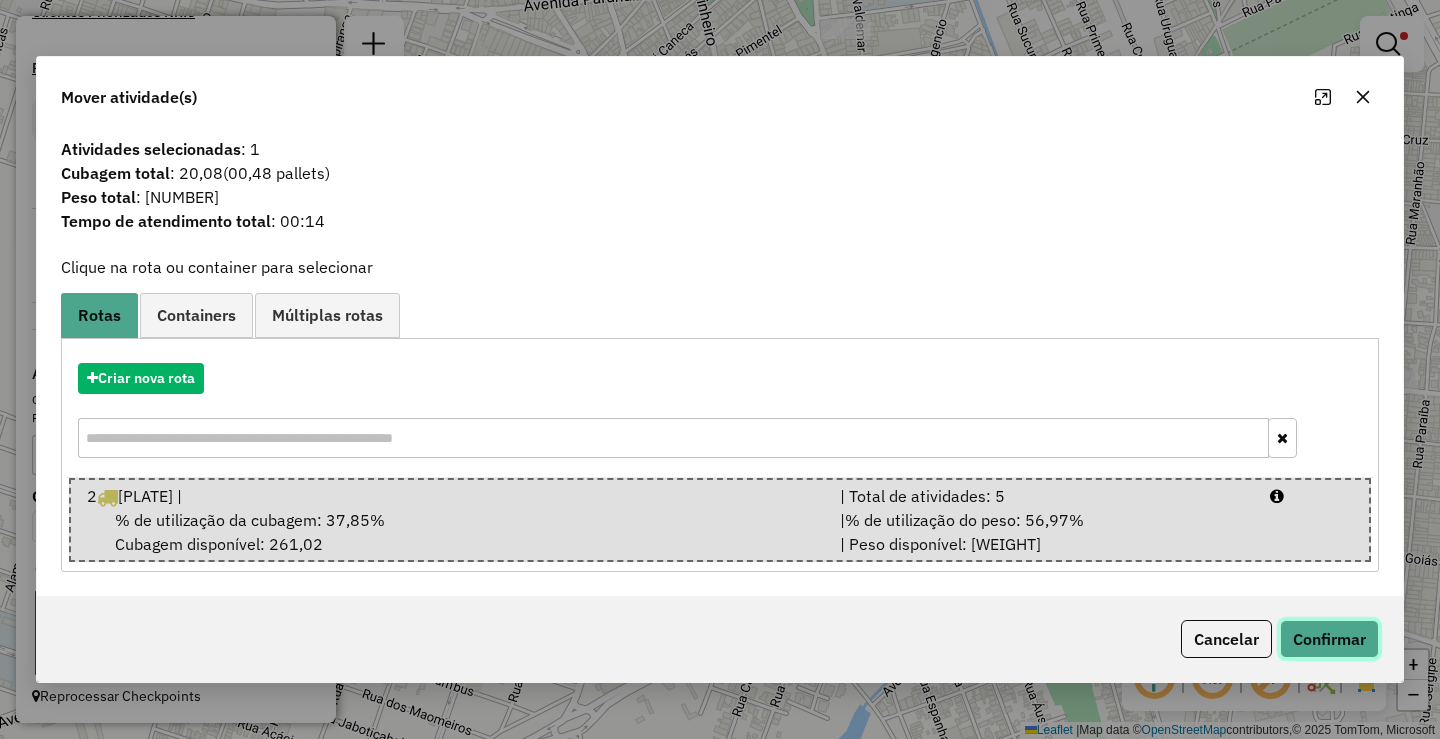 click on "Confirmar" 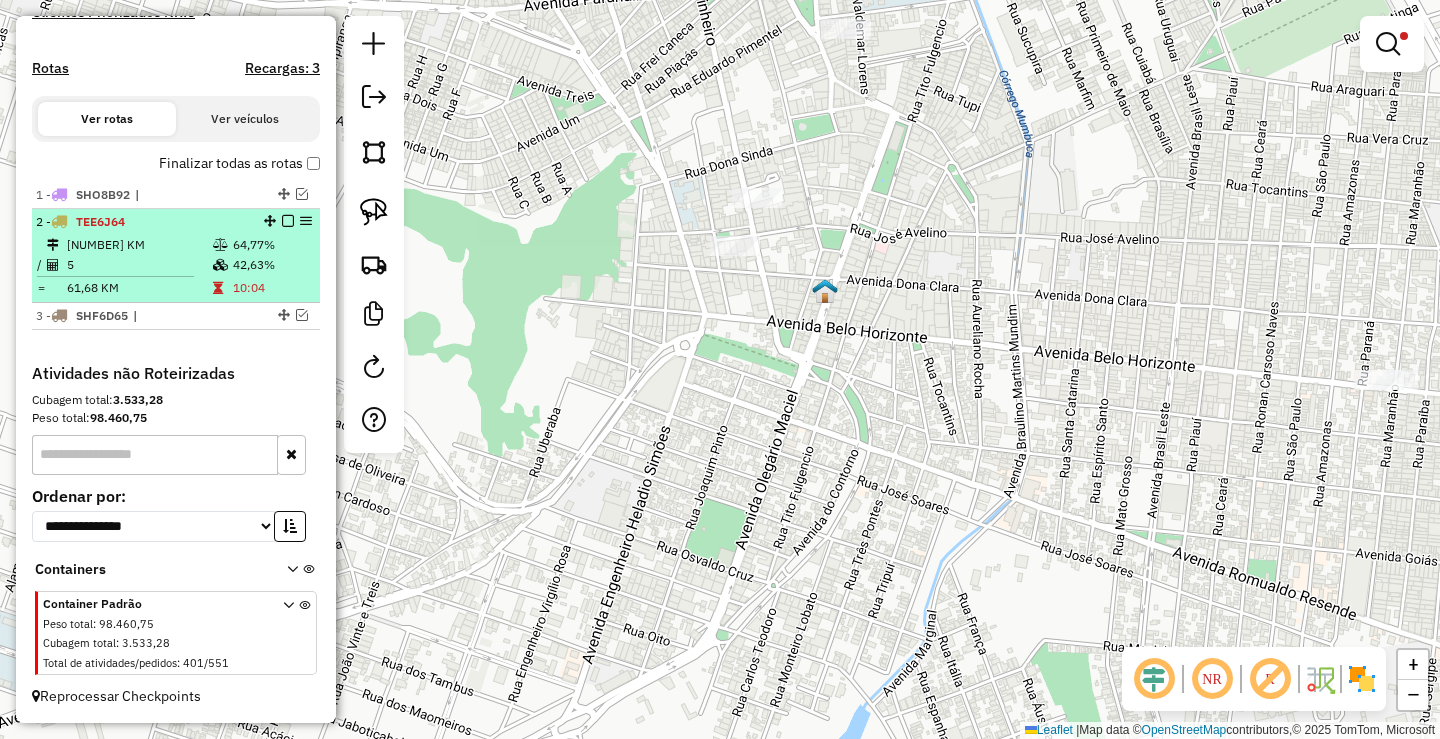 select on "**********" 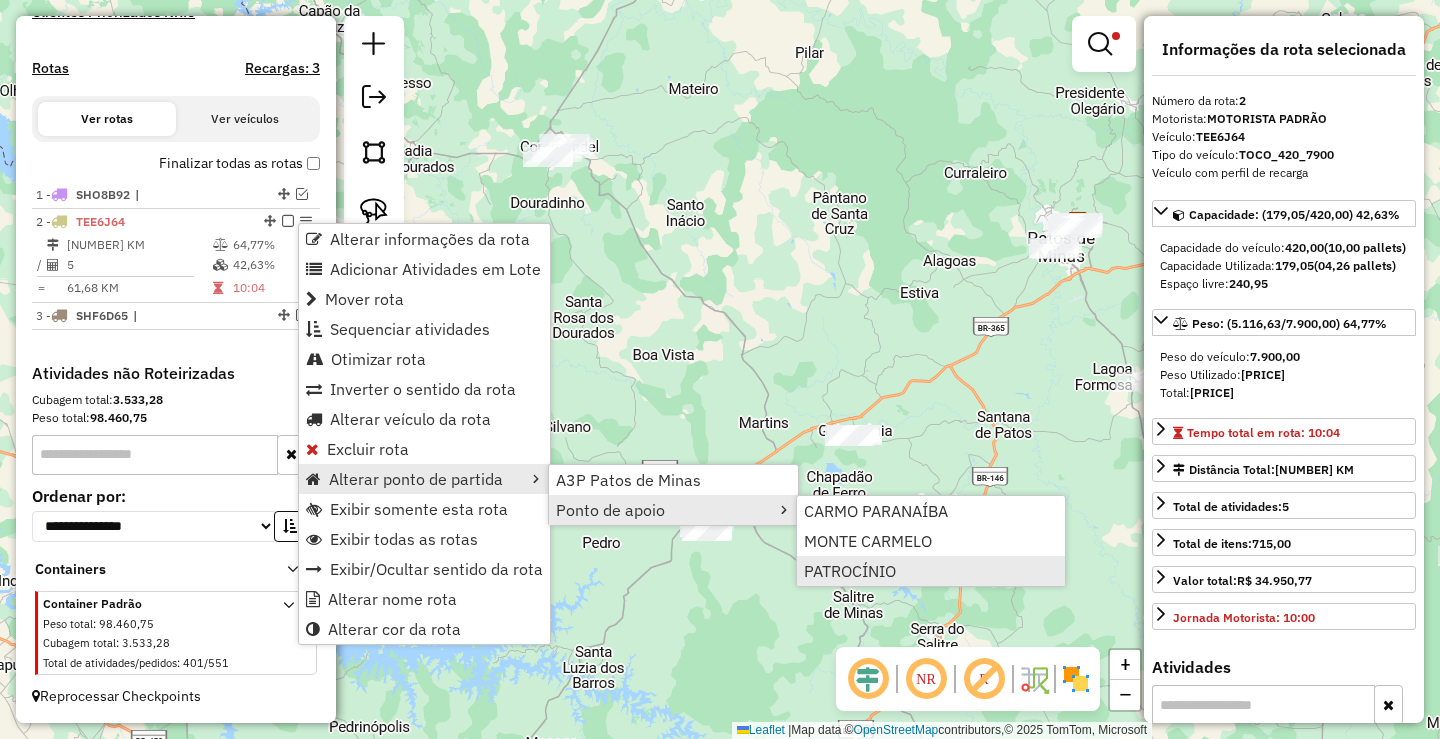 click on "PATROCÍNIO" at bounding box center (850, 571) 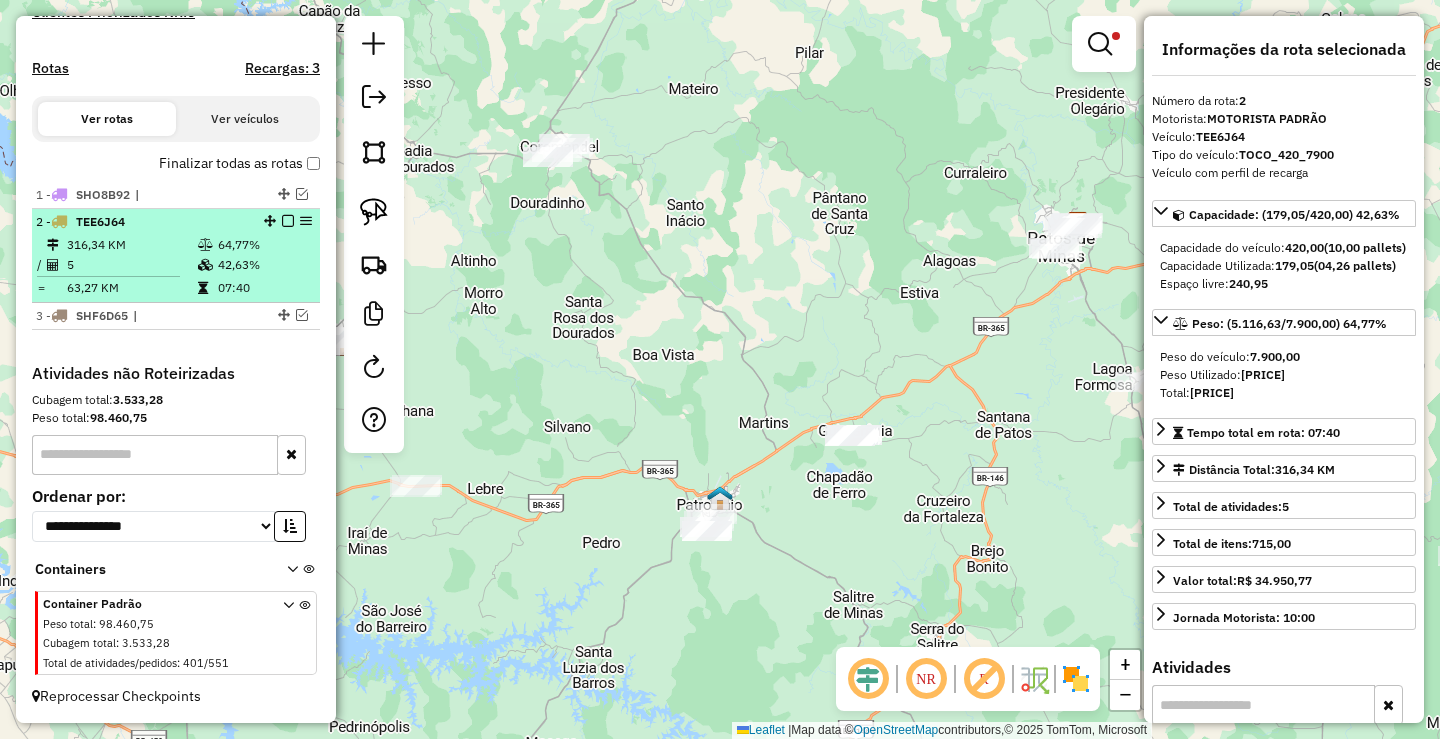 click at bounding box center (288, 221) 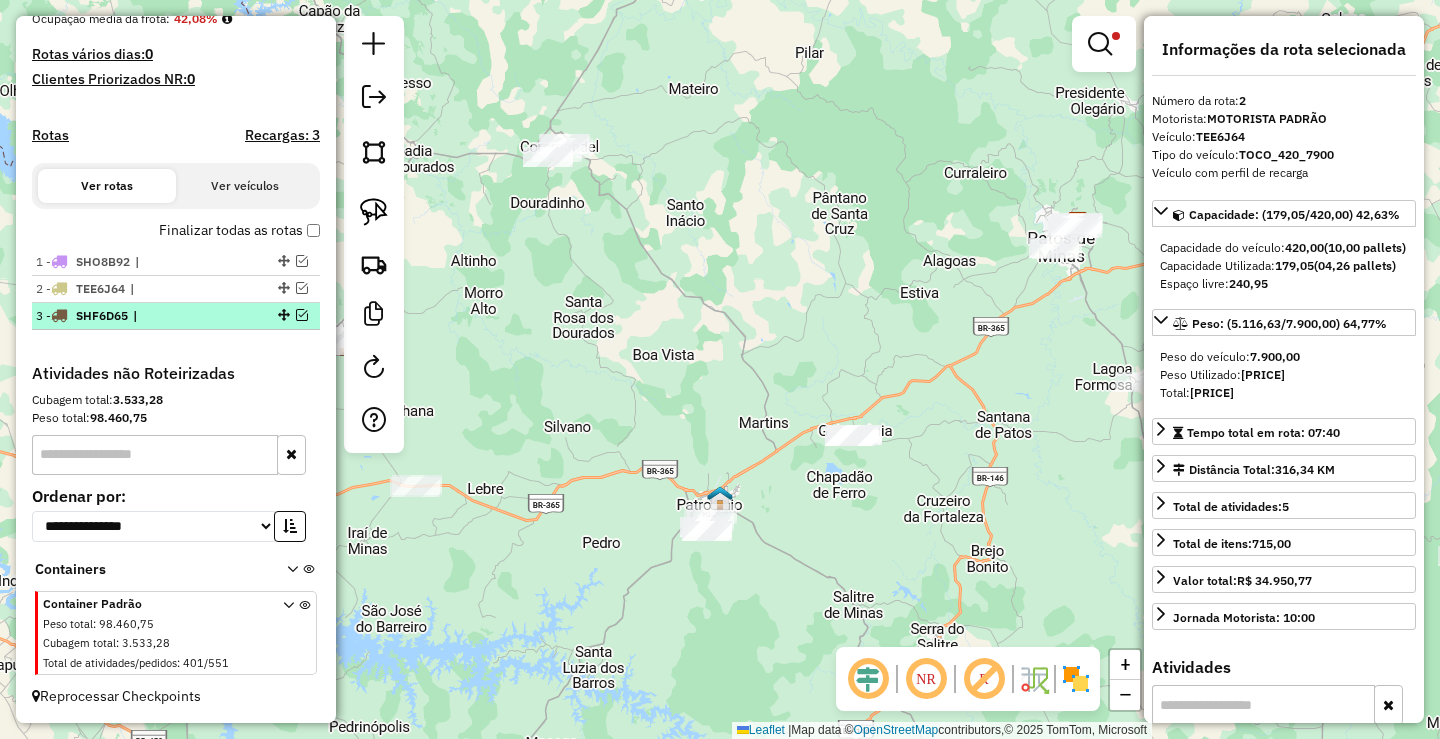 click at bounding box center (302, 315) 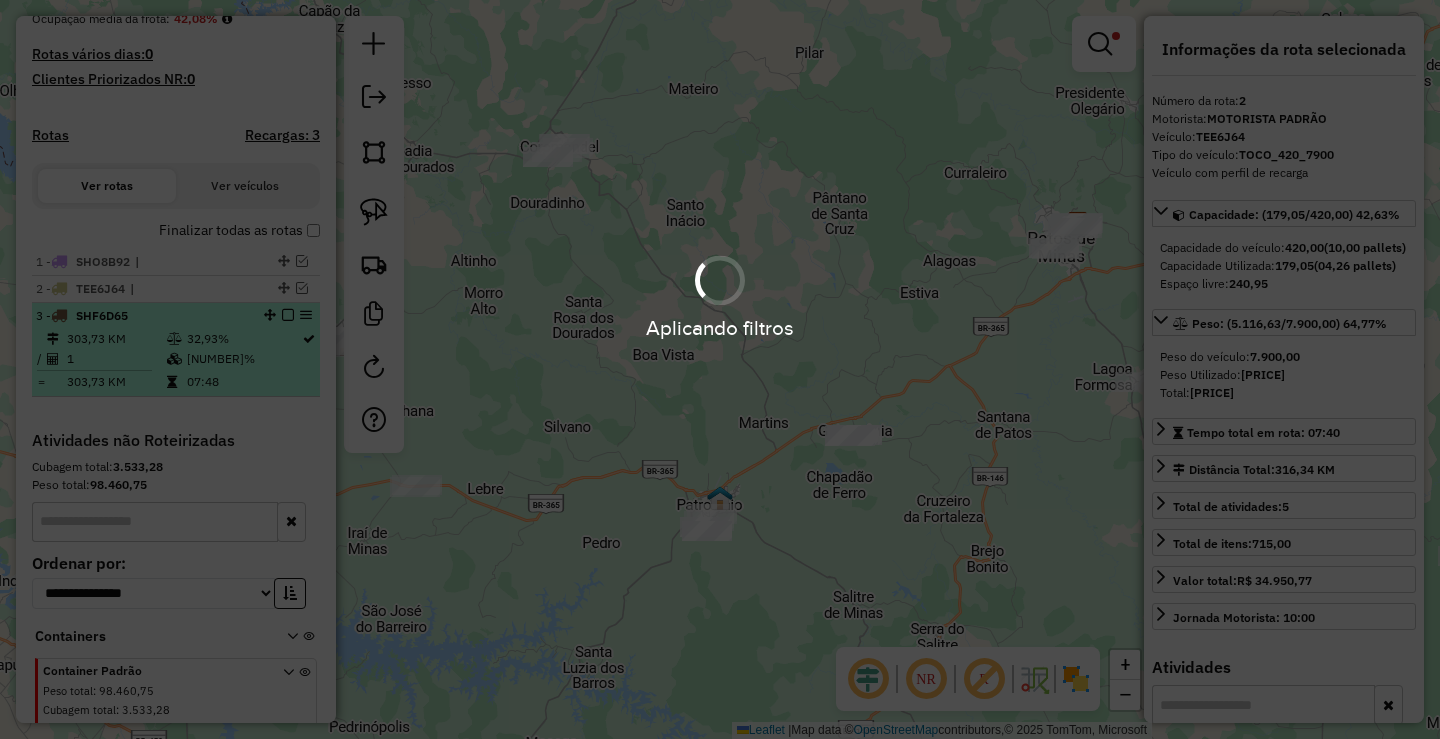 scroll, scrollTop: 584, scrollLeft: 0, axis: vertical 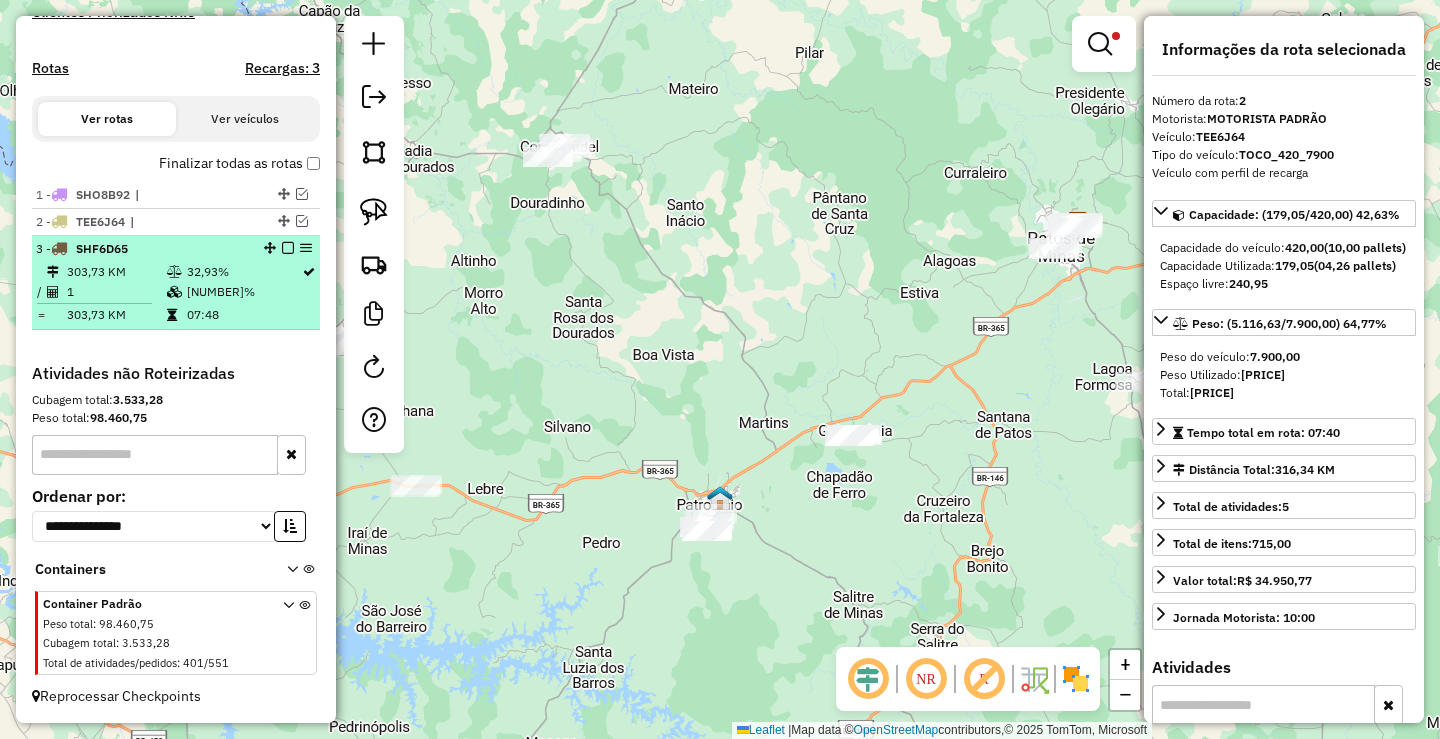 click on "303,73 KM   32,93%  /  1   21,36%     =  303,73 KM   07:48" at bounding box center (176, 293) 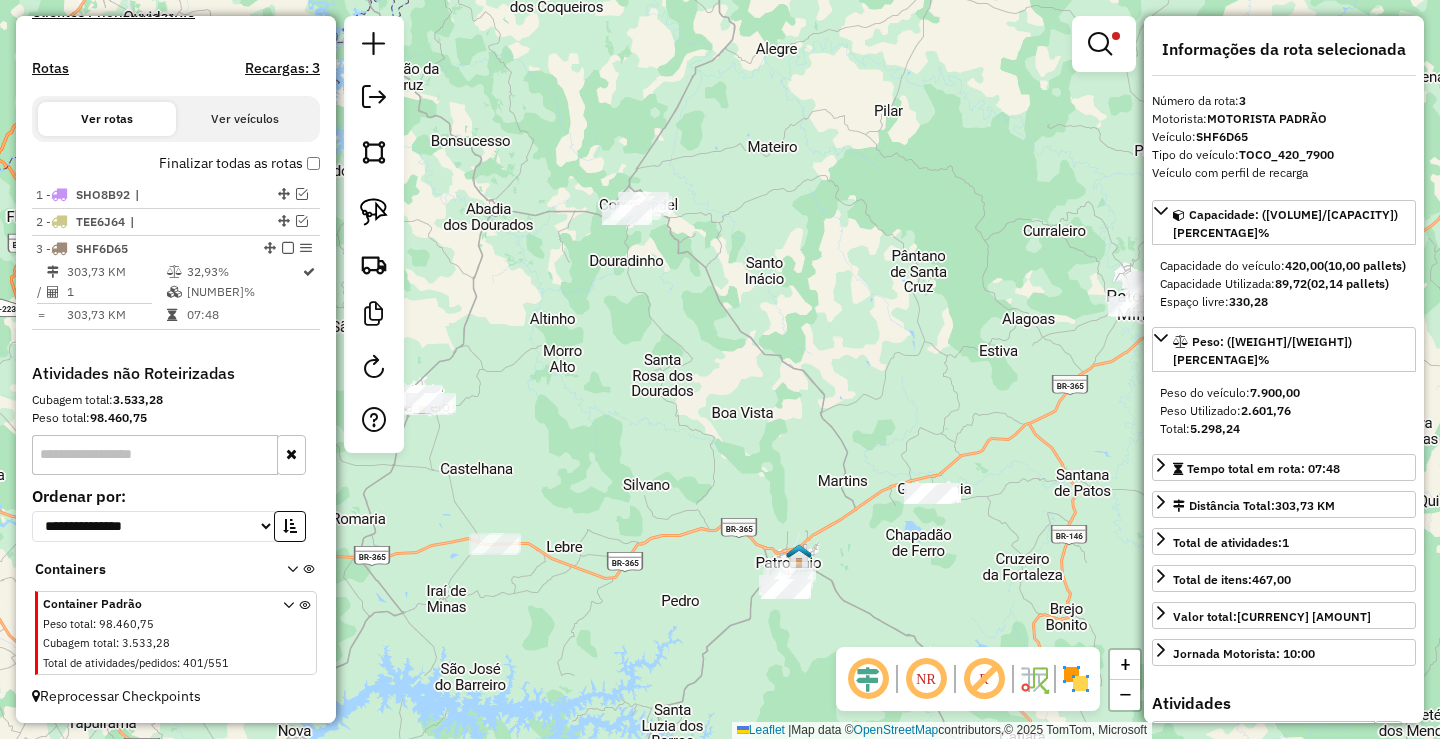 drag, startPoint x: 582, startPoint y: 347, endPoint x: 644, endPoint y: 384, distance: 72.20111 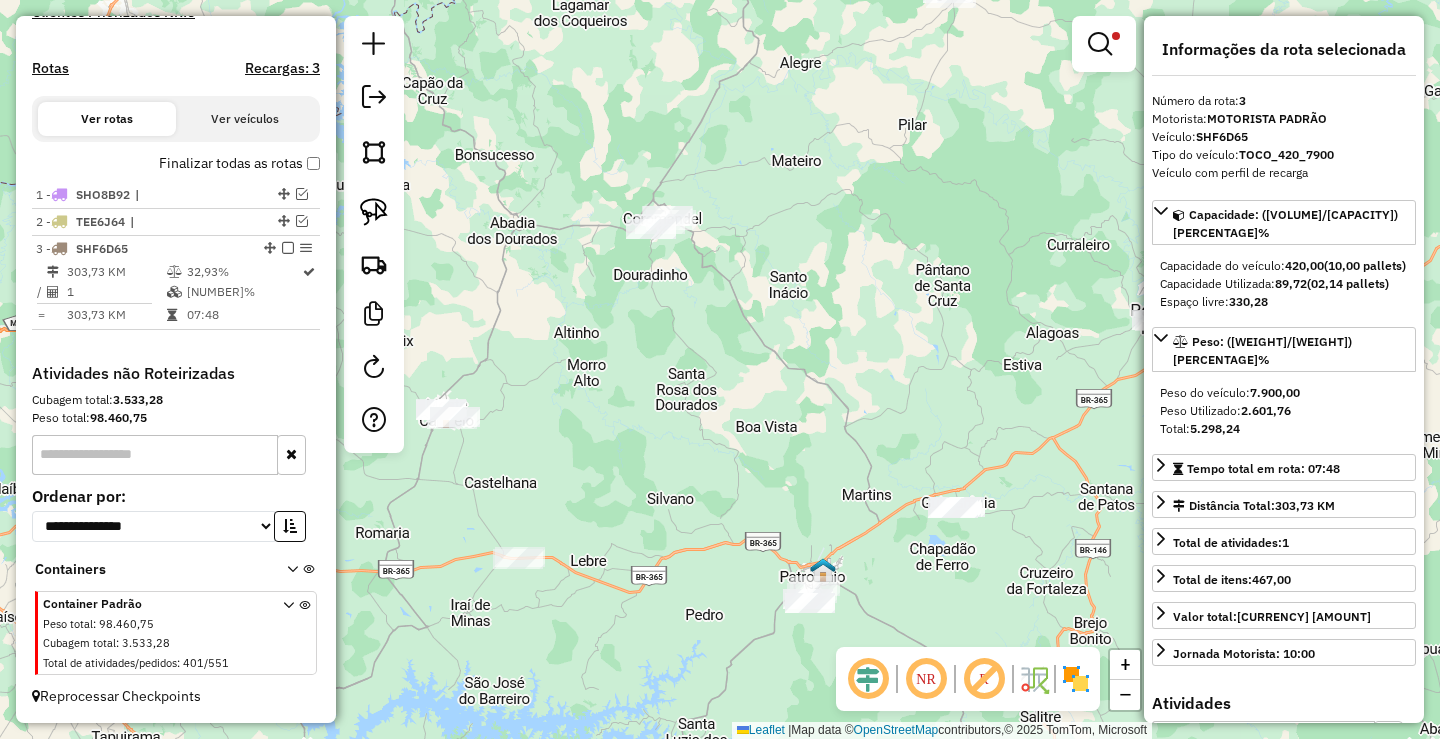 drag, startPoint x: 775, startPoint y: 380, endPoint x: 751, endPoint y: 410, distance: 38.418747 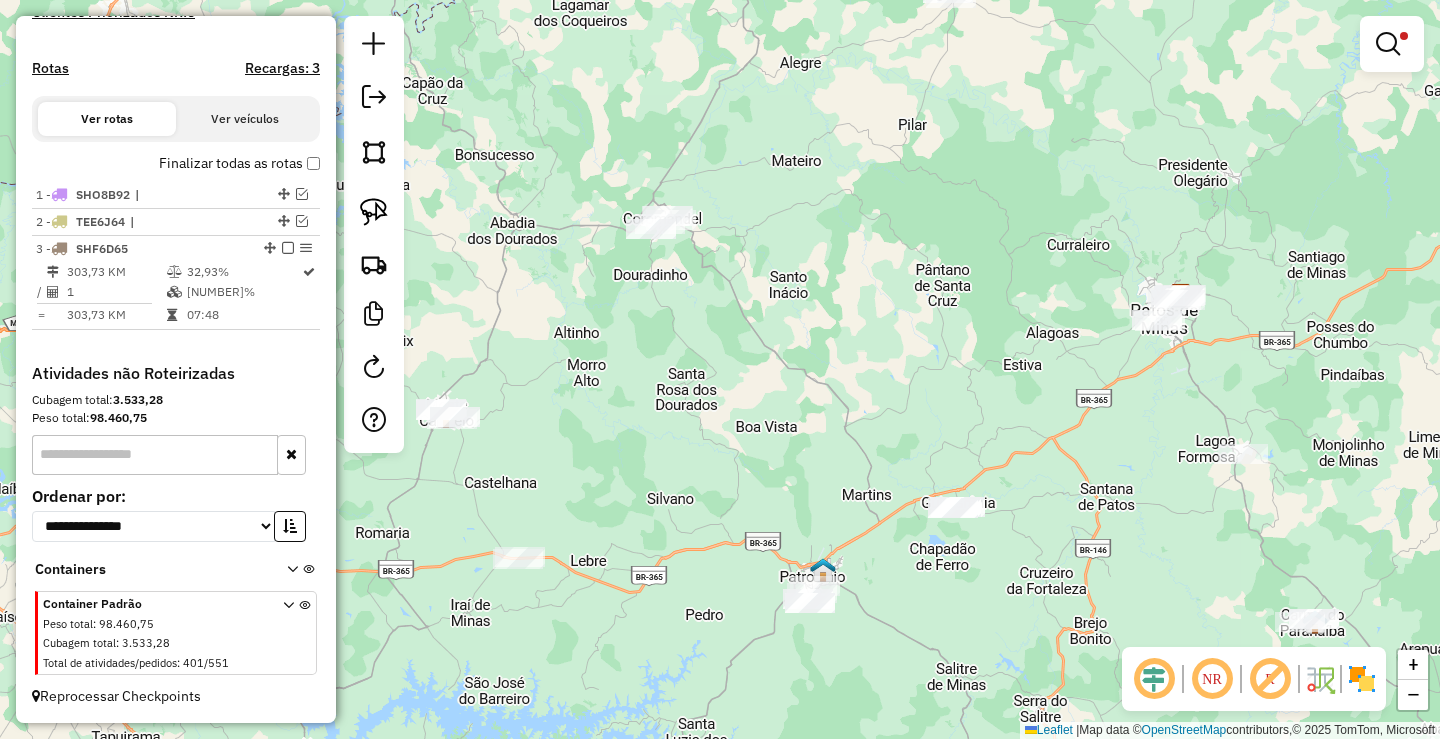 drag, startPoint x: 589, startPoint y: 489, endPoint x: 707, endPoint y: 428, distance: 132.83449 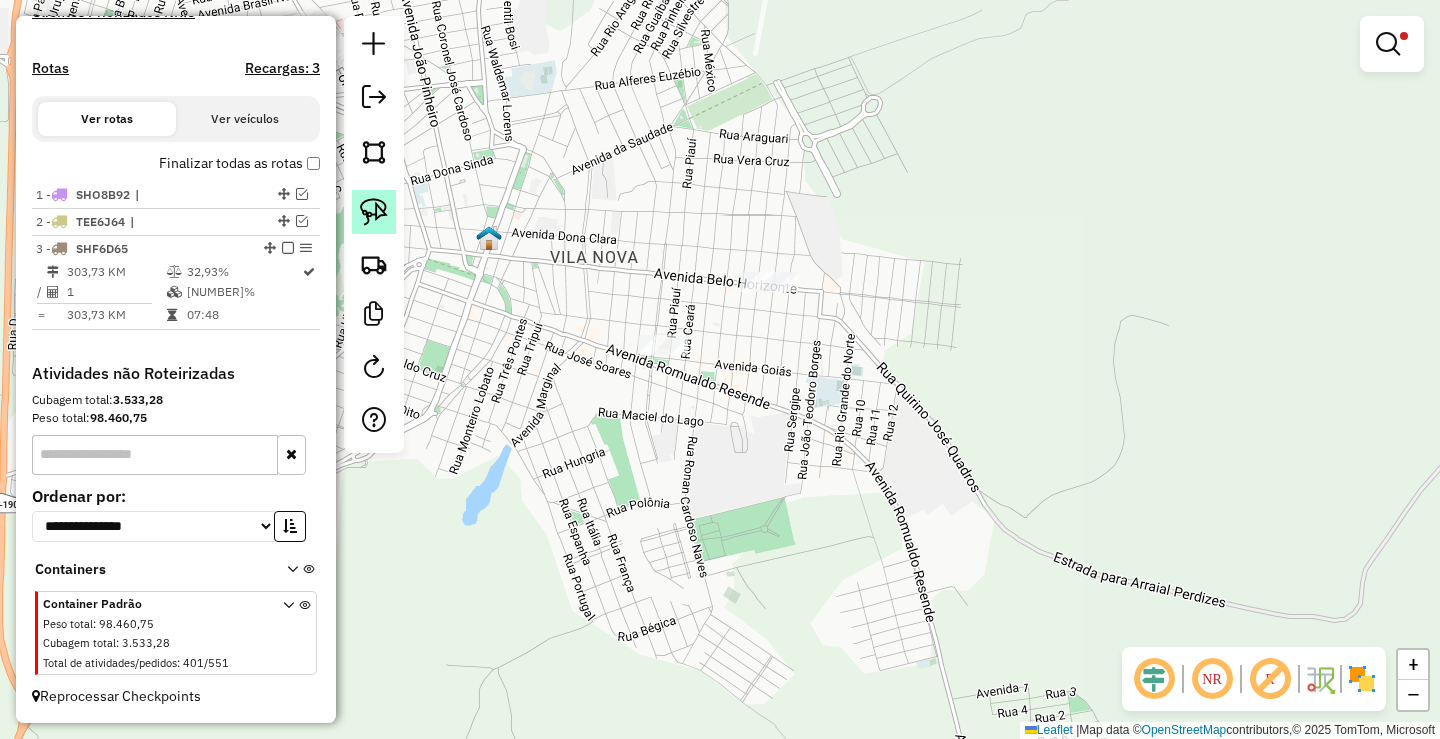 click 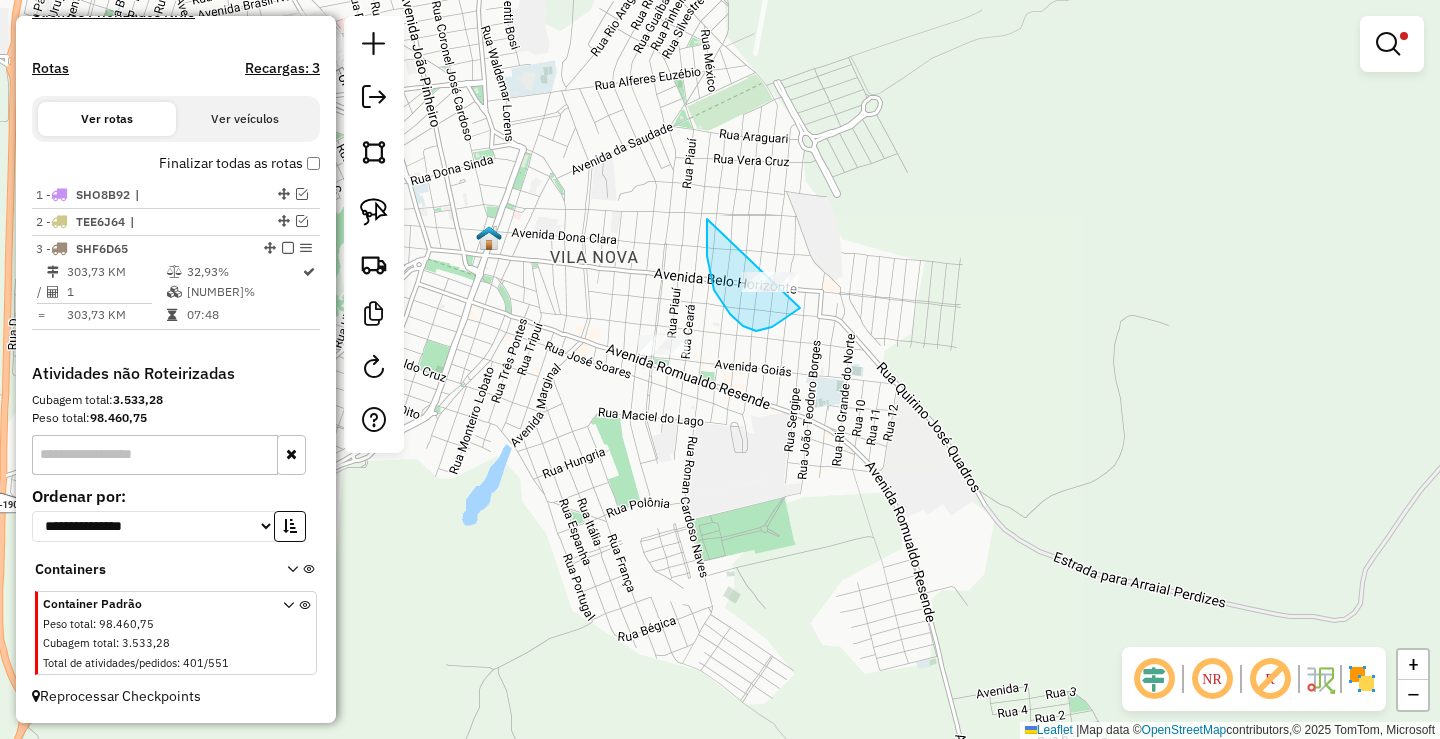 drag, startPoint x: 707, startPoint y: 219, endPoint x: 907, endPoint y: 236, distance: 200.7212 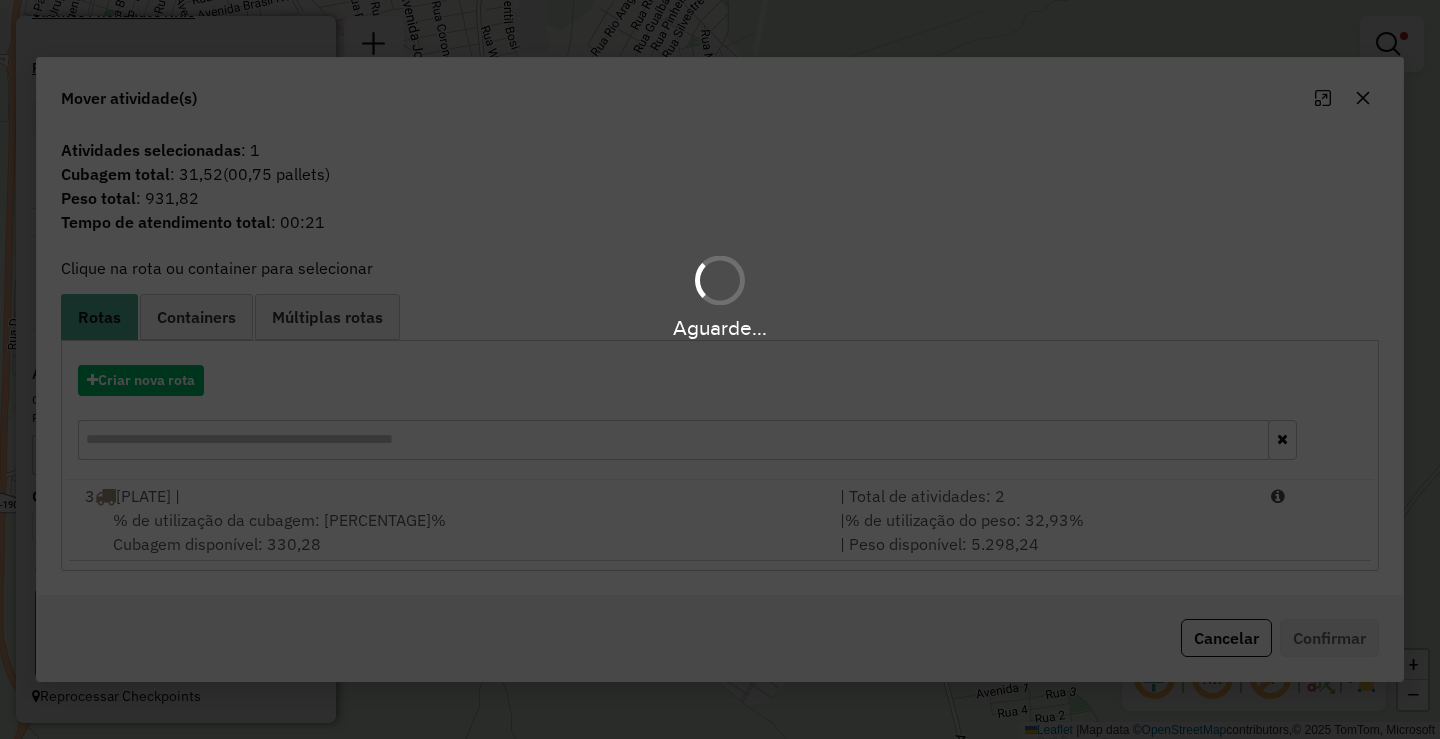 click on "Aguarde..." at bounding box center [720, 369] 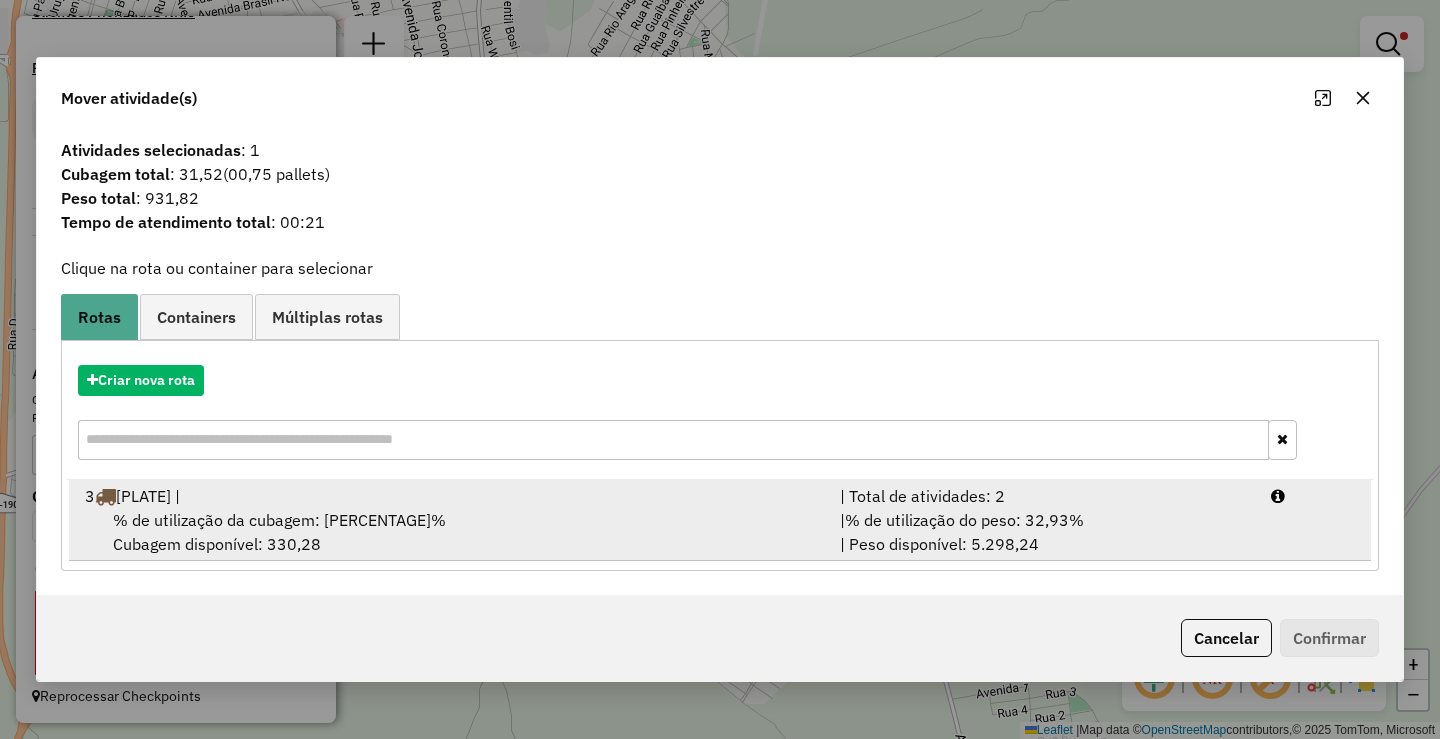 click on "| Total de atividades: 2" at bounding box center (1043, 496) 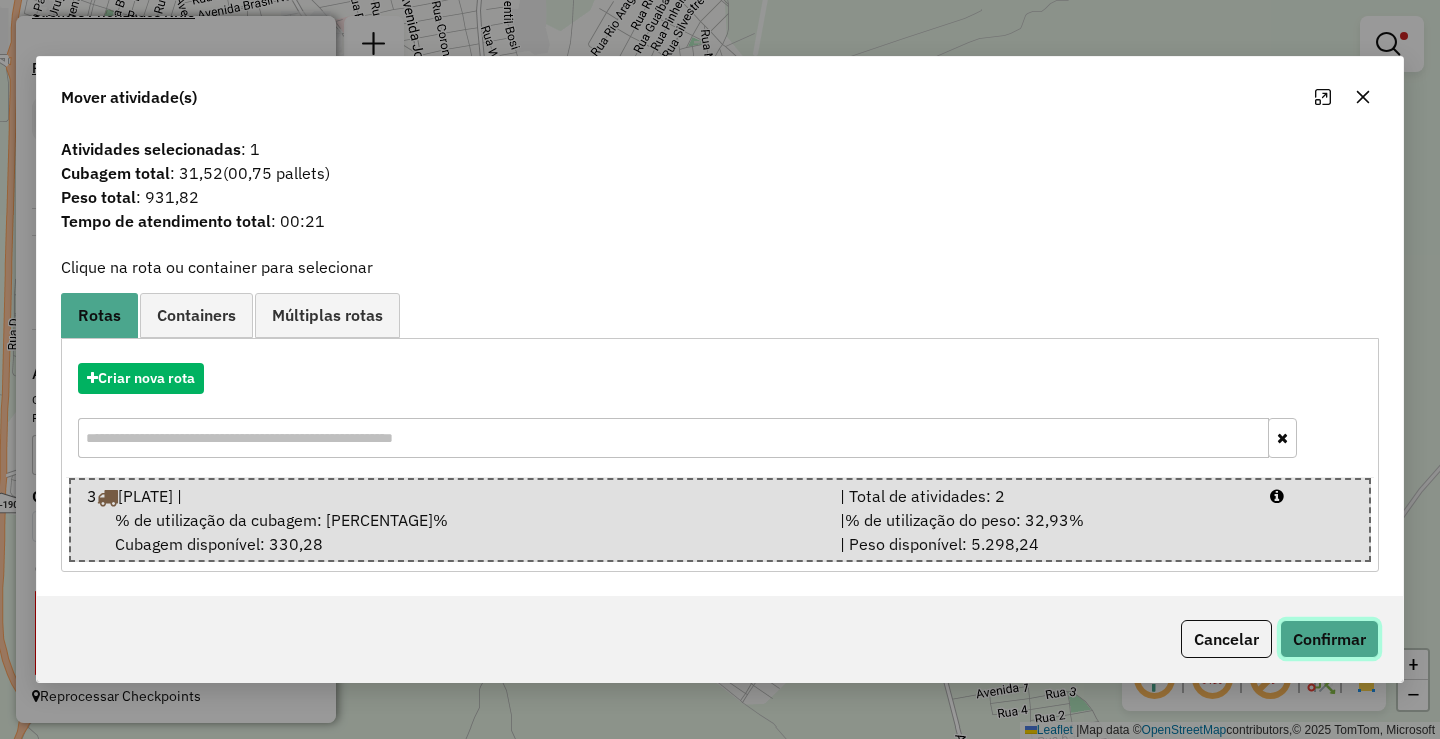click on "Confirmar" 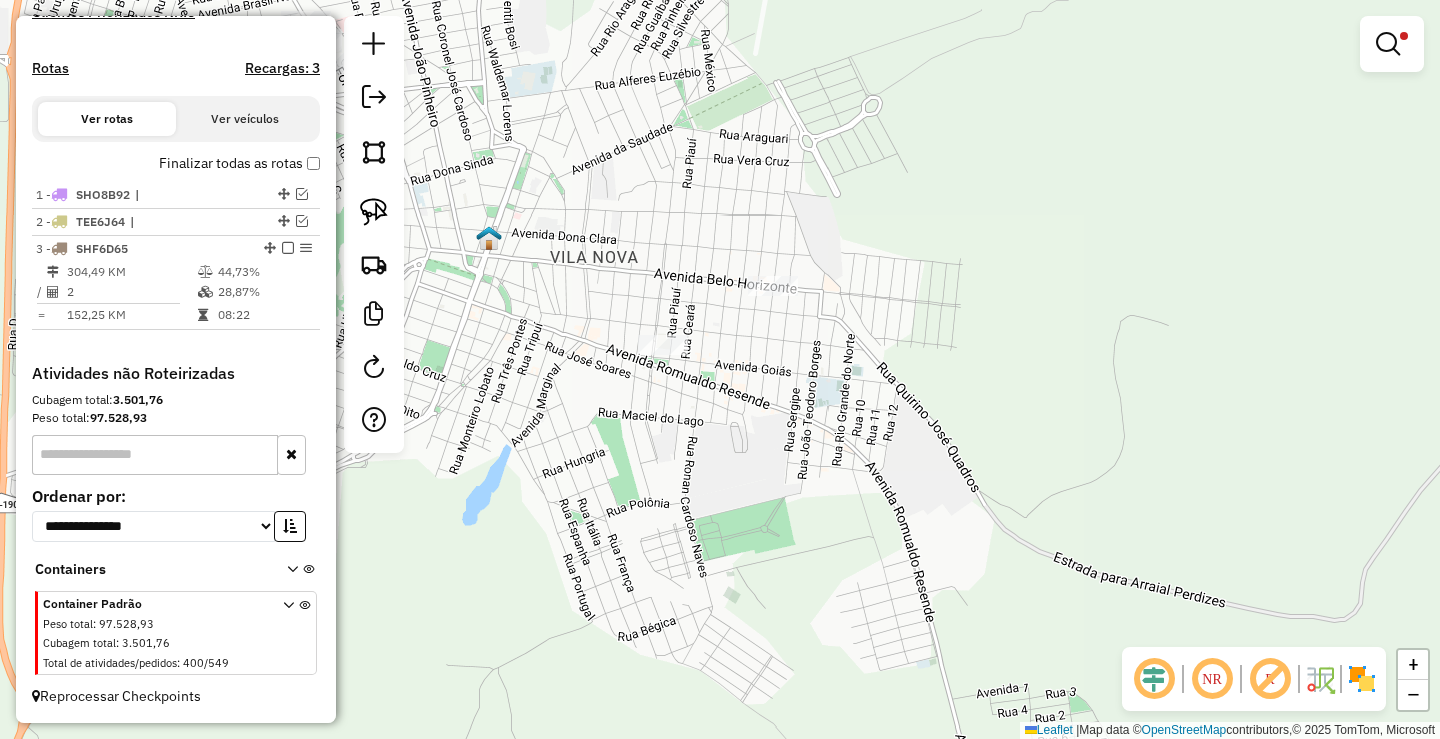click on "Limpar filtros Janela de atendimento Grade de atendimento Capacidade Transportadoras Veículos Cliente Pedidos  Rotas Selecione os dias de semana para filtrar as janelas de atendimento  Seg   Ter   Qua   Qui   Sex   Sáb   Dom  Informe o período da janela de atendimento: De: Até:  Filtrar exatamente a janela do cliente  Considerar janela de atendimento padrão  Selecione os dias de semana para filtrar as grades de atendimento  Seg   Ter   Qua   Qui   Sex   Sáb   Dom   Considerar clientes sem dia de atendimento cadastrado  Clientes fora do dia de atendimento selecionado Filtrar as atividades entre os valores definidos abaixo:  Peso mínimo:  ******  Peso máximo:  ********  Cubagem mínima:   Cubagem máxima:   De:   Até:  Filtrar as atividades entre o tempo de atendimento definido abaixo:  De:   Até:   Considerar capacidade total dos clientes não roteirizados Transportadora: Selecione um ou mais itens Tipo de veículo: Selecione um ou mais itens Veículo: Selecione um ou mais itens Motorista: Nome: De:" 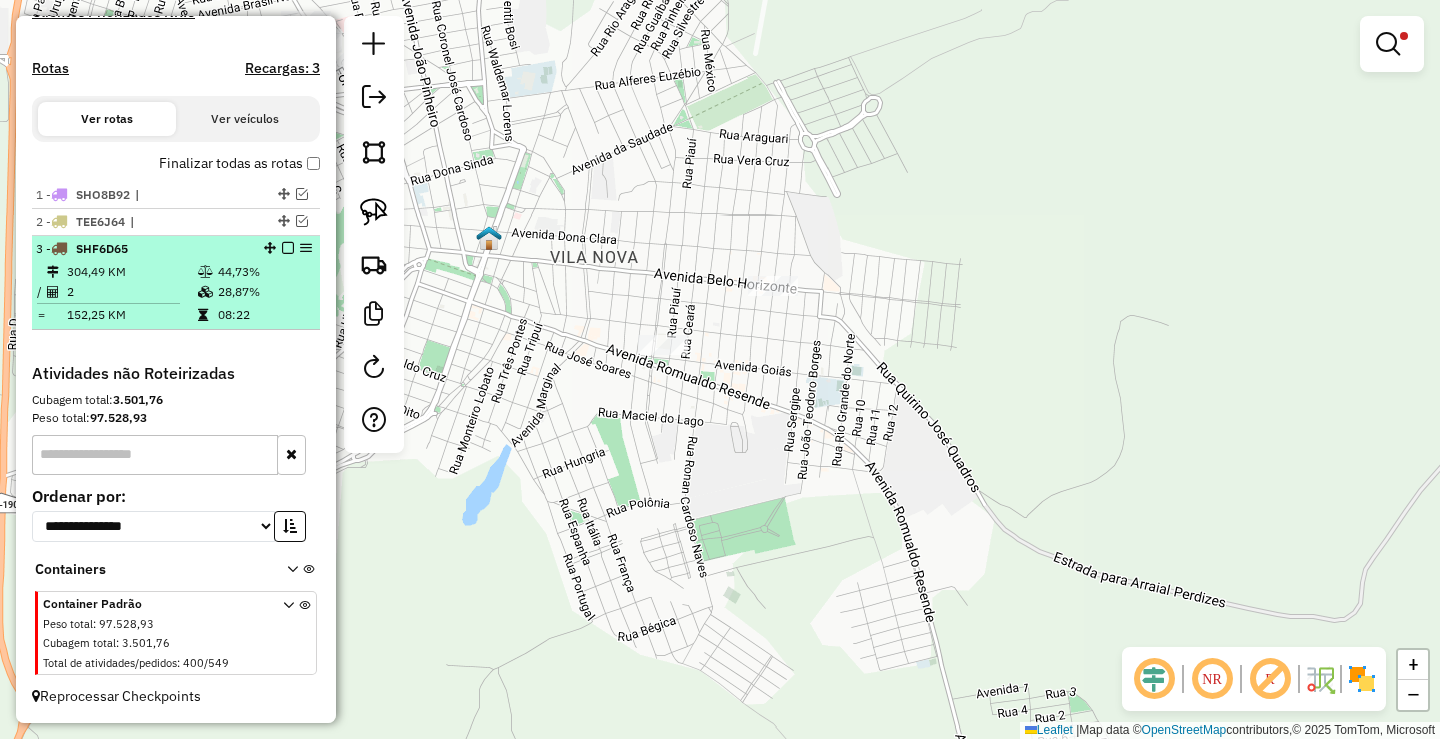 select on "**********" 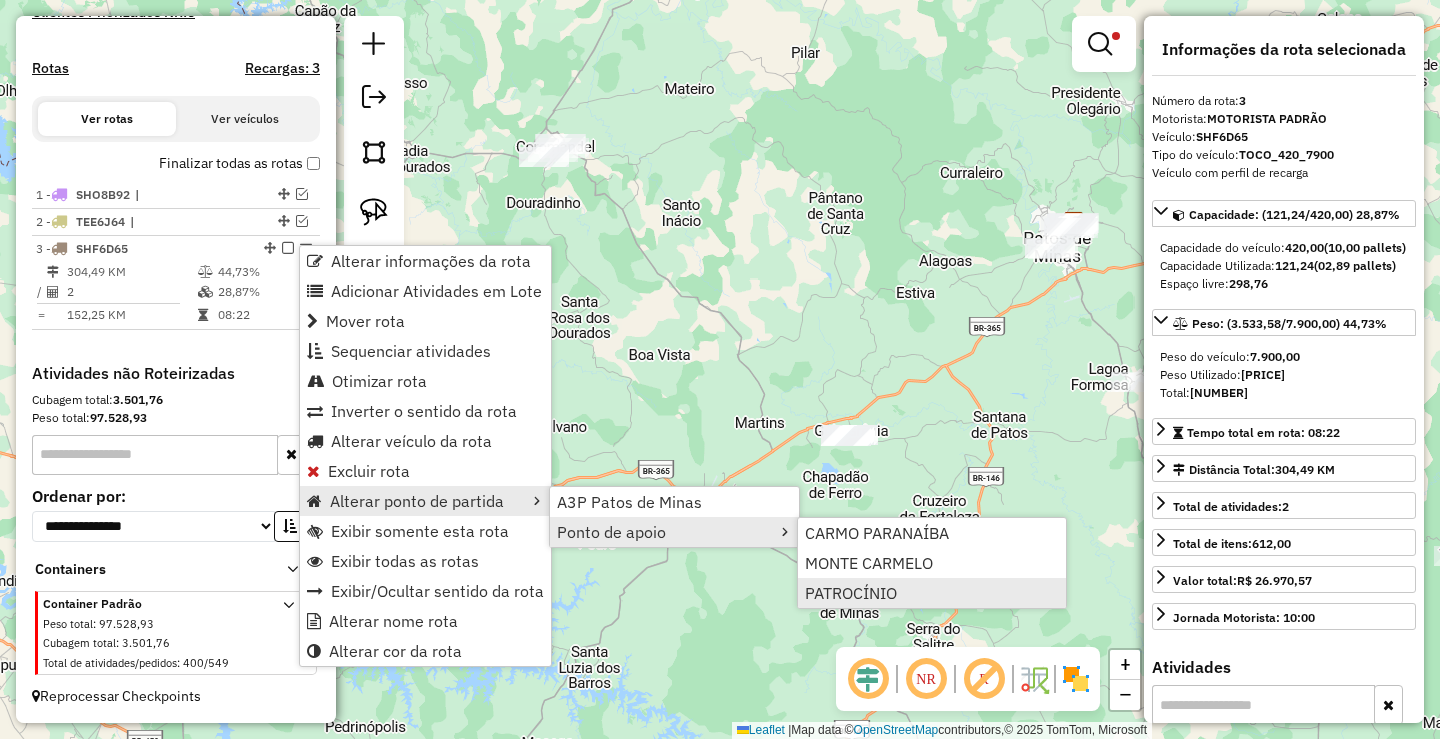 click on "PATROCÍNIO" at bounding box center (851, 593) 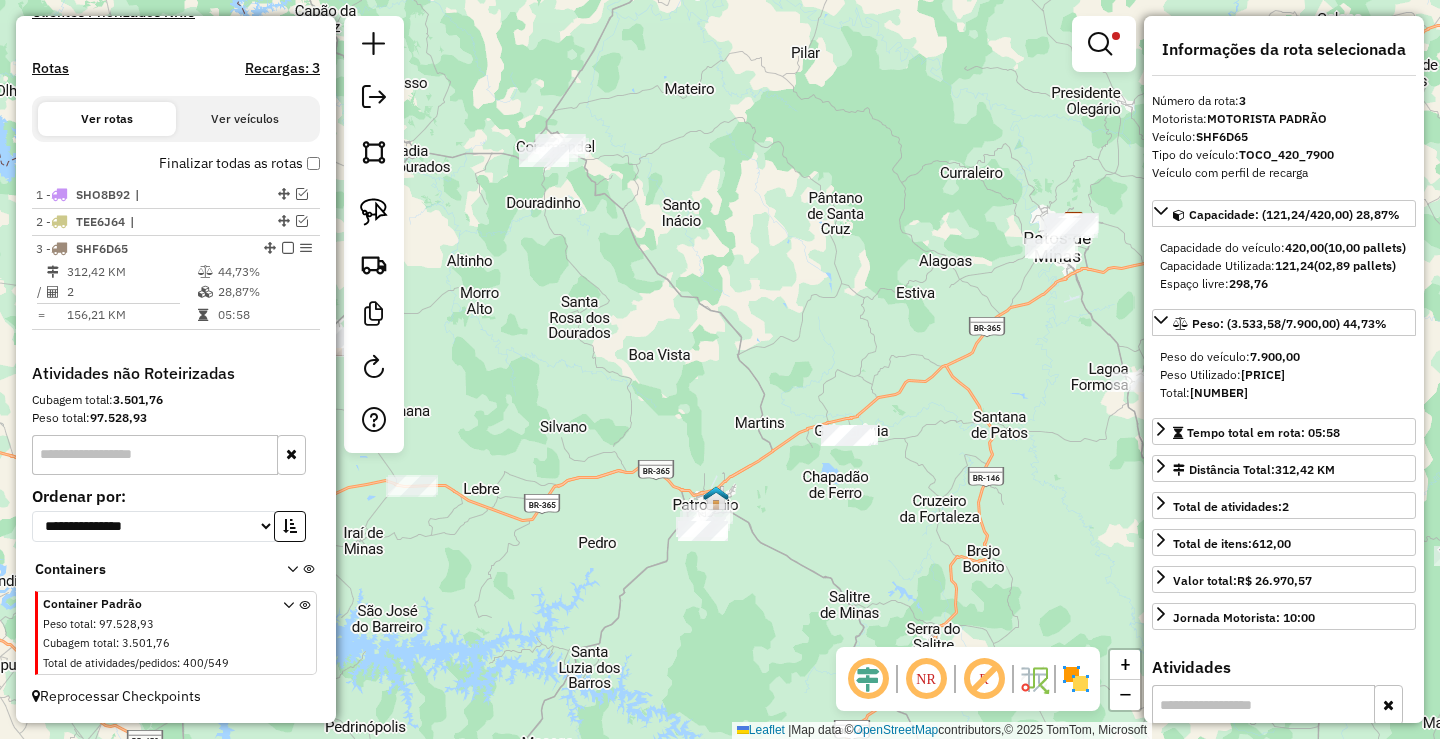 click at bounding box center (288, 248) 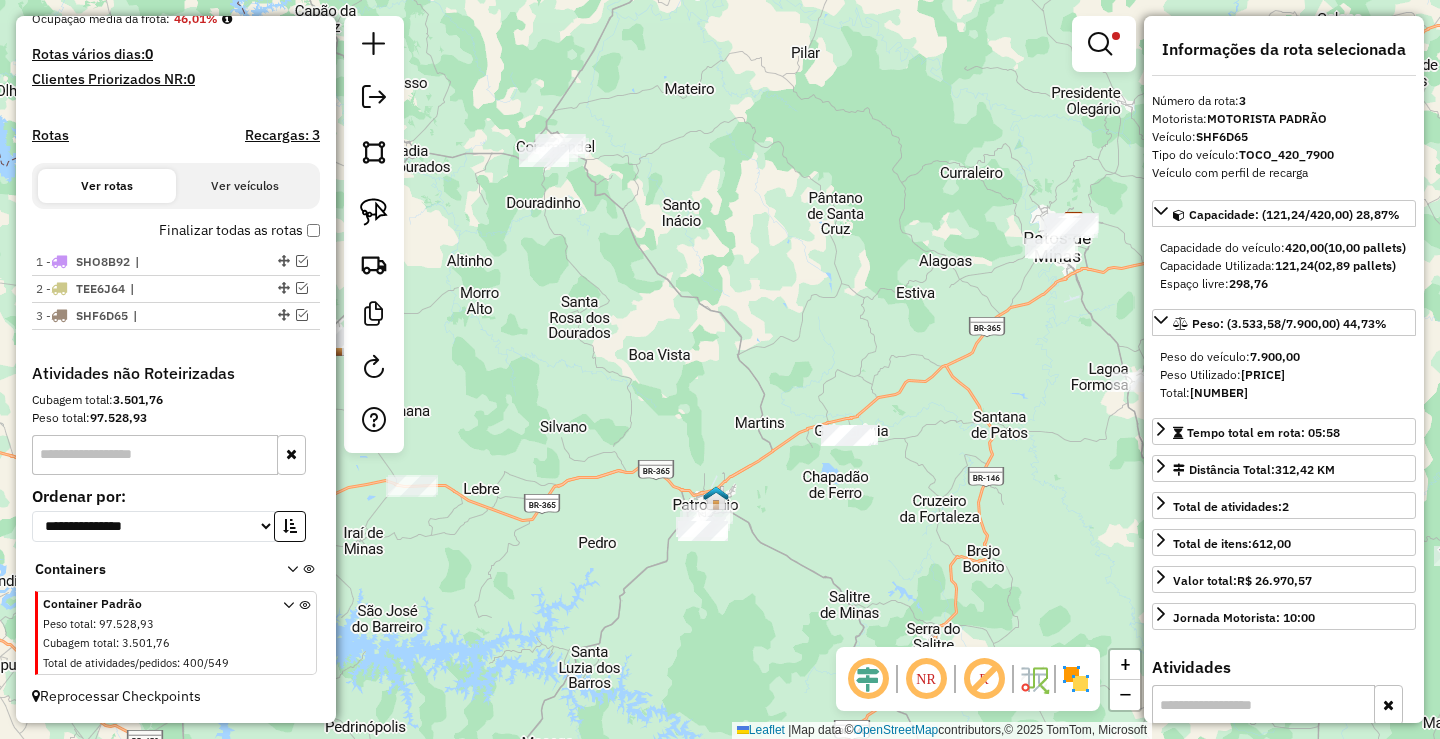 drag, startPoint x: 558, startPoint y: 331, endPoint x: 824, endPoint y: 295, distance: 268.42505 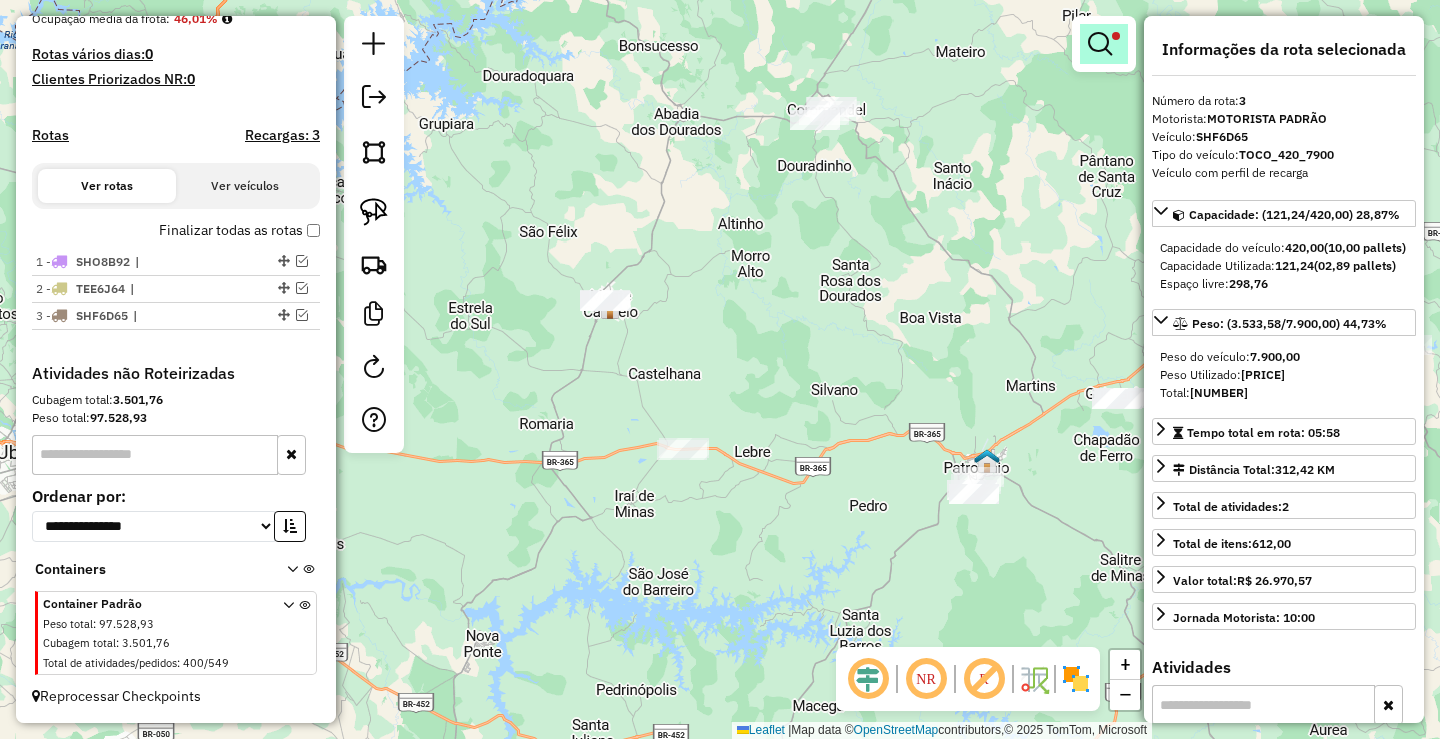 click at bounding box center [1100, 44] 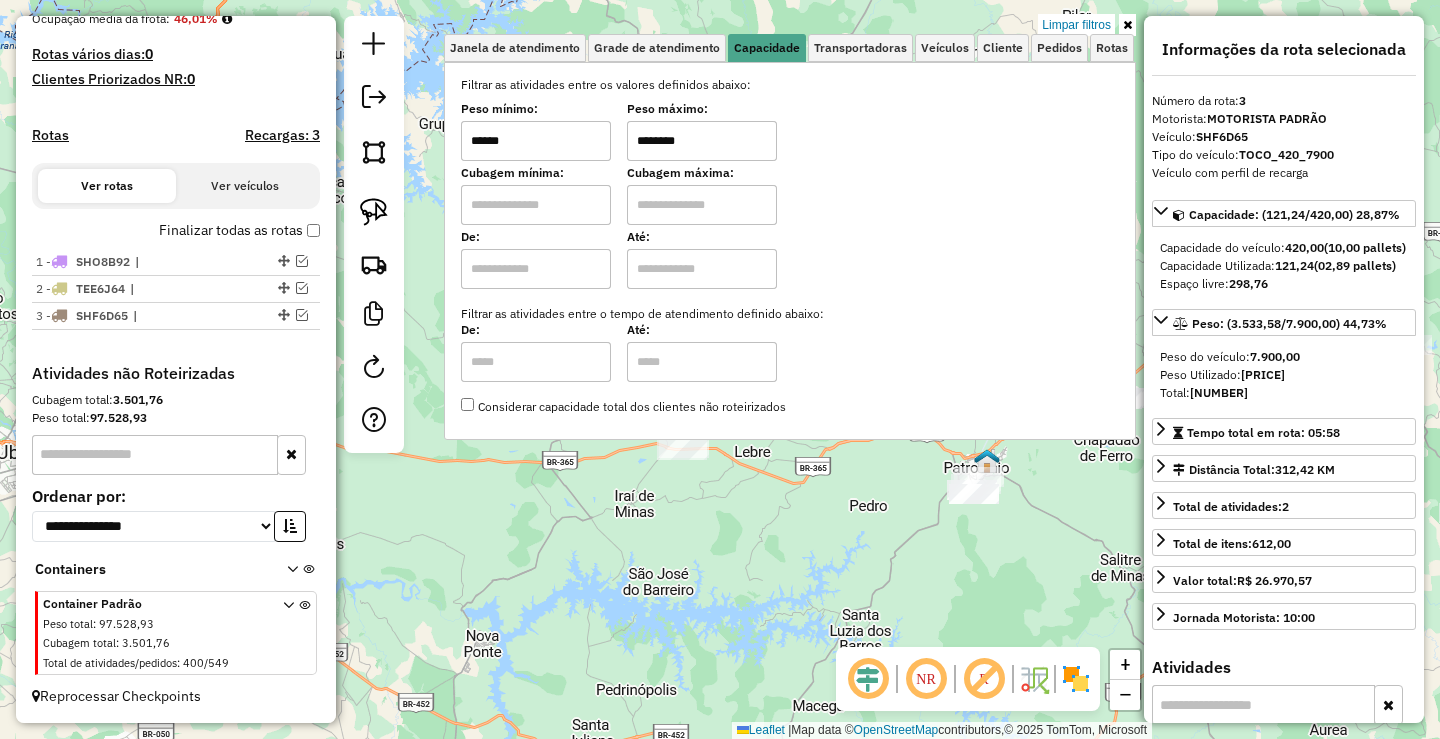 click on "Limpar filtros" at bounding box center (1076, 25) 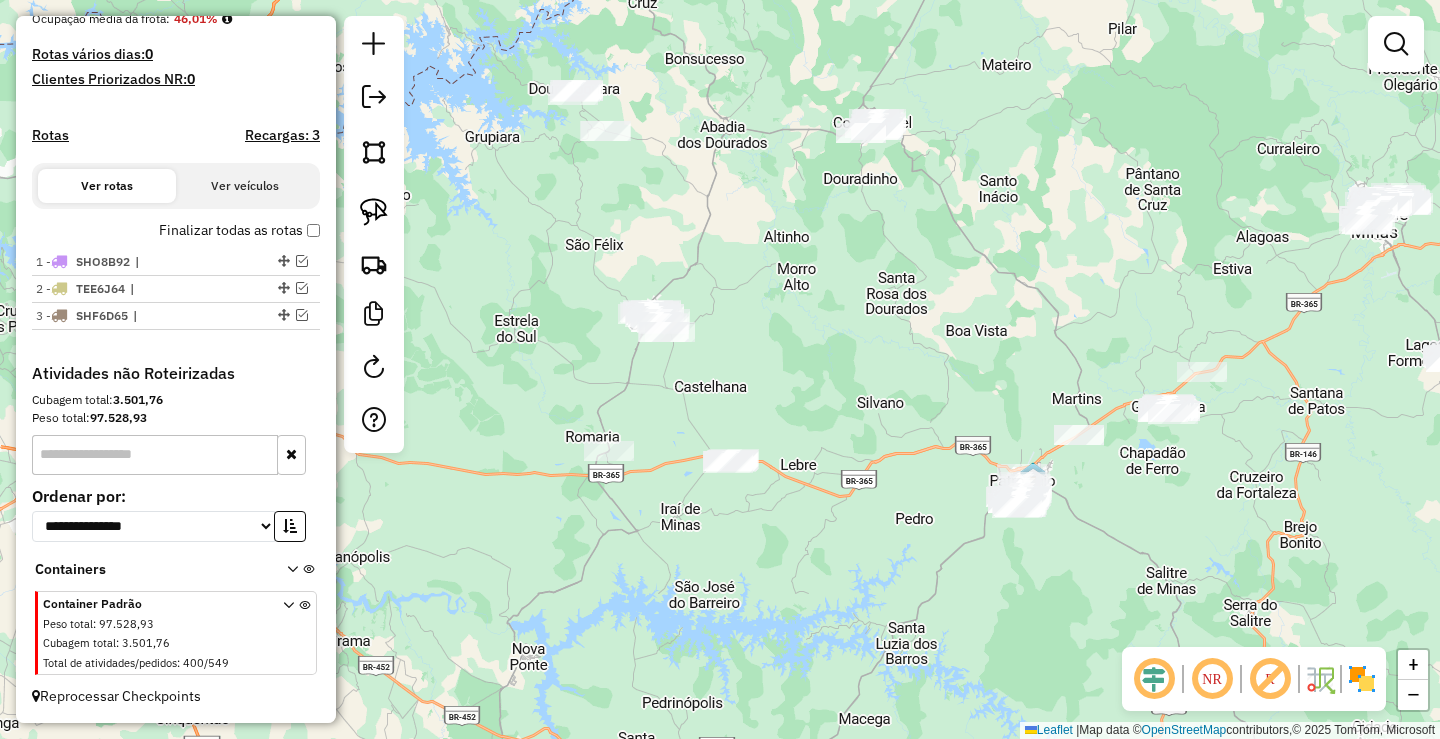 drag, startPoint x: 852, startPoint y: 320, endPoint x: 924, endPoint y: 320, distance: 72 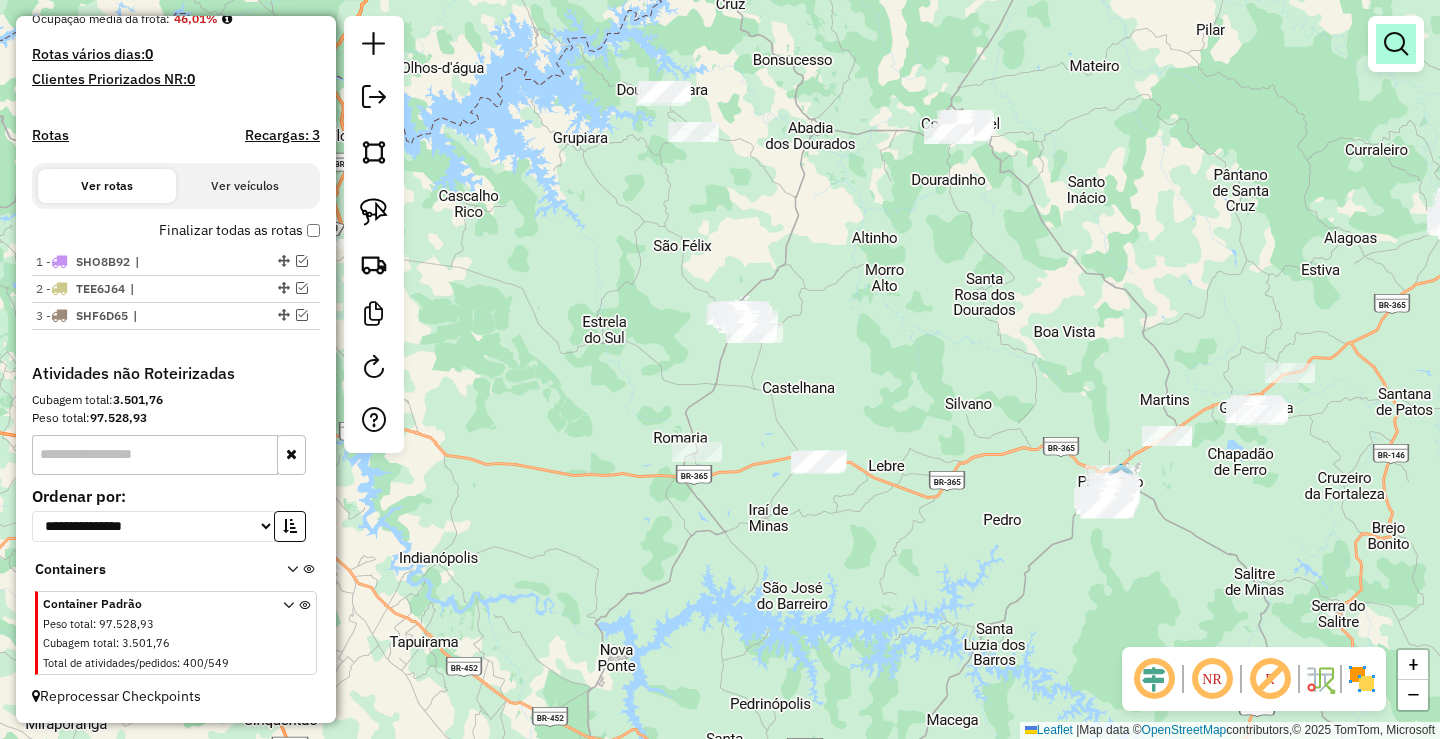 click at bounding box center [1396, 44] 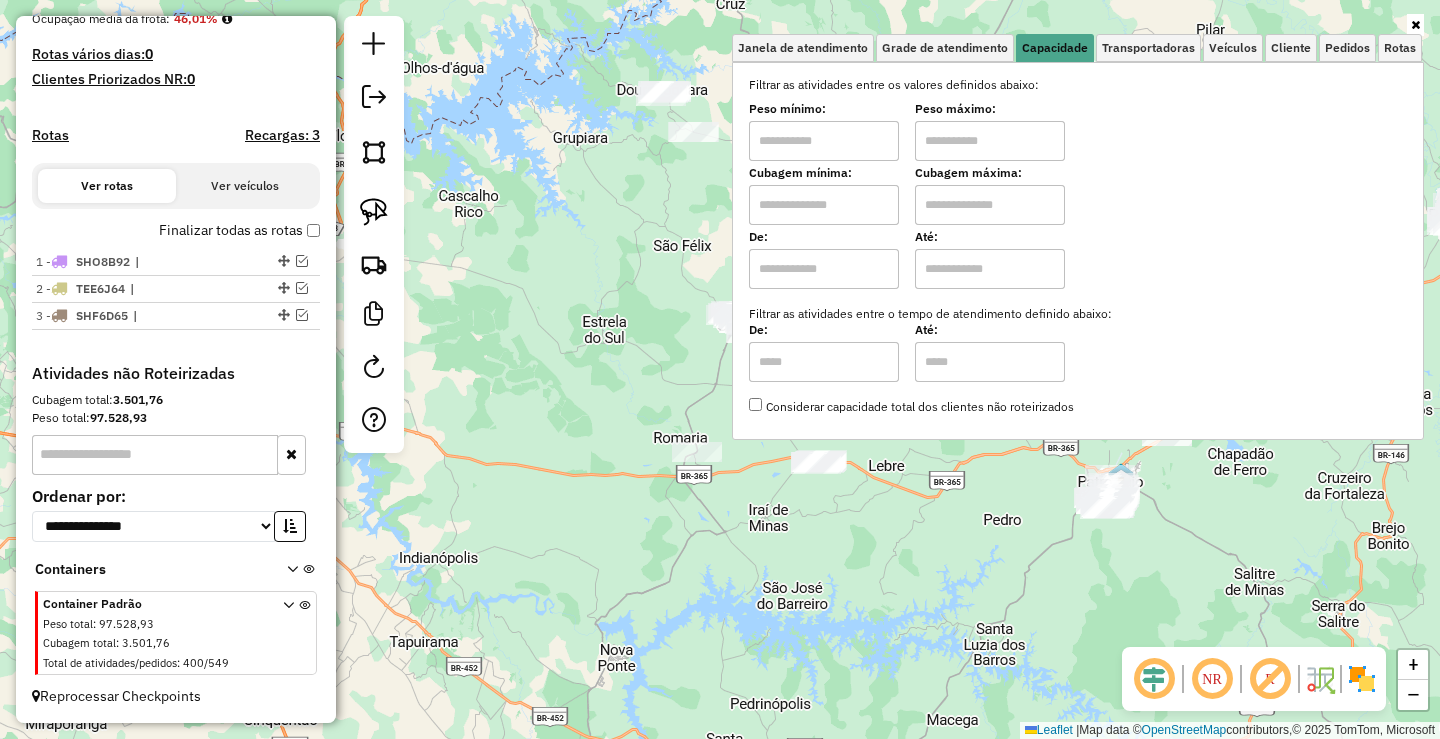 click at bounding box center [824, 141] 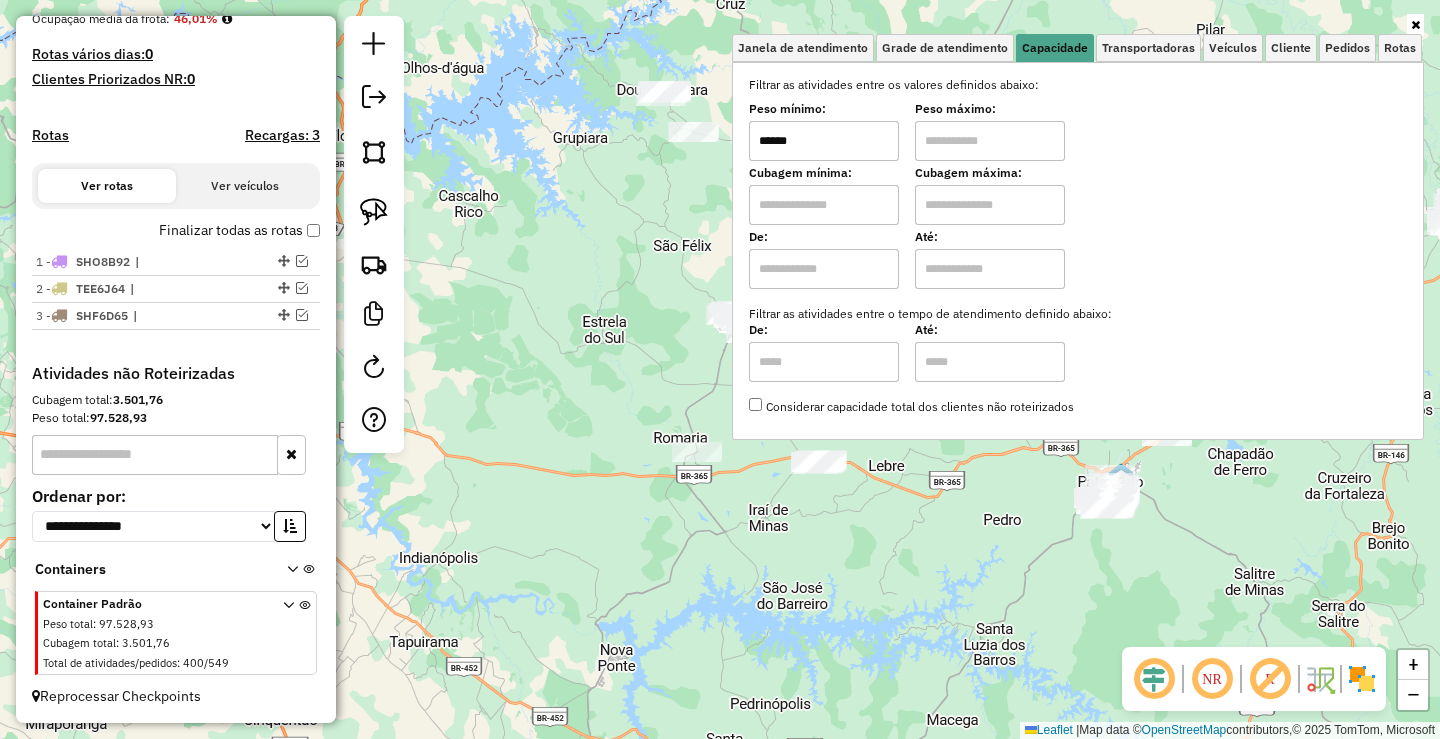 type on "******" 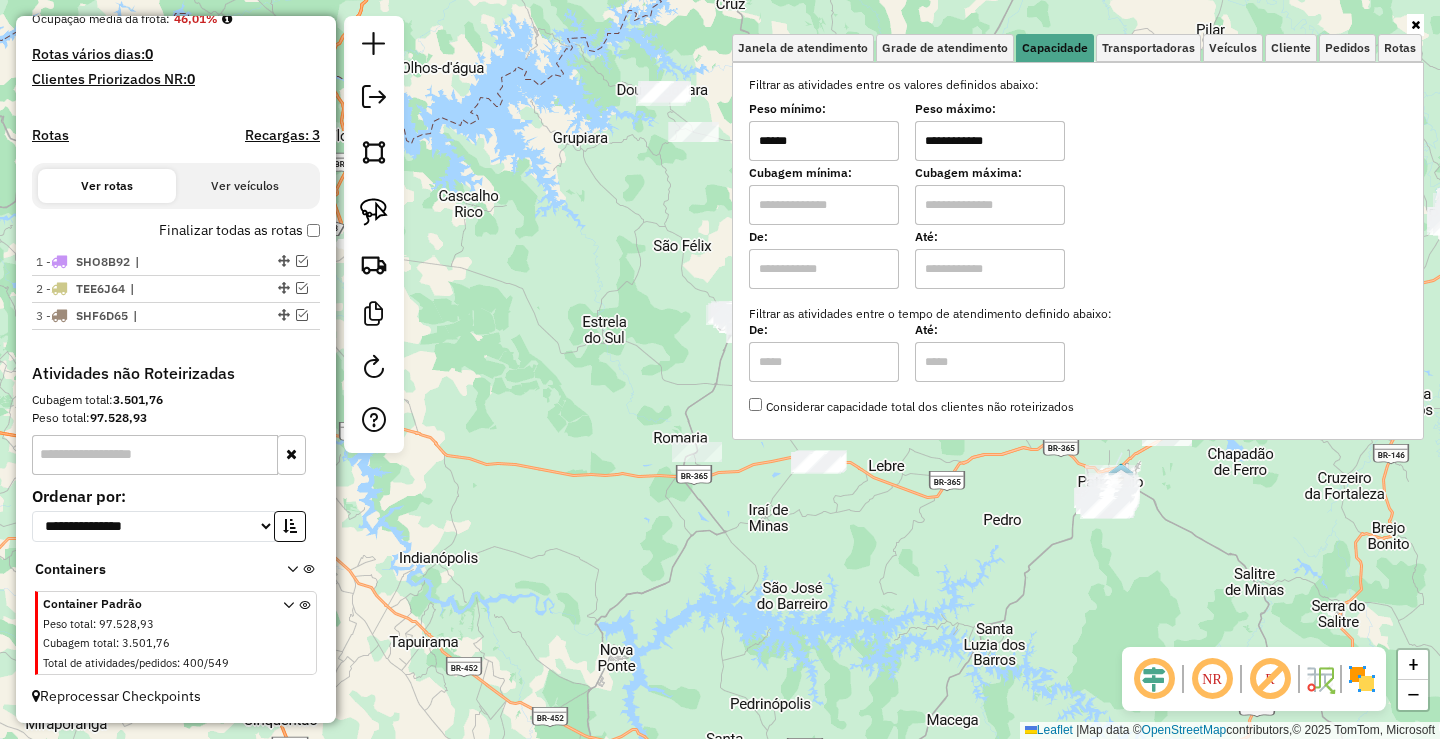 type on "**********" 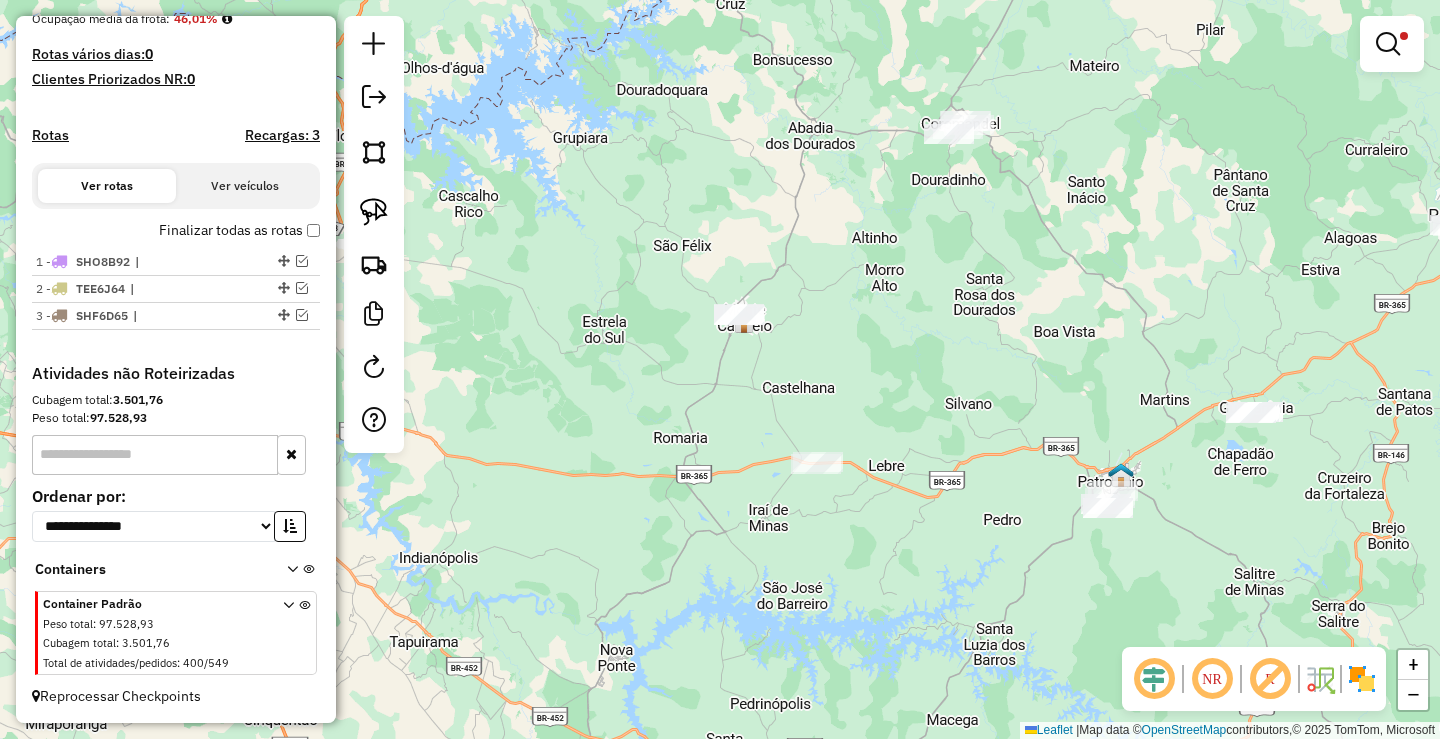 drag, startPoint x: 752, startPoint y: 403, endPoint x: 768, endPoint y: 457, distance: 56.32051 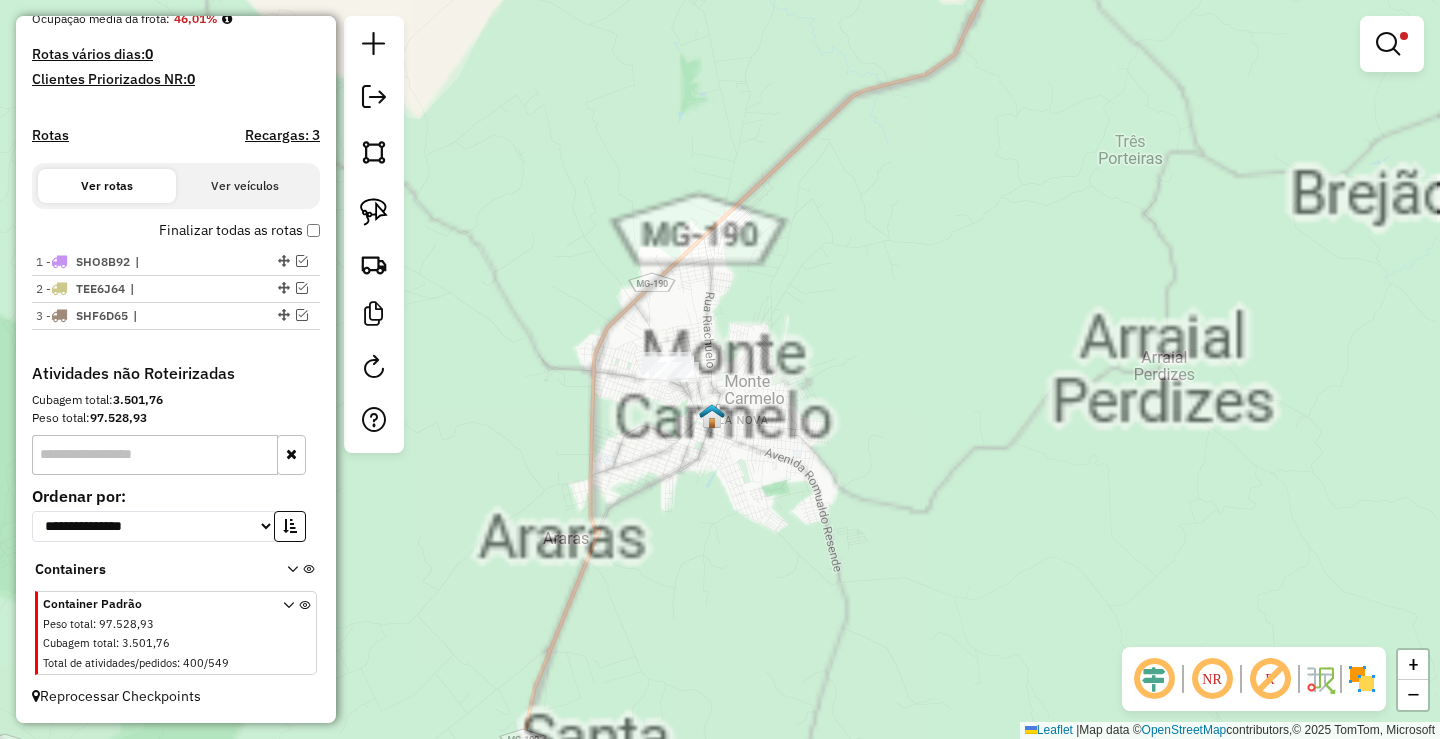 drag, startPoint x: 752, startPoint y: 490, endPoint x: 662, endPoint y: 320, distance: 192.35384 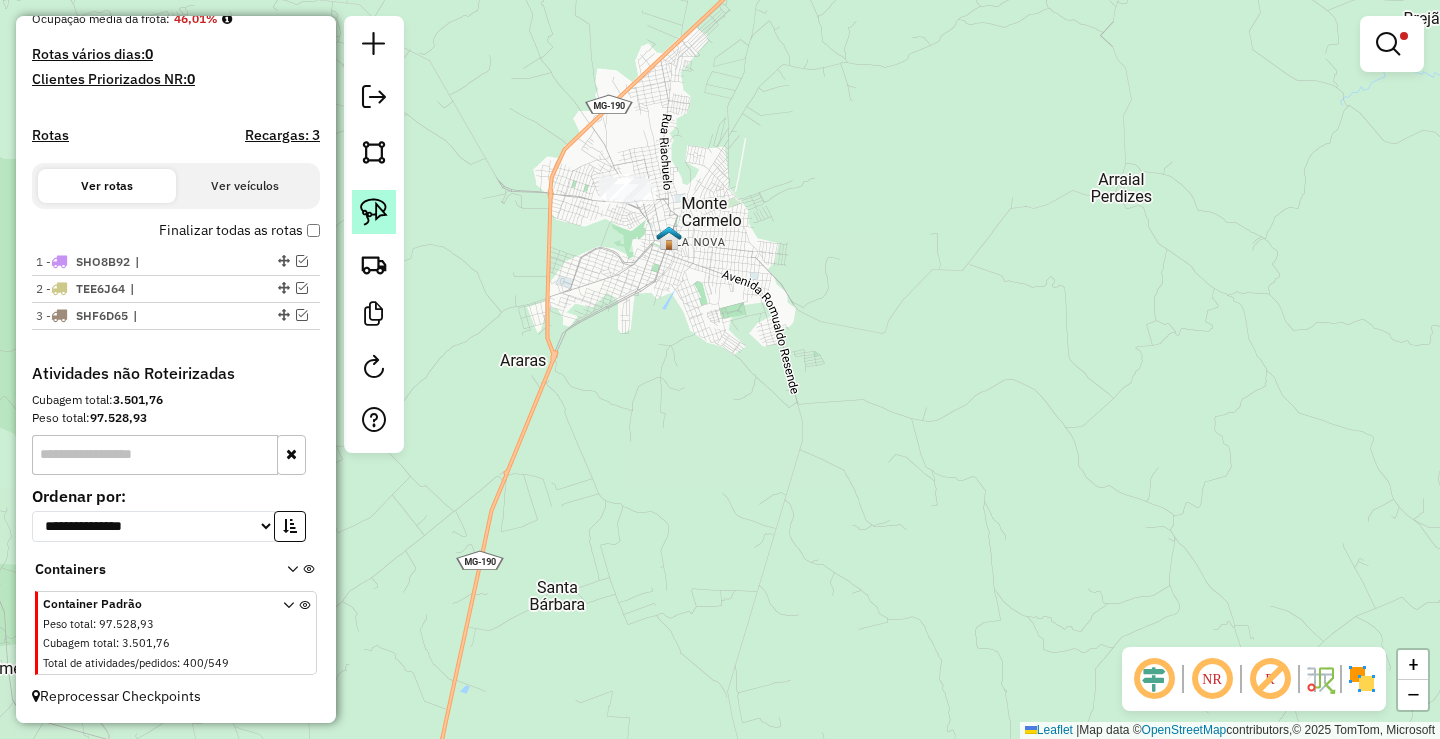click 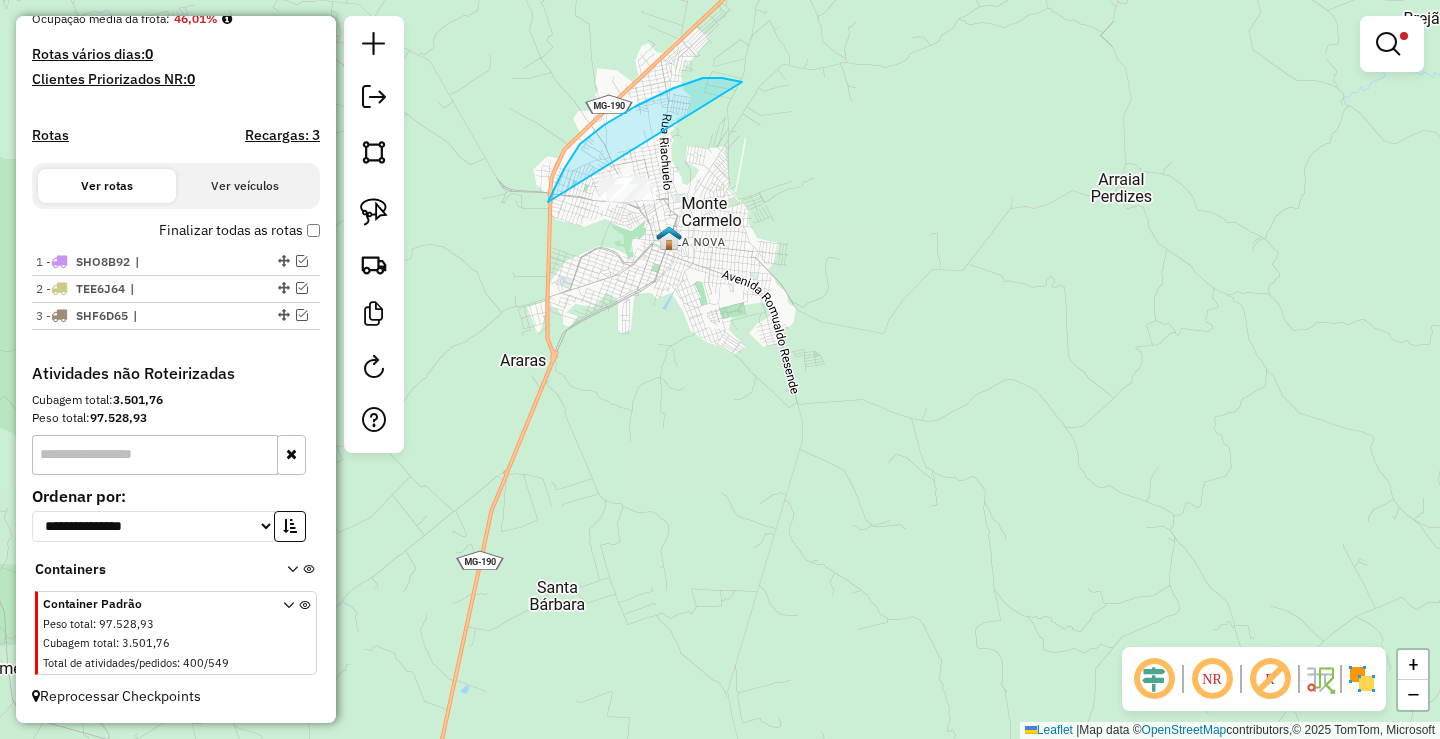 drag, startPoint x: 580, startPoint y: 144, endPoint x: 703, endPoint y: 330, distance: 222.99103 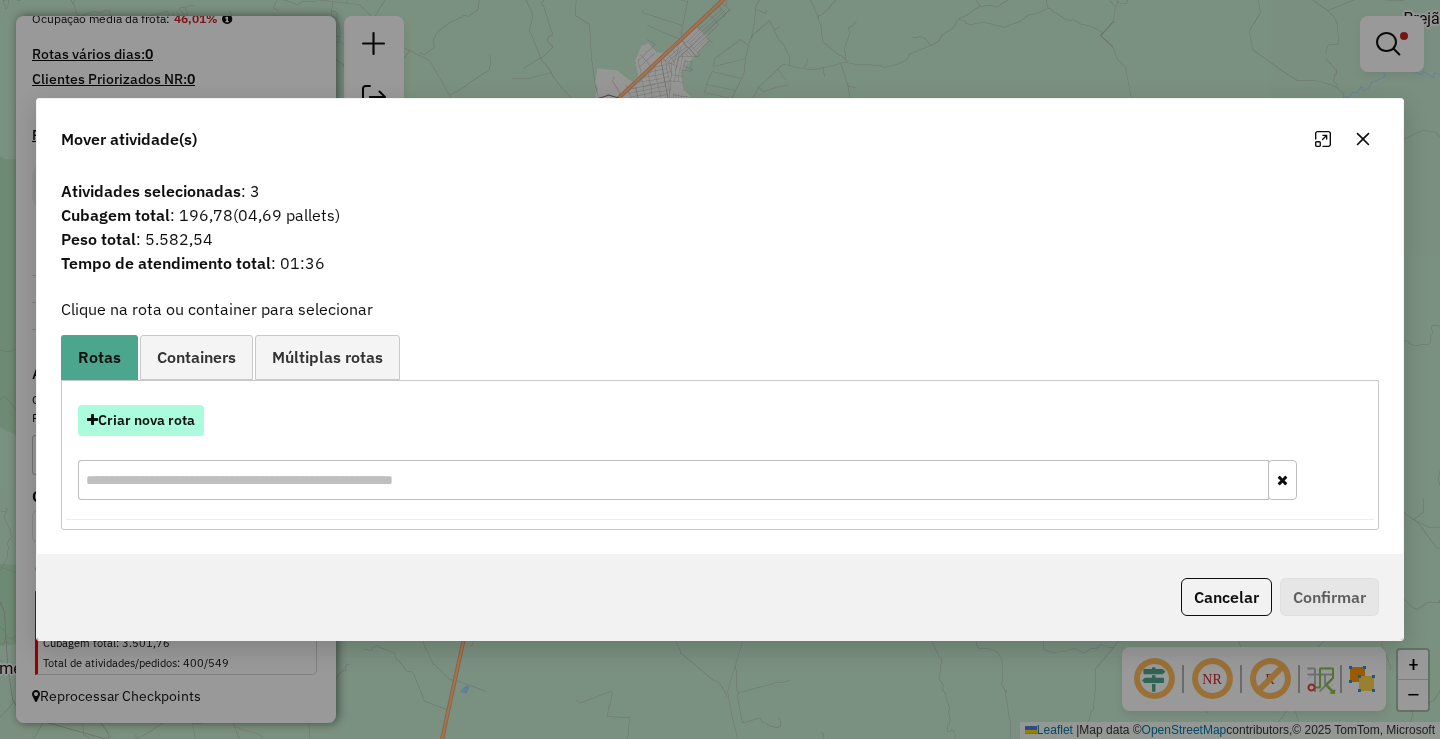 click on "Criar nova rota" at bounding box center (141, 420) 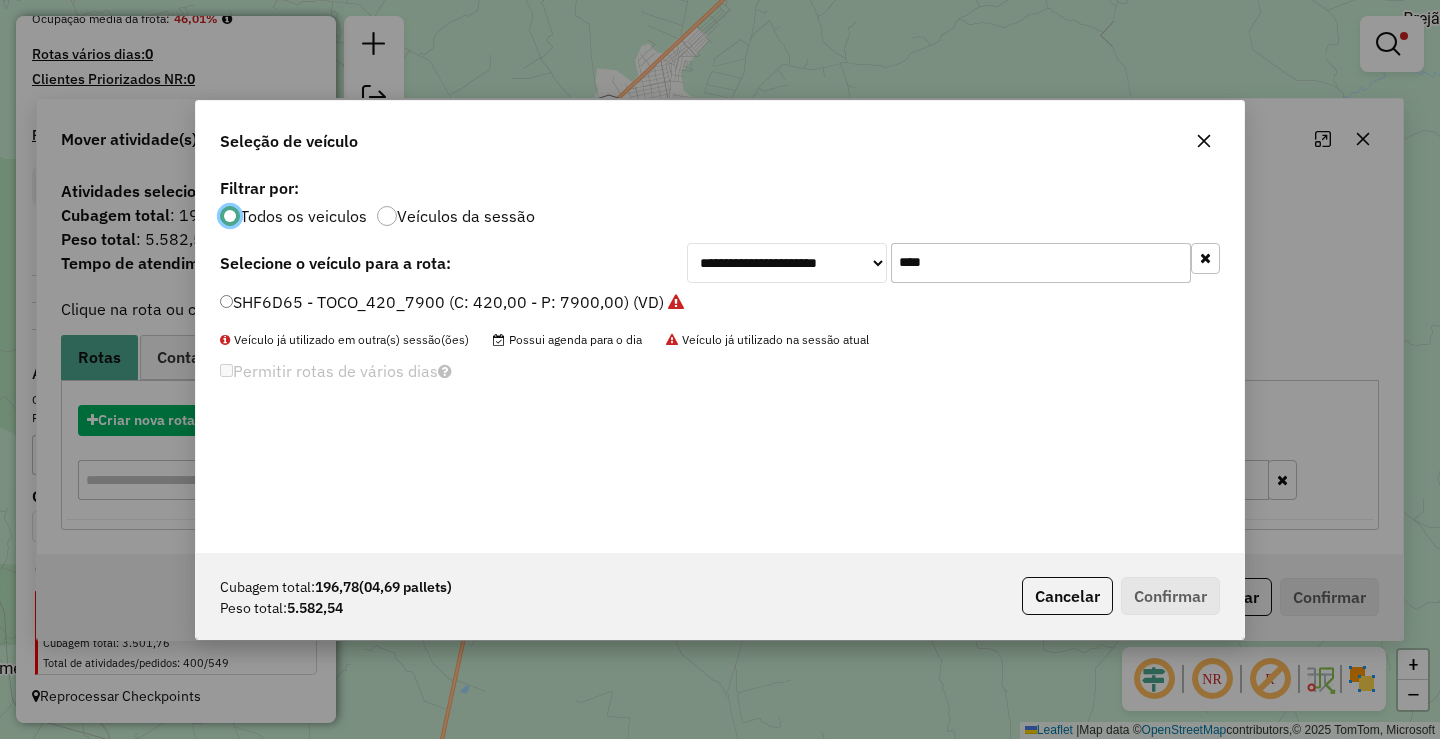 scroll, scrollTop: 11, scrollLeft: 6, axis: both 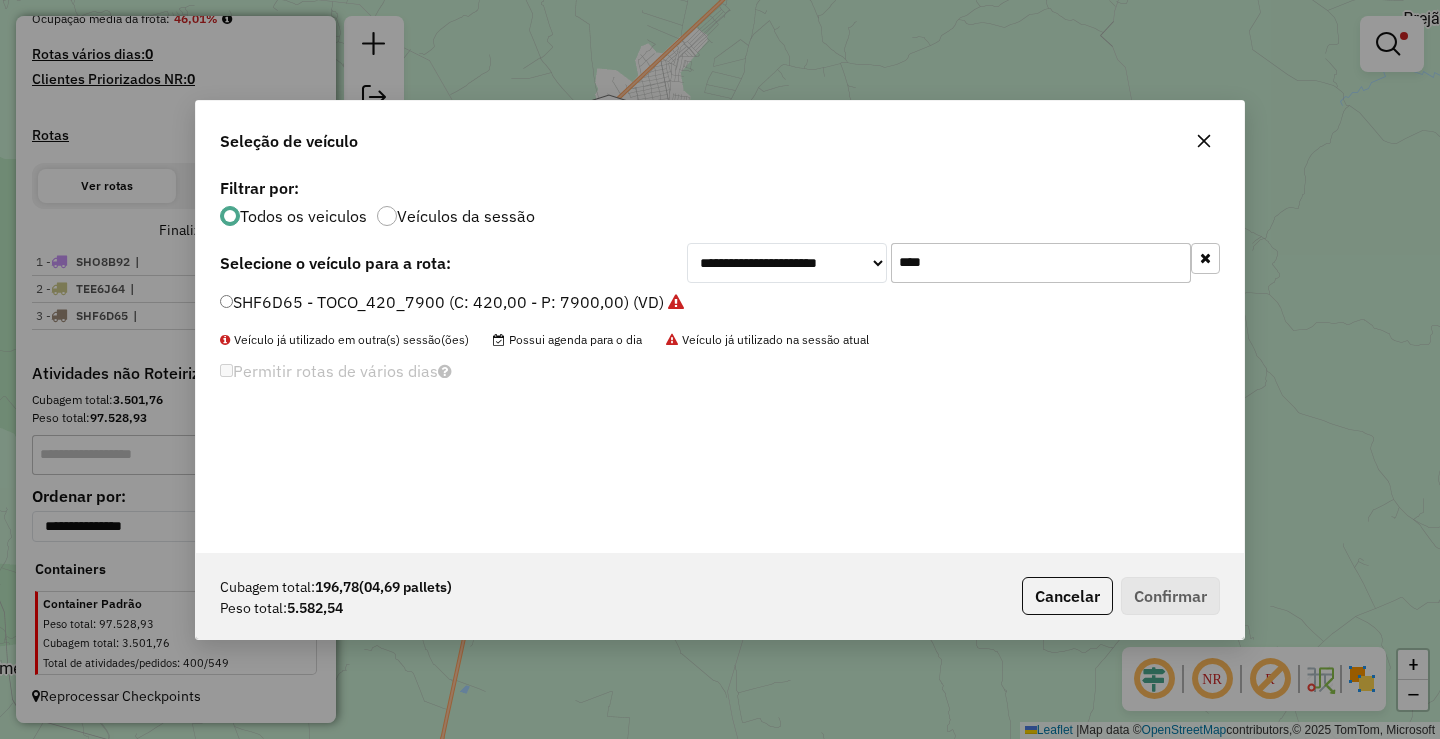 click on "****" 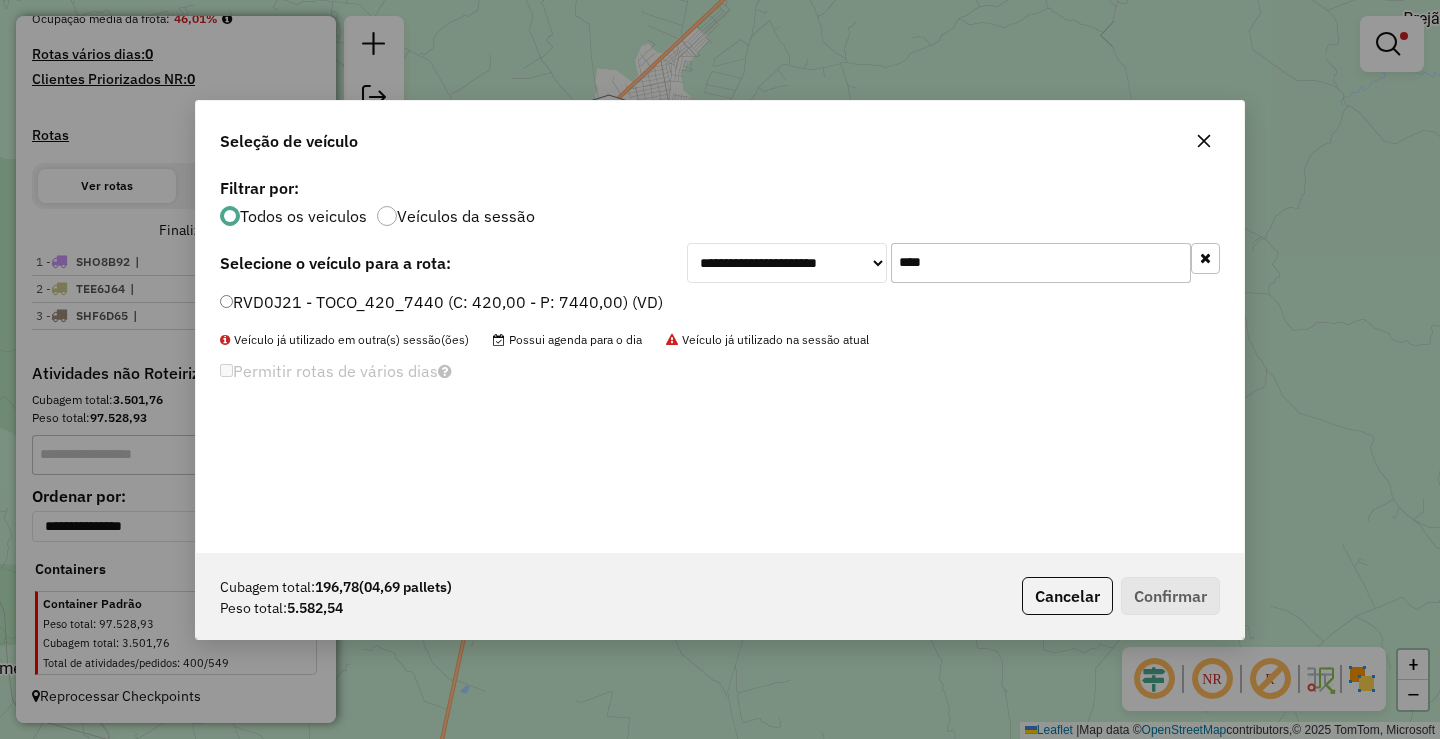 type on "****" 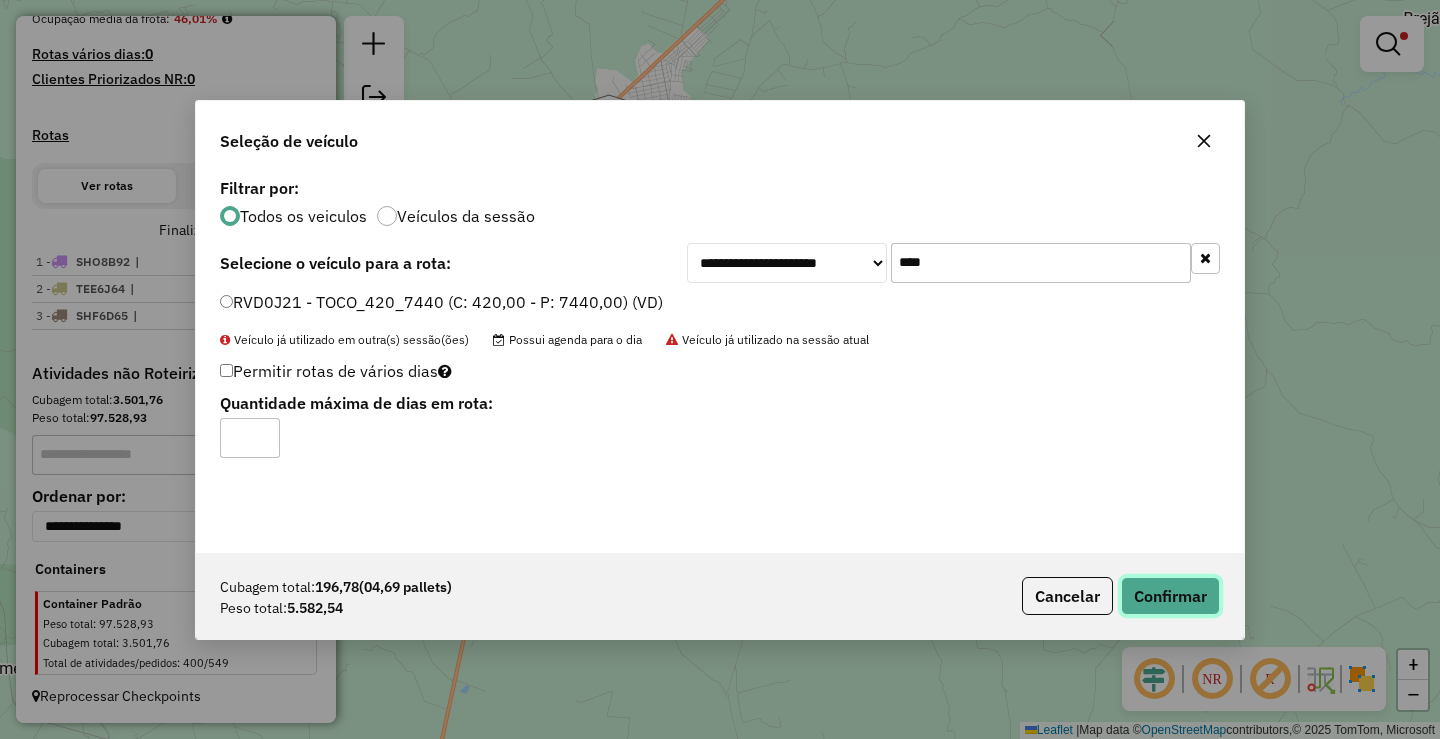 click on "Confirmar" 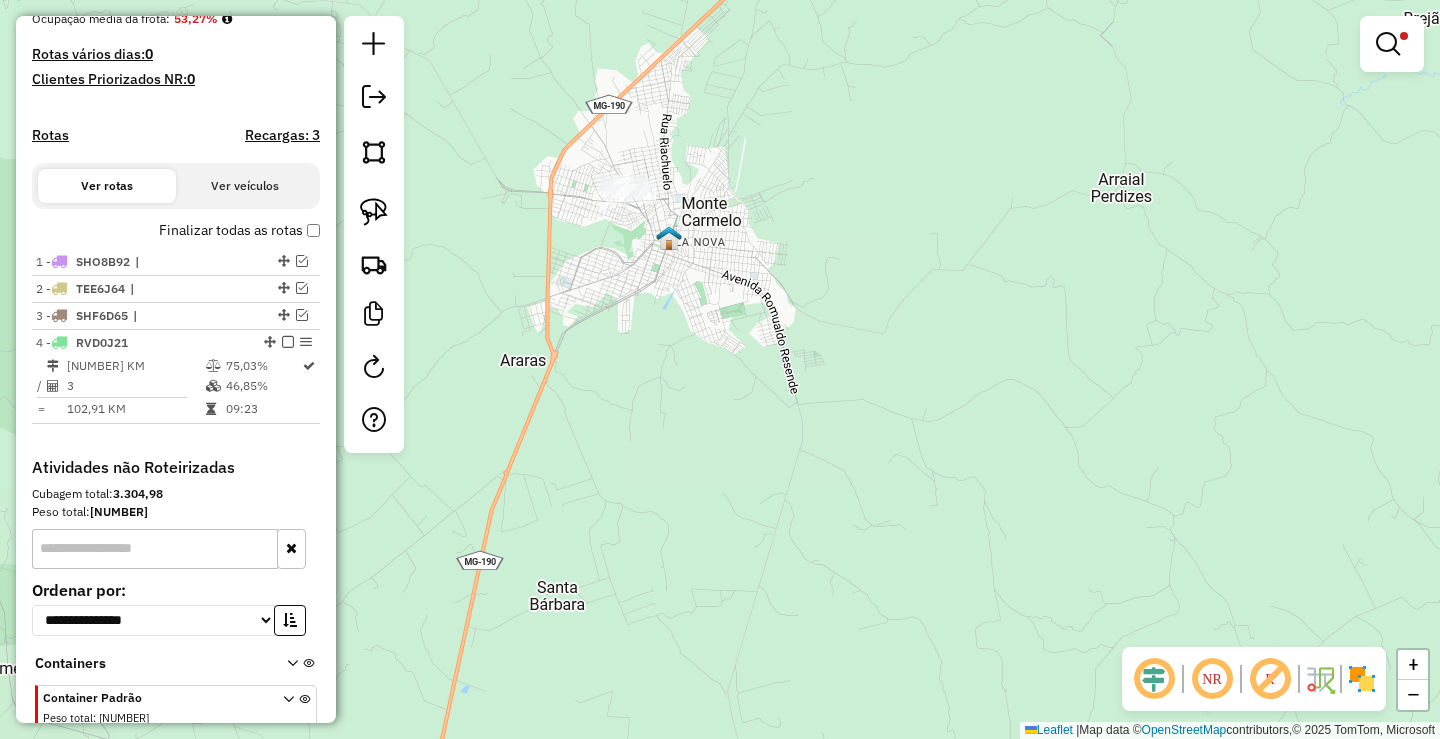 scroll, scrollTop: 584, scrollLeft: 0, axis: vertical 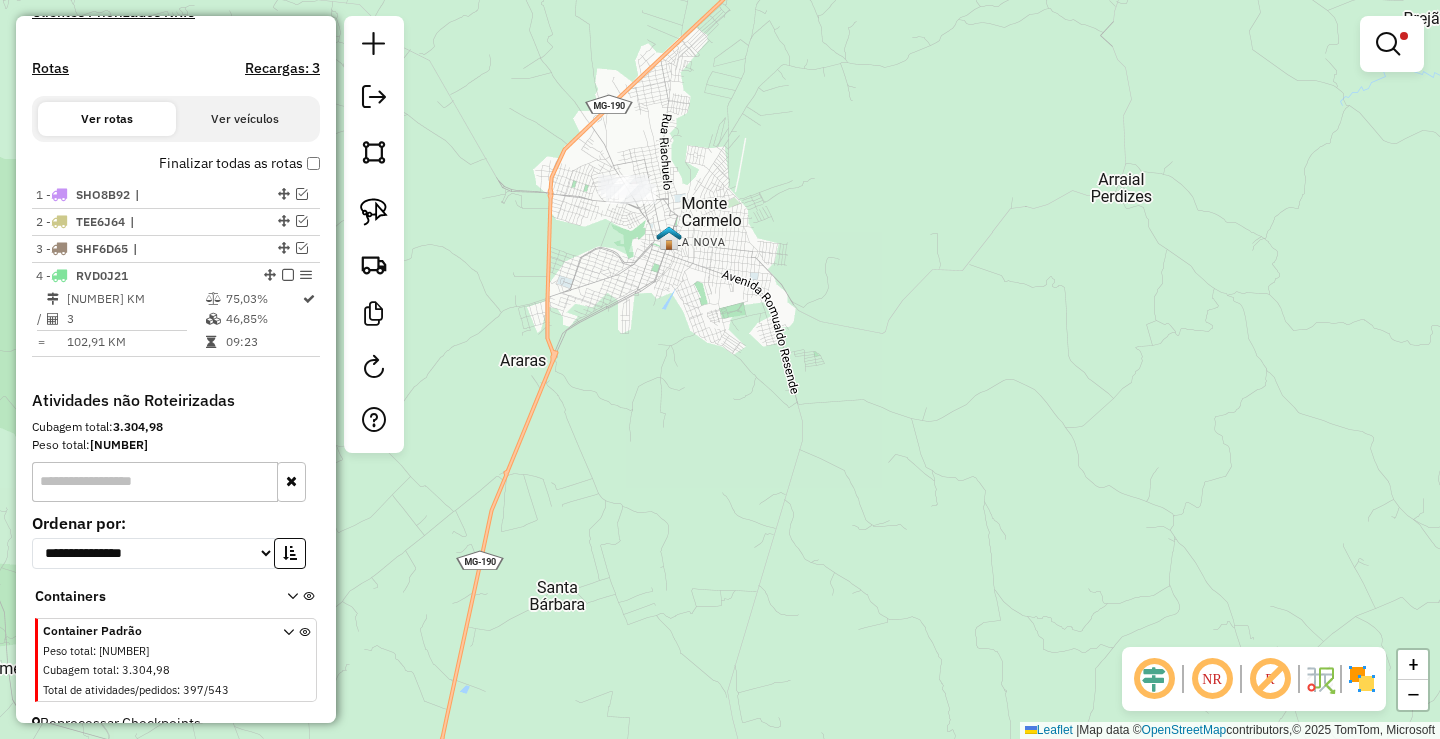 click on "**********" 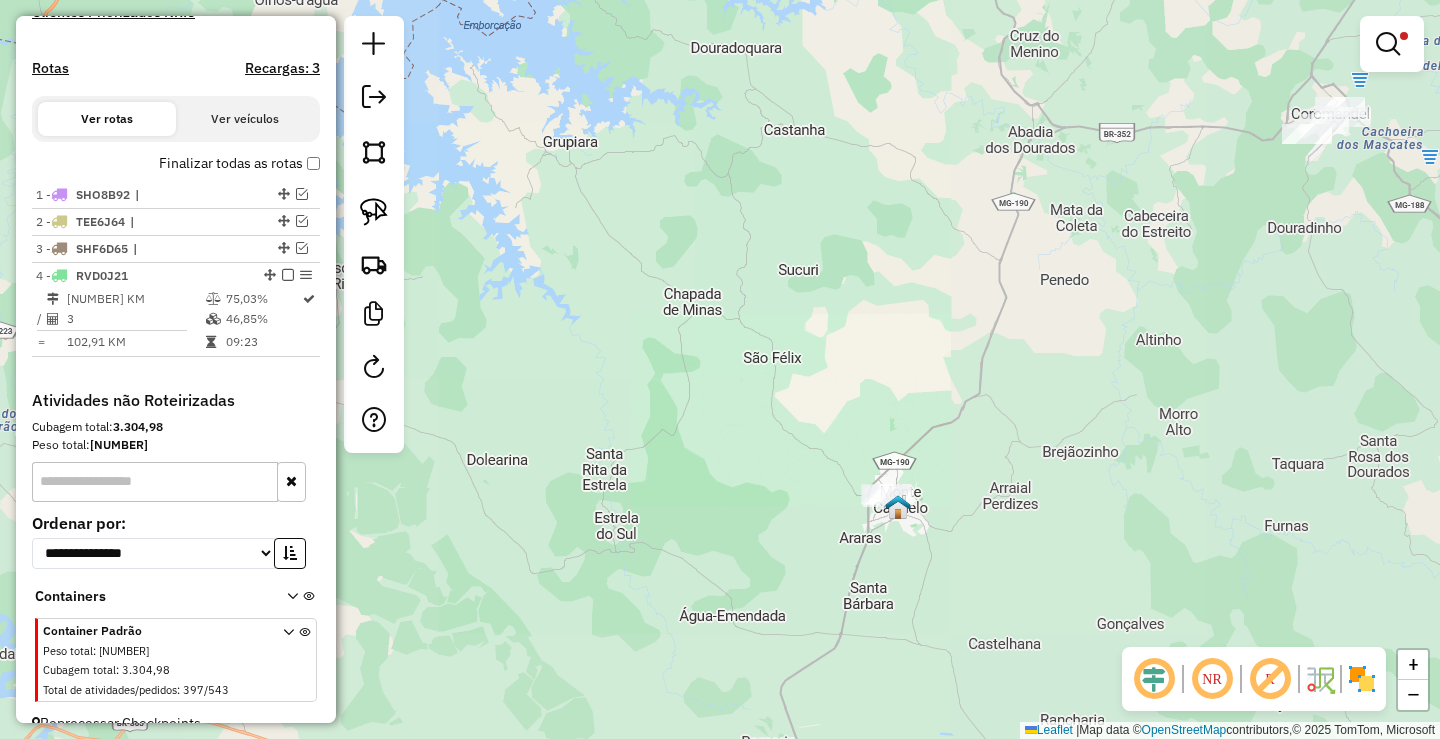 click on "**********" 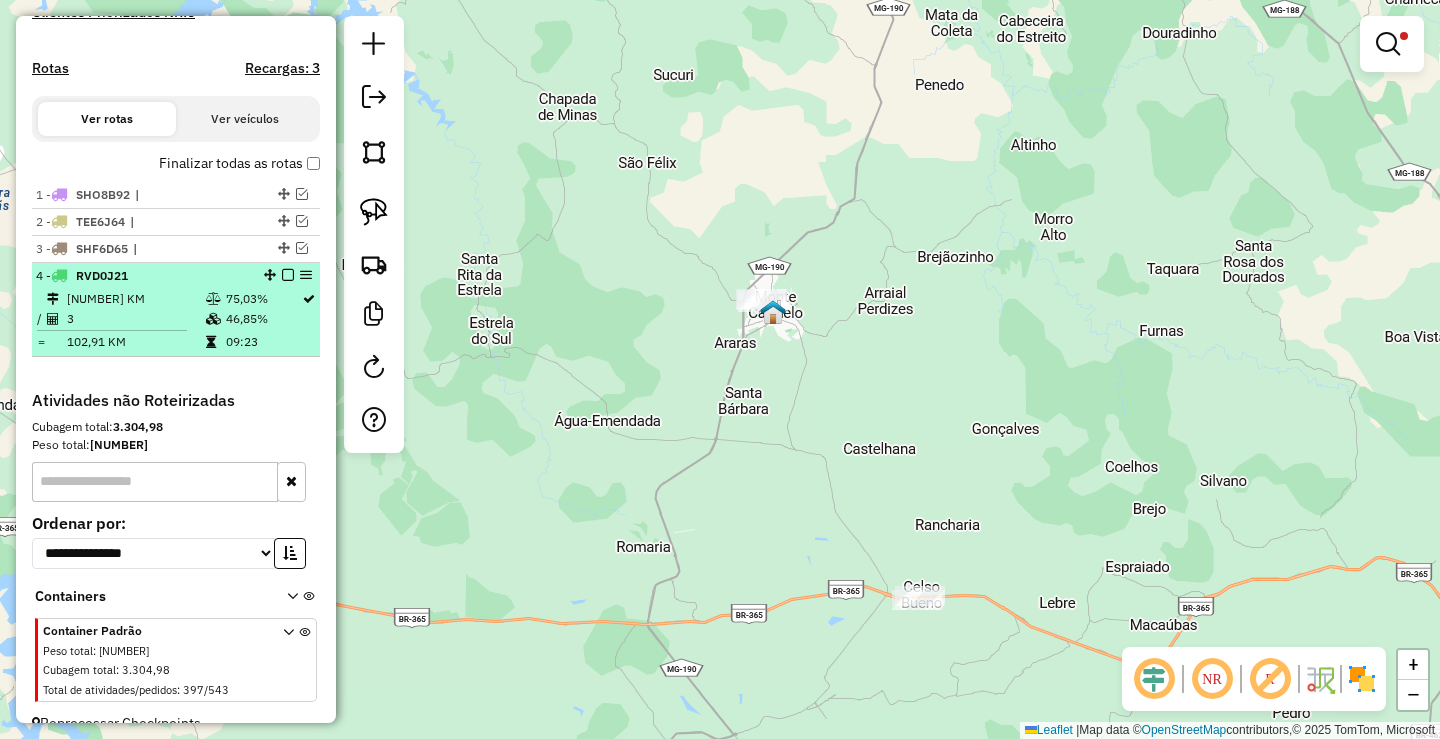 select on "**********" 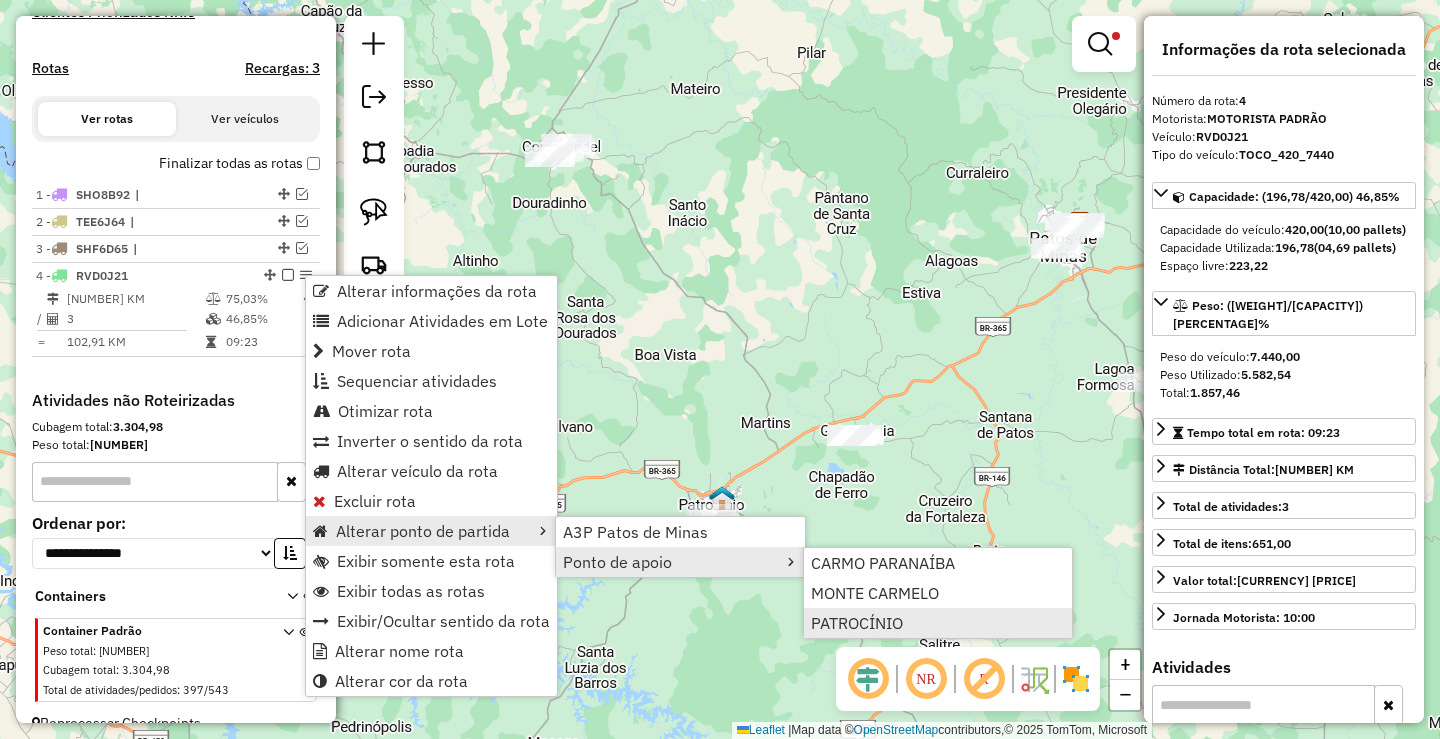click on "PATROCÍNIO" at bounding box center (857, 623) 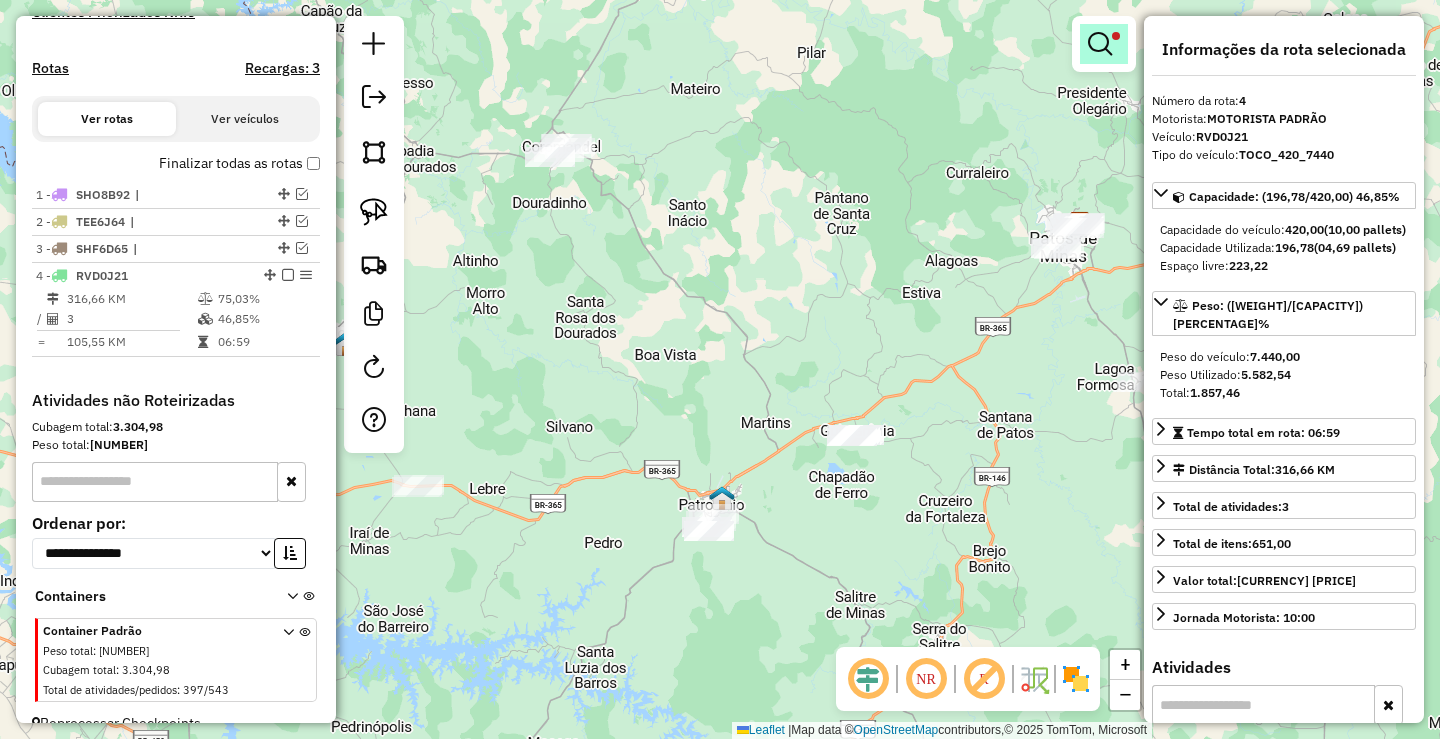 scroll, scrollTop: 611, scrollLeft: 0, axis: vertical 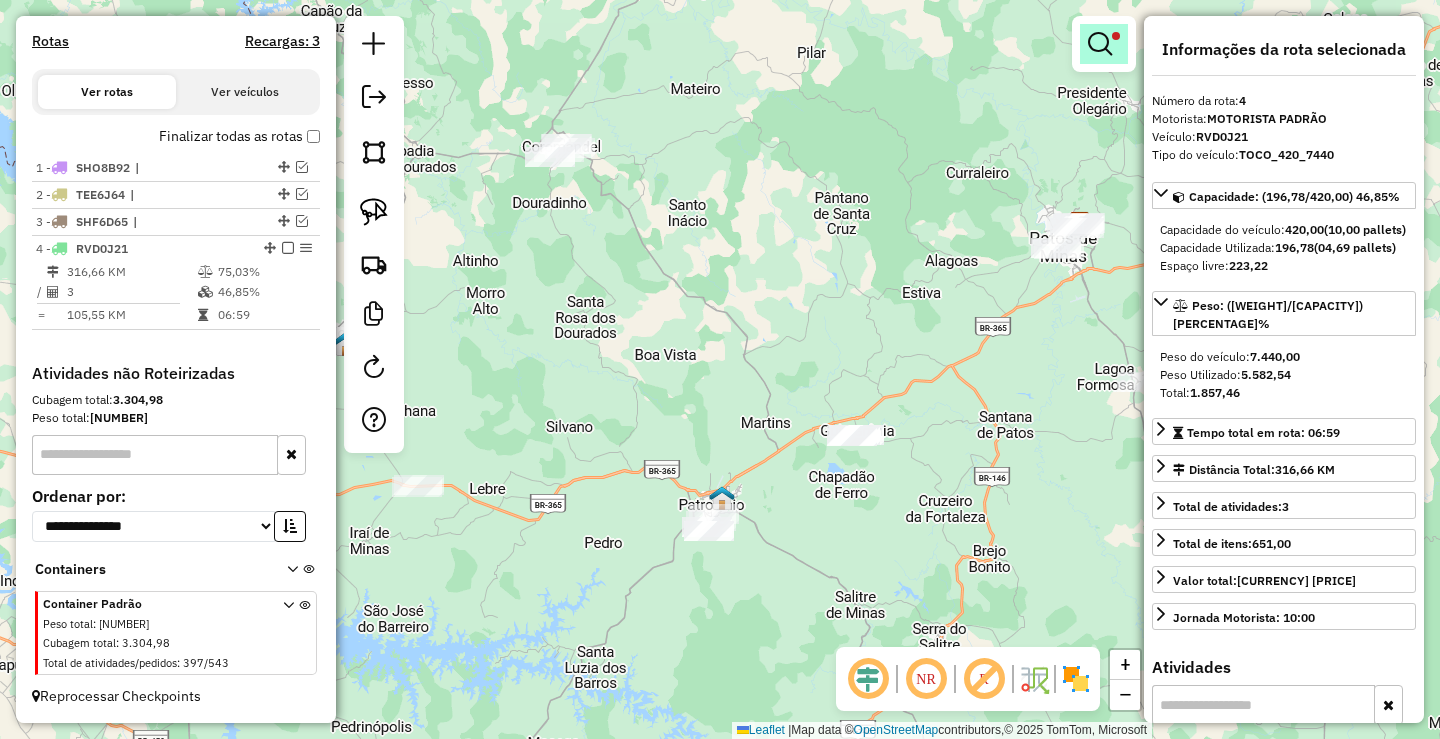 click at bounding box center [1100, 44] 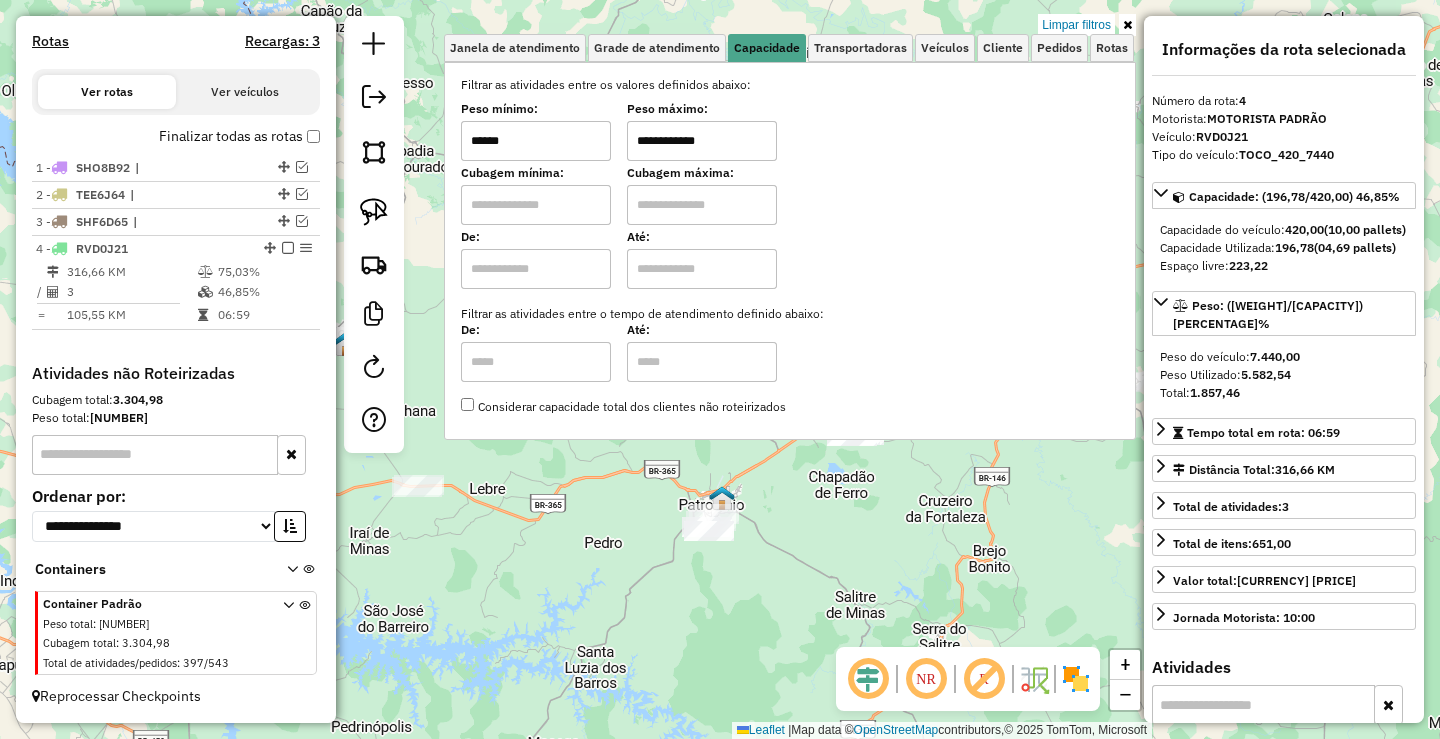click on "******" at bounding box center (536, 141) 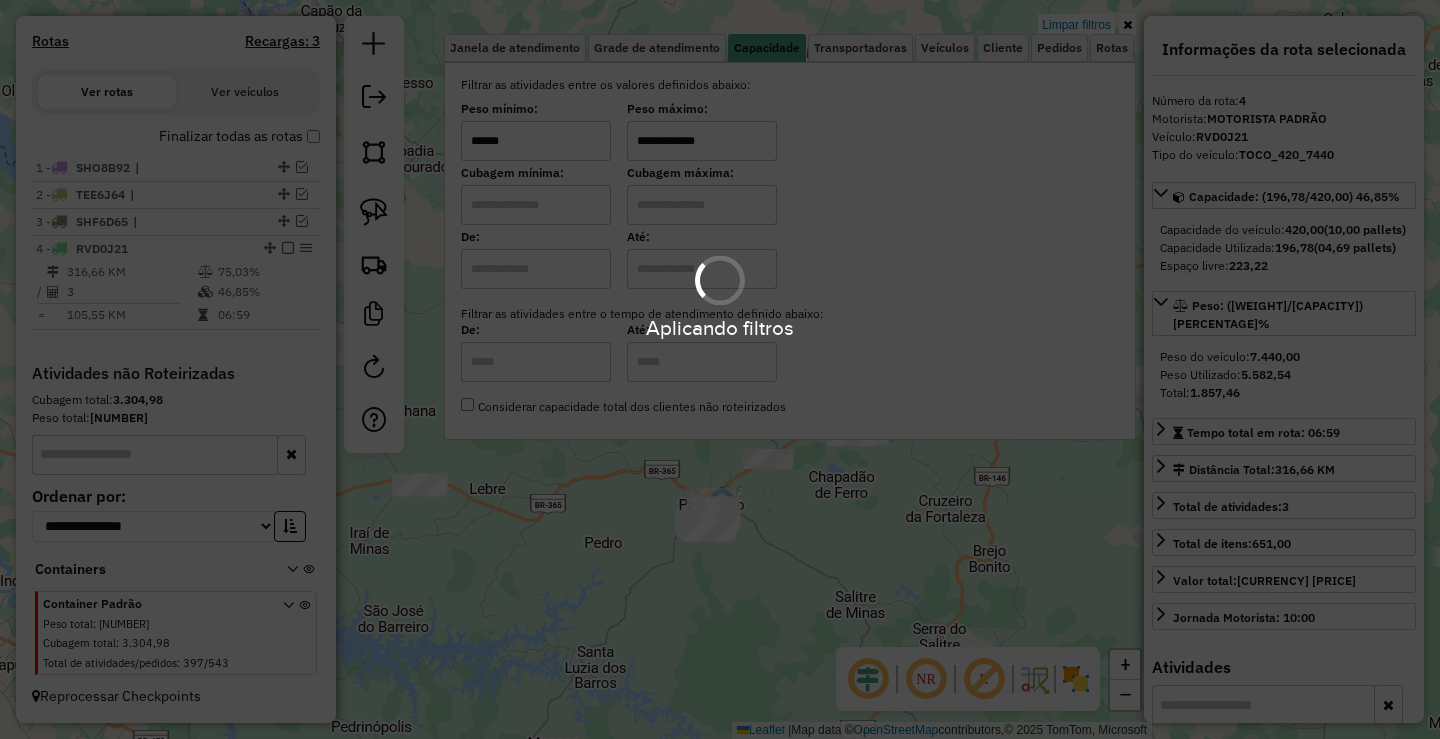type on "******" 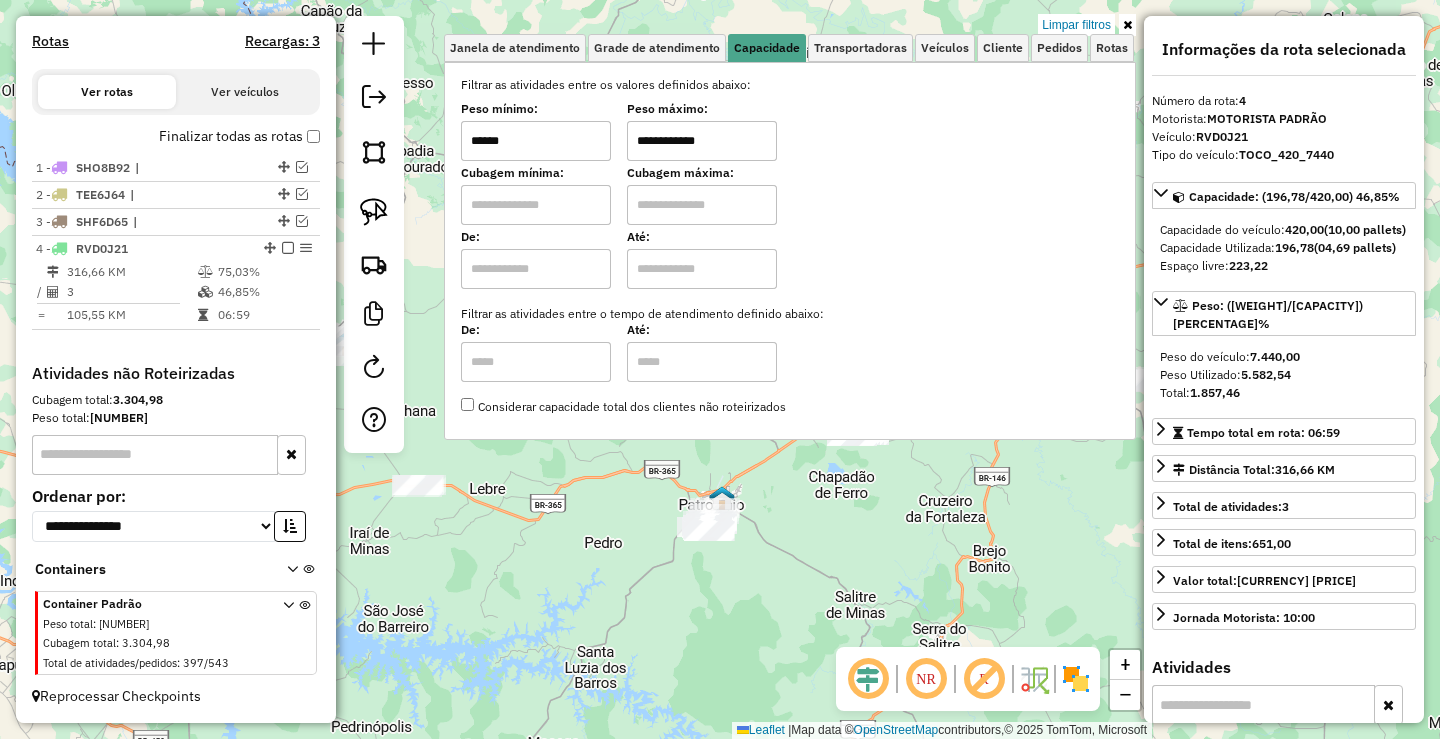 click on "**********" 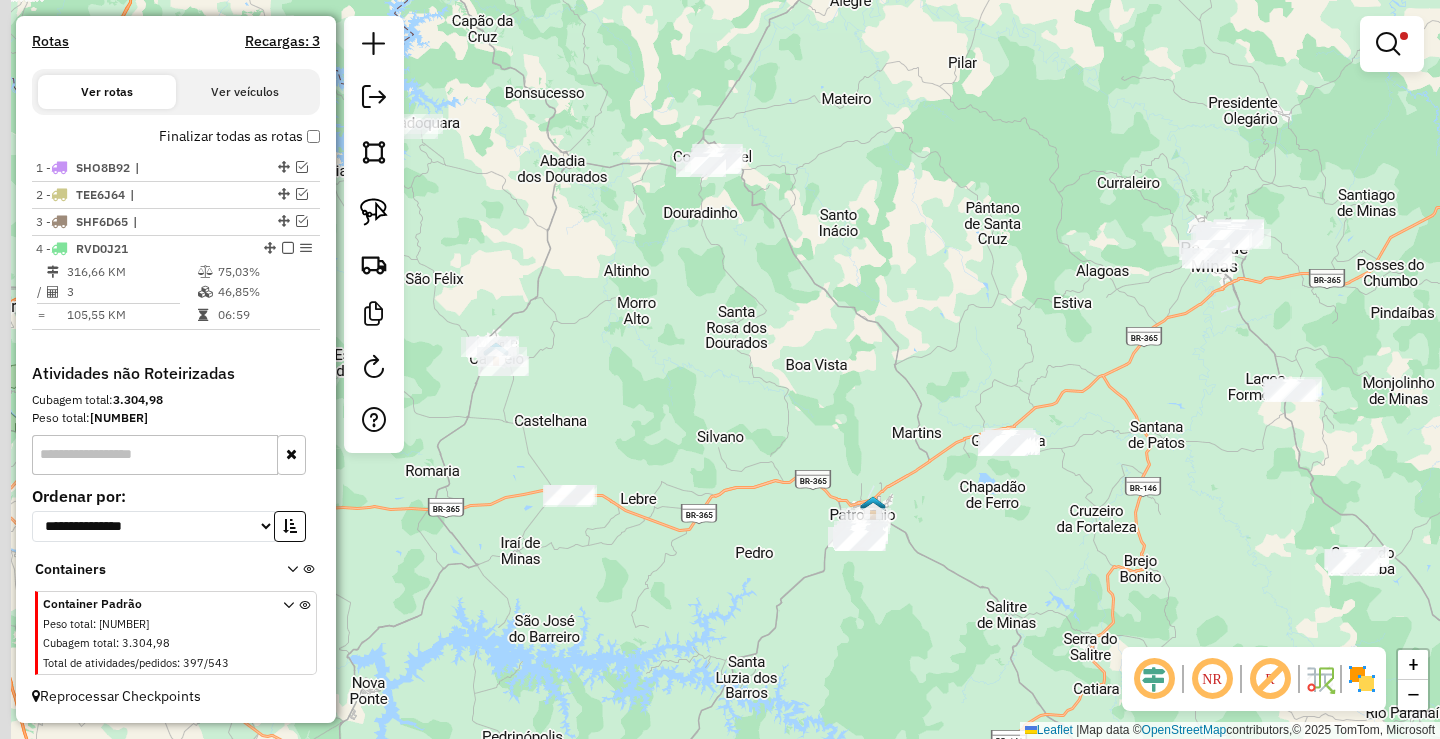 drag, startPoint x: 642, startPoint y: 442, endPoint x: 670, endPoint y: 442, distance: 28 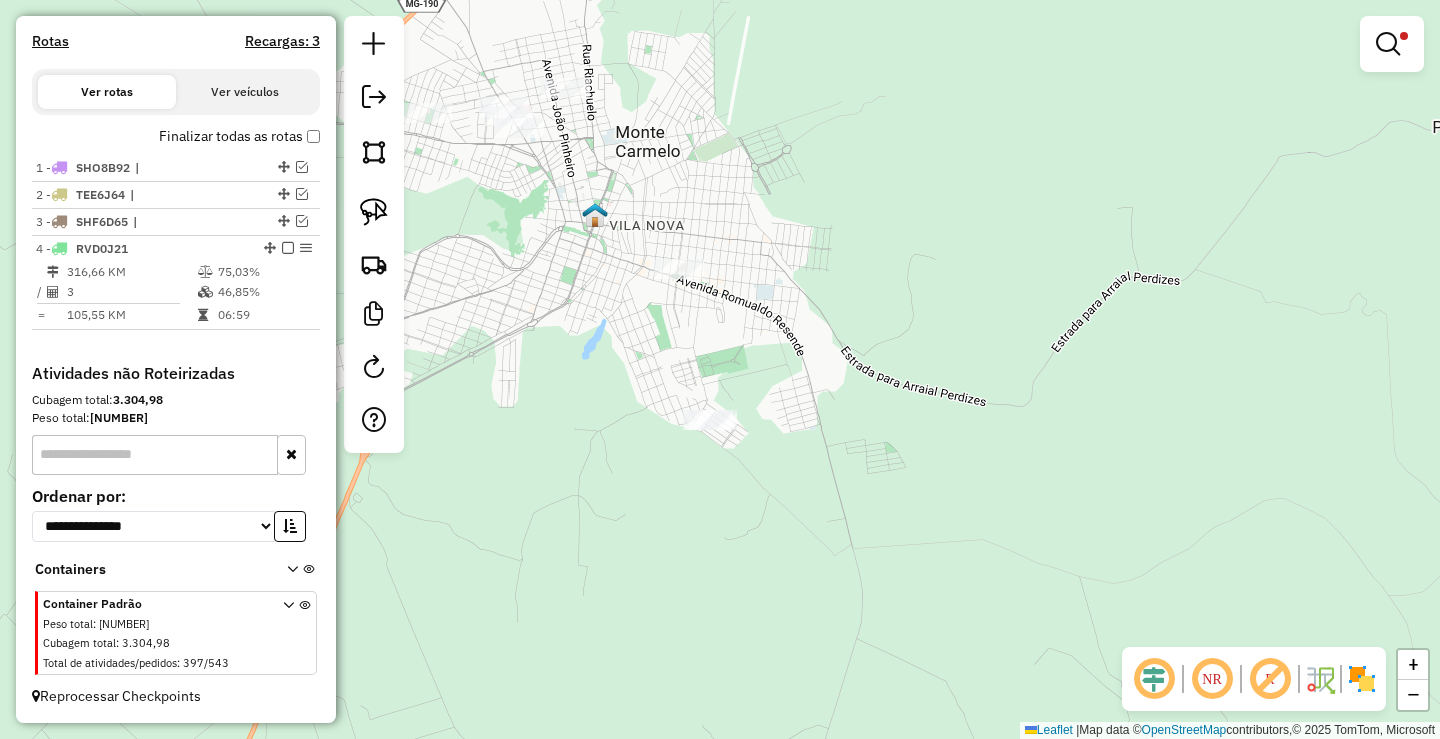 click 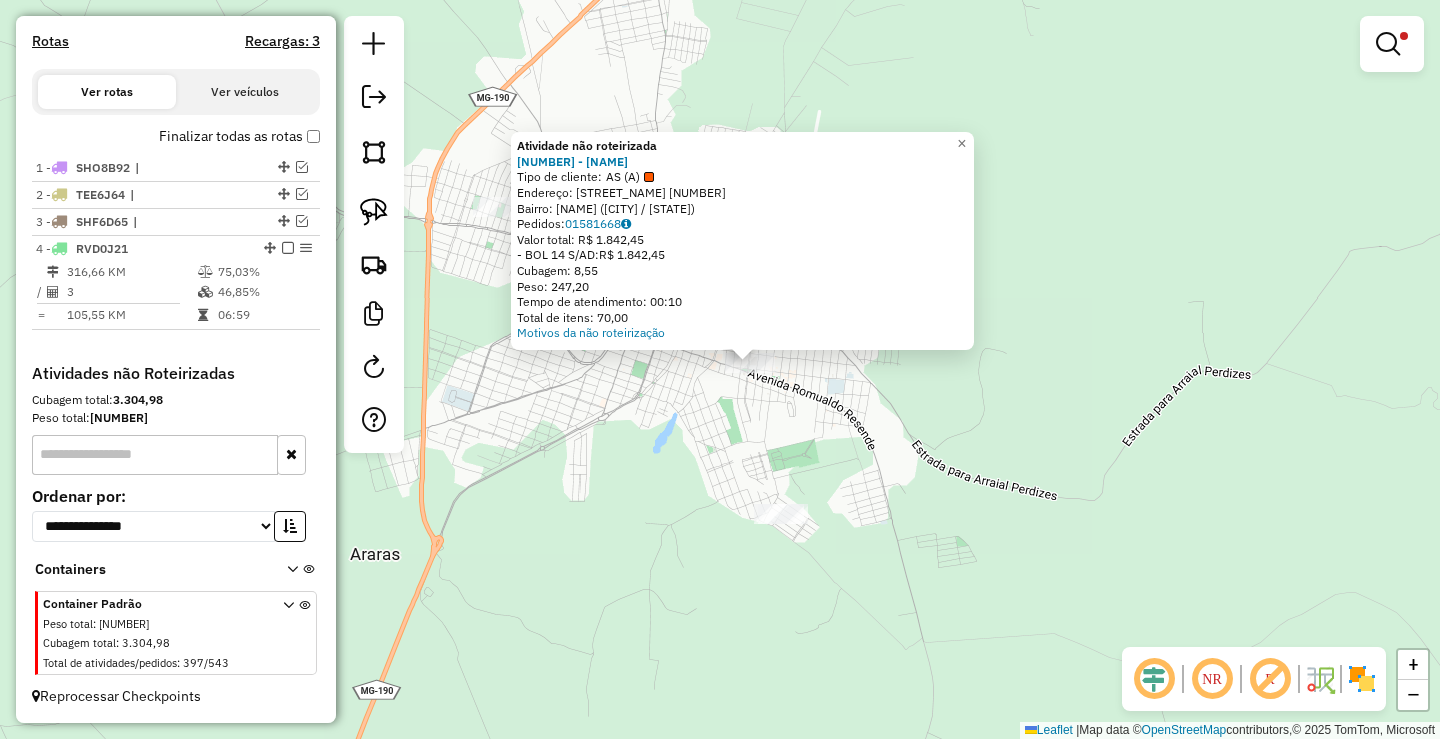 drag, startPoint x: 649, startPoint y: 454, endPoint x: 661, endPoint y: 450, distance: 12.649111 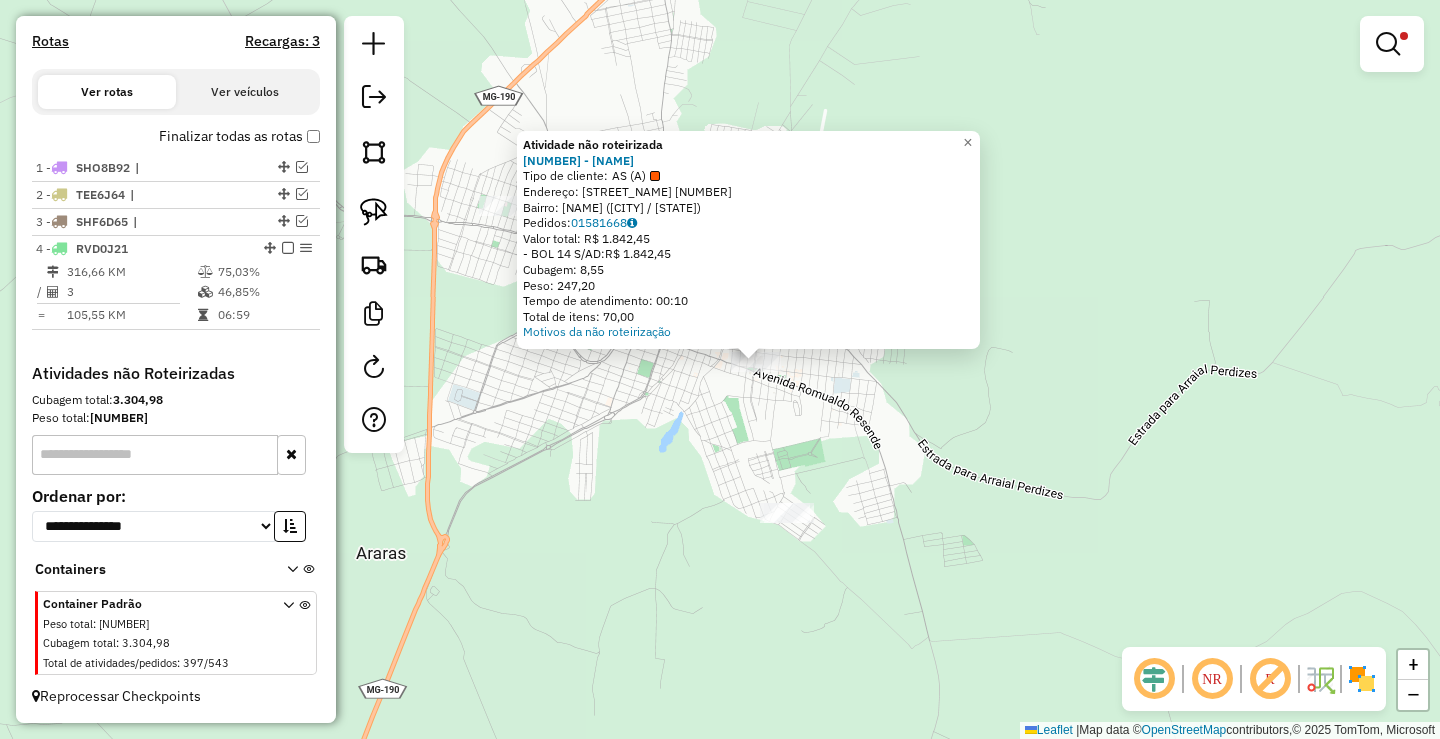 click on "Atividade não roteirizada 15392 - SUPER SEU ATACADO  Tipo de cliente:   AS (A)   Endereço:  CORONEL VIRGILIO ROSA 734   Bairro: VIRGILIO ROSA (MONTE CARMELO / MG)   Pedidos:  01581668   Valor total: R$ 1.842,45   - BOL 14 S/AD:  R$ 1.842,45   Cubagem: 8,55   Peso: 247,20   Tempo de atendimento: 00:10   Total de itens: 70,00  Motivos da não roteirização × Limpar filtros Janela de atendimento Grade de atendimento Capacidade Transportadoras Veículos Cliente Pedidos  Rotas Selecione os dias de semana para filtrar as janelas de atendimento  Seg   Ter   Qua   Qui   Sex   Sáb   Dom  Informe o período da janela de atendimento: De: Até:  Filtrar exatamente a janela do cliente  Considerar janela de atendimento padrão  Selecione os dias de semana para filtrar as grades de atendimento  Seg   Ter   Qua   Qui   Sex   Sáb   Dom   Considerar clientes sem dia de atendimento cadastrado  Clientes fora do dia de atendimento selecionado Filtrar as atividades entre os valores definidos abaixo:  Peso mínimo:  ****** +" 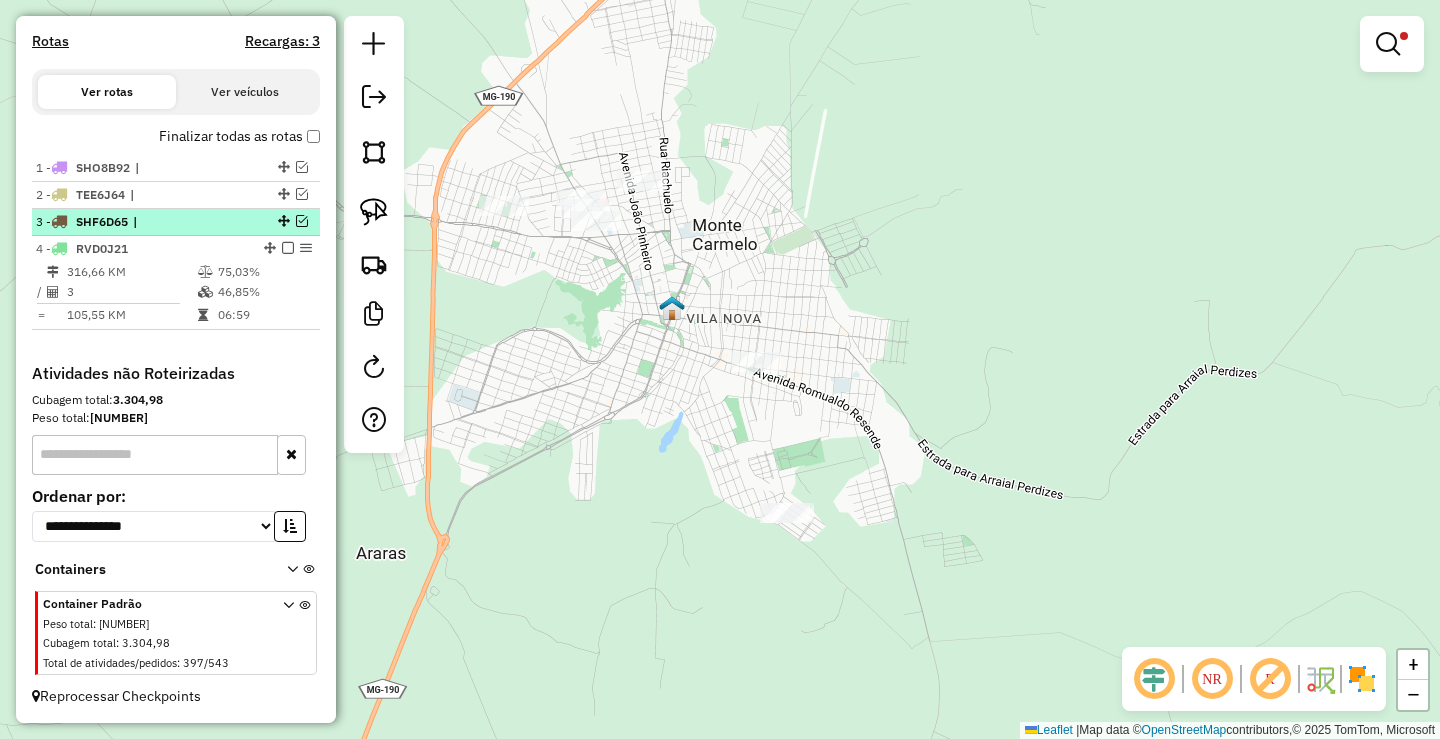 click at bounding box center [302, 221] 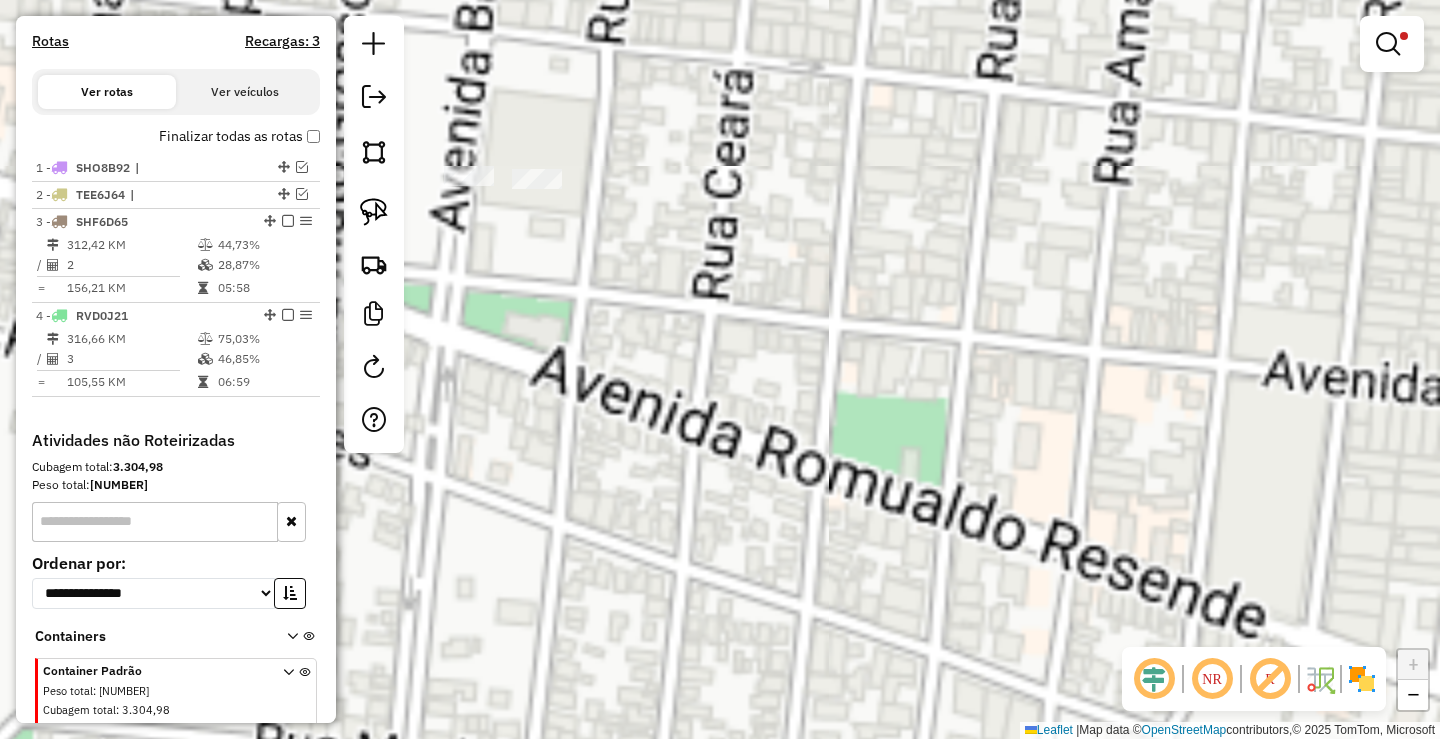 drag, startPoint x: 710, startPoint y: 345, endPoint x: 475, endPoint y: 250, distance: 253.47583 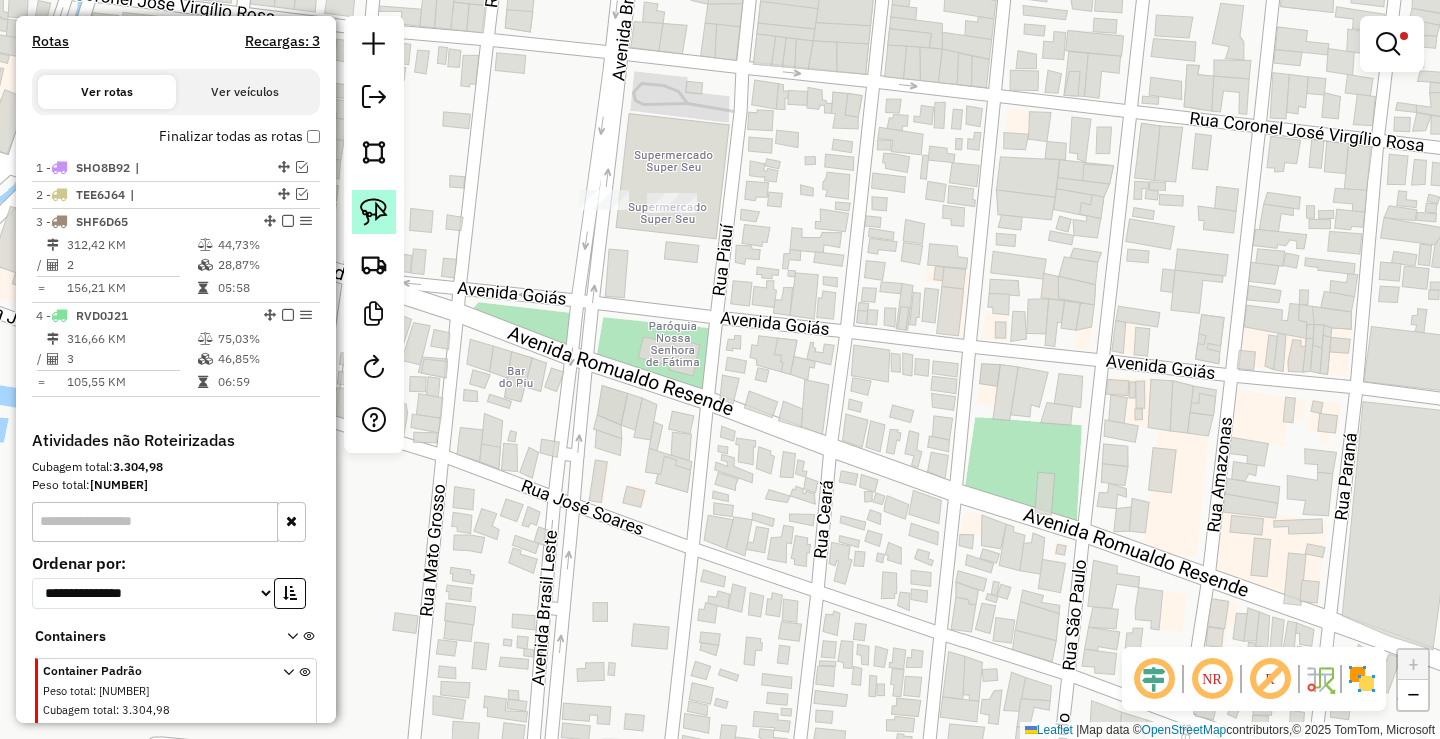 click 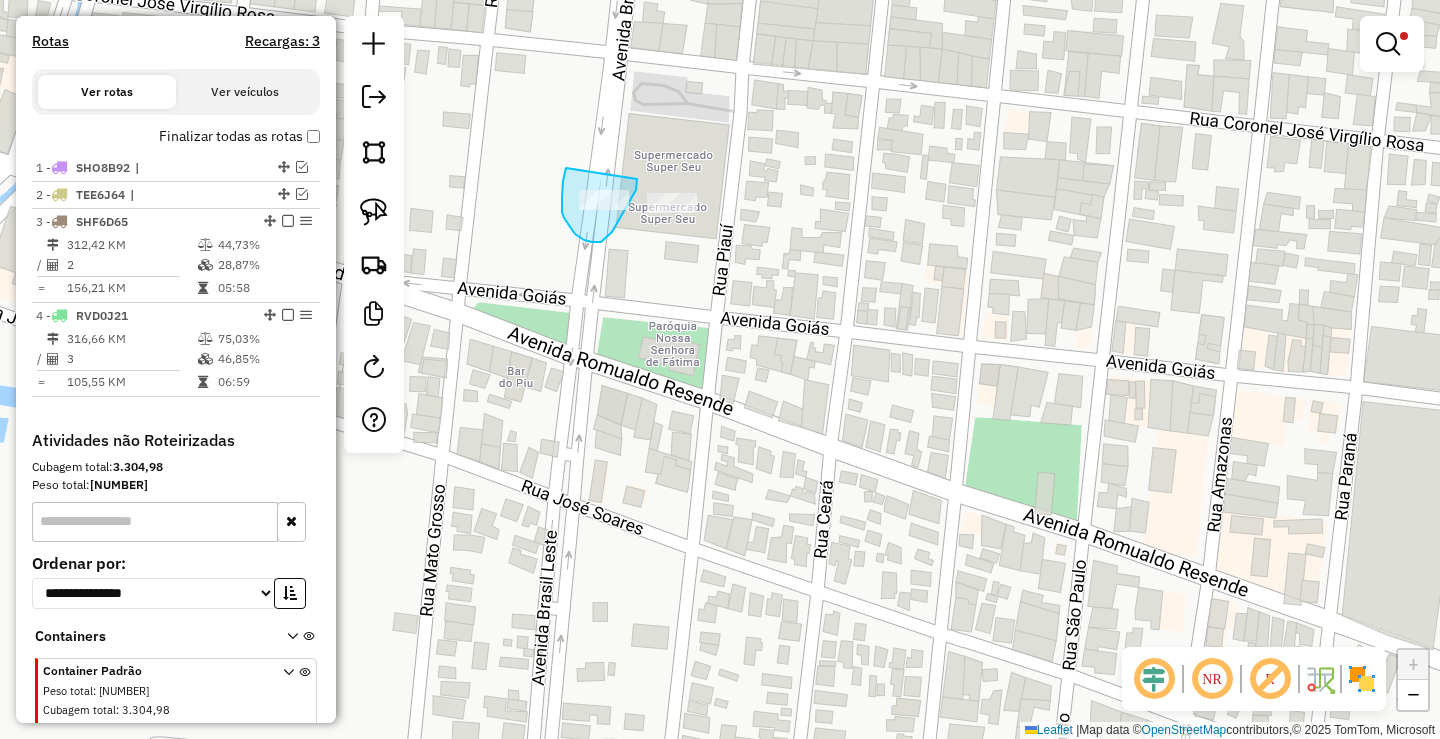 drag, startPoint x: 566, startPoint y: 168, endPoint x: 633, endPoint y: 194, distance: 71.867935 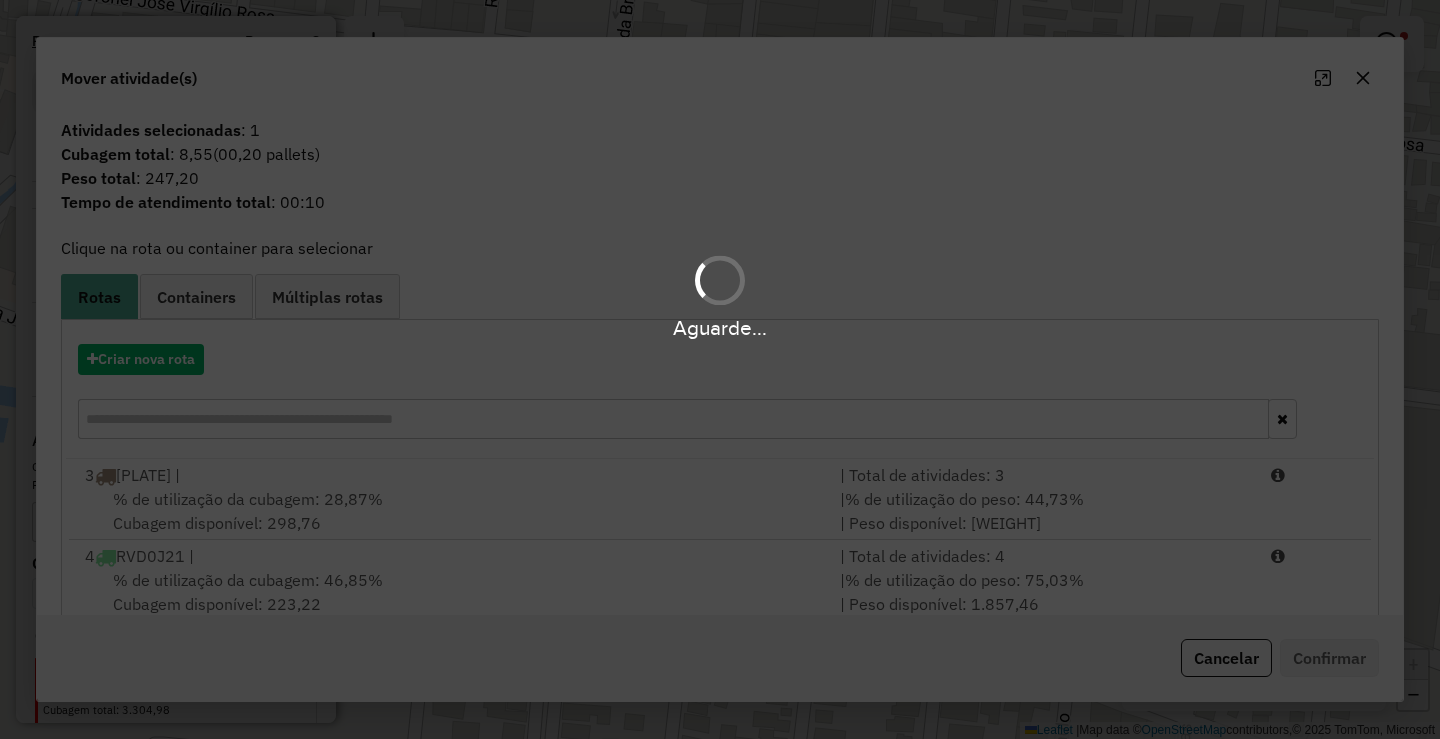 click on "Aguarde..." at bounding box center [720, 369] 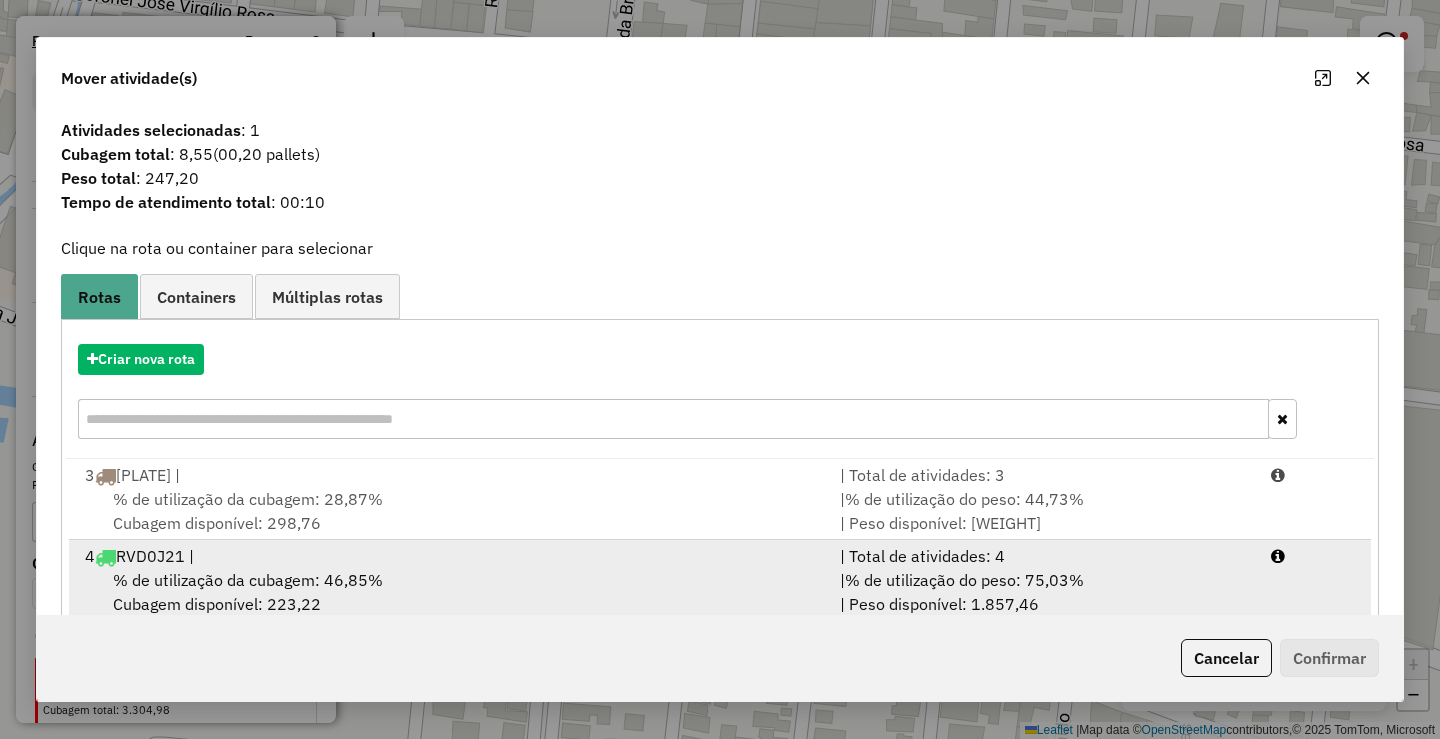 click on "|  % de utilização do peso: 75,03%  | Peso disponível: 1.857,46" at bounding box center (1043, 592) 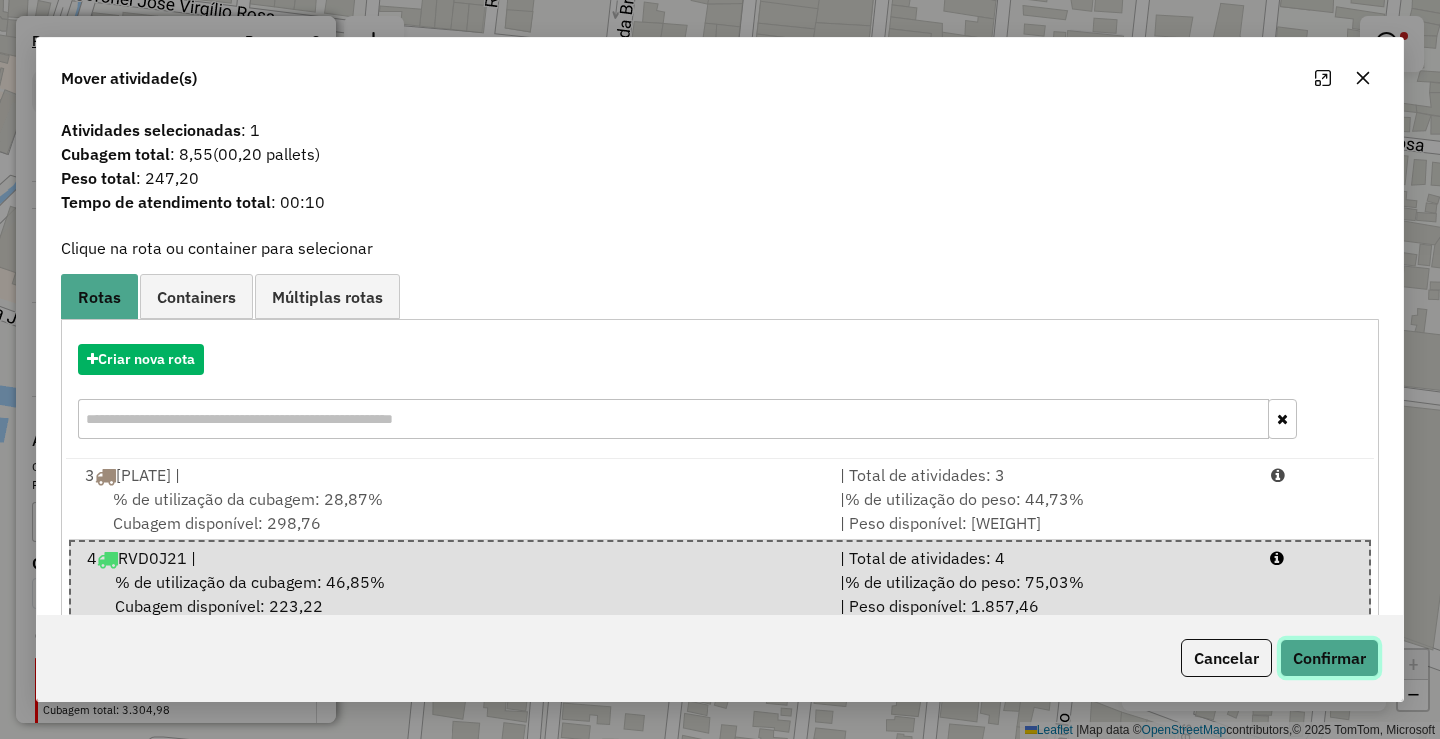click on "Confirmar" 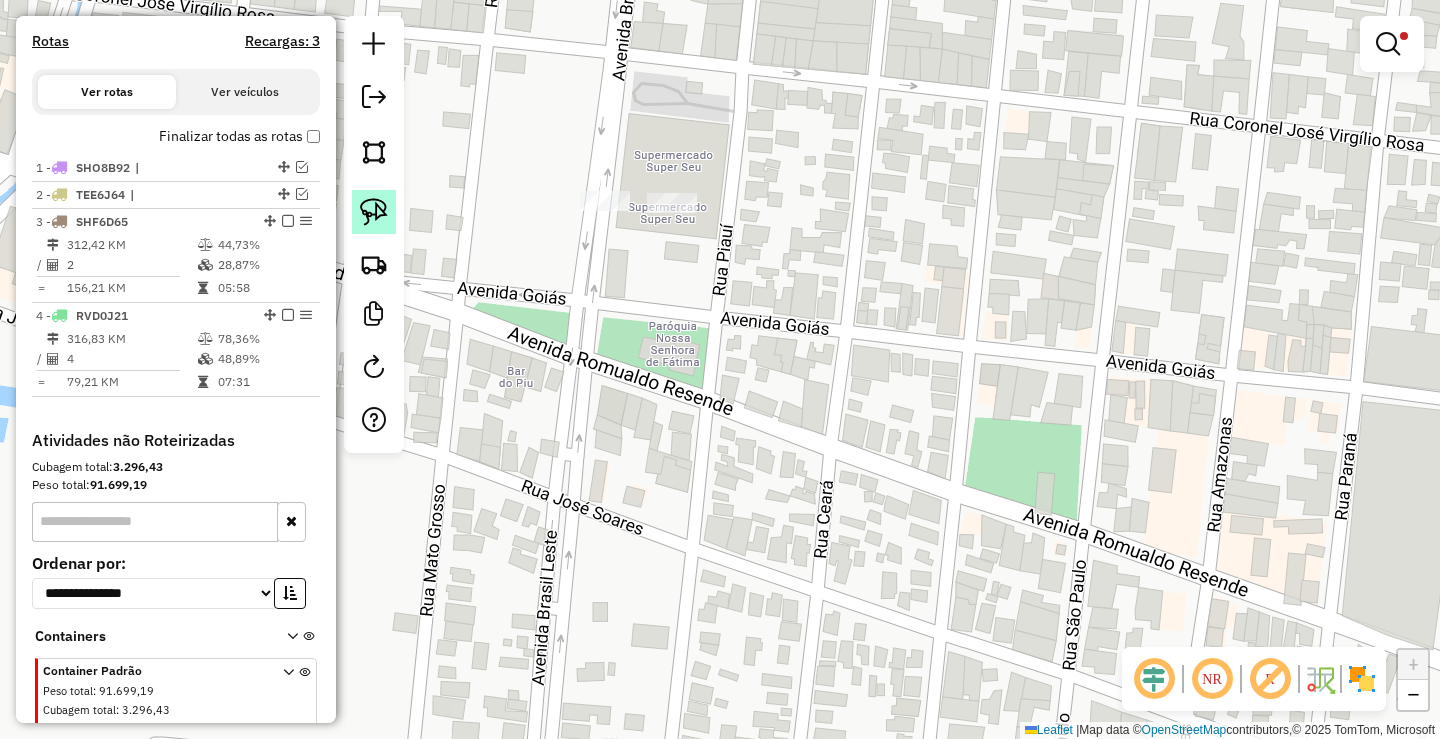 click 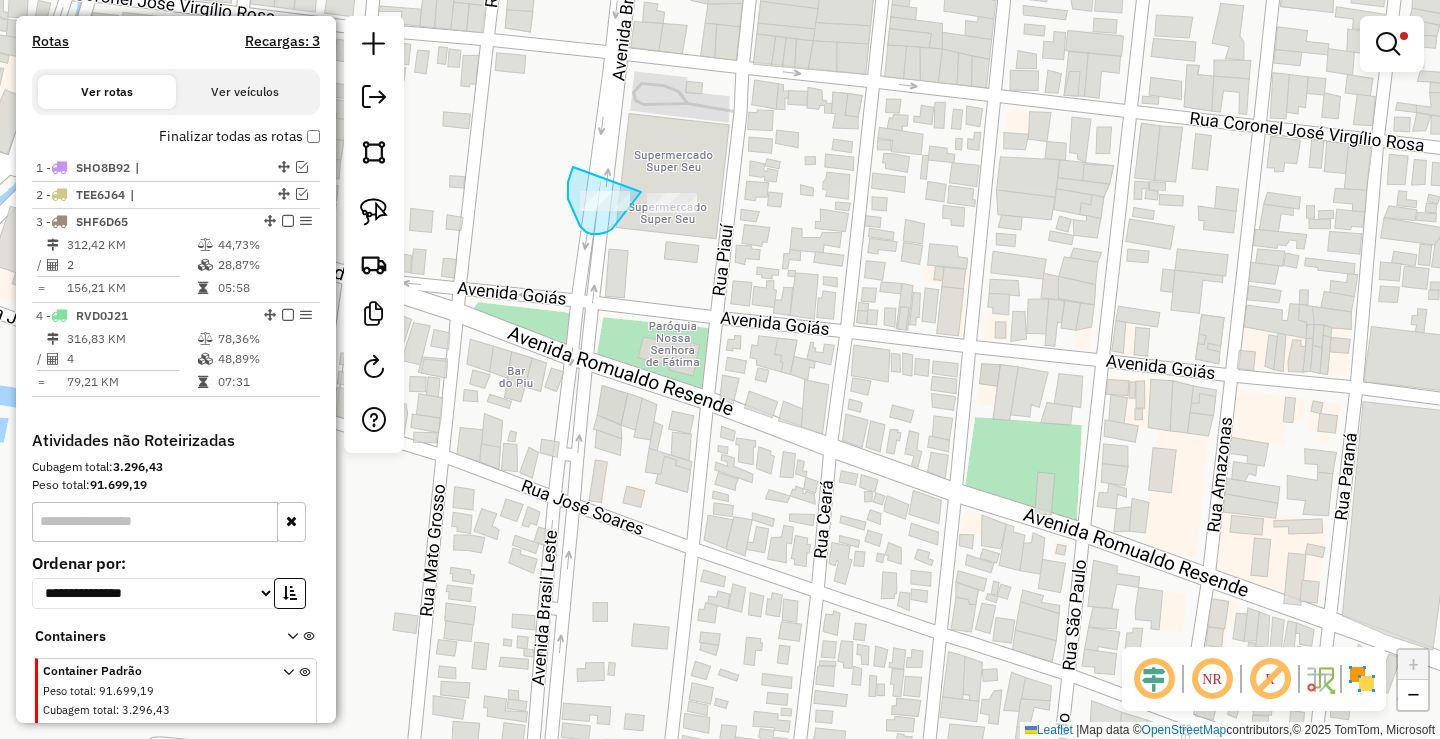 drag, startPoint x: 573, startPoint y: 167, endPoint x: 637, endPoint y: 184, distance: 66.21933 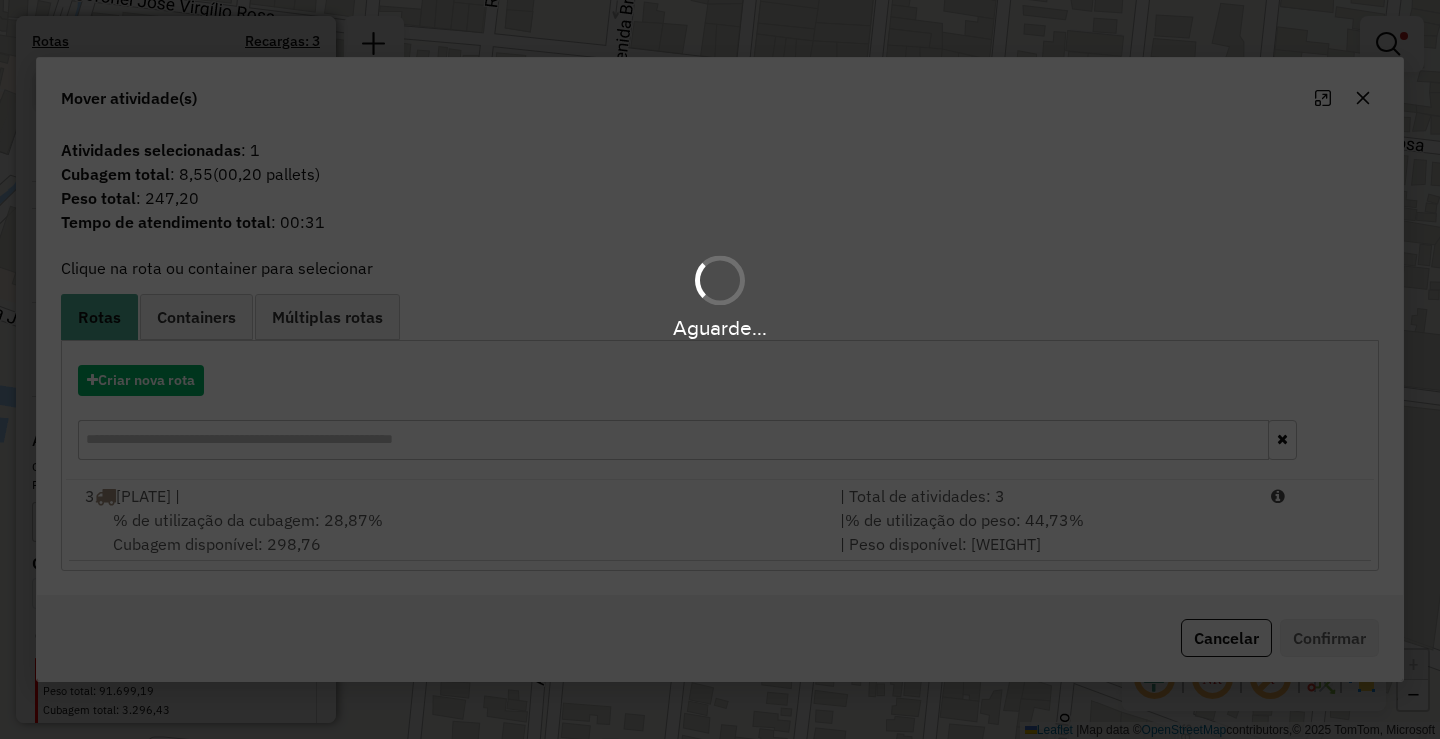 click on "Aguarde..." at bounding box center [720, 369] 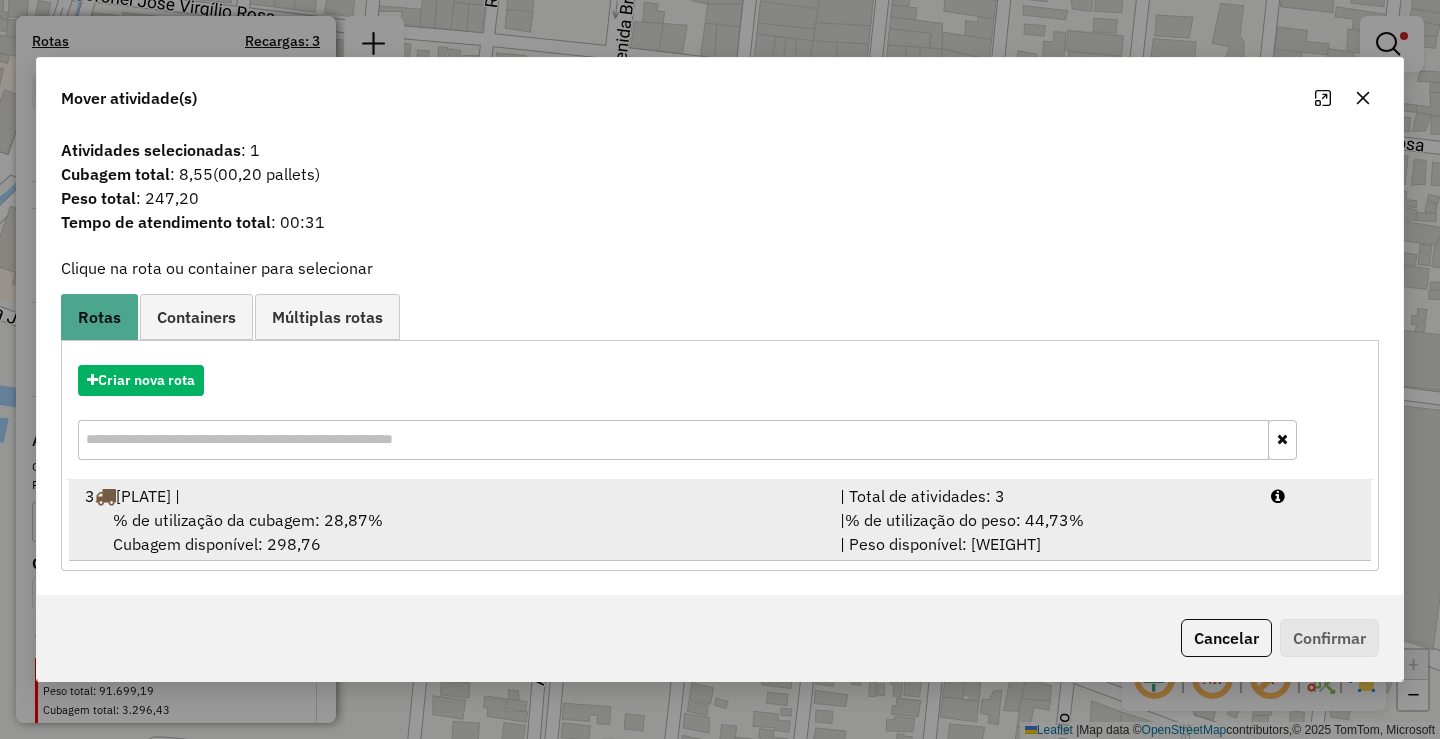 click on "|  % de utilização do peso: 44,73%  | Peso disponível: 4.366,42" at bounding box center [1043, 532] 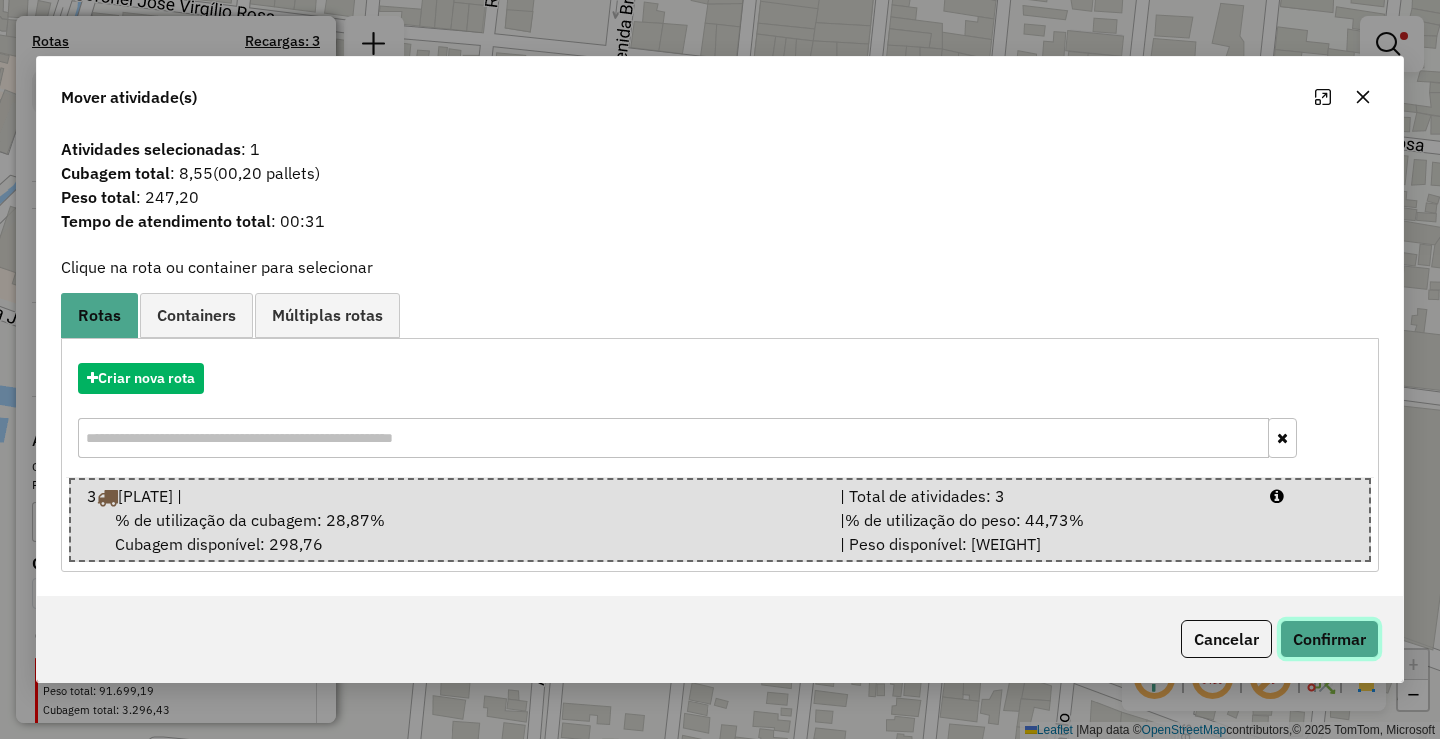 click on "Confirmar" 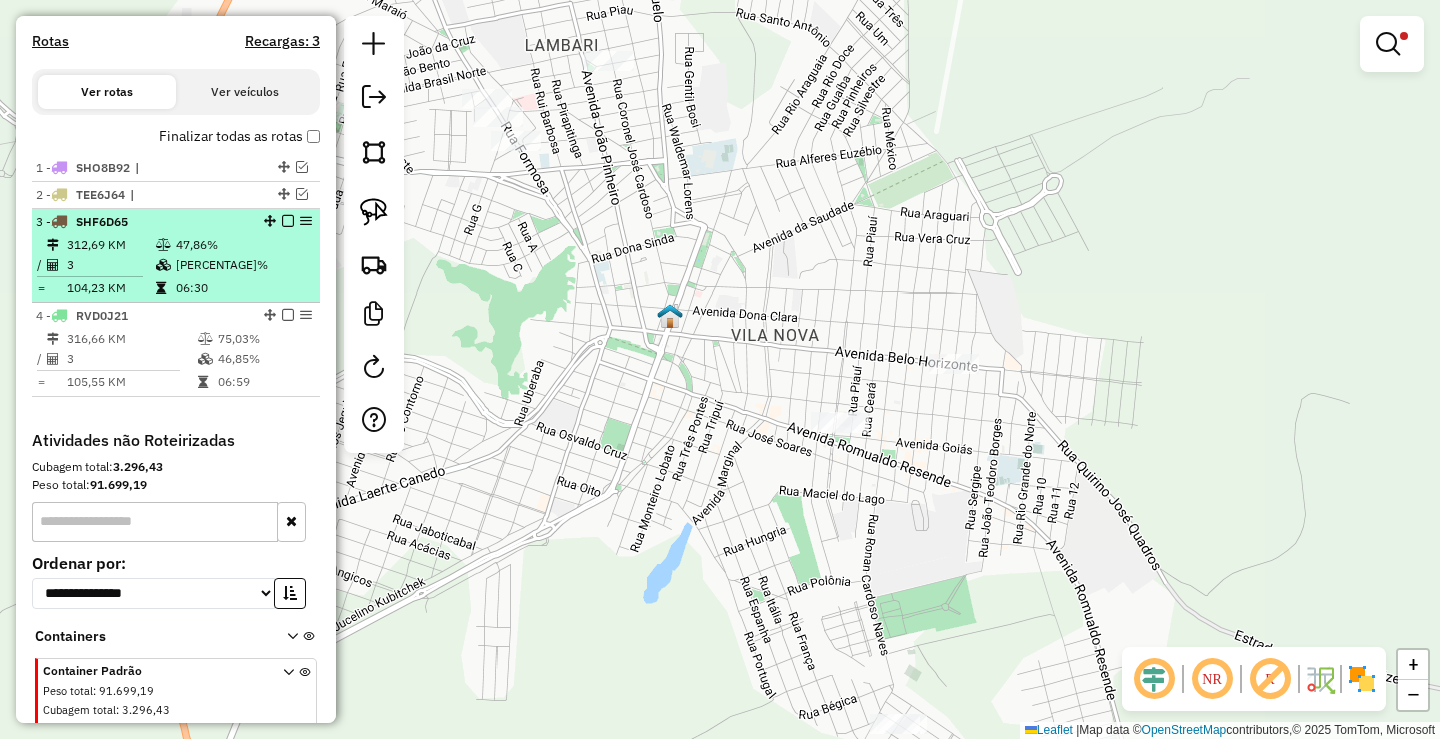 click at bounding box center (288, 221) 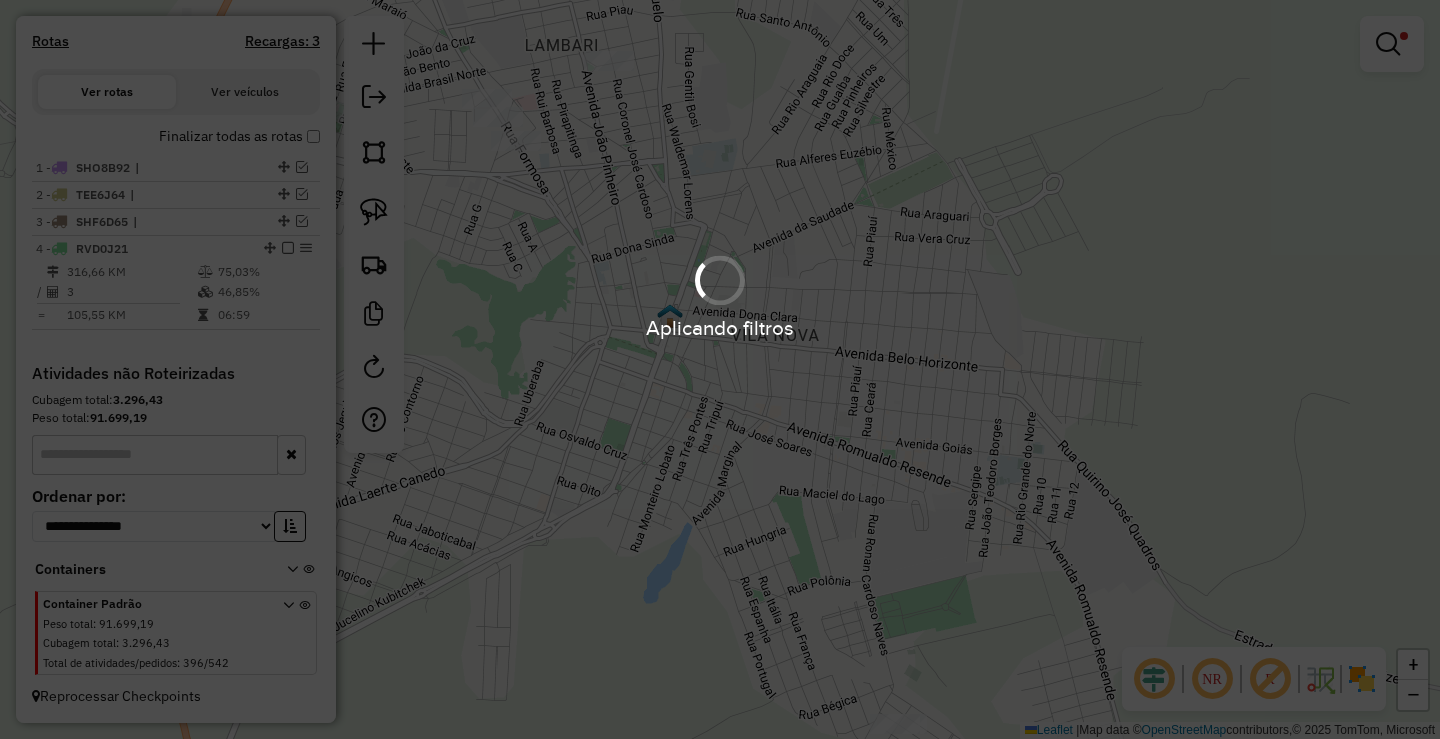 drag, startPoint x: 547, startPoint y: 305, endPoint x: 633, endPoint y: 333, distance: 90.44335 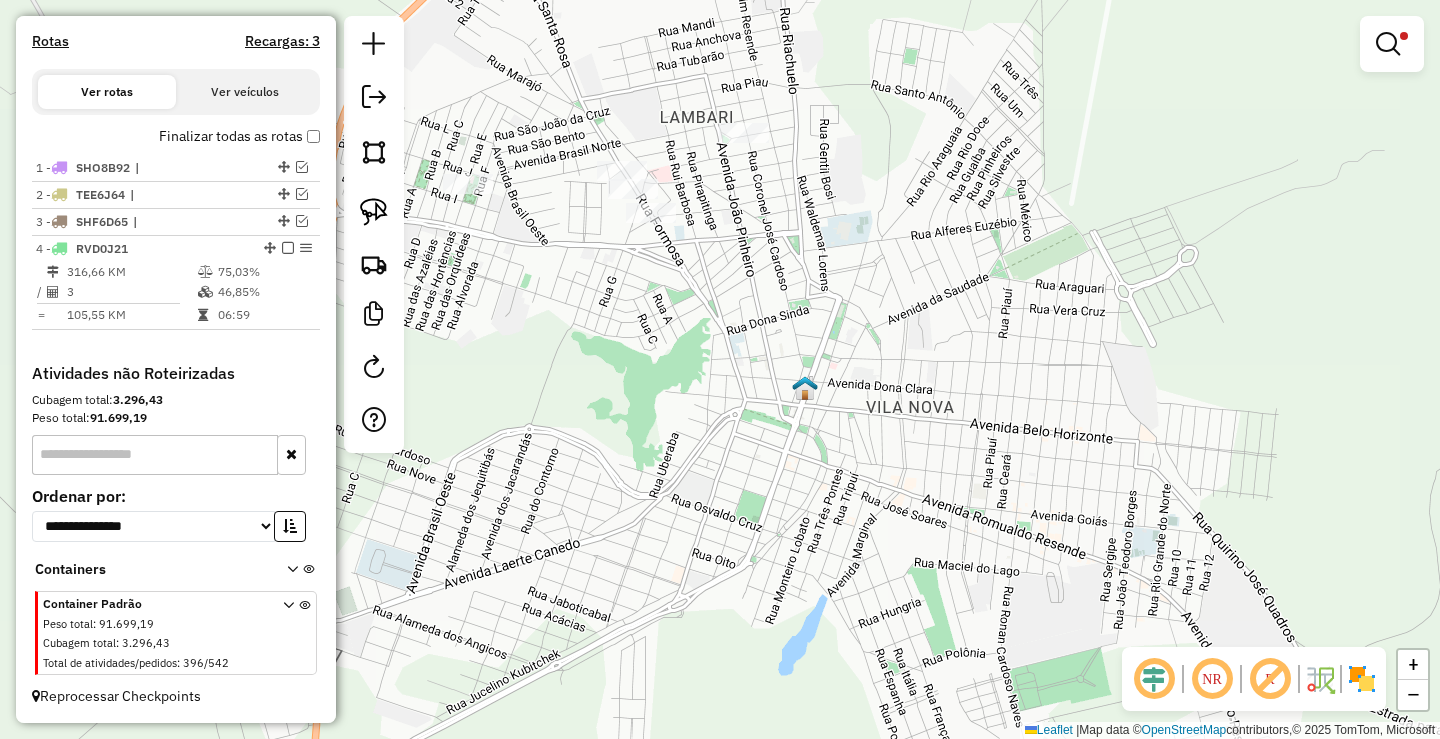 drag, startPoint x: 598, startPoint y: 320, endPoint x: 676, endPoint y: 371, distance: 93.193344 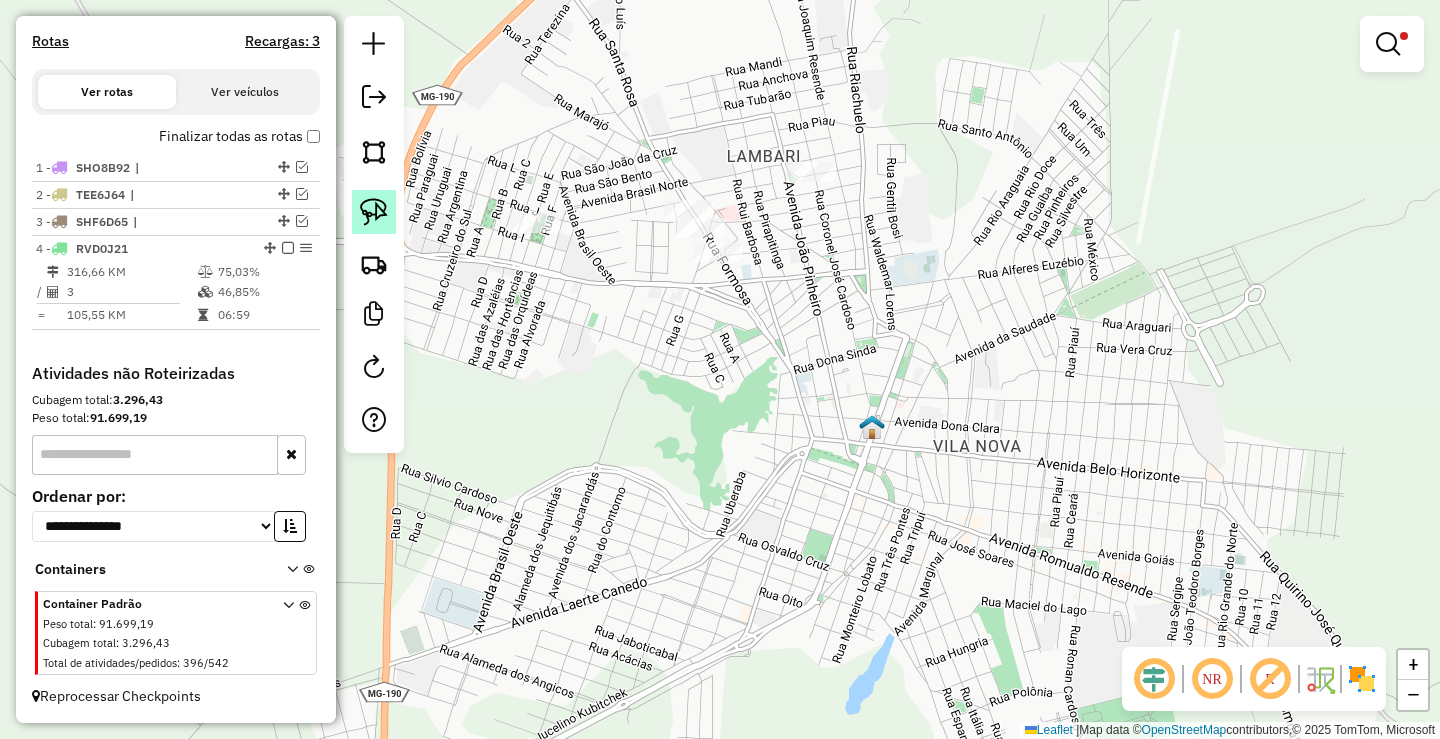 click 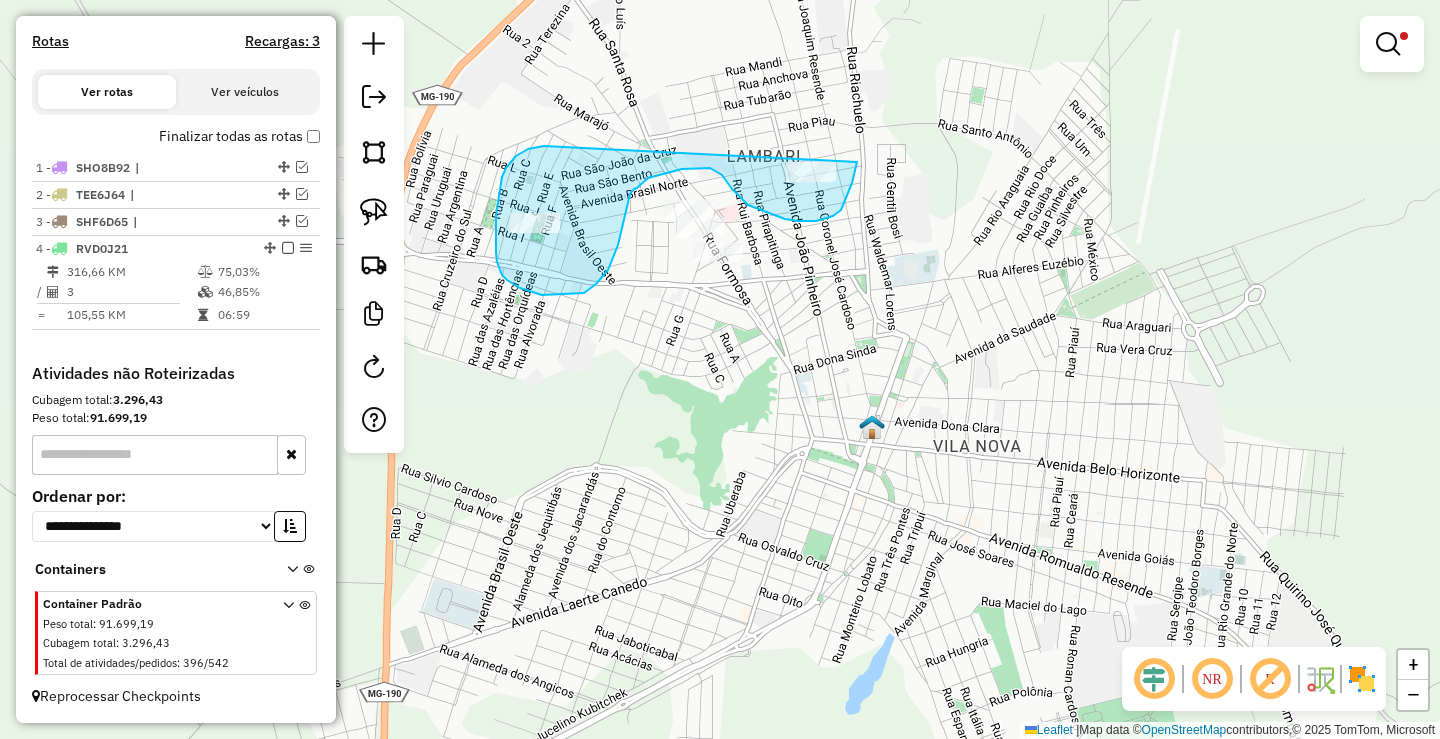 drag, startPoint x: 540, startPoint y: 146, endPoint x: 866, endPoint y: 96, distance: 329.81207 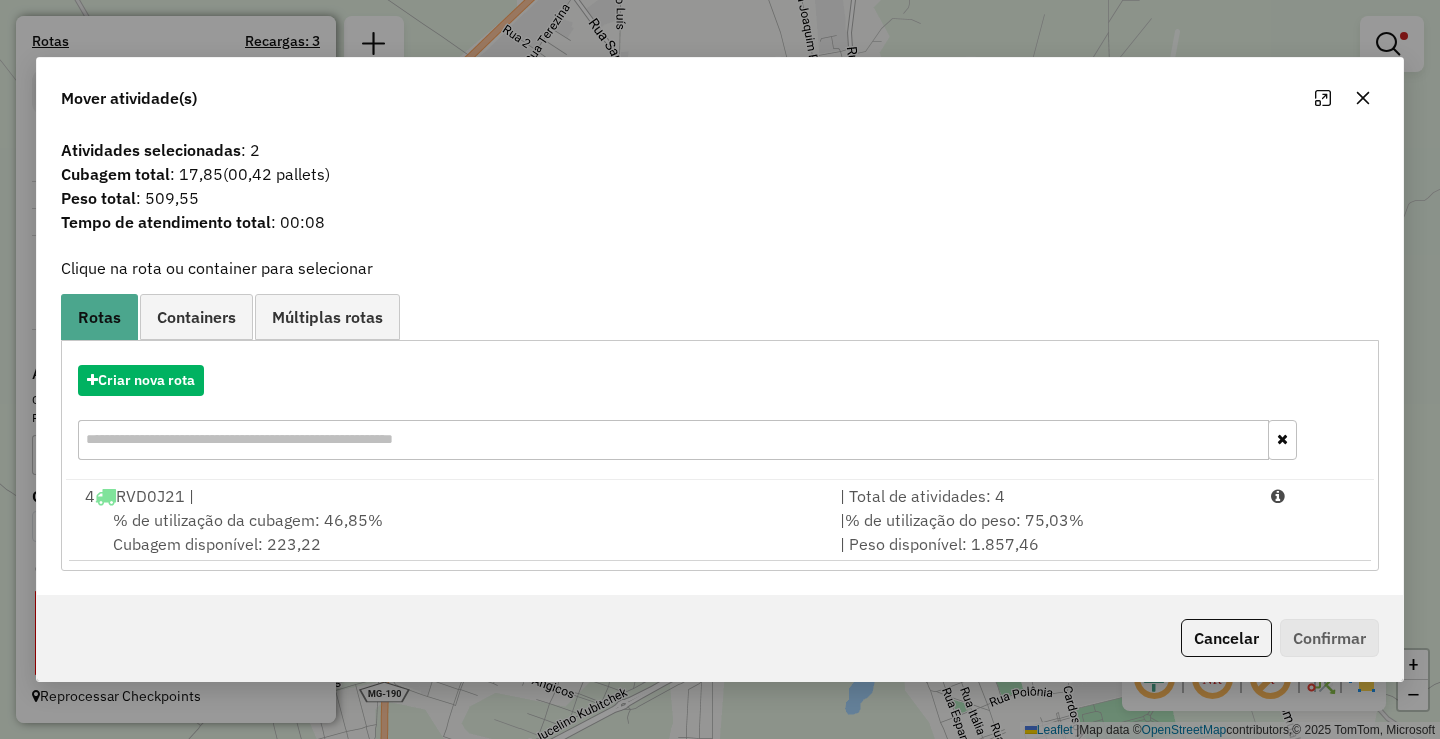 drag, startPoint x: 631, startPoint y: 526, endPoint x: 1003, endPoint y: 565, distance: 374.03876 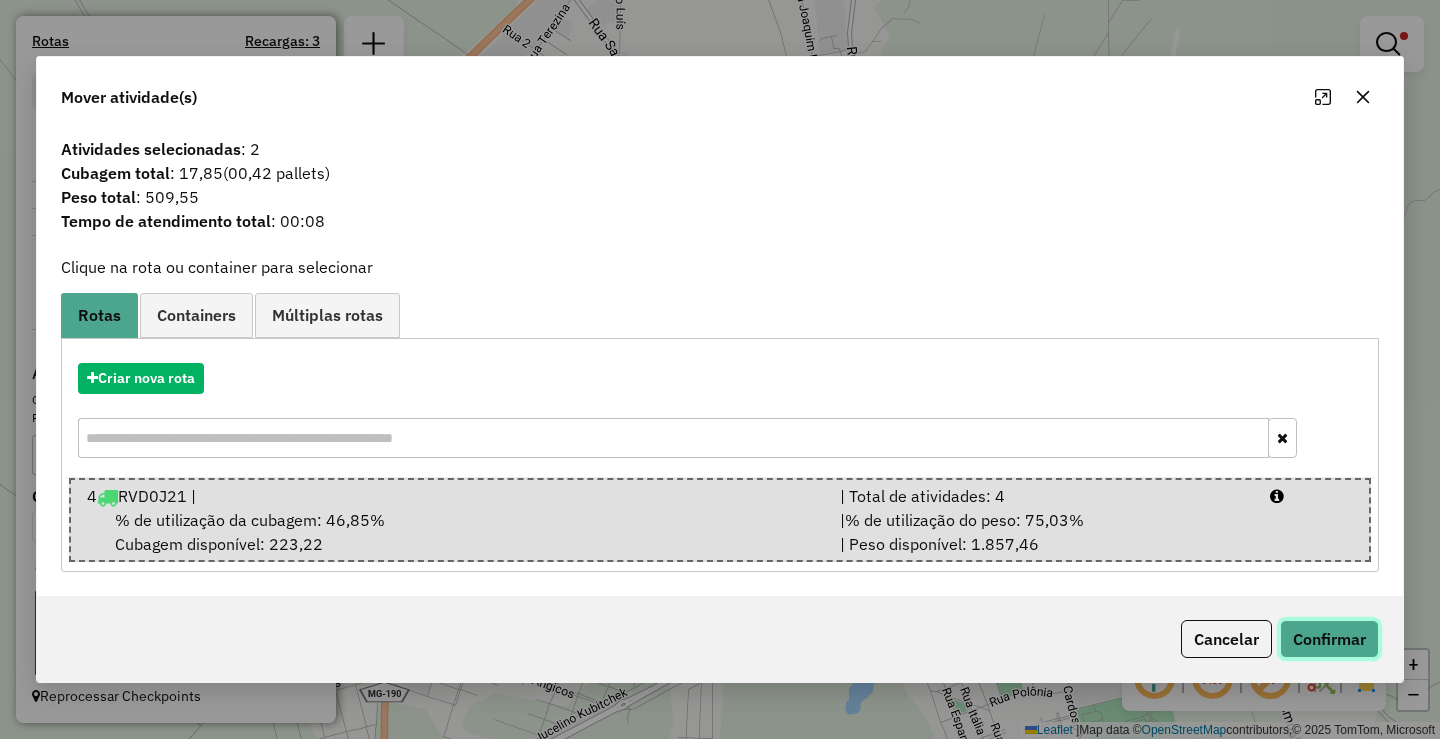 click on "Confirmar" 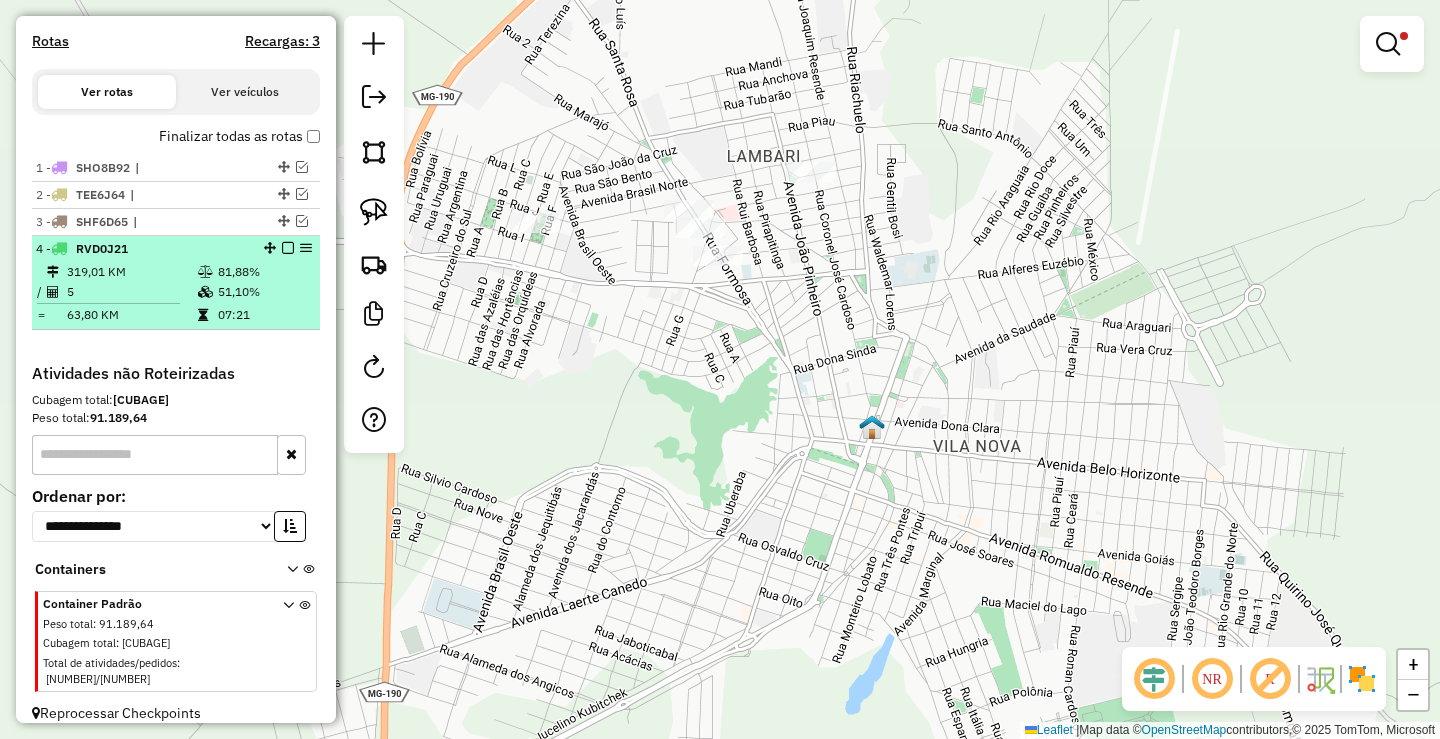 click on "319,01 KM" at bounding box center [131, 272] 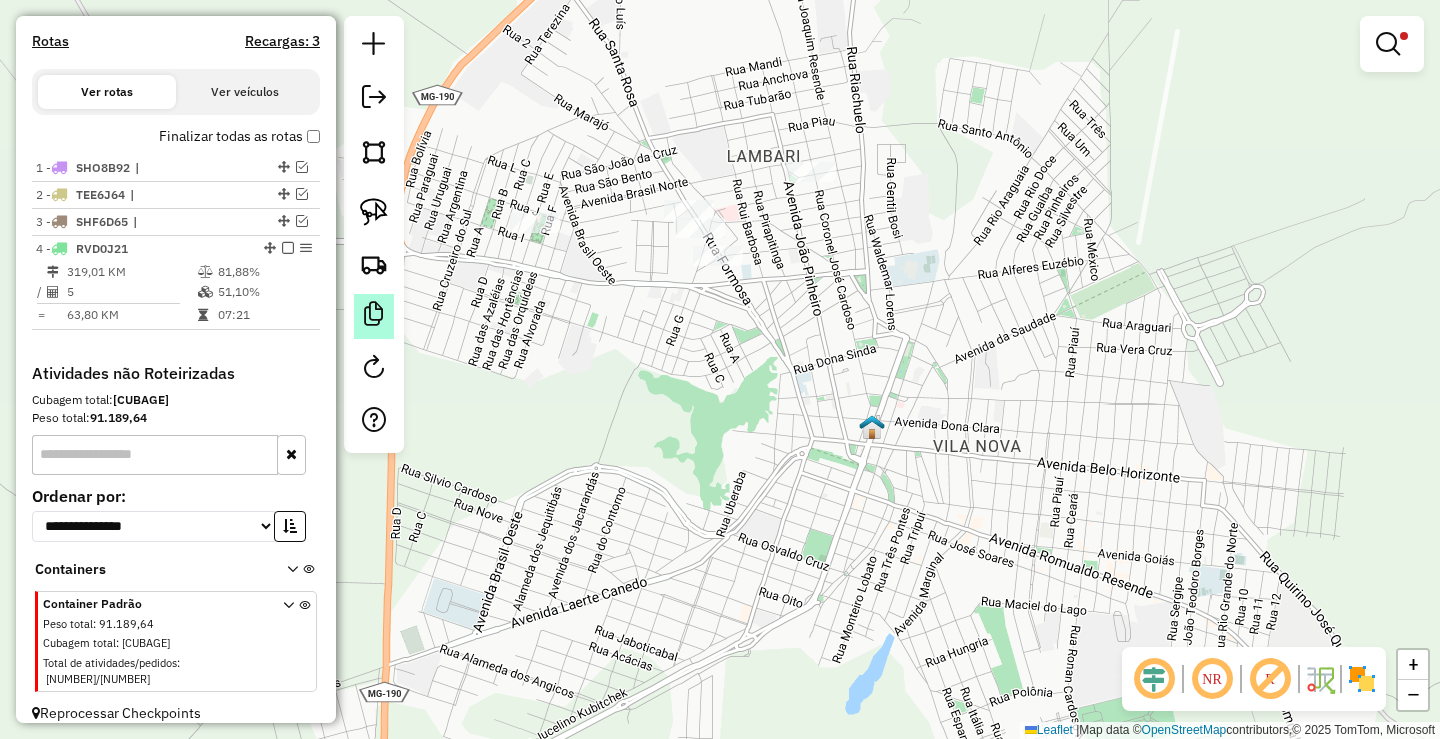 select on "**********" 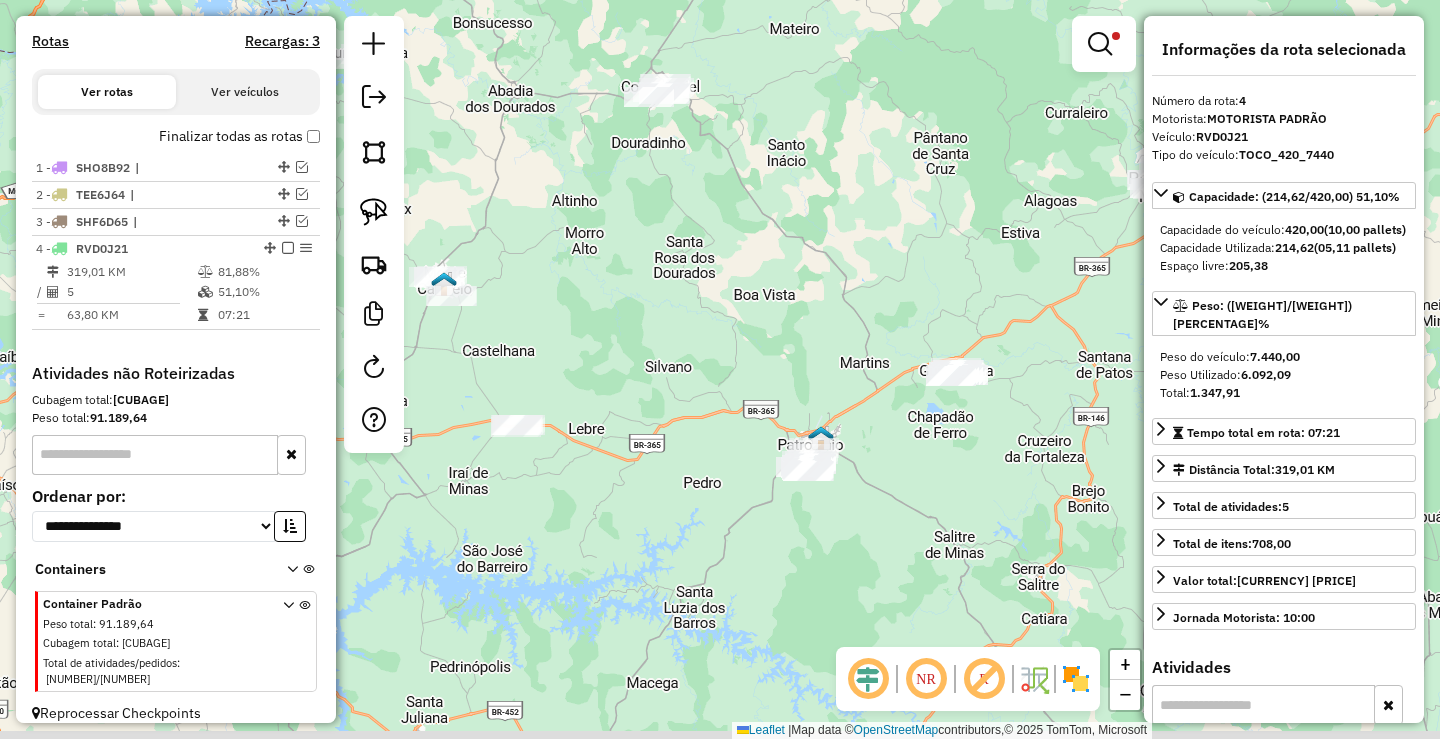 drag, startPoint x: 646, startPoint y: 261, endPoint x: 668, endPoint y: 242, distance: 29.068884 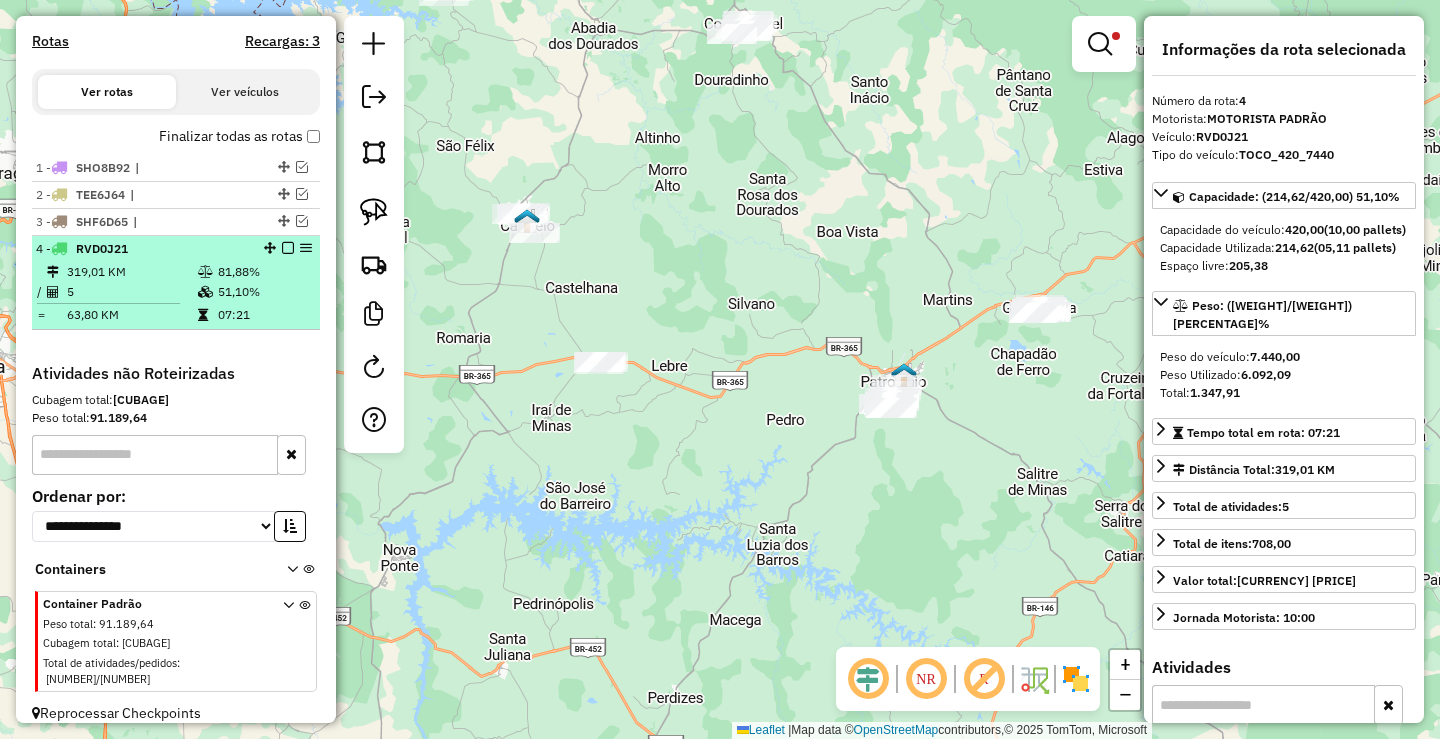 click at bounding box center (288, 248) 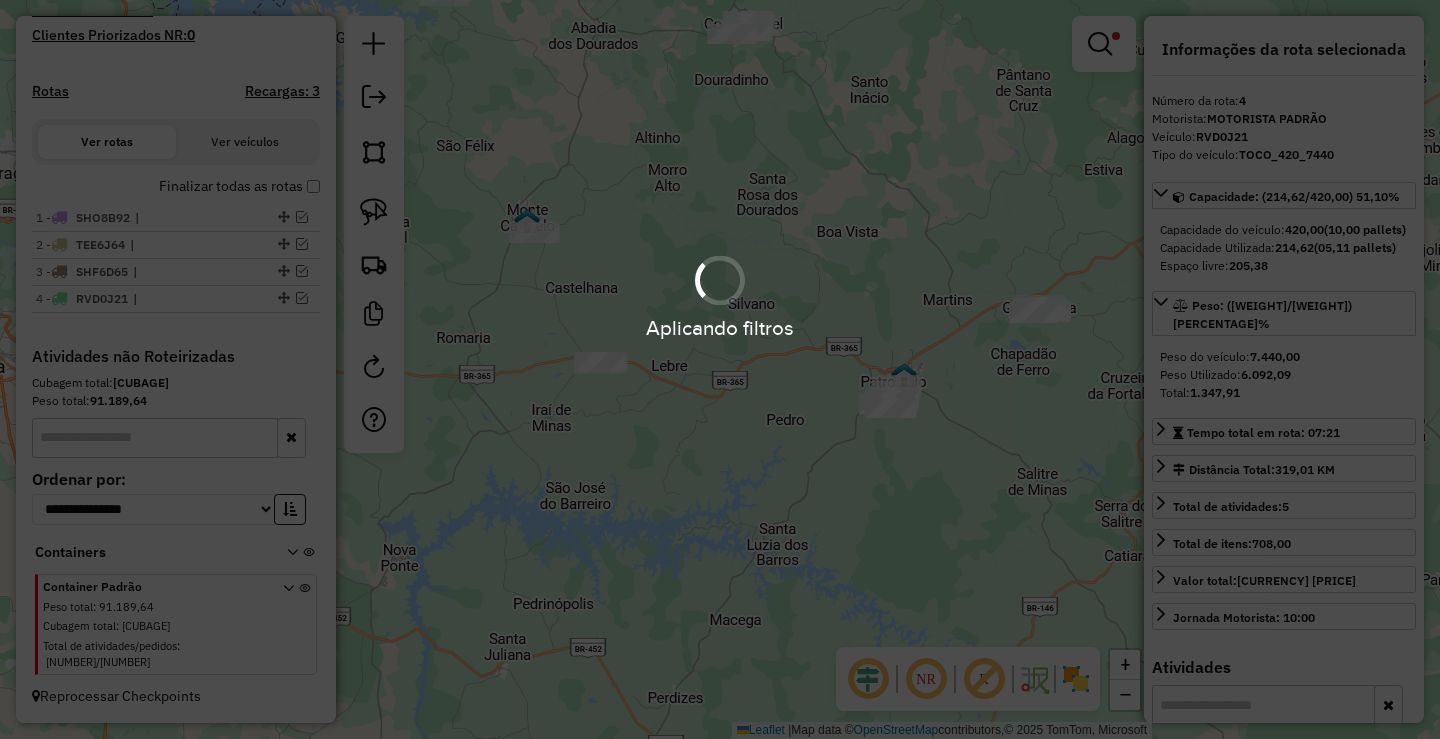 scroll, scrollTop: 544, scrollLeft: 0, axis: vertical 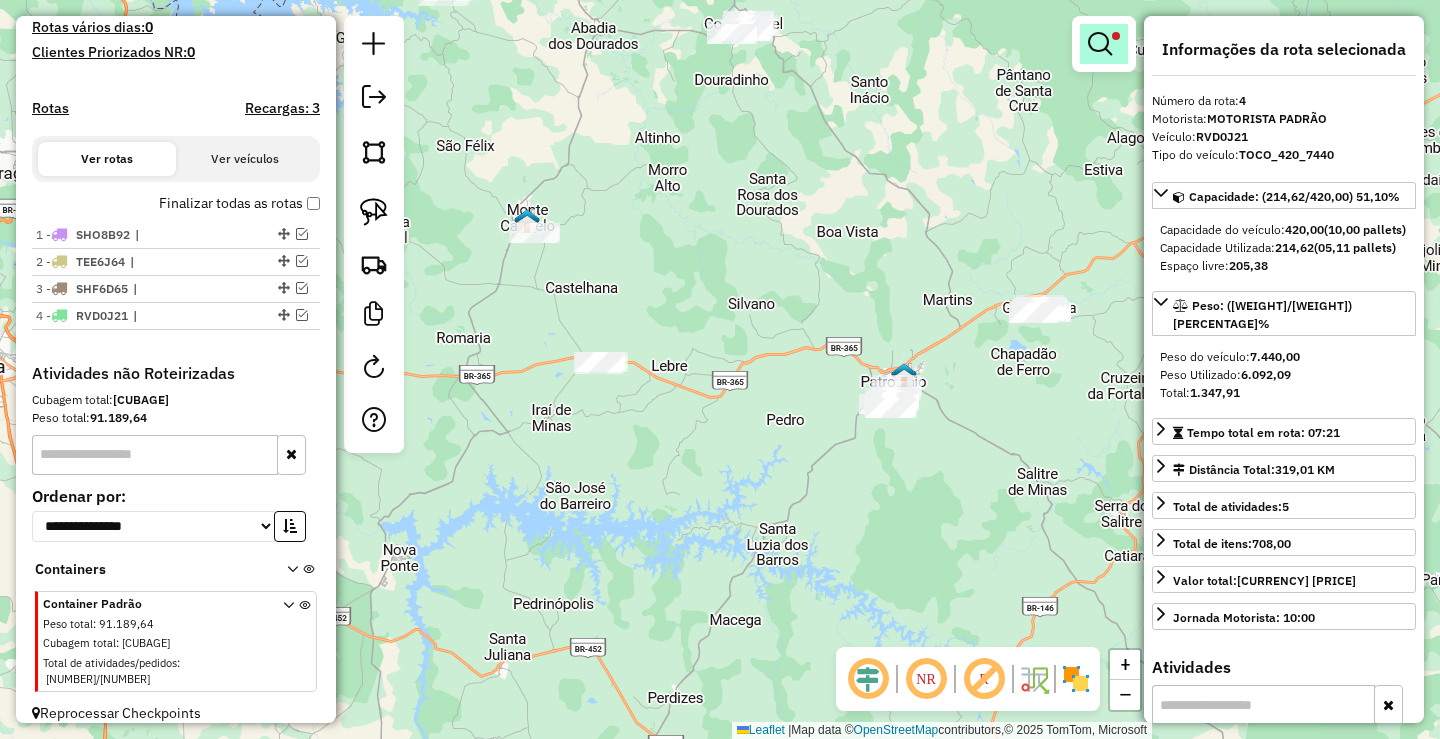 click at bounding box center [1100, 44] 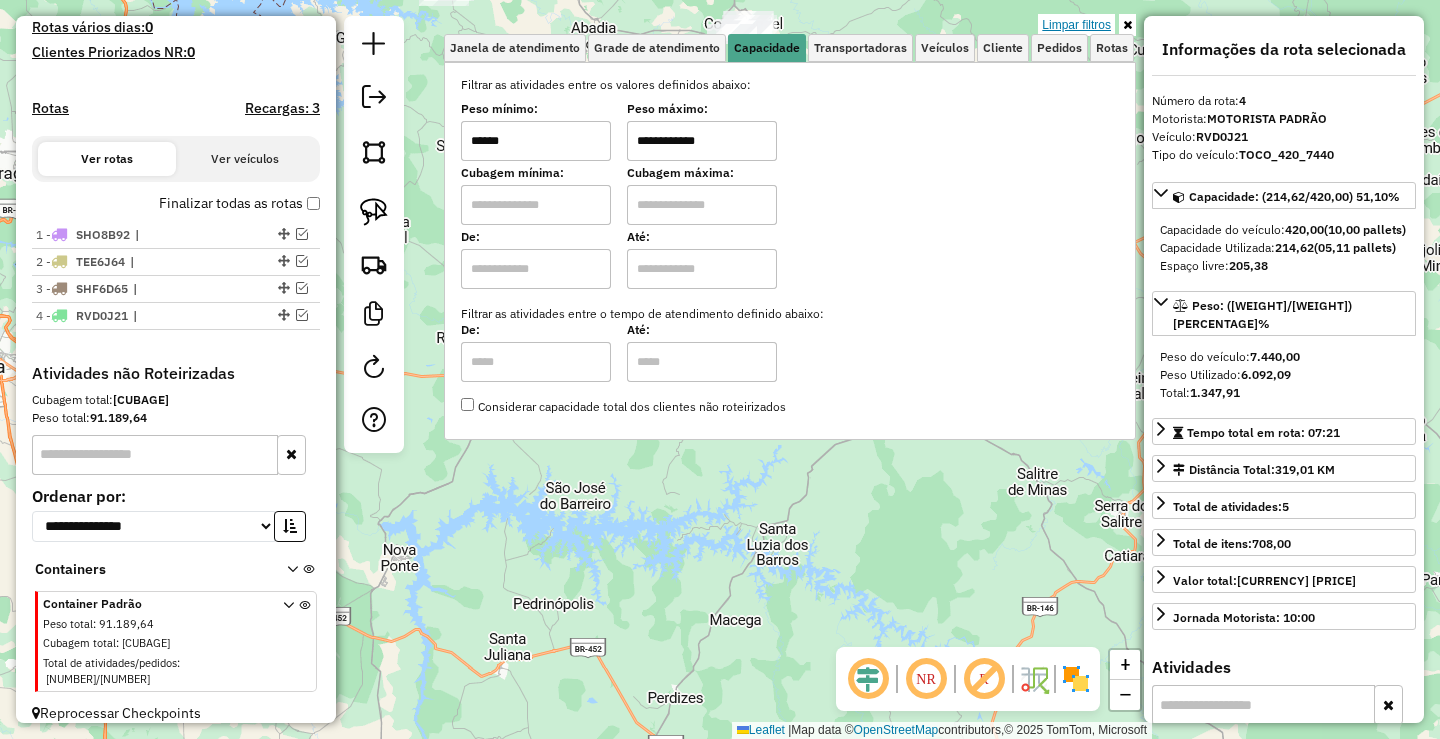 click on "Limpar filtros" at bounding box center (1076, 25) 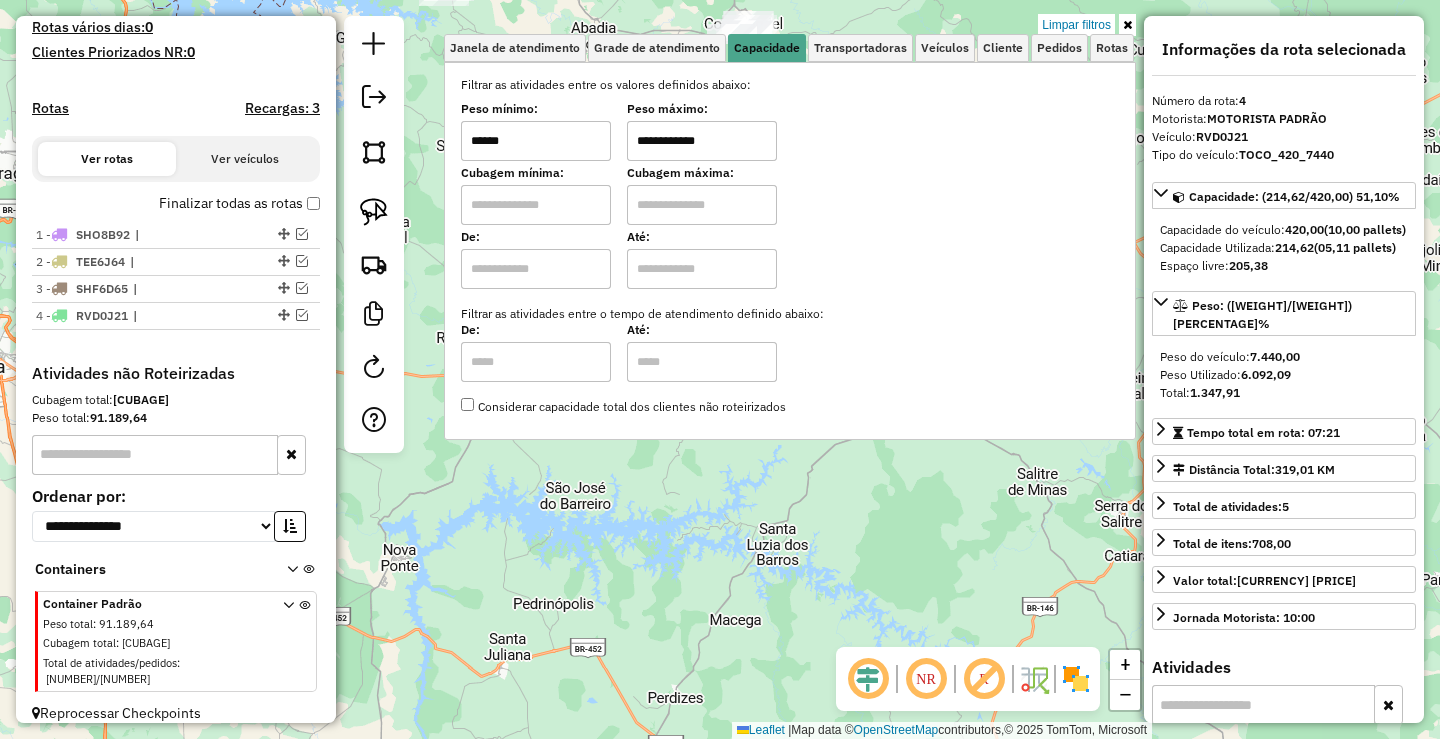 type 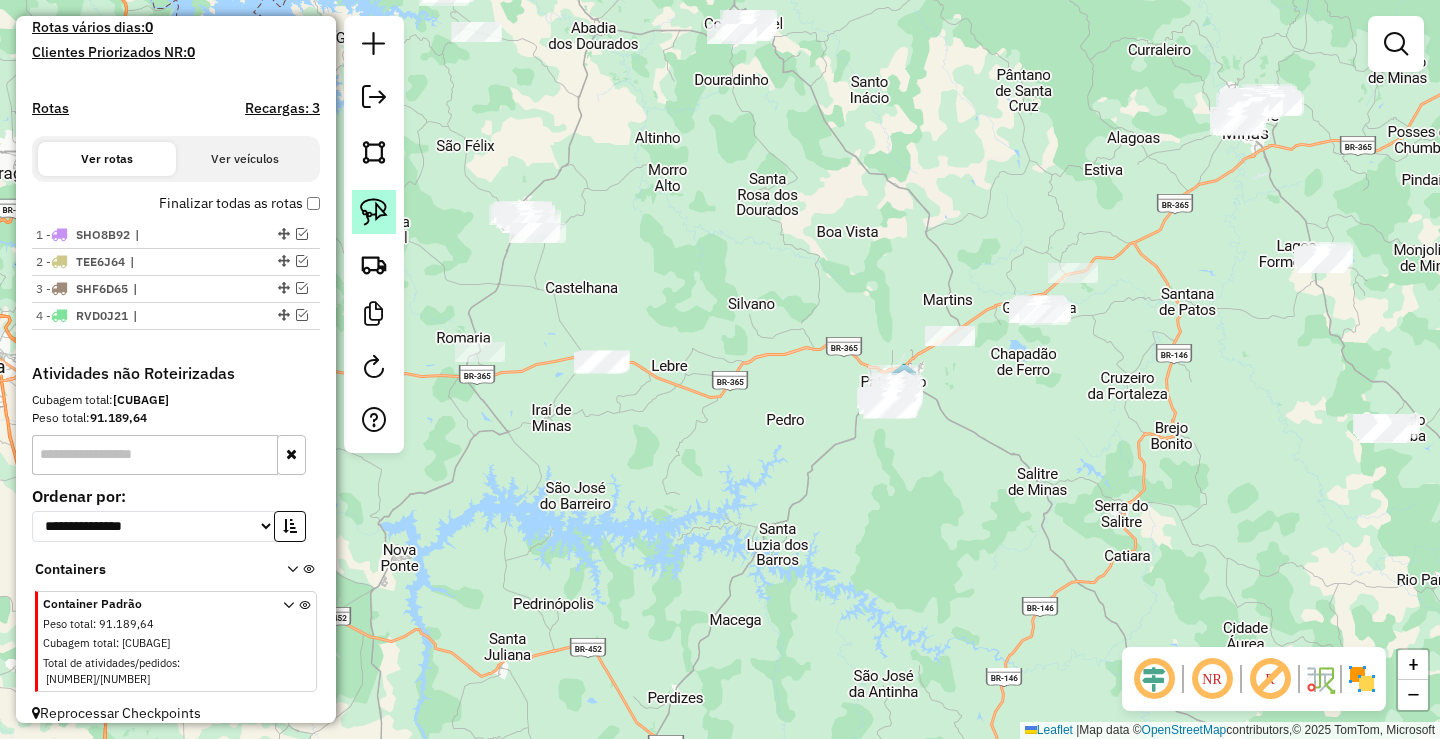 click 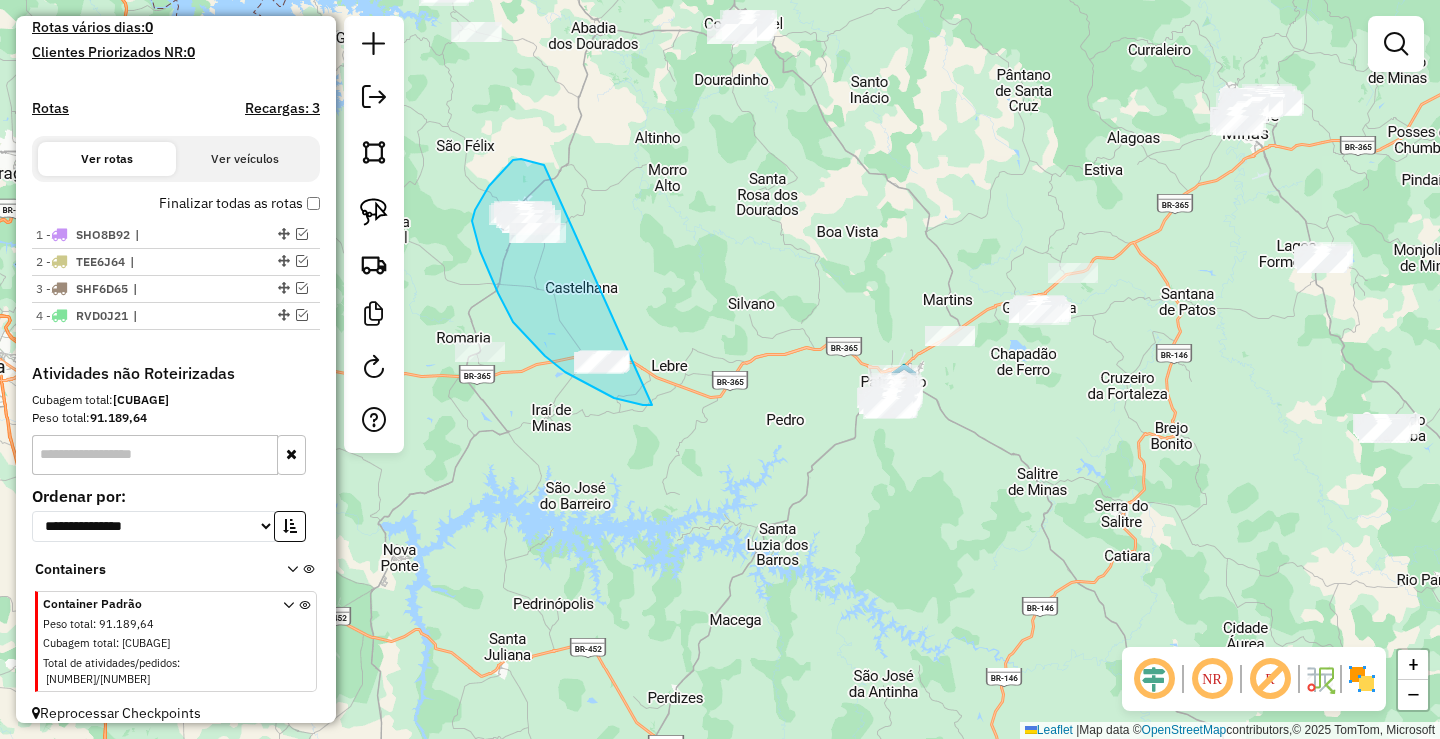 drag, startPoint x: 524, startPoint y: 160, endPoint x: 688, endPoint y: 360, distance: 258.6426 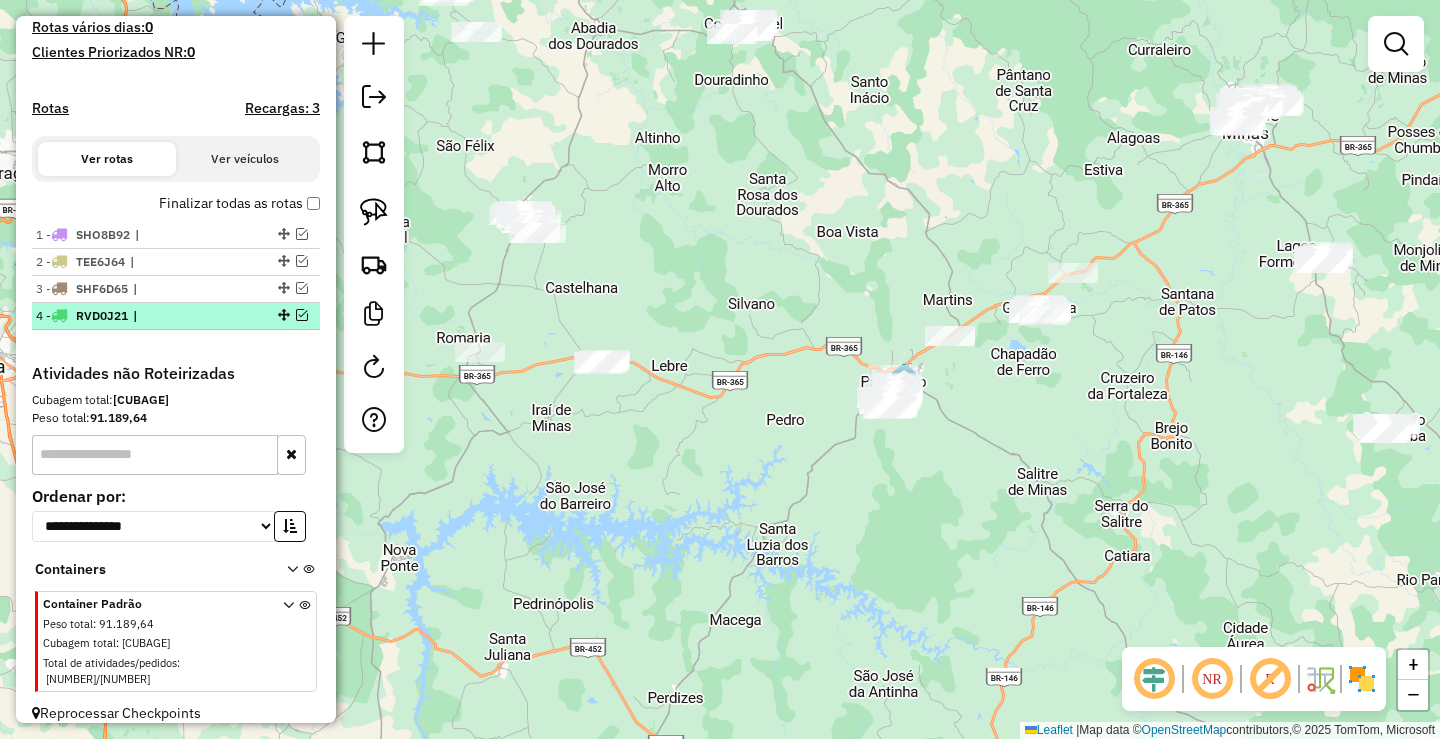 click at bounding box center [302, 315] 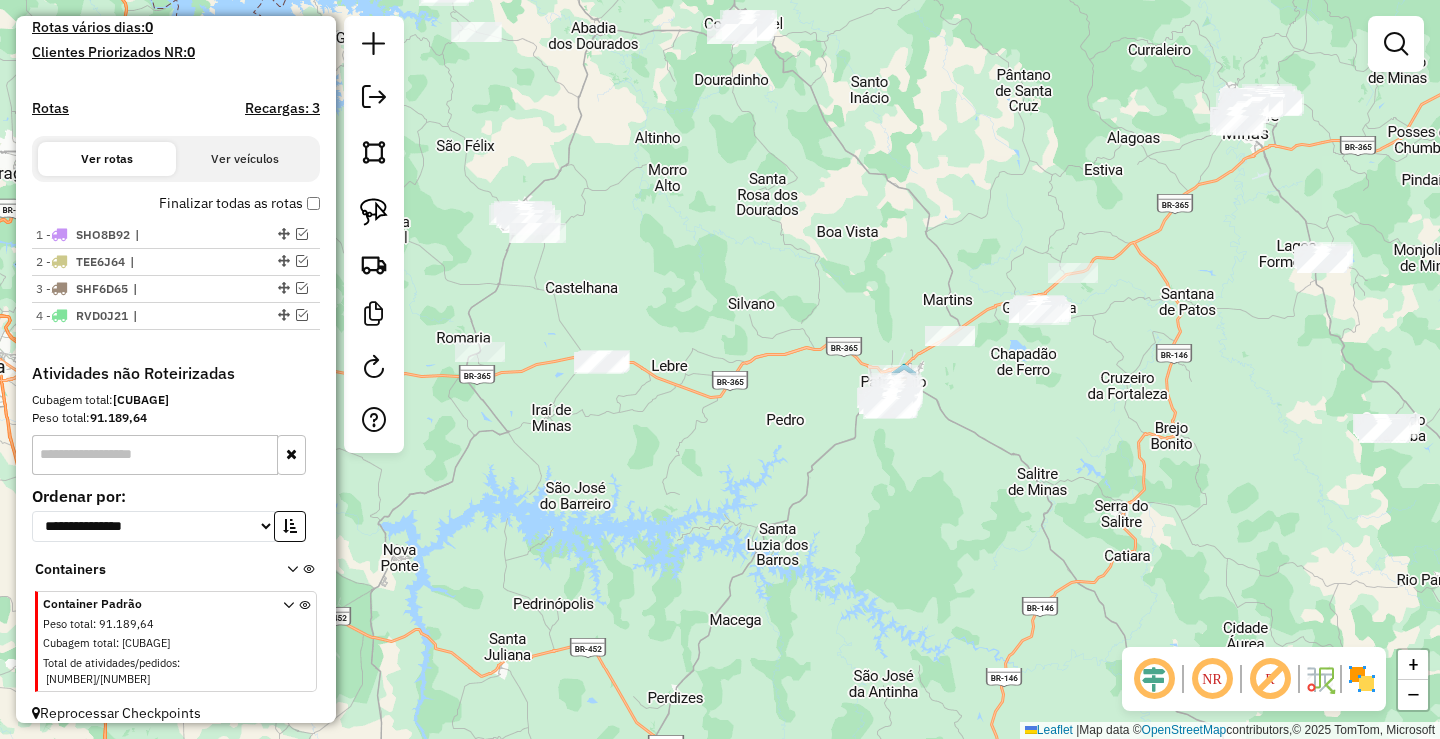 scroll, scrollTop: 611, scrollLeft: 0, axis: vertical 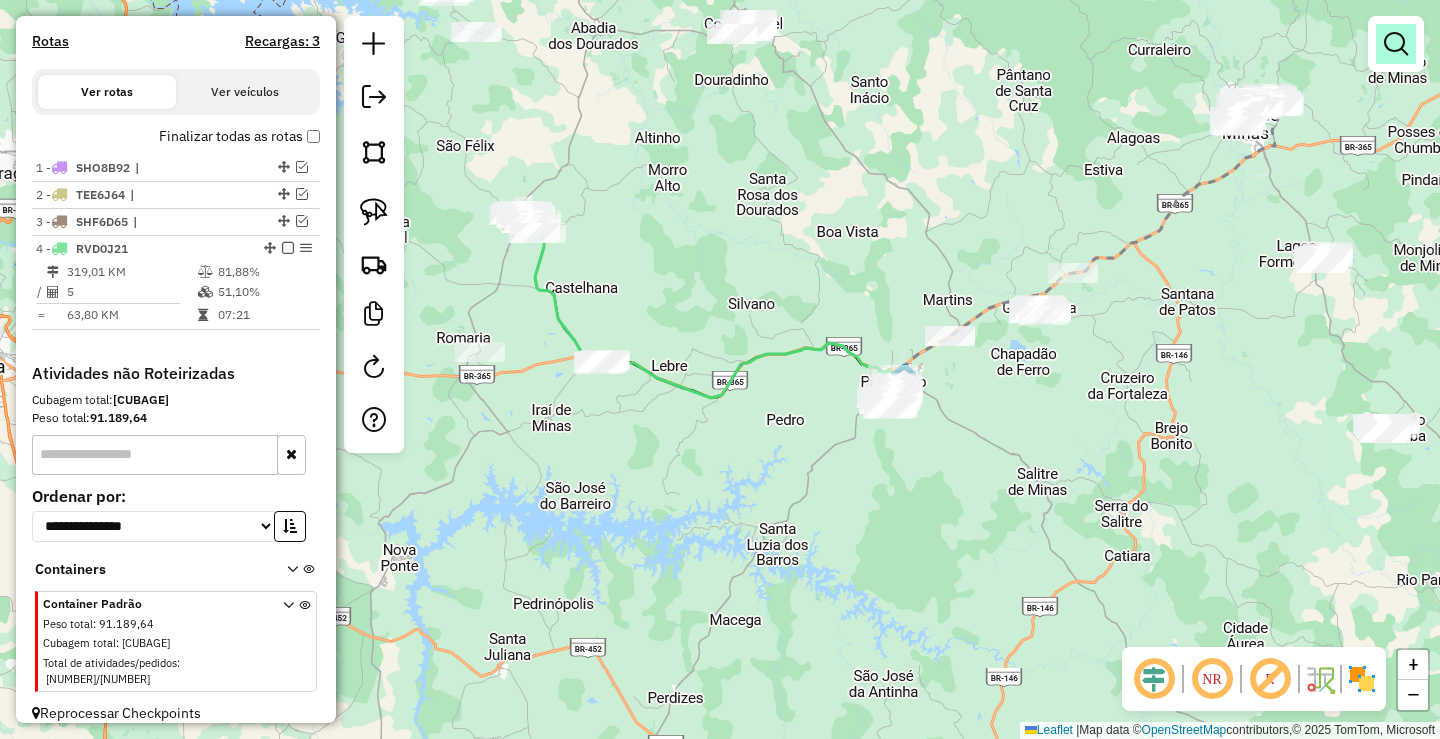 click at bounding box center [1396, 44] 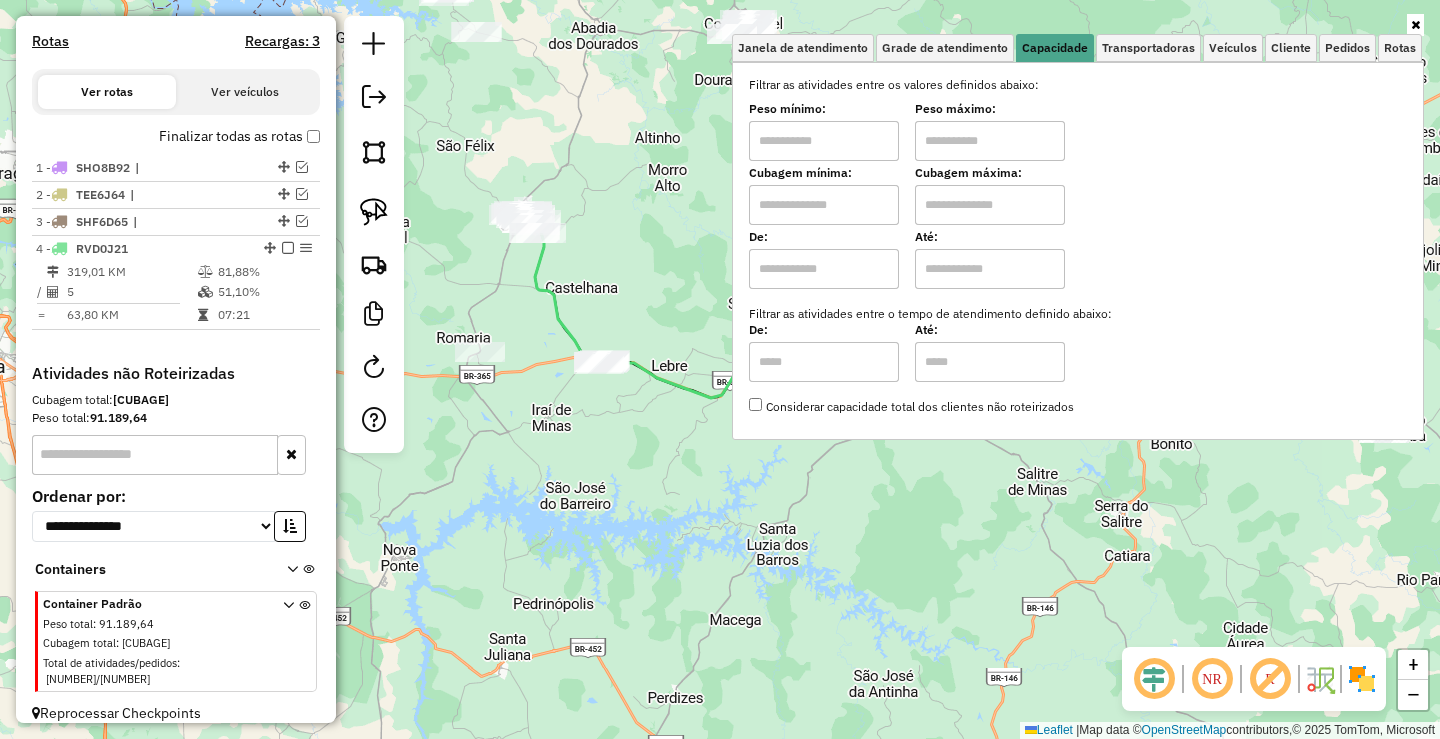 drag, startPoint x: 835, startPoint y: 130, endPoint x: 843, endPoint y: 138, distance: 11.313708 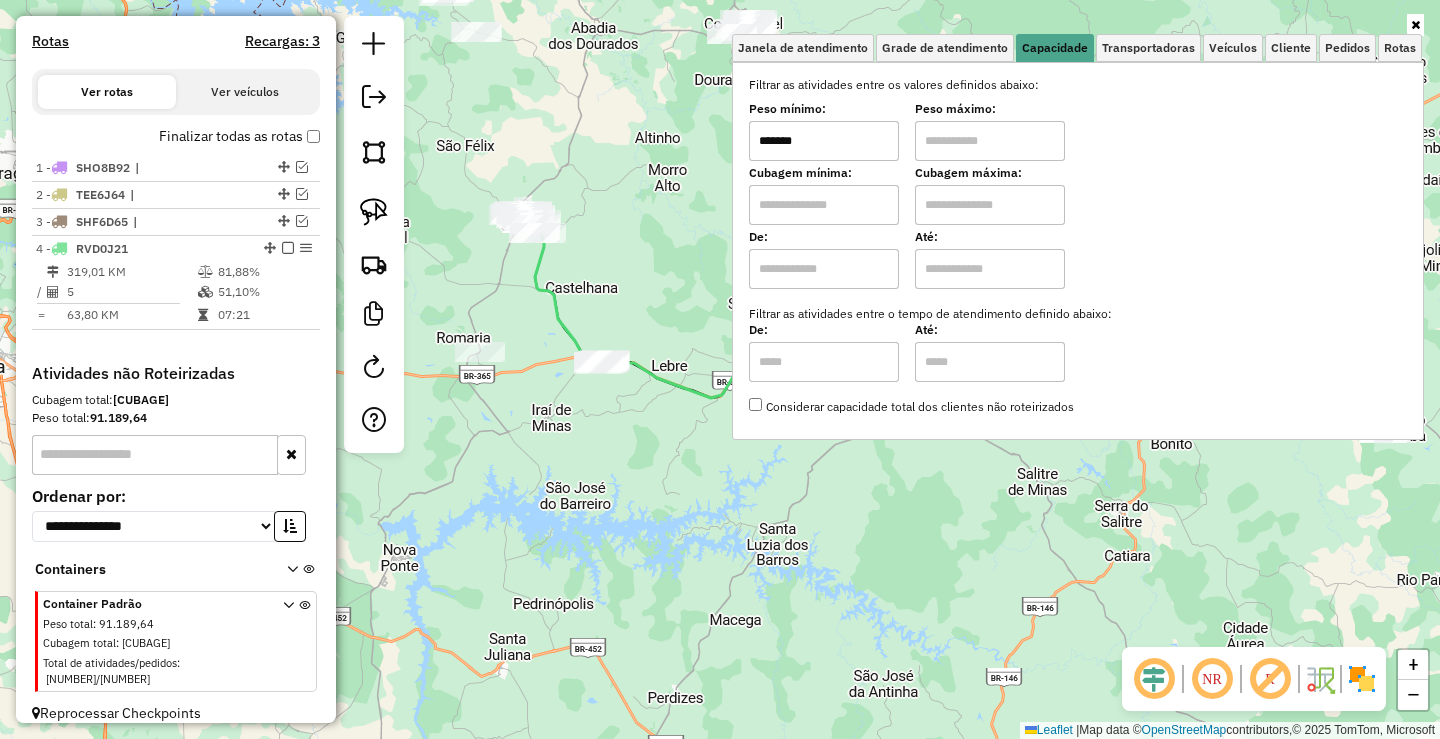 click at bounding box center [990, 141] 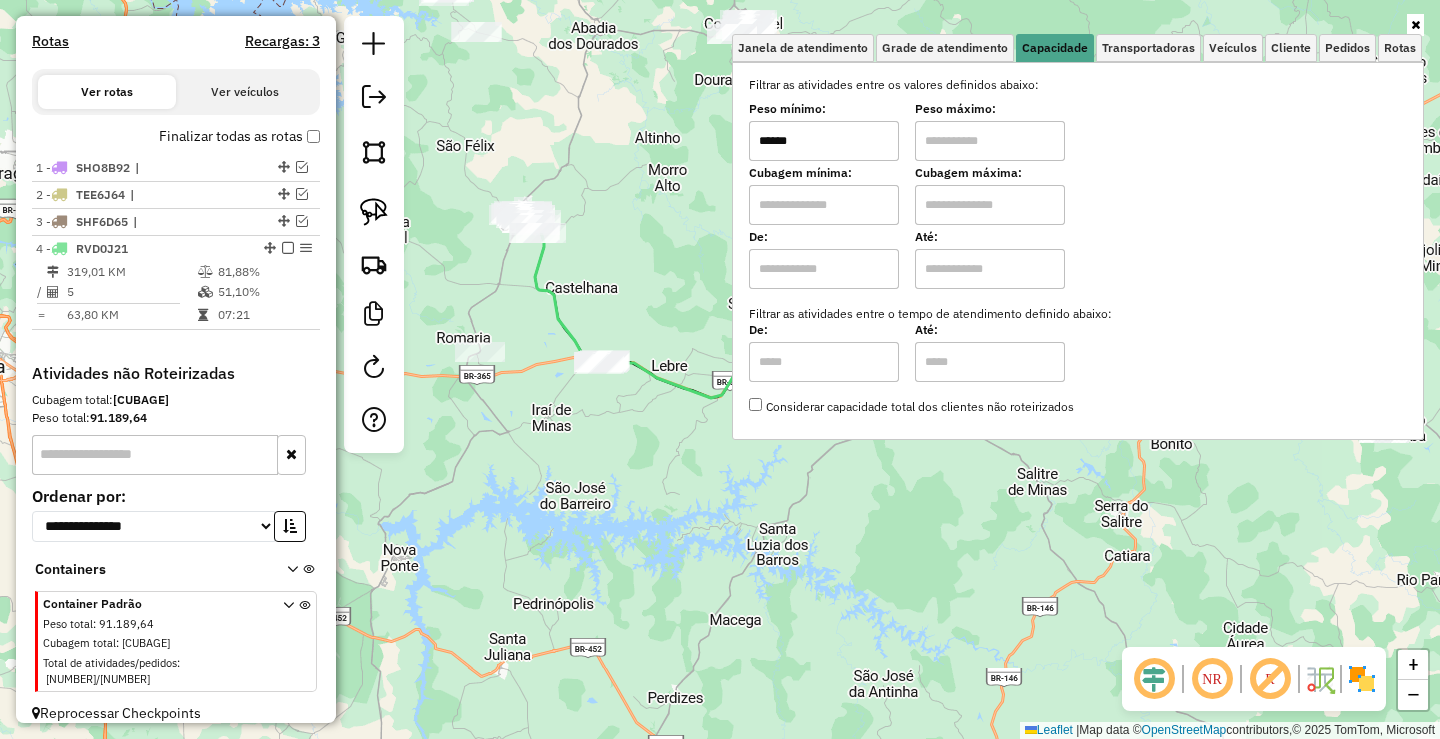 click on "******" at bounding box center (824, 141) 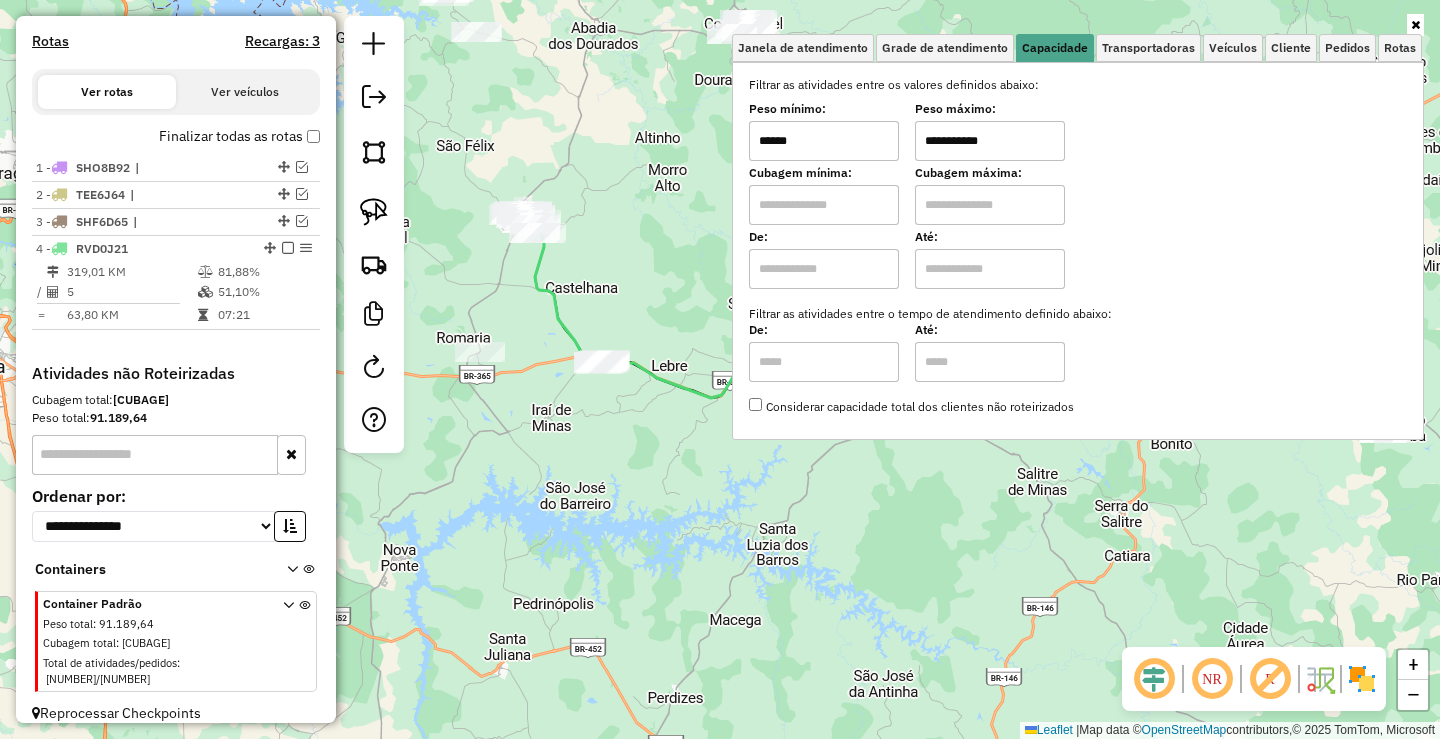 type on "**********" 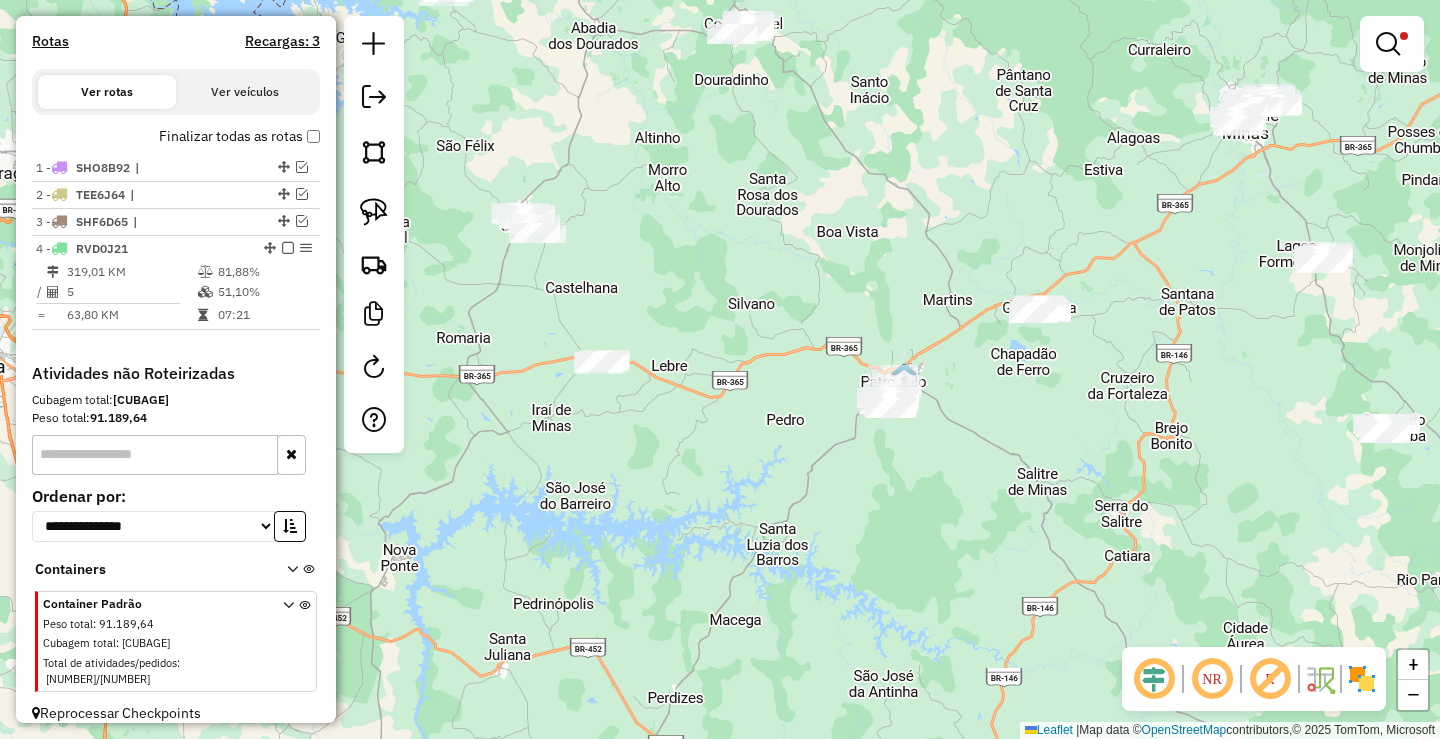 drag, startPoint x: 508, startPoint y: 285, endPoint x: 635, endPoint y: 388, distance: 163.51758 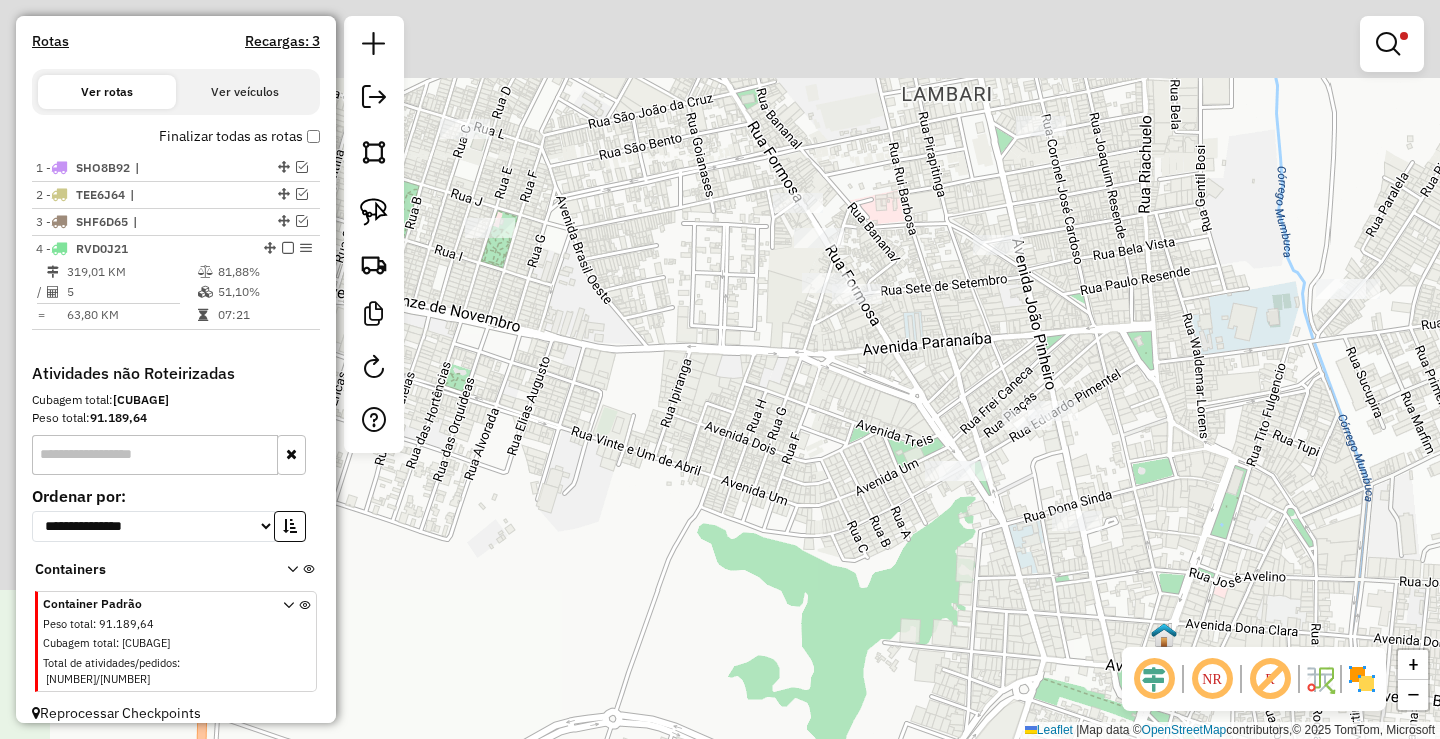 drag, startPoint x: 802, startPoint y: 521, endPoint x: 734, endPoint y: 437, distance: 108.07405 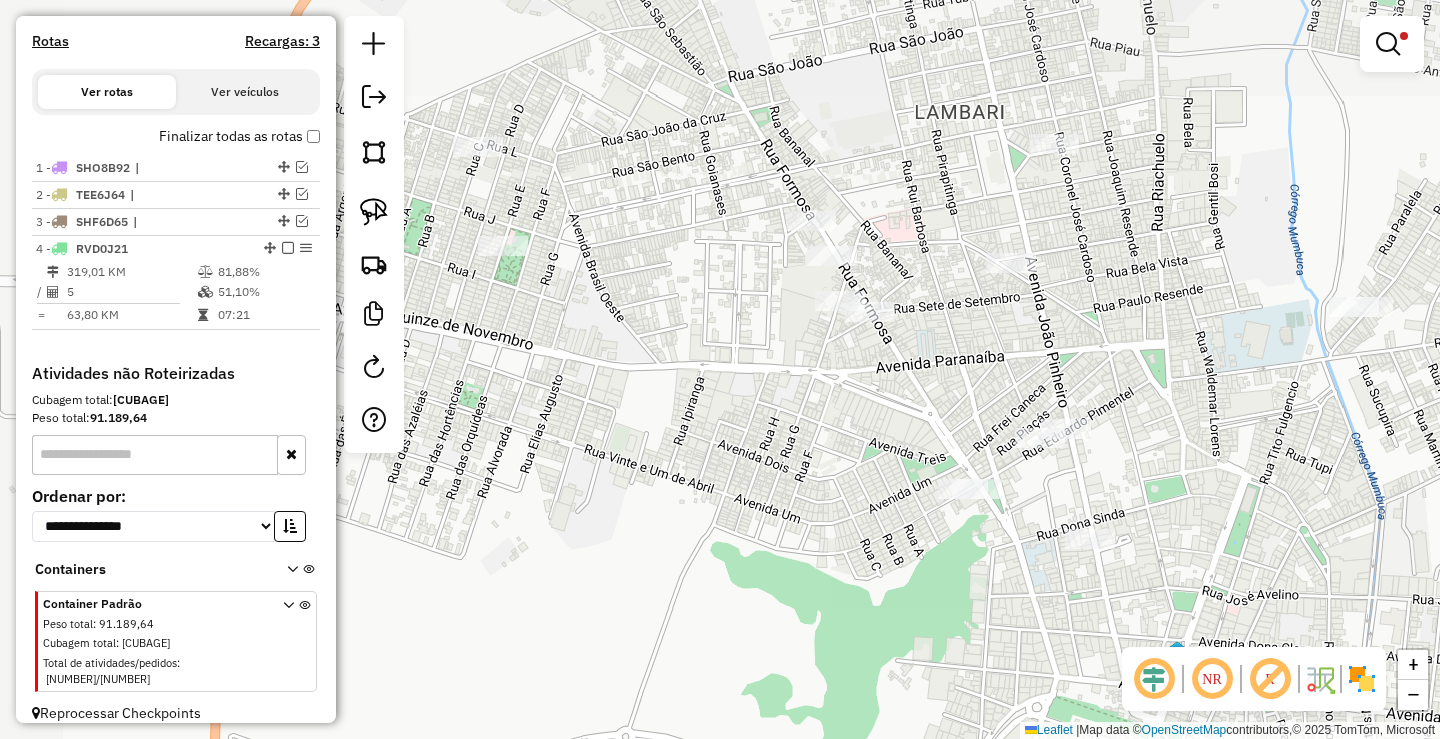 drag, startPoint x: 722, startPoint y: 434, endPoint x: 758, endPoint y: 466, distance: 48.166378 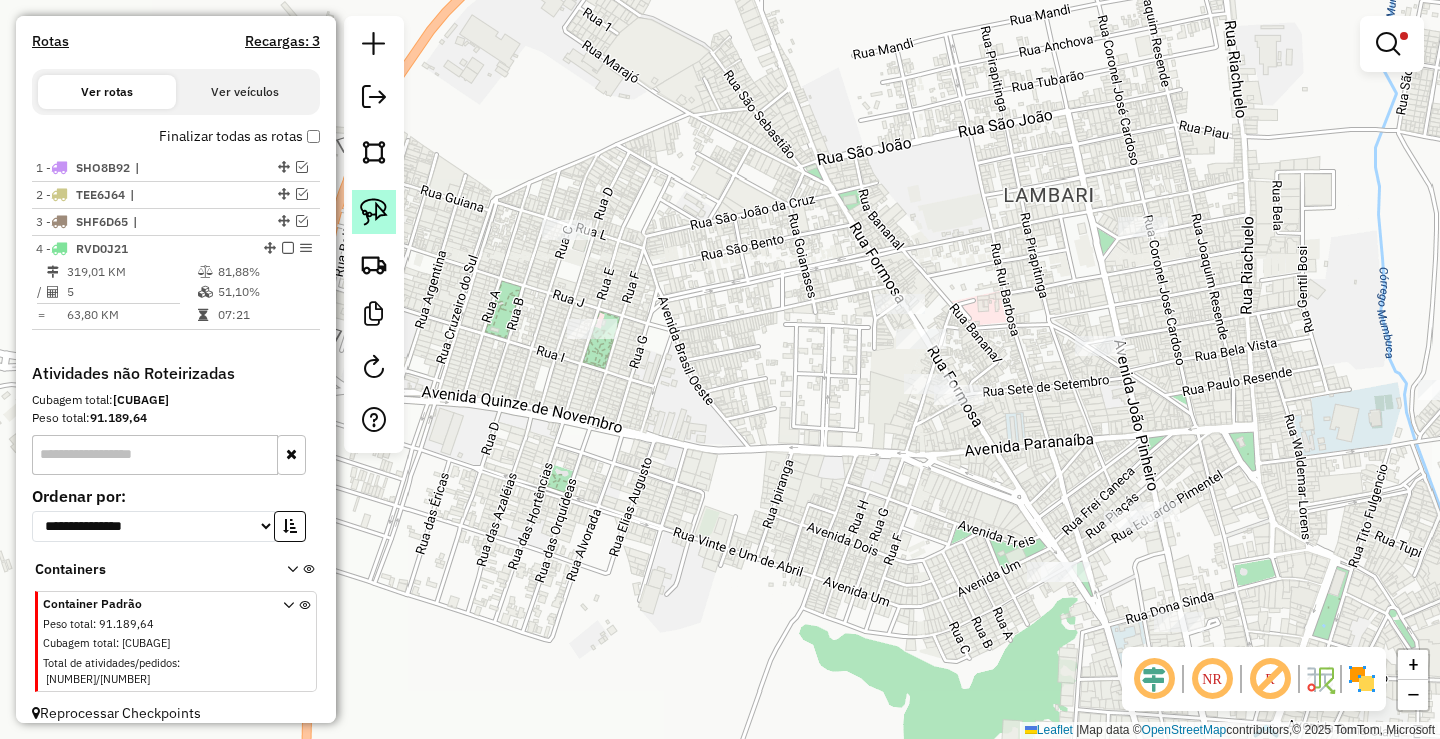 click 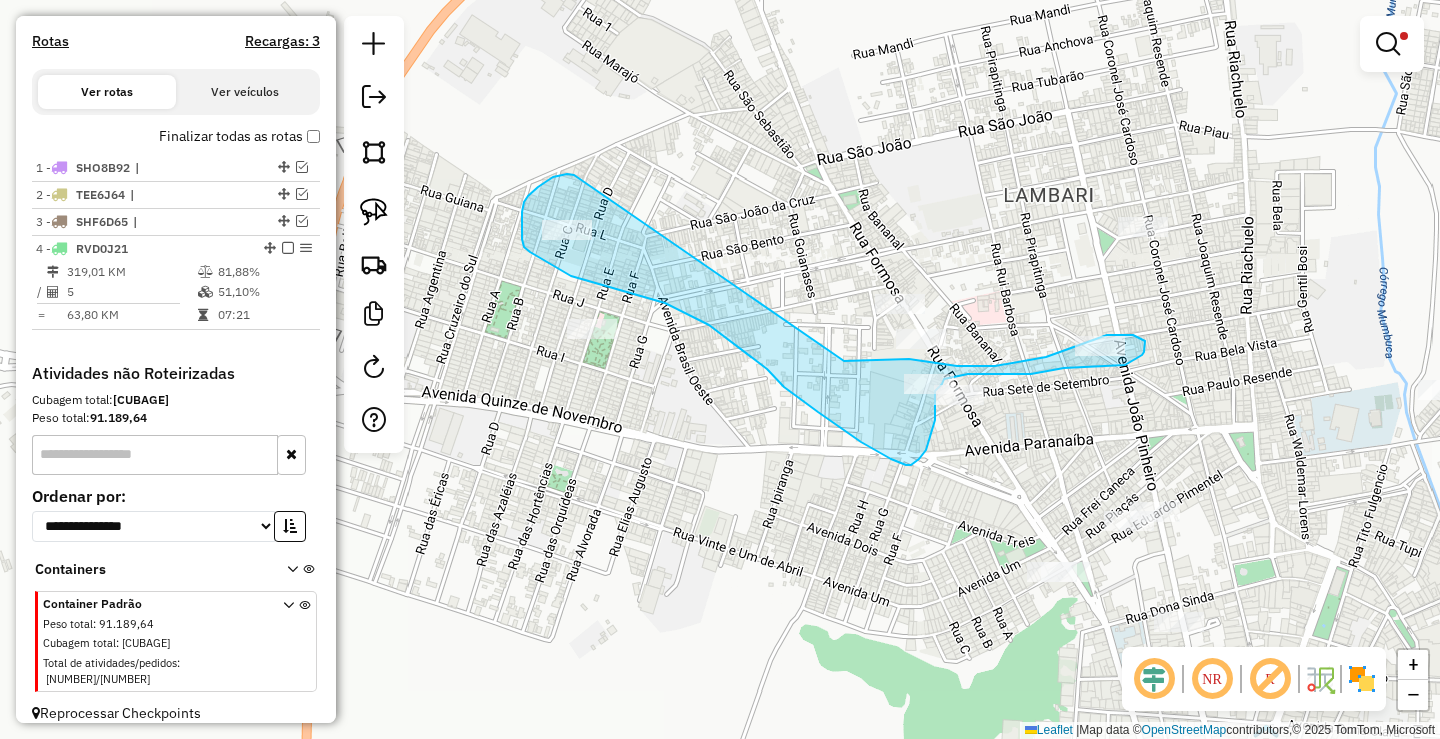 drag, startPoint x: 571, startPoint y: 174, endPoint x: 844, endPoint y: 365, distance: 333.18164 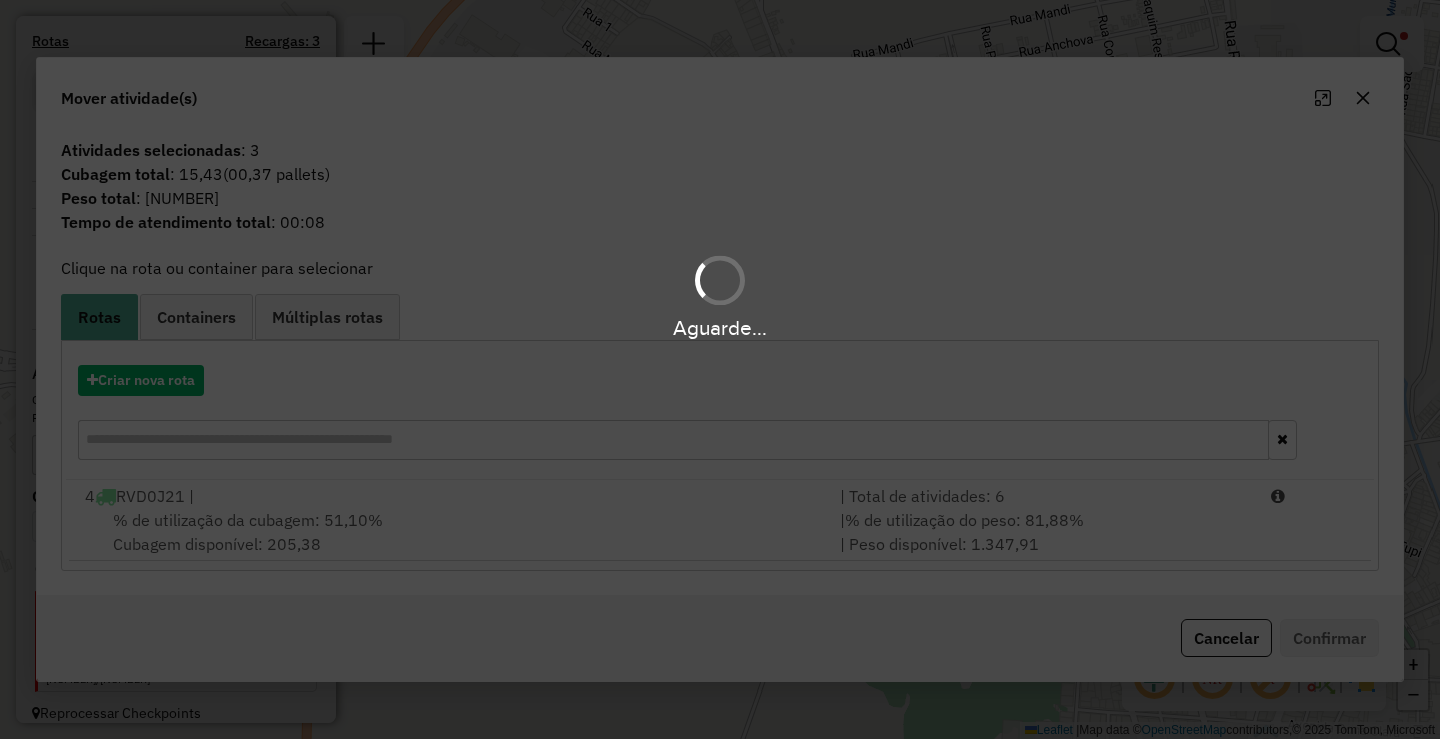 click on "Aguarde..." at bounding box center (720, 369) 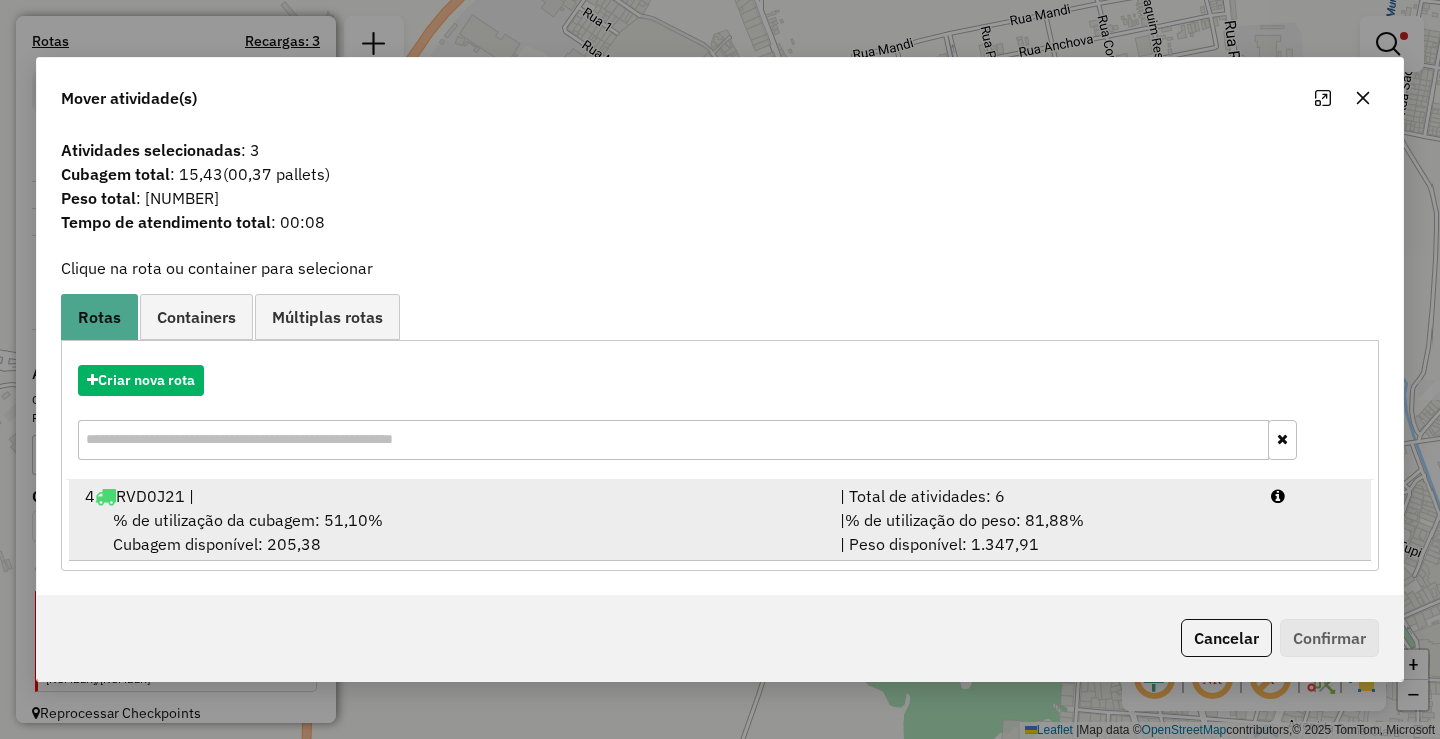 click on "|  % de utilização do peso: 81,88%  | Peso disponível: 1.347,91" at bounding box center (1043, 532) 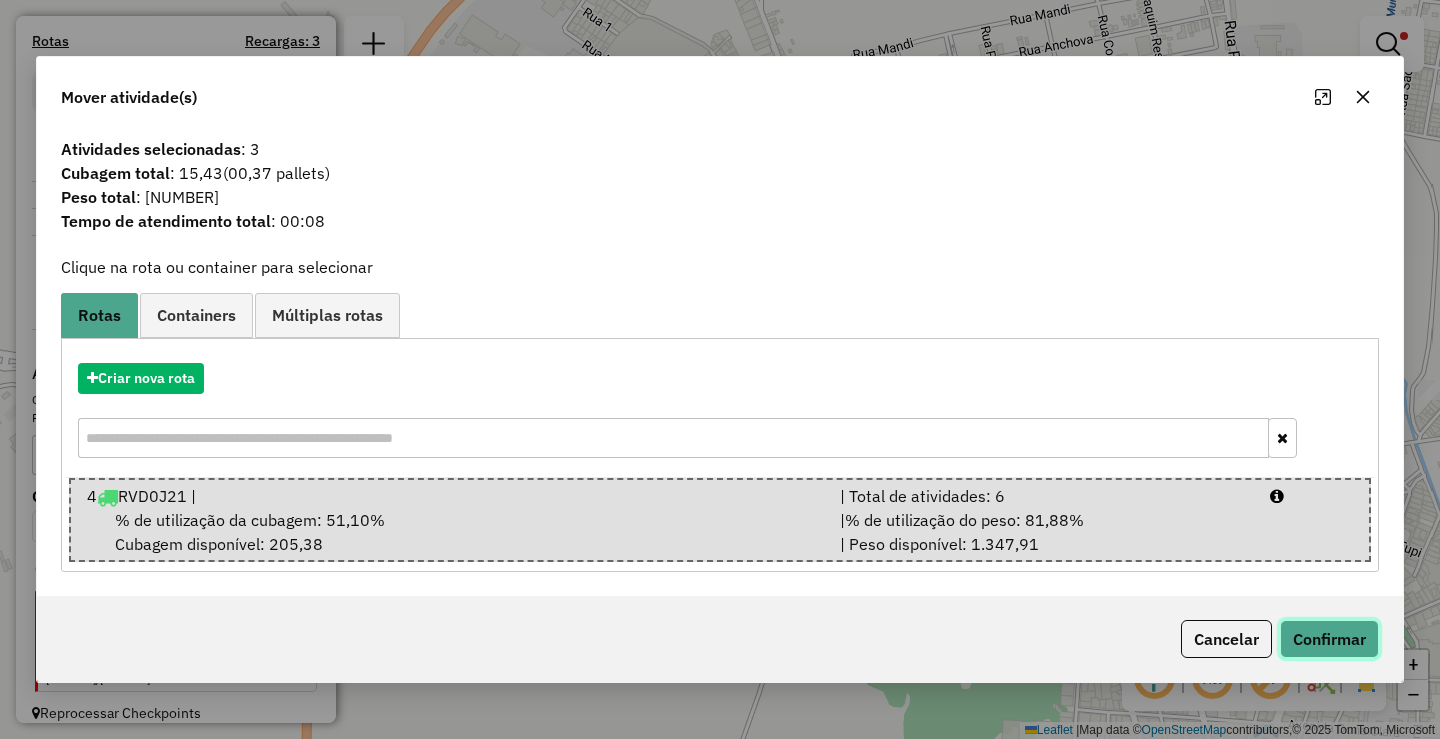 click on "Confirmar" 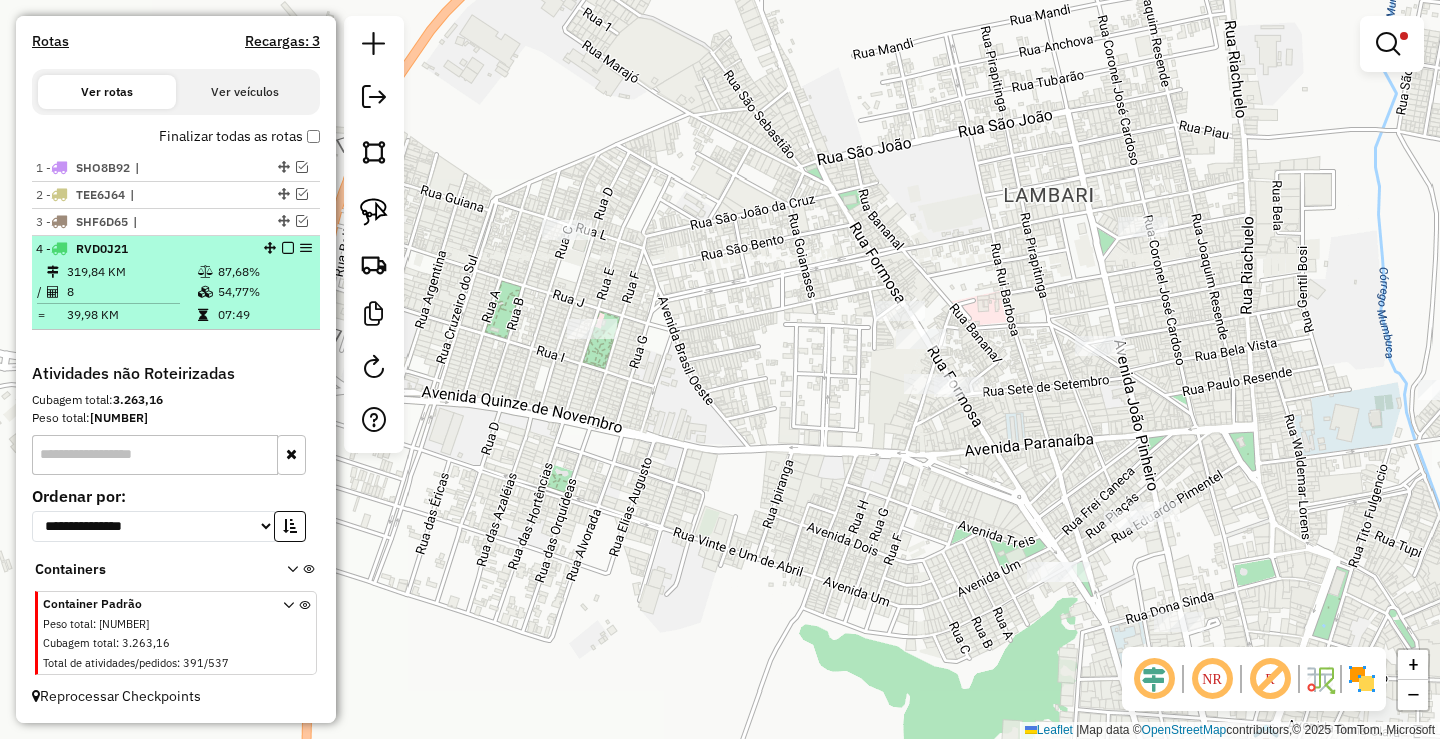 click on "54,77%" at bounding box center (264, 292) 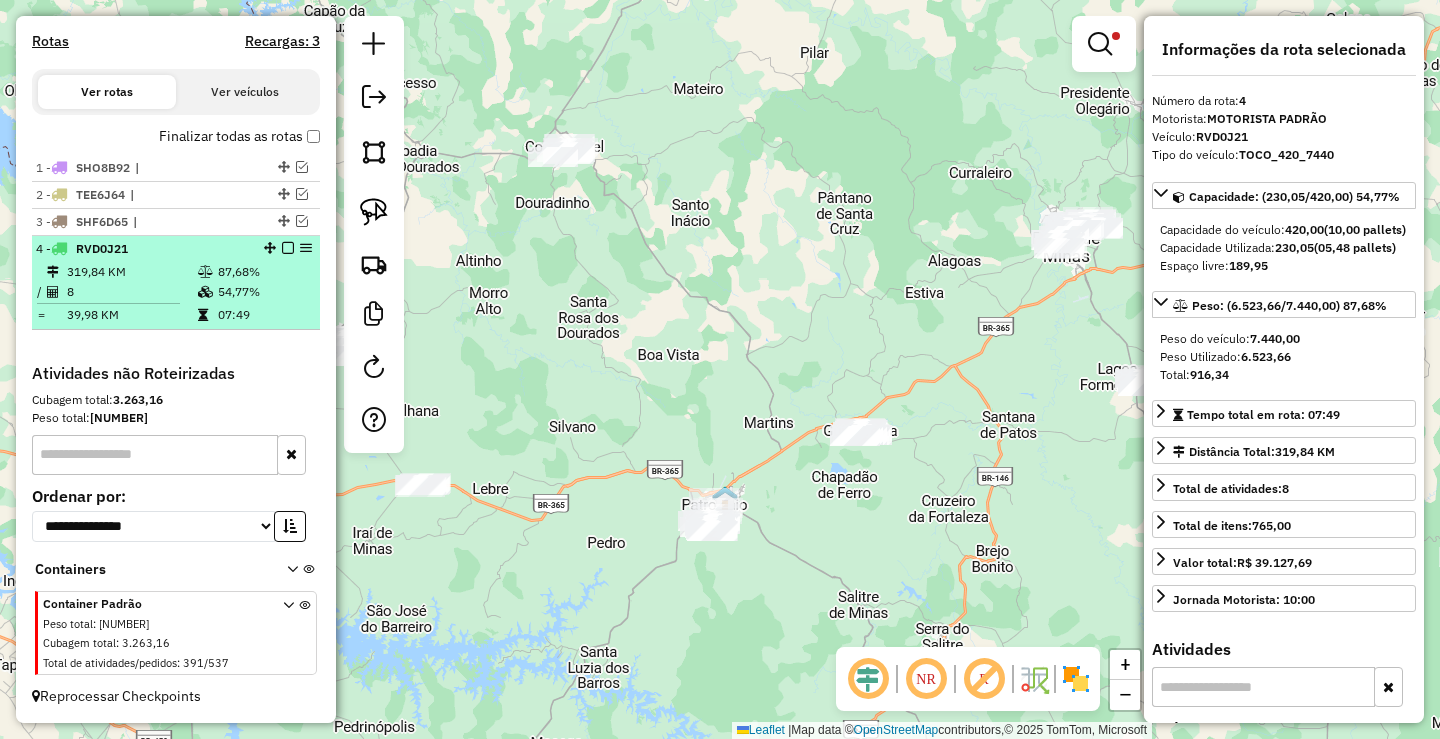 click at bounding box center (288, 248) 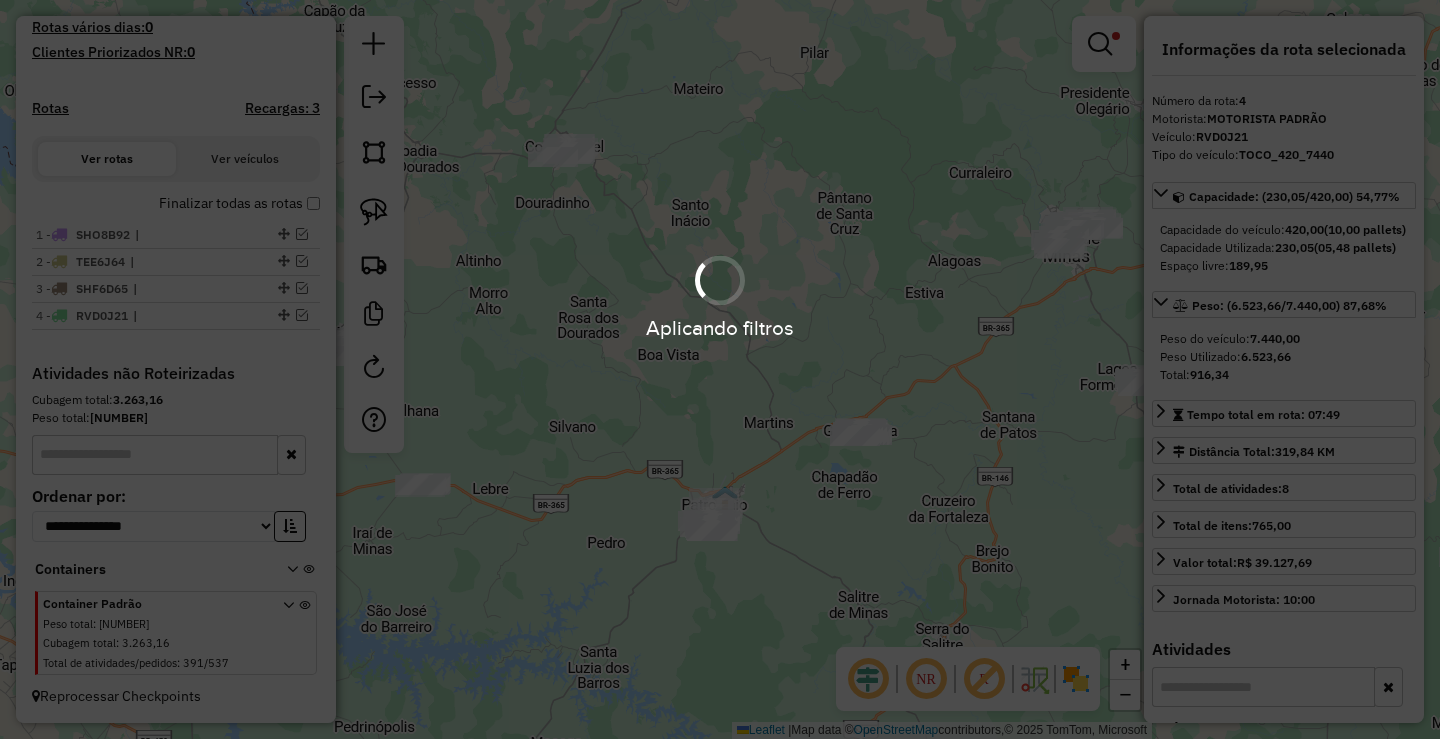 scroll, scrollTop: 544, scrollLeft: 0, axis: vertical 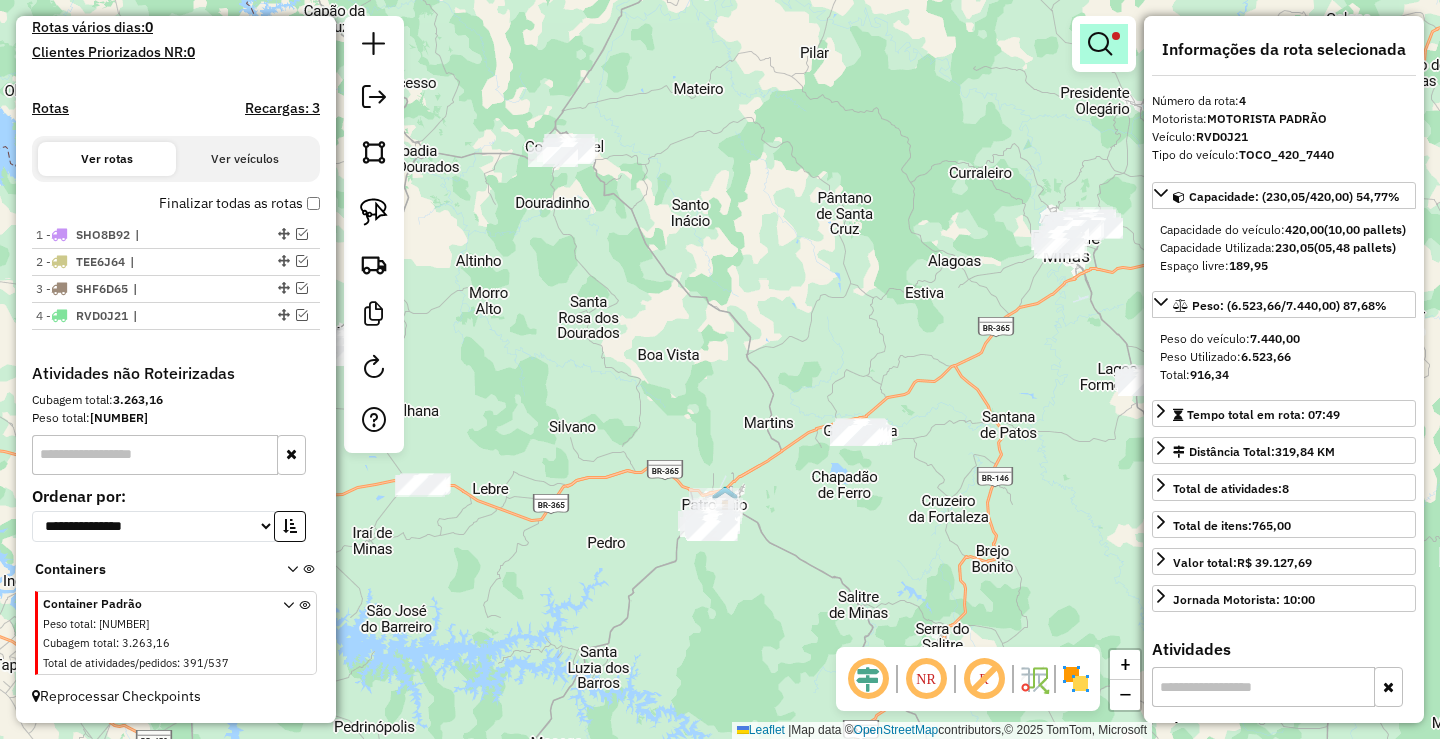 click at bounding box center [1104, 44] 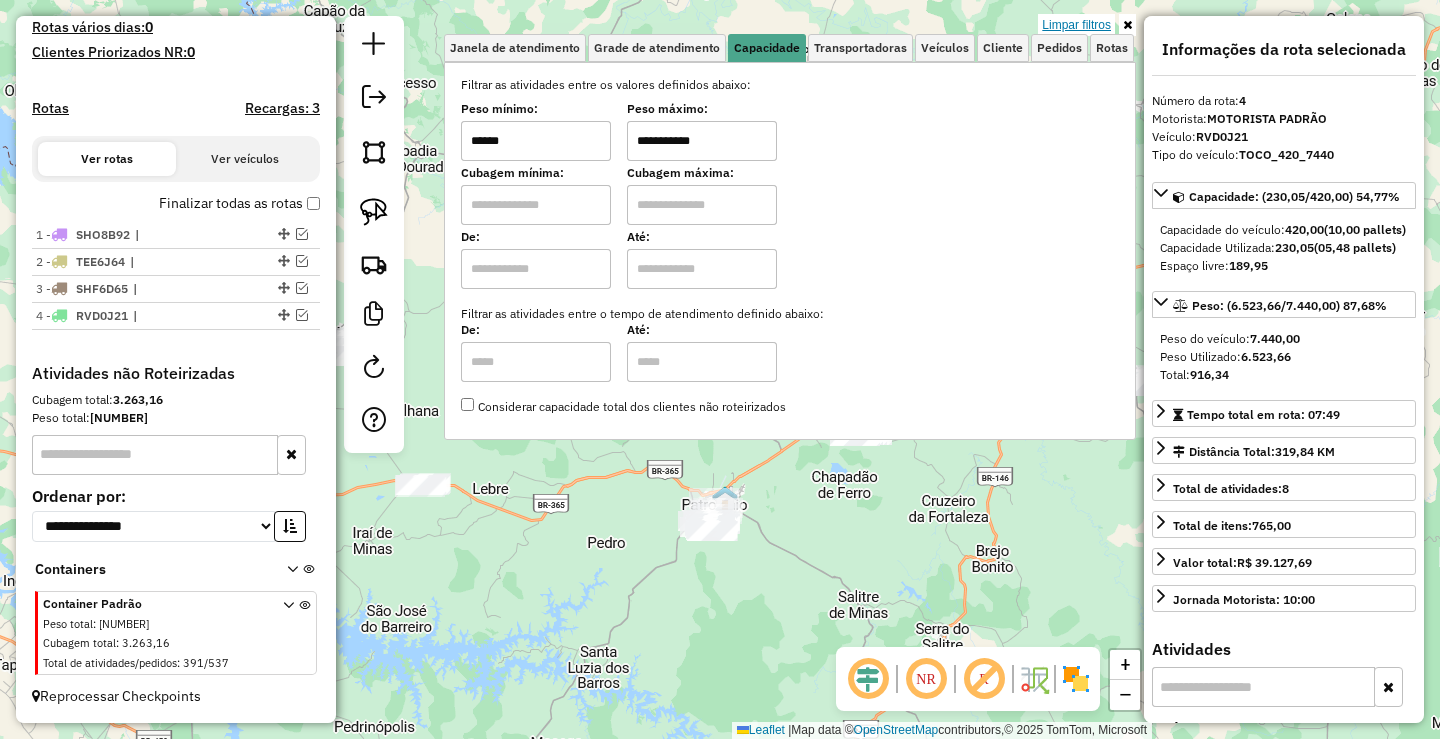 click on "Limpar filtros" at bounding box center [1076, 25] 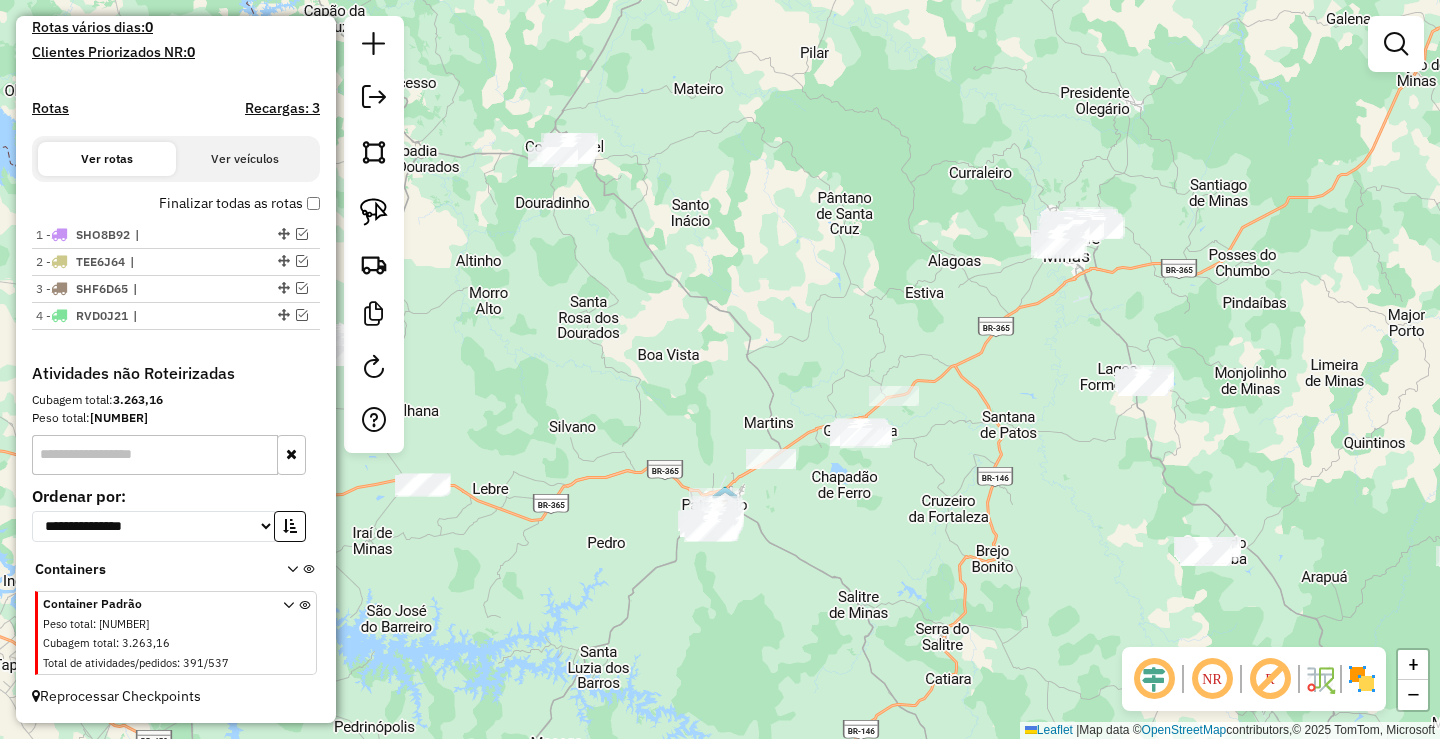 click on "Janela de atendimento Grade de atendimento Capacidade Transportadoras Veículos Cliente Pedidos  Rotas Selecione os dias de semana para filtrar as janelas de atendimento  Seg   Ter   Qua   Qui   Sex   Sáb   Dom  Informe o período da janela de atendimento: De: Até:  Filtrar exatamente a janela do cliente  Considerar janela de atendimento padrão  Selecione os dias de semana para filtrar as grades de atendimento  Seg   Ter   Qua   Qui   Sex   Sáb   Dom   Considerar clientes sem dia de atendimento cadastrado  Clientes fora do dia de atendimento selecionado Filtrar as atividades entre os valores definidos abaixo:  Peso mínimo:   Peso máximo:   Cubagem mínima:   Cubagem máxima:   De:   Até:  Filtrar as atividades entre o tempo de atendimento definido abaixo:  De:   Até:   Considerar capacidade total dos clientes não roteirizados Transportadora: Selecione um ou mais itens Tipo de veículo: Selecione um ou mais itens Veículo: Selecione um ou mais itens Motorista: Selecione um ou mais itens Nome: Rótulo:" 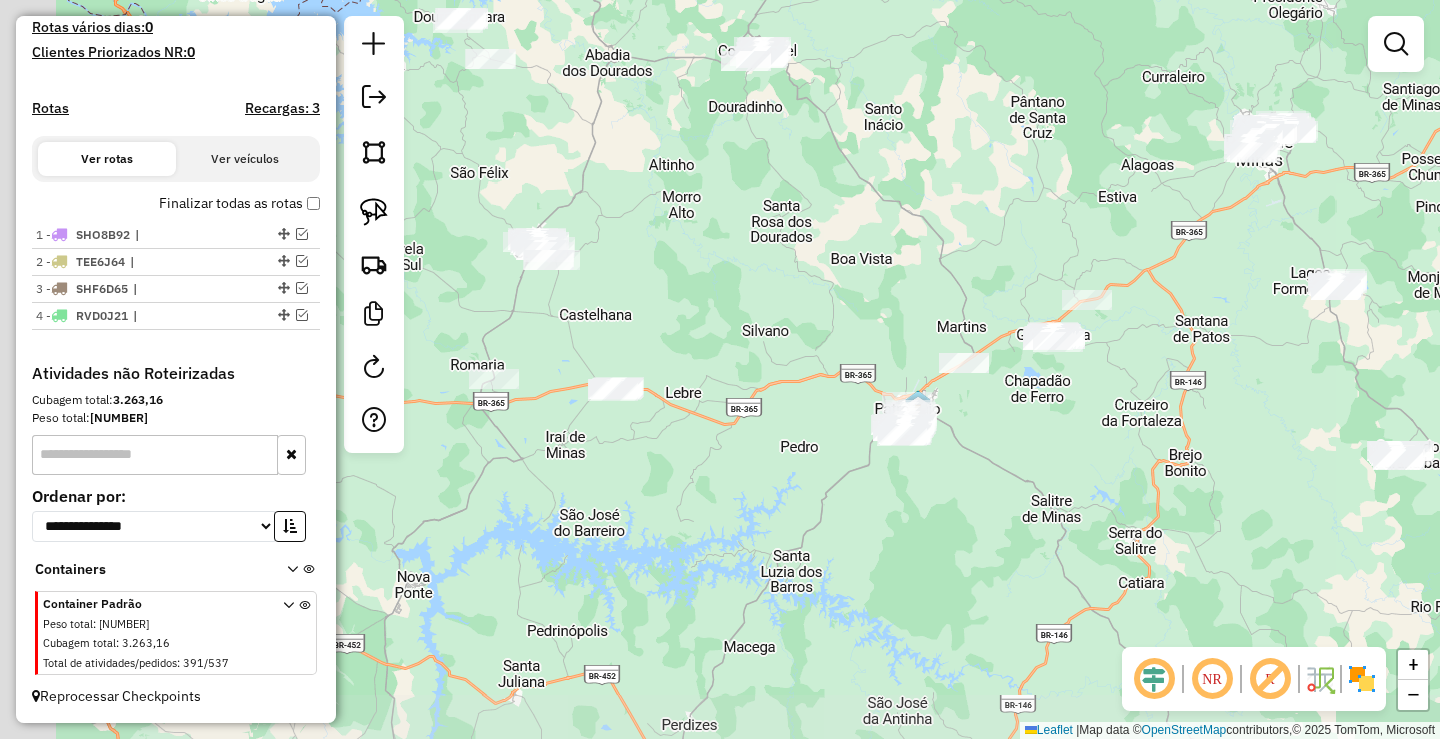 drag, startPoint x: 661, startPoint y: 307, endPoint x: 702, endPoint y: 289, distance: 44.777225 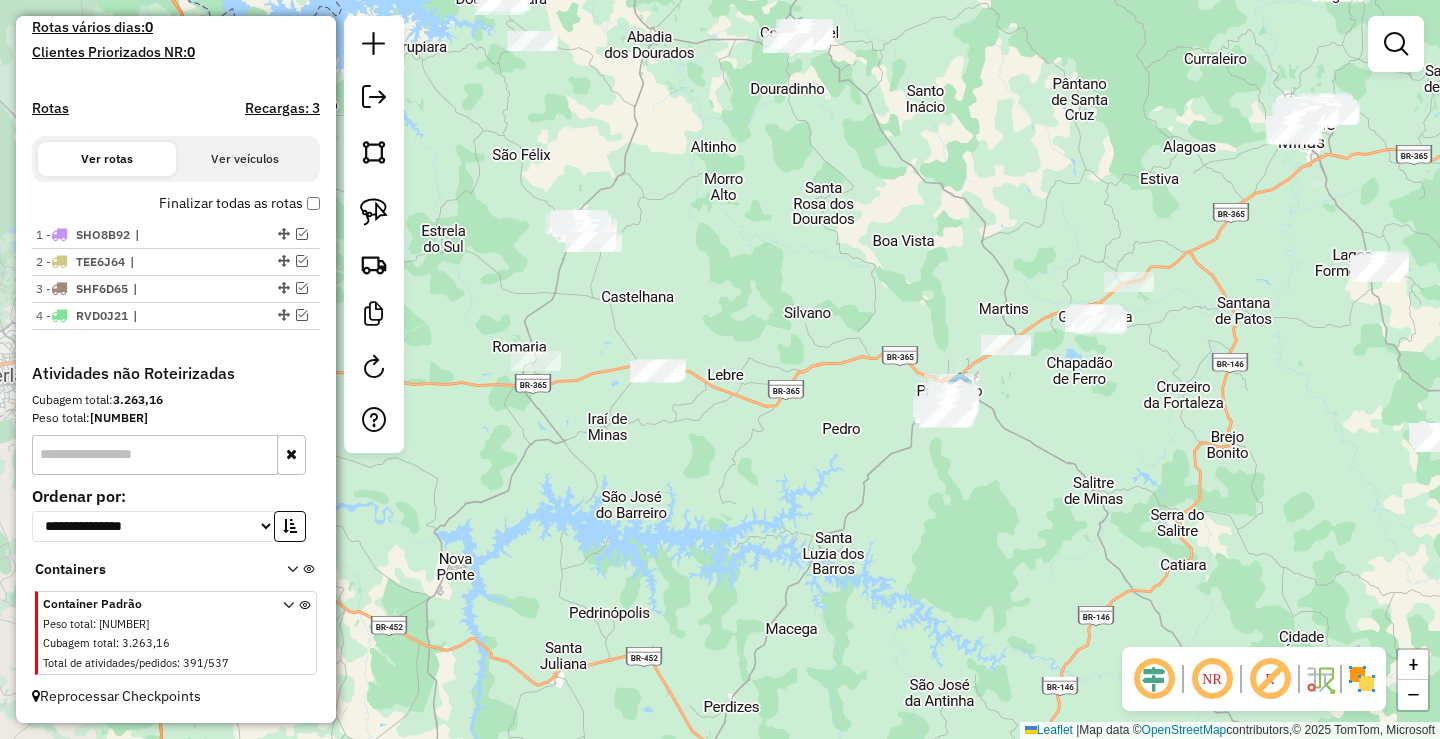 drag, startPoint x: 576, startPoint y: 288, endPoint x: 611, endPoint y: 264, distance: 42.43819 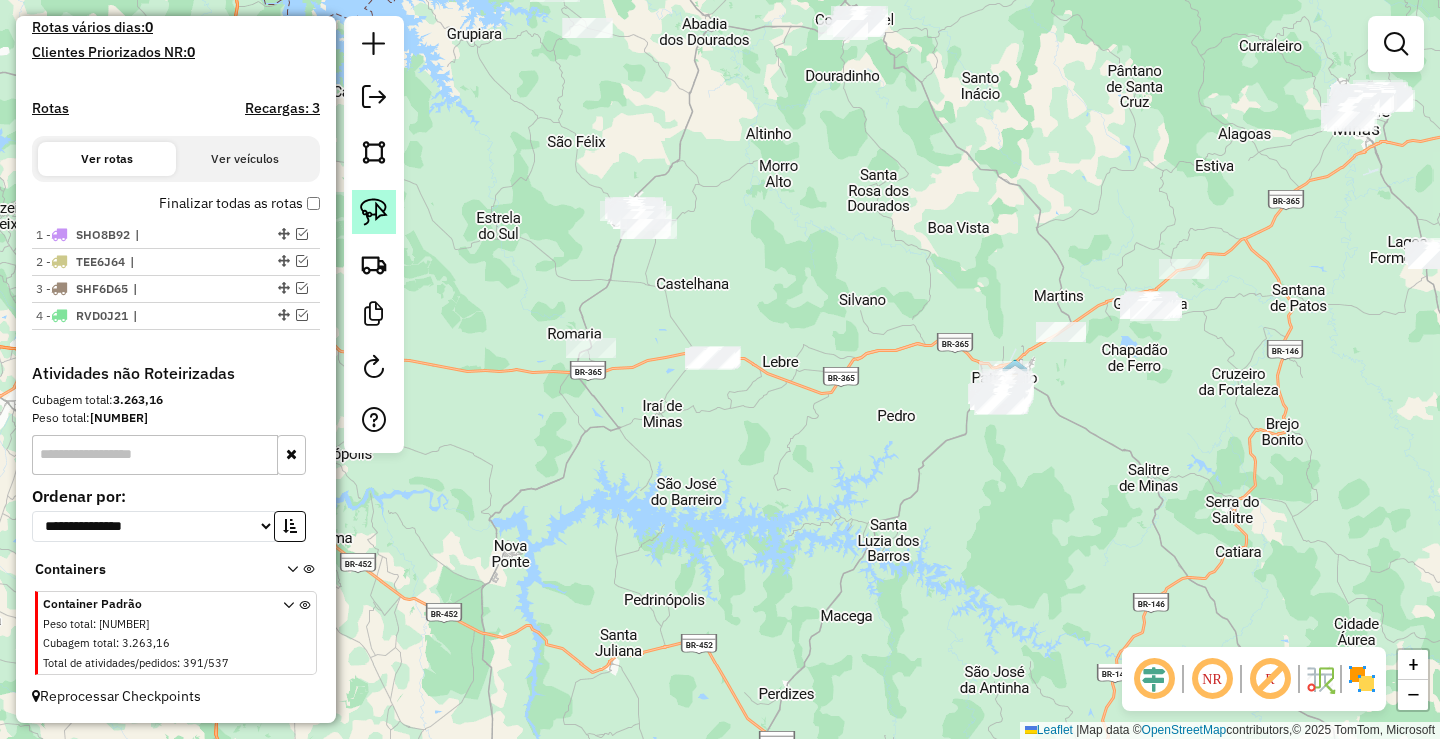 click 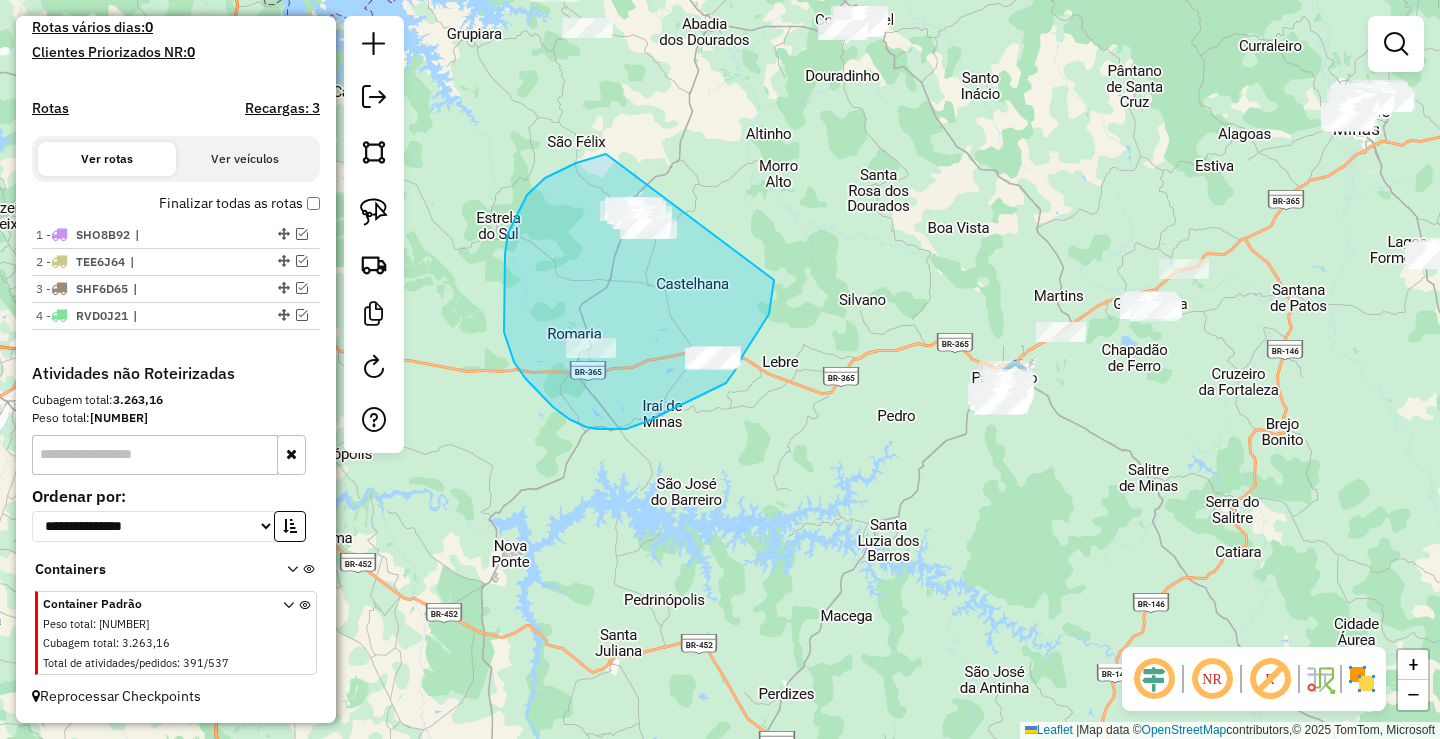 drag, startPoint x: 606, startPoint y: 154, endPoint x: 774, endPoint y: 280, distance: 210 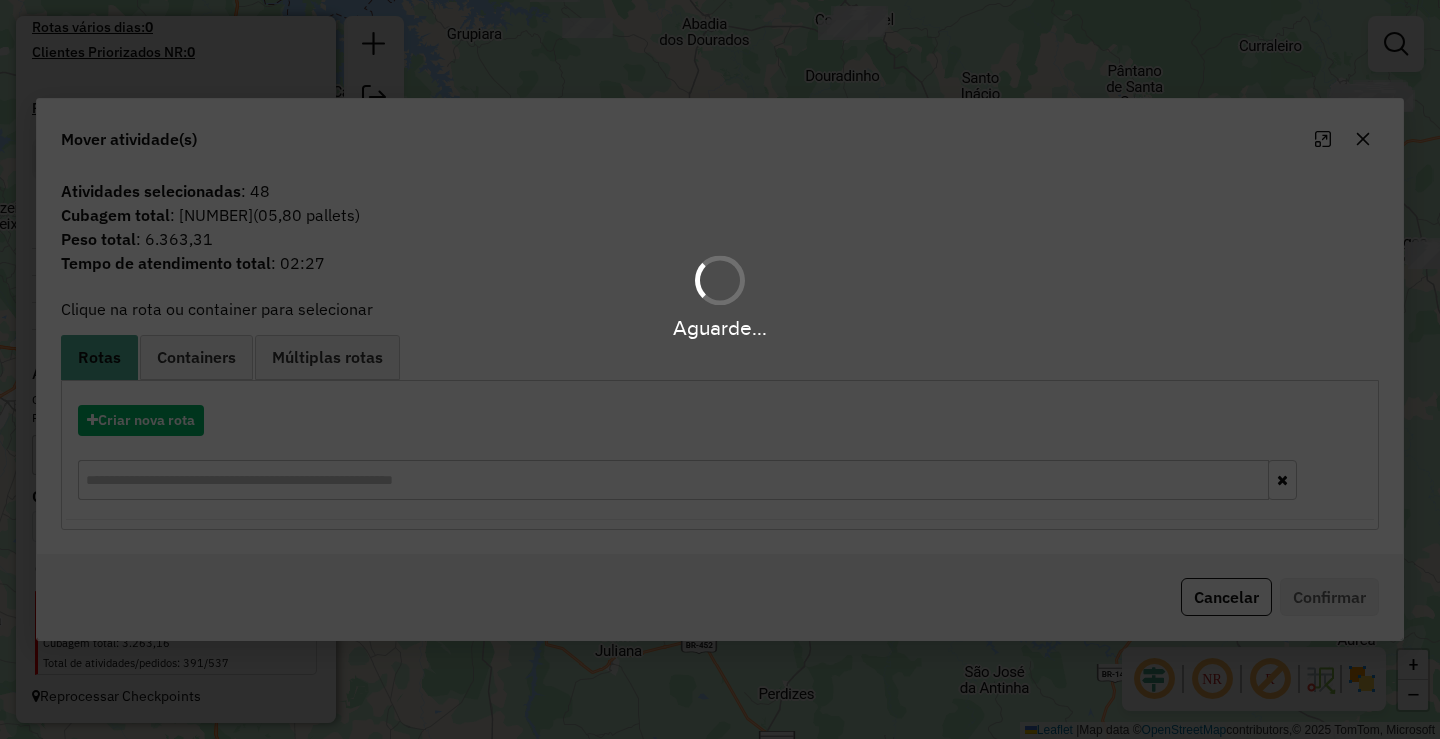 click on "Aguarde..." at bounding box center [720, 369] 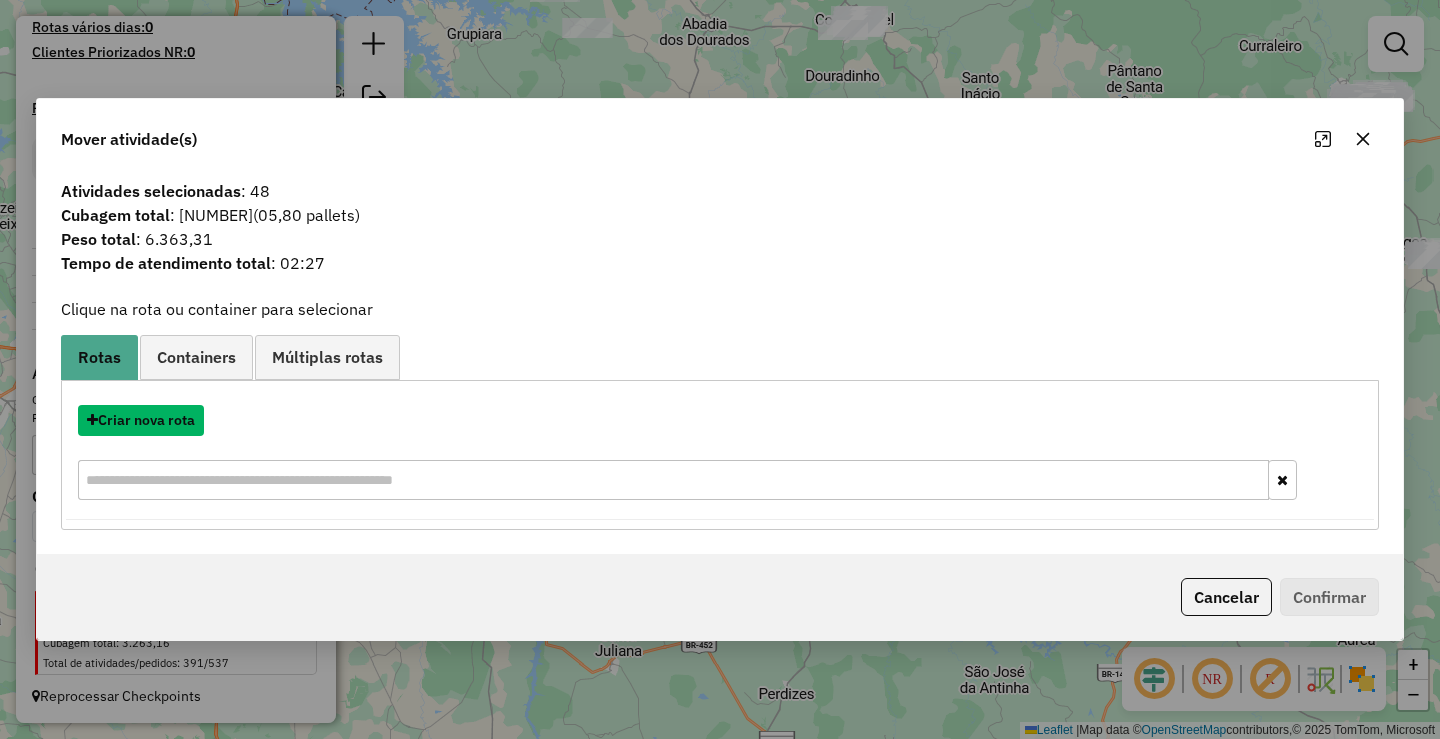 click on "Criar nova rota" at bounding box center [141, 420] 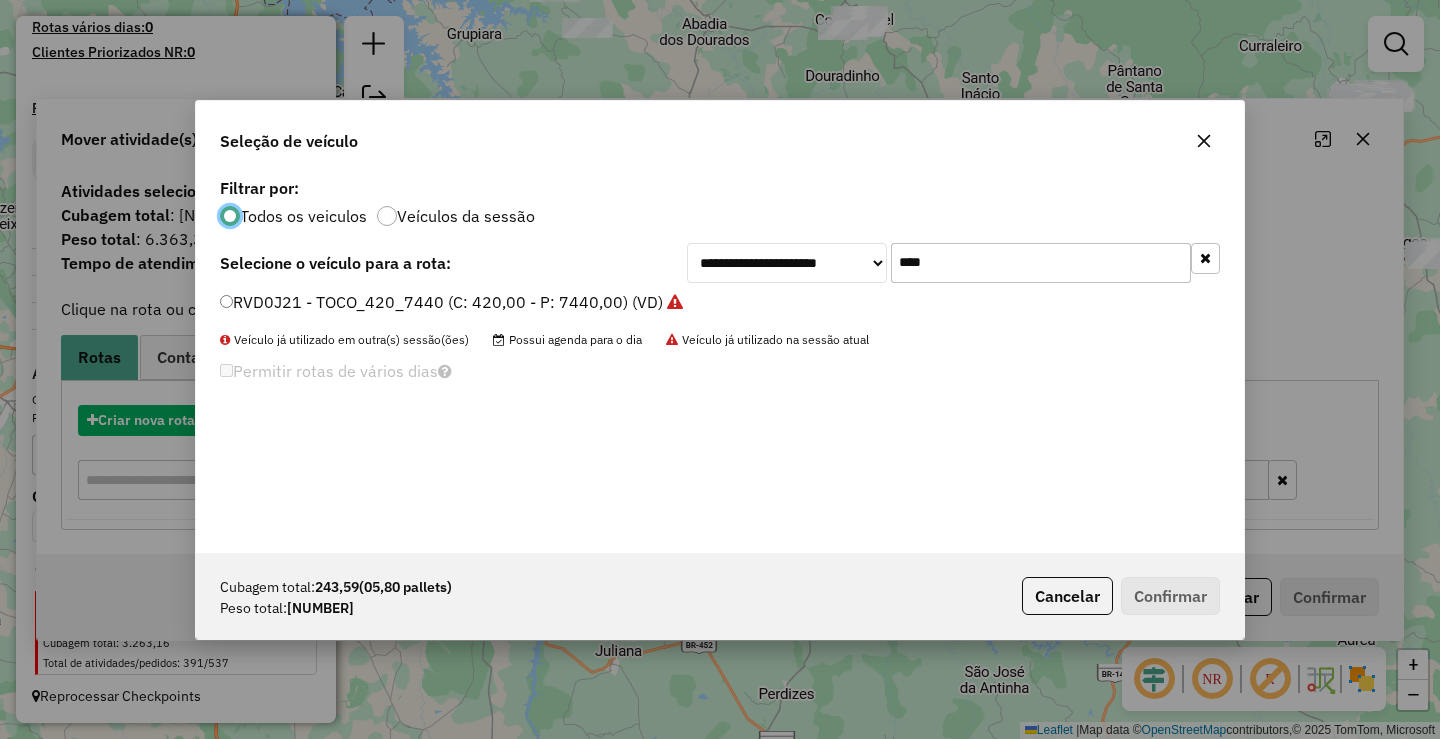scroll, scrollTop: 11, scrollLeft: 6, axis: both 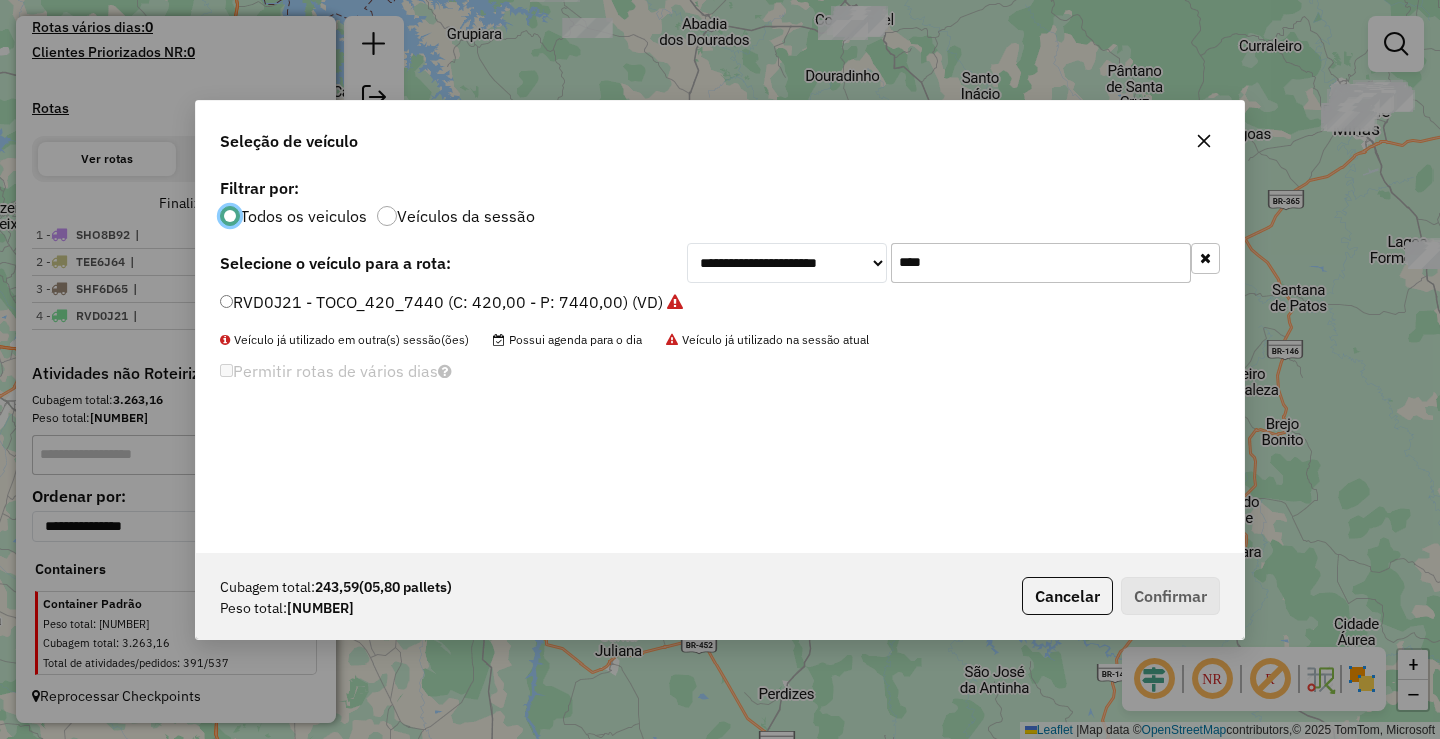 click on "**********" 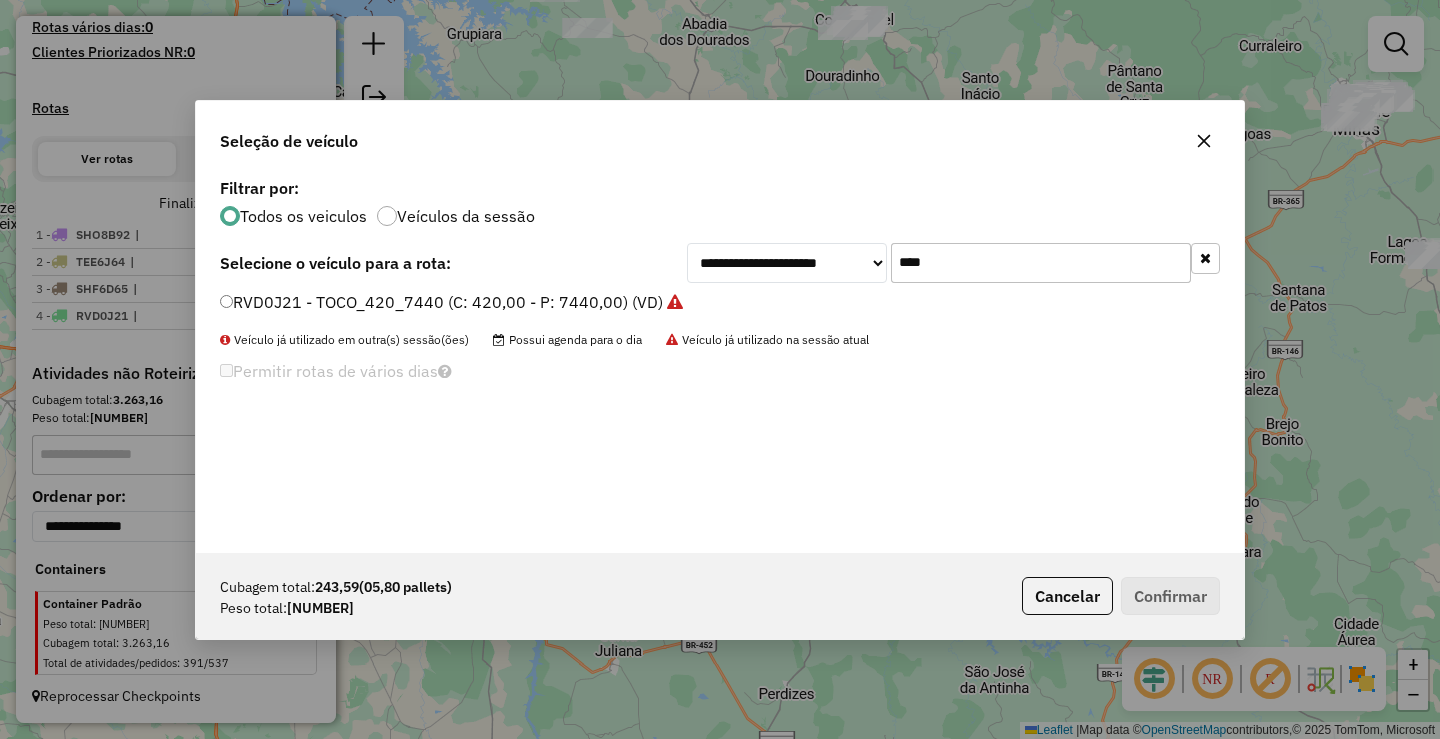 click on "****" 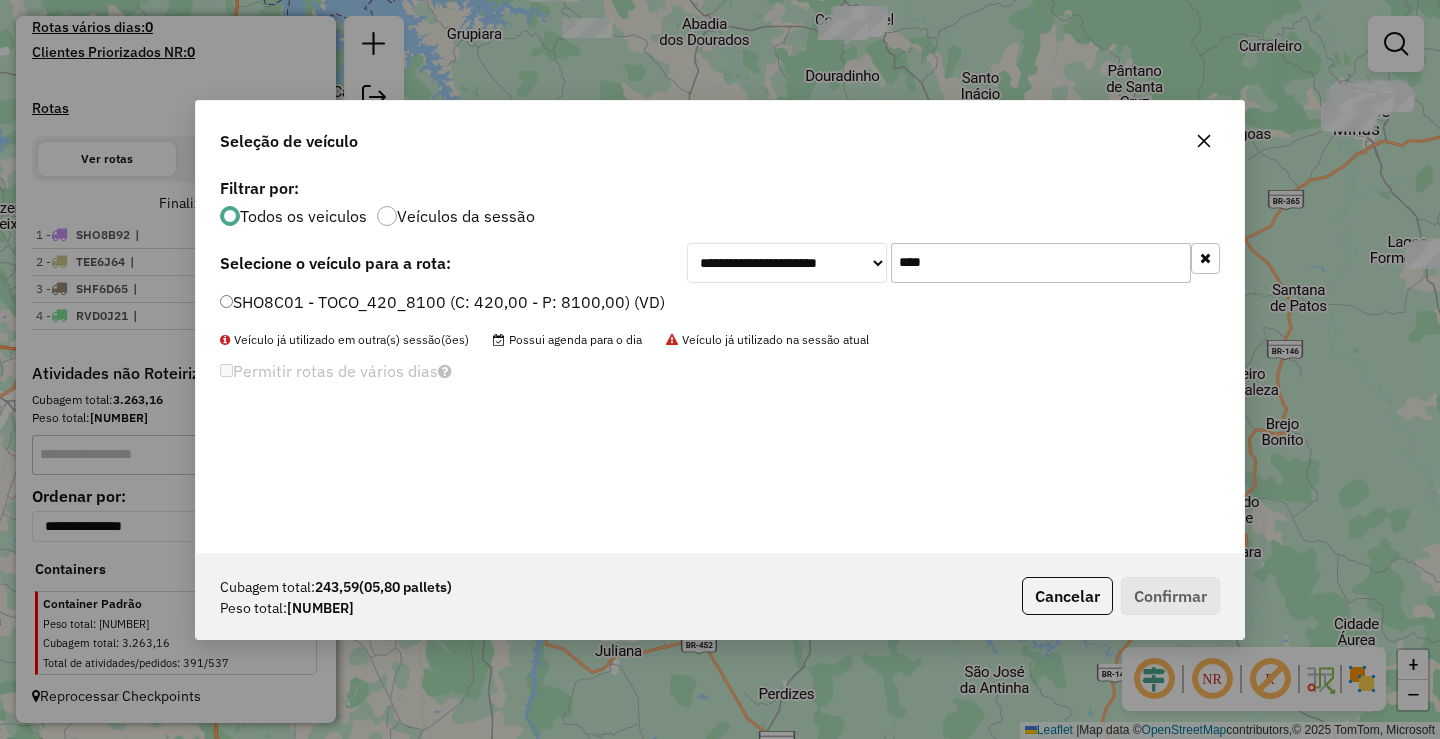 type on "****" 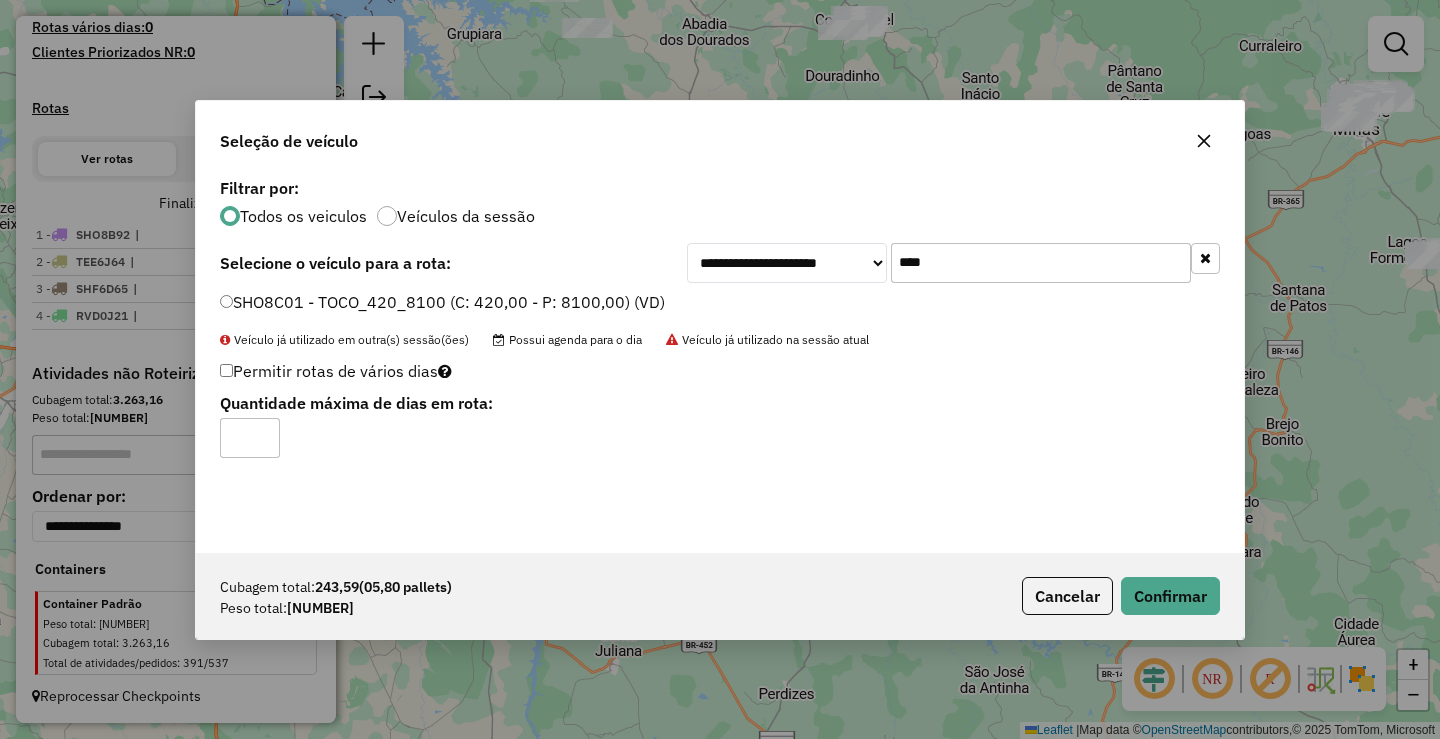 type on "*" 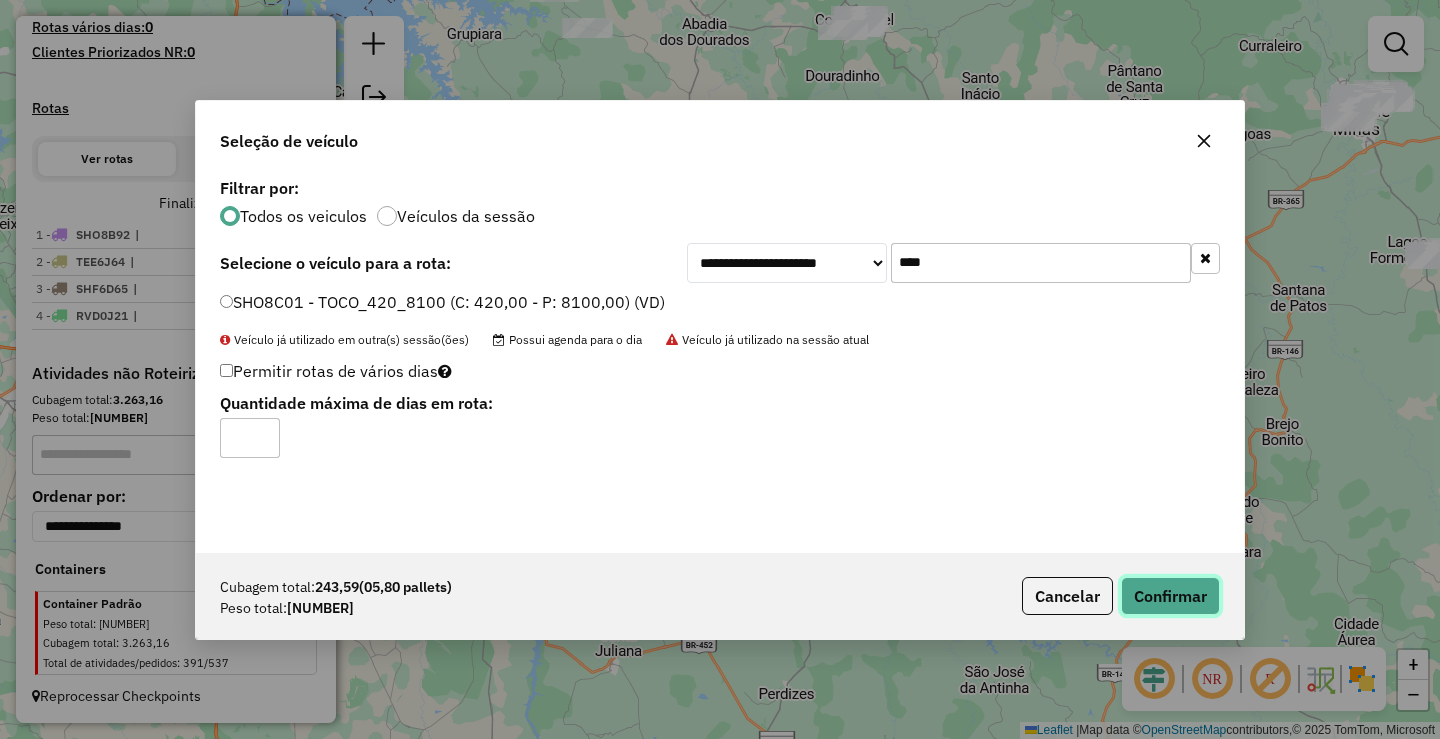 click on "Confirmar" 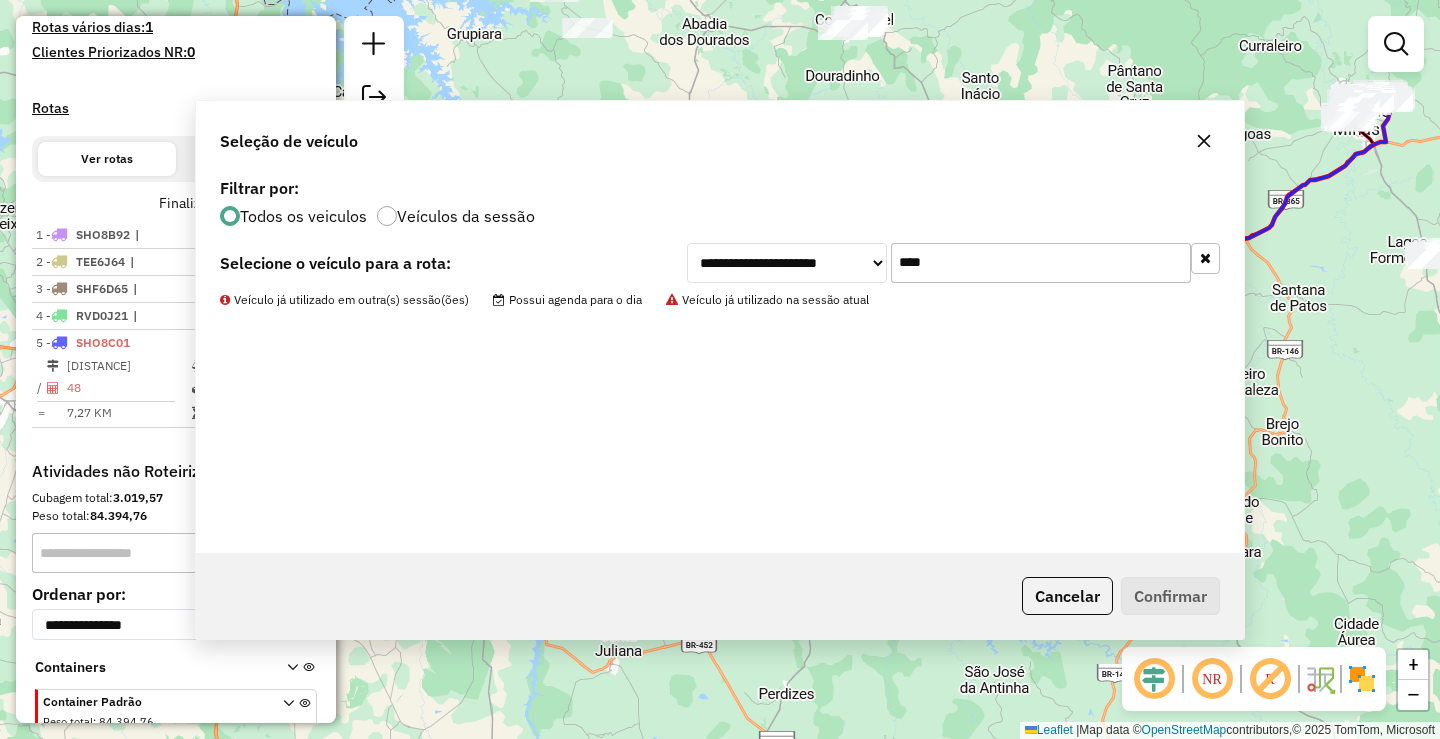 scroll, scrollTop: 611, scrollLeft: 0, axis: vertical 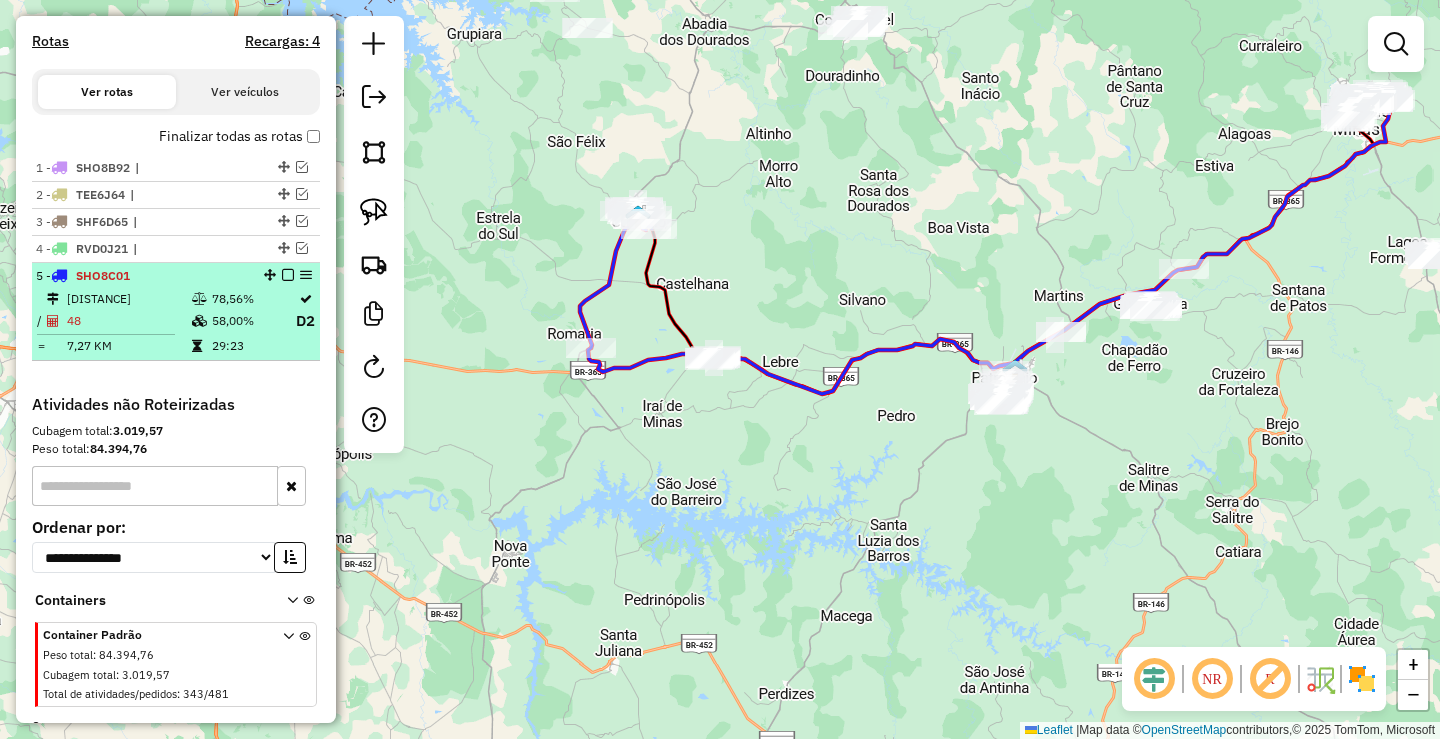 click at bounding box center [288, 275] 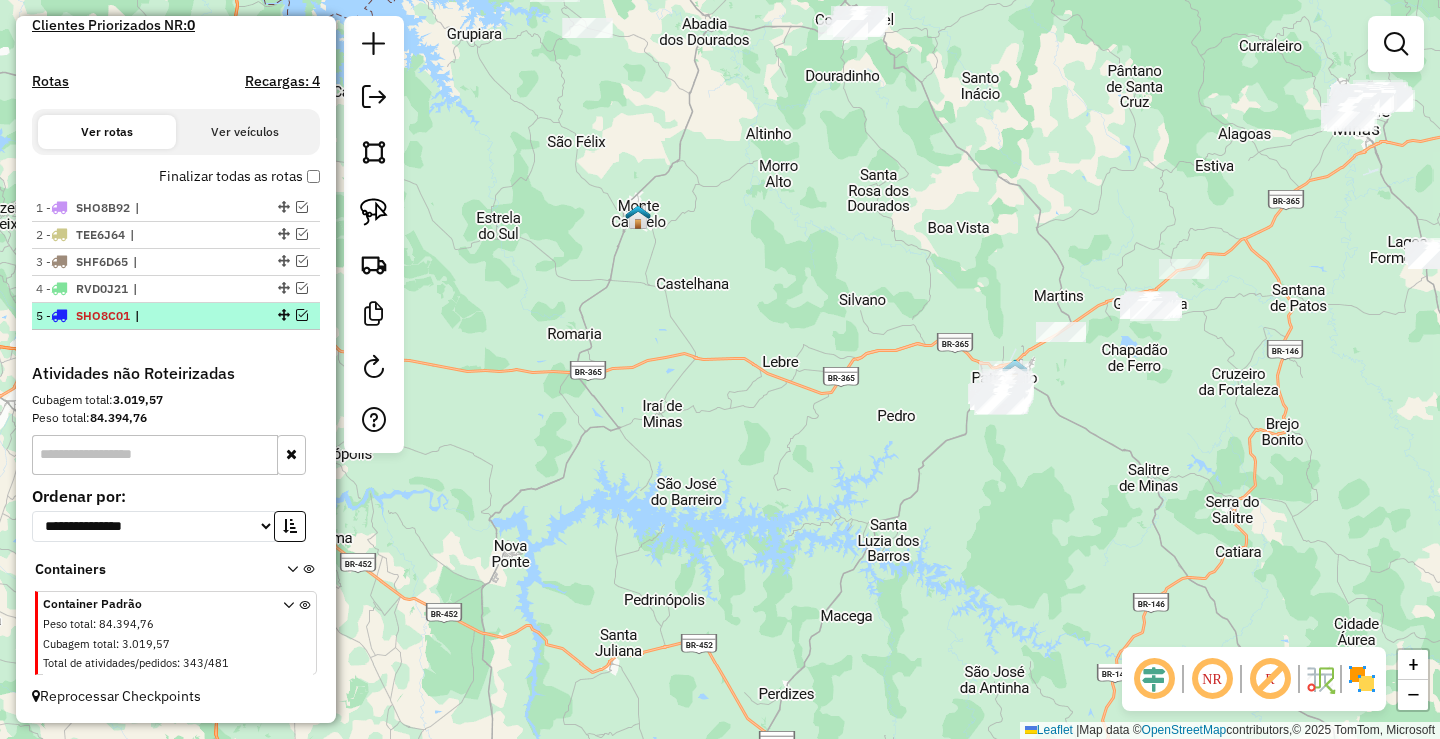 scroll, scrollTop: 571, scrollLeft: 0, axis: vertical 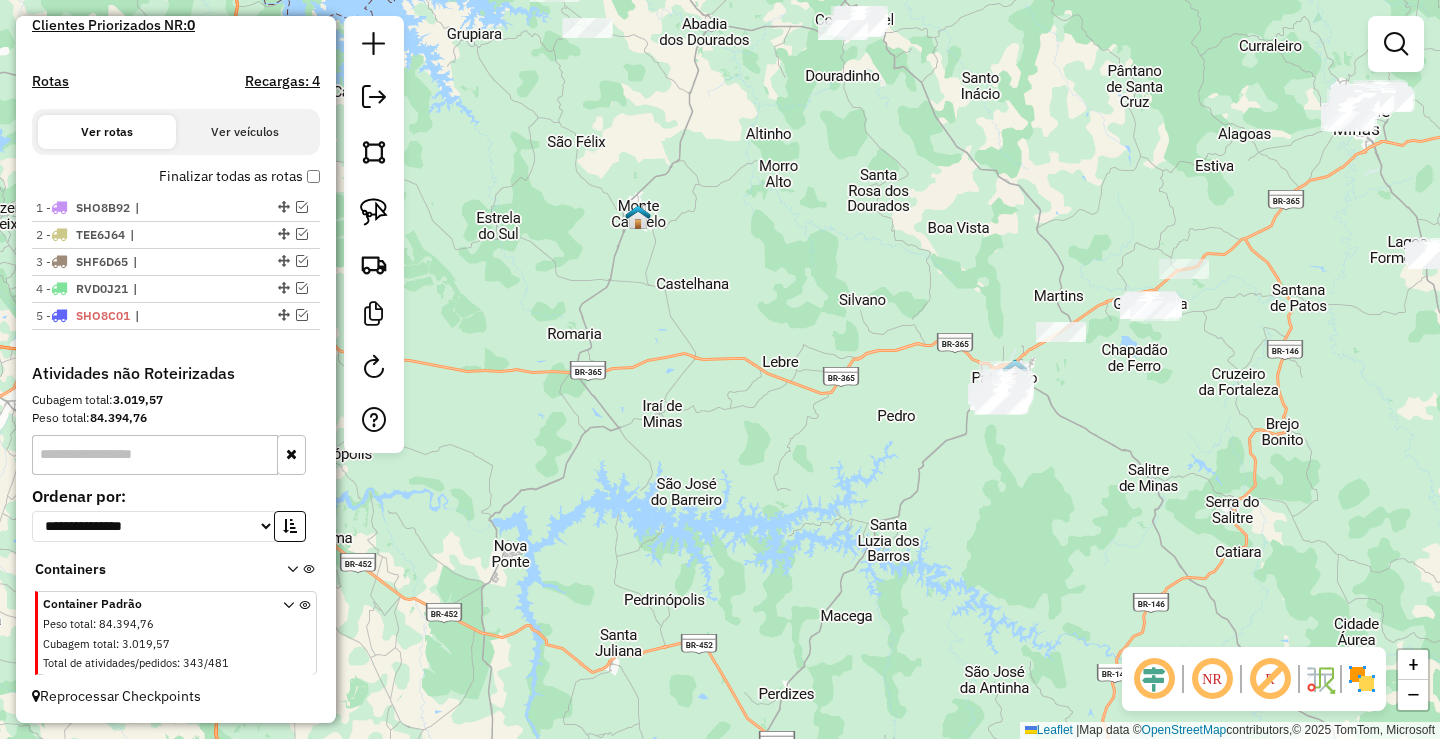 drag, startPoint x: 834, startPoint y: 327, endPoint x: 709, endPoint y: 417, distance: 154.02922 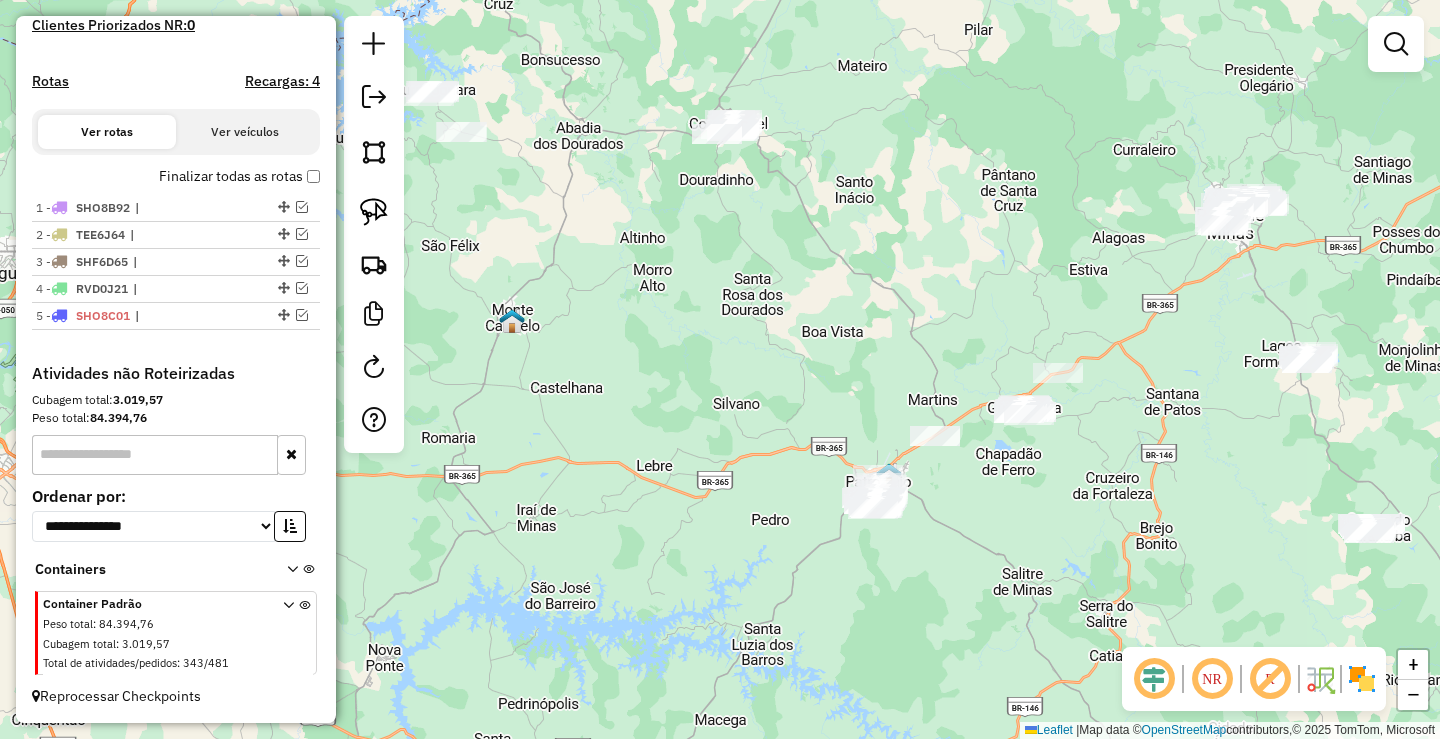 drag, startPoint x: 628, startPoint y: 299, endPoint x: 707, endPoint y: 357, distance: 98.005104 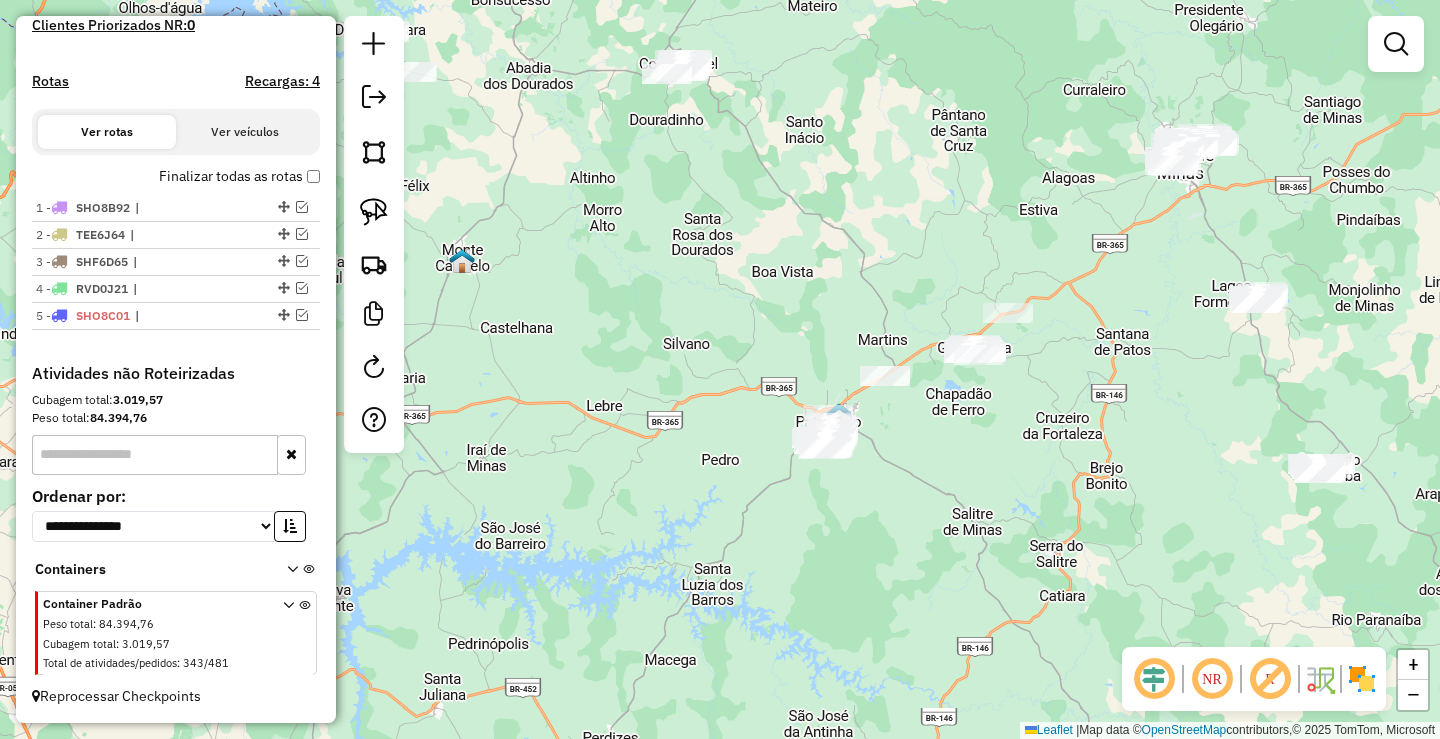 drag, startPoint x: 642, startPoint y: 317, endPoint x: 546, endPoint y: 255, distance: 114.28036 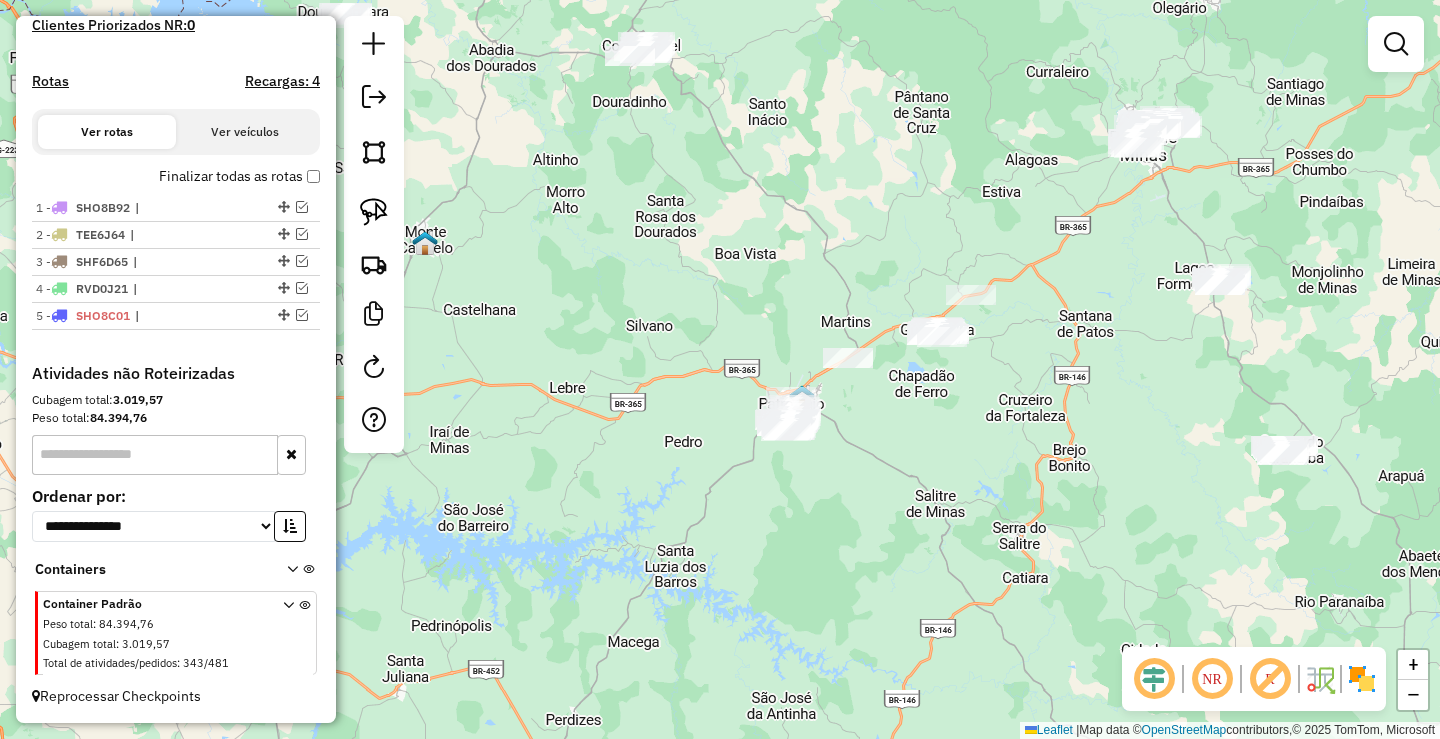 click on "Janela de atendimento Grade de atendimento Capacidade Transportadoras Veículos Cliente Pedidos  Rotas Selecione os dias de semana para filtrar as janelas de atendimento  Seg   Ter   Qua   Qui   Sex   Sáb   Dom  Informe o período da janela de atendimento: De: Até:  Filtrar exatamente a janela do cliente  Considerar janela de atendimento padrão  Selecione os dias de semana para filtrar as grades de atendimento  Seg   Ter   Qua   Qui   Sex   Sáb   Dom   Considerar clientes sem dia de atendimento cadastrado  Clientes fora do dia de atendimento selecionado Filtrar as atividades entre os valores definidos abaixo:  Peso mínimo:   Peso máximo:   Cubagem mínima:   Cubagem máxima:   De:   Até:  Filtrar as atividades entre o tempo de atendimento definido abaixo:  De:   Até:   Considerar capacidade total dos clientes não roteirizados Transportadora: Selecione um ou mais itens Tipo de veículo: Selecione um ou mais itens Veículo: Selecione um ou mais itens Motorista: Selecione um ou mais itens Nome: Rótulo:" 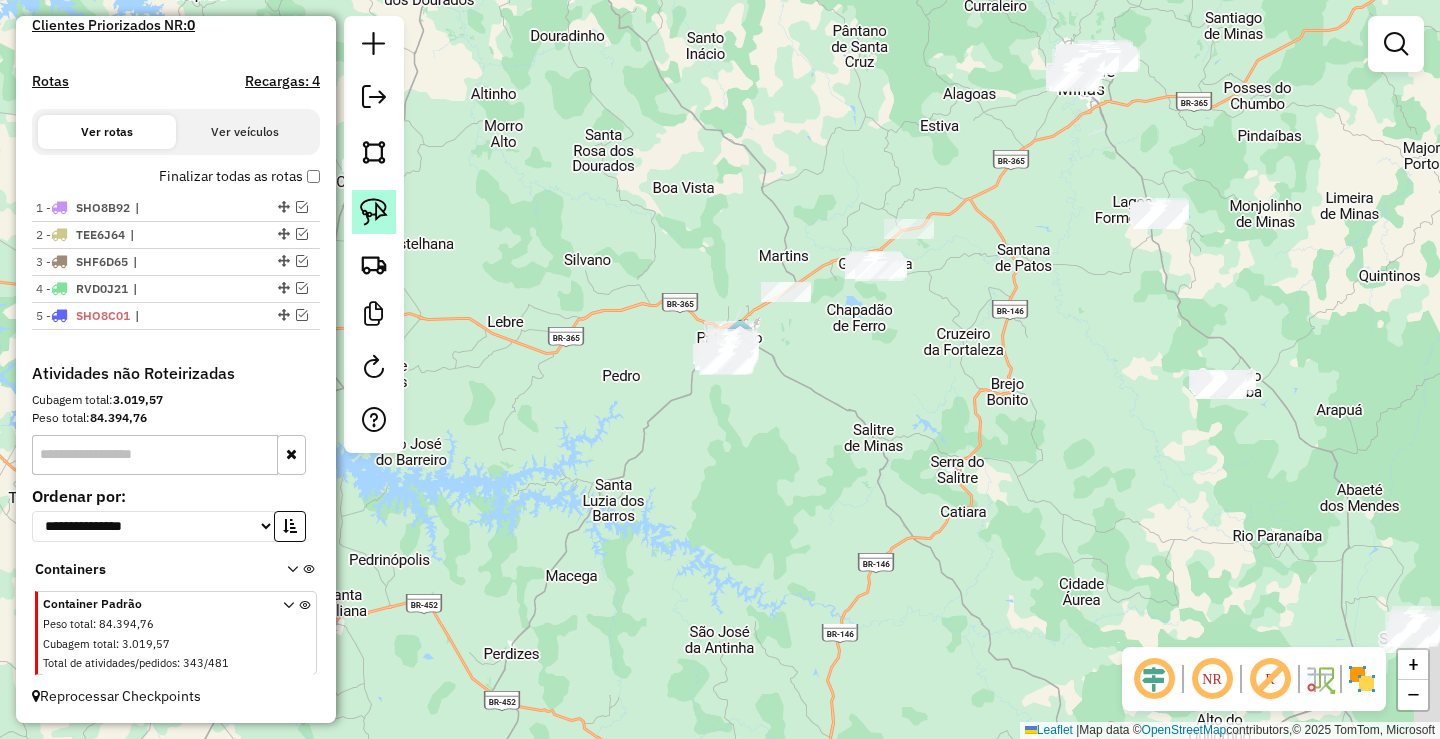 click 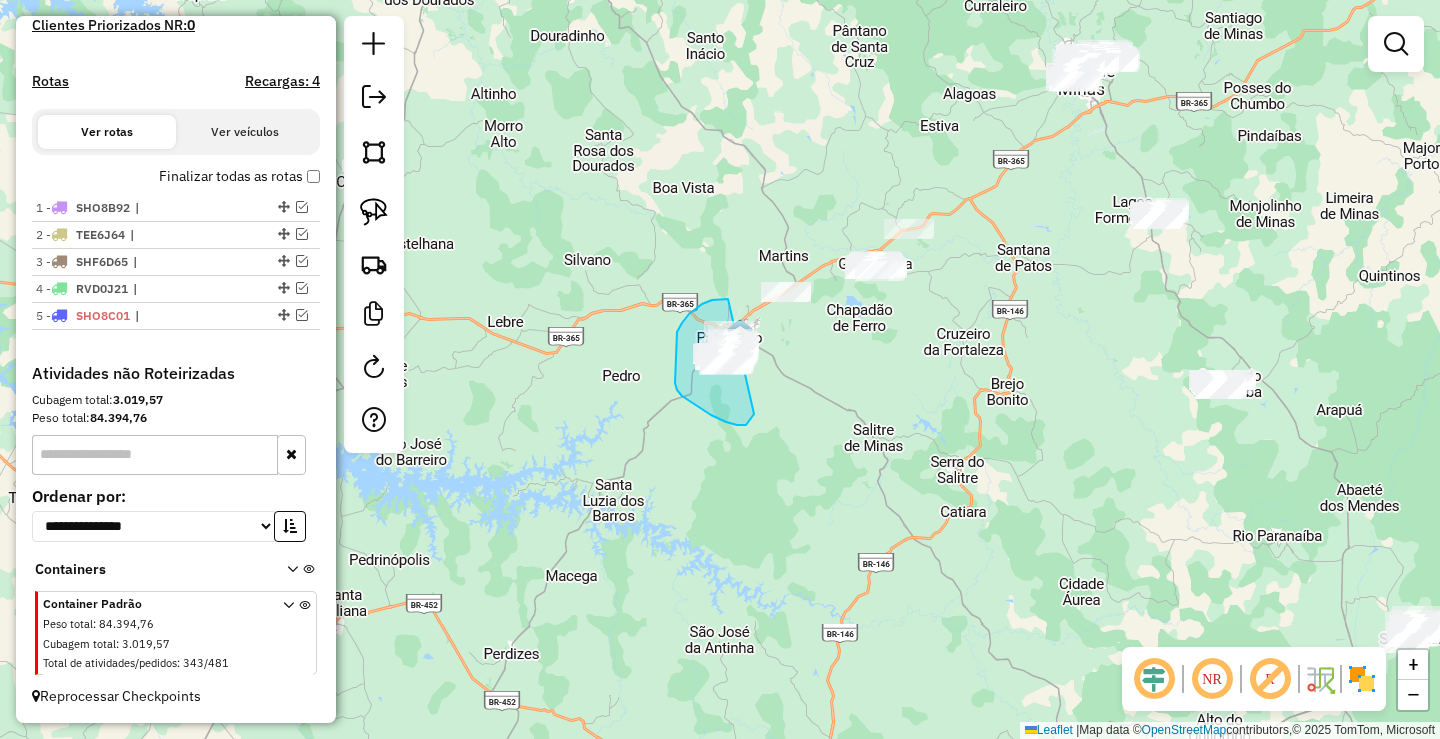 drag, startPoint x: 712, startPoint y: 300, endPoint x: 791, endPoint y: 374, distance: 108.245094 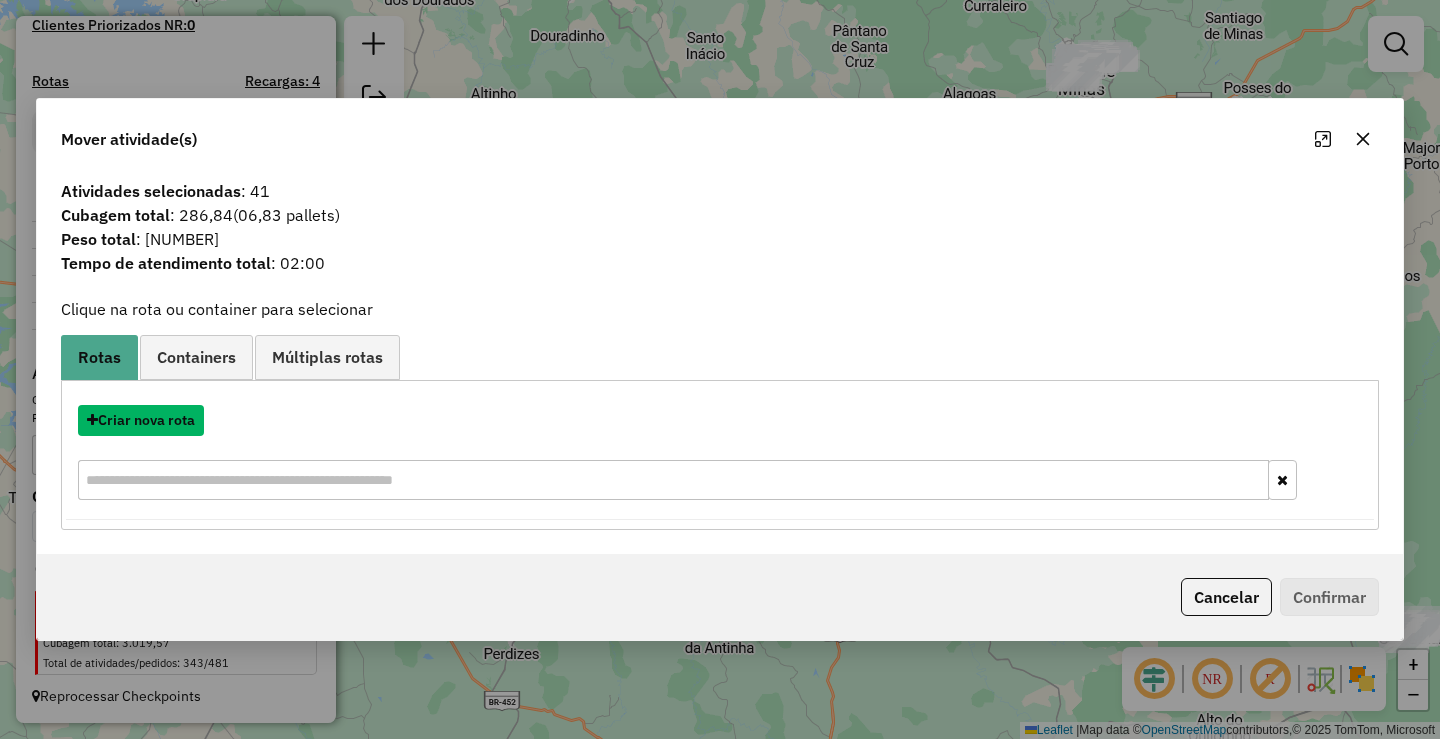 click on "Criar nova rota" at bounding box center (141, 420) 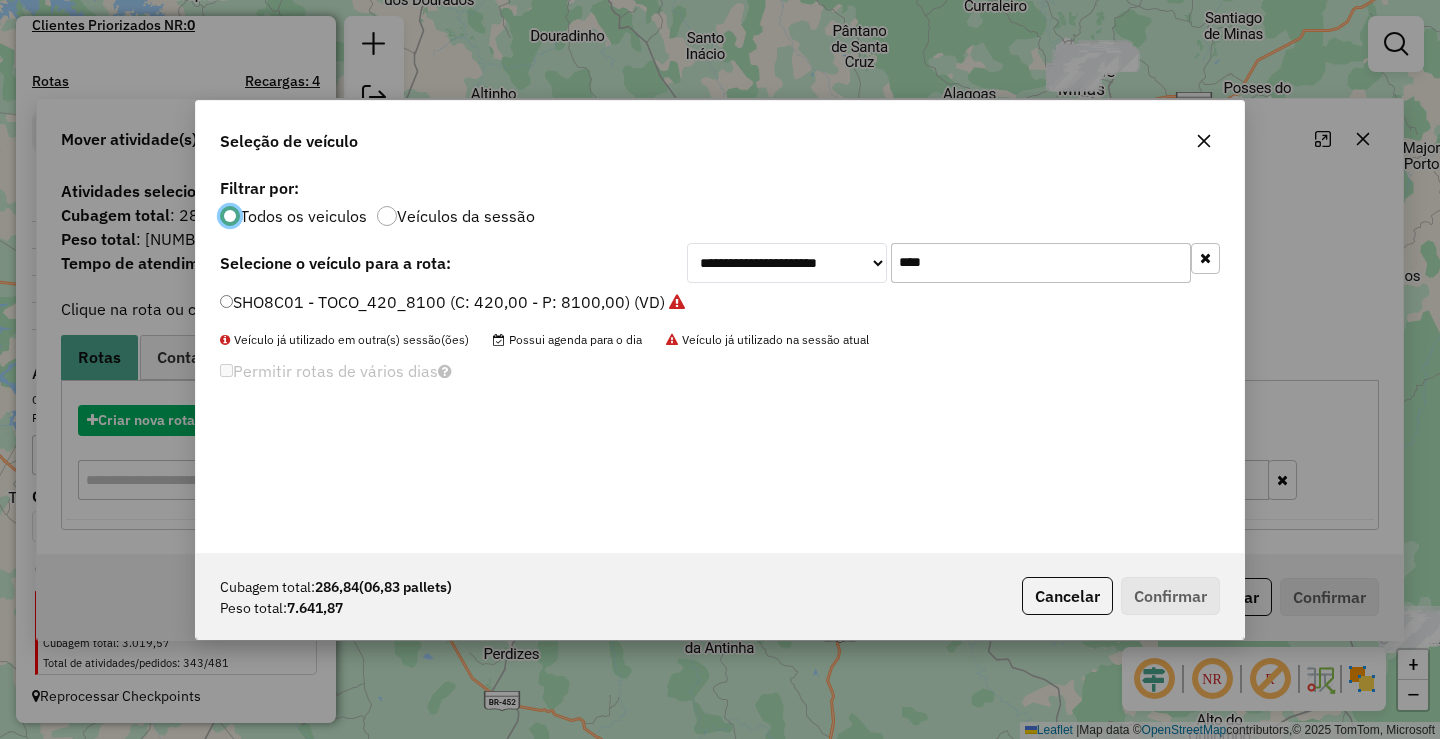 scroll, scrollTop: 11, scrollLeft: 6, axis: both 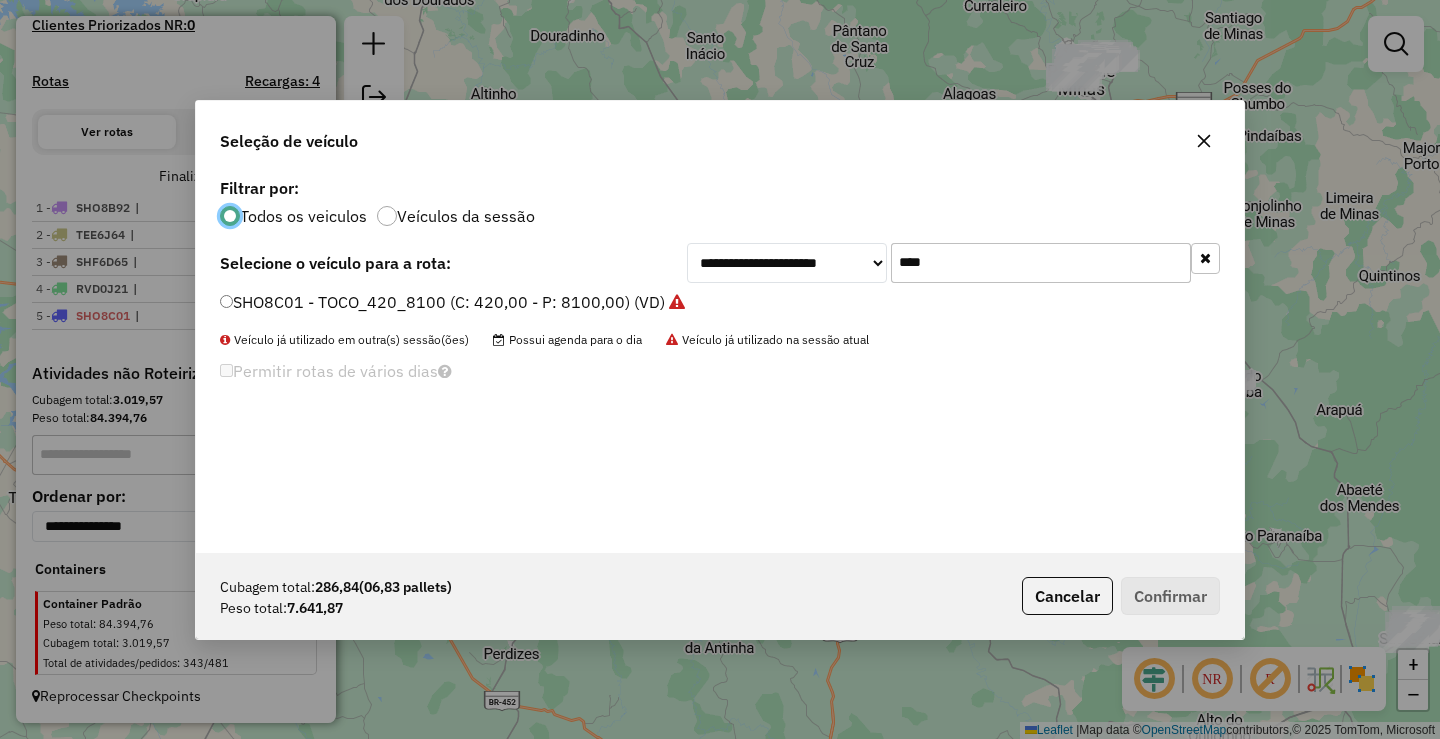 click on "**********" 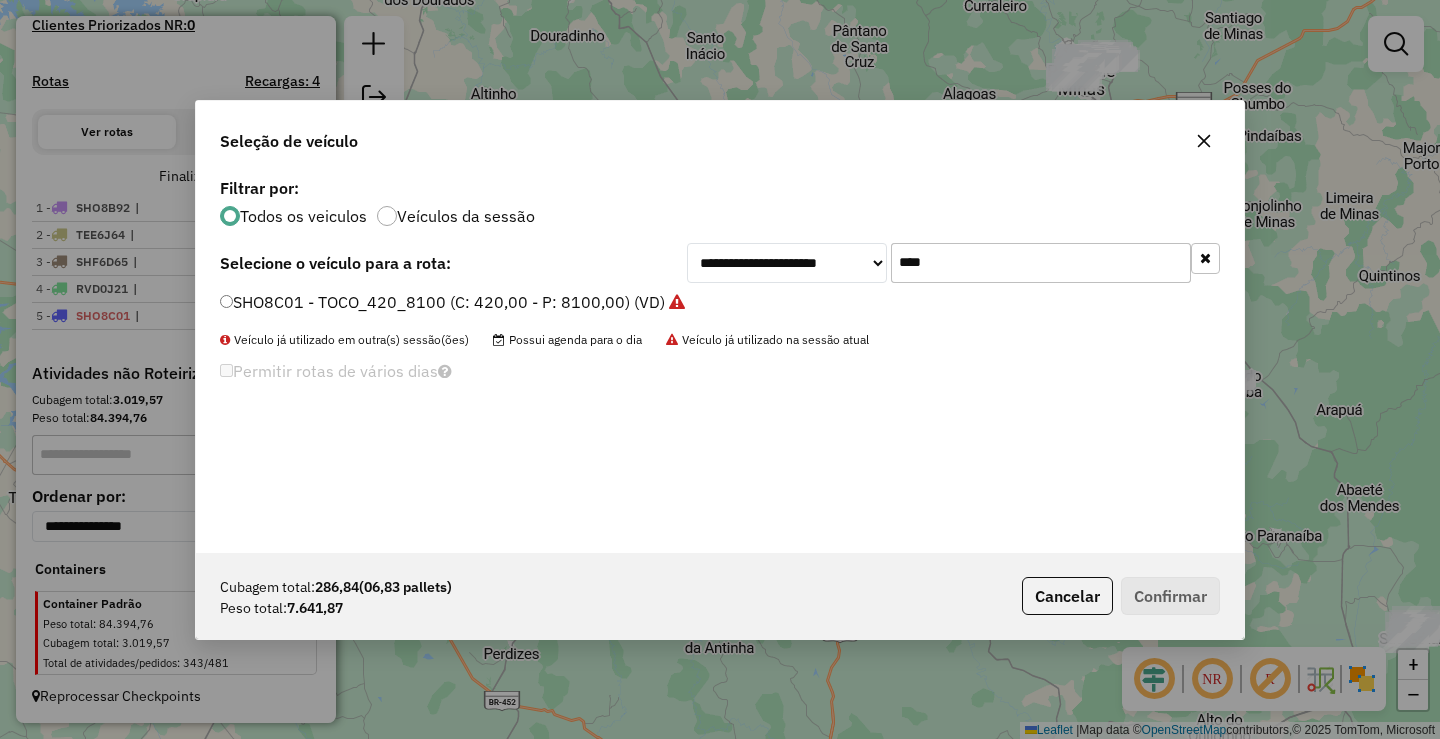 click on "****" 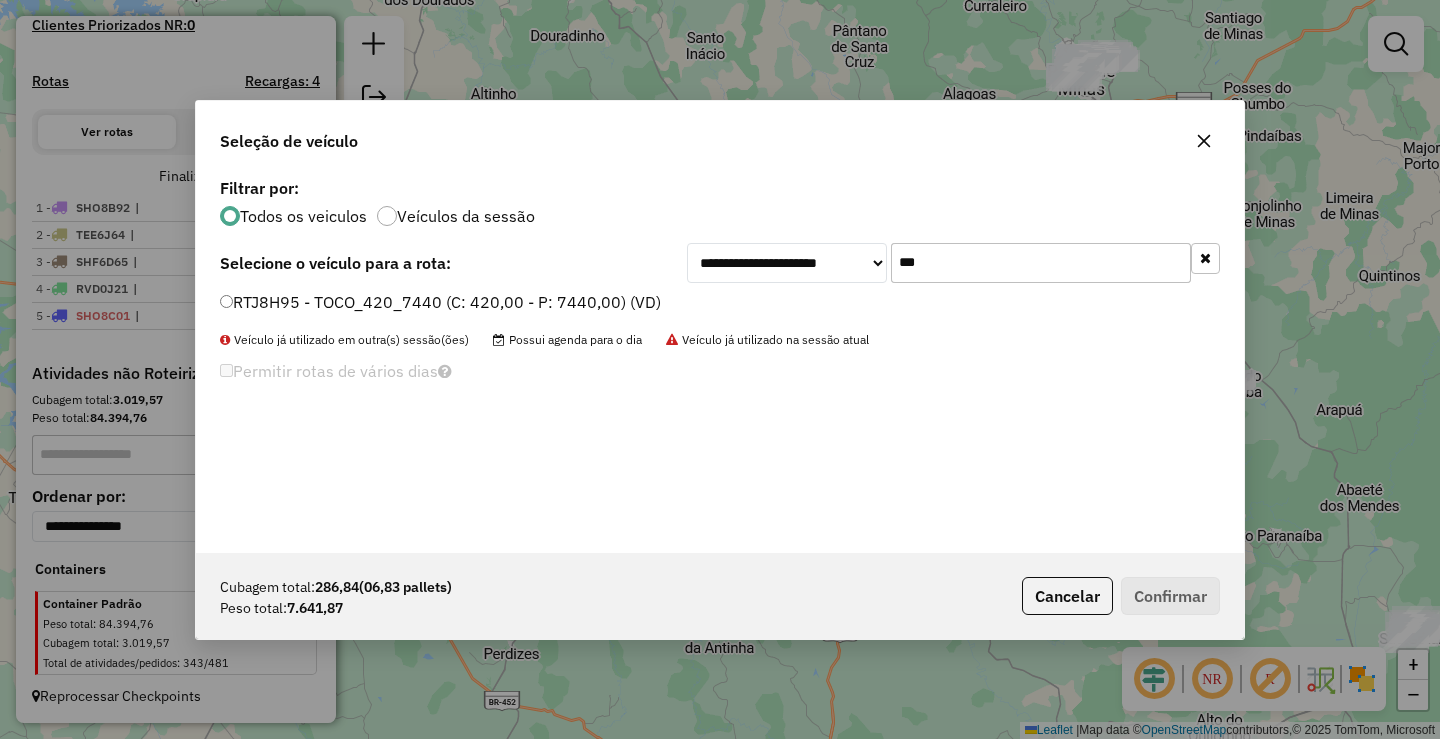 click on "RTJ8H95 - TOCO_420_7440 (C: 420,00 - P: 7440,00) (VD)" 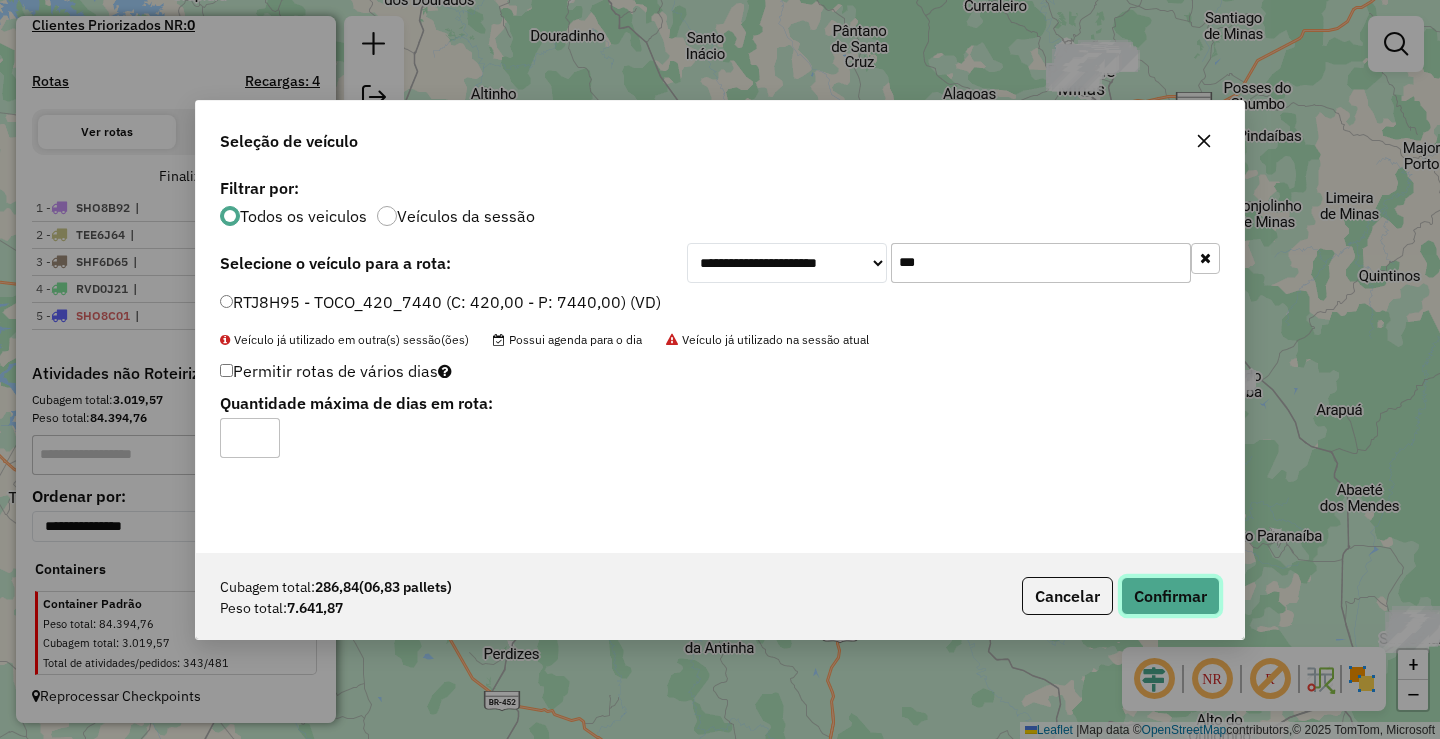 click on "Confirmar" 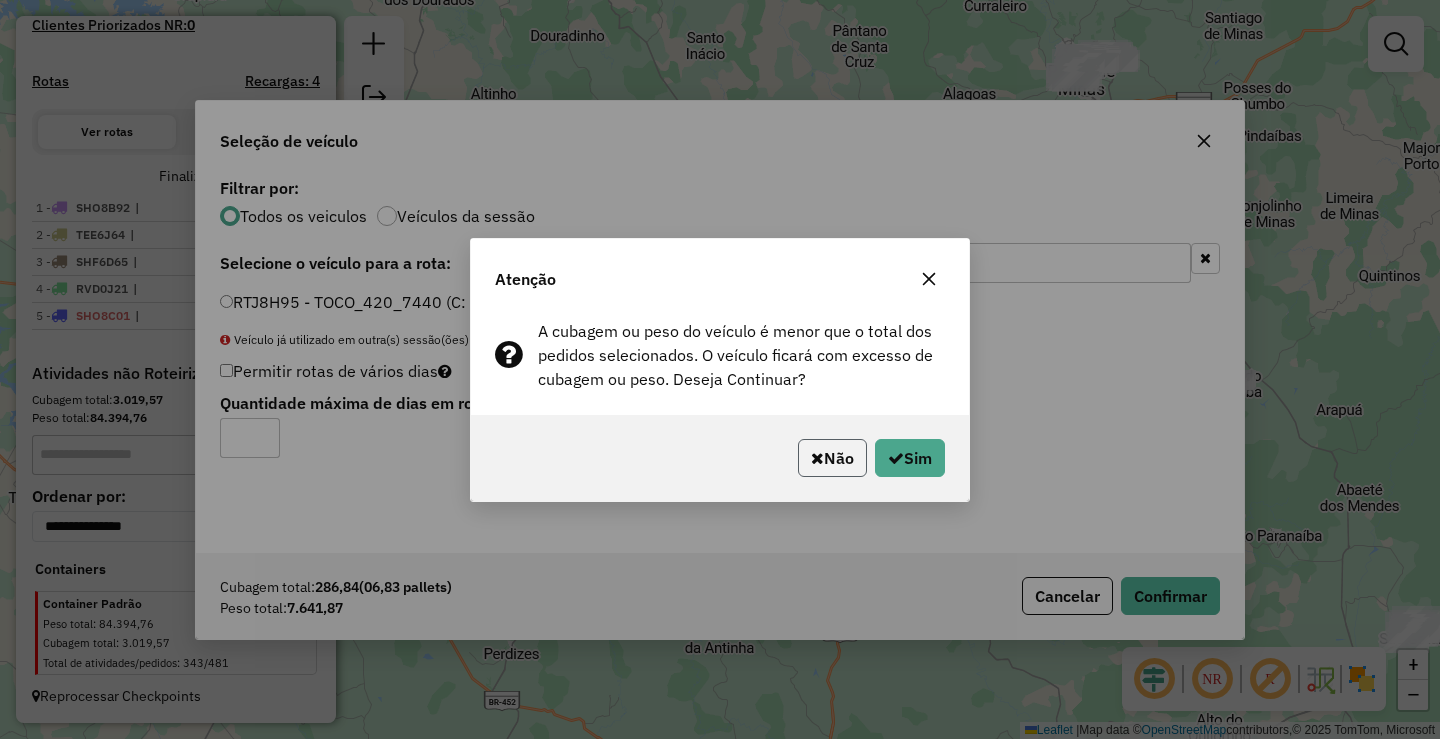 click on "Não" 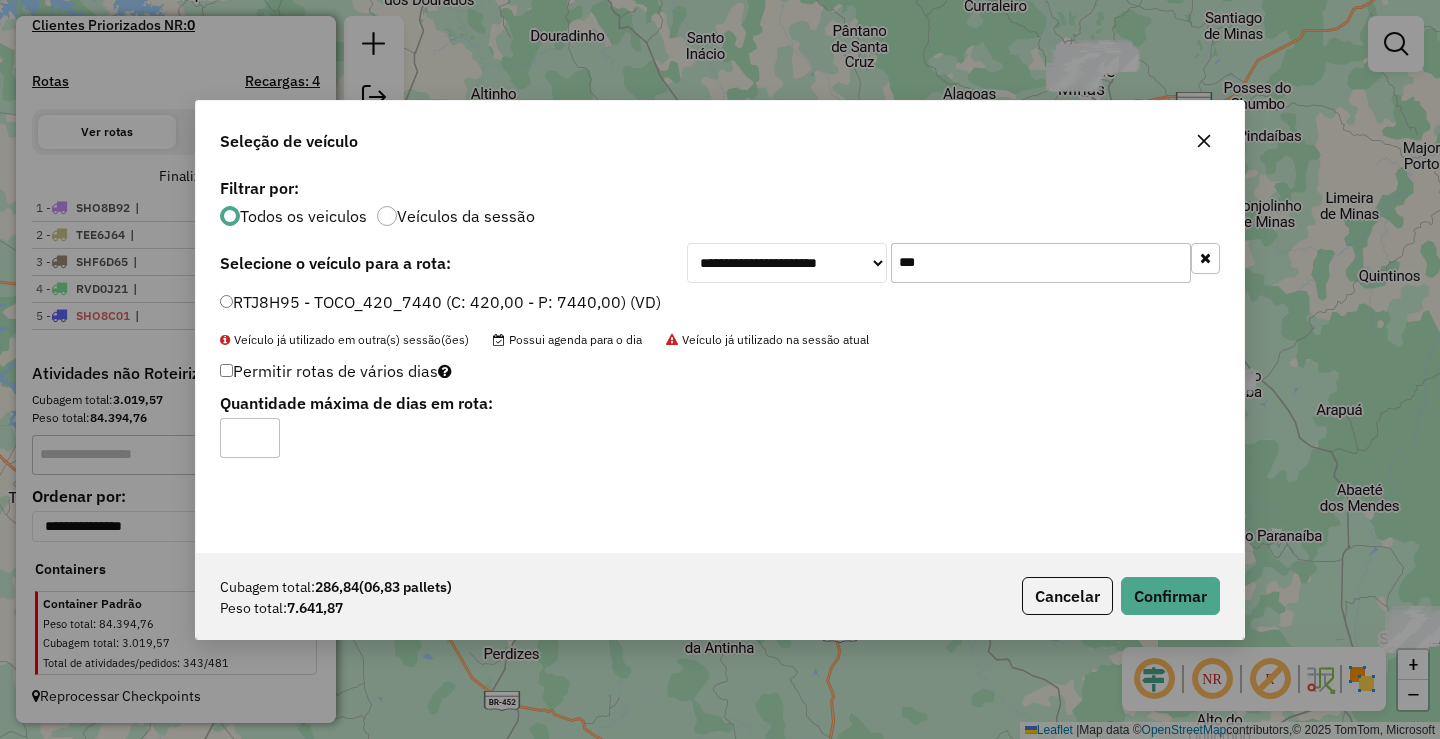 click on "***" 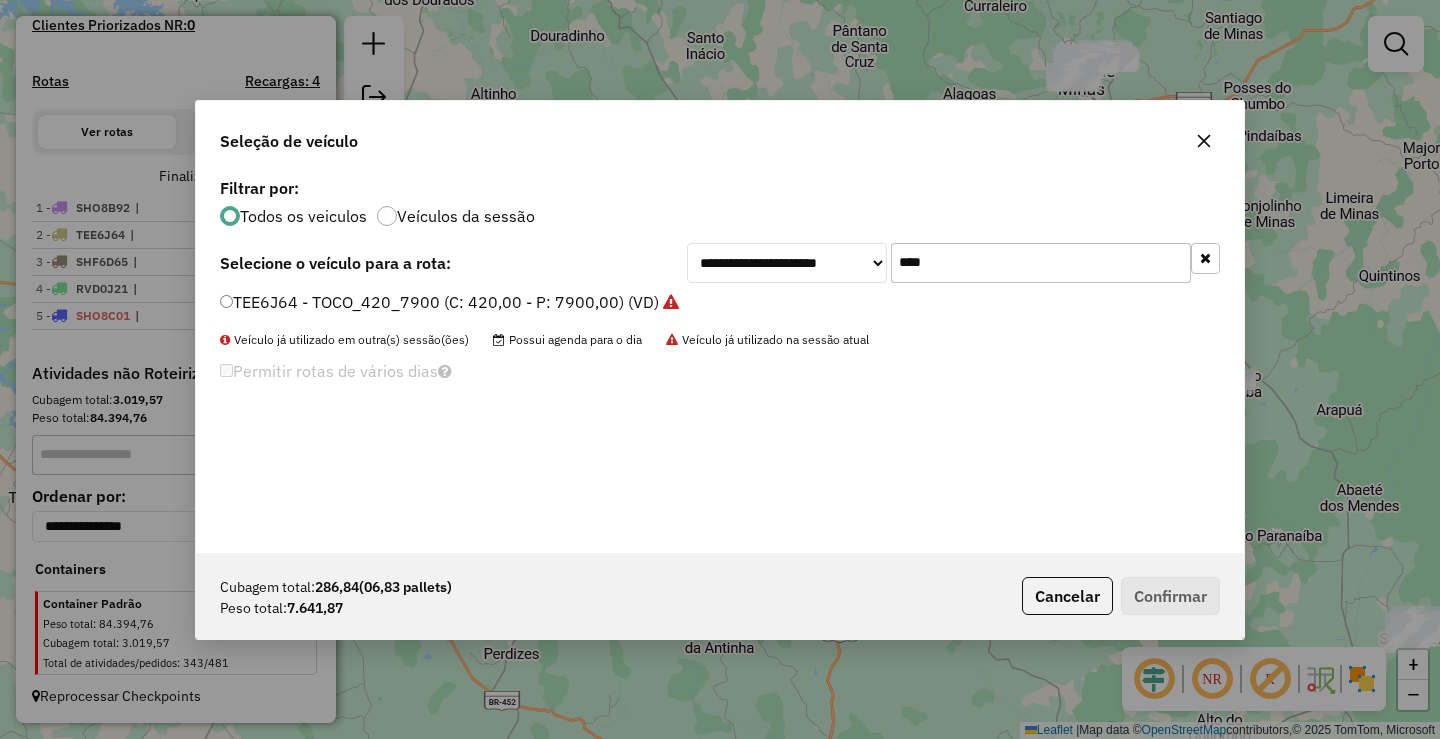 type on "****" 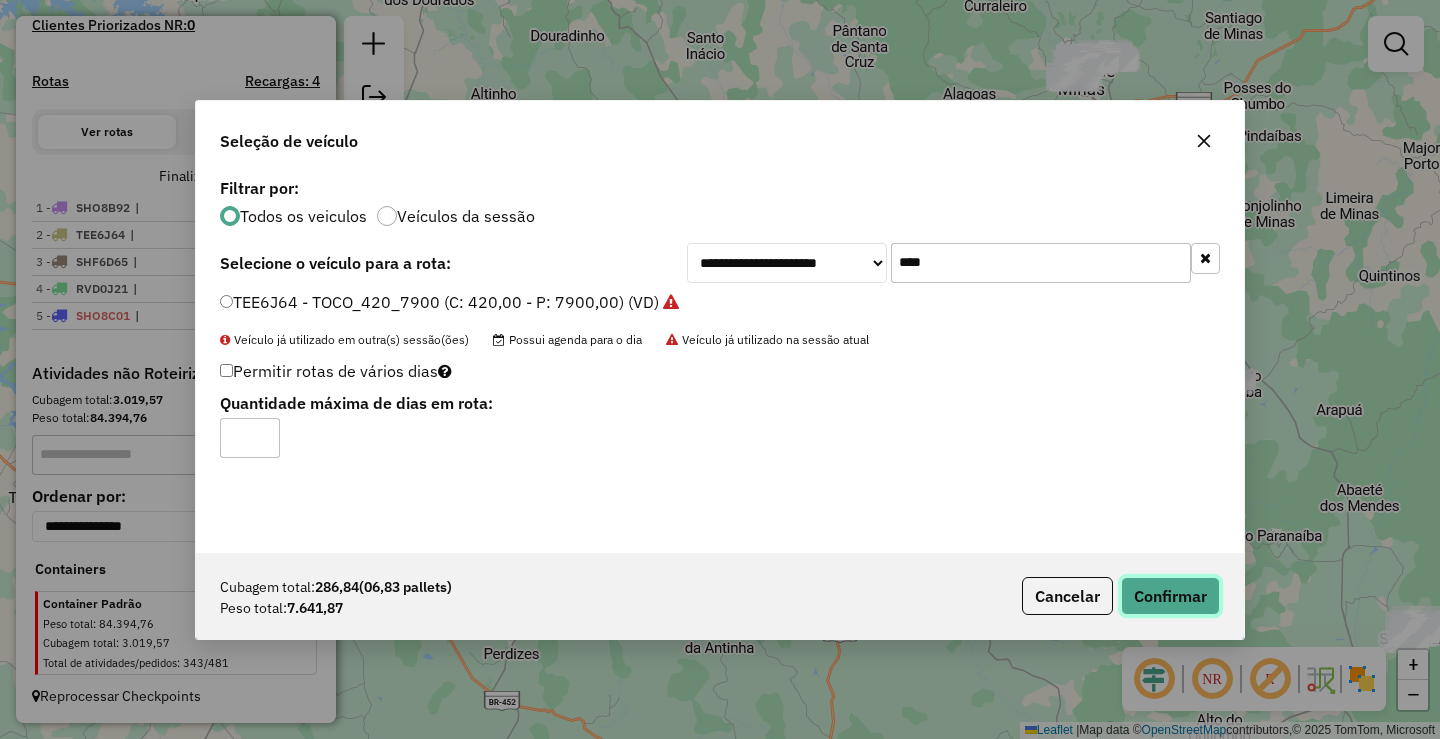 click on "Confirmar" 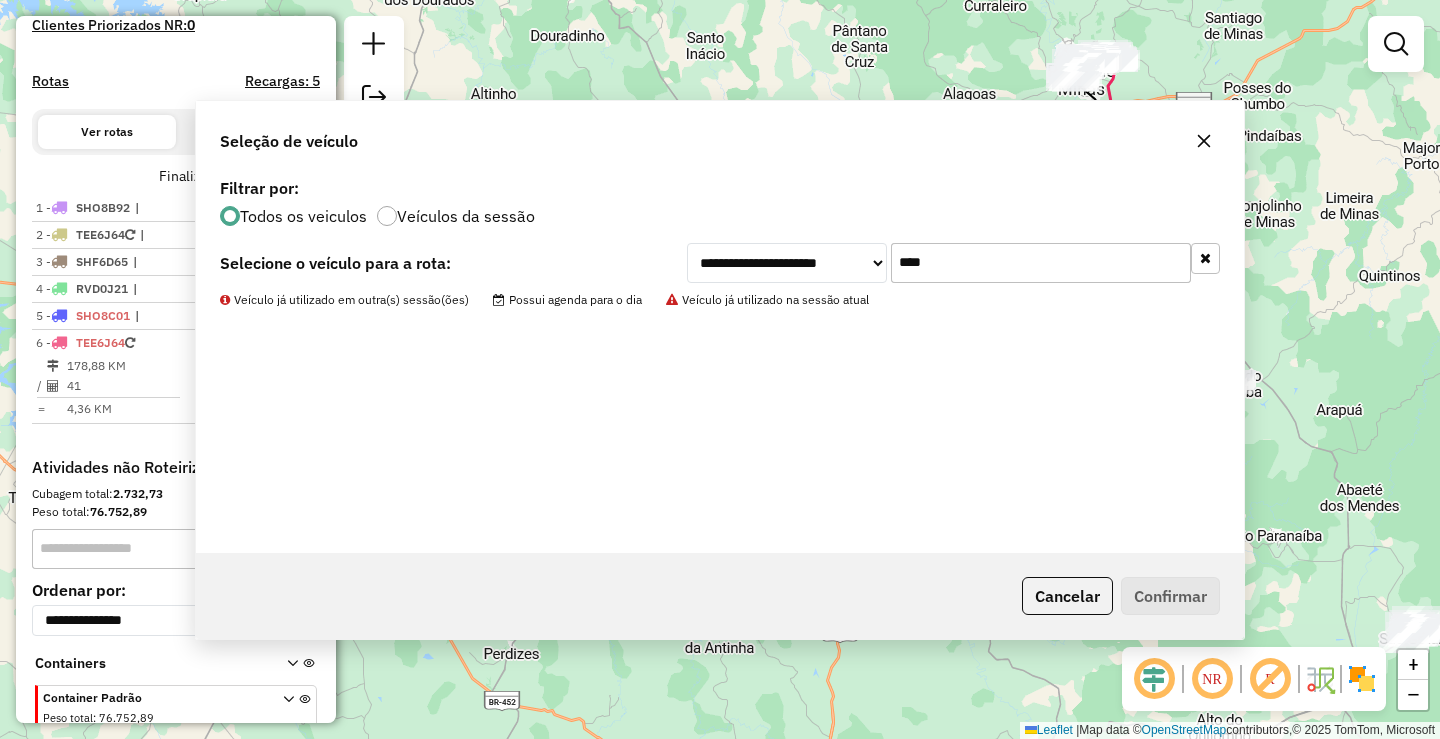 scroll, scrollTop: 611, scrollLeft: 0, axis: vertical 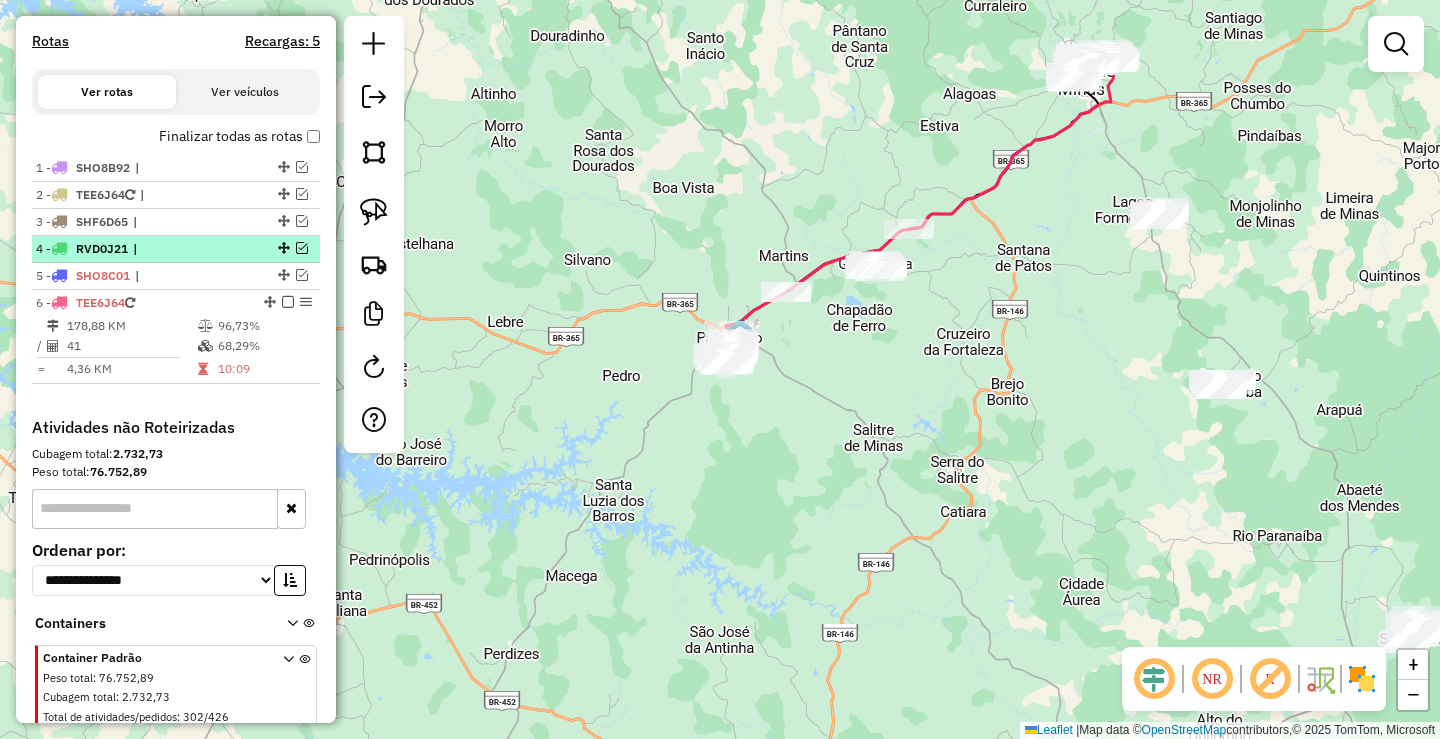 click at bounding box center (302, 248) 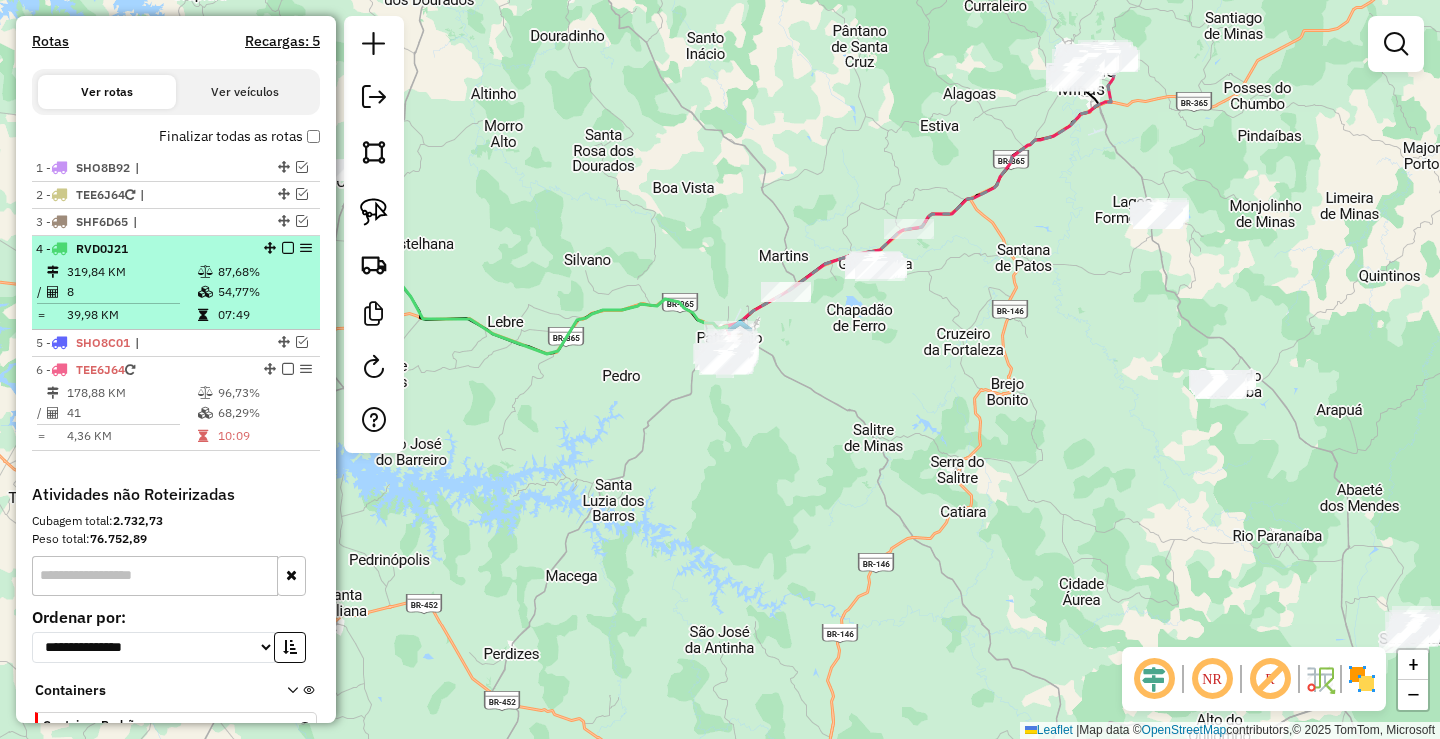 click on "87,68%" at bounding box center [264, 272] 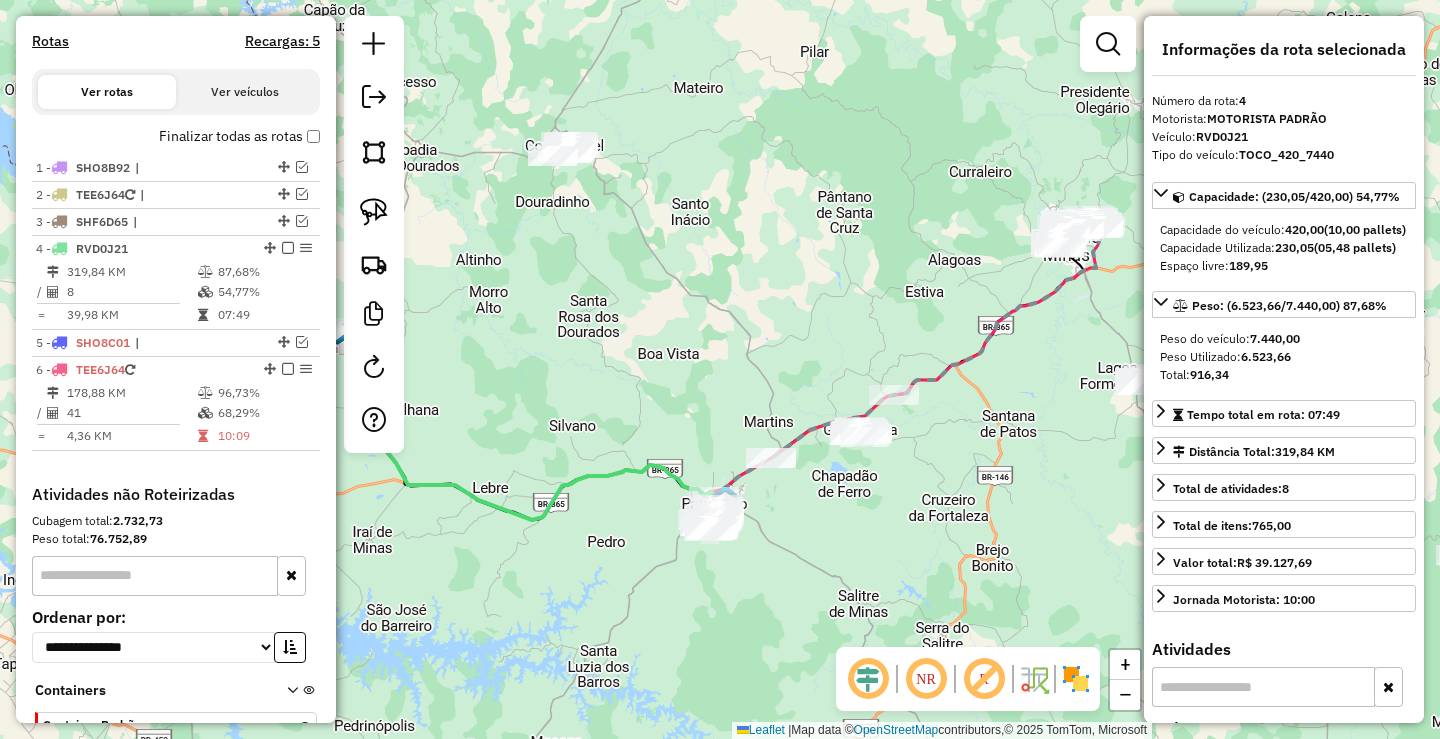 drag, startPoint x: 816, startPoint y: 325, endPoint x: 829, endPoint y: 321, distance: 13.601471 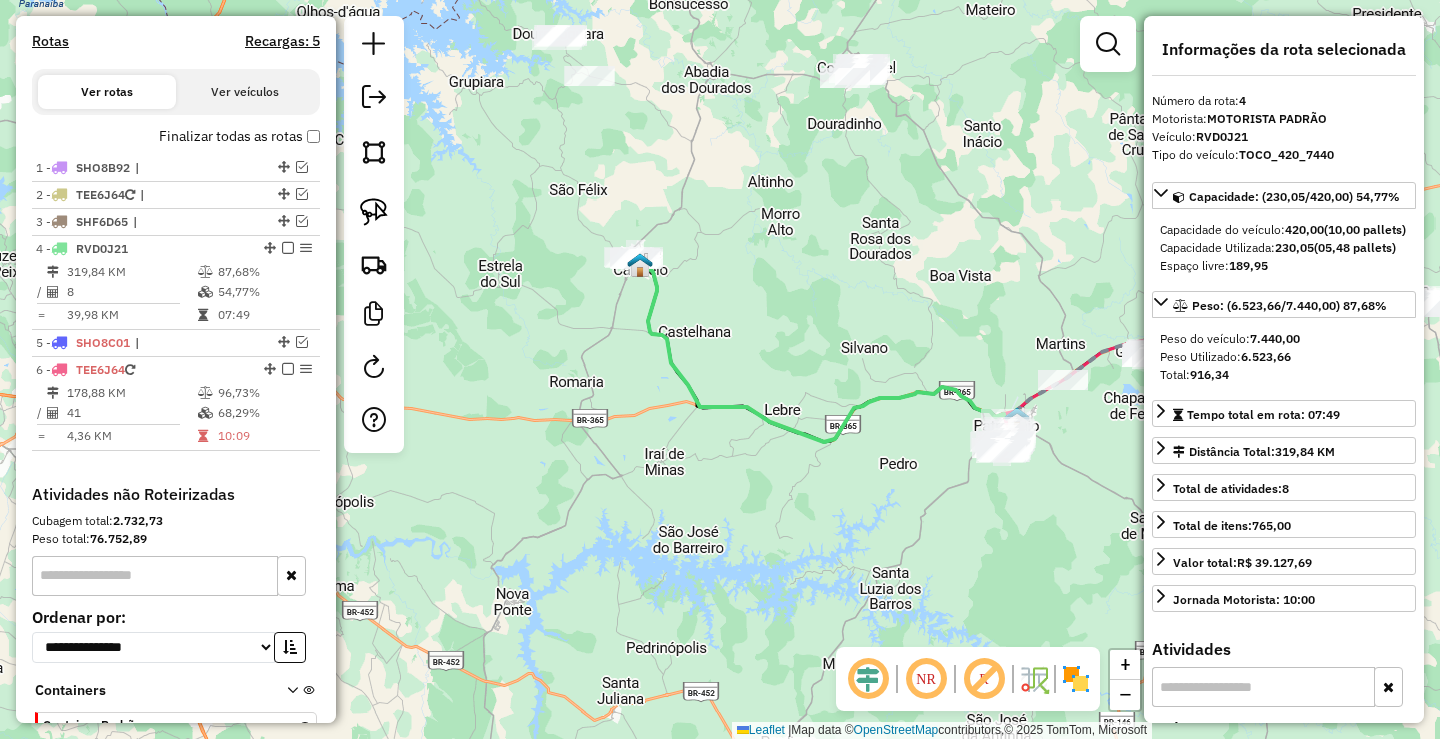 drag, startPoint x: 772, startPoint y: 329, endPoint x: 776, endPoint y: 282, distance: 47.169907 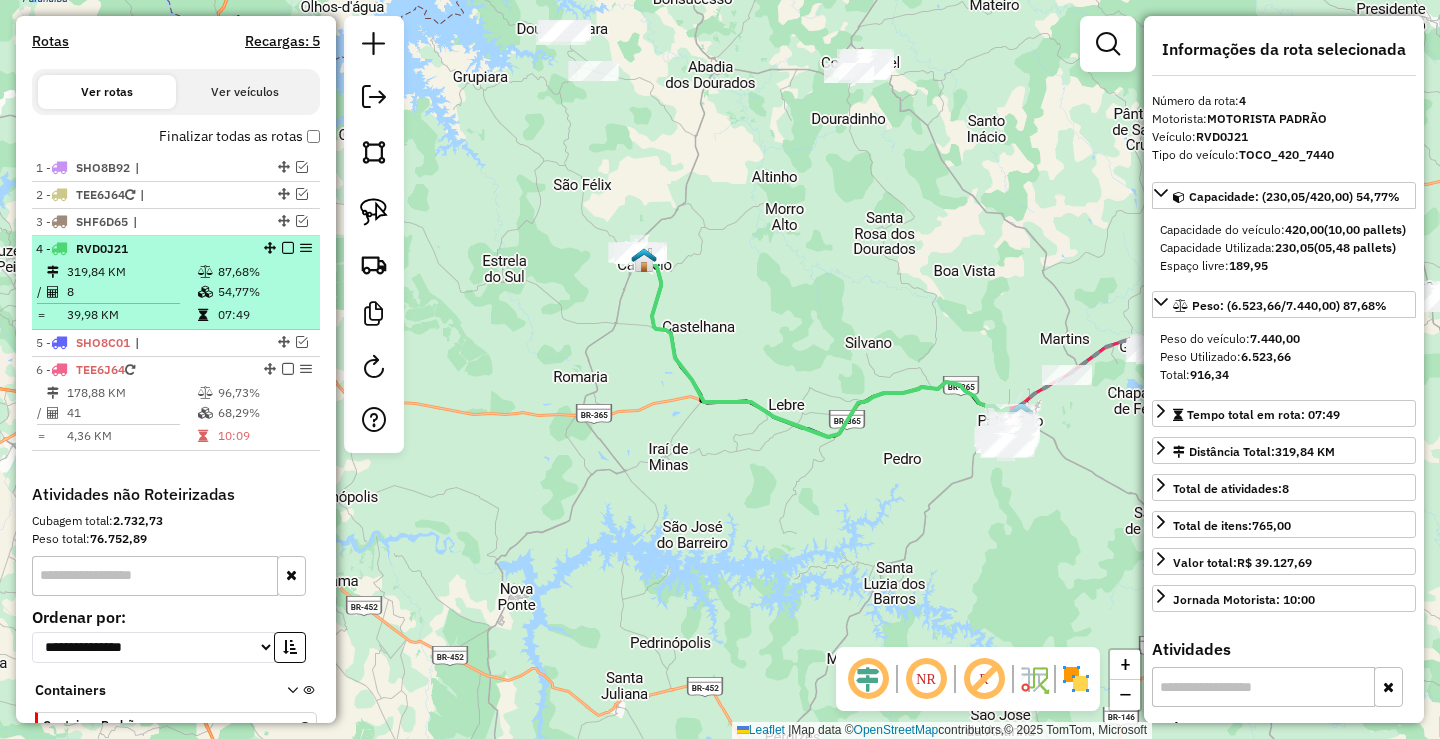 click at bounding box center (288, 248) 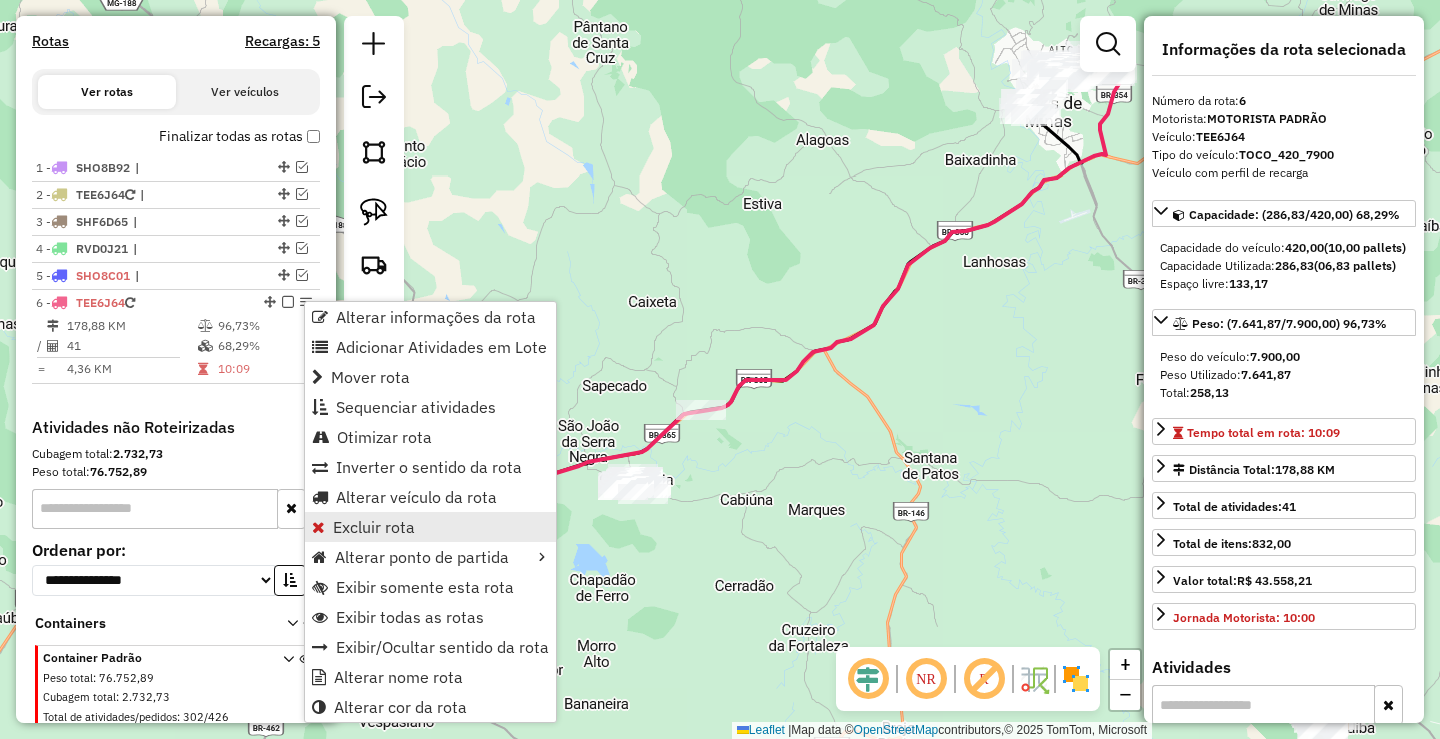click on "Excluir rota" at bounding box center [374, 527] 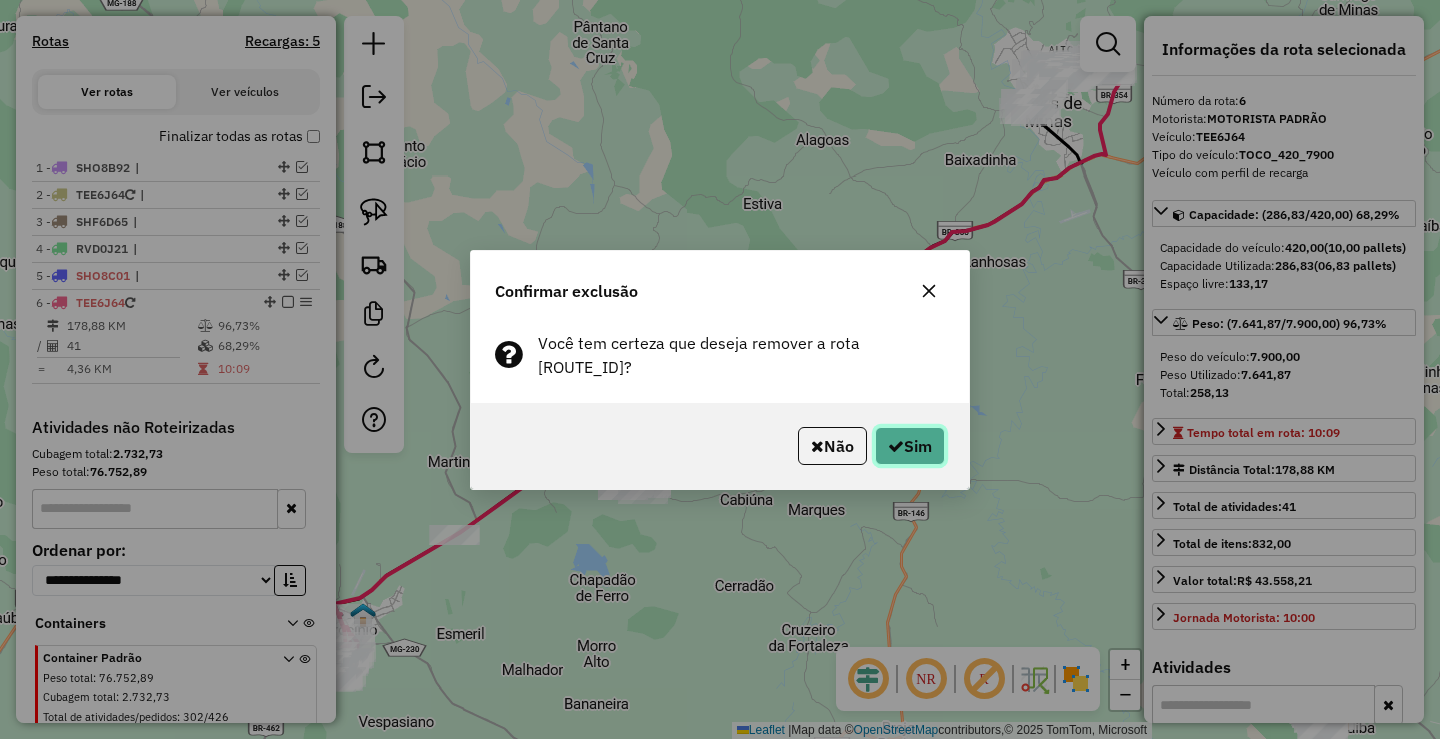 click on "Sim" 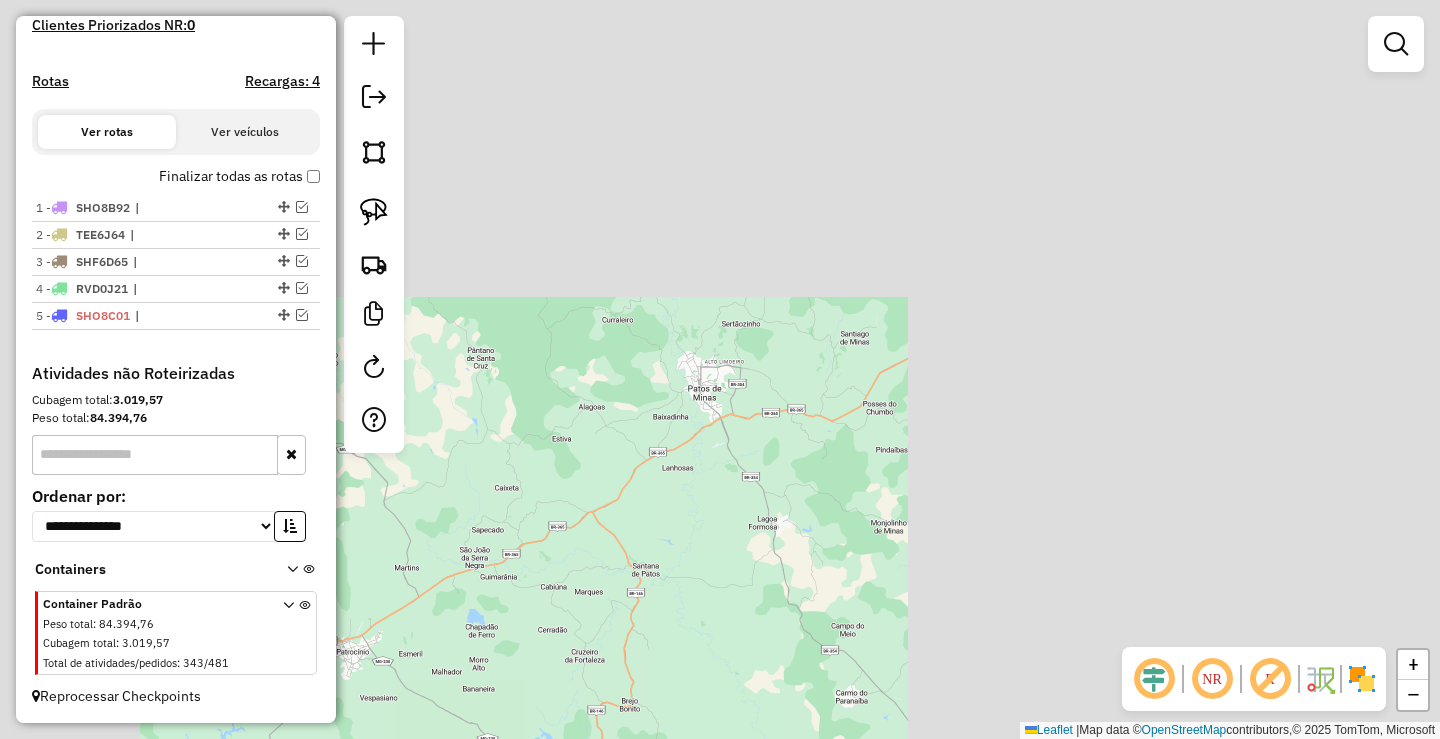 scroll, scrollTop: 571, scrollLeft: 0, axis: vertical 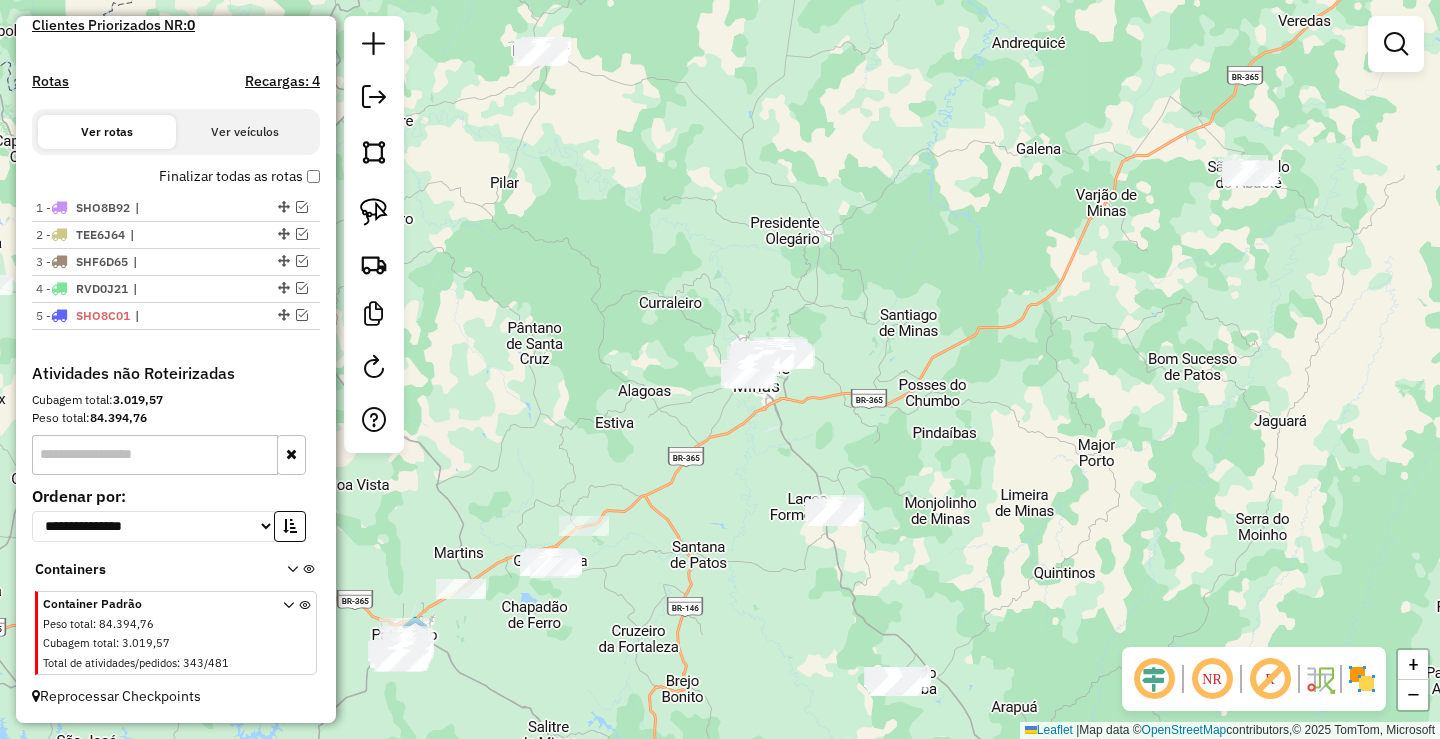 drag, startPoint x: 589, startPoint y: 398, endPoint x: 715, endPoint y: 351, distance: 134.48048 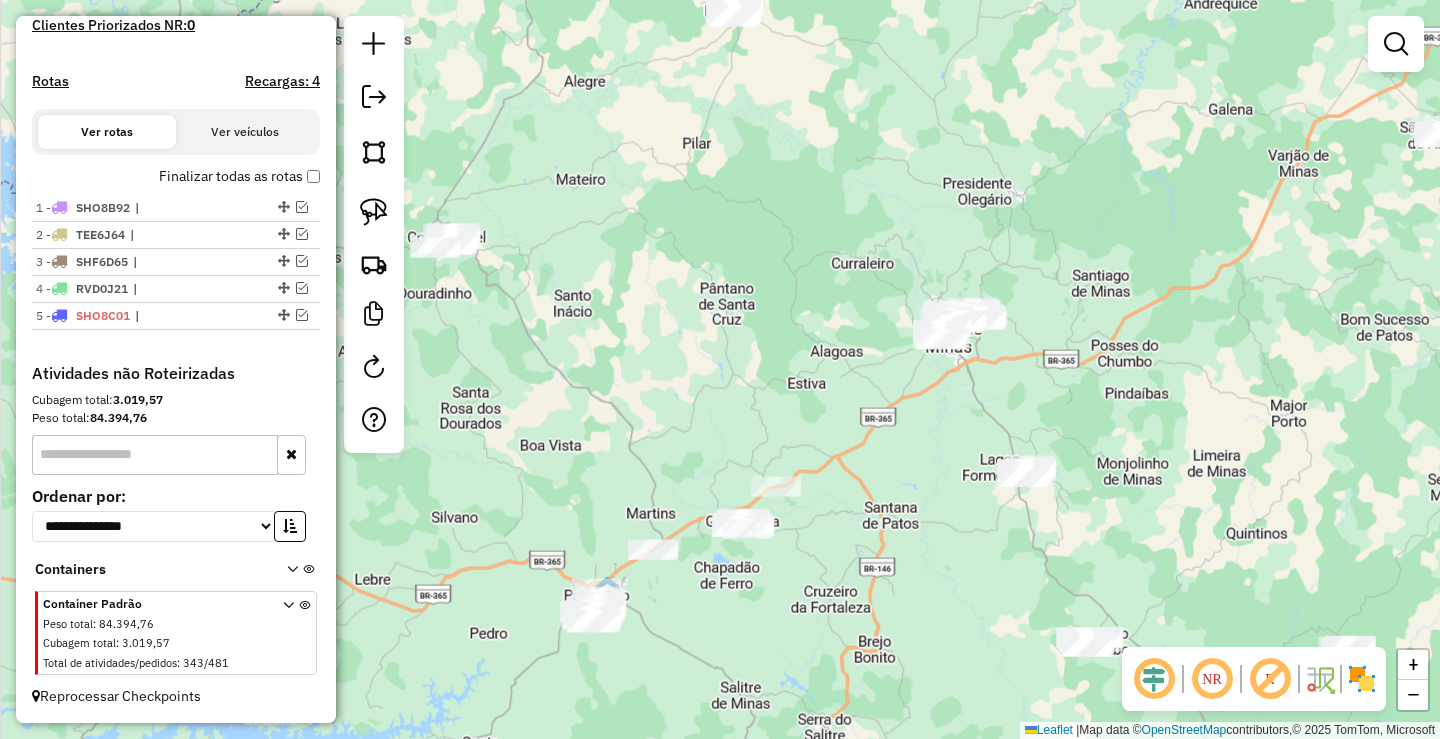 click on "Janela de atendimento Grade de atendimento Capacidade Transportadoras Veículos Cliente Pedidos  Rotas Selecione os dias de semana para filtrar as janelas de atendimento  Seg   Ter   Qua   Qui   Sex   Sáb   Dom  Informe o período da janela de atendimento: De: Até:  Filtrar exatamente a janela do cliente  Considerar janela de atendimento padrão  Selecione os dias de semana para filtrar as grades de atendimento  Seg   Ter   Qua   Qui   Sex   Sáb   Dom   Considerar clientes sem dia de atendimento cadastrado  Clientes fora do dia de atendimento selecionado Filtrar as atividades entre os valores definidos abaixo:  Peso mínimo:   Peso máximo:   Cubagem mínima:   Cubagem máxima:   De:   Até:  Filtrar as atividades entre o tempo de atendimento definido abaixo:  De:   Até:   Considerar capacidade total dos clientes não roteirizados Transportadora: Selecione um ou mais itens Tipo de veículo: Selecione um ou mais itens Veículo: Selecione um ou mais itens Motorista: Selecione um ou mais itens Nome: Rótulo:" 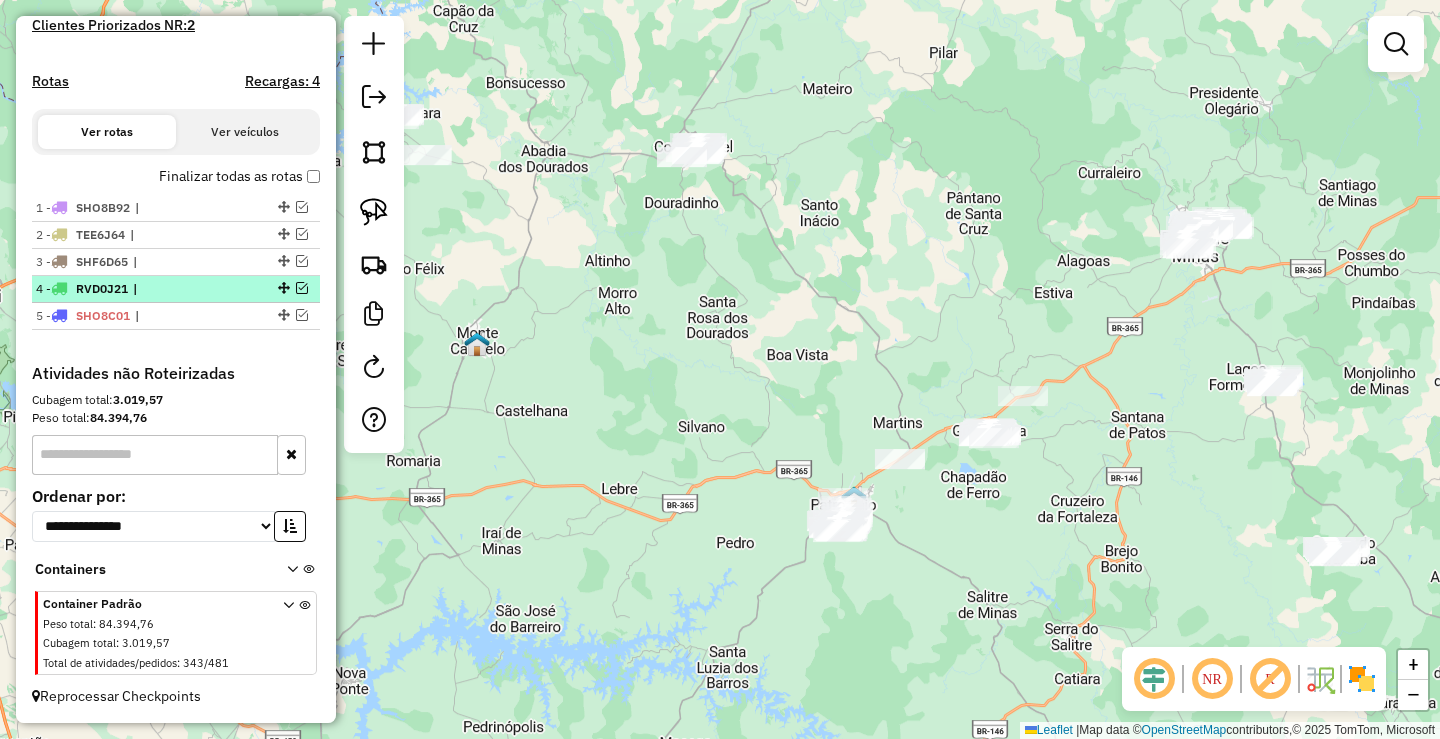 click on "|" at bounding box center [179, 289] 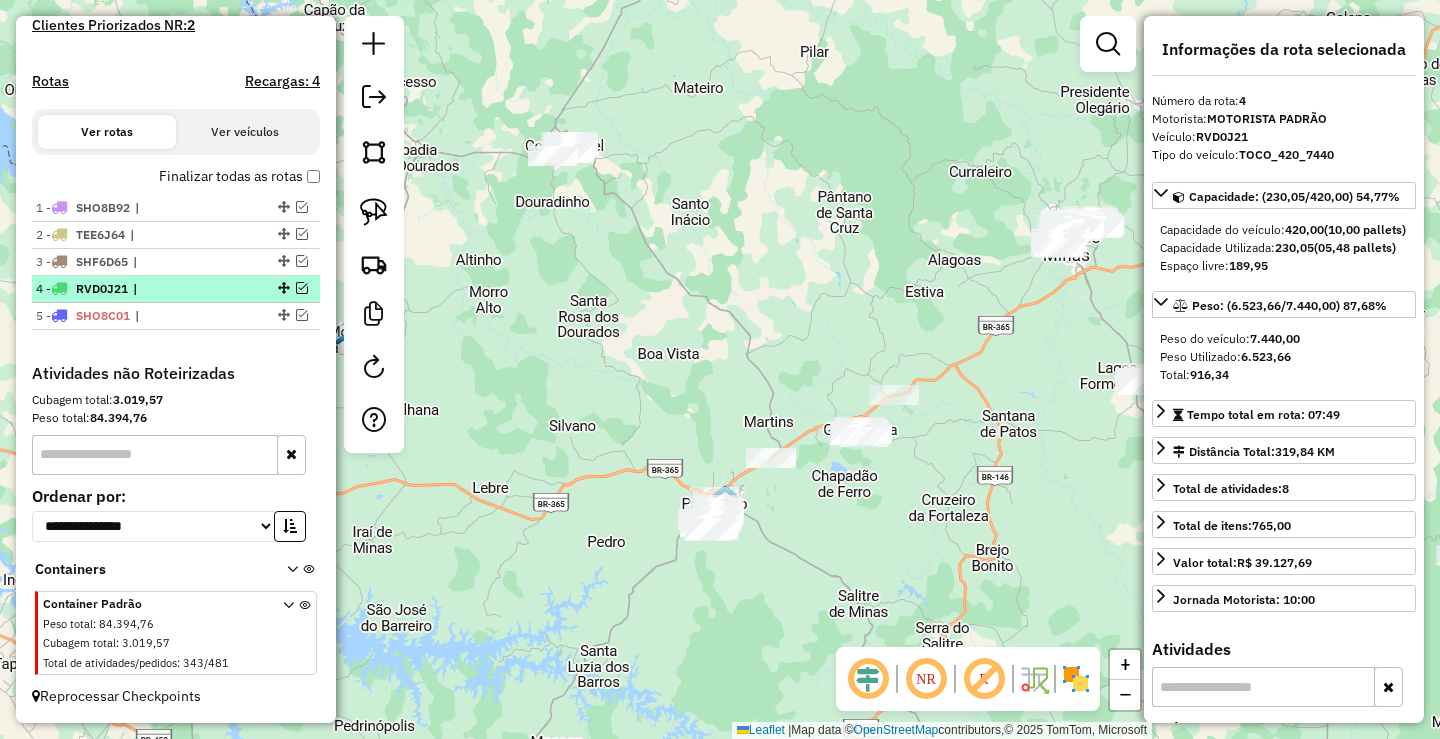 click on "|" at bounding box center (179, 289) 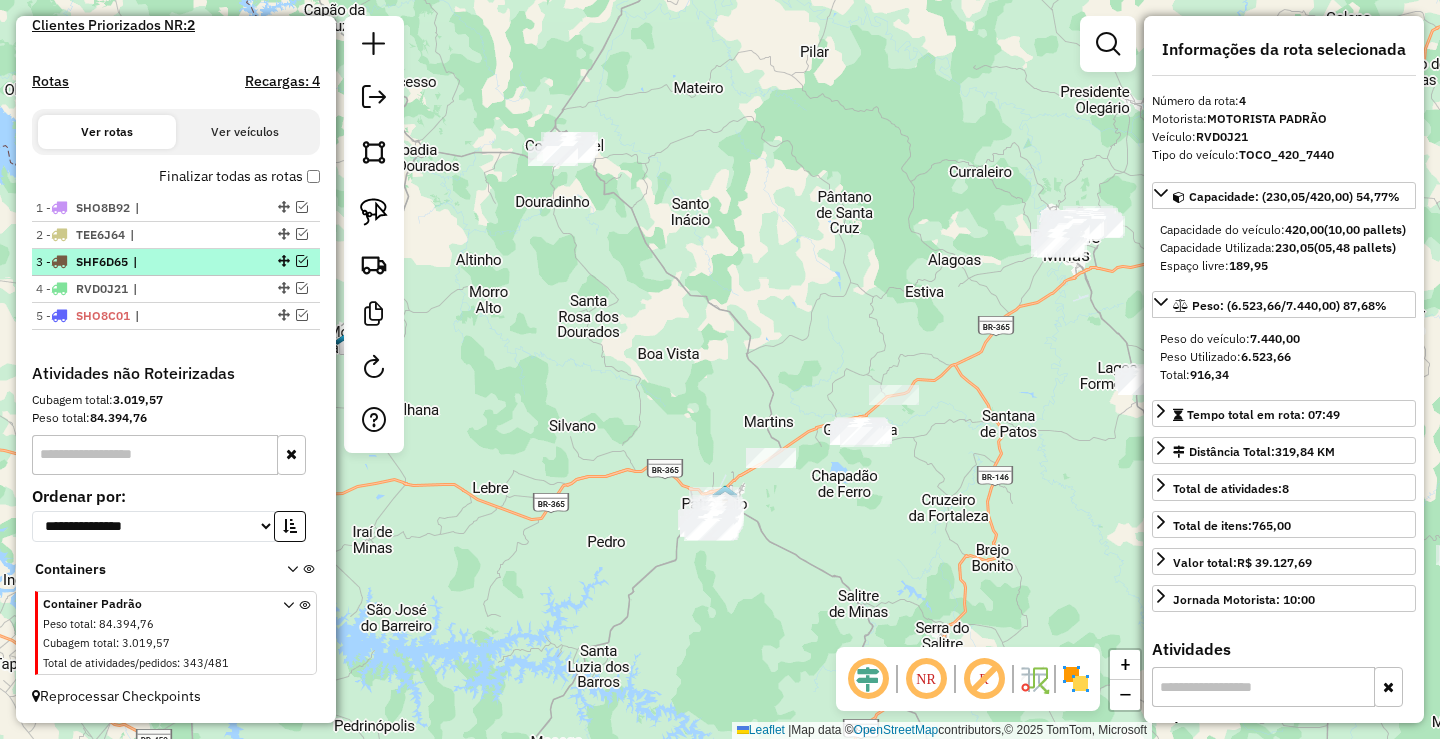click on "3 -       SHF6D65   |" at bounding box center [176, 262] 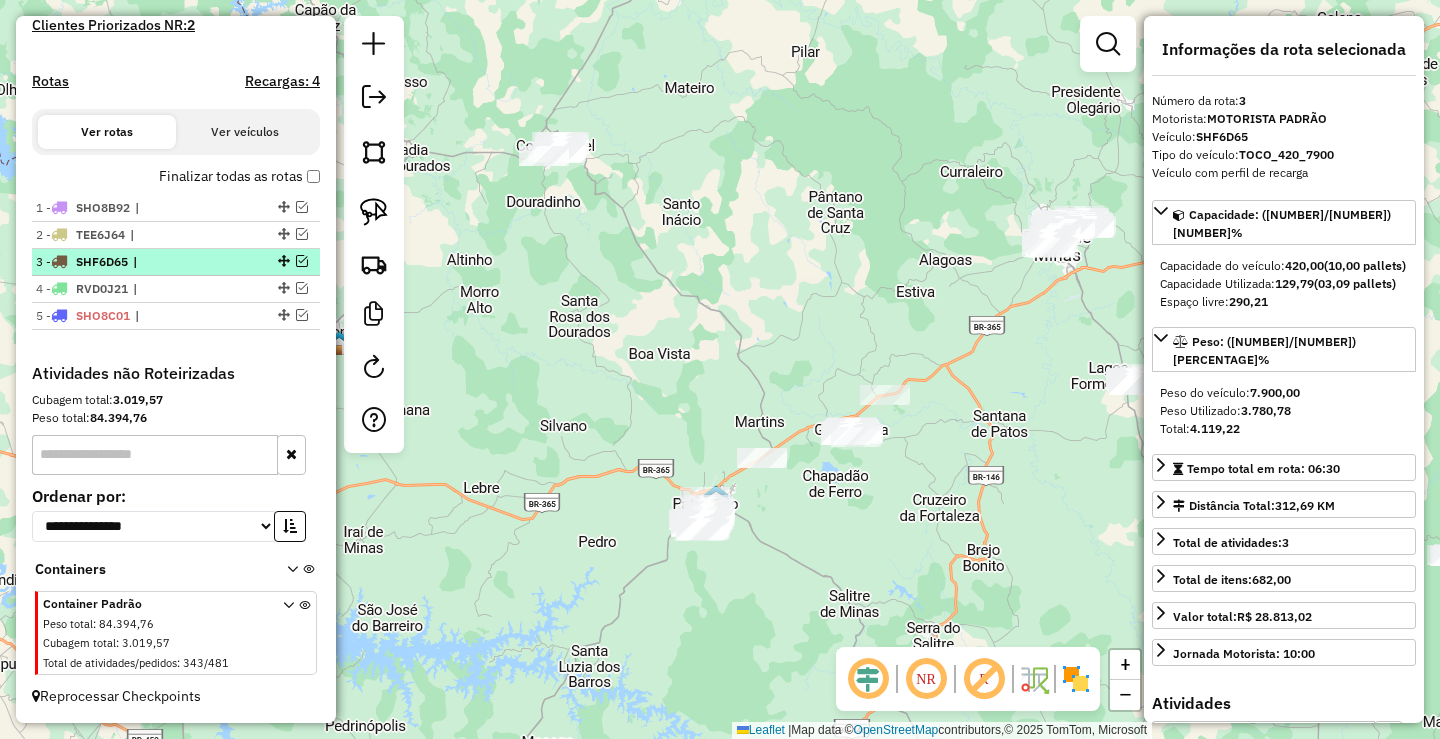 click on "|" at bounding box center (179, 262) 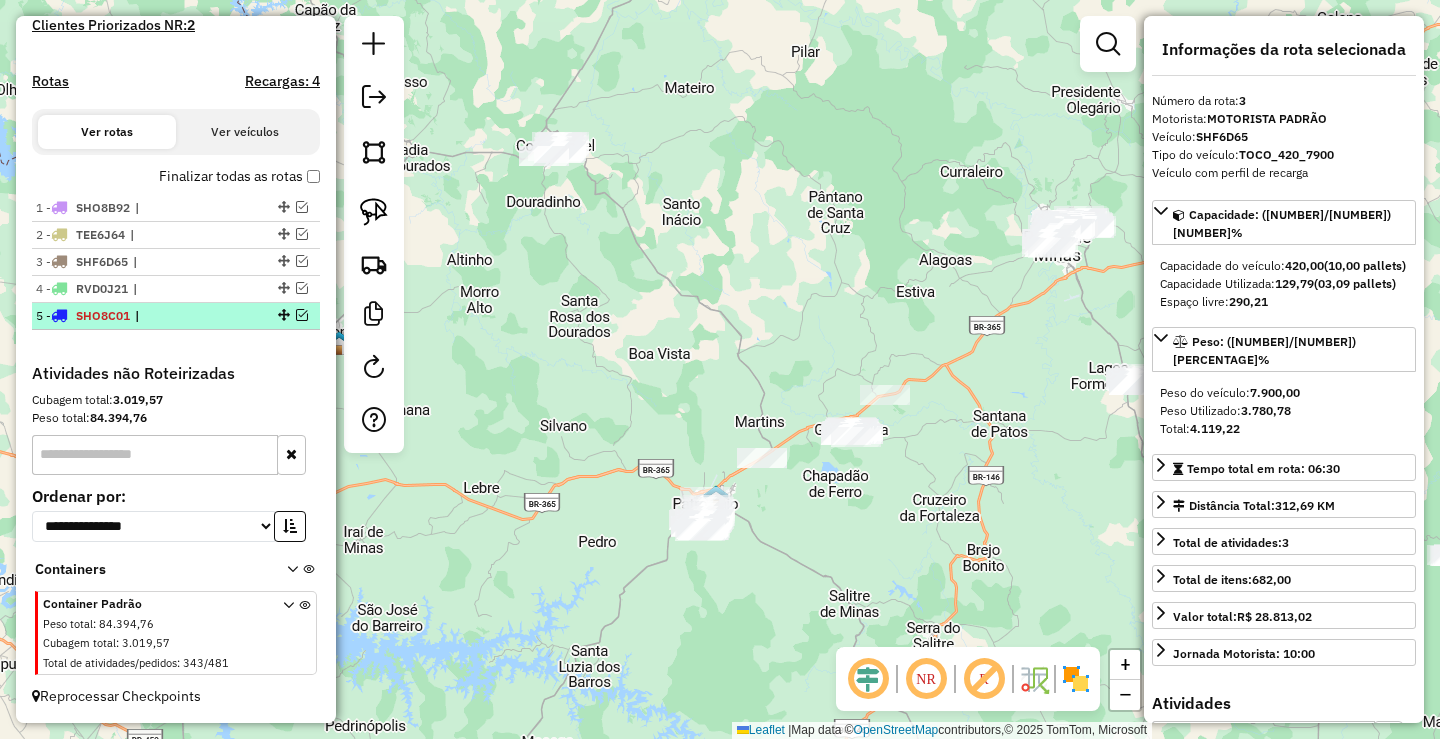 click on "|" at bounding box center [181, 316] 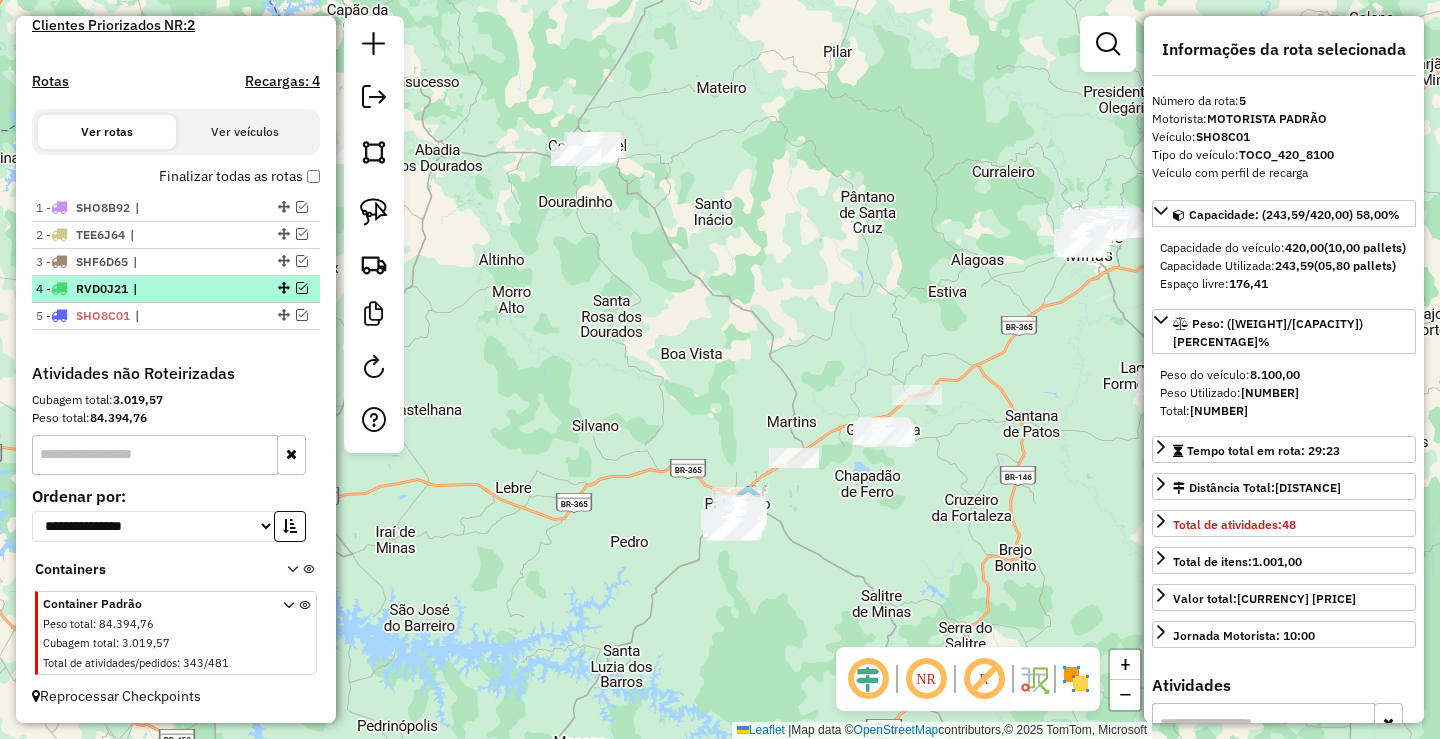 click on "|" at bounding box center (179, 289) 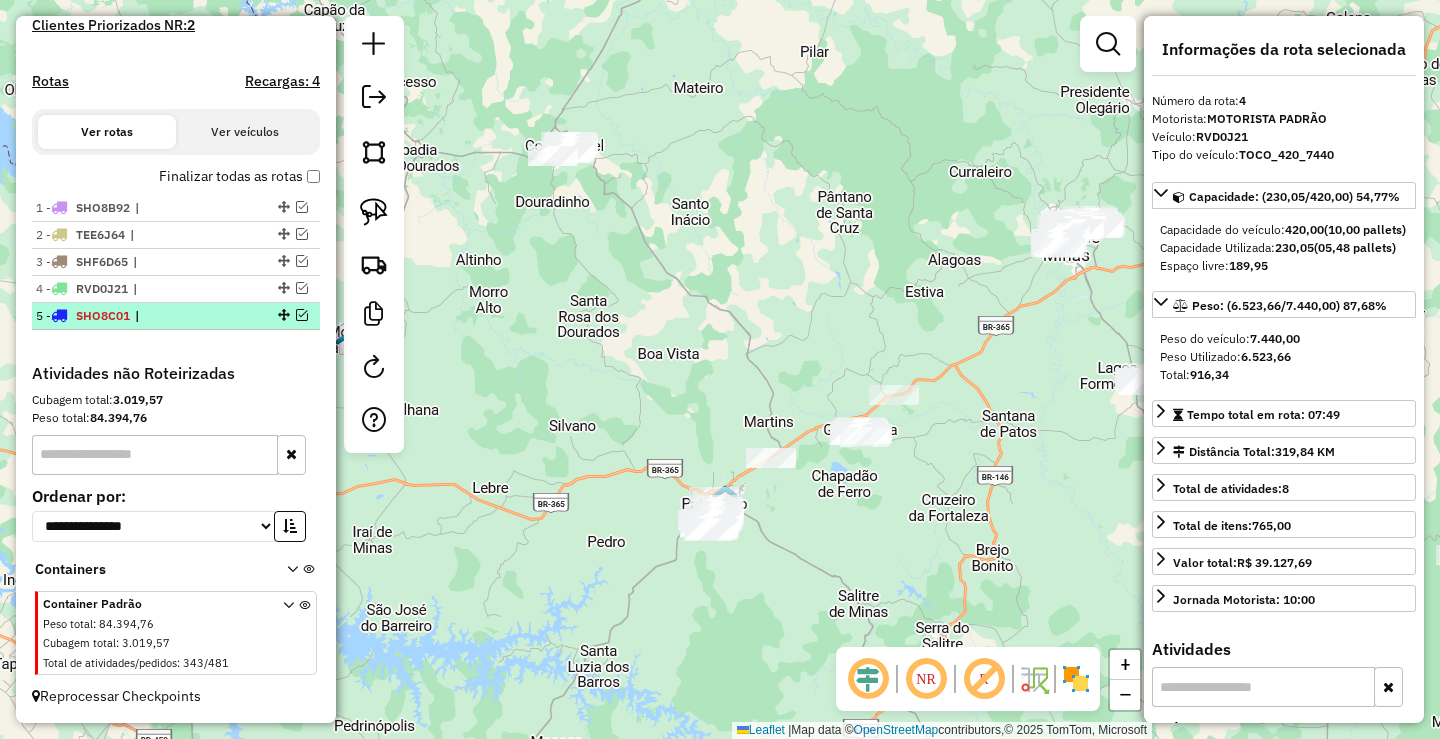 click on "|" at bounding box center [181, 316] 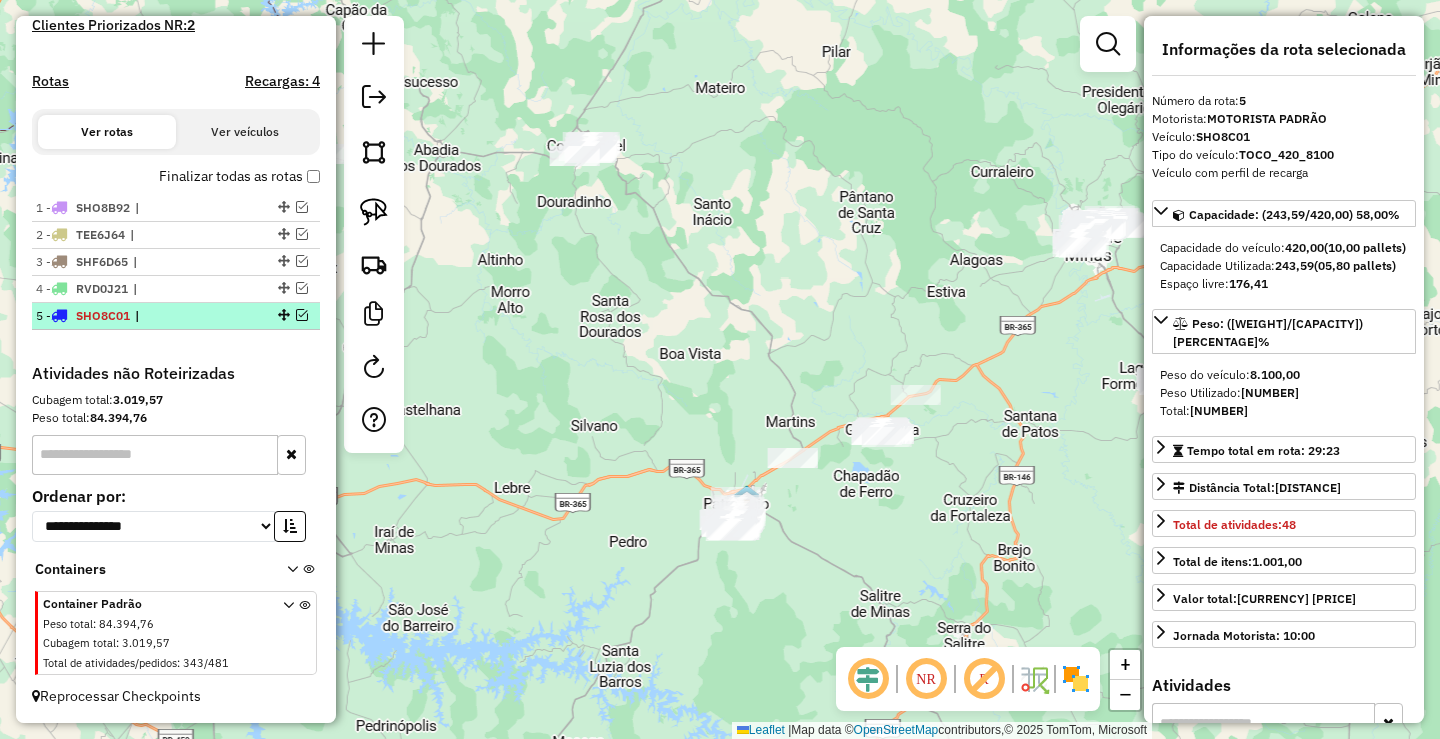 click on "|" at bounding box center [181, 316] 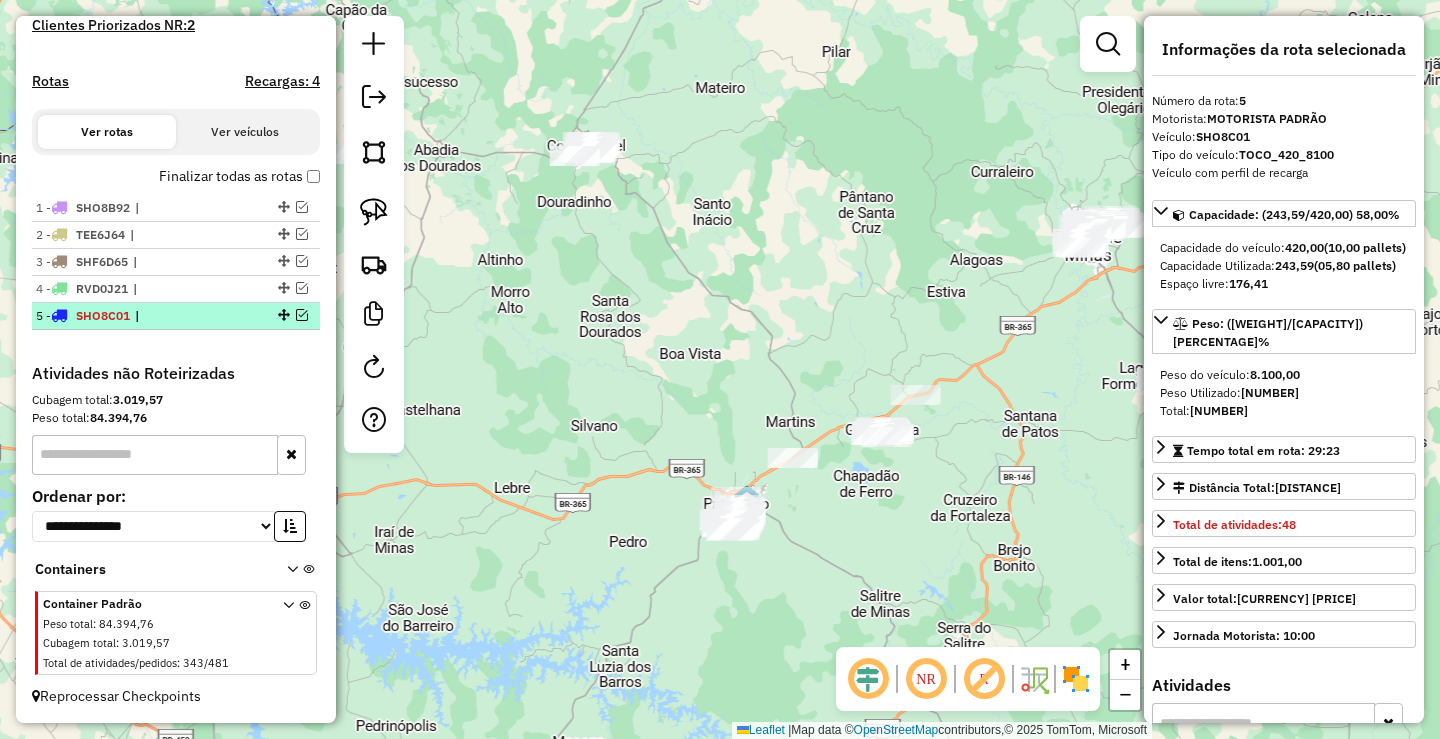 click on "|" at bounding box center (181, 316) 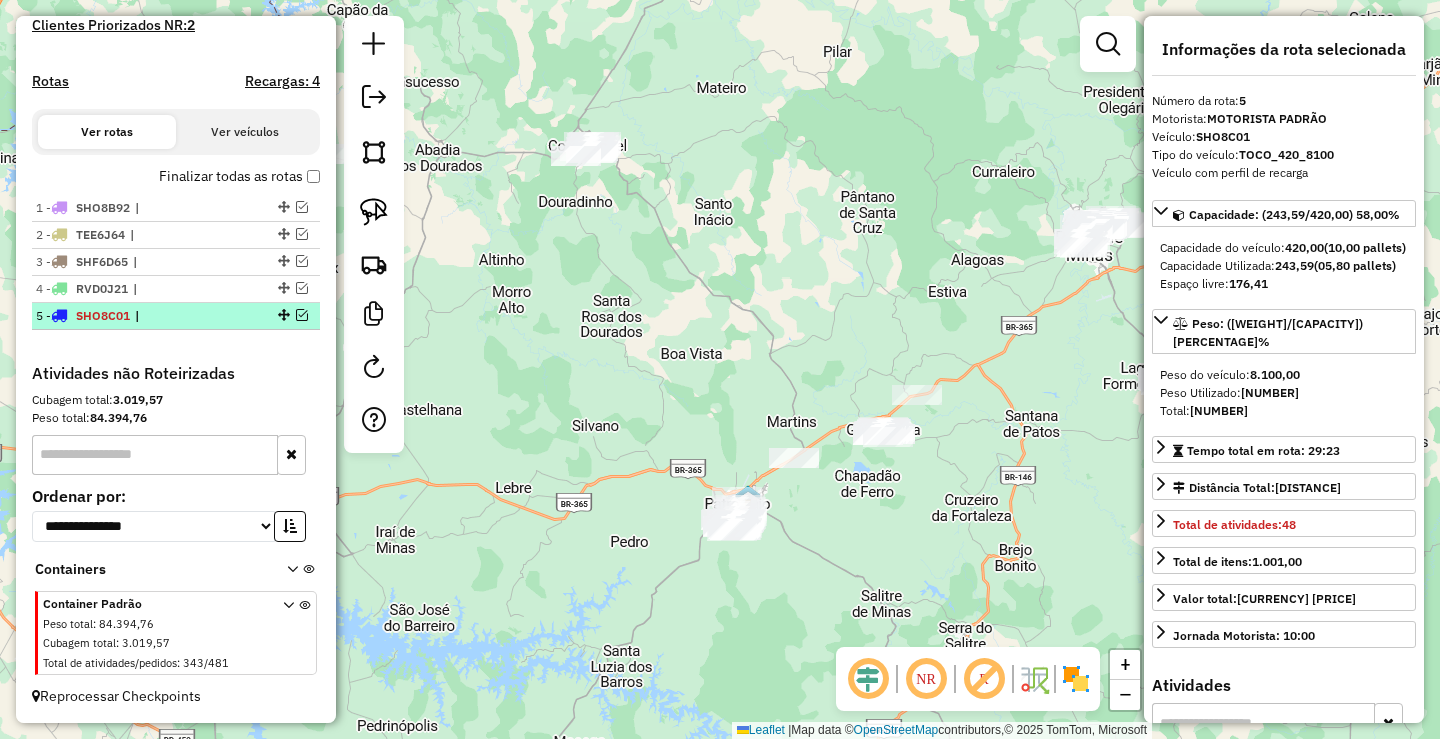 click on "|" at bounding box center [181, 316] 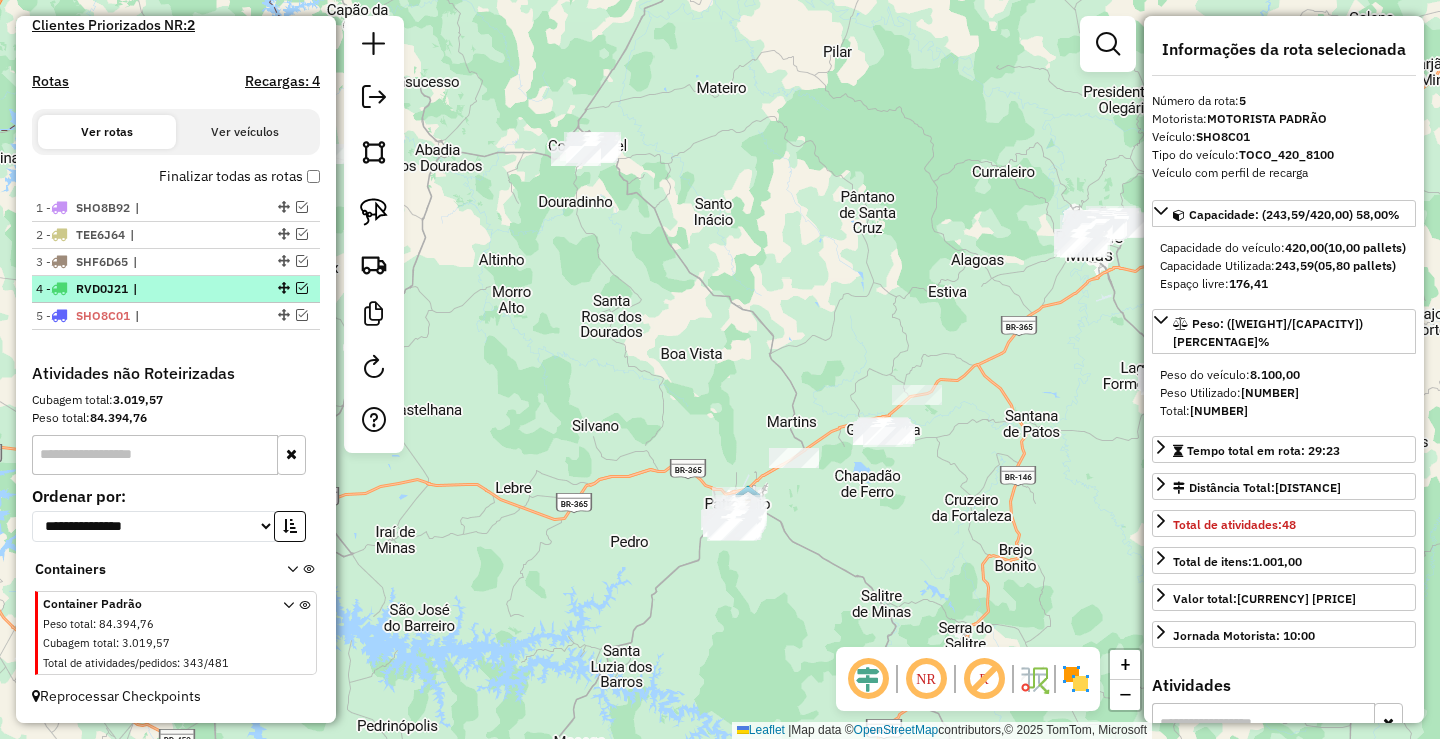 click on "|" at bounding box center [179, 289] 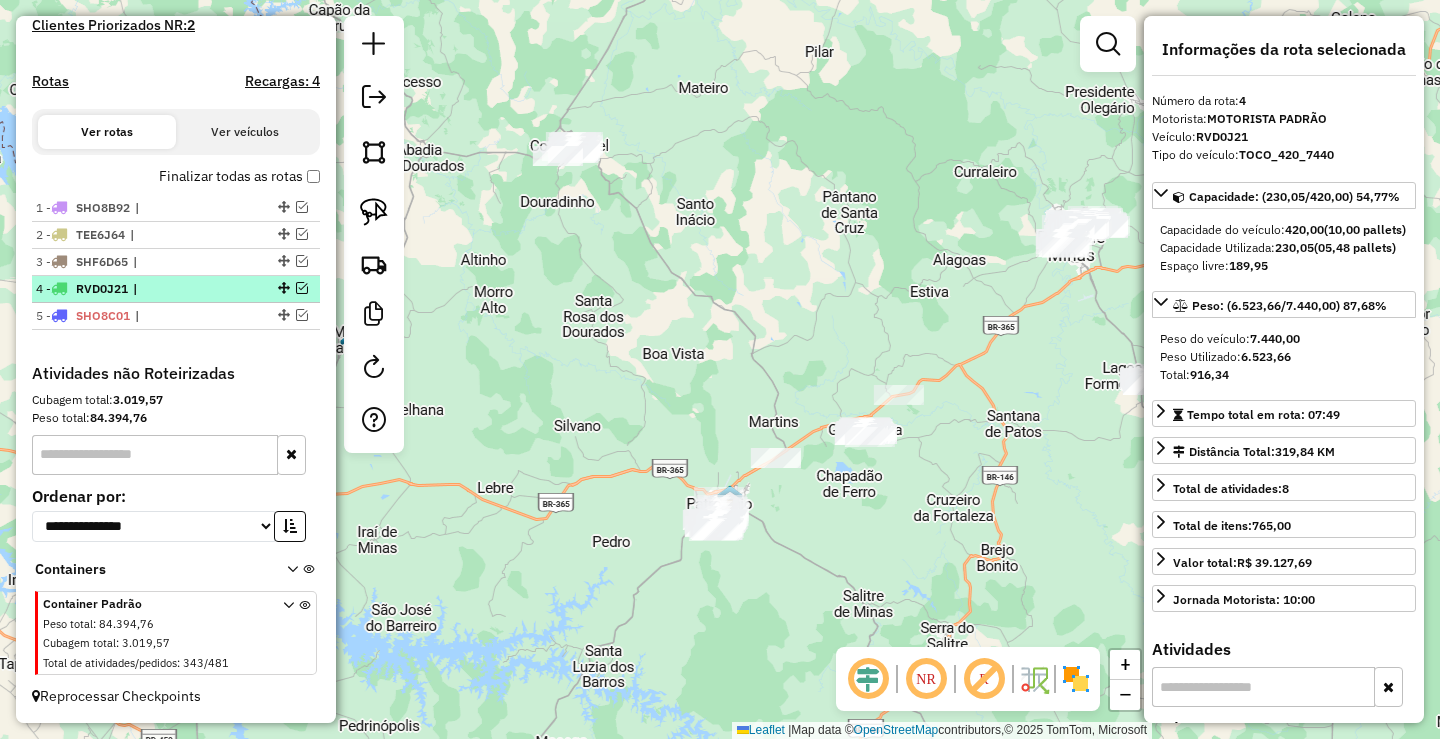 click on "|" at bounding box center [179, 289] 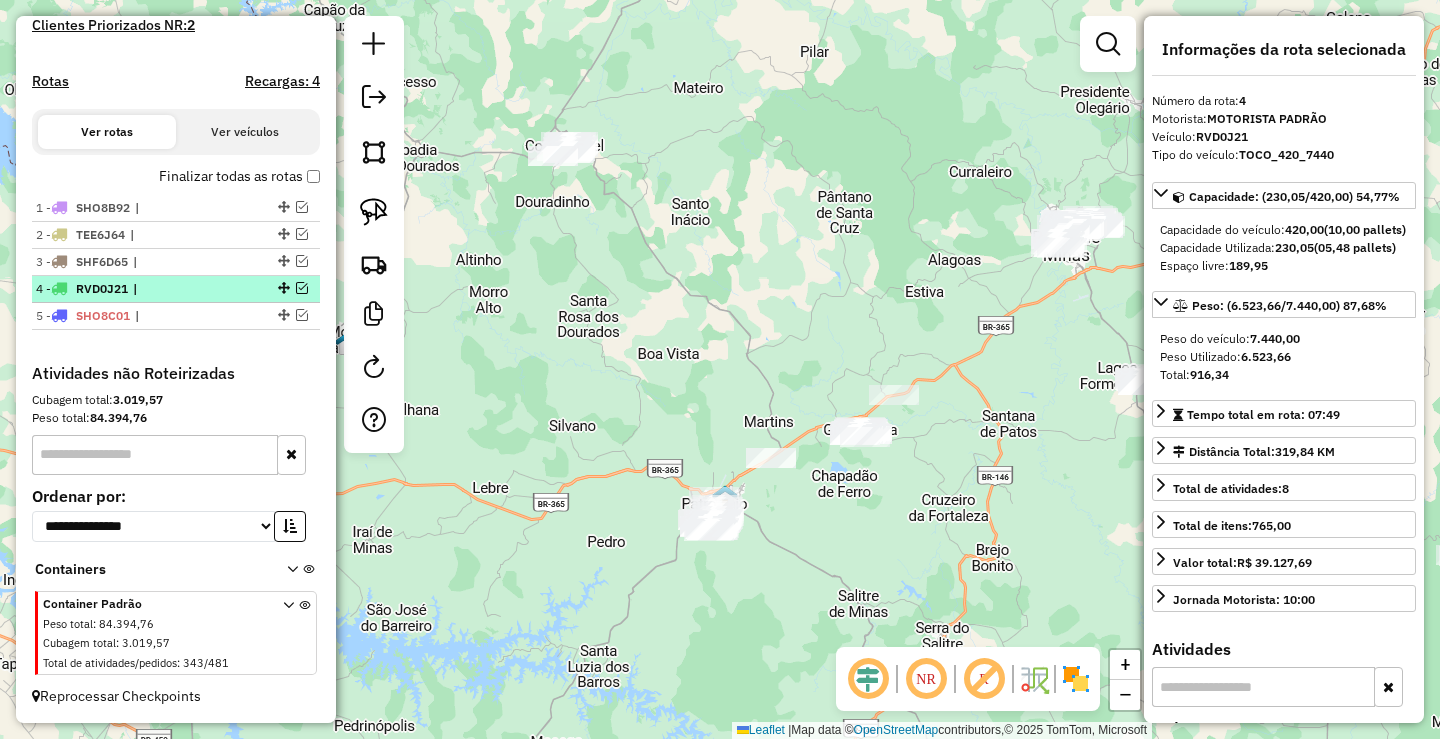 click on "|" at bounding box center [179, 289] 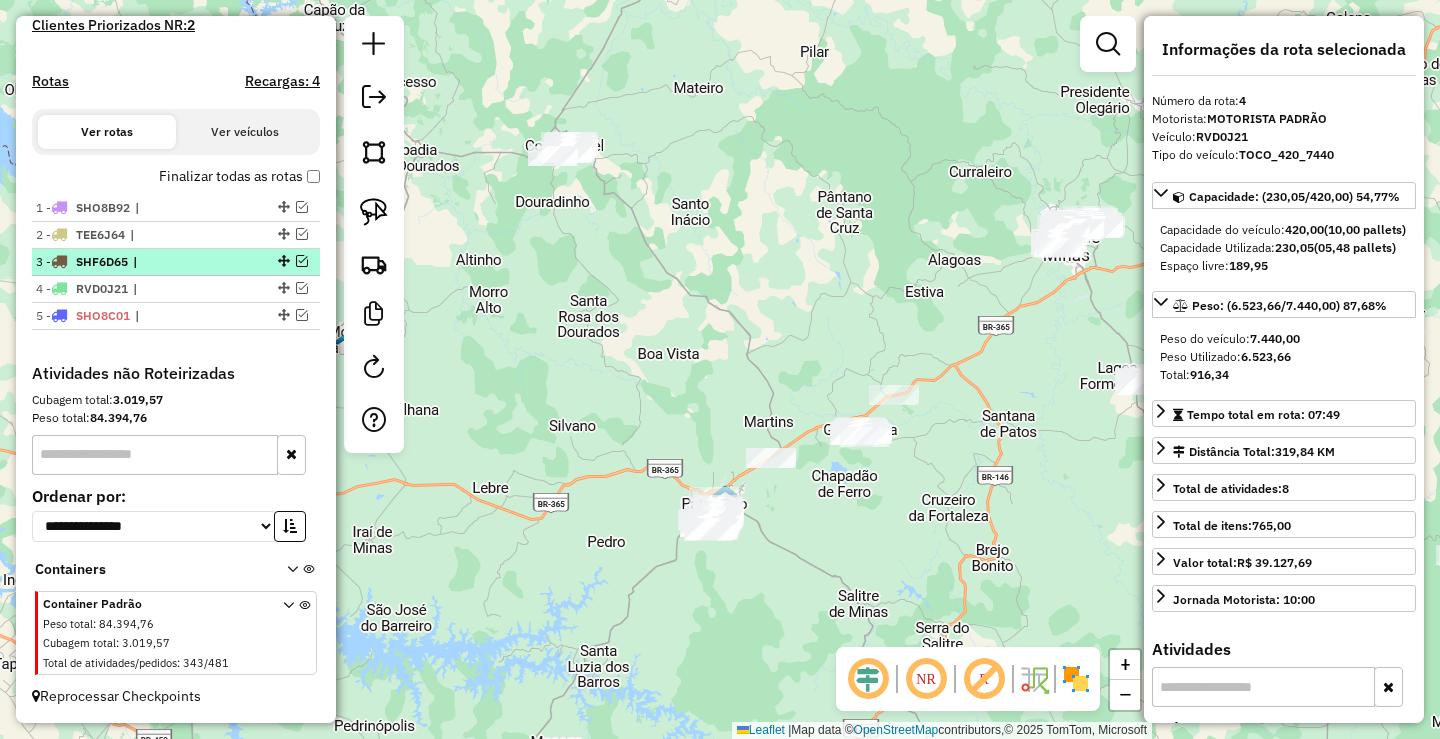 click on "3 -       SHF6D65   |" at bounding box center [176, 262] 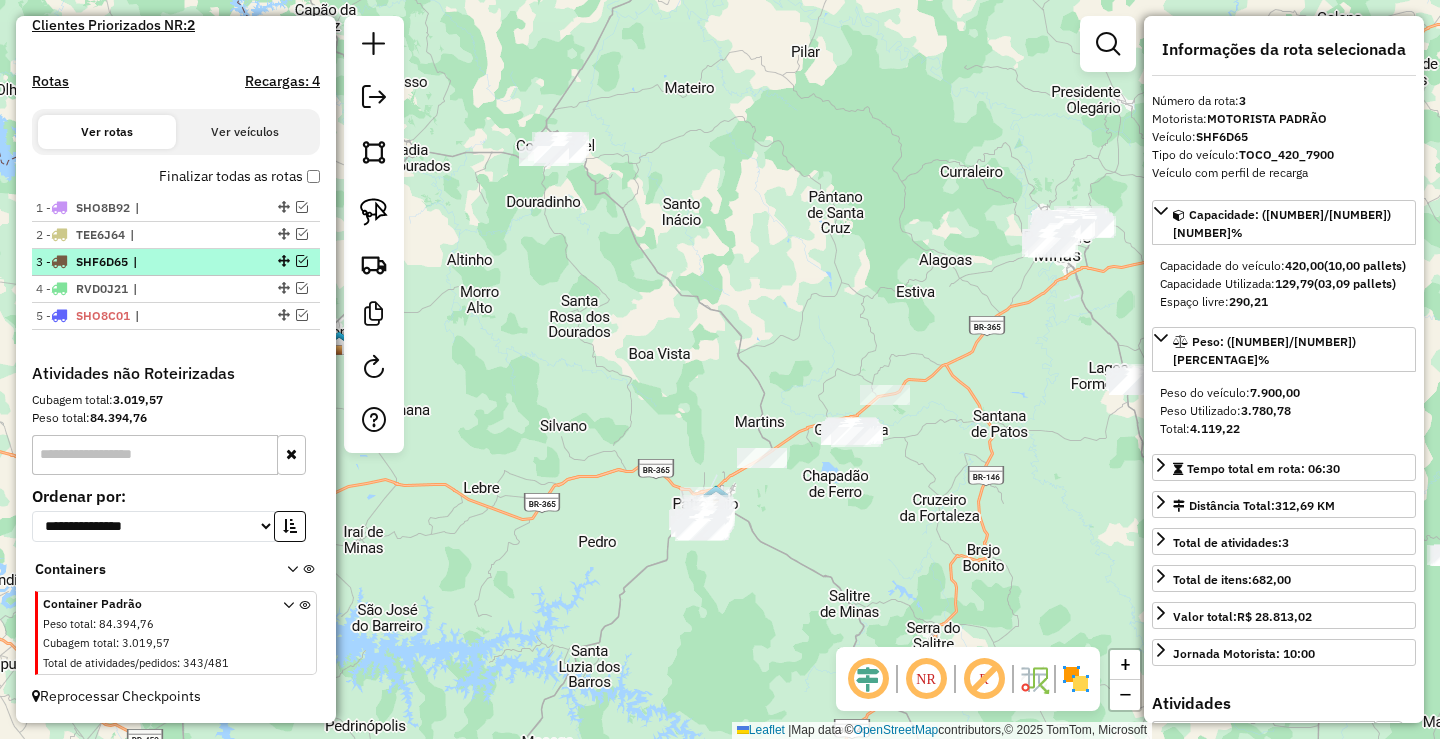 click on "3 -       SHF6D65   |" at bounding box center [176, 262] 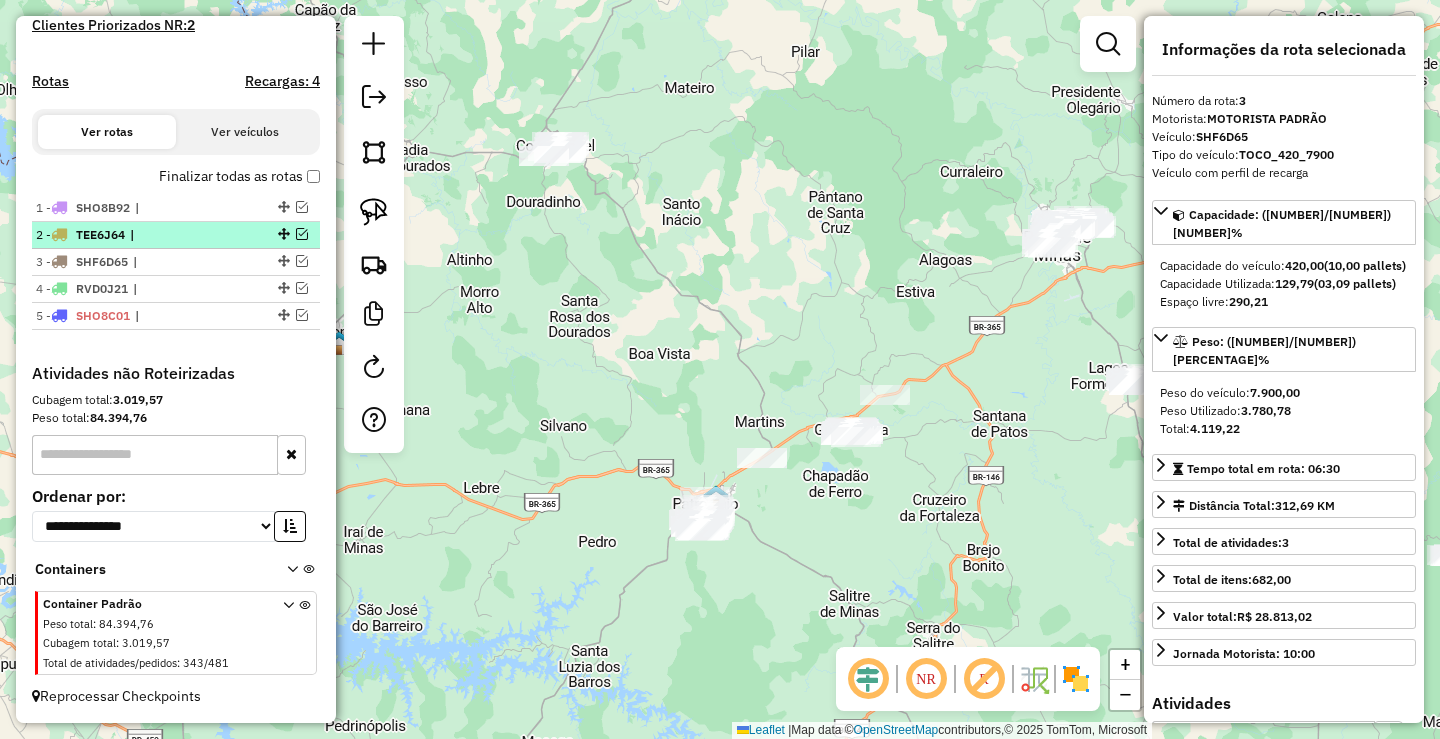 click on "|" at bounding box center [176, 235] 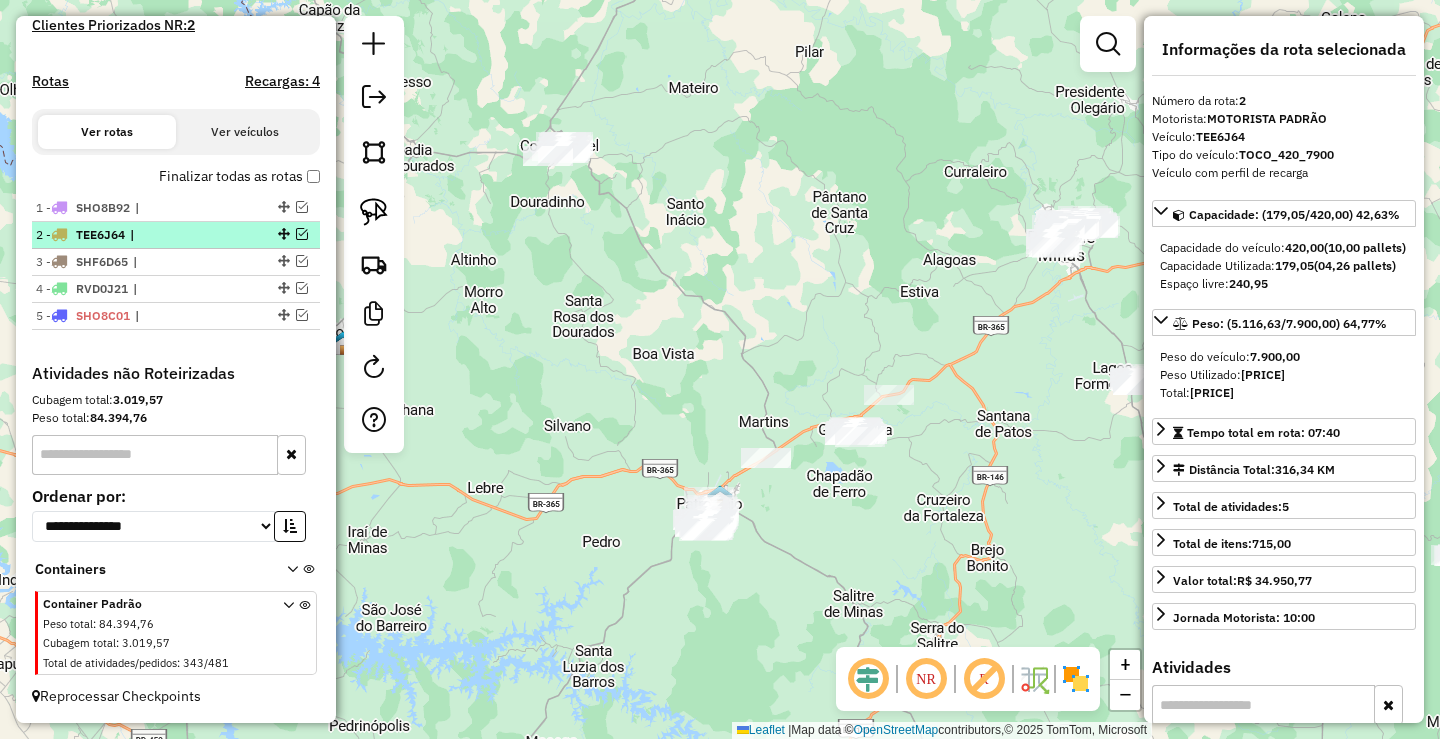 click on "|" at bounding box center (176, 235) 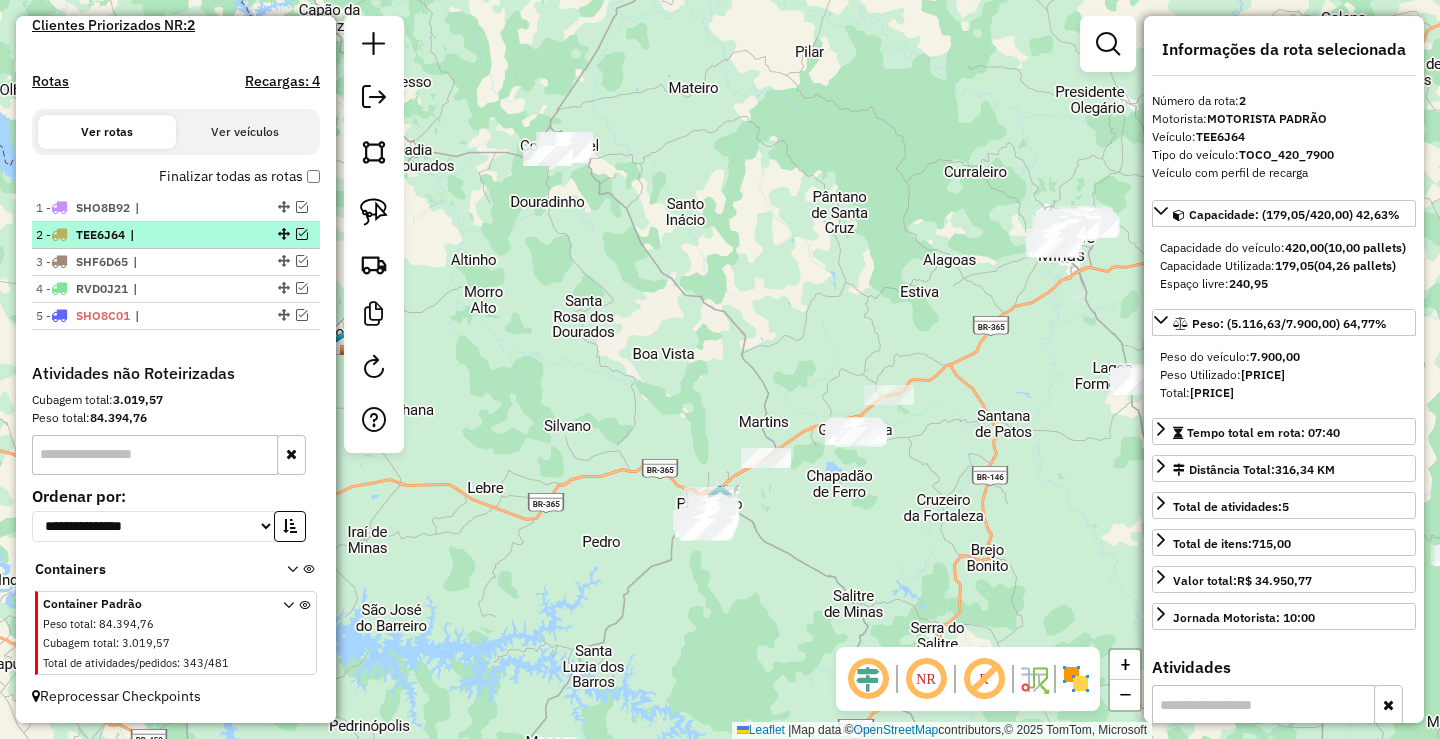 click on "|" at bounding box center [176, 235] 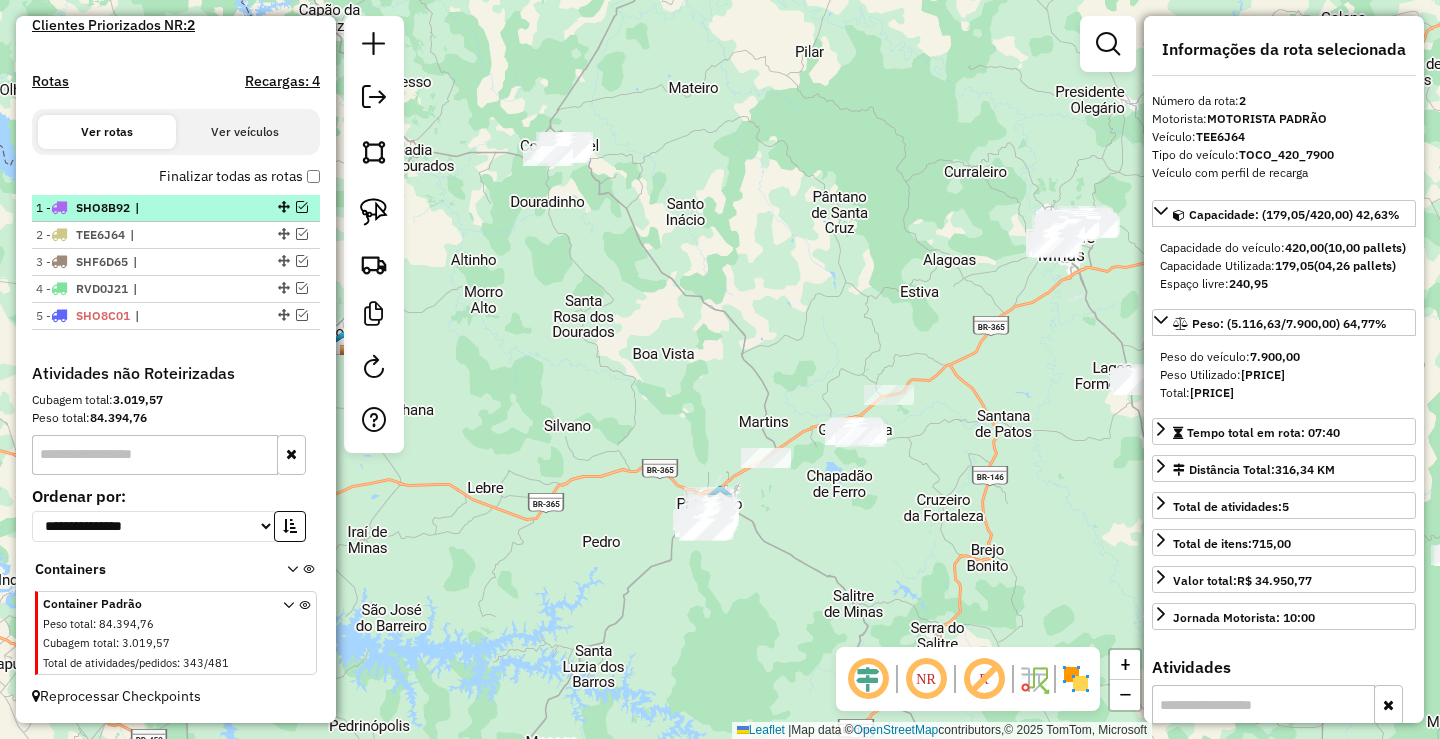 click on "|" at bounding box center [181, 208] 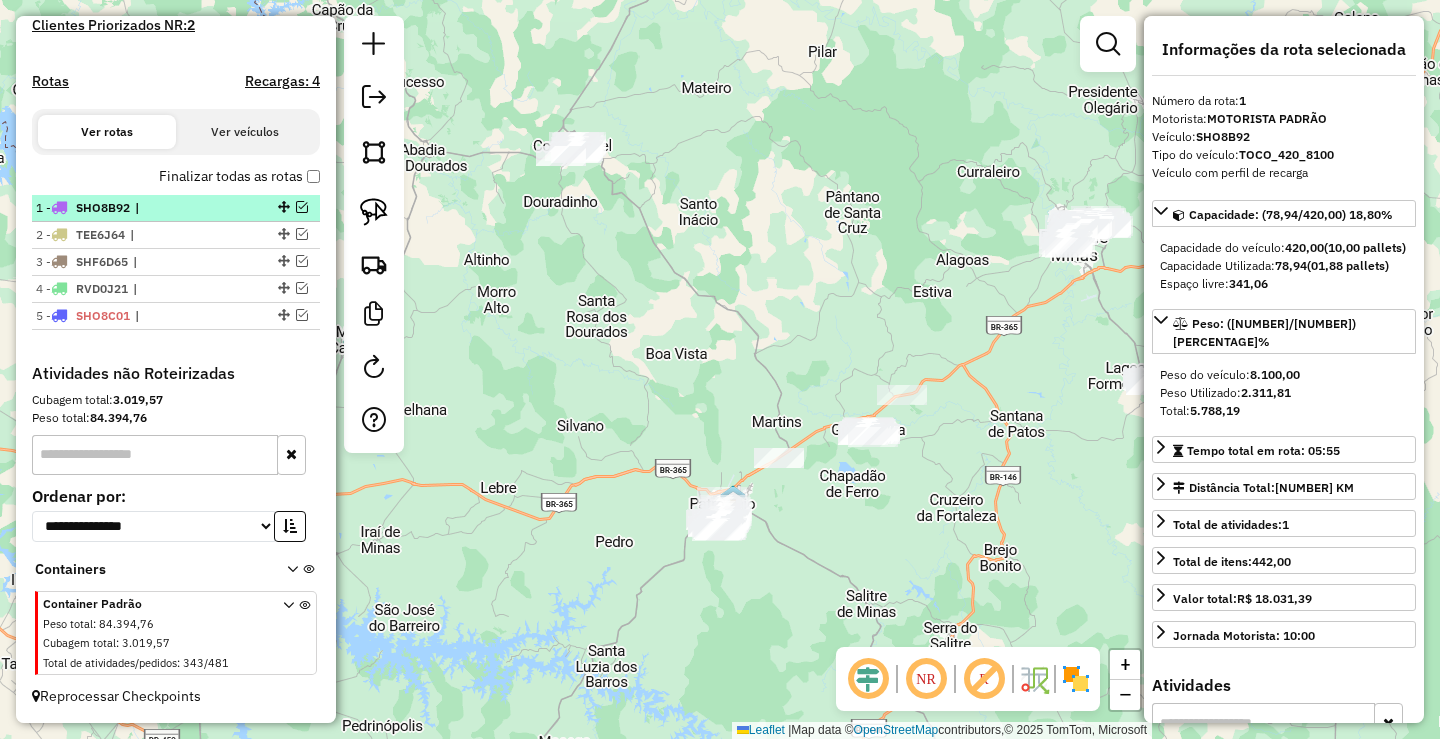 click on "|" at bounding box center (181, 208) 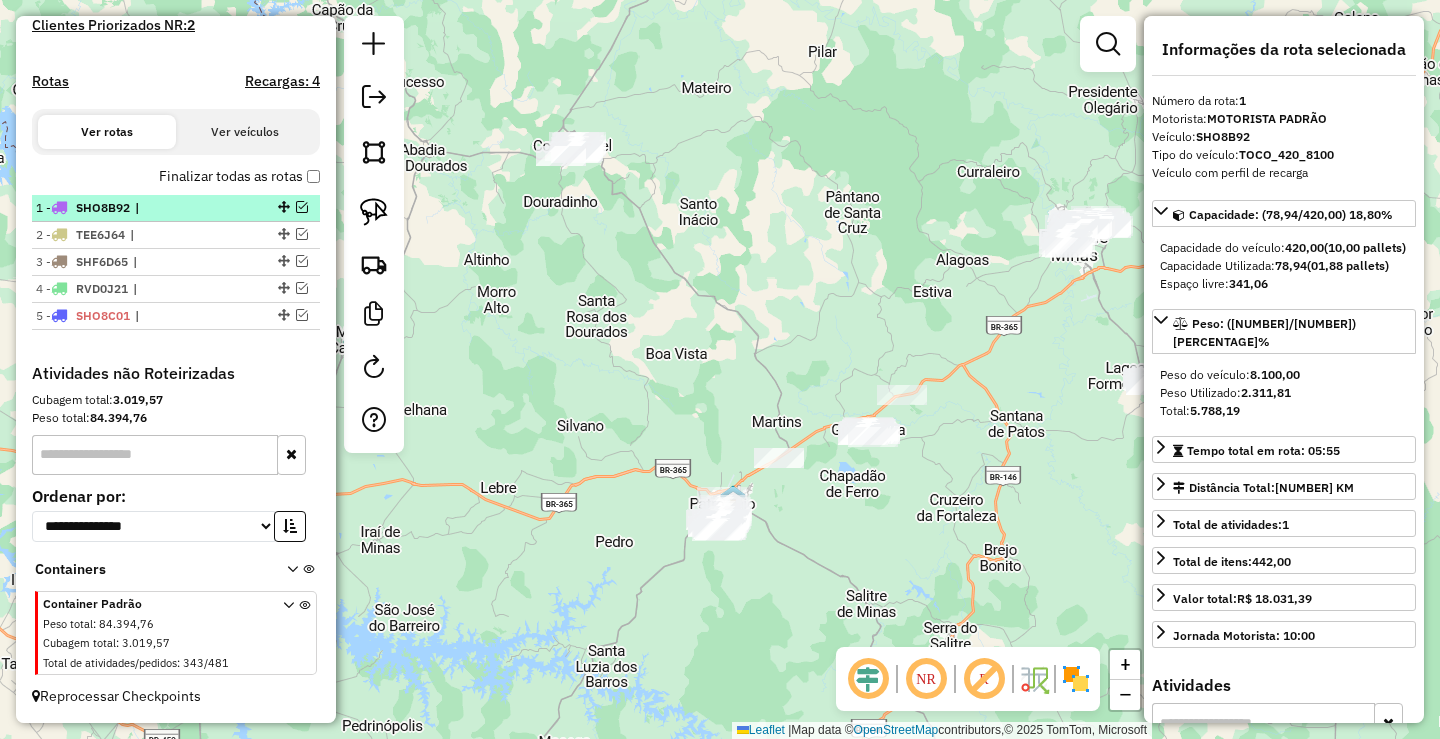 click at bounding box center [302, 207] 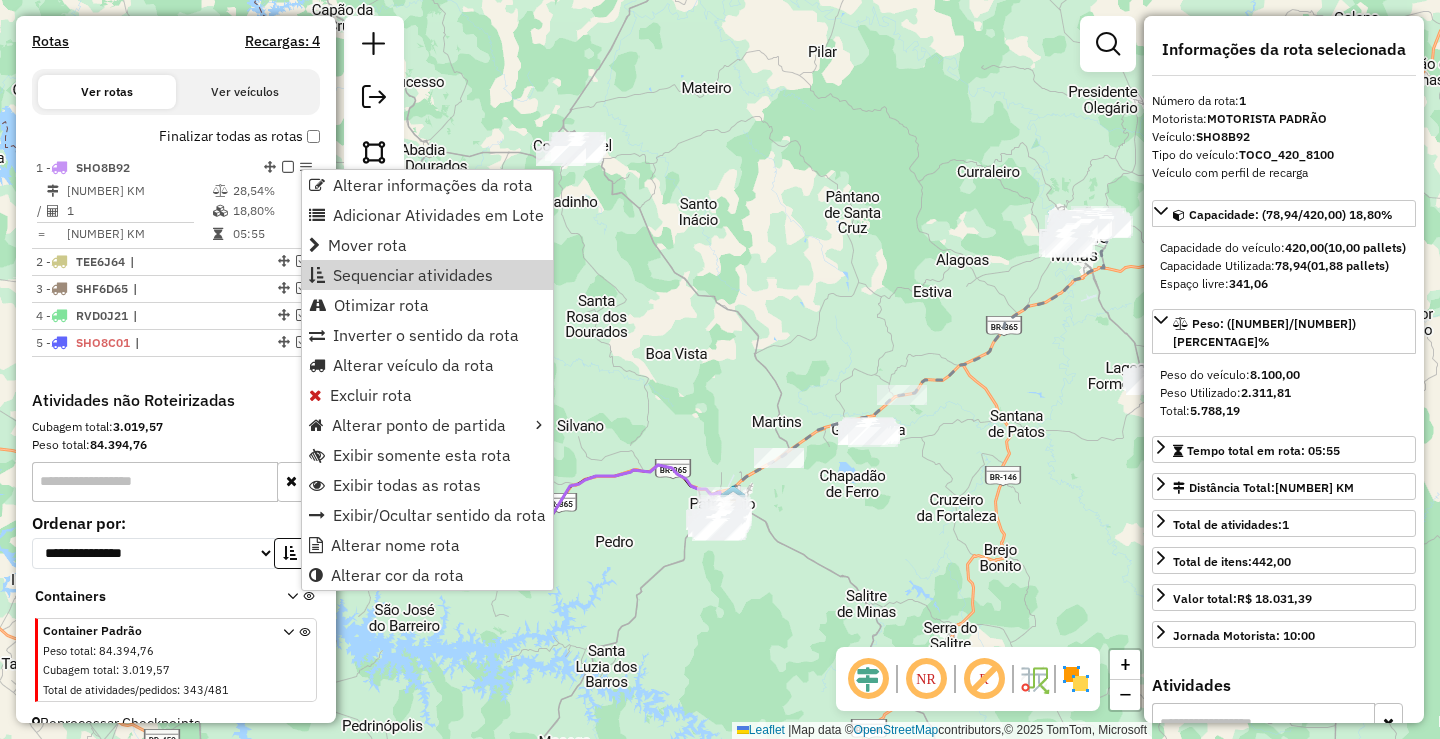 click on "Janela de atendimento Grade de atendimento Capacidade Transportadoras Veículos Cliente Pedidos  Rotas Selecione os dias de semana para filtrar as janelas de atendimento  Seg   Ter   Qua   Qui   Sex   Sáb   Dom  Informe o período da janela de atendimento: De: Até:  Filtrar exatamente a janela do cliente  Considerar janela de atendimento padrão  Selecione os dias de semana para filtrar as grades de atendimento  Seg   Ter   Qua   Qui   Sex   Sáb   Dom   Considerar clientes sem dia de atendimento cadastrado  Clientes fora do dia de atendimento selecionado Filtrar as atividades entre os valores definidos abaixo:  Peso mínimo:   Peso máximo:   Cubagem mínima:   Cubagem máxima:   De:   Até:  Filtrar as atividades entre o tempo de atendimento definido abaixo:  De:   Até:   Considerar capacidade total dos clientes não roteirizados Transportadora: Selecione um ou mais itens Tipo de veículo: Selecione um ou mais itens Veículo: Selecione um ou mais itens Motorista: Selecione um ou mais itens Nome: Rótulo:" 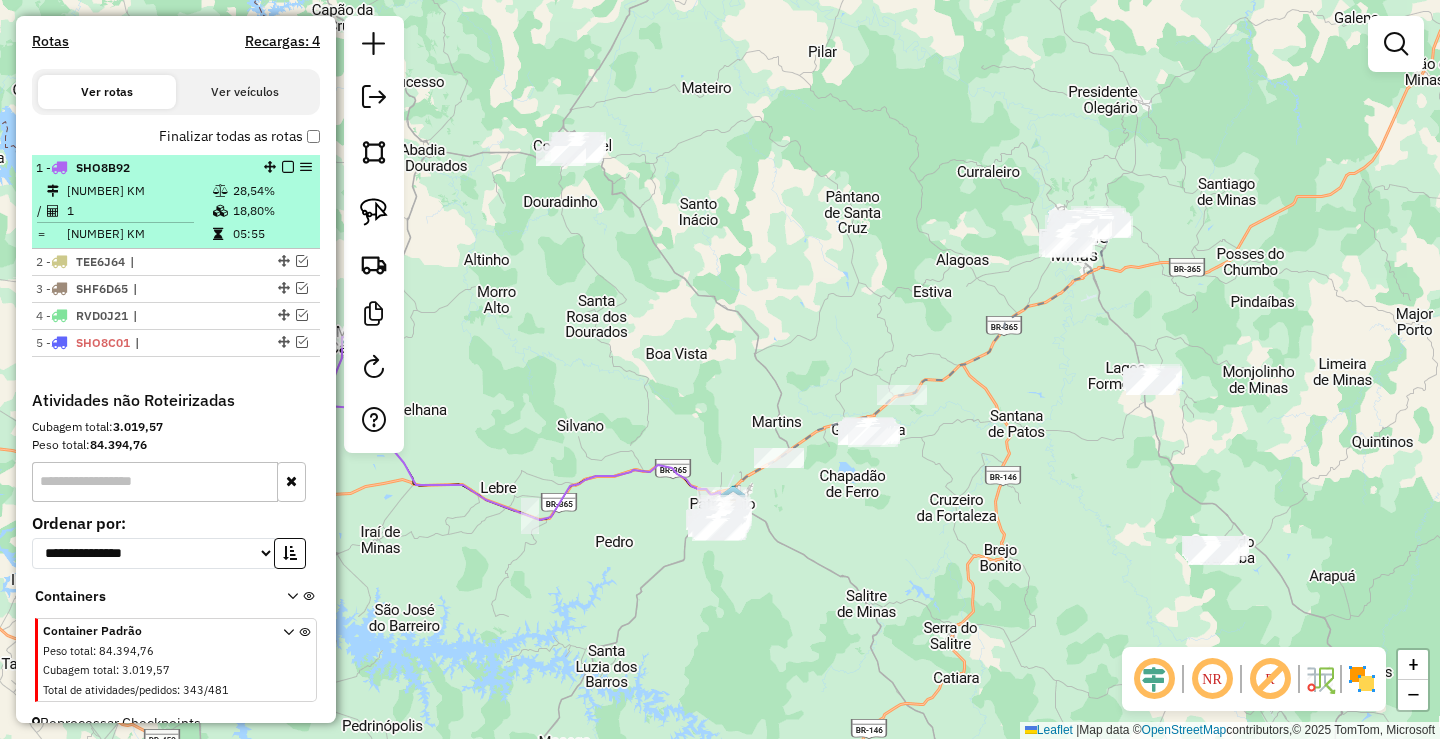 click at bounding box center [288, 167] 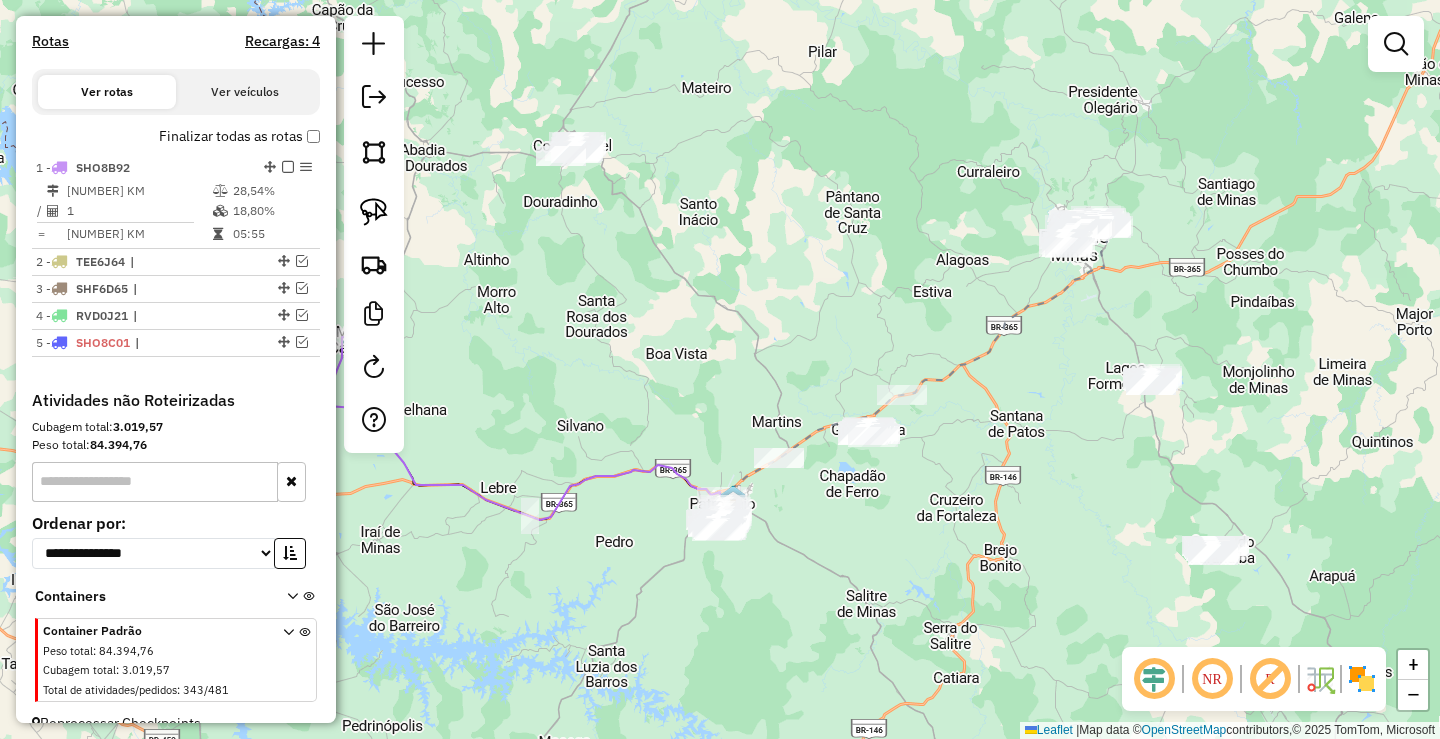 scroll, scrollTop: 571, scrollLeft: 0, axis: vertical 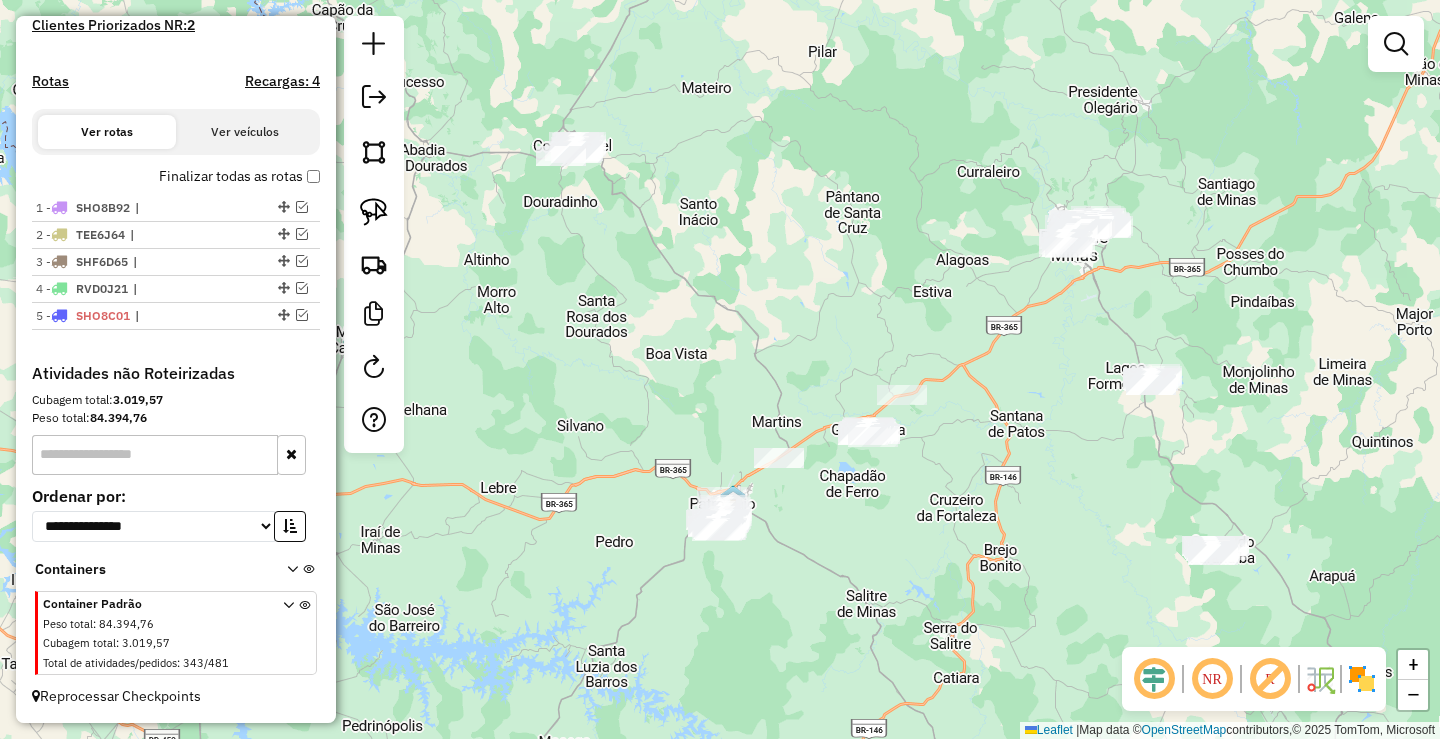 drag, startPoint x: 578, startPoint y: 384, endPoint x: 683, endPoint y: 309, distance: 129.03488 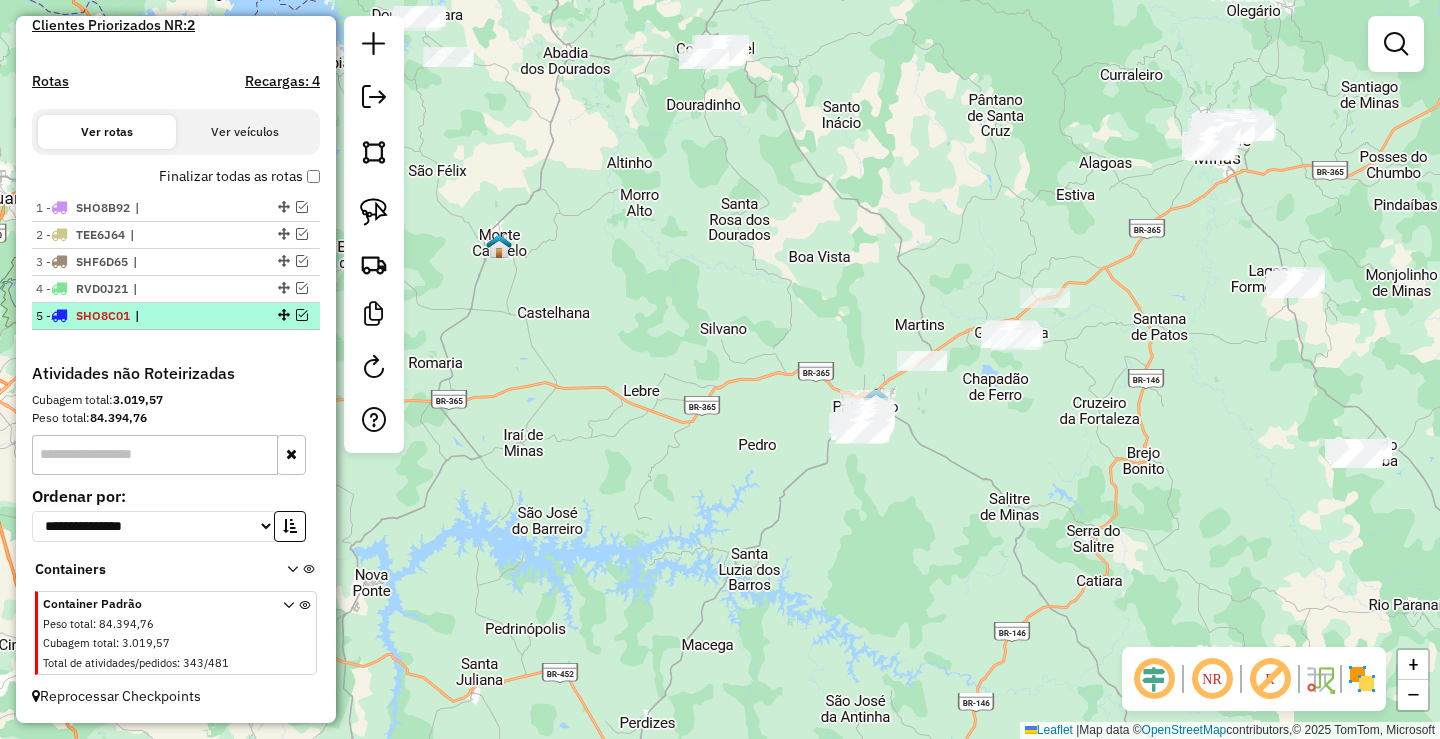 click at bounding box center (302, 315) 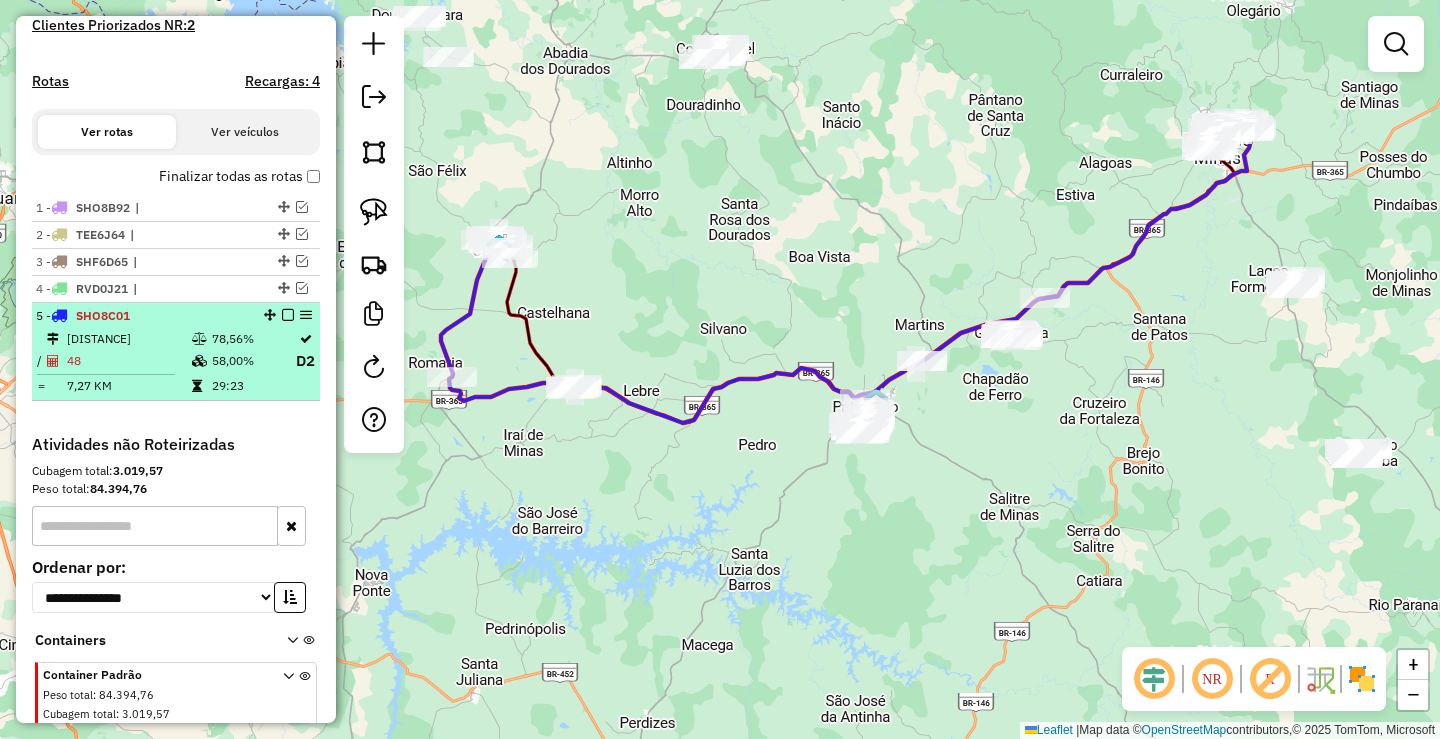 scroll, scrollTop: 611, scrollLeft: 0, axis: vertical 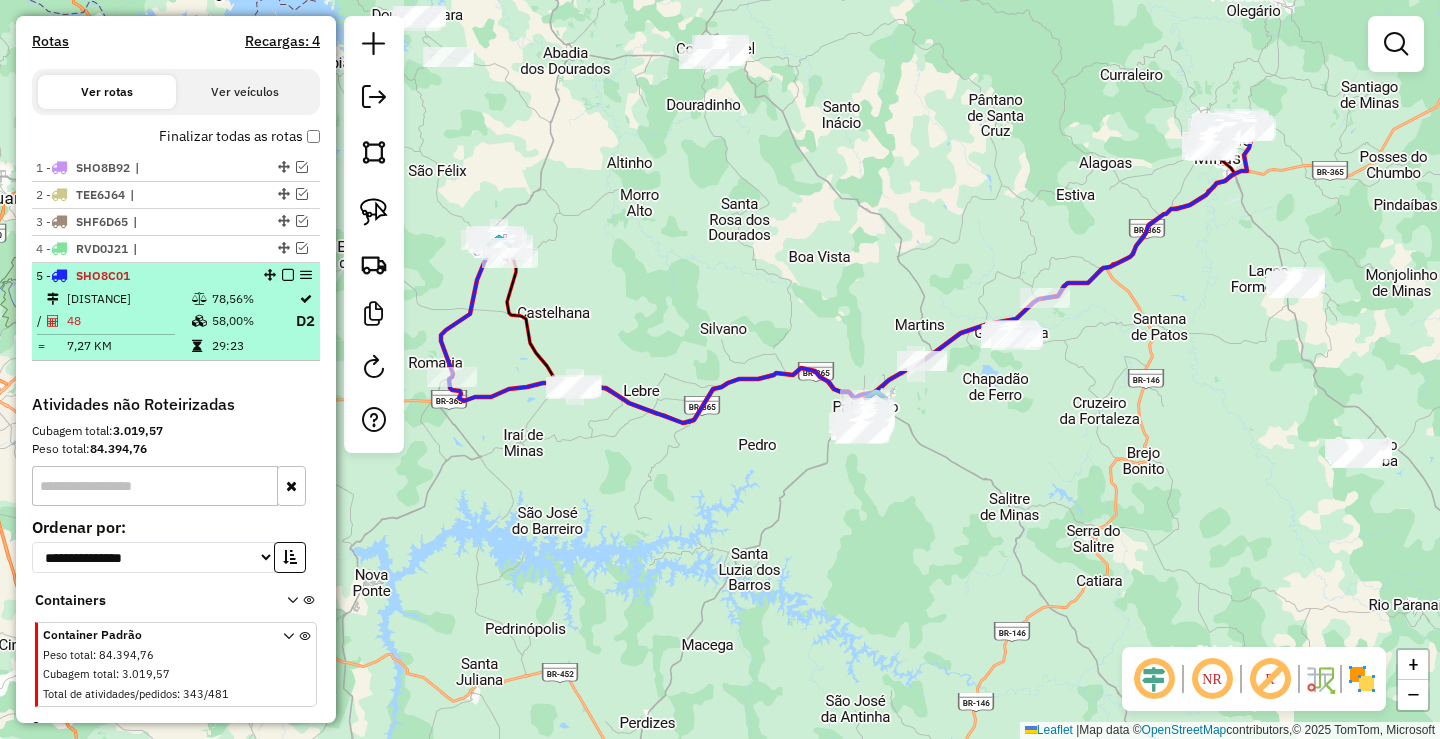 click on "58,00%" at bounding box center (253, 321) 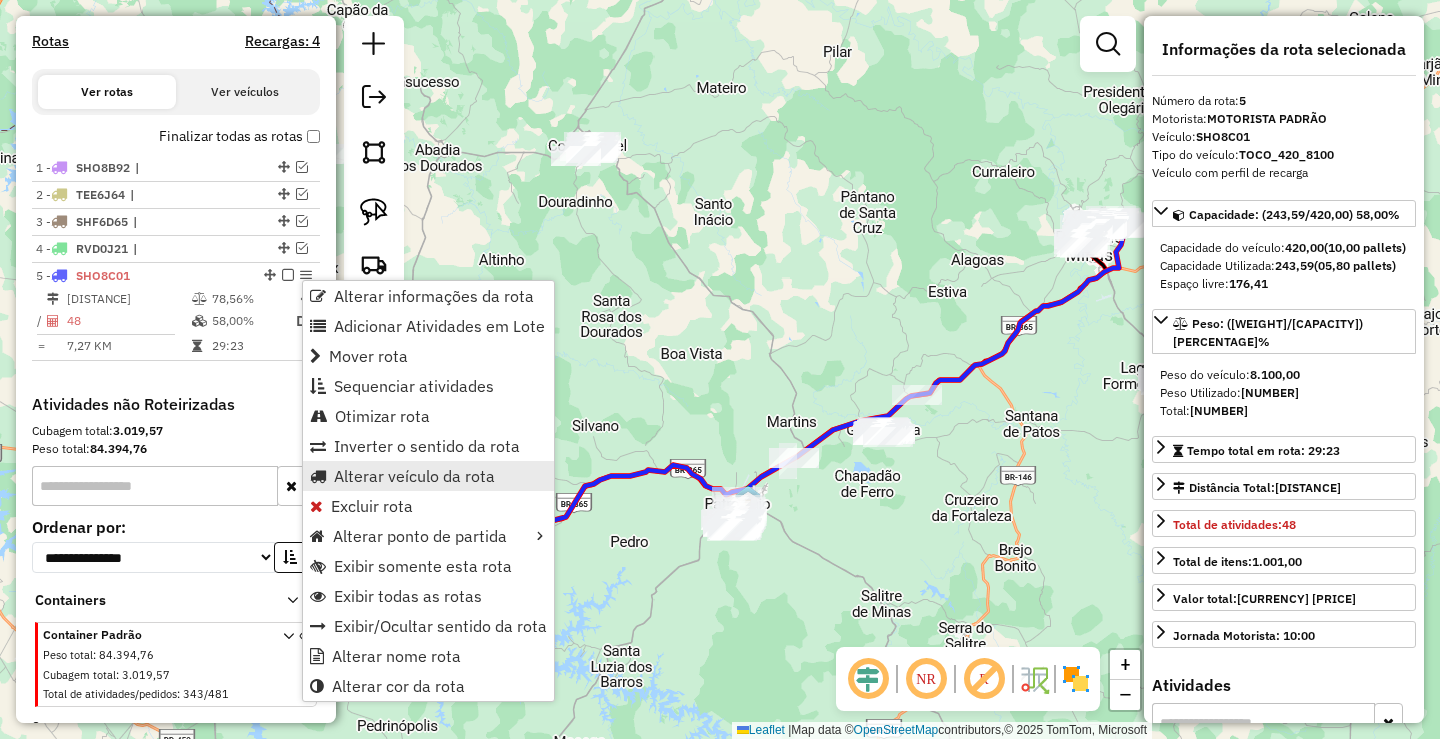 click on "Alterar veículo da rota" at bounding box center (414, 476) 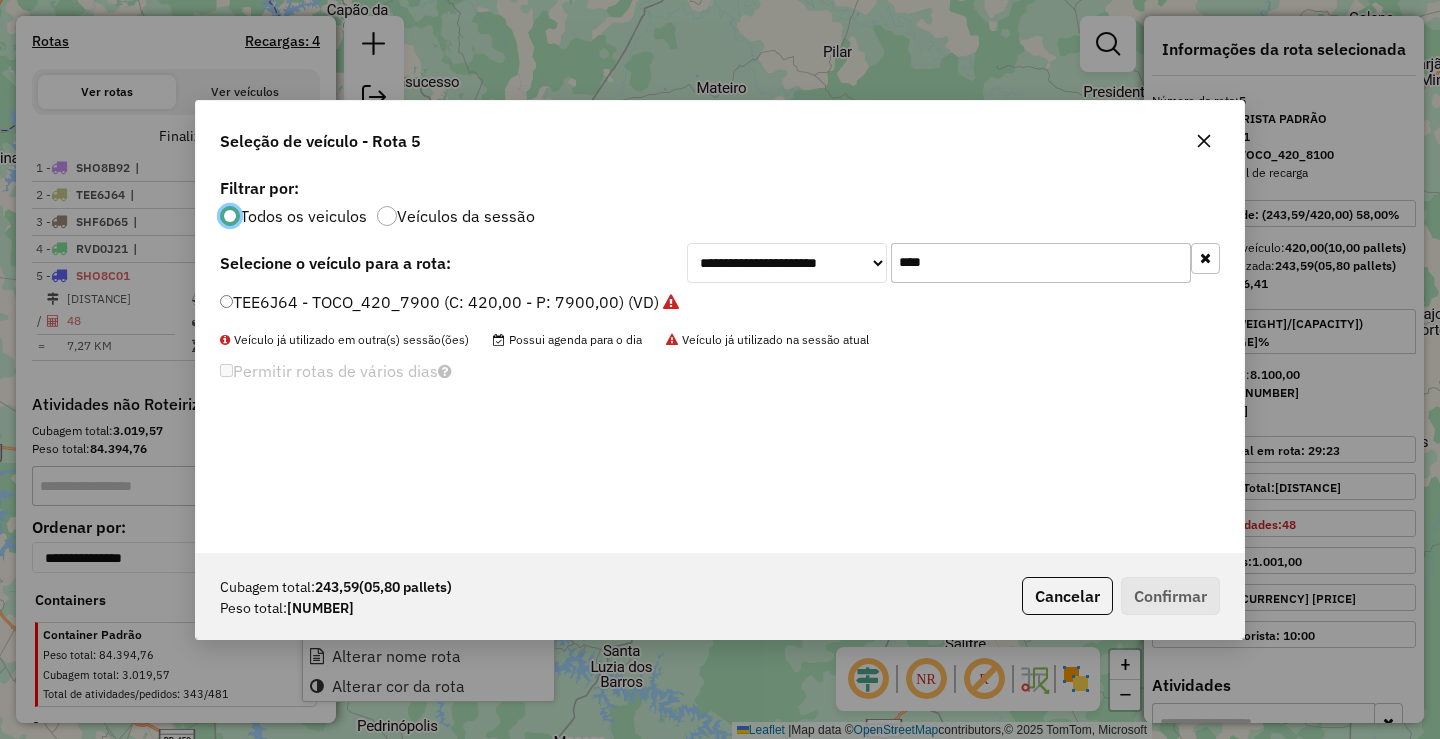scroll, scrollTop: 11, scrollLeft: 6, axis: both 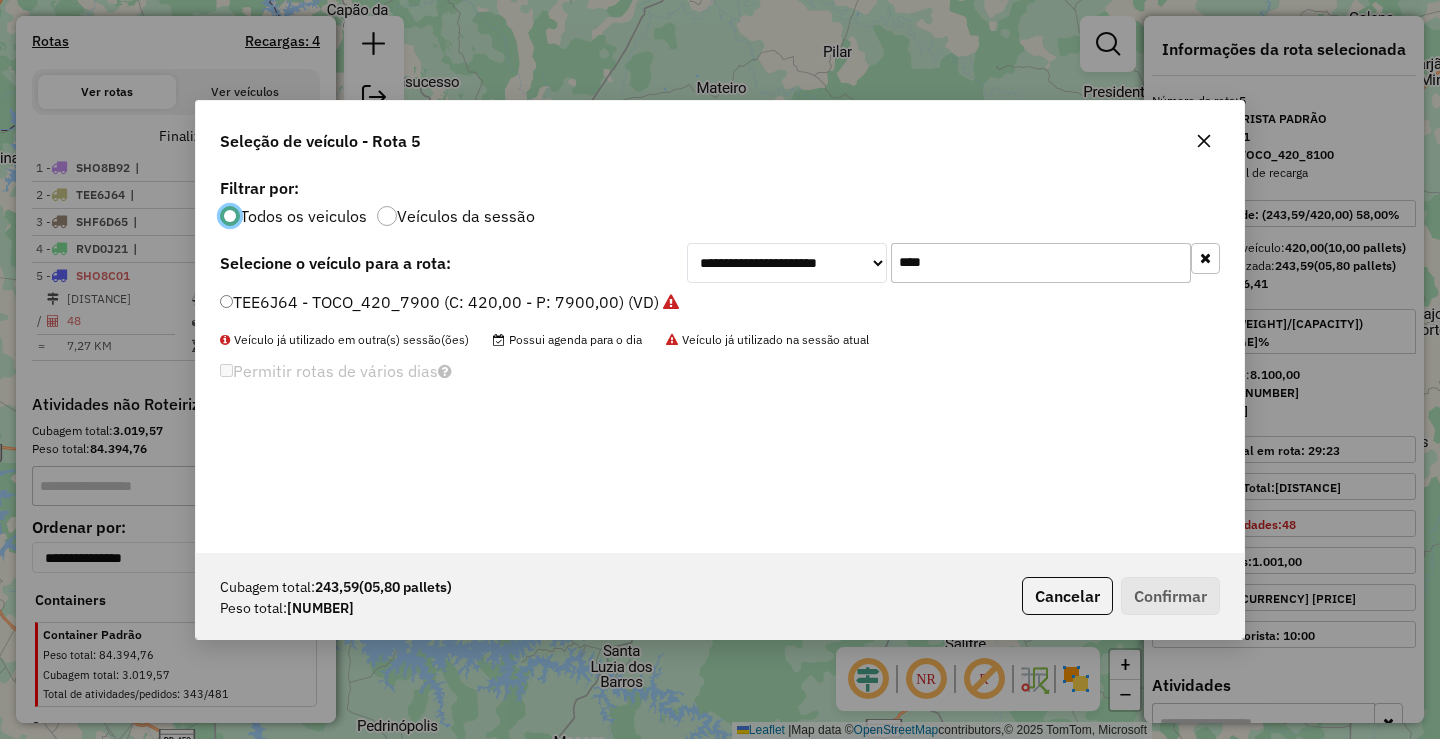 click on "****" 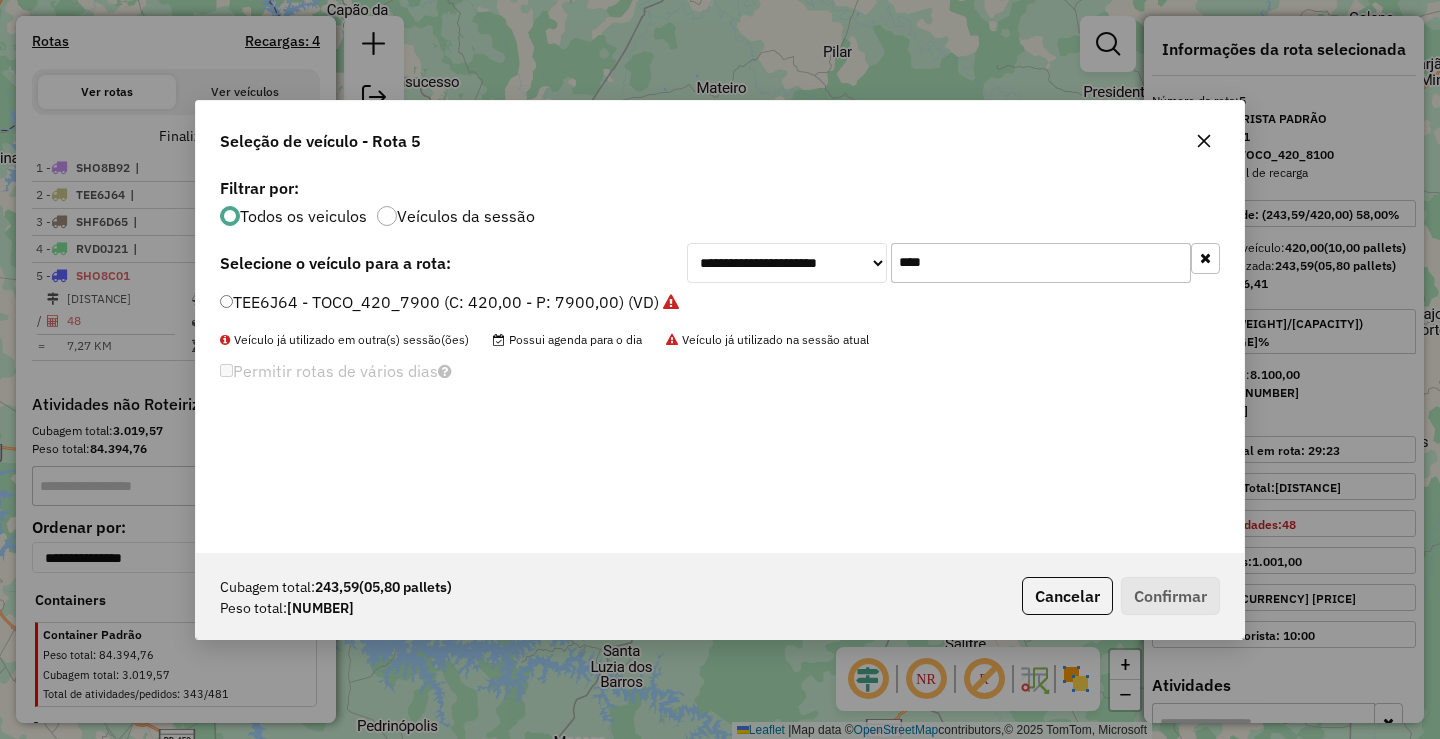 click on "****" 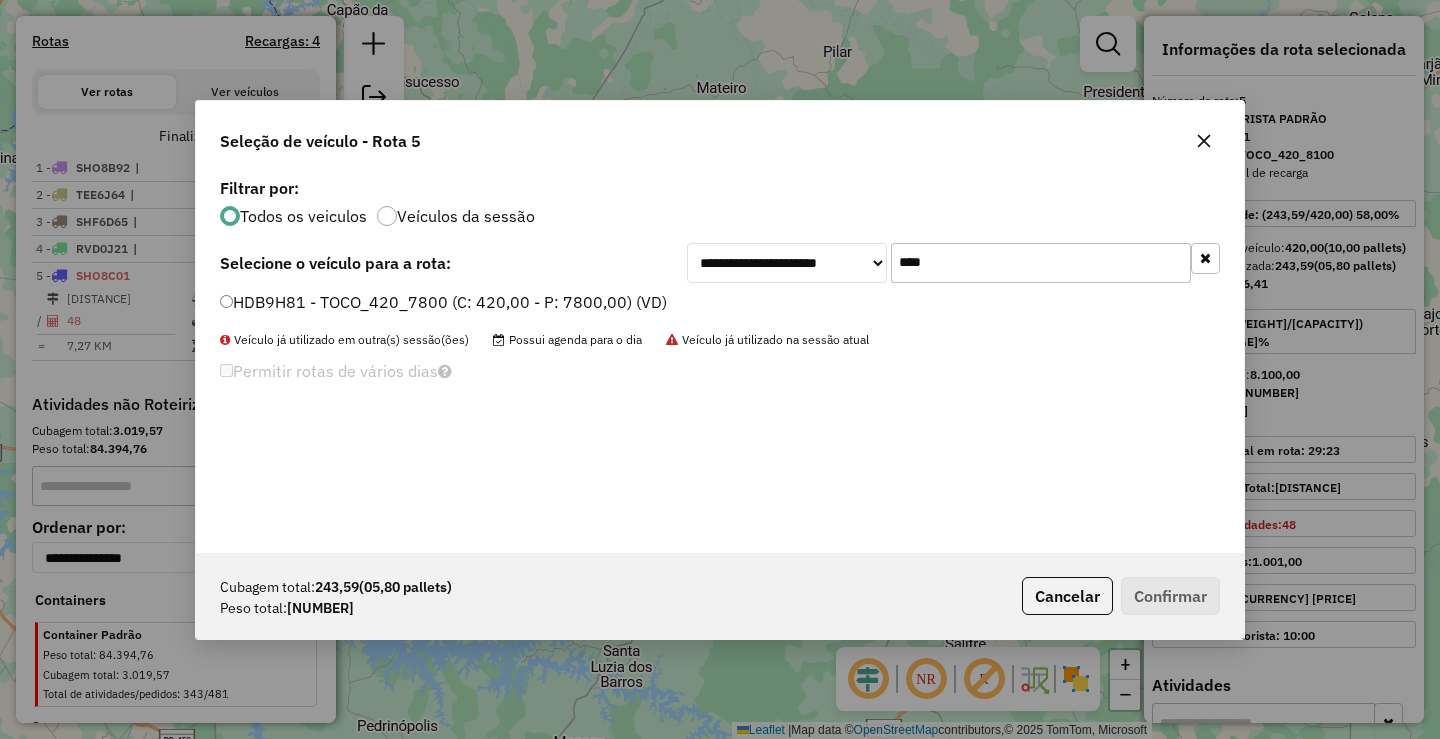 click on "****" 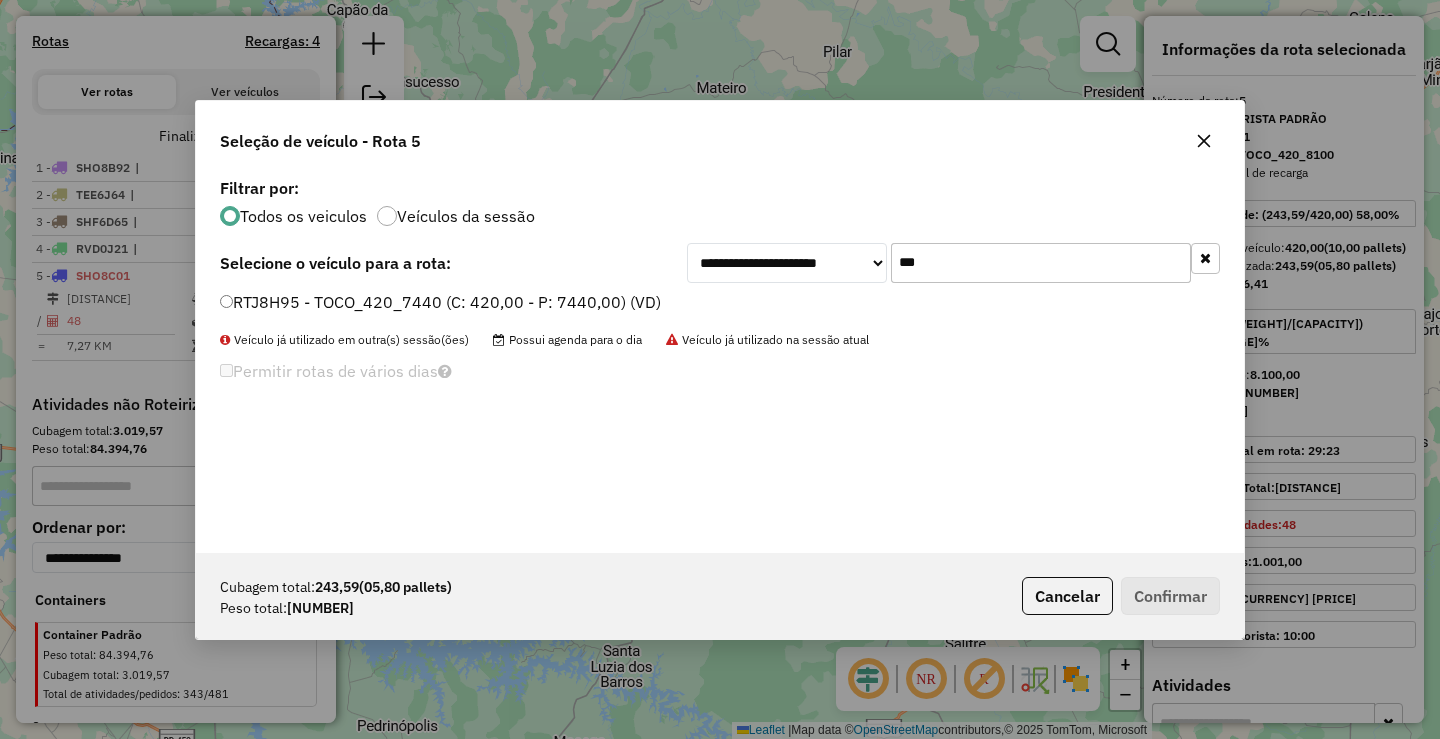 type on "***" 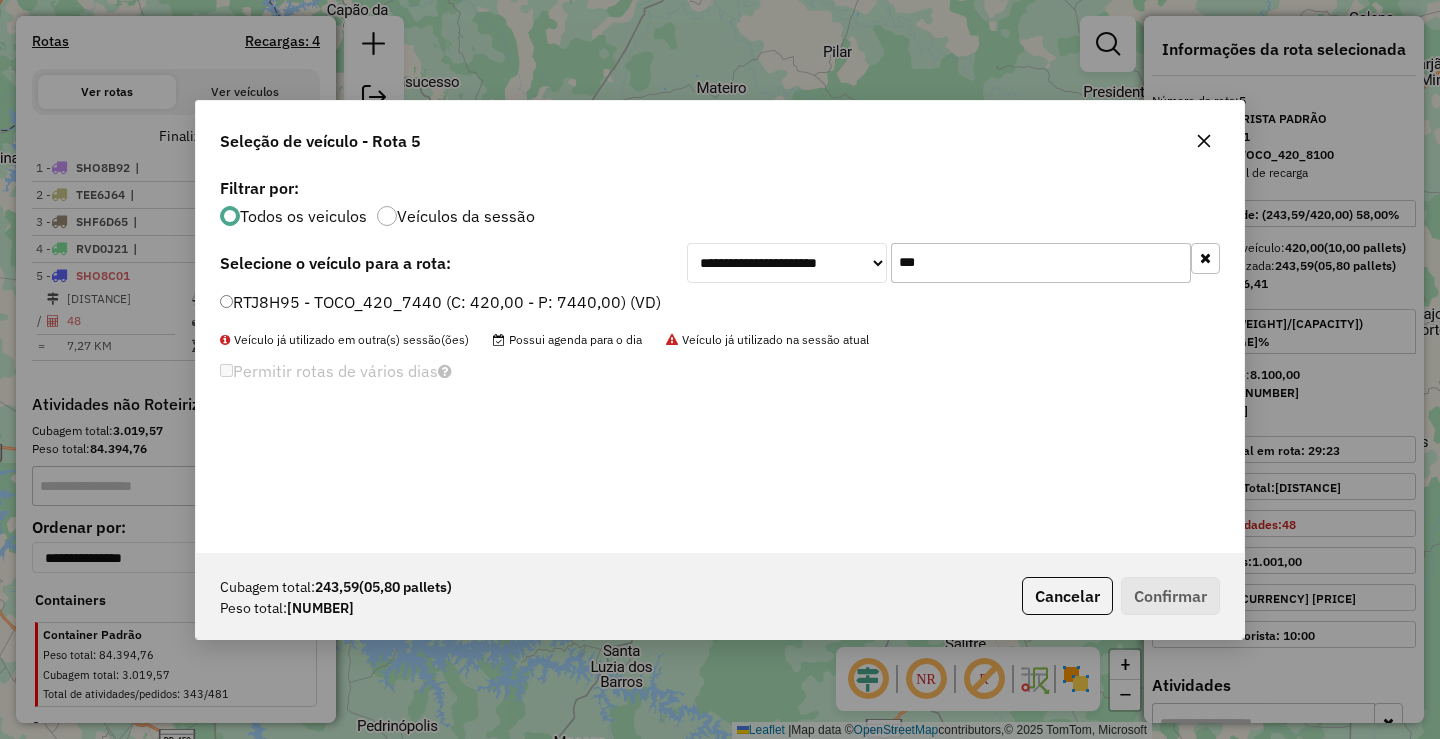click on "**********" 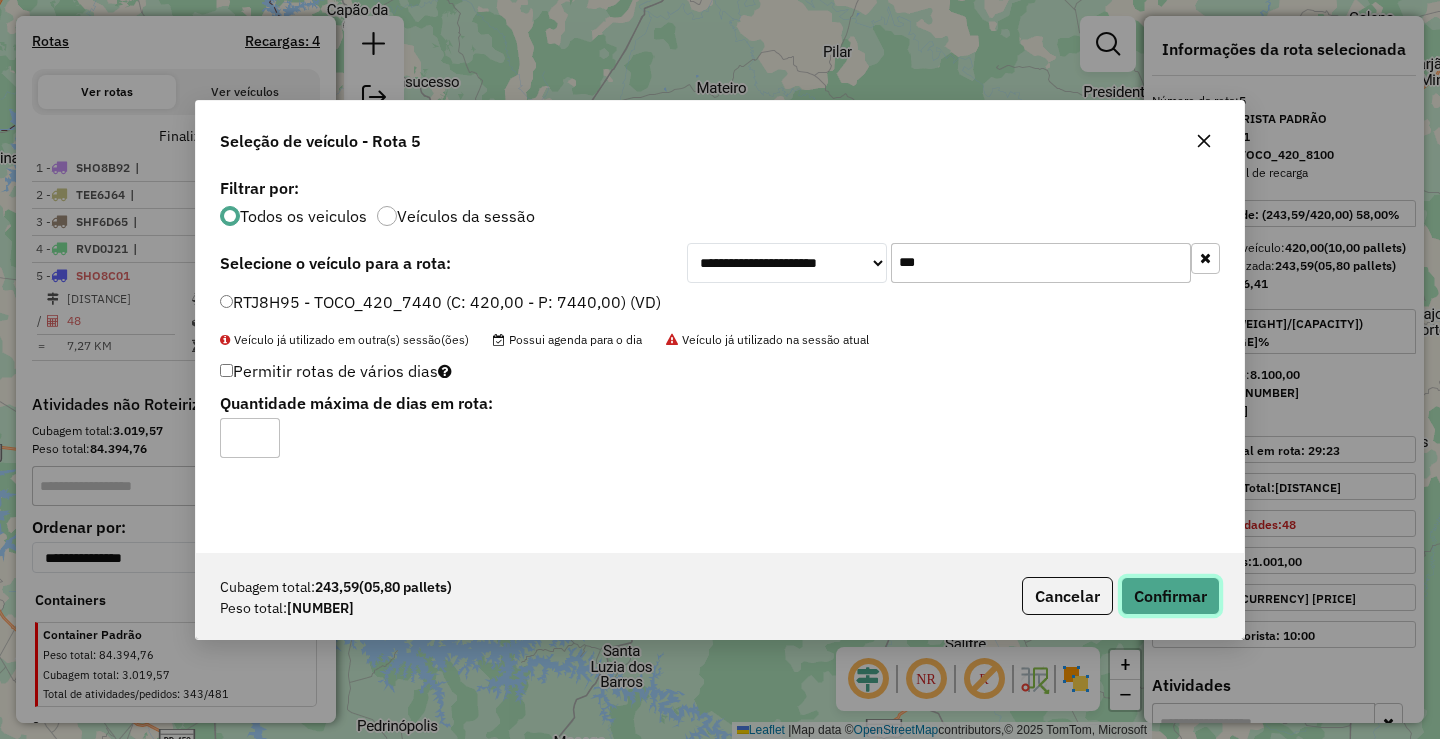 click on "Confirmar" 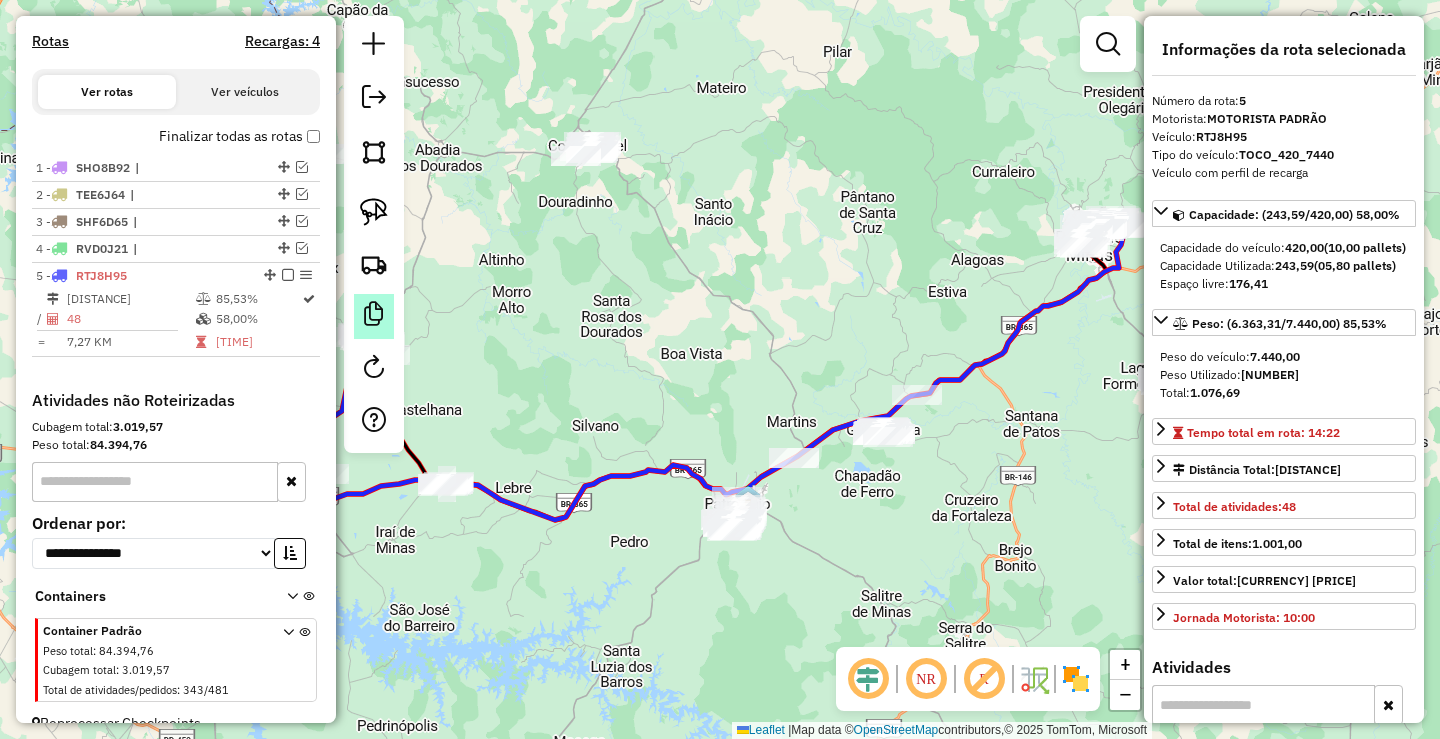 scroll, scrollTop: 638, scrollLeft: 0, axis: vertical 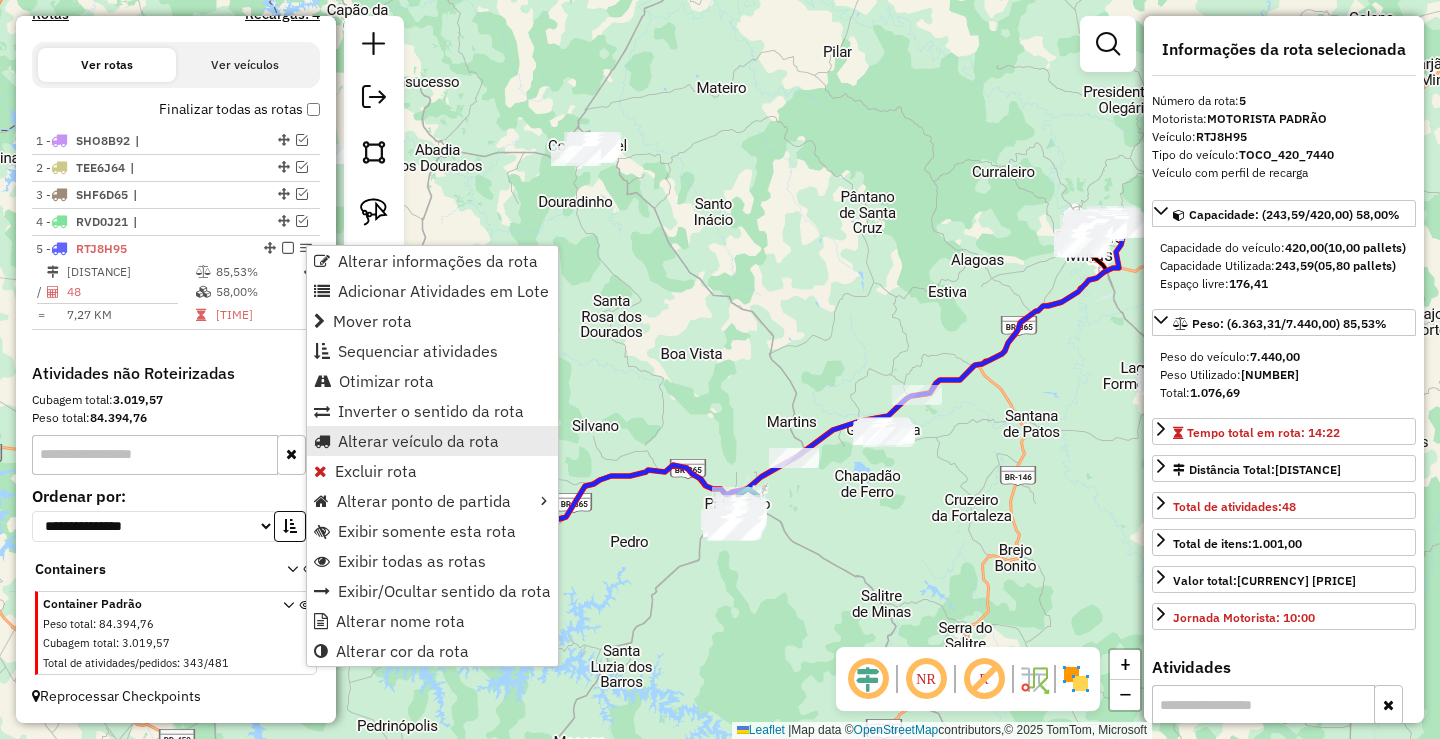click on "Alterar veículo da rota" at bounding box center [418, 441] 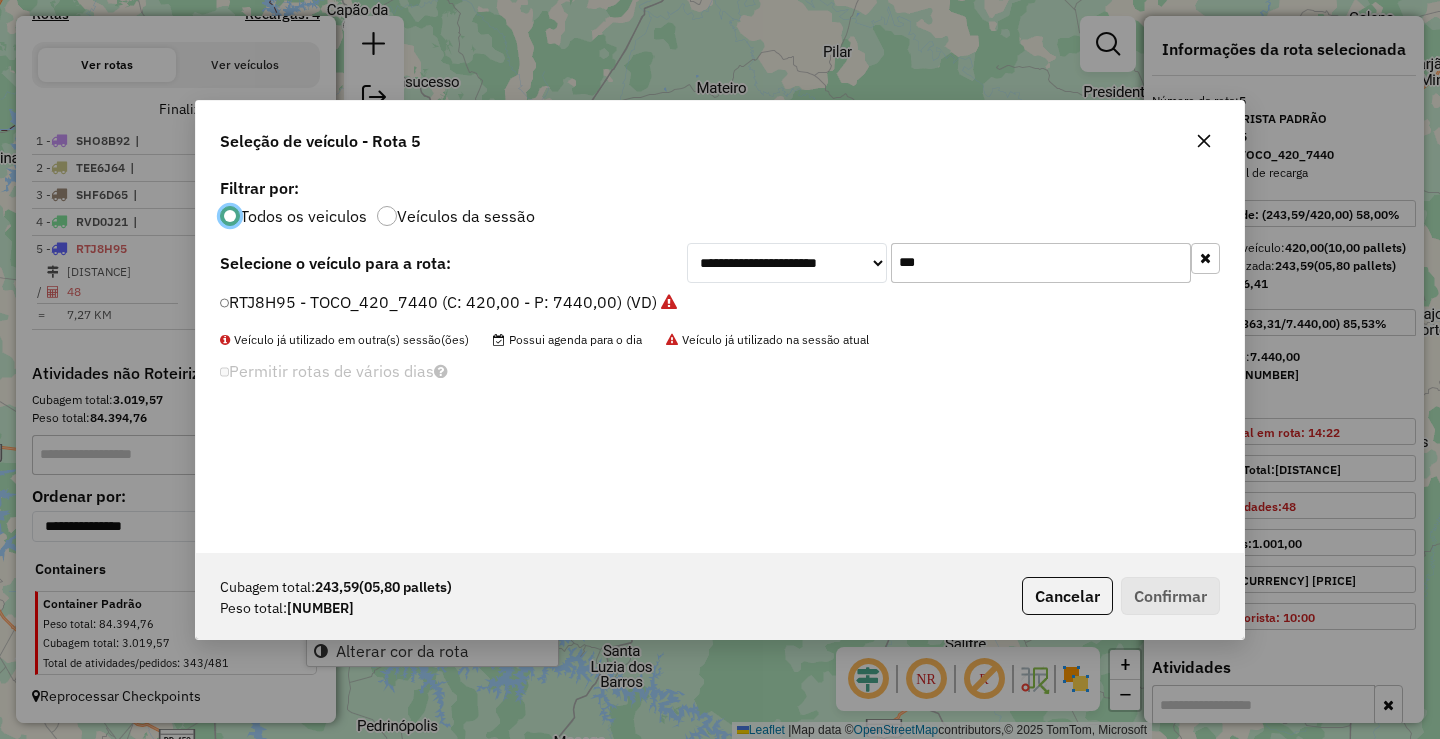 scroll, scrollTop: 11, scrollLeft: 6, axis: both 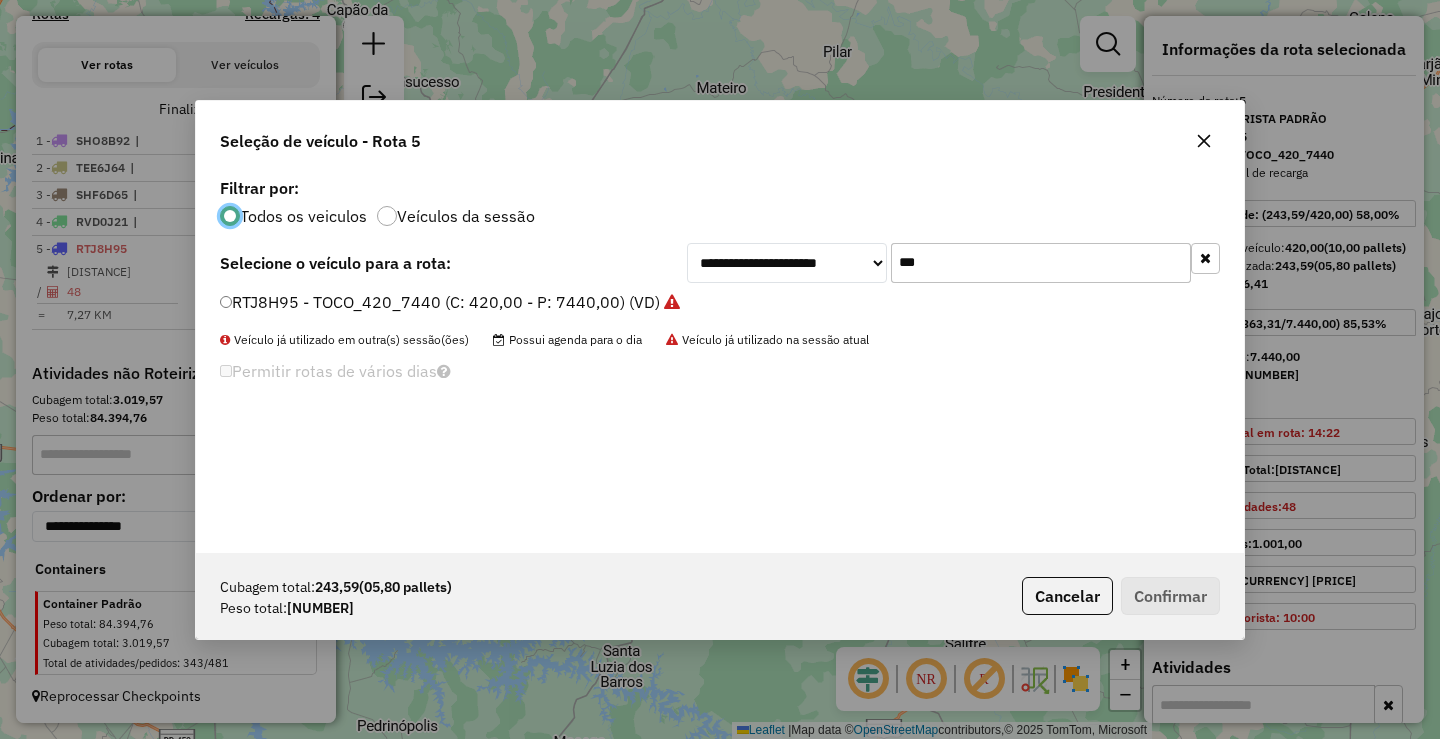 click on "RTJ8H95 - TOCO_420_7440 (C: 420,00 - P: 7440,00) (VD)" 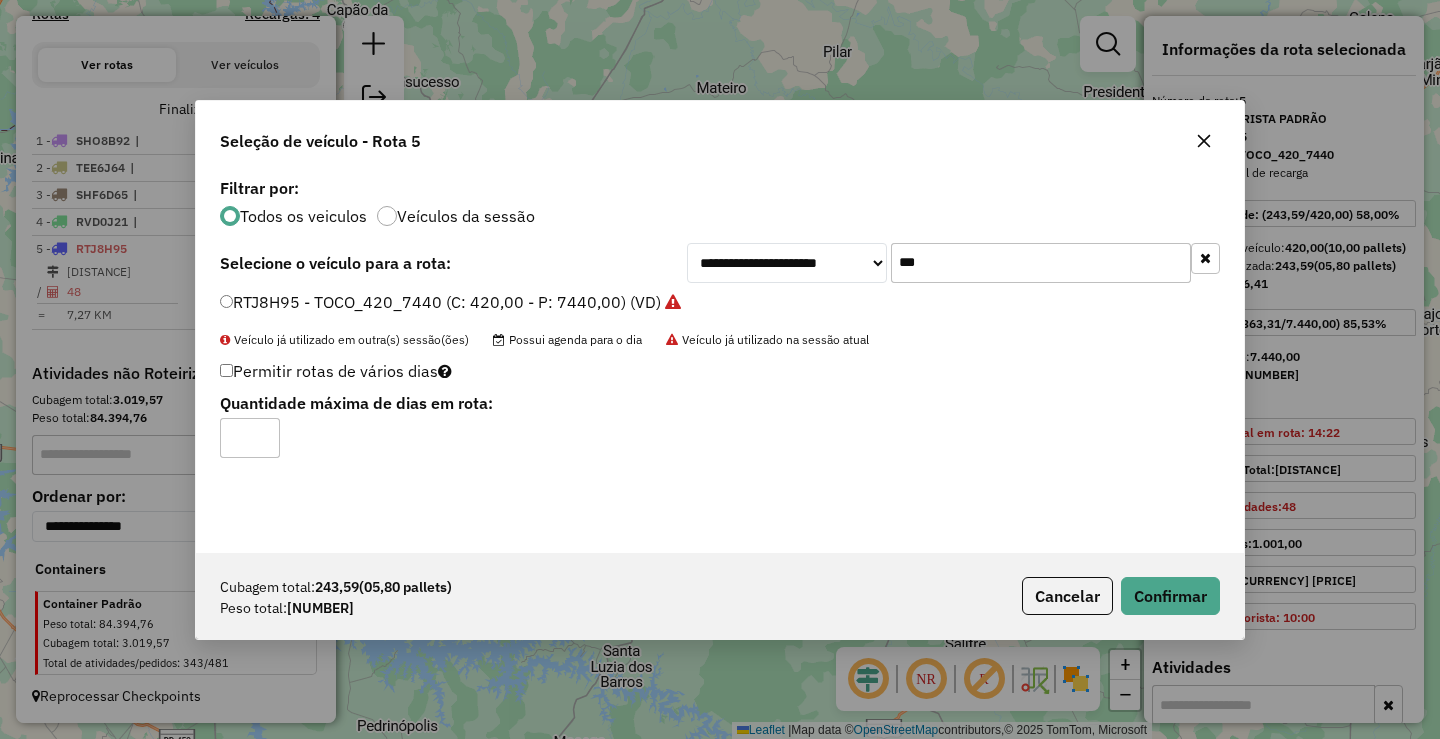 type on "*" 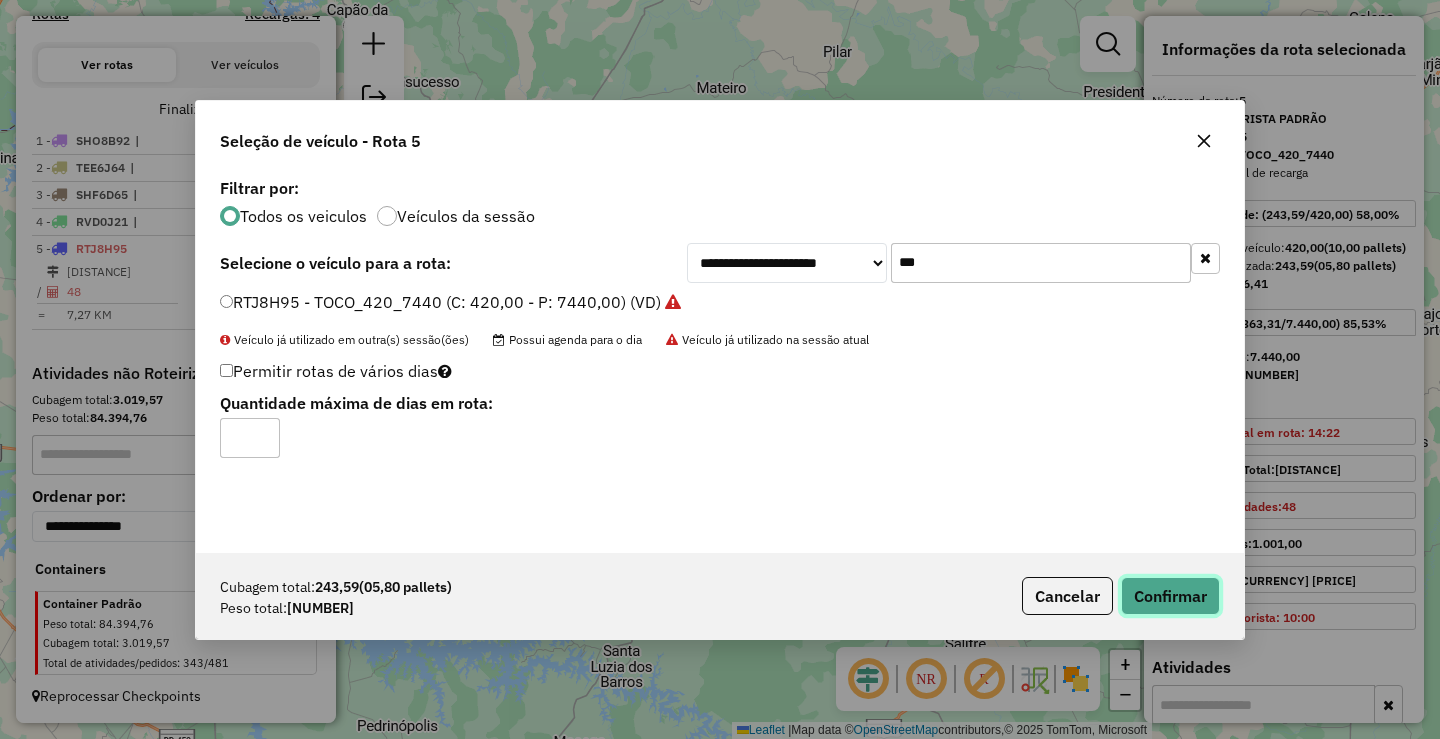 click on "Confirmar" 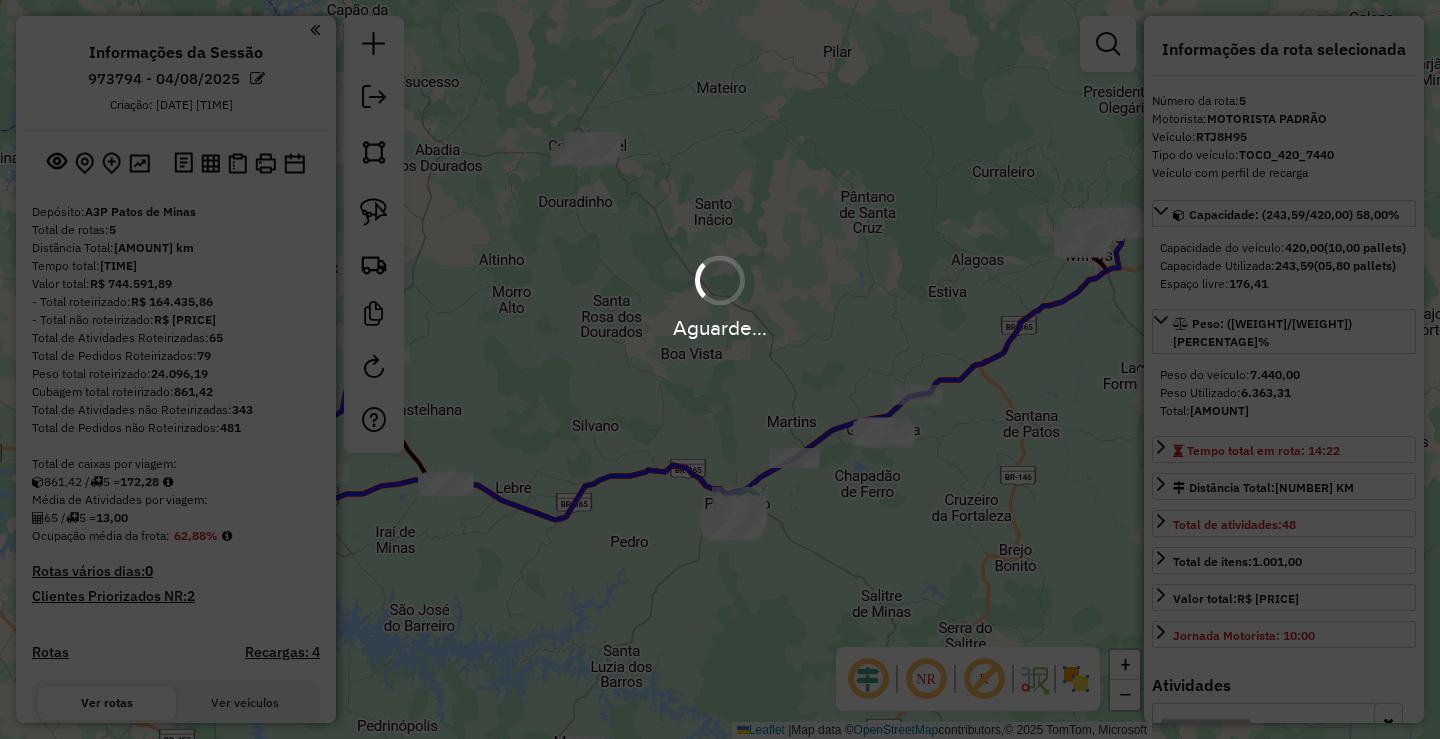 select on "**********" 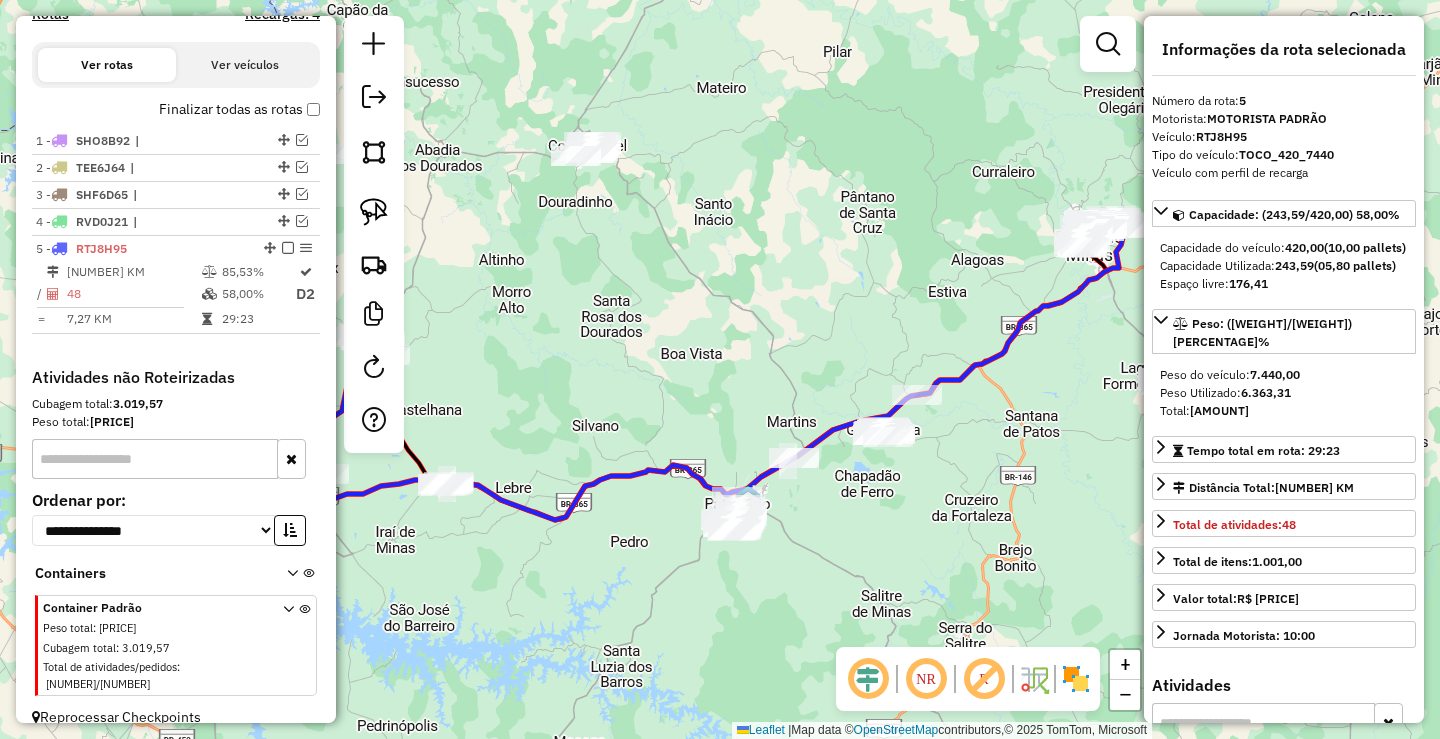 scroll, scrollTop: 643, scrollLeft: 0, axis: vertical 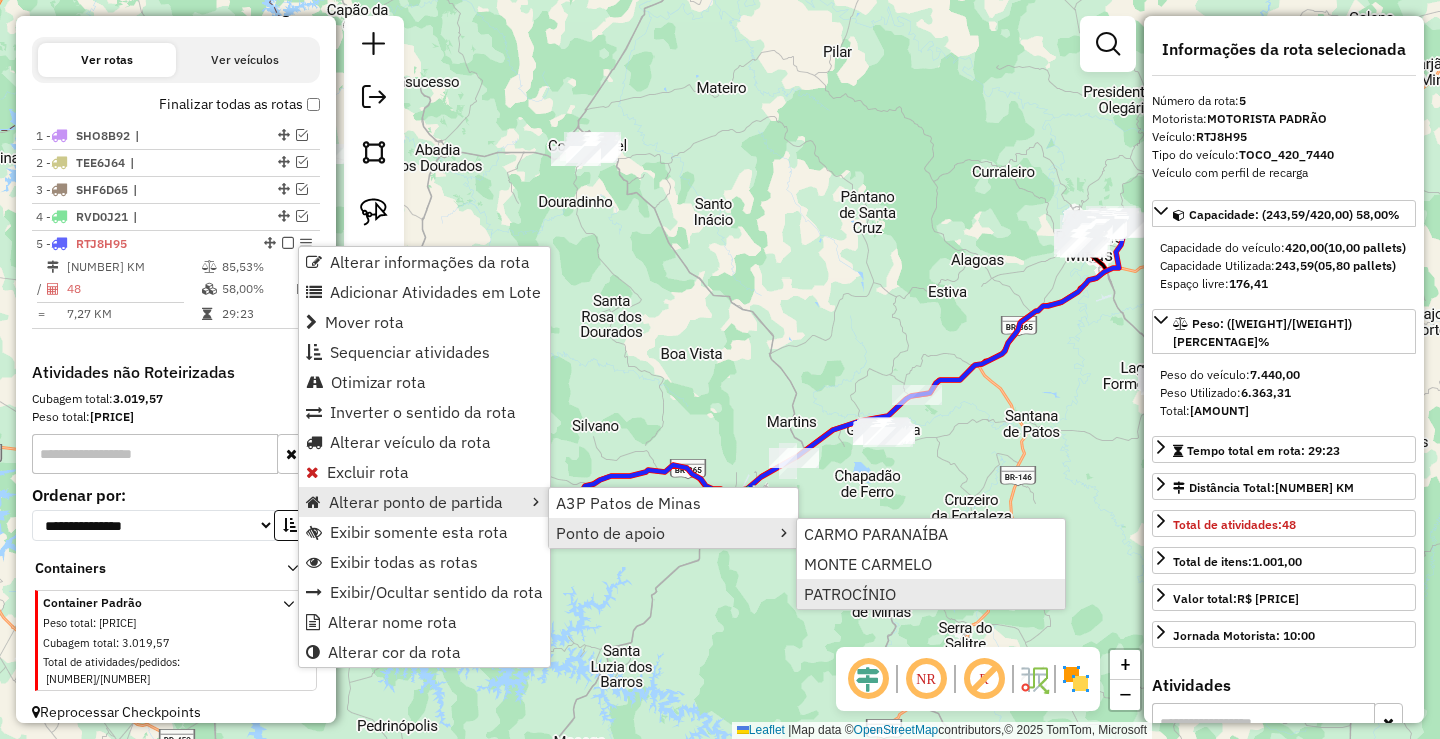 click on "PATROCÍNIO" at bounding box center (850, 594) 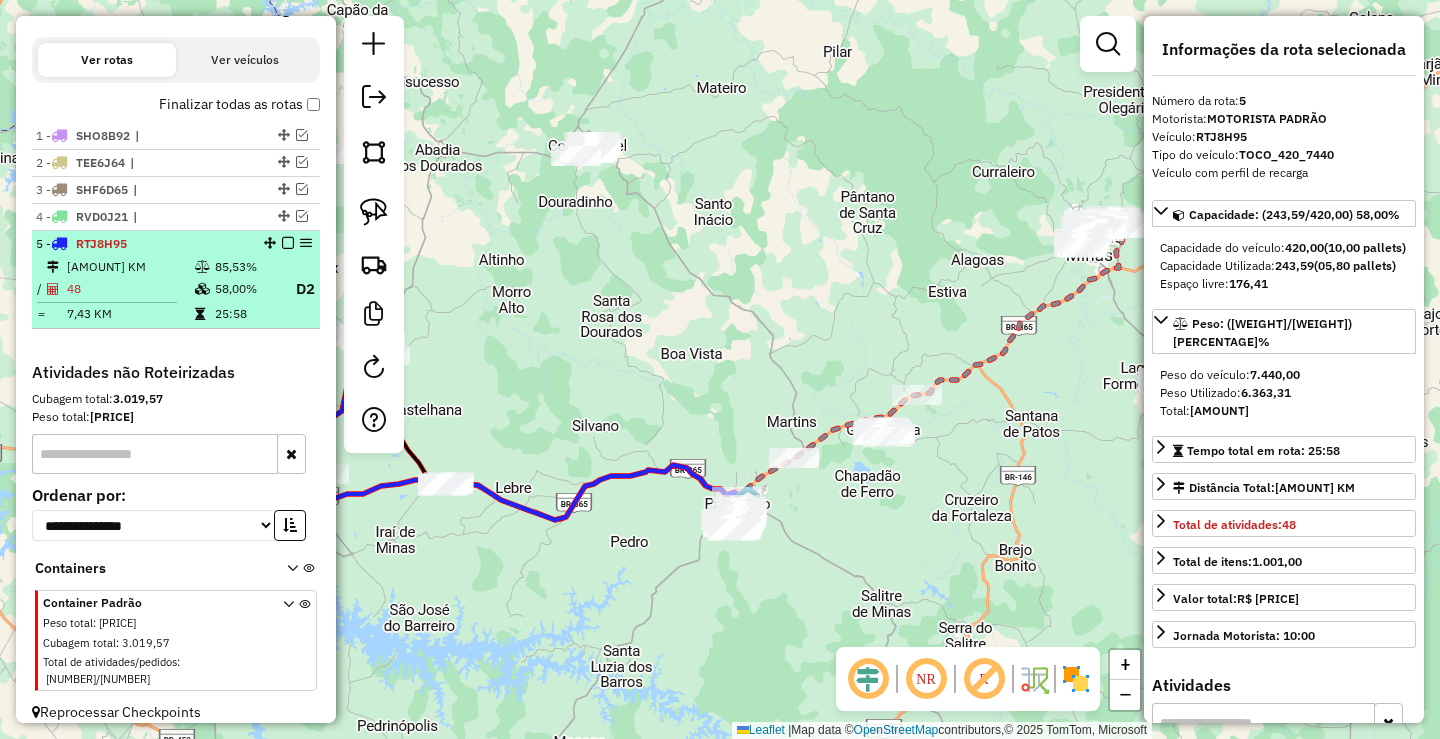 click on "[NUMBER] -     [VEHICLE_ID]" at bounding box center [176, 244] 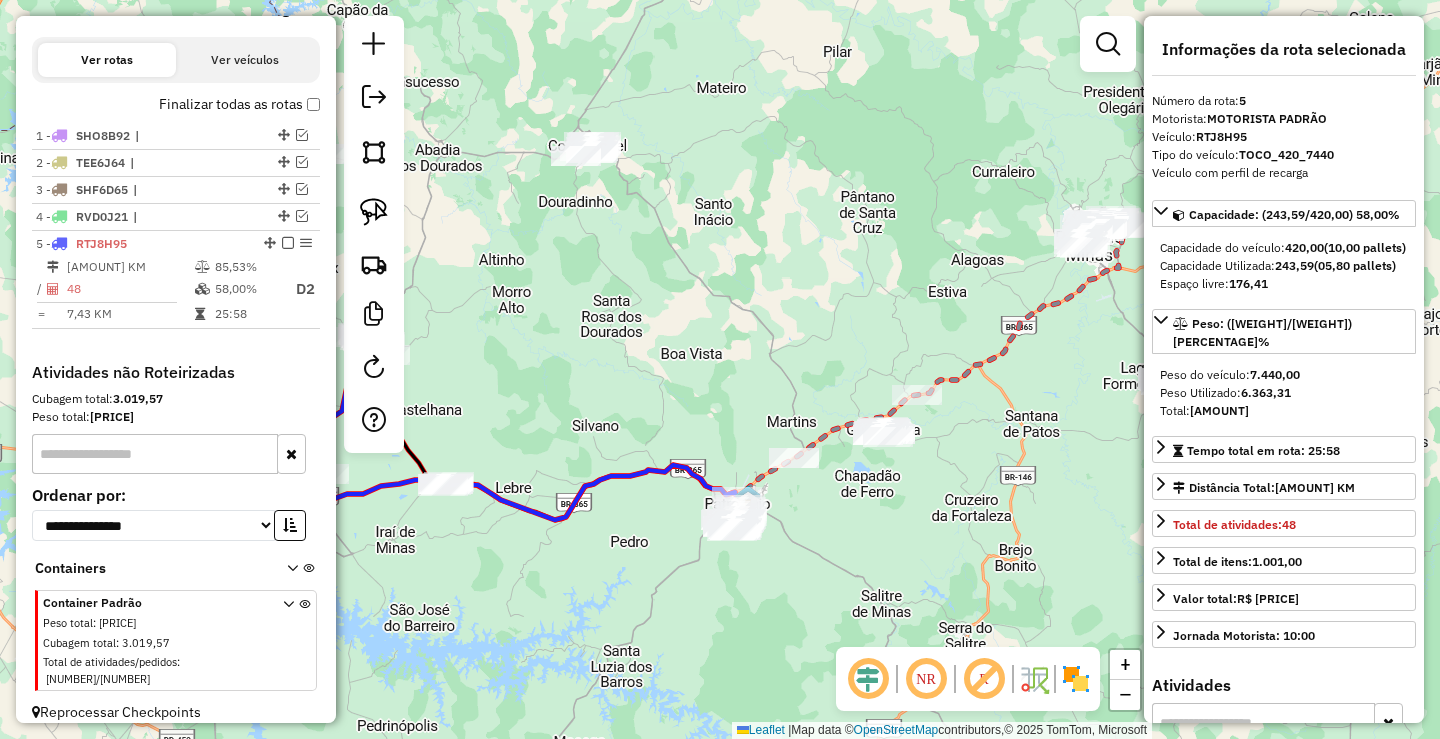 click on "Janela de atendimento Grade de atendimento Capacidade Transportadoras Veículos Cliente Pedidos  Rotas Selecione os dias de semana para filtrar as janelas de atendimento  Seg   Ter   Qua   Qui   Sex   Sáb   Dom  Informe o período da janela de atendimento: De: Até:  Filtrar exatamente a janela do cliente  Considerar janela de atendimento padrão  Selecione os dias de semana para filtrar as grades de atendimento  Seg   Ter   Qua   Qui   Sex   Sáb   Dom   Considerar clientes sem dia de atendimento cadastrado  Clientes fora do dia de atendimento selecionado Filtrar as atividades entre os valores definidos abaixo:  Peso mínimo:   Peso máximo:   Cubagem mínima:   Cubagem máxima:   De:   Até:  Filtrar as atividades entre o tempo de atendimento definido abaixo:  De:   Até:   Considerar capacidade total dos clientes não roteirizados Transportadora: Selecione um ou mais itens Tipo de veículo: Selecione um ou mais itens Veículo: Selecione um ou mais itens Motorista: Selecione um ou mais itens Nome: Rótulo:" 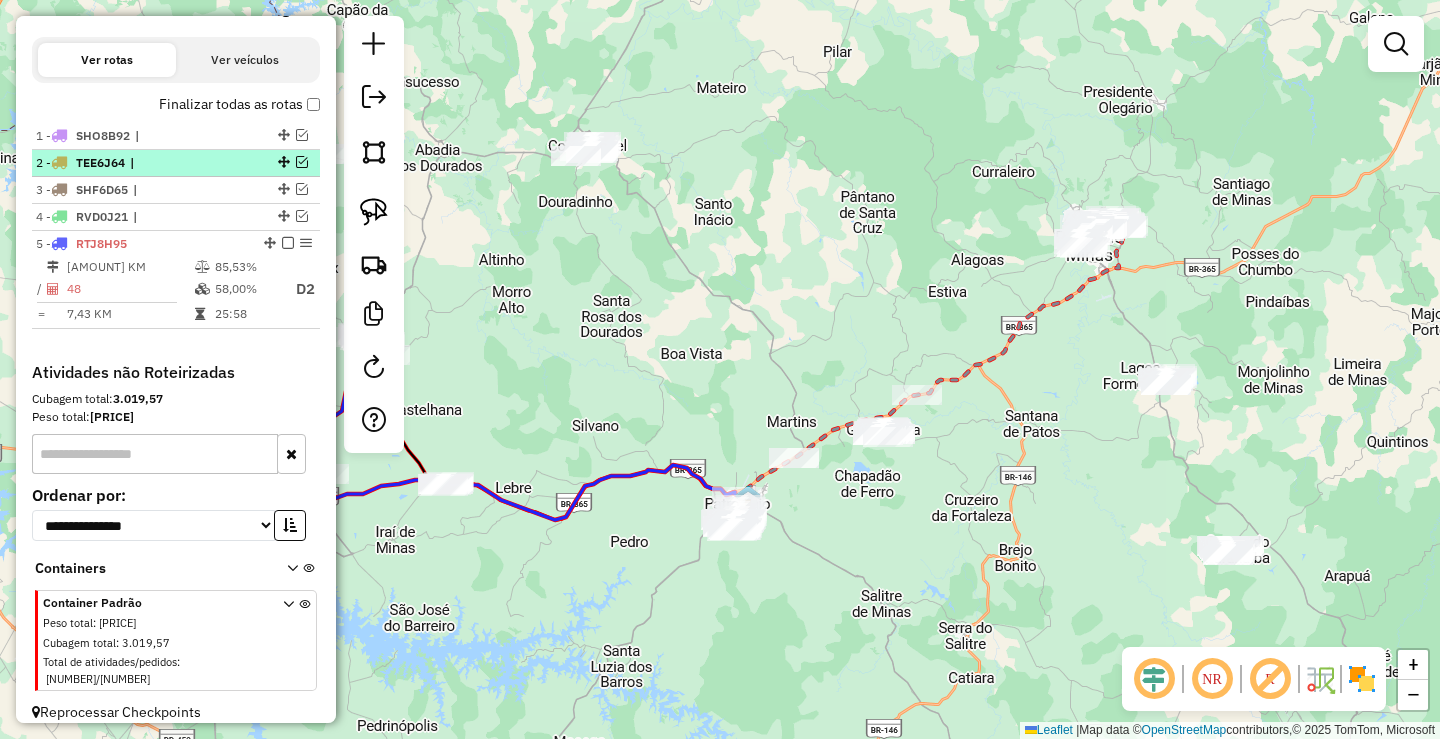 click at bounding box center [288, 243] 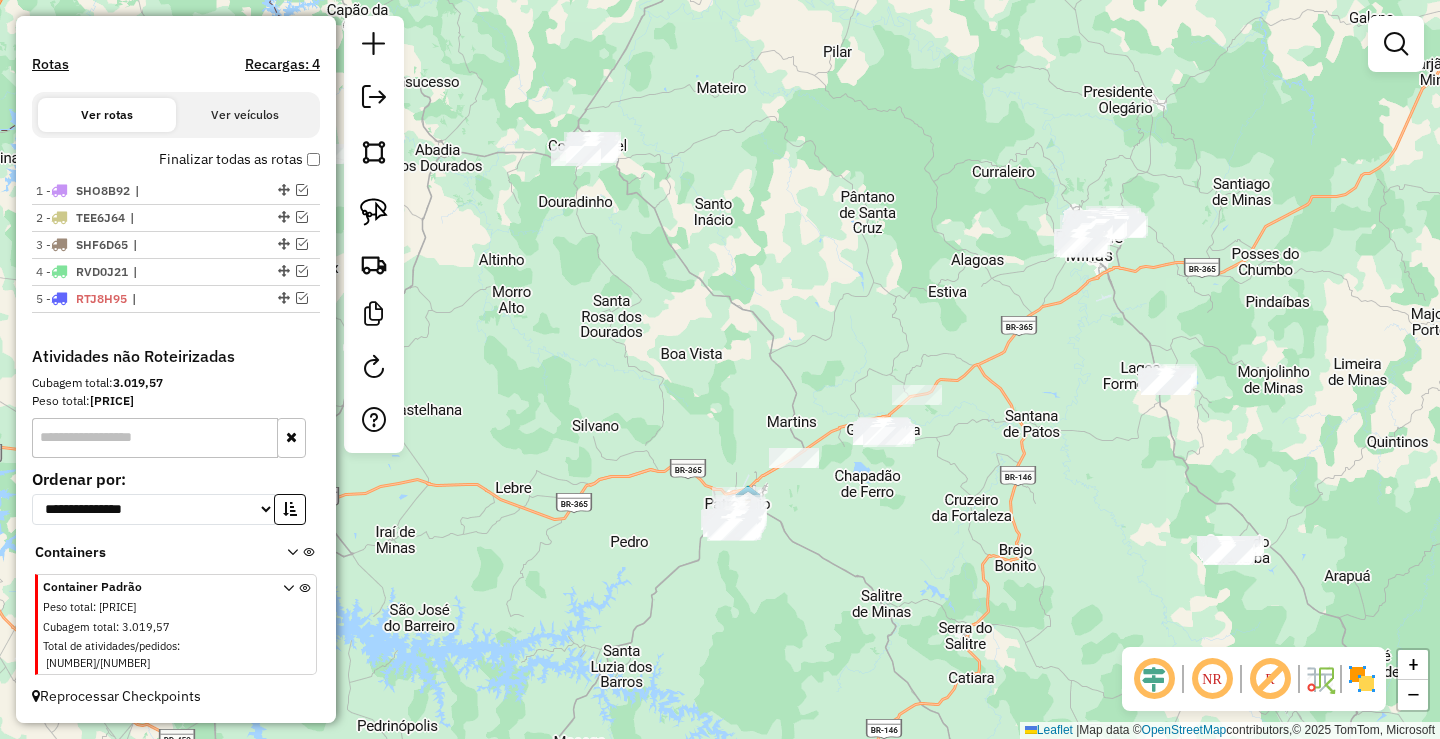 scroll, scrollTop: 571, scrollLeft: 0, axis: vertical 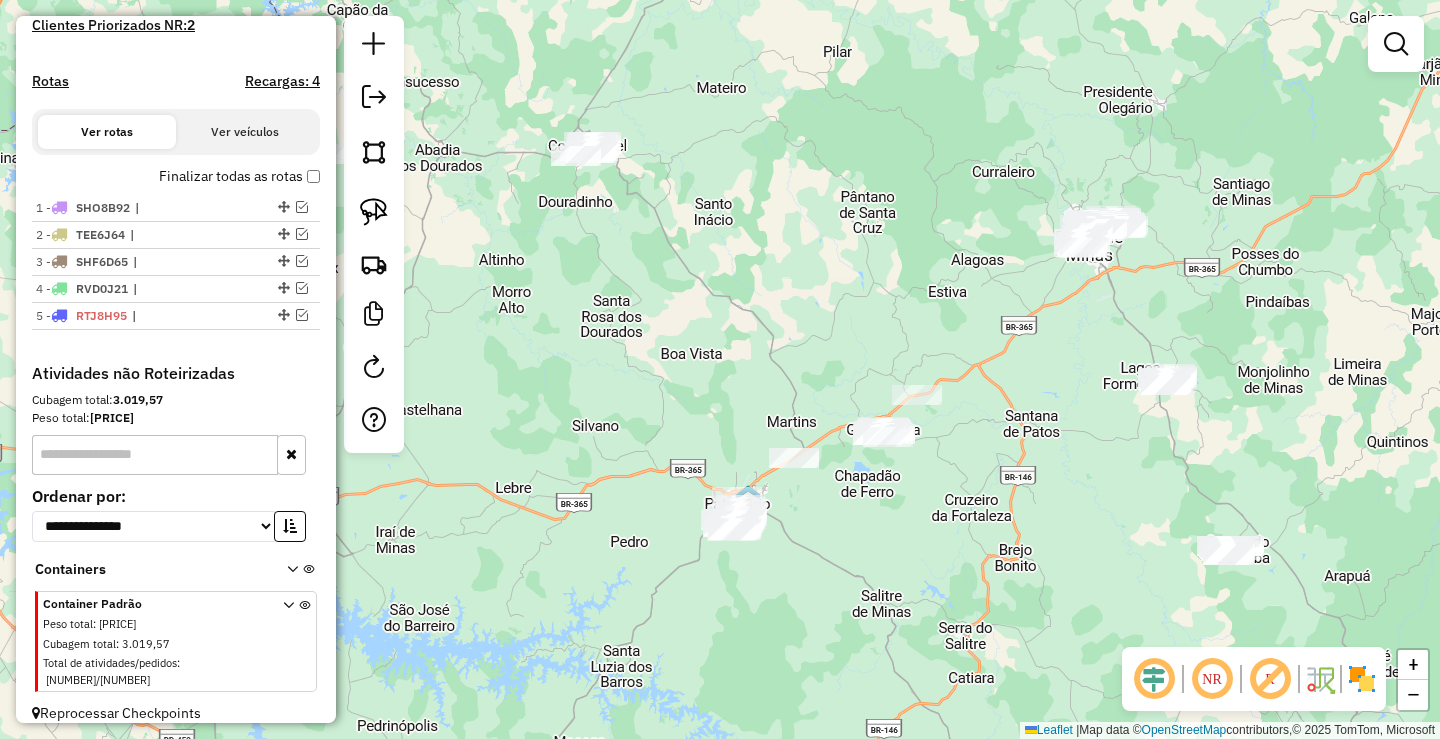 drag, startPoint x: 697, startPoint y: 318, endPoint x: 699, endPoint y: 285, distance: 33.06055 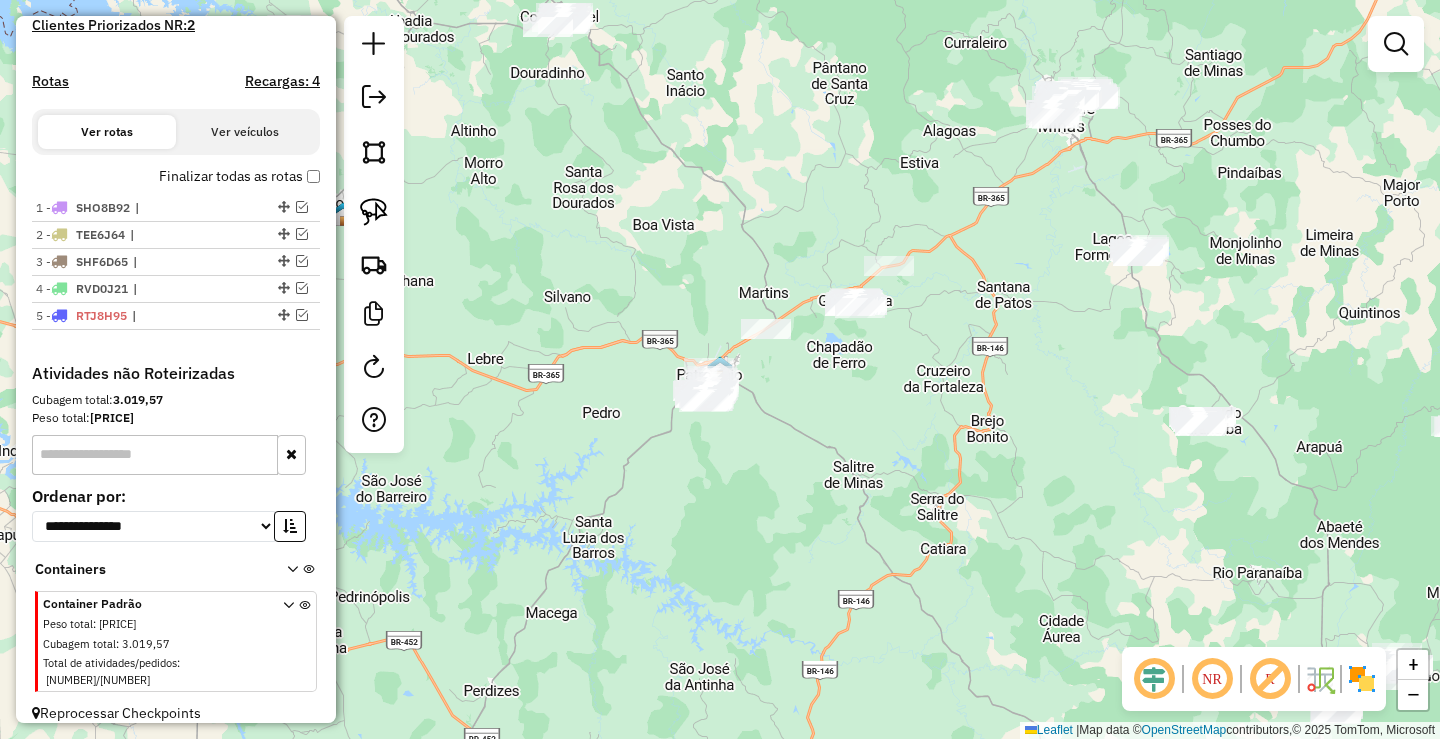 drag, startPoint x: 676, startPoint y: 307, endPoint x: 567, endPoint y: 347, distance: 116.10771 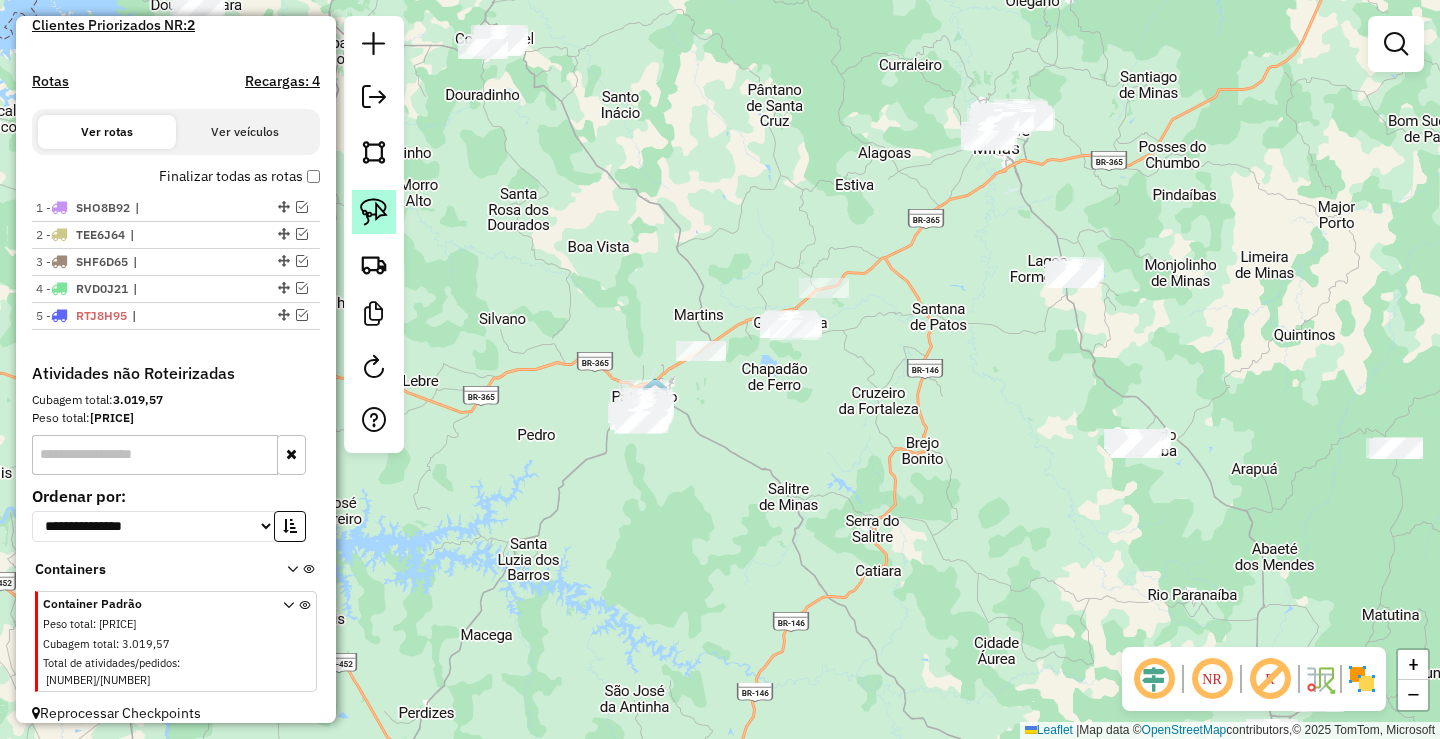 click 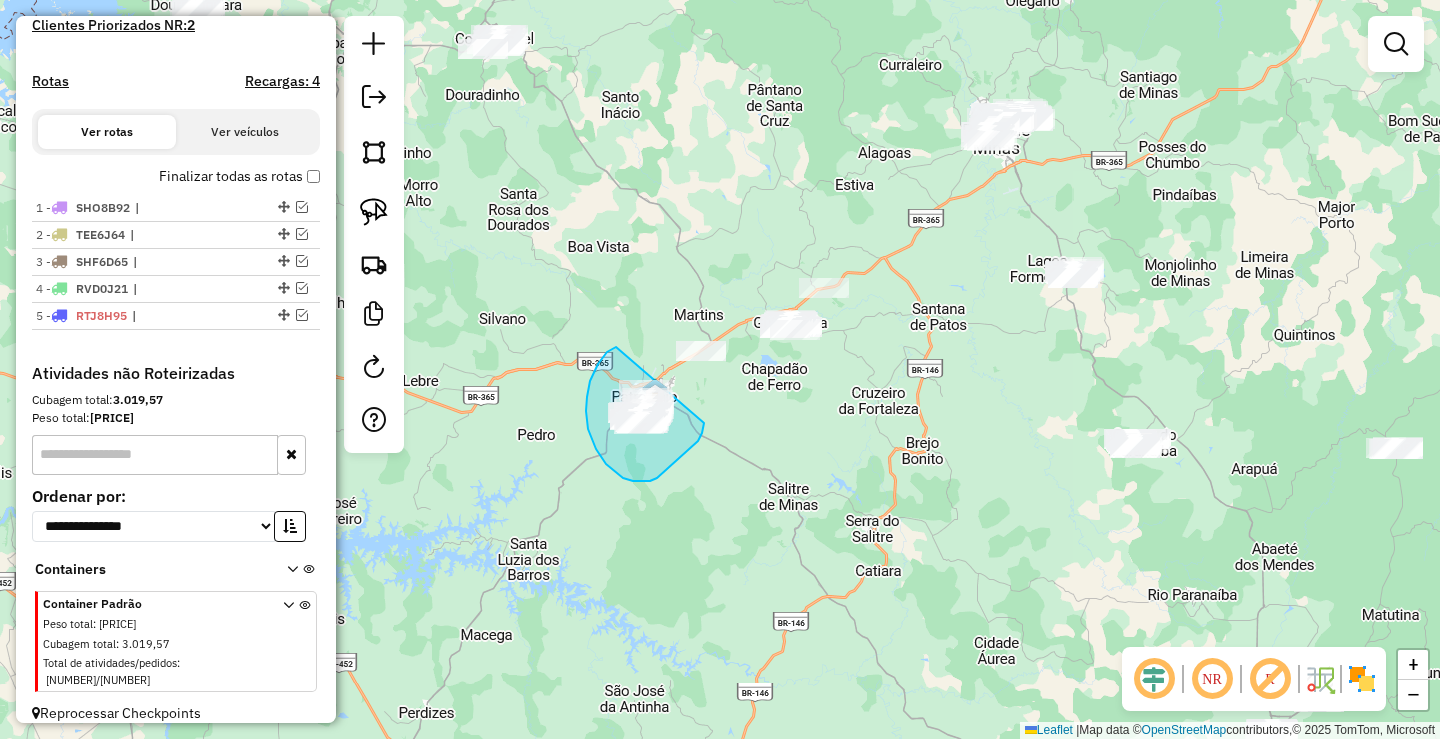 drag, startPoint x: 590, startPoint y: 381, endPoint x: 704, endPoint y: 442, distance: 129.29424 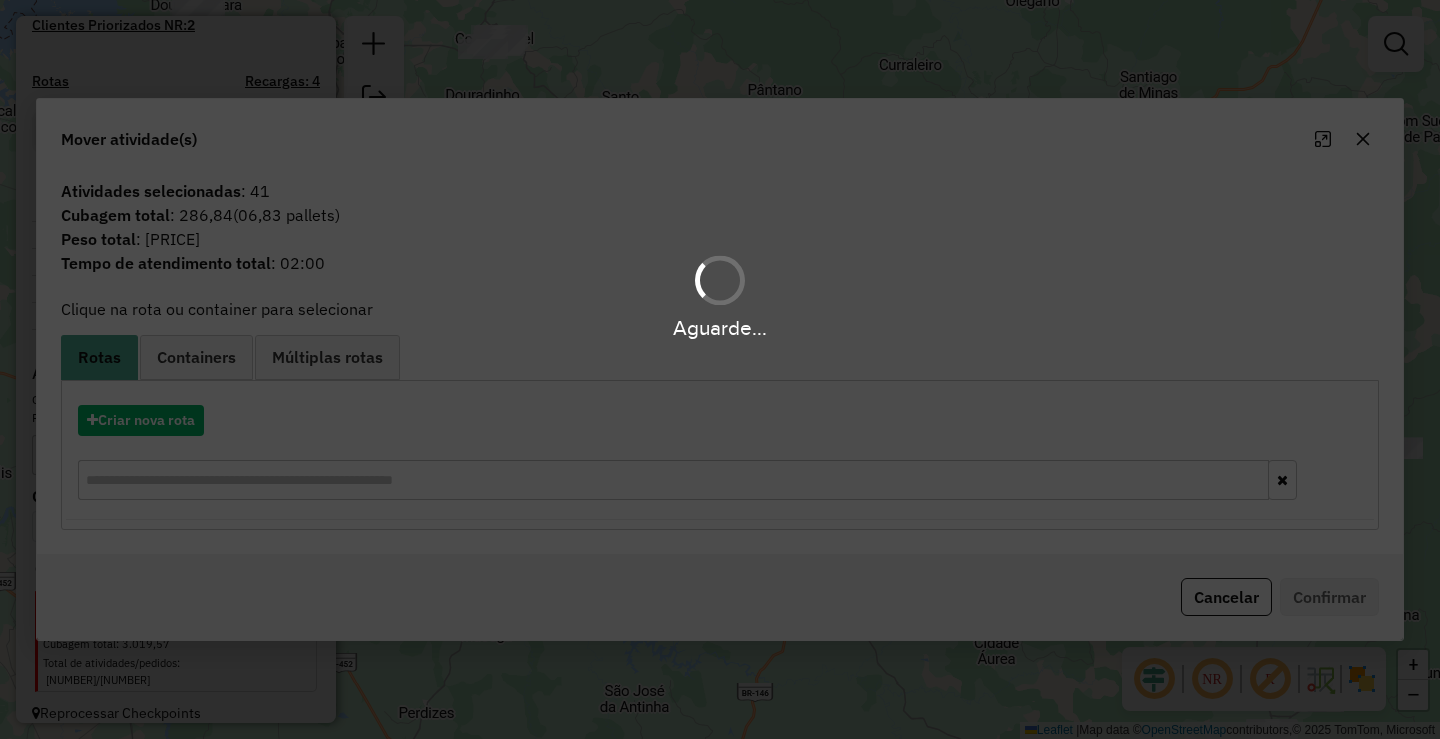 click on "Aguarde..." at bounding box center [720, 369] 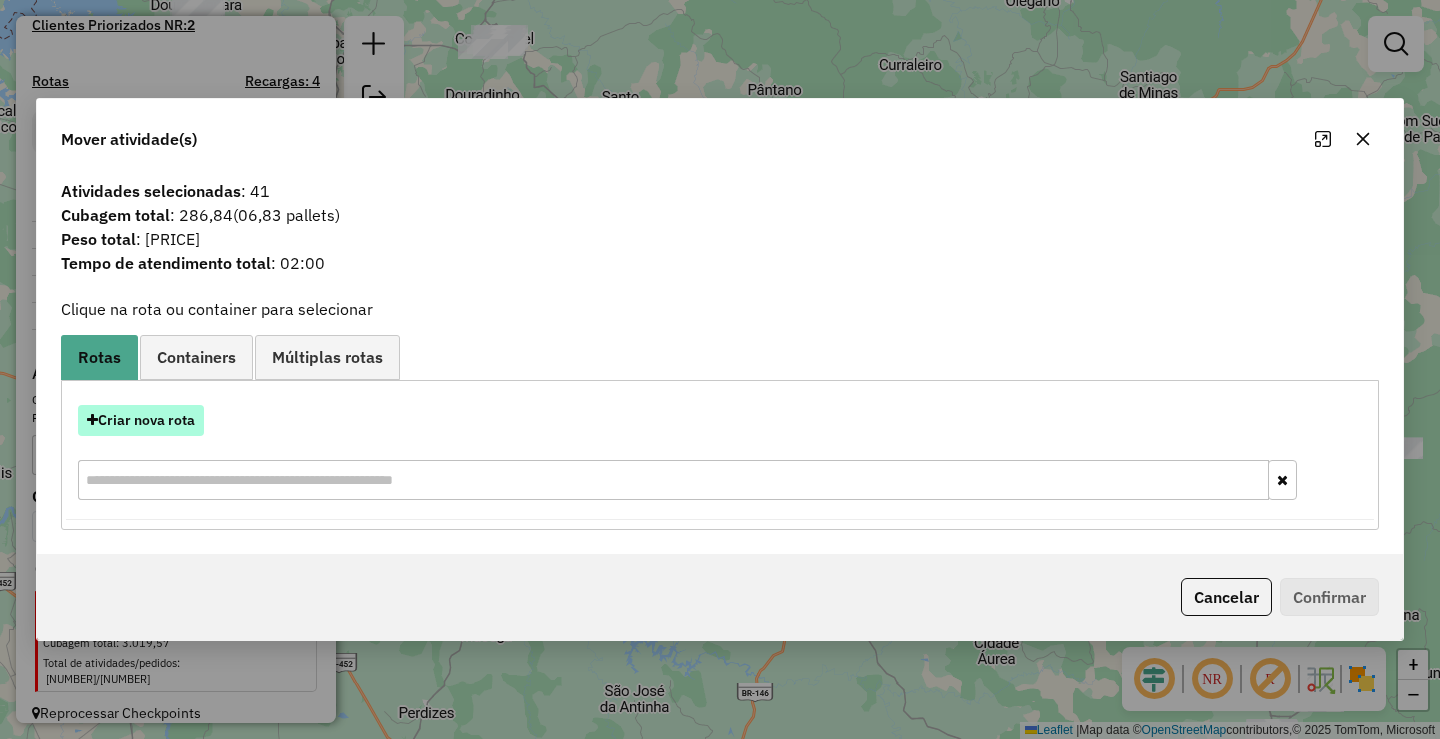 click on "Criar nova rota" at bounding box center (141, 420) 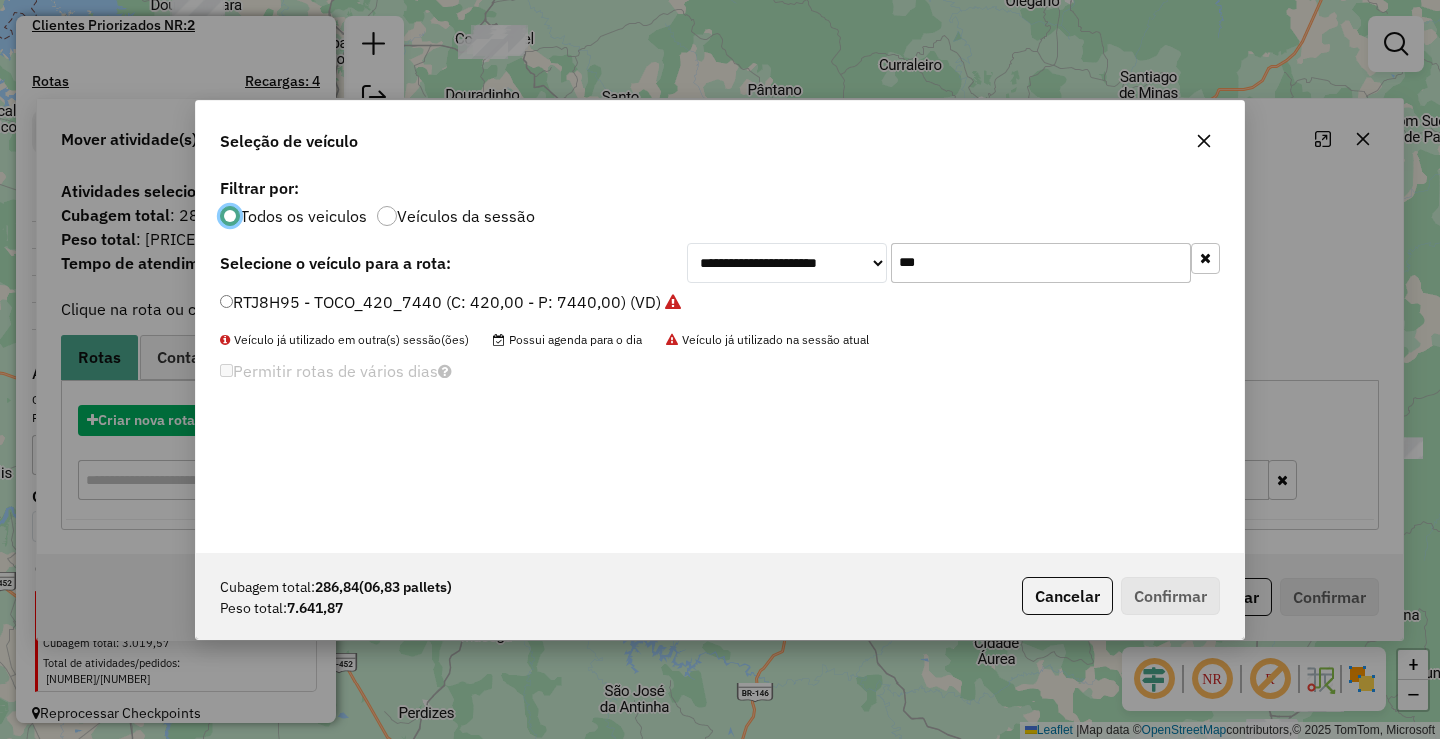 scroll, scrollTop: 11, scrollLeft: 6, axis: both 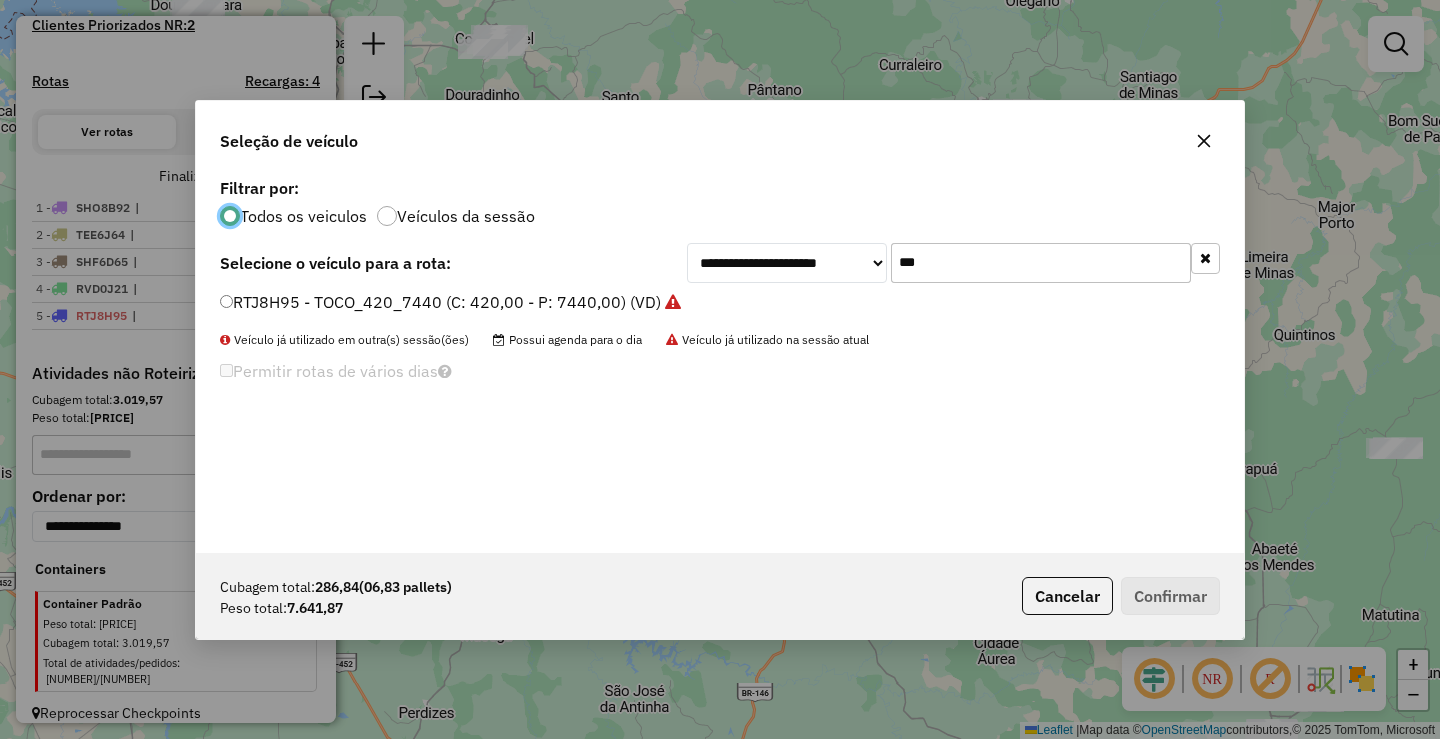 click on "***" 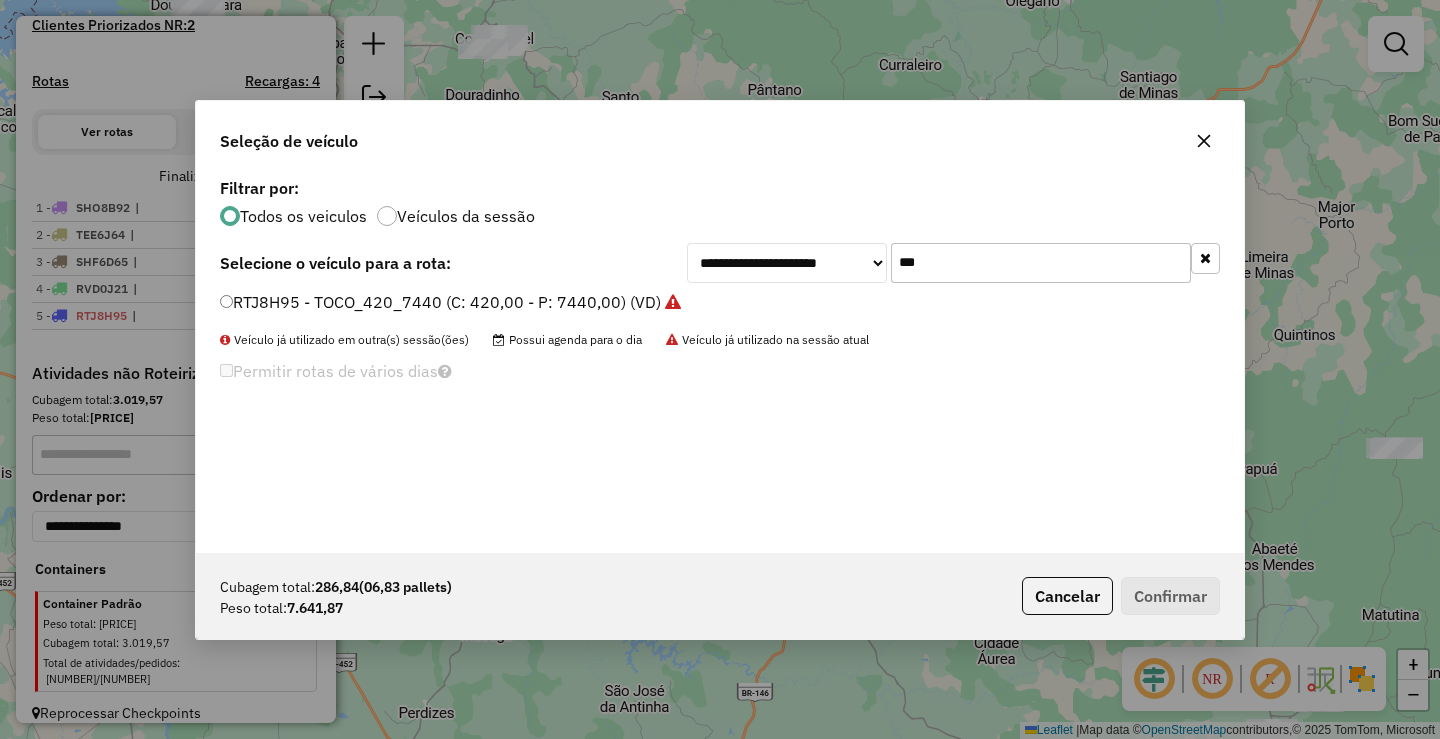 click on "***" 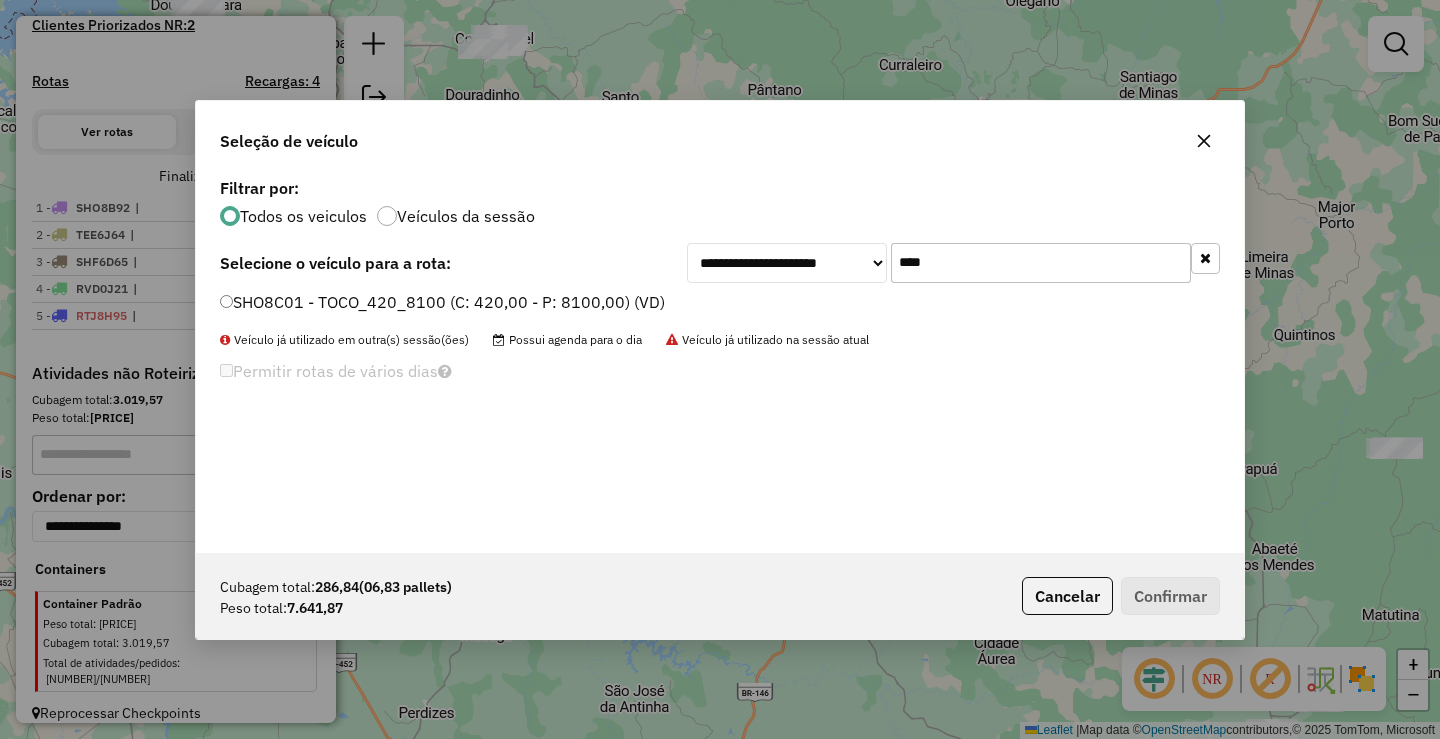 type on "****" 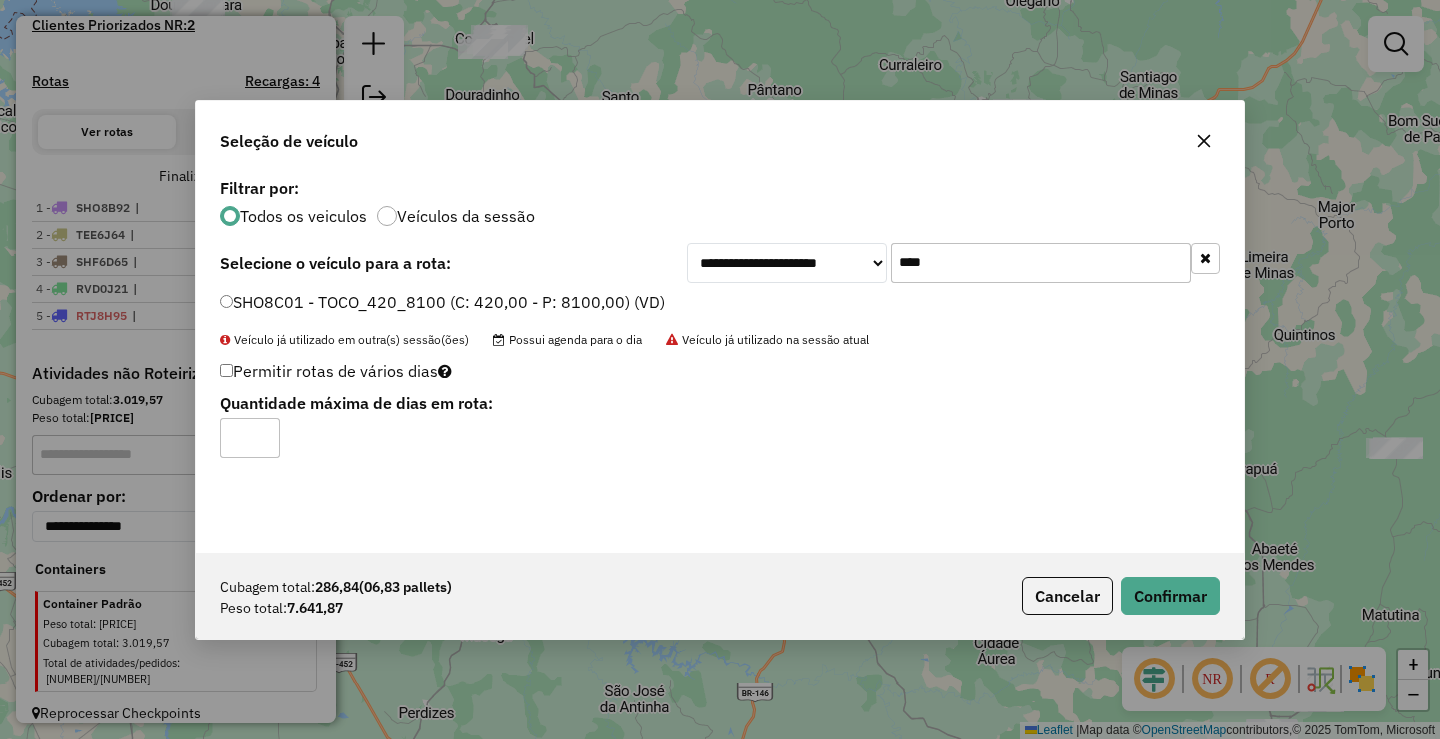 type on "*" 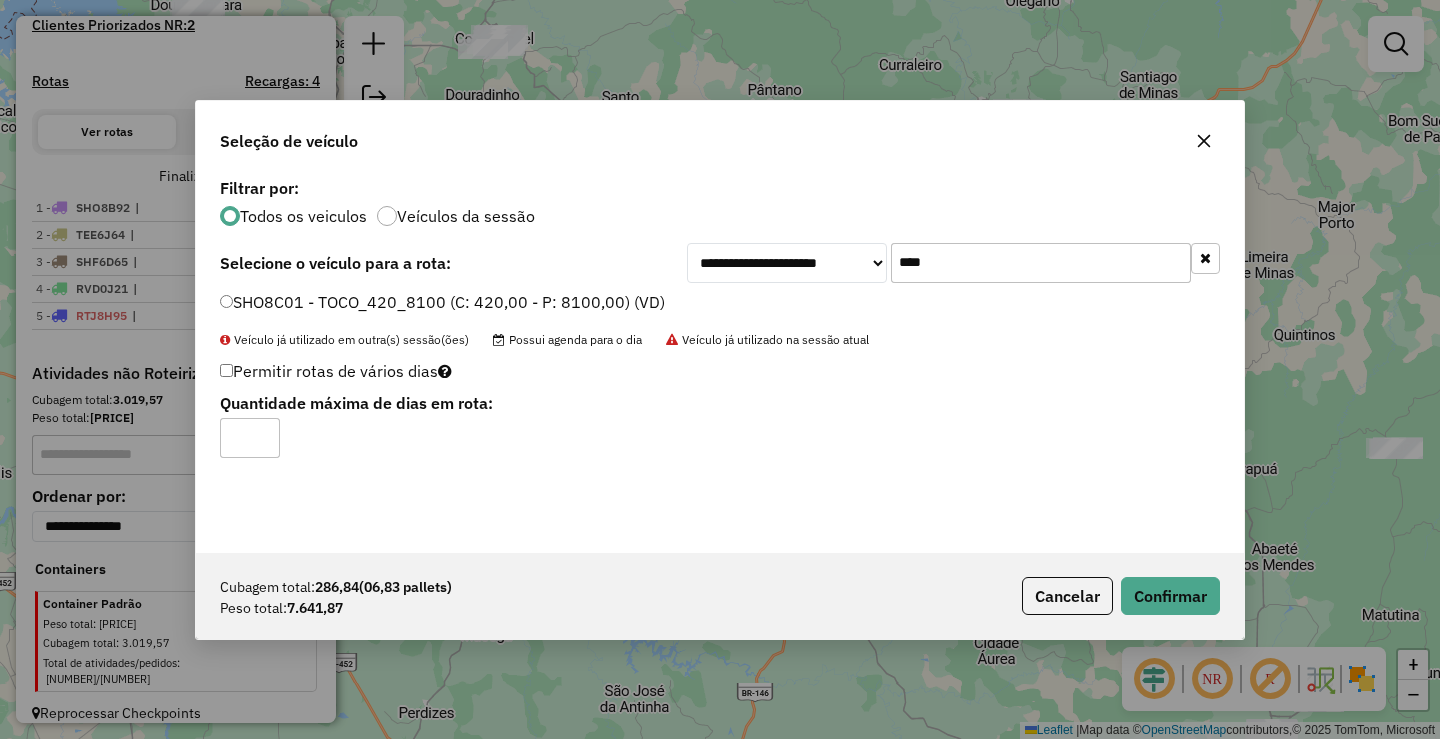click on "Cubagem total: [NUMBER] ( [NUMBER] pallets) Peso total: [NUMBER] Cancelar Confirmar" 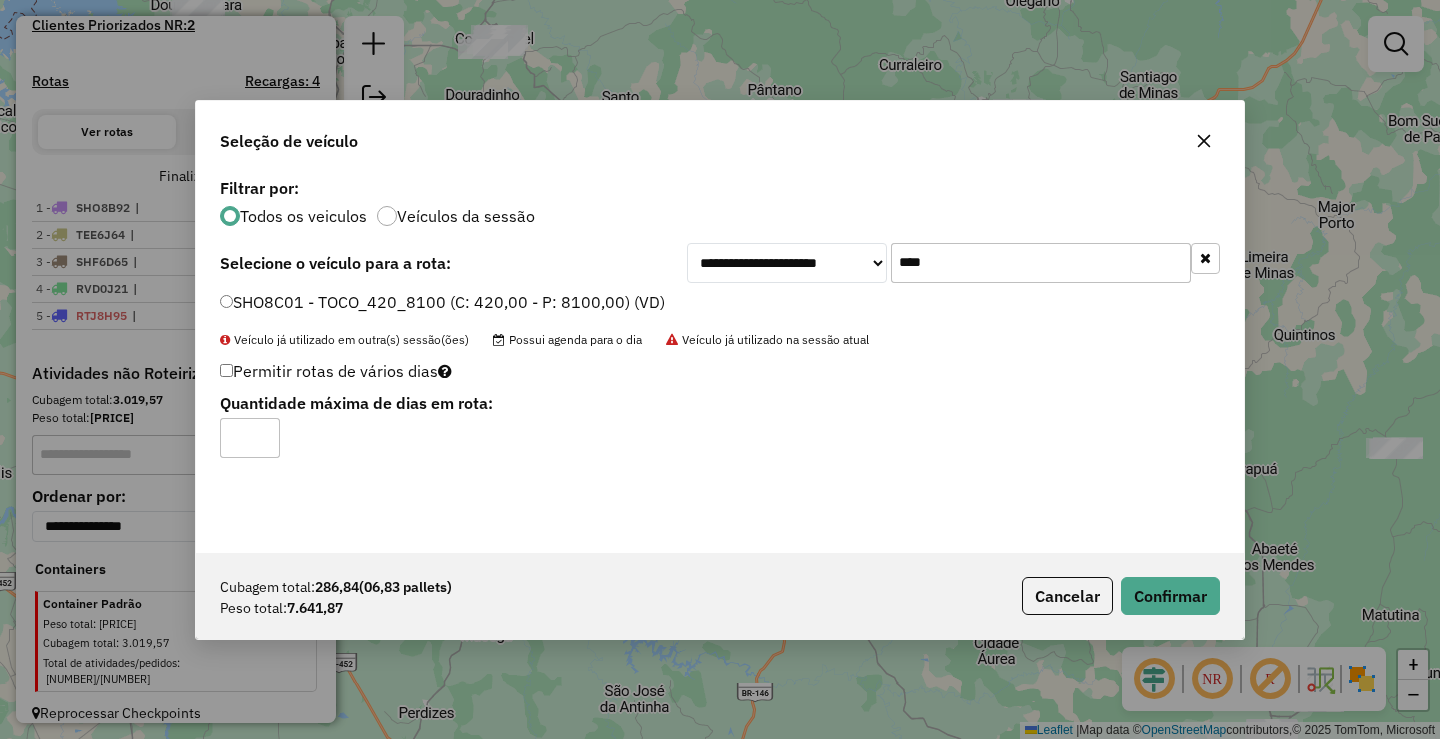 click on "Cubagem total: [NUMBER] ( [NUMBER] pallets) Peso total: [NUMBER] Cancelar Confirmar" 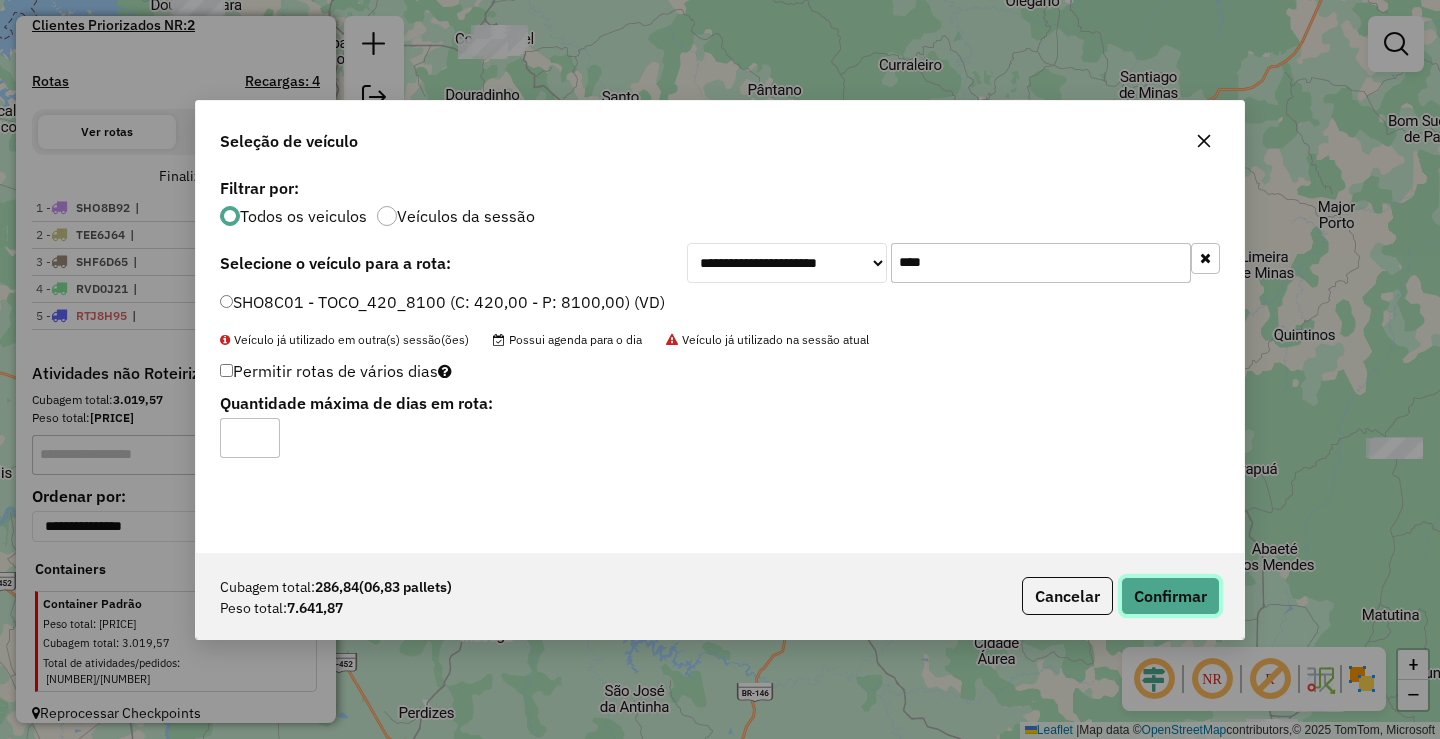 click on "Confirmar" 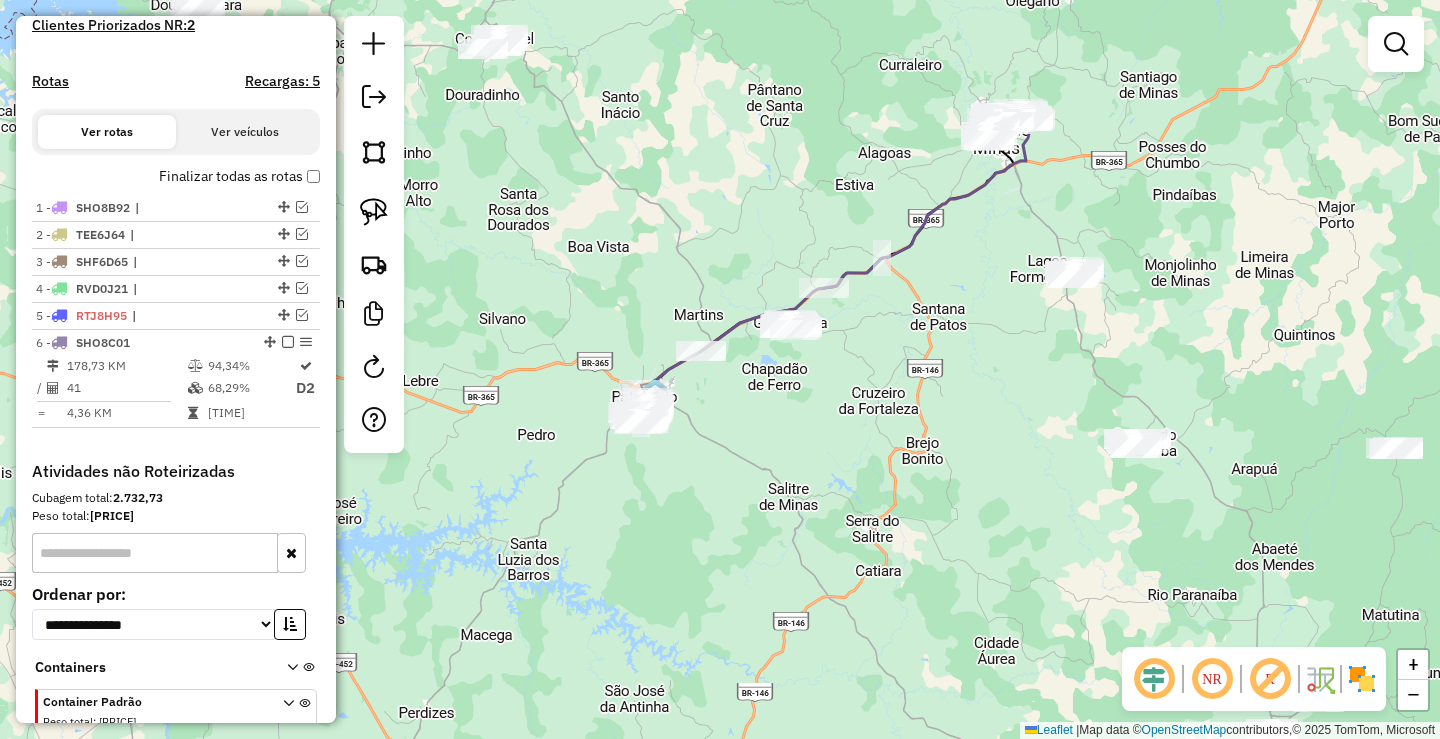 scroll, scrollTop: 643, scrollLeft: 0, axis: vertical 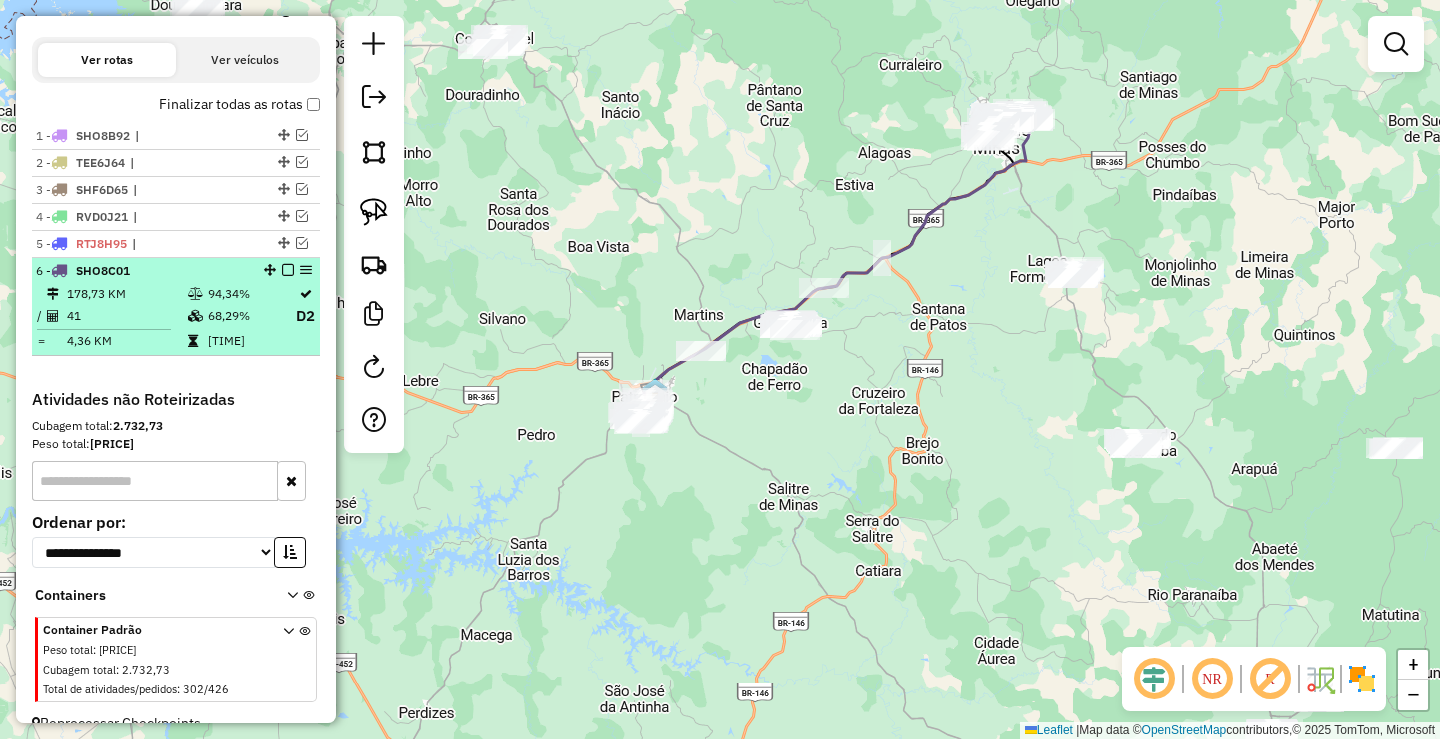 click on "[NUMBER] -       [CODE]" at bounding box center [176, 271] 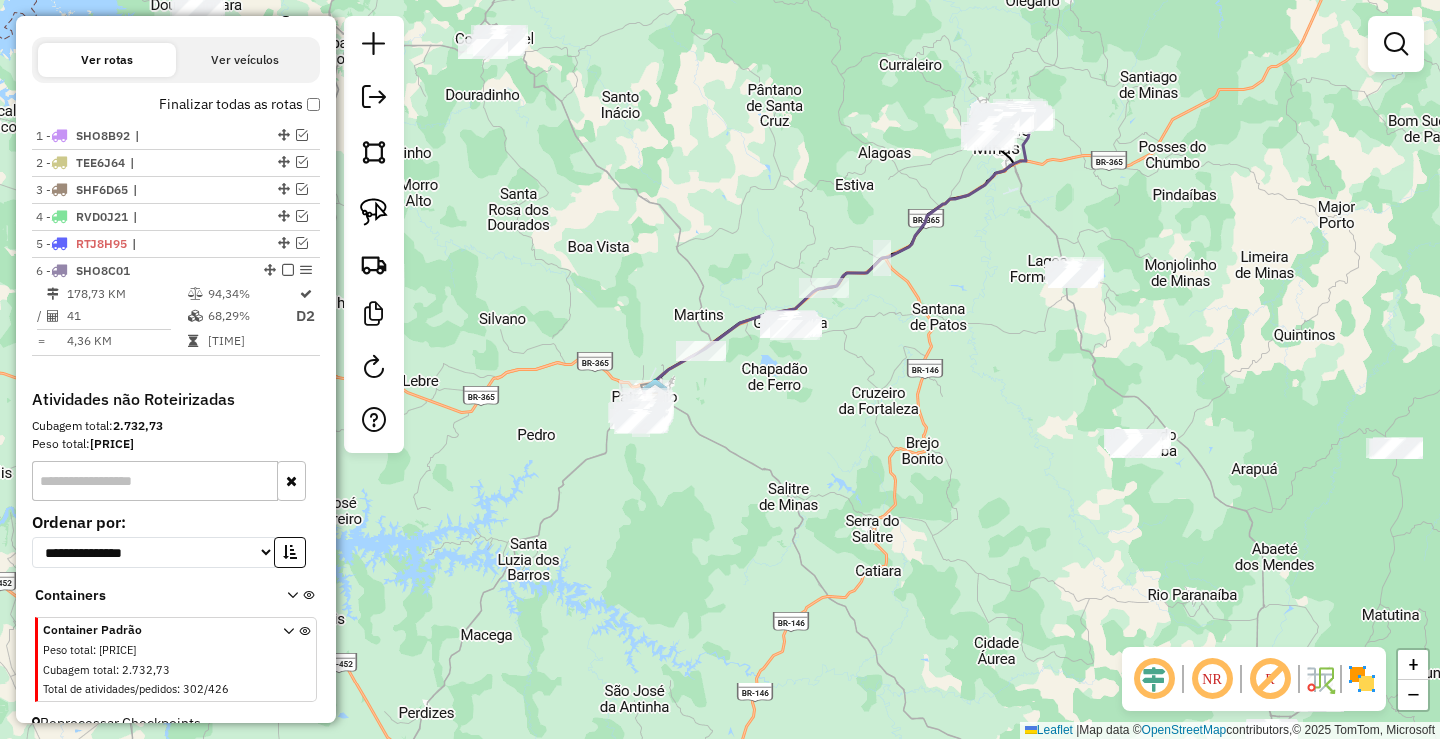 select on "**********" 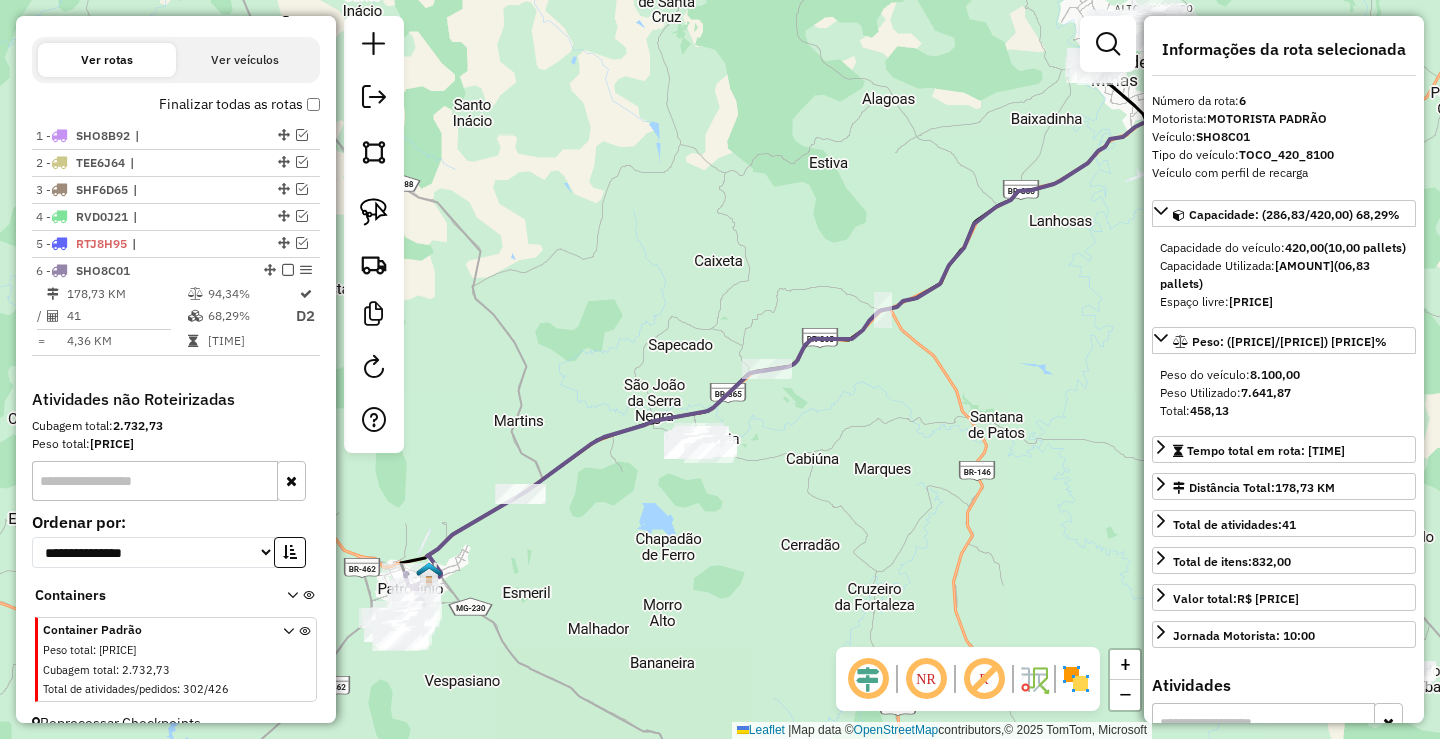 drag, startPoint x: 548, startPoint y: 457, endPoint x: 638, endPoint y: 379, distance: 119.096596 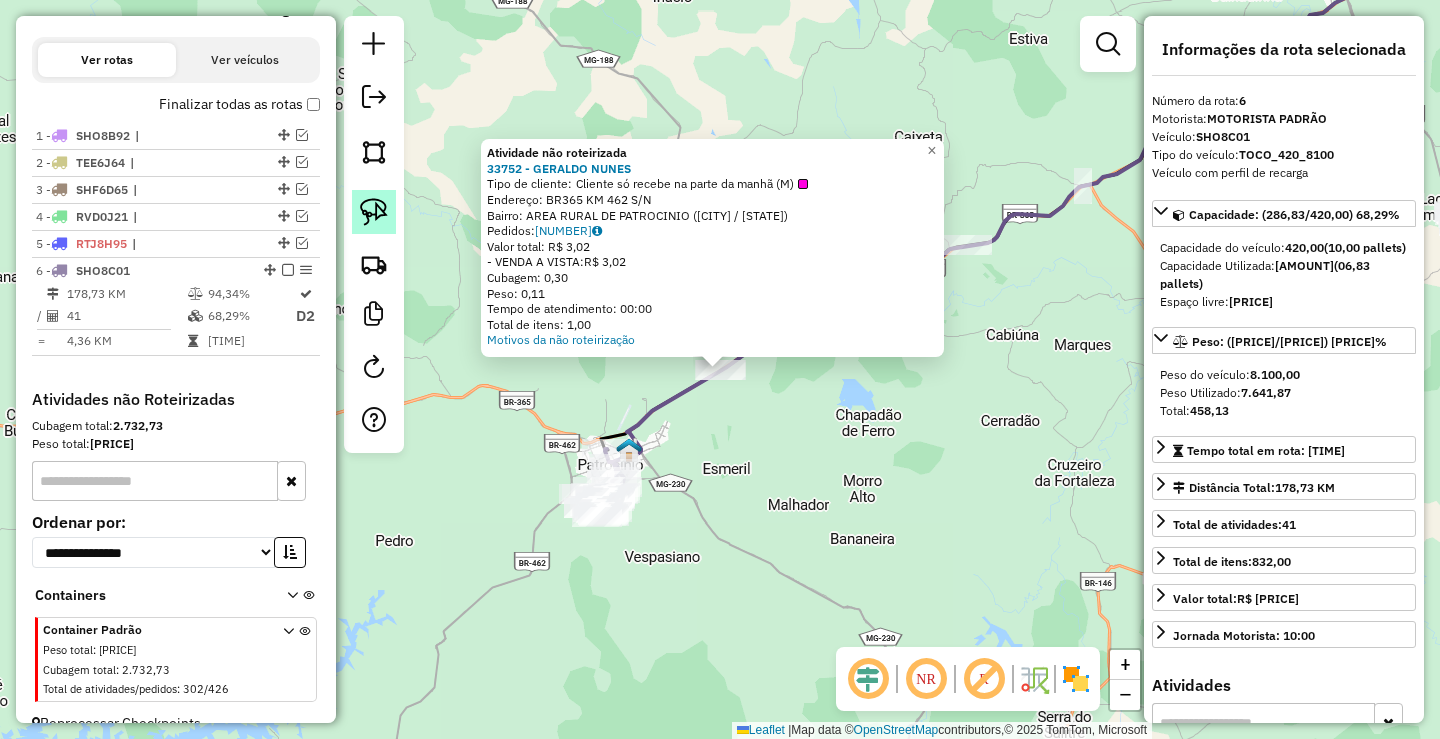 click 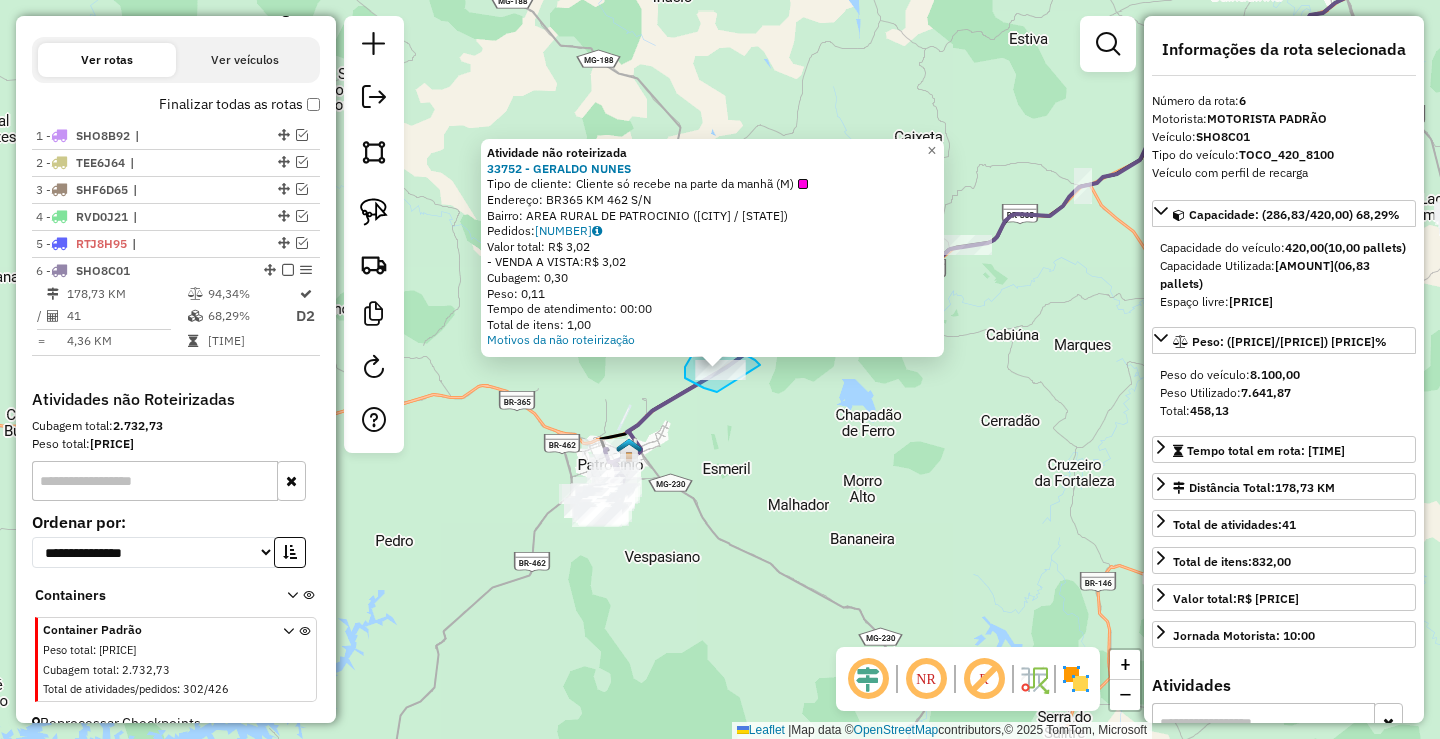 drag, startPoint x: 687, startPoint y: 379, endPoint x: 759, endPoint y: 408, distance: 77.62087 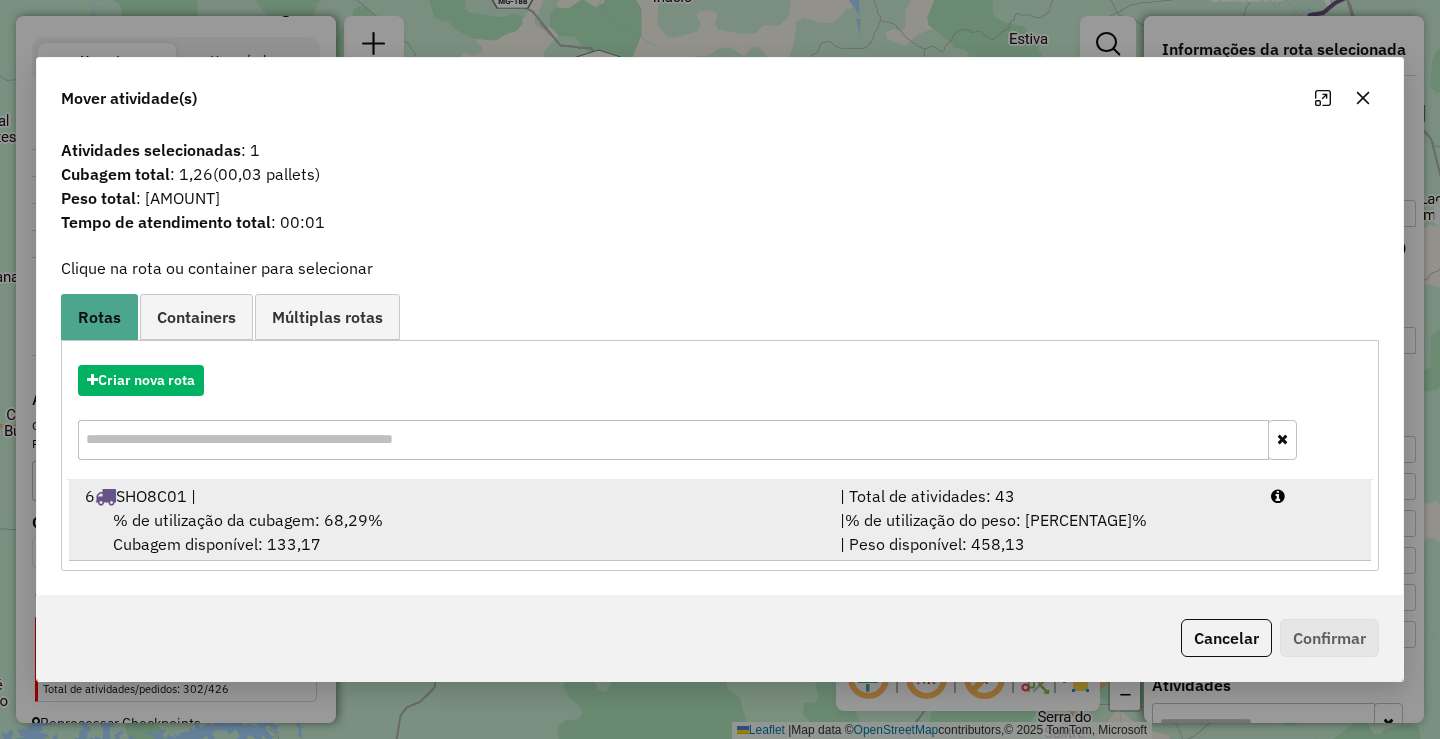 click on "% de utilização do peso: [PERCENTAGE]%" at bounding box center [996, 520] 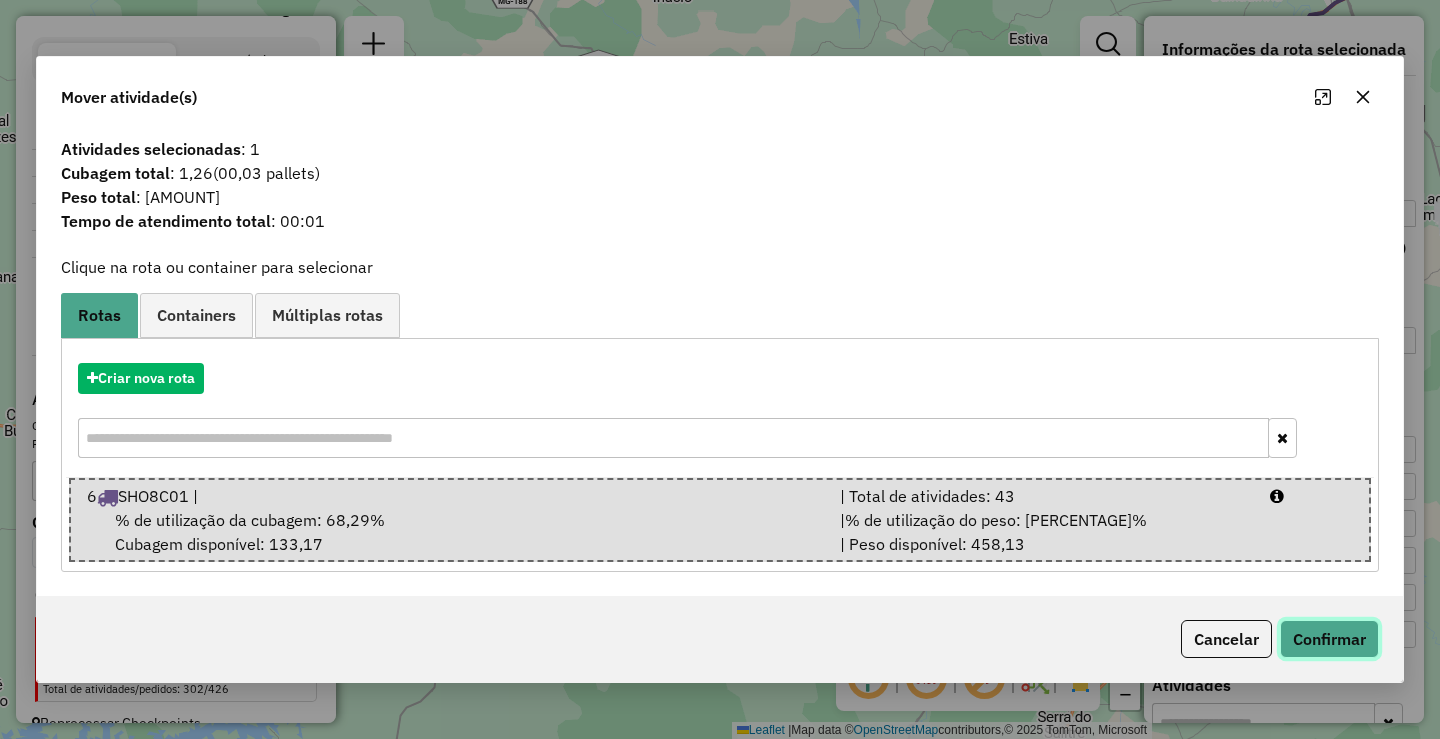 click on "Confirmar" 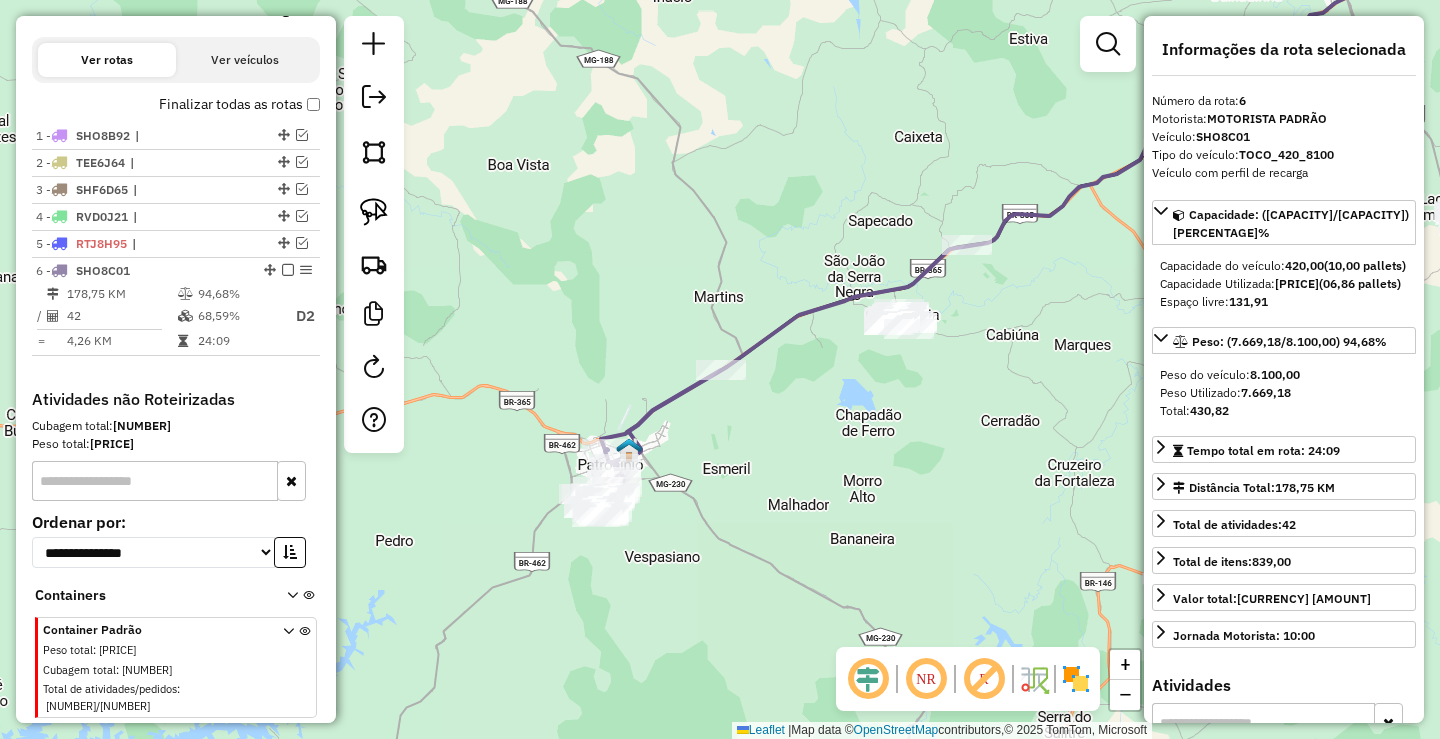 scroll, scrollTop: 670, scrollLeft: 0, axis: vertical 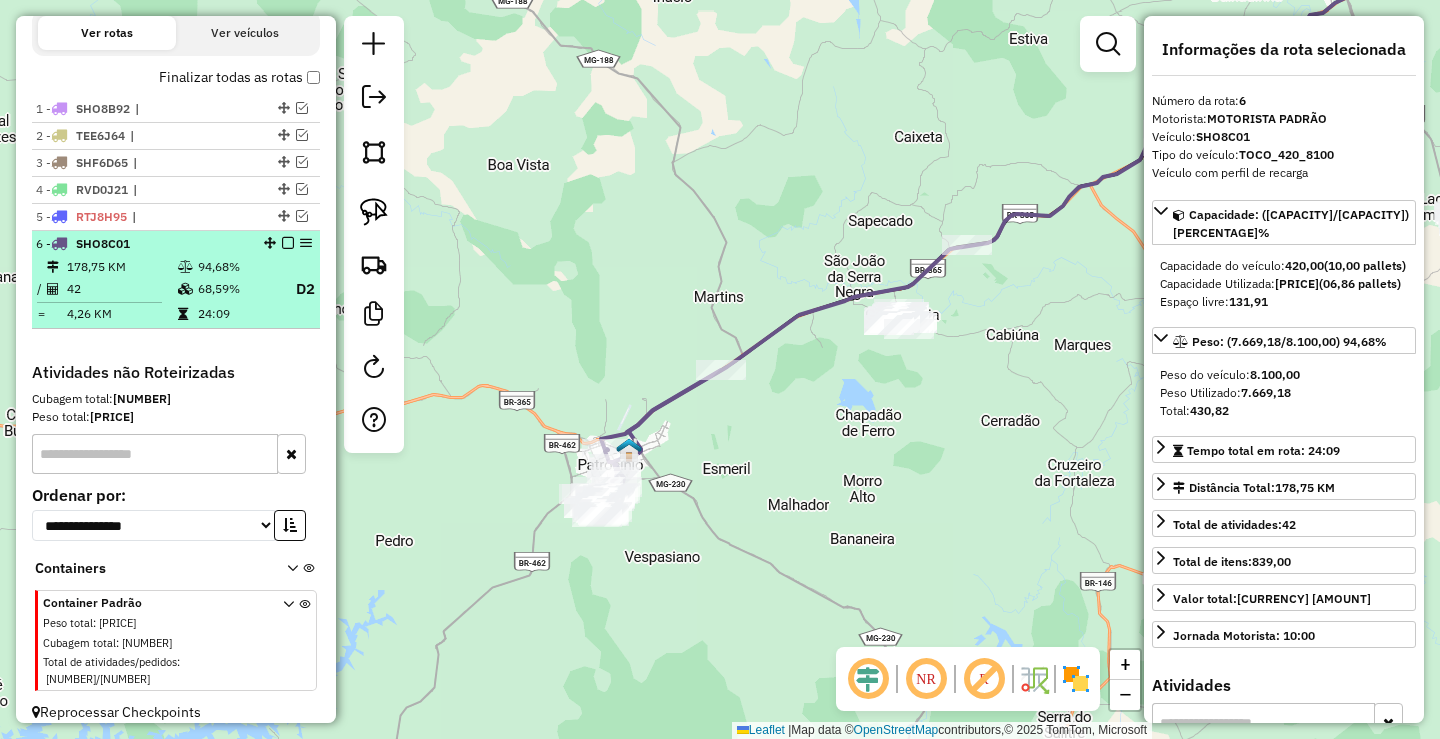 click at bounding box center (288, 243) 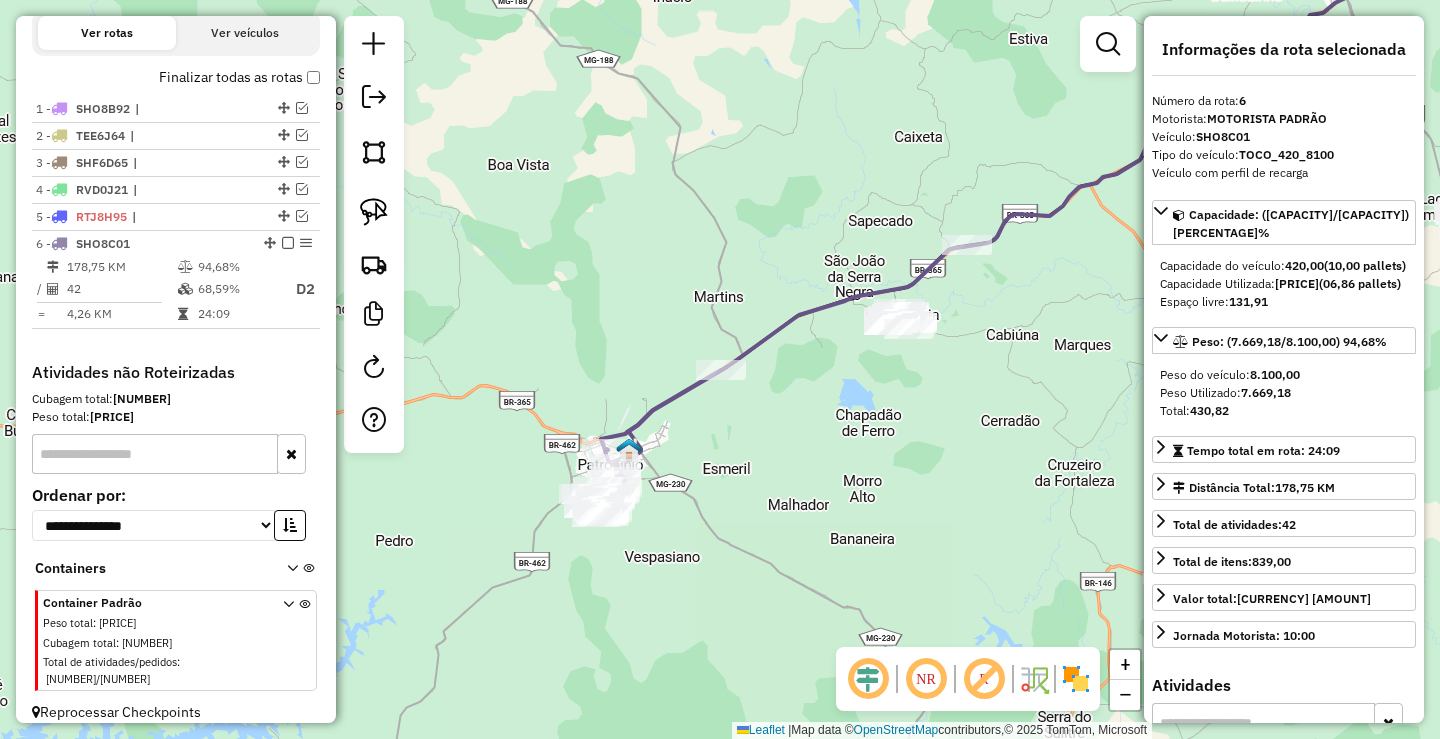 scroll, scrollTop: 598, scrollLeft: 0, axis: vertical 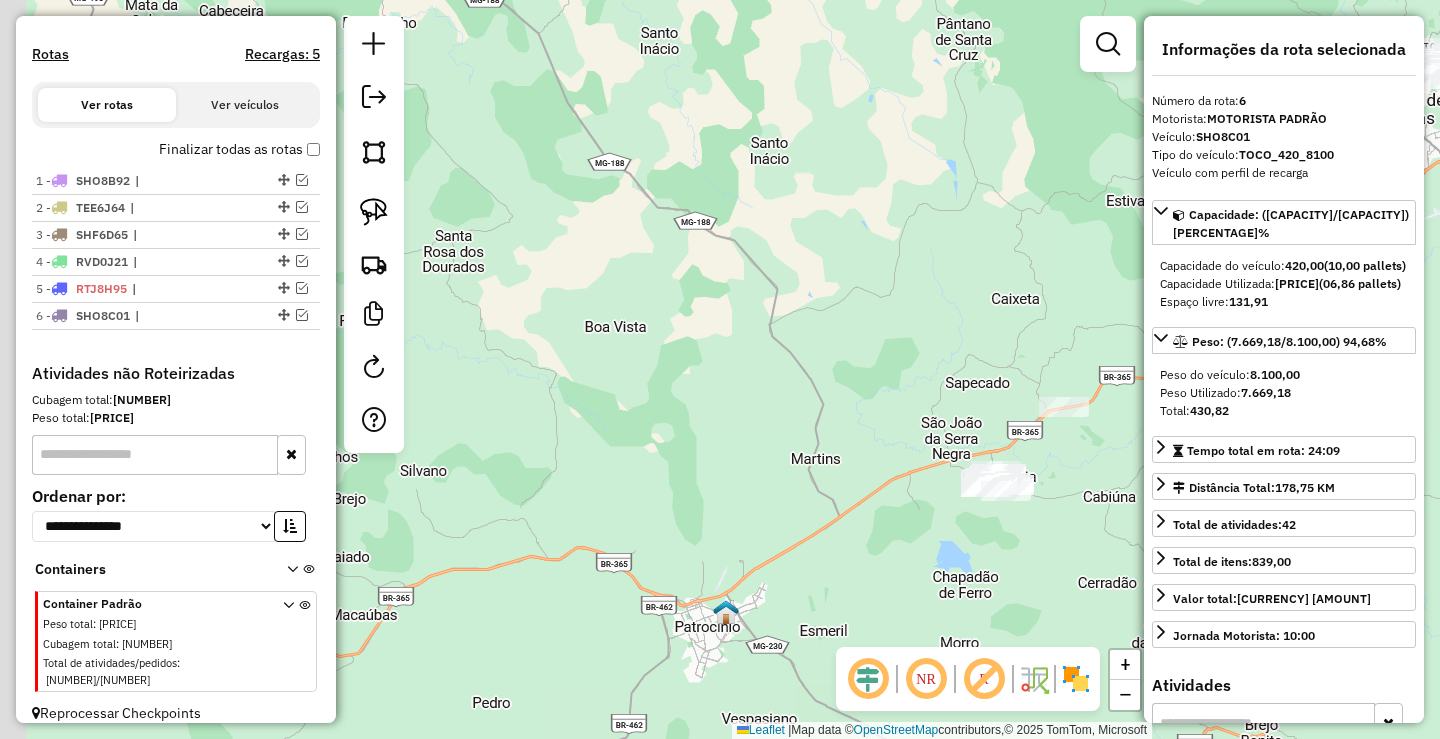drag, startPoint x: 666, startPoint y: 384, endPoint x: 695, endPoint y: 410, distance: 38.948685 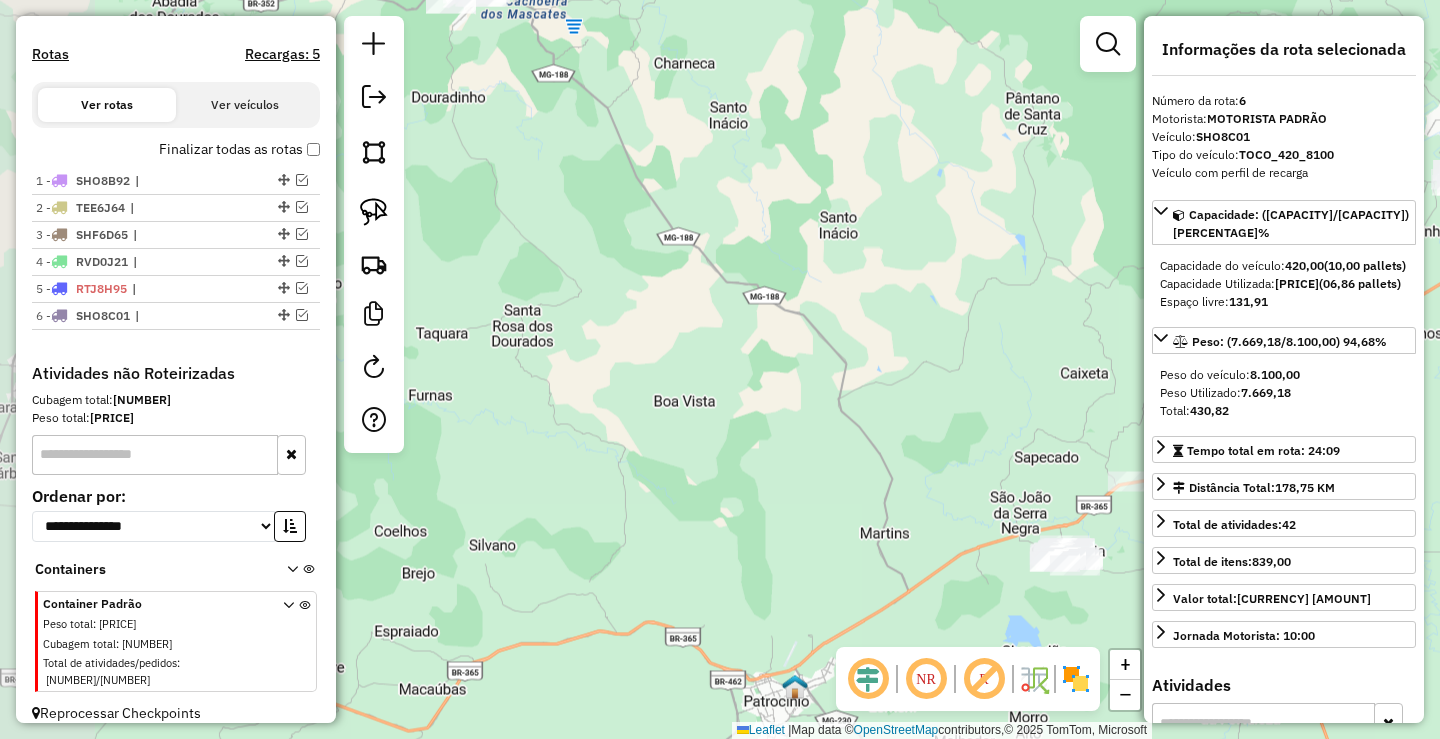 click on "Janela de atendimento Grade de atendimento Capacidade Transportadoras Veículos Cliente Pedidos  Rotas Selecione os dias de semana para filtrar as janelas de atendimento  Seg   Ter   Qua   Qui   Sex   Sáb   Dom  Informe o período da janela de atendimento: De: Até:  Filtrar exatamente a janela do cliente  Considerar janela de atendimento padrão  Selecione os dias de semana para filtrar as grades de atendimento  Seg   Ter   Qua   Qui   Sex   Sáb   Dom   Considerar clientes sem dia de atendimento cadastrado  Clientes fora do dia de atendimento selecionado Filtrar as atividades entre os valores definidos abaixo:  Peso mínimo:   Peso máximo:   Cubagem mínima:   Cubagem máxima:   De:   Até:  Filtrar as atividades entre o tempo de atendimento definido abaixo:  De:   Até:   Considerar capacidade total dos clientes não roteirizados Transportadora: Selecione um ou mais itens Tipo de veículo: Selecione um ou mais itens Veículo: Selecione um ou mais itens Motorista: Selecione um ou mais itens Nome: Rótulo:" 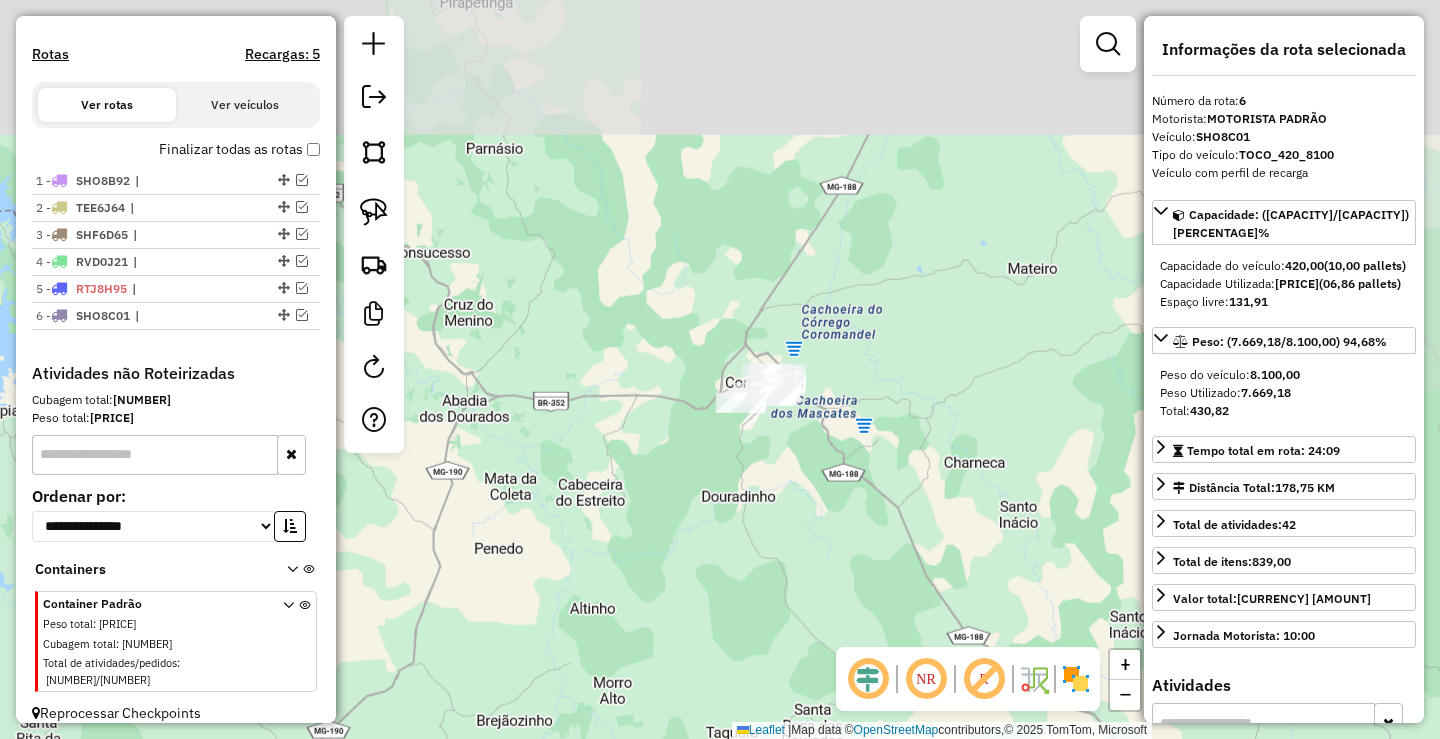 drag, startPoint x: 751, startPoint y: 431, endPoint x: 881, endPoint y: 408, distance: 132.01894 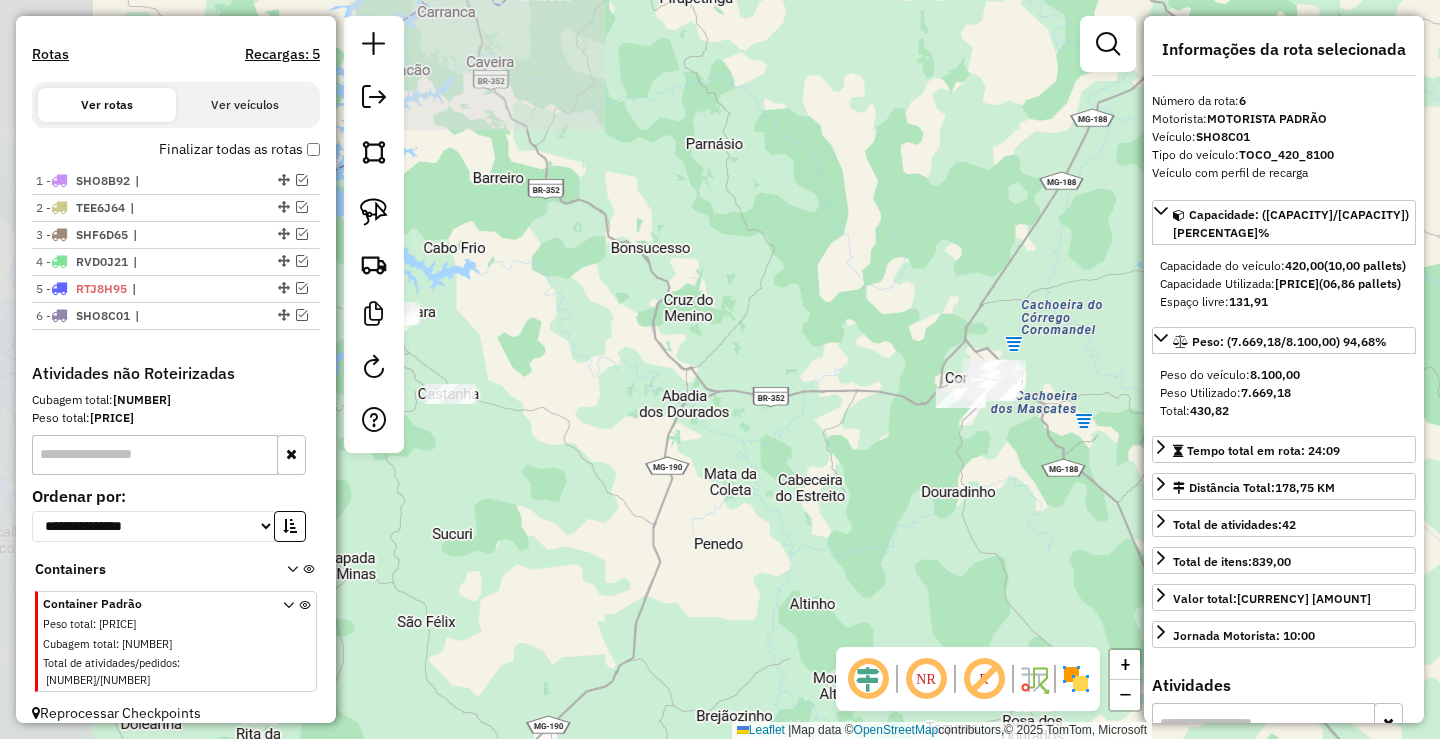 click on "Janela de atendimento Grade de atendimento Capacidade Transportadoras Veículos Cliente Pedidos  Rotas Selecione os dias de semana para filtrar as janelas de atendimento  Seg   Ter   Qua   Qui   Sex   Sáb   Dom  Informe o período da janela de atendimento: De: Até:  Filtrar exatamente a janela do cliente  Considerar janela de atendimento padrão  Selecione os dias de semana para filtrar as grades de atendimento  Seg   Ter   Qua   Qui   Sex   Sáb   Dom   Considerar clientes sem dia de atendimento cadastrado  Clientes fora do dia de atendimento selecionado Filtrar as atividades entre os valores definidos abaixo:  Peso mínimo:   Peso máximo:   Cubagem mínima:   Cubagem máxima:   De:   Até:  Filtrar as atividades entre o tempo de atendimento definido abaixo:  De:   Até:   Considerar capacidade total dos clientes não roteirizados Transportadora: Selecione um ou mais itens Tipo de veículo: Selecione um ou mais itens Veículo: Selecione um ou mais itens Motorista: Selecione um ou mais itens Nome: Rótulo:" 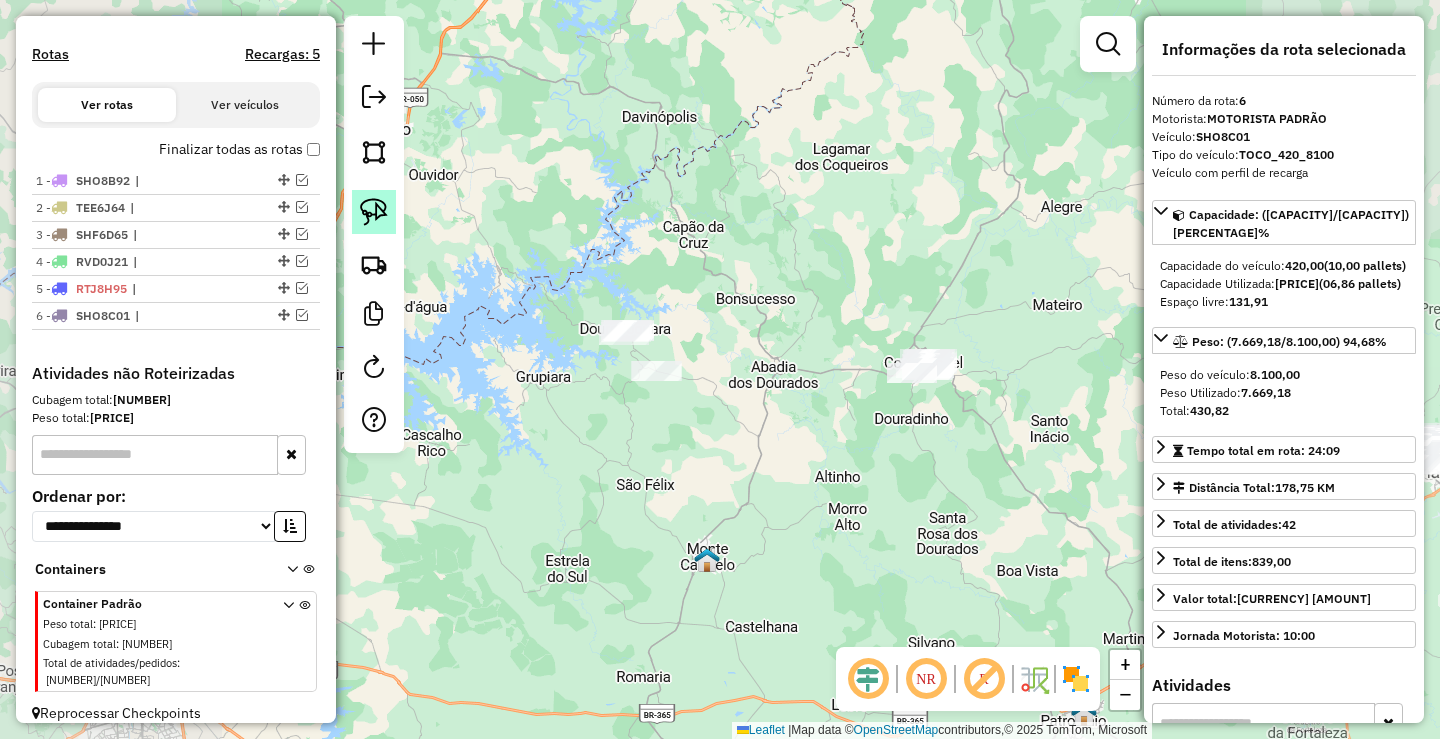 click 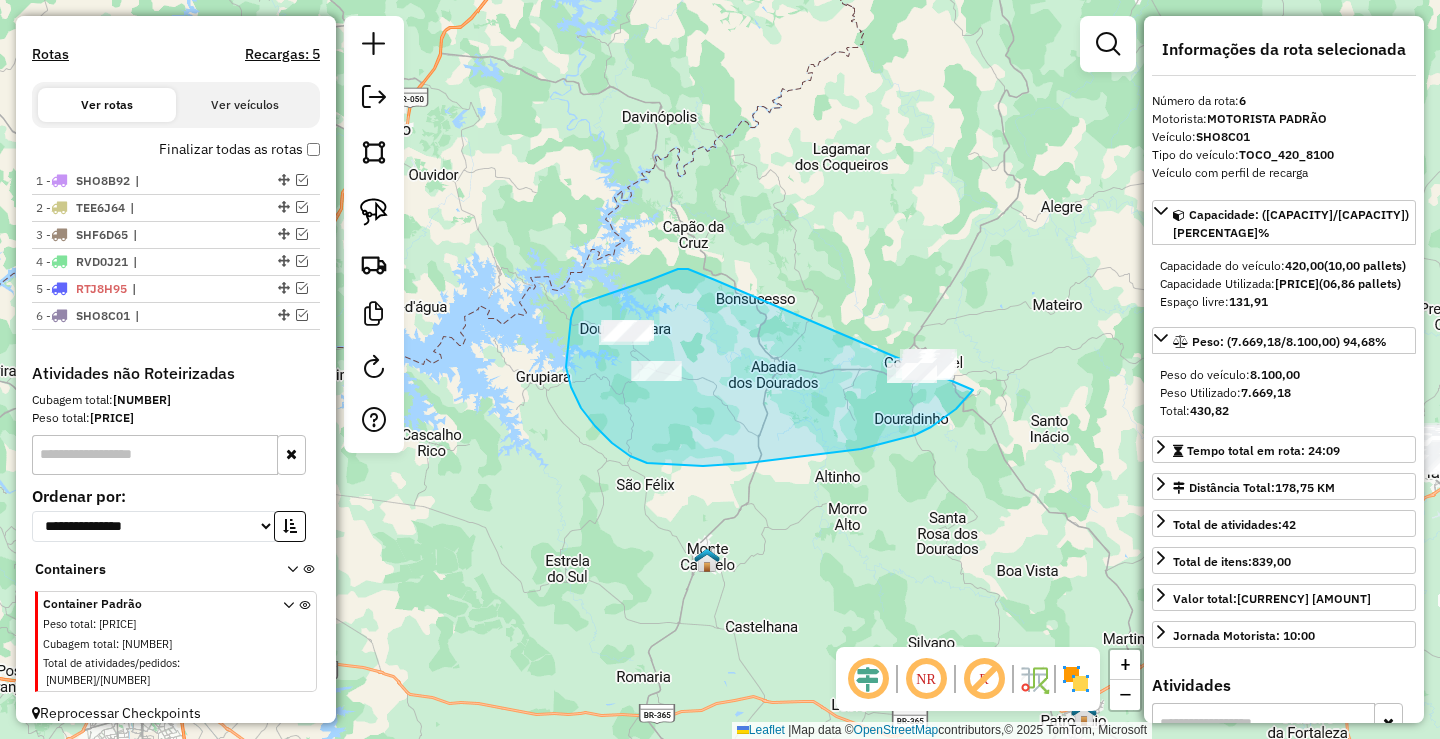 drag, startPoint x: 680, startPoint y: 269, endPoint x: 998, endPoint y: 352, distance: 328.65332 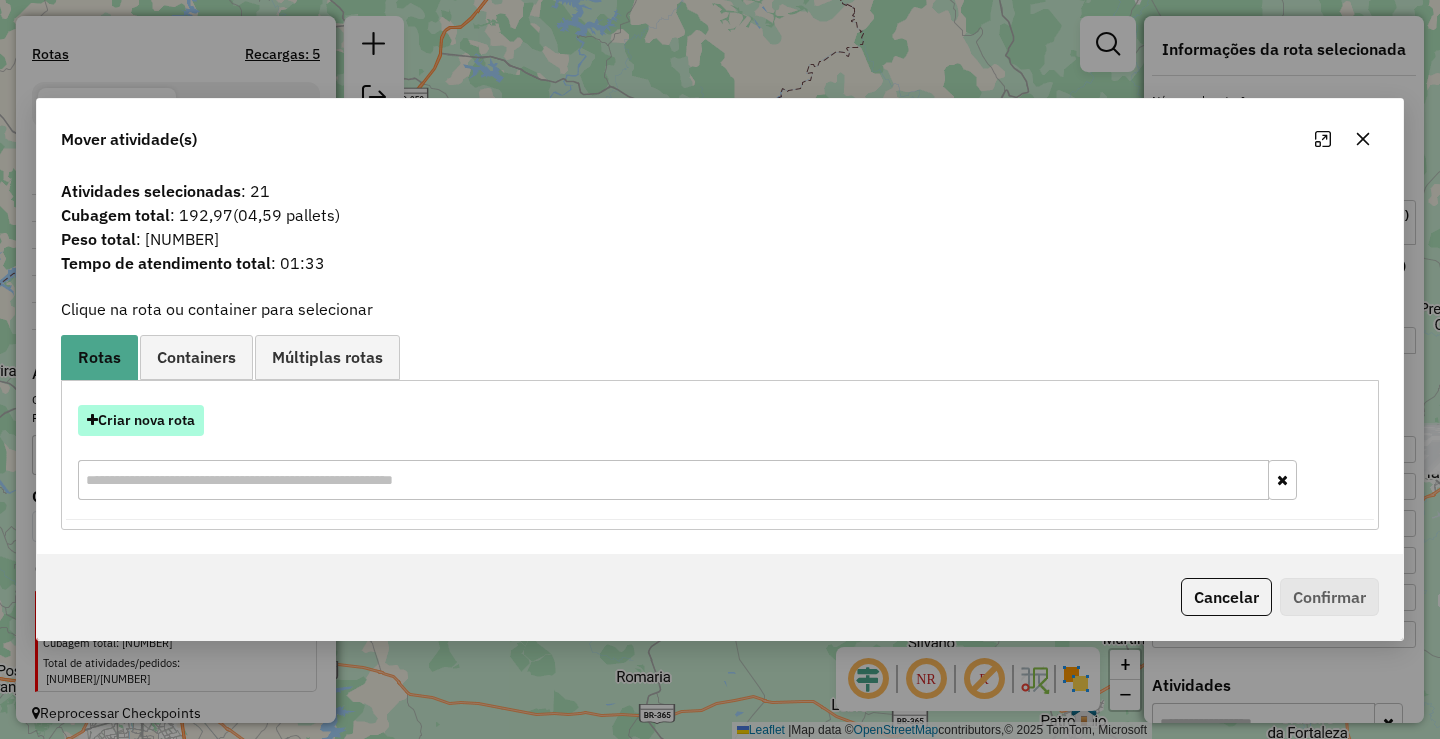 click on "Criar nova rota" at bounding box center (141, 420) 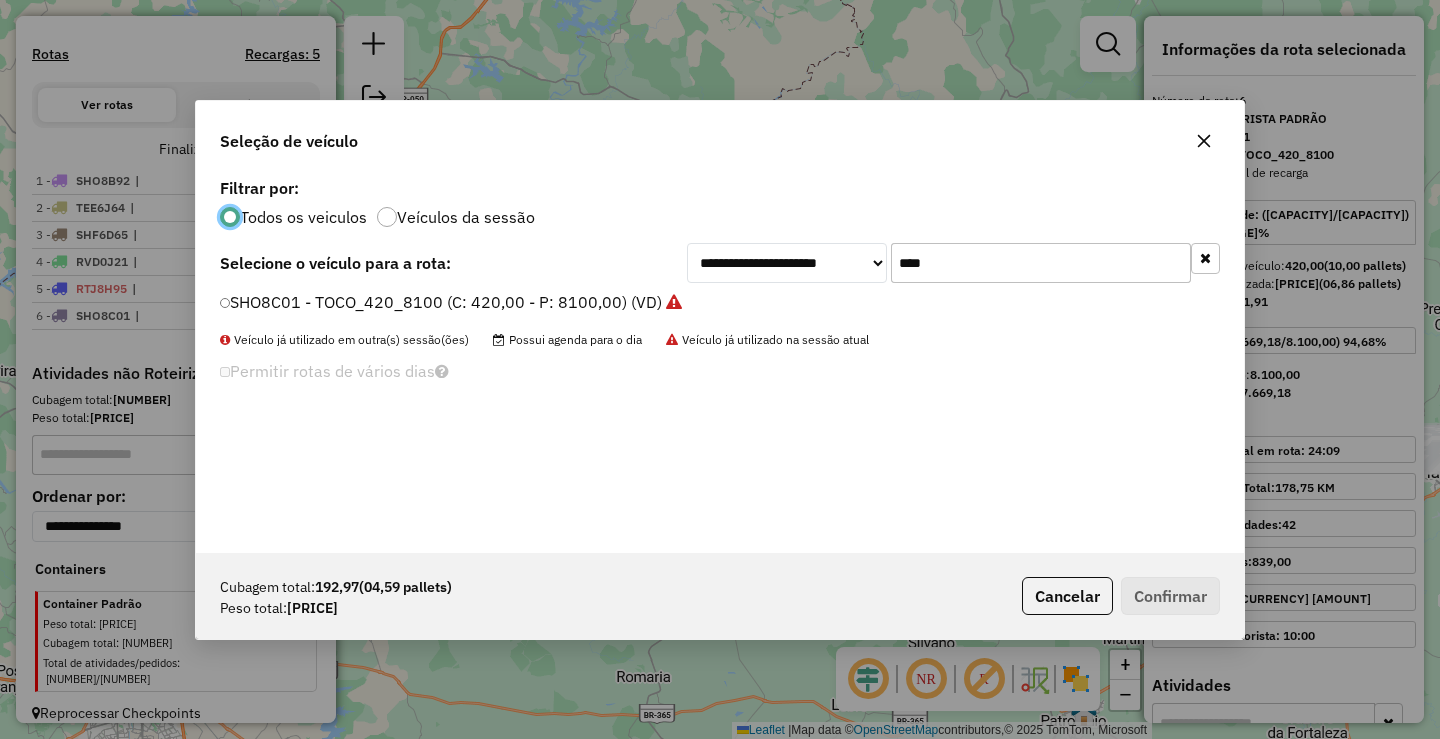 scroll, scrollTop: 11, scrollLeft: 6, axis: both 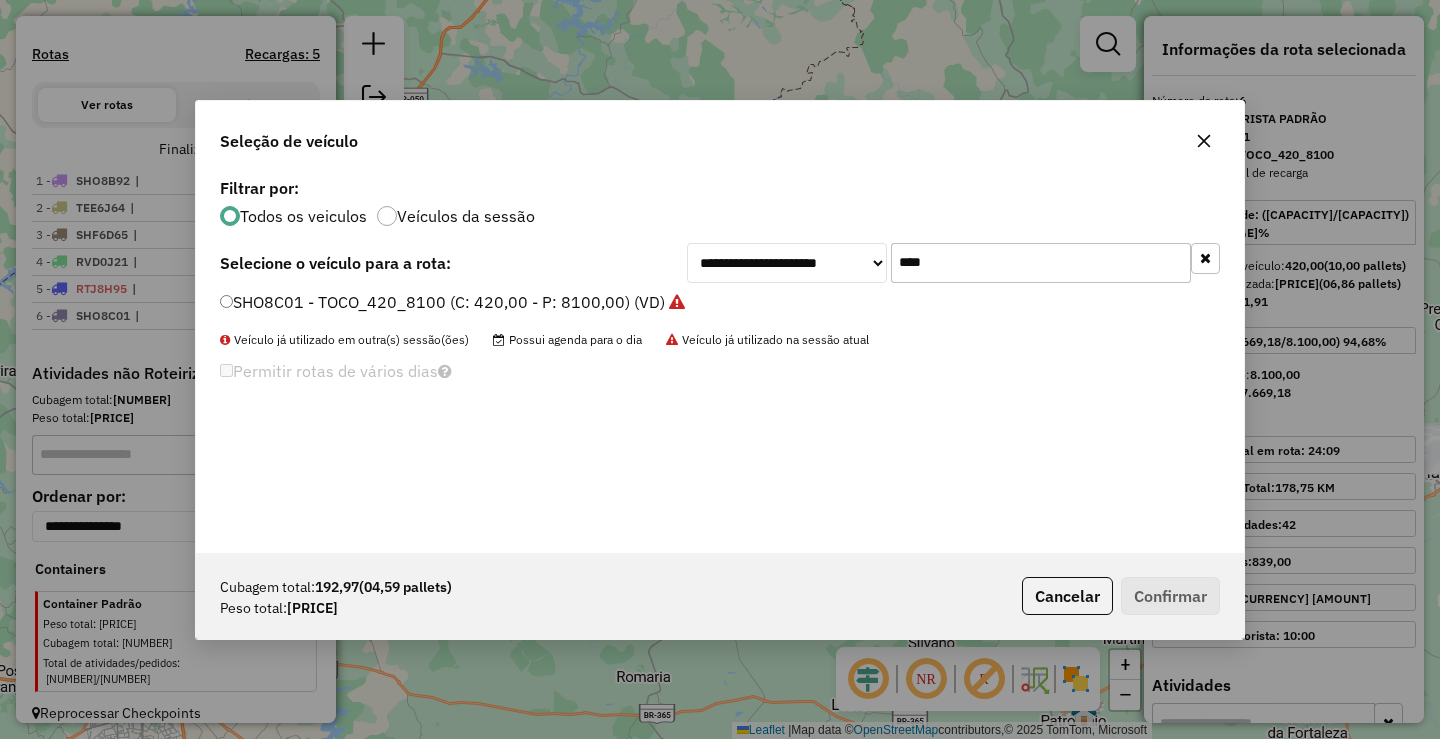 click on "****" 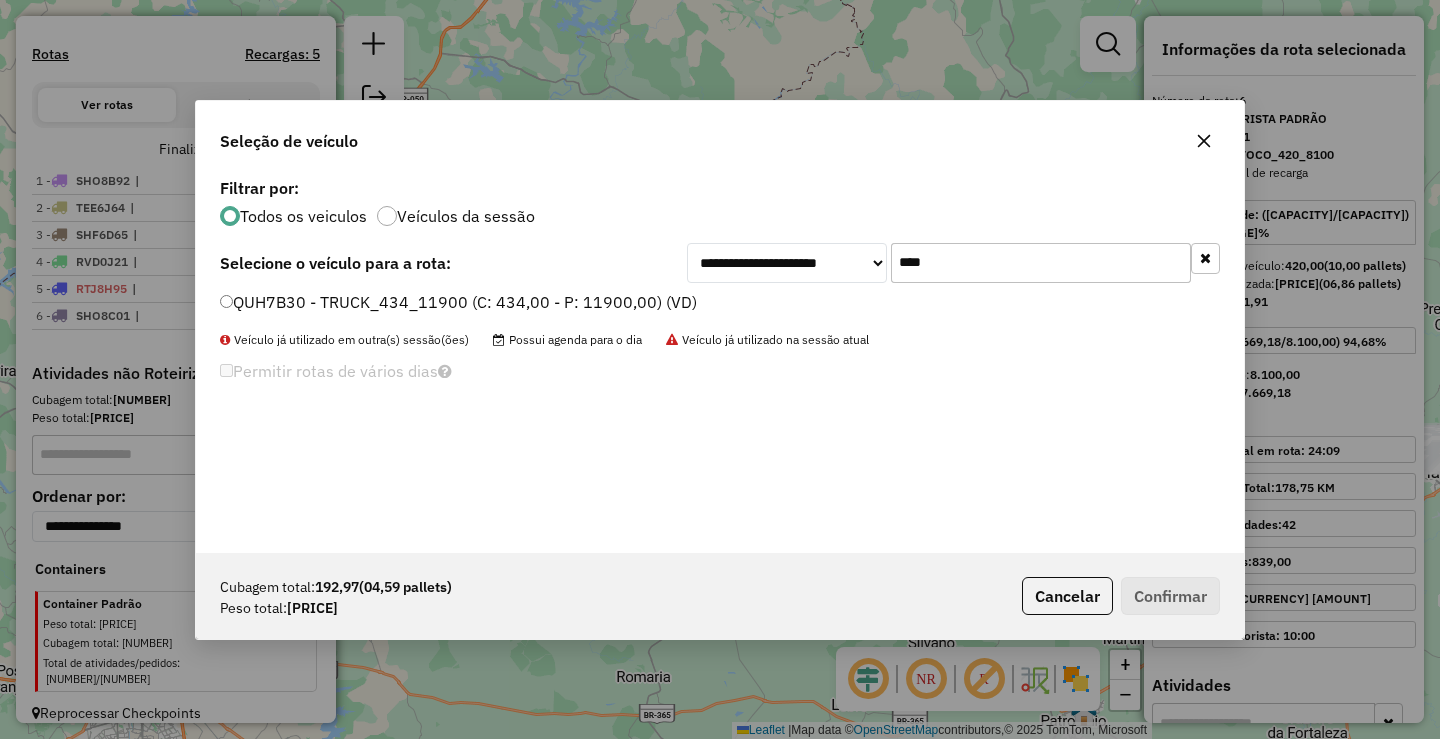 click on "****" 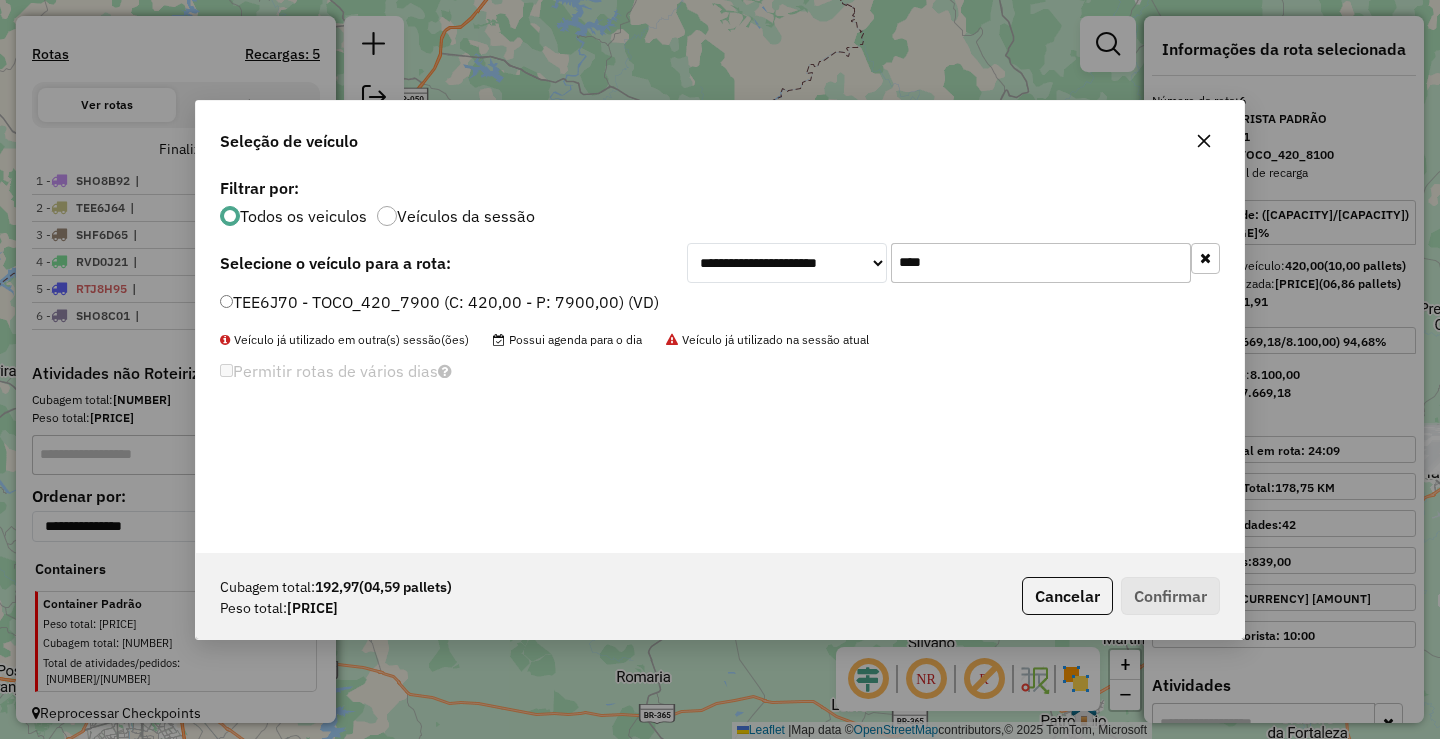type on "****" 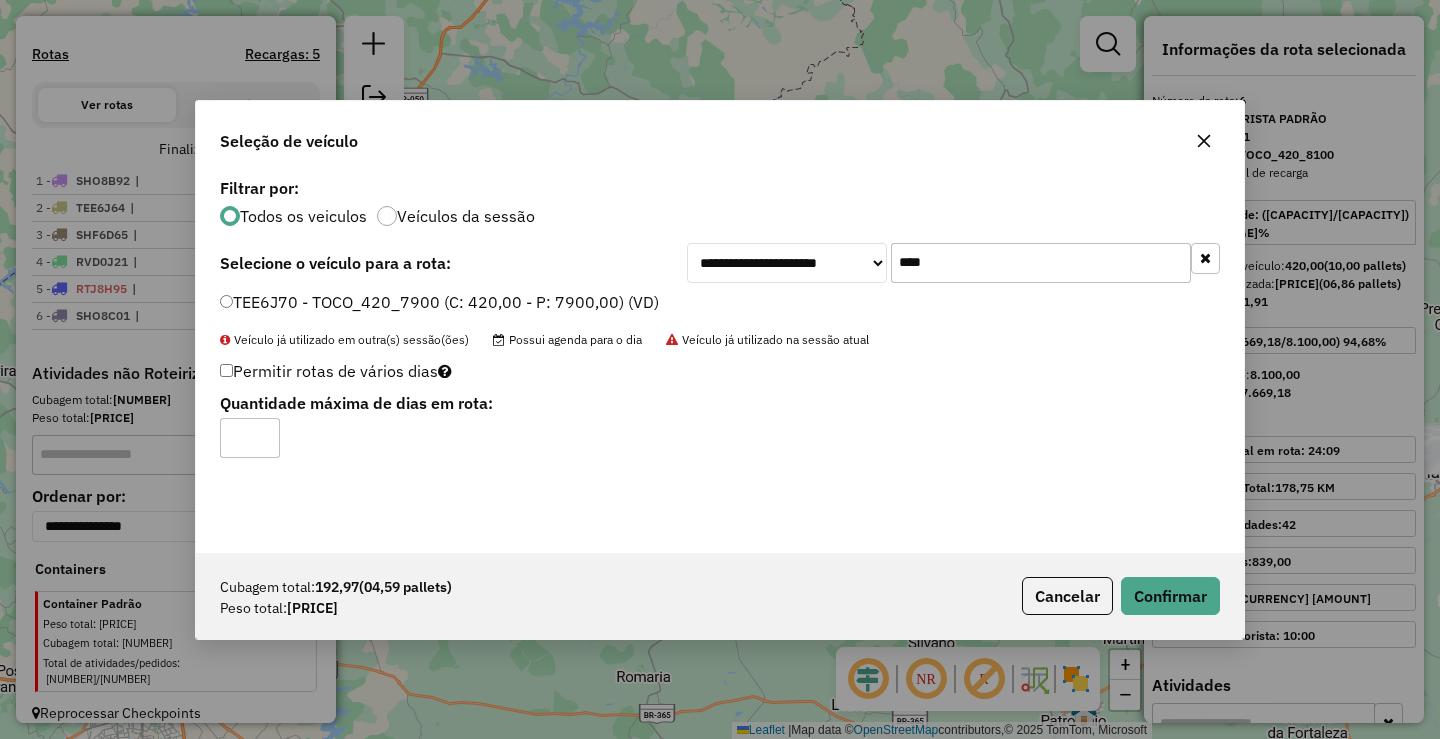 type on "*" 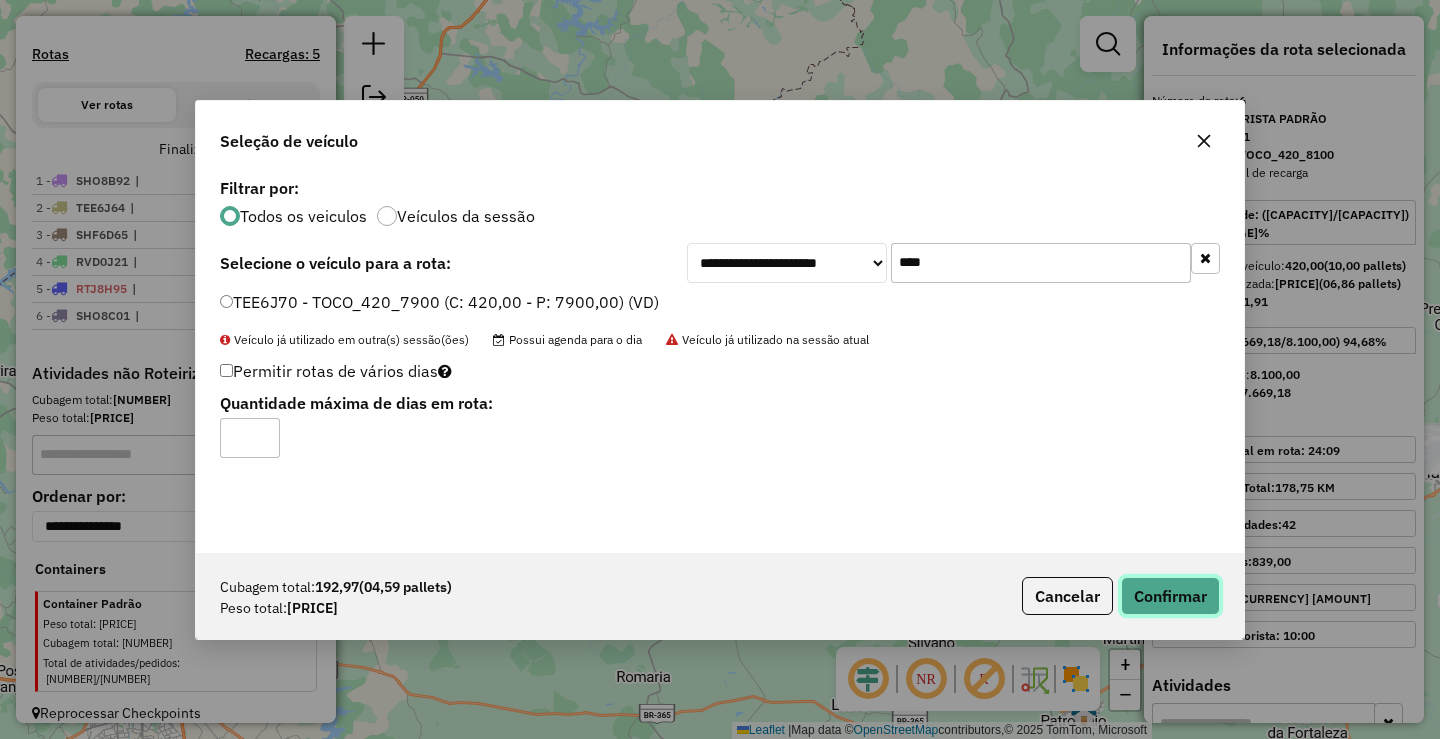 click on "Confirmar" 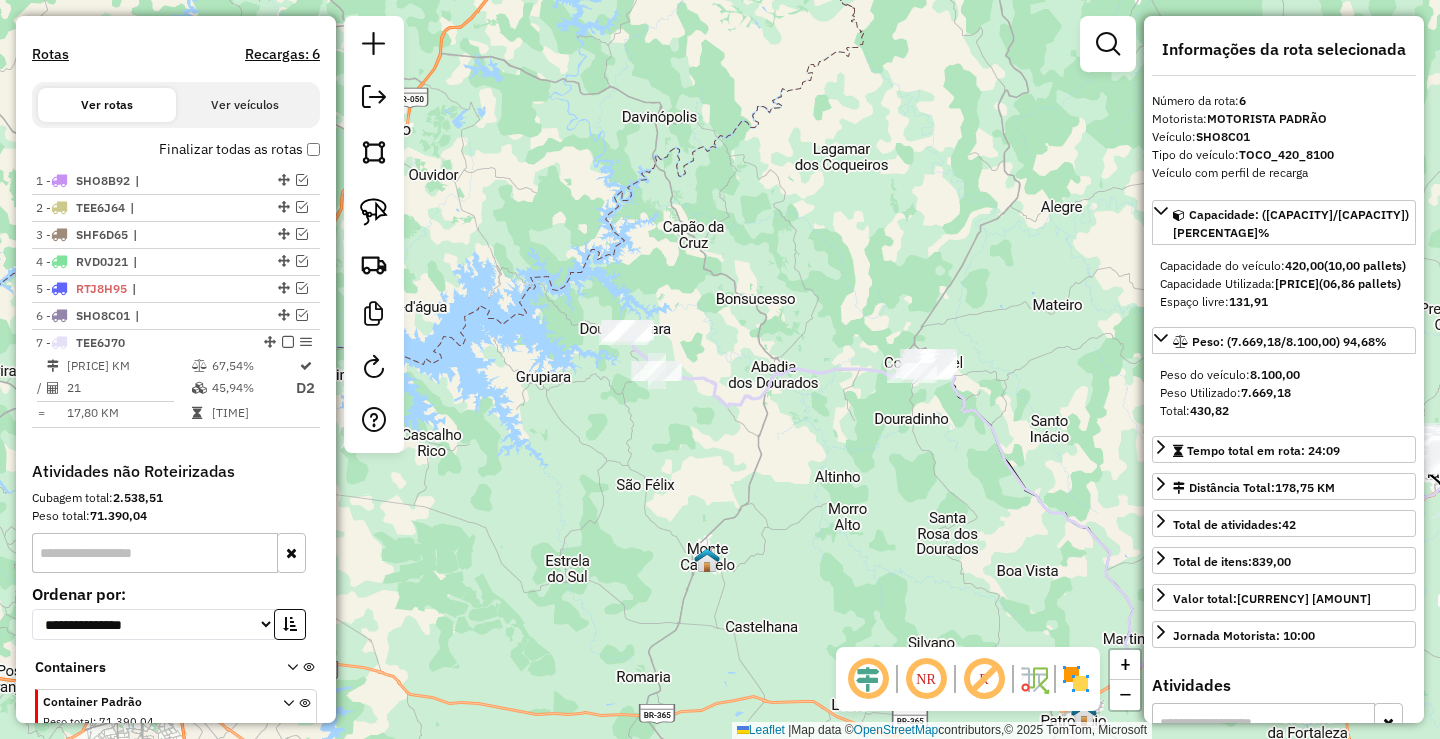 scroll, scrollTop: 697, scrollLeft: 0, axis: vertical 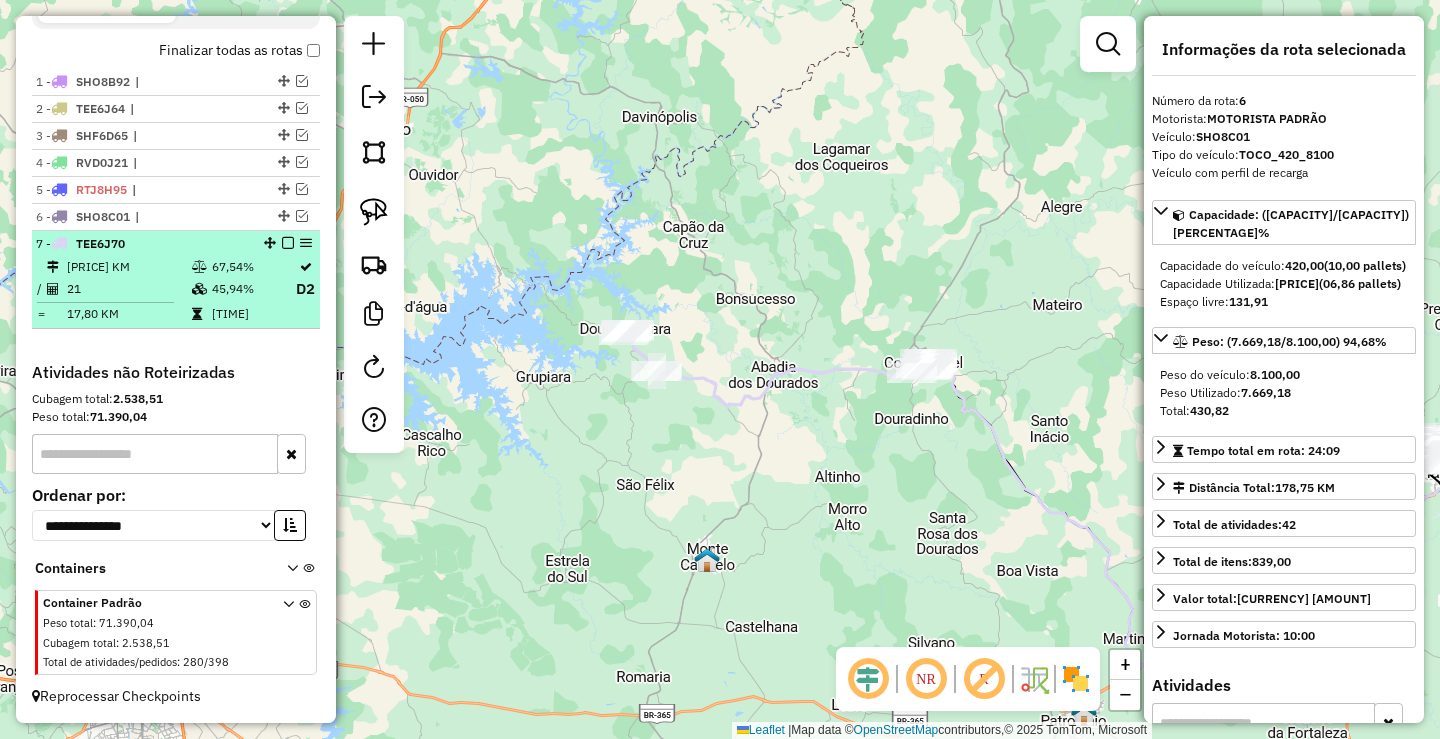 click at bounding box center (288, 243) 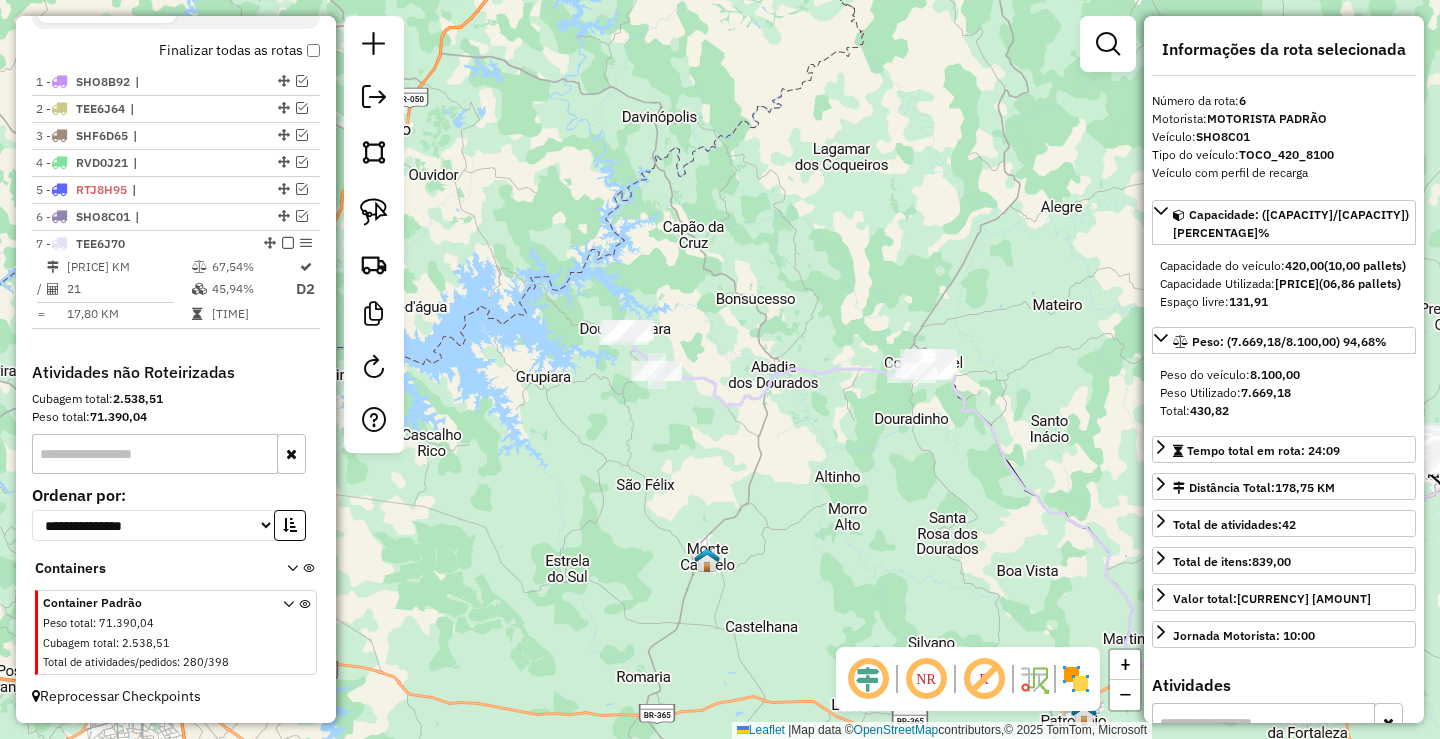 scroll, scrollTop: 625, scrollLeft: 0, axis: vertical 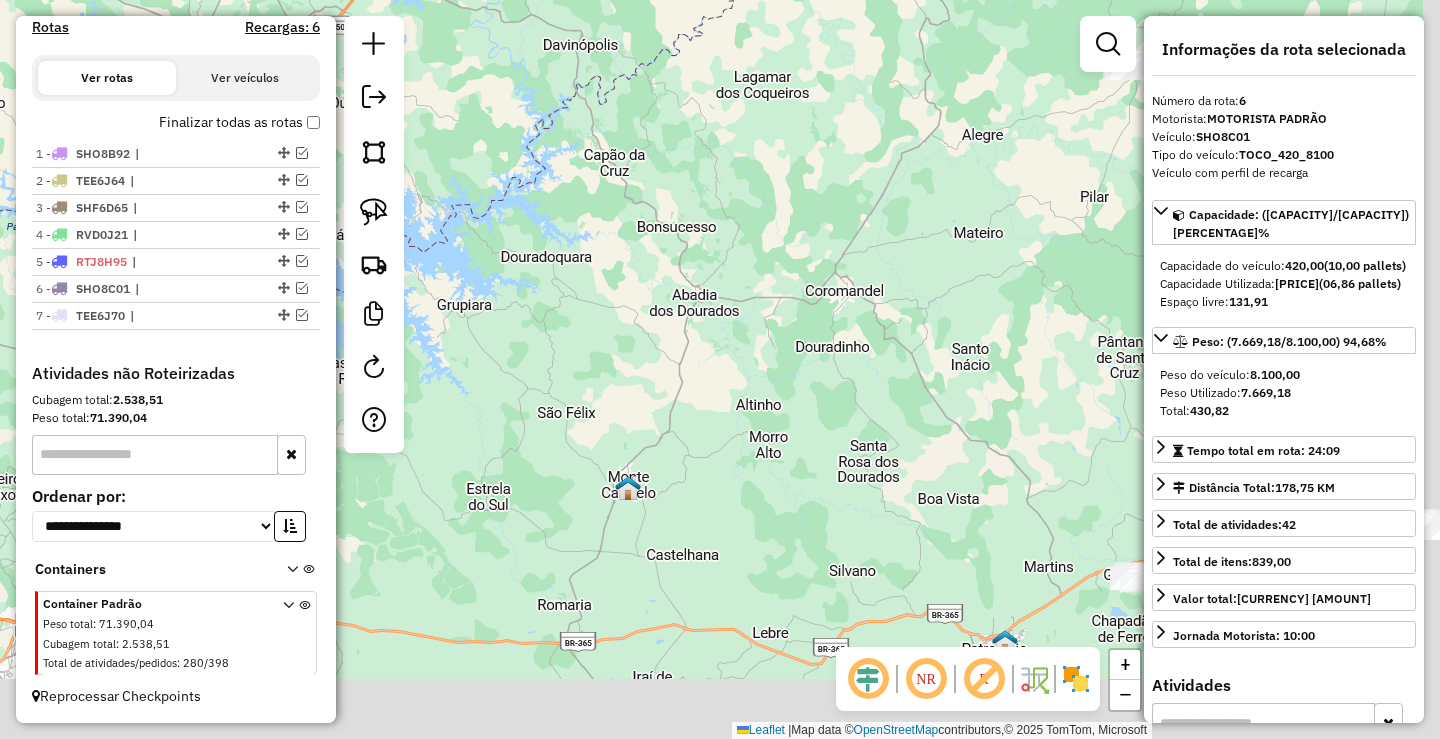 drag, startPoint x: 819, startPoint y: 488, endPoint x: 611, endPoint y: 309, distance: 274.41757 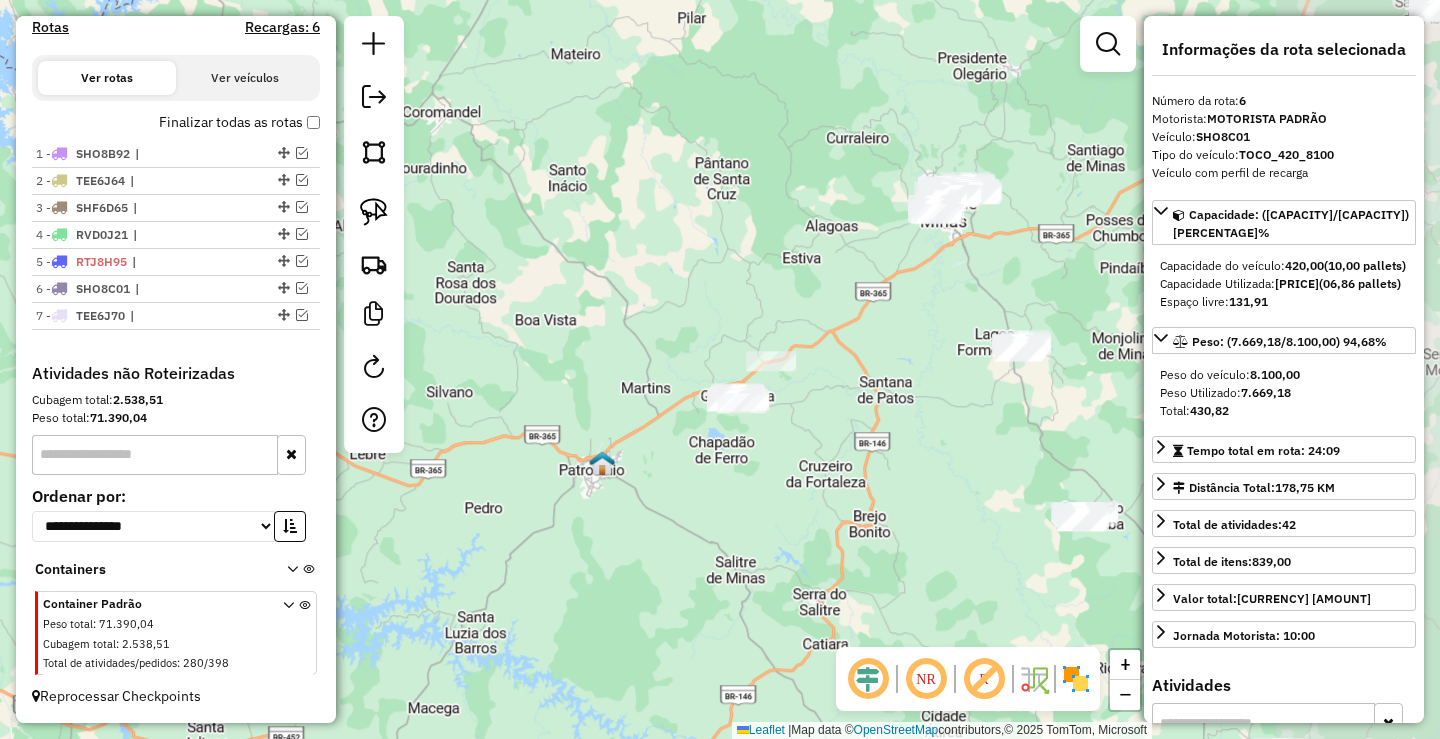 click on "Janela de atendimento Grade de atendimento Capacidade Transportadoras Veículos Cliente Pedidos  Rotas Selecione os dias de semana para filtrar as janelas de atendimento  Seg   Ter   Qua   Qui   Sex   Sáb   Dom  Informe o período da janela de atendimento: De: Até:  Filtrar exatamente a janela do cliente  Considerar janela de atendimento padrão  Selecione os dias de semana para filtrar as grades de atendimento  Seg   Ter   Qua   Qui   Sex   Sáb   Dom   Considerar clientes sem dia de atendimento cadastrado  Clientes fora do dia de atendimento selecionado Filtrar as atividades entre os valores definidos abaixo:  Peso mínimo:   Peso máximo:   Cubagem mínima:   Cubagem máxima:   De:   Até:  Filtrar as atividades entre o tempo de atendimento definido abaixo:  De:   Até:   Considerar capacidade total dos clientes não roteirizados Transportadora: Selecione um ou mais itens Tipo de veículo: Selecione um ou mais itens Veículo: Selecione um ou mais itens Motorista: Selecione um ou mais itens Nome: Rótulo:" 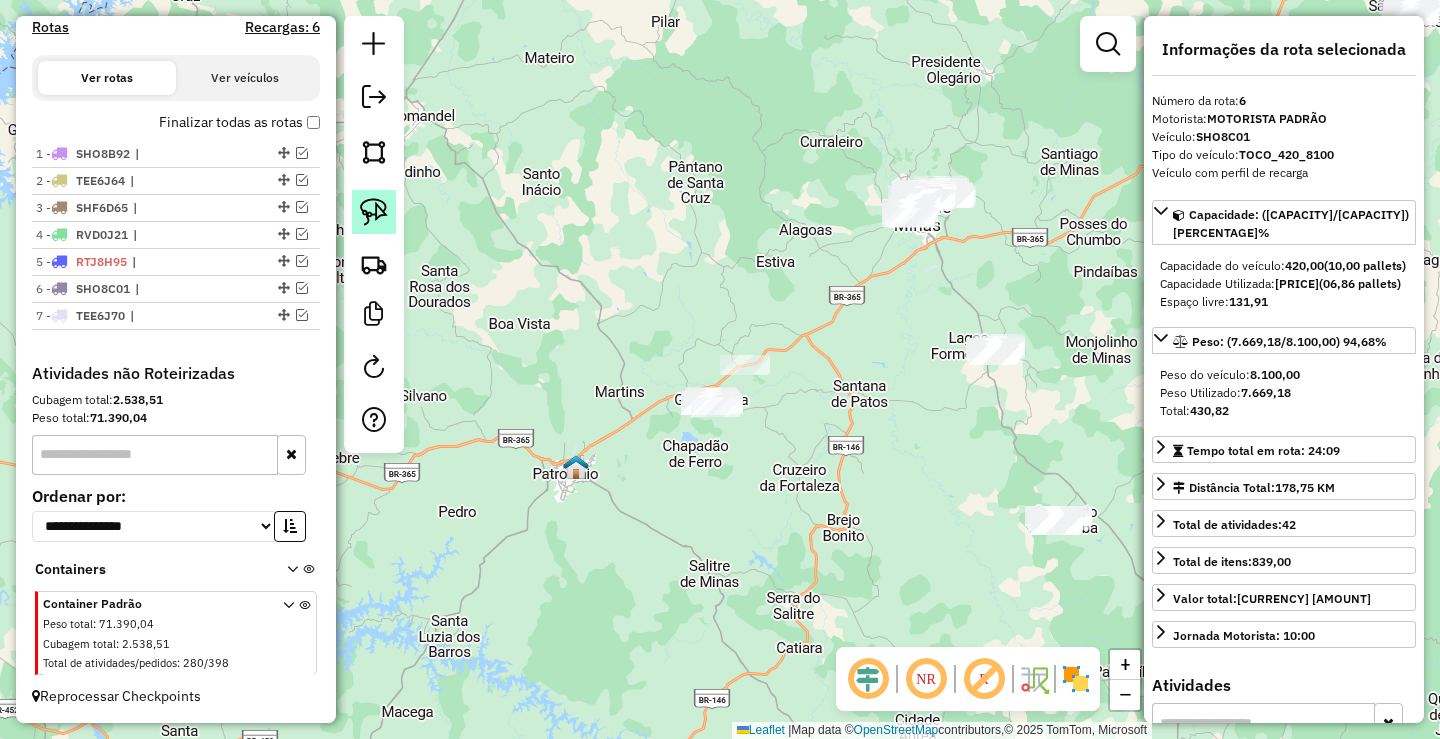 click 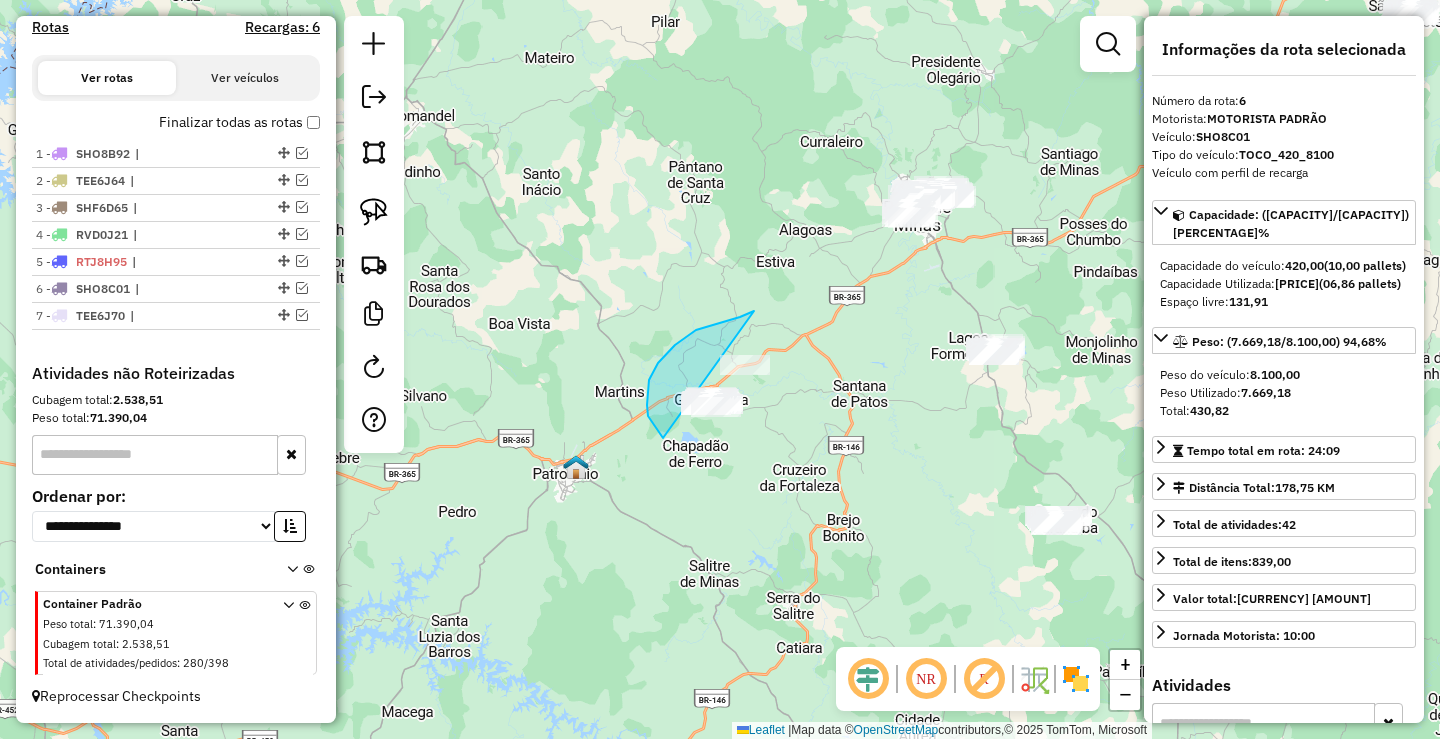 drag, startPoint x: 754, startPoint y: 311, endPoint x: 786, endPoint y: 434, distance: 127.09445 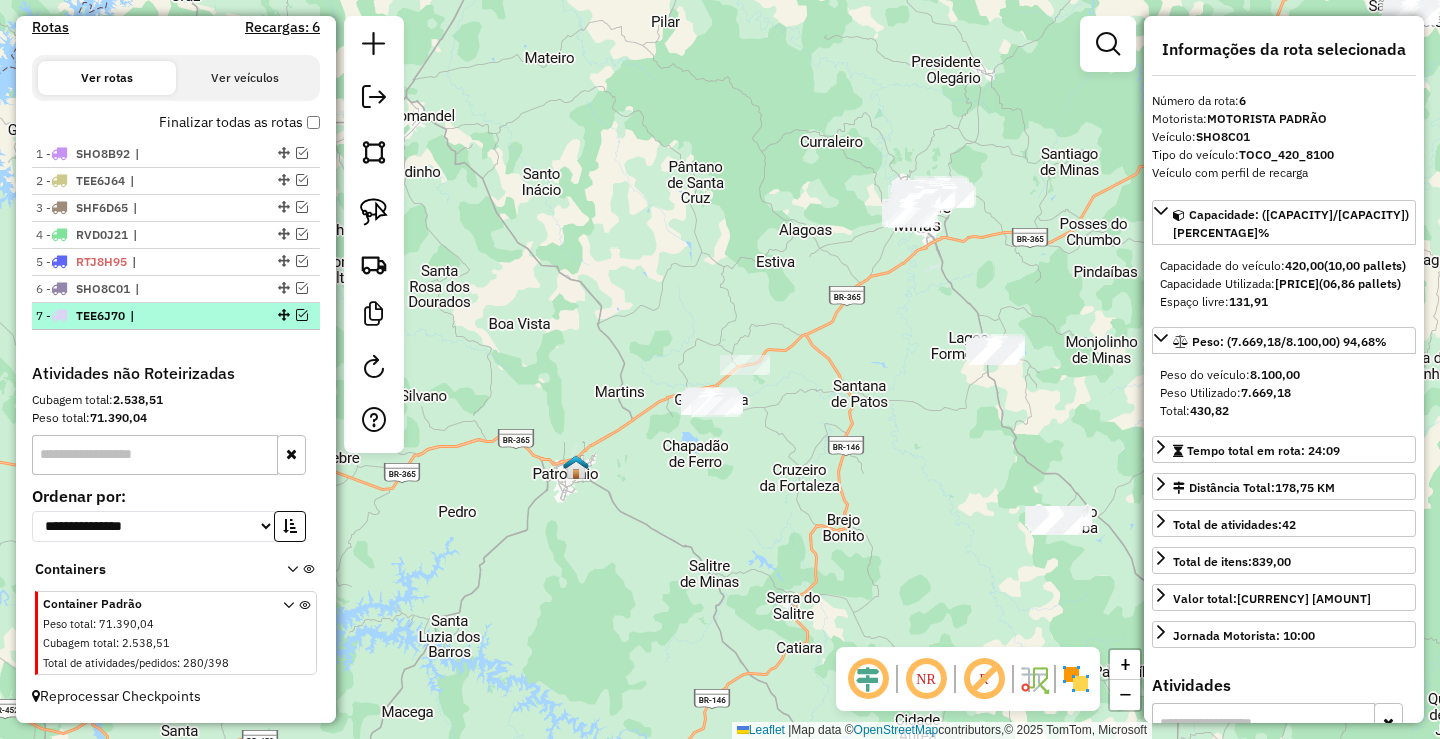 click at bounding box center (302, 315) 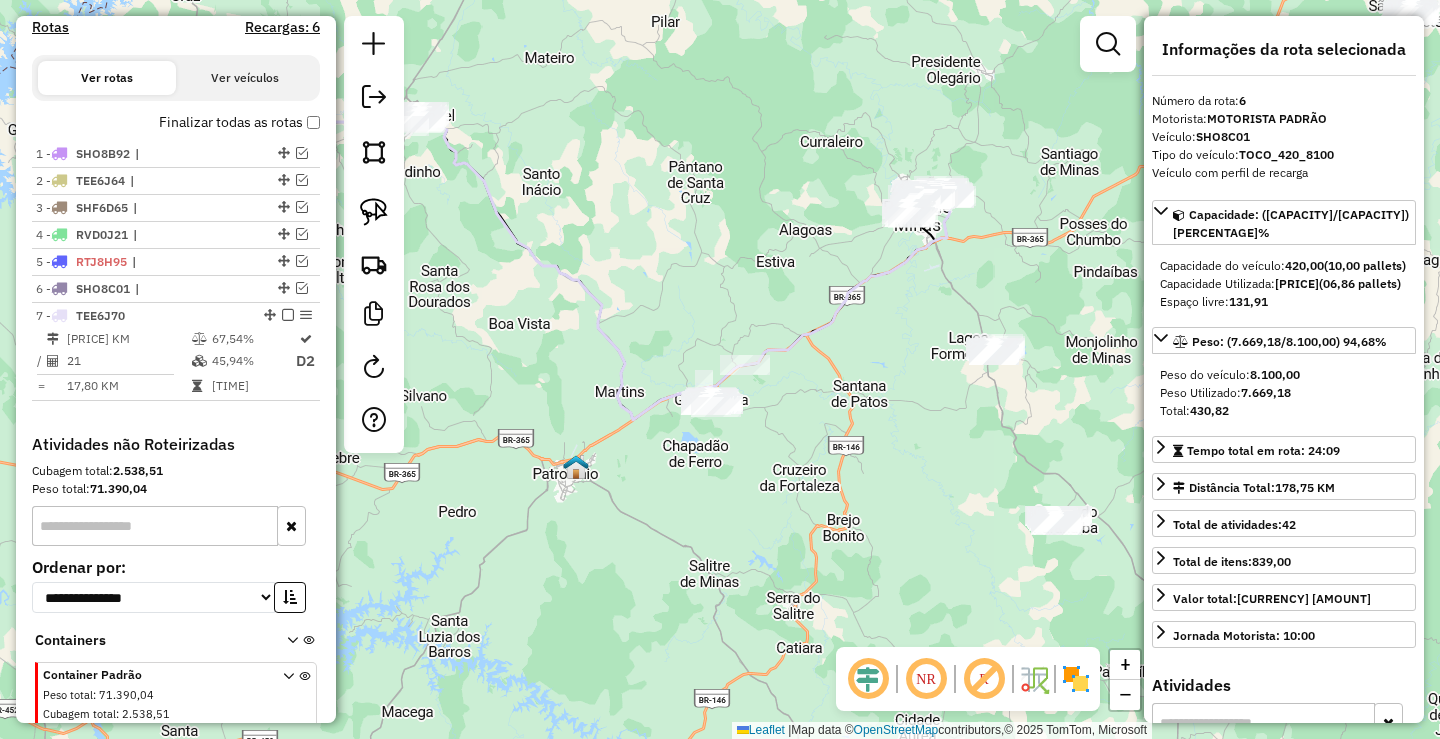 scroll, scrollTop: 697, scrollLeft: 0, axis: vertical 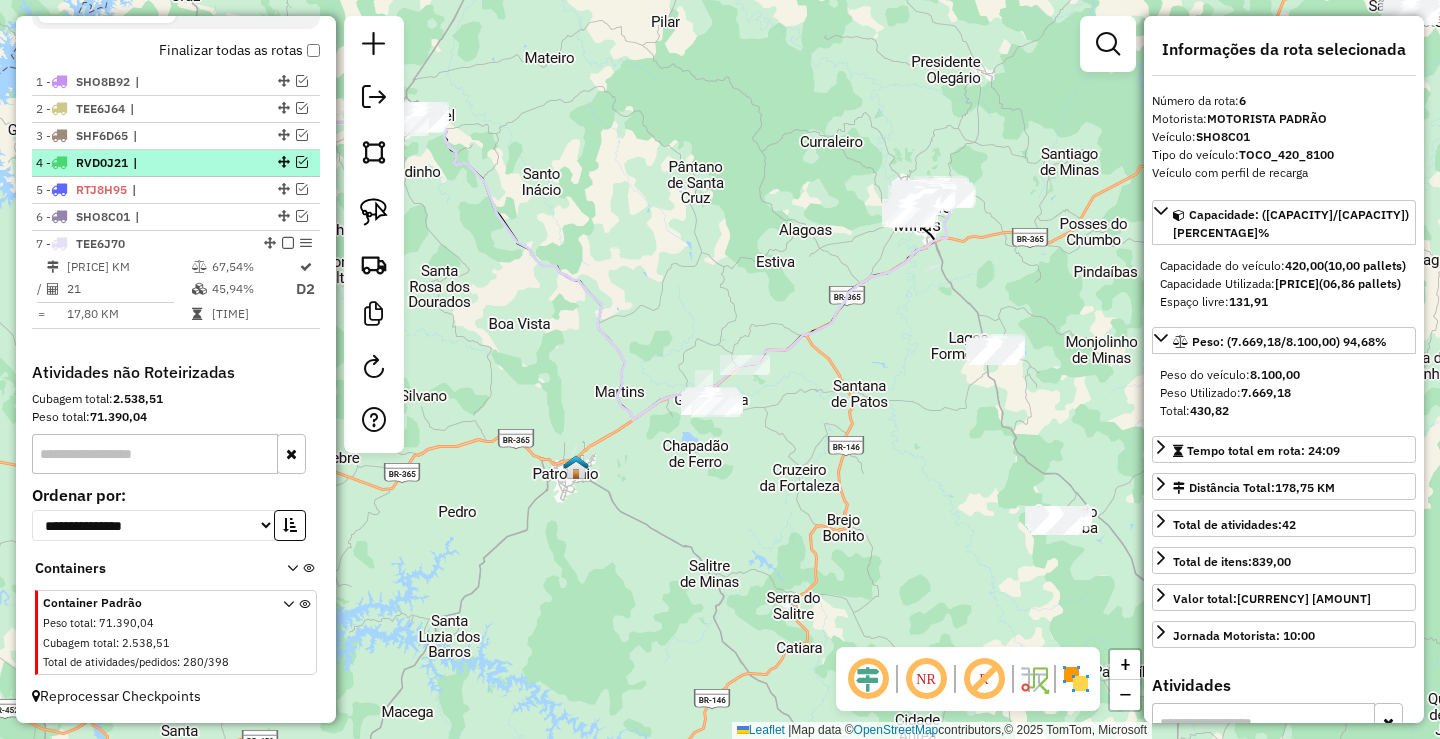 click at bounding box center (288, 243) 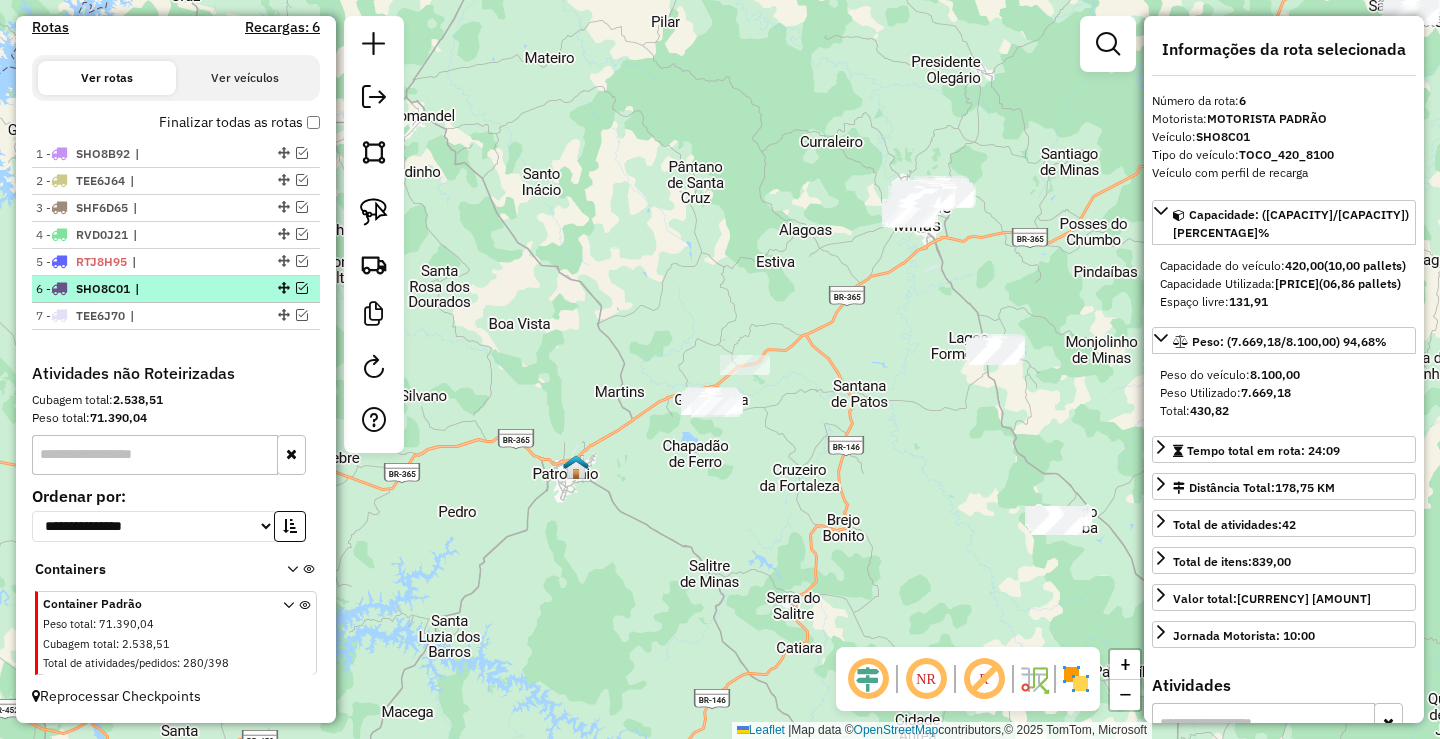 click at bounding box center [302, 288] 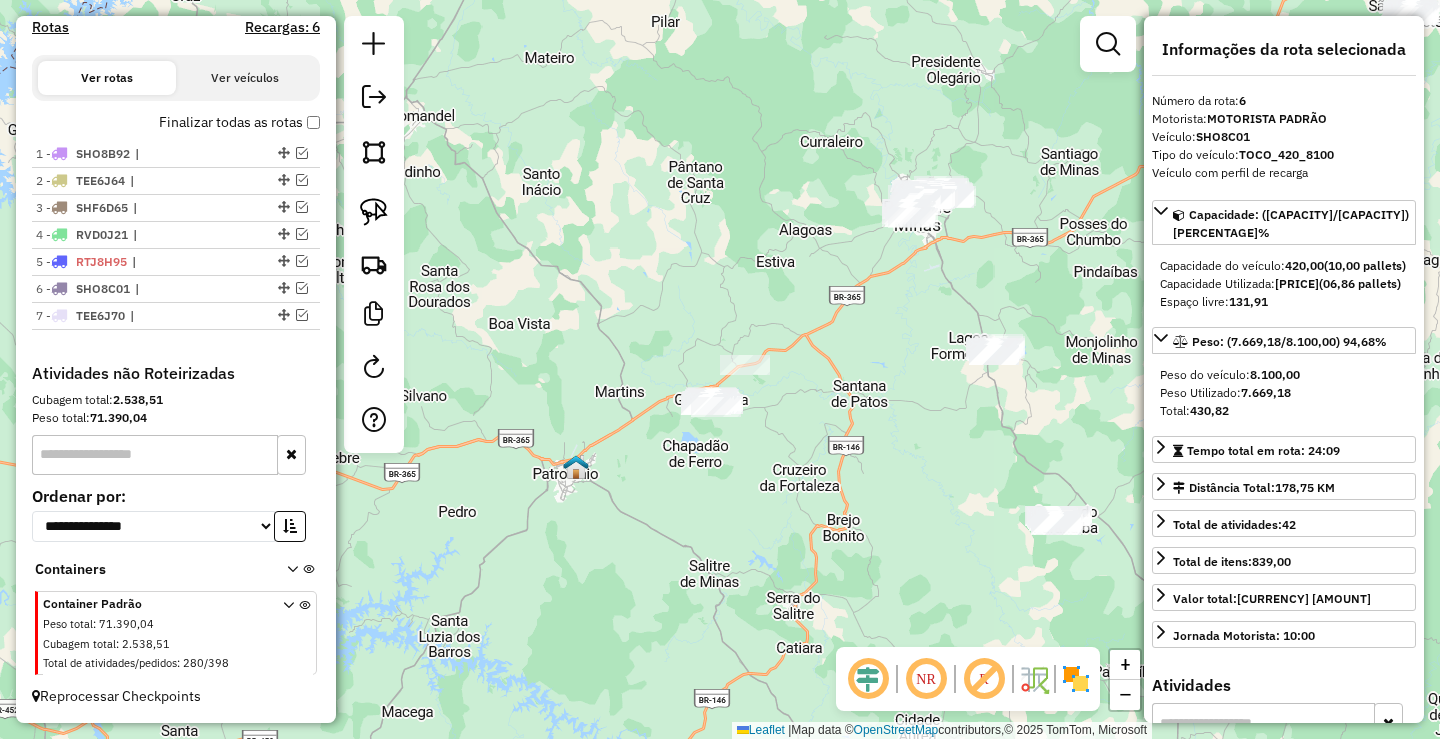 scroll, scrollTop: 697, scrollLeft: 0, axis: vertical 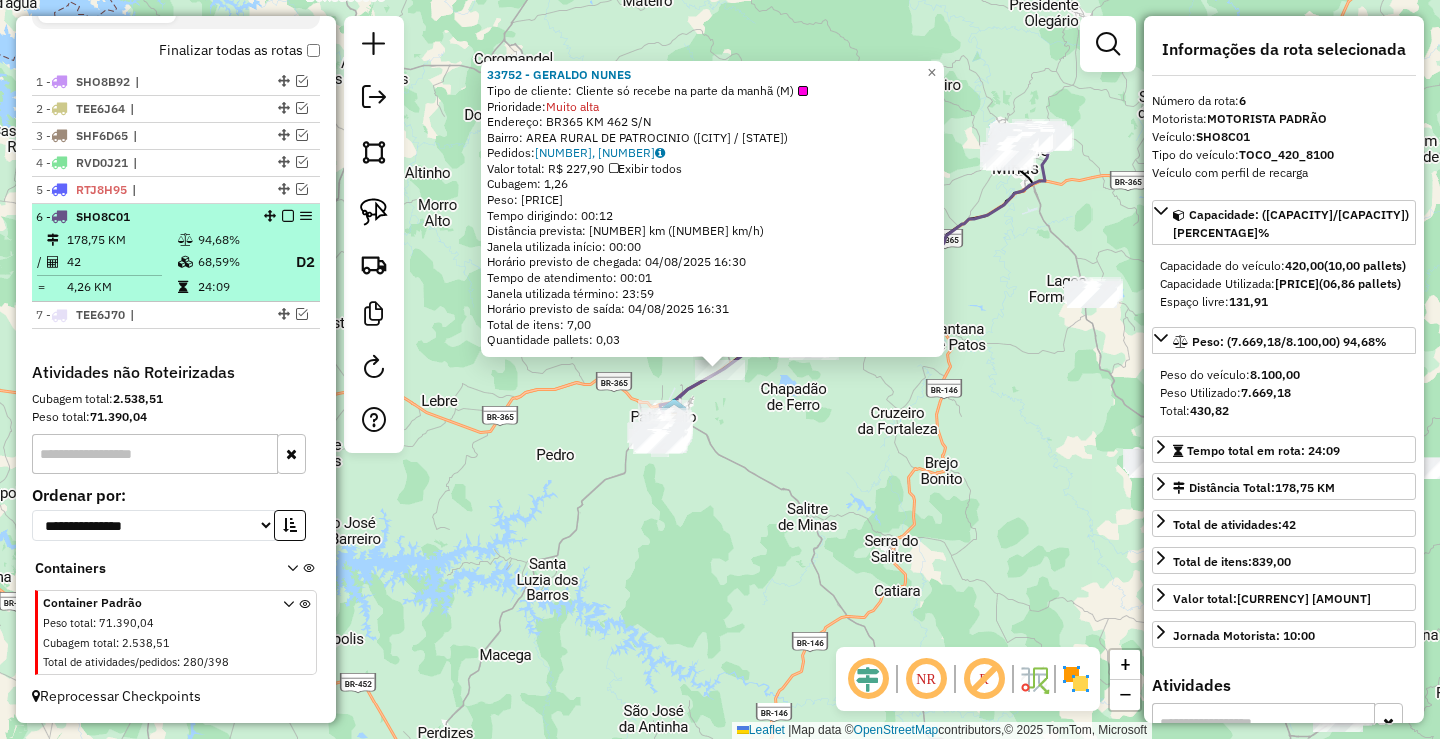 click at bounding box center [288, 216] 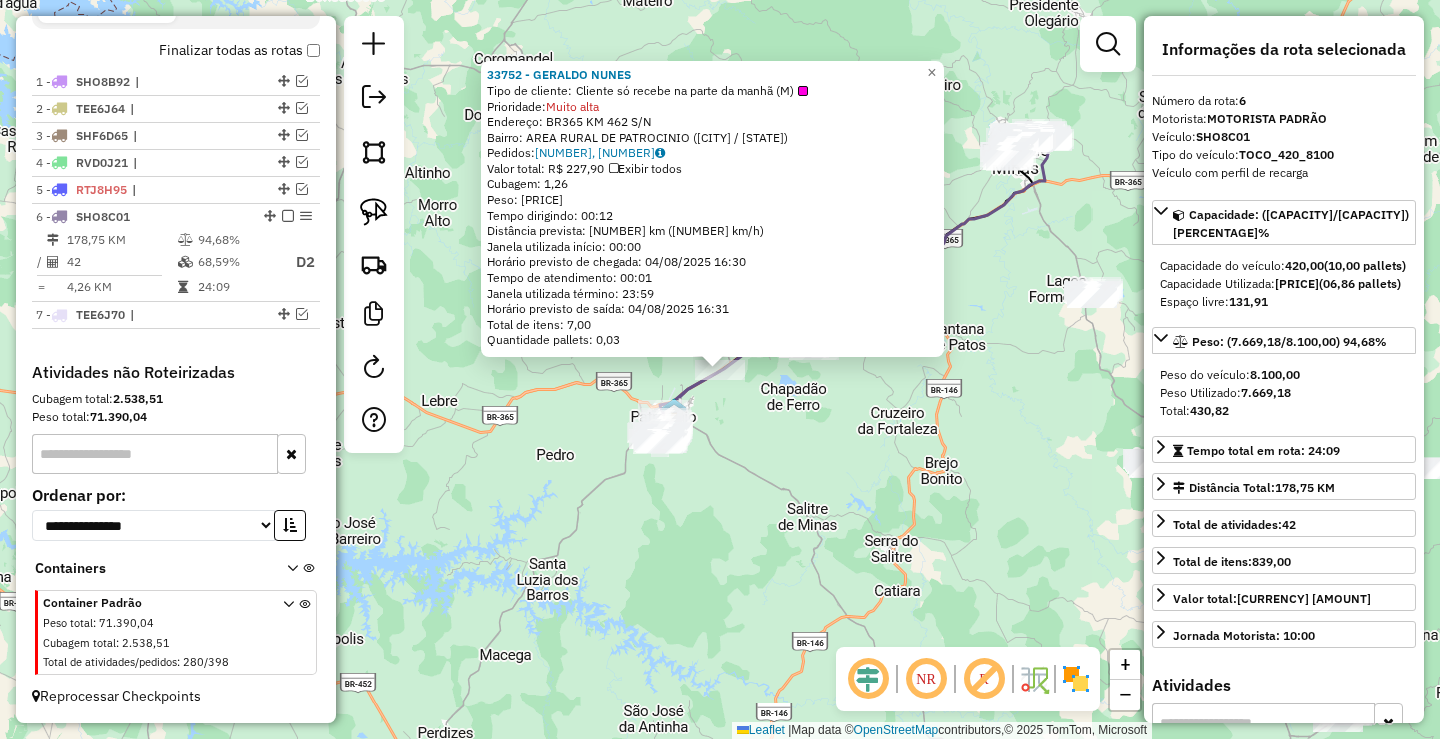 scroll, scrollTop: 625, scrollLeft: 0, axis: vertical 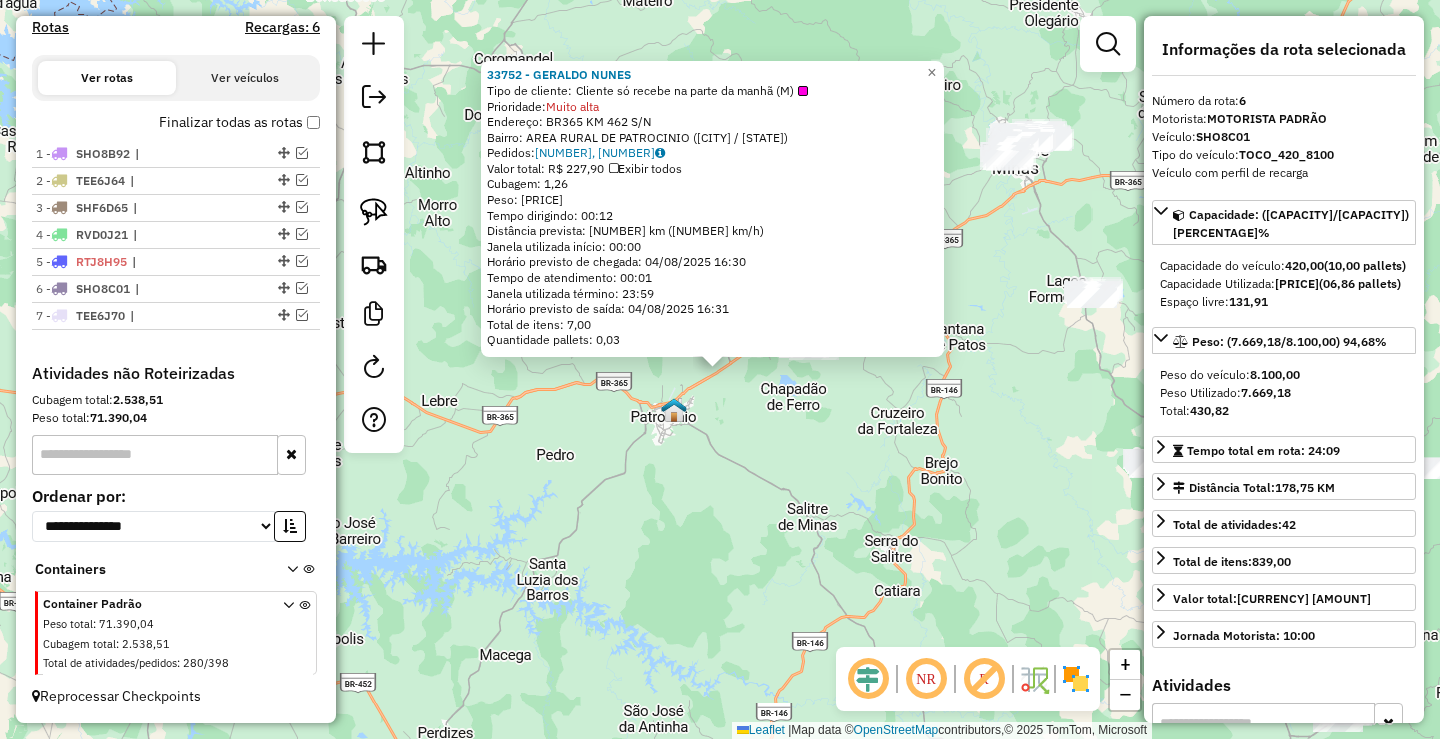 click on "Atividade não roteirizada [NUMBER] - [NAME]  Tipo de cliente:   Cliente só recebe na parte da manhã (M)   Prioridade:  Muito alta  Endereço:  [STREET] [NUMBER]   Bairro: [NEIGHBORHOOD] ([CITY] / [STATE])   Pedidos:  [NUMBER], [NUMBER]   Valor total: R$ [PRICE]   Exibir todos   Cubagem: [PRICE]  Peso: [PRICE]  Tempo dirigindo: 00:12   Distância prevista: [PRICE] km ([PRICE] km/h)   Janela utilizada início: 00:00   Horário previsto de chegada: [DATE] [TIME]   Tempo de atendimento: 00:01   Janela utilizada término: 23:59   Horário previsto de saída: [DATE] [TIME]   Total de itens: [PRICE]   Quantidade pallets: [PRICE]  × Janela de atendimento Grade de atendimento Capacidade Transportadoras Veículos Cliente Pedidos  Rotas Selecione os dias de semana para filtrar as janelas de atendimento  Seg   Ter   Qua   Qui   Sex   Sáb   Dom  Informe o período da janela de atendimento: De: Até:  Filtrar exatamente a janela do cliente  Considerar janela de atendimento padrão   Seg   Ter   Qua   Qui   Sex   Sáb   Dom   Peso mínimo:  +" 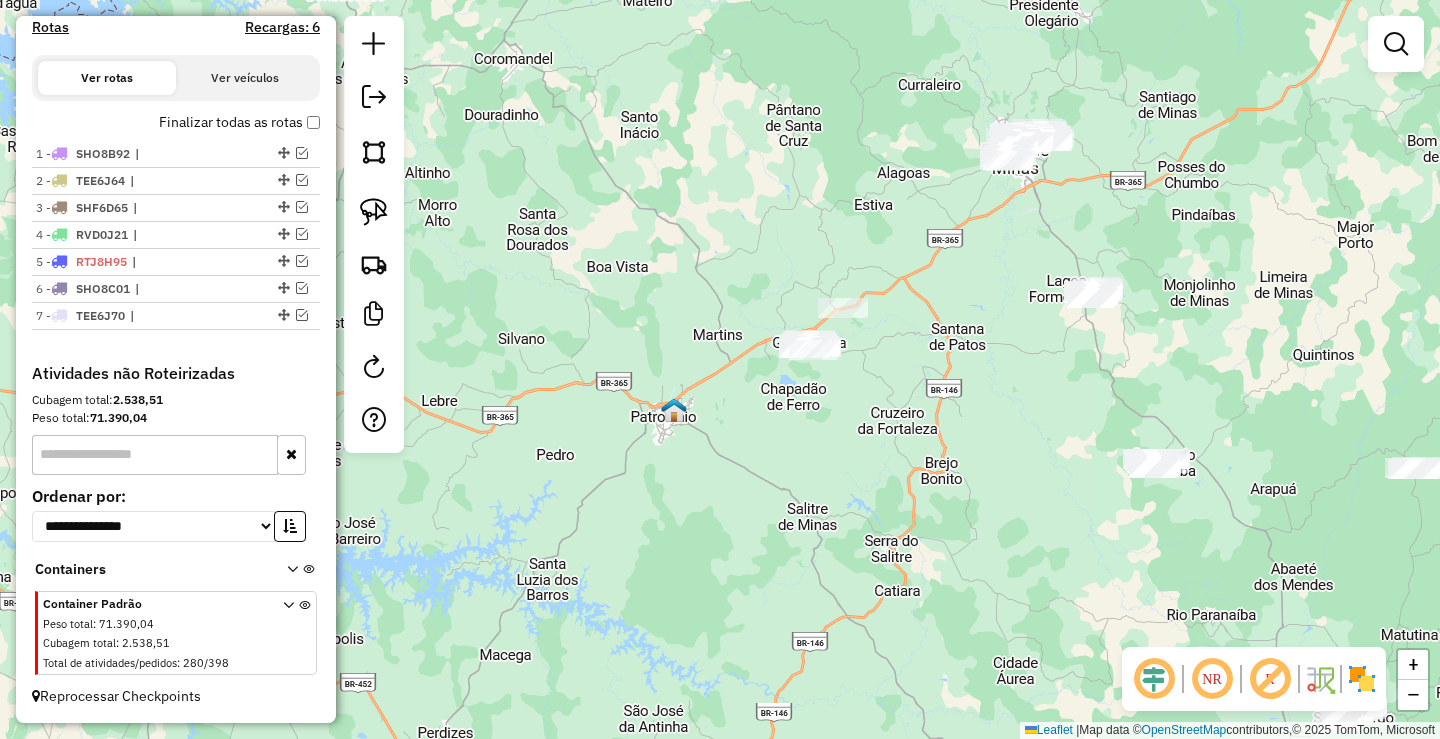 drag, startPoint x: 784, startPoint y: 378, endPoint x: 665, endPoint y: 389, distance: 119.507324 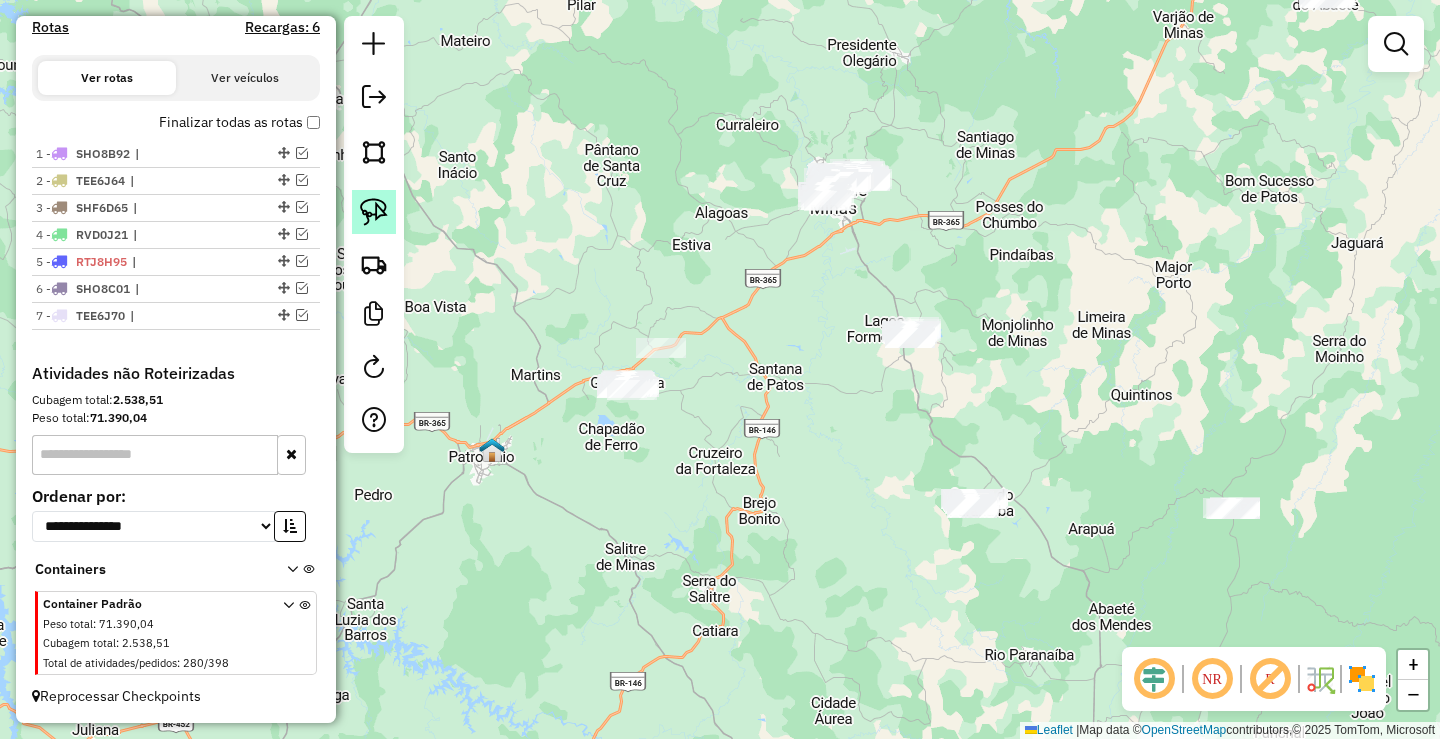 click 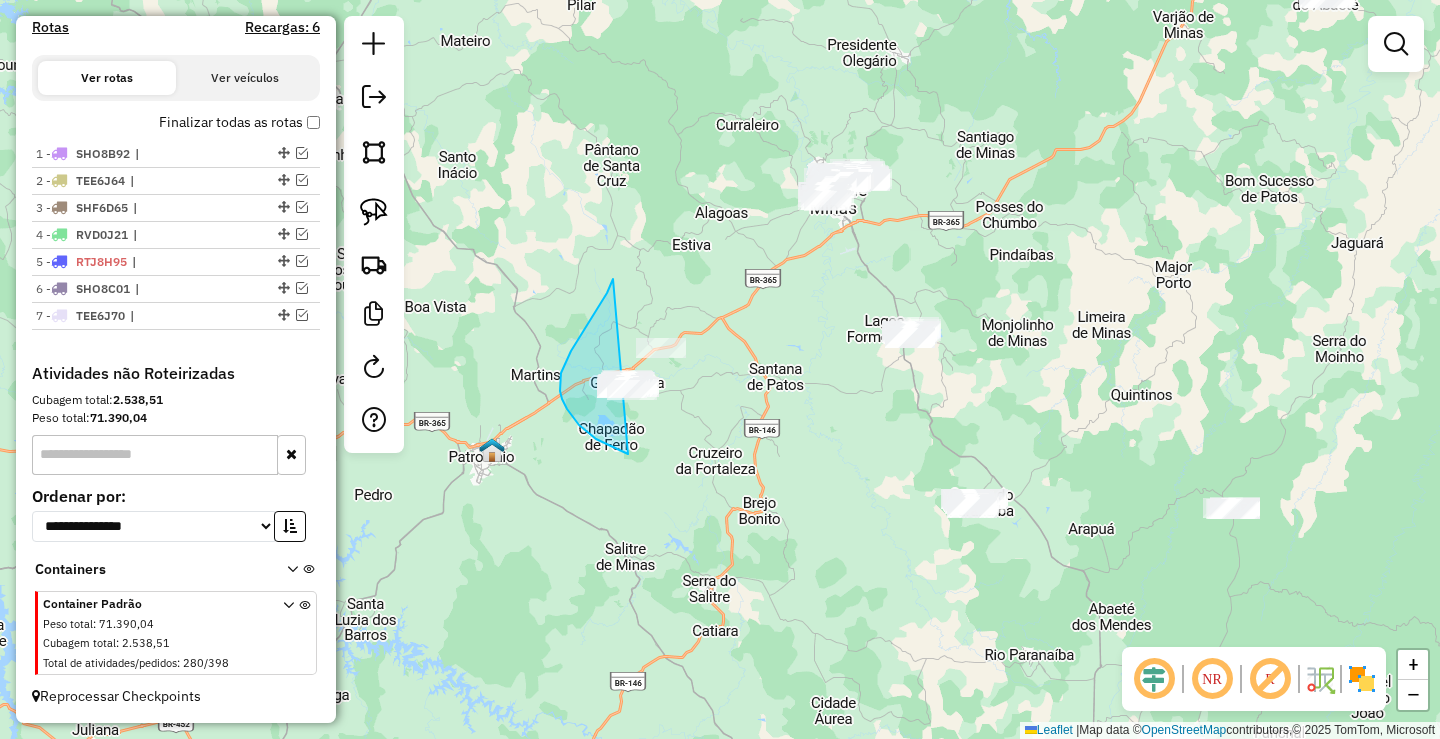 drag, startPoint x: 613, startPoint y: 279, endPoint x: 746, endPoint y: 358, distance: 154.69324 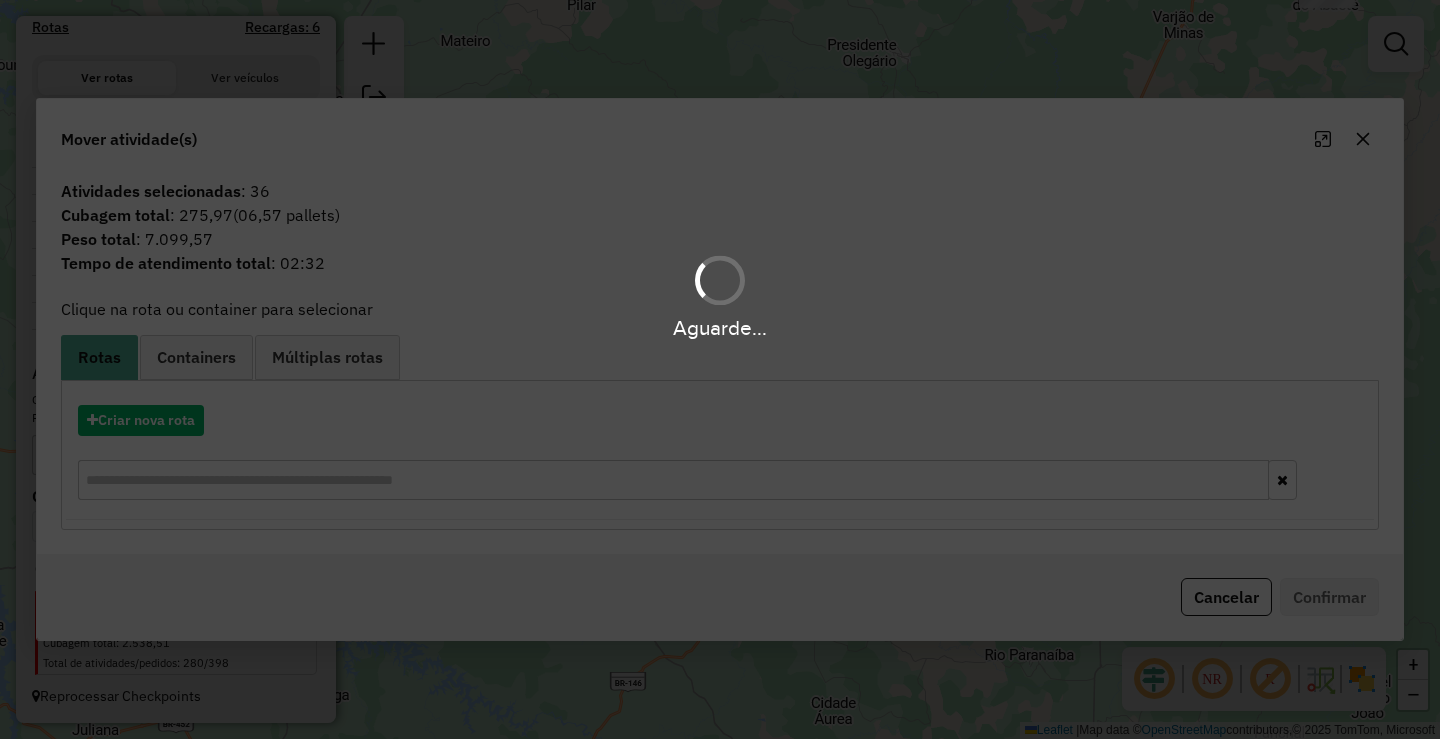 click on "Aguarde..." at bounding box center [720, 369] 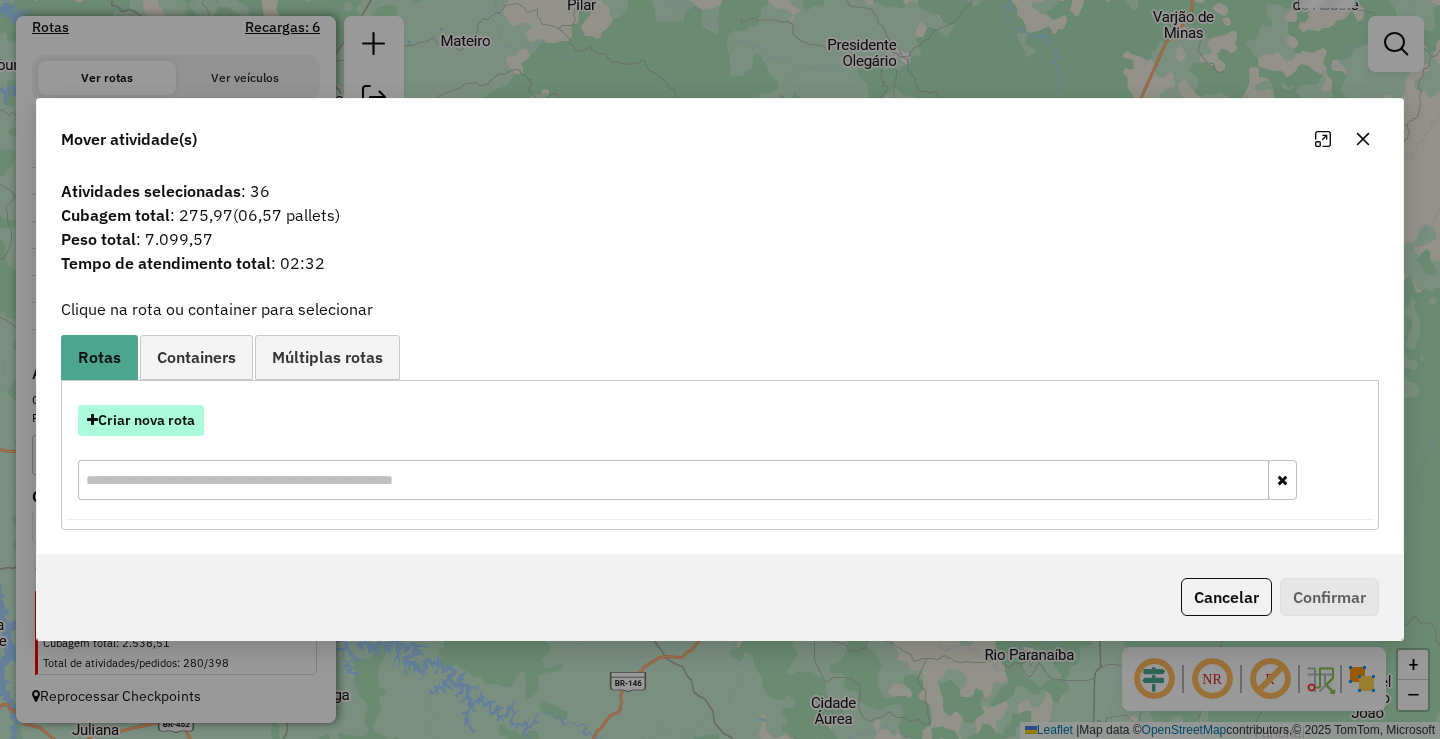 click on "Criar nova rota" at bounding box center (141, 420) 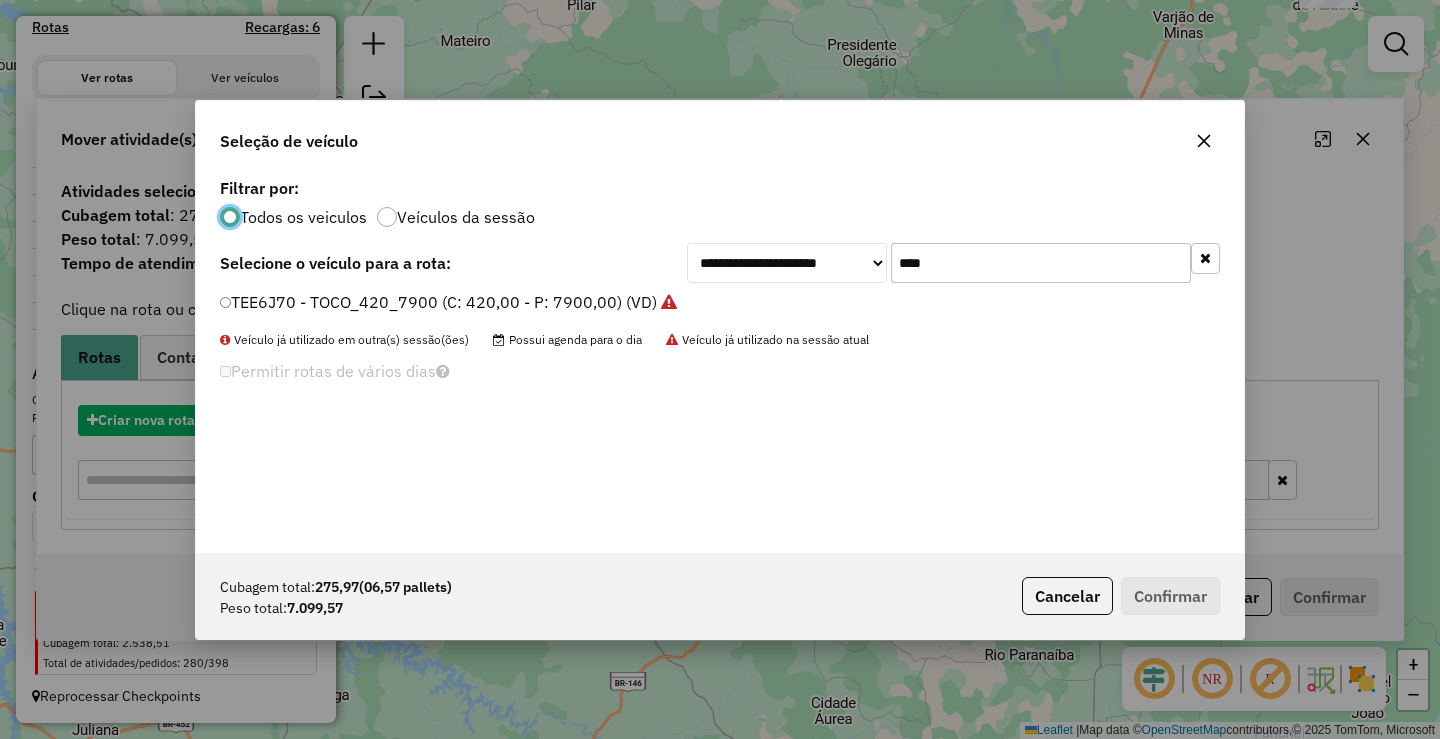 scroll, scrollTop: 11, scrollLeft: 6, axis: both 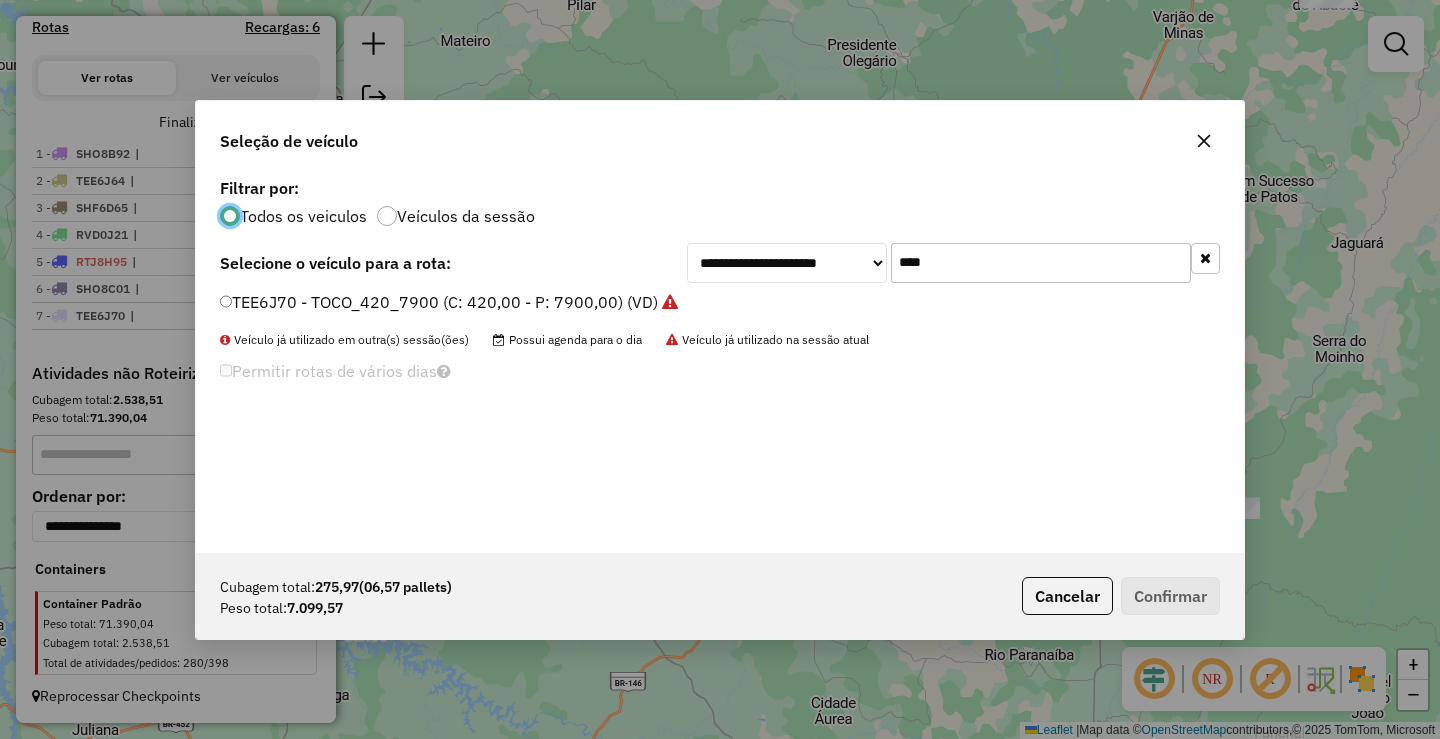 click on "****" 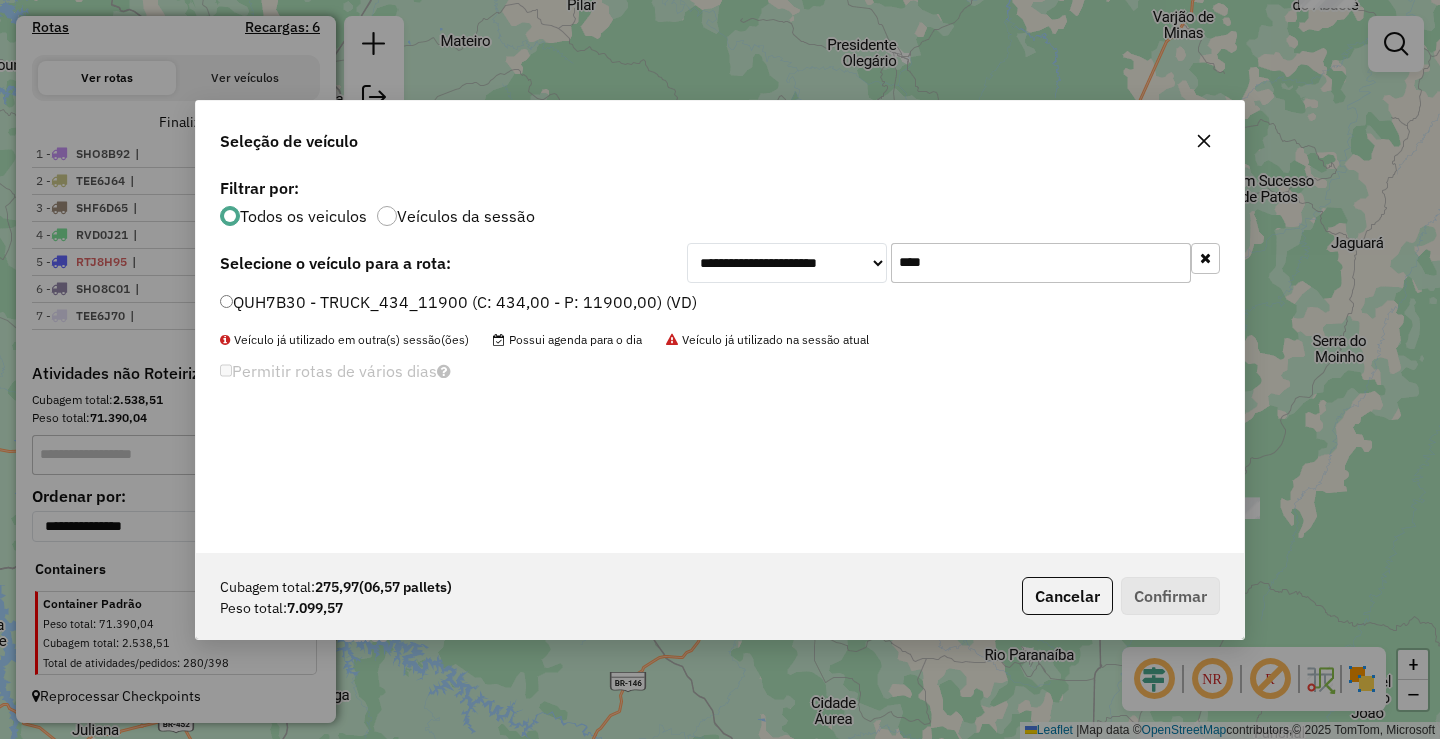 type on "****" 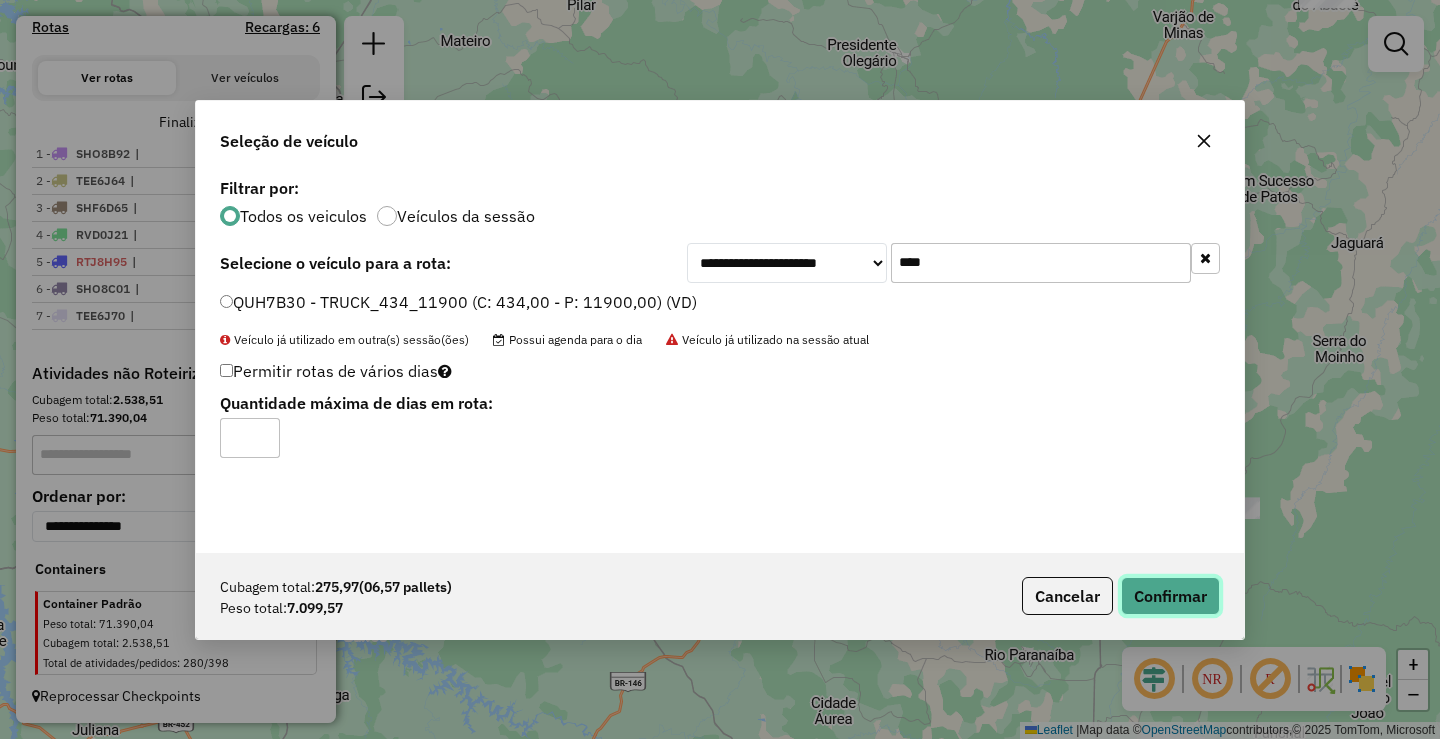 click on "Confirmar" 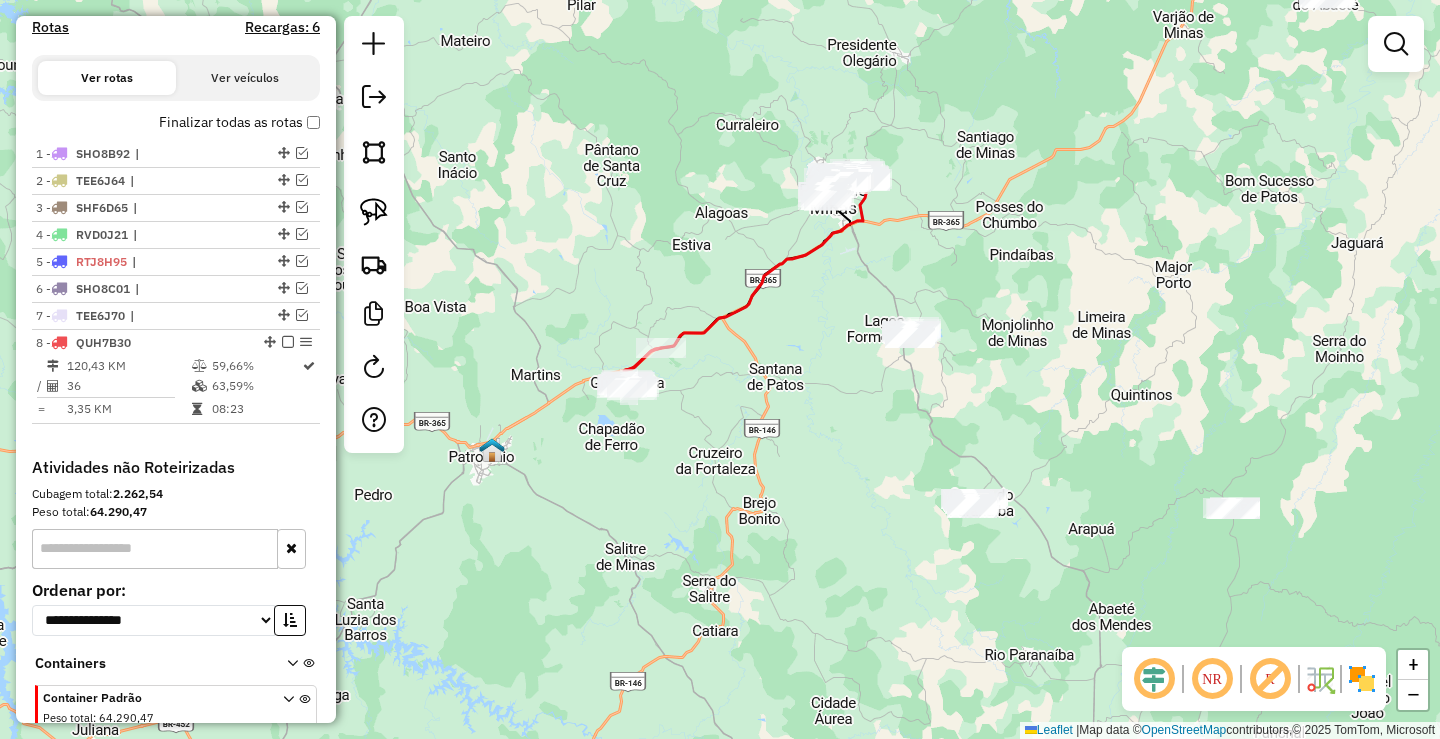 scroll, scrollTop: 697, scrollLeft: 0, axis: vertical 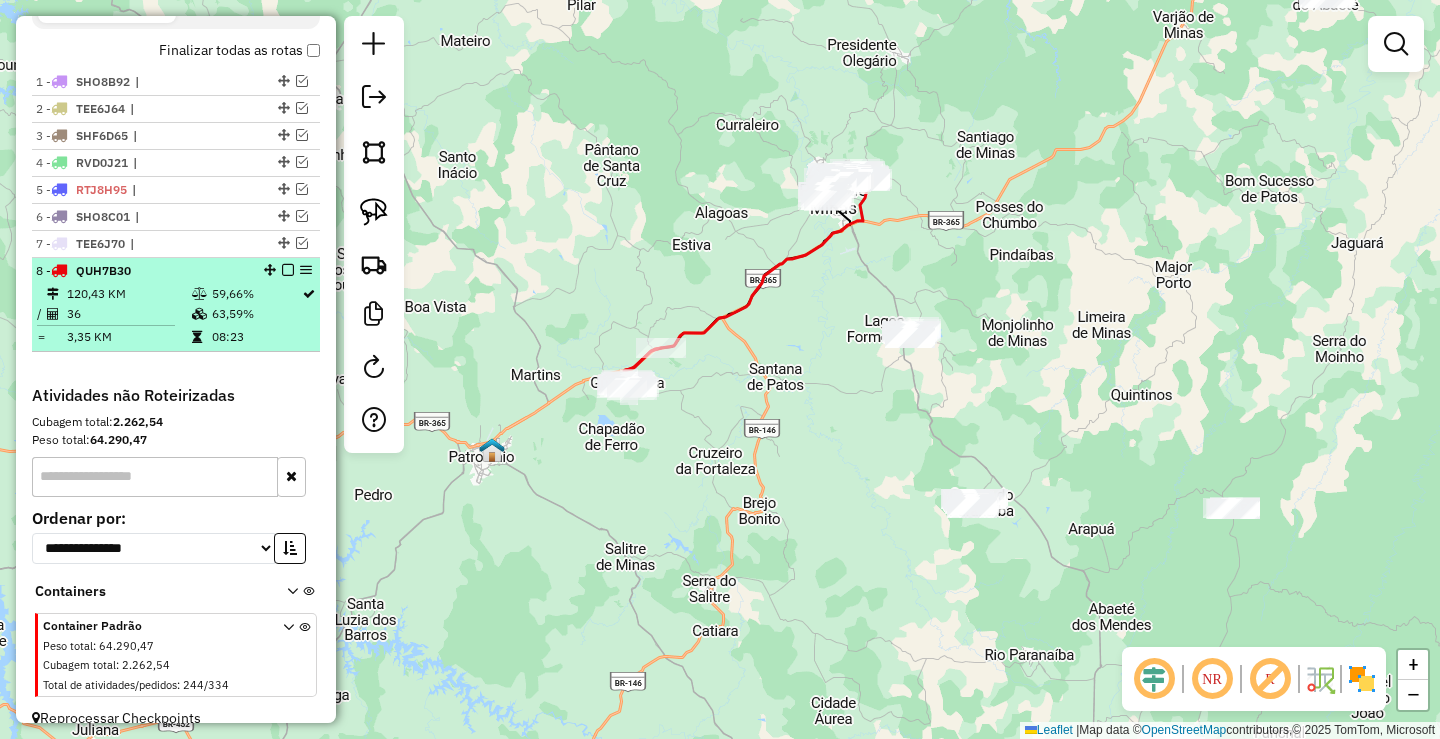 click at bounding box center (288, 270) 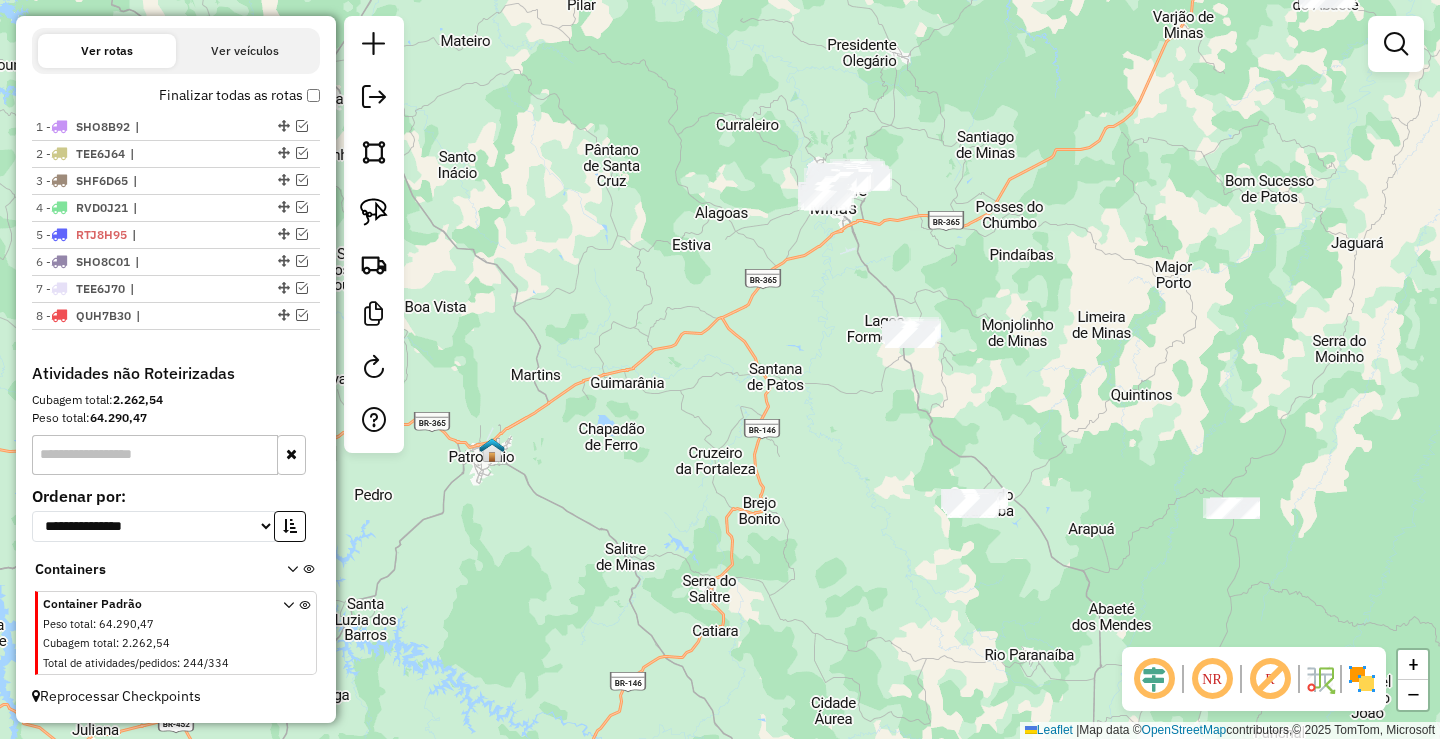 scroll, scrollTop: 652, scrollLeft: 0, axis: vertical 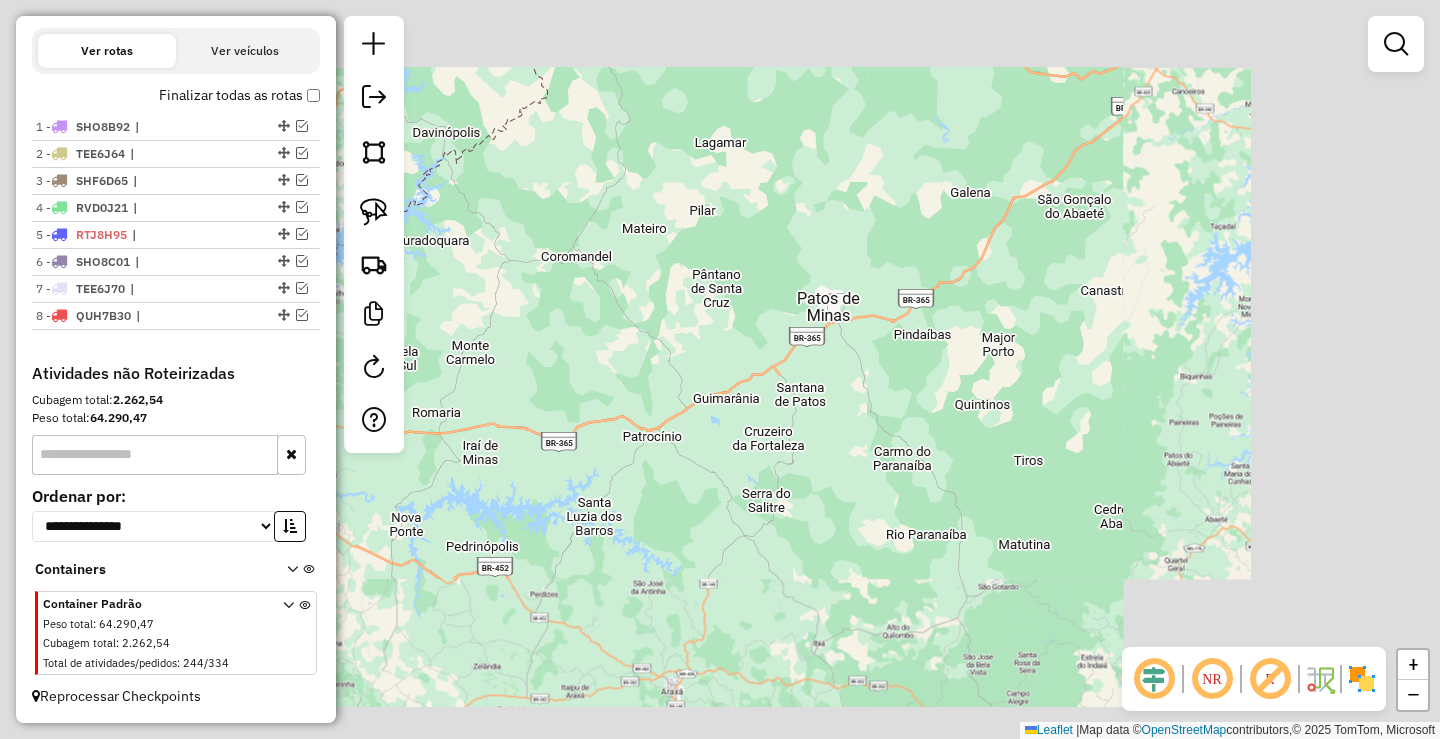 drag, startPoint x: 750, startPoint y: 286, endPoint x: 736, endPoint y: 357, distance: 72.36712 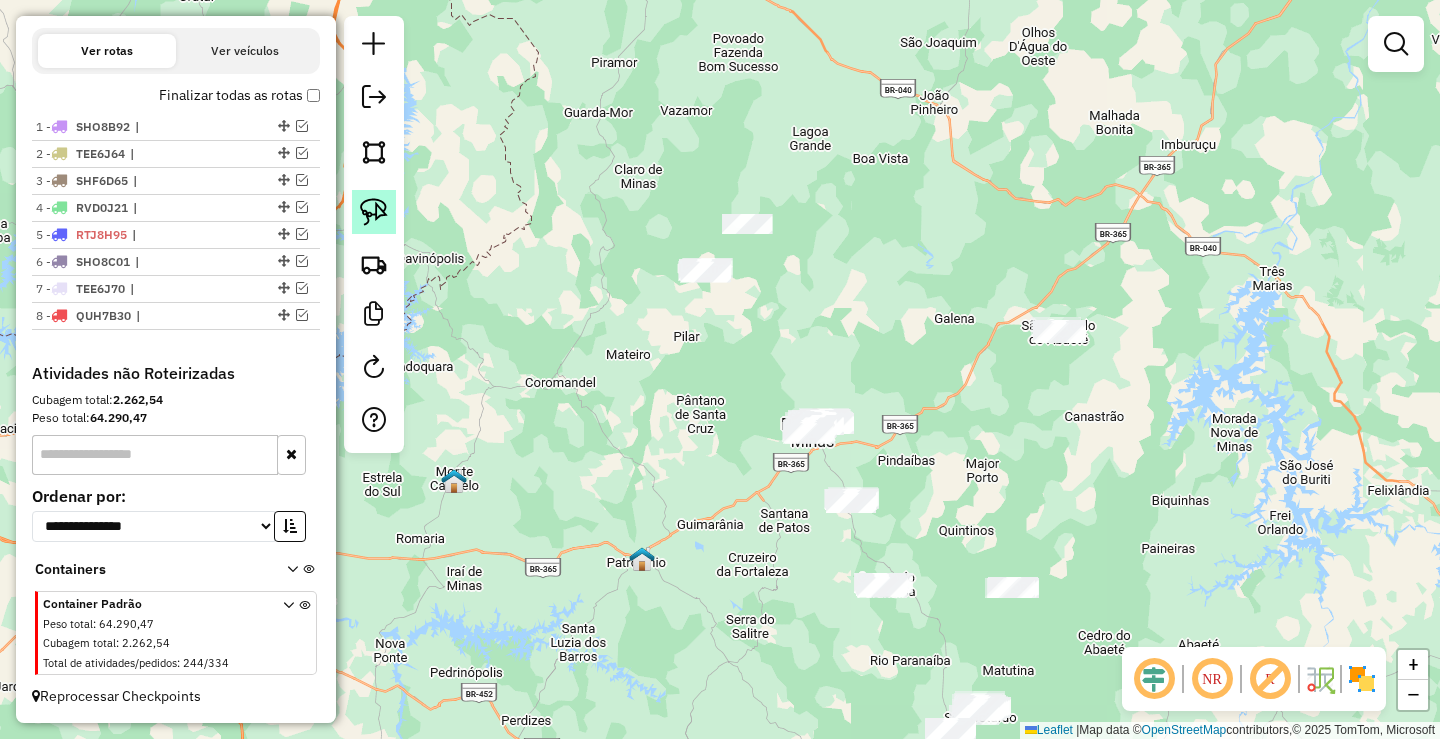 click 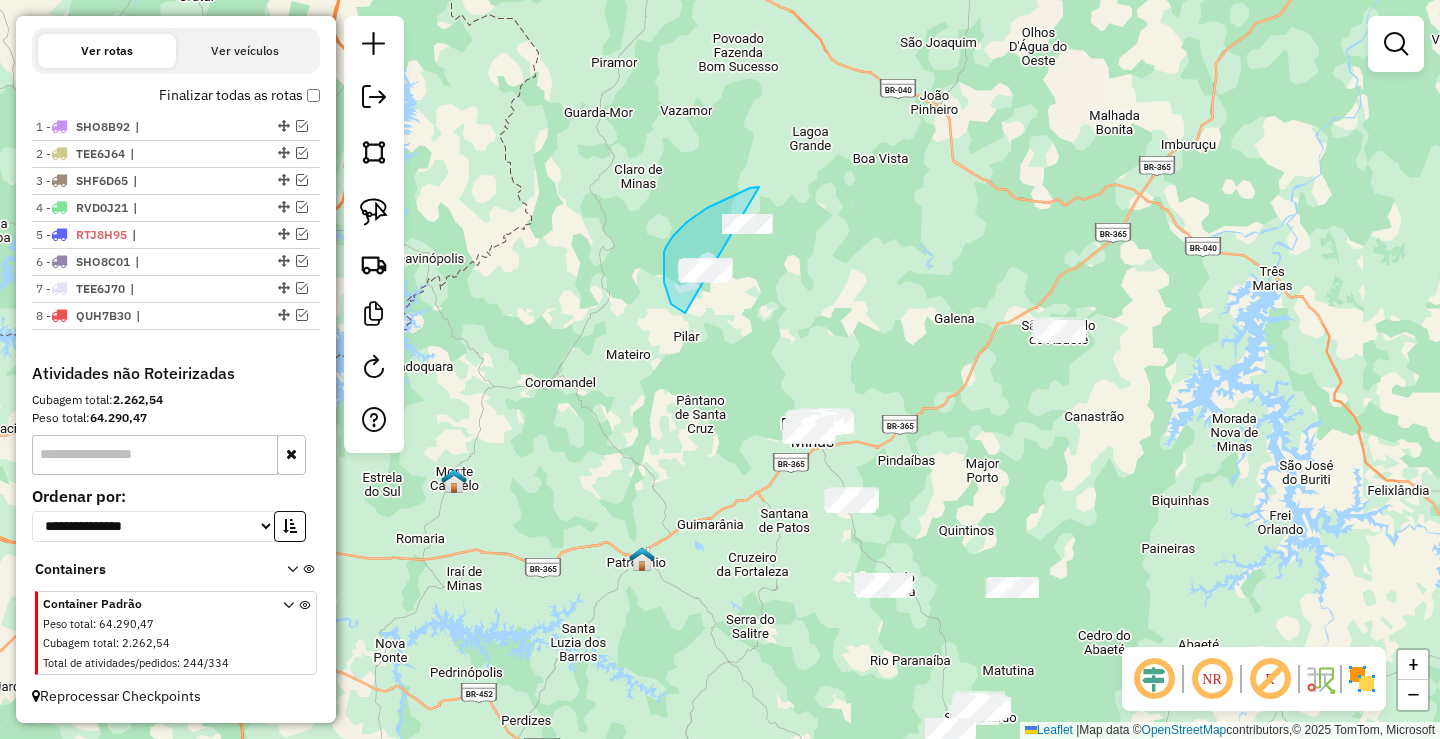 drag, startPoint x: 759, startPoint y: 187, endPoint x: 809, endPoint y: 258, distance: 86.83893 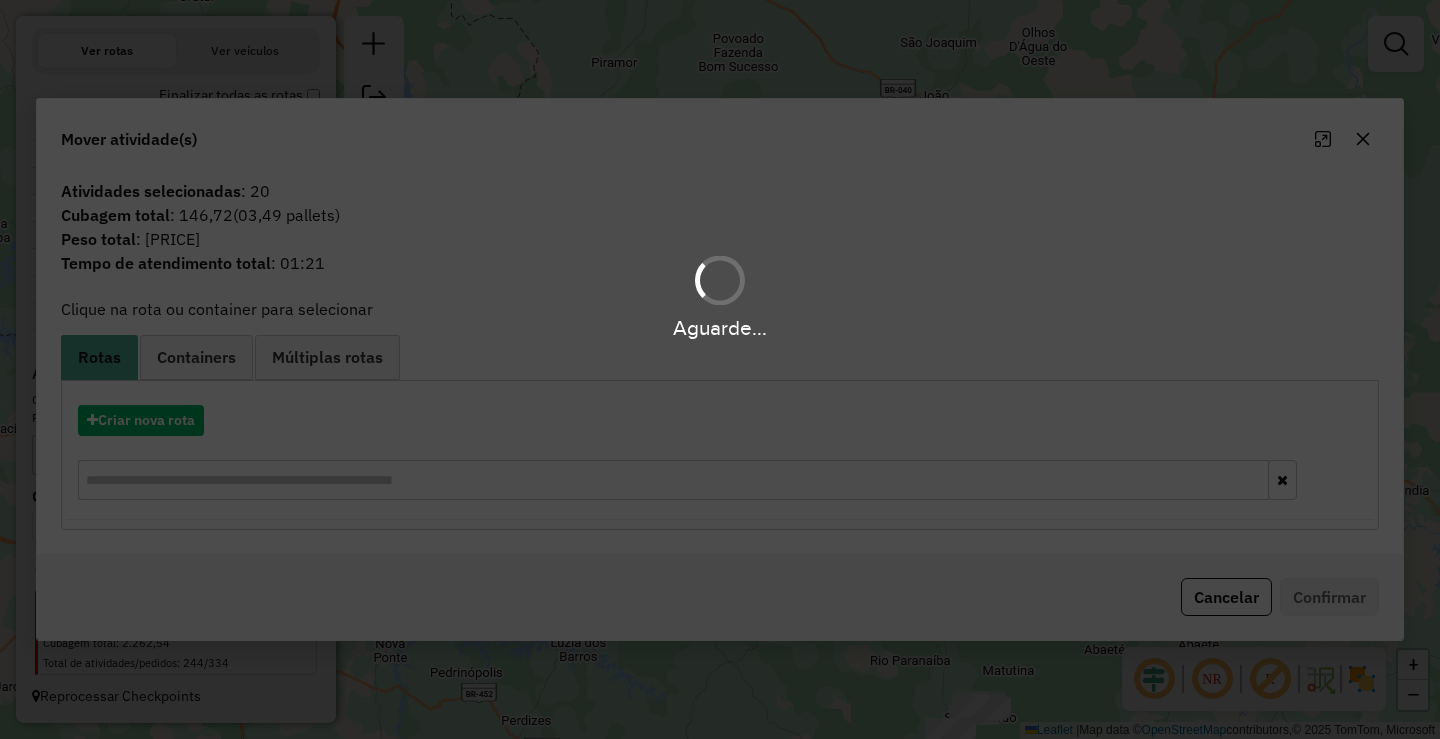 click on "Aguarde..." at bounding box center [720, 369] 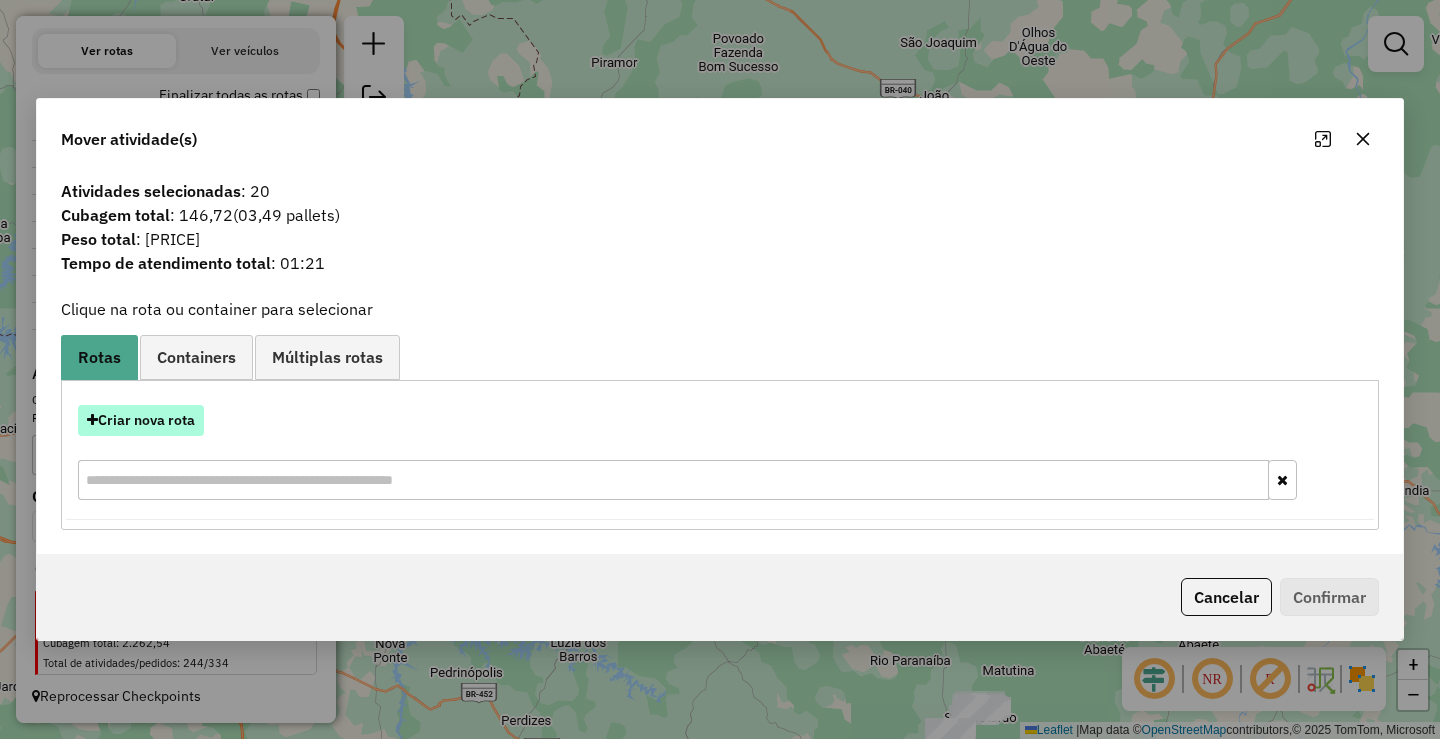 click on "Criar nova rota" at bounding box center [141, 420] 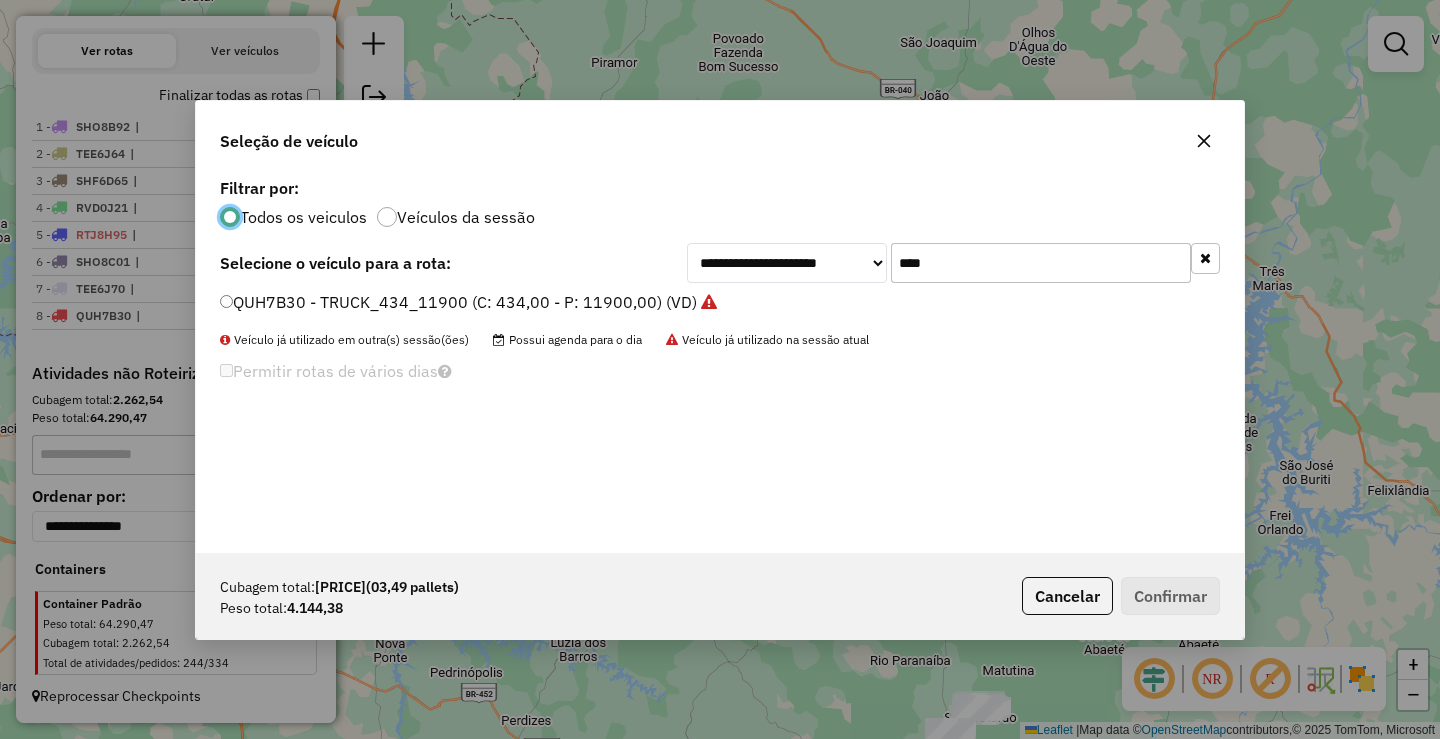 scroll, scrollTop: 11, scrollLeft: 6, axis: both 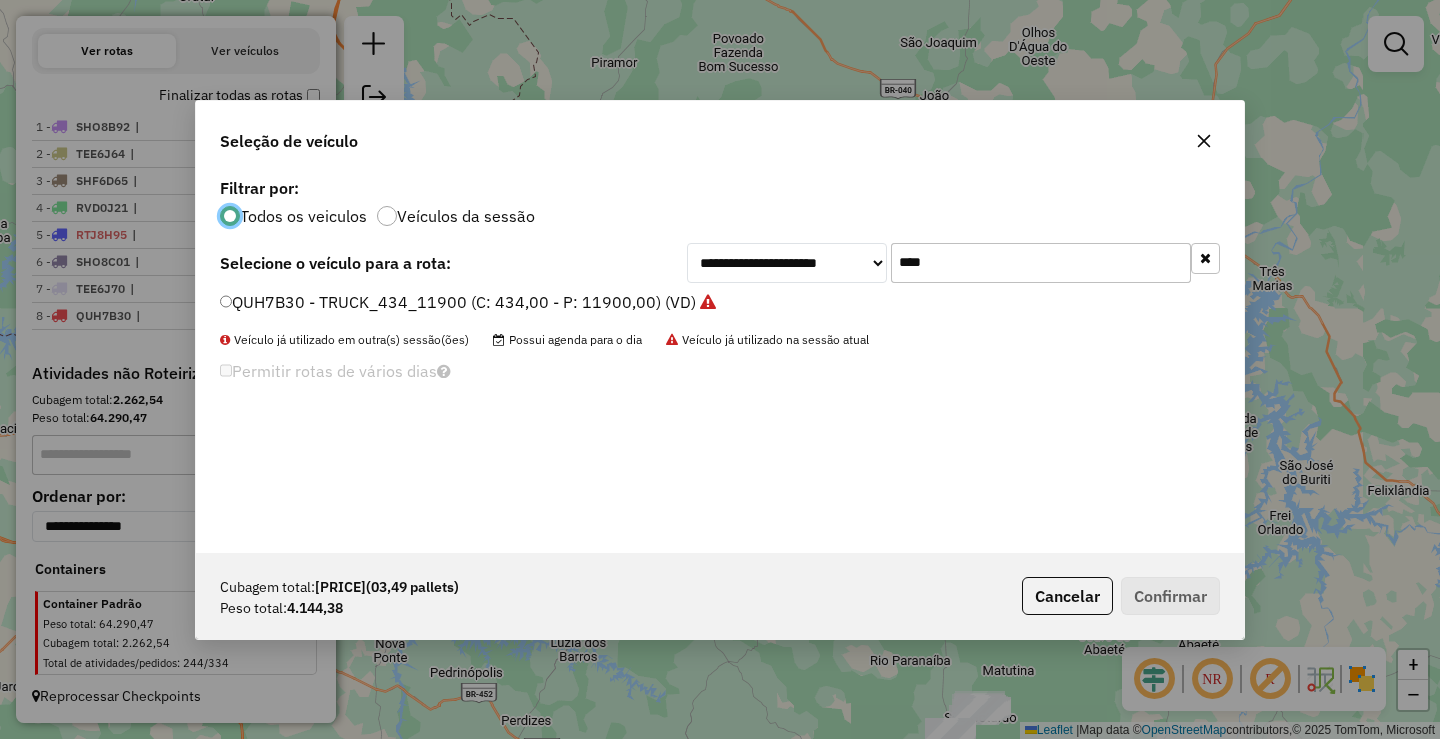 click on "****" 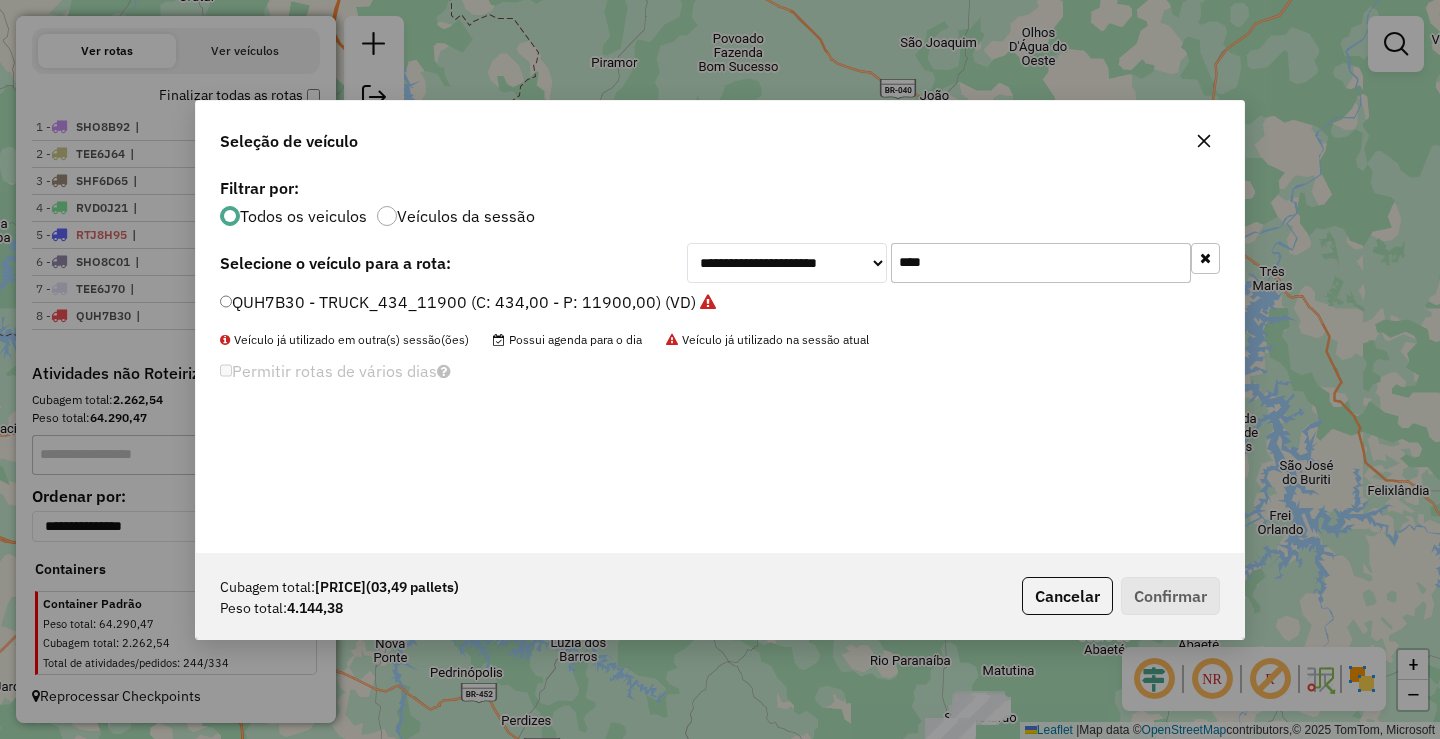 click on "****" 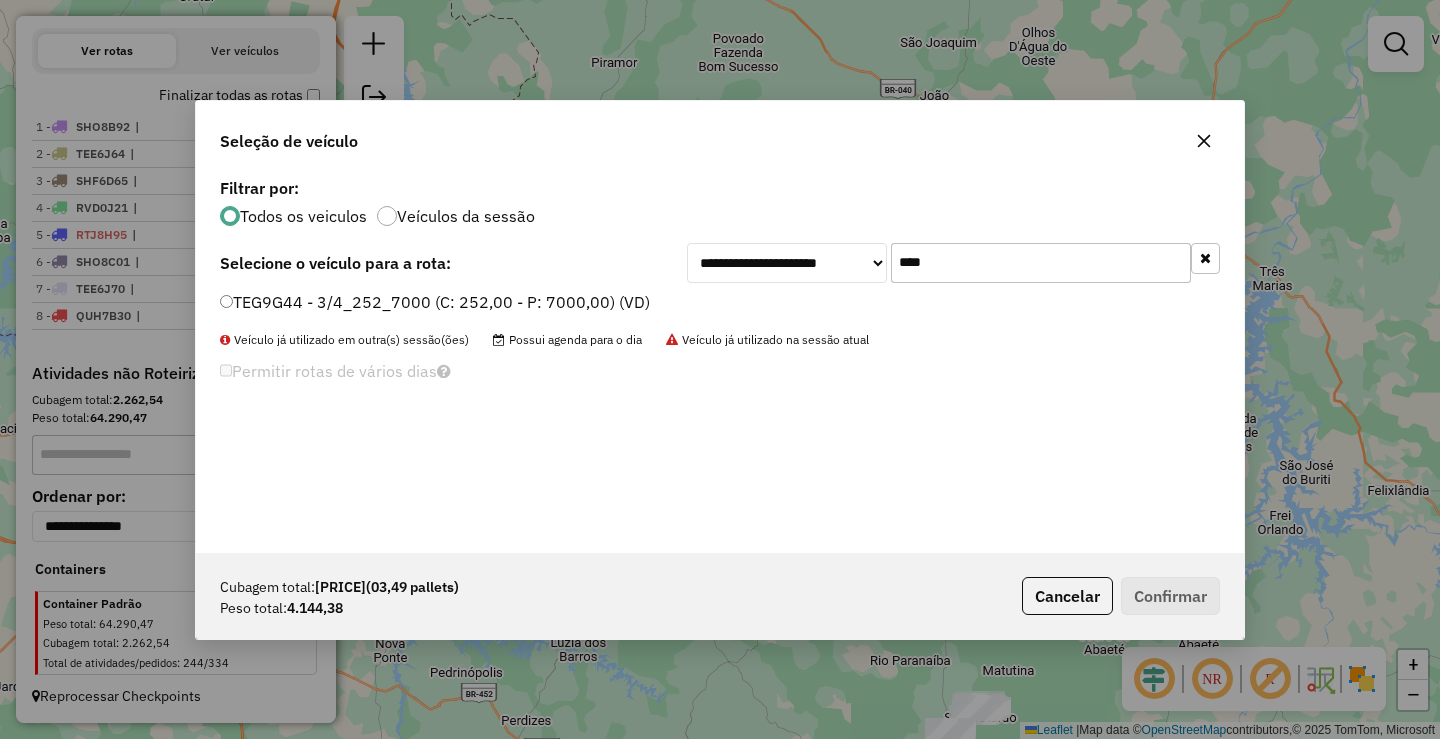 type on "****" 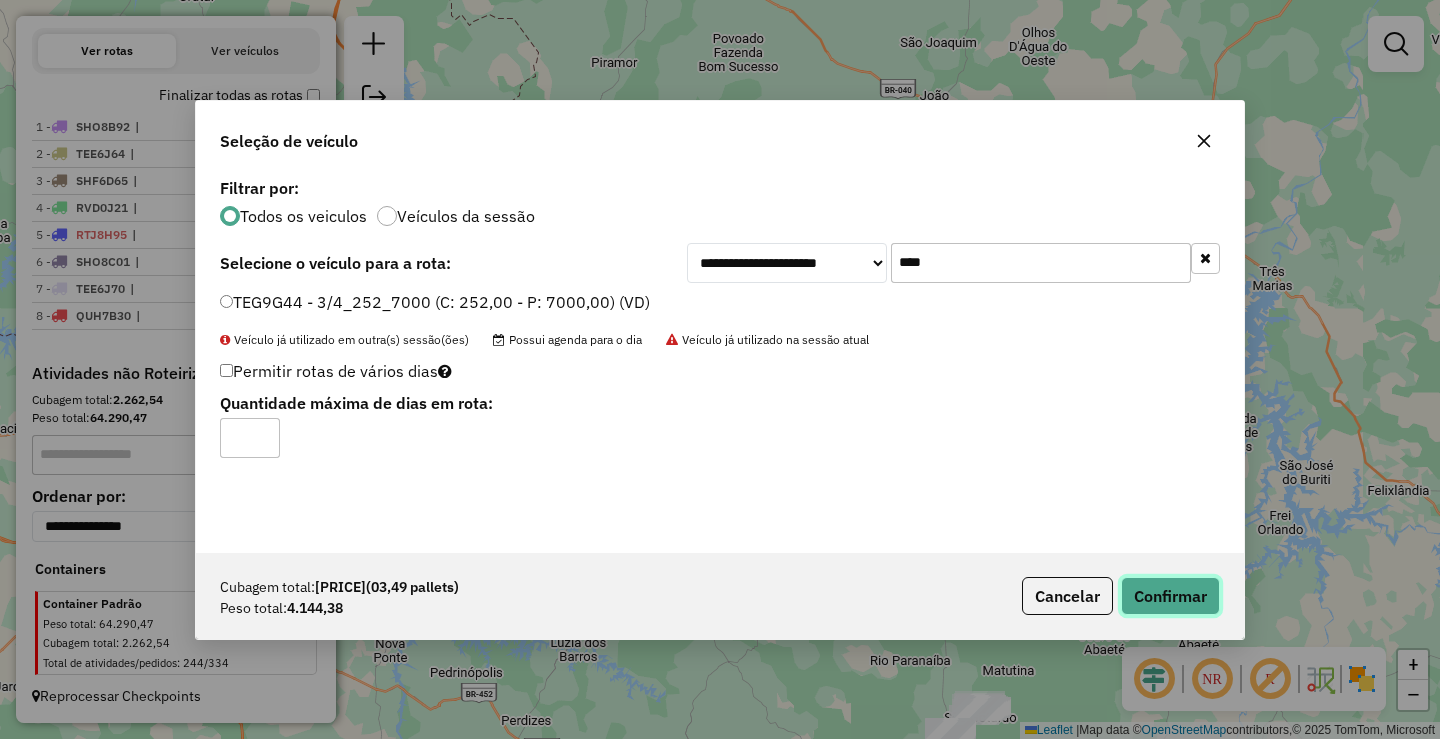 click on "Confirmar" 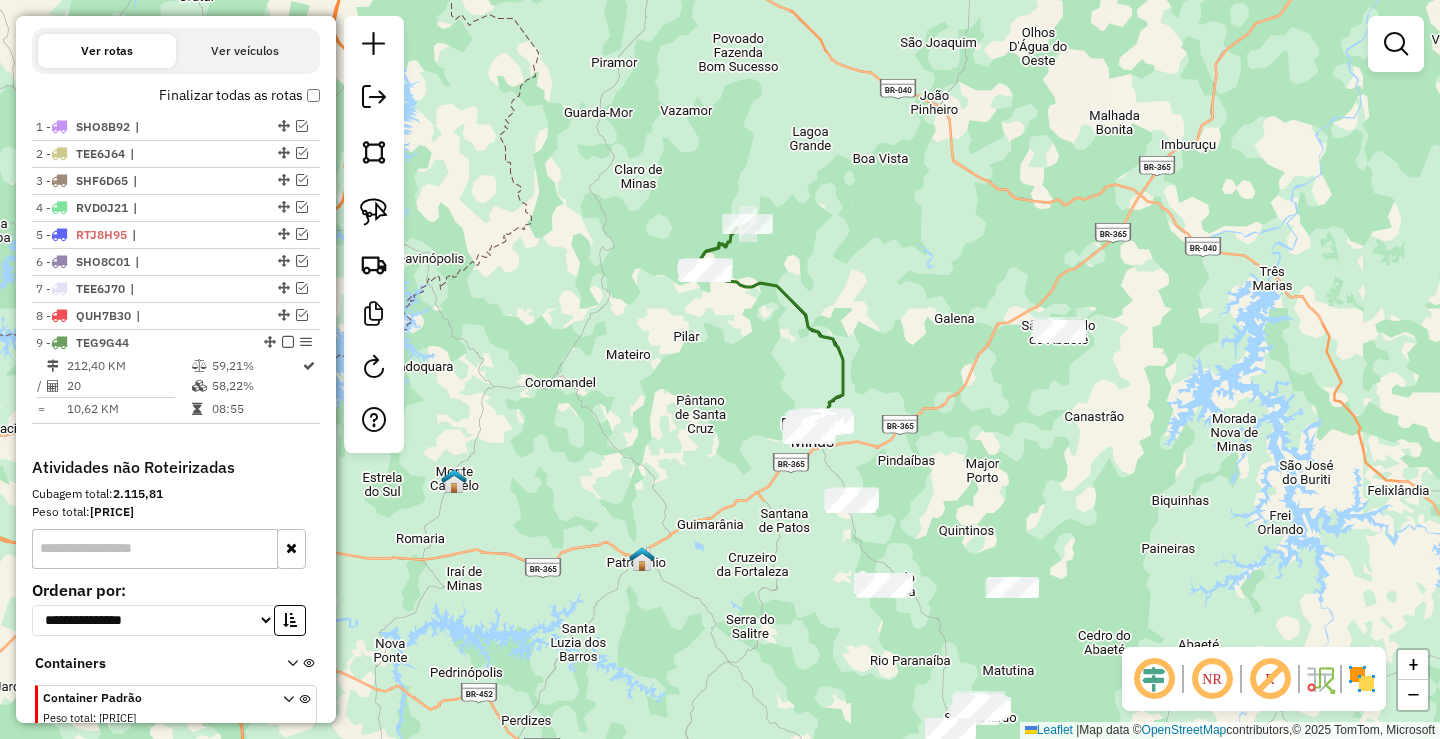 scroll, scrollTop: 697, scrollLeft: 0, axis: vertical 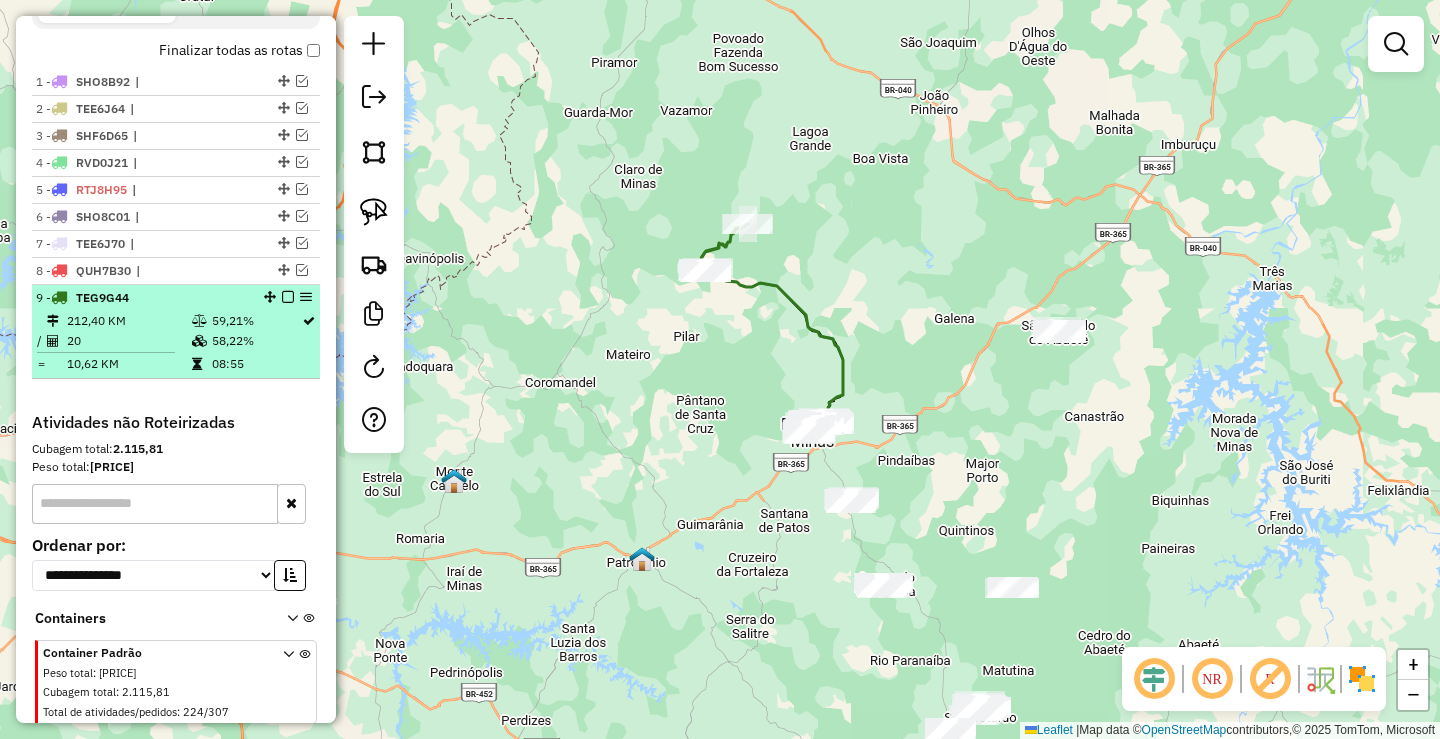 click at bounding box center [288, 297] 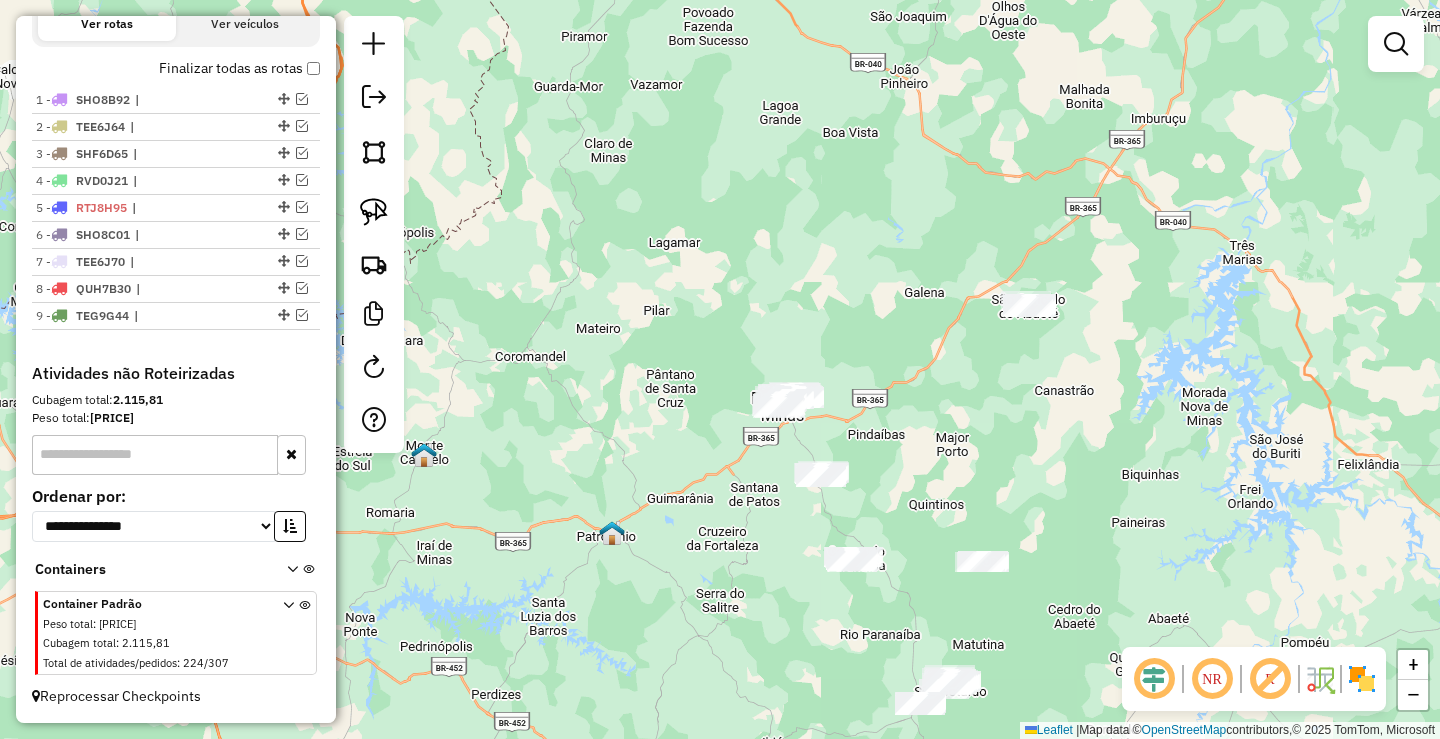 drag, startPoint x: 621, startPoint y: 387, endPoint x: 516, endPoint y: 238, distance: 182.28 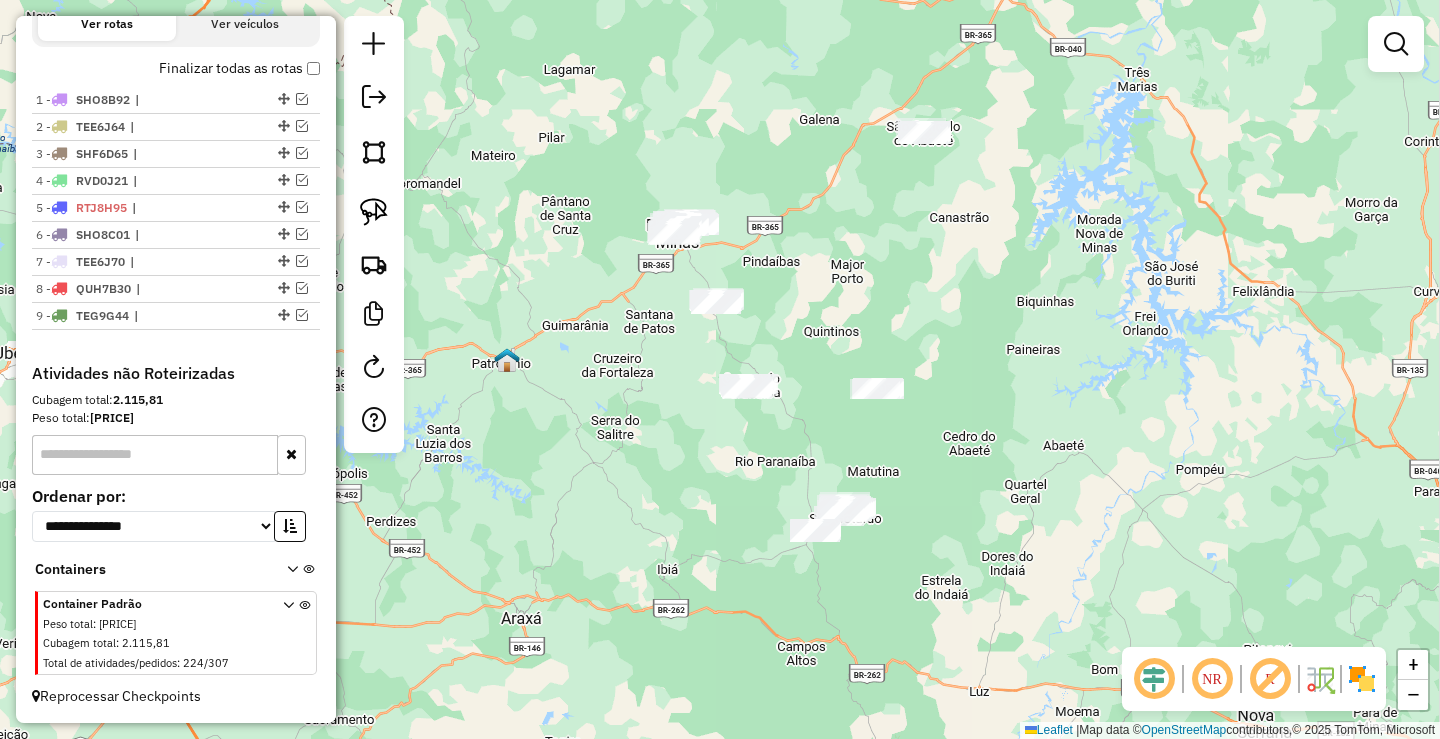 click on "Janela de atendimento Grade de atendimento Capacidade Transportadoras Veículos Cliente Pedidos  Rotas Selecione os dias de semana para filtrar as janelas de atendimento  Seg   Ter   Qua   Qui   Sex   Sáb   Dom  Informe o período da janela de atendimento: De: Até:  Filtrar exatamente a janela do cliente  Considerar janela de atendimento padrão  Selecione os dias de semana para filtrar as grades de atendimento  Seg   Ter   Qua   Qui   Sex   Sáb   Dom   Considerar clientes sem dia de atendimento cadastrado  Clientes fora do dia de atendimento selecionado Filtrar as atividades entre os valores definidos abaixo:  Peso mínimo:   Peso máximo:   Cubagem mínima:   Cubagem máxima:   De:   Até:  Filtrar as atividades entre o tempo de atendimento definido abaixo:  De:   Até:   Considerar capacidade total dos clientes não roteirizados Transportadora: Selecione um ou mais itens Tipo de veículo: Selecione um ou mais itens Veículo: Selecione um ou mais itens Motorista: Selecione um ou mais itens Nome: Rótulo:" 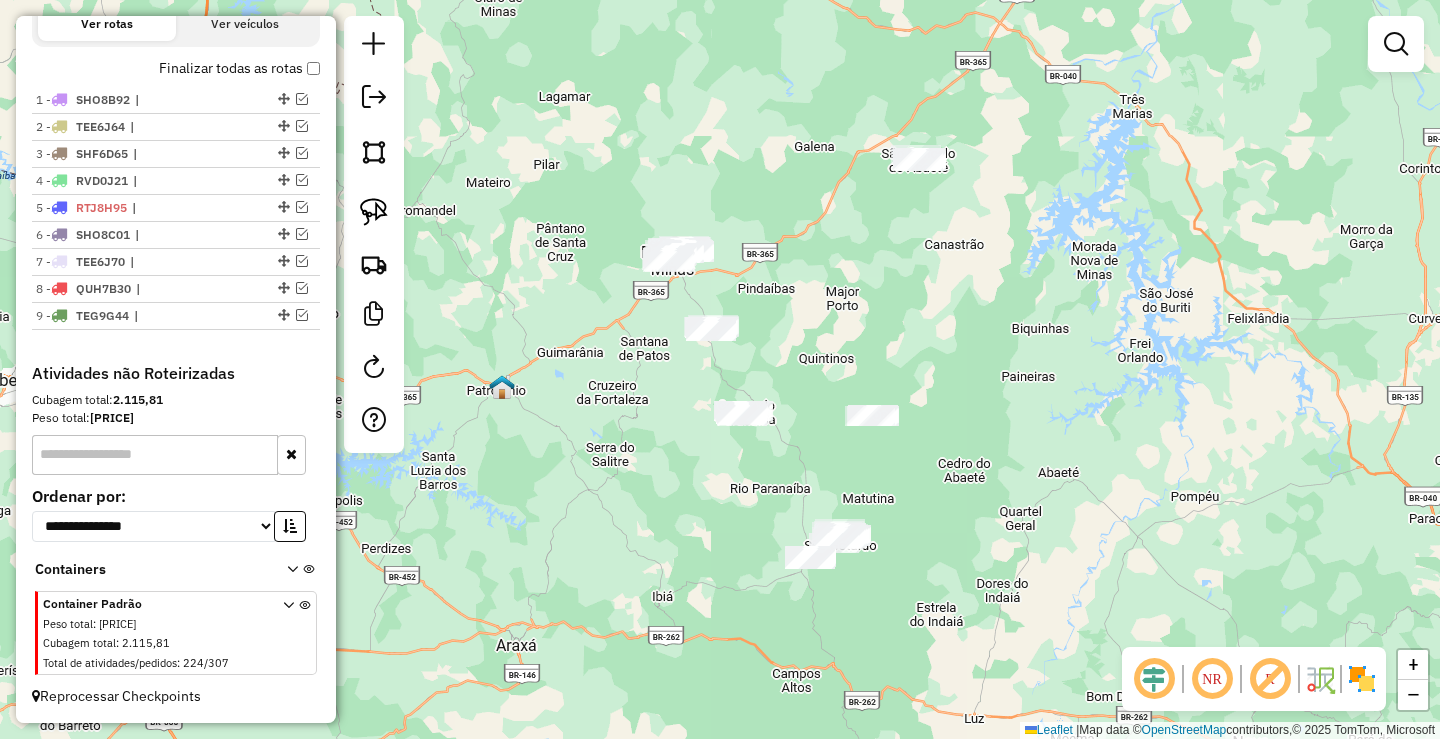 drag, startPoint x: 612, startPoint y: 329, endPoint x: 566, endPoint y: 361, distance: 56.0357 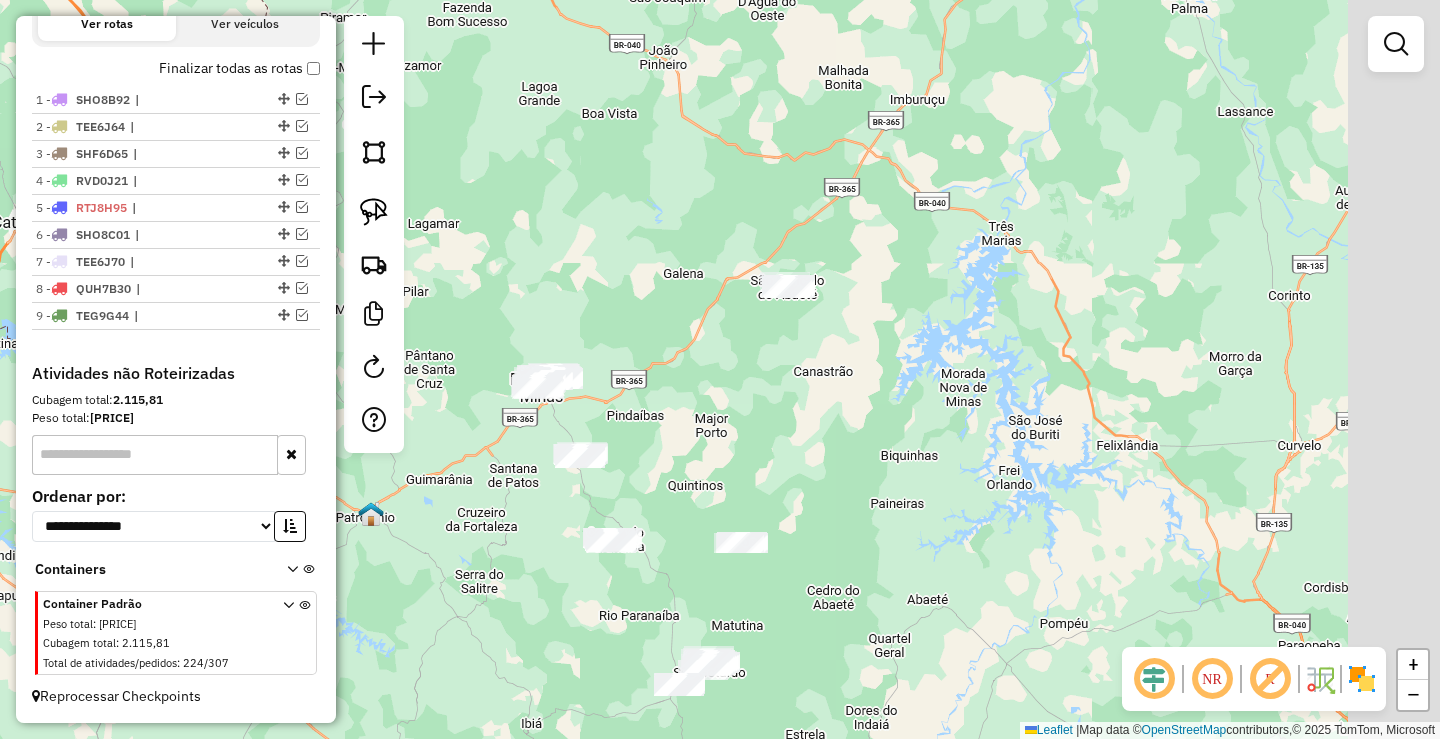 drag, startPoint x: 574, startPoint y: 462, endPoint x: 617, endPoint y: 488, distance: 50.24938 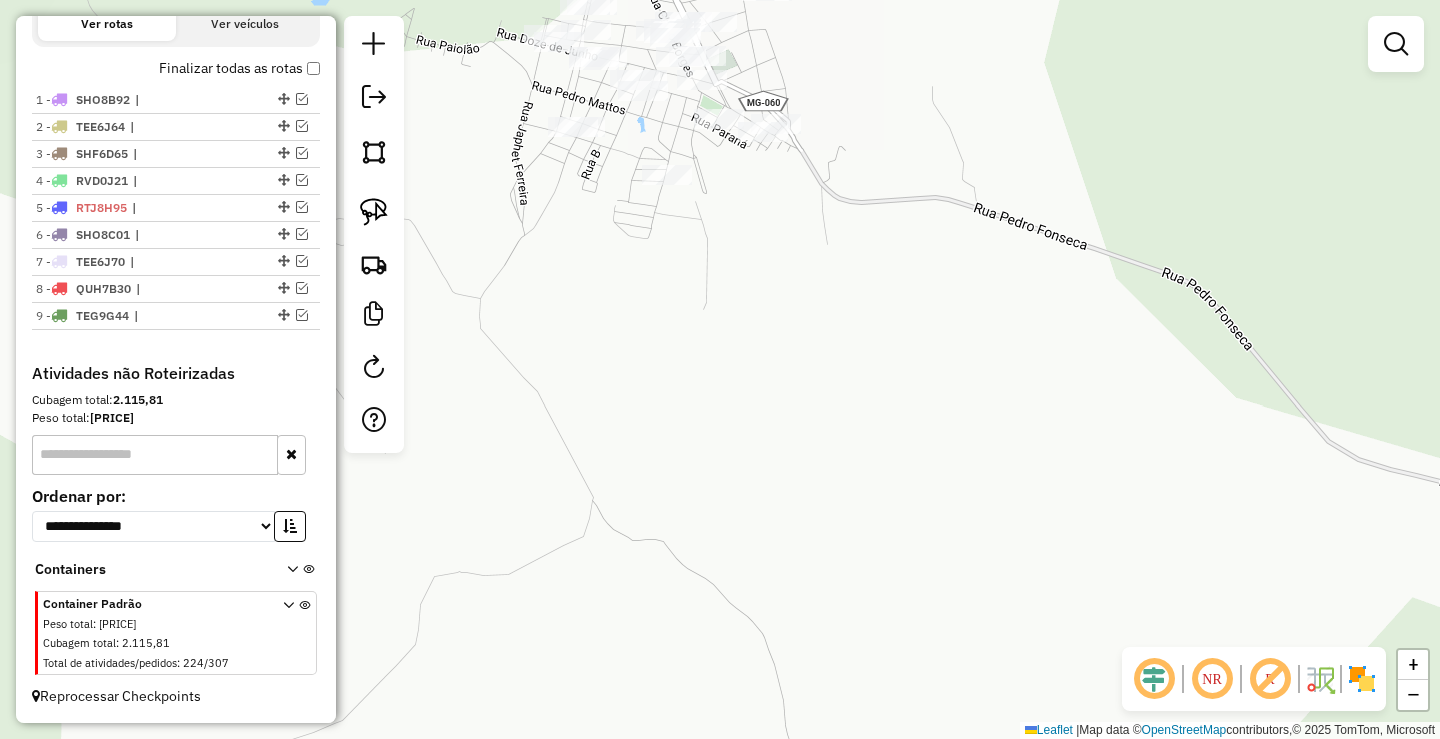 click on "Janela de atendimento Grade de atendimento Capacidade Transportadoras Veículos Cliente Pedidos  Rotas Selecione os dias de semana para filtrar as janelas de atendimento  Seg   Ter   Qua   Qui   Sex   Sáb   Dom  Informe o período da janela de atendimento: De: Até:  Filtrar exatamente a janela do cliente  Considerar janela de atendimento padrão  Selecione os dias de semana para filtrar as grades de atendimento  Seg   Ter   Qua   Qui   Sex   Sáb   Dom   Considerar clientes sem dia de atendimento cadastrado  Clientes fora do dia de atendimento selecionado Filtrar as atividades entre os valores definidos abaixo:  Peso mínimo:   Peso máximo:   Cubagem mínima:   Cubagem máxima:   De:   Até:  Filtrar as atividades entre o tempo de atendimento definido abaixo:  De:   Até:   Considerar capacidade total dos clientes não roteirizados Transportadora: Selecione um ou mais itens Tipo de veículo: Selecione um ou mais itens Veículo: Selecione um ou mais itens Motorista: Selecione um ou mais itens Nome: Rótulo:" 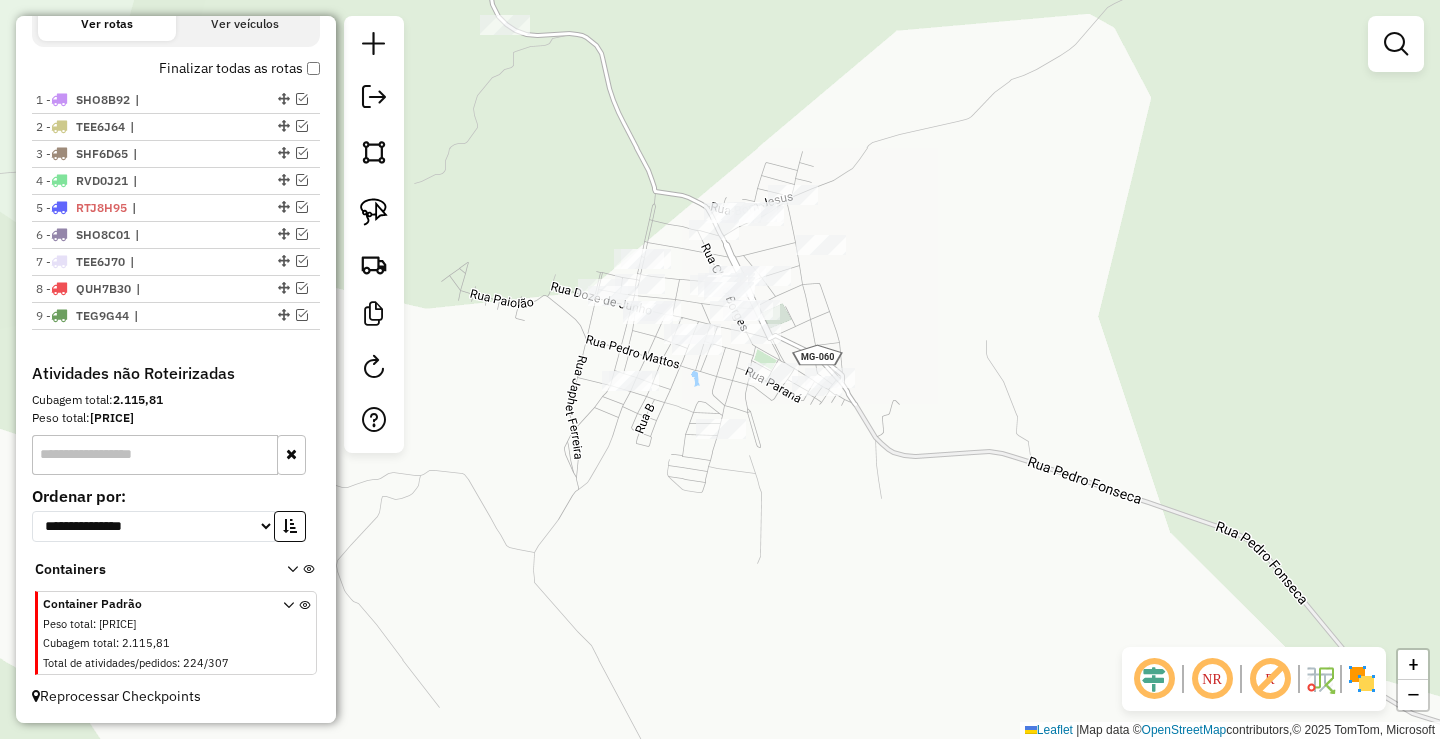 drag, startPoint x: 612, startPoint y: 261, endPoint x: 687, endPoint y: 366, distance: 129.03488 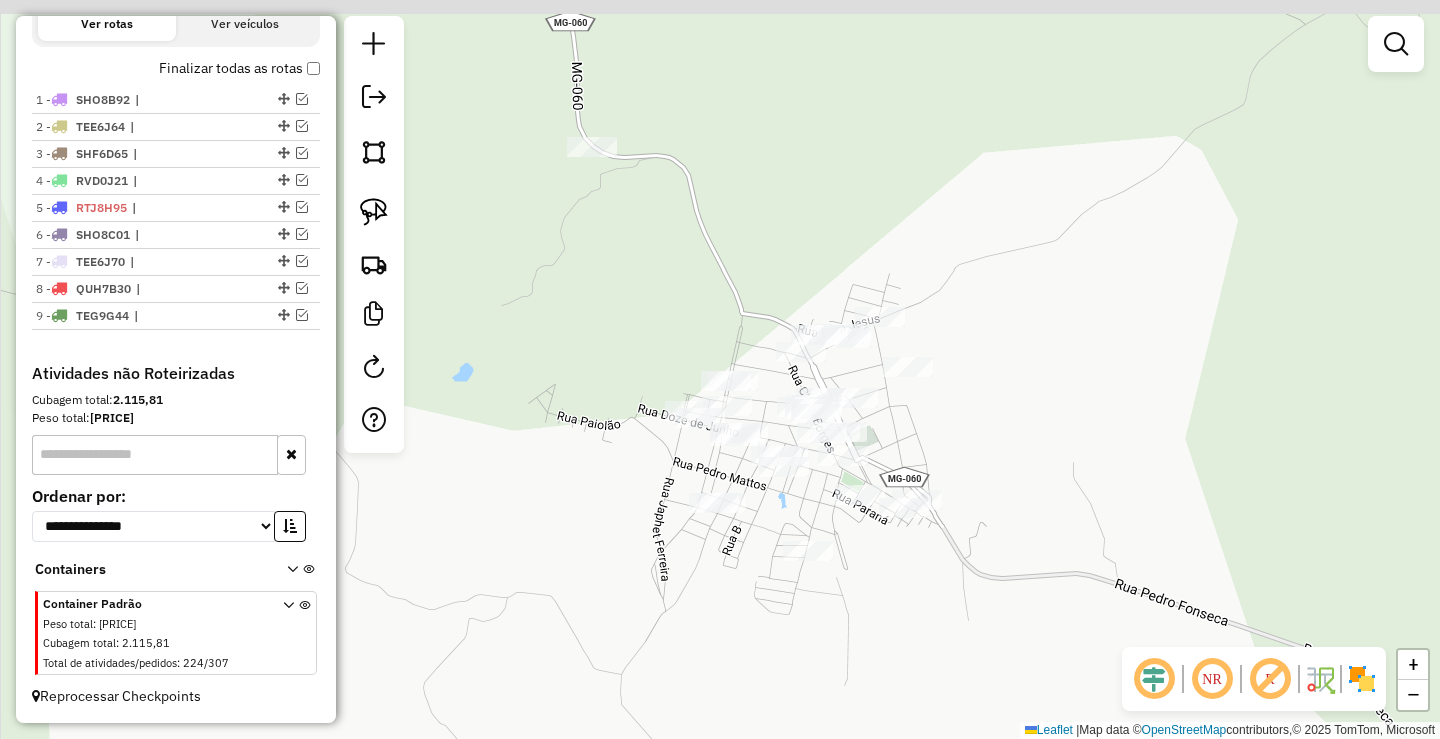 drag, startPoint x: 595, startPoint y: 301, endPoint x: 624, endPoint y: 312, distance: 31.016125 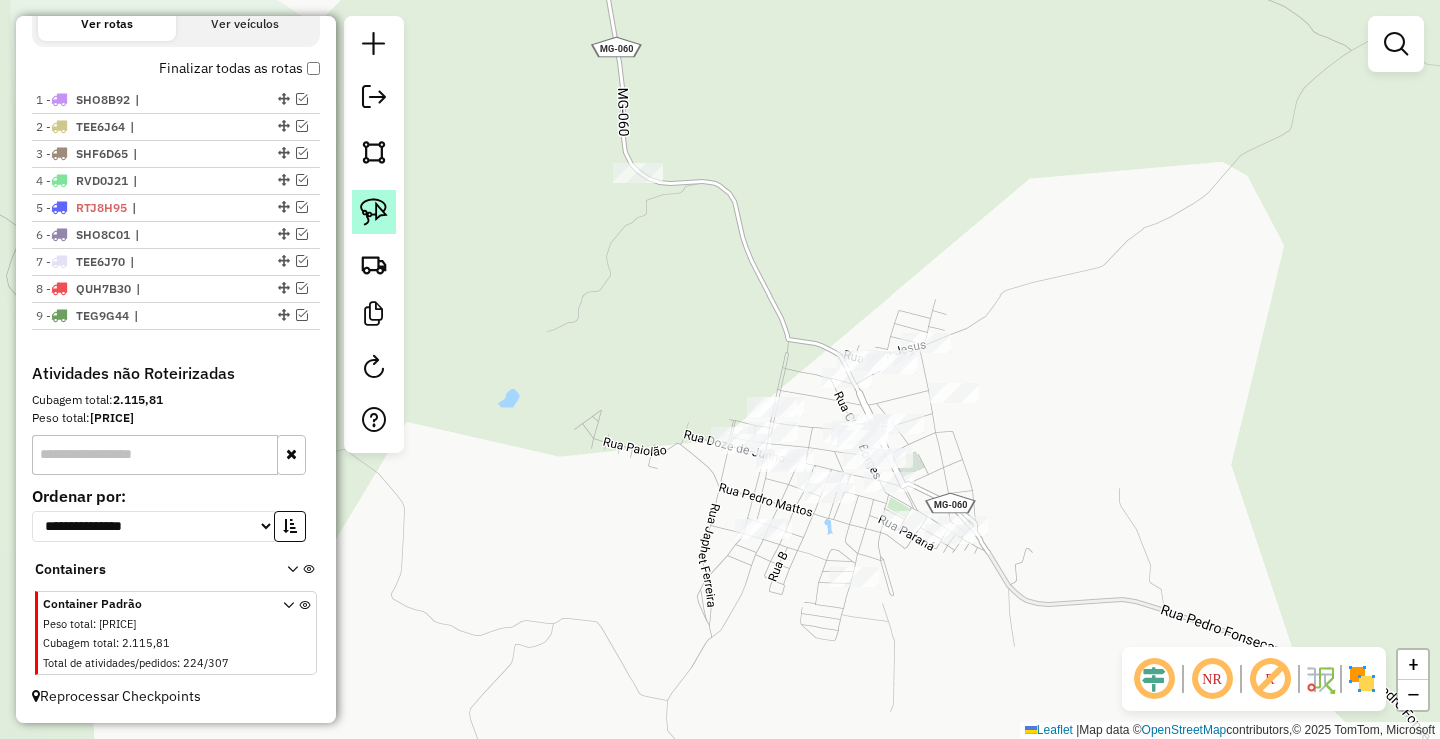 click 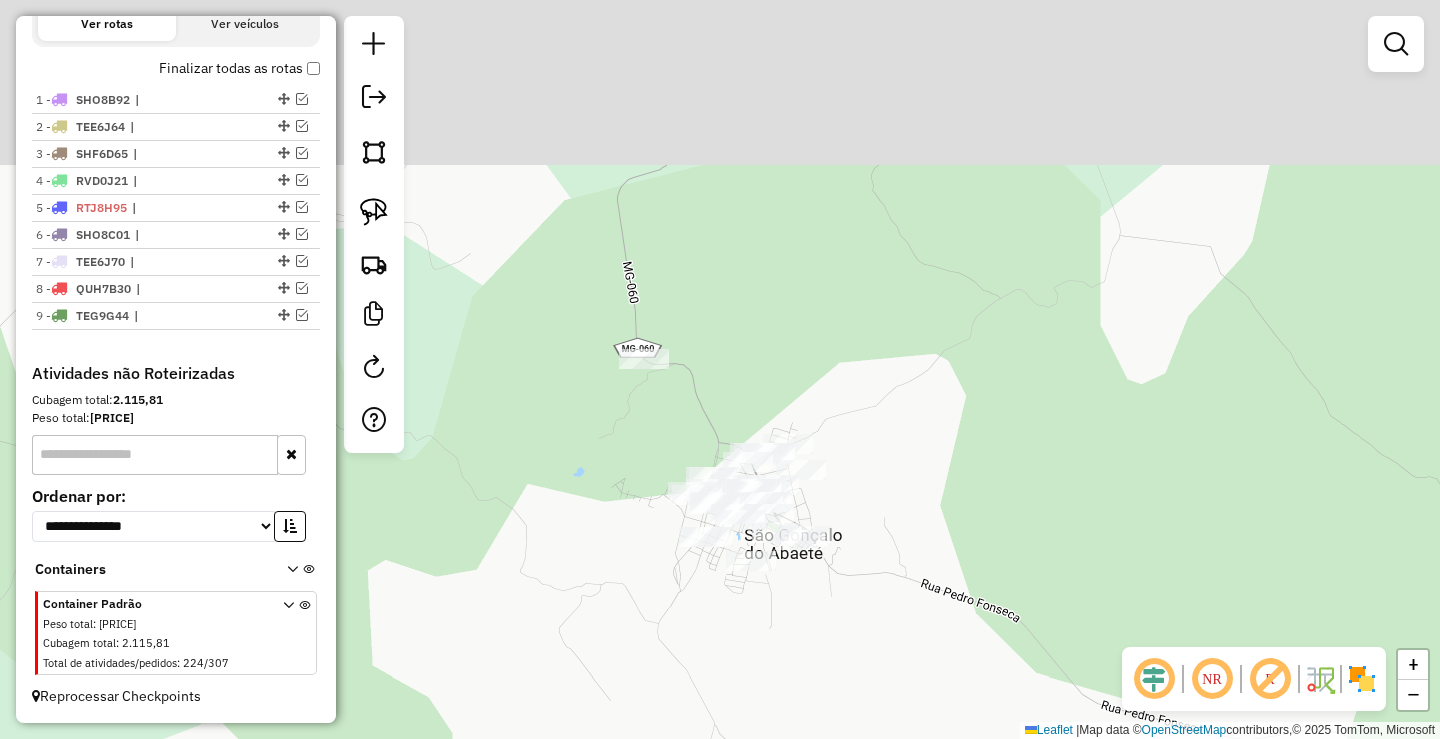 drag, startPoint x: 559, startPoint y: 338, endPoint x: 602, endPoint y: 491, distance: 158.92766 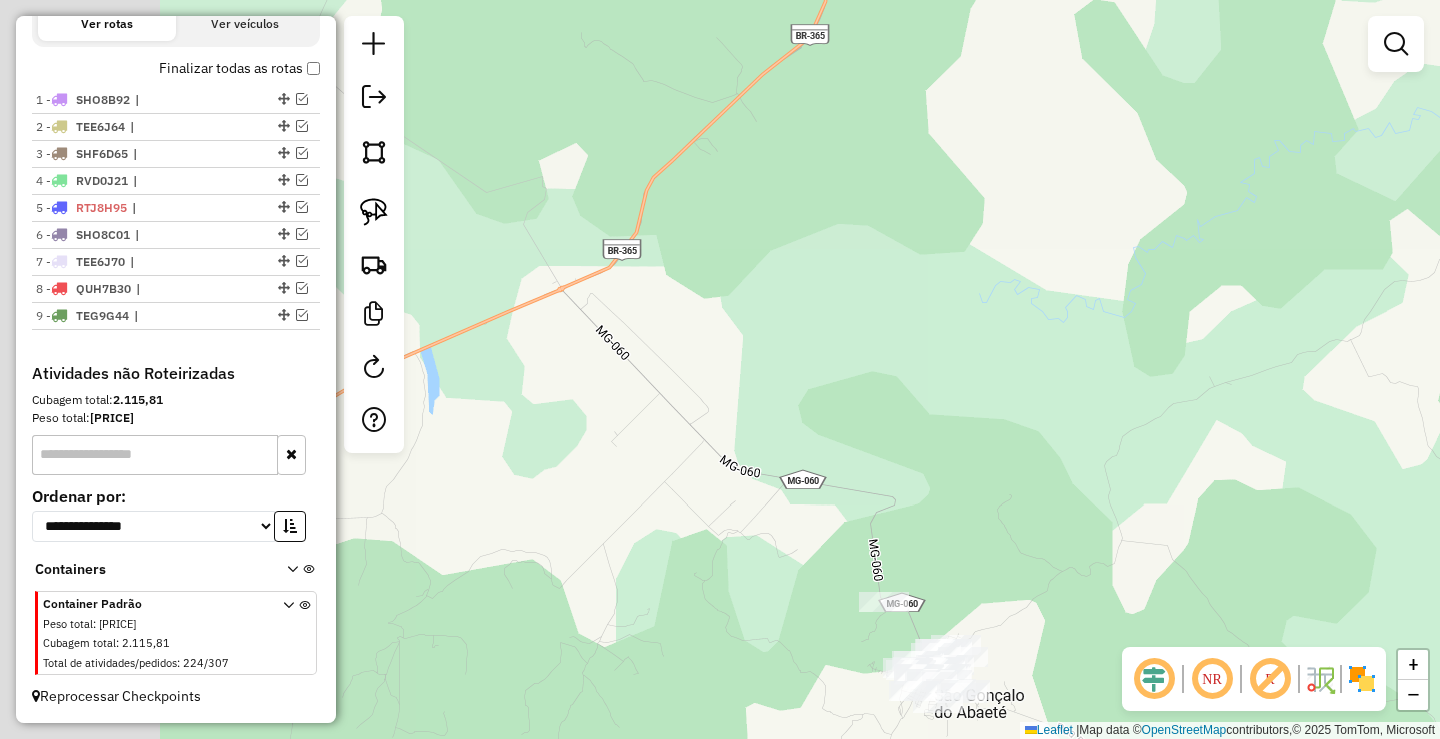 drag, startPoint x: 585, startPoint y: 398, endPoint x: 840, endPoint y: 533, distance: 288.53076 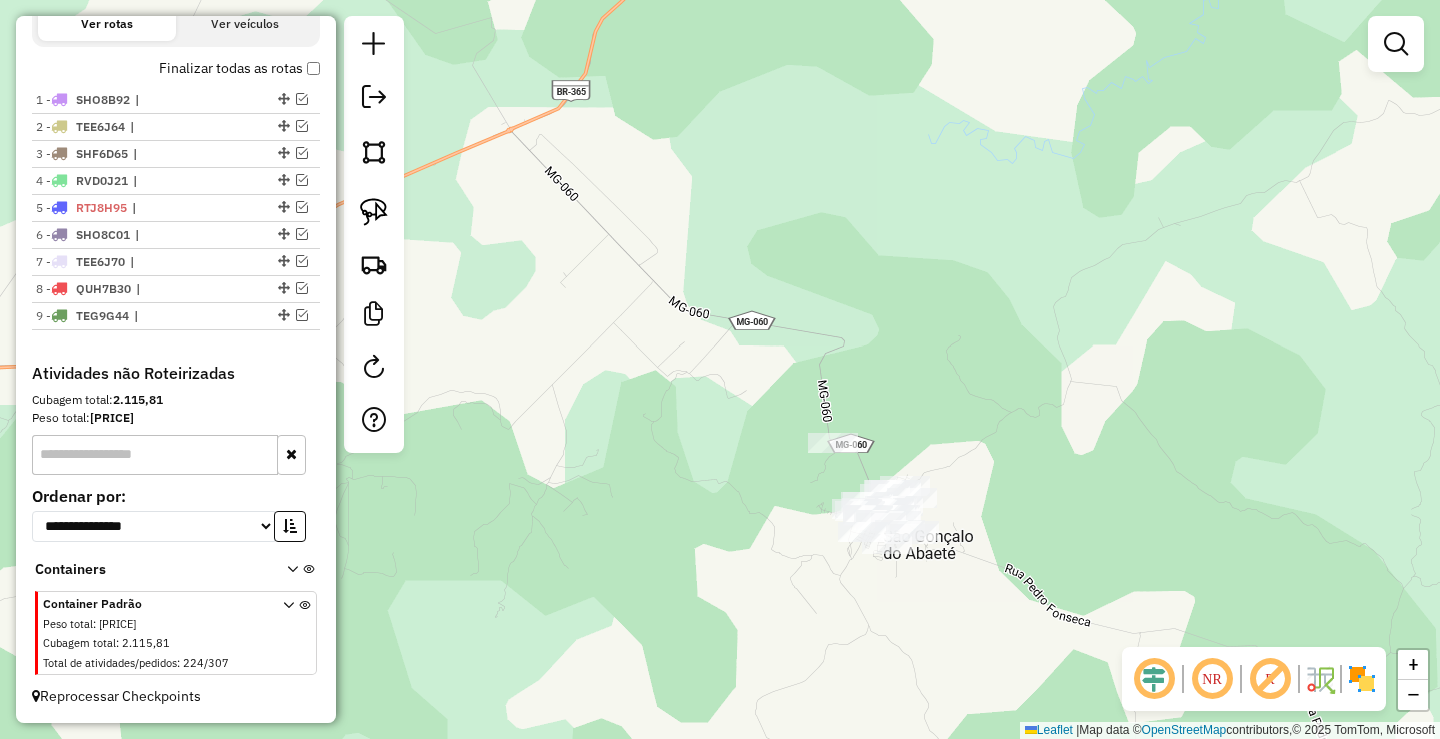 drag, startPoint x: 787, startPoint y: 449, endPoint x: 672, endPoint y: 253, distance: 227.24657 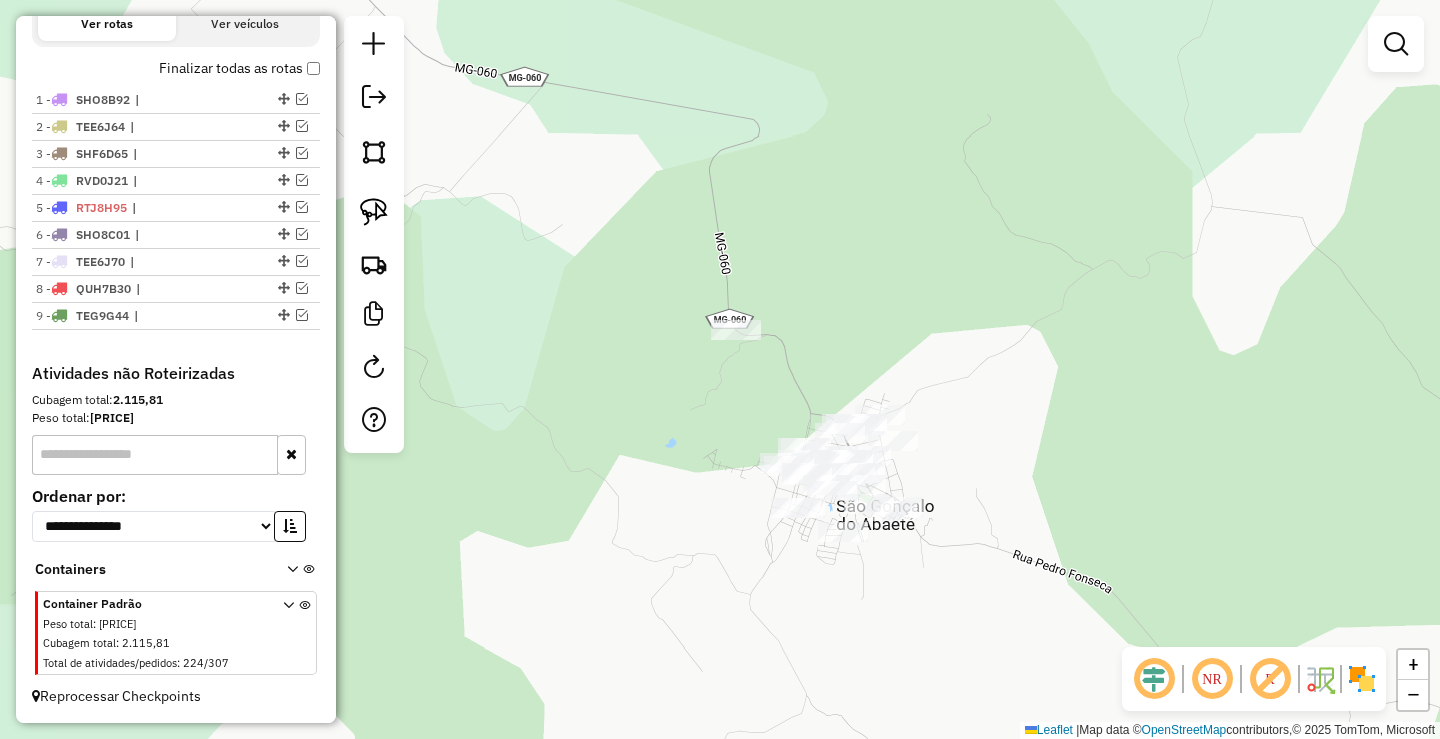 drag, startPoint x: 687, startPoint y: 357, endPoint x: 659, endPoint y: 301, distance: 62.609905 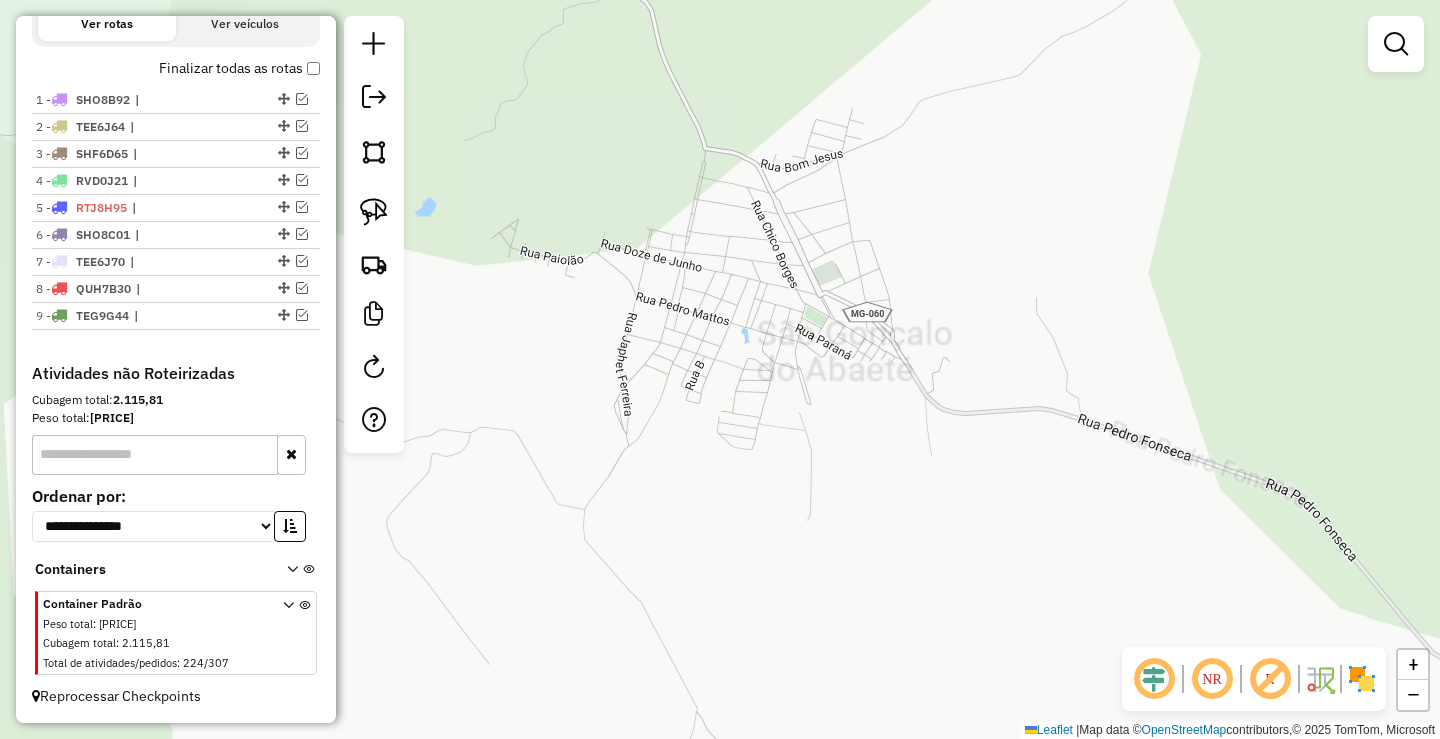 drag, startPoint x: 568, startPoint y: 218, endPoint x: 629, endPoint y: 364, distance: 158.23085 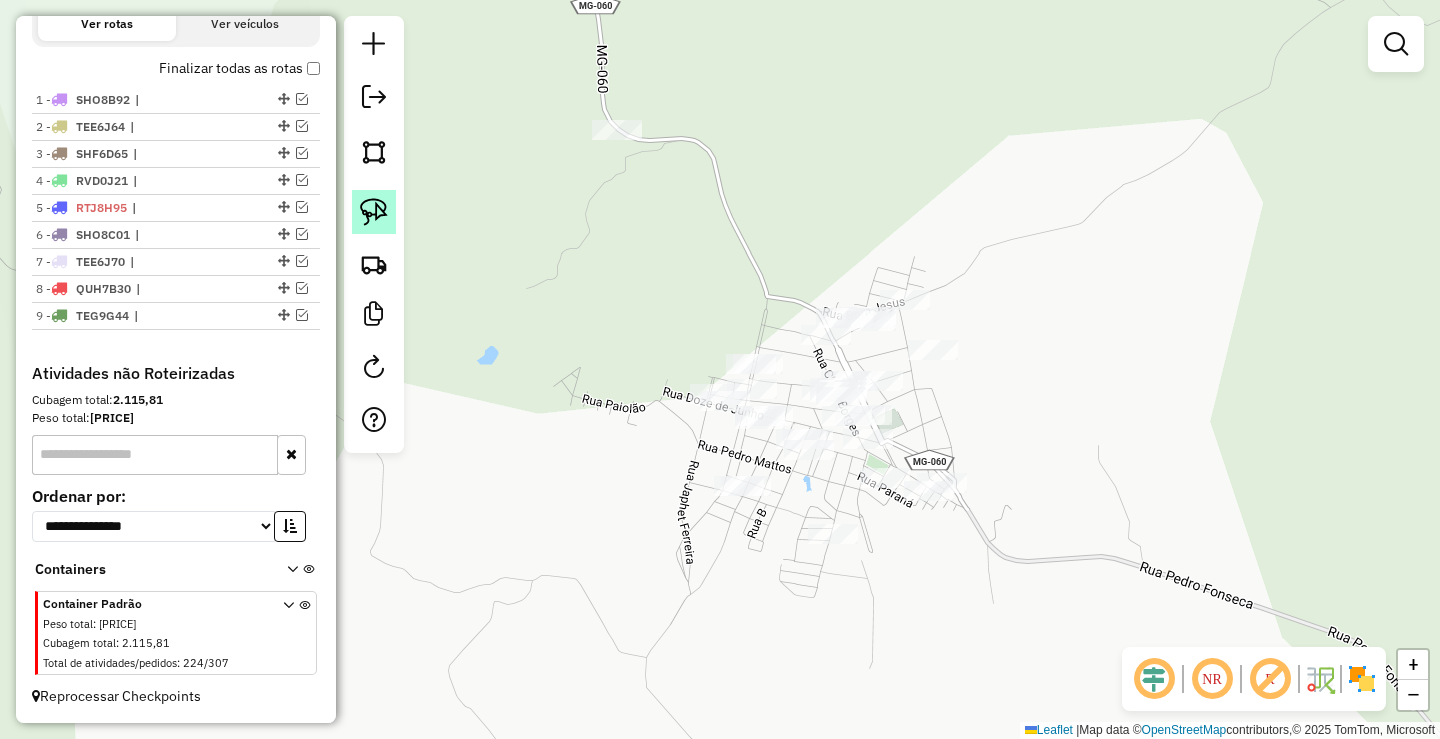 click 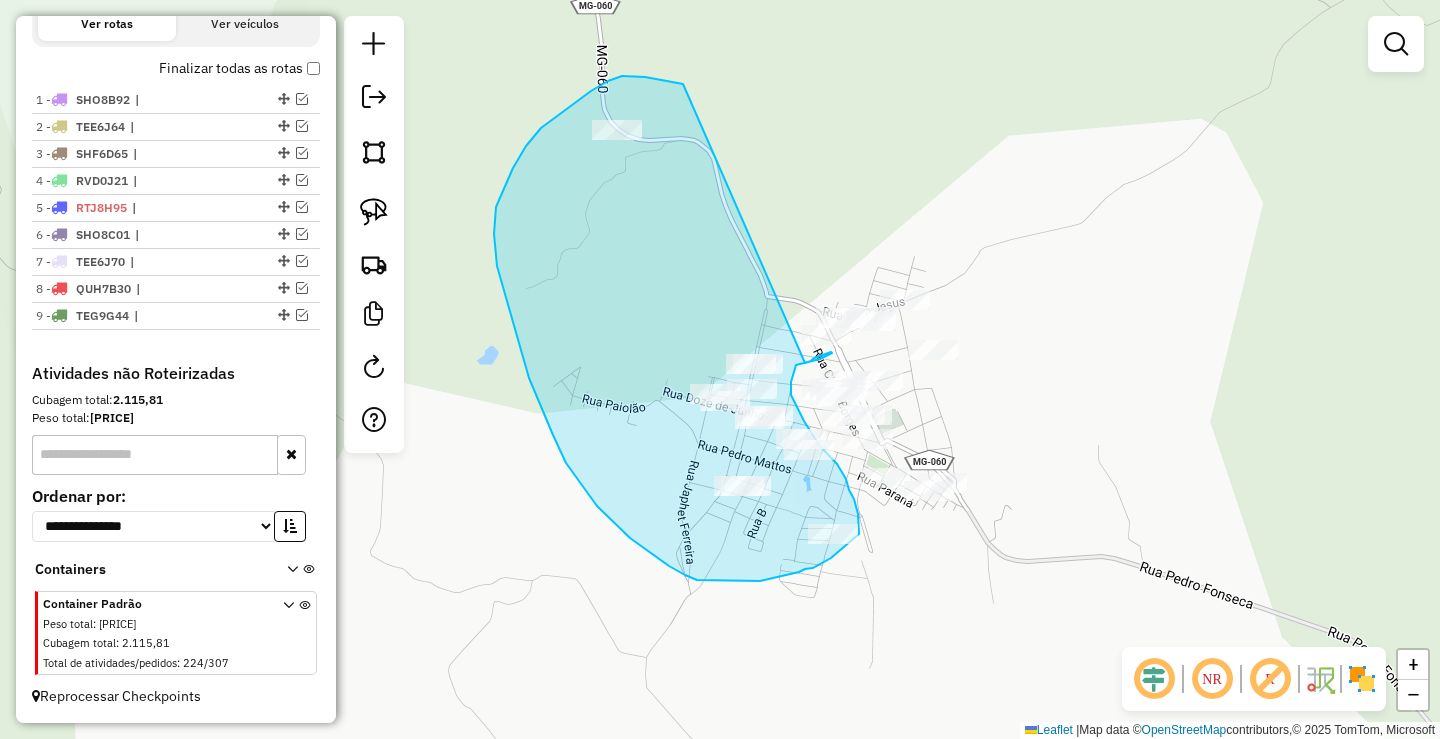 drag, startPoint x: 677, startPoint y: 83, endPoint x: 805, endPoint y: 363, distance: 307.87012 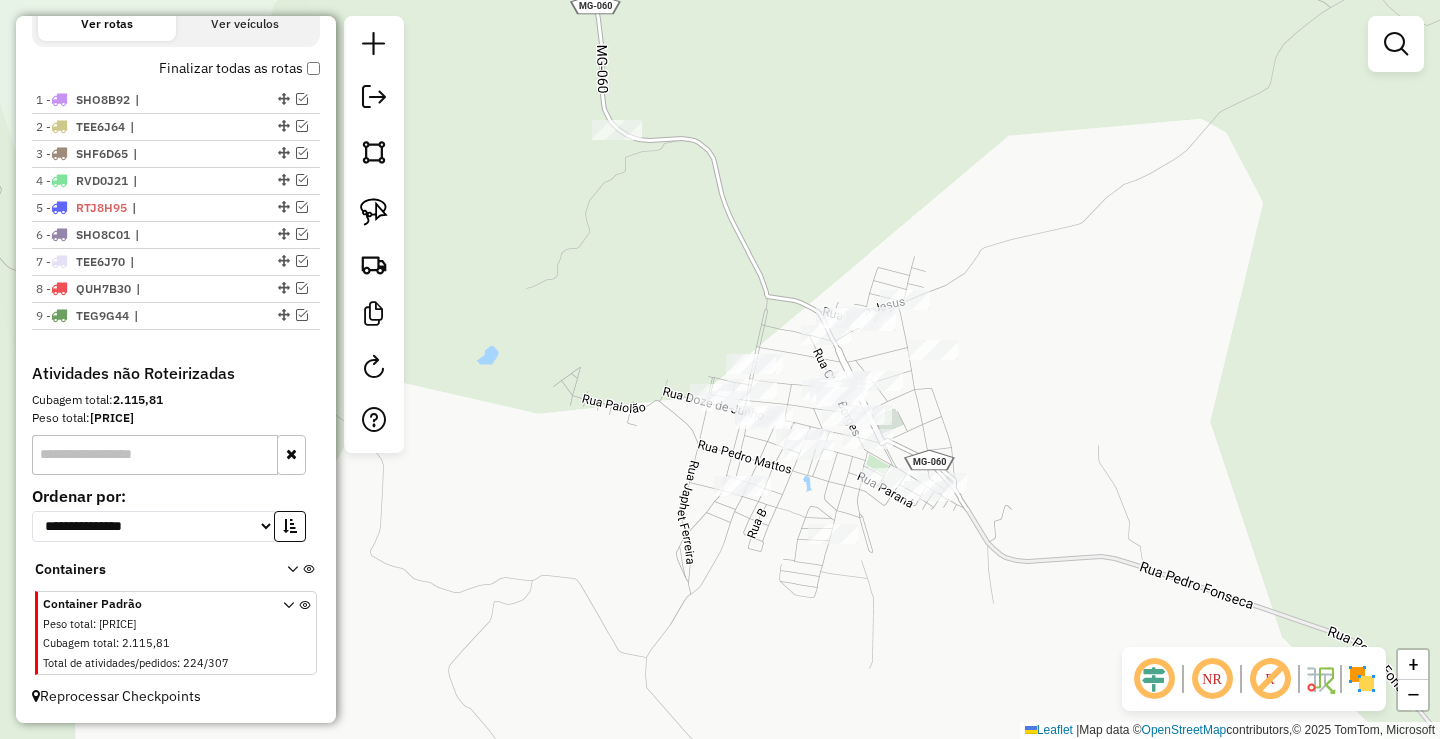 click 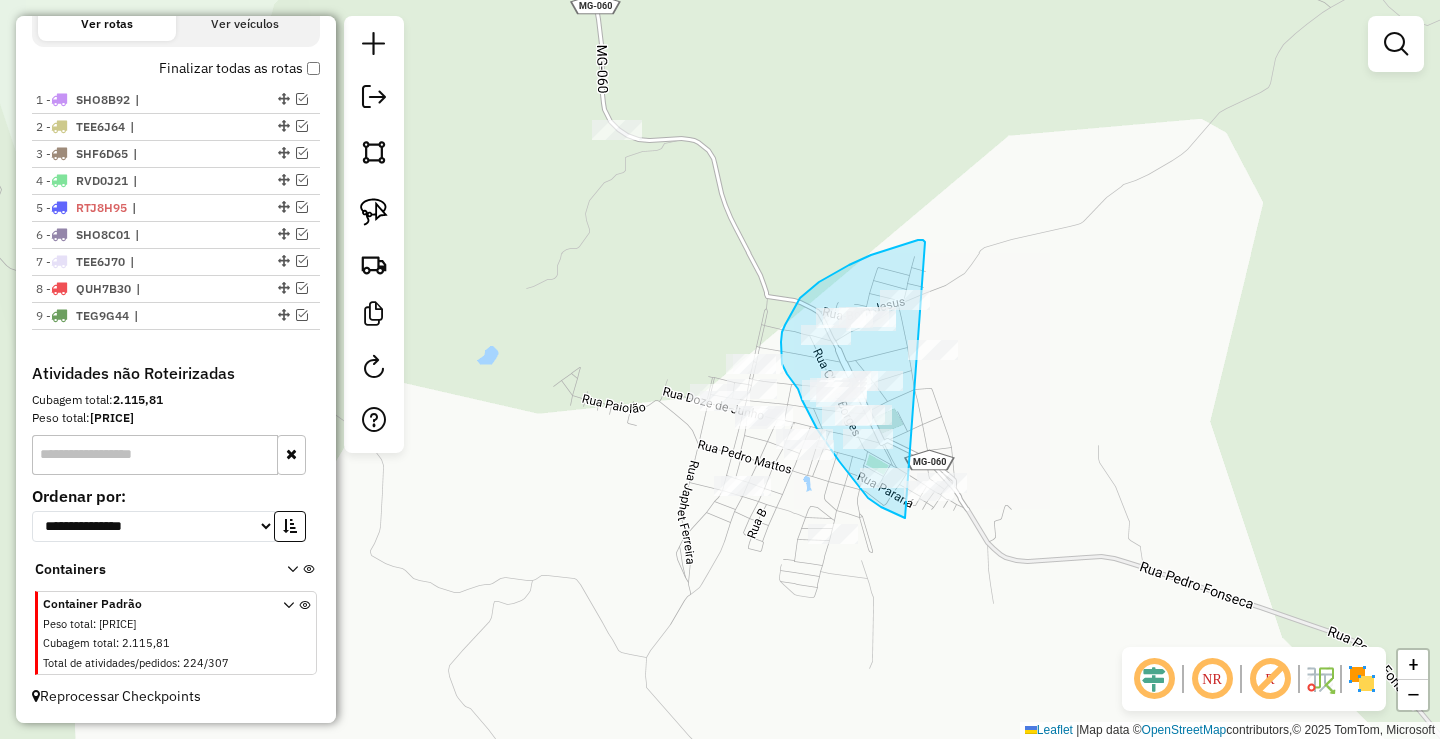 drag, startPoint x: 923, startPoint y: 240, endPoint x: 1088, endPoint y: 439, distance: 258.50726 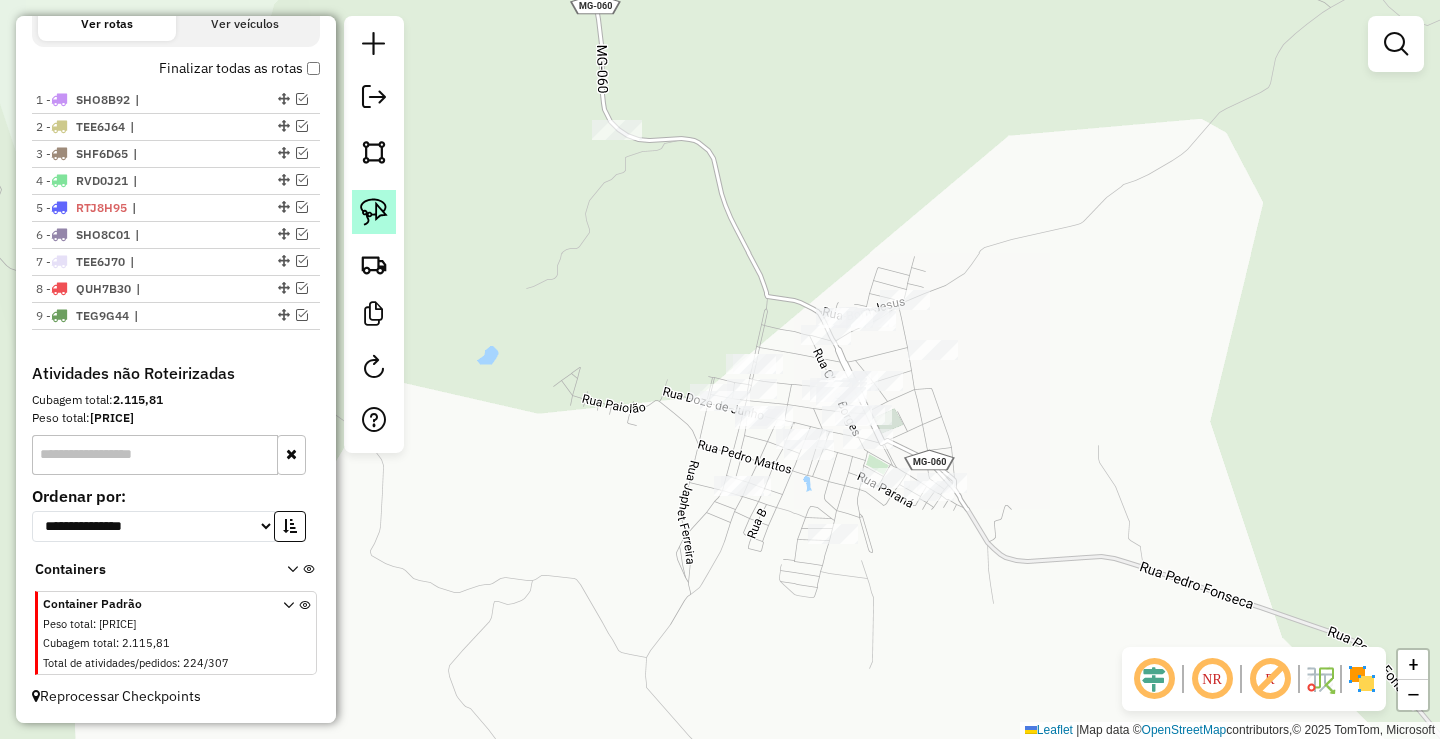click 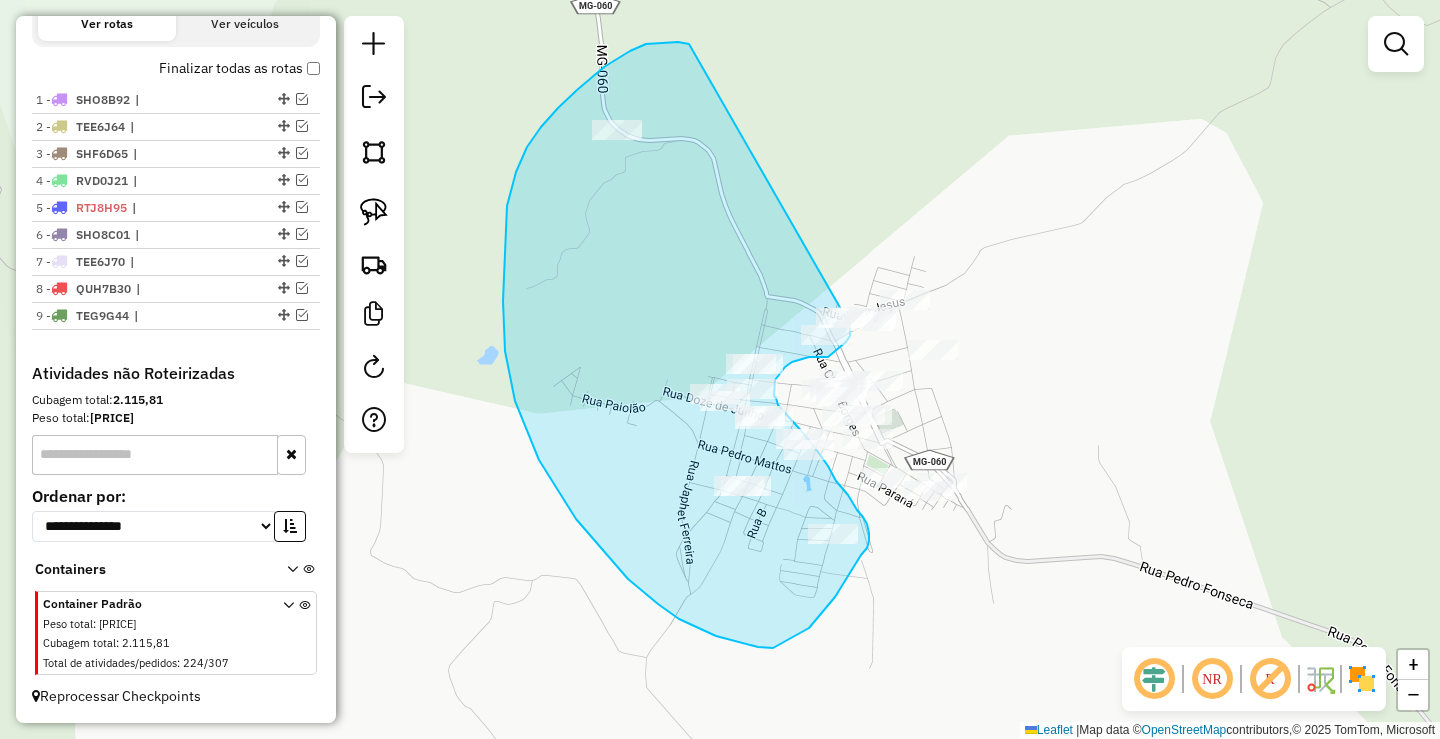 drag, startPoint x: 646, startPoint y: 44, endPoint x: 846, endPoint y: 251, distance: 287.83502 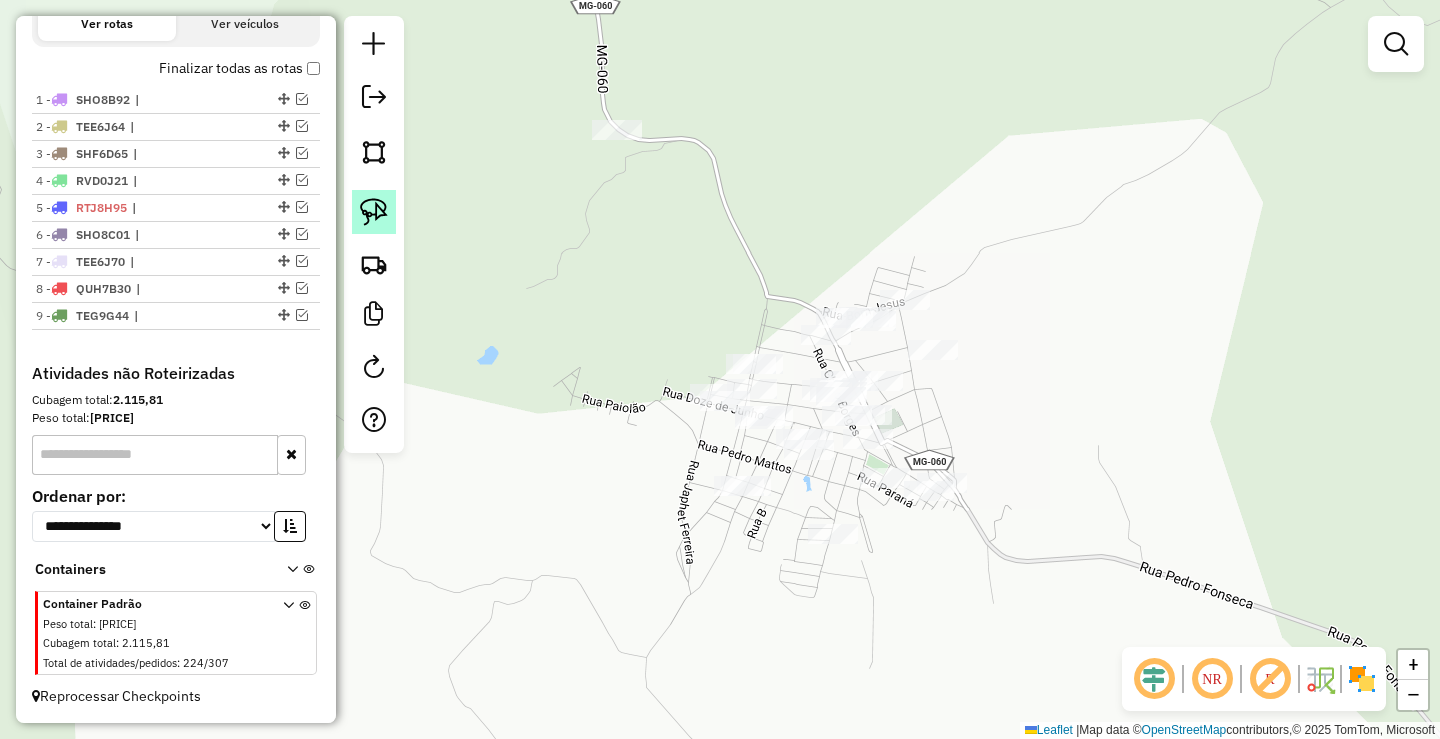 click 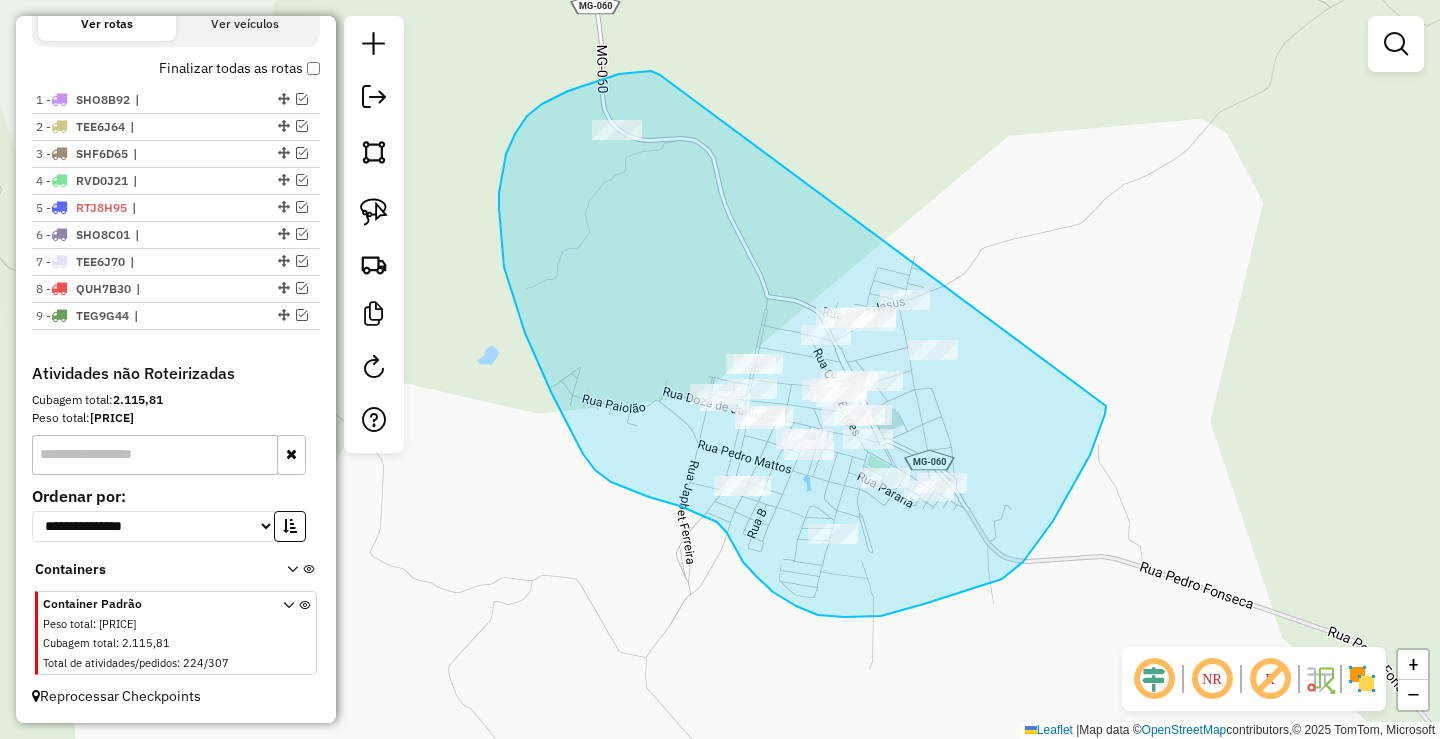 drag, startPoint x: 651, startPoint y: 71, endPoint x: 994, endPoint y: 489, distance: 540.7153 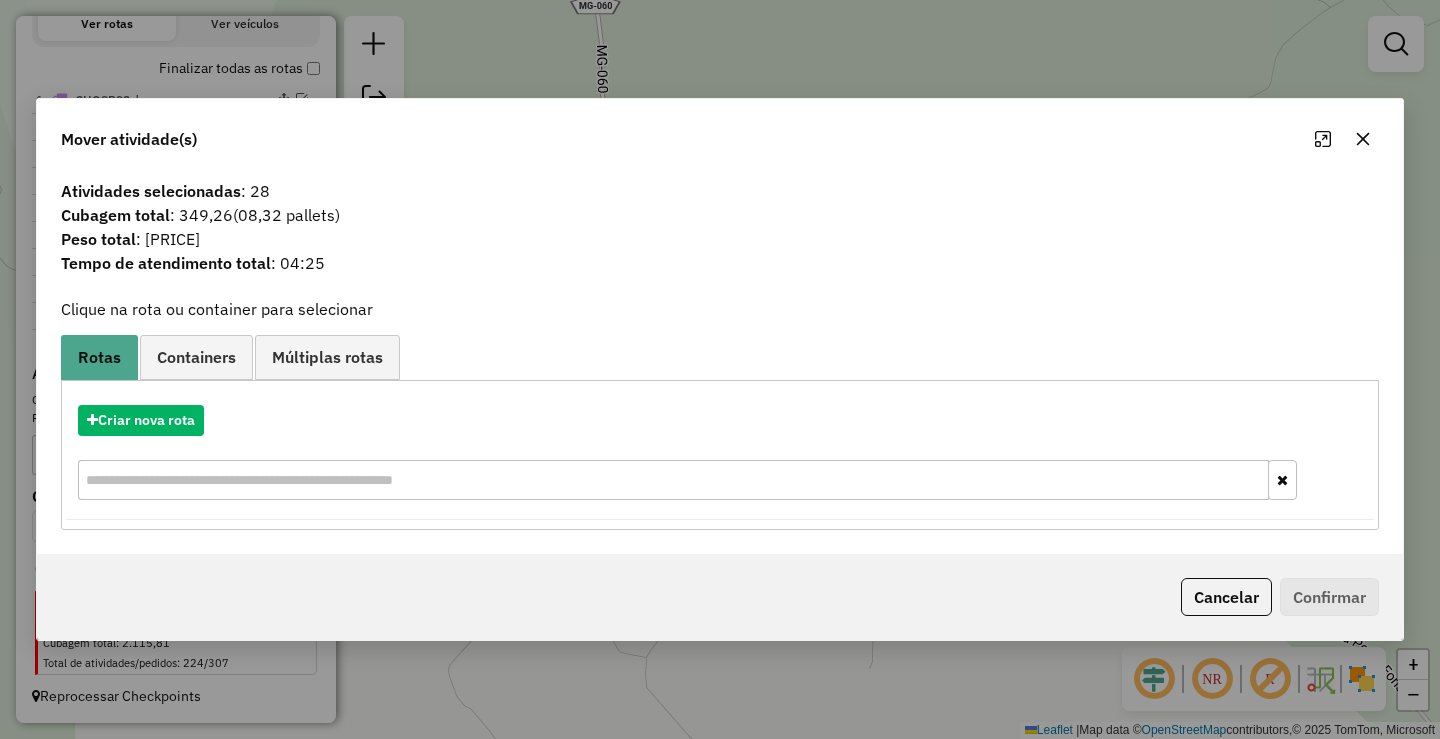 click 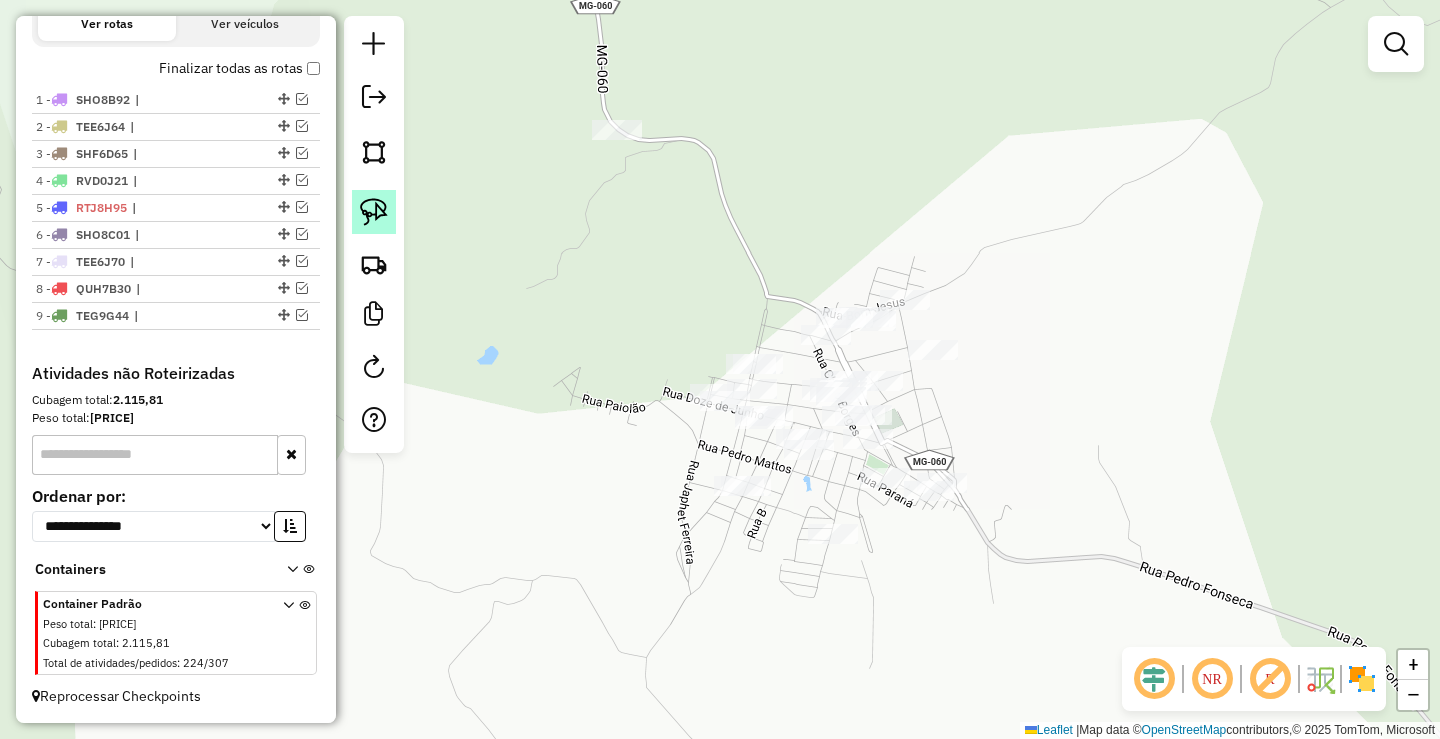 click 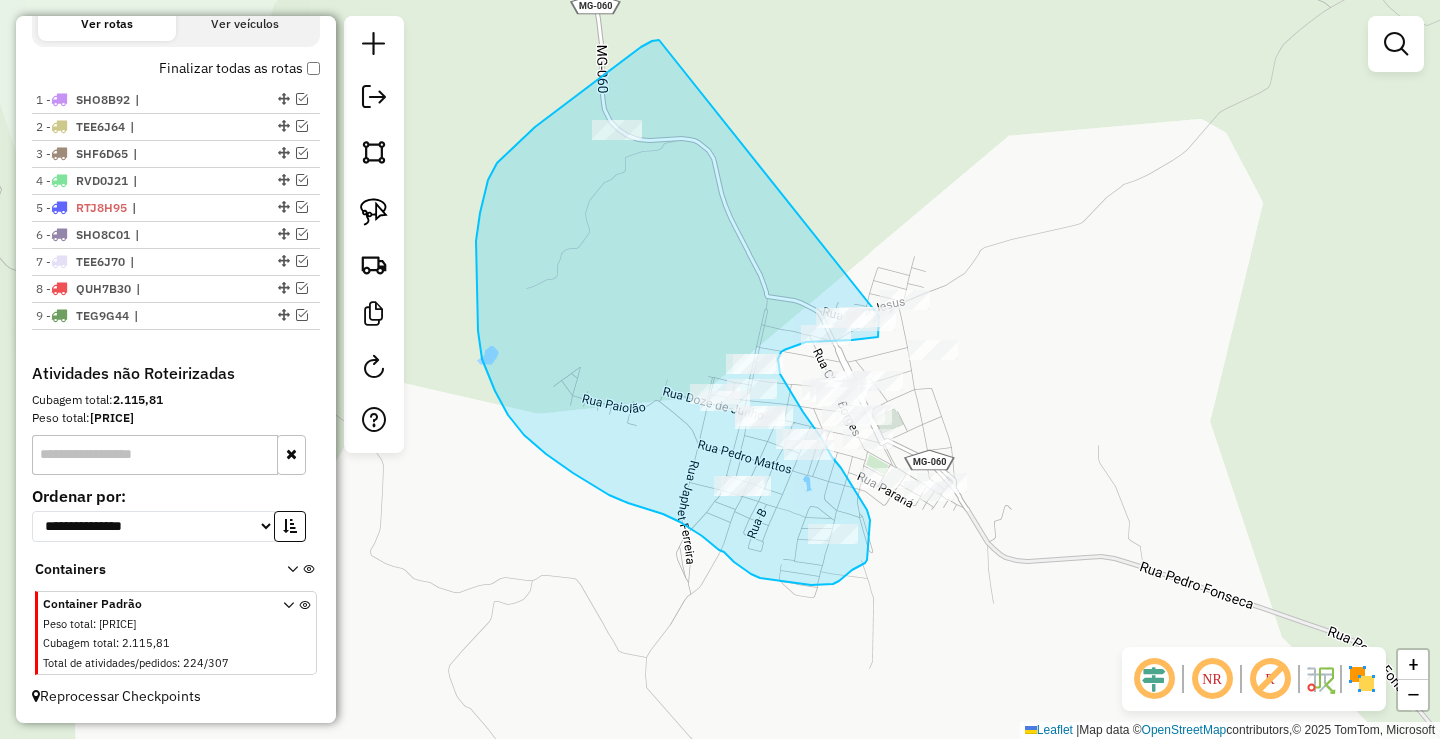 drag, startPoint x: 659, startPoint y: 40, endPoint x: 867, endPoint y: 288, distance: 323.67886 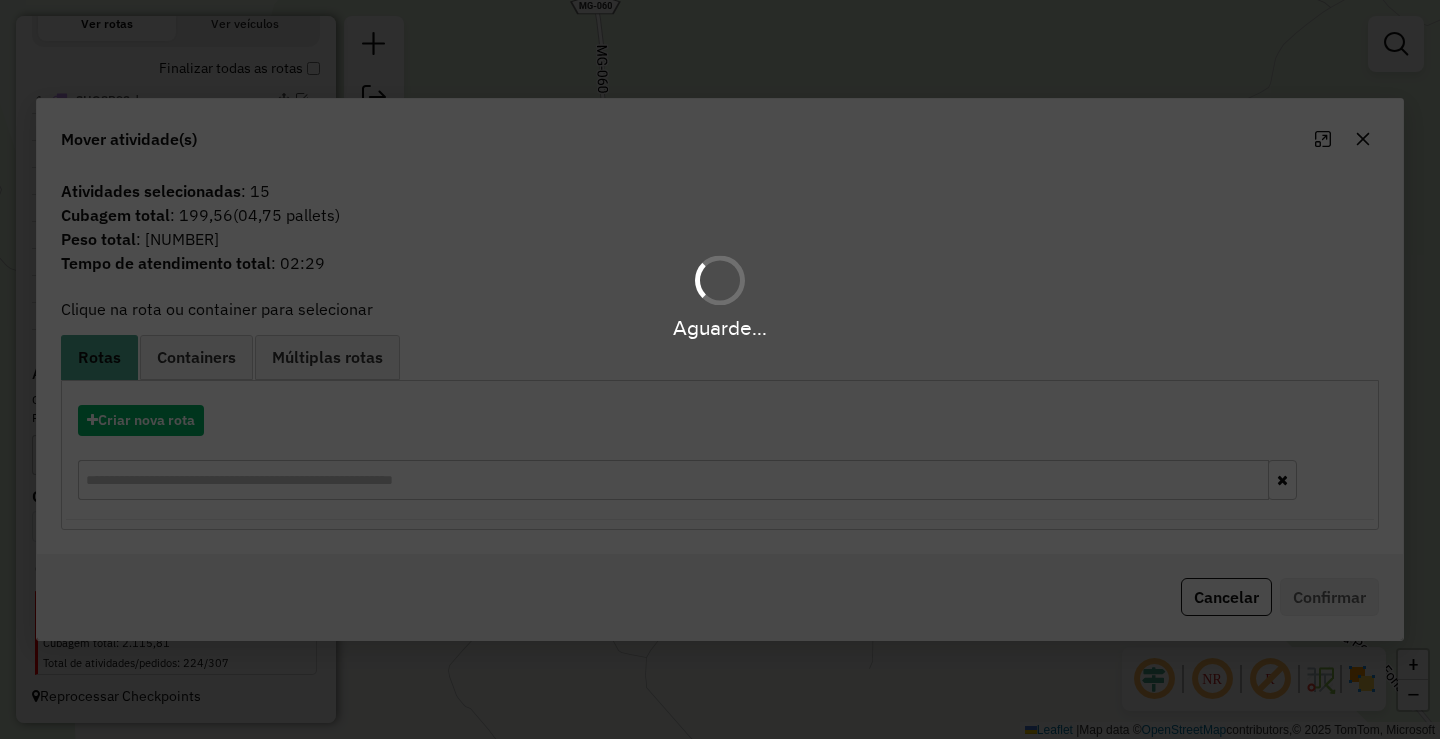 click on "Aguarde..." at bounding box center (720, 369) 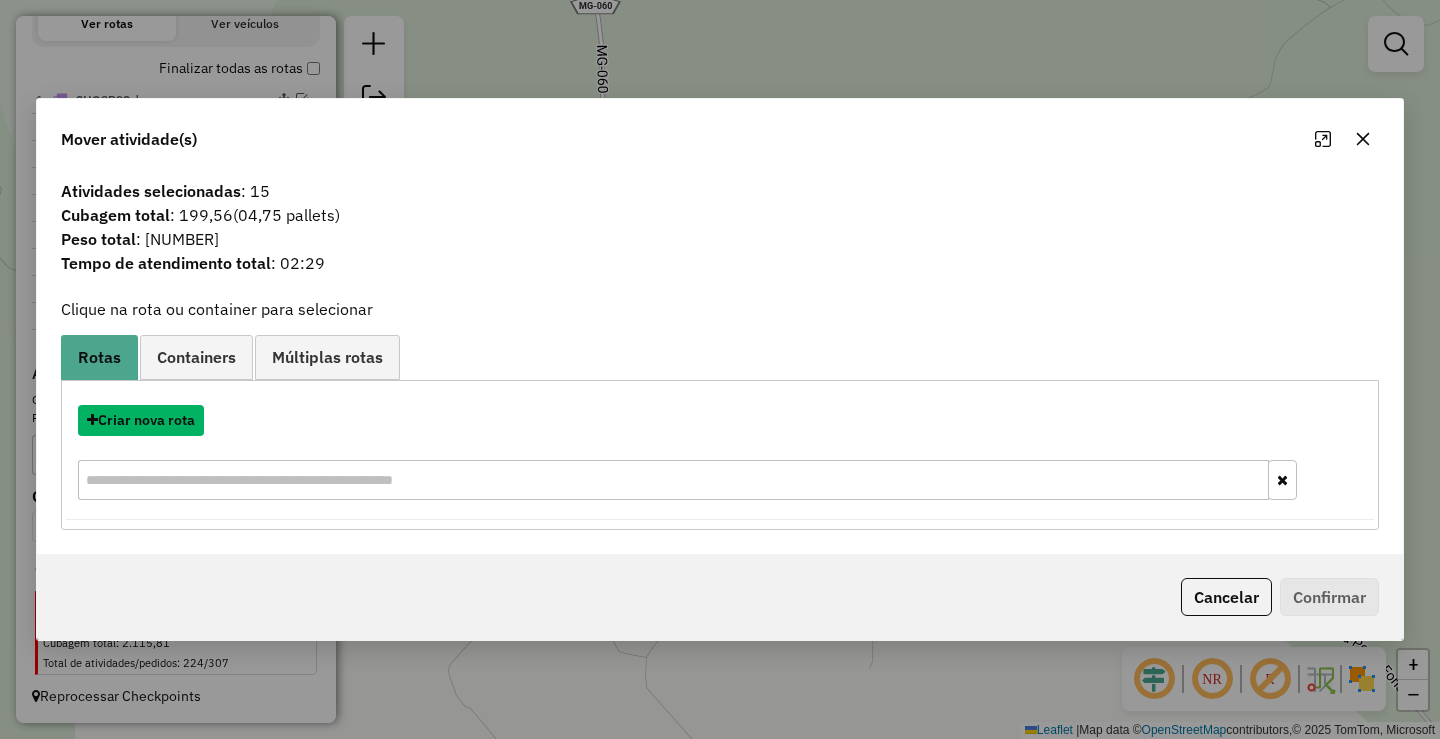 click on "Criar nova rota" at bounding box center [141, 420] 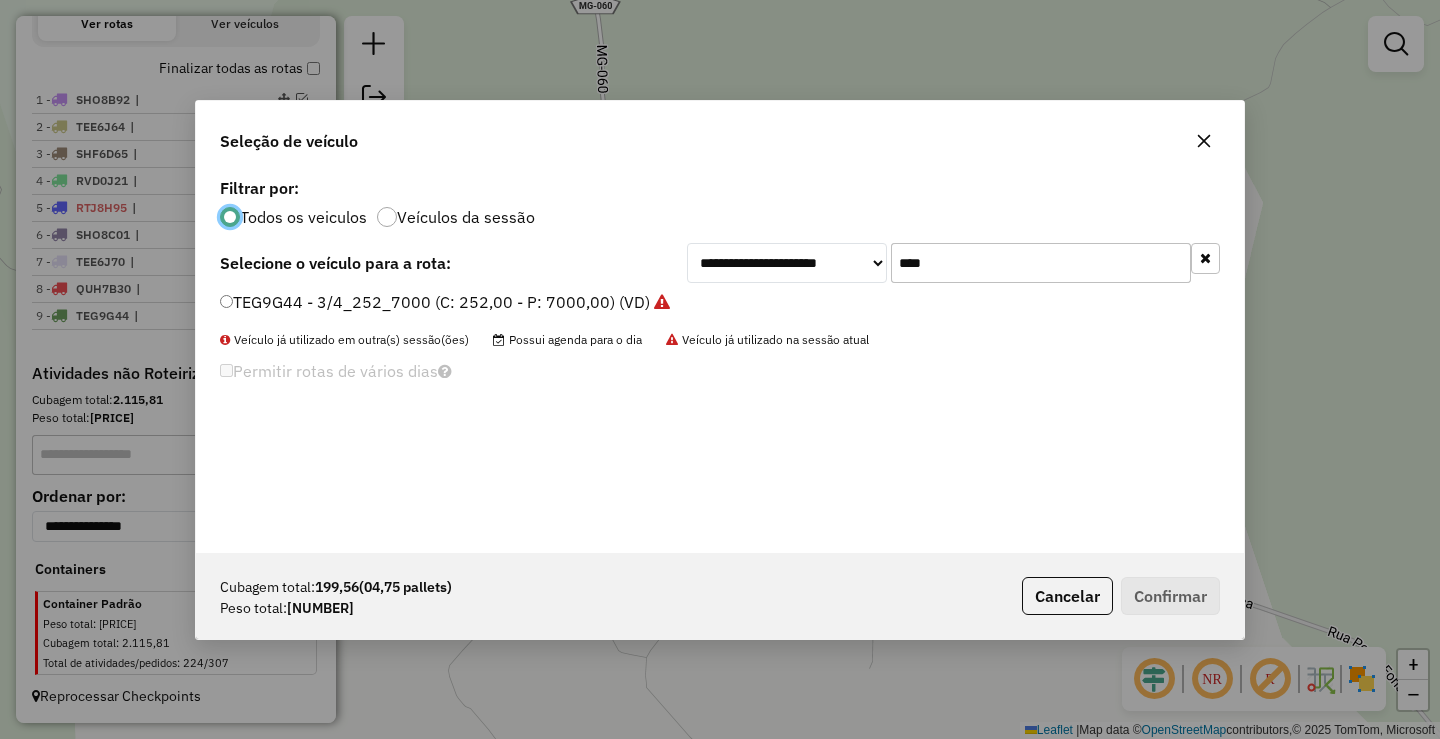 scroll, scrollTop: 11, scrollLeft: 6, axis: both 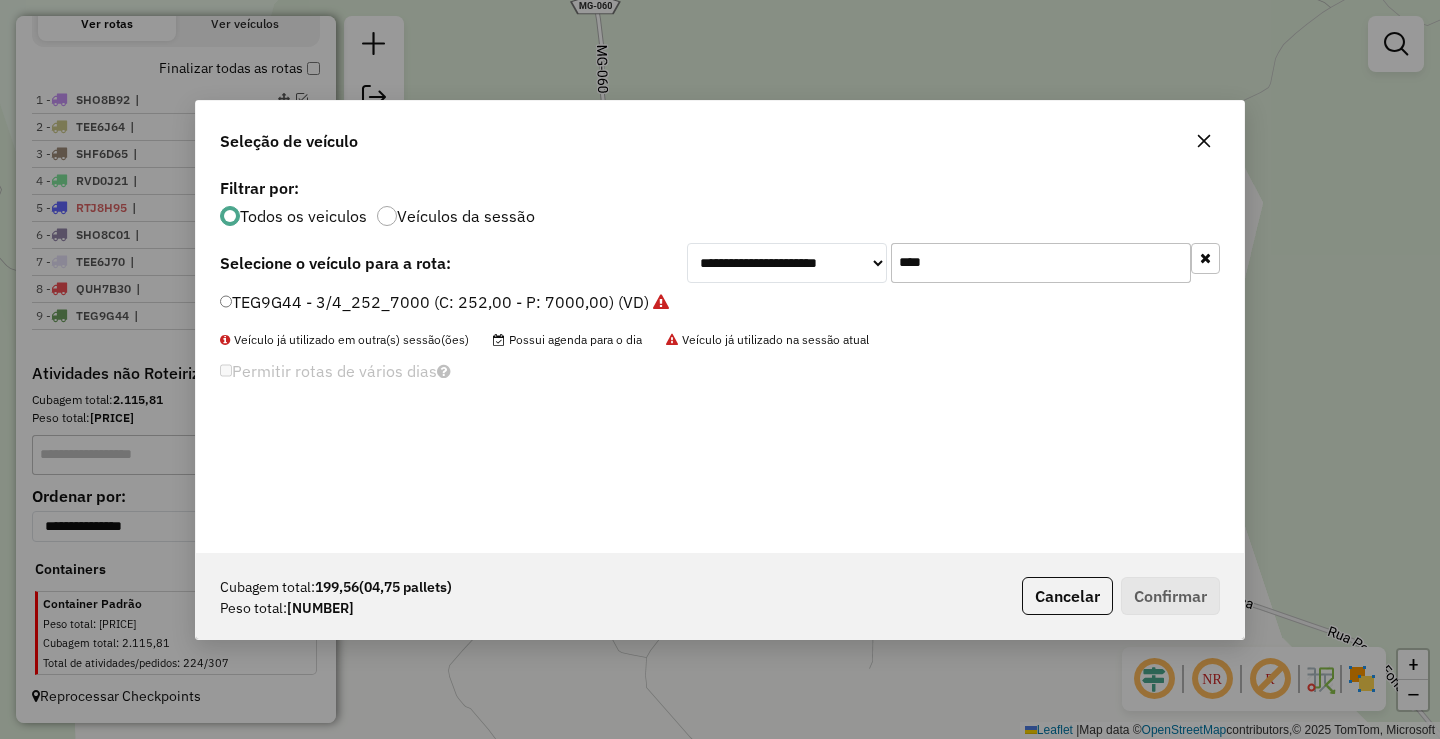 click on "**********" 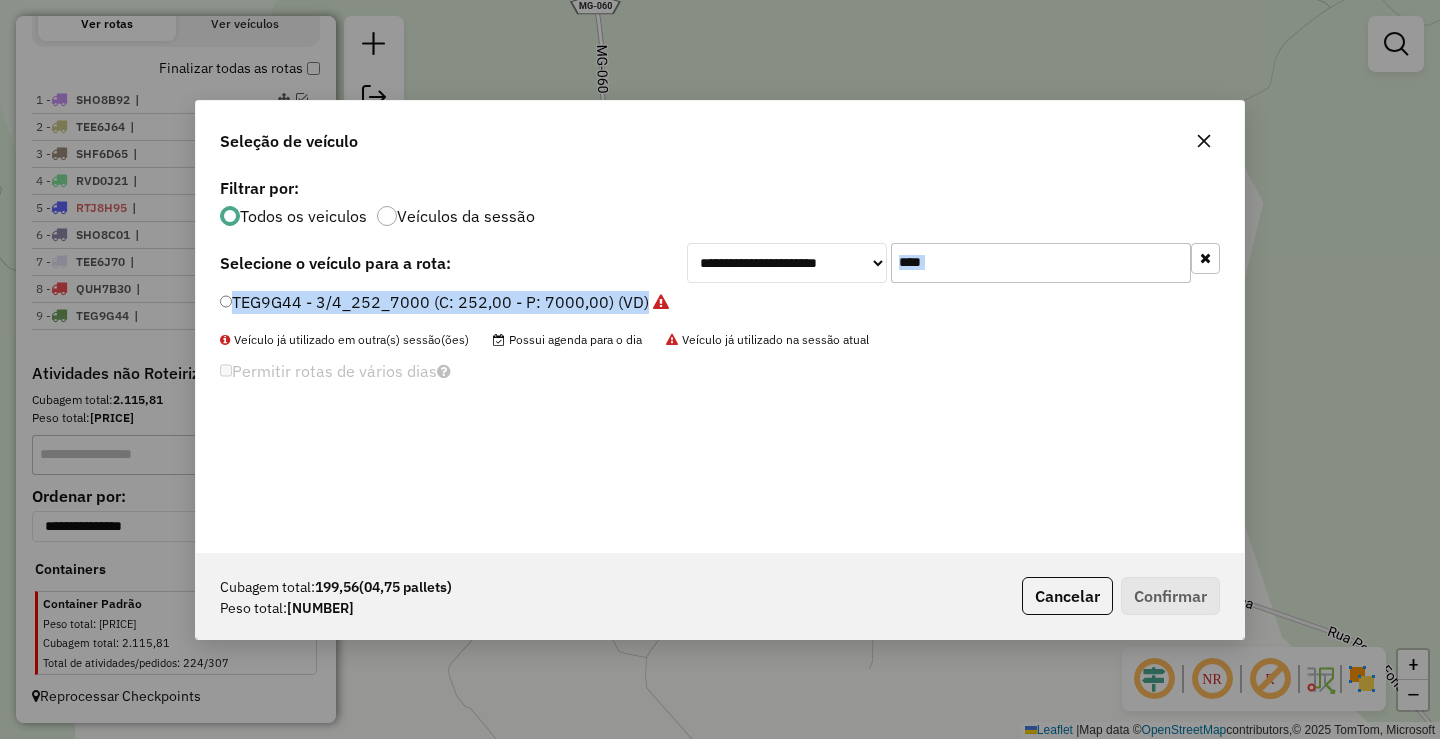 click on "****" 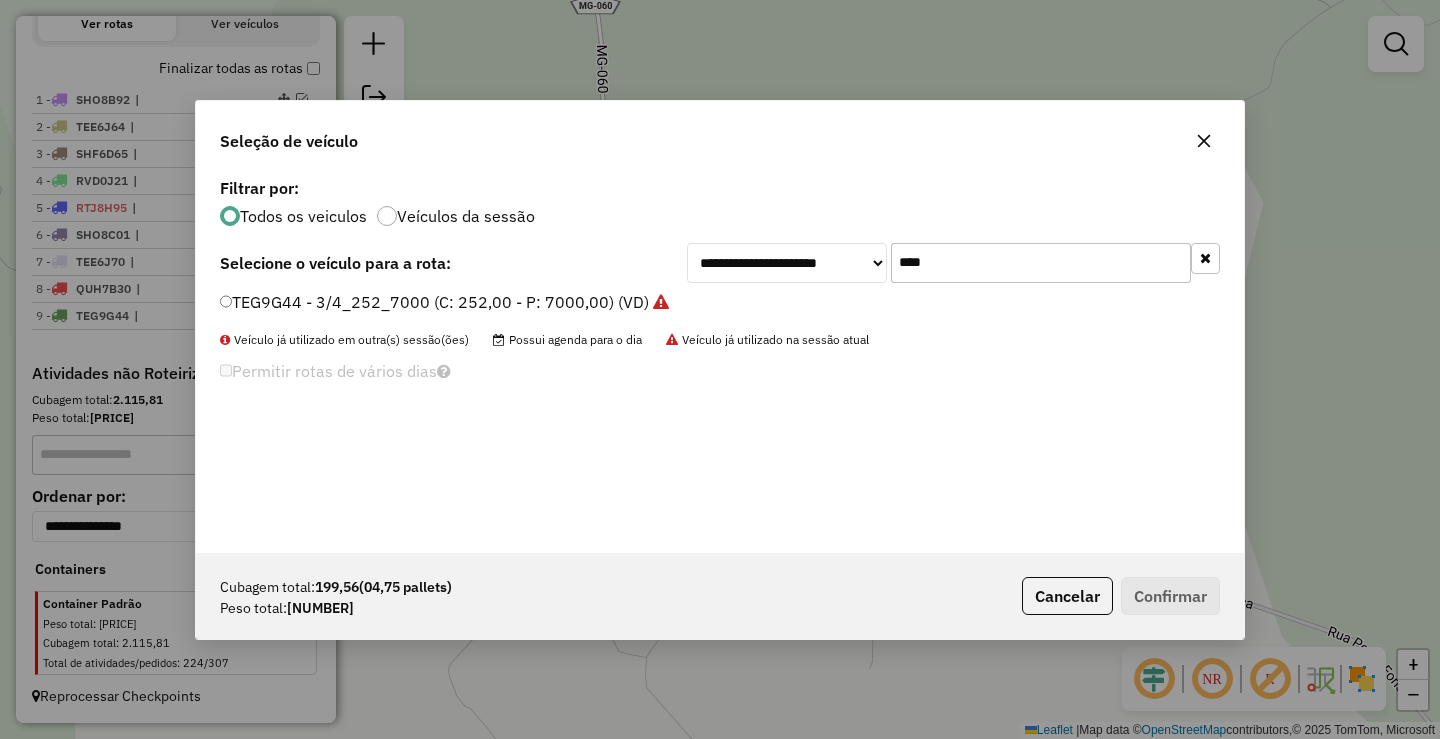 click on "****" 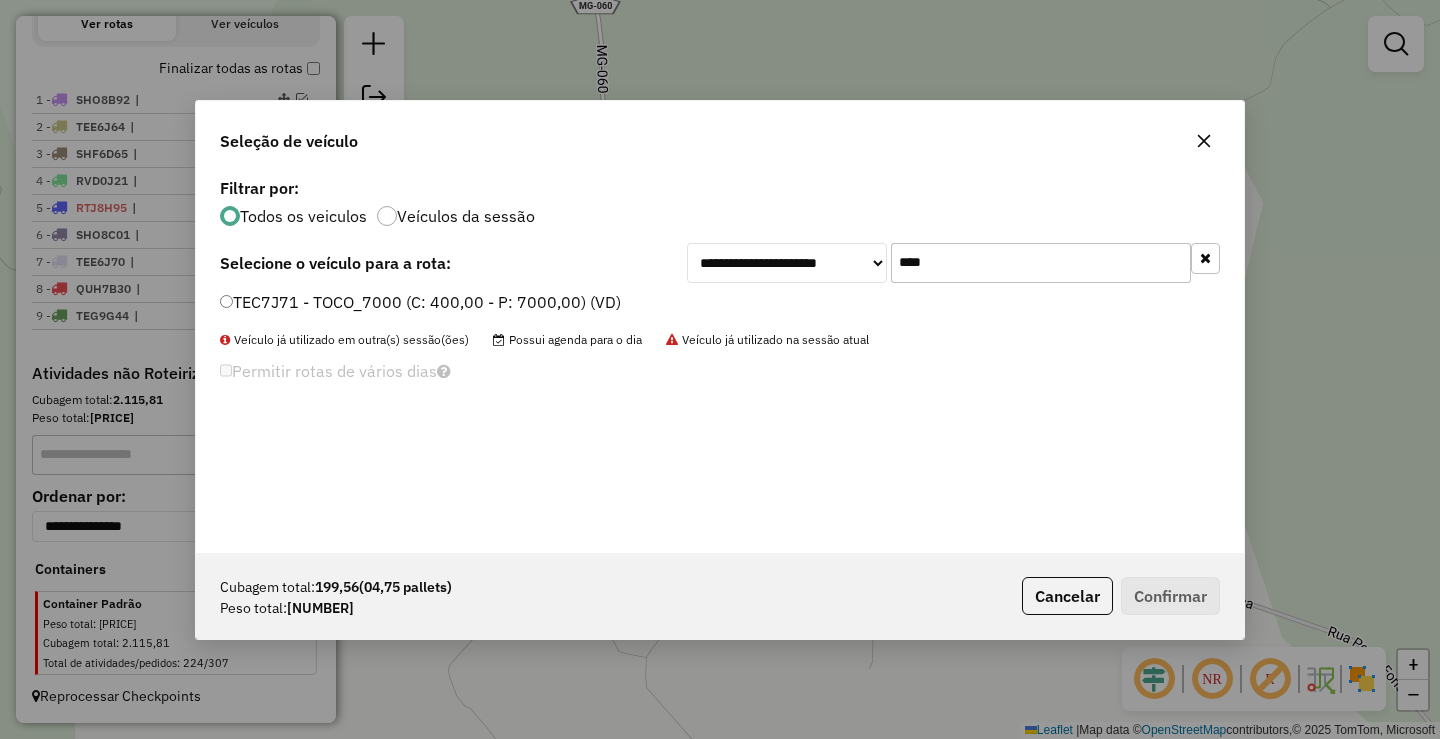 type on "****" 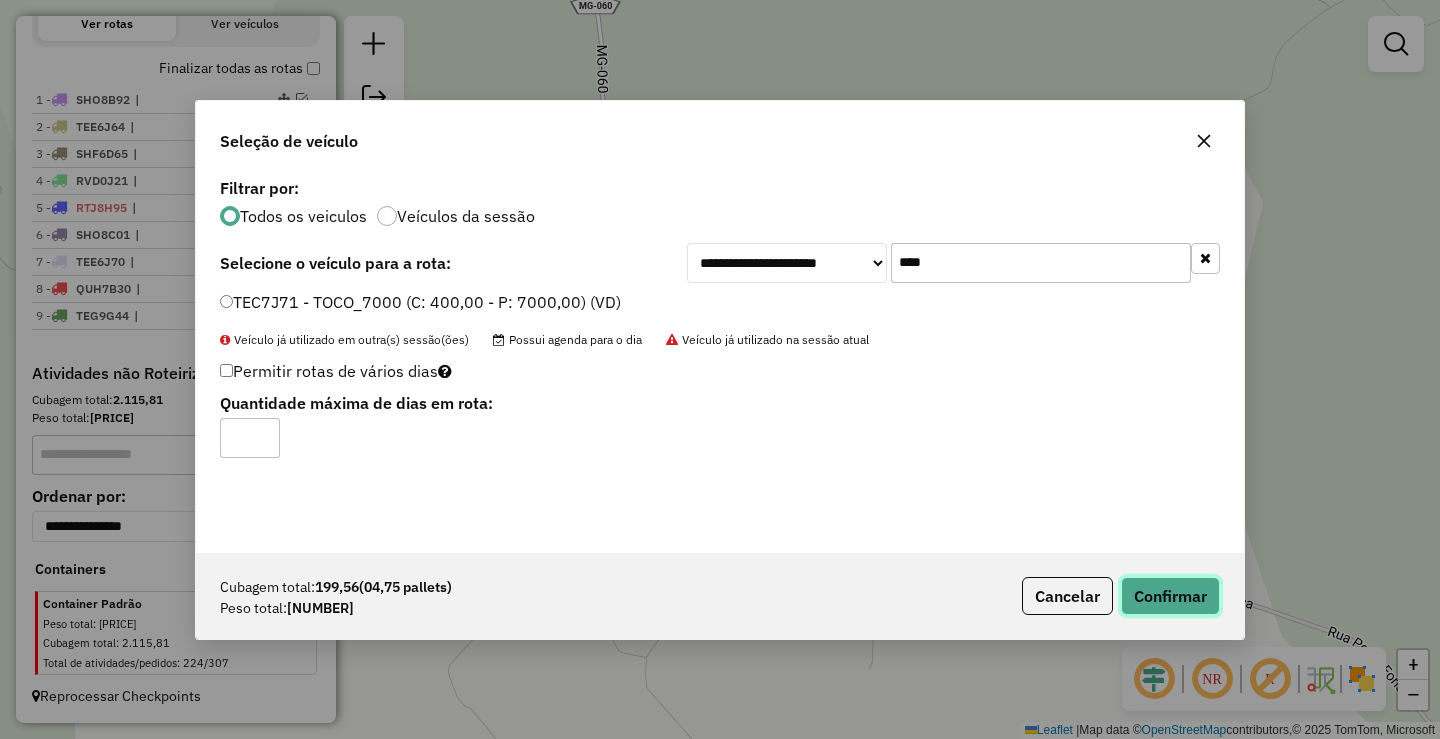 click on "Confirmar" 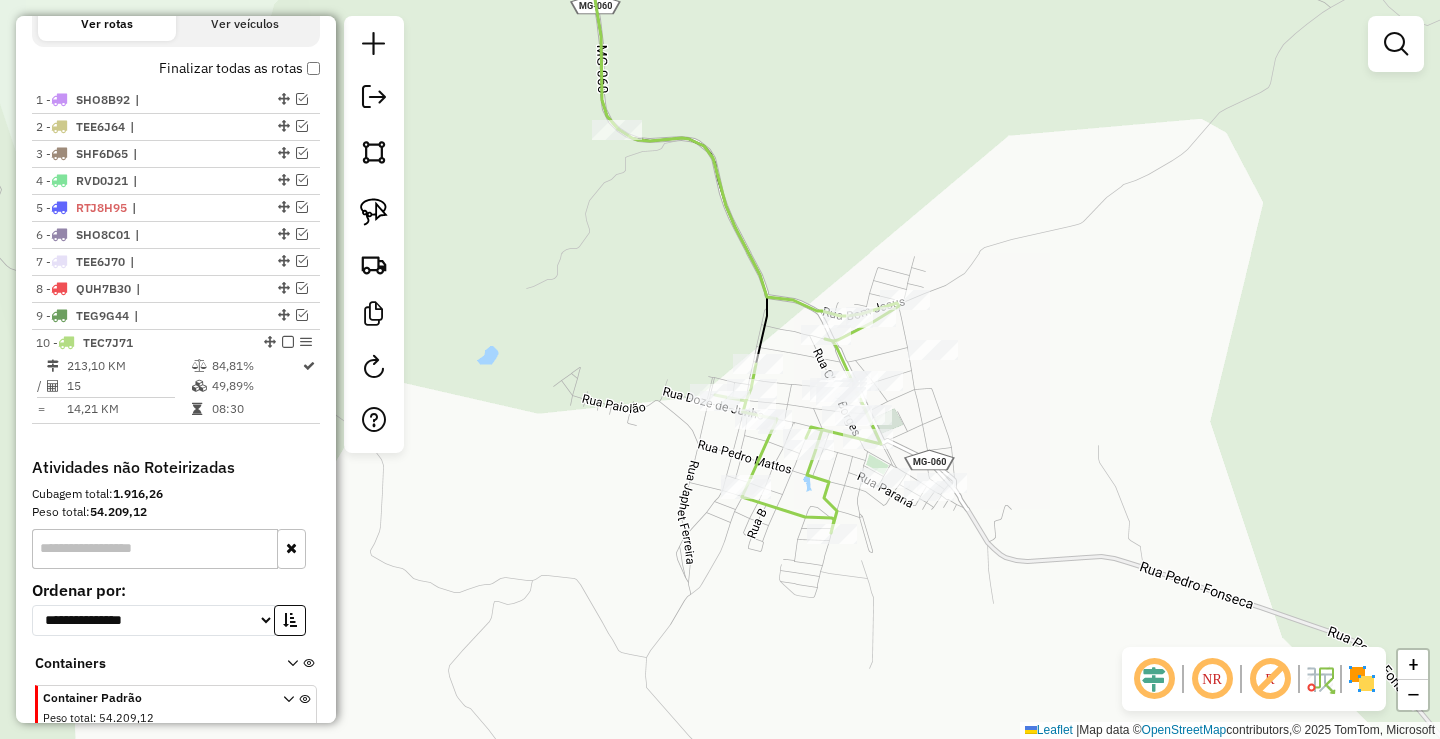 scroll, scrollTop: 697, scrollLeft: 0, axis: vertical 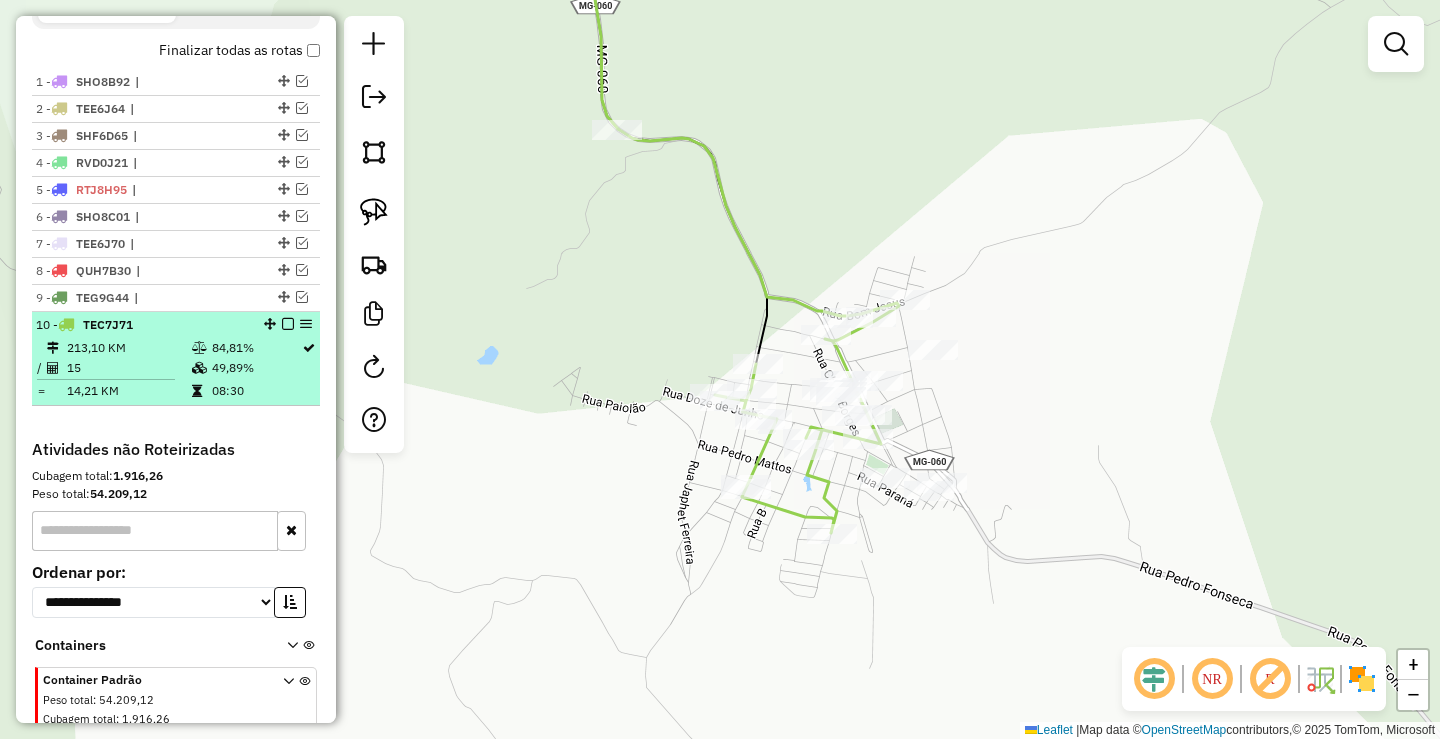 click at bounding box center [288, 324] 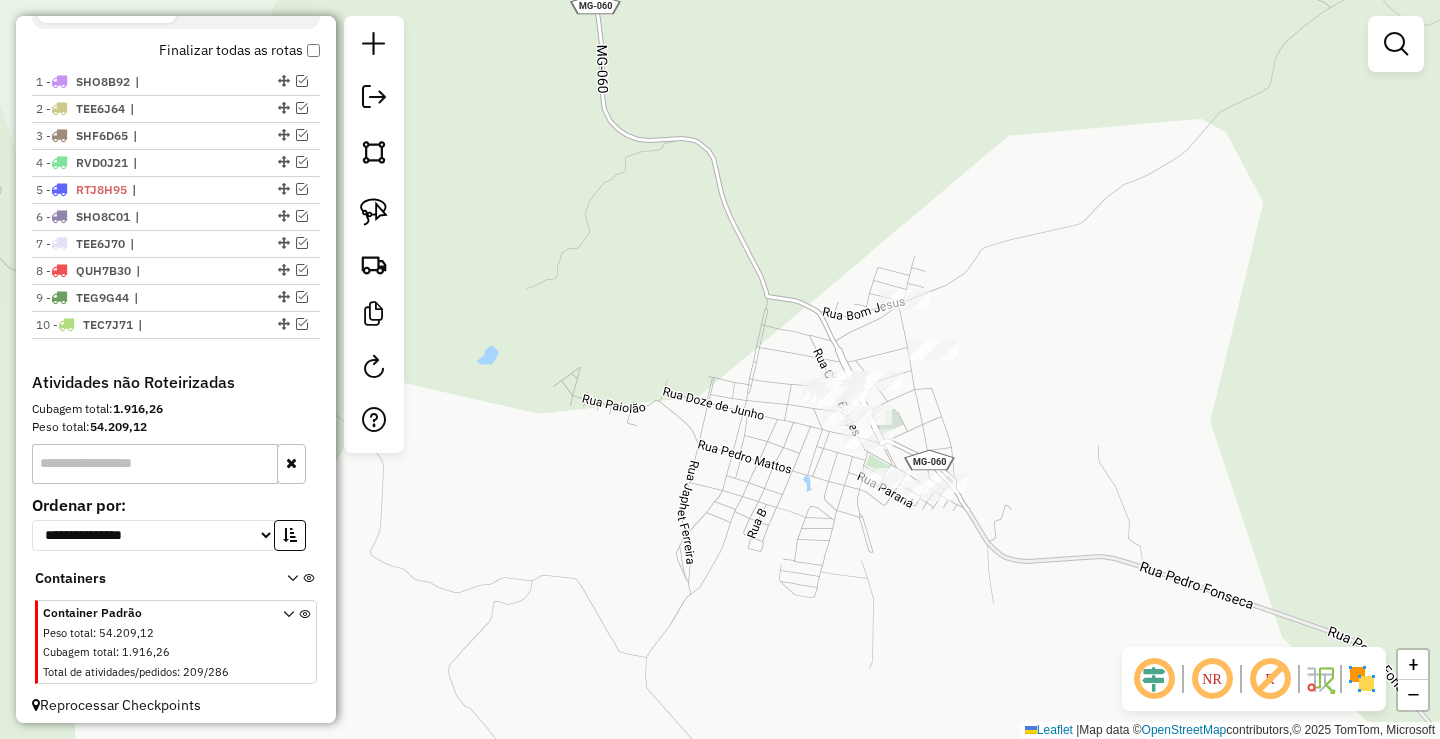 click 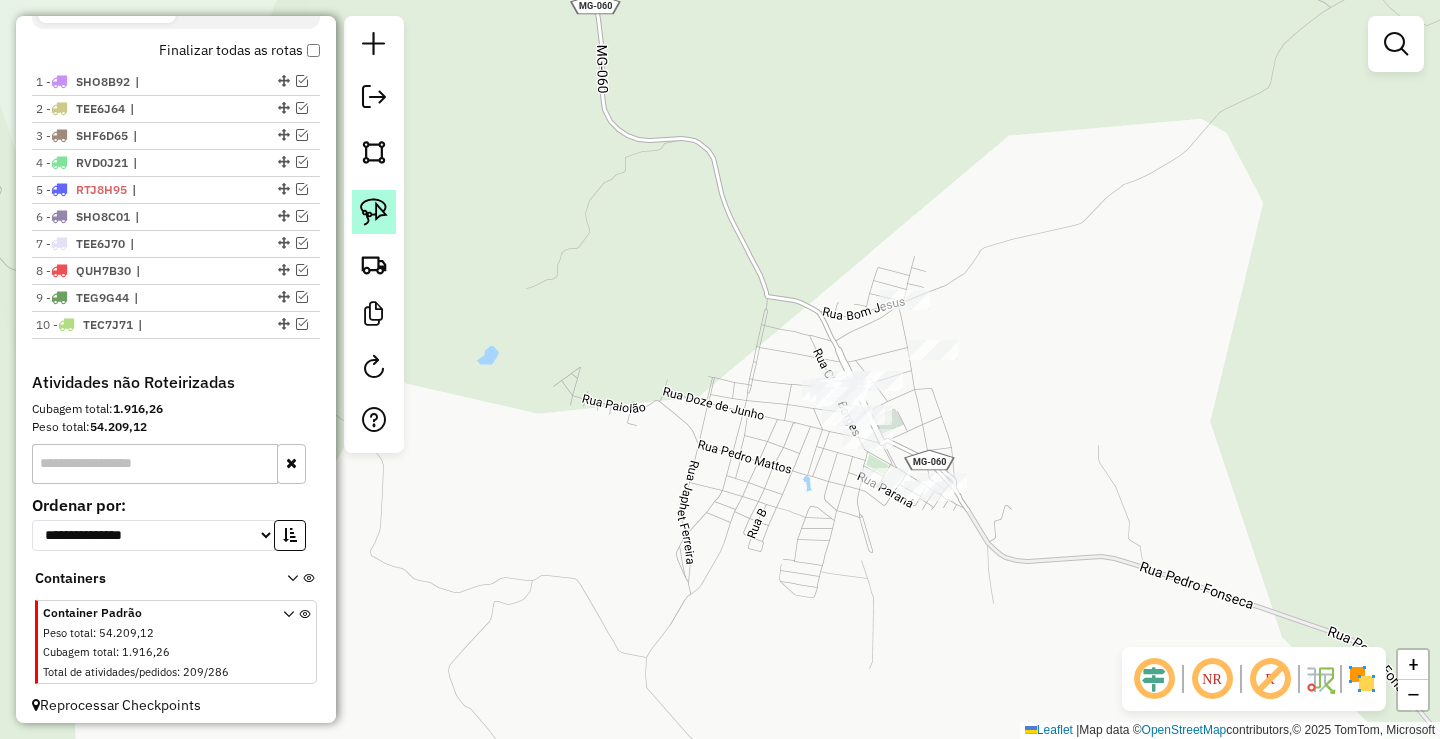 click 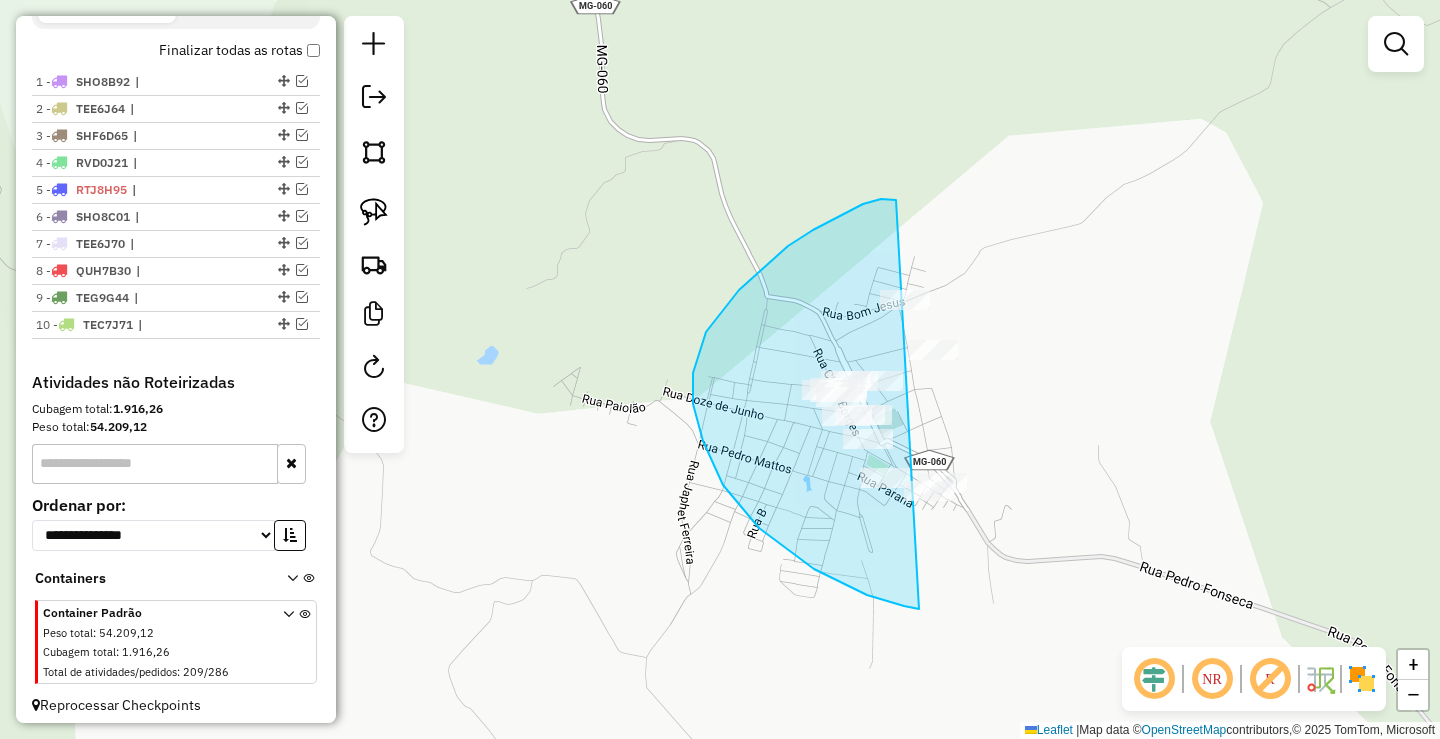 drag, startPoint x: 863, startPoint y: 204, endPoint x: 1157, endPoint y: 432, distance: 372.04837 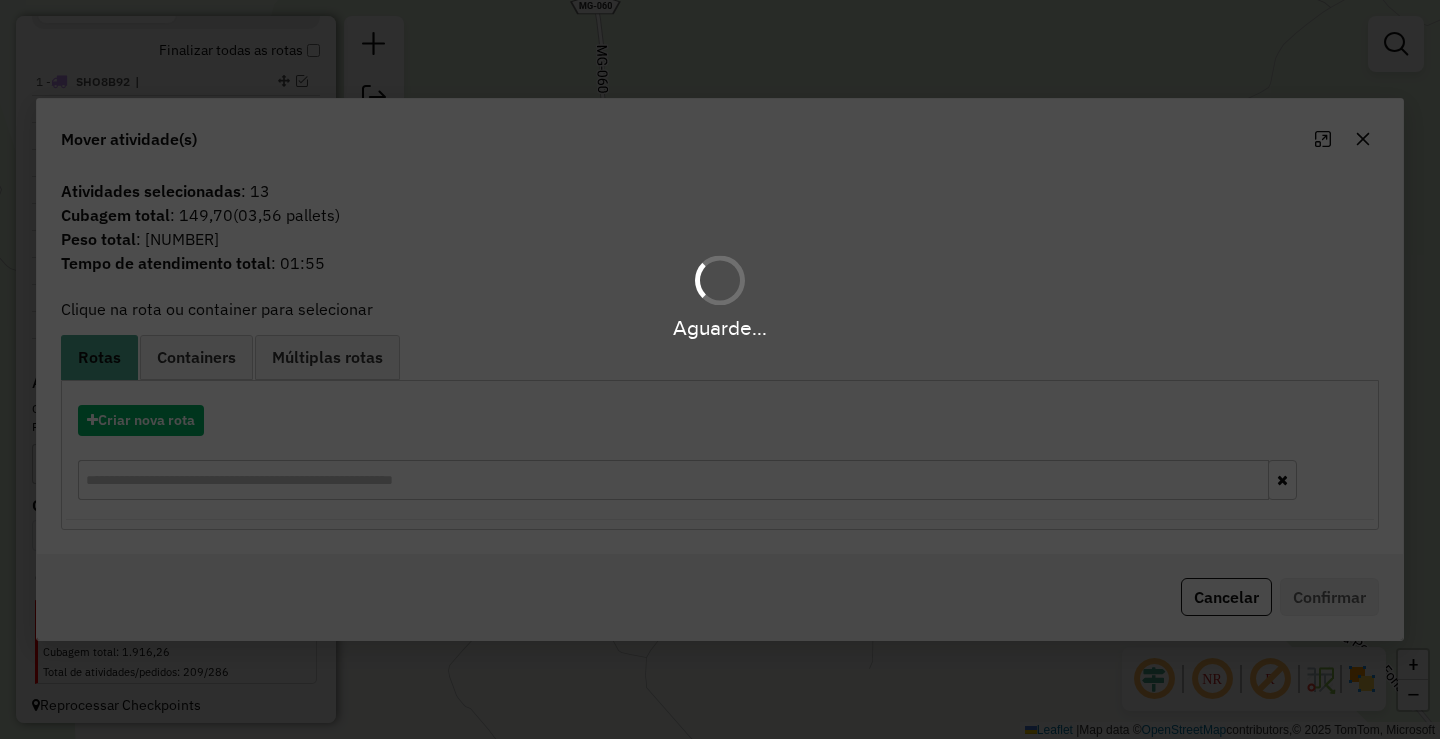 click on "Aguarde..." at bounding box center [720, 369] 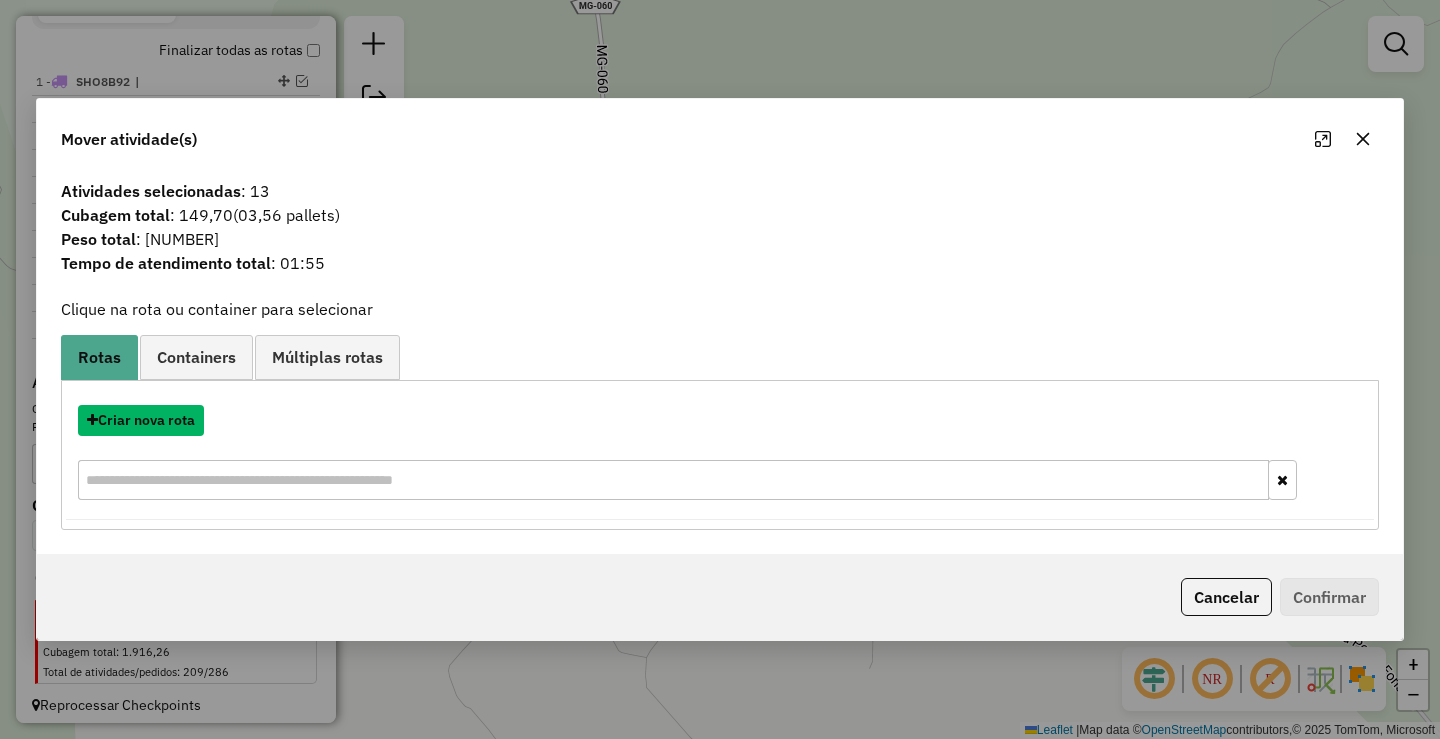 click on "Criar nova rota" at bounding box center [141, 420] 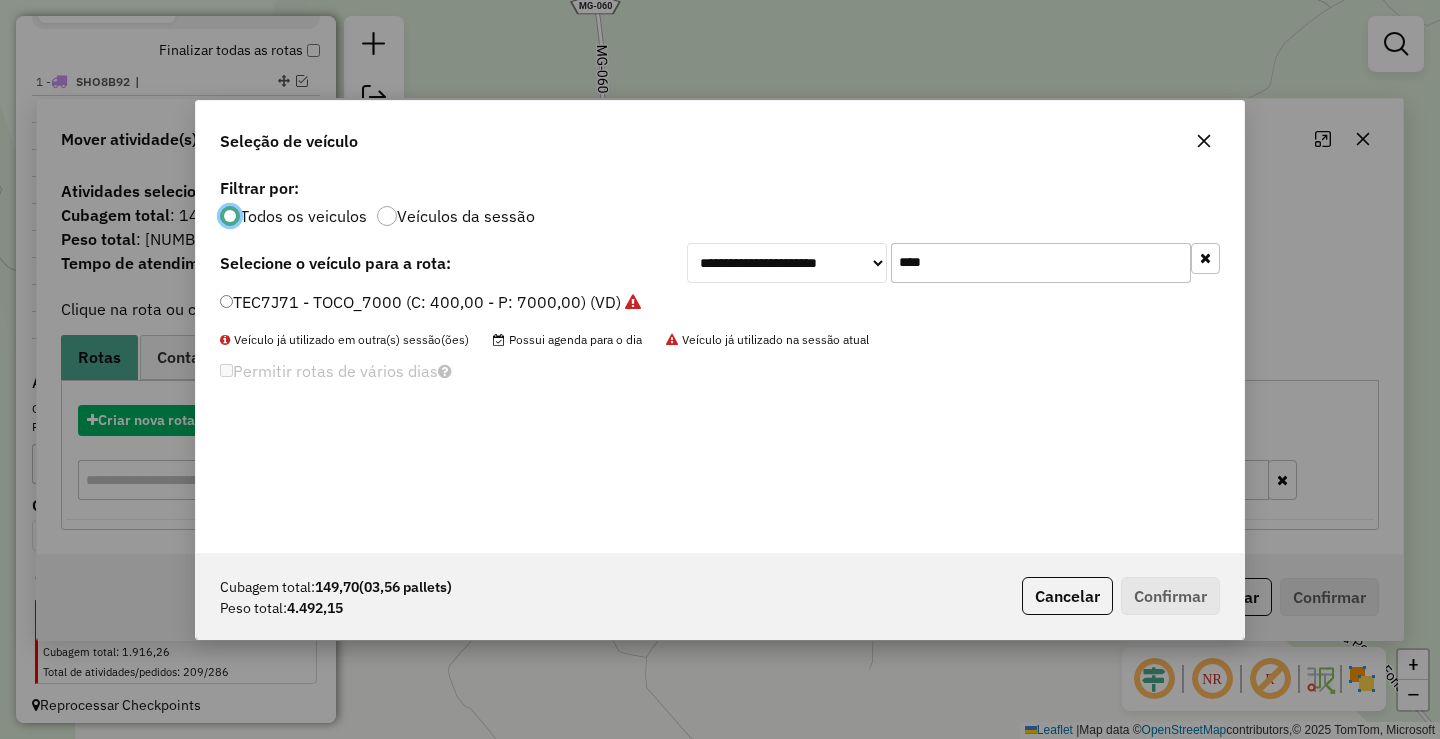 scroll, scrollTop: 11, scrollLeft: 6, axis: both 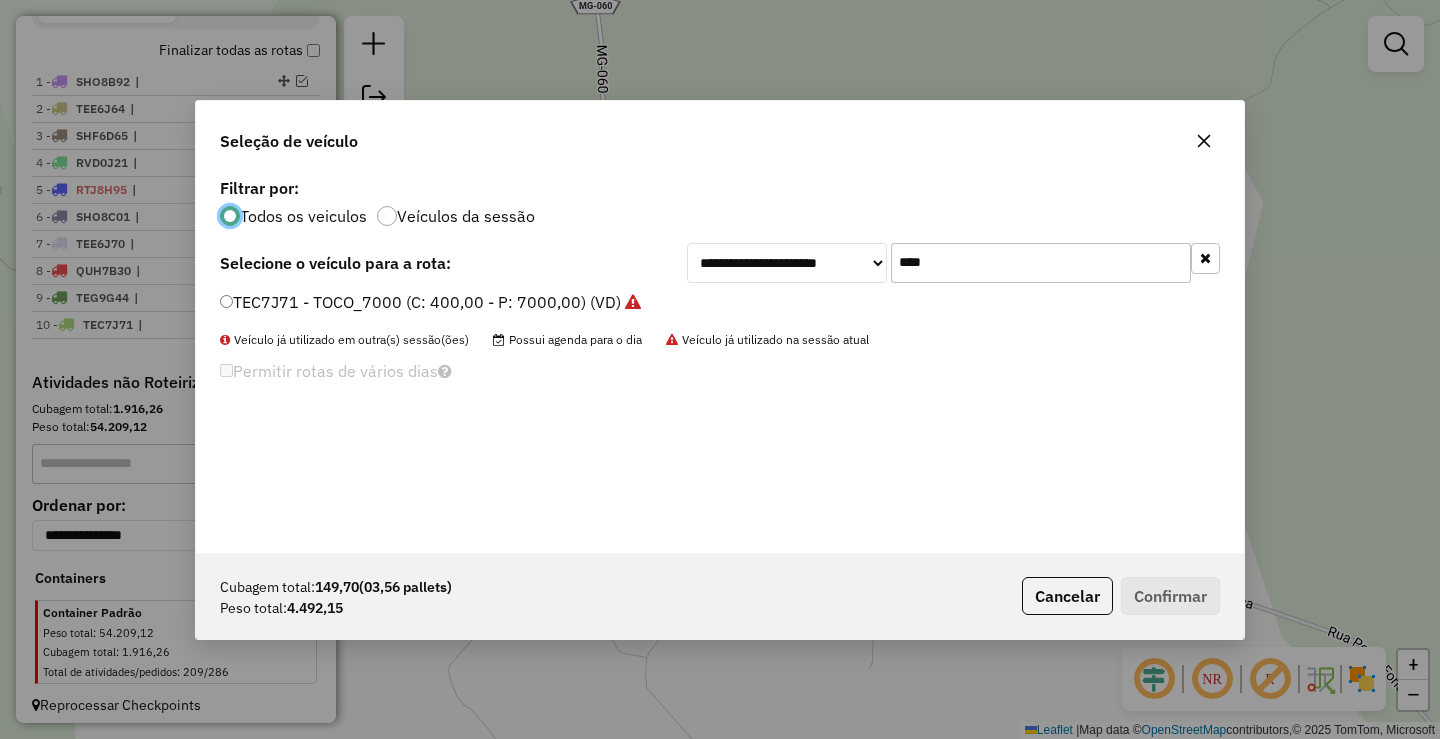click on "****" 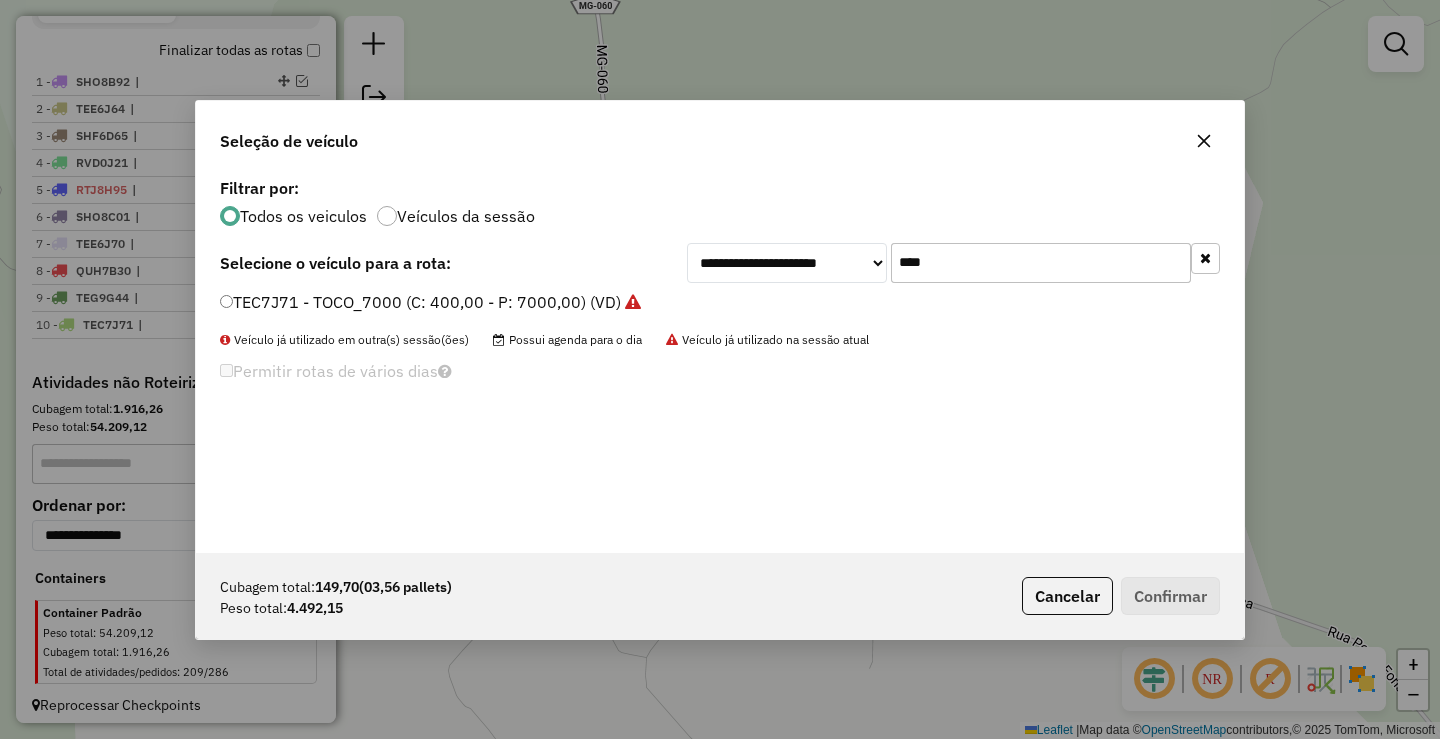 click on "****" 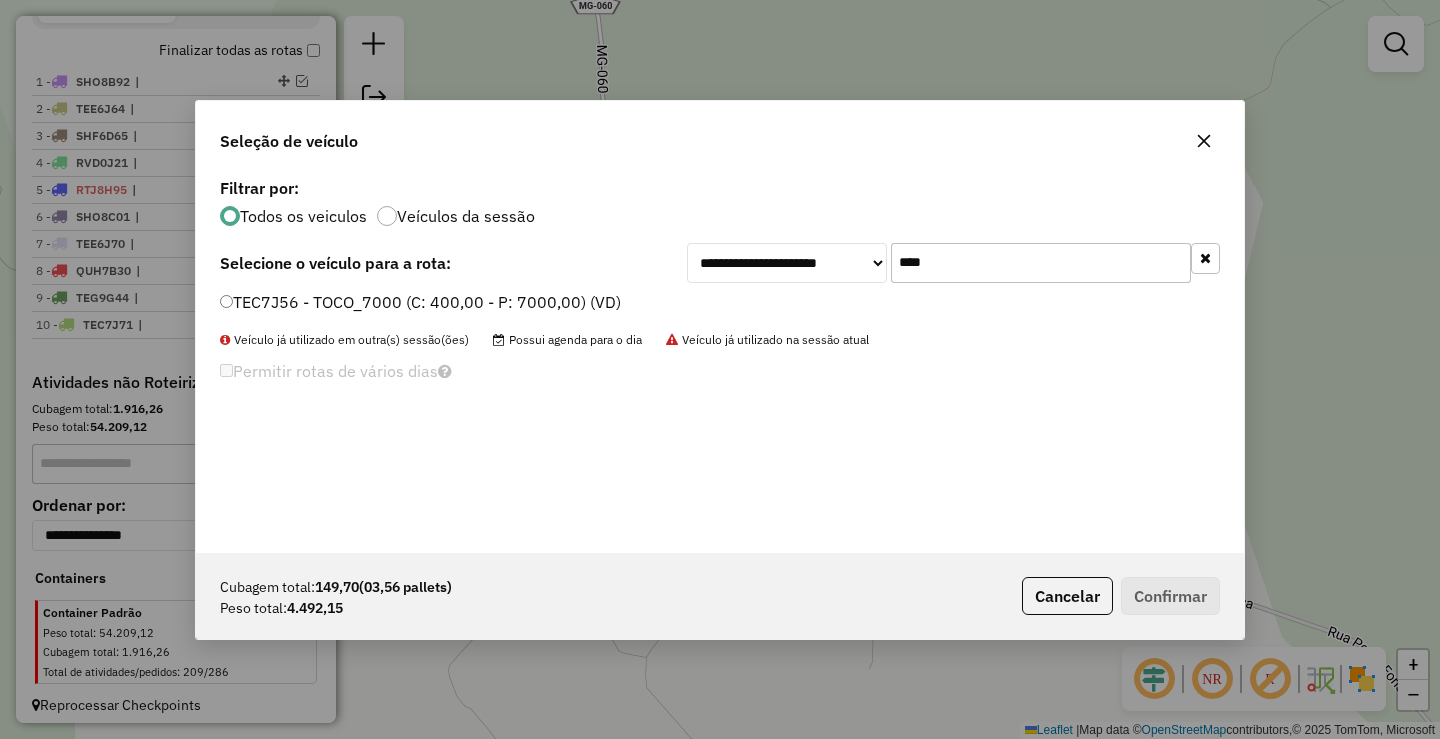 type on "****" 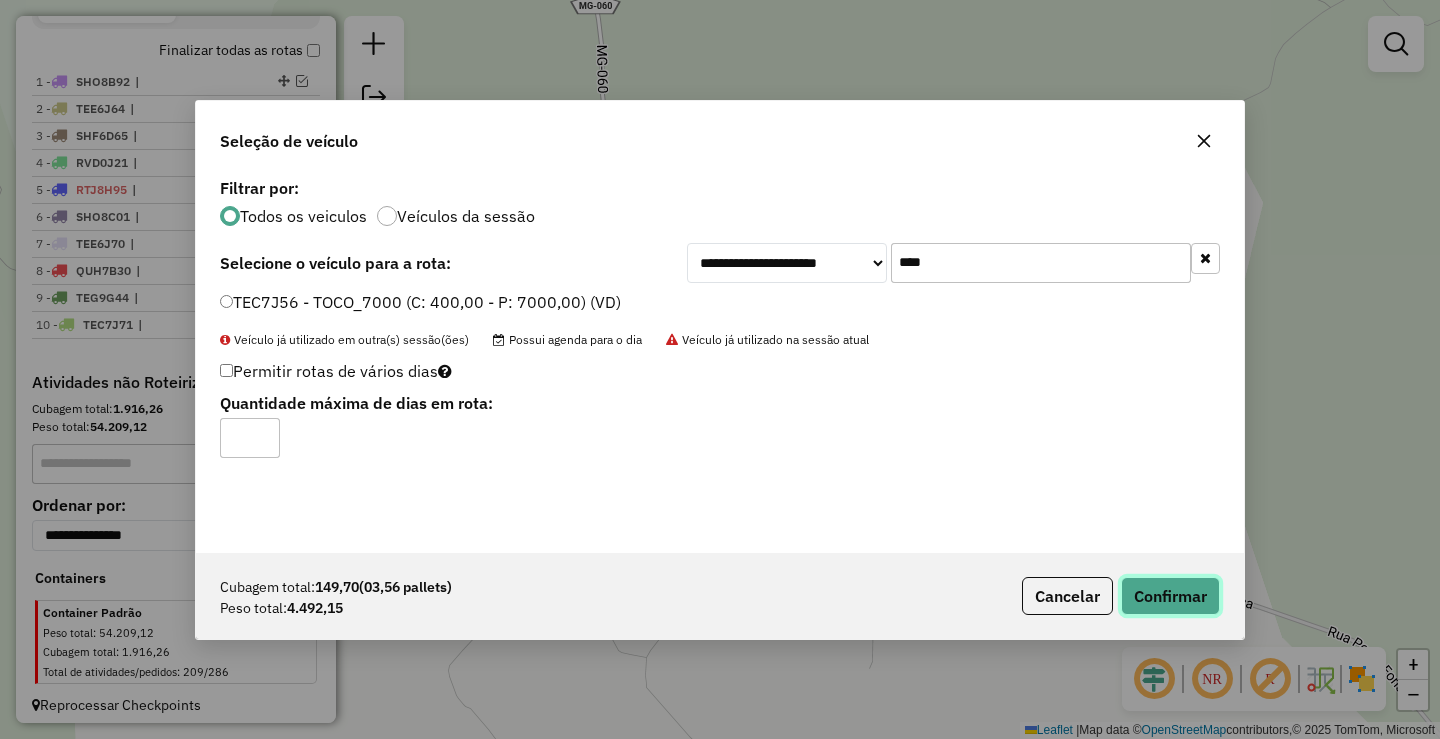 click on "Confirmar" 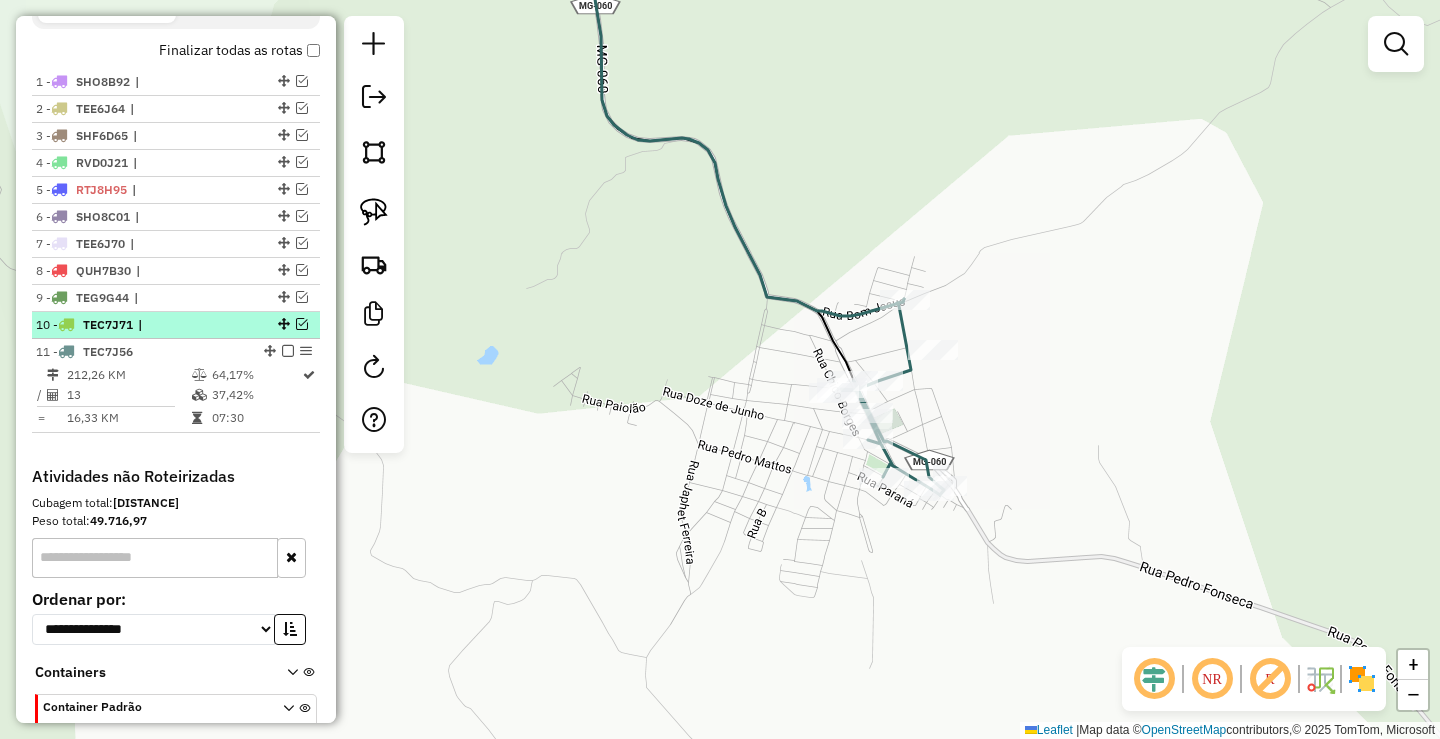 click at bounding box center (302, 324) 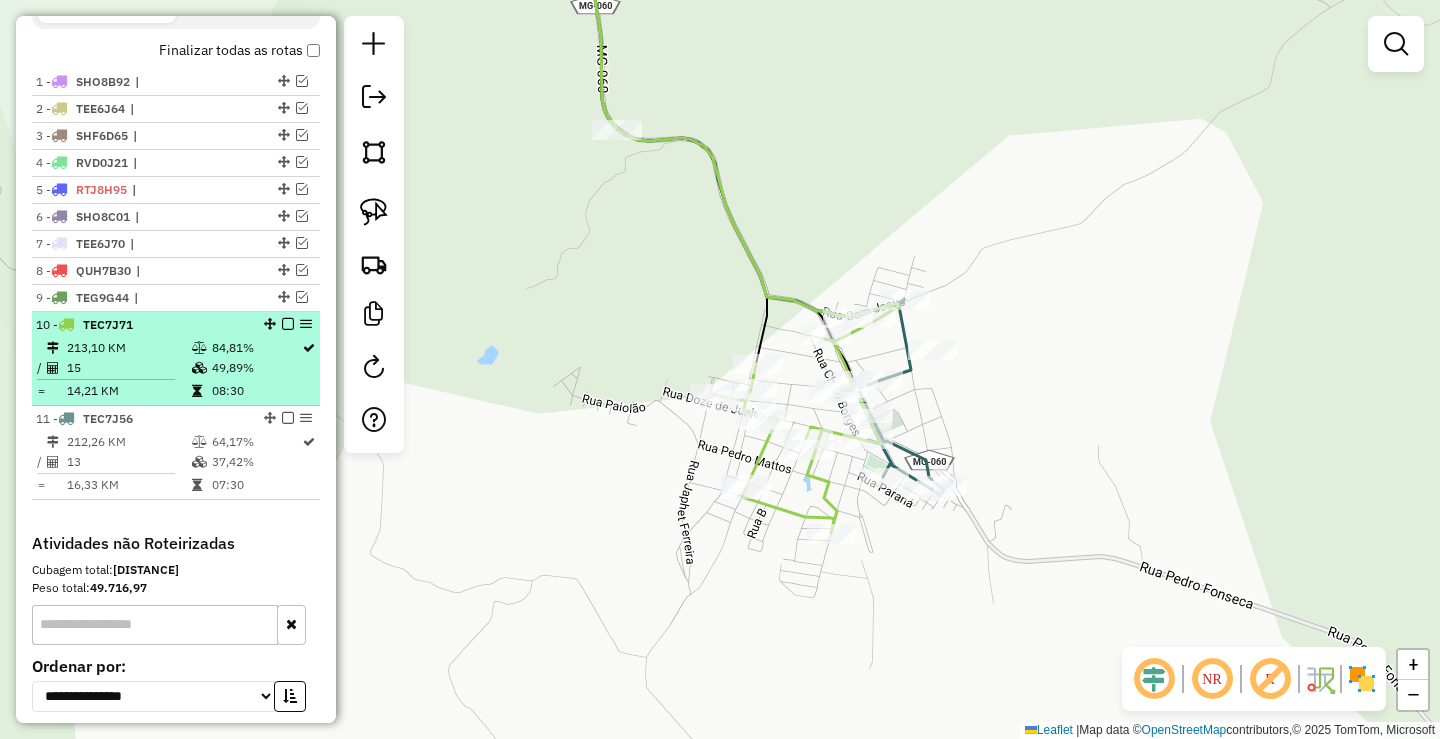 click on "49,89%" at bounding box center [256, 368] 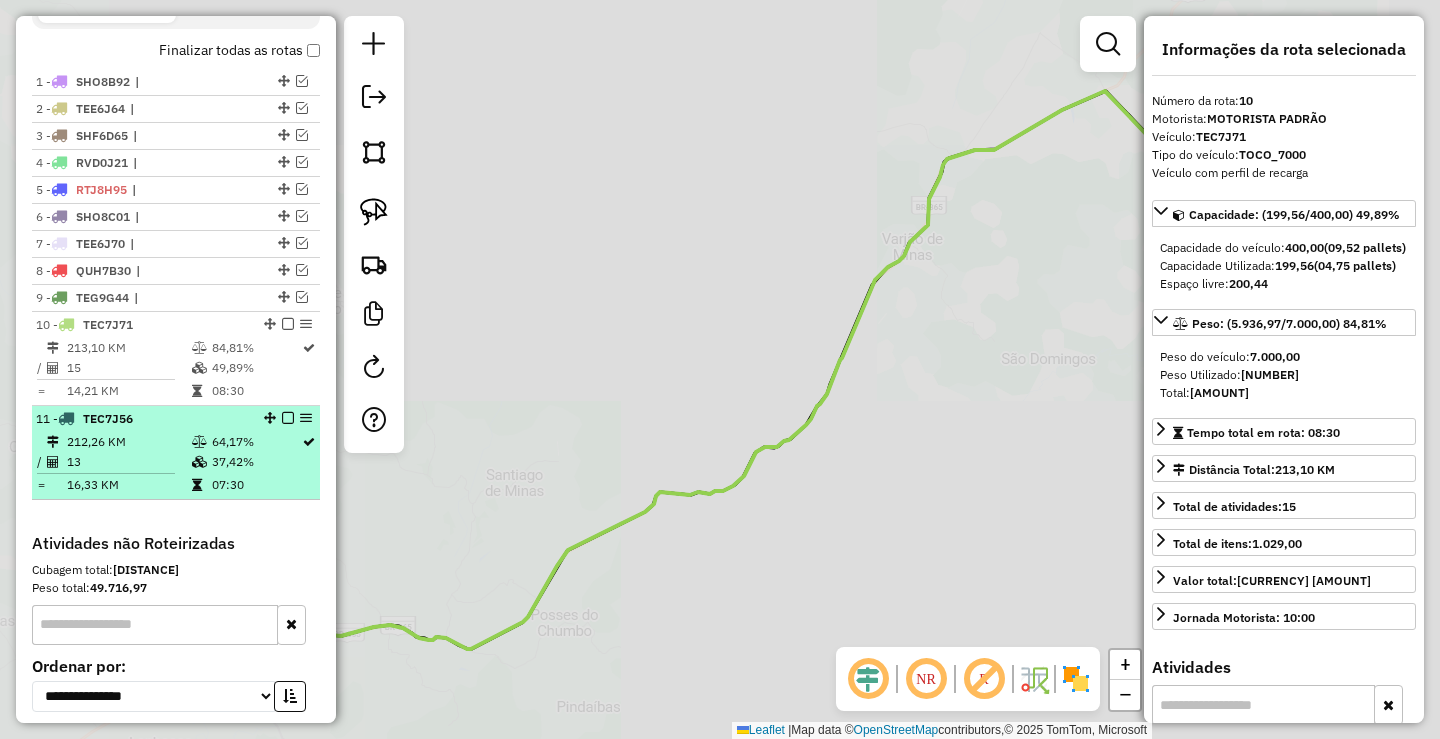 click on "[NUMBER] - [ALPHANUMERIC]" at bounding box center [142, 419] 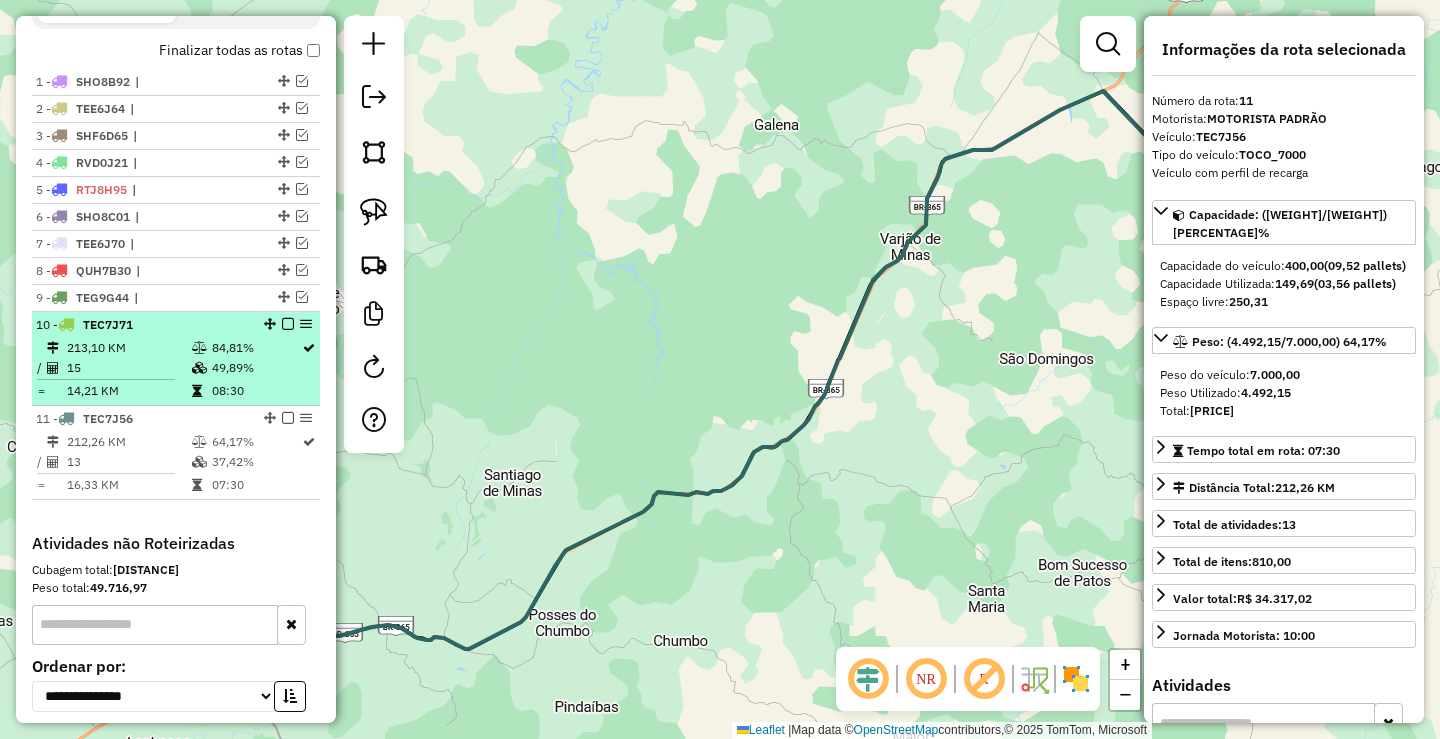 click on "49,89%" at bounding box center (256, 368) 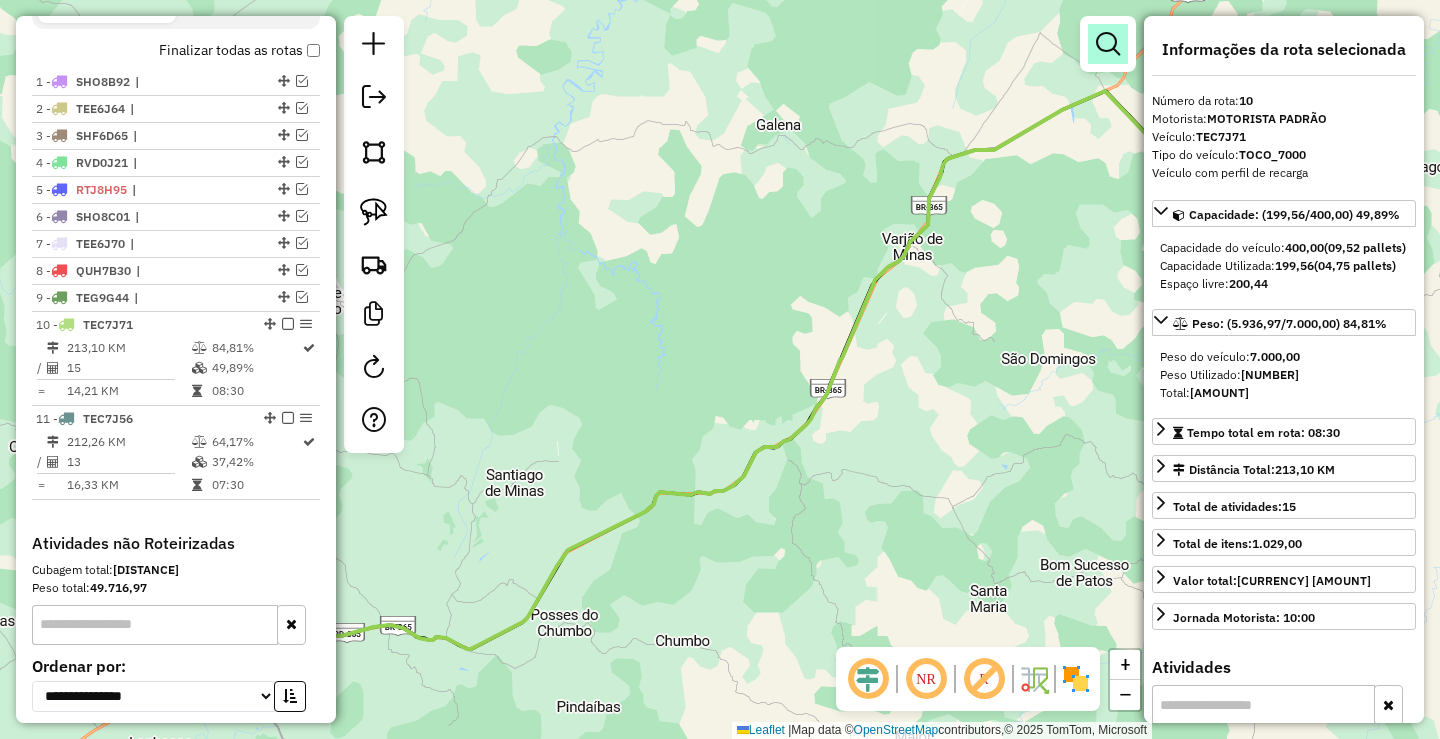 click at bounding box center (1108, 44) 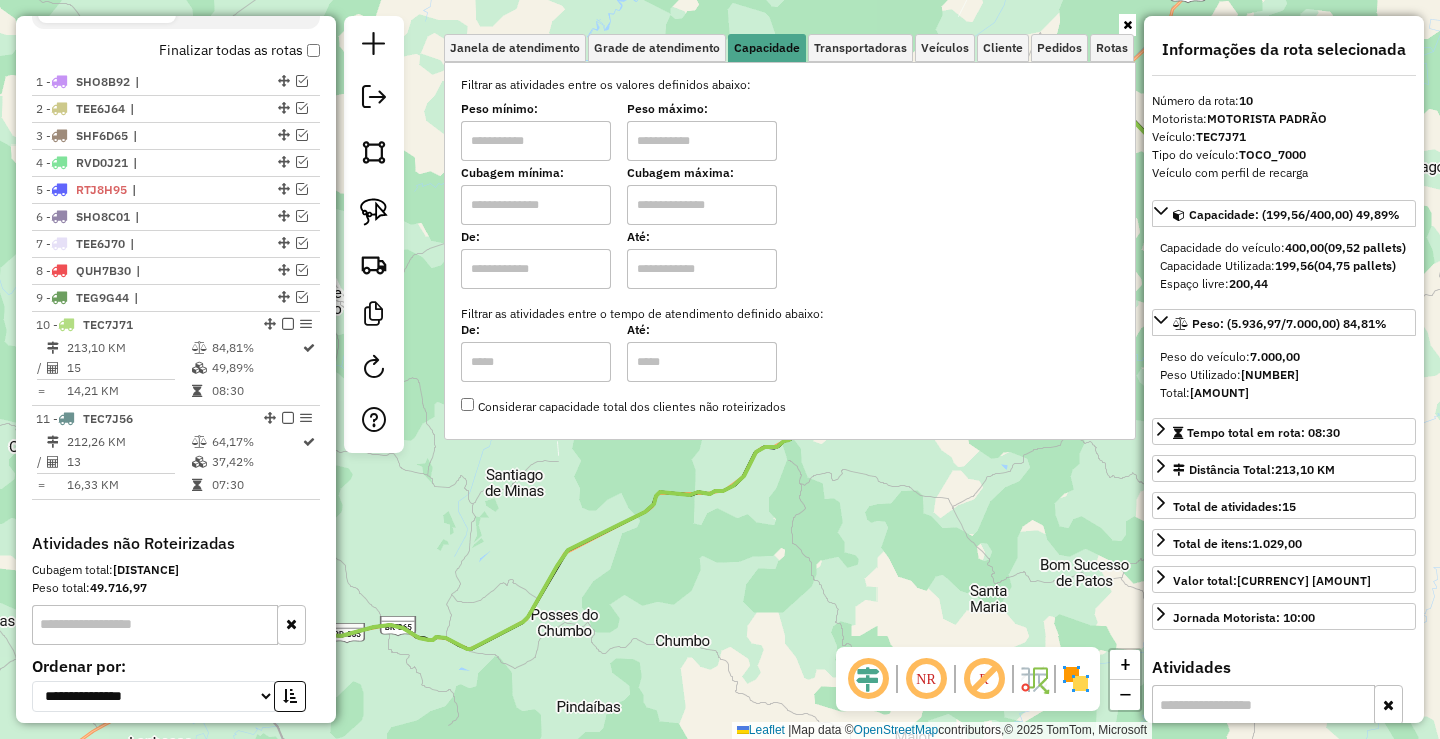 click at bounding box center [536, 141] 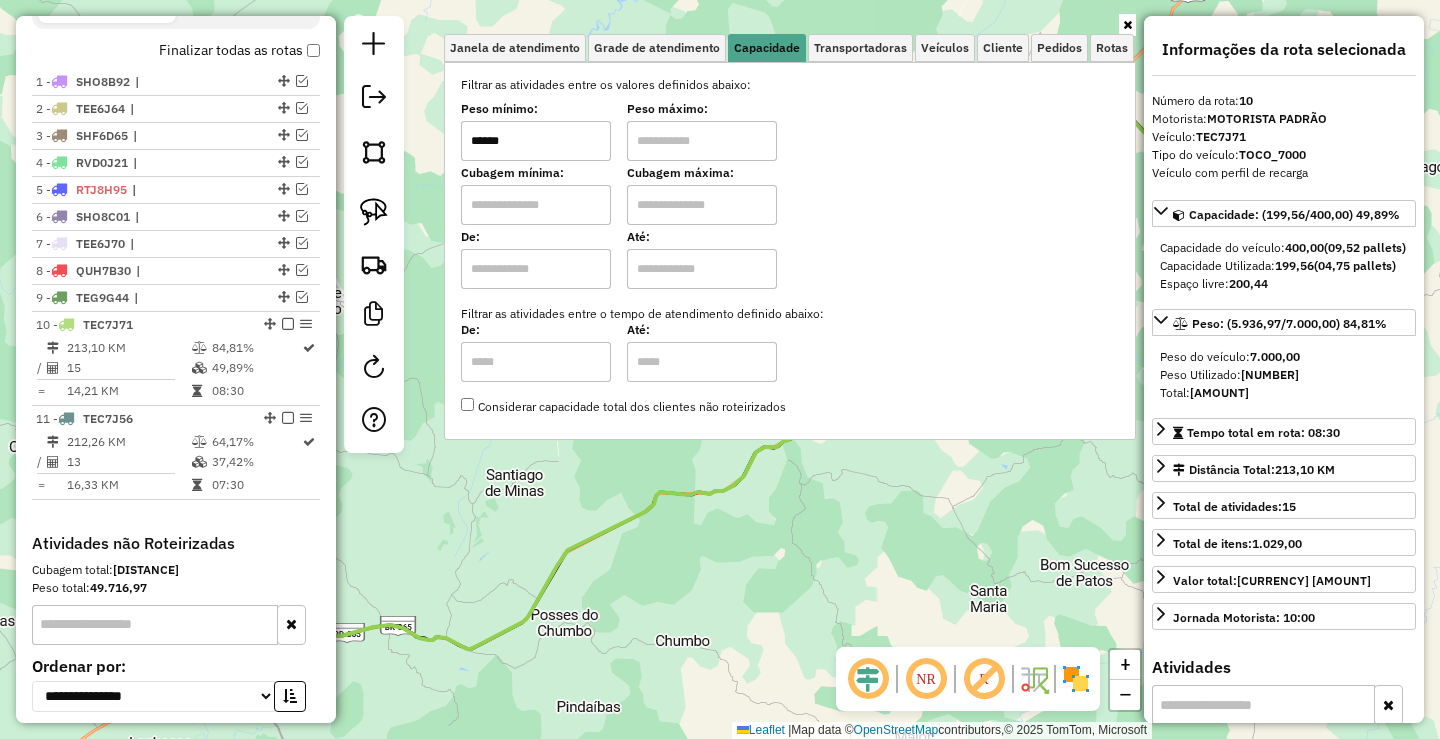 type on "******" 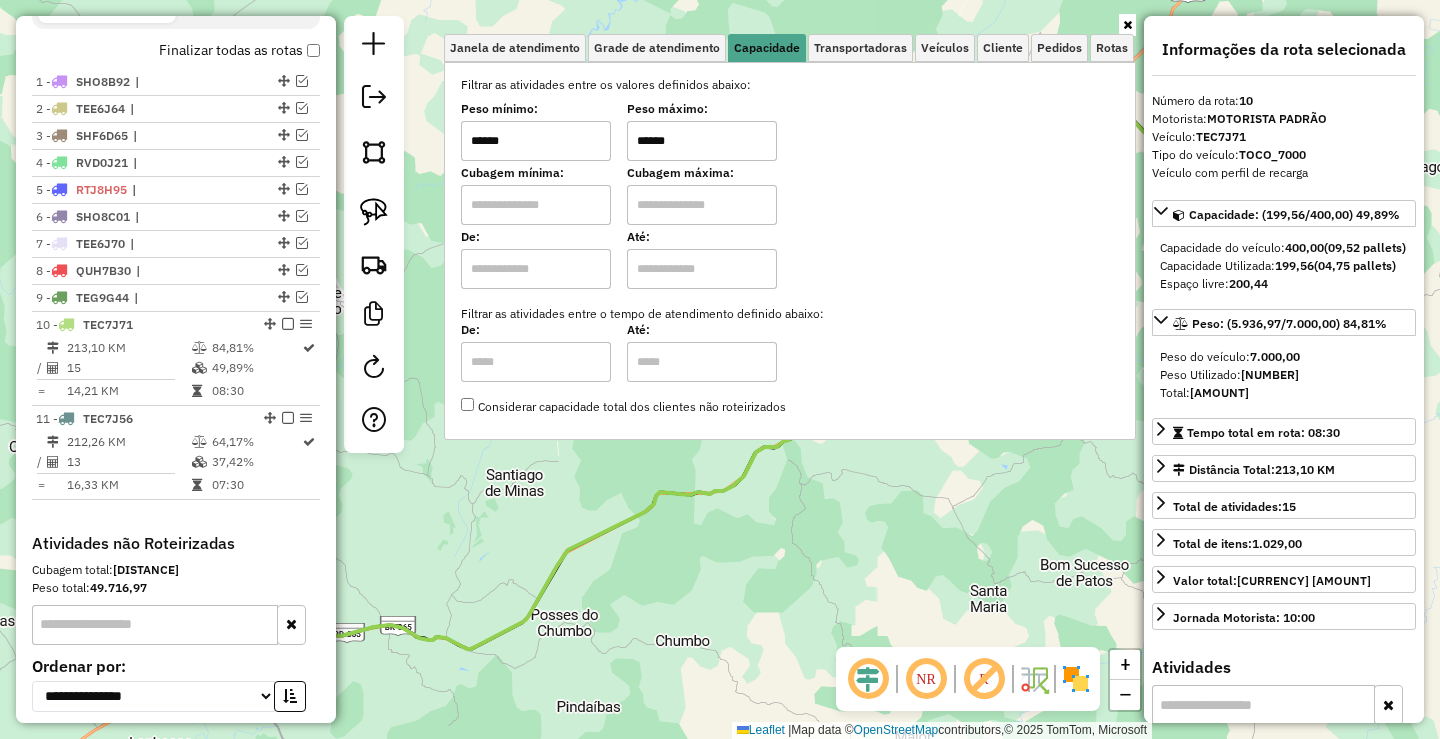 type on "******" 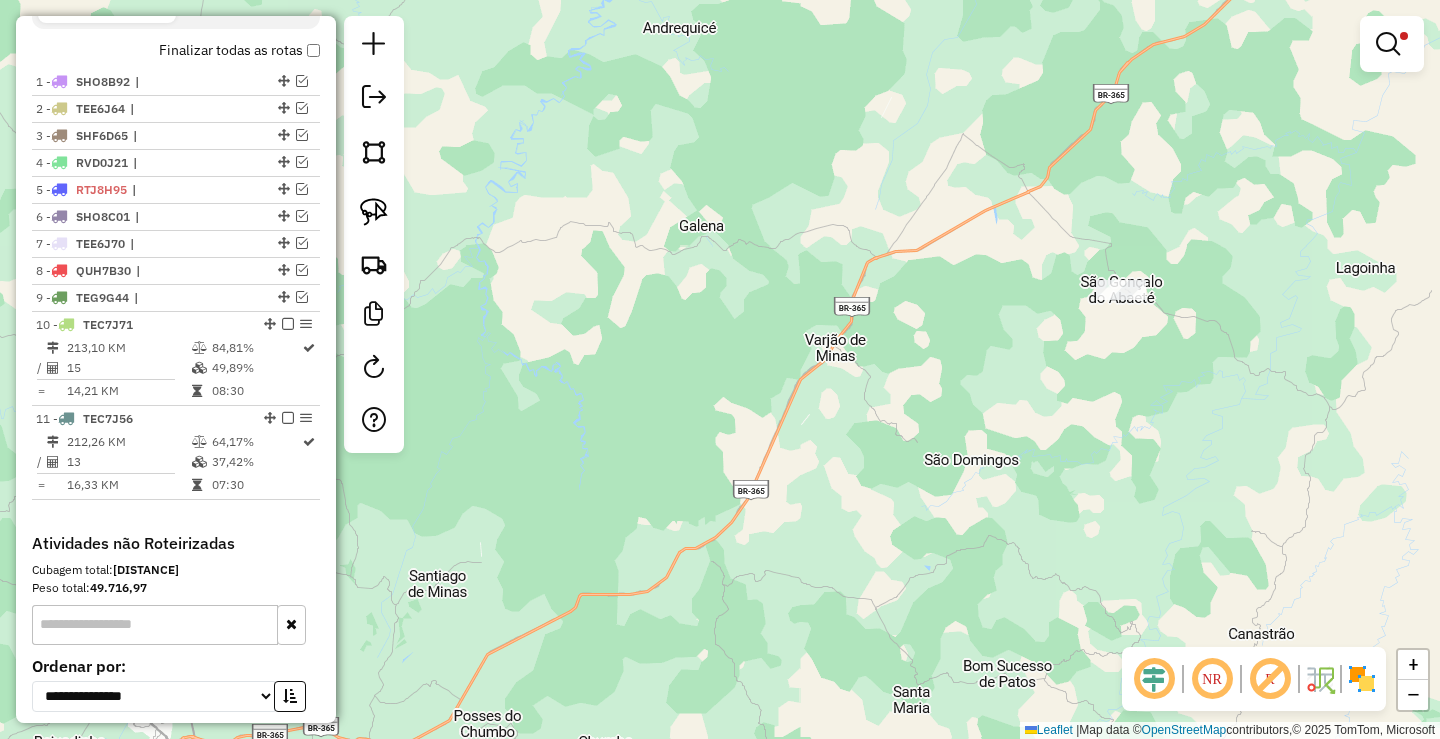 drag, startPoint x: 1046, startPoint y: 390, endPoint x: 914, endPoint y: 538, distance: 198.31288 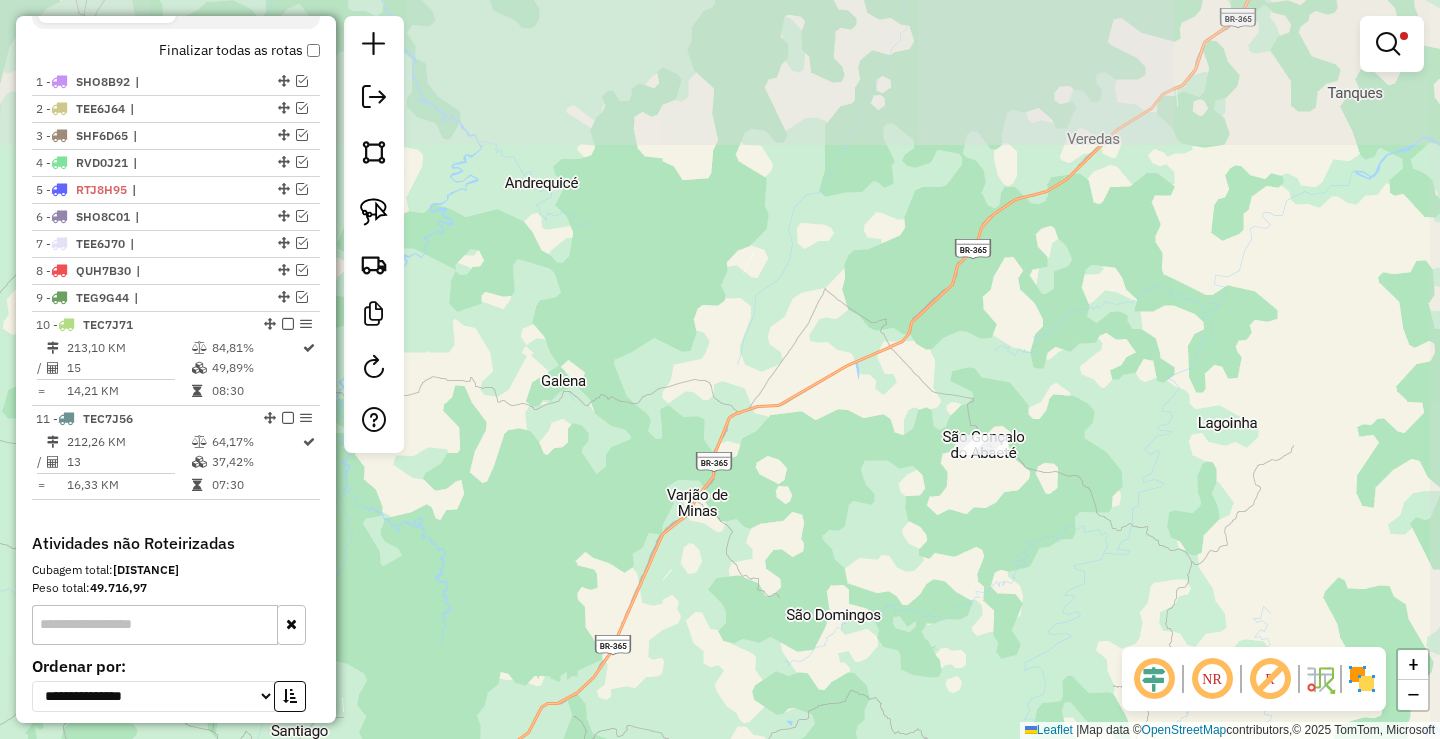 select on "**********" 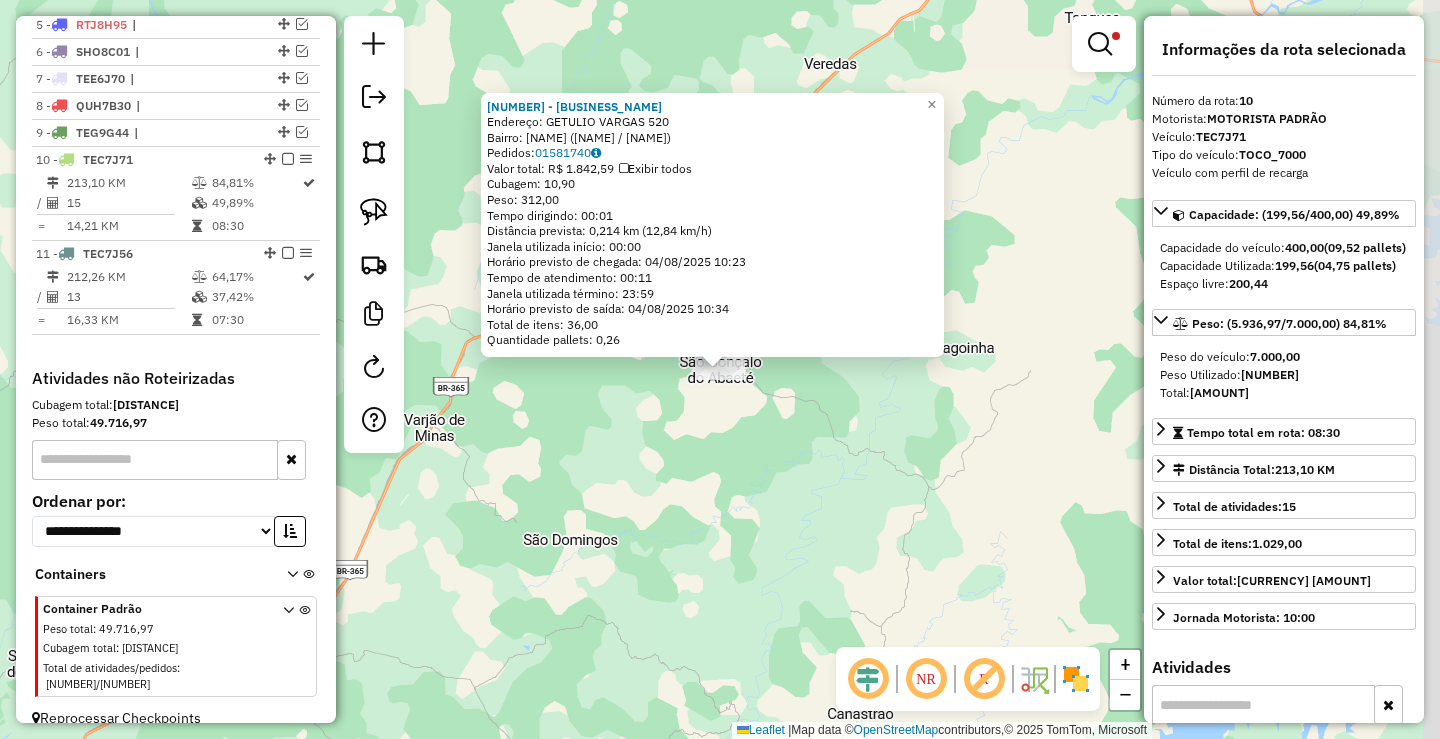 scroll, scrollTop: 867, scrollLeft: 0, axis: vertical 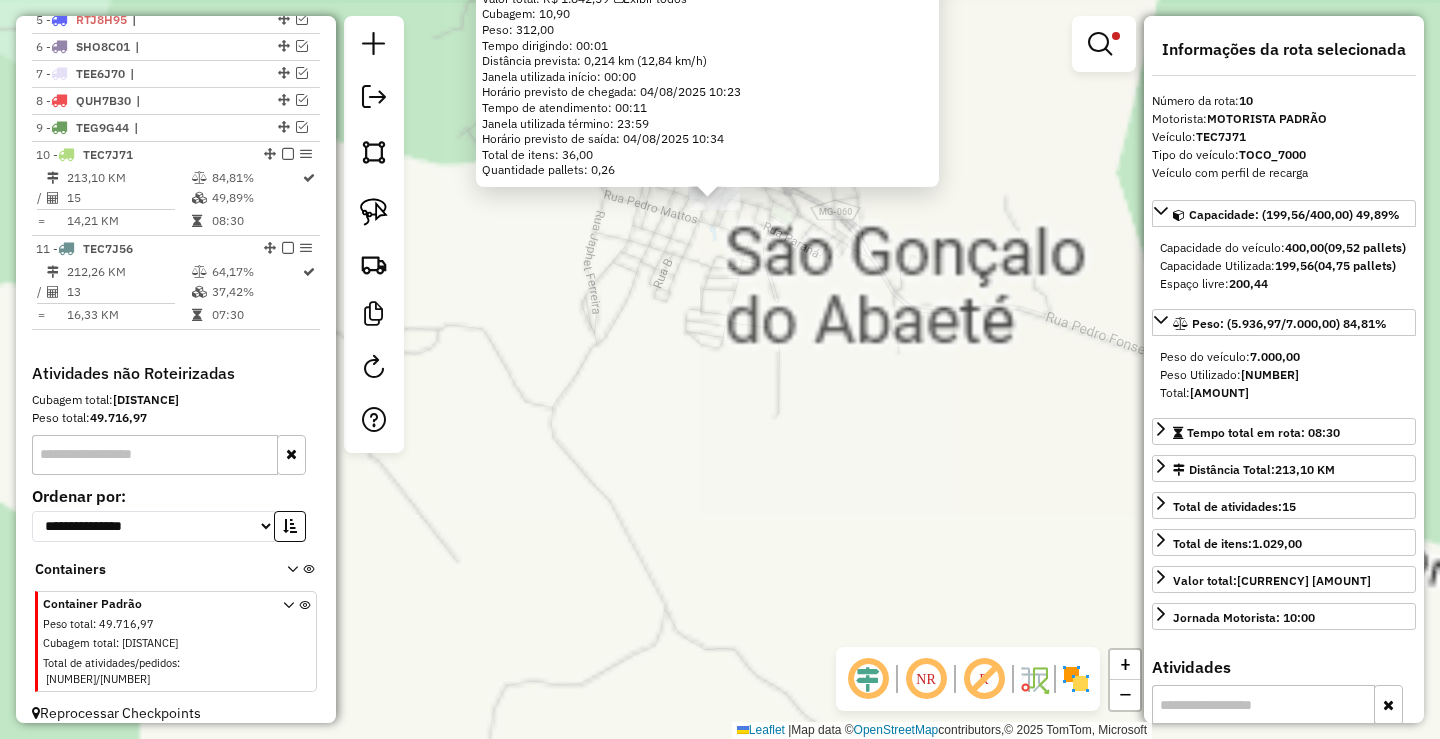 drag, startPoint x: 702, startPoint y: 340, endPoint x: 707, endPoint y: 459, distance: 119.104996 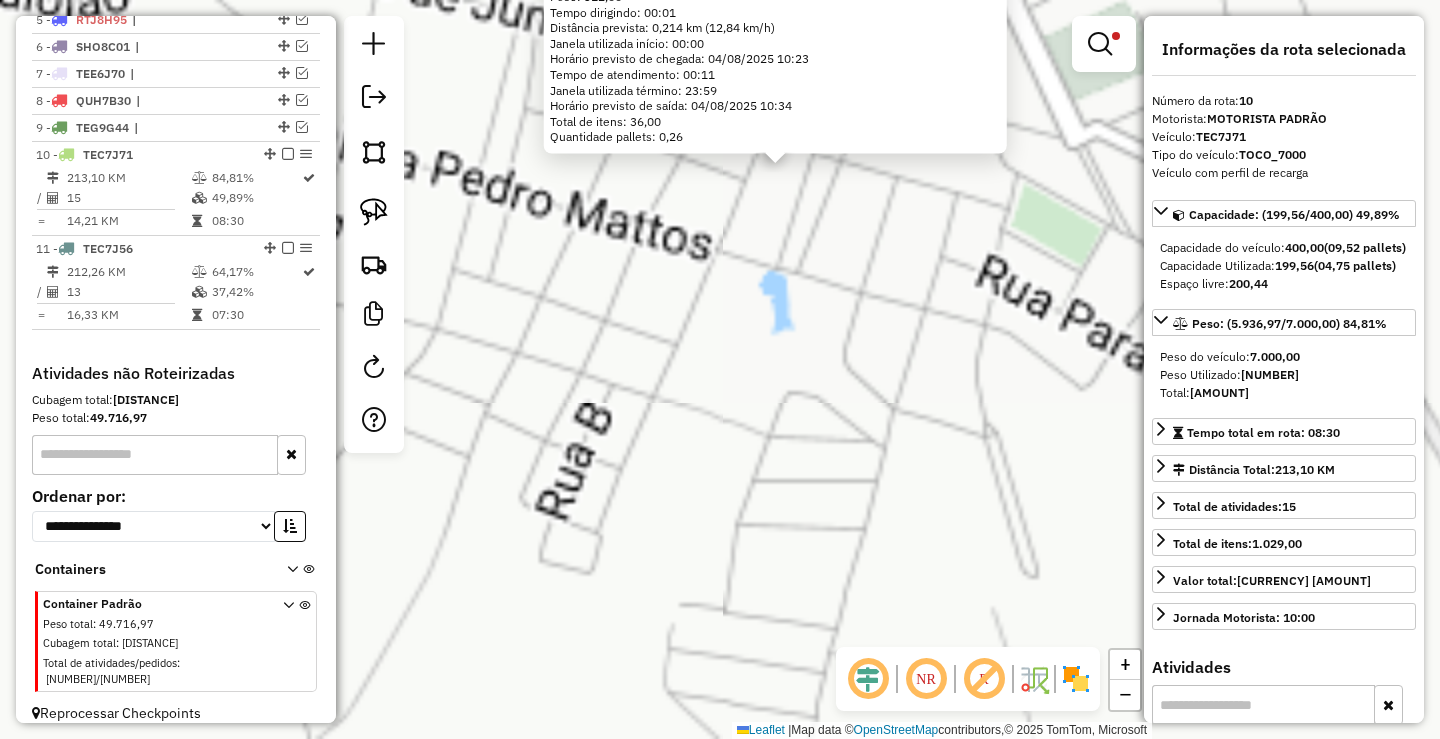 drag, startPoint x: 745, startPoint y: 293, endPoint x: 749, endPoint y: 353, distance: 60.133186 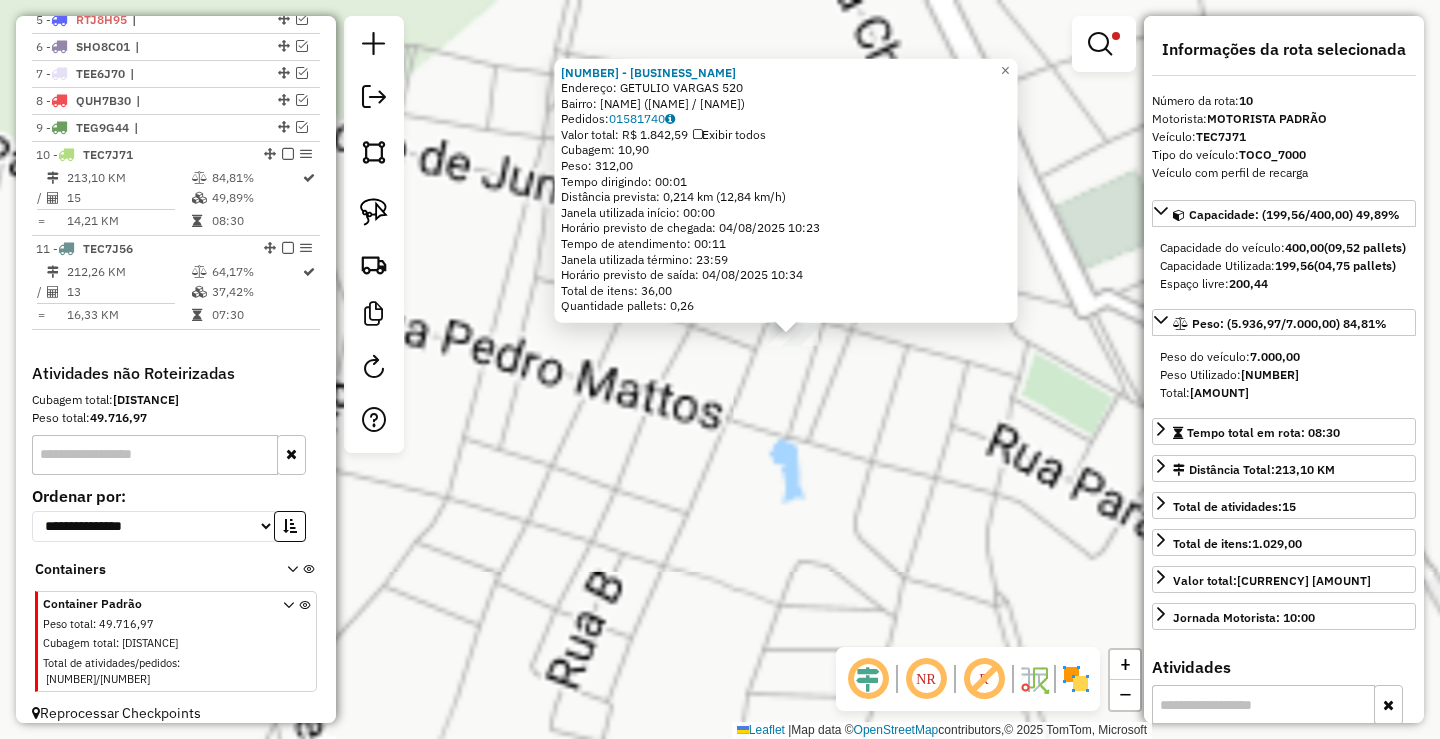 click on "[NUMBER] - [NAME]  Endereço:  [NAME] [NUMBER]   Bairro: [NEIGHBORHOOD] ([CITY] / [STATE])   Pedidos:  [NUMBER]   Valor total: R$ [PRICE]   Exibir todos   Cubagem: [PRICE]  Peso: [PRICE]  Tempo dirigindo: 00:01   Distância prevista: [PRICE] km ([PRICE] km/h)   Janela utilizada início: 00:00   Horário previsto de chegada: [DATE] [TIME]   Tempo de atendimento: 00:11   Janela utilizada término: 23:59   Horário previsto de saída: [DATE] [TIME]   Total de itens: [PRICE]   Quantidade pallets: [PRICE]  × Limpar filtros Janela de atendimento Grade de atendimento Capacidade Transportadoras Veículos Cliente Pedidos  Rotas Selecione os dias de semana para filtrar as janelas de atendimento  Seg   Ter   Qua   Qui   Sex   Sáb   Dom  Informe o período da janela de atendimento: De: Até:  Filtrar exatamente a janela do cliente  Considerar janela de atendimento padrão  Selecione os dias de semana para filtrar as grades de atendimento  Seg   Ter   Qua   Qui   Sex   Sáb   Dom   Peso mínimo:  ****** ******  De:" 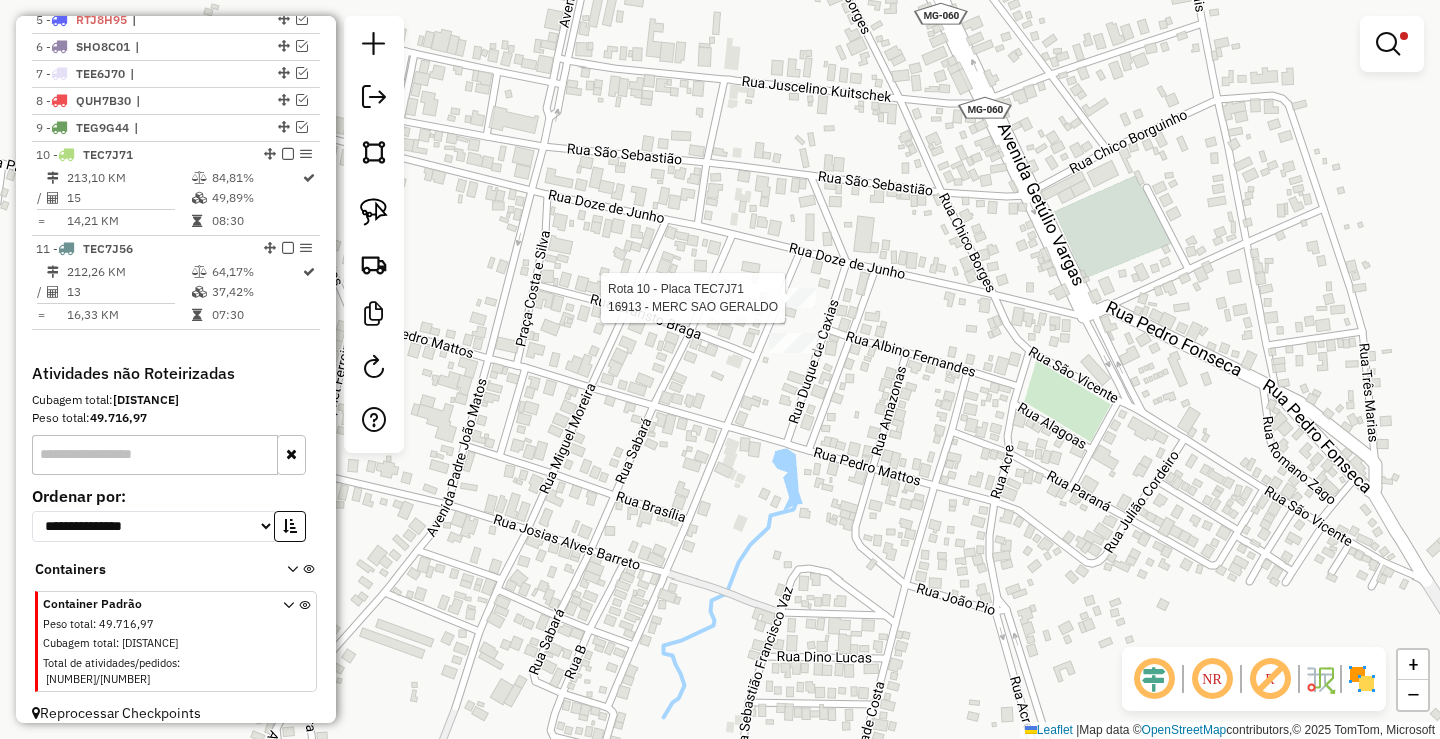 select on "**********" 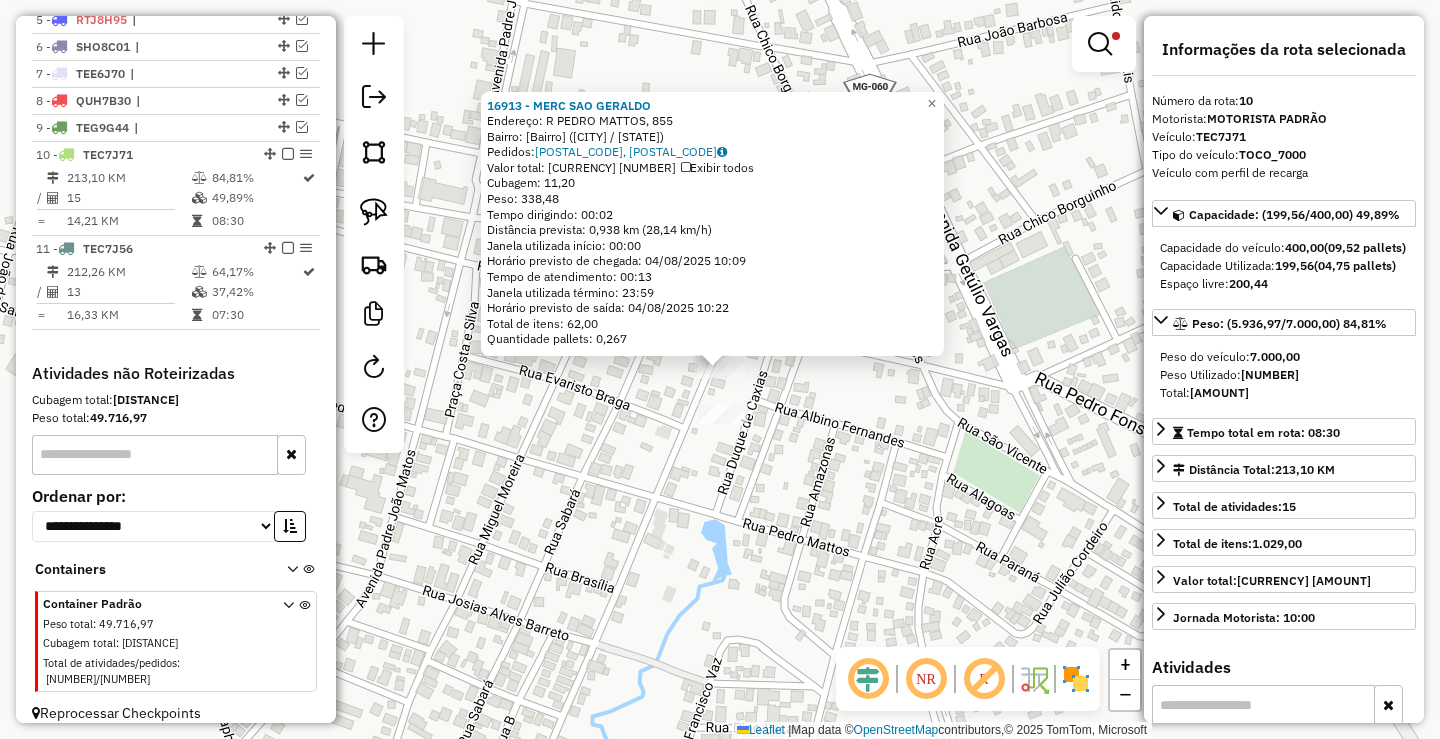 click on "[NUMBER] - [BRAND] Endereço: [STREET] [NUMBER] Bairro: [Bairro] ([CITY] / [STATE]) Pedidos: [NUMBER], [NUMBER] Valor total: [CURRENCY] [AMOUNT] Cubagem: [AMOUNT] Peso: [AMOUNT] Tempo dirigindo: [TIME] Distância prevista: [DISTANCE] ([SPEED]) Janela utilizada início: [TIME] Horário previsto de chegada: [DATE] [TIME] Tempo de atendimento: [TIME] Janela utilizada término: [TIME] Horário previsto de saída: [DATE] [TIME] Total de itens: [AMOUNT] Quantidade pallets: [AMOUNT]" 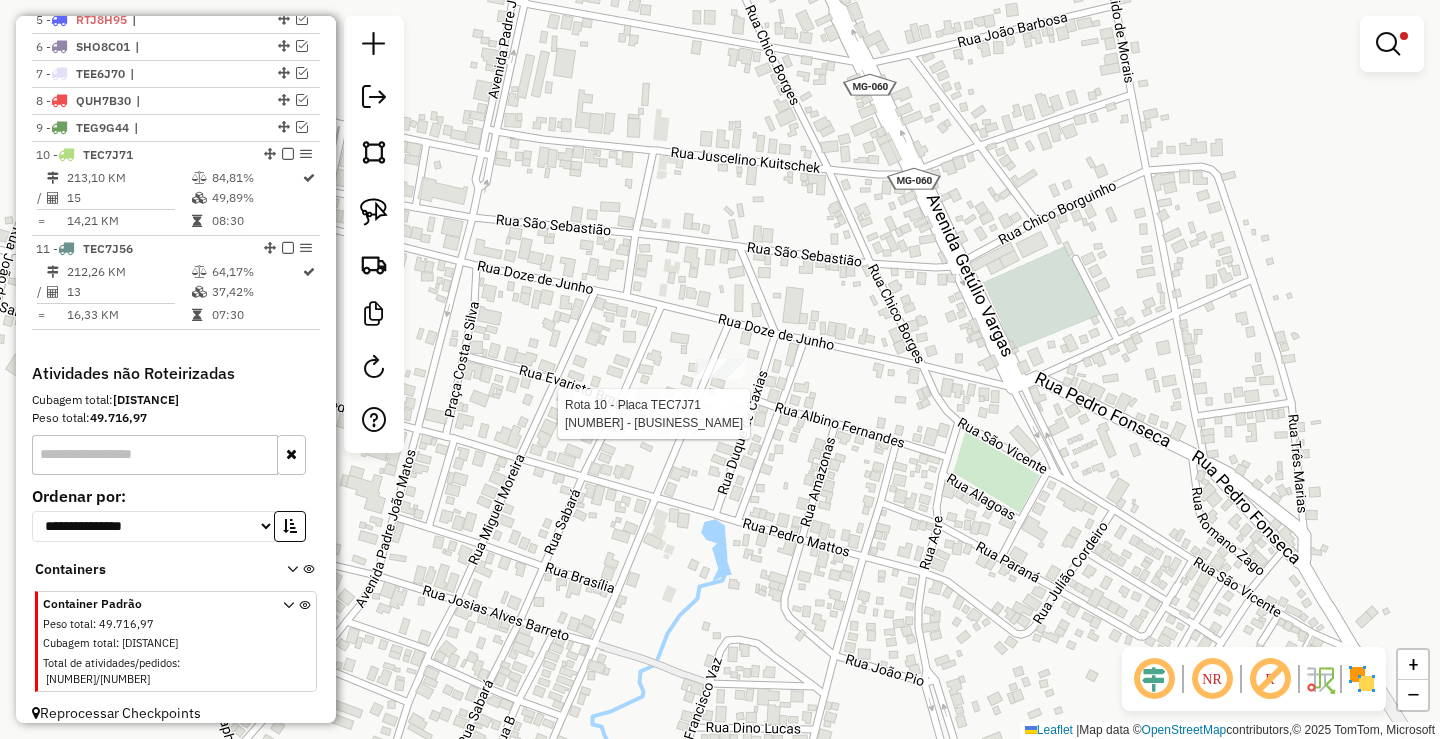select on "**********" 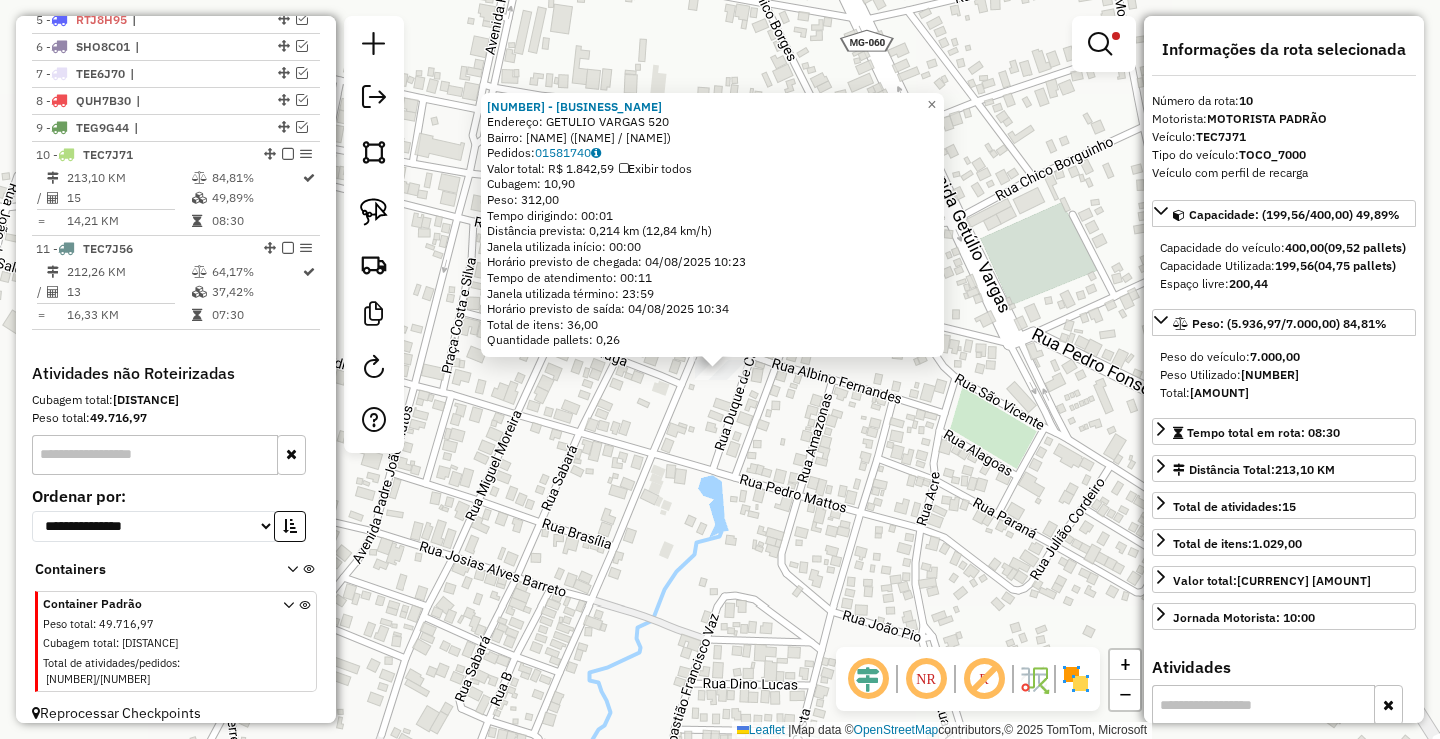 click on "[NUMBER] - [NAME]  Endereço:  [NAME] [NUMBER]   Bairro: [NEIGHBORHOOD] ([CITY] / [STATE])   Pedidos:  [NUMBER]   Valor total: R$ [PRICE]   Exibir todos   Cubagem: [PRICE]  Peso: [PRICE]  Tempo dirigindo: 00:01   Distância prevista: [PRICE] km ([PRICE] km/h)   Janela utilizada início: 00:00   Horário previsto de chegada: [DATE] [TIME]   Tempo de atendimento: 00:11   Janela utilizada término: 23:59   Horário previsto de saída: [DATE] [TIME]   Total de itens: [PRICE]   Quantidade pallets: [PRICE]  × Limpar filtros Janela de atendimento Grade de atendimento Capacidade Transportadoras Veículos Cliente Pedidos  Rotas Selecione os dias de semana para filtrar as janelas de atendimento  Seg   Ter   Qua   Qui   Sex   Sáb   Dom  Informe o período da janela de atendimento: De: Até:  Filtrar exatamente a janela do cliente  Considerar janela de atendimento padrão  Selecione os dias de semana para filtrar as grades de atendimento  Seg   Ter   Qua   Qui   Sex   Sáb   Dom   Peso mínimo:  ****** ******  De:" 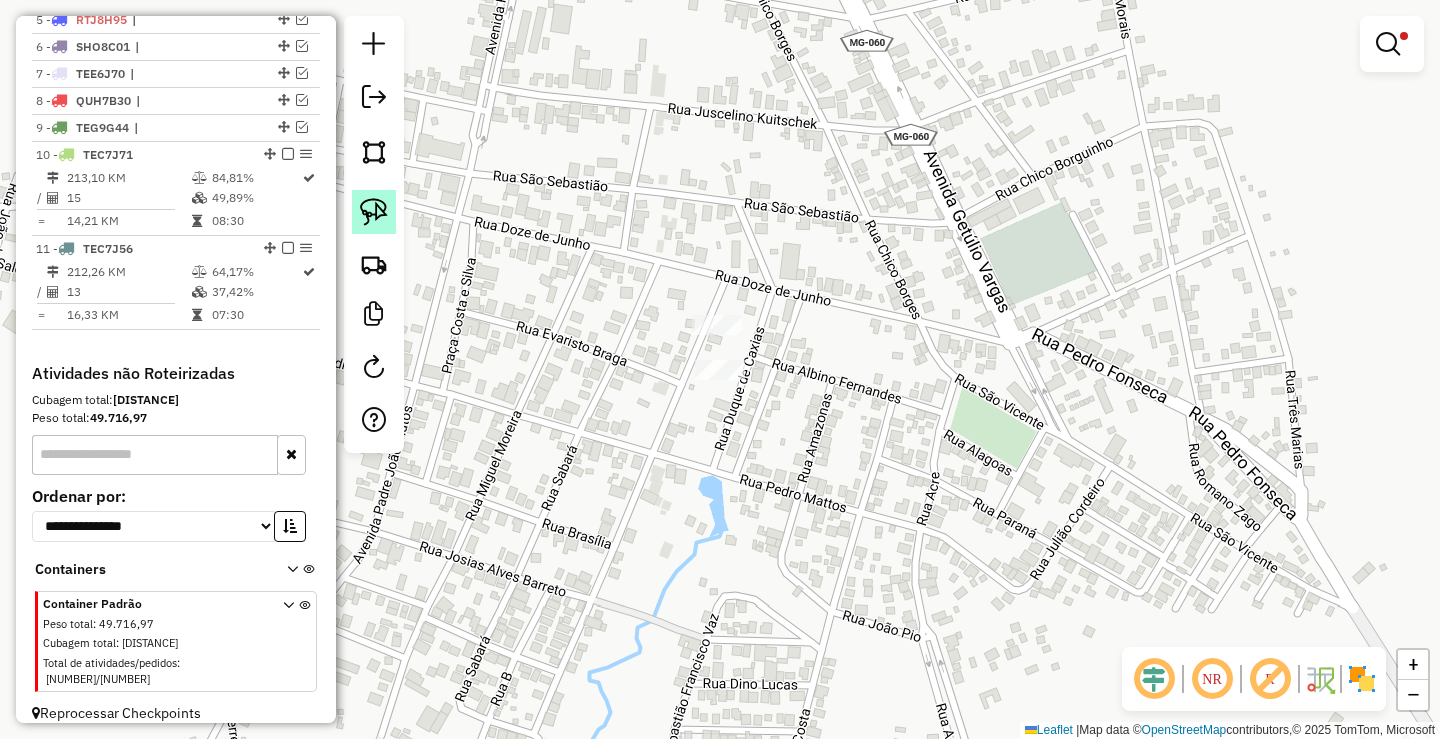 click 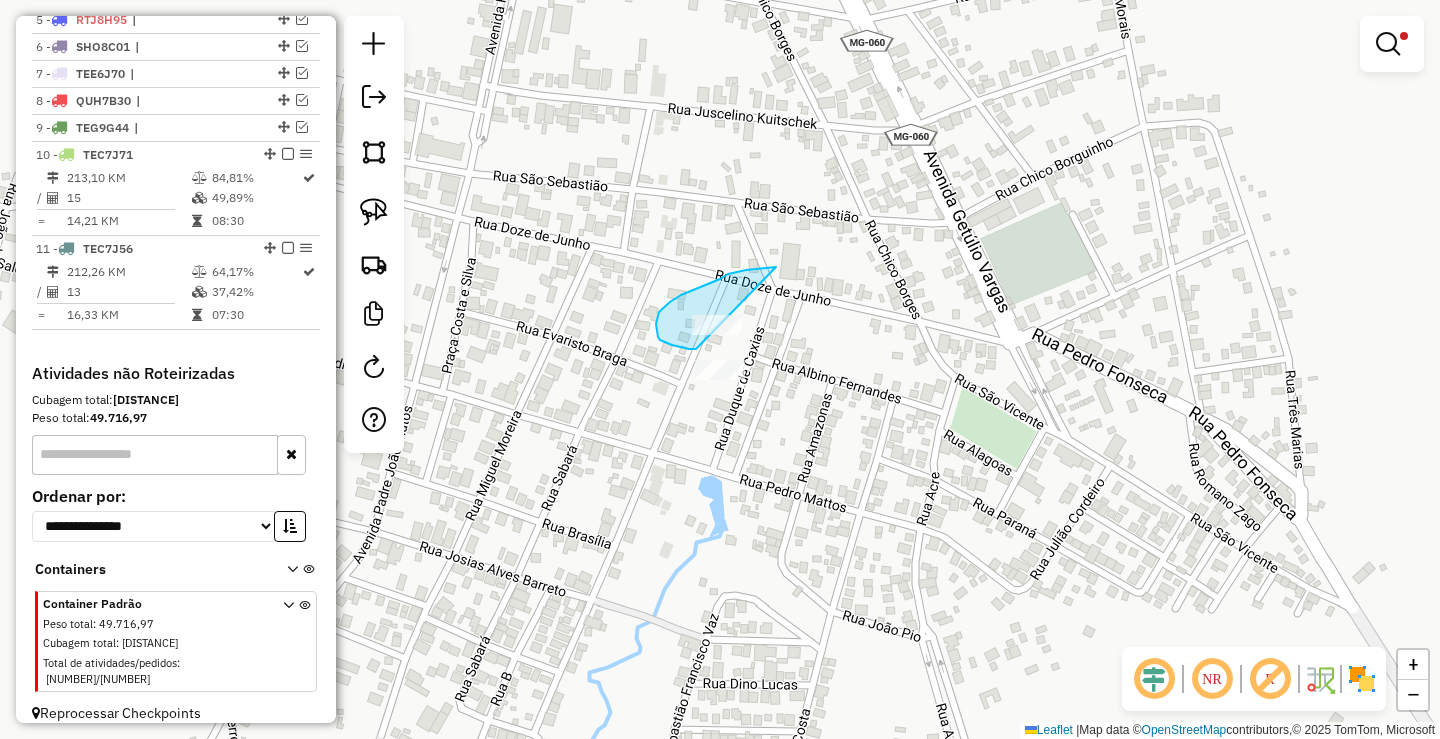 drag, startPoint x: 725, startPoint y: 276, endPoint x: 783, endPoint y: 326, distance: 76.57676 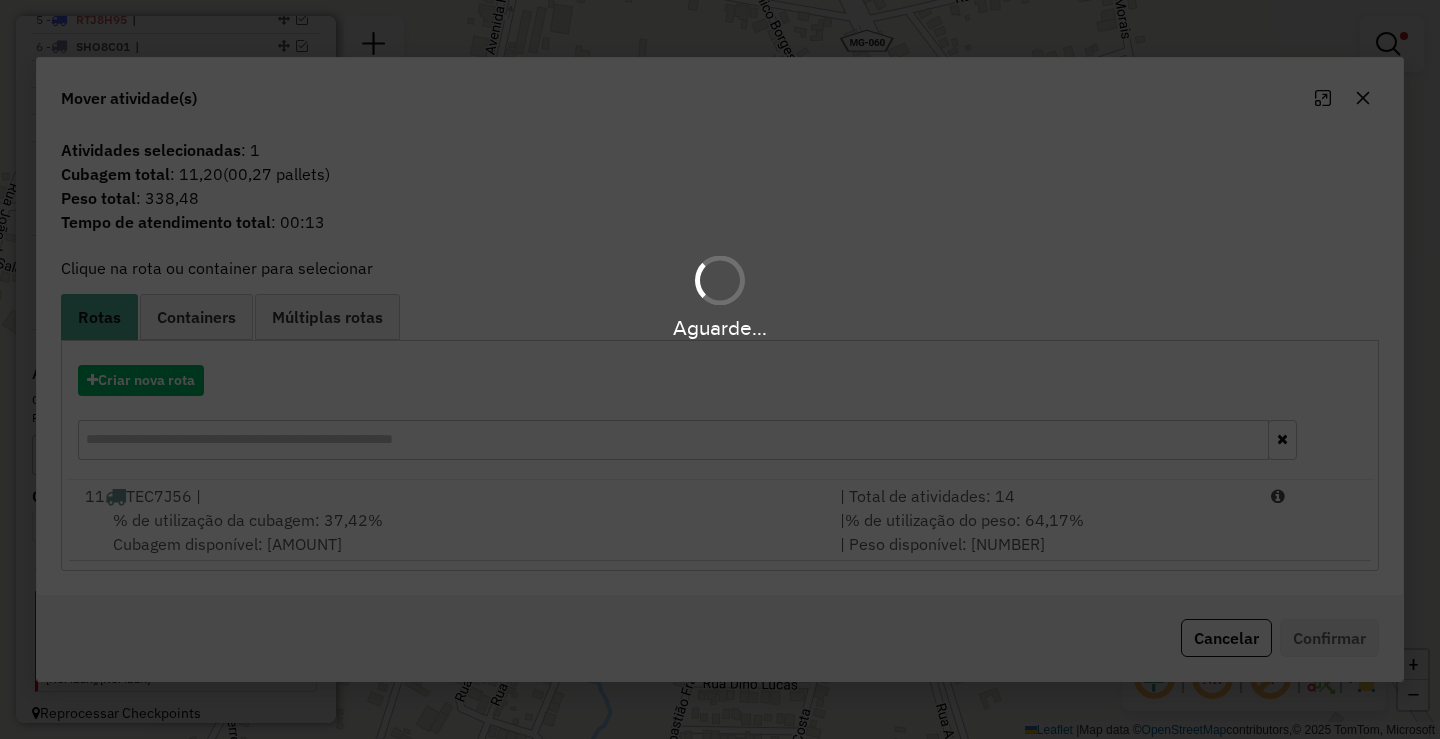 click on "Aguarde..." at bounding box center (720, 369) 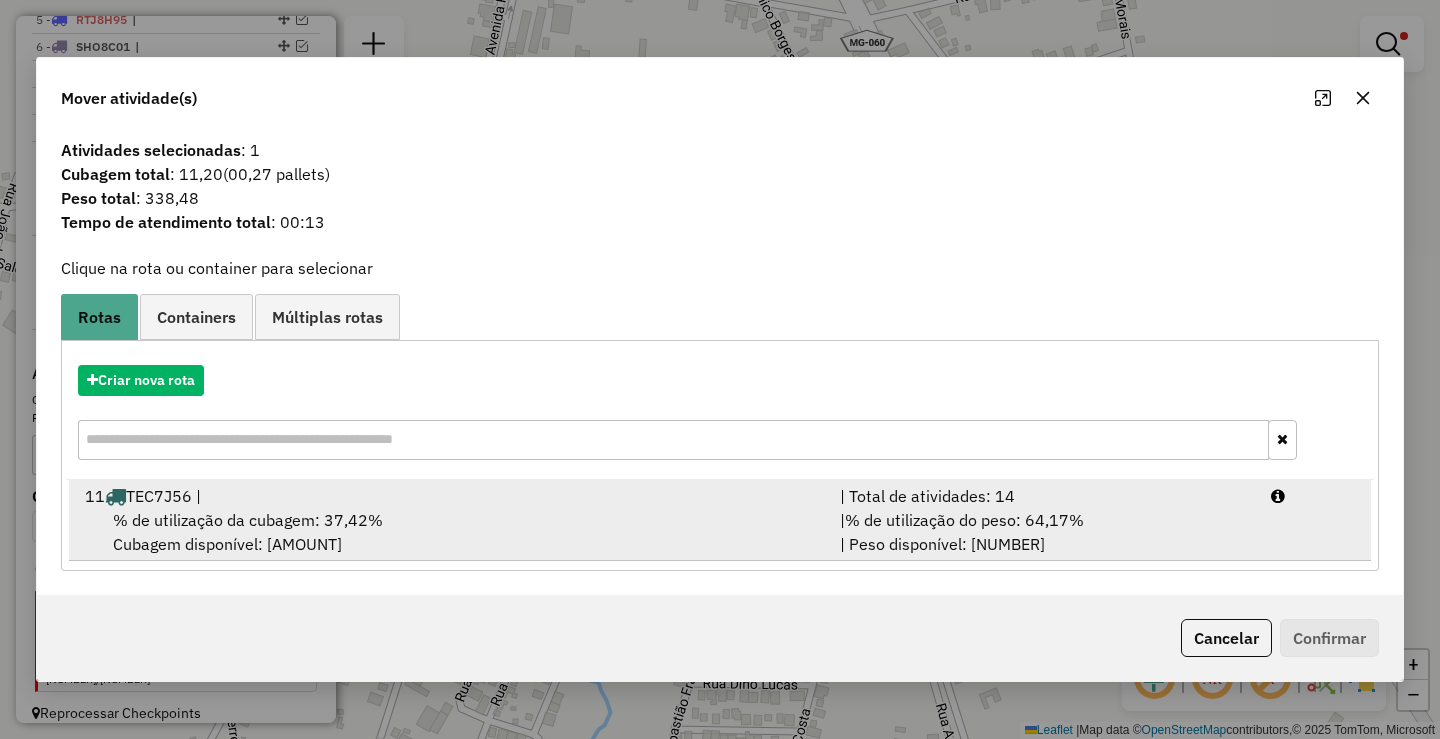 click on "| % de utilização do peso: [PERCENTAGE]% | Peso disponível: [AMOUNT]" at bounding box center [1043, 532] 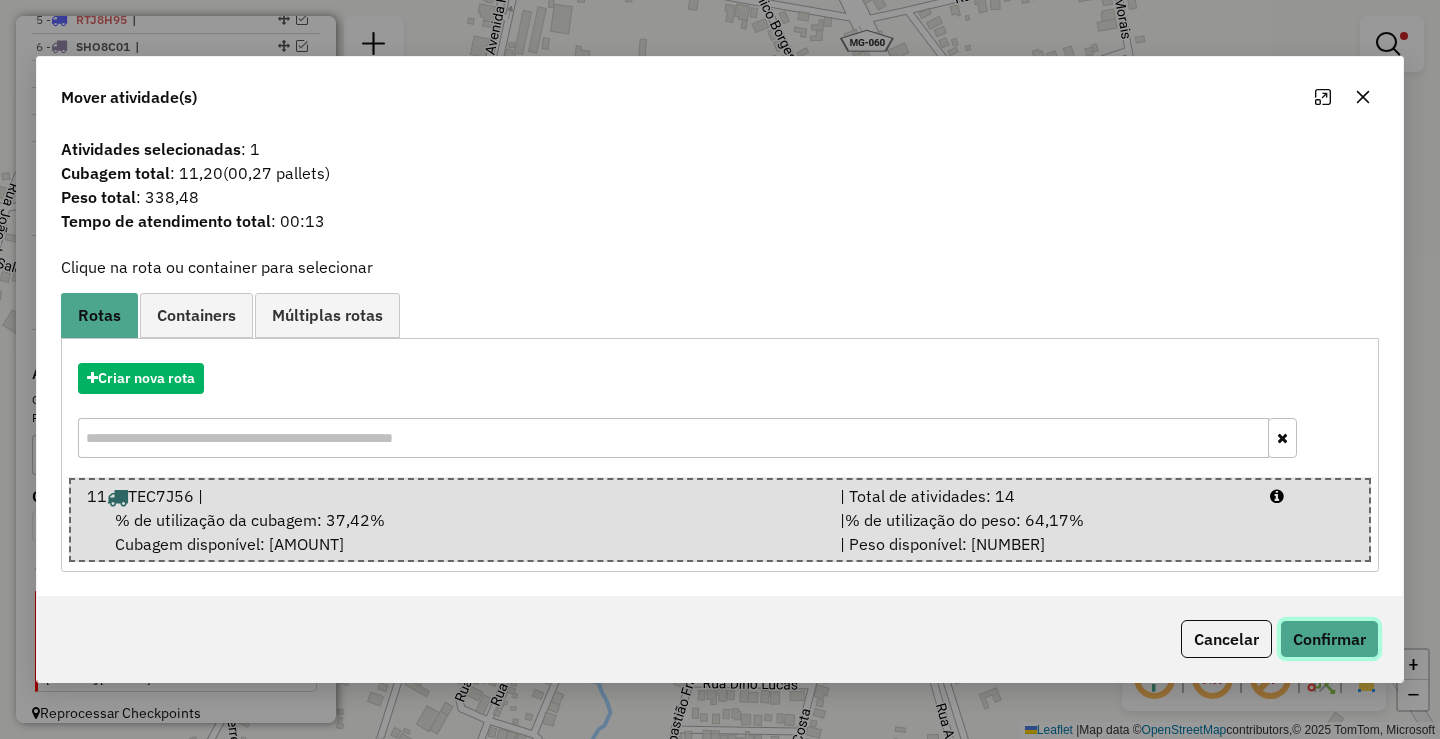 click on "Confirmar" 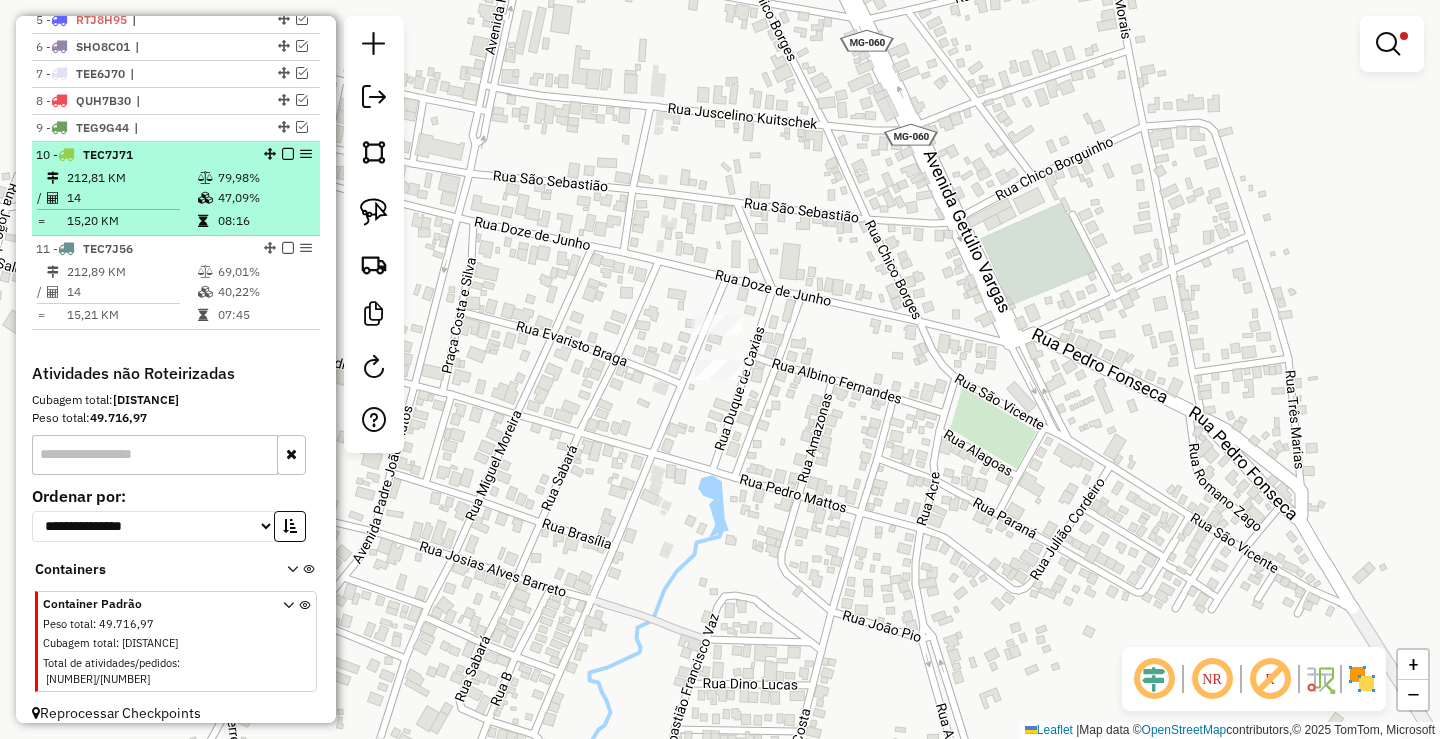 click on "[DISTANCE] KM   [PERCENTAGE]%  /  [NUMBER]   [PERCENTAGE]%     =  [DISTANCE] KM   [TIME]" at bounding box center [176, 199] 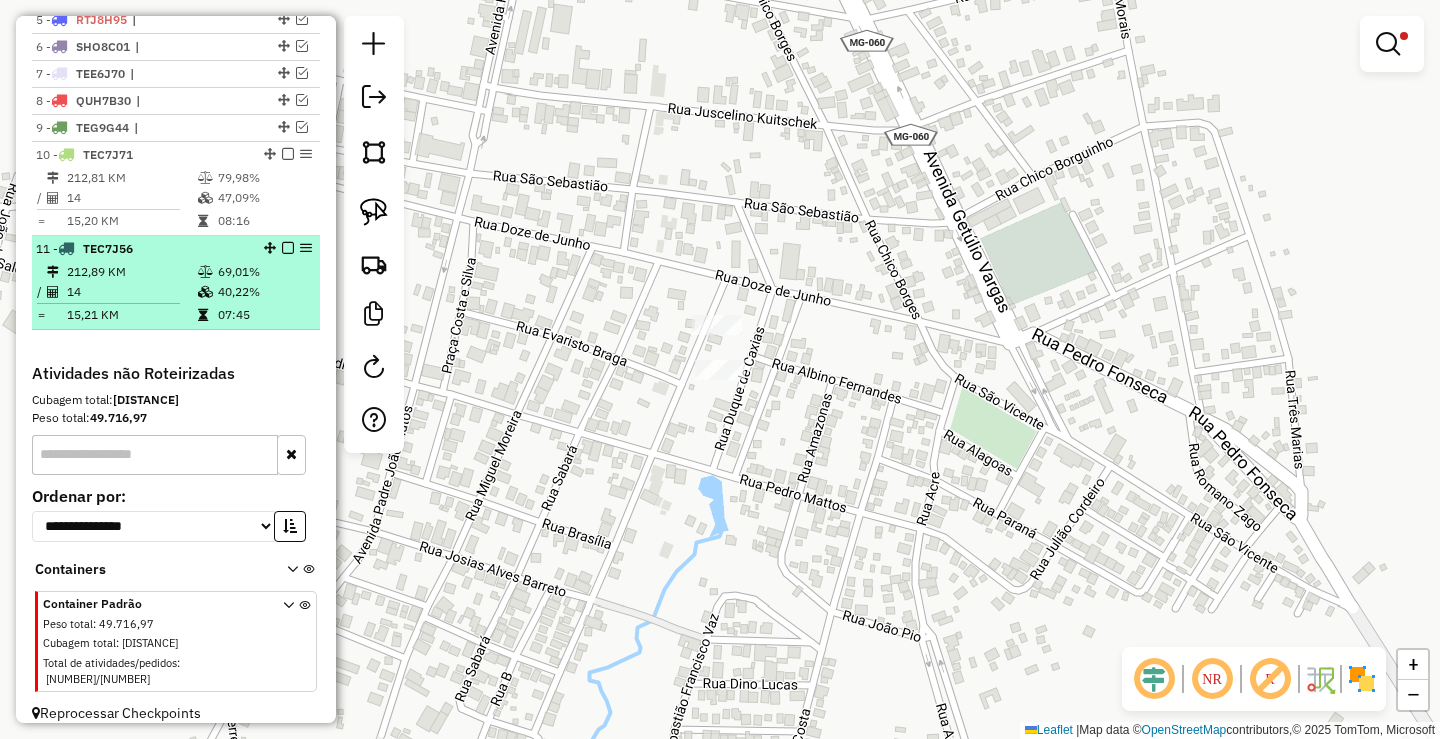 select on "**********" 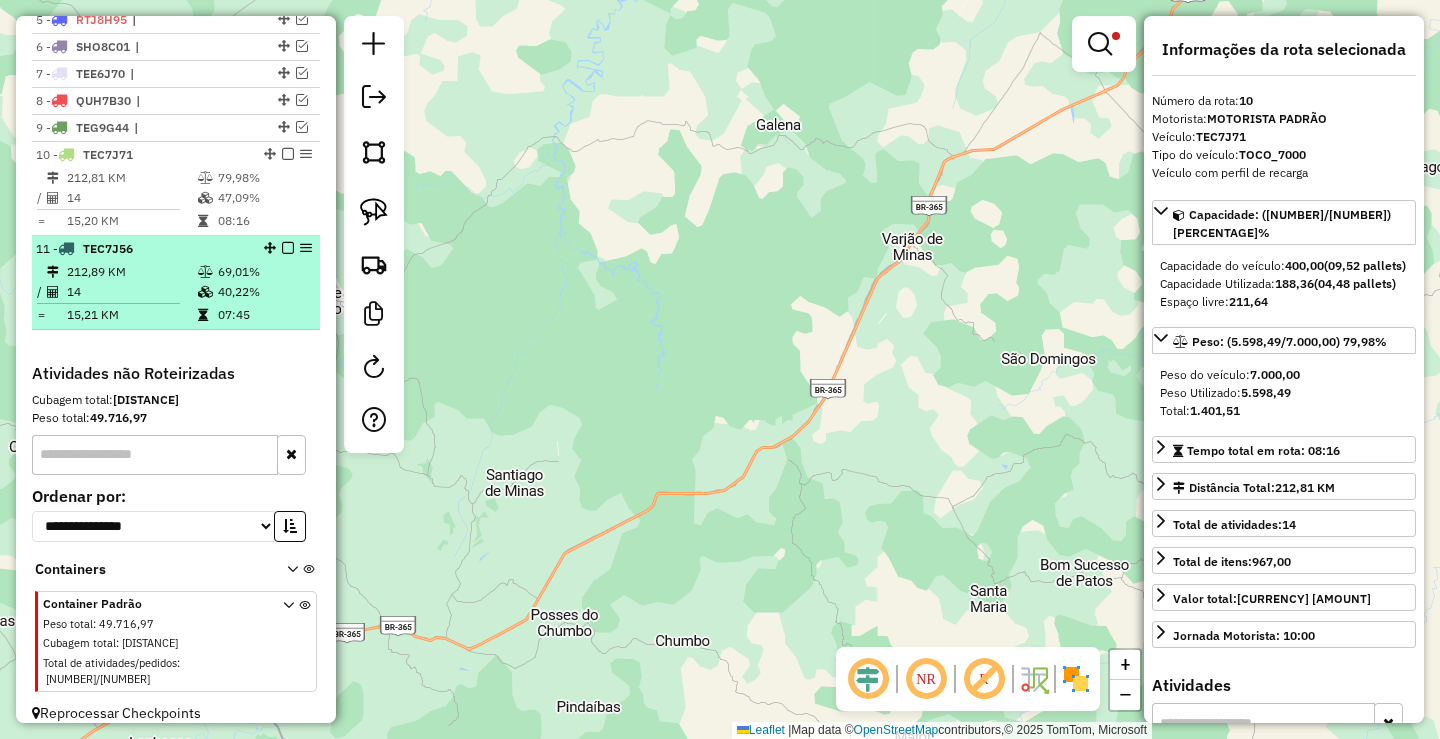 click on "40,22%" at bounding box center (264, 292) 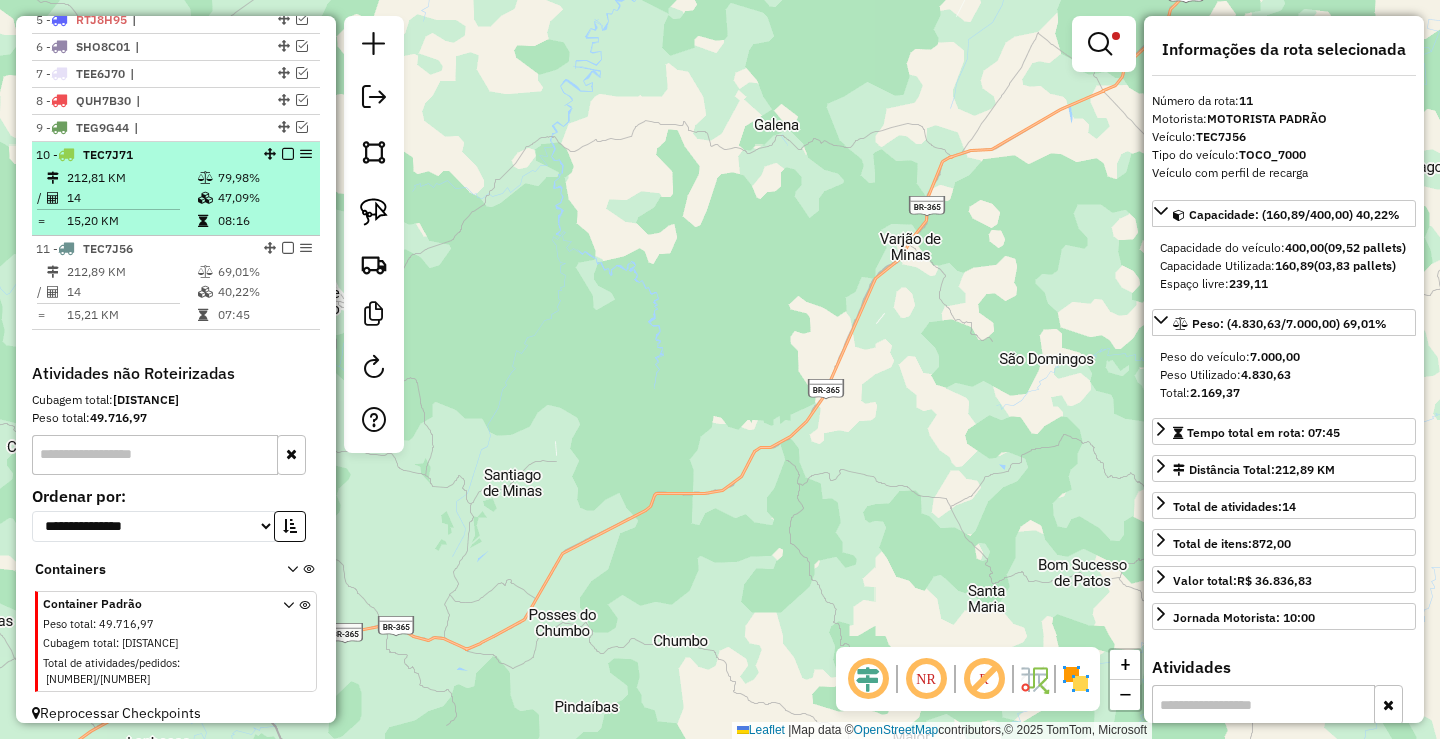 click on "08:16" at bounding box center (264, 221) 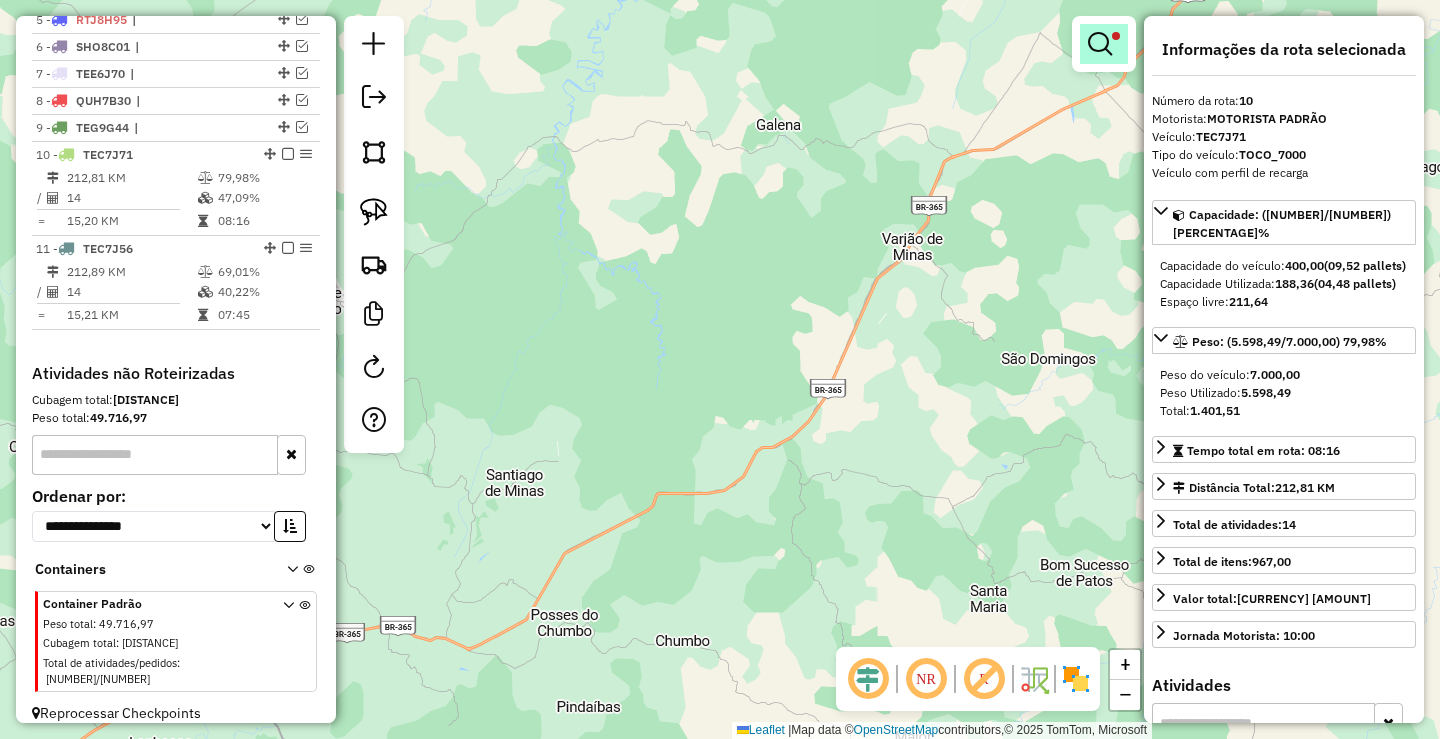 click at bounding box center (1100, 44) 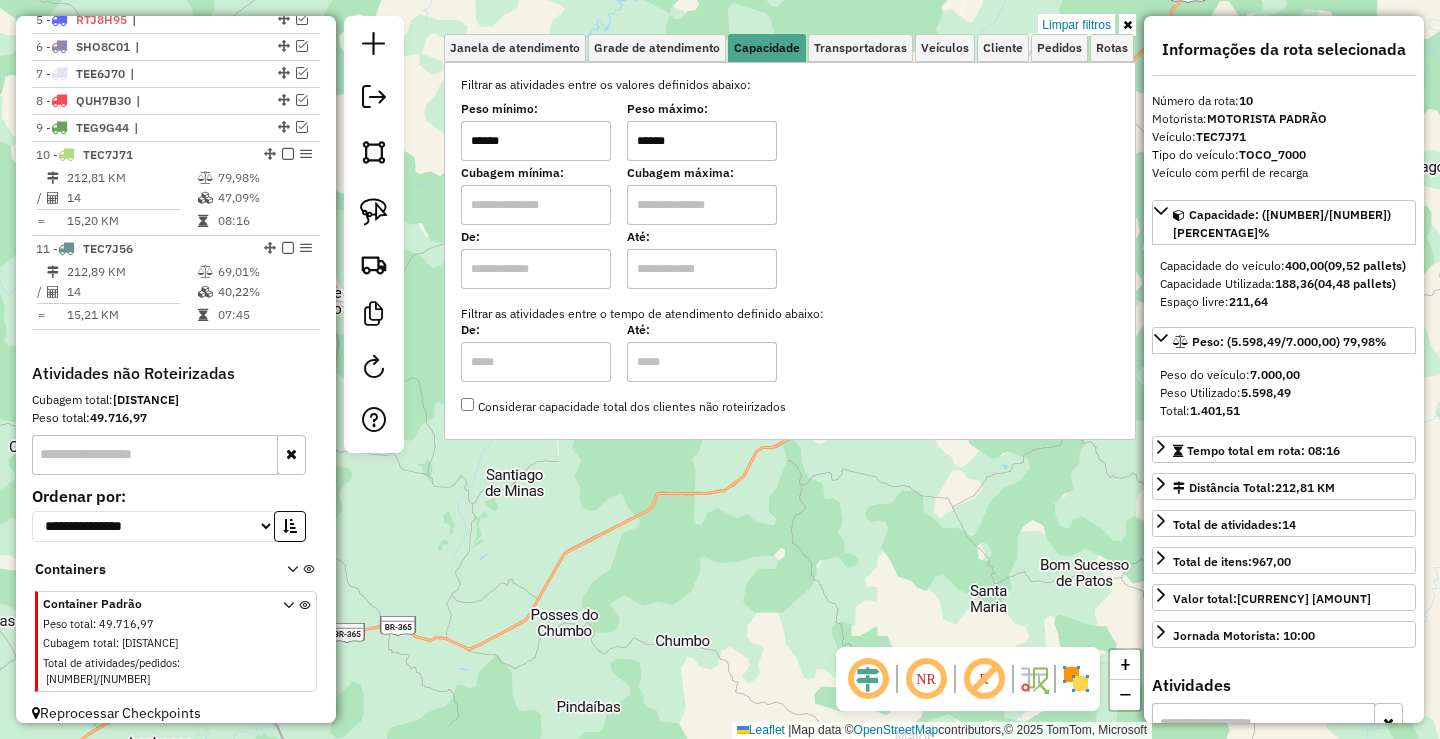 click on "******" at bounding box center (536, 141) 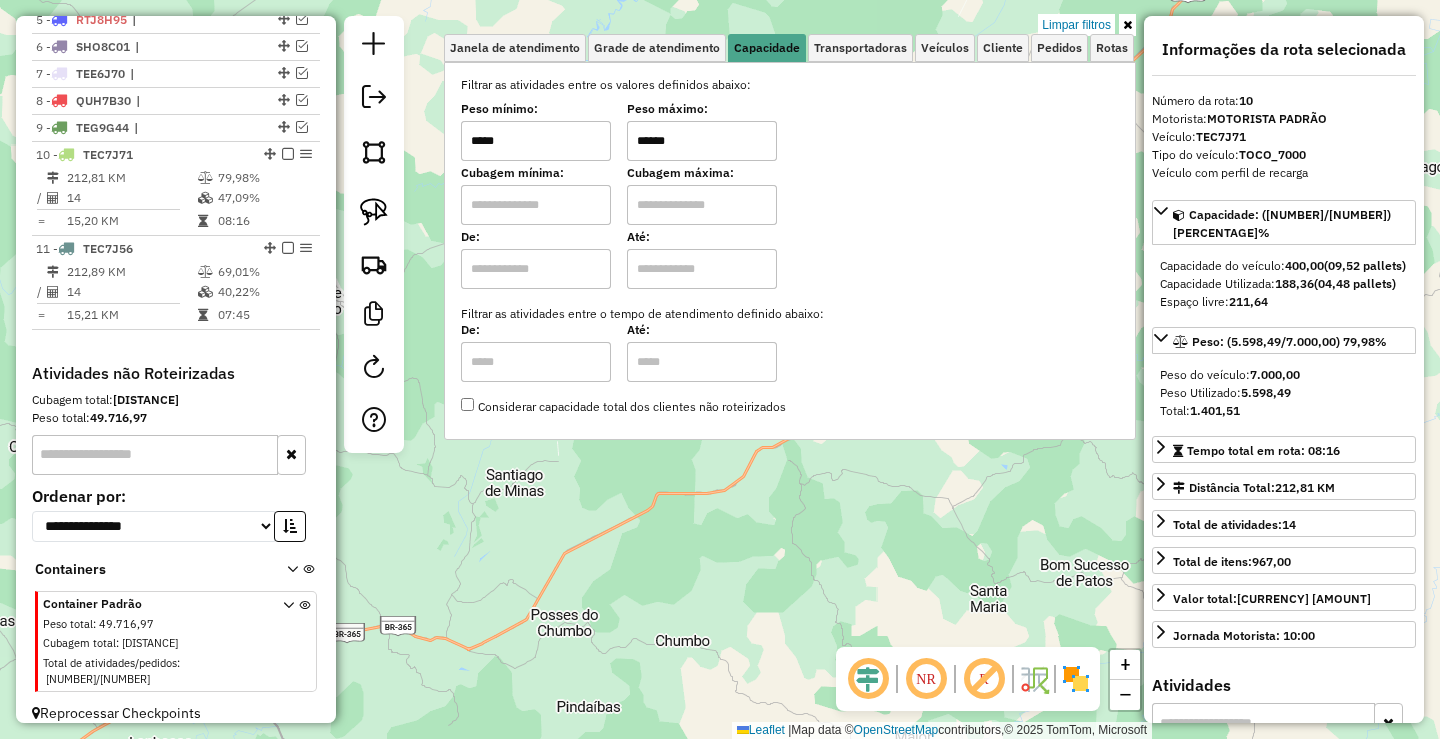 click on "******" at bounding box center [702, 141] 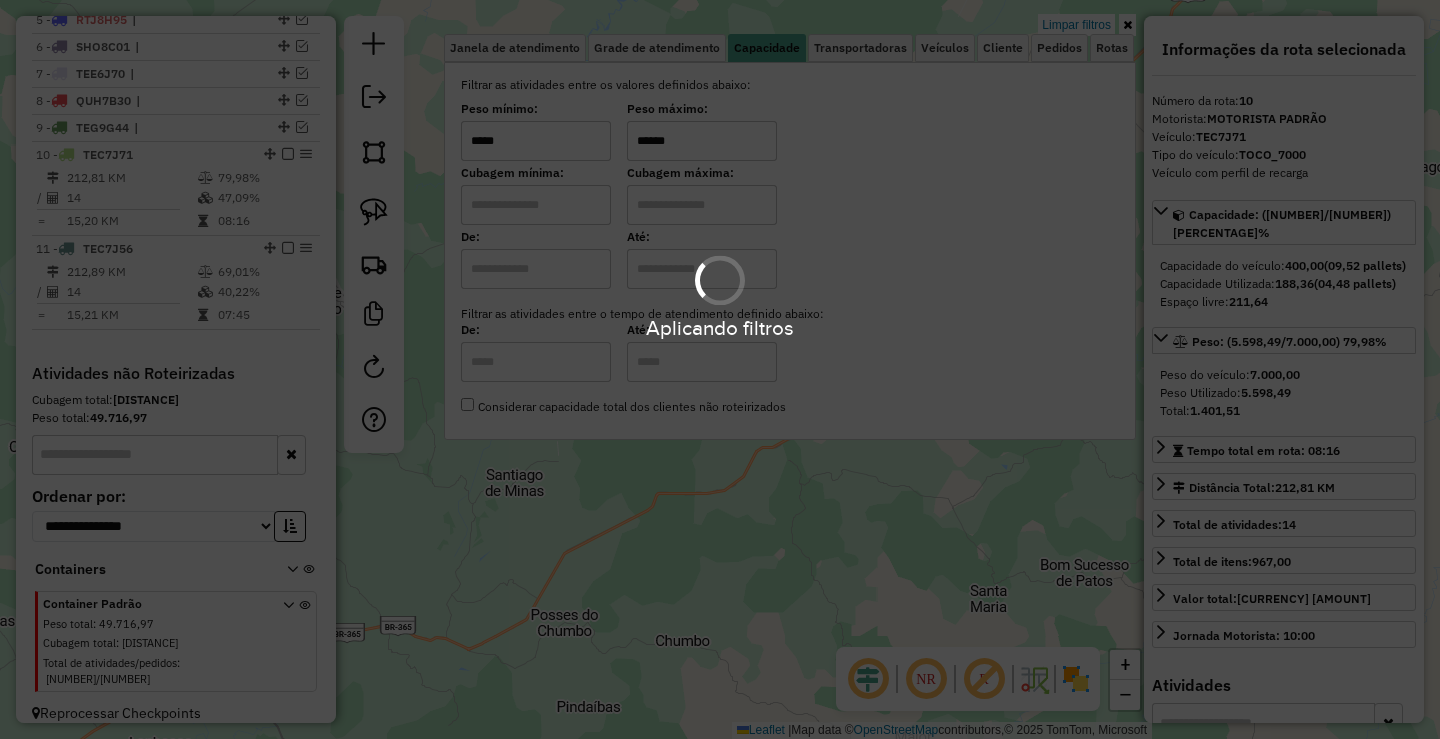 click on "Aplicando filtros" at bounding box center (720, 369) 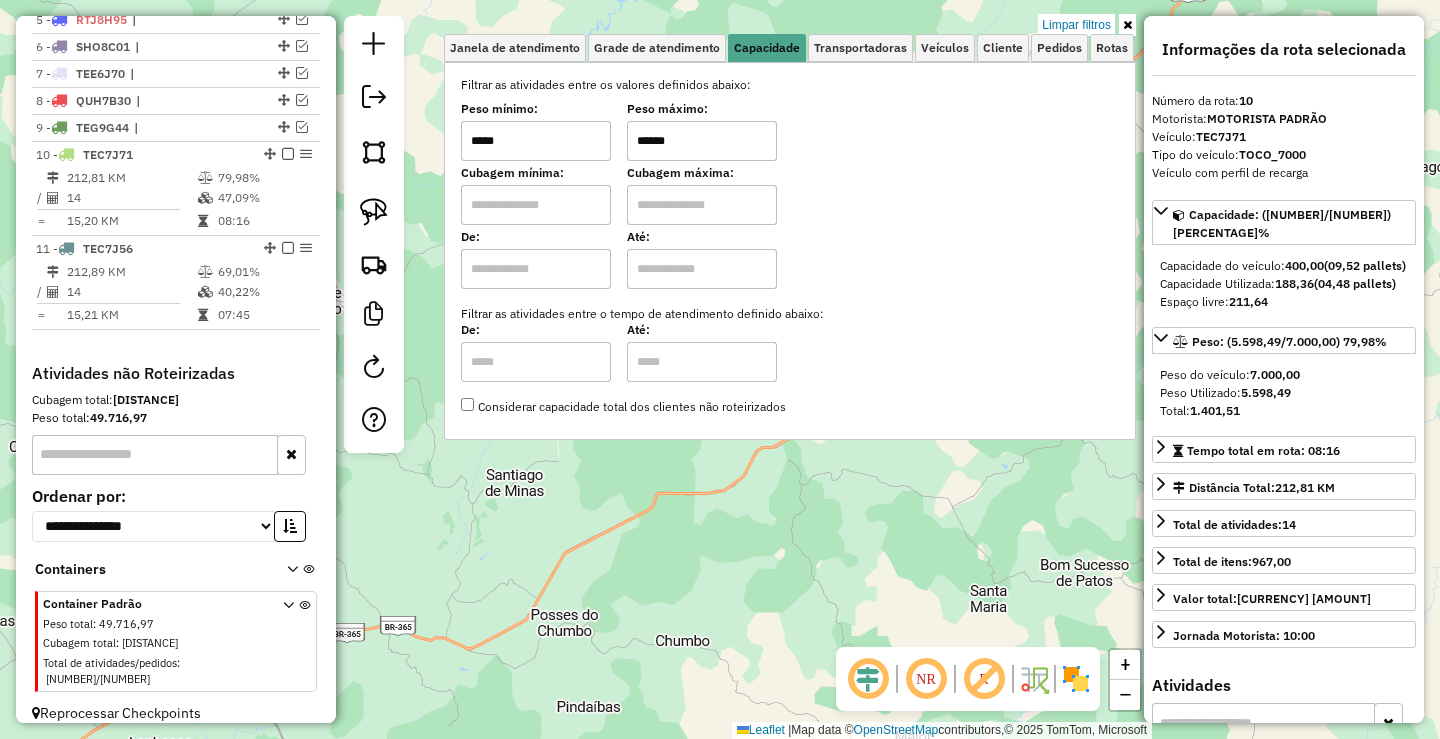 click on "*****" at bounding box center [536, 141] 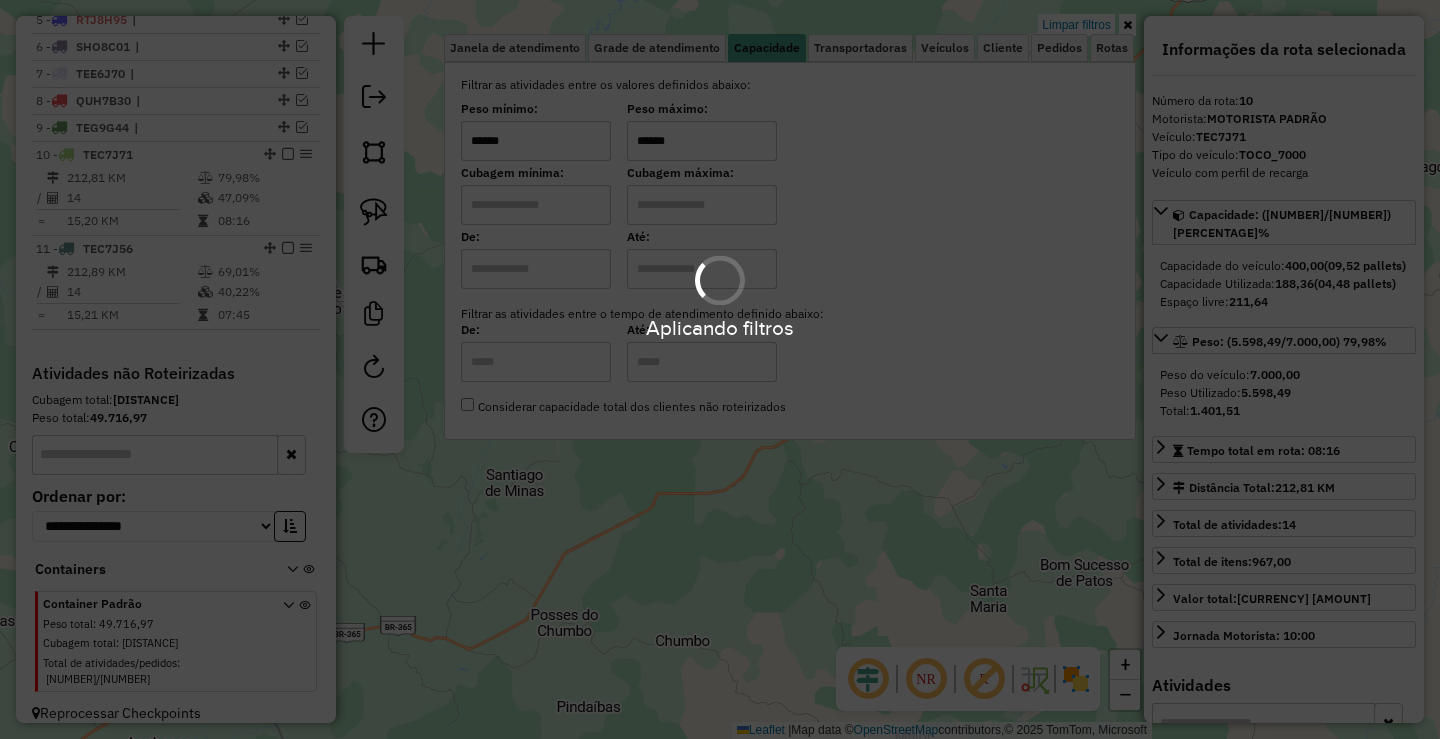 click on "Aplicando filtros  Pop-up bloqueado!  Seu navegador bloqueou automáticamente a abertura de uma nova janela.   Acesse as configurações e adicione o endereço do sistema a lista de permissão.   Fechar  Informações da Sessão [SESSION_ID] - [DATE]     Criação: [DATE]   Depósito:  [LOCATION]  Total de rotas:  [NUMBER]  Distância Total:  [DISTANCE] km  Tempo total:  [TIME]  Valor total:  R$ [PRICE]  - Total roteirizado:  R$ [PRICE]  - Total não roteirizado:  R$ [PRICE]  Total de Atividades Roteirizadas:  [NUMBER]  Total de Pedidos Roteirizados:  [NUMBER]  Peso total roteirizado:  [WEIGHT]  Cubagem total roteirizado:  [CUBAGE]  Total de Atividades não Roteirizadas:  [NUMBER]  Total de Pedidos não Roteirizados:  [NUMBER] Total de caixas por viagem:  [CUBAGE] /   [NUMBER] =  [CUBAGE] Média de Atividades por viagem:  [NUMBER] /   [NUMBER] =  [NUMBER] Ocupação média da frota:  [PERCENTAGE]%   Rotas vários dias:  [NUMBER]  Clientes Priorizados NR:  [NUMBER] Rotas  Recargas: [NUMBER]   Ver rotas   Ver veículos  Finalizar todas as rotas   1 -       |" at bounding box center [720, 369] 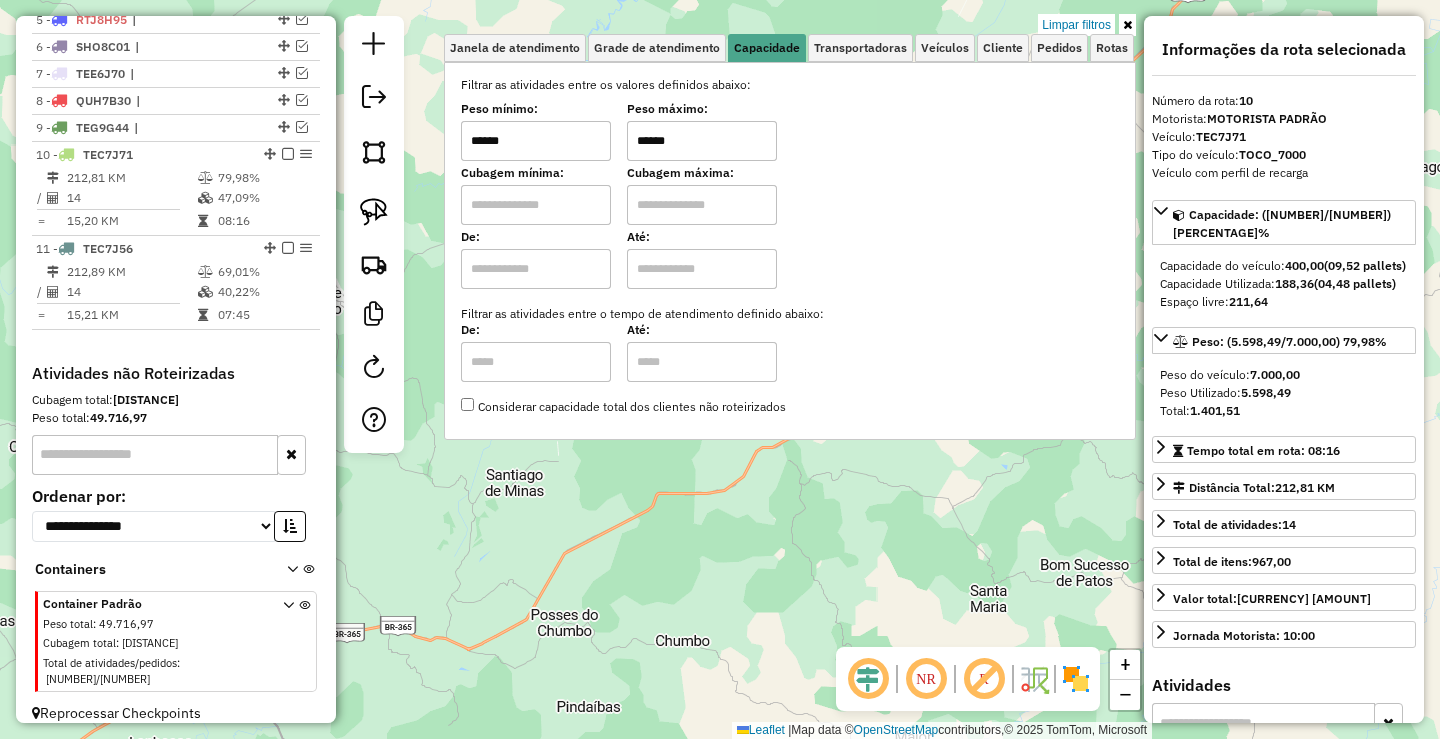 click on "******" at bounding box center (536, 141) 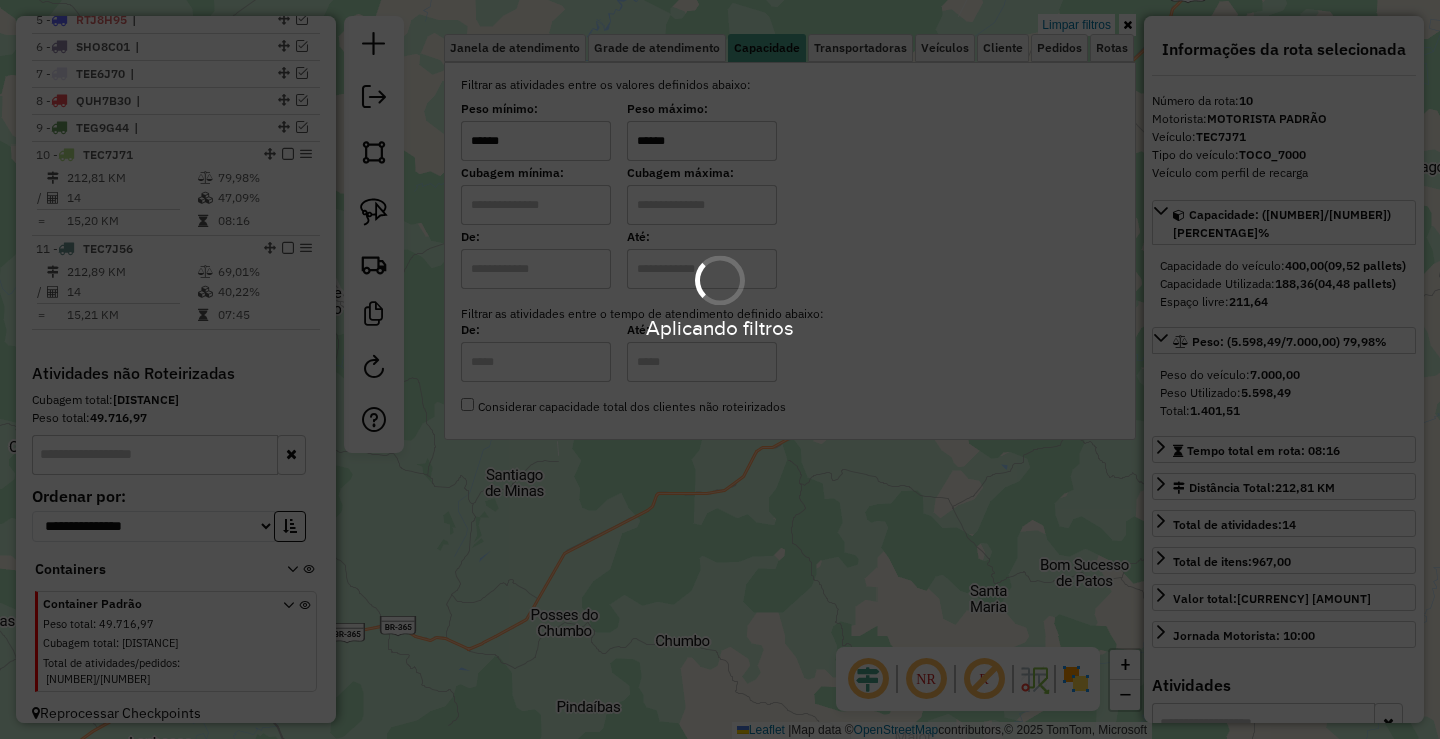 click on "Aplicando filtros  Pop-up bloqueado!  Seu navegador bloqueou automáticamente a abertura de uma nova janela.   Acesse as configurações e adicione o endereço do sistema a lista de permissão.   Fechar  Informações da Sessão [SESSION_ID] - [DATE]     Criação: [DATE]   Depósito:  [LOCATION]  Total de rotas:  [NUMBER]  Distância Total:  [DISTANCE] km  Tempo total:  [TIME]  Valor total:  R$ [PRICE]  - Total roteirizado:  R$ [PRICE]  - Total não roteirizado:  R$ [PRICE]  Total de Atividades Roteirizadas:  [NUMBER]  Total de Pedidos Roteirizados:  [NUMBER]  Peso total roteirizado:  [WEIGHT]  Cubagem total roteirizado:  [CUBAGE]  Total de Atividades não Roteirizadas:  [NUMBER]  Total de Pedidos não Roteirizados:  [NUMBER] Total de caixas por viagem:  [CUBAGE] /   [NUMBER] =  [CUBAGE] Média de Atividades por viagem:  [NUMBER] /   [NUMBER] =  [NUMBER] Ocupação média da frota:  [PERCENTAGE]%   Rotas vários dias:  [NUMBER]  Clientes Priorizados NR:  [NUMBER] Rotas  Recargas: [NUMBER]   Ver rotas   Ver veículos  Finalizar todas as rotas   1 -       |" at bounding box center (720, 369) 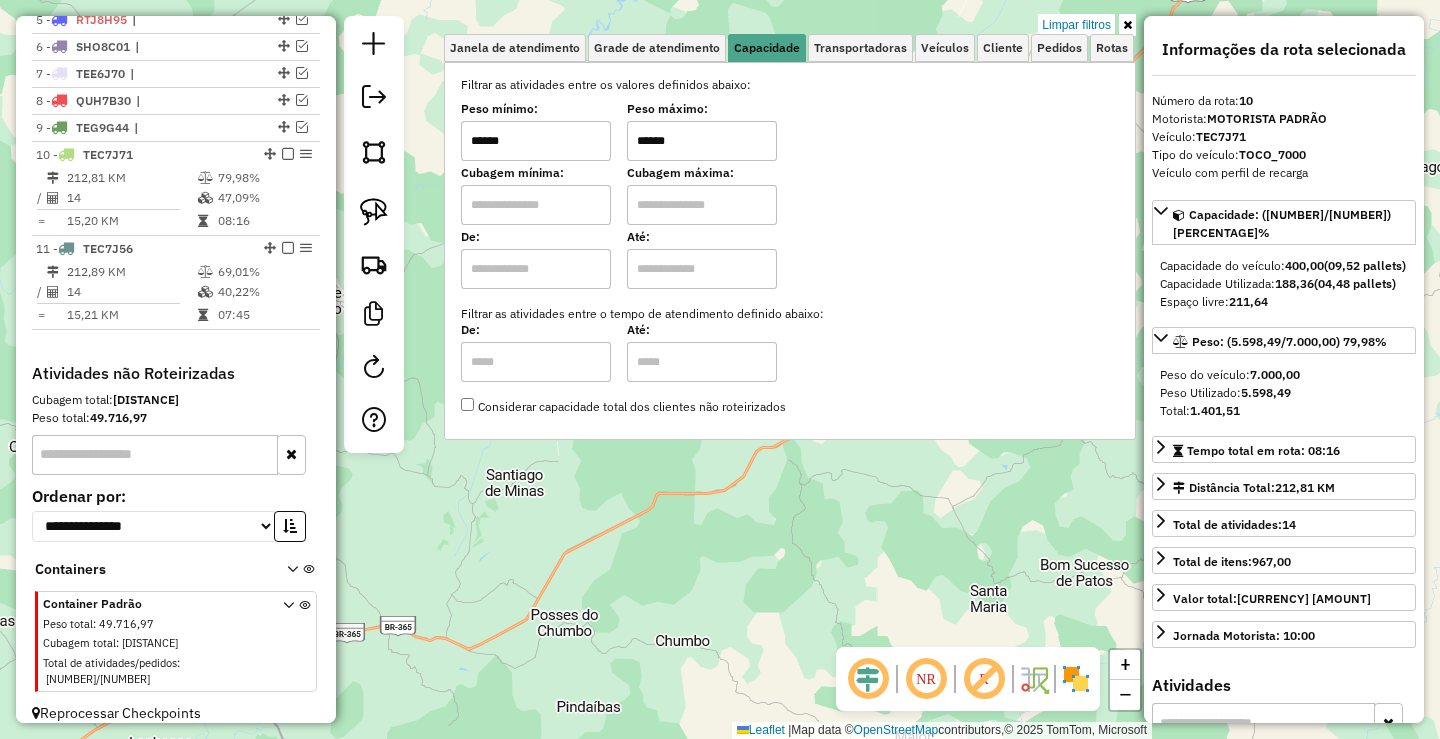 click on "******" at bounding box center (702, 141) 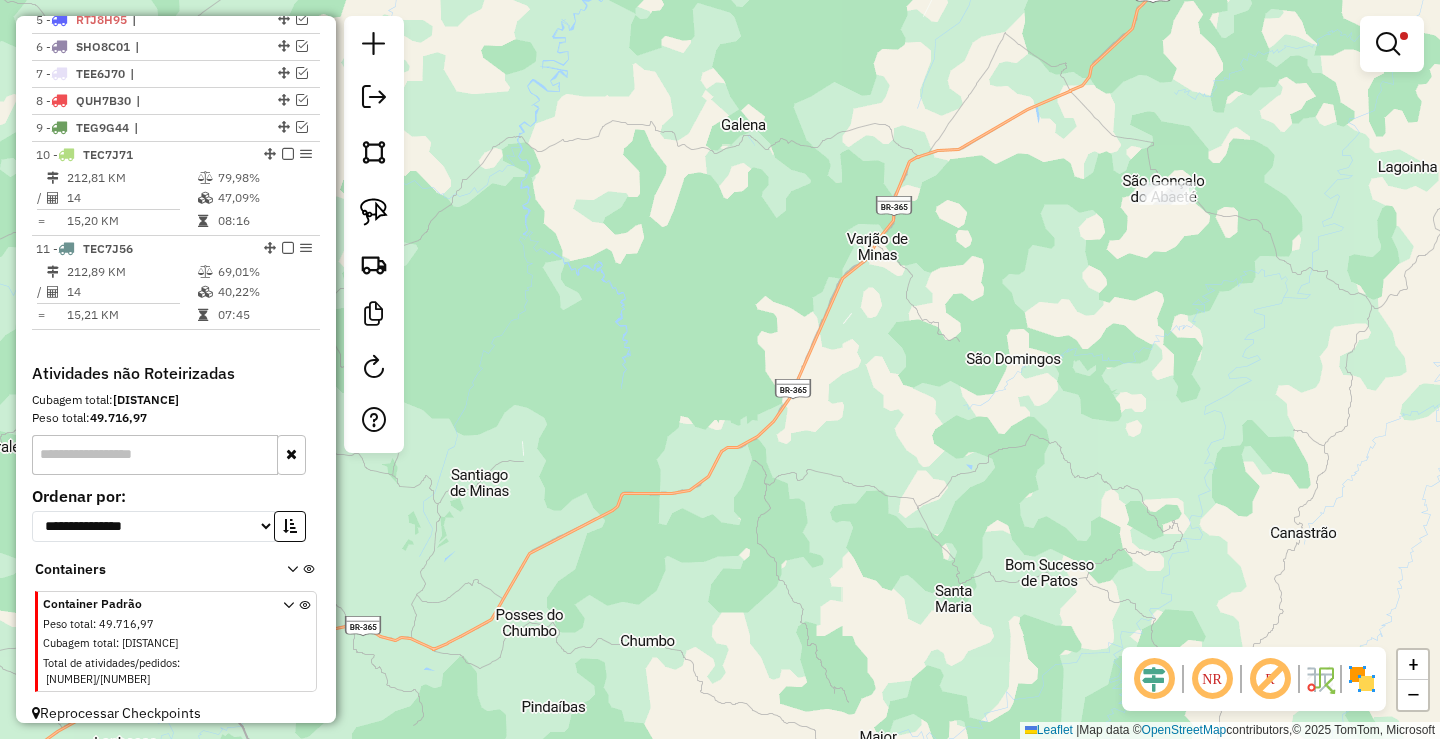 drag, startPoint x: 919, startPoint y: 435, endPoint x: 659, endPoint y: 524, distance: 274.81085 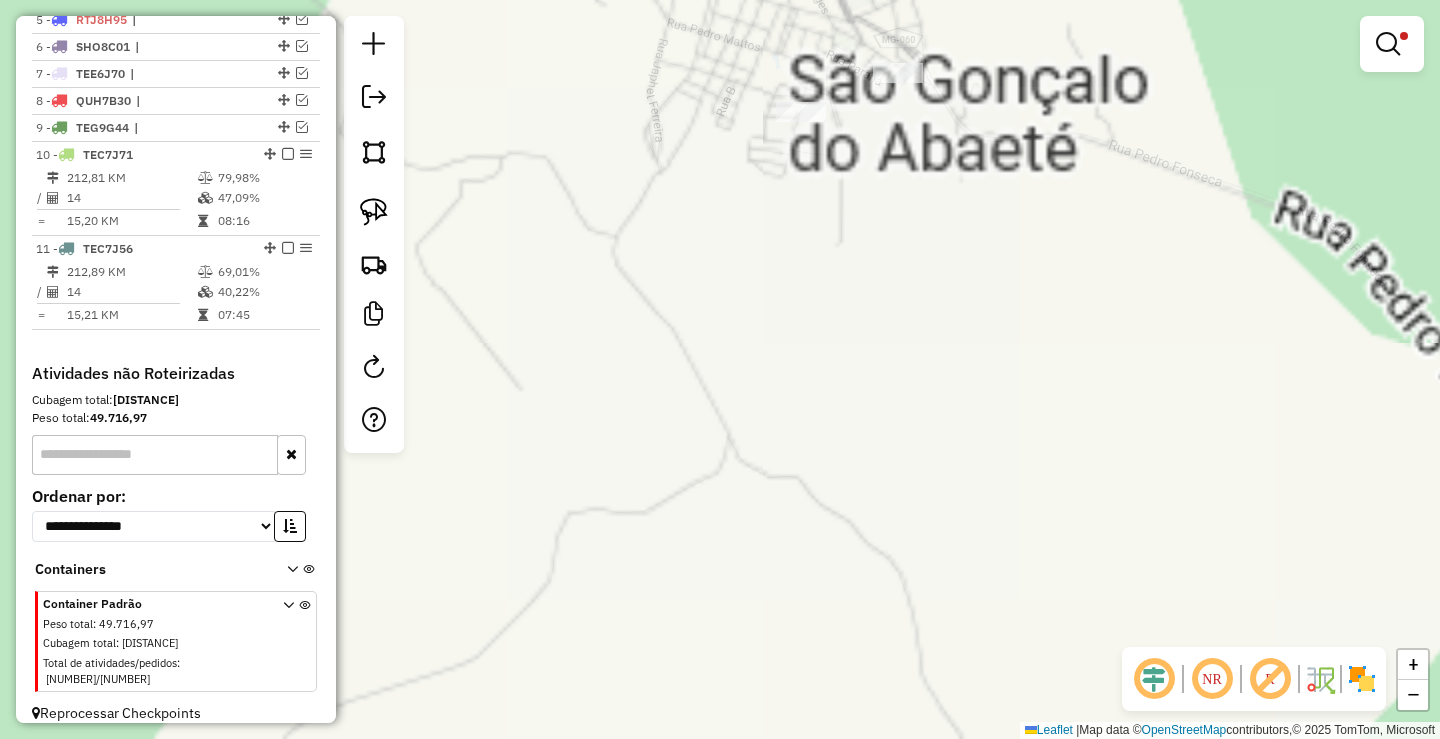 drag, startPoint x: 815, startPoint y: 282, endPoint x: 822, endPoint y: 368, distance: 86.28442 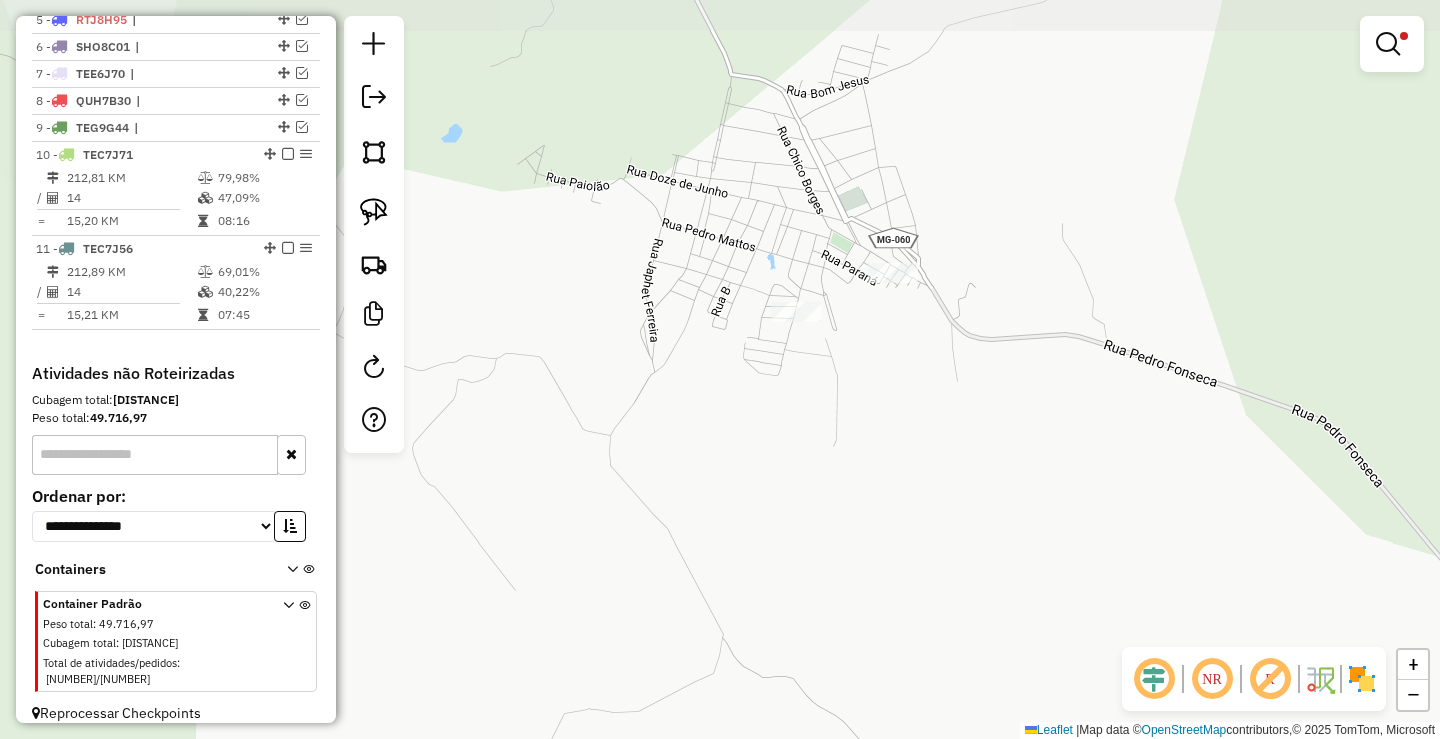 select on "**********" 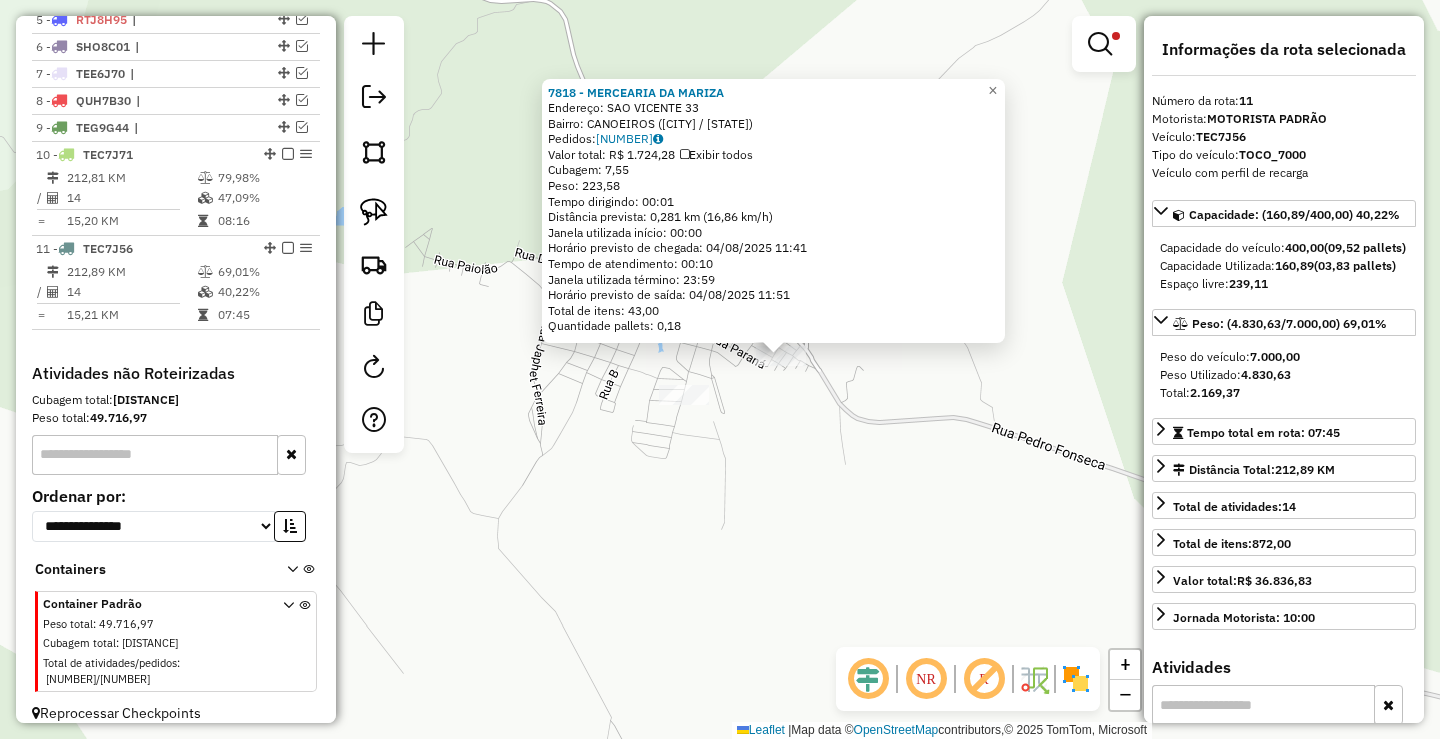 drag, startPoint x: 753, startPoint y: 487, endPoint x: 844, endPoint y: 451, distance: 97.862144 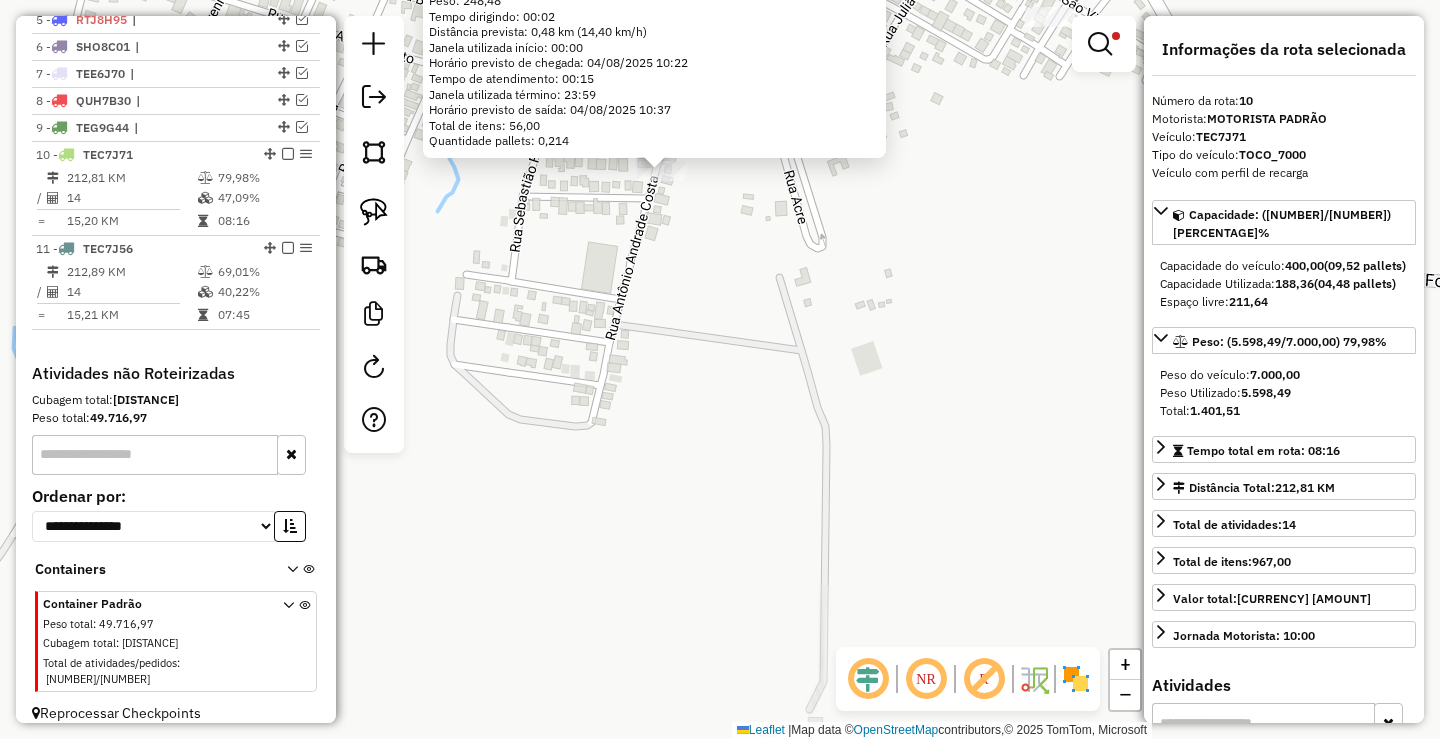 click on "10124 - [COMPANY_NAME] Endereço: R DINO LUCAS, [NUMBER] Bairro: SANTA MONICA ([CITY] / [STATE]) Pedidos: [POSTAL_CODE] Exibir todos Cubagem: [NUMBER] Peso: [NUMBER] Tempo dirigindo: [TIME] Distância prevista: [NUMBER] km ([NUMBER] km/h) Janela utilizada início: [TIME] Horário previsto de chegada: [DATE] [TIME] Tempo de atendimento: [TIME] Janela utilizada término: [TIME] Horário previsto de saída: [DATE] [TIME] Total de itens: [NUMBER] Quantidade pallets: [NUMBER] × Limpar filtros Janela de atendimento Grade de atendimento Capacidade Transportadoras Veículos Cliente Pedidos Rotas Selecione os dias de semana para filtrar as janelas de atendimento Seg Ter Qua Qui Sex Sáb Dom Informe o período da janela de atendimento: De: Até: Filtrar exatamente a janela do cliente Considerar janela de atendimento padrão Selecione os dias de semana para filtrar as grades de atendimento Seg Ter Qua Qui Sex Sáb Dom Peso mínimo: ****** De:" 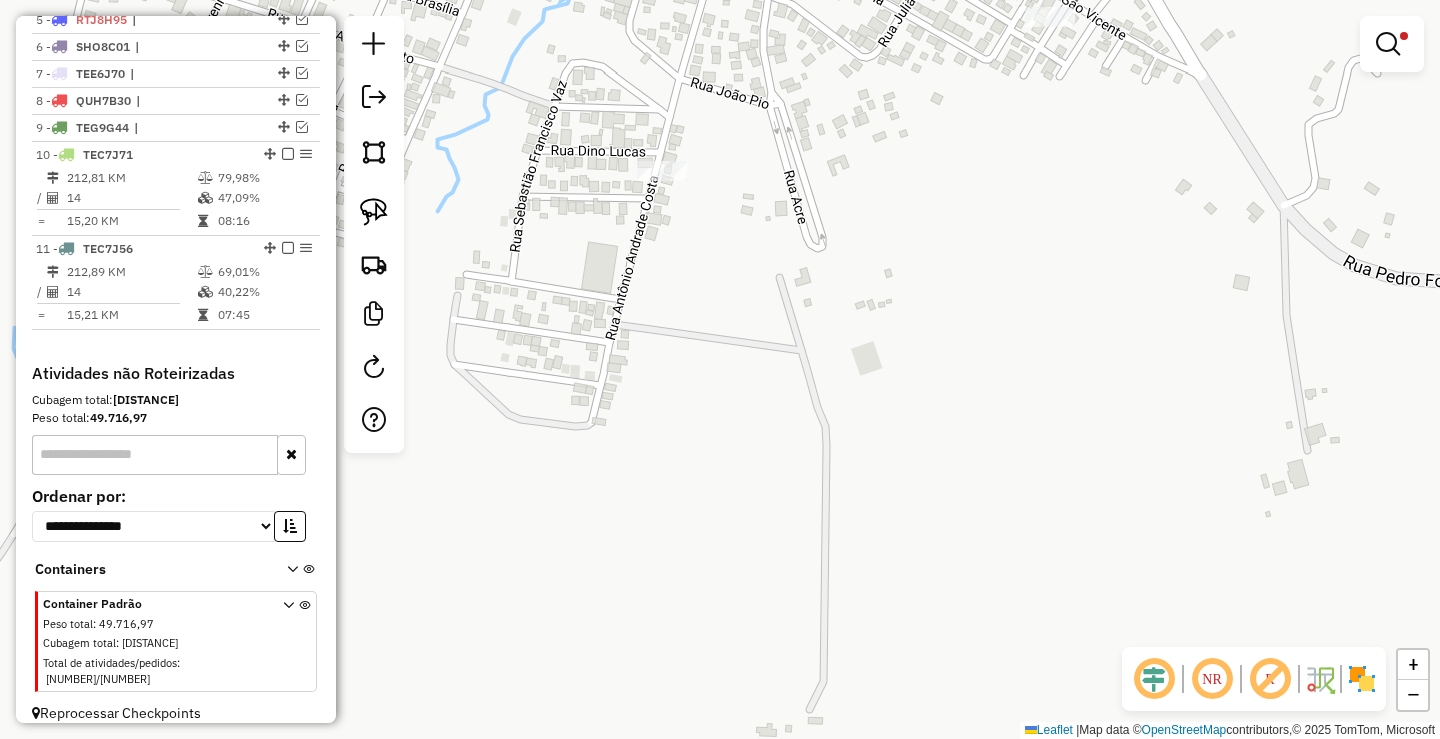 drag, startPoint x: 640, startPoint y: 272, endPoint x: 699, endPoint y: 345, distance: 93.8616 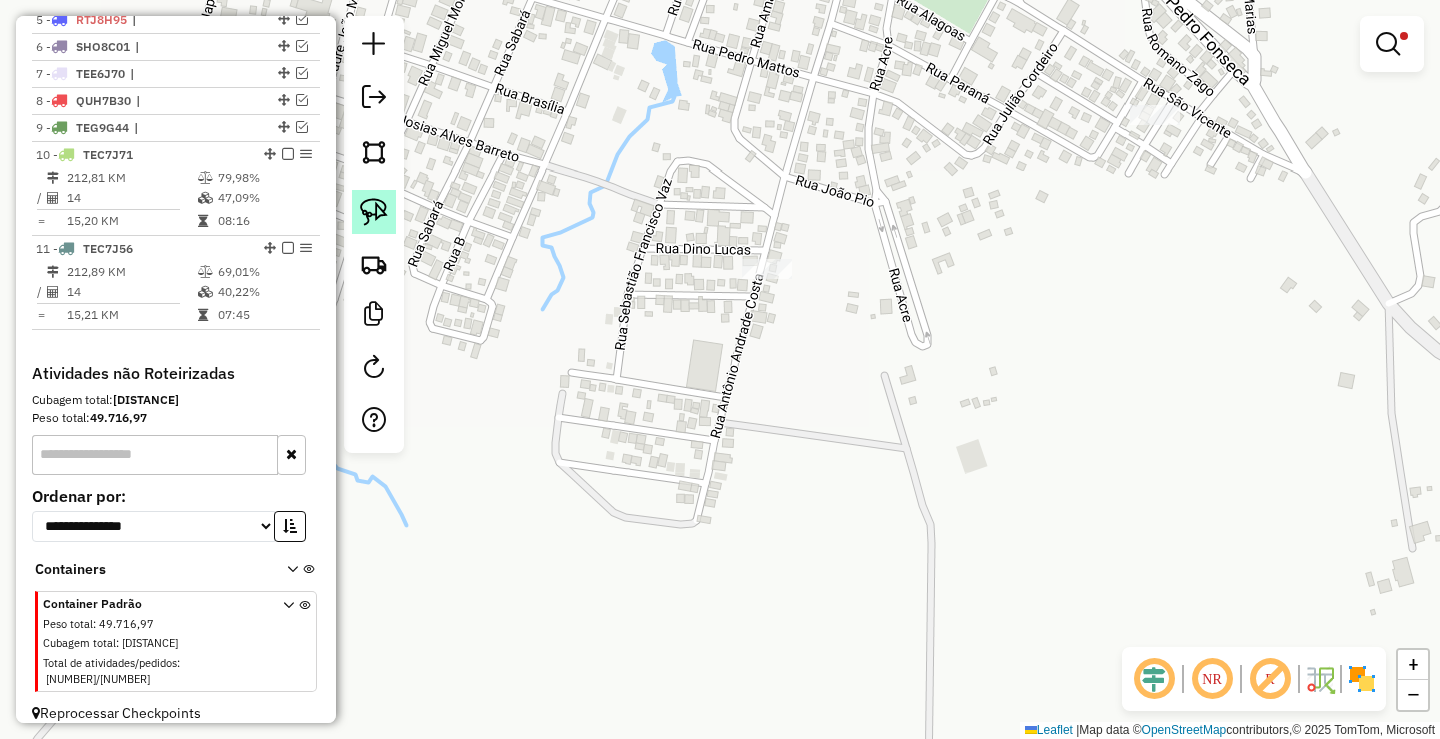 click 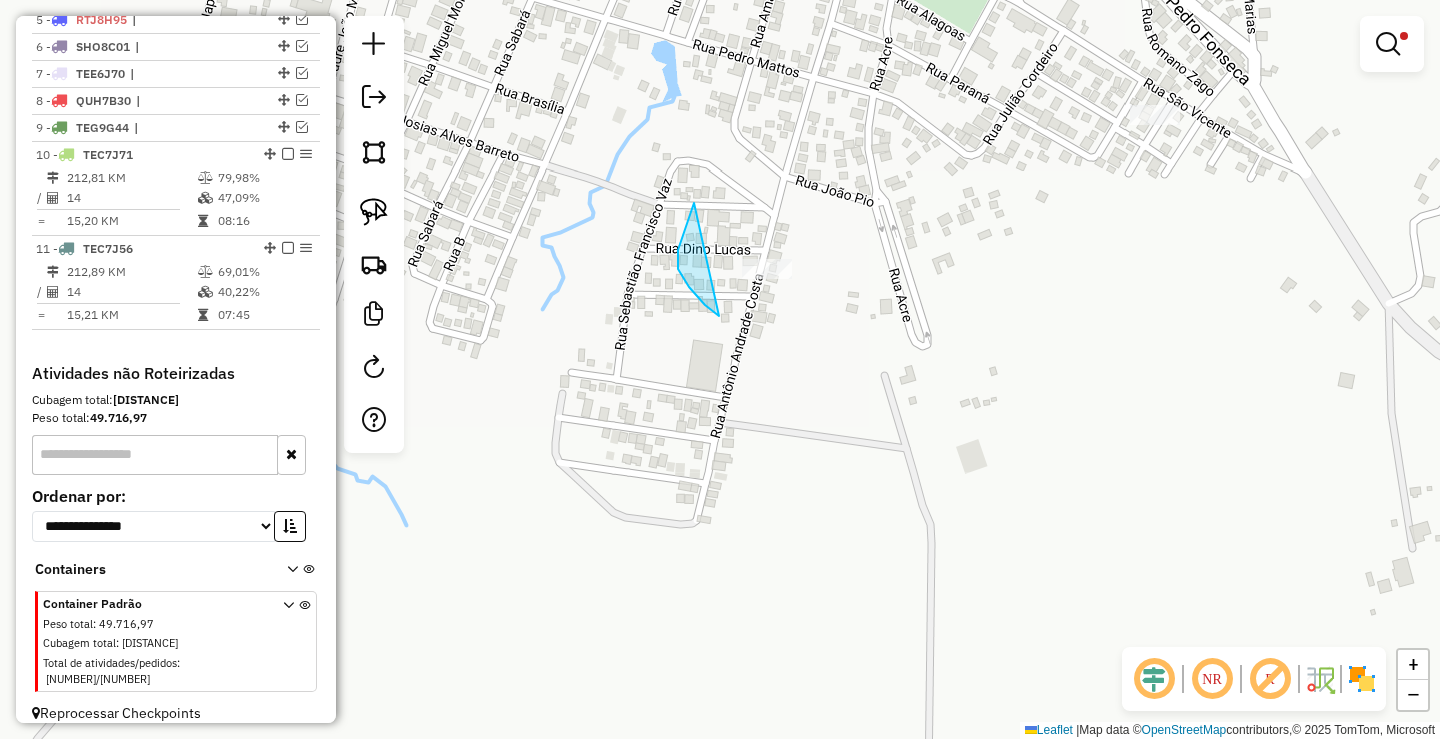 drag, startPoint x: 677, startPoint y: 259, endPoint x: 819, endPoint y: 257, distance: 142.01408 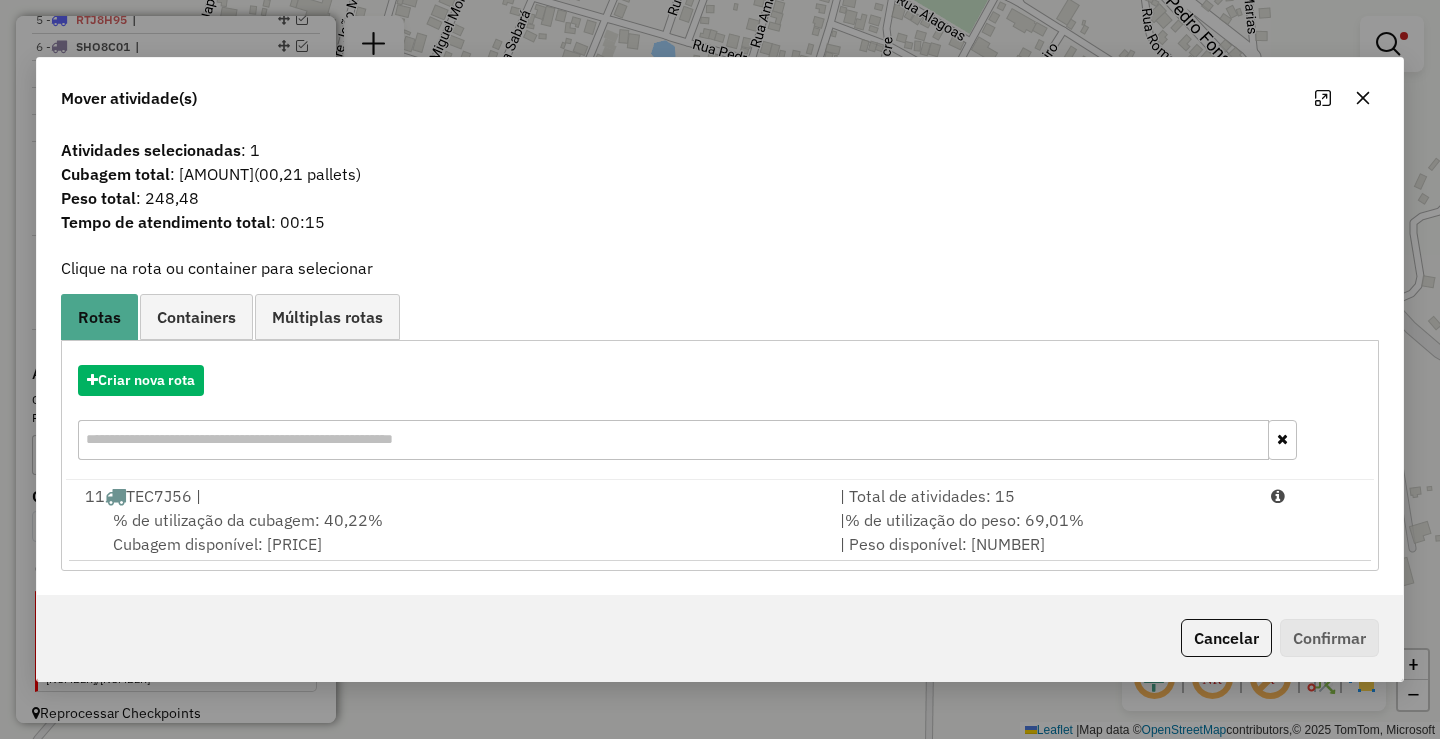 click on "|  % de utilização do peso: [PERCENTAGE]%  | Peso disponível: [WEIGHT]" at bounding box center (1043, 532) 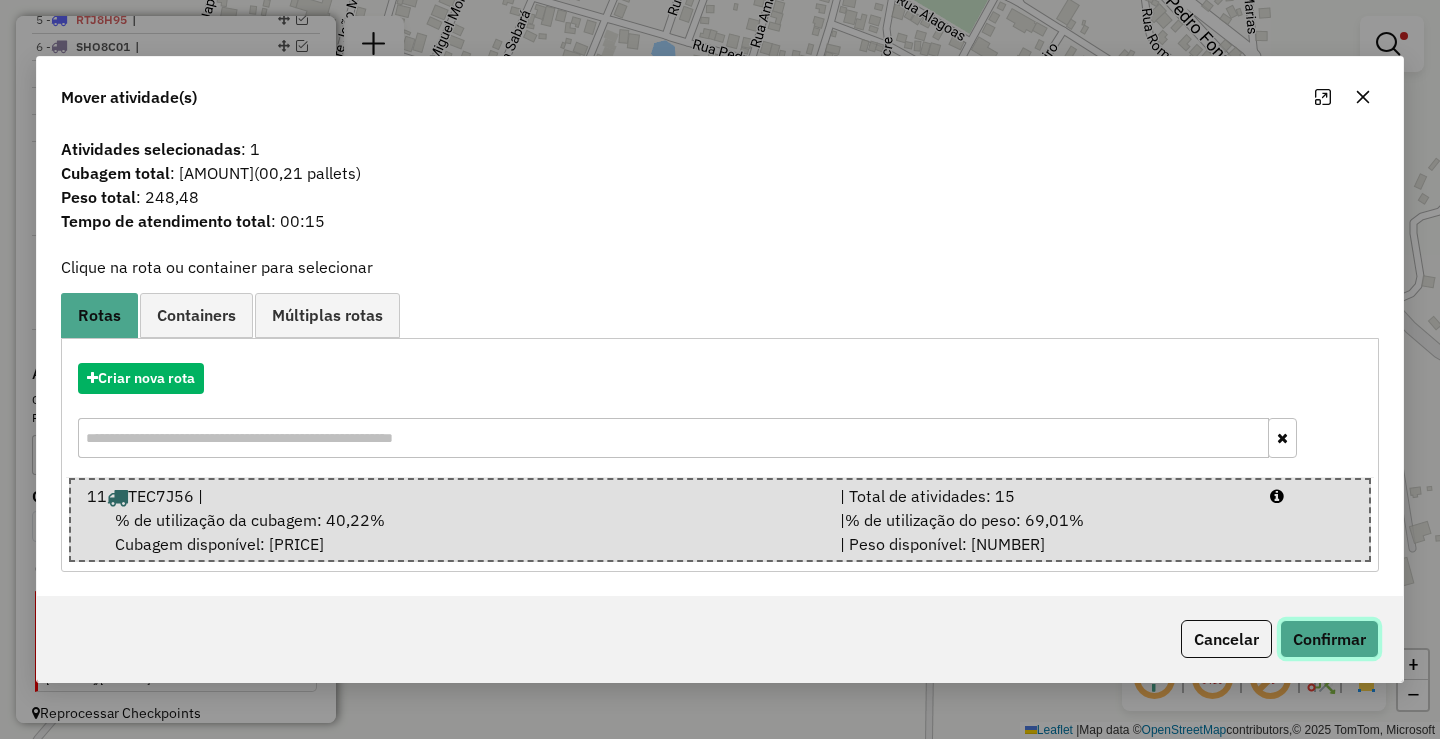 click on "Confirmar" 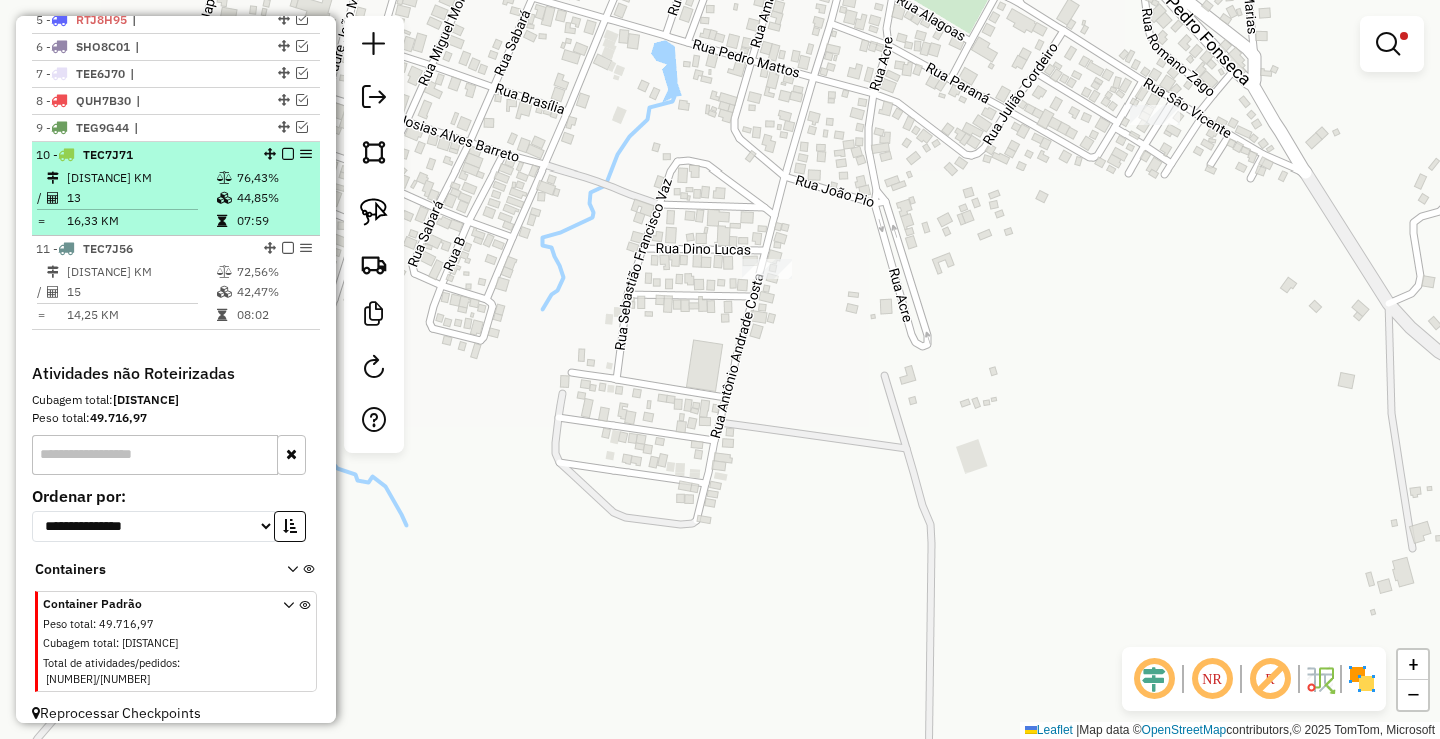 click at bounding box center [288, 154] 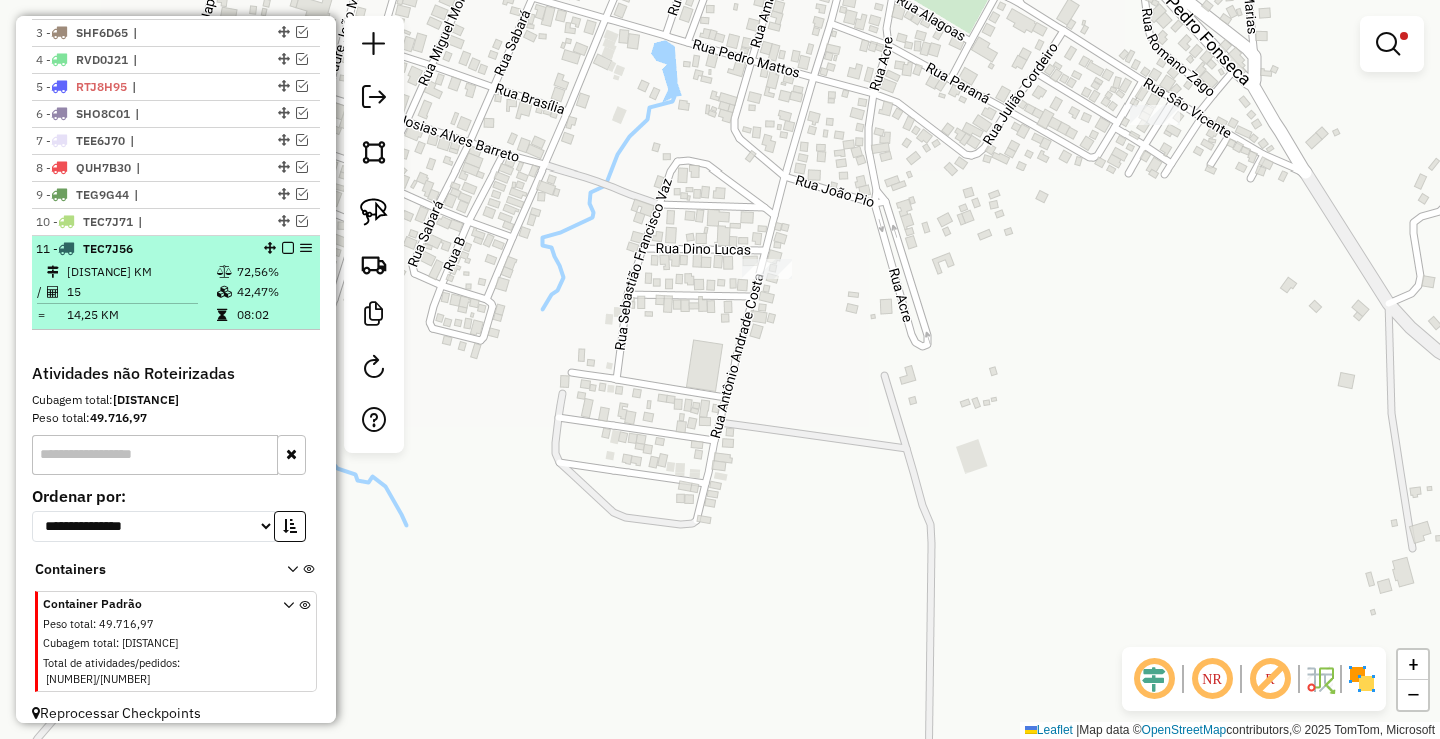 click at bounding box center (288, 248) 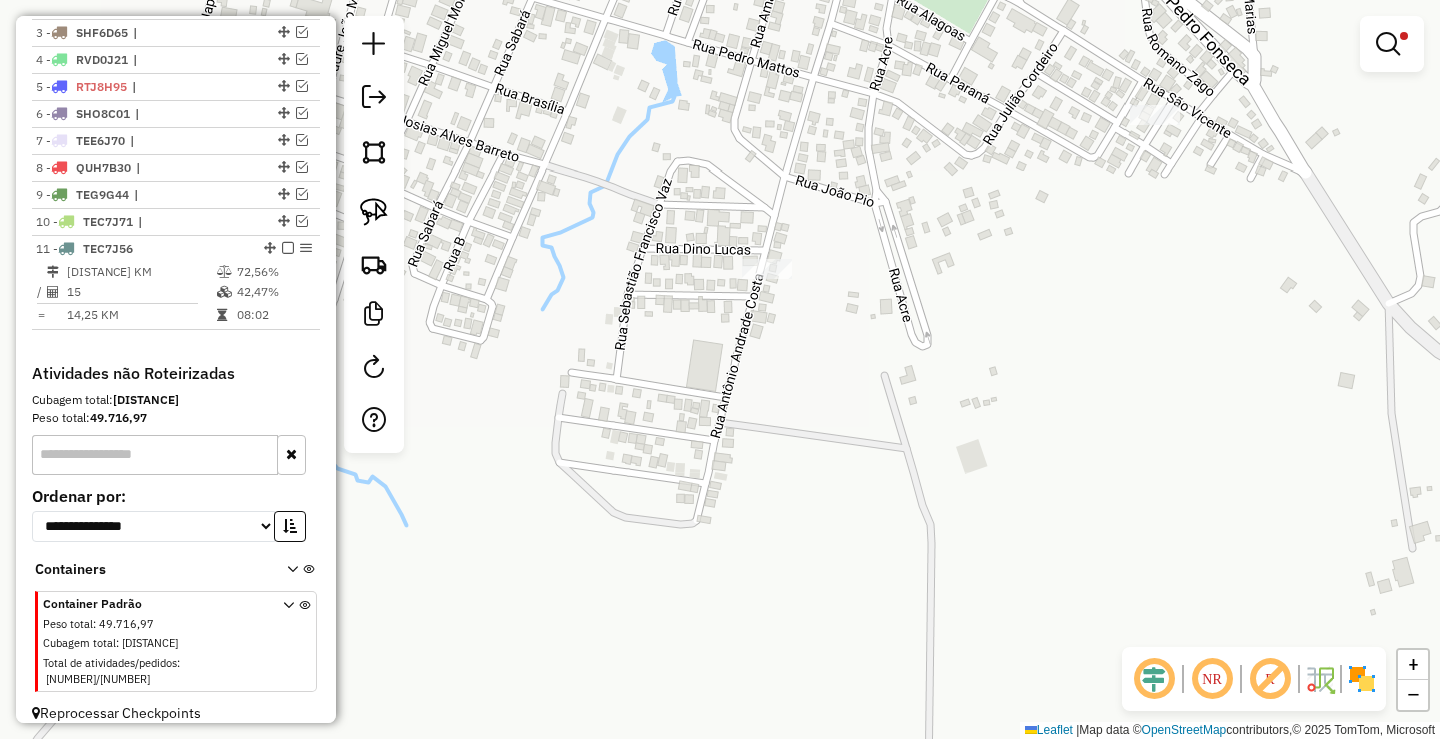 scroll, scrollTop: 733, scrollLeft: 0, axis: vertical 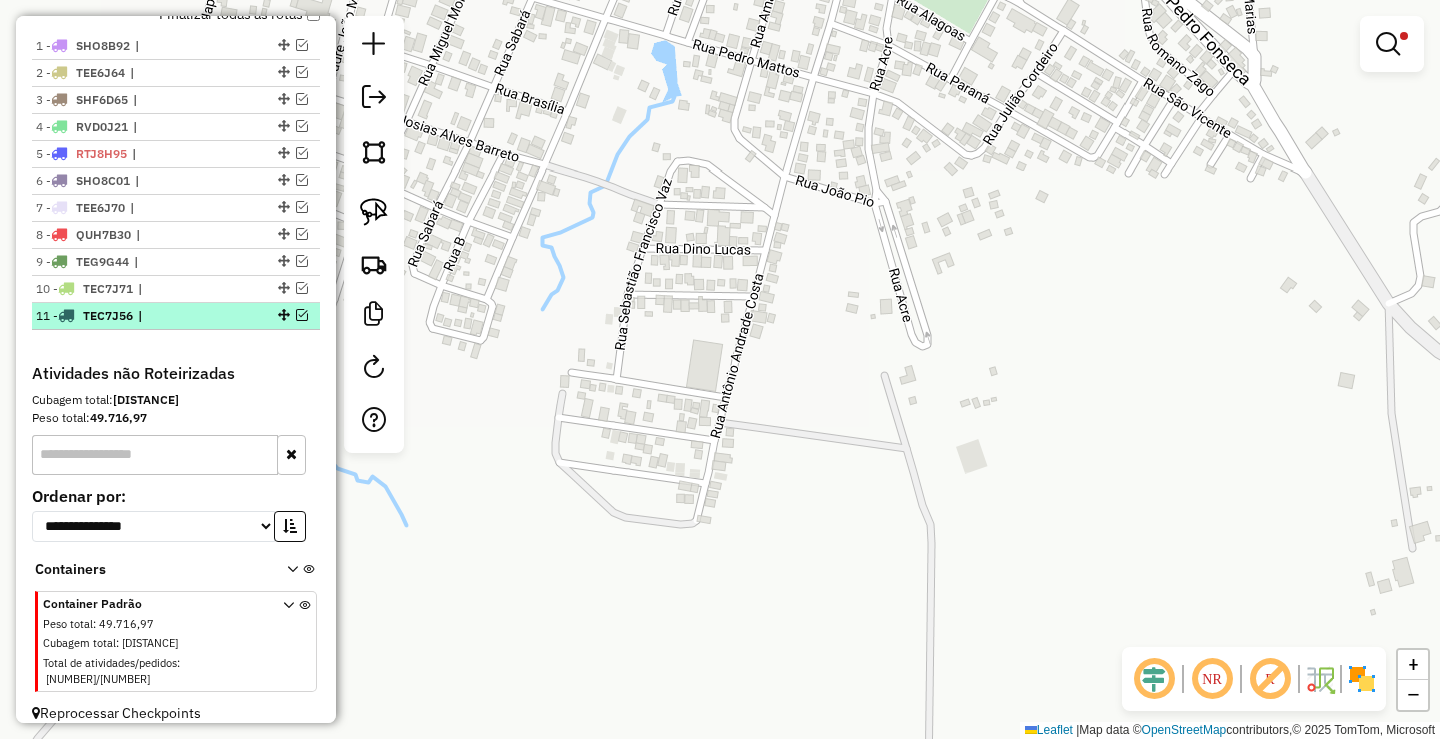 click on "|" at bounding box center (184, 316) 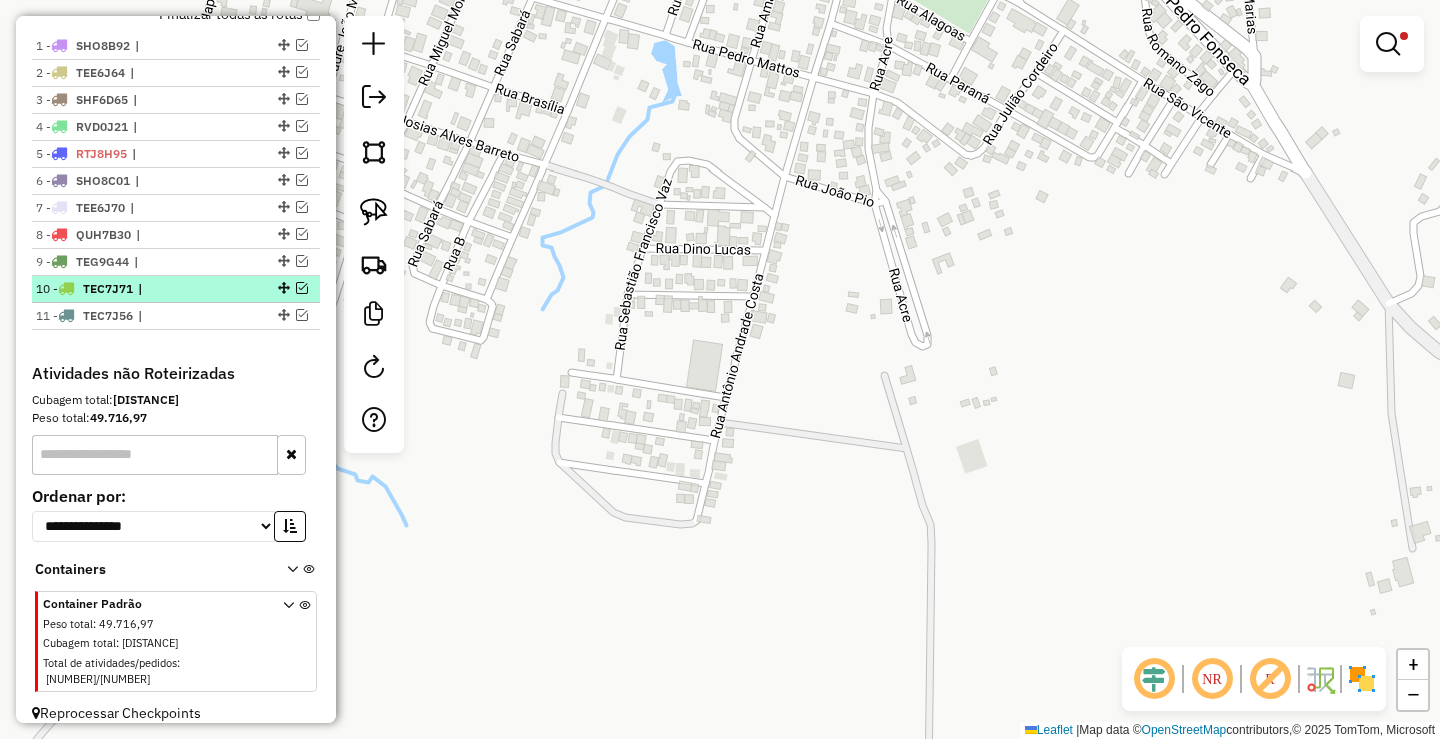 select on "**********" 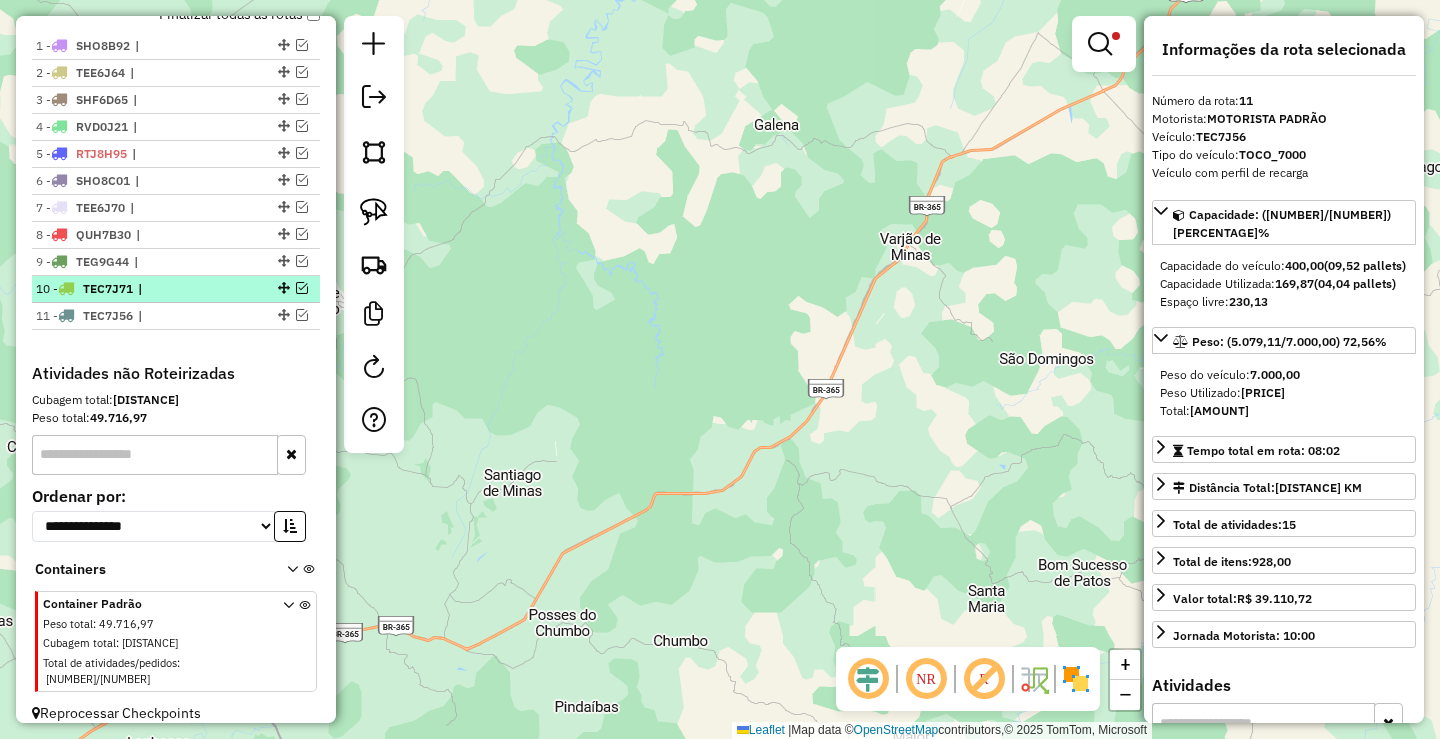 click on "|" at bounding box center [184, 289] 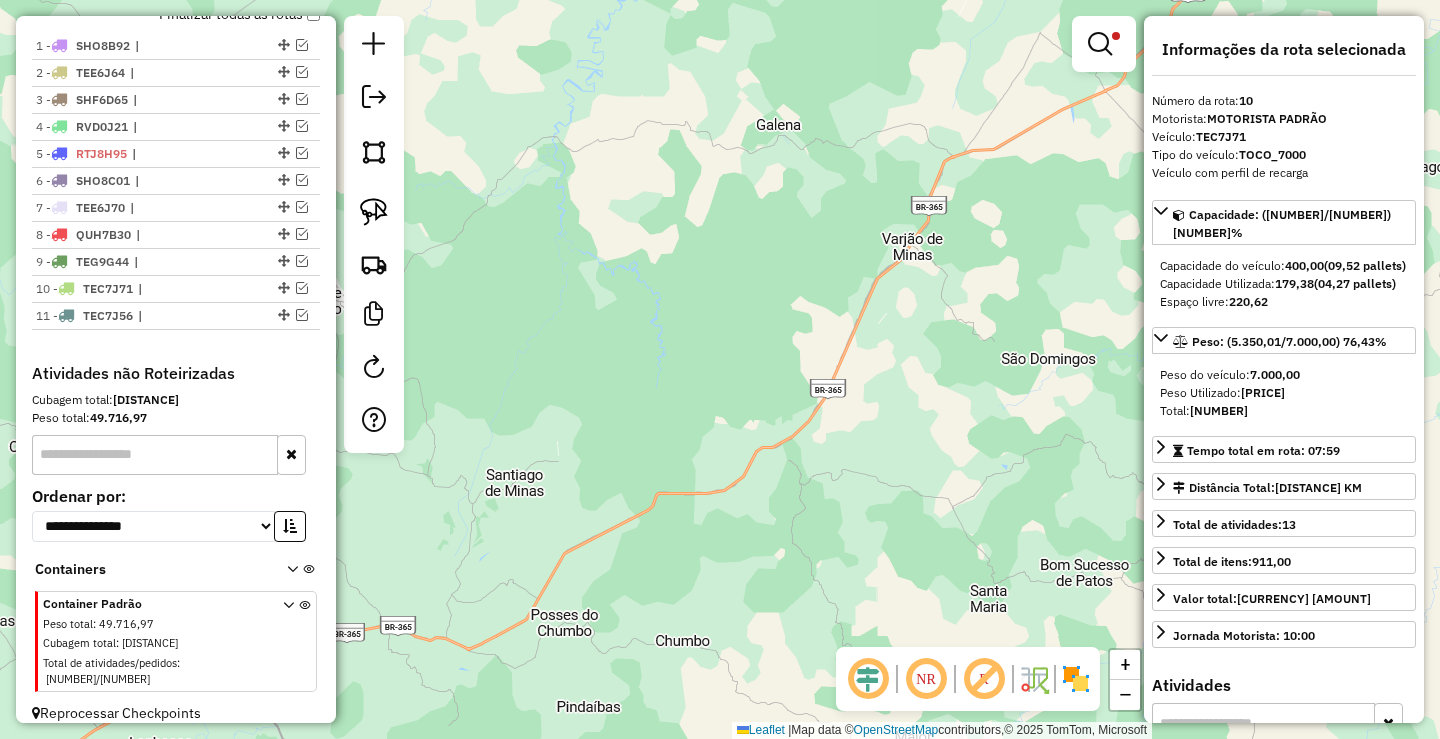 drag, startPoint x: 808, startPoint y: 413, endPoint x: 806, endPoint y: 268, distance: 145.0138 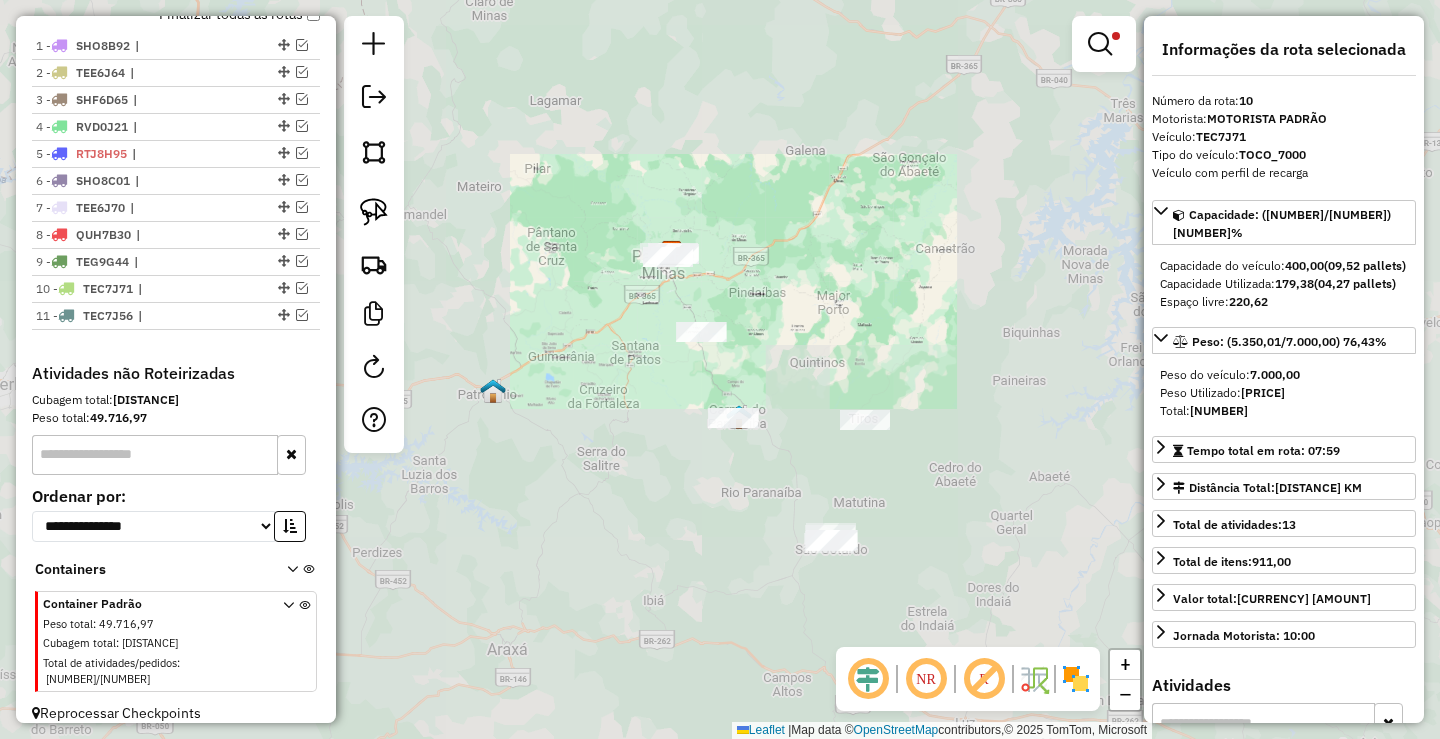 drag, startPoint x: 780, startPoint y: 424, endPoint x: 790, endPoint y: 285, distance: 139.35925 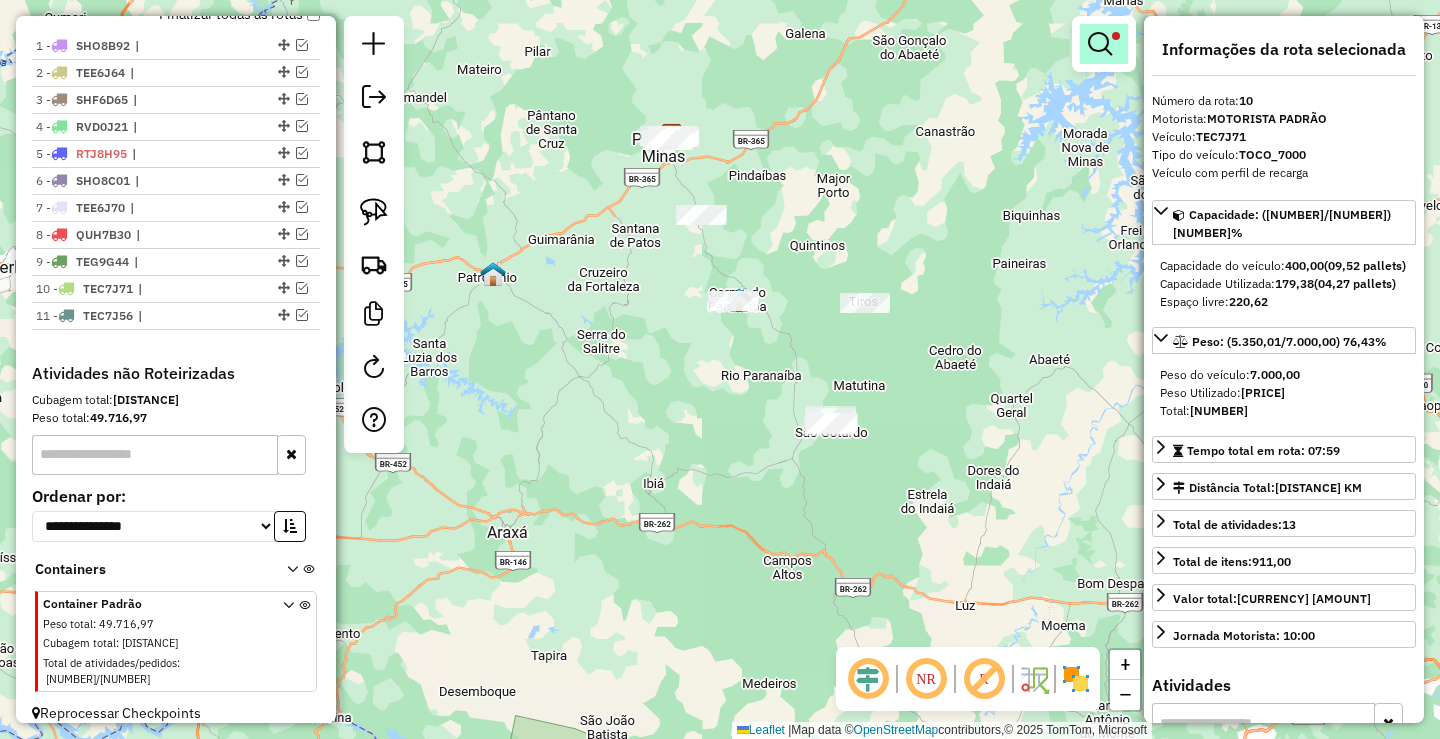 click at bounding box center [1104, 44] 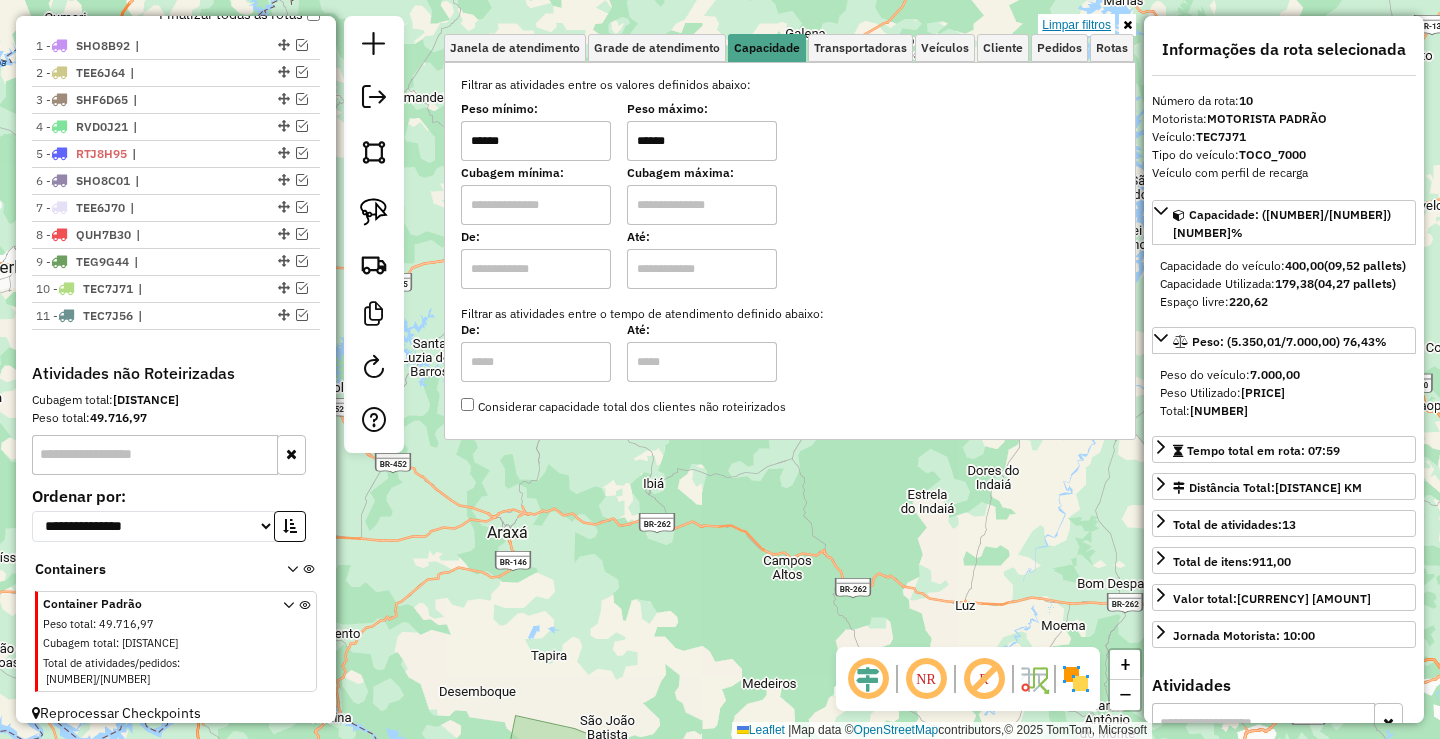 click on "Limpar filtros" at bounding box center (1076, 25) 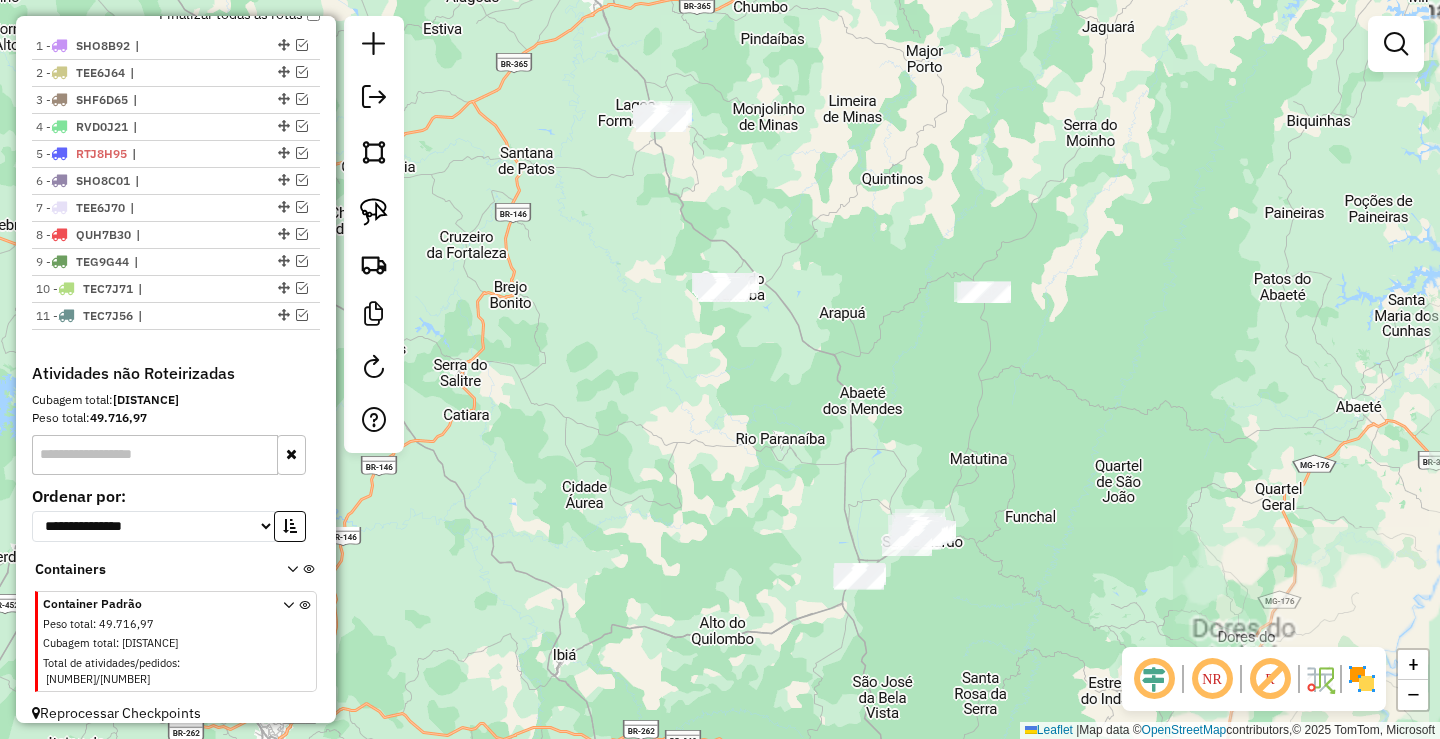 click on "Janela de atendimento Grade de atendimento Capacidade Transportadoras Veículos Cliente Pedidos  Rotas Selecione os dias de semana para filtrar as janelas de atendimento  Seg   Ter   Qua   Qui   Sex   Sáb   Dom  Informe o período da janela de atendimento: De: Até:  Filtrar exatamente a janela do cliente  Considerar janela de atendimento padrão  Selecione os dias de semana para filtrar as grades de atendimento  Seg   Ter   Qua   Qui   Sex   Sáb   Dom   Considerar clientes sem dia de atendimento cadastrado  Clientes fora do dia de atendimento selecionado Filtrar as atividades entre os valores definidos abaixo:  Peso mínimo:   Peso máximo:   Cubagem mínima:   Cubagem máxima:   De:   Até:  Filtrar as atividades entre o tempo de atendimento definido abaixo:  De:   Até:   Considerar capacidade total dos clientes não roteirizados Transportadora: Selecione um ou mais itens Tipo de veículo: Selecione um ou mais itens Veículo: Selecione um ou mais itens Motorista: Selecione um ou mais itens Nome: Rótulo:" 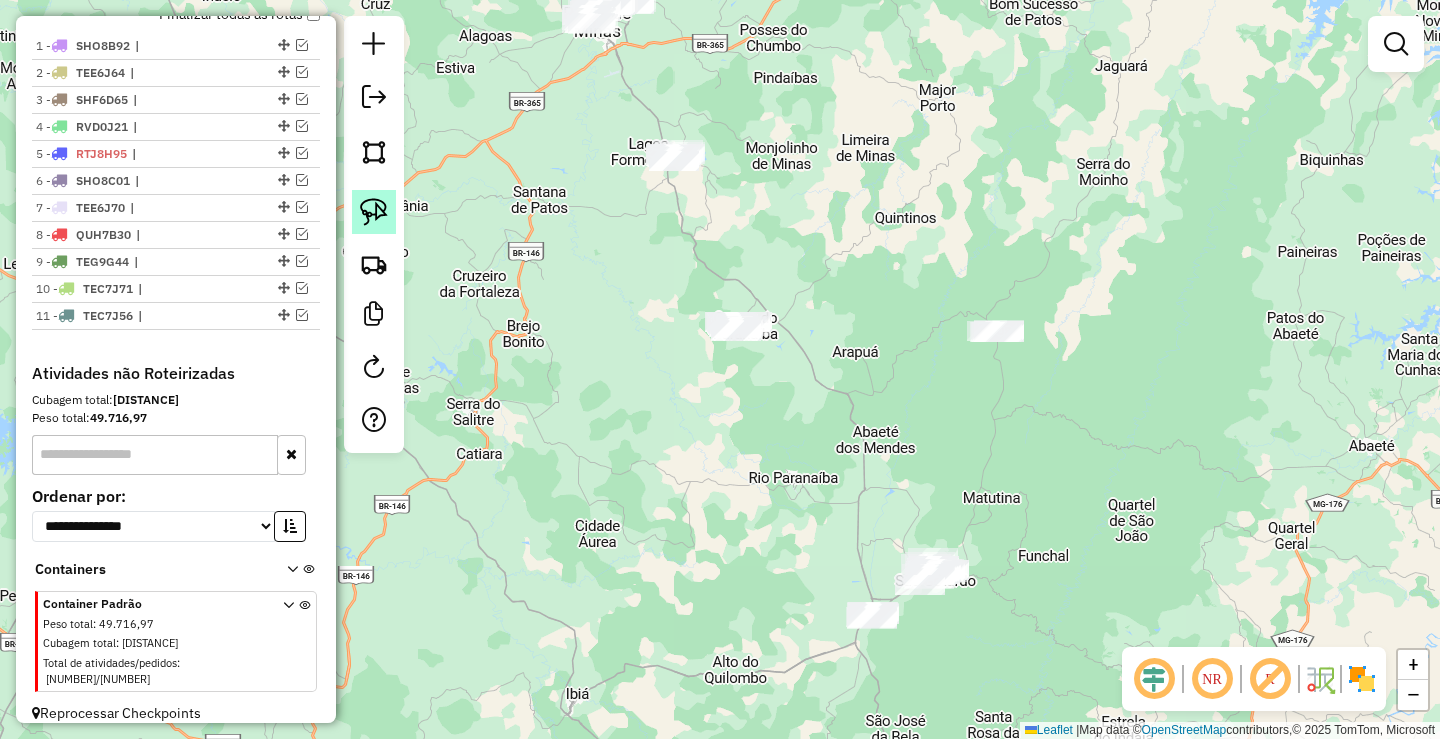 click 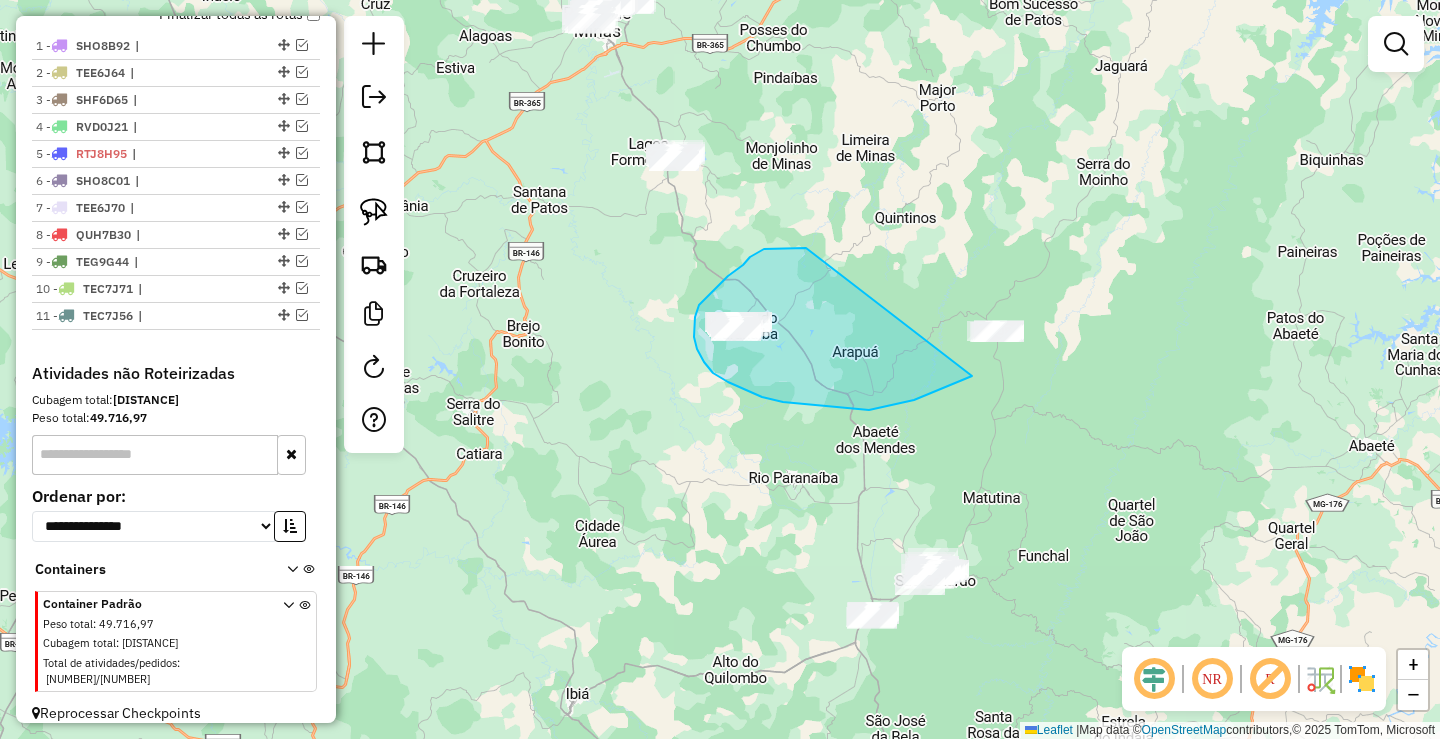 drag, startPoint x: 750, startPoint y: 257, endPoint x: 1097, endPoint y: 313, distance: 351.4897 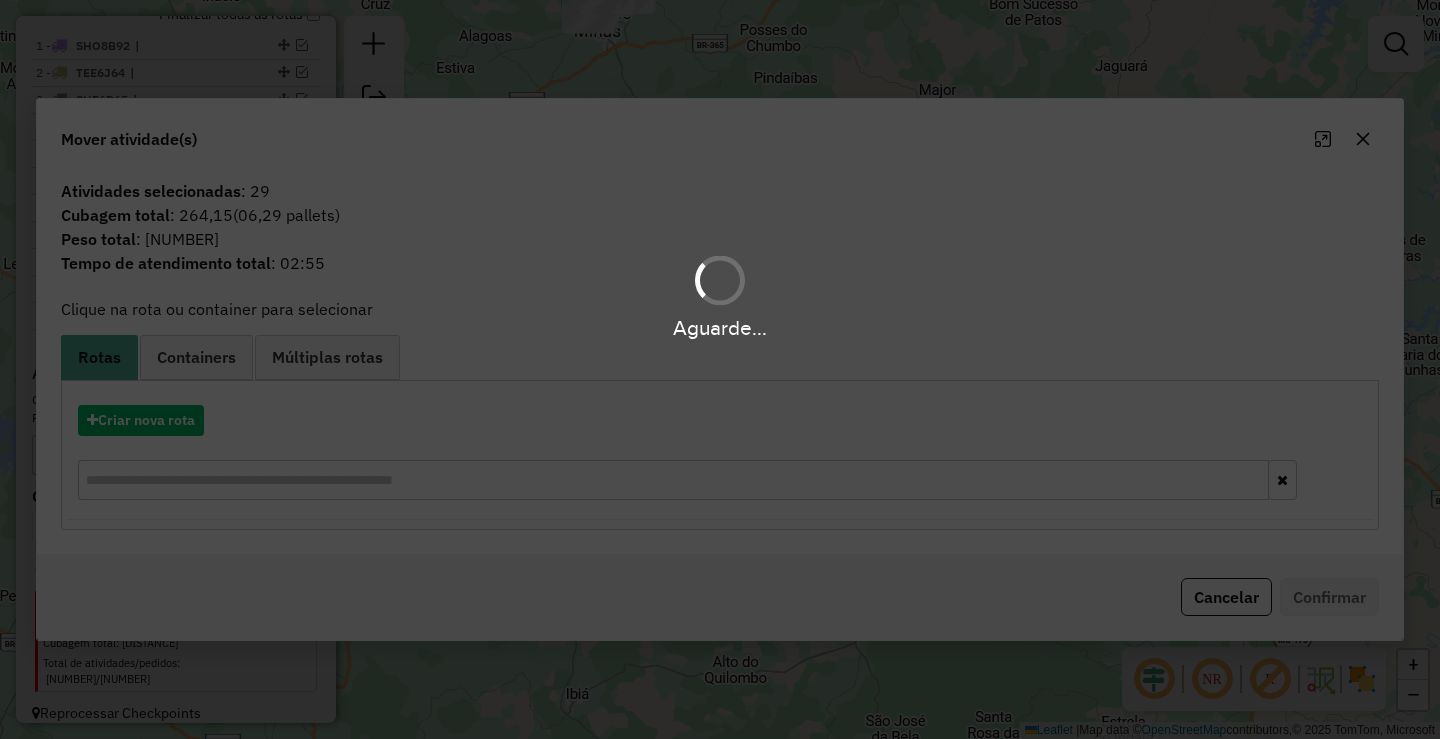 click on "Aguarde..." at bounding box center (720, 369) 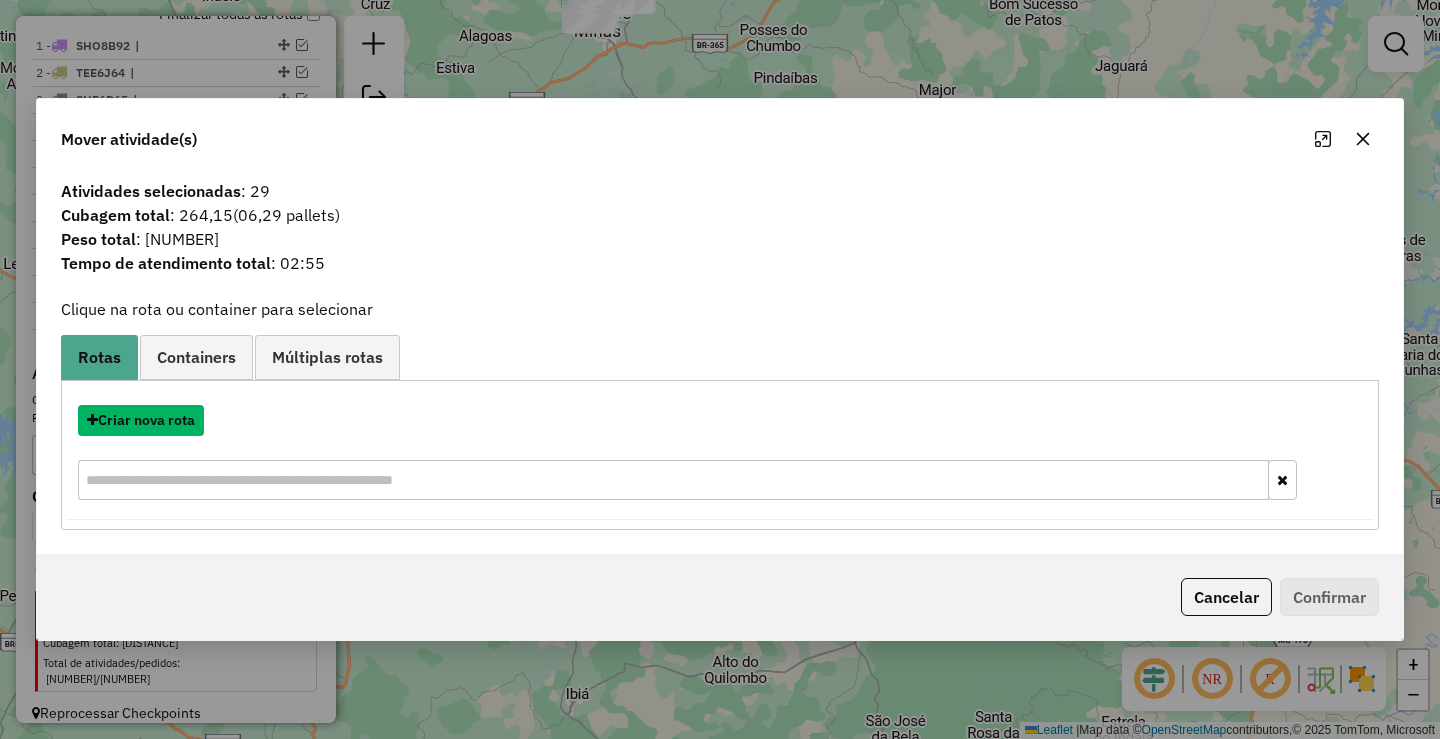 click on "Criar nova rota" at bounding box center (141, 420) 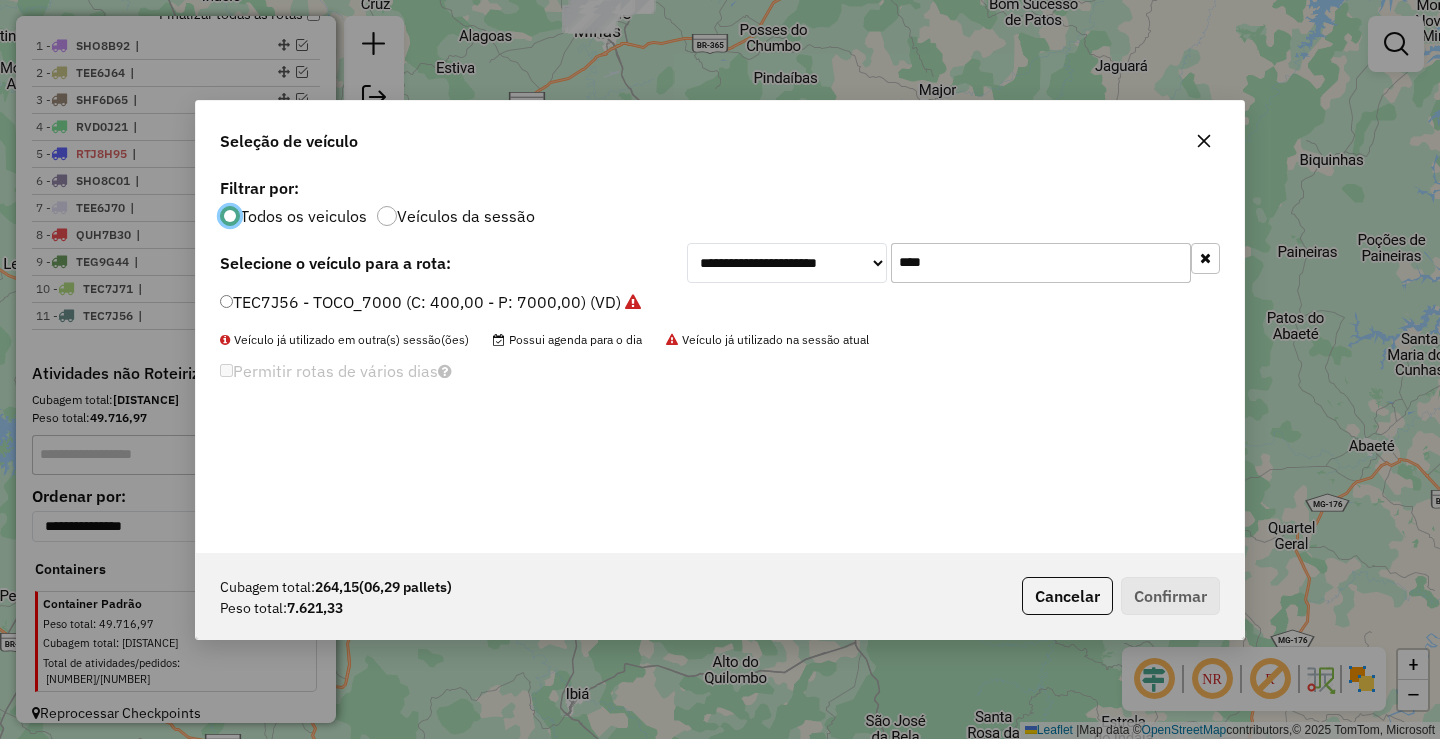 scroll, scrollTop: 11, scrollLeft: 6, axis: both 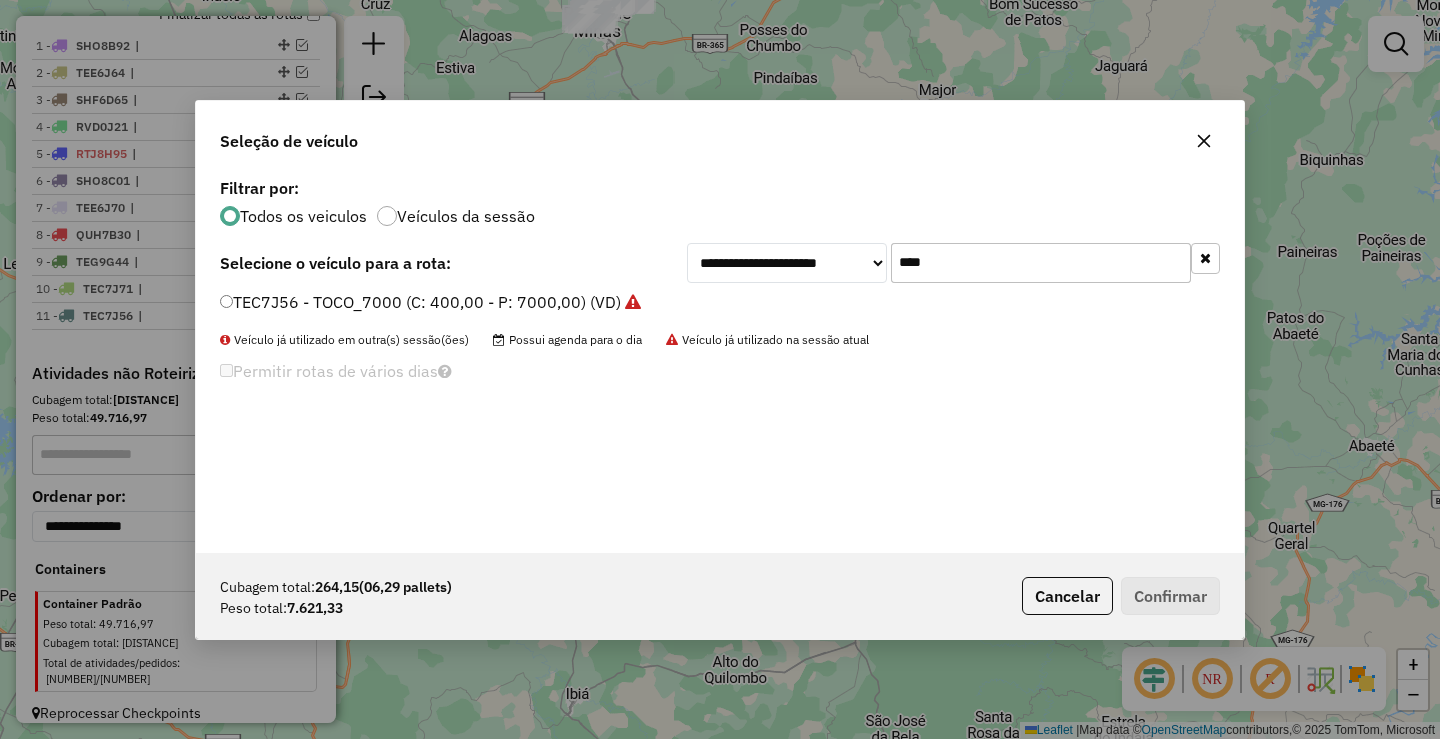 click on "****" 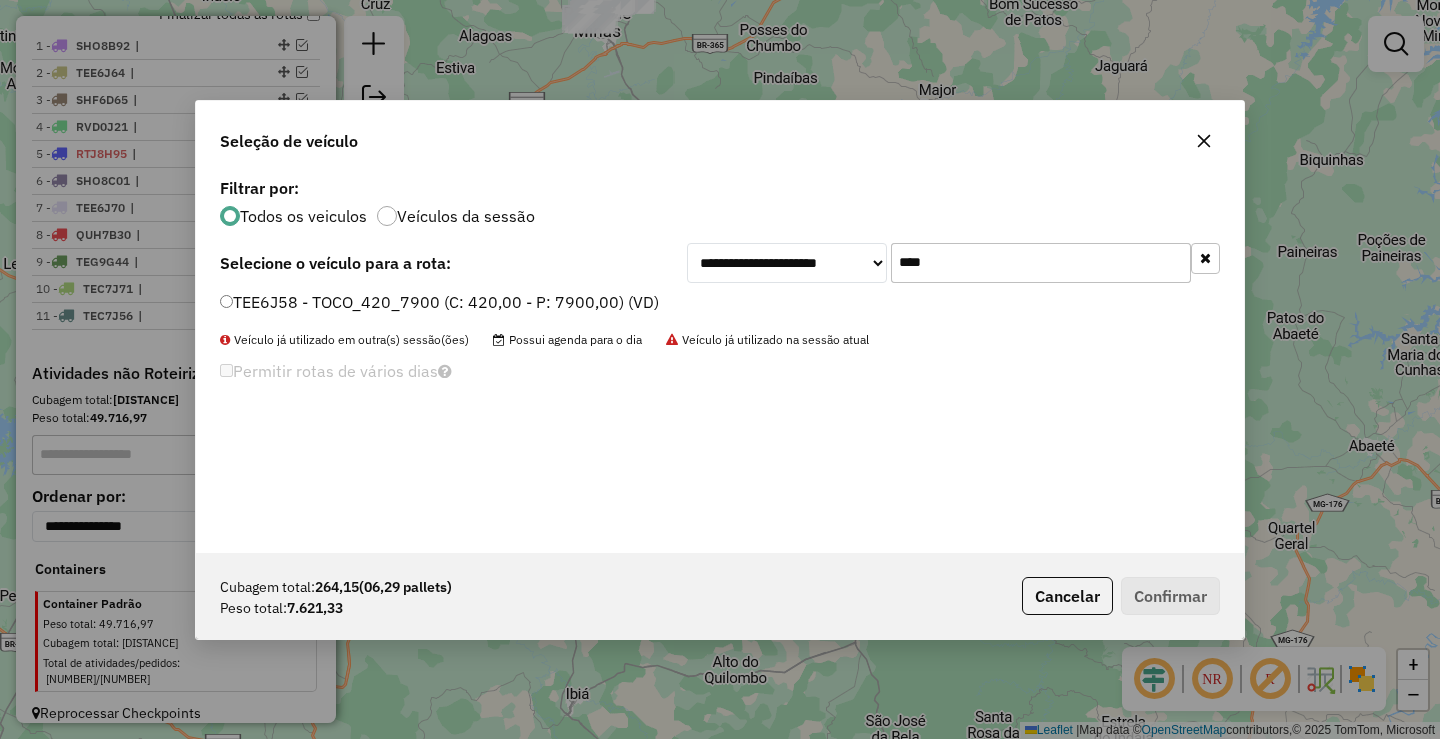 type on "****" 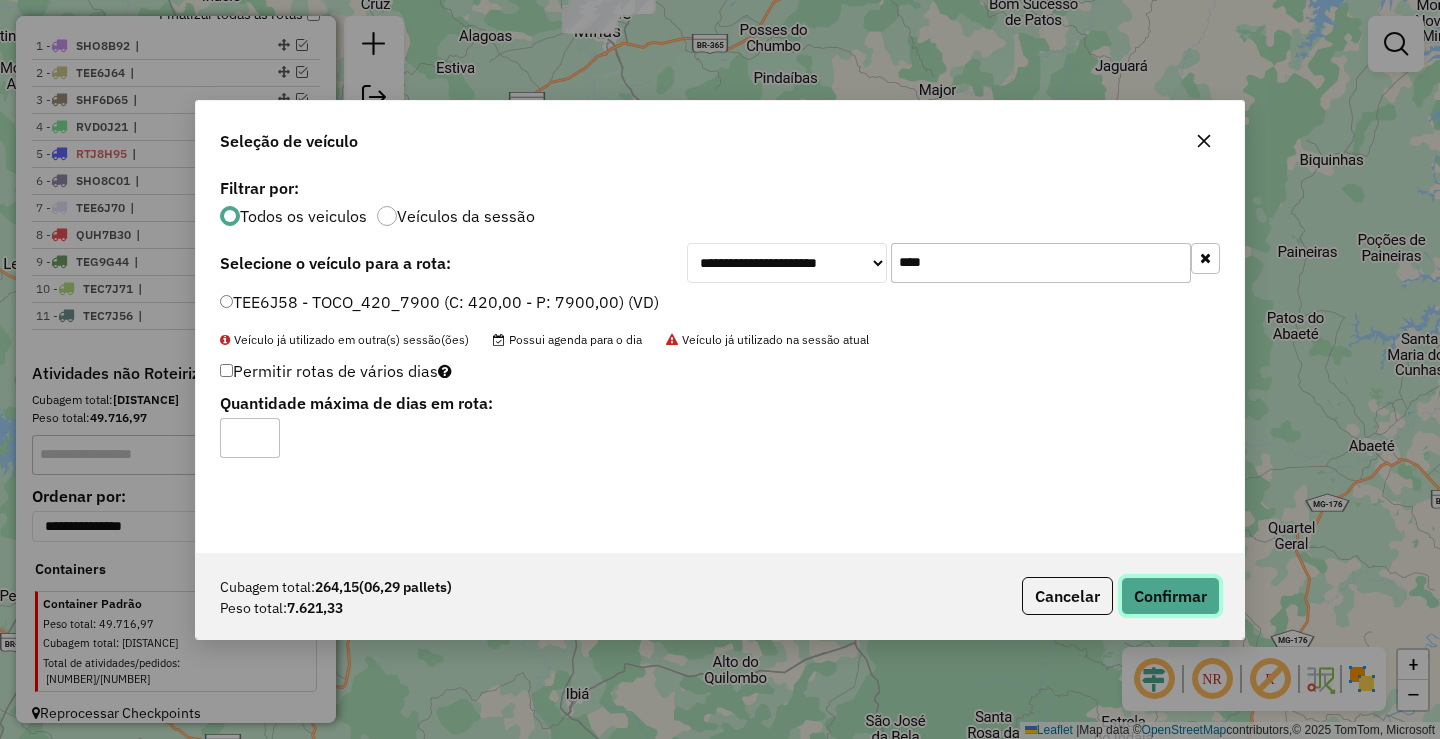 click on "Confirmar" 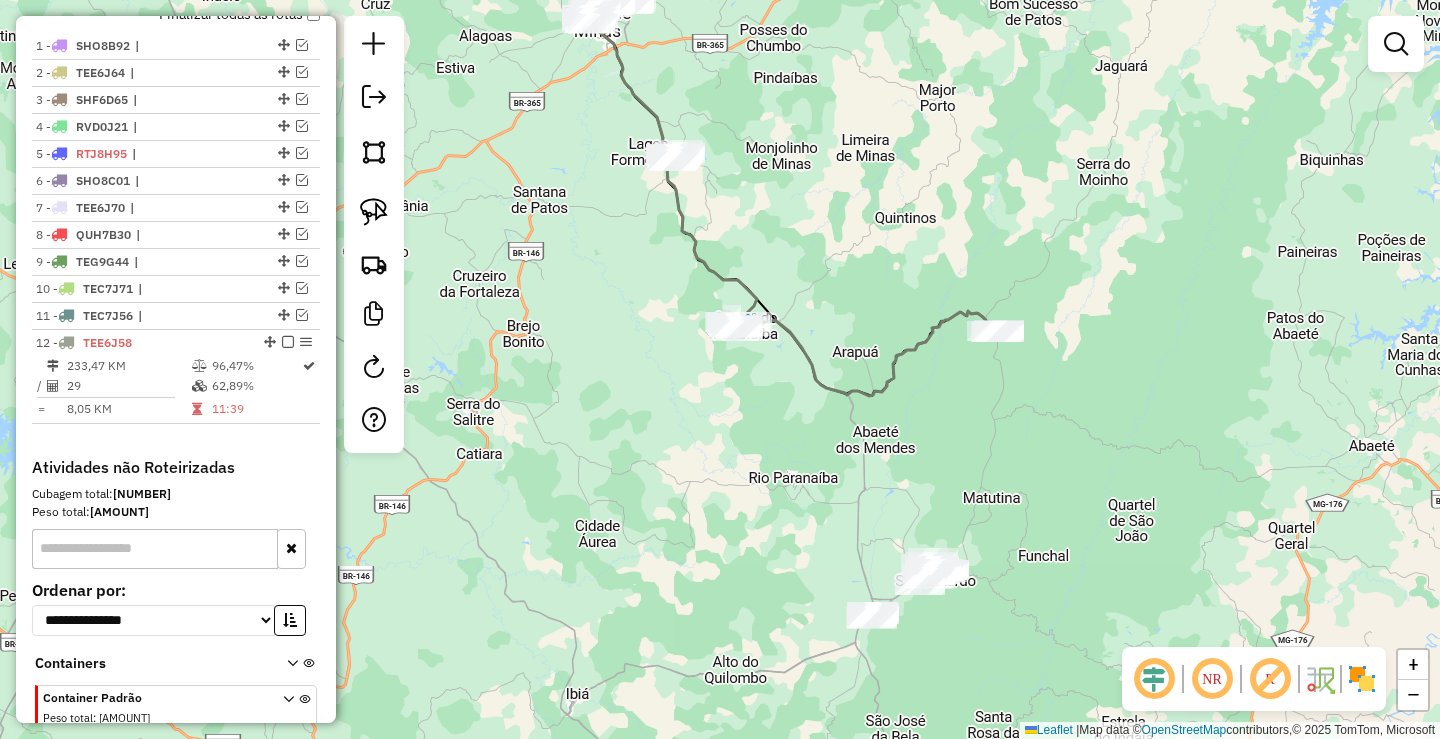 scroll, scrollTop: 827, scrollLeft: 0, axis: vertical 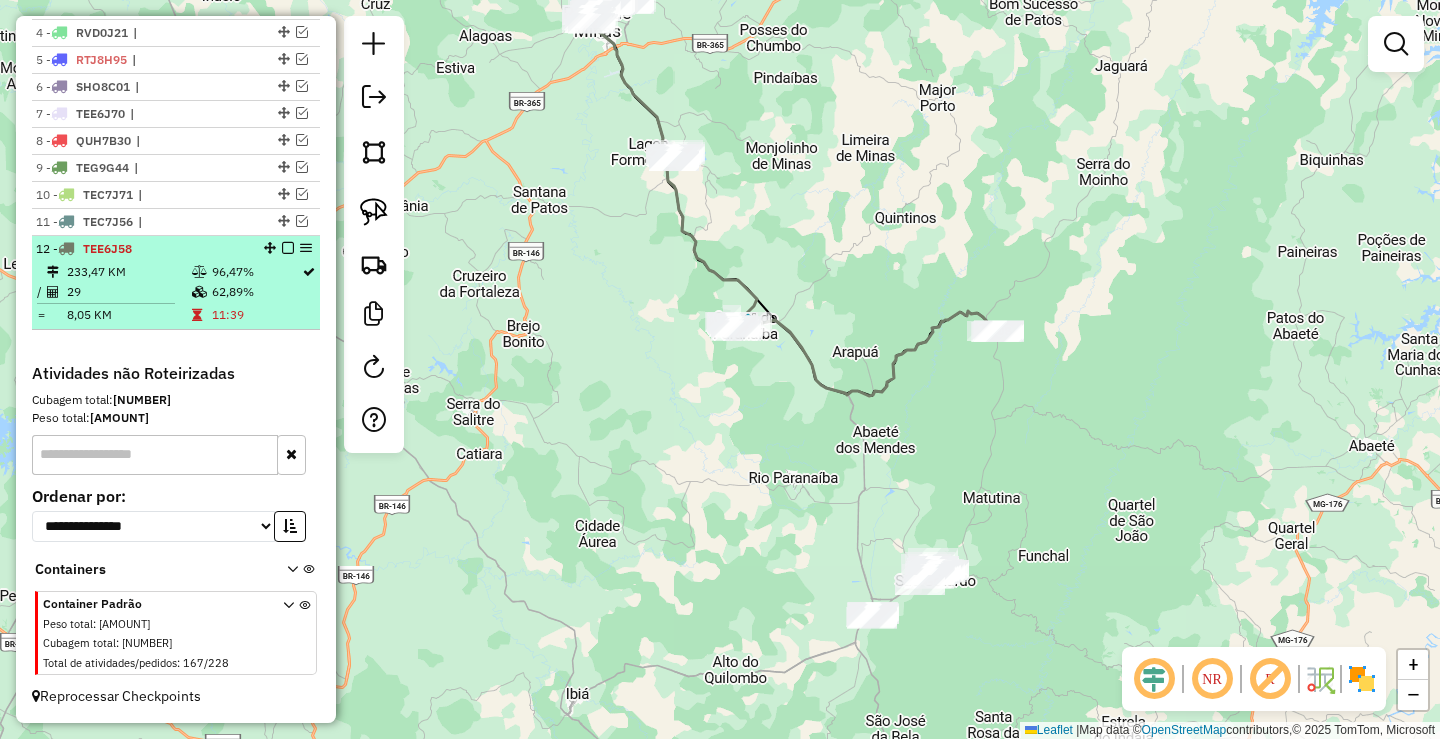 select on "**********" 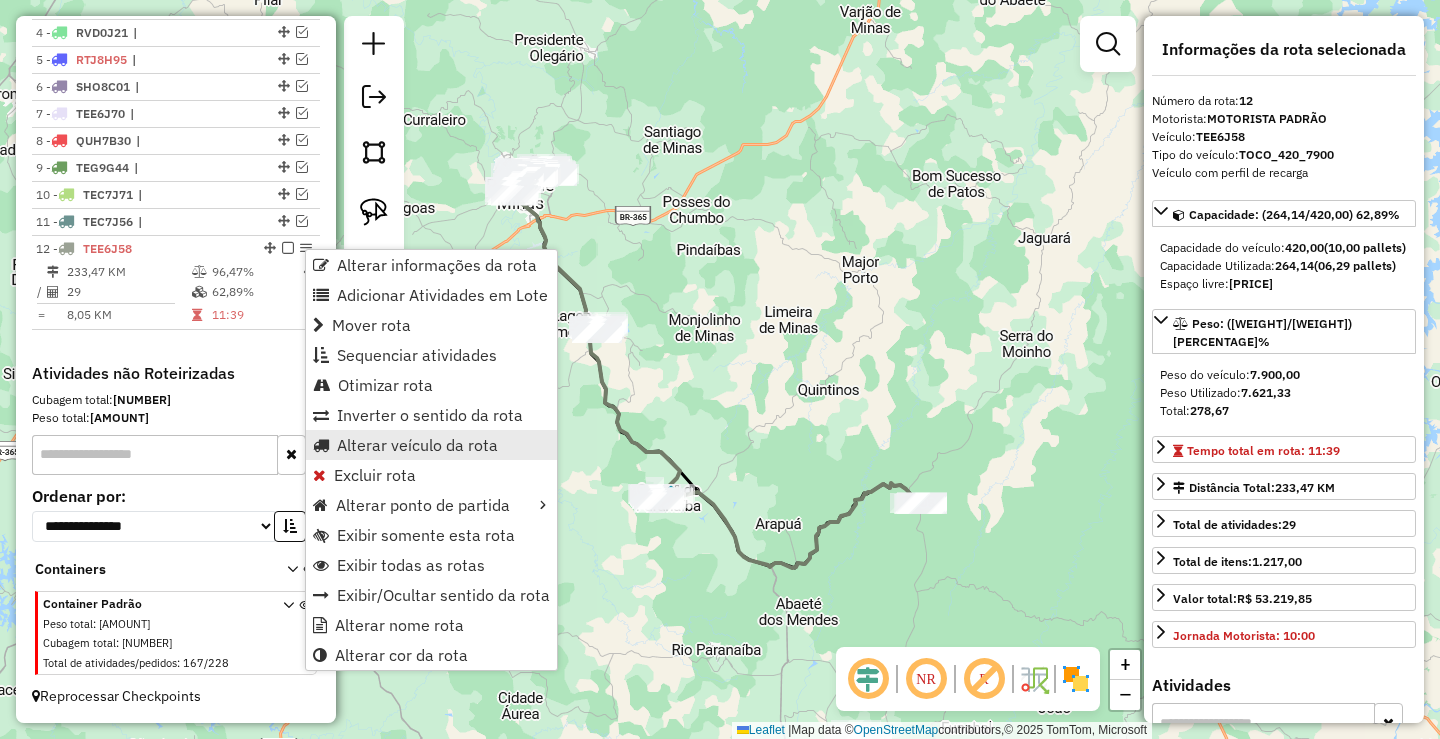 click on "Alterar veículo da rota" at bounding box center [417, 445] 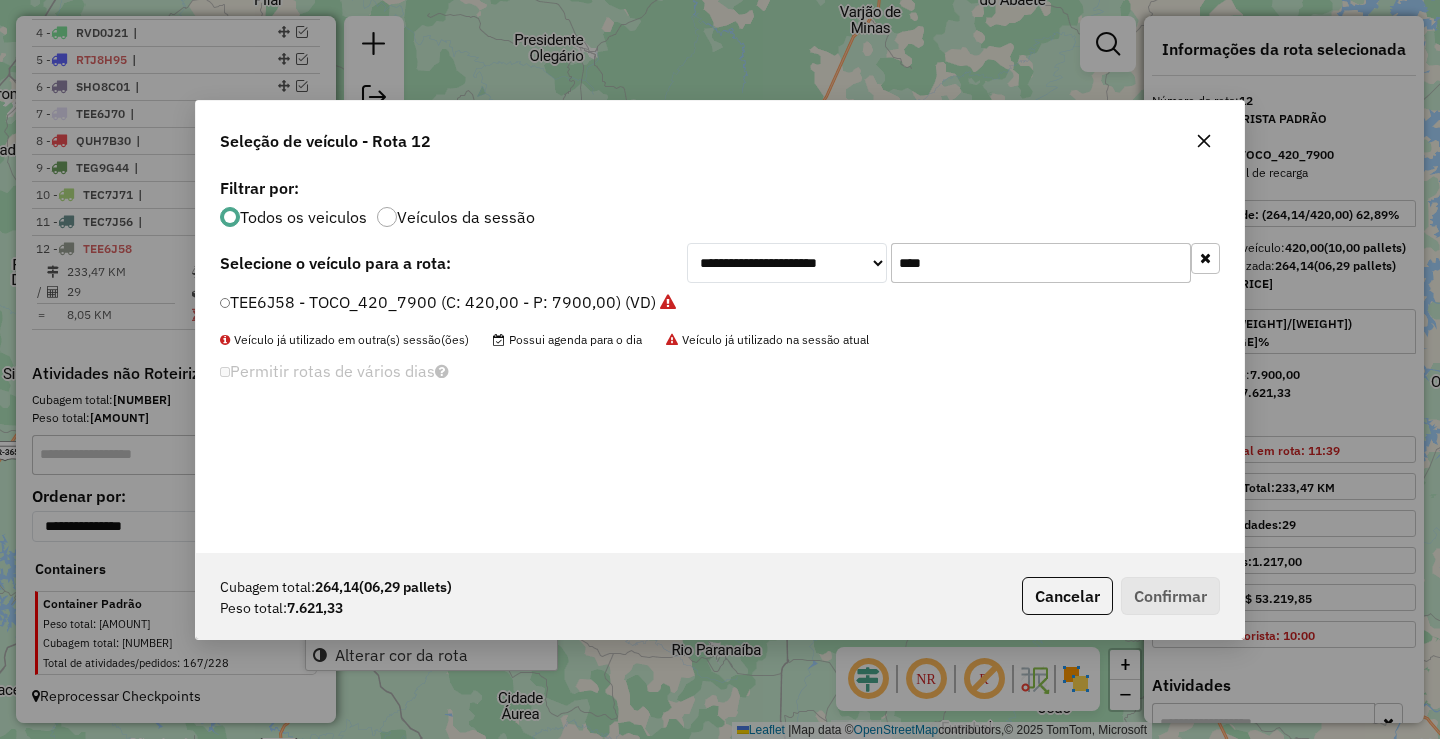 scroll, scrollTop: 11, scrollLeft: 6, axis: both 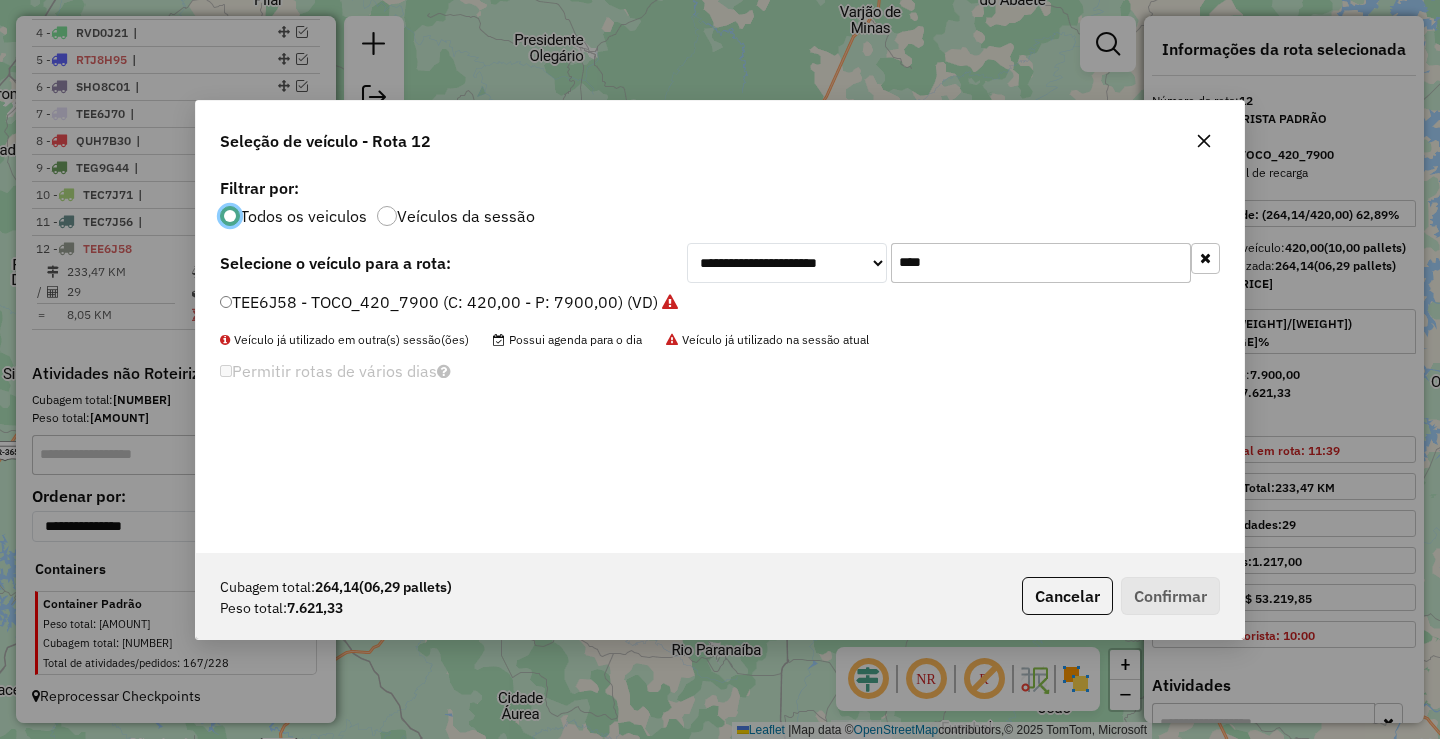 click on "TEE6J58 - TOCO_420_7900 (C: 420,00 - P: 7900,00) (VD)" 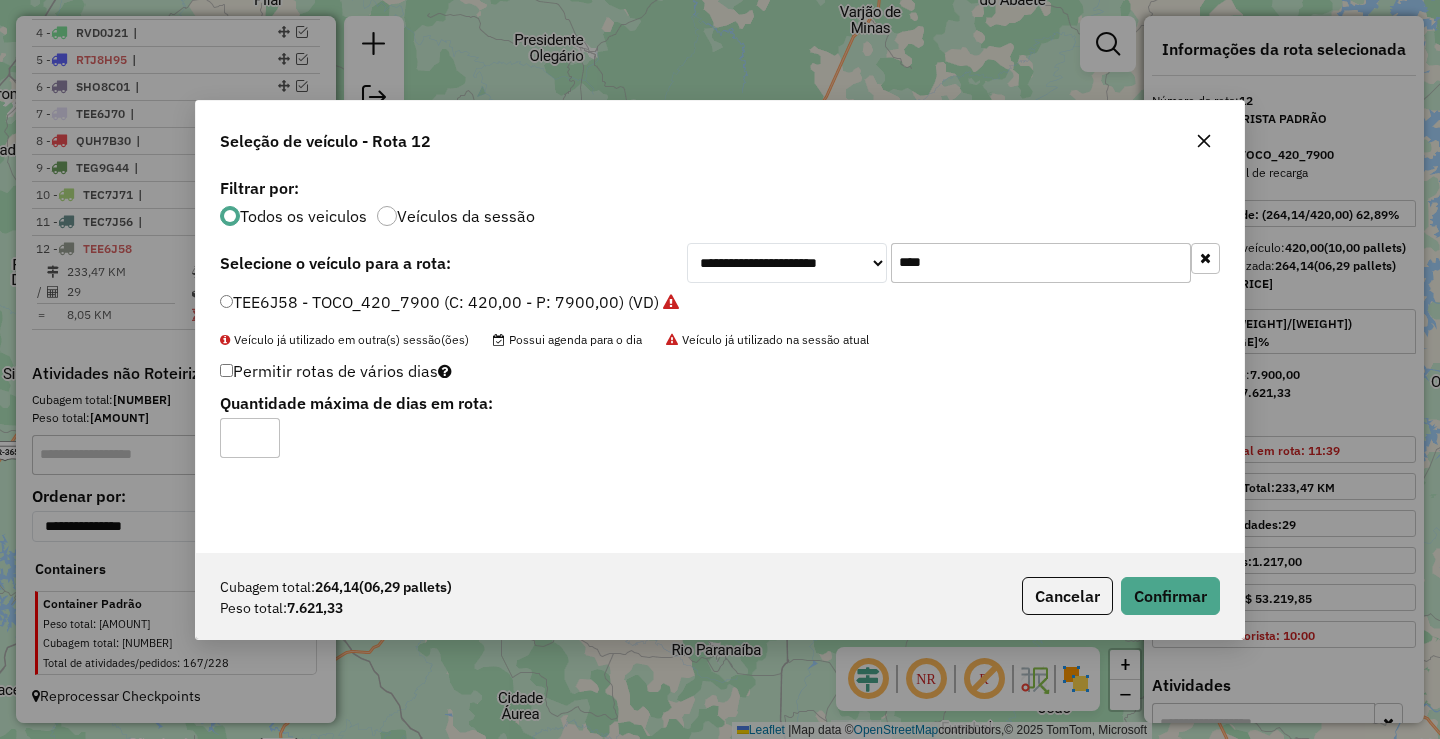 type on "*" 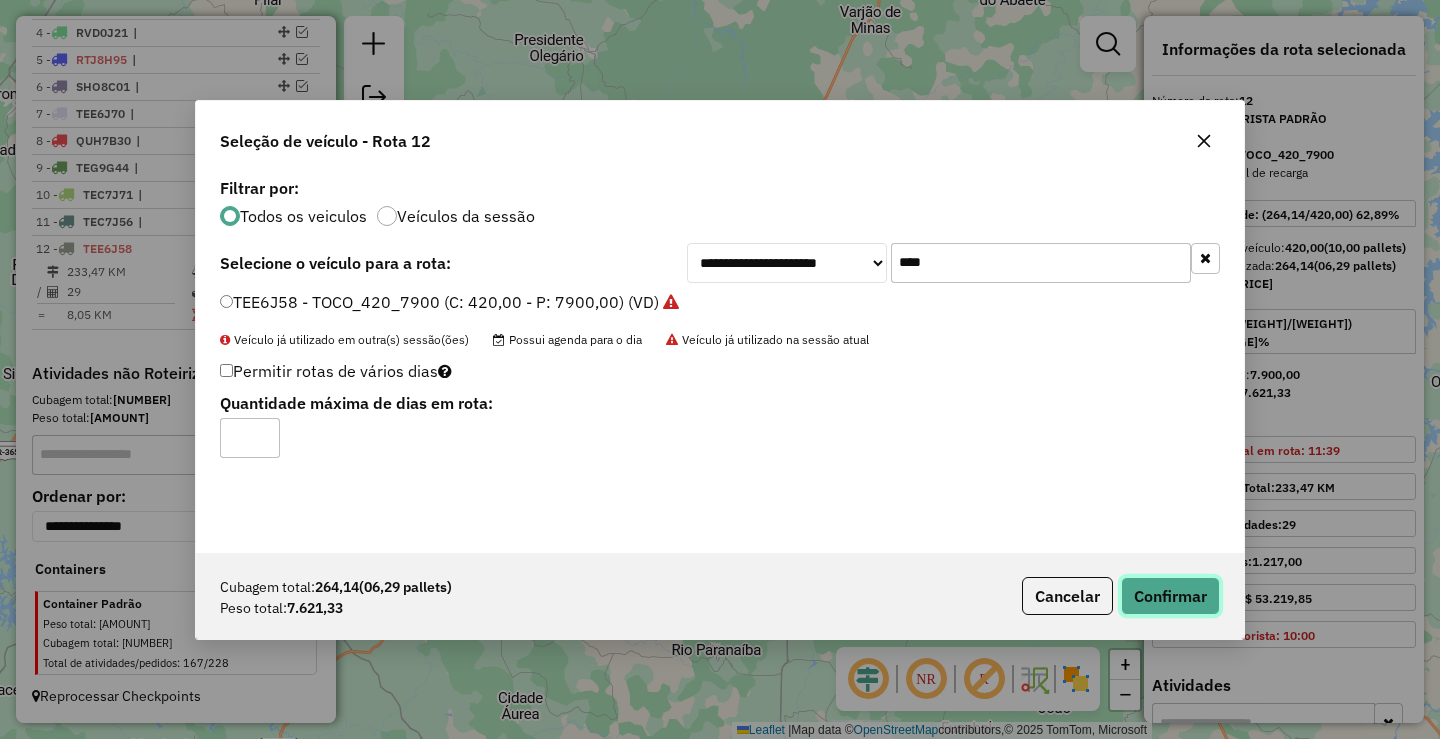 click on "Confirmar" 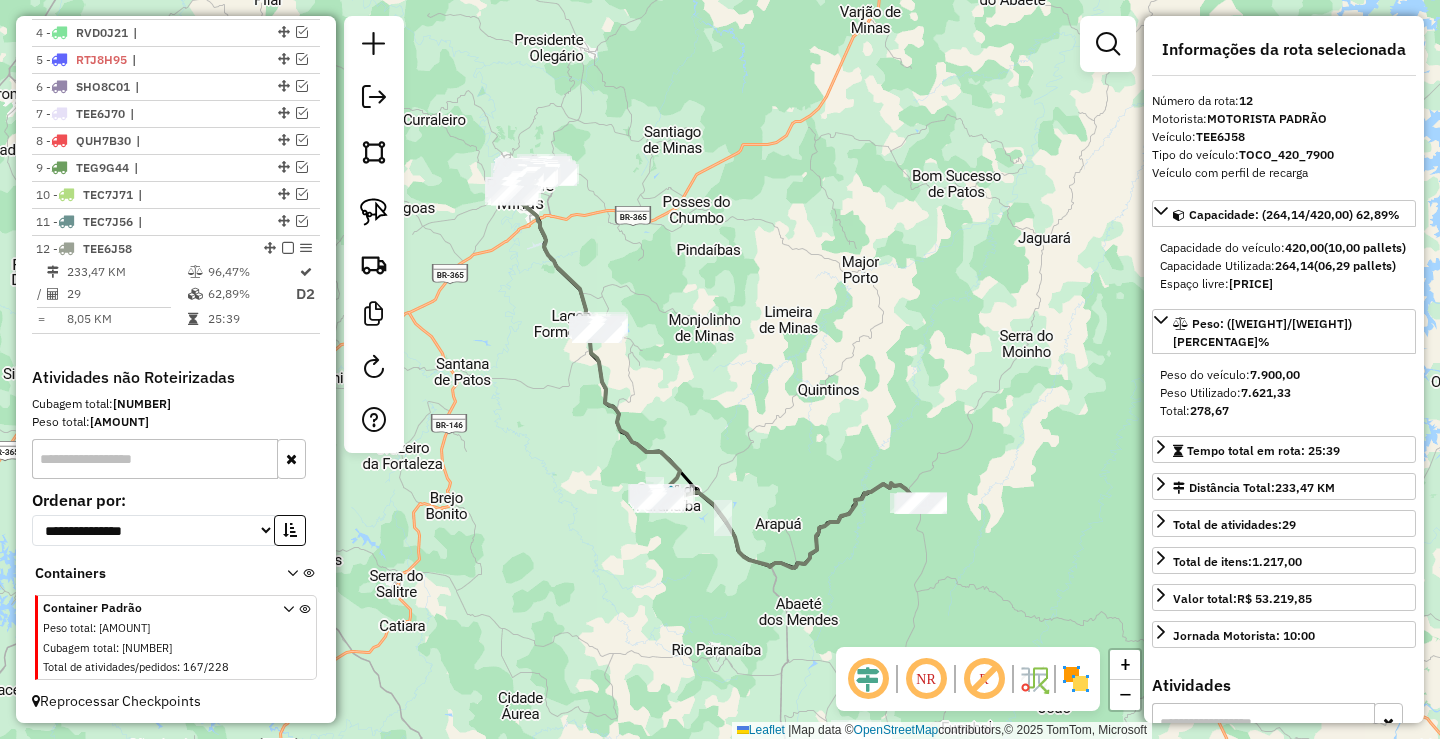 scroll, scrollTop: 832, scrollLeft: 0, axis: vertical 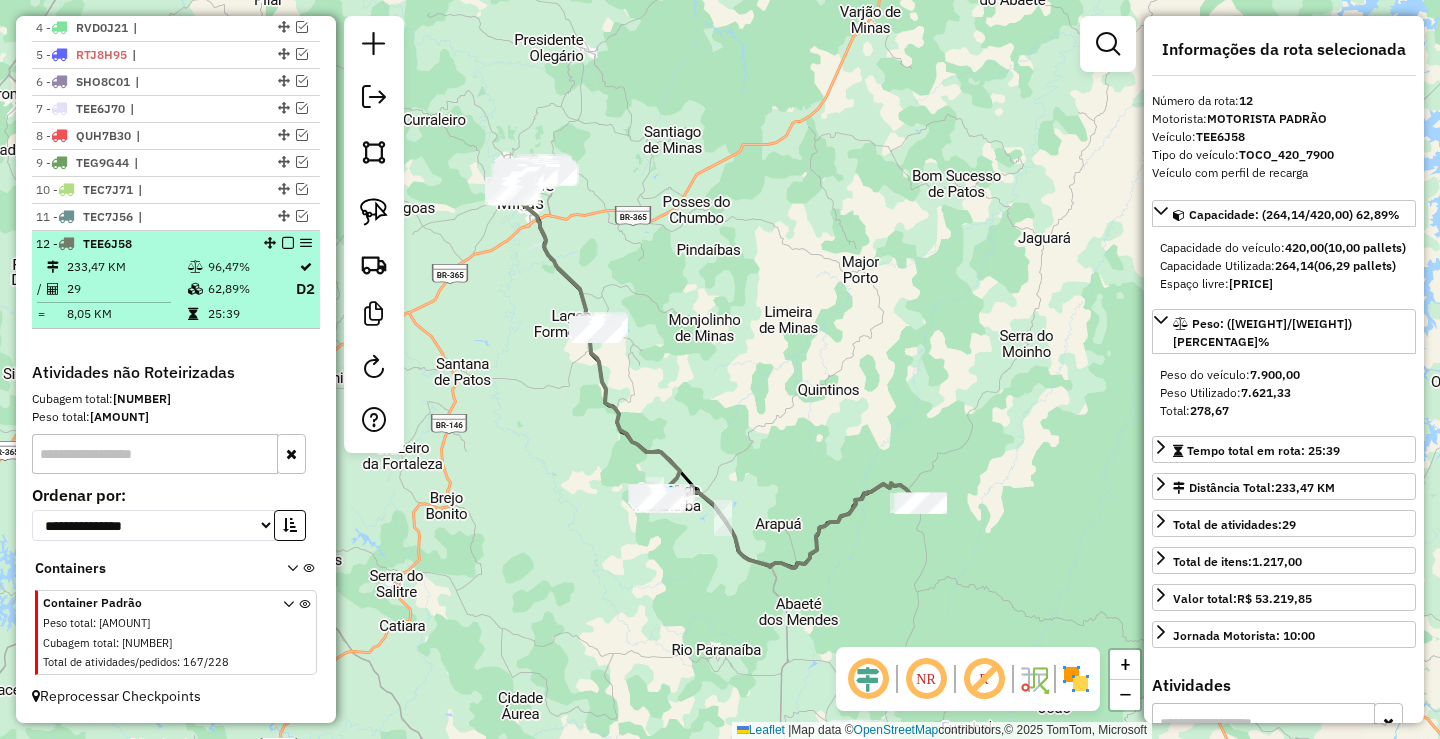 click at bounding box center (288, 243) 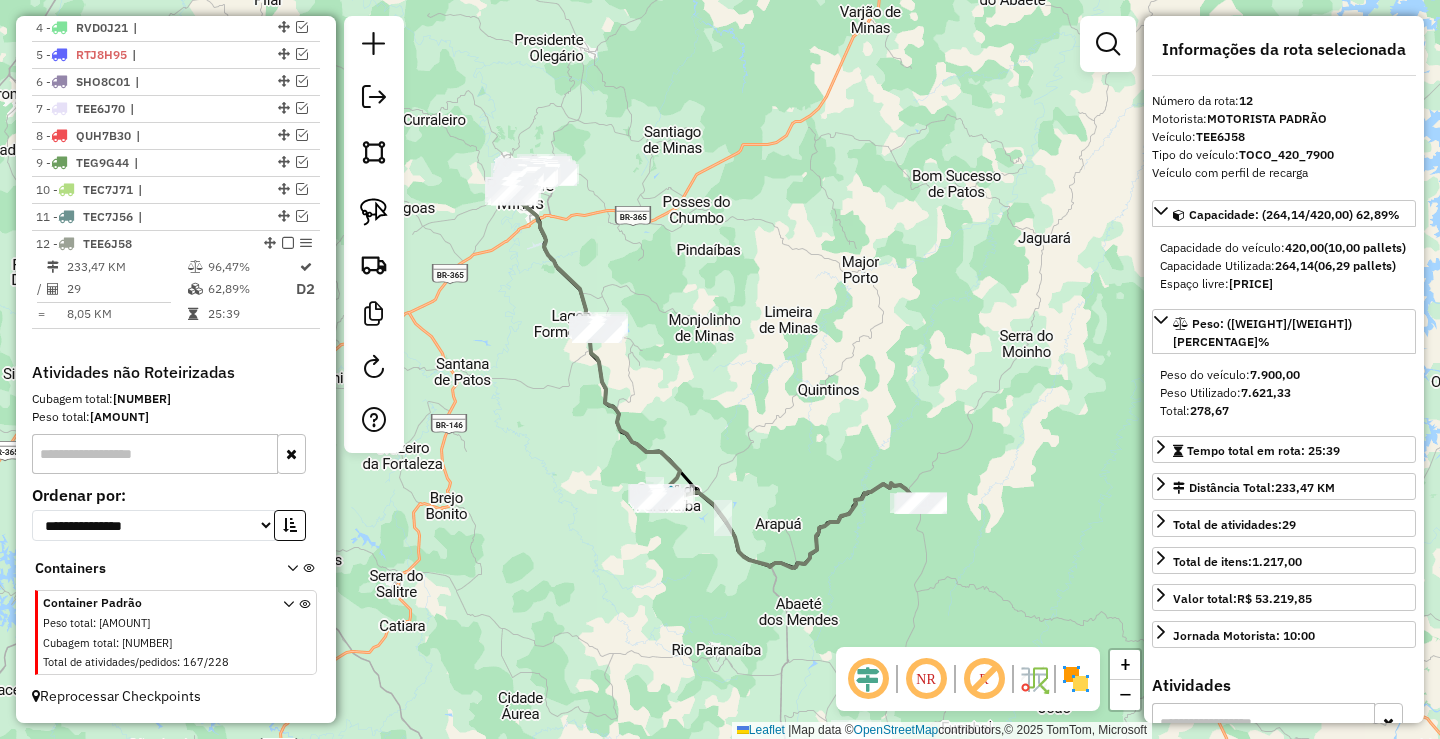 scroll, scrollTop: 760, scrollLeft: 0, axis: vertical 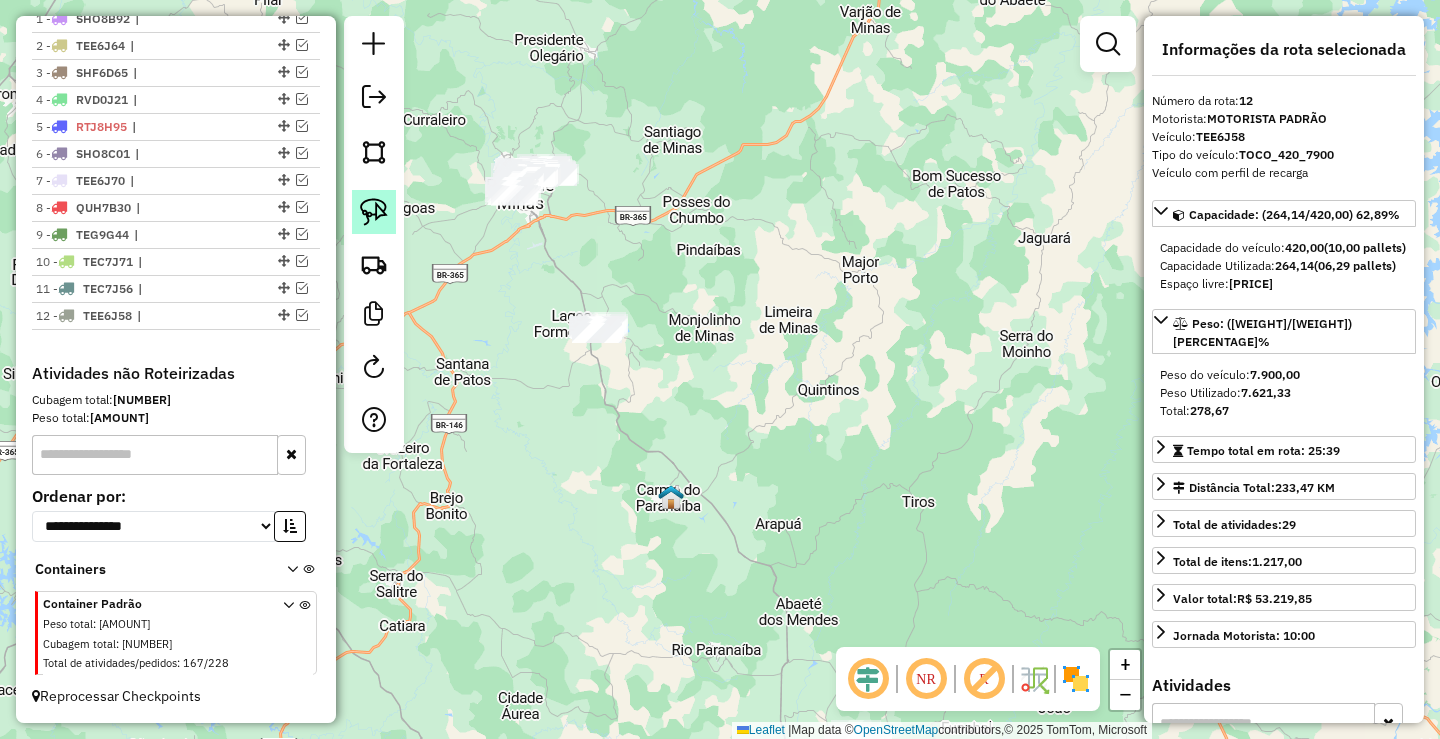 click 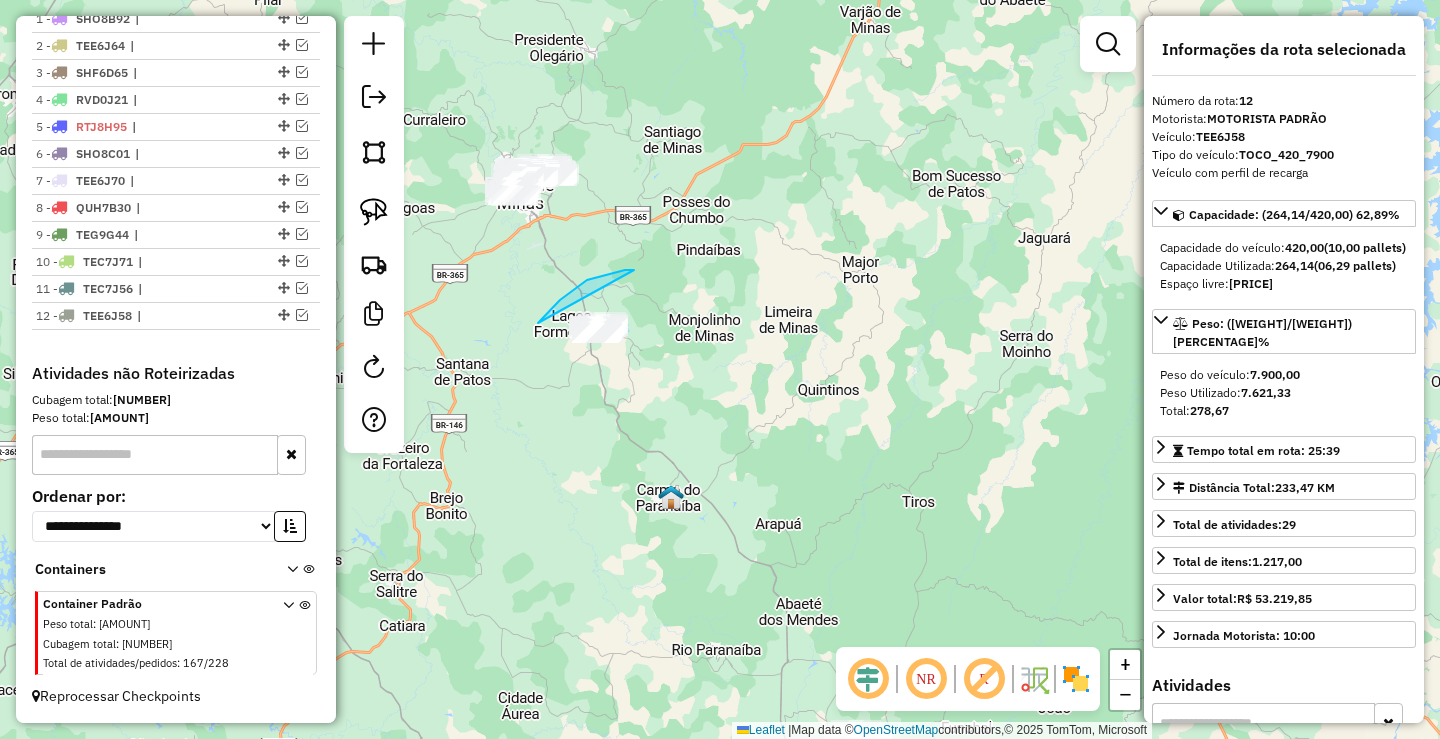 drag, startPoint x: 538, startPoint y: 323, endPoint x: 726, endPoint y: 373, distance: 194.53534 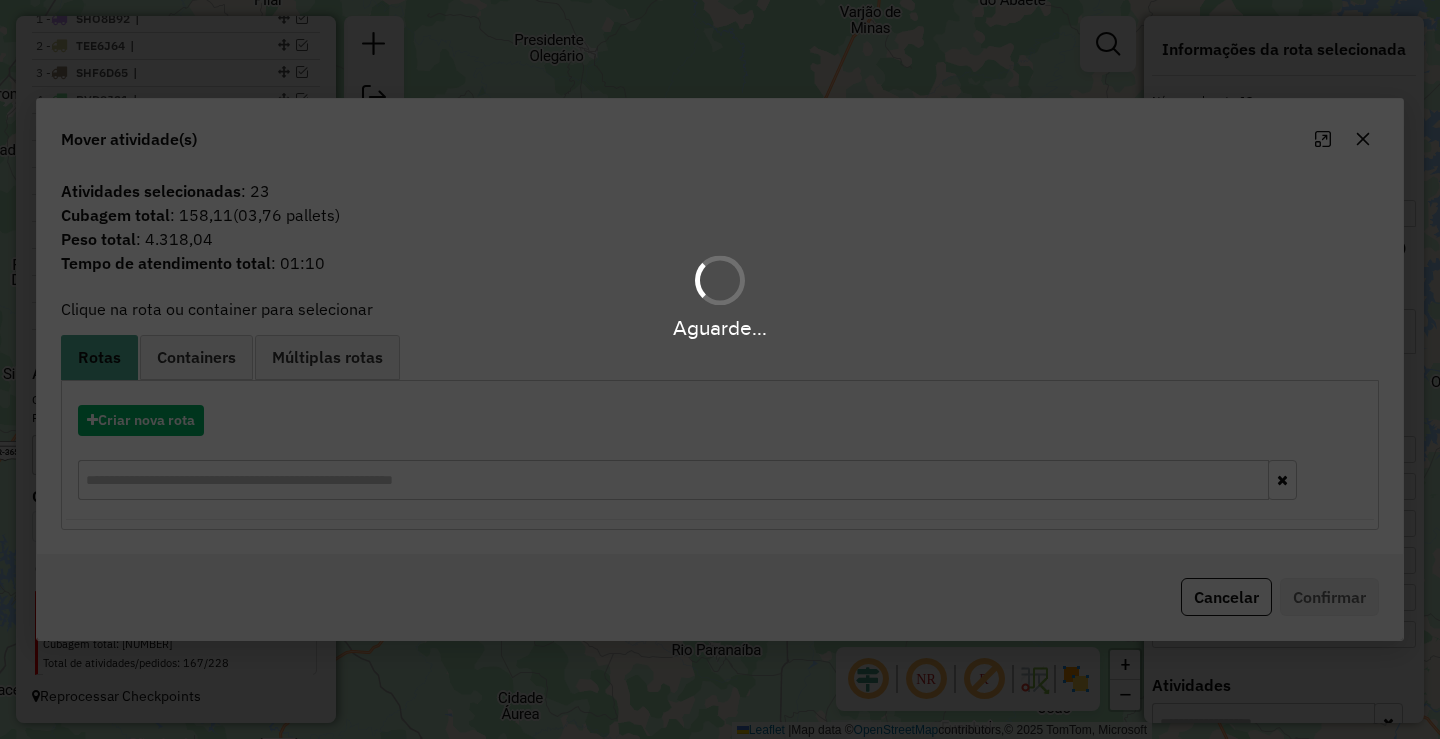 click on "Aguarde..." at bounding box center (720, 369) 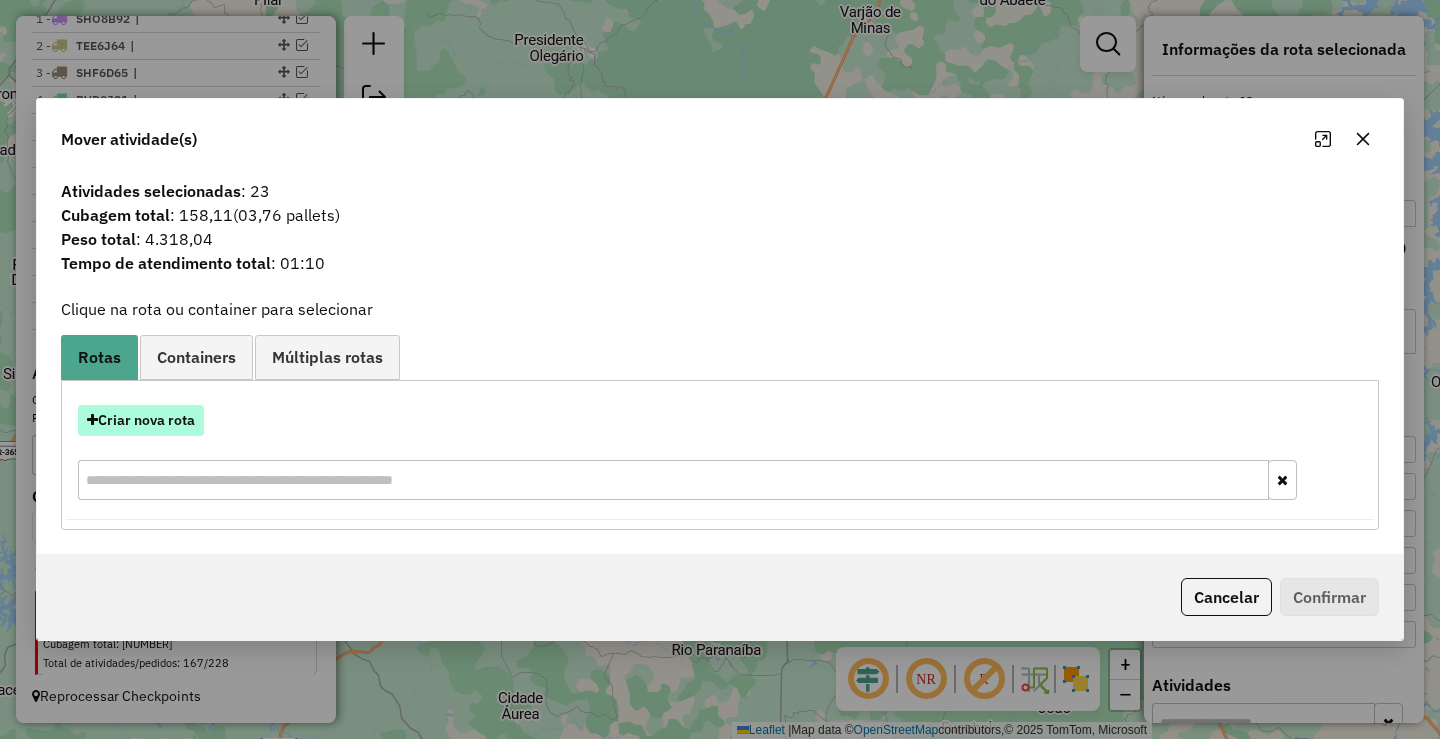 click on "Criar nova rota" at bounding box center [141, 420] 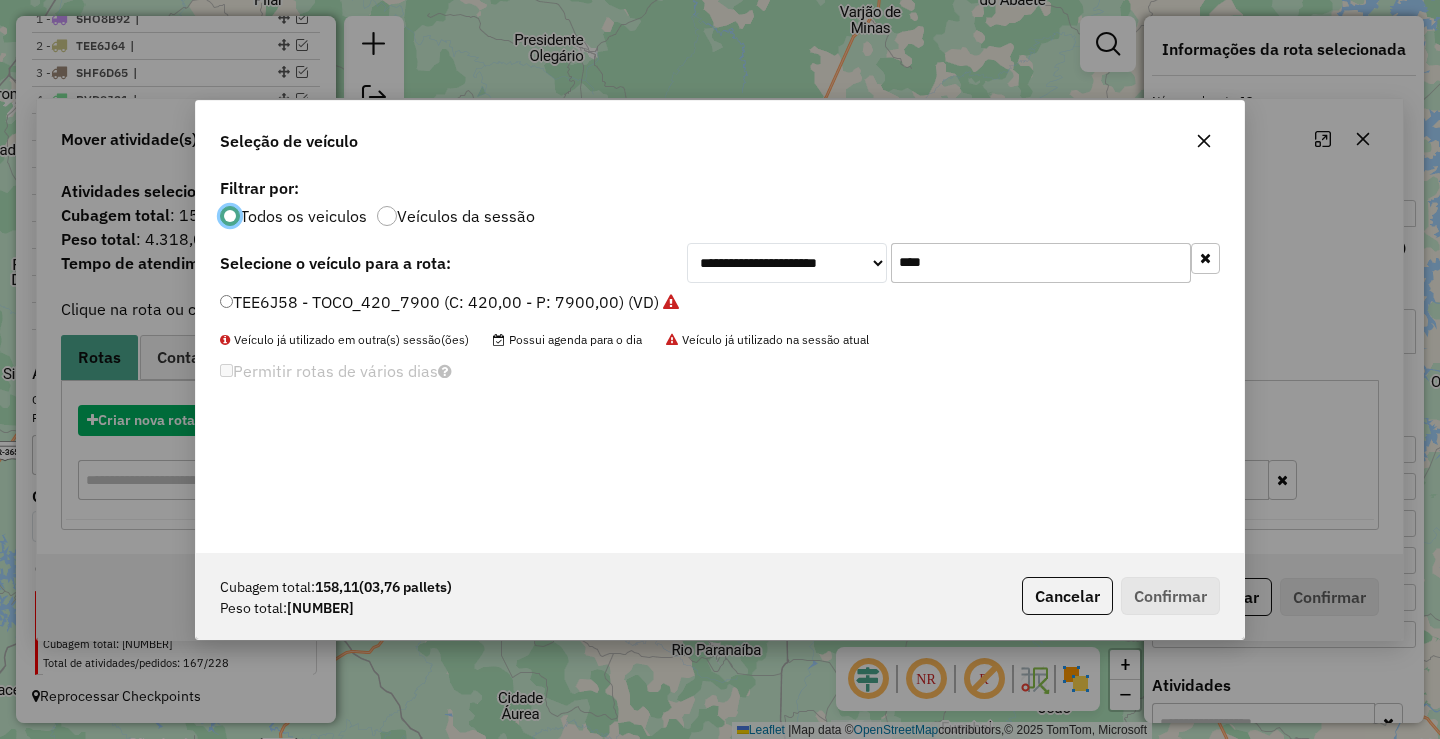 scroll, scrollTop: 11, scrollLeft: 6, axis: both 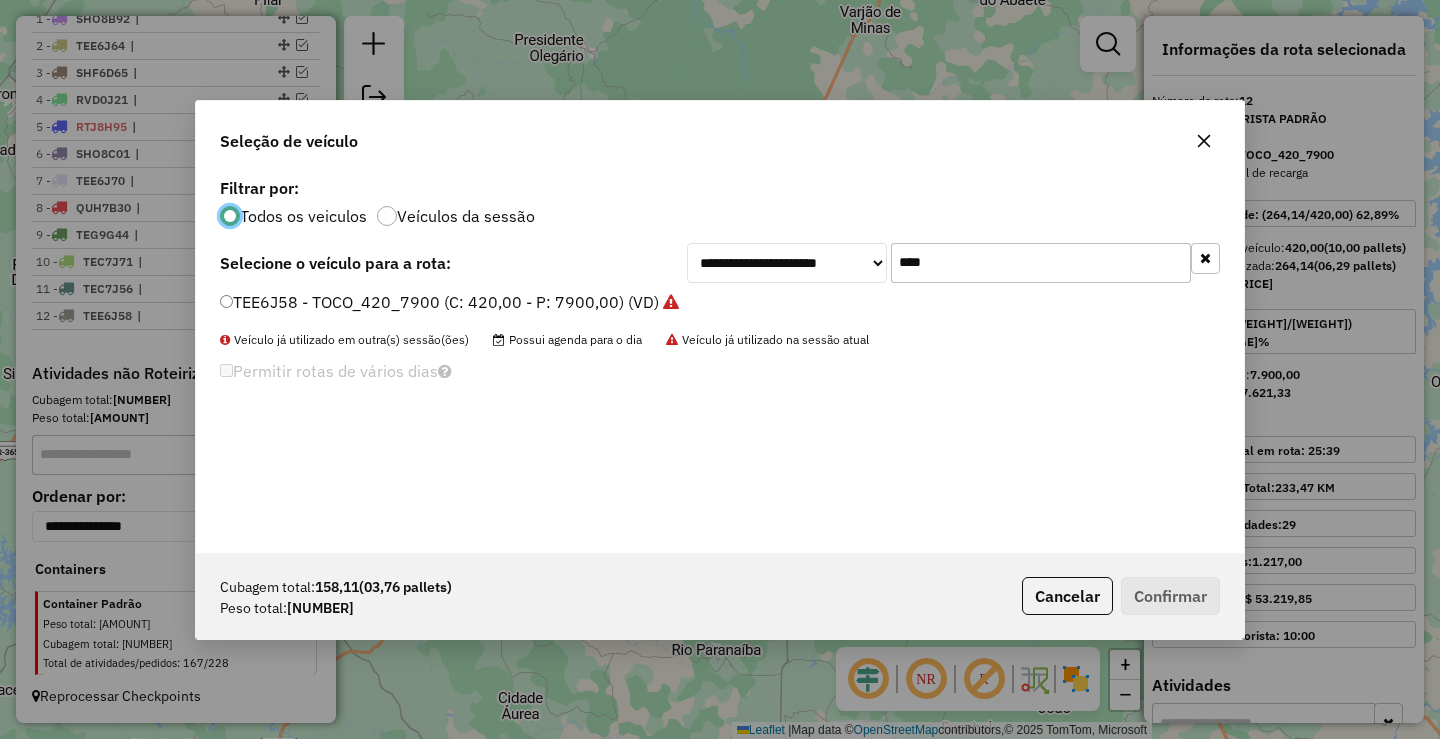 click on "****" 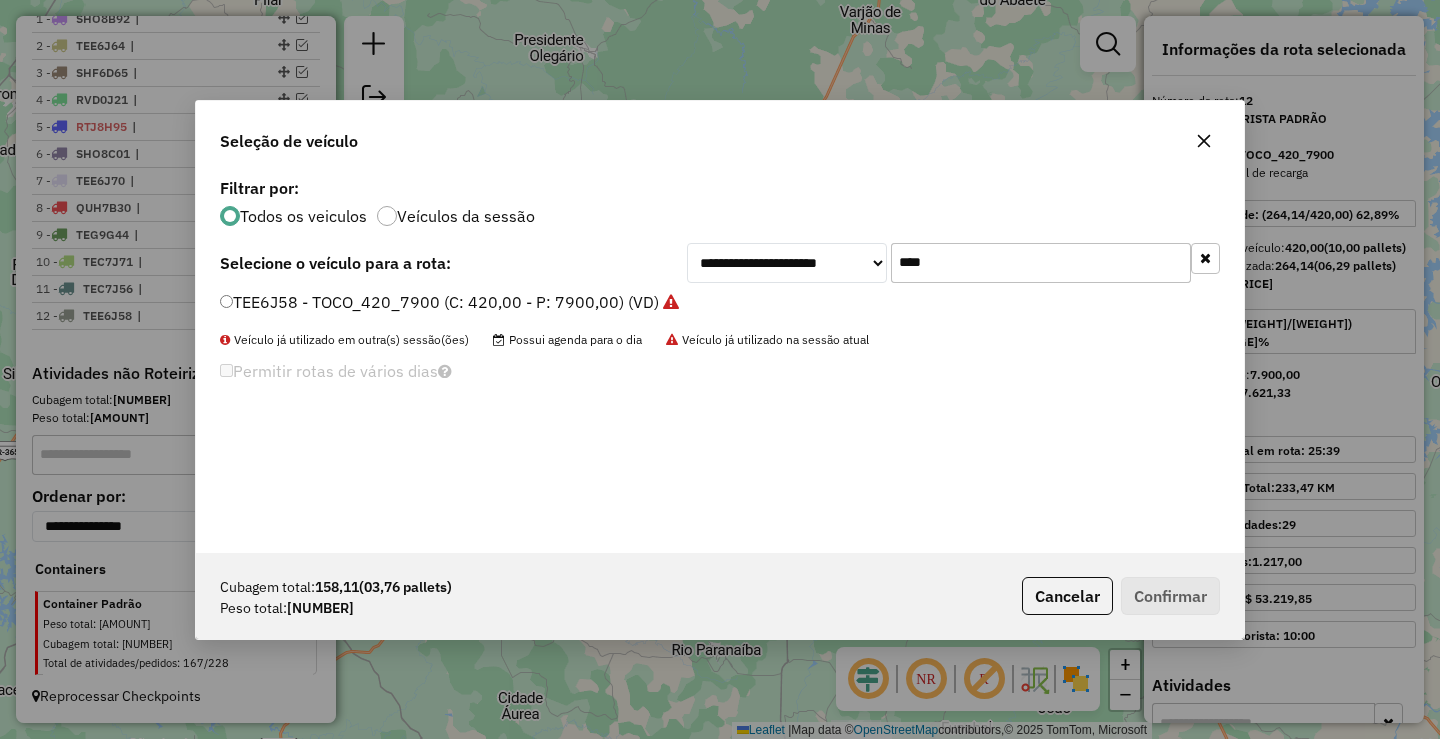 click on "****" 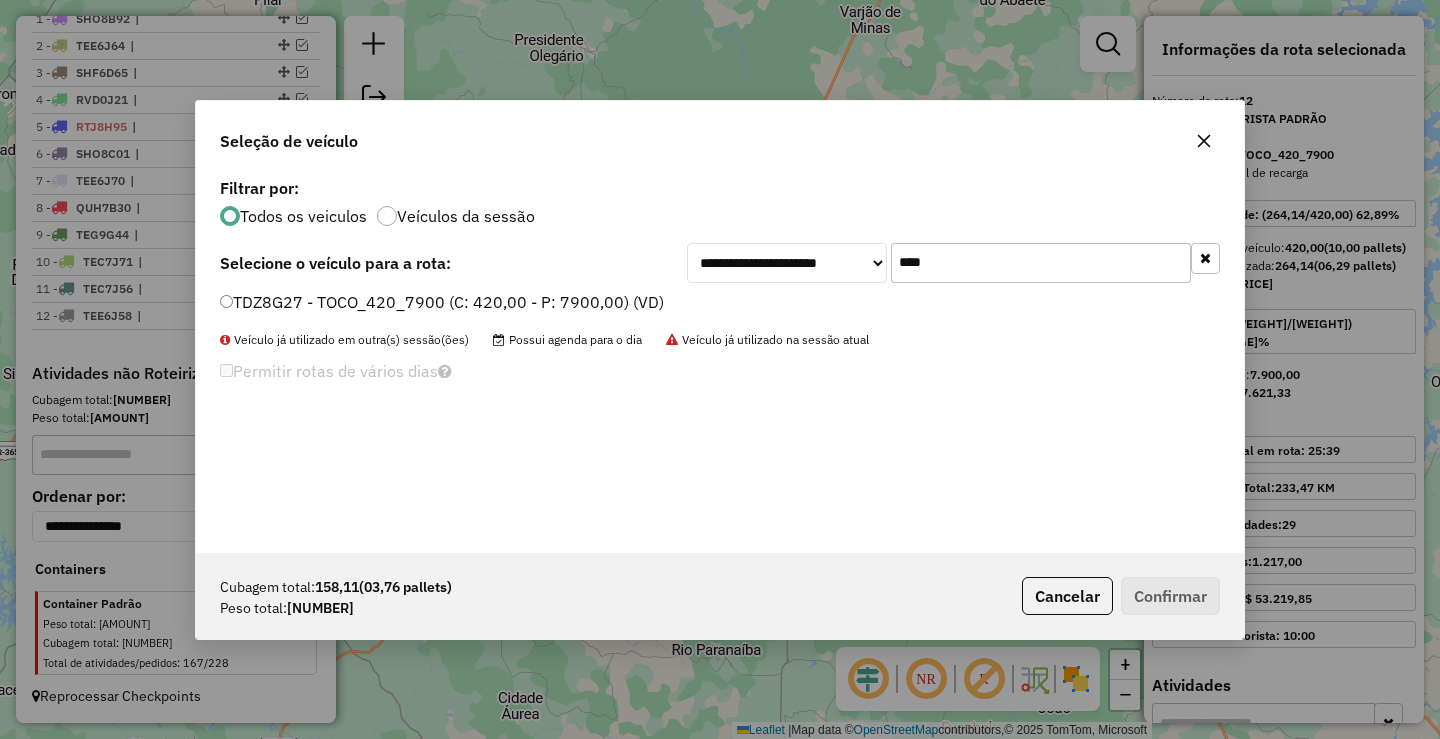 type on "****" 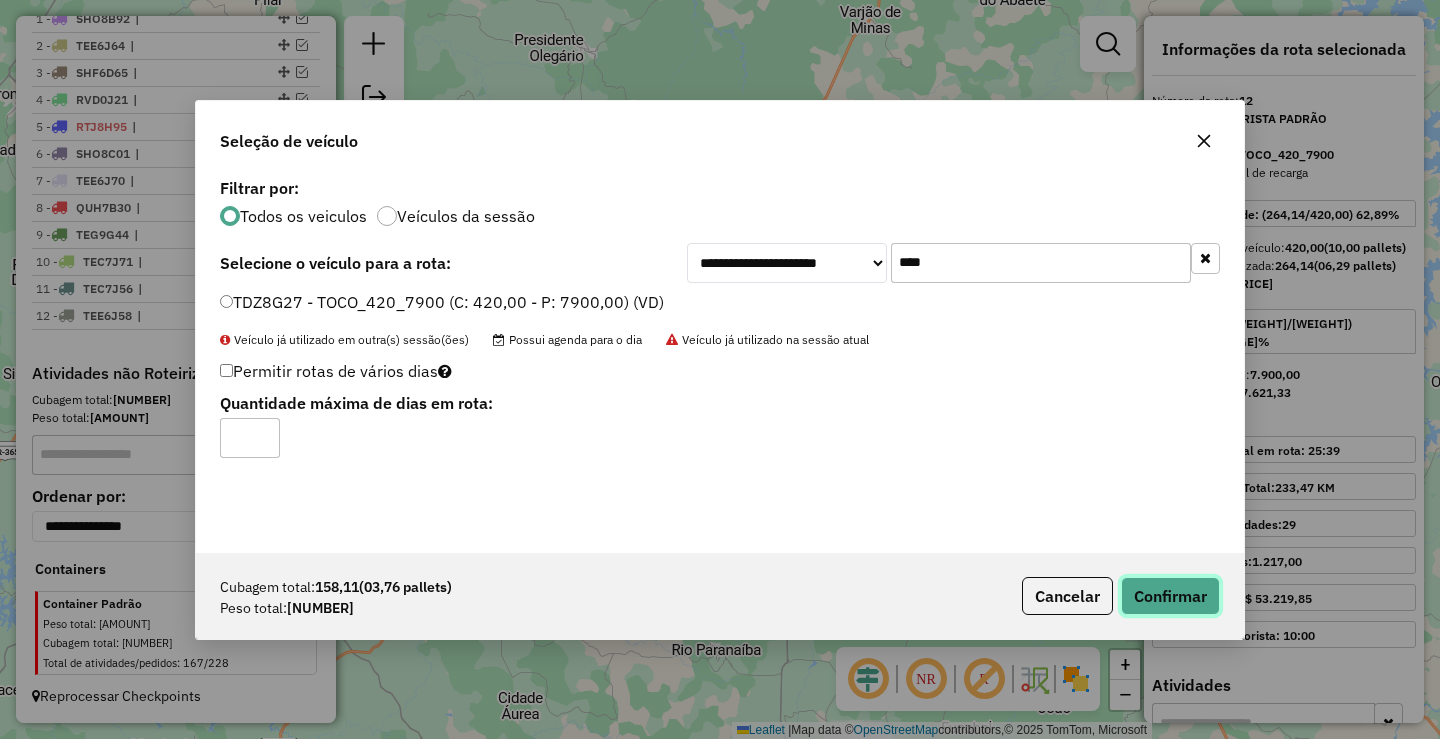 click on "Confirmar" 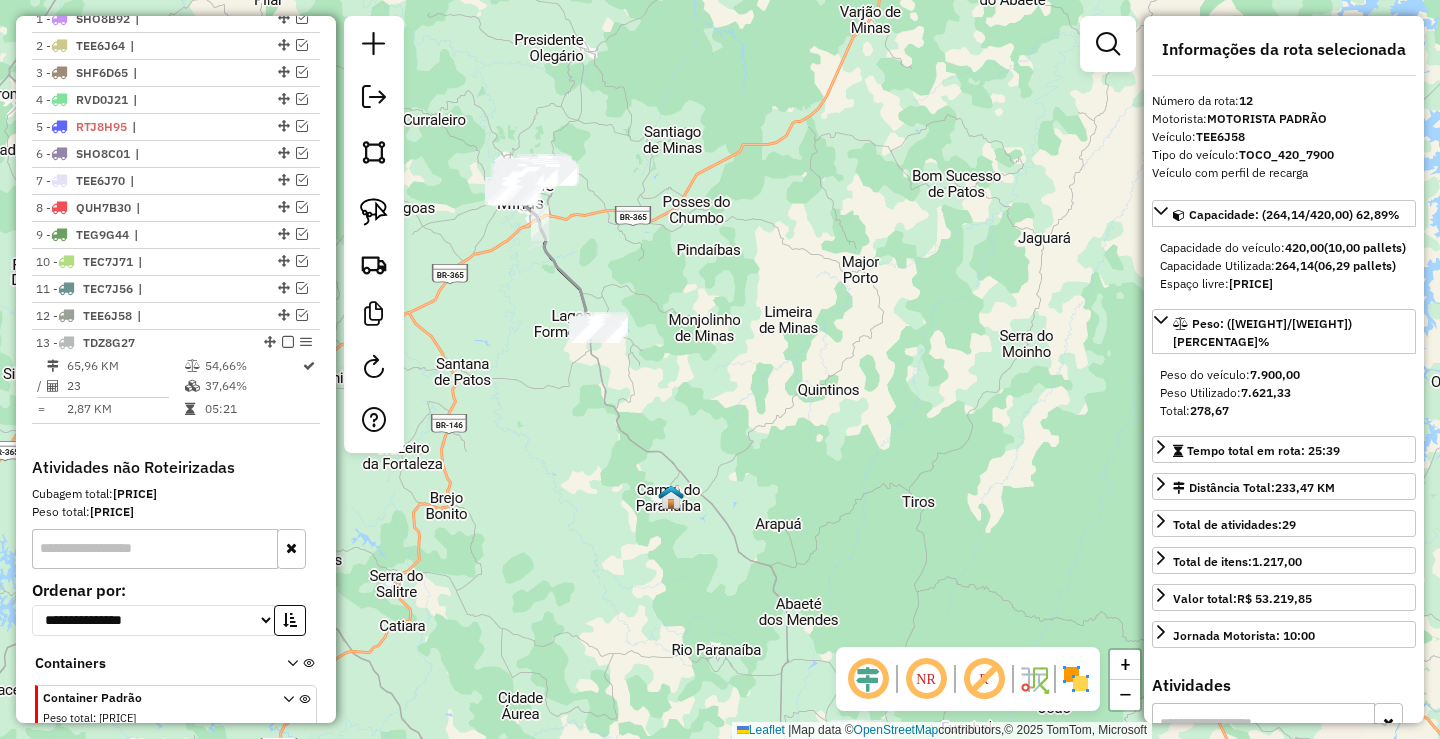 scroll, scrollTop: 854, scrollLeft: 0, axis: vertical 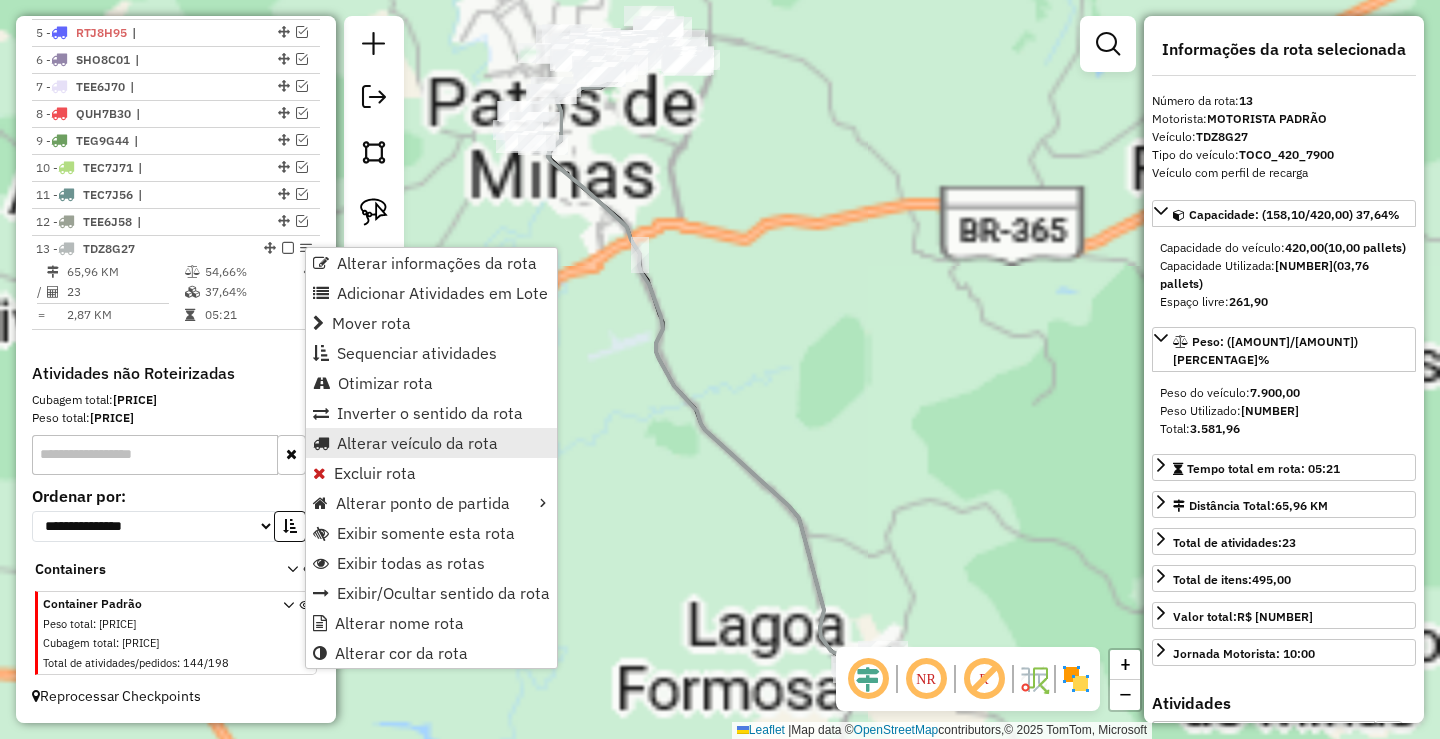 click on "Alterar veículo da rota" at bounding box center (417, 443) 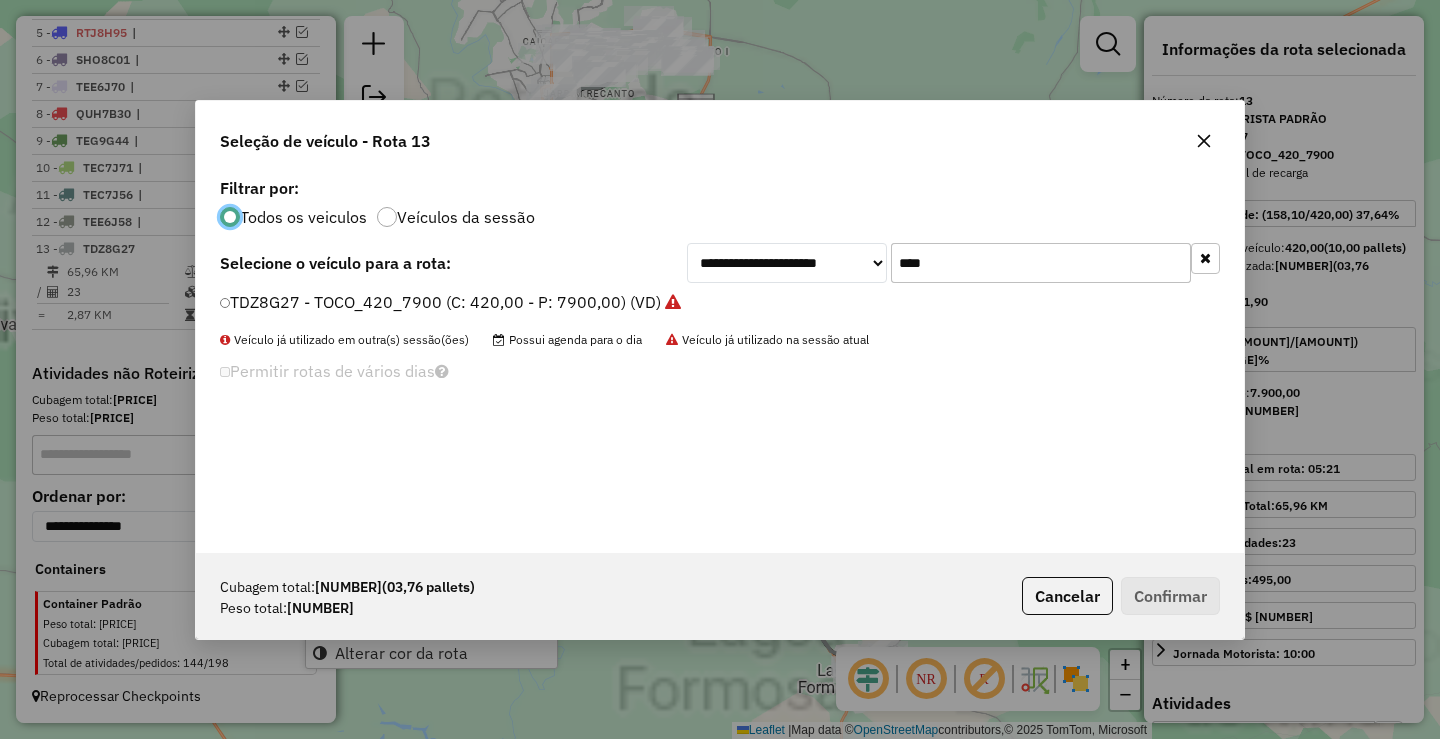 scroll, scrollTop: 11, scrollLeft: 6, axis: both 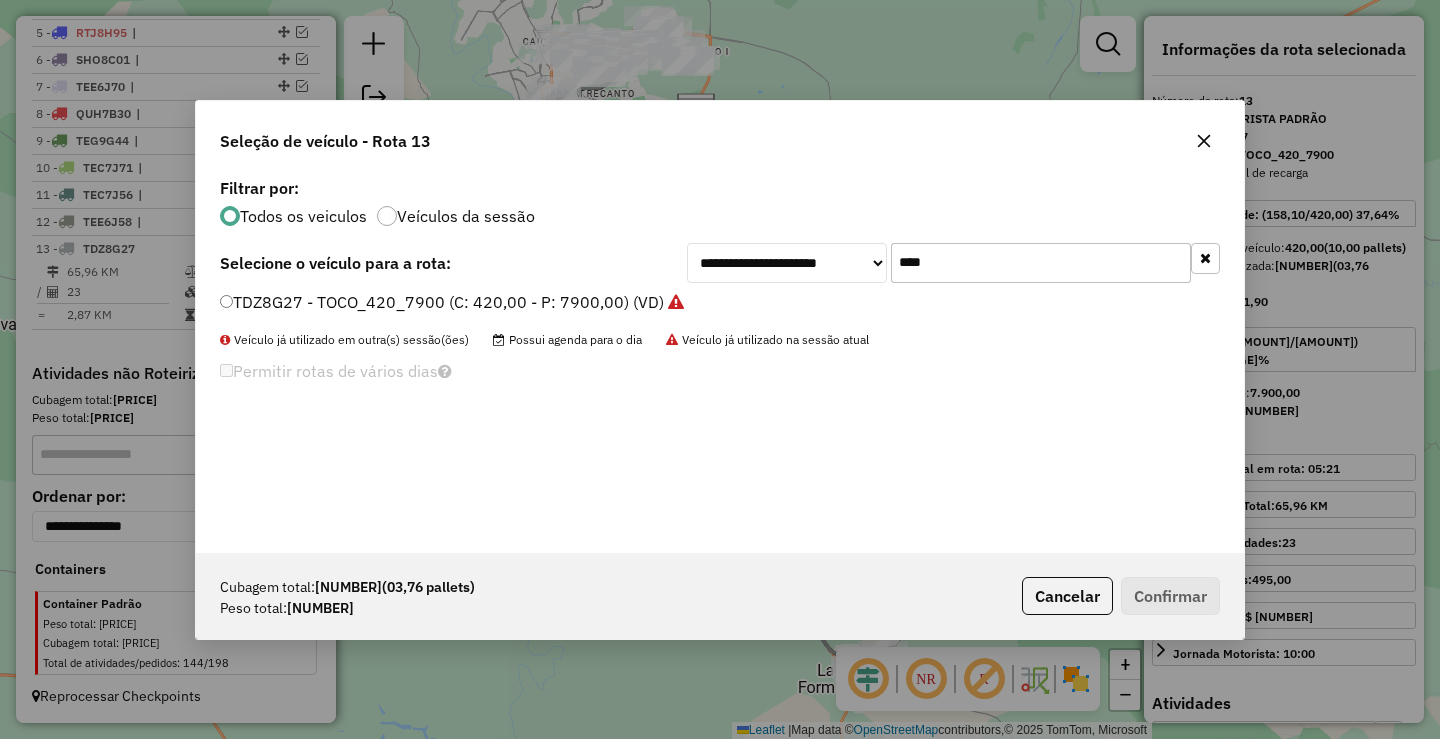 click on "****" 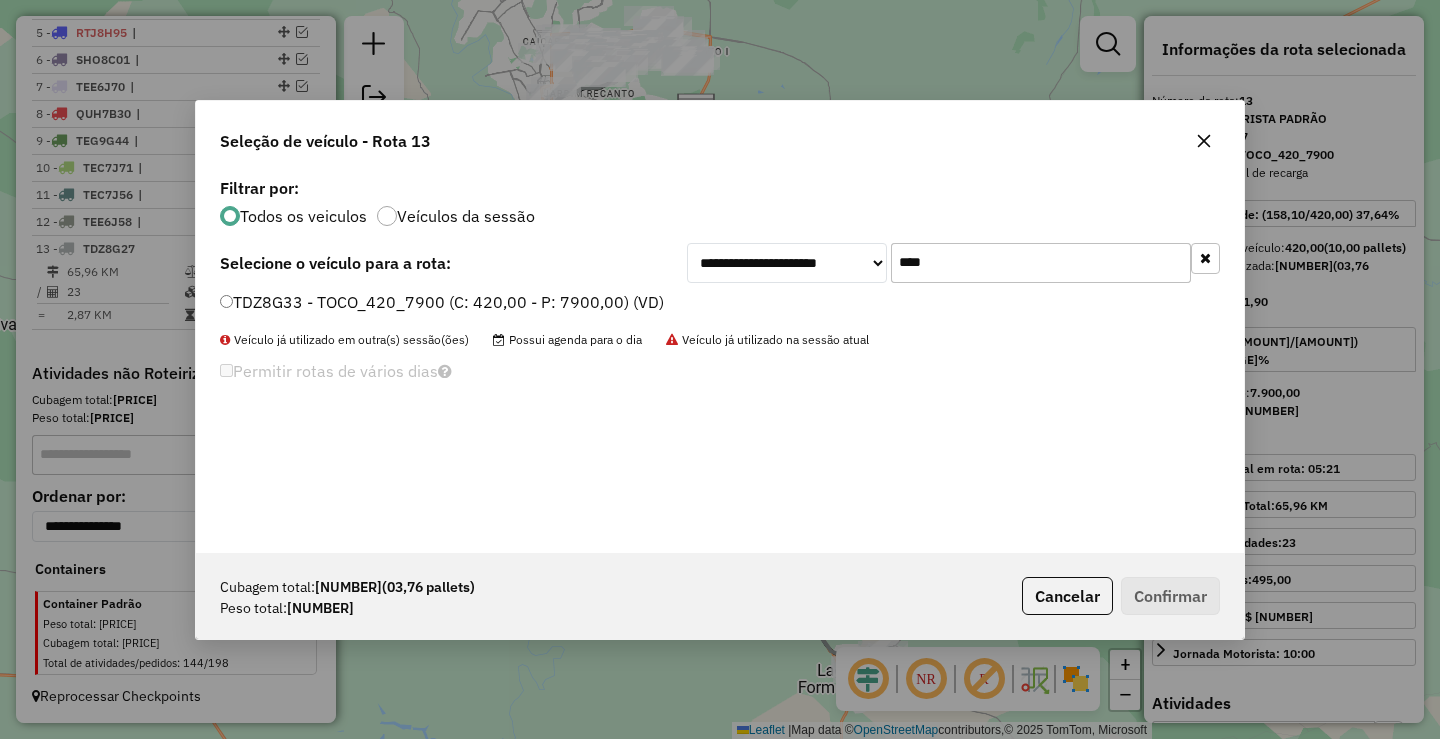 type on "****" 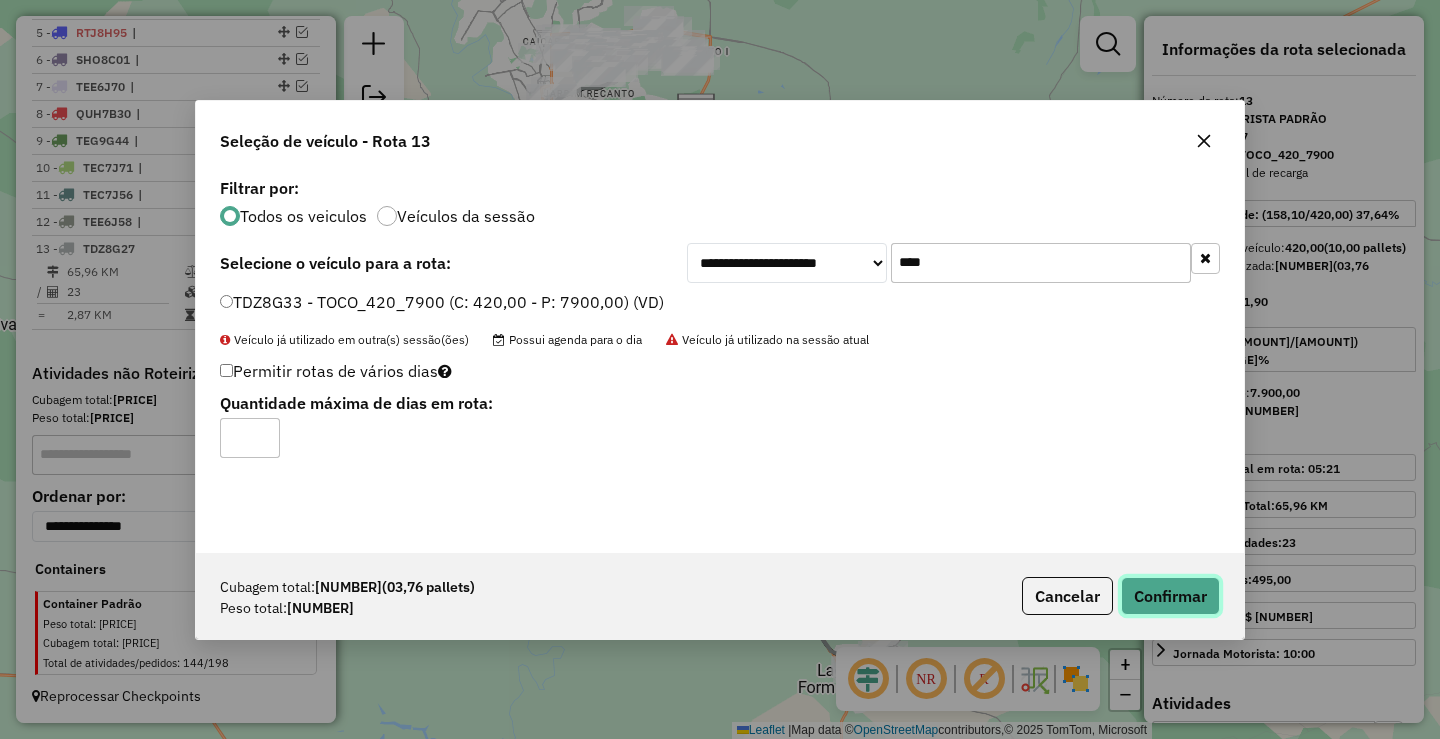 click on "Confirmar" 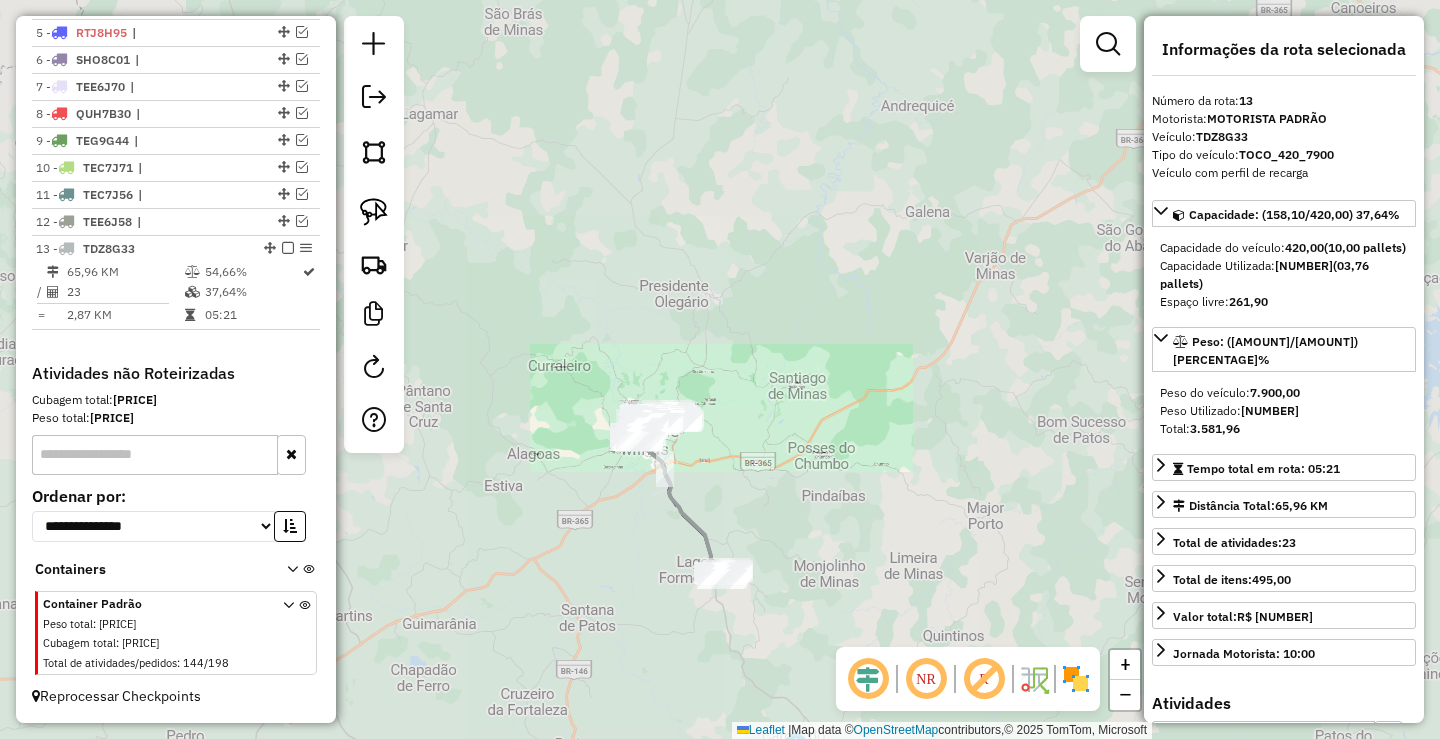 drag, startPoint x: 668, startPoint y: 556, endPoint x: 589, endPoint y: 308, distance: 260.2787 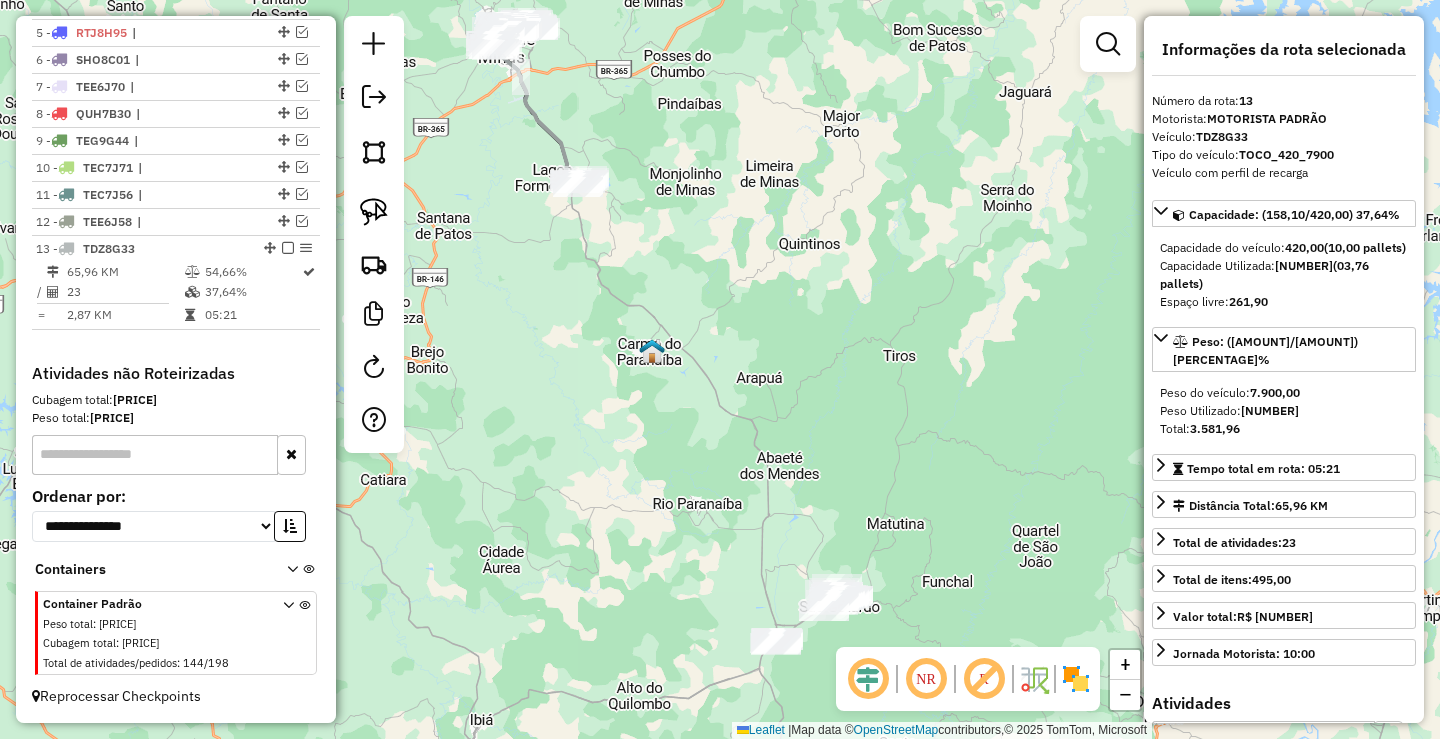 drag, startPoint x: 595, startPoint y: 429, endPoint x: 523, endPoint y: 334, distance: 119.20151 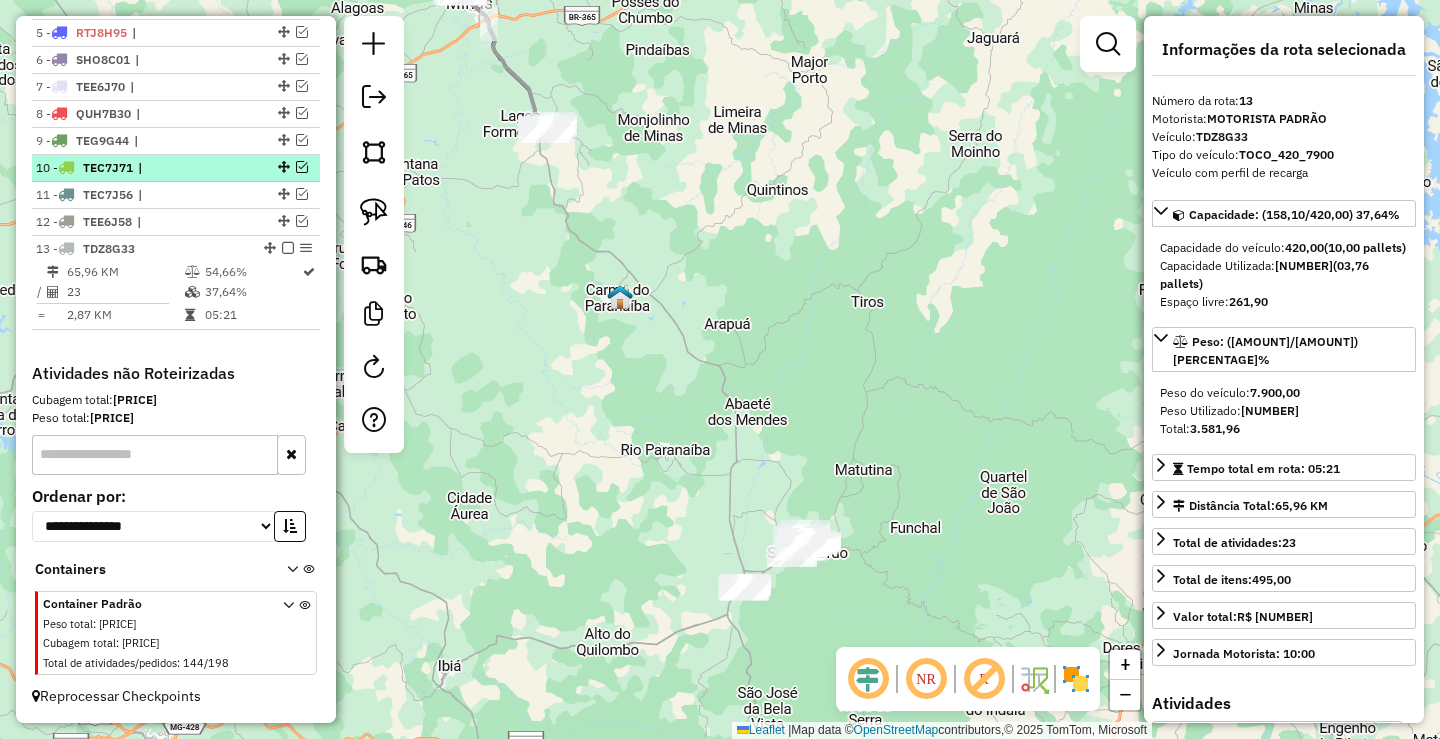 click at bounding box center [288, 248] 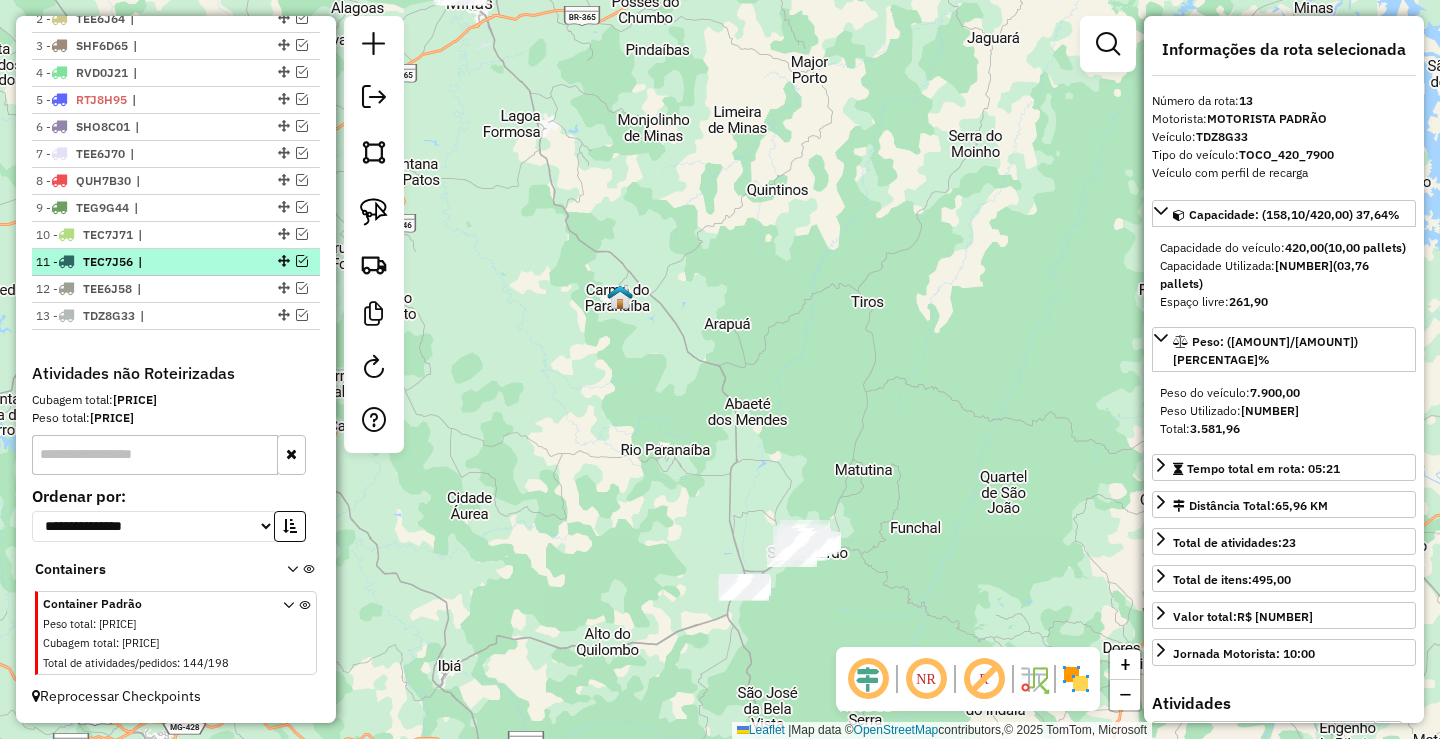 scroll, scrollTop: 787, scrollLeft: 0, axis: vertical 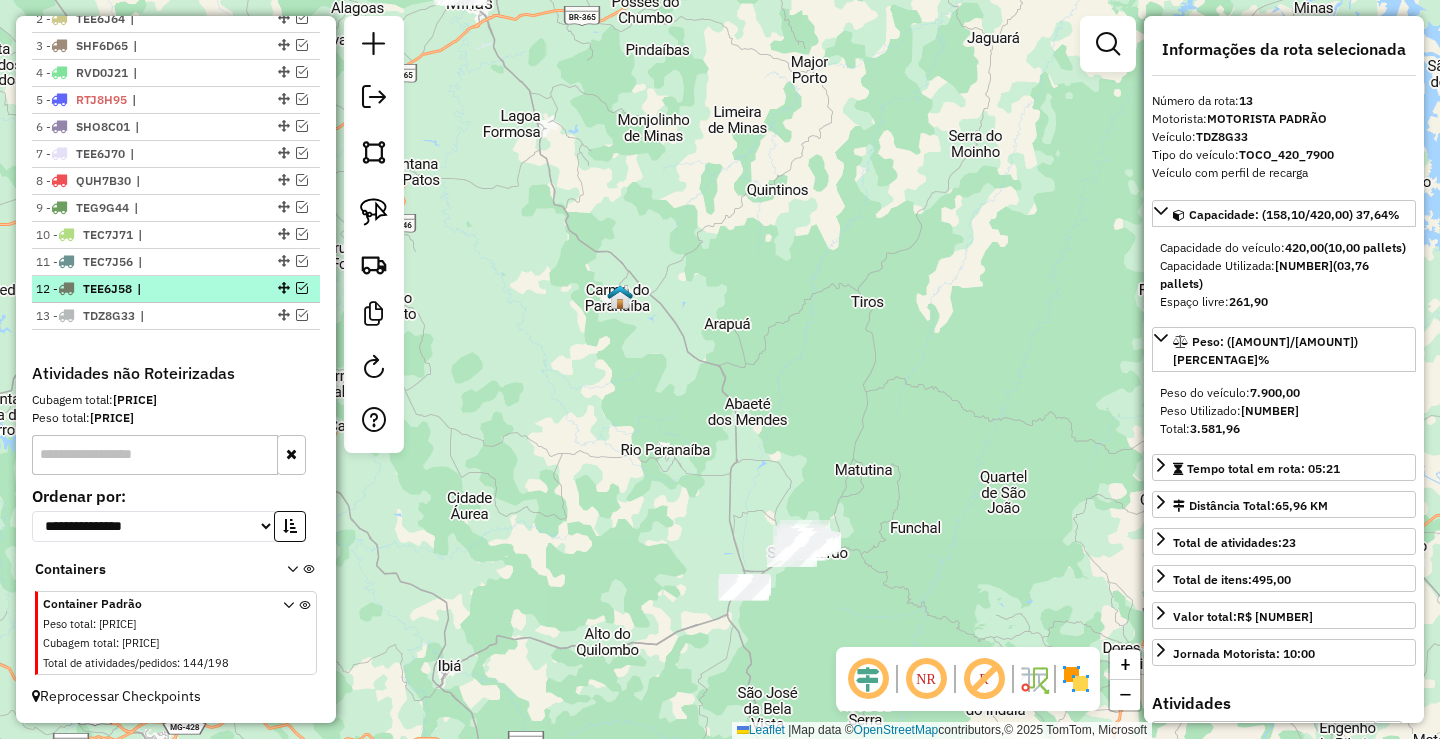 click on "|" at bounding box center [183, 289] 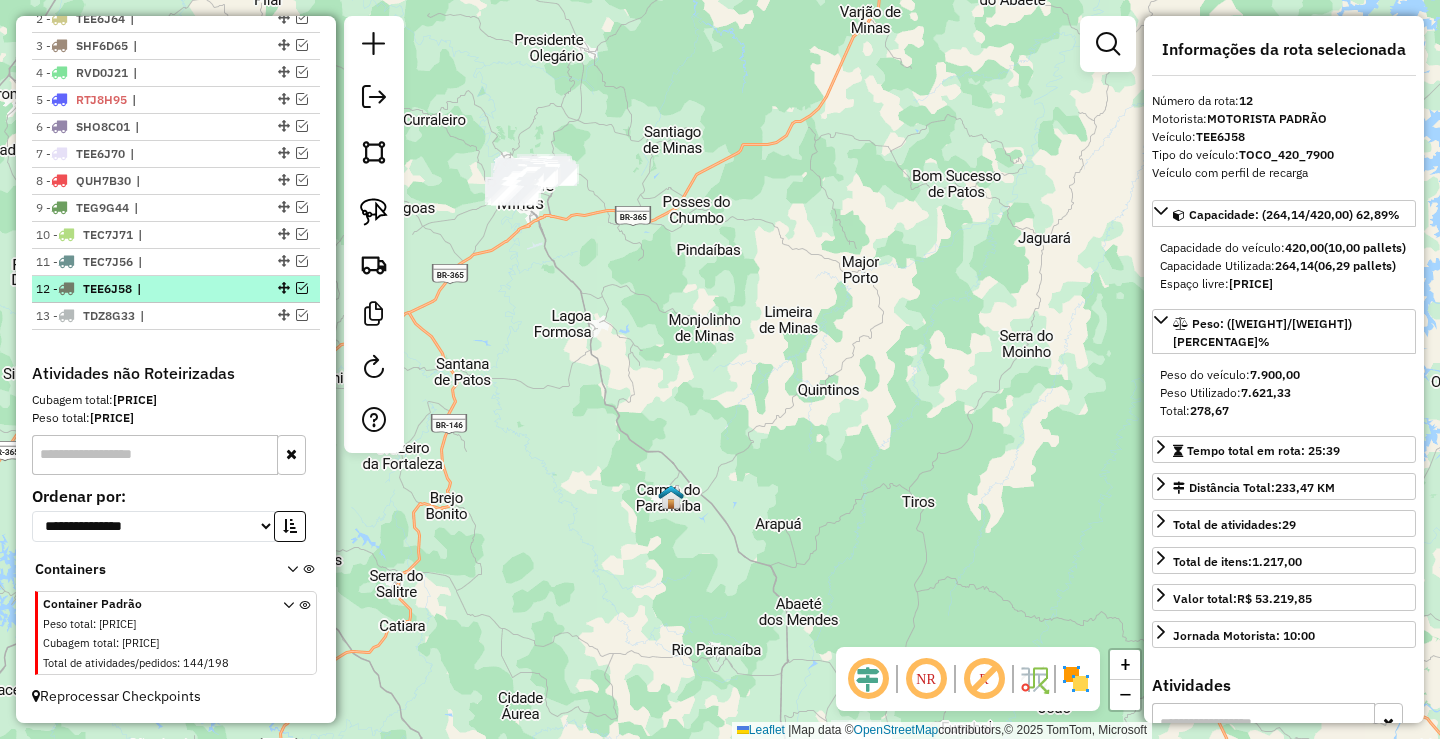 click on "|" at bounding box center [183, 289] 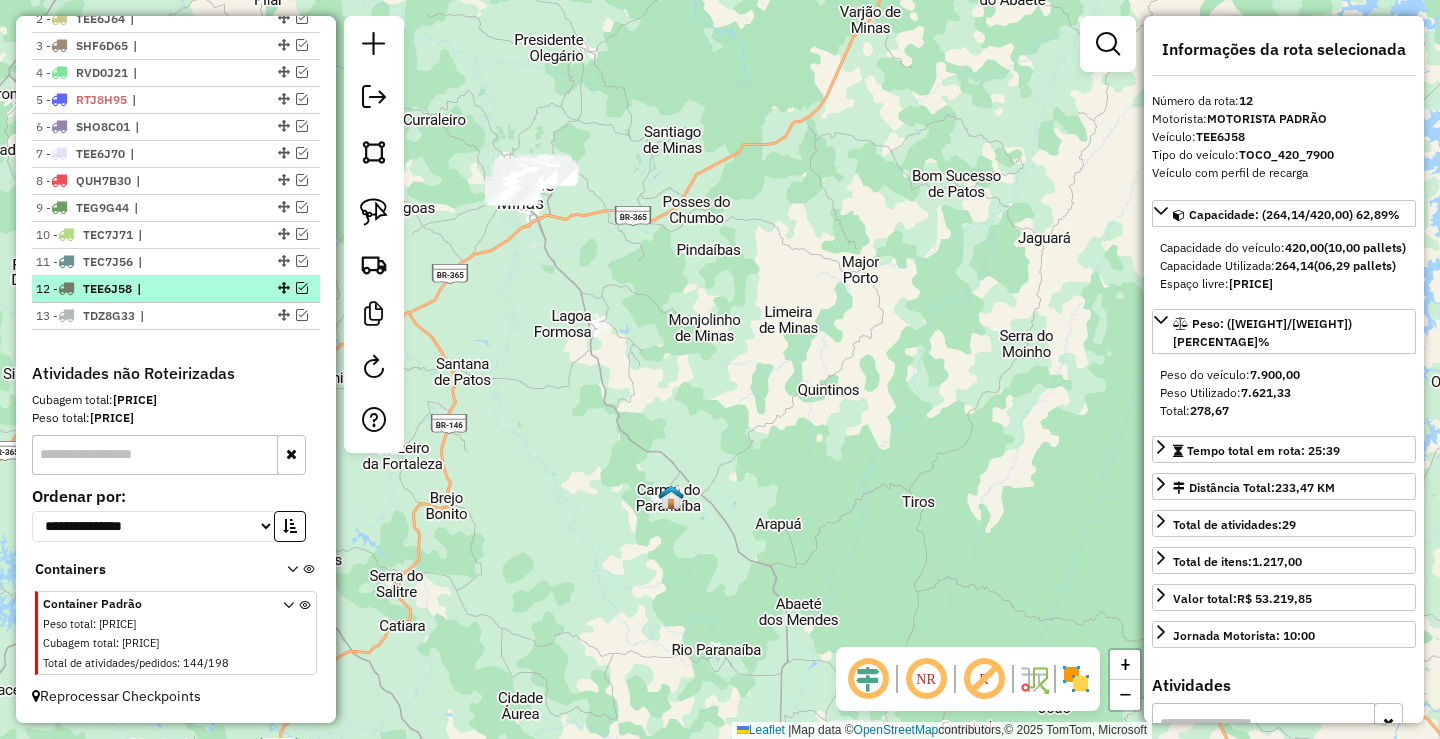 click at bounding box center [302, 288] 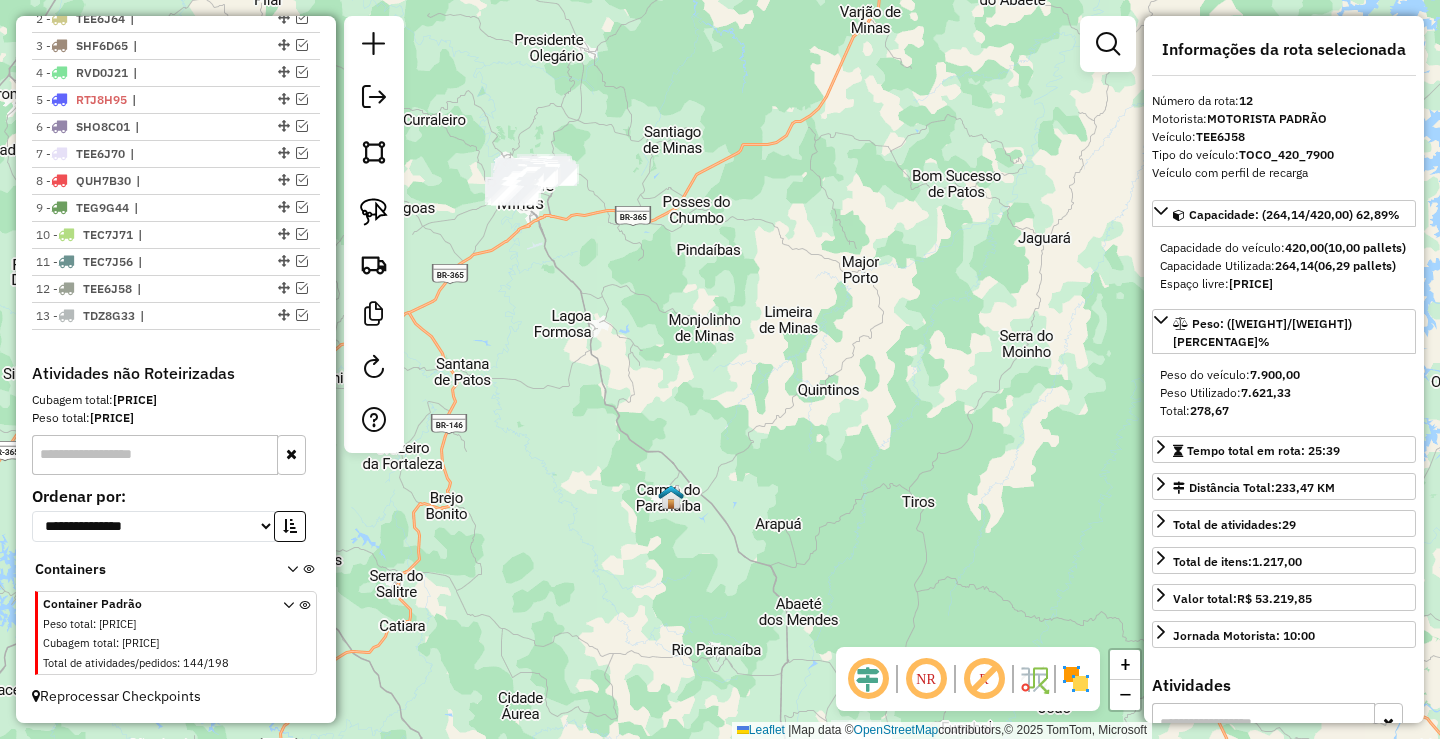 scroll, scrollTop: 859, scrollLeft: 0, axis: vertical 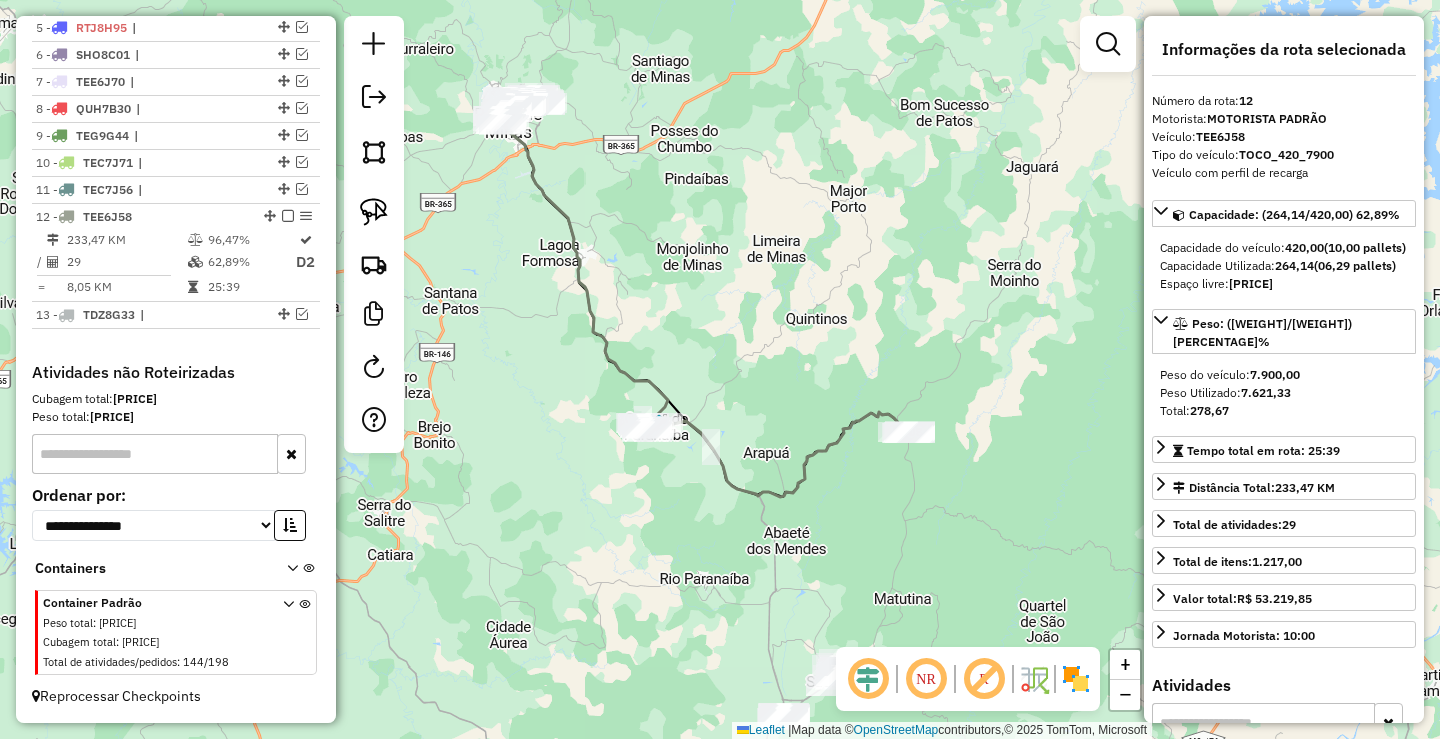 drag, startPoint x: 558, startPoint y: 498, endPoint x: 533, endPoint y: 375, distance: 125.51494 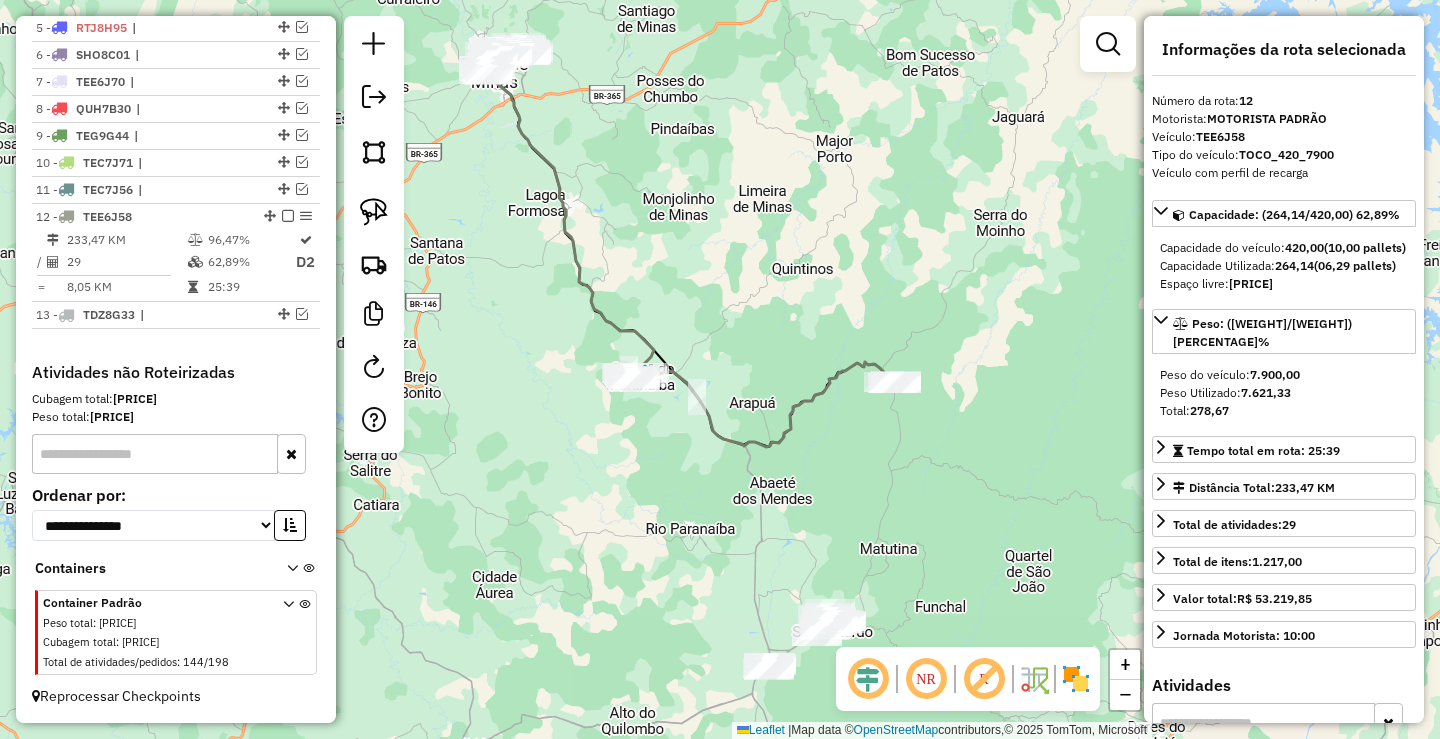 click on "Janela de atendimento Grade de atendimento Capacidade Transportadoras Veículos Cliente Pedidos  Rotas Selecione os dias de semana para filtrar as janelas de atendimento  Seg   Ter   Qua   Qui   Sex   Sáb   Dom  Informe o período da janela de atendimento: De: Até:  Filtrar exatamente a janela do cliente  Considerar janela de atendimento padrão  Selecione os dias de semana para filtrar as grades de atendimento  Seg   Ter   Qua   Qui   Sex   Sáb   Dom   Considerar clientes sem dia de atendimento cadastrado  Clientes fora do dia de atendimento selecionado Filtrar as atividades entre os valores definidos abaixo:  Peso mínimo:   Peso máximo:   Cubagem mínima:   Cubagem máxima:   De:   Até:  Filtrar as atividades entre o tempo de atendimento definido abaixo:  De:   Até:   Considerar capacidade total dos clientes não roteirizados Transportadora: Selecione um ou mais itens Tipo de veículo: Selecione um ou mais itens Veículo: Selecione um ou mais itens Motorista: Selecione um ou mais itens Nome: Rótulo:" 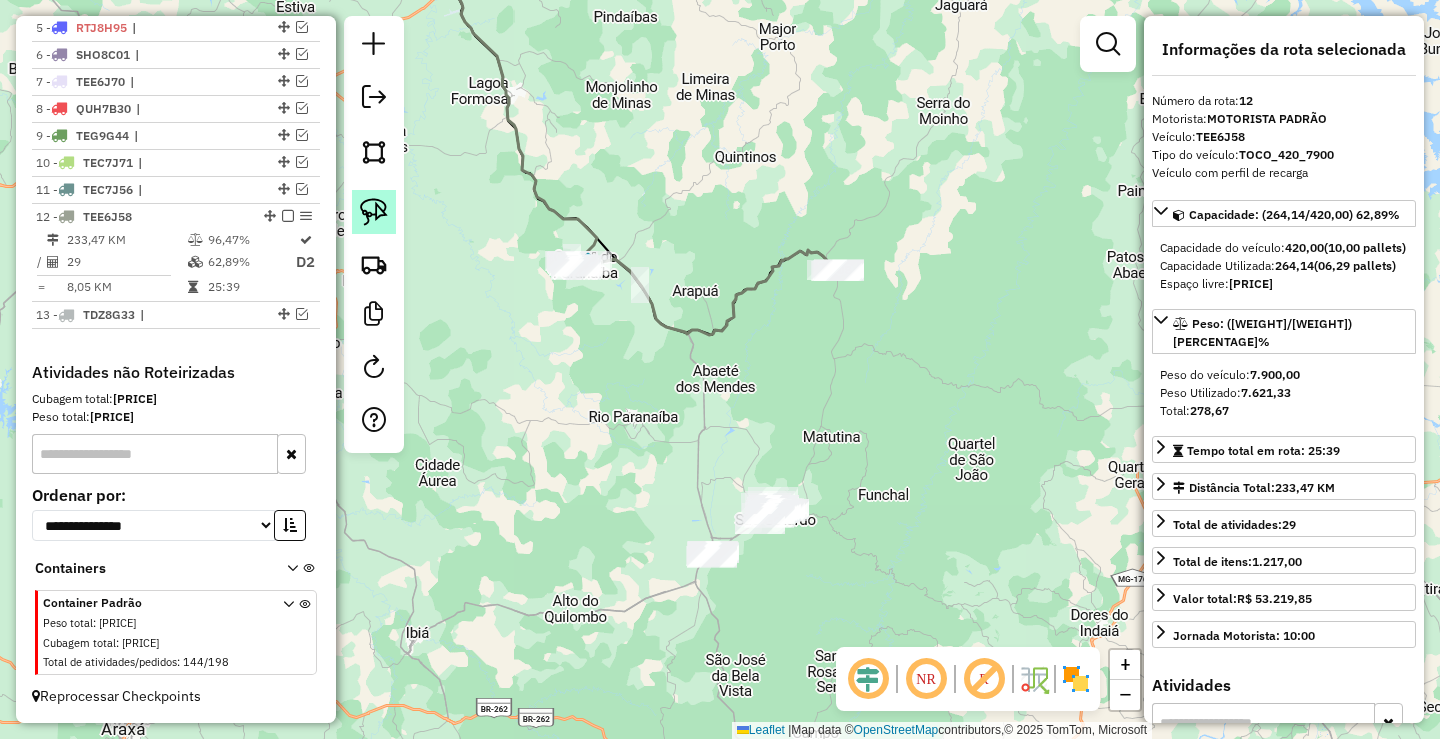 click 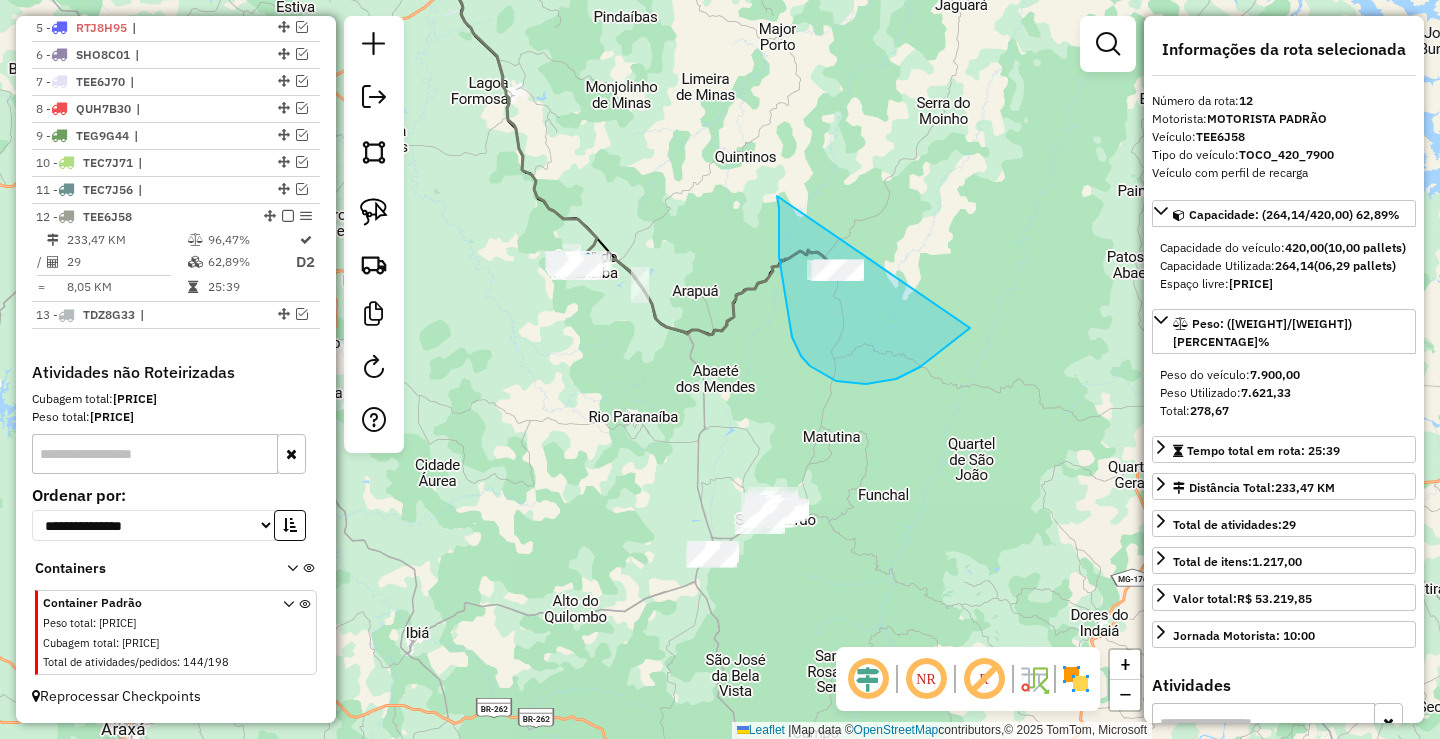 drag, startPoint x: 778, startPoint y: 197, endPoint x: 974, endPoint y: 303, distance: 222.82729 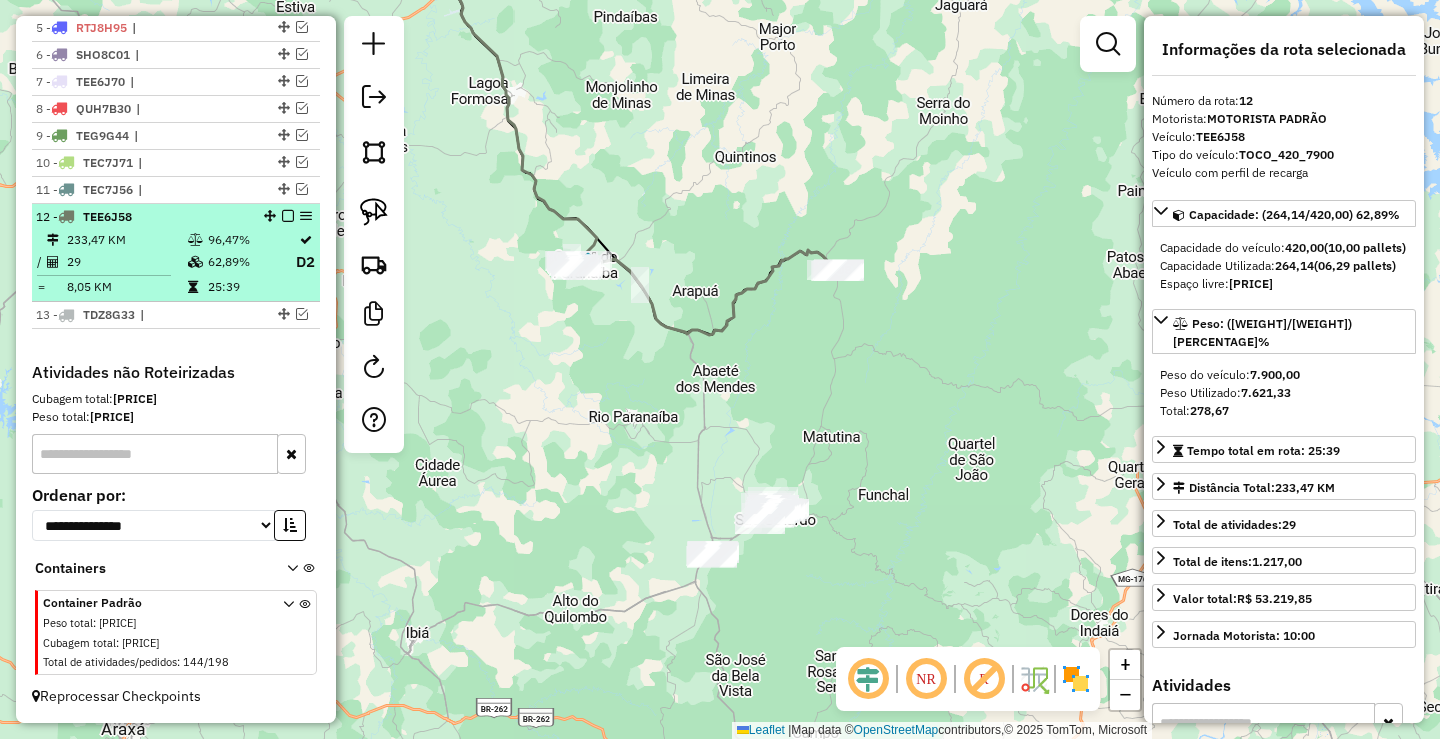 click on "62,89%" at bounding box center [251, 262] 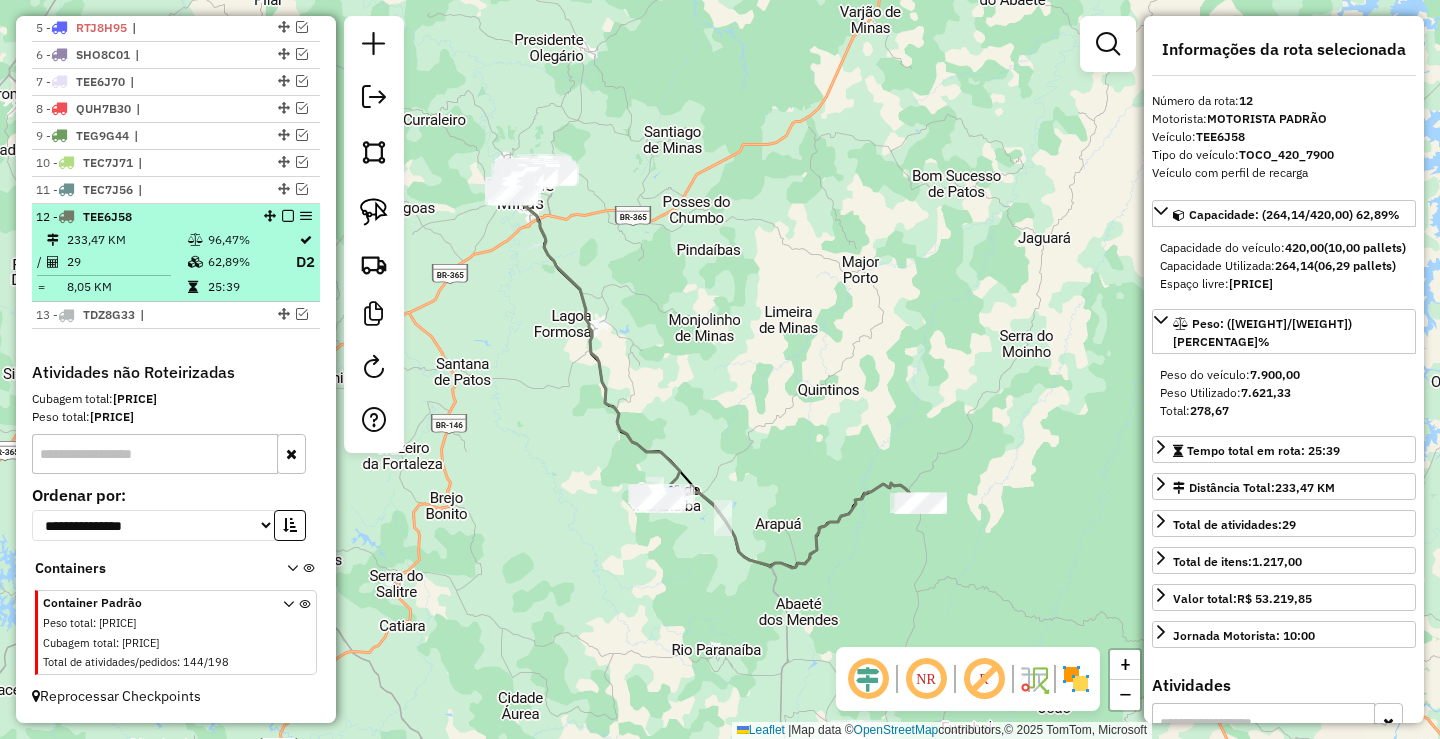 click on "62,89%" at bounding box center (251, 262) 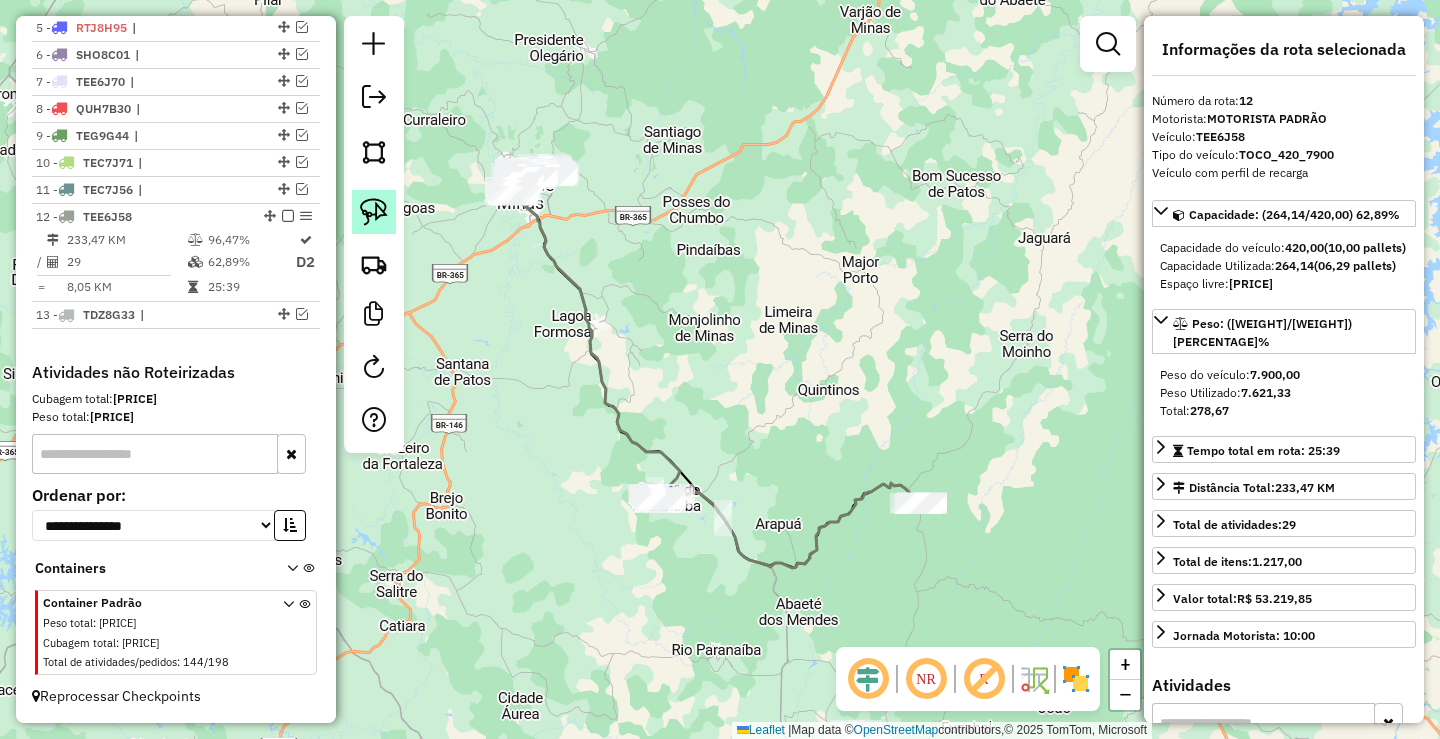 click 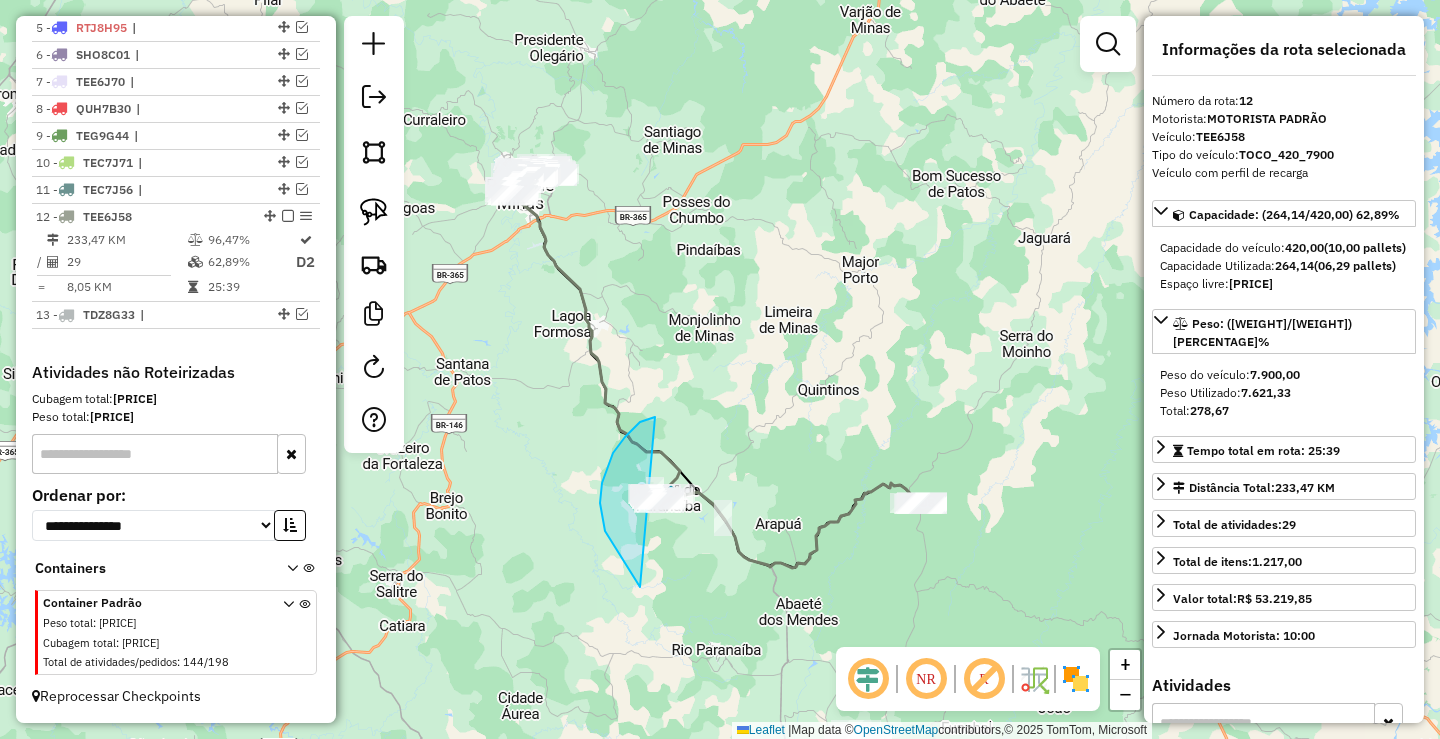 drag, startPoint x: 613, startPoint y: 453, endPoint x: 722, endPoint y: 546, distance: 143.28294 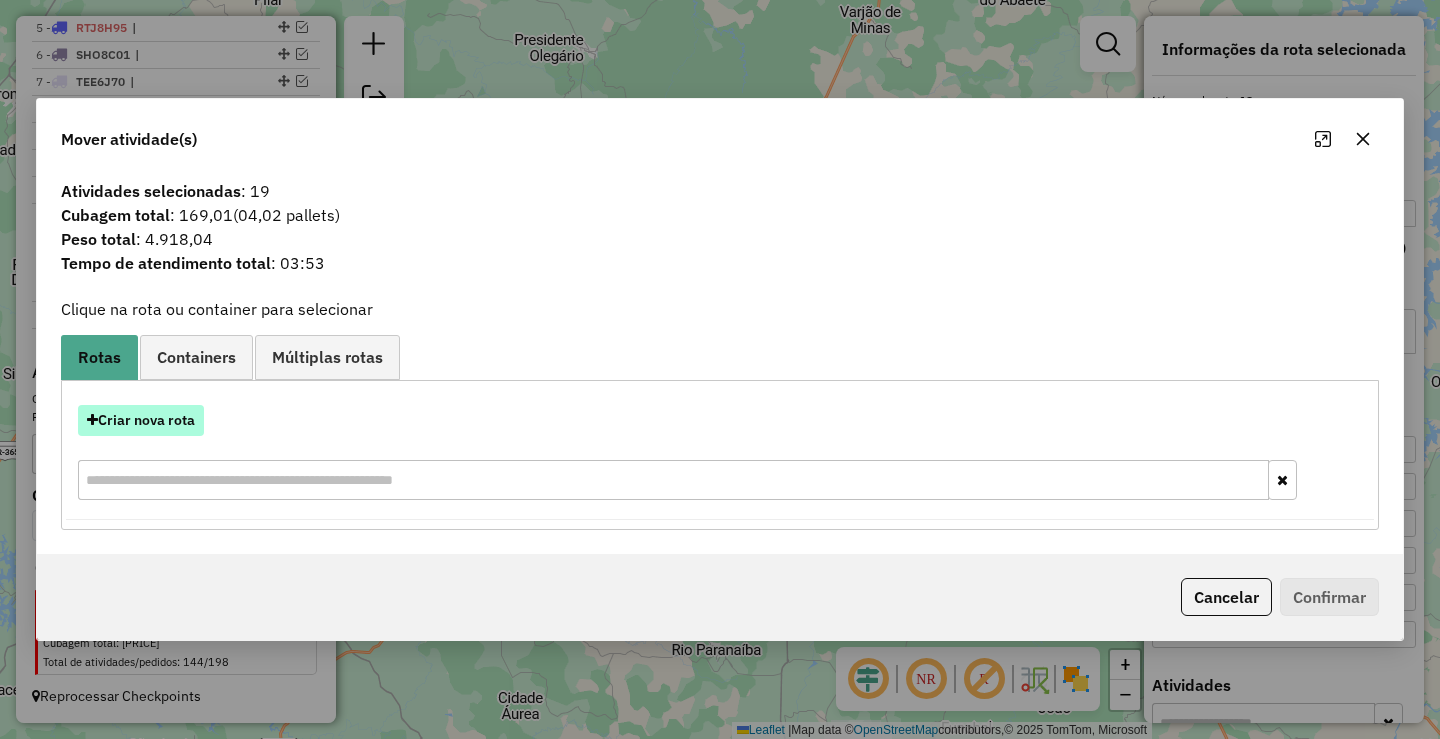 click on "Criar nova rota" at bounding box center [141, 420] 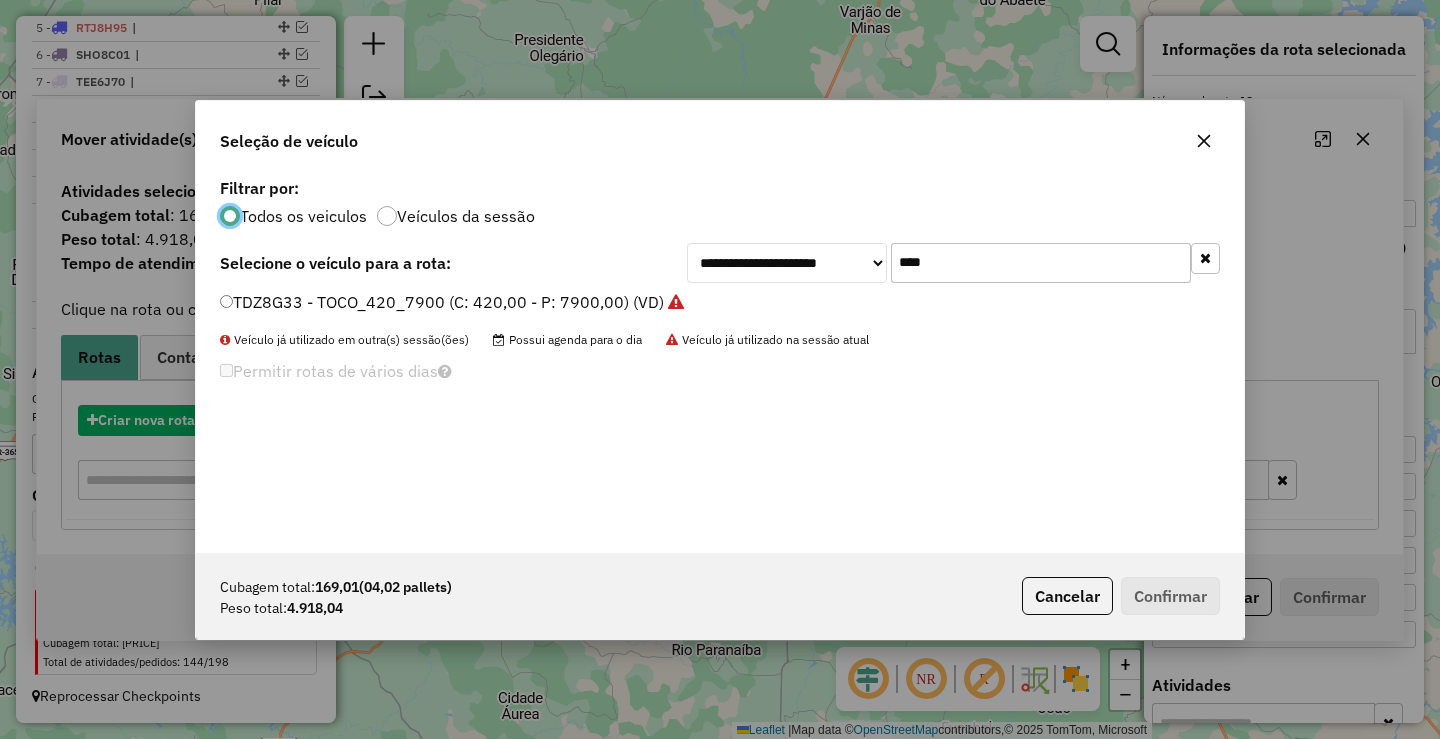 scroll, scrollTop: 11, scrollLeft: 6, axis: both 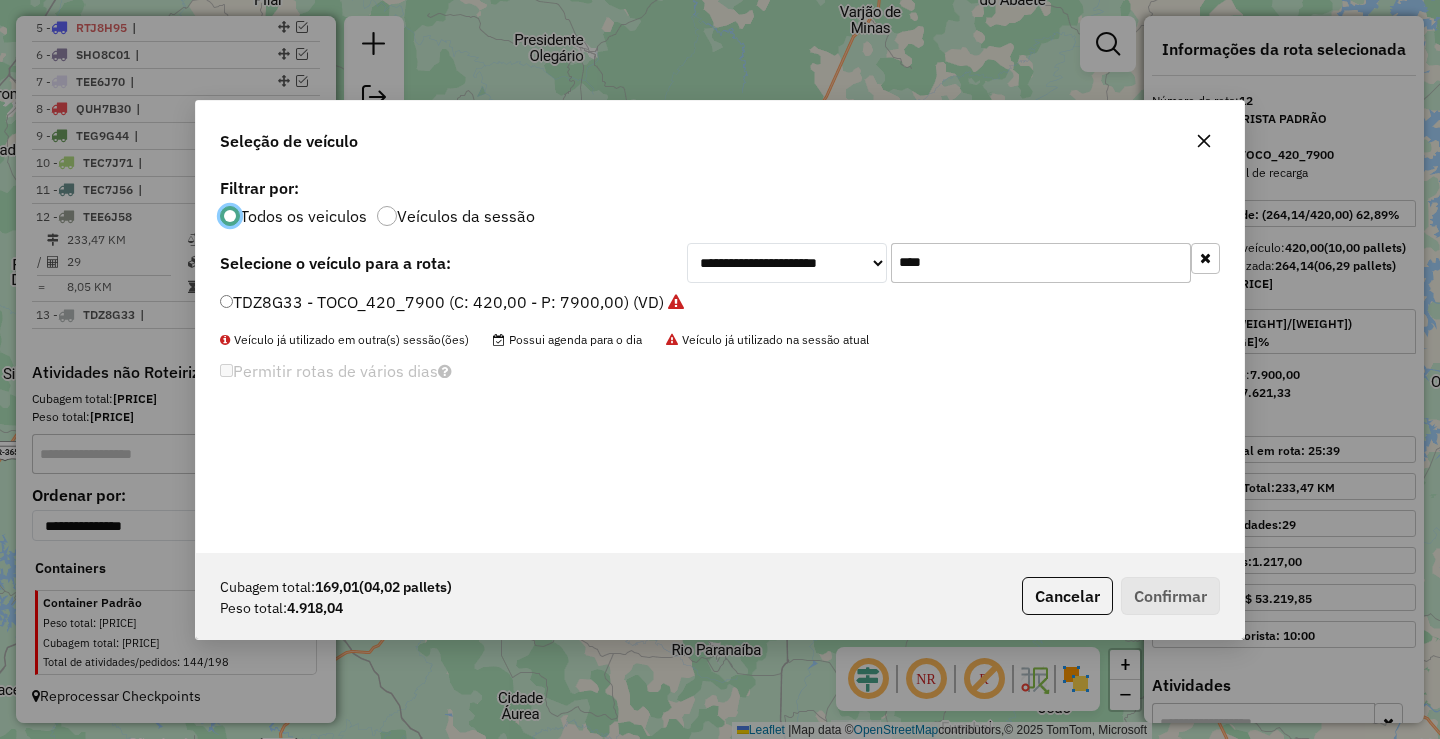 click on "****" 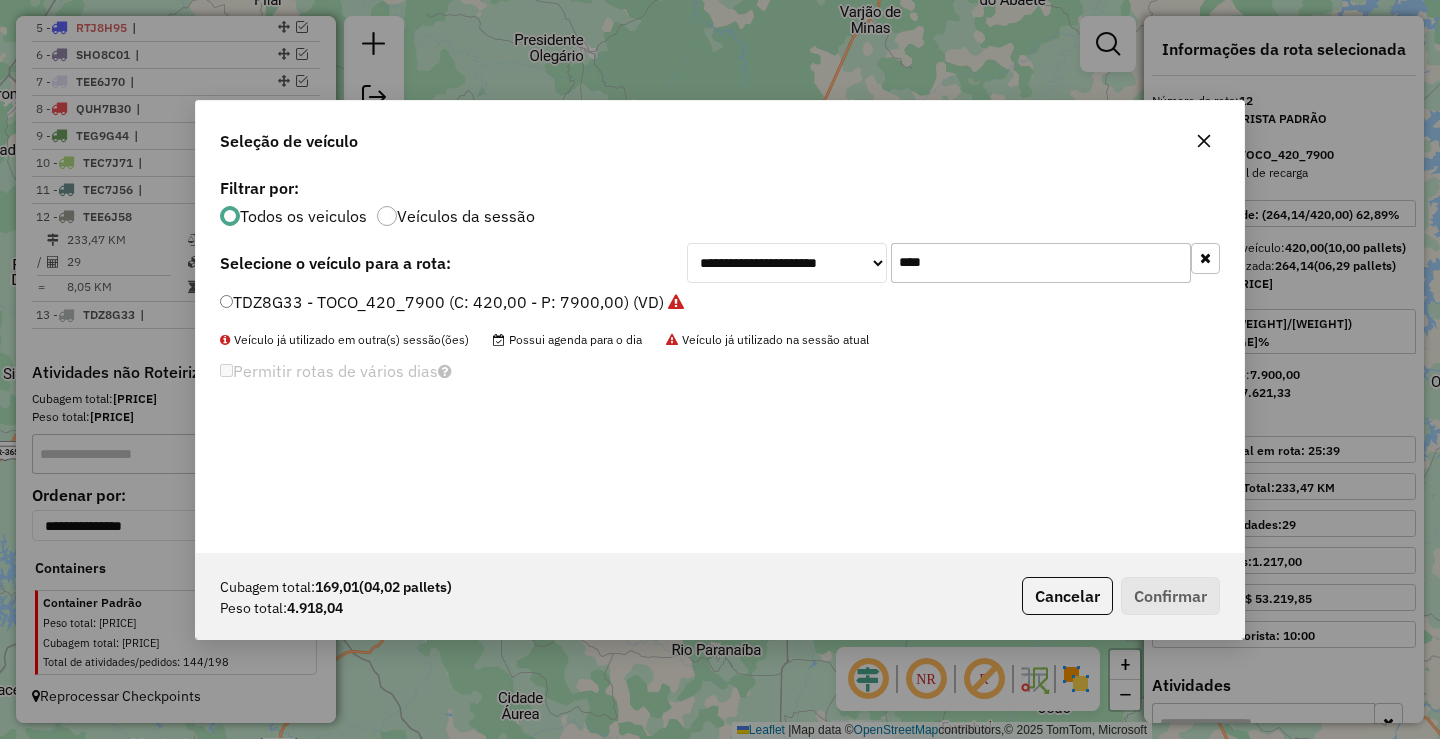 click on "****" 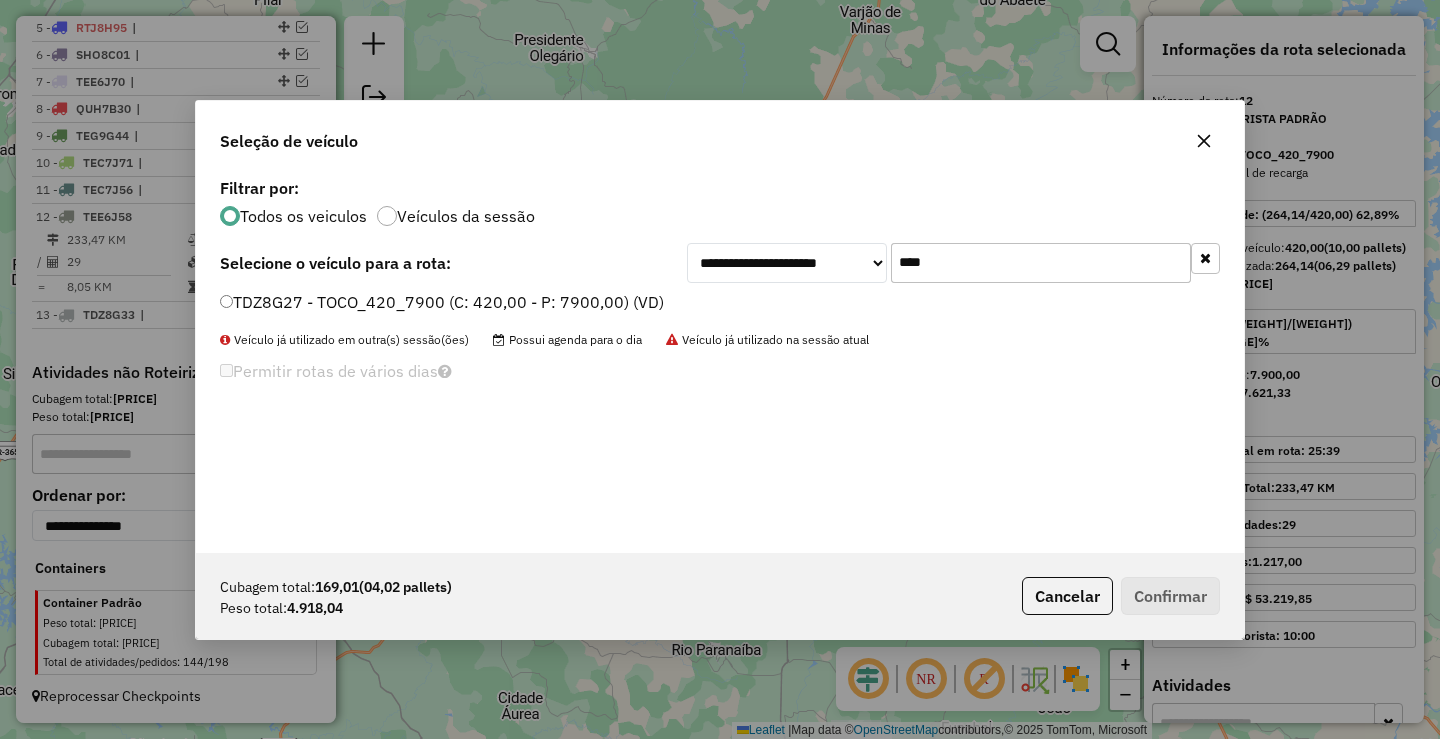 type on "****" 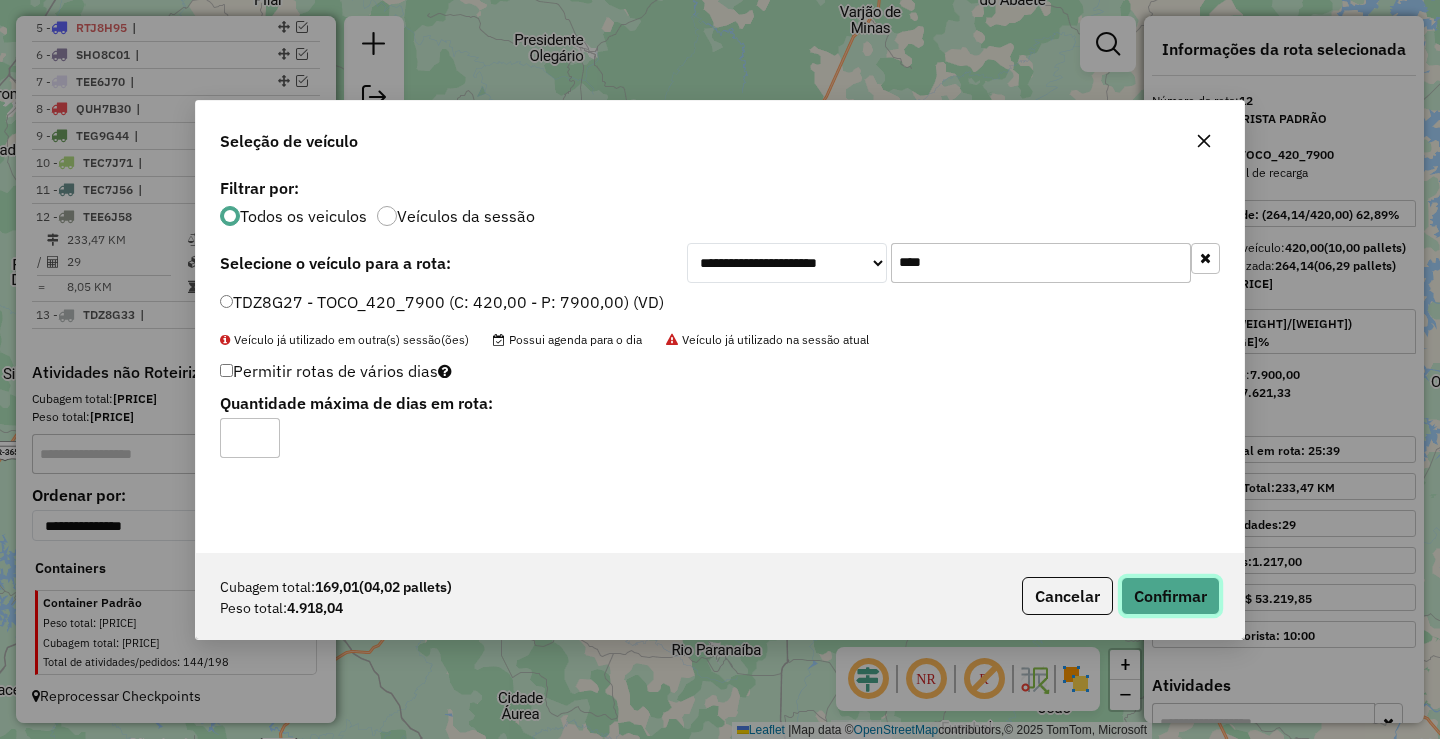 click on "Confirmar" 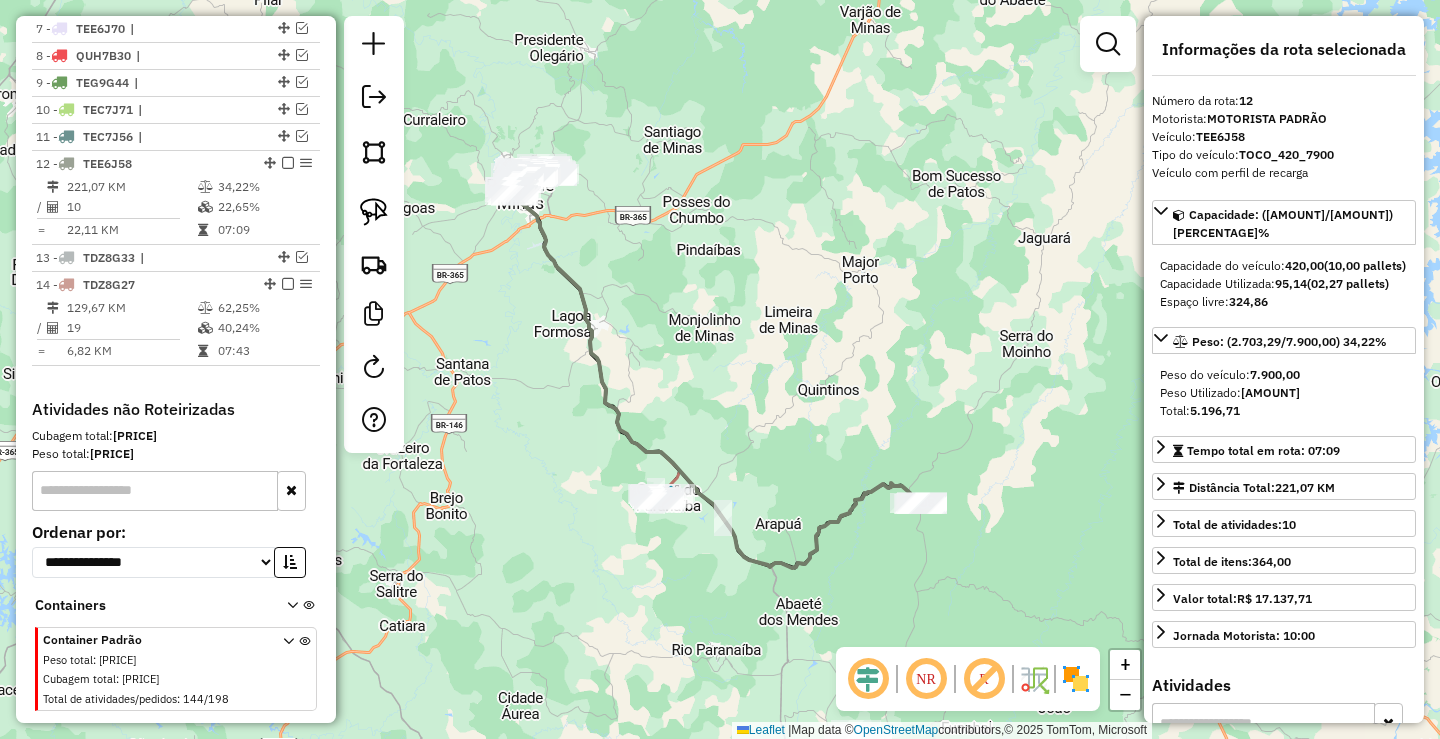 scroll, scrollTop: 948, scrollLeft: 0, axis: vertical 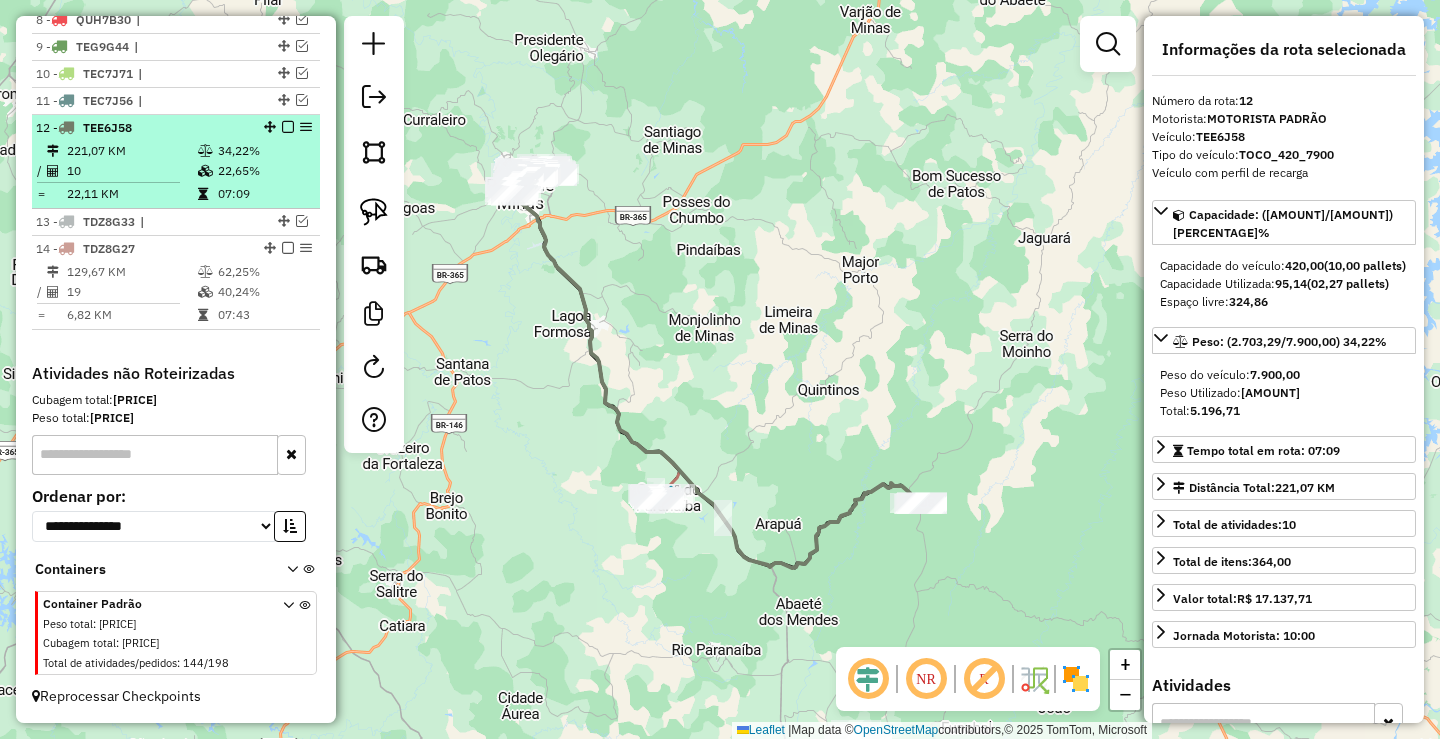 click on "22,65%" at bounding box center [264, 171] 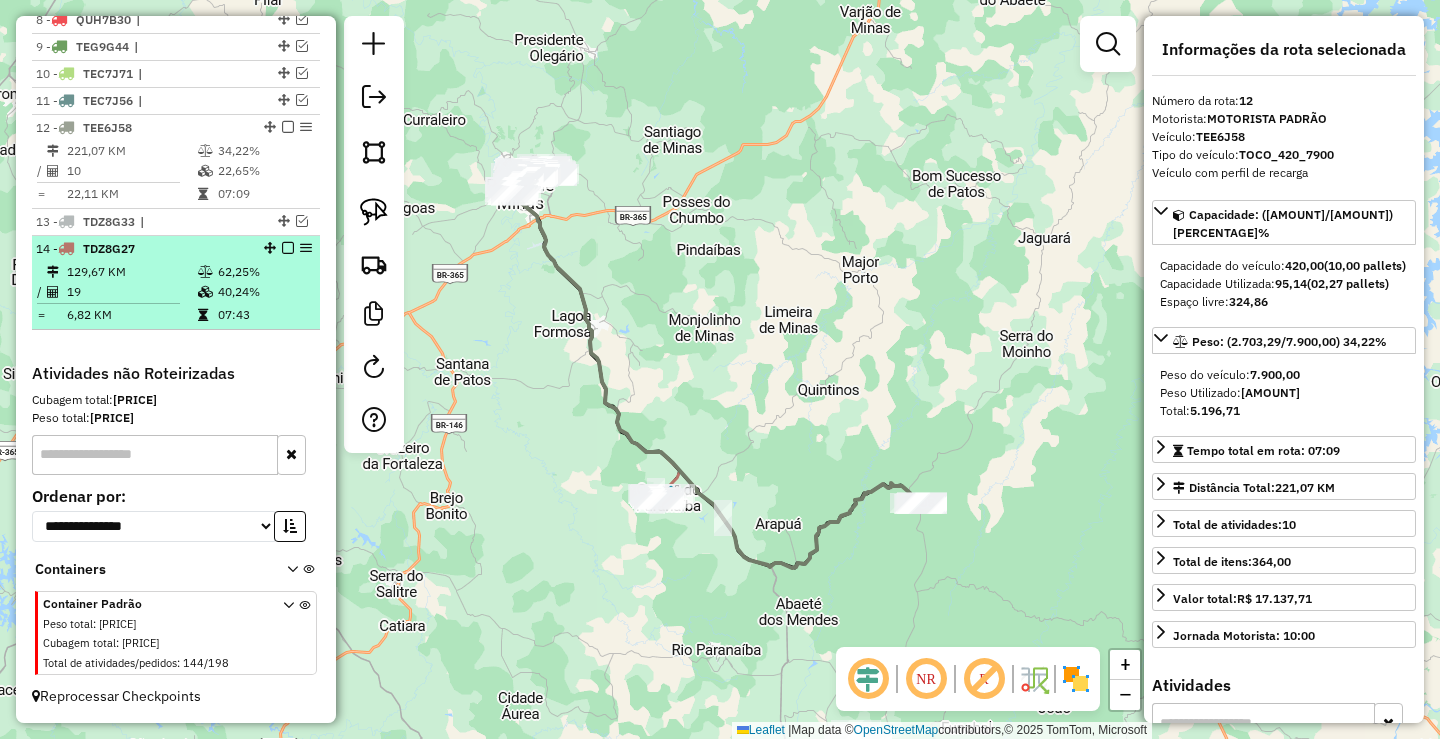 click at bounding box center (288, 248) 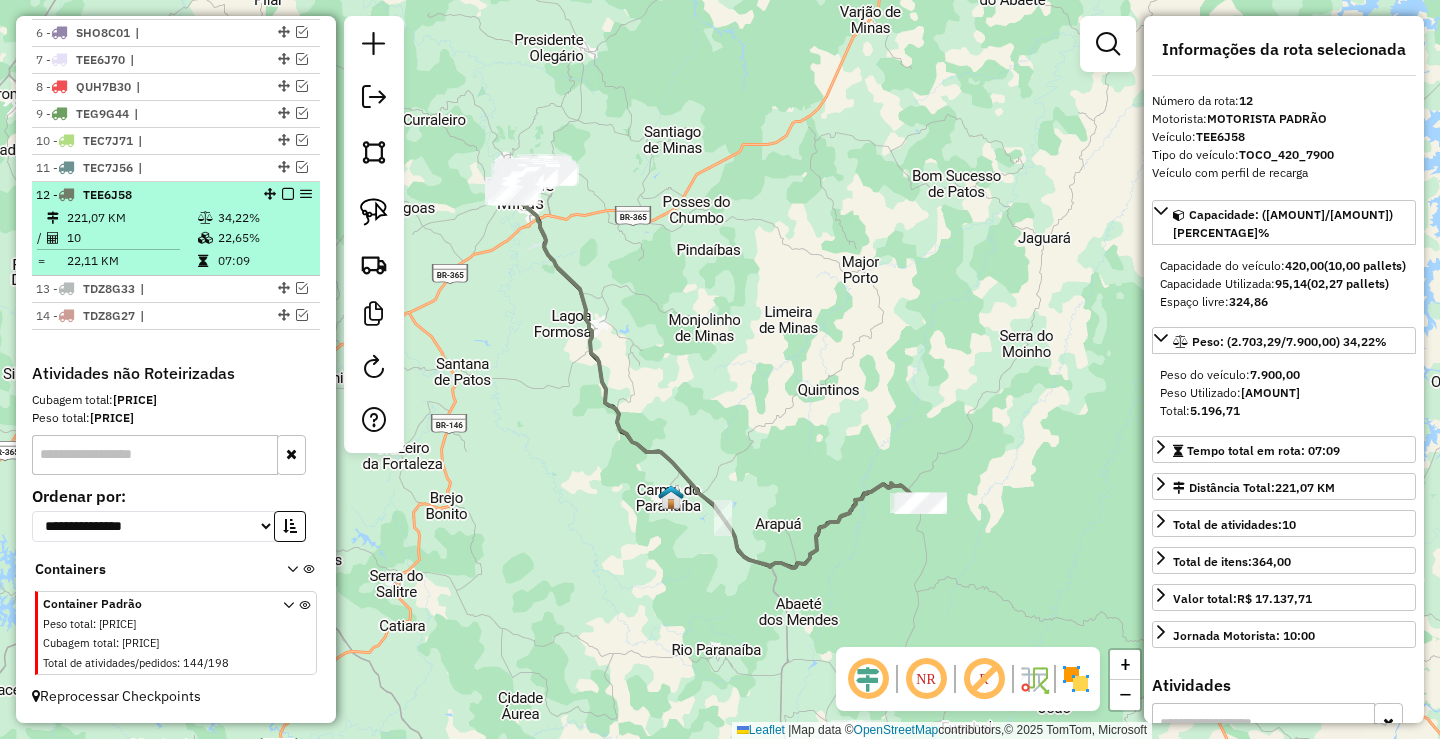 click on "22,65%" at bounding box center [264, 238] 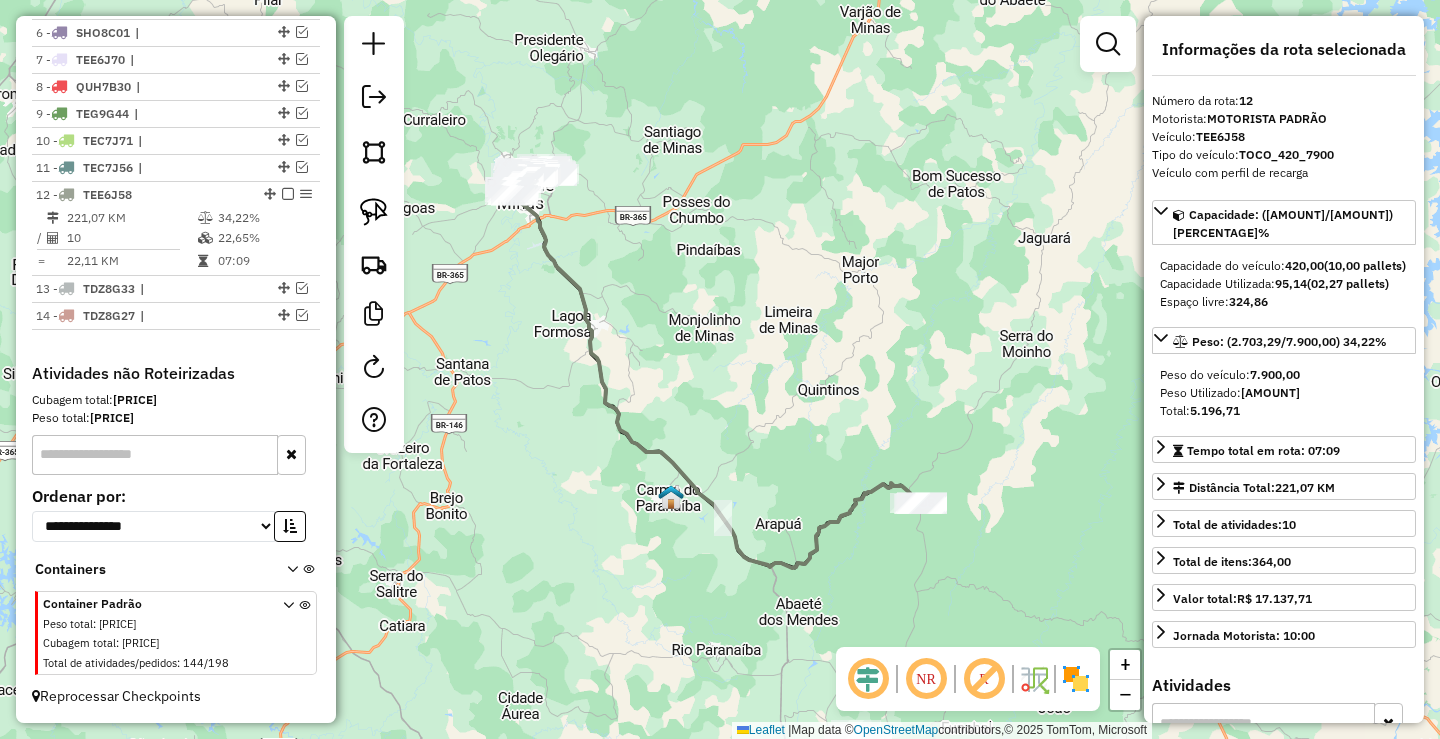 drag, startPoint x: 577, startPoint y: 434, endPoint x: 523, endPoint y: 243, distance: 198.48677 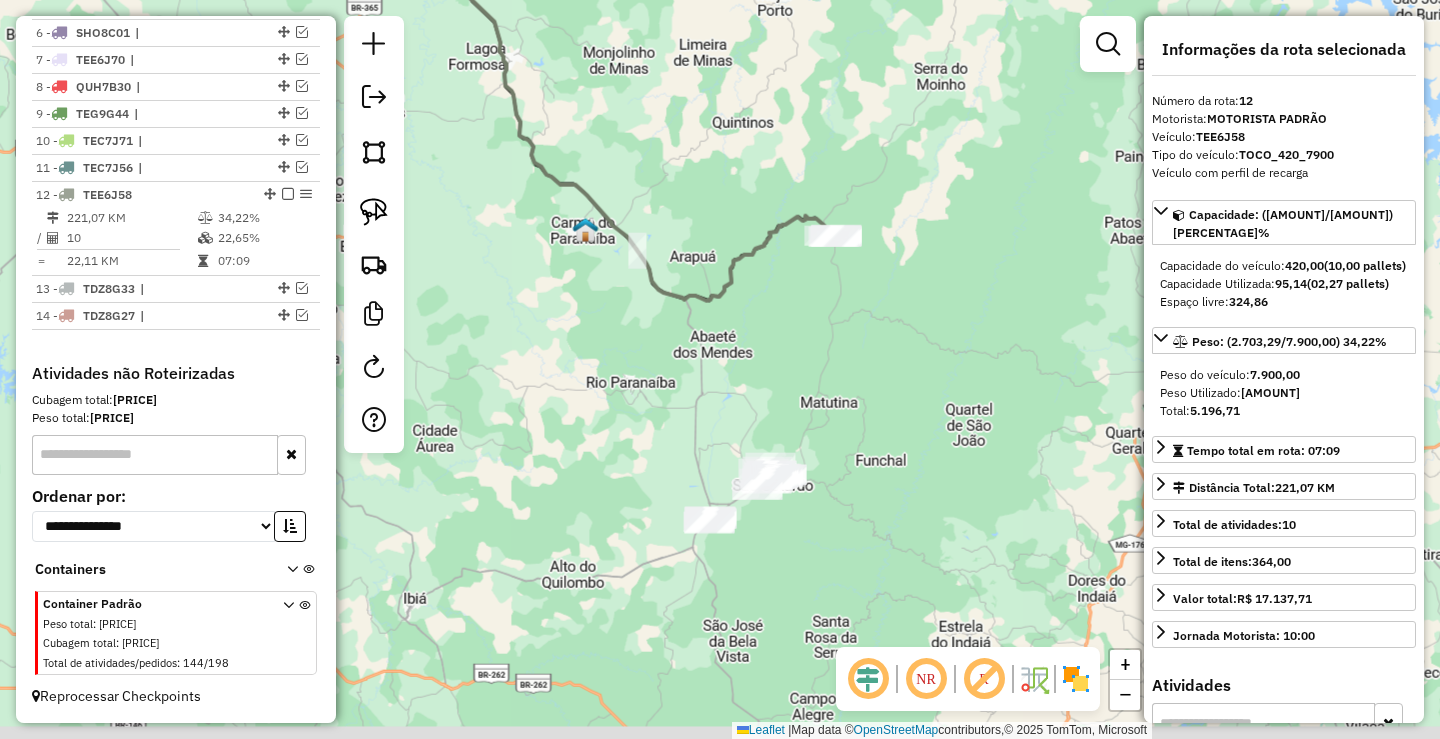 drag, startPoint x: 631, startPoint y: 451, endPoint x: 658, endPoint y: 360, distance: 94.92102 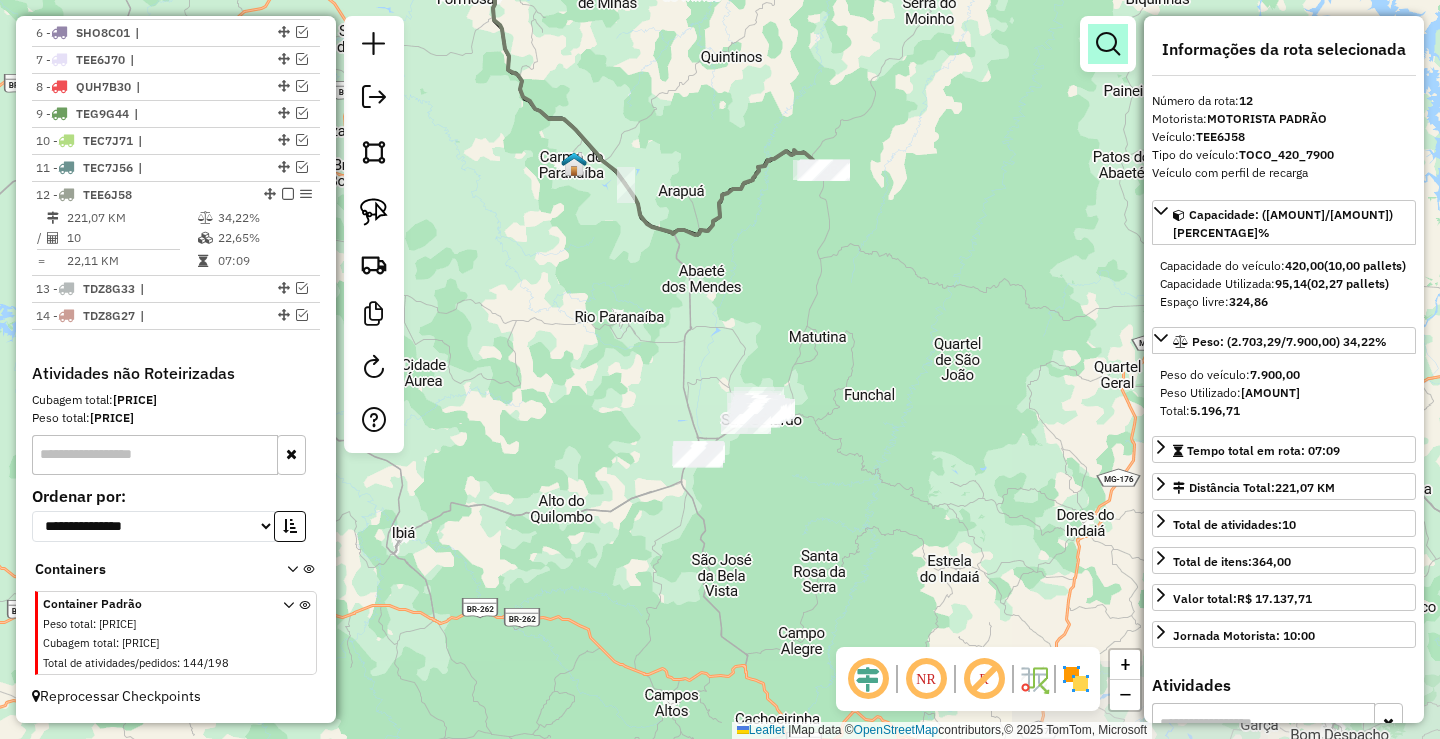 click at bounding box center [1108, 44] 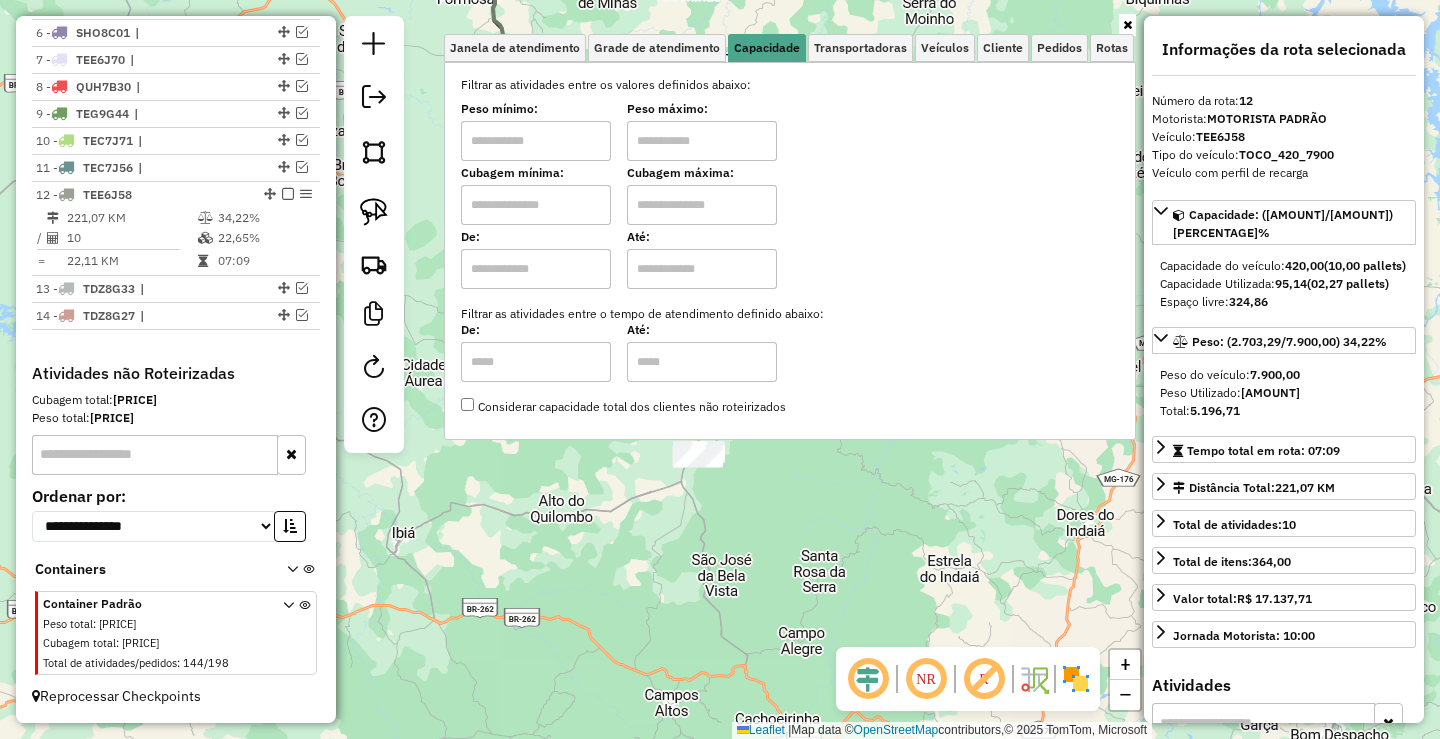 click at bounding box center (536, 141) 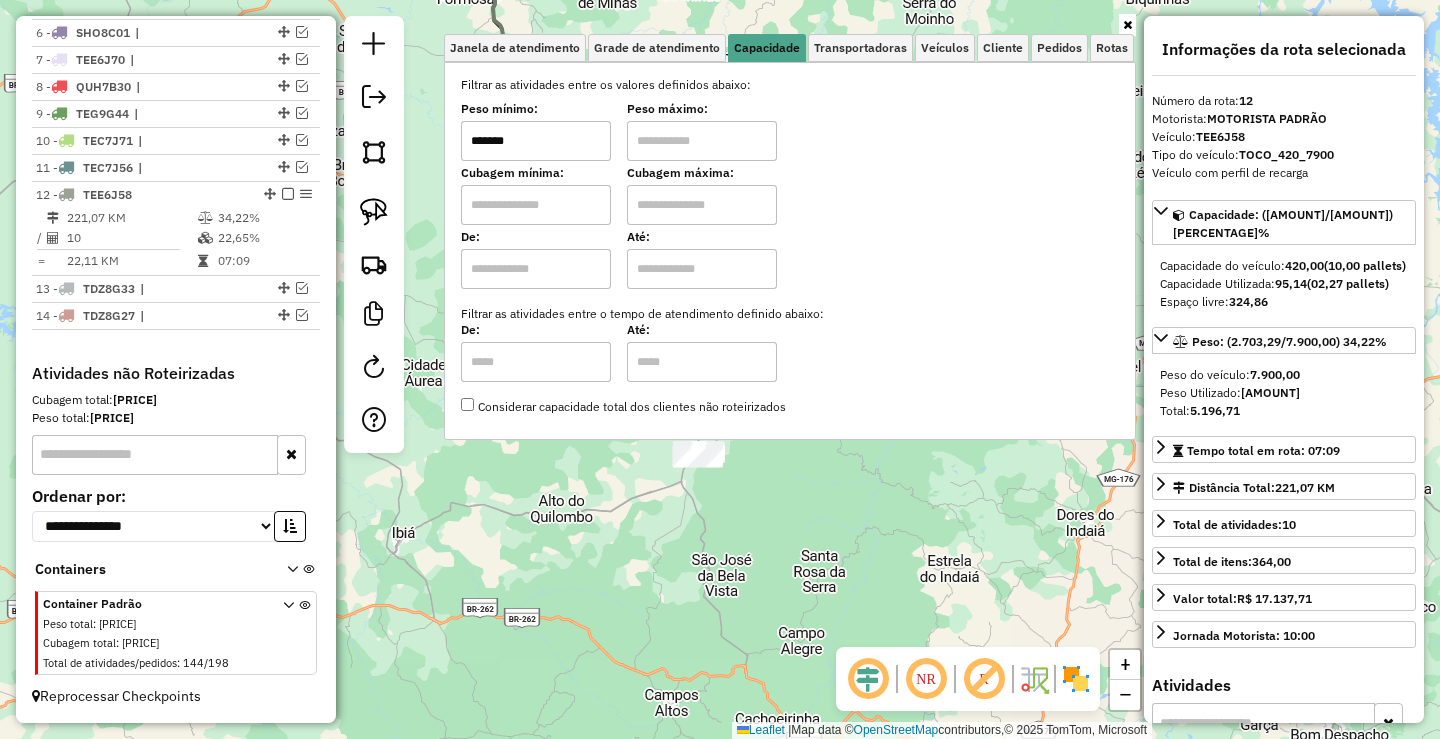type on "*******" 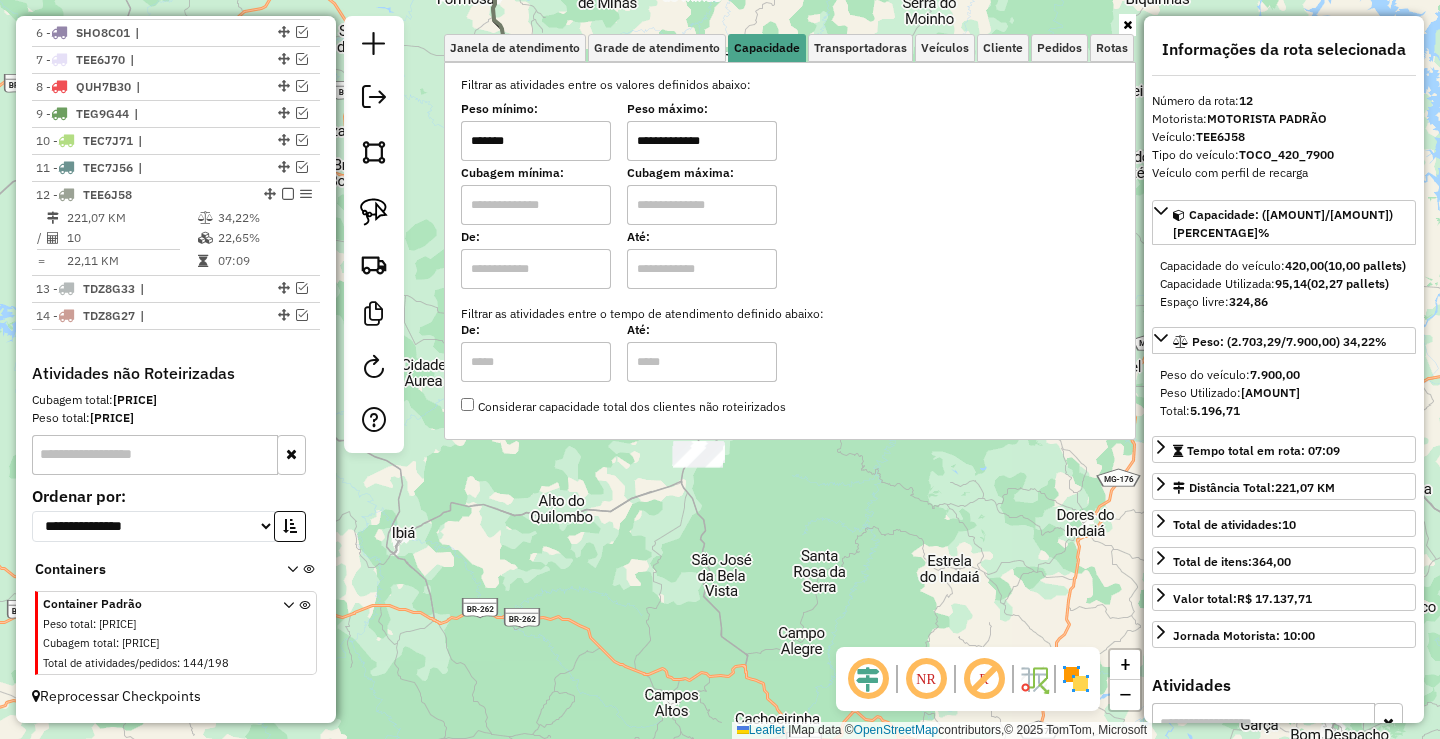 type on "**********" 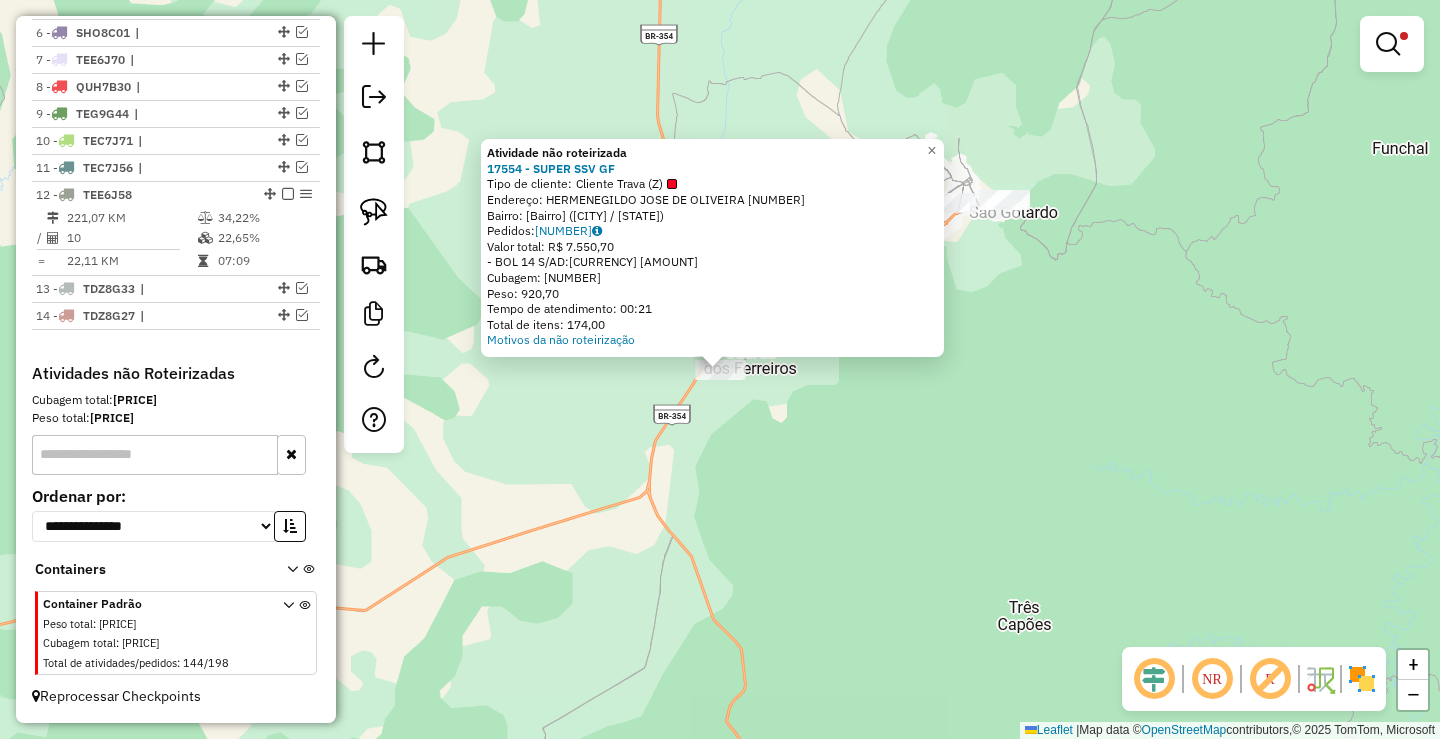 click on "Atividade não roteirizada [NUMBER] - [NAME] Tipo de cliente:   Cliente Trava (Z)   Endereço:  [STREET] [NUMBER]   Bairro: [NEIGHBORHOOD] ([CITY] / [STATE])   Pedidos:  [NUMBER]   Valor total: [CURRENCY] [AMOUNT]   - BOL [NUMBER] S/AD:  [CURRENCY] [AMOUNT]   Cubagem: [CUBAGE]   Peso: [WEIGHT]   Tempo de atendimento: [TIME]   Total de itens: [ITEMS]  Motivos da não roteirização × Limpar filtros Janela de atendimento Grade de atendimento Capacidade Transportadoras Veículos Cliente Pedidos  Rotas Selecione os dias de semana para filtrar as janelas de atendimento  Seg   Ter   Qua   Qui   Sex   Sáb   Dom  Informe o período da janela de atendimento: De: Até:  Filtrar exatamente a janela do cliente  Considerar janela de atendimento padrão  Selecione os dias de semana para filtrar as grades de atendimento  Seg   Ter   Qua   Qui   Sex   Sáb   Dom   Considerar clientes sem dia de atendimento cadastrado  Clientes fora do dia de atendimento selecionado Filtrar as atividades entre os valores definidos abaixo: +" 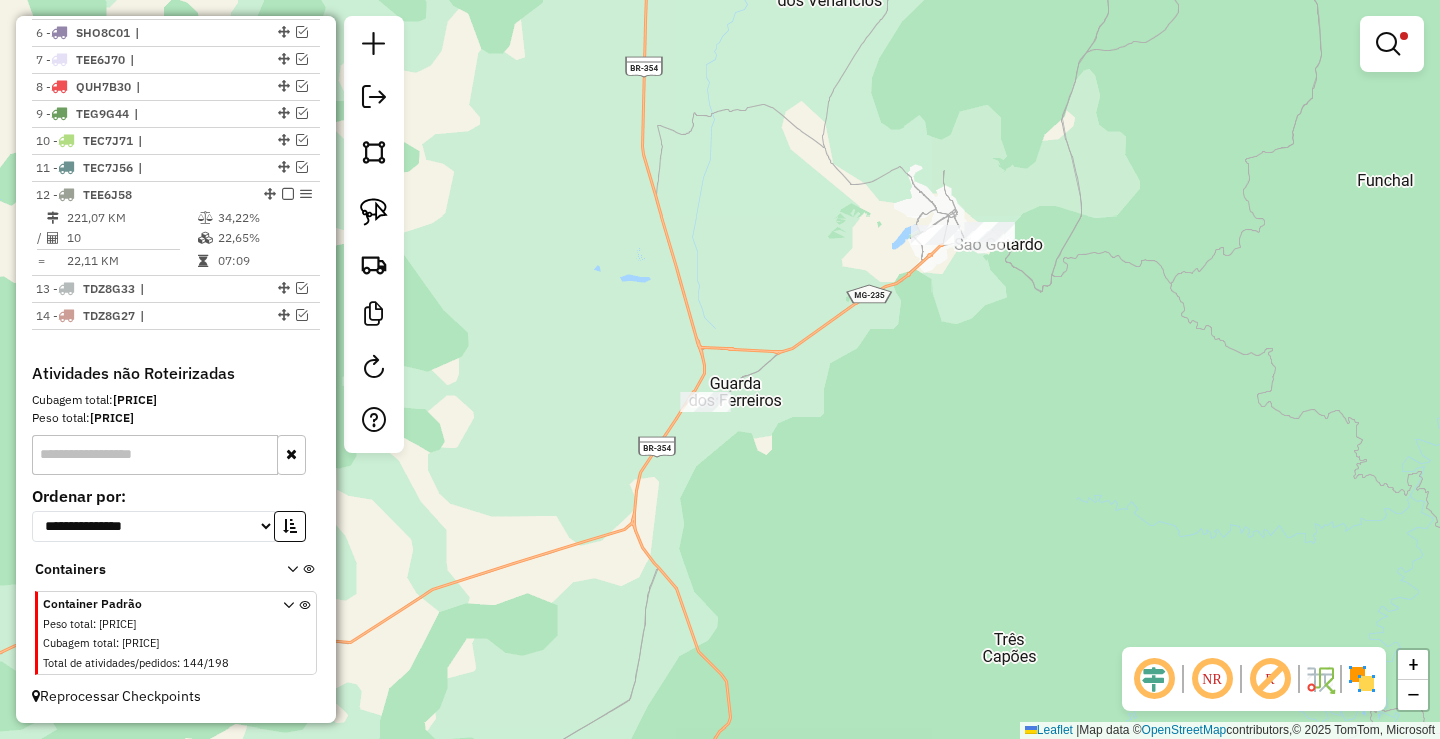 drag, startPoint x: 929, startPoint y: 363, endPoint x: 856, endPoint y: 509, distance: 163.23296 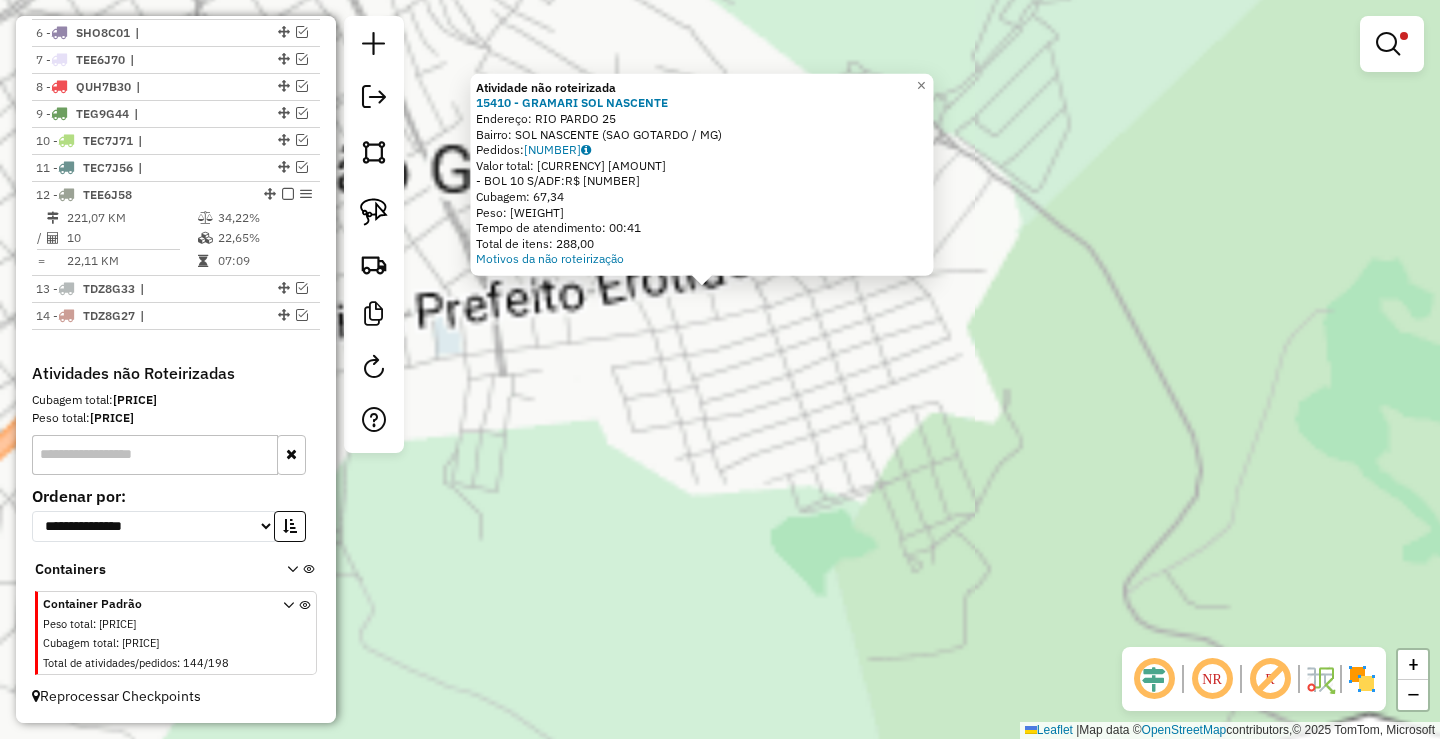 click on "**********" 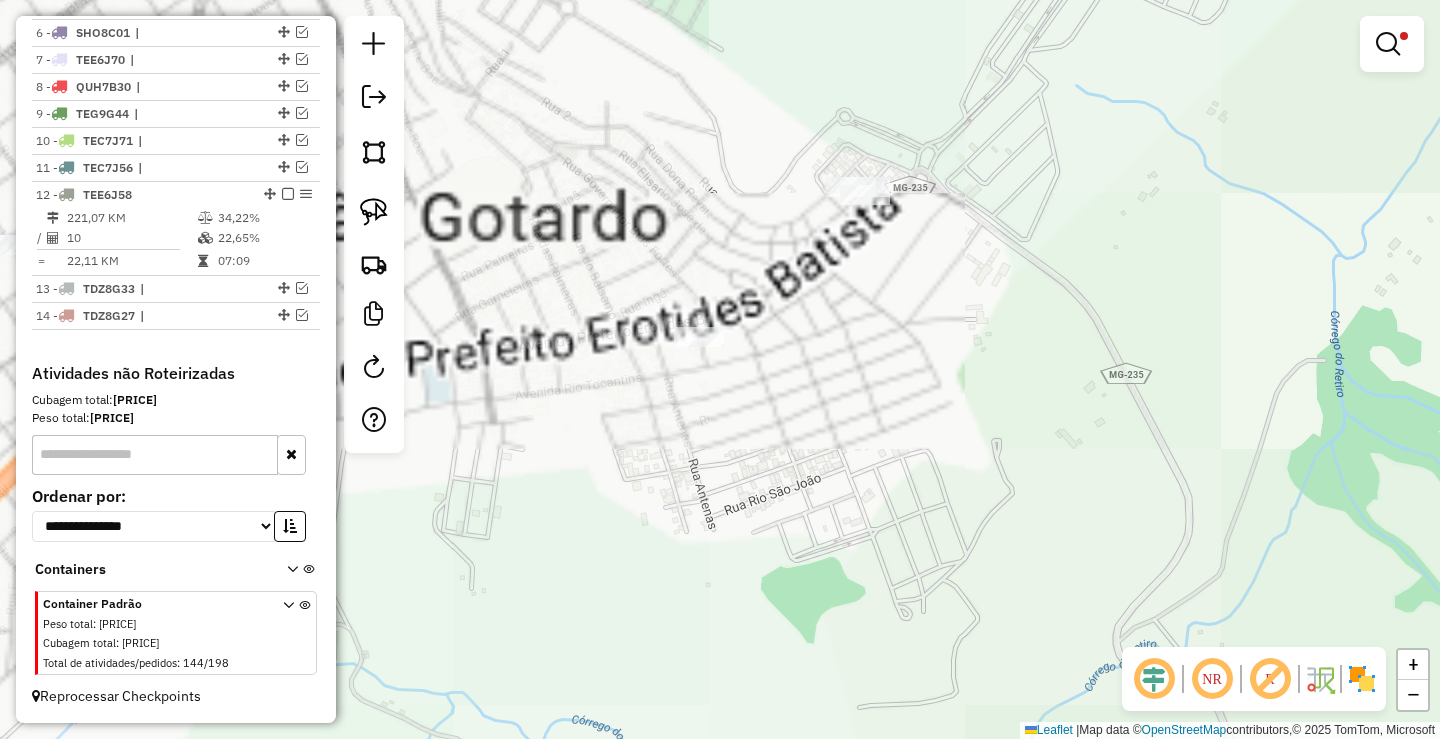 drag, startPoint x: 742, startPoint y: 368, endPoint x: 756, endPoint y: 409, distance: 43.32436 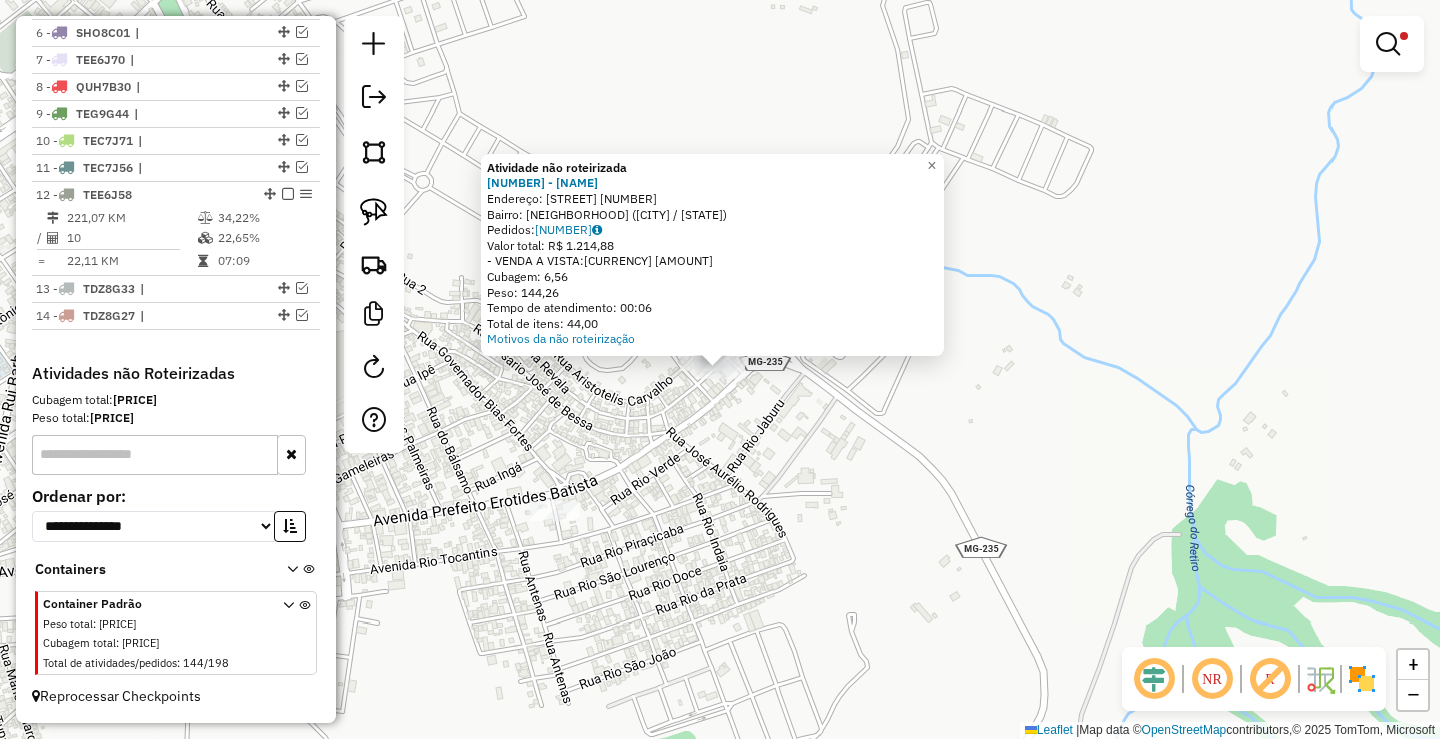 click on "**********" 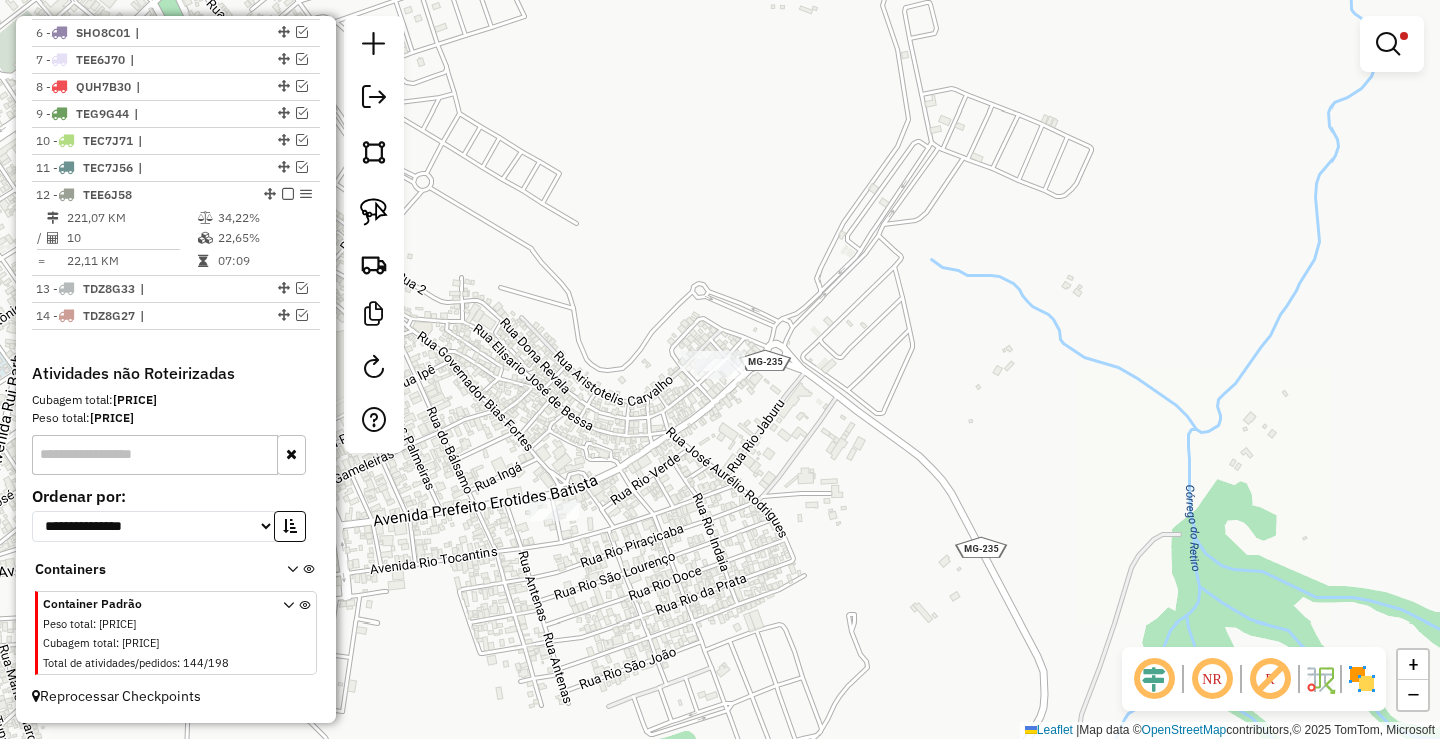click 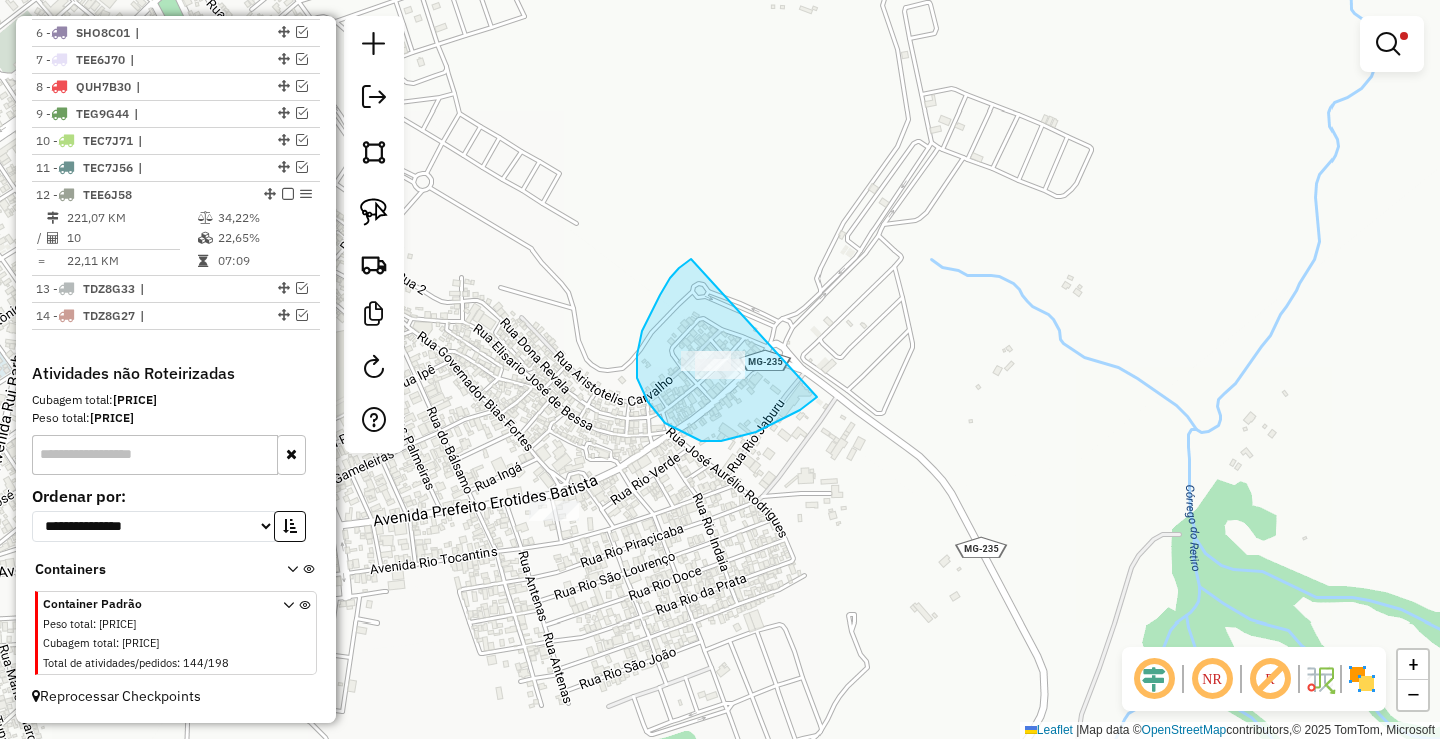drag, startPoint x: 684, startPoint y: 264, endPoint x: 852, endPoint y: 377, distance: 202.46729 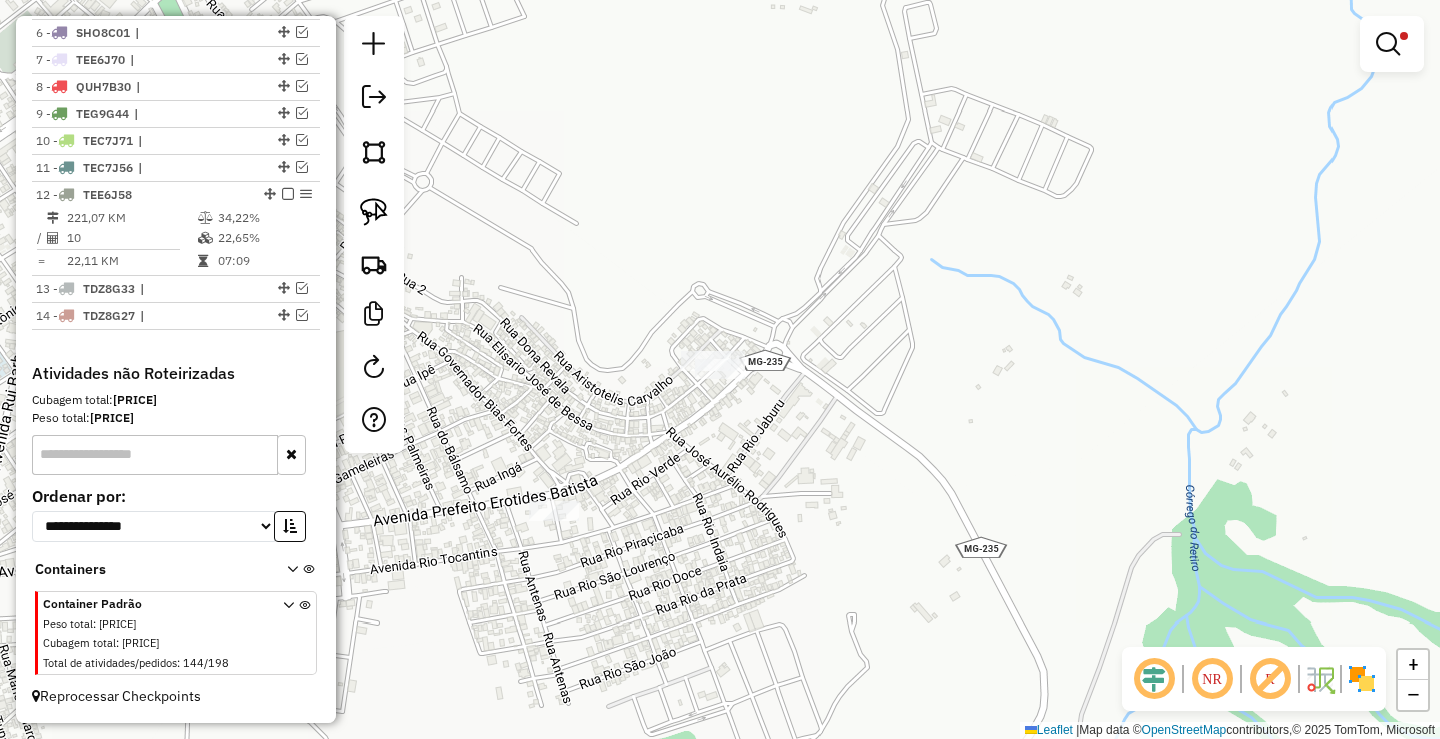 drag, startPoint x: 717, startPoint y: 388, endPoint x: 1066, endPoint y: 181, distance: 405.77087 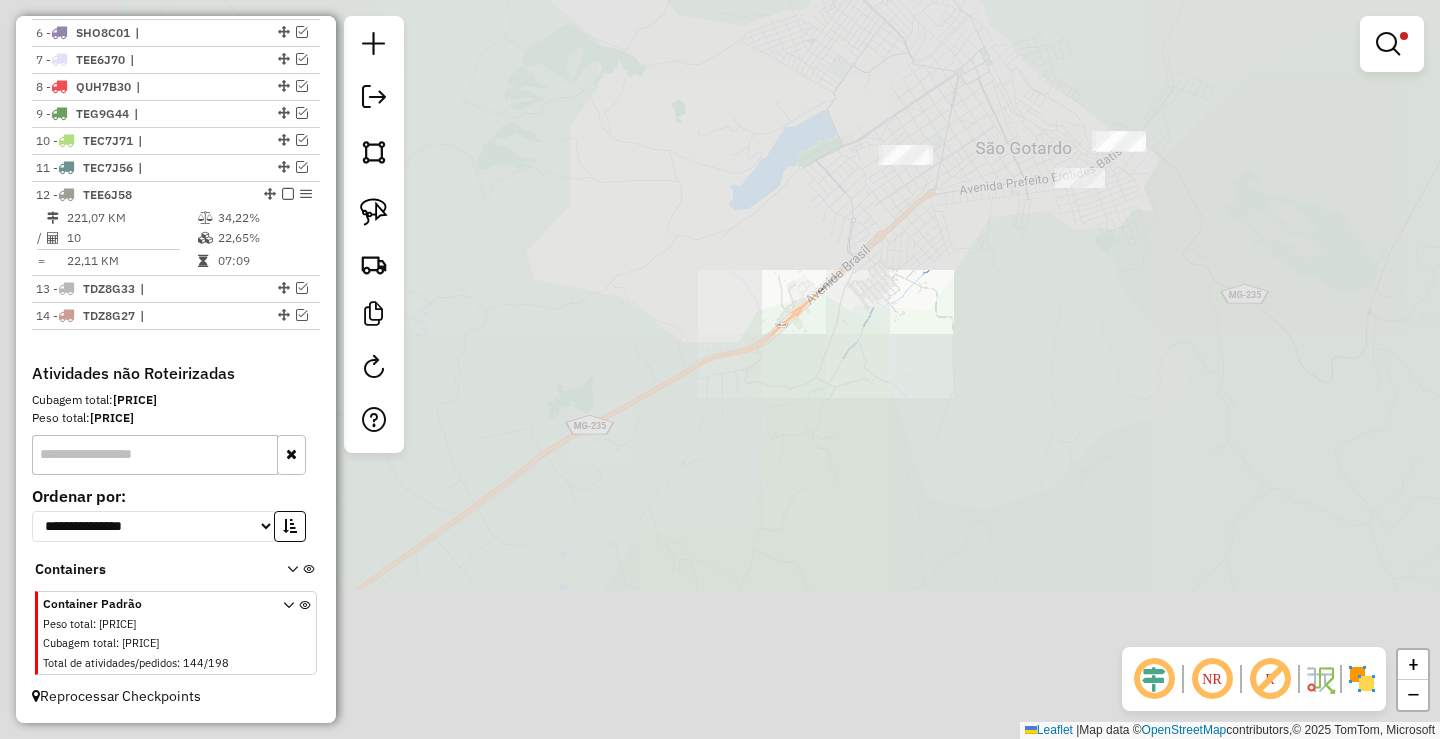 drag, startPoint x: 958, startPoint y: 228, endPoint x: 921, endPoint y: 424, distance: 199.46178 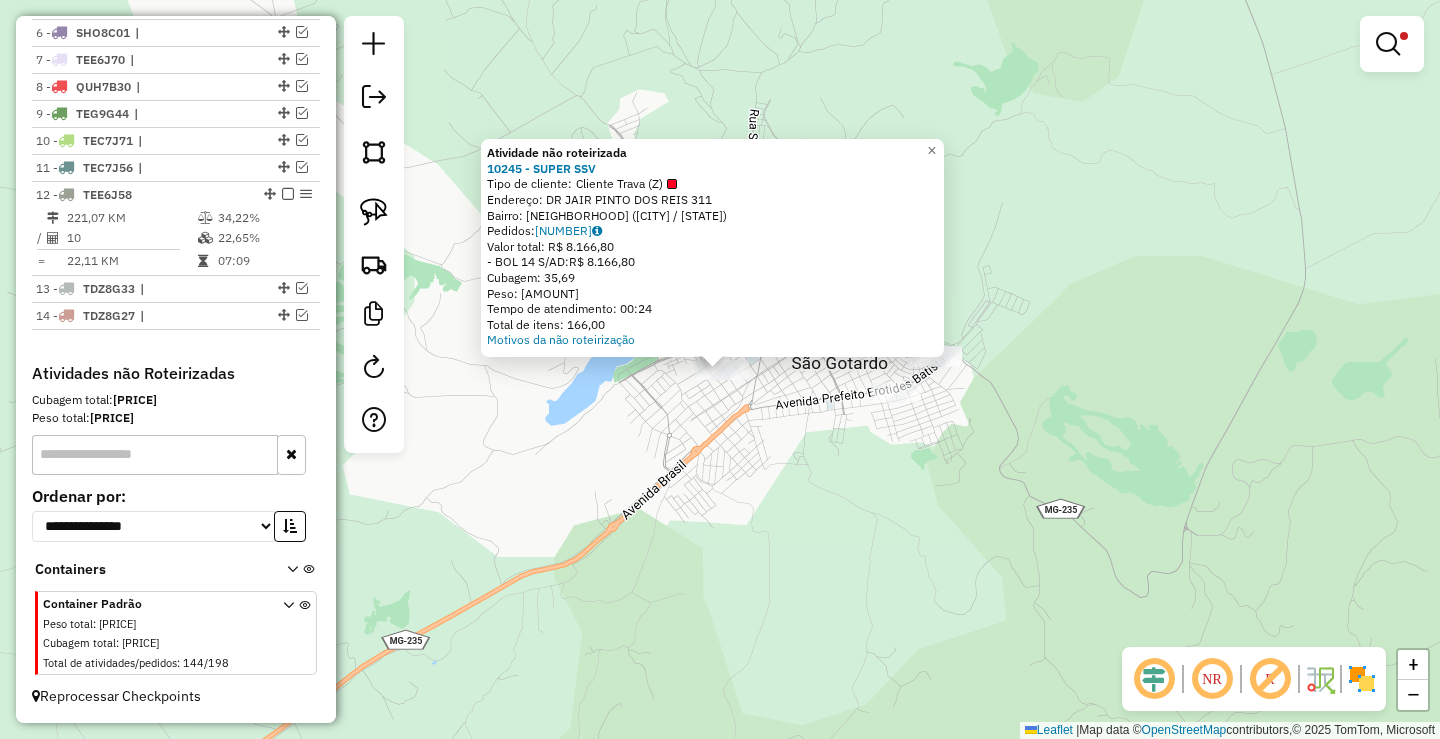 click on "Atividade não roteirizada [NUMBER] - [BUSINESS_NAME]  Tipo de cliente:   Cliente Trava (Z)   Endereço:  [STREET_NAME] [NUMBER]   Bairro: [NEIGHBORHOOD] ([CITY] / [STATE])   Pedidos:  [NUMBER]   Valor total: R$ [PRICE]   -BOL [NUMBER] S/AD:  R$ [PRICE]   Cubagem: [CUBAGE]   Peso: [WEIGHT]   Tempo de atendimento: [TIME]   Total de itens: [NUMBER]  Motivos da não roteirização × Limpar filtros Janela de atendimento Grade de atendimento Capacidade Transportadoras Veículos Cliente Pedidos  Rotas Selecione os dias de semana para filtrar as janelas de atendimento  Seg   Ter   Qua   Qui   Sex   Sáb   Dom  Informe o período da janela de atendimento: De: Até:  Filtrar exatamente a janela do cliente  Considerar janela de atendimento padrão  Selecione os dias de semana para filtrar as grades de atendimento  Seg   Ter   Qua   Qui   Sex   Sáb   Dom   Considerar clientes sem dia de atendimento cadastrado  Clientes fora do dia de atendimento selecionado Filtrar as atividades entre os valores definidos abaixo: ******* De:" 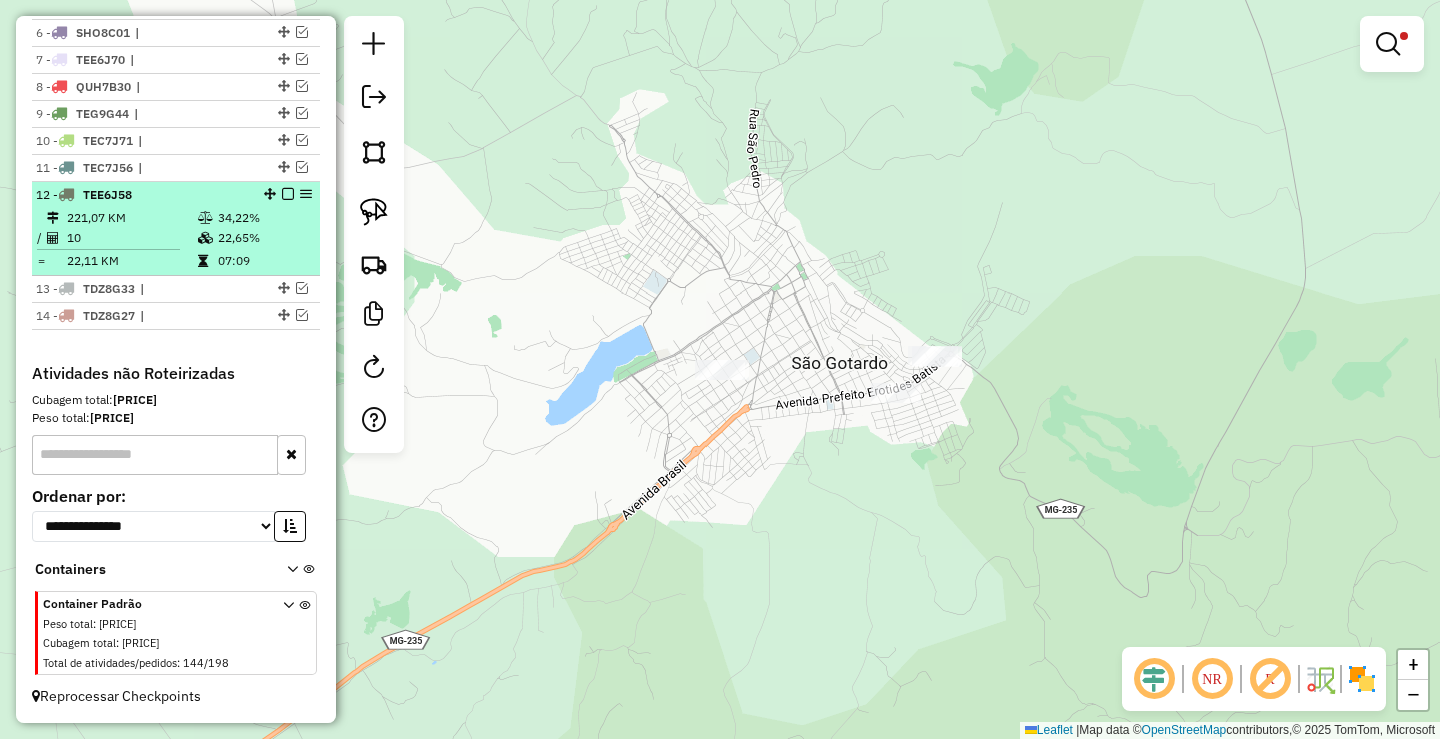 click on "07:09" at bounding box center [264, 261] 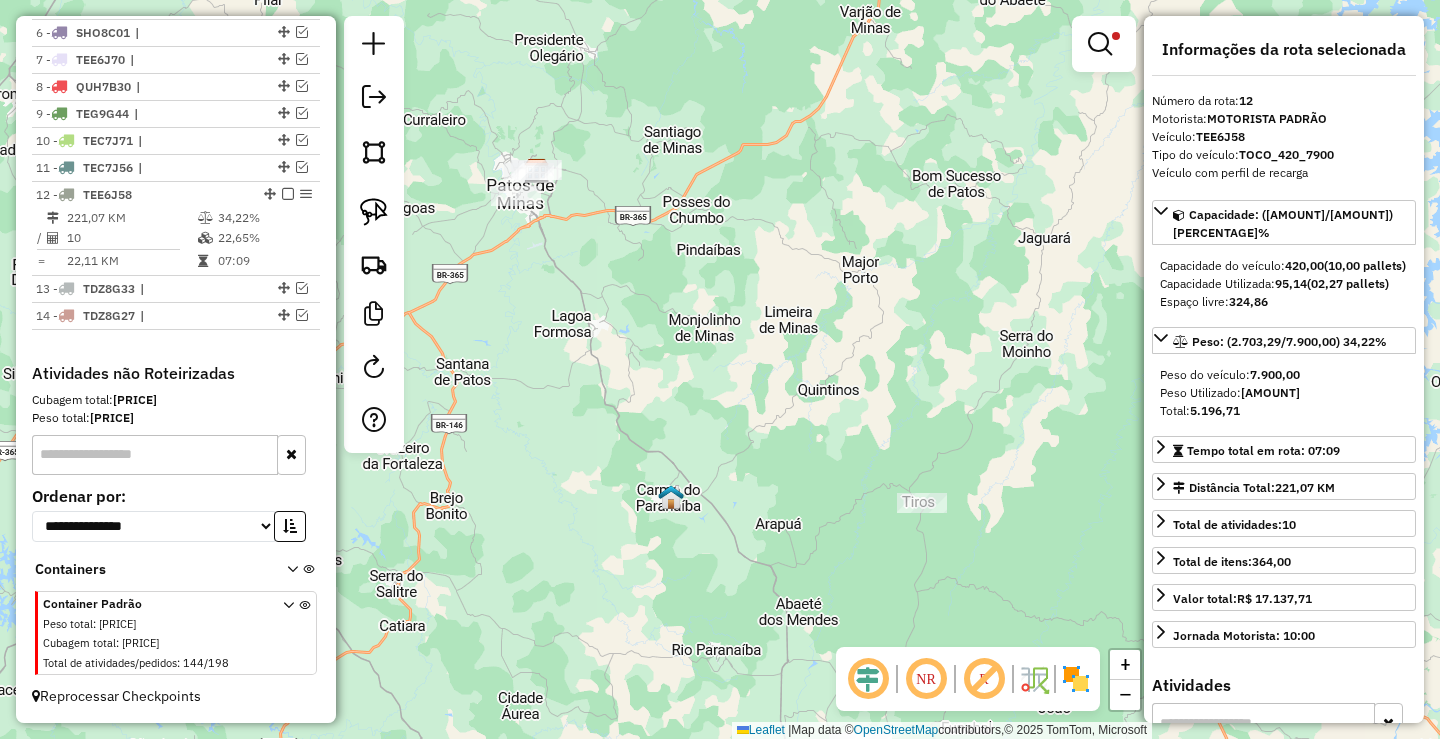 click on "**********" 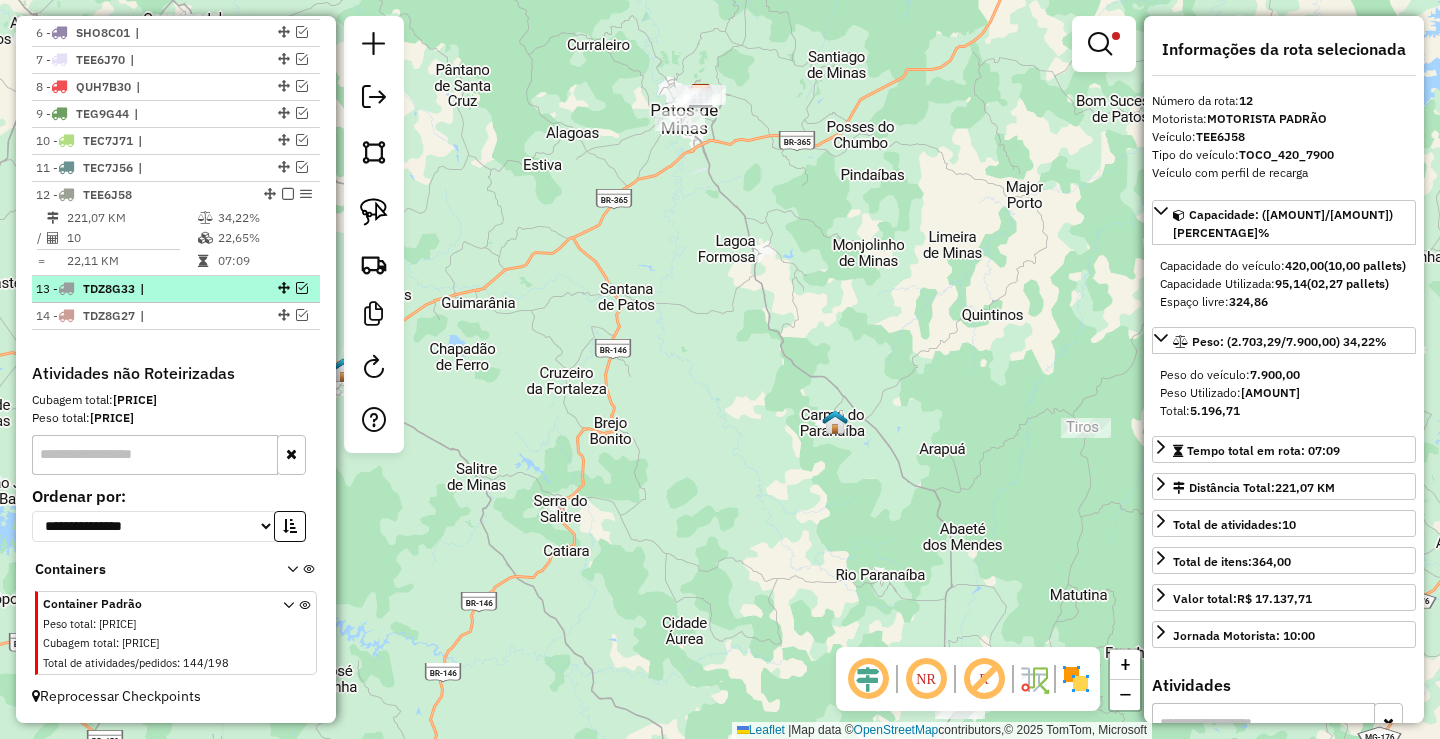 click at bounding box center [302, 288] 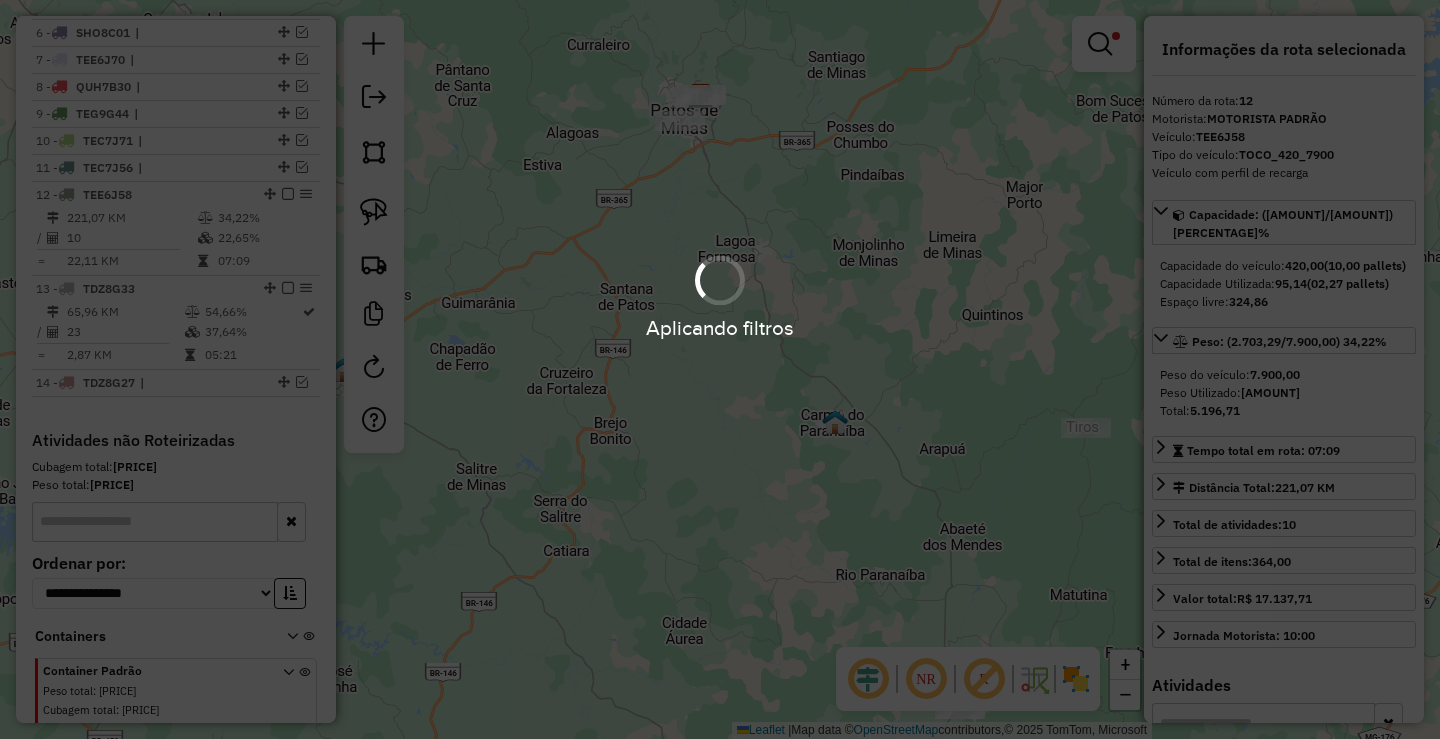 scroll, scrollTop: 948, scrollLeft: 0, axis: vertical 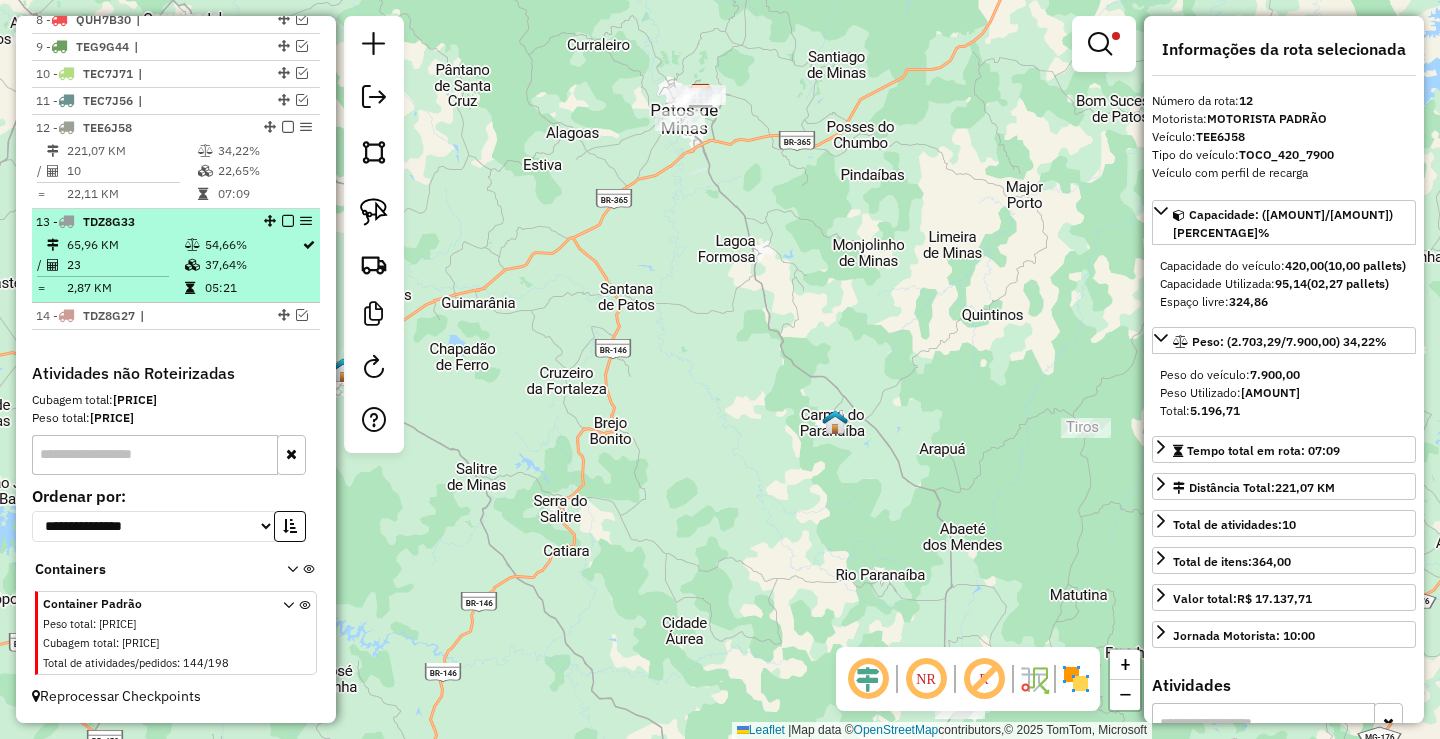 click on "37,64%" at bounding box center (252, 265) 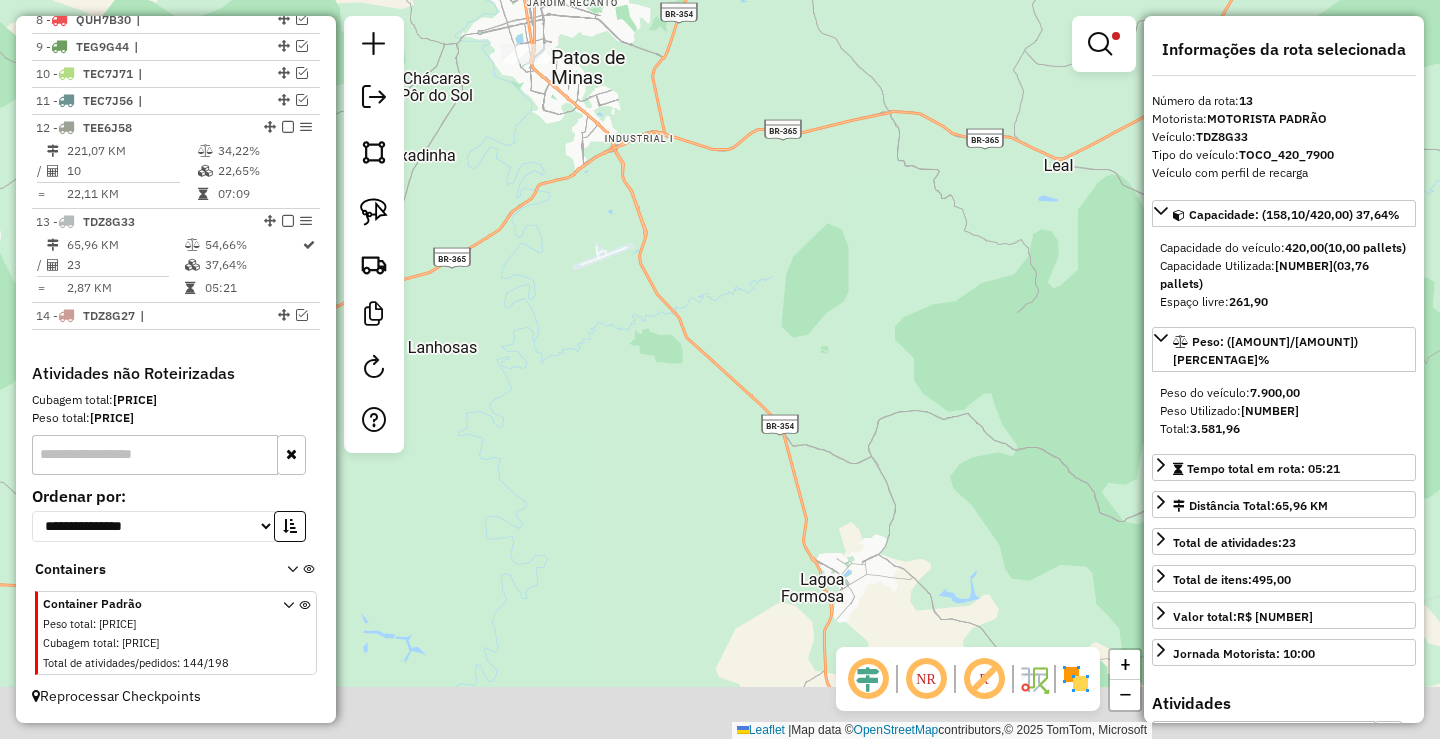 drag, startPoint x: 530, startPoint y: 397, endPoint x: 487, endPoint y: 200, distance: 201.63829 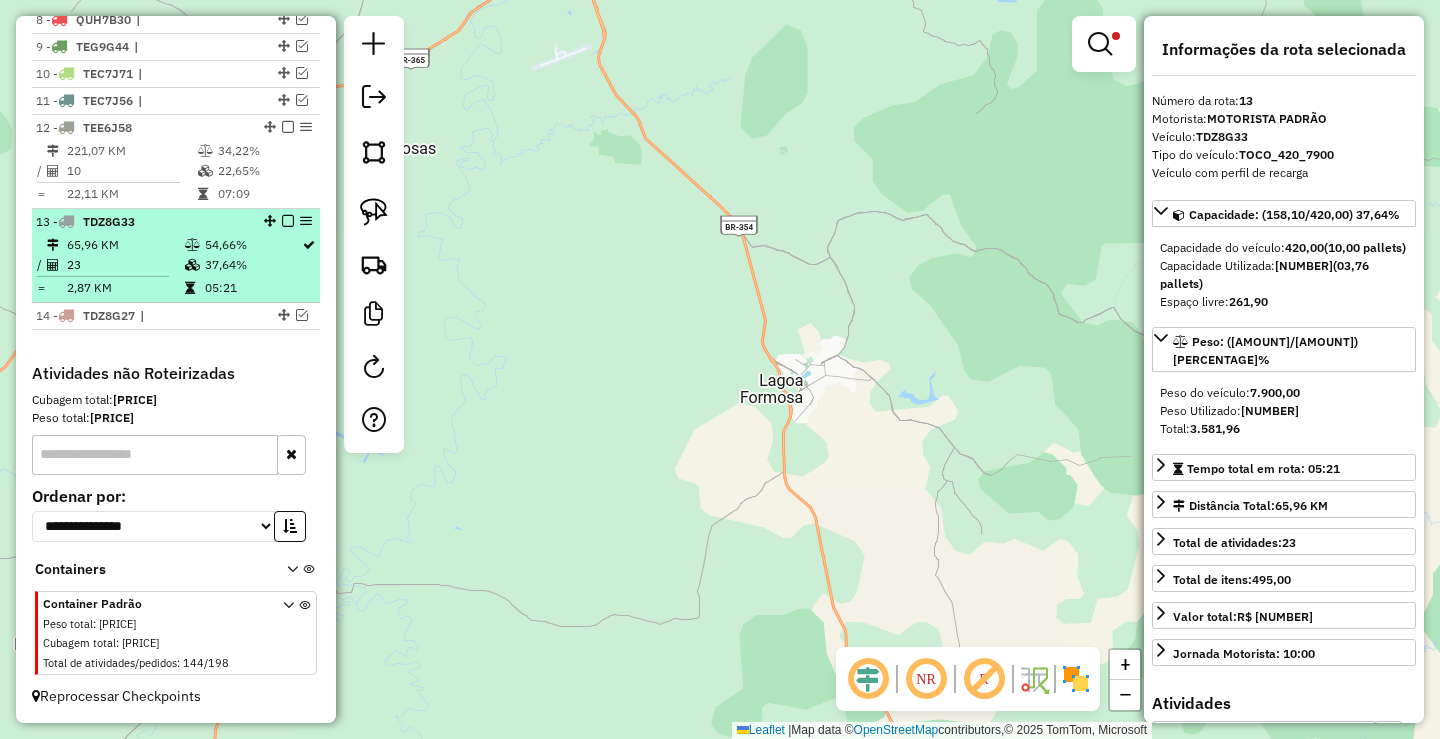 click at bounding box center (288, 221) 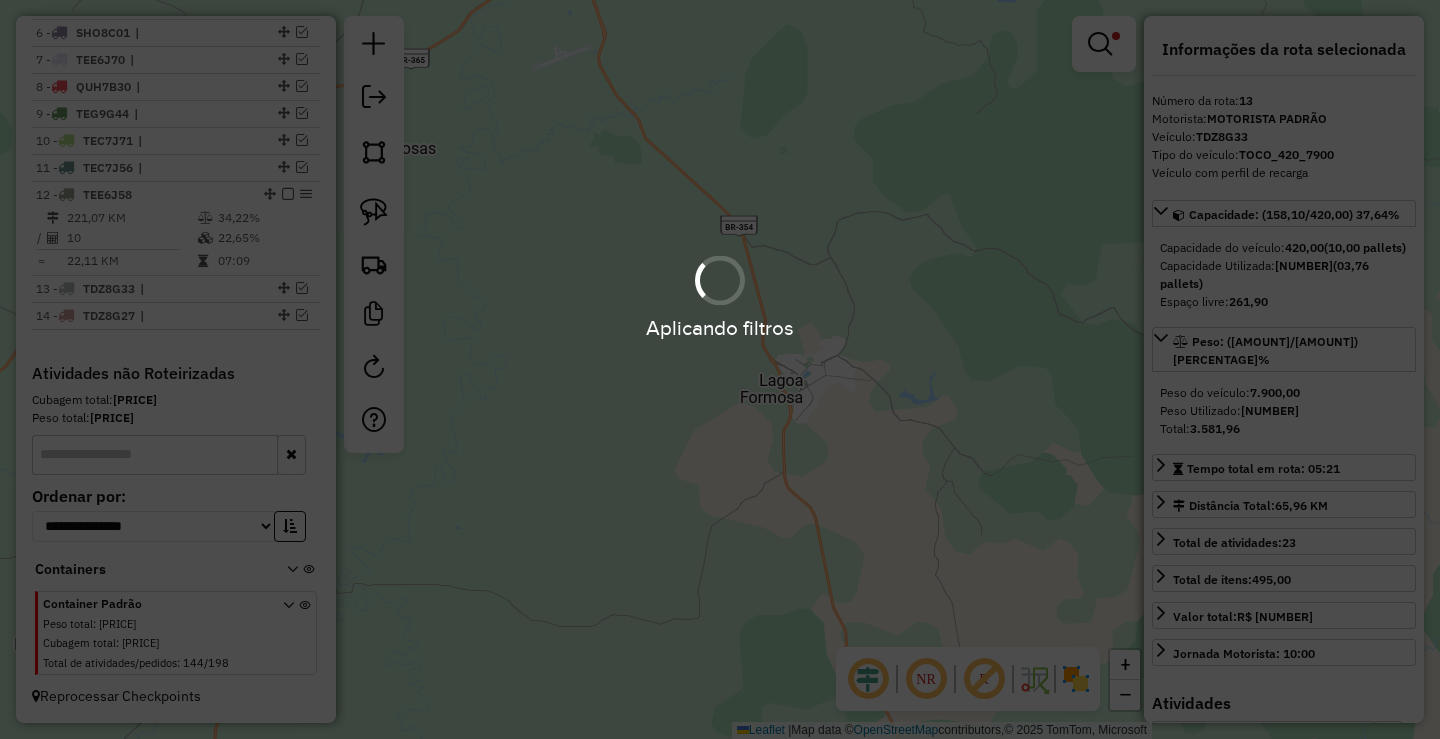 scroll, scrollTop: 881, scrollLeft: 0, axis: vertical 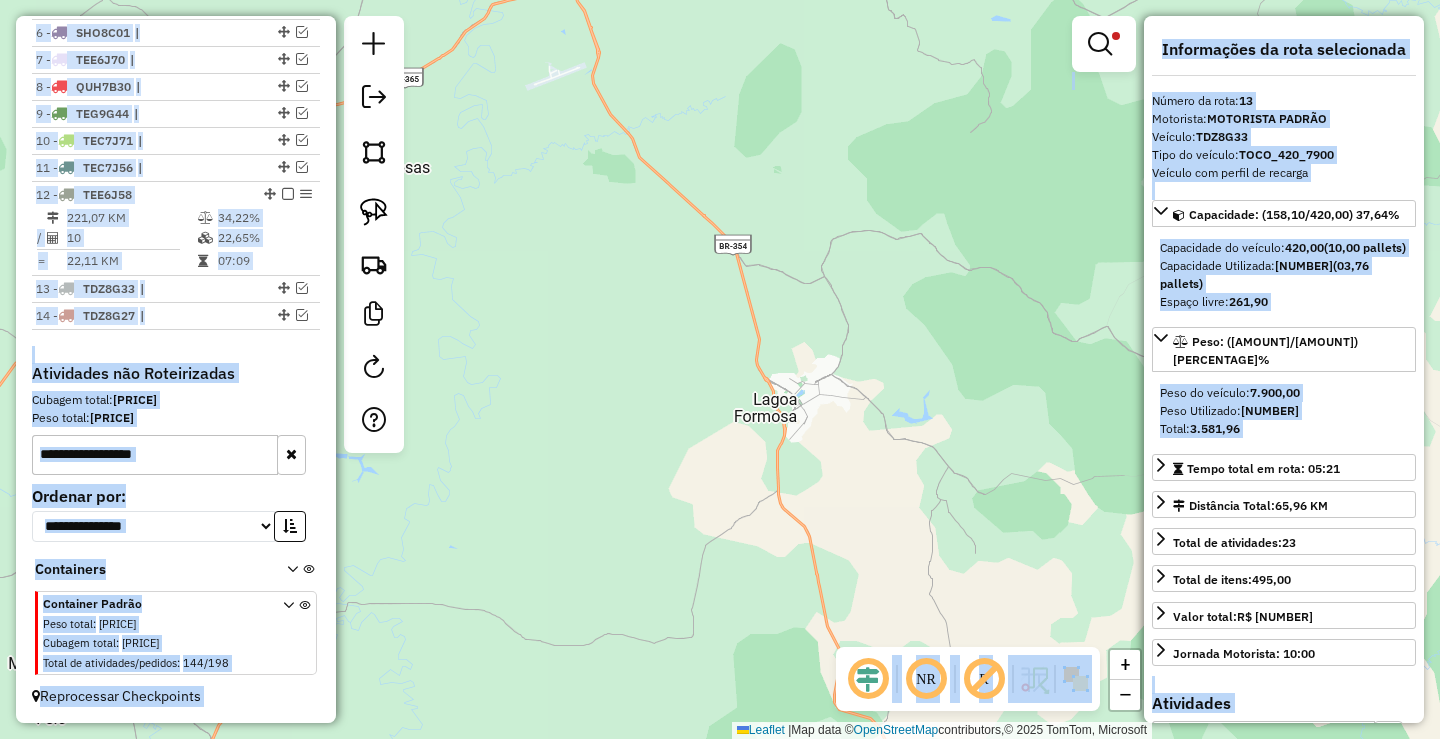 drag, startPoint x: 643, startPoint y: 371, endPoint x: 619, endPoint y: 427, distance: 60.926186 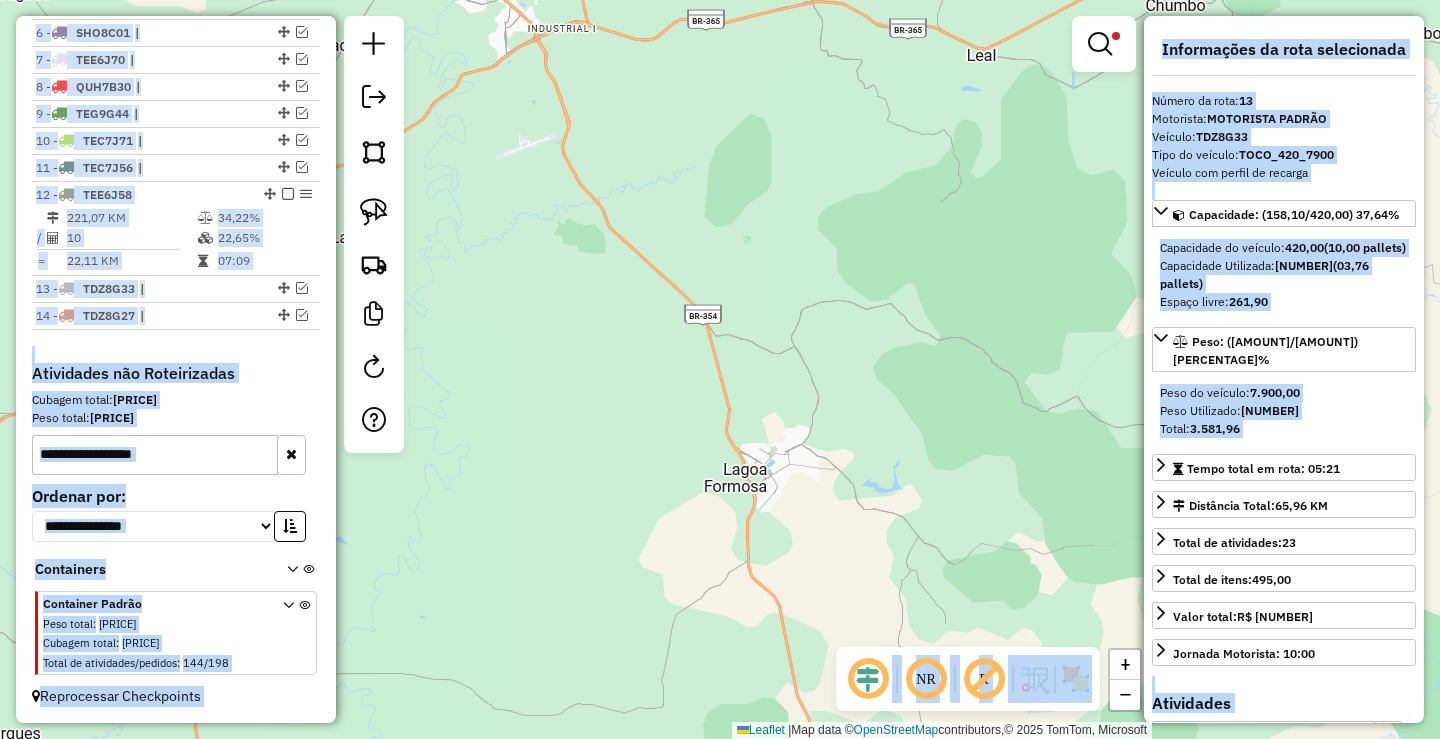 click on "**********" 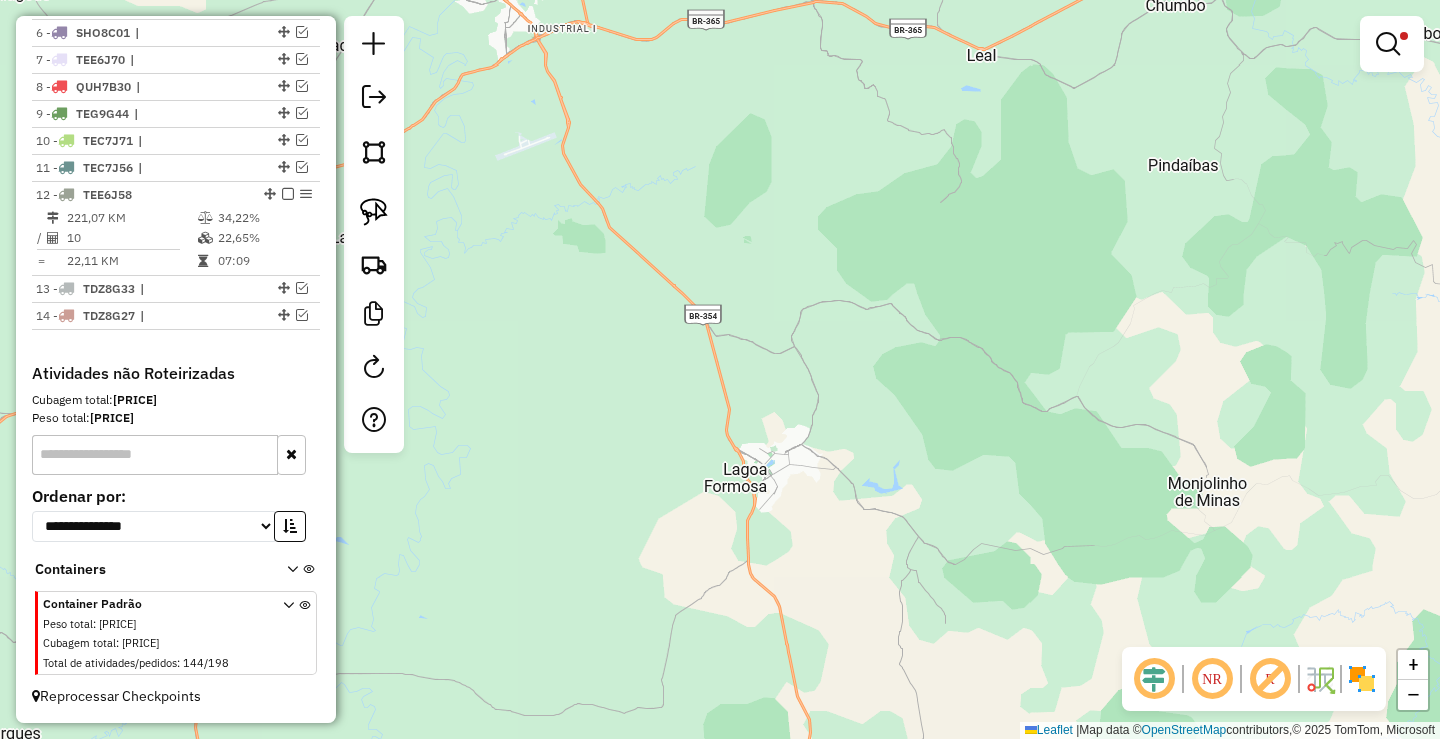 drag, startPoint x: 617, startPoint y: 449, endPoint x: 634, endPoint y: 259, distance: 190.759 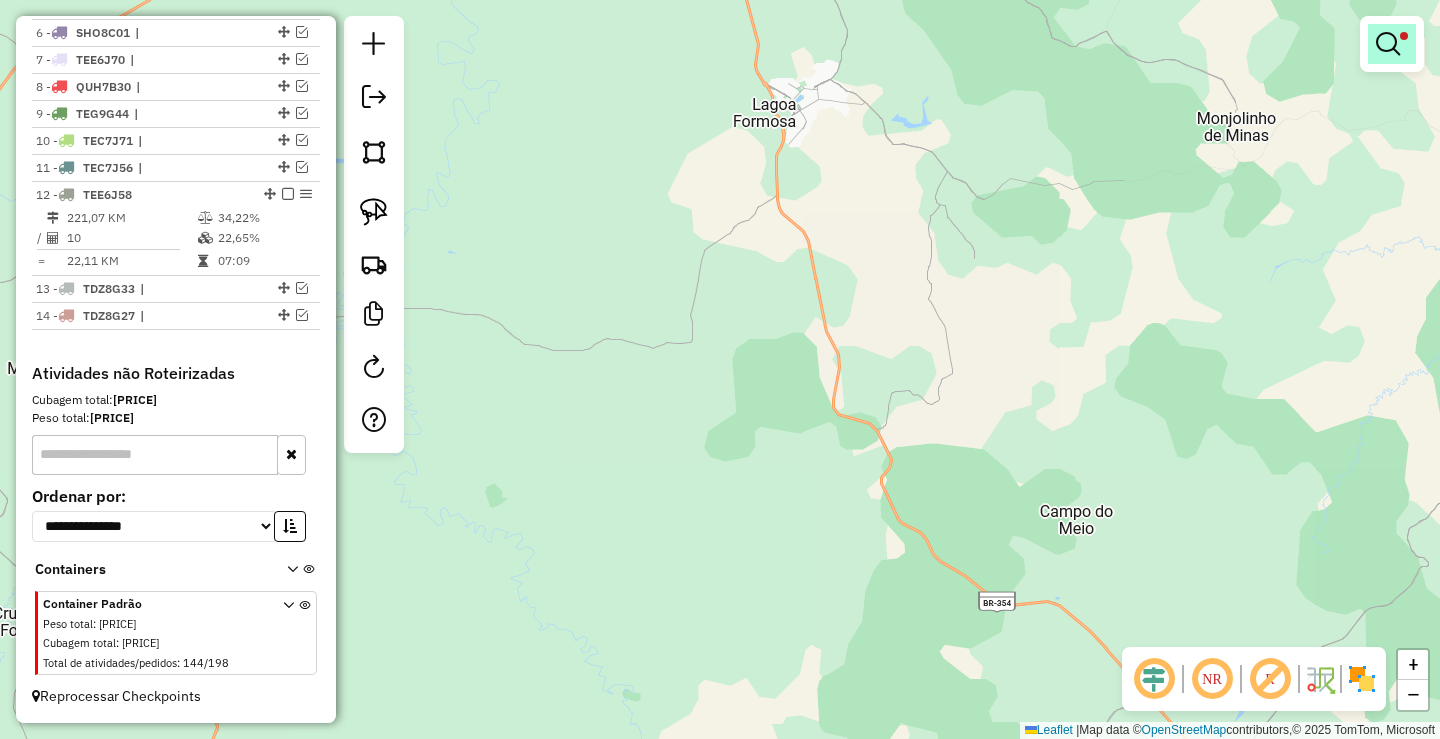 click at bounding box center (1392, 44) 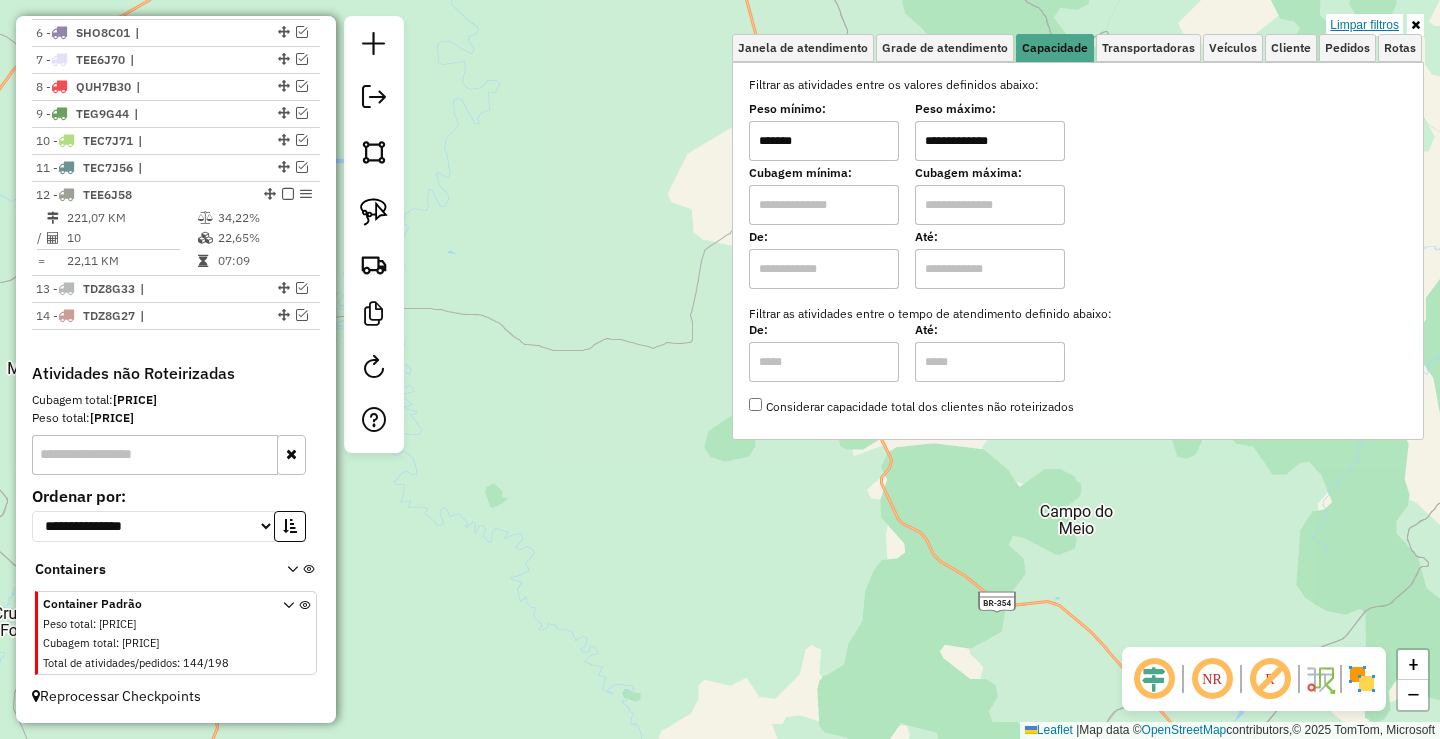 click on "Limpar filtros" at bounding box center (1364, 25) 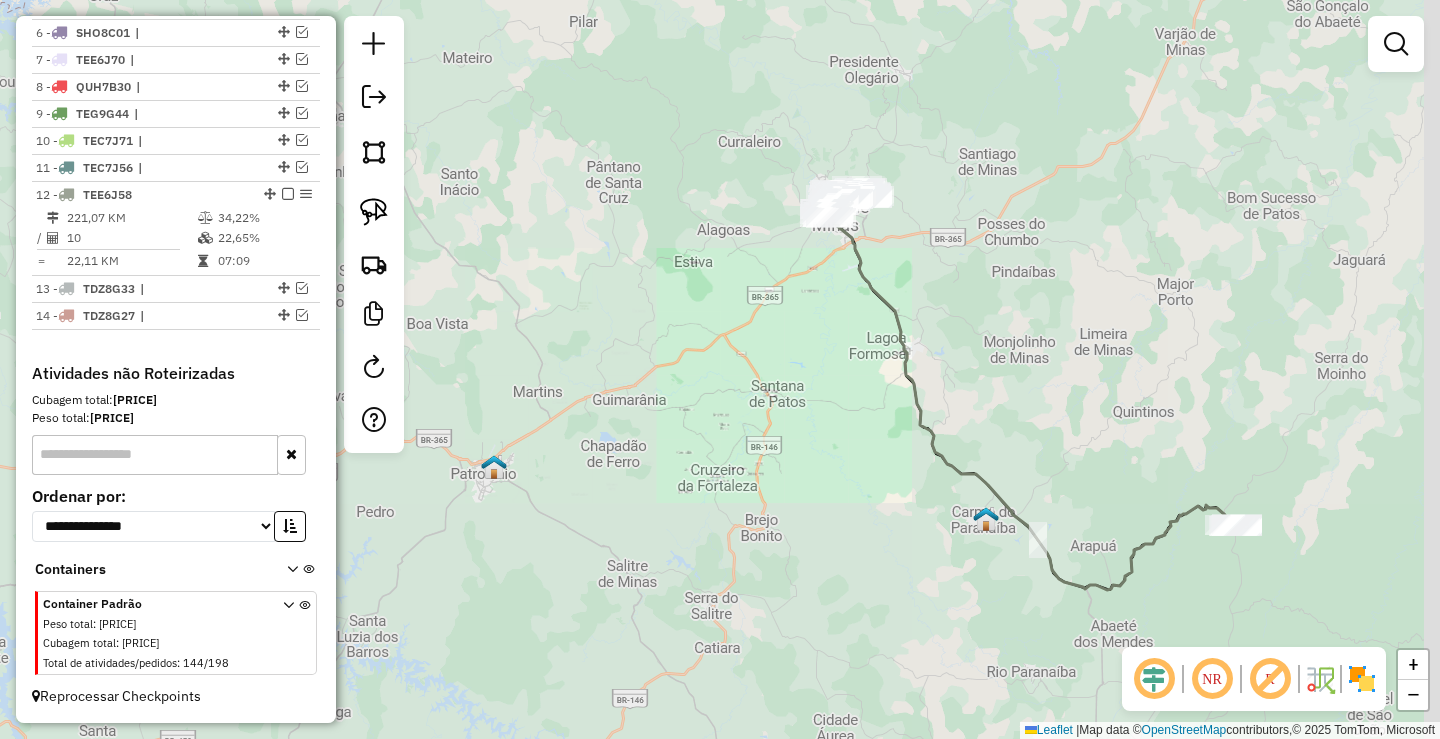 drag, startPoint x: 955, startPoint y: 461, endPoint x: 655, endPoint y: 397, distance: 306.7507 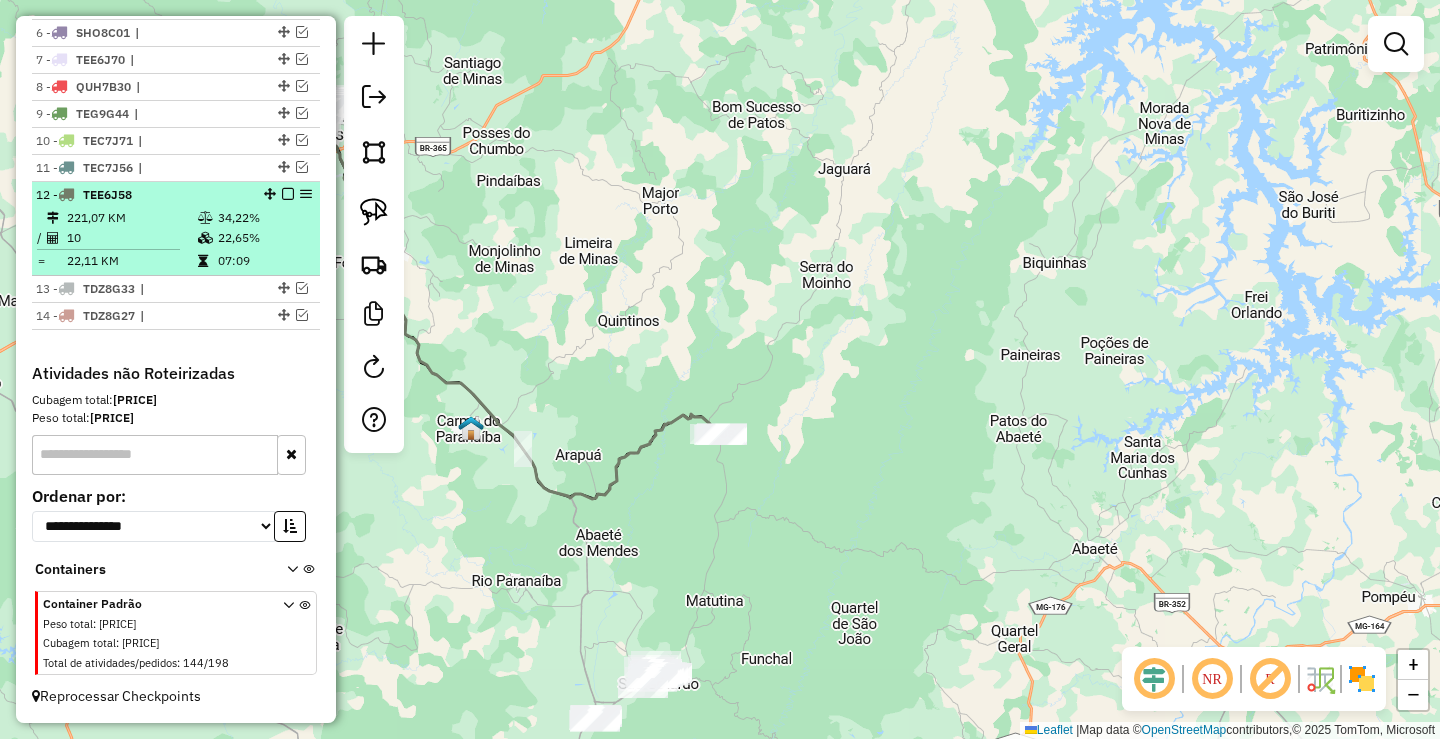 click on "[NUMBER] - [INVALID_ID]" at bounding box center (176, 195) 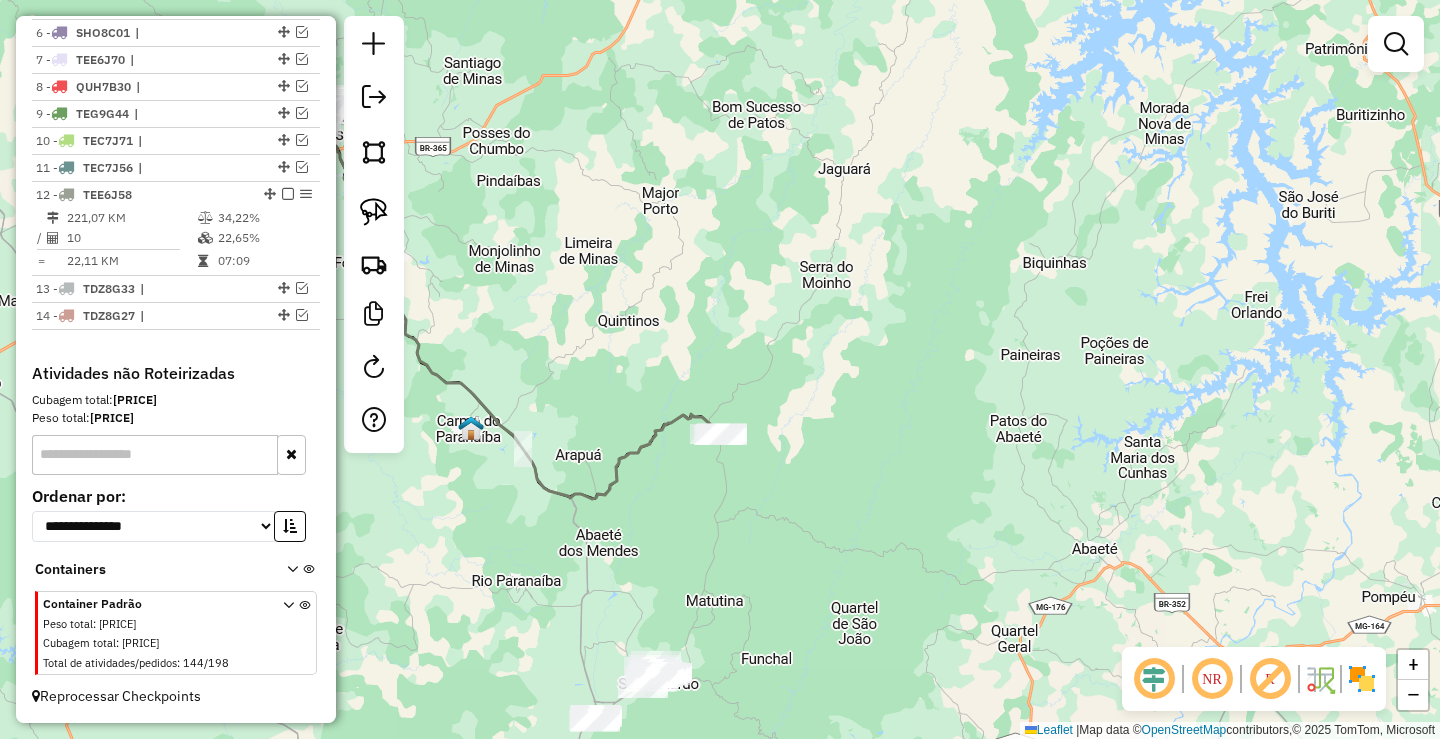 select on "**********" 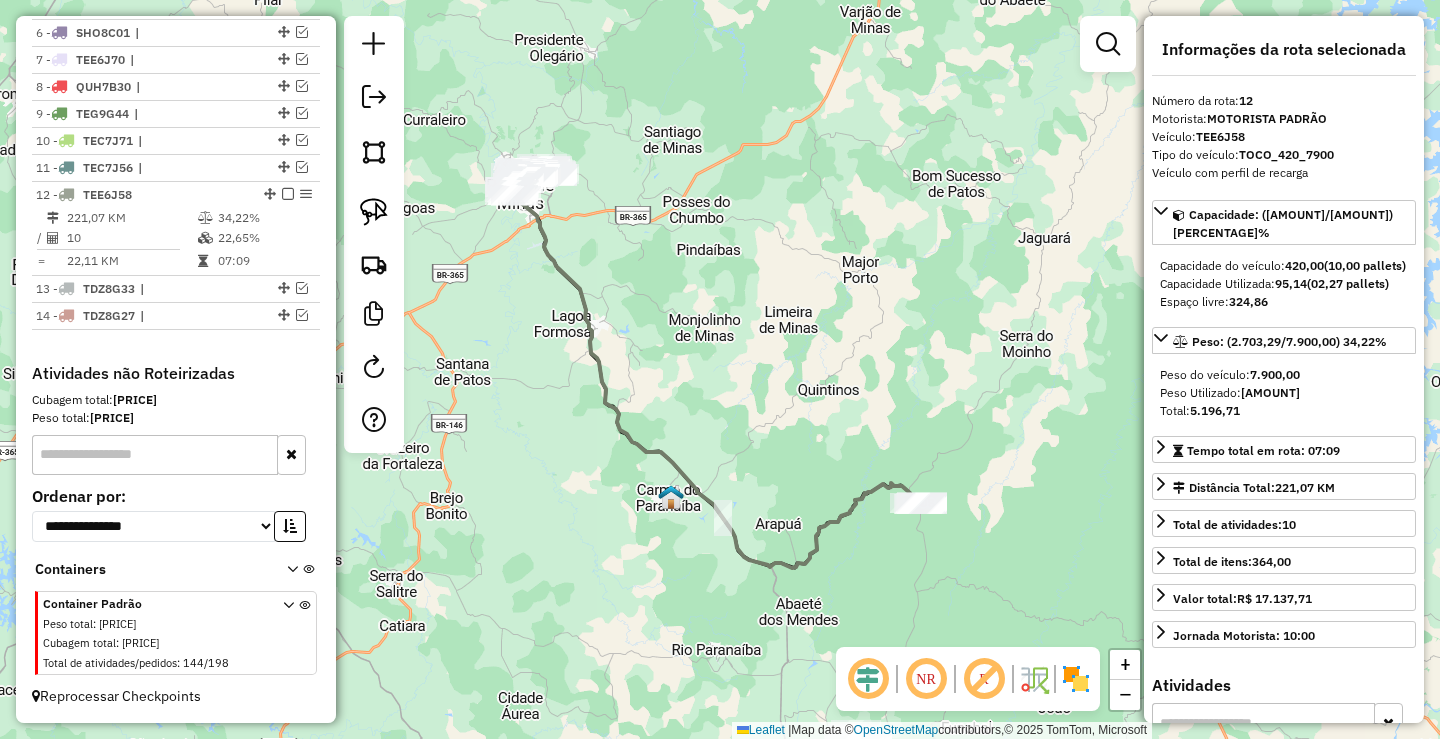 drag, startPoint x: 551, startPoint y: 287, endPoint x: 574, endPoint y: 217, distance: 73.68175 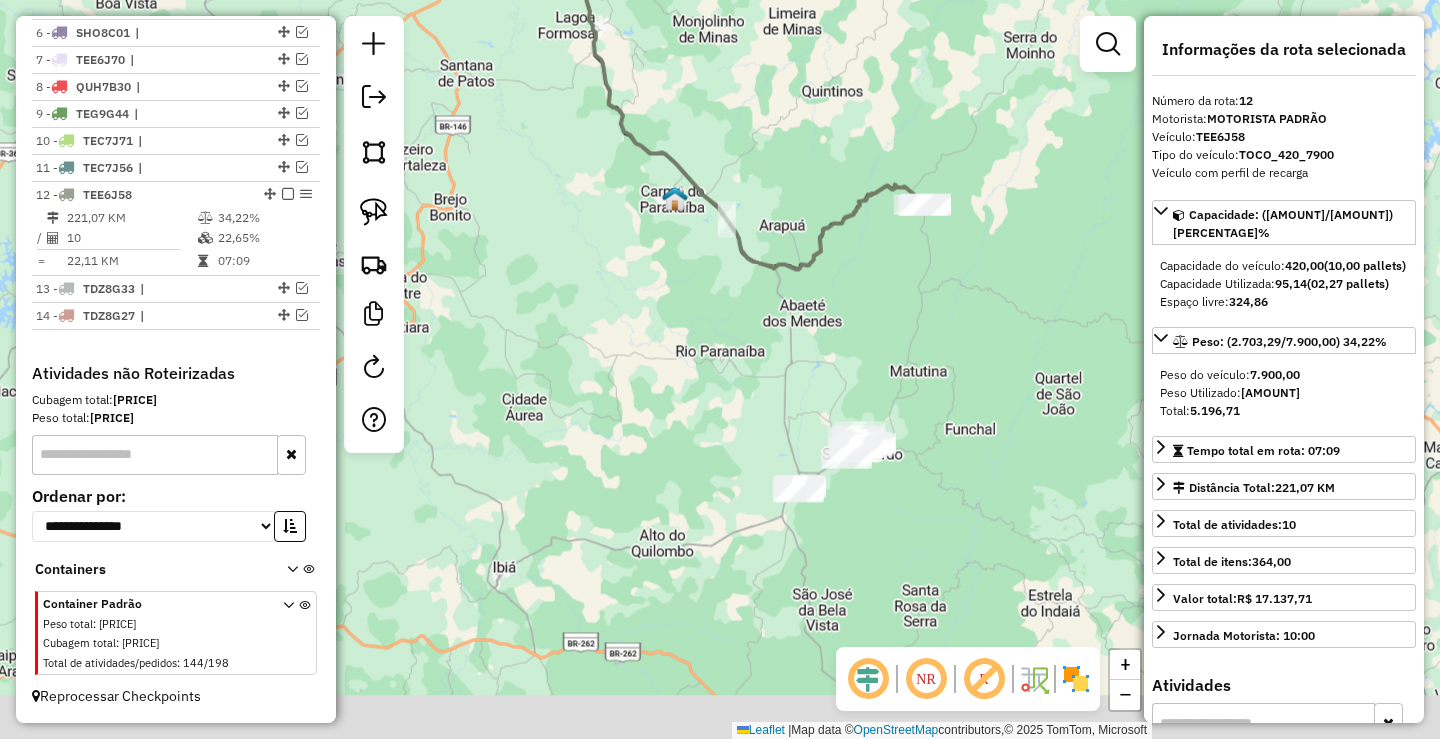 drag, startPoint x: 623, startPoint y: 330, endPoint x: 614, endPoint y: 324, distance: 10.816654 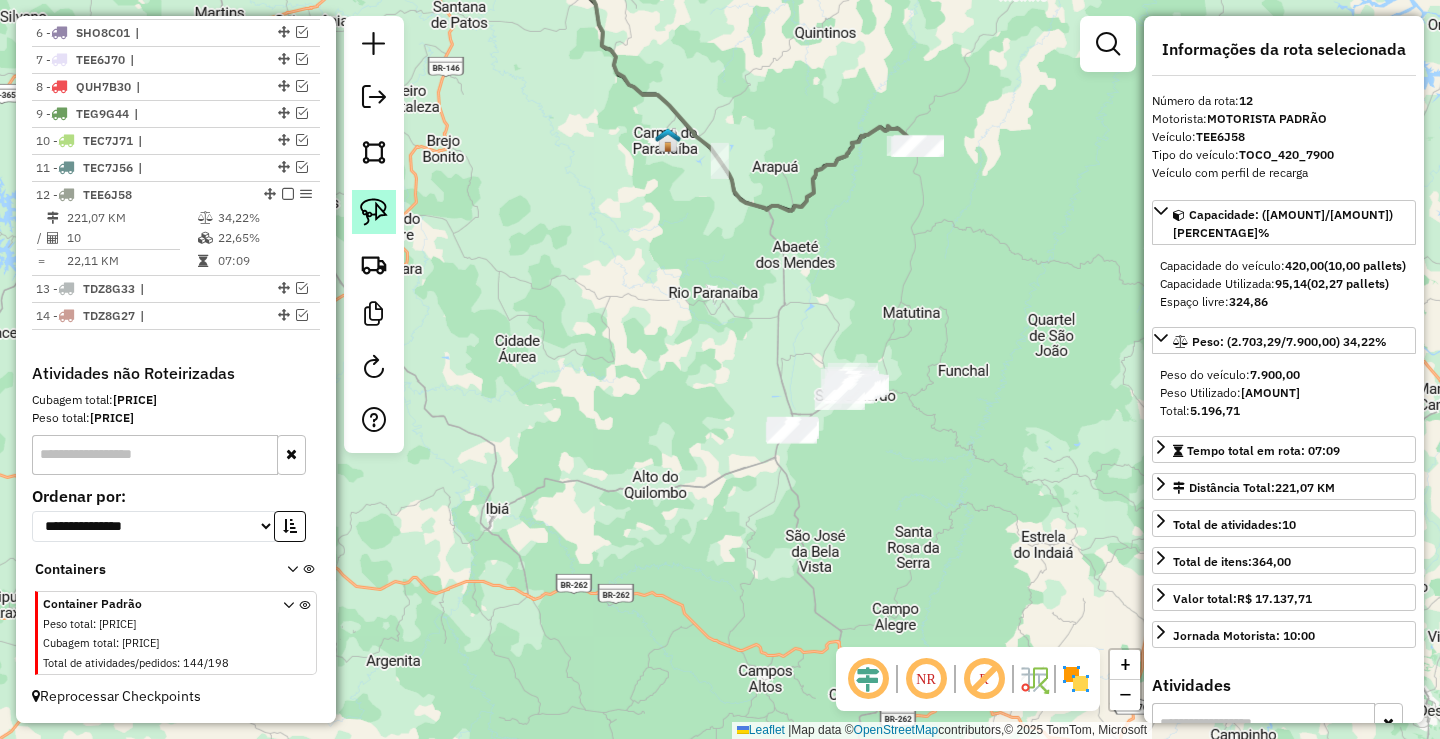 click 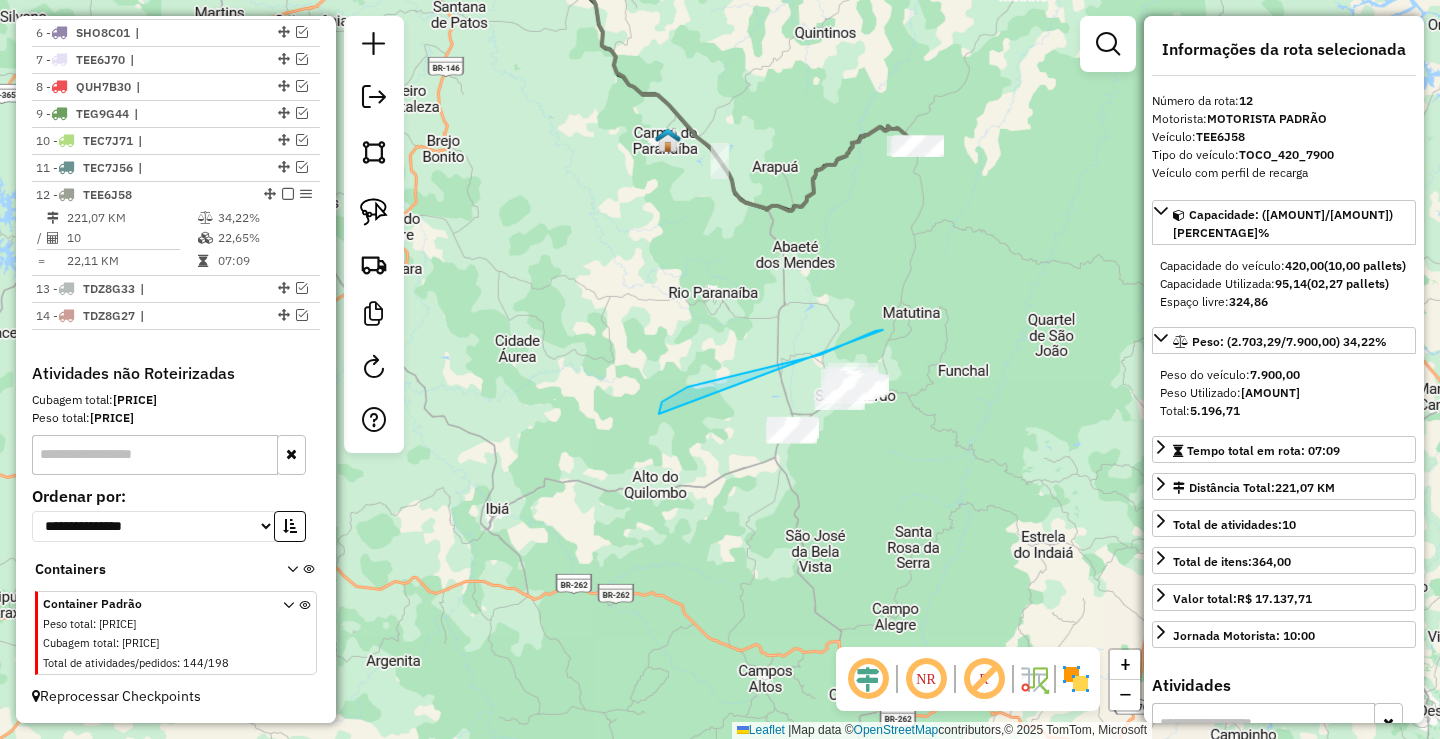 drag, startPoint x: 688, startPoint y: 387, endPoint x: 965, endPoint y: 430, distance: 280.3177 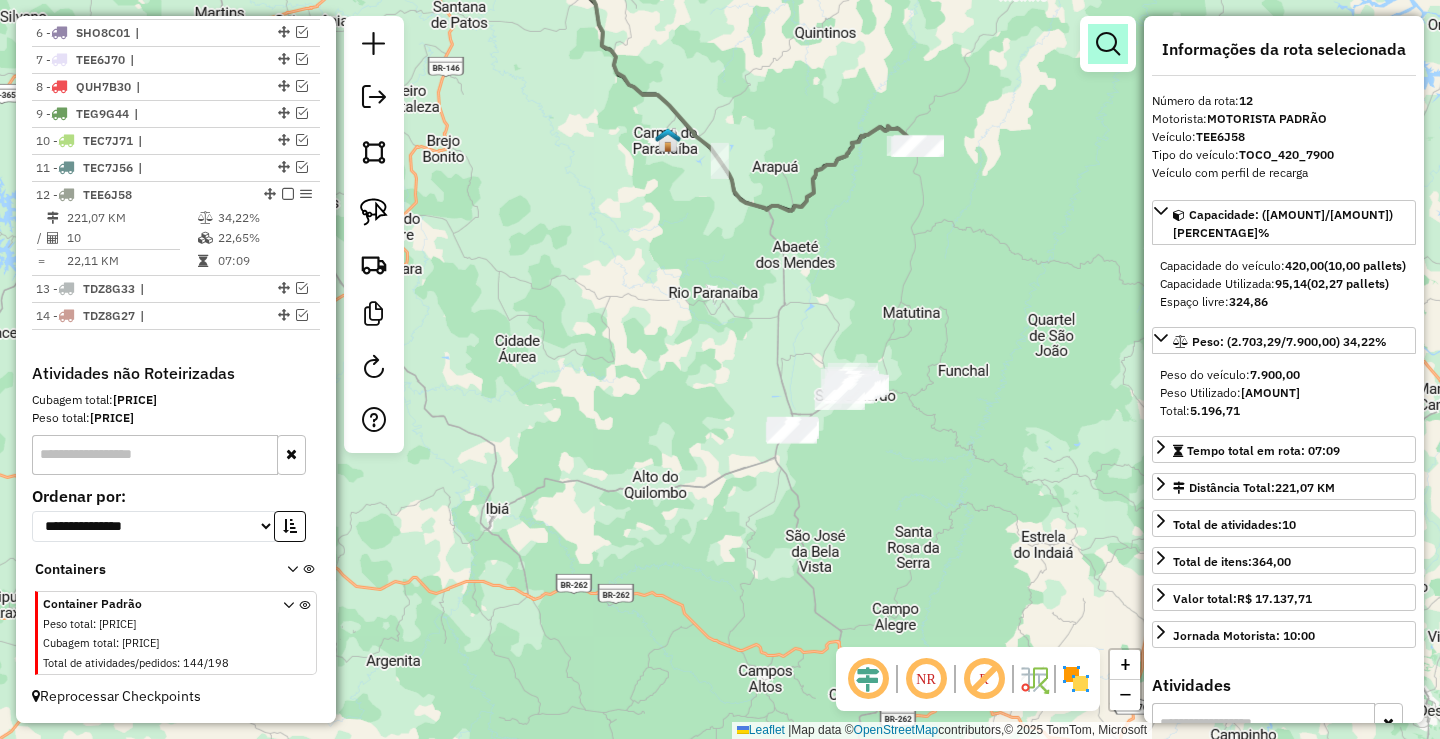 click at bounding box center [1108, 44] 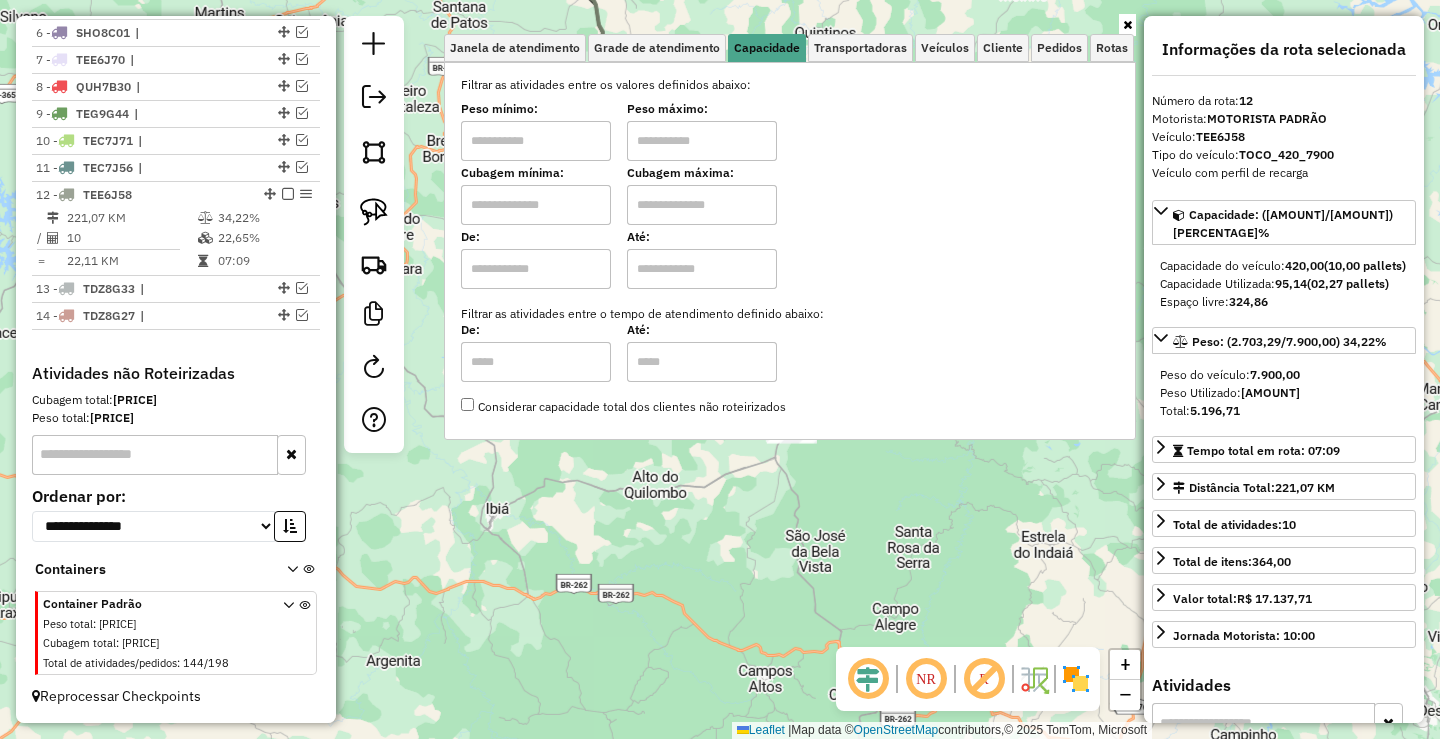 click on "Peso mínimo:   Peso máximo:" at bounding box center (790, 133) 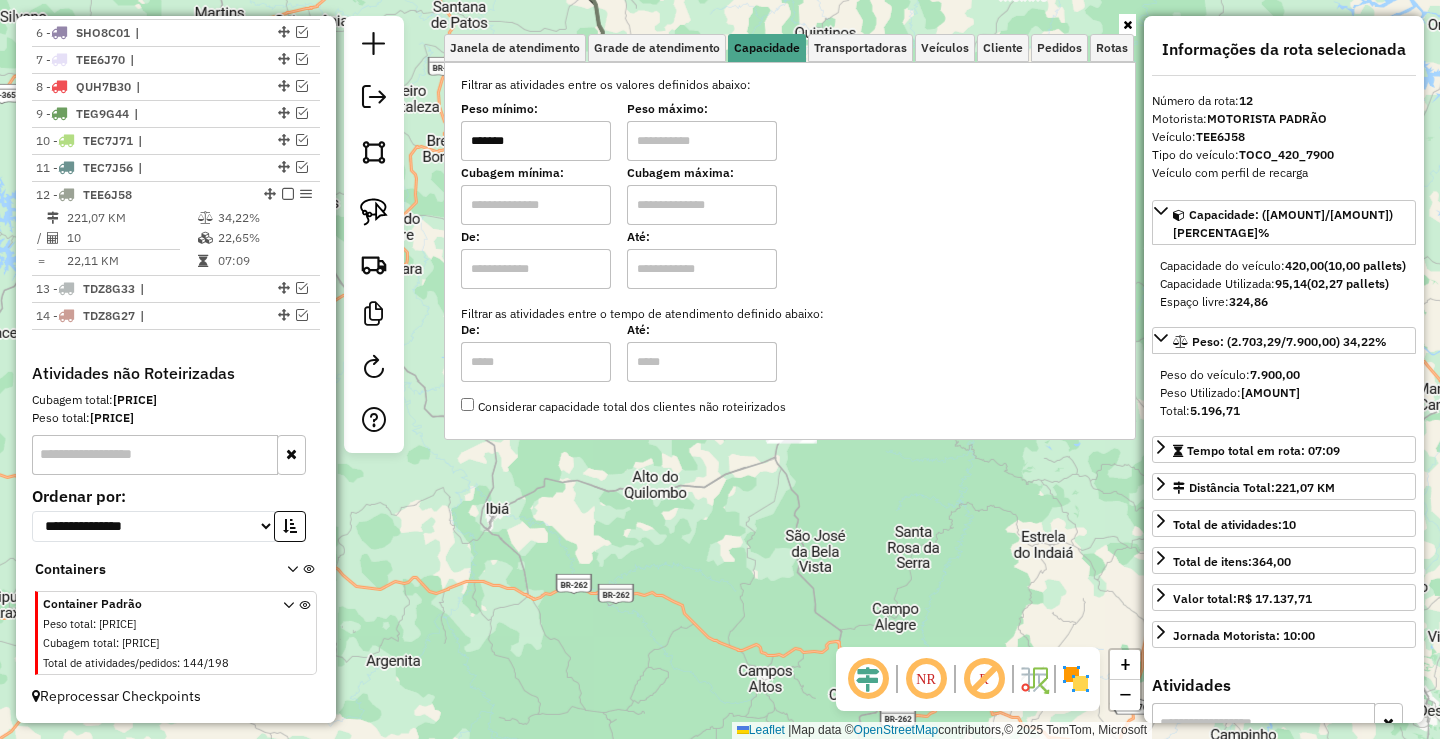 type on "*******" 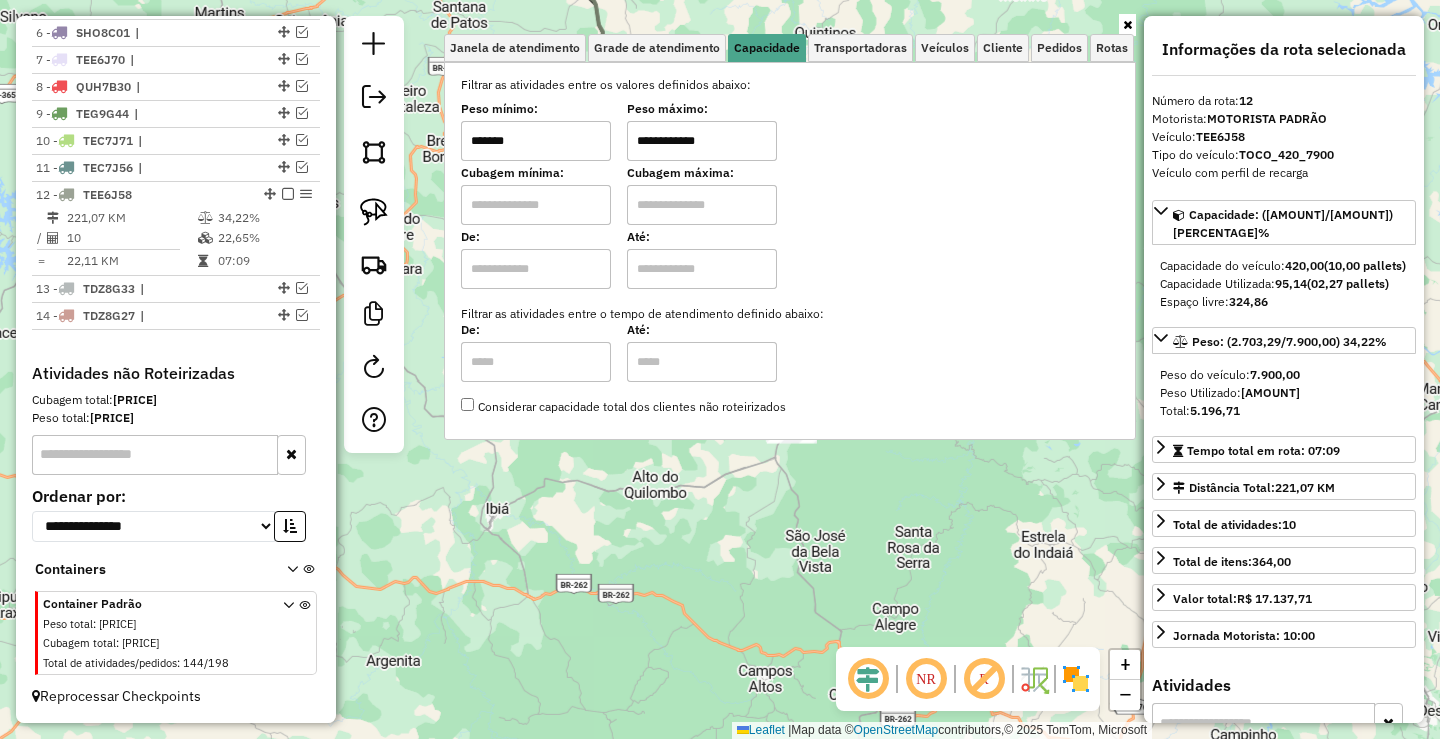 type on "**********" 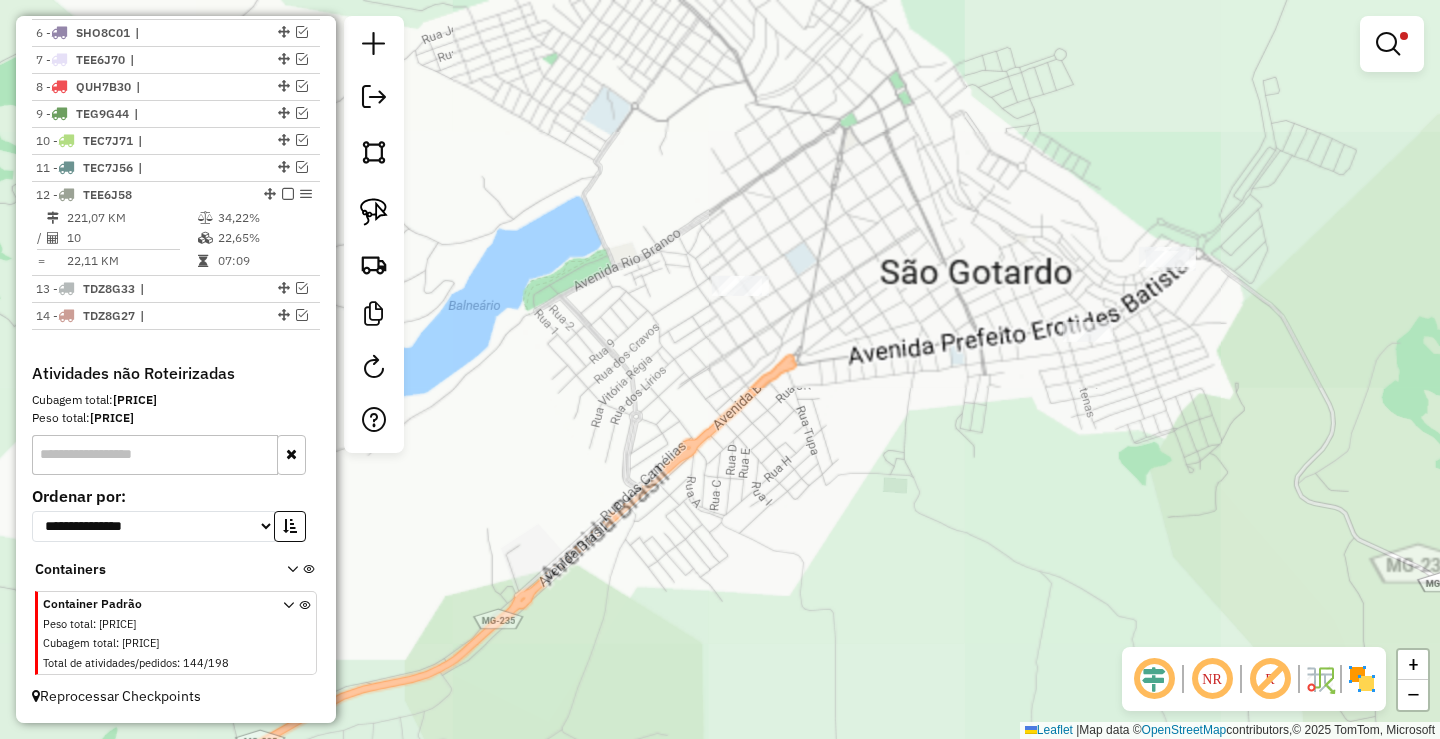 drag, startPoint x: 998, startPoint y: 390, endPoint x: 1018, endPoint y: 408, distance: 26.907248 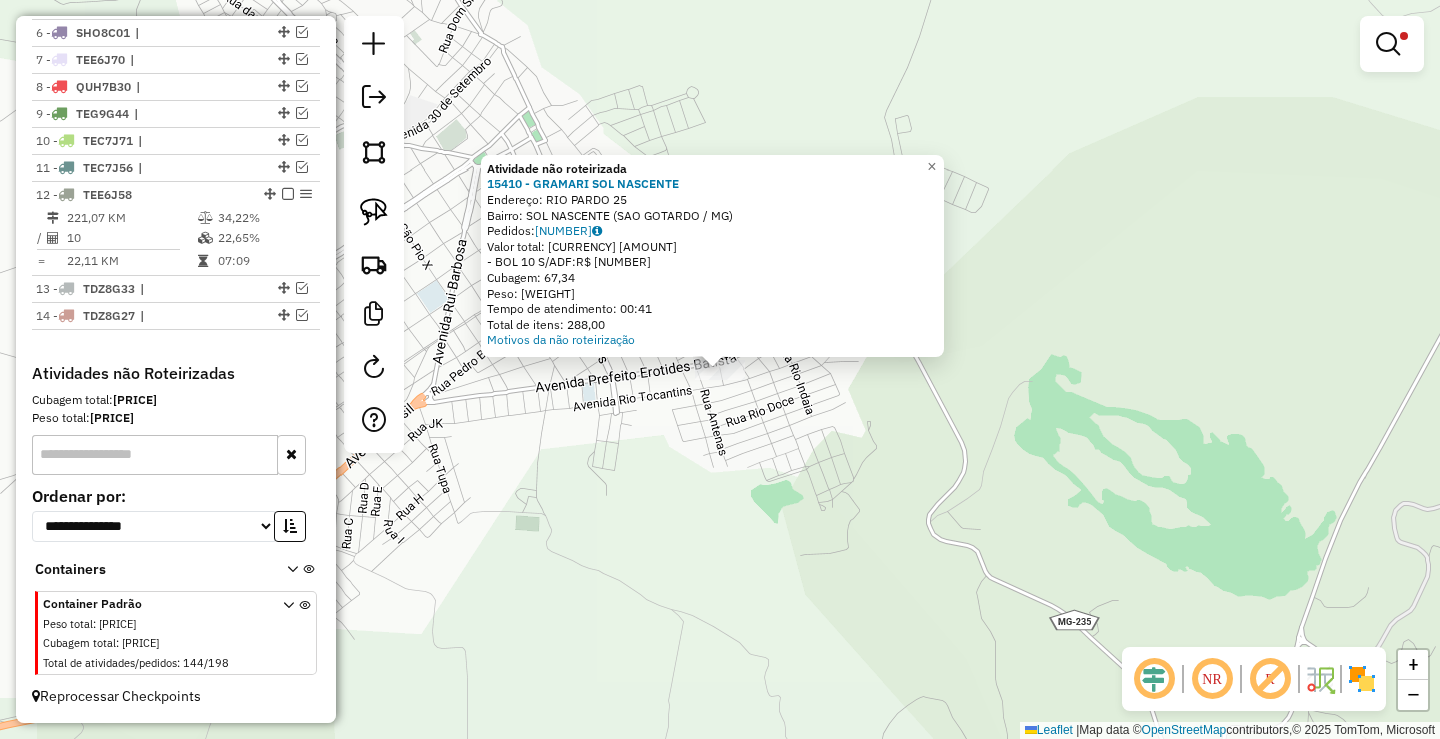 click on "Atividade não roteirizada [NUMBER] - [BRAND] Endereço: [STREET] [NUMBER] Bairro: [Bairro] ([CITY] / [STATE]) Pedidos: [NUMBER] Valor total: [CURRENCY] [AMOUNT] - [BRAND]: [CURRENCY] [AMOUNT] Cubagem: [AMOUNT] Peso: [AMOUNT] Tempo de atendimento: [TIME] Total de itens: [AMOUNT]" 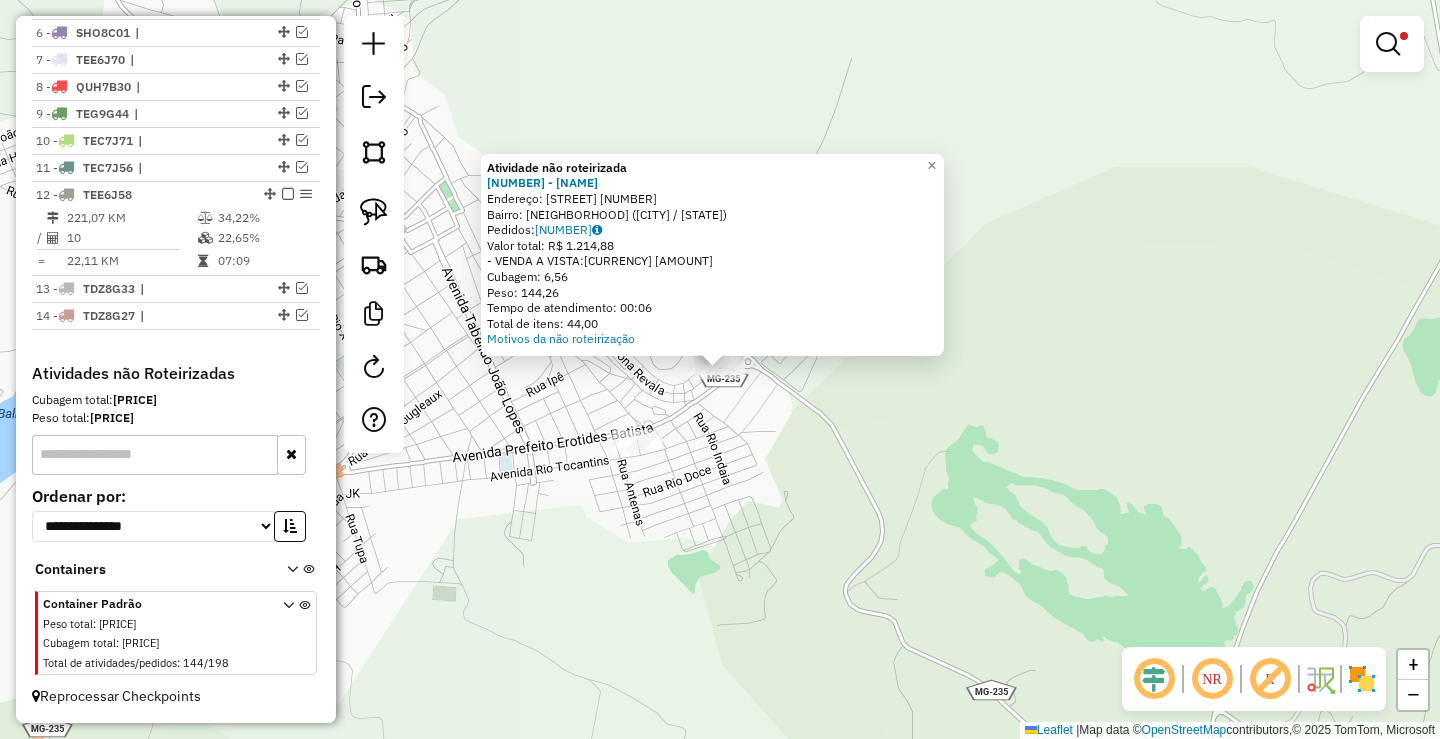 click on "**********" 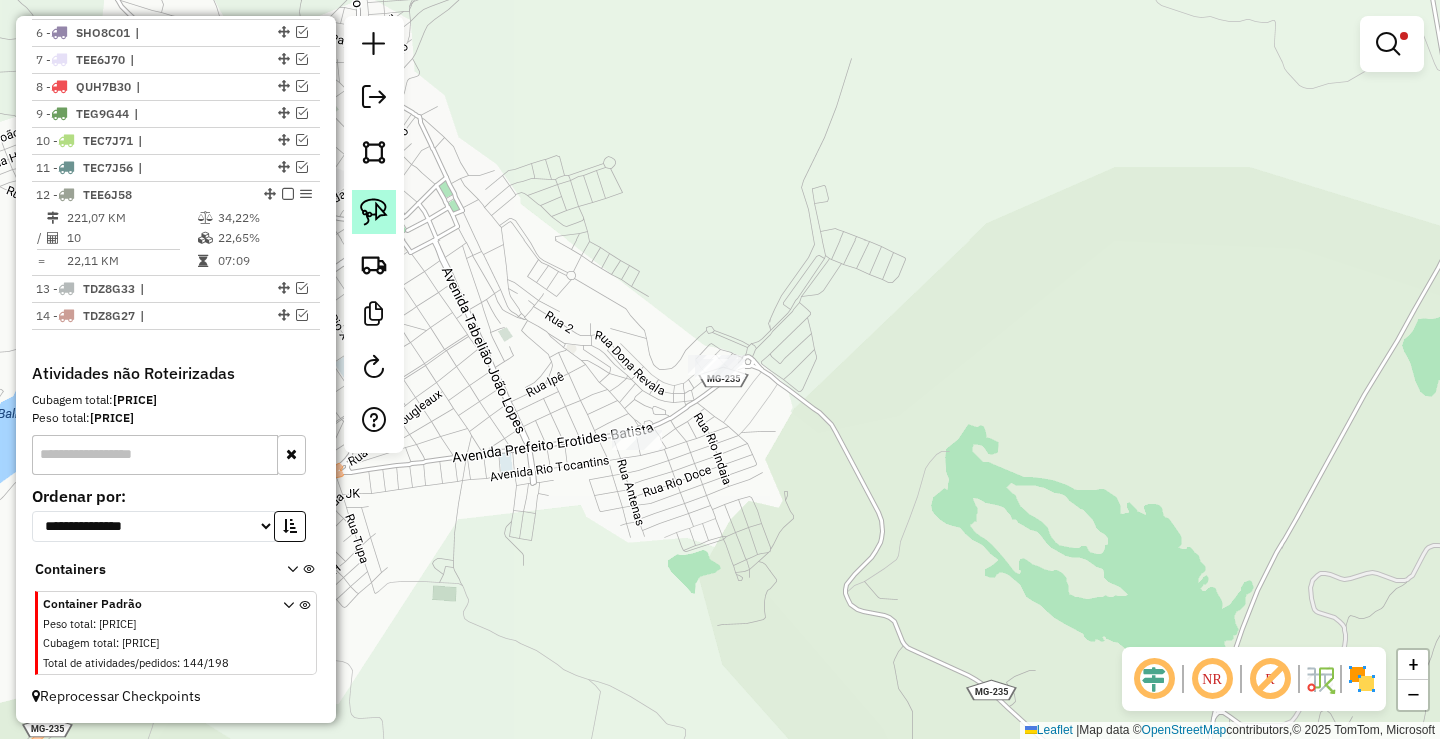 click 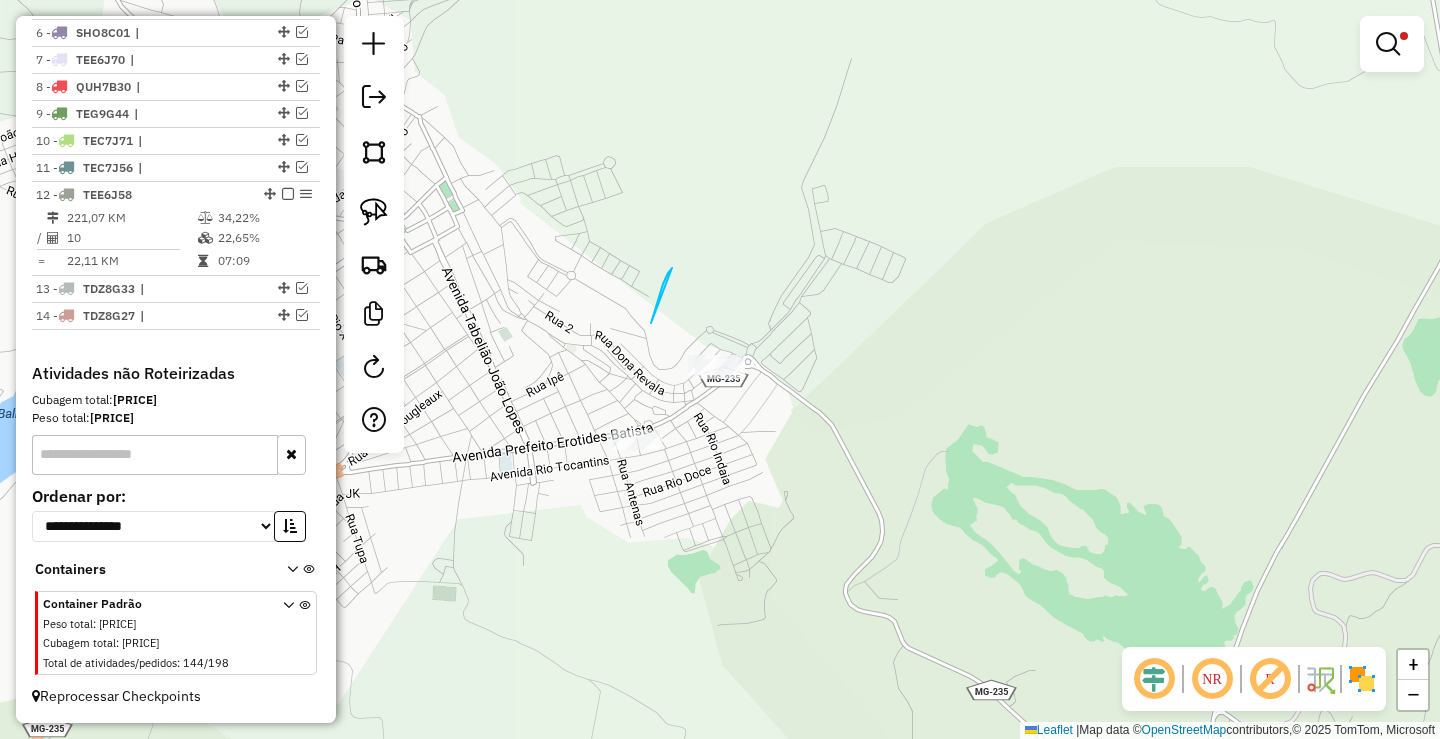 drag, startPoint x: 654, startPoint y: 312, endPoint x: 861, endPoint y: 356, distance: 211.62466 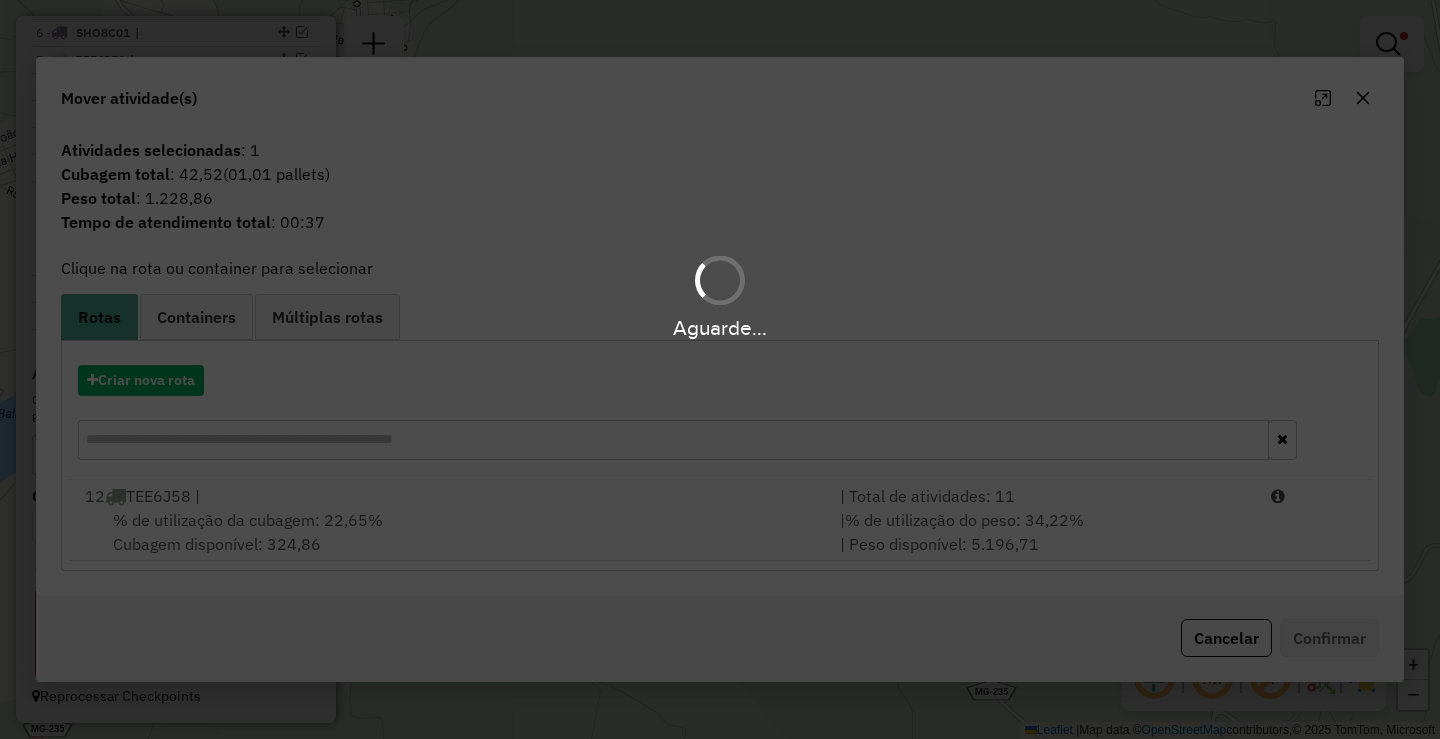 click on "Aguarde..." at bounding box center (720, 369) 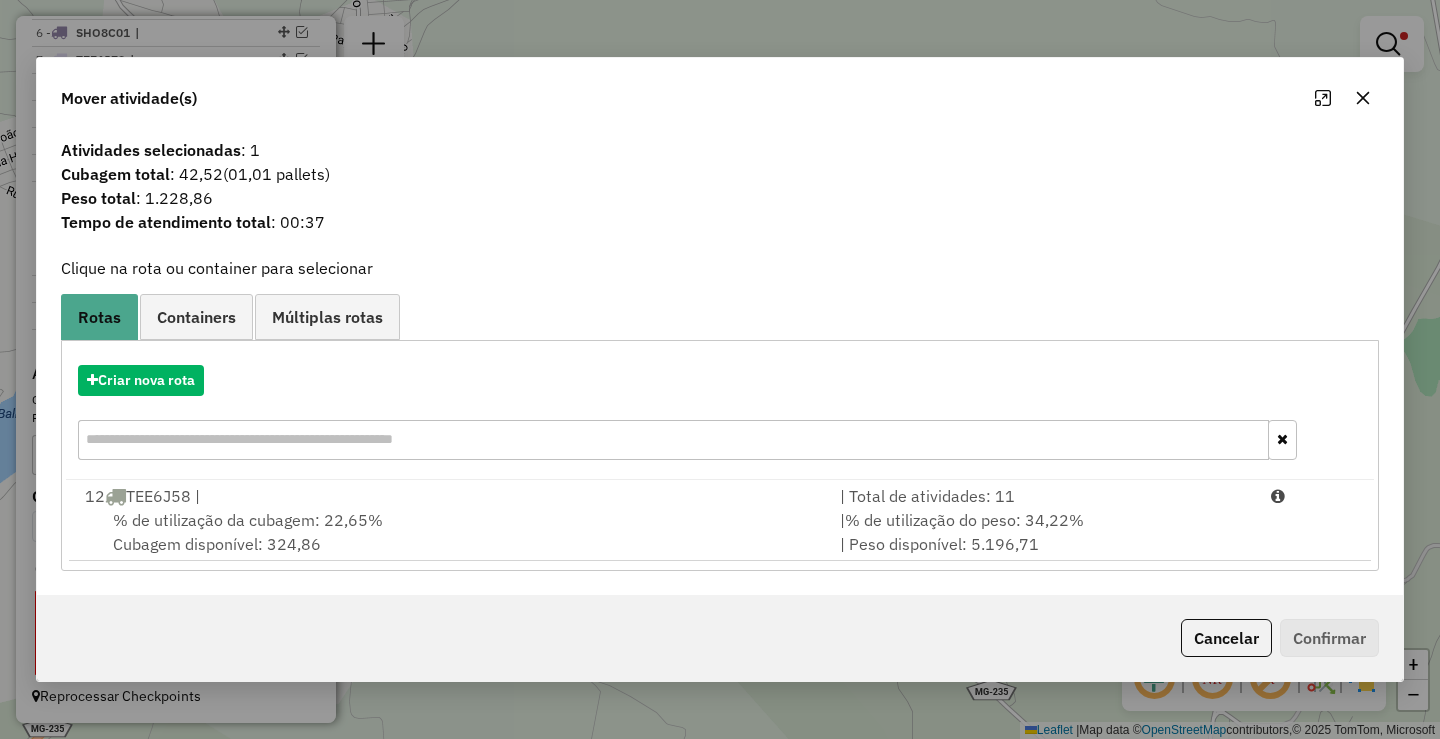 click on "|  % de utilização do peso: 34,22%  | Peso disponível: 5.196,71" at bounding box center (1043, 532) 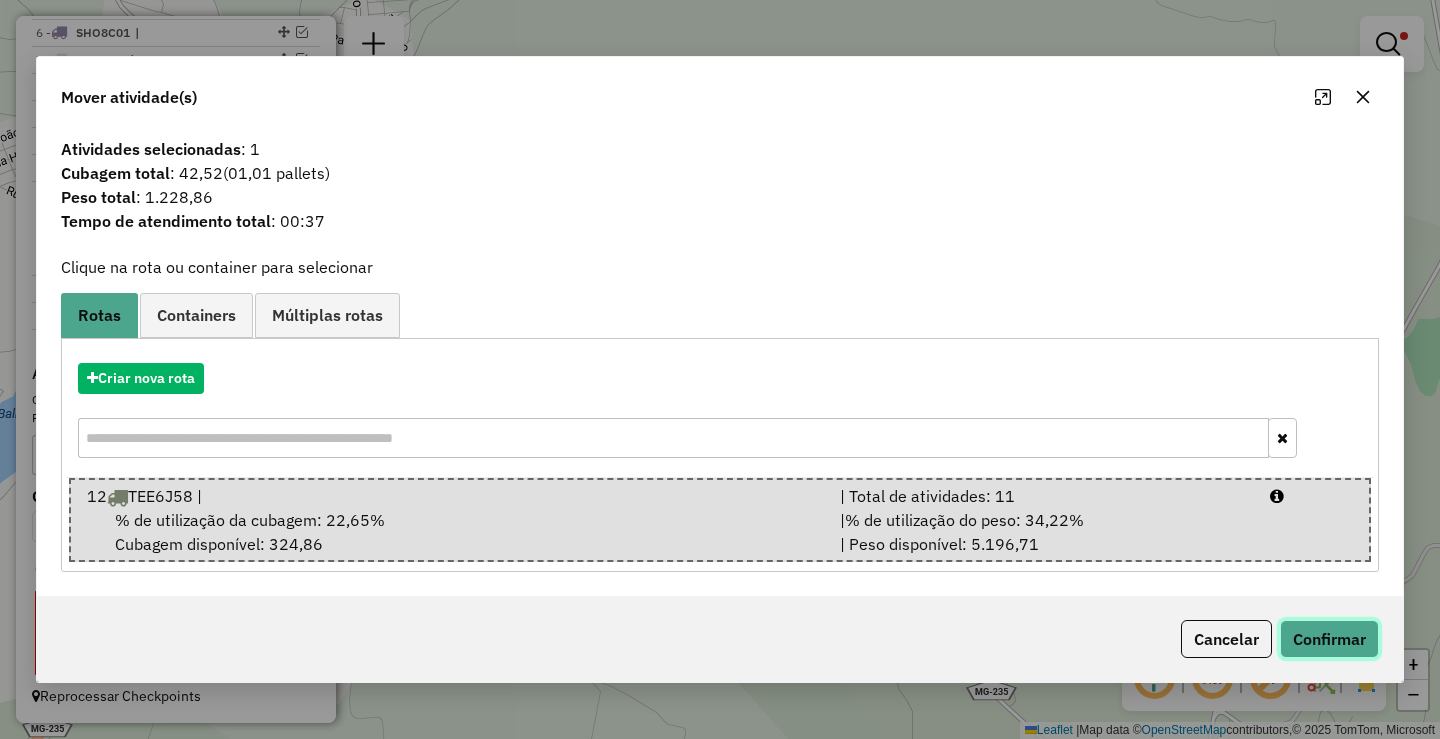 click on "Confirmar" 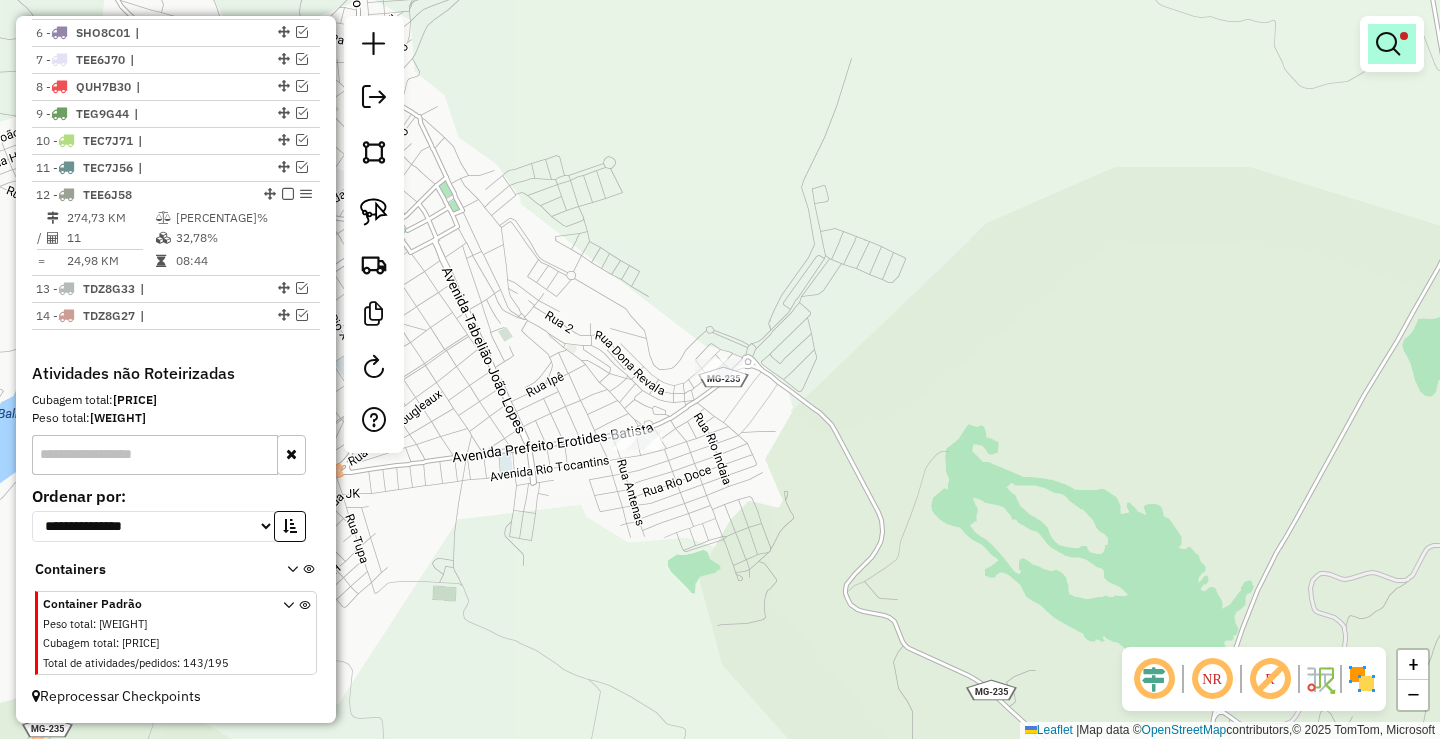 click at bounding box center (1388, 44) 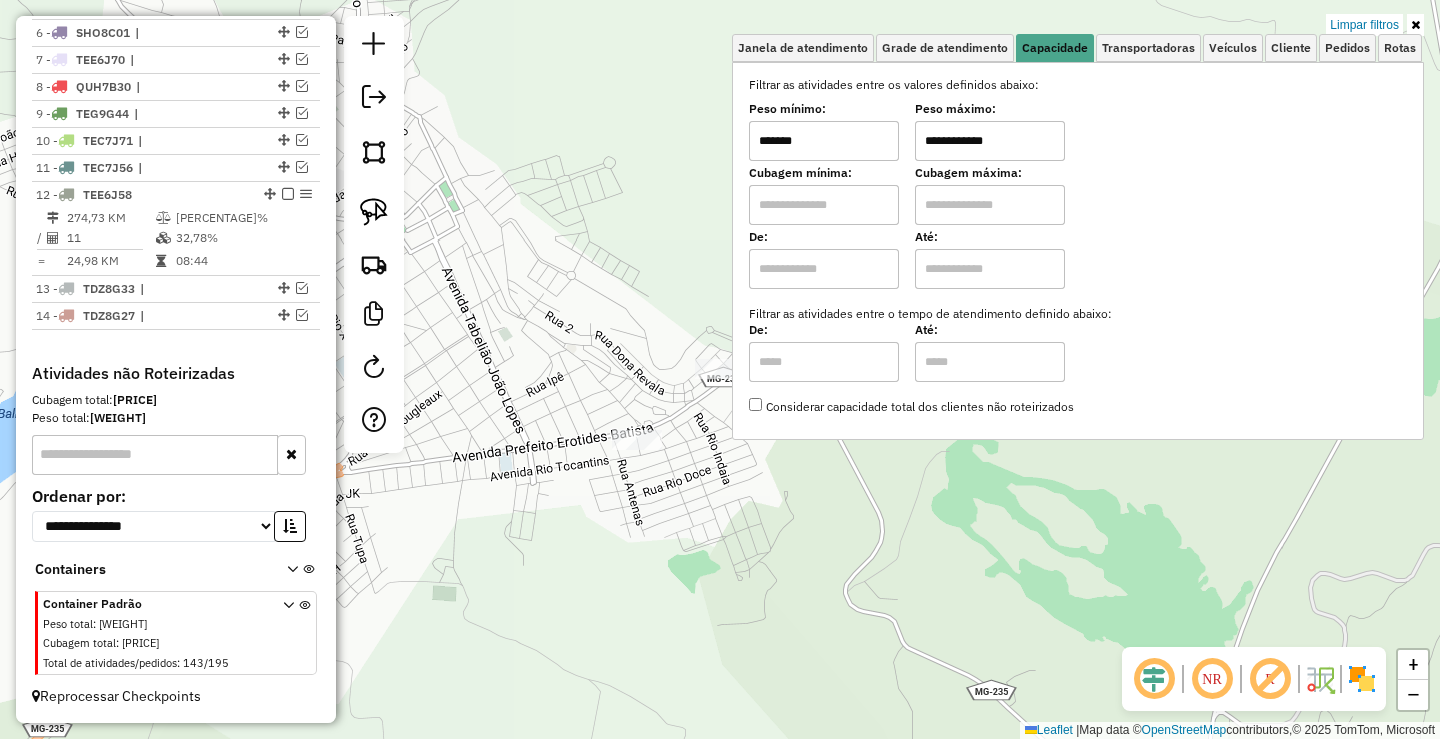 click on "*******" at bounding box center (824, 141) 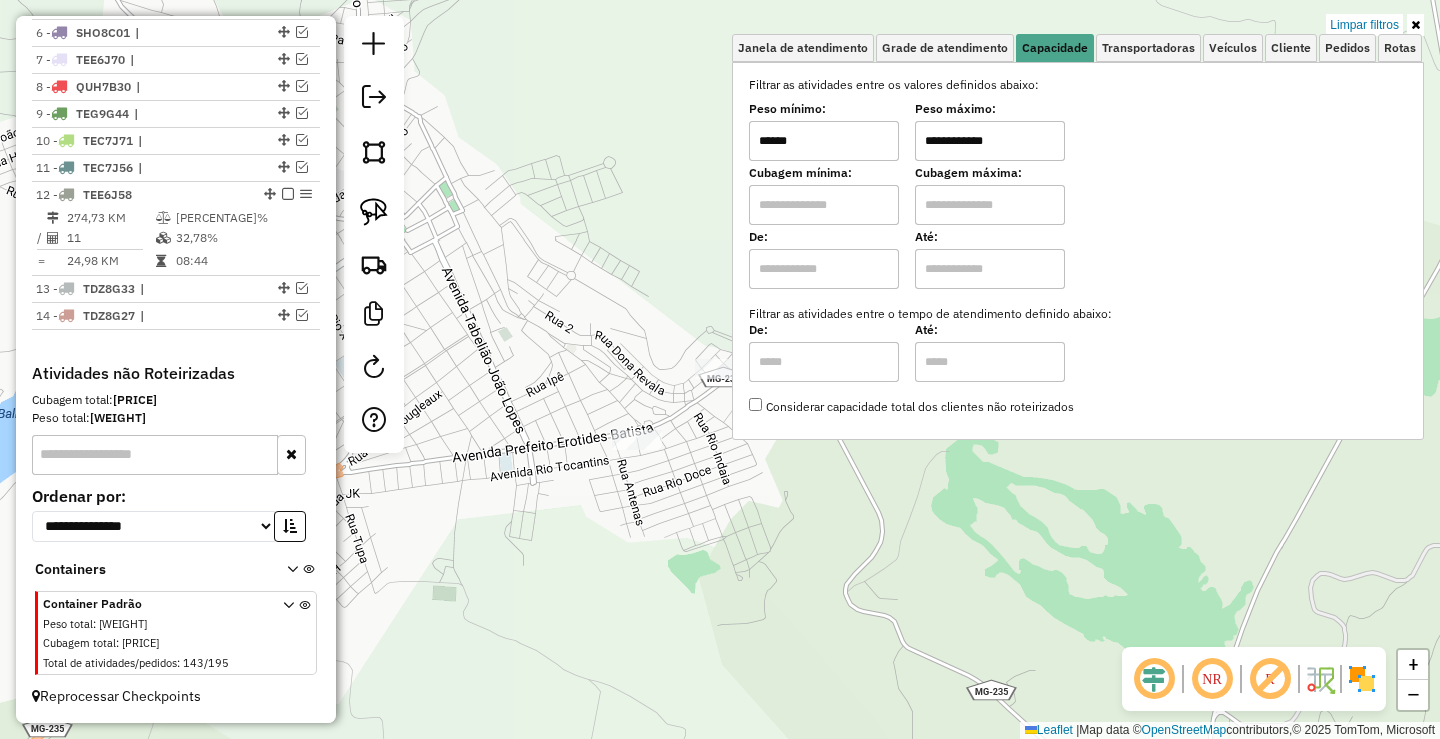 type on "******" 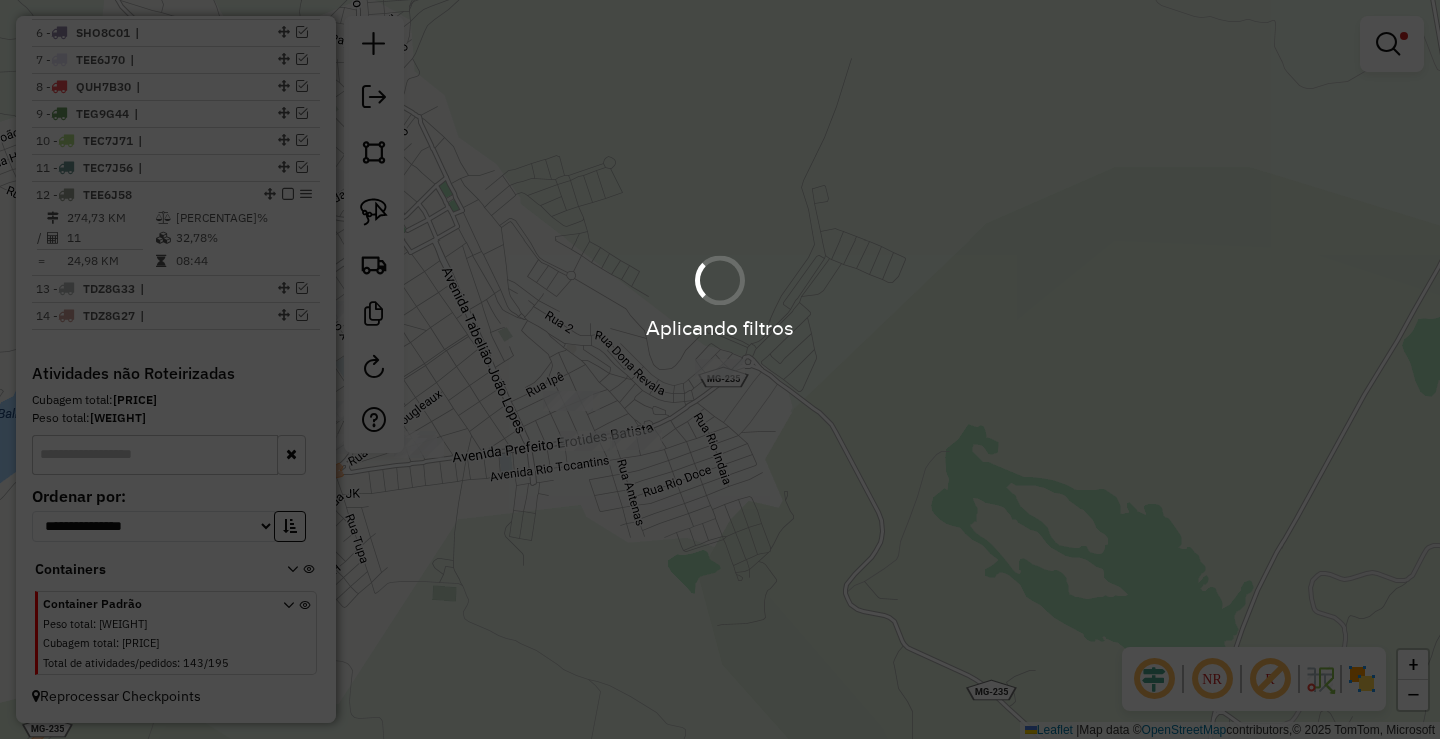click on "**********" 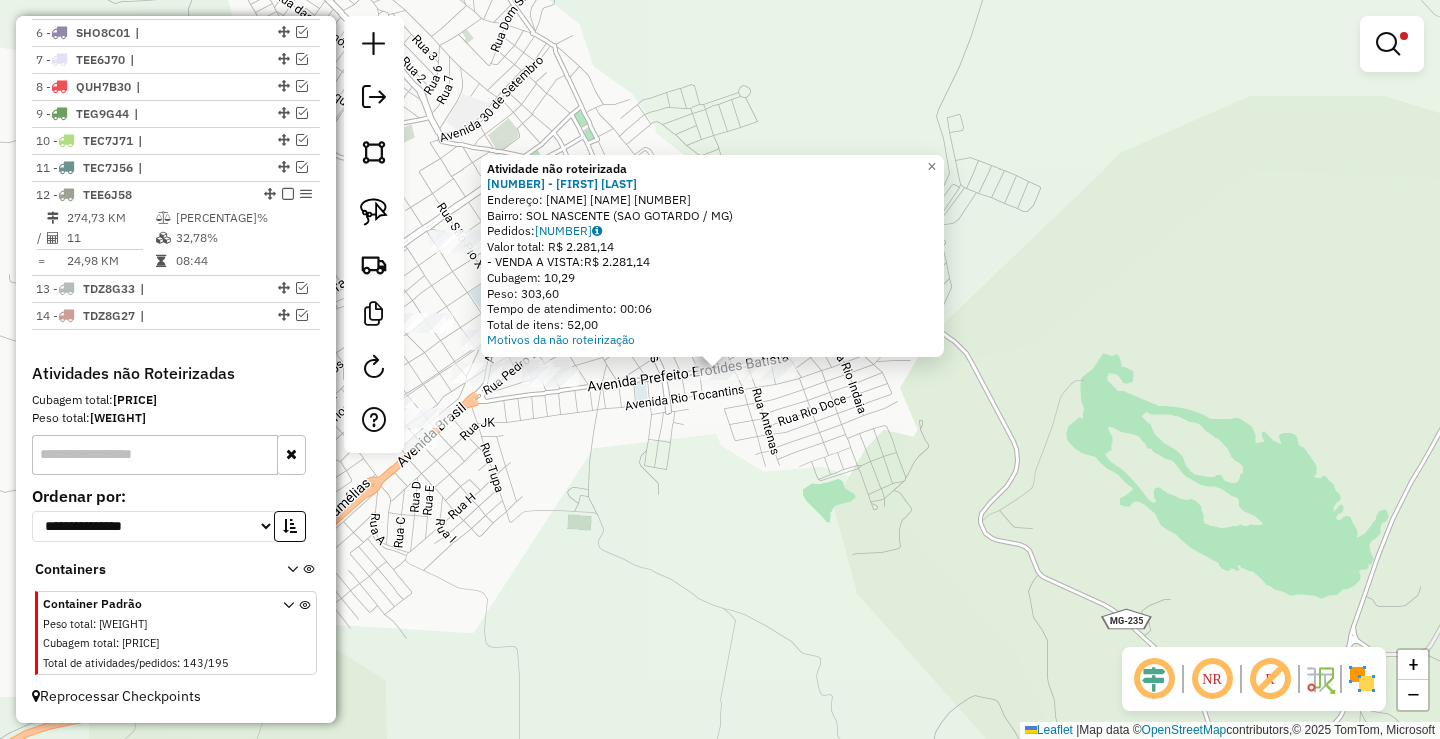 click on "Atividade não roteirizada [NUMBER] - [LAST] [FIRST] Endereço: [STREET] [NUMBER] Bairro: [Bairro] ([CITY] / [STATE]) Pedidos: [NUMBER] Valor total: [CURRENCY] [AMOUNT] - VENDA A VISTA: [CURRENCY] [AMOUNT] Cubagem: [AMOUNT] Peso: [AMOUNT] Tempo de atendimento: [TIME] Total de itens: [AMOUNT]" 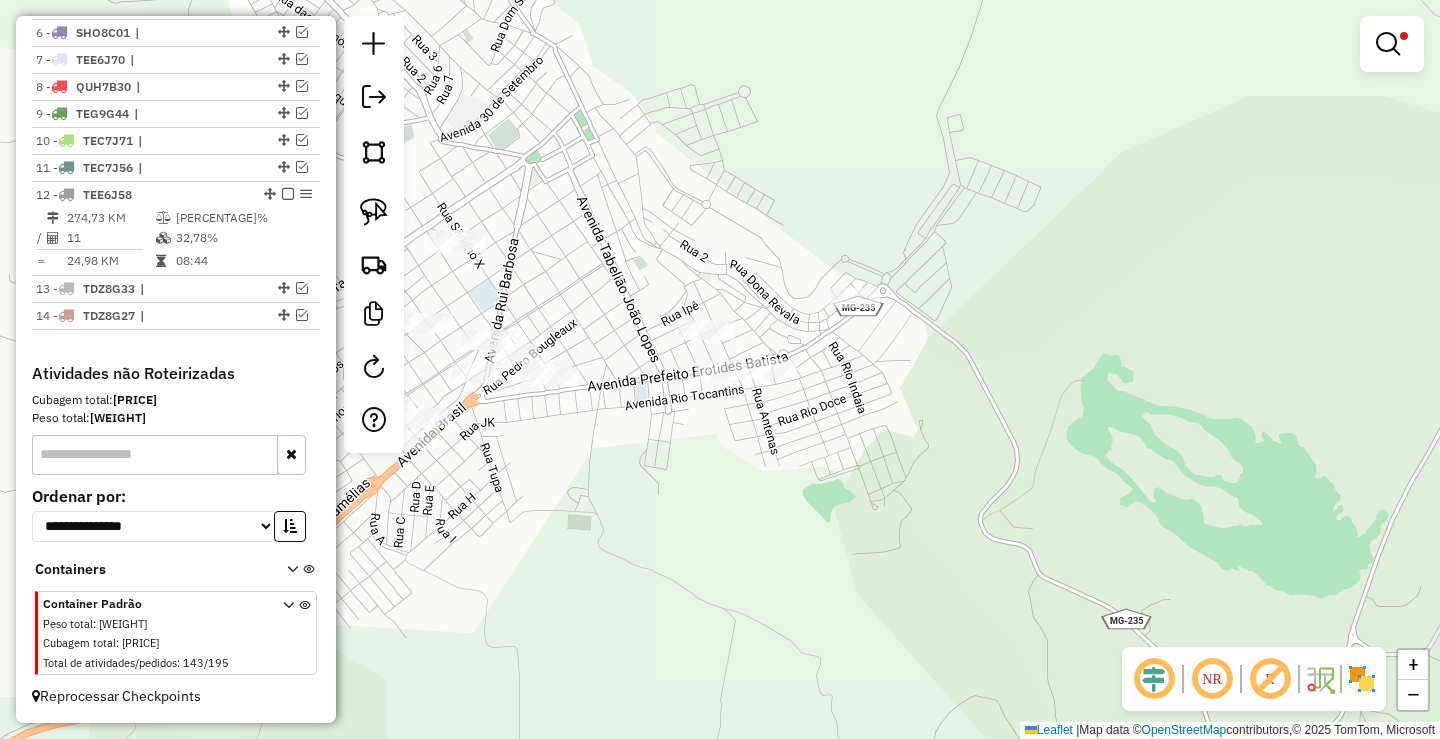 click on "**********" 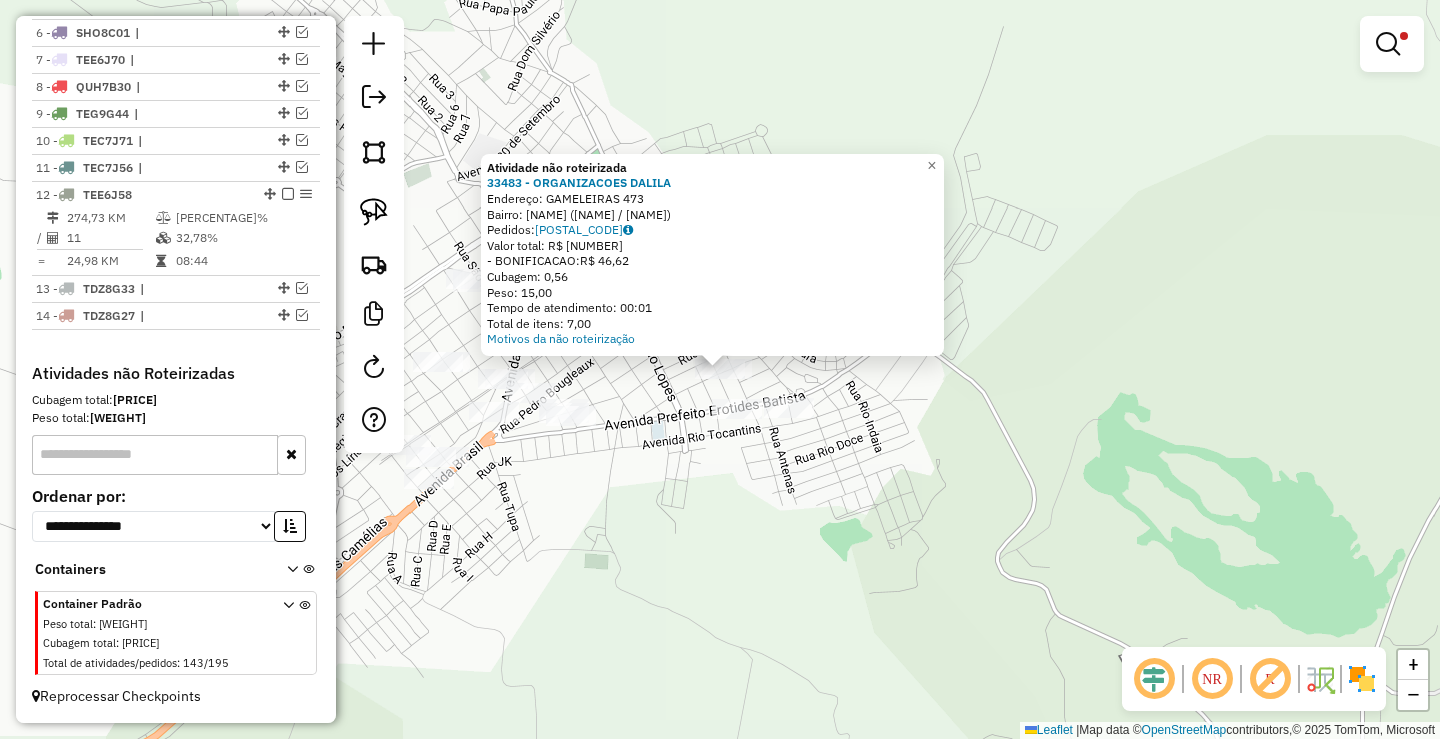 click on "**********" 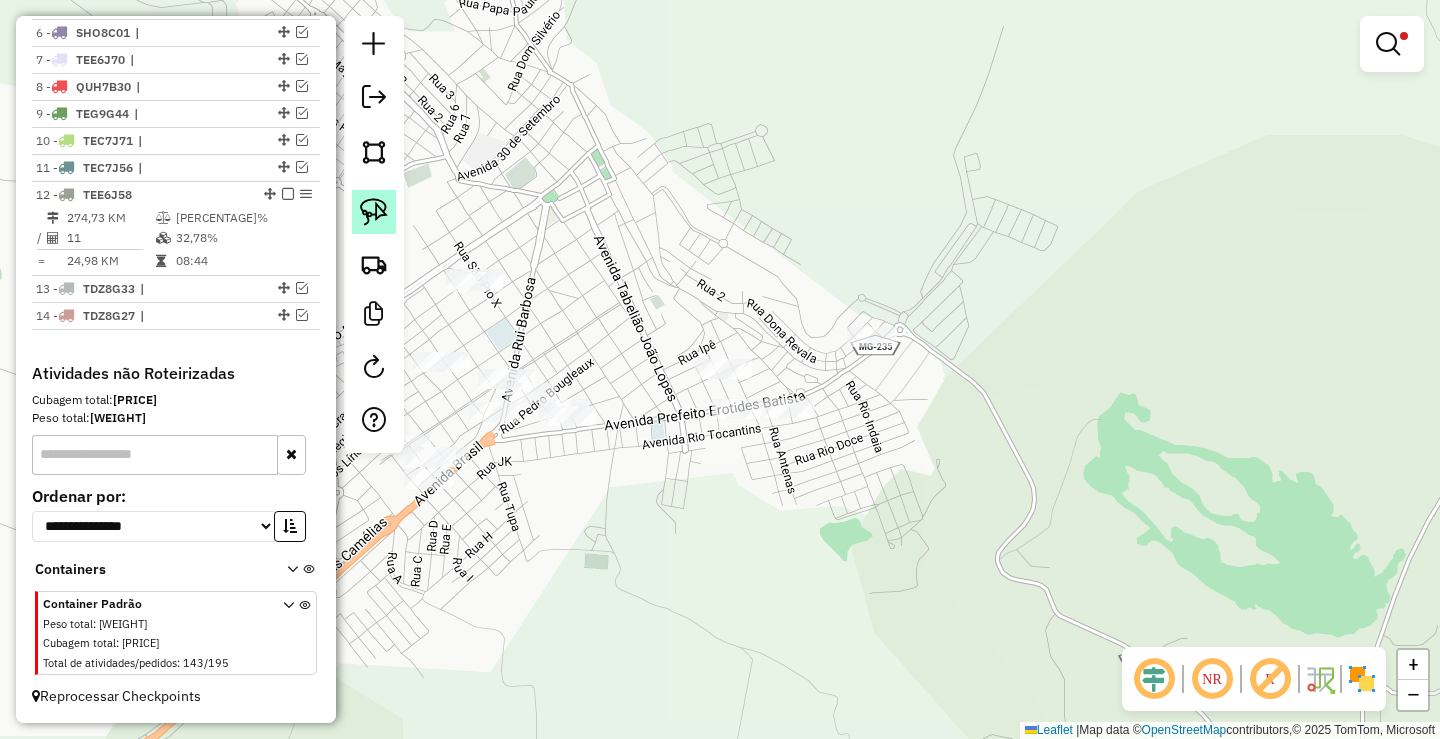 click 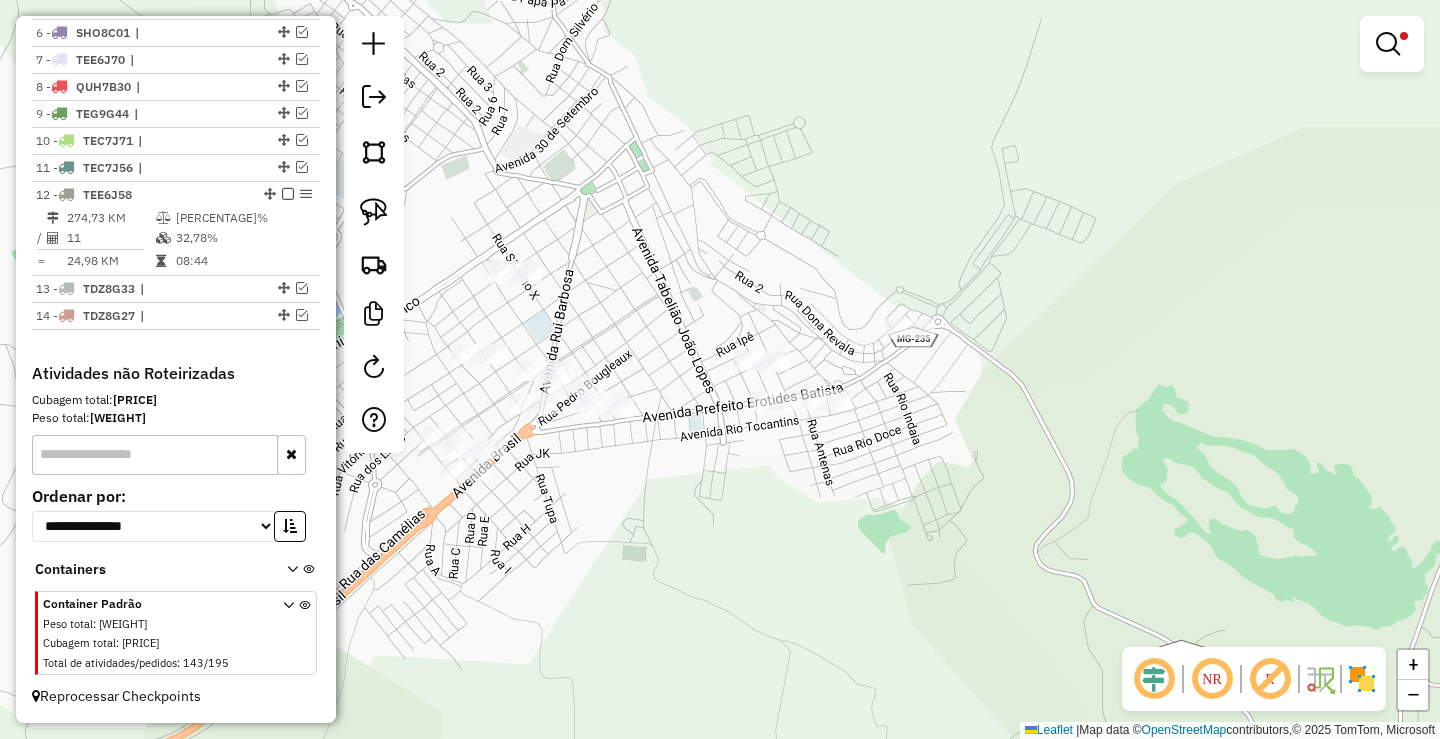 drag, startPoint x: 502, startPoint y: 504, endPoint x: 905, endPoint y: 343, distance: 433.97003 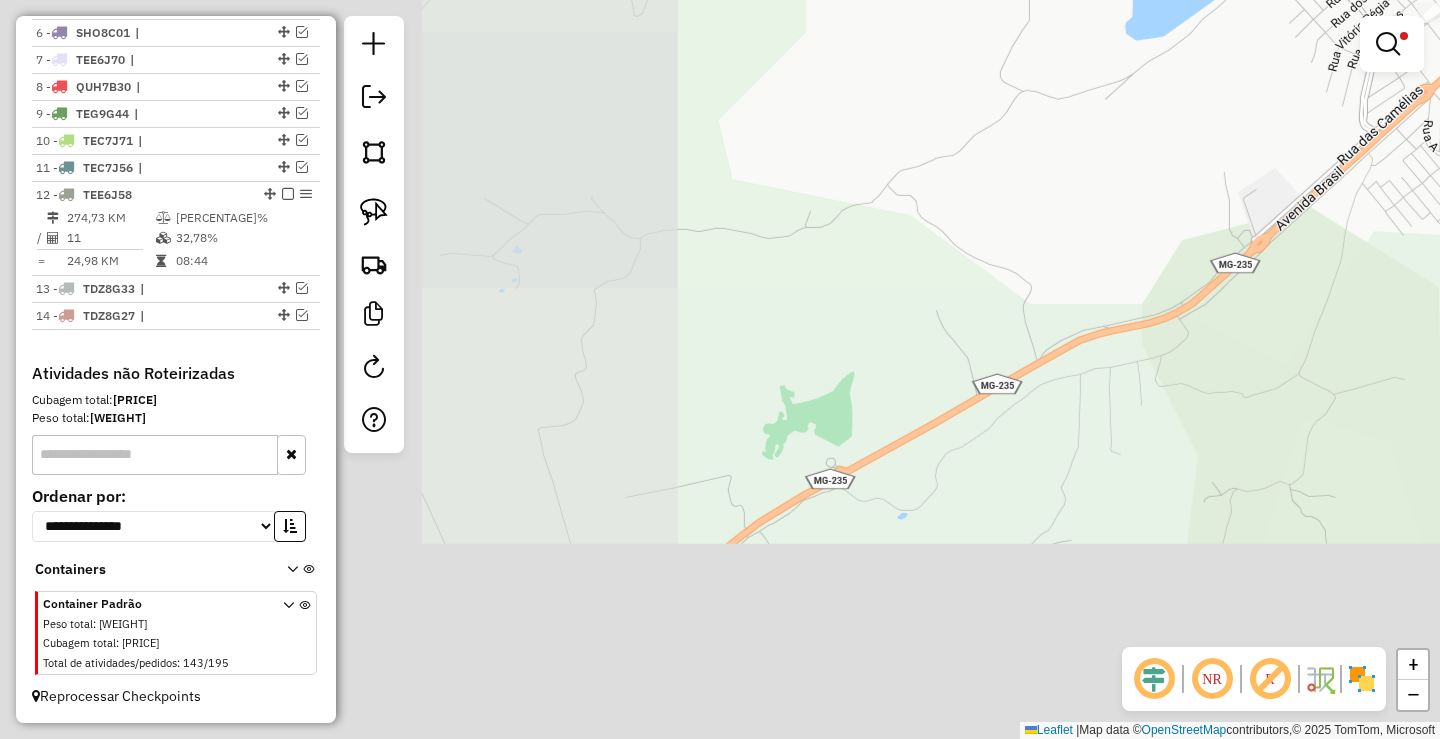 drag, startPoint x: 825, startPoint y: 423, endPoint x: 903, endPoint y: 320, distance: 129.2014 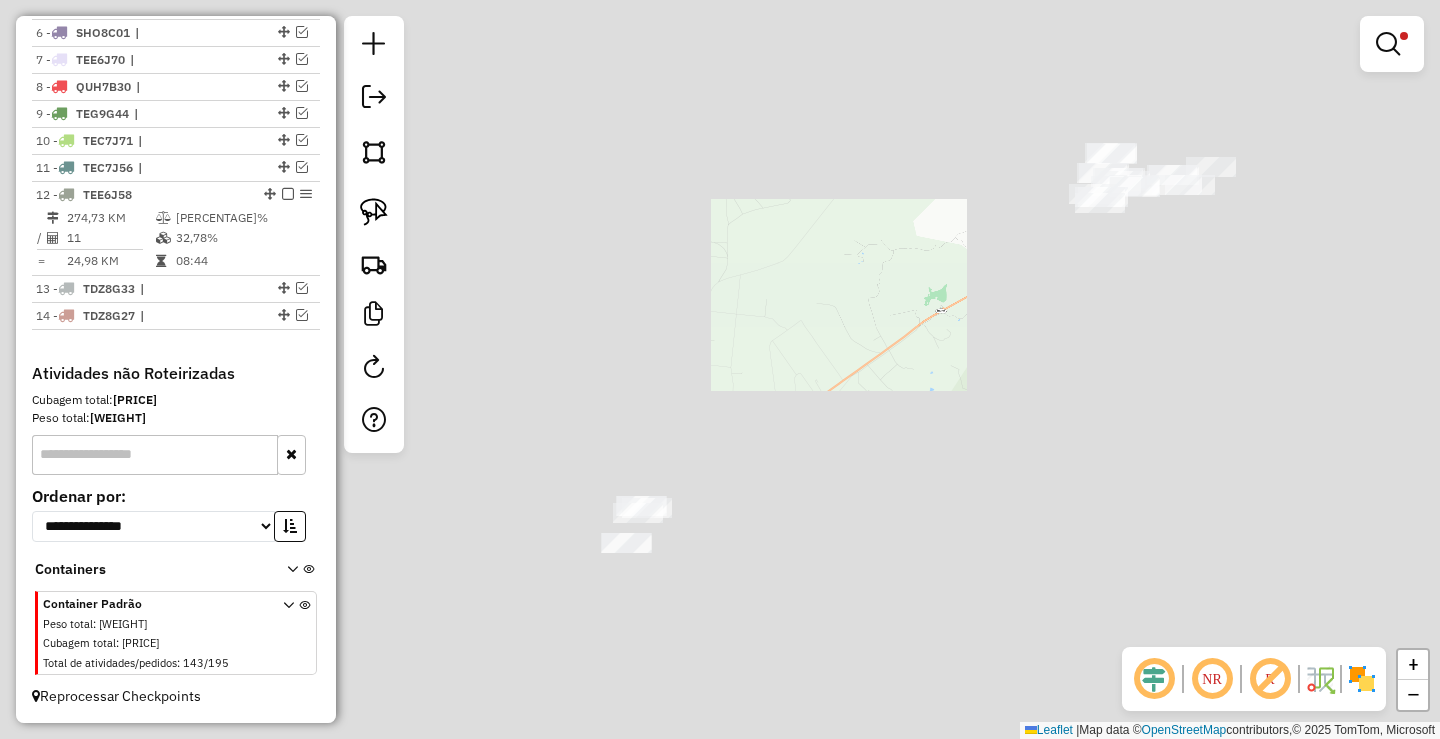 drag, startPoint x: 844, startPoint y: 468, endPoint x: 931, endPoint y: 371, distance: 130.29965 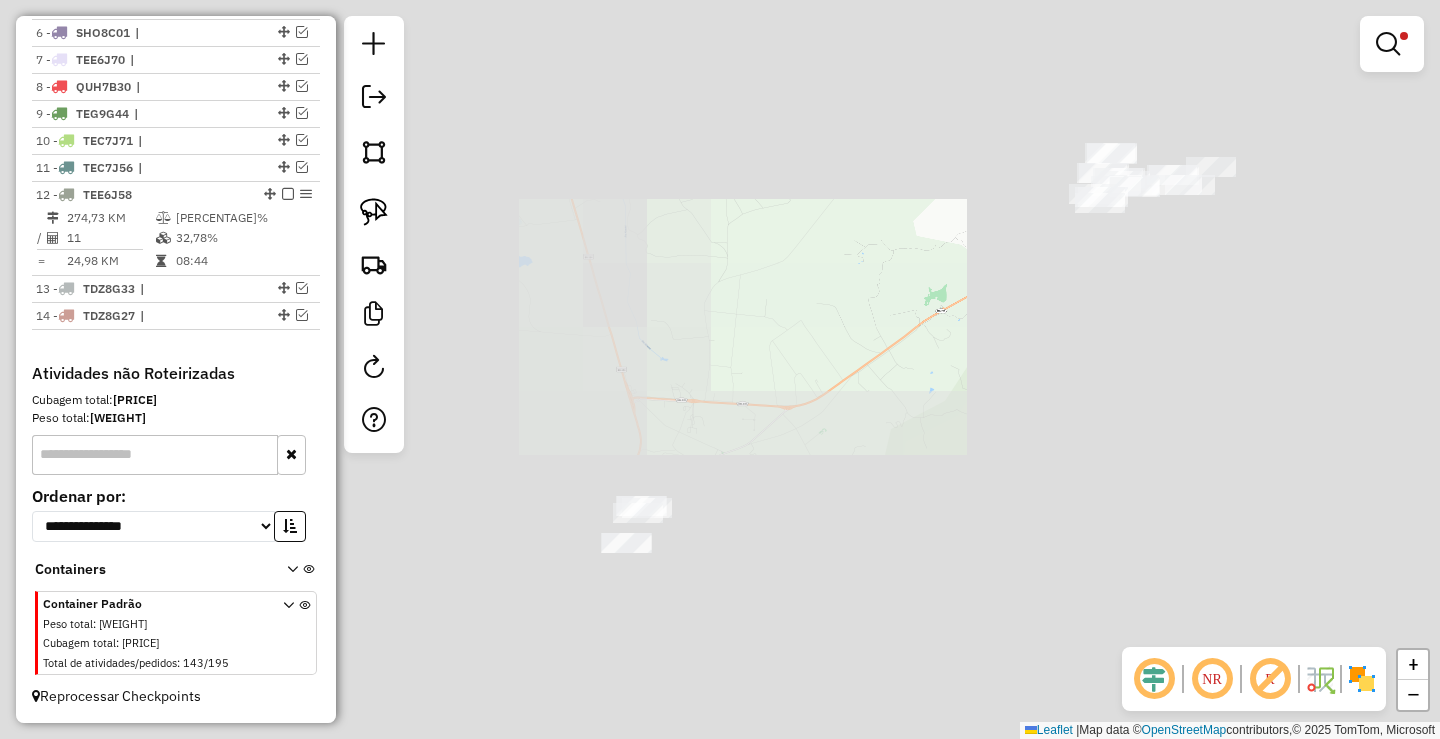 click on "**********" 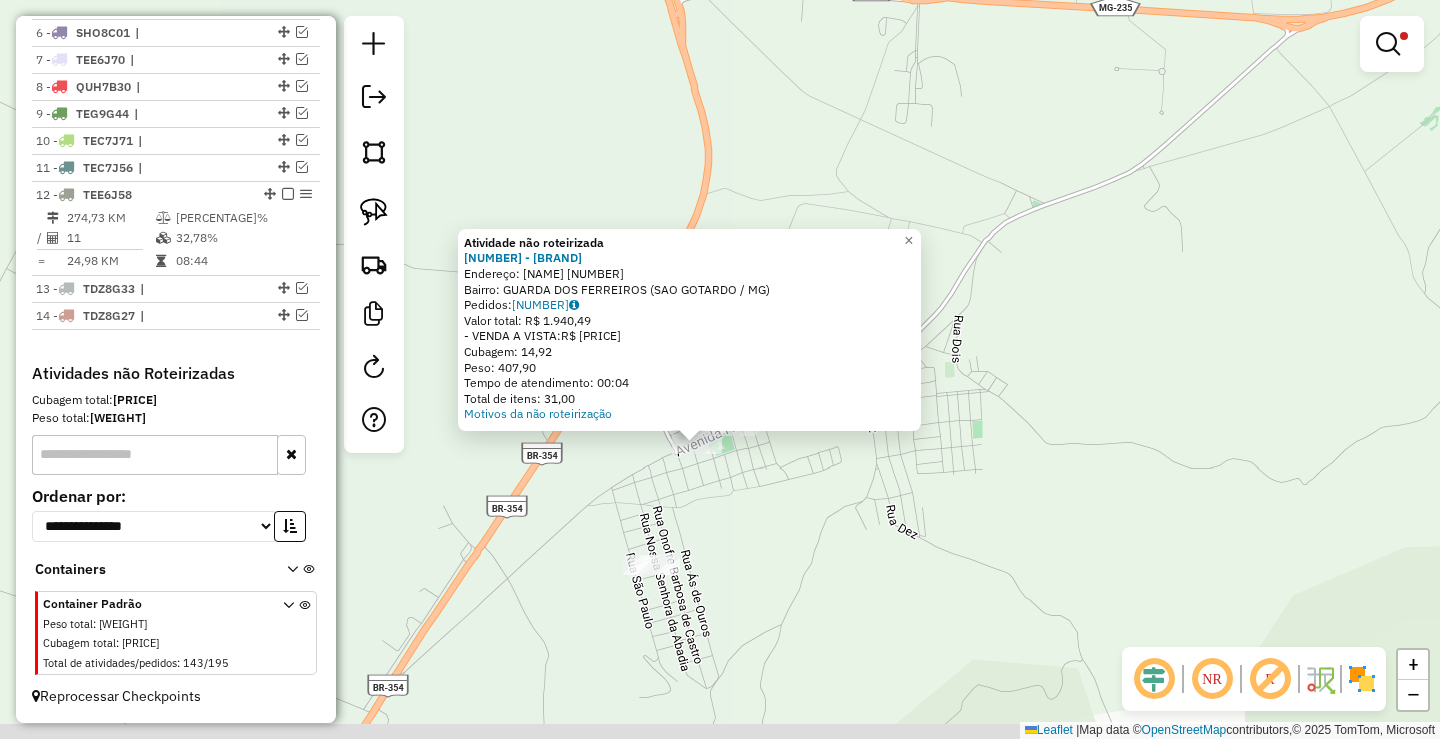 drag, startPoint x: 652, startPoint y: 548, endPoint x: 682, endPoint y: 468, distance: 85.44004 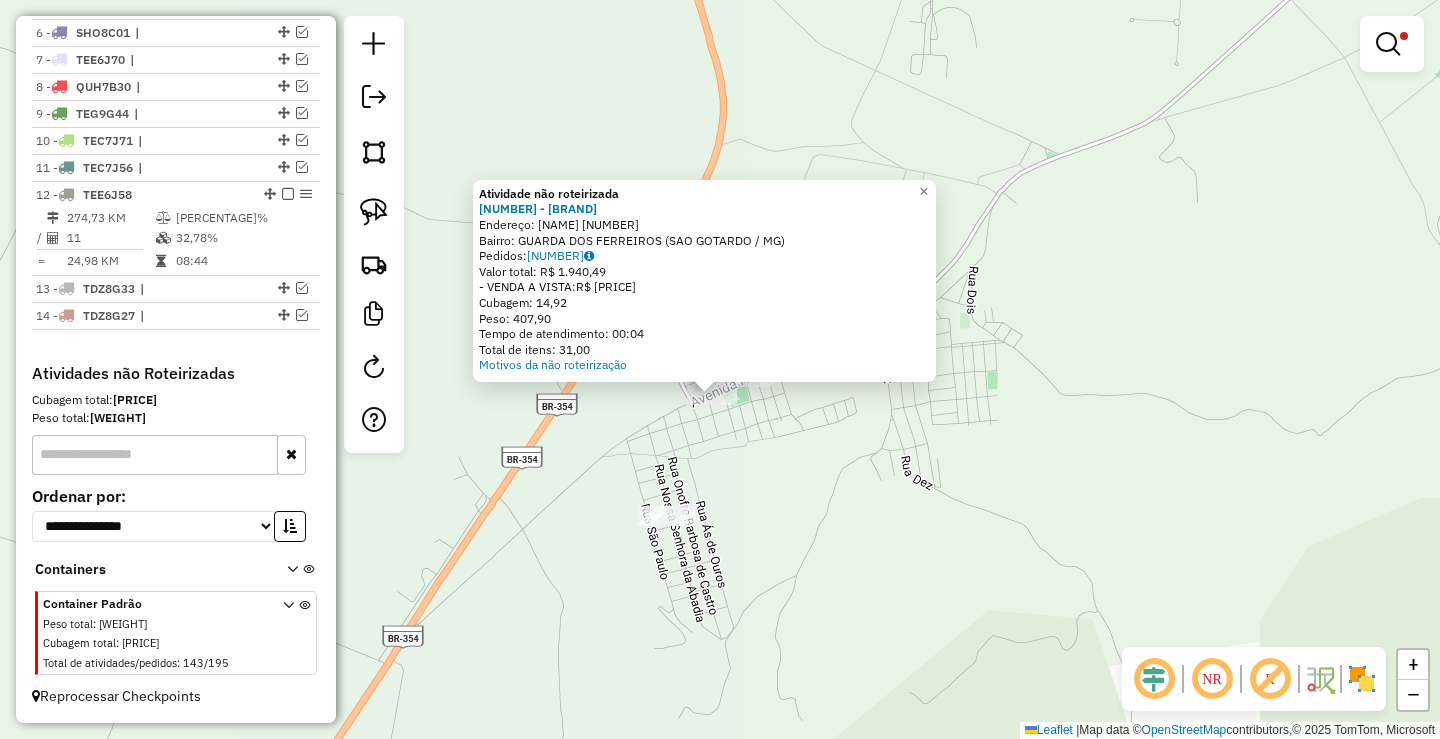 click 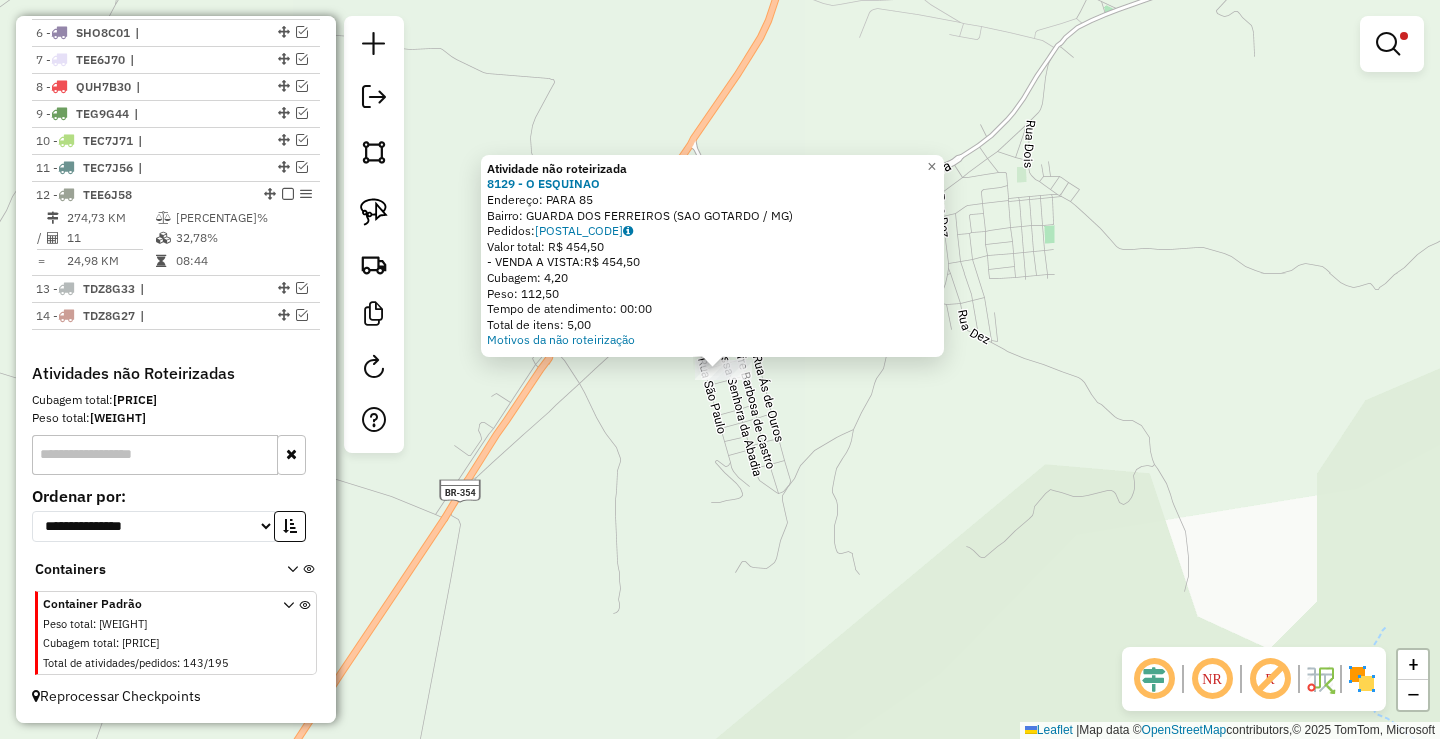 click on "**********" 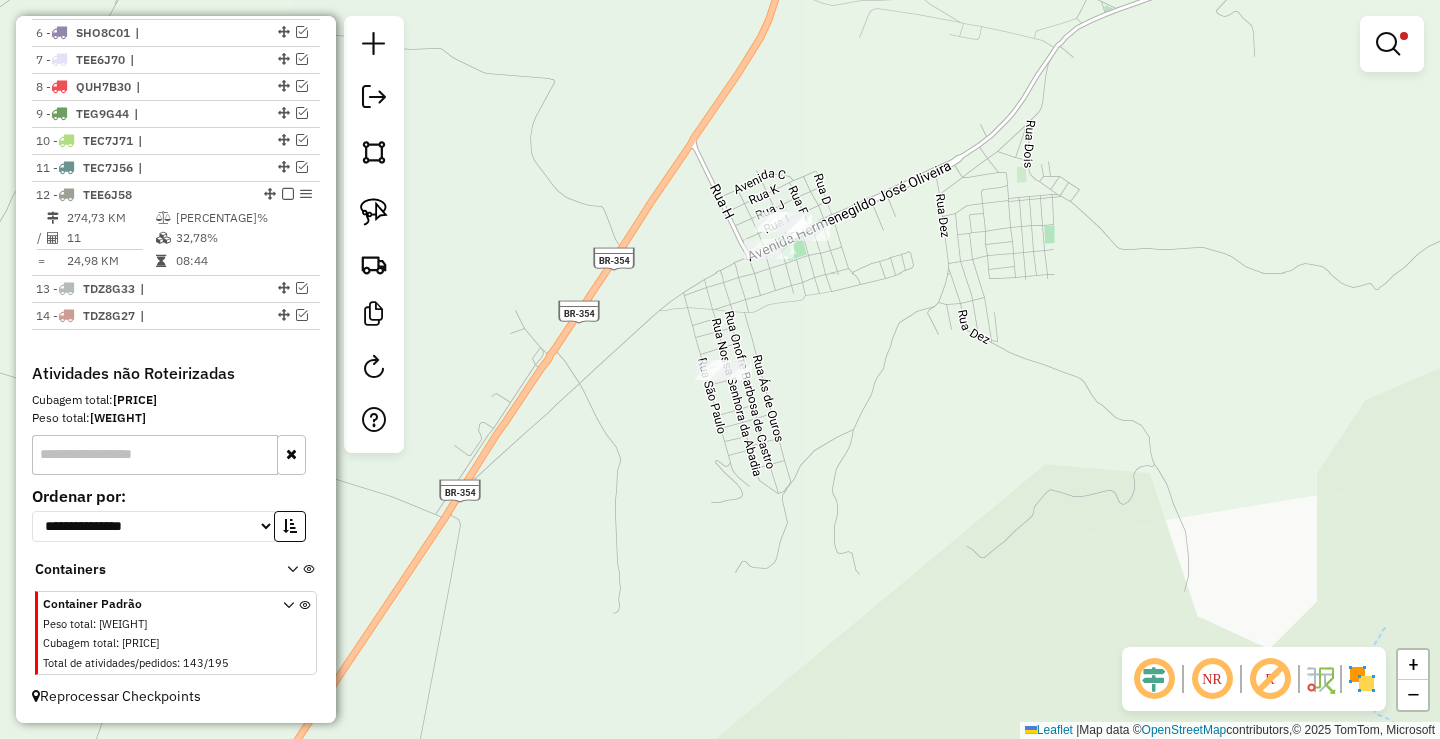 click on "**********" 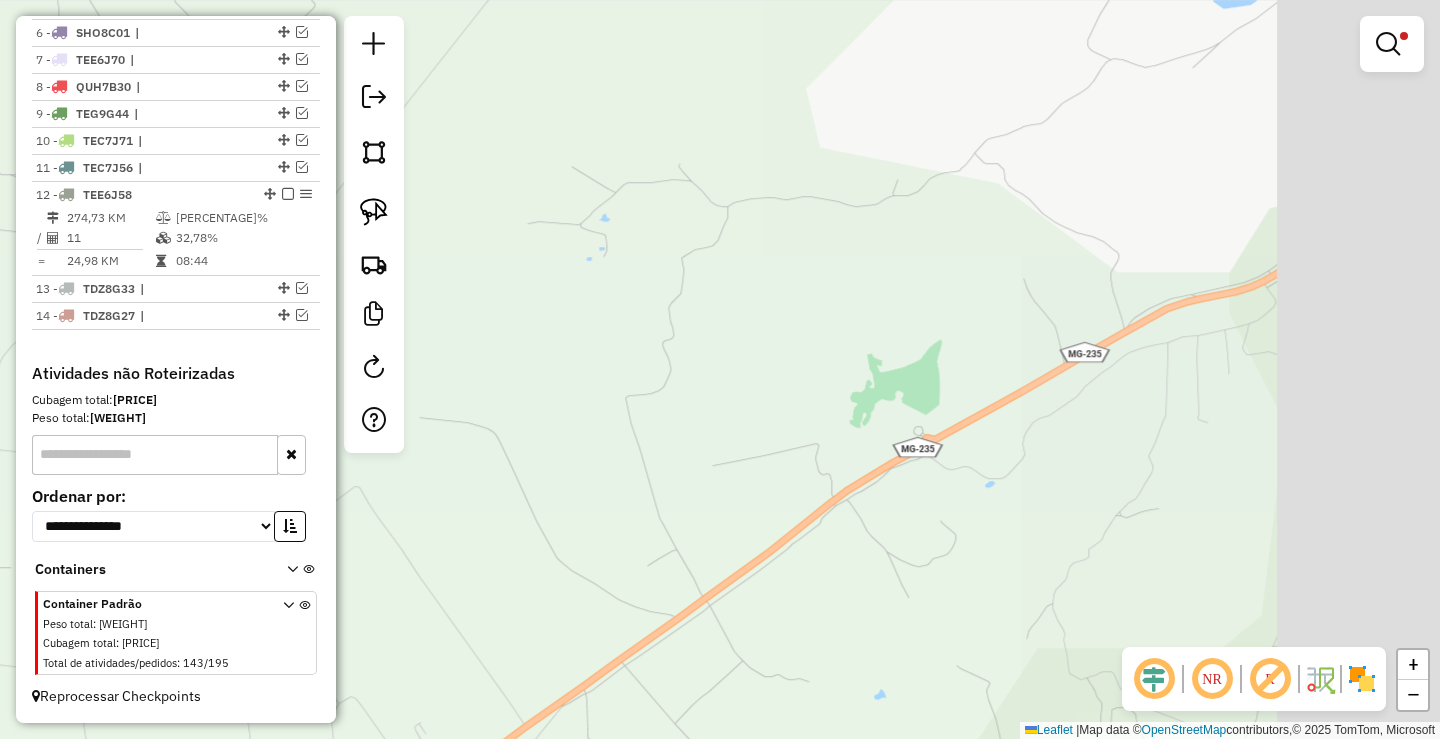 drag, startPoint x: 1113, startPoint y: 306, endPoint x: 641, endPoint y: 465, distance: 498.06125 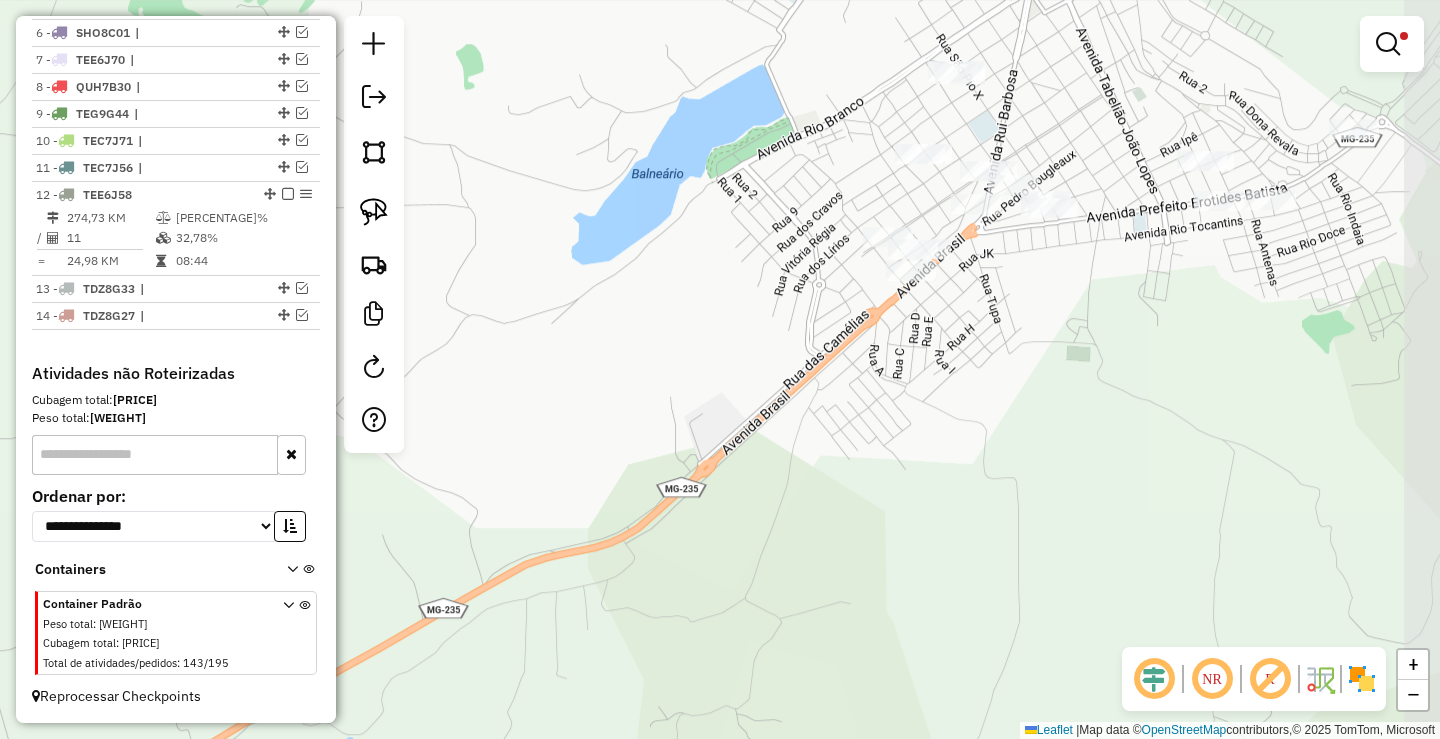 click on "**********" 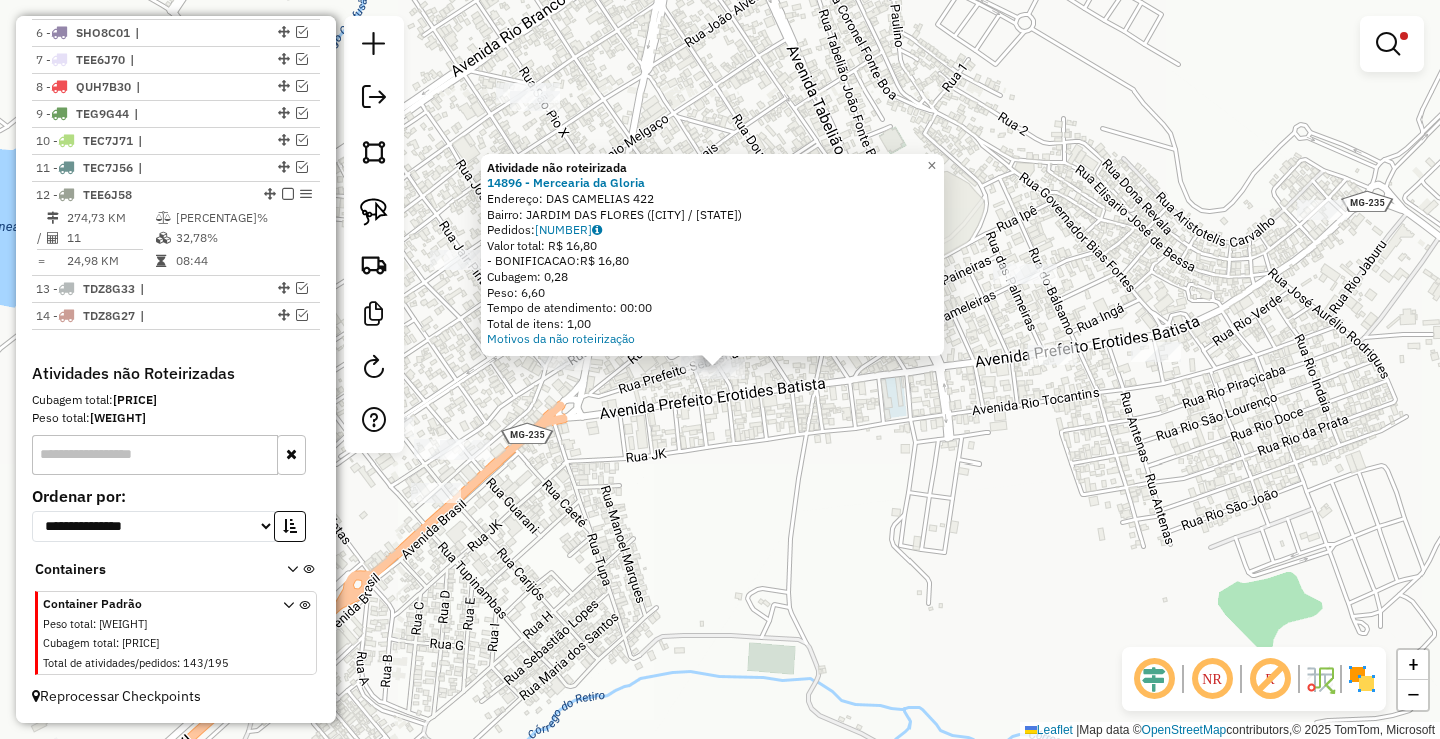 click on "**********" 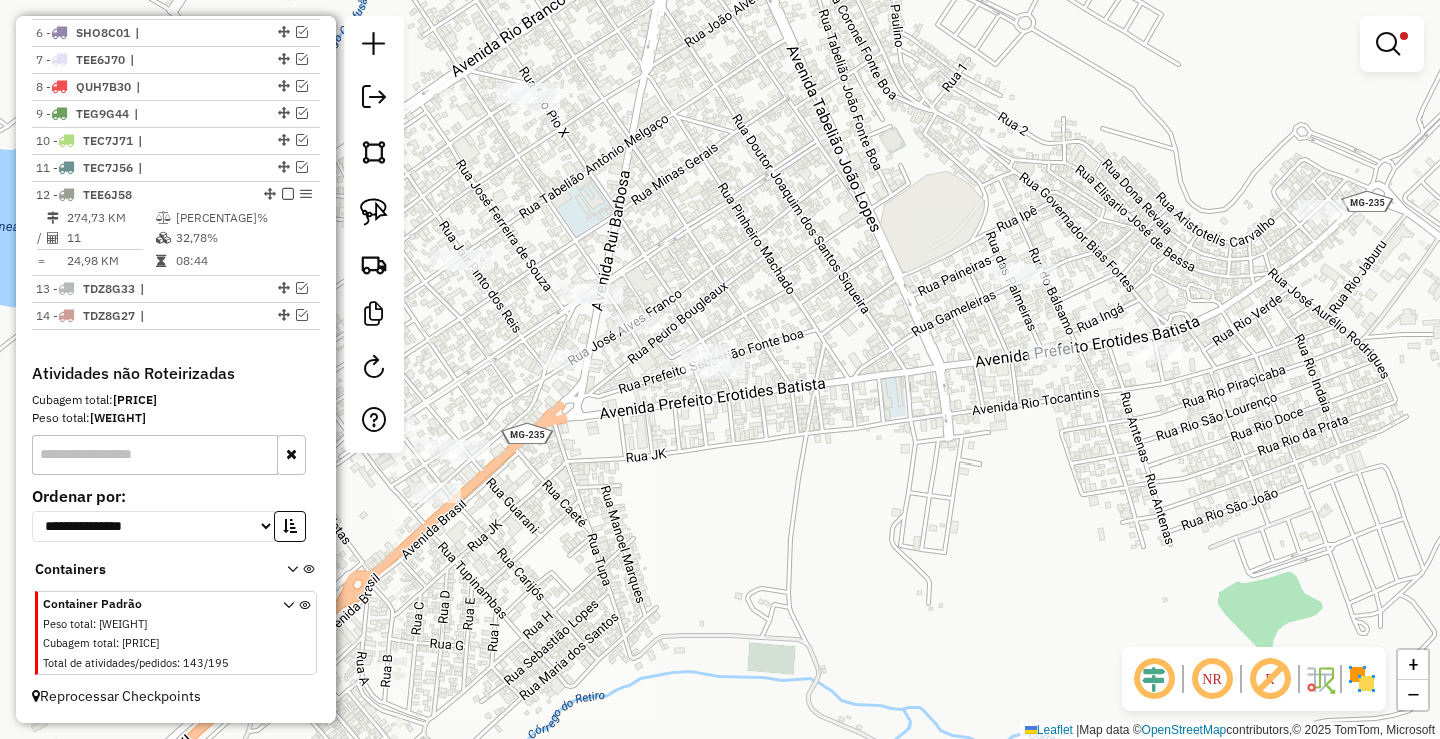 click on "**********" 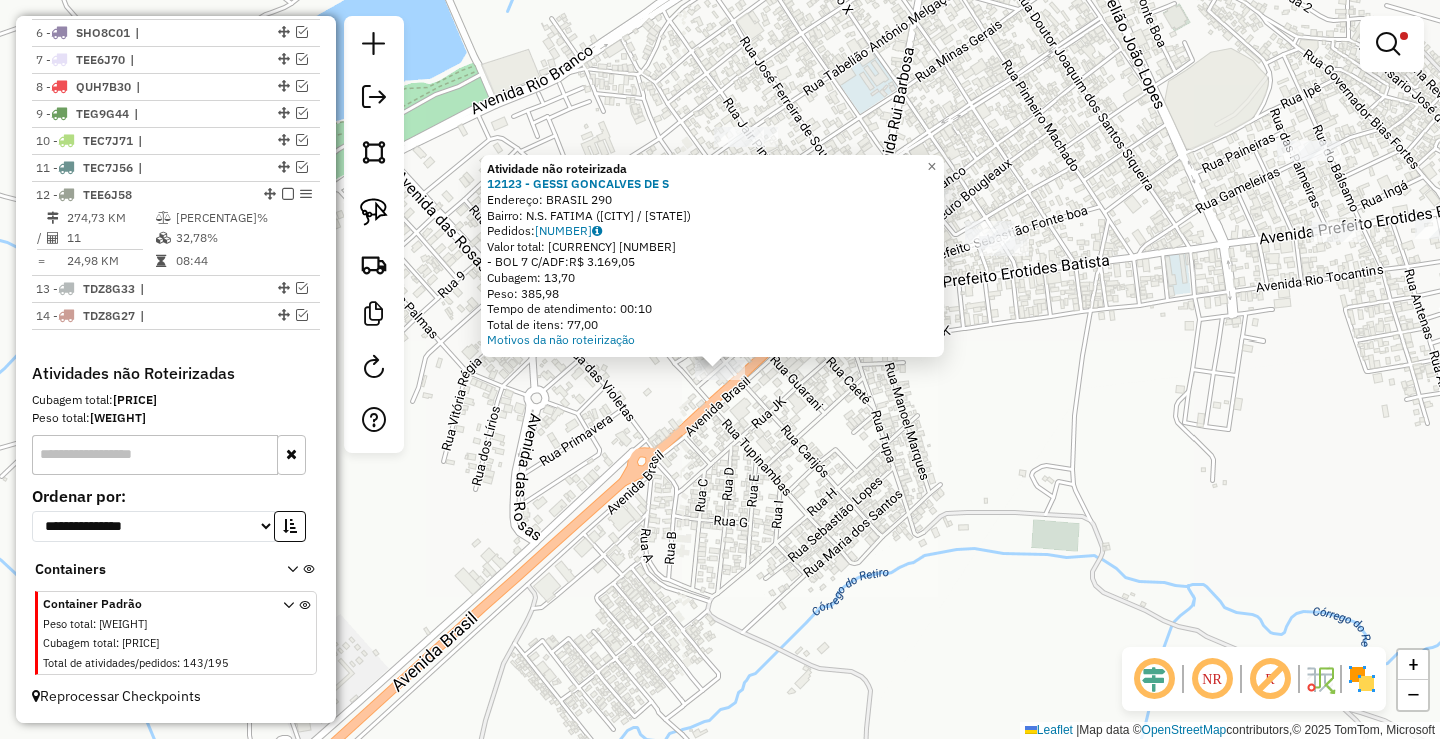 click on "**********" 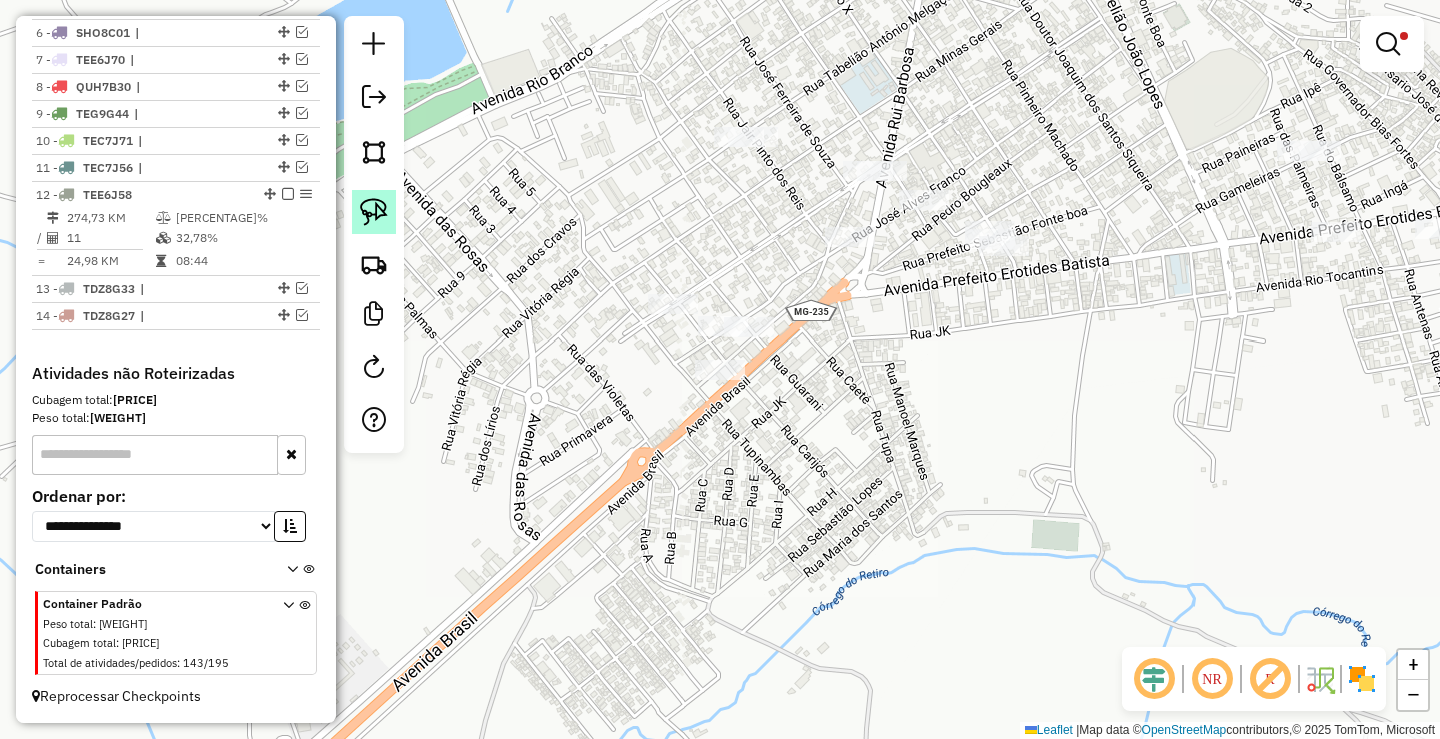 click 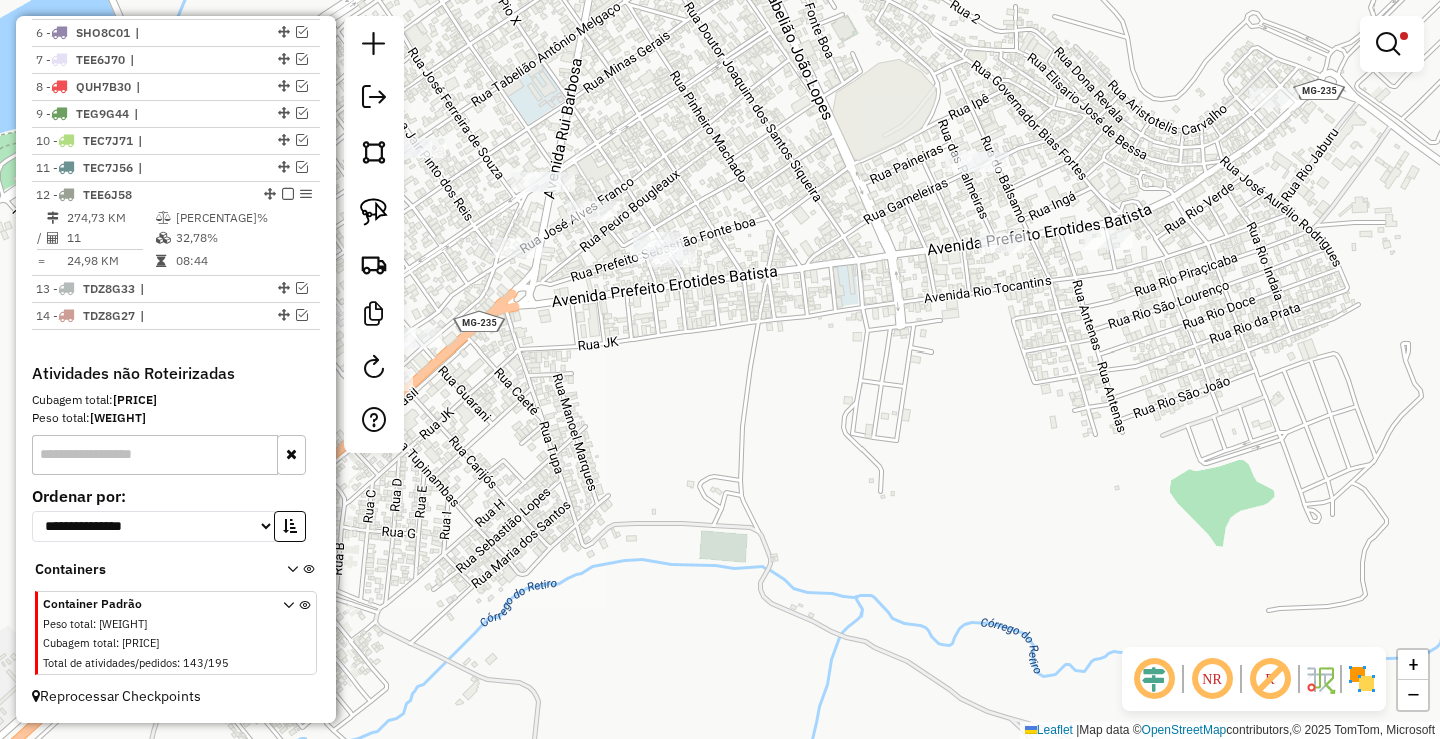 drag, startPoint x: 940, startPoint y: 355, endPoint x: 593, endPoint y: 364, distance: 347.1167 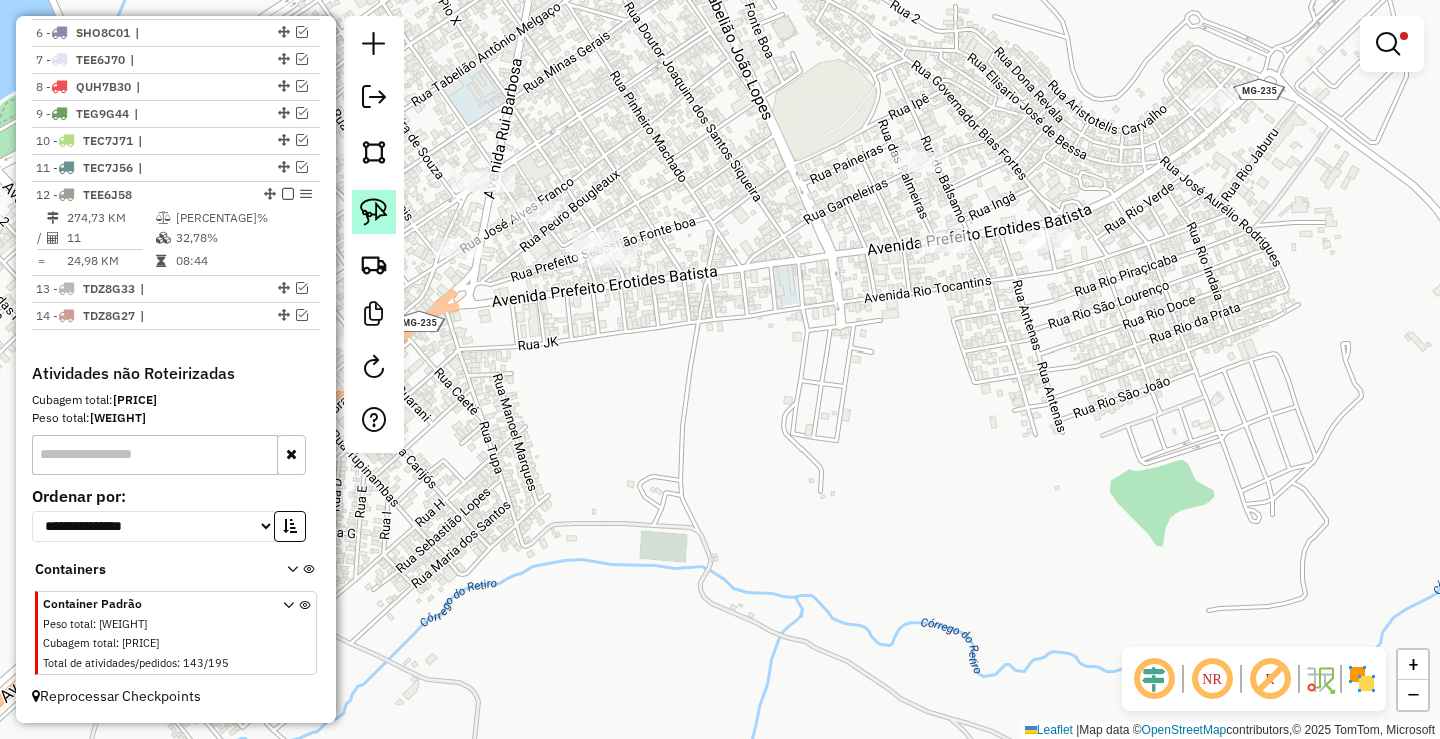 click 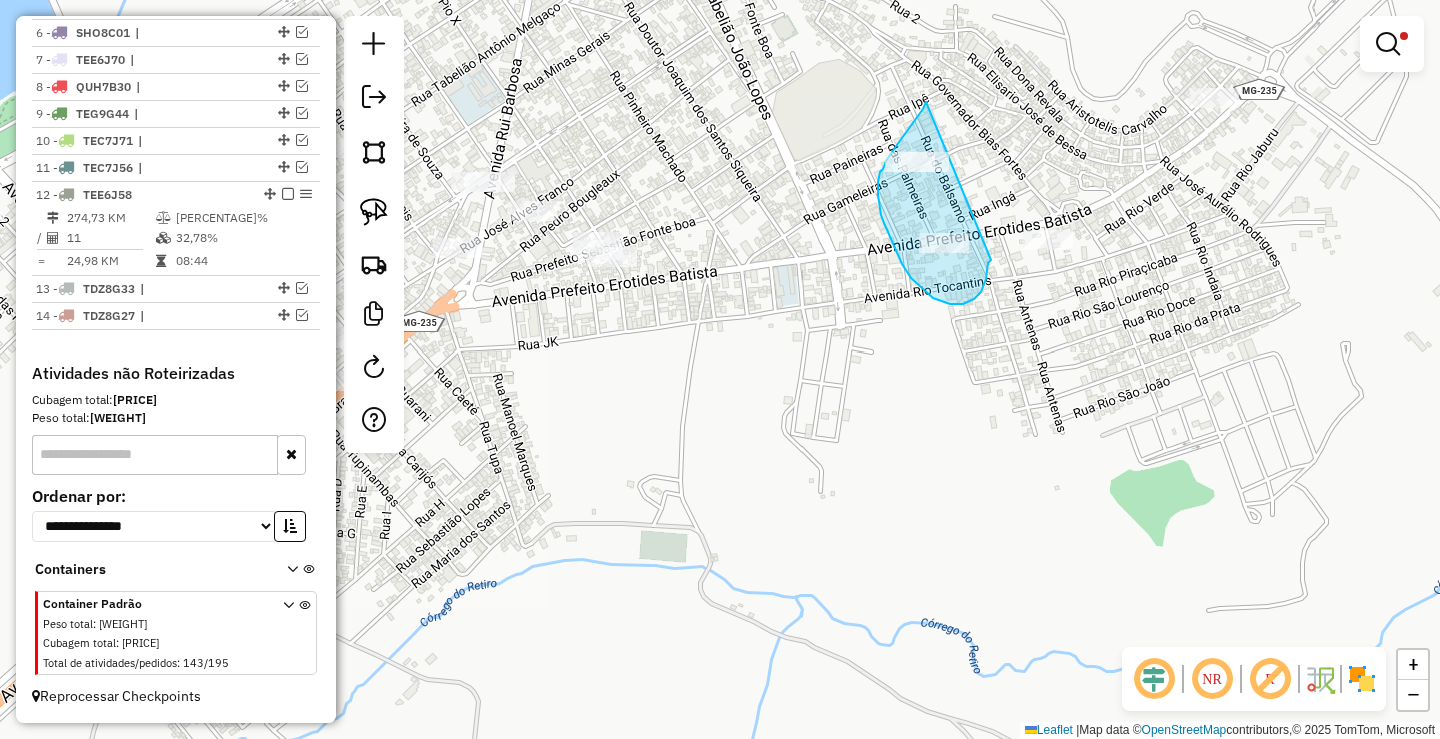 drag, startPoint x: 926, startPoint y: 102, endPoint x: 991, endPoint y: 260, distance: 170.84789 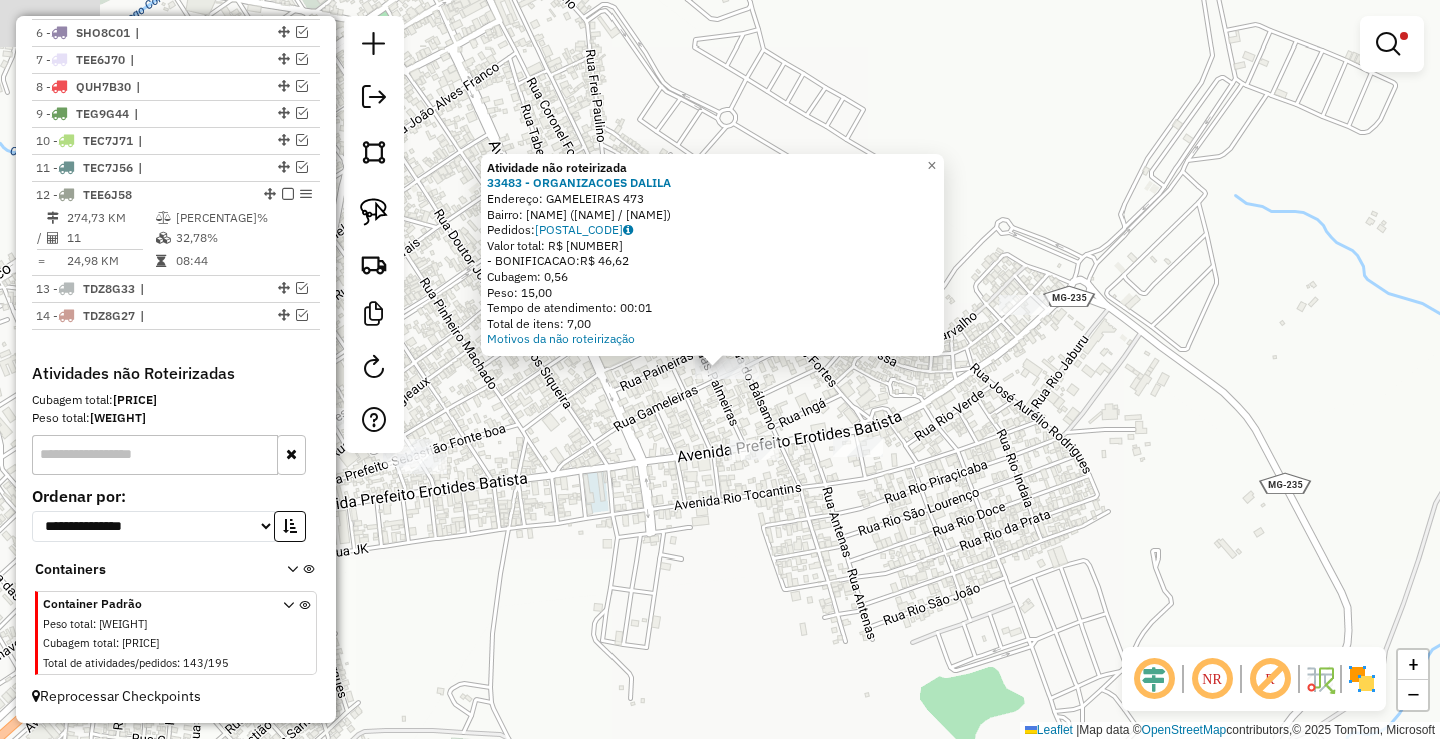 click on "**********" 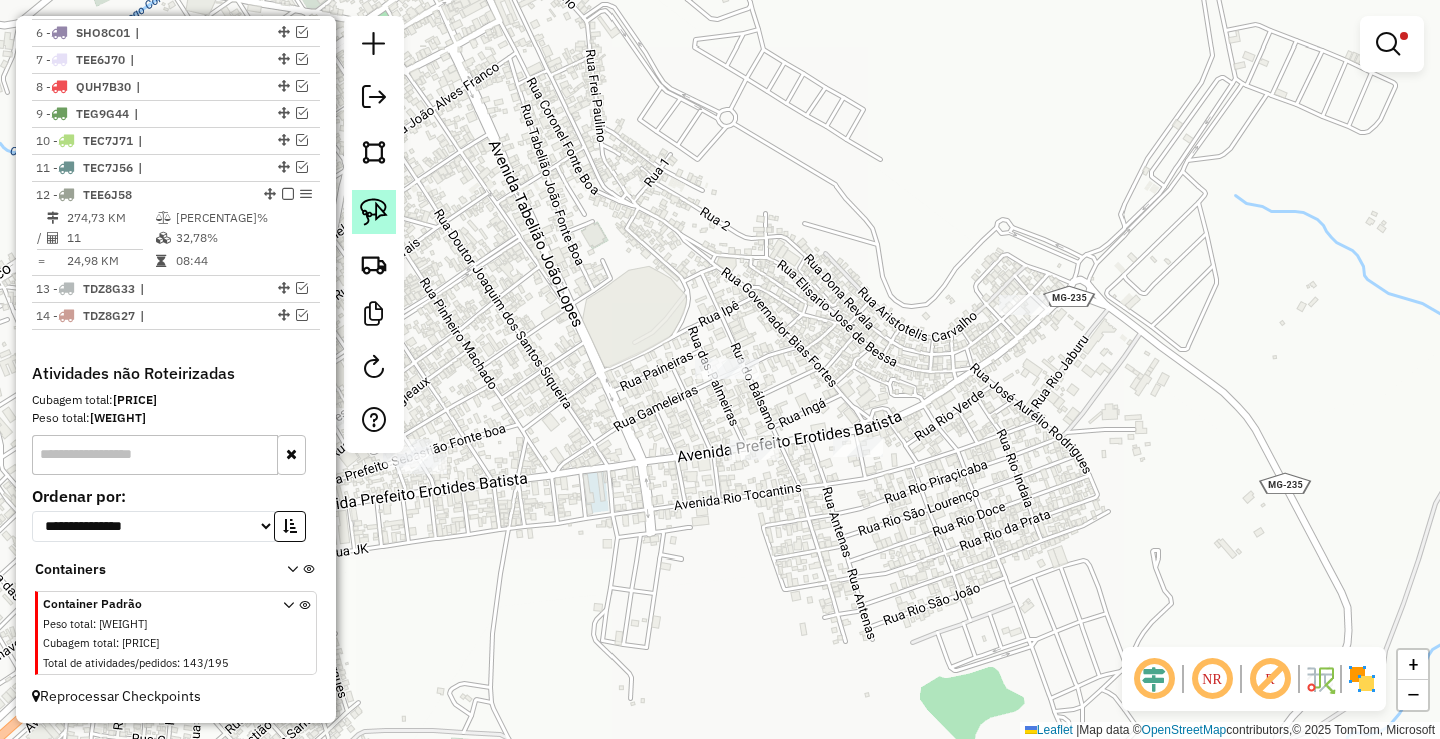 click 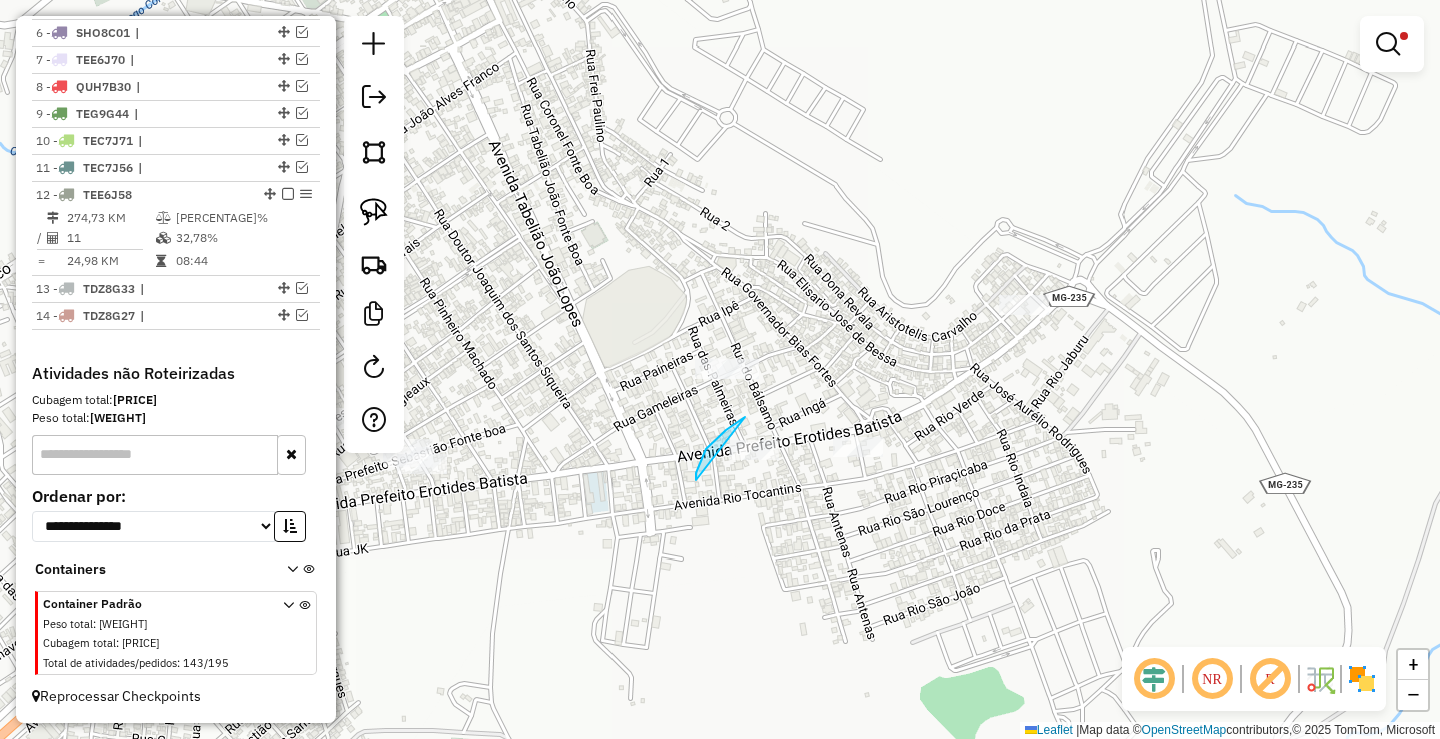 drag, startPoint x: 726, startPoint y: 430, endPoint x: 787, endPoint y: 490, distance: 85.56284 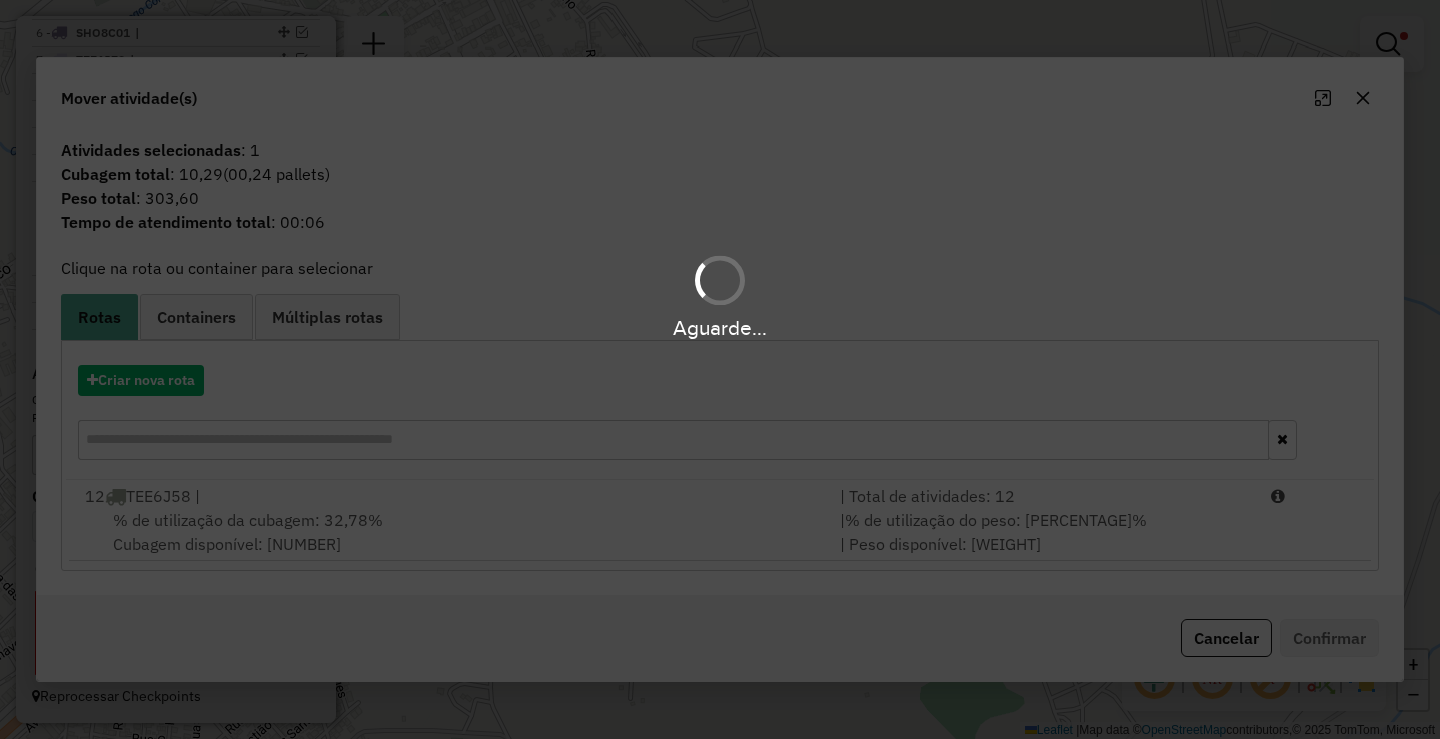 click on "Aguarde..." at bounding box center (720, 369) 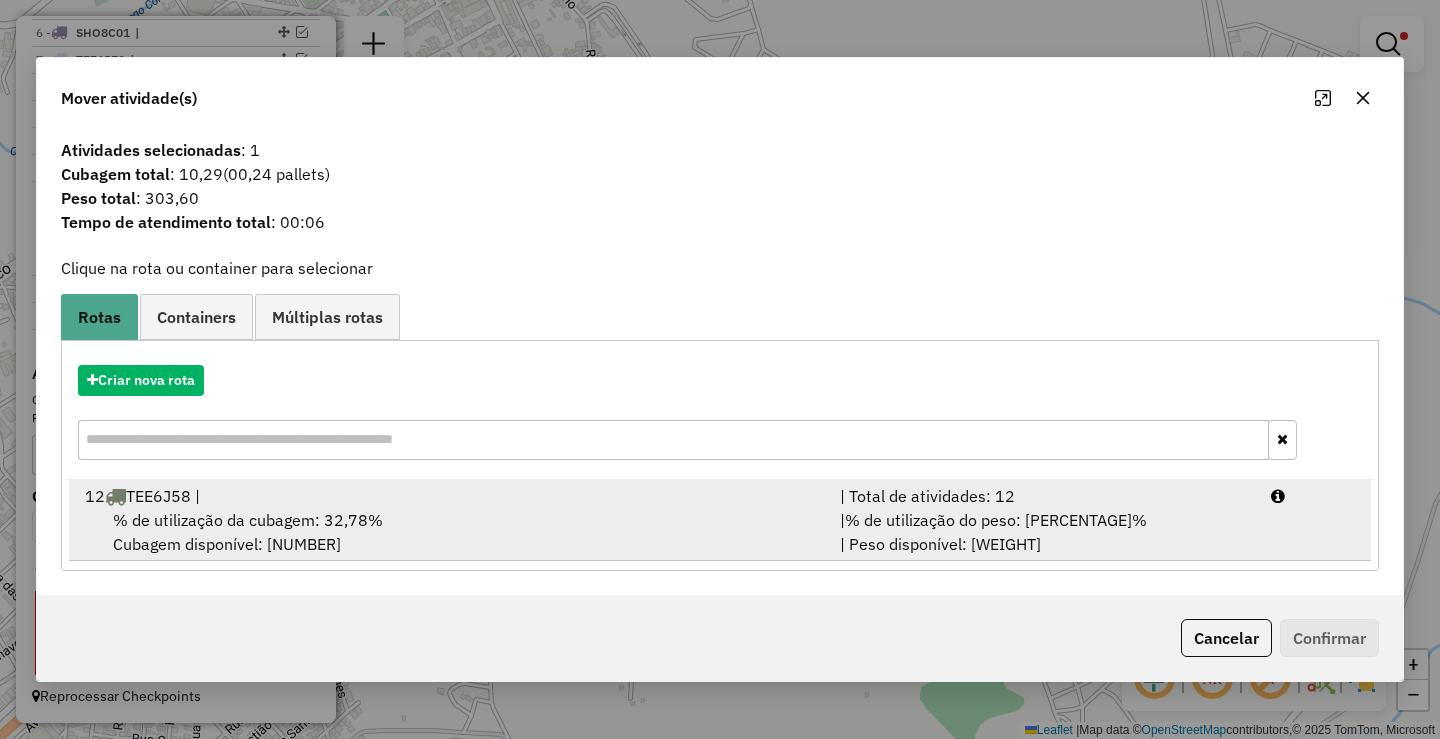 click on "|  % de utilização do peso: [PRICE]%  | Peso disponível: [PRICE]" at bounding box center [1043, 532] 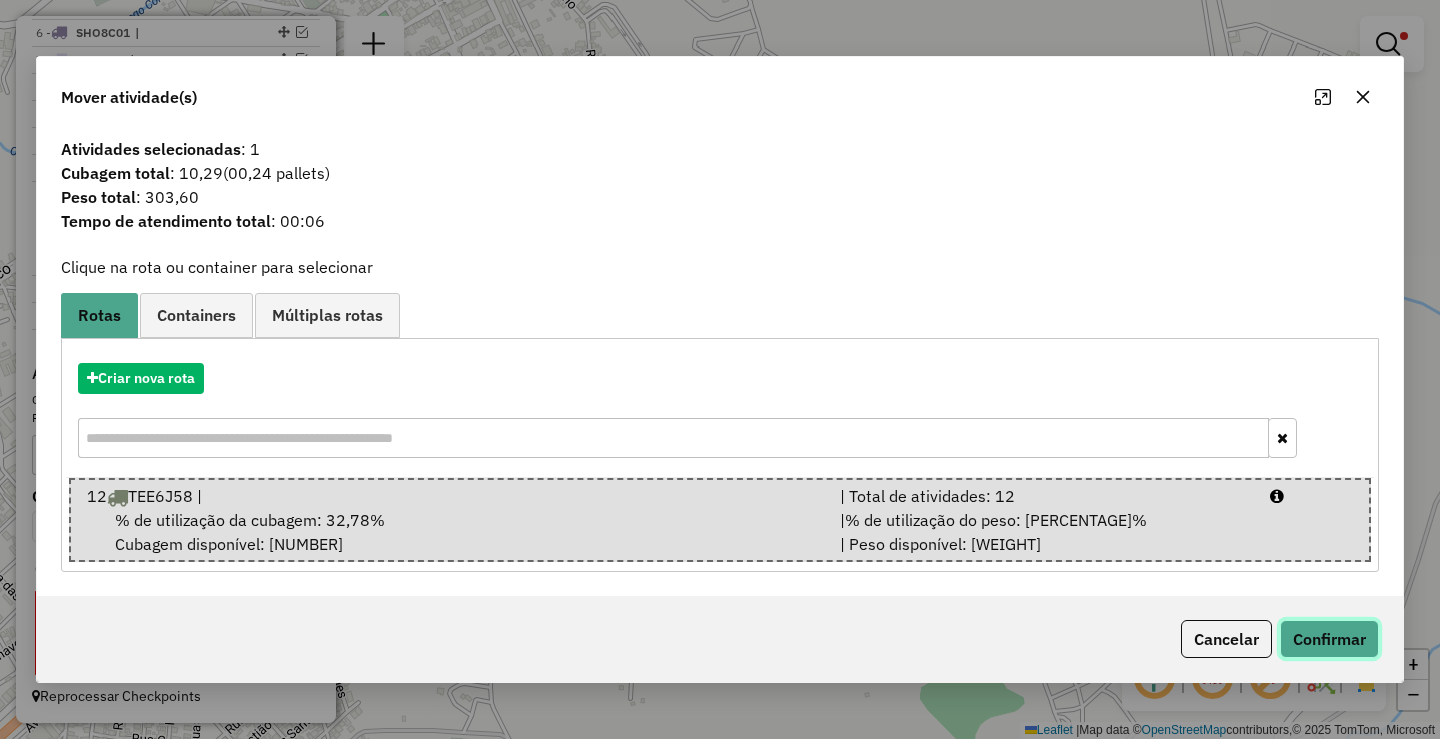 click on "Confirmar" 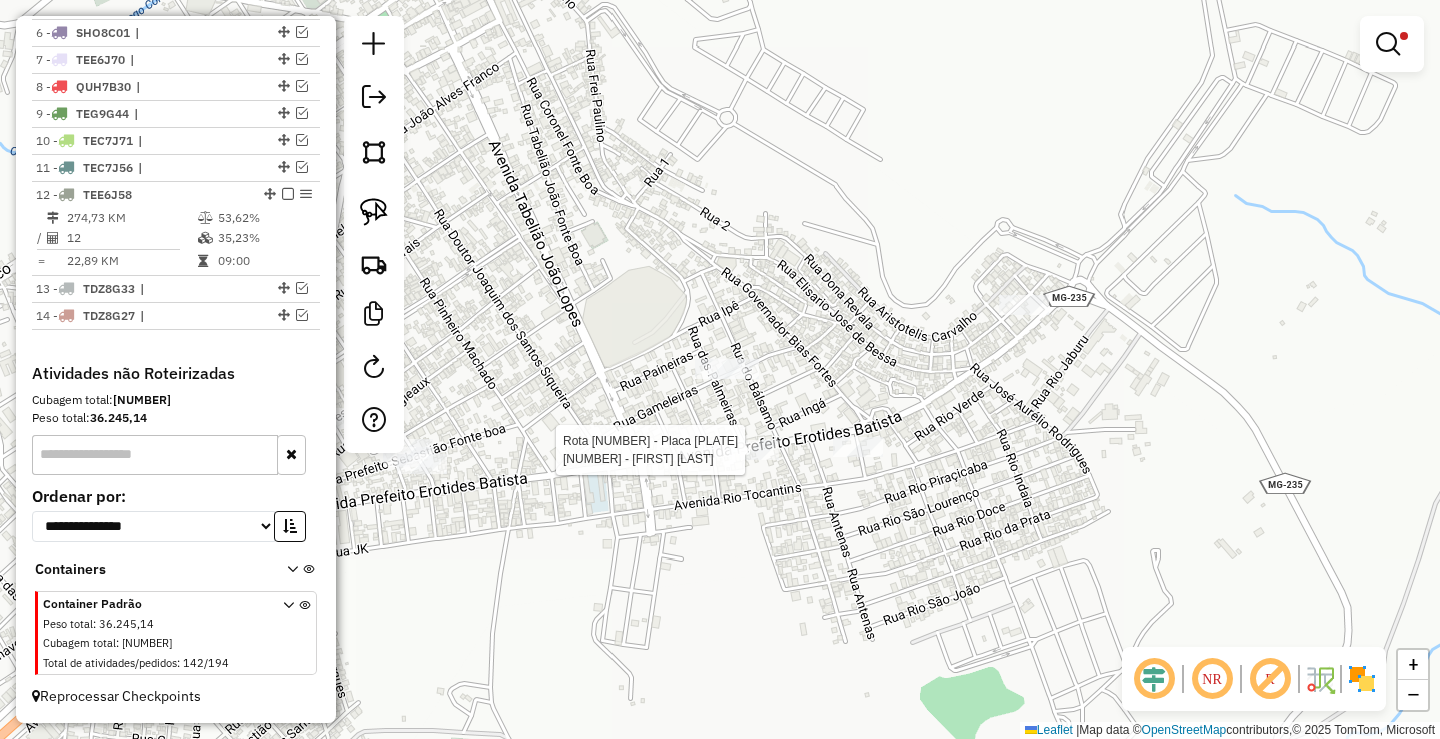 click 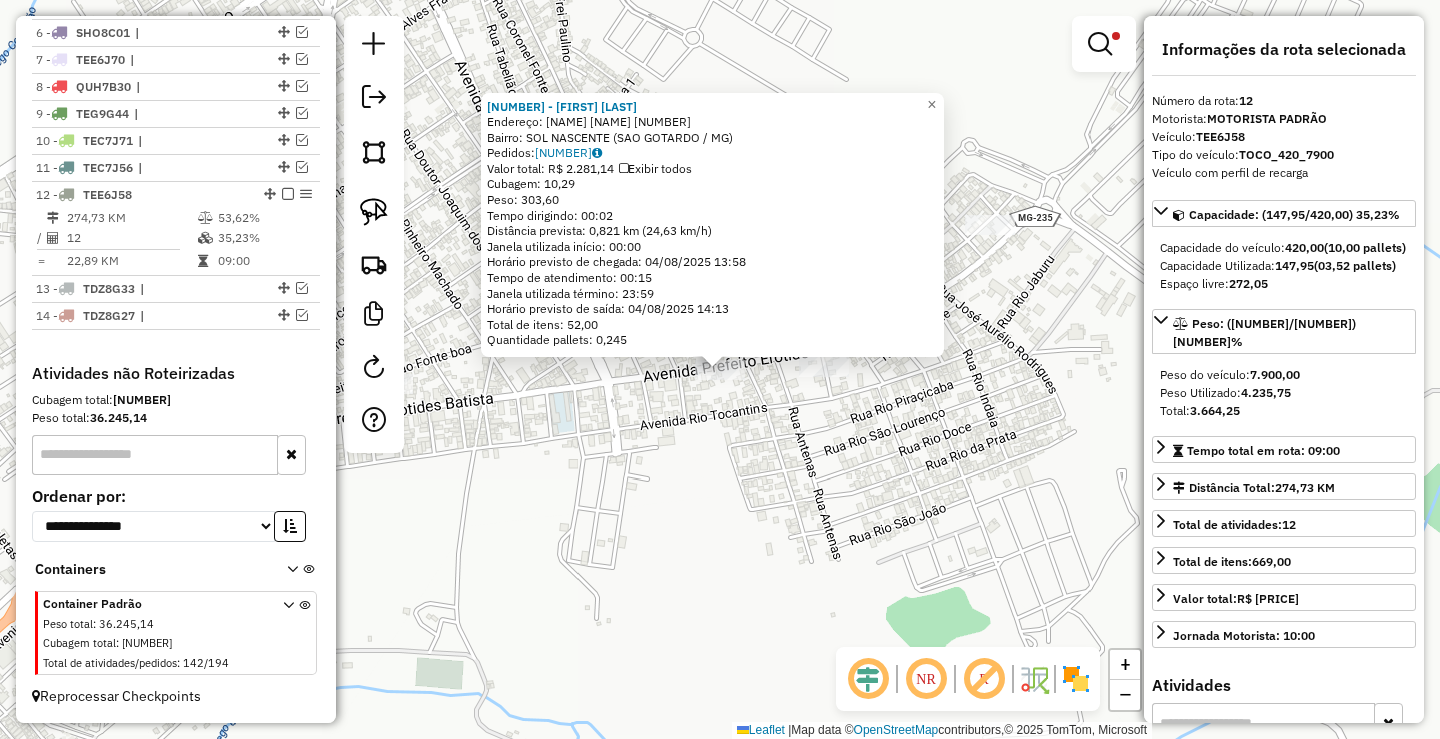 drag, startPoint x: 703, startPoint y: 446, endPoint x: 841, endPoint y: 435, distance: 138.43771 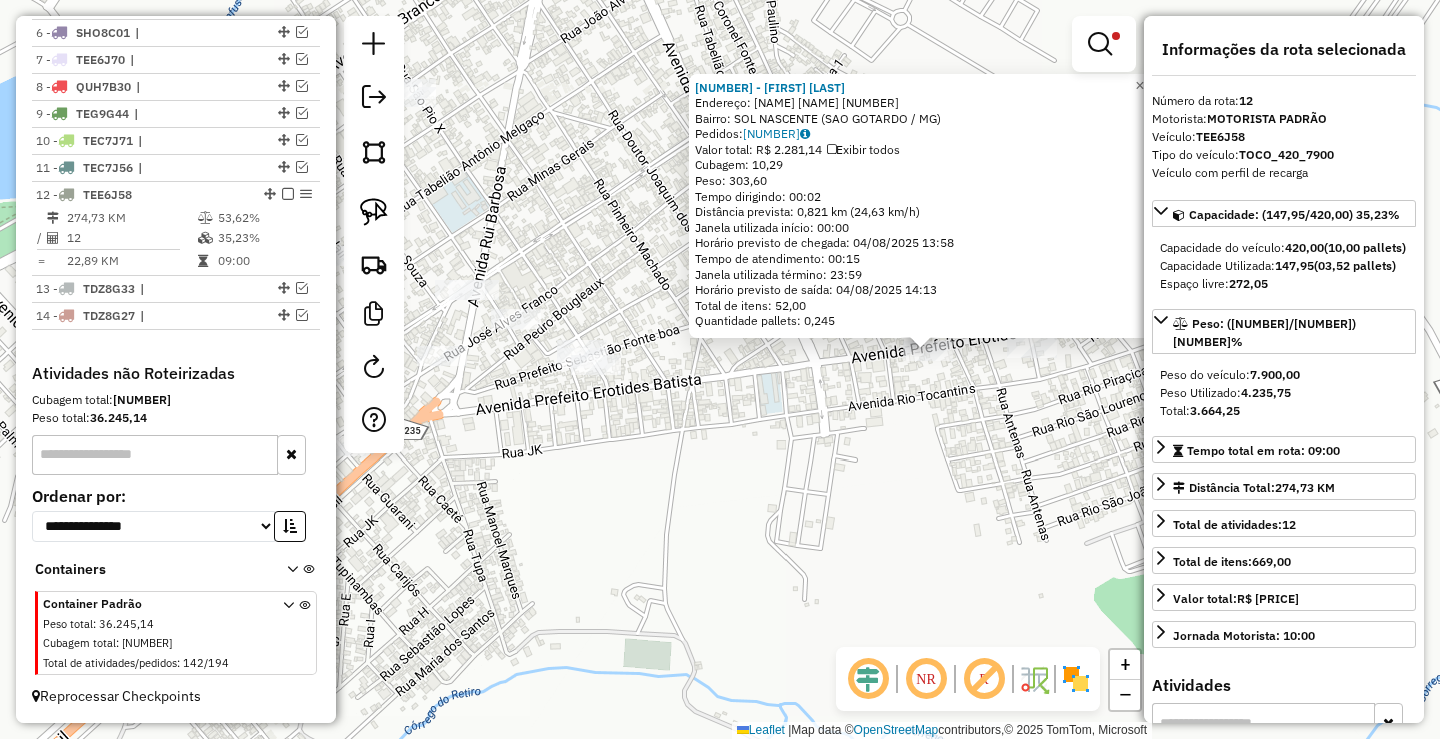 click on "[NUMBER] - [FIRST] [LAST]   Endereço:  [STREET] [NUMBER]   Bairro: [NEIGHBORHOOD] ([CITY] / [STATE])   Pedidos:  [NUMBER]   Valor total: R$ [PRICE]   Exibir todos   Cubagem: [PRICE]  Peso: [PRICE]  Tempo dirigindo: [TIME]   Distância prevista: [PRICE] km ([PRICE] km/h)   Janela utilizada início: [TIME]   Horário previsto de chegada: [DATE] [TIME]   Tempo de atendimento: [TIME]   Janela utilizada término: [TIME]   Horário previsto de saída: [DATE] [TIME]   Total de itens: [PRICE]   Quantidade pallets: [PRICE]  × Limpar filtros Janela de atendimento Grade de atendimento Capacidade Transportadoras Veículos Cliente Pedidos  Rotas Selecione os dias de semana para filtrar as janelas de atendimento  Seg   Ter   Qua   Qui   Sex   Sáb   Dom  Informe o período da janela de atendimento: De: Até:  Filtrar exatamente a janela do cliente  Considerar janela de atendimento padrão  Selecione os dias de semana para filtrar as grades de atendimento  Seg   Ter   Qua   Qui   Sex   Sáb   Dom   Peso mínimo:  ******" 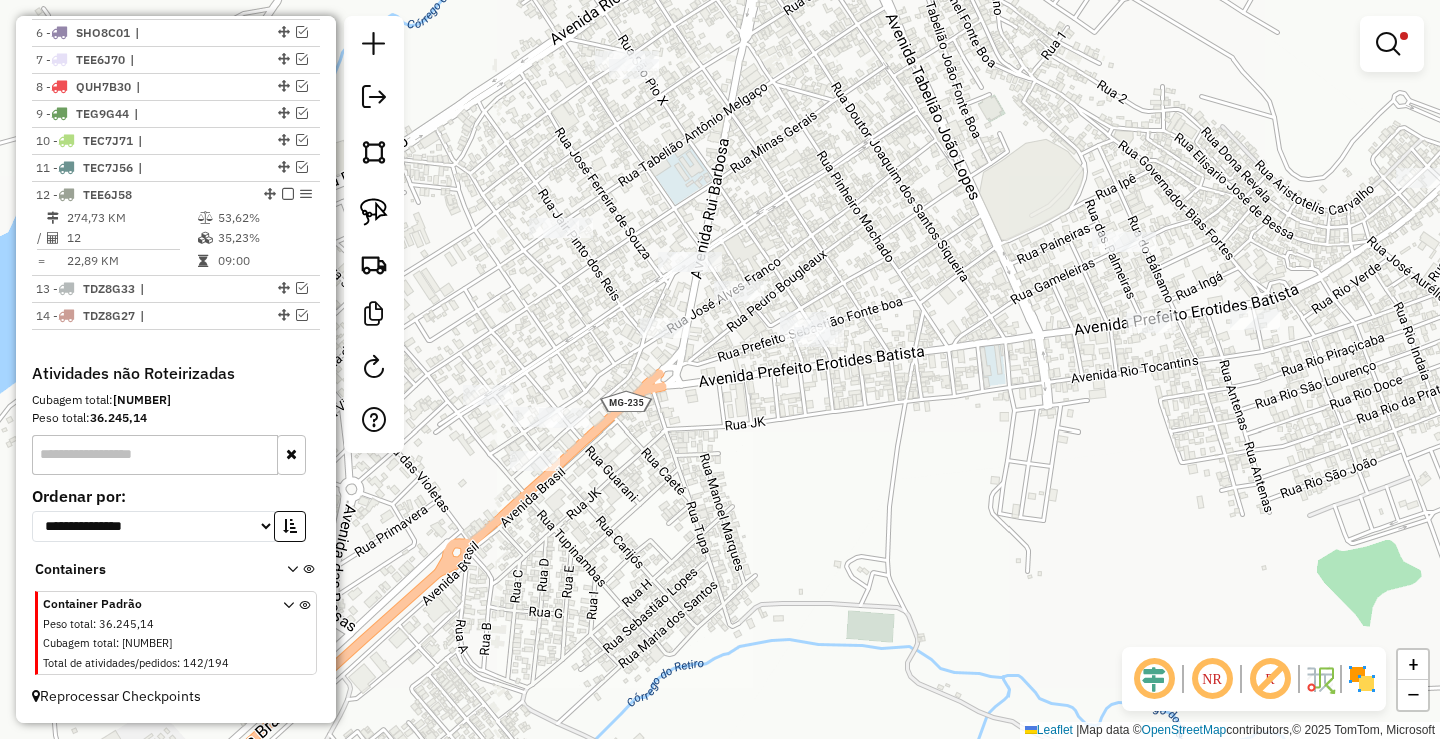 drag, startPoint x: 1011, startPoint y: 367, endPoint x: 1102, endPoint y: 319, distance: 102.88343 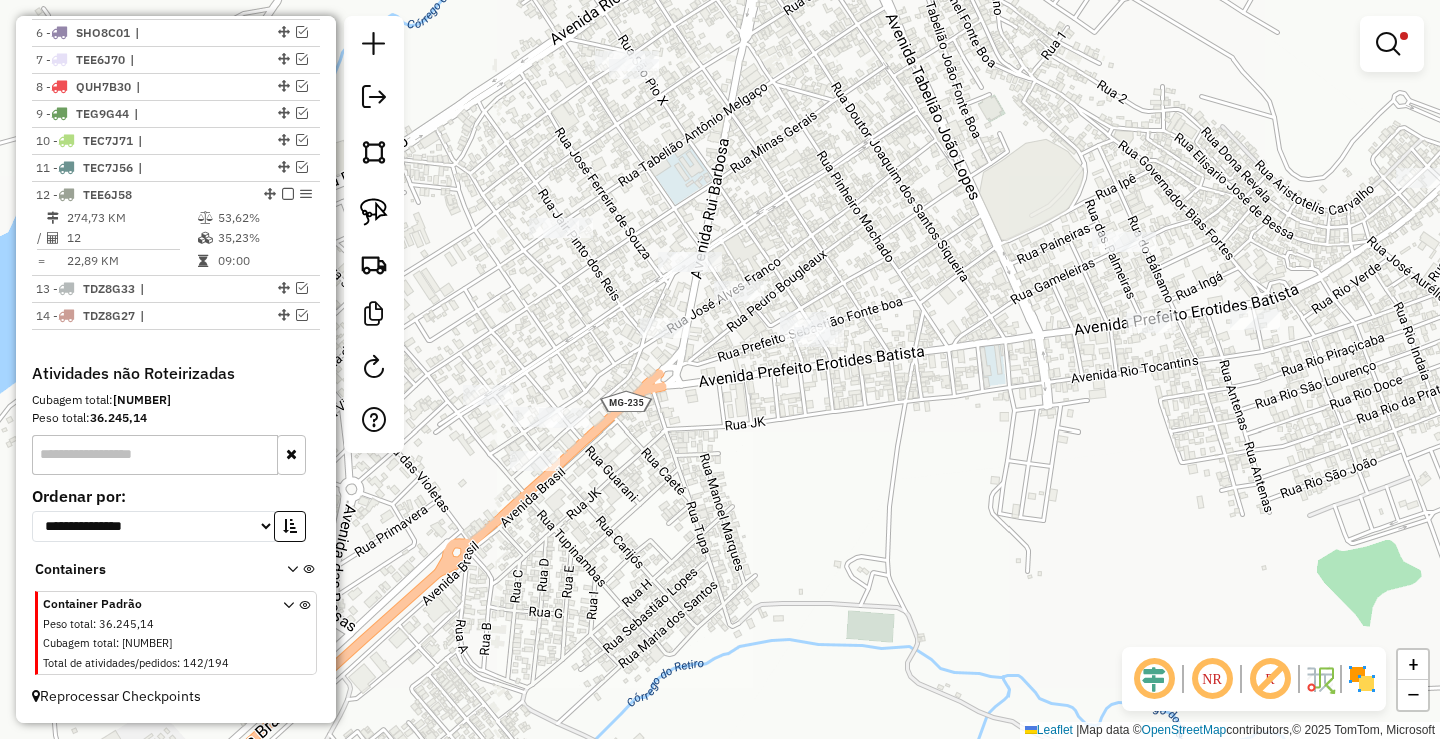 click on "**********" 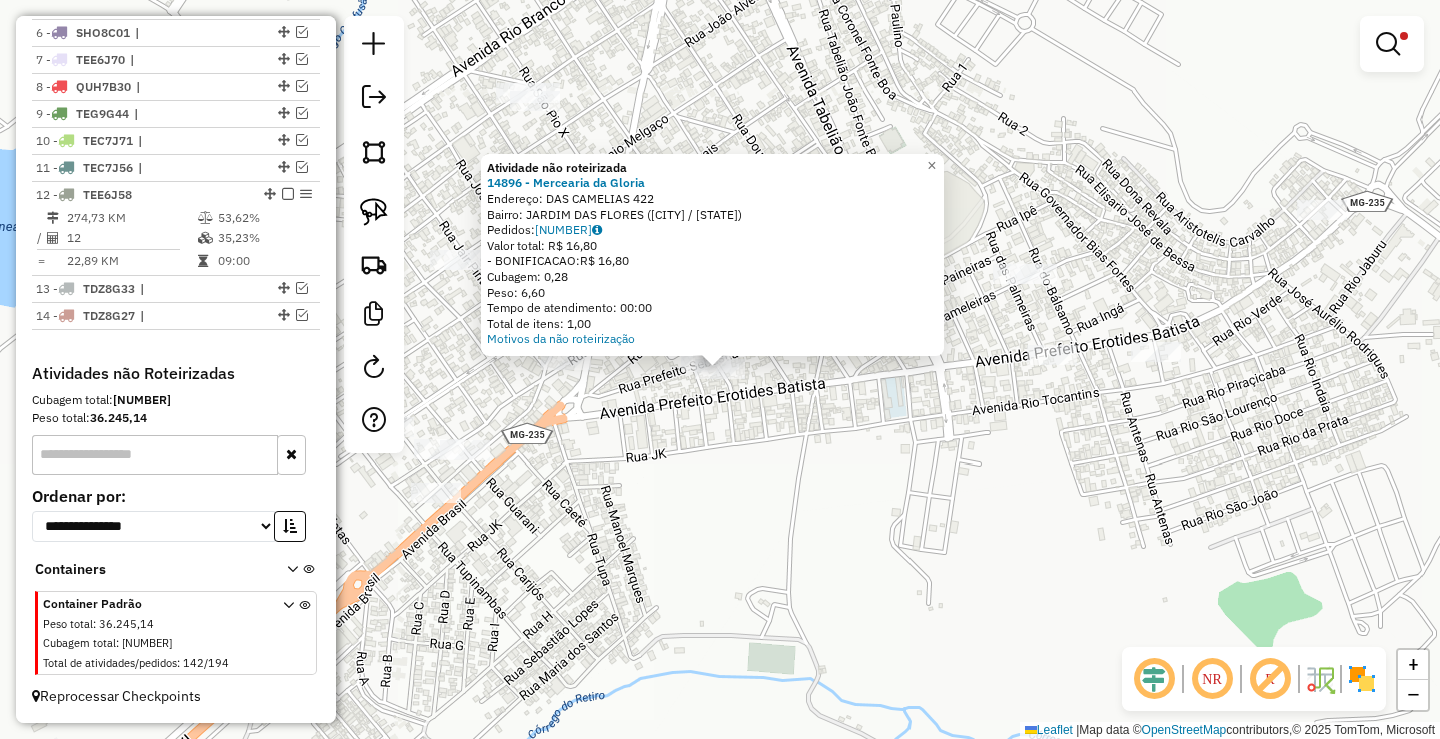 click on "**********" 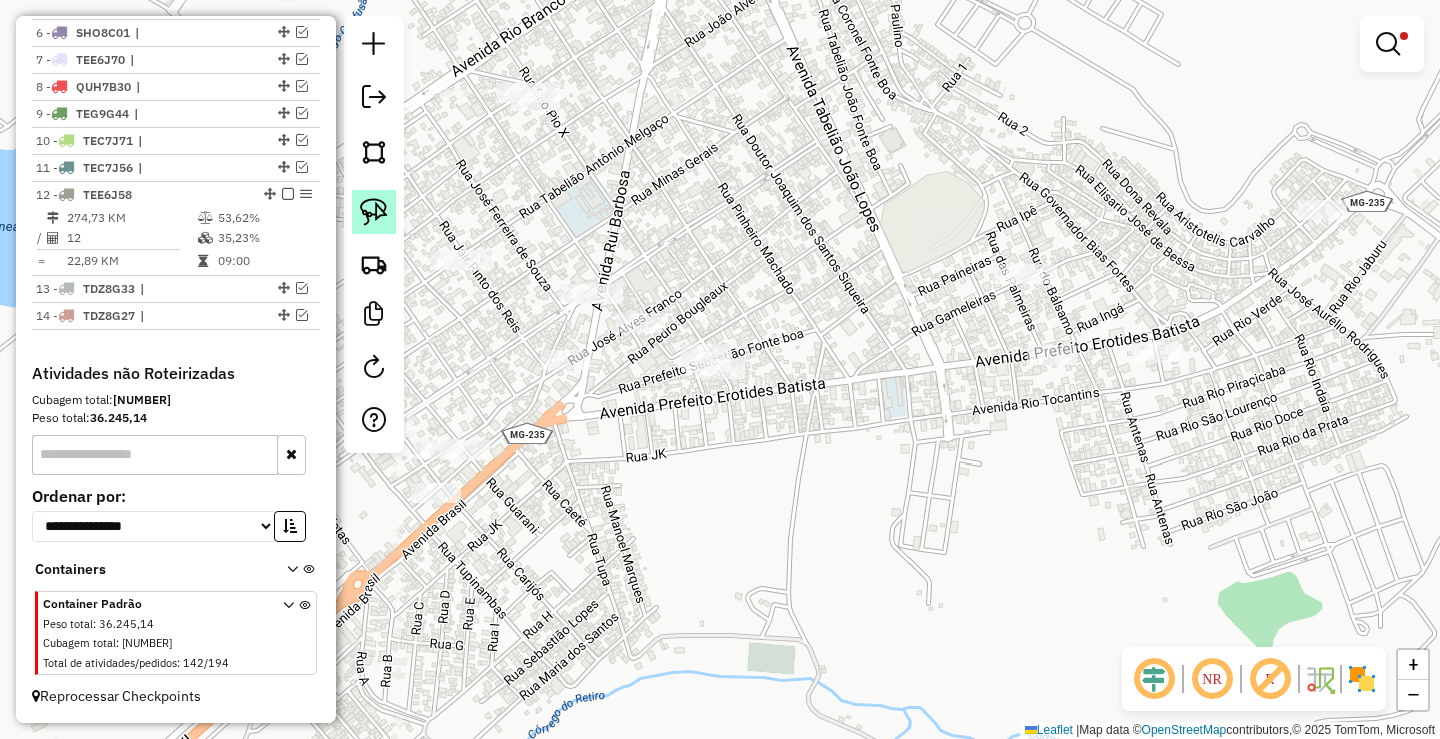click 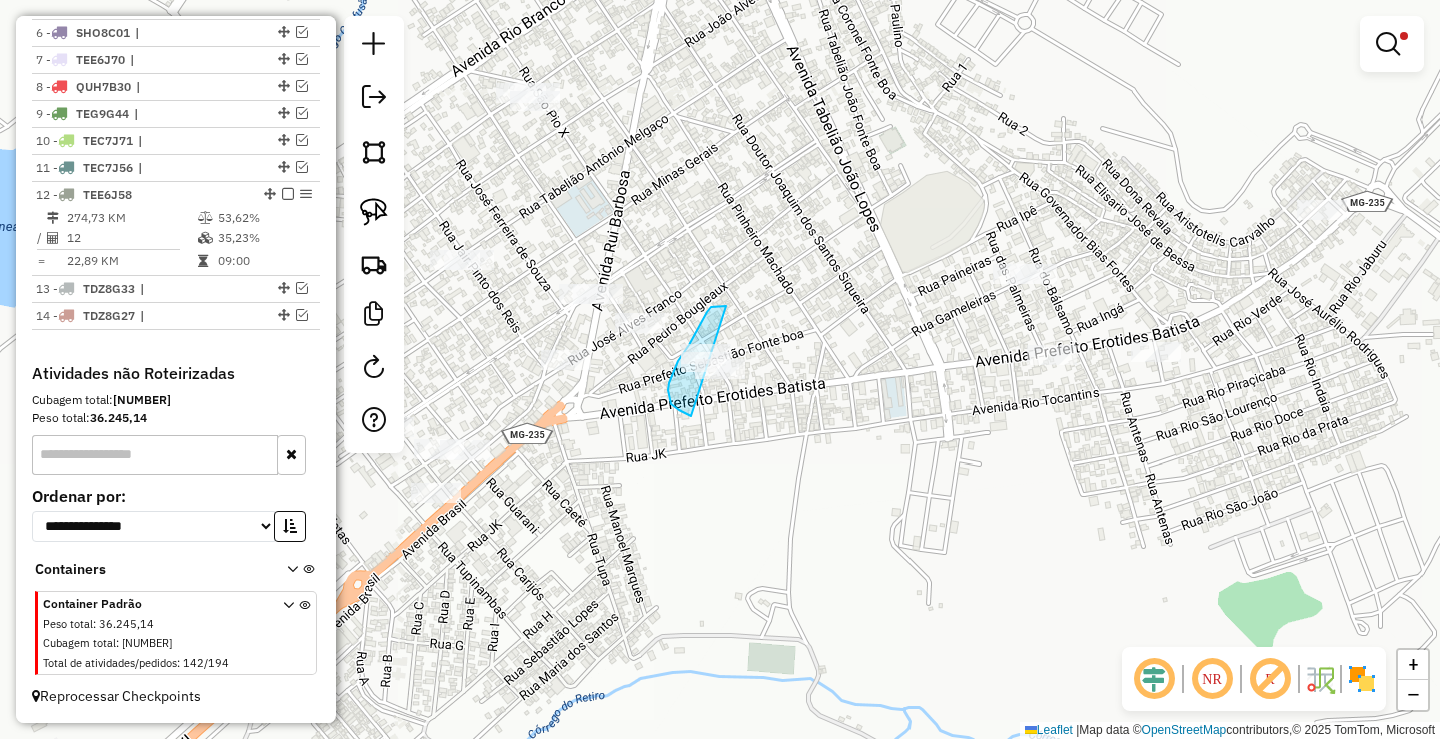 drag, startPoint x: 697, startPoint y: 329, endPoint x: 763, endPoint y: 413, distance: 106.826965 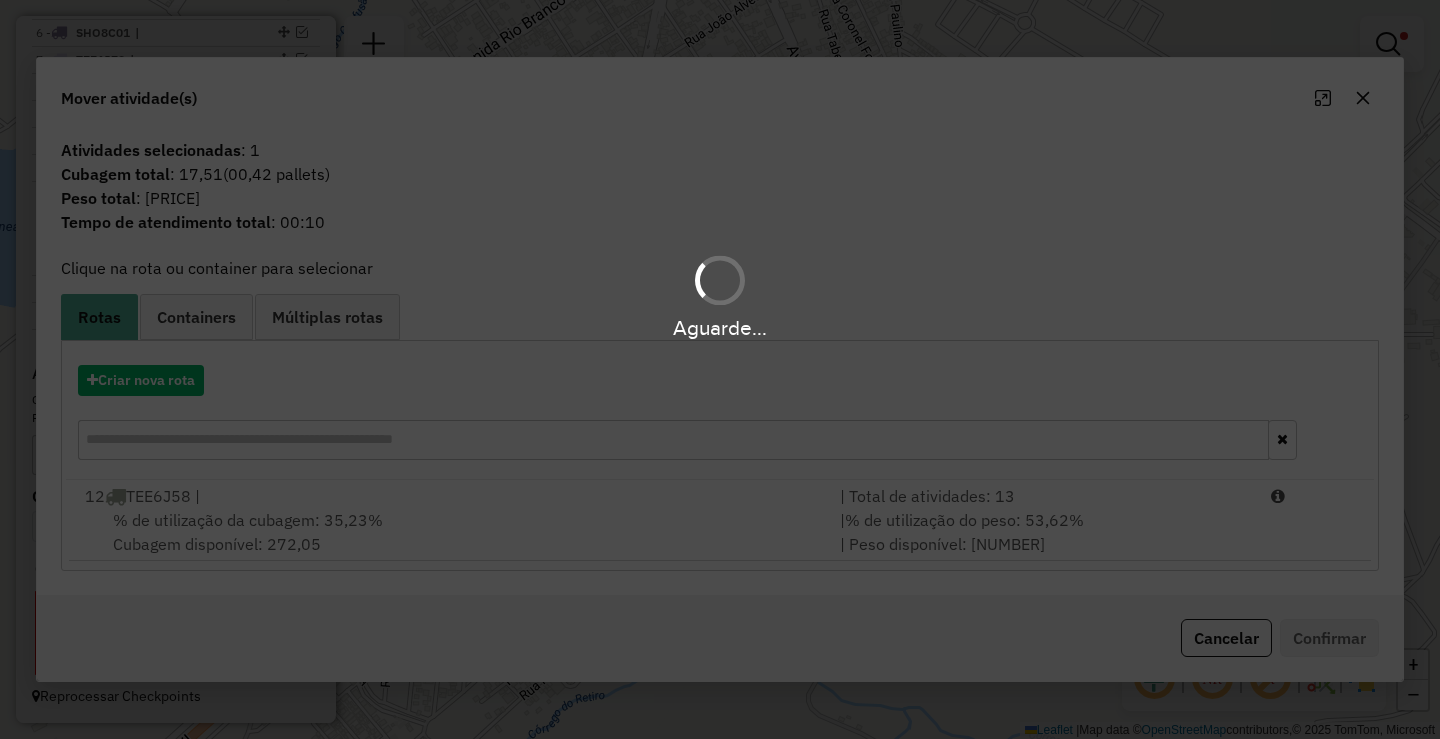 click on "Aguarde..." at bounding box center [720, 369] 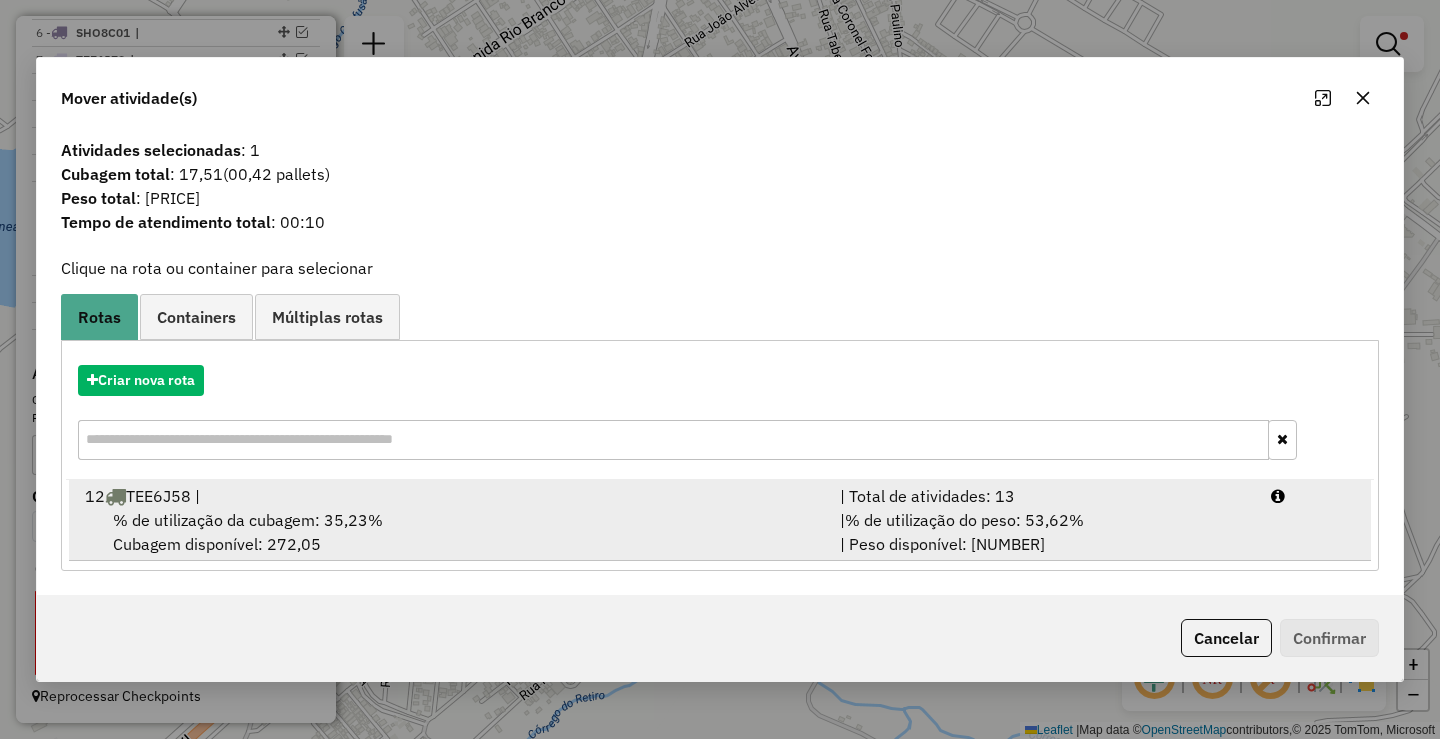 click on "|  % de utilização do peso: 53,62%  | Peso disponível: 3.664,25" at bounding box center [1043, 532] 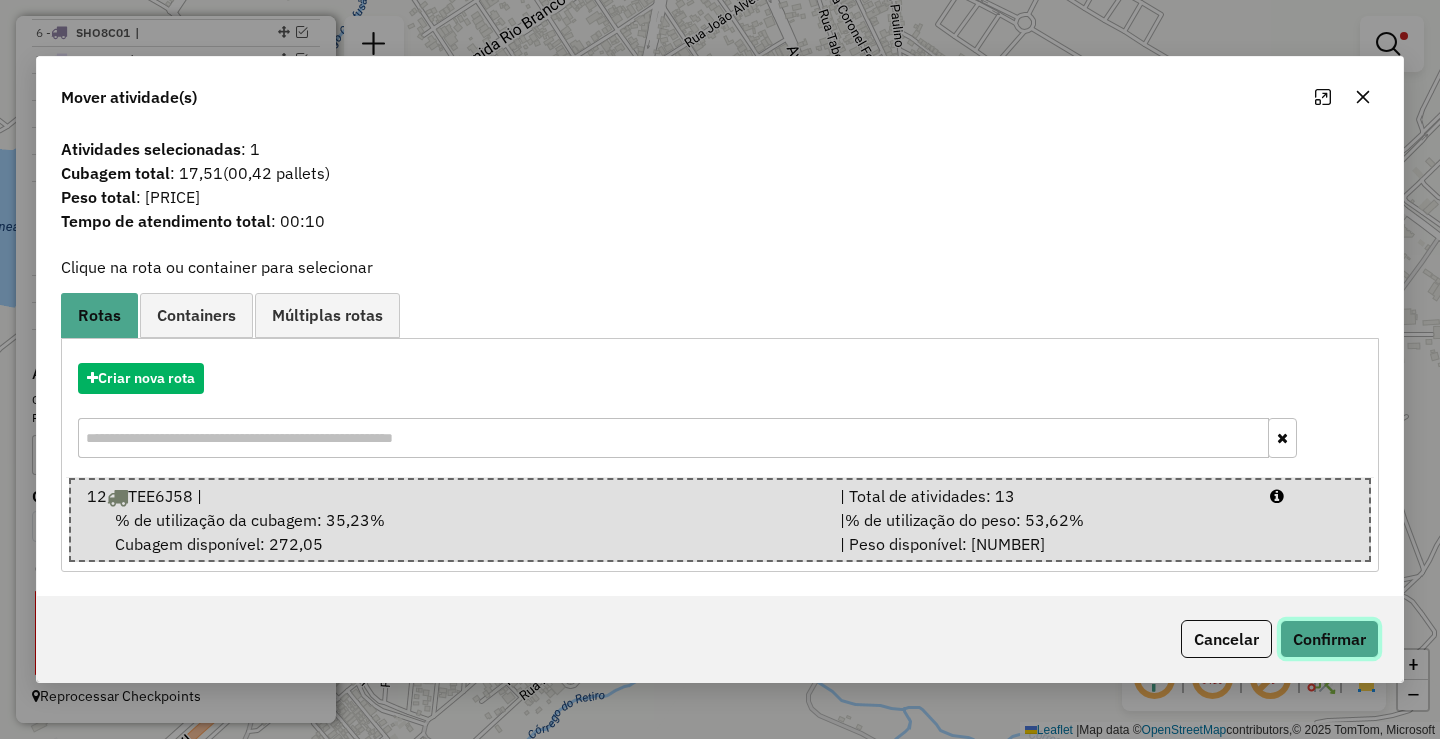 click on "Confirmar" 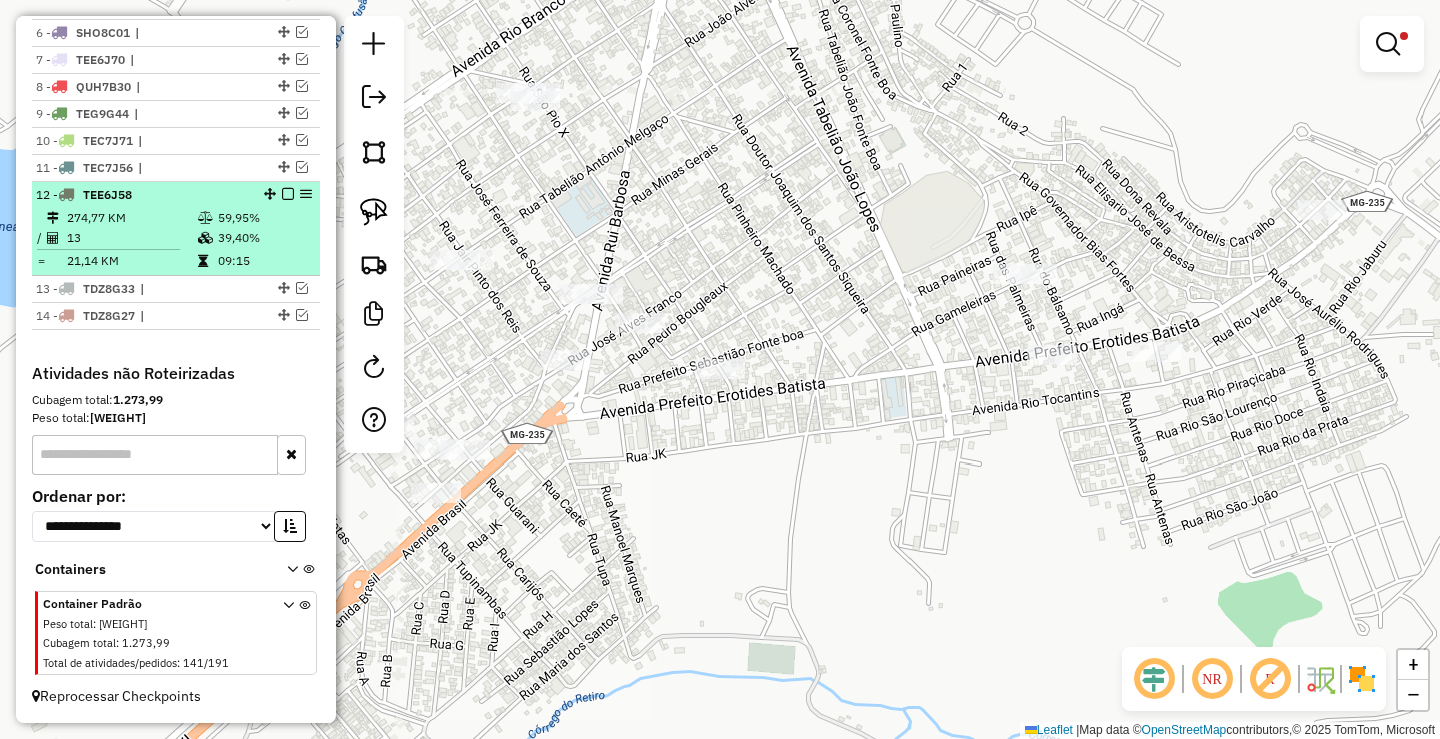 click on "59,95%" at bounding box center (264, 218) 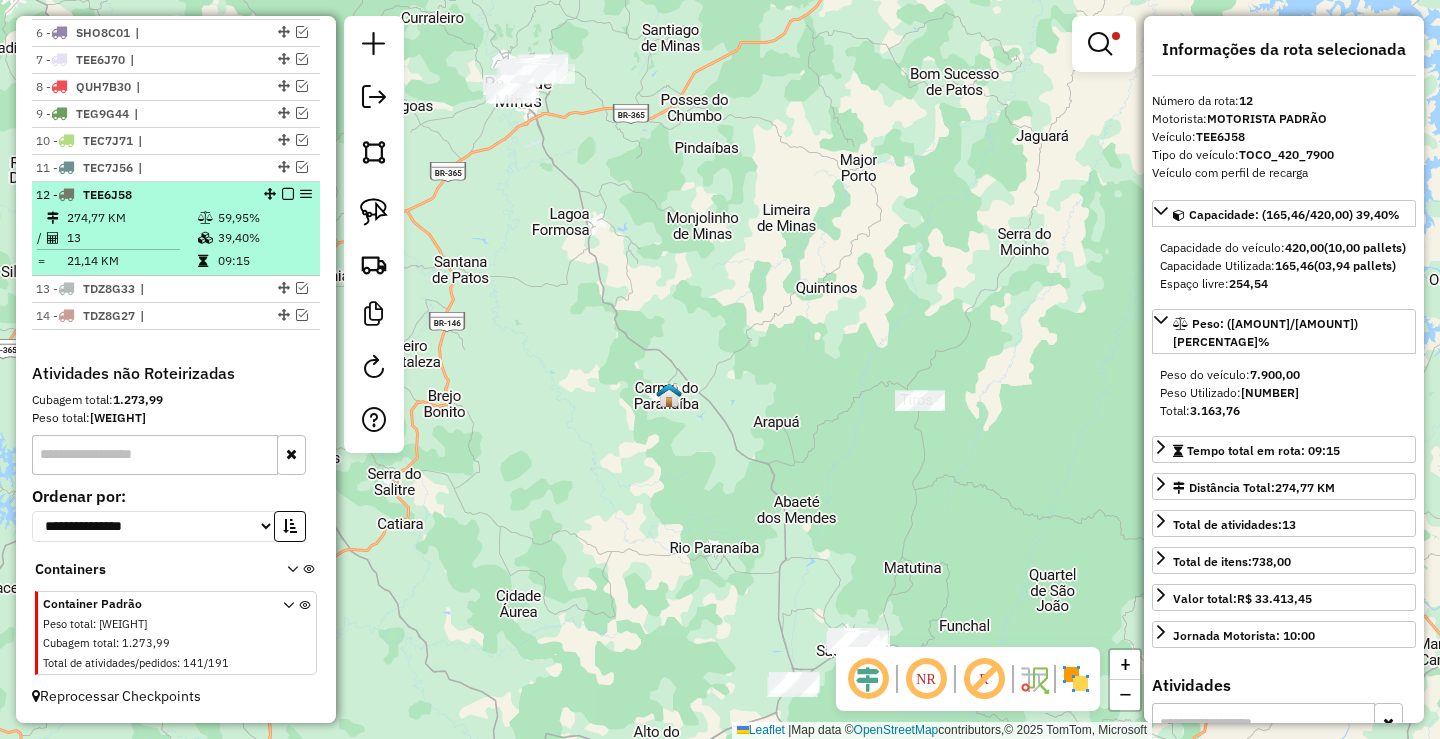 click at bounding box center (288, 194) 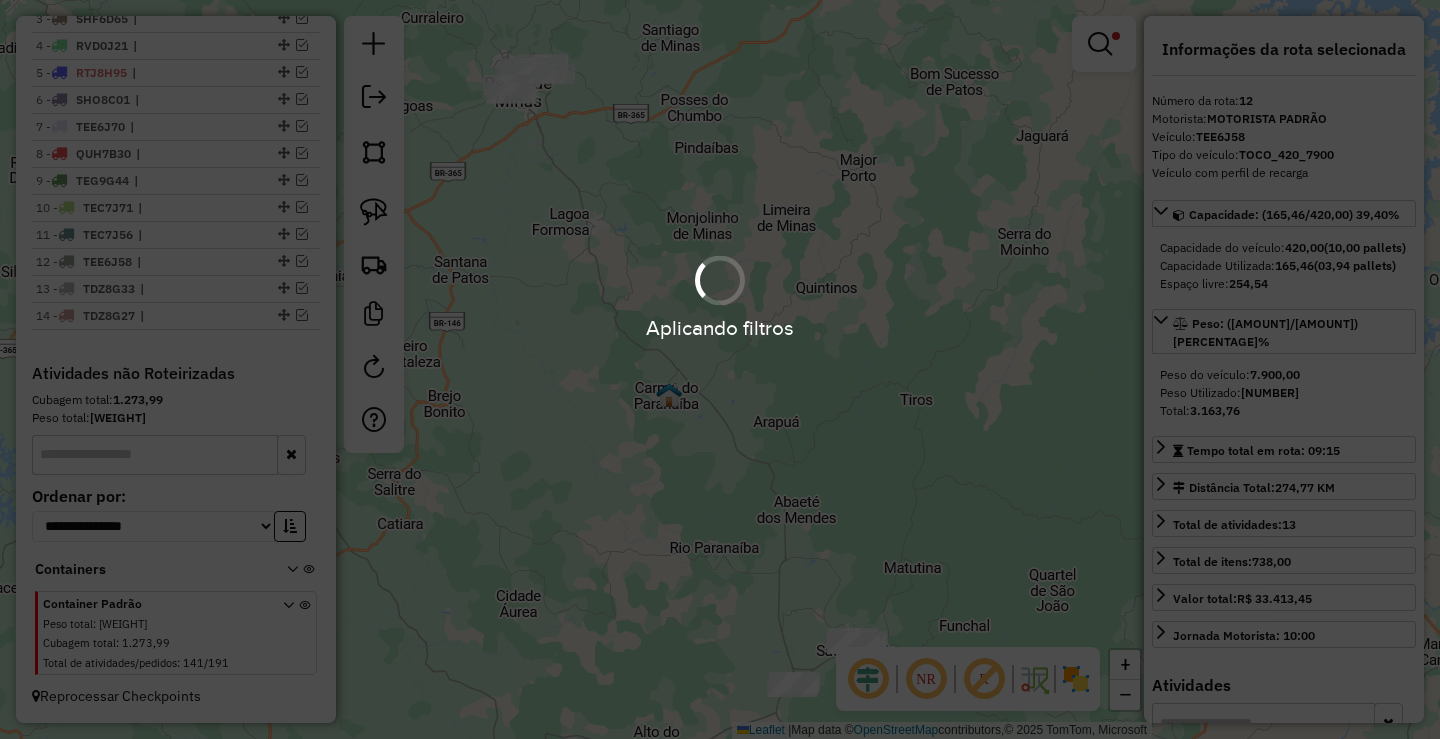 scroll, scrollTop: 814, scrollLeft: 0, axis: vertical 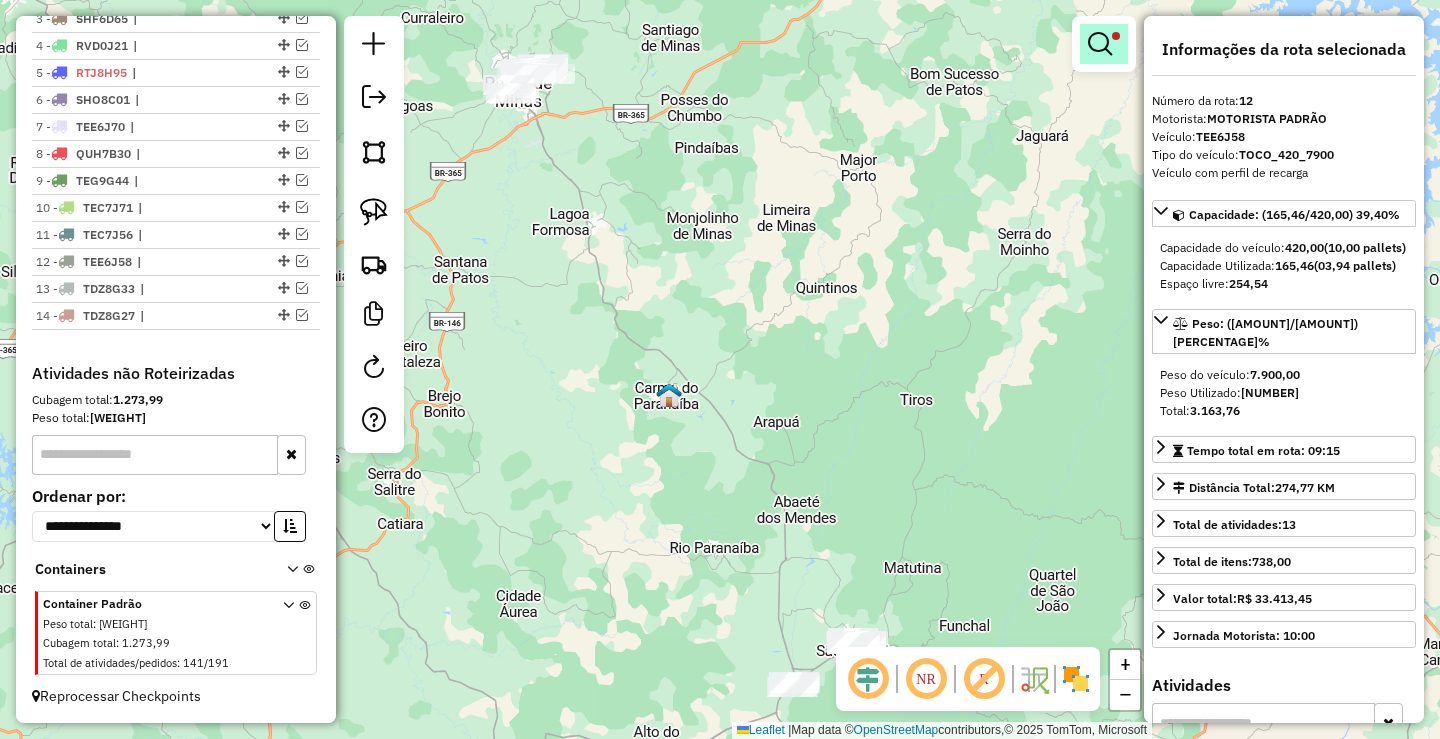 click at bounding box center (1100, 44) 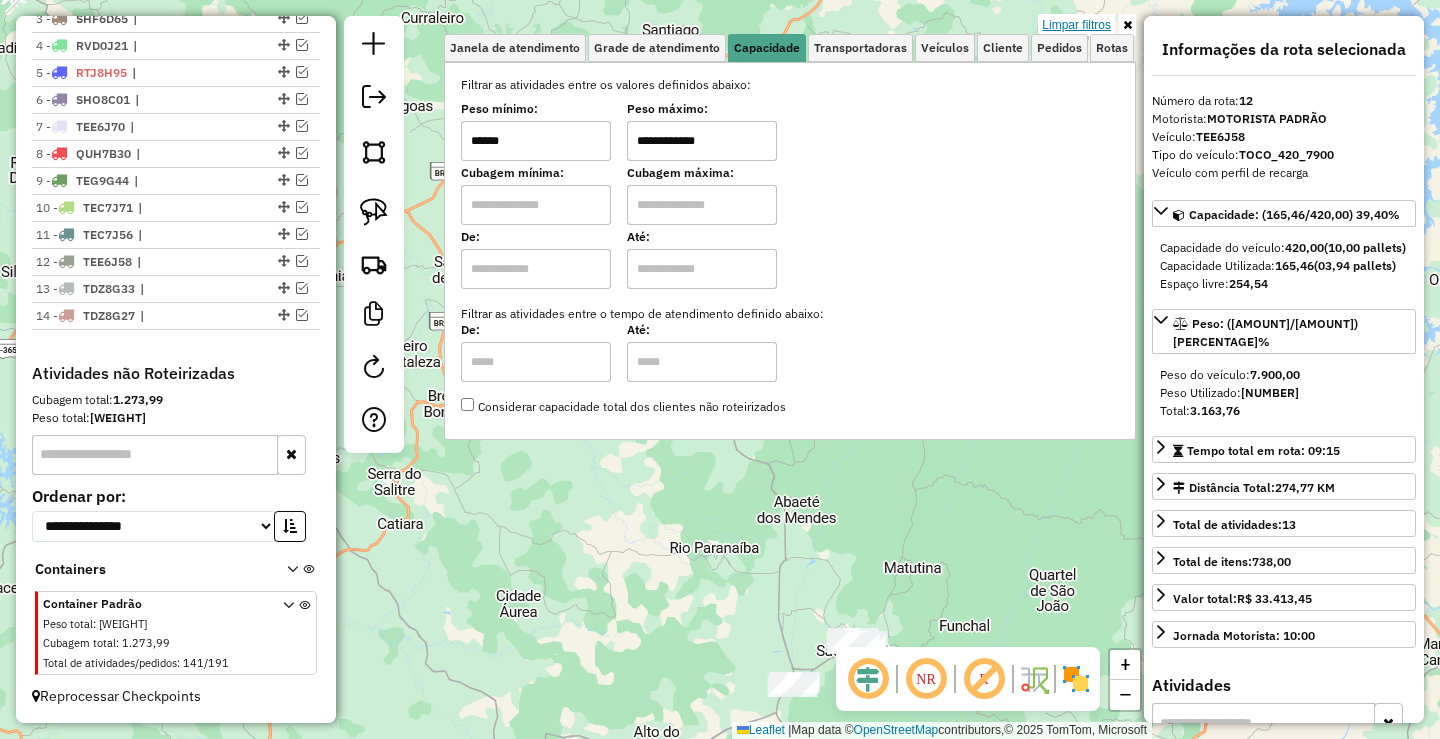 click on "Limpar filtros" at bounding box center [1076, 25] 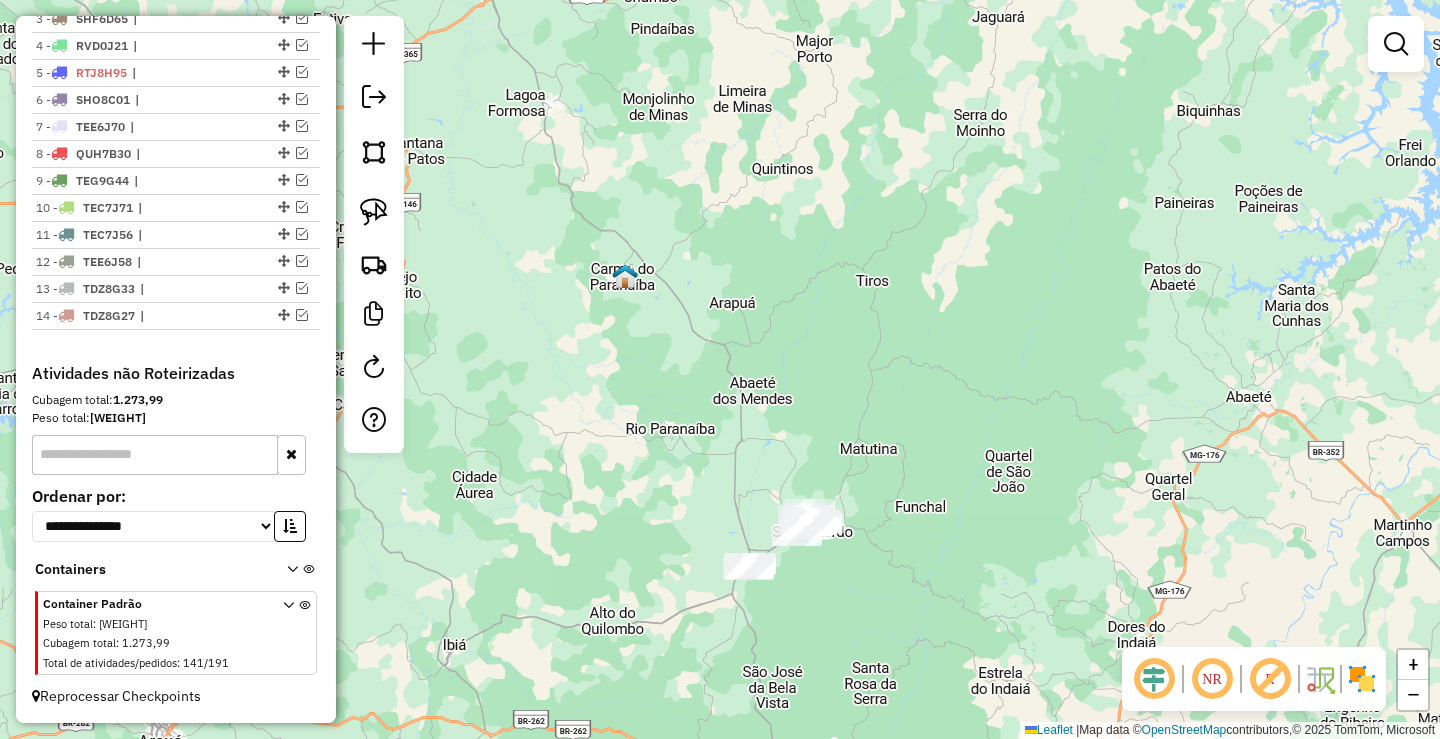 drag, startPoint x: 639, startPoint y: 555, endPoint x: 563, endPoint y: 358, distance: 211.15161 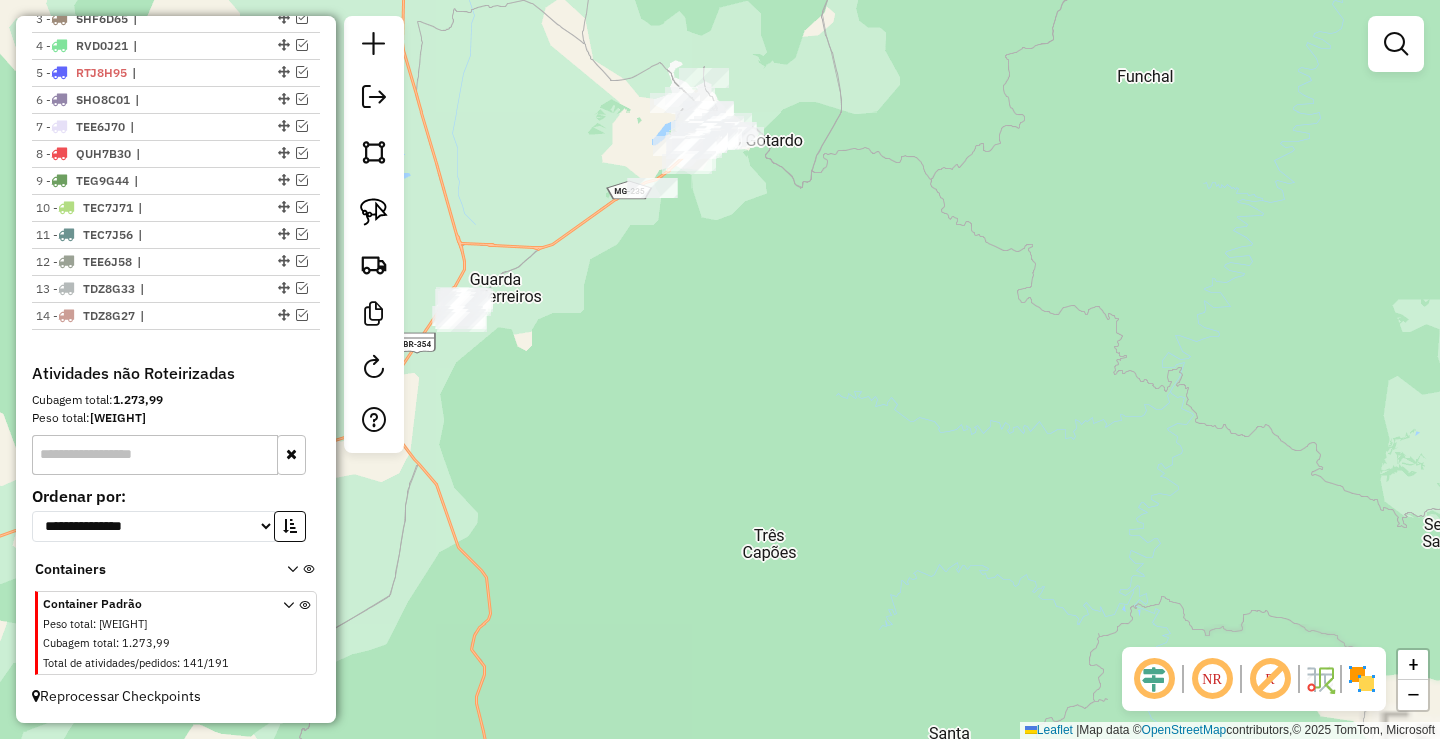 click on "Janela de atendimento Grade de atendimento Capacidade Transportadoras Veículos Cliente Pedidos  Rotas Selecione os dias de semana para filtrar as janelas de atendimento  Seg   Ter   Qua   Qui   Sex   Sáb   Dom  Informe o período da janela de atendimento: De: Até:  Filtrar exatamente a janela do cliente  Considerar janela de atendimento padrão  Selecione os dias de semana para filtrar as grades de atendimento  Seg   Ter   Qua   Qui   Sex   Sáb   Dom   Considerar clientes sem dia de atendimento cadastrado  Clientes fora do dia de atendimento selecionado Filtrar as atividades entre os valores definidos abaixo:  Peso mínimo:   Peso máximo:   Cubagem mínima:   Cubagem máxima:   De:   Até:  Filtrar as atividades entre o tempo de atendimento definido abaixo:  De:   Até:   Considerar capacidade total dos clientes não roteirizados Transportadora: Selecione um ou mais itens Tipo de veículo: Selecione um ou mais itens Veículo: Selecione um ou mais itens Motorista: Selecione um ou mais itens Nome: Rótulo:" 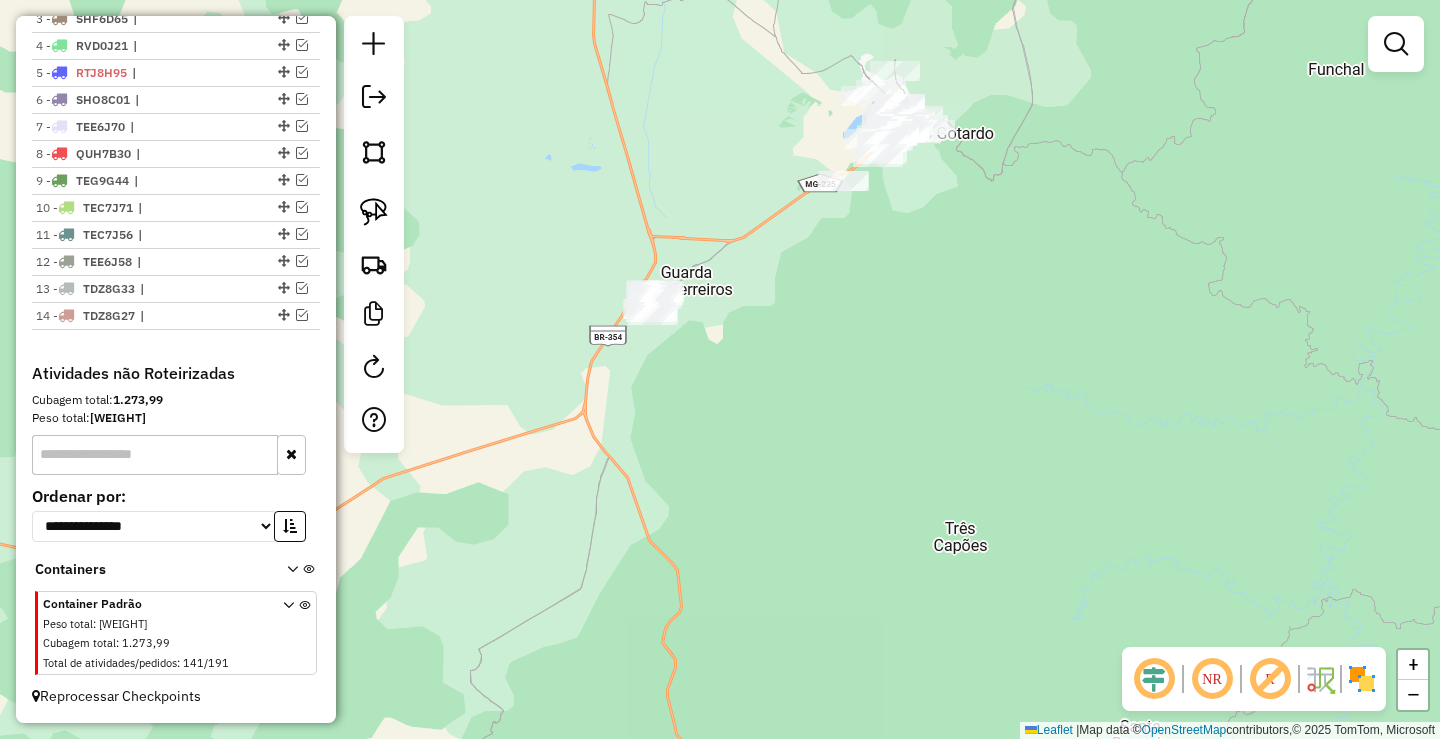 click on "Janela de atendimento Grade de atendimento Capacidade Transportadoras Veículos Cliente Pedidos  Rotas Selecione os dias de semana para filtrar as janelas de atendimento  Seg   Ter   Qua   Qui   Sex   Sáb   Dom  Informe o período da janela de atendimento: De: Até:  Filtrar exatamente a janela do cliente  Considerar janela de atendimento padrão  Selecione os dias de semana para filtrar as grades de atendimento  Seg   Ter   Qua   Qui   Sex   Sáb   Dom   Considerar clientes sem dia de atendimento cadastrado  Clientes fora do dia de atendimento selecionado Filtrar as atividades entre os valores definidos abaixo:  Peso mínimo:   Peso máximo:   Cubagem mínima:   Cubagem máxima:   De:   Até:  Filtrar as atividades entre o tempo de atendimento definido abaixo:  De:   Até:   Considerar capacidade total dos clientes não roteirizados Transportadora: Selecione um ou mais itens Tipo de veículo: Selecione um ou mais itens Veículo: Selecione um ou mais itens Motorista: Selecione um ou mais itens Nome: Rótulo:" 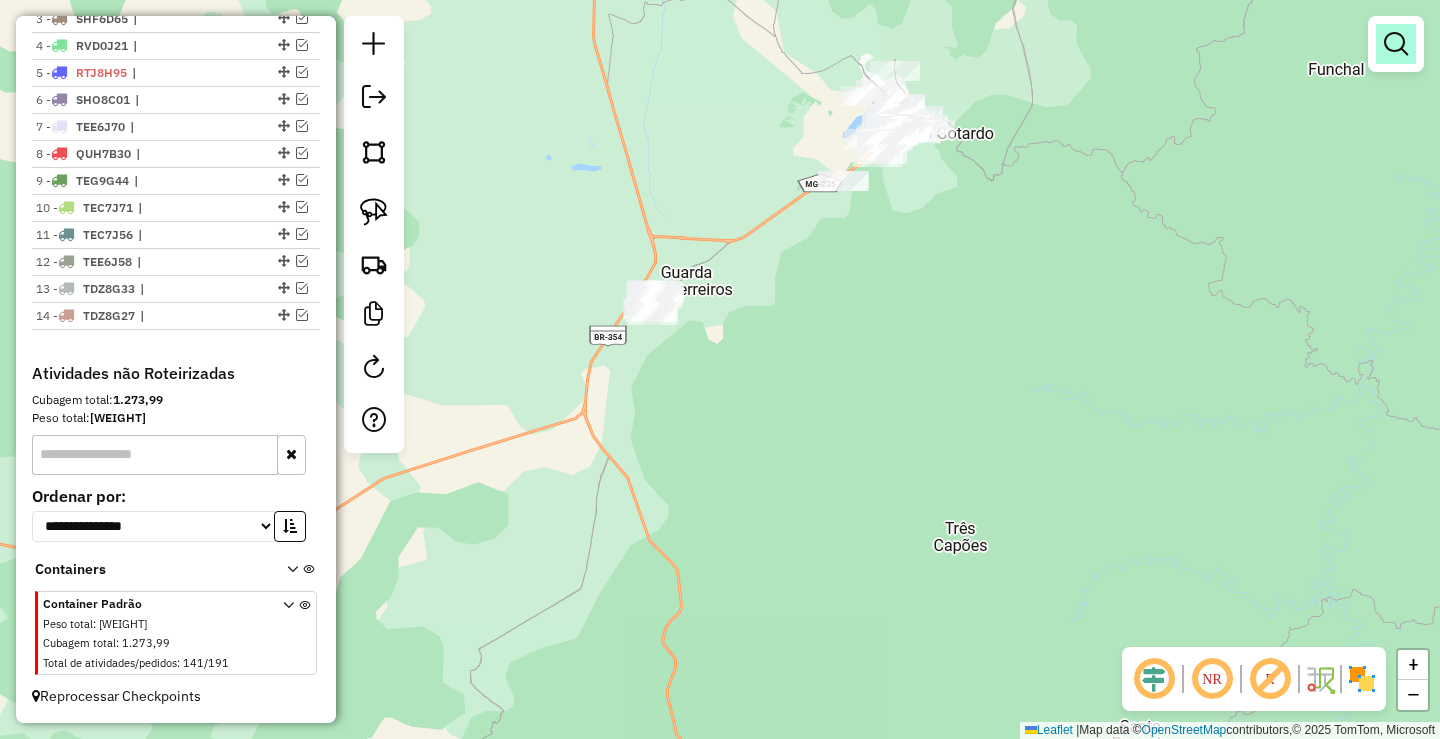 click at bounding box center (1396, 44) 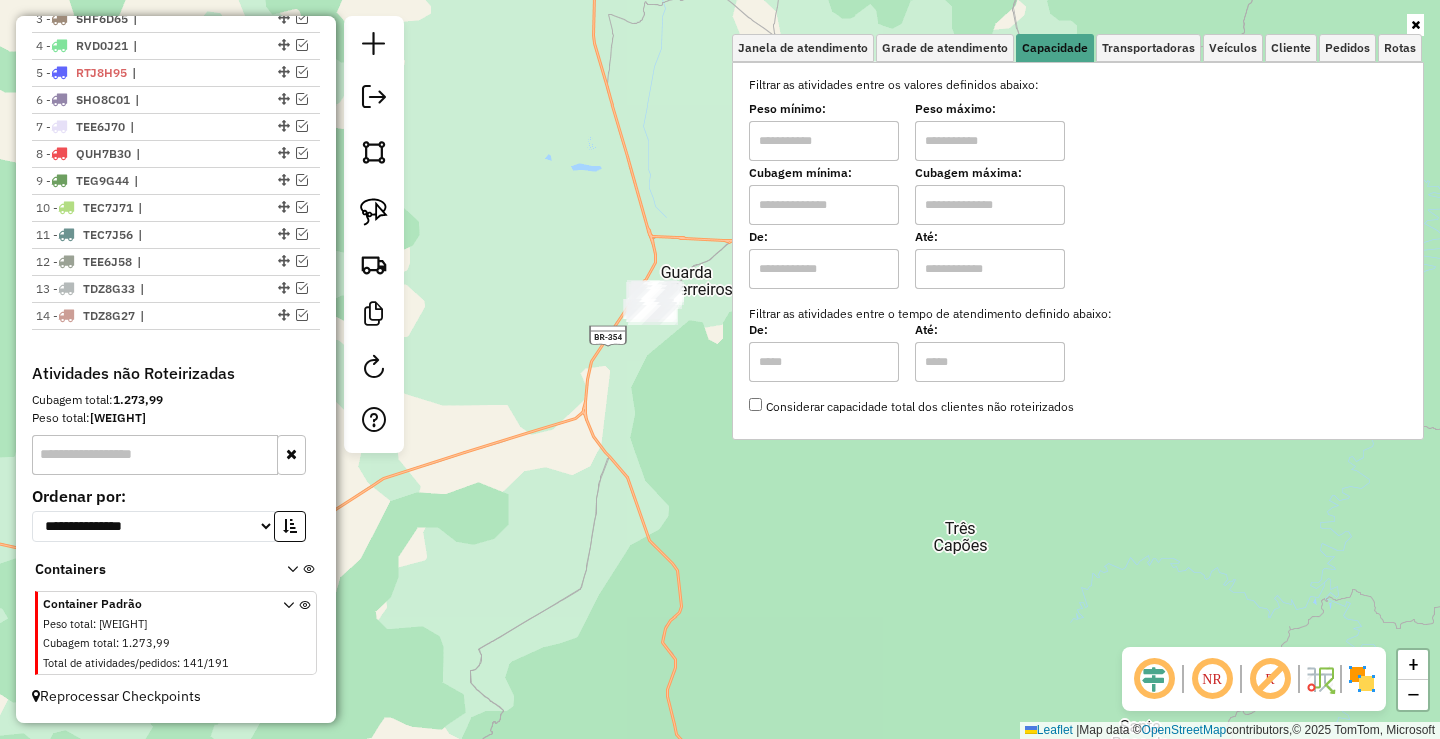 click at bounding box center [824, 141] 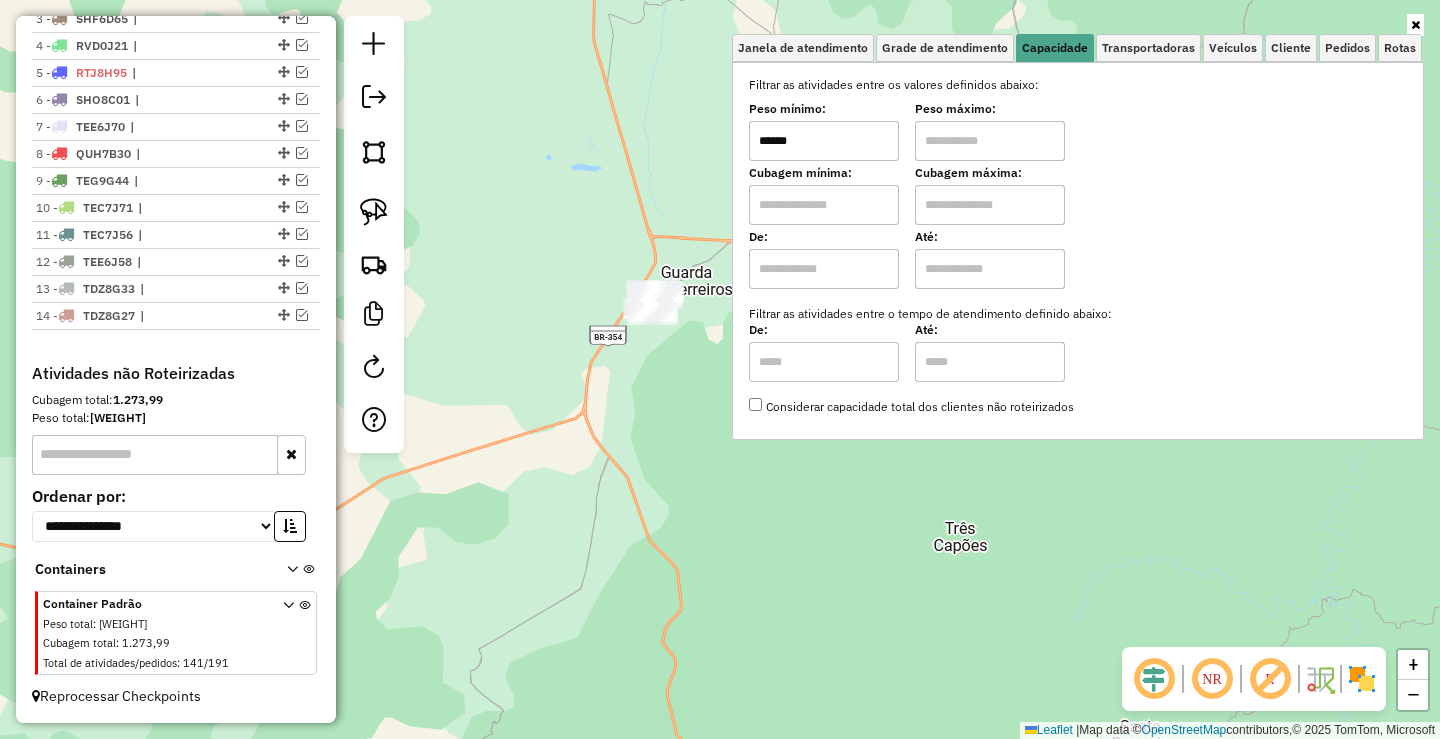 type on "******" 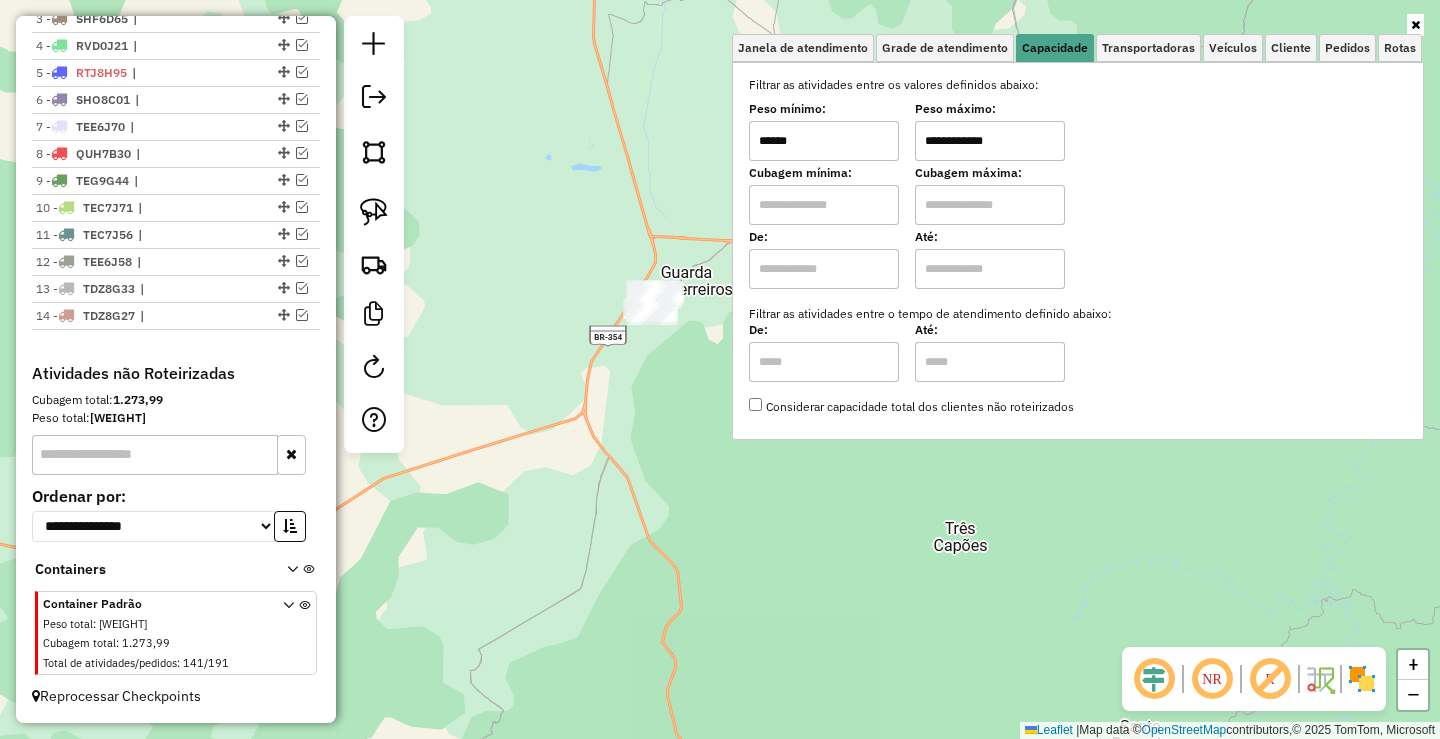 type on "**********" 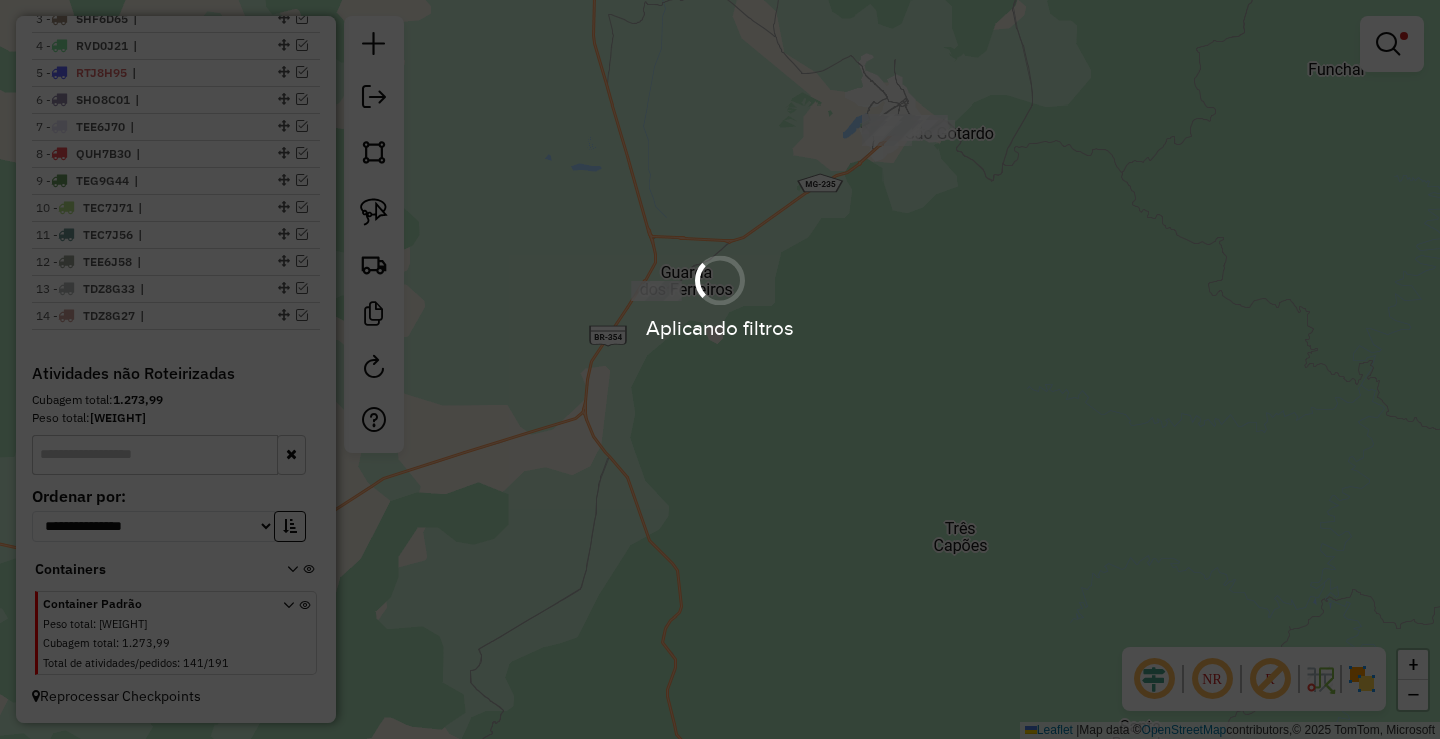 click on "**********" 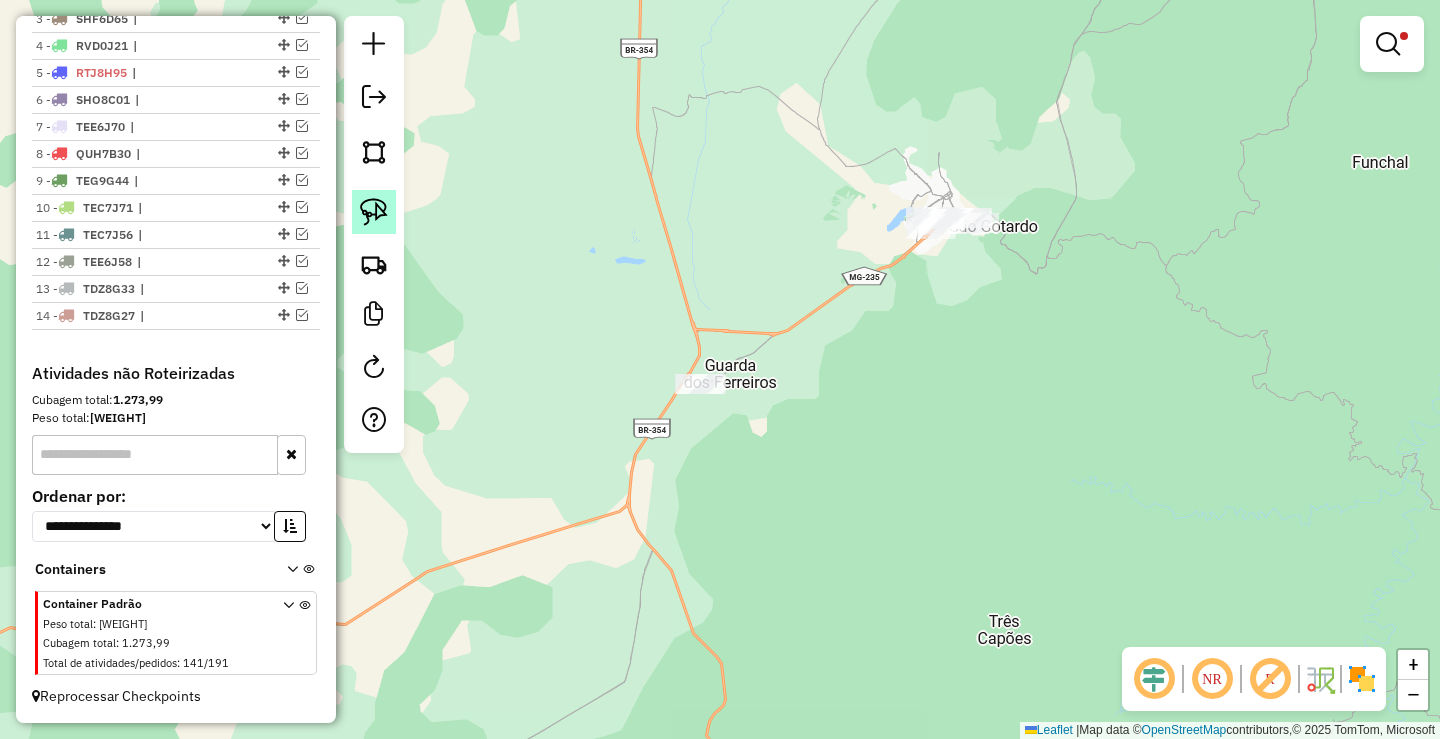 click 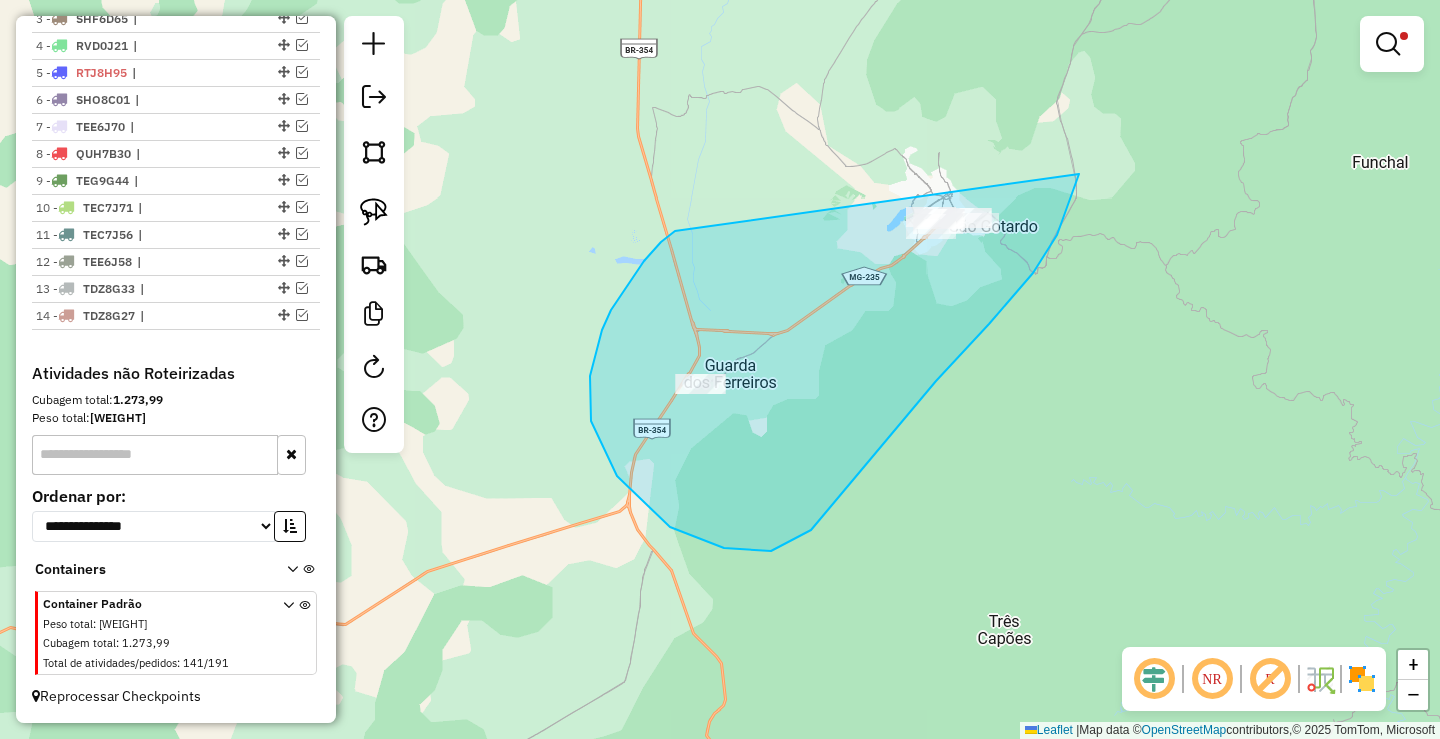 drag, startPoint x: 590, startPoint y: 376, endPoint x: 1073, endPoint y: 196, distance: 515.4503 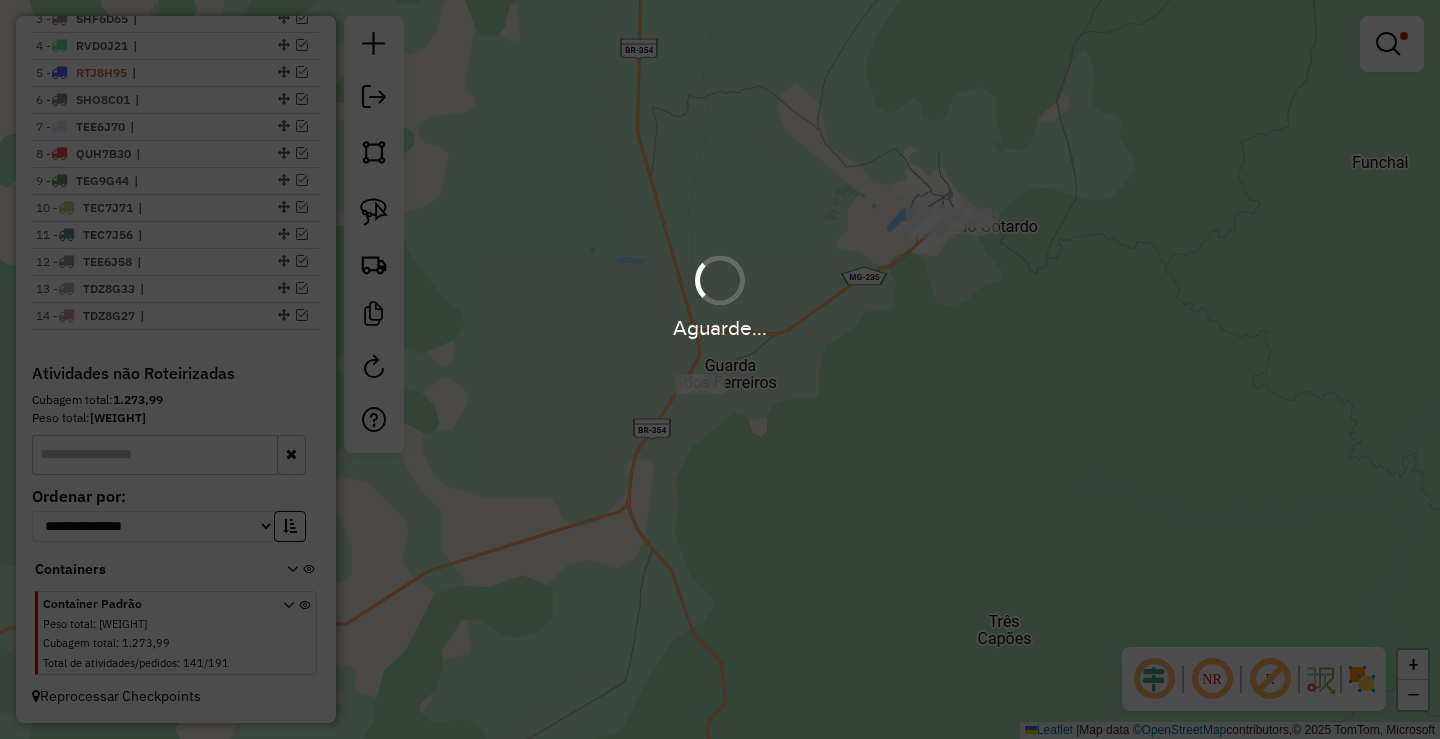 click on "Aguarde..." at bounding box center (720, 369) 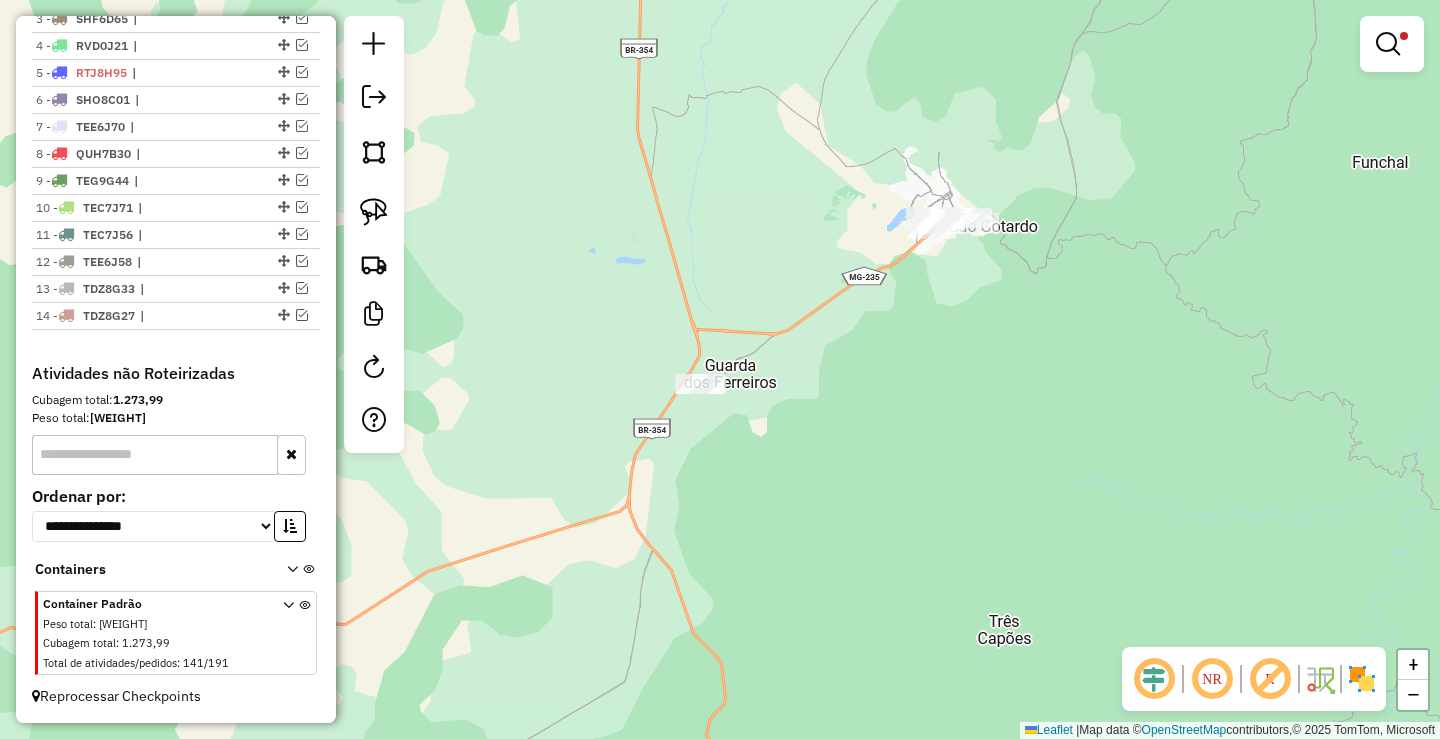 click 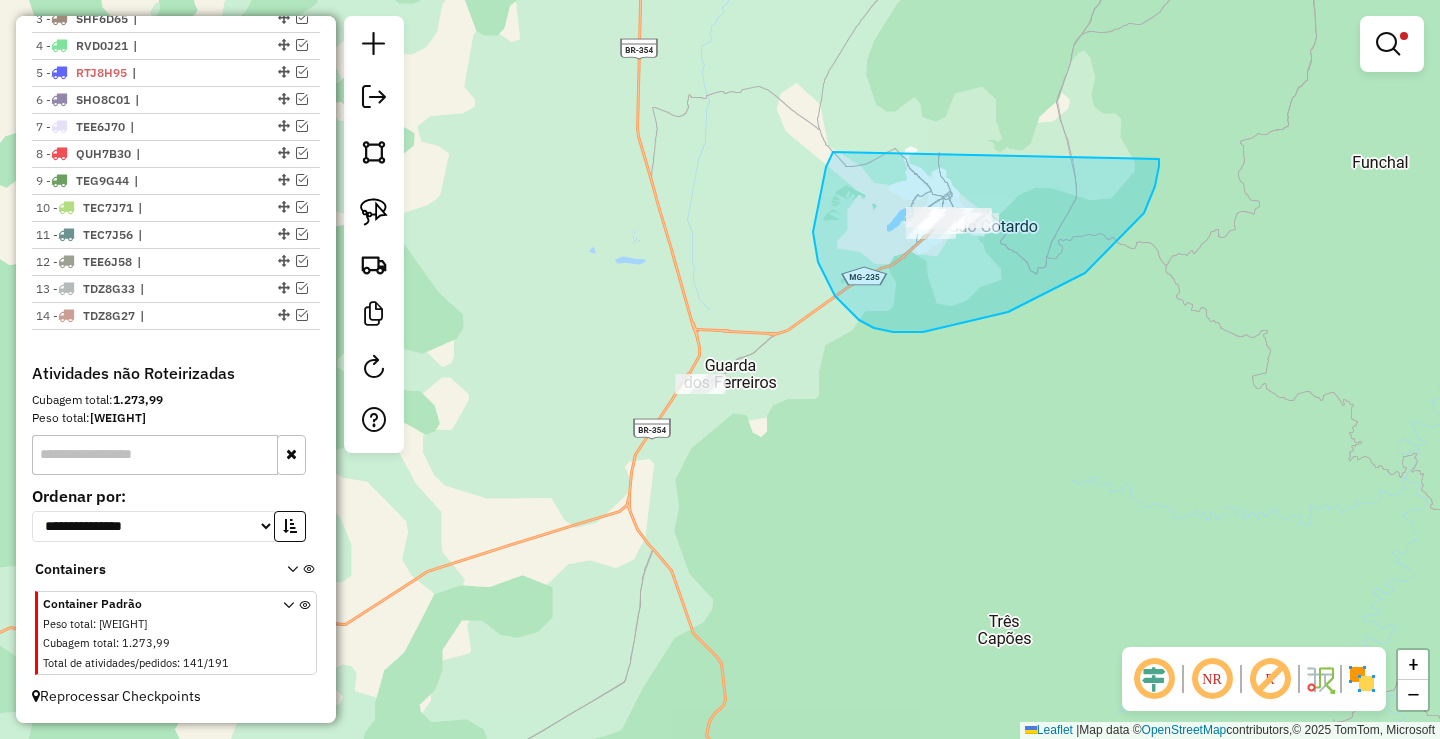 drag, startPoint x: 833, startPoint y: 152, endPoint x: 1154, endPoint y: 173, distance: 321.6862 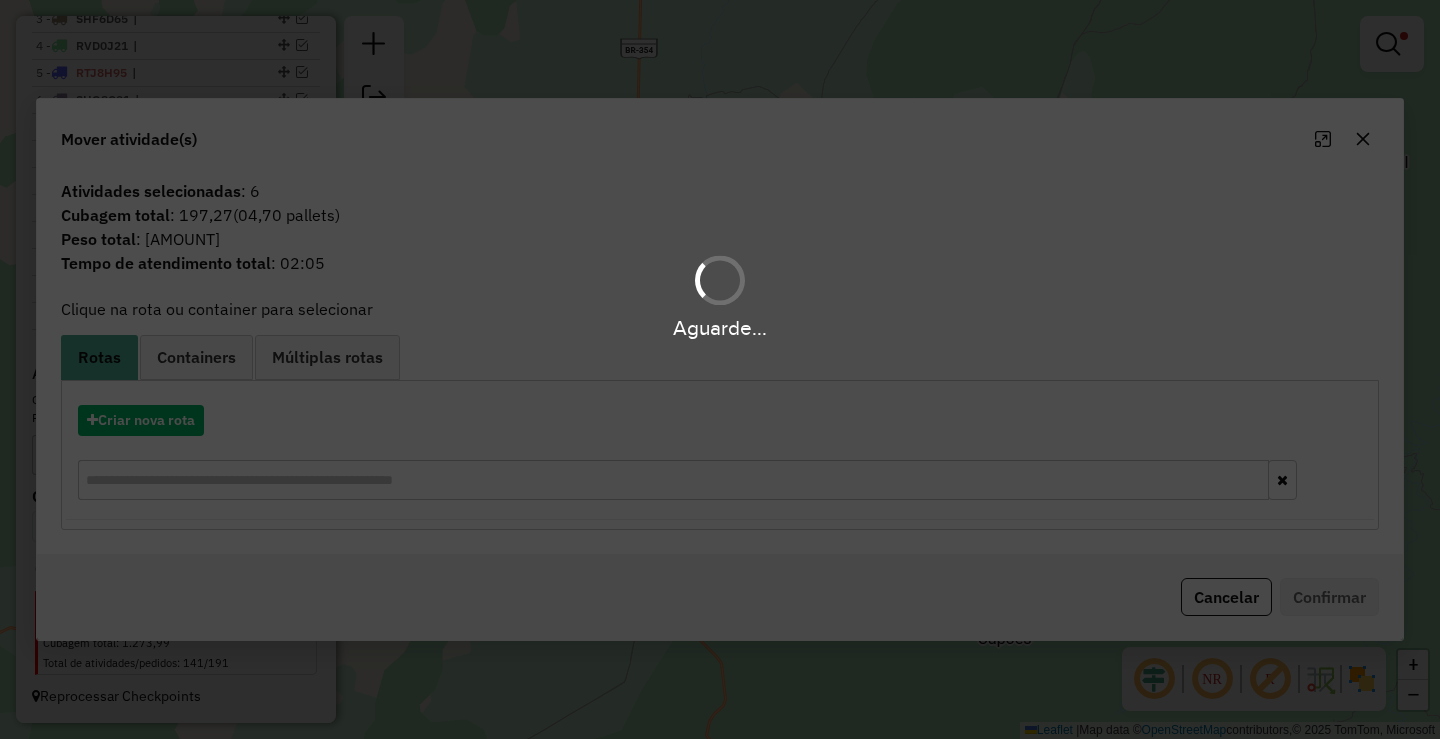 click on "Informações da Sessão [NUMBER] - [DATE] Criação: [DATE] [TIME] Depósito: [BRAND] Total de rotas: [NUMBER] Distância Total: [DISTANCE] Tempo total: [TIME] Valor total: [CURRENCY] [AMOUNT] - Total roteirizado: [CURRENCY] [AMOUNT] - Total não roteirizado: [CURRENCY] [AMOUNT] Total de Atividades Roteirizadas: [NUMBER] Total de Pedidos Roteirizados: [NUMBER] Peso total roteirizado: [AMOUNT] Cubagem total roteirizado: [AMOUNT] Total de Atividades não Roteirizadas: [NUMBER] Total de Pedidos não Roteirizados: [NUMBER] Total de caixas por viagem: [AMOUNT] / [NUMBER] = [AMOUNT] Média de Atividades por viagem: [NUMBER] / [NUMBER] = [NUMBER] Ocupação média da frota: [PERCENTAGE]% Rotas vários dias: [NUMBER] Clientes Priorizados NR: [NUMBER] Rotas Recargas: [NUMBER] Ver rotas Ver veículos Finalizar todas as rotas [NUMBER] - [INVALID_ID]" at bounding box center [720, 369] 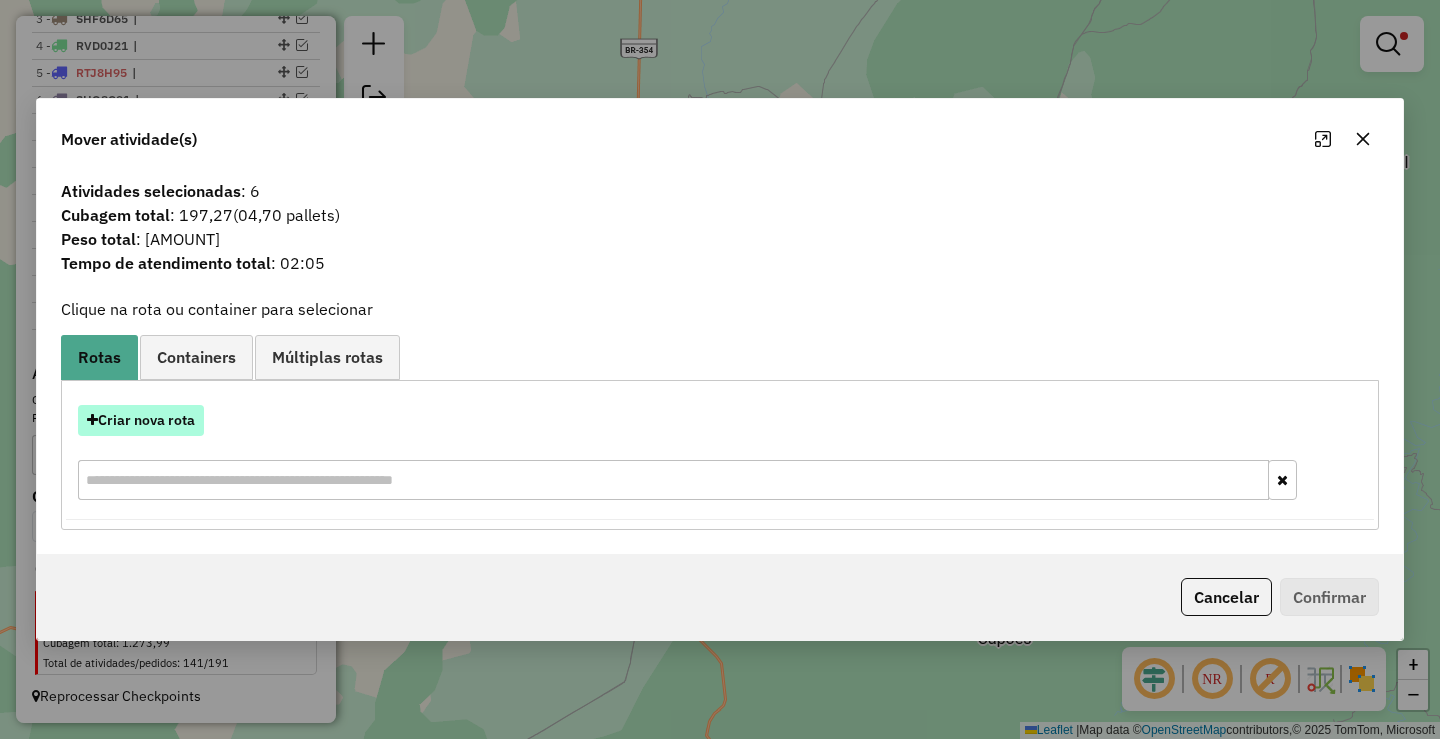 click on "Criar nova rota" at bounding box center (141, 420) 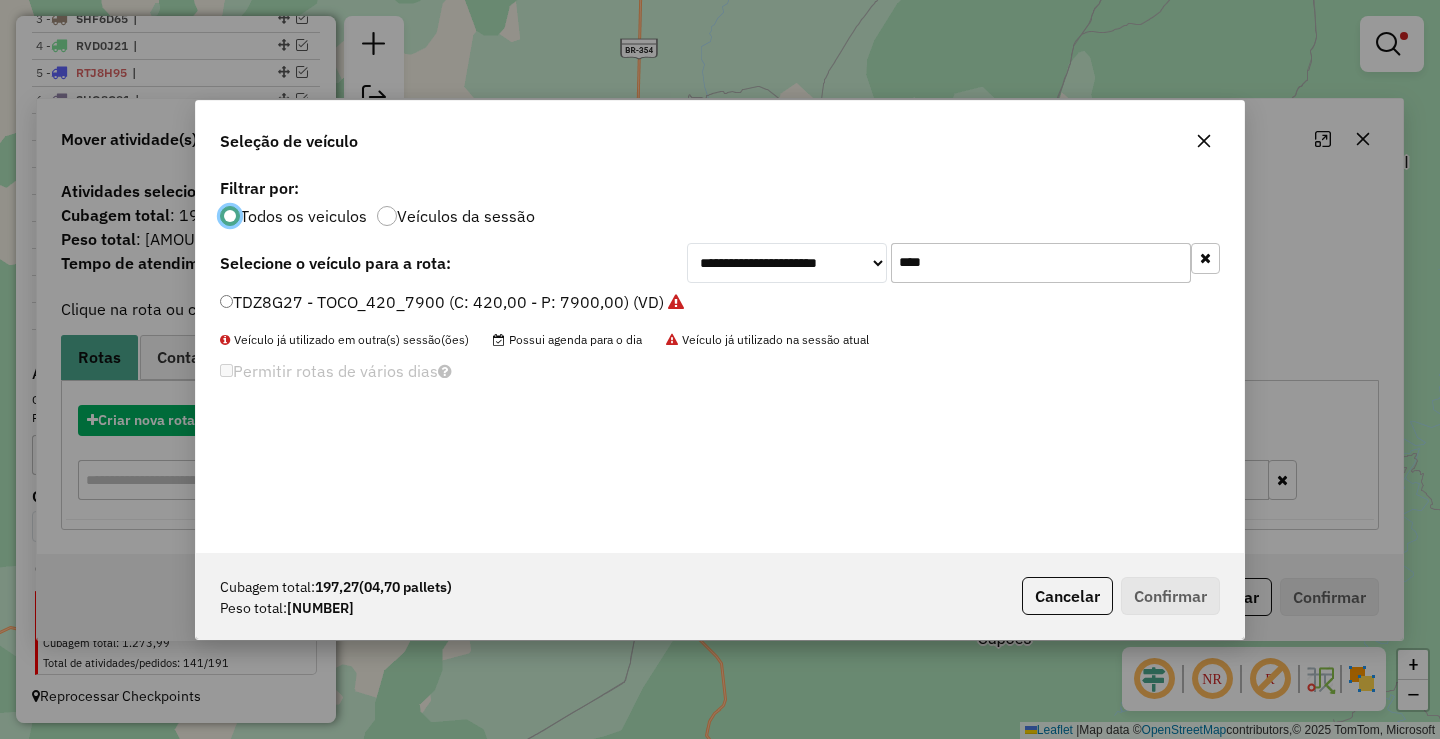 scroll, scrollTop: 11, scrollLeft: 6, axis: both 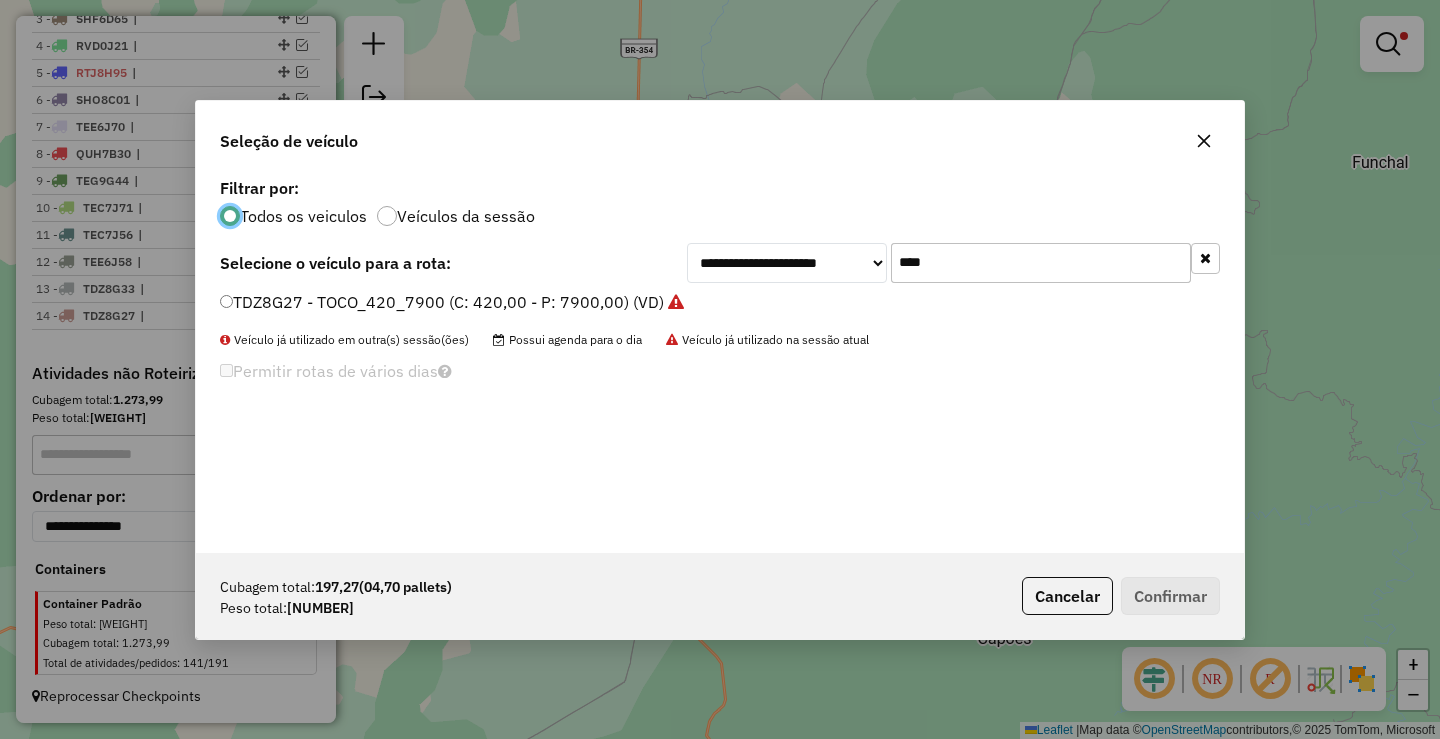 click on "****" 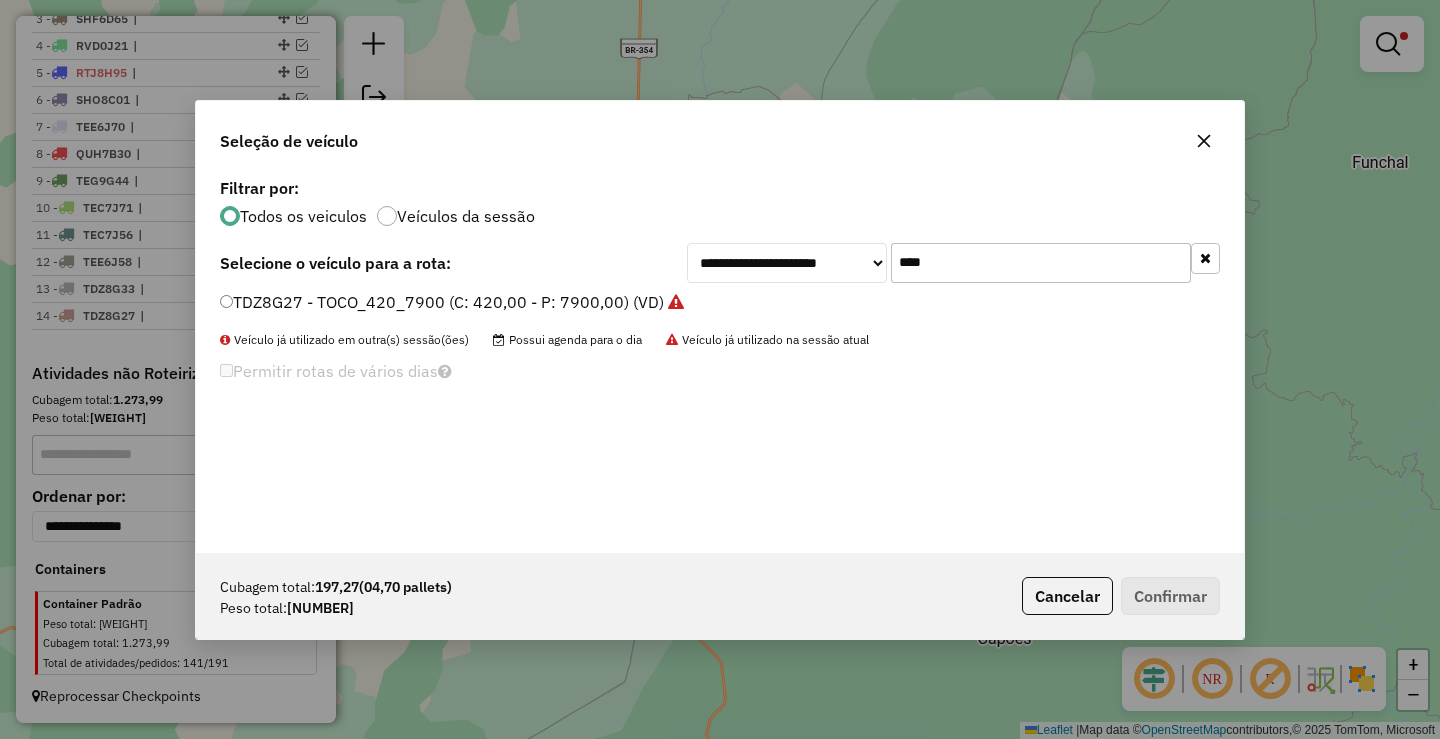 click on "****" 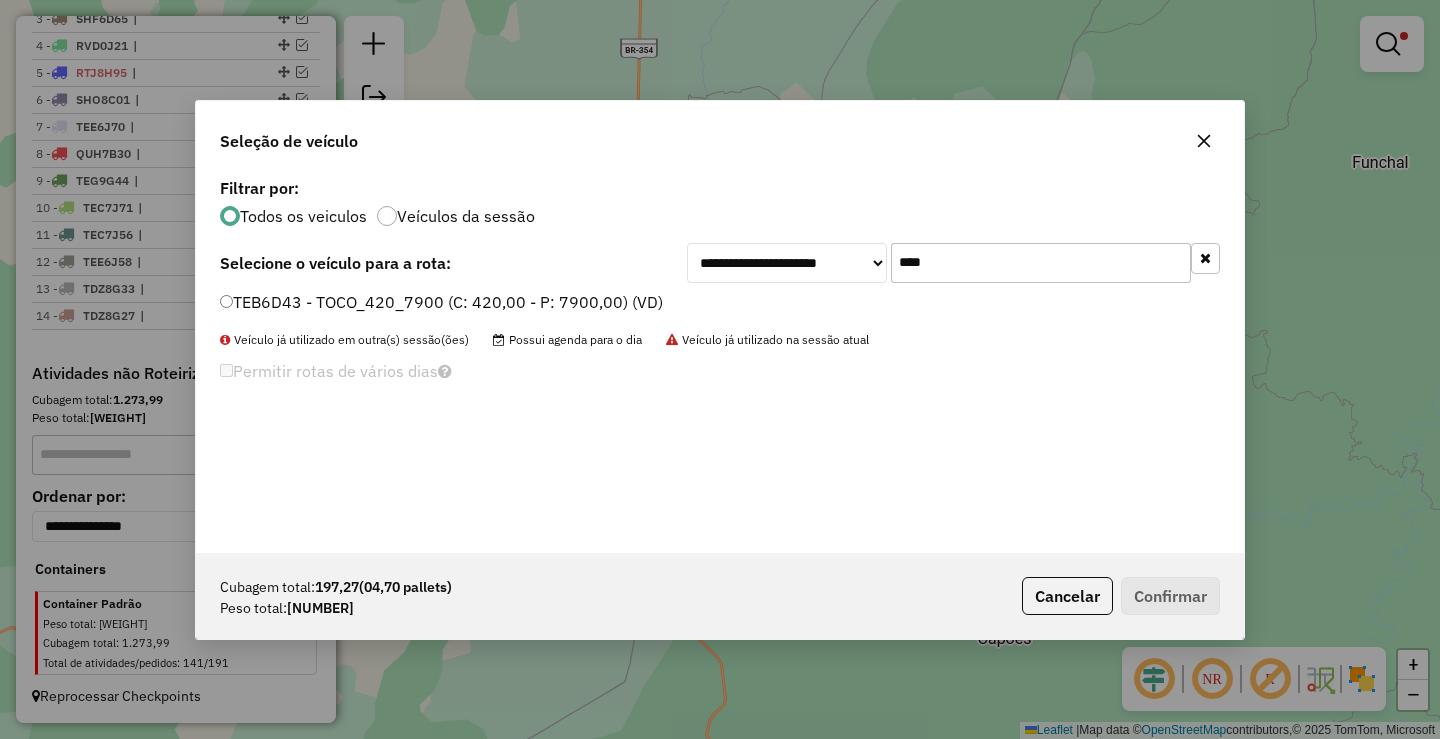 type on "****" 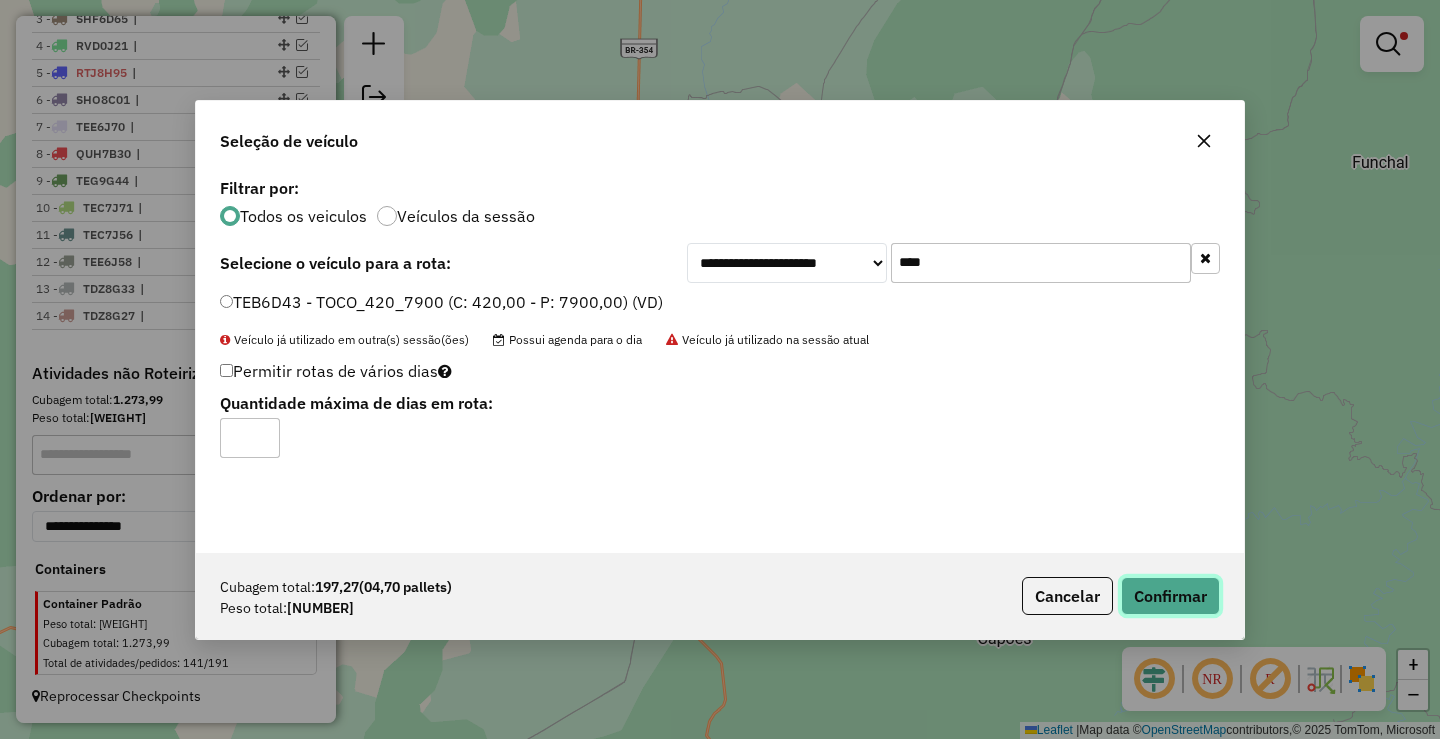 click on "Confirmar" 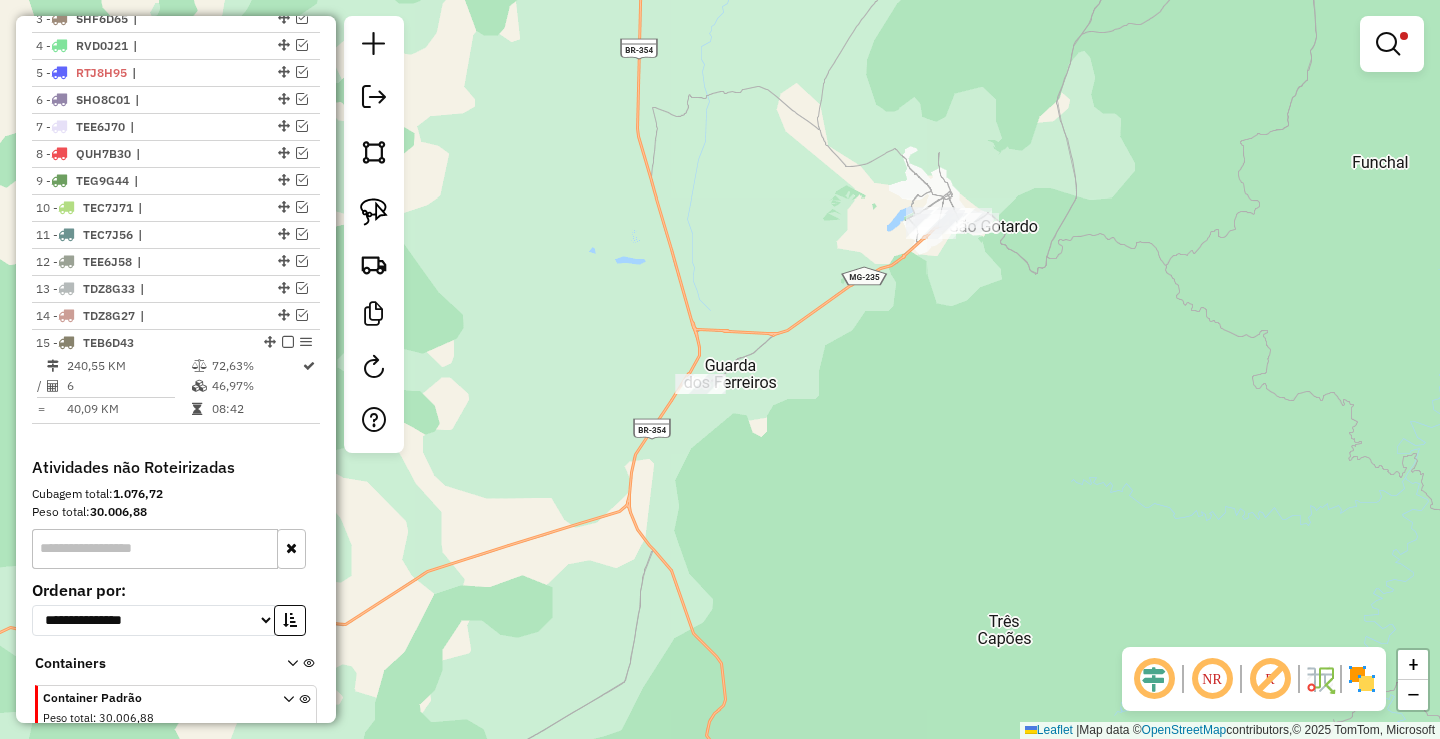 scroll, scrollTop: 908, scrollLeft: 0, axis: vertical 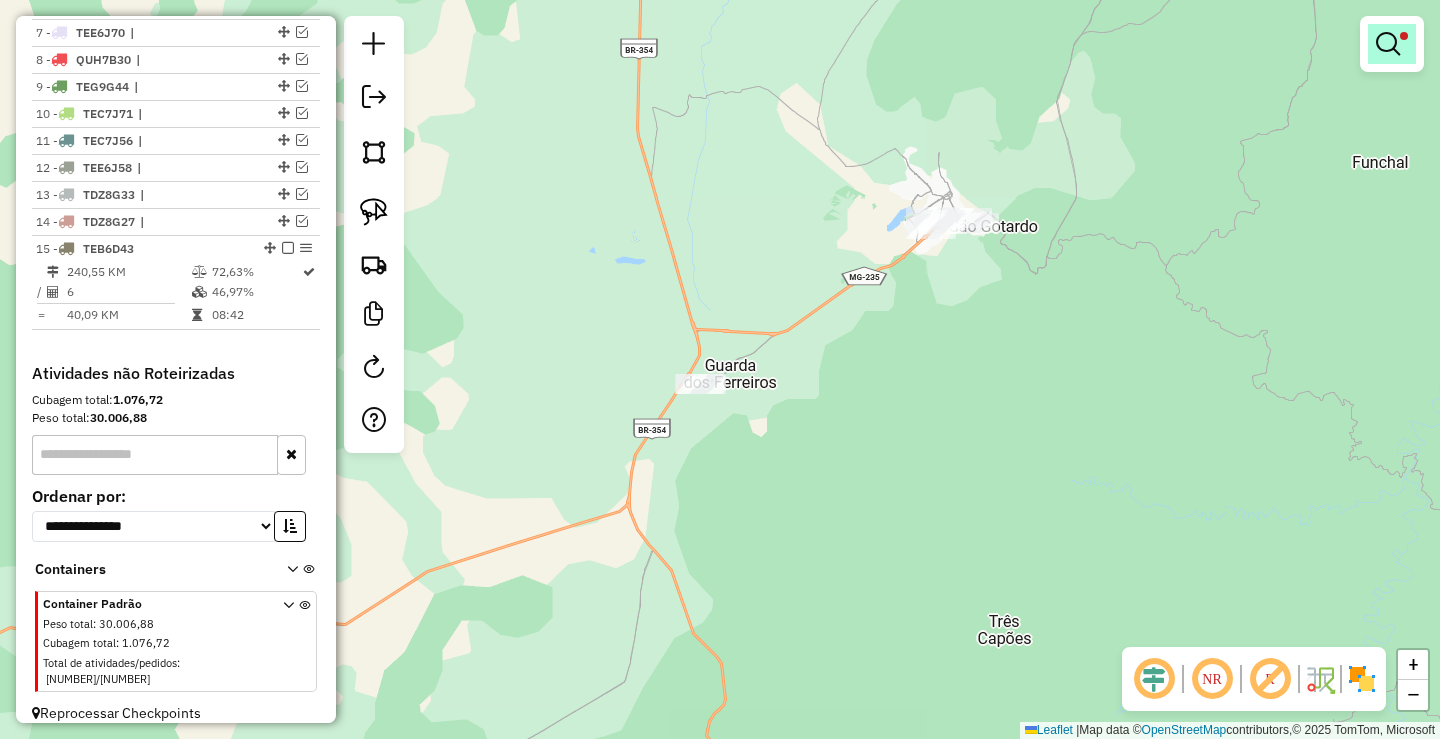 click at bounding box center (1388, 44) 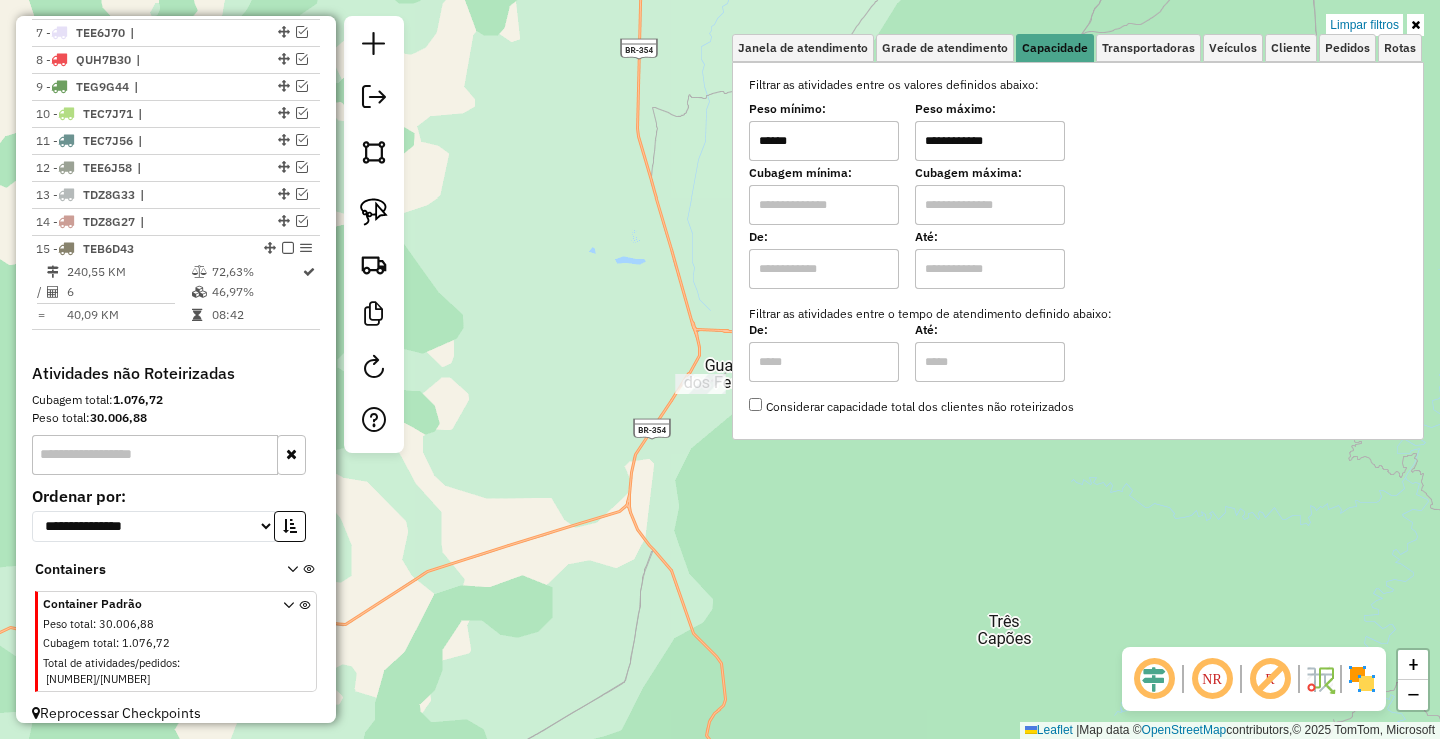 click on "Cubagem mínima:" at bounding box center (824, 173) 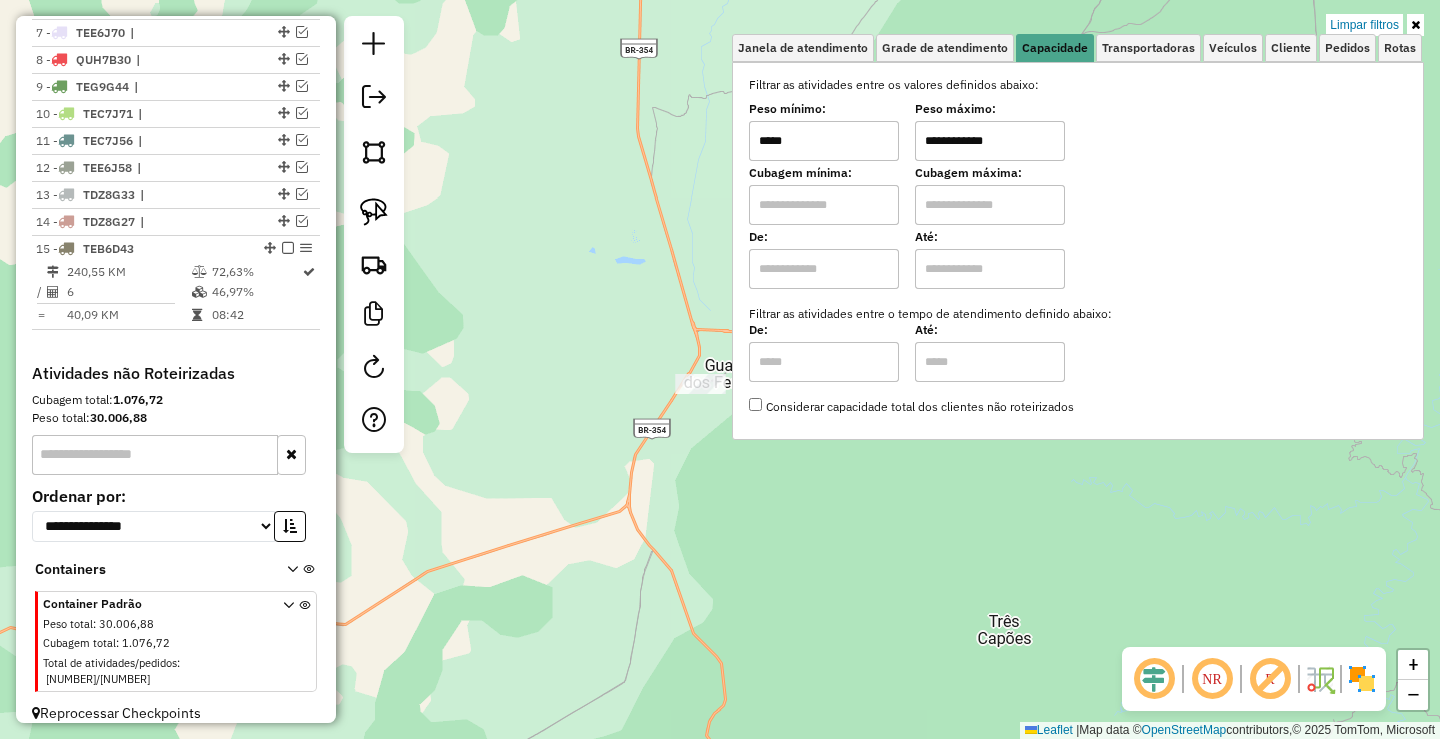 click on "**********" 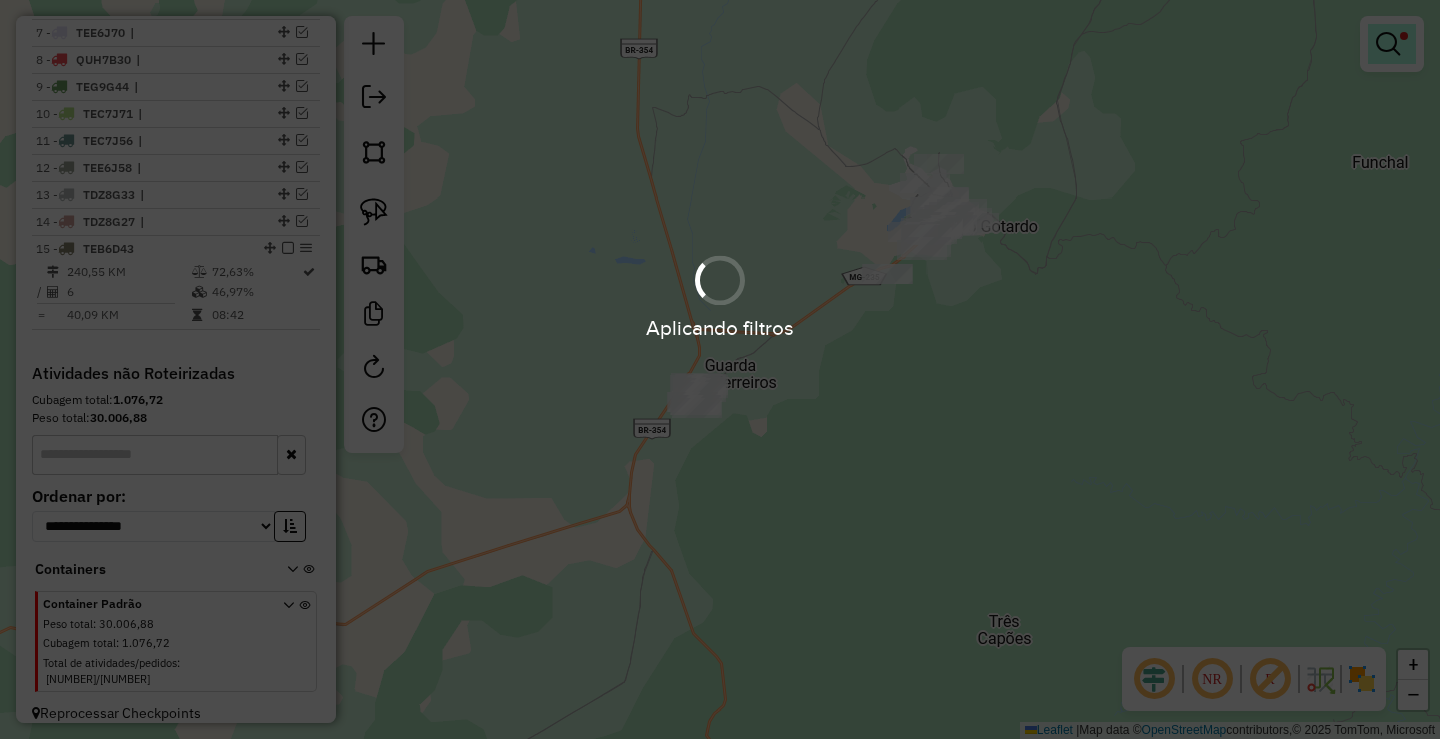 click at bounding box center [1388, 44] 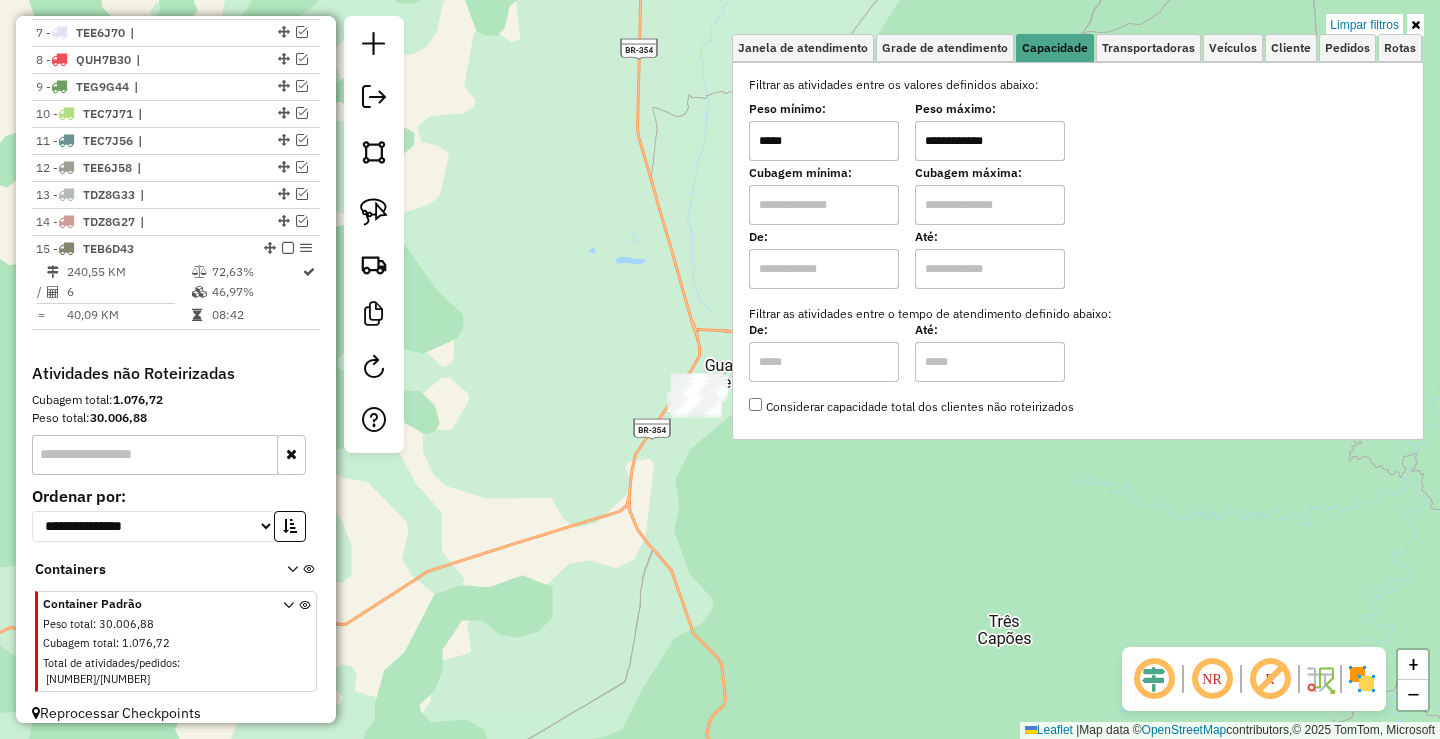 click on "*****" at bounding box center (824, 141) 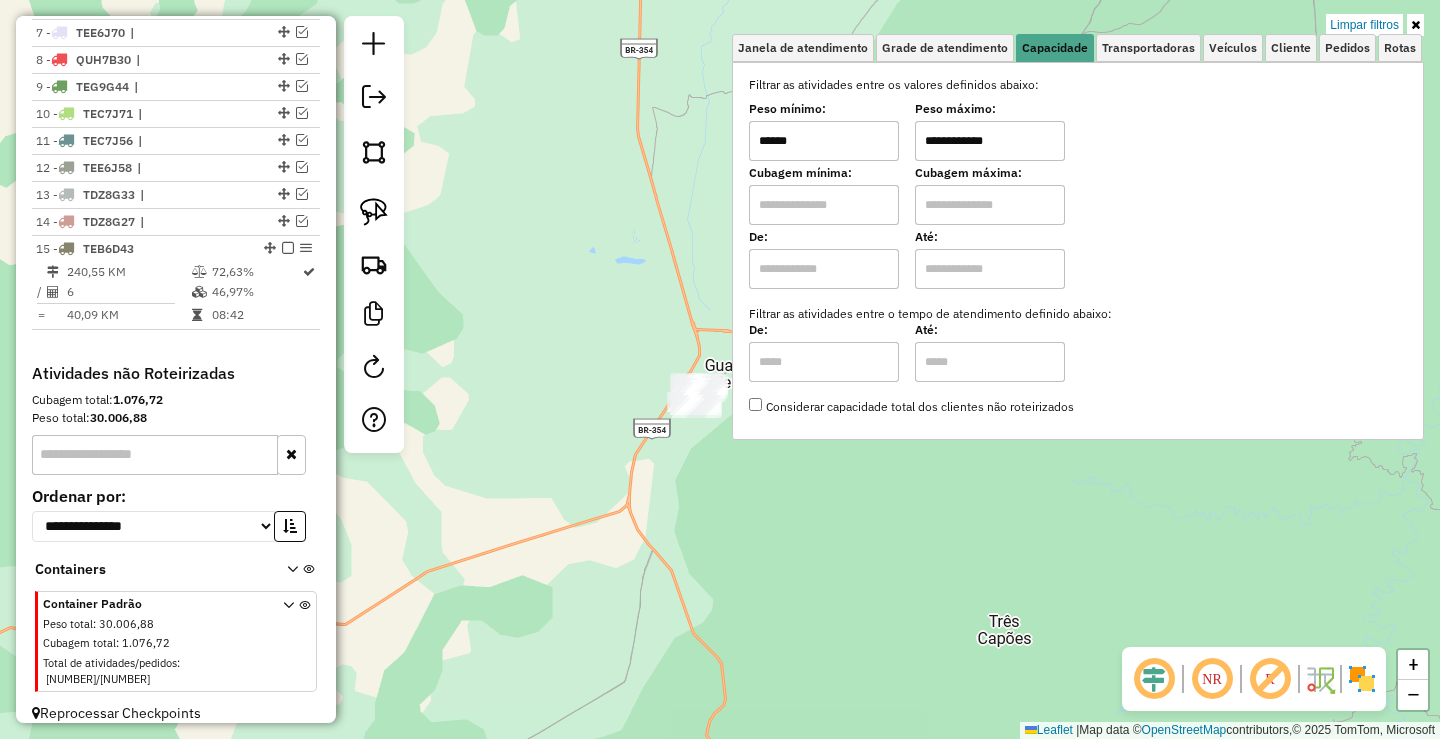 type on "******" 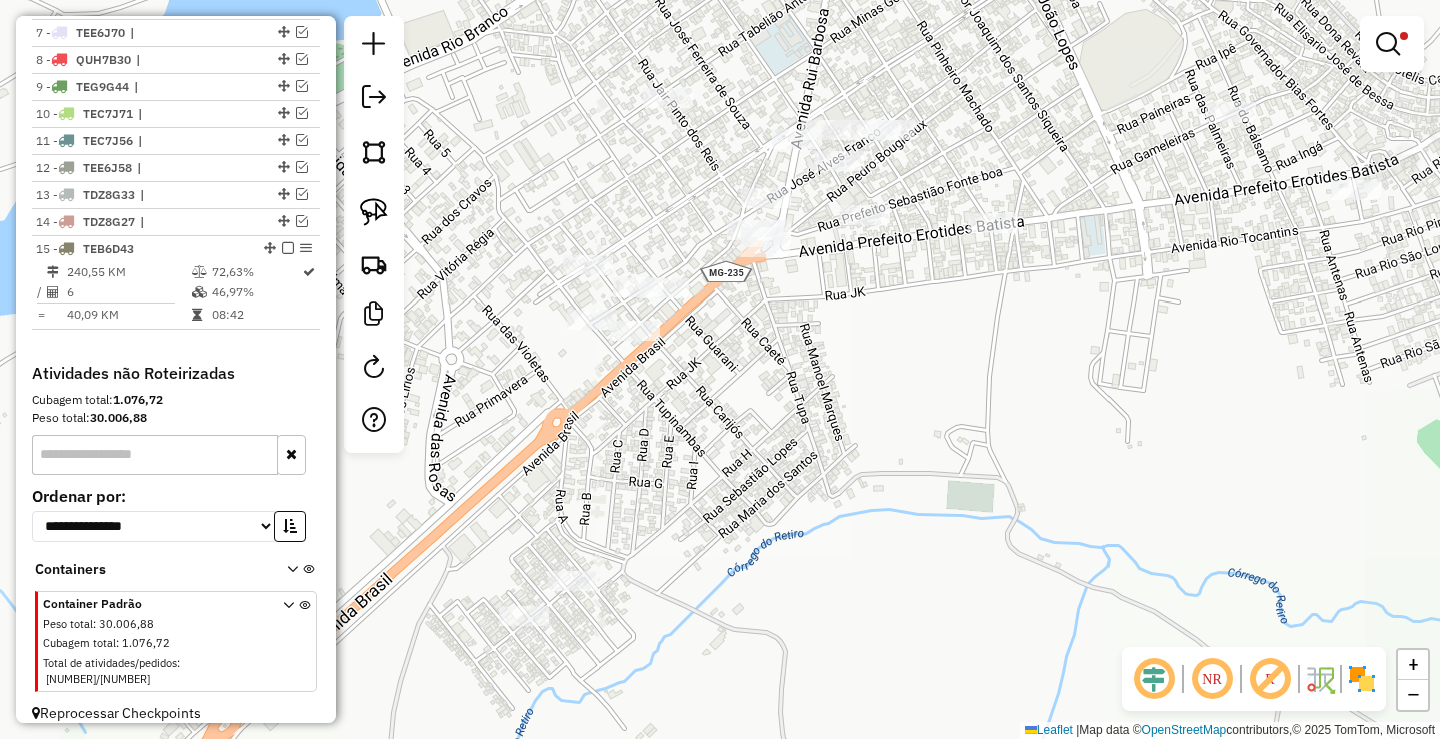 click on "**********" 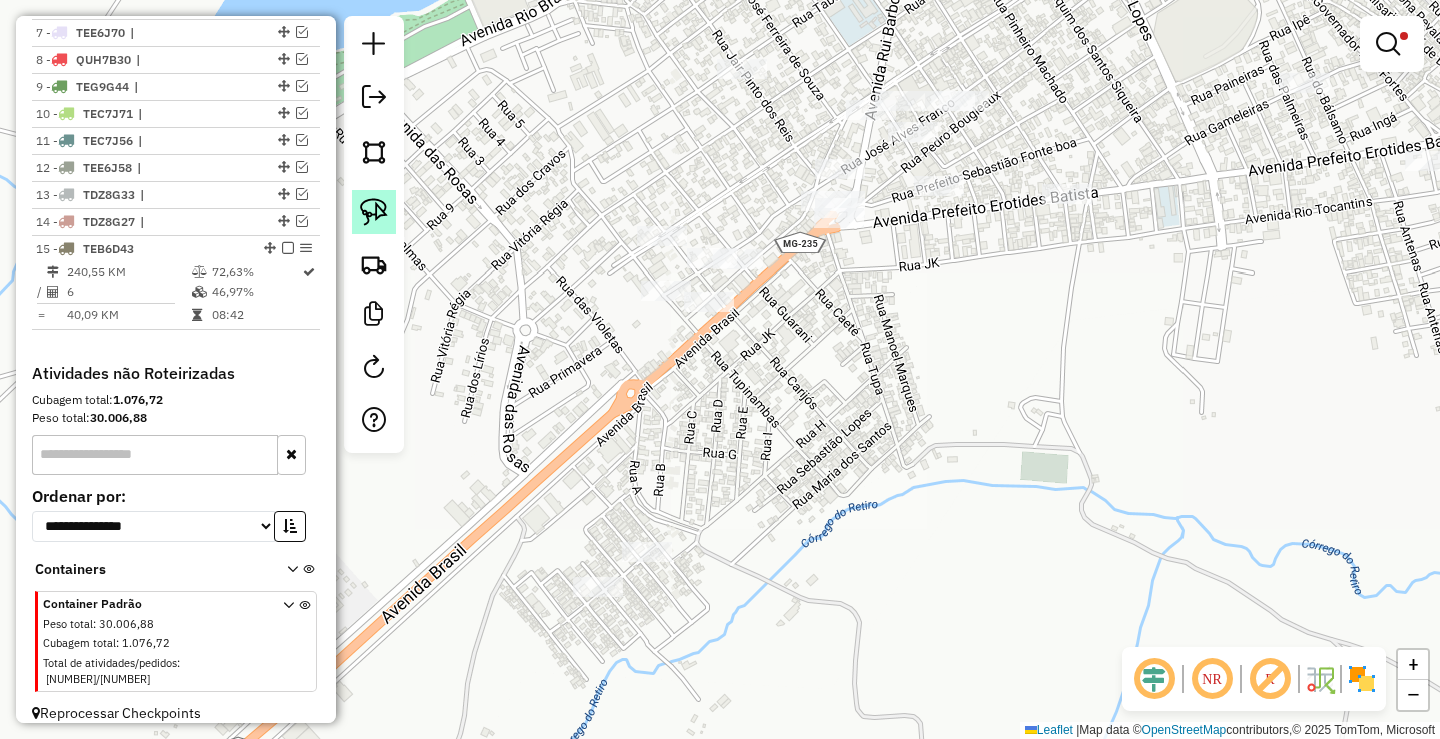 drag, startPoint x: 363, startPoint y: 207, endPoint x: 507, endPoint y: 223, distance: 144.88617 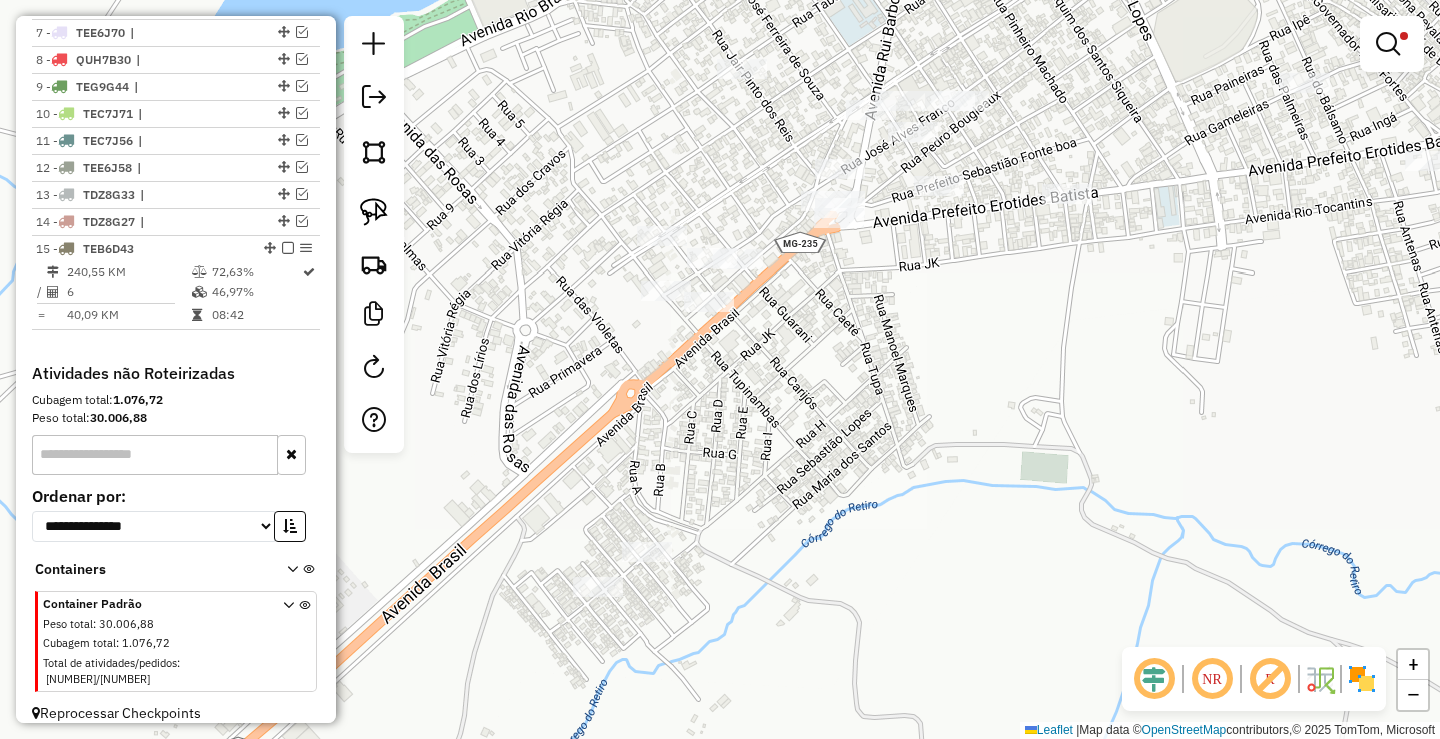 click 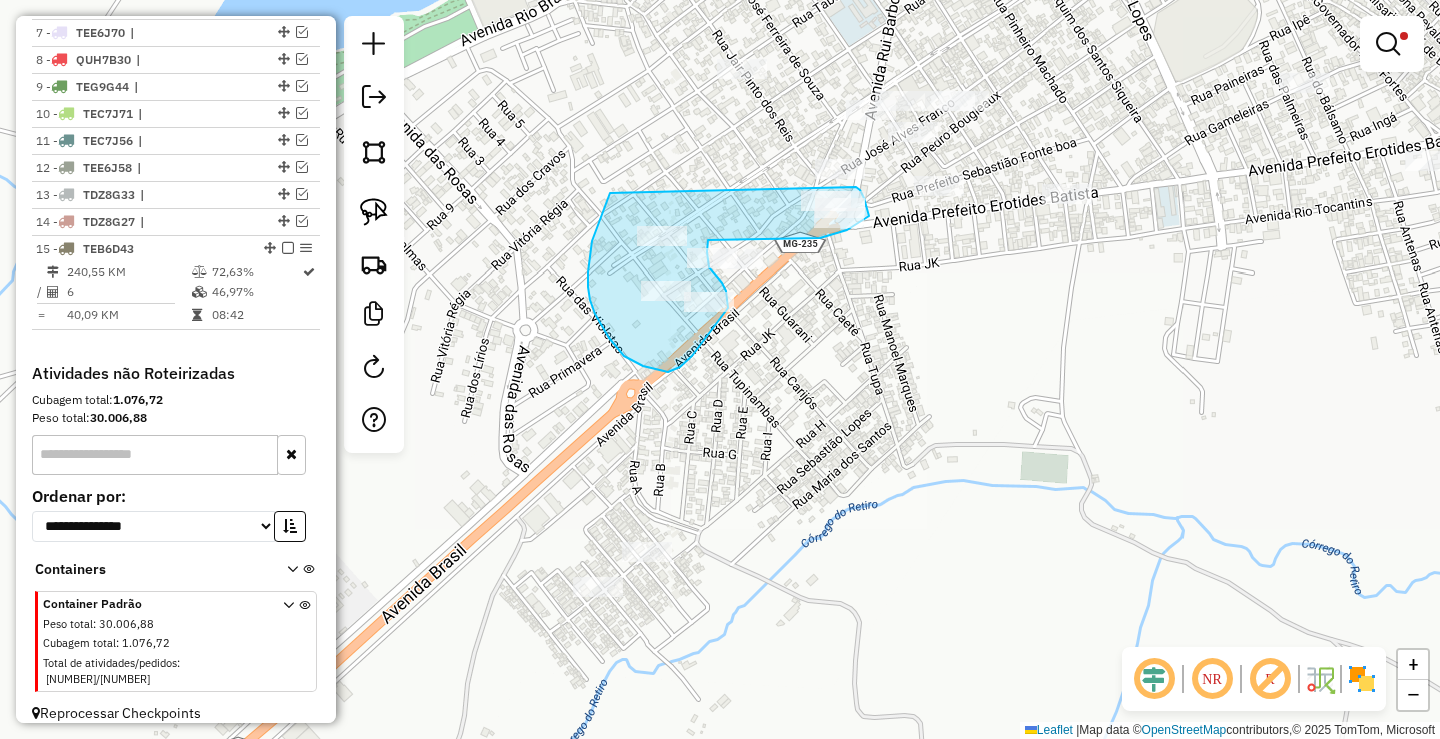 drag, startPoint x: 610, startPoint y: 193, endPoint x: 853, endPoint y: 187, distance: 243.07407 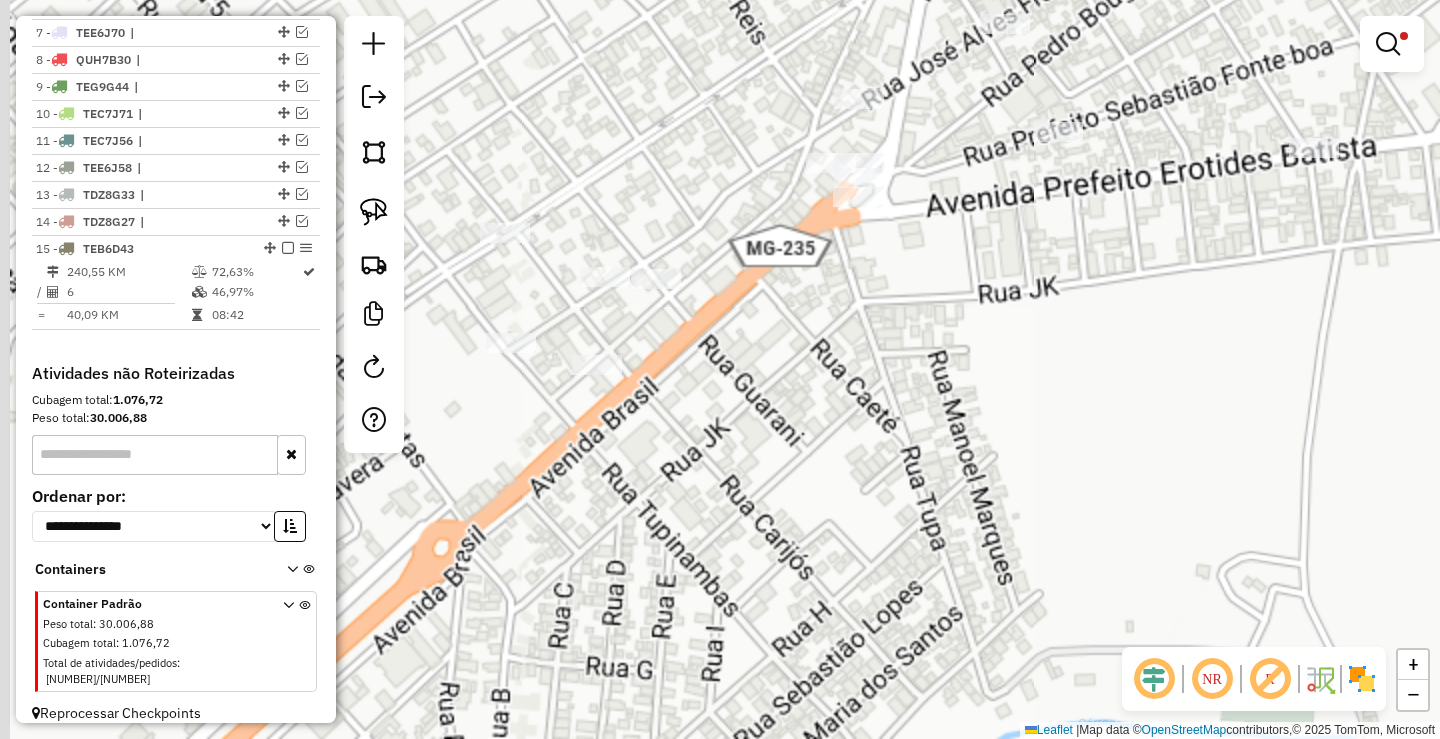 drag, startPoint x: 755, startPoint y: 306, endPoint x: 909, endPoint y: 331, distance: 156.01602 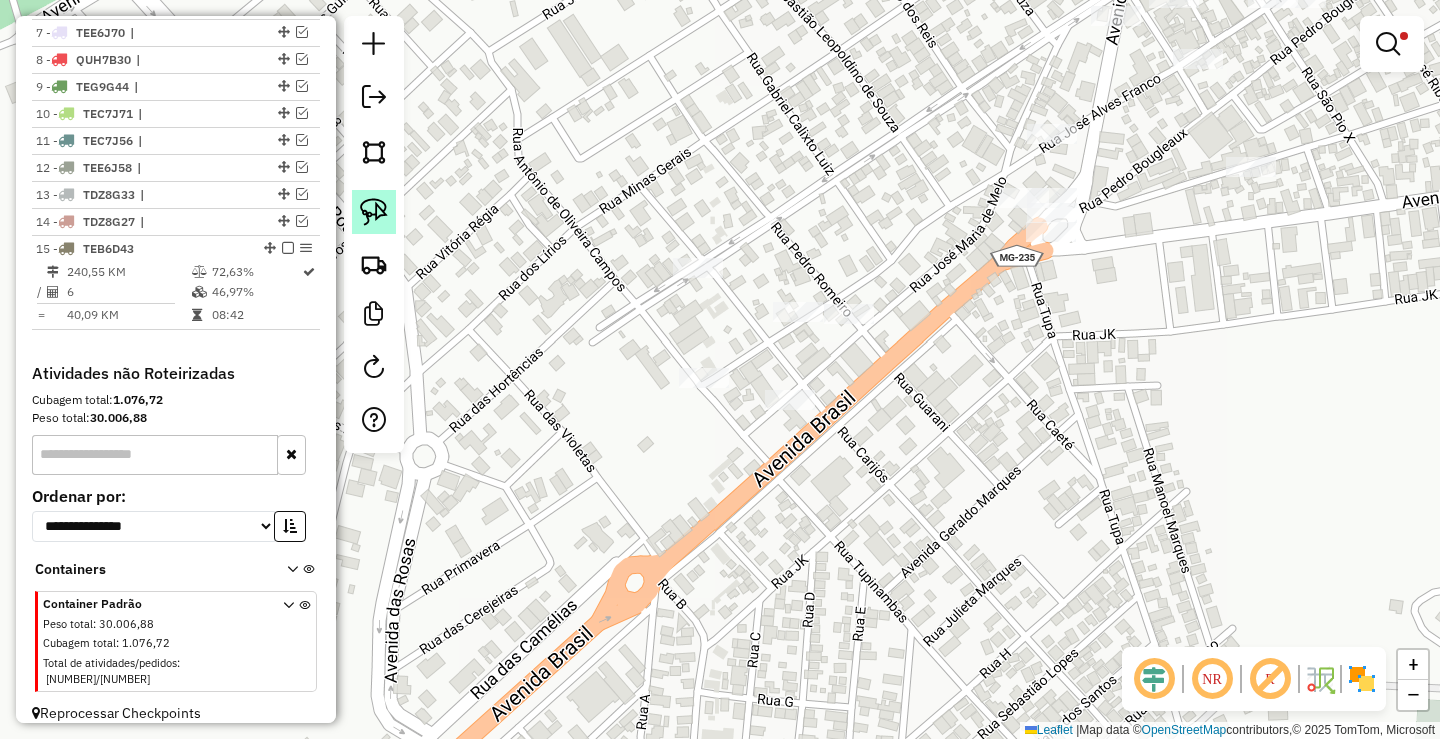 click 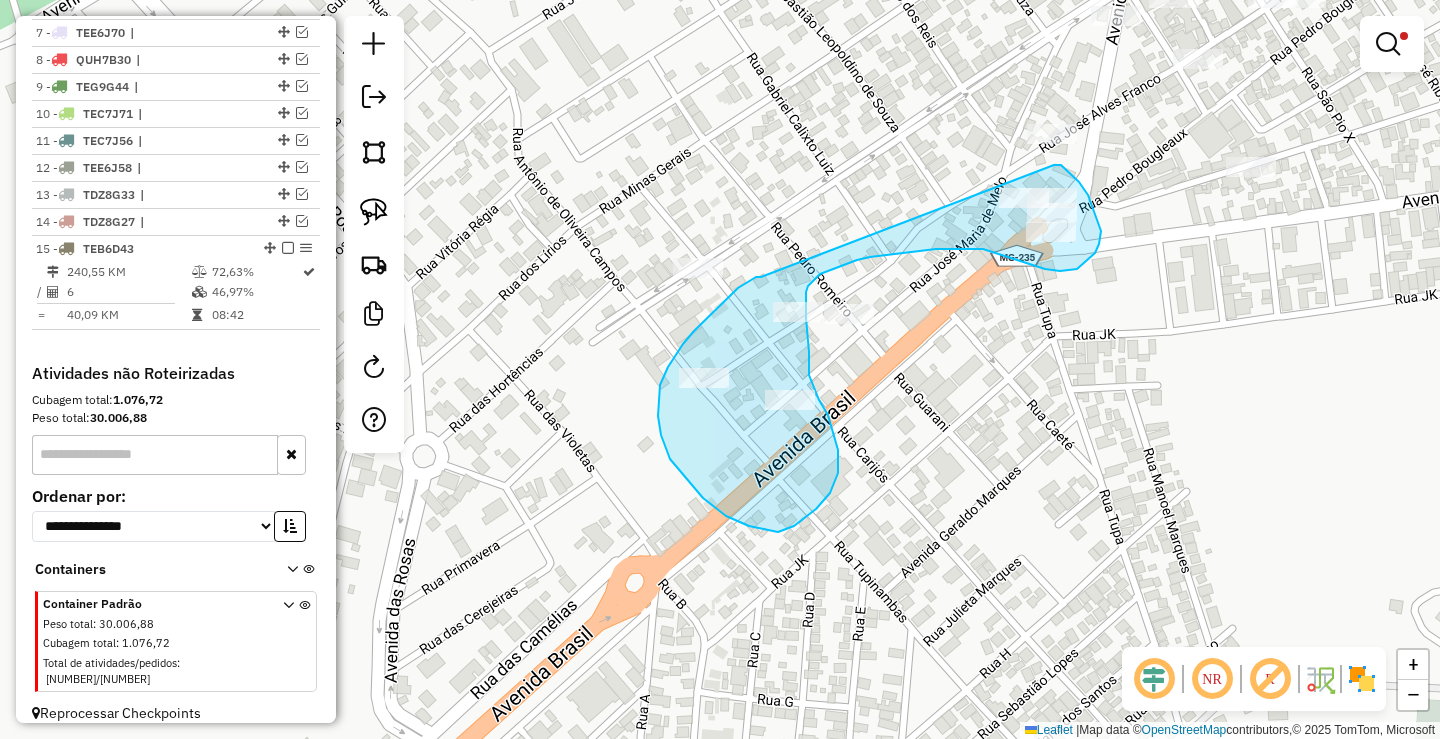 drag, startPoint x: 707, startPoint y: 318, endPoint x: 1031, endPoint y: 168, distance: 357.0378 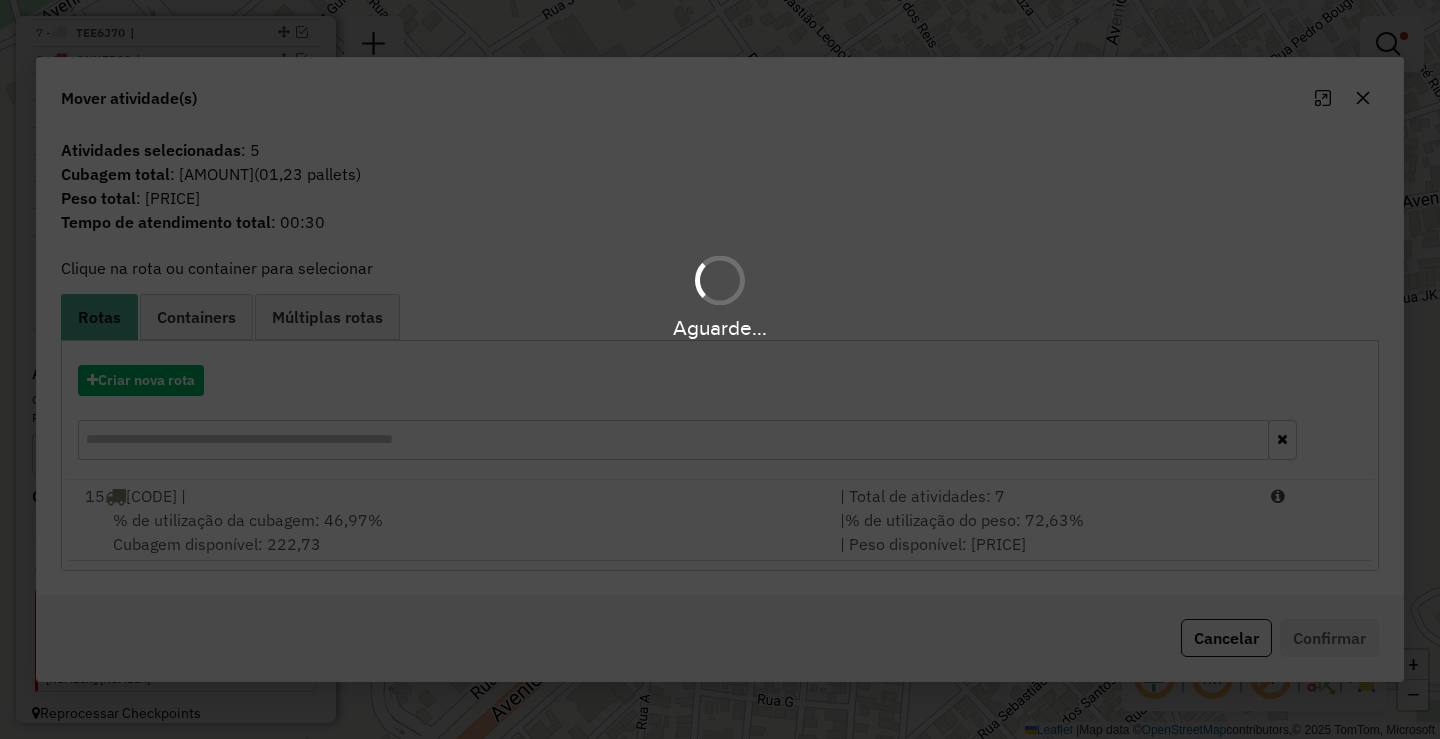 click on "Aguarde..." at bounding box center [720, 369] 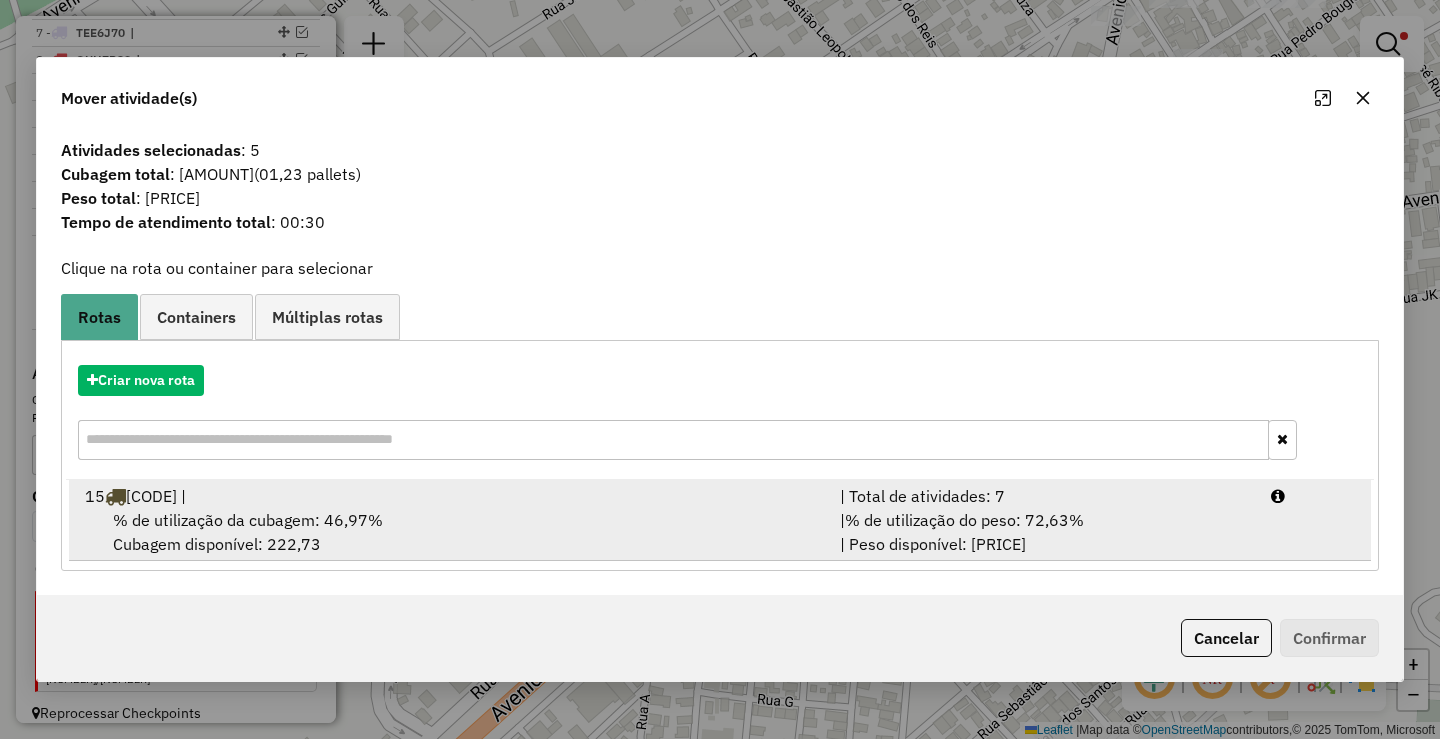 click on "| % de utilização do peso: [NUMBER]% | Peso disponível: [NUMBER]" at bounding box center [1043, 532] 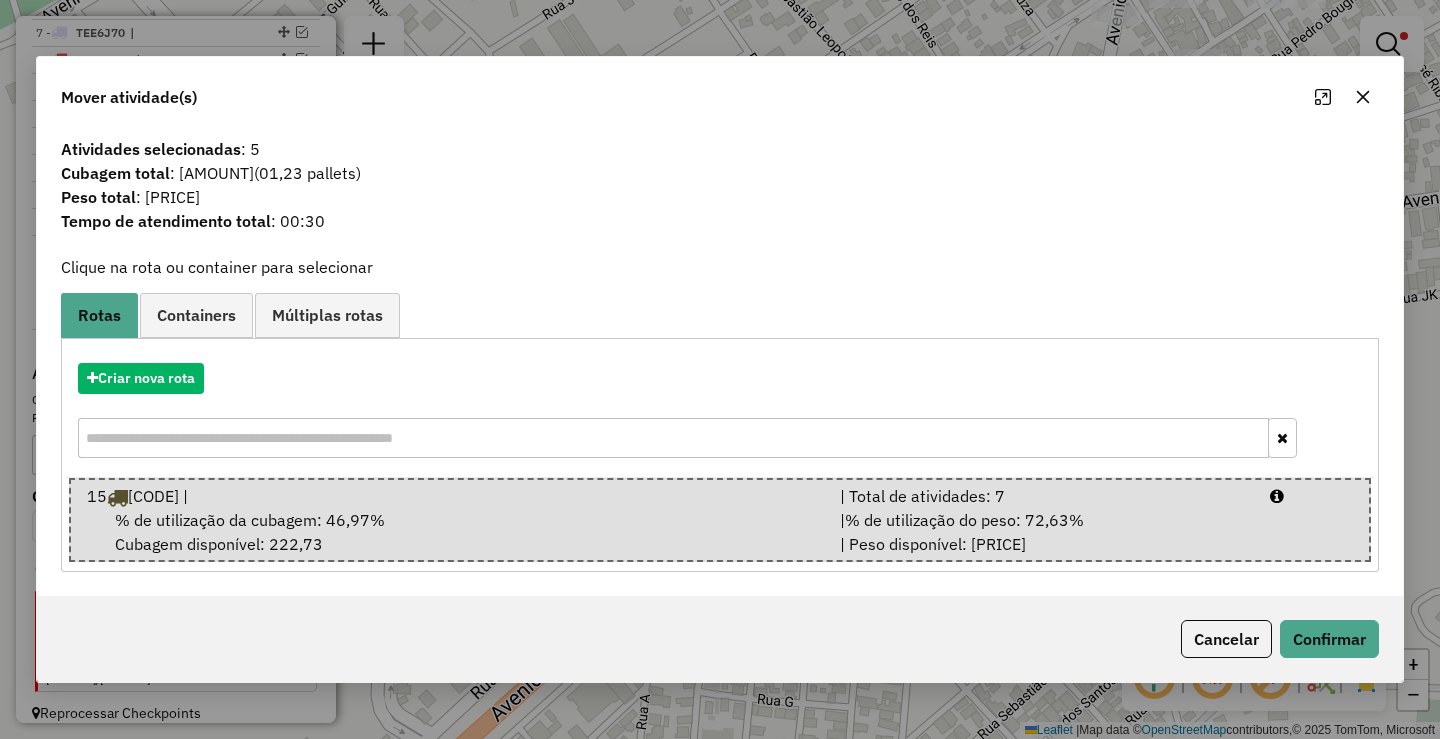 click on "Cancelar   Confirmar" 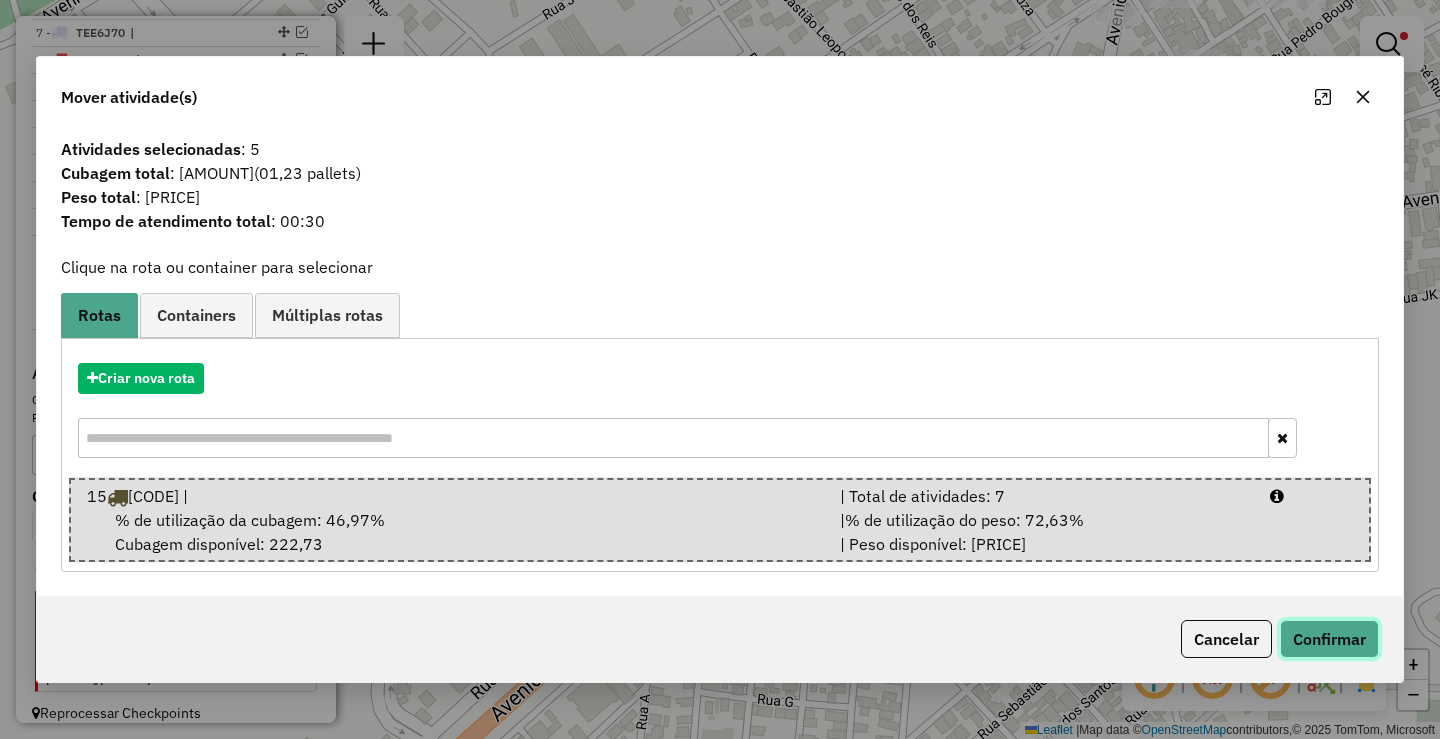 click on "Confirmar" 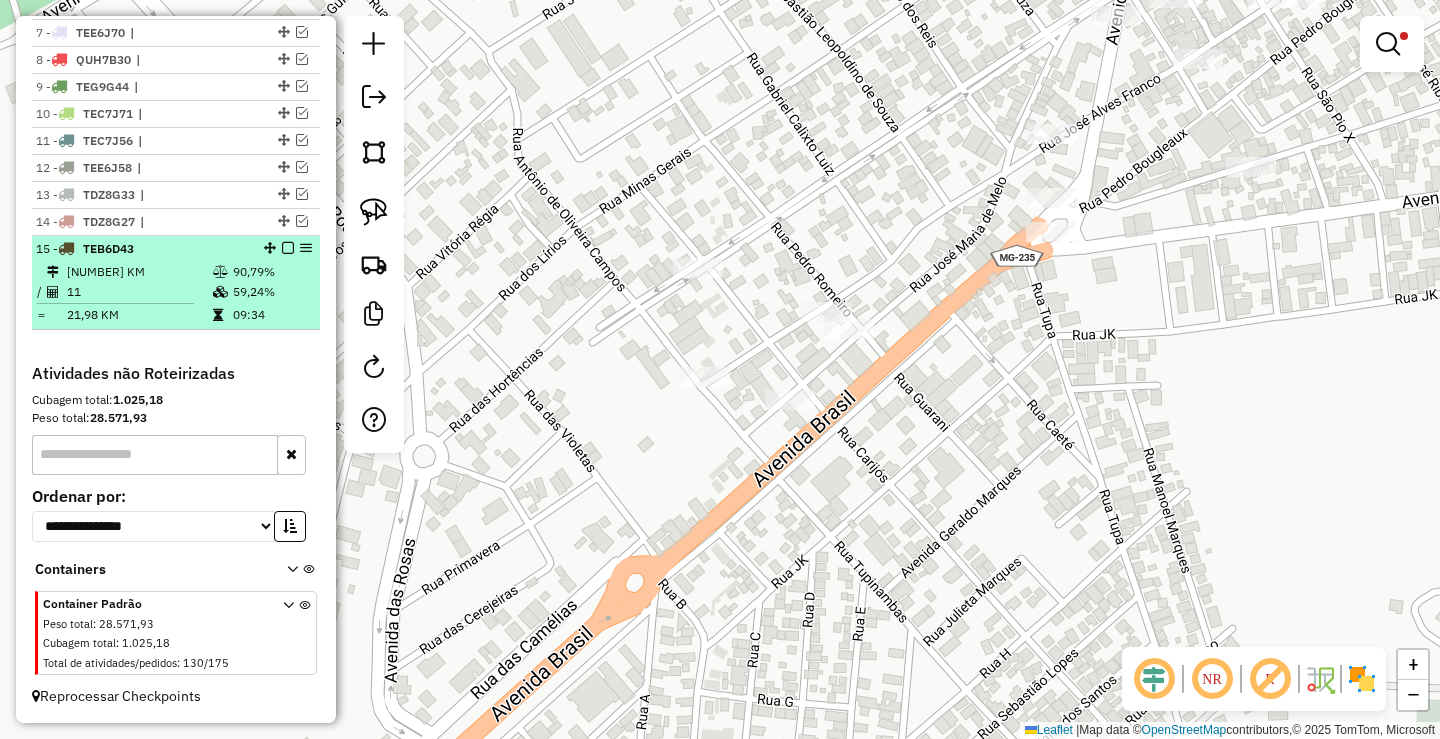 select on "**********" 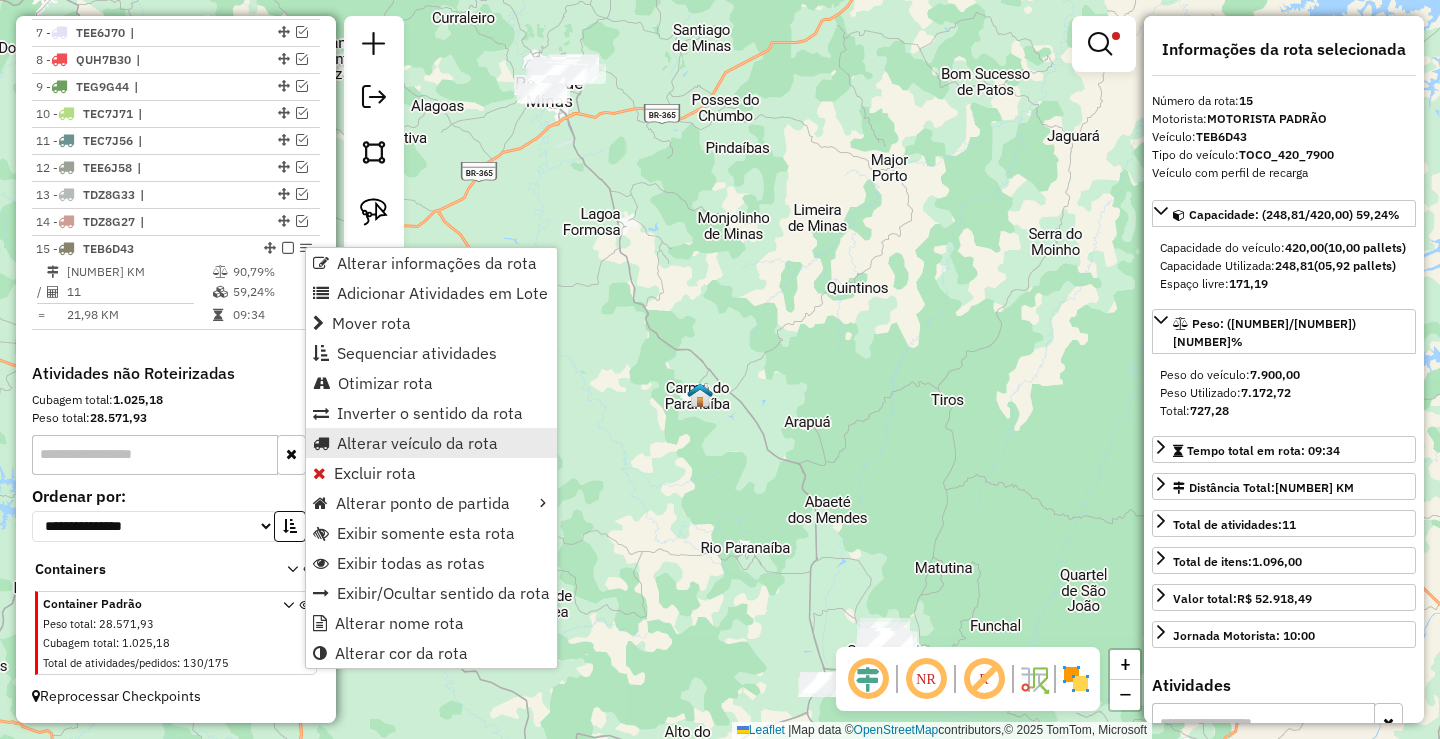 click on "Alterar veículo da rota" at bounding box center (417, 443) 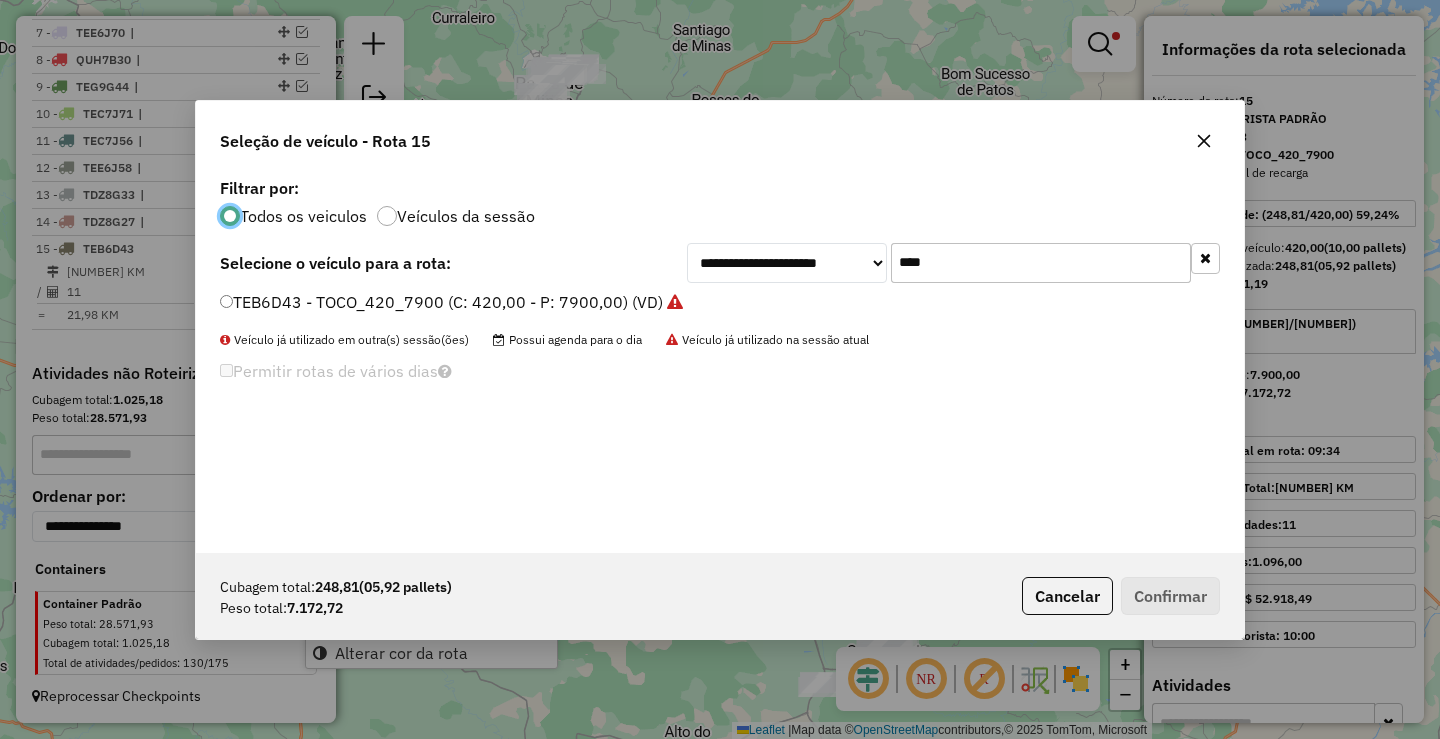 scroll, scrollTop: 11, scrollLeft: 6, axis: both 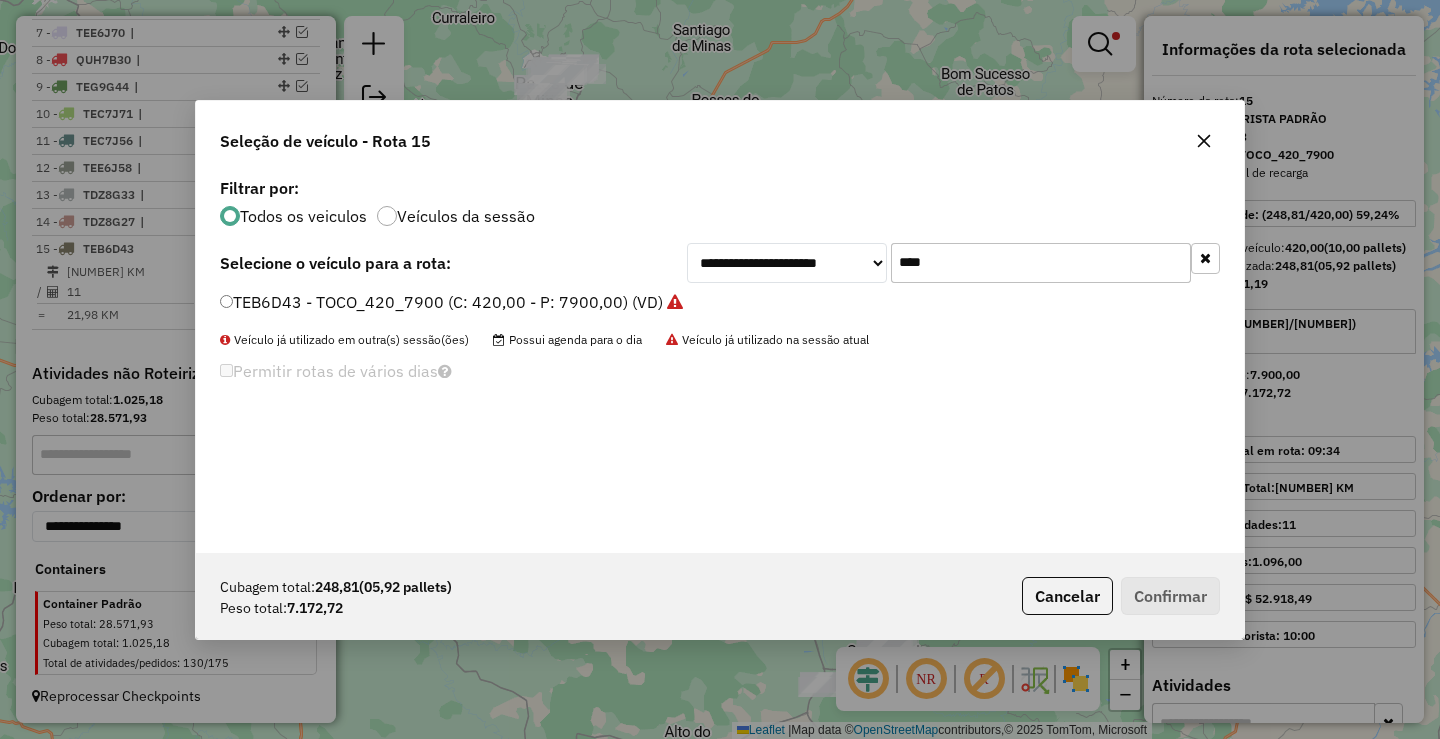 click on "****" 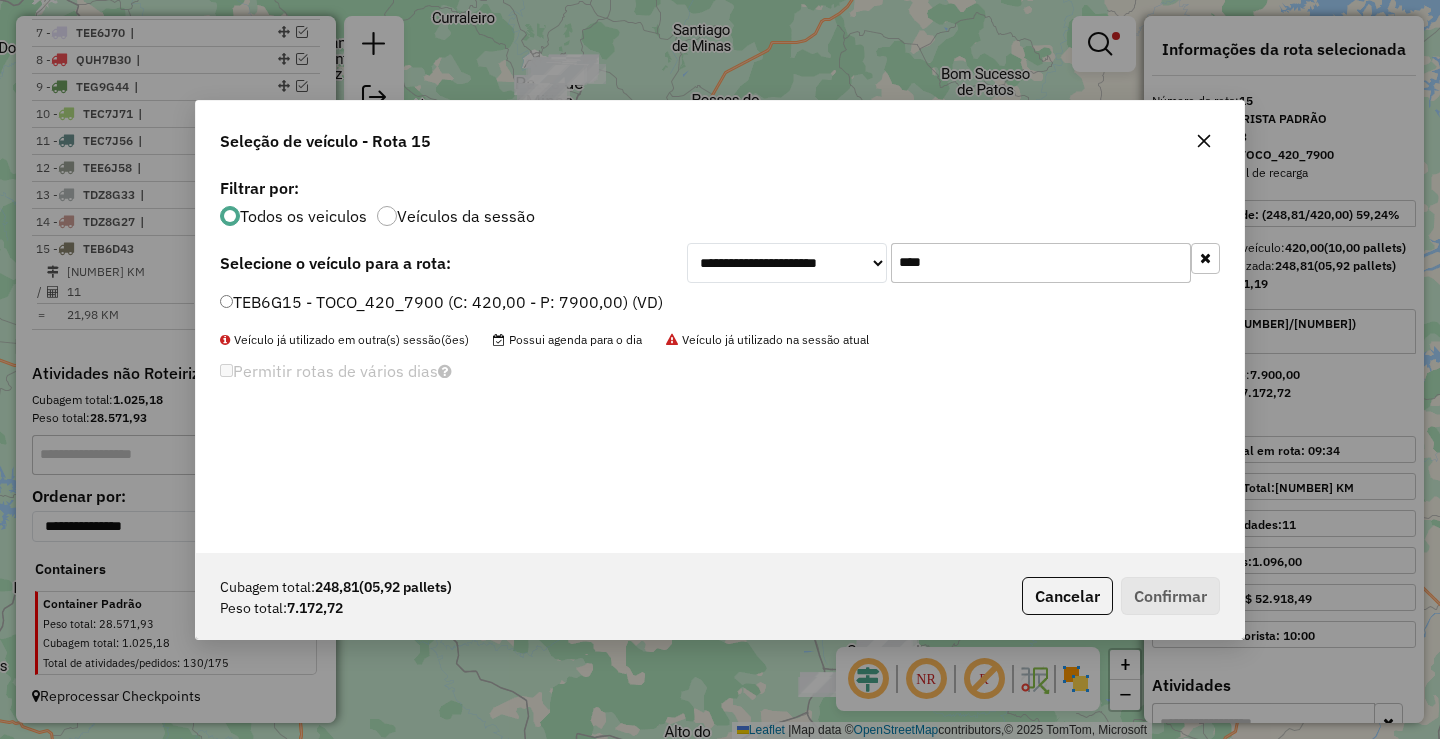 type on "****" 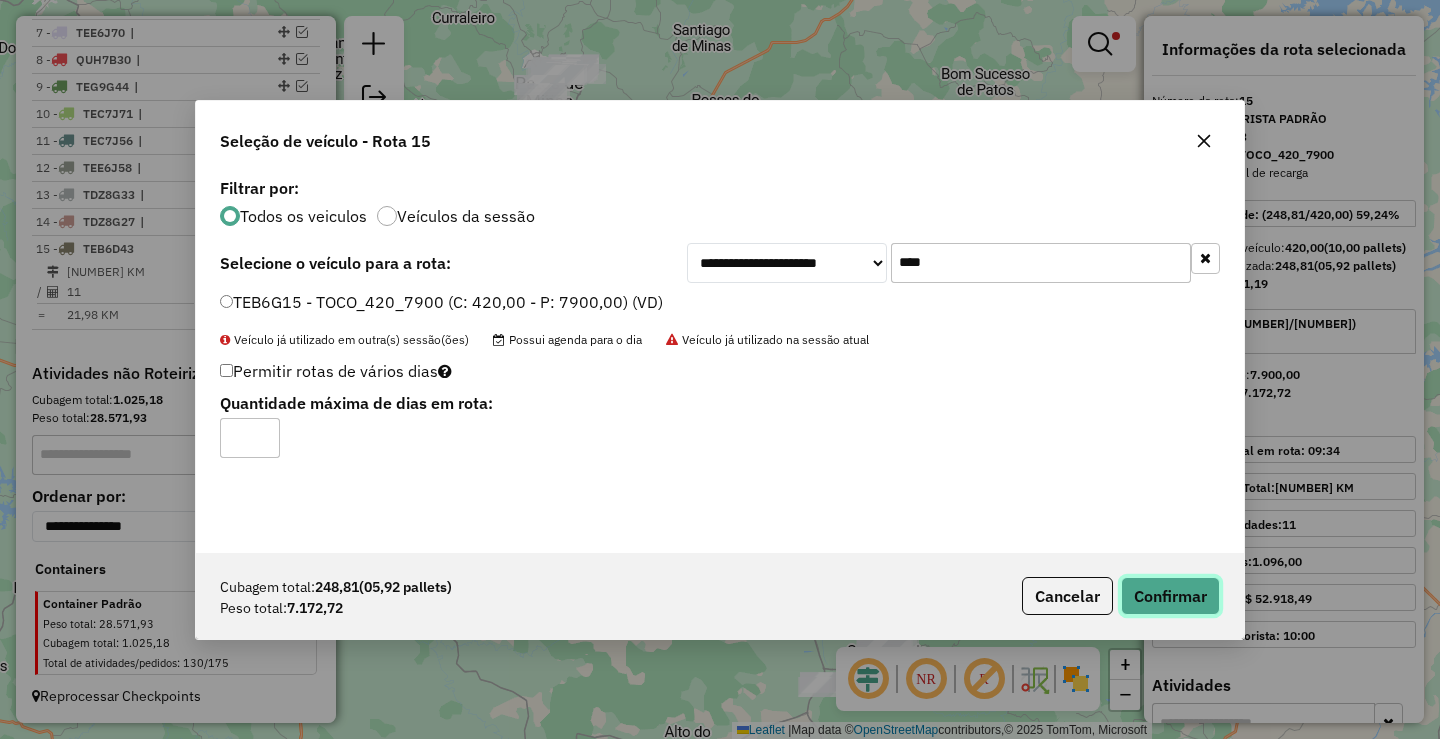 click on "Confirmar" 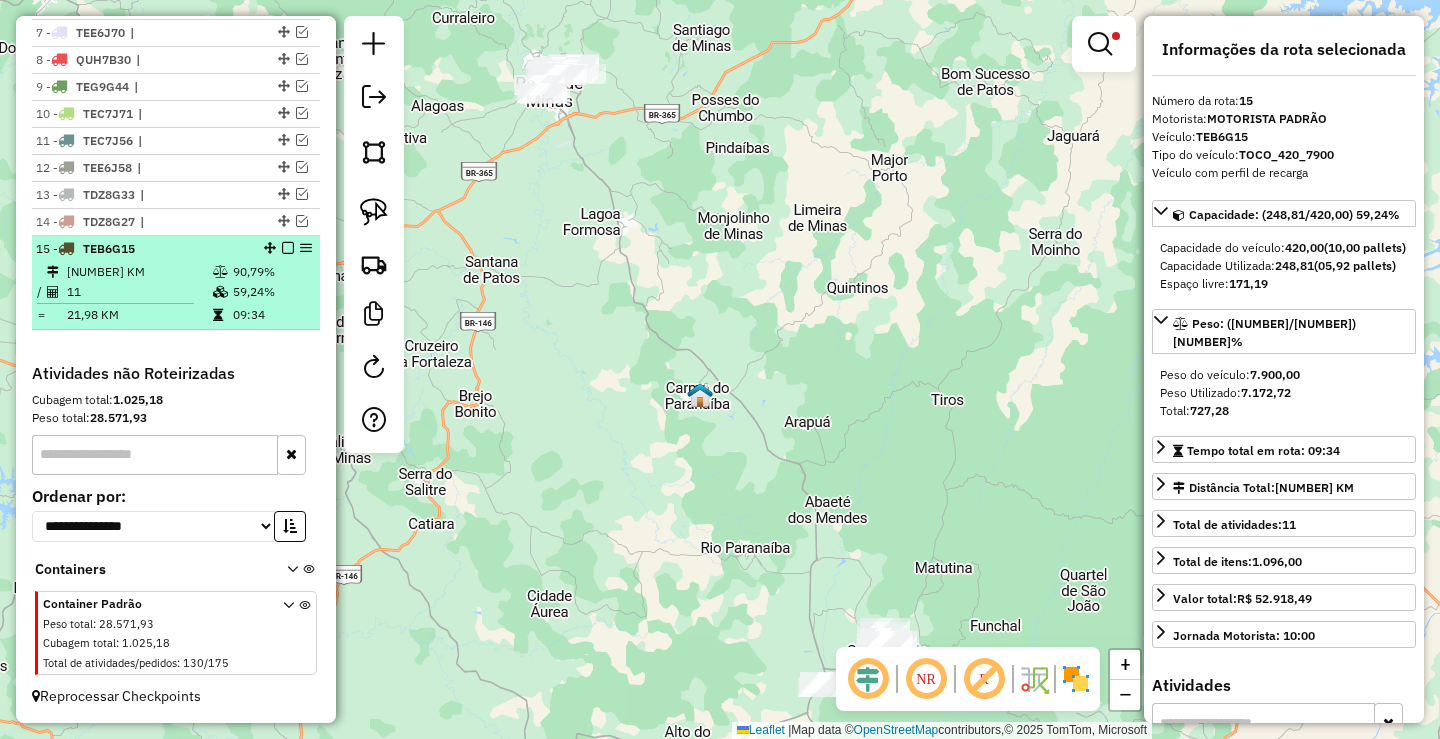 click on "59,24%" at bounding box center (272, 292) 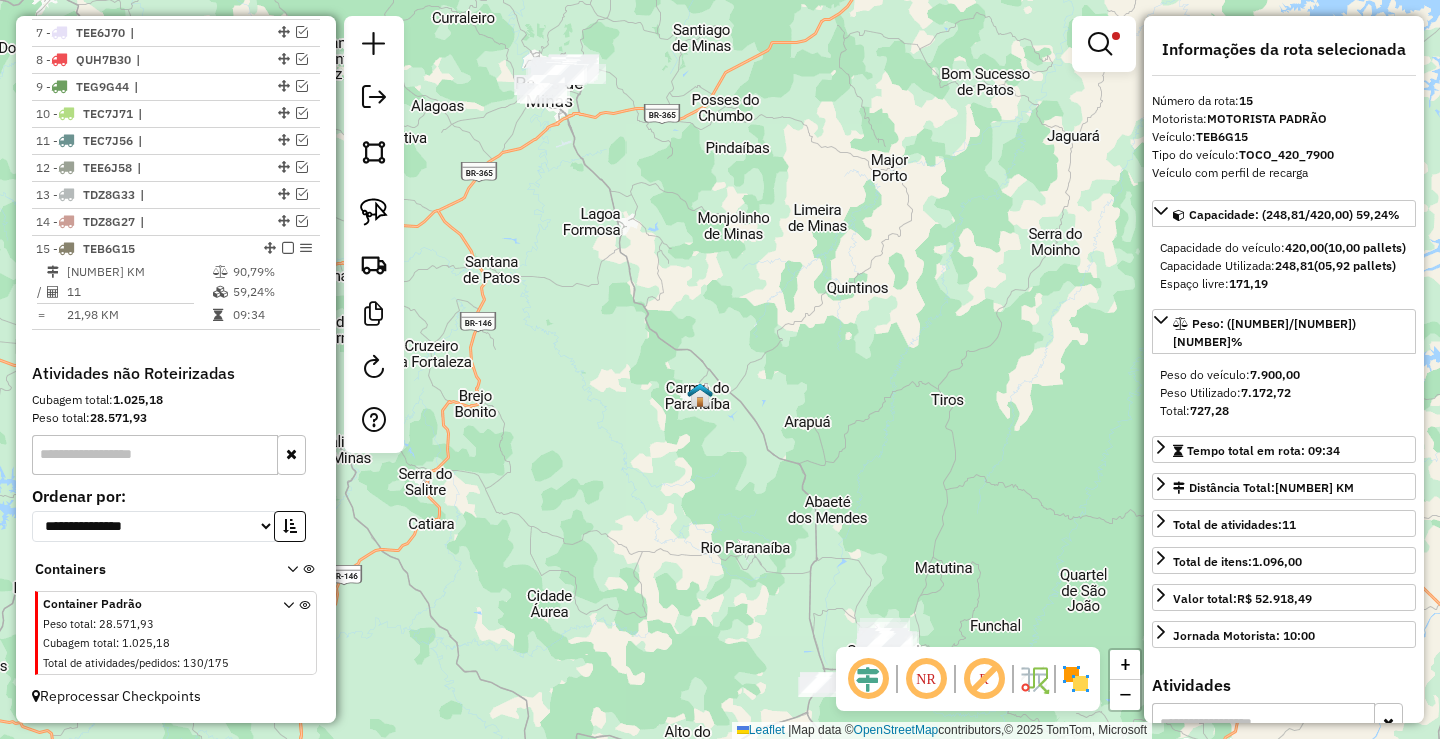 drag, startPoint x: 664, startPoint y: 435, endPoint x: 648, endPoint y: 281, distance: 154.82893 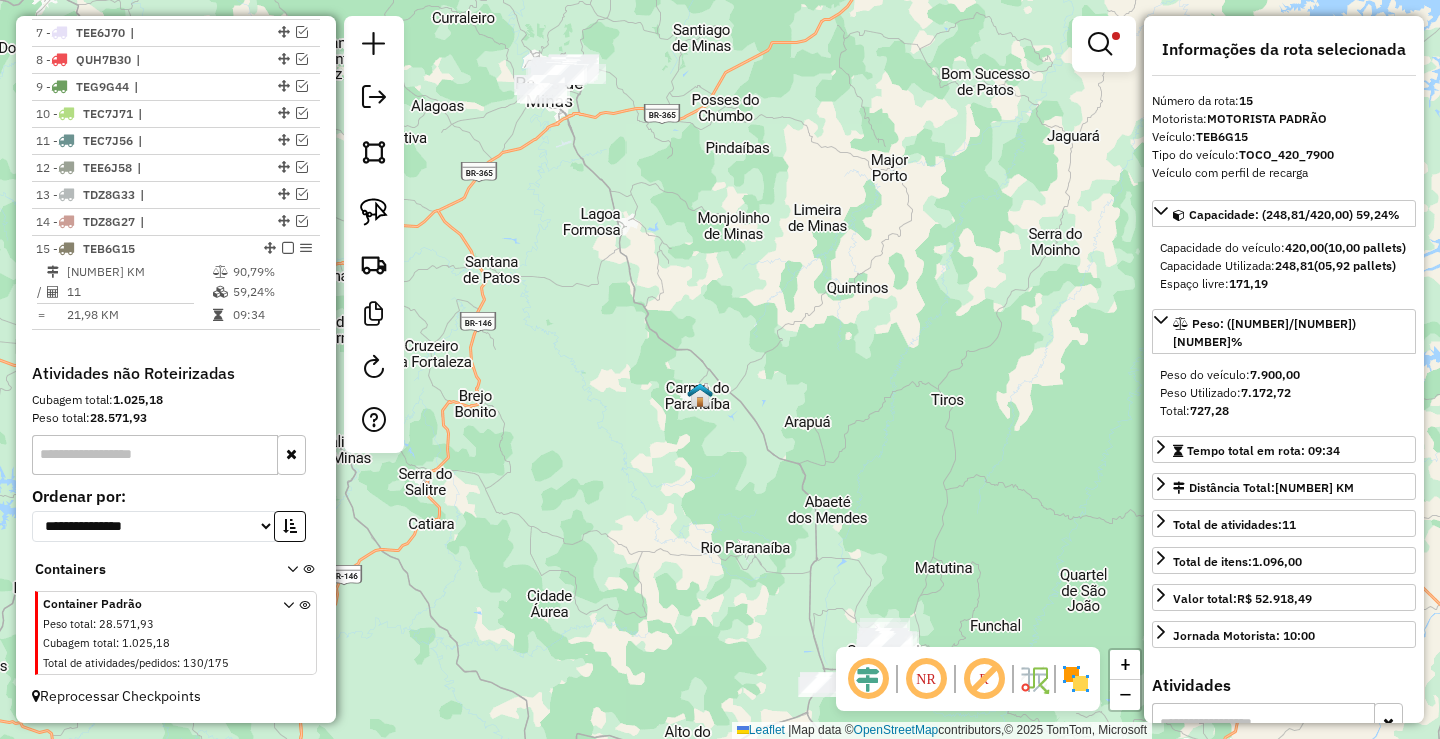 click on "**********" 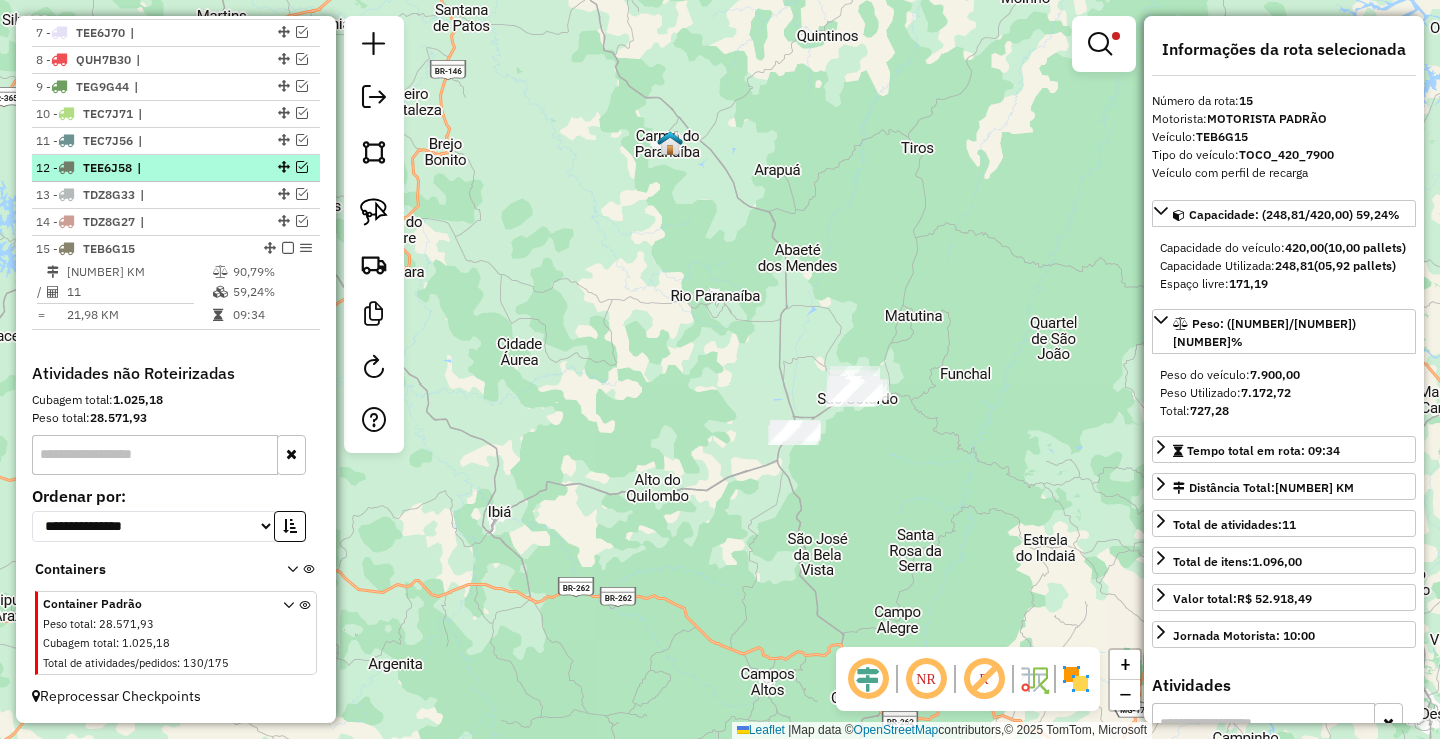 click at bounding box center (288, 248) 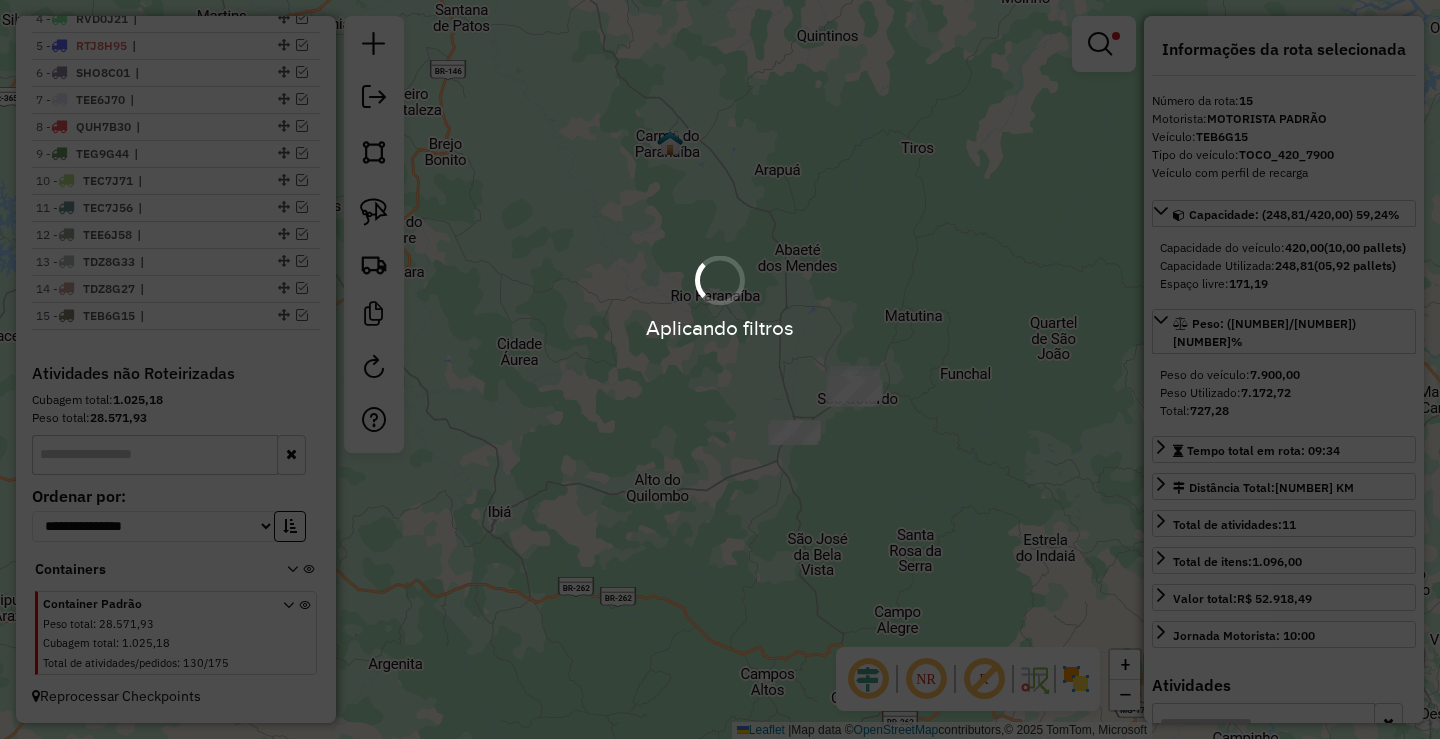 scroll, scrollTop: 841, scrollLeft: 0, axis: vertical 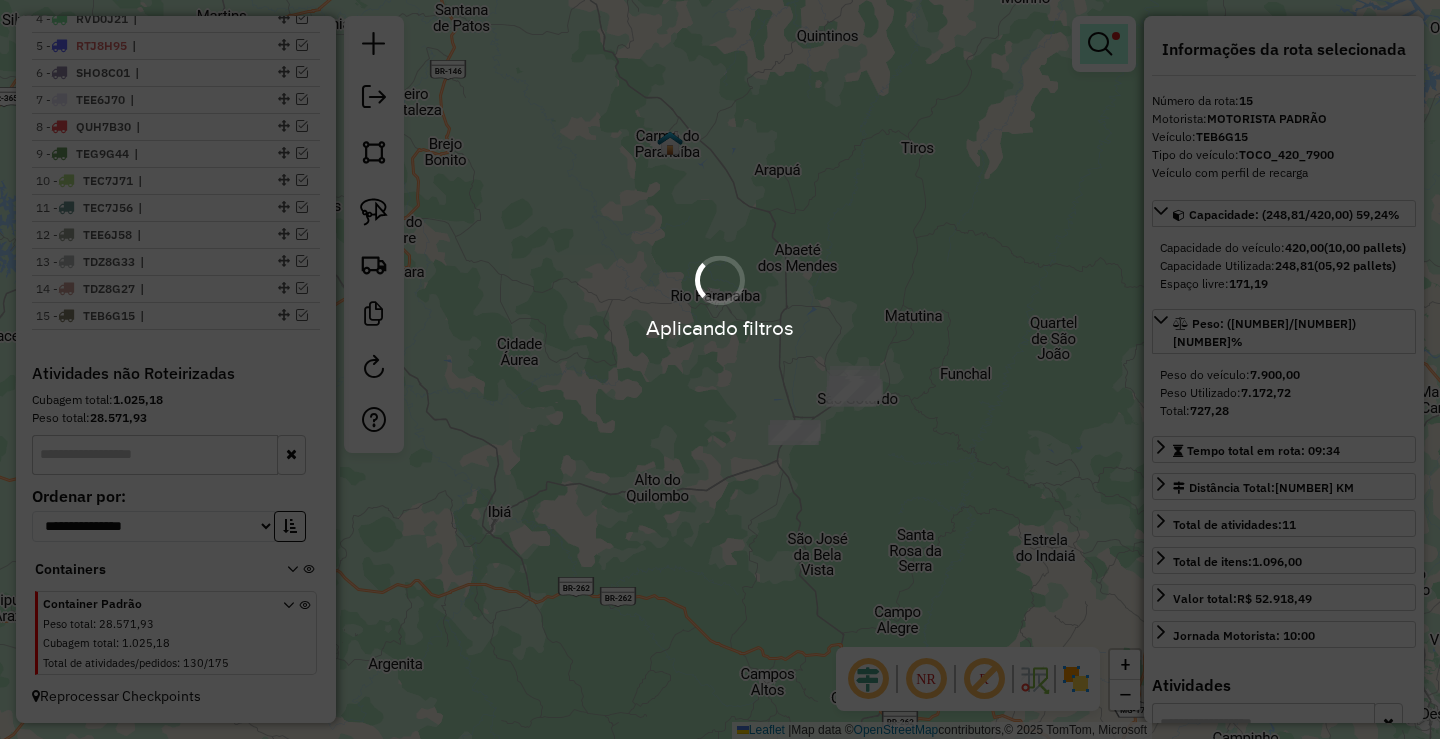 click at bounding box center (1116, 36) 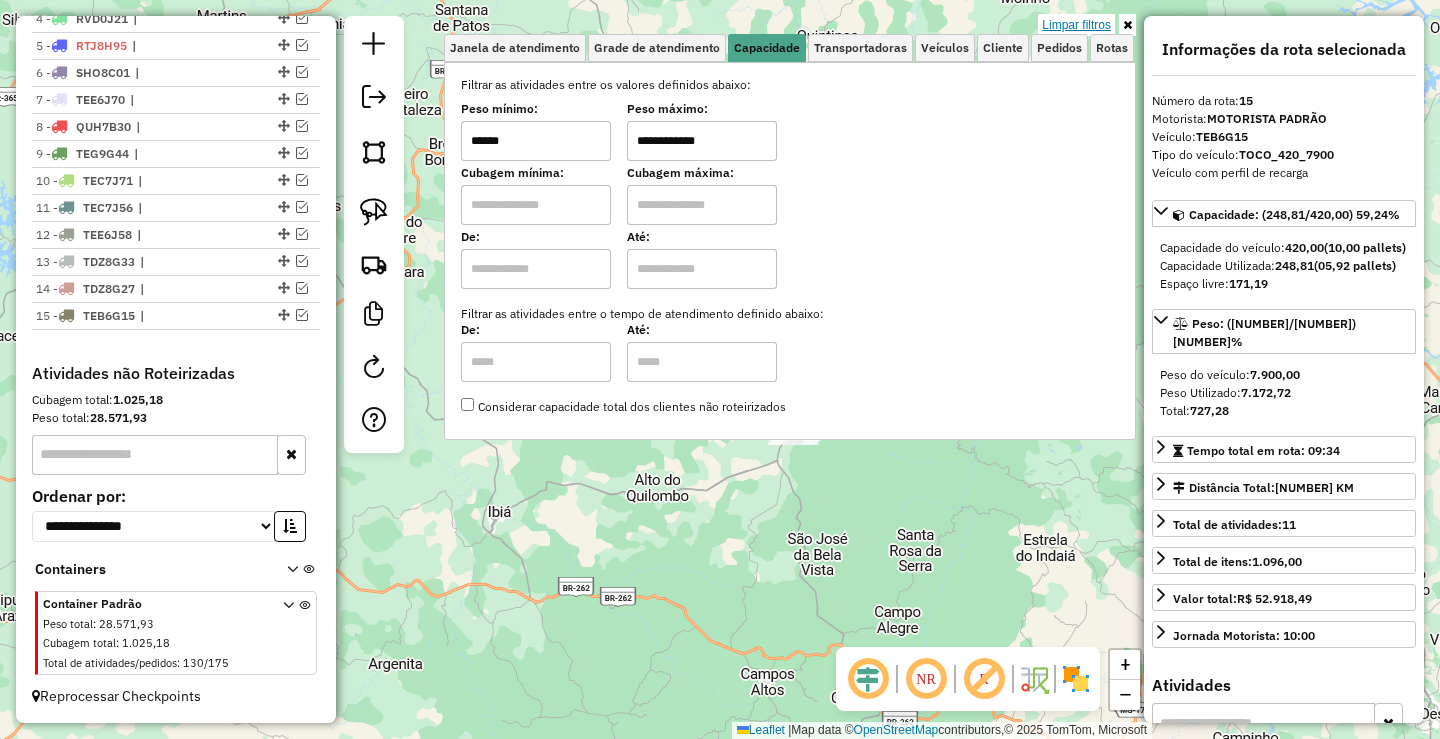 click on "Limpar filtros" at bounding box center (1076, 25) 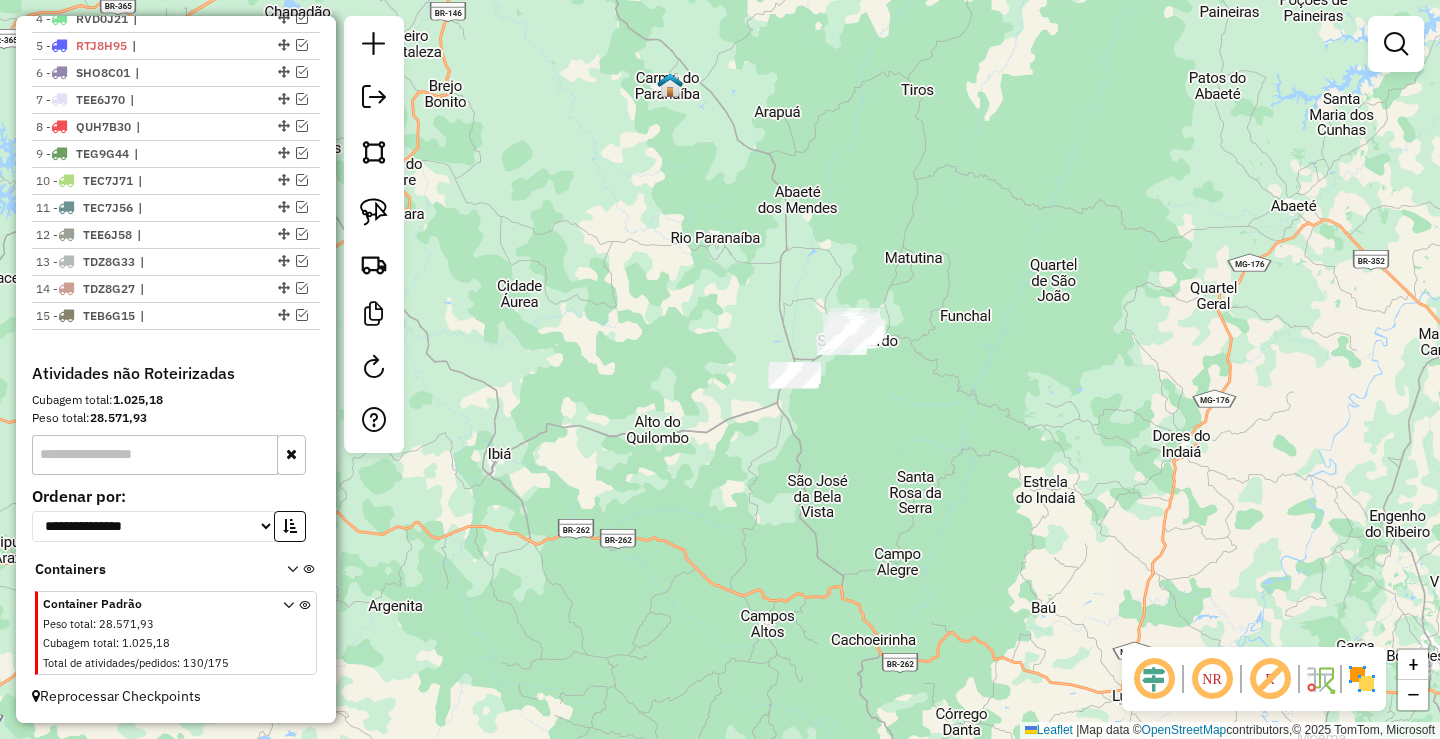 drag, startPoint x: 725, startPoint y: 344, endPoint x: 717, endPoint y: 316, distance: 29.12044 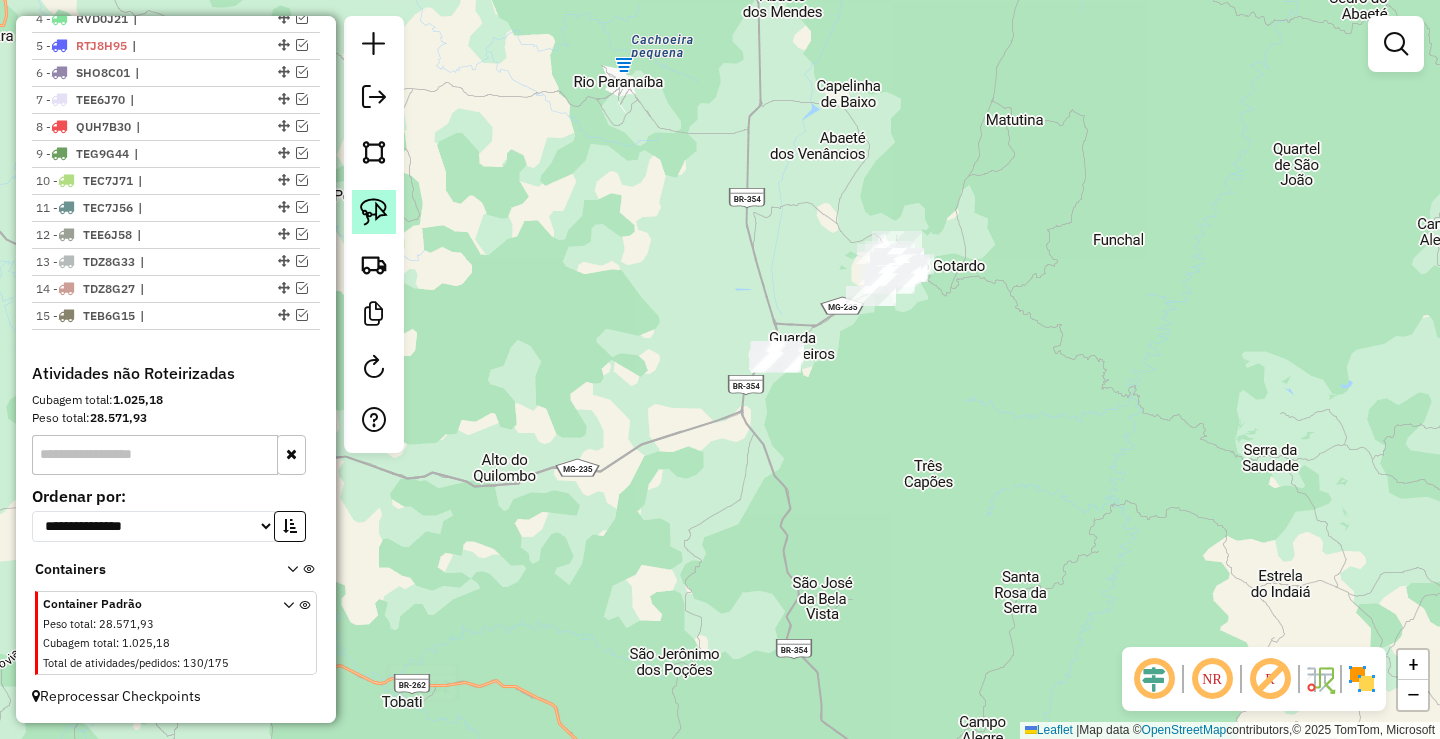 click 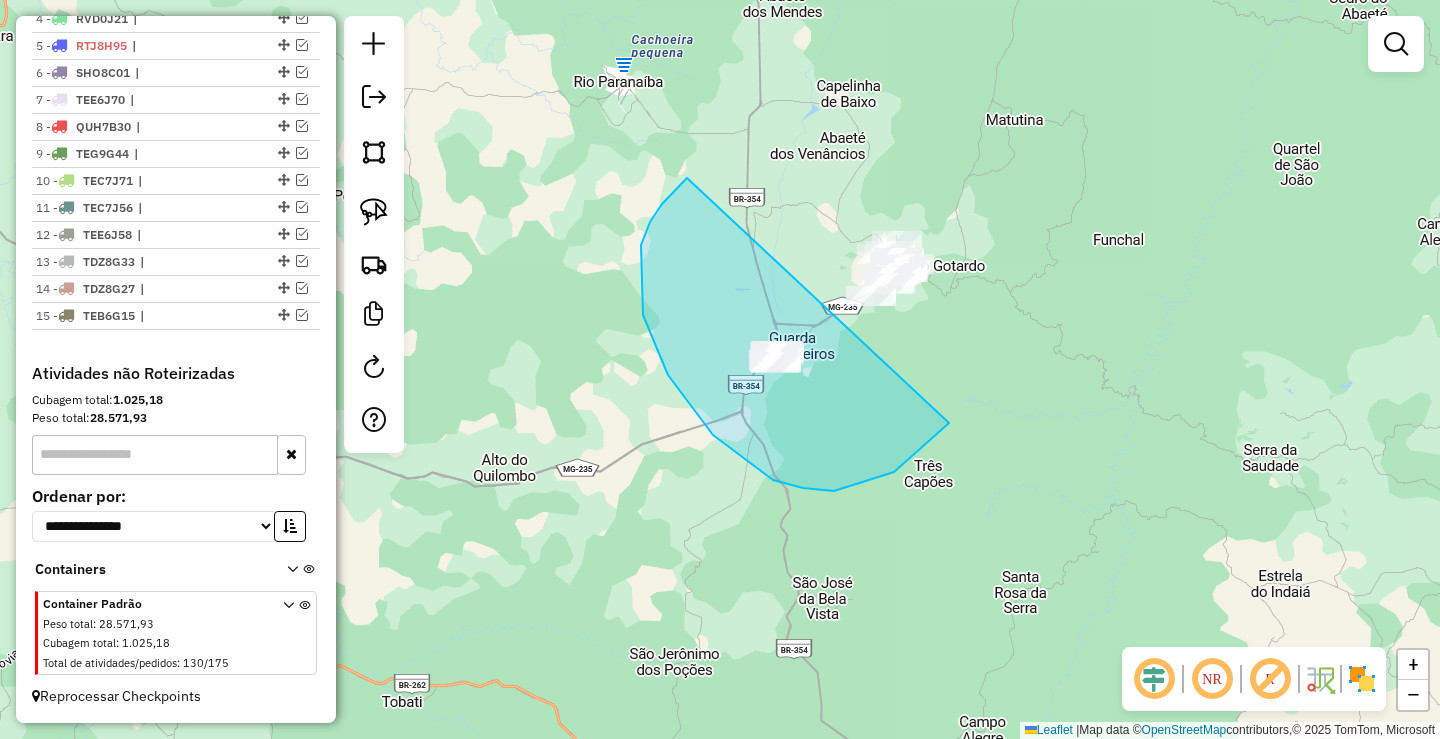 drag, startPoint x: 641, startPoint y: 245, endPoint x: 1068, endPoint y: 246, distance: 427.00116 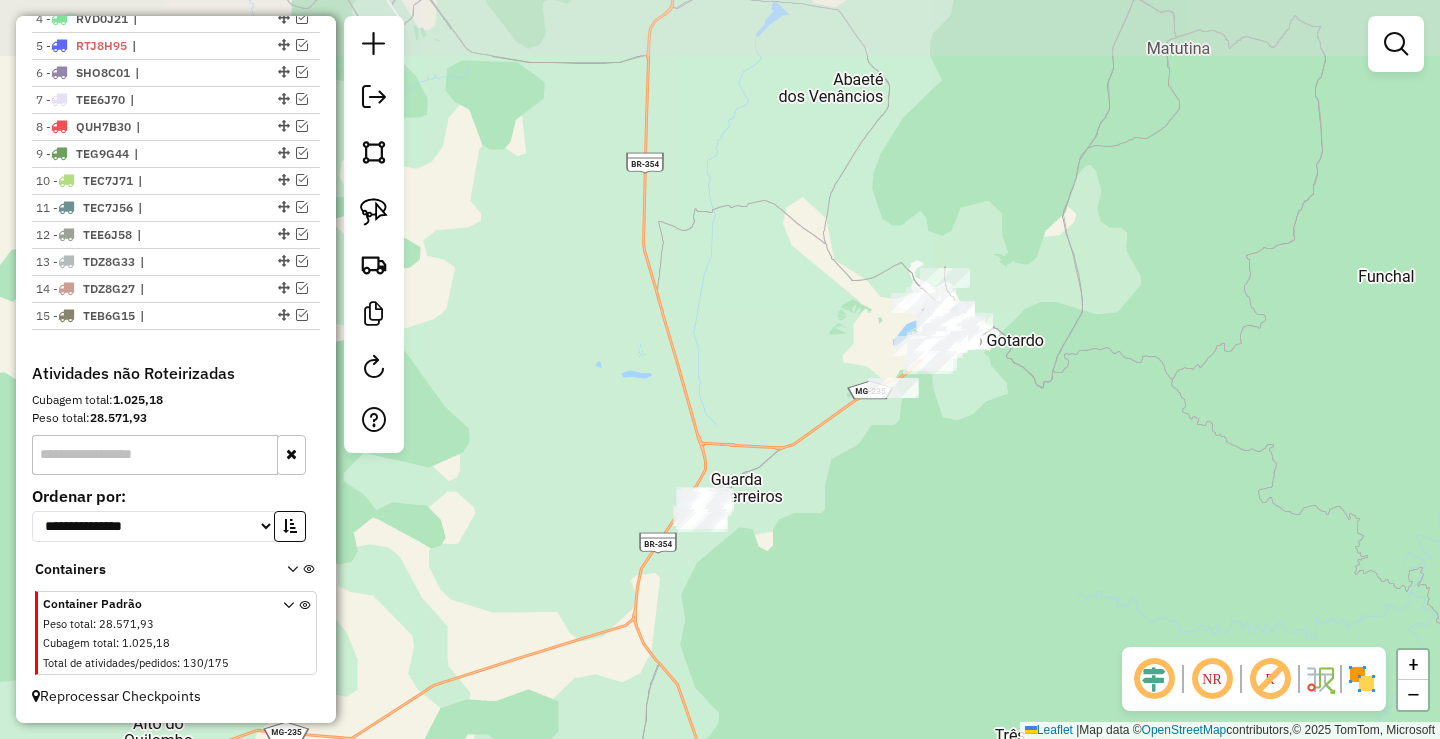 drag, startPoint x: 708, startPoint y: 413, endPoint x: 723, endPoint y: 375, distance: 40.853397 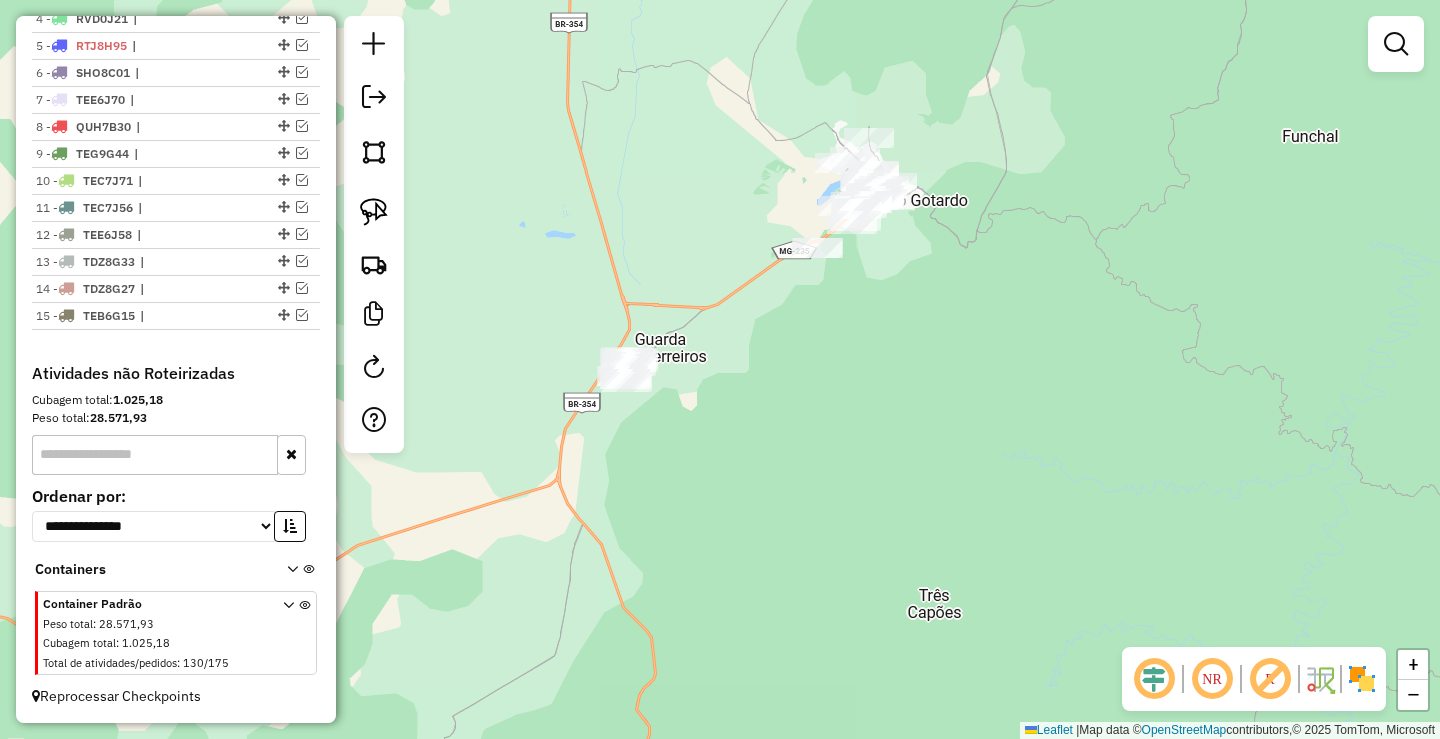 drag, startPoint x: 369, startPoint y: 214, endPoint x: 579, endPoint y: 250, distance: 213.06337 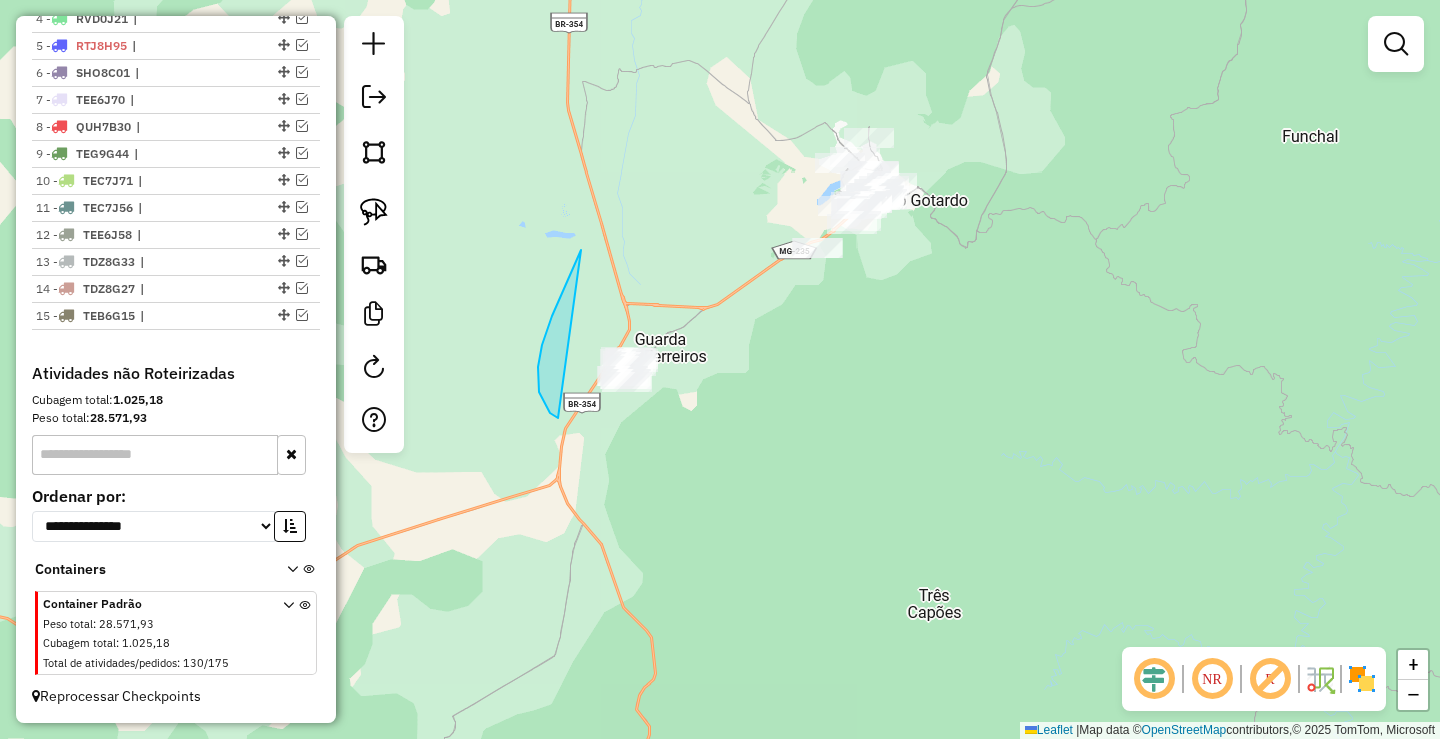 drag, startPoint x: 581, startPoint y: 250, endPoint x: 713, endPoint y: 389, distance: 191.68985 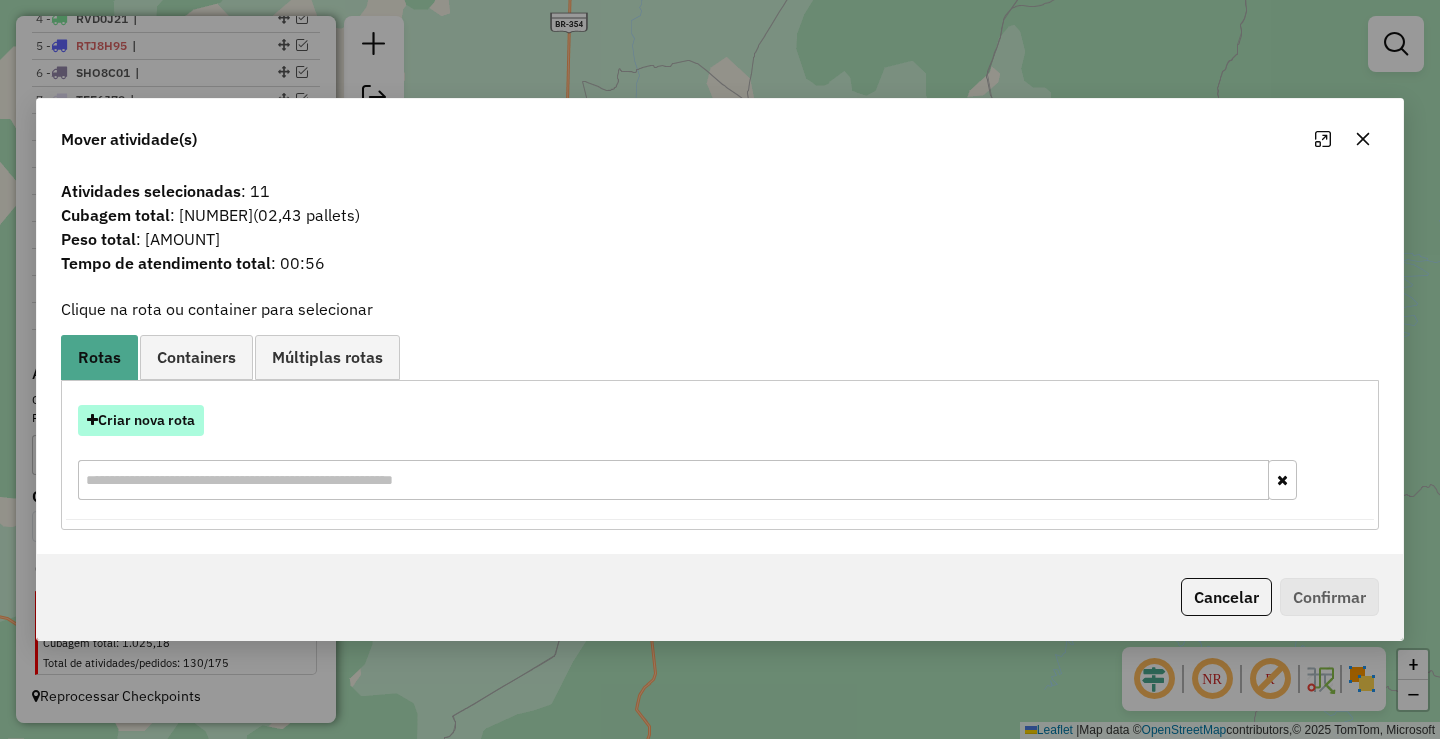 click on "Criar nova rota" at bounding box center (141, 420) 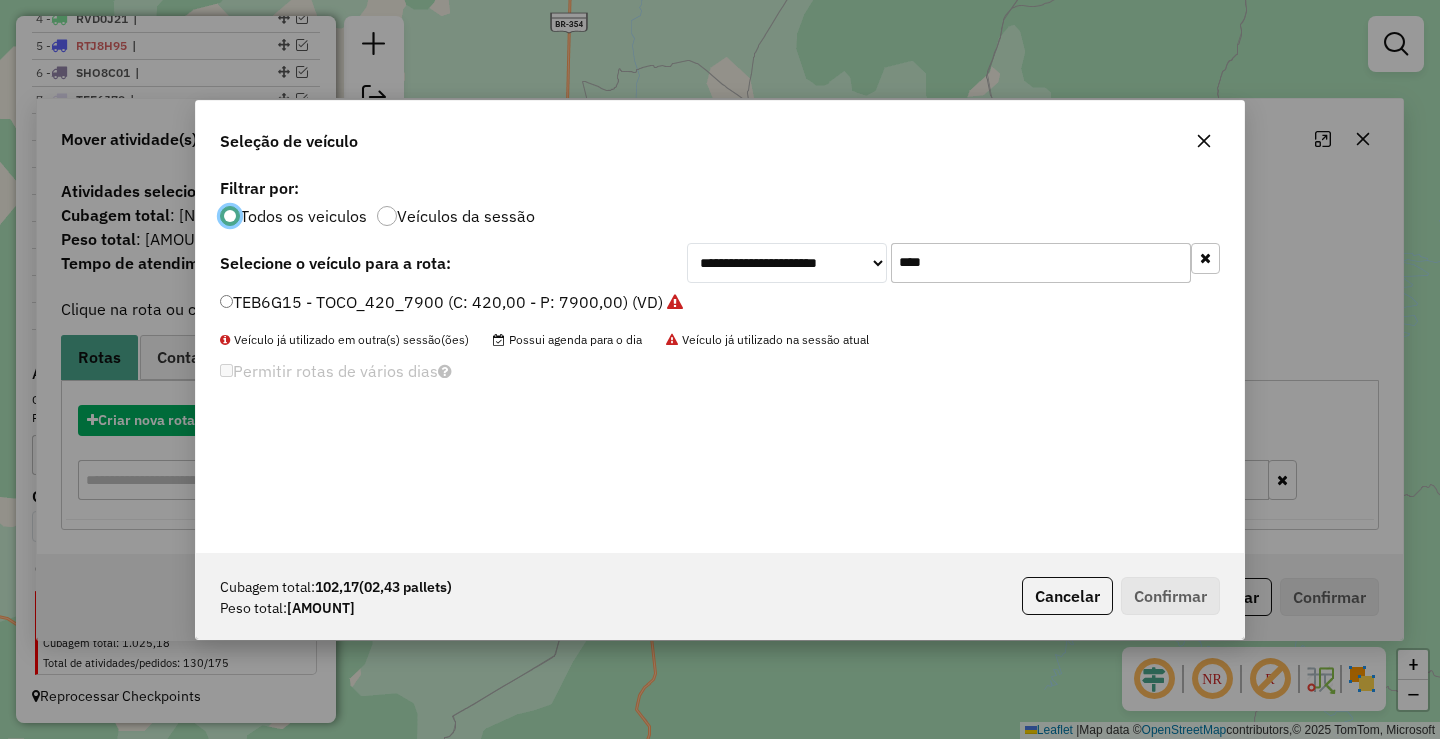 scroll, scrollTop: 11, scrollLeft: 6, axis: both 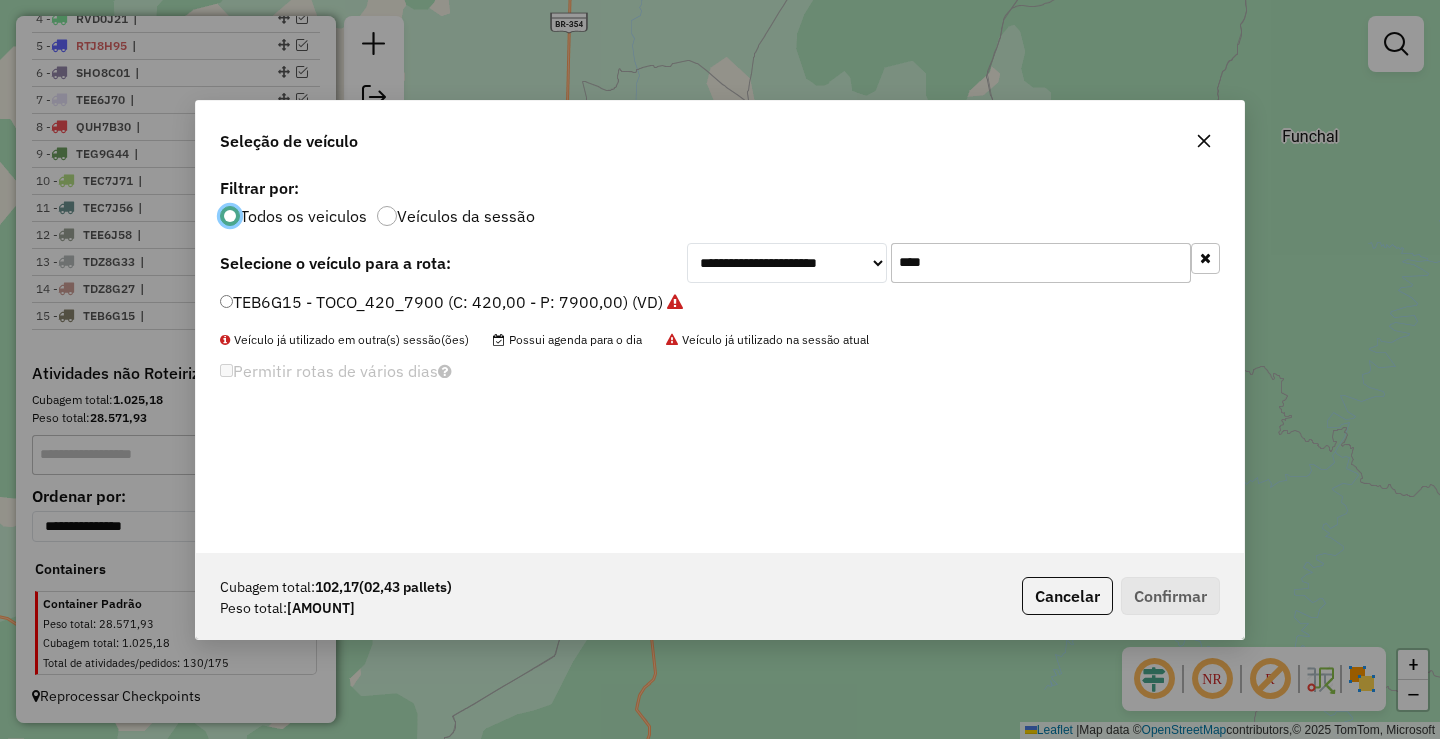 click on "****" 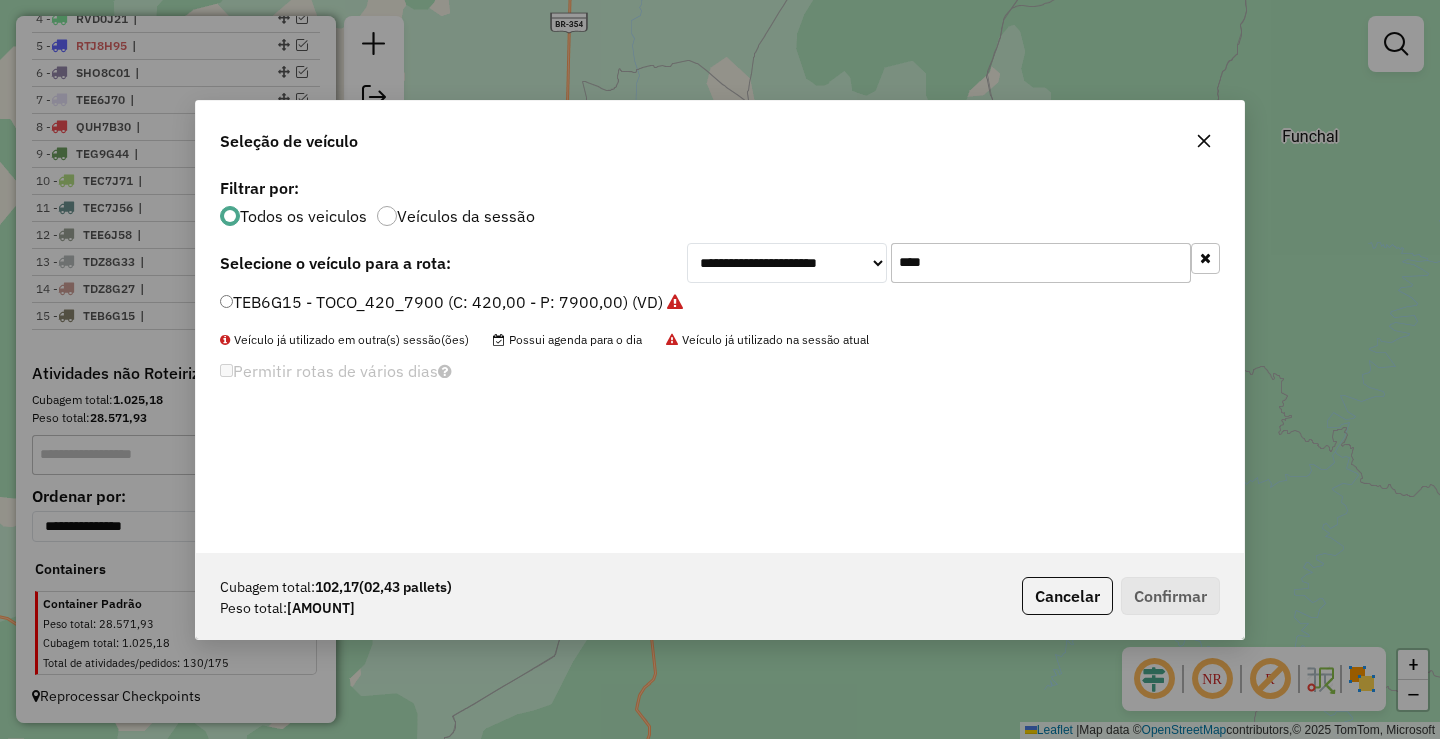 click on "****" 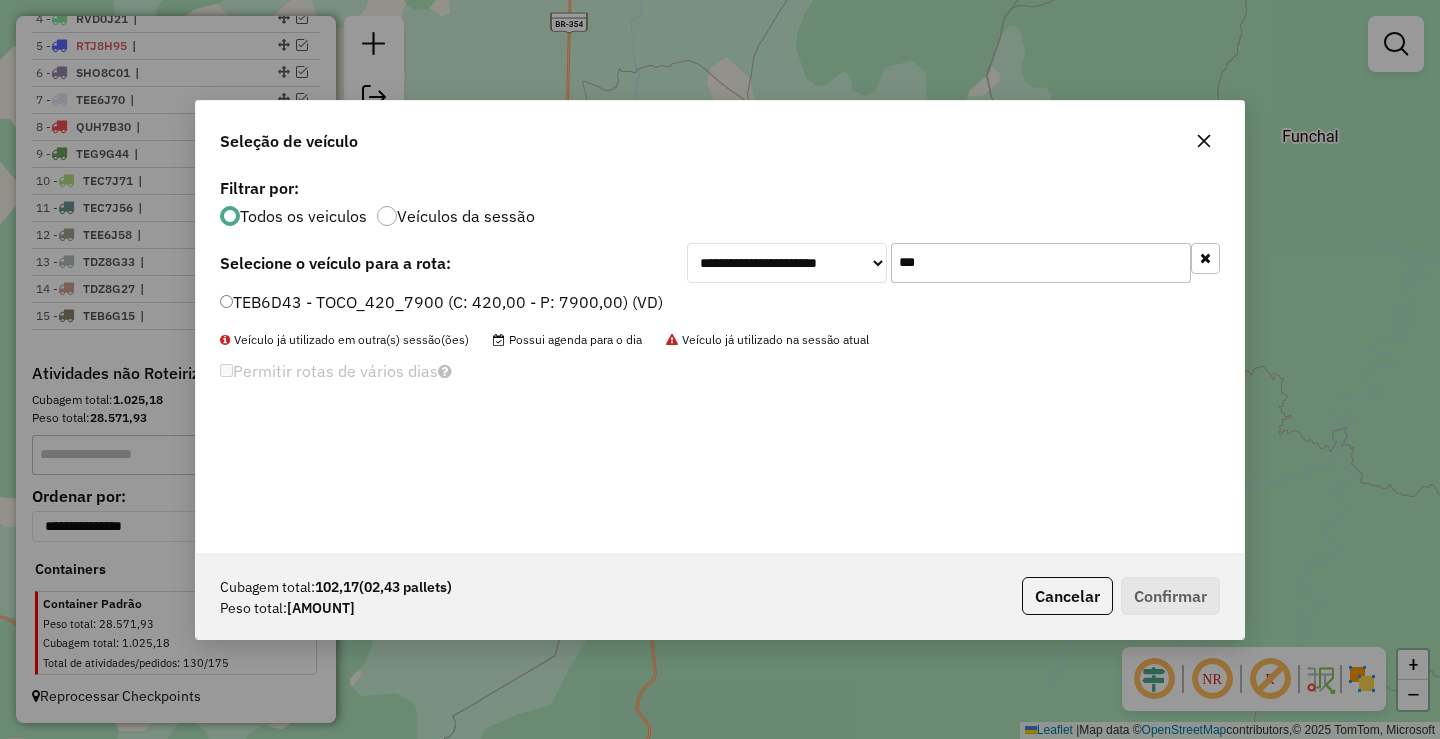 type on "***" 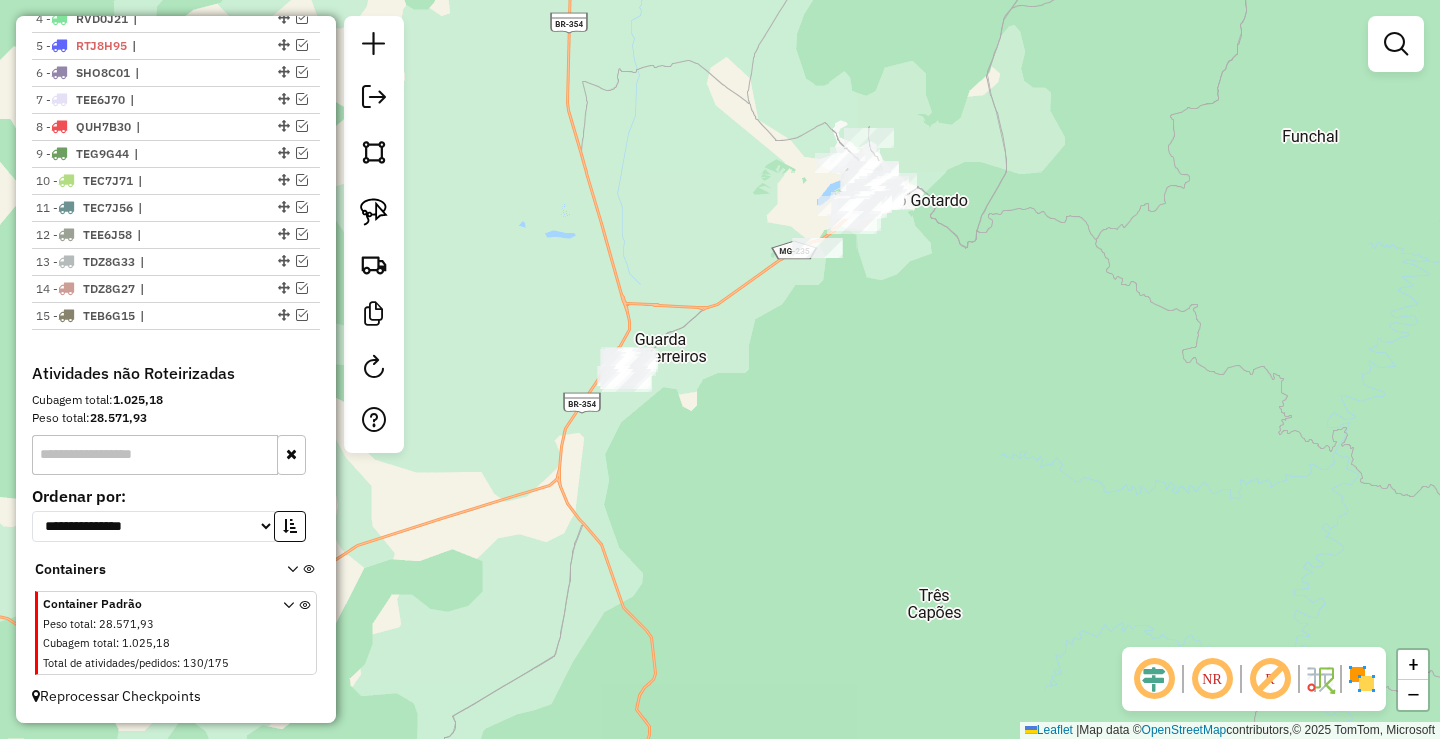 drag, startPoint x: 783, startPoint y: 341, endPoint x: 883, endPoint y: 307, distance: 105.62197 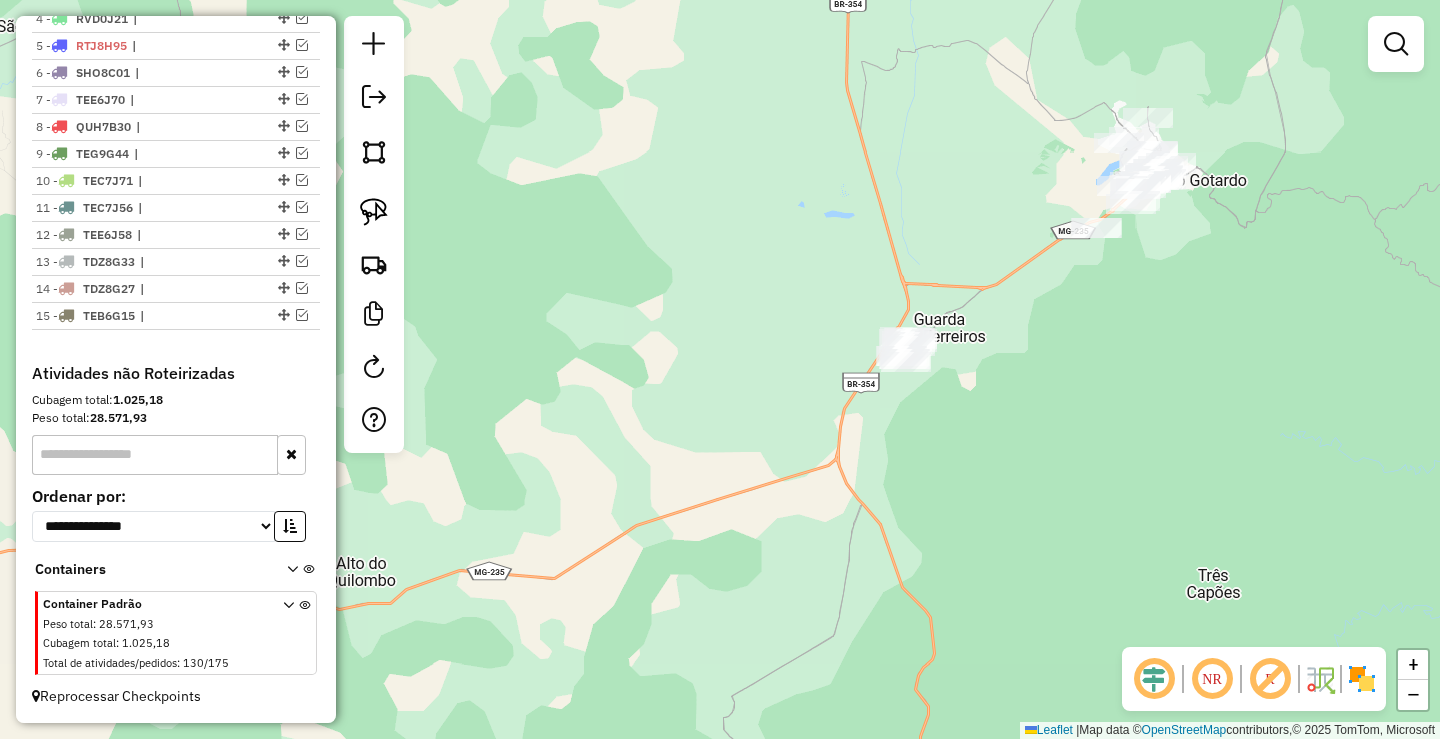 drag, startPoint x: 525, startPoint y: 537, endPoint x: 495, endPoint y: 576, distance: 49.20366 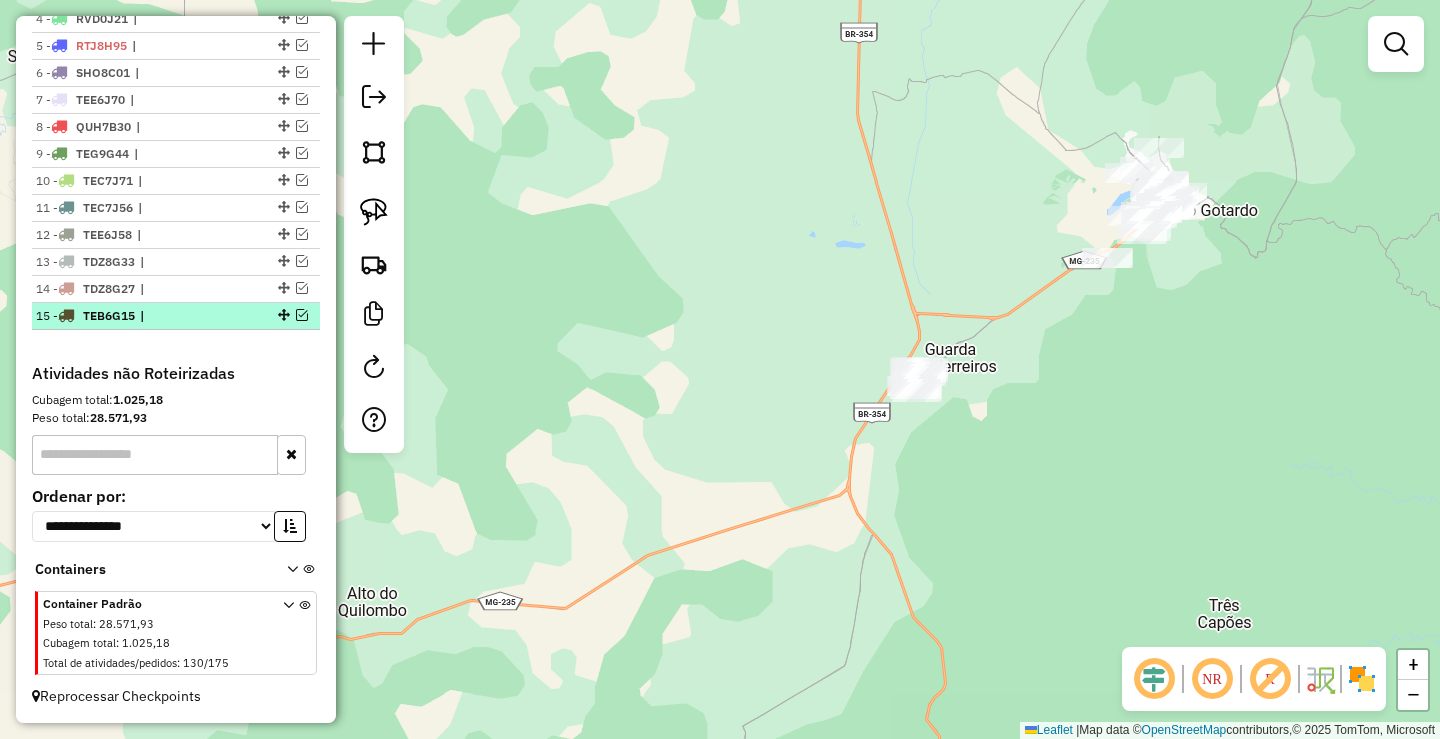 scroll, scrollTop: 741, scrollLeft: 0, axis: vertical 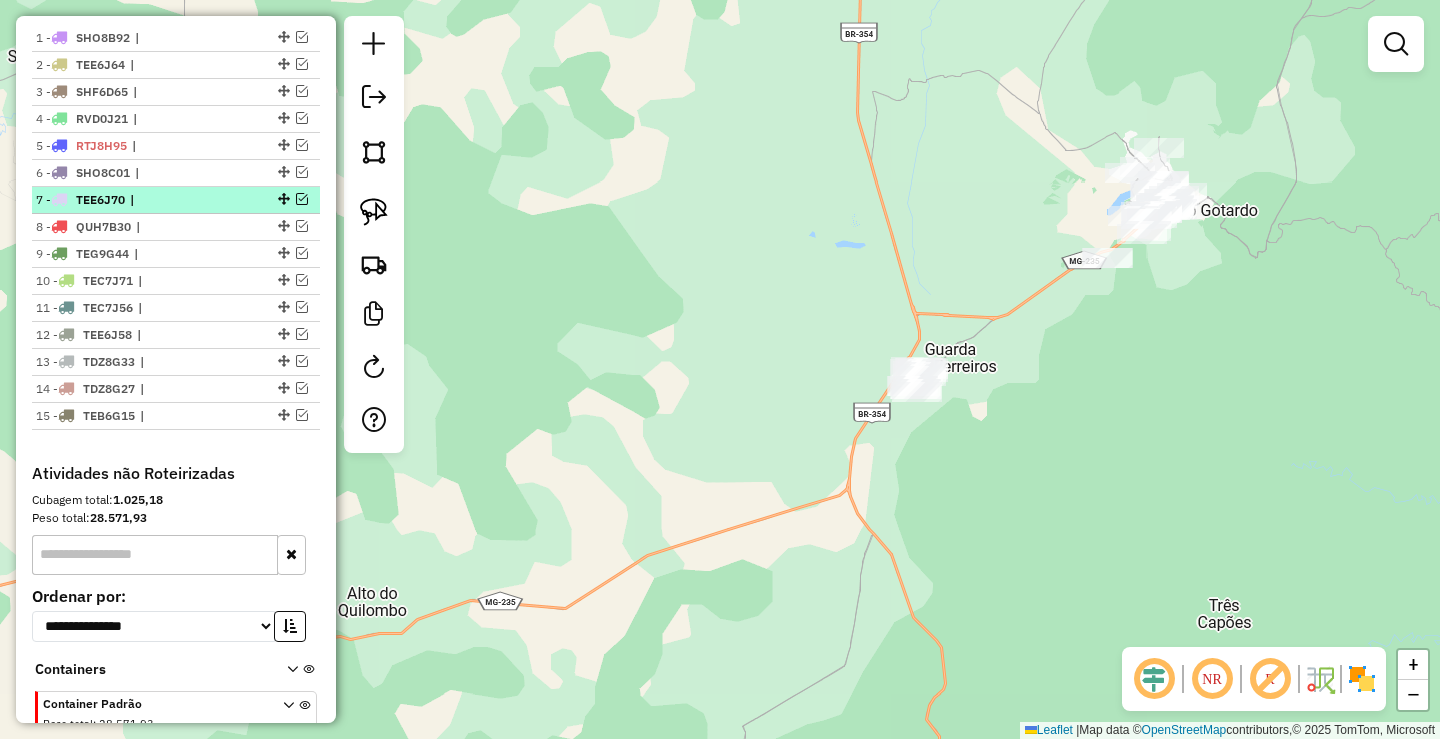 click on "7 -       TEE6J70   |" at bounding box center (142, 200) 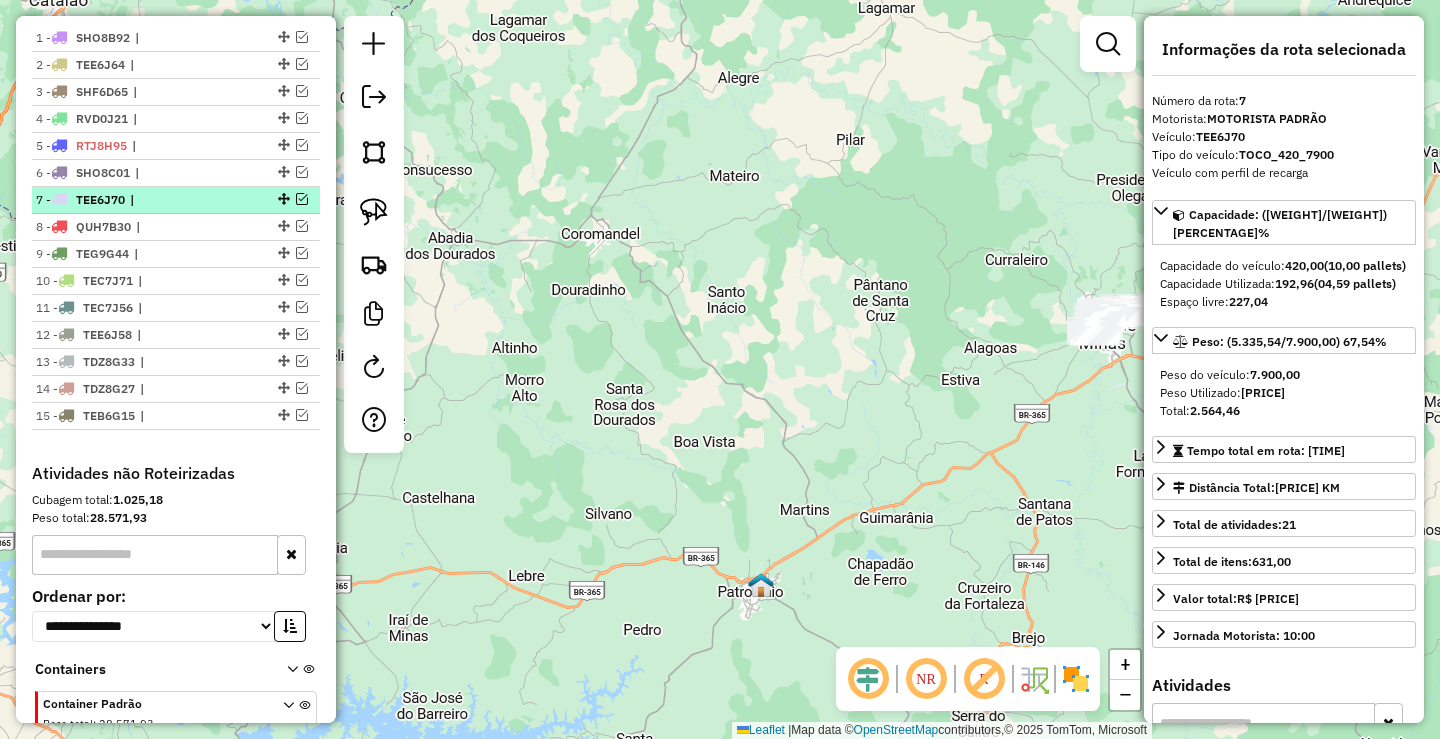 click at bounding box center (302, 199) 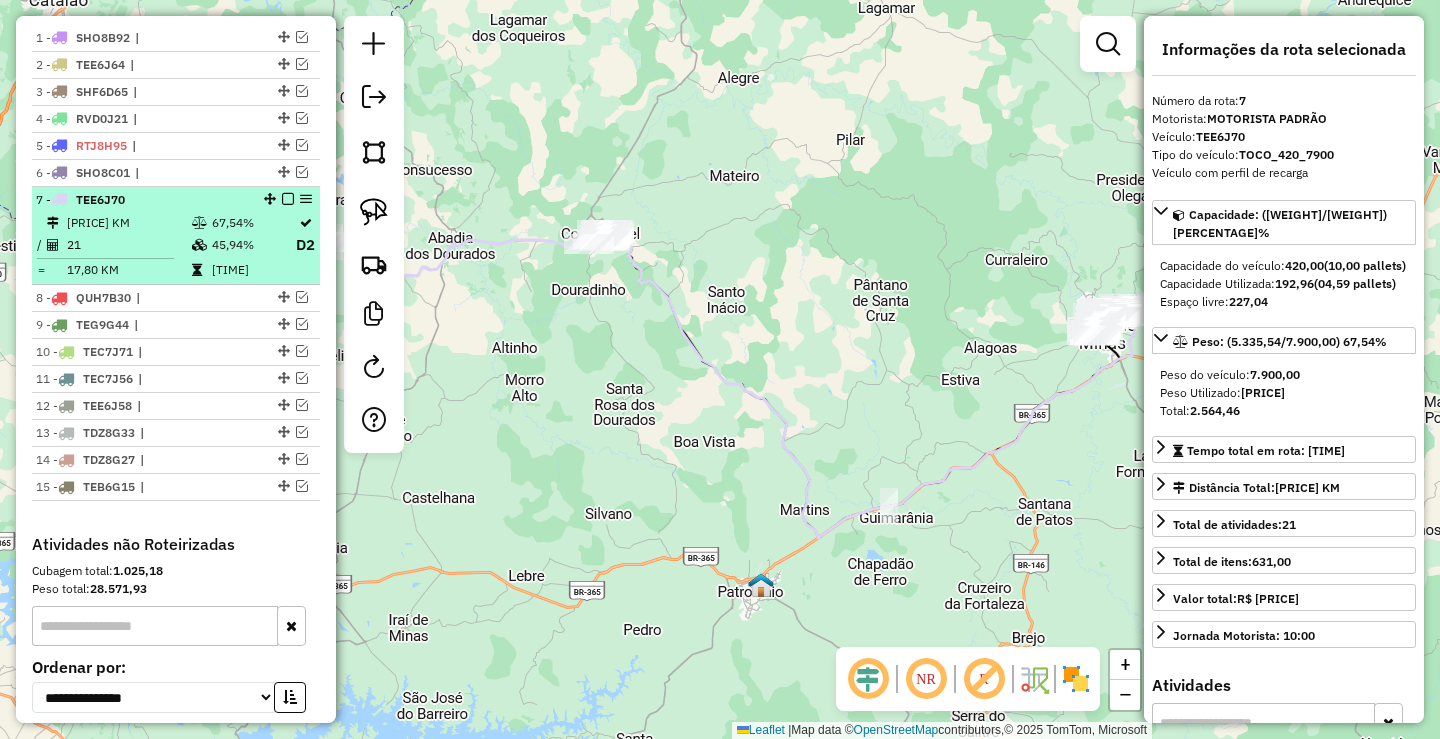 click on "67,54%" at bounding box center [253, 223] 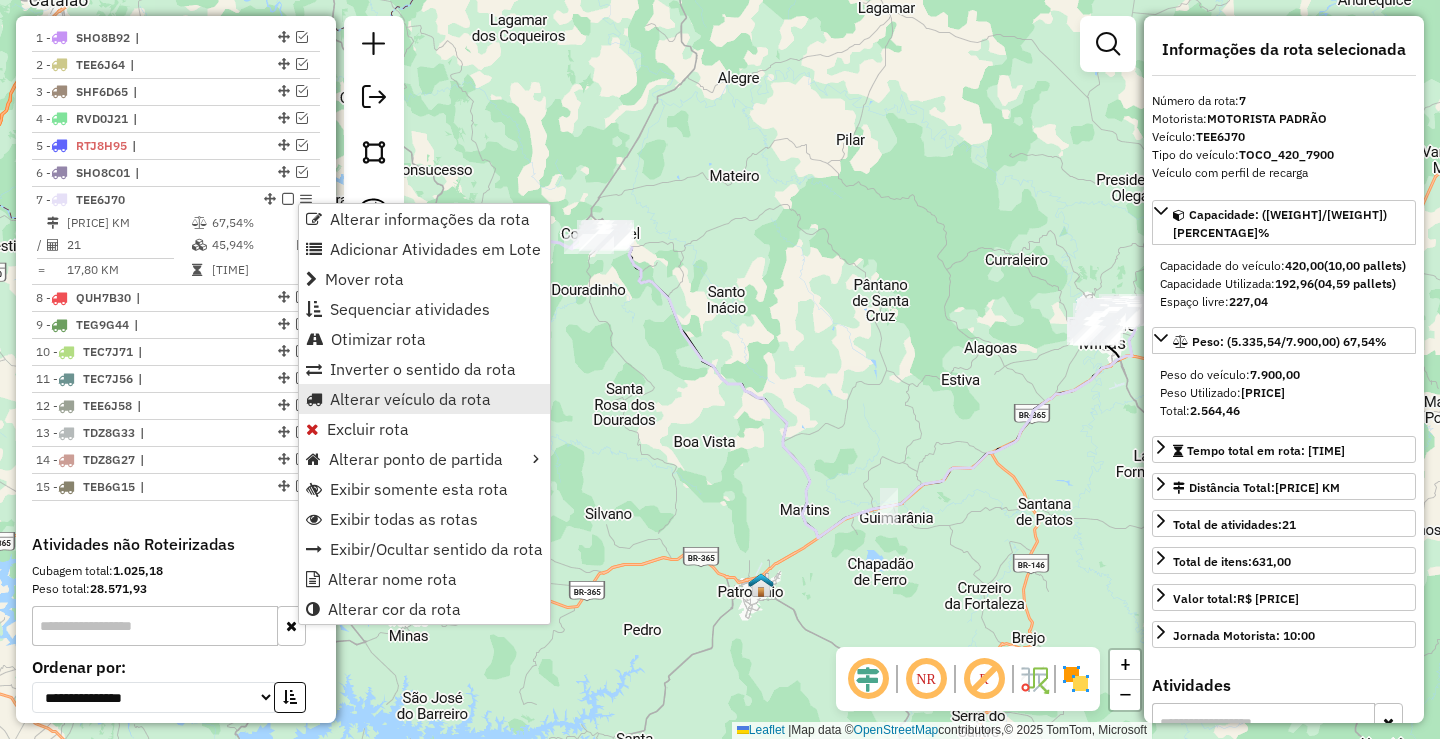 click on "Alterar veículo da rota" at bounding box center [410, 399] 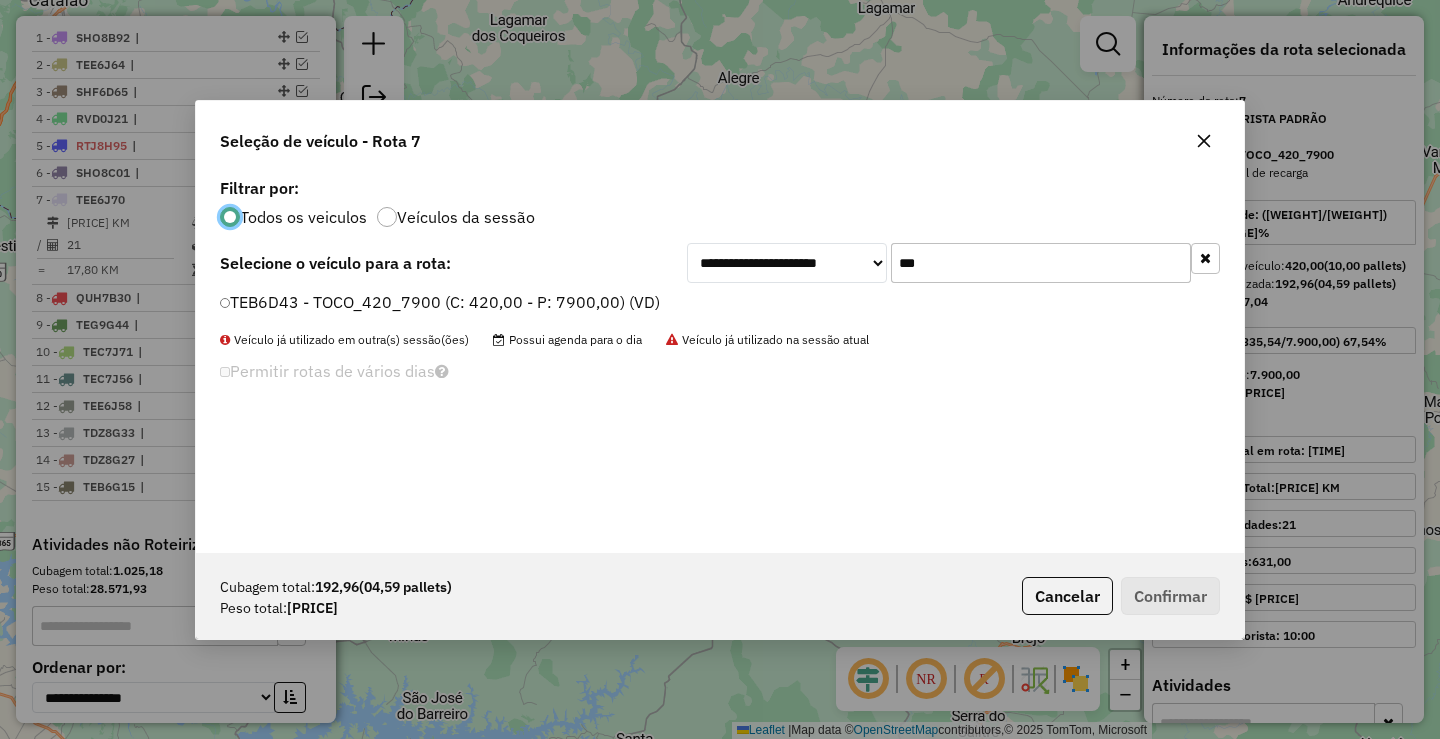 scroll, scrollTop: 11, scrollLeft: 6, axis: both 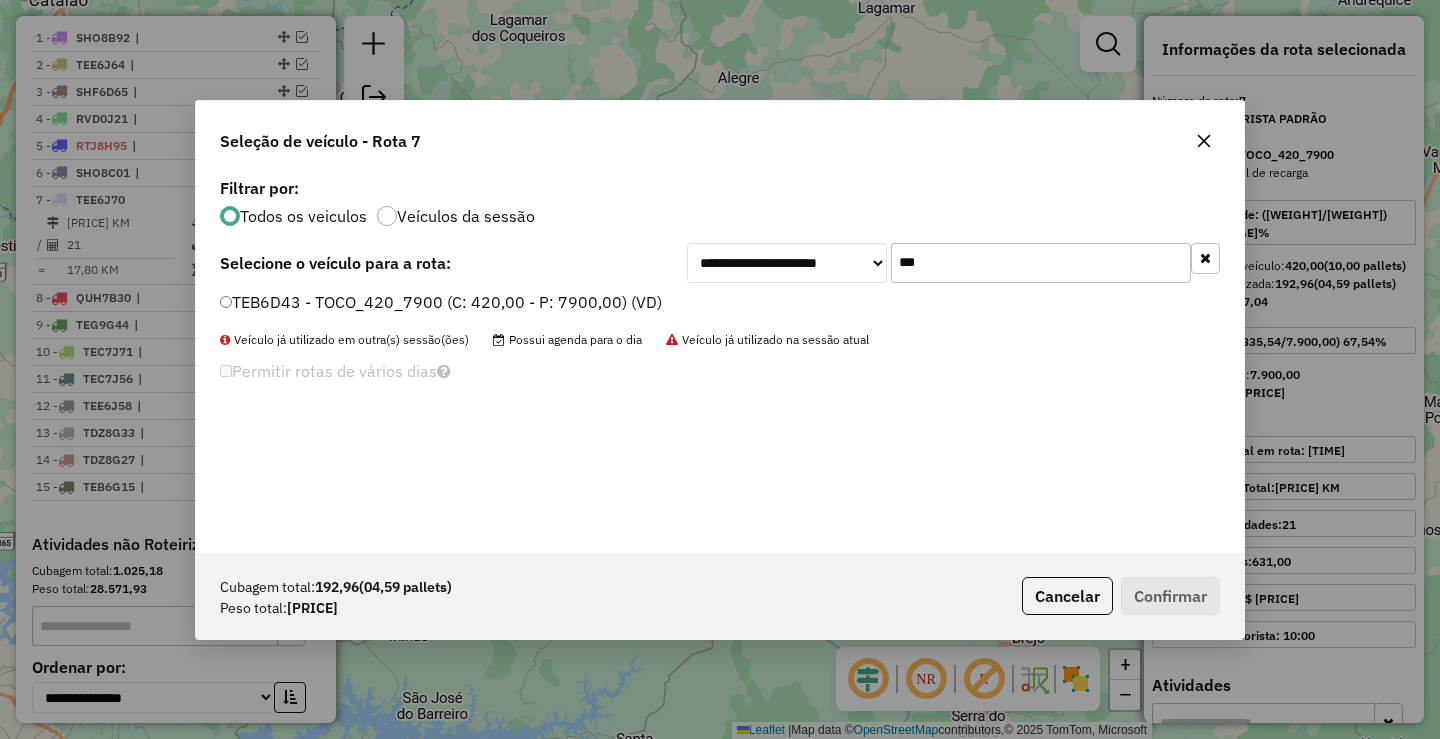 click on "***" 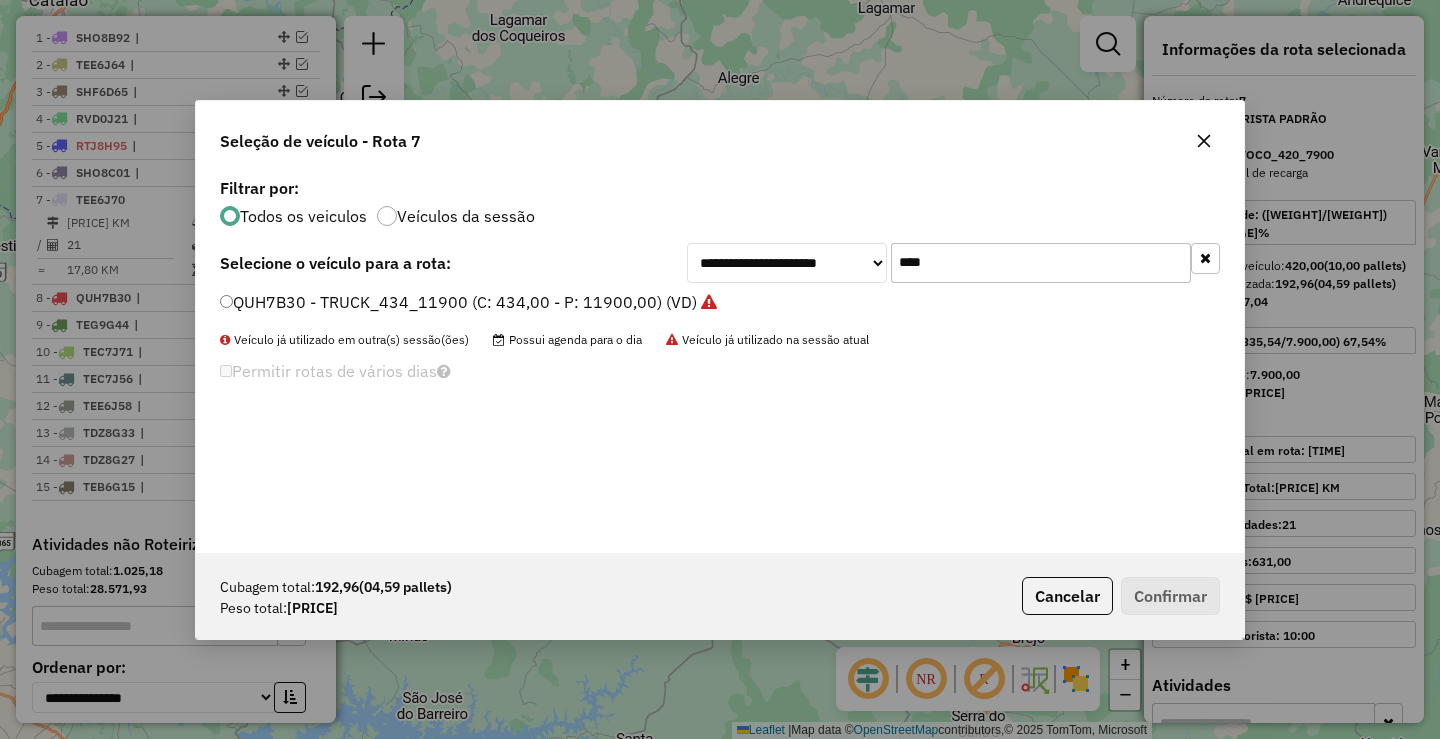 type on "****" 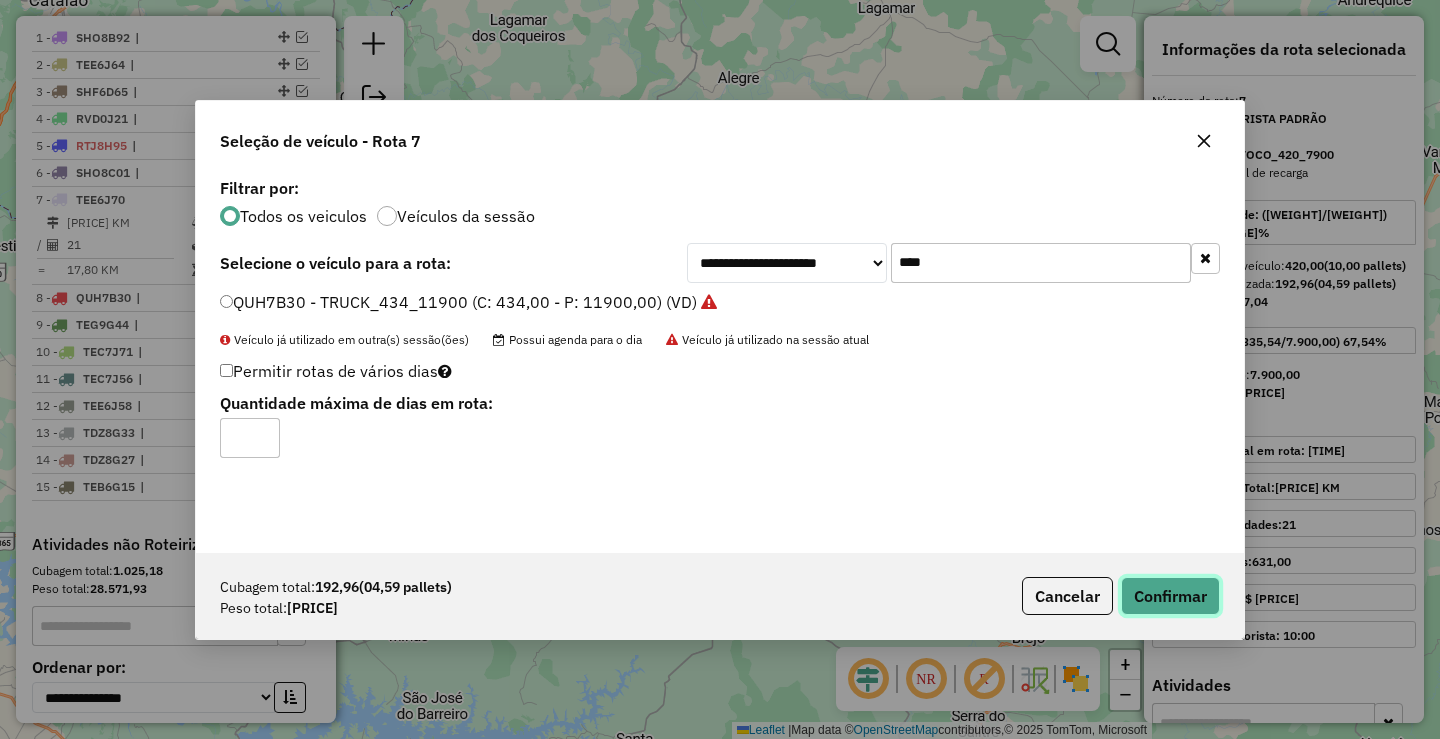 click on "Confirmar" 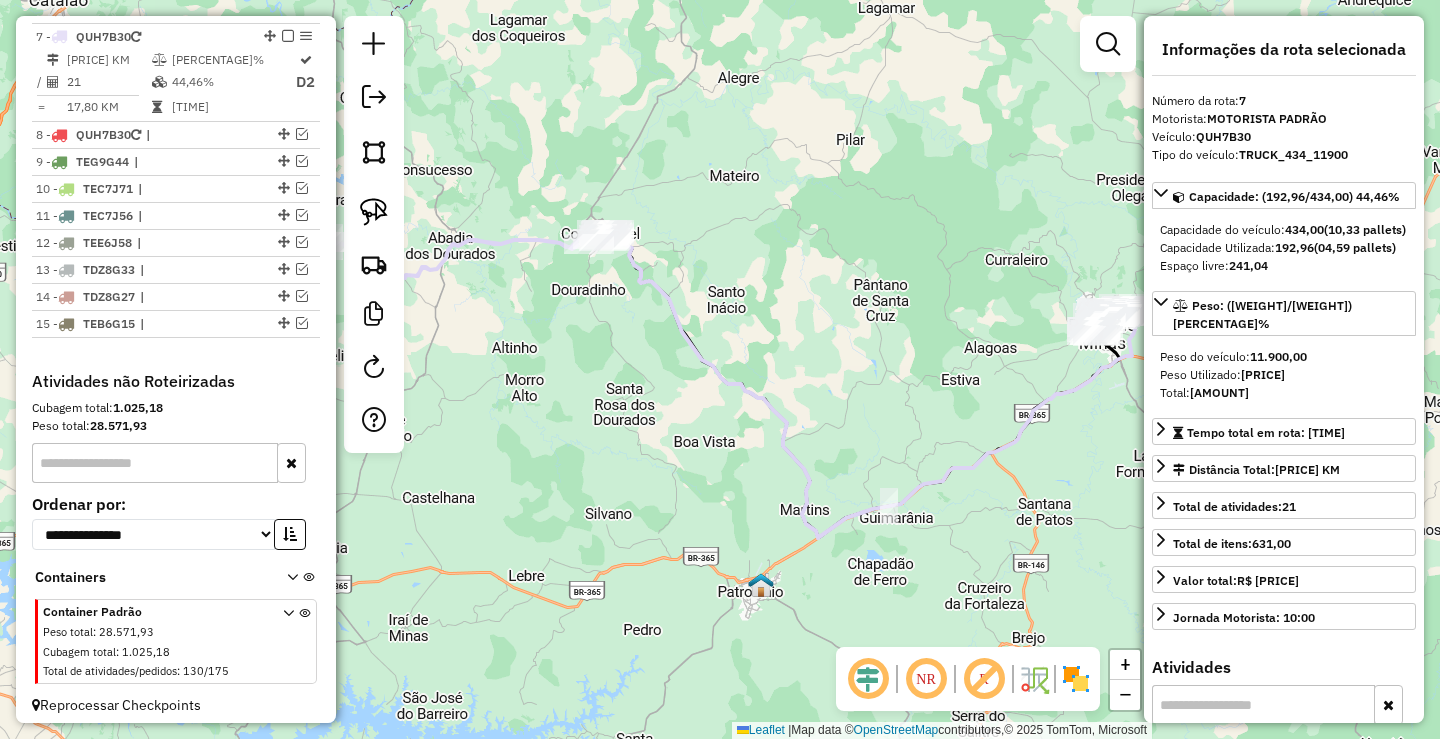 scroll, scrollTop: 912, scrollLeft: 0, axis: vertical 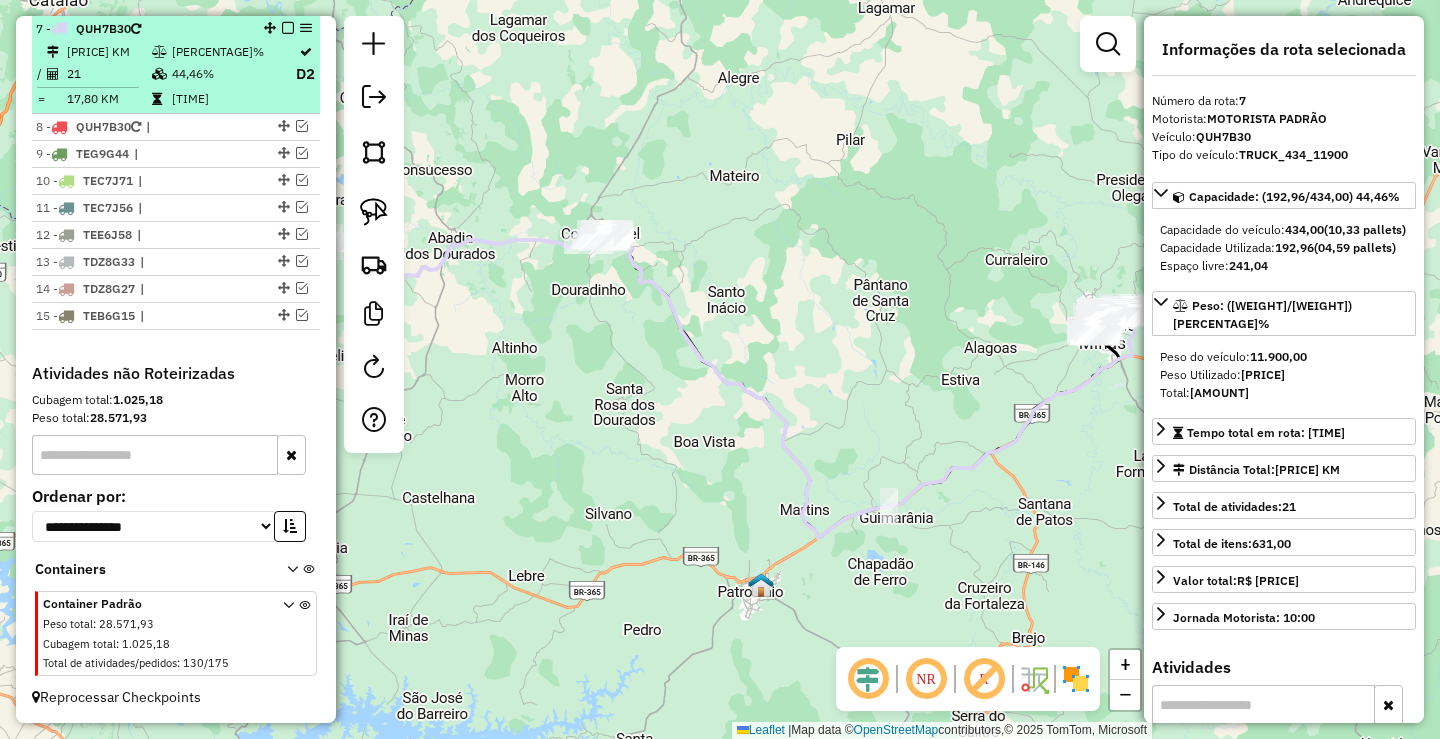 click at bounding box center [288, 28] 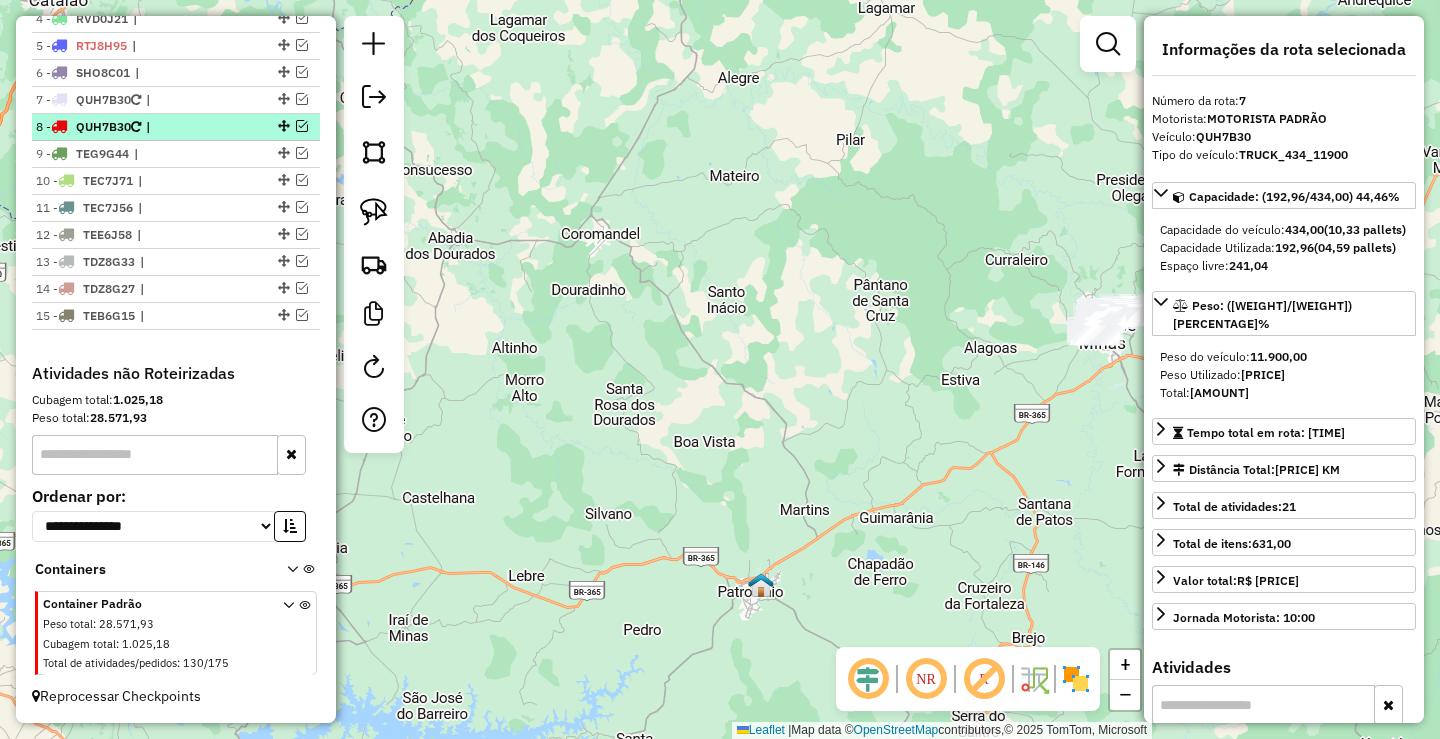 click at bounding box center [302, 126] 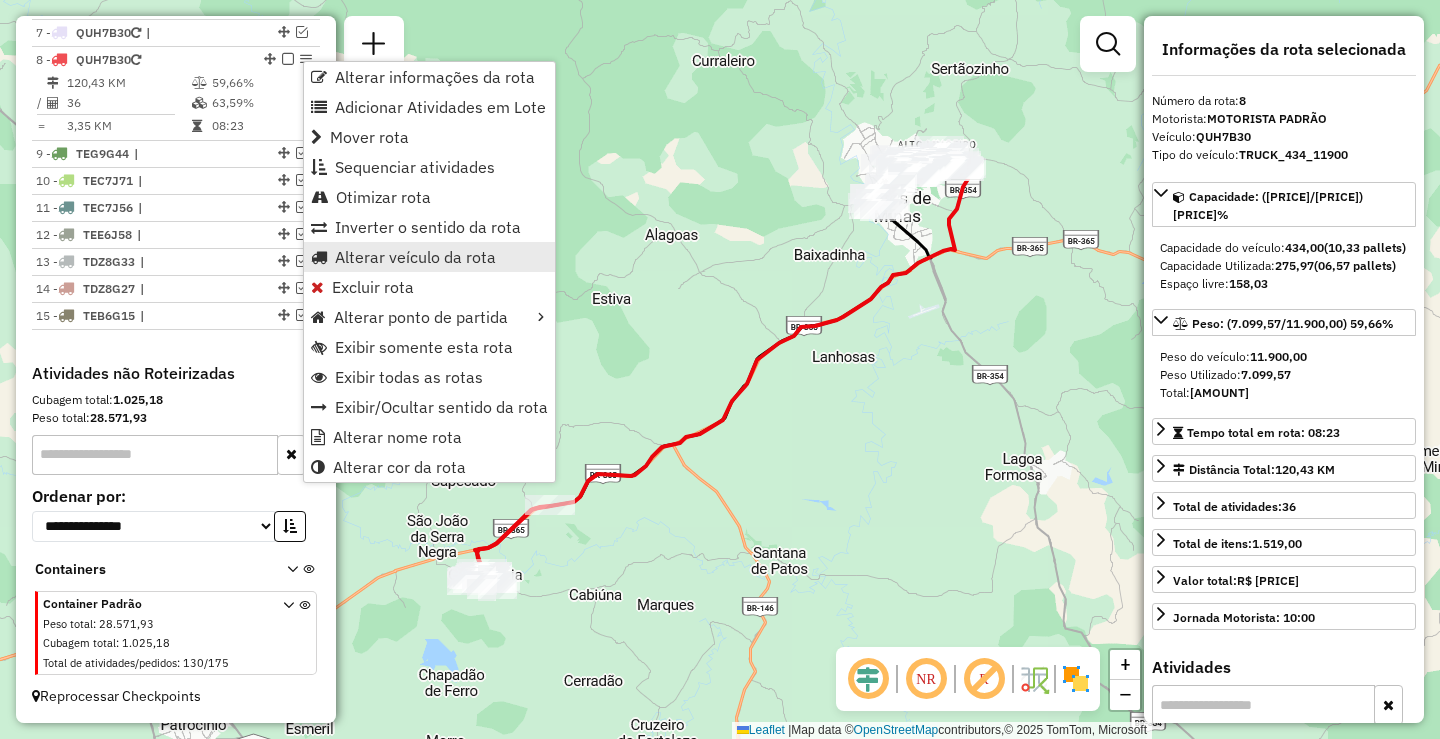 click on "Alterar veículo da rota" at bounding box center [415, 257] 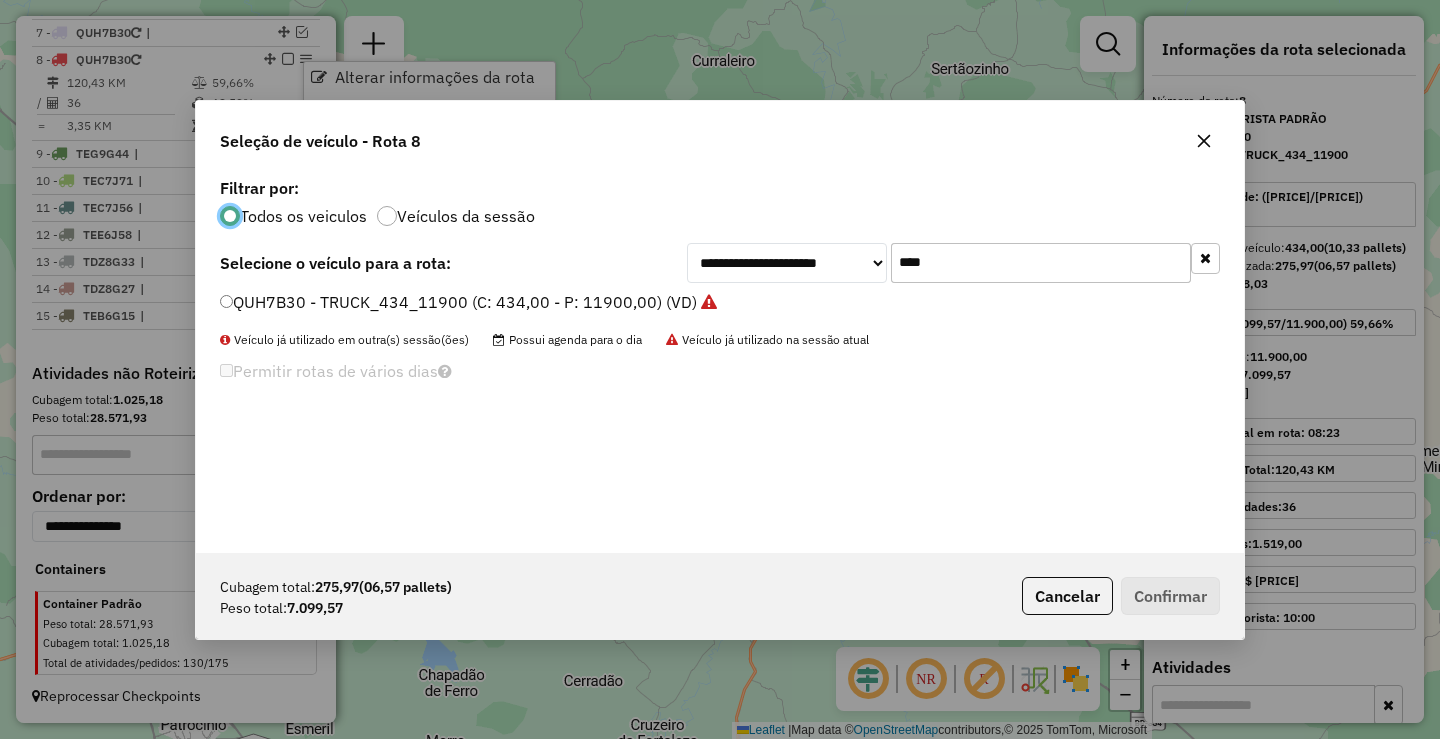 scroll, scrollTop: 11, scrollLeft: 6, axis: both 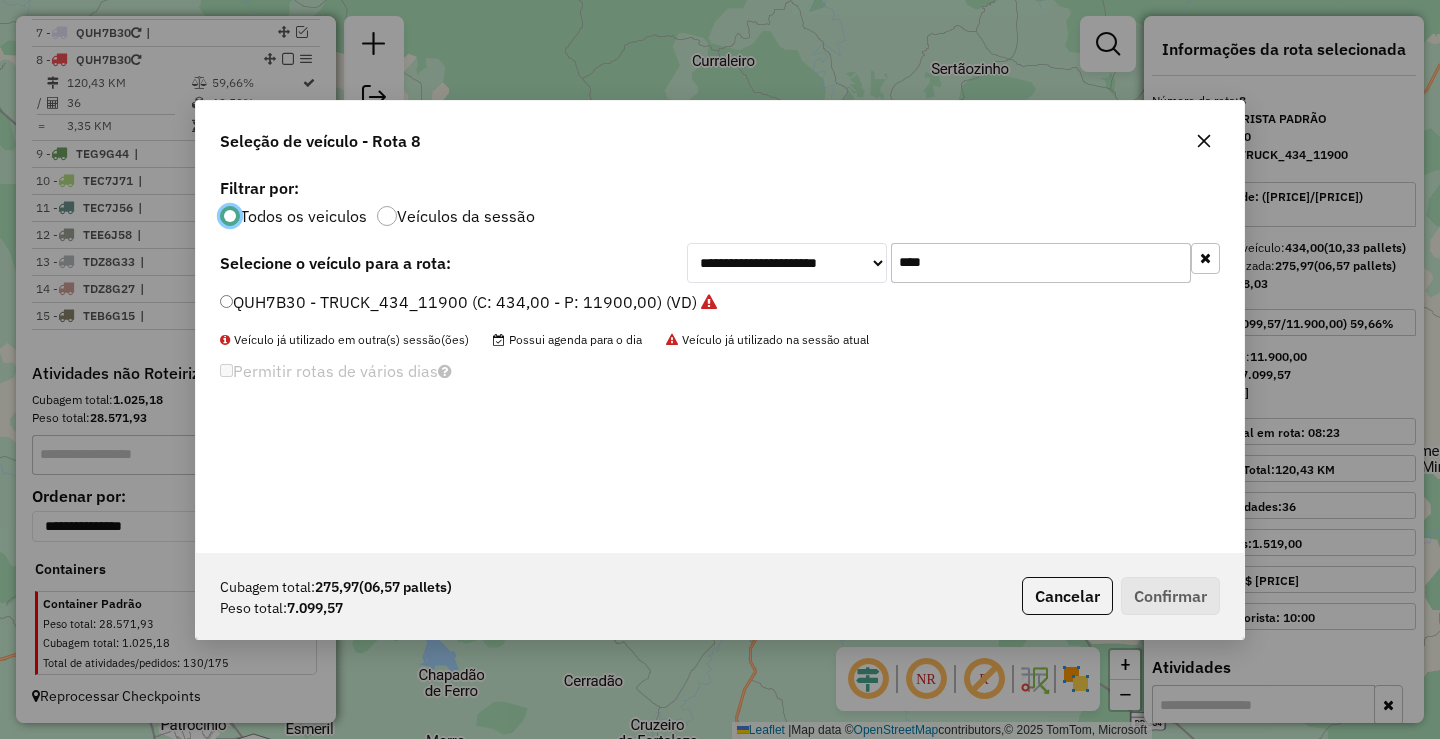 click on "****" 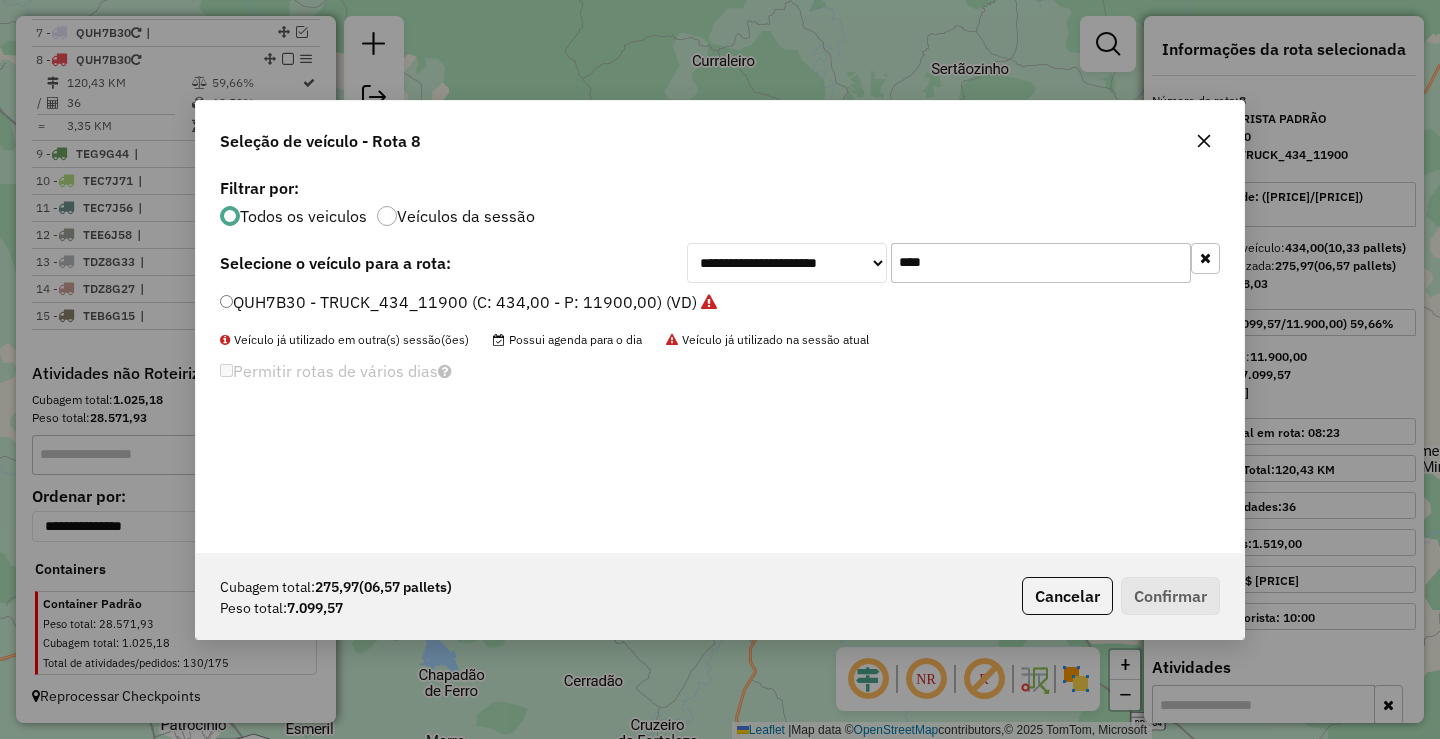 click on "****" 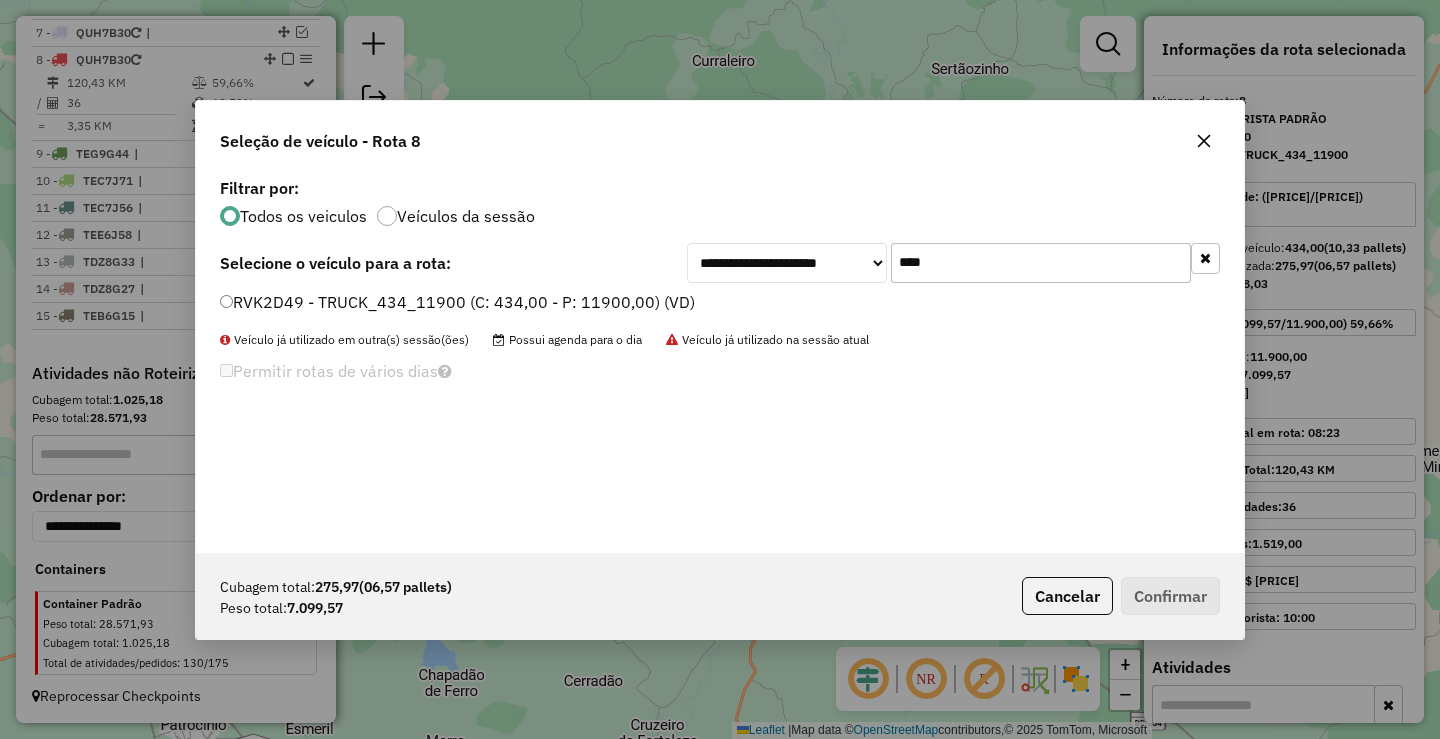 type on "****" 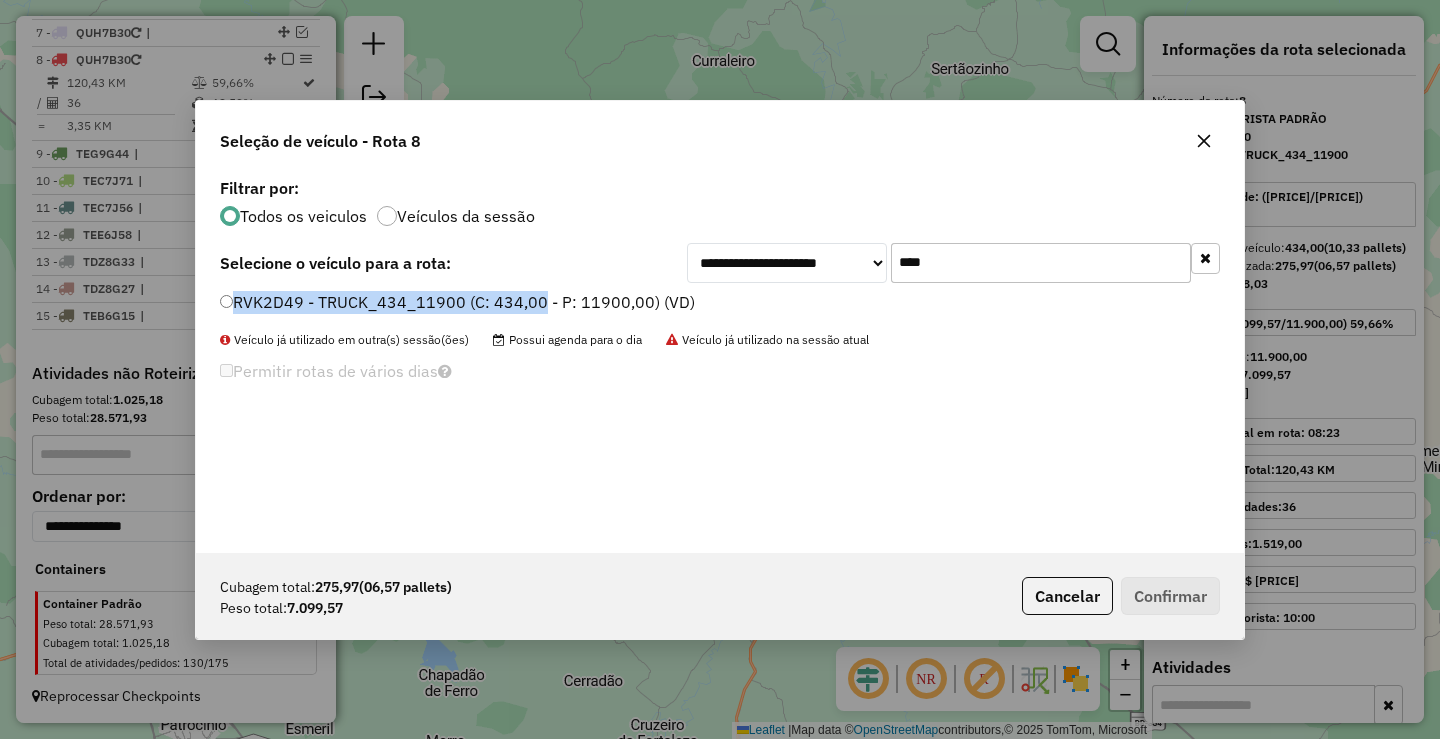 click on "RVK2D49 - TRUCK_434_11900 (C: 434,00 - P: 11900,00) (VD)" 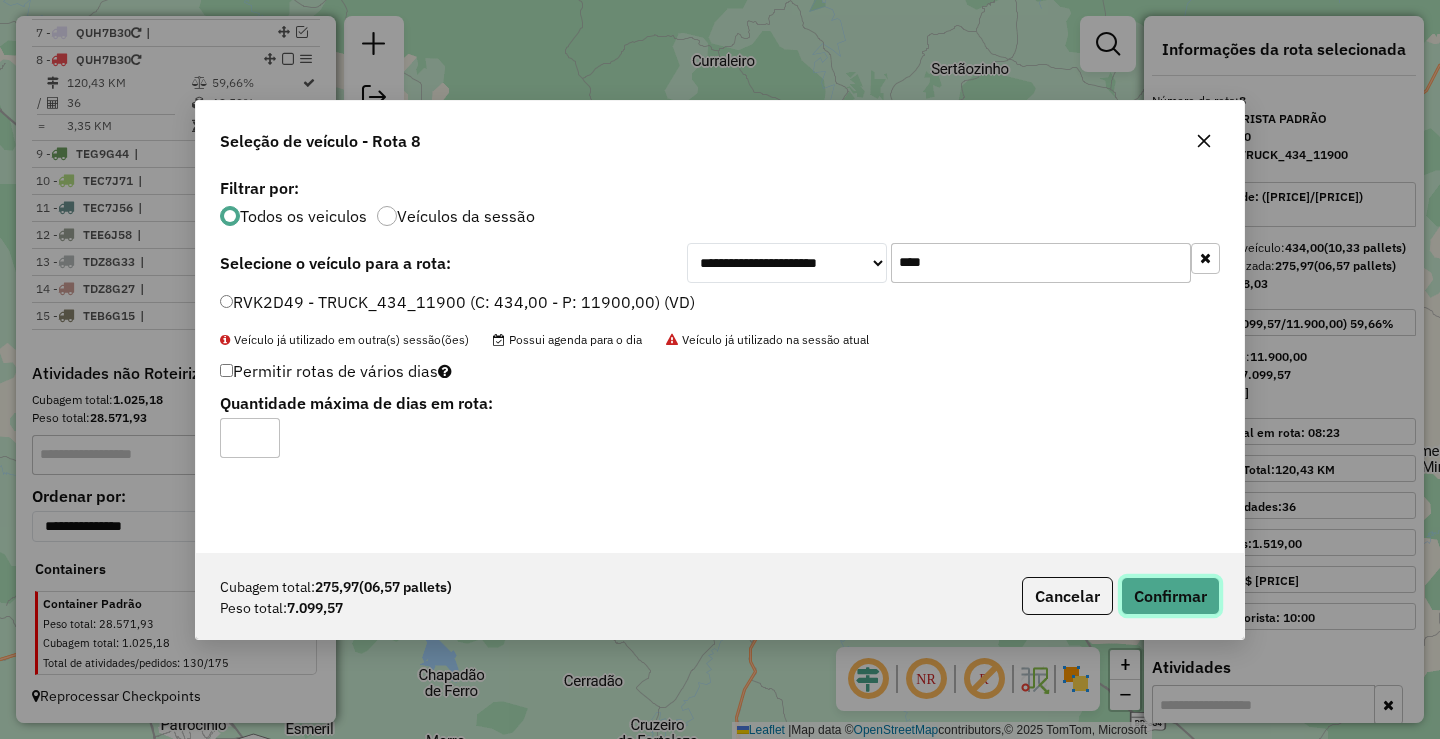 click on "Confirmar" 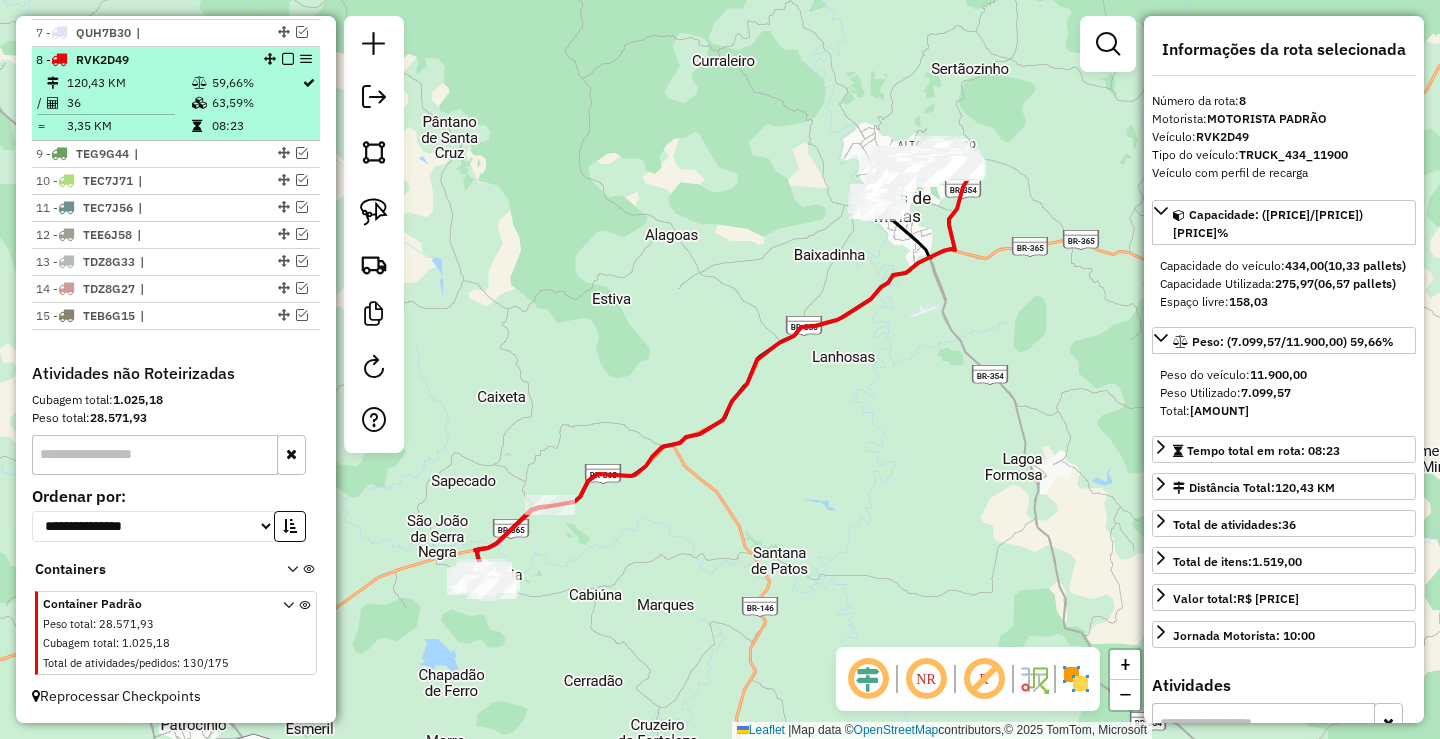 click at bounding box center (288, 59) 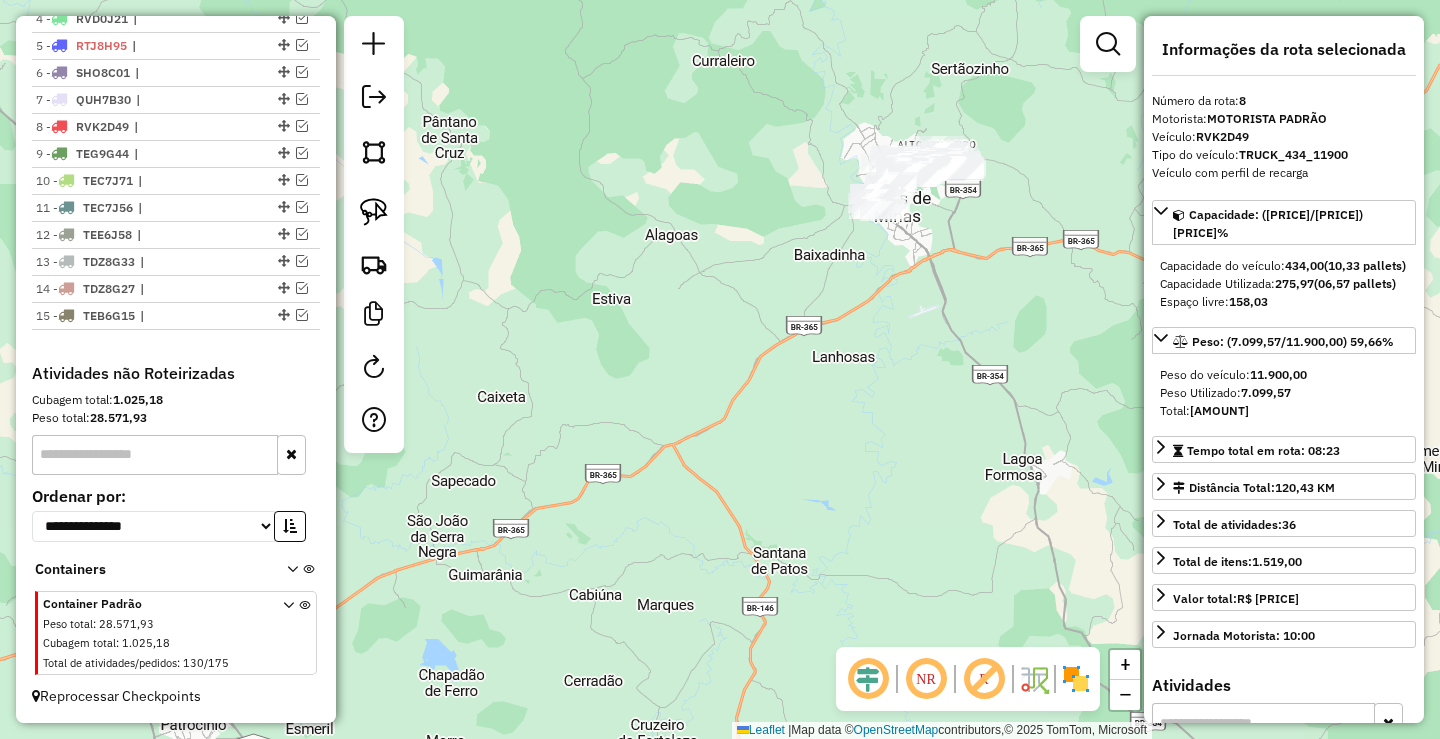 scroll, scrollTop: 841, scrollLeft: 0, axis: vertical 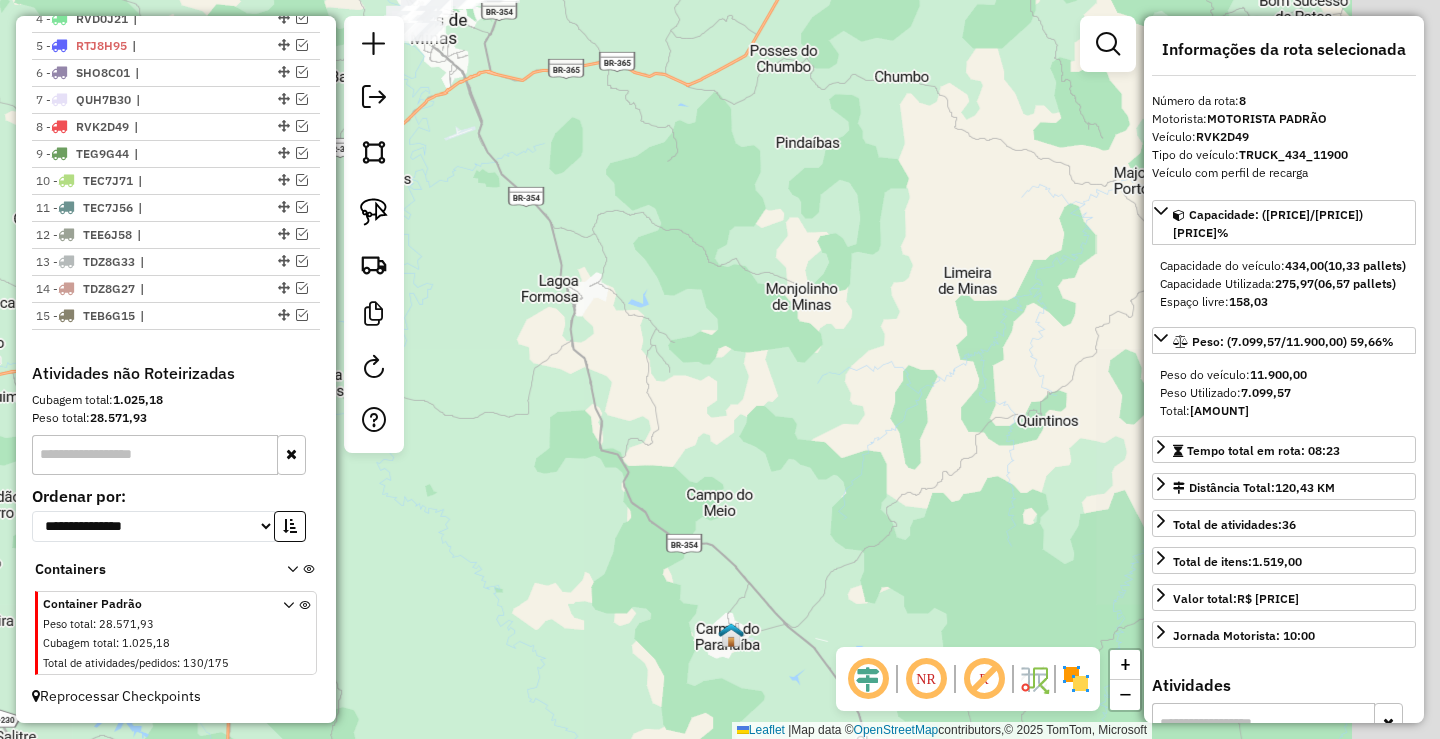 drag, startPoint x: 649, startPoint y: 415, endPoint x: 704, endPoint y: 223, distance: 199.7223 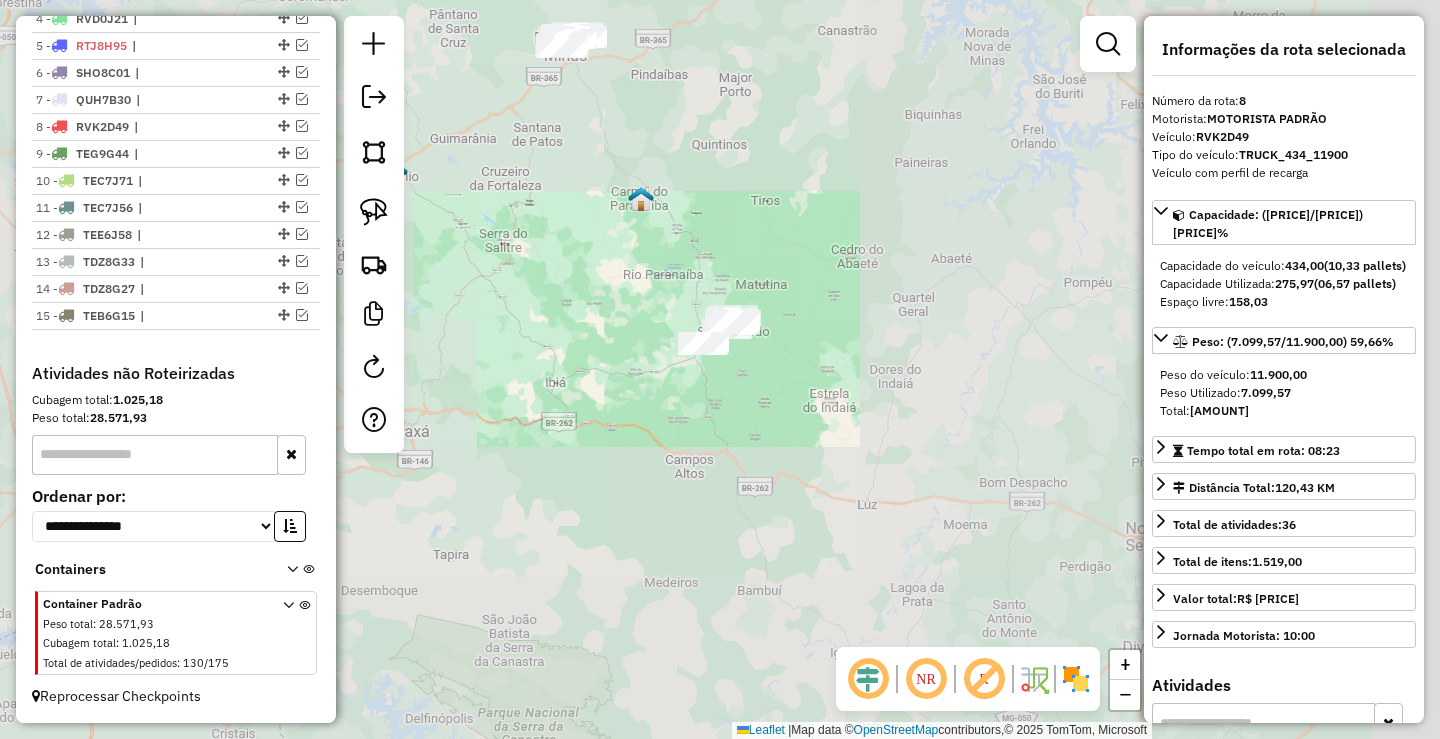 drag, startPoint x: 628, startPoint y: 348, endPoint x: 637, endPoint y: 320, distance: 29.410883 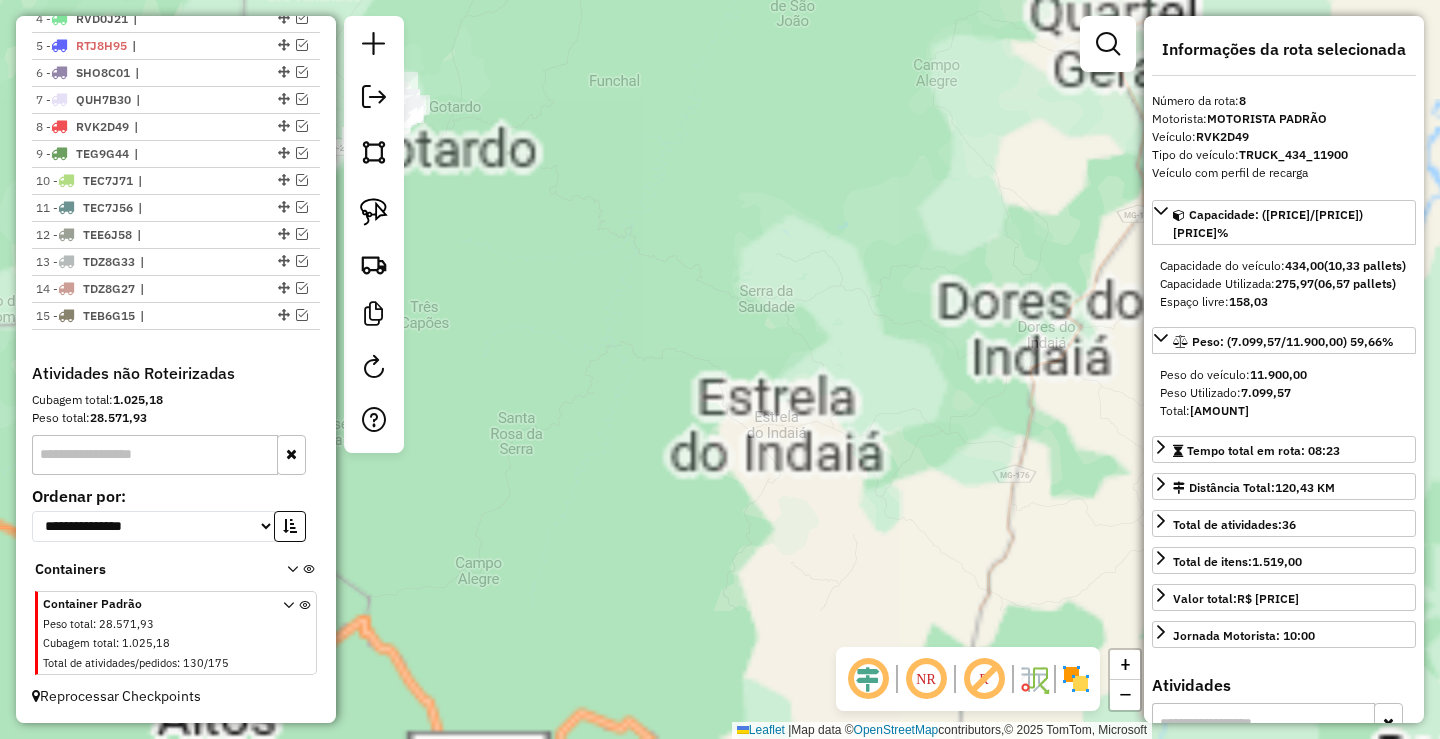 drag, startPoint x: 601, startPoint y: 335, endPoint x: 701, endPoint y: 287, distance: 110.92339 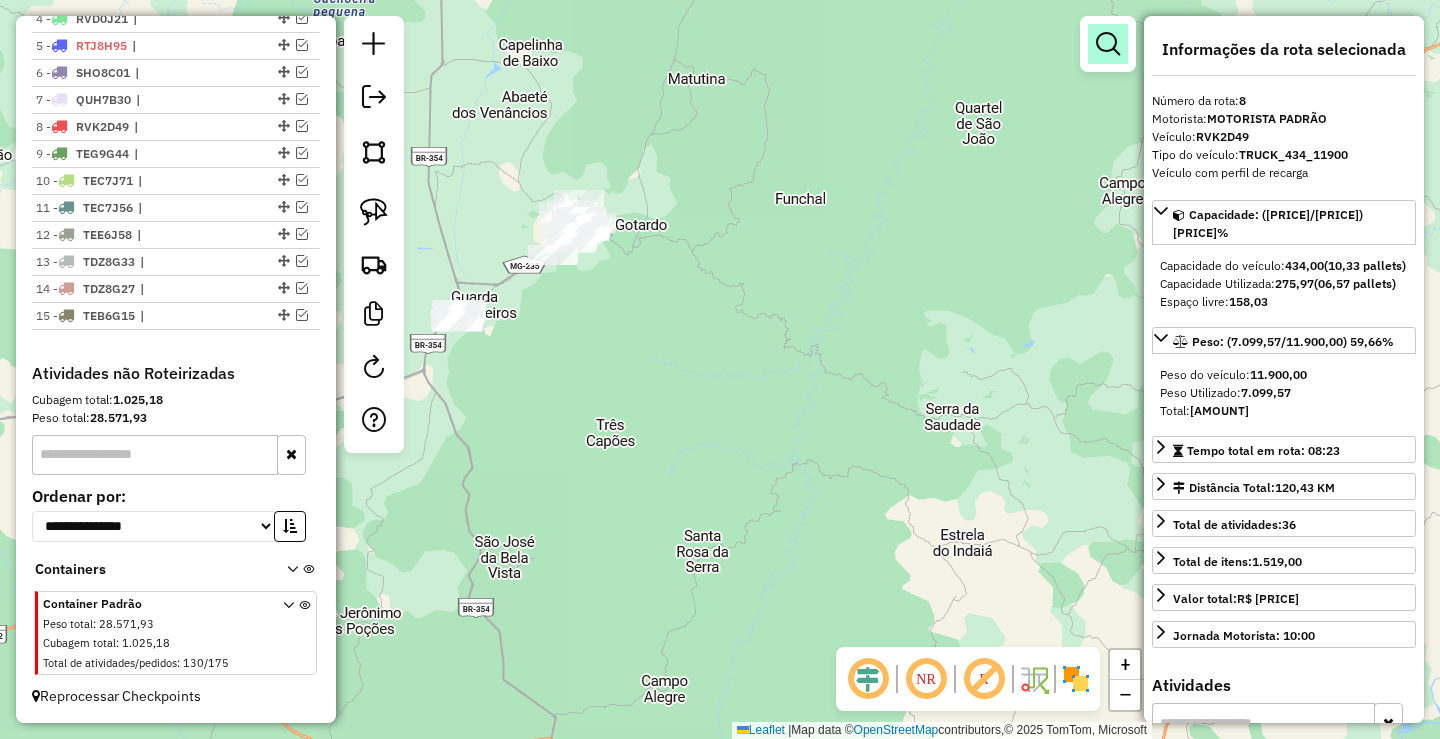 click at bounding box center [1108, 44] 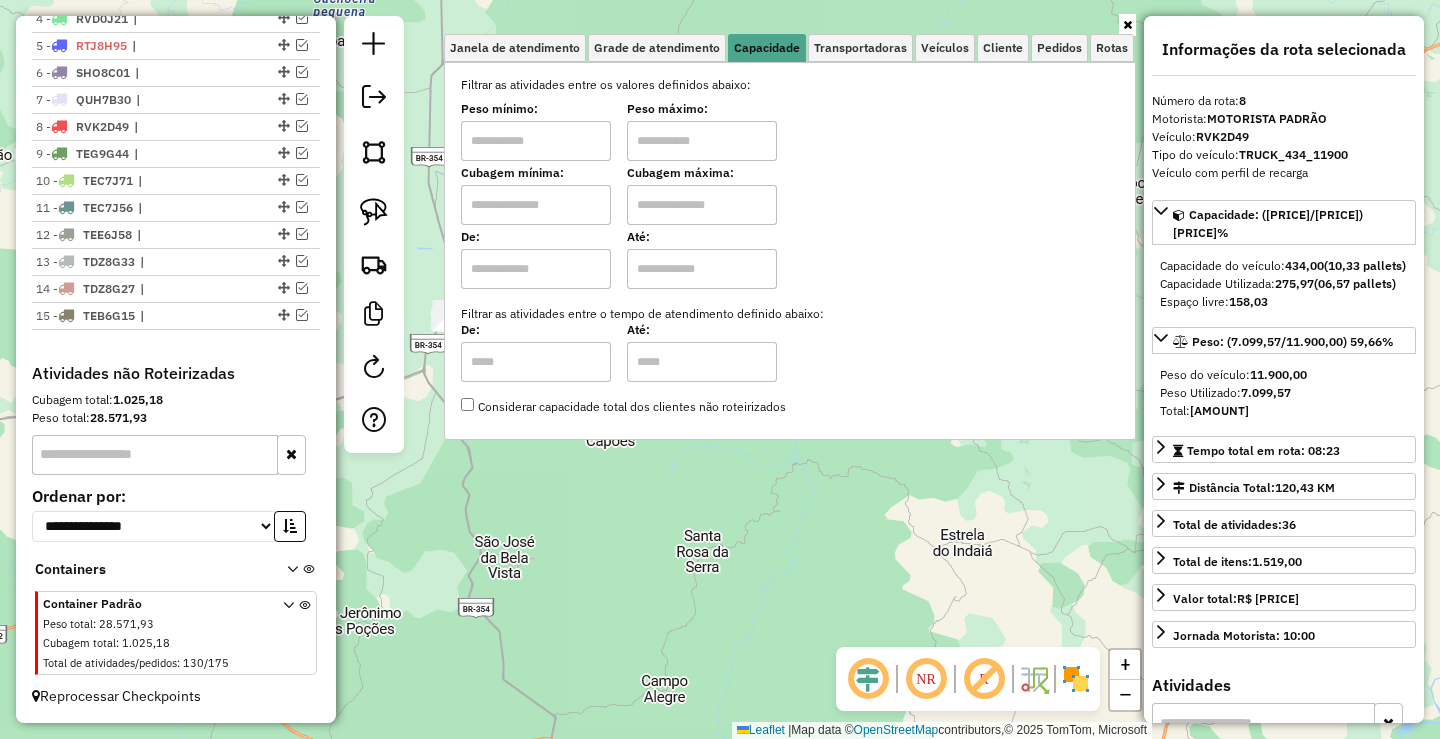 click at bounding box center (536, 141) 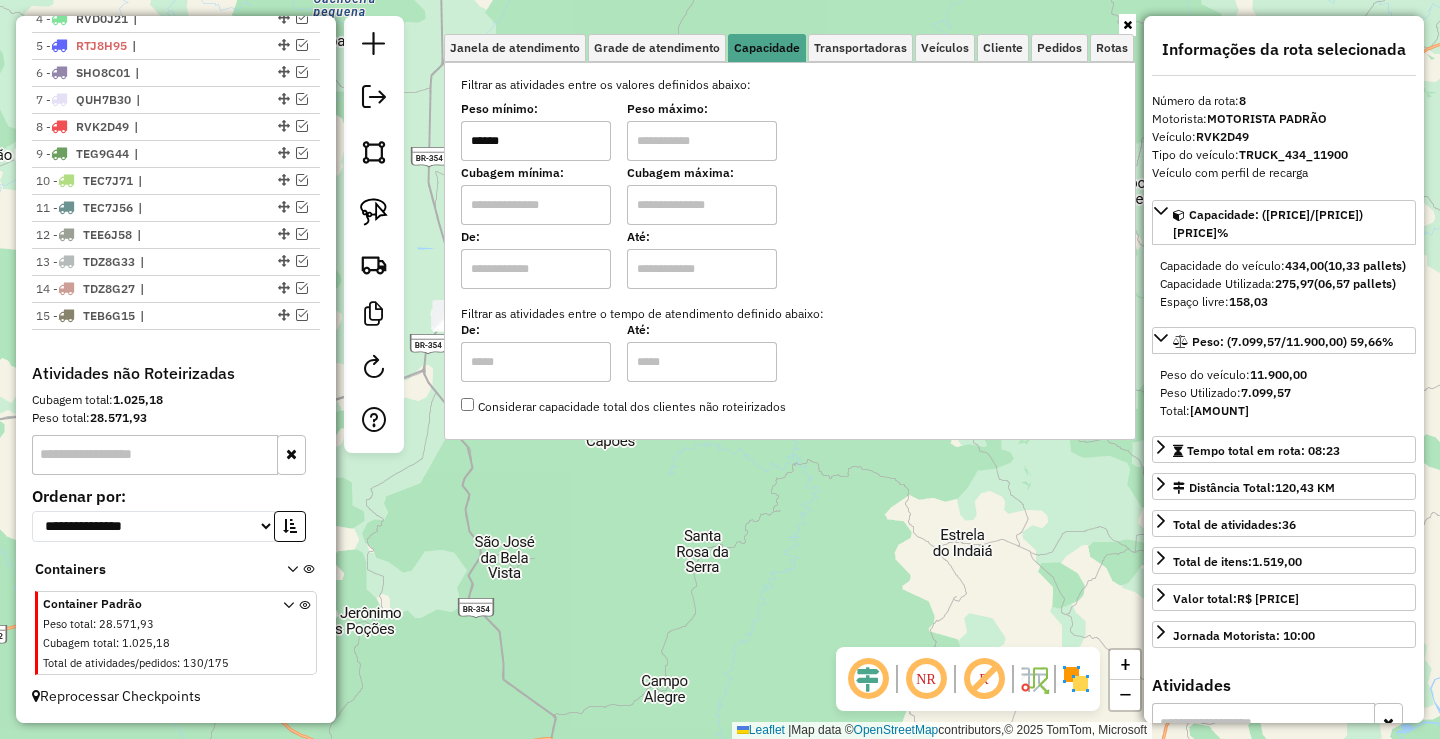 type on "******" 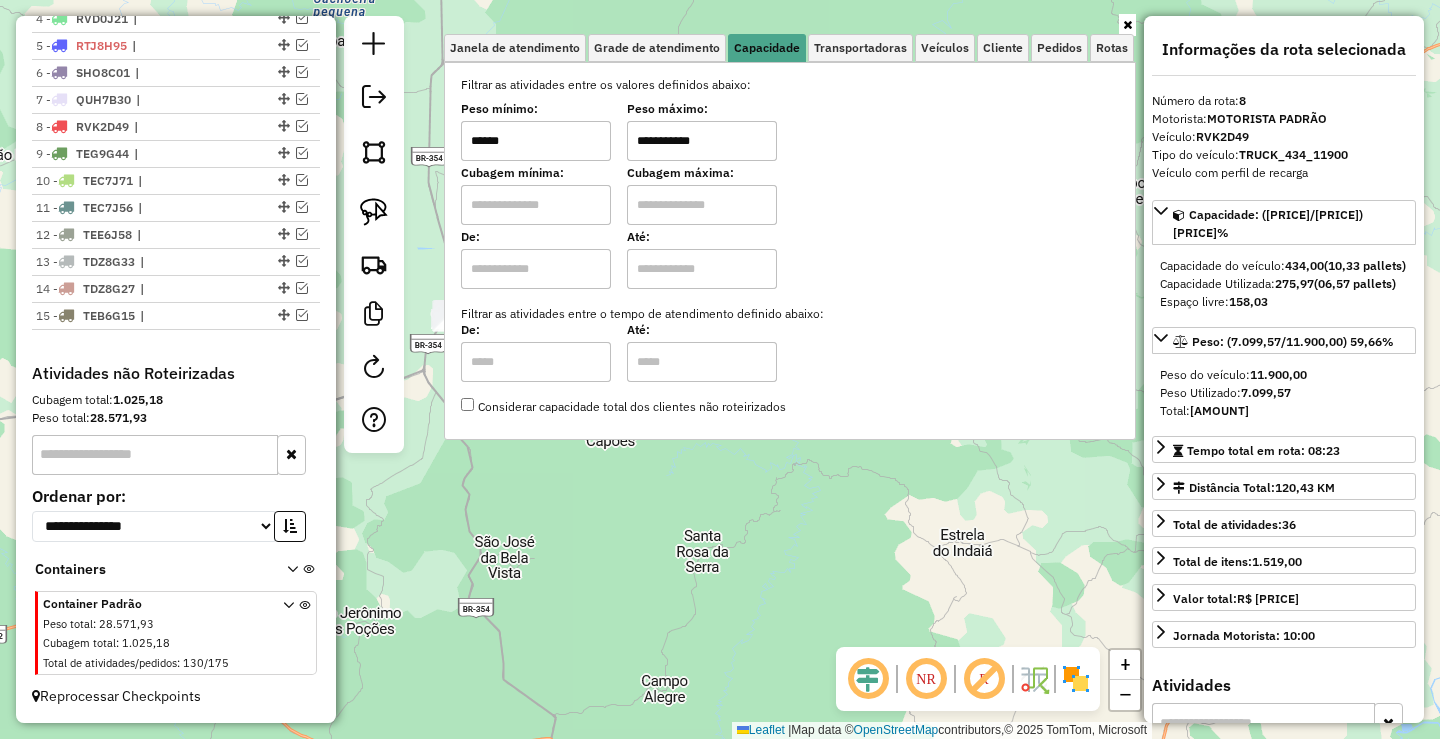 type on "**********" 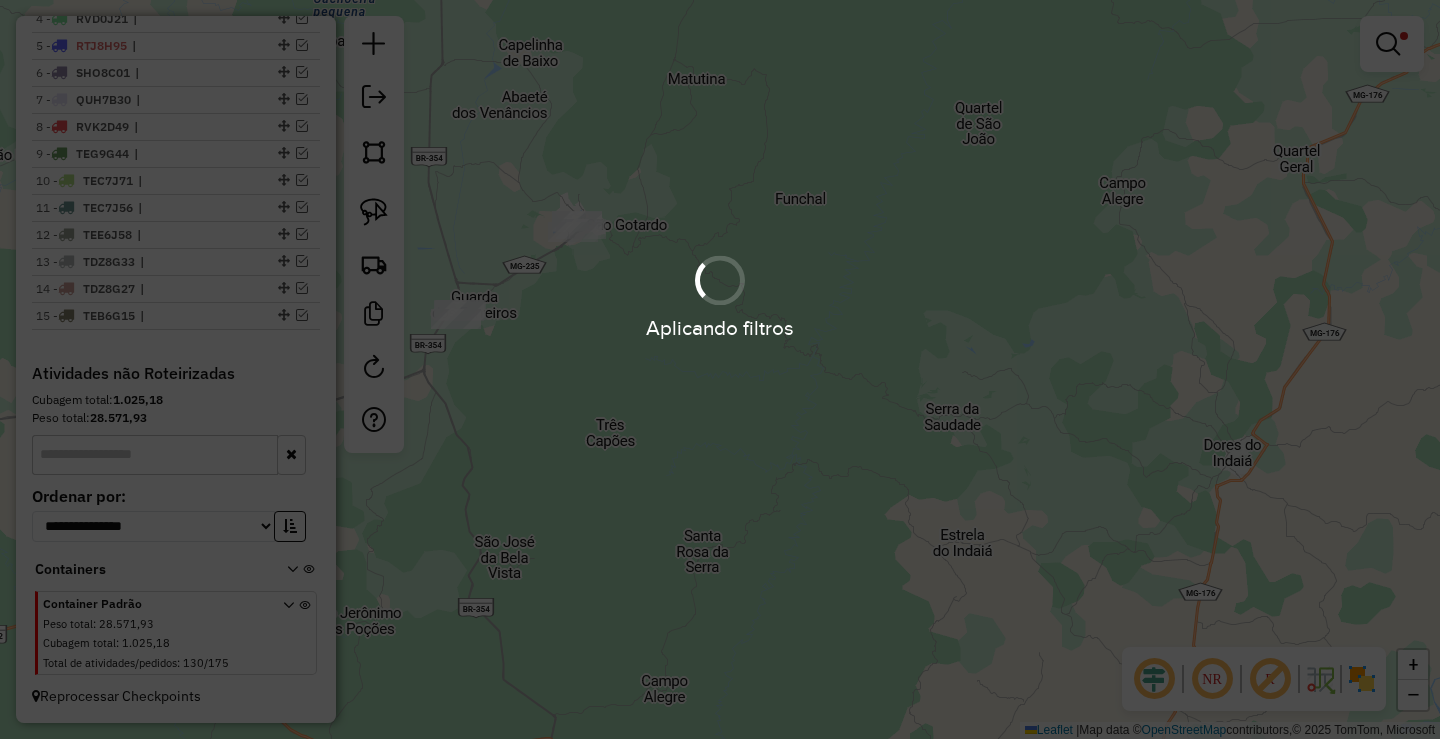 drag, startPoint x: 505, startPoint y: 350, endPoint x: 650, endPoint y: 387, distance: 149.64626 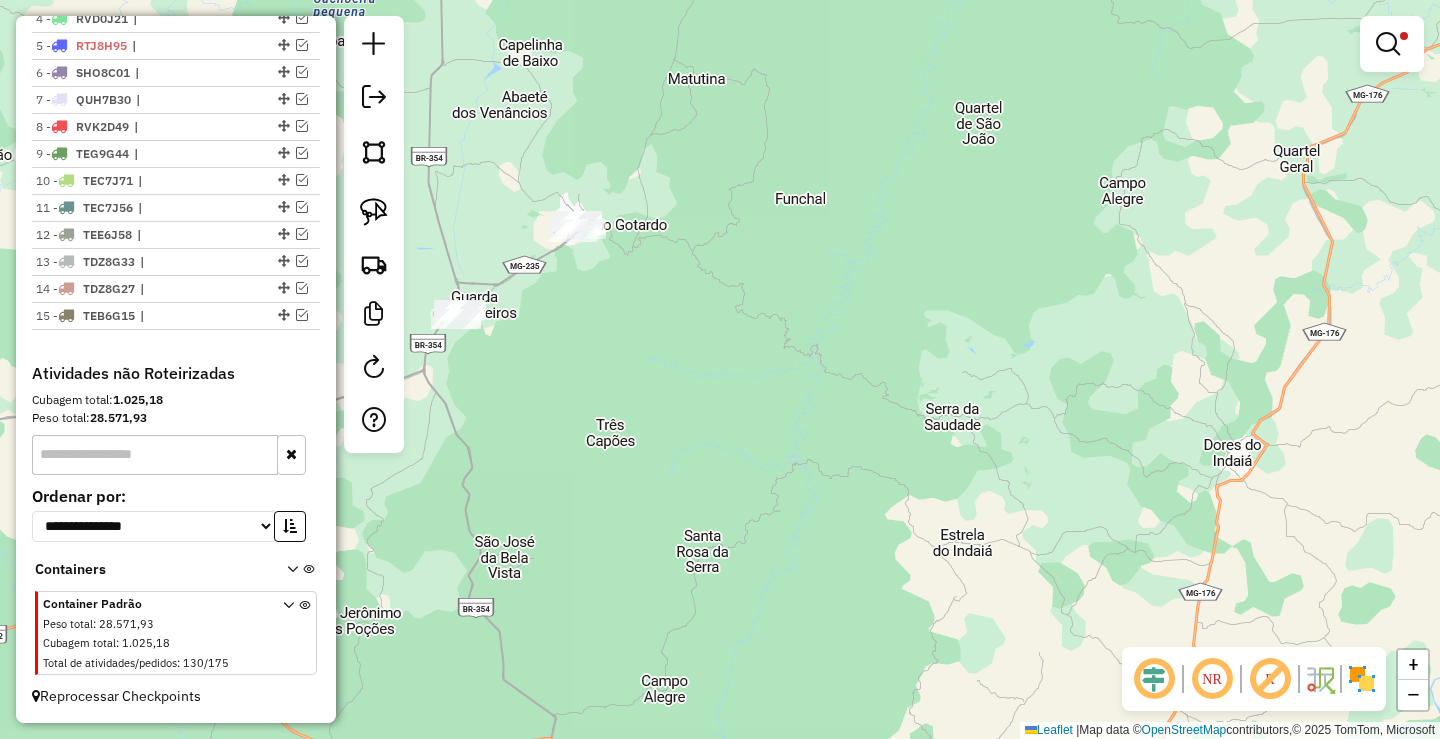 drag, startPoint x: 590, startPoint y: 341, endPoint x: 638, endPoint y: 338, distance: 48.09366 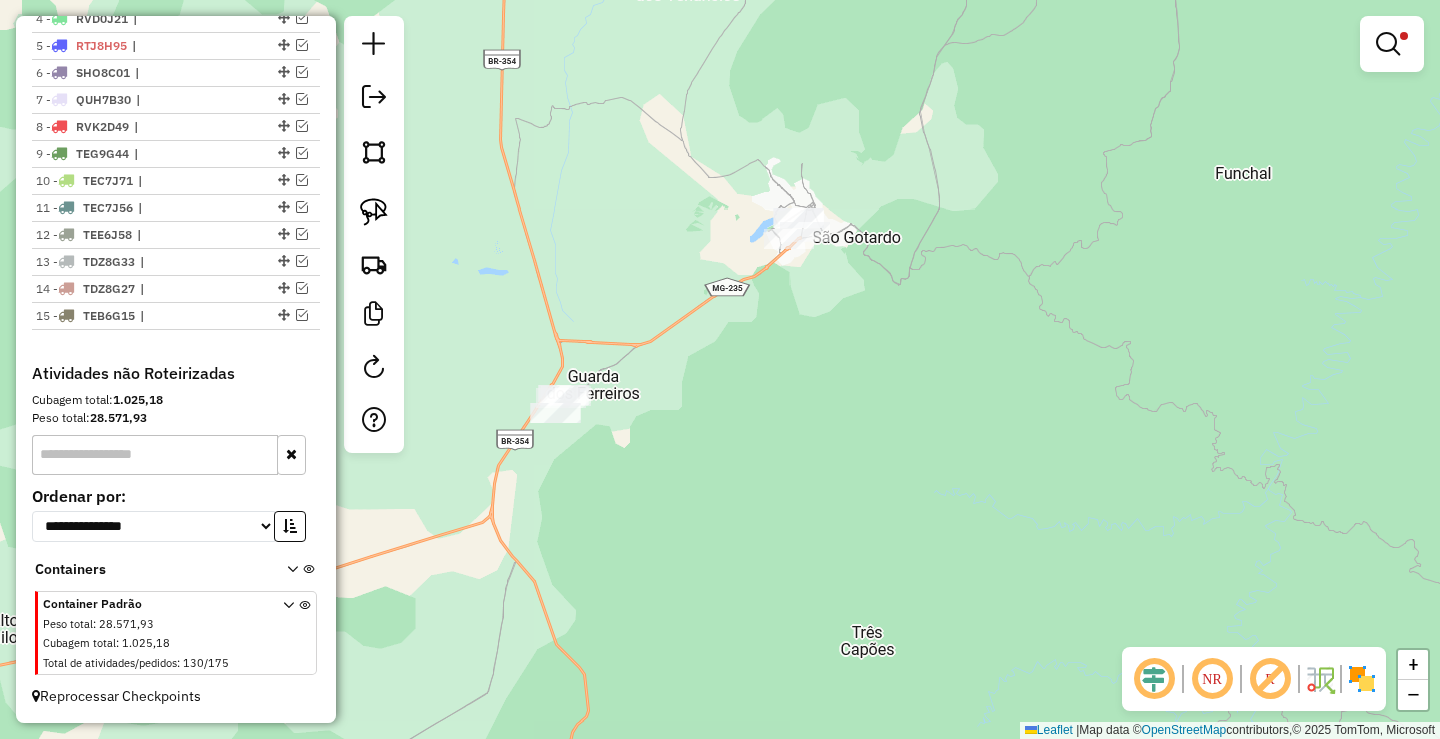 drag, startPoint x: 485, startPoint y: 310, endPoint x: 488, endPoint y: 257, distance: 53.08484 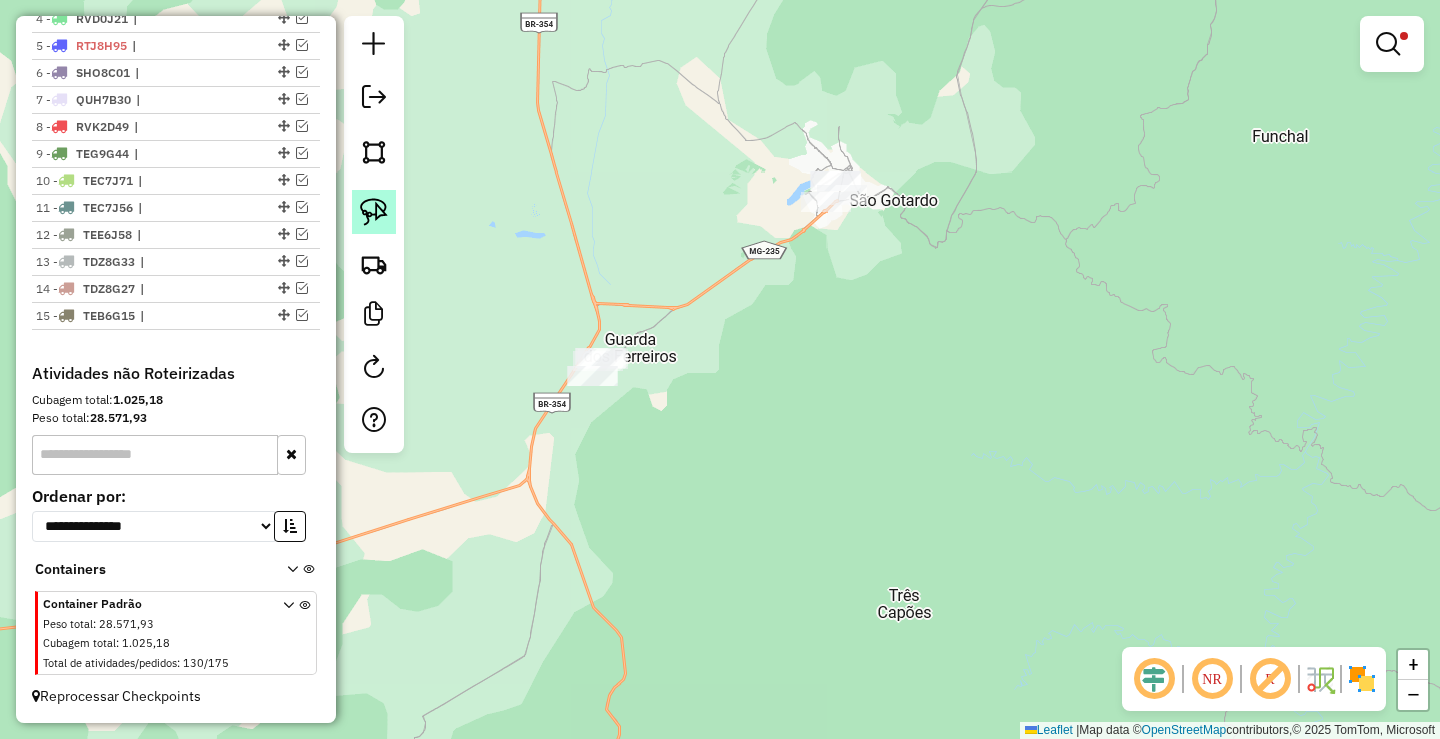 click 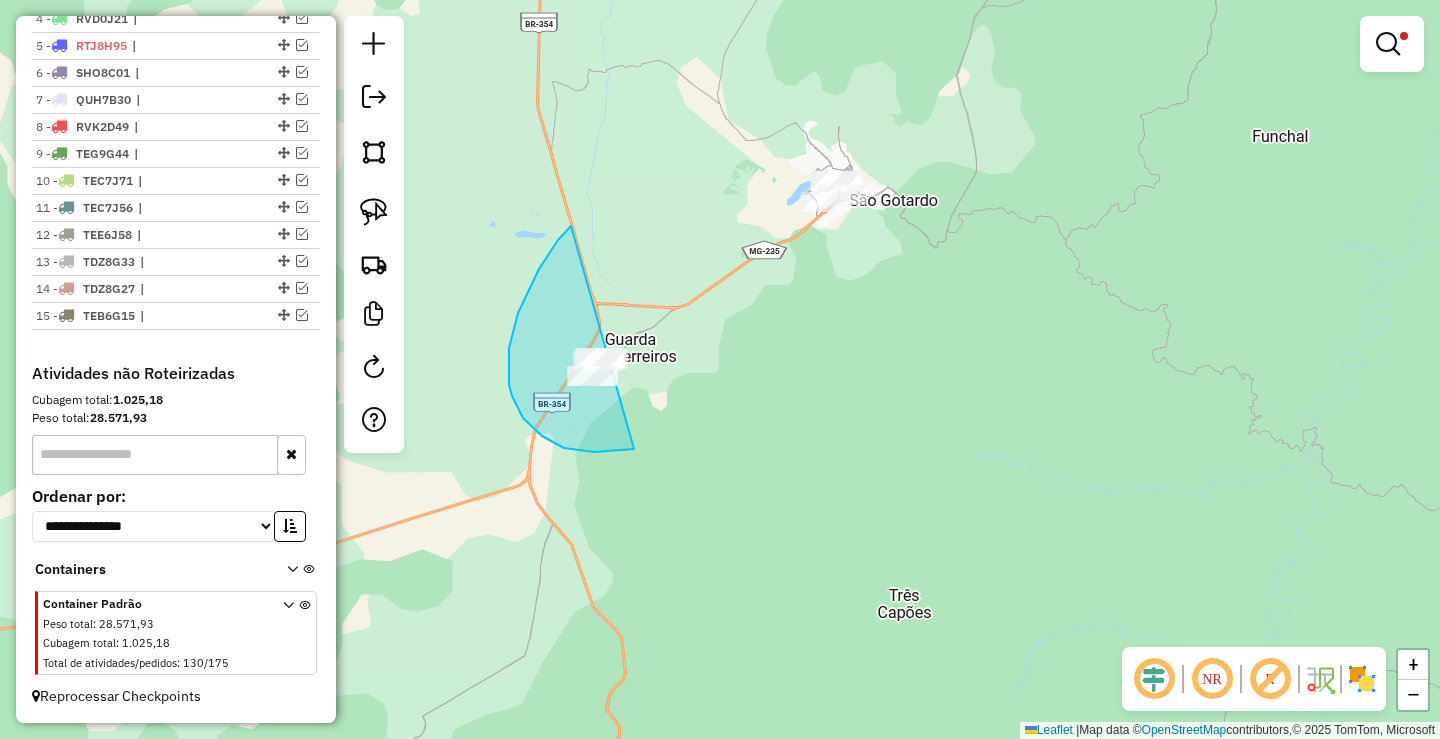 drag, startPoint x: 542, startPoint y: 436, endPoint x: 934, endPoint y: 116, distance: 506.02768 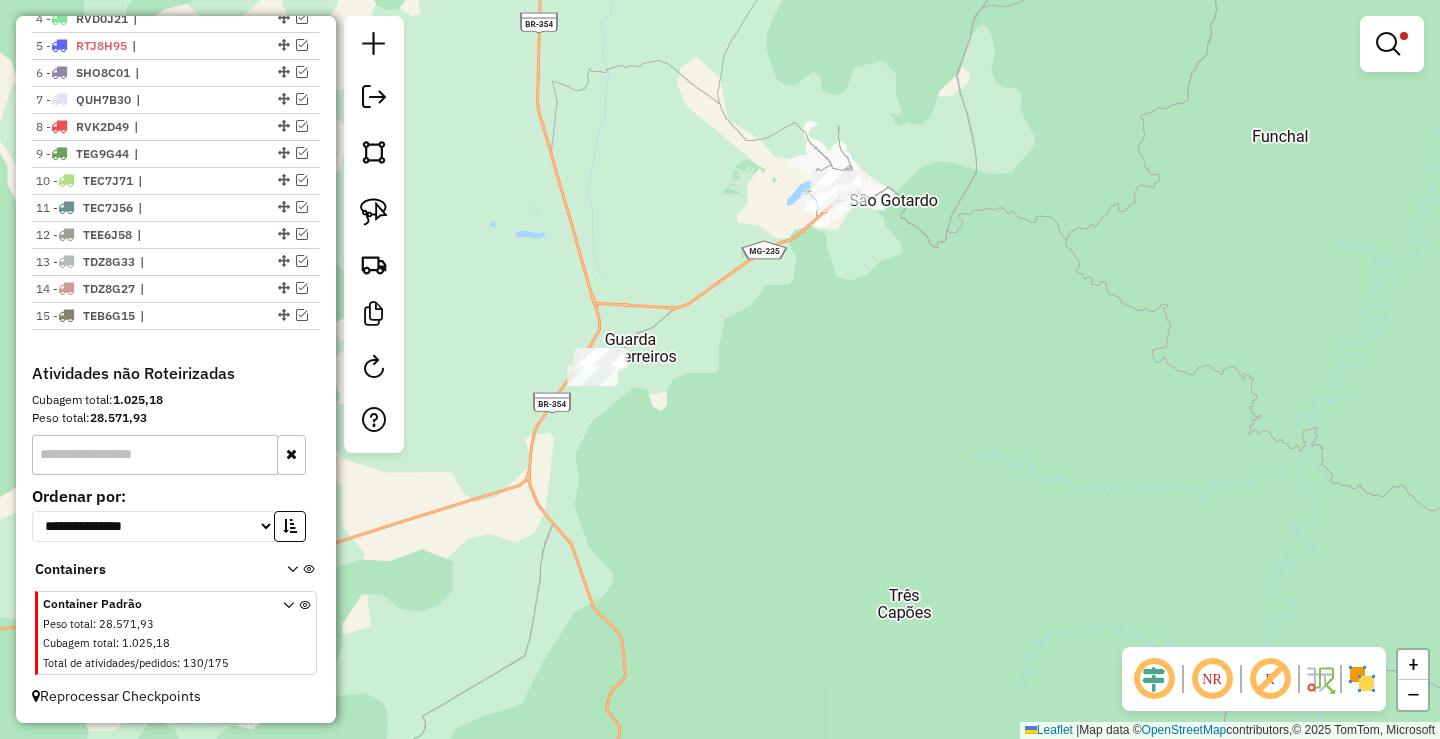 drag, startPoint x: 1409, startPoint y: 40, endPoint x: 1373, endPoint y: 59, distance: 40.706264 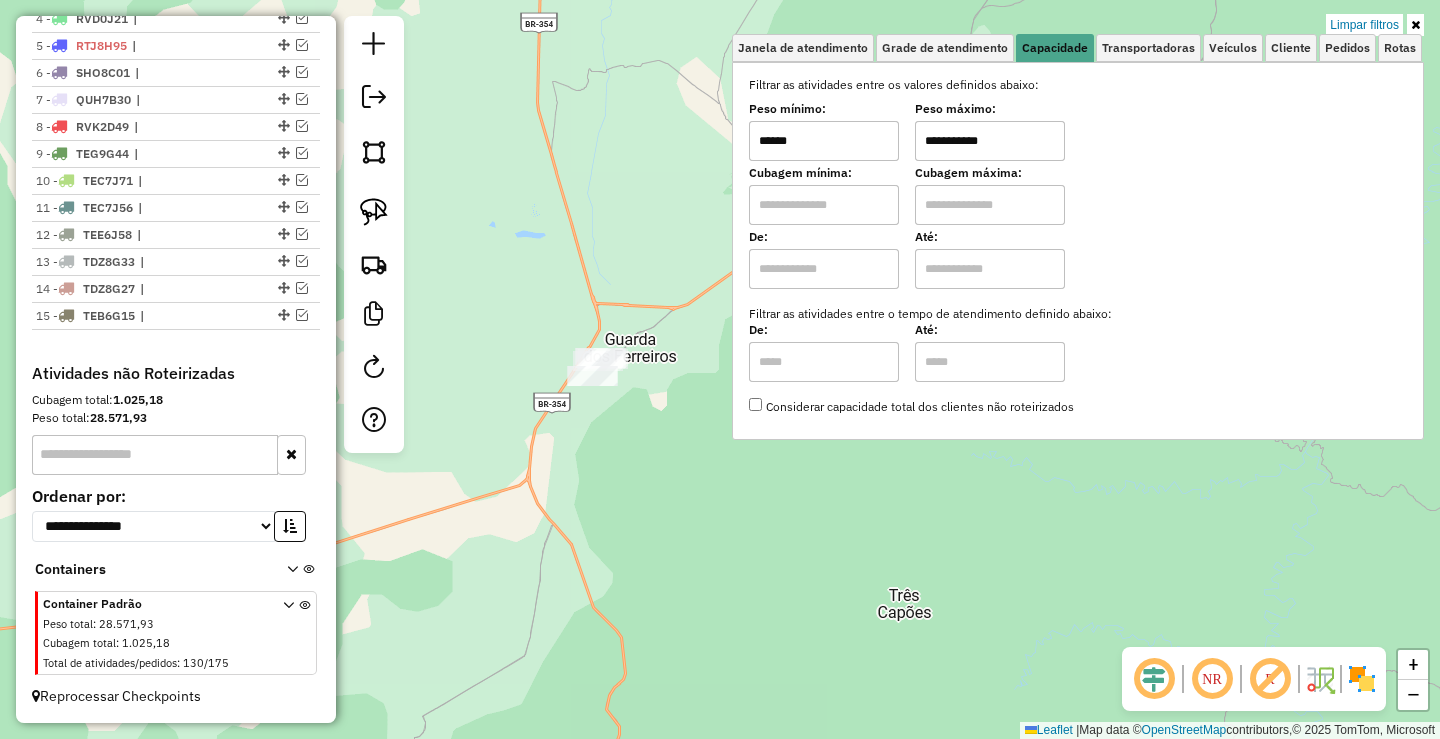 click on "**********" at bounding box center [1078, 133] 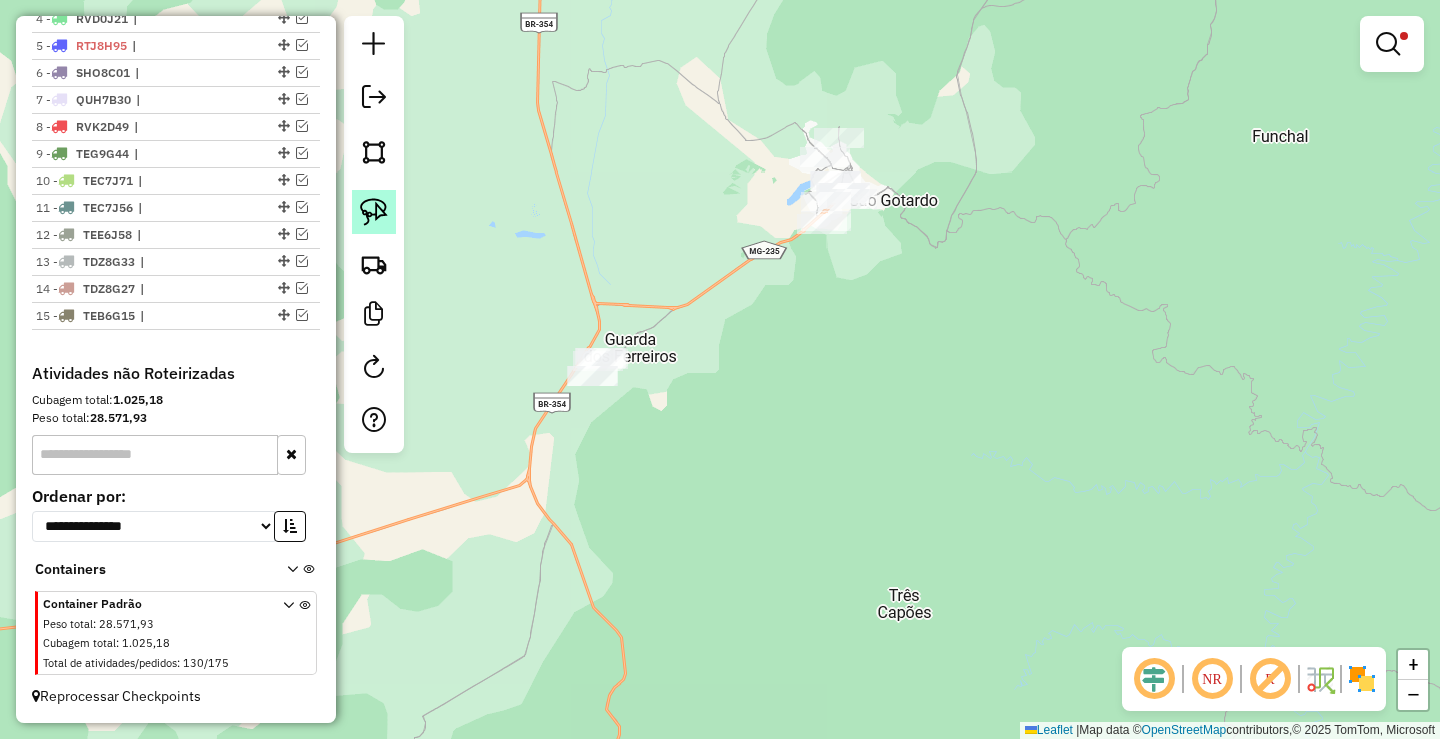 click 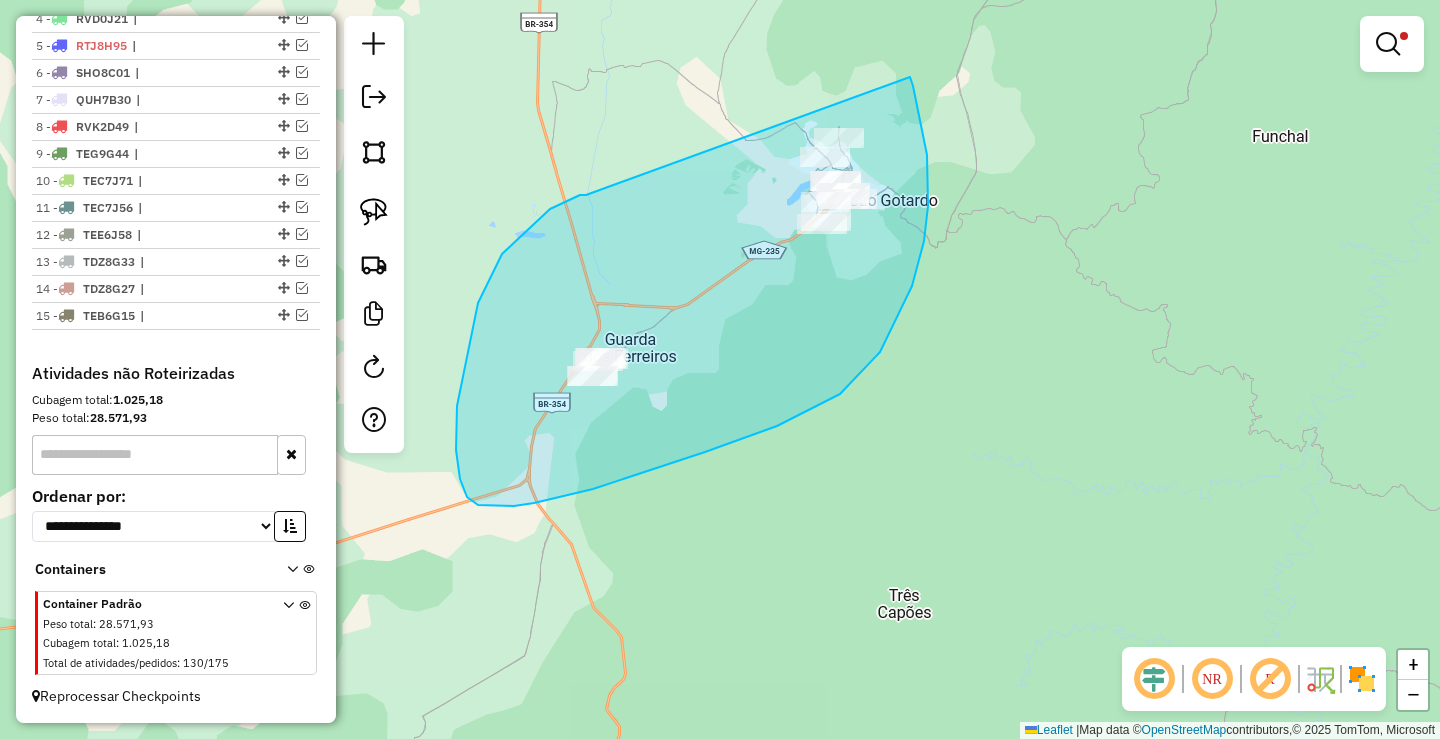 drag, startPoint x: 580, startPoint y: 195, endPoint x: 910, endPoint y: 77, distance: 350.46255 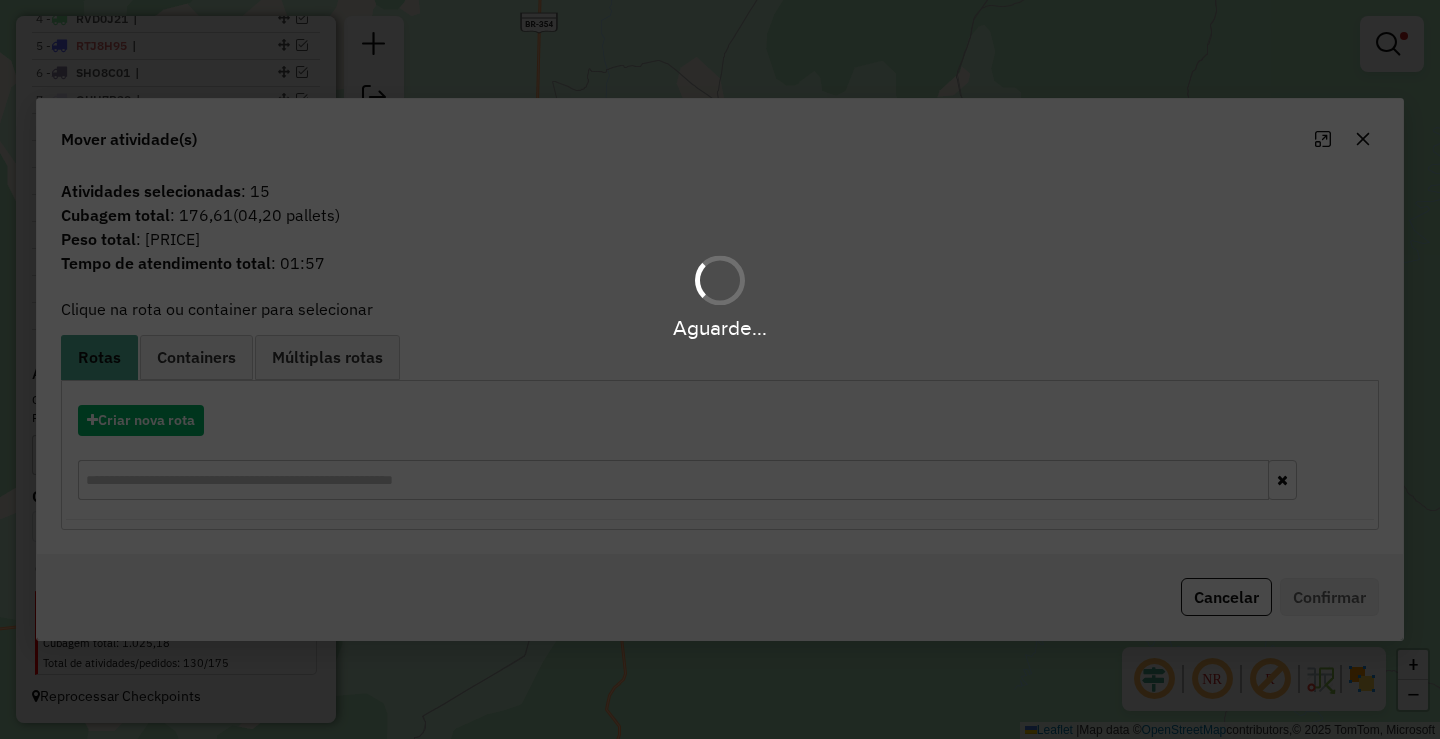 click on "Aguarde..." at bounding box center [720, 369] 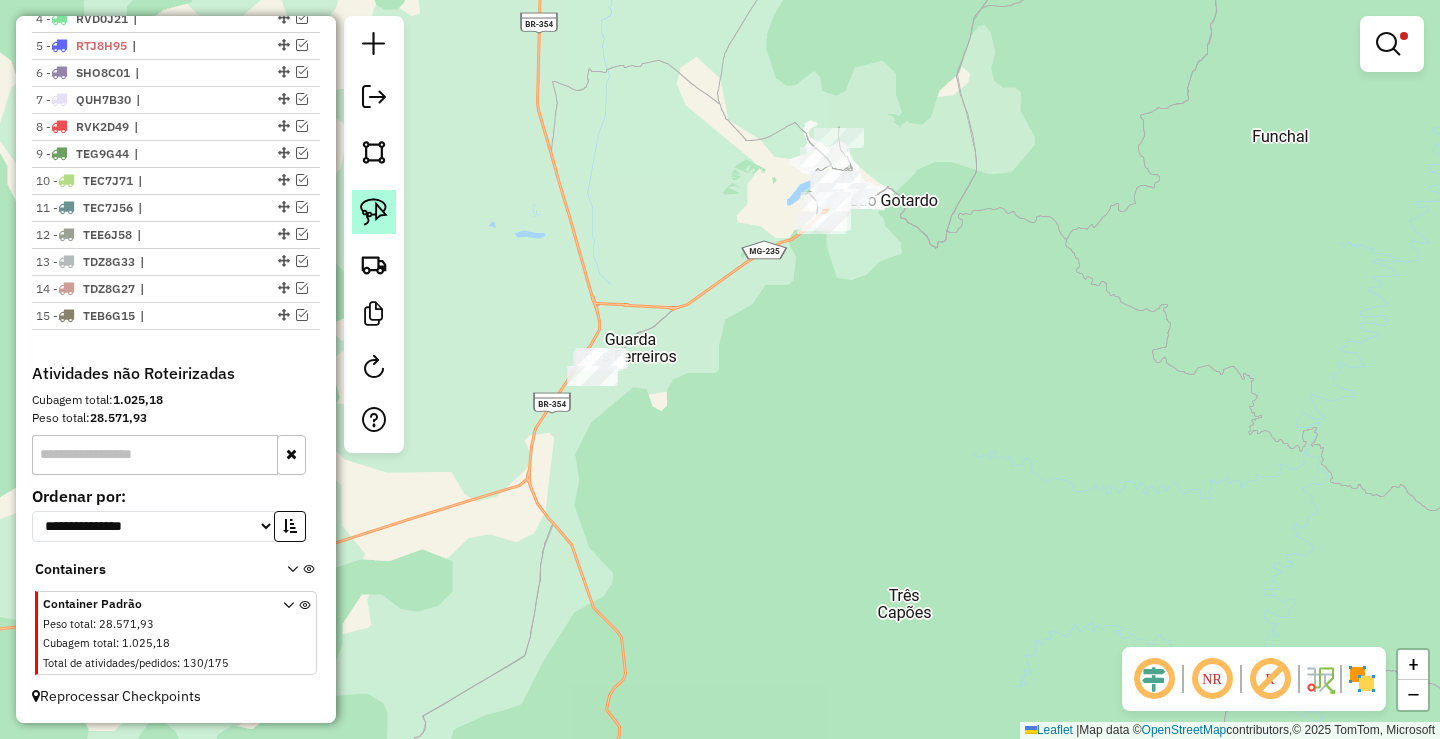 click 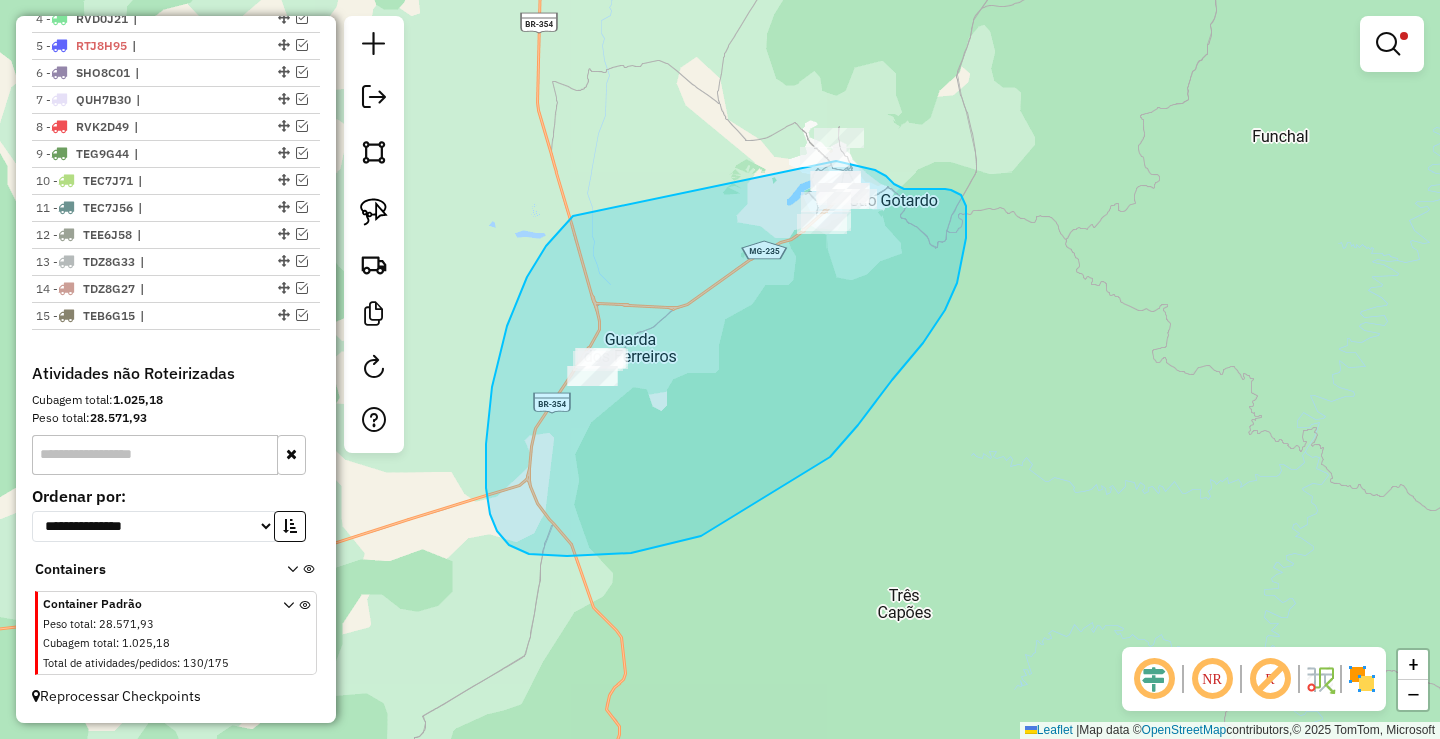 click on "**********" 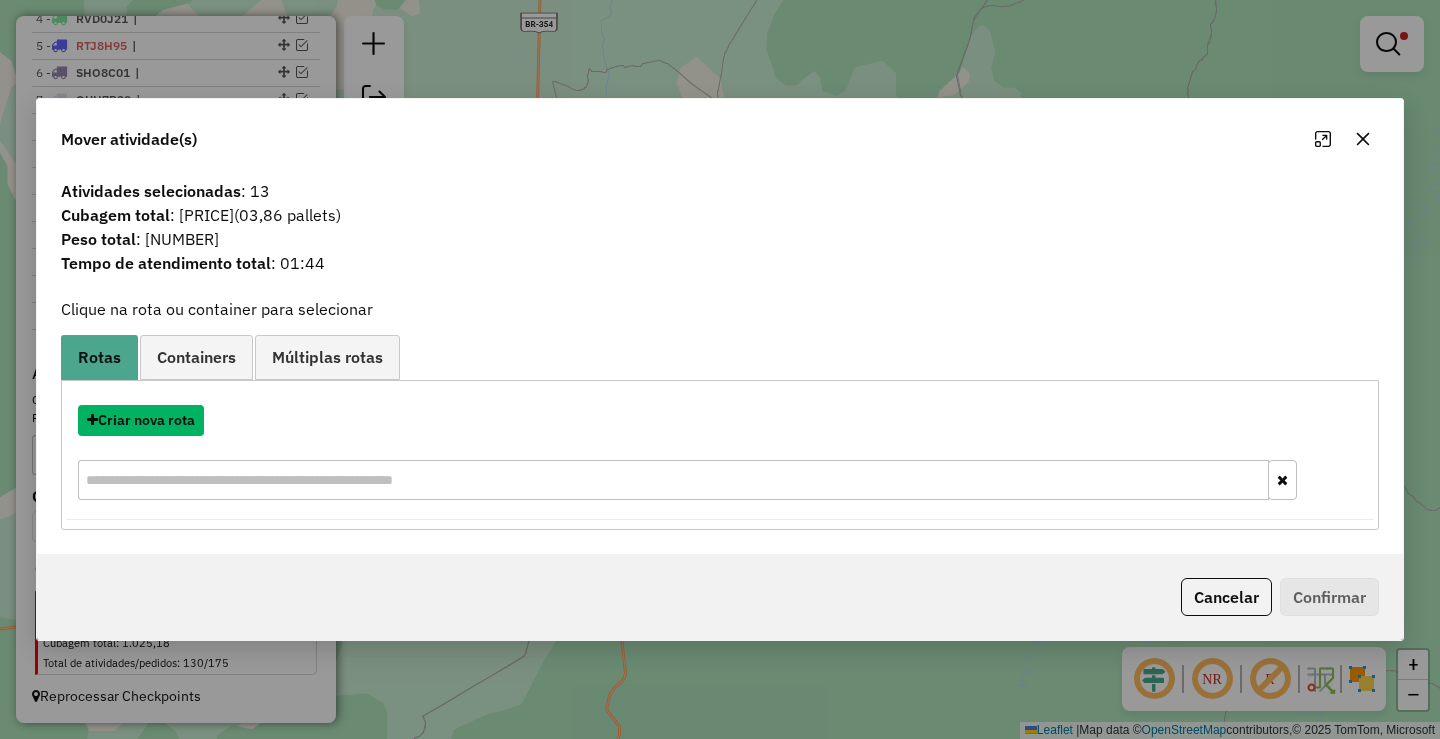 click on "Criar nova rota" at bounding box center [141, 420] 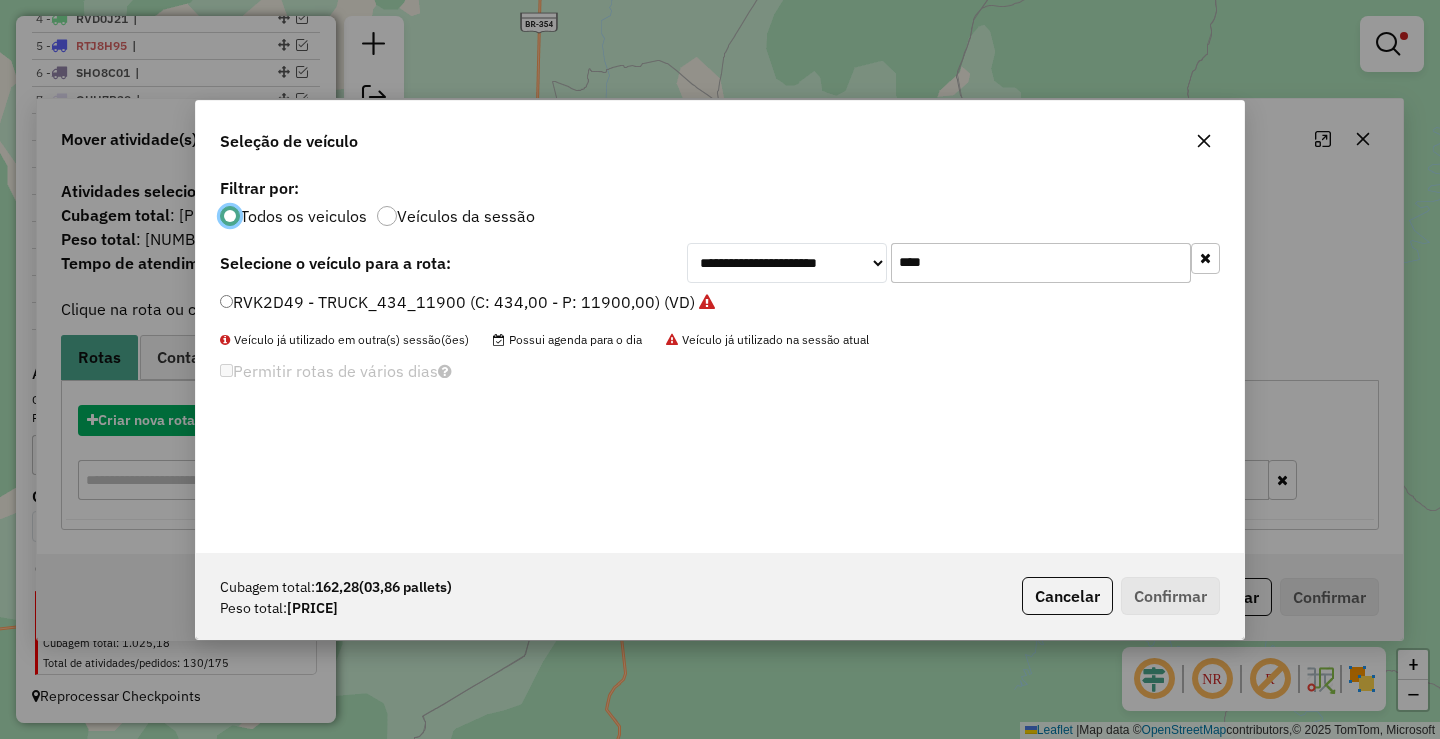 scroll, scrollTop: 11, scrollLeft: 6, axis: both 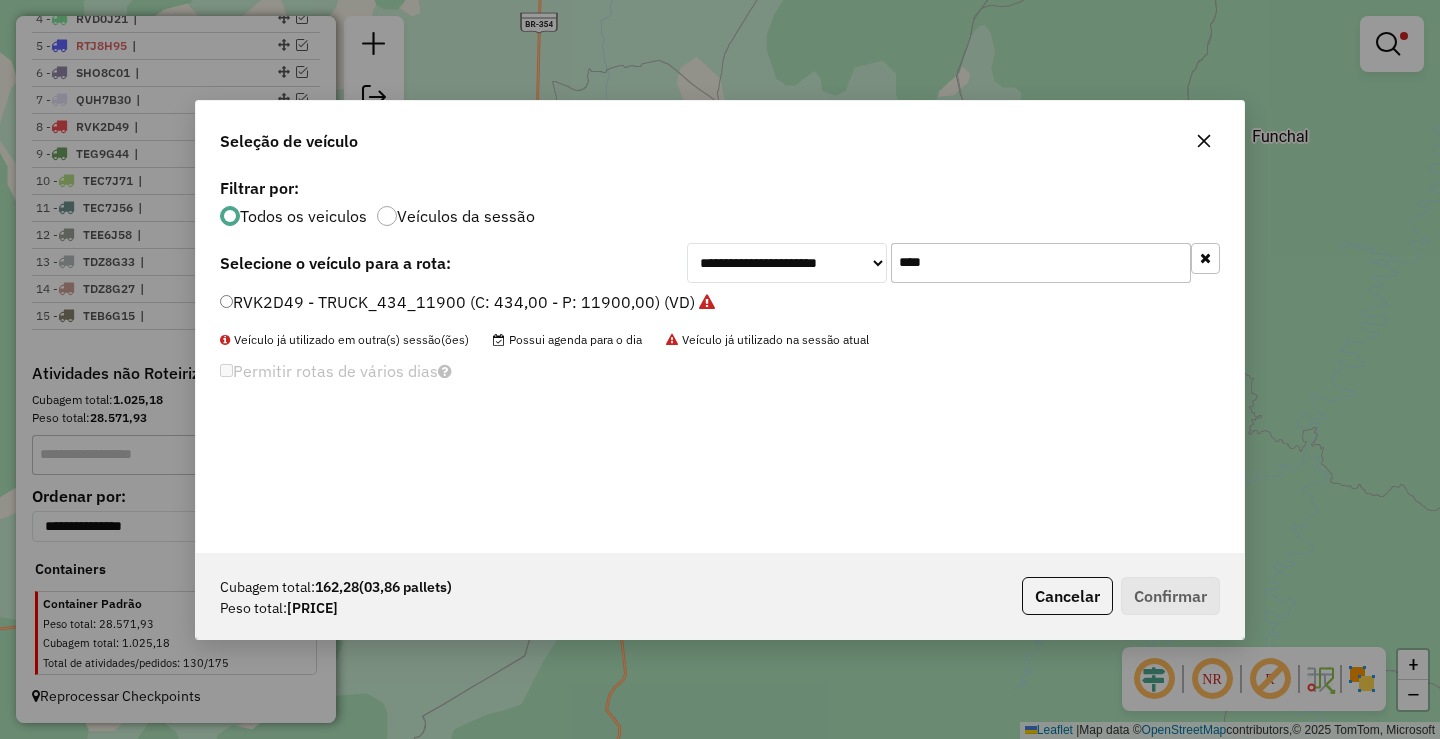 click on "****" 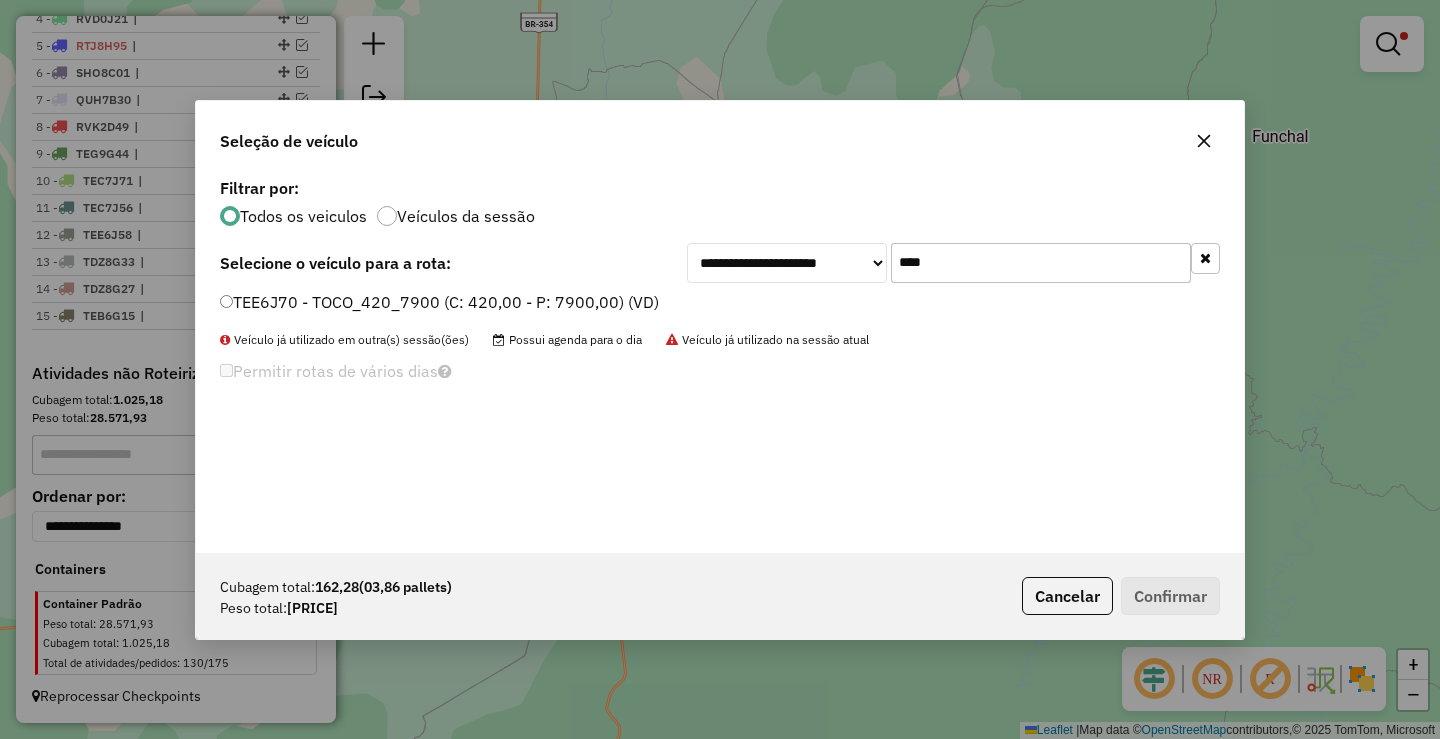 type on "****" 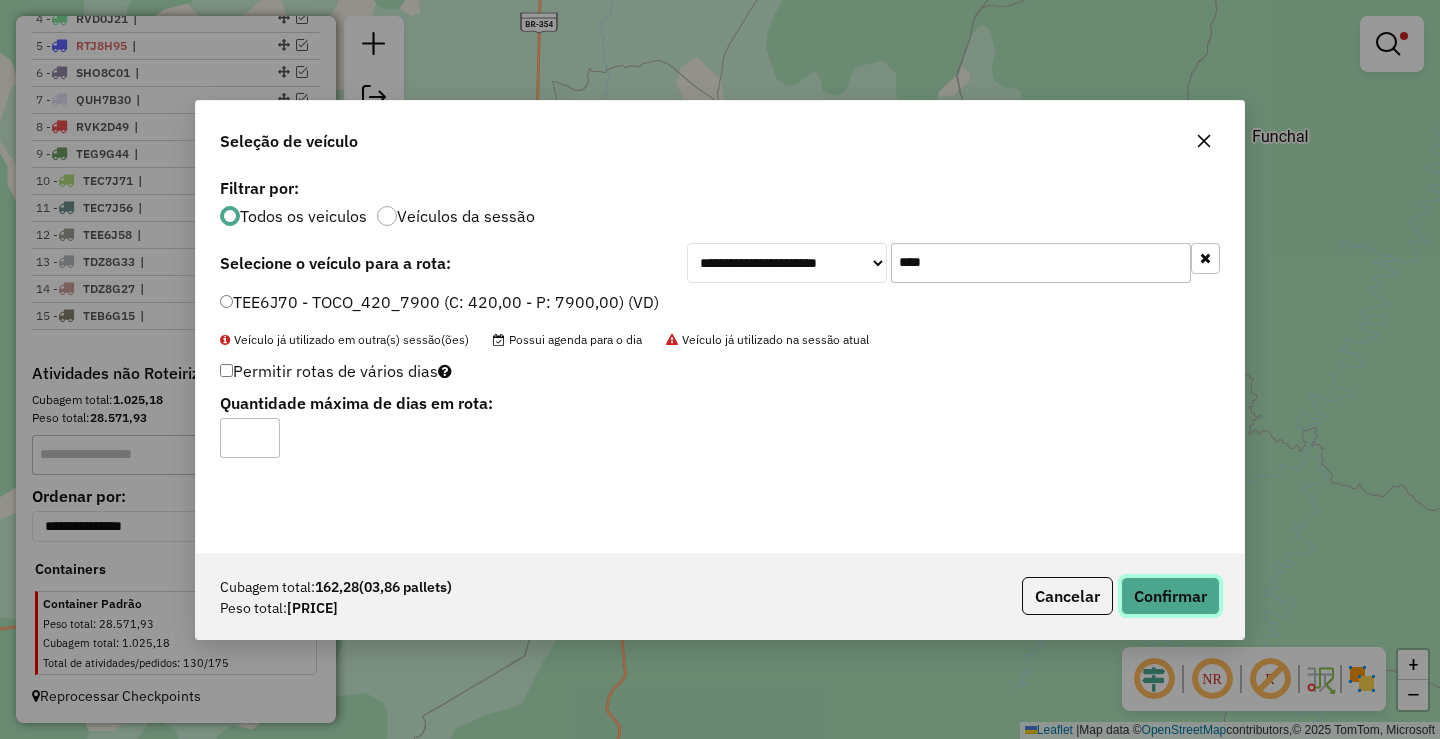 click on "Confirmar" 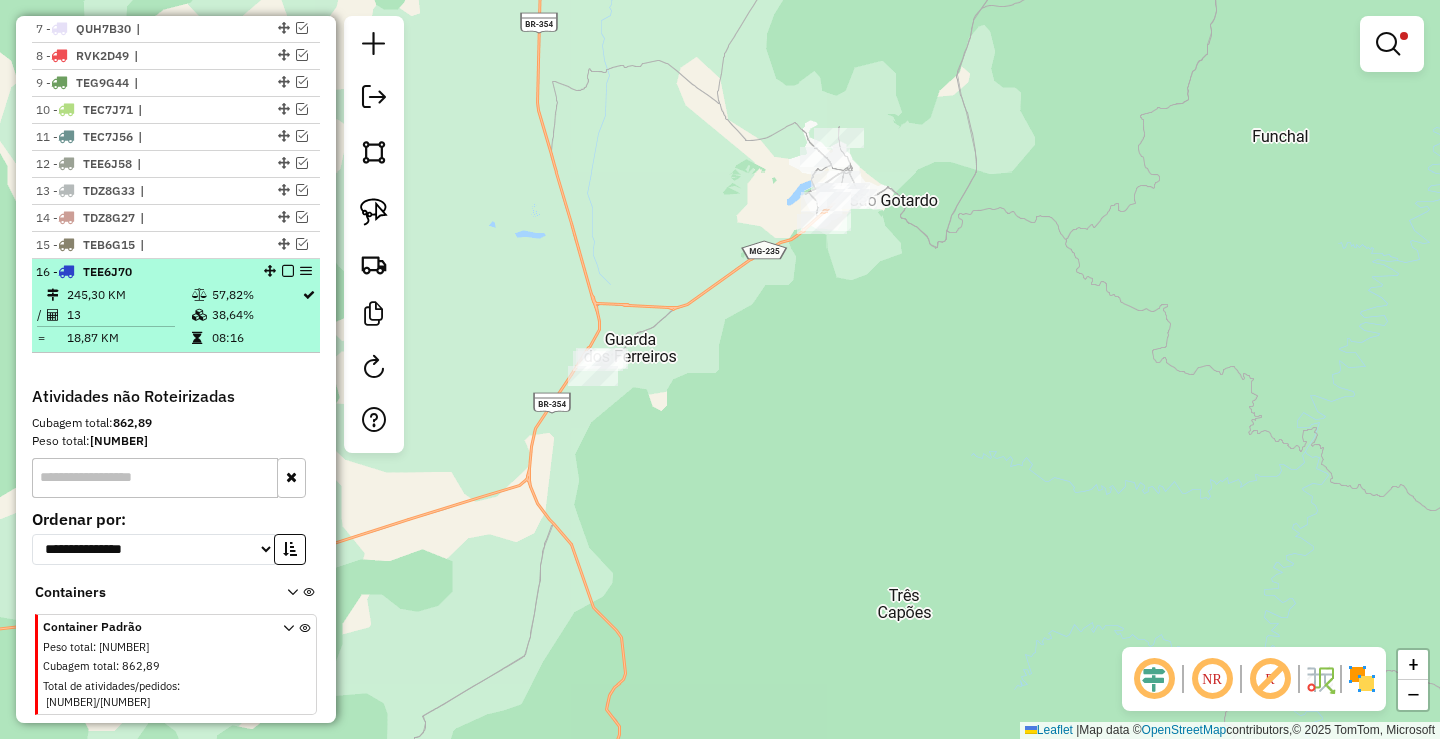 click at bounding box center [288, 271] 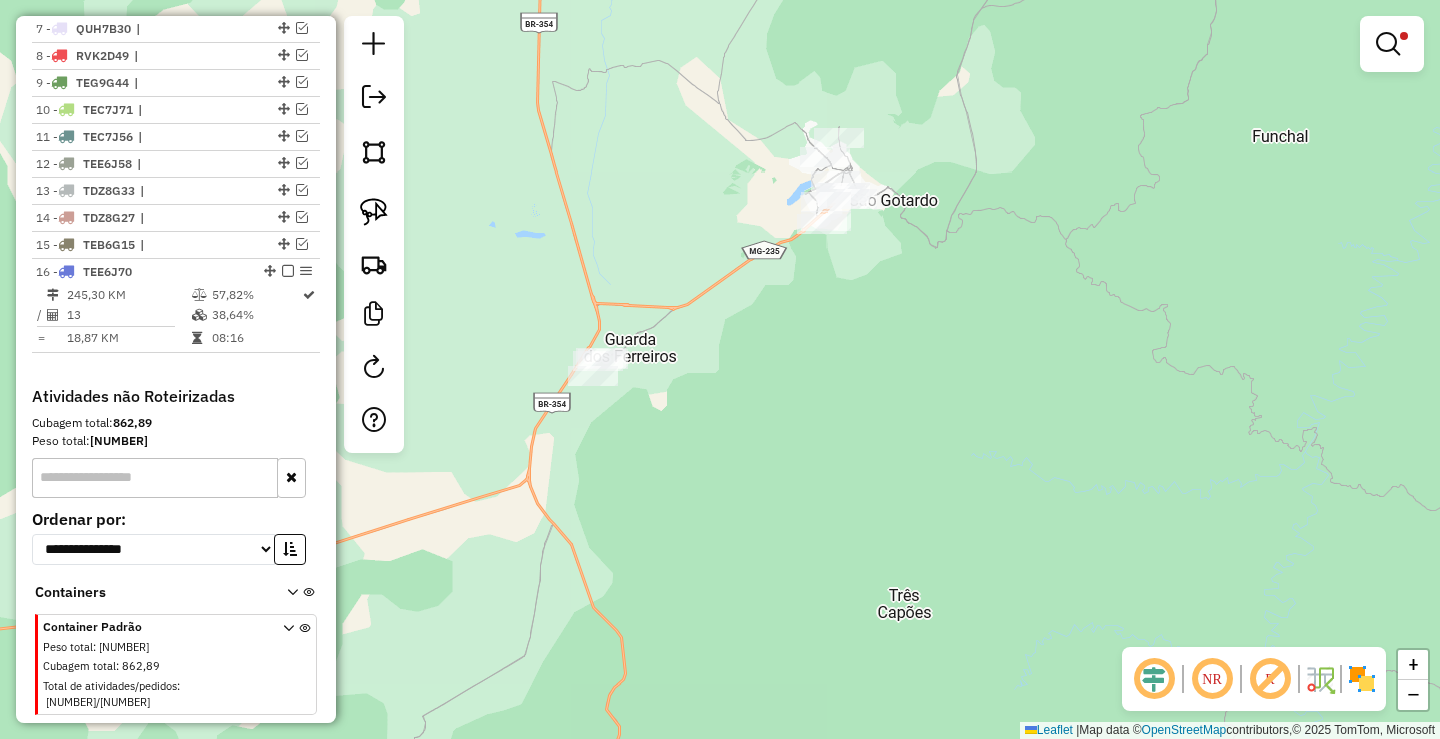scroll, scrollTop: 868, scrollLeft: 0, axis: vertical 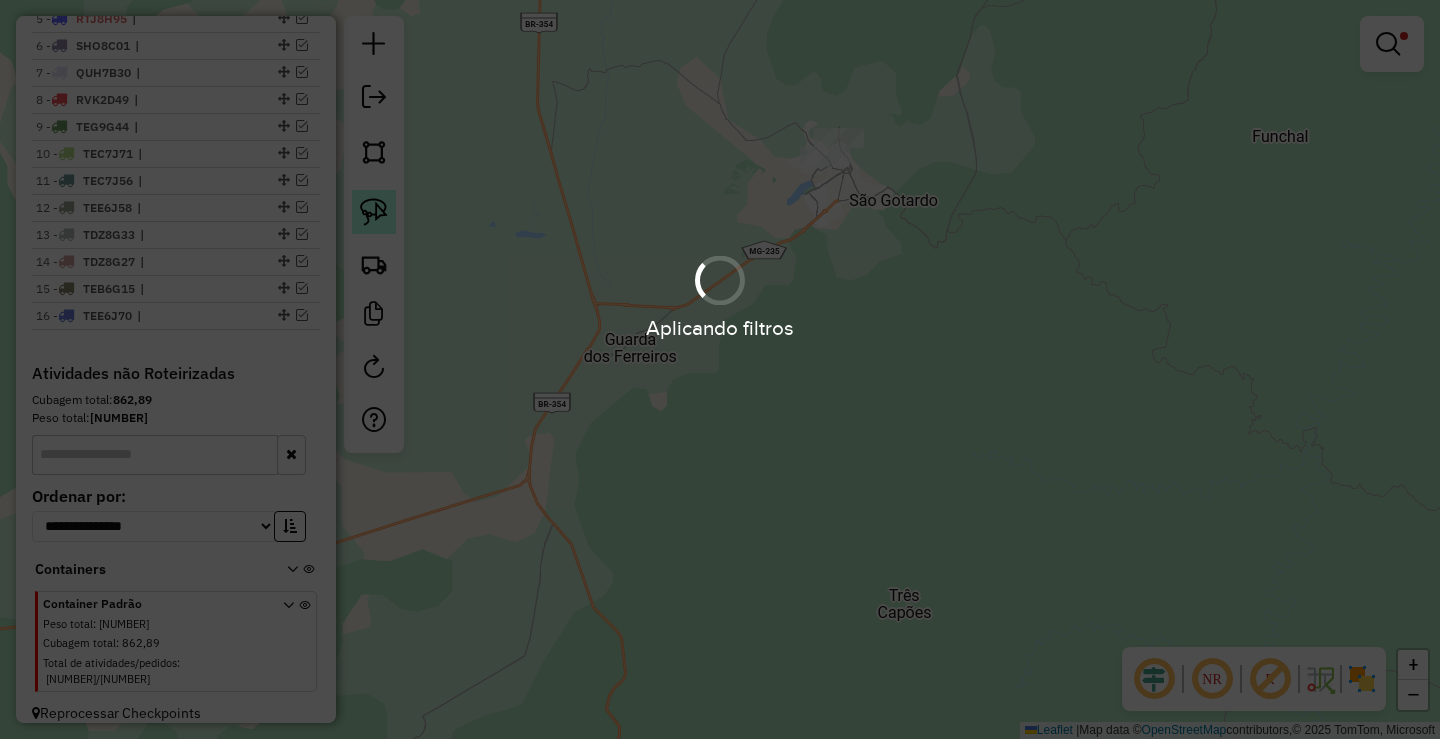 click 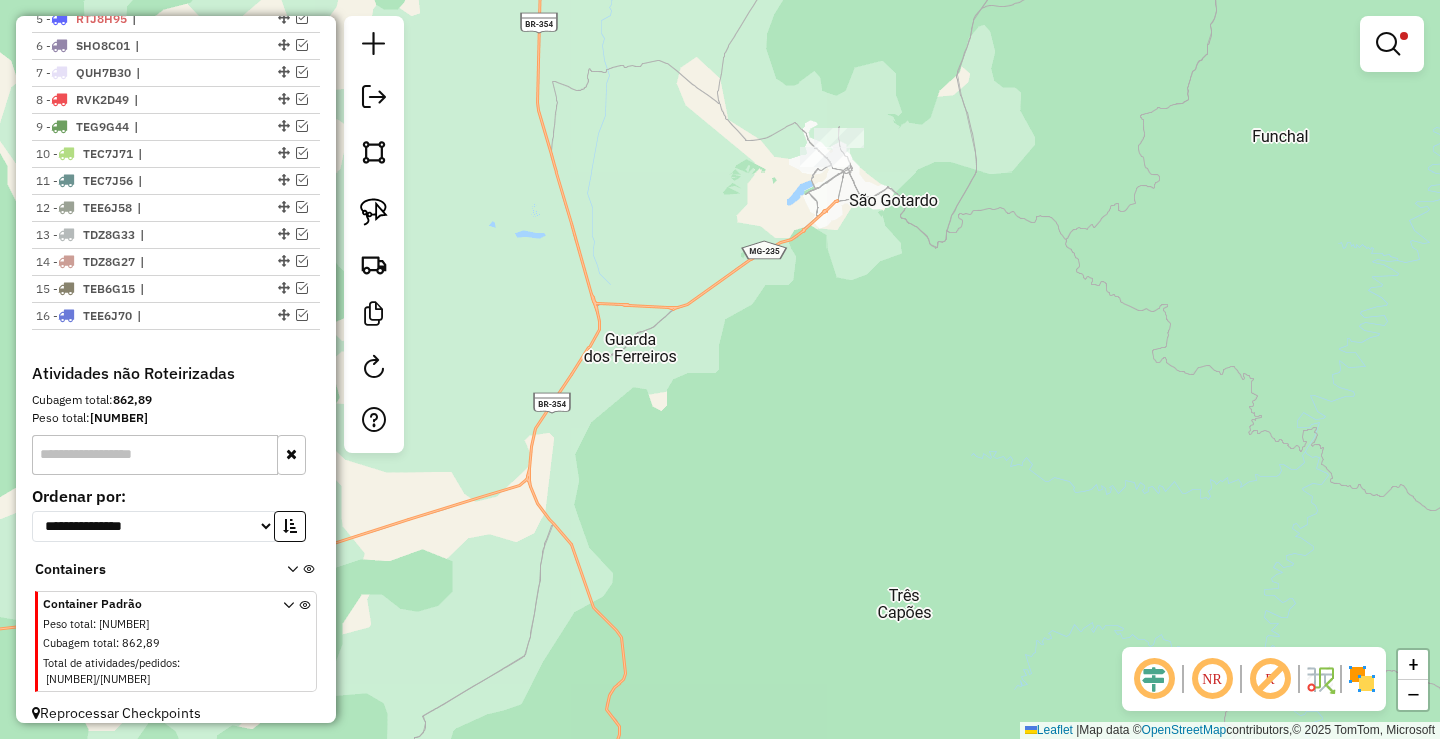 click at bounding box center (1388, 44) 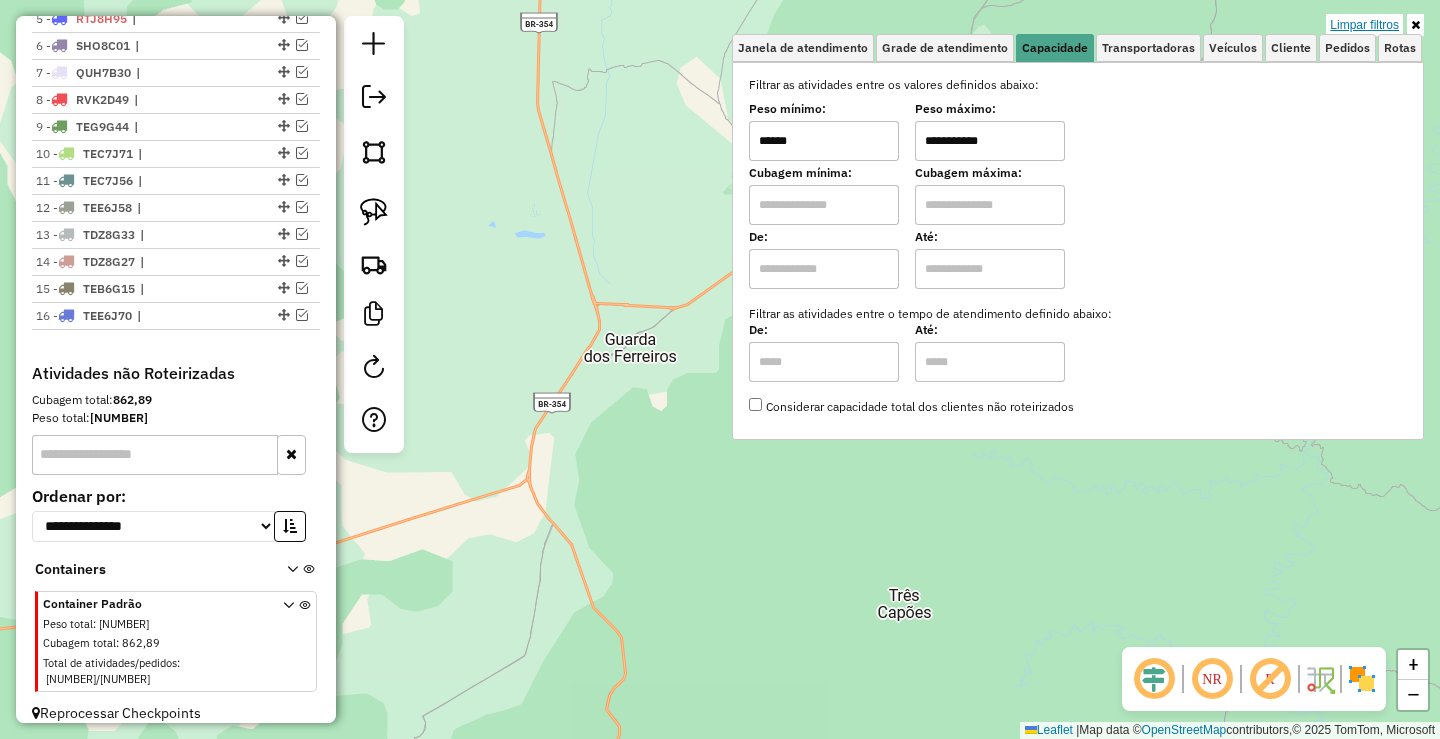 click on "Limpar filtros" at bounding box center (1364, 25) 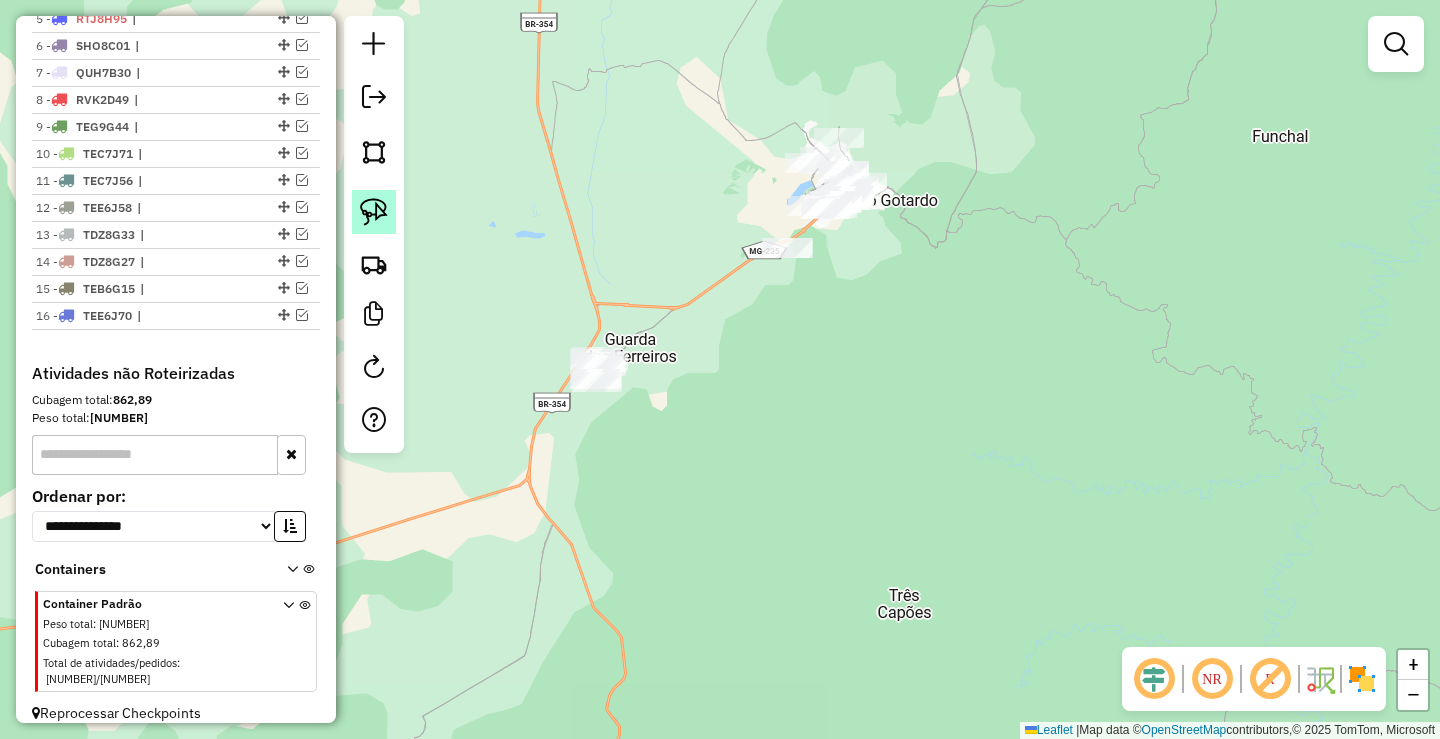 click 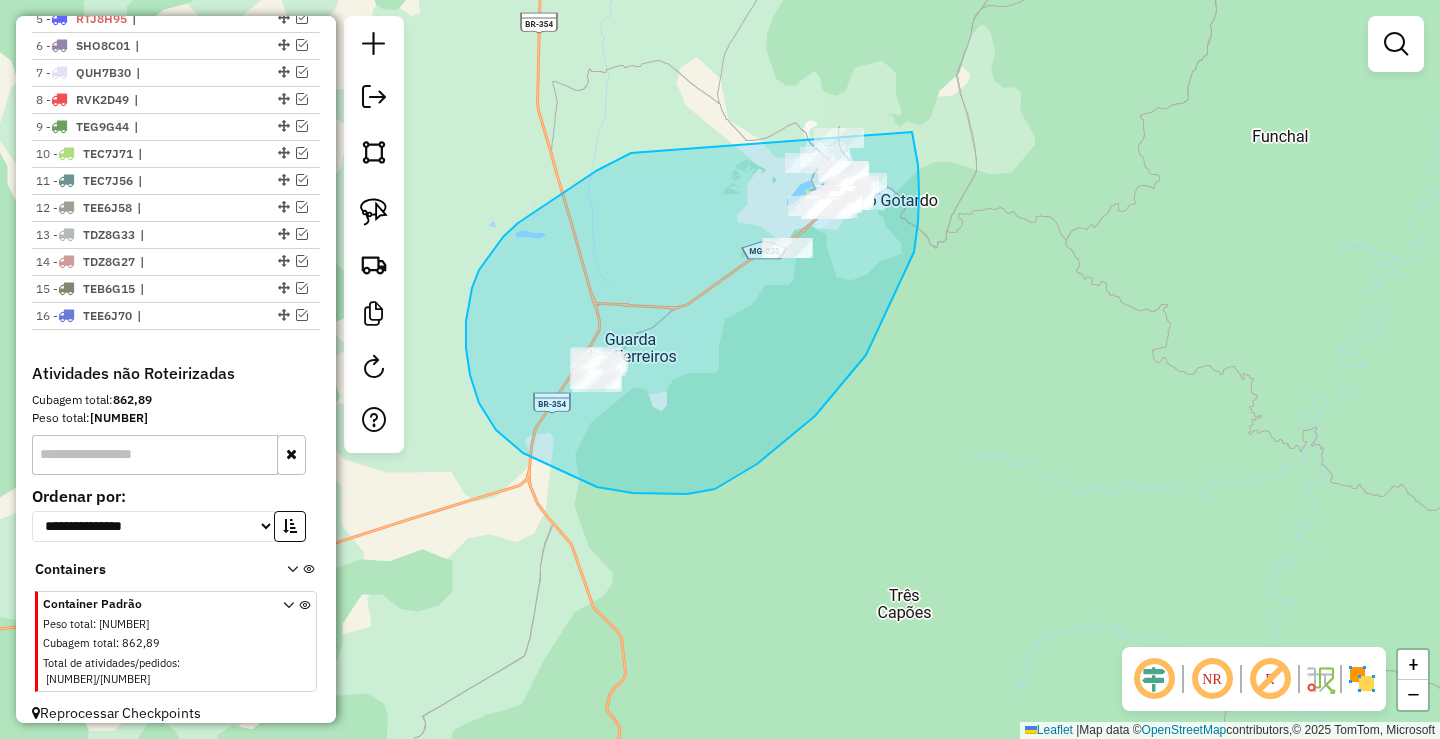 drag, startPoint x: 472, startPoint y: 288, endPoint x: 893, endPoint y: 84, distance: 467.82153 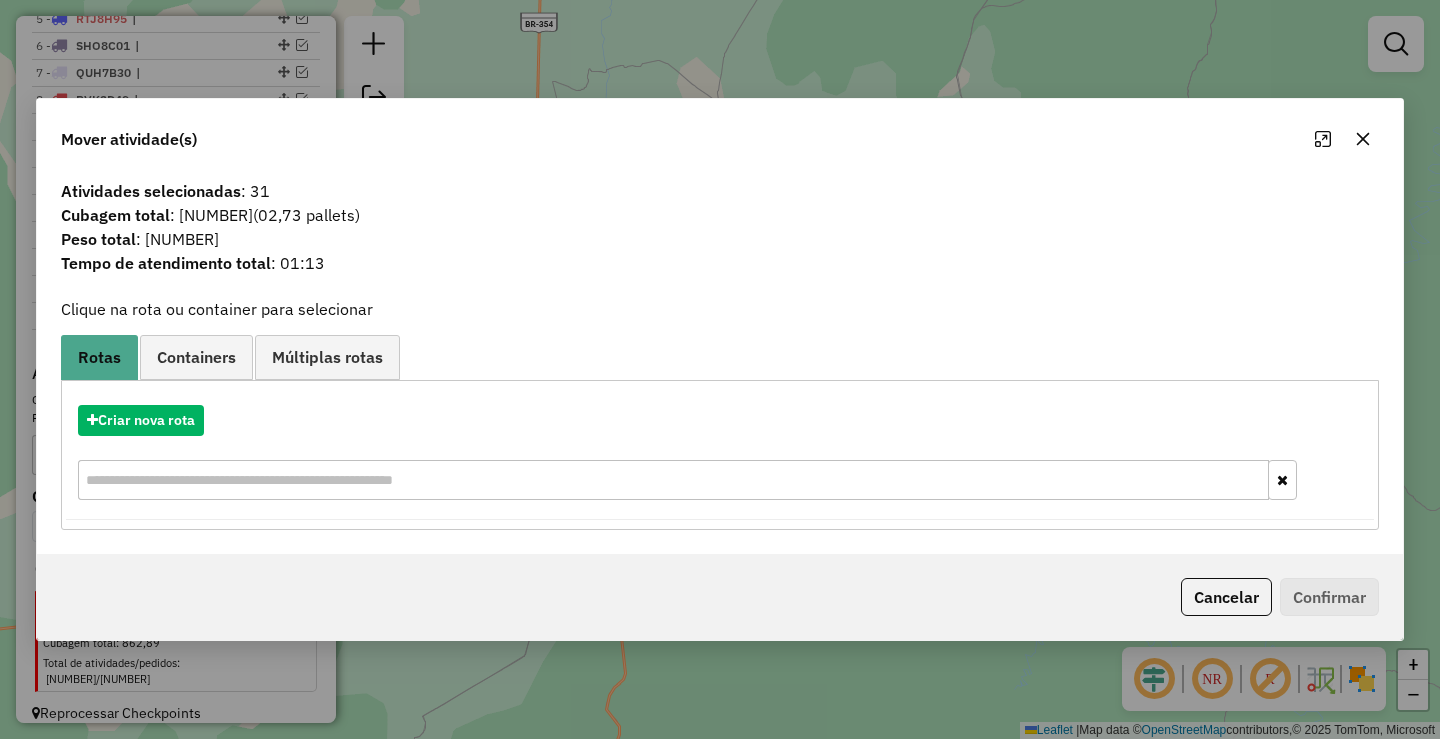 click 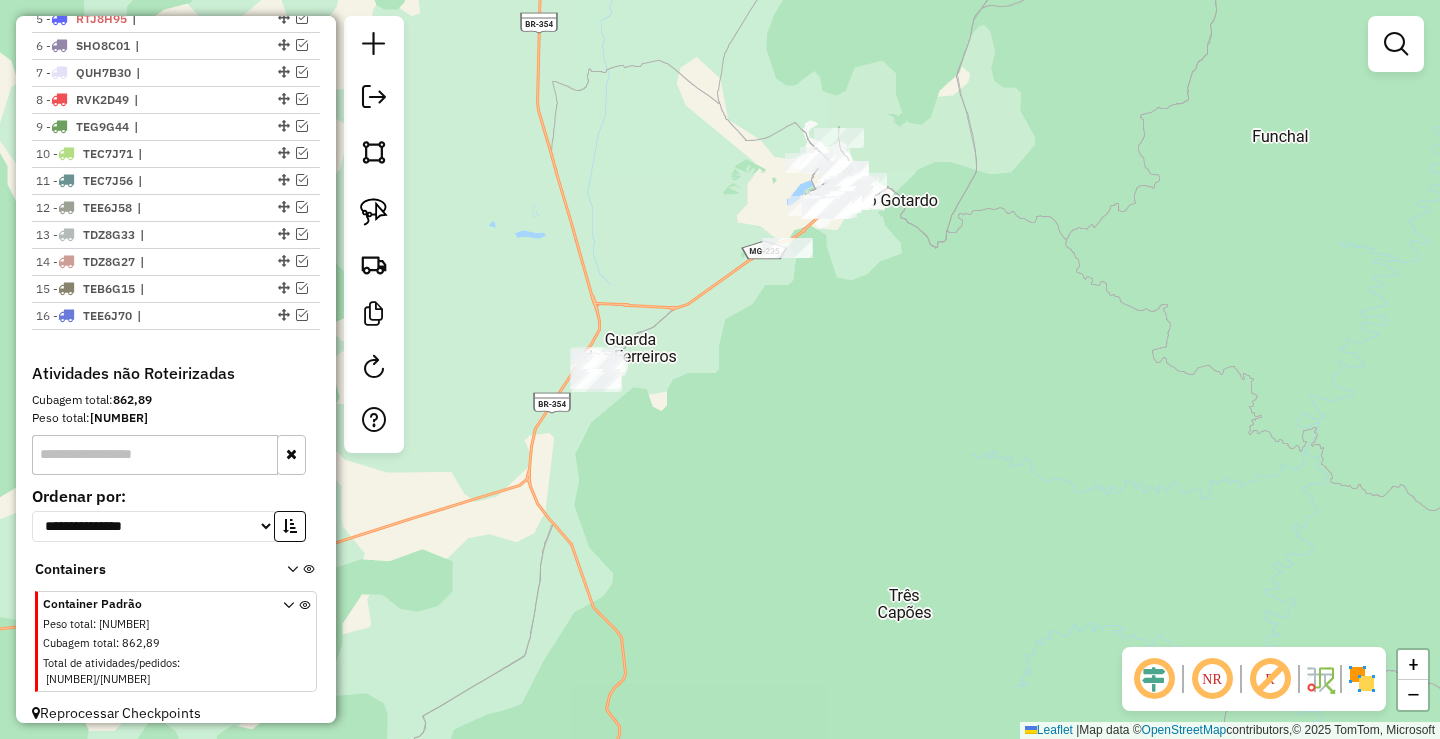 drag, startPoint x: 719, startPoint y: 372, endPoint x: 756, endPoint y: 314, distance: 68.7968 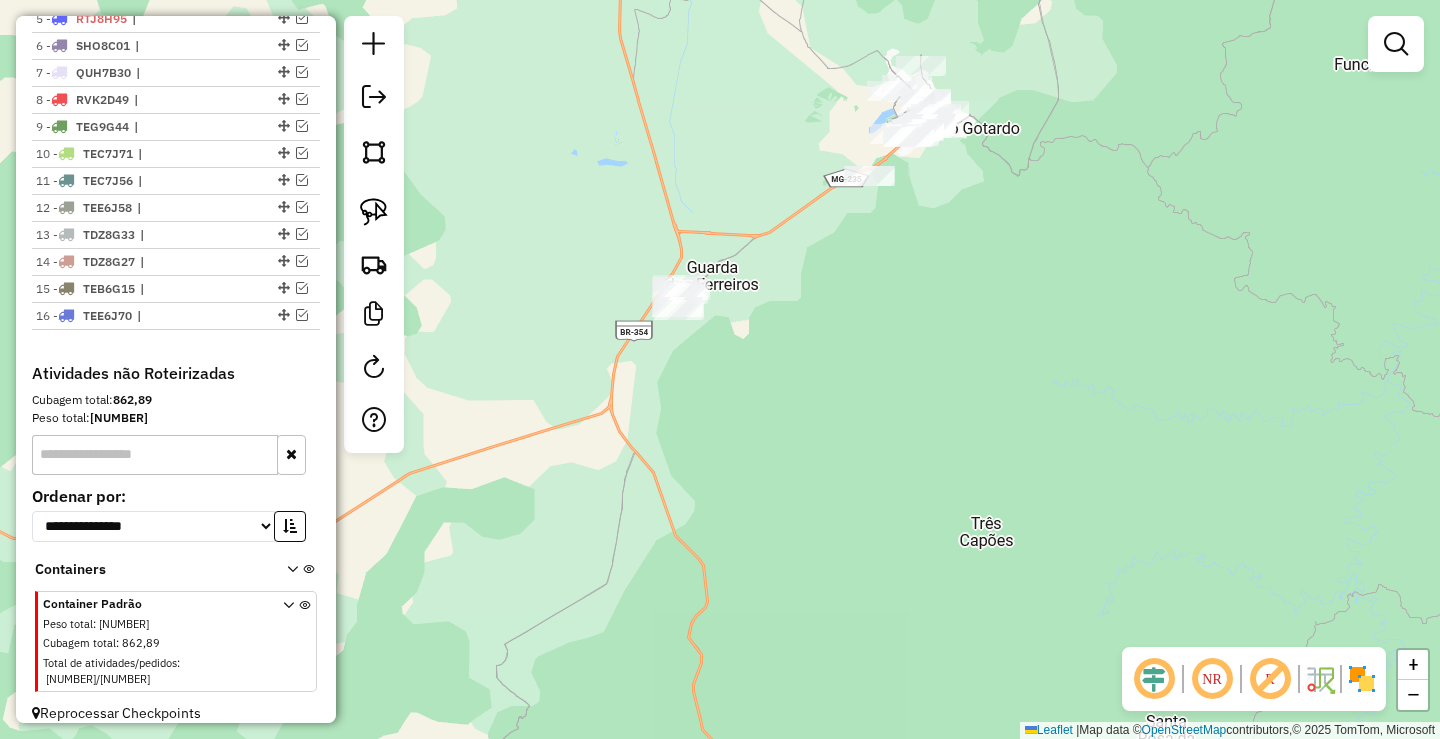 drag, startPoint x: 598, startPoint y: 349, endPoint x: 584, endPoint y: 415, distance: 67.46851 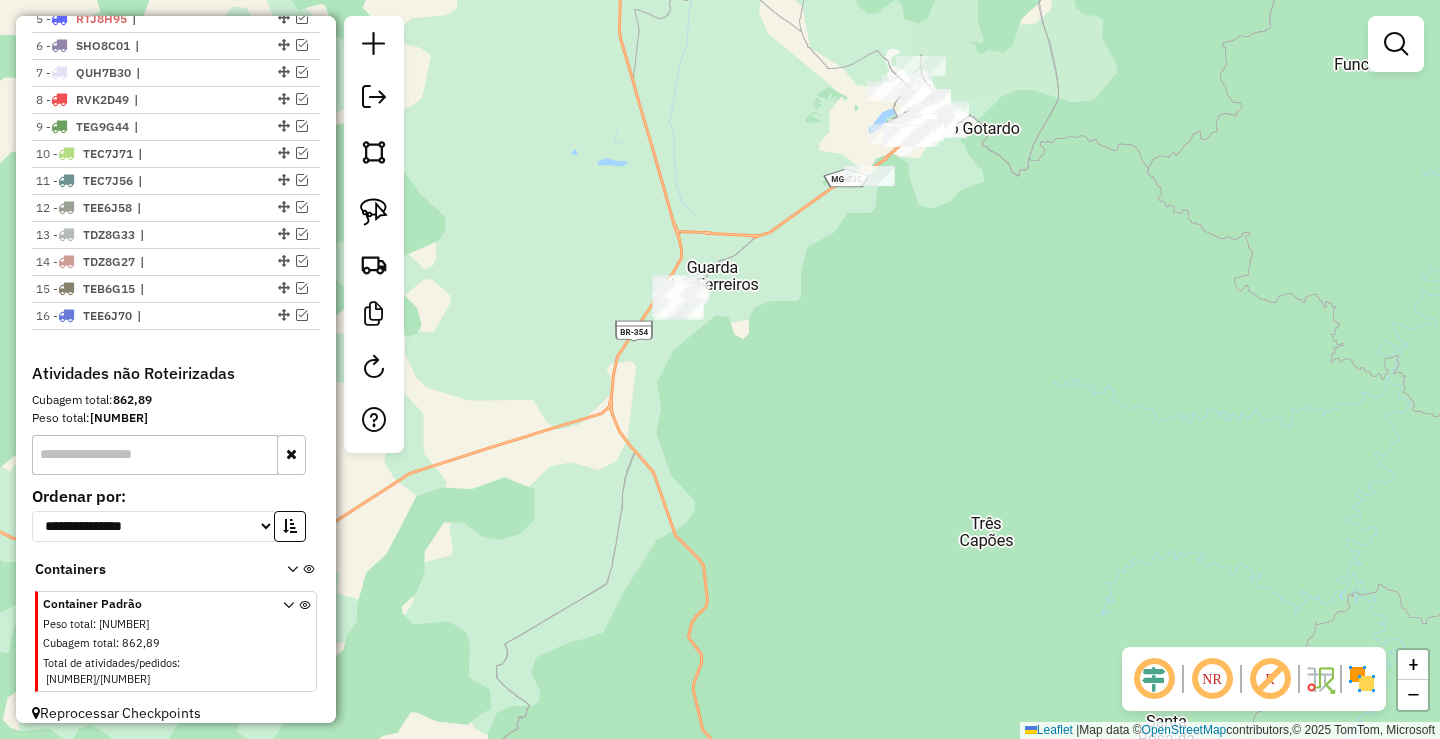 click on "Janela de atendimento Grade de atendimento Capacidade Transportadoras Veículos Cliente Pedidos  Rotas Selecione os dias de semana para filtrar as janelas de atendimento  Seg   Ter   Qua   Qui   Sex   Sáb   Dom  Informe o período da janela de atendimento: De: Até:  Filtrar exatamente a janela do cliente  Considerar janela de atendimento padrão  Selecione os dias de semana para filtrar as grades de atendimento  Seg   Ter   Qua   Qui   Sex   Sáb   Dom   Considerar clientes sem dia de atendimento cadastrado  Clientes fora do dia de atendimento selecionado Filtrar as atividades entre os valores definidos abaixo:  Peso mínimo:   Peso máximo:   Cubagem mínima:   Cubagem máxima:   De:   Até:  Filtrar as atividades entre o tempo de atendimento definido abaixo:  De:   Até:   Considerar capacidade total dos clientes não roteirizados Transportadora: Selecione um ou mais itens Tipo de veículo: Selecione um ou mais itens Veículo: Selecione um ou mais itens Motorista: Selecione um ou mais itens Nome: Rótulo:" 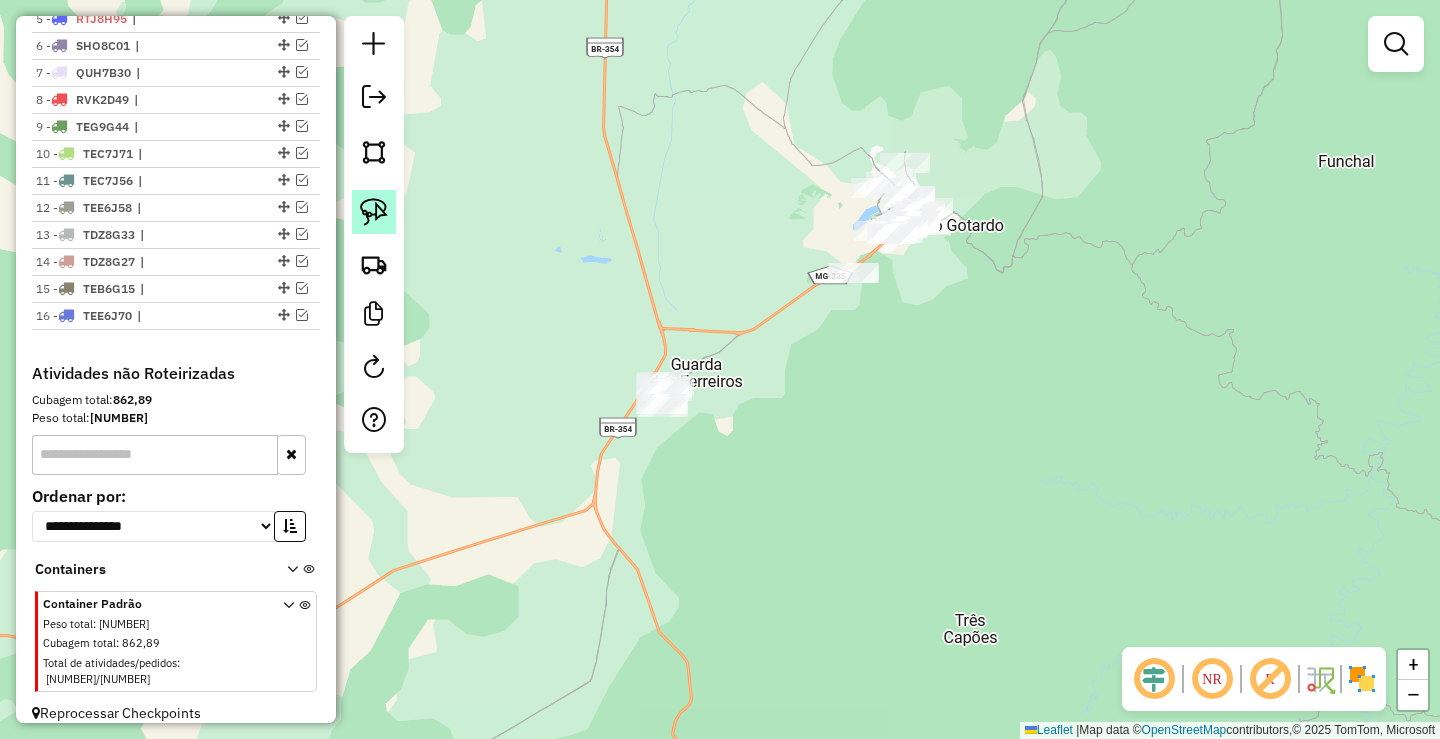 click 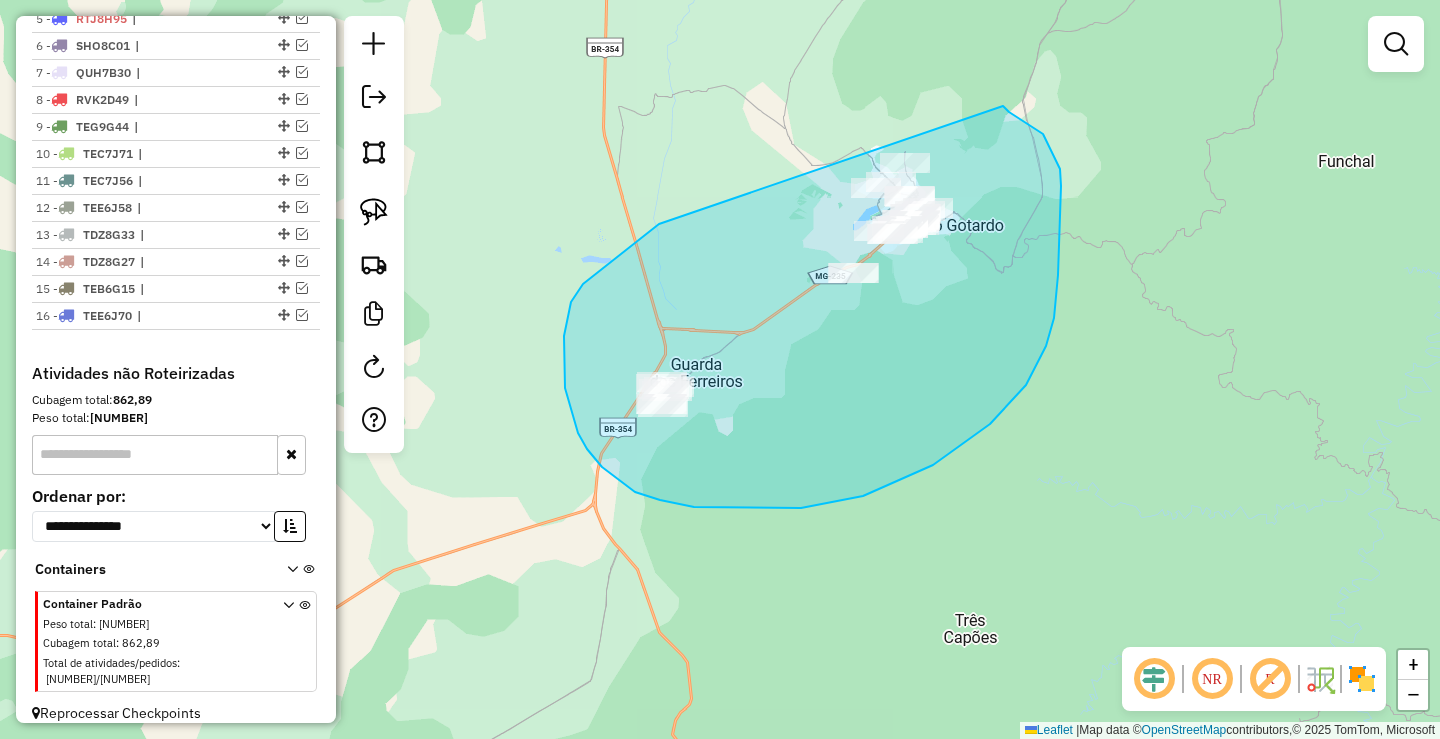 drag, startPoint x: 604, startPoint y: 267, endPoint x: 1003, endPoint y: 106, distance: 430.25806 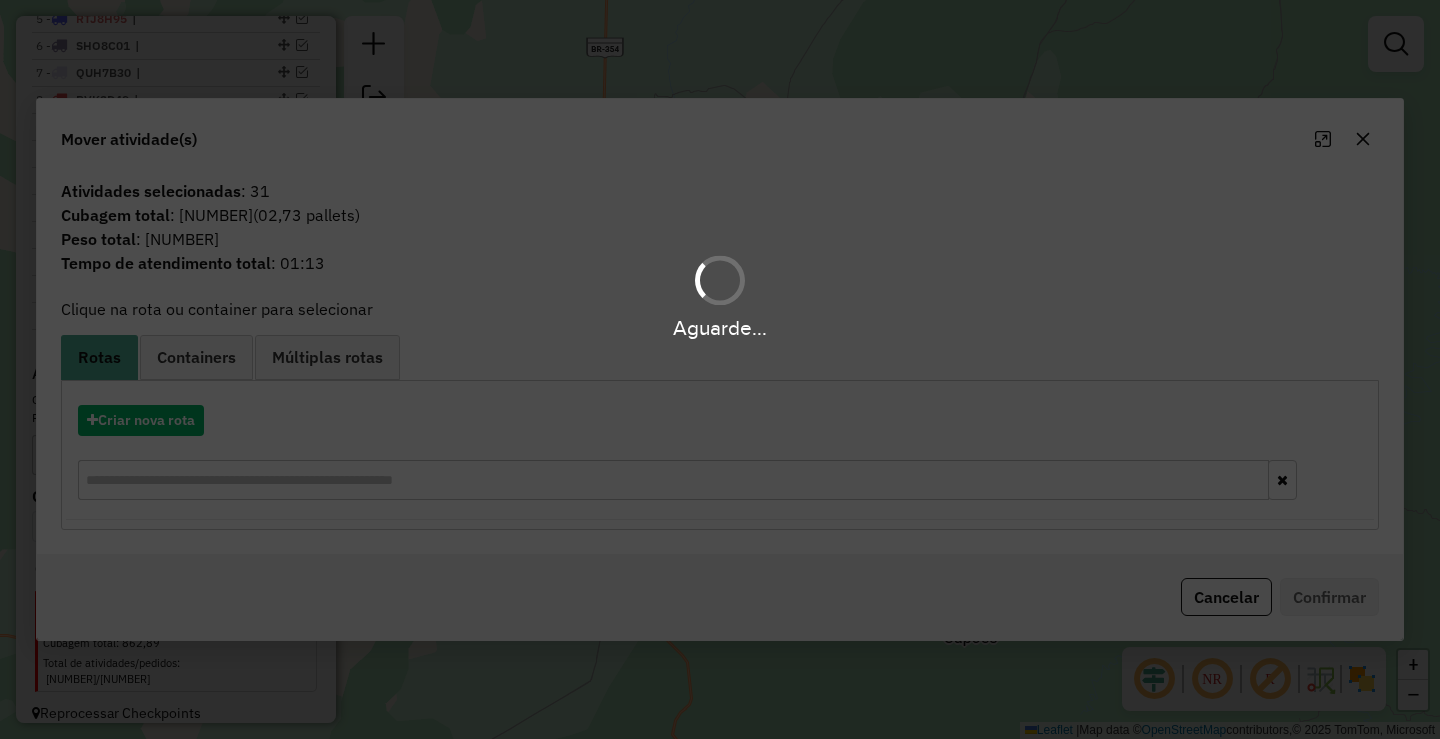 click on "Aguarde..." at bounding box center [720, 369] 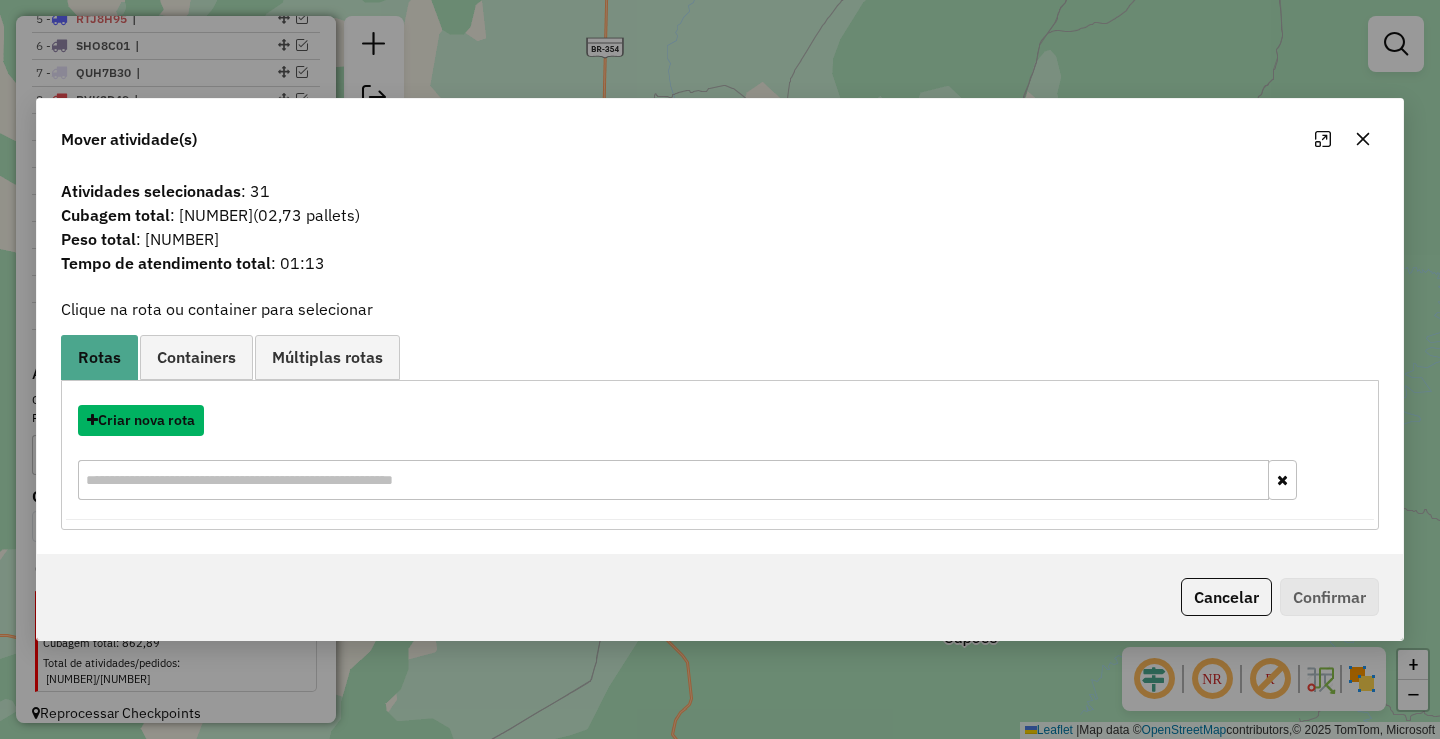 click on "Criar nova rota" at bounding box center (141, 420) 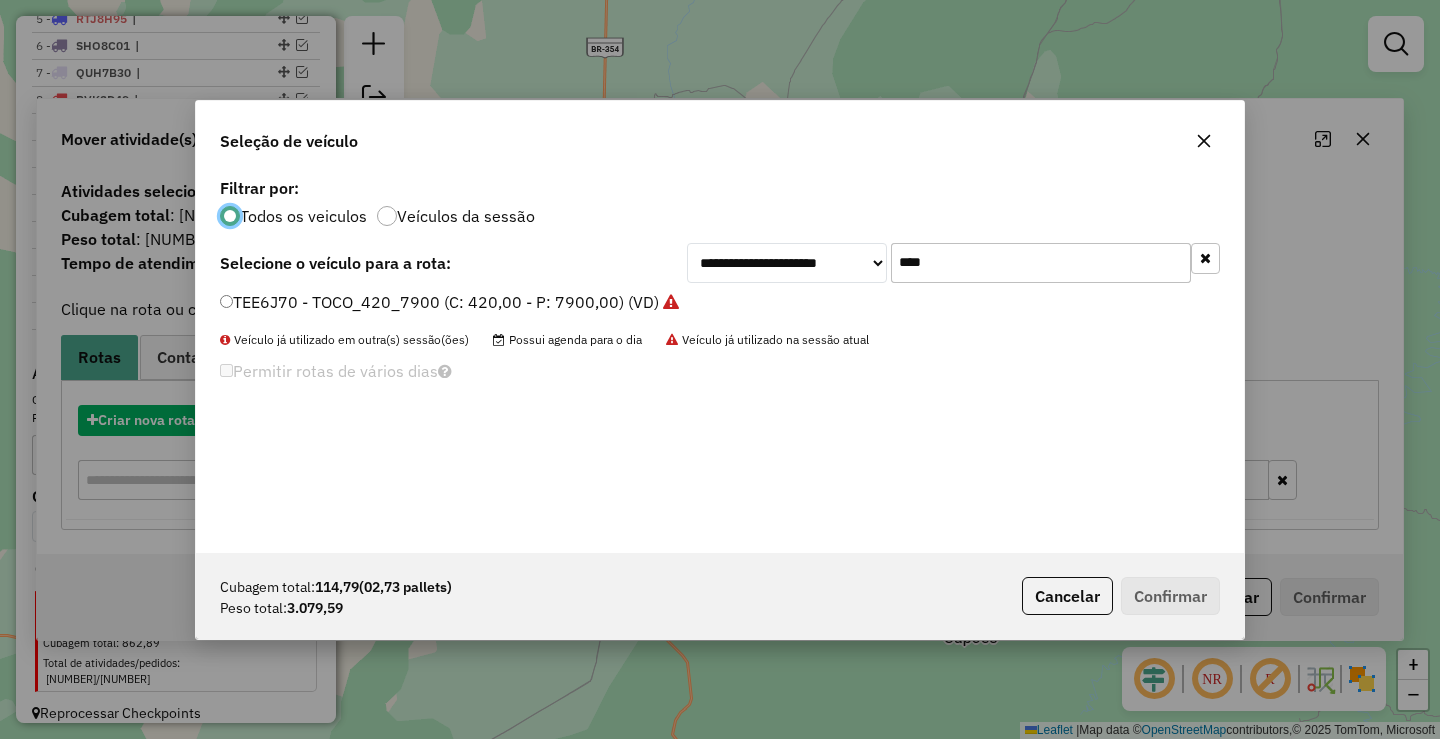 scroll, scrollTop: 11, scrollLeft: 6, axis: both 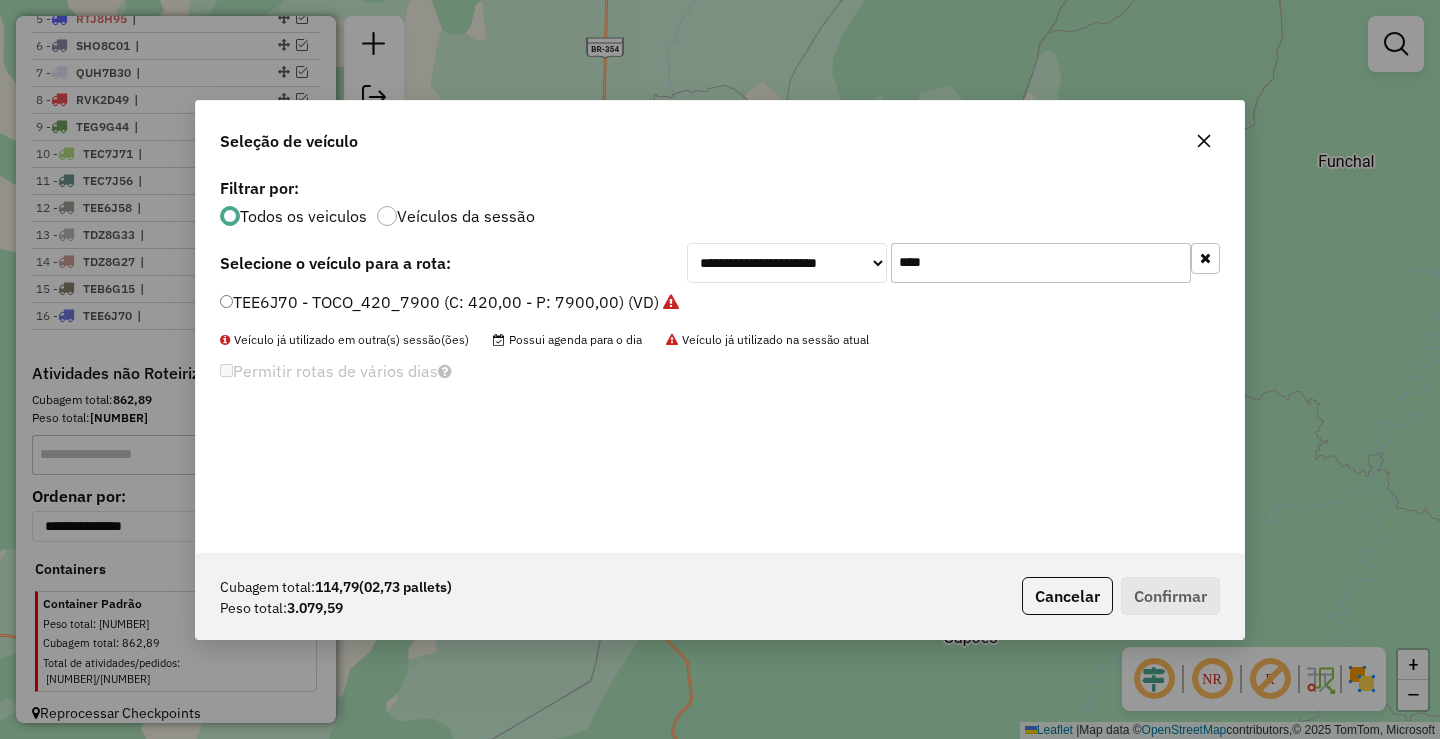 click on "****" 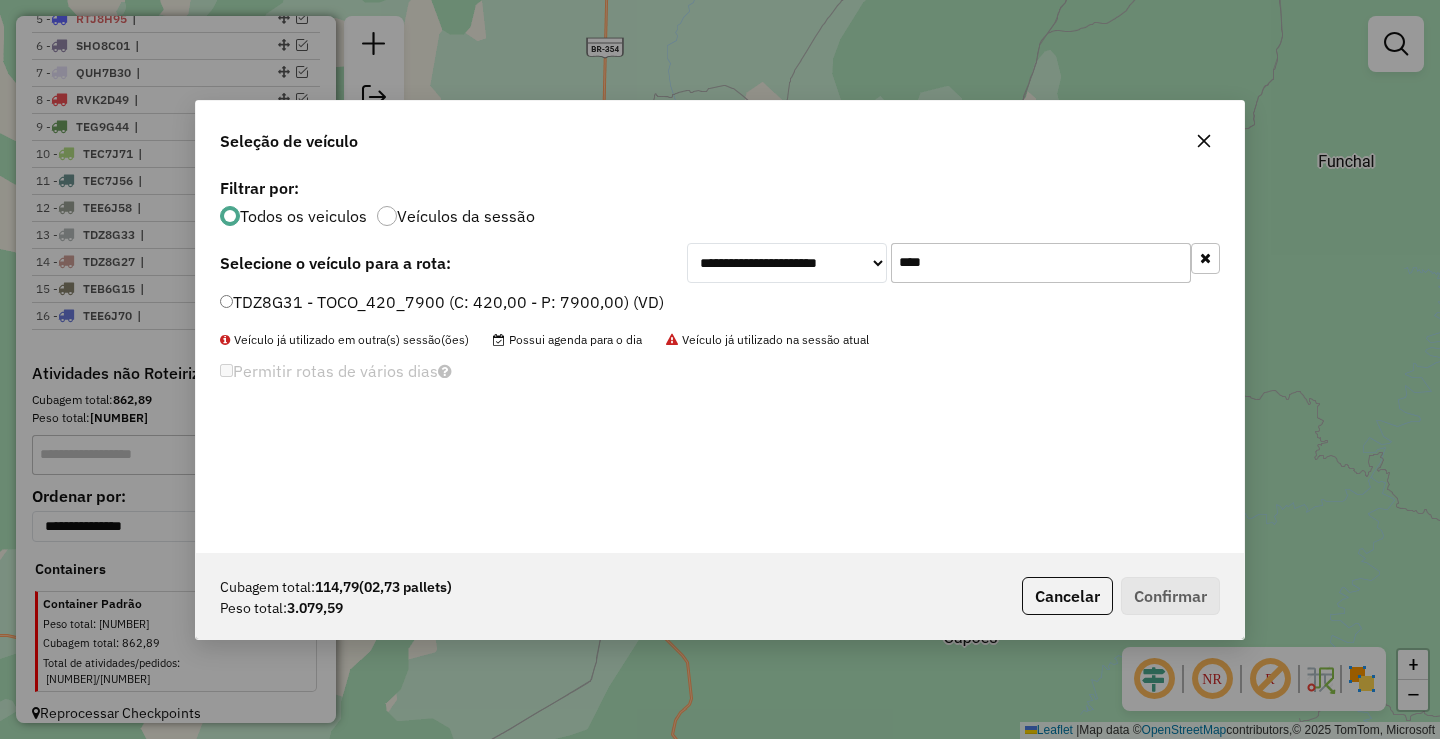 type on "****" 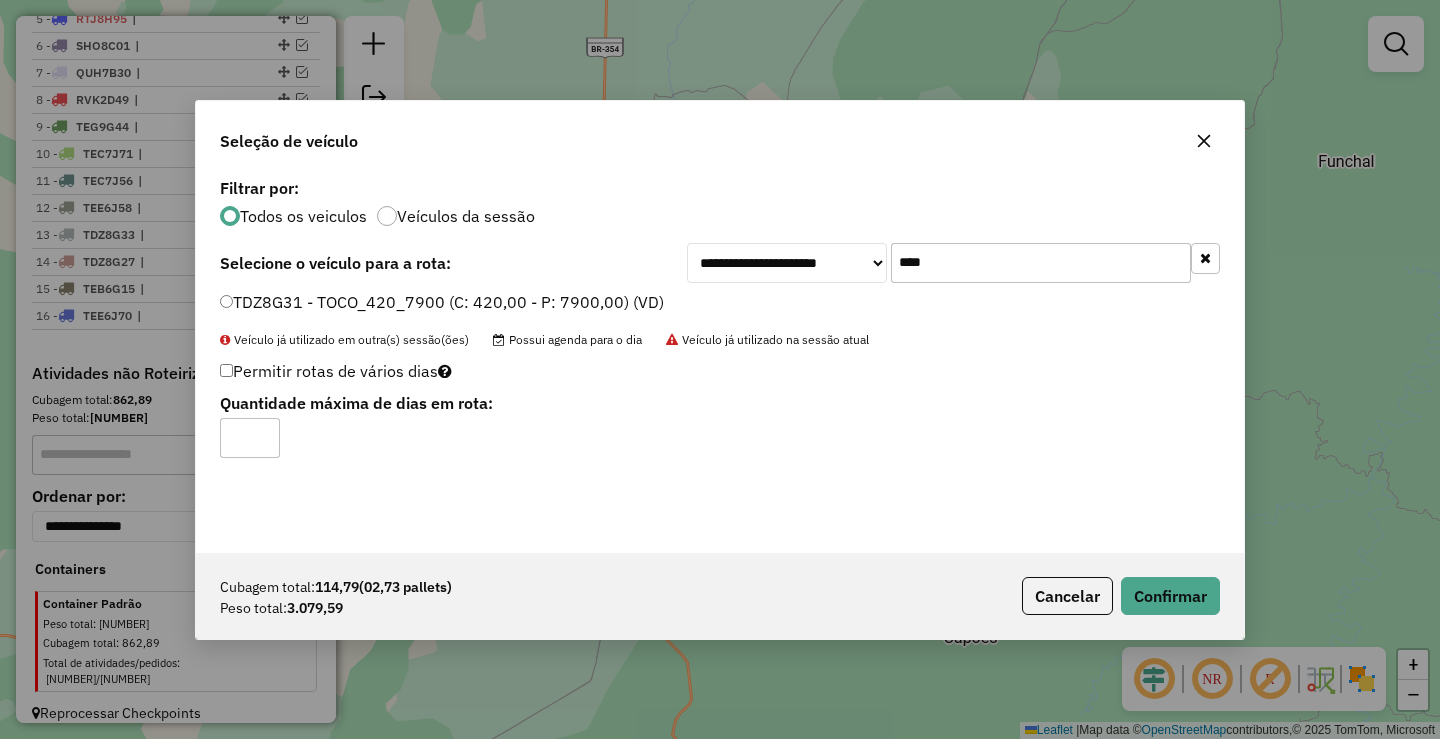 type on "*" 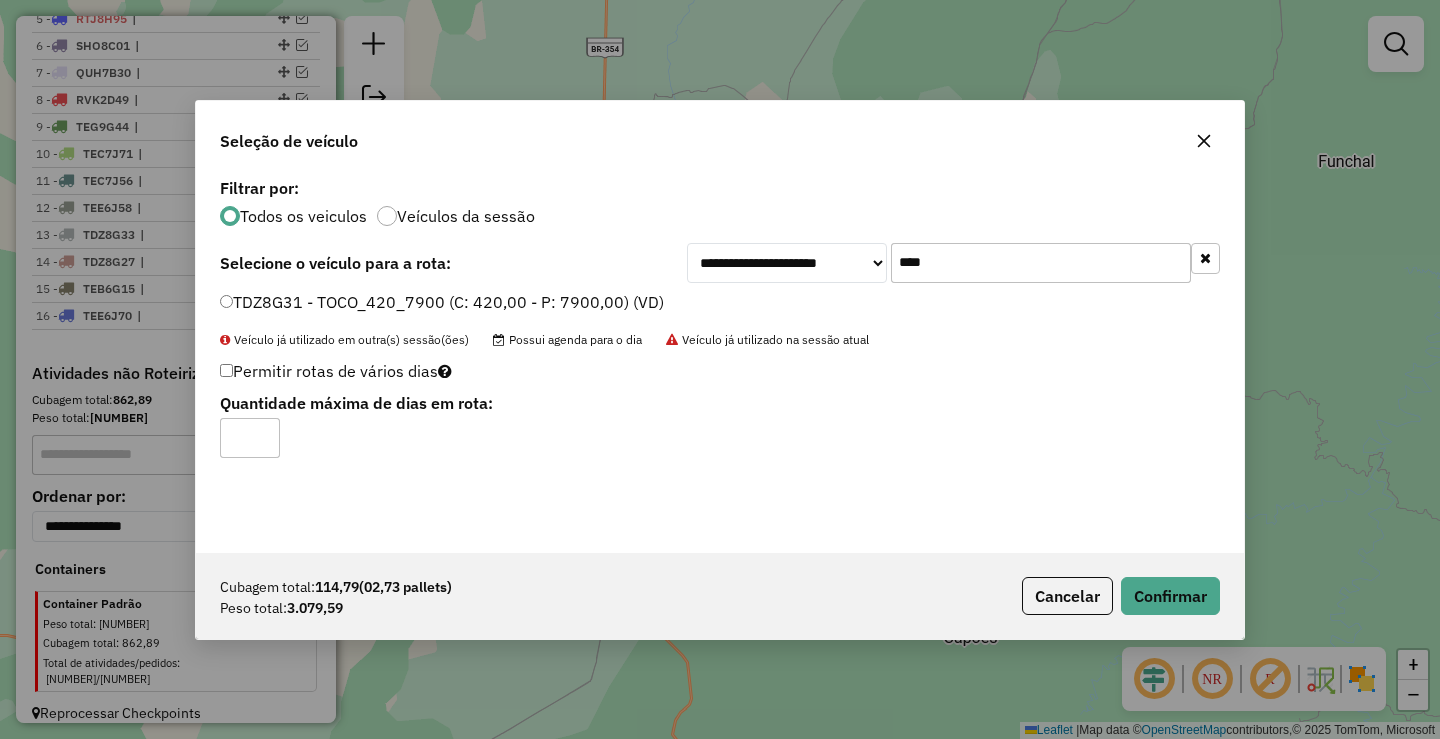 click on "Cubagem total: [NUMBER] ([NUMBER] pallets) Peso total: [NUMBER] Cancelar Confirmar" 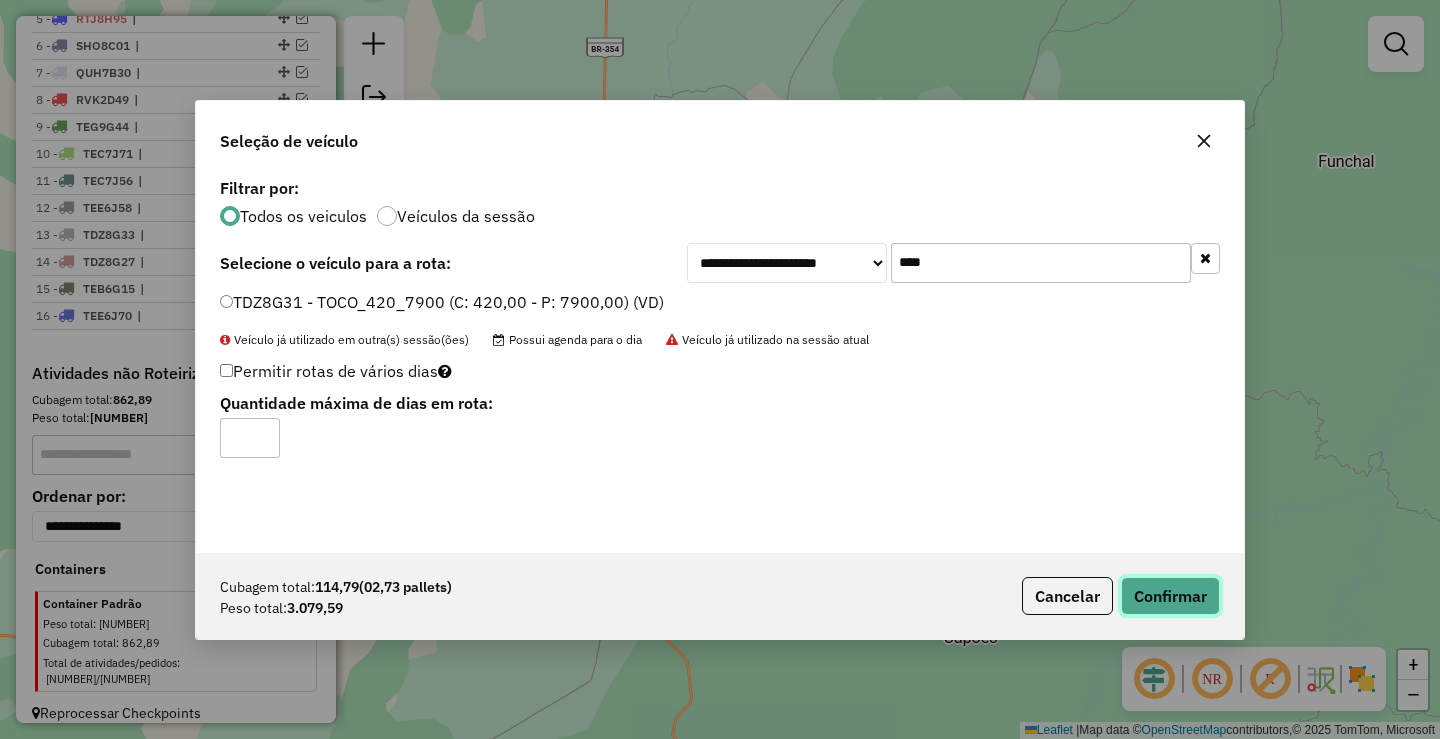 click on "Confirmar" 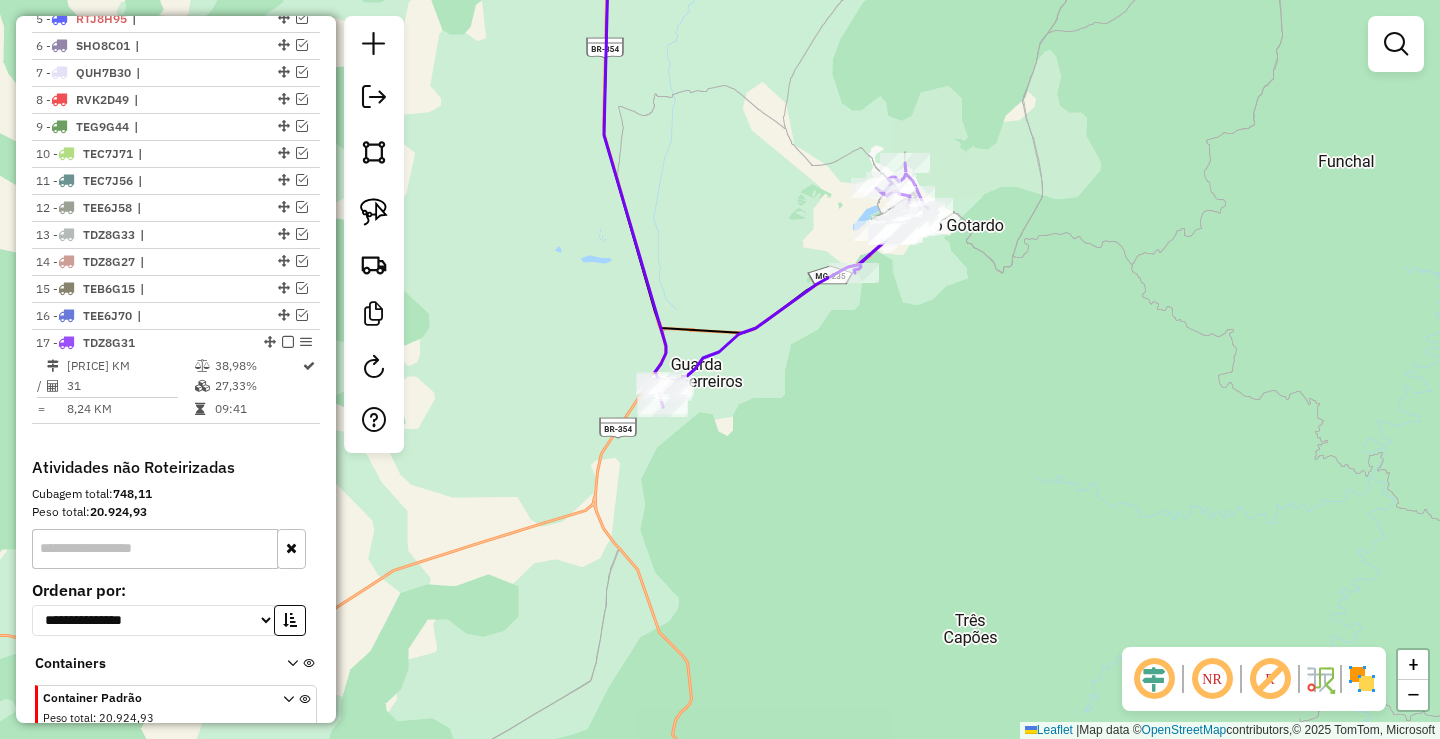 scroll, scrollTop: 912, scrollLeft: 0, axis: vertical 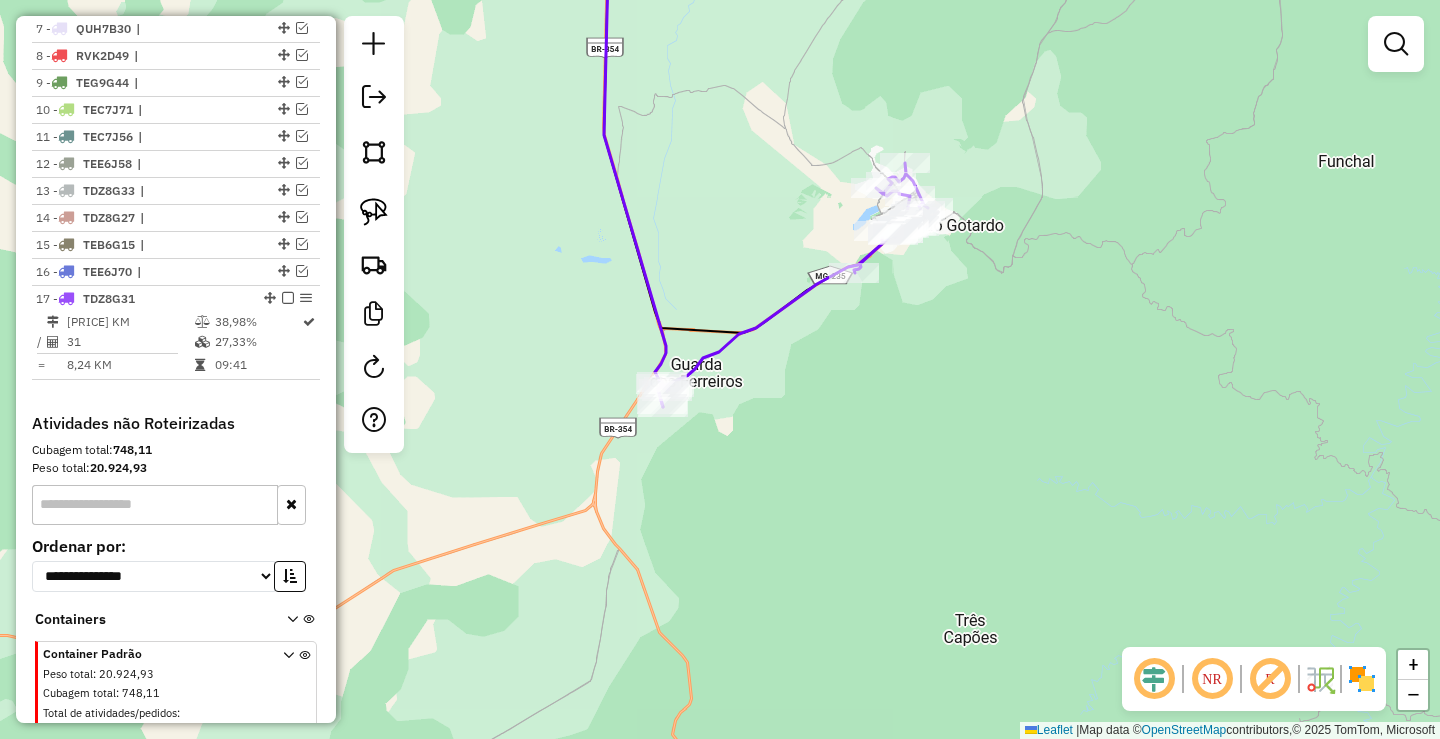 click on "Janela de atendimento Grade de atendimento Capacidade Transportadoras Veículos Cliente Pedidos  Rotas Selecione os dias de semana para filtrar as janelas de atendimento  Seg   Ter   Qua   Qui   Sex   Sáb   Dom  Informe o período da janela de atendimento: De: Até:  Filtrar exatamente a janela do cliente  Considerar janela de atendimento padrão  Selecione os dias de semana para filtrar as grades de atendimento  Seg   Ter   Qua   Qui   Sex   Sáb   Dom   Considerar clientes sem dia de atendimento cadastrado  Clientes fora do dia de atendimento selecionado Filtrar as atividades entre os valores definidos abaixo:  Peso mínimo:   Peso máximo:   Cubagem mínima:   Cubagem máxima:   De:   Até:  Filtrar as atividades entre o tempo de atendimento definido abaixo:  De:   Até:   Considerar capacidade total dos clientes não roteirizados Transportadora: Selecione um ou mais itens Tipo de veículo: Selecione um ou mais itens Veículo: Selecione um ou mais itens Motorista: Selecione um ou mais itens Nome: Rótulo:" 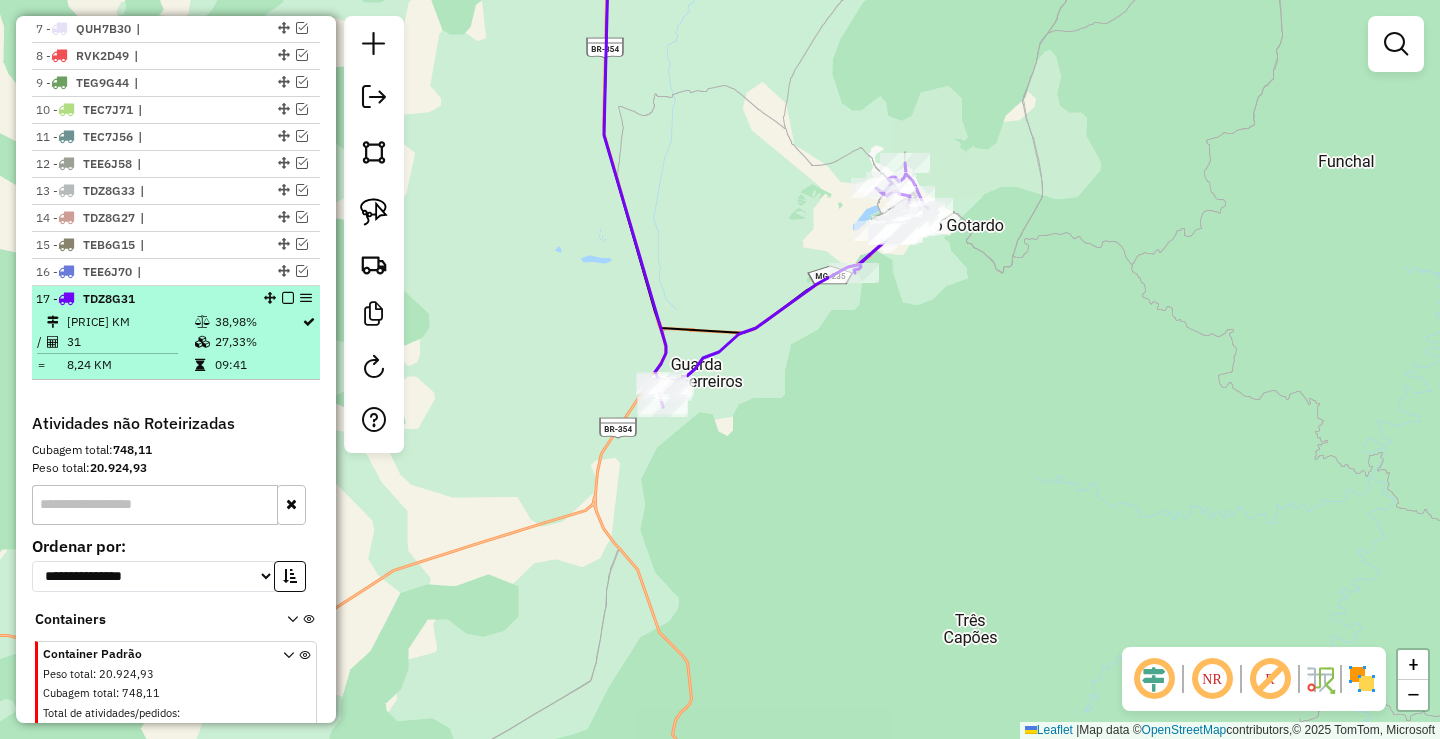 click at bounding box center [288, 298] 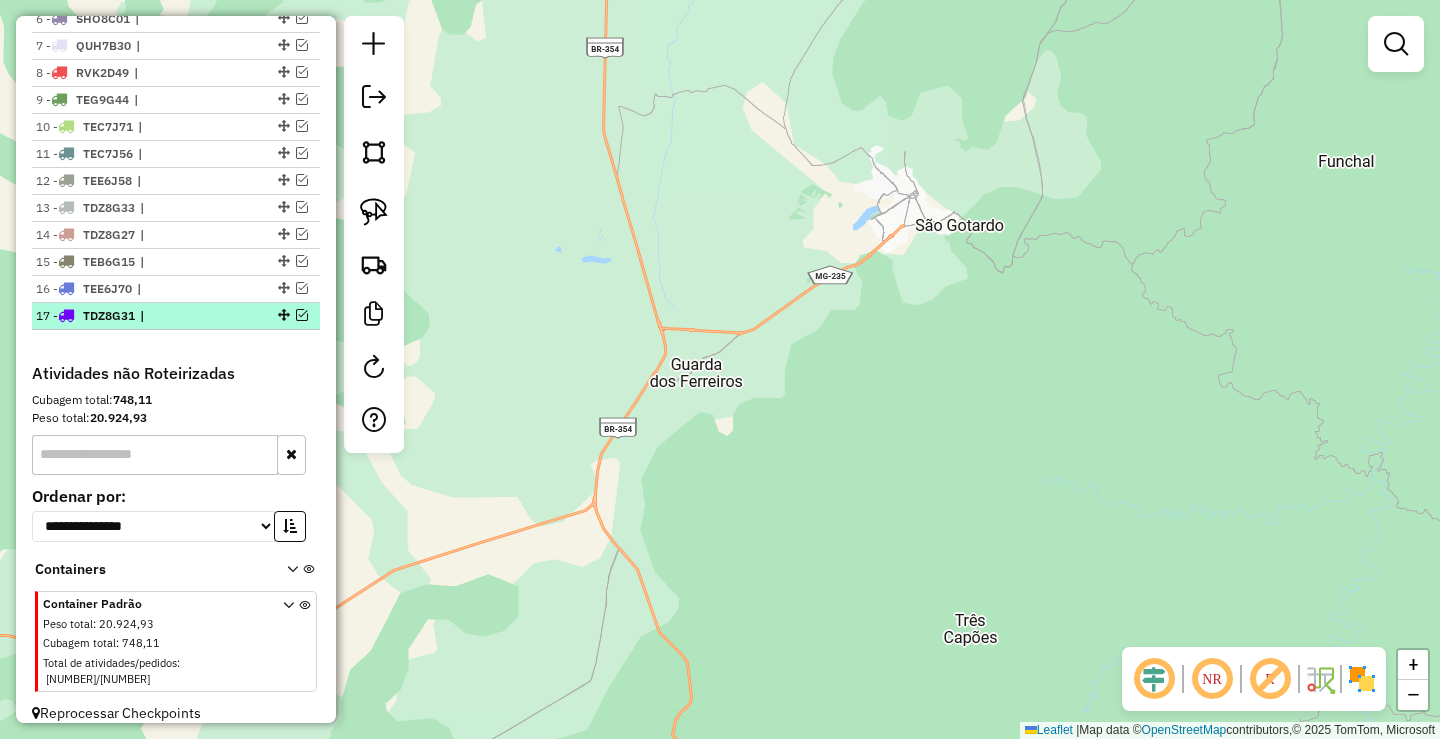 click at bounding box center [302, 315] 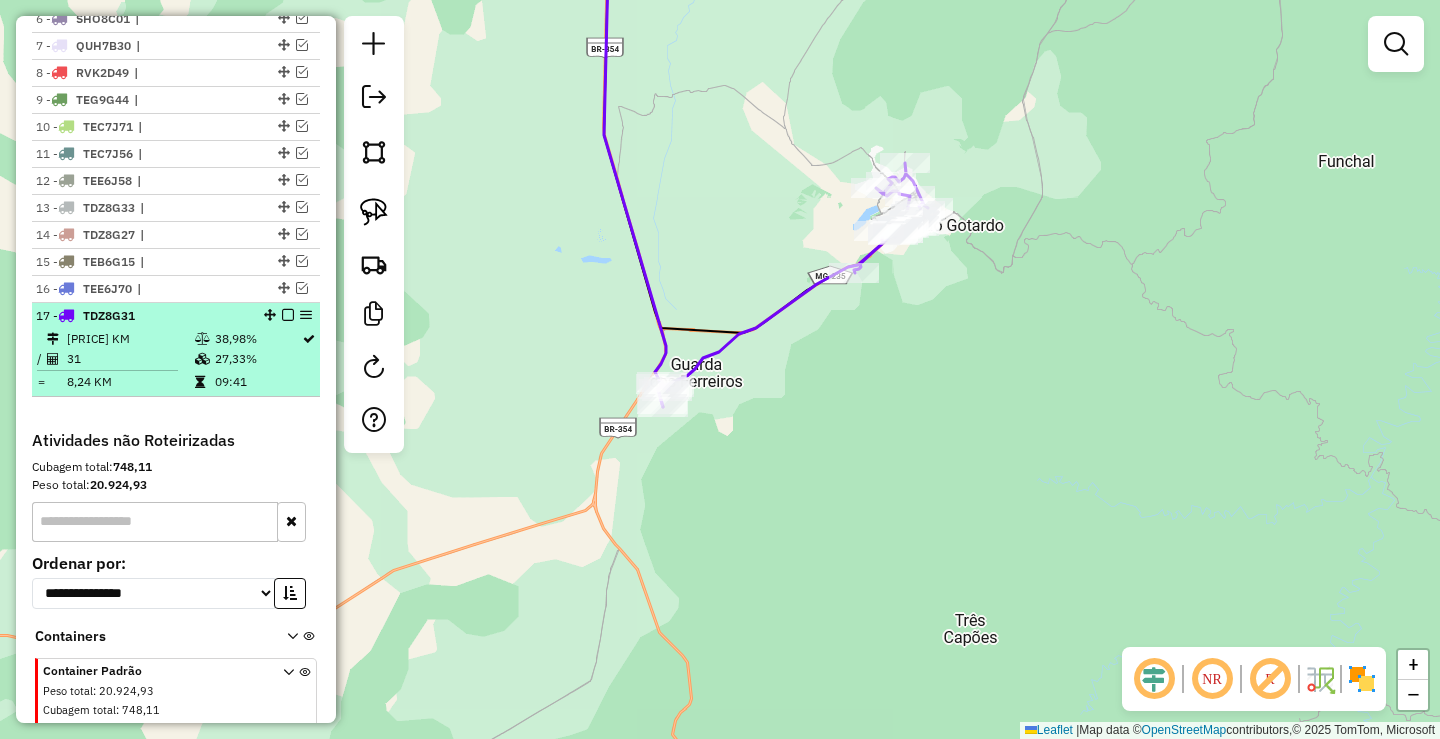 scroll, scrollTop: 912, scrollLeft: 0, axis: vertical 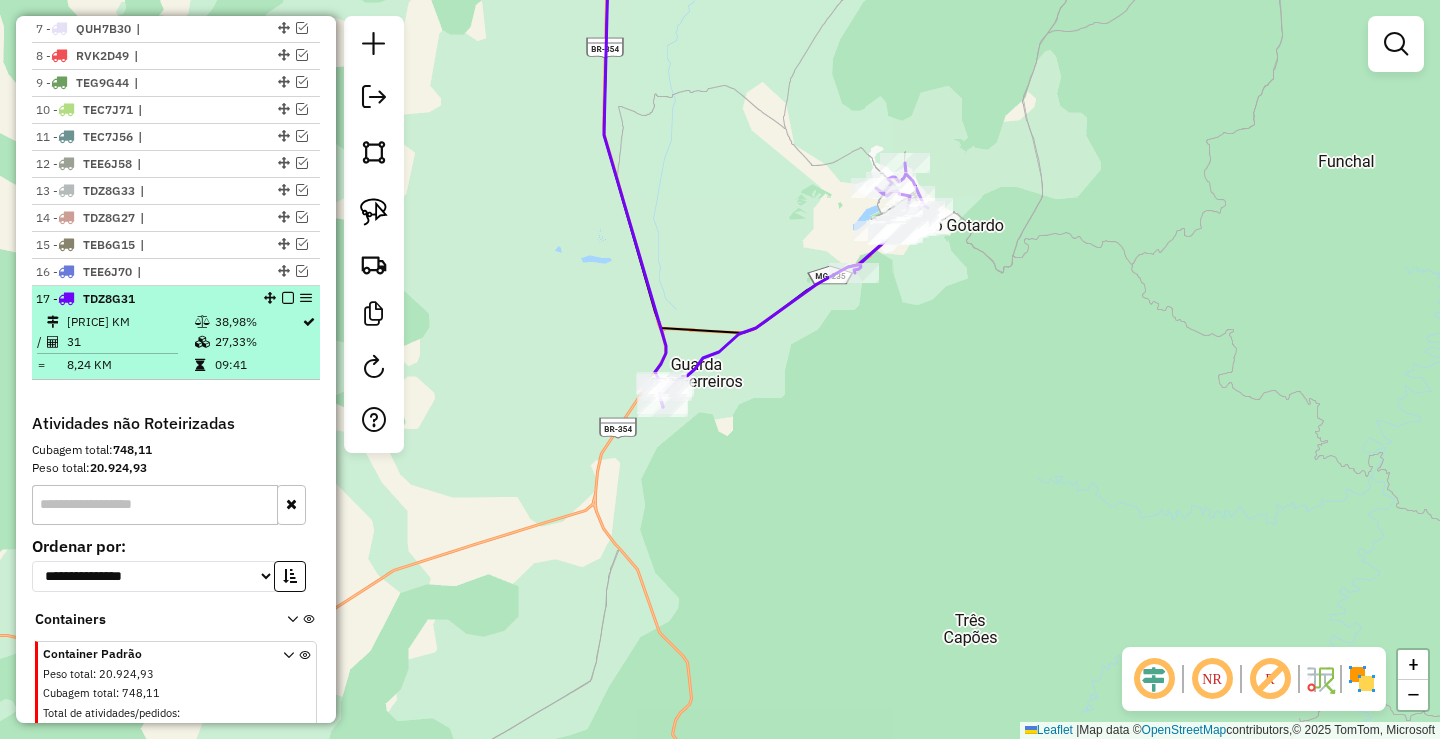 select on "**********" 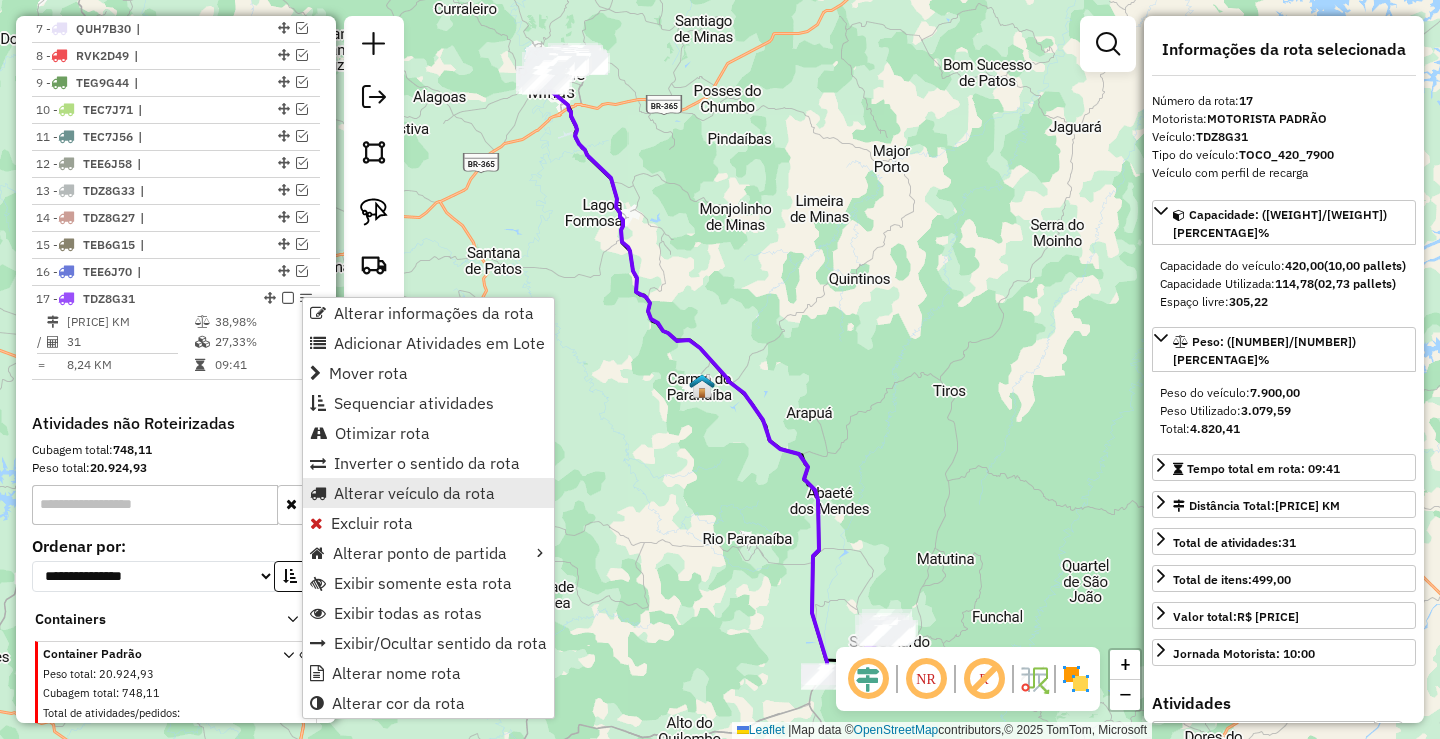 click on "Alterar veículo da rota" at bounding box center (414, 493) 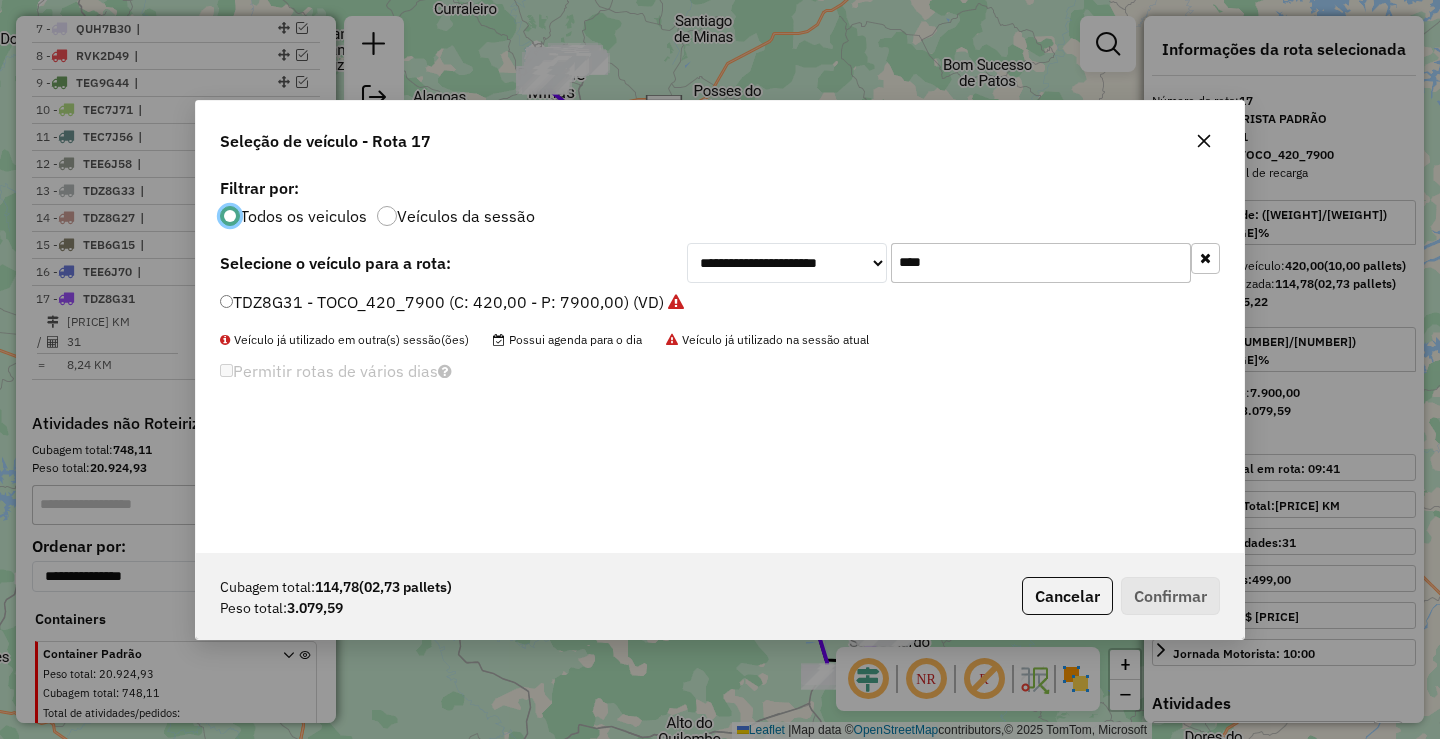 scroll, scrollTop: 11, scrollLeft: 6, axis: both 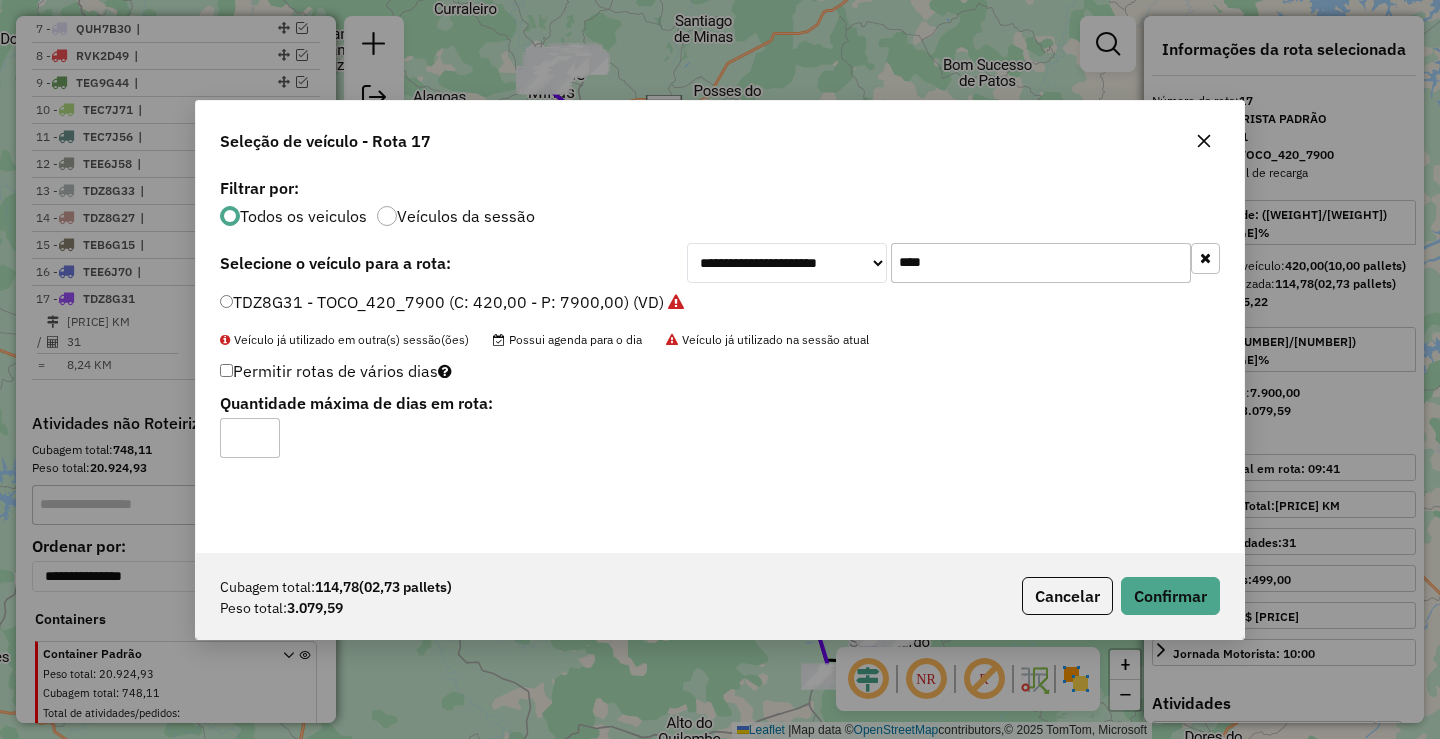 type on "*" 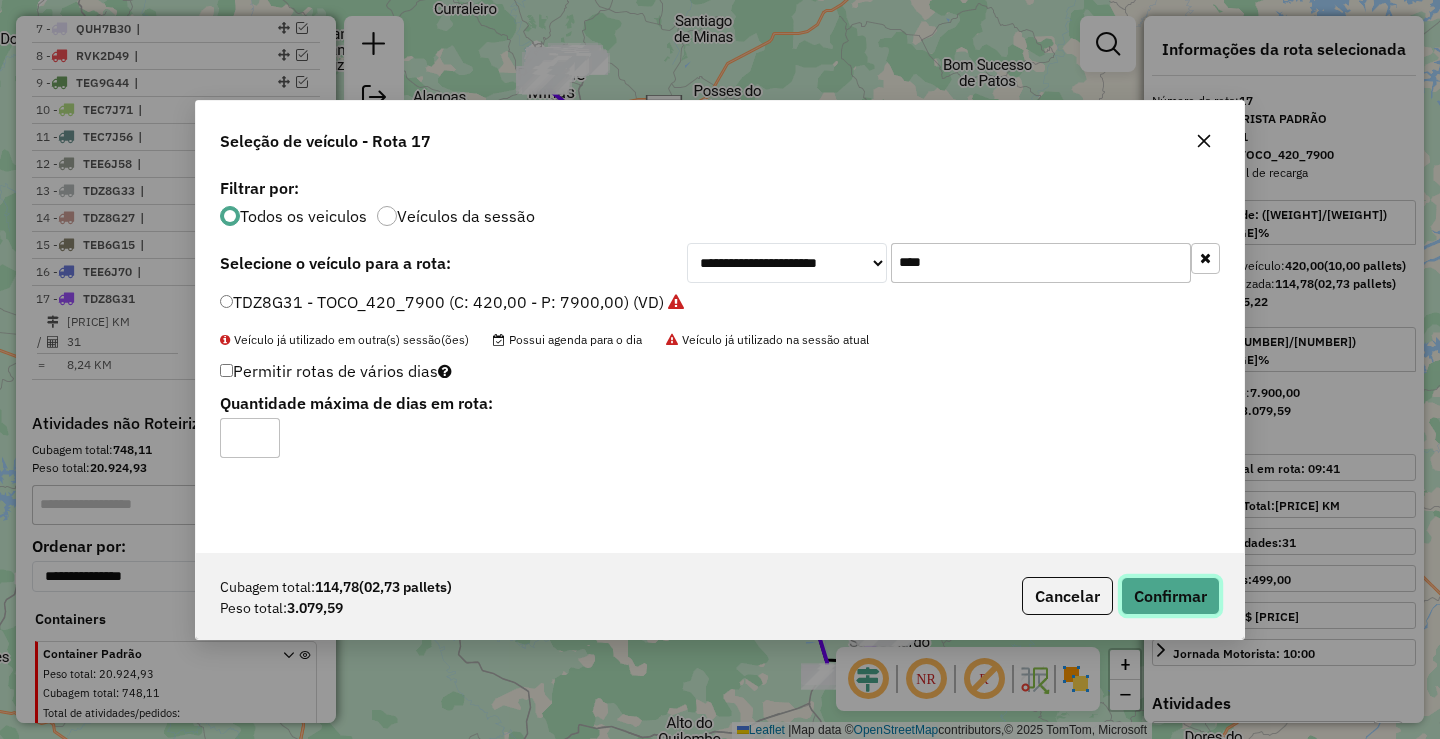 click on "Confirmar" 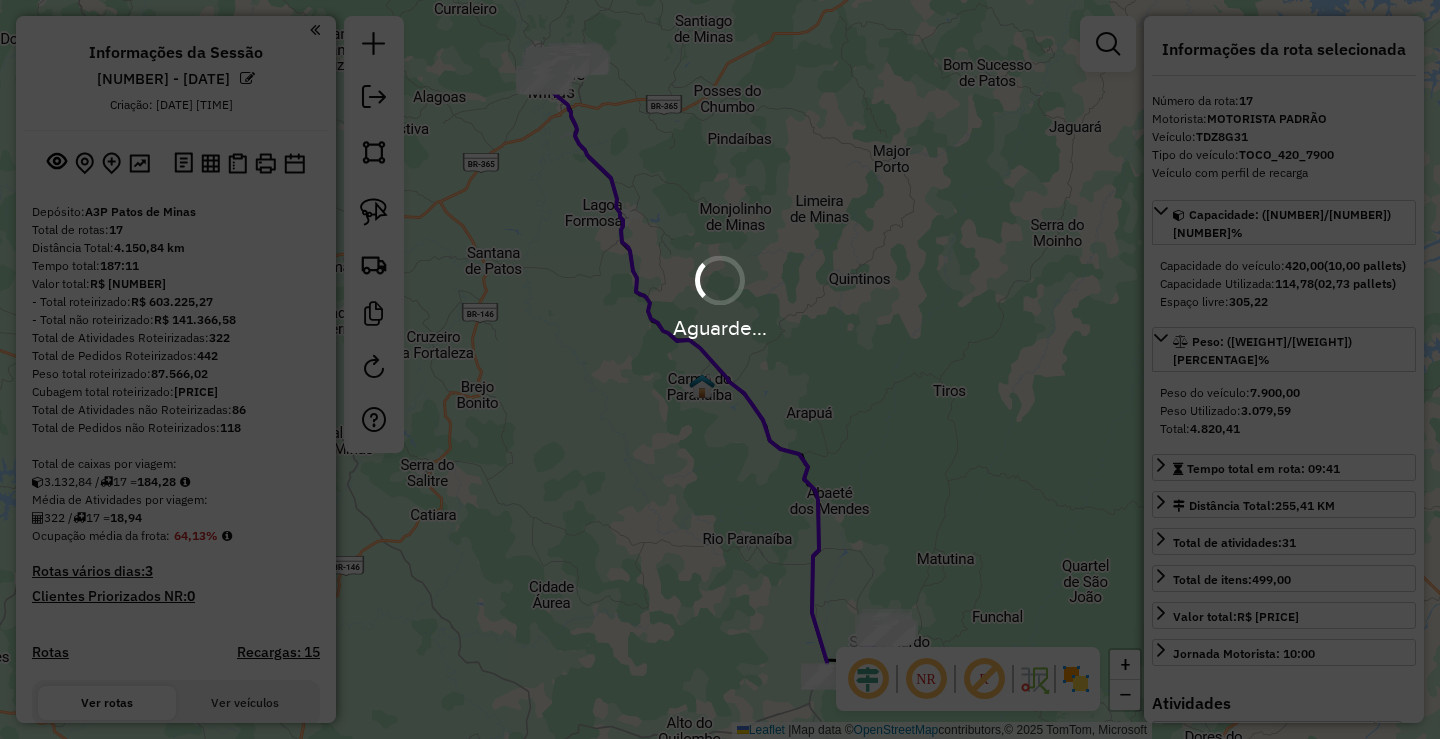 select on "**********" 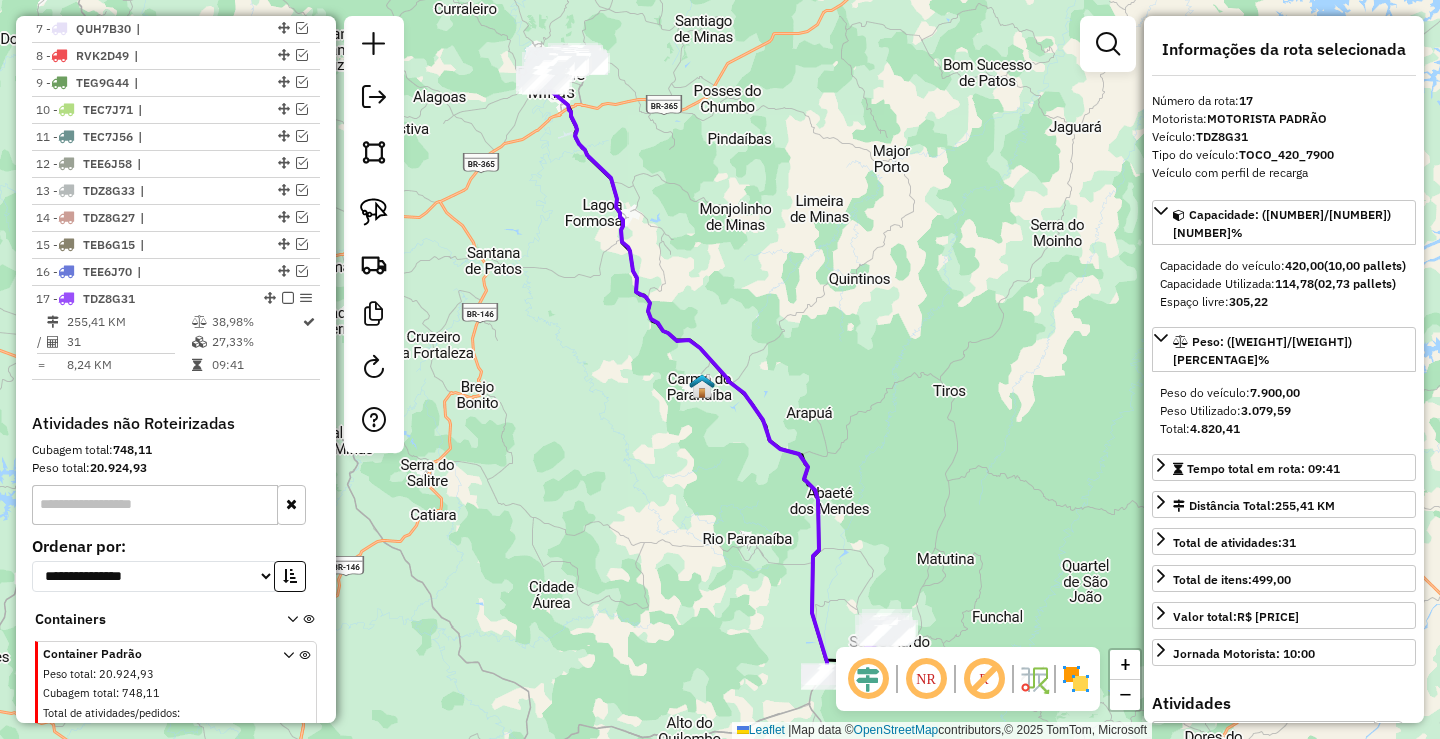 scroll, scrollTop: 962, scrollLeft: 0, axis: vertical 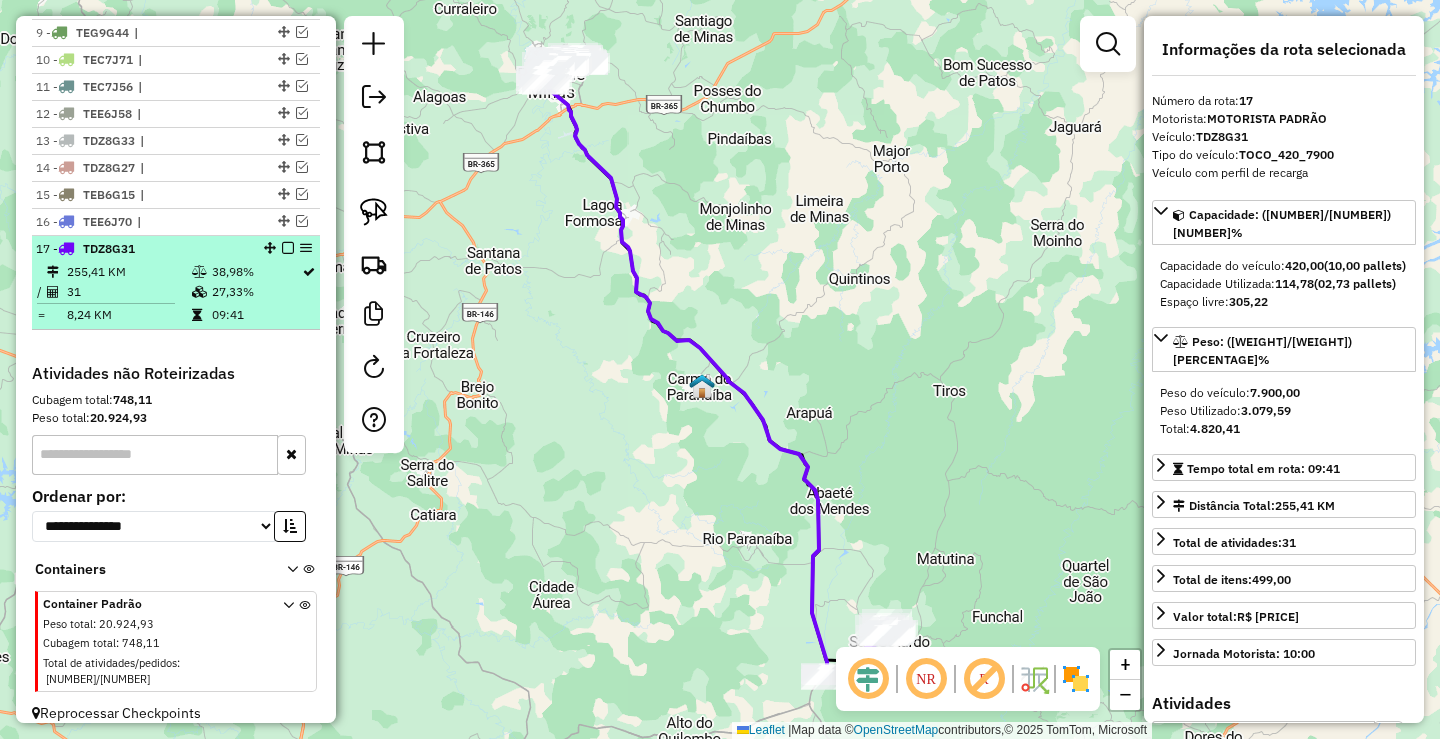 click at bounding box center (288, 248) 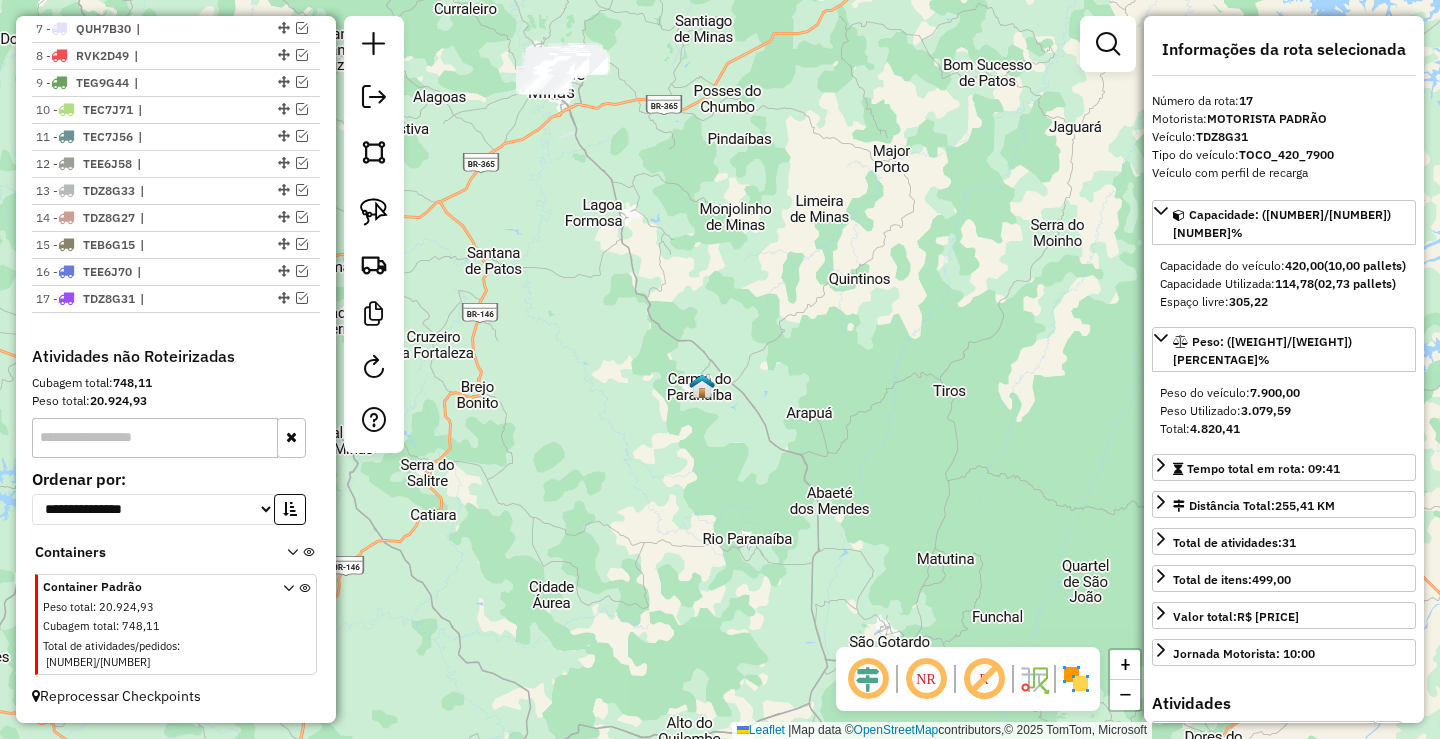 scroll, scrollTop: 895, scrollLeft: 0, axis: vertical 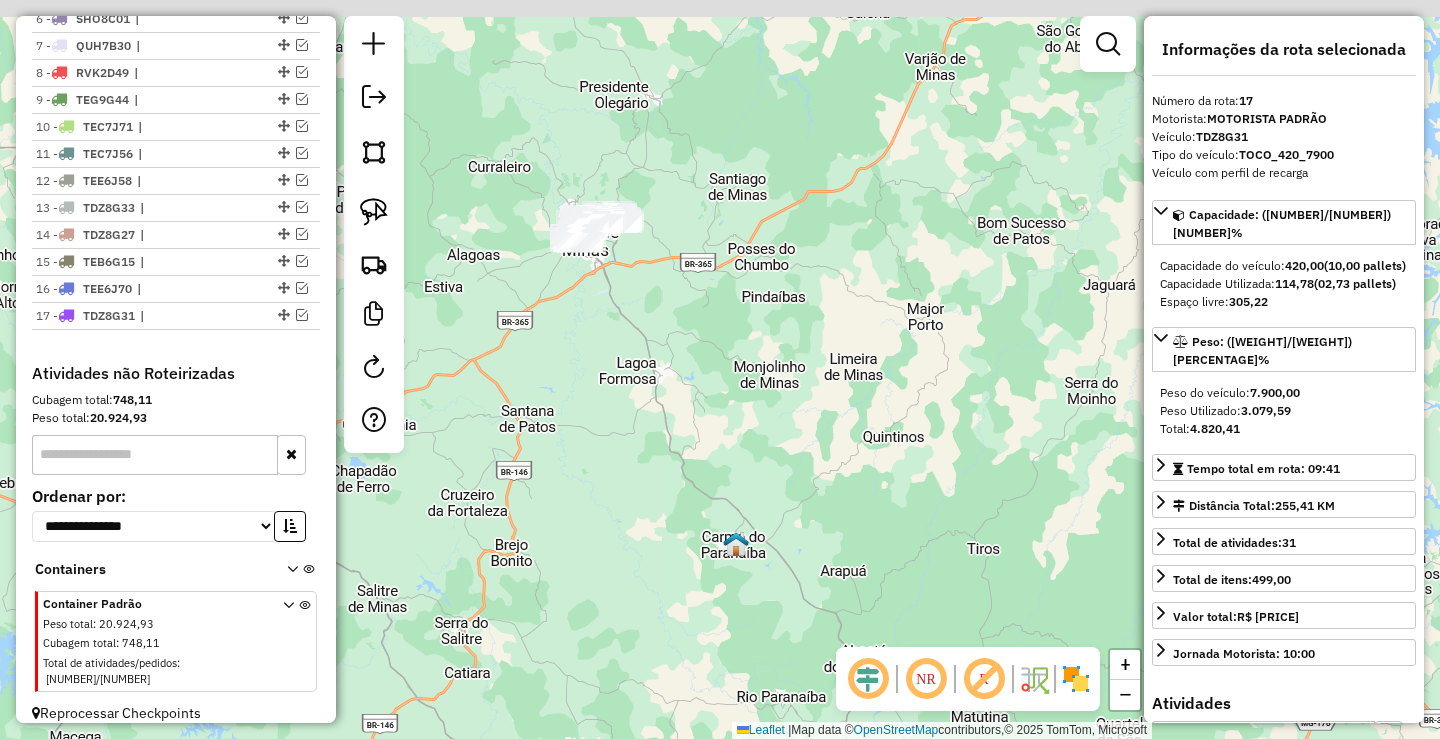 drag, startPoint x: 607, startPoint y: 238, endPoint x: 649, endPoint y: 393, distance: 160.58954 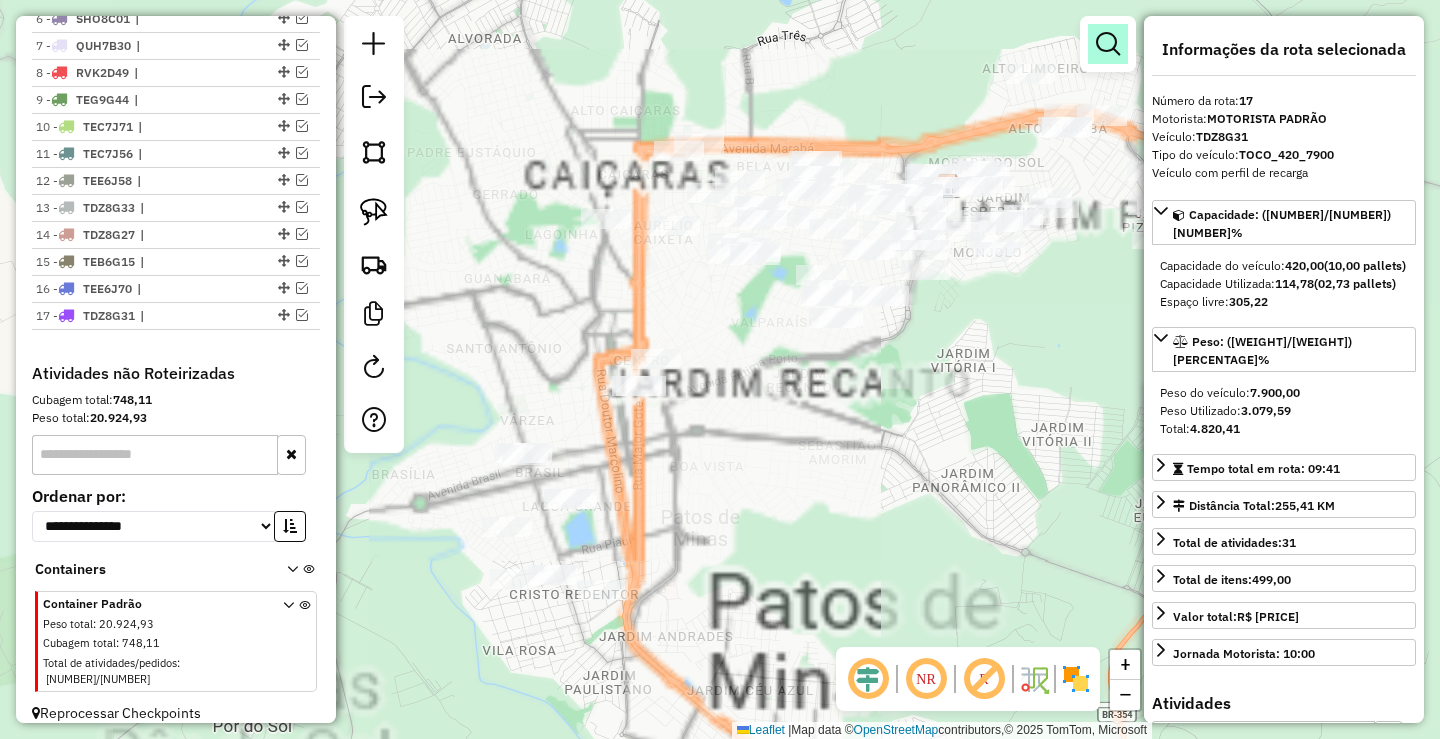click at bounding box center (1108, 44) 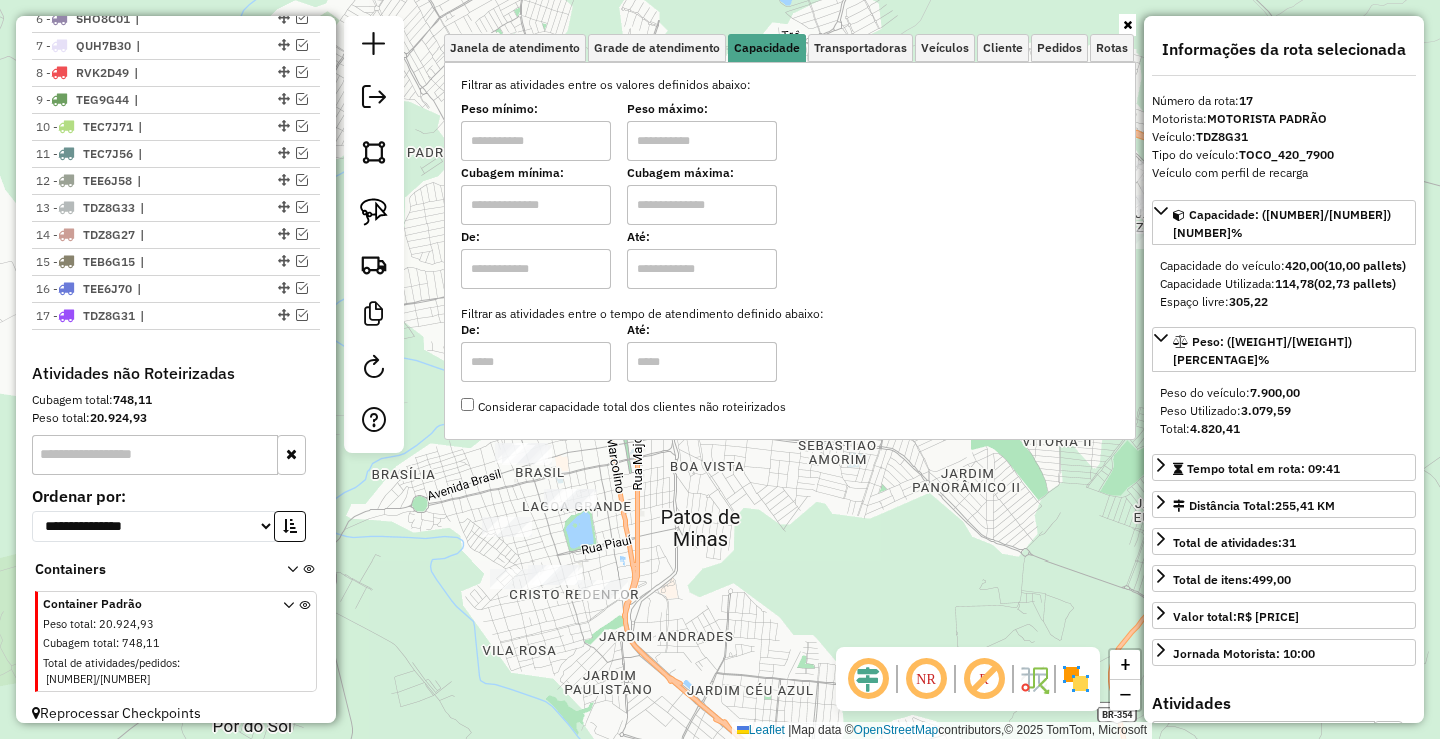 drag, startPoint x: 545, startPoint y: 134, endPoint x: 675, endPoint y: 151, distance: 131.10683 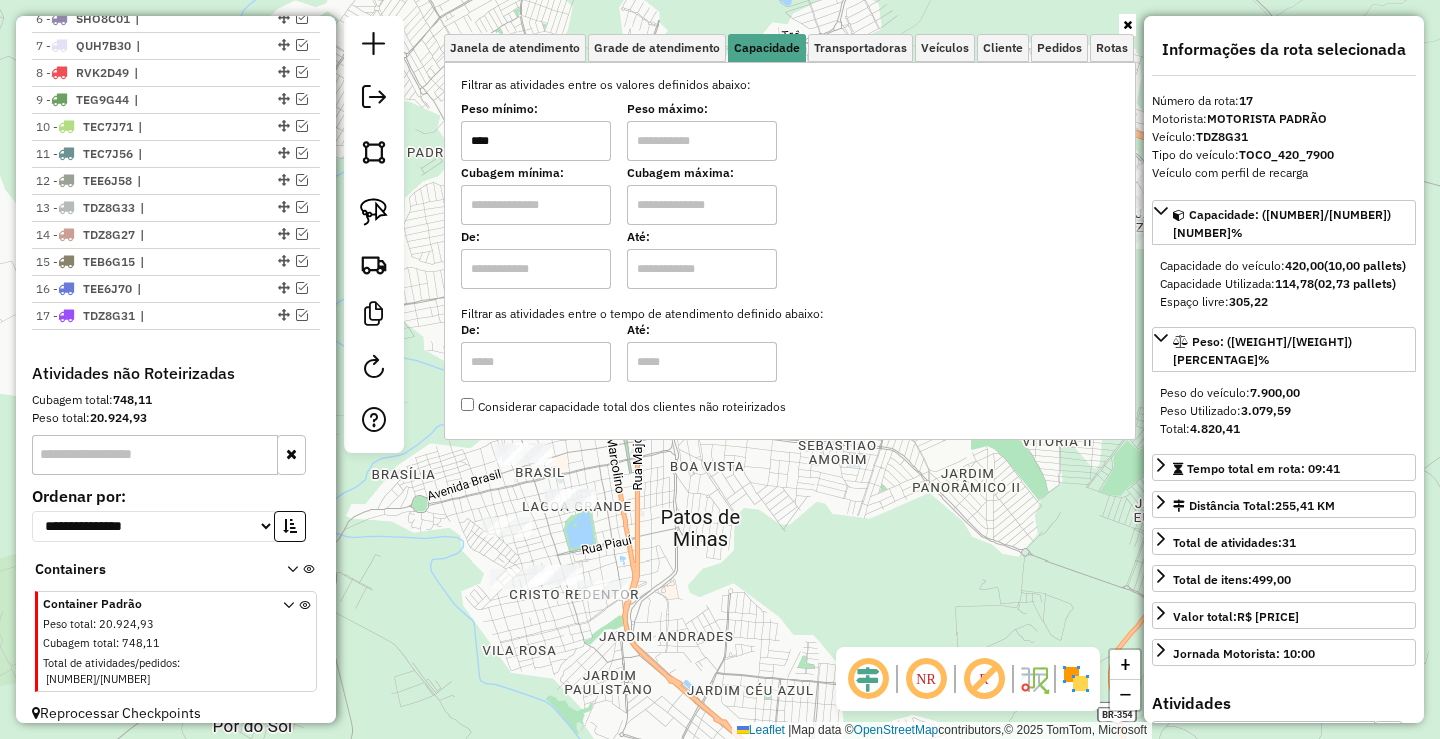 type on "****" 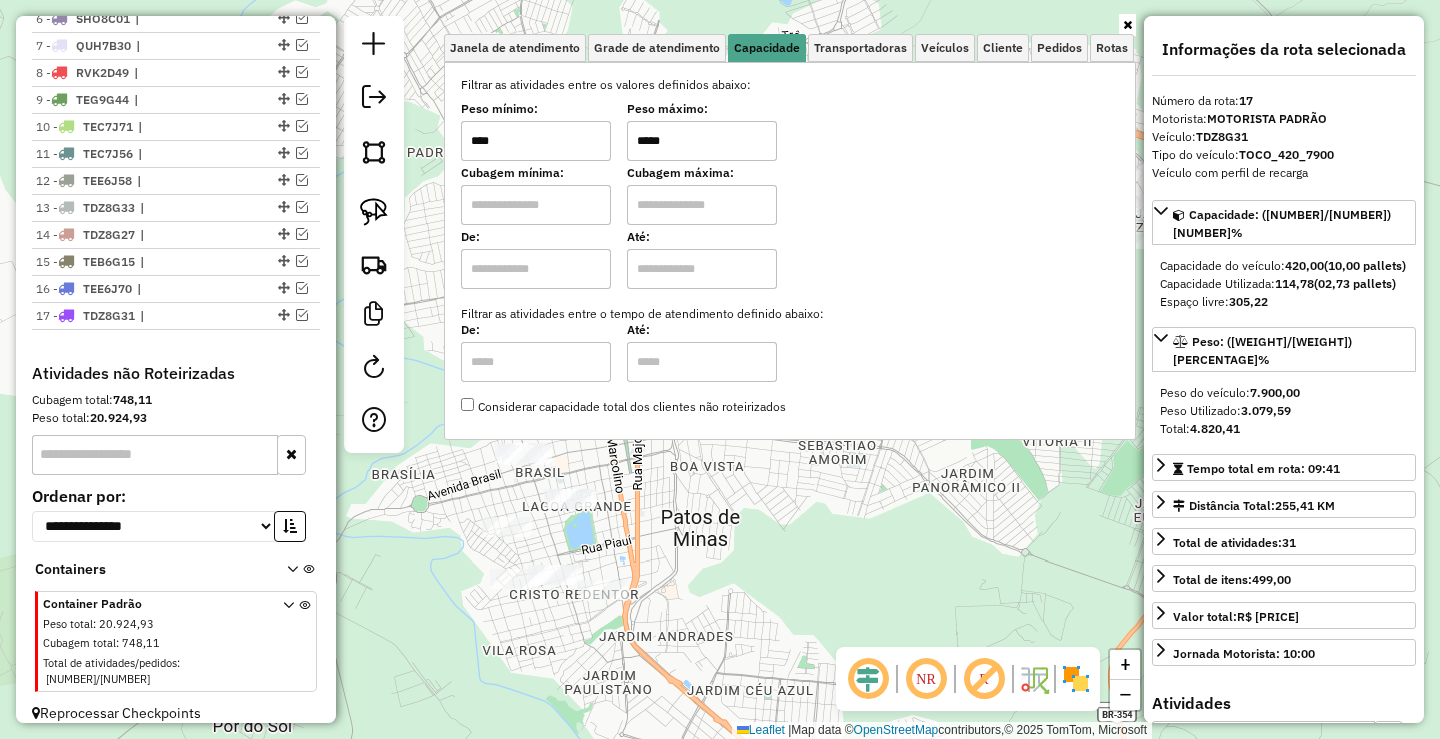 type on "*****" 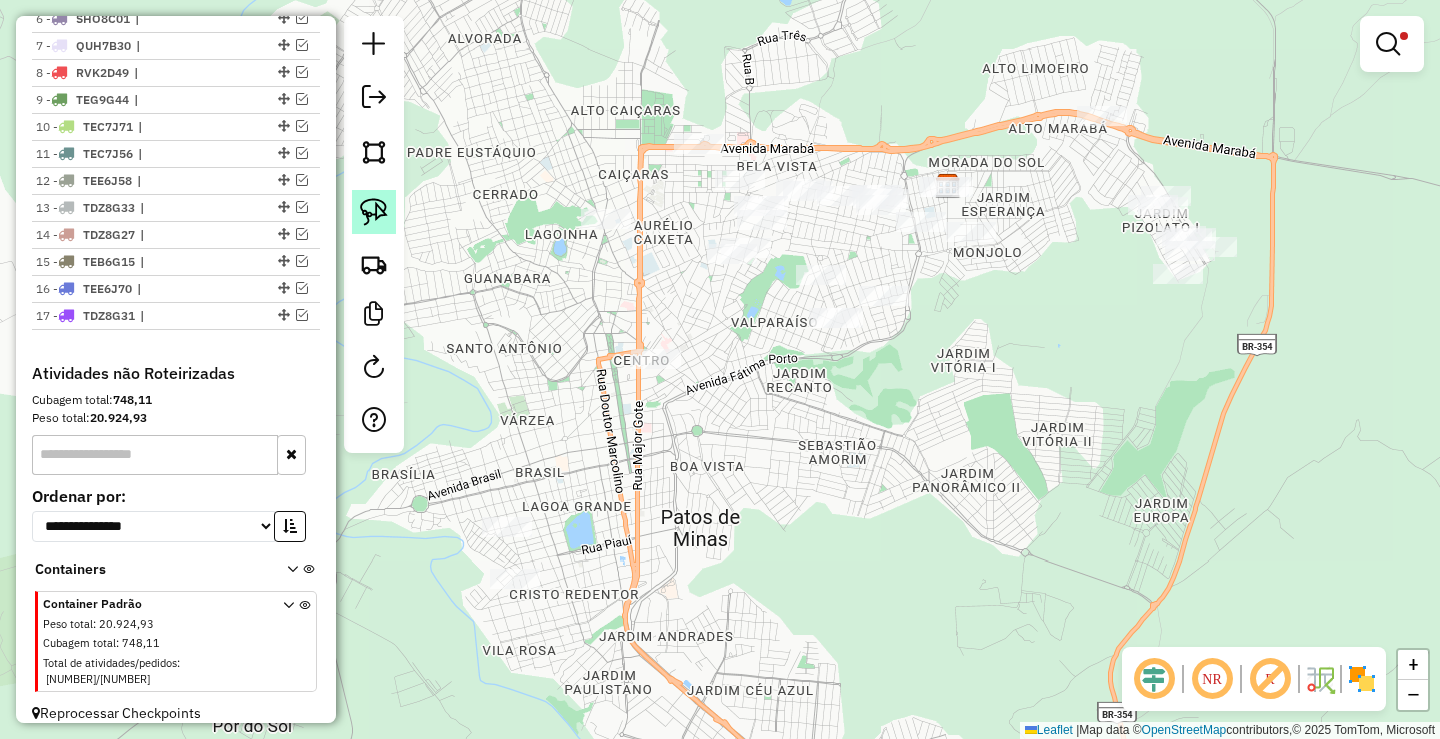 click 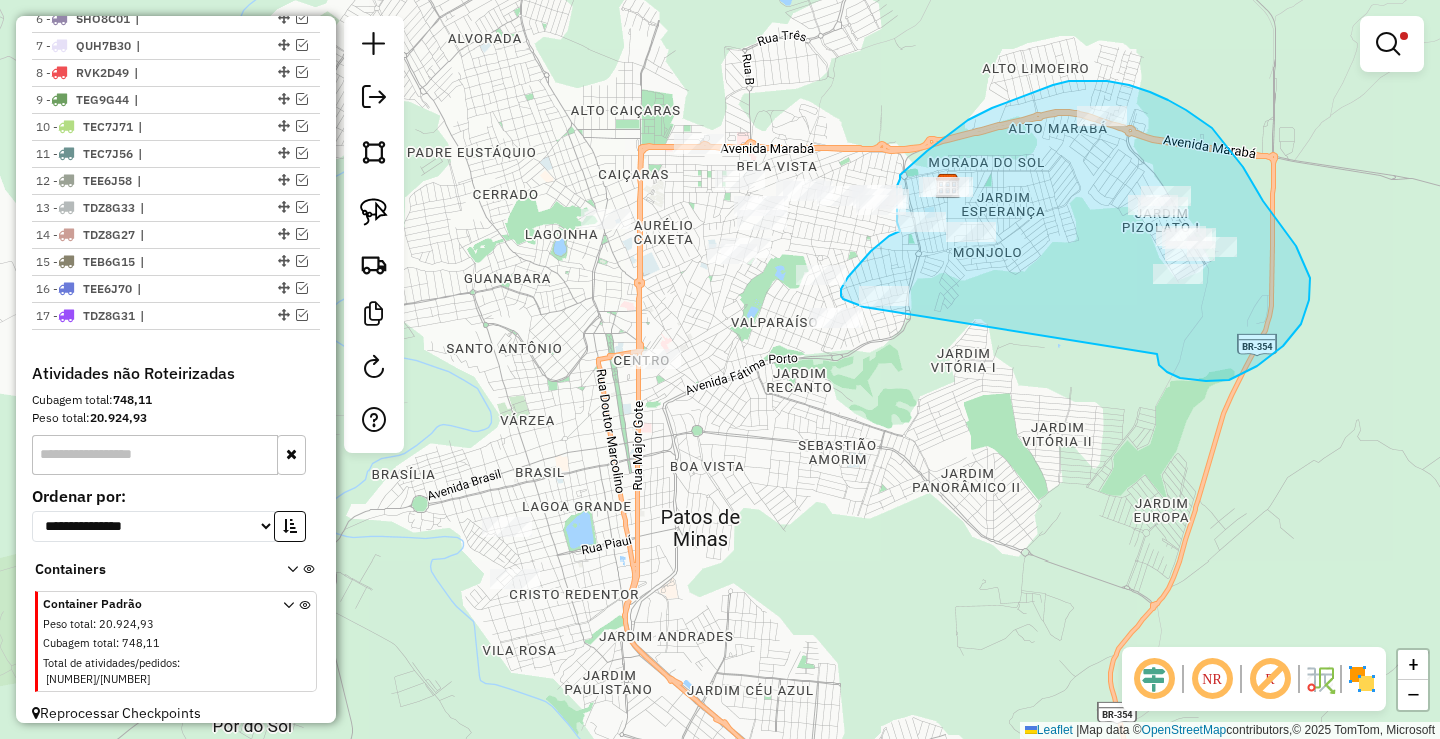 drag, startPoint x: 1206, startPoint y: 381, endPoint x: 889, endPoint y: 322, distance: 322.4438 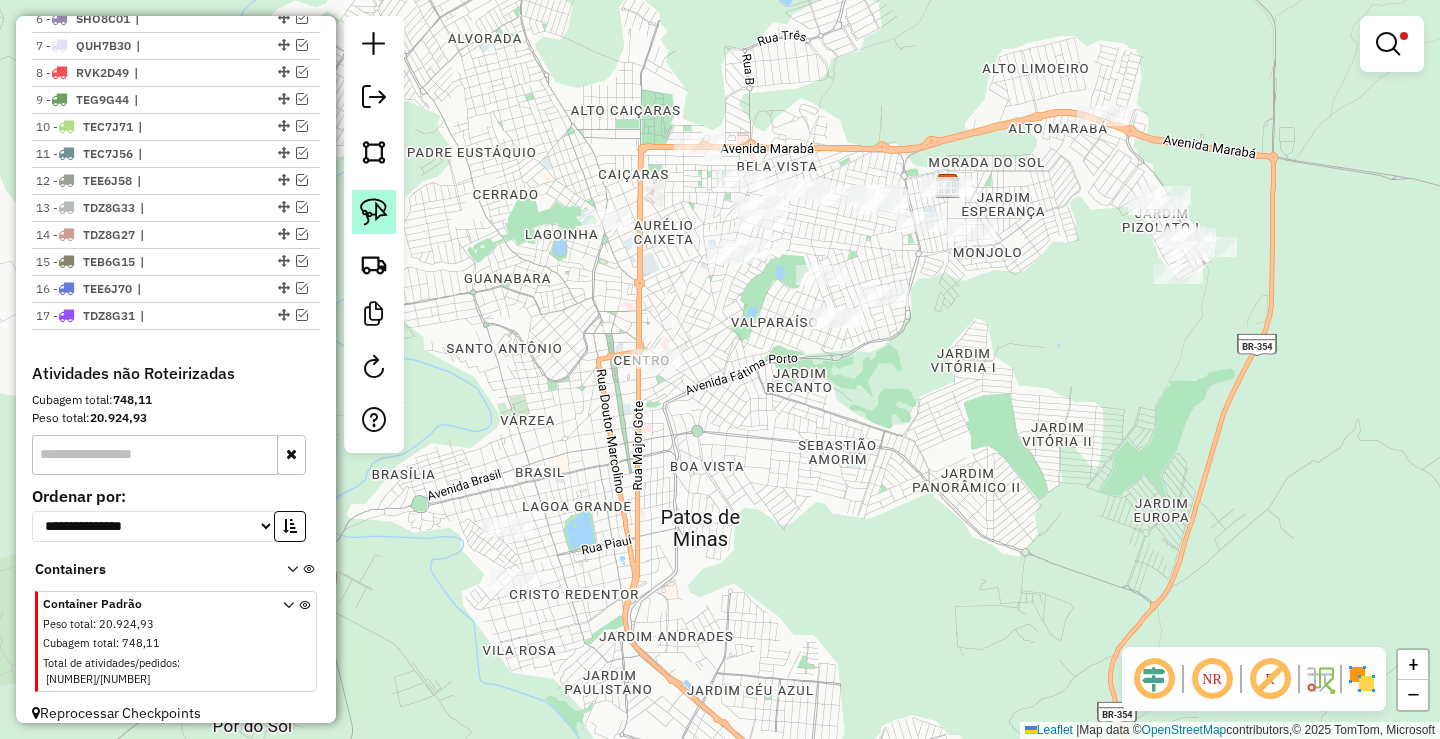 click 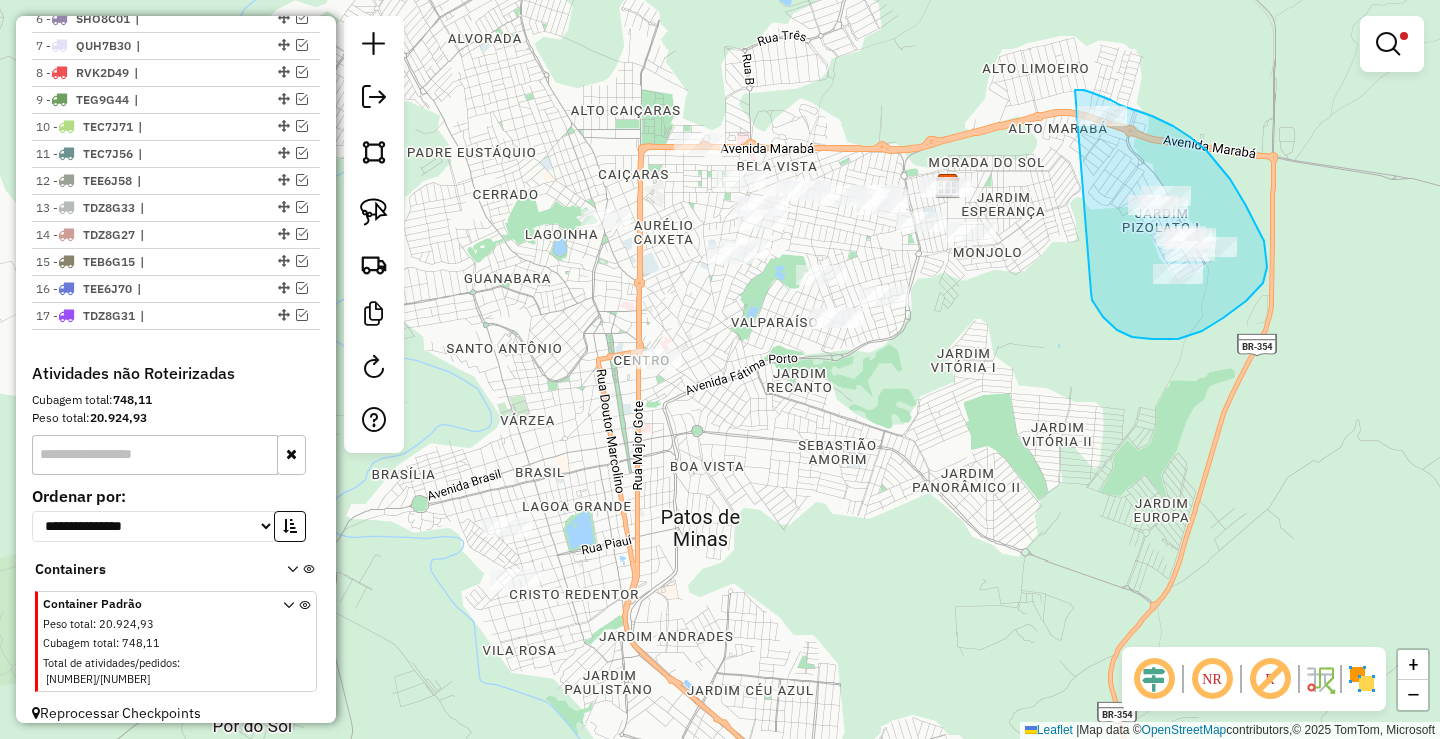drag, startPoint x: 1091, startPoint y: 292, endPoint x: 1075, endPoint y: 90, distance: 202.63268 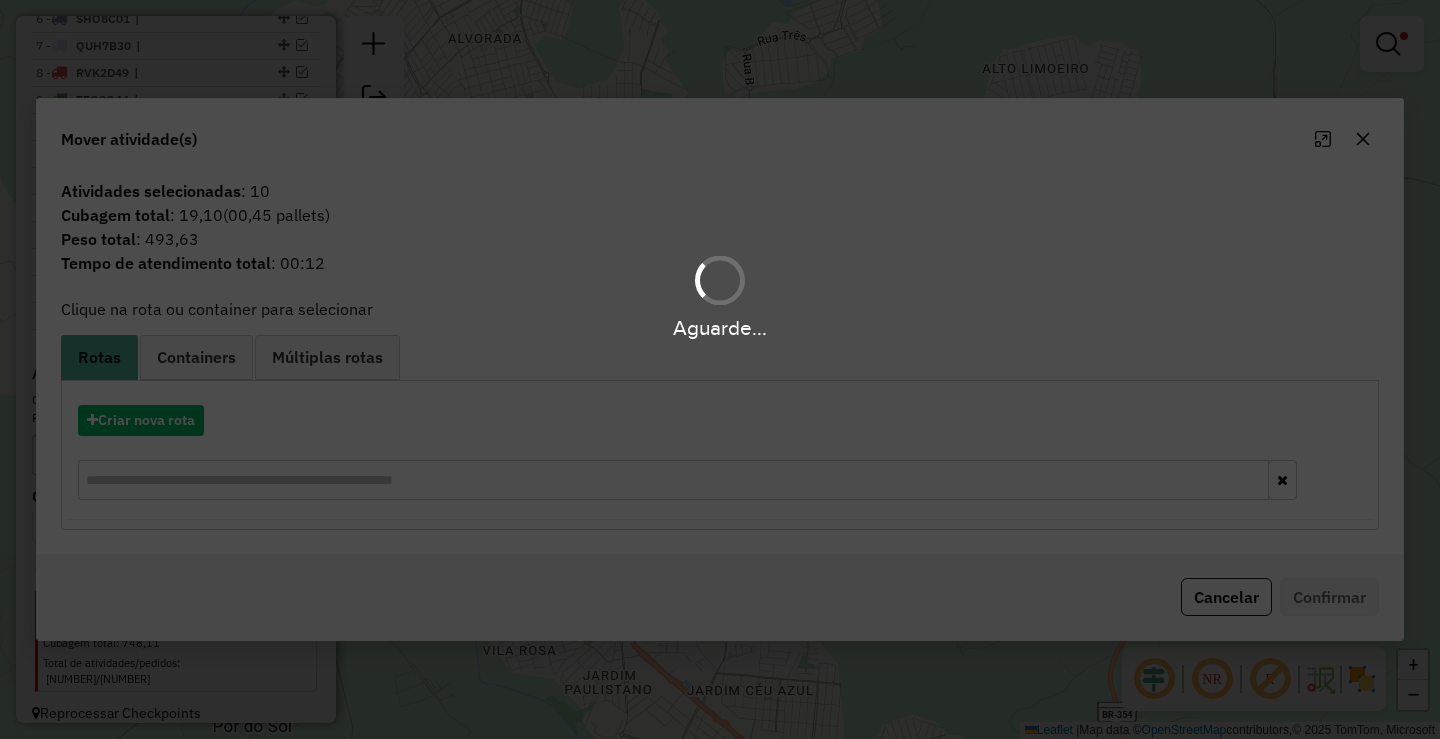 click on "Aguarde..." at bounding box center [720, 369] 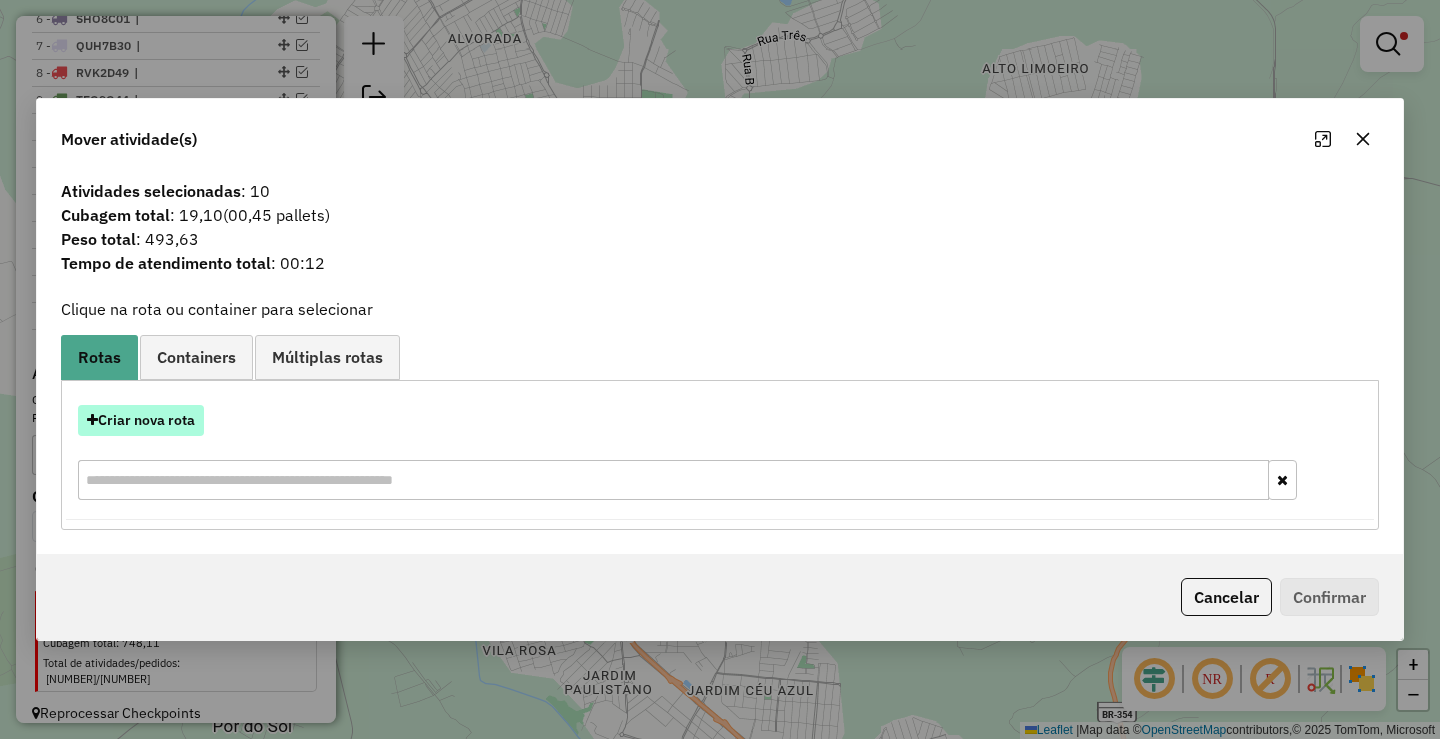 click on "Criar nova rota" at bounding box center [141, 420] 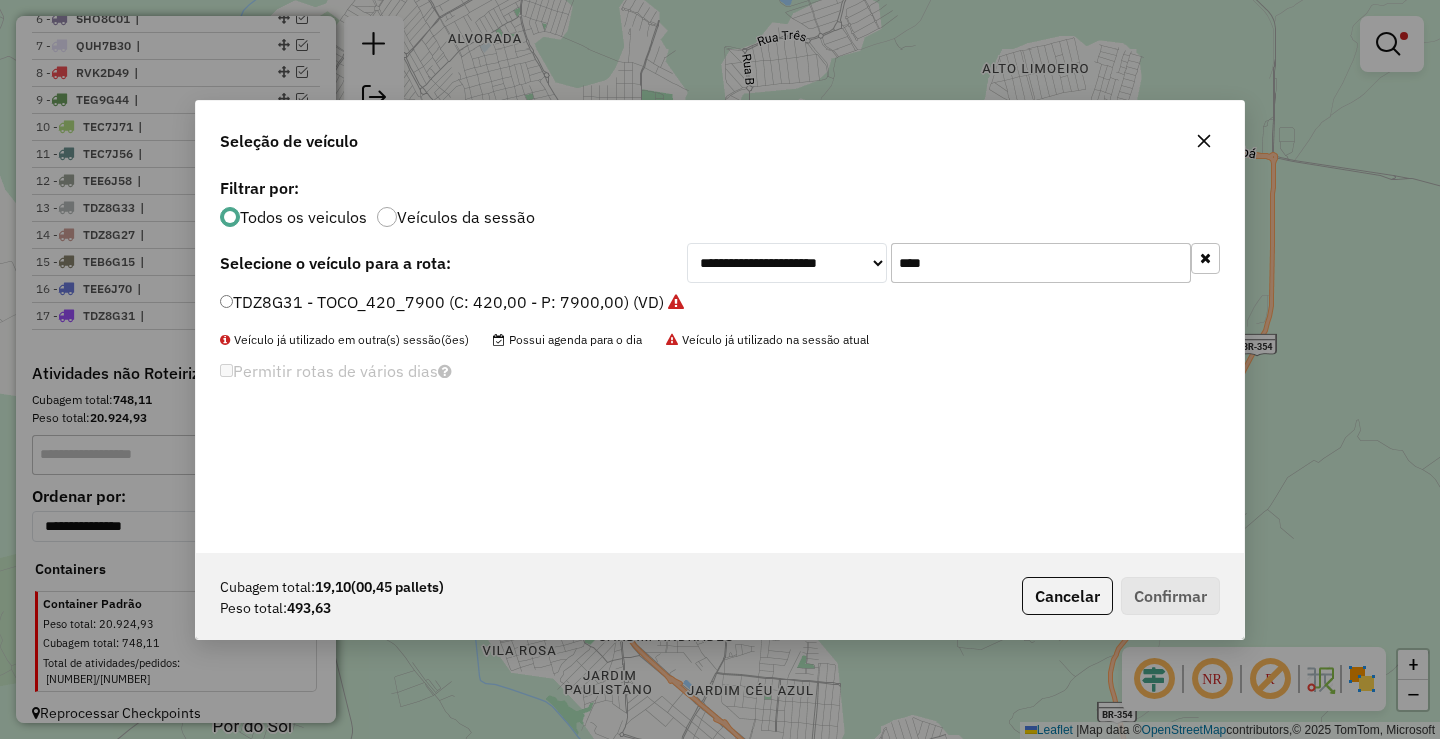 scroll, scrollTop: 11, scrollLeft: 6, axis: both 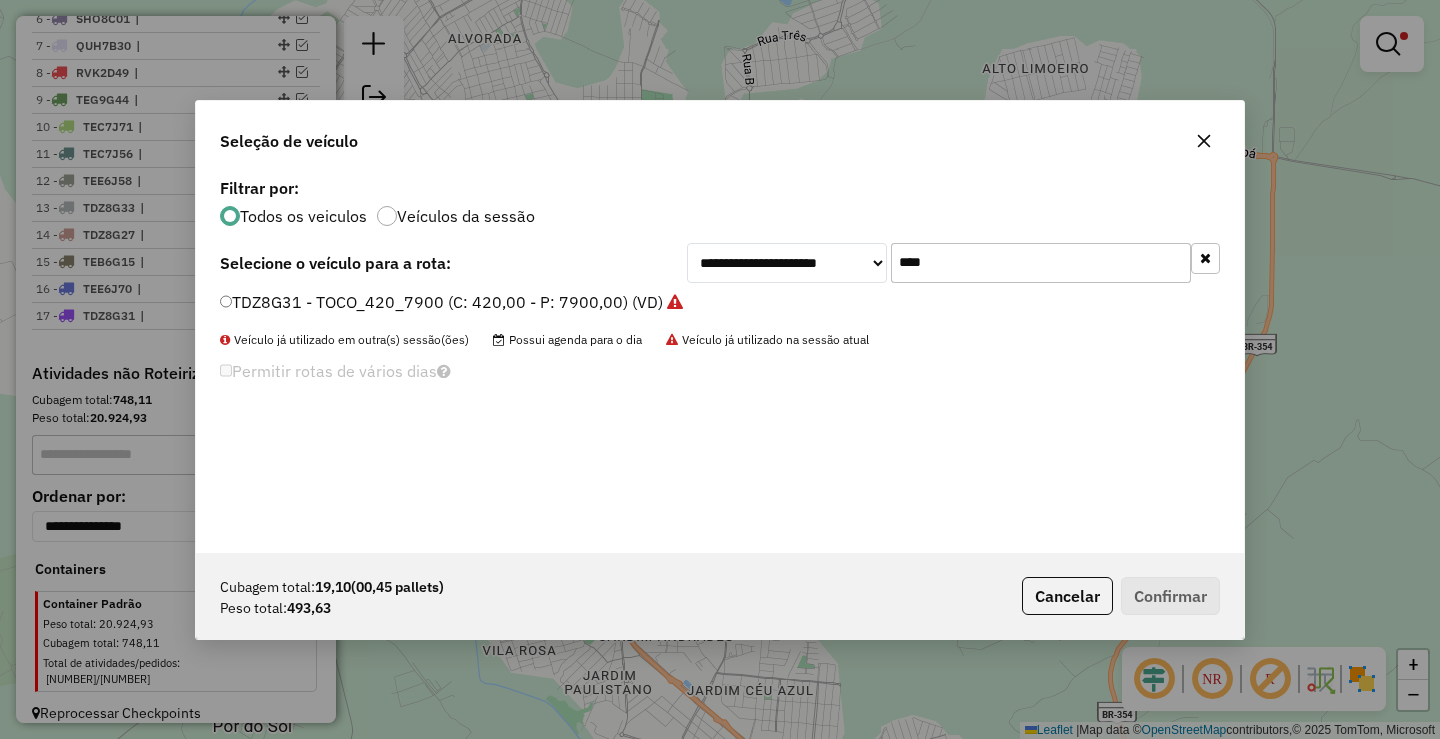 click on "****" 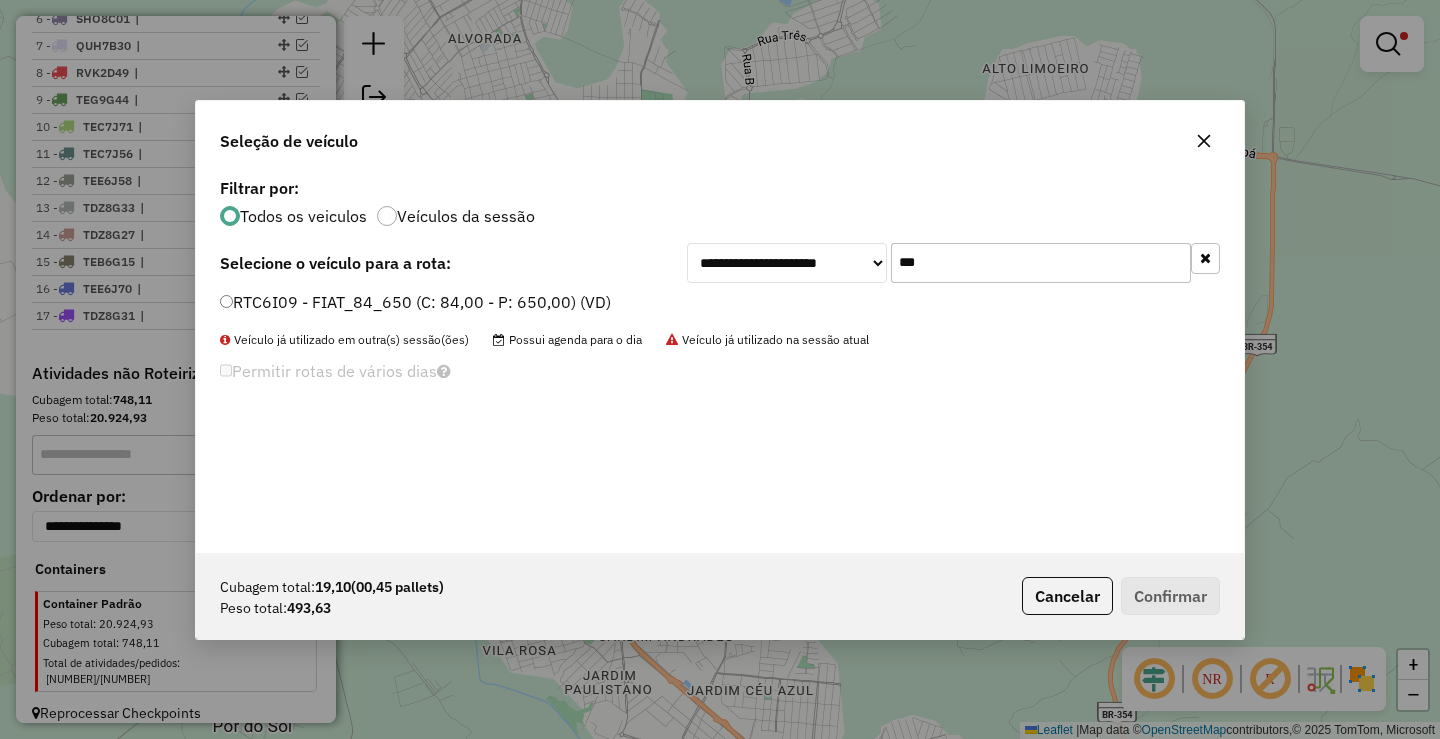 type on "***" 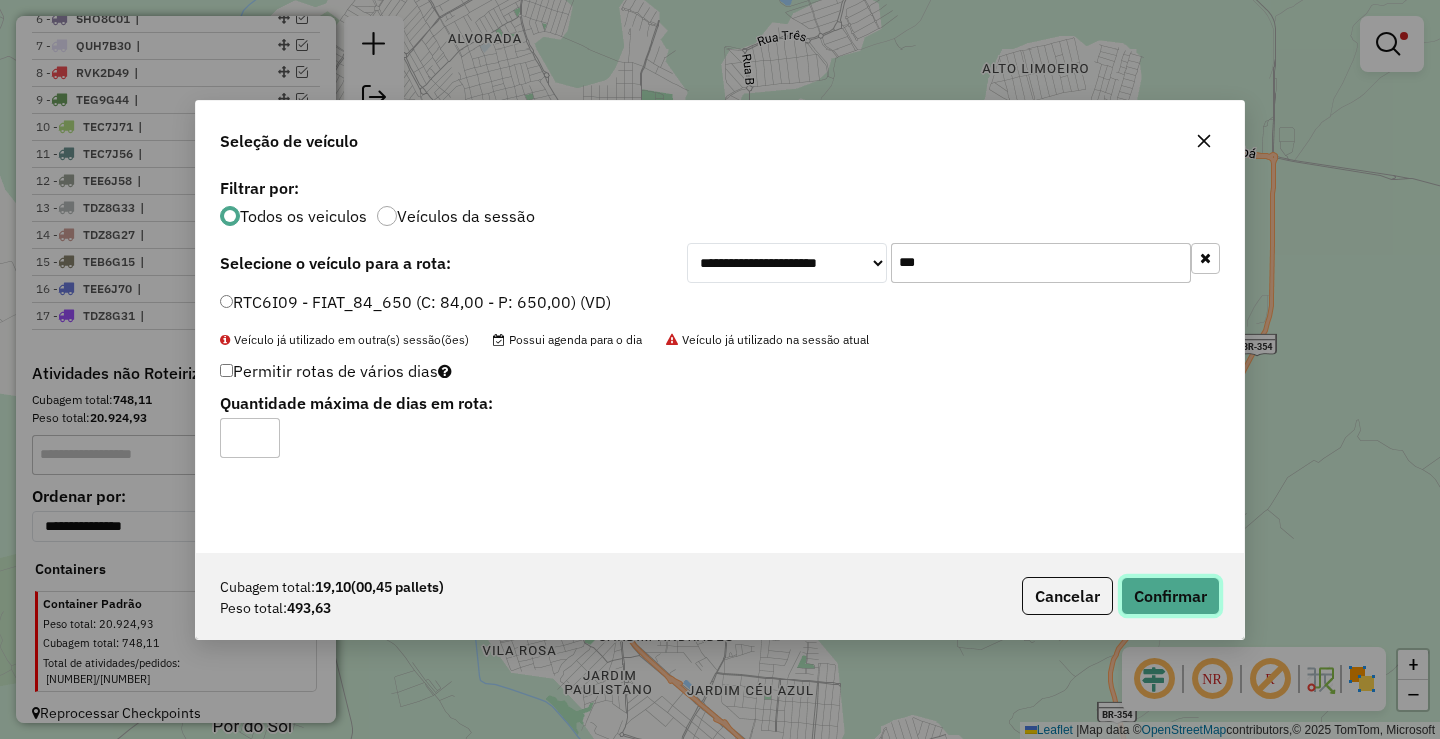 click on "Confirmar" 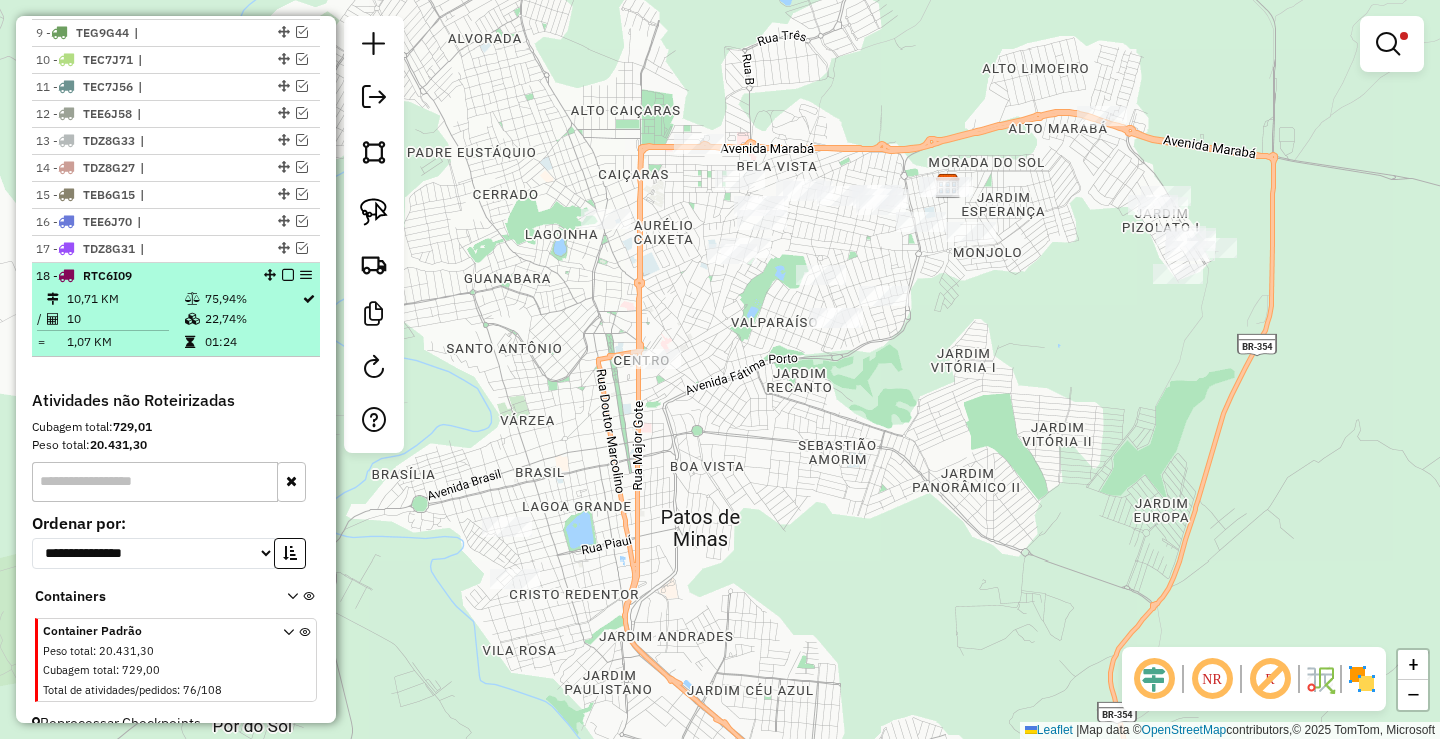 click at bounding box center (288, 275) 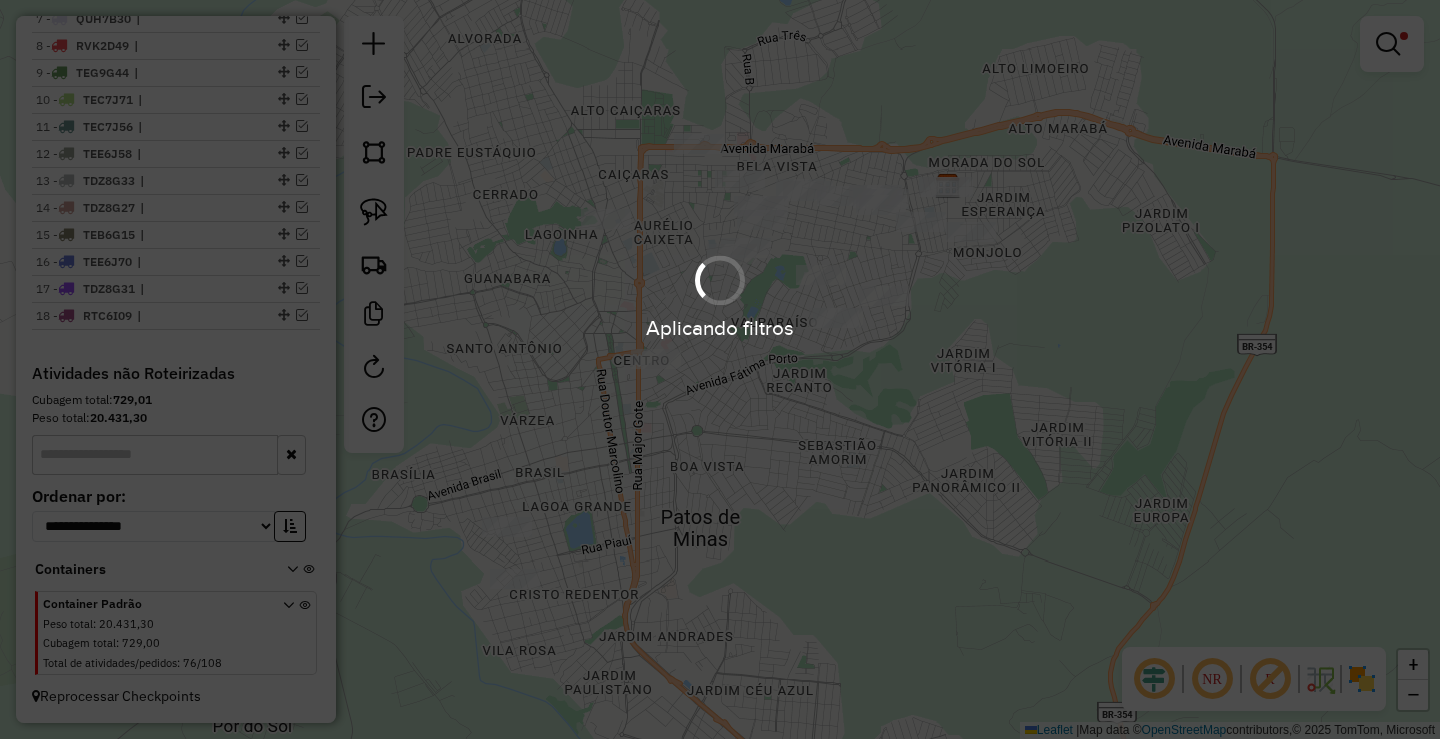 scroll, scrollTop: 922, scrollLeft: 0, axis: vertical 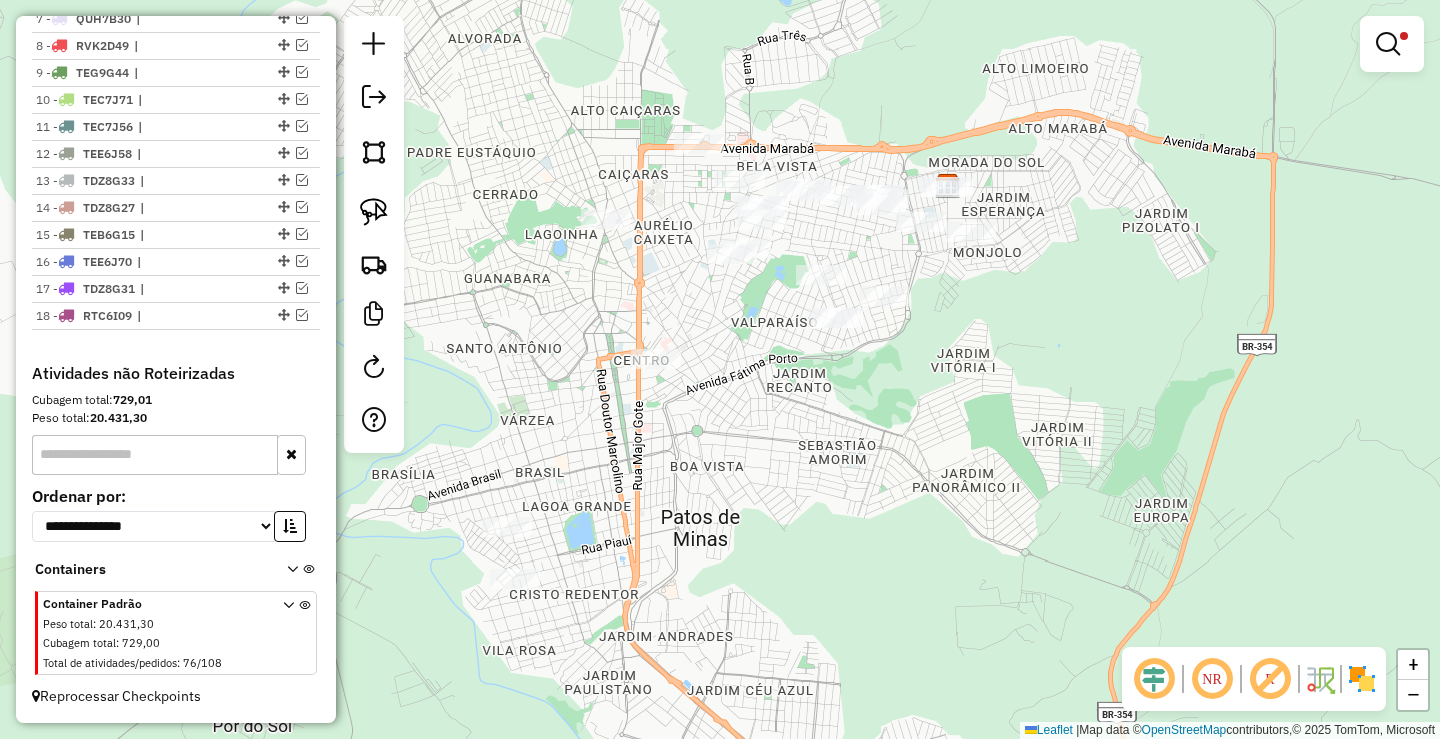 click 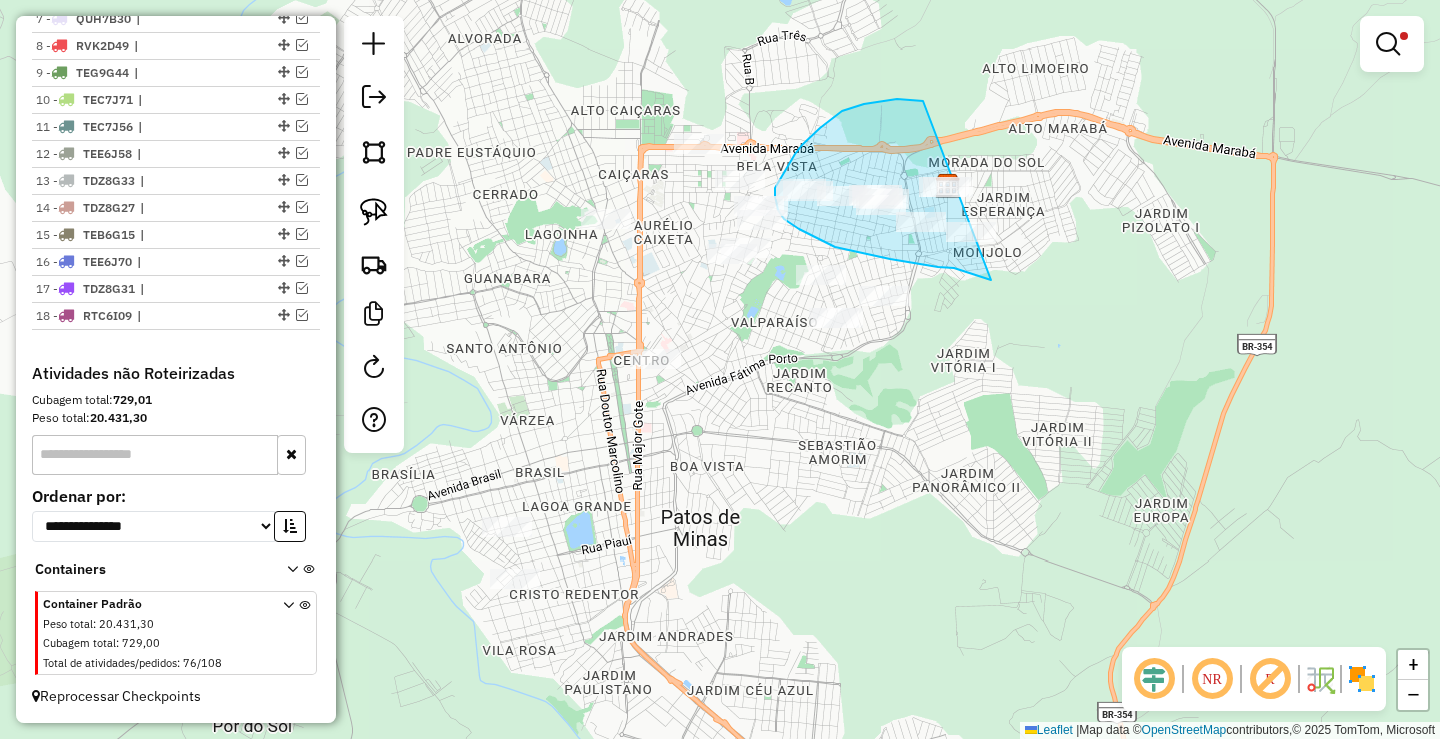 drag, startPoint x: 923, startPoint y: 101, endPoint x: 1068, endPoint y: 268, distance: 221.1651 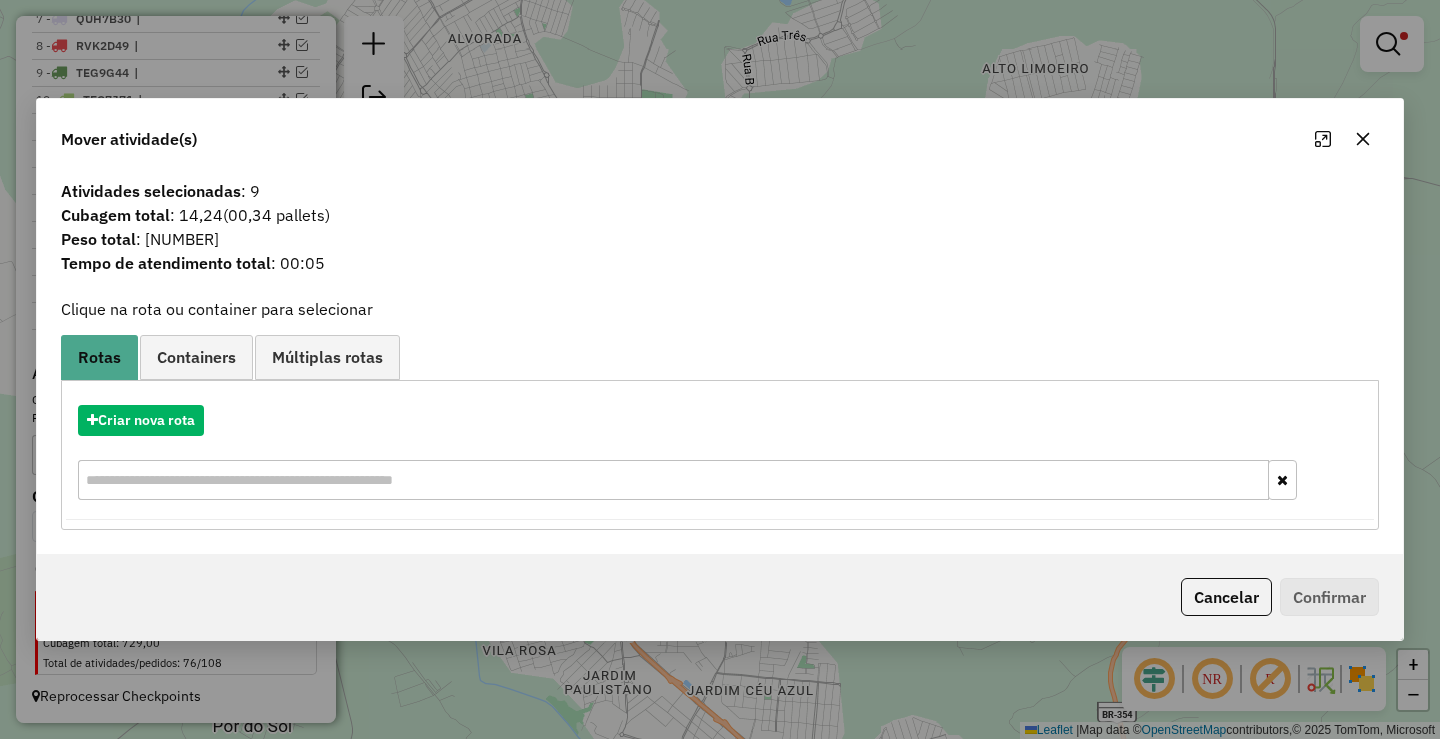 click on "Criar nova rota" at bounding box center [720, 455] 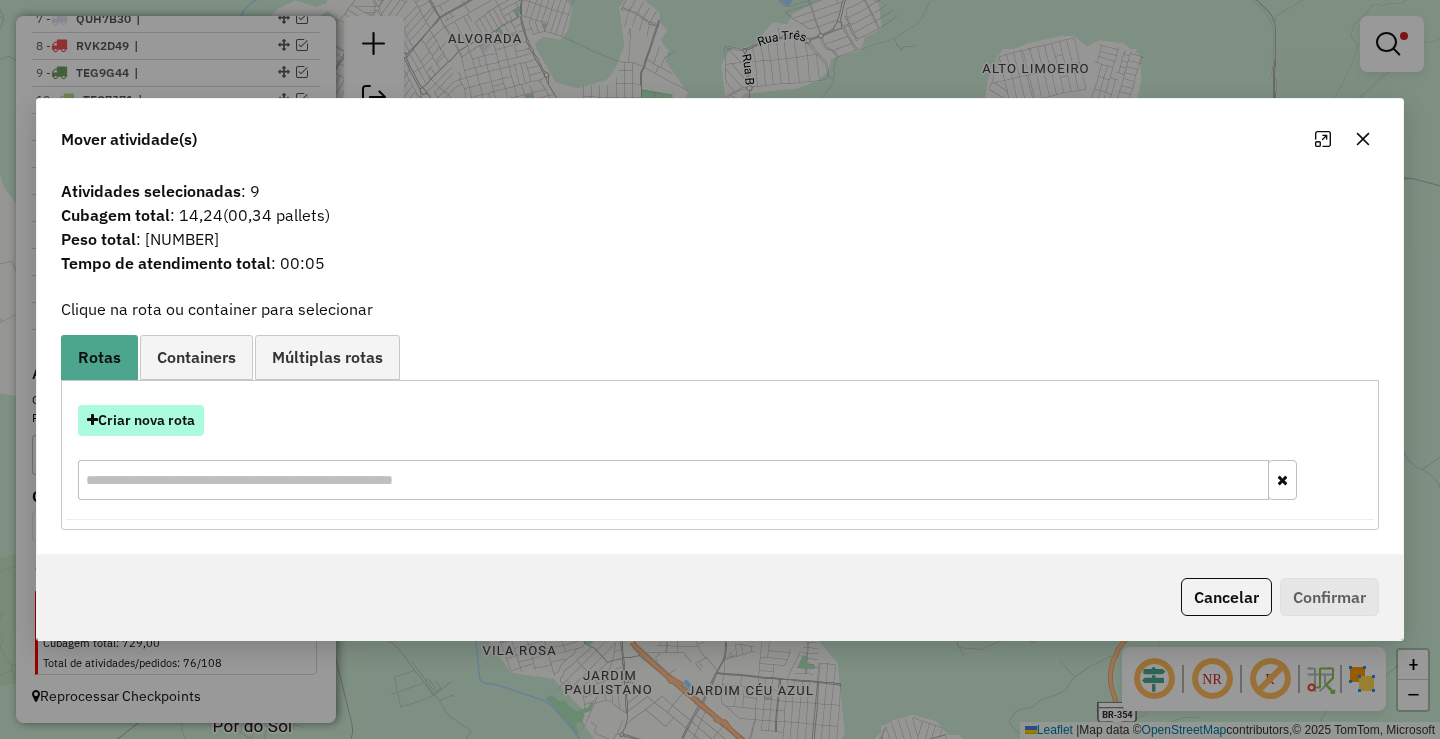 click on "Criar nova rota" at bounding box center [141, 420] 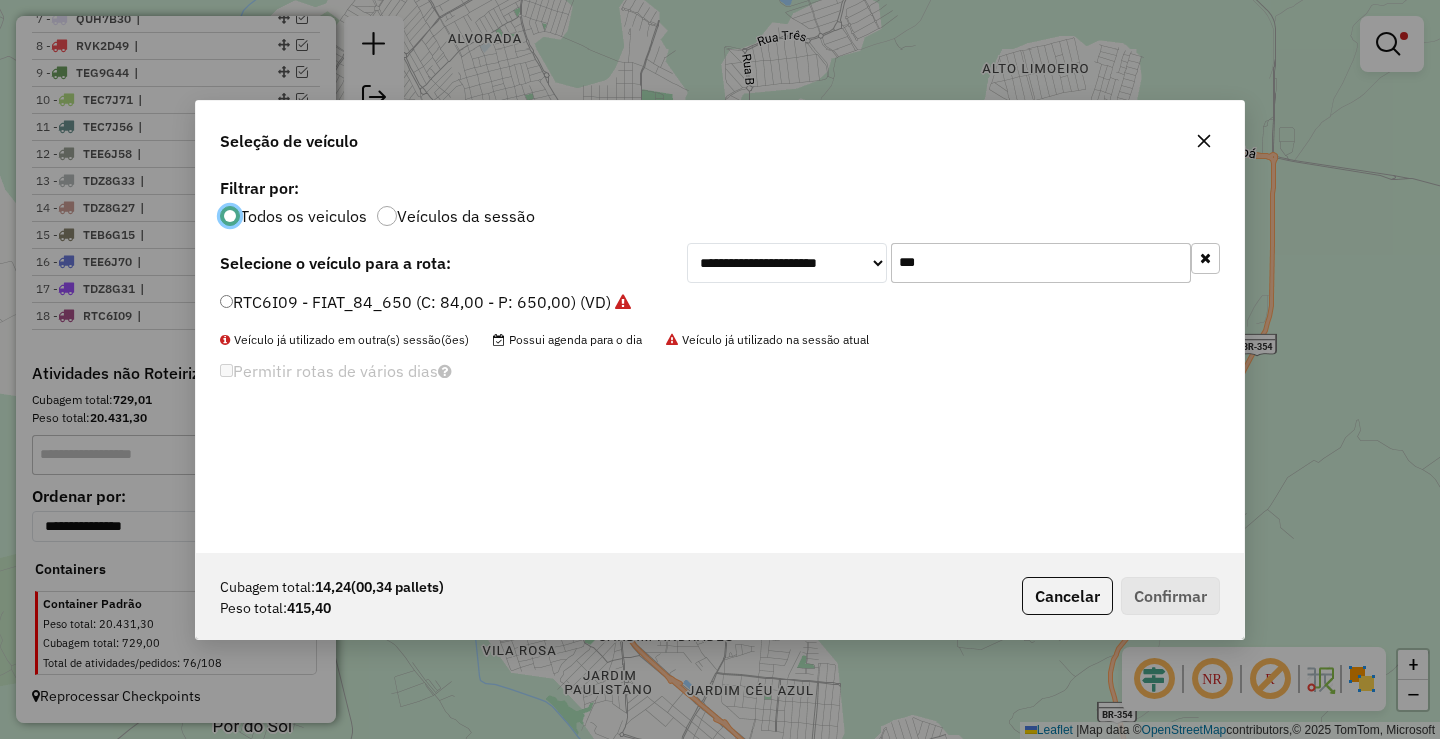 scroll, scrollTop: 11, scrollLeft: 6, axis: both 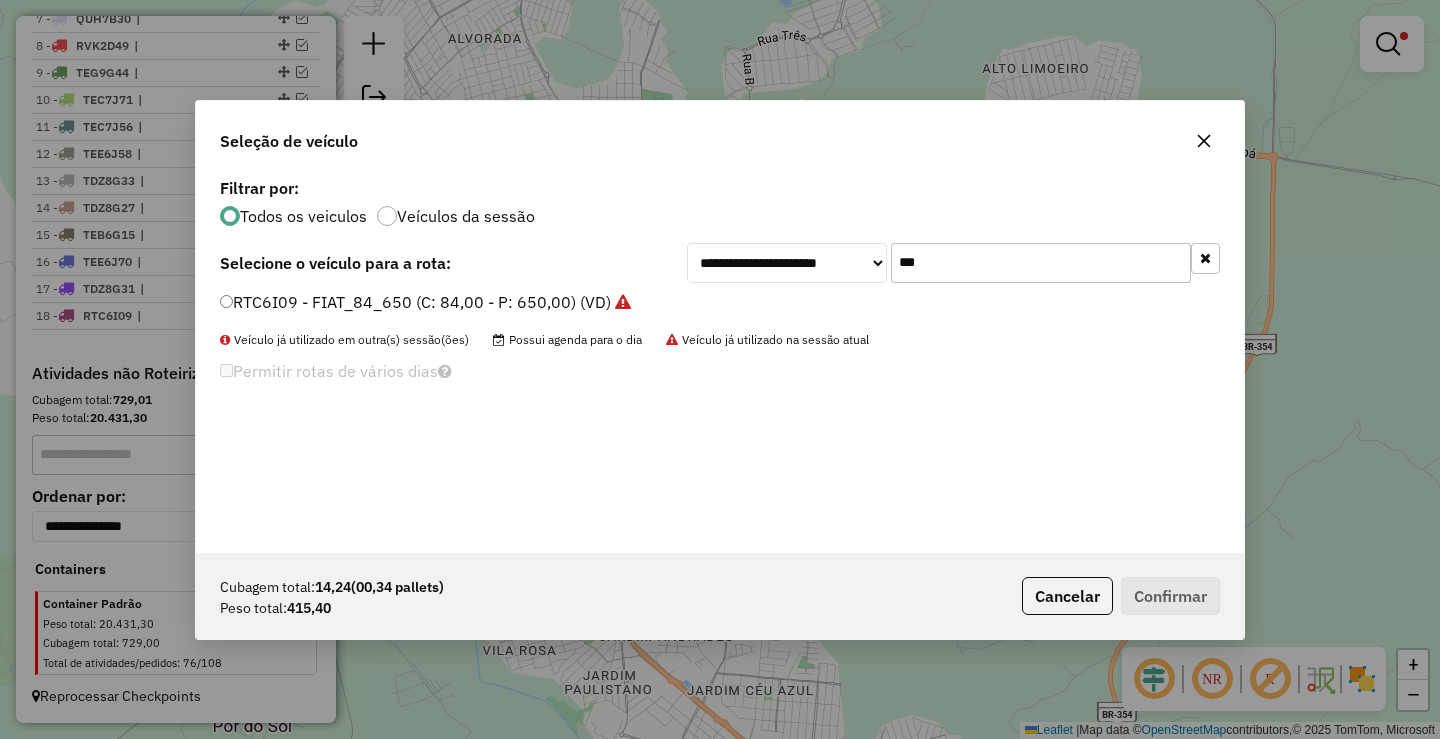 click on "RTC6I09 - FIAT_84_650 (C: 84,00 - P: 650,00) (VD)" 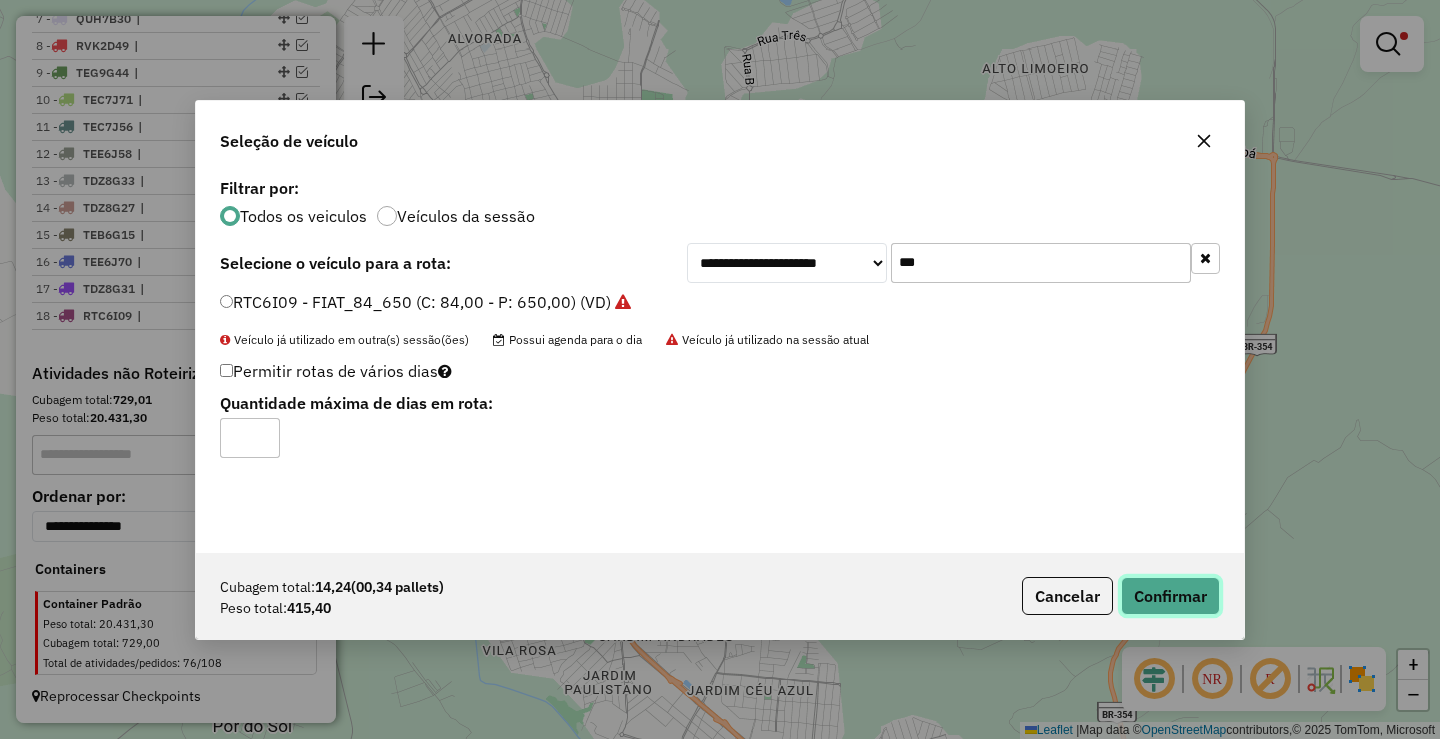 click on "Confirmar" 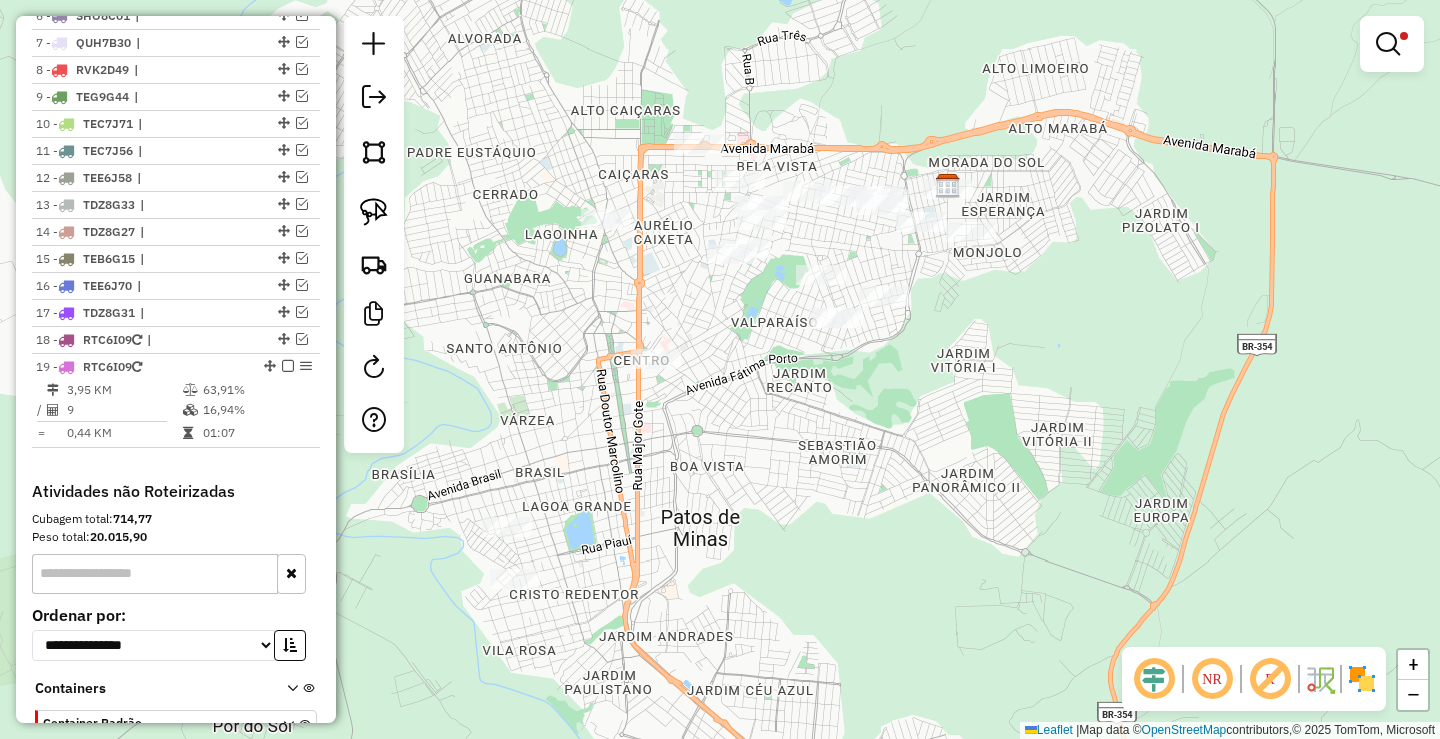 scroll, scrollTop: 986, scrollLeft: 0, axis: vertical 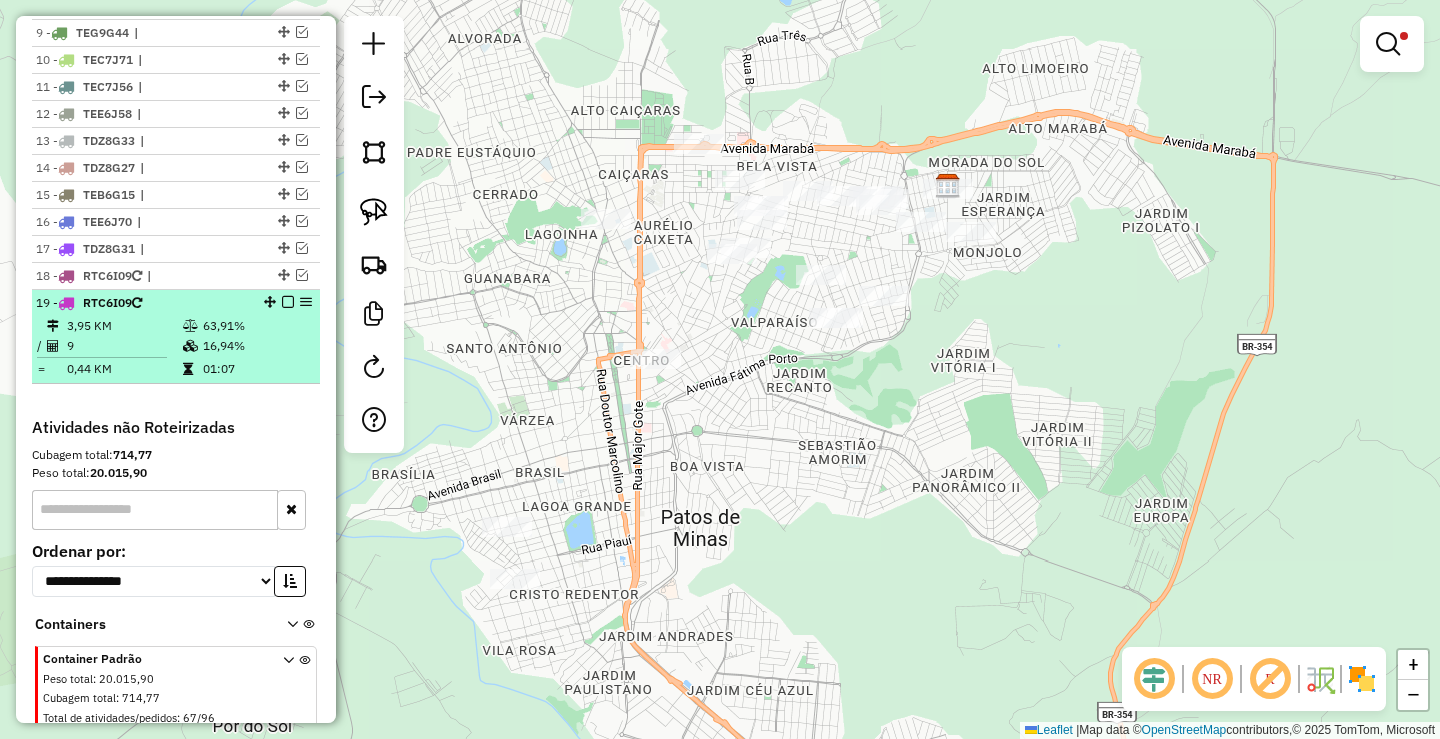 click at bounding box center (288, 302) 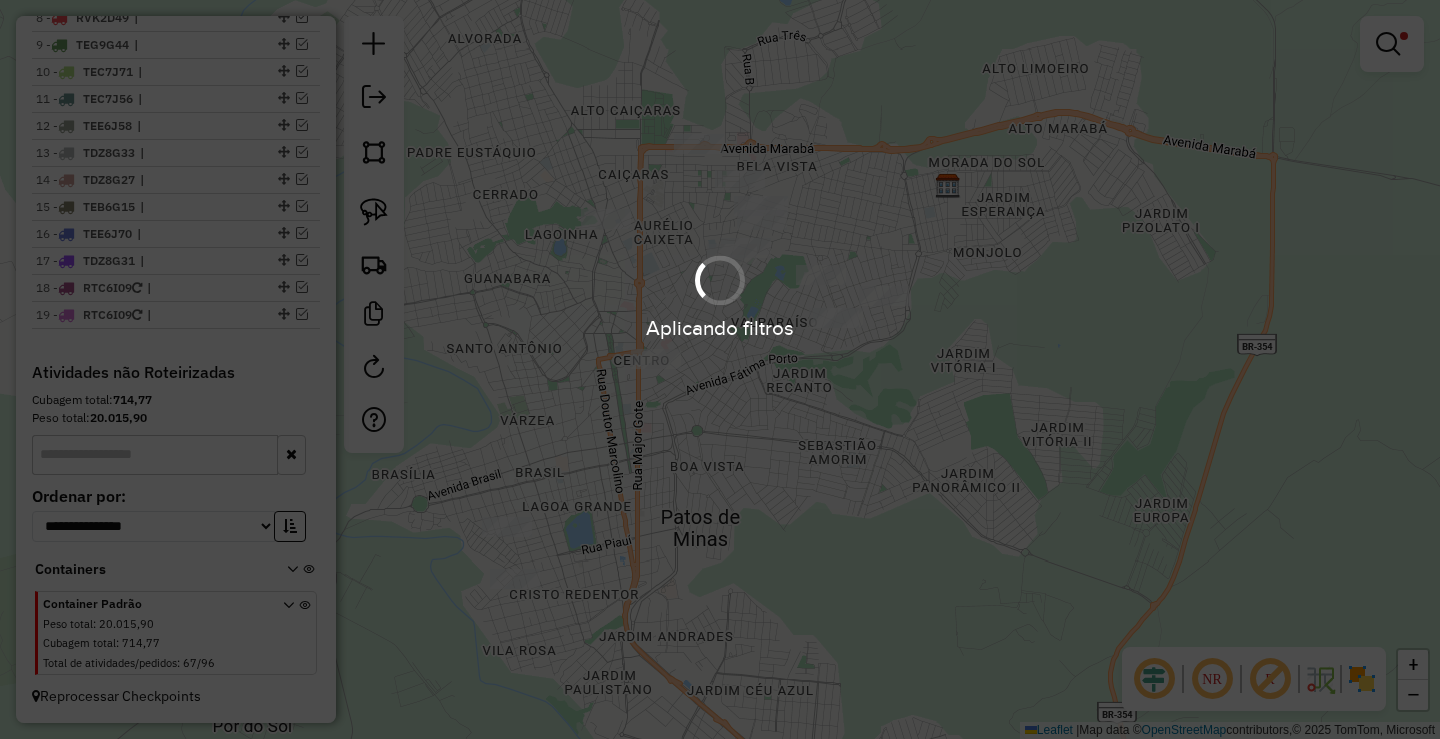 scroll, scrollTop: 974, scrollLeft: 0, axis: vertical 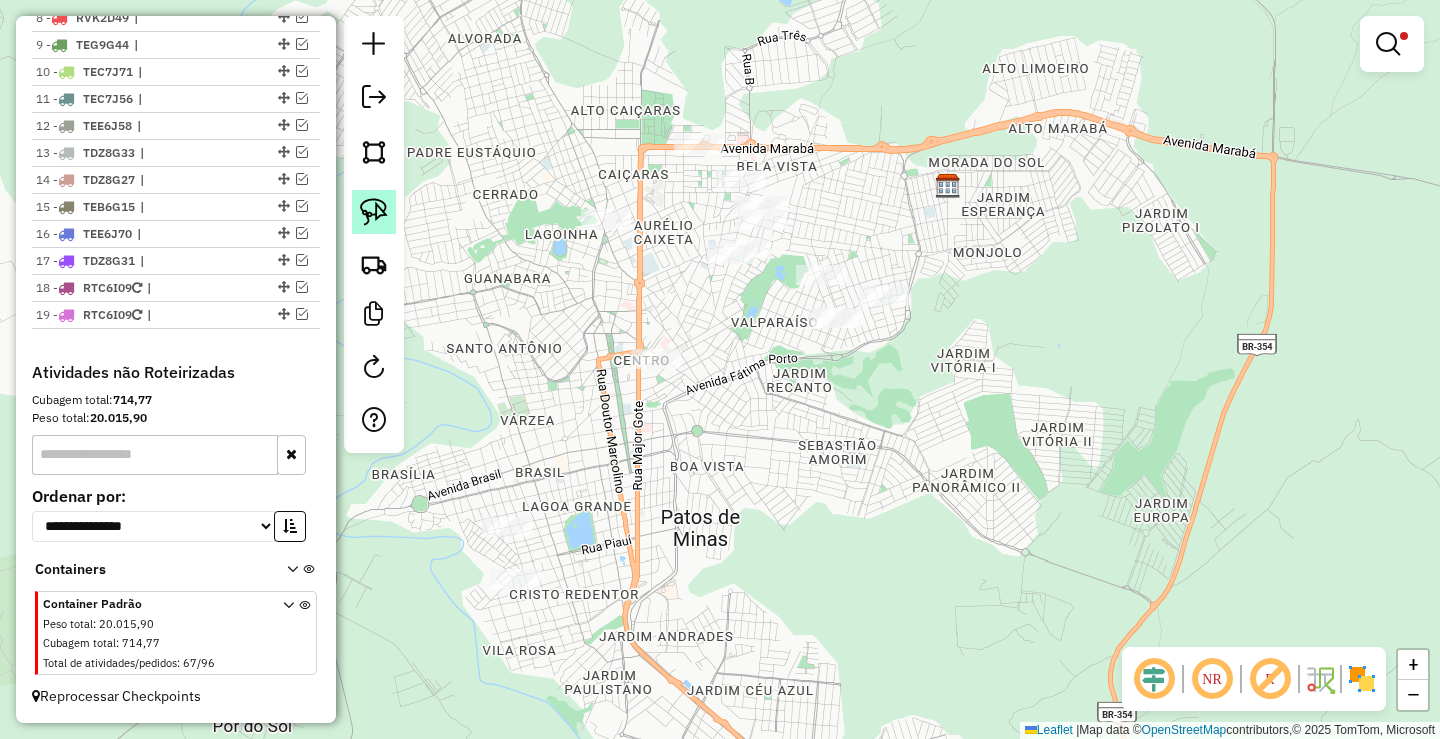 click 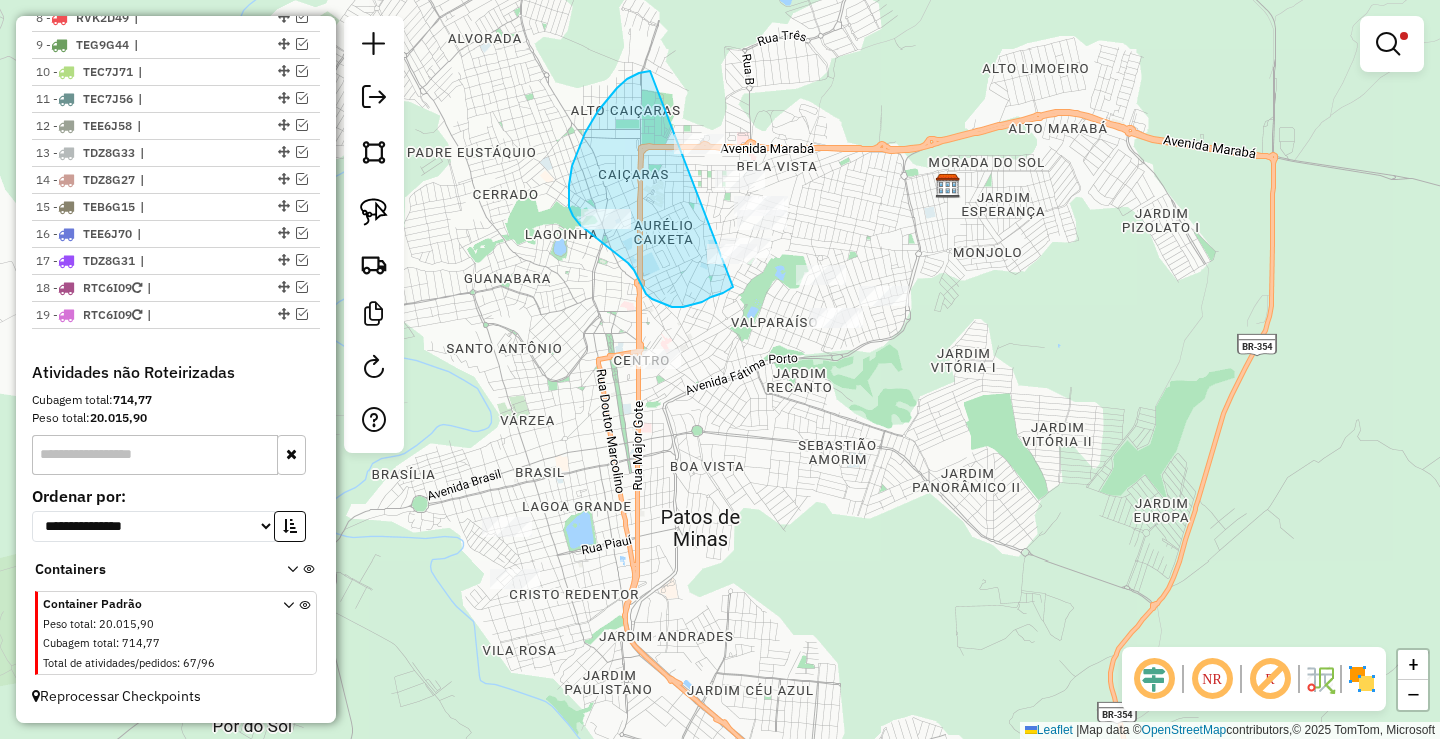drag, startPoint x: 585, startPoint y: 133, endPoint x: 820, endPoint y: 202, distance: 244.9204 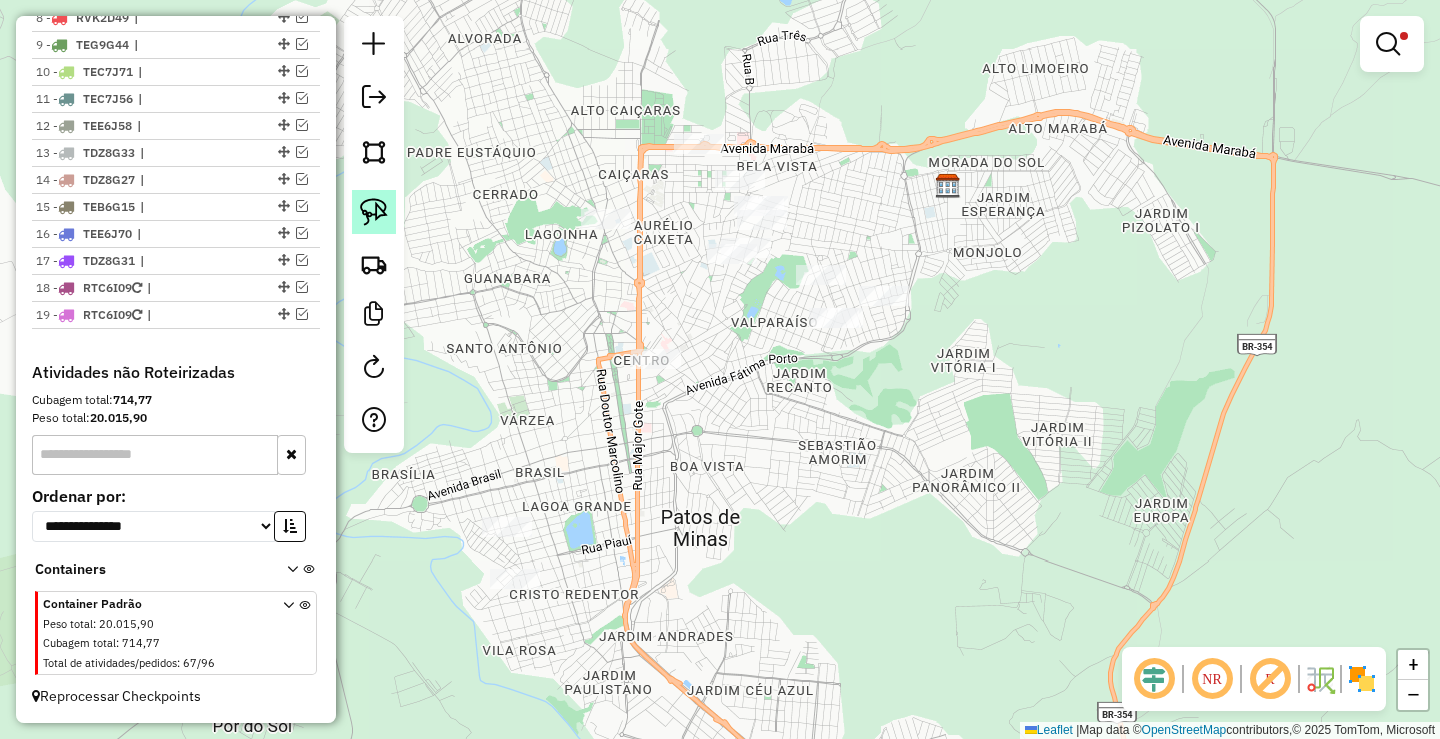 click 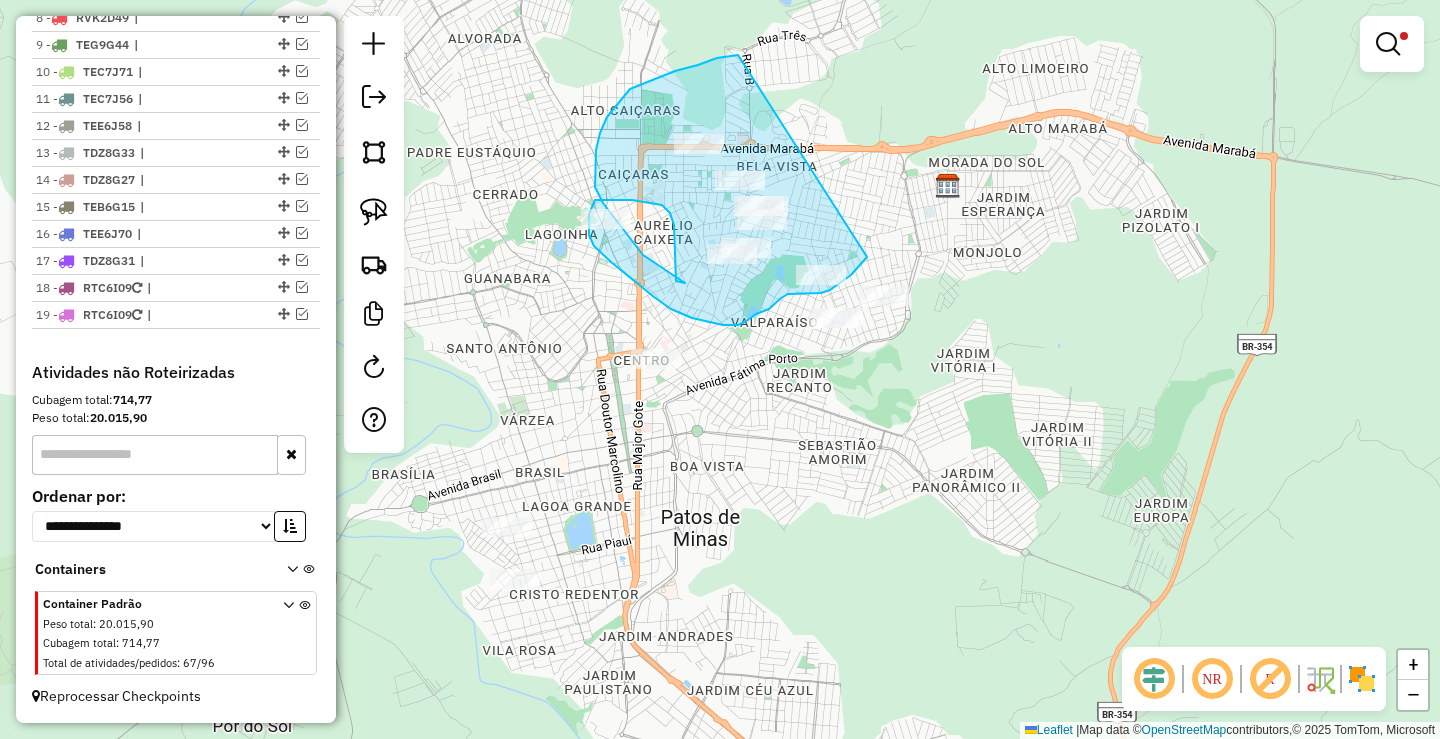 drag, startPoint x: 675, startPoint y: 71, endPoint x: 859, endPoint y: 249, distance: 256.0078 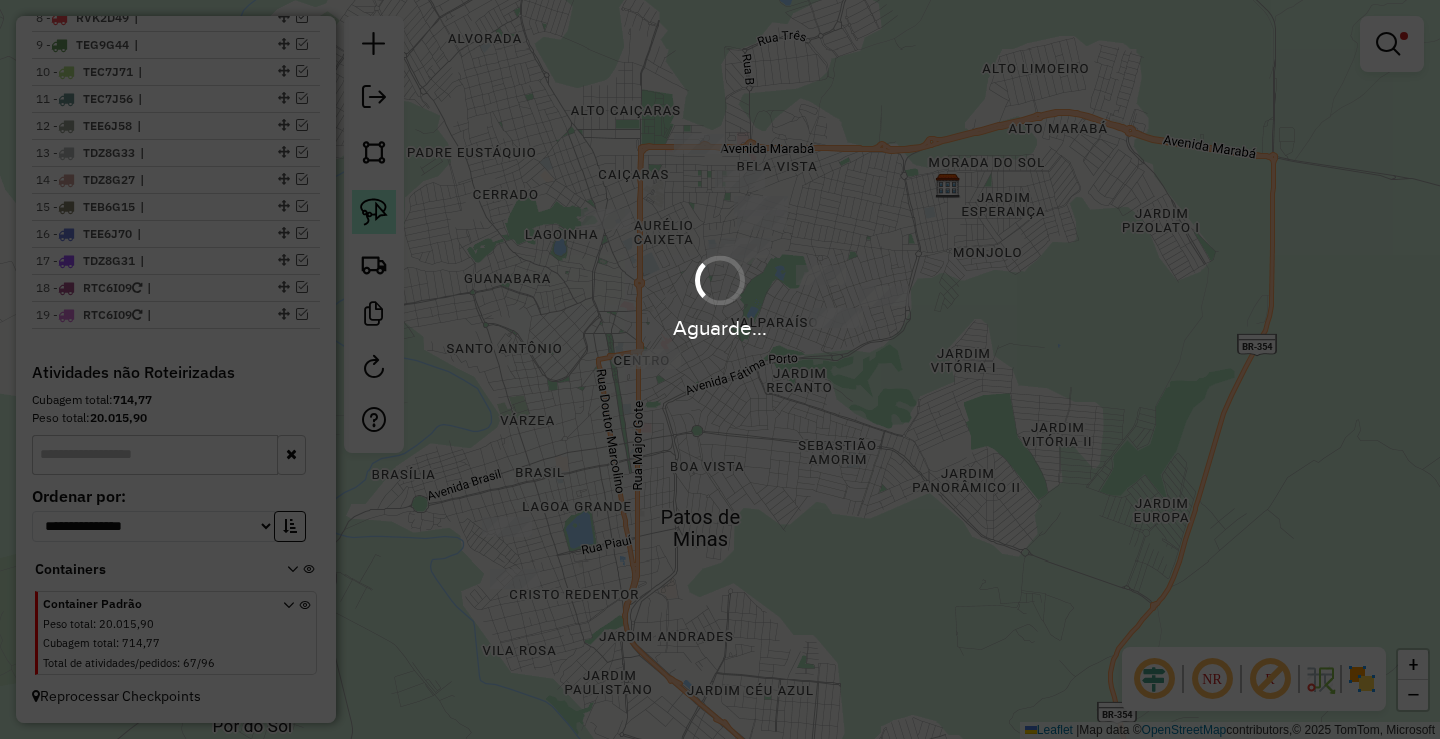 click 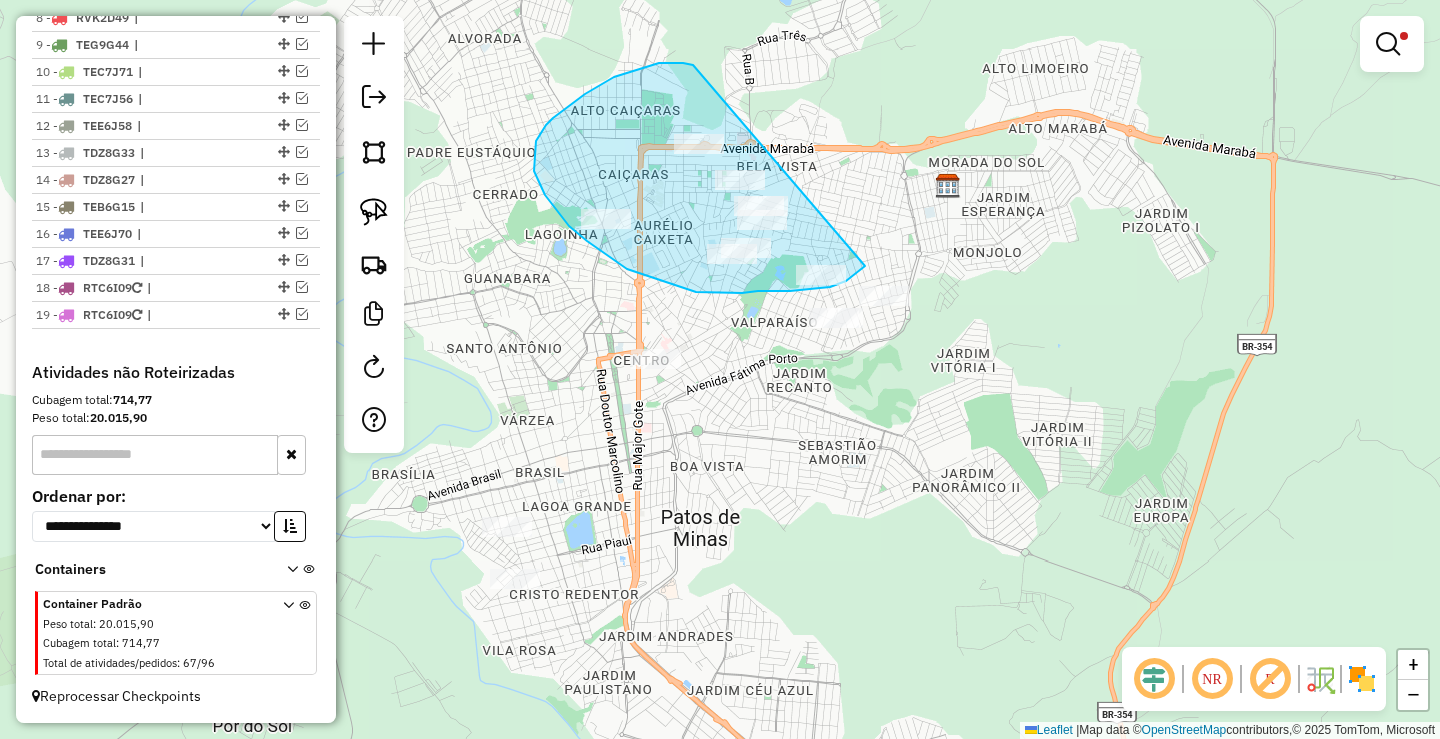 drag, startPoint x: 683, startPoint y: 63, endPoint x: 909, endPoint y: 197, distance: 262.7394 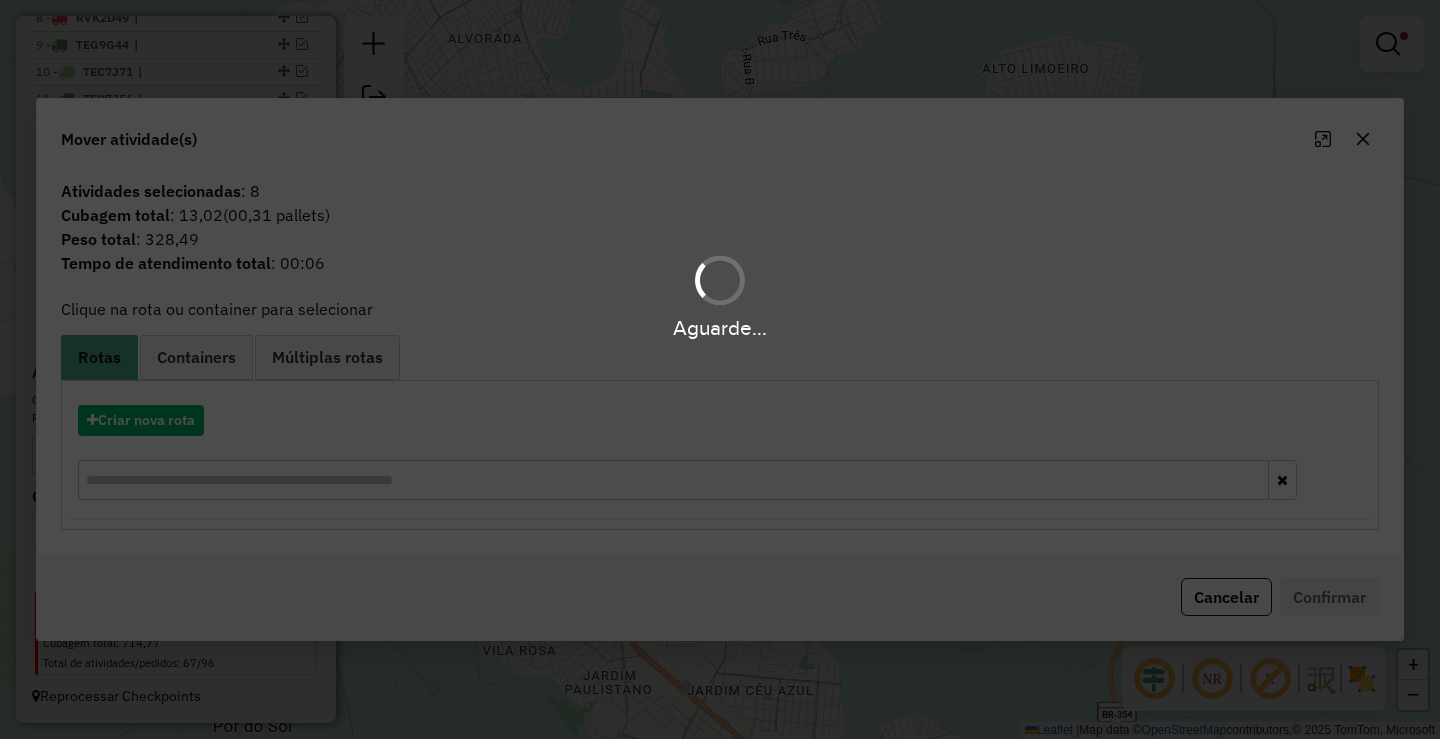 click on "Aguarde..." at bounding box center [720, 369] 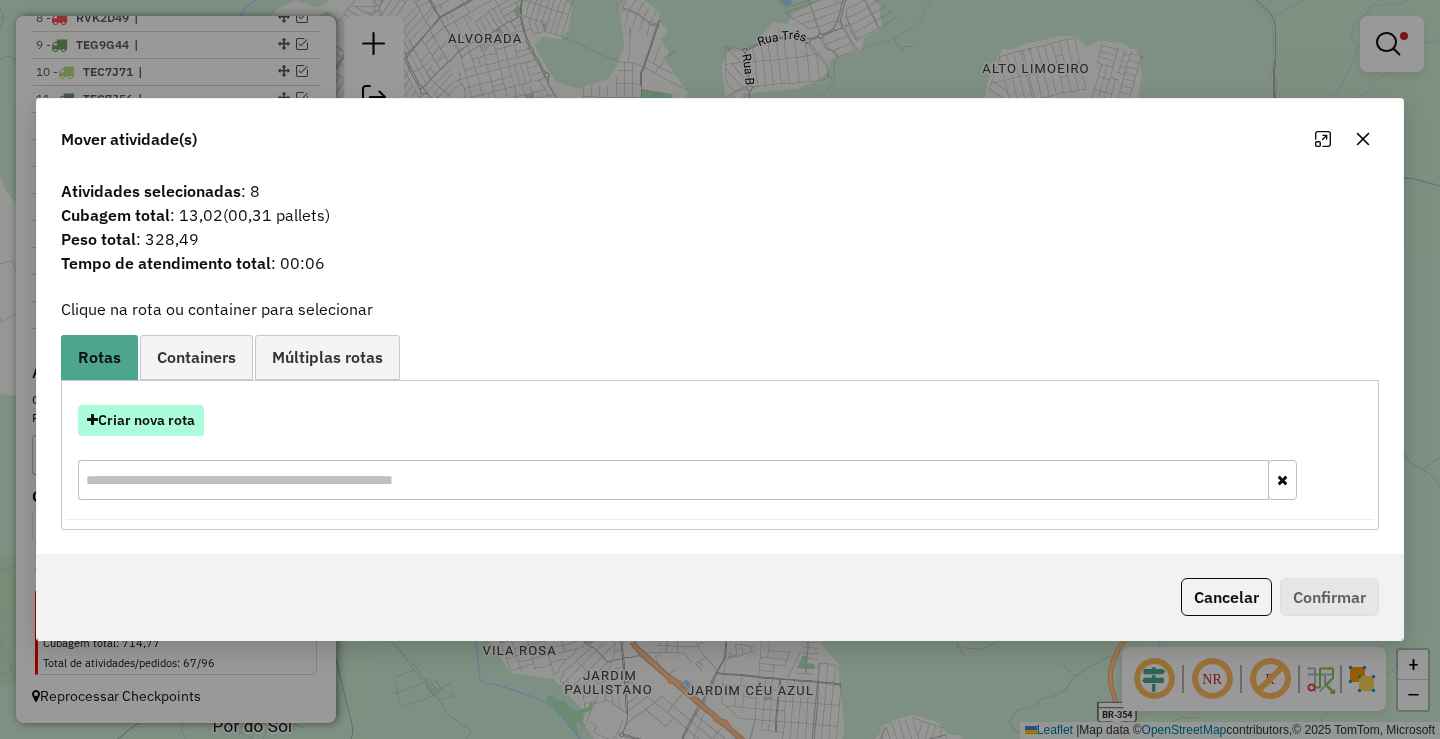 click on "Criar nova rota" at bounding box center [141, 420] 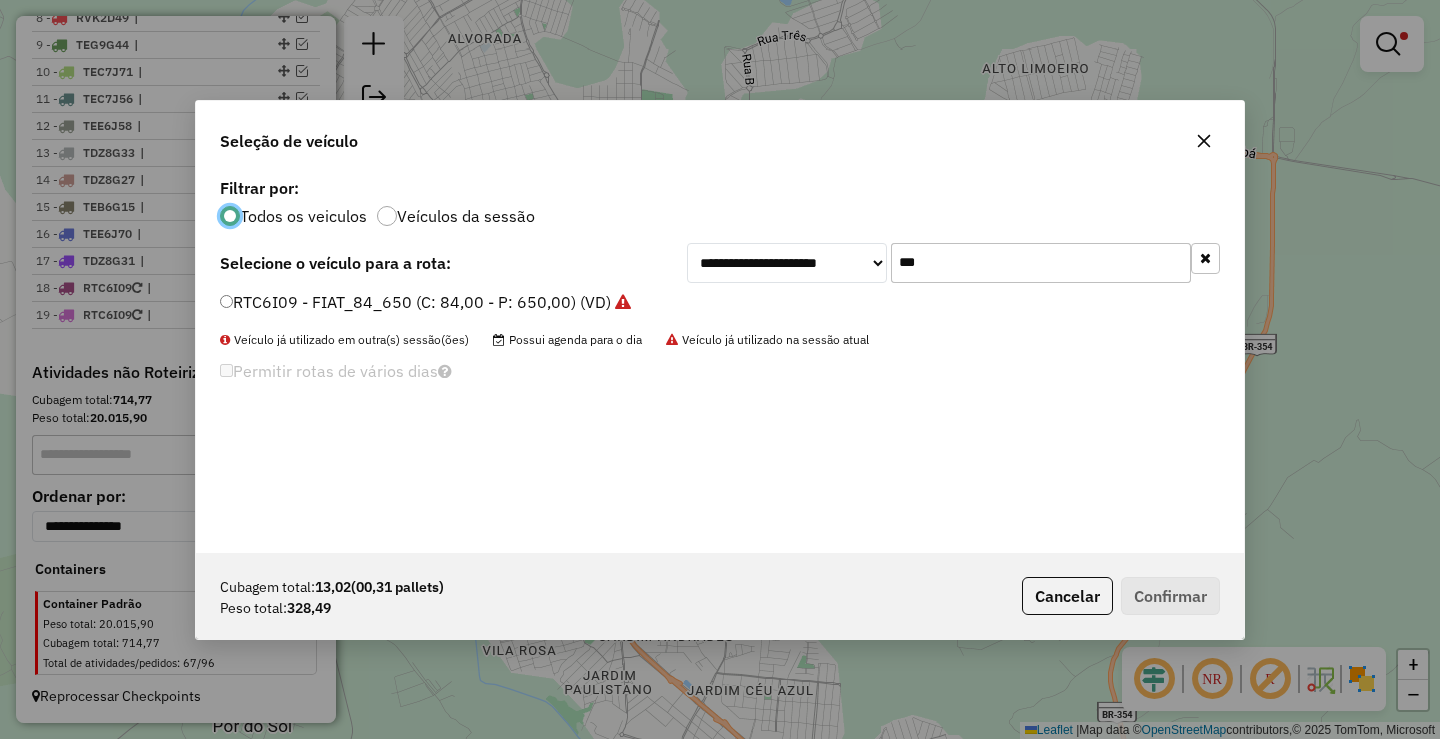 scroll, scrollTop: 11, scrollLeft: 6, axis: both 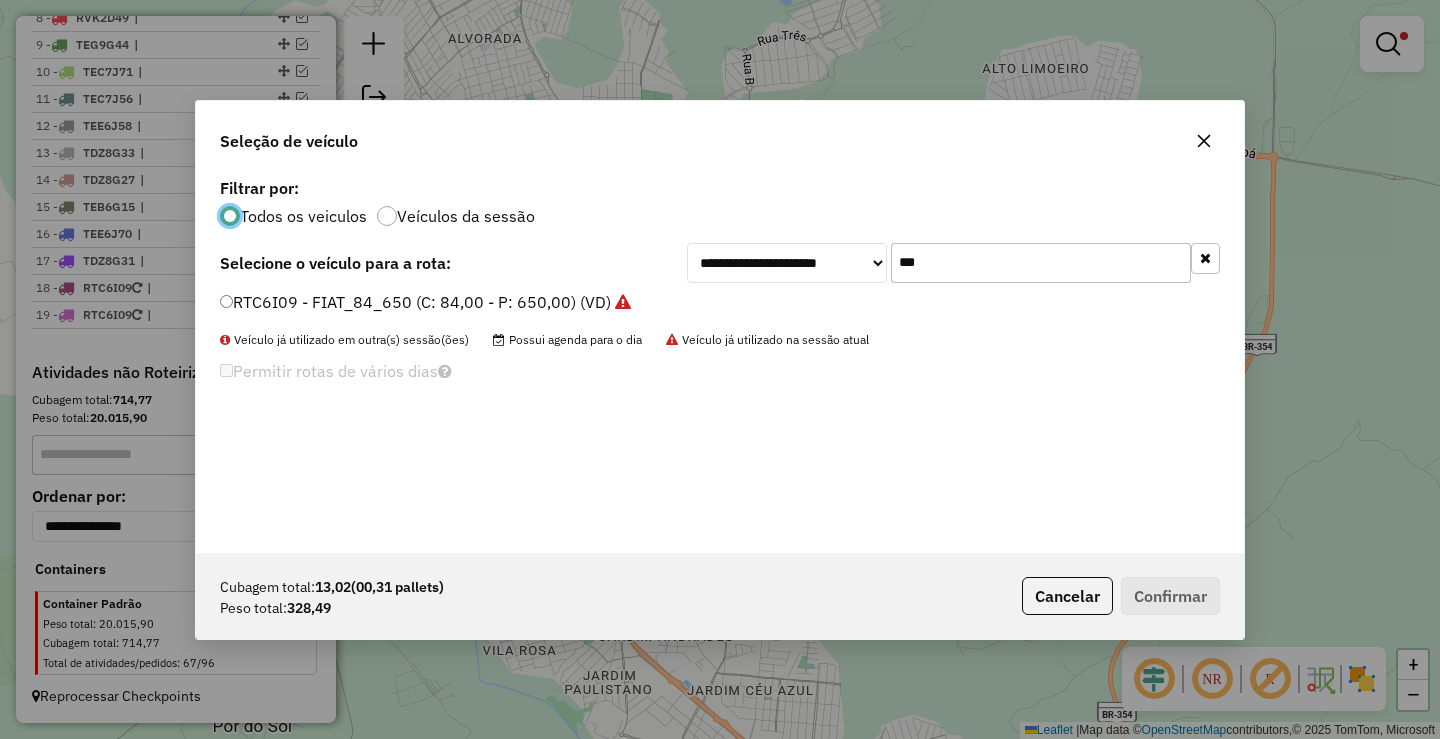 click on "**********" 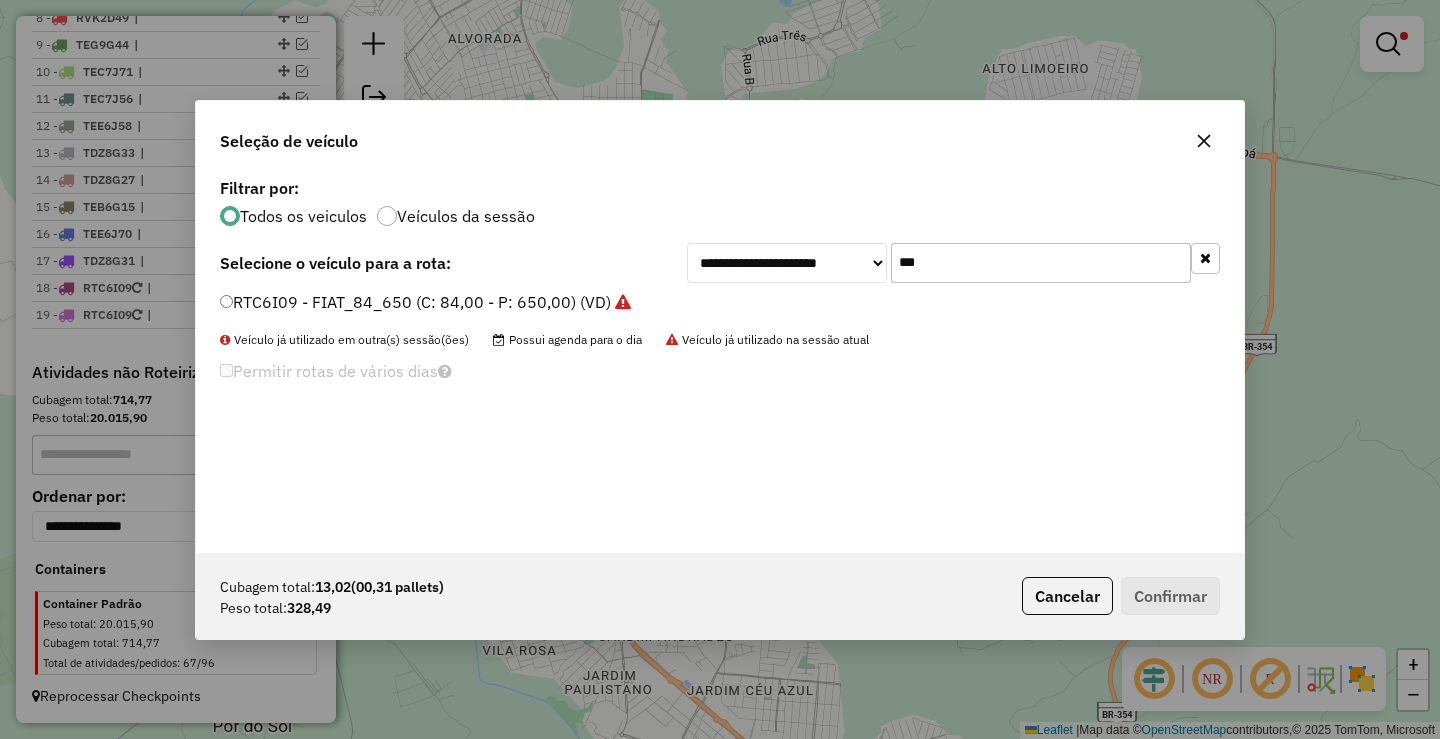 click on "**********" 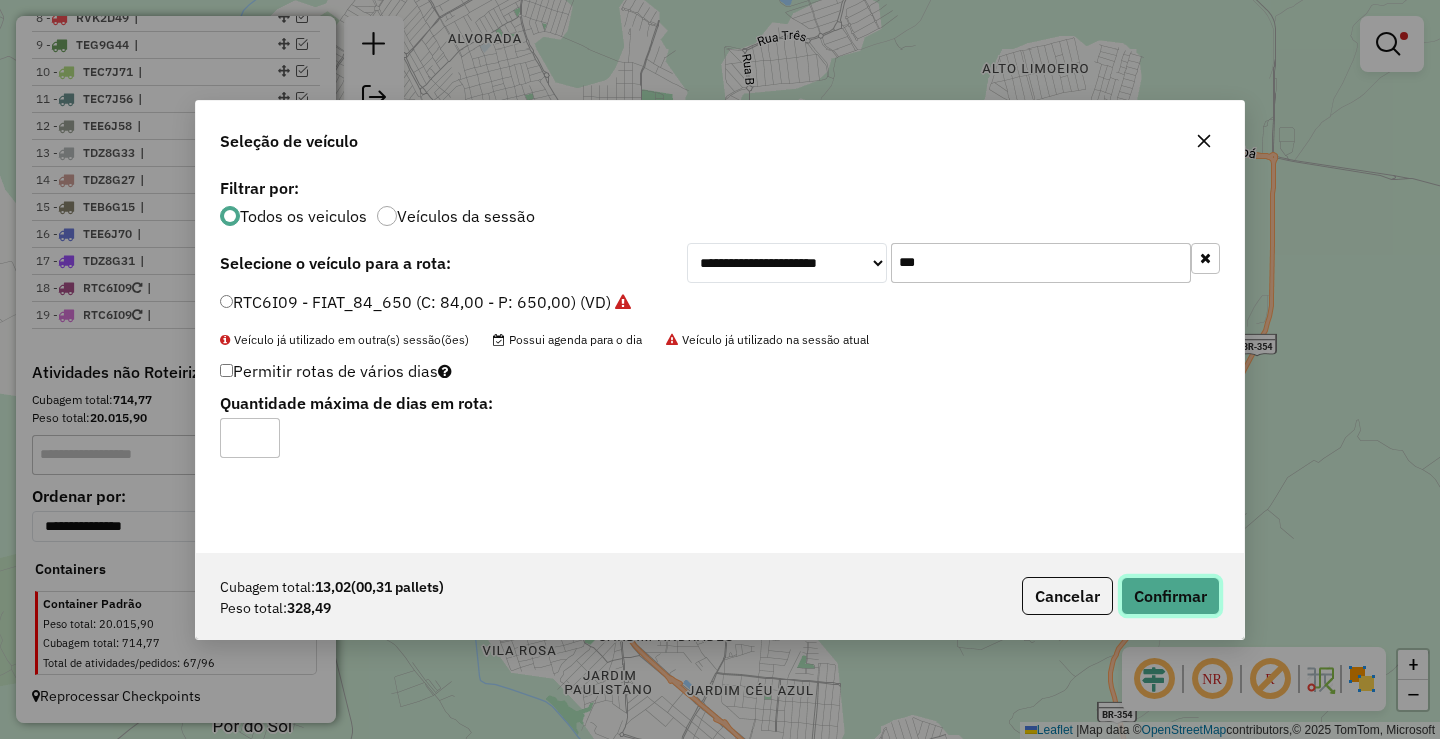 click on "Confirmar" 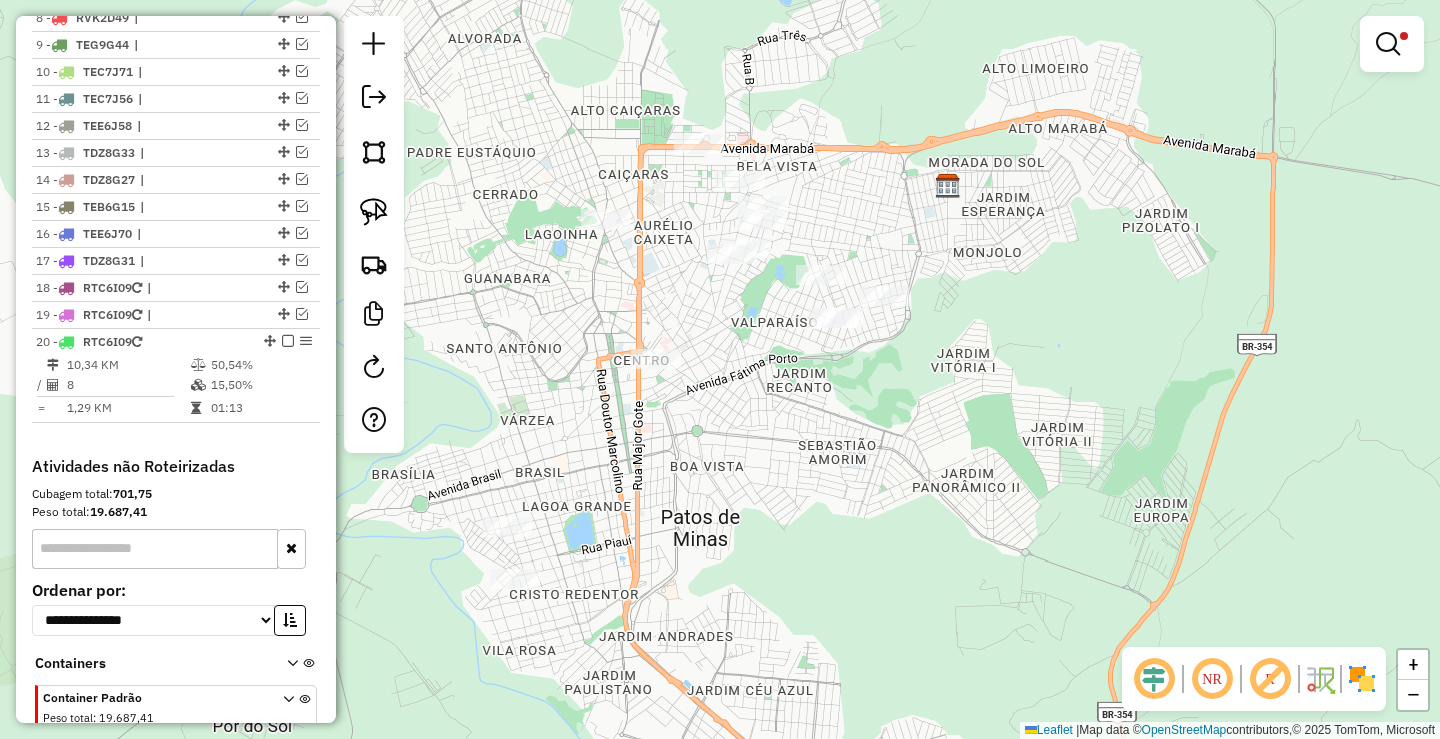 scroll, scrollTop: 986, scrollLeft: 0, axis: vertical 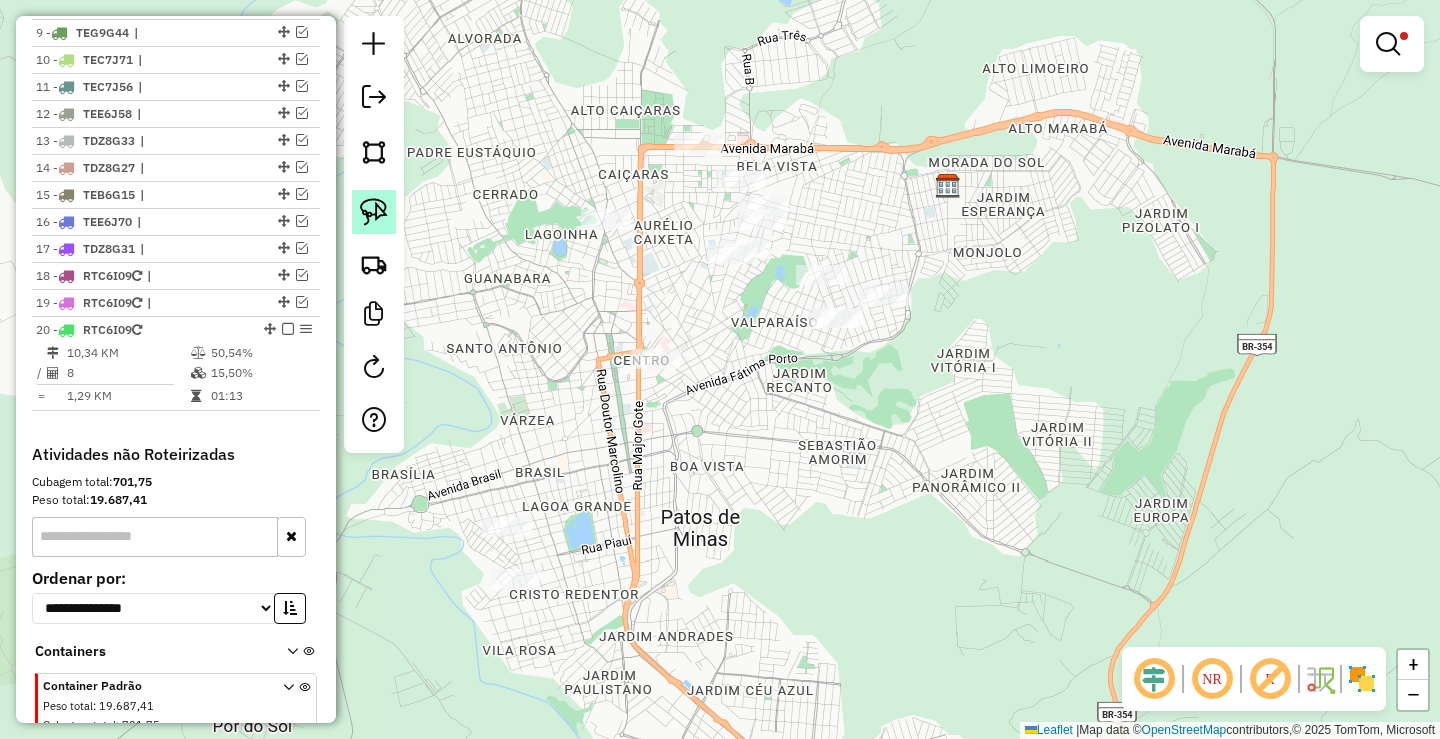 click 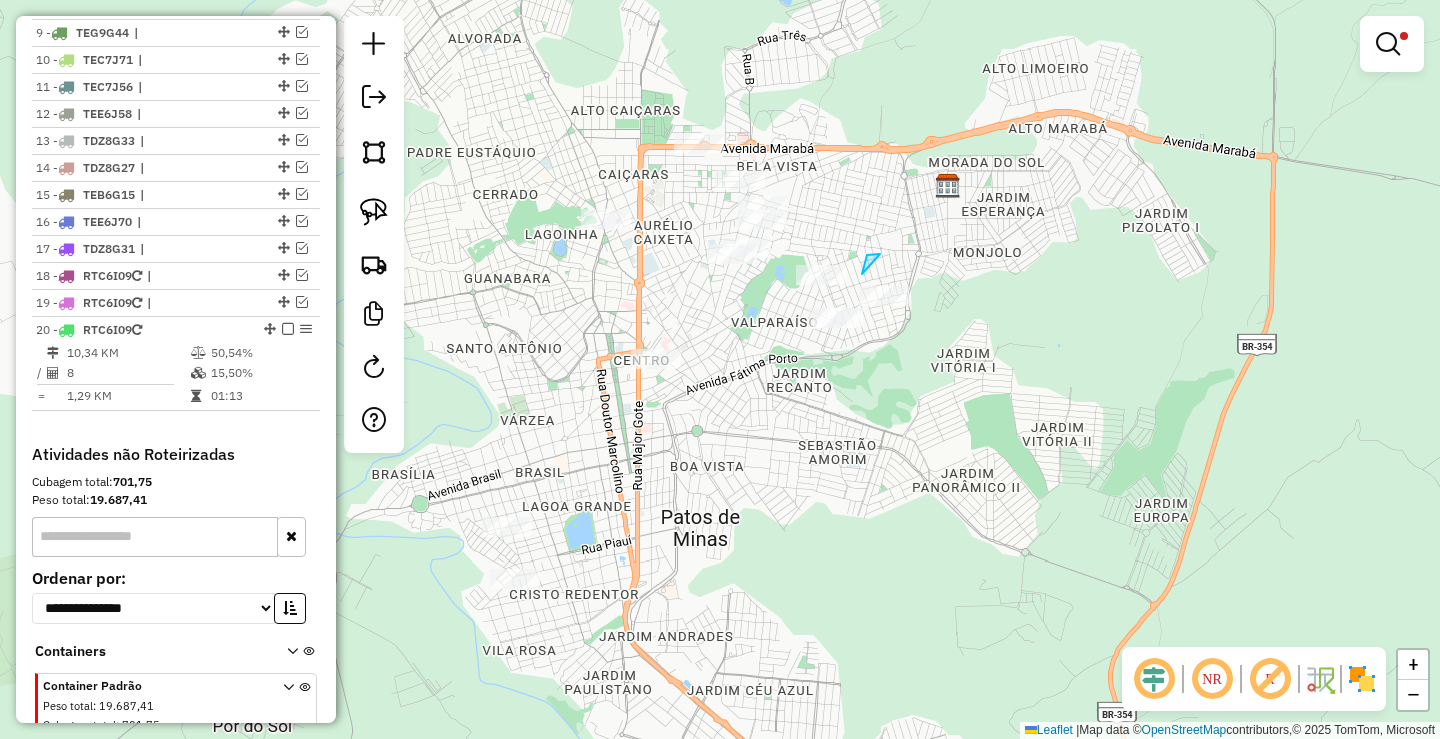 drag, startPoint x: 862, startPoint y: 274, endPoint x: 916, endPoint y: 298, distance: 59.093147 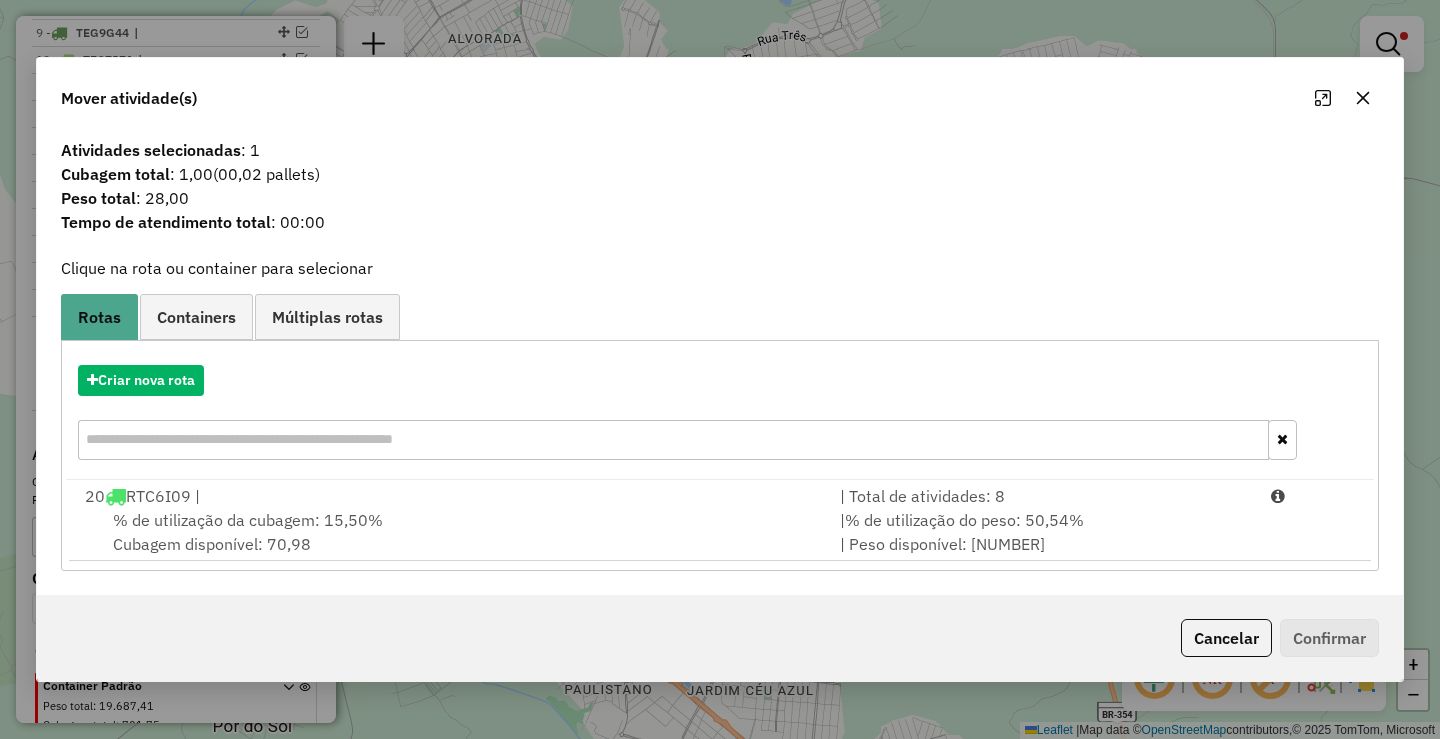 click on "% de utilização do peso: 50,54%" at bounding box center (964, 520) 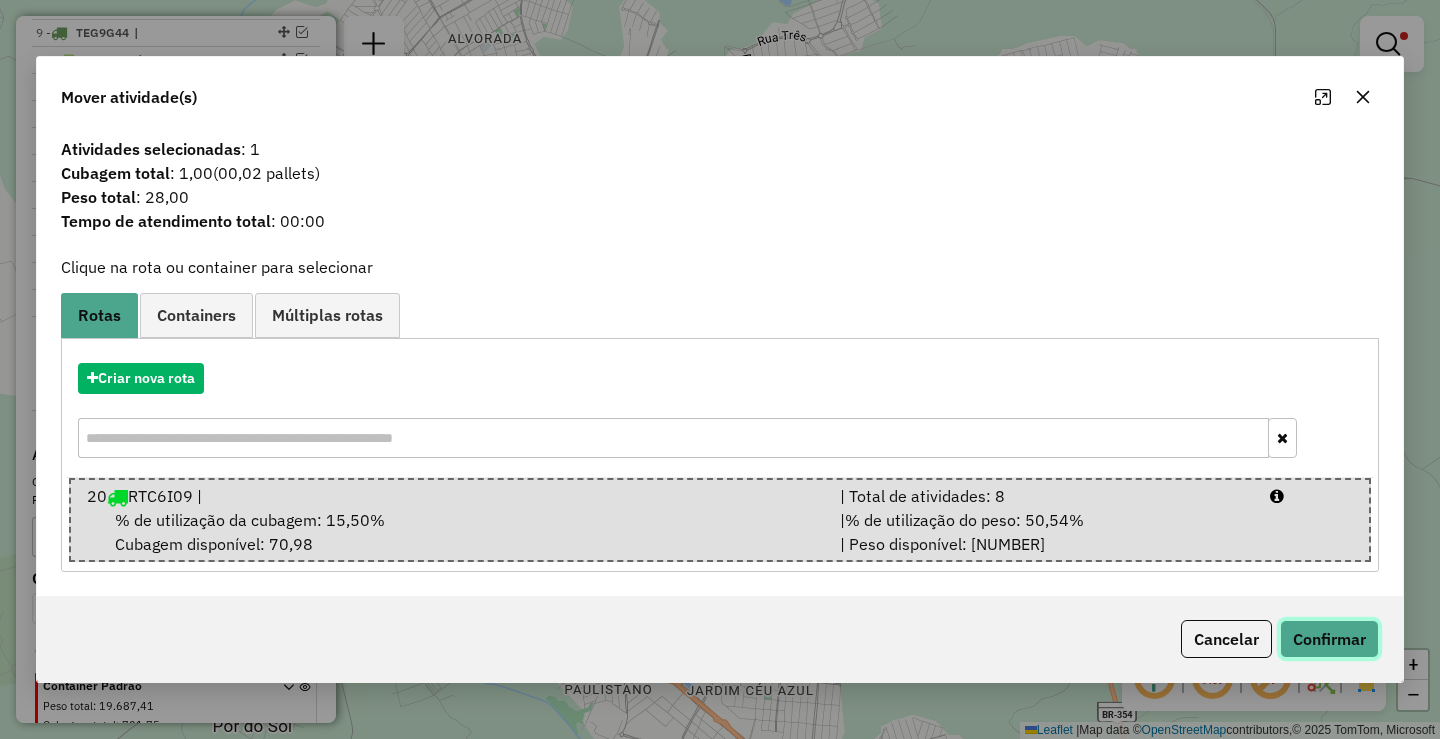 click on "Confirmar" 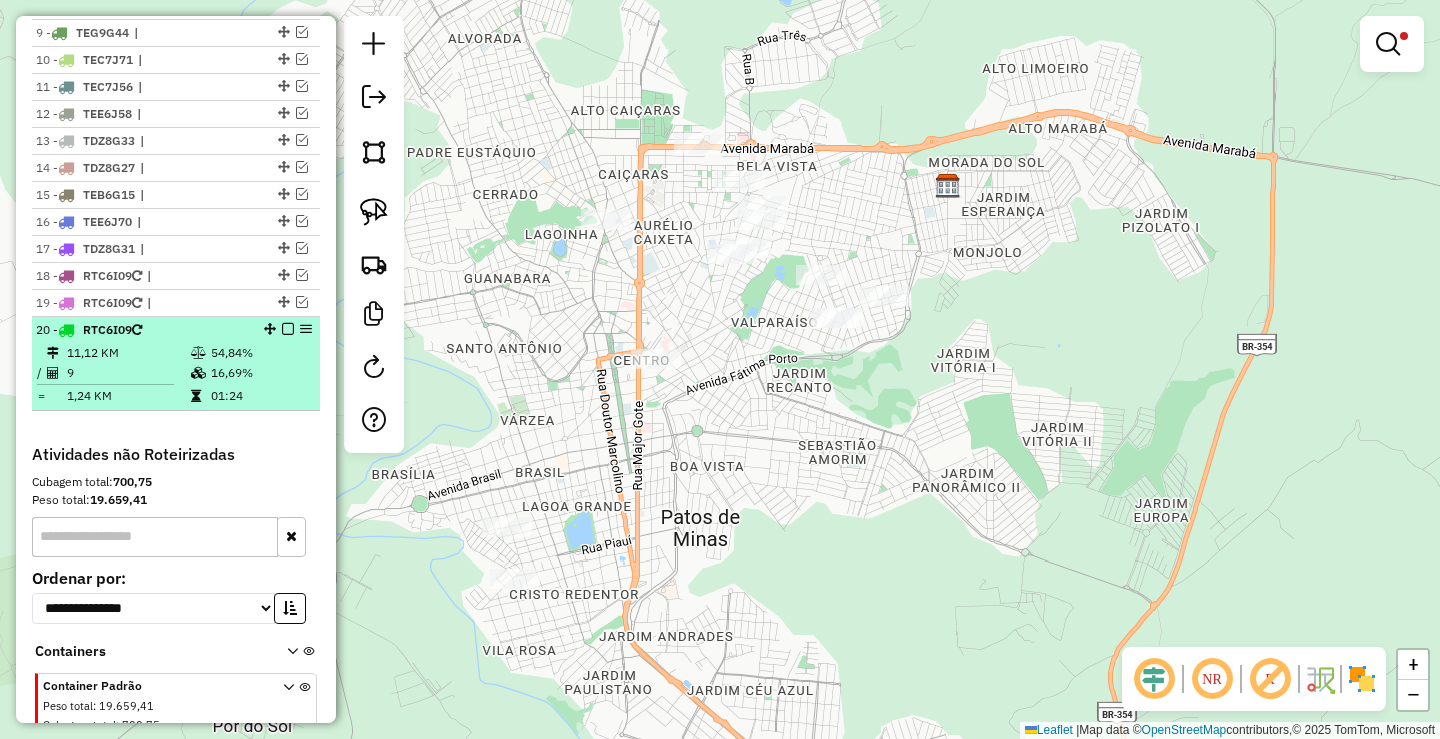 click on "16,69%" at bounding box center [260, 373] 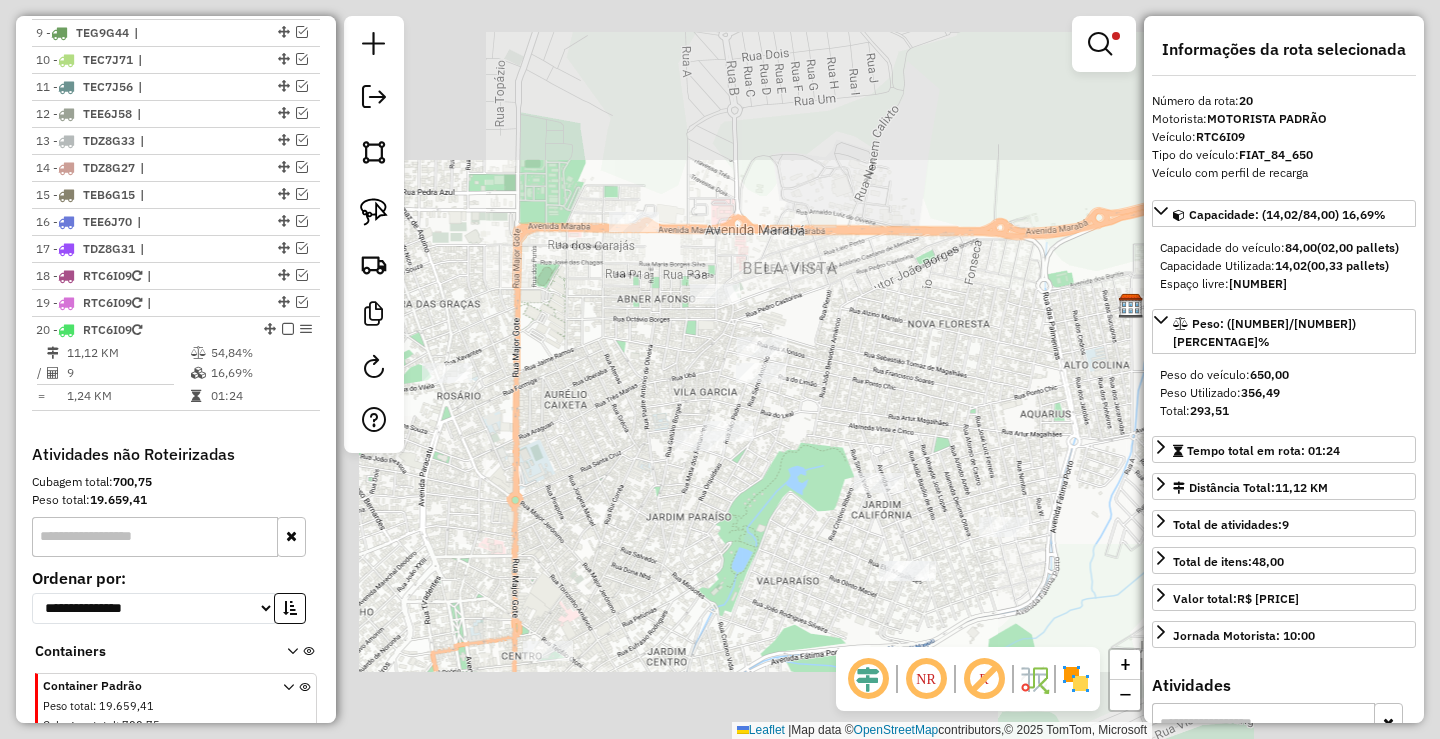 drag, startPoint x: 835, startPoint y: 429, endPoint x: 772, endPoint y: 285, distance: 157.17824 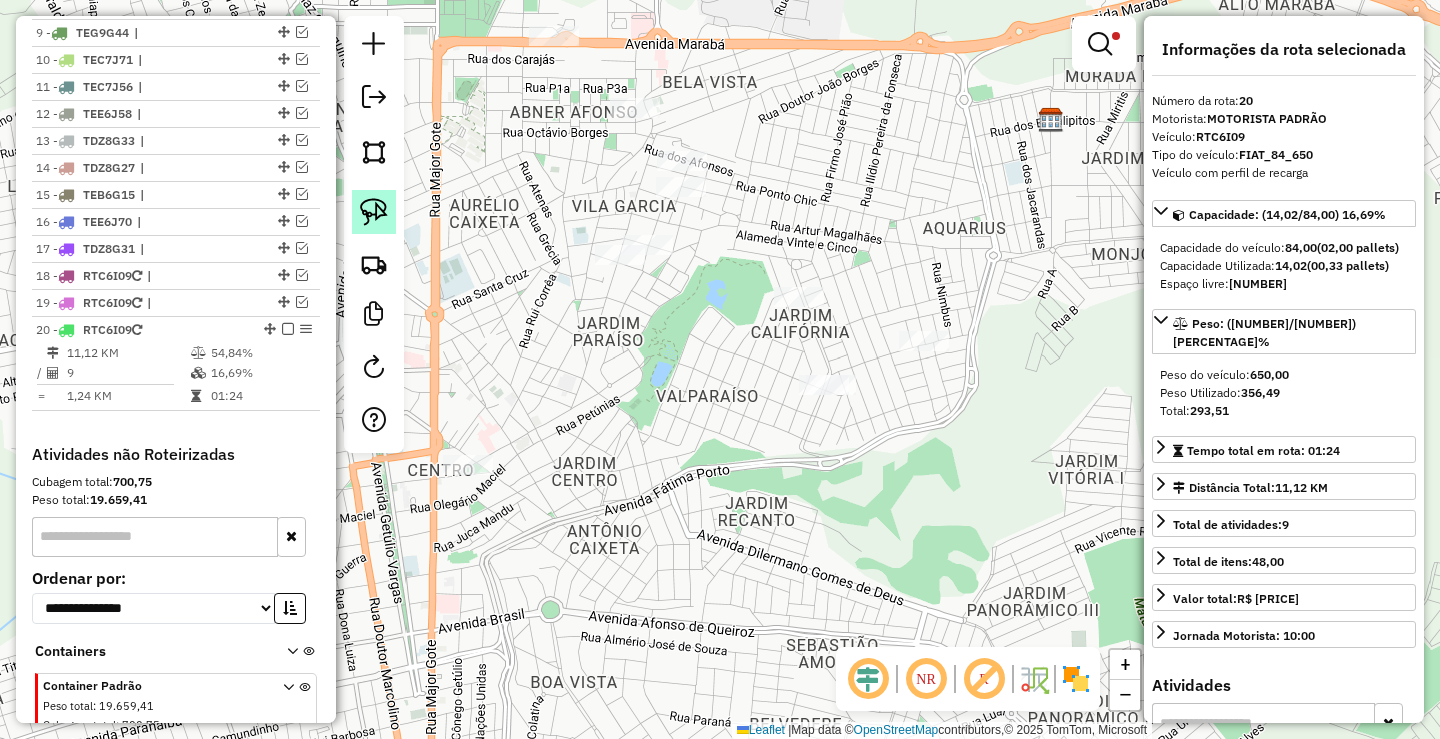 click 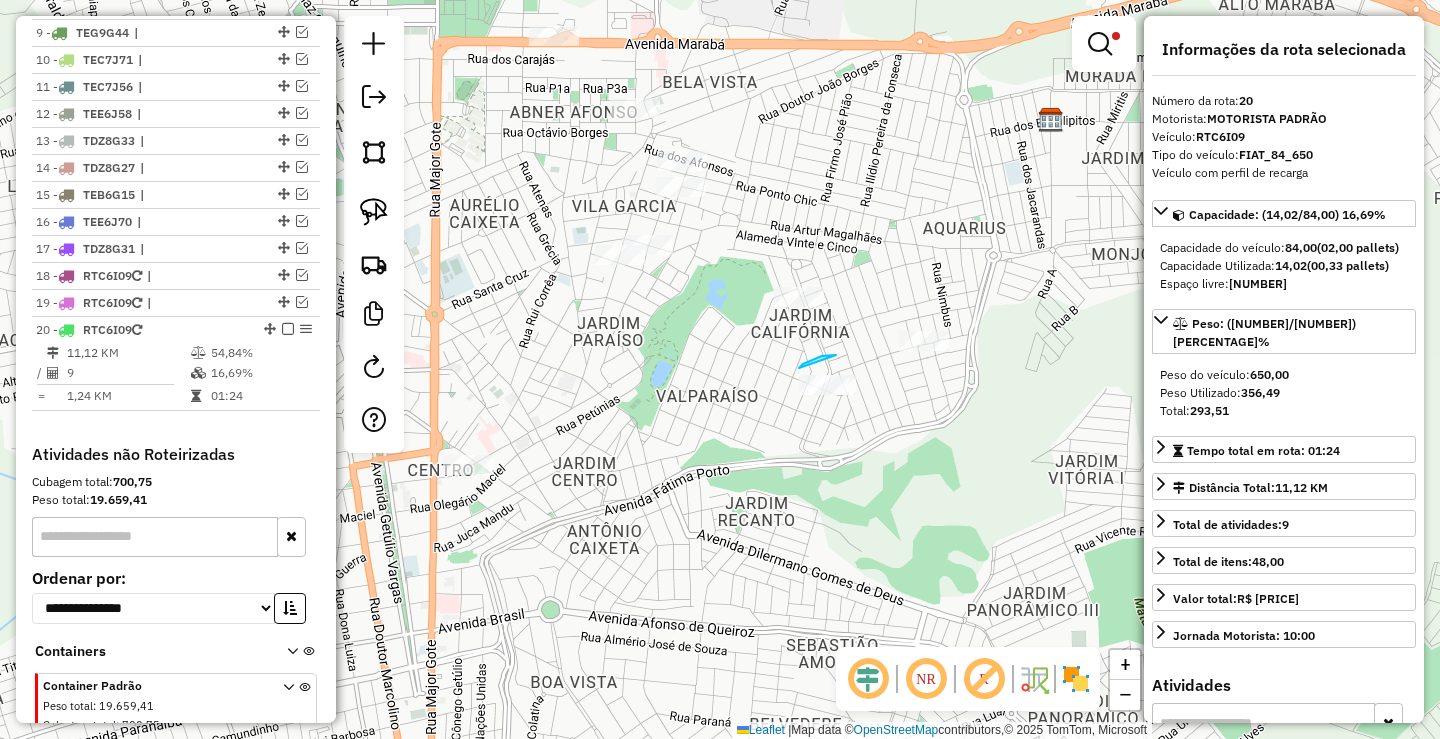 drag, startPoint x: 799, startPoint y: 368, endPoint x: 882, endPoint y: 416, distance: 95.880135 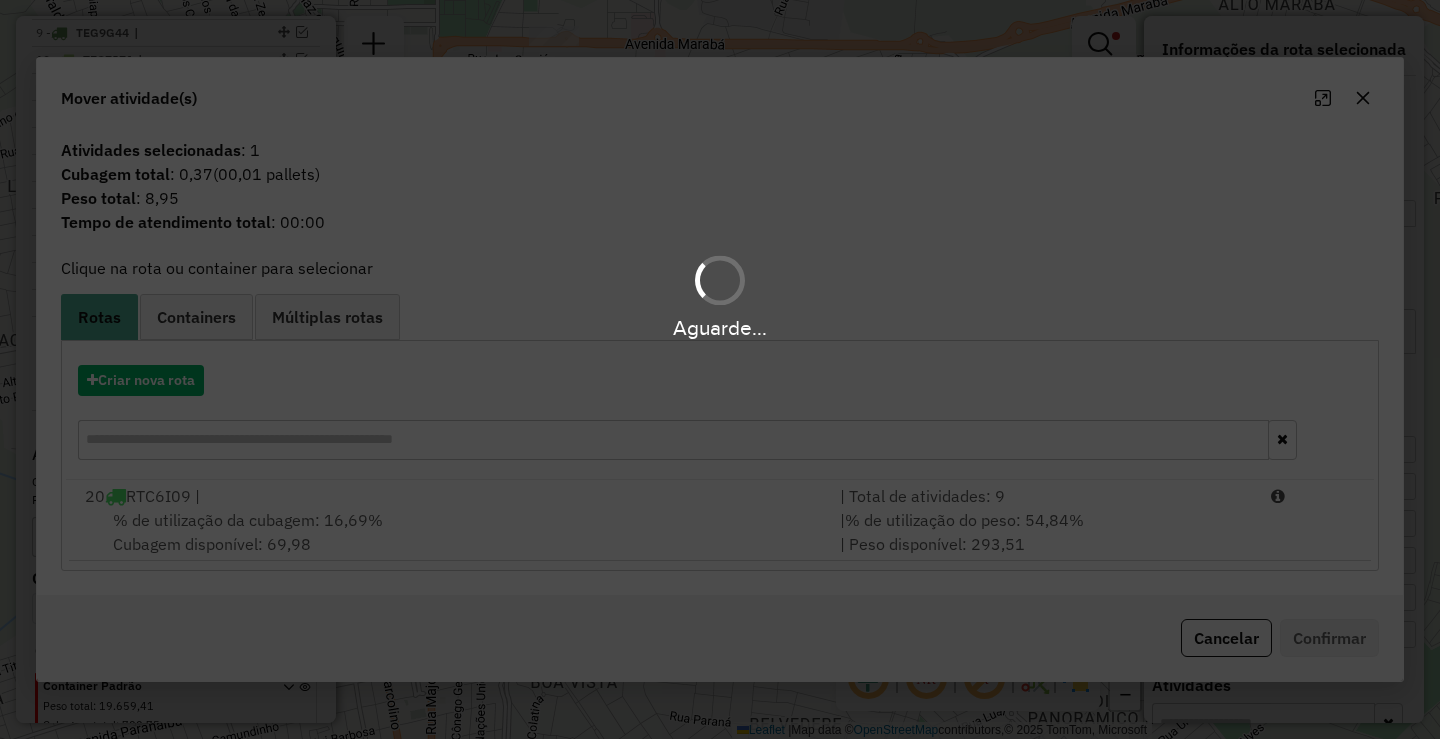 click on "Aguarde..." at bounding box center (720, 369) 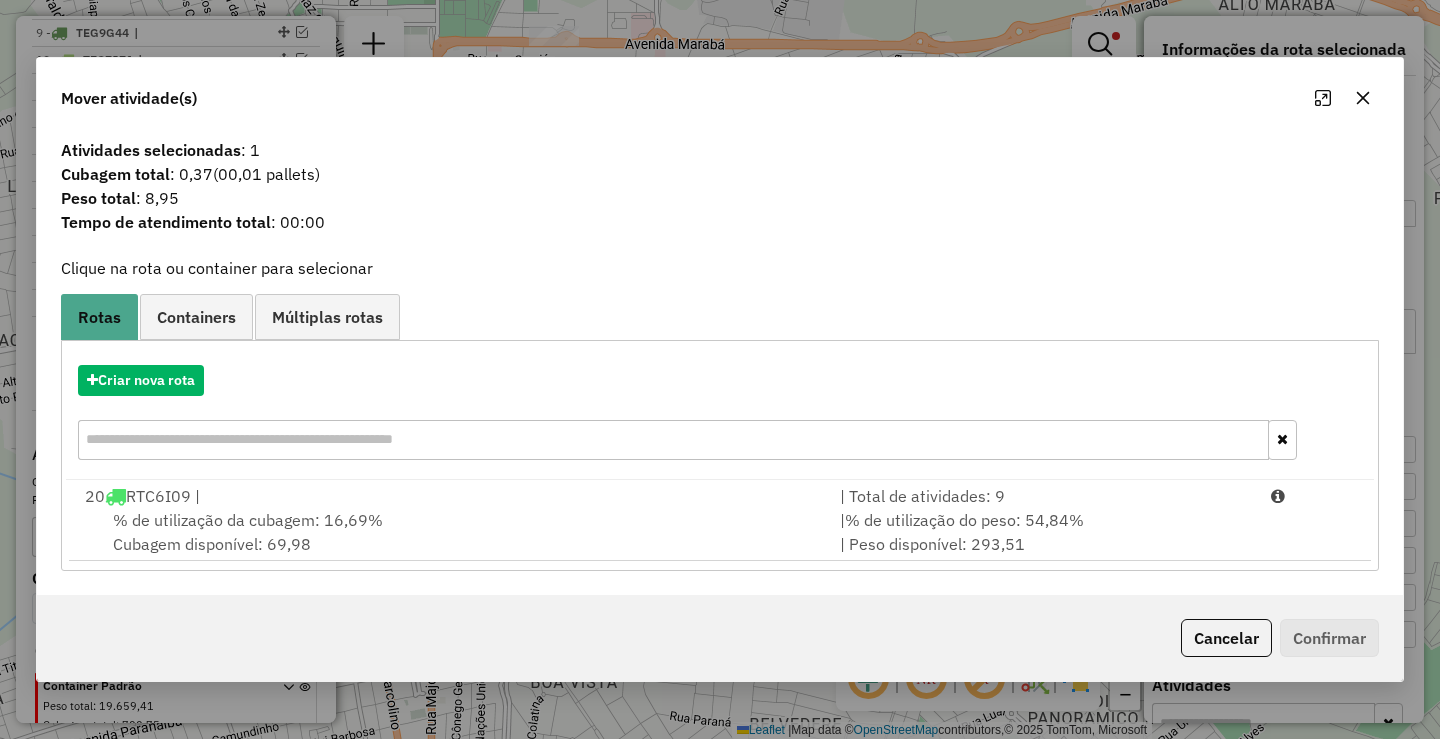 click on "Aguarde...  Pop-up bloqueado!  Seu navegador bloqueou automáticamente a abertura de uma nova janela.   Acesse as configurações e adicione o endereço do sistema a lista de permissão.   Fechar  Informações da Sessão 973794 - 04/08/2025     Criação: 01/08/2025 17:30   Depósito:  A3P Patos de Minas  Total de rotas:  20  Distância Total:  4.176,61 km  Tempo total:  191:06  Valor total:  R$ 744.591,78  - Total roteirizado:  R$ 611.225,28  - Total não roteirizado:  R$ 133.366,50  Total de Atividades Roteirizadas:  350  Total de Pedidos Roteirizados:  474  Peso total roteirizado:  88.831,54  Cubagem total roteirizado:  3.180,19  Total de Atividades não Roteirizadas:  58  Total de Pedidos não Roteirizados:  86 Total de caixas por viagem:  3.180,19 /   20 =  159,01 Média de Atividades por viagem:  350 /   20 =  17,50 Ocupação média da frota:  64,24%   Rotas improdutivas:  2  Rotas vários dias:  3  Clientes Priorizados NR:  0 Rotas  Recargas: 18   Ver rotas   Ver veículos  Finalizar todas as rotas" at bounding box center (720, 369) 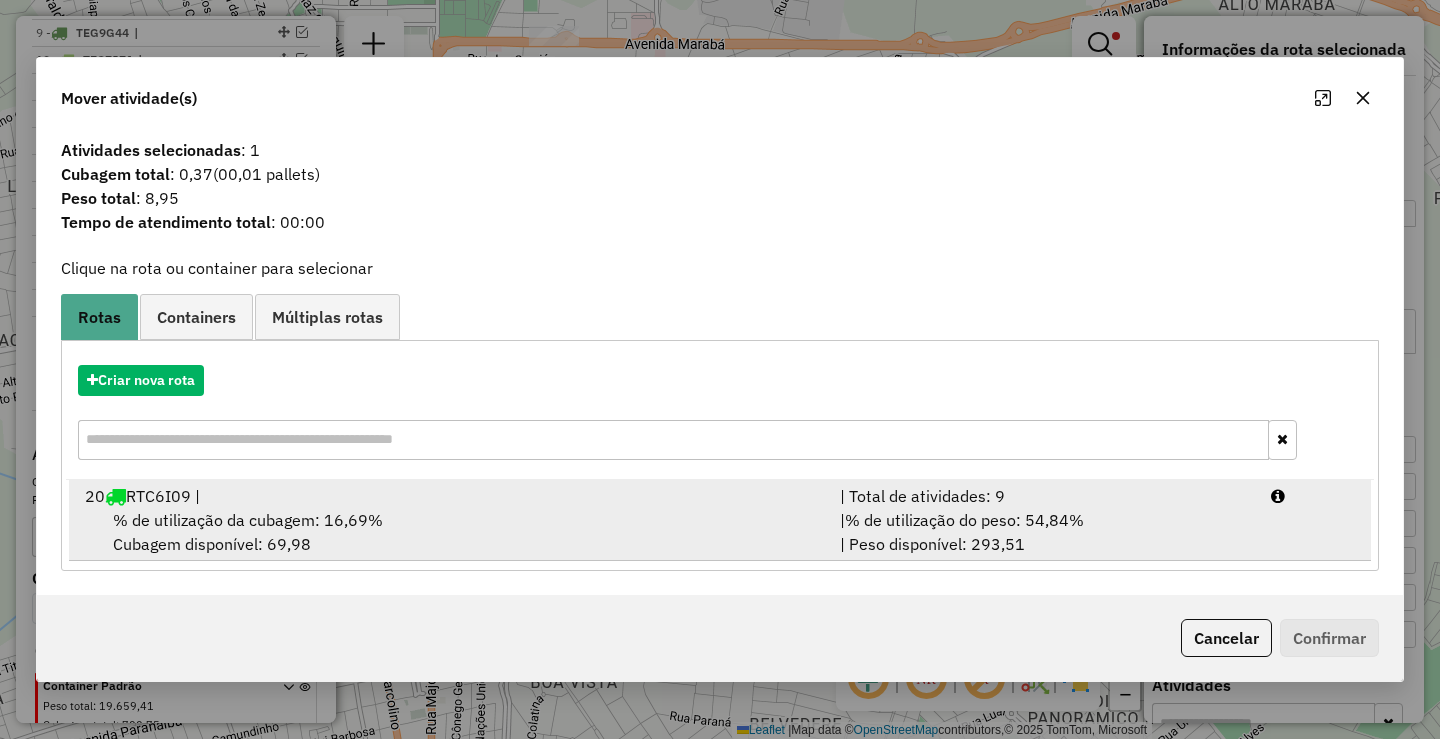 click on "|  % de utilização do peso: 54,84%  | Peso disponível: 293,51" at bounding box center [1043, 532] 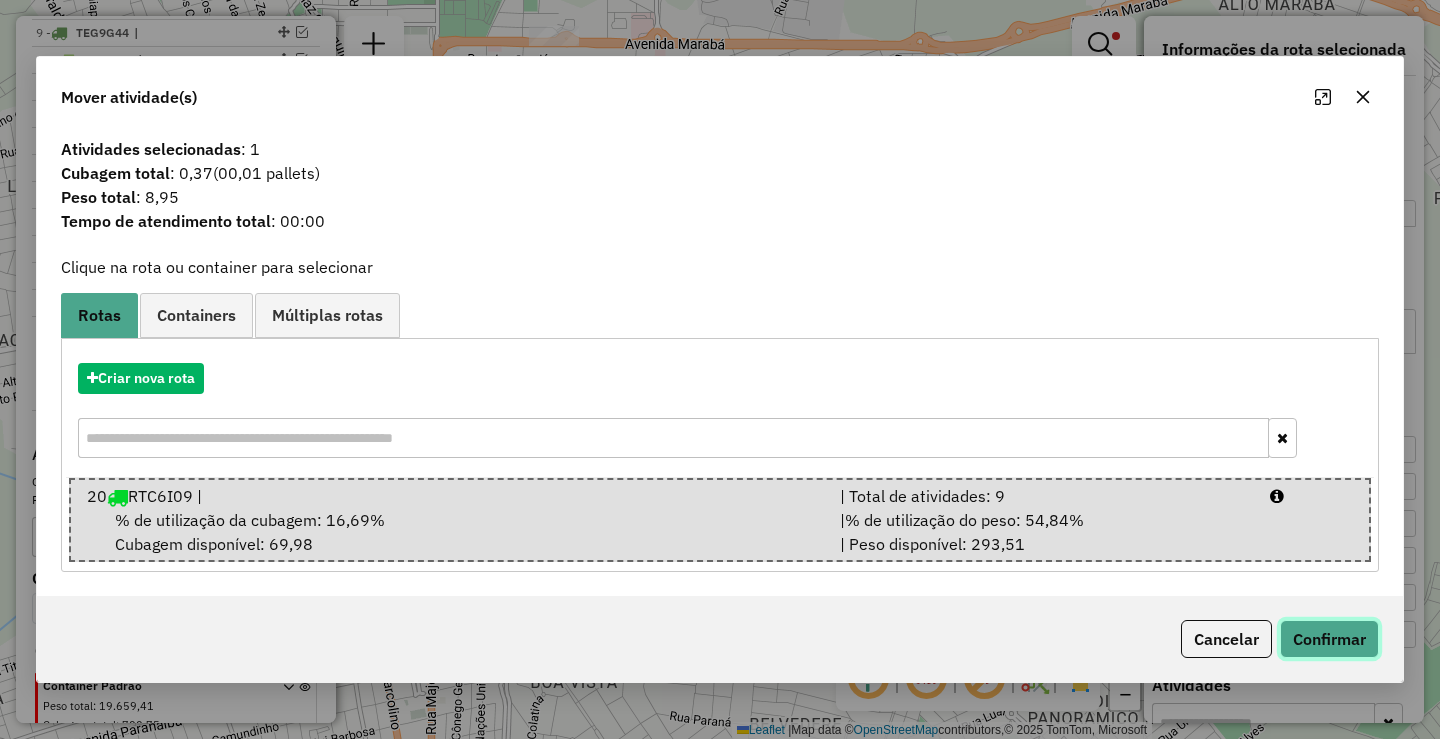 click on "Confirmar" 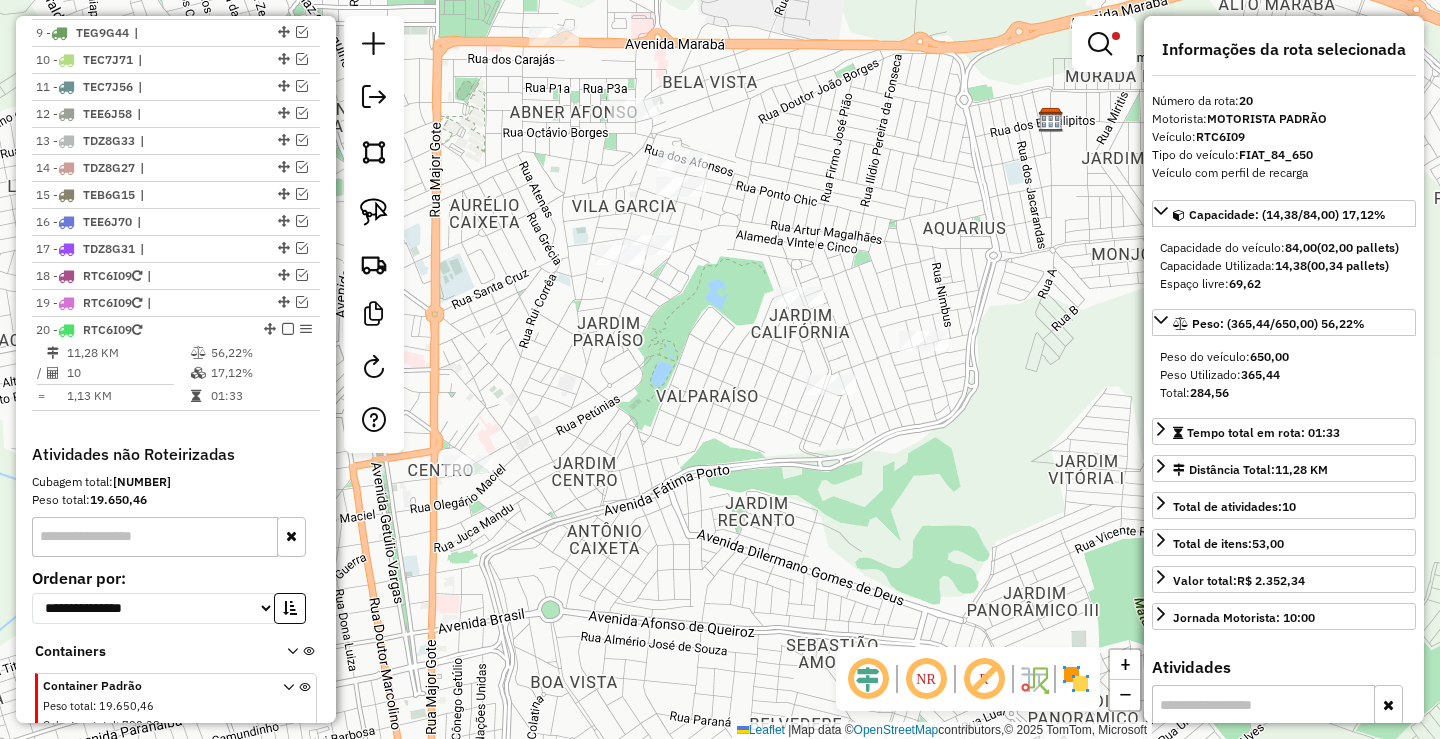 scroll, scrollTop: 1068, scrollLeft: 0, axis: vertical 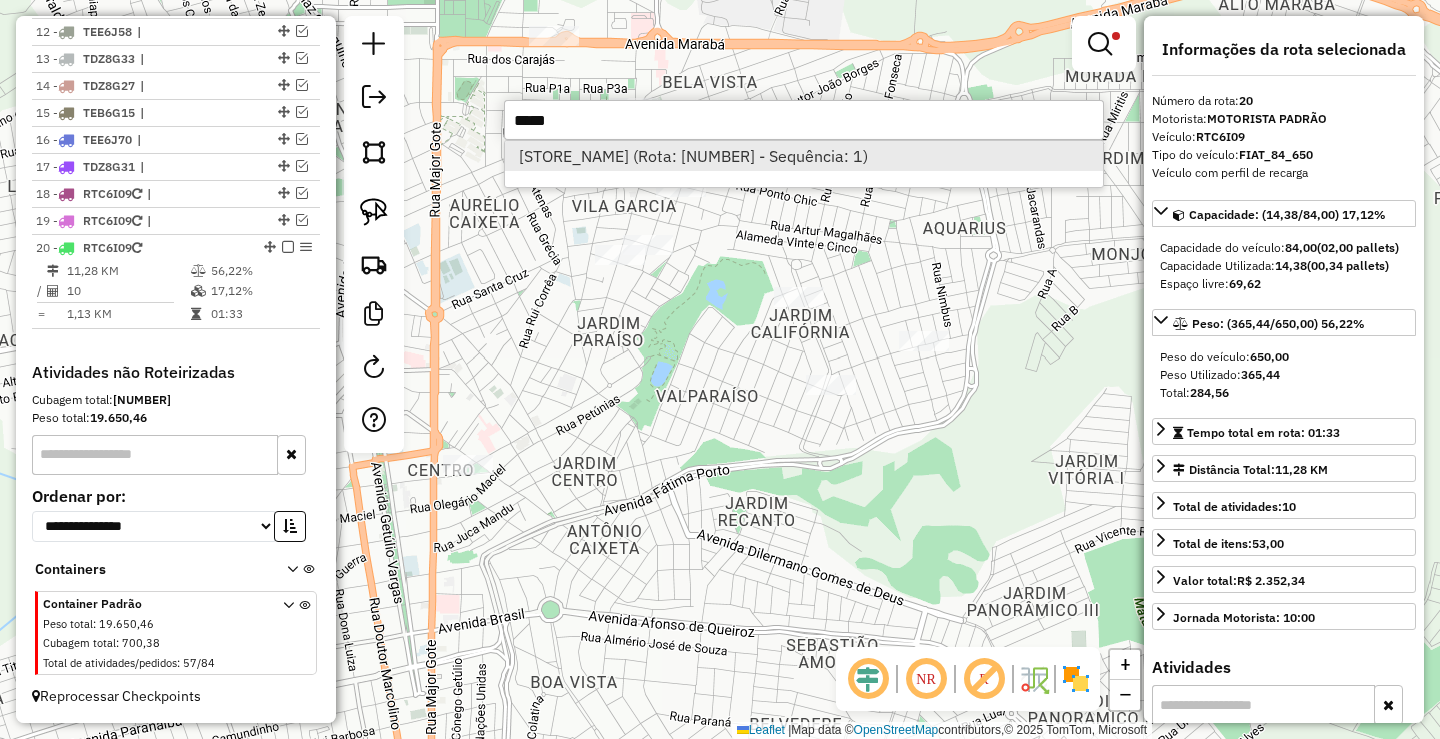type on "*****" 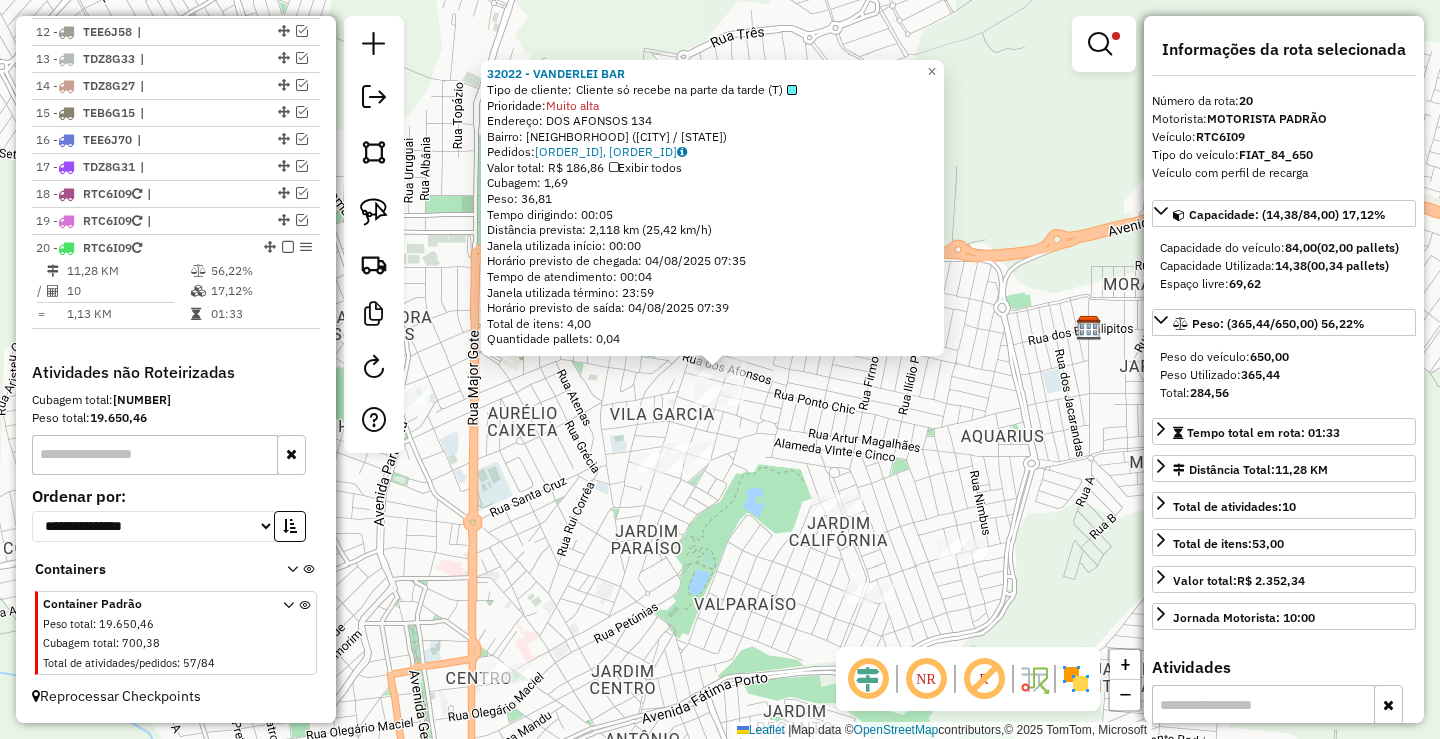 click on "32022 - VANDERLEI BAR  Tipo de cliente:   Cliente só recebe na parte da tarde (T)   Prioridade:  Muito alta  Endereço:  DOS AFONSOS 134   Bairro: VILA GARCIA (PATOS DE MINAS / MG)   Pedidos:  01581549, 01582077   Valor total: R$ 186,86   Exibir todos   Cubagem: 1,69  Peso: 36,81  Tempo dirigindo: 00:05   Distância prevista: 2,118 km (25,42 km/h)   Janela utilizada início: 00:00   Horário previsto de chegada: 04/08/2025 07:35   Tempo de atendimento: 00:04   Janela utilizada término: 23:59   Horário previsto de saída: 04/08/2025 07:39   Total de itens: 4,00   Quantidade pallets: 0,04  × Limpar filtros Janela de atendimento Grade de atendimento Capacidade Transportadoras Veículos Cliente Pedidos  Rotas Selecione os dias de semana para filtrar as janelas de atendimento  Seg   Ter   Qua   Qui   Sex   Sáb   Dom  Informe o período da janela de atendimento: De: Até:  Filtrar exatamente a janela do cliente  Considerar janela de atendimento padrão   Seg   Ter   Qua   Qui   Sex   Sáb   Dom  **** ***** De:" 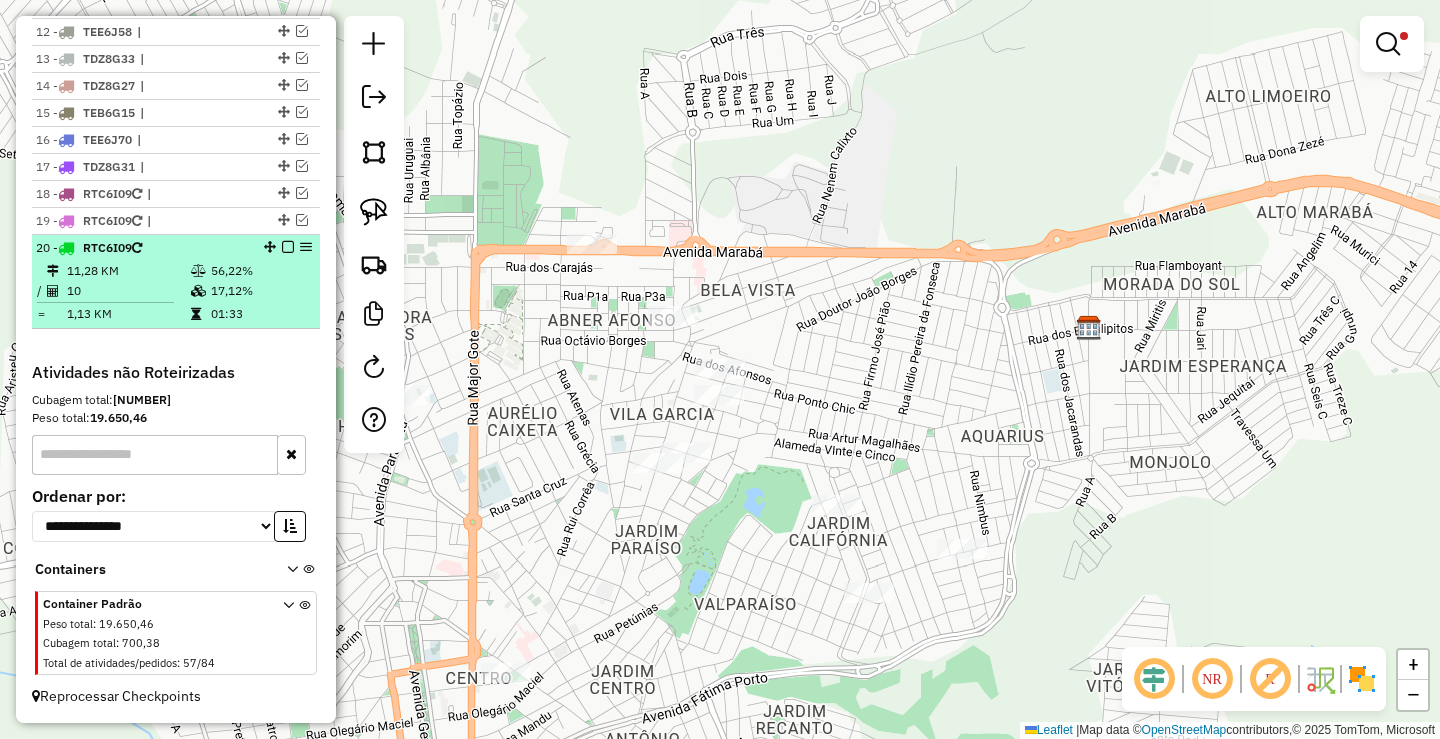 click at bounding box center [288, 247] 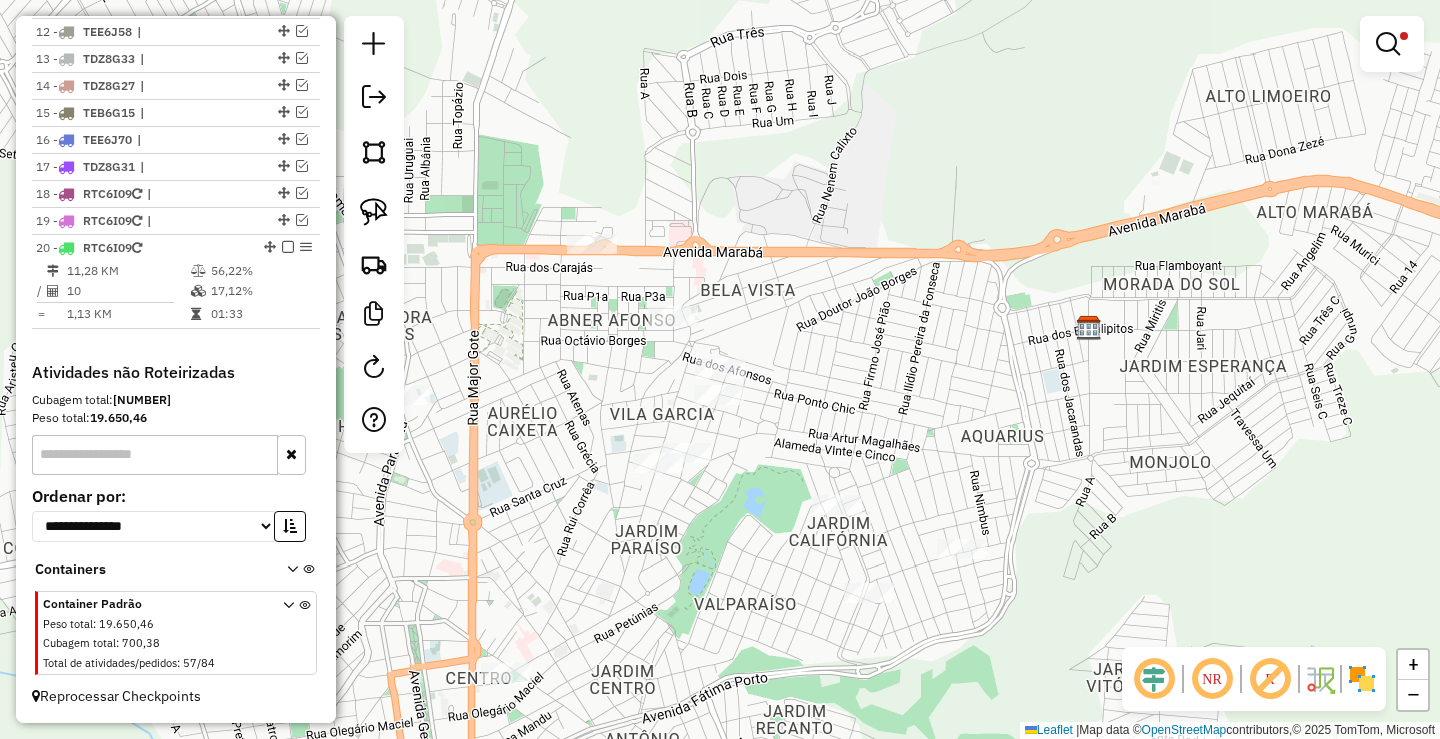 scroll, scrollTop: 1001, scrollLeft: 0, axis: vertical 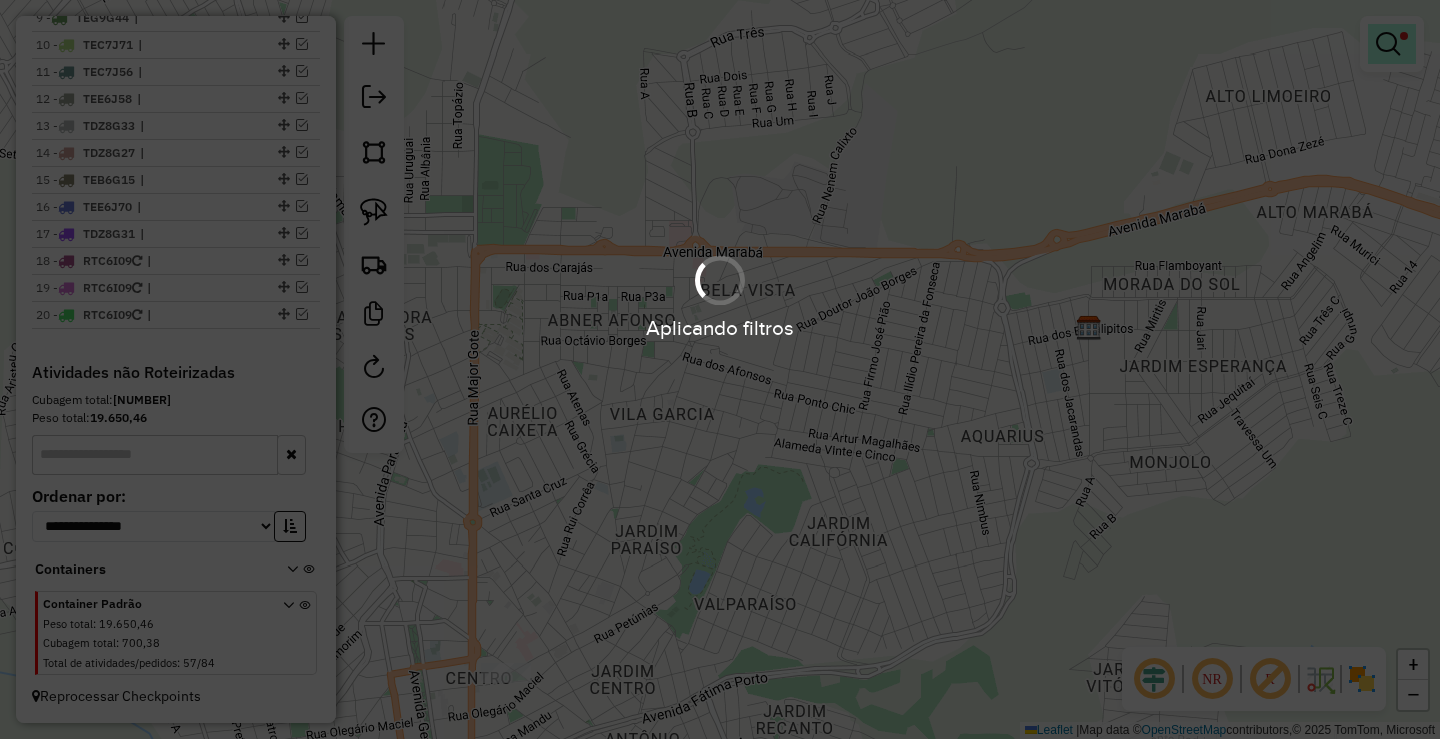 click at bounding box center (1388, 44) 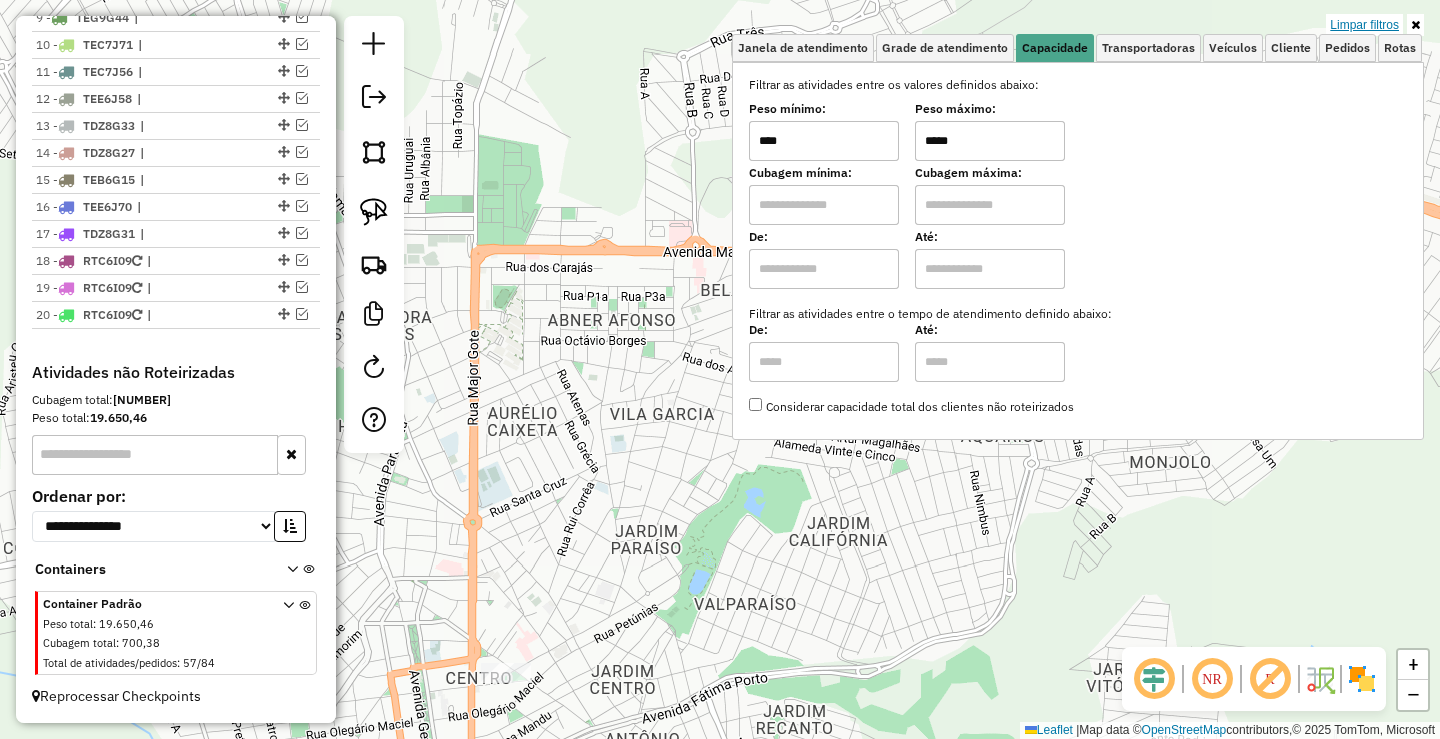 click on "Limpar filtros" at bounding box center (1364, 25) 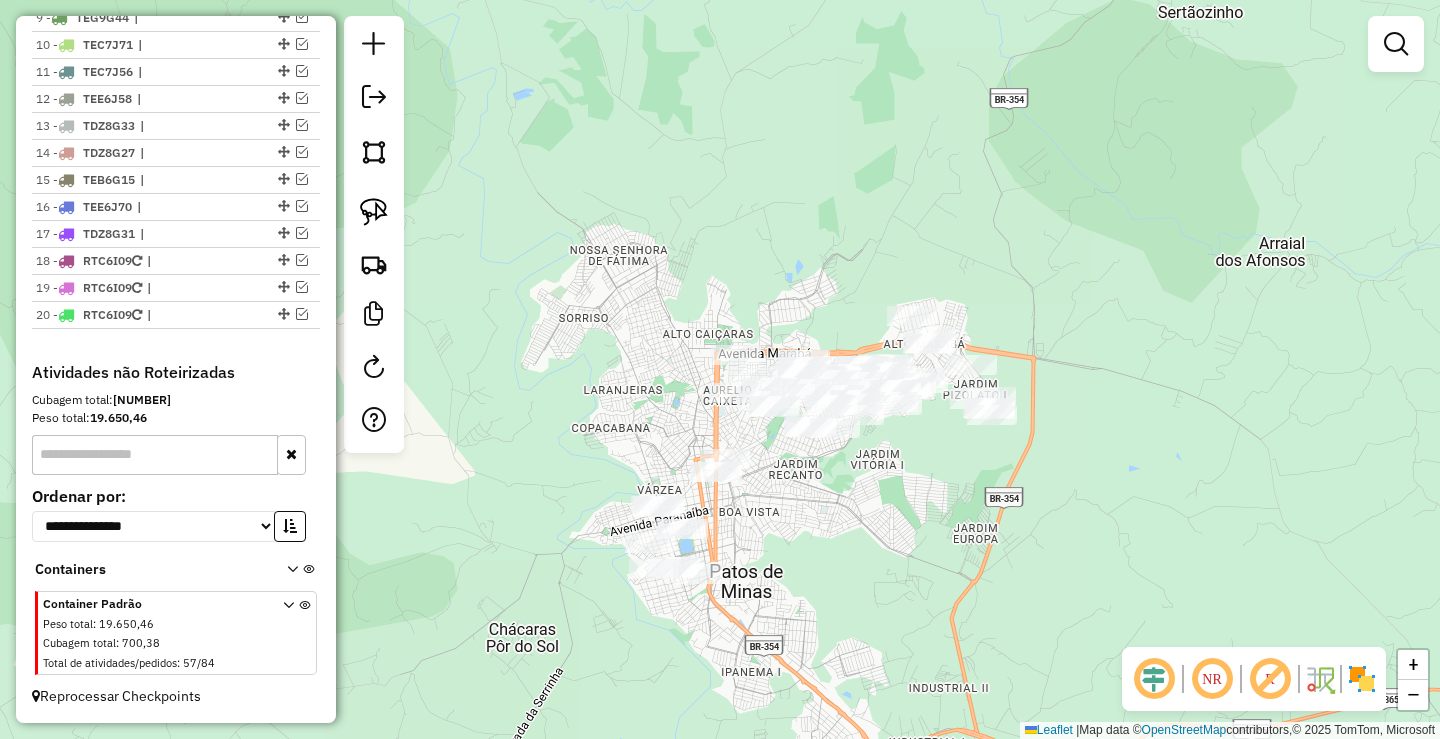 drag, startPoint x: 632, startPoint y: 415, endPoint x: 606, endPoint y: 323, distance: 95.60335 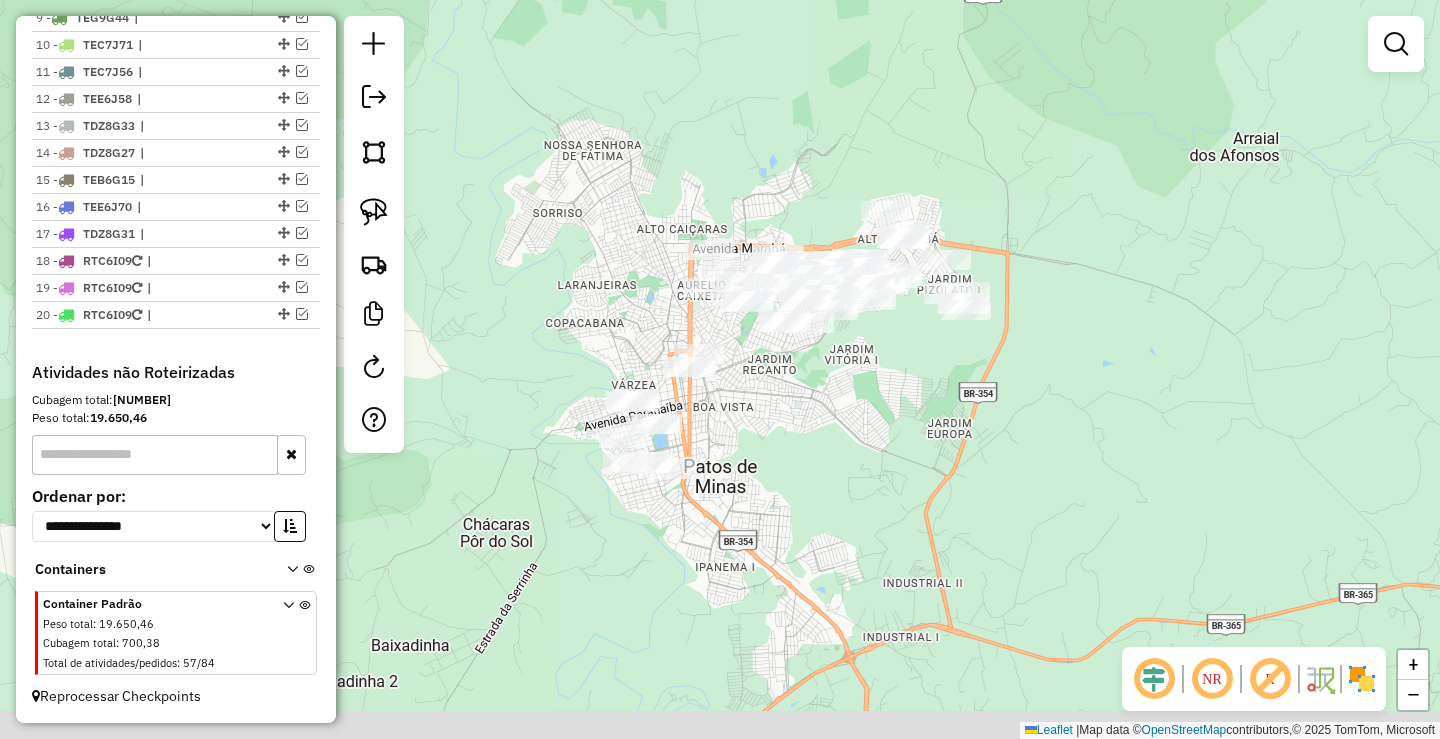 drag, startPoint x: 875, startPoint y: 372, endPoint x: 832, endPoint y: 408, distance: 56.0803 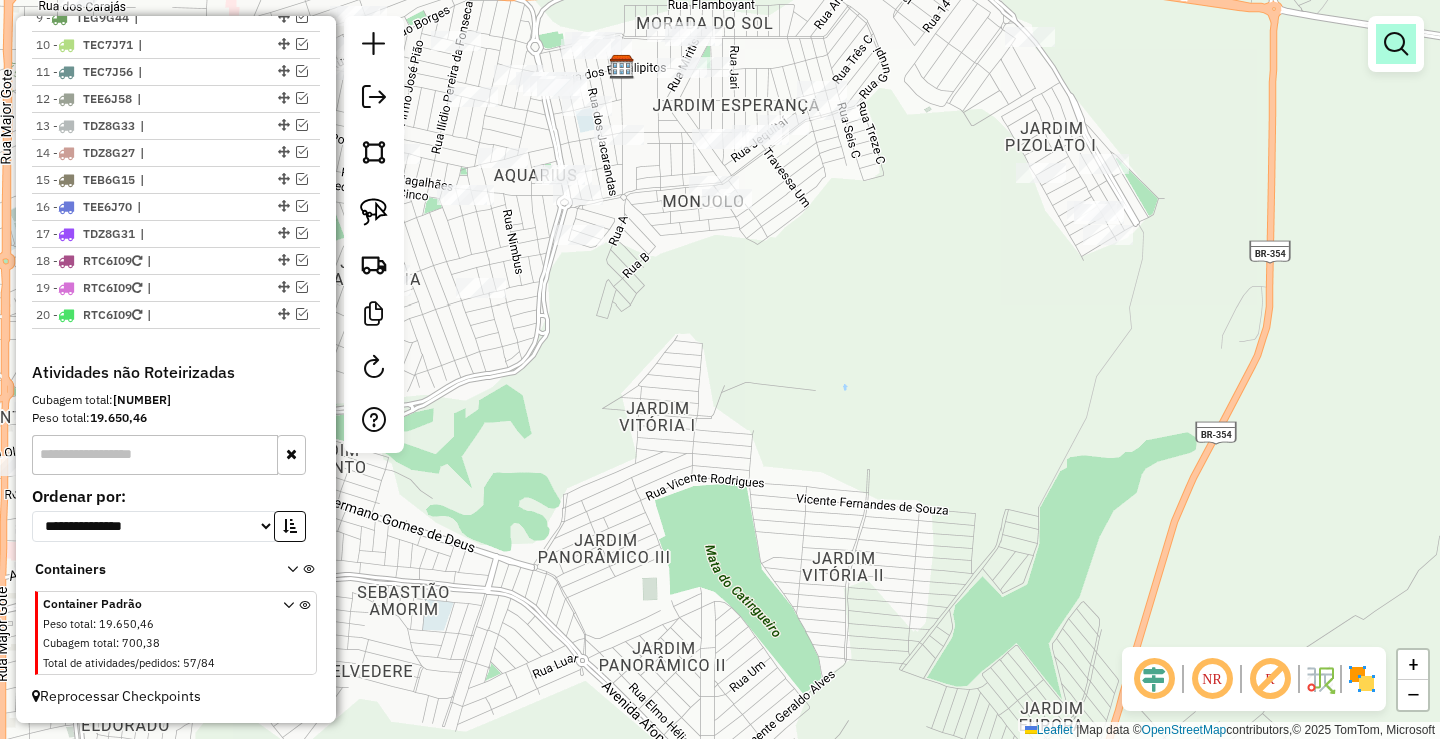 click at bounding box center (1396, 44) 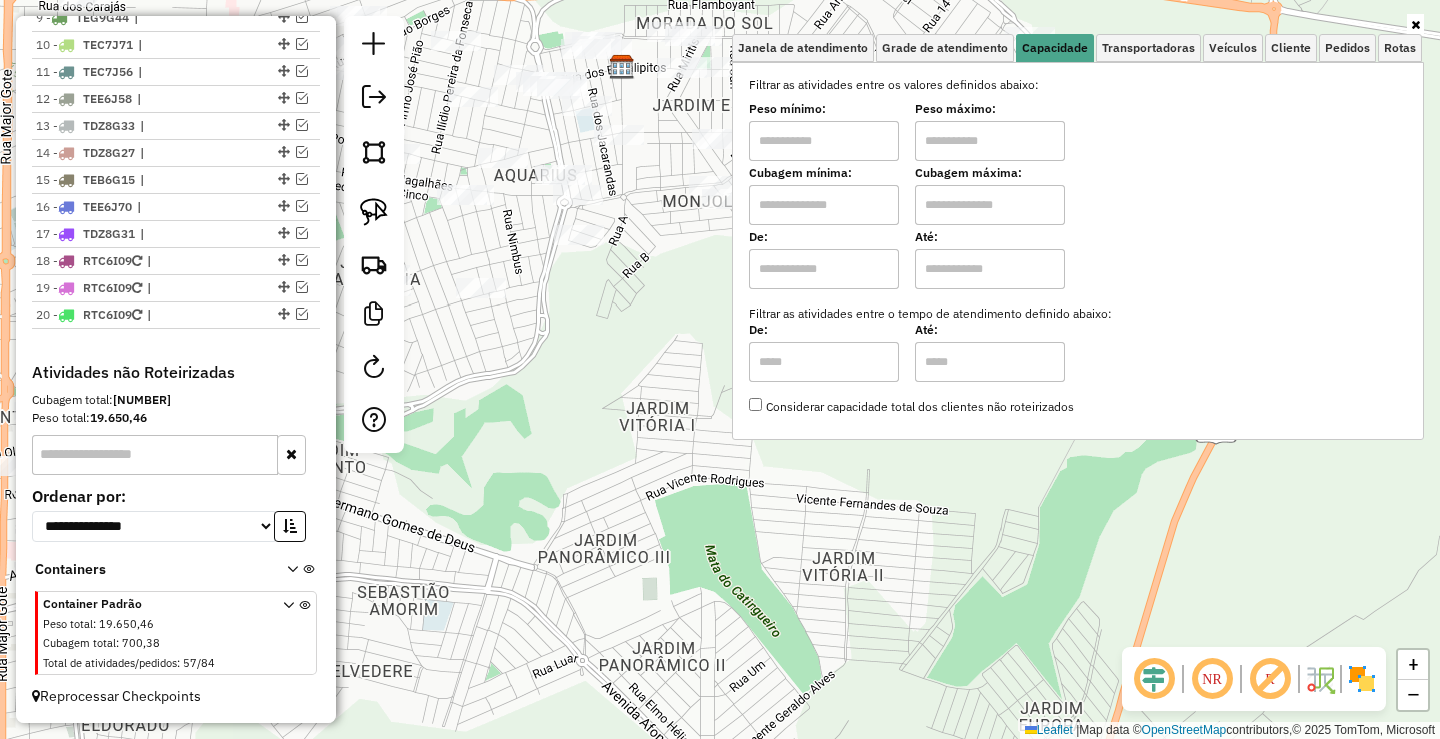 click at bounding box center (824, 141) 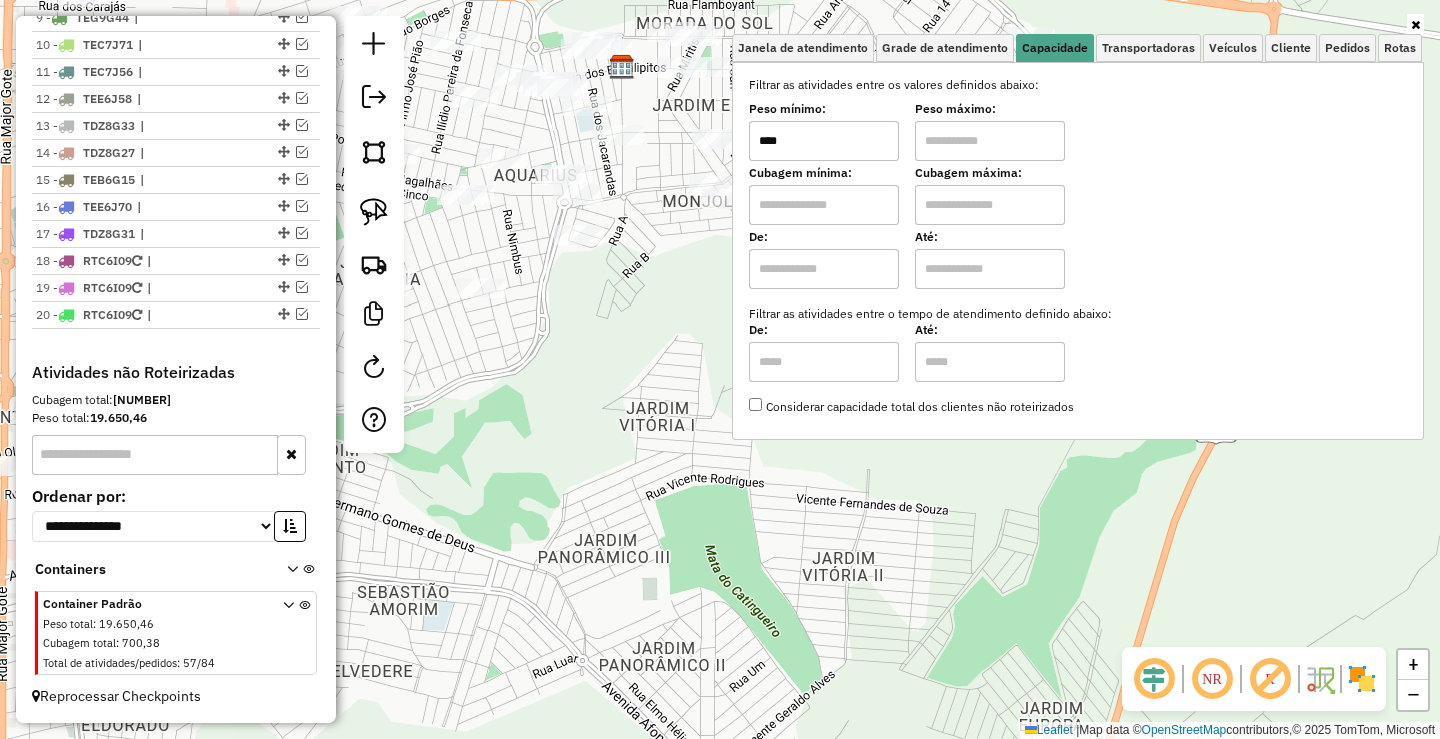 type on "****" 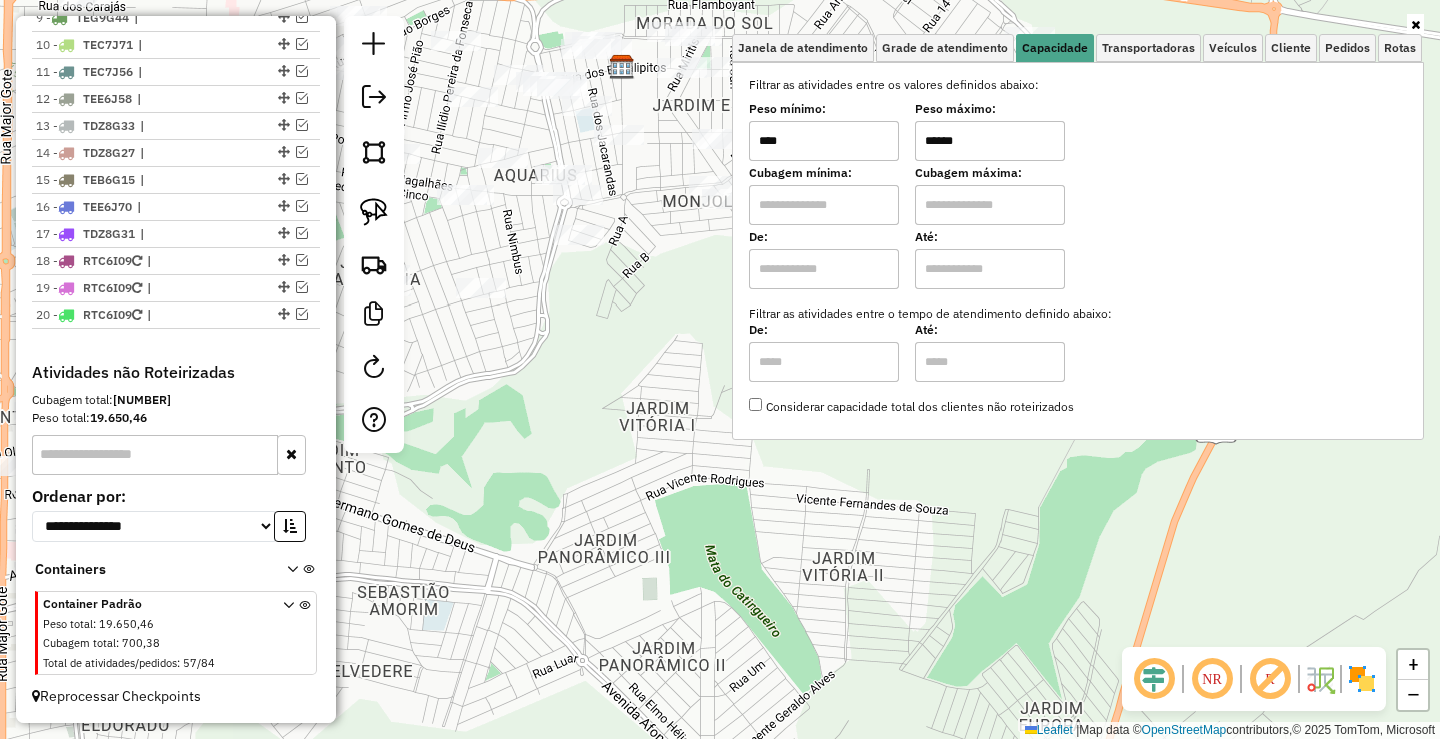 type on "******" 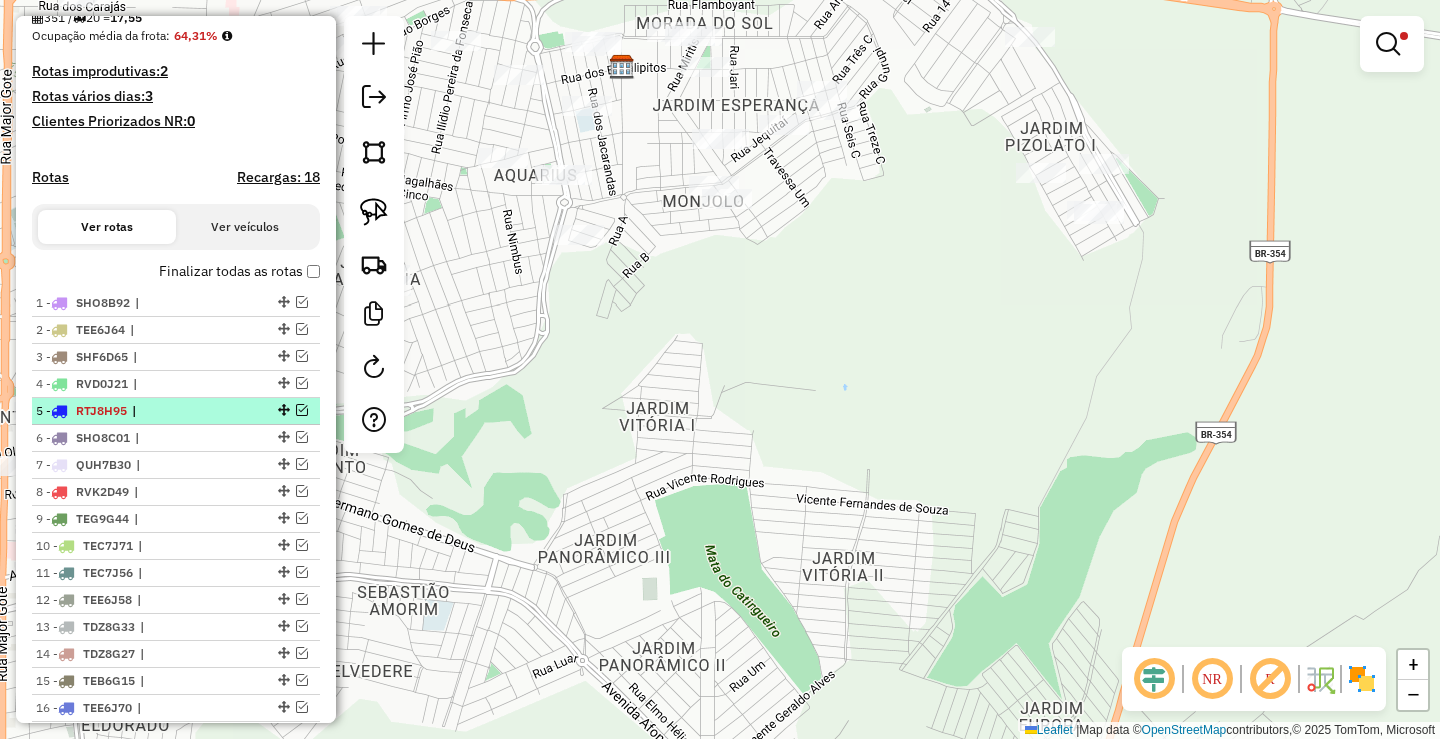 scroll, scrollTop: 600, scrollLeft: 0, axis: vertical 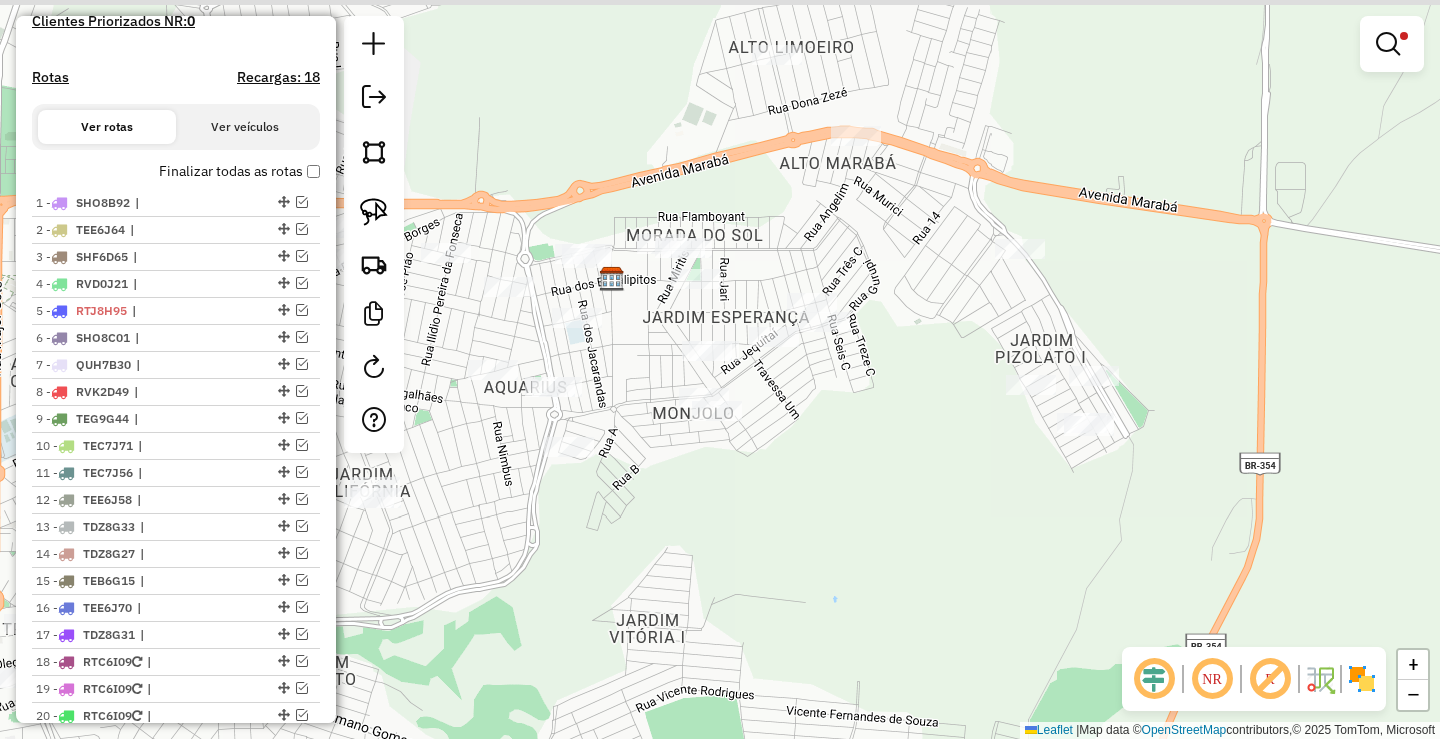 drag, startPoint x: 656, startPoint y: 558, endPoint x: 657, endPoint y: 574, distance: 16.03122 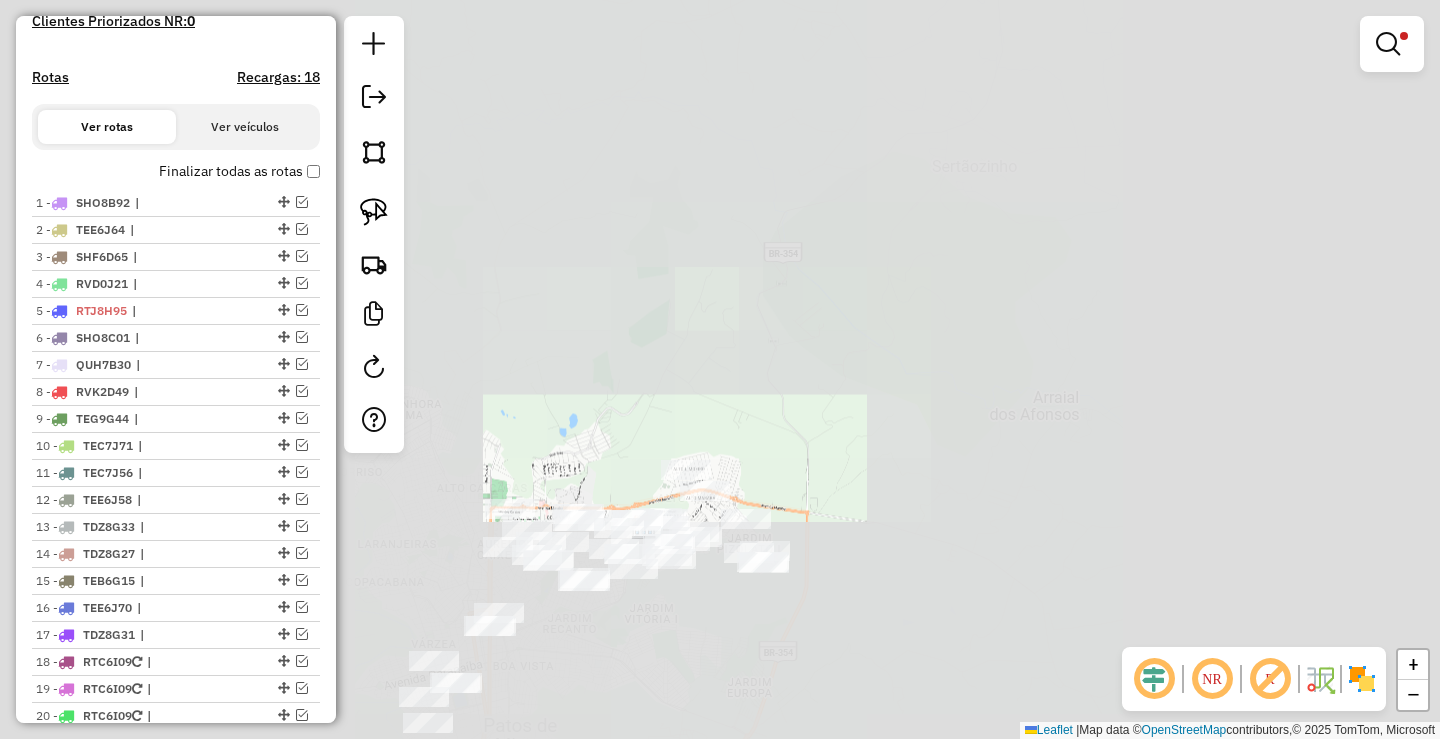 drag, startPoint x: 623, startPoint y: 424, endPoint x: 653, endPoint y: 326, distance: 102.48902 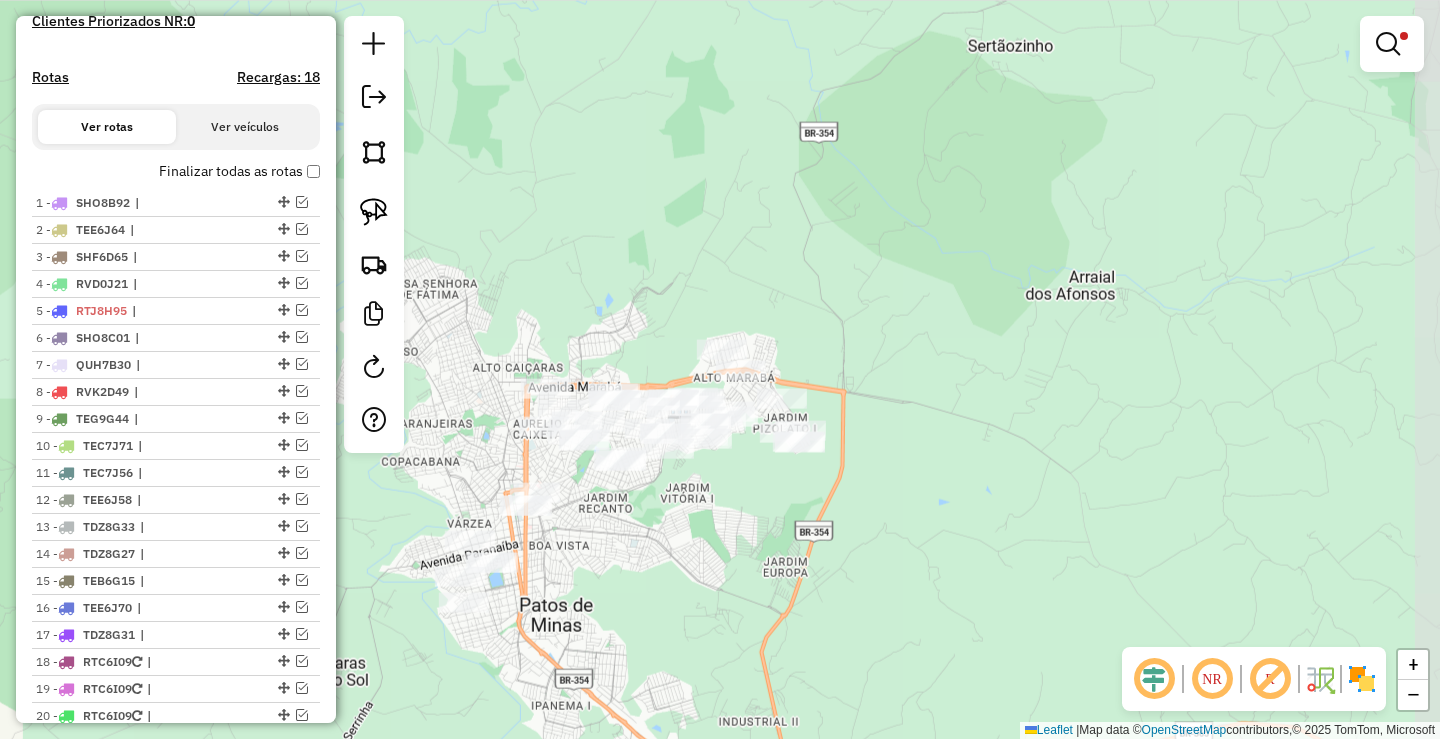 click on "Limpar filtros Janela de atendimento Grade de atendimento Capacidade Transportadoras Veículos Cliente Pedidos  Rotas Selecione os dias de semana para filtrar as janelas de atendimento  Seg   Ter   Qua   Qui   Sex   Sáb   Dom  Informe o período da janela de atendimento: De: Até:  Filtrar exatamente a janela do cliente  Considerar janela de atendimento padrão  Selecione os dias de semana para filtrar as grades de atendimento  Seg   Ter   Qua   Qui   Sex   Sáb   Dom   Considerar clientes sem dia de atendimento cadastrado  Clientes fora do dia de atendimento selecionado Filtrar as atividades entre os valores definidos abaixo:  Peso mínimo:  ****  Peso máximo:  ******  Cubagem mínima:   Cubagem máxima:   De:   Até:  Filtrar as atividades entre o tempo de atendimento definido abaixo:  De:   Até:   Considerar capacidade total dos clientes não roteirizados Transportadora: Selecione um ou mais itens Tipo de veículo: Selecione um ou mais itens Veículo: Selecione um ou mais itens Motorista: Nome: Rótulo:" 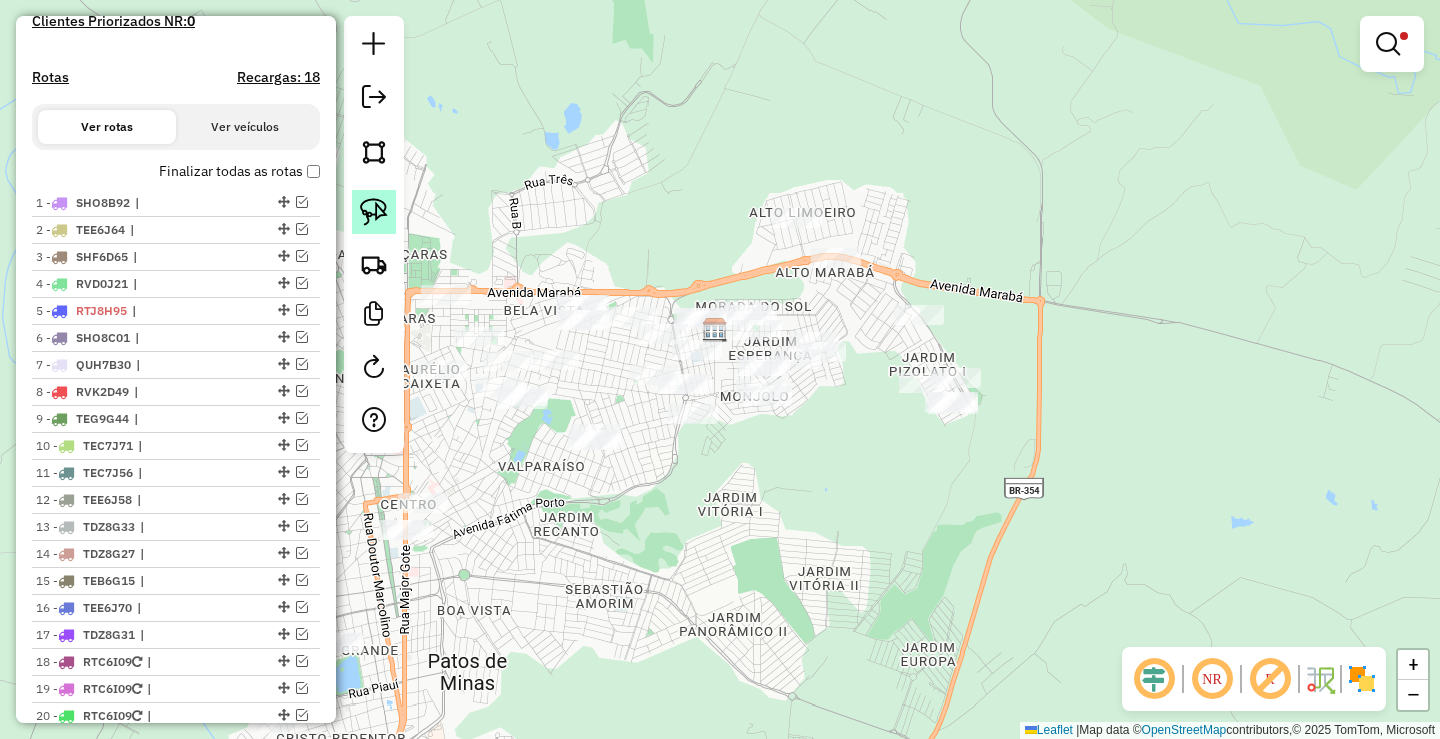 click 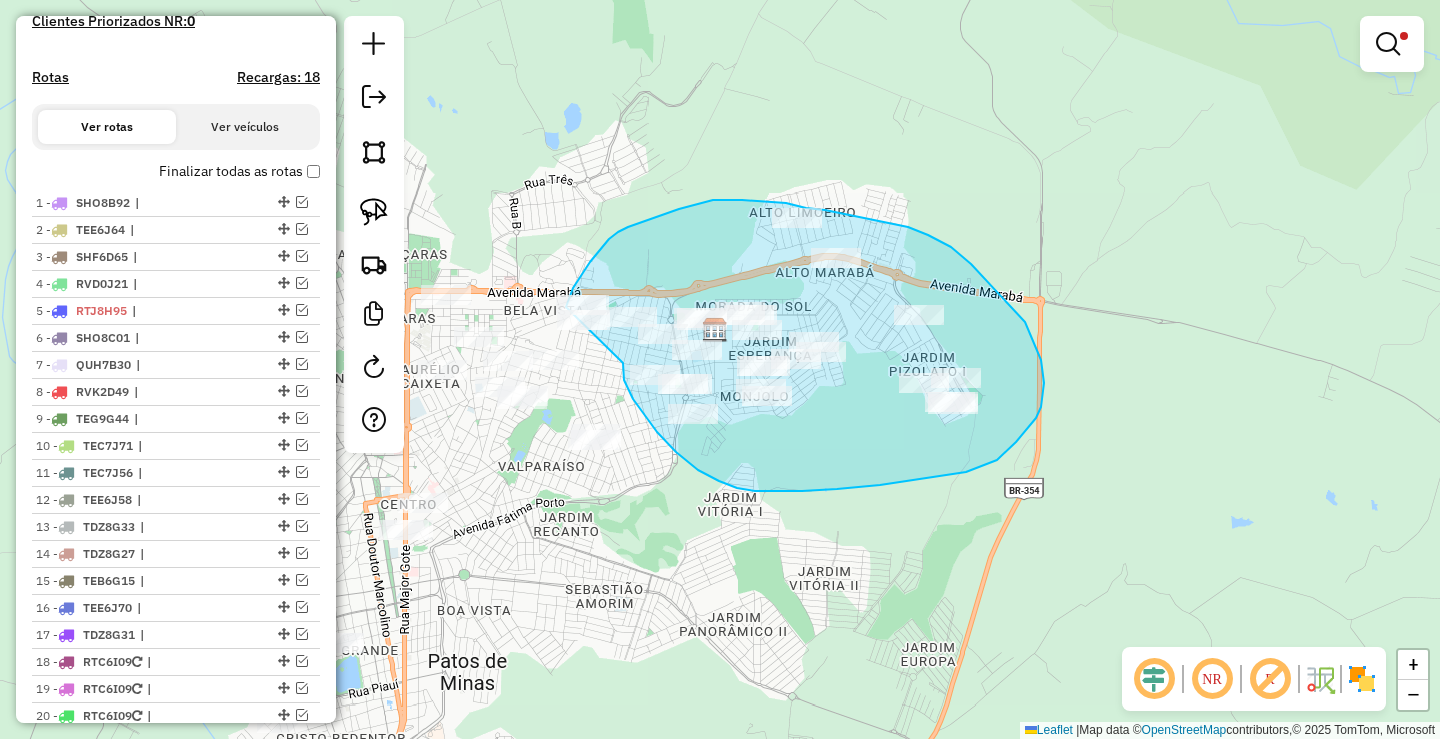 drag, startPoint x: 623, startPoint y: 363, endPoint x: 561, endPoint y: 347, distance: 64.03124 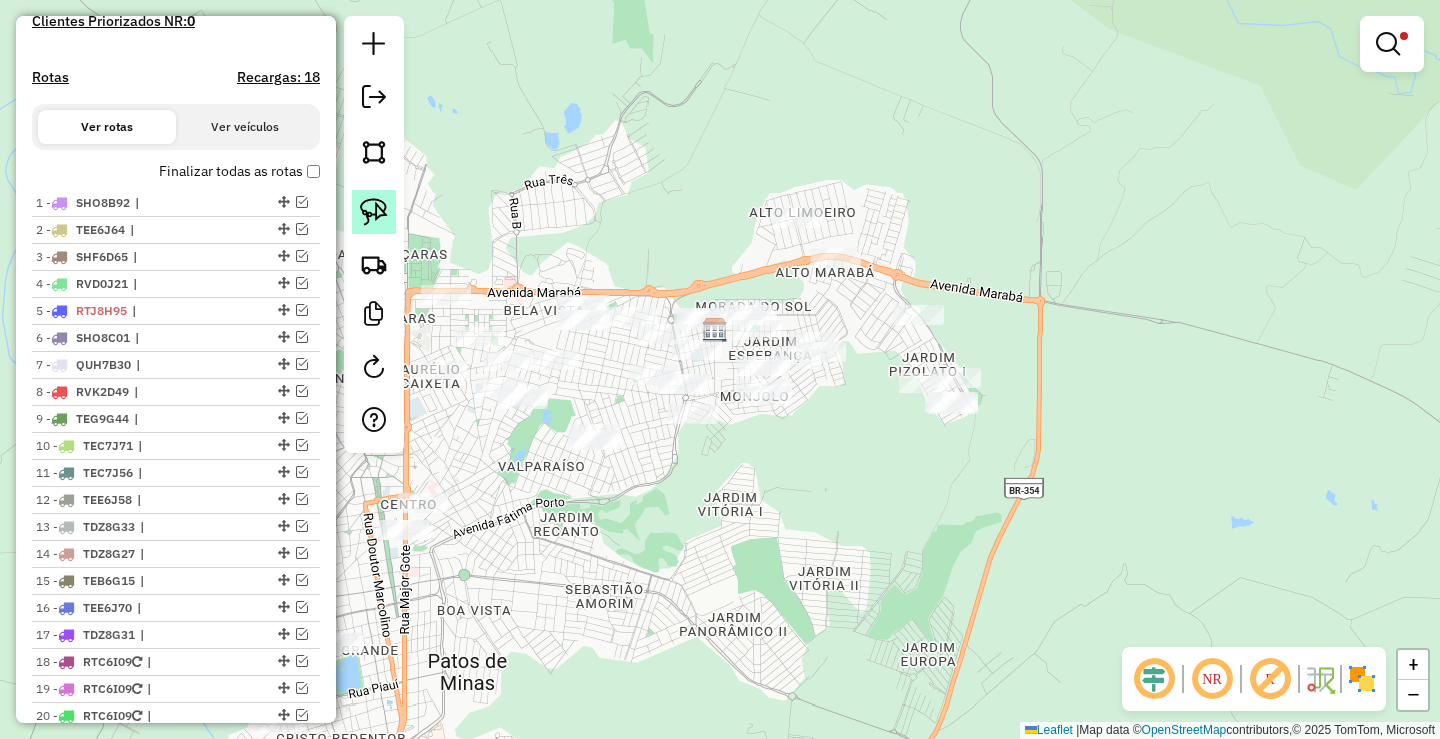click 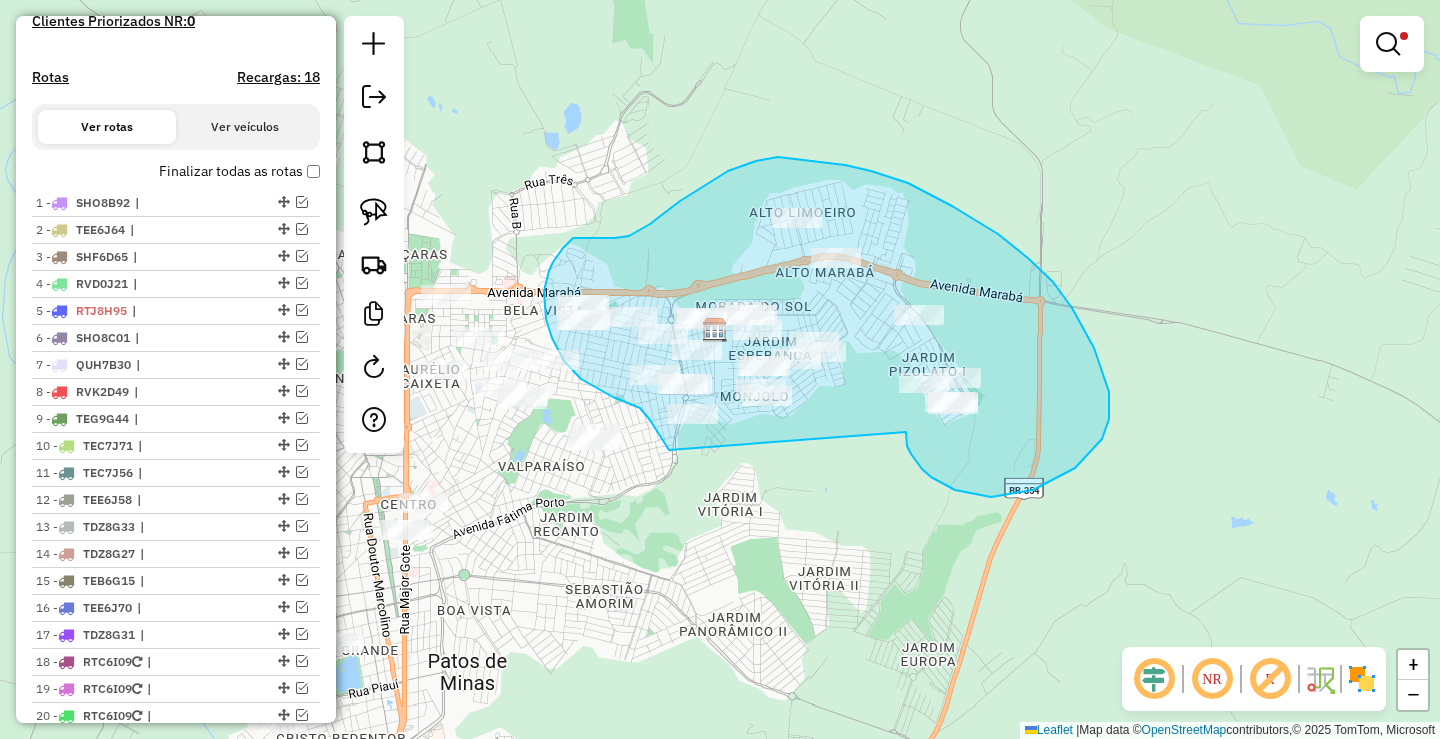 drag, startPoint x: 922, startPoint y: 469, endPoint x: 730, endPoint y: 489, distance: 193.03885 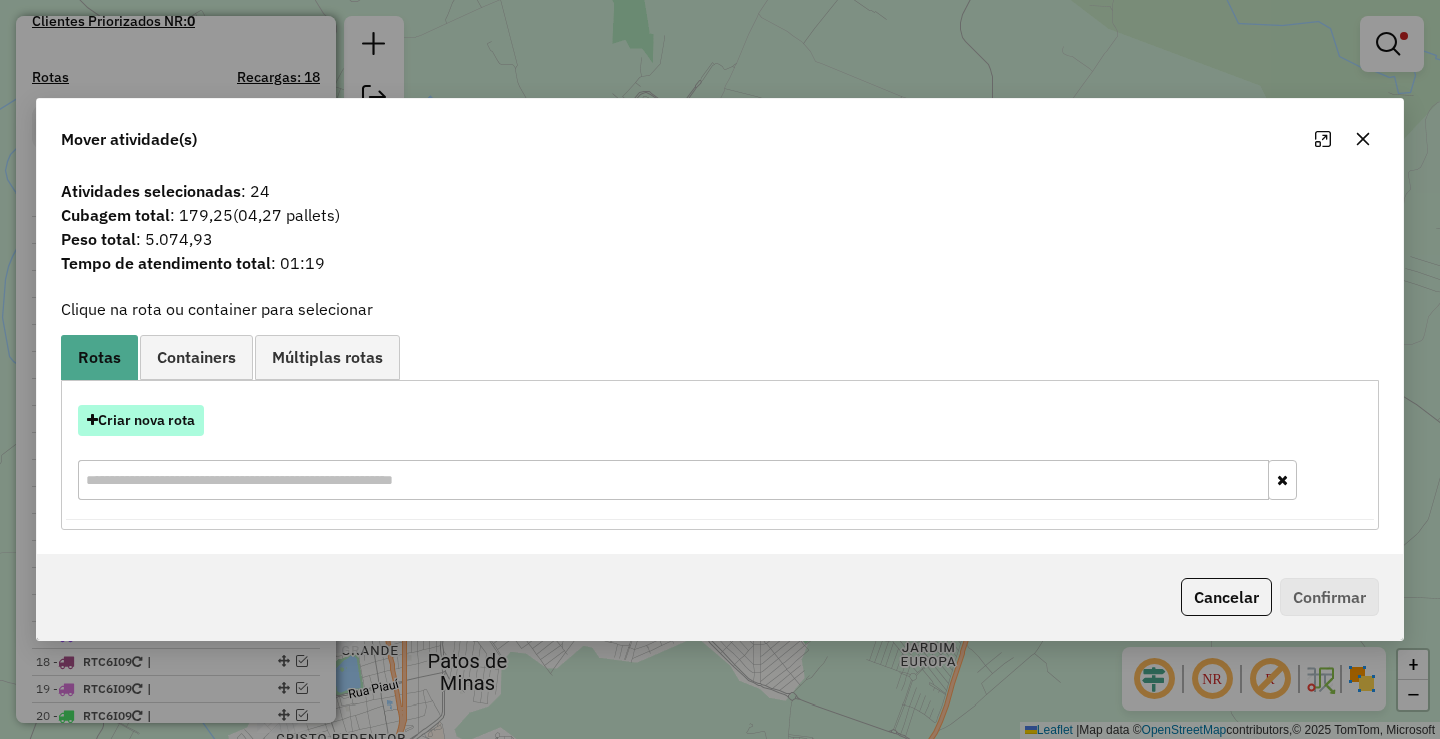 click on "Criar nova rota" at bounding box center [141, 420] 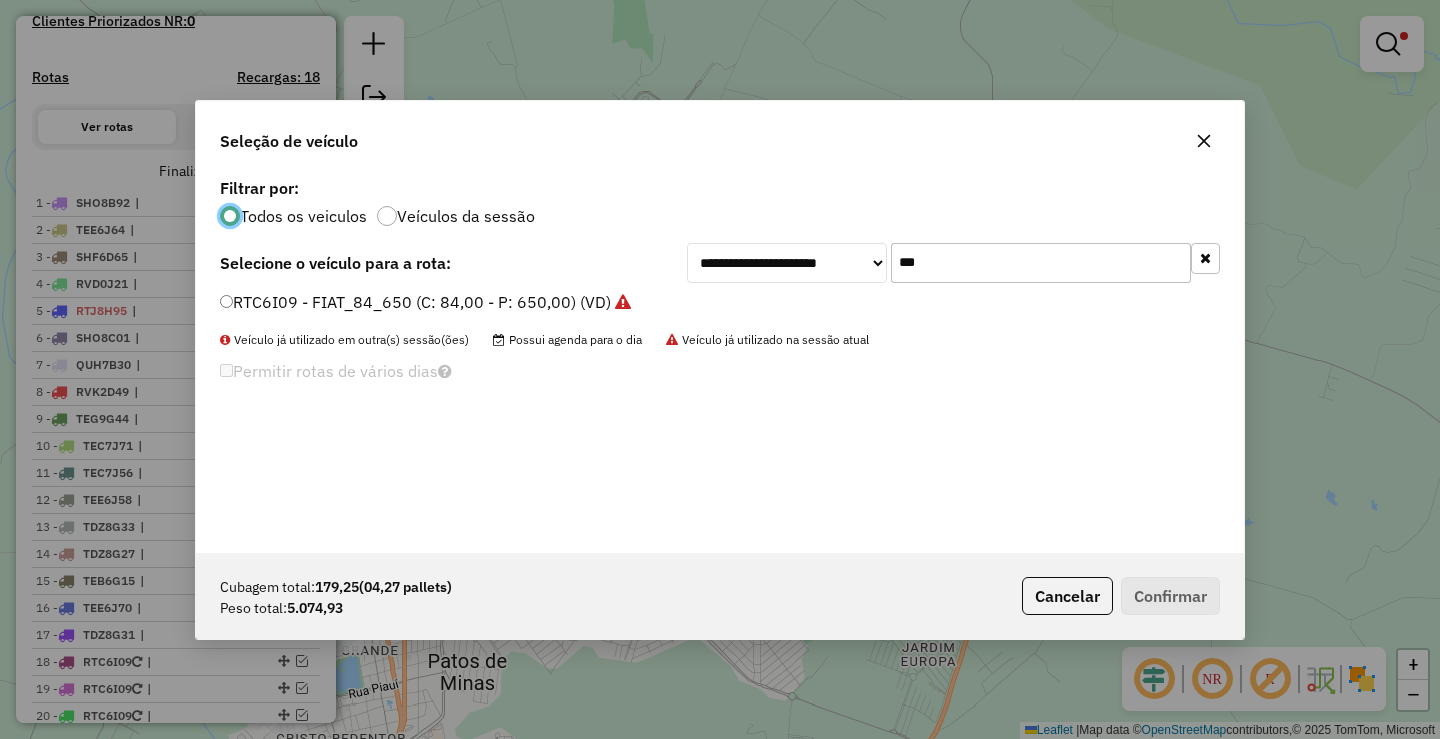 scroll, scrollTop: 11, scrollLeft: 6, axis: both 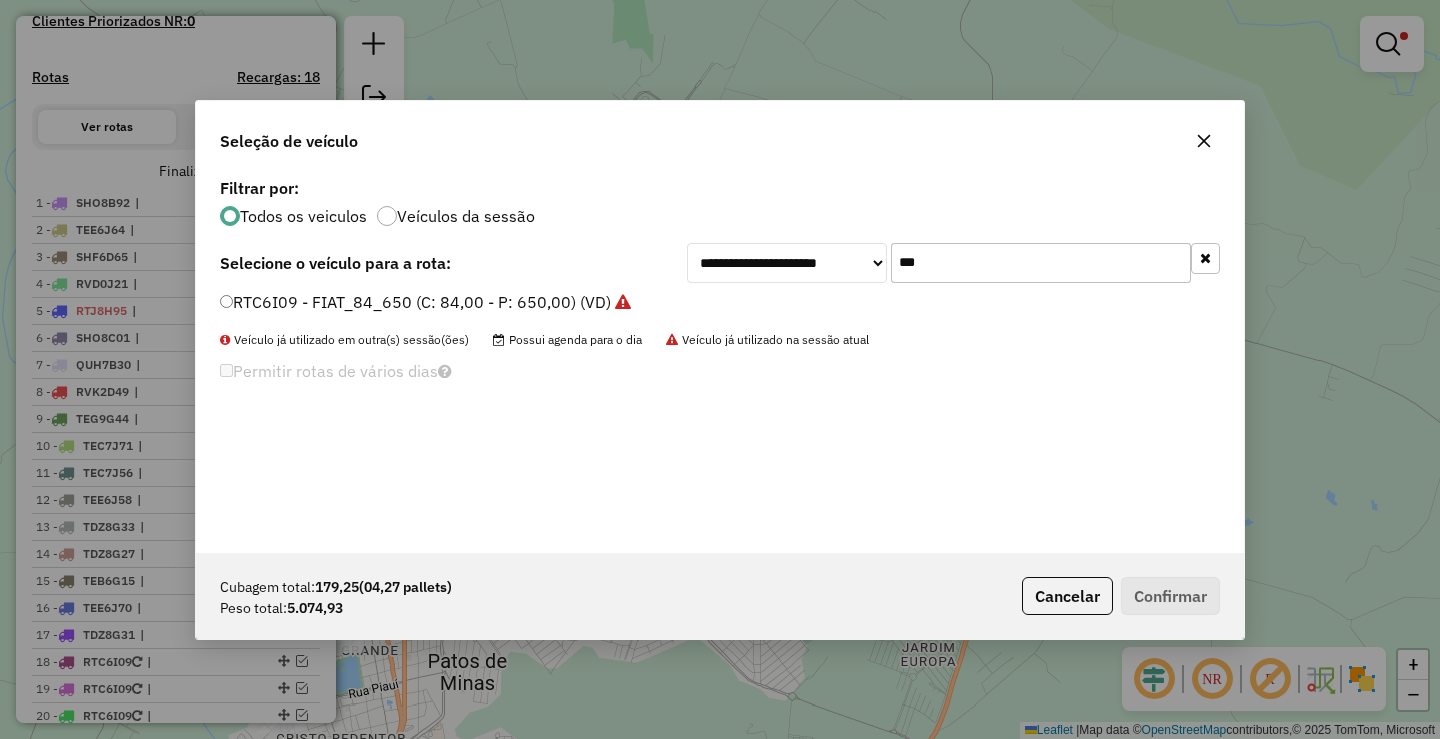 click on "***" 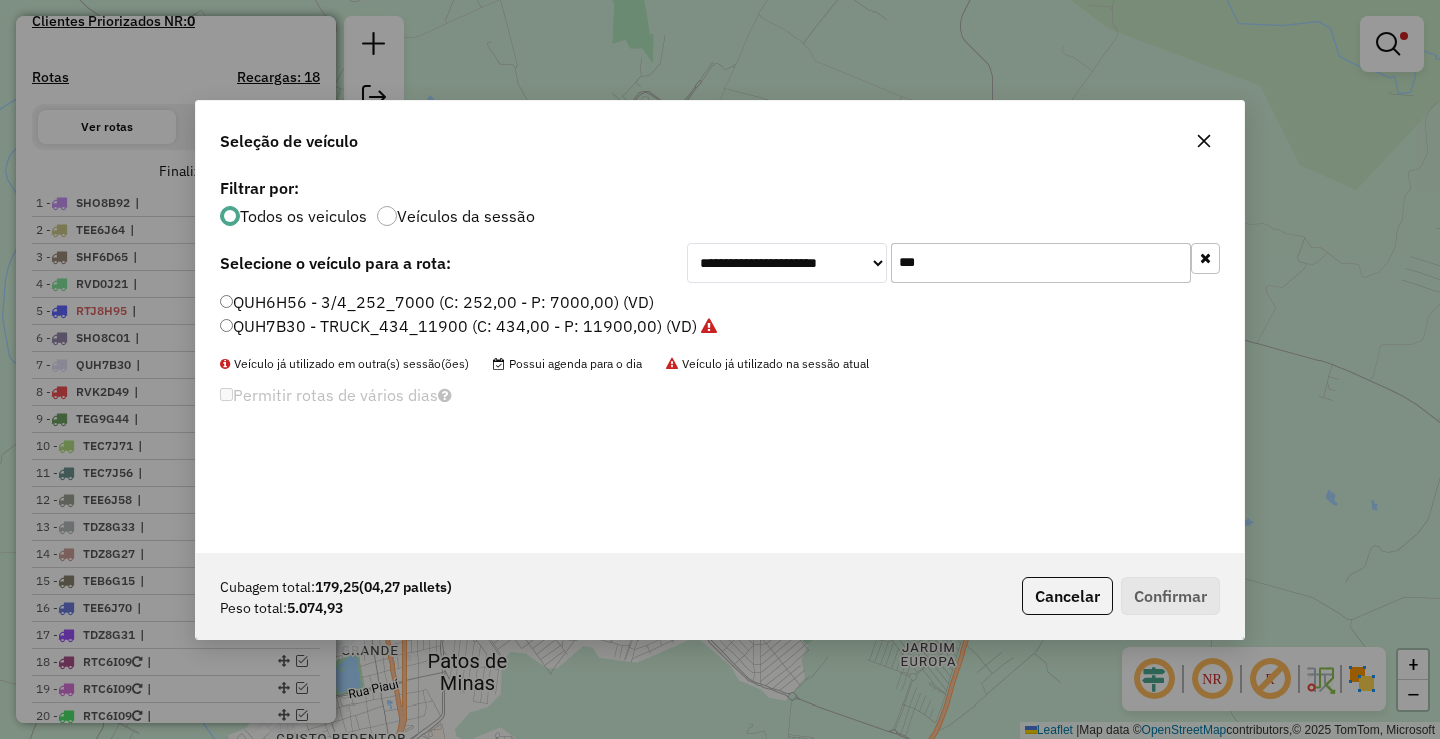type on "***" 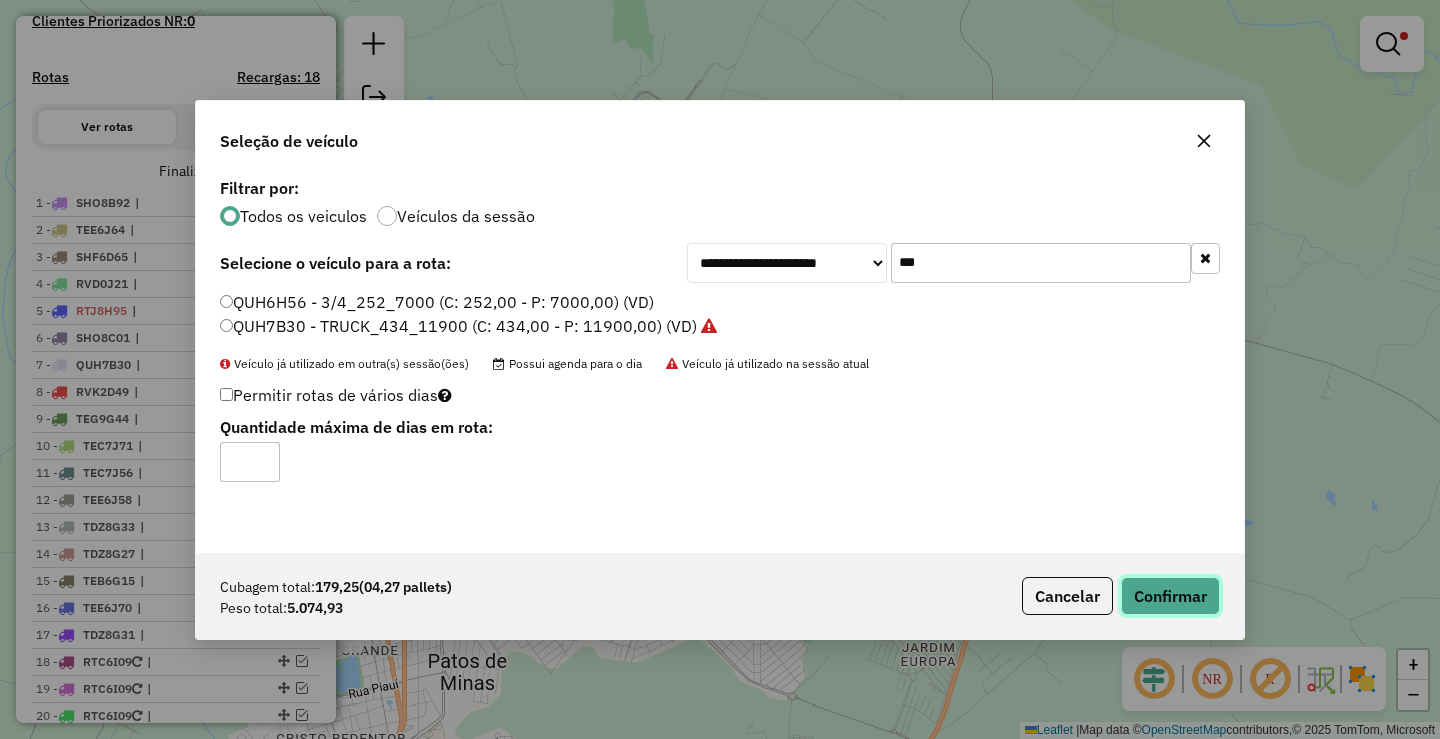 click on "Confirmar" 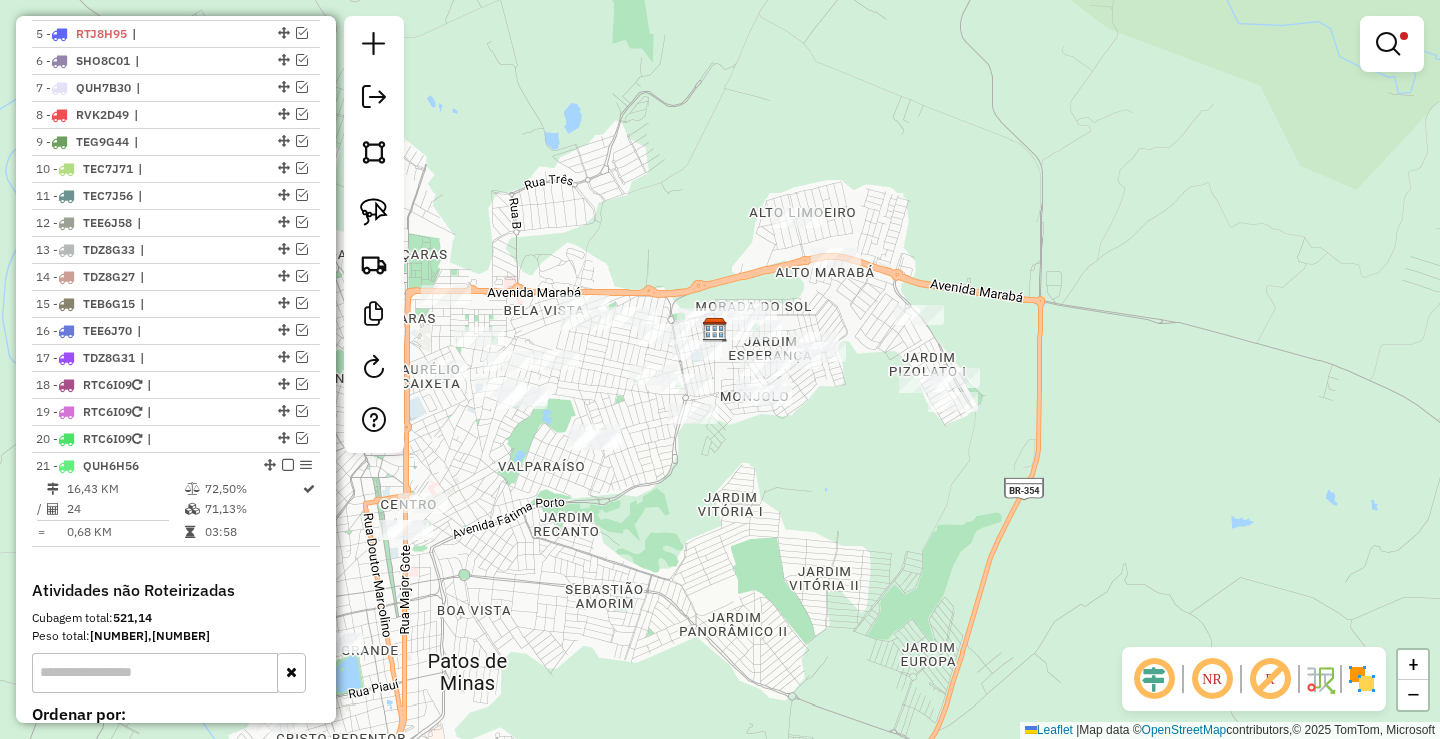 scroll, scrollTop: 1000, scrollLeft: 0, axis: vertical 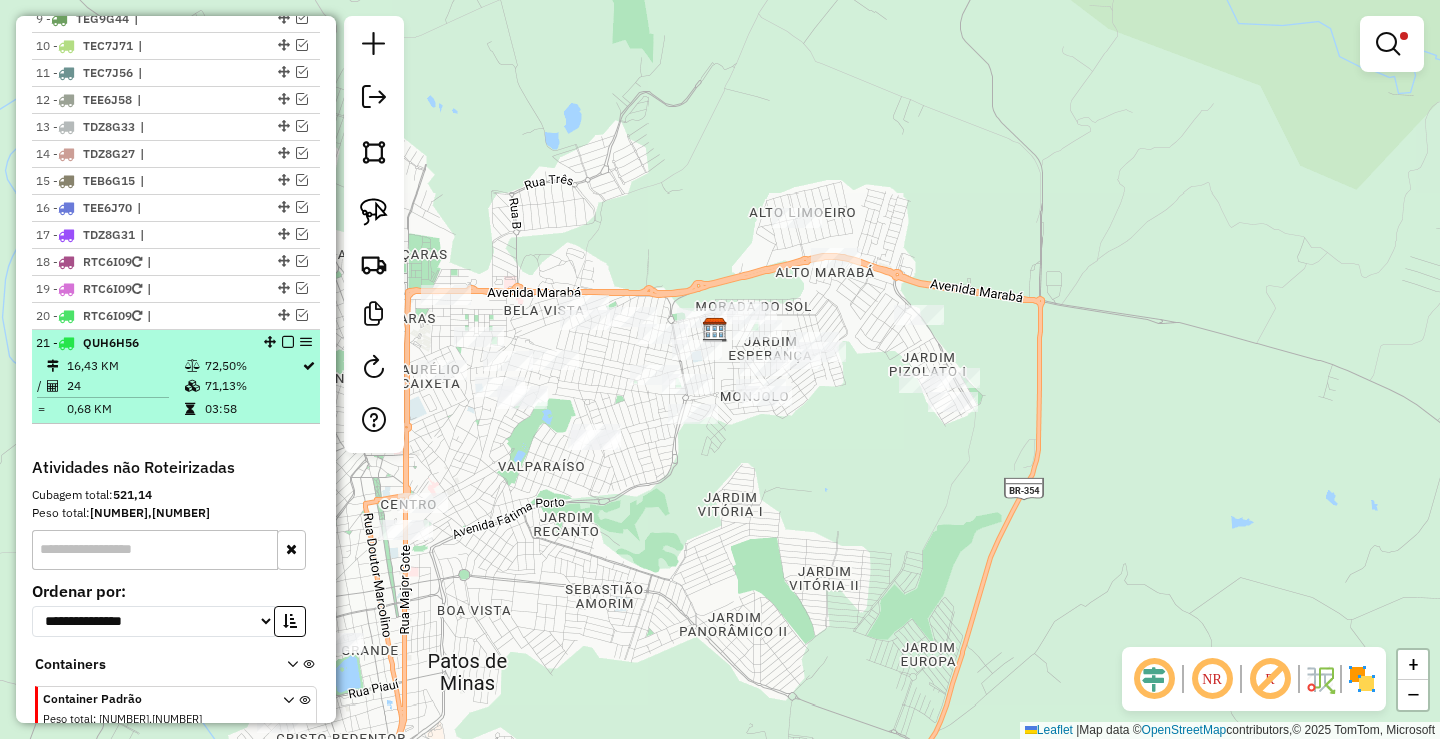 click at bounding box center (288, 342) 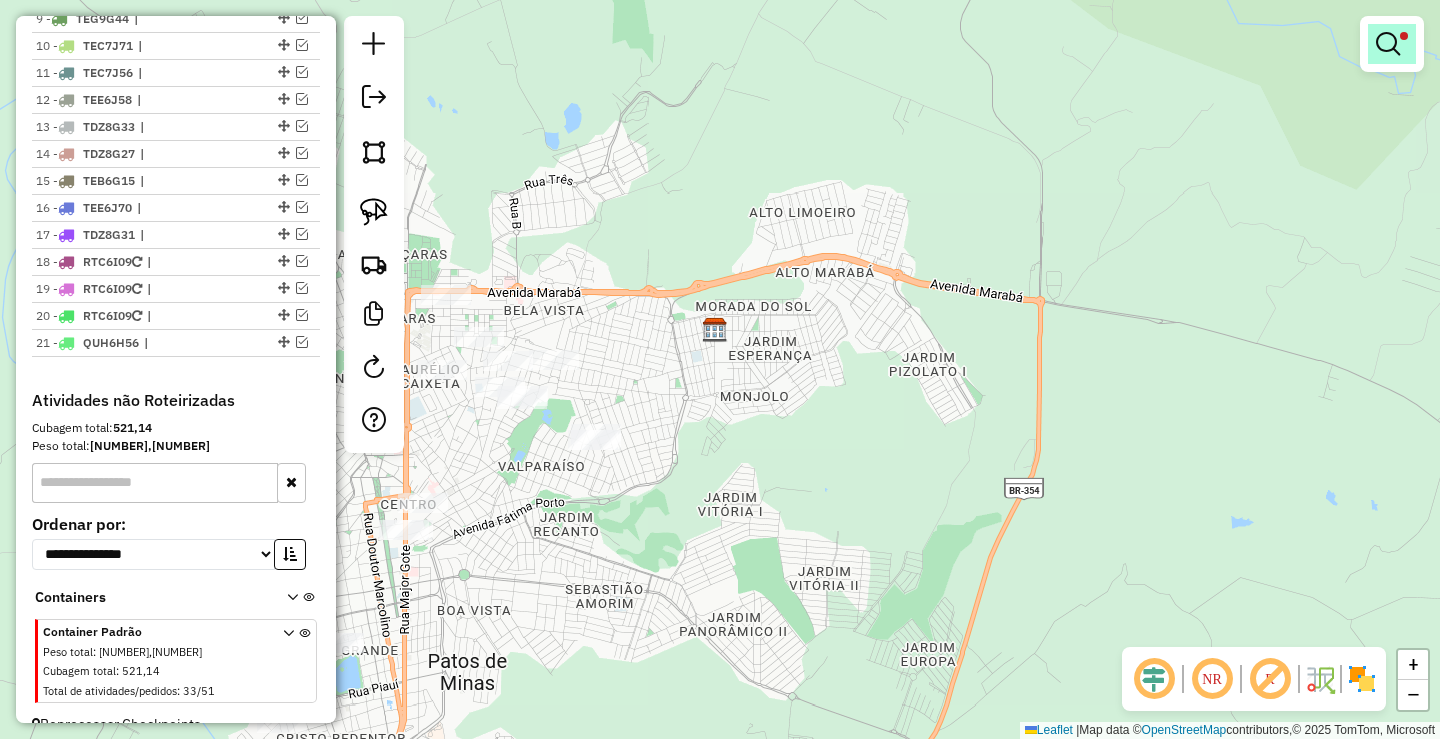 click at bounding box center [1392, 44] 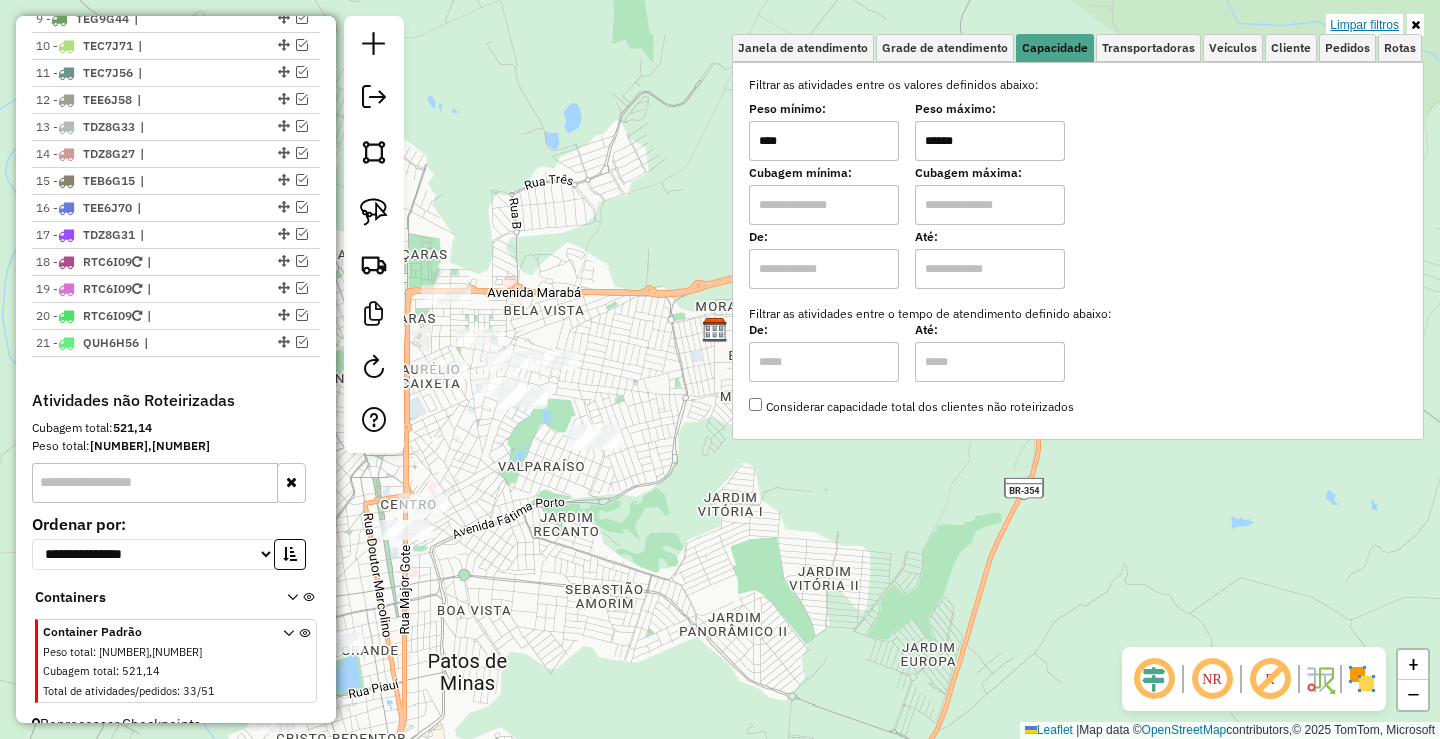click on "Limpar filtros" at bounding box center [1364, 25] 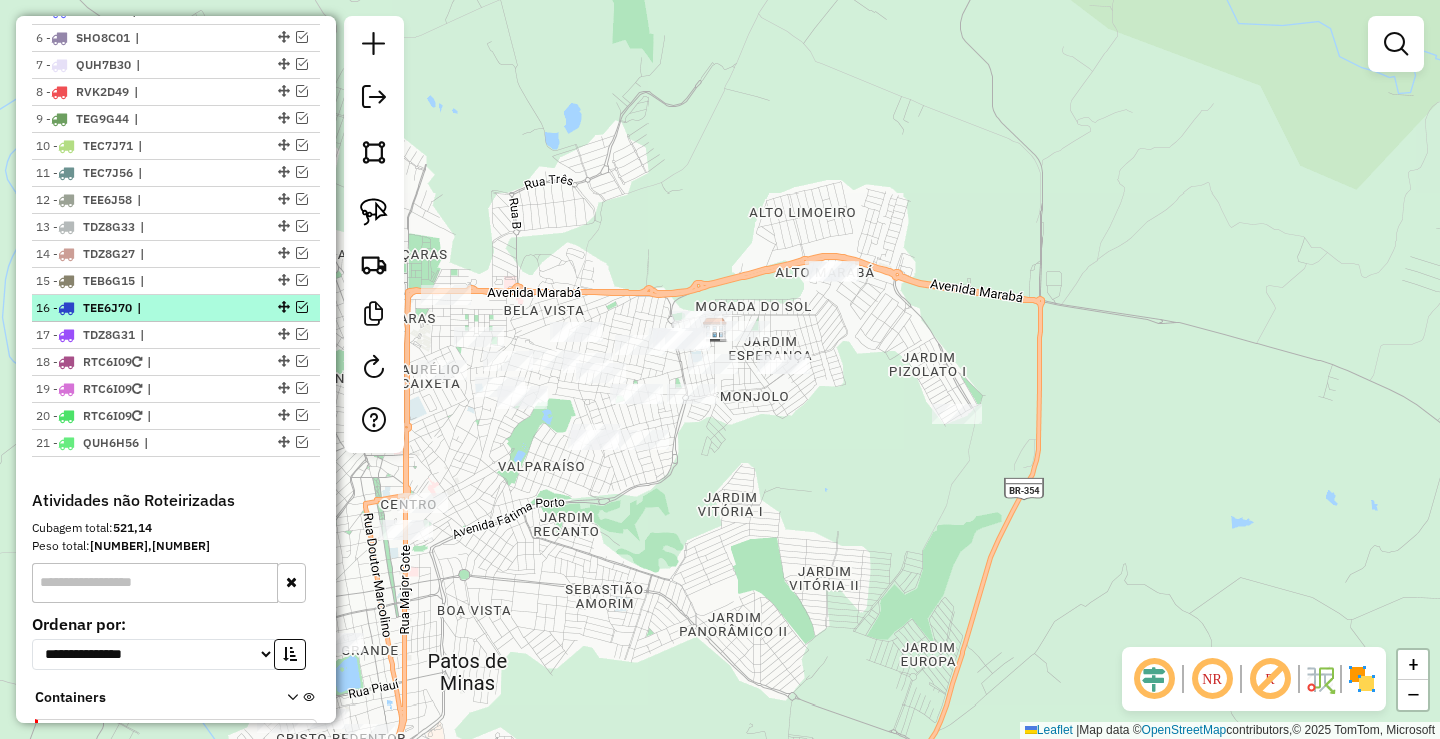 scroll, scrollTop: 800, scrollLeft: 0, axis: vertical 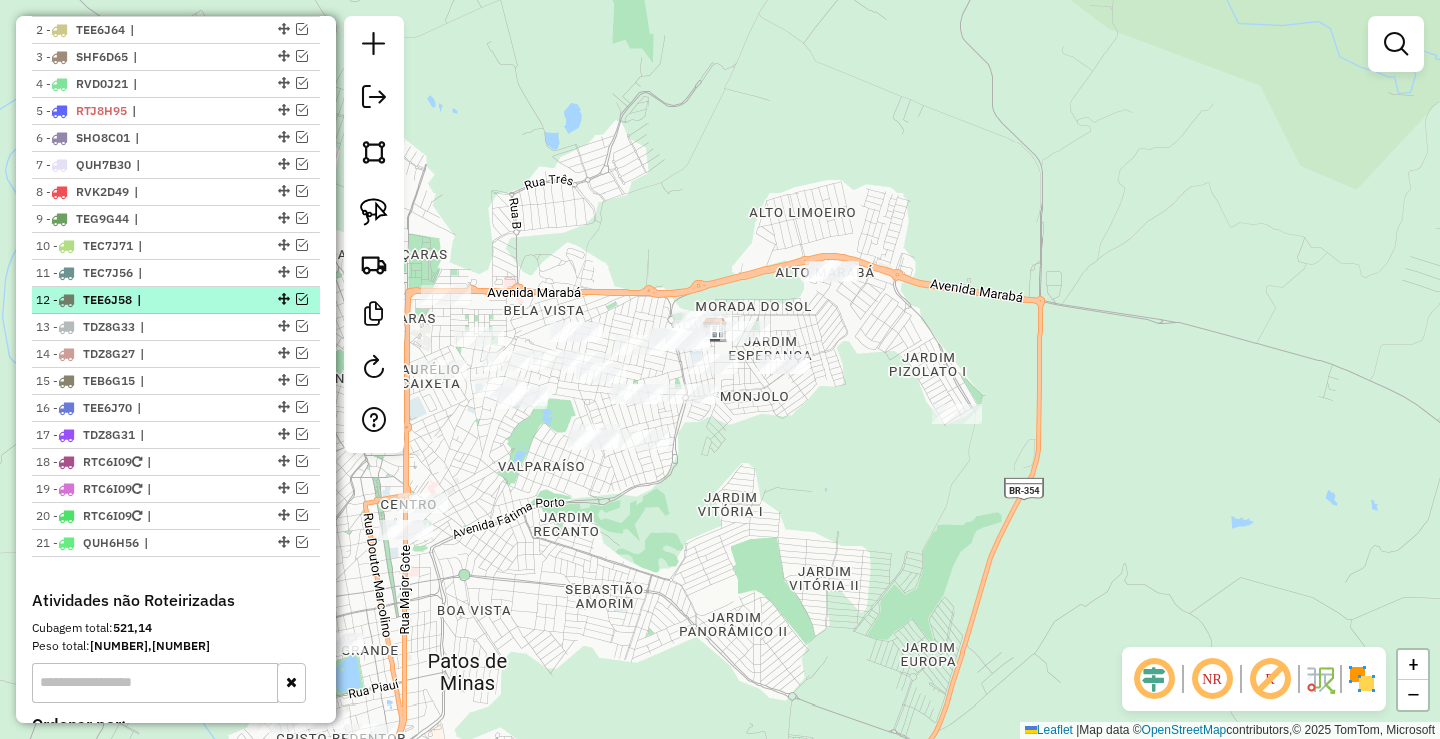 click on "12 -       TEE6J58   |" at bounding box center (176, 300) 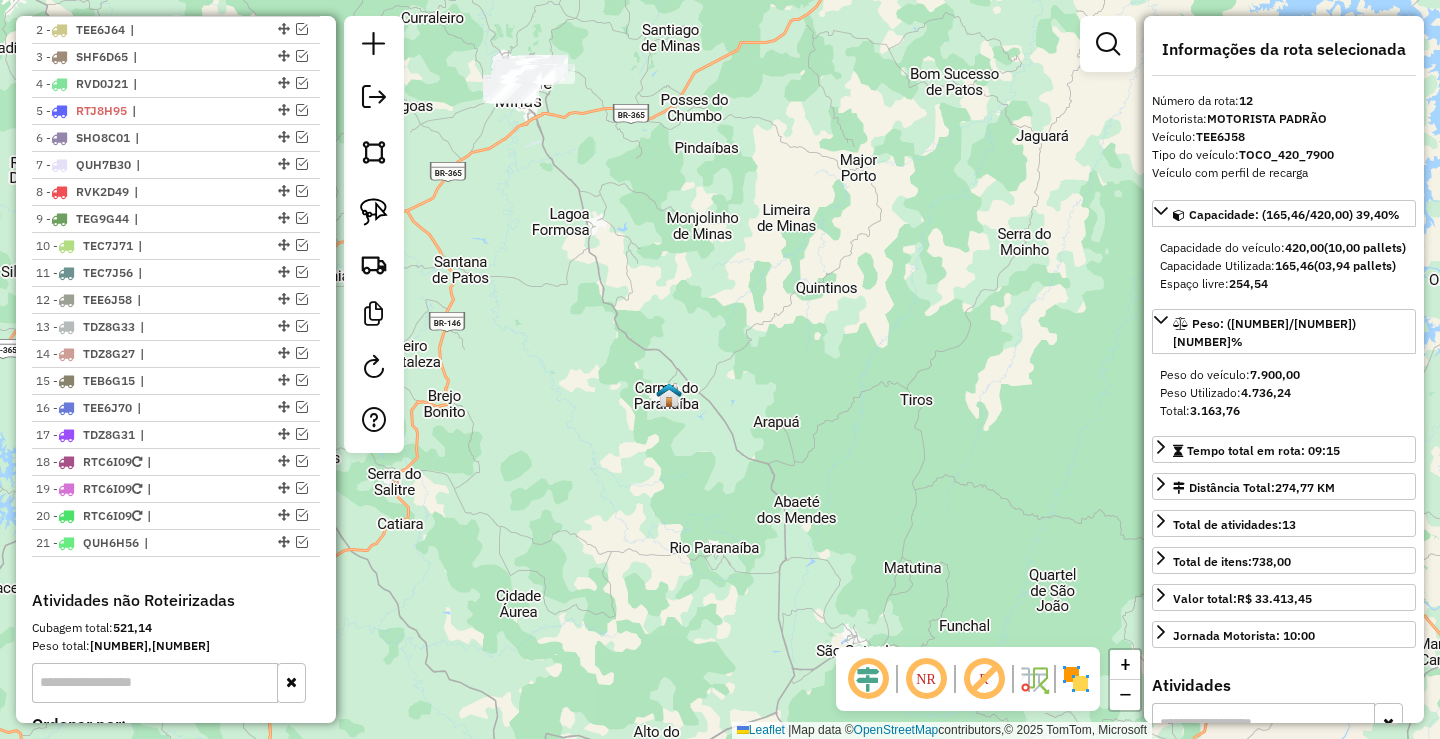 click on "Janela de atendimento Grade de atendimento Capacidade Transportadoras Veículos Cliente Pedidos  Rotas Selecione os dias de semana para filtrar as janelas de atendimento  Seg   Ter   Qua   Qui   Sex   Sáb   Dom  Informe o período da janela de atendimento: De: Até:  Filtrar exatamente a janela do cliente  Considerar janela de atendimento padrão  Selecione os dias de semana para filtrar as grades de atendimento  Seg   Ter   Qua   Qui   Sex   Sáb   Dom   Considerar clientes sem dia de atendimento cadastrado  Clientes fora do dia de atendimento selecionado Filtrar as atividades entre os valores definidos abaixo:  Peso mínimo:   Peso máximo:   Cubagem mínima:   Cubagem máxima:   De:   Até:  Filtrar as atividades entre o tempo de atendimento definido abaixo:  De:   Até:   Considerar capacidade total dos clientes não roteirizados Transportadora: Selecione um ou mais itens Tipo de veículo: Selecione um ou mais itens Veículo: Selecione um ou mais itens Motorista: Selecione um ou mais itens Nome: Rótulo:" 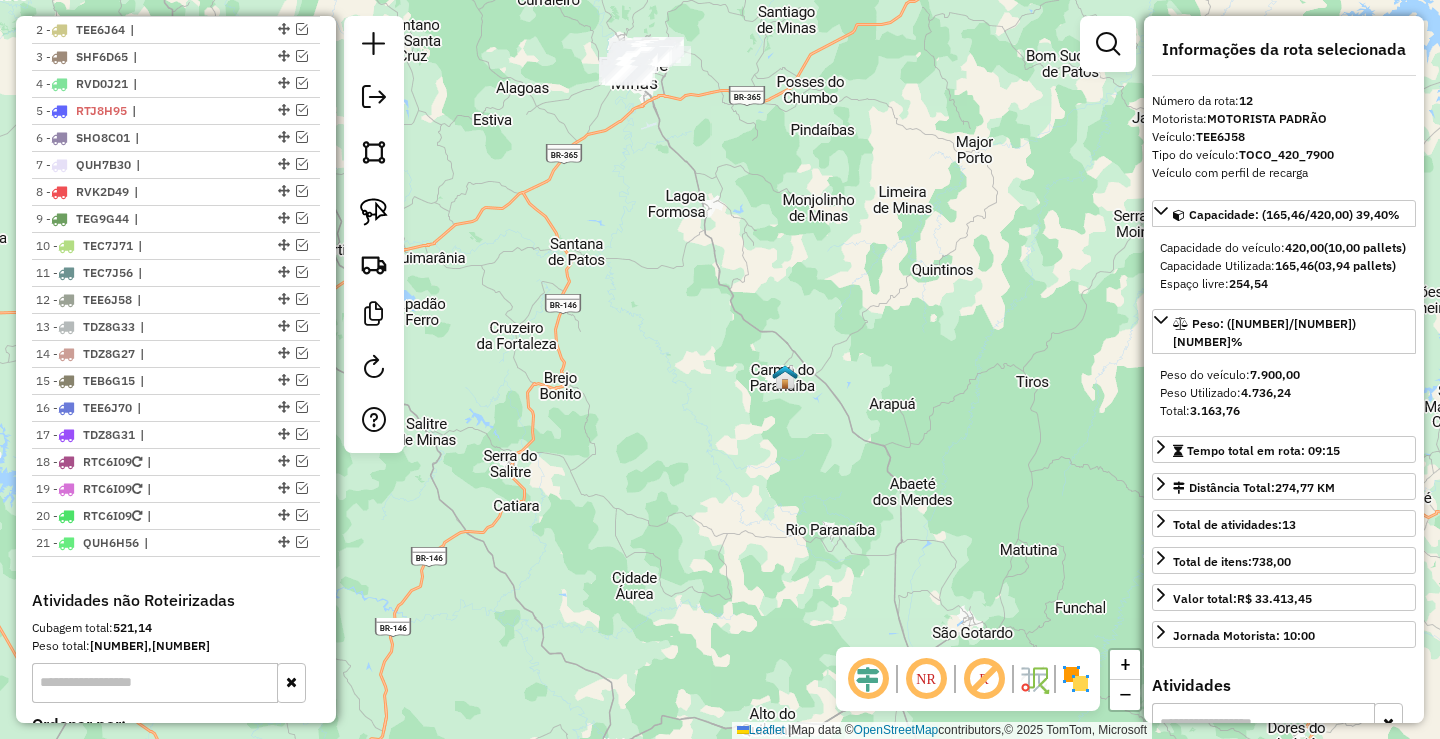 drag, startPoint x: 661, startPoint y: 474, endPoint x: 685, endPoint y: 485, distance: 26.400757 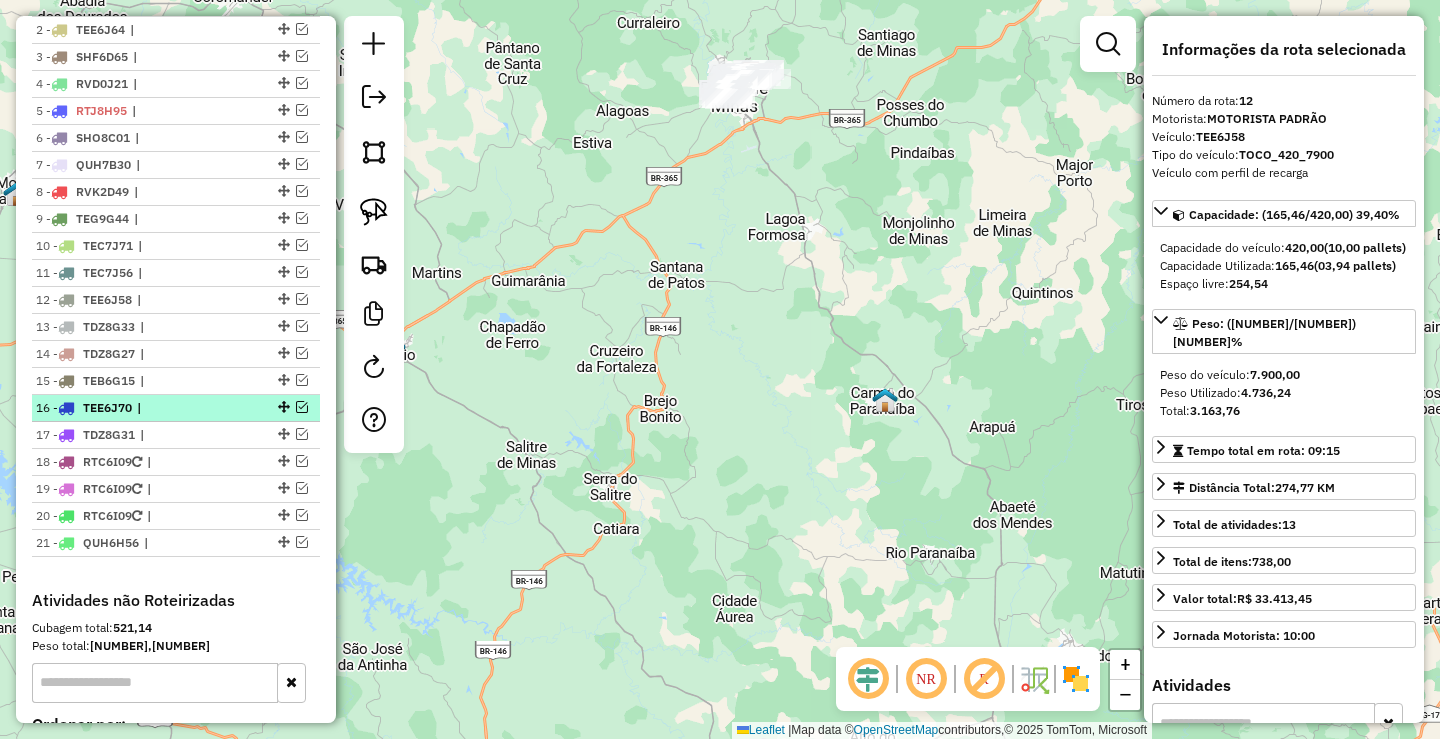 scroll, scrollTop: 700, scrollLeft: 0, axis: vertical 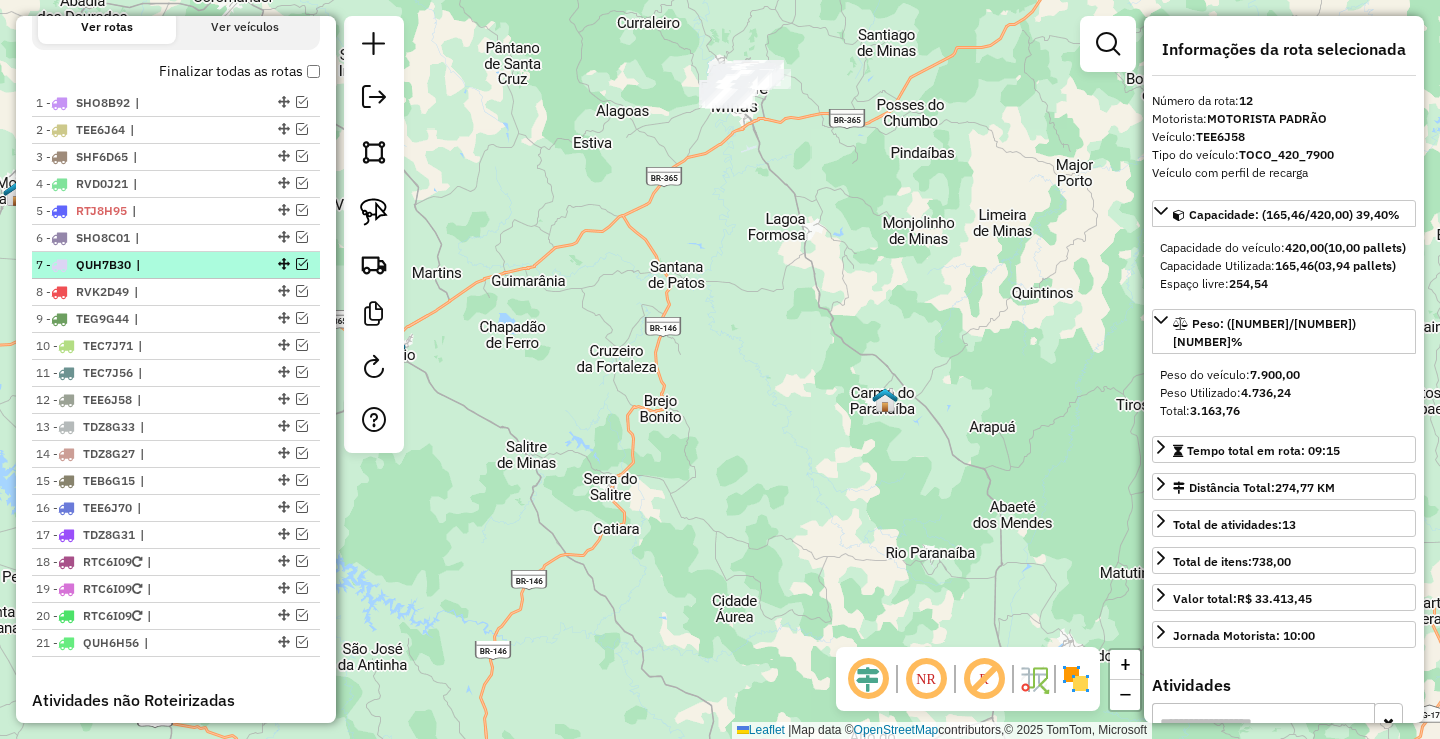click at bounding box center (302, 264) 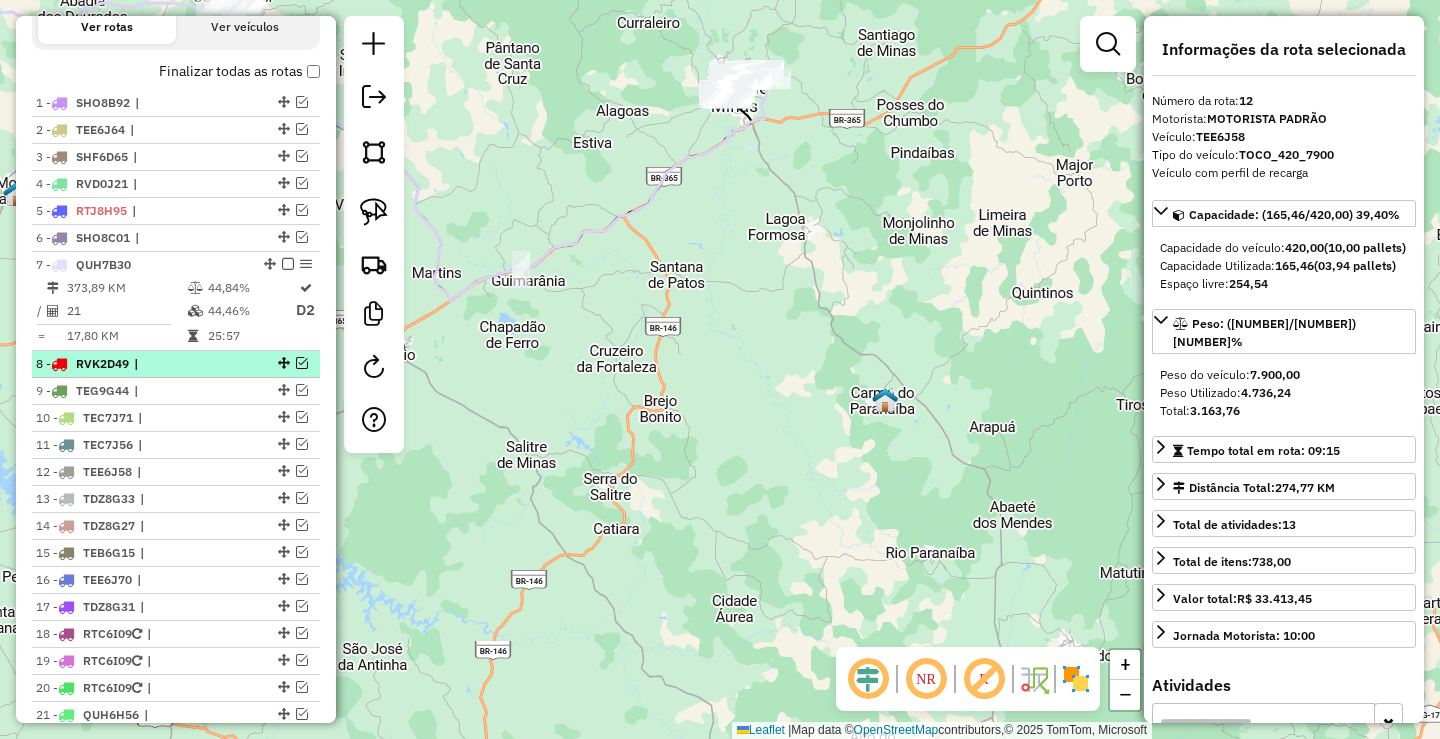 click at bounding box center [302, 363] 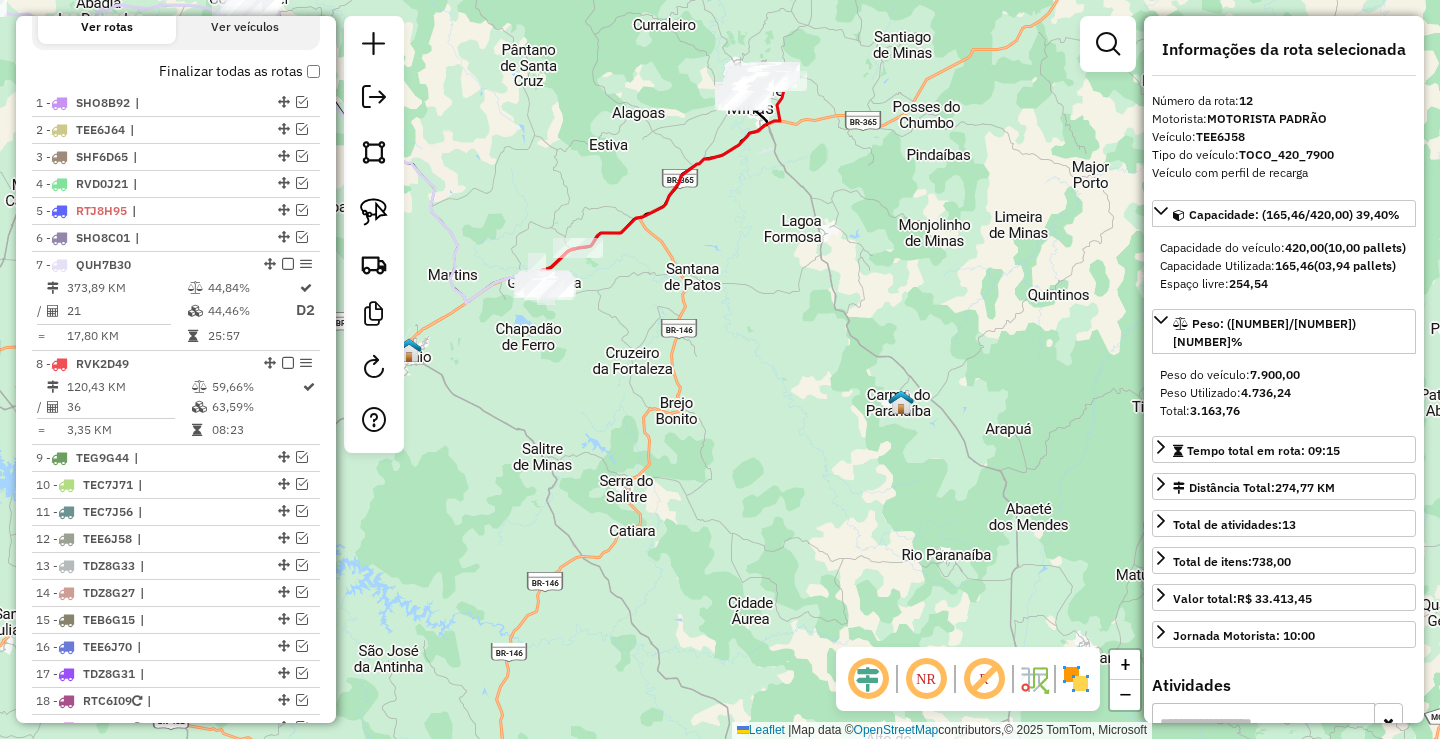 drag, startPoint x: 519, startPoint y: 218, endPoint x: 646, endPoint y: 218, distance: 127 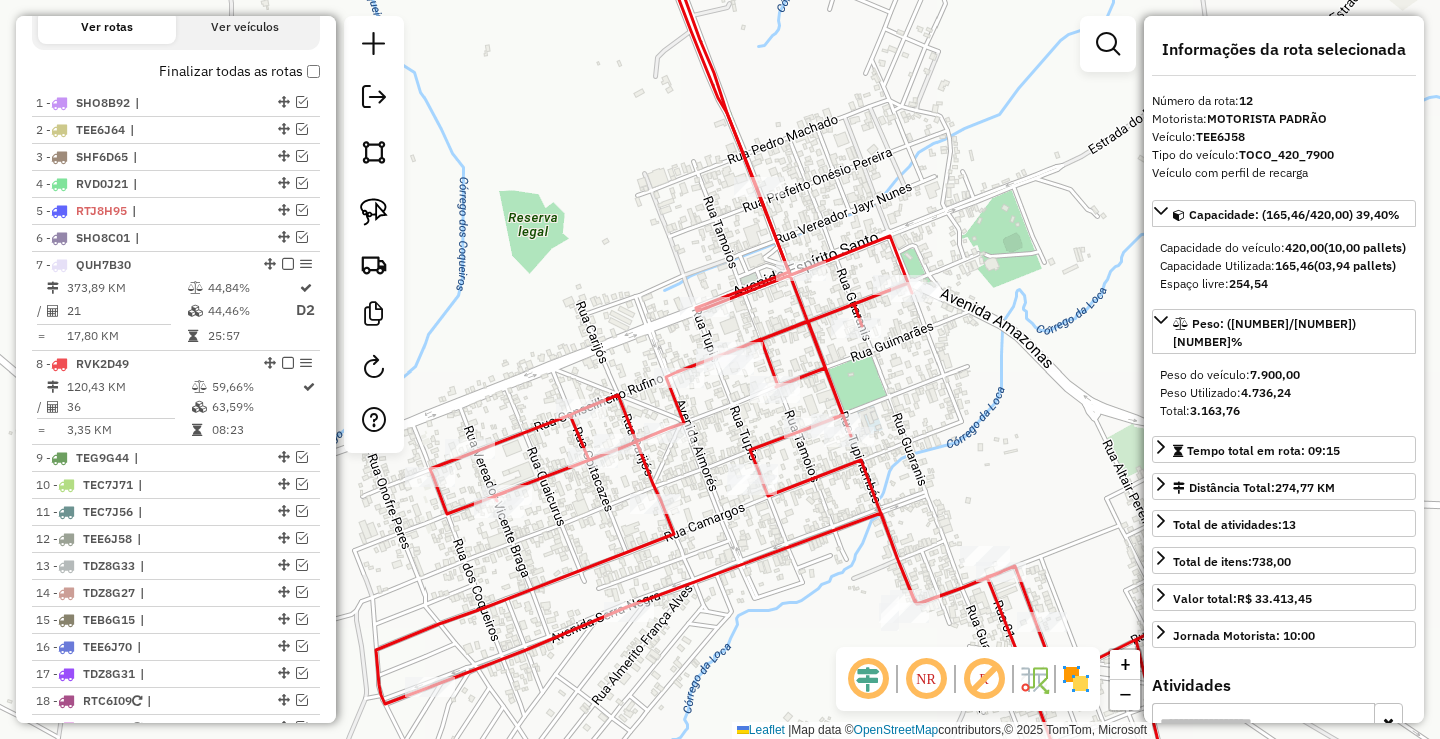 drag, startPoint x: 600, startPoint y: 281, endPoint x: 590, endPoint y: 230, distance: 51.971146 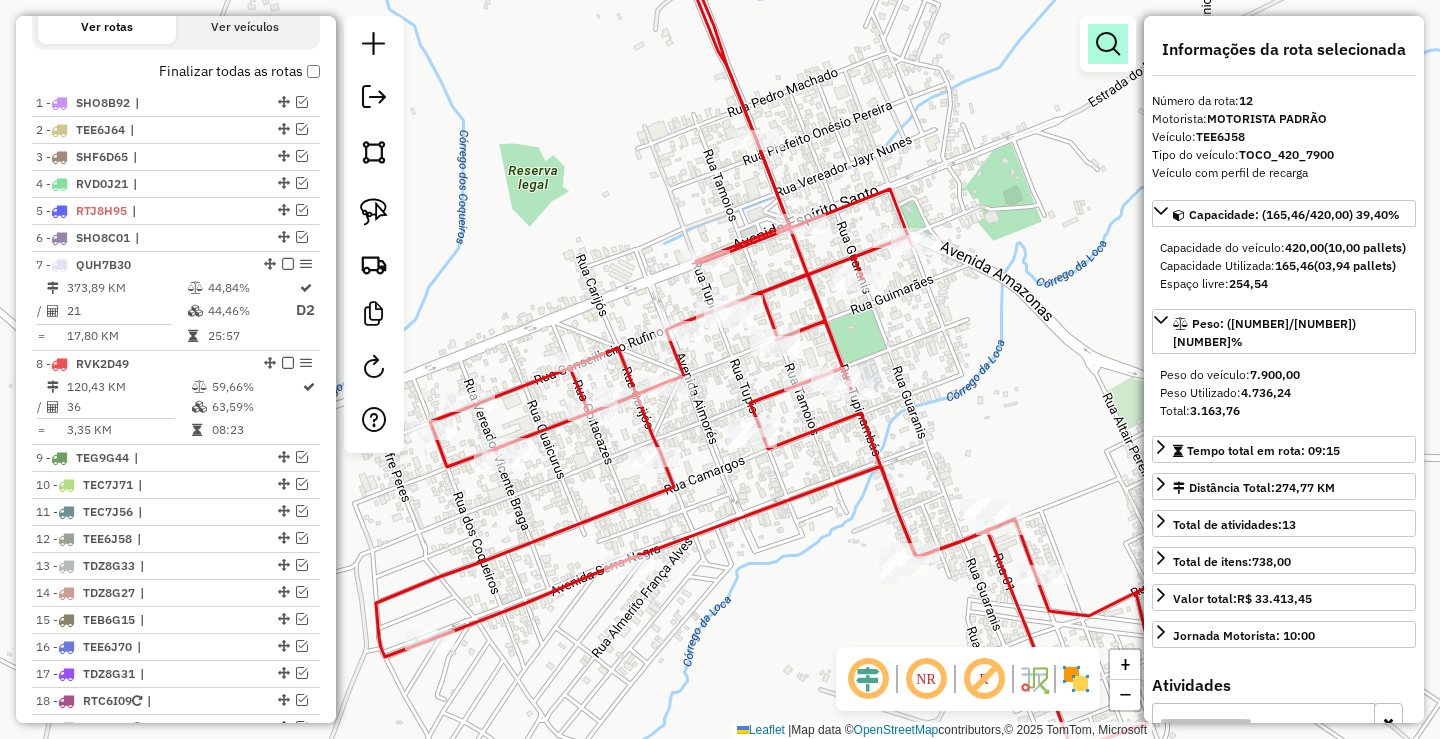click at bounding box center (1108, 44) 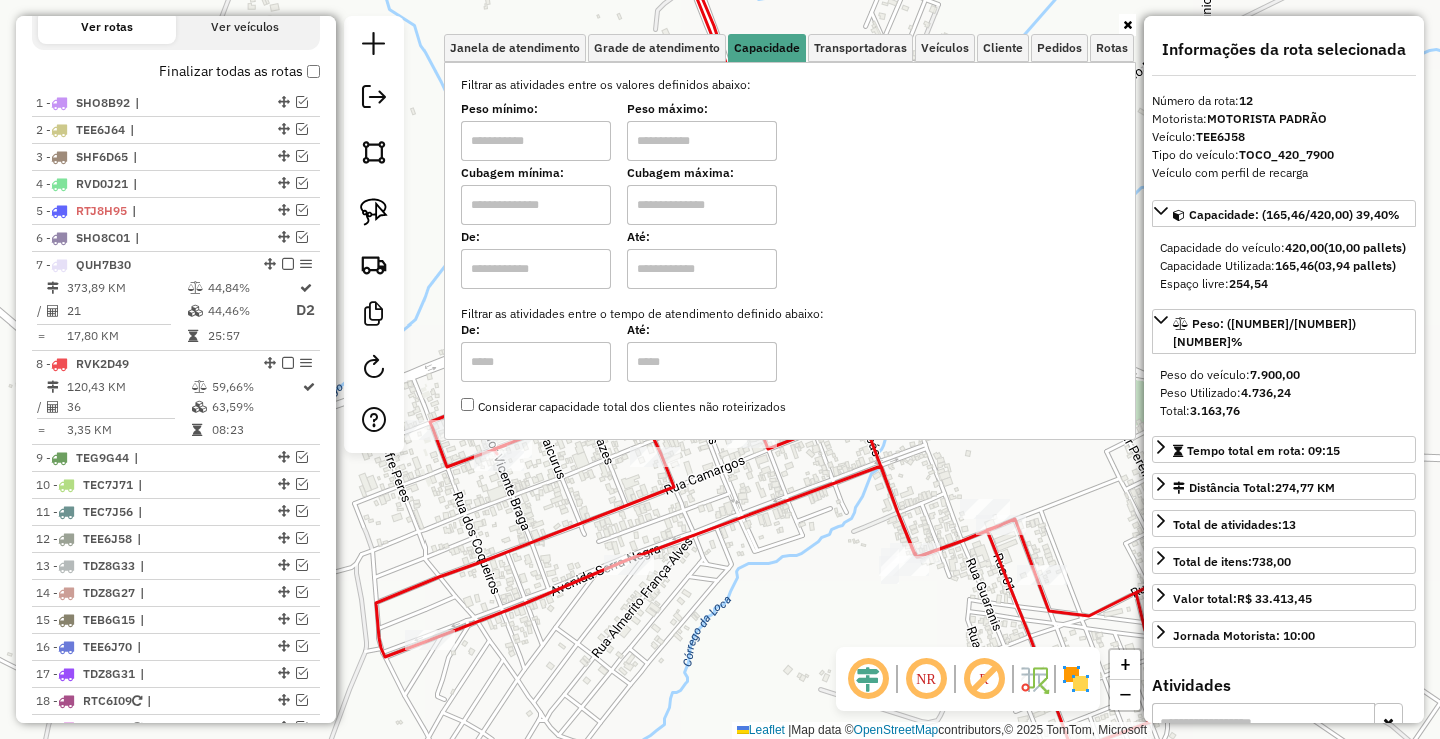 drag, startPoint x: 593, startPoint y: 144, endPoint x: 654, endPoint y: 146, distance: 61.03278 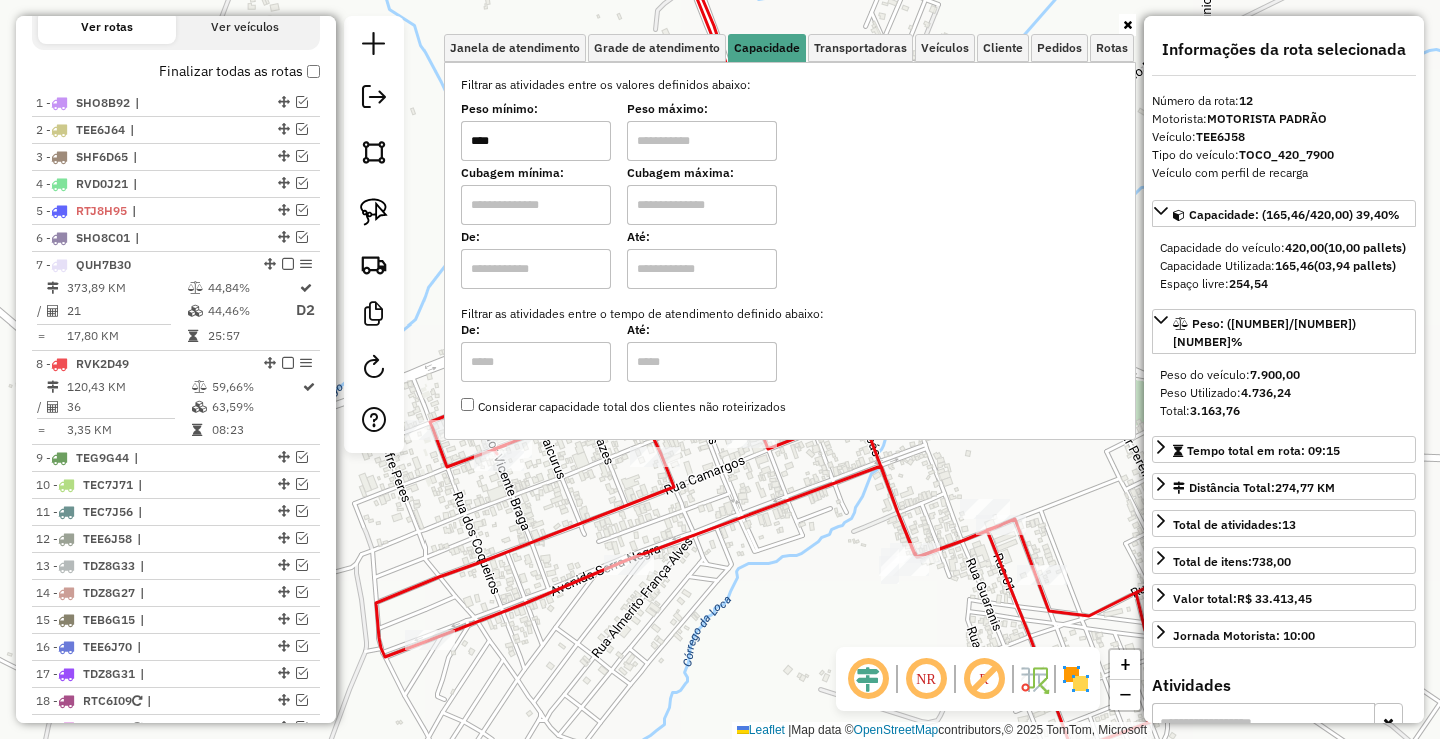 type on "****" 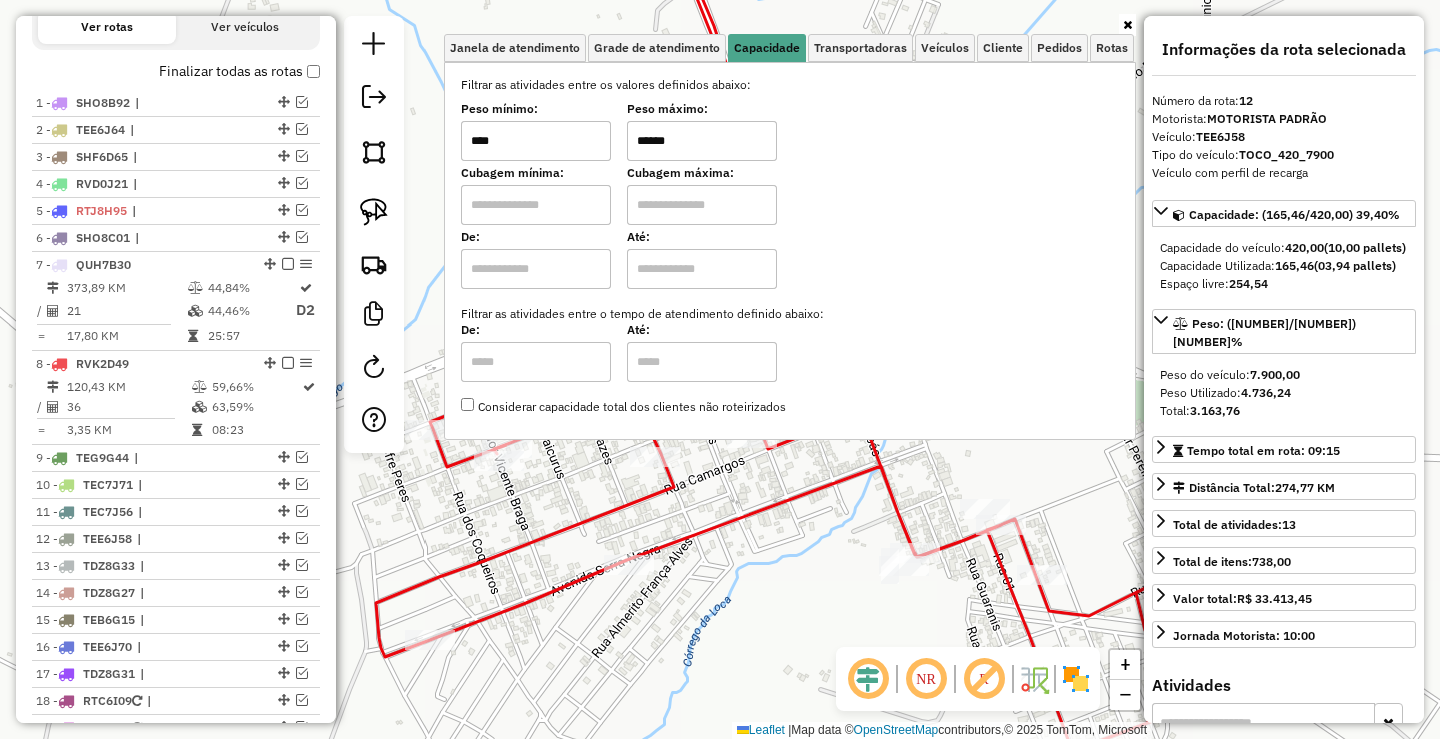 type on "******" 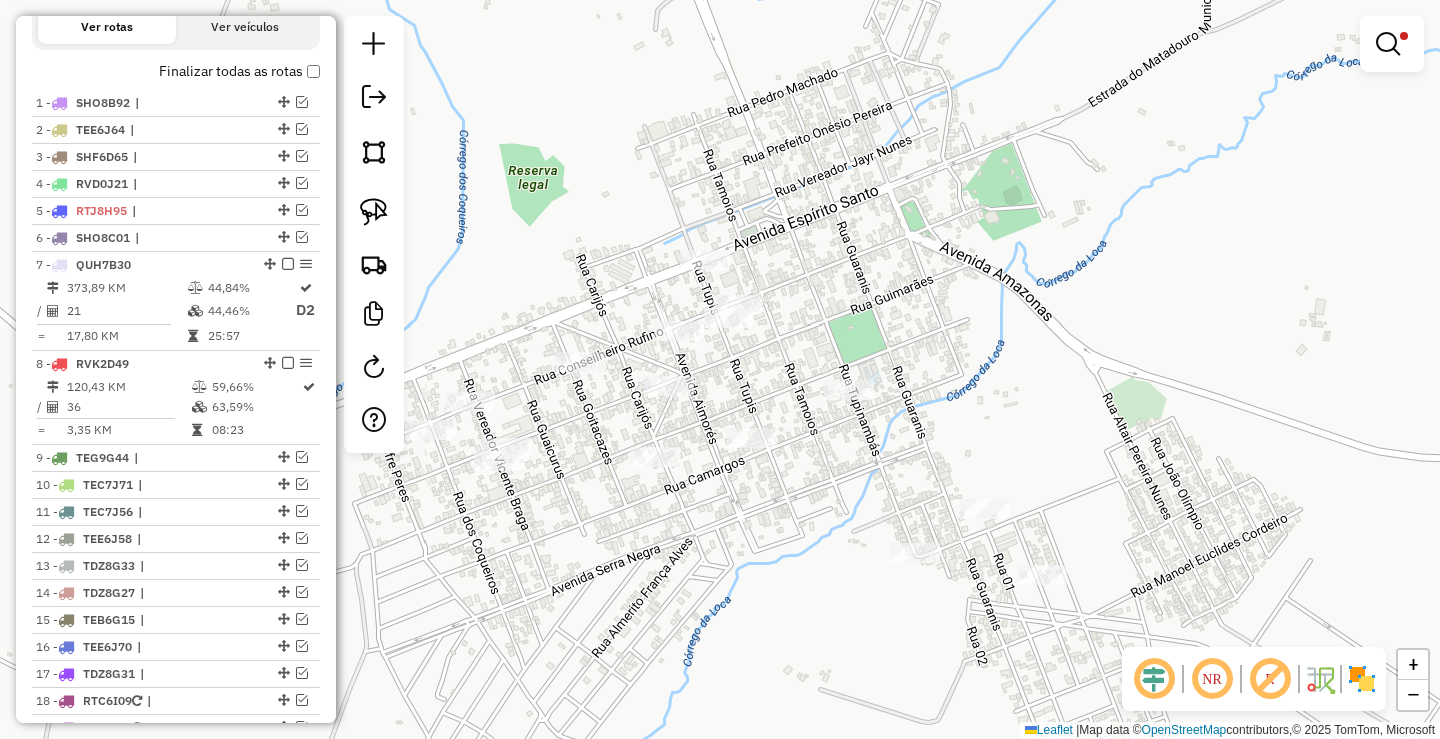 drag, startPoint x: 667, startPoint y: 234, endPoint x: 653, endPoint y: 212, distance: 26.076809 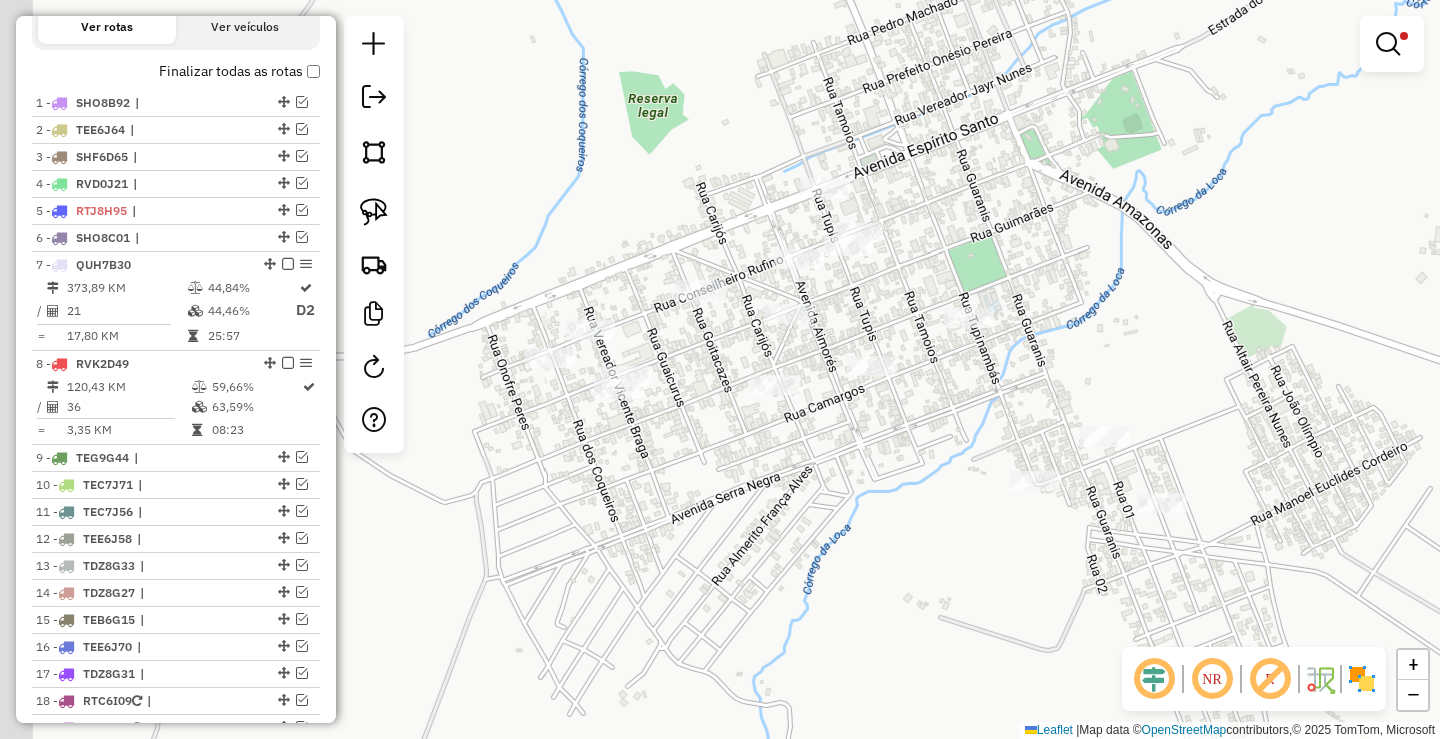drag, startPoint x: 555, startPoint y: 218, endPoint x: 589, endPoint y: 203, distance: 37.161808 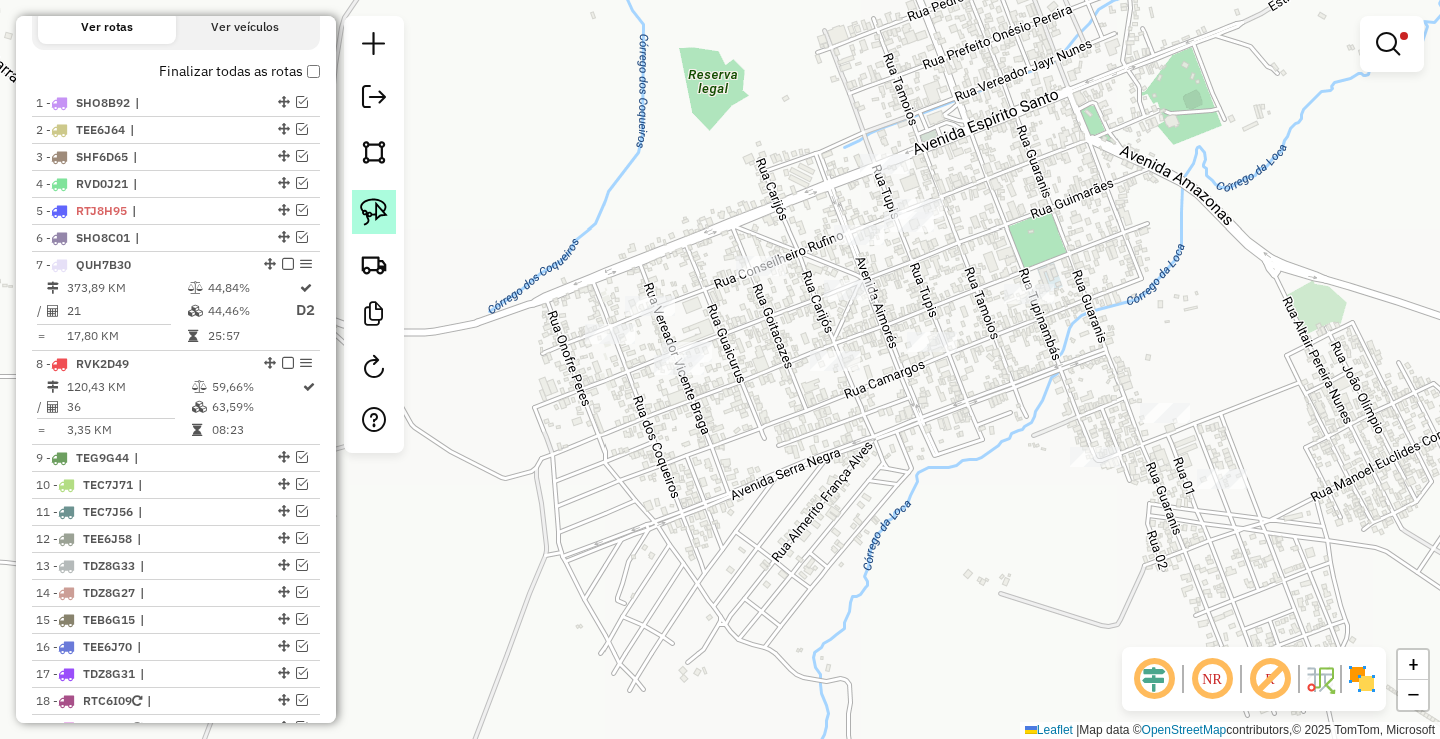 click 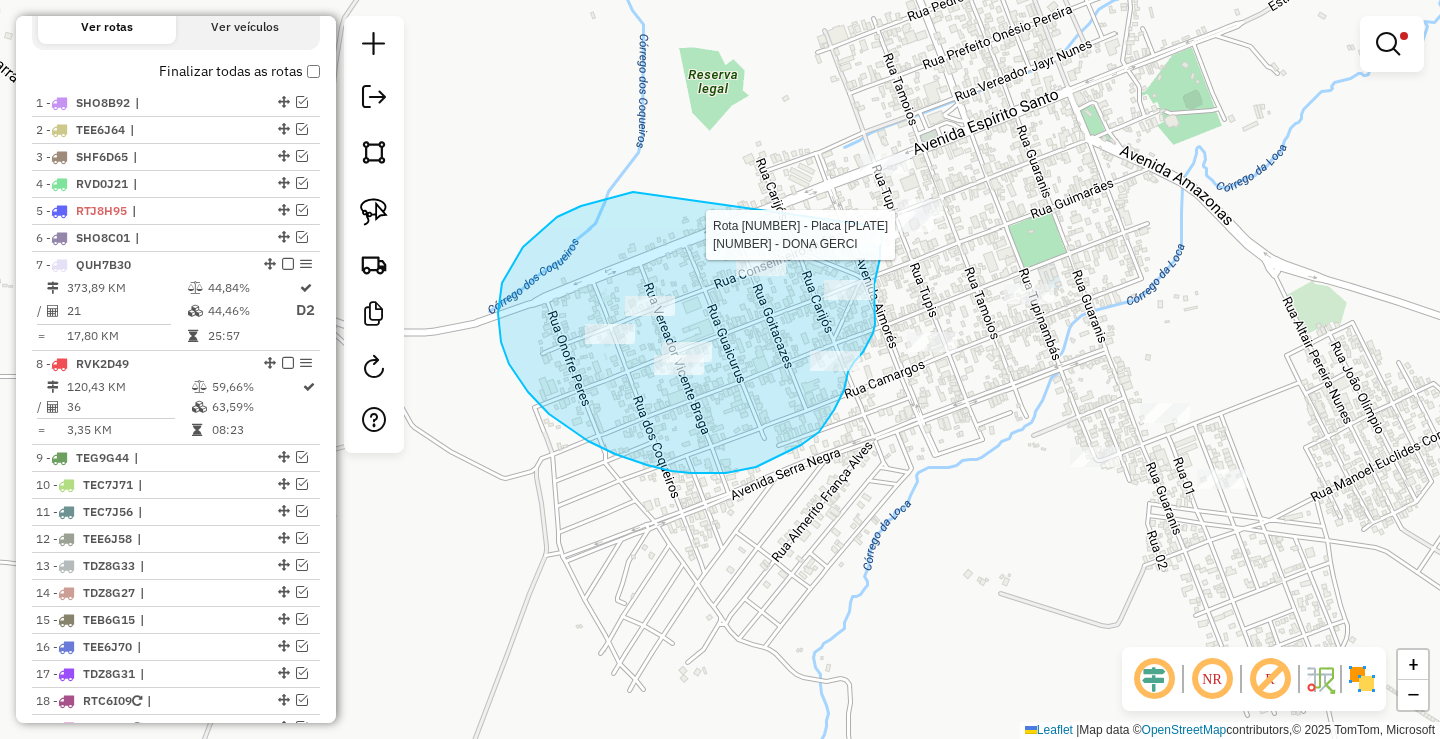 click on "Rota 8 - Placa RVK2D49  31227 - DONA GERCI Limpar filtros Janela de atendimento Grade de atendimento Capacidade Transportadoras Veículos Cliente Pedidos  Rotas Selecione os dias de semana para filtrar as janelas de atendimento  Seg   Ter   Qua   Qui   Sex   Sáb   Dom  Informe o período da janela de atendimento: De: Até:  Filtrar exatamente a janela do cliente  Considerar janela de atendimento padrão  Selecione os dias de semana para filtrar as grades de atendimento  Seg   Ter   Qua   Qui   Sex   Sáb   Dom   Considerar clientes sem dia de atendimento cadastrado  Clientes fora do dia de atendimento selecionado Filtrar as atividades entre os valores definidos abaixo:  Peso mínimo:  ****  Peso máximo:  ******  Cubagem mínima:   Cubagem máxima:   De:   Até:  Filtrar as atividades entre o tempo de atendimento definido abaixo:  De:   Até:   Considerar capacidade total dos clientes não roteirizados Transportadora: Selecione um ou mais itens Tipo de veículo: Selecione um ou mais itens Veículo: Nome: De:" 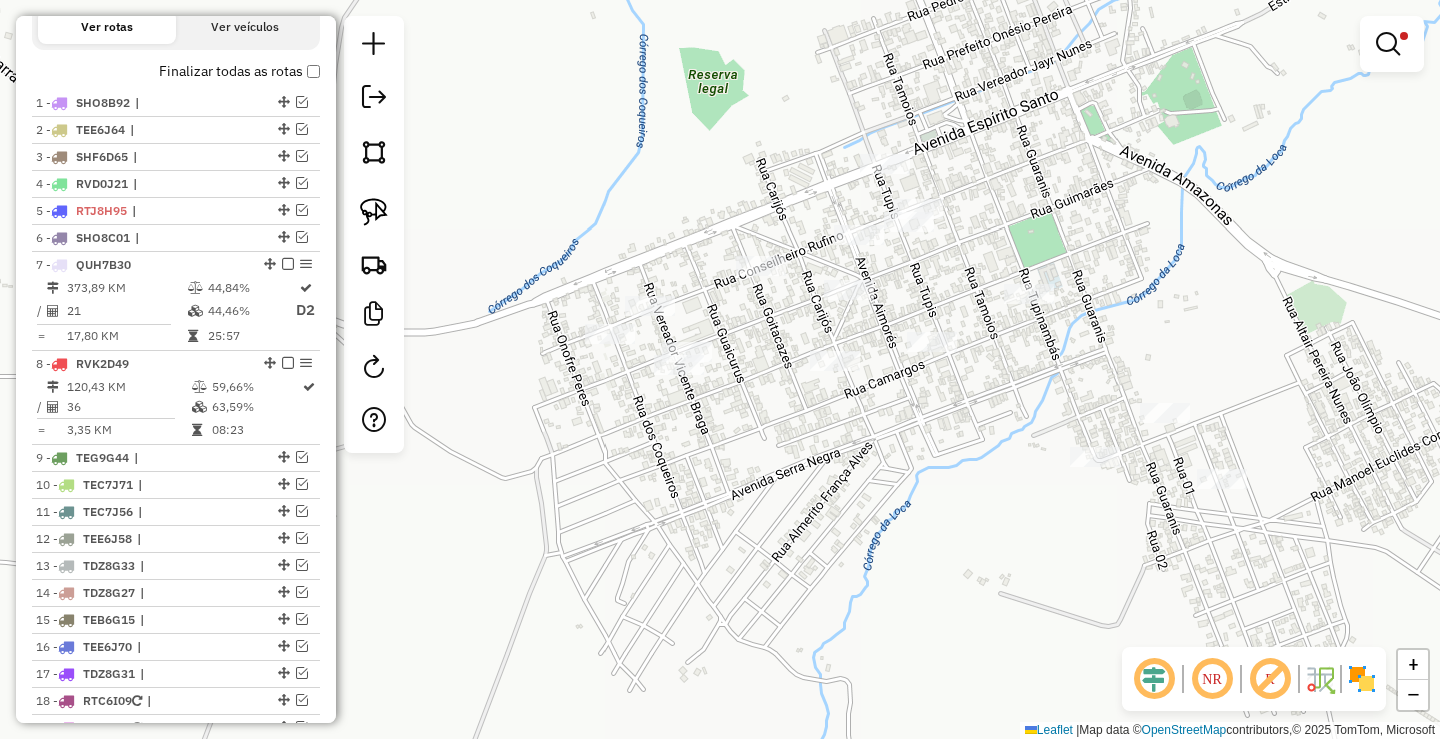 click 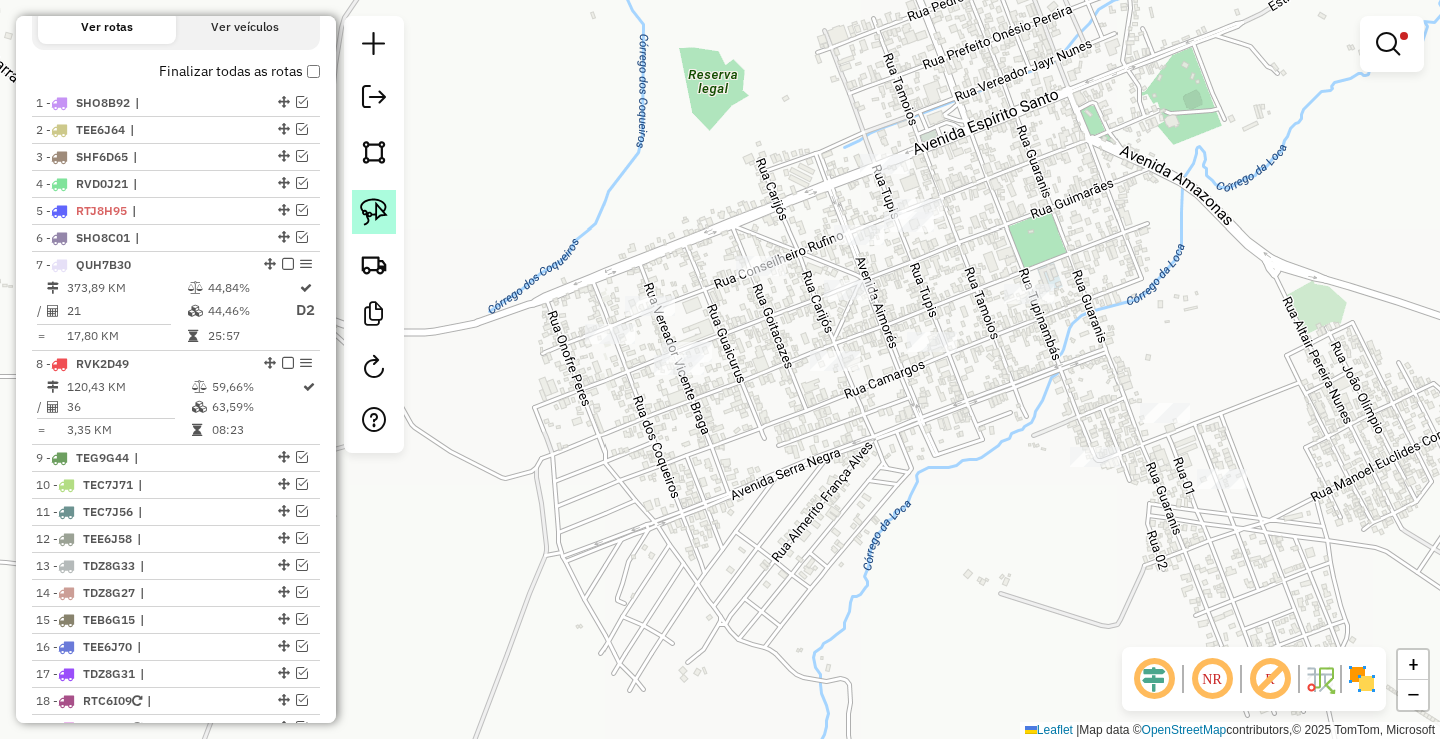 click 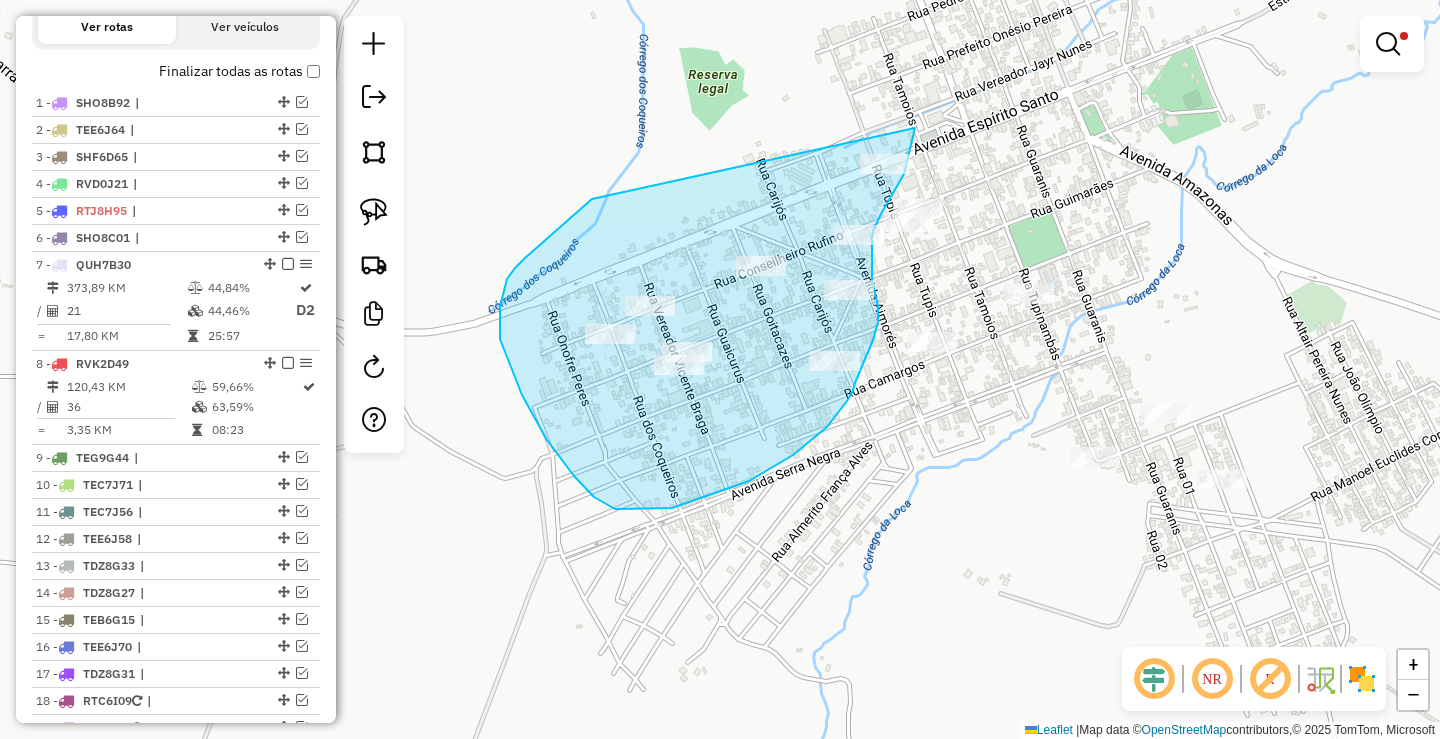 drag, startPoint x: 586, startPoint y: 205, endPoint x: 915, endPoint y: 125, distance: 338.58676 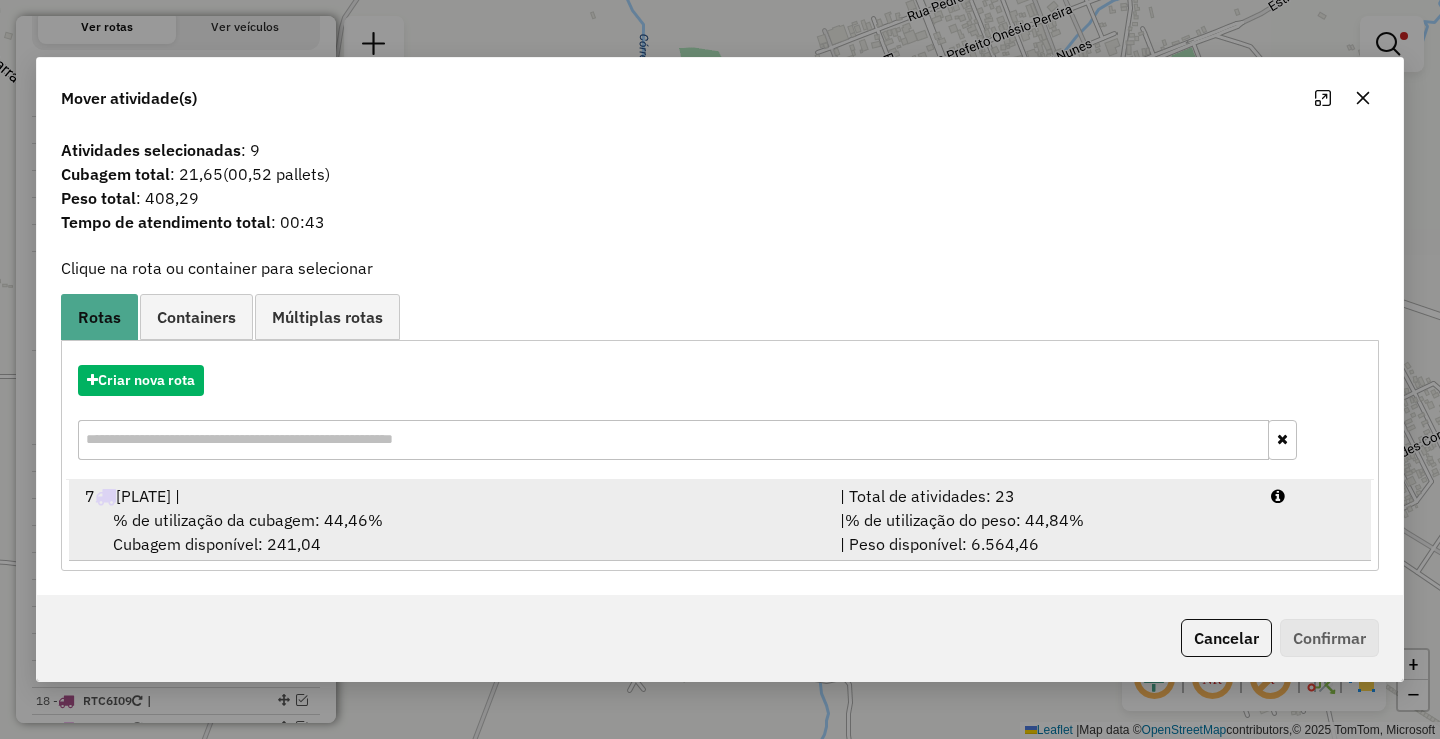 click on "|  % de utilização do peso: 44,84%  | Peso disponível: 6.564,46" at bounding box center [1043, 532] 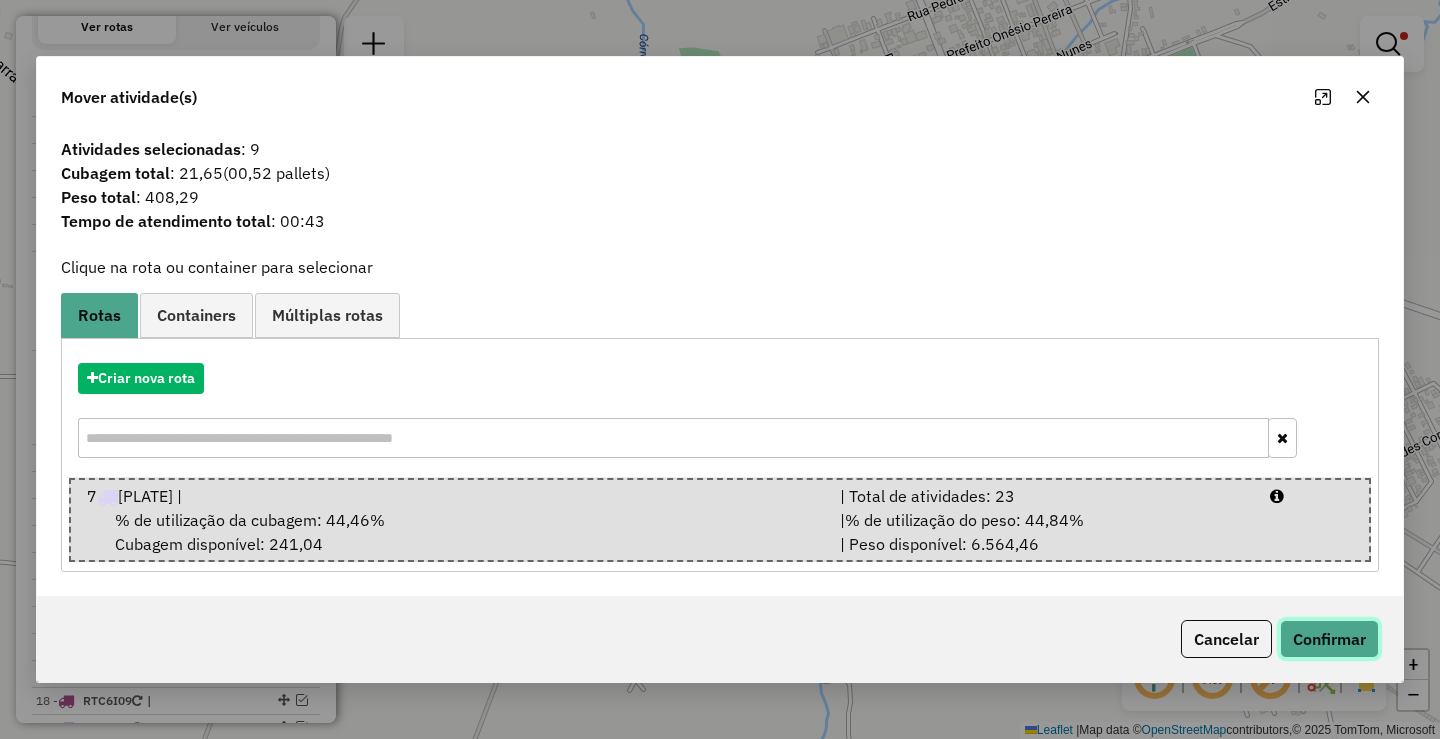 click on "Confirmar" 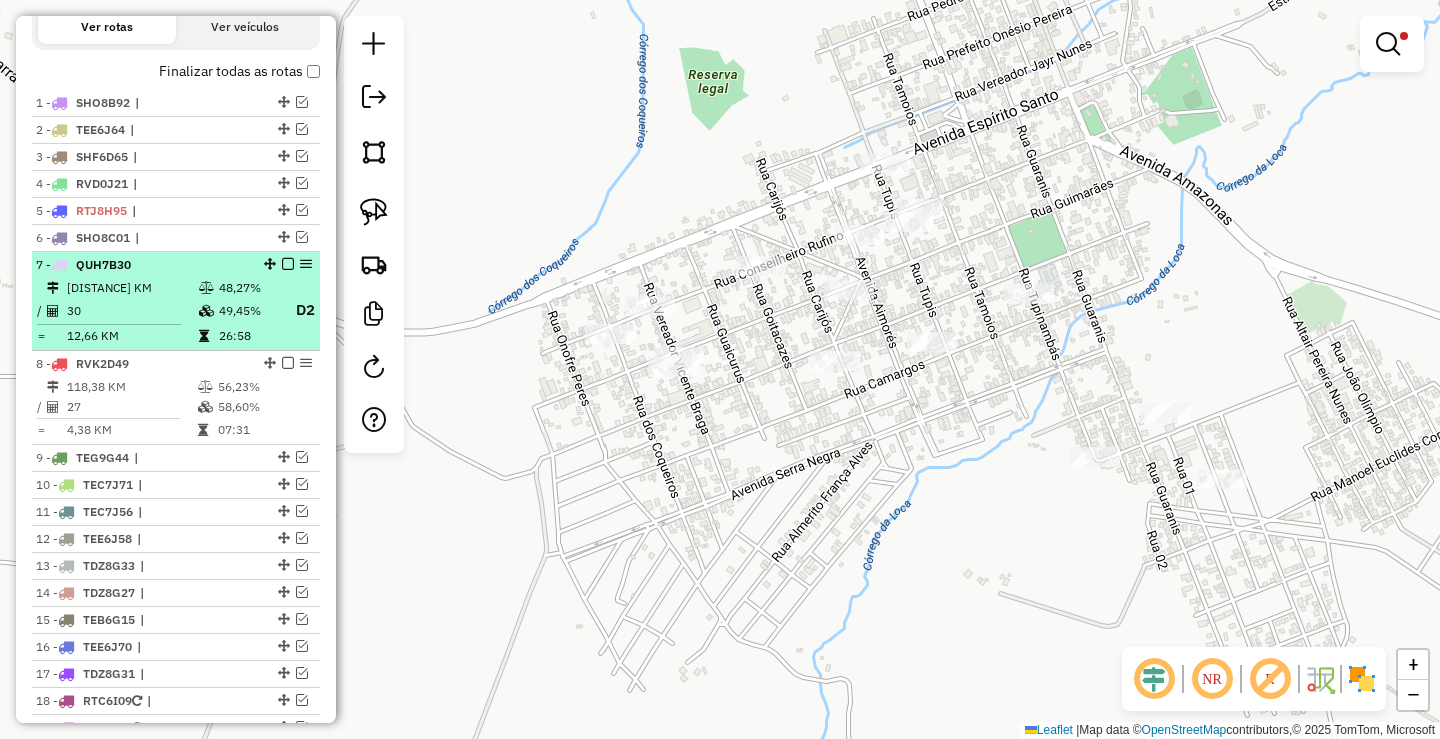 click at bounding box center [288, 264] 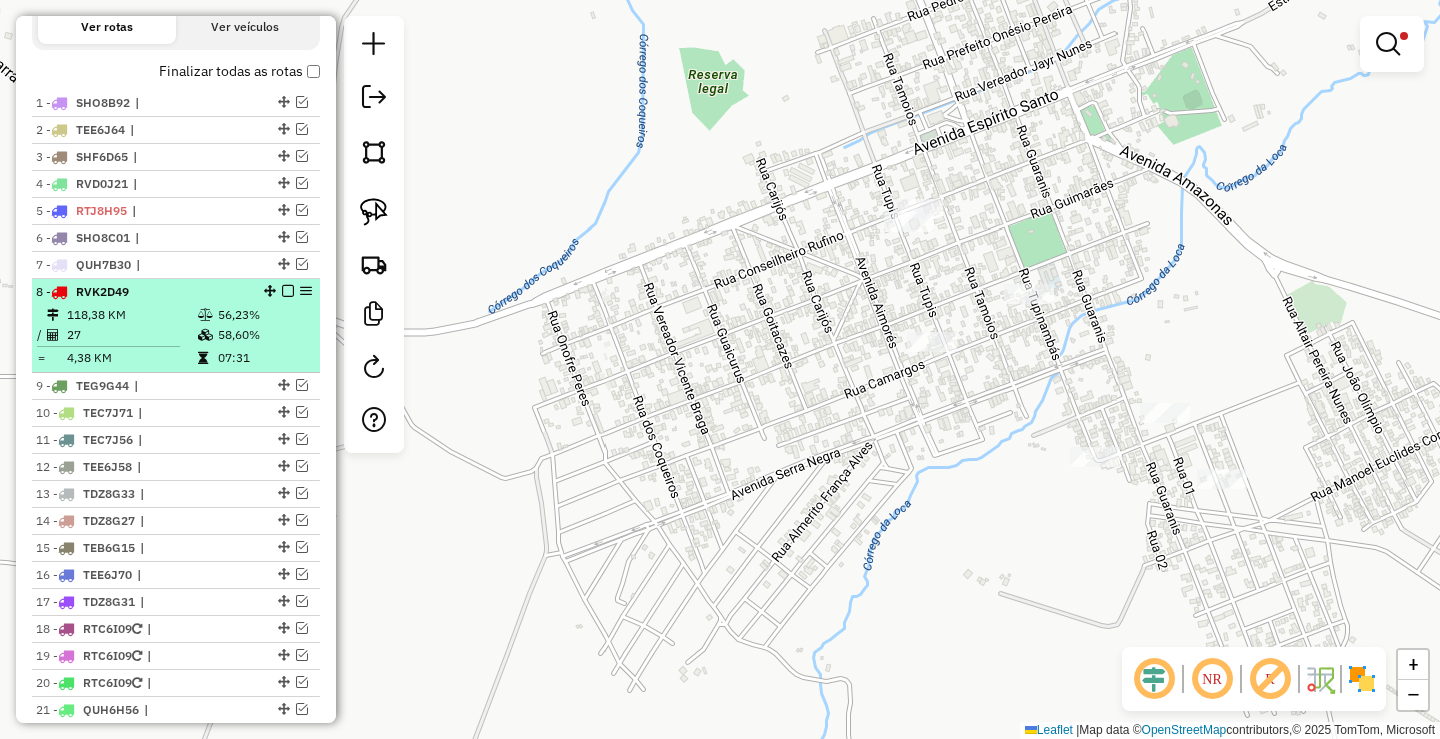 click at bounding box center [288, 291] 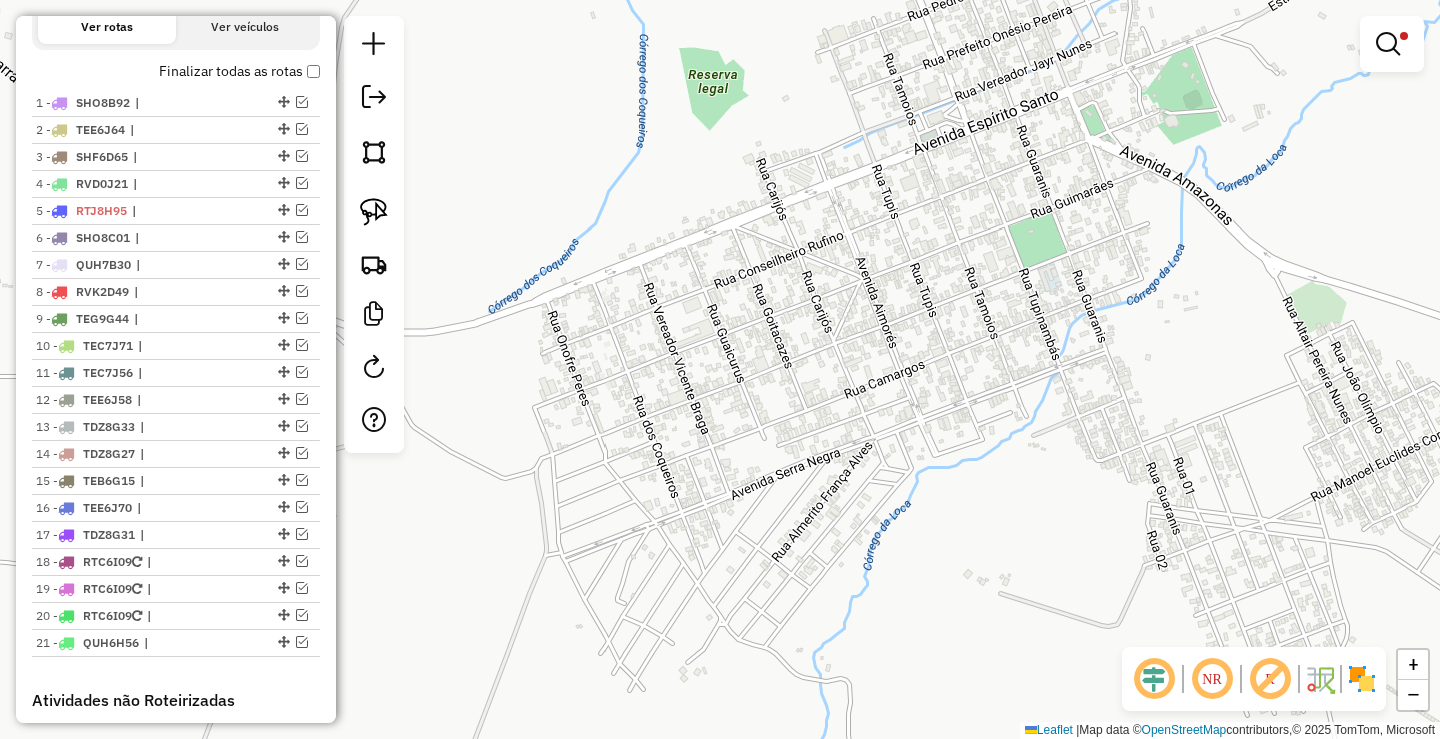 click on "|" at bounding box center (181, 103) 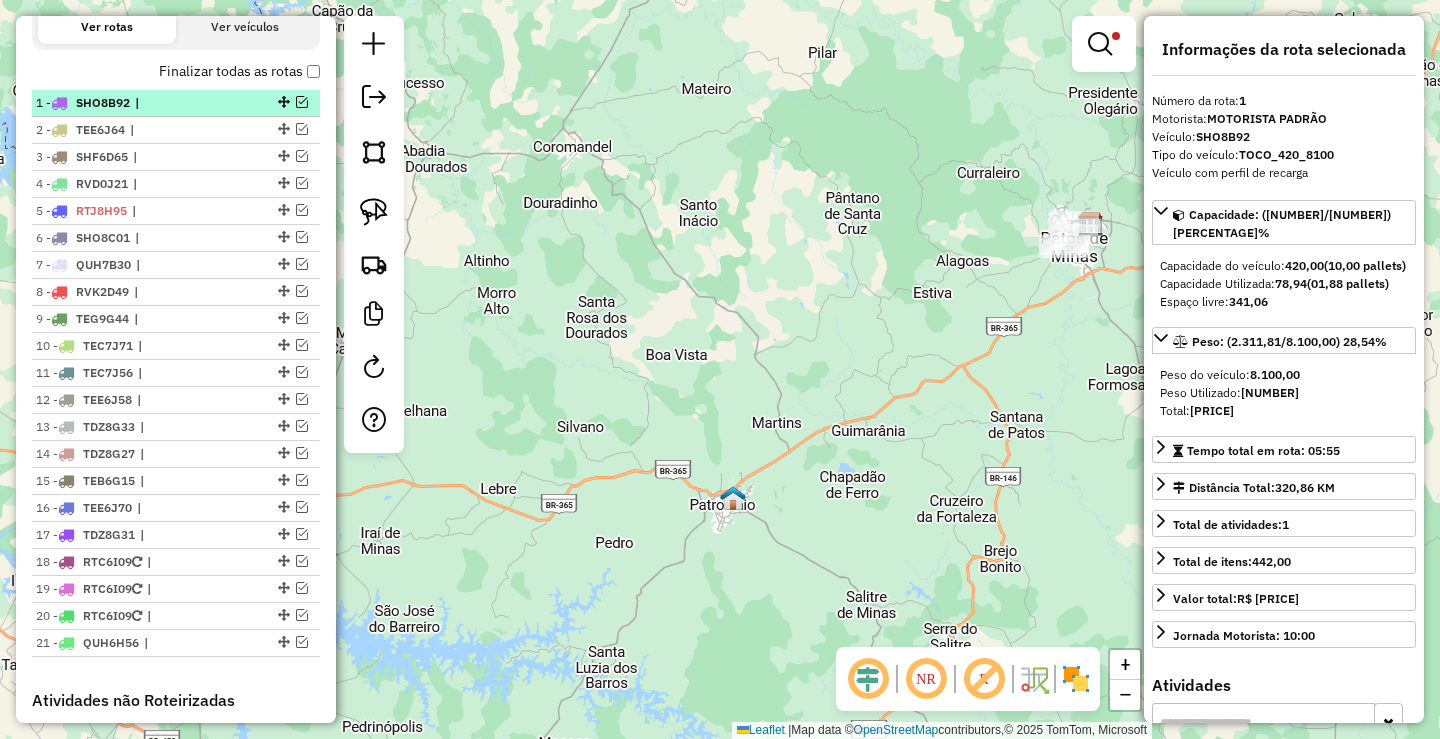 click on "|" at bounding box center [181, 103] 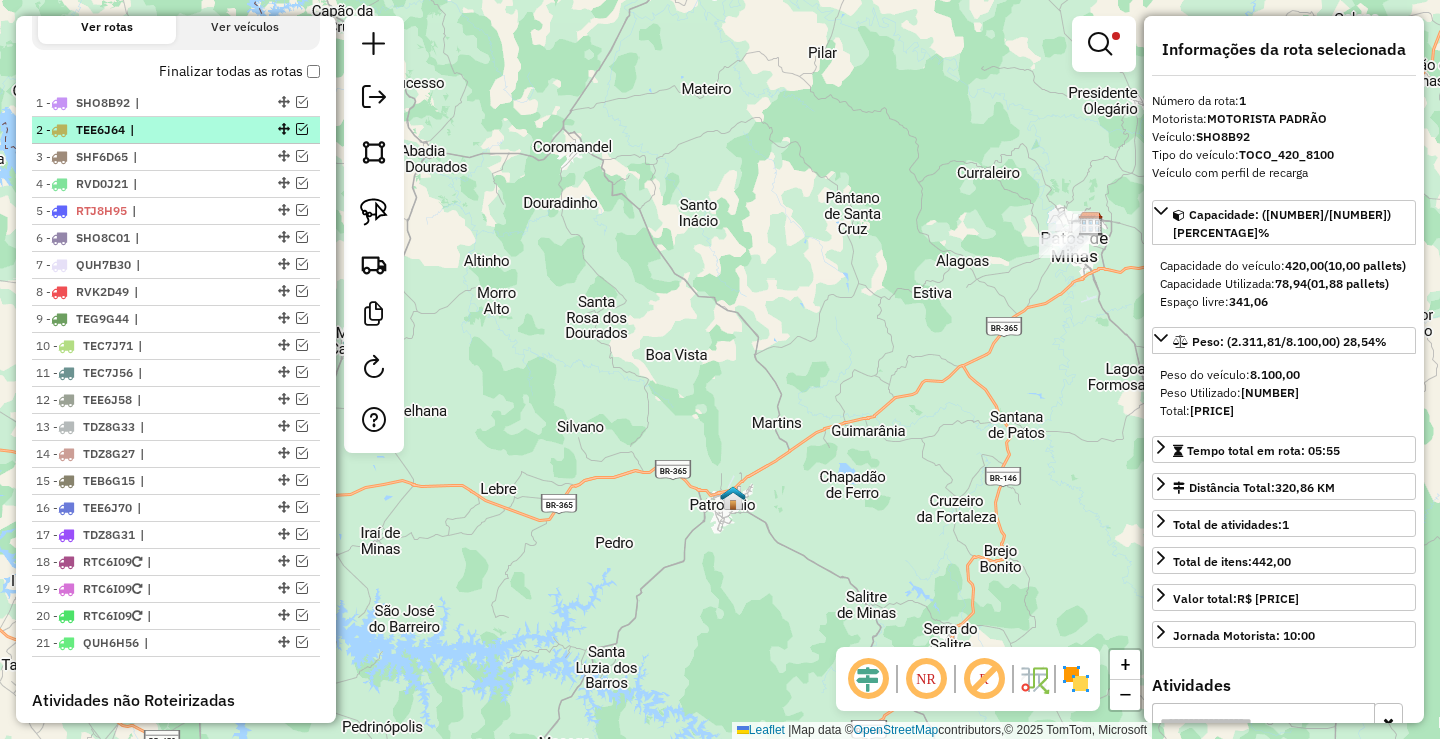 click on "|" at bounding box center (176, 130) 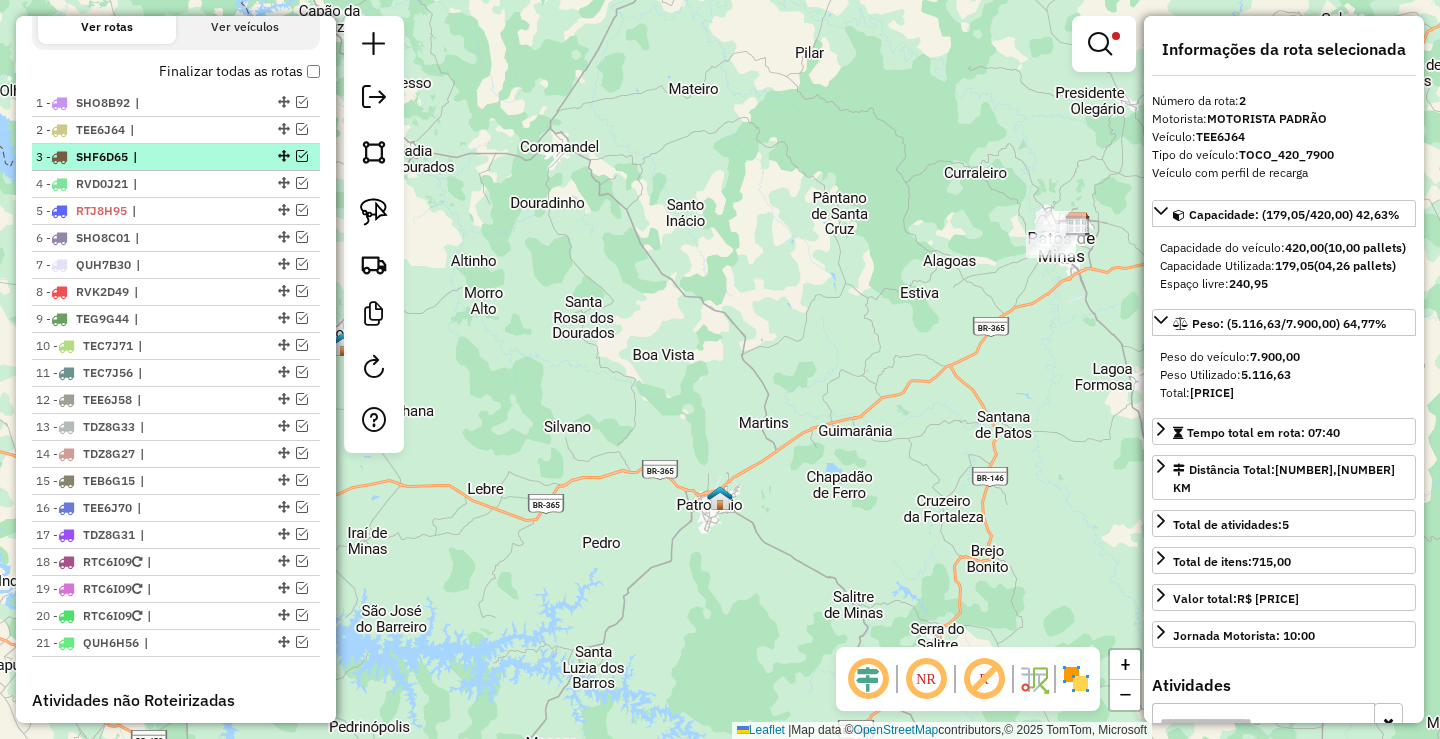 click on "|" at bounding box center [179, 157] 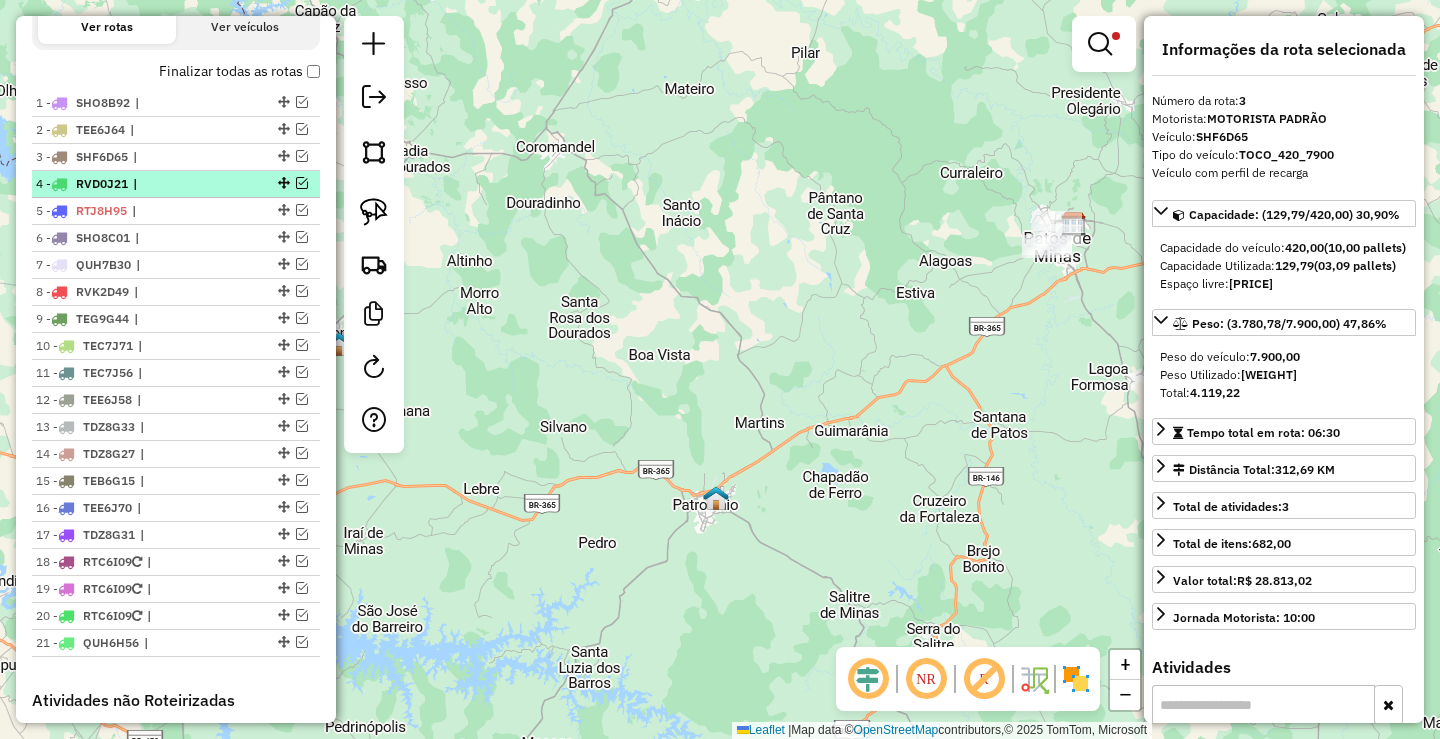 click on "|" at bounding box center (179, 184) 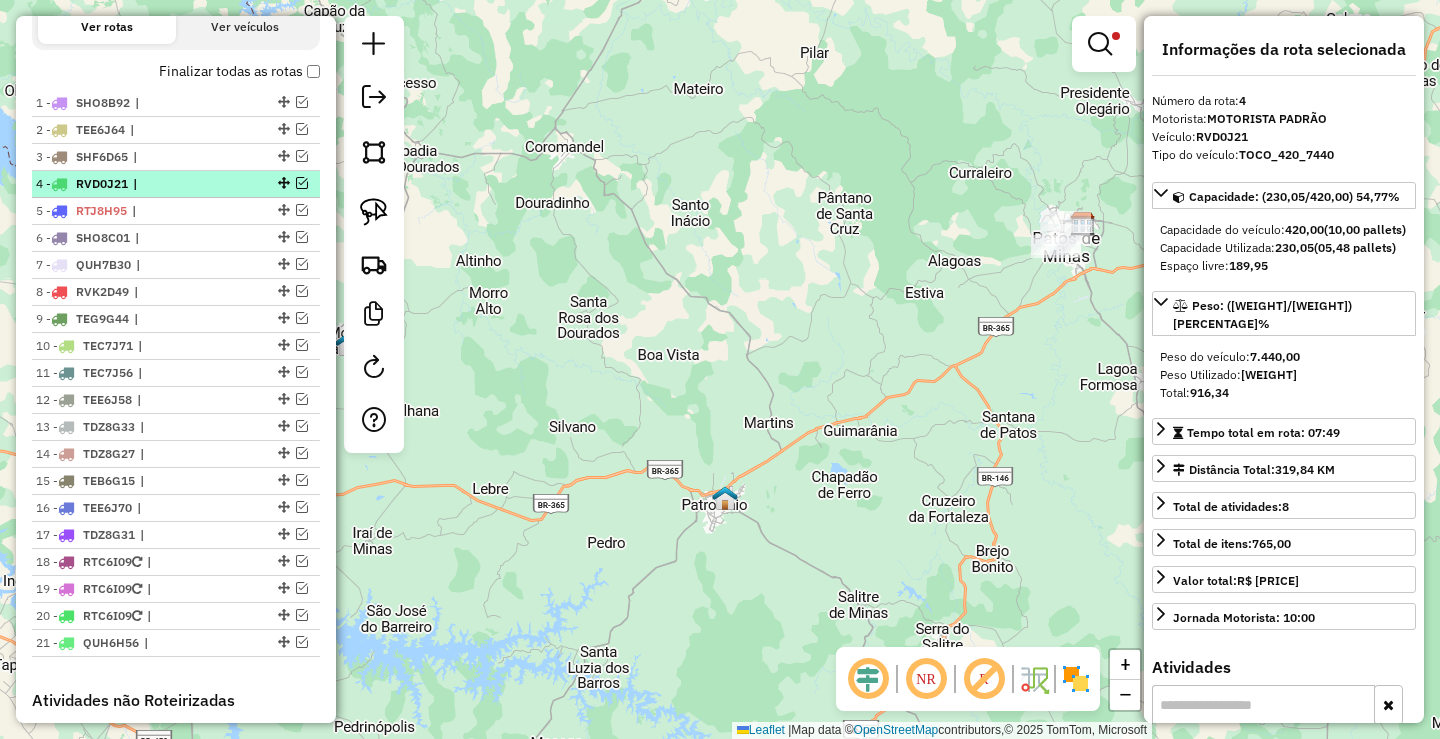 click on "|" at bounding box center (179, 184) 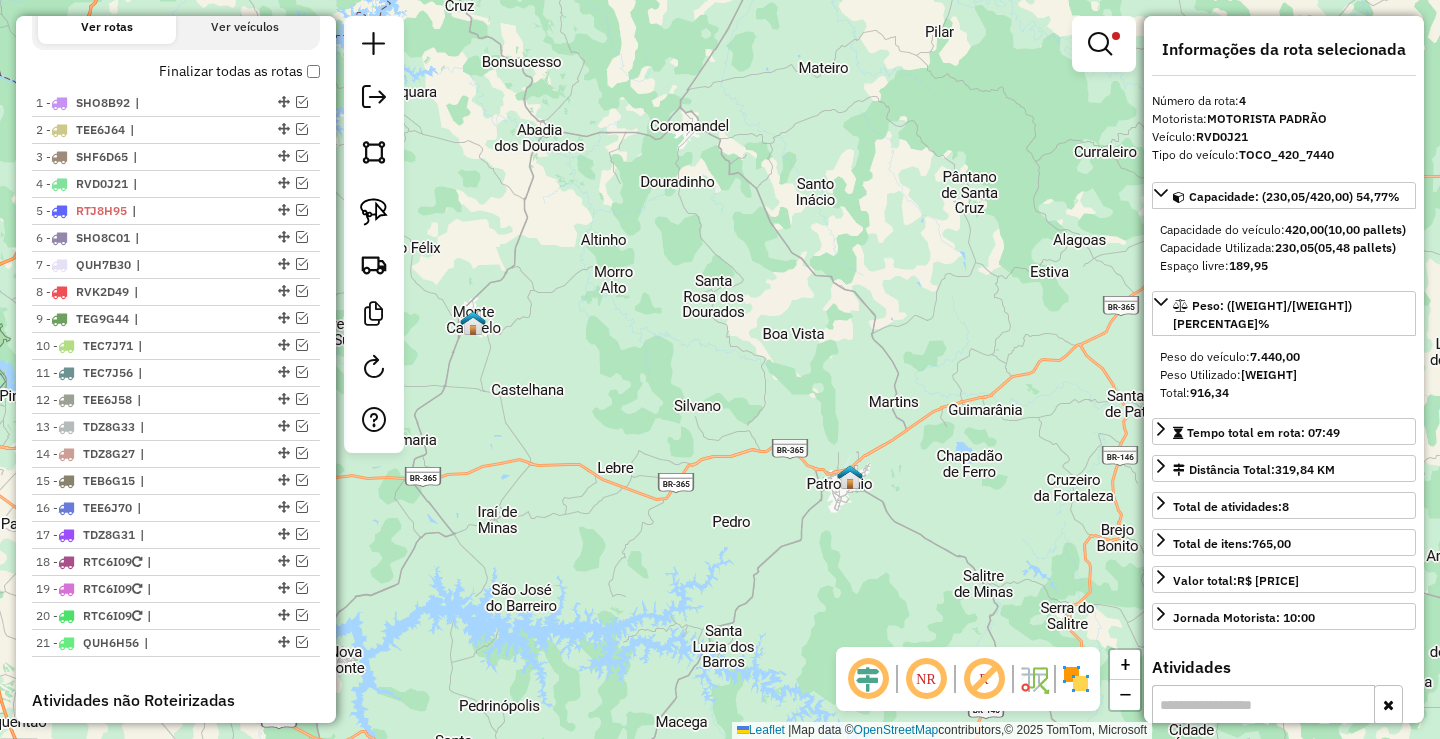drag, startPoint x: 737, startPoint y: 261, endPoint x: 930, endPoint y: 229, distance: 195.63486 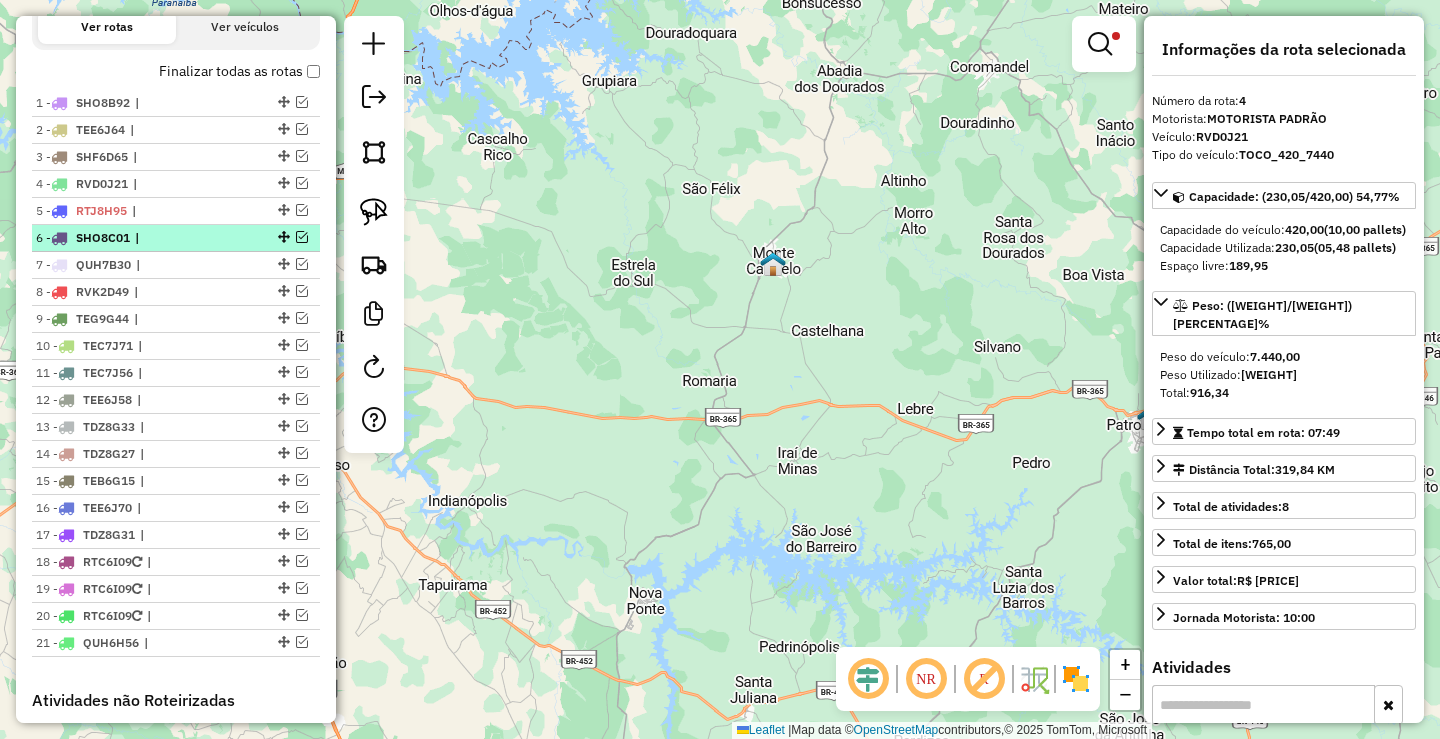 click on "SHO8C01" at bounding box center (103, 237) 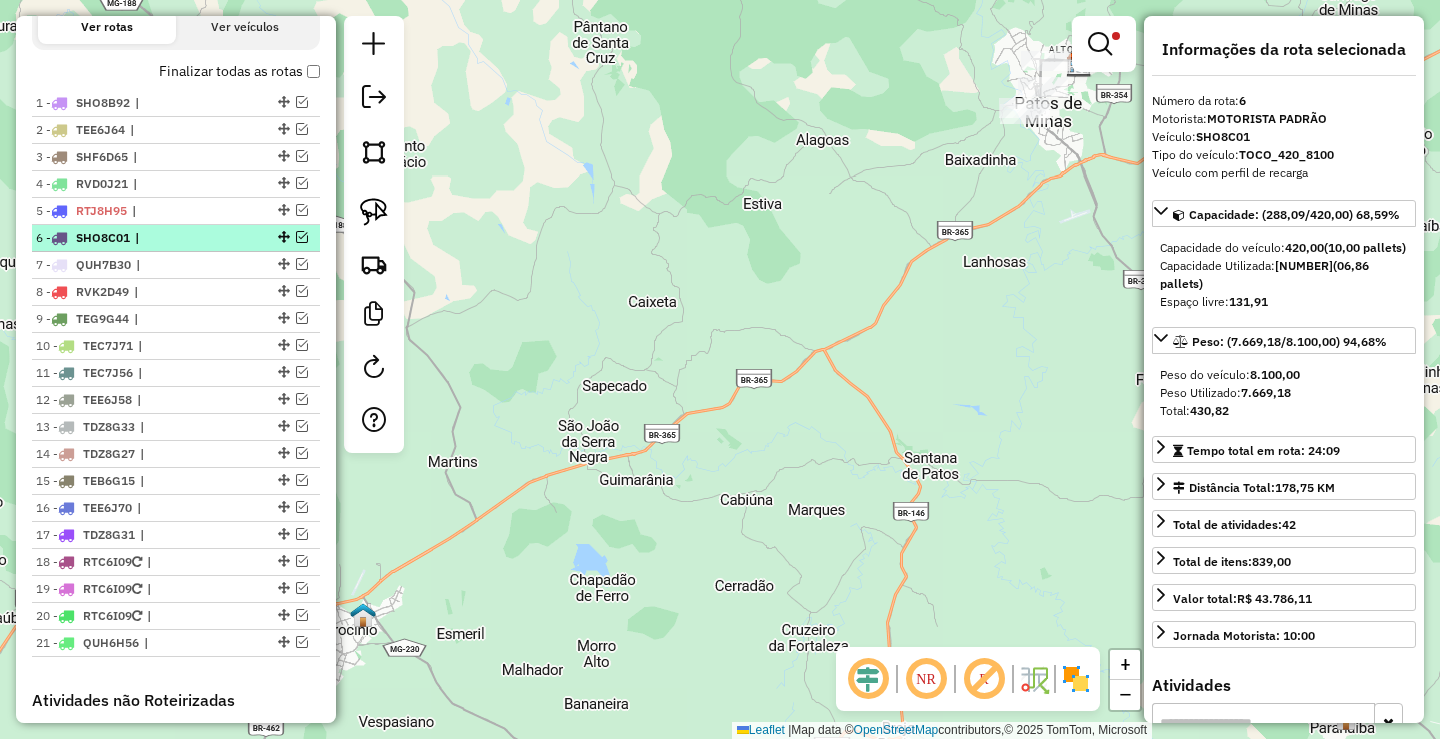 click on "SHO8C01" at bounding box center (103, 237) 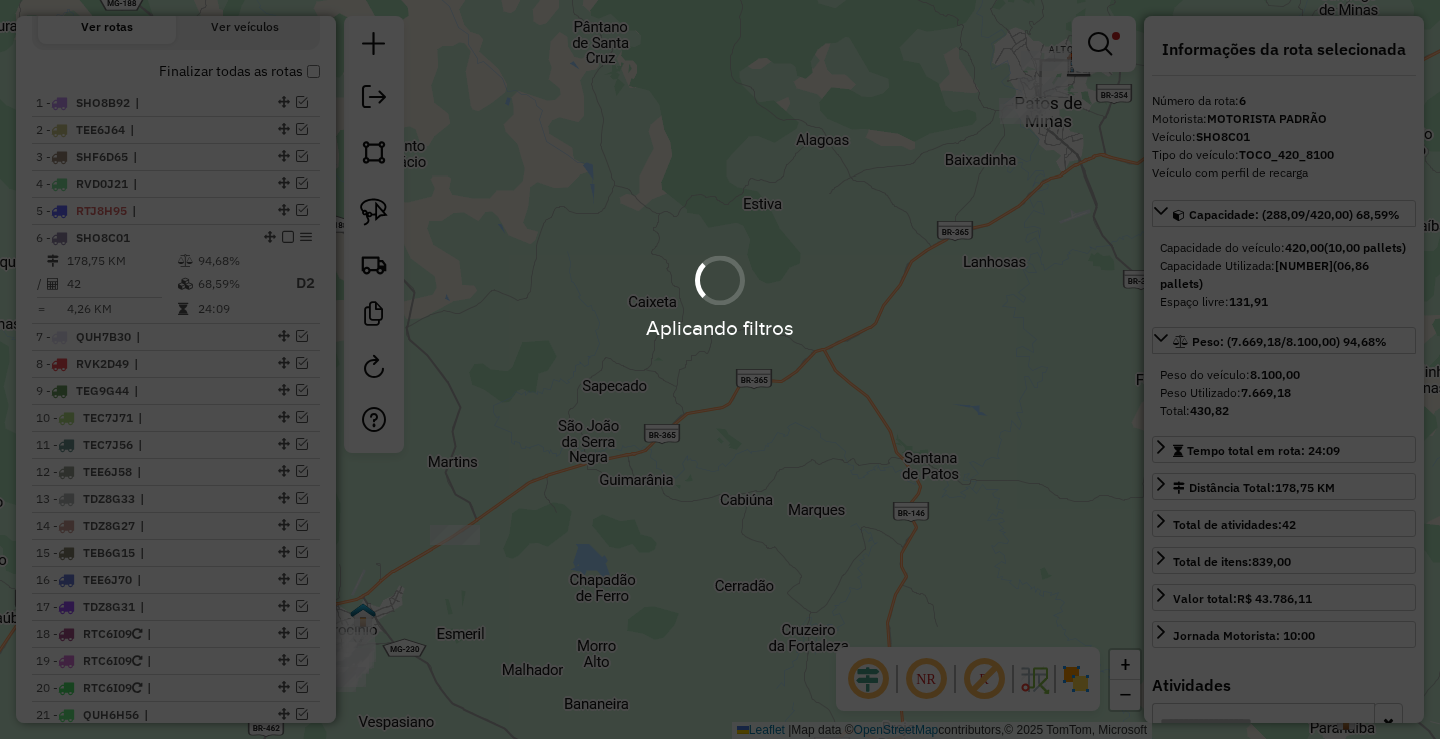 click on "Aplicando filtros" at bounding box center [720, 369] 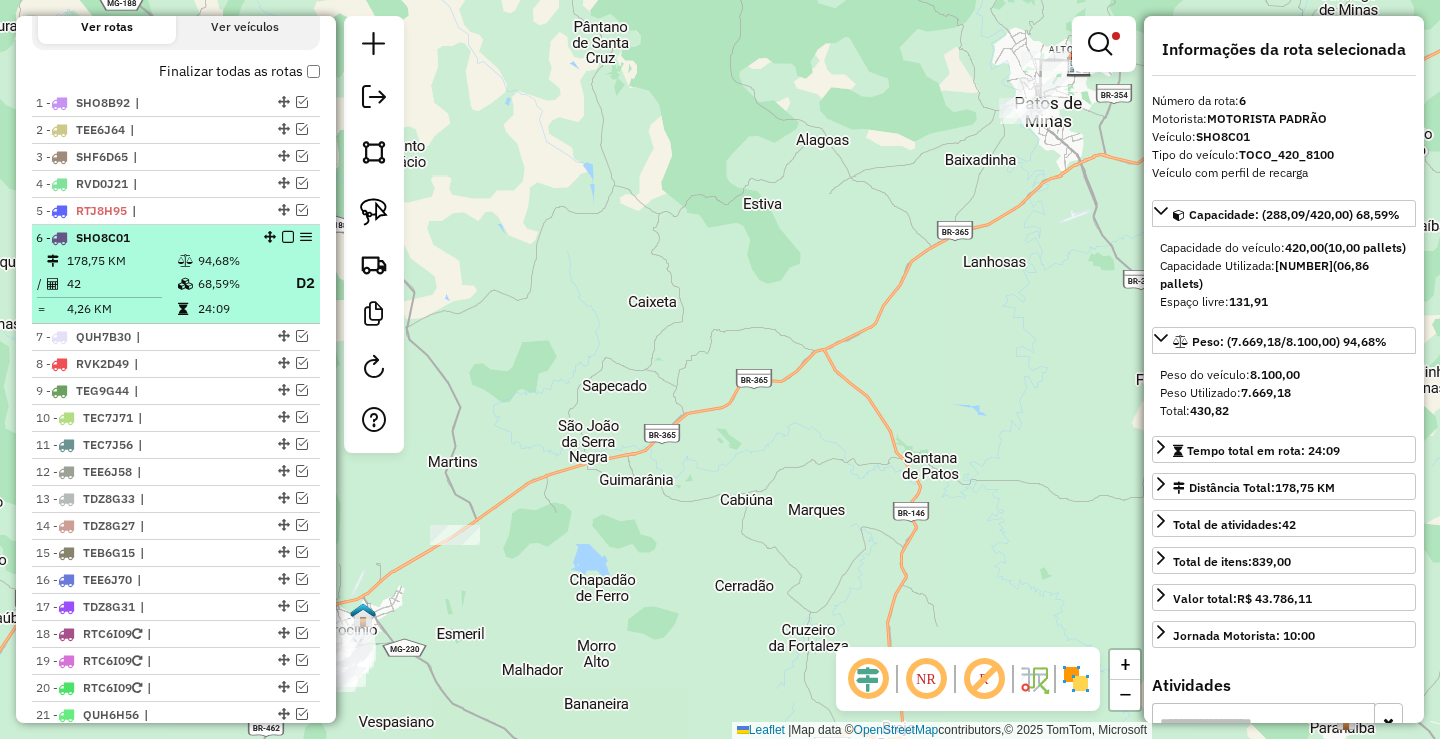 click on "68,59%" at bounding box center (237, 283) 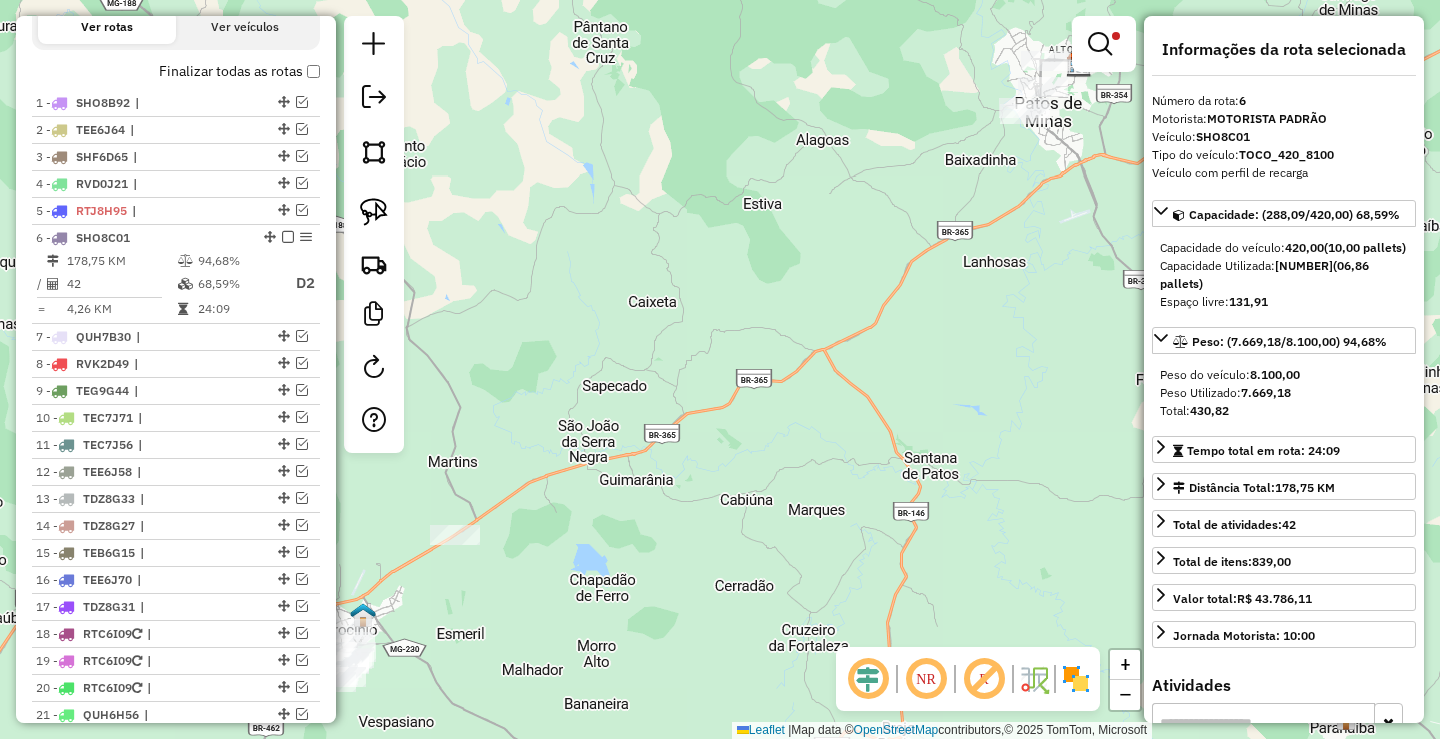 drag, startPoint x: 671, startPoint y: 292, endPoint x: 561, endPoint y: 279, distance: 110.76552 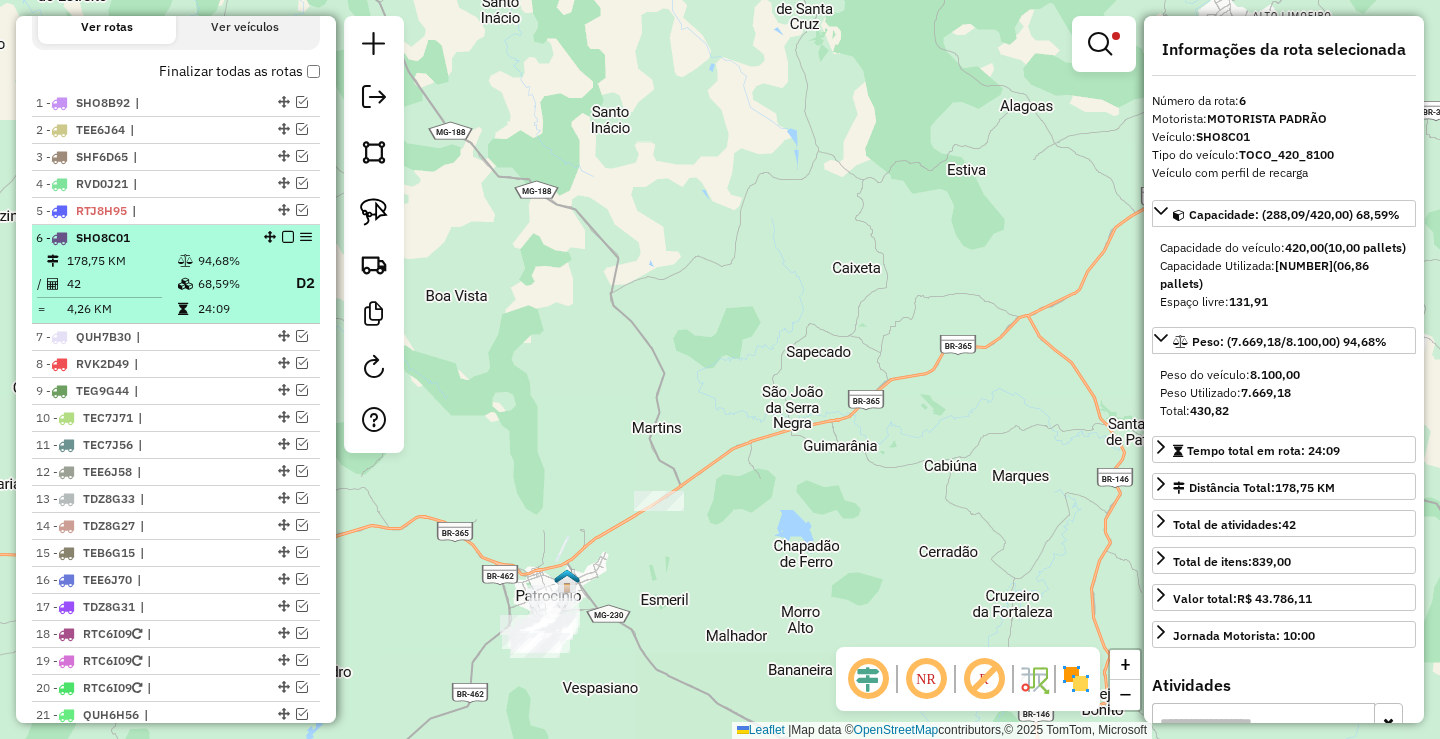 click at bounding box center [288, 237] 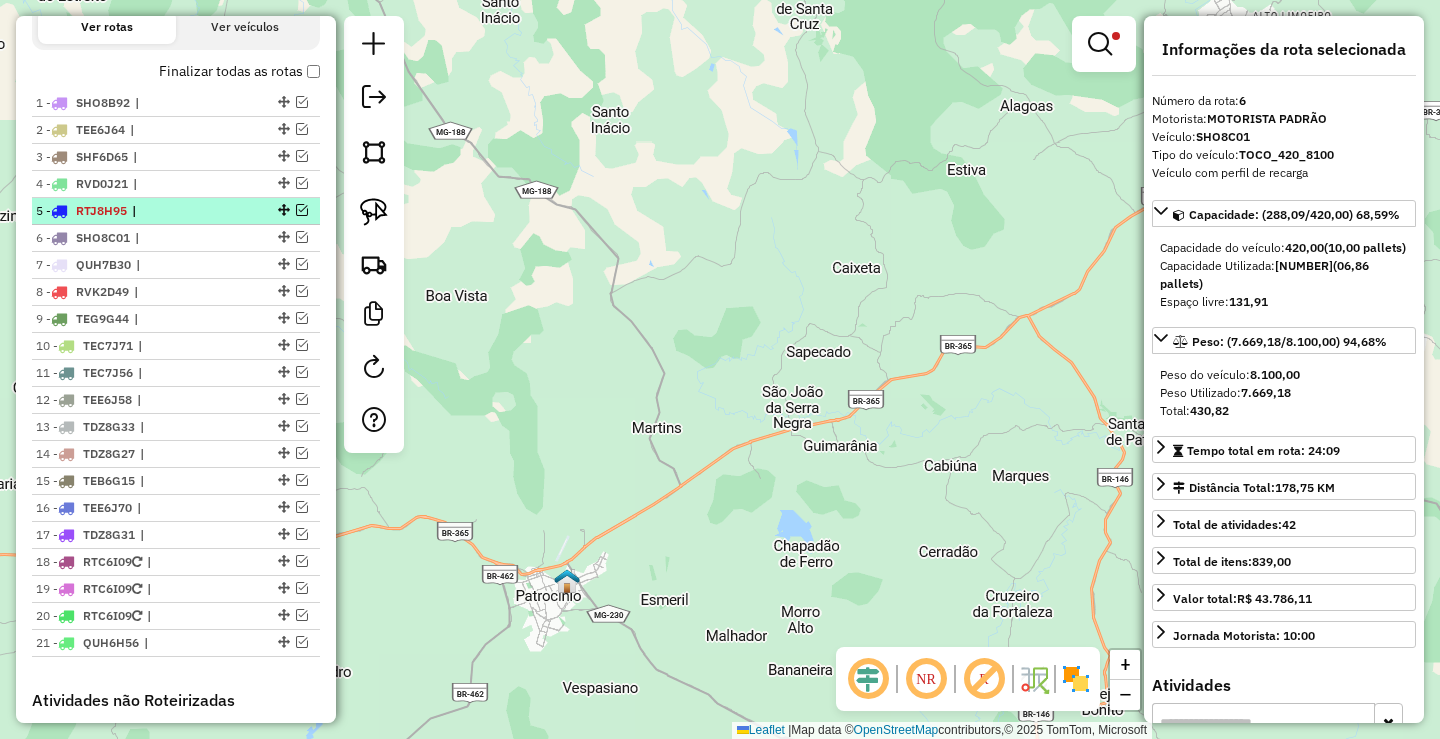 click on "|" at bounding box center (178, 211) 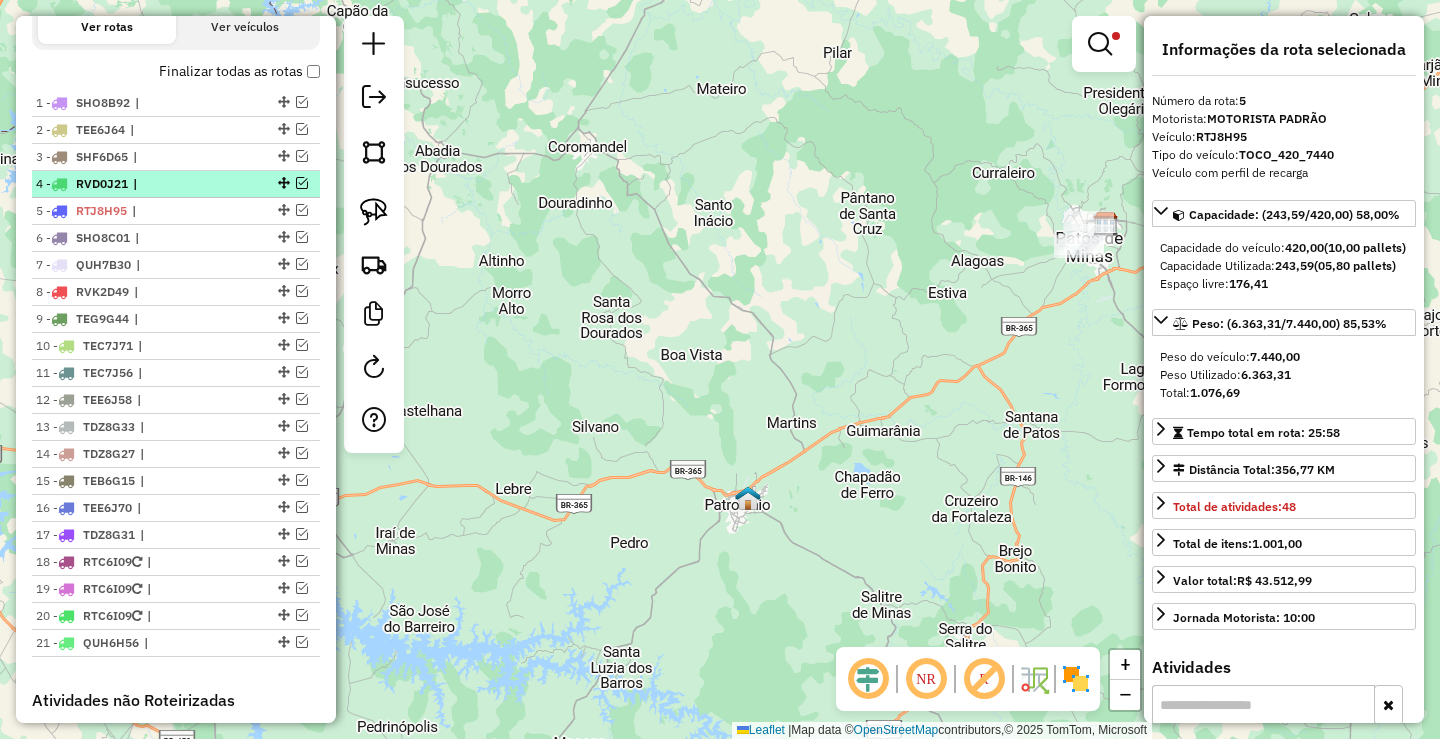 click on "|" at bounding box center (179, 184) 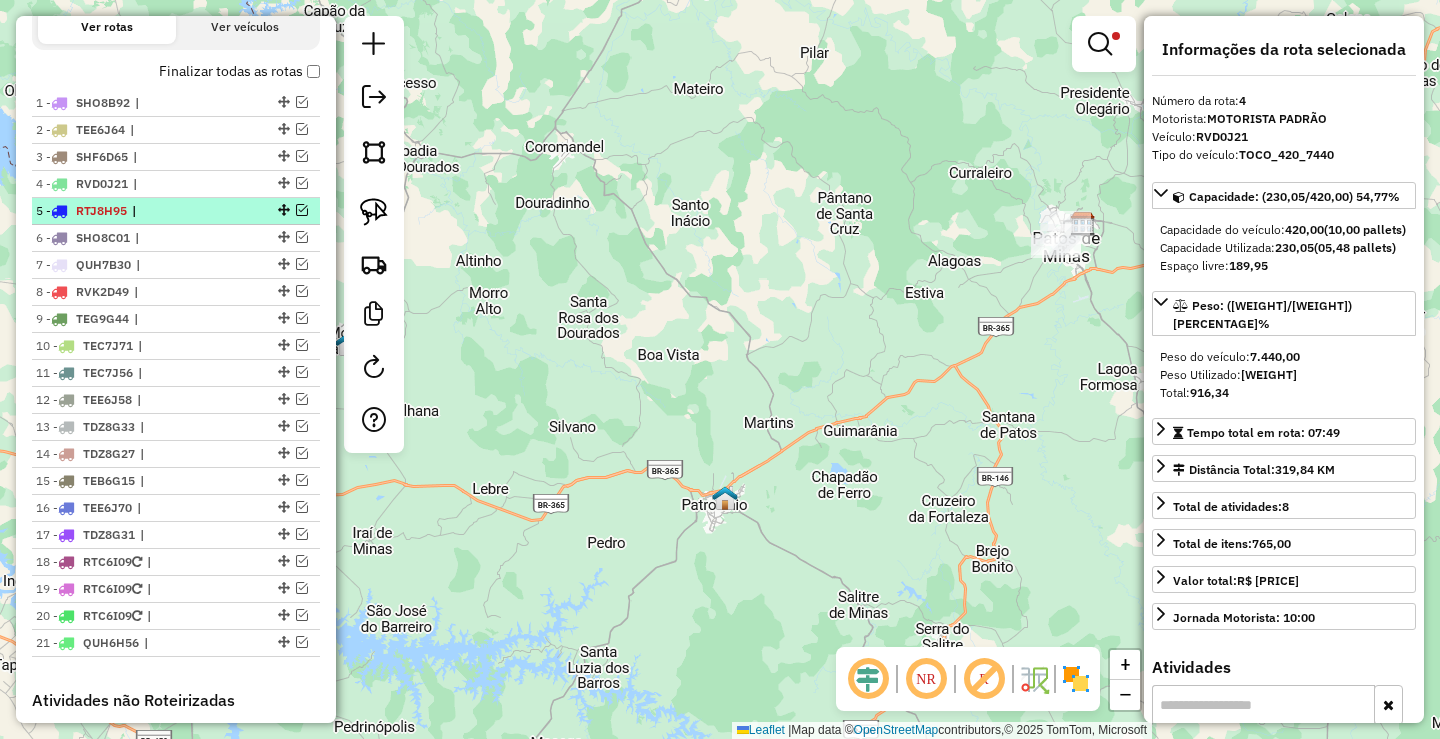 click on "|" at bounding box center (178, 211) 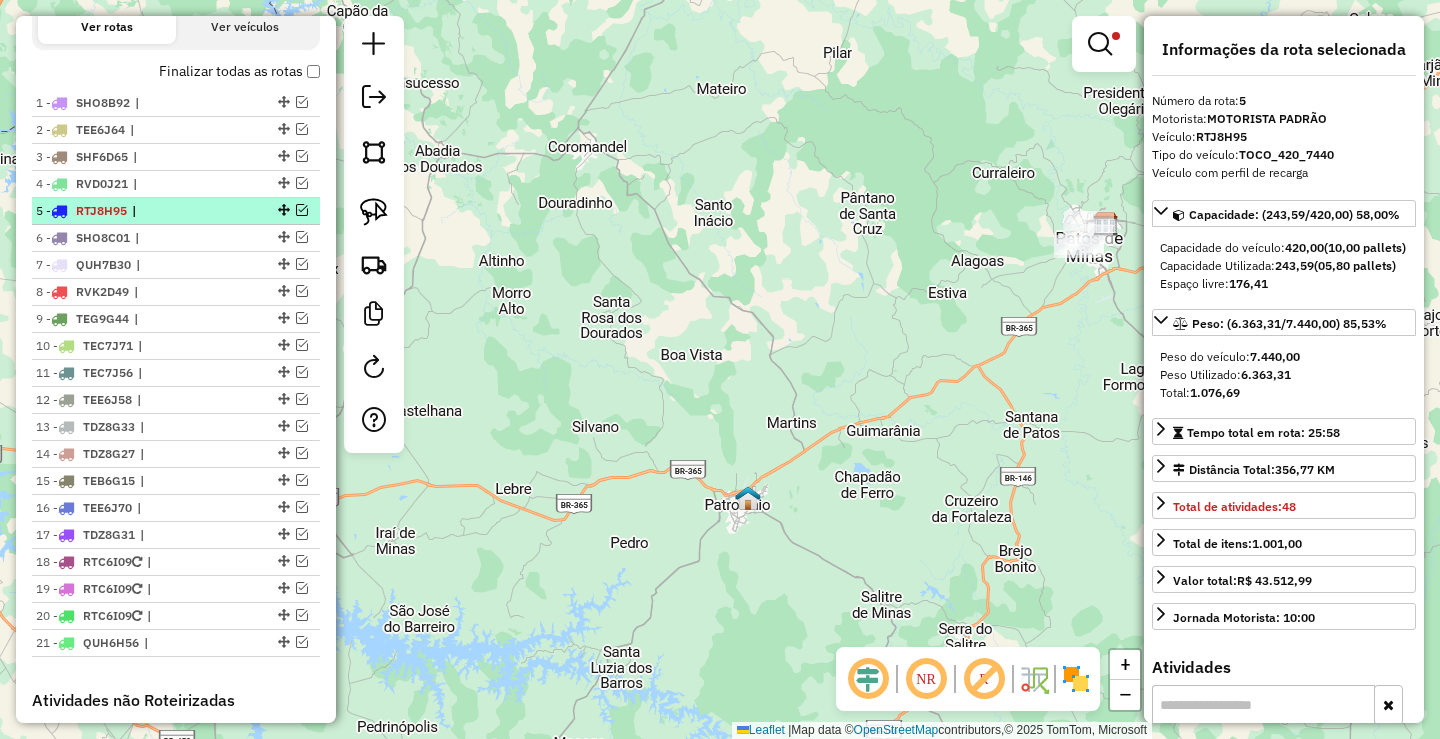 click at bounding box center (302, 210) 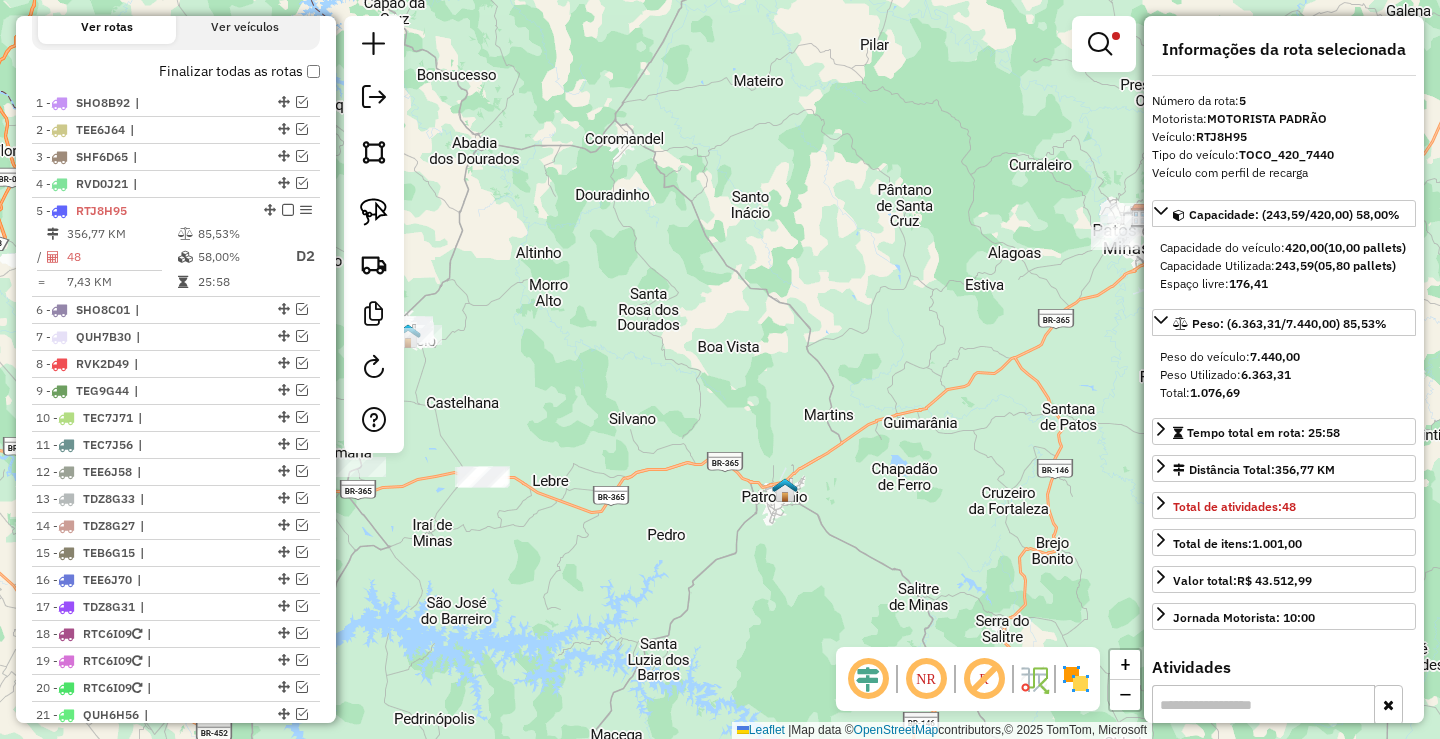 drag, startPoint x: 624, startPoint y: 314, endPoint x: 865, endPoint y: 299, distance: 241.46635 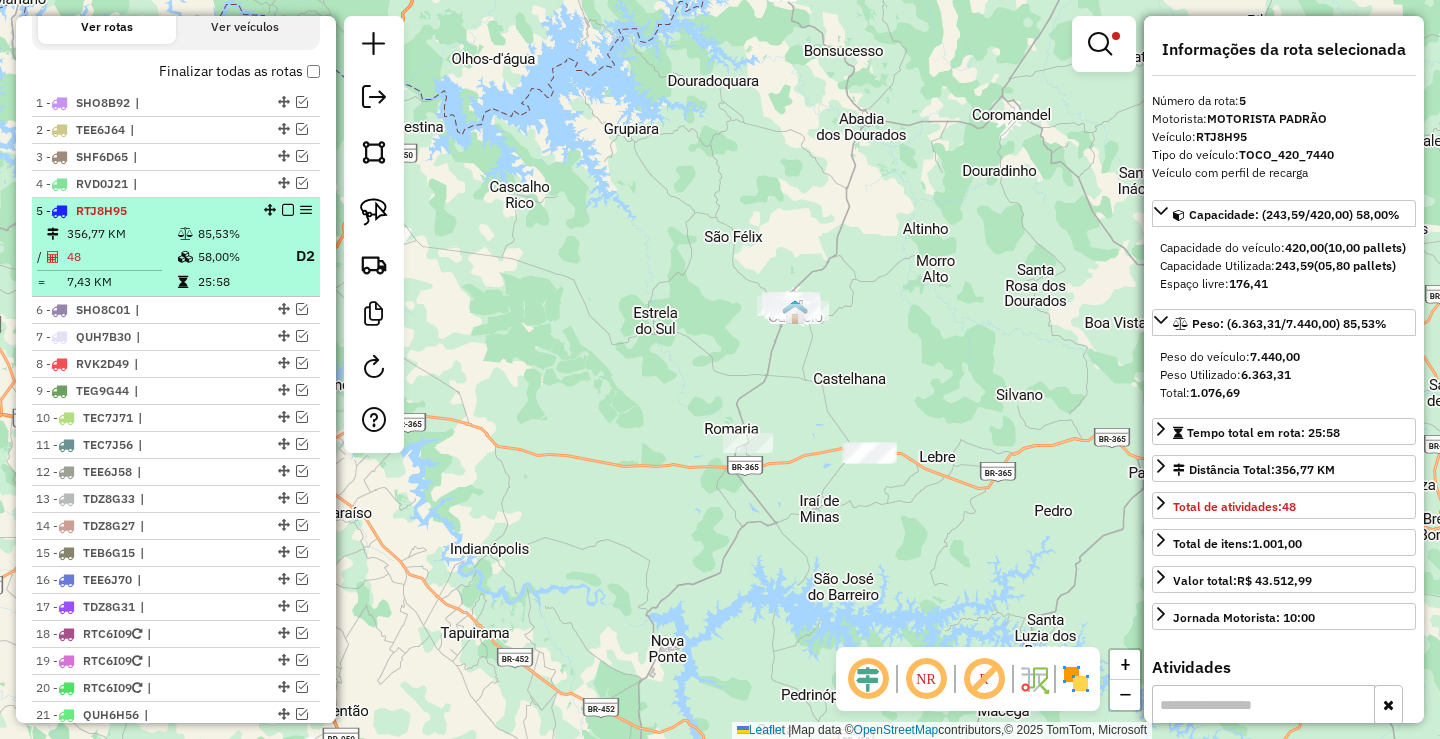 click on "58,00%" at bounding box center (237, 256) 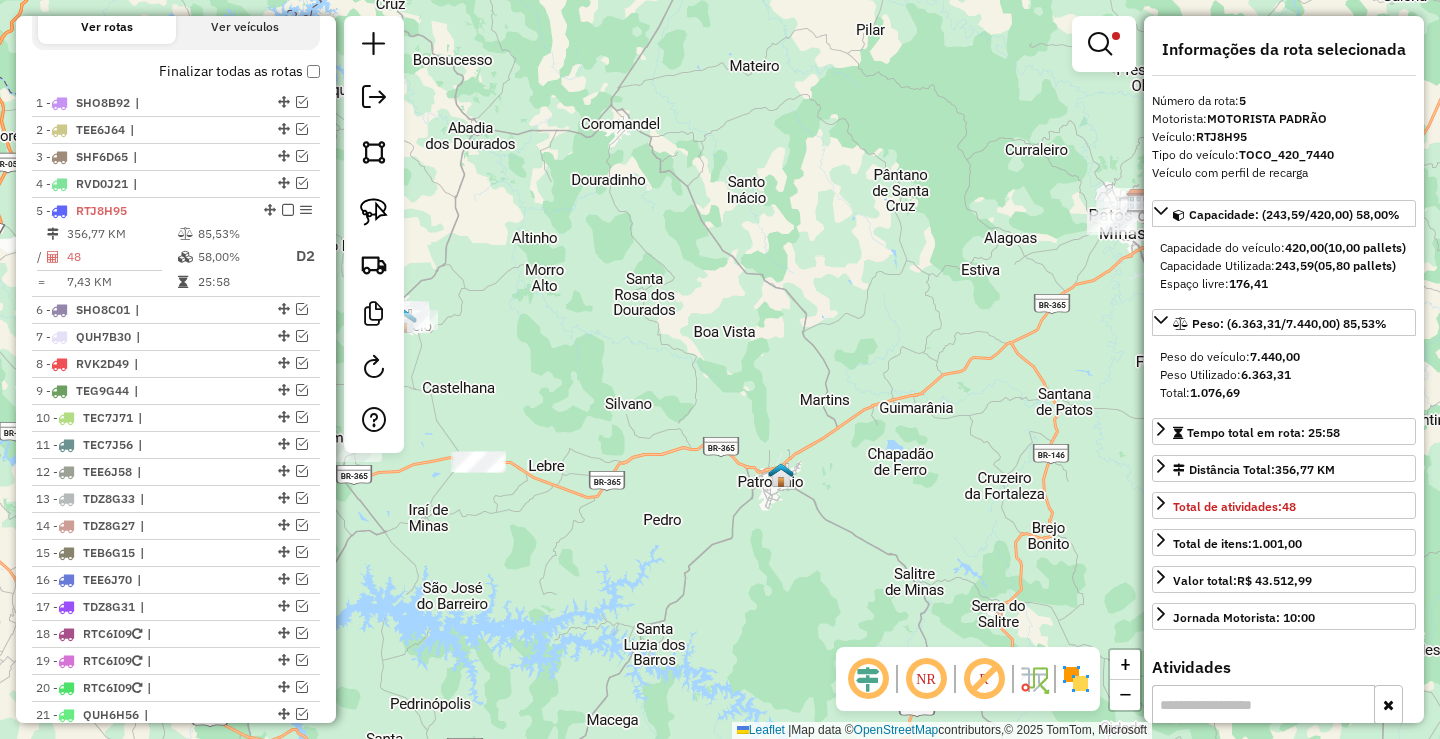drag, startPoint x: 722, startPoint y: 303, endPoint x: 853, endPoint y: 241, distance: 144.93102 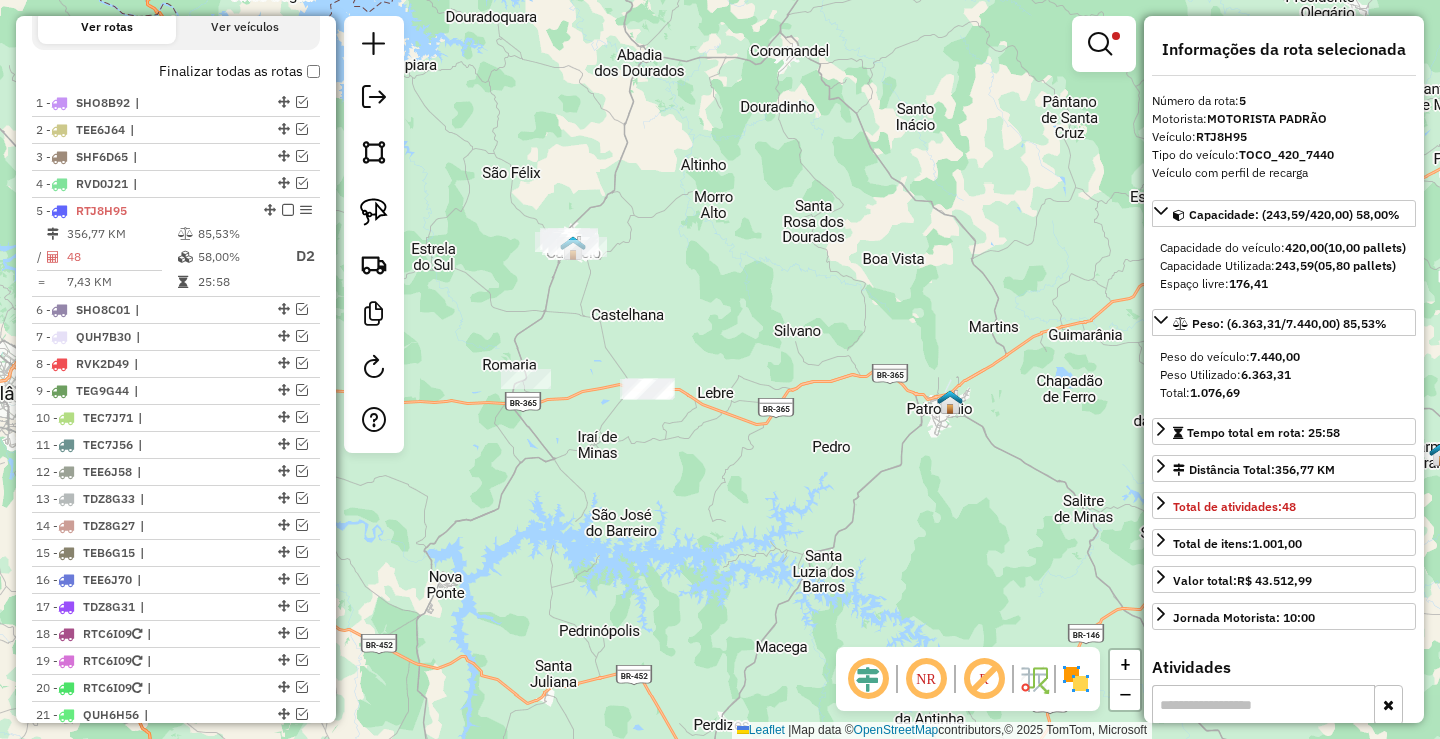 click on "Limpar filtros Janela de atendimento Grade de atendimento Capacidade Transportadoras Veículos Cliente Pedidos  Rotas Selecione os dias de semana para filtrar as janelas de atendimento  Seg   Ter   Qua   Qui   Sex   Sáb   Dom  Informe o período da janela de atendimento: De: Até:  Filtrar exatamente a janela do cliente  Considerar janela de atendimento padrão  Selecione os dias de semana para filtrar as grades de atendimento  Seg   Ter   Qua   Qui   Sex   Sáb   Dom   Considerar clientes sem dia de atendimento cadastrado  Clientes fora do dia de atendimento selecionado Filtrar as atividades entre os valores definidos abaixo:  Peso mínimo:  ****  Peso máximo:  ******  Cubagem mínima:   Cubagem máxima:   De:   Até:  Filtrar as atividades entre o tempo de atendimento definido abaixo:  De:   Até:   Considerar capacidade total dos clientes não roteirizados Transportadora: Selecione um ou mais itens Tipo de veículo: Selecione um ou mais itens Veículo: Selecione um ou mais itens Motorista: Nome: Rótulo:" 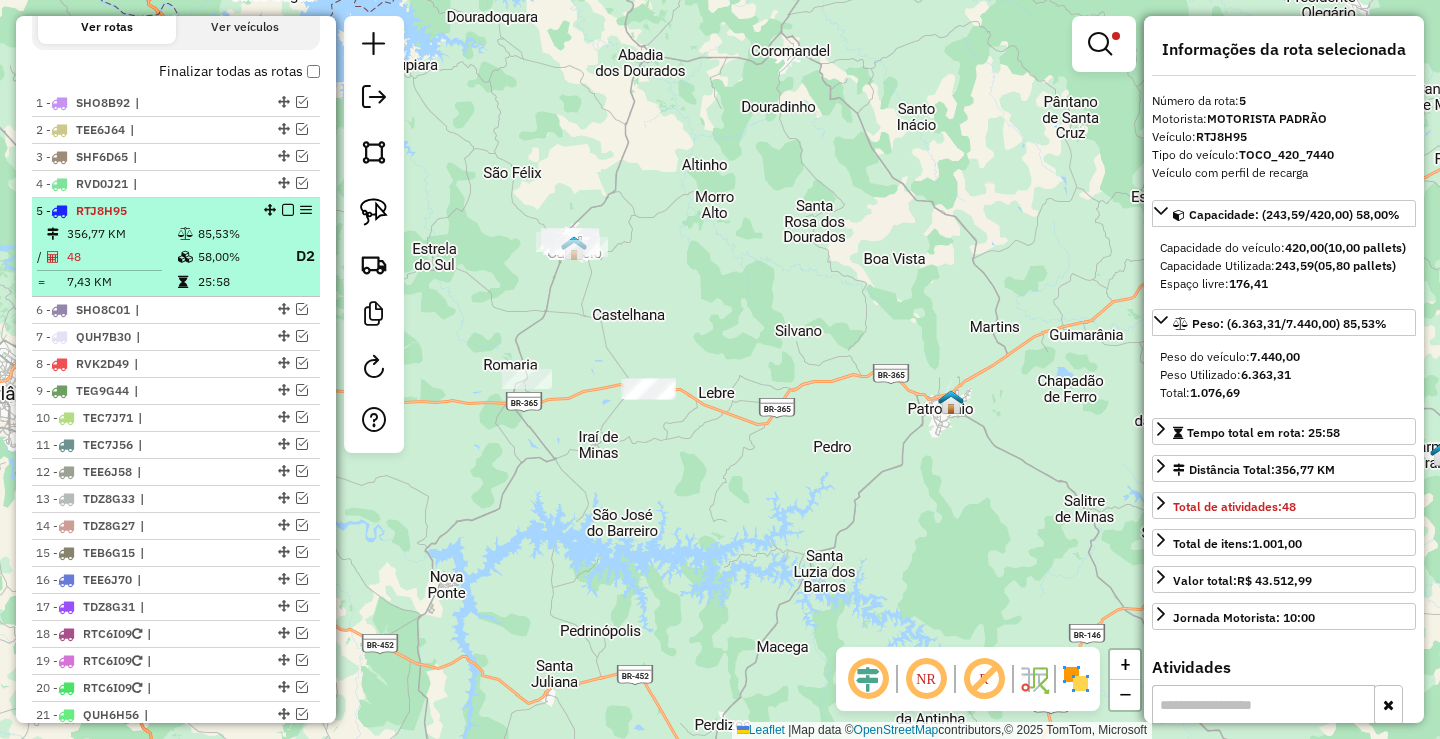 click at bounding box center (288, 210) 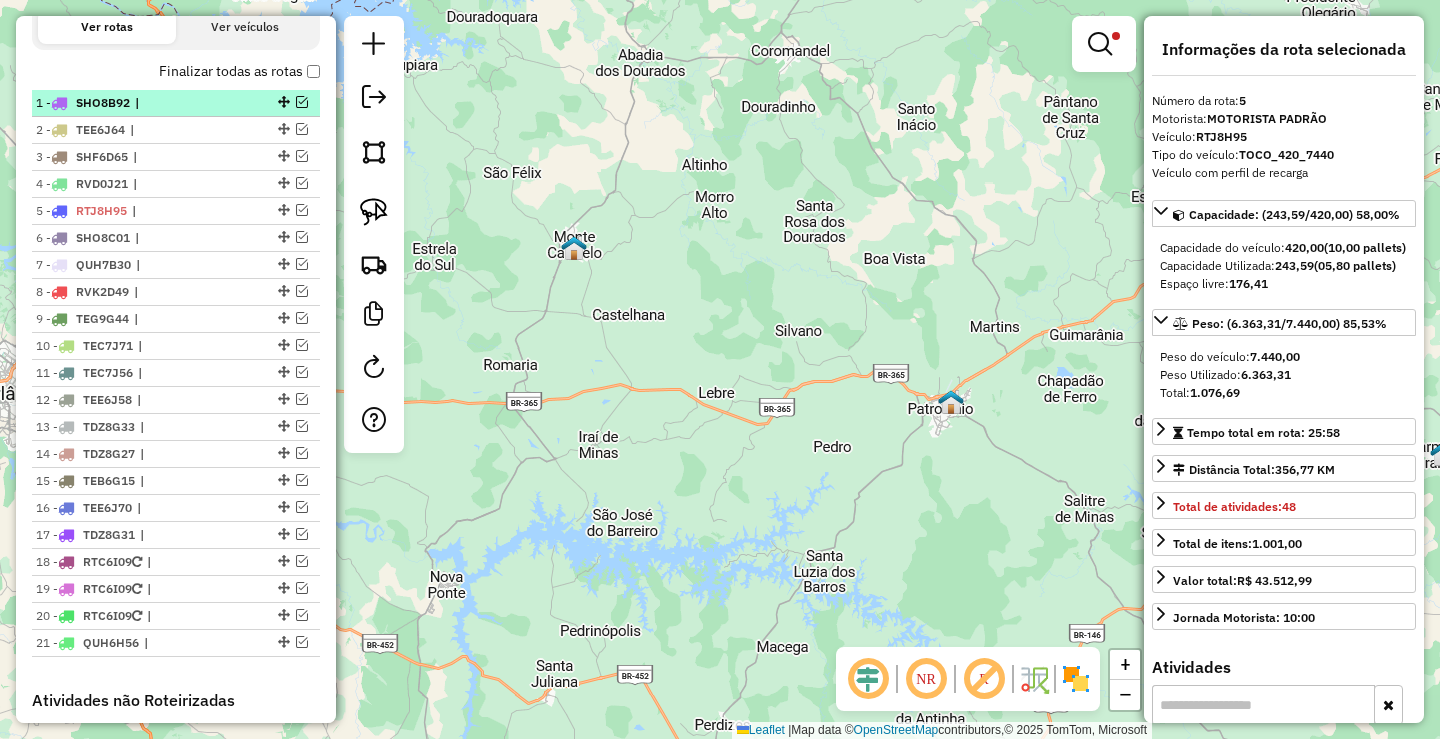 click on "1 -       SHO8B92   |" at bounding box center (176, 103) 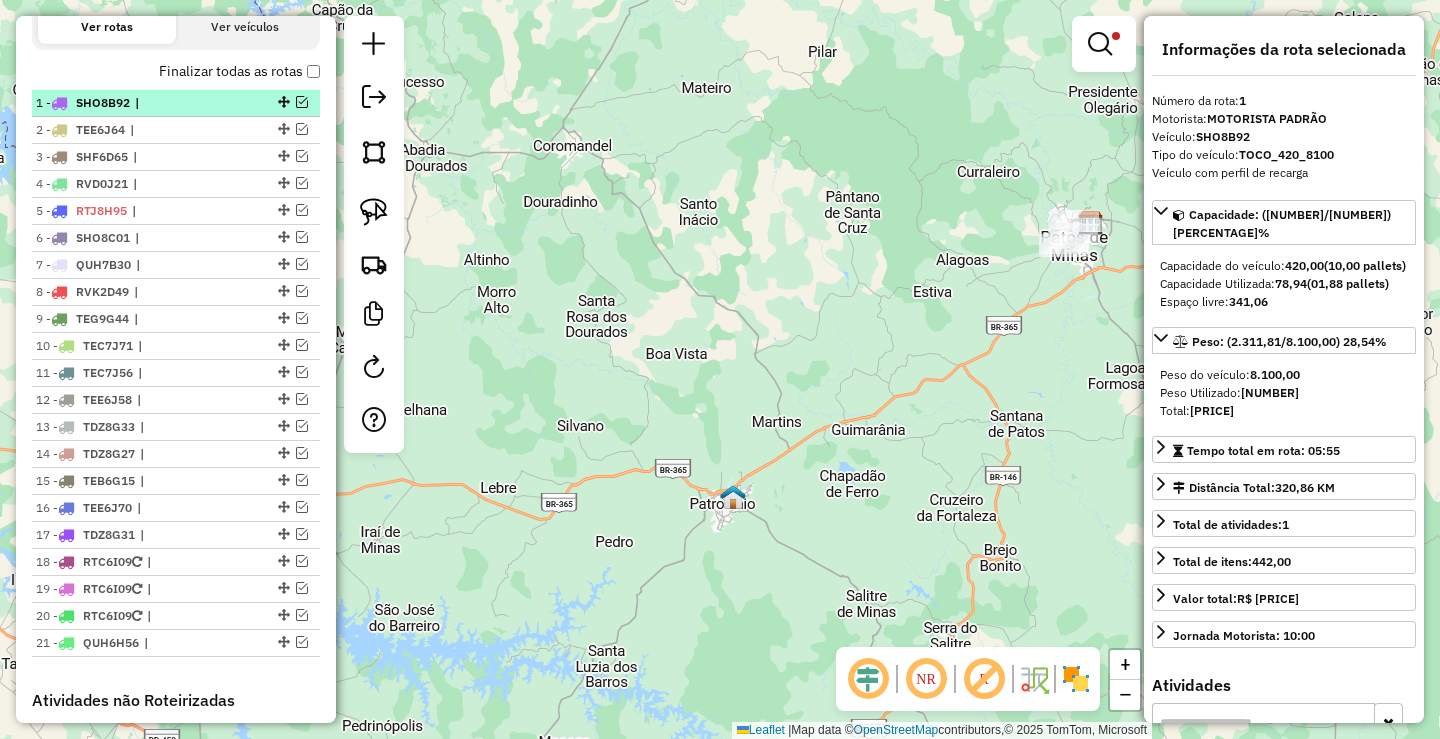 click at bounding box center [302, 102] 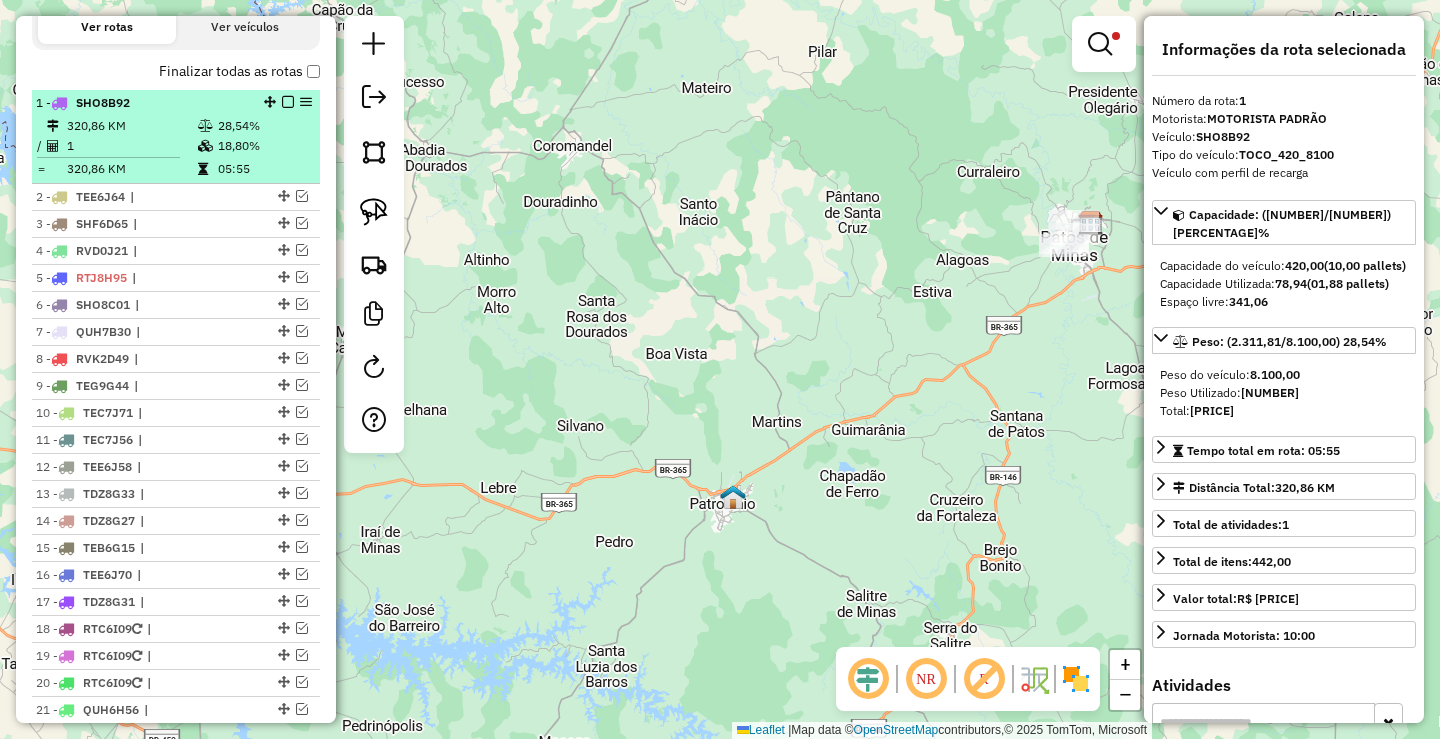 click on "1 -       SHO8B92" at bounding box center [142, 103] 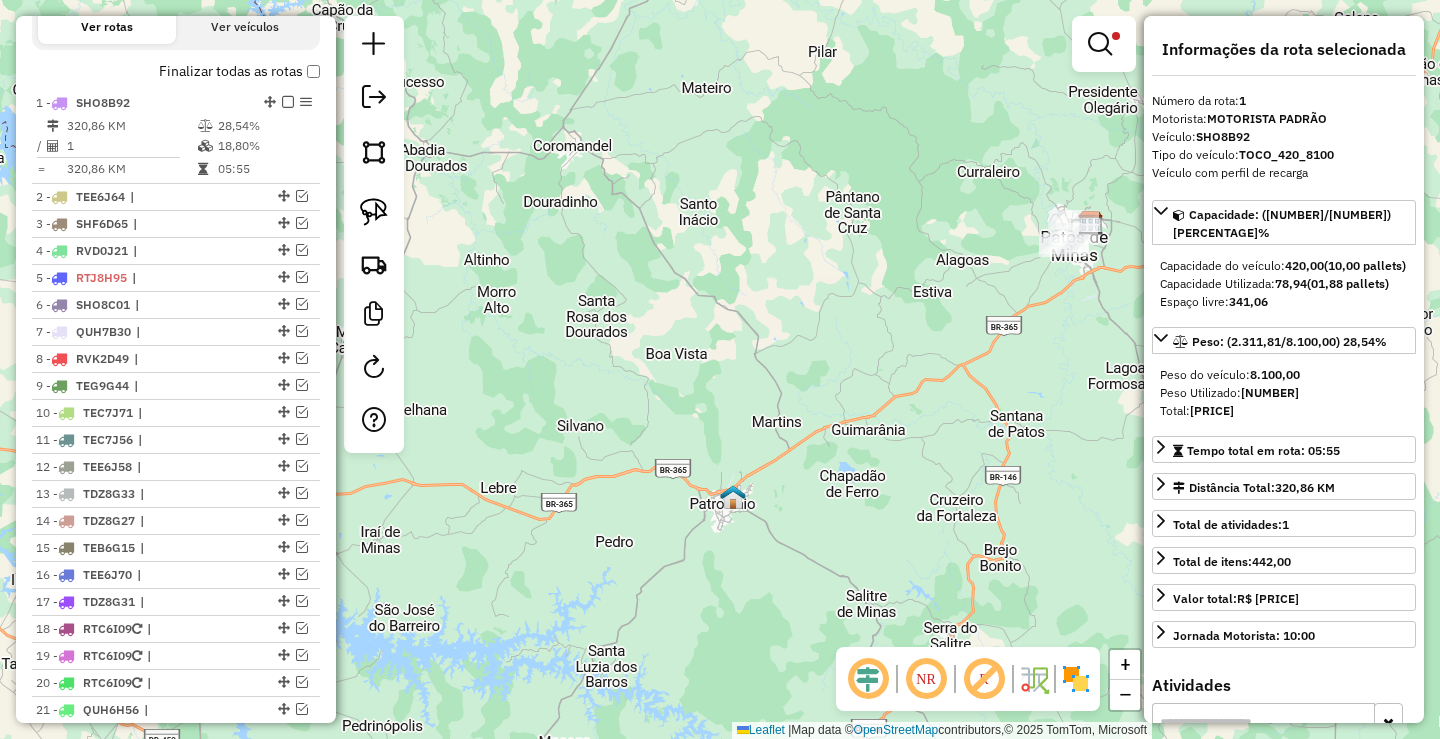 drag, startPoint x: 705, startPoint y: 333, endPoint x: 944, endPoint y: 250, distance: 253.00198 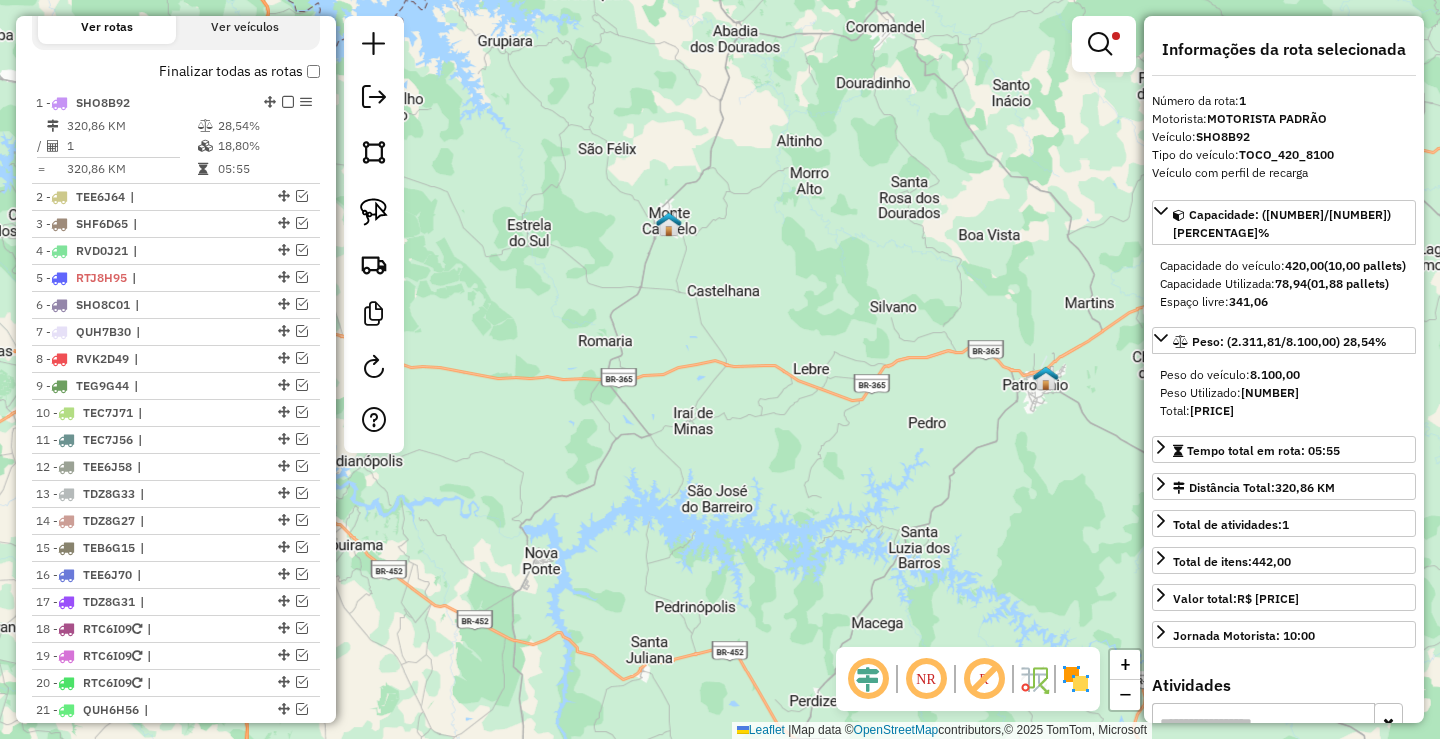 click on "Limpar filtros Janela de atendimento Grade de atendimento Capacidade Transportadoras Veículos Cliente Pedidos  Rotas Selecione os dias de semana para filtrar as janelas de atendimento  Seg   Ter   Qua   Qui   Sex   Sáb   Dom  Informe o período da janela de atendimento: De: Até:  Filtrar exatamente a janela do cliente  Considerar janela de atendimento padrão  Selecione os dias de semana para filtrar as grades de atendimento  Seg   Ter   Qua   Qui   Sex   Sáb   Dom   Considerar clientes sem dia de atendimento cadastrado  Clientes fora do dia de atendimento selecionado Filtrar as atividades entre os valores definidos abaixo:  Peso mínimo:  ****  Peso máximo:  ******  Cubagem mínima:   Cubagem máxima:   De:   Até:  Filtrar as atividades entre o tempo de atendimento definido abaixo:  De:   Até:   Considerar capacidade total dos clientes não roteirizados Transportadora: Selecione um ou mais itens Tipo de veículo: Selecione um ou mais itens Veículo: Selecione um ou mais itens Motorista: Nome: Rótulo:" 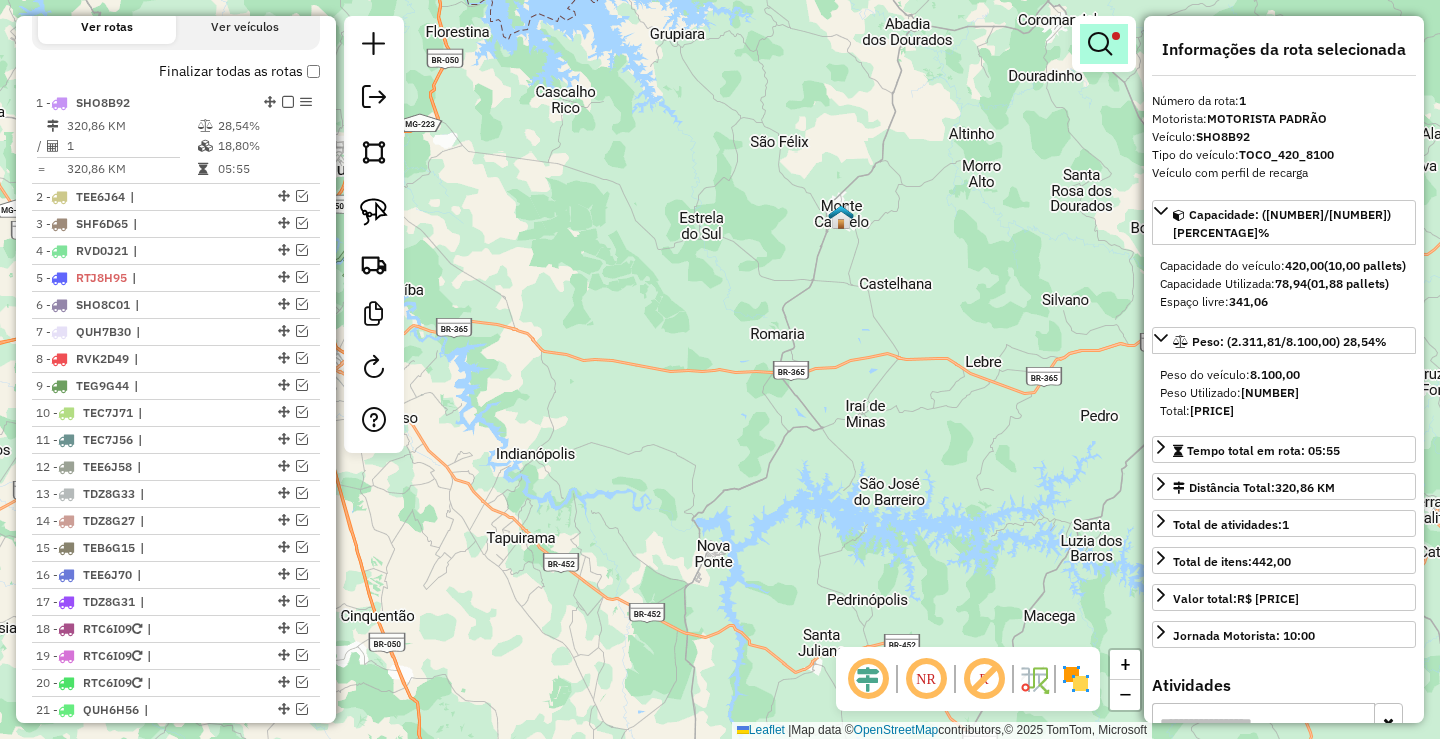 click at bounding box center (1100, 44) 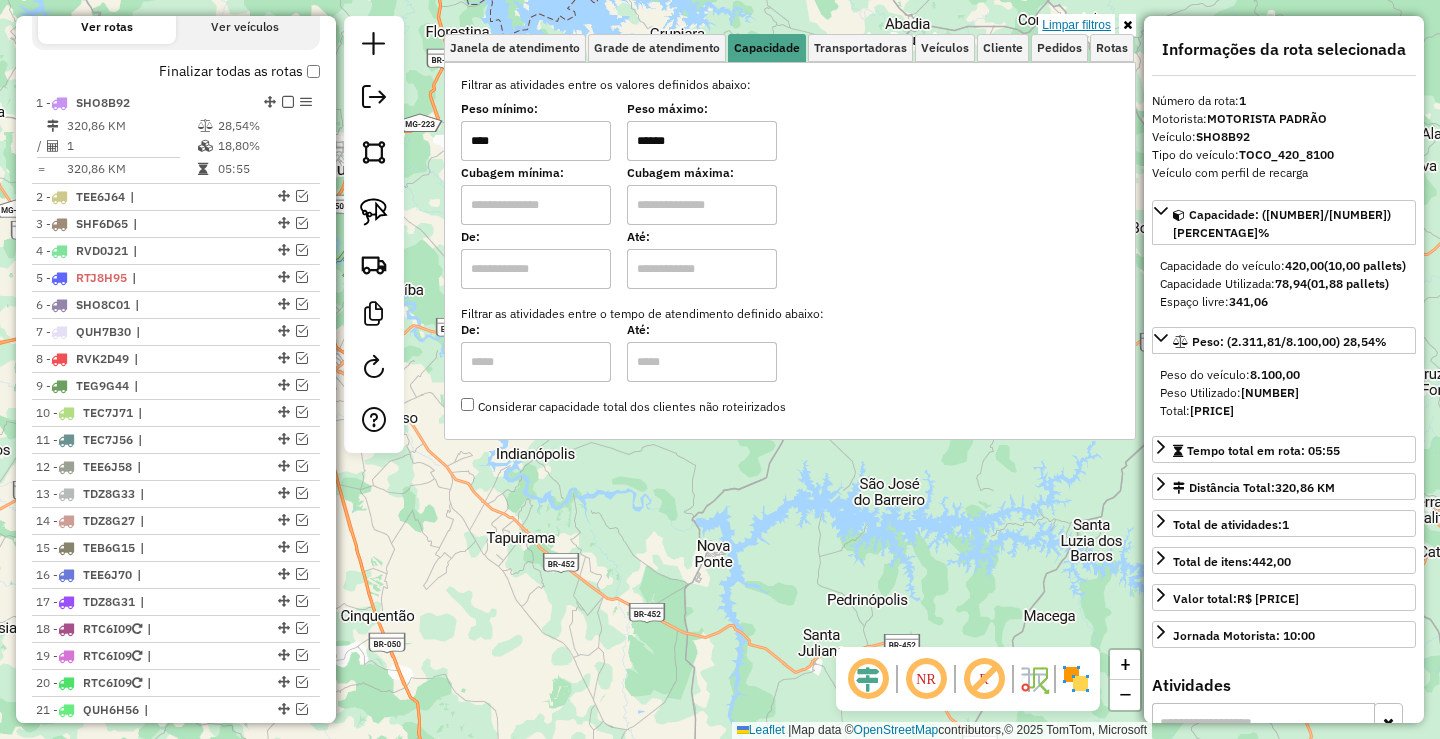 click on "Limpar filtros" at bounding box center (1076, 25) 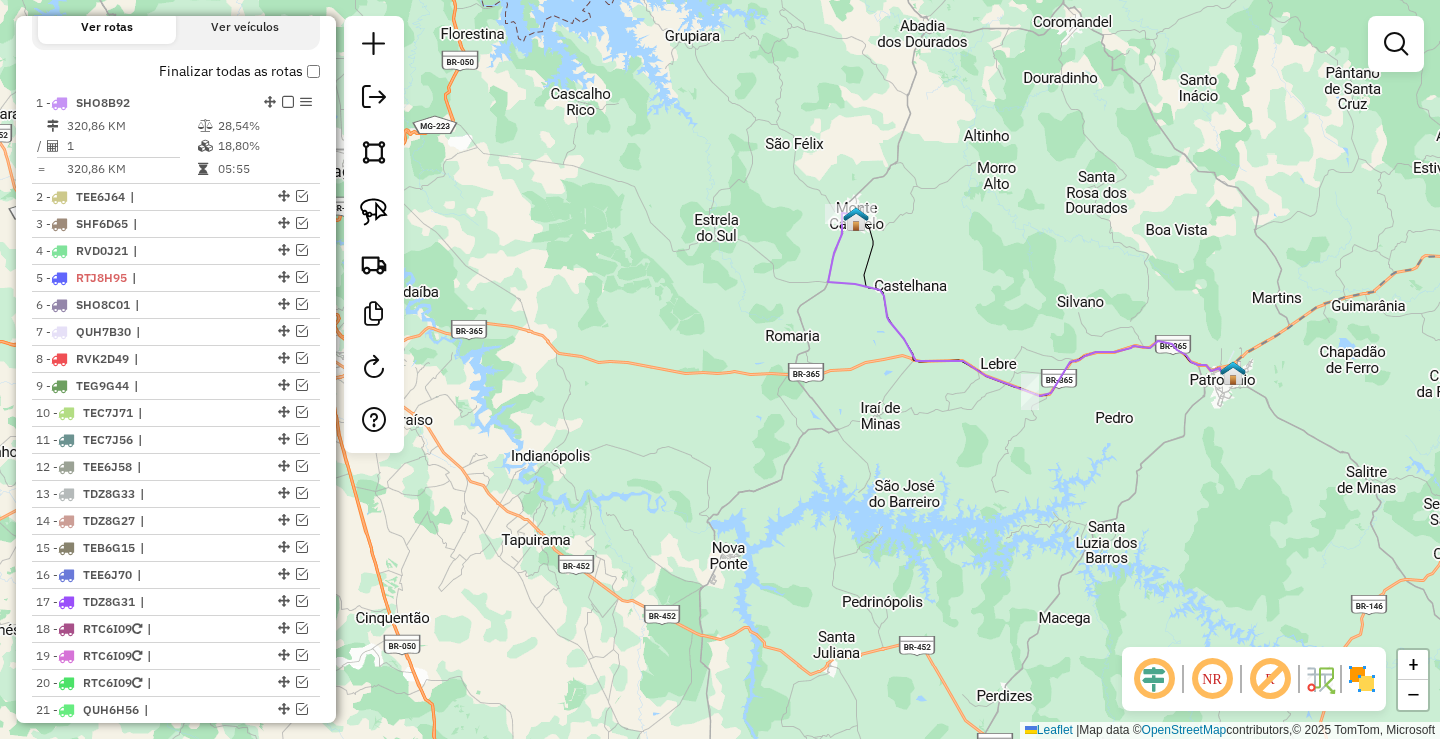 drag, startPoint x: 750, startPoint y: 369, endPoint x: 904, endPoint y: 377, distance: 154.20766 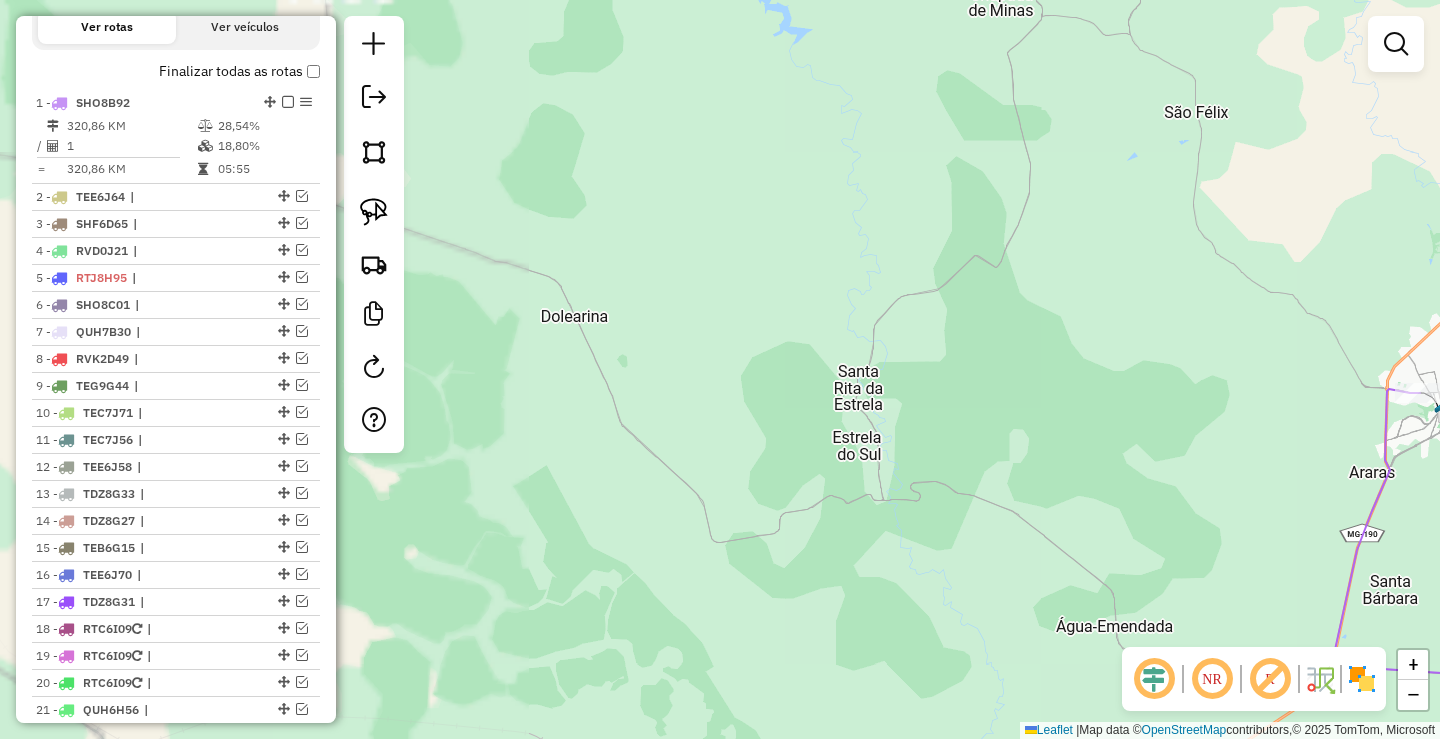 drag, startPoint x: 1178, startPoint y: 393, endPoint x: 780, endPoint y: 419, distance: 398.84833 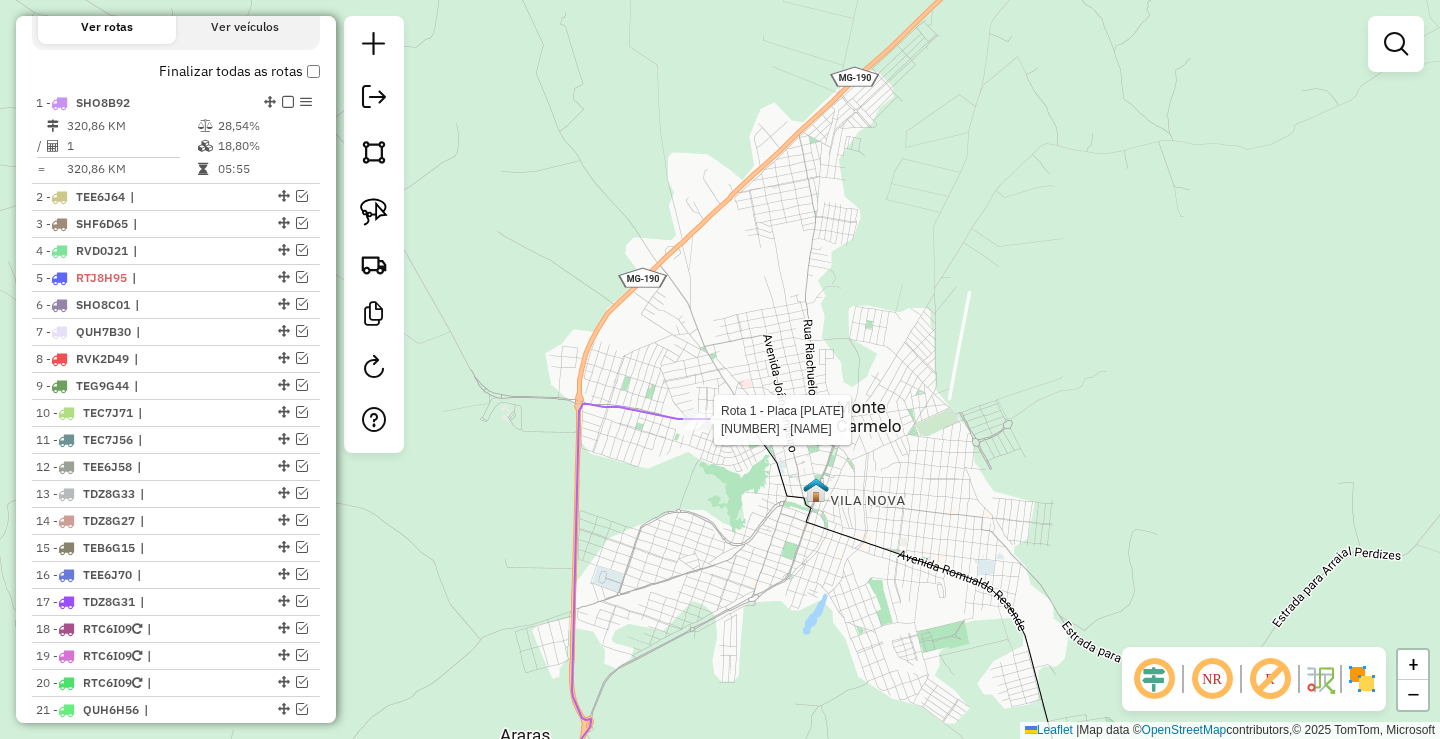 select on "**********" 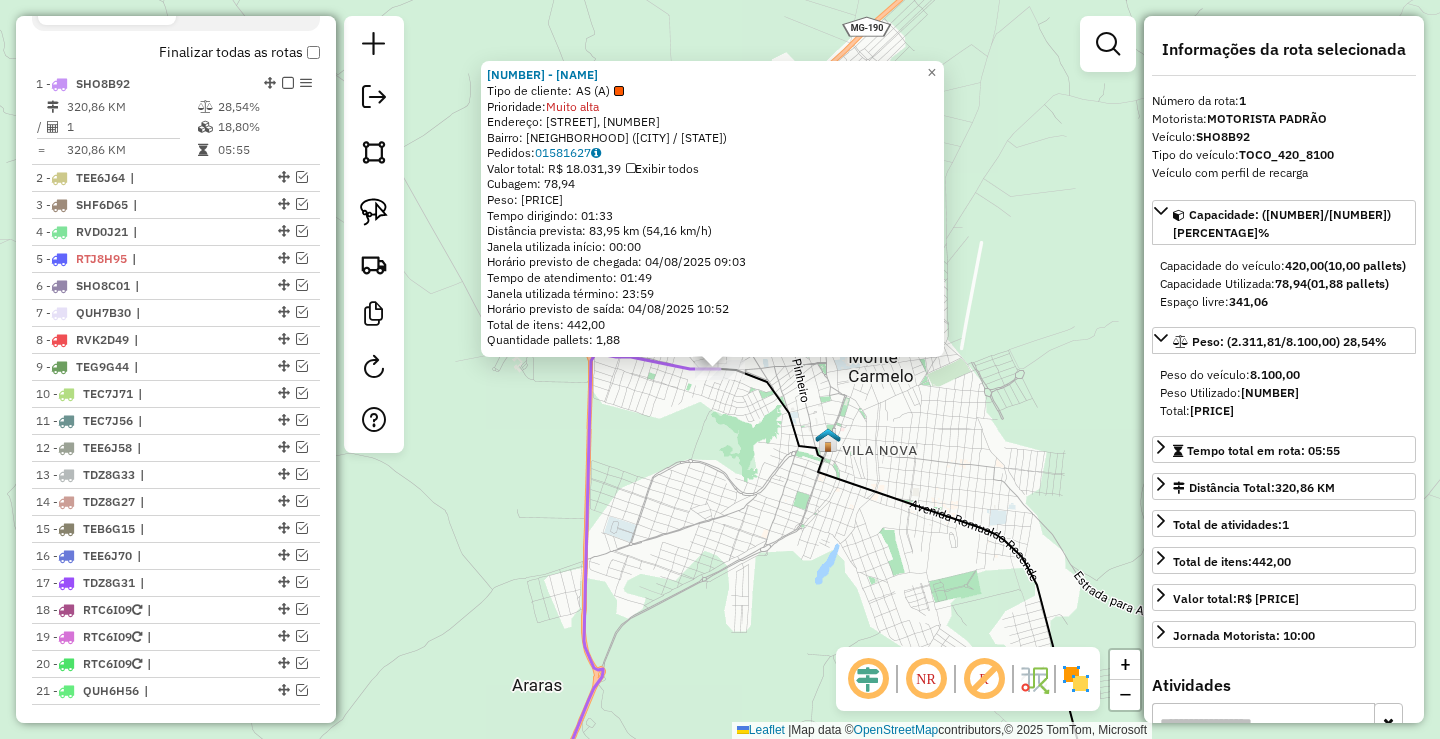 scroll, scrollTop: 674, scrollLeft: 0, axis: vertical 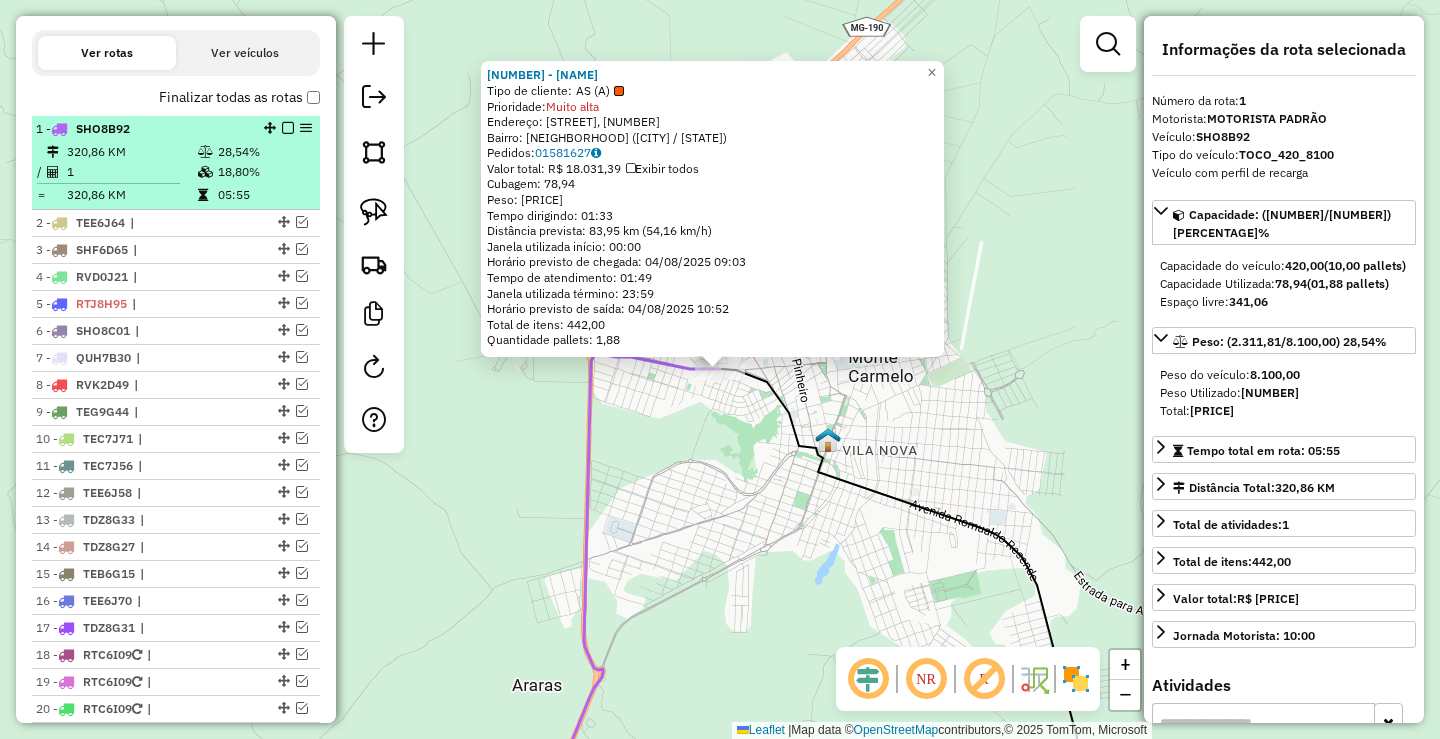 click at bounding box center (288, 128) 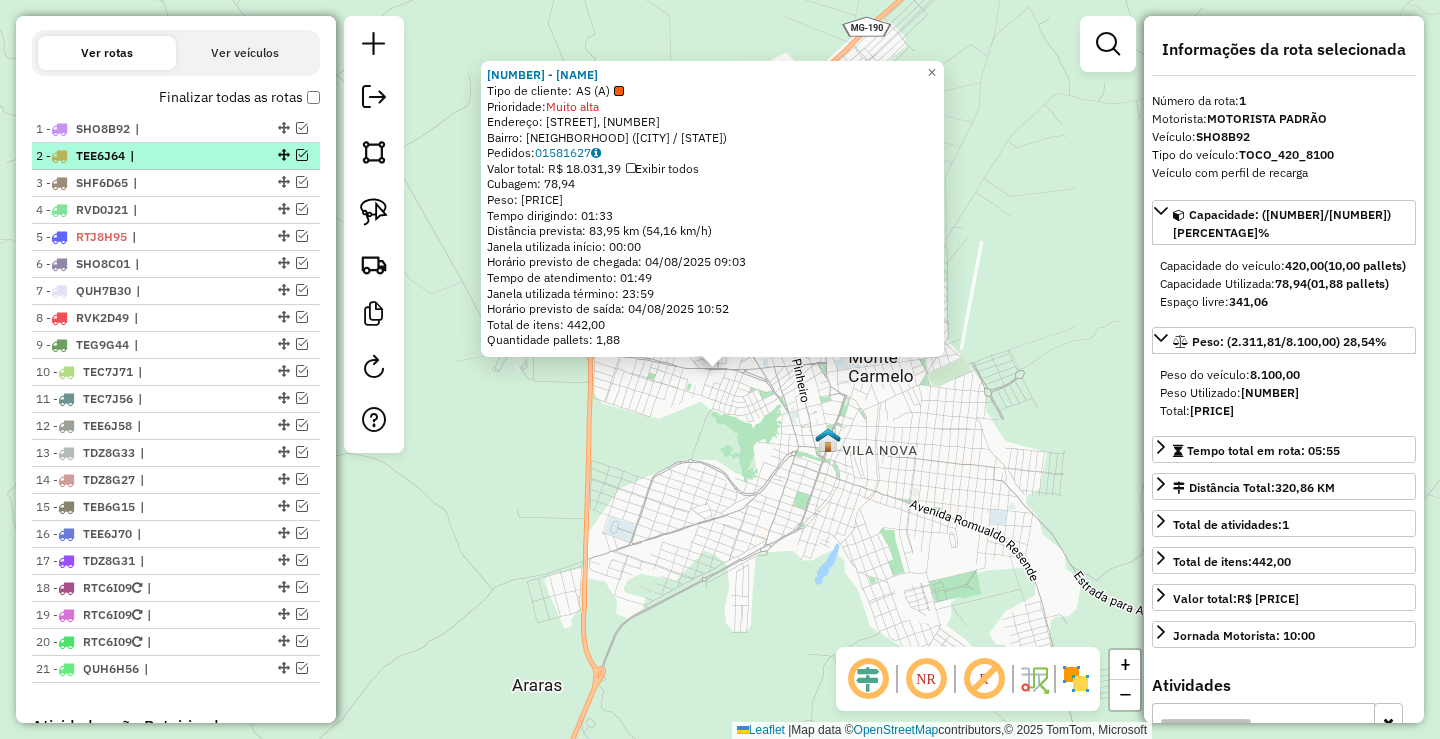 click at bounding box center (302, 155) 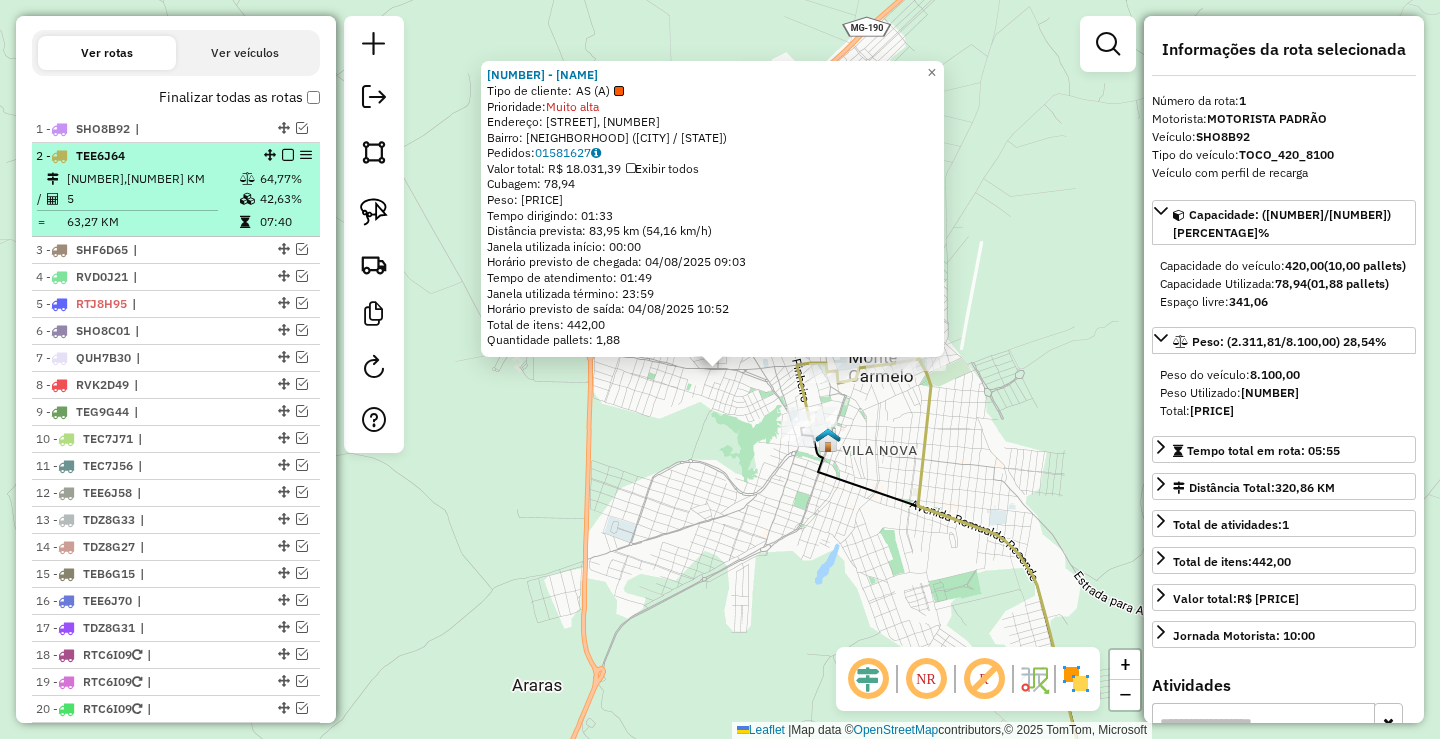 click on "64,77%" at bounding box center (286, 179) 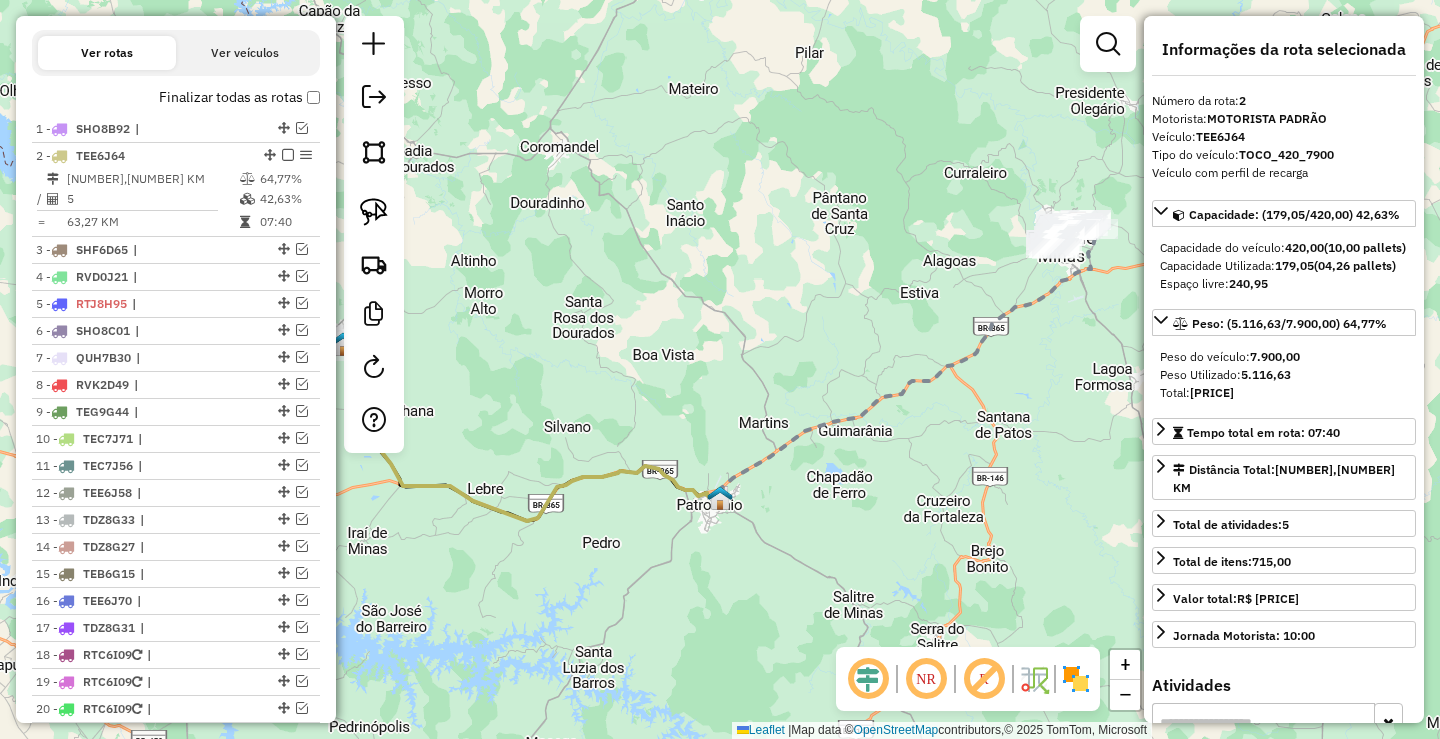 drag, startPoint x: 520, startPoint y: 378, endPoint x: 861, endPoint y: 306, distance: 348.51828 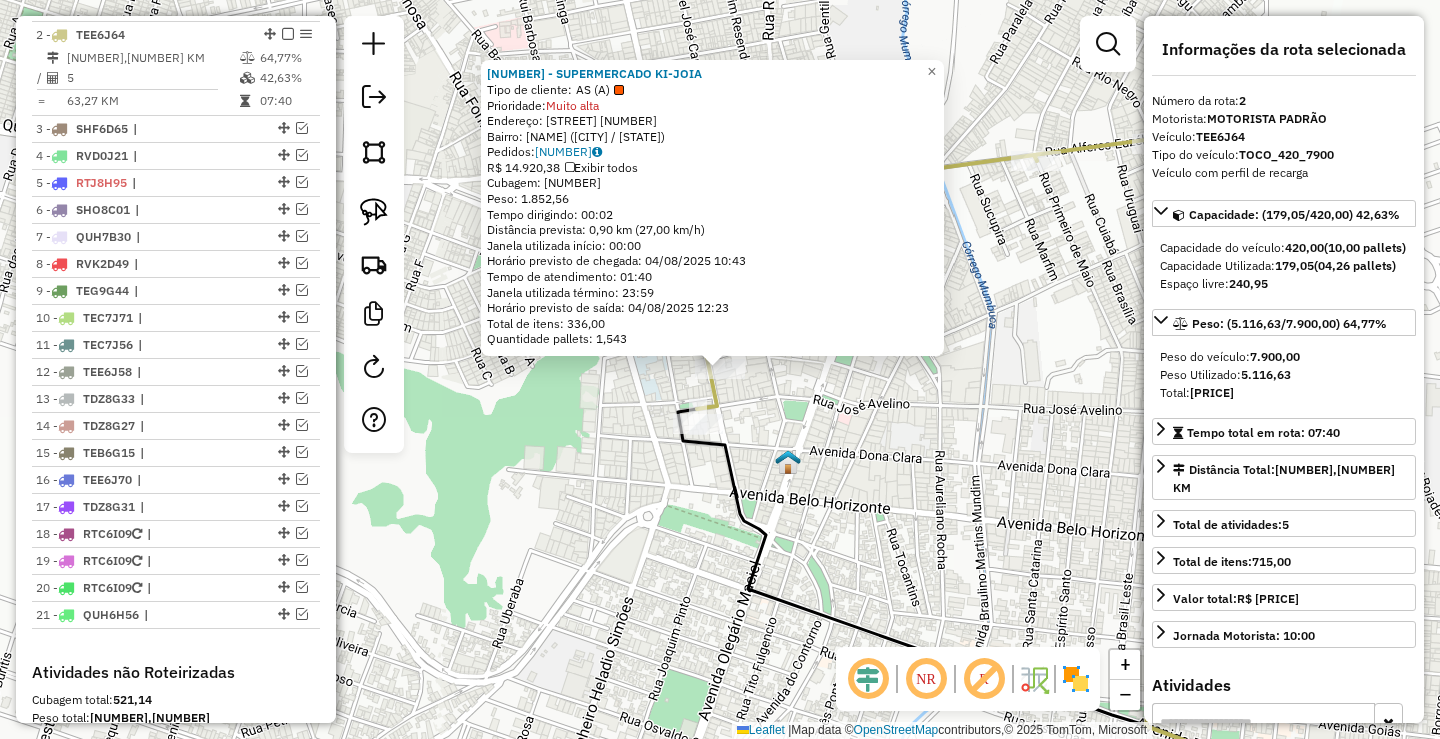 scroll, scrollTop: 801, scrollLeft: 0, axis: vertical 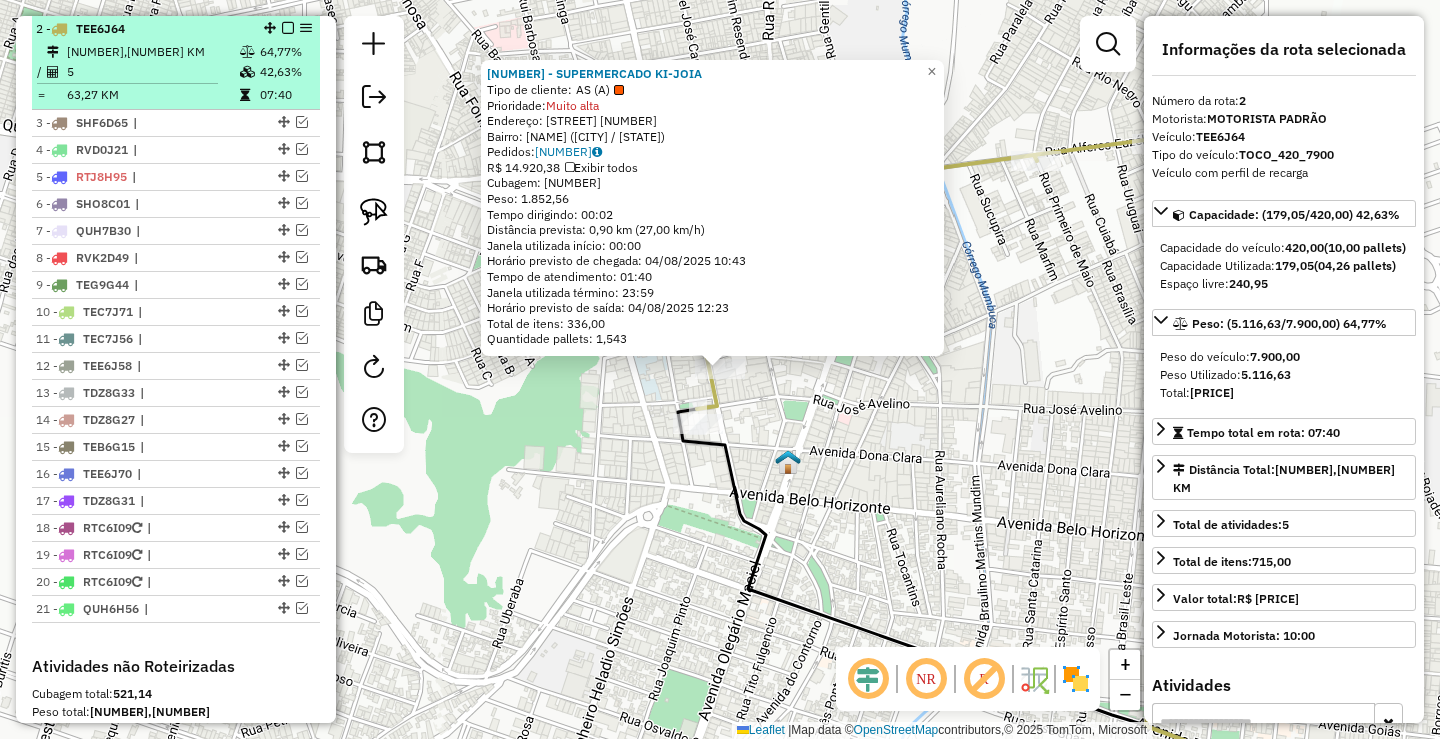 click at bounding box center [288, 28] 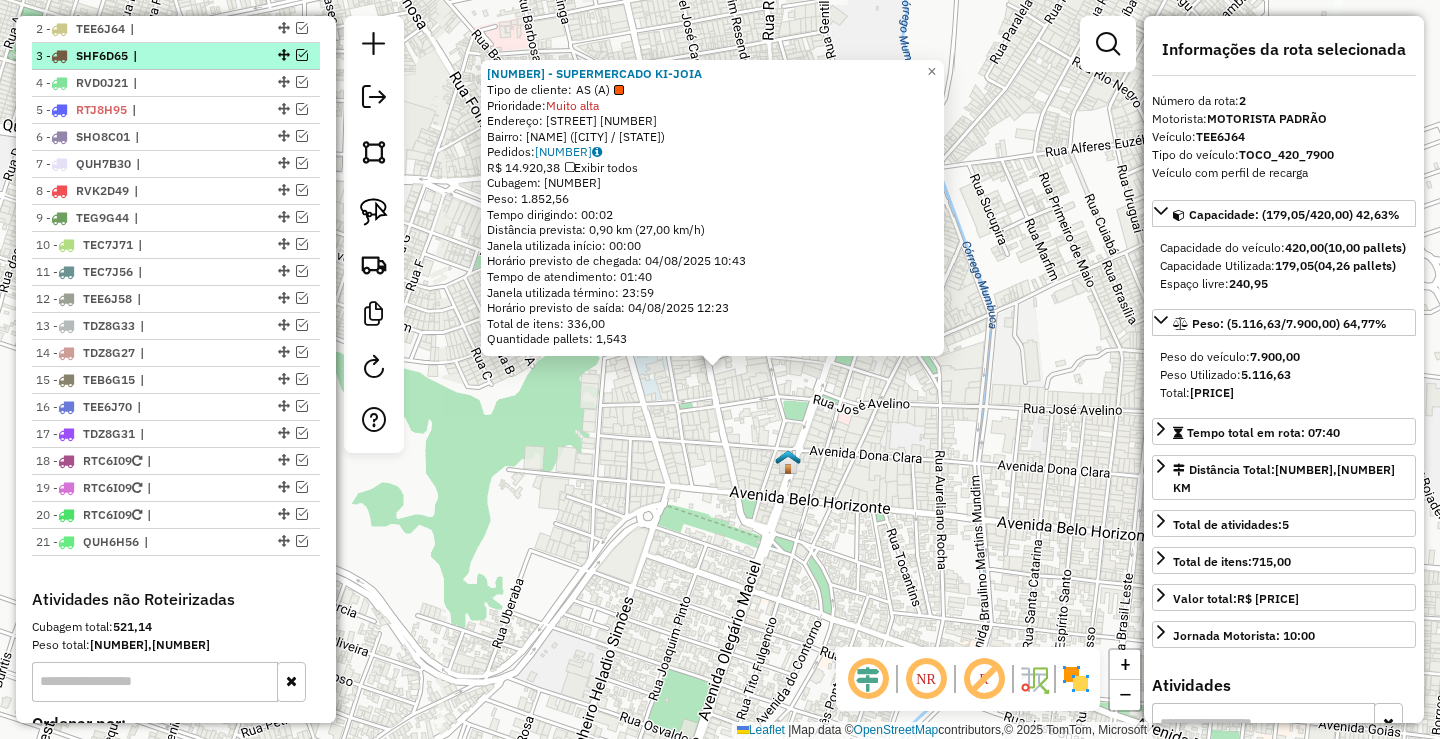 click at bounding box center (302, 55) 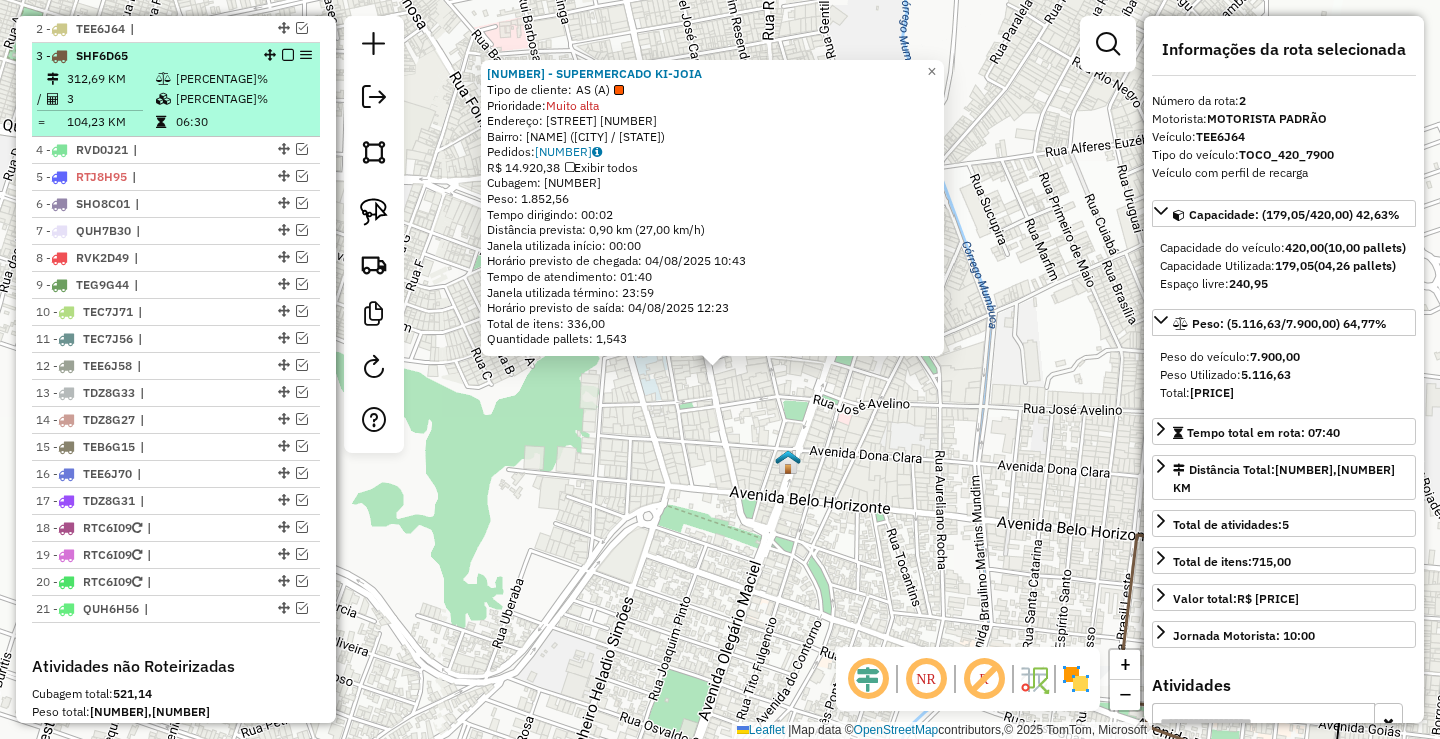 click on "30,90%" at bounding box center (244, 99) 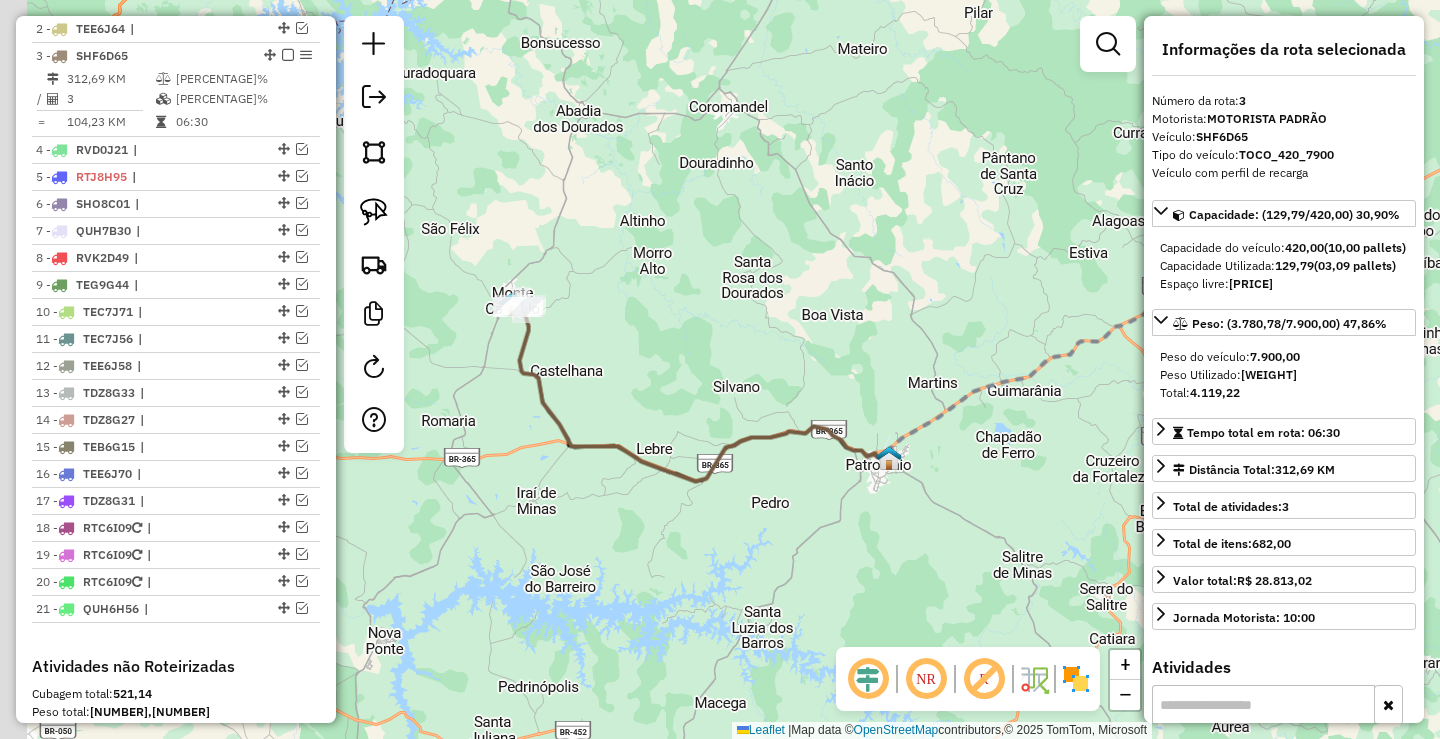 drag, startPoint x: 756, startPoint y: 380, endPoint x: 987, endPoint y: 349, distance: 233.0708 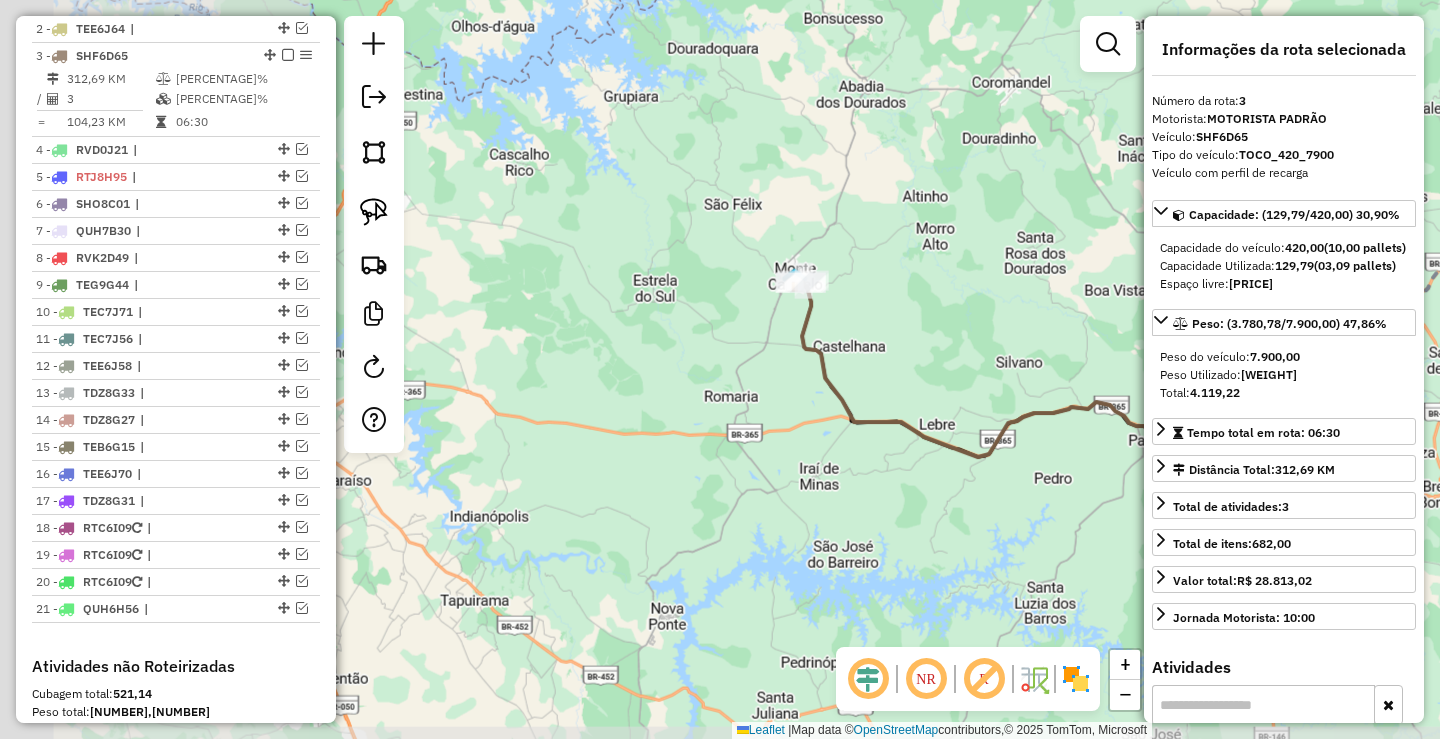 click on "Janela de atendimento Grade de atendimento Capacidade Transportadoras Veículos Cliente Pedidos  Rotas Selecione os dias de semana para filtrar as janelas de atendimento  Seg   Ter   Qua   Qui   Sex   Sáb   Dom  Informe o período da janela de atendimento: De: Até:  Filtrar exatamente a janela do cliente  Considerar janela de atendimento padrão  Selecione os dias de semana para filtrar as grades de atendimento  Seg   Ter   Qua   Qui   Sex   Sáb   Dom   Considerar clientes sem dia de atendimento cadastrado  Clientes fora do dia de atendimento selecionado Filtrar as atividades entre os valores definidos abaixo:  Peso mínimo:   Peso máximo:   Cubagem mínima:   Cubagem máxima:   De:   Até:  Filtrar as atividades entre o tempo de atendimento definido abaixo:  De:   Até:   Considerar capacidade total dos clientes não roteirizados Transportadora: Selecione um ou mais itens Tipo de veículo: Selecione um ou mais itens Veículo: Selecione um ou mais itens Motorista: Selecione um ou mais itens Nome: Rótulo:" 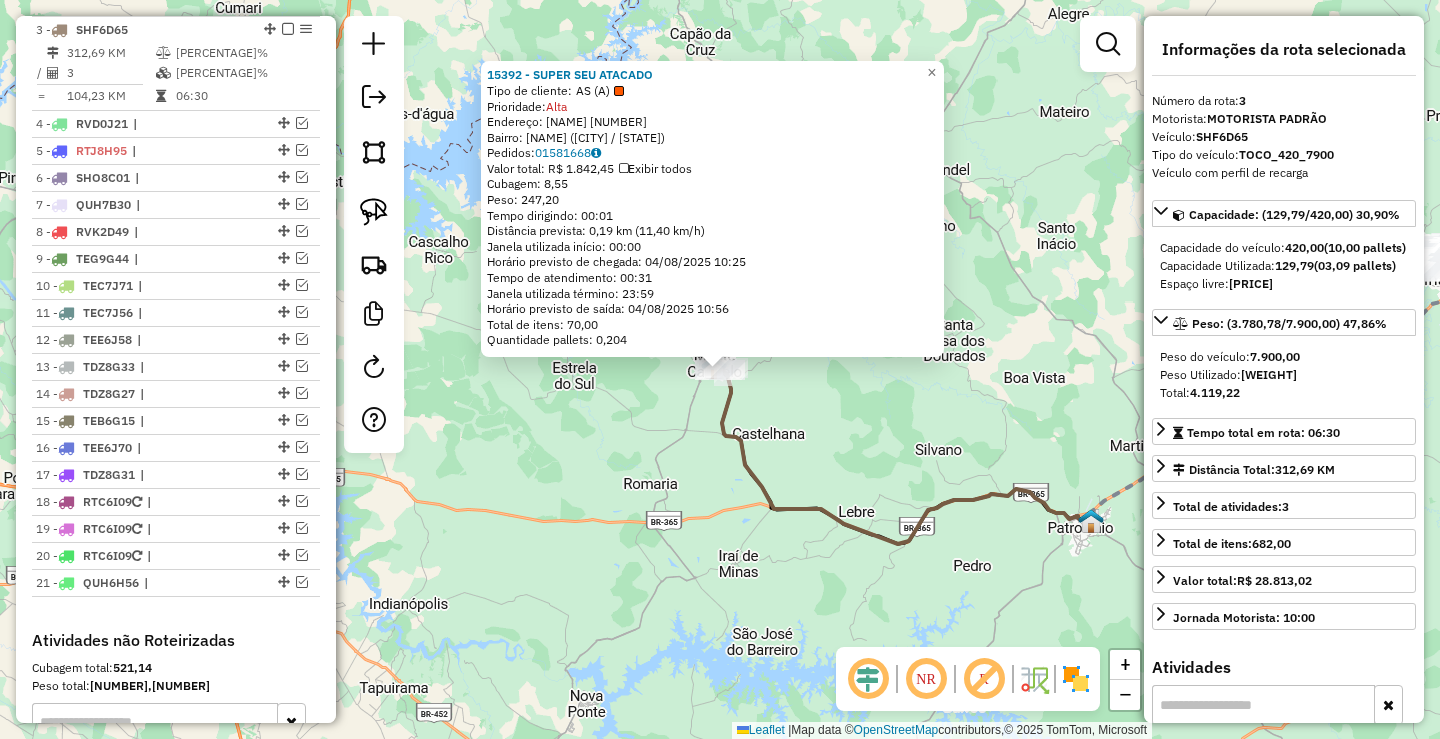 scroll, scrollTop: 828, scrollLeft: 0, axis: vertical 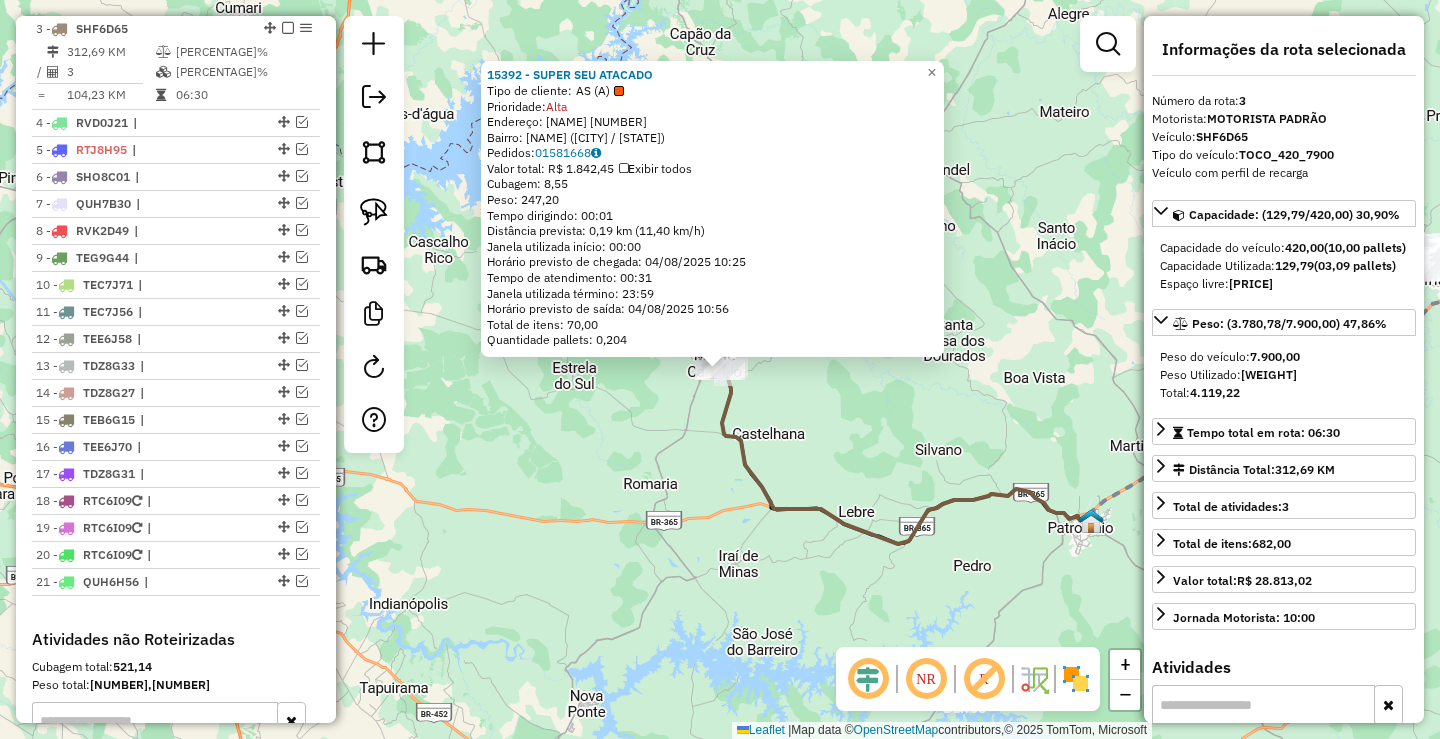 click on "15392 - SUPER SEU ATACADO  Tipo de cliente:   AS (A)   Prioridade:  Alta  Endereço:  CORONEL VIRGILIO ROSA 734   Bairro: VIRGILIO ROSA (MONTE CARMELO / MG)   Pedidos:  01581668   Valor total: R$ 1.842,45   Exibir todos   Cubagem: 8,55  Peso: 247,20  Tempo dirigindo: 00:01   Distância prevista: 0,19 km (11,40 km/h)   Janela utilizada início: 00:00   Horário previsto de chegada: 04/08/2025 10:25   Tempo de atendimento: 00:31   Janela utilizada término: 23:59   Horário previsto de saída: 04/08/2025 10:56   Total de itens: 70,00   Quantidade pallets: 0,204  × Janela de atendimento Grade de atendimento Capacidade Transportadoras Veículos Cliente Pedidos  Rotas Selecione os dias de semana para filtrar as janelas de atendimento  Seg   Ter   Qua   Qui   Sex   Sáb   Dom  Informe o período da janela de atendimento: De: Até:  Filtrar exatamente a janela do cliente  Considerar janela de atendimento padrão  Selecione os dias de semana para filtrar as grades de atendimento  Seg   Ter   Qua   Qui   Sex   Sáb" 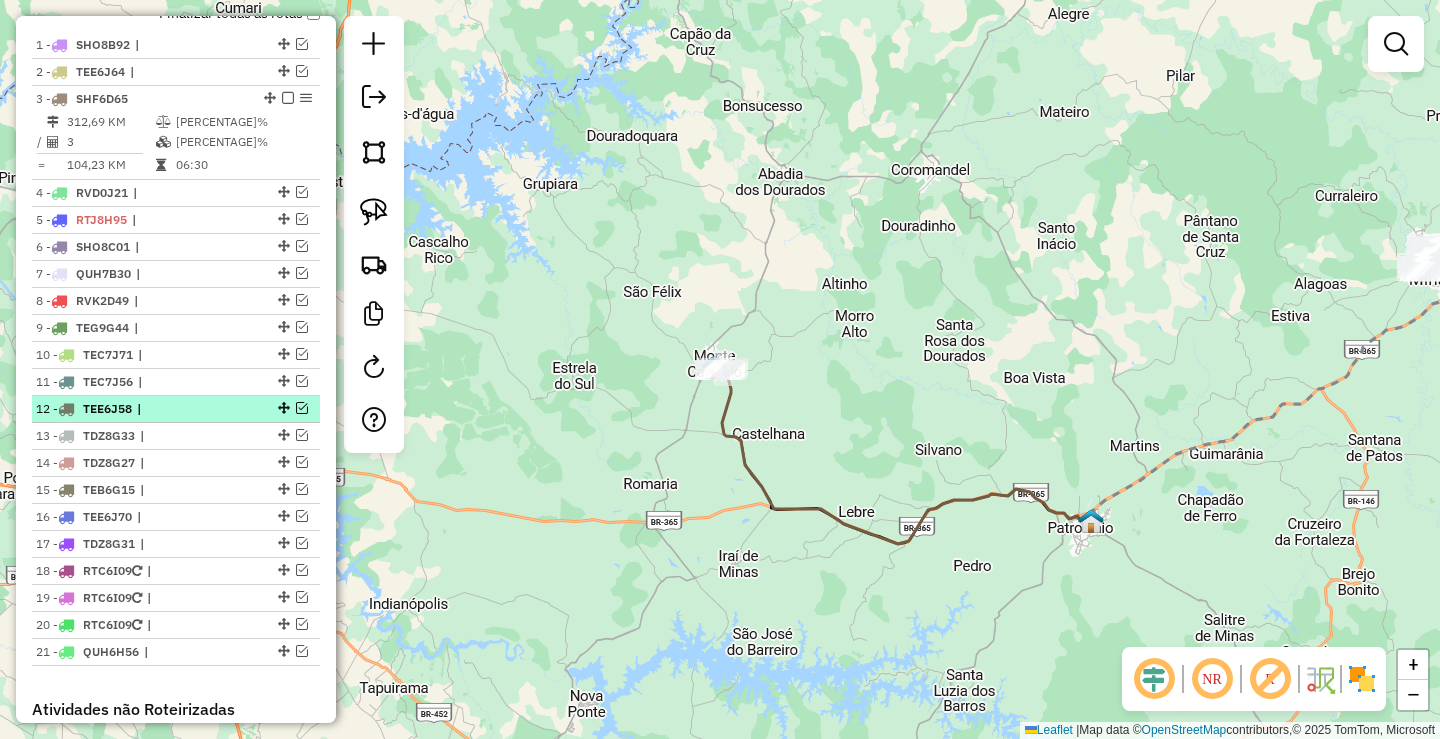 scroll, scrollTop: 728, scrollLeft: 0, axis: vertical 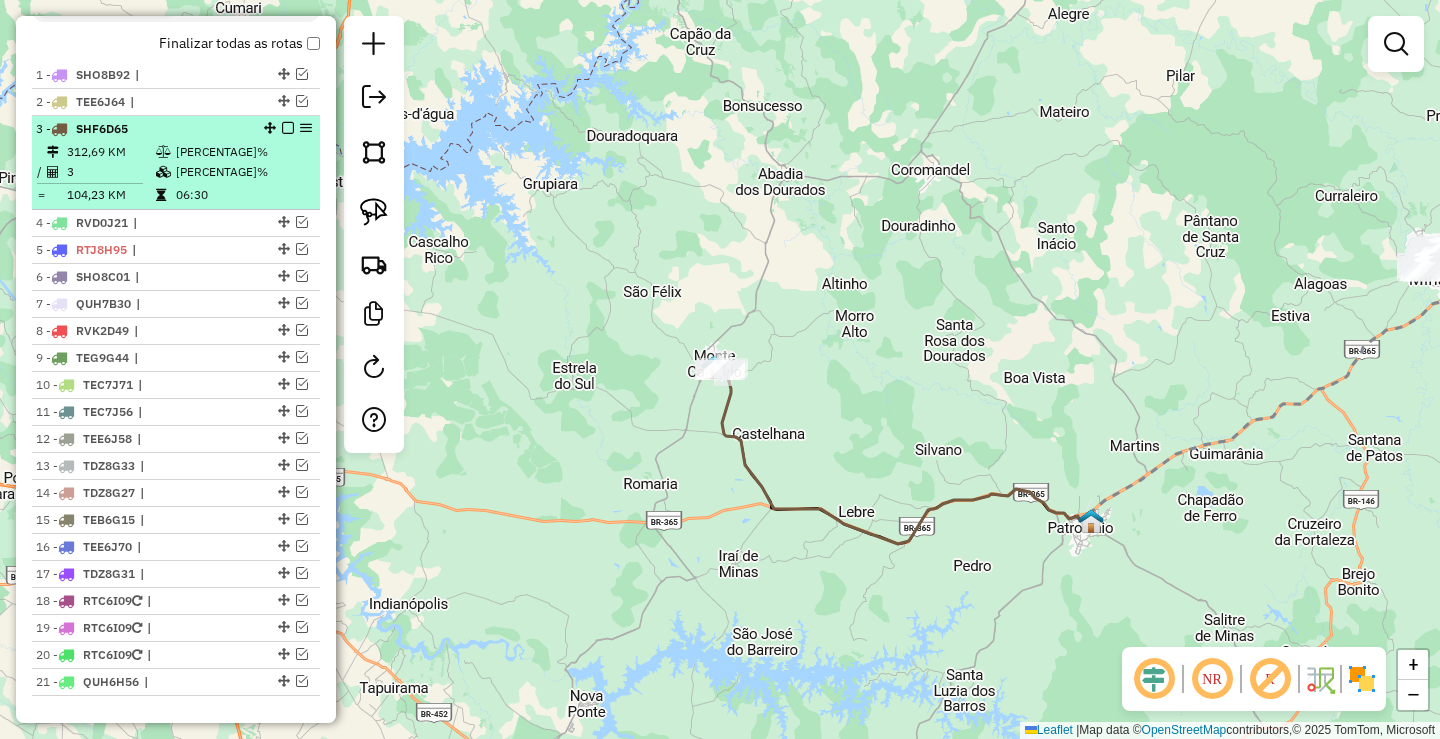 click on "30,90%" at bounding box center [244, 172] 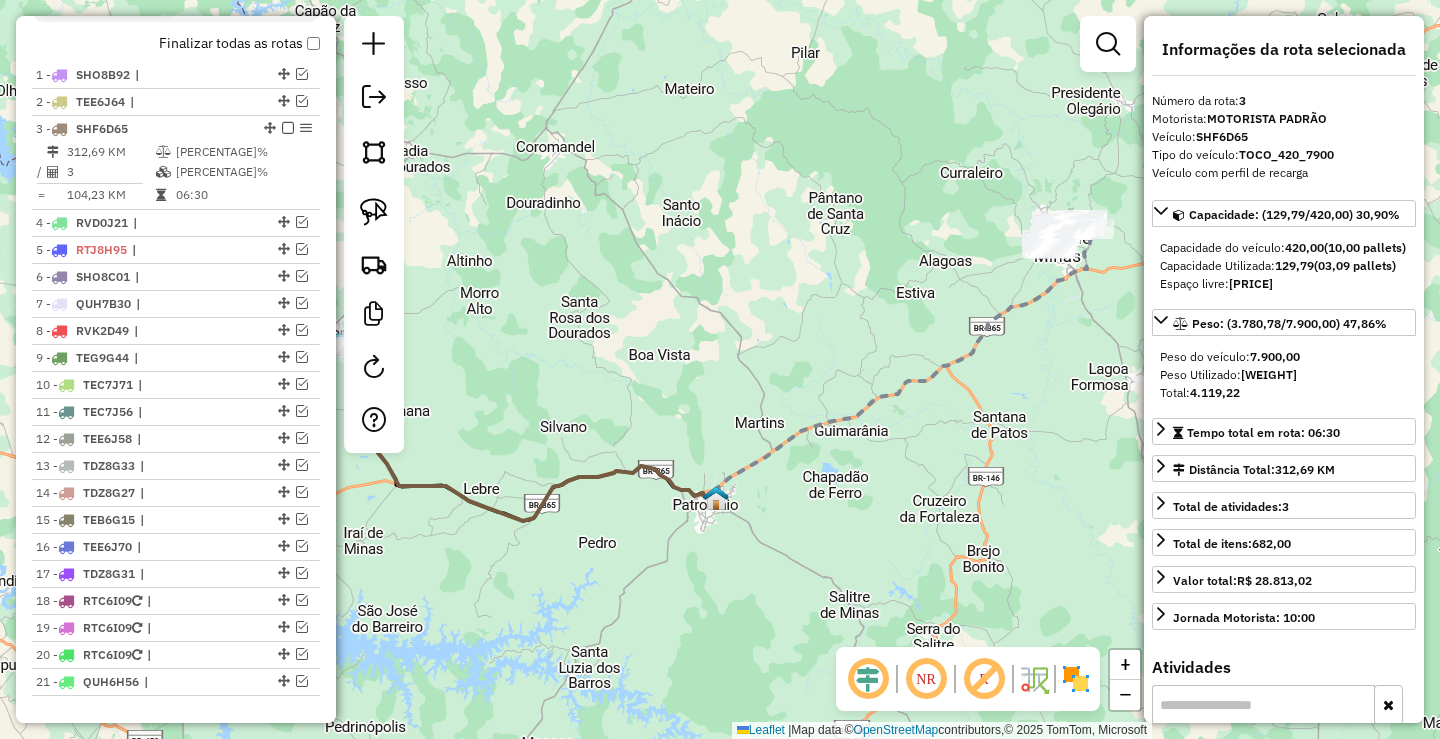 drag, startPoint x: 677, startPoint y: 344, endPoint x: 956, endPoint y: 334, distance: 279.17917 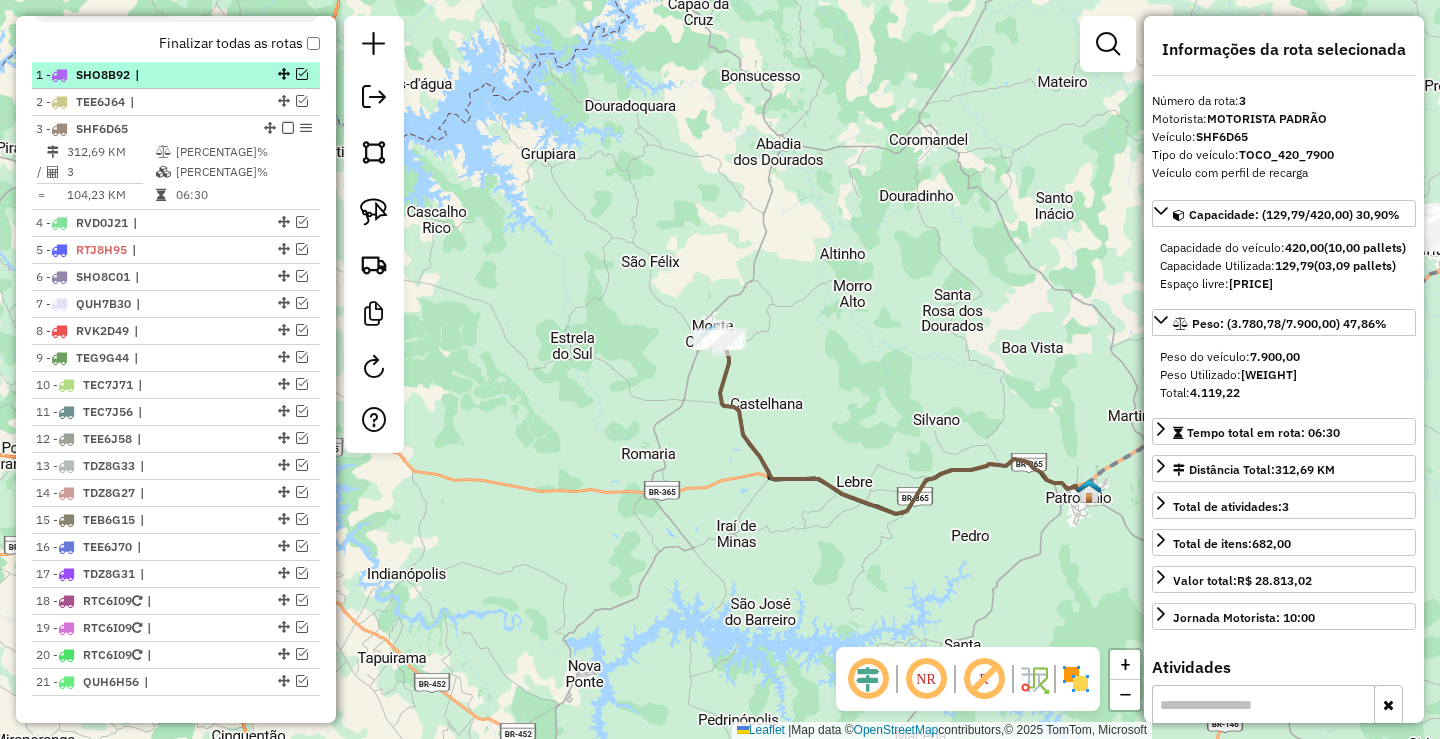 click at bounding box center (302, 74) 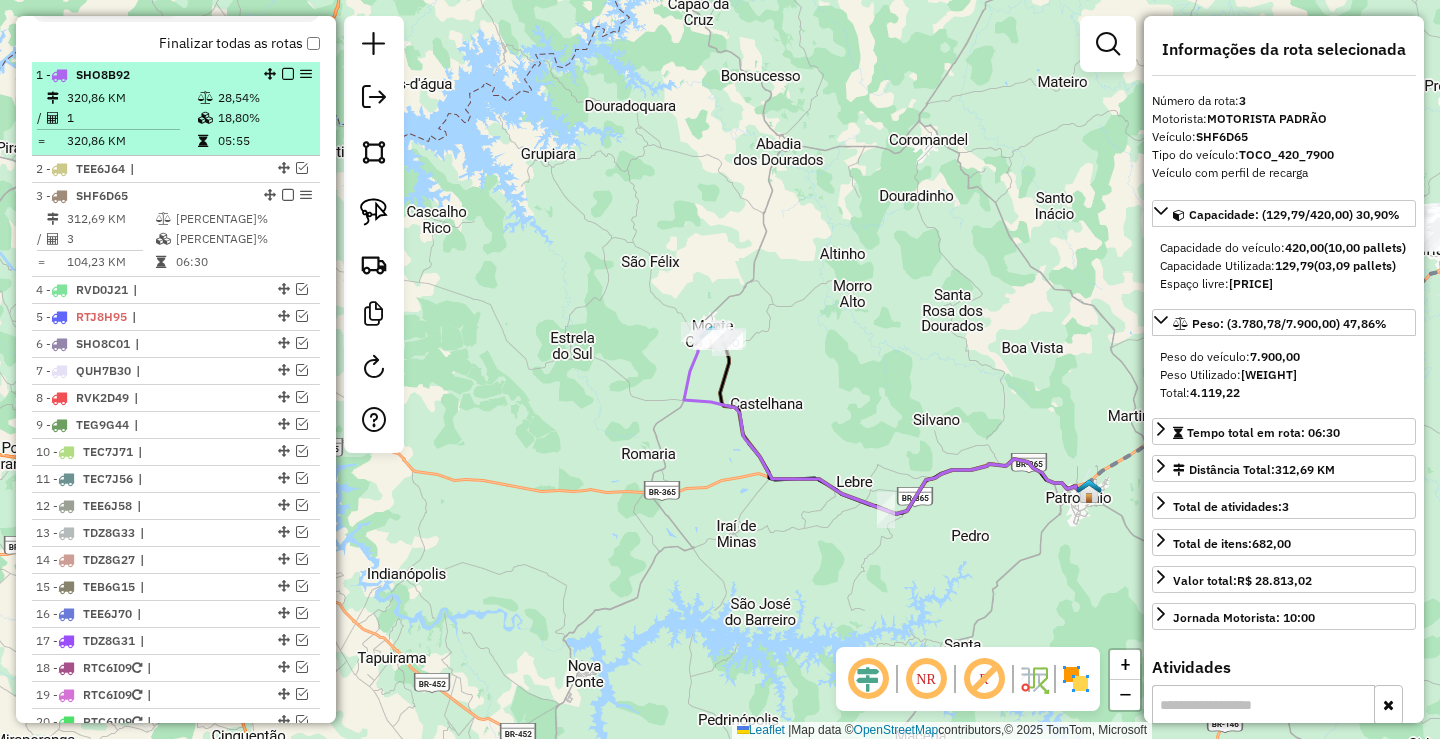 click on "28,54%" at bounding box center [264, 98] 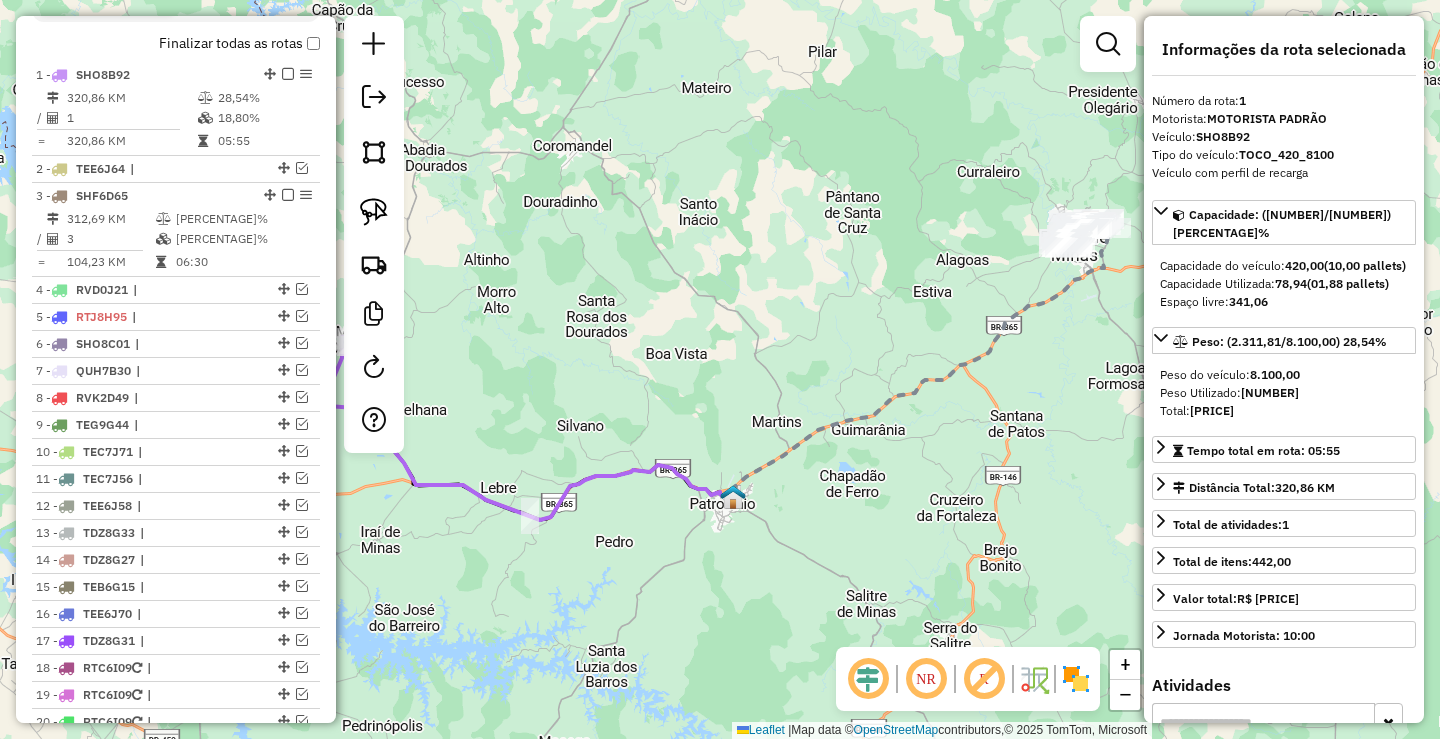 drag, startPoint x: 575, startPoint y: 273, endPoint x: 902, endPoint y: 256, distance: 327.4416 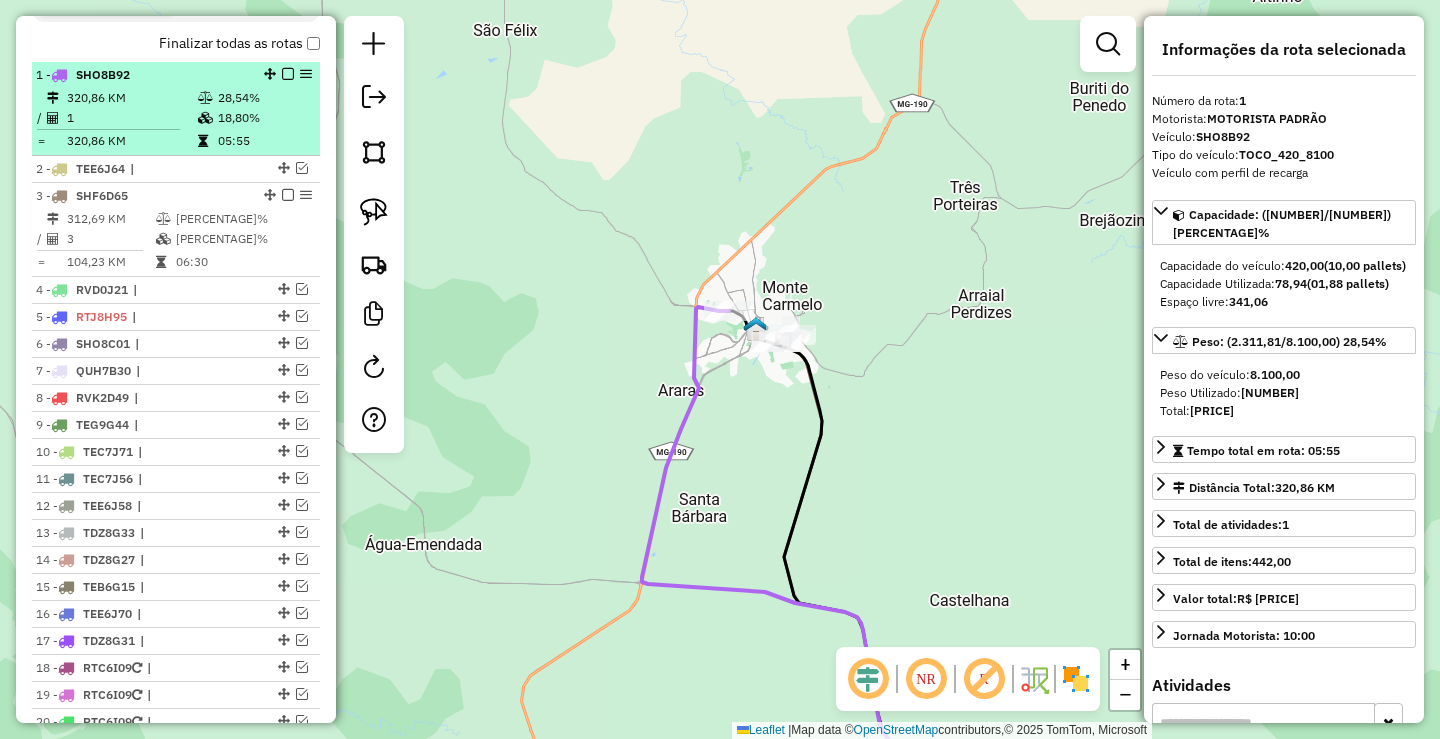 click at bounding box center [282, 74] 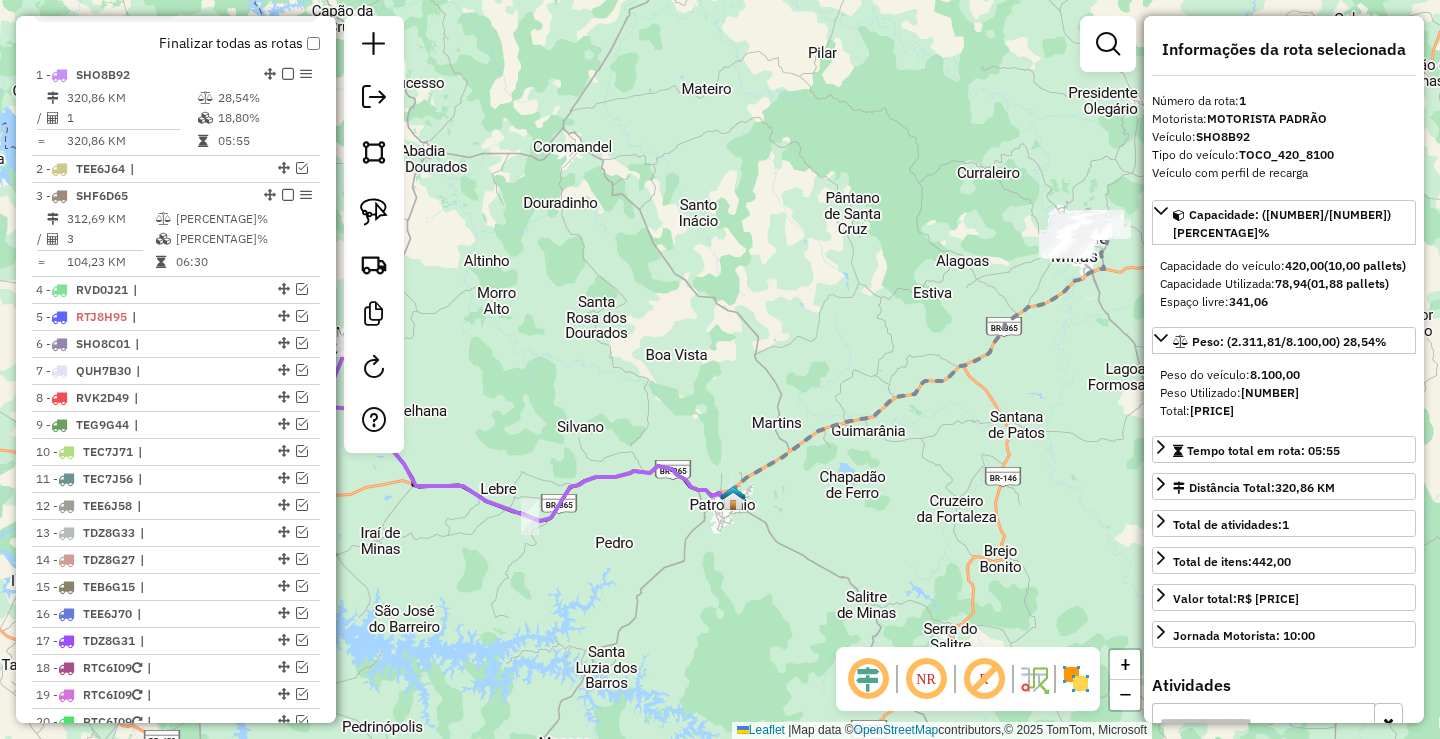 drag, startPoint x: 734, startPoint y: 265, endPoint x: 700, endPoint y: 235, distance: 45.343136 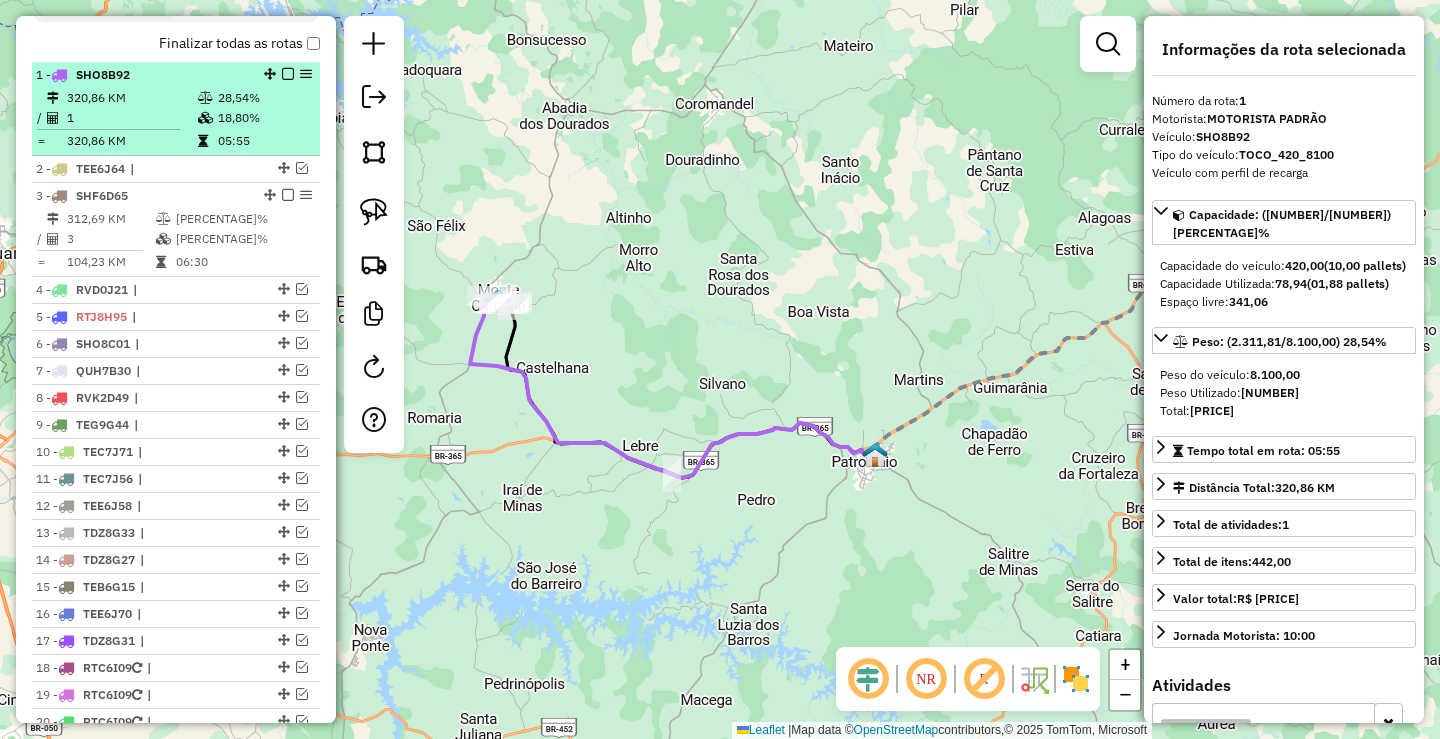 click at bounding box center (288, 74) 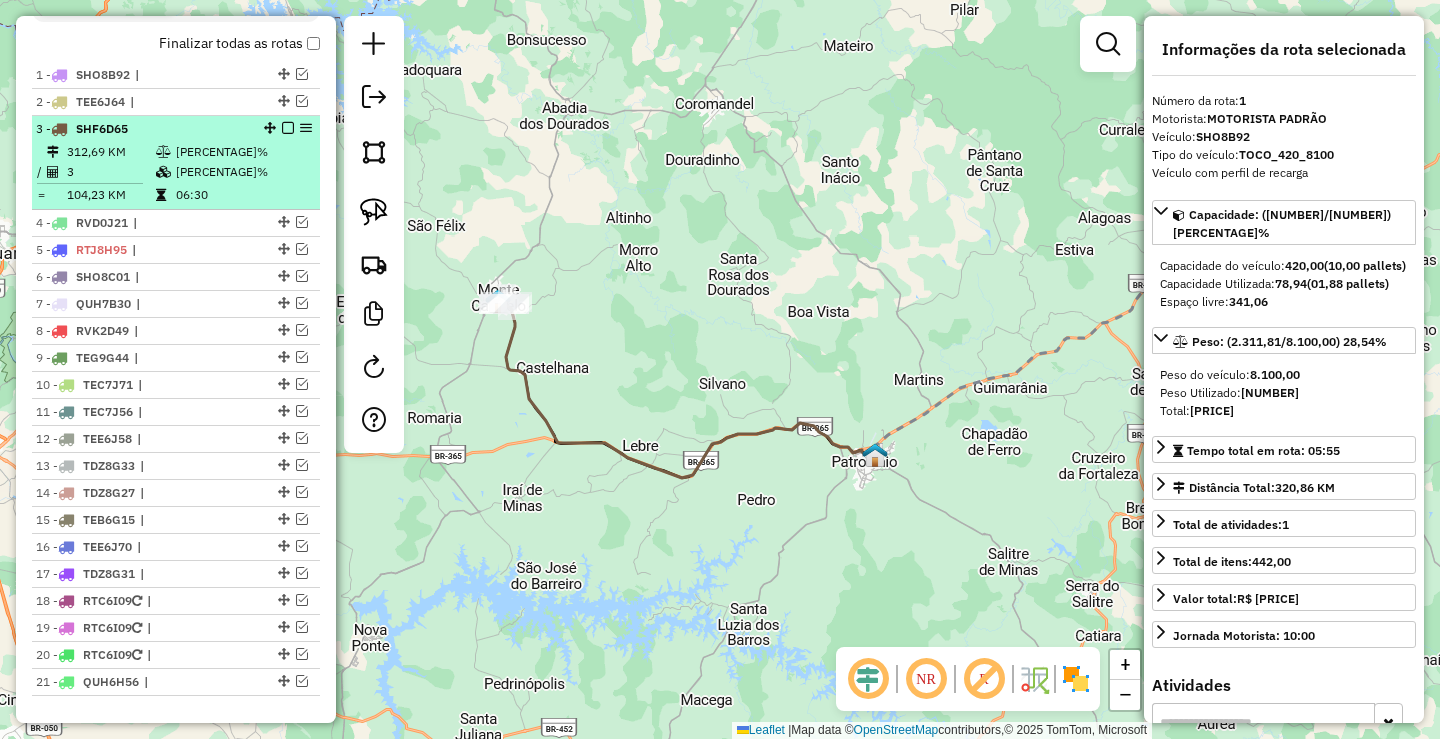 click at bounding box center (288, 128) 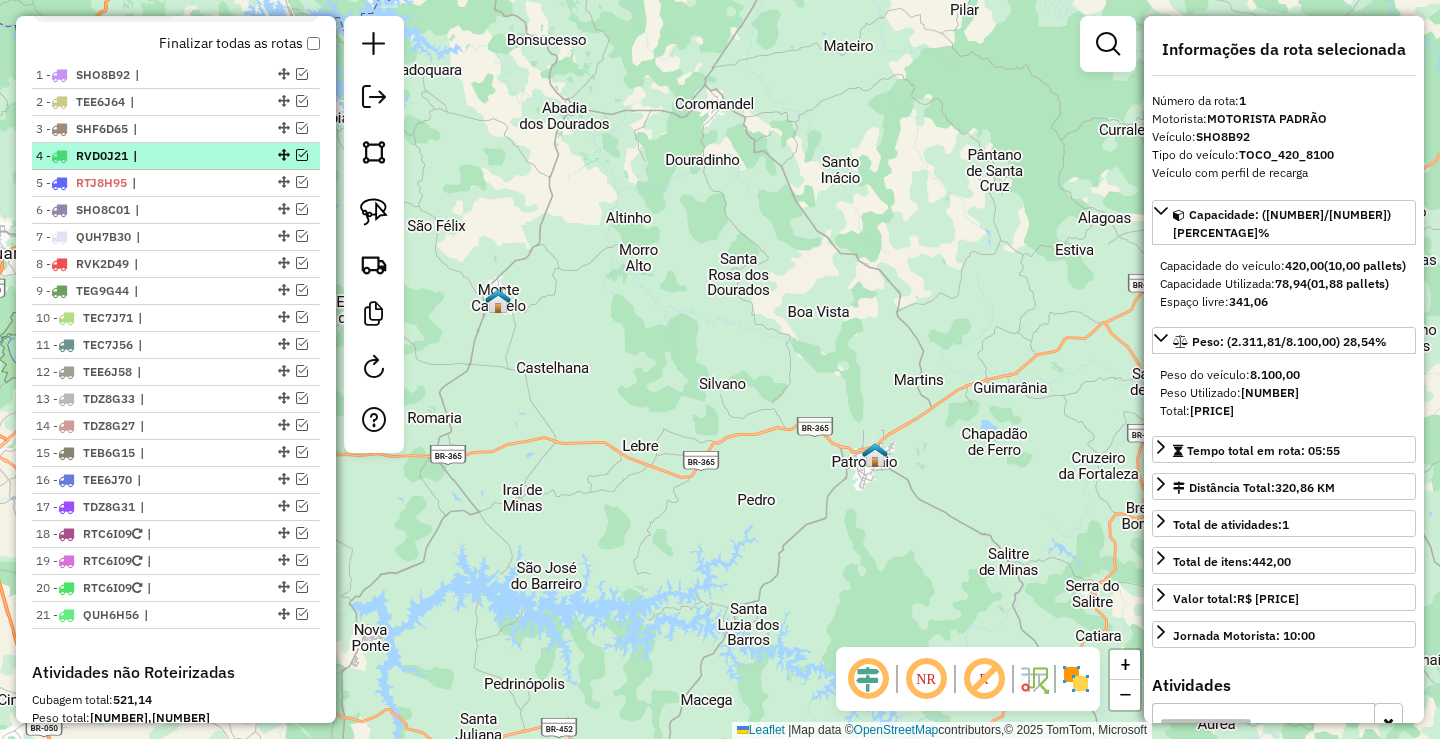 click at bounding box center (302, 155) 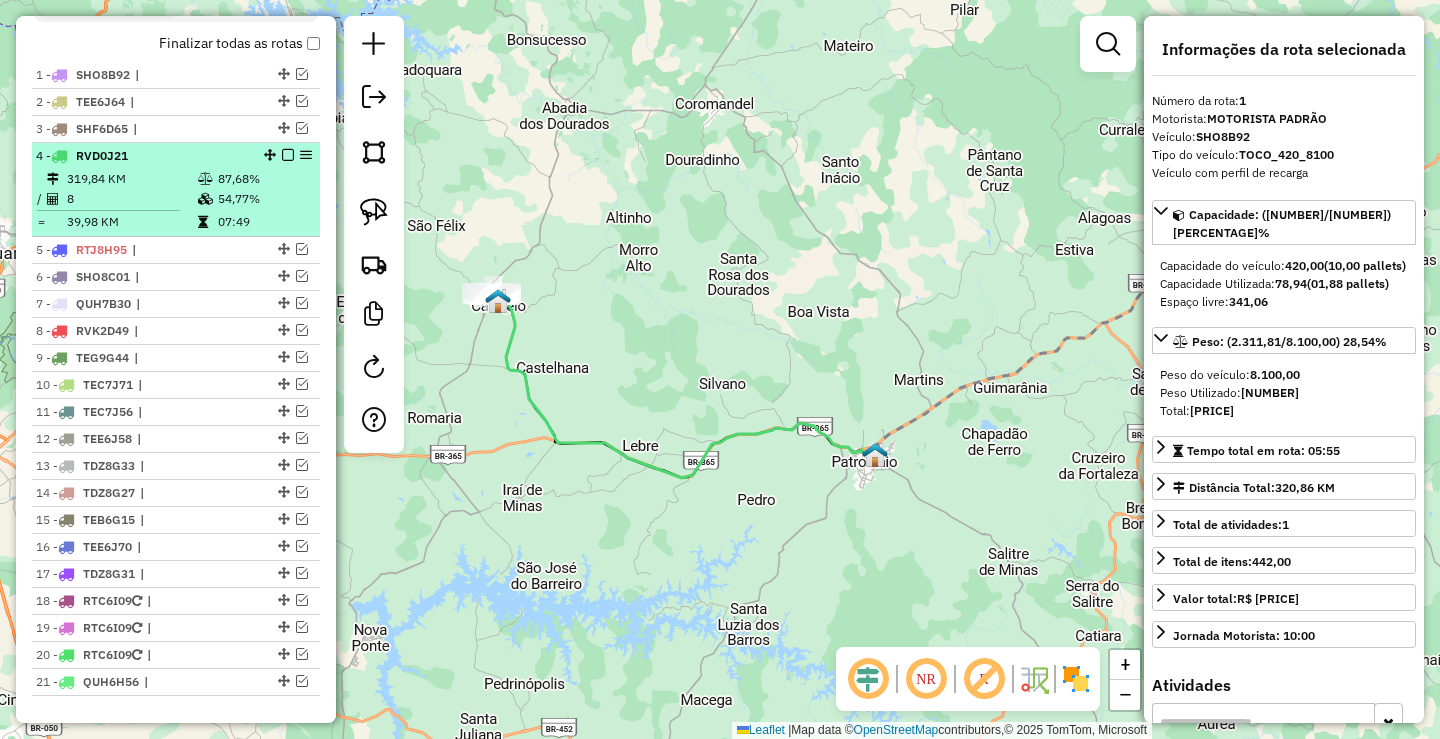 click on "87,68%" at bounding box center (264, 179) 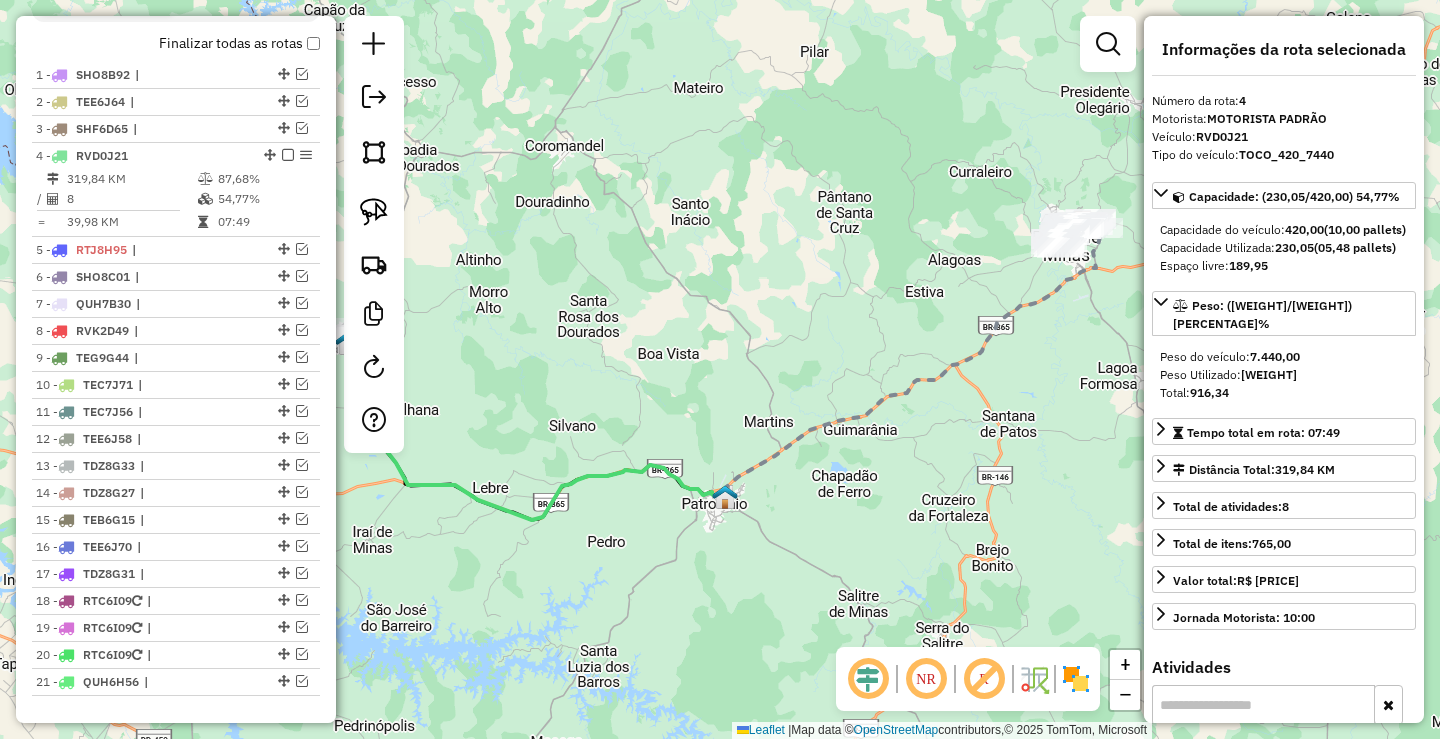 drag, startPoint x: 576, startPoint y: 335, endPoint x: 831, endPoint y: 317, distance: 255.6345 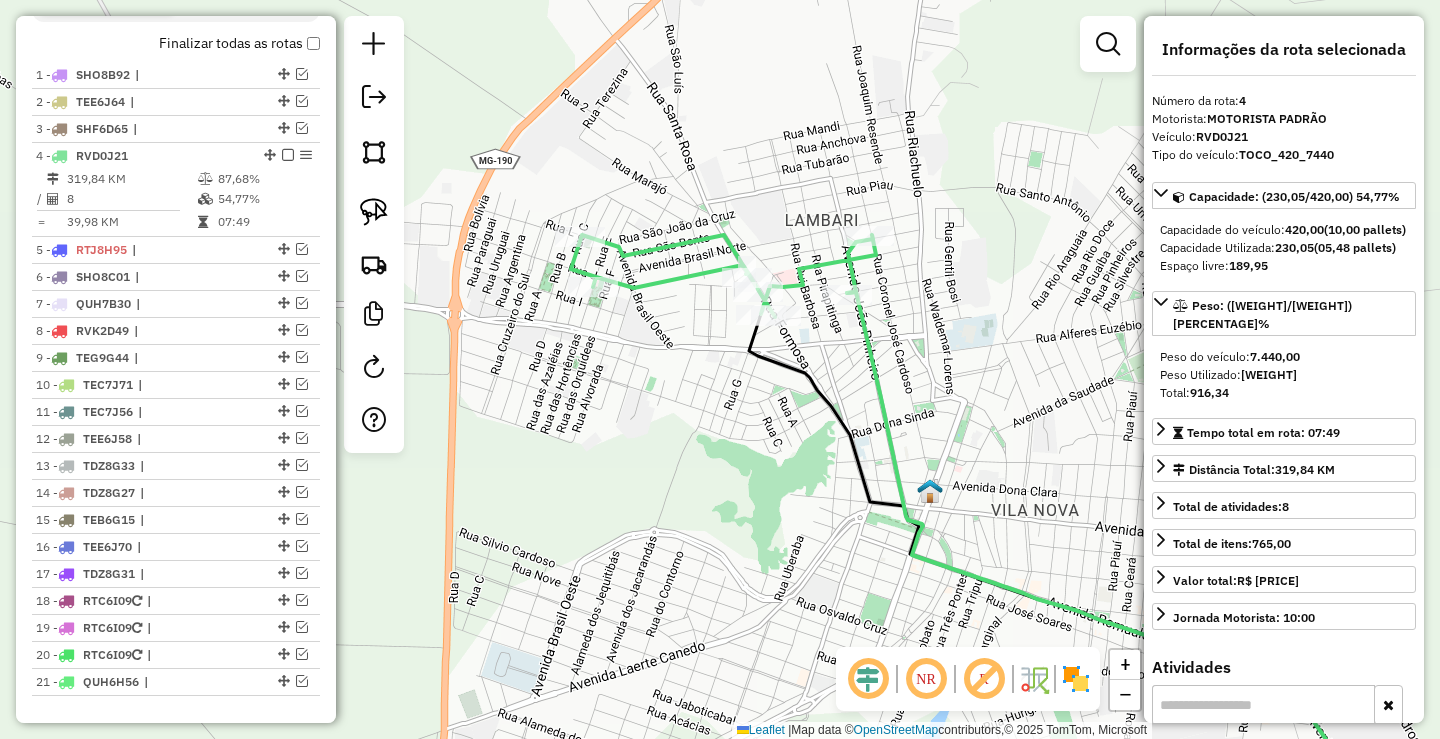 drag, startPoint x: 725, startPoint y: 353, endPoint x: 668, endPoint y: 385, distance: 65.36819 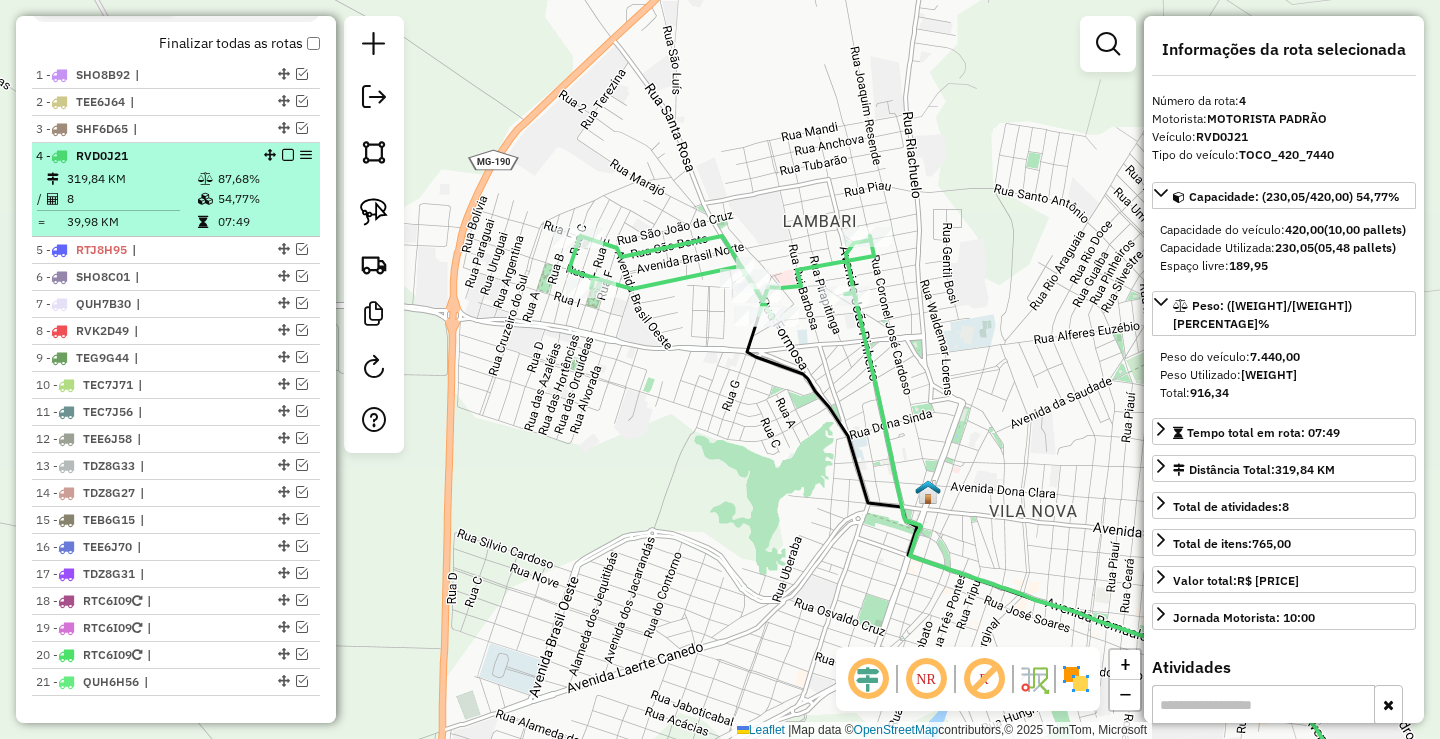 click at bounding box center [288, 155] 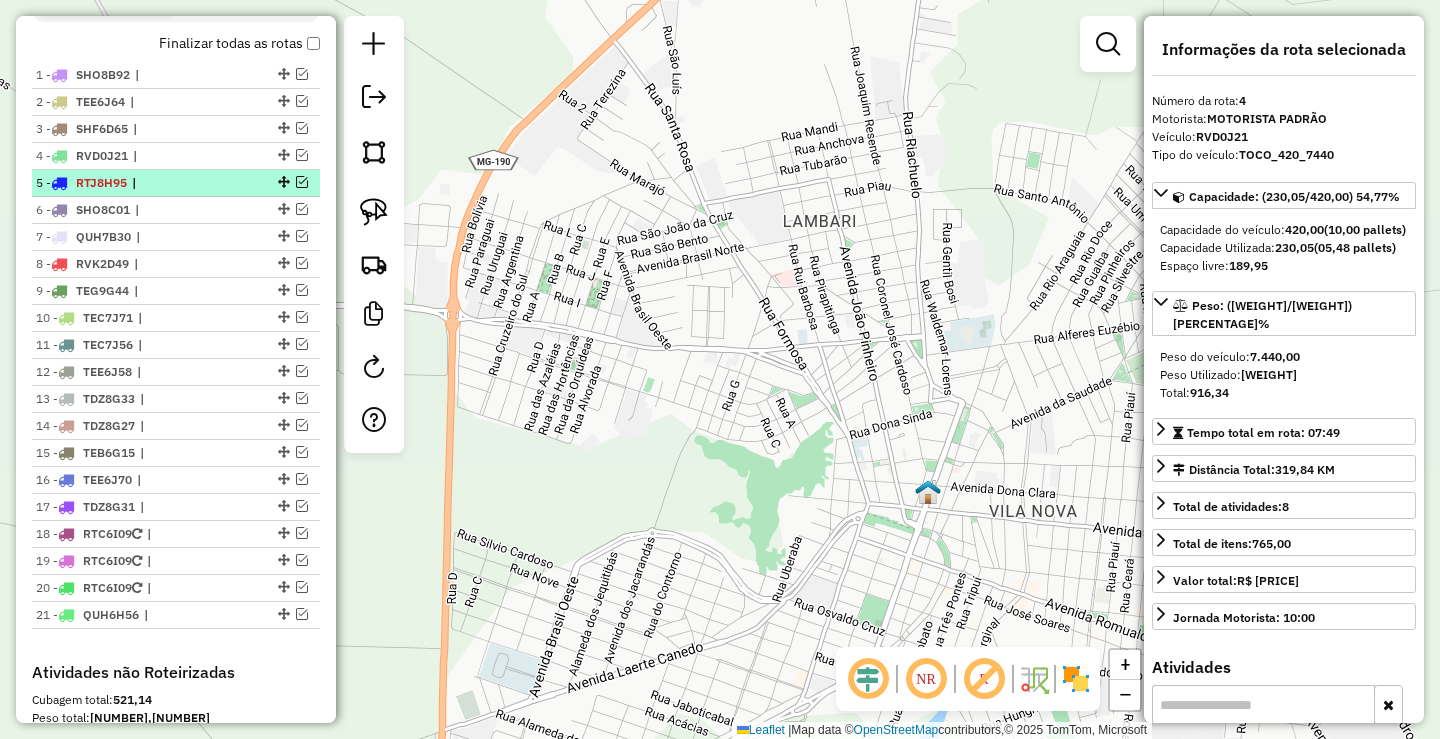 click on "|" at bounding box center [178, 183] 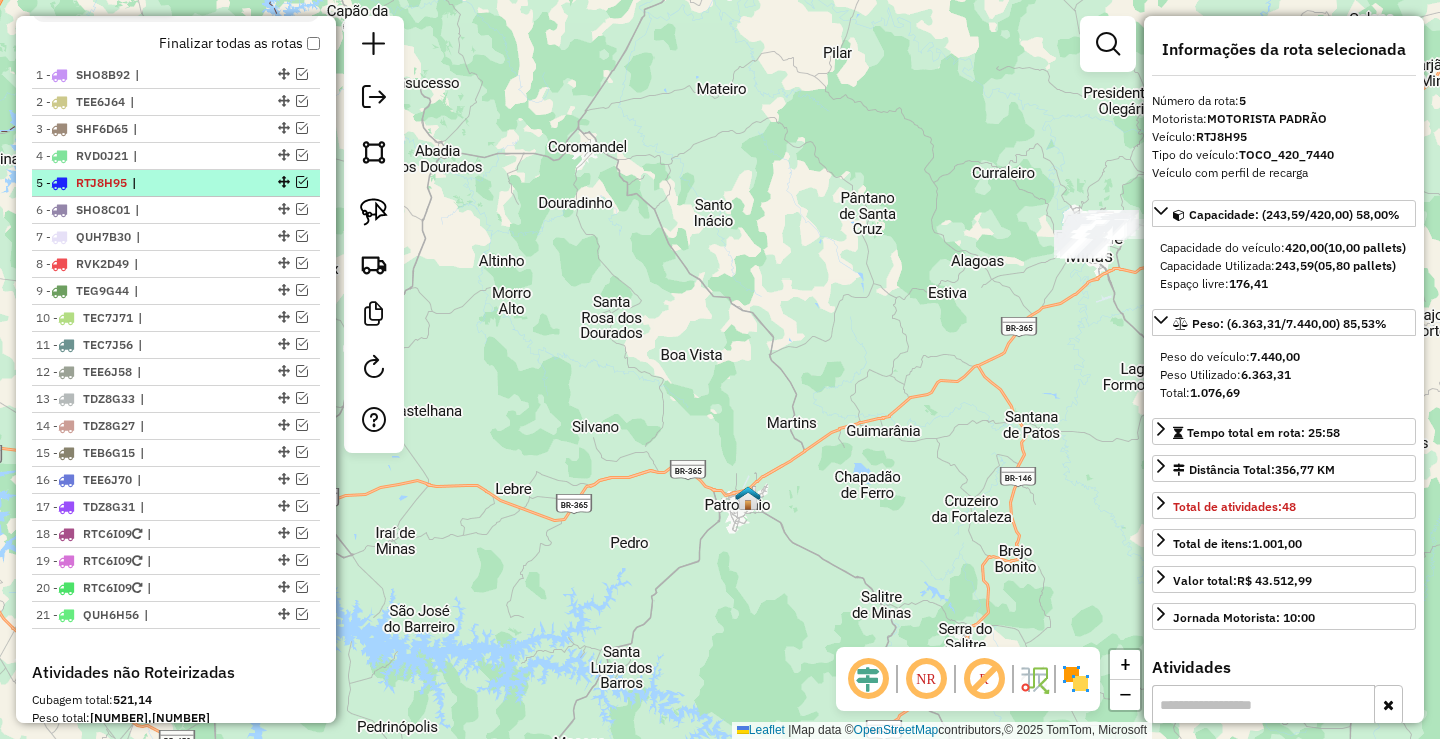 click at bounding box center [302, 182] 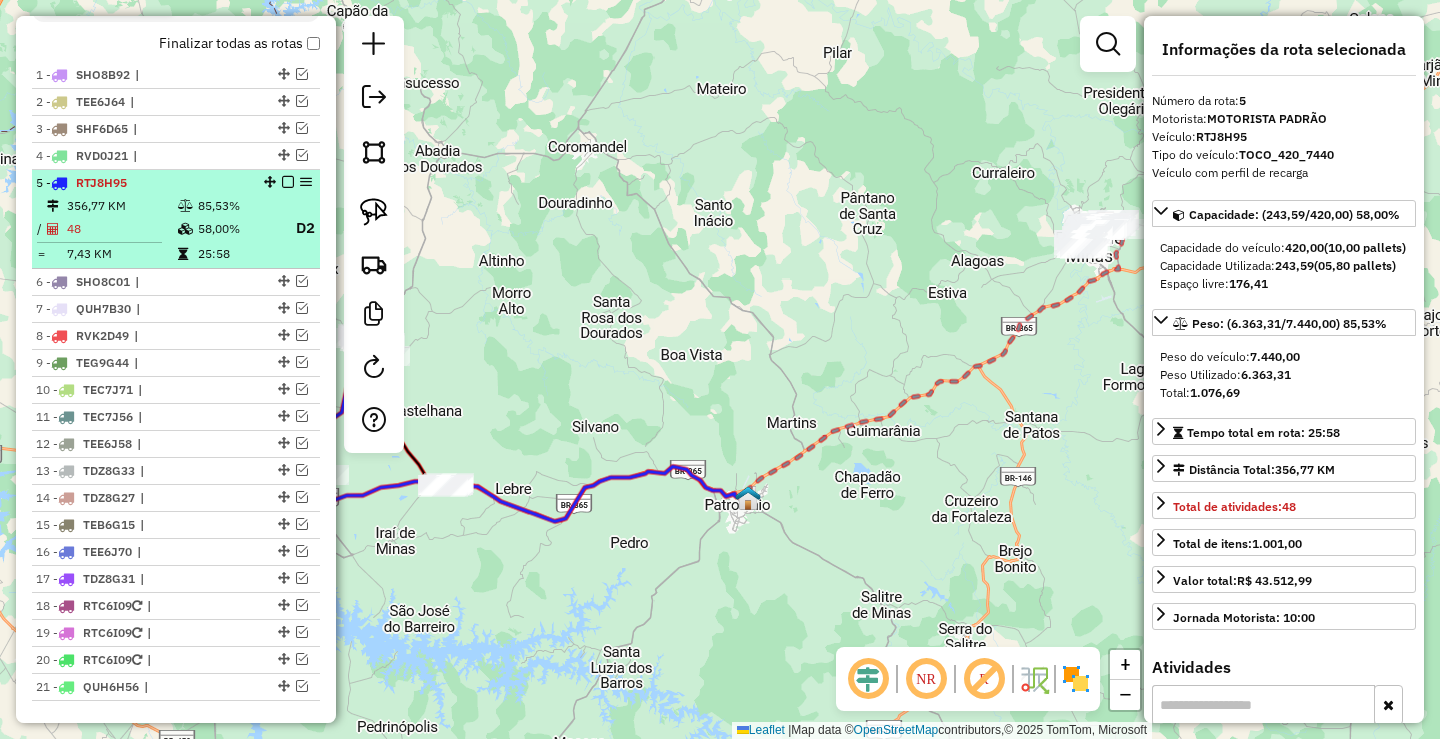 click on "85,53%" at bounding box center (237, 206) 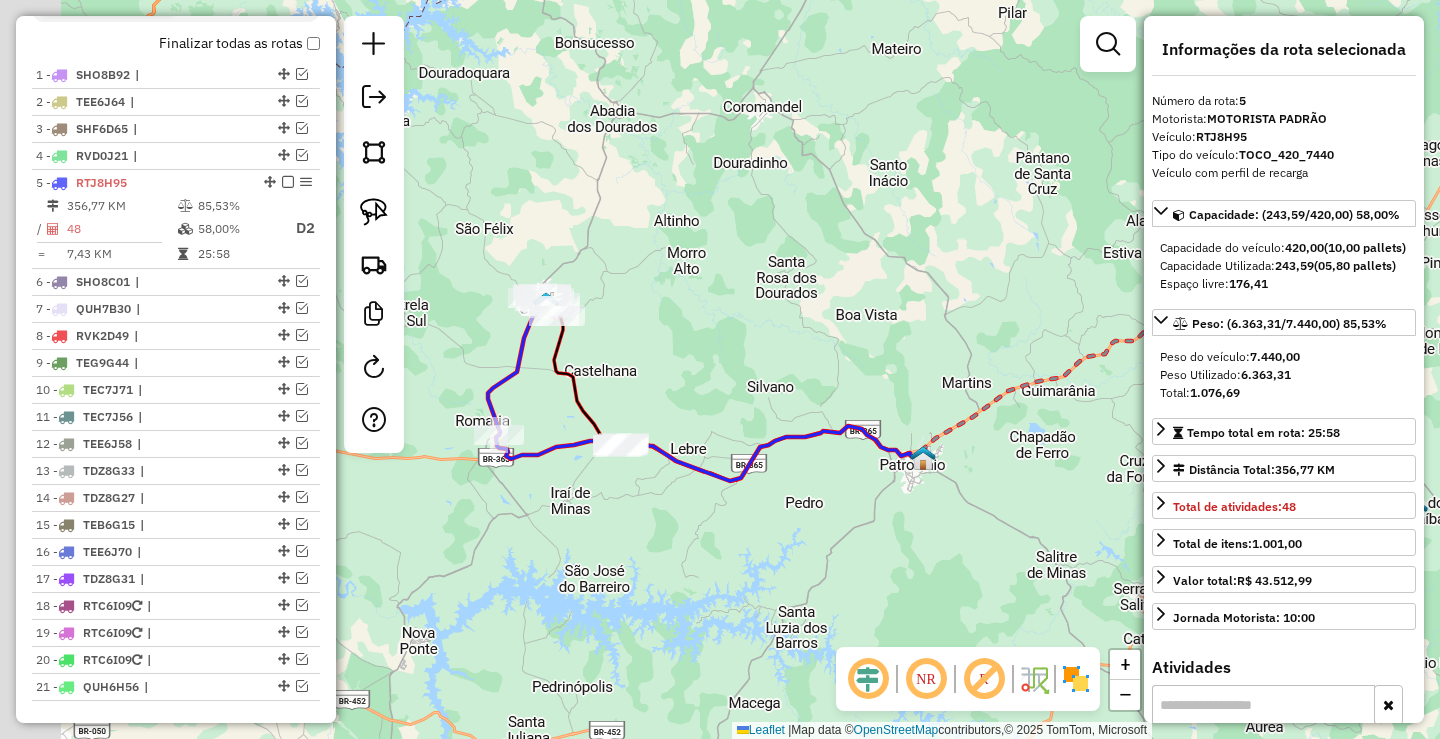 drag, startPoint x: 796, startPoint y: 367, endPoint x: 857, endPoint y: 355, distance: 62.169125 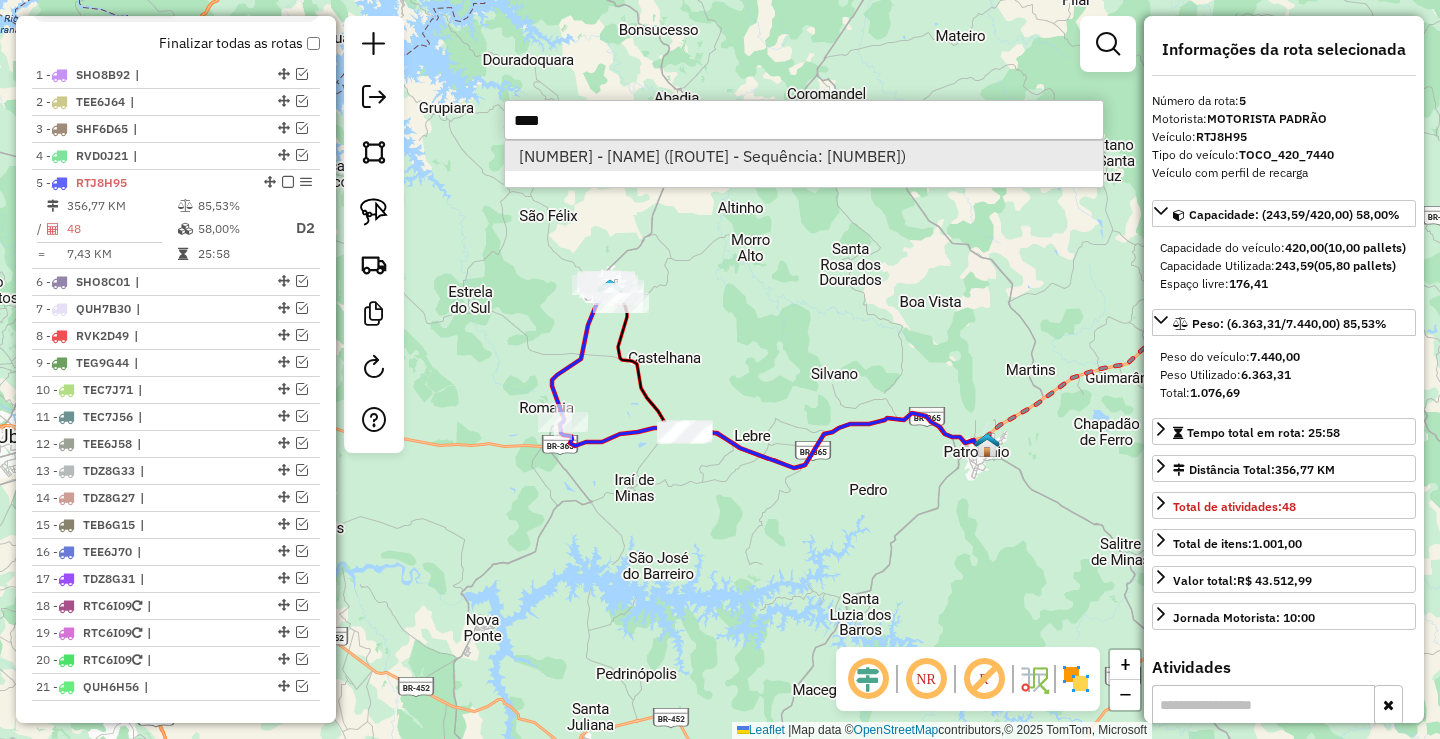 type on "****" 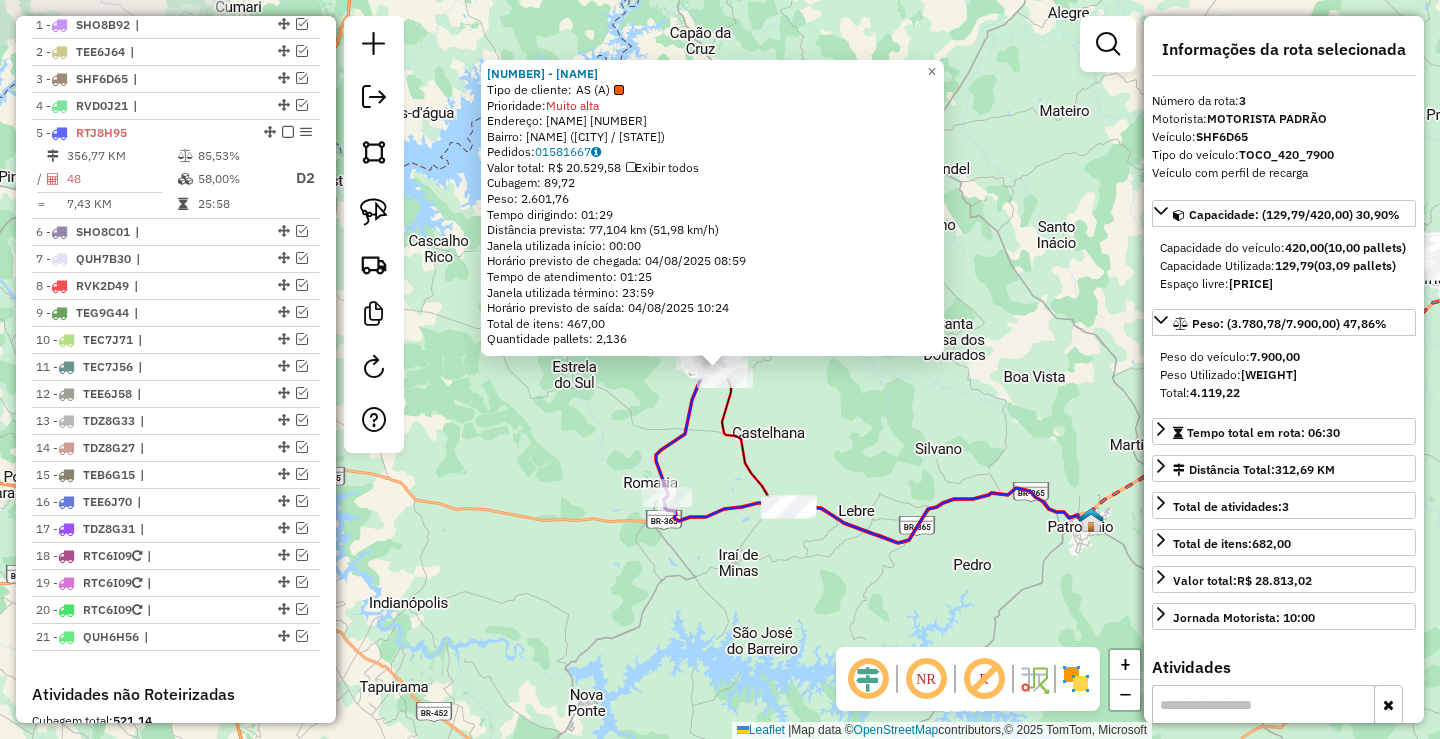 scroll, scrollTop: 828, scrollLeft: 0, axis: vertical 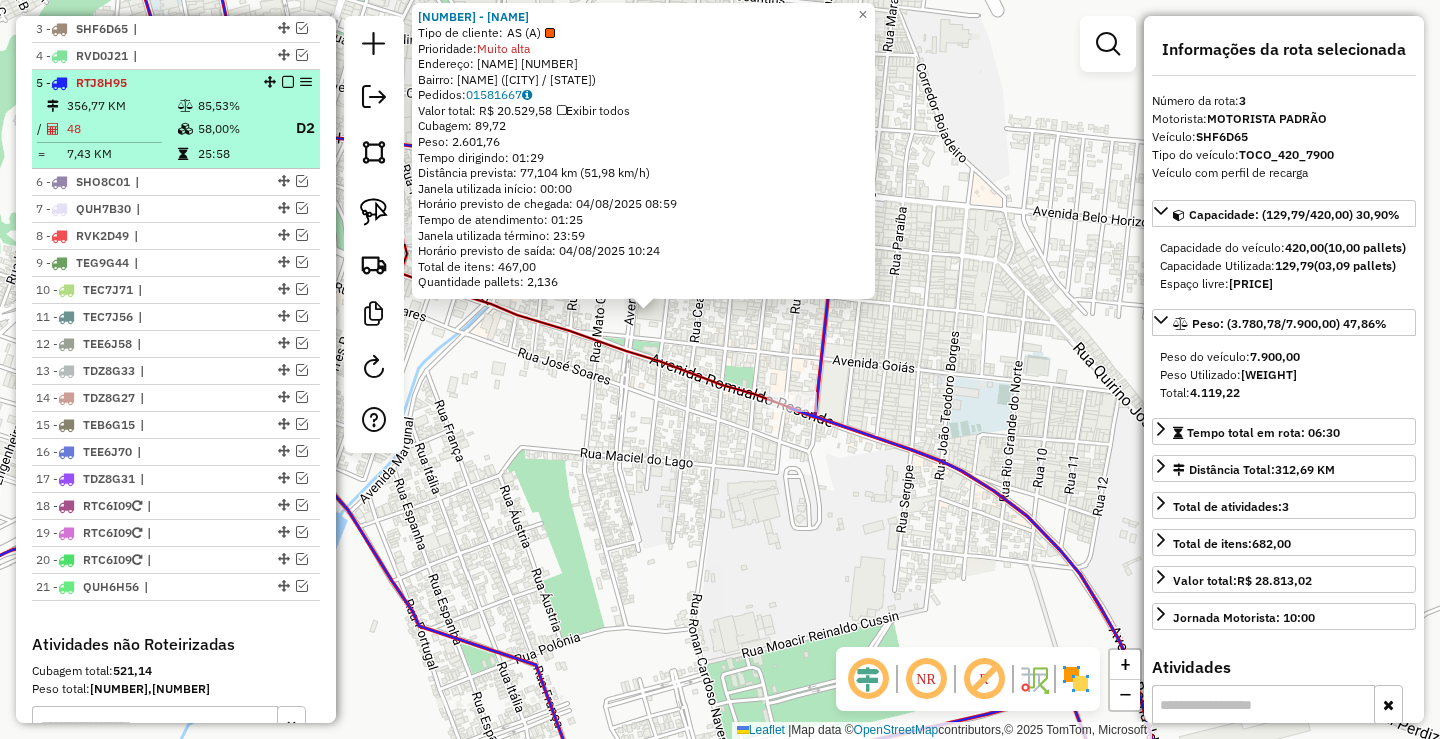 click at bounding box center [288, 82] 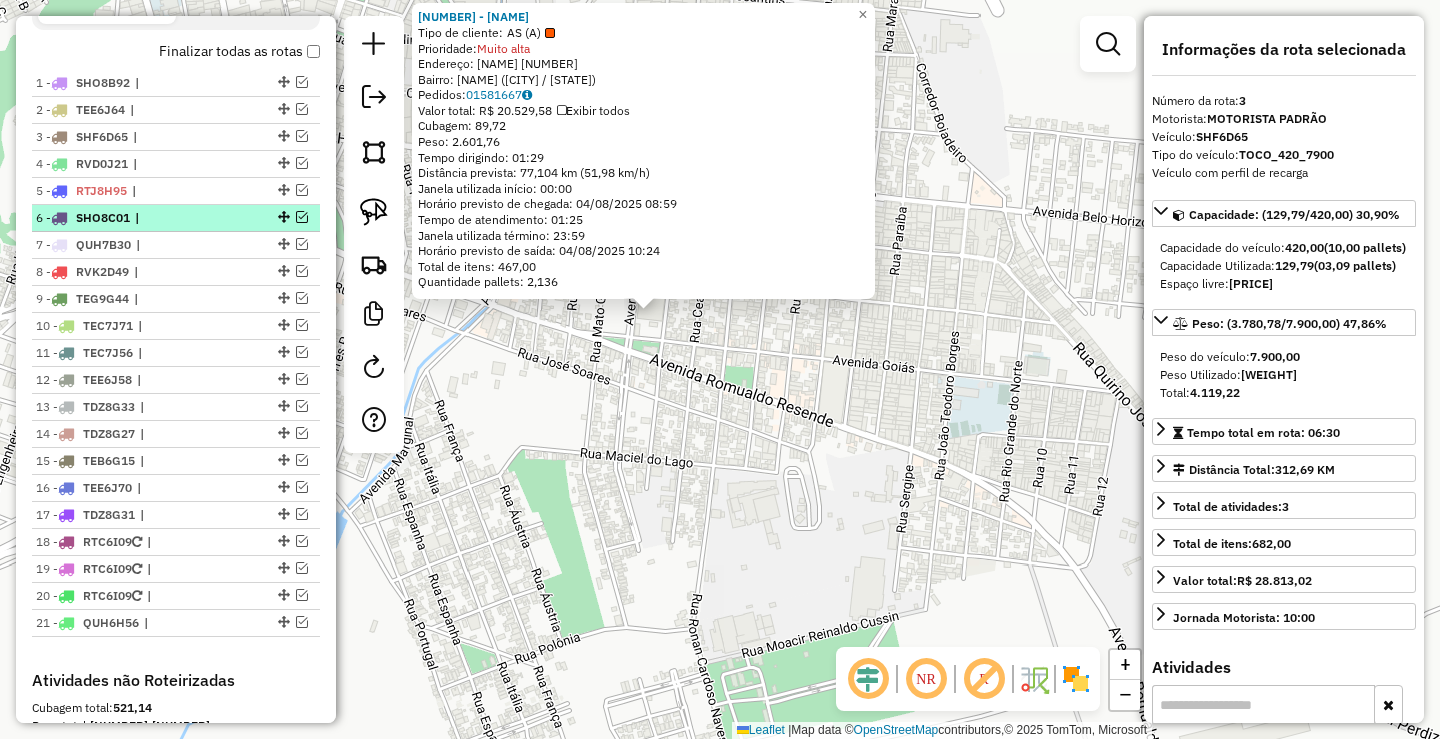 scroll, scrollTop: 628, scrollLeft: 0, axis: vertical 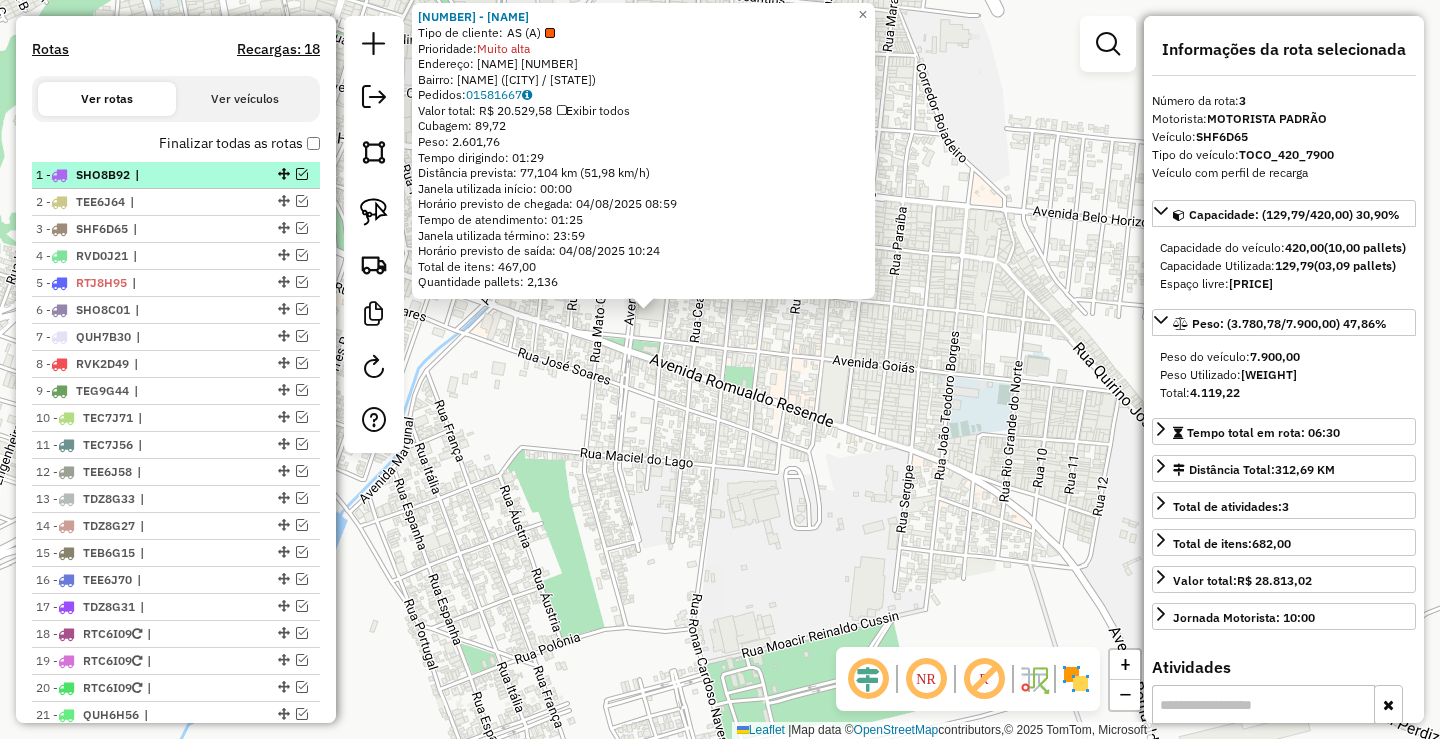 click on "|" at bounding box center [181, 175] 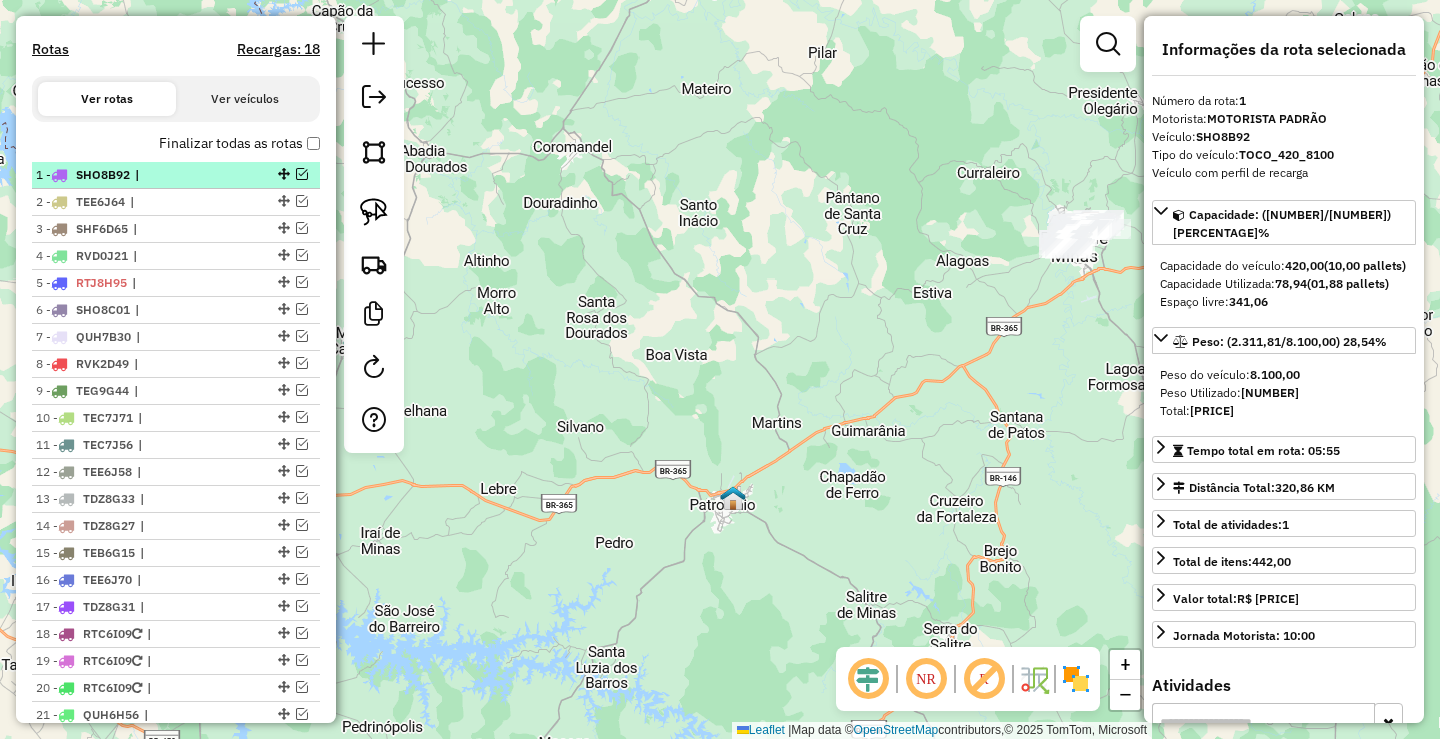 click at bounding box center (302, 174) 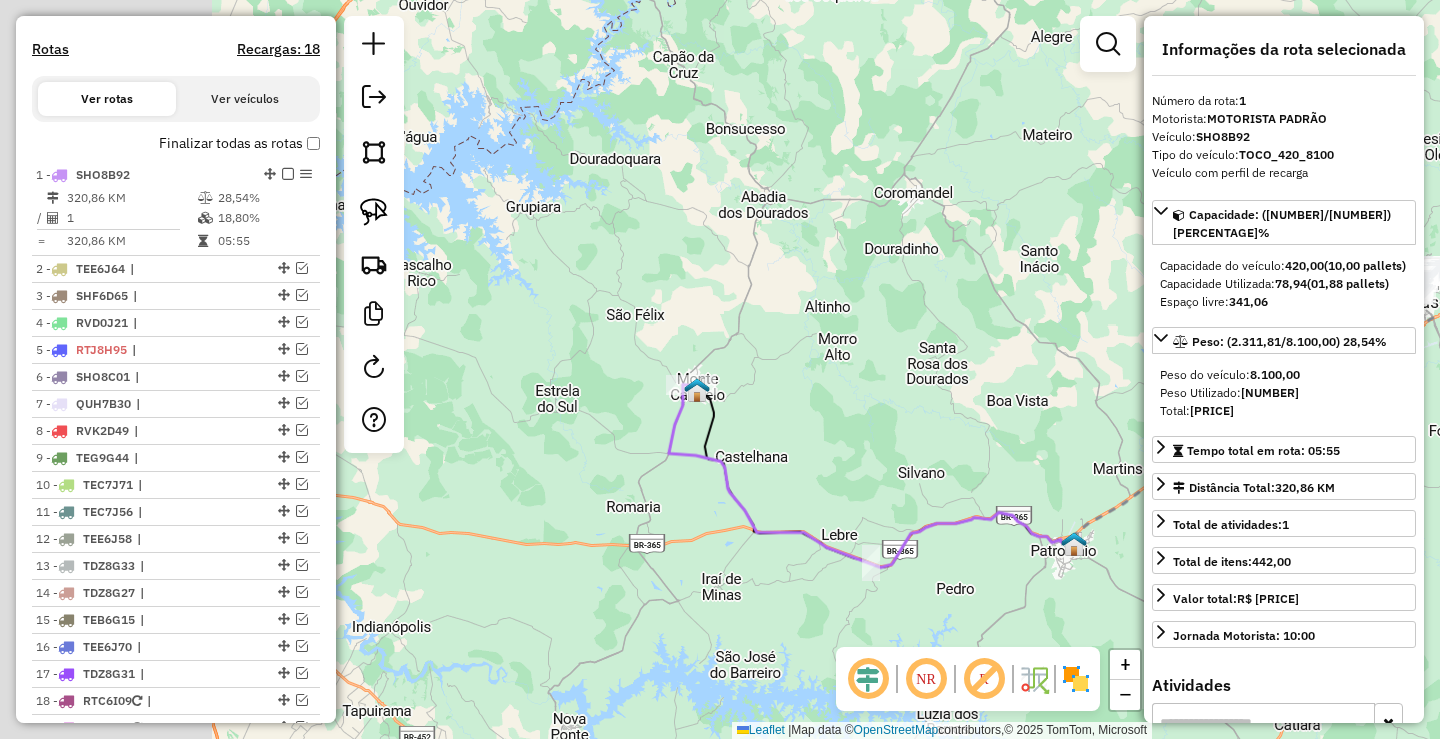 drag, startPoint x: 846, startPoint y: 355, endPoint x: 945, endPoint y: 361, distance: 99.18165 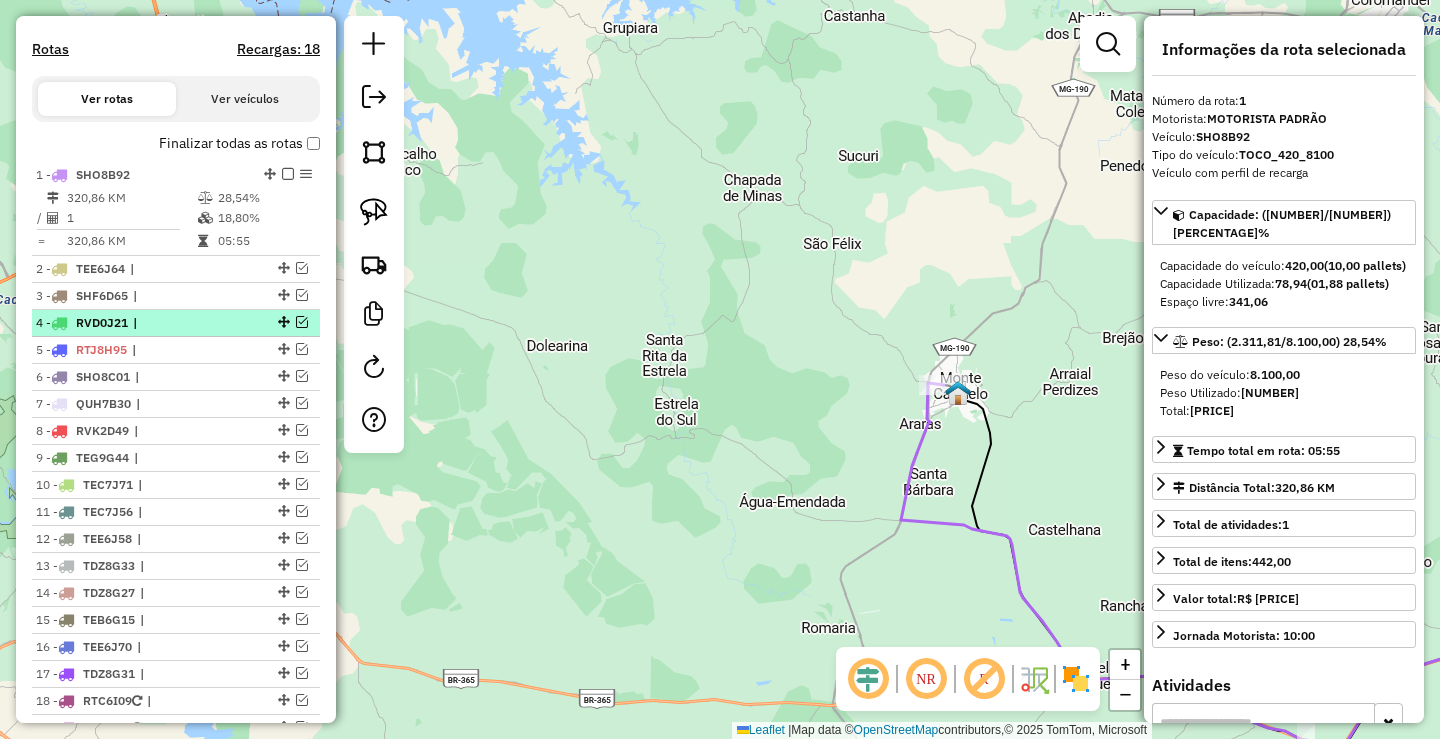 click at bounding box center (302, 322) 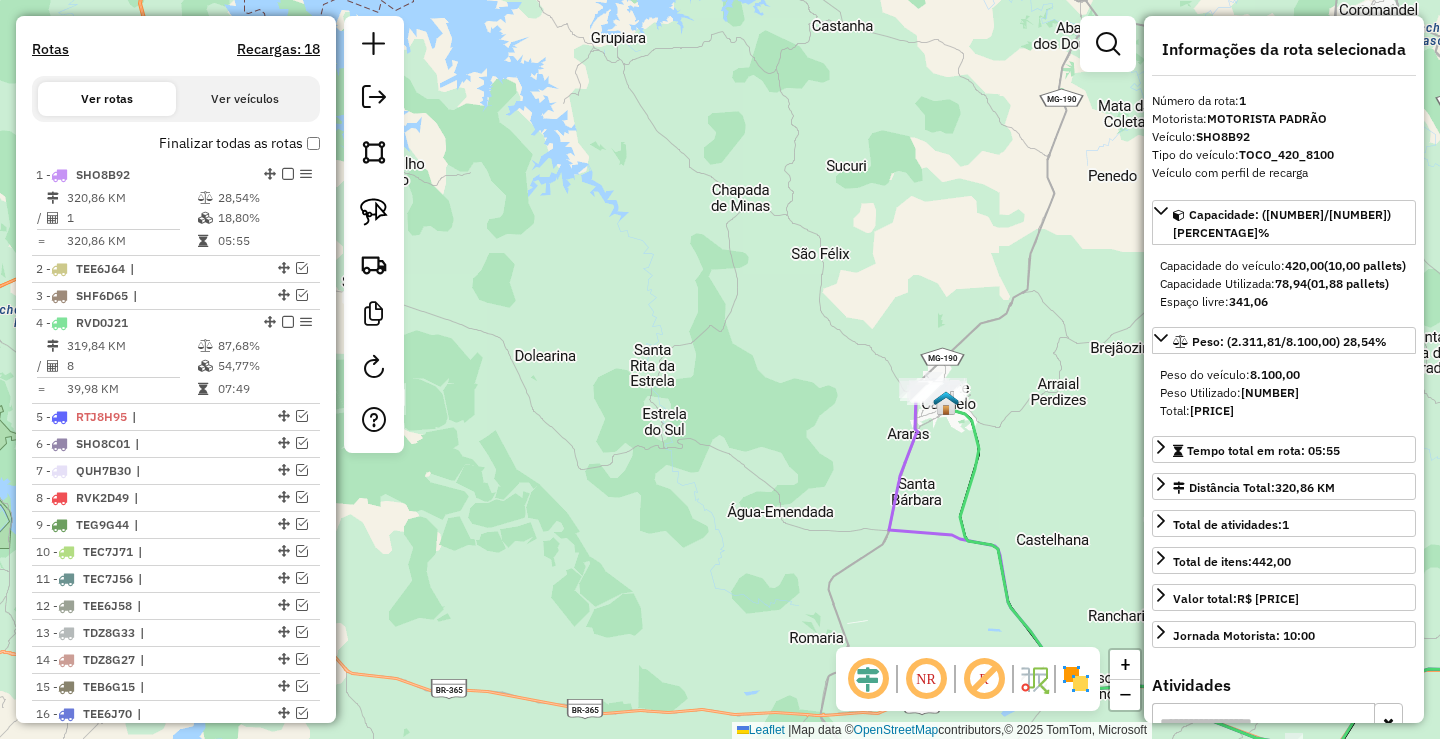 drag, startPoint x: 789, startPoint y: 408, endPoint x: 696, endPoint y: 470, distance: 111.77209 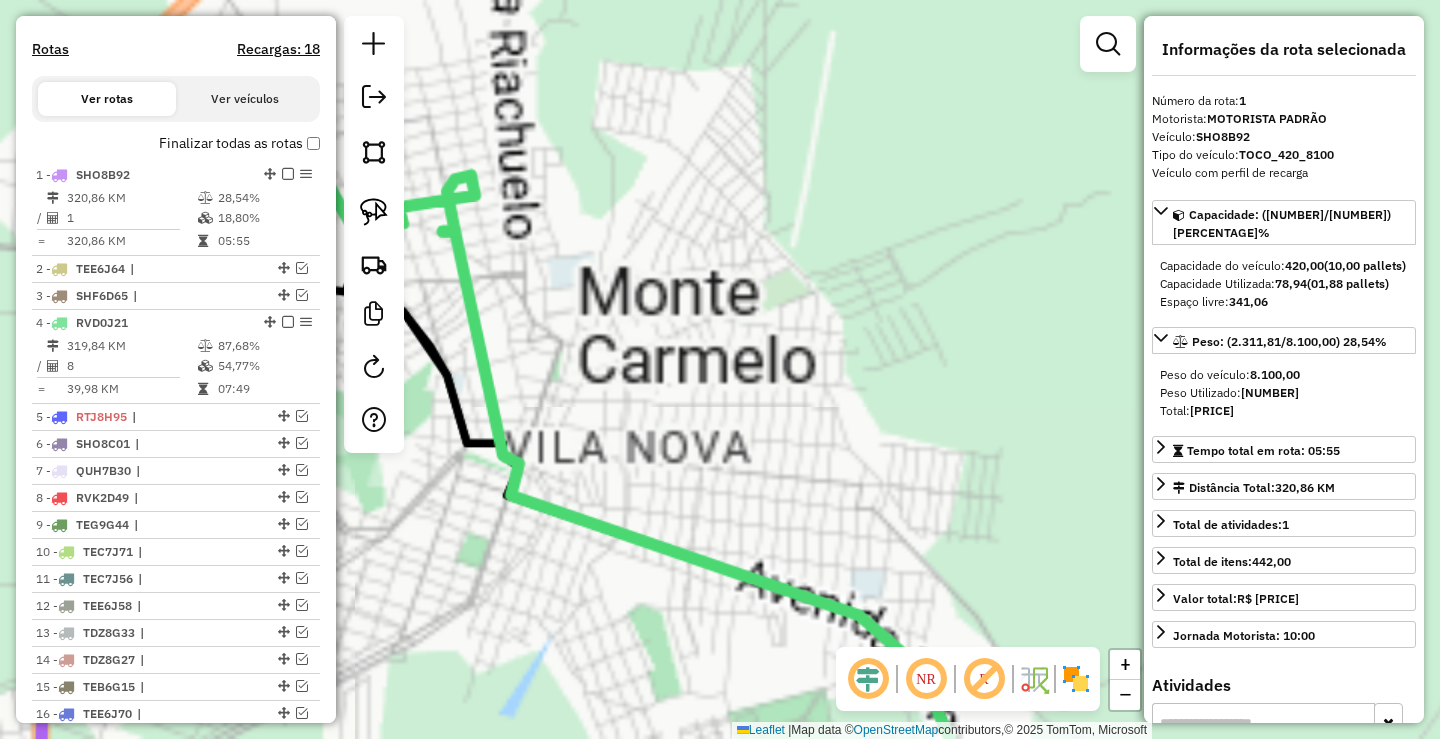 click on "Janela de atendimento Grade de atendimento Capacidade Transportadoras Veículos Cliente Pedidos  Rotas Selecione os dias de semana para filtrar as janelas de atendimento  Seg   Ter   Qua   Qui   Sex   Sáb   Dom  Informe o período da janela de atendimento: De: Até:  Filtrar exatamente a janela do cliente  Considerar janela de atendimento padrão  Selecione os dias de semana para filtrar as grades de atendimento  Seg   Ter   Qua   Qui   Sex   Sáb   Dom   Considerar clientes sem dia de atendimento cadastrado  Clientes fora do dia de atendimento selecionado Filtrar as atividades entre os valores definidos abaixo:  Peso mínimo:   Peso máximo:   Cubagem mínima:   Cubagem máxima:   De:   Até:  Filtrar as atividades entre o tempo de atendimento definido abaixo:  De:   Até:   Considerar capacidade total dos clientes não roteirizados Transportadora: Selecione um ou mais itens Tipo de veículo: Selecione um ou mais itens Veículo: Selecione um ou mais itens Motorista: Selecione um ou mais itens Nome: Rótulo:" 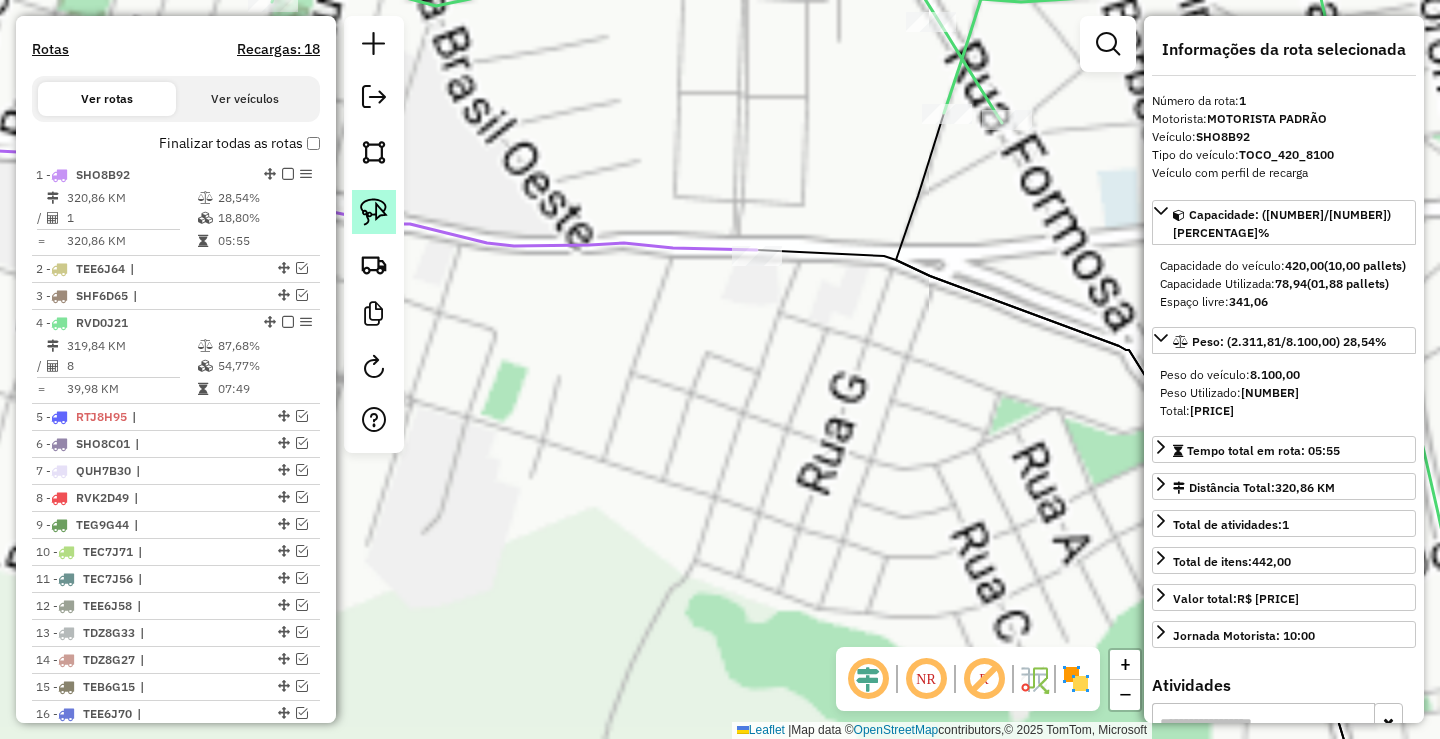 click 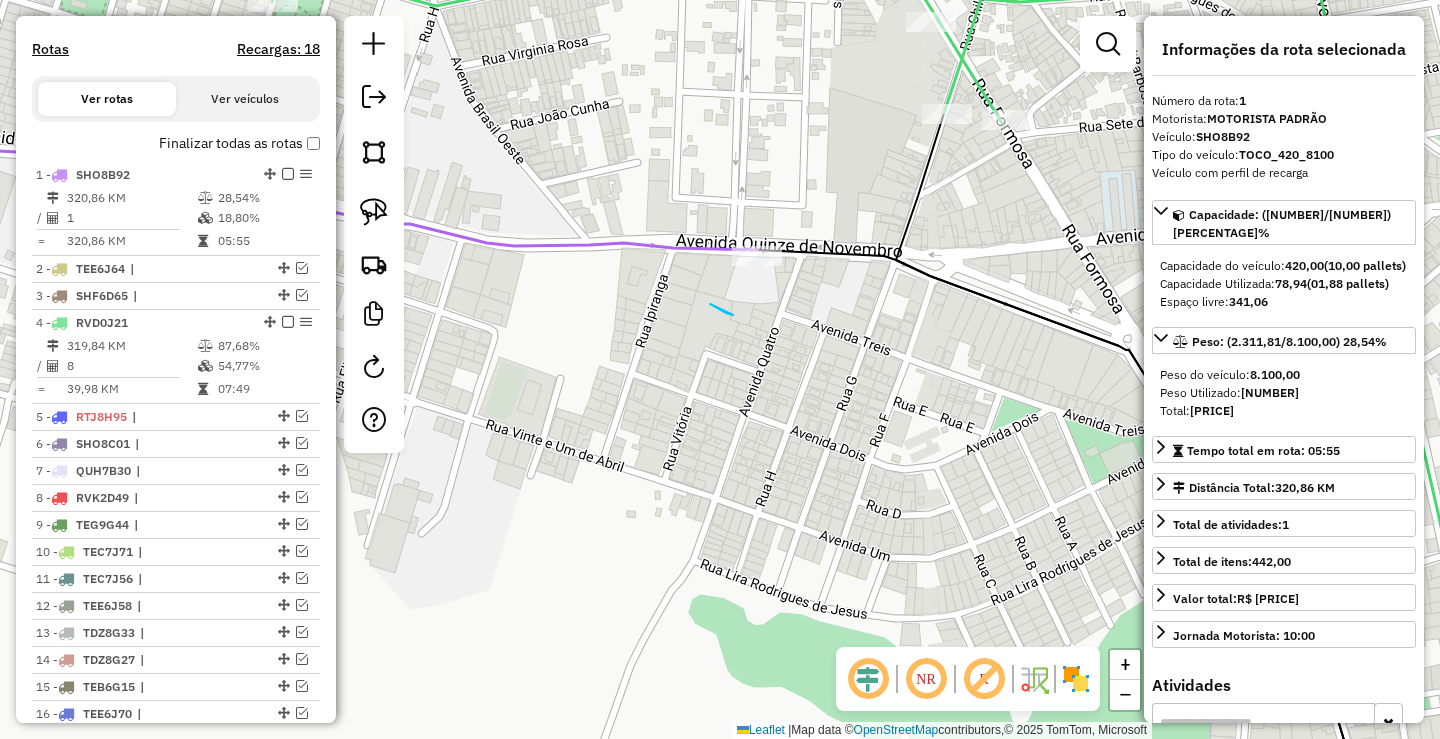 drag, startPoint x: 710, startPoint y: 304, endPoint x: 814, endPoint y: 339, distance: 109.73149 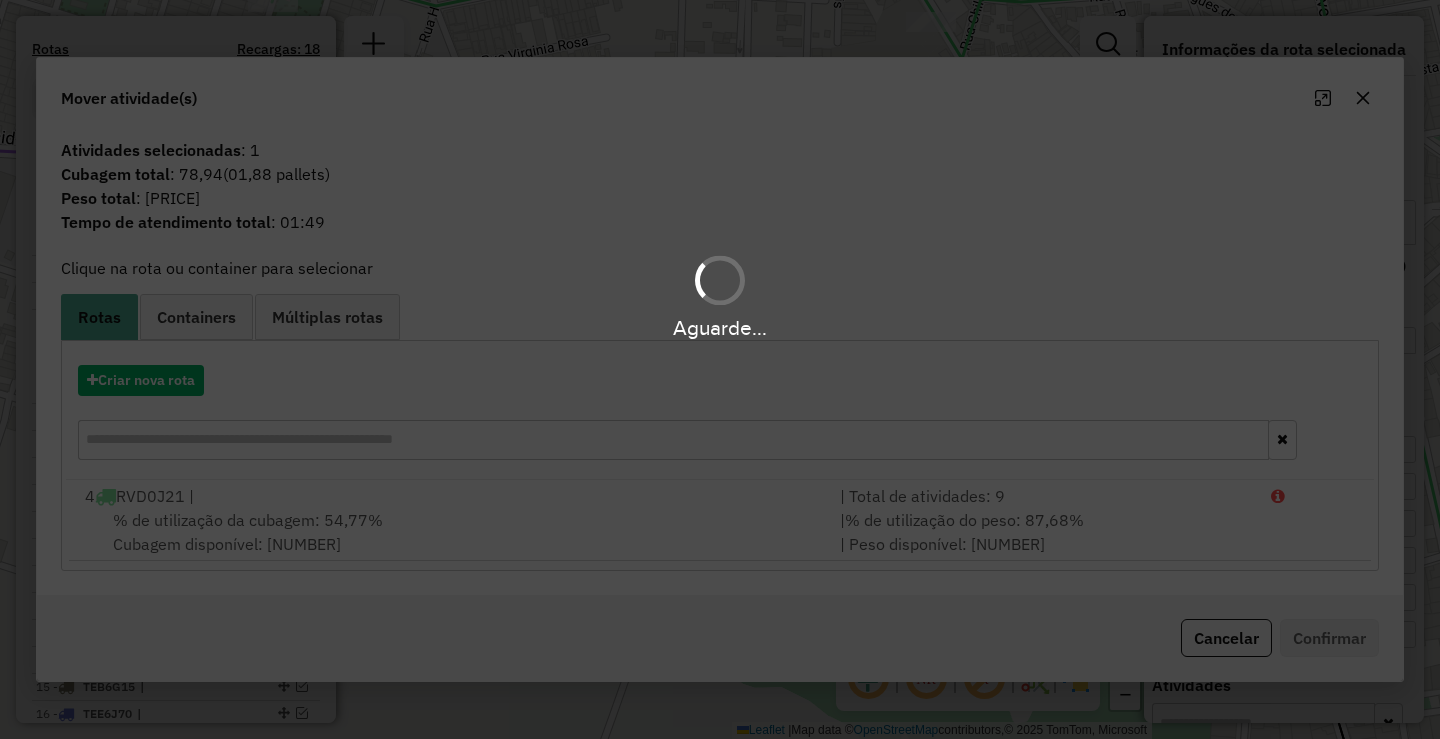 click on "Aguarde..." at bounding box center [720, 369] 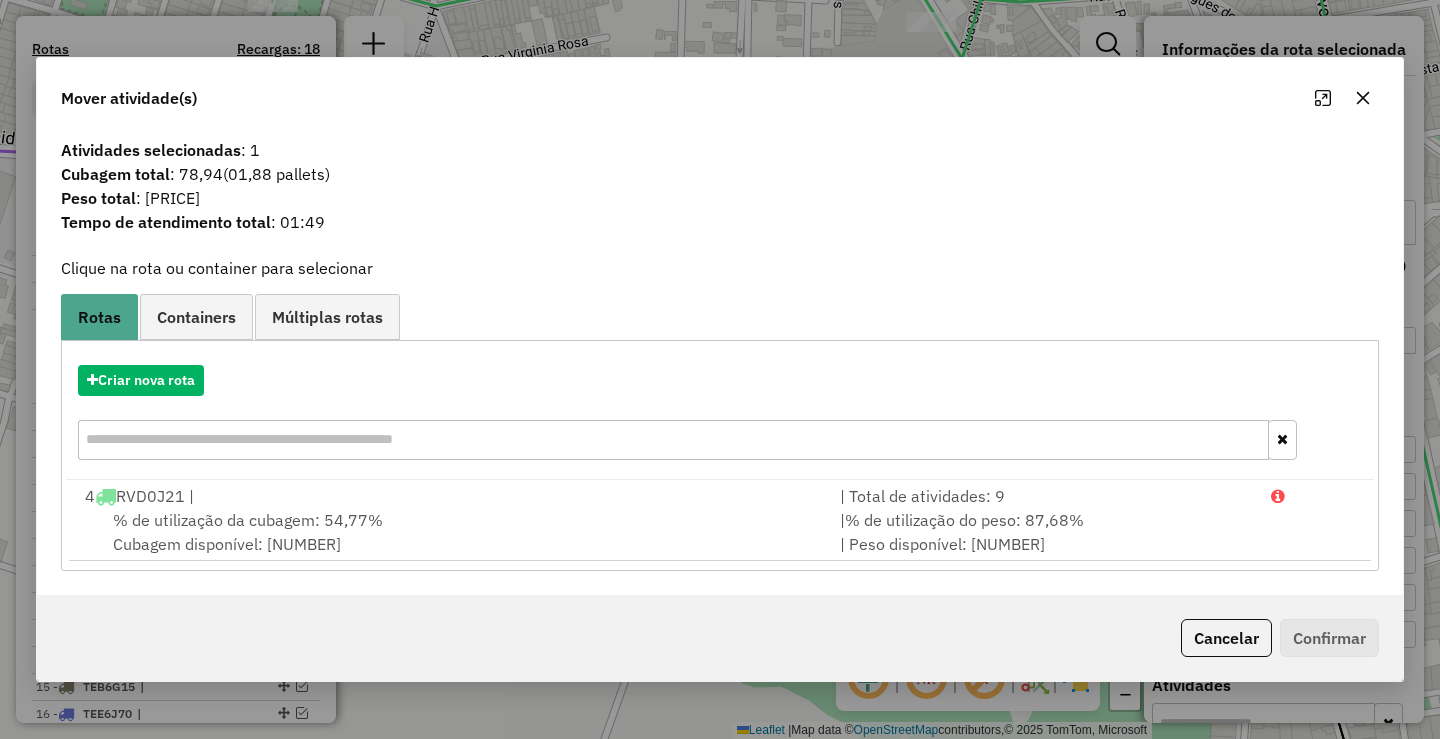 click 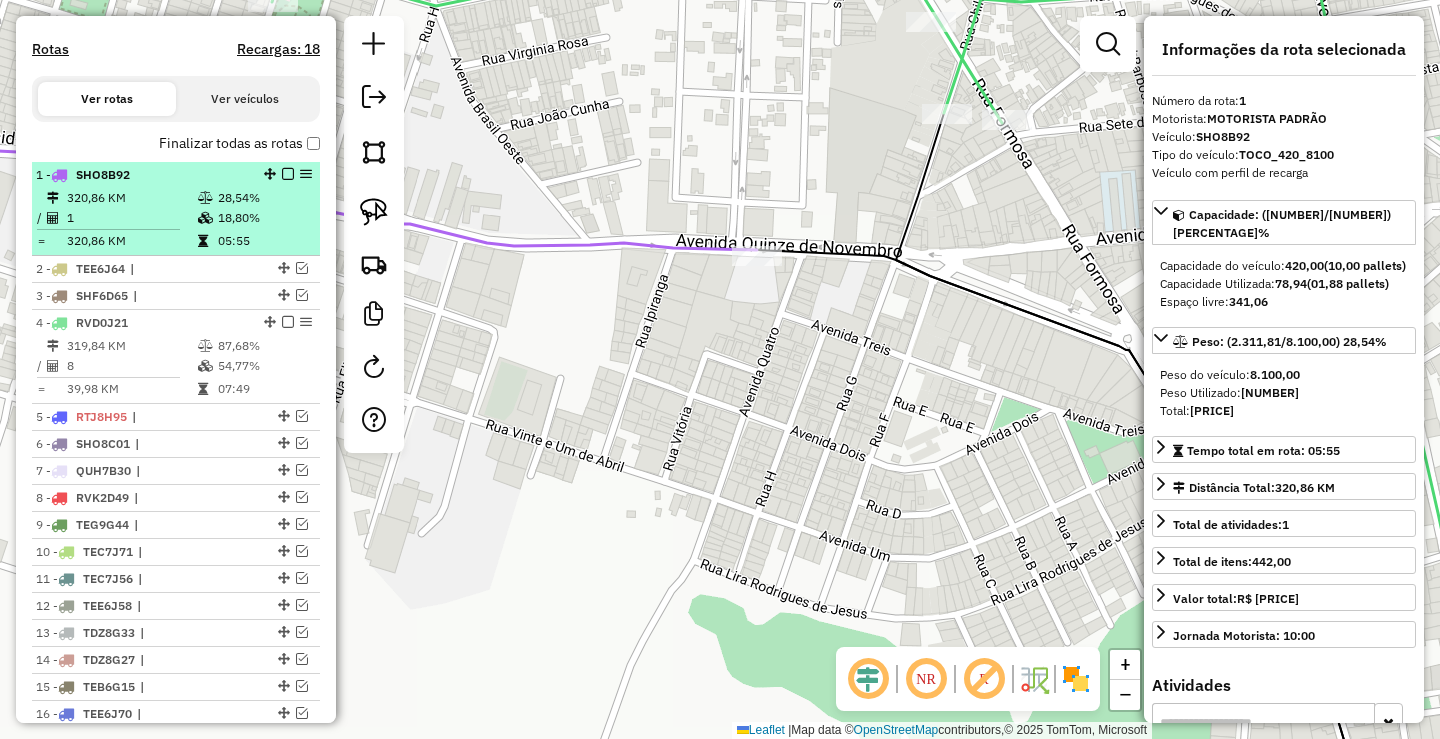 click at bounding box center (288, 174) 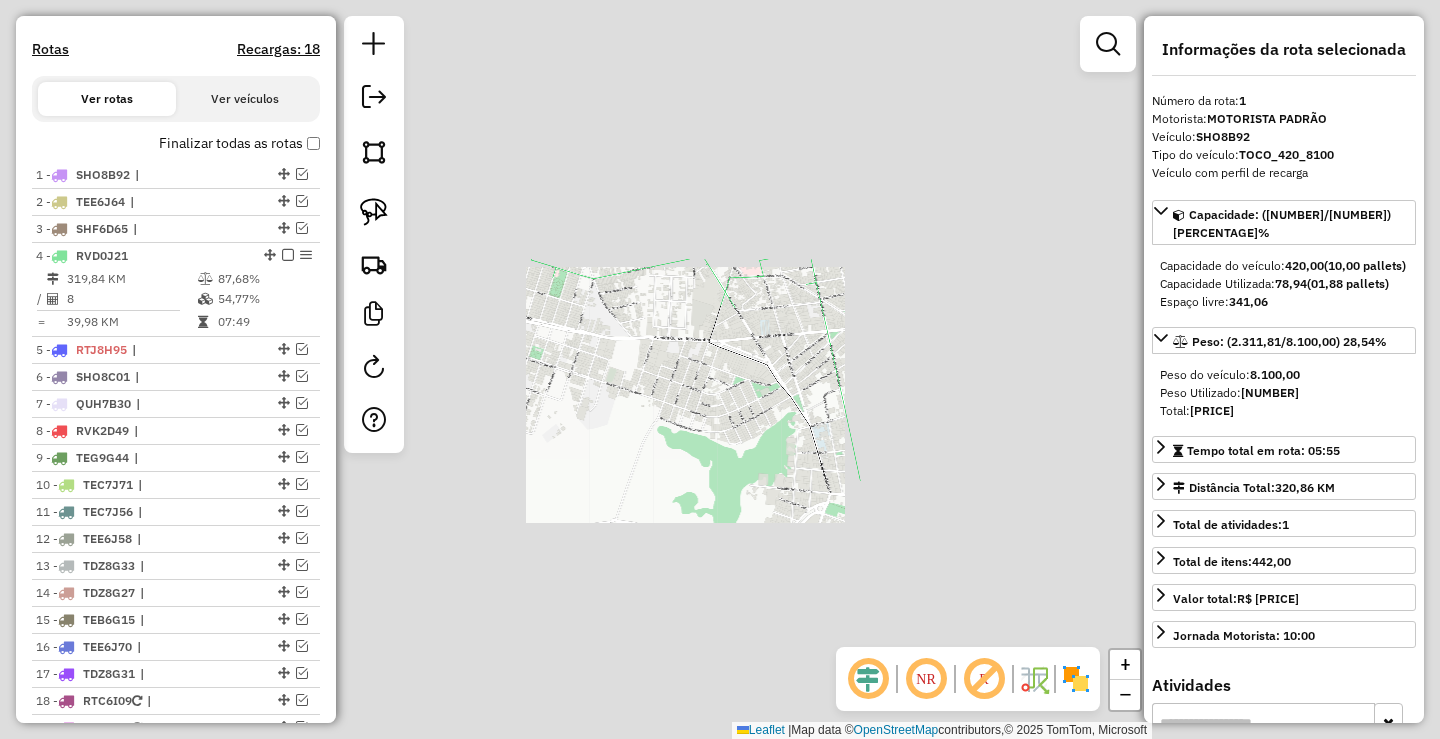 drag, startPoint x: 666, startPoint y: 396, endPoint x: 703, endPoint y: 377, distance: 41.59327 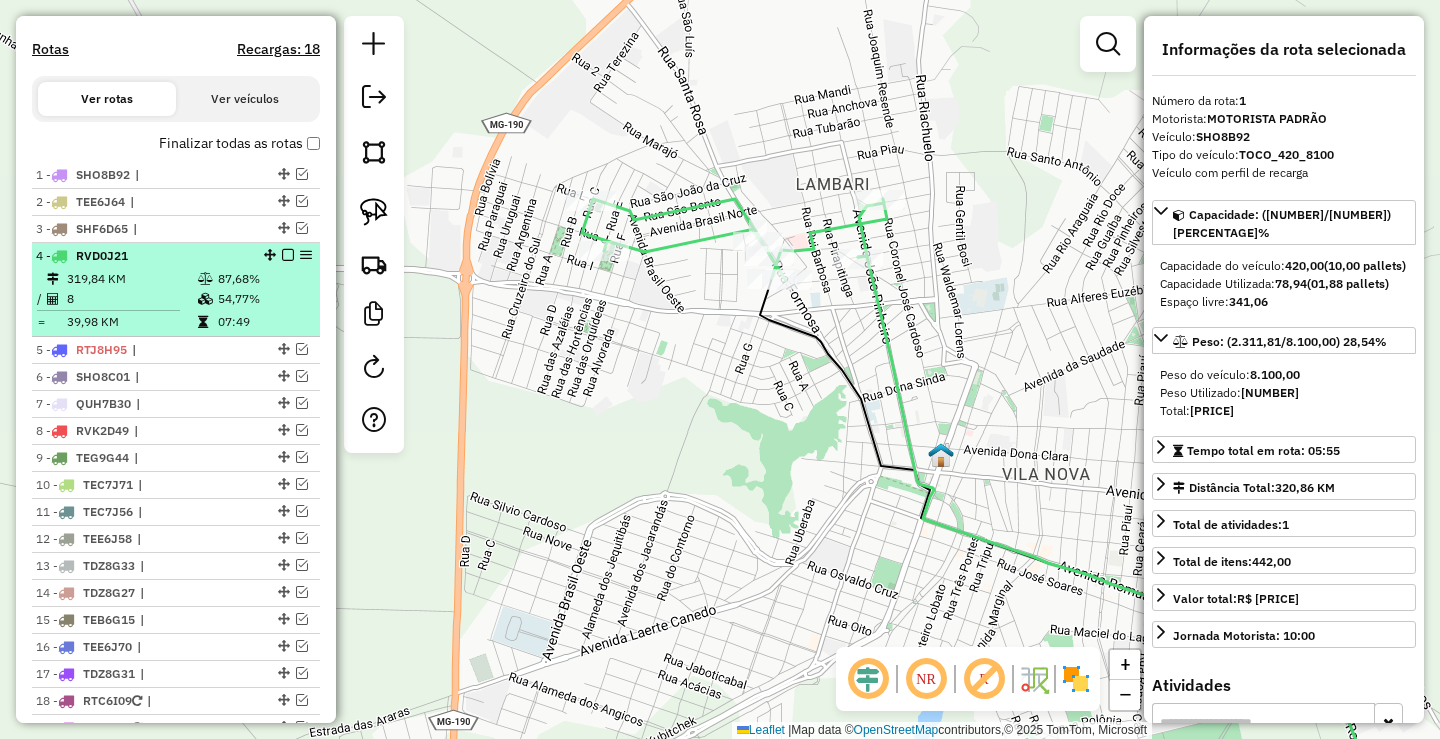 click at bounding box center (288, 255) 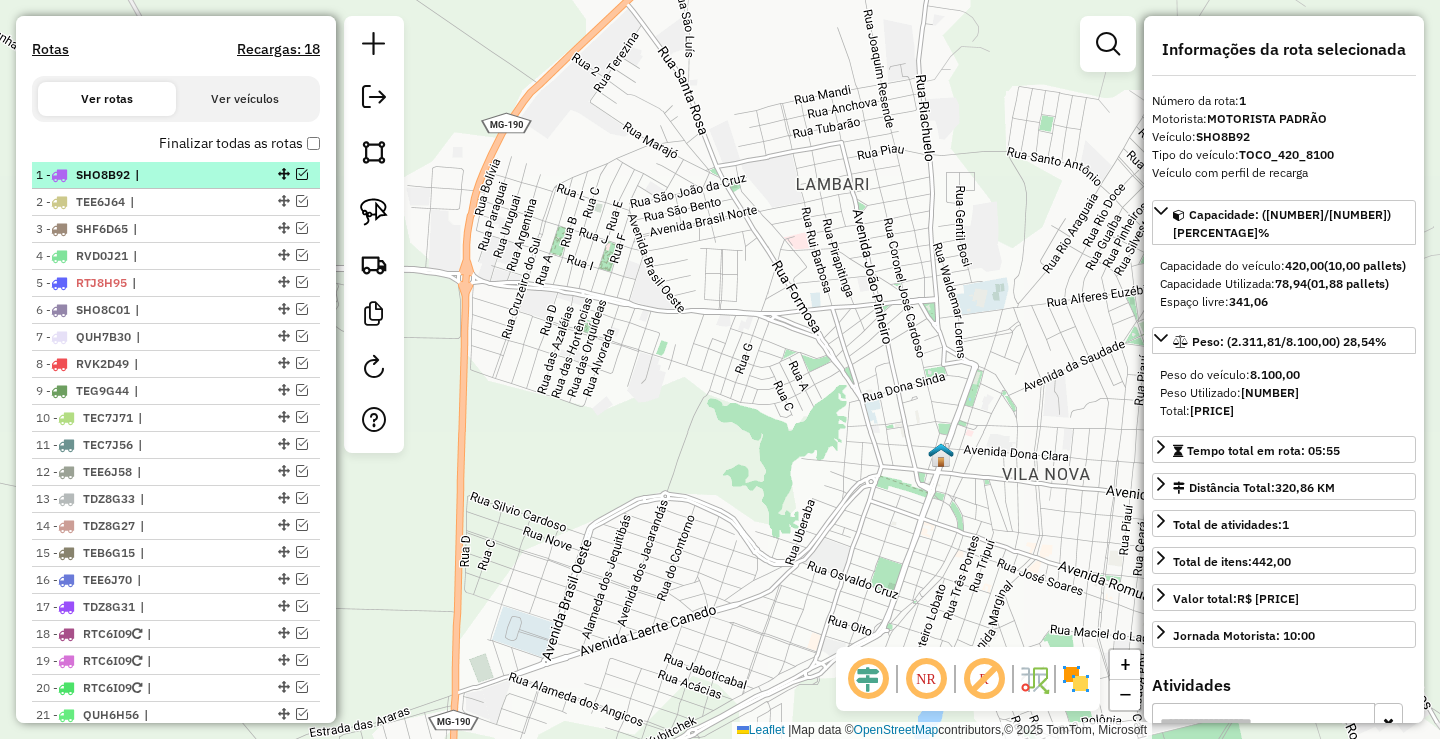 click on "|" at bounding box center [181, 175] 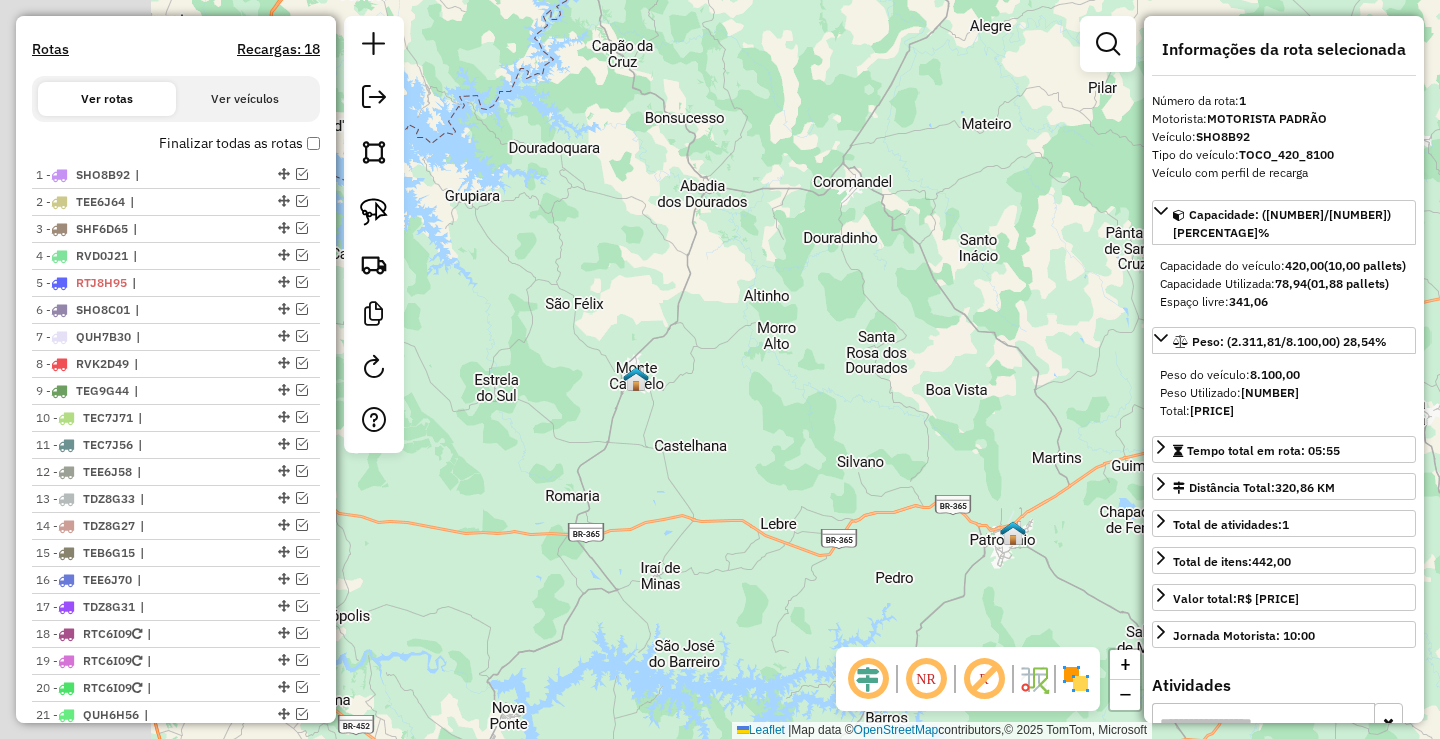 drag, startPoint x: 935, startPoint y: 391, endPoint x: 994, endPoint y: 392, distance: 59.008472 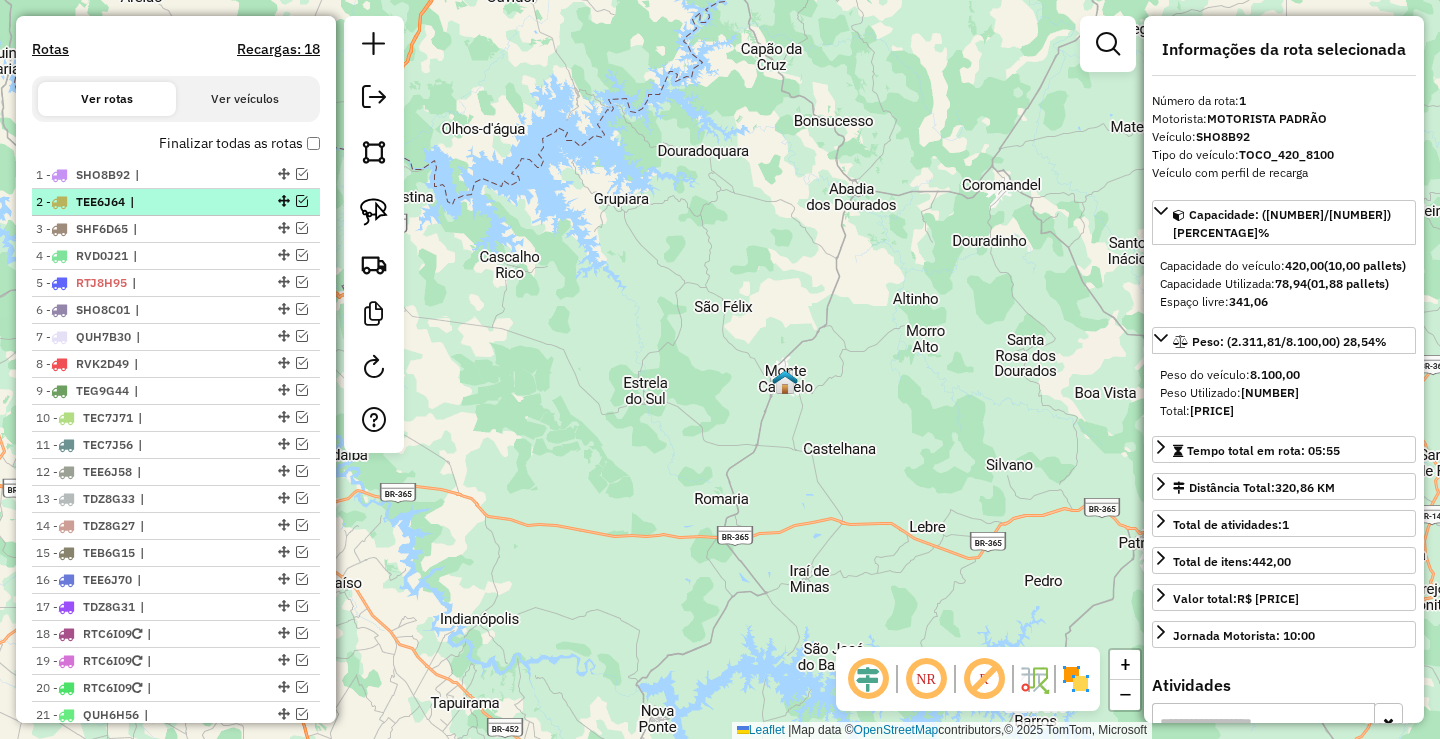 click on "|" at bounding box center (176, 202) 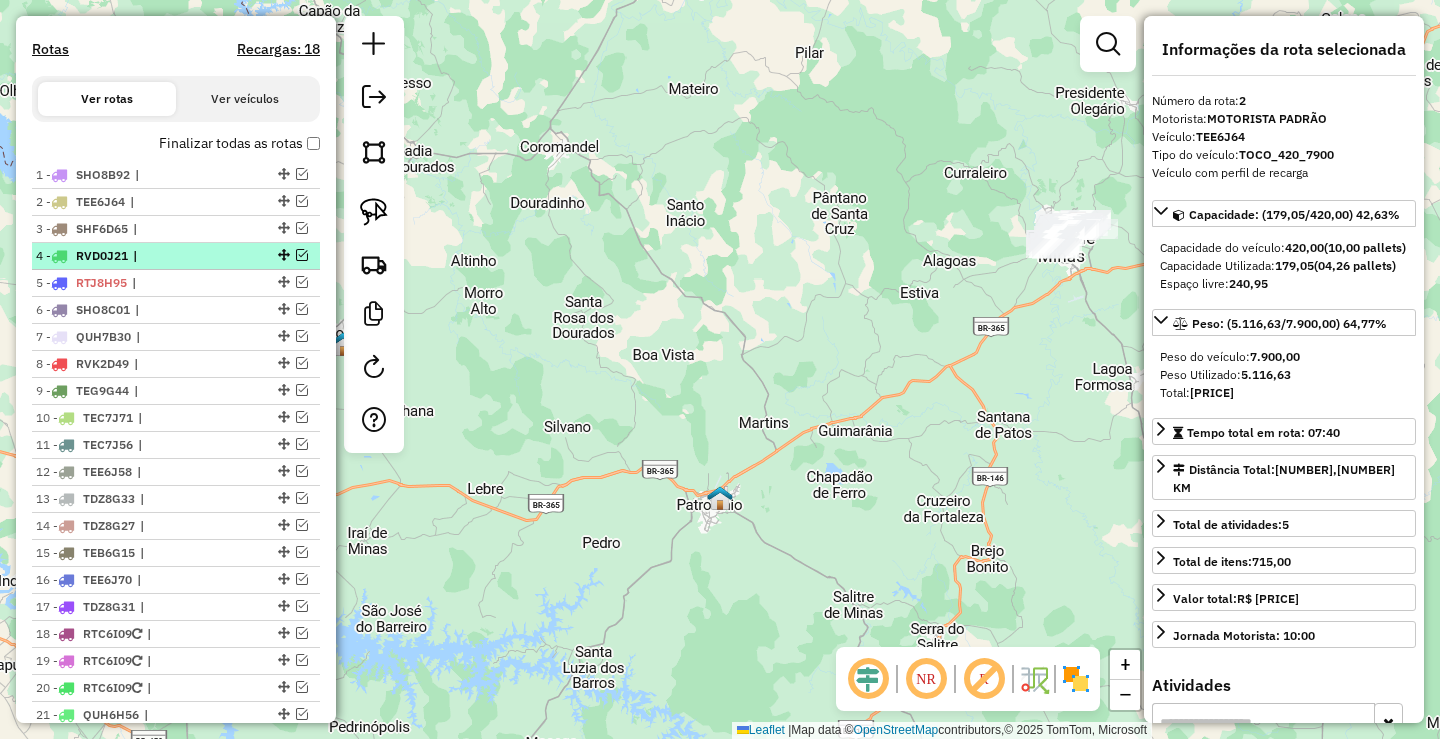 click on "|" at bounding box center (179, 256) 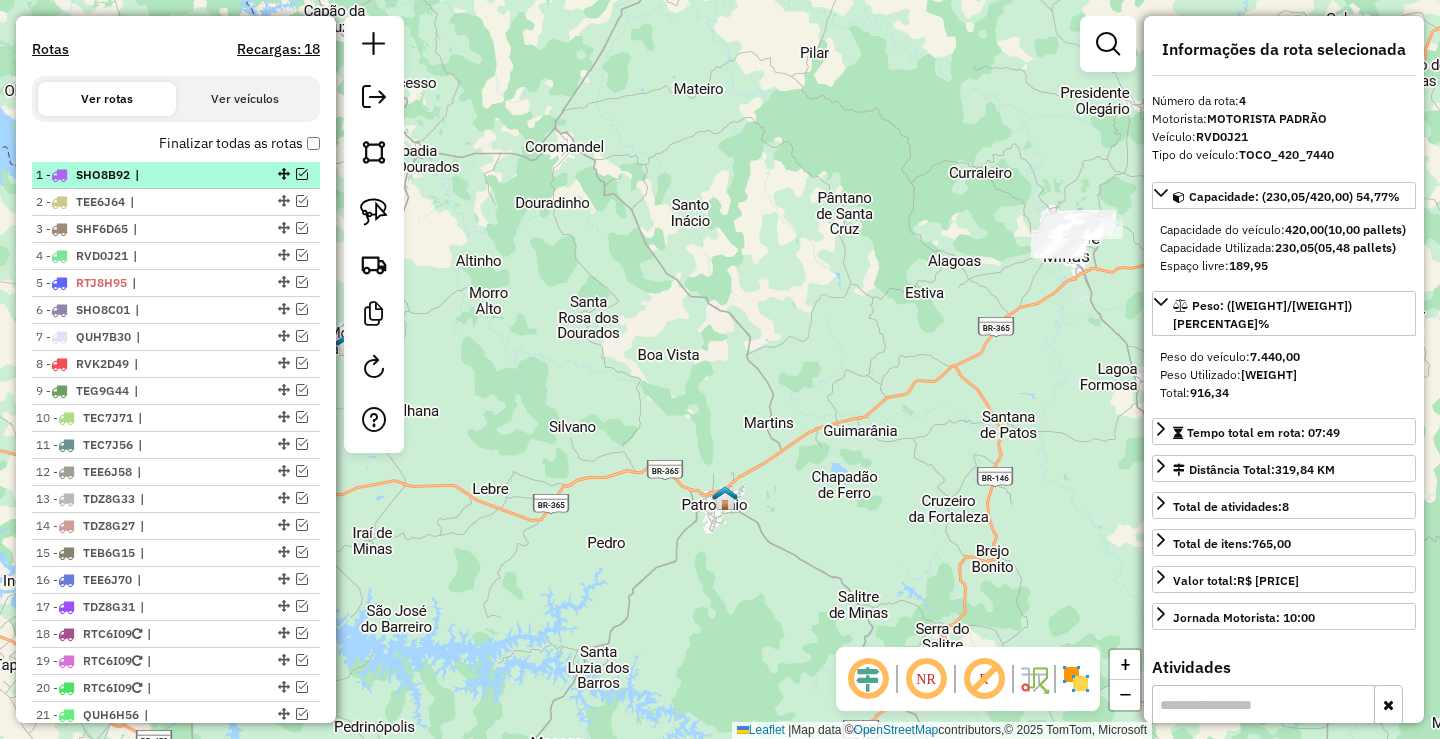click on "|" at bounding box center [181, 175] 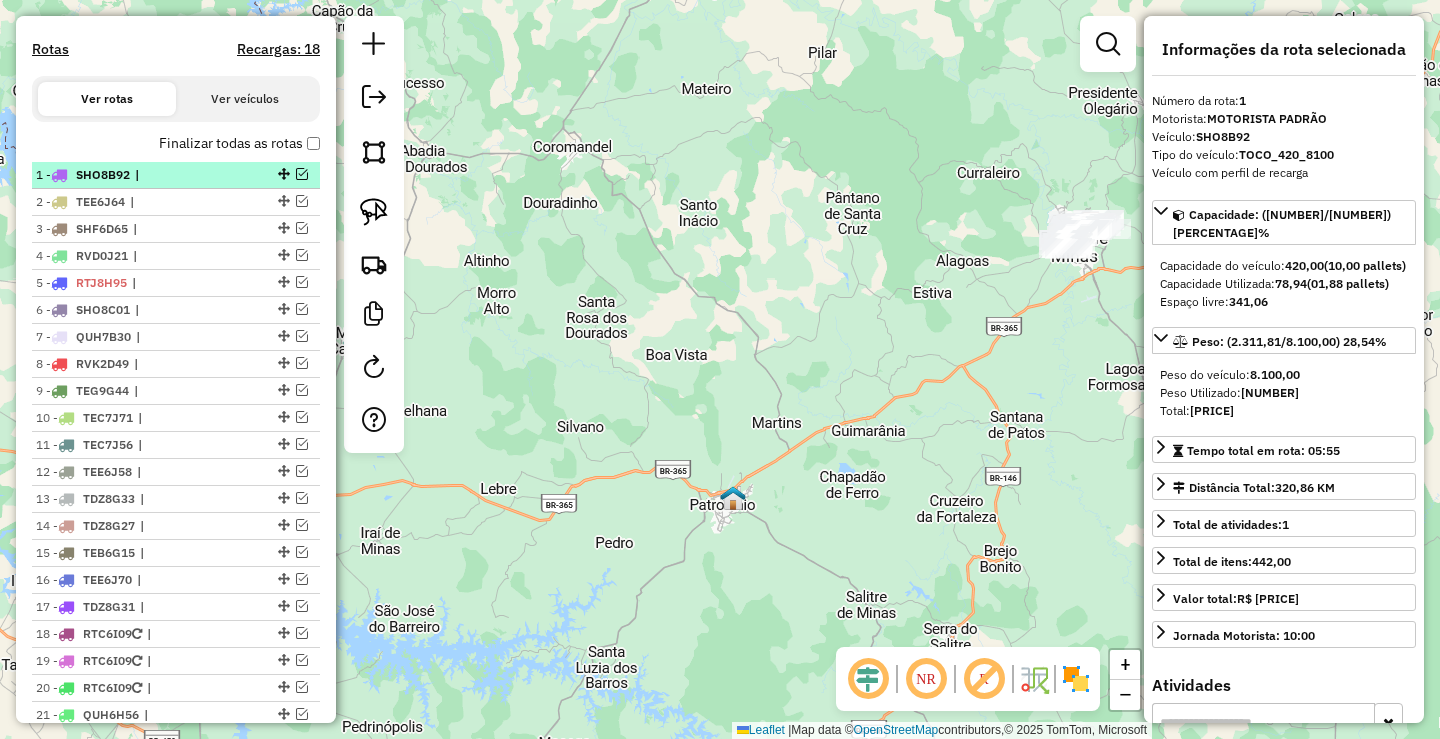click at bounding box center (302, 174) 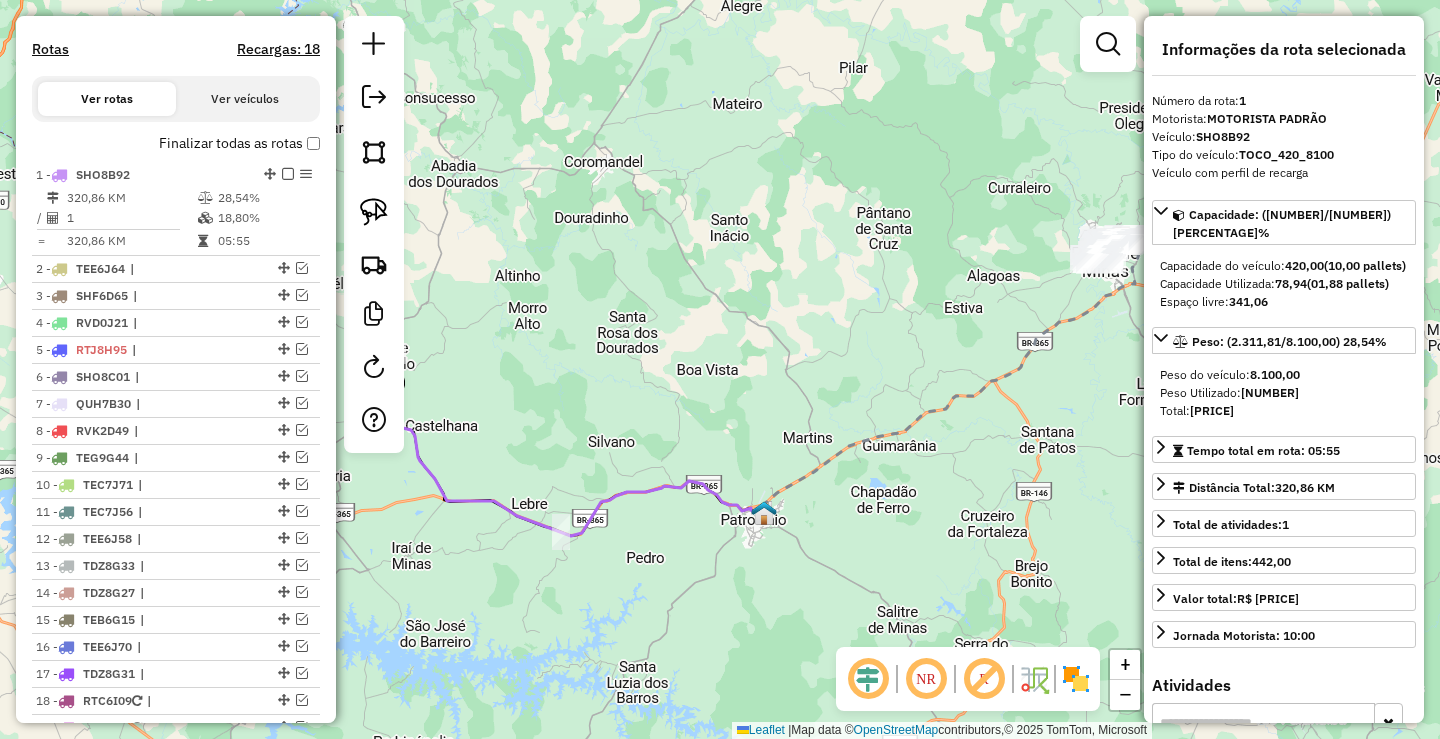 drag, startPoint x: 652, startPoint y: 315, endPoint x: 802, endPoint y: 389, distance: 167.26027 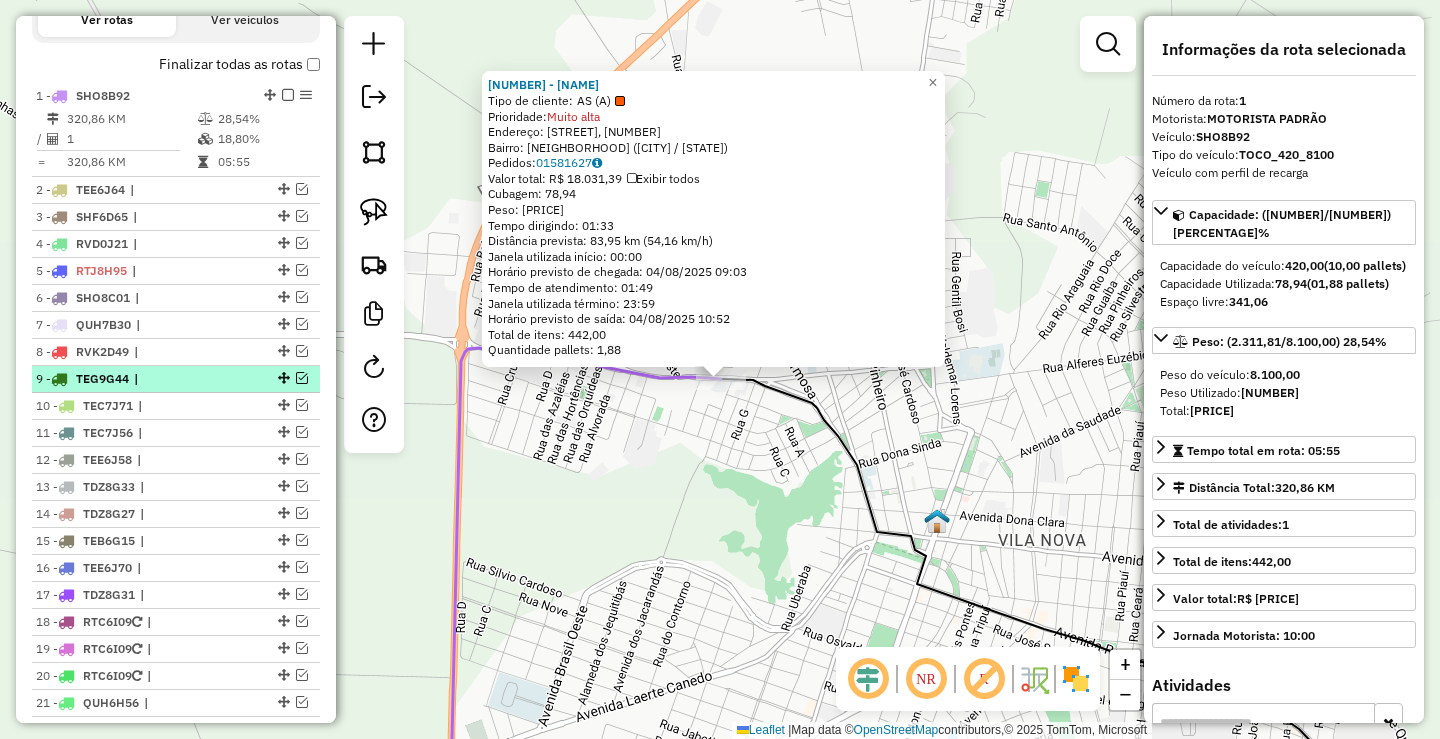 scroll, scrollTop: 674, scrollLeft: 0, axis: vertical 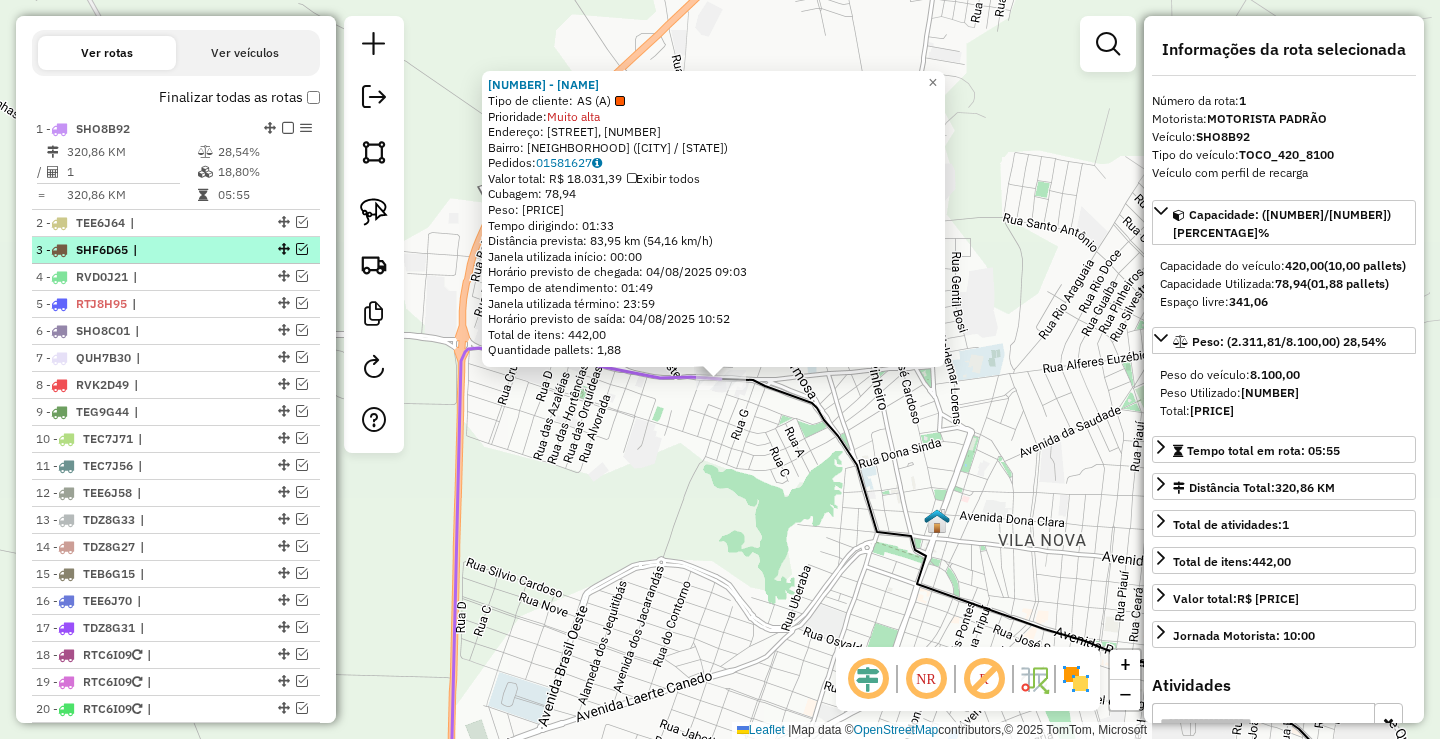 click at bounding box center [302, 249] 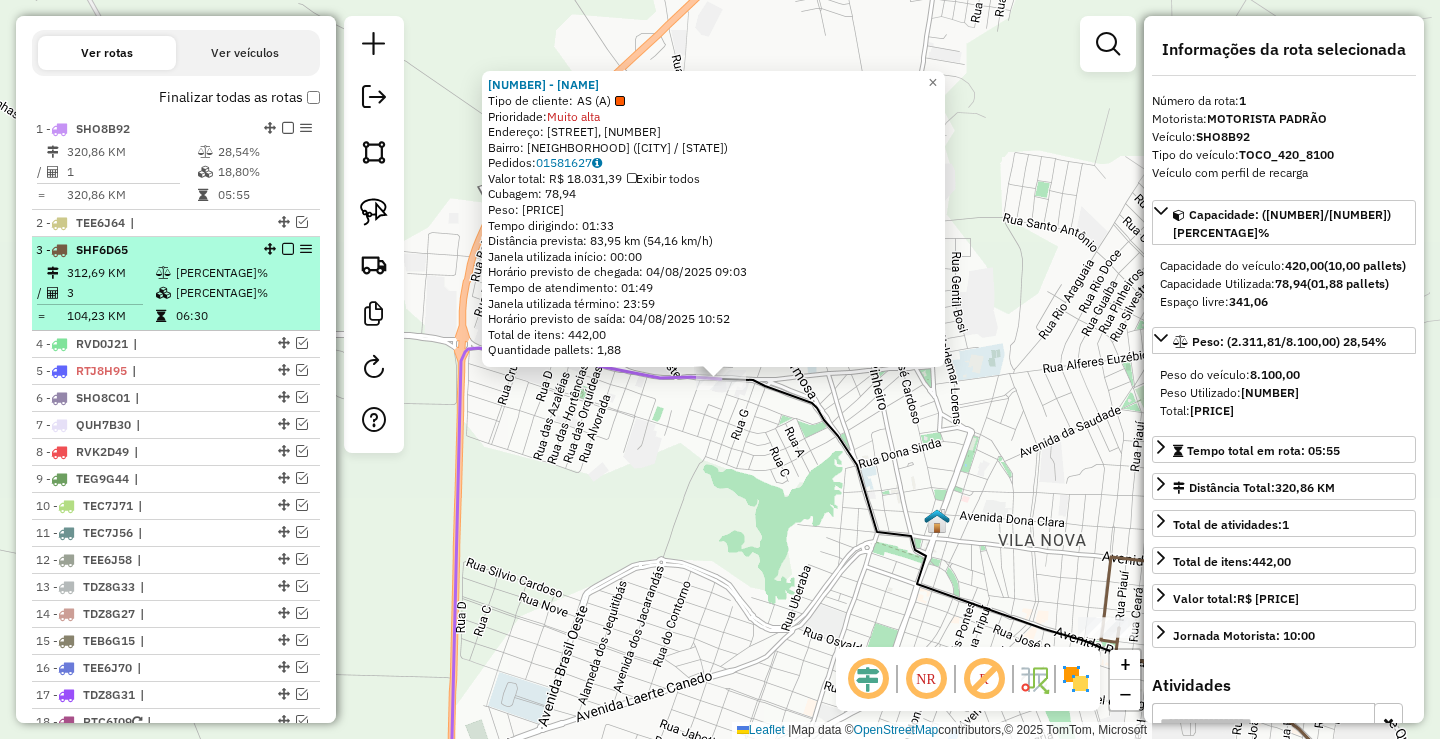 click on "3 -       SHF6D65" at bounding box center [142, 250] 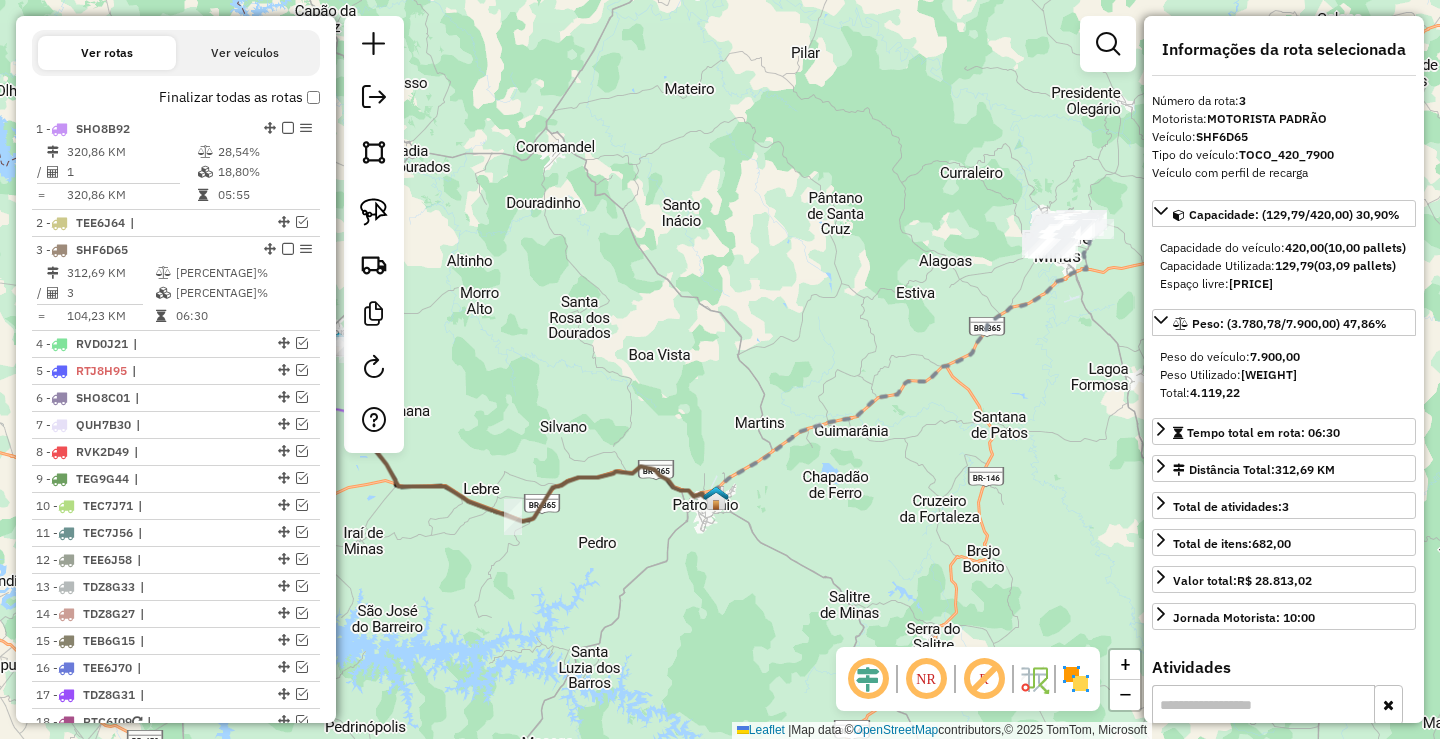 drag, startPoint x: 602, startPoint y: 345, endPoint x: 704, endPoint y: 353, distance: 102.31325 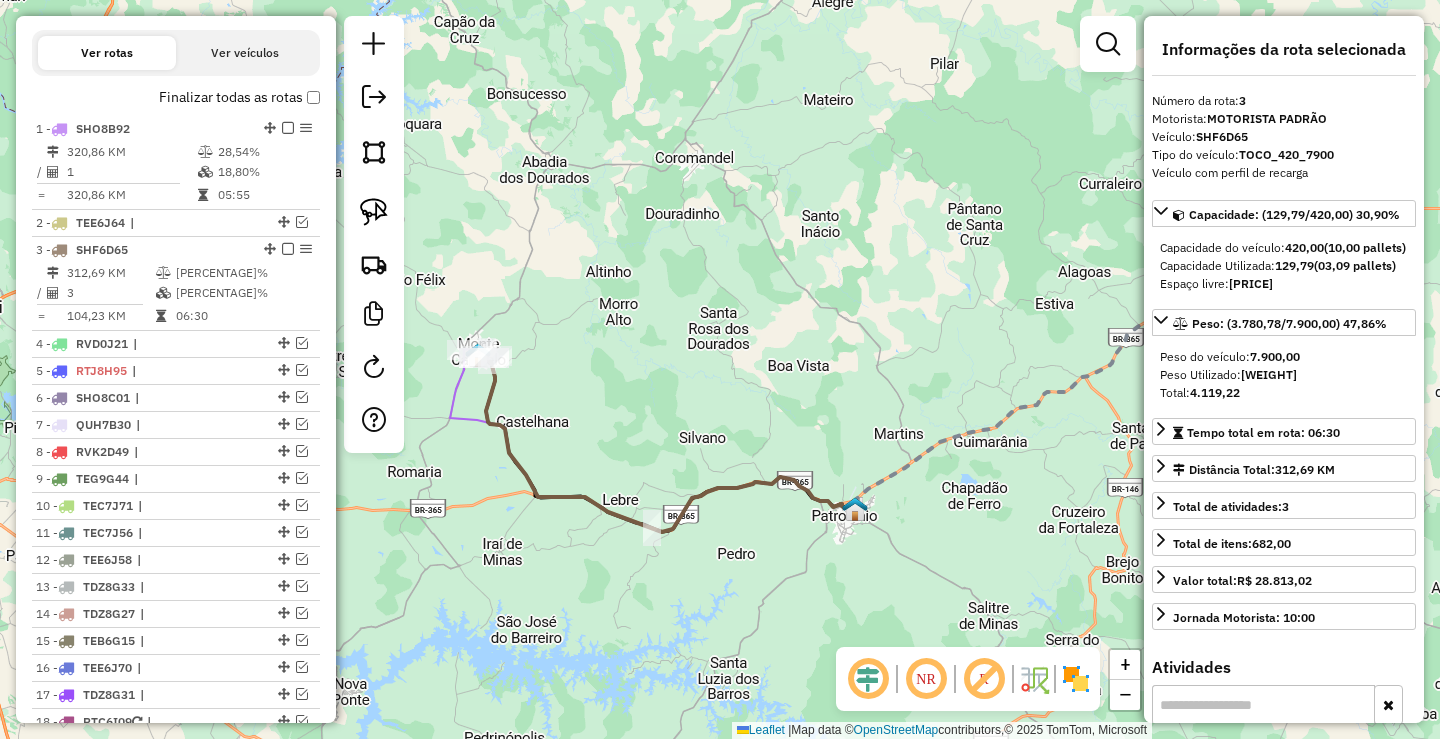 drag, startPoint x: 646, startPoint y: 366, endPoint x: 756, endPoint y: 350, distance: 111.15755 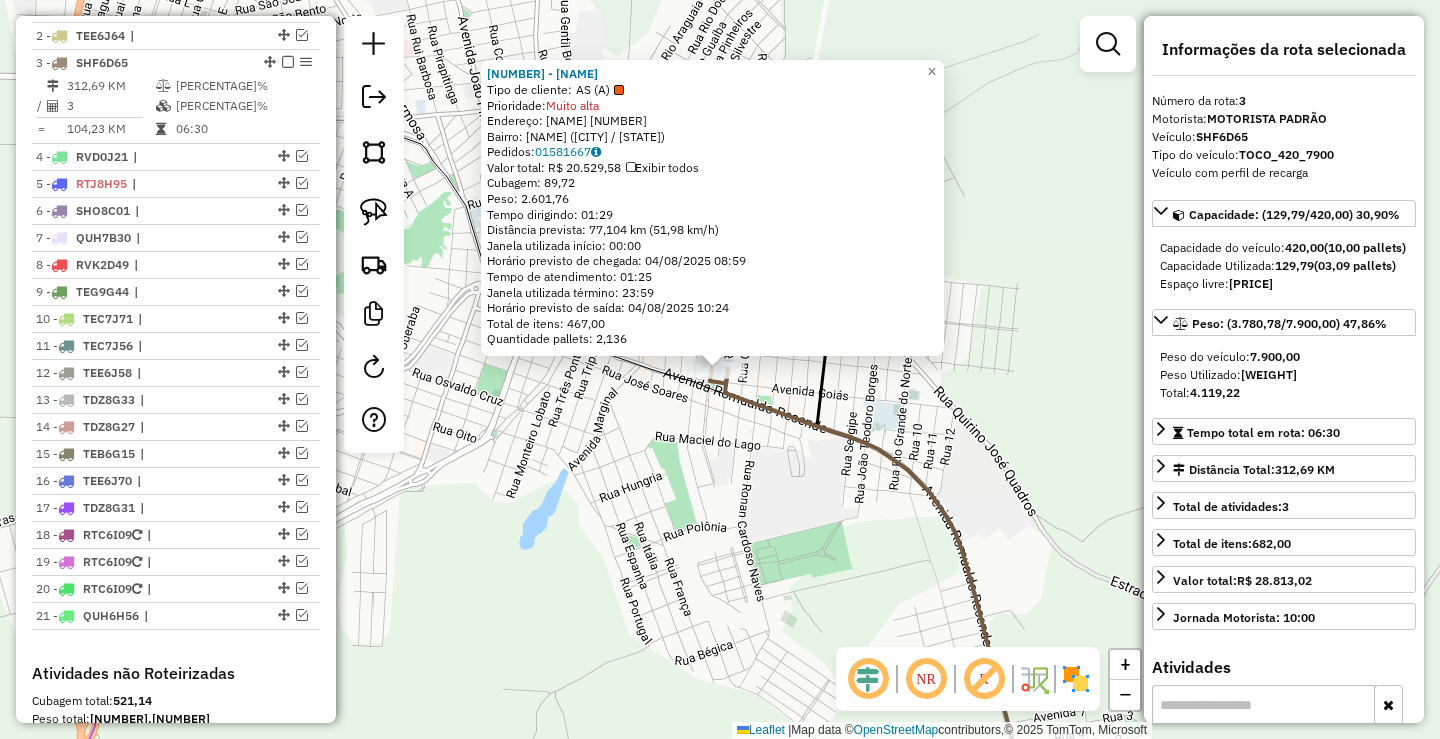 scroll, scrollTop: 895, scrollLeft: 0, axis: vertical 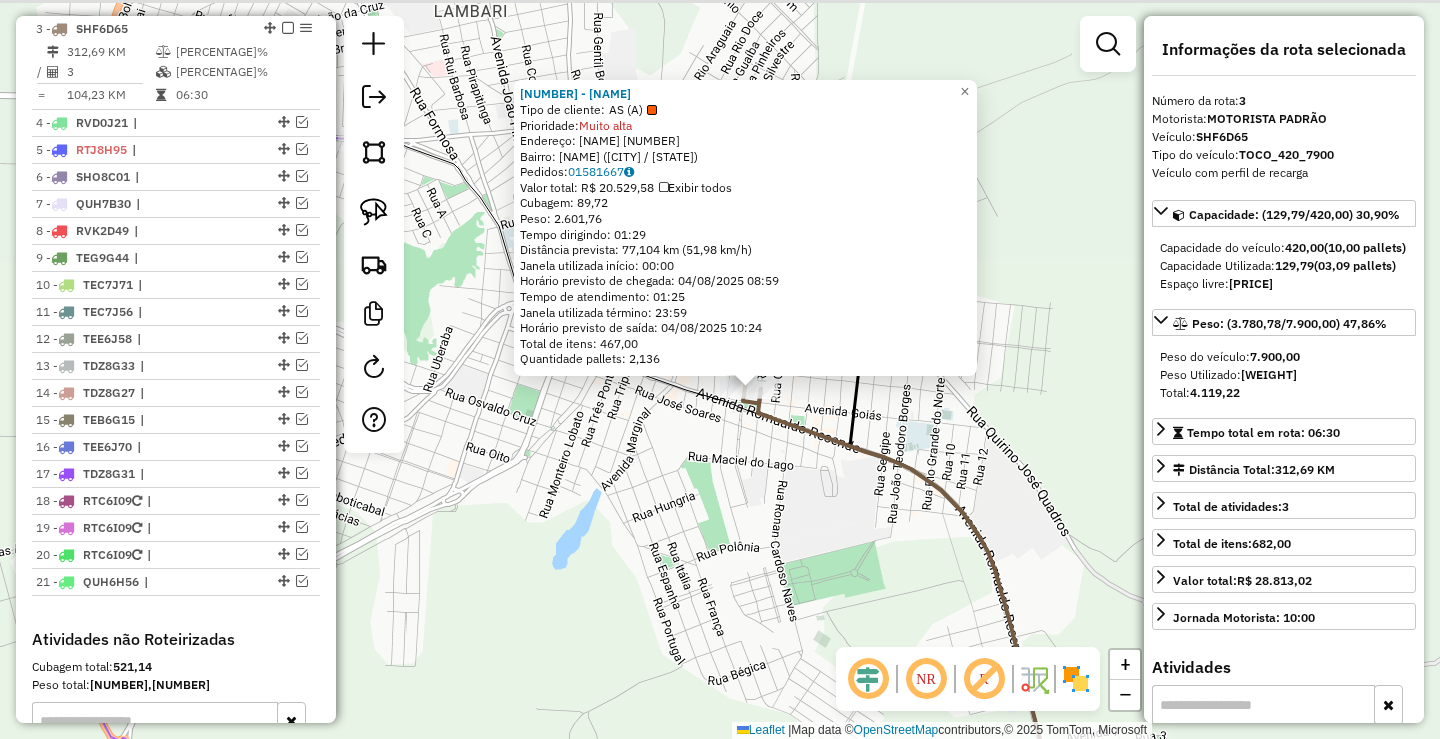 drag, startPoint x: 689, startPoint y: 478, endPoint x: 718, endPoint y: 495, distance: 33.61547 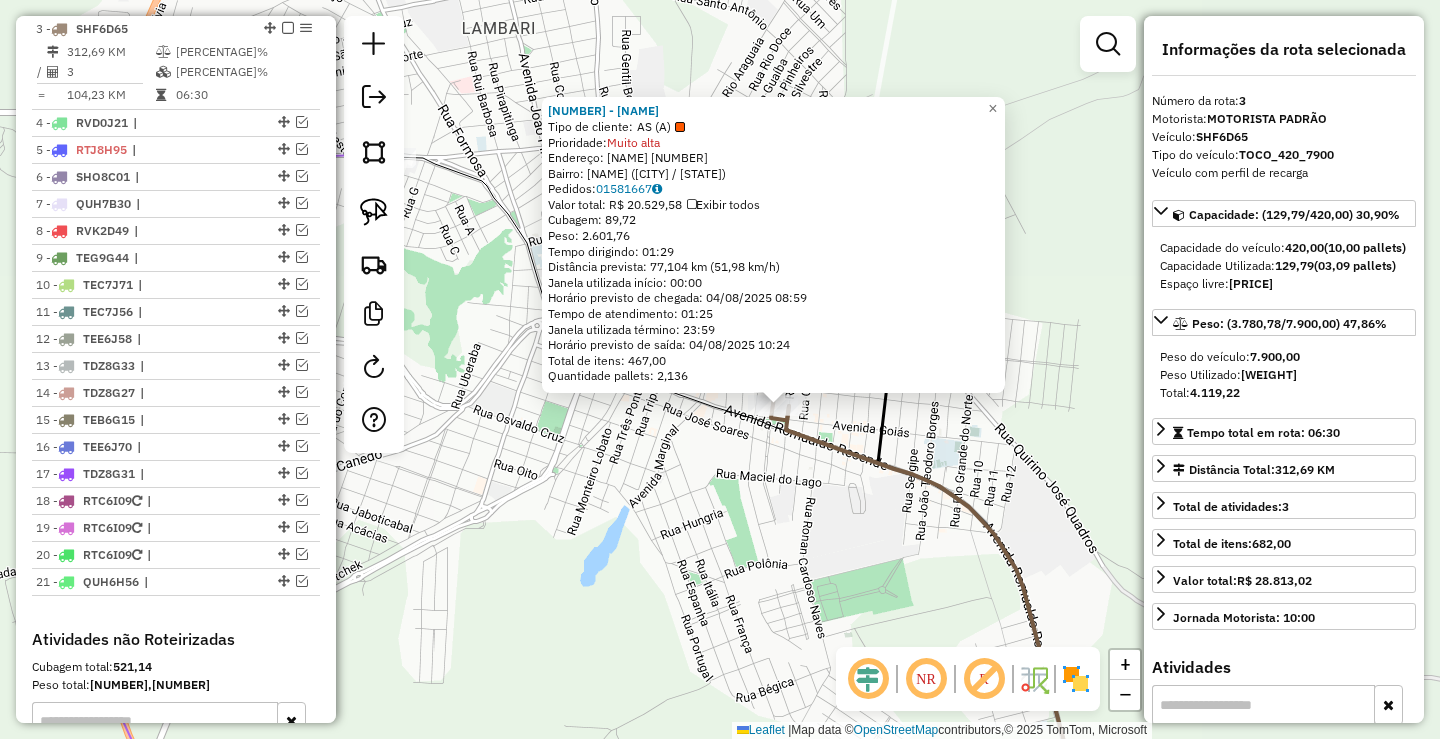 click on "8151 - SUPER SEU VILA NOVA  Tipo de cliente:   AS (A)   Prioridade:  Muito alta  Endereço:  CORONEL VIRGILIO ROSA 734   Bairro: VIRGILIO ROSA (MONTE CARMELO / MG)   Pedidos:  01581667   Valor total: R$ 20.529,58   Exibir todos   Cubagem: 89,72  Peso: 2.601,76  Tempo dirigindo: 01:29   Distância prevista: 77,104 km (51,98 km/h)   Janela utilizada início: 00:00   Horário previsto de chegada: 04/08/2025 08:59   Tempo de atendimento: 01:25   Janela utilizada término: 23:59   Horário previsto de saída: 04/08/2025 10:24   Total de itens: 467,00   Quantidade pallets: 2,136  × Janela de atendimento Grade de atendimento Capacidade Transportadoras Veículos Cliente Pedidos  Rotas Selecione os dias de semana para filtrar as janelas de atendimento  Seg   Ter   Qua   Qui   Sex   Sáb   Dom  Informe o período da janela de atendimento: De: Até:  Filtrar exatamente a janela do cliente  Considerar janela de atendimento padrão  Selecione os dias de semana para filtrar as grades de atendimento  Seg   Ter   Qua   Qui" 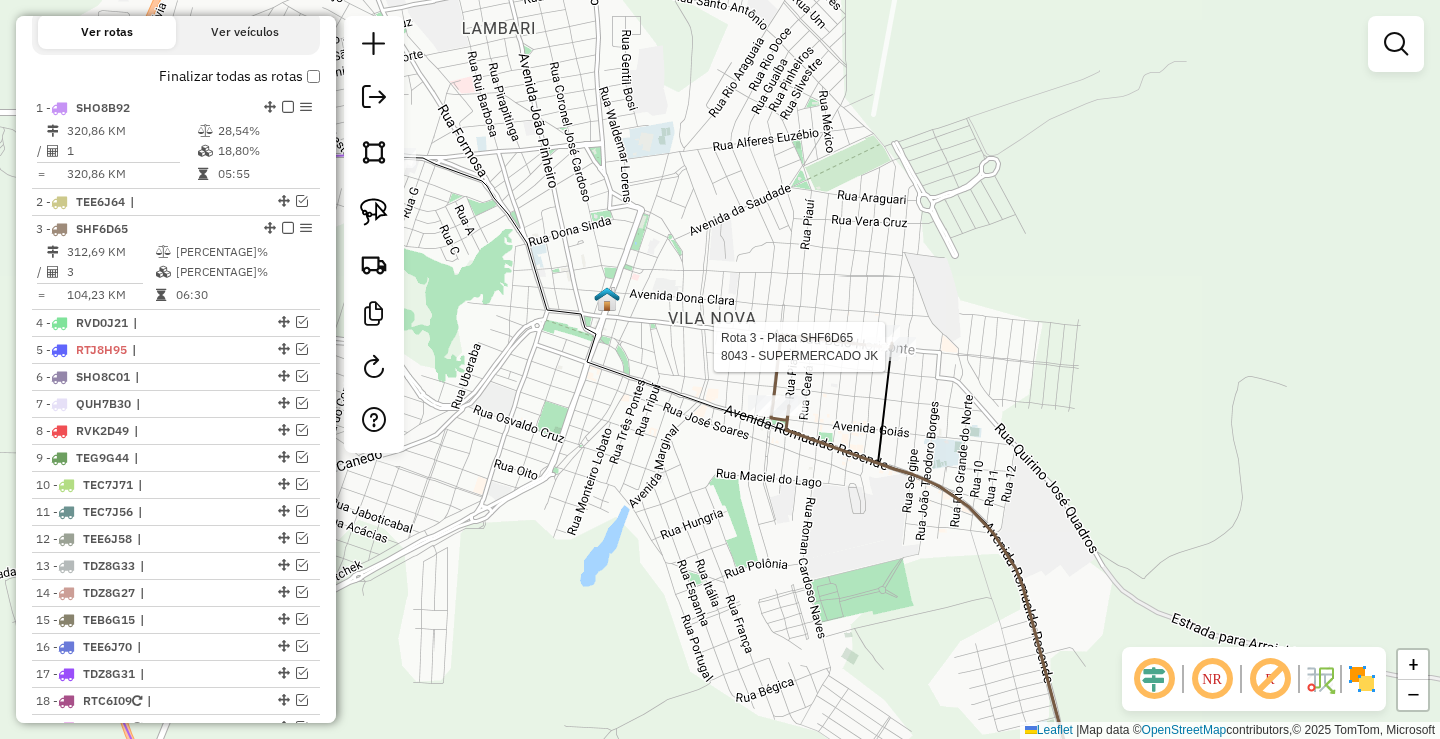 select on "**********" 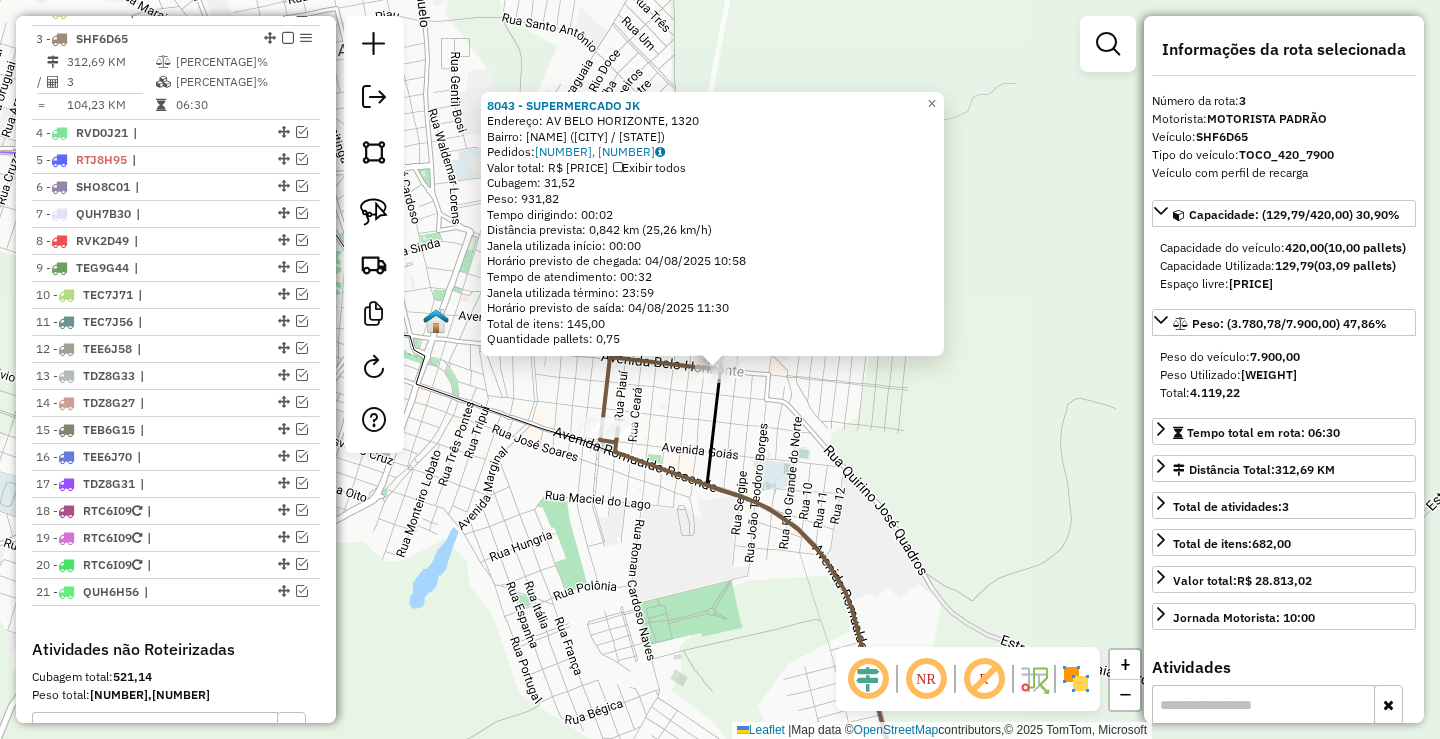 scroll, scrollTop: 895, scrollLeft: 0, axis: vertical 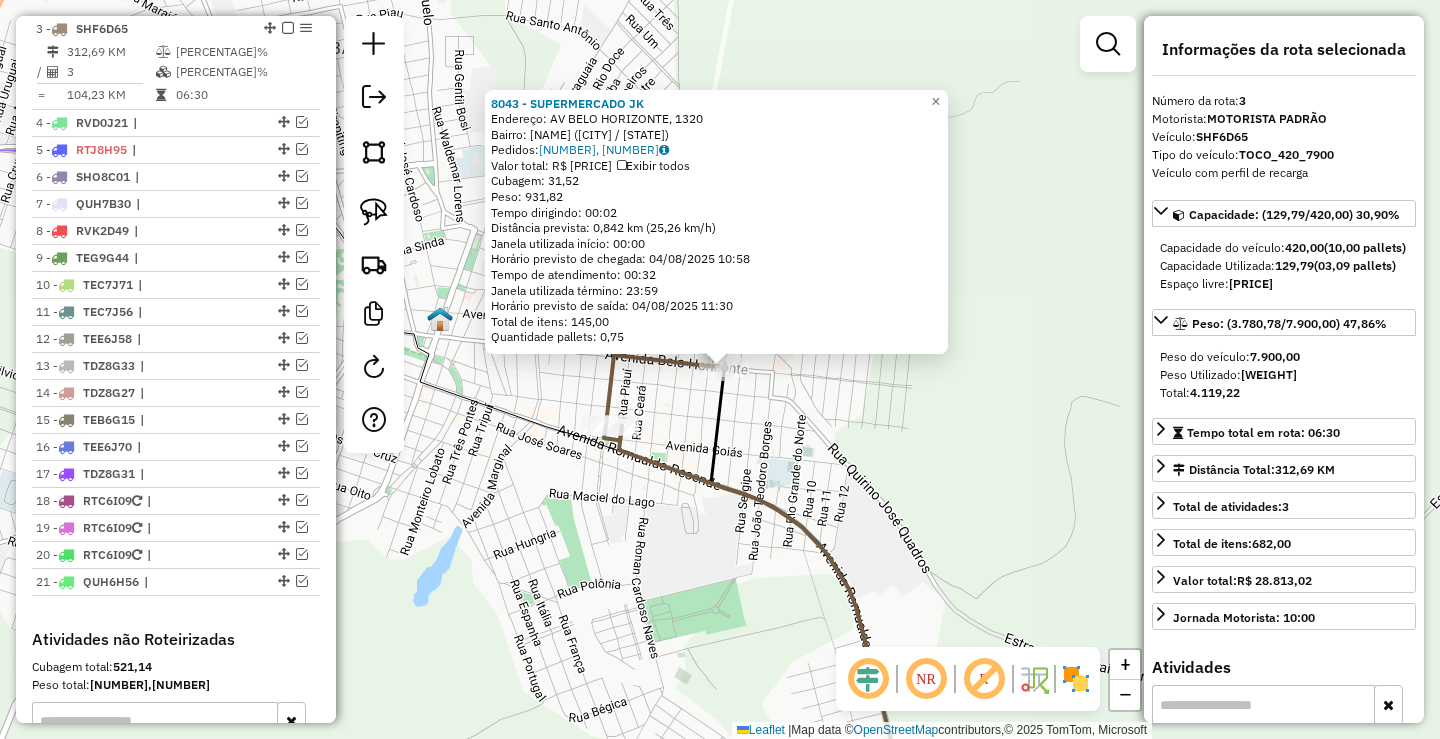 drag, startPoint x: 803, startPoint y: 468, endPoint x: 849, endPoint y: 449, distance: 49.76947 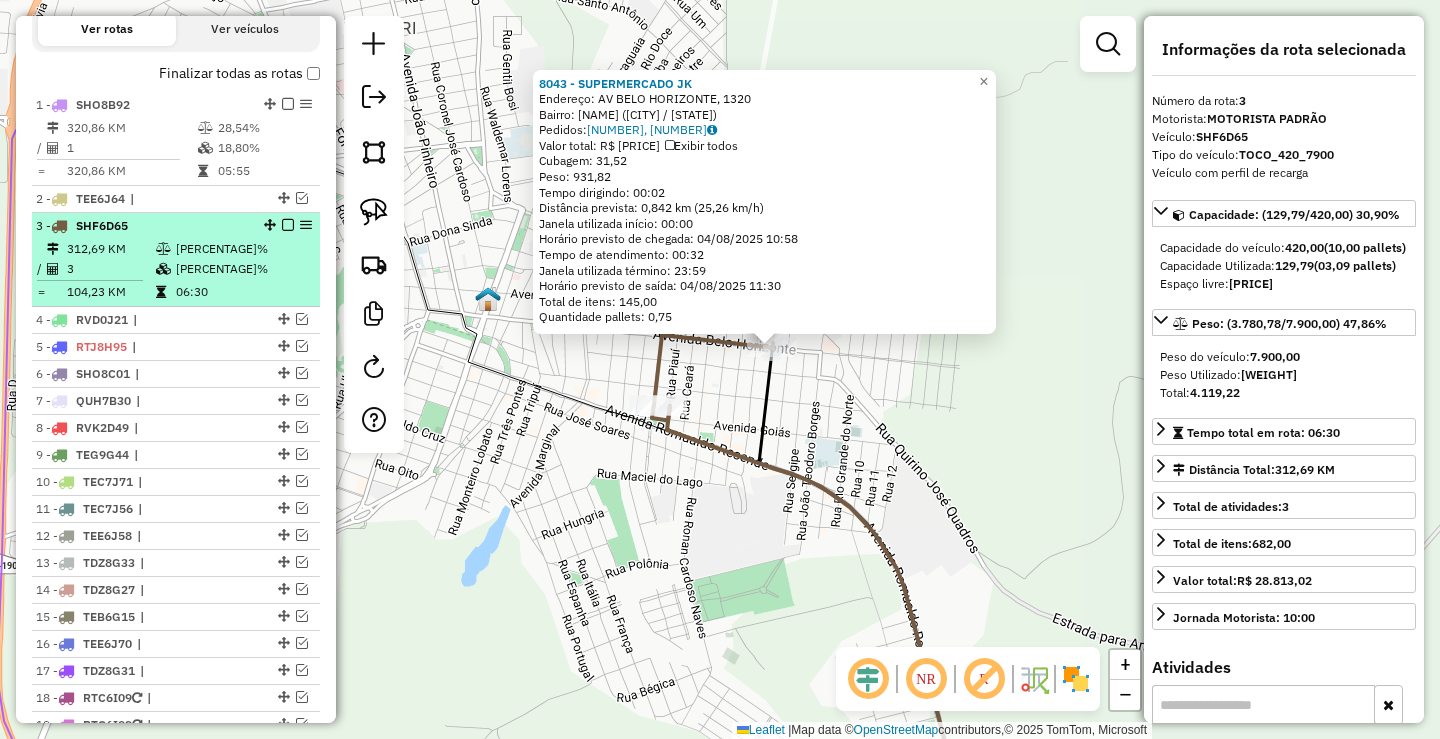 scroll, scrollTop: 695, scrollLeft: 0, axis: vertical 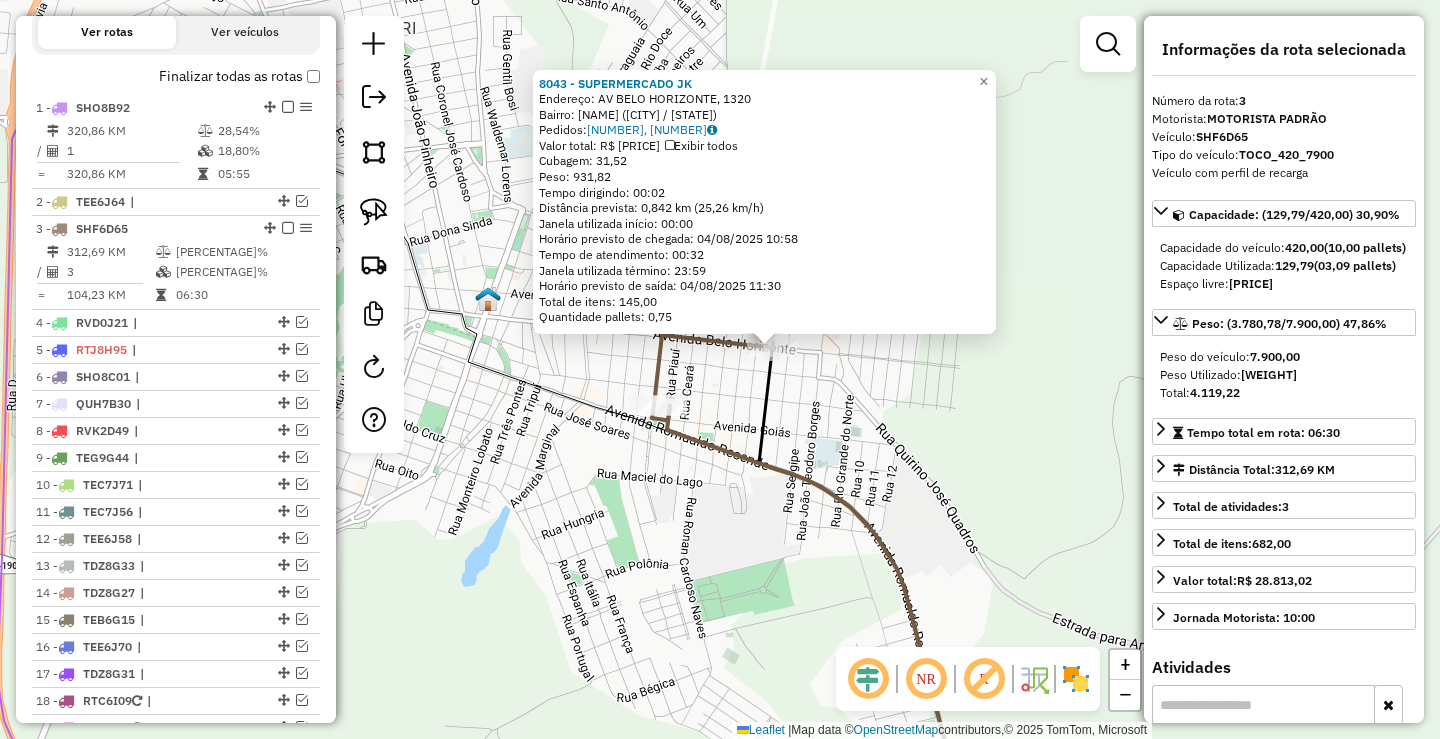 click on "8043 - SUPERMERCADO JK  Endereço: AV  BELO HORIZONTE, 1320   Bairro: BELO HORIZONTE (MONTE CARMELO / MG)   Pedidos:  01581906, 01581907   Valor total: R$ 6.440,99   Exibir todos   Cubagem: 31,52  Peso: 931,82  Tempo dirigindo: 00:02   Distância prevista: 0,842 km (25,26 km/h)   Janela utilizada início: 00:00   Horário previsto de chegada: 04/08/2025 10:58   Tempo de atendimento: 00:32   Janela utilizada término: 23:59   Horário previsto de saída: 04/08/2025 11:30   Total de itens: 145,00   Quantidade pallets: 0,75  × Janela de atendimento Grade de atendimento Capacidade Transportadoras Veículos Cliente Pedidos  Rotas Selecione os dias de semana para filtrar as janelas de atendimento  Seg   Ter   Qua   Qui   Sex   Sáb   Dom  Informe o período da janela de atendimento: De: Até:  Filtrar exatamente a janela do cliente  Considerar janela de atendimento padrão  Selecione os dias de semana para filtrar as grades de atendimento  Seg   Ter   Qua   Qui   Sex   Sáb   Dom   Peso mínimo:   Peso máximo:  +" 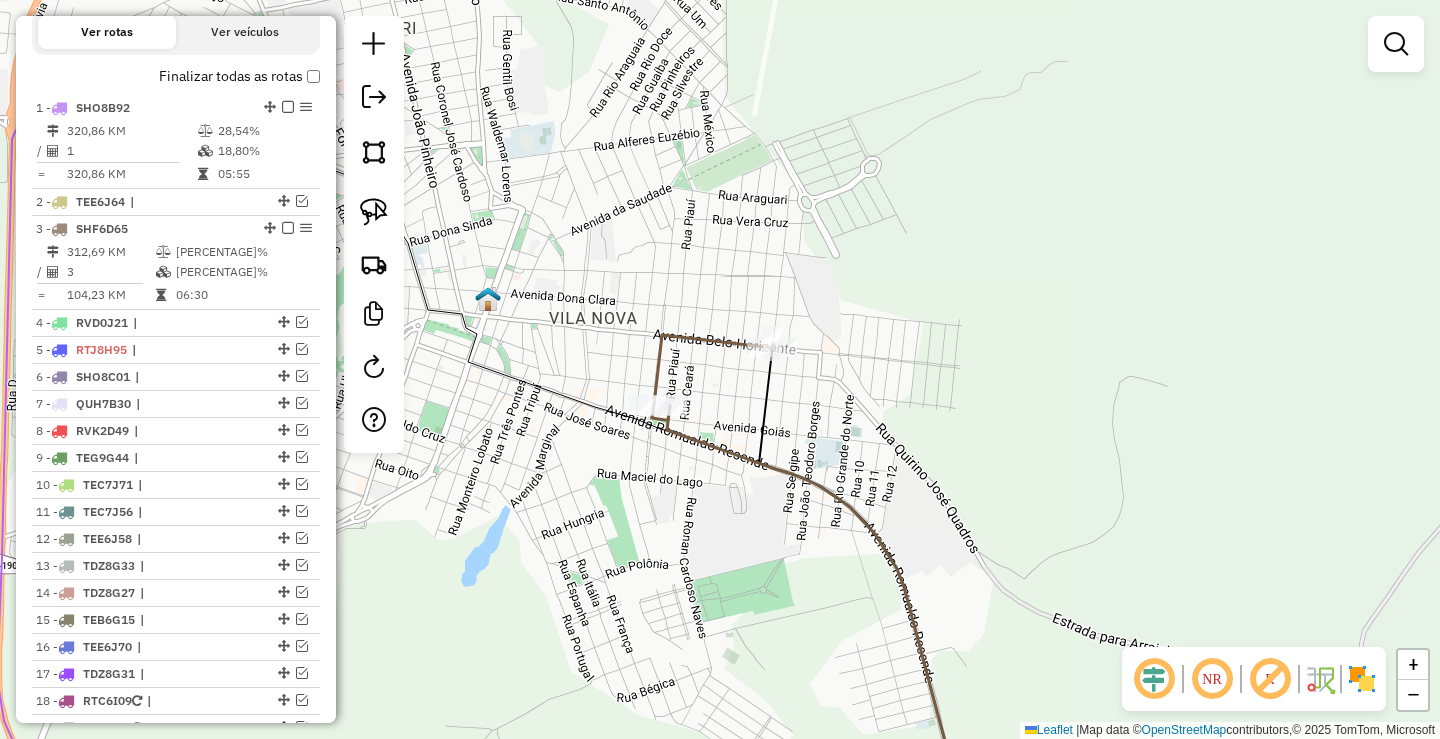 drag, startPoint x: 535, startPoint y: 364, endPoint x: 766, endPoint y: 345, distance: 231.78008 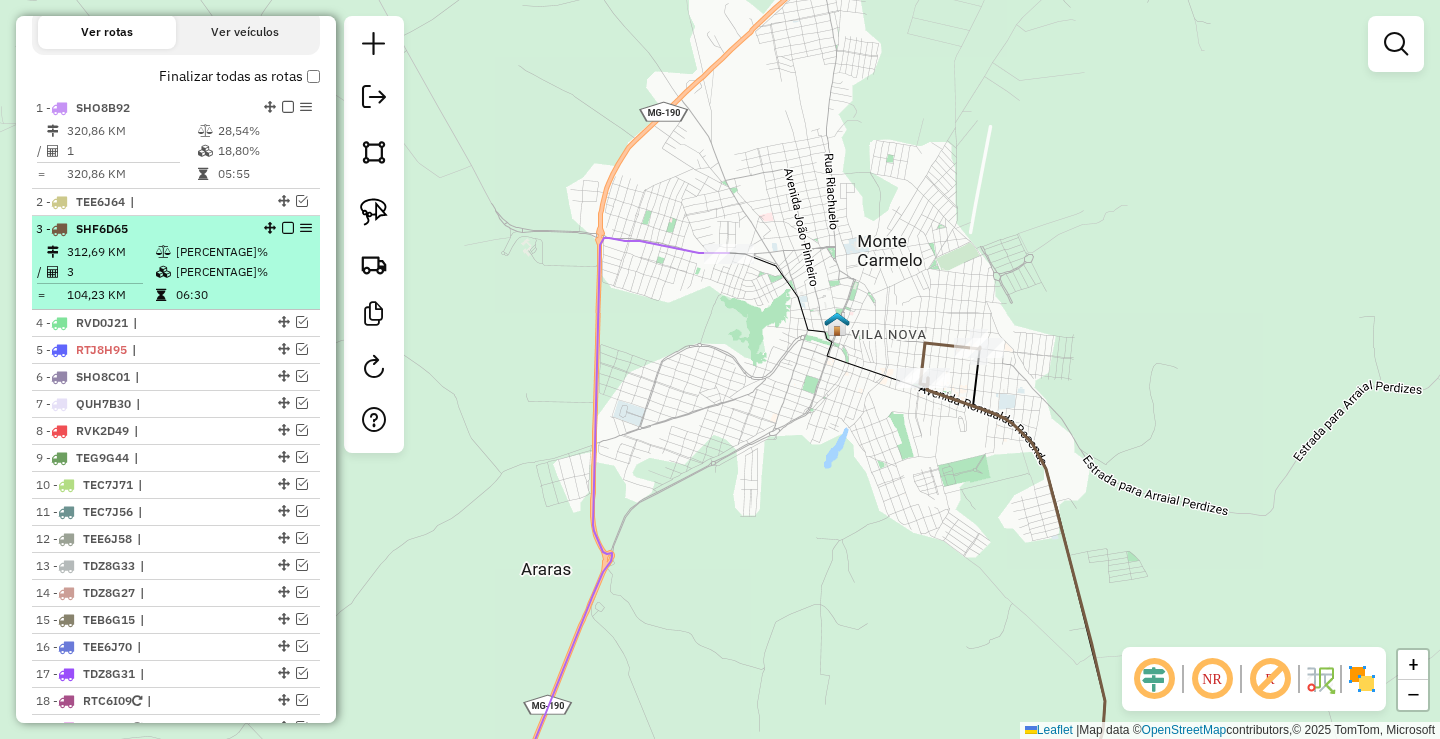 click at bounding box center [288, 228] 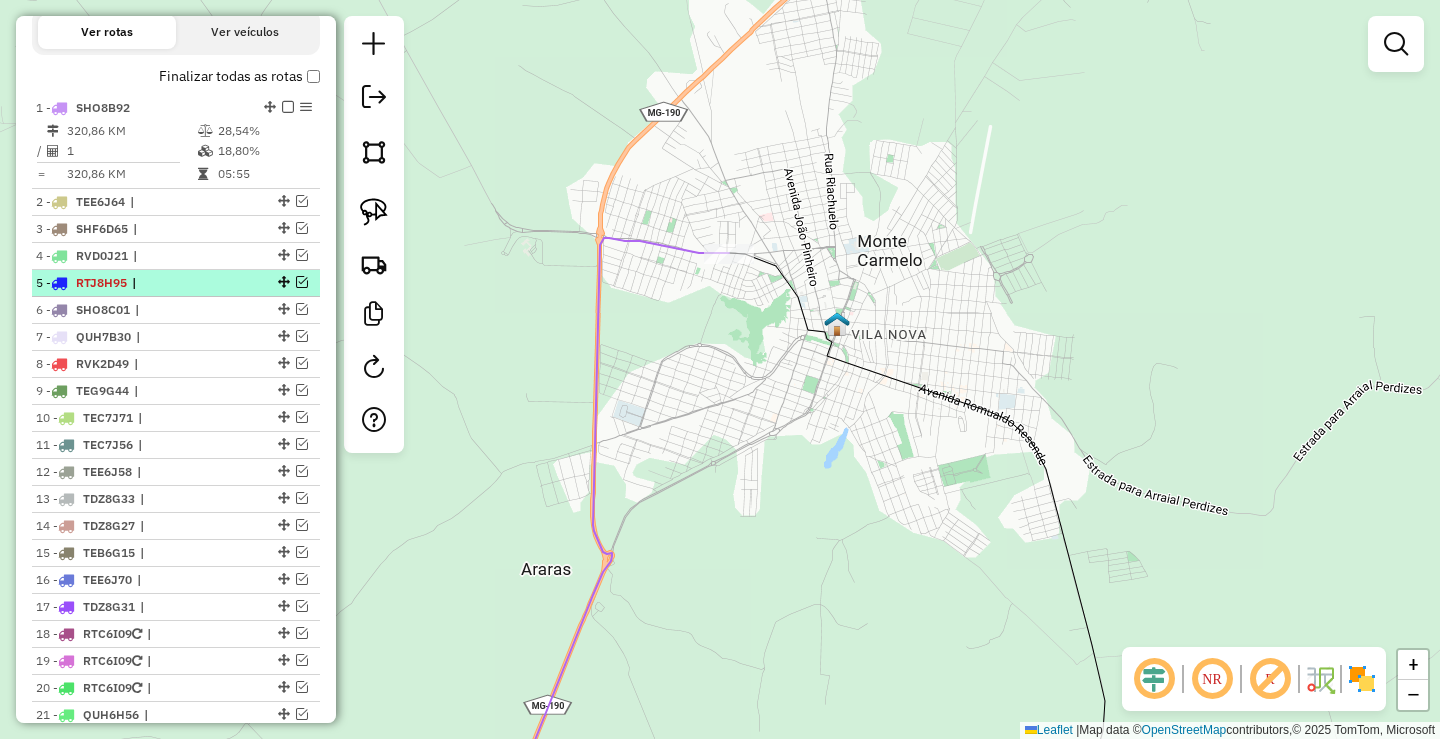 click at bounding box center [302, 282] 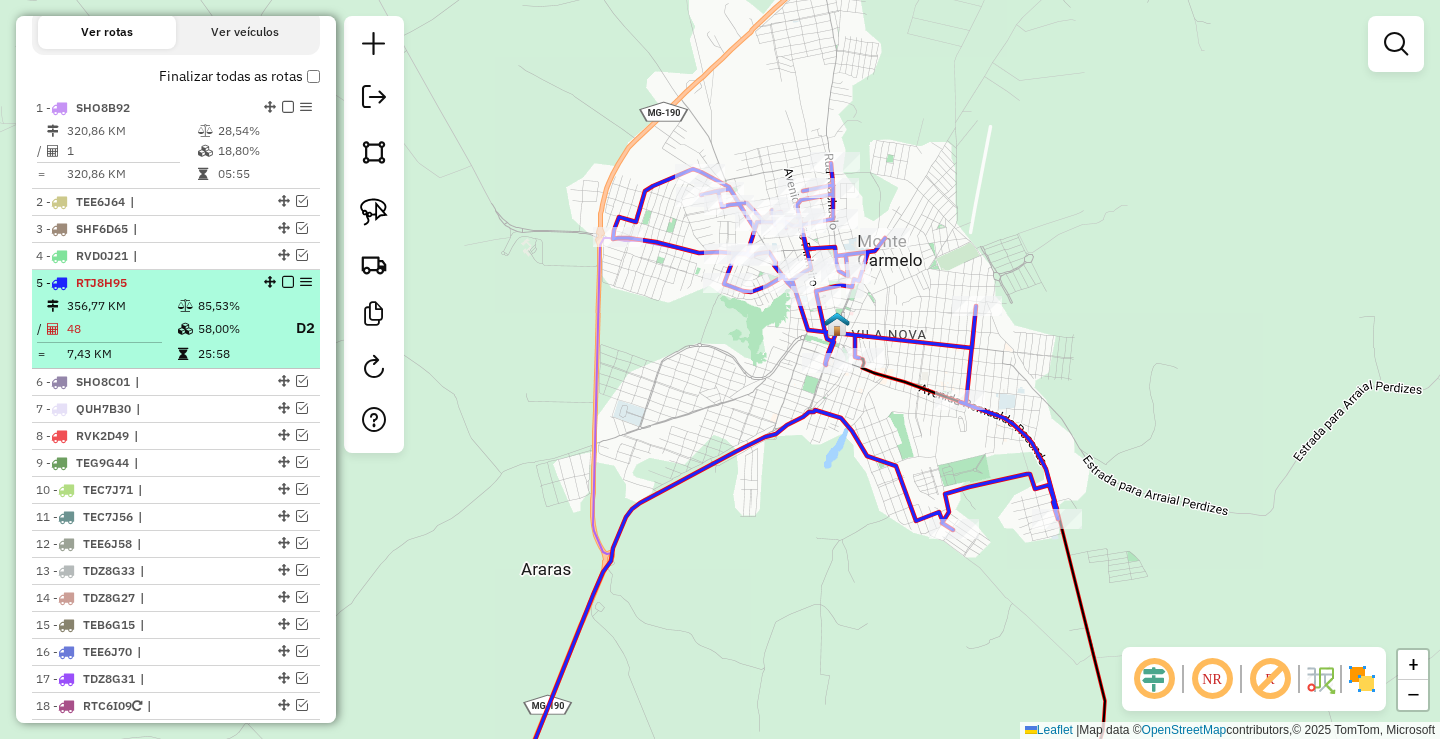 drag, startPoint x: 241, startPoint y: 285, endPoint x: 259, endPoint y: 286, distance: 18.027756 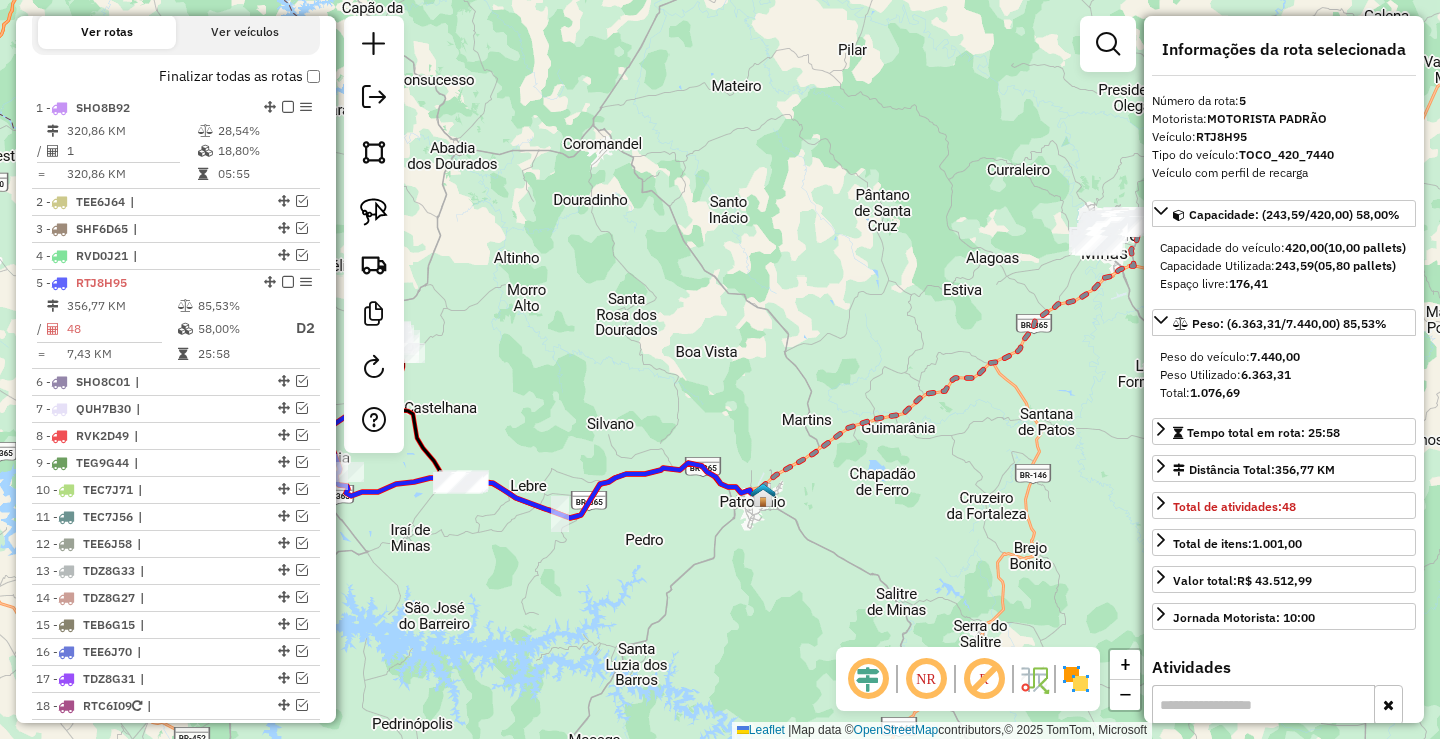 drag, startPoint x: 599, startPoint y: 376, endPoint x: 769, endPoint y: 329, distance: 176.37744 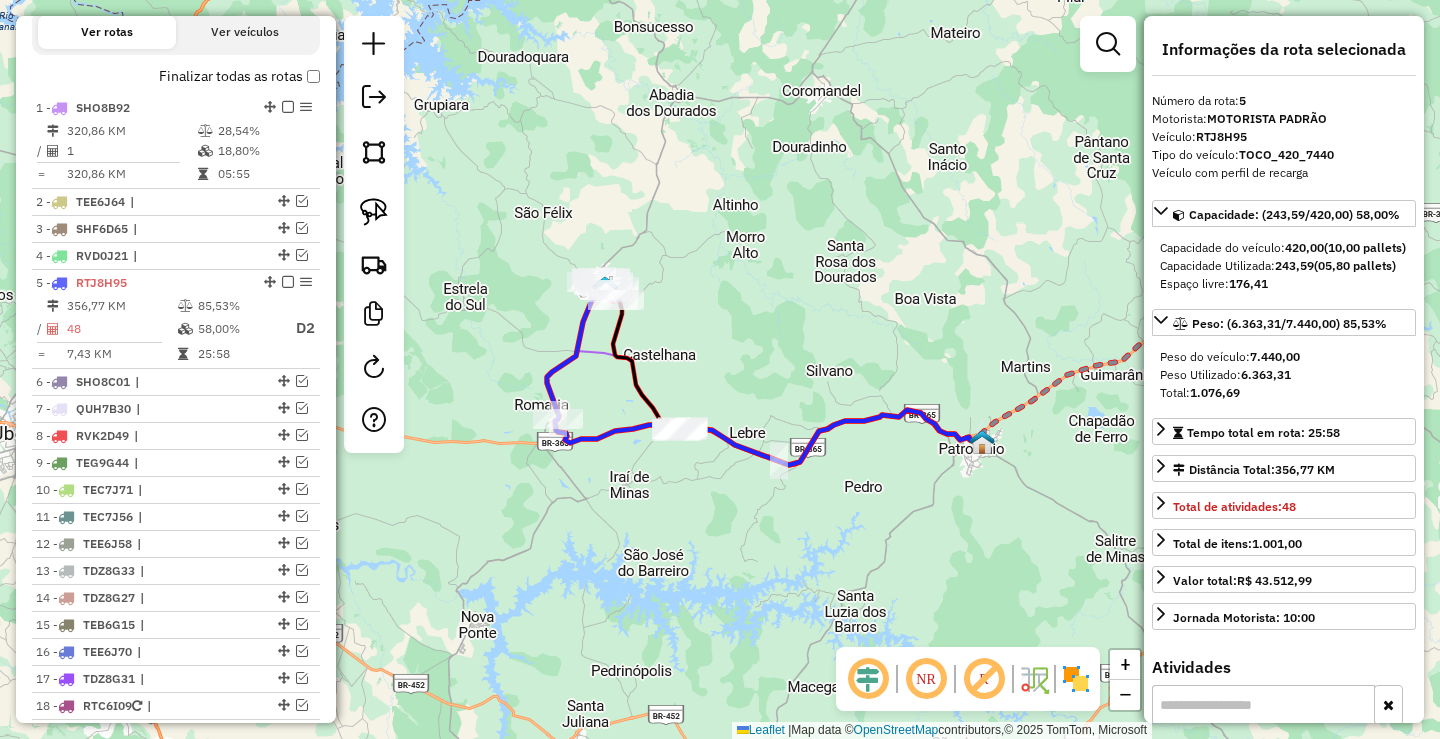drag, startPoint x: 691, startPoint y: 344, endPoint x: 778, endPoint y: 326, distance: 88.84256 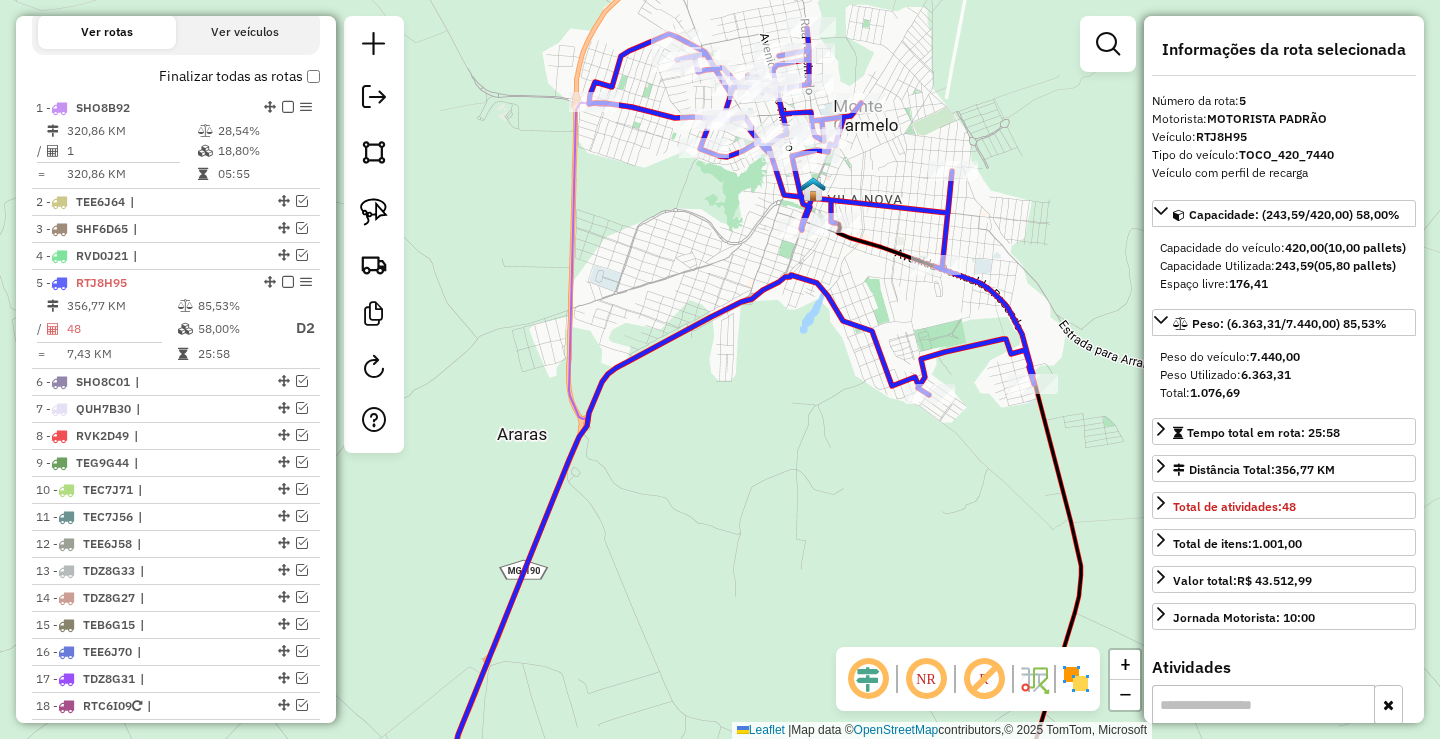drag, startPoint x: 842, startPoint y: 299, endPoint x: 861, endPoint y: 344, distance: 48.8467 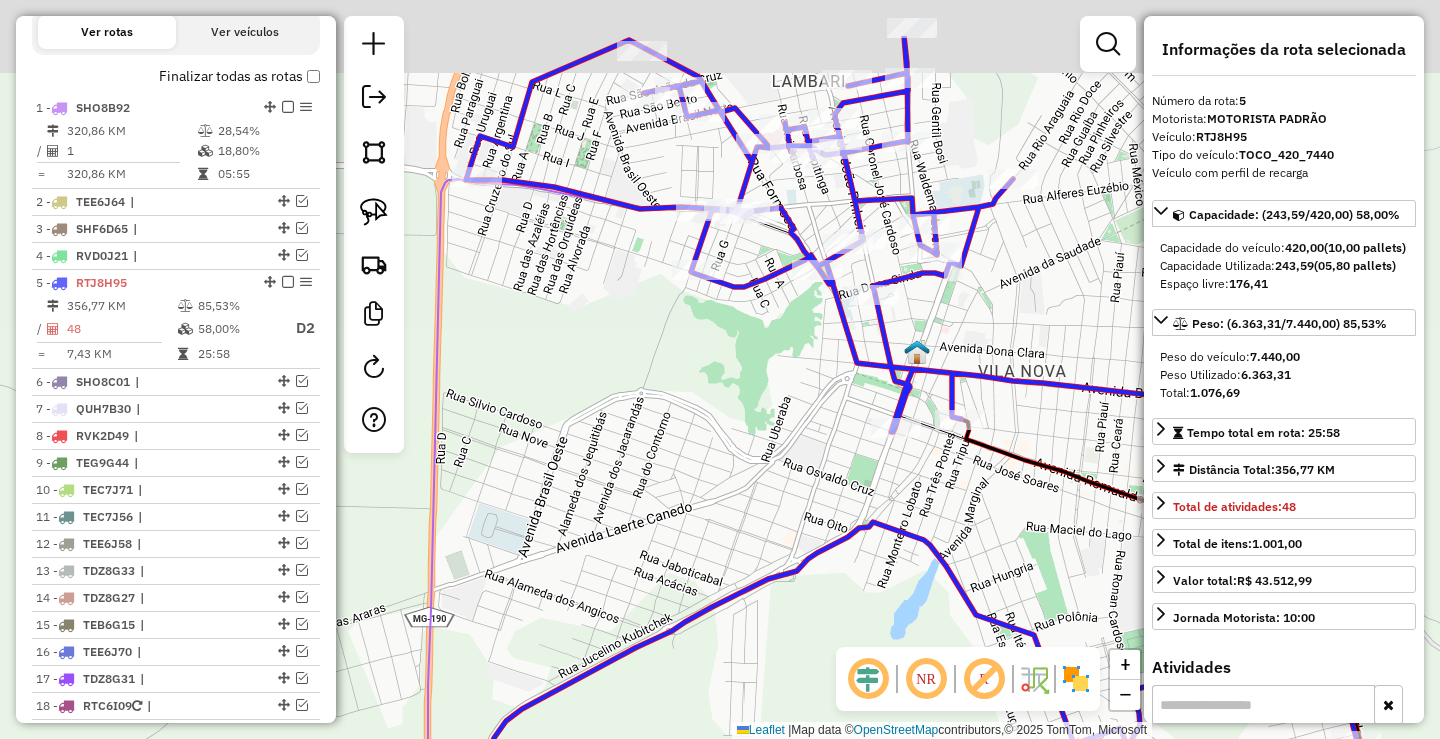 drag, startPoint x: 743, startPoint y: 435, endPoint x: 598, endPoint y: 377, distance: 156.16978 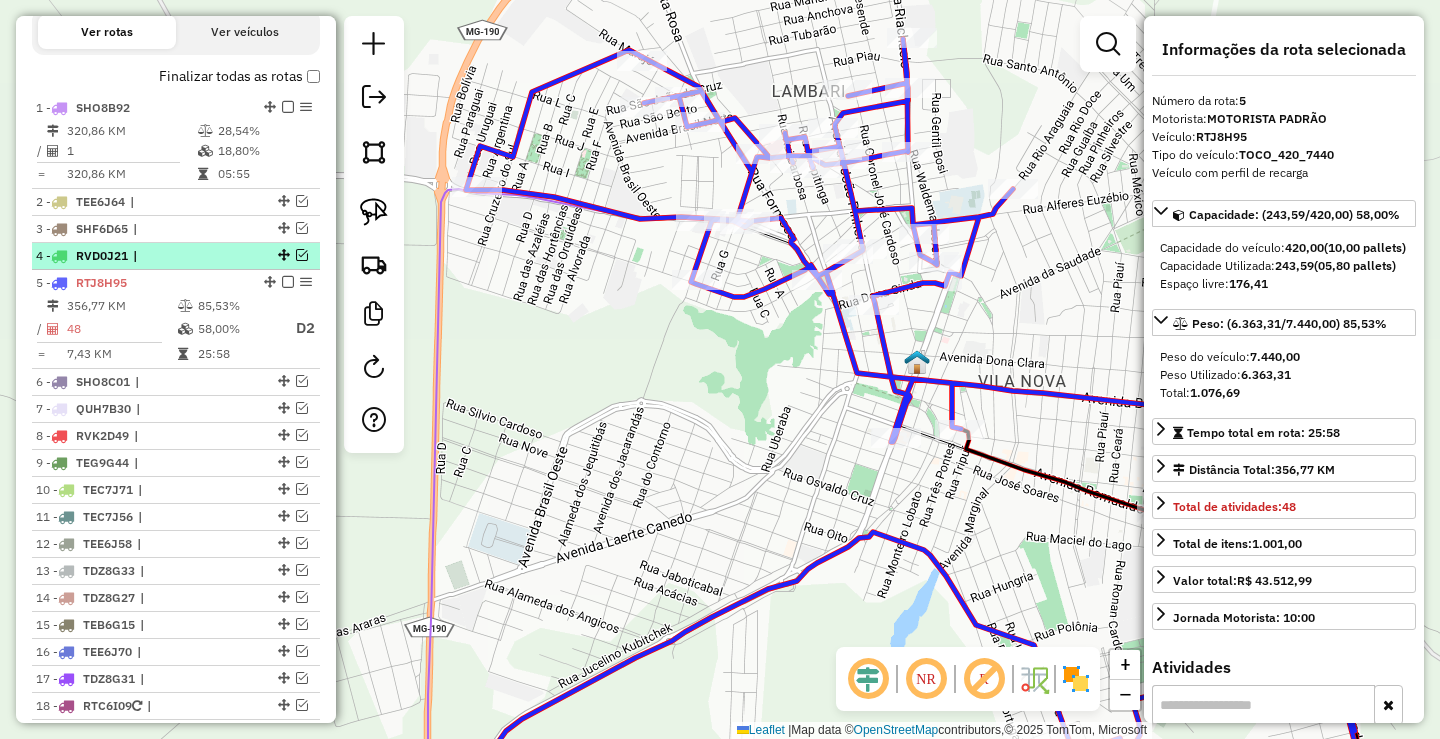 click at bounding box center (302, 255) 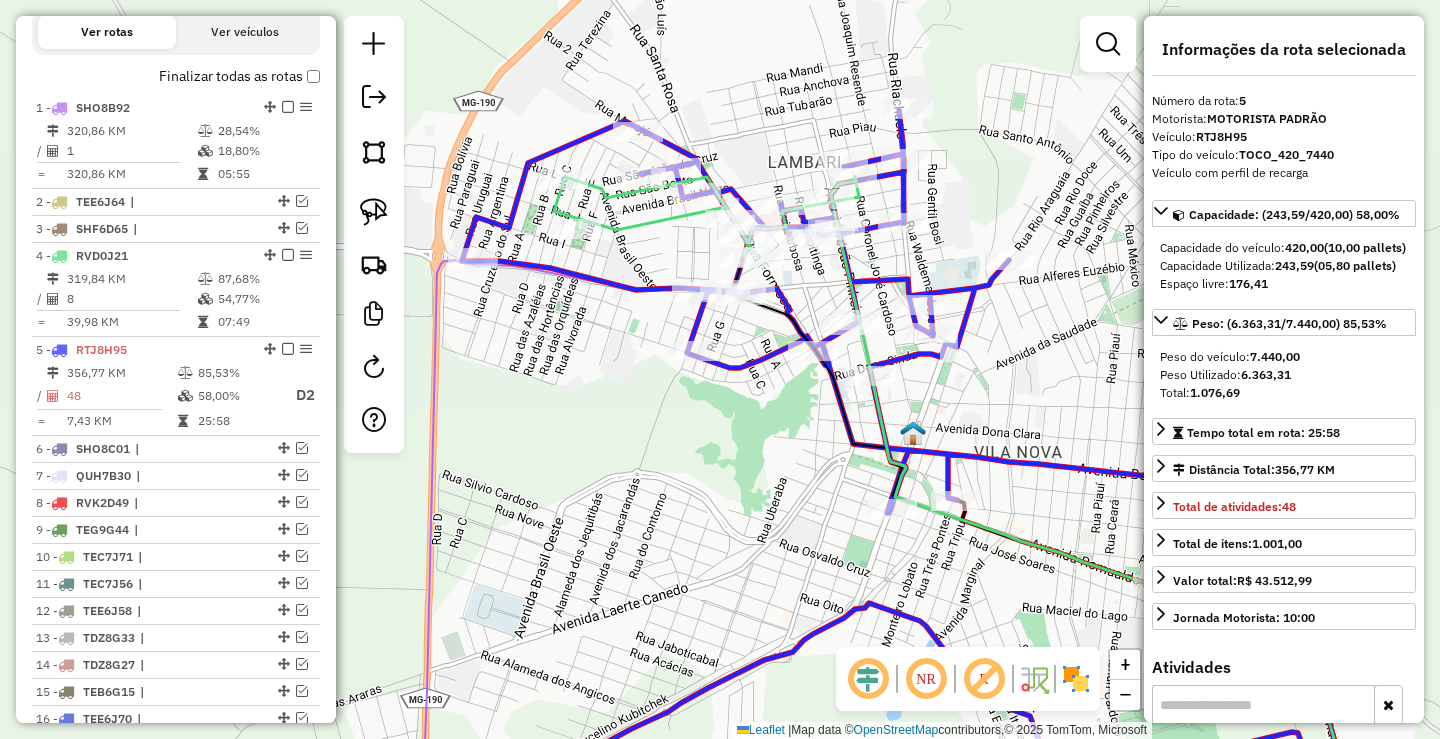 drag, startPoint x: 701, startPoint y: 374, endPoint x: 679, endPoint y: 357, distance: 27.802877 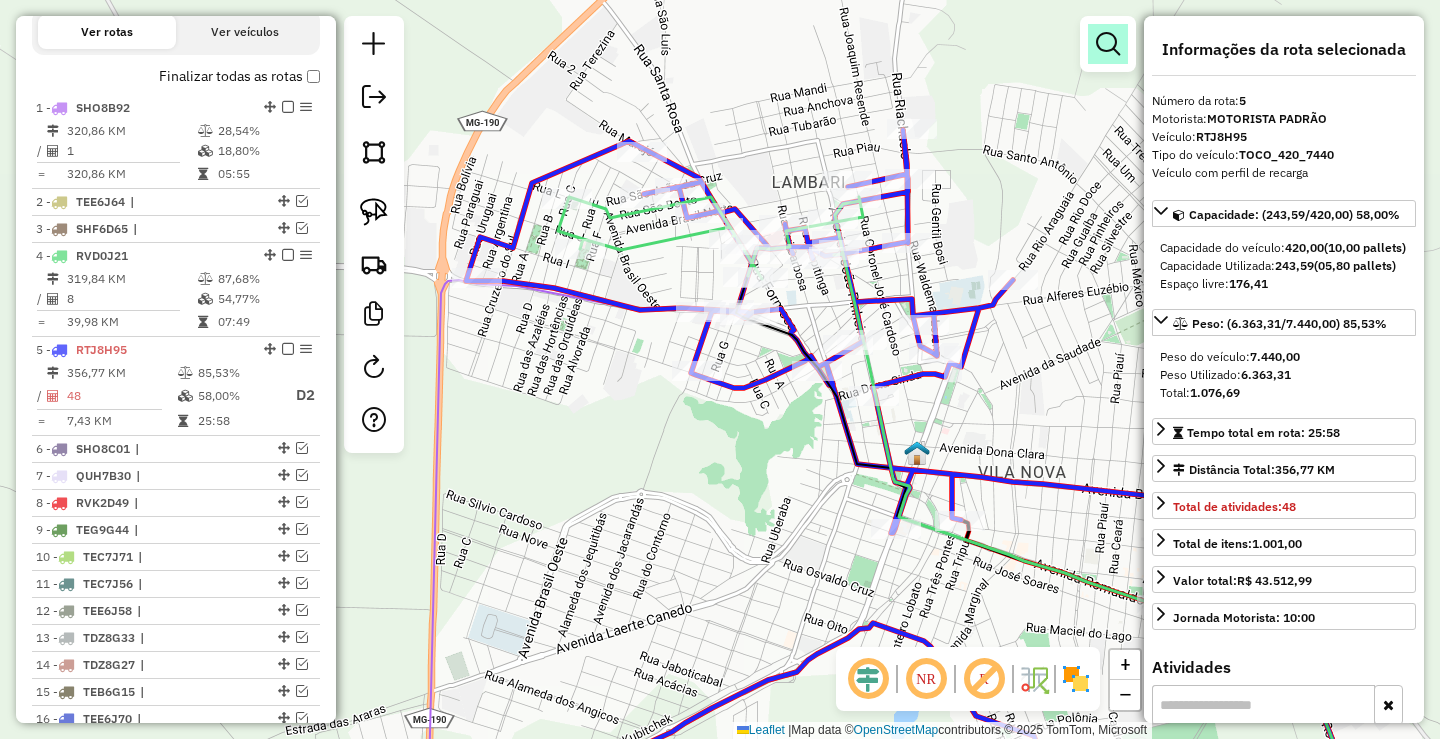 click at bounding box center (1108, 44) 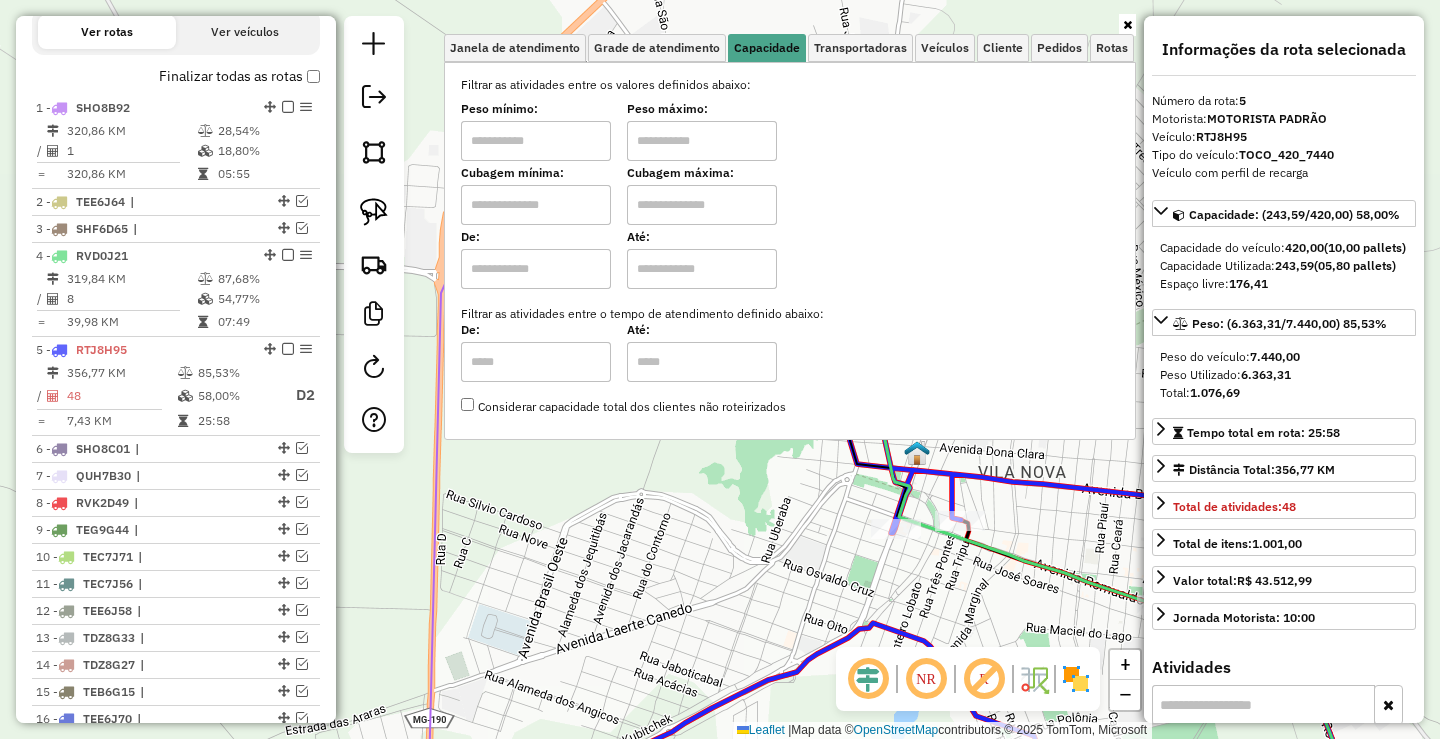drag, startPoint x: 569, startPoint y: 138, endPoint x: 499, endPoint y: 159, distance: 73.082146 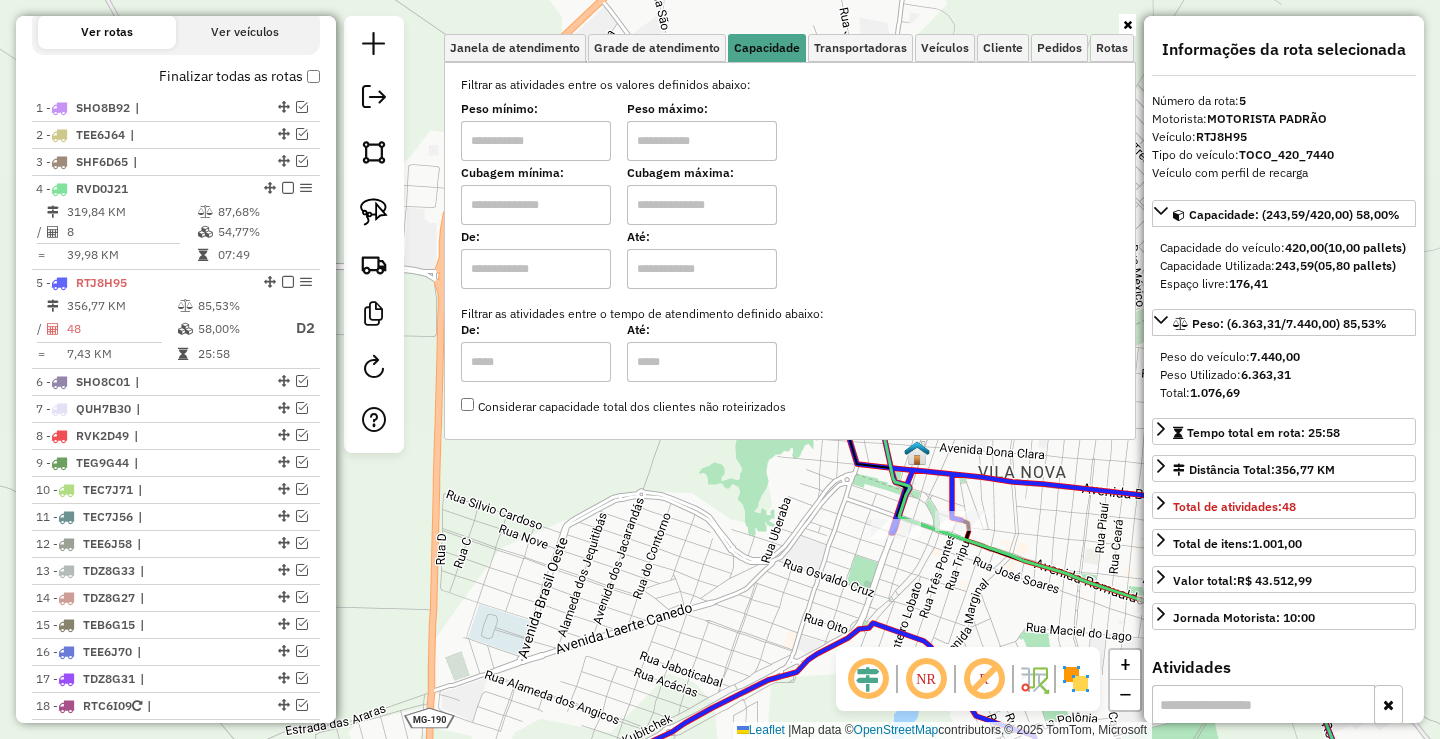 click at bounding box center [536, 141] 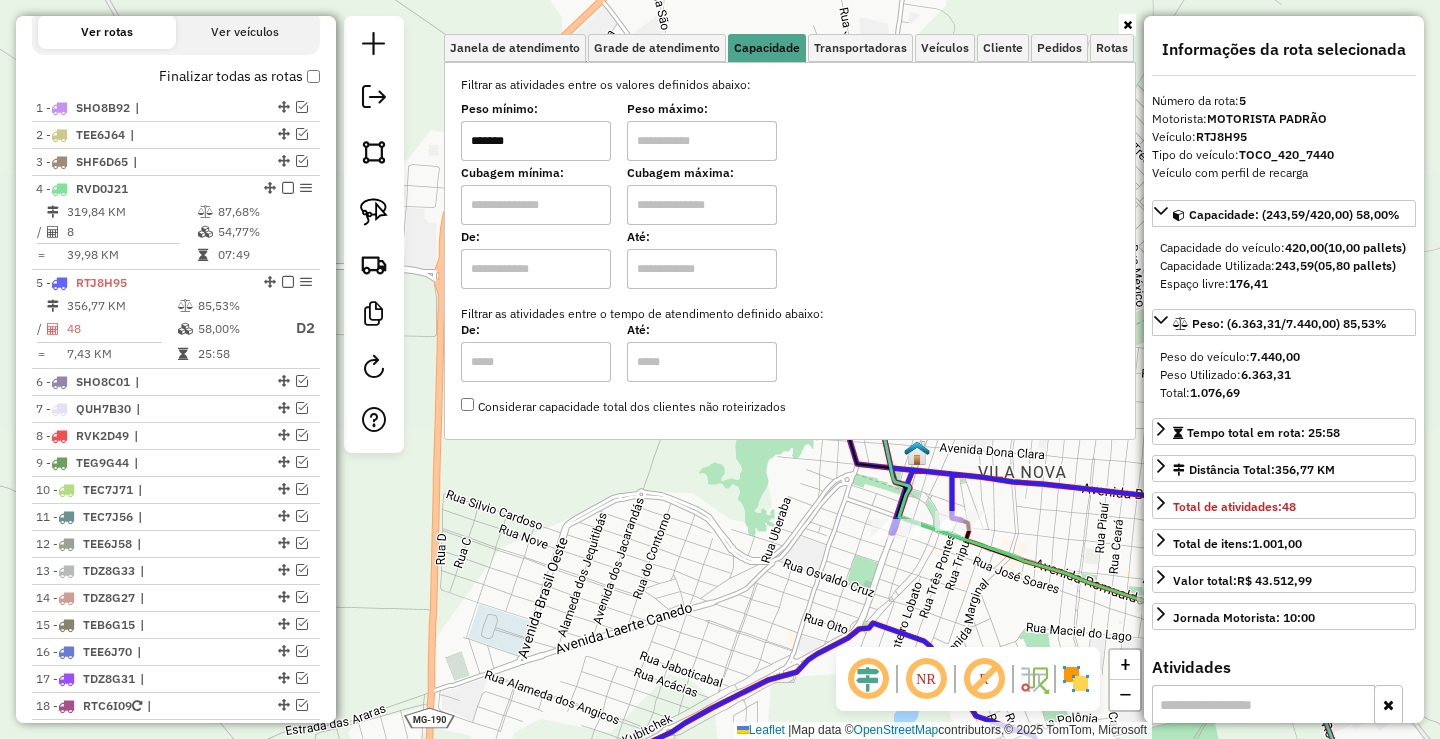 type on "*******" 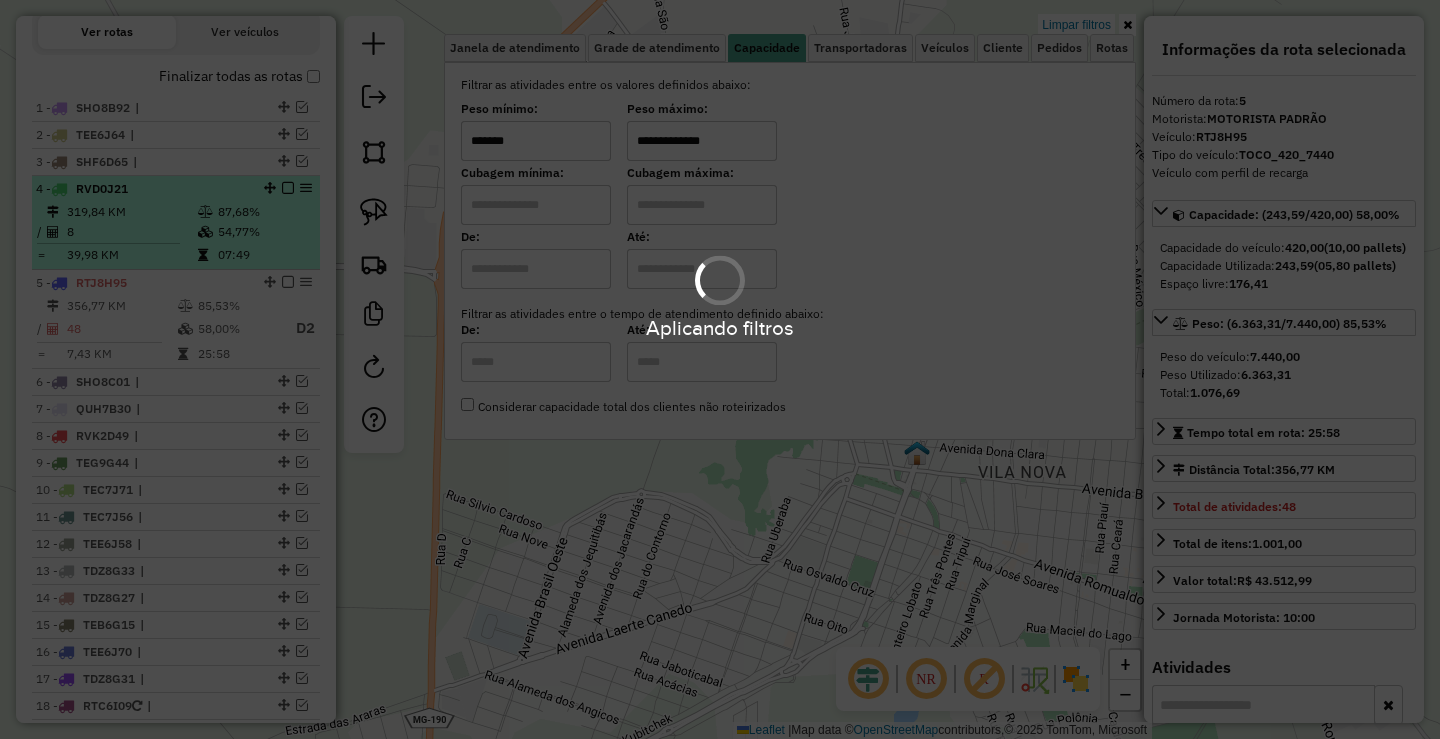 type on "**********" 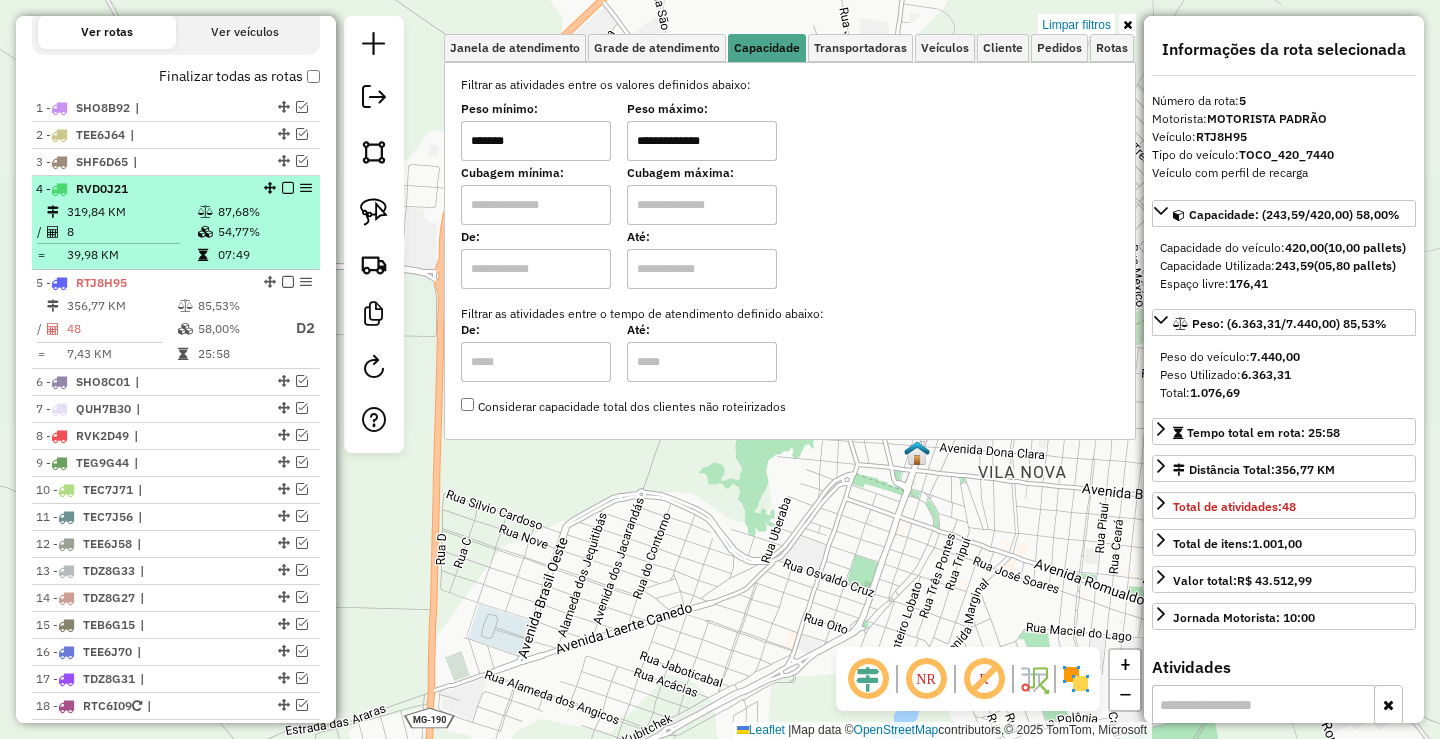 click at bounding box center (288, 188) 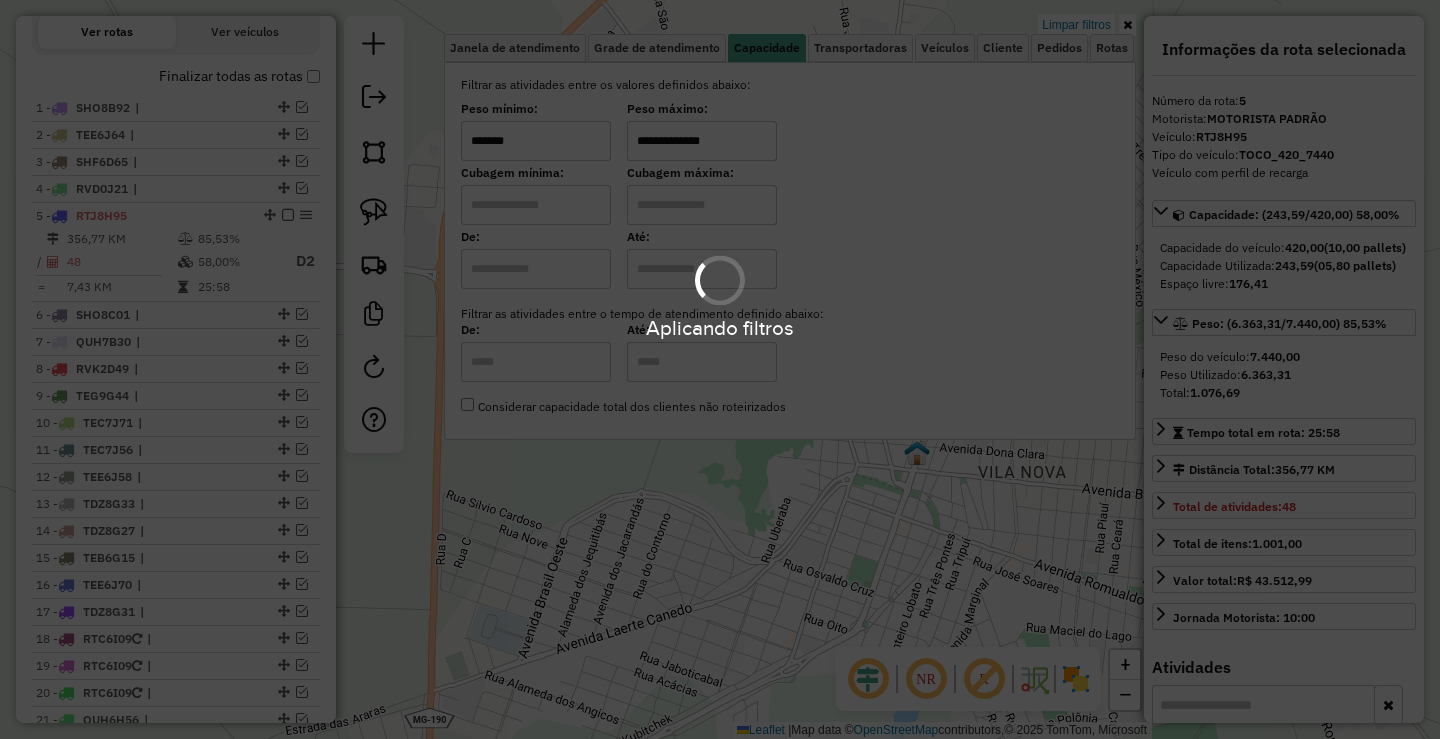 click on "Aplicando filtros  Pop-up bloqueado!  Seu navegador bloqueou automáticamente a abertura de uma nova janela.   Acesse as configurações e adicione o endereço do sistema a lista de permissão.   Fechar  Informações da Sessão 973794 - 04/08/2025     Criação: 01/08/2025 17:30   Depósito:  A3P Patos de Minas  Total de rotas:  21  Distância Total:  4.197,09 km  Tempo total:  195:22  Valor total:  R$ 744.591,78  - Total roteirizado:  R$ 640.790,10  - Total não roteirizado:  R$ 103.801,68  Total de Atividades Roteirizadas:  375  Total de Pedidos Roteirizados:  509  Peso total roteirizado:  93.915,42  Cubagem total roteirizado:  3.359,80  Total de Atividades não Roteirizadas:  33  Total de Pedidos não Roteirizados:  51 Total de caixas por viagem:  3.359,80 /   21 =  159,99 Média de Atividades por viagem:  375 /   21 =  17,86 Ocupação média da frota:  64,68%   Rotas improdutivas:  2  Rotas vários dias:  3  Clientes Priorizados NR:  0 Rotas  Recargas: 18   Ver rotas   Ver veículos   1 -       |   /" at bounding box center (720, 369) 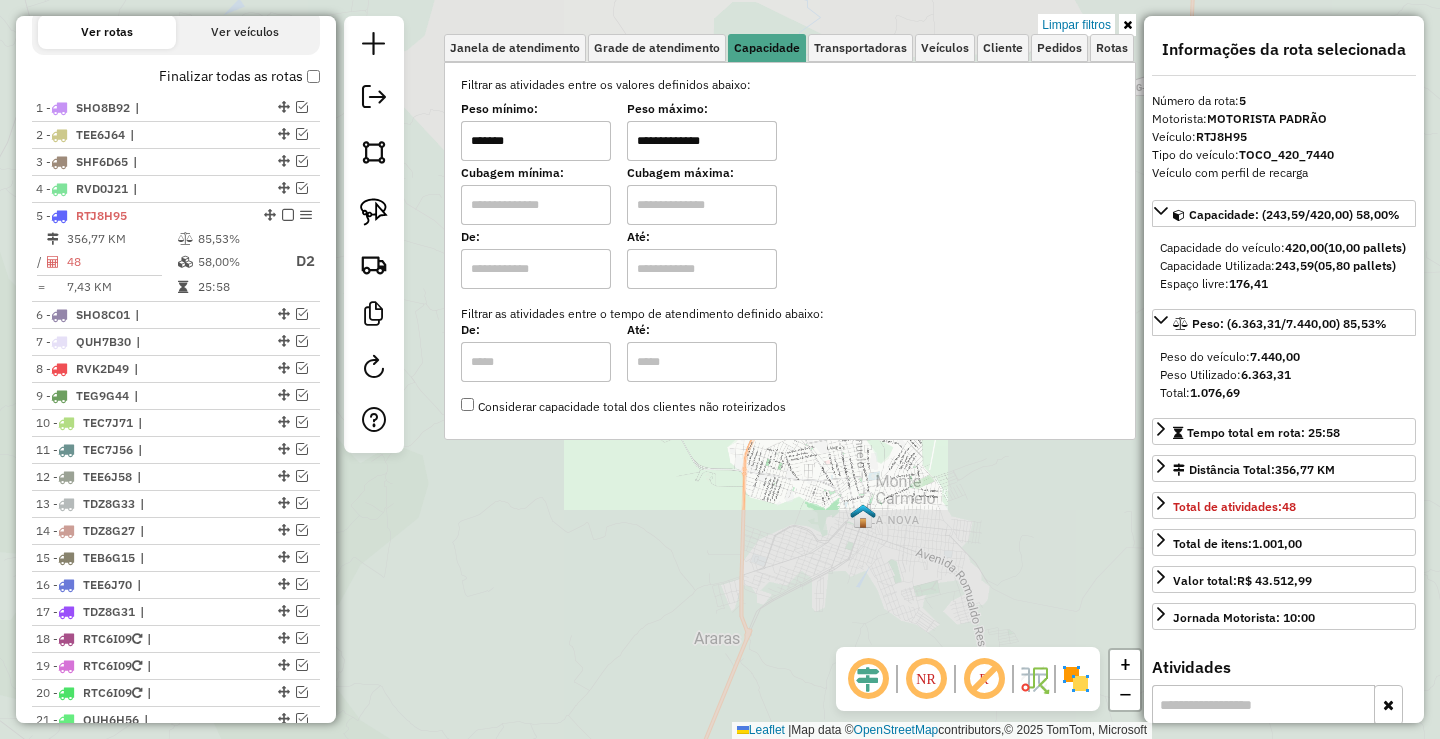 drag, startPoint x: 802, startPoint y: 553, endPoint x: 790, endPoint y: 549, distance: 12.649111 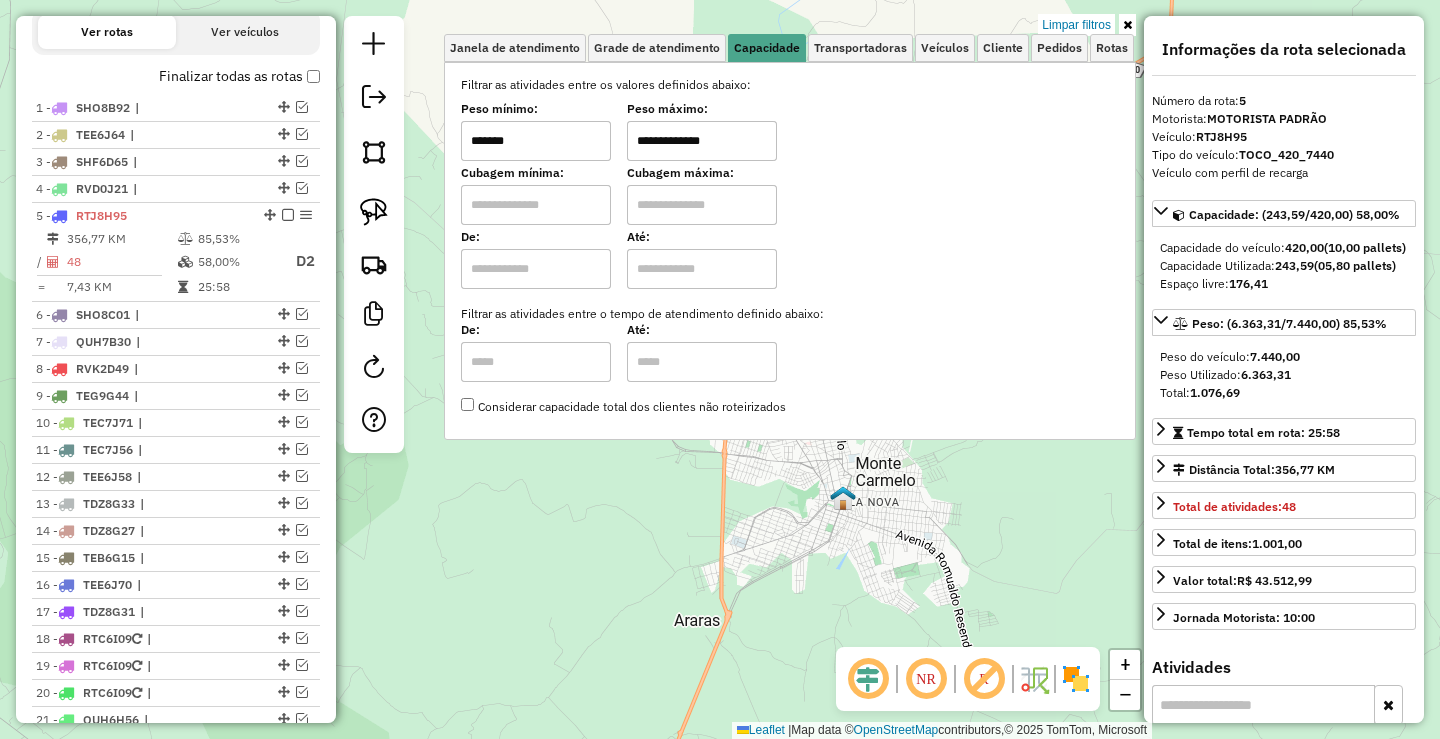 drag, startPoint x: 774, startPoint y: 526, endPoint x: 721, endPoint y: 444, distance: 97.637085 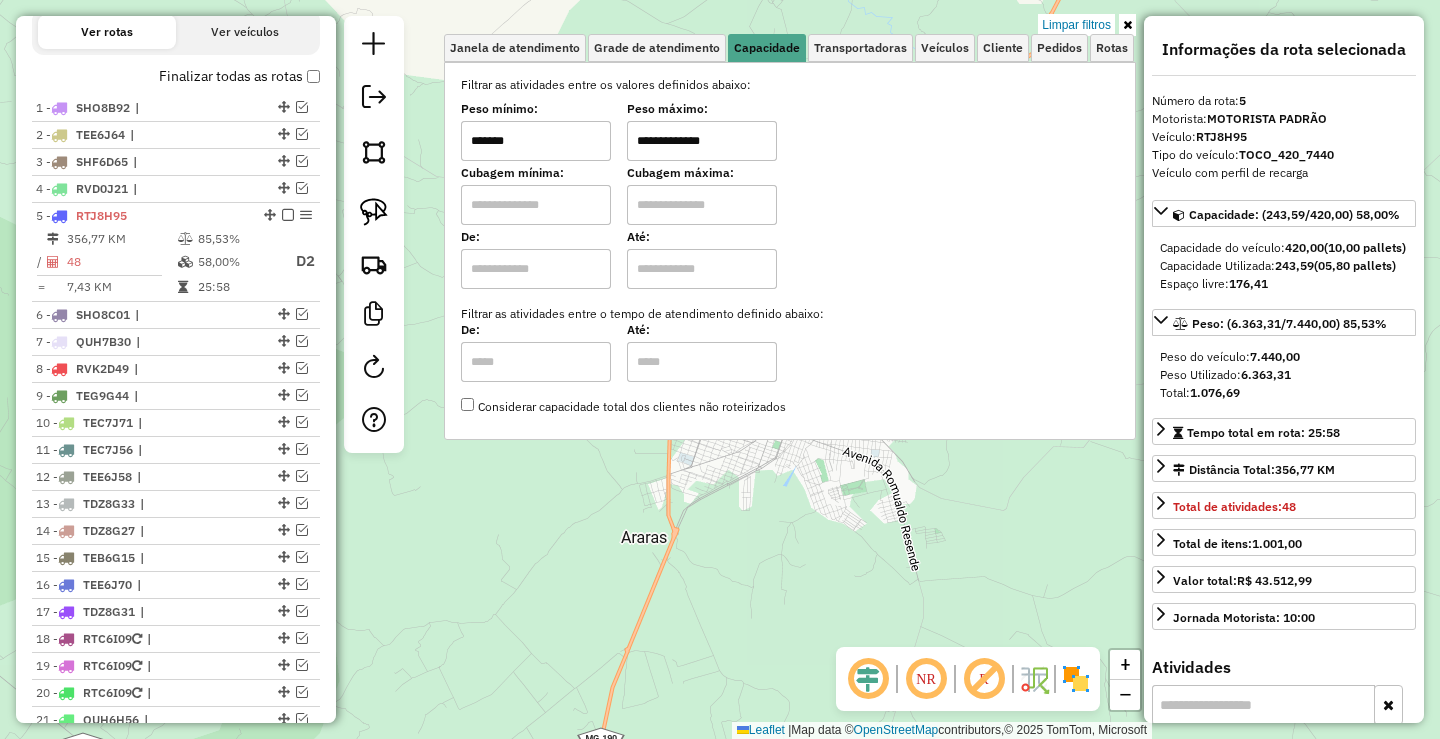 click on "*******" at bounding box center (536, 141) 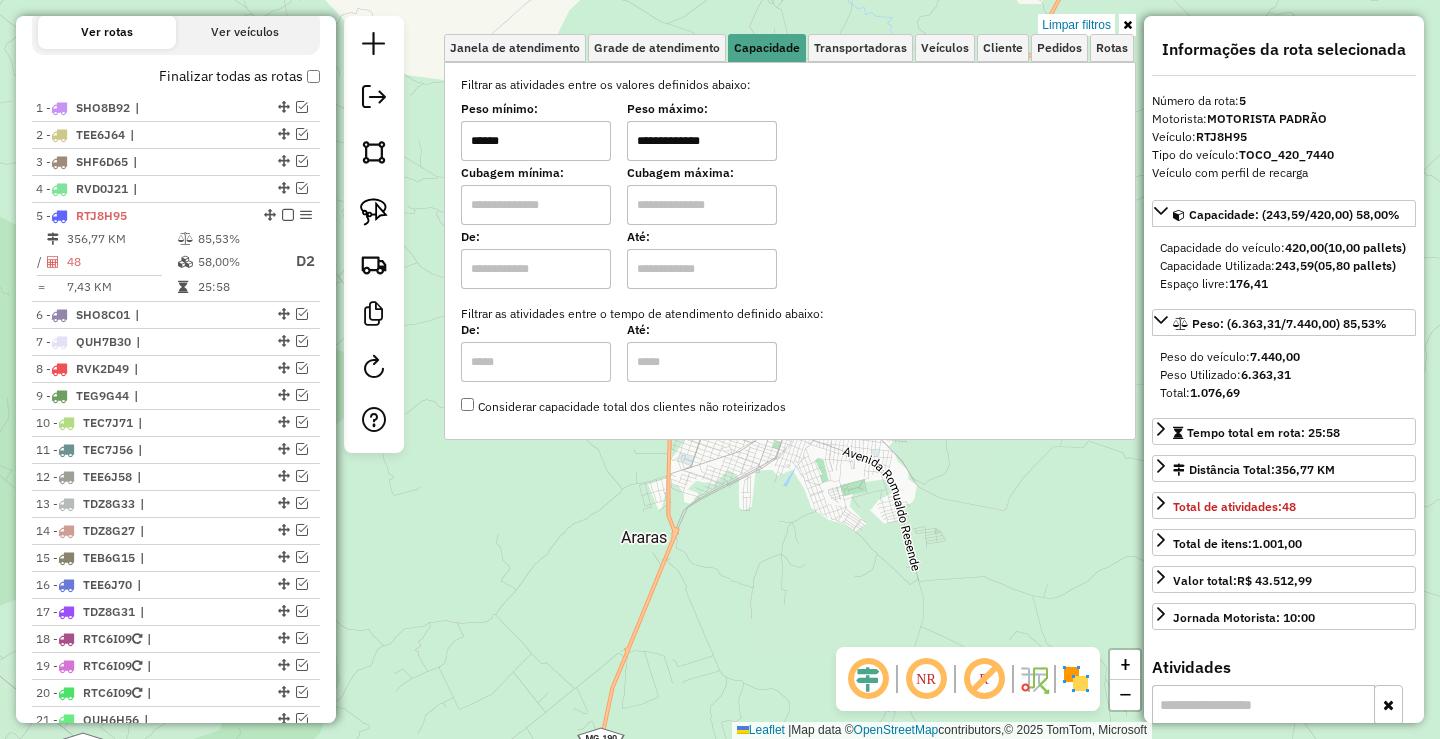 click on "**********" 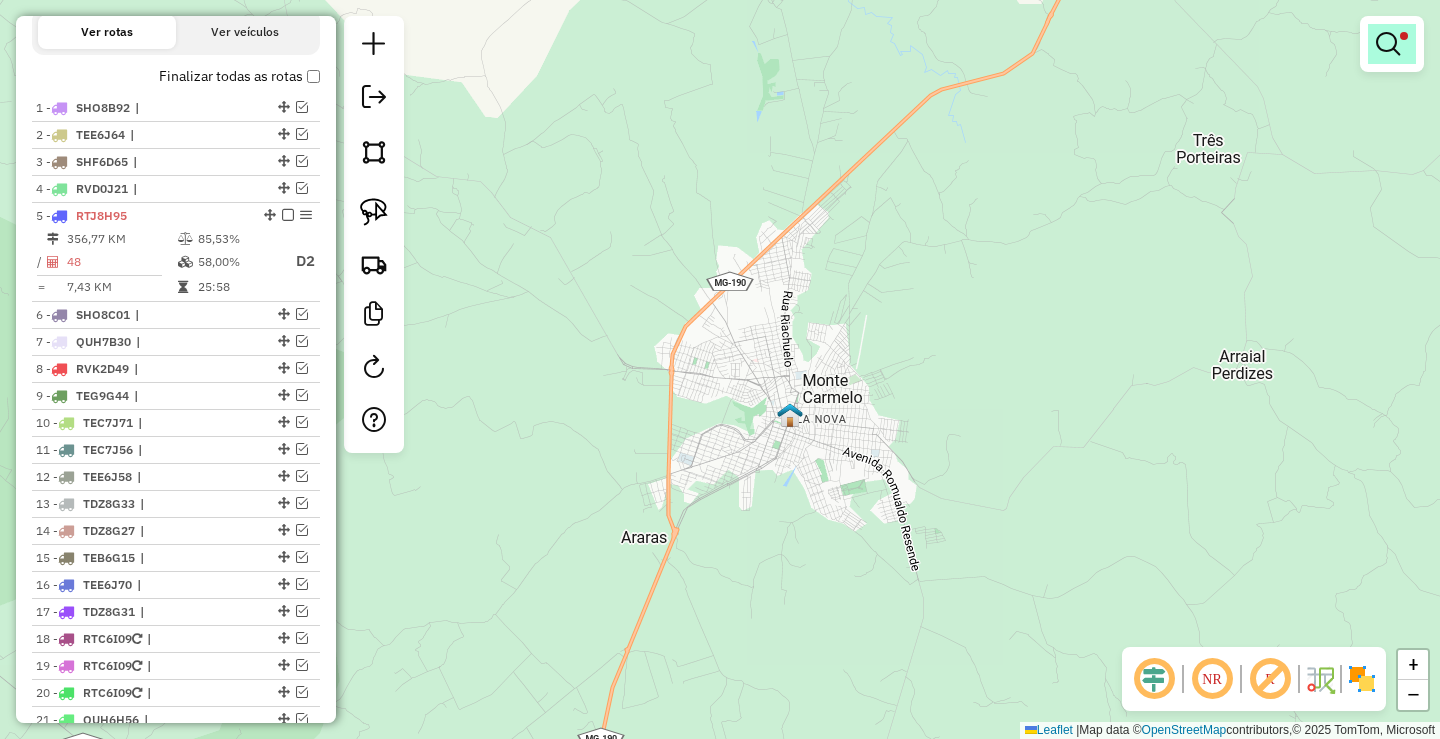 click at bounding box center [1388, 44] 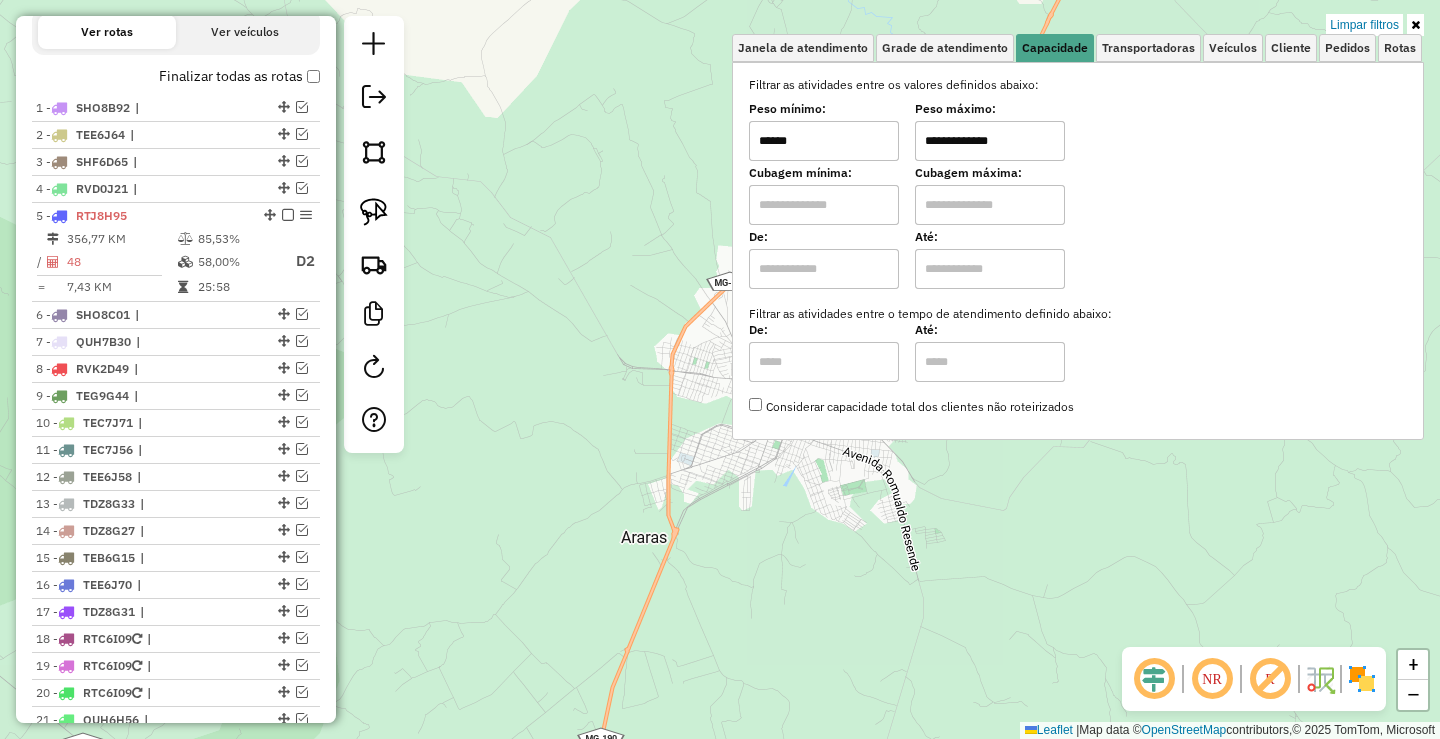 click on "******" at bounding box center (824, 141) 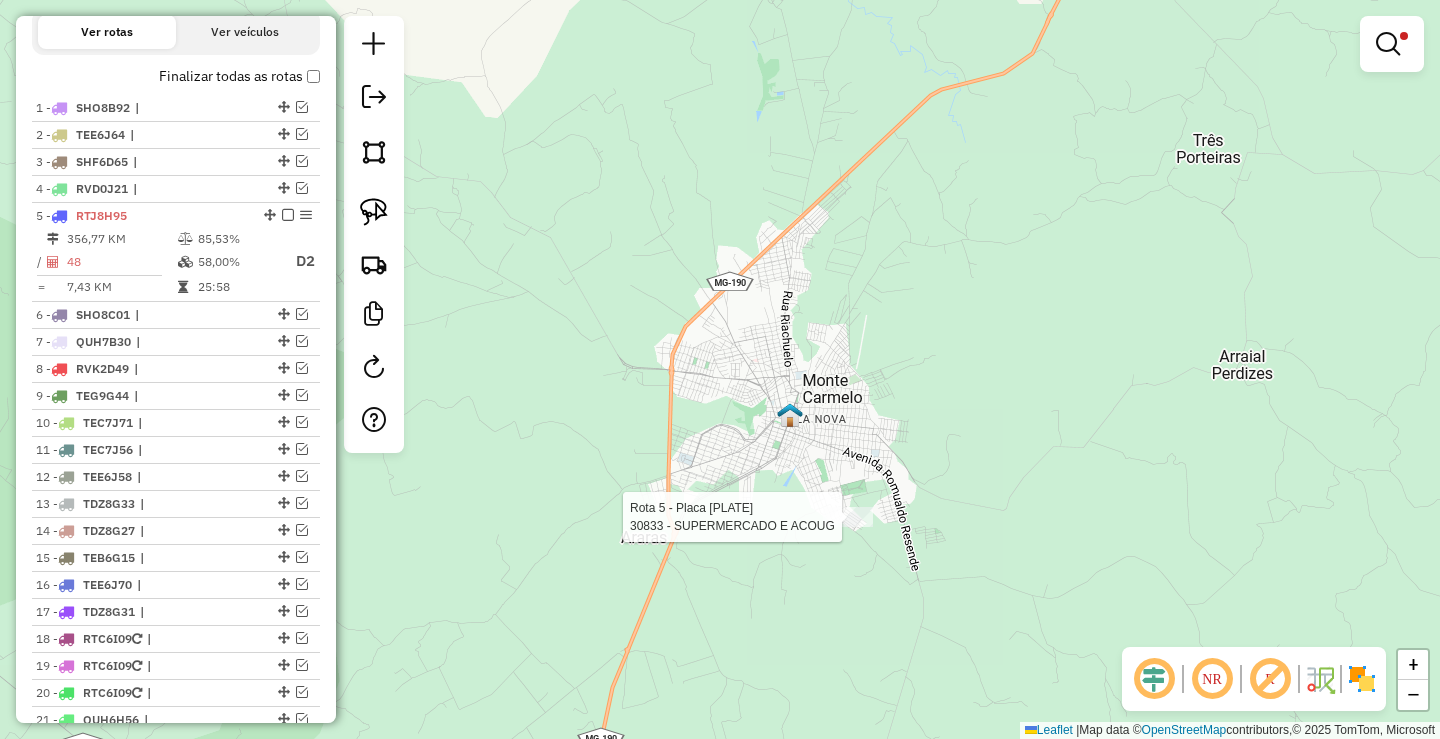 select on "**********" 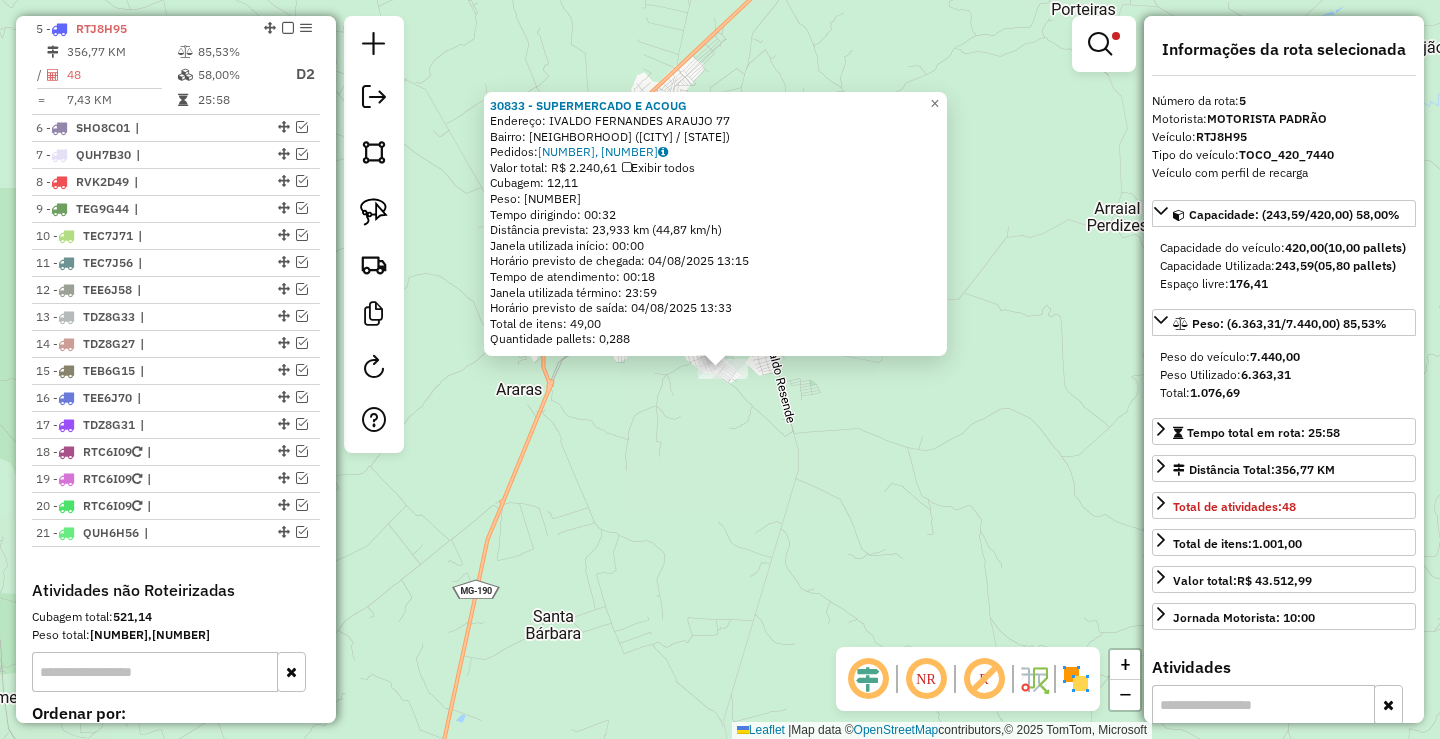 drag, startPoint x: 752, startPoint y: 528, endPoint x: 834, endPoint y: 516, distance: 82.8734 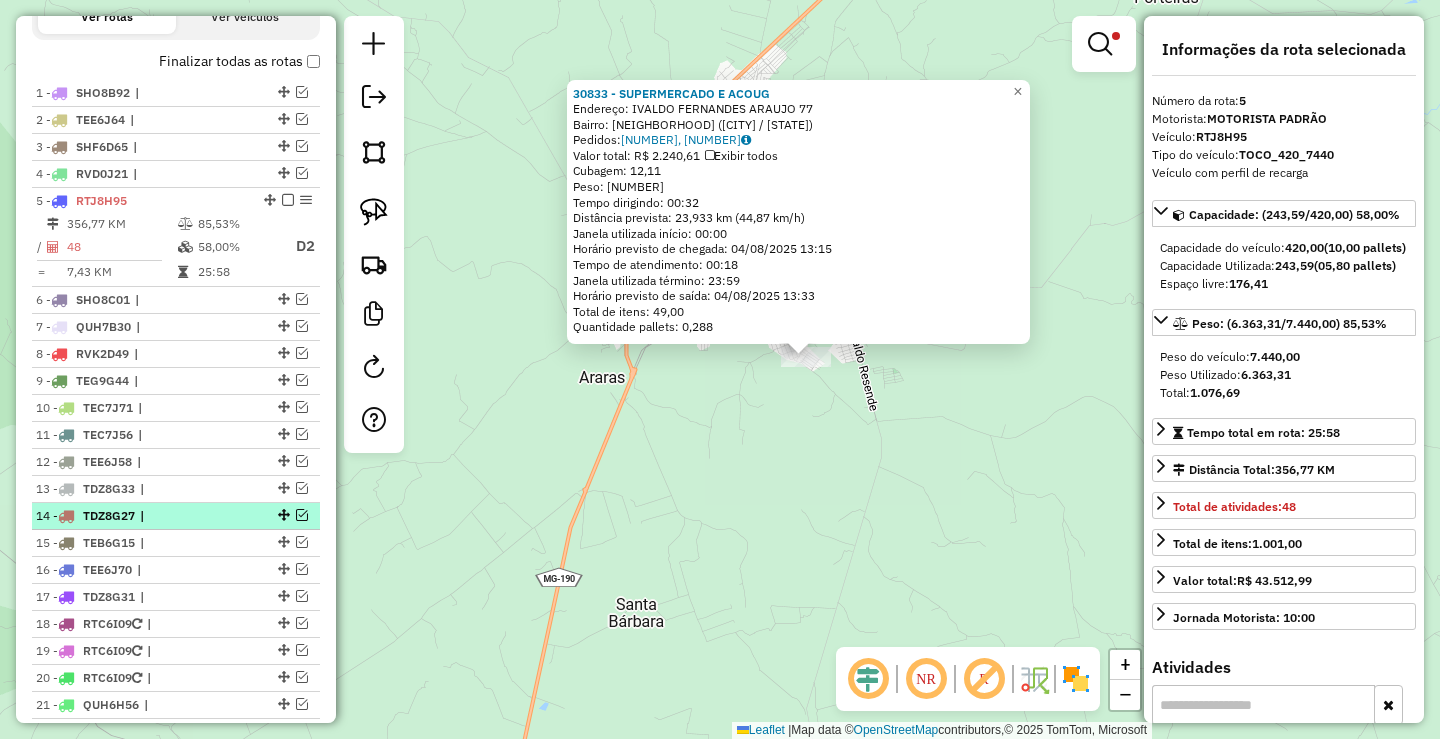 scroll, scrollTop: 582, scrollLeft: 0, axis: vertical 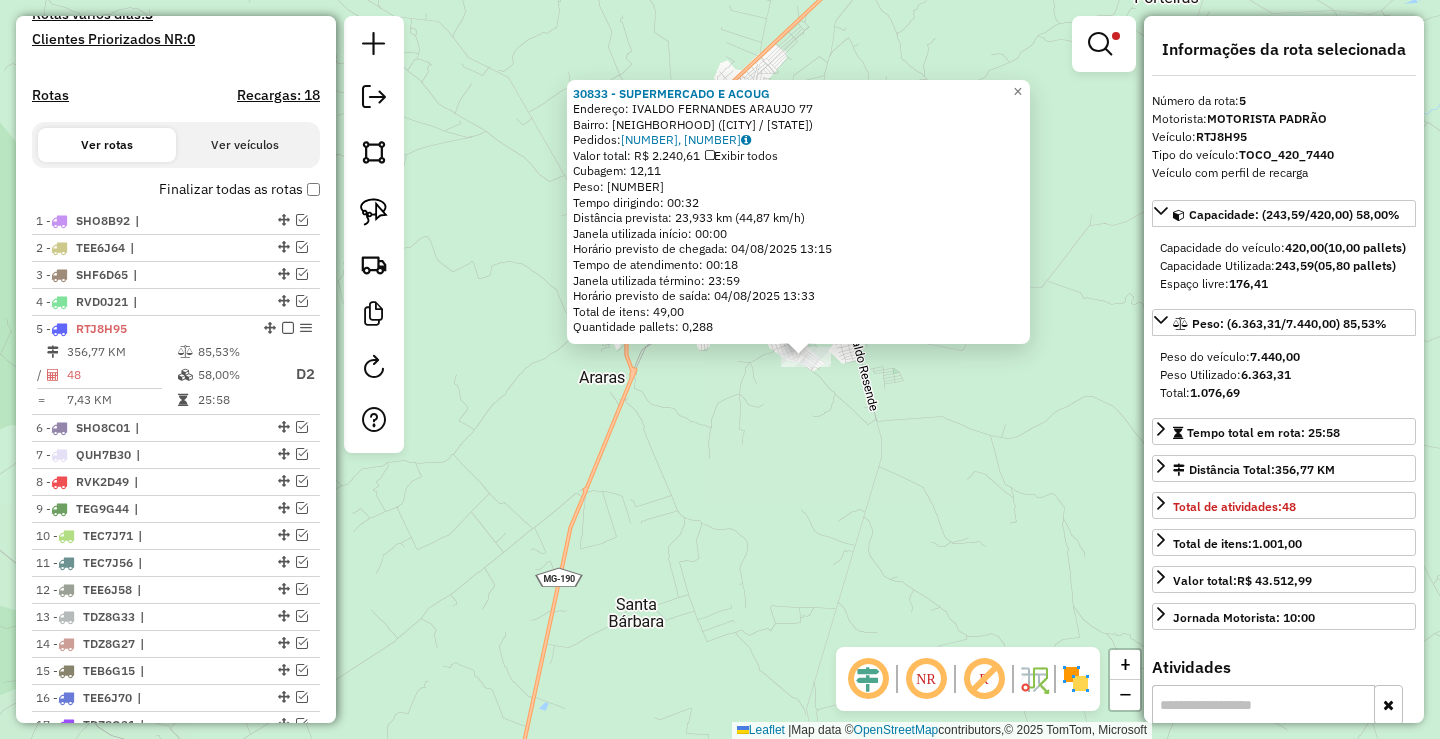 click on "30833 - SUPERMERCADO E ACOUG  Endereço:  IVALDO FERNANDES ARAUJO 77   Bairro: RESIDENCIAL BELA SUI (MONTE CARMELO / MG)   Pedidos:  01581972, 01581973   Valor total: R$ 2.240,61   Exibir todos   Cubagem: 12,11  Peso: 354,69  Tempo dirigindo: 00:32   Distância prevista: 23,933 km (44,87 km/h)   Janela utilizada início: 00:00   Horário previsto de chegada: 04/08/2025 13:15   Tempo de atendimento: 00:18   Janela utilizada término: 23:59   Horário previsto de saída: 04/08/2025 13:33   Total de itens: 49,00   Quantidade pallets: 0,288  × Limpar filtros Janela de atendimento Grade de atendimento Capacidade Transportadoras Veículos Cliente Pedidos  Rotas Selecione os dias de semana para filtrar as janelas de atendimento  Seg   Ter   Qua   Qui   Sex   Sáb   Dom  Informe o período da janela de atendimento: De: Até:  Filtrar exatamente a janela do cliente  Considerar janela de atendimento padrão  Selecione os dias de semana para filtrar as grades de atendimento  Seg   Ter   Qua   Qui   Sex   Sáb   Dom  +" 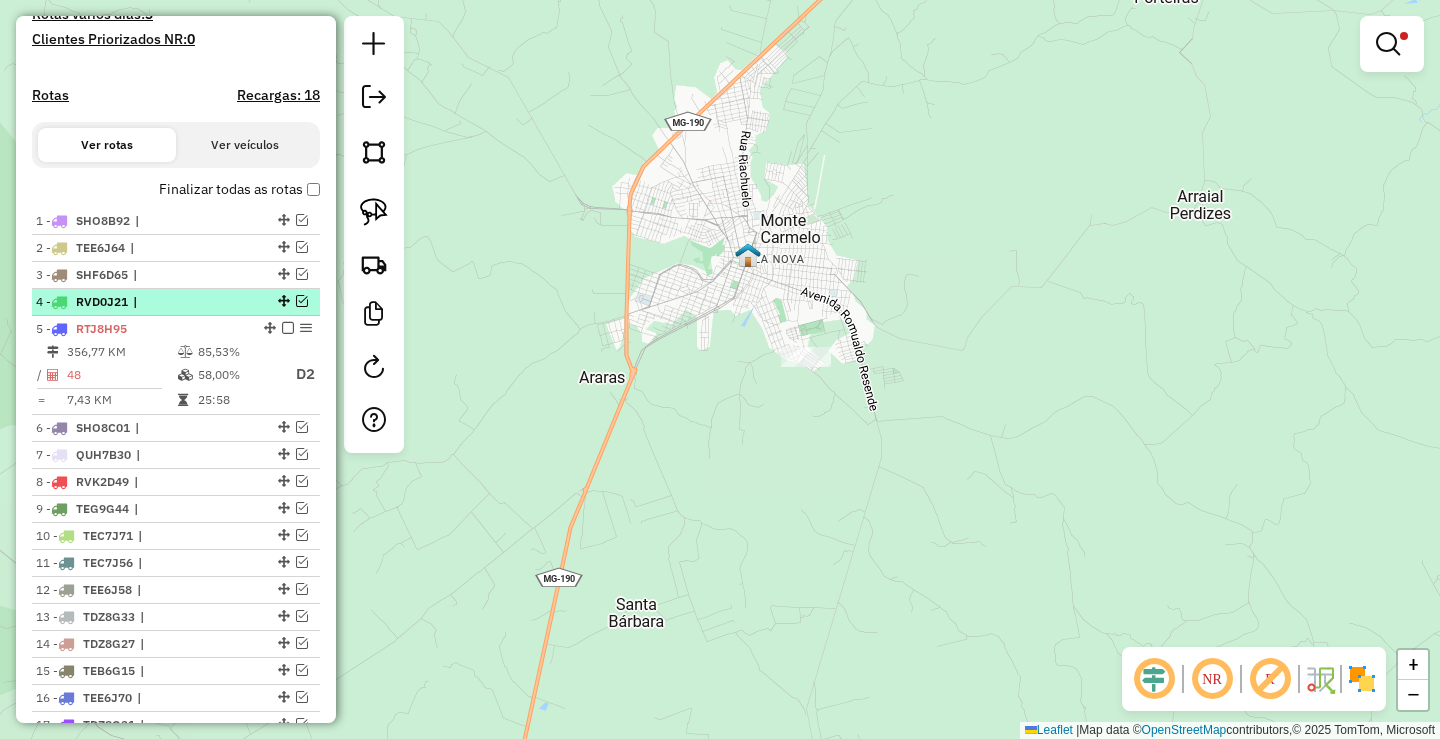 click on "|" at bounding box center [179, 302] 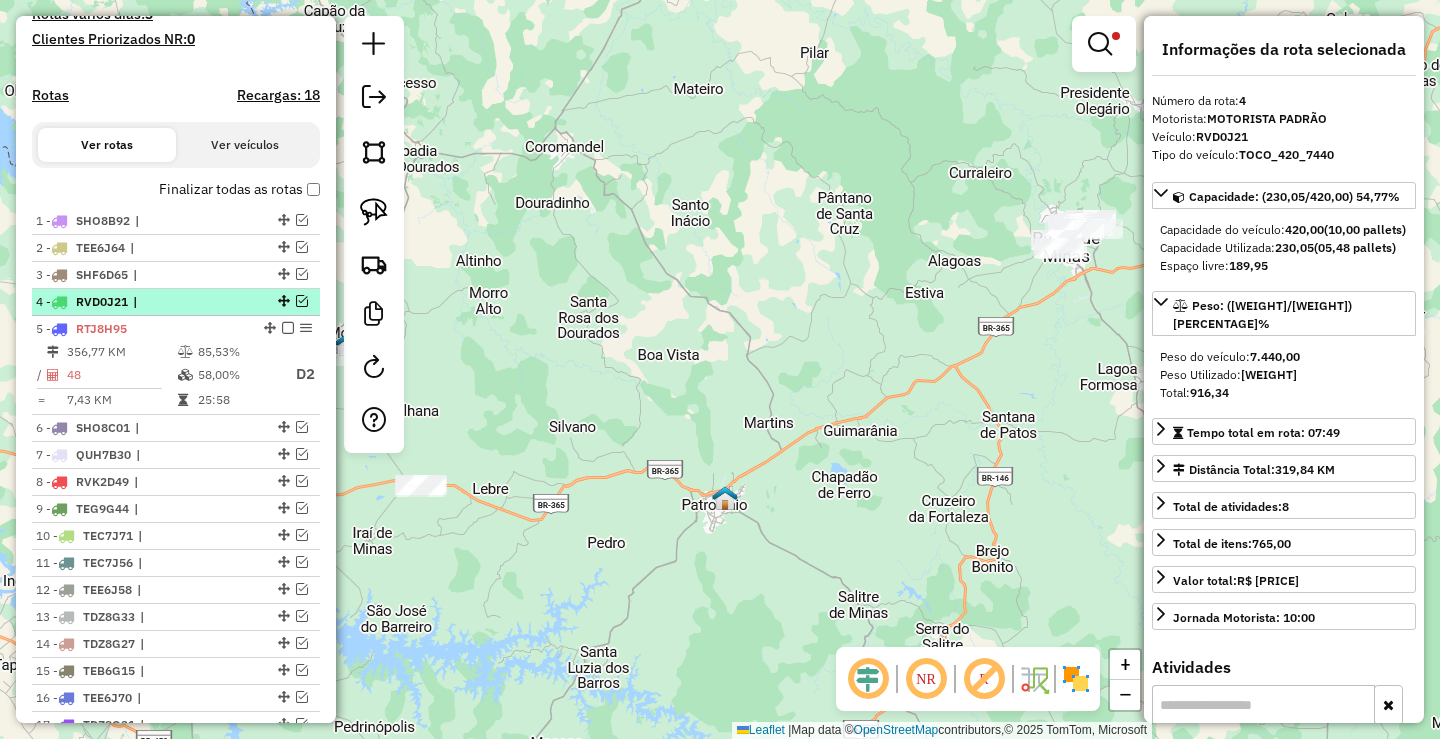 click at bounding box center (302, 301) 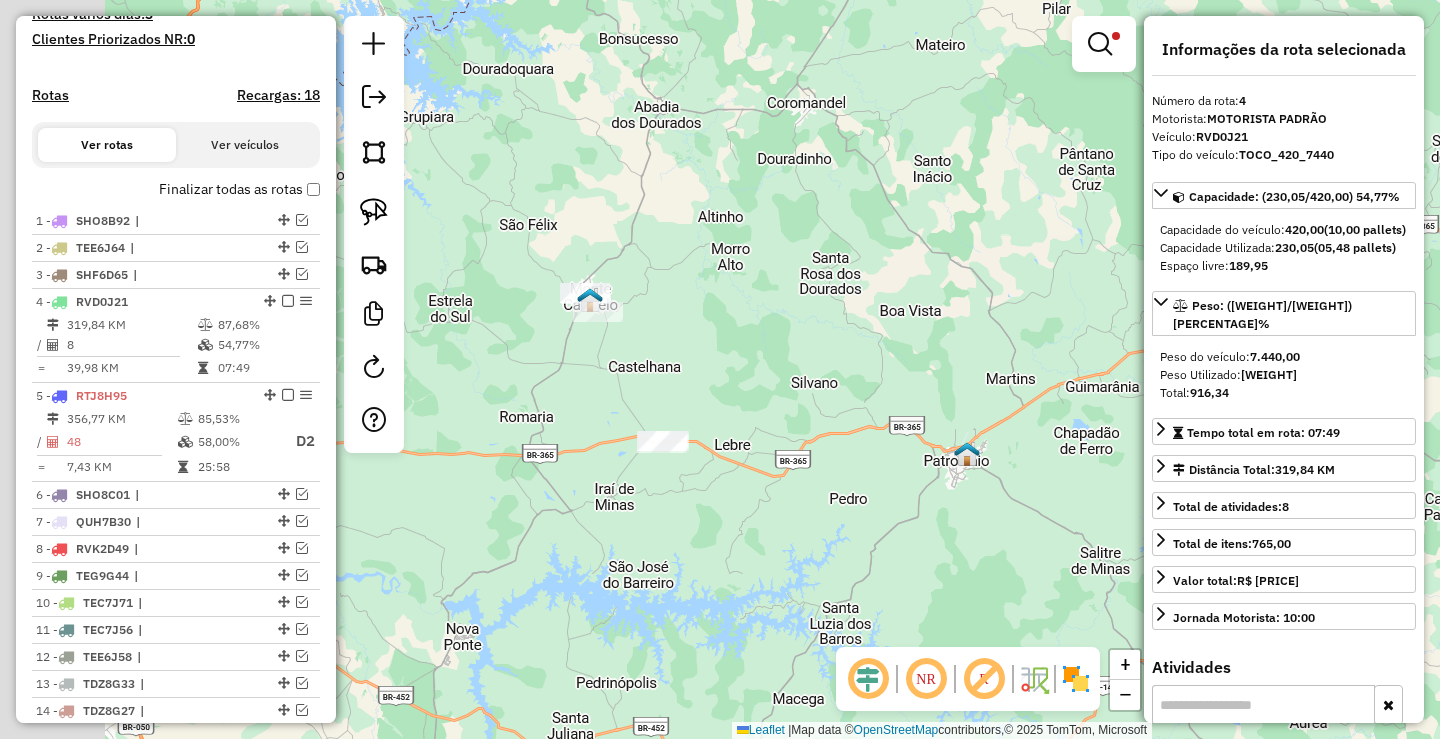 drag, startPoint x: 598, startPoint y: 358, endPoint x: 755, endPoint y: 327, distance: 160.03125 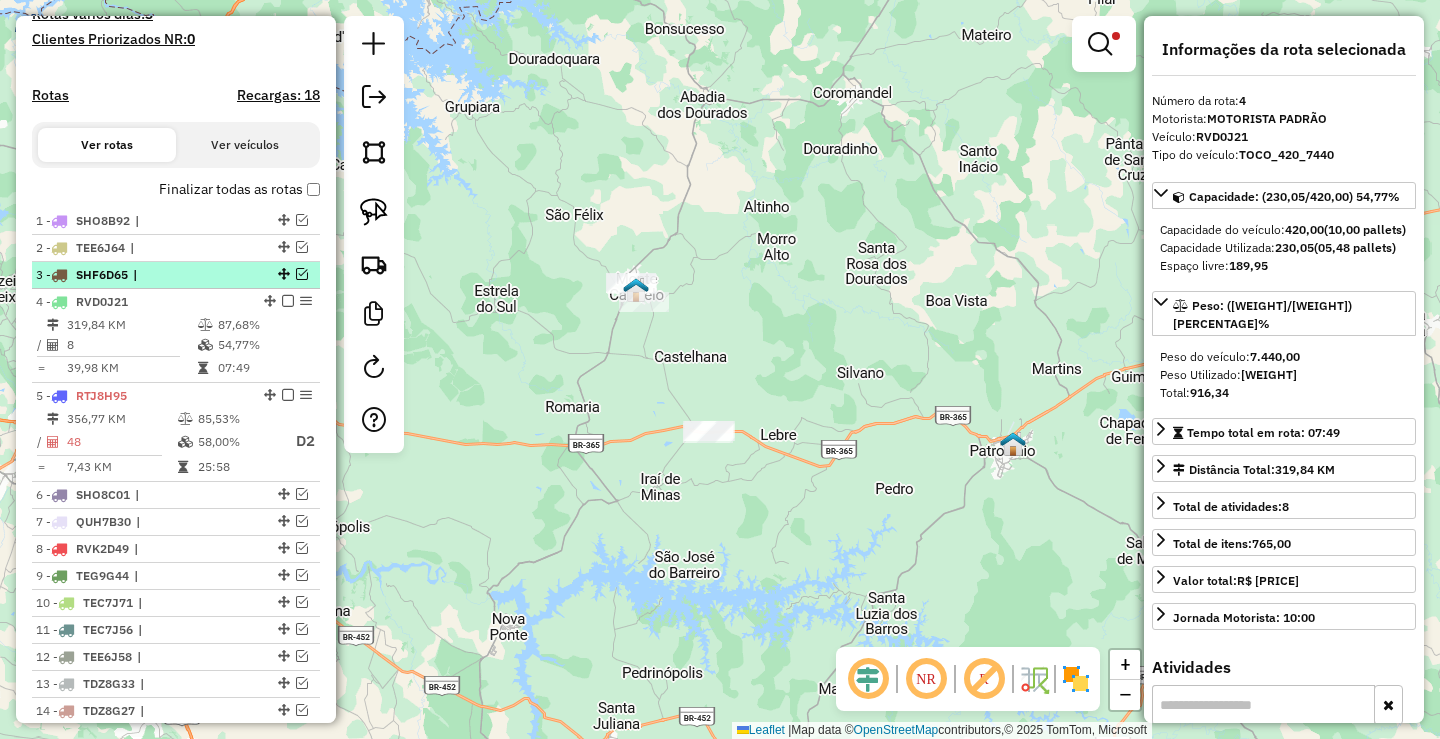 click on "|" at bounding box center [179, 275] 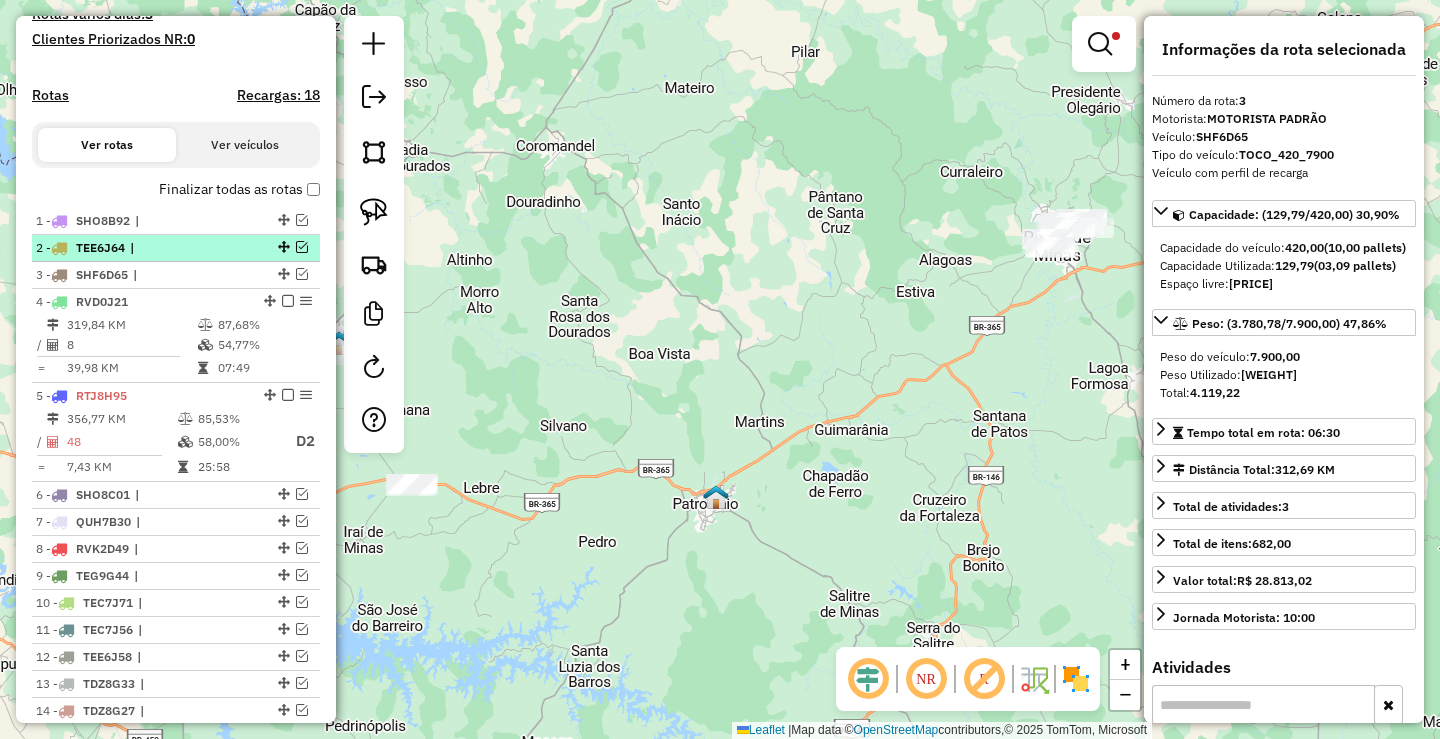click on "|" at bounding box center [176, 248] 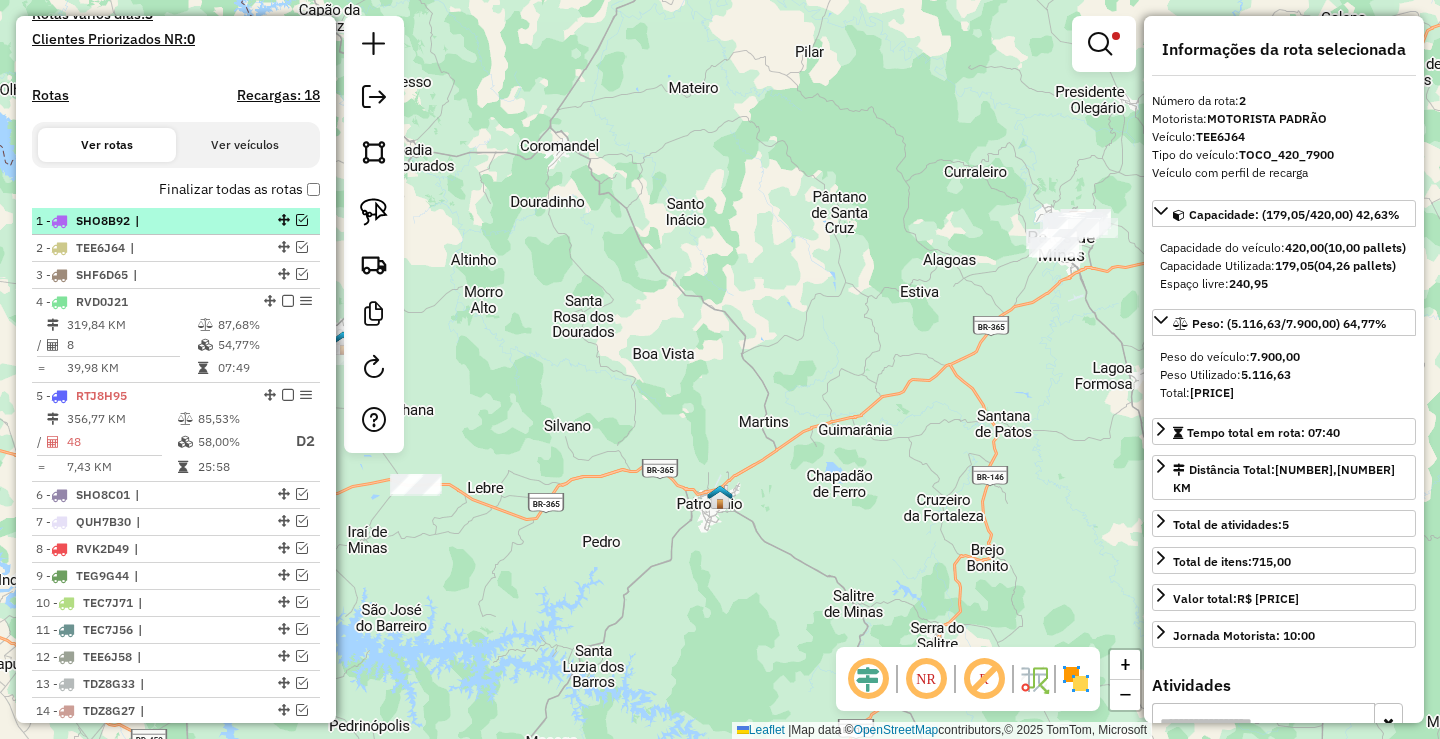 click on "|" at bounding box center [181, 221] 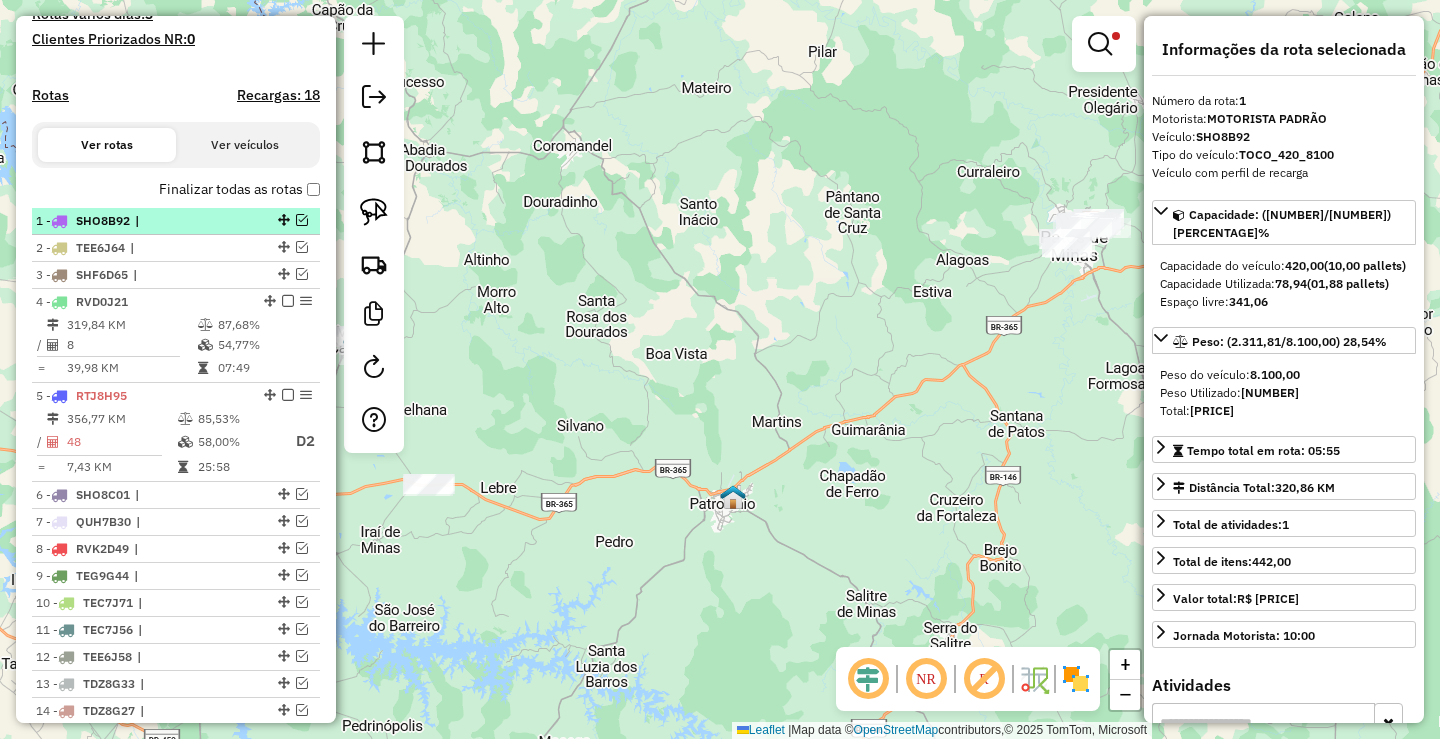 click at bounding box center [282, 220] 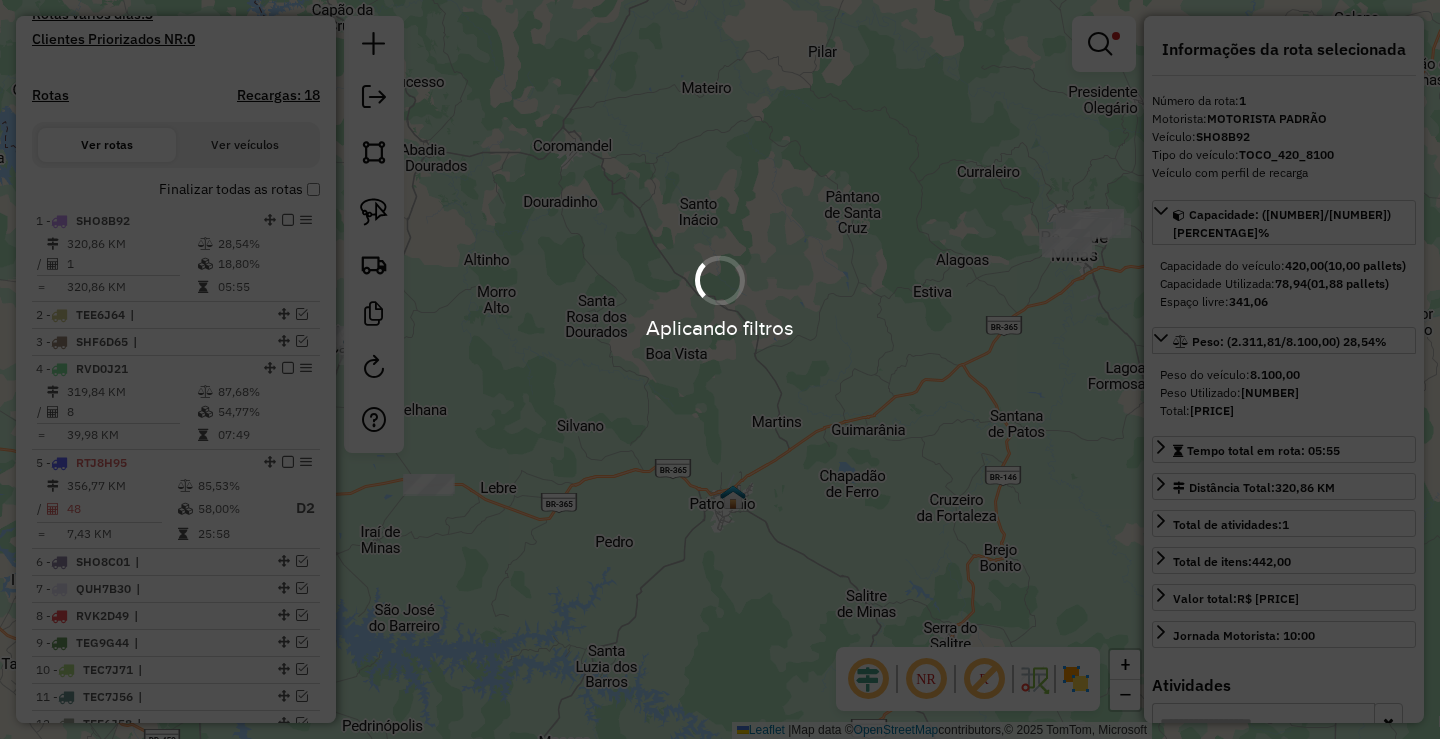 drag, startPoint x: 518, startPoint y: 385, endPoint x: 836, endPoint y: 331, distance: 322.5523 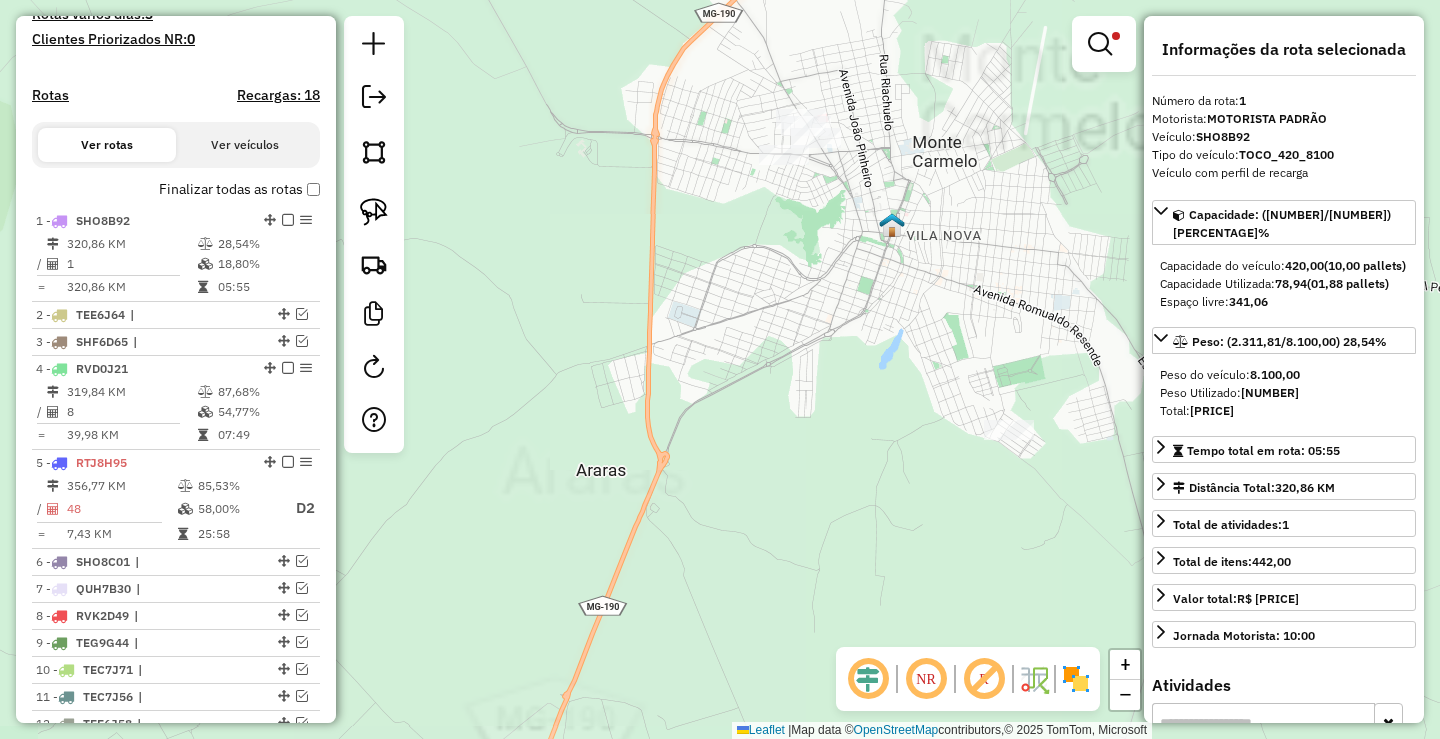 click on "**********" 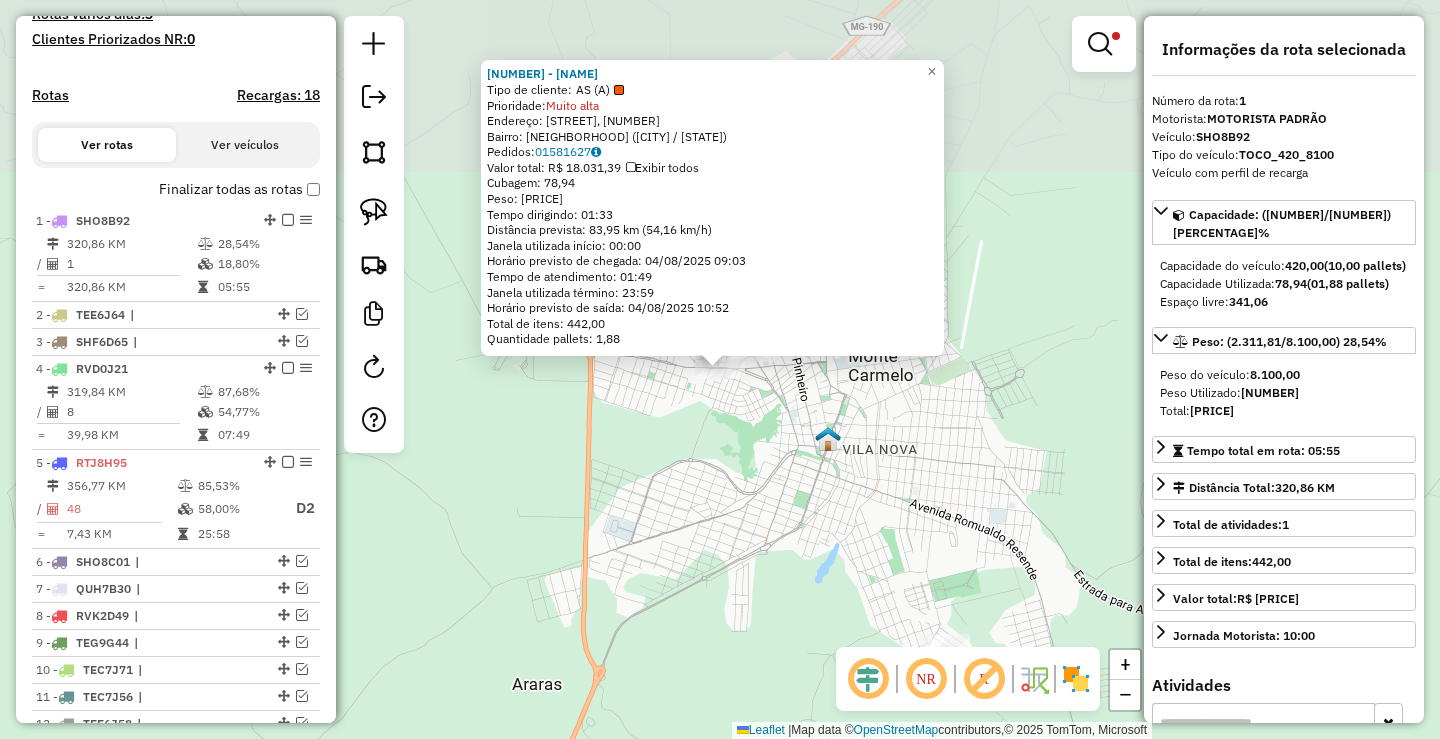 scroll, scrollTop: 774, scrollLeft: 0, axis: vertical 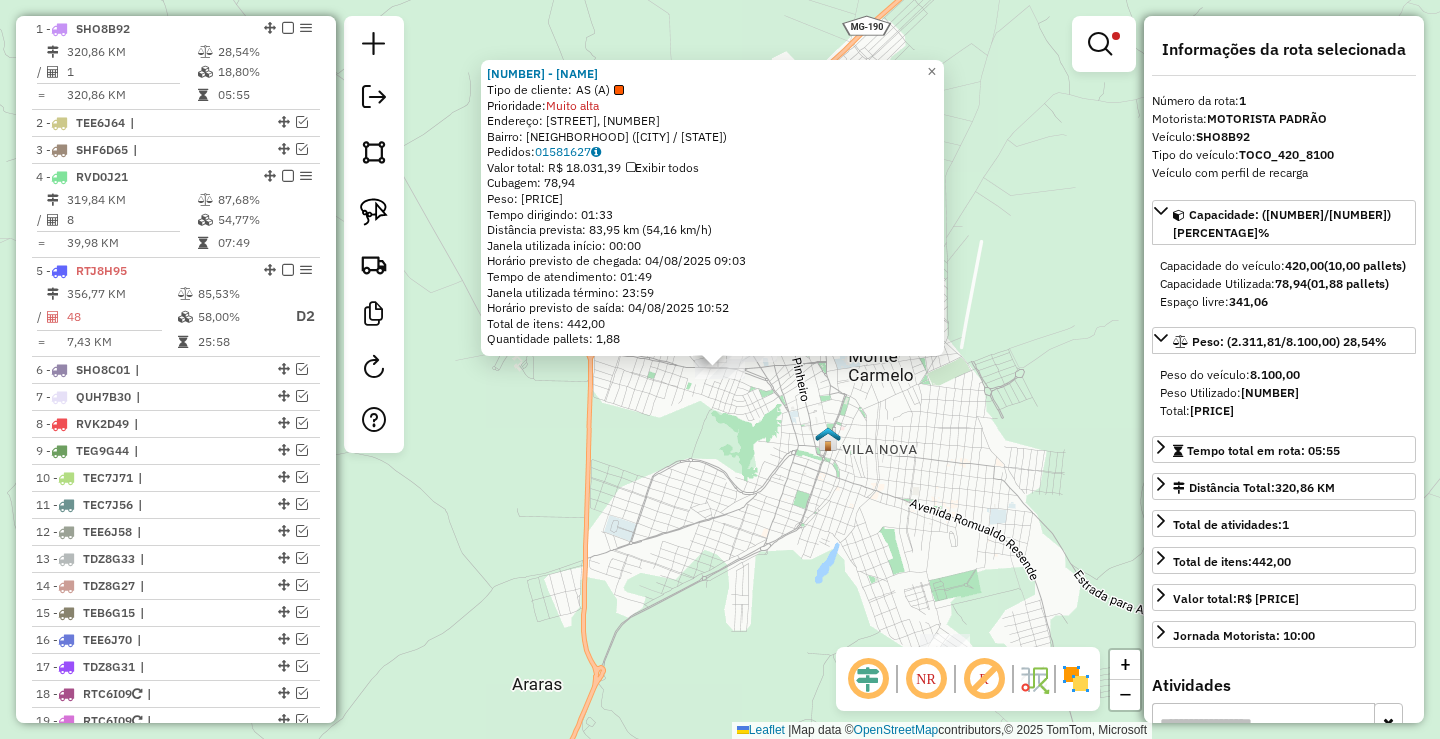 click on "28782 - SUPER SEU SUP  Tipo de cliente:   AS (A)   Prioridade:  Muito alta  Endereço: AV  XV DE NOVEMBRO, 325   Bairro: BOA VISTA (MONTE CARMELO / MG)   Pedidos:  01581627   Valor total: R$ 18.031,39   Exibir todos   Cubagem: 78,94  Peso: 2.311,81  Tempo dirigindo: 01:33   Distância prevista: 83,95 km (54,16 km/h)   Janela utilizada início: 00:00   Horário previsto de chegada: 04/08/2025 09:03   Tempo de atendimento: 01:49   Janela utilizada término: 23:59   Horário previsto de saída: 04/08/2025 10:52   Total de itens: 442,00   Quantidade pallets: 1,88  × Limpar filtros Janela de atendimento Grade de atendimento Capacidade Transportadoras Veículos Cliente Pedidos  Rotas Selecione os dias de semana para filtrar as janelas de atendimento  Seg   Ter   Qua   Qui   Sex   Sáb   Dom  Informe o período da janela de atendimento: De: Até:  Filtrar exatamente a janela do cliente  Considerar janela de atendimento padrão  Selecione os dias de semana para filtrar as grades de atendimento  Seg   Ter   Qua  De:" 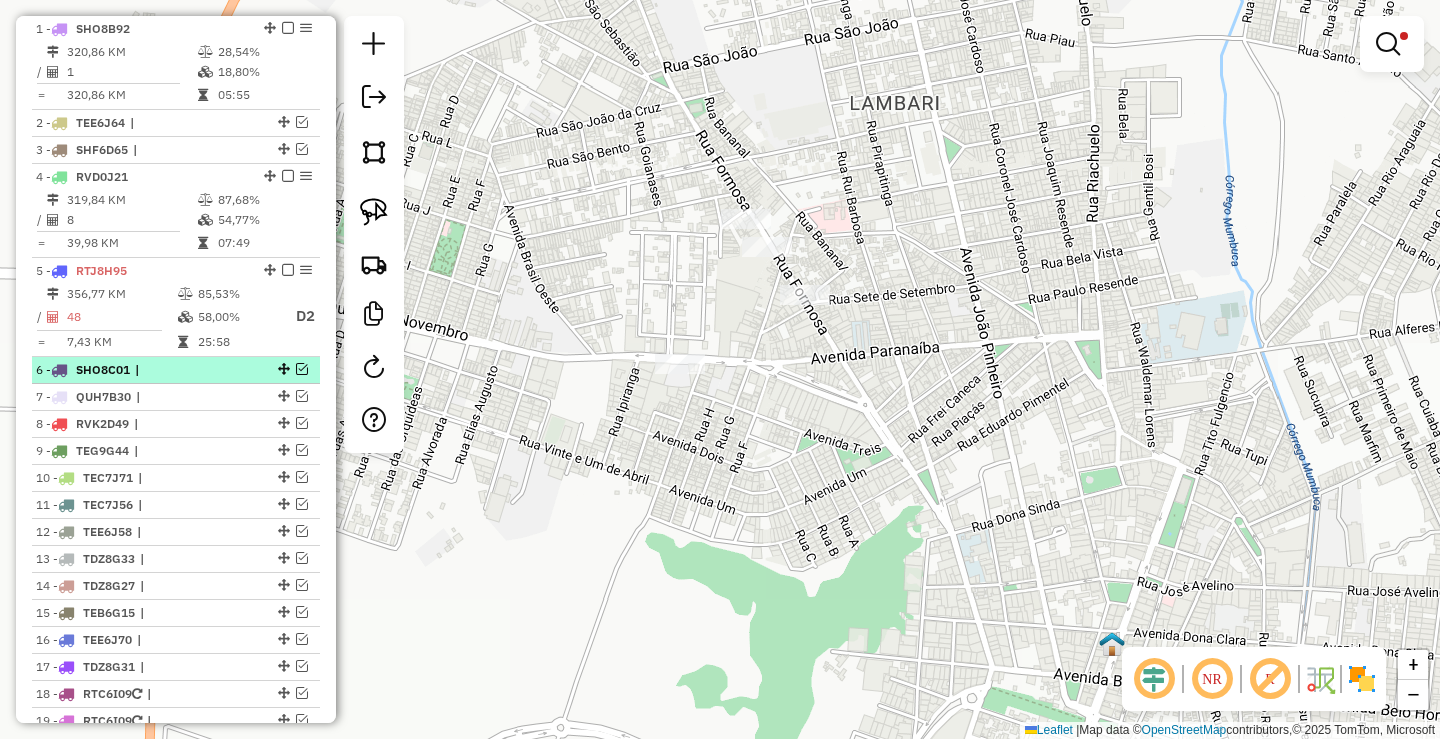 click on "|" at bounding box center (181, 370) 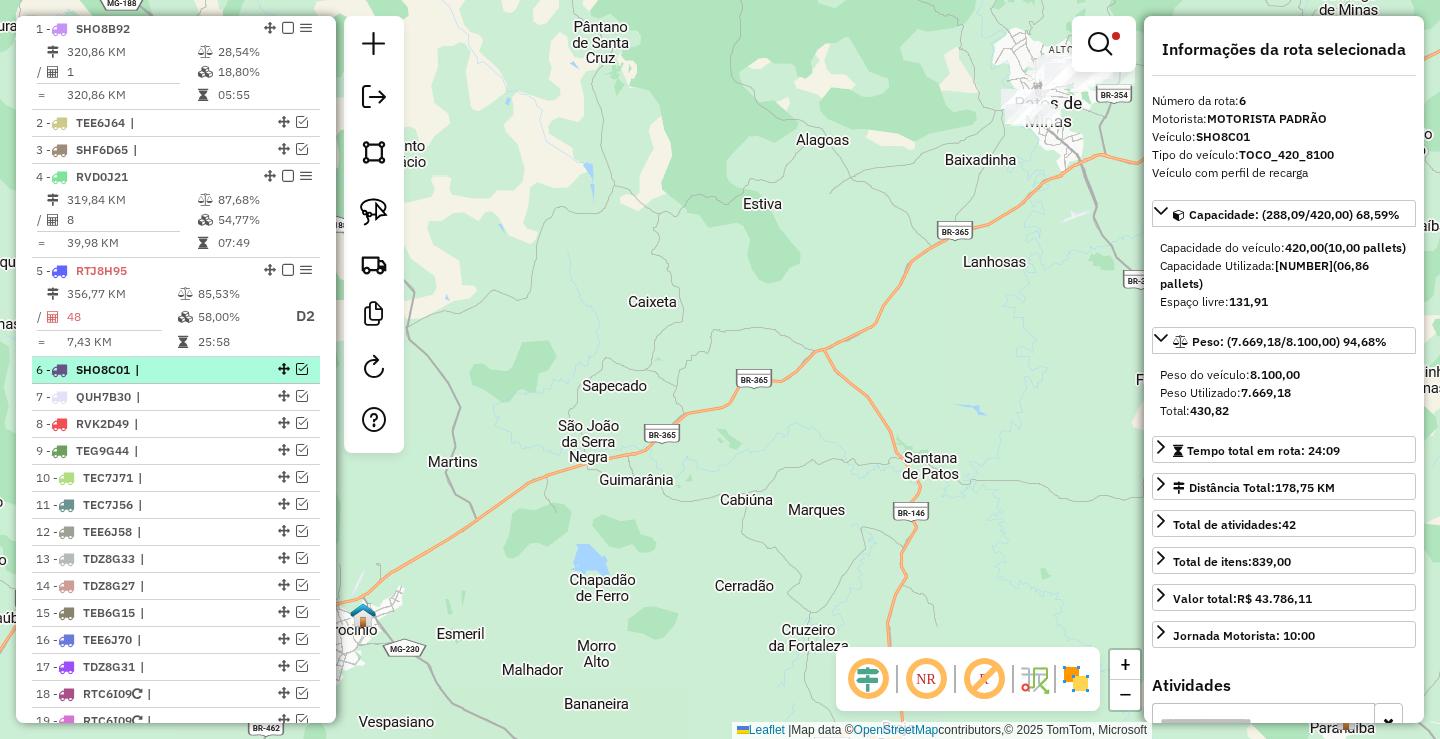 click at bounding box center [302, 369] 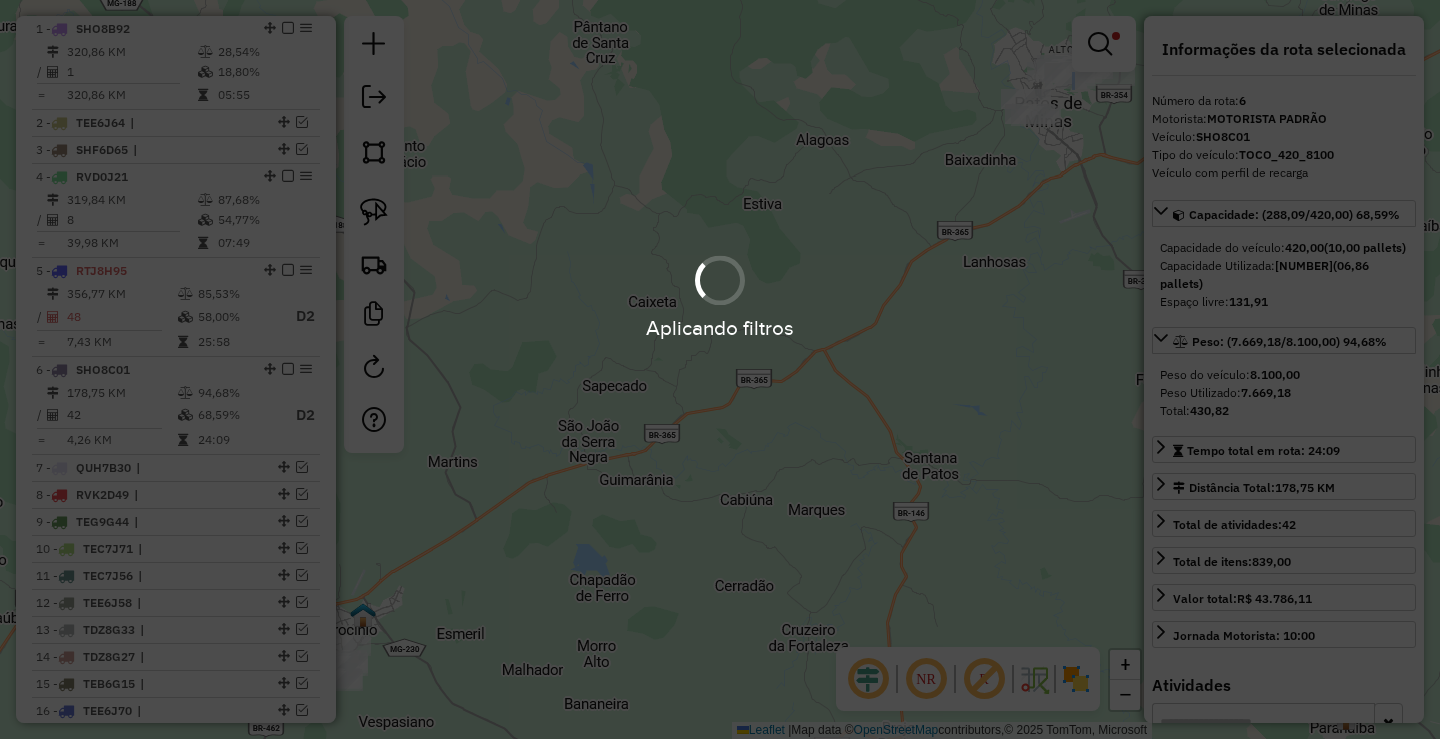 drag, startPoint x: 492, startPoint y: 343, endPoint x: 790, endPoint y: 319, distance: 298.96487 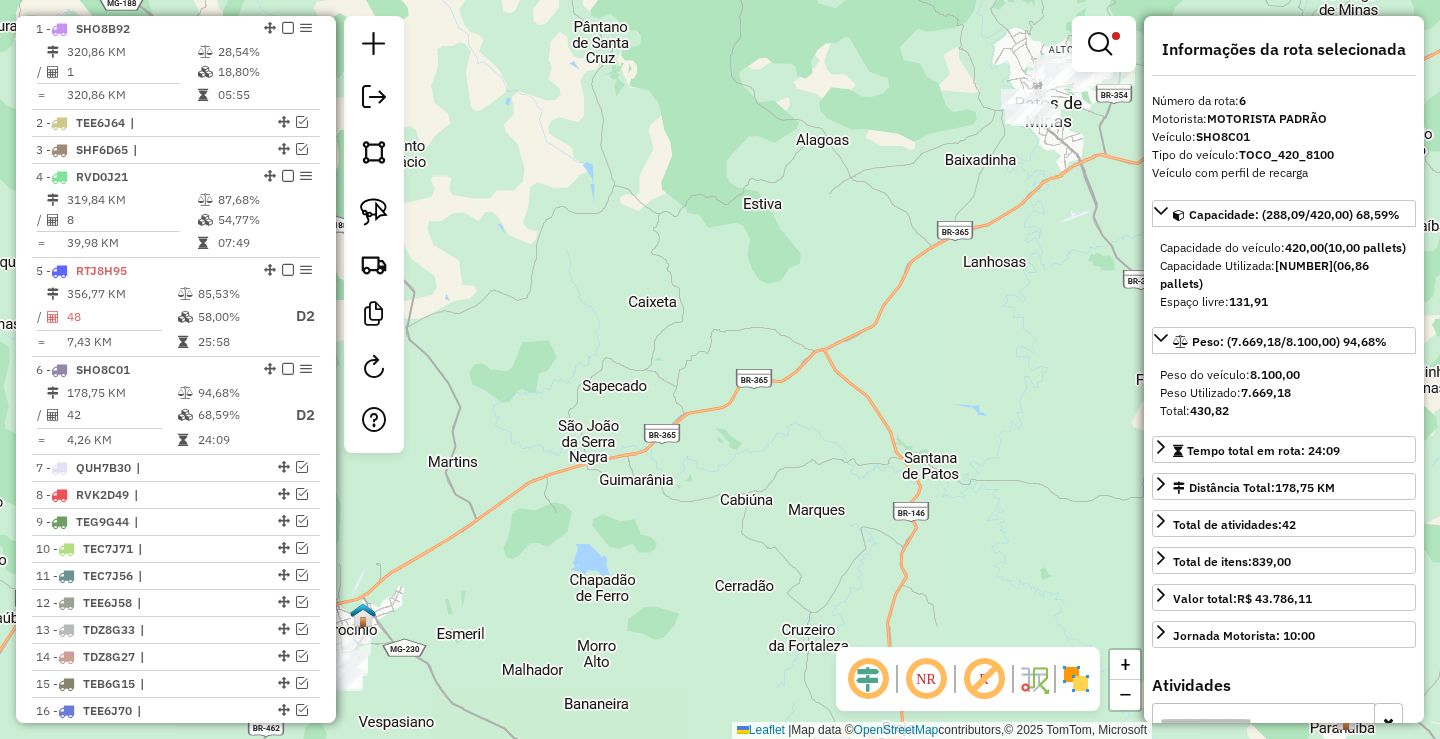 drag, startPoint x: 649, startPoint y: 351, endPoint x: 817, endPoint y: 349, distance: 168.0119 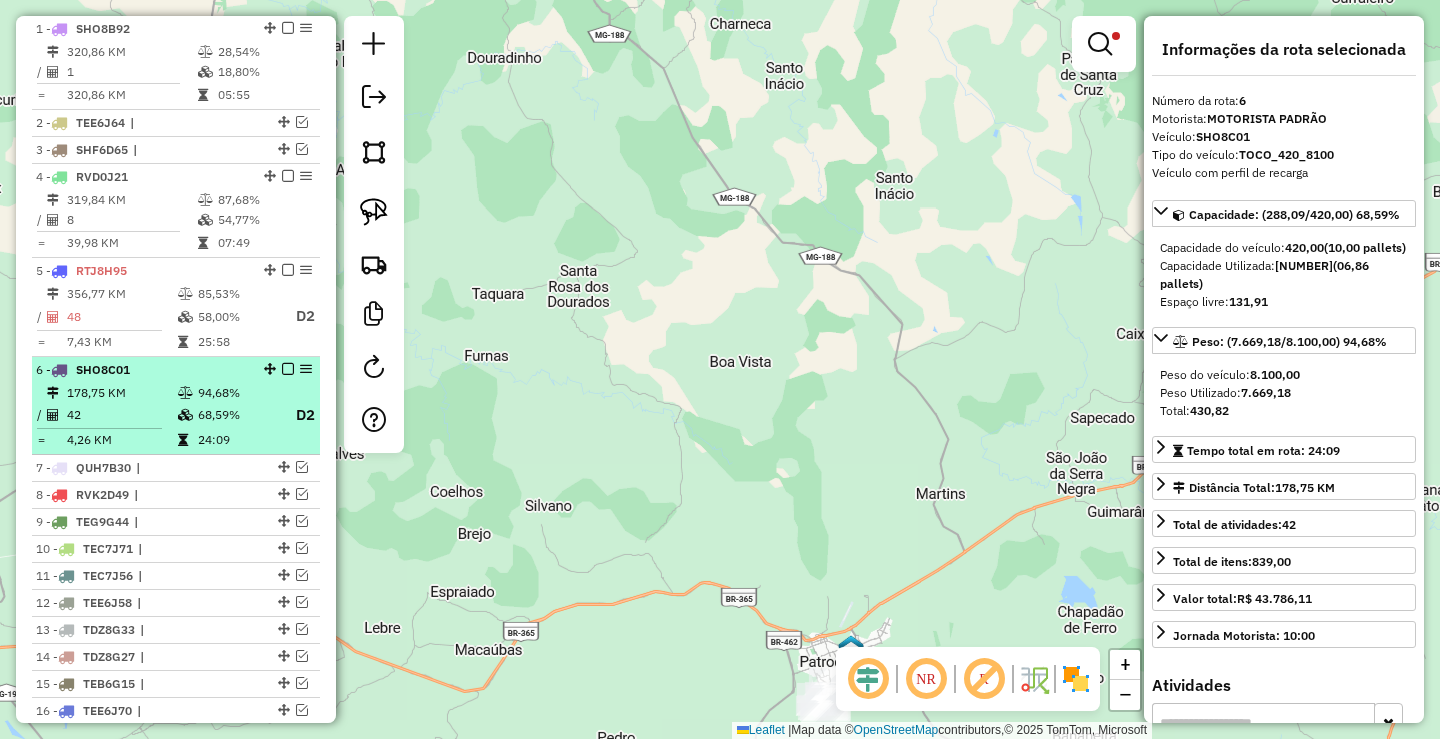 click at bounding box center [288, 369] 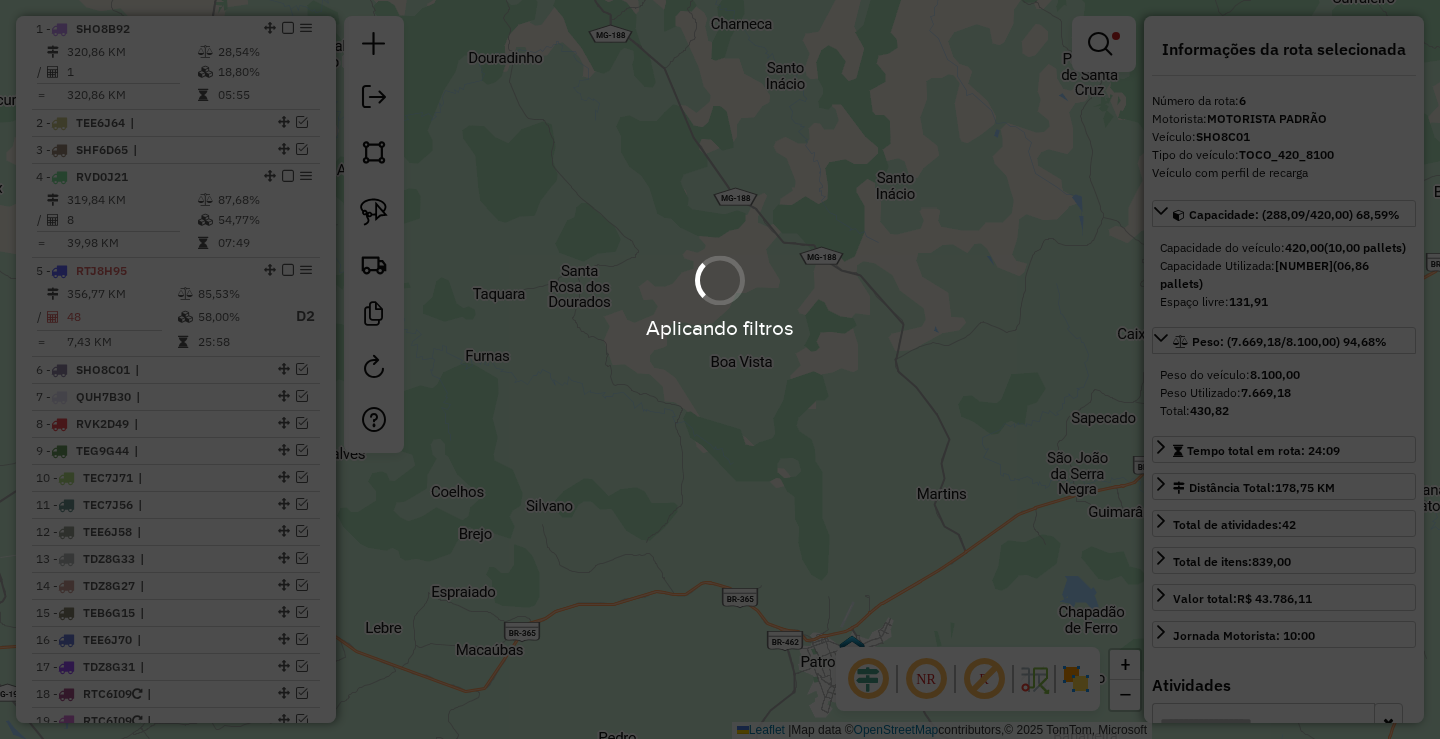 drag, startPoint x: 581, startPoint y: 324, endPoint x: 824, endPoint y: 369, distance: 247.13155 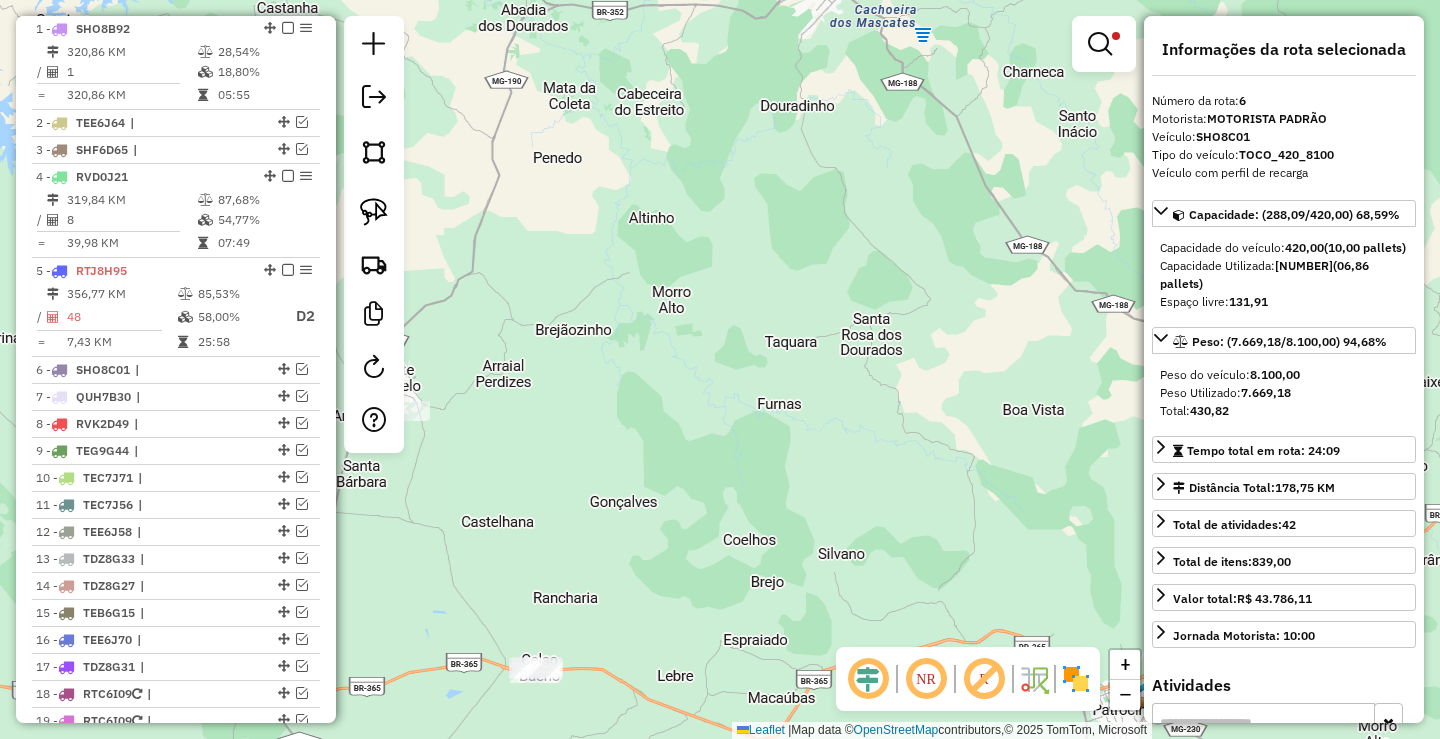 drag, startPoint x: 699, startPoint y: 371, endPoint x: 823, endPoint y: 358, distance: 124.67959 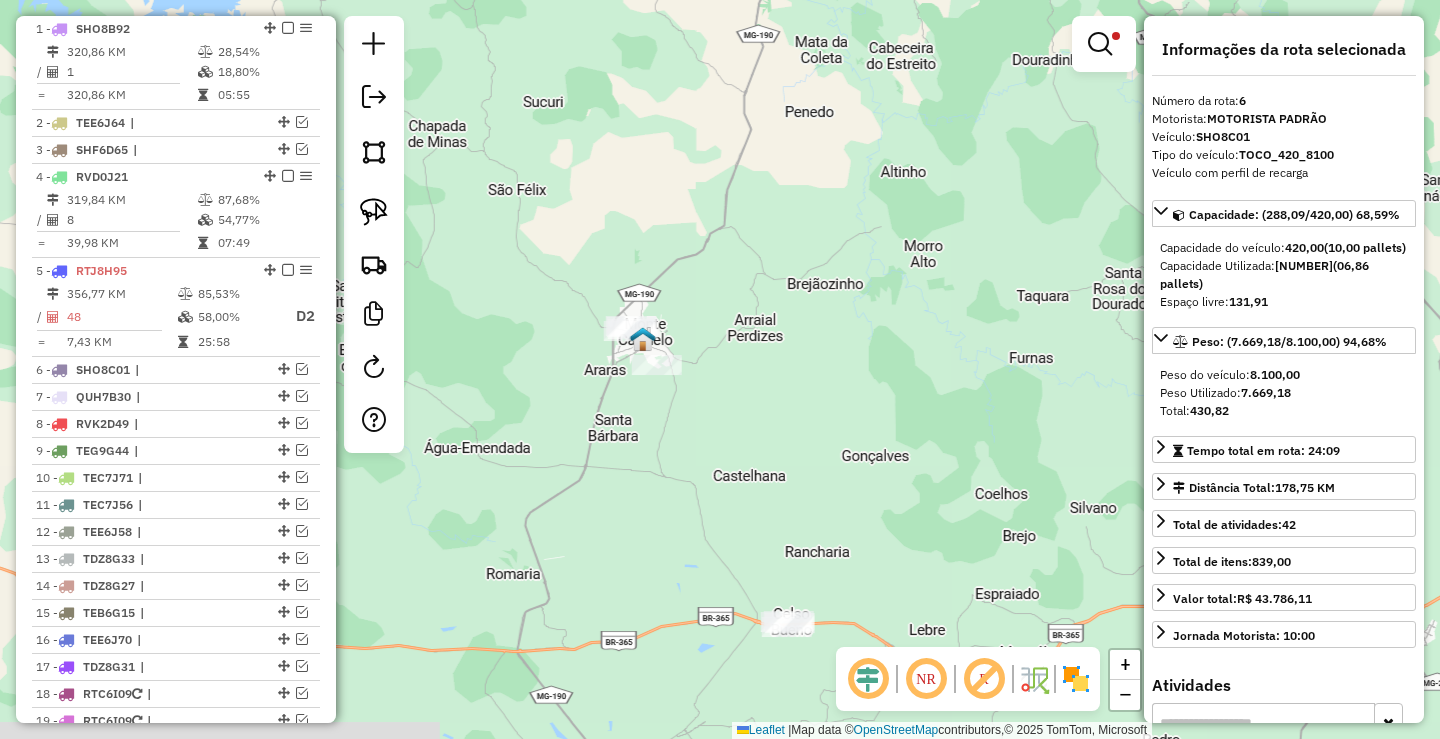 drag, startPoint x: 744, startPoint y: 400, endPoint x: 750, endPoint y: 391, distance: 10.816654 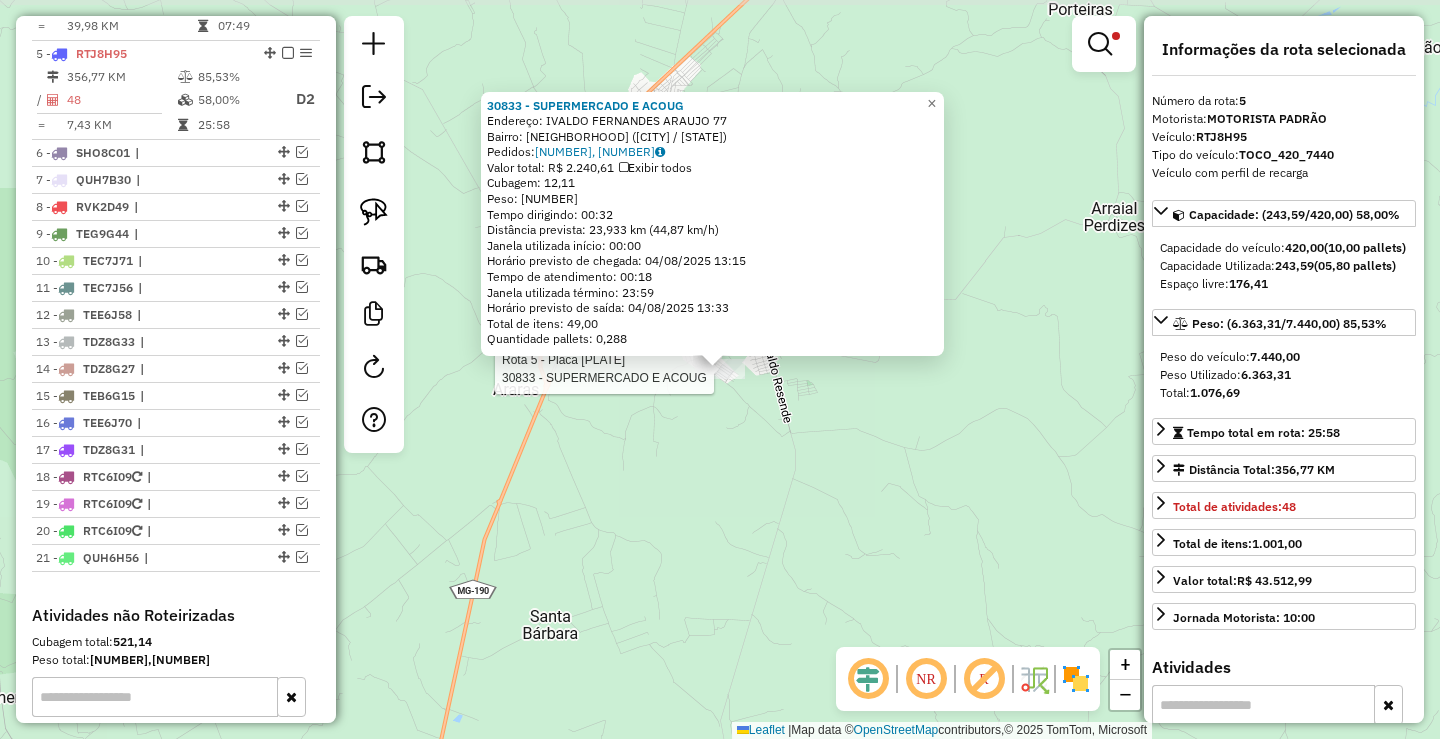 scroll, scrollTop: 1016, scrollLeft: 0, axis: vertical 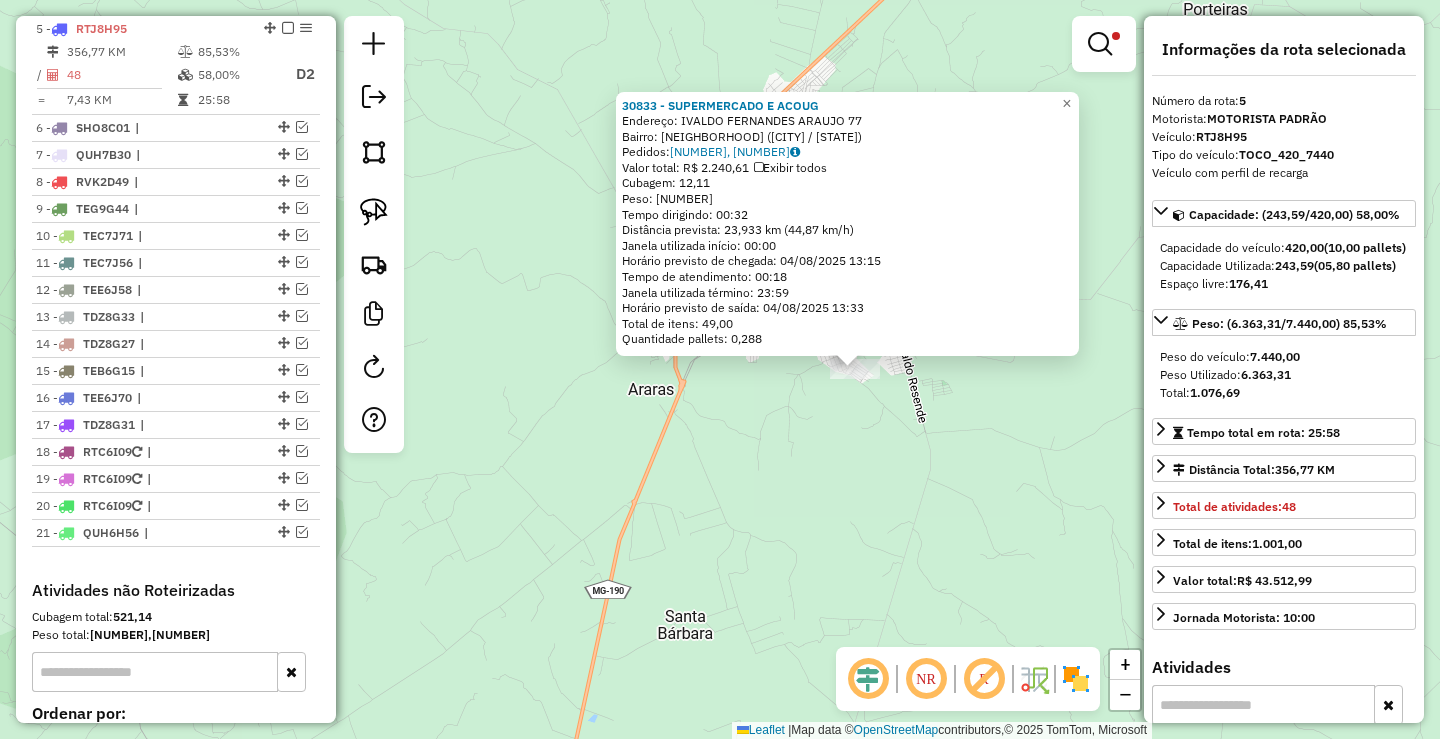 drag, startPoint x: 665, startPoint y: 458, endPoint x: 769, endPoint y: 450, distance: 104.307236 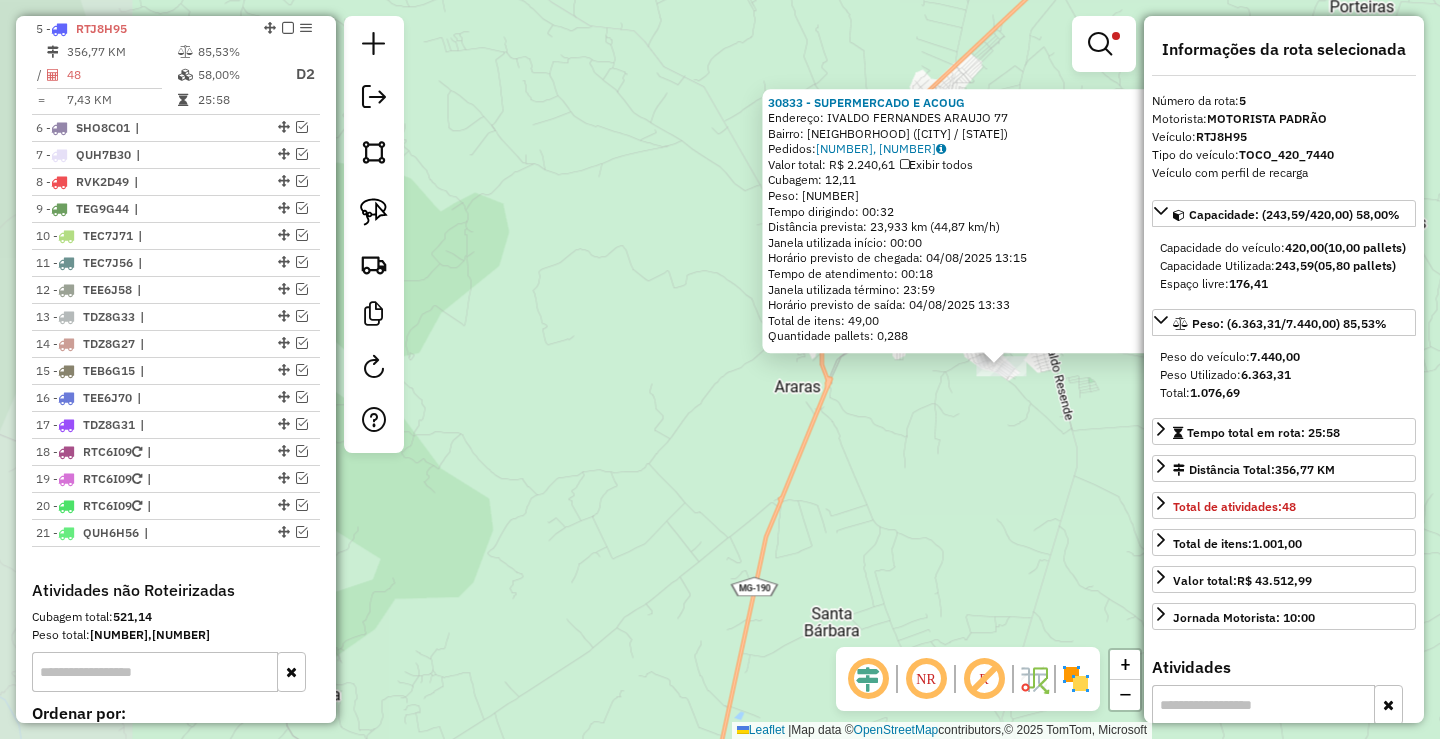 click on "30833 - SUPERMERCADO E ACOUG  Endereço:  IVALDO FERNANDES ARAUJO 77   Bairro: RESIDENCIAL BELA SUI (MONTE CARMELO / MG)   Pedidos:  01581972, 01581973   Valor total: R$ 2.240,61   Exibir todos   Cubagem: 12,11  Peso: 354,69  Tempo dirigindo: 00:32   Distância prevista: 23,933 km (44,87 km/h)   Janela utilizada início: 00:00   Horário previsto de chegada: 04/08/2025 13:15   Tempo de atendimento: 00:18   Janela utilizada término: 23:59   Horário previsto de saída: 04/08/2025 13:33   Total de itens: 49,00   Quantidade pallets: 0,288  × Limpar filtros Janela de atendimento Grade de atendimento Capacidade Transportadoras Veículos Cliente Pedidos  Rotas Selecione os dias de semana para filtrar as janelas de atendimento  Seg   Ter   Qua   Qui   Sex   Sáb   Dom  Informe o período da janela de atendimento: De: Até:  Filtrar exatamente a janela do cliente  Considerar janela de atendimento padrão  Selecione os dias de semana para filtrar as grades de atendimento  Seg   Ter   Qua   Qui   Sex   Sáb   Dom  +" 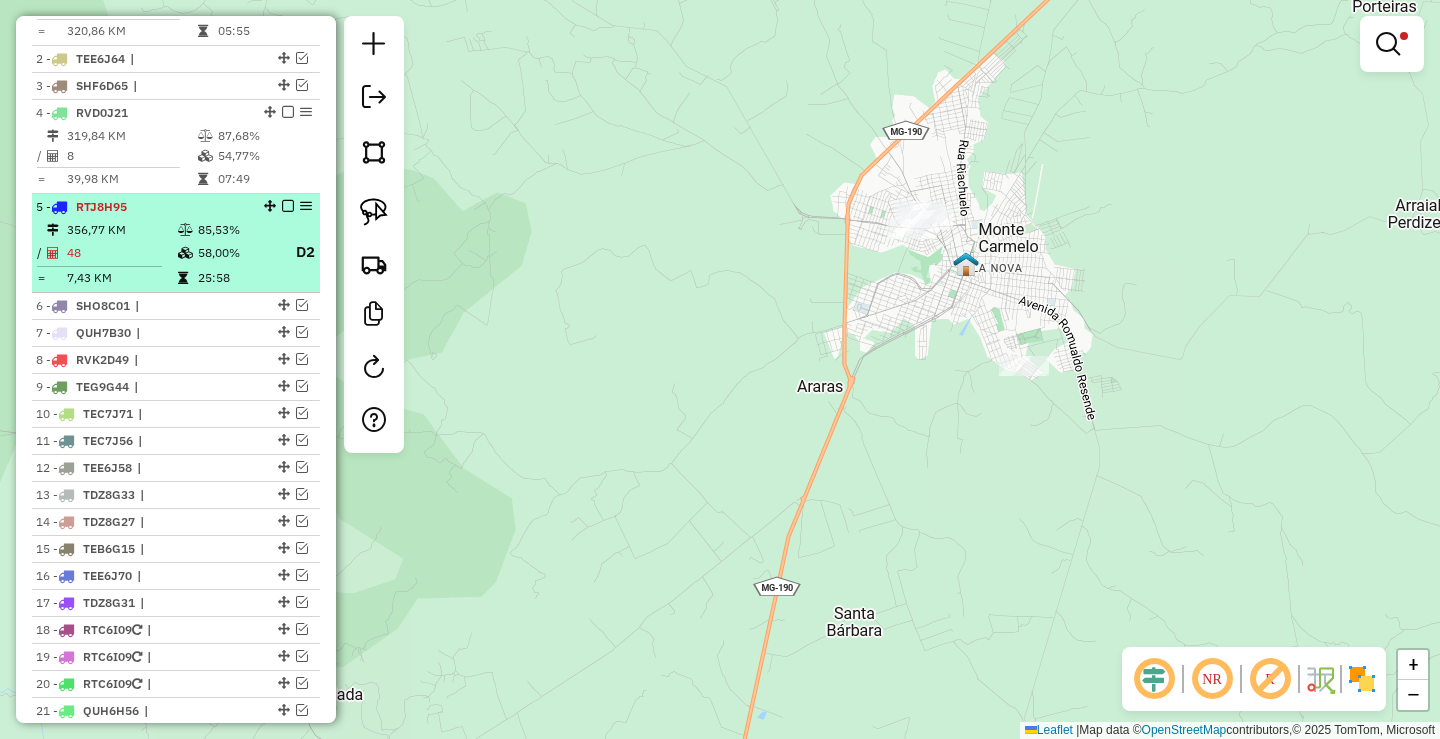 scroll, scrollTop: 716, scrollLeft: 0, axis: vertical 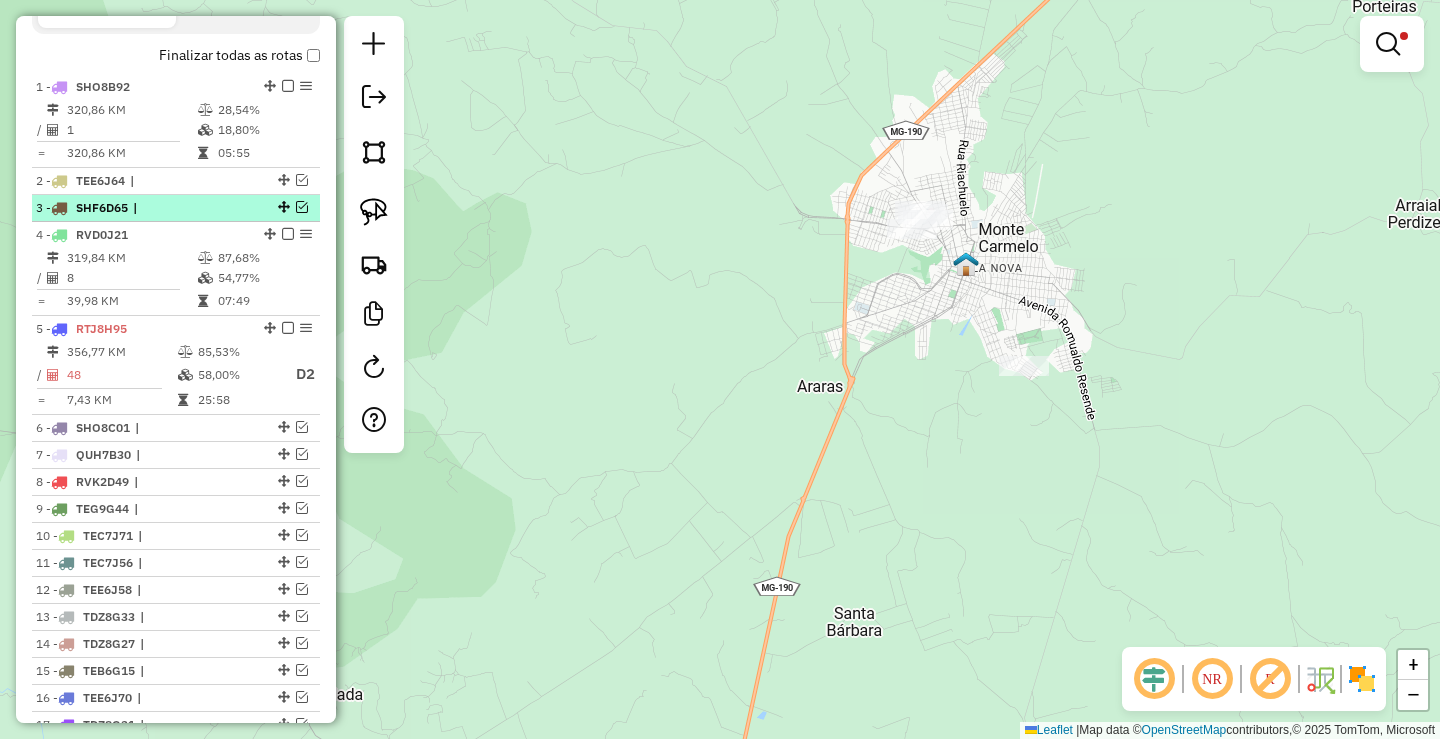 click at bounding box center [302, 207] 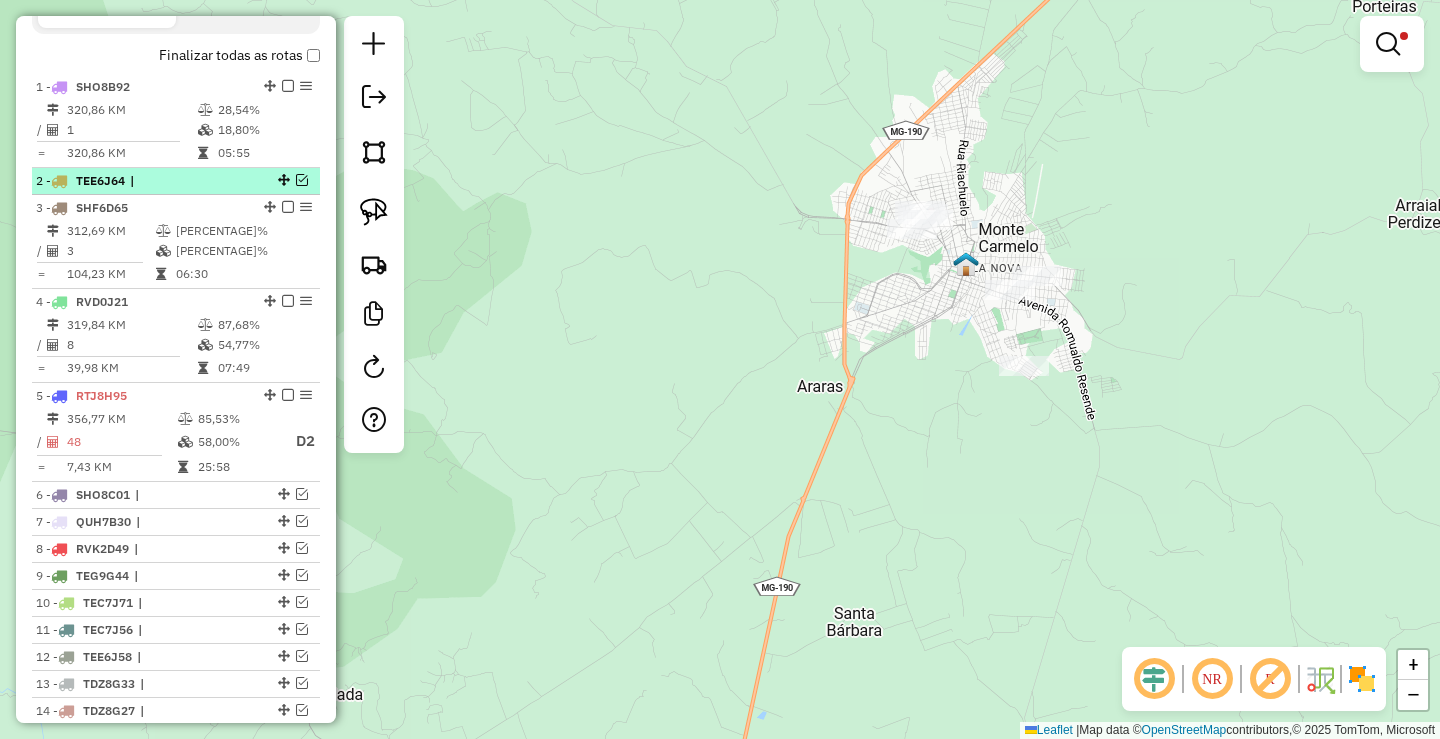 click at bounding box center (302, 180) 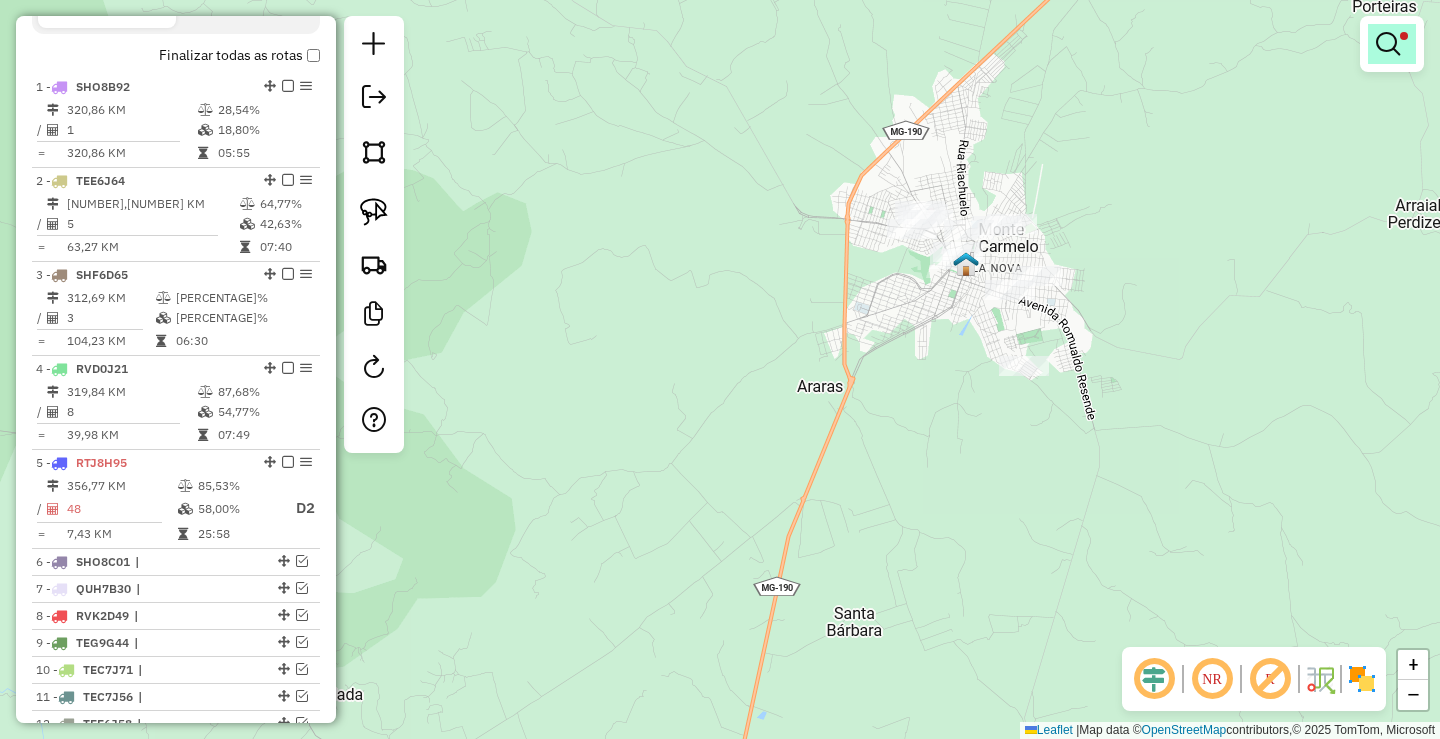click at bounding box center (1388, 44) 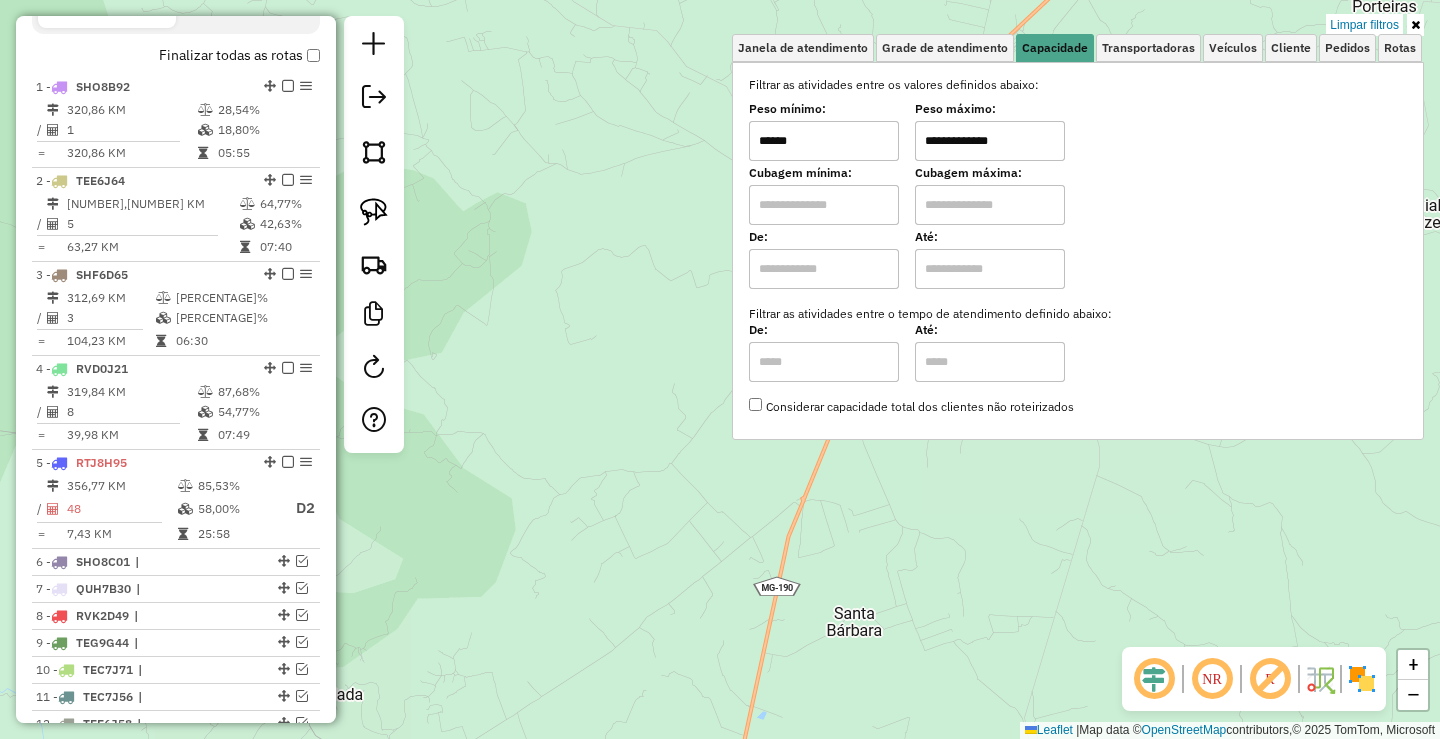 click on "**********" at bounding box center (1078, 246) 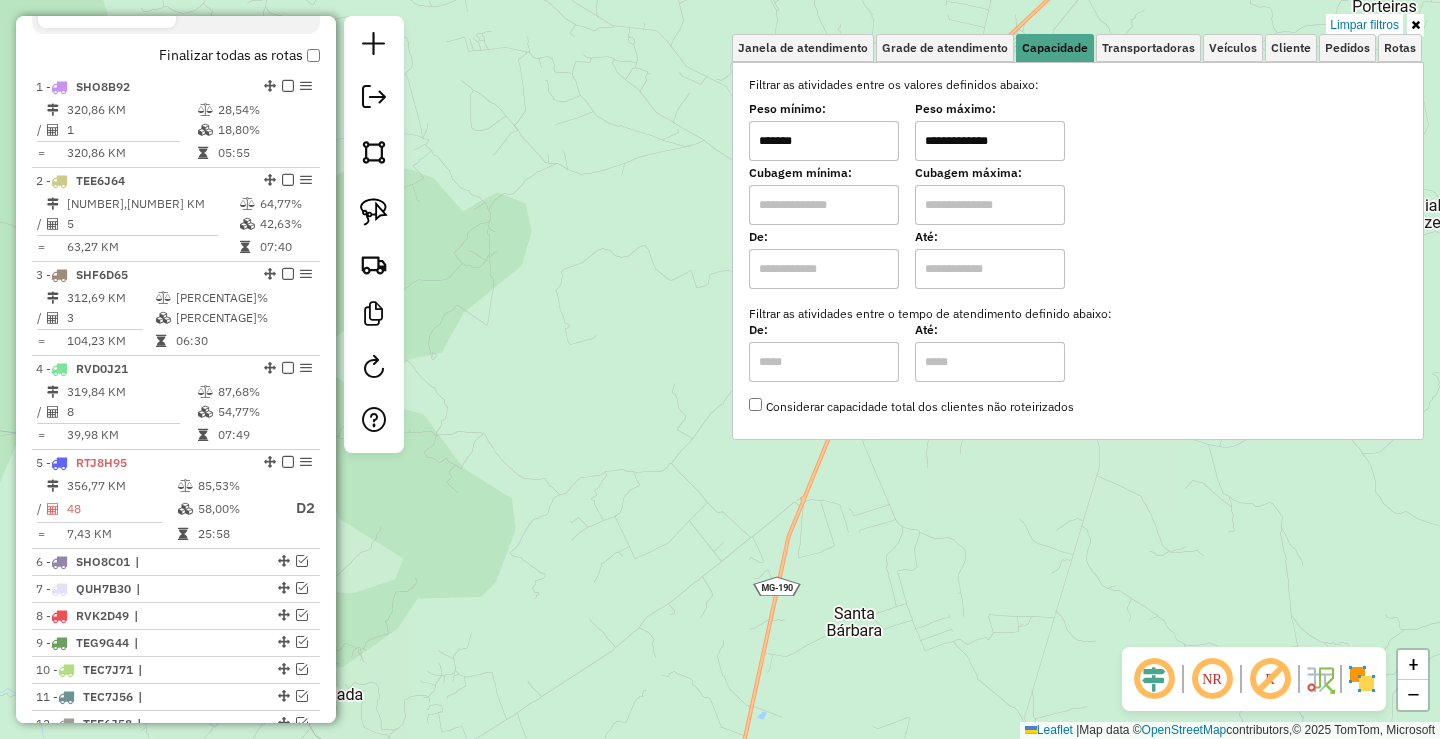 type on "*******" 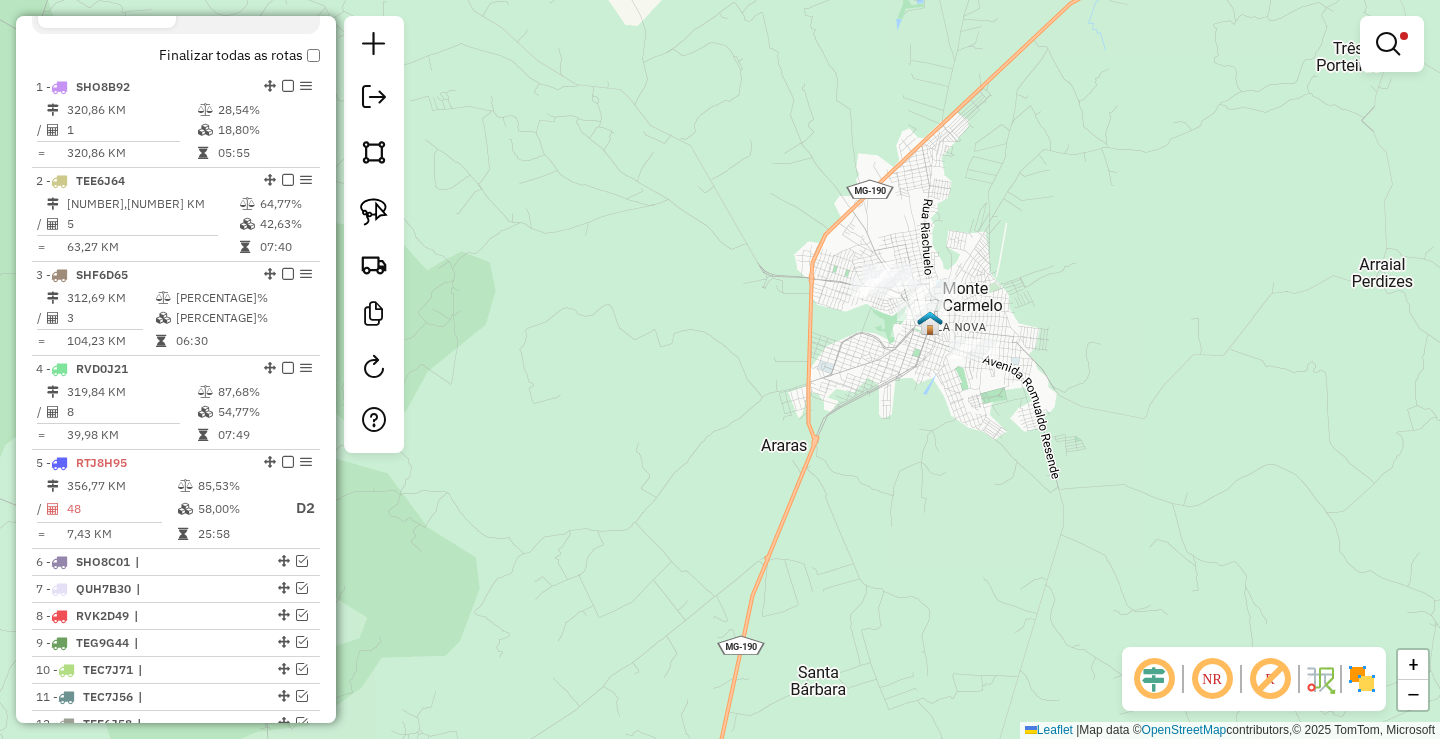drag, startPoint x: 917, startPoint y: 342, endPoint x: 887, endPoint y: 373, distance: 43.13931 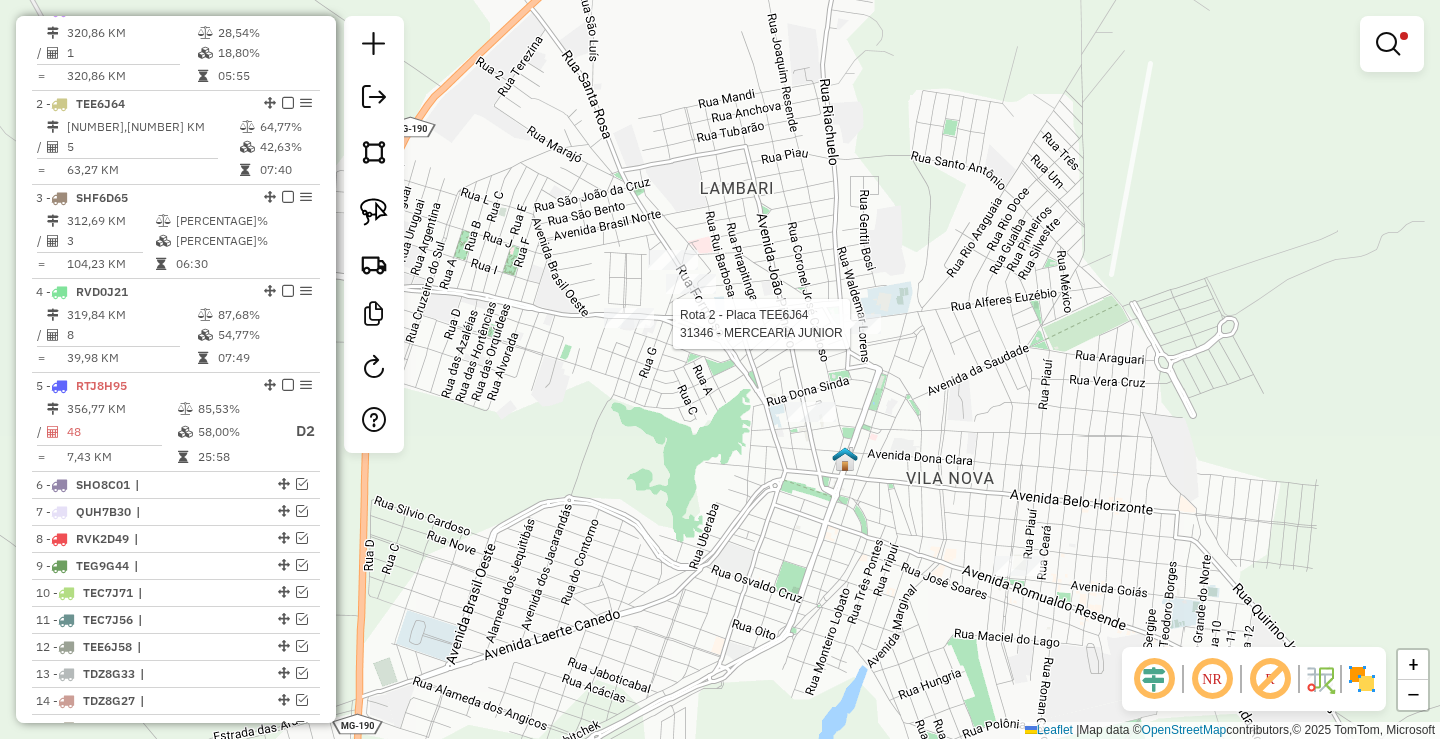 select on "**********" 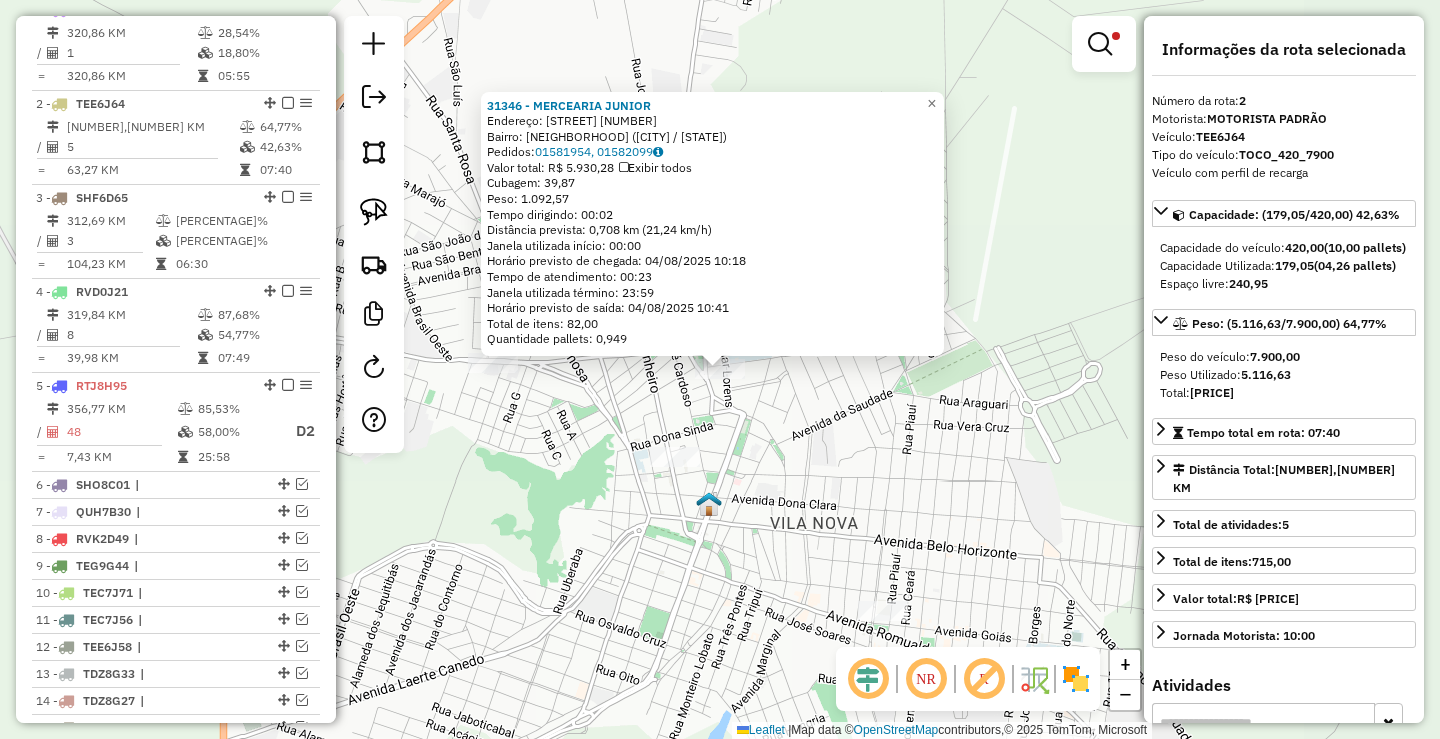 scroll, scrollTop: 868, scrollLeft: 0, axis: vertical 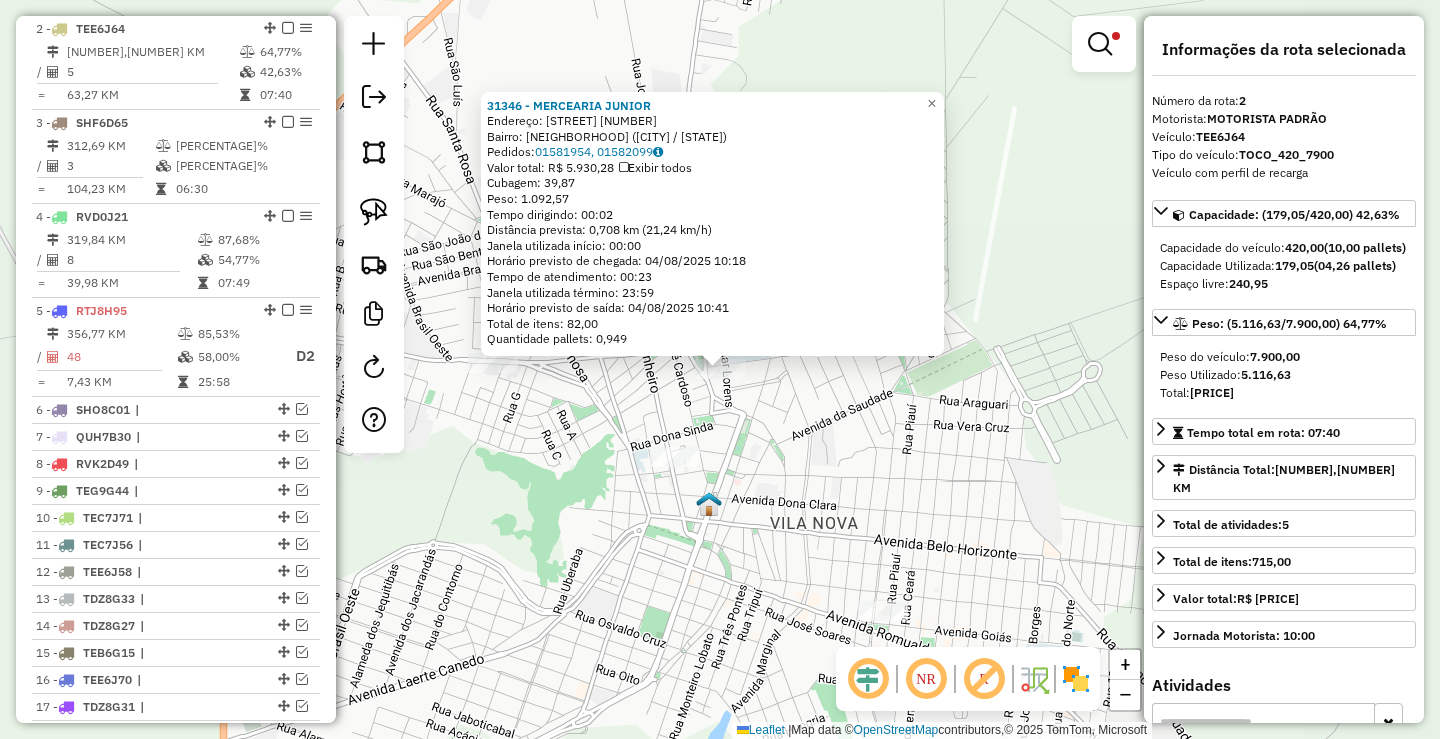 click on "31346 - MERCEARIA JUNIOR  Endereço:  ALFERES EUZEBIO 70   Bairro: BOA VISTA (MONTE CARMELO / MG)   Pedidos:  01581954, 01582099   Valor total: R$ 5.930,28   Exibir todos   Cubagem: 39,87  Peso: 1.092,57  Tempo dirigindo: 00:02   Distância prevista: 0,708 km (21,24 km/h)   Janela utilizada início: 00:00   Horário previsto de chegada: 04/08/2025 10:18   Tempo de atendimento: 00:23   Janela utilizada término: 23:59   Horário previsto de saída: 04/08/2025 10:41   Total de itens: 82,00   Quantidade pallets: 0,949  × Limpar filtros Janela de atendimento Grade de atendimento Capacidade Transportadoras Veículos Cliente Pedidos  Rotas Selecione os dias de semana para filtrar as janelas de atendimento  Seg   Ter   Qua   Qui   Sex   Sáb   Dom  Informe o período da janela de atendimento: De: Até:  Filtrar exatamente a janela do cliente  Considerar janela de atendimento padrão  Selecione os dias de semana para filtrar as grades de atendimento  Seg   Ter   Qua   Qui   Sex   Sáb   Dom   Peso mínimo:  *******" 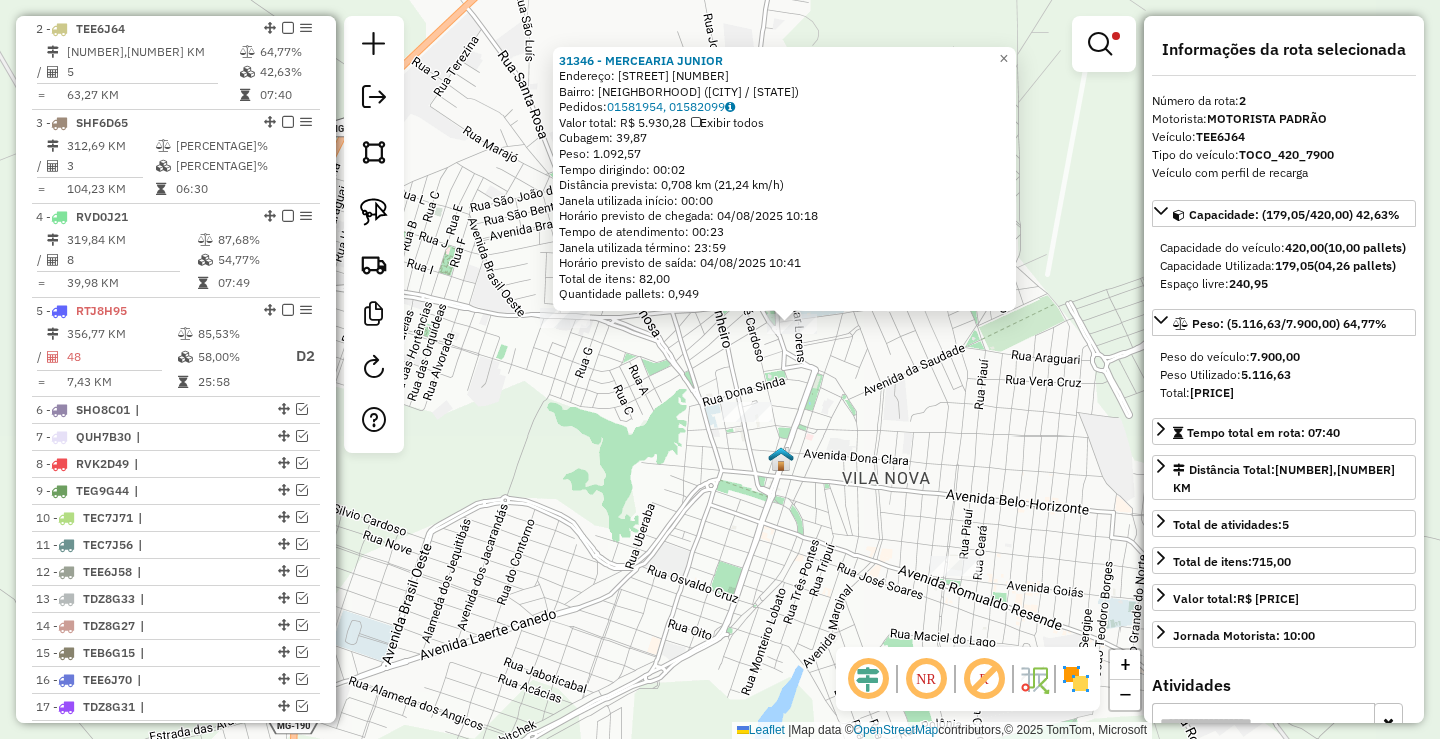 click on "31346 - MERCEARIA JUNIOR  Endereço:  ALFERES EUZEBIO 70   Bairro: BOA VISTA (MONTE CARMELO / MG)   Pedidos:  01581954, 01582099   Valor total: R$ 5.930,28   Exibir todos   Cubagem: 39,87  Peso: 1.092,57  Tempo dirigindo: 00:02   Distância prevista: 0,708 km (21,24 km/h)   Janela utilizada início: 00:00   Horário previsto de chegada: 04/08/2025 10:18   Tempo de atendimento: 00:23   Janela utilizada término: 23:59   Horário previsto de saída: 04/08/2025 10:41   Total de itens: 82,00   Quantidade pallets: 0,949  × Limpar filtros Janela de atendimento Grade de atendimento Capacidade Transportadoras Veículos Cliente Pedidos  Rotas Selecione os dias de semana para filtrar as janelas de atendimento  Seg   Ter   Qua   Qui   Sex   Sáb   Dom  Informe o período da janela de atendimento: De: Até:  Filtrar exatamente a janela do cliente  Considerar janela de atendimento padrão  Selecione os dias de semana para filtrar as grades de atendimento  Seg   Ter   Qua   Qui   Sex   Sáb   Dom   Peso mínimo:  *******" 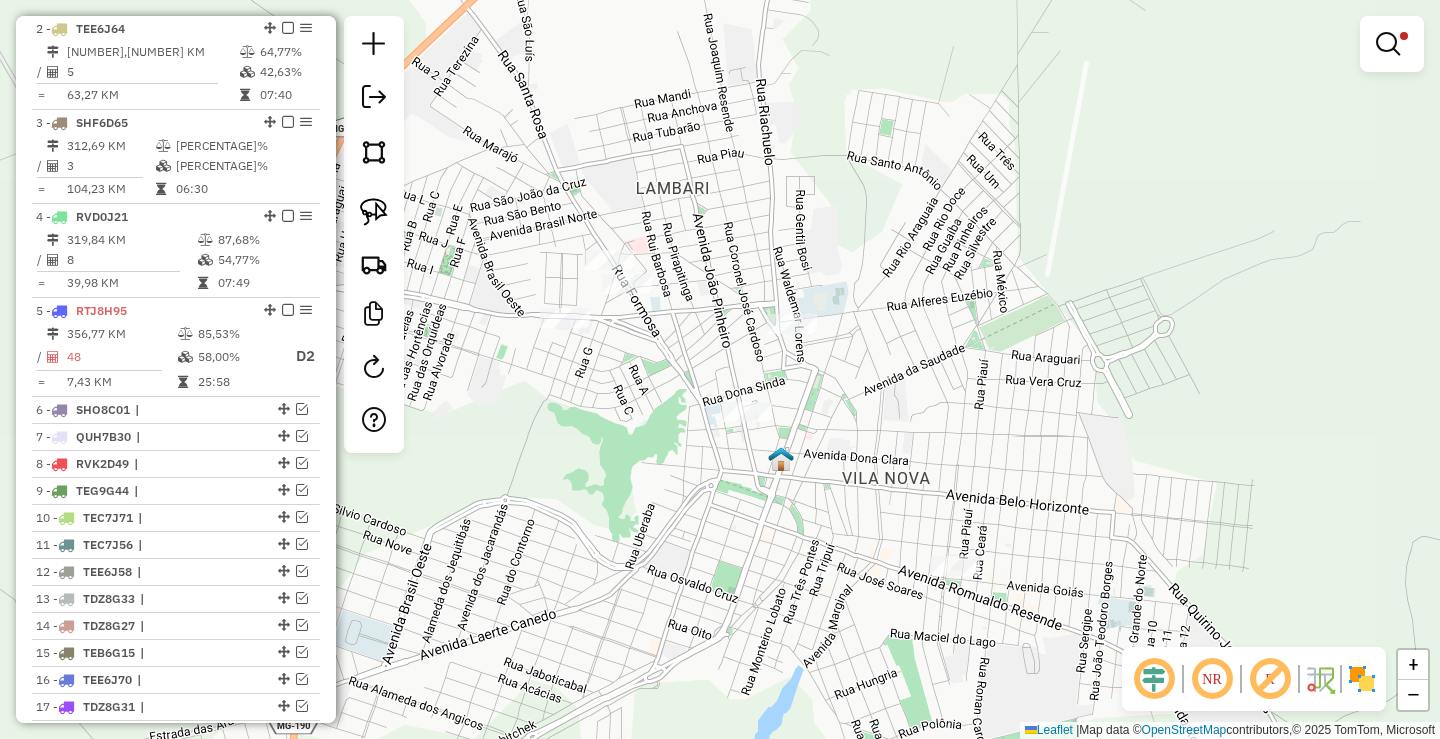 drag, startPoint x: 770, startPoint y: 392, endPoint x: 811, endPoint y: 358, distance: 53.263496 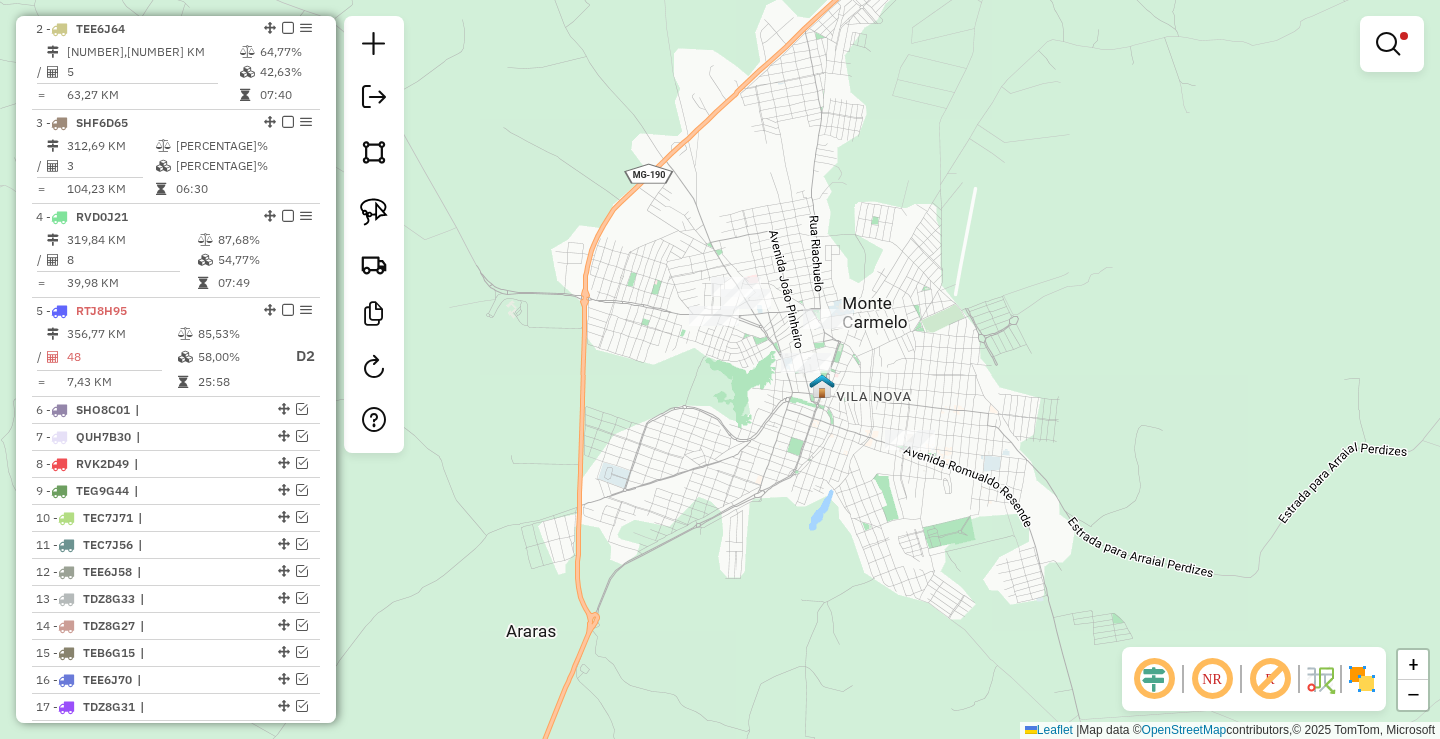 click 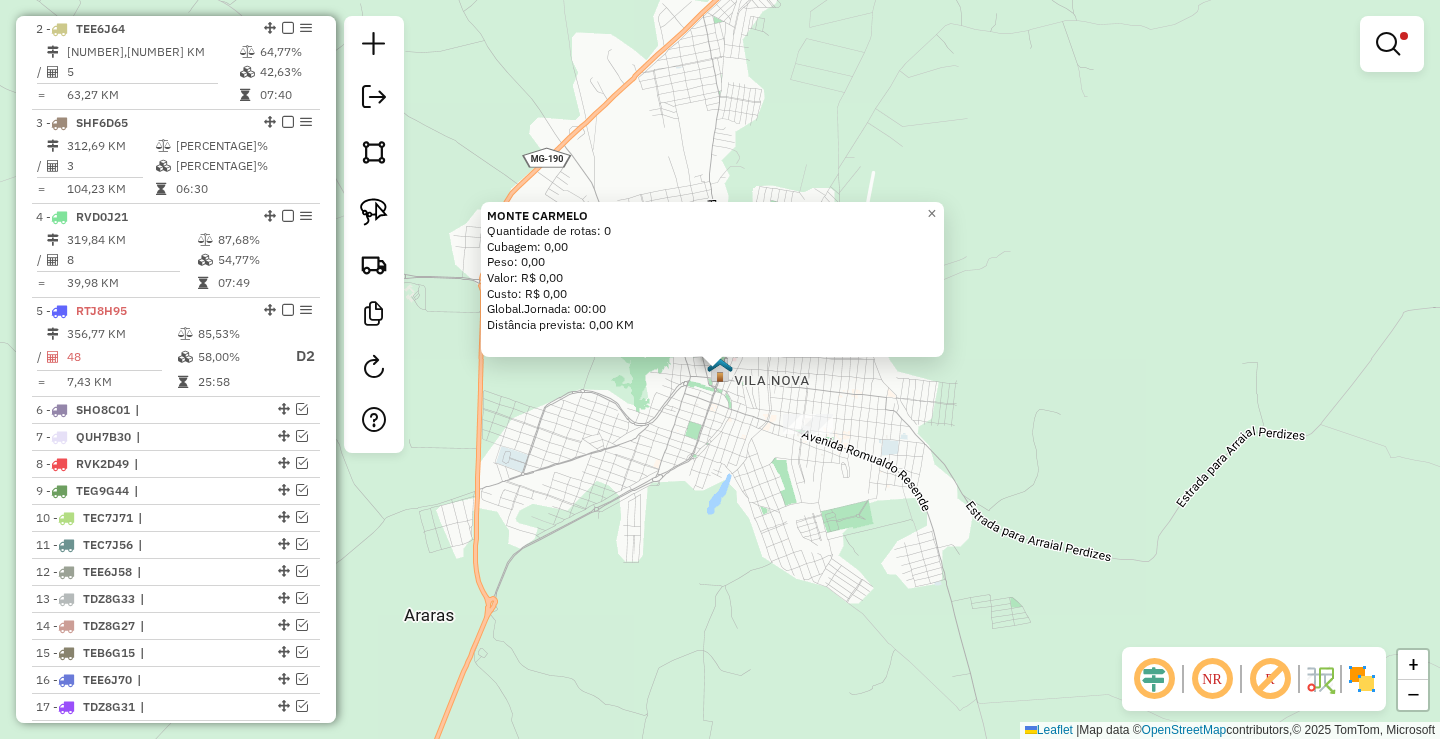 click on "**********" 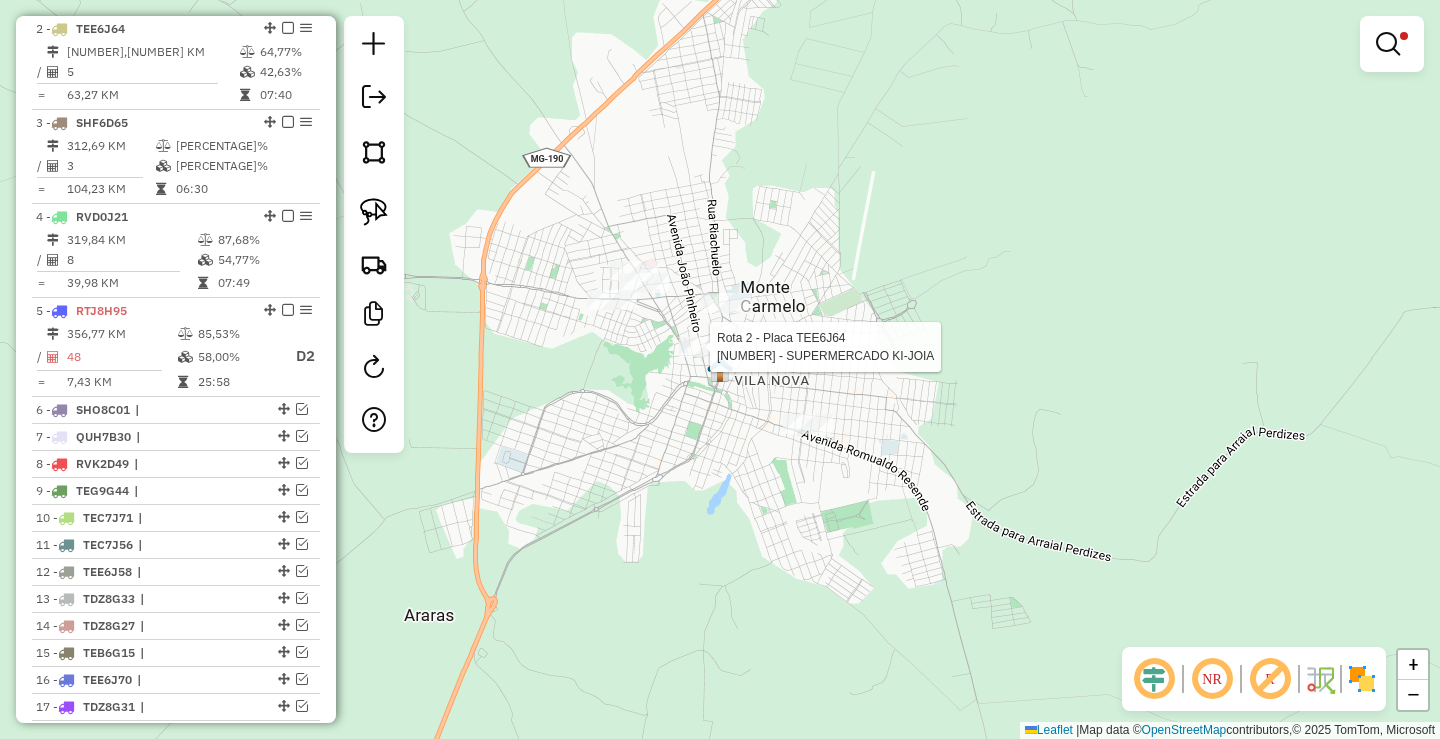 select on "**********" 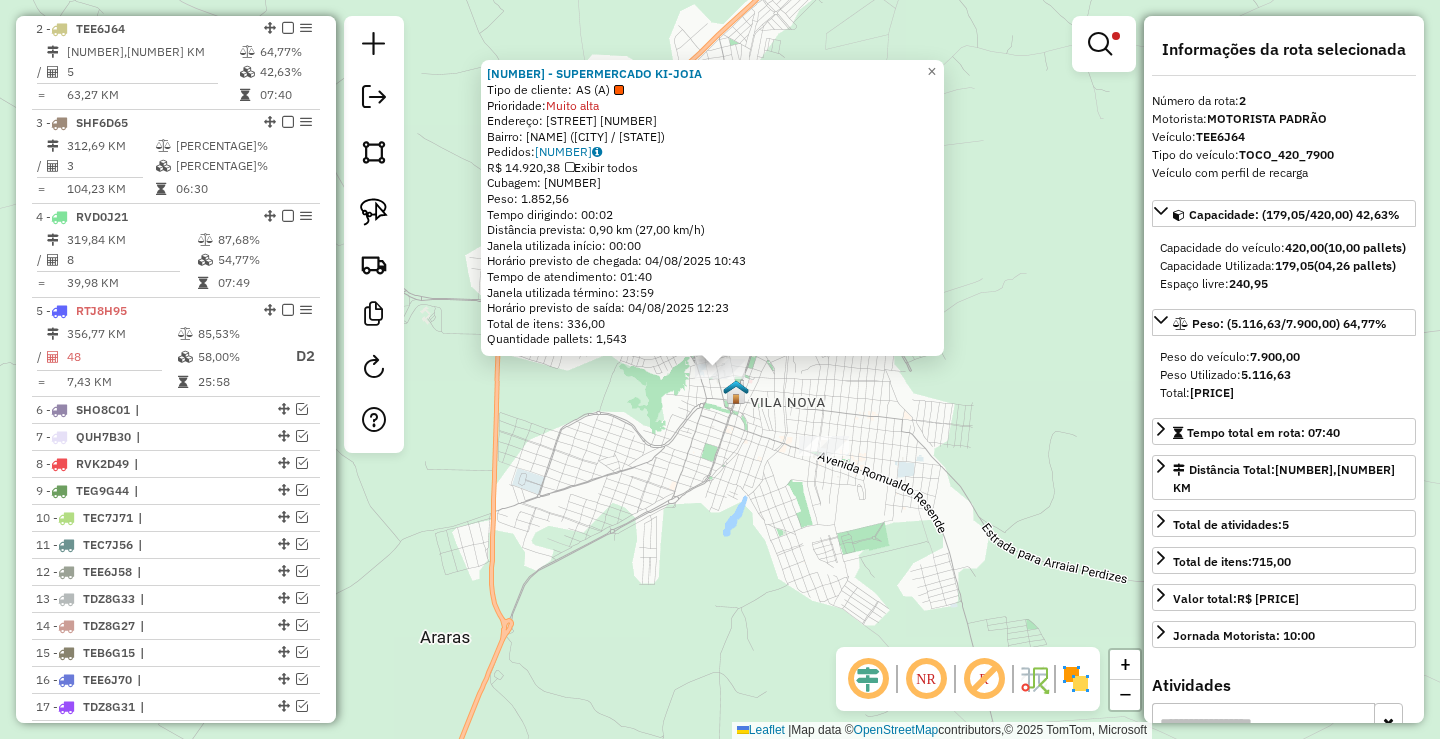 click on "1789 - SUPERMERCADO KI-JOIA  Tipo de cliente:   AS (A)   Prioridade:  Muito alta  Endereço:  JOAO PINHEIRO 244   Bairro: CENTRO (MONTE CARMELO / MG)   Pedidos:  01581615   Valor total: R$ 14.920,38   Exibir todos   Cubagem: 64,79  Peso: 1.852,56  Tempo dirigindo: 00:02   Distância prevista: 0,90 km (27,00 km/h)   Janela utilizada início: 00:00   Horário previsto de chegada: 04/08/2025 10:43   Tempo de atendimento: 01:40   Janela utilizada término: 23:59   Horário previsto de saída: 04/08/2025 12:23   Total de itens: 336,00   Quantidade pallets: 1,543  × Limpar filtros Janela de atendimento Grade de atendimento Capacidade Transportadoras Veículos Cliente Pedidos  Rotas Selecione os dias de semana para filtrar as janelas de atendimento  Seg   Ter   Qua   Qui   Sex   Sáb   Dom  Informe o período da janela de atendimento: De: Até:  Filtrar exatamente a janela do cliente  Considerar janela de atendimento padrão  Selecione os dias de semana para filtrar as grades de atendimento  Seg   Ter   Qua   Qui" 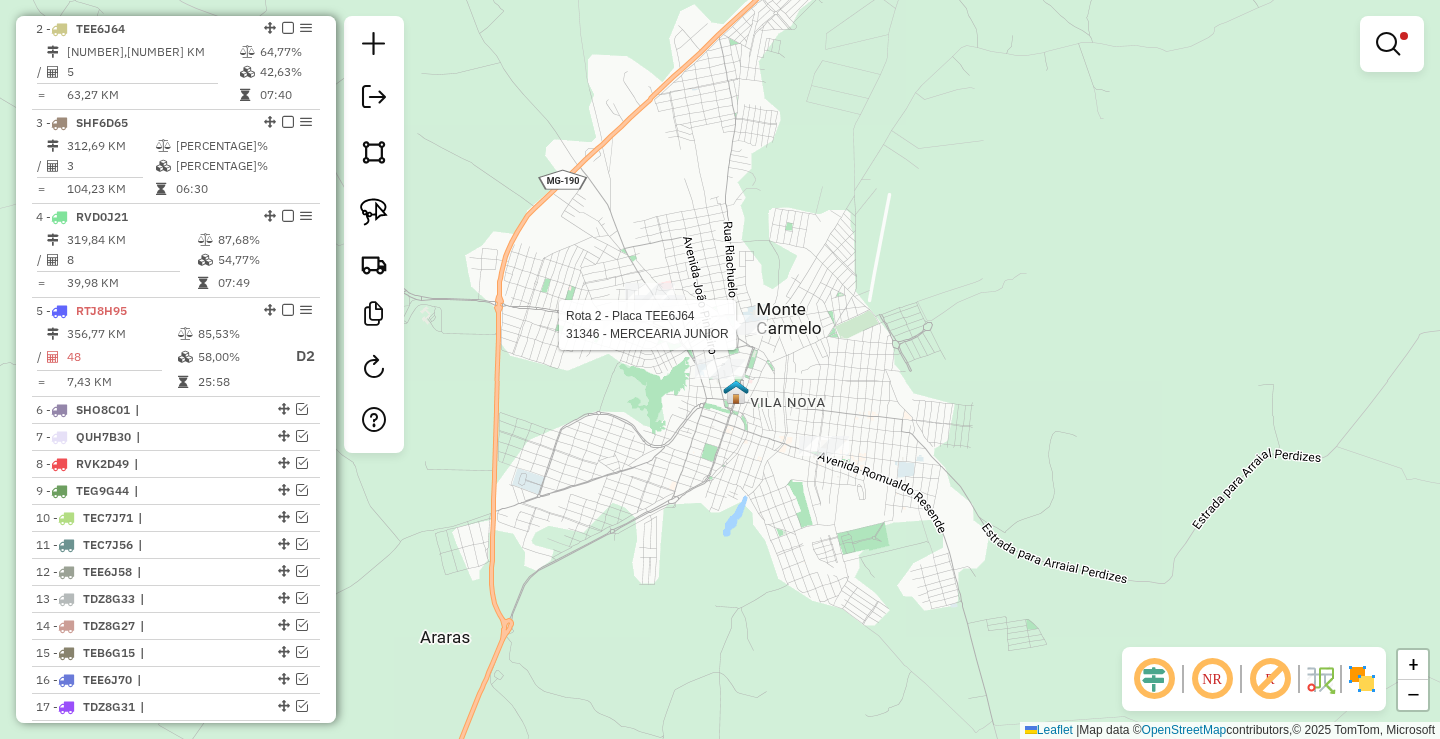 select on "**********" 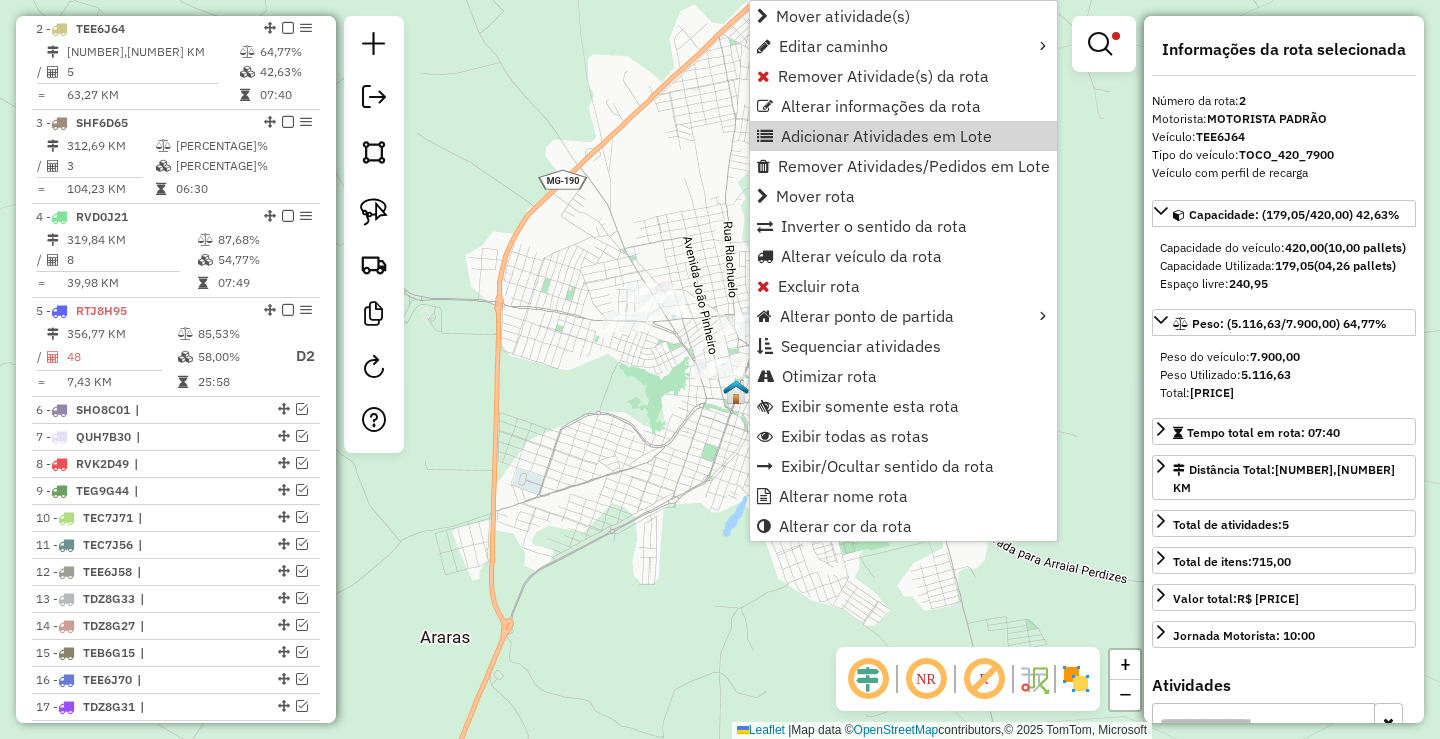 click on "**********" 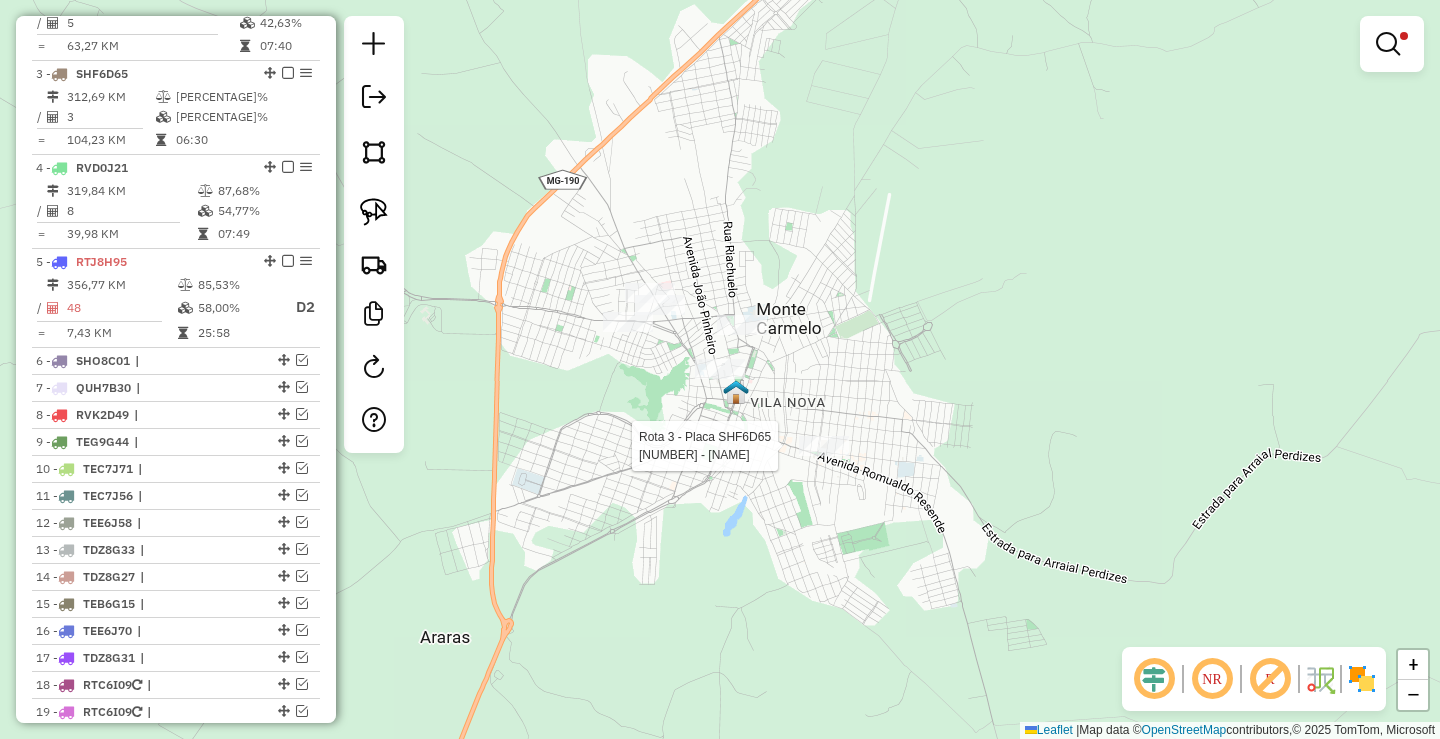 select on "**********" 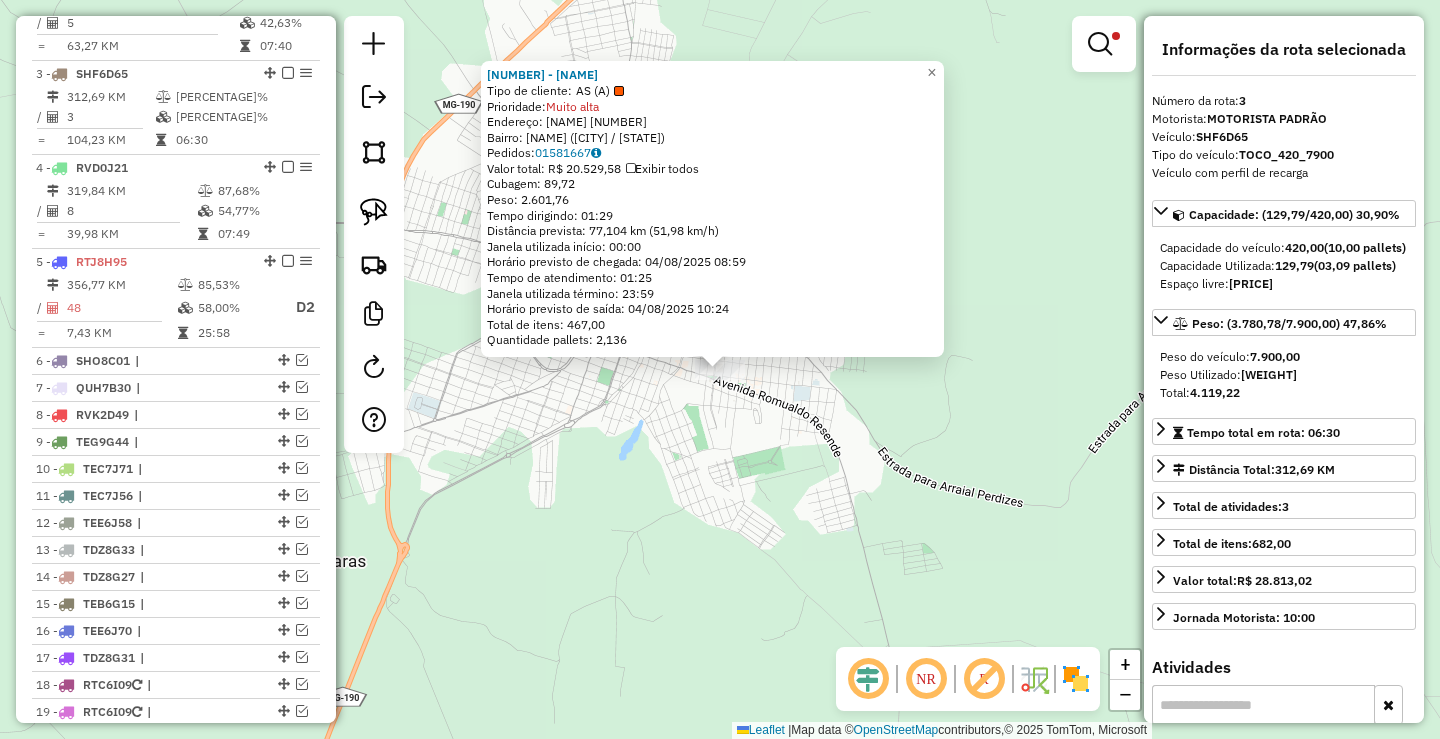 scroll, scrollTop: 962, scrollLeft: 0, axis: vertical 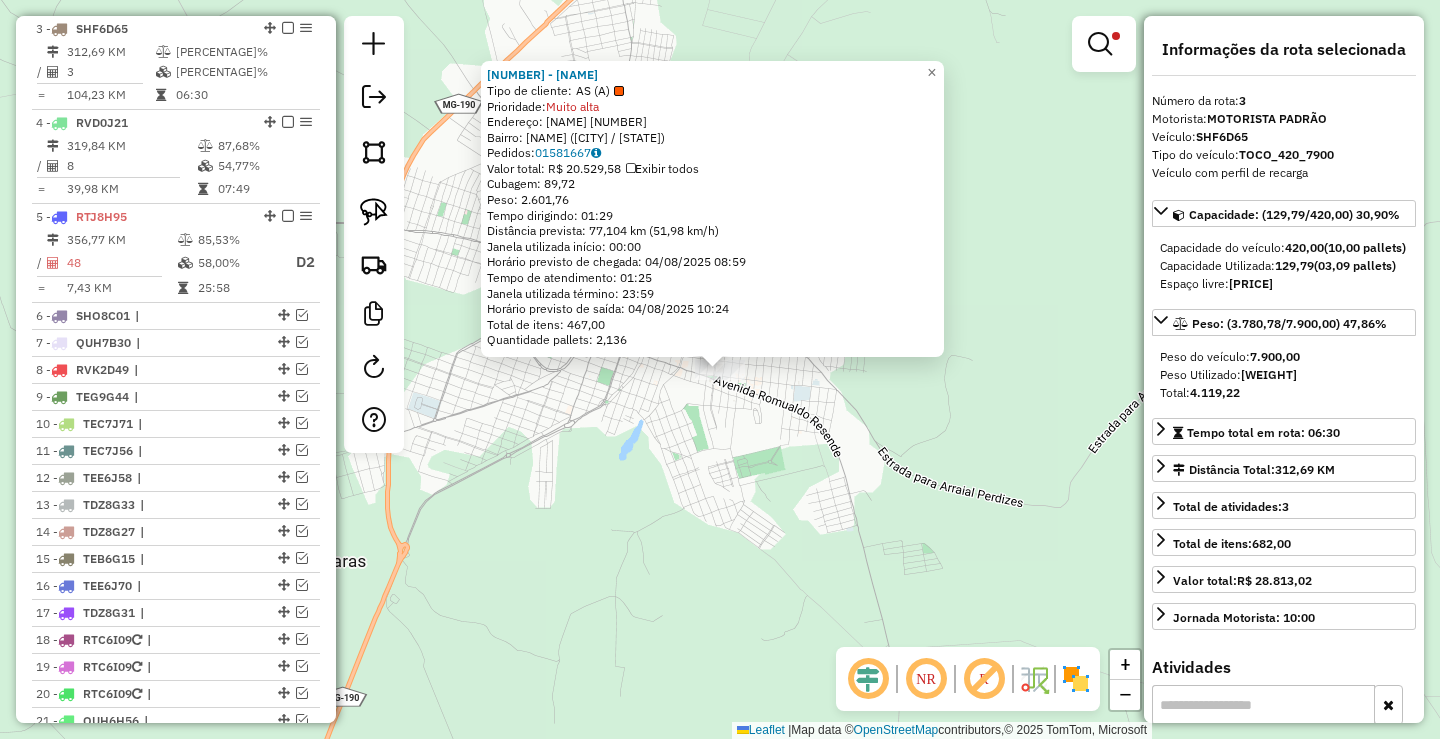 click on "8151 - SUPER SEU VILA NOVA  Tipo de cliente:   AS (A)   Prioridade:  Muito alta  Endereço:  CORONEL VIRGILIO ROSA 734   Bairro: VIRGILIO ROSA (MONTE CARMELO / MG)   Pedidos:  01581667   Valor total: R$ 20.529,58   Exibir todos   Cubagem: 89,72  Peso: 2.601,76  Tempo dirigindo: 01:29   Distância prevista: 77,104 km (51,98 km/h)   Janela utilizada início: 00:00   Horário previsto de chegada: 04/08/2025 08:59   Tempo de atendimento: 01:25   Janela utilizada término: 23:59   Horário previsto de saída: 04/08/2025 10:24   Total de itens: 467,00   Quantidade pallets: 2,136  × Limpar filtros Janela de atendimento Grade de atendimento Capacidade Transportadoras Veículos Cliente Pedidos  Rotas Selecione os dias de semana para filtrar as janelas de atendimento  Seg   Ter   Qua   Qui   Sex   Sáb   Dom  Informe o período da janela de atendimento: De: Até:  Filtrar exatamente a janela do cliente  Considerar janela de atendimento padrão  Selecione os dias de semana para filtrar as grades de atendimento  Seg  +" 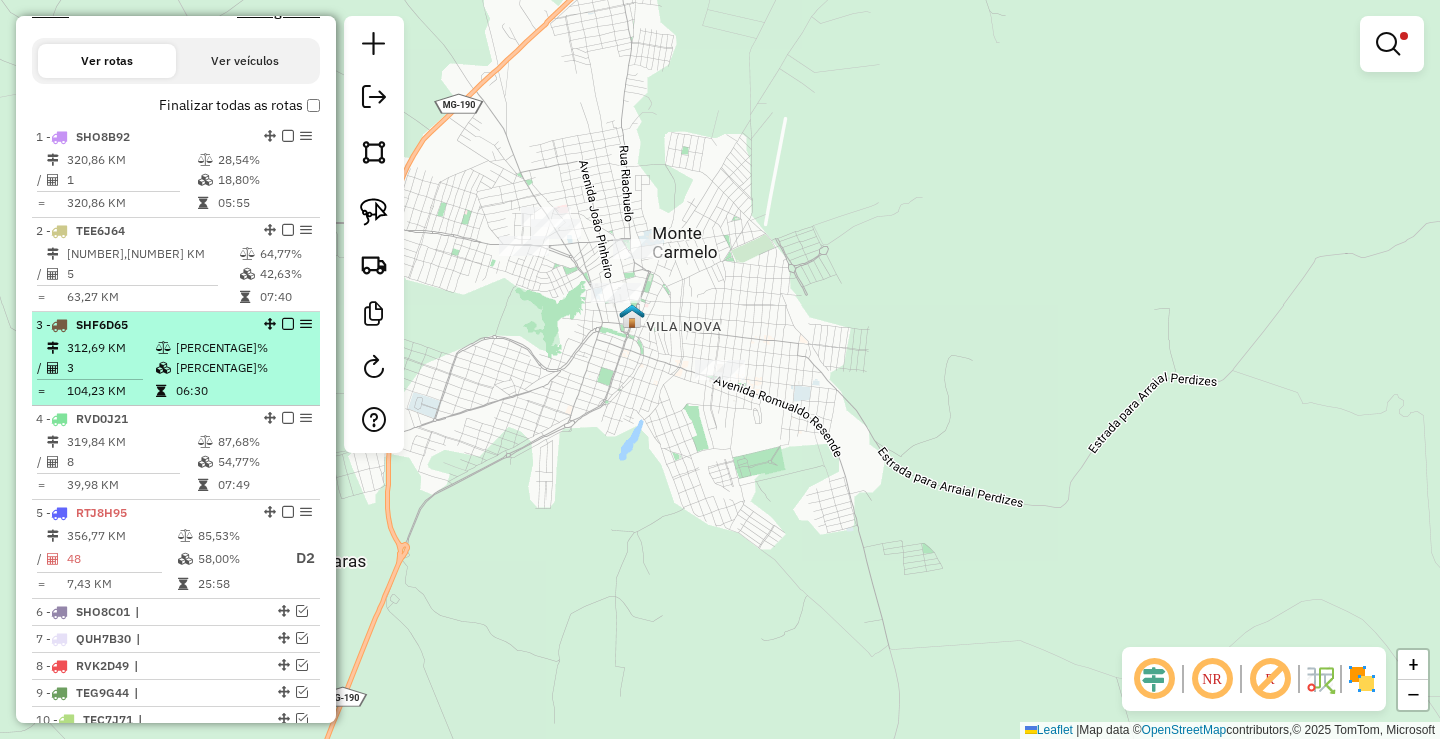 scroll, scrollTop: 662, scrollLeft: 0, axis: vertical 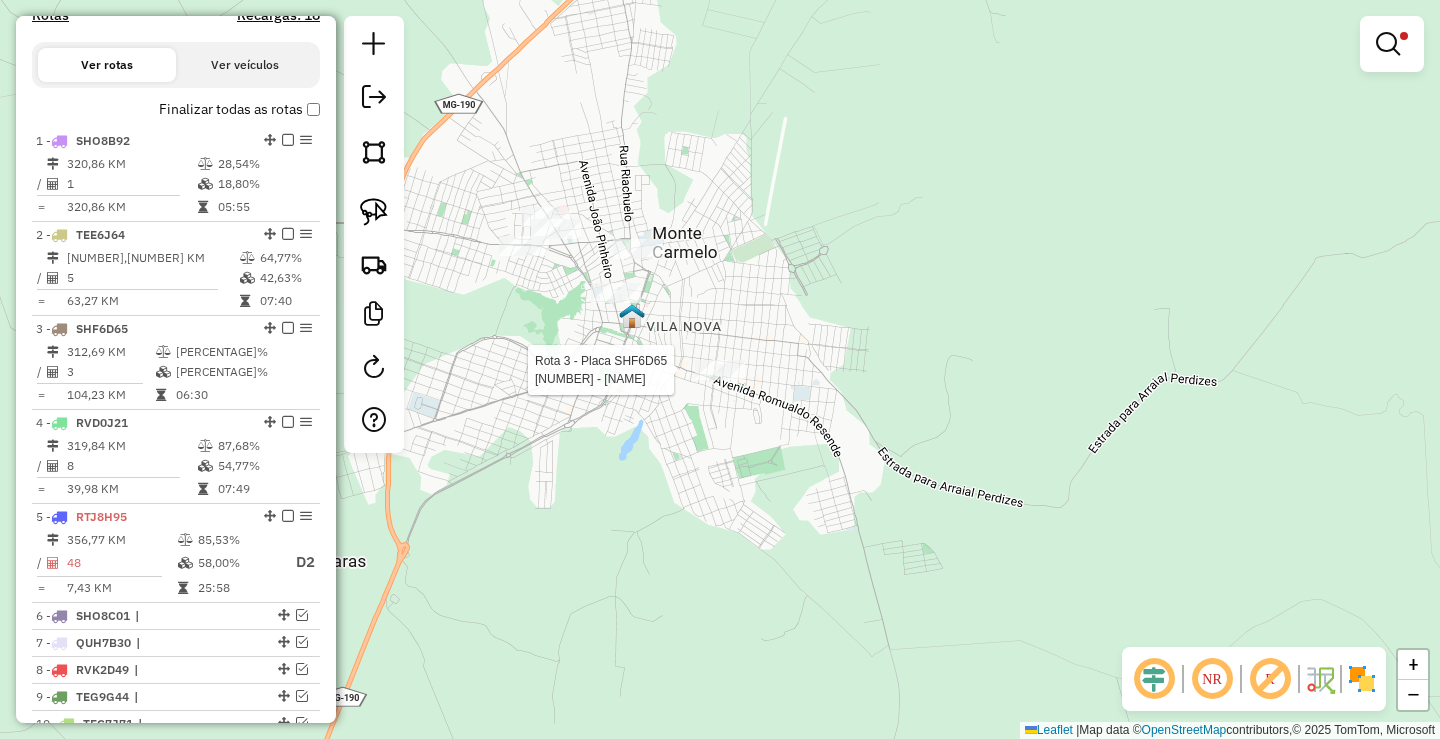 select on "**********" 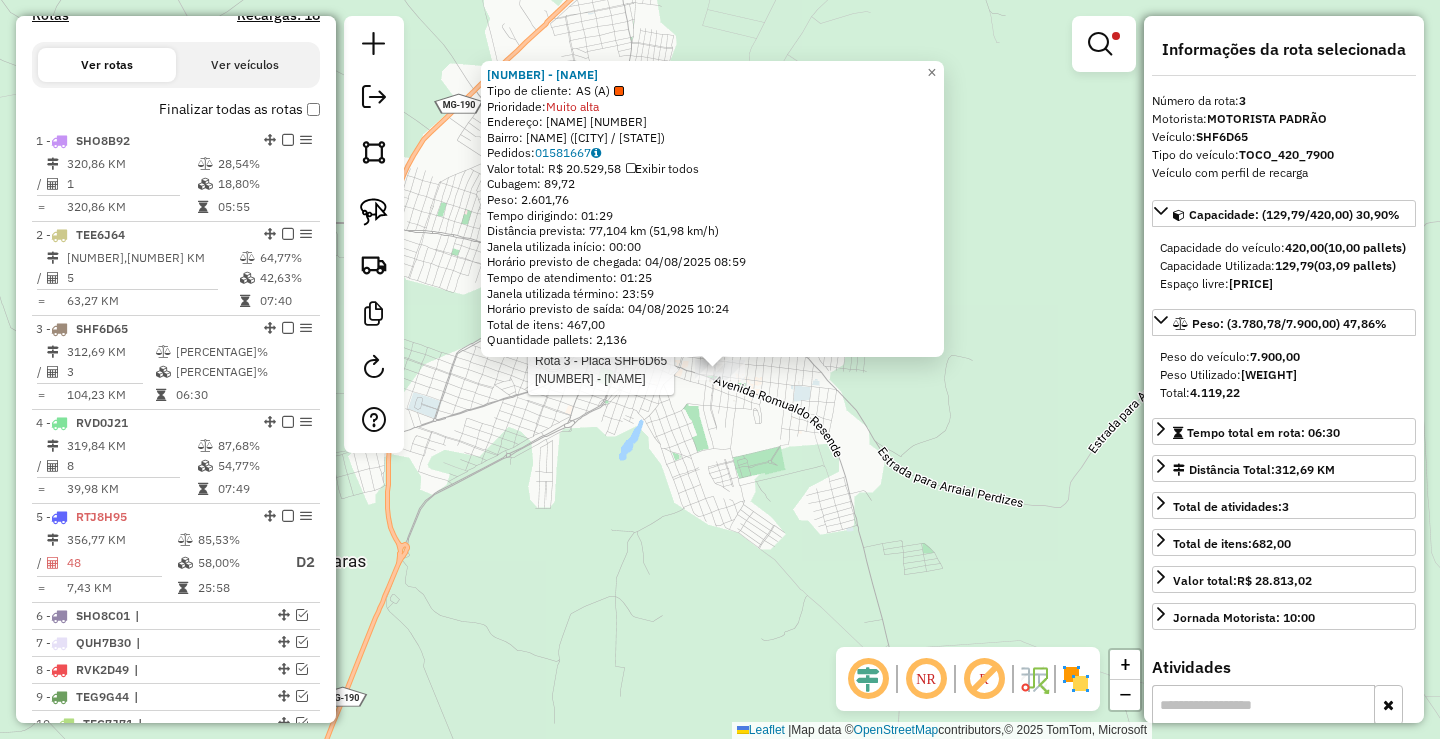 scroll, scrollTop: 962, scrollLeft: 0, axis: vertical 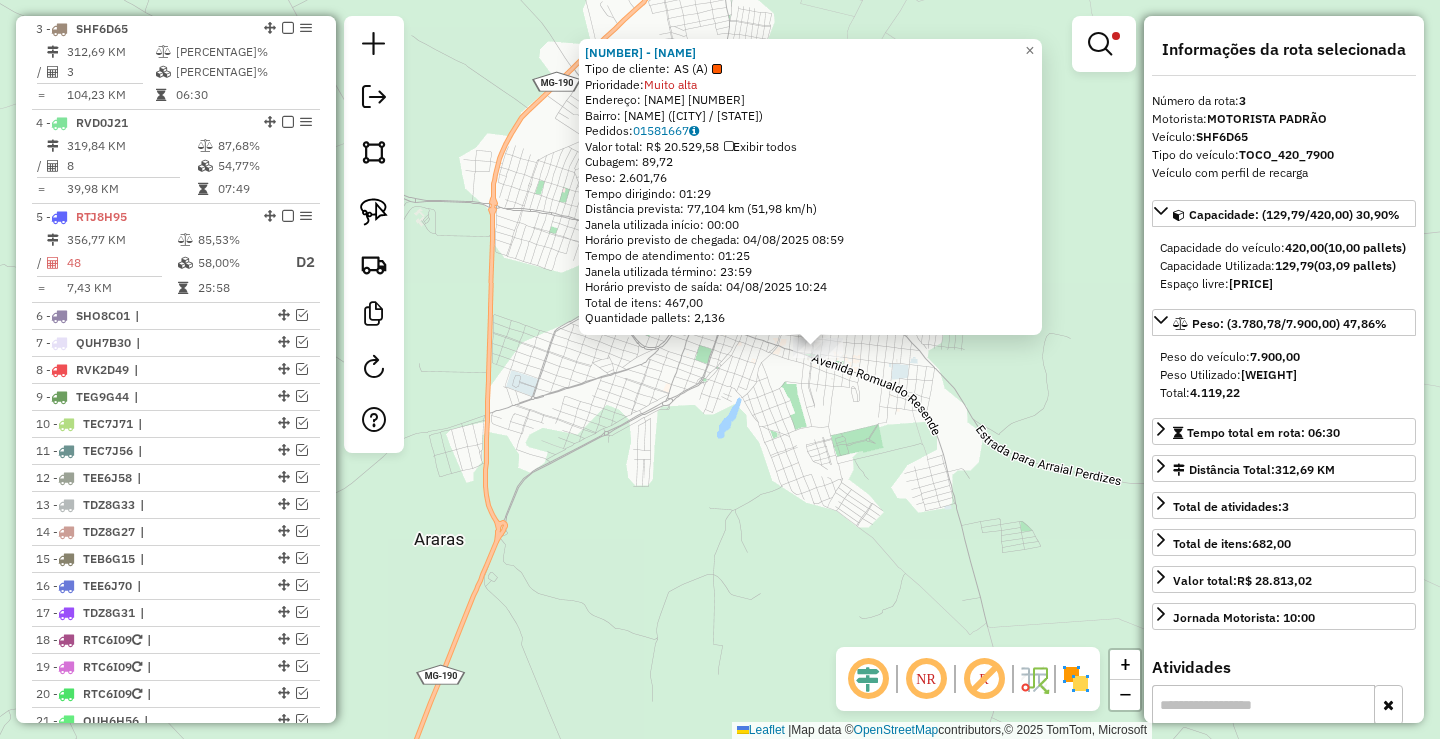 click on "8151 - SUPER SEU VILA NOVA  Tipo de cliente:   AS (A)   Prioridade:  Muito alta  Endereço:  CORONEL VIRGILIO ROSA 734   Bairro: VIRGILIO ROSA (MONTE CARMELO / MG)   Pedidos:  01581667   Valor total: R$ 20.529,58   Exibir todos   Cubagem: 89,72  Peso: 2.601,76  Tempo dirigindo: 01:29   Distância prevista: 77,104 km (51,98 km/h)   Janela utilizada início: 00:00   Horário previsto de chegada: 04/08/2025 08:59   Tempo de atendimento: 01:25   Janela utilizada término: 23:59   Horário previsto de saída: 04/08/2025 10:24   Total de itens: 467,00   Quantidade pallets: 2,136  × Limpar filtros Janela de atendimento Grade de atendimento Capacidade Transportadoras Veículos Cliente Pedidos  Rotas Selecione os dias de semana para filtrar as janelas de atendimento  Seg   Ter   Qua   Qui   Sex   Sáb   Dom  Informe o período da janela de atendimento: De: Até:  Filtrar exatamente a janela do cliente  Considerar janela de atendimento padrão  Selecione os dias de semana para filtrar as grades de atendimento  Seg  +" 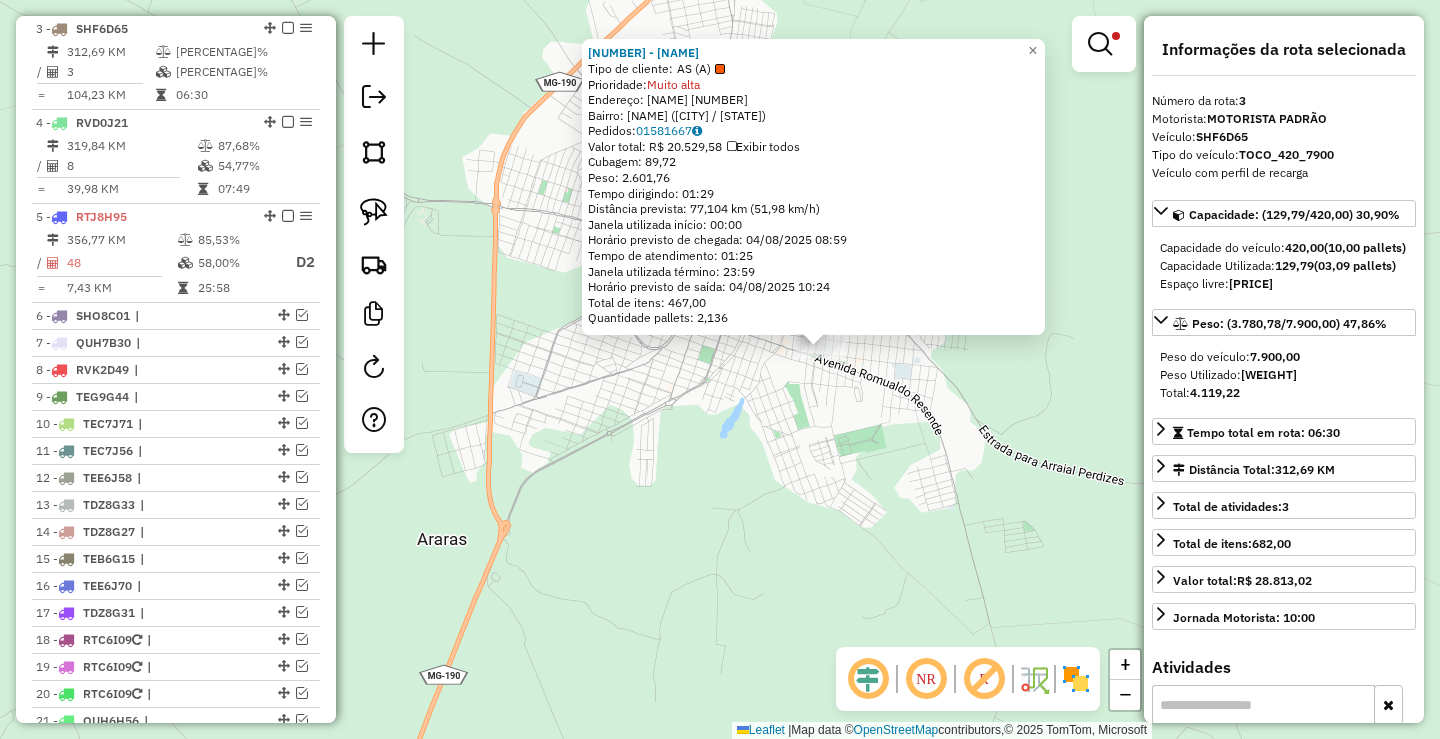 click on "8151 - SUPER SEU VILA NOVA  Tipo de cliente:   AS (A)   Prioridade:  Muito alta  Endereço:  CORONEL VIRGILIO ROSA 734   Bairro: VIRGILIO ROSA (MONTE CARMELO / MG)   Pedidos:  01581667   Valor total: R$ 20.529,58   Exibir todos   Cubagem: 89,72  Peso: 2.601,76  Tempo dirigindo: 01:29   Distância prevista: 77,104 km (51,98 km/h)   Janela utilizada início: 00:00   Horário previsto de chegada: 04/08/2025 08:59   Tempo de atendimento: 01:25   Janela utilizada término: 23:59   Horário previsto de saída: 04/08/2025 10:24   Total de itens: 467,00   Quantidade pallets: 2,136  × Limpar filtros Janela de atendimento Grade de atendimento Capacidade Transportadoras Veículos Cliente Pedidos  Rotas Selecione os dias de semana para filtrar as janelas de atendimento  Seg   Ter   Qua   Qui   Sex   Sáb   Dom  Informe o período da janela de atendimento: De: Até:  Filtrar exatamente a janela do cliente  Considerar janela de atendimento padrão  Selecione os dias de semana para filtrar as grades de atendimento  Seg  +" 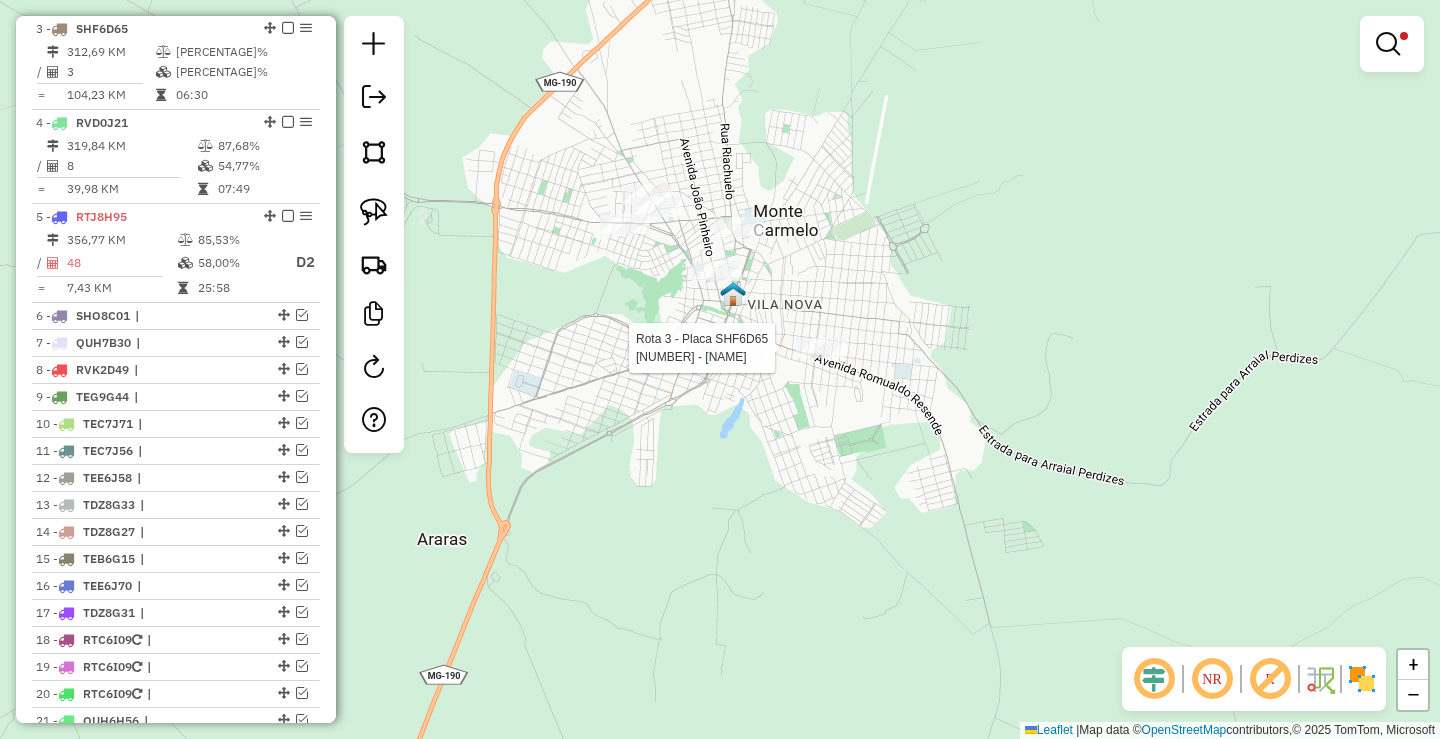 select on "**********" 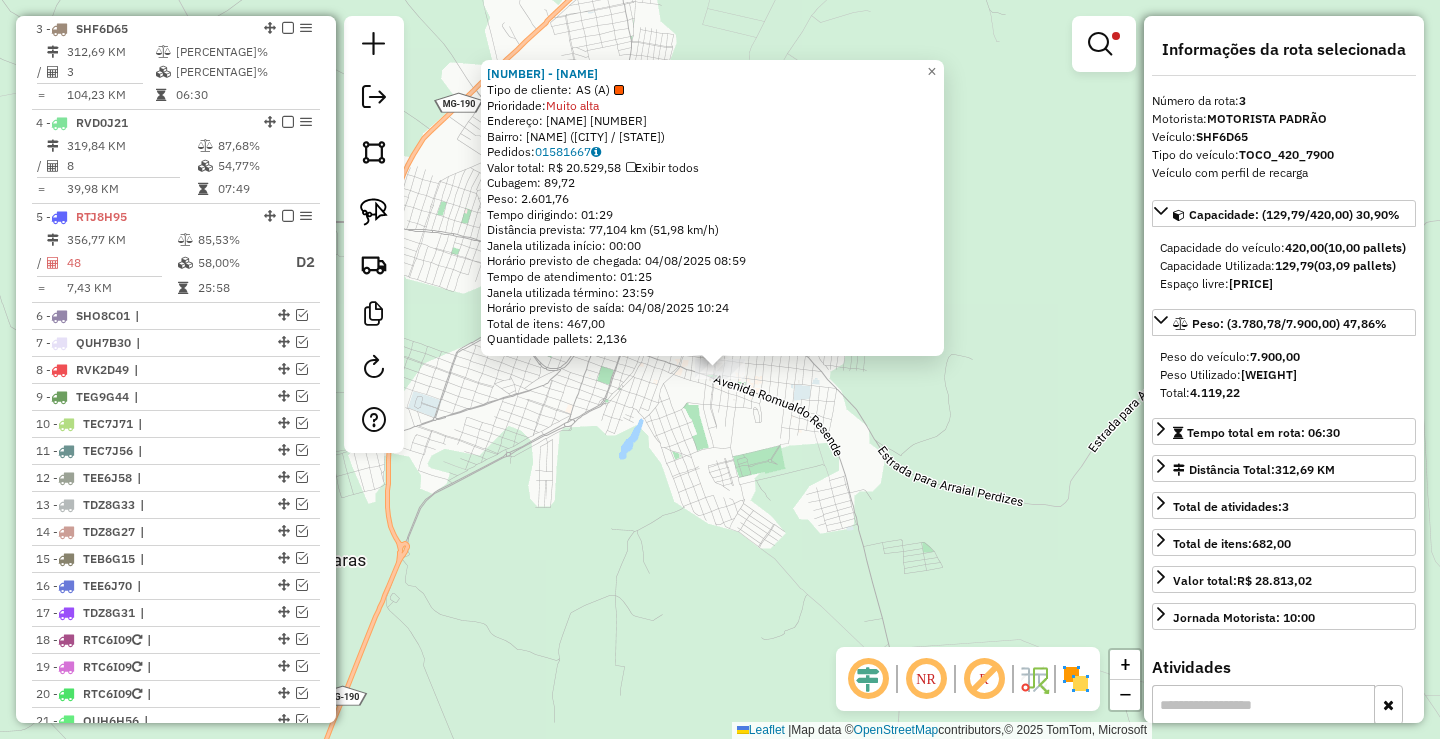 drag, startPoint x: 787, startPoint y: 426, endPoint x: 802, endPoint y: 421, distance: 15.811388 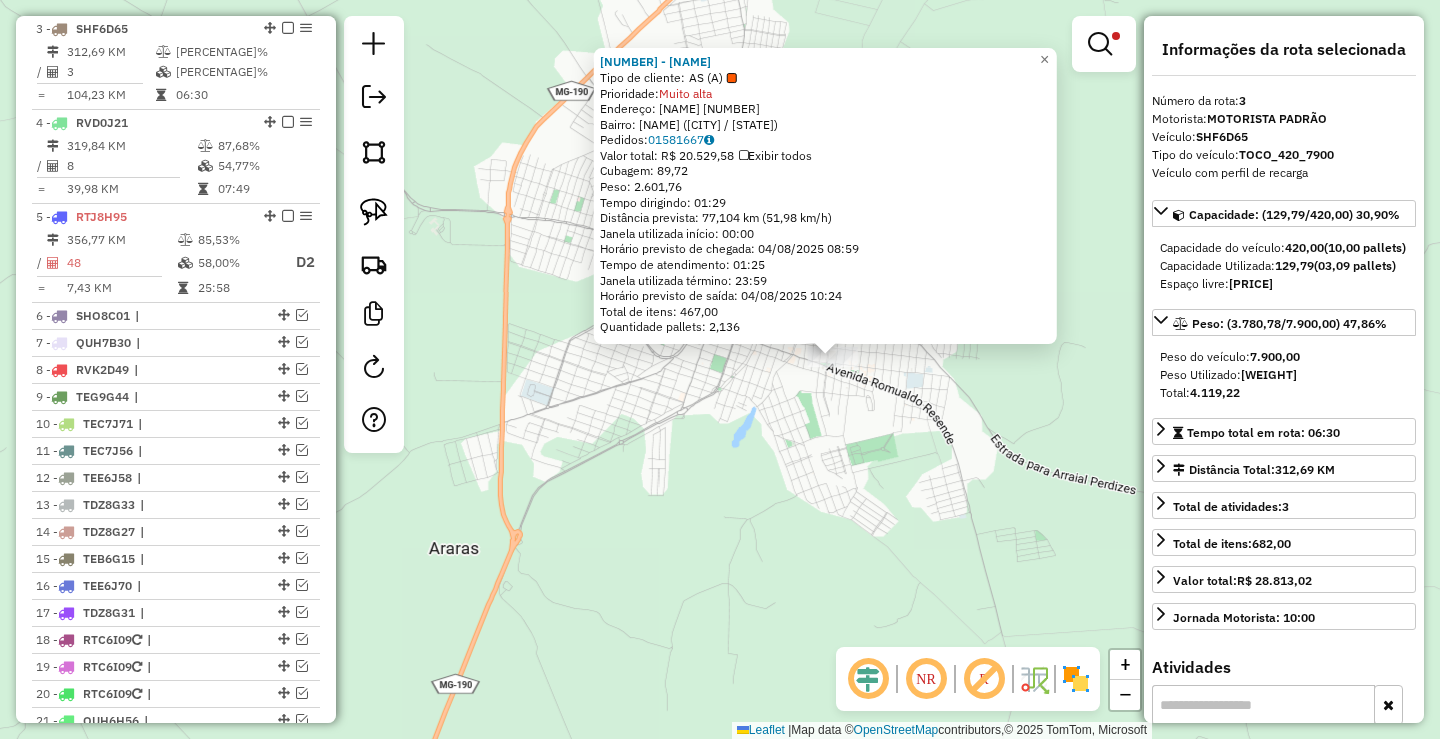 click on "8151 - SUPER SEU VILA NOVA  Tipo de cliente:   AS (A)   Prioridade:  Muito alta  Endereço:  CORONEL VIRGILIO ROSA 734   Bairro: VIRGILIO ROSA (MONTE CARMELO / MG)   Pedidos:  01581667   Valor total: R$ 20.529,58   Exibir todos   Cubagem: 89,72  Peso: 2.601,76  Tempo dirigindo: 01:29   Distância prevista: 77,104 km (51,98 km/h)   Janela utilizada início: 00:00   Horário previsto de chegada: 04/08/2025 08:59   Tempo de atendimento: 01:25   Janela utilizada término: 23:59   Horário previsto de saída: 04/08/2025 10:24   Total de itens: 467,00   Quantidade pallets: 2,136  × Limpar filtros Janela de atendimento Grade de atendimento Capacidade Transportadoras Veículos Cliente Pedidos  Rotas Selecione os dias de semana para filtrar as janelas de atendimento  Seg   Ter   Qua   Qui   Sex   Sáb   Dom  Informe o período da janela de atendimento: De: Até:  Filtrar exatamente a janela do cliente  Considerar janela de atendimento padrão  Selecione os dias de semana para filtrar as grades de atendimento  Seg  +" 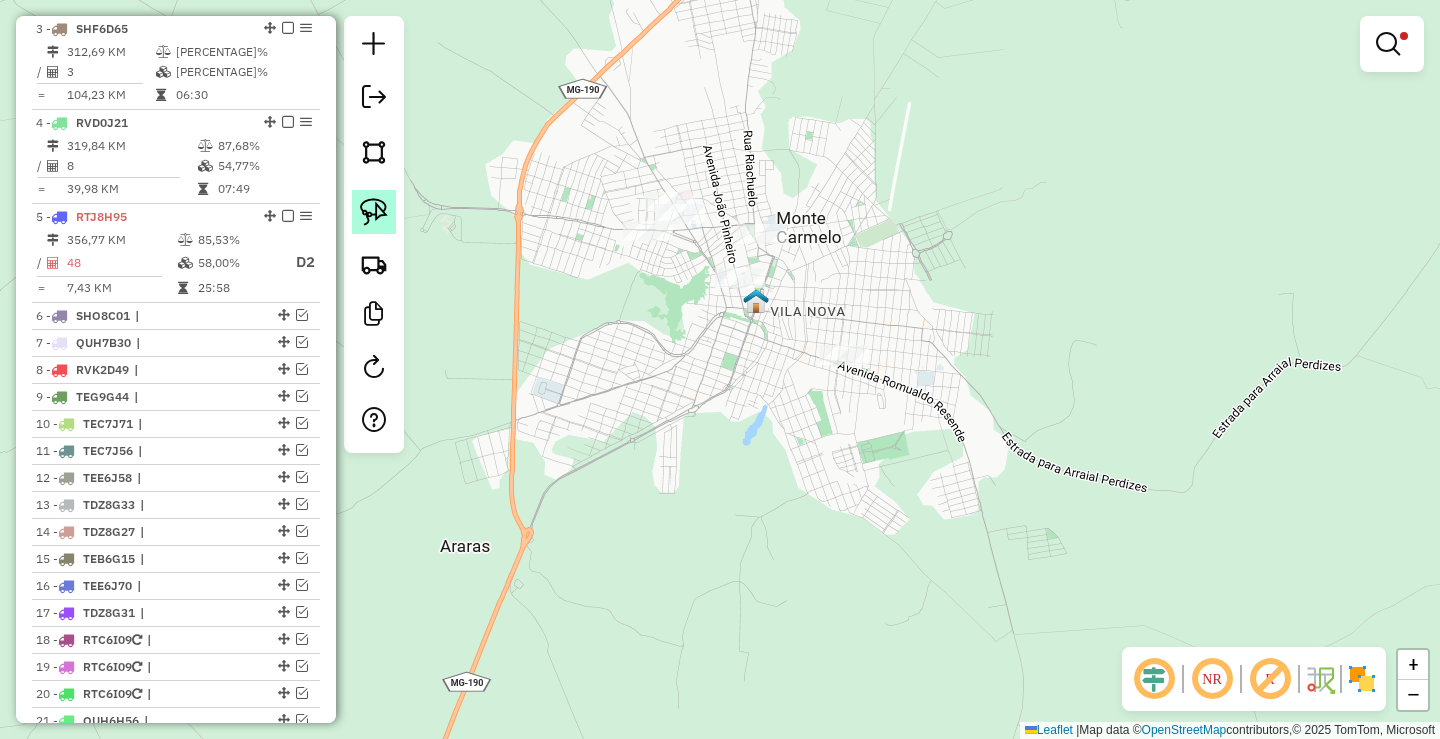 click 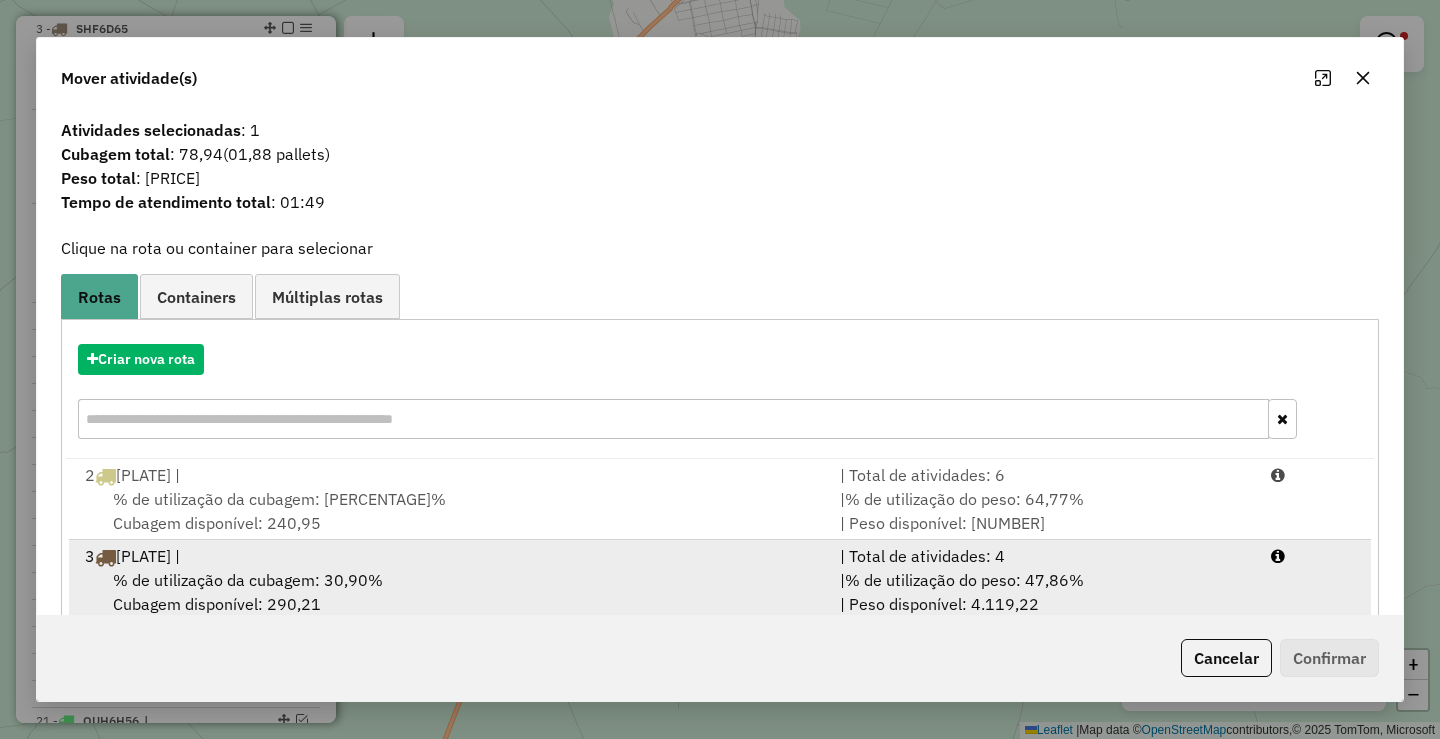 click on "|  % de utilização do peso: 47,86%  | Peso disponível: 4.119,22" at bounding box center (1043, 592) 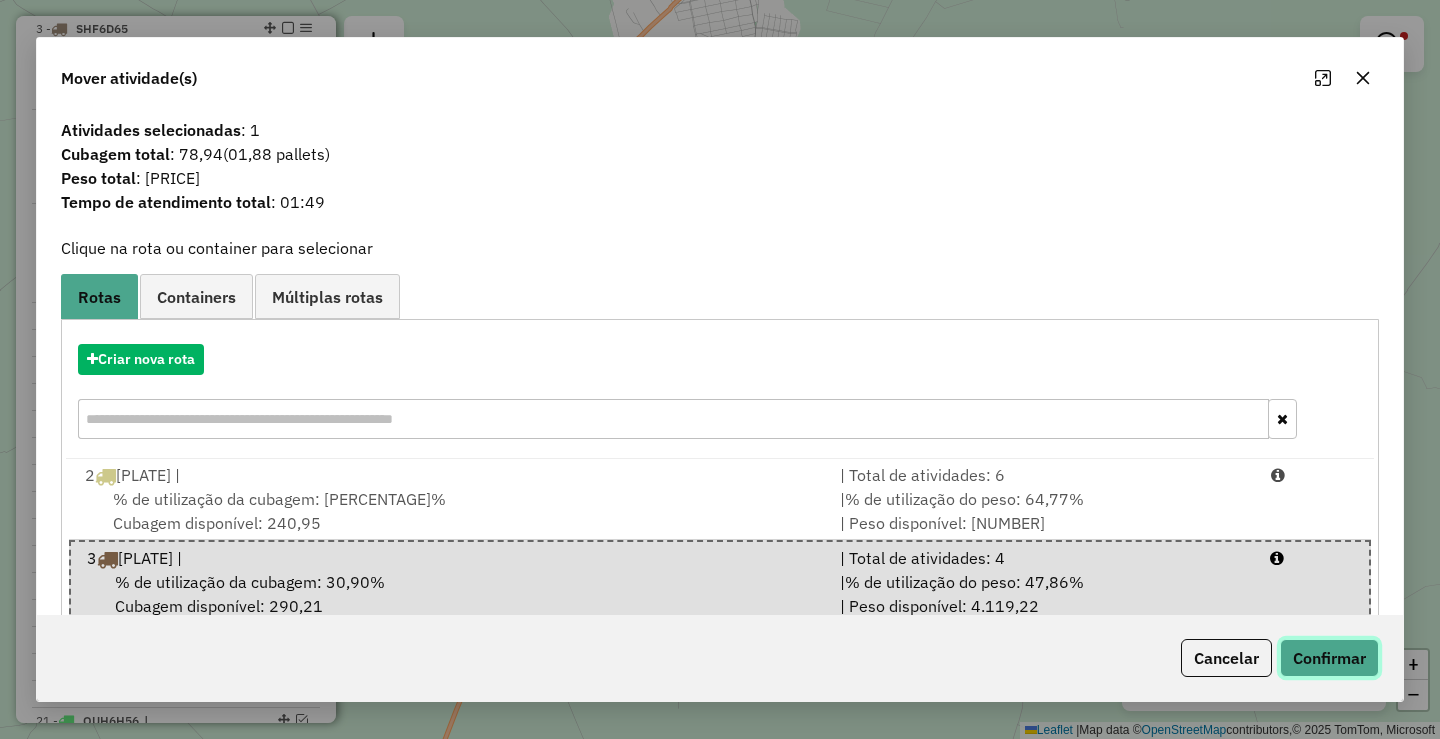 click on "Confirmar" 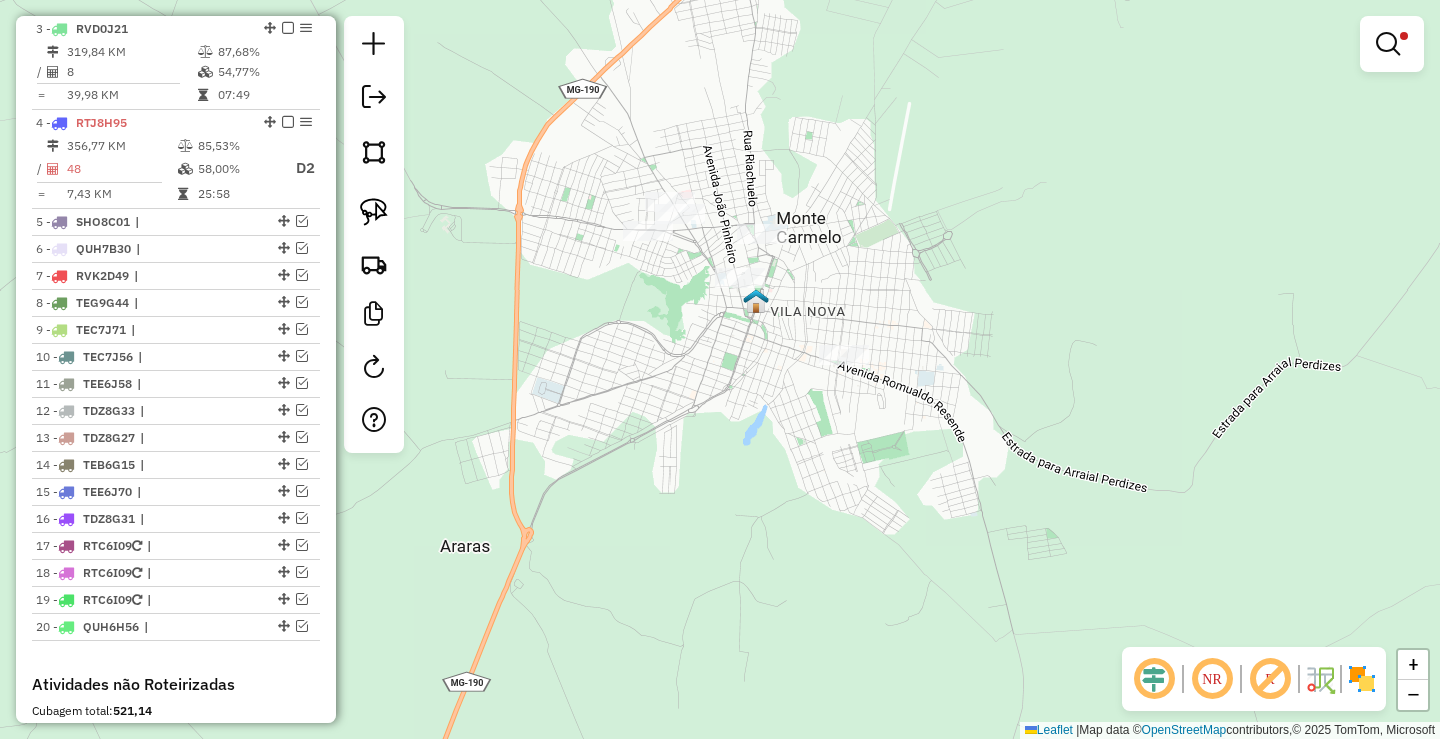 scroll, scrollTop: 868, scrollLeft: 0, axis: vertical 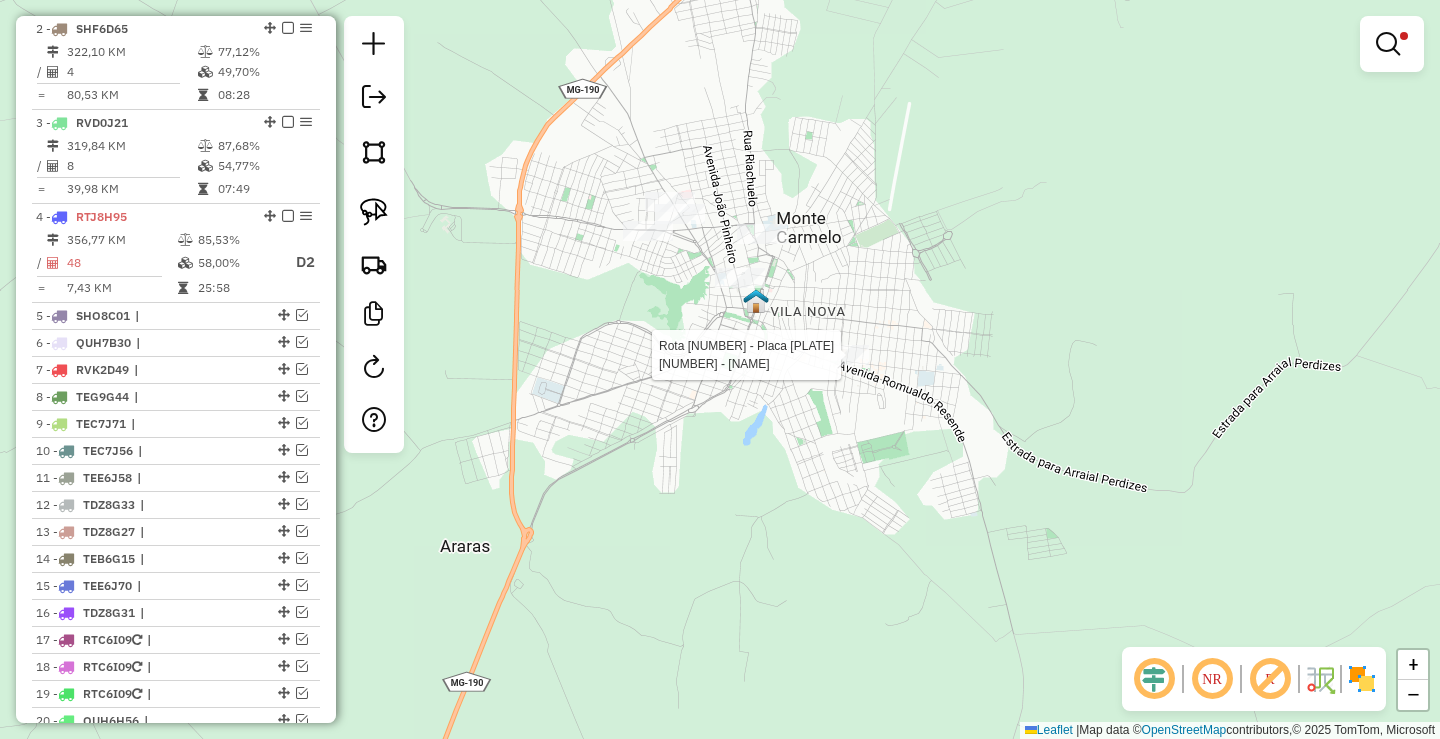 select on "**********" 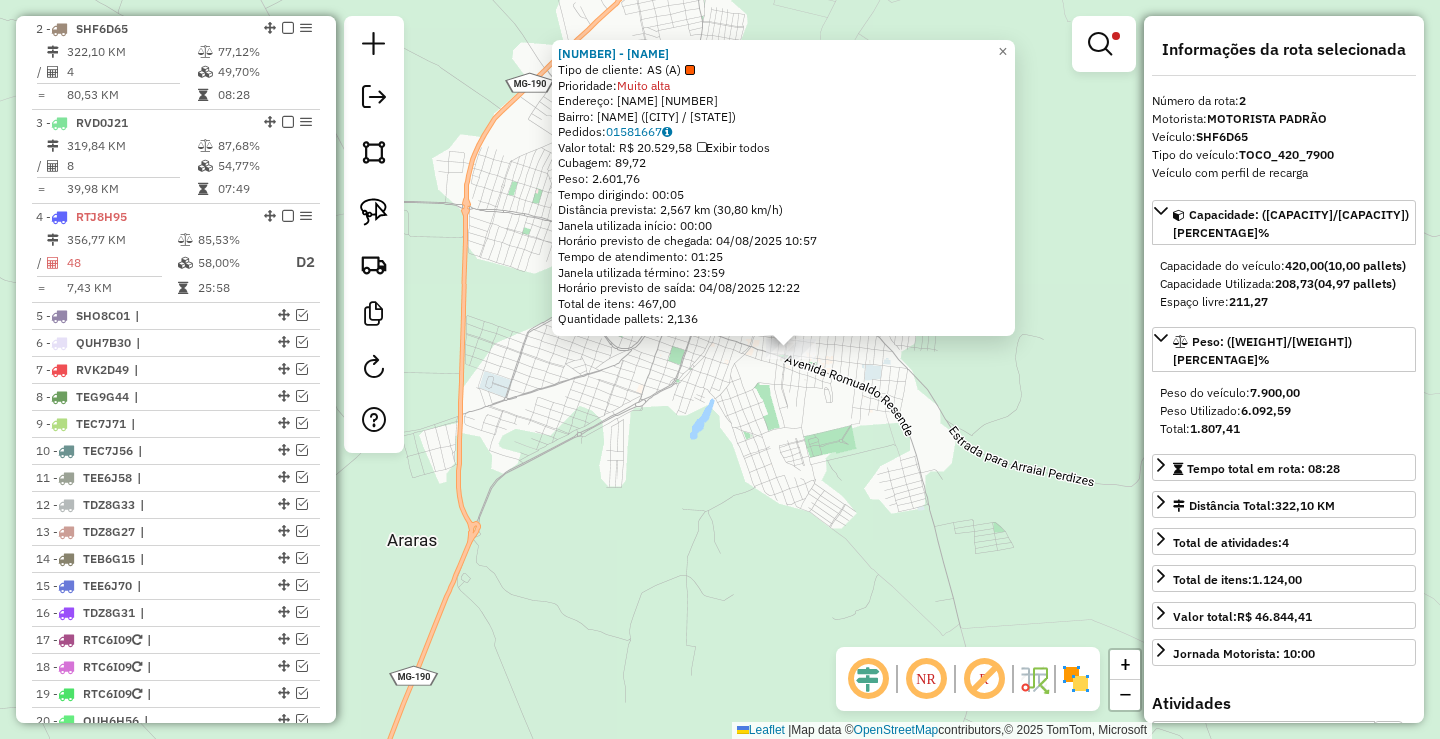 drag, startPoint x: 776, startPoint y: 527, endPoint x: 868, endPoint y: 509, distance: 93.74433 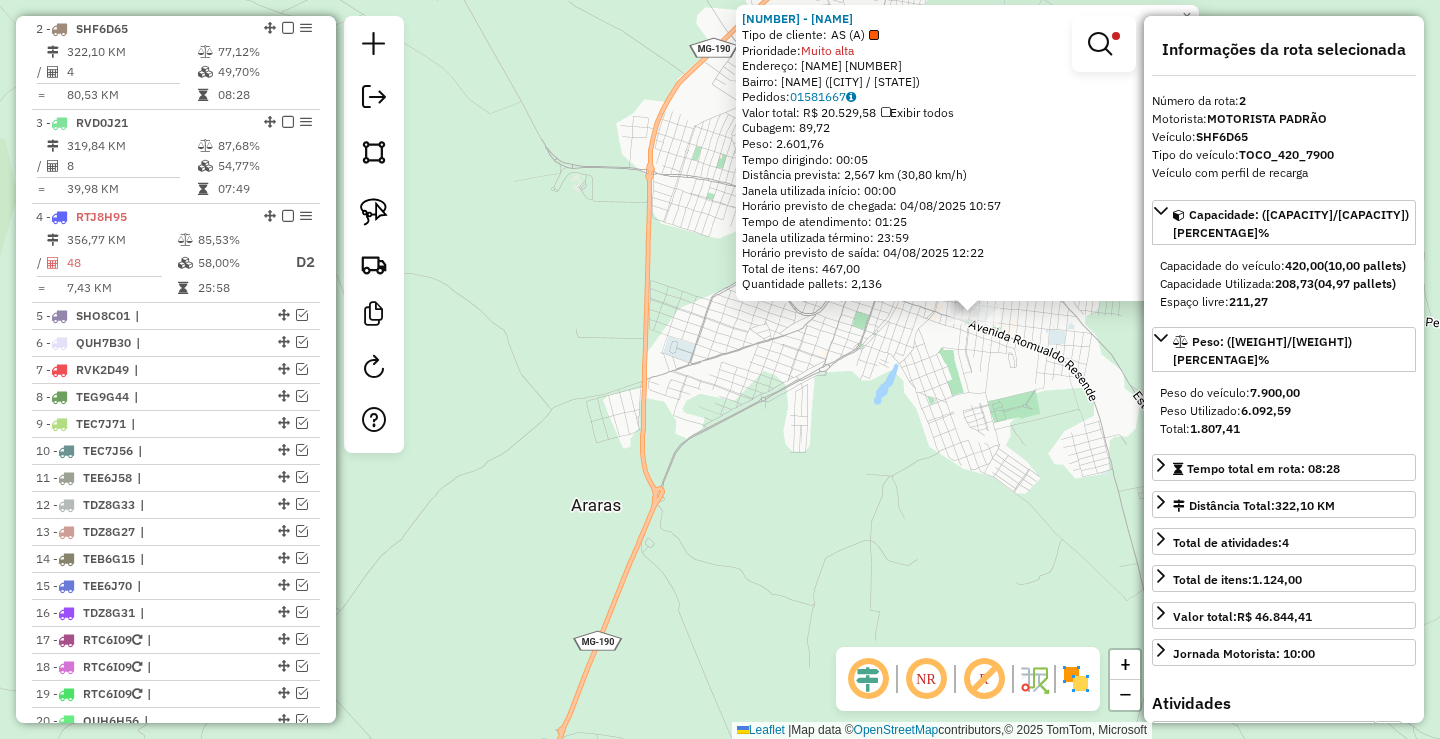 click on "8151 - SUPER SEU VILA NOVA  Tipo de cliente:   AS (A)   Prioridade:  Muito alta  Endereço:  CORONEL VIRGILIO ROSA 734   Bairro: VIRGILIO ROSA (MONTE CARMELO / MG)   Pedidos:  01581667   Valor total: R$ 20.529,58   Exibir todos   Cubagem: 89,72  Peso: 2.601,76  Tempo dirigindo: 00:05   Distância prevista: 2,567 km (30,80 km/h)   Janela utilizada início: 00:00   Horário previsto de chegada: 04/08/2025 10:57   Tempo de atendimento: 01:25   Janela utilizada término: 23:59   Horário previsto de saída: 04/08/2025 12:22   Total de itens: 467,00   Quantidade pallets: 2,136  × Limpar filtros Janela de atendimento Grade de atendimento Capacidade Transportadoras Veículos Cliente Pedidos  Rotas Selecione os dias de semana para filtrar as janelas de atendimento  Seg   Ter   Qua   Qui   Sex   Sáb   Dom  Informe o período da janela de atendimento: De: Até:  Filtrar exatamente a janela do cliente  Considerar janela de atendimento padrão  Selecione os dias de semana para filtrar as grades de atendimento  Seg  De:" 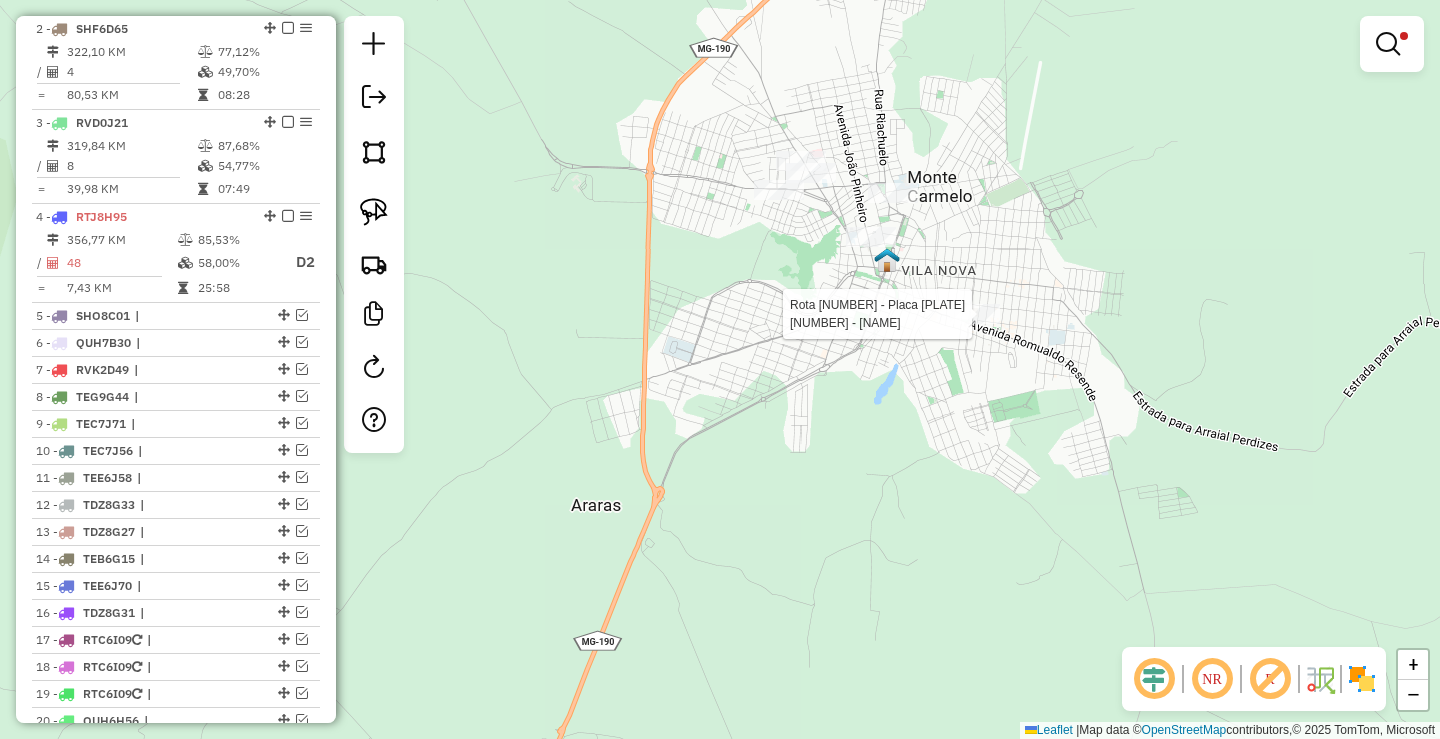 select on "**********" 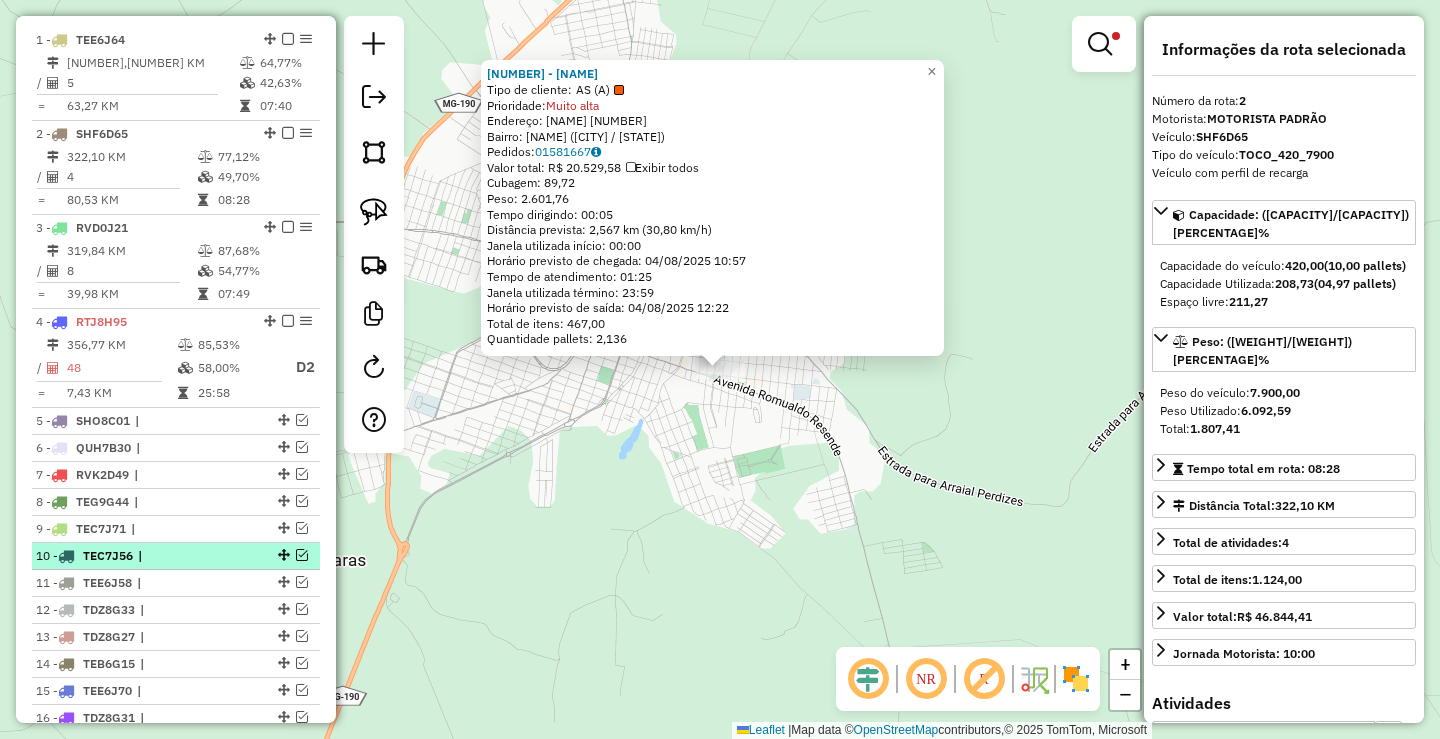 scroll, scrollTop: 668, scrollLeft: 0, axis: vertical 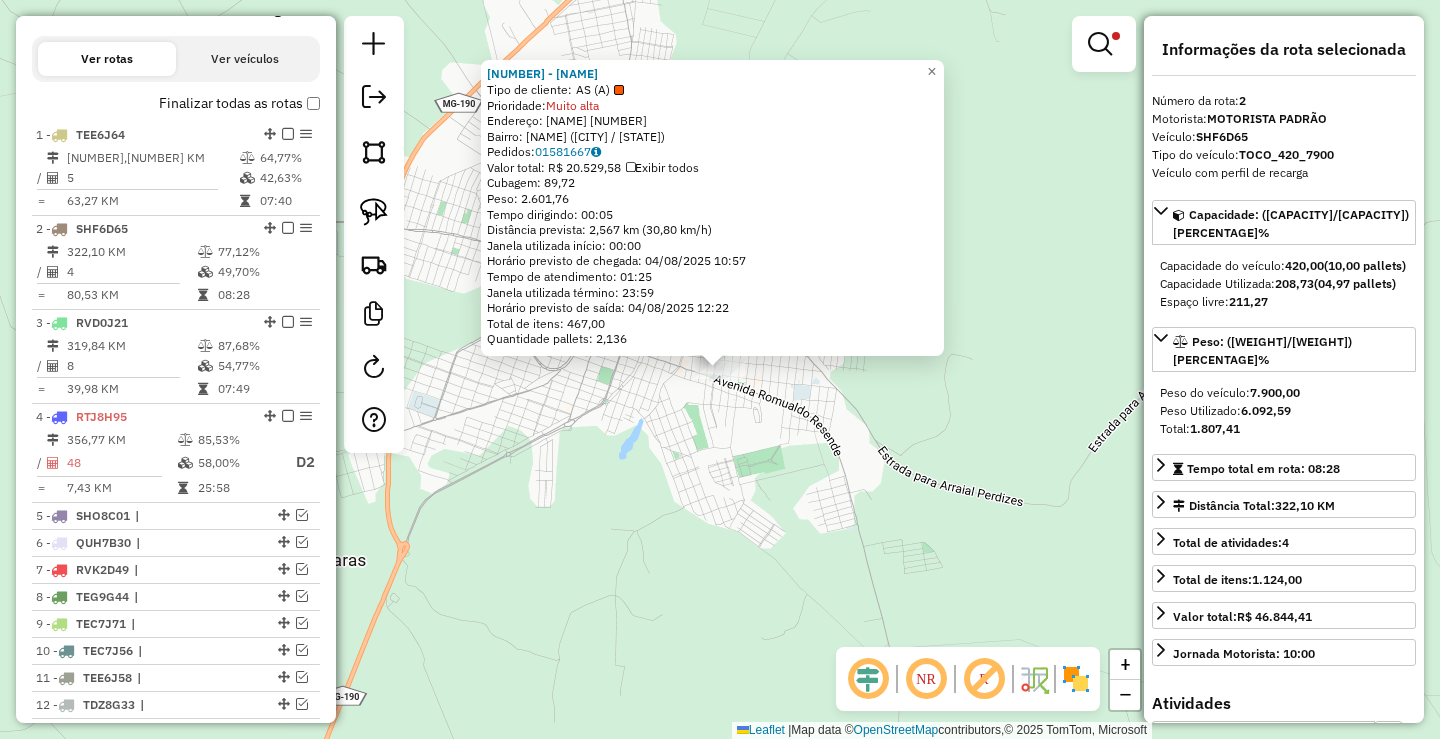 click on "8151 - SUPER SEU VILA NOVA  Tipo de cliente:   AS (A)   Prioridade:  Muito alta  Endereço:  CORONEL VIRGILIO ROSA 734   Bairro: VIRGILIO ROSA (MONTE CARMELO / MG)   Pedidos:  01581667   Valor total: R$ 20.529,58   Exibir todos   Cubagem: 89,72  Peso: 2.601,76  Tempo dirigindo: 00:05   Distância prevista: 2,567 km (30,80 km/h)   Janela utilizada início: 00:00   Horário previsto de chegada: 04/08/2025 10:57   Tempo de atendimento: 01:25   Janela utilizada término: 23:59   Horário previsto de saída: 04/08/2025 12:22   Total de itens: 467,00   Quantidade pallets: 2,136  × Limpar filtros Janela de atendimento Grade de atendimento Capacidade Transportadoras Veículos Cliente Pedidos  Rotas Selecione os dias de semana para filtrar as janelas de atendimento  Seg   Ter   Qua   Qui   Sex   Sáb   Dom  Informe o período da janela de atendimento: De: Até:  Filtrar exatamente a janela do cliente  Considerar janela de atendimento padrão  Selecione os dias de semana para filtrar as grades de atendimento  Seg  De:" 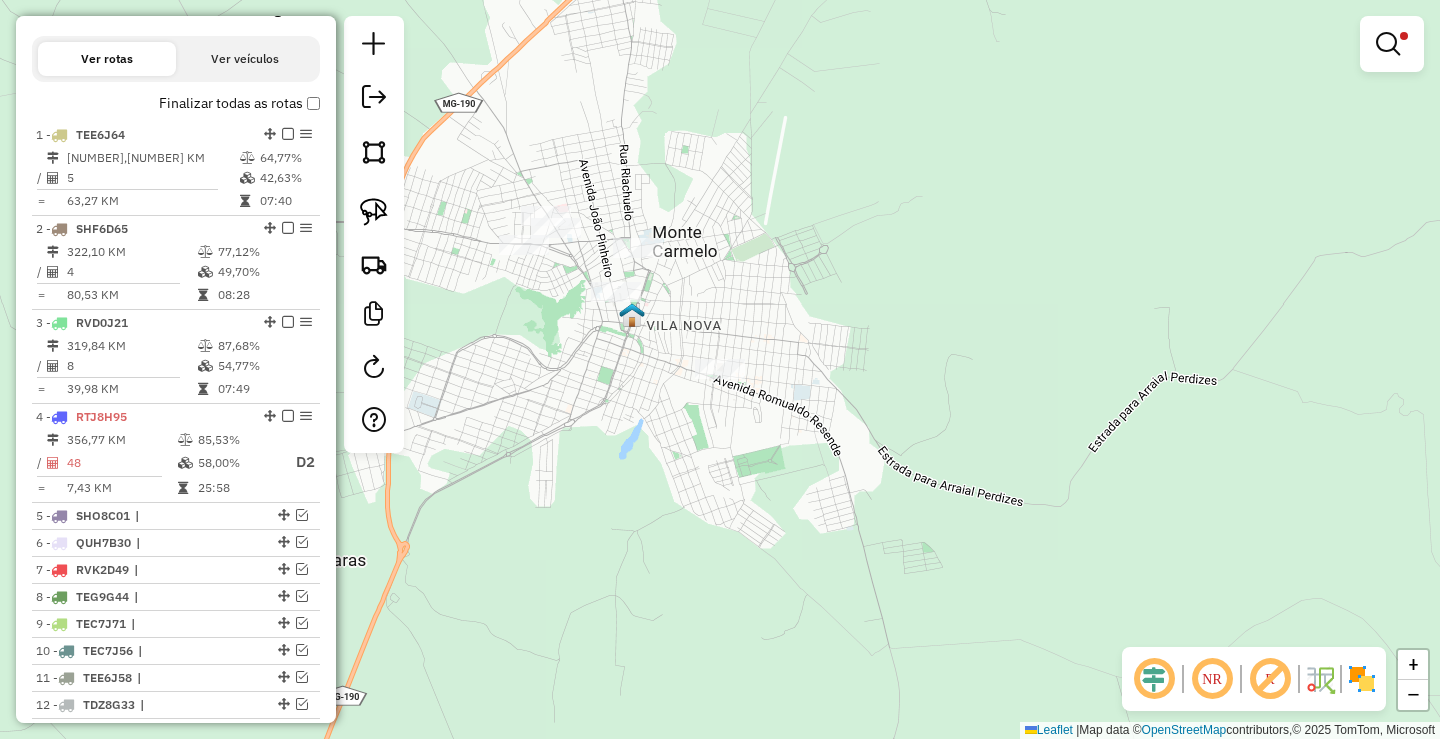 select on "**********" 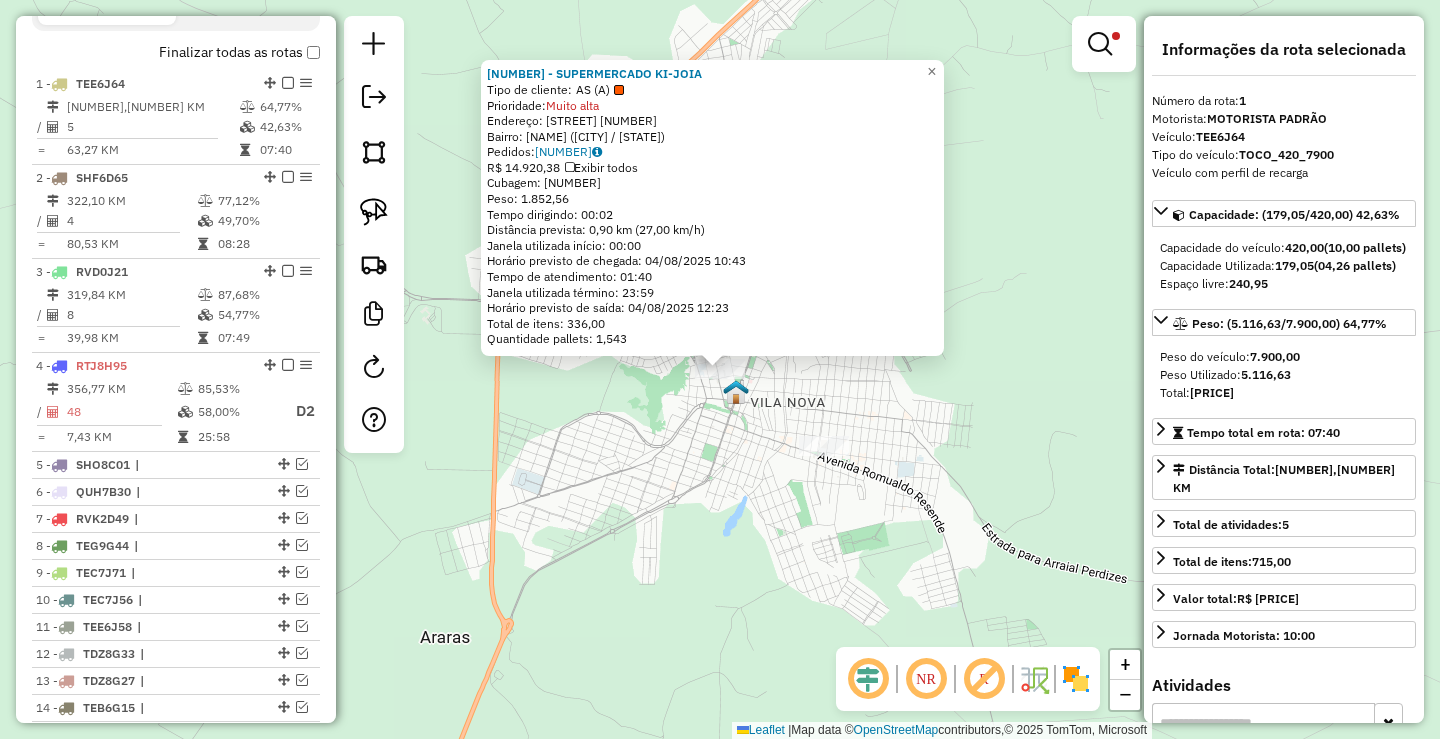 scroll, scrollTop: 774, scrollLeft: 0, axis: vertical 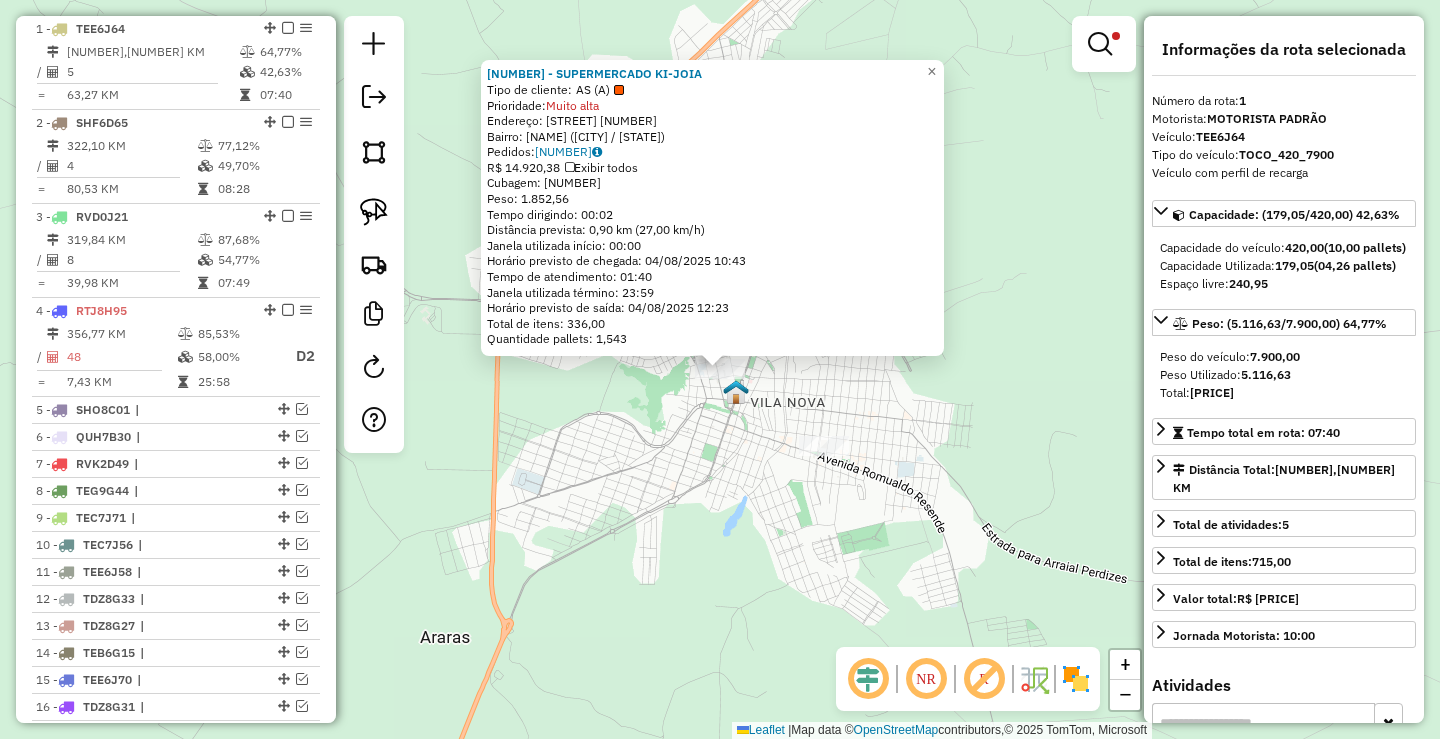 click on "1789 - SUPERMERCADO KI-JOIA  Tipo de cliente:   AS (A)   Prioridade:  Muito alta  Endereço:  JOAO PINHEIRO 244   Bairro: CENTRO (MONTE CARMELO / MG)   Pedidos:  01581615   Valor total: R$ 14.920,38   Exibir todos   Cubagem: 64,79  Peso: 1.852,56  Tempo dirigindo: 00:02   Distância prevista: 0,90 km (27,00 km/h)   Janela utilizada início: 00:00   Horário previsto de chegada: 04/08/2025 10:43   Tempo de atendimento: 01:40   Janela utilizada término: 23:59   Horário previsto de saída: 04/08/2025 12:23   Total de itens: 336,00   Quantidade pallets: 1,543  × Limpar filtros Janela de atendimento Grade de atendimento Capacidade Transportadoras Veículos Cliente Pedidos  Rotas Selecione os dias de semana para filtrar as janelas de atendimento  Seg   Ter   Qua   Qui   Sex   Sáb   Dom  Informe o período da janela de atendimento: De: Até:  Filtrar exatamente a janela do cliente  Considerar janela de atendimento padrão  Selecione os dias de semana para filtrar as grades de atendimento  Seg   Ter   Qua   Qui" 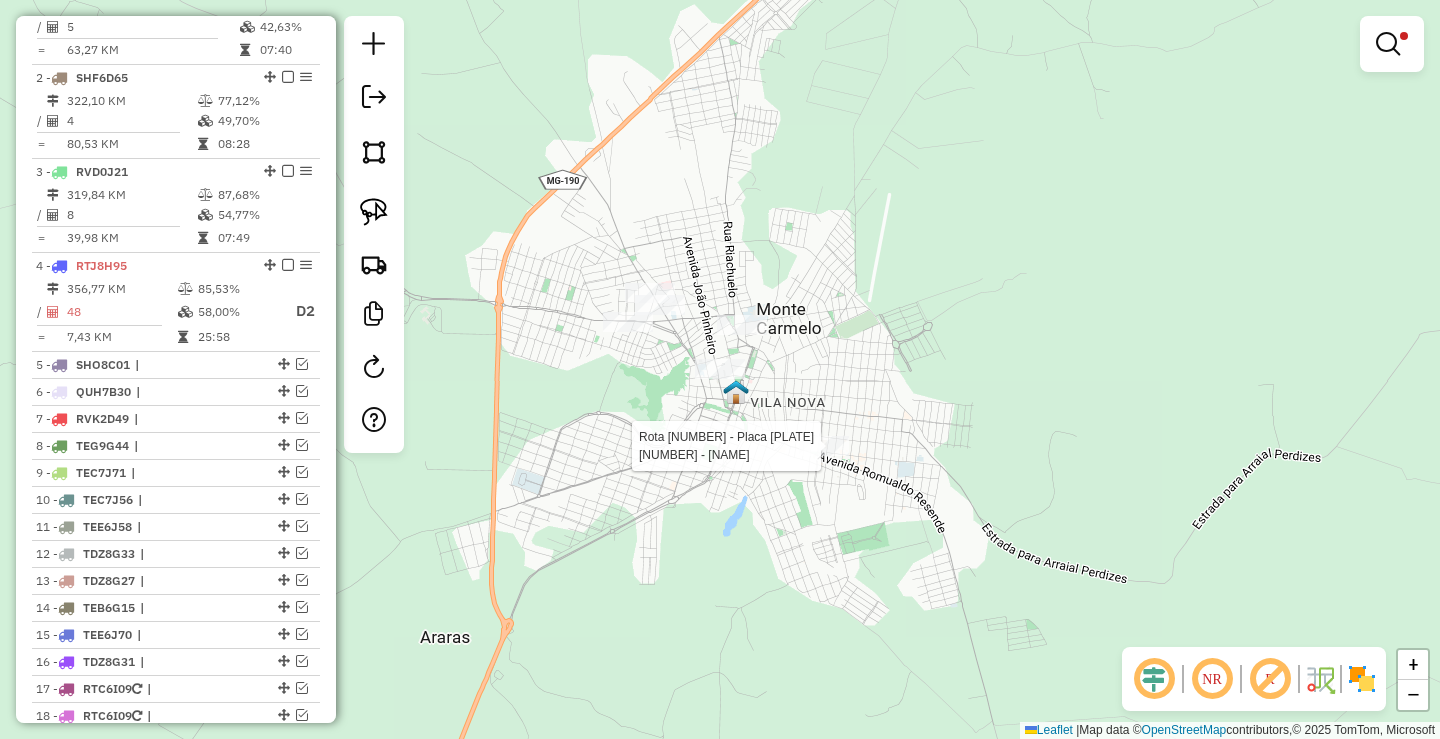 select on "**********" 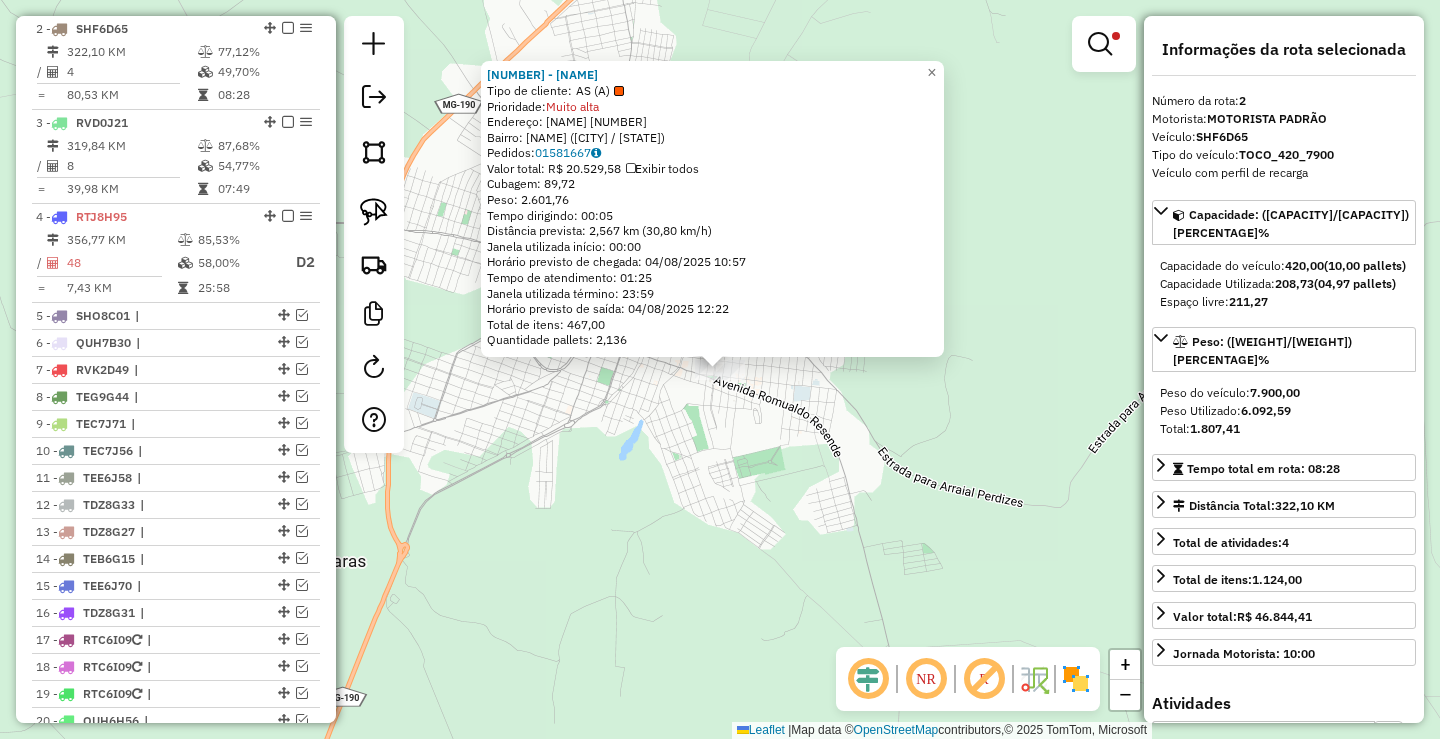 scroll, scrollTop: 868, scrollLeft: 0, axis: vertical 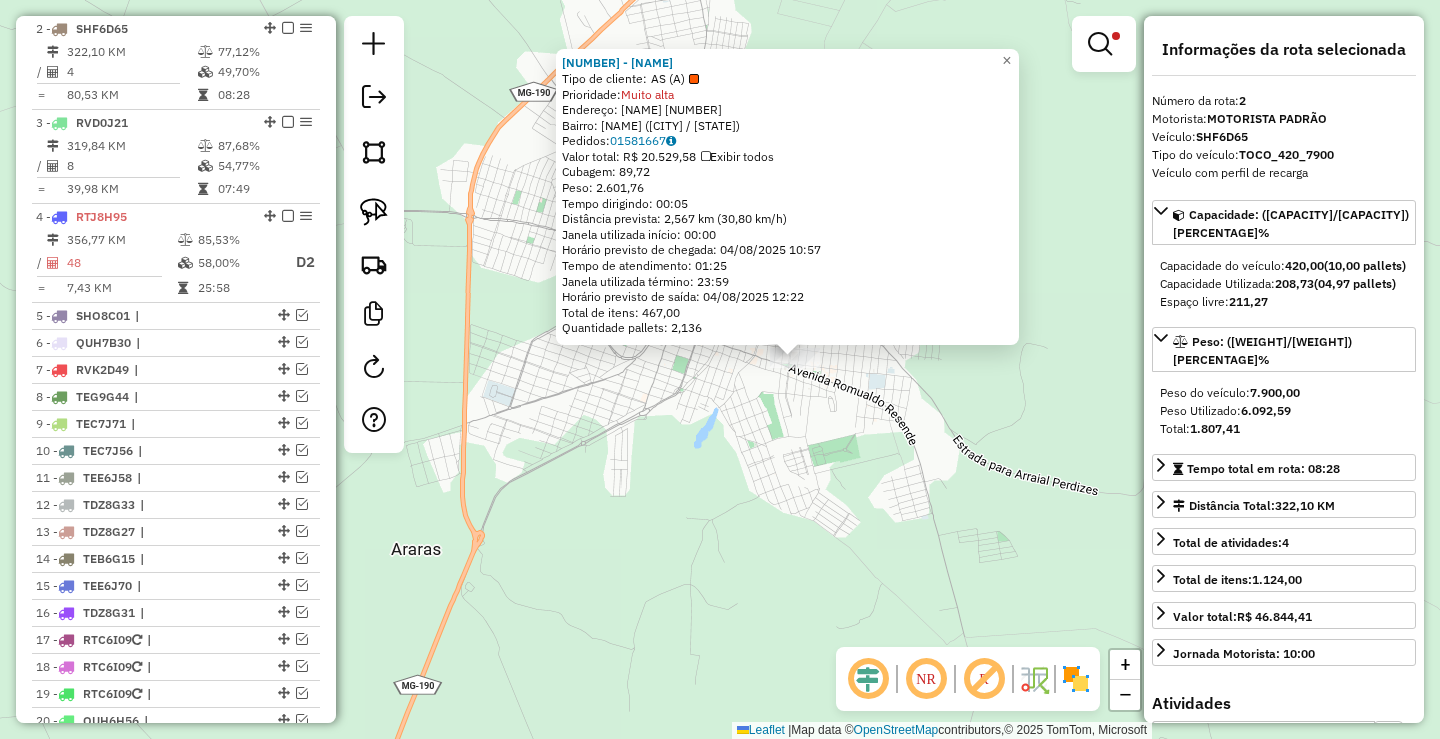 drag, startPoint x: 812, startPoint y: 484, endPoint x: 828, endPoint y: 484, distance: 16 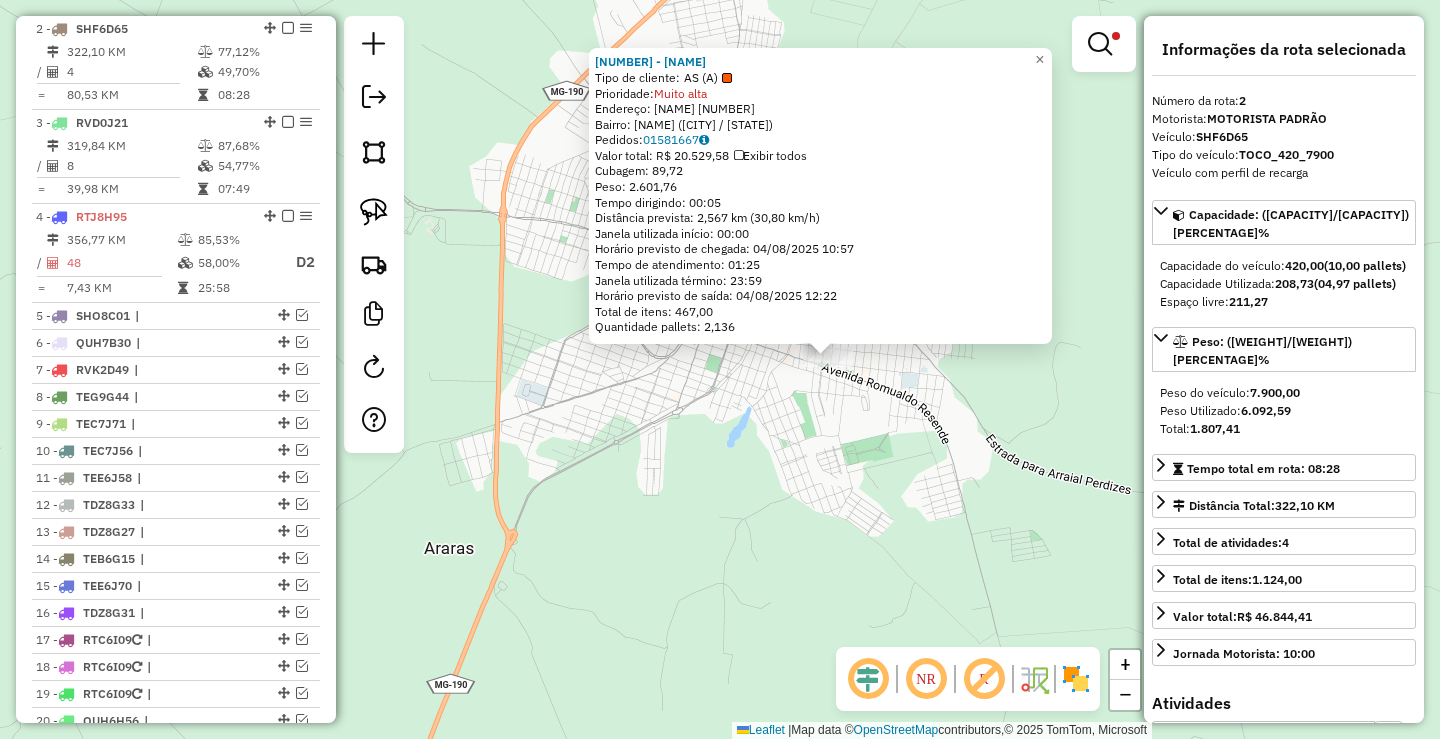 click on "8151 - SUPER SEU VILA NOVA  Tipo de cliente:   AS (A)   Prioridade:  Muito alta  Endereço:  CORONEL VIRGILIO ROSA 734   Bairro: VIRGILIO ROSA (MONTE CARMELO / MG)   Pedidos:  01581667   Valor total: R$ 20.529,58   Exibir todos   Cubagem: 89,72  Peso: 2.601,76  Tempo dirigindo: 00:05   Distância prevista: 2,567 km (30,80 km/h)   Janela utilizada início: 00:00   Horário previsto de chegada: 04/08/2025 10:57   Tempo de atendimento: 01:25   Janela utilizada término: 23:59   Horário previsto de saída: 04/08/2025 12:22   Total de itens: 467,00   Quantidade pallets: 2,136  × Limpar filtros Janela de atendimento Grade de atendimento Capacidade Transportadoras Veículos Cliente Pedidos  Rotas Selecione os dias de semana para filtrar as janelas de atendimento  Seg   Ter   Qua   Qui   Sex   Sáb   Dom  Informe o período da janela de atendimento: De: Até:  Filtrar exatamente a janela do cliente  Considerar janela de atendimento padrão  Selecione os dias de semana para filtrar as grades de atendimento  Seg  De:" 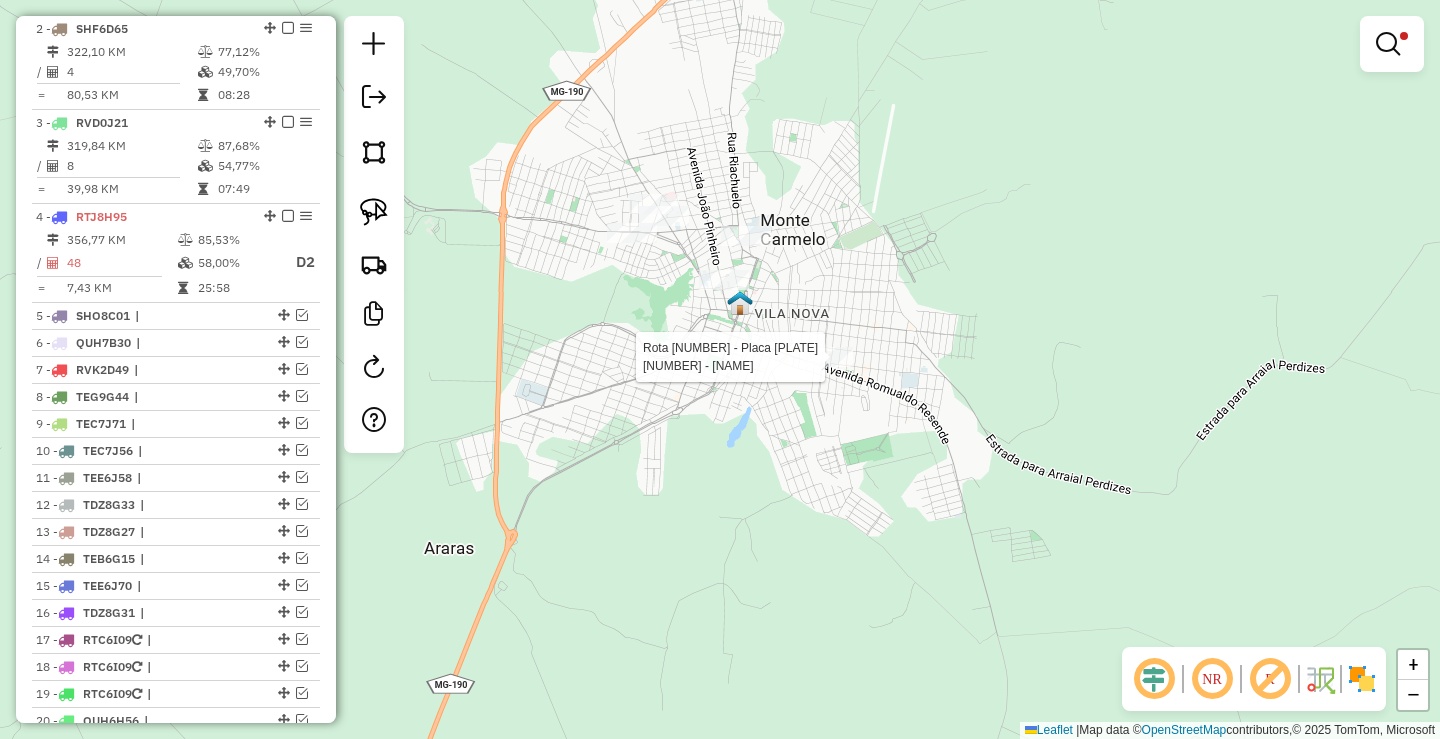 select on "**********" 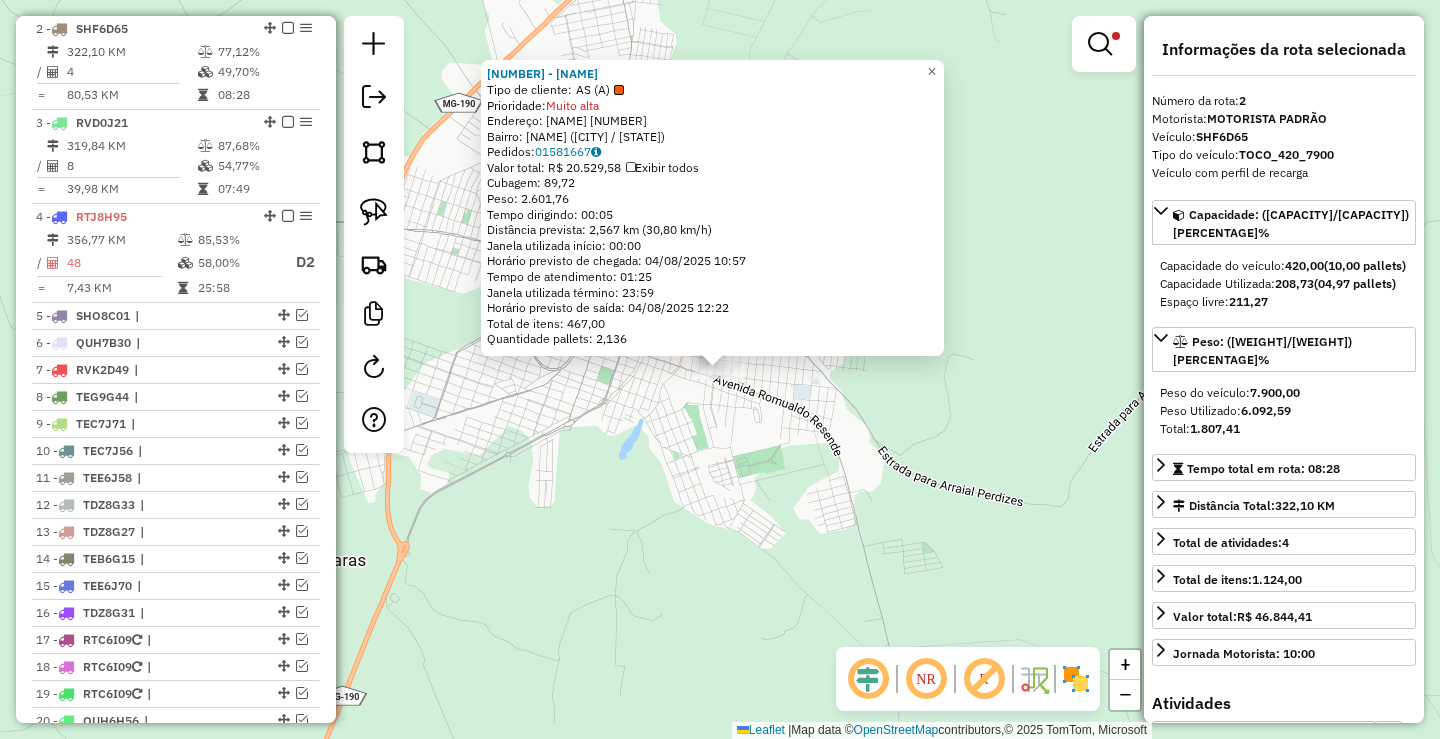 click on "8151 - SUPER SEU VILA NOVA  Tipo de cliente:   AS (A)   Prioridade:  Muito alta  Endereço:  CORONEL VIRGILIO ROSA 734   Bairro: VIRGILIO ROSA (MONTE CARMELO / MG)   Pedidos:  01581667   Valor total: R$ 20.529,58   Exibir todos   Cubagem: 89,72  Peso: 2.601,76  Tempo dirigindo: 00:05   Distância prevista: 2,567 km (30,80 km/h)   Janela utilizada início: 00:00   Horário previsto de chegada: 04/08/2025 10:57   Tempo de atendimento: 01:25   Janela utilizada término: 23:59   Horário previsto de saída: 04/08/2025 12:22   Total de itens: 467,00   Quantidade pallets: 2,136  × Limpar filtros Janela de atendimento Grade de atendimento Capacidade Transportadoras Veículos Cliente Pedidos  Rotas Selecione os dias de semana para filtrar as janelas de atendimento  Seg   Ter   Qua   Qui   Sex   Sáb   Dom  Informe o período da janela de atendimento: De: Até:  Filtrar exatamente a janela do cliente  Considerar janela de atendimento padrão  Selecione os dias de semana para filtrar as grades de atendimento  Seg  De:" 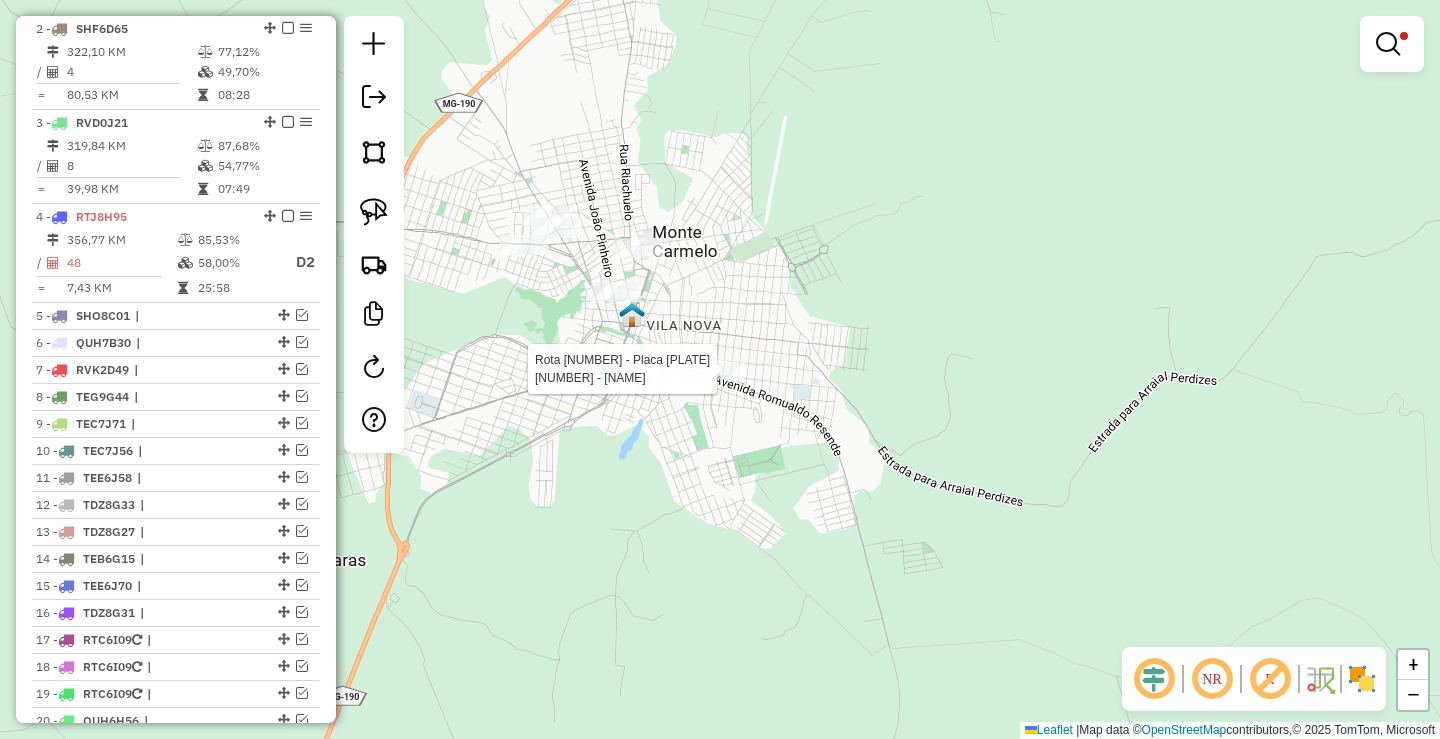 select on "**********" 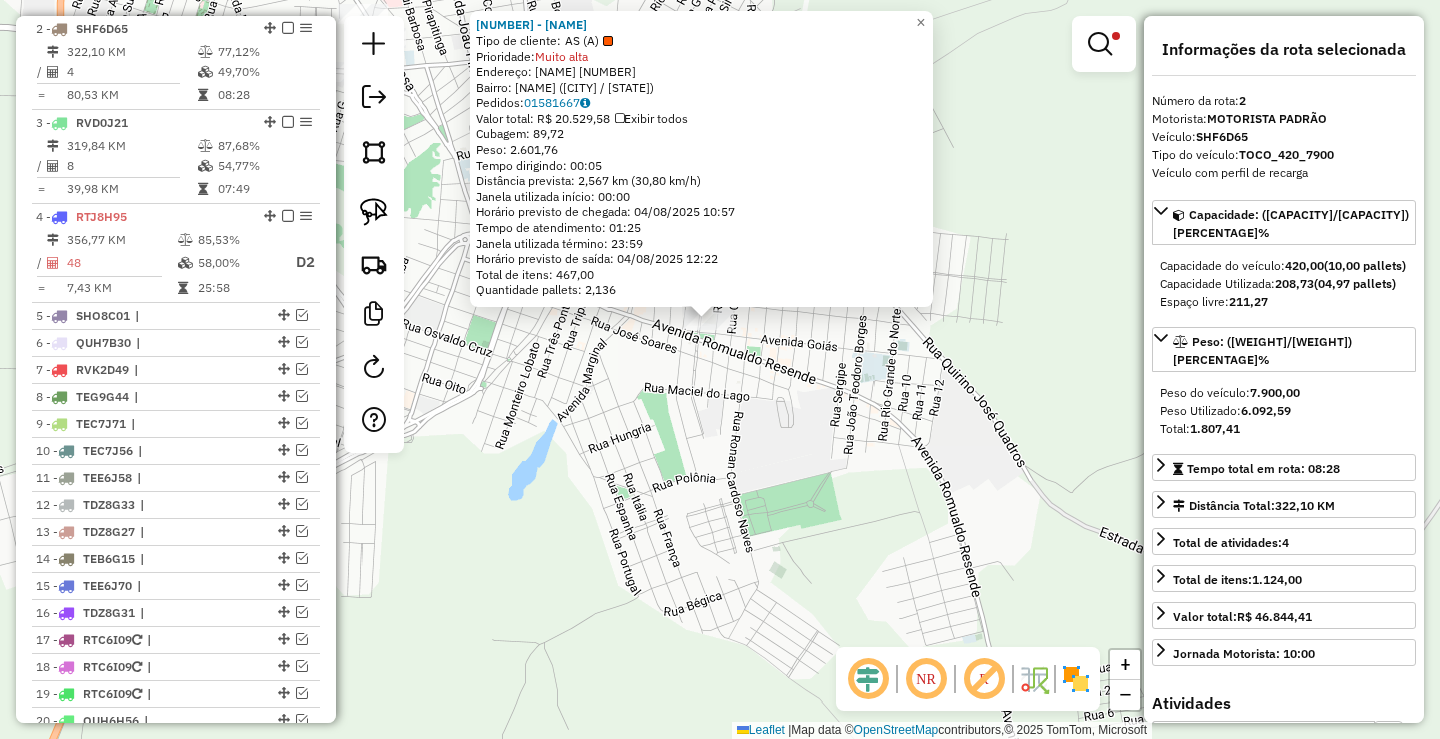 click on "8151 - SUPER SEU VILA NOVA  Tipo de cliente:   AS (A)   Prioridade:  Muito alta  Endereço:  CORONEL VIRGILIO ROSA 734   Bairro: VIRGILIO ROSA (MONTE CARMELO / MG)   Pedidos:  01581667   Valor total: R$ 20.529,58   Exibir todos   Cubagem: 89,72  Peso: 2.601,76  Tempo dirigindo: 00:05   Distância prevista: 2,567 km (30,80 km/h)   Janela utilizada início: 00:00   Horário previsto de chegada: 04/08/2025 10:57   Tempo de atendimento: 01:25   Janela utilizada término: 23:59   Horário previsto de saída: 04/08/2025 12:22   Total de itens: 467,00   Quantidade pallets: 2,136  × Limpar filtros Janela de atendimento Grade de atendimento Capacidade Transportadoras Veículos Cliente Pedidos  Rotas Selecione os dias de semana para filtrar as janelas de atendimento  Seg   Ter   Qua   Qui   Sex   Sáb   Dom  Informe o período da janela de atendimento: De: Até:  Filtrar exatamente a janela do cliente  Considerar janela de atendimento padrão  Selecione os dias de semana para filtrar as grades de atendimento  Seg  De:" 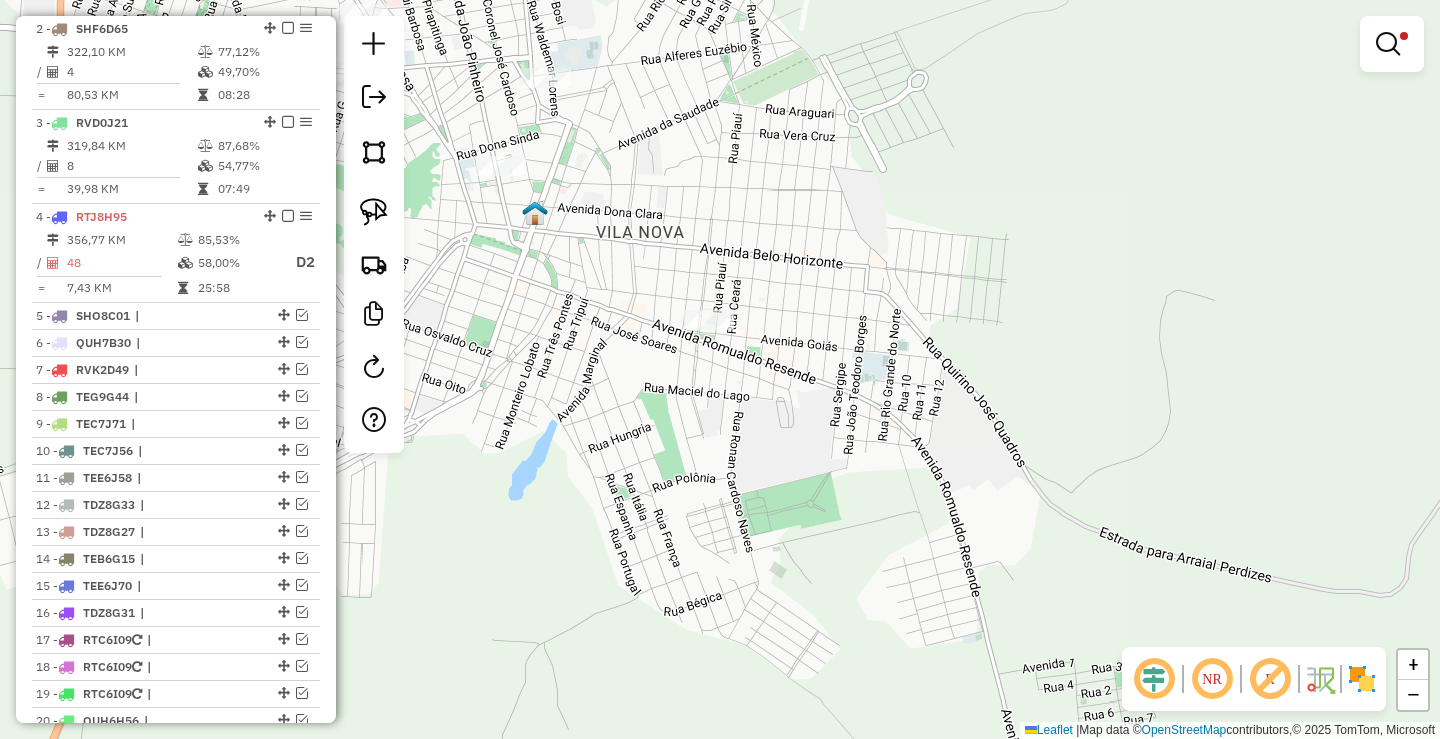 drag, startPoint x: 757, startPoint y: 425, endPoint x: 780, endPoint y: 425, distance: 23 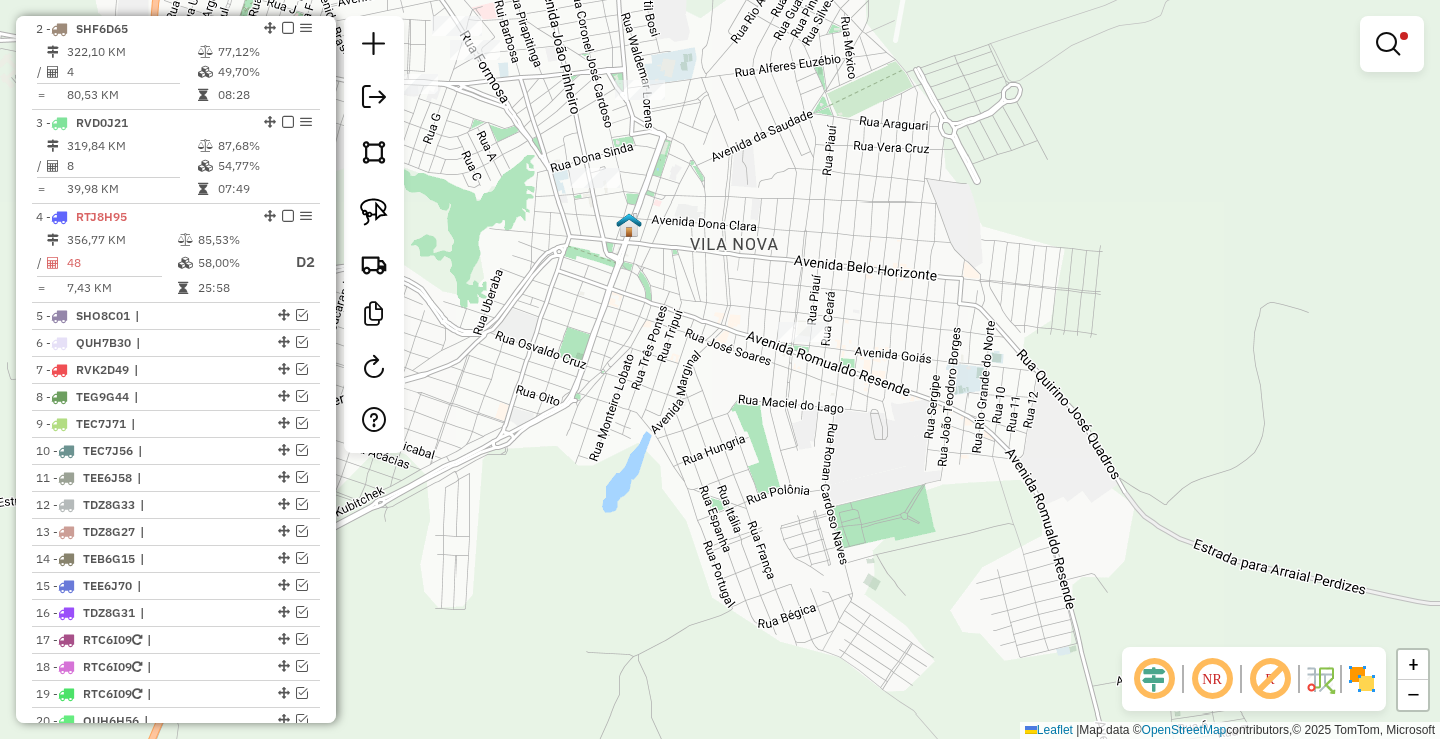 drag, startPoint x: 756, startPoint y: 425, endPoint x: 811, endPoint y: 411, distance: 56.753853 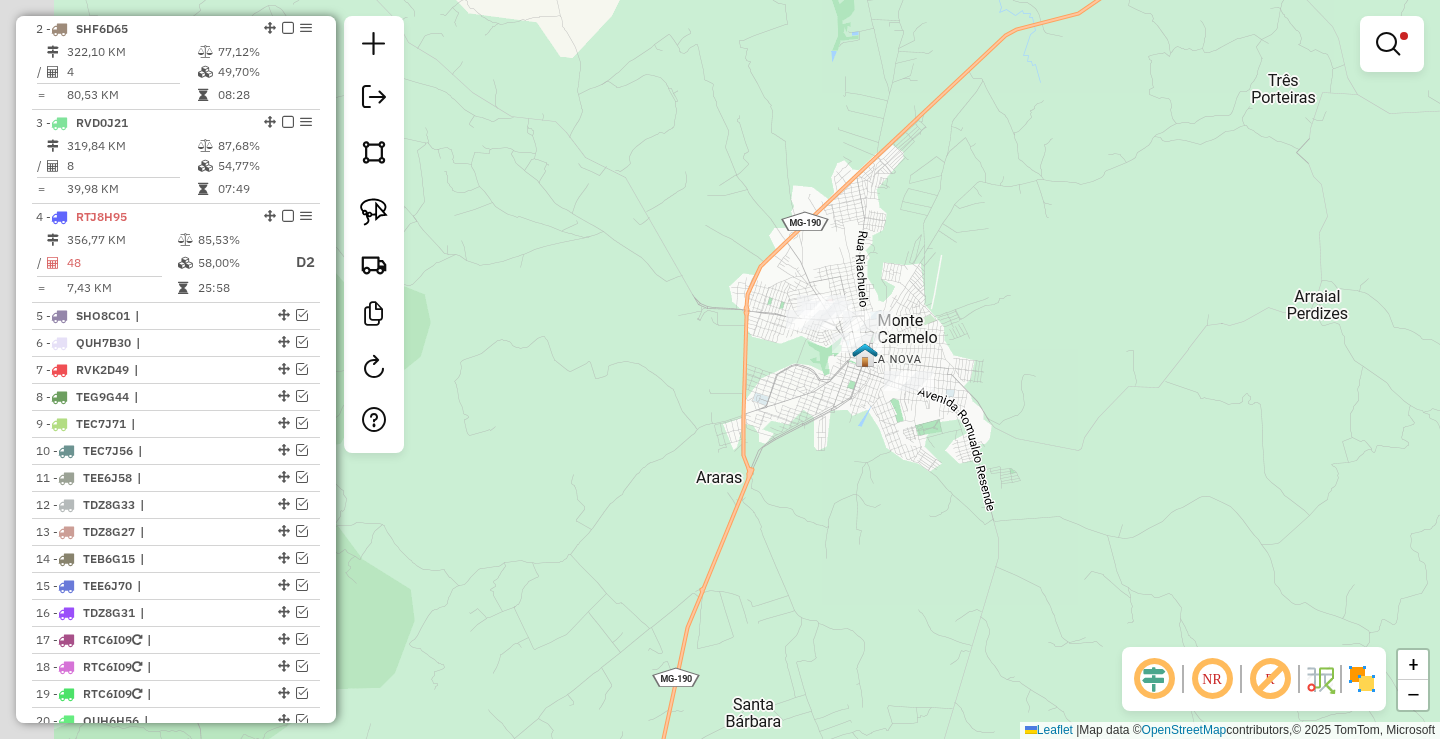 drag, startPoint x: 823, startPoint y: 436, endPoint x: 840, endPoint y: 429, distance: 18.384777 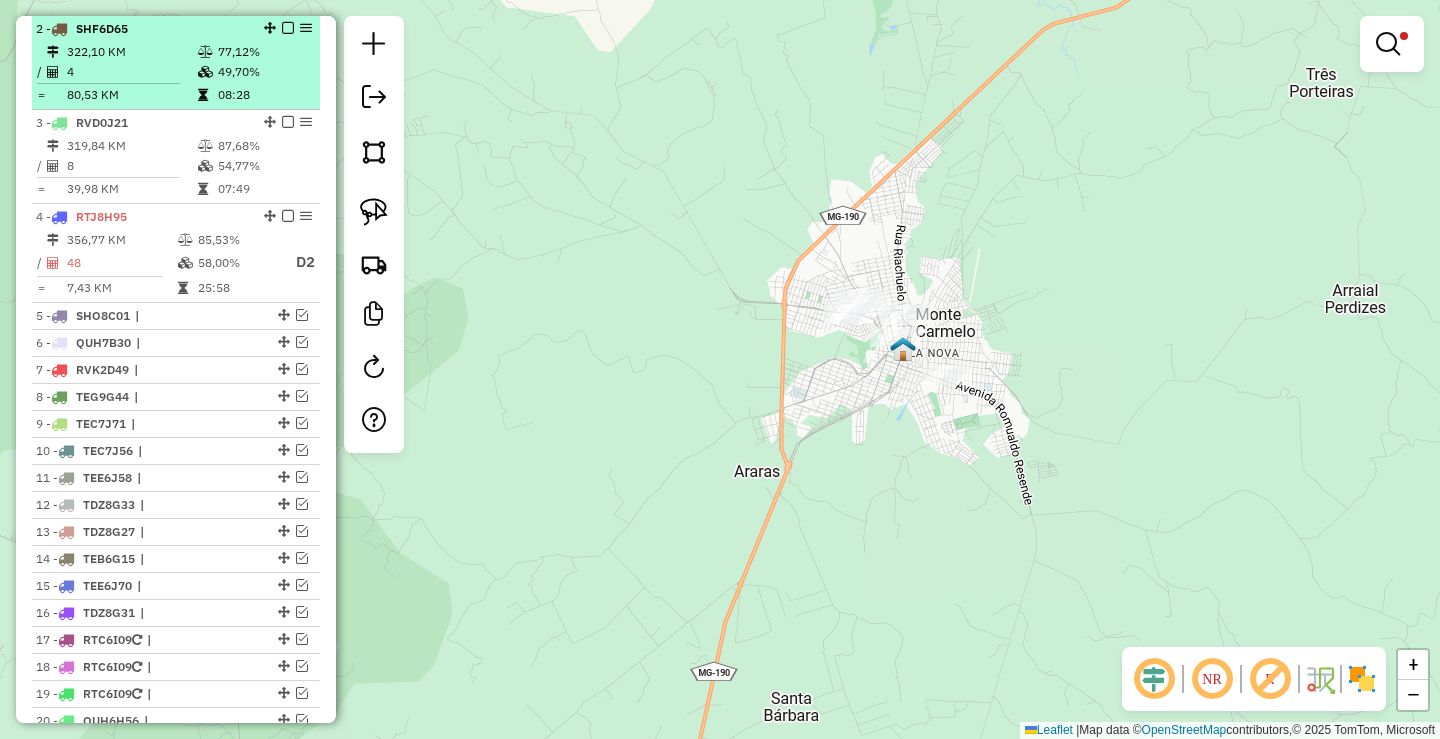 click on "322,10 KM" at bounding box center [131, 52] 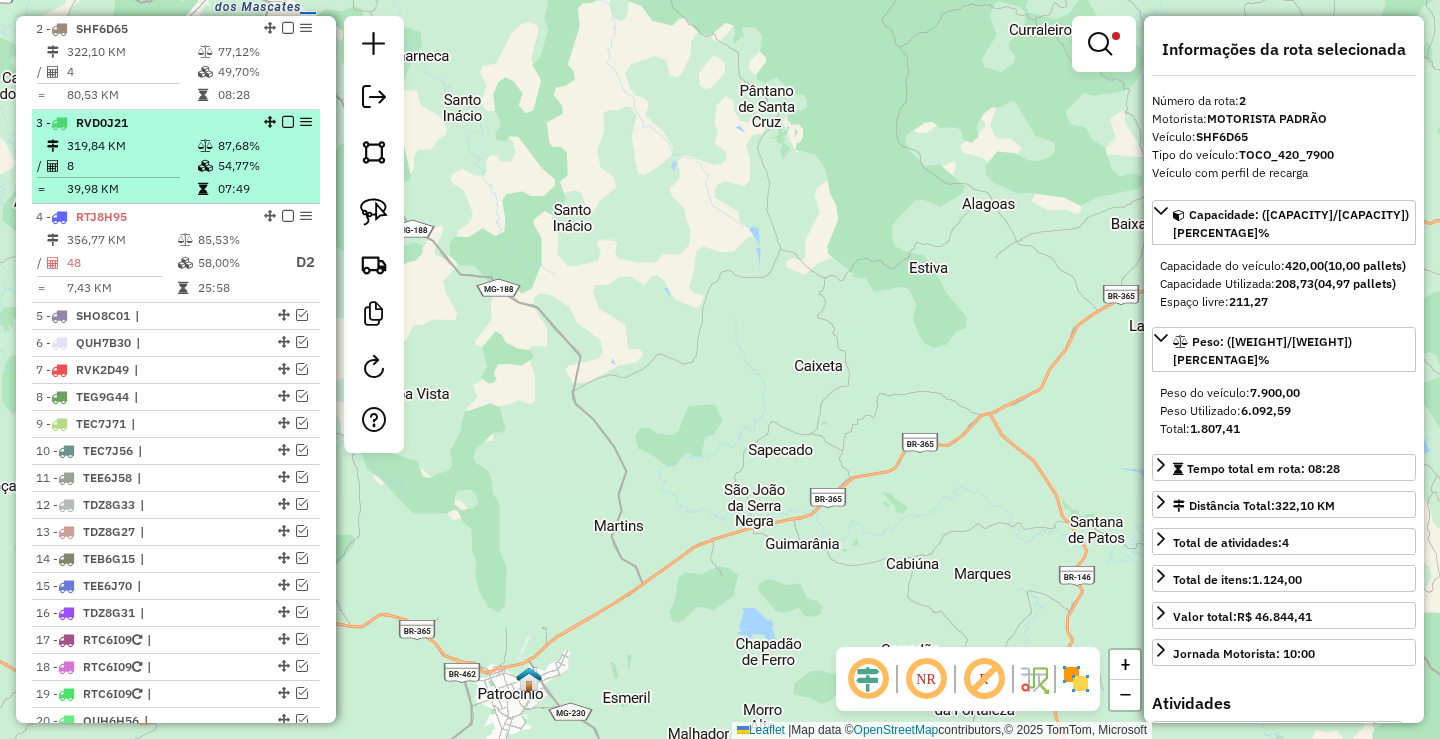 click on "3 -       RVD0J21" at bounding box center [142, 123] 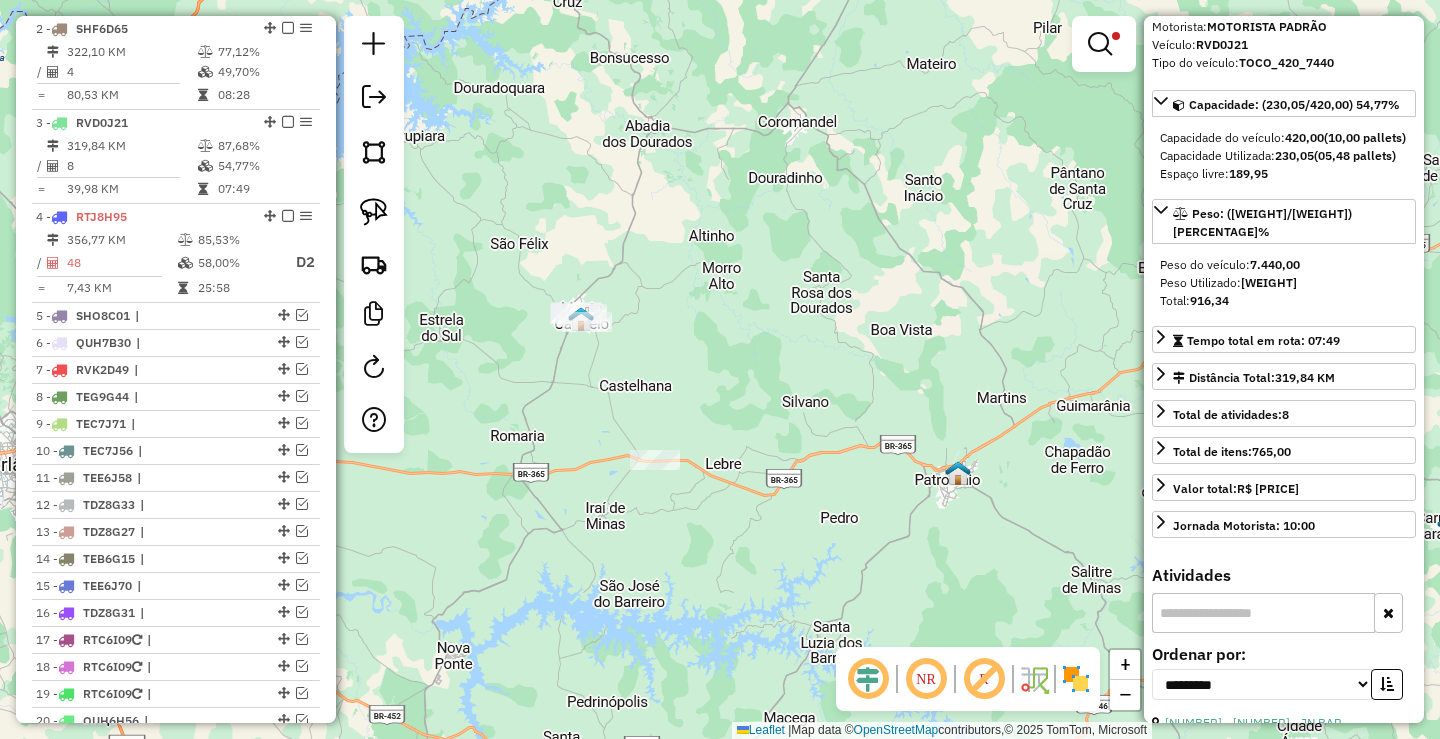 scroll, scrollTop: 0, scrollLeft: 0, axis: both 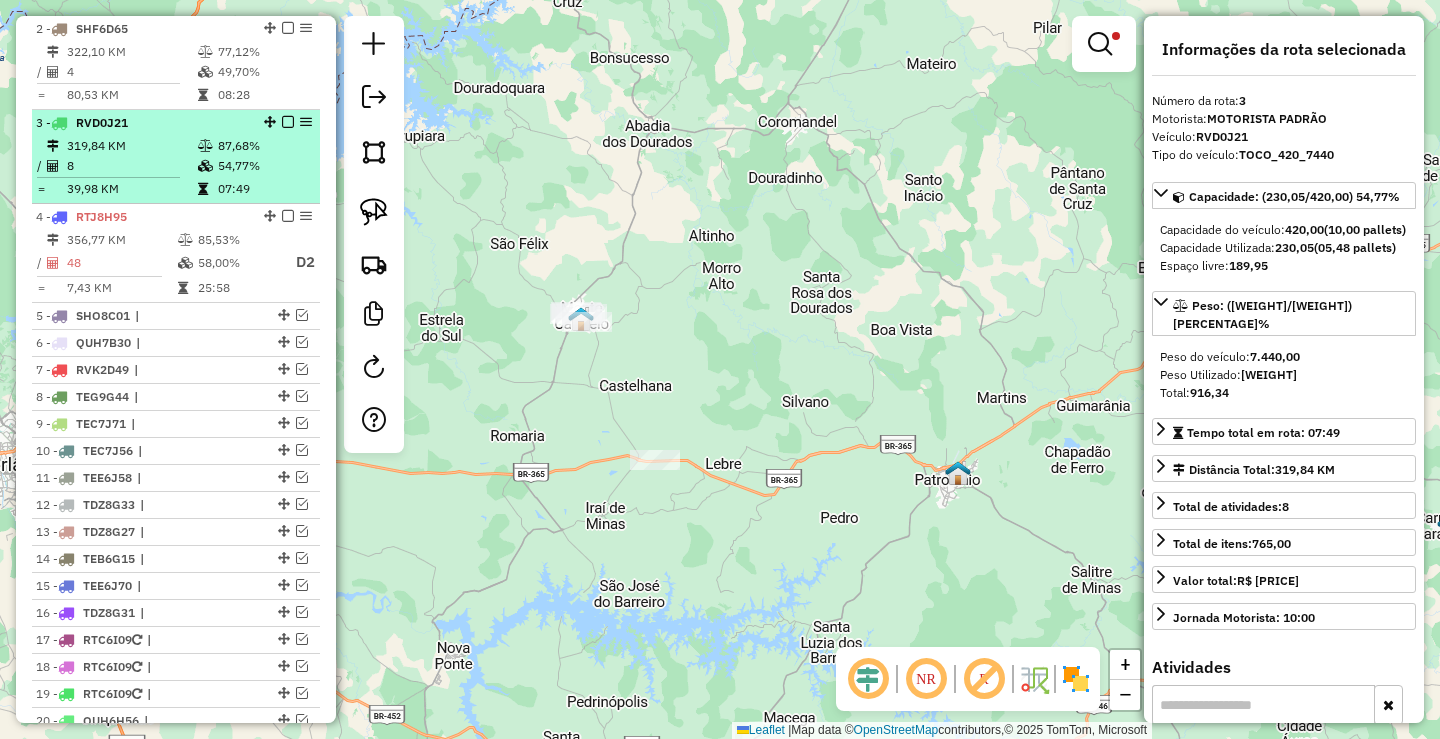click on "319,84 KM" at bounding box center (131, 146) 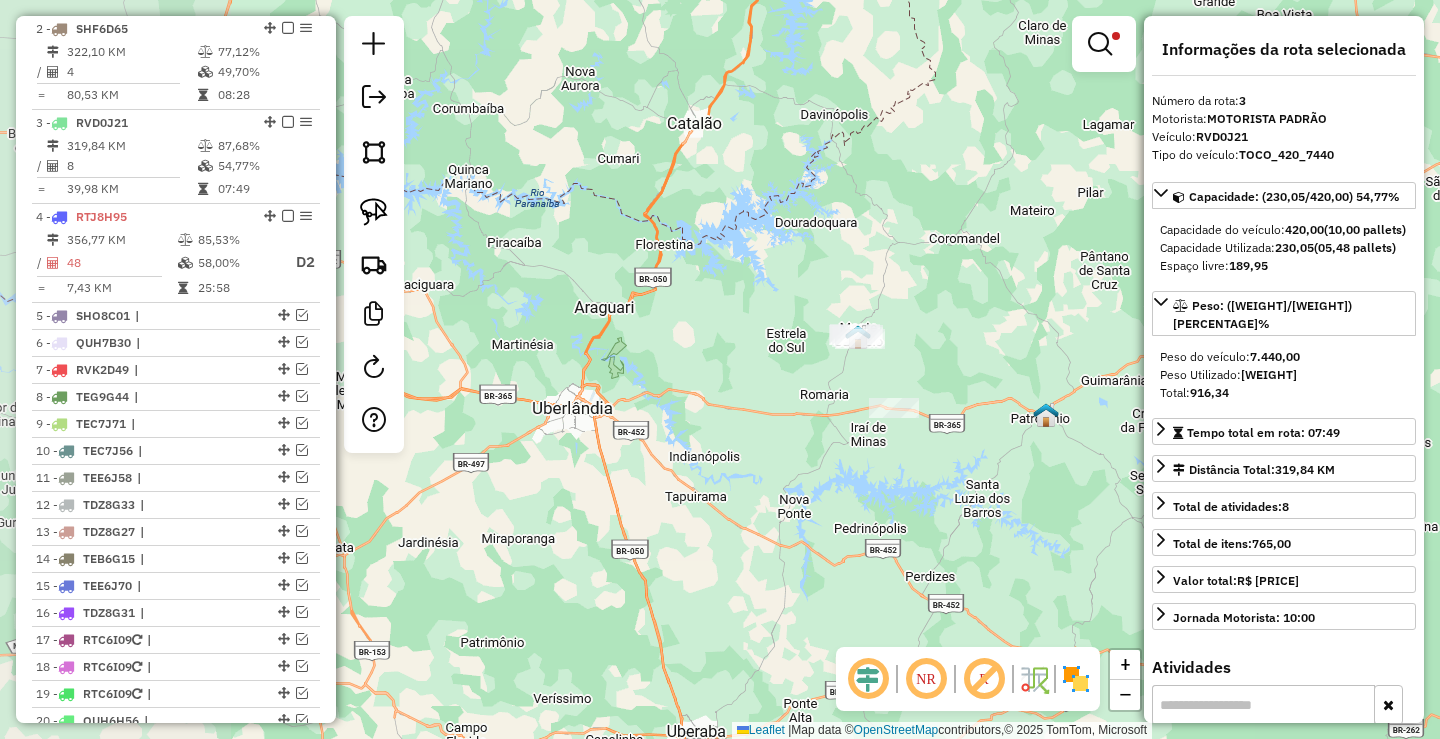 drag, startPoint x: 824, startPoint y: 318, endPoint x: 1027, endPoint y: 333, distance: 203.55344 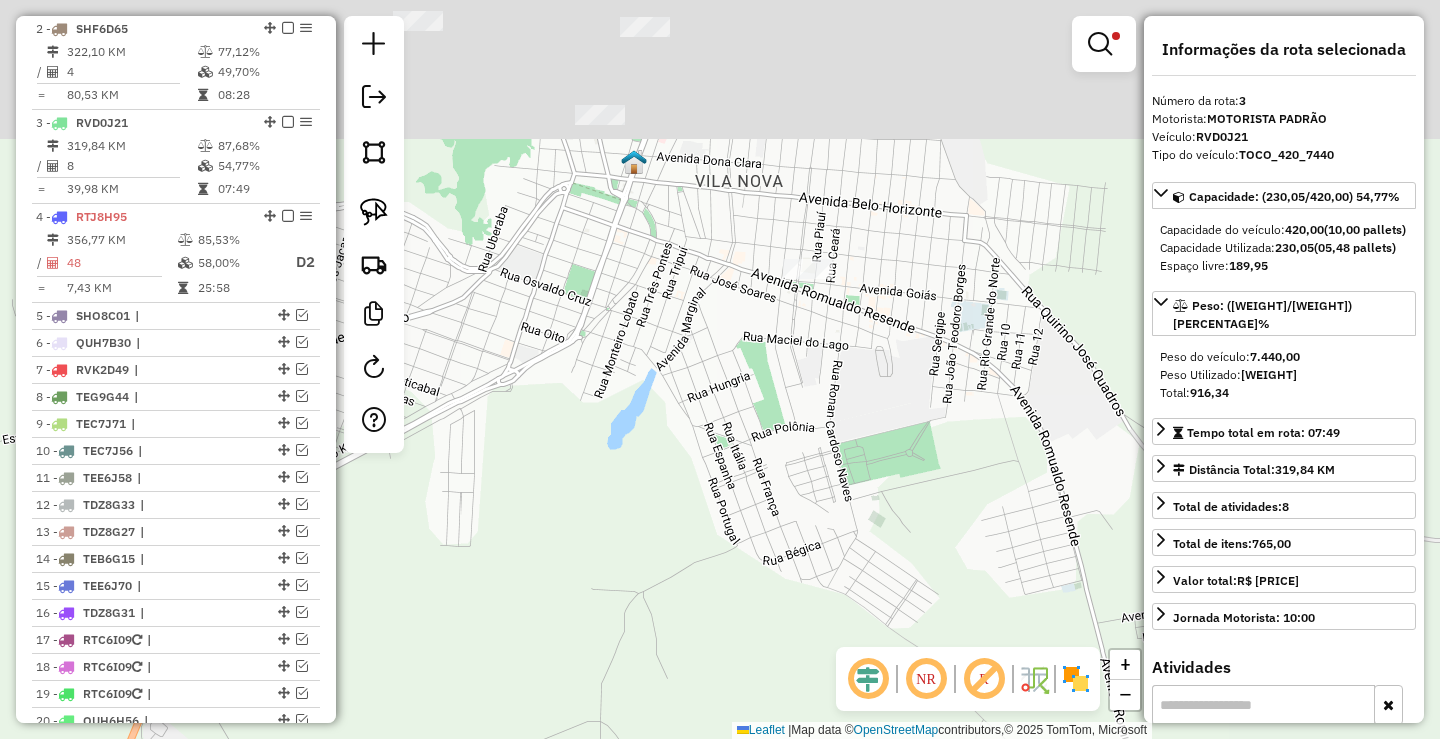 drag, startPoint x: 669, startPoint y: 269, endPoint x: 729, endPoint y: 402, distance: 145.9075 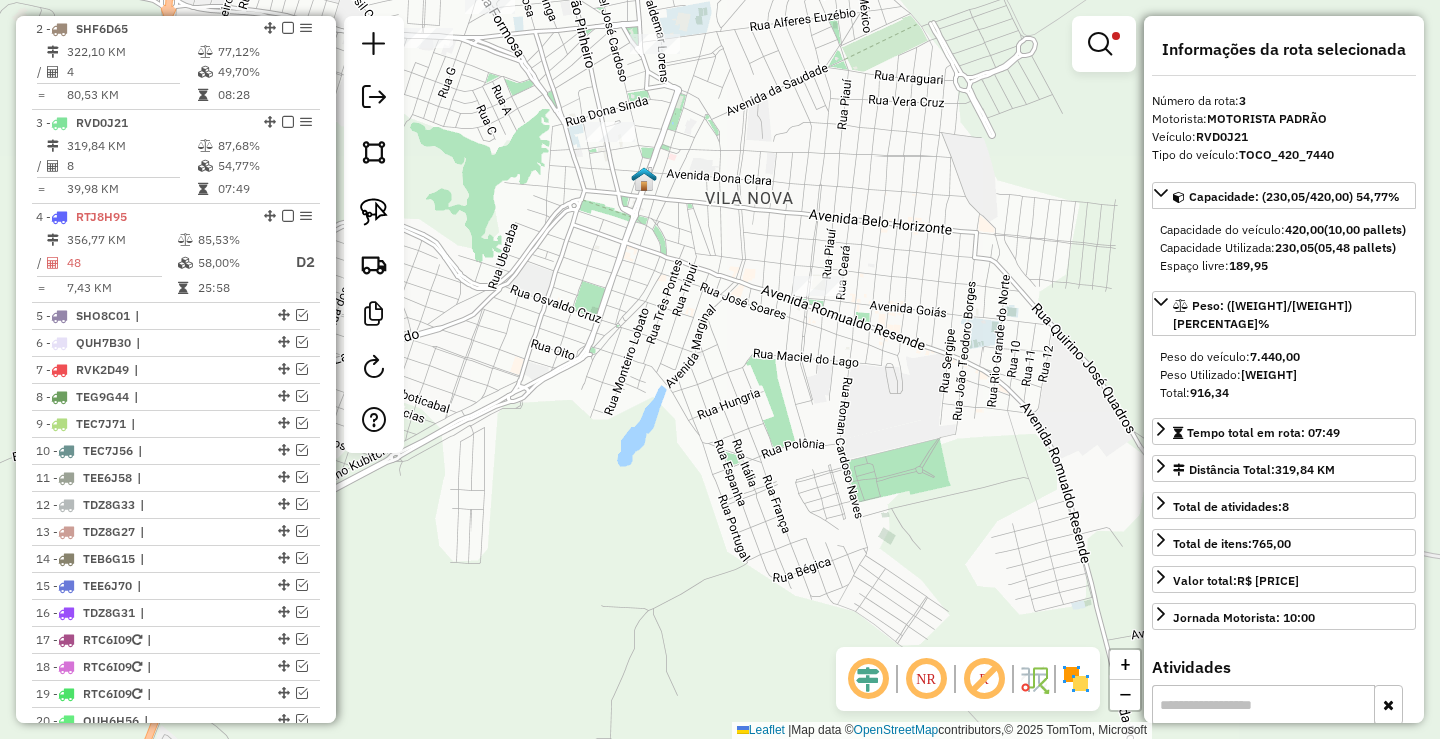 drag, startPoint x: 633, startPoint y: 315, endPoint x: 807, endPoint y: 503, distance: 256.164 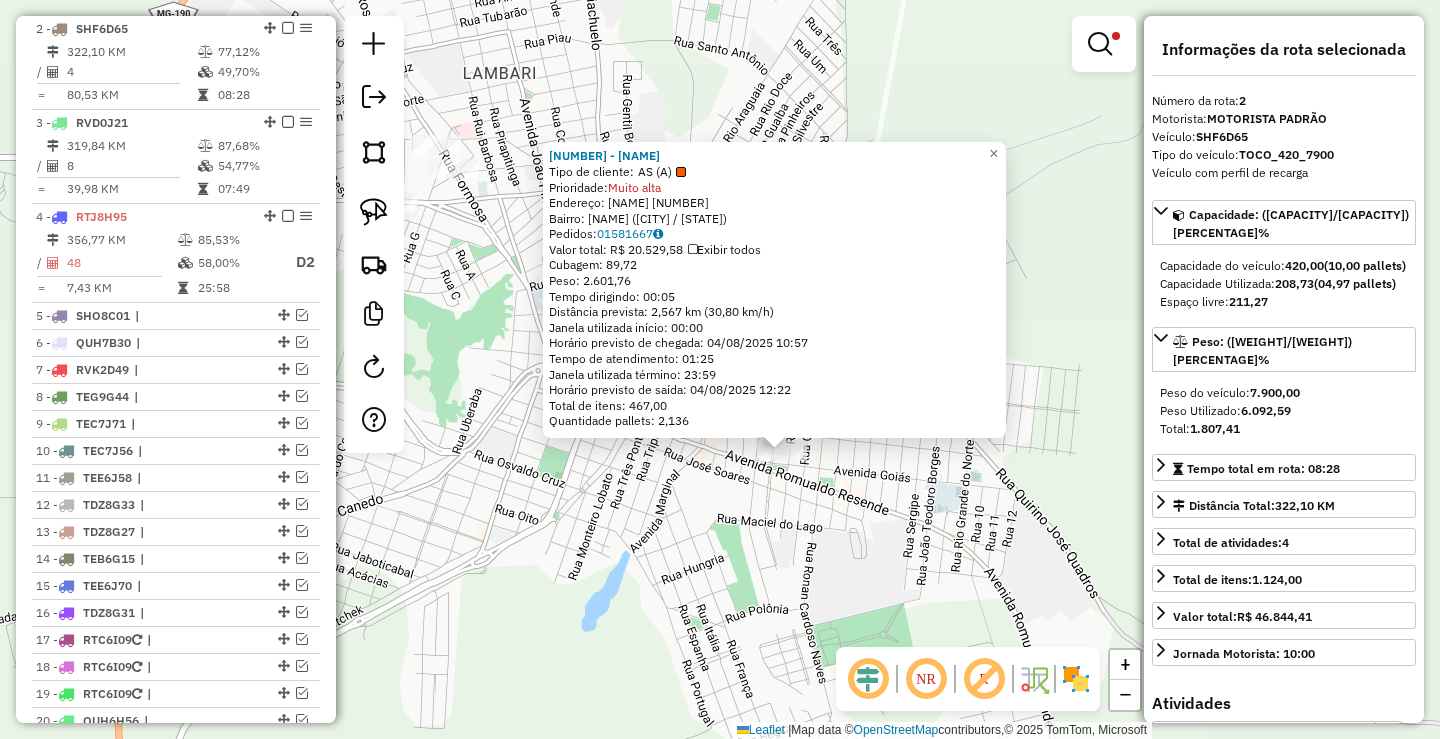 drag, startPoint x: 1026, startPoint y: 271, endPoint x: 1088, endPoint y: 352, distance: 102.0049 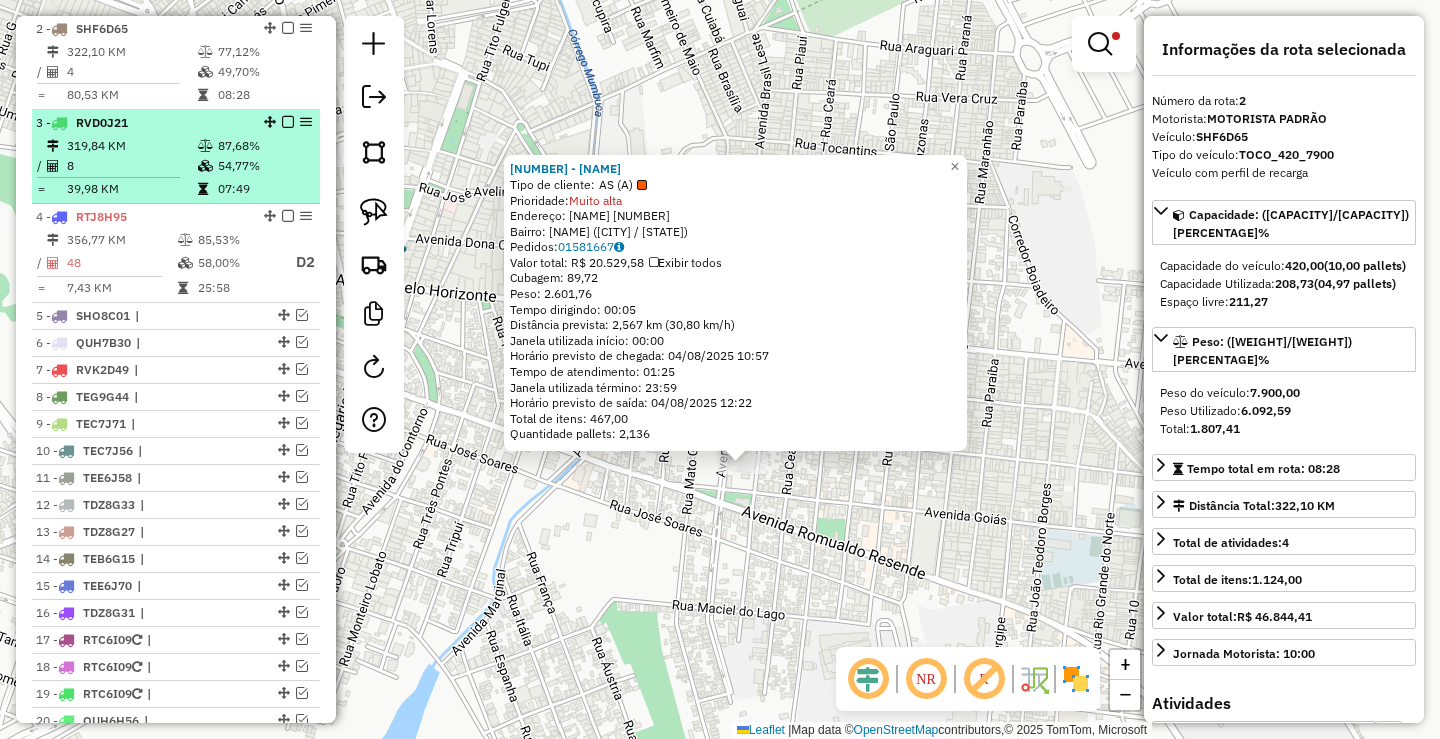 click on "319,84 KM" at bounding box center [131, 146] 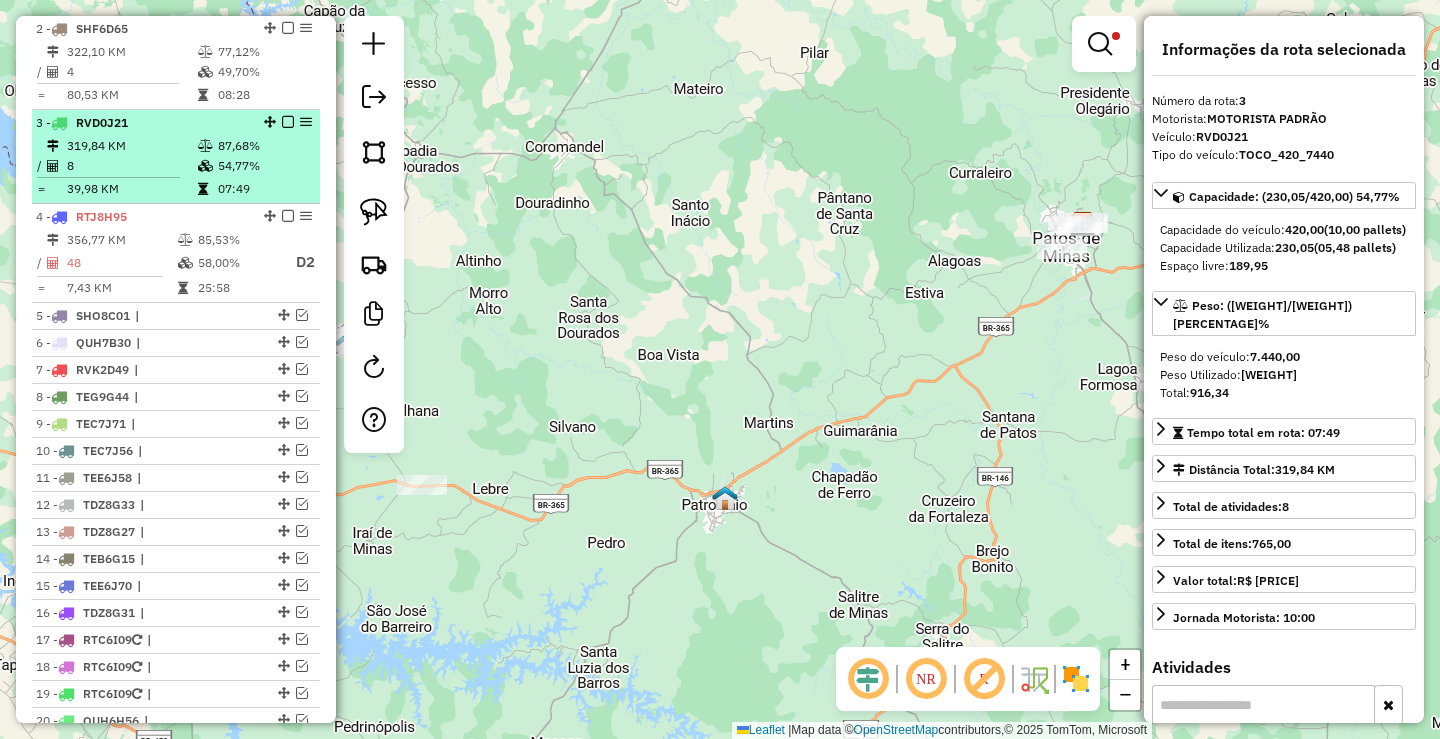 click on "3 -       RVD0J21" at bounding box center (142, 123) 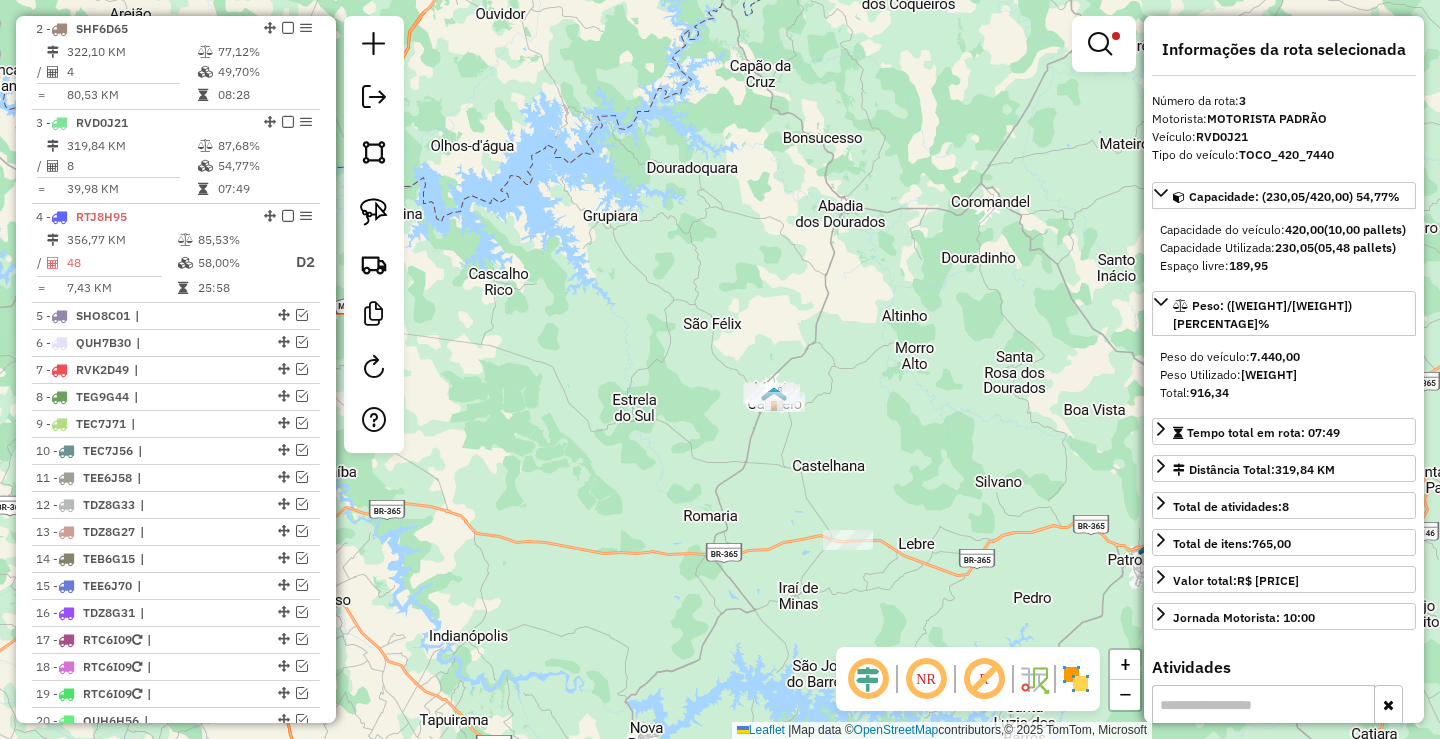 drag, startPoint x: 572, startPoint y: 343, endPoint x: 998, endPoint y: 398, distance: 429.5358 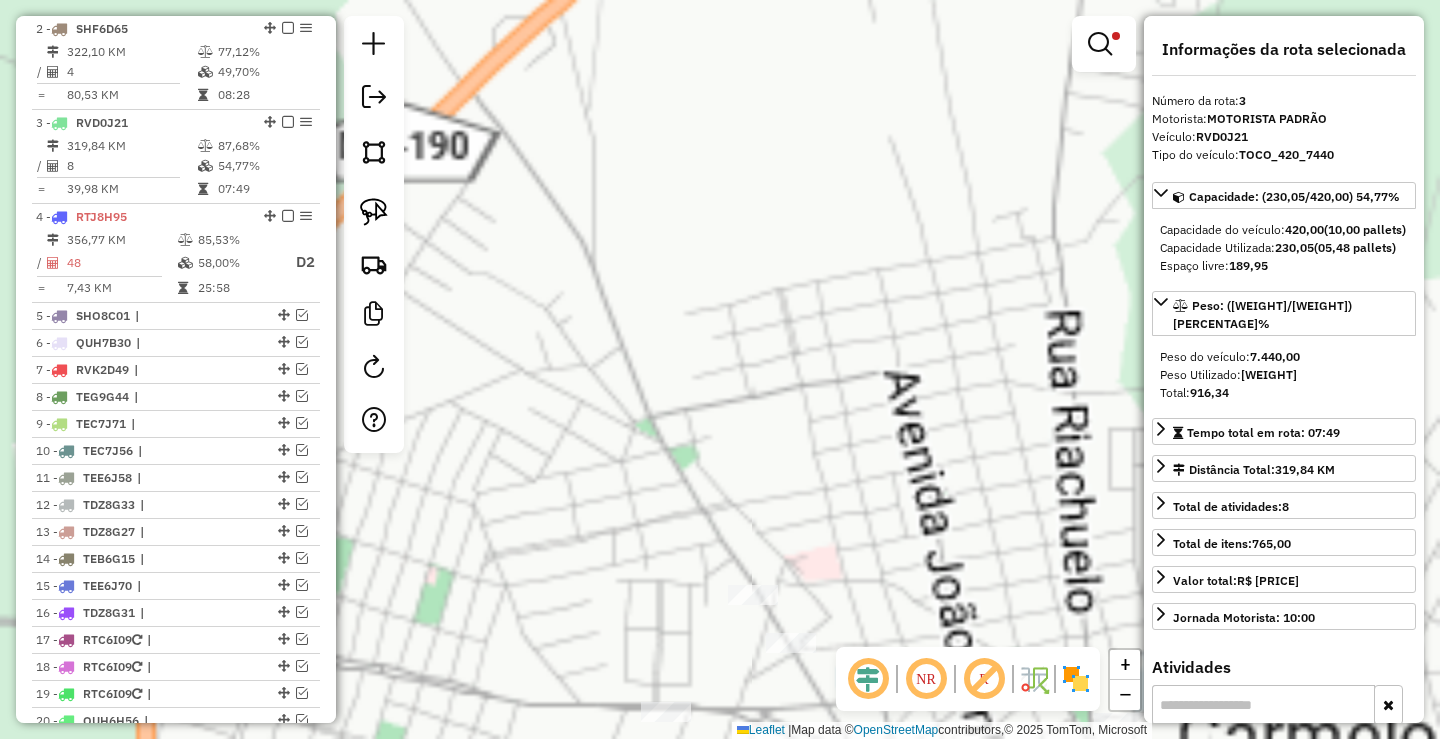 drag, startPoint x: 770, startPoint y: 400, endPoint x: 745, endPoint y: 387, distance: 28.178005 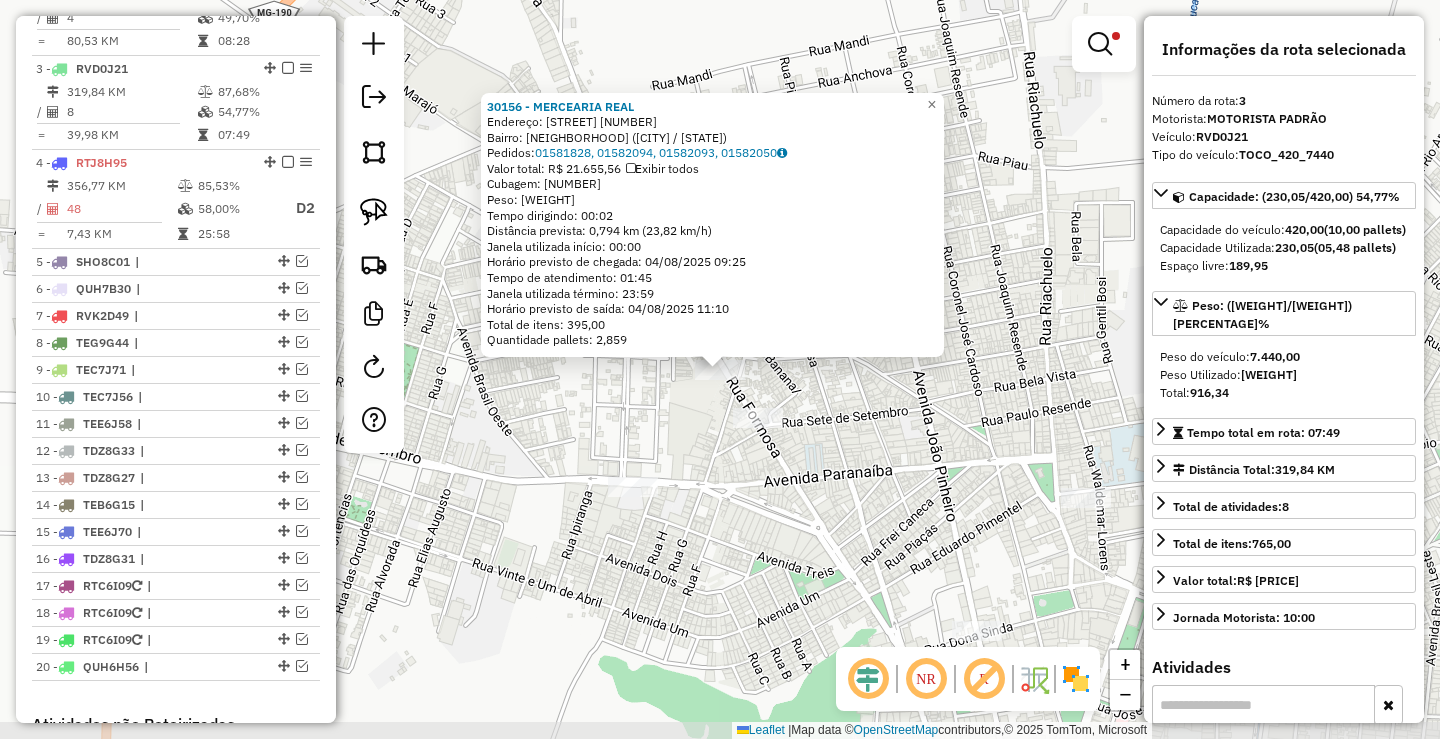 scroll, scrollTop: 962, scrollLeft: 0, axis: vertical 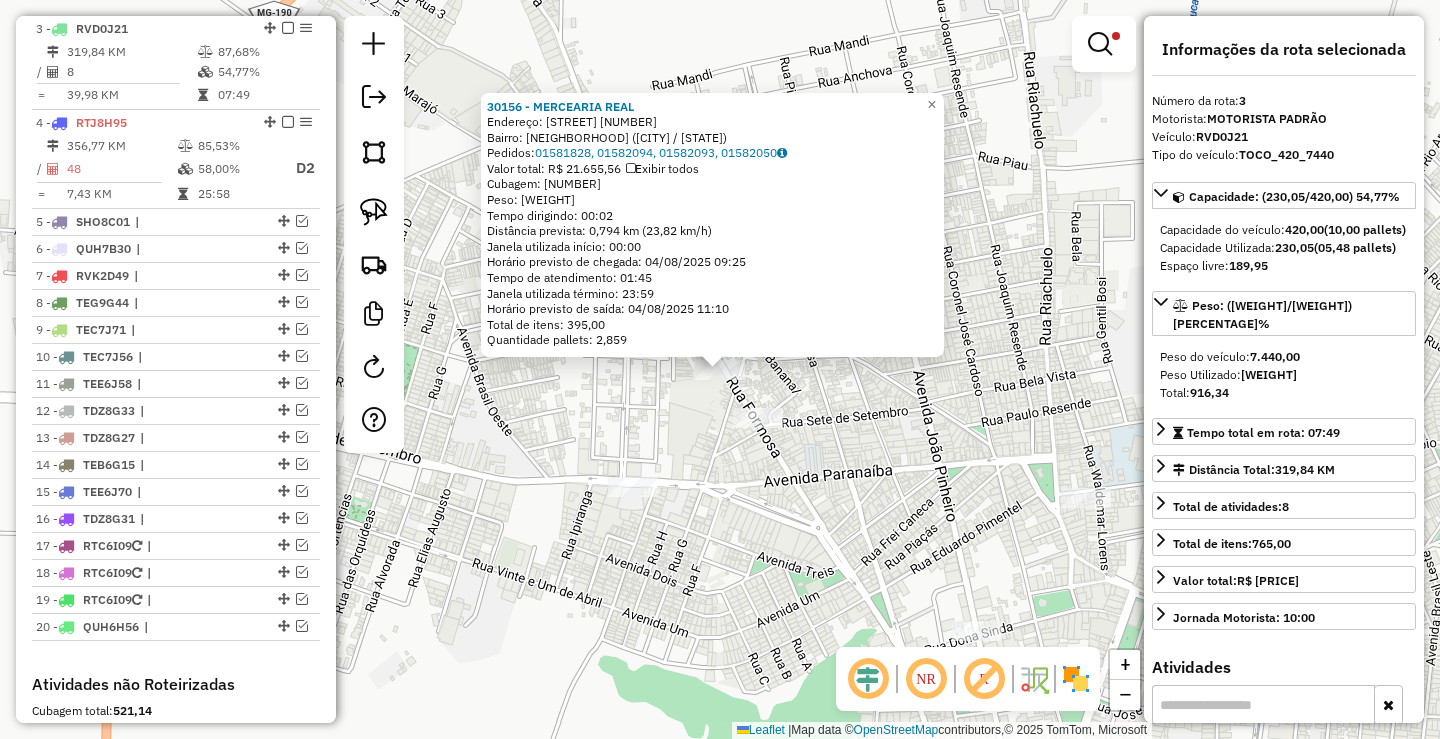 click 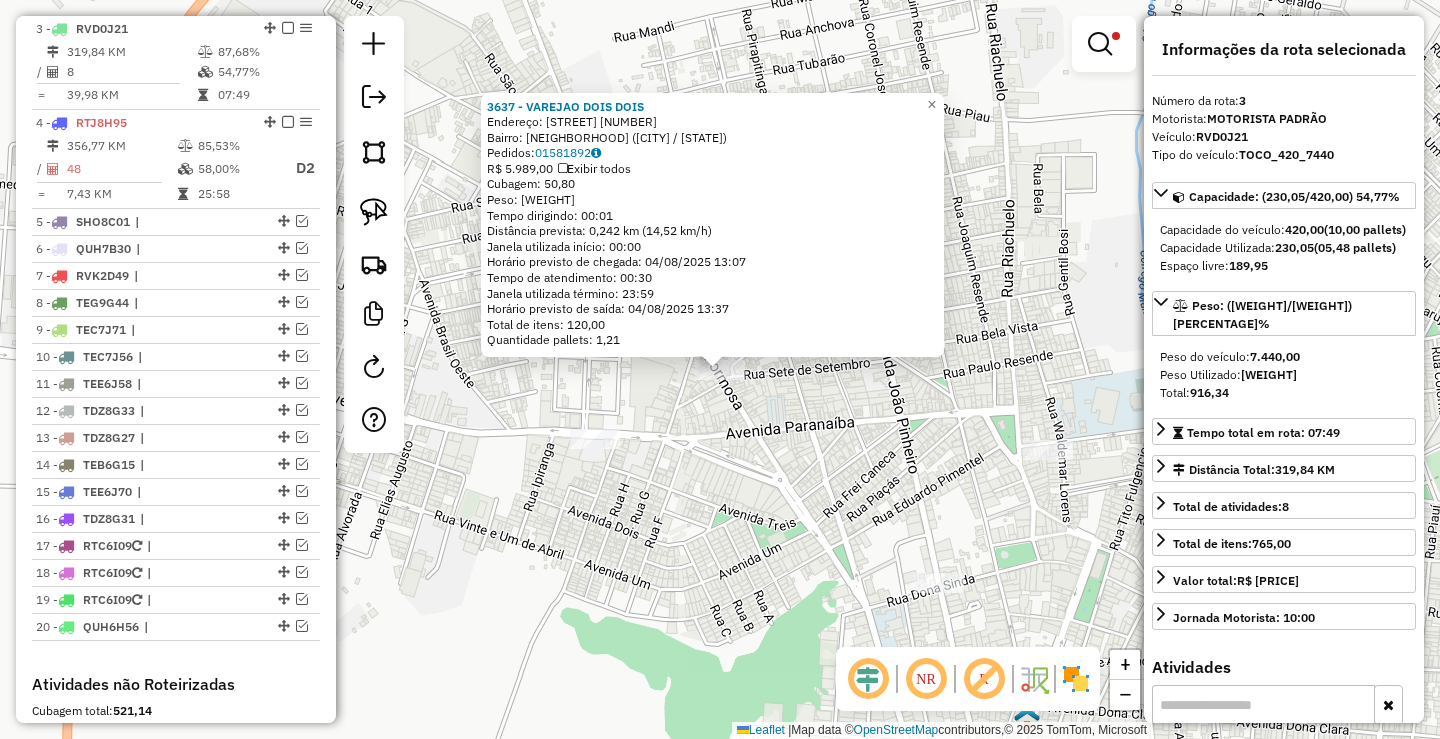 click on "3637 - VAREJAO DOIS DOIS  Endereço:  FORMOSA 362   Bairro: BOA VISTA (MONTE CARMELO / MG)   Pedidos:  01581892   Valor total: R$ 5.989,00   Exibir todos   Cubagem: 50,80  Peso: 1.328,00  Tempo dirigindo: 00:01   Distância prevista: 0,242 km (14,52 km/h)   Janela utilizada início: 00:00   Horário previsto de chegada: 04/08/2025 13:07   Tempo de atendimento: 00:30   Janela utilizada término: 23:59   Horário previsto de saída: 04/08/2025 13:37   Total de itens: 120,00   Quantidade pallets: 1,21  × Limpar filtros Janela de atendimento Grade de atendimento Capacidade Transportadoras Veículos Cliente Pedidos  Rotas Selecione os dias de semana para filtrar as janelas de atendimento  Seg   Ter   Qua   Qui   Sex   Sáb   Dom  Informe o período da janela de atendimento: De: Até:  Filtrar exatamente a janela do cliente  Considerar janela de atendimento padrão  Selecione os dias de semana para filtrar as grades de atendimento  Seg   Ter   Qua   Qui   Sex   Sáb   Dom   Peso mínimo:  *******  Peso máximo:  +" 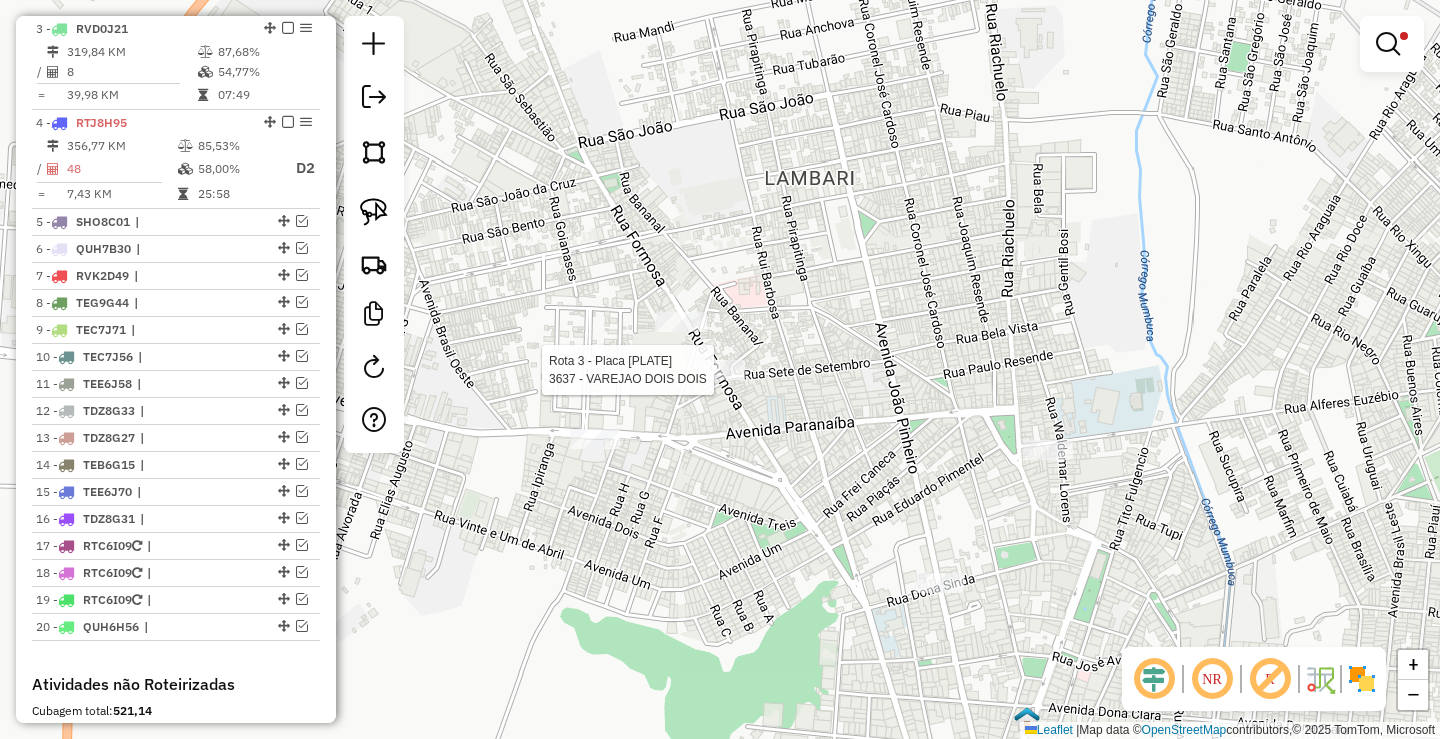 select on "**********" 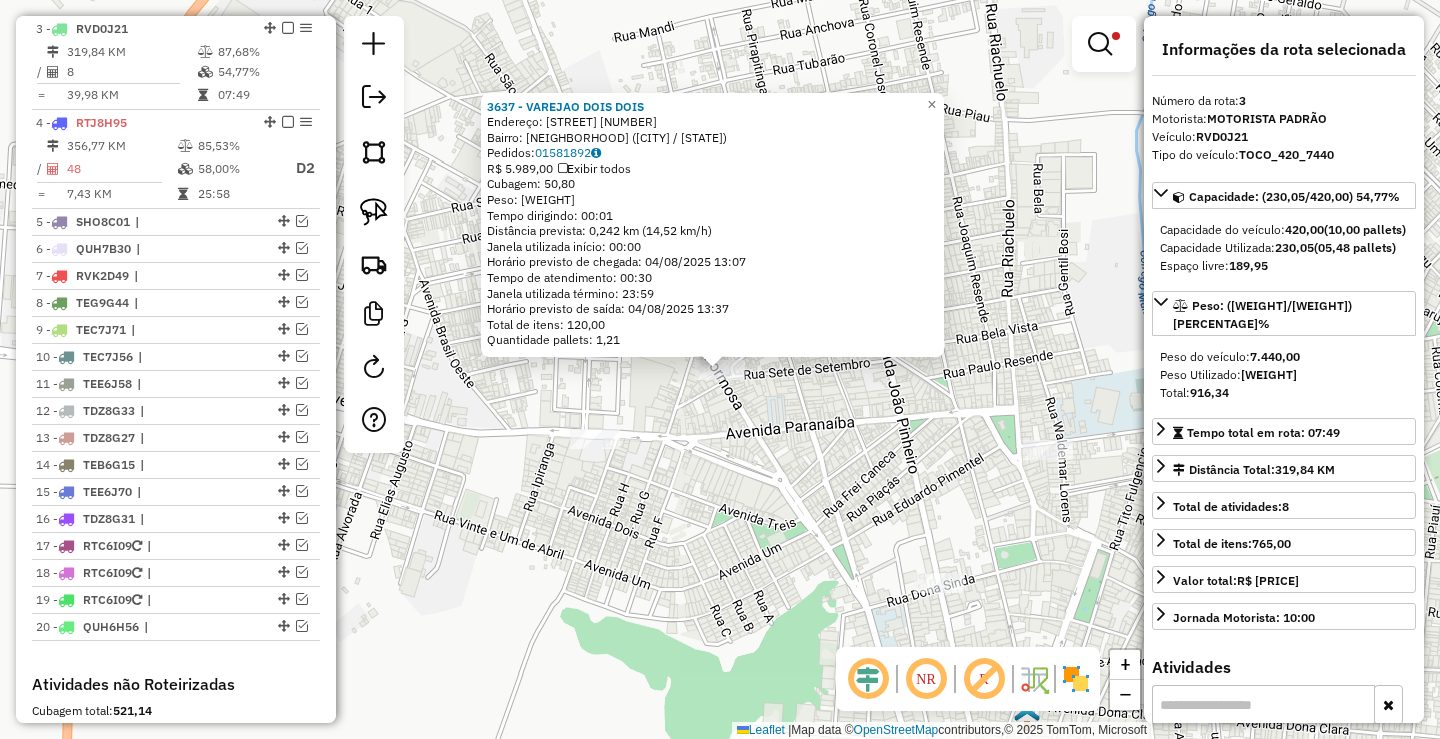 click on "Rota 3 - Placa RVD0J21  3637 - VAREJAO DOIS DOIS 3637 - VAREJAO DOIS DOIS  Endereço:  FORMOSA 362   Bairro: BOA VISTA (MONTE CARMELO / MG)   Pedidos:  01581892   Valor total: R$ 5.989,00   Exibir todos   Cubagem: 50,80  Peso: 1.328,00  Tempo dirigindo: 00:01   Distância prevista: 0,242 km (14,52 km/h)   Janela utilizada início: 00:00   Horário previsto de chegada: 04/08/2025 13:07   Tempo de atendimento: 00:30   Janela utilizada término: 23:59   Horário previsto de saída: 04/08/2025 13:37   Total de itens: 120,00   Quantidade pallets: 1,21  × Limpar filtros Janela de atendimento Grade de atendimento Capacidade Transportadoras Veículos Cliente Pedidos  Rotas Selecione os dias de semana para filtrar as janelas de atendimento  Seg   Ter   Qua   Qui   Sex   Sáb   Dom  Informe o período da janela de atendimento: De: Até:  Filtrar exatamente a janela do cliente  Considerar janela de atendimento padrão  Selecione os dias de semana para filtrar as grades de atendimento  Seg   Ter   Qua   Qui   Sex   Dom" 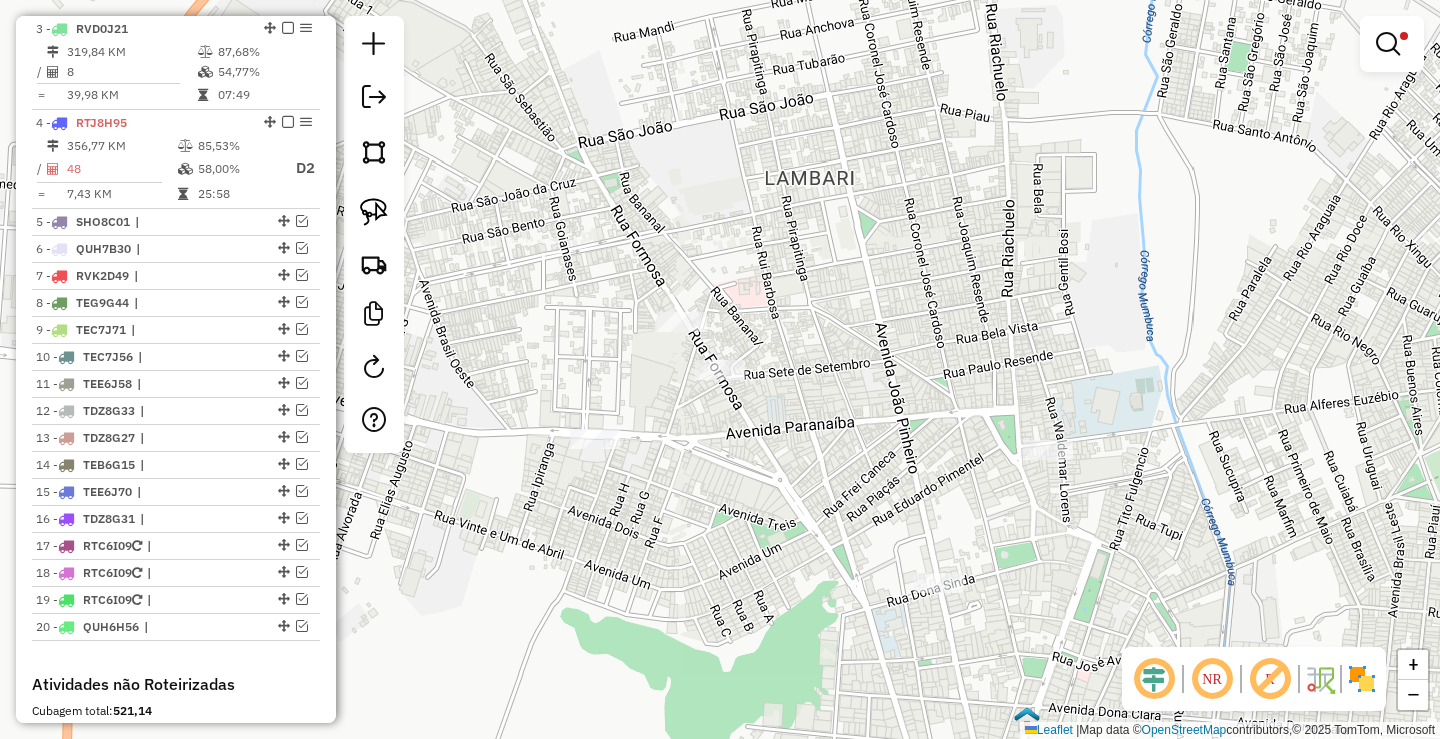click on "**********" 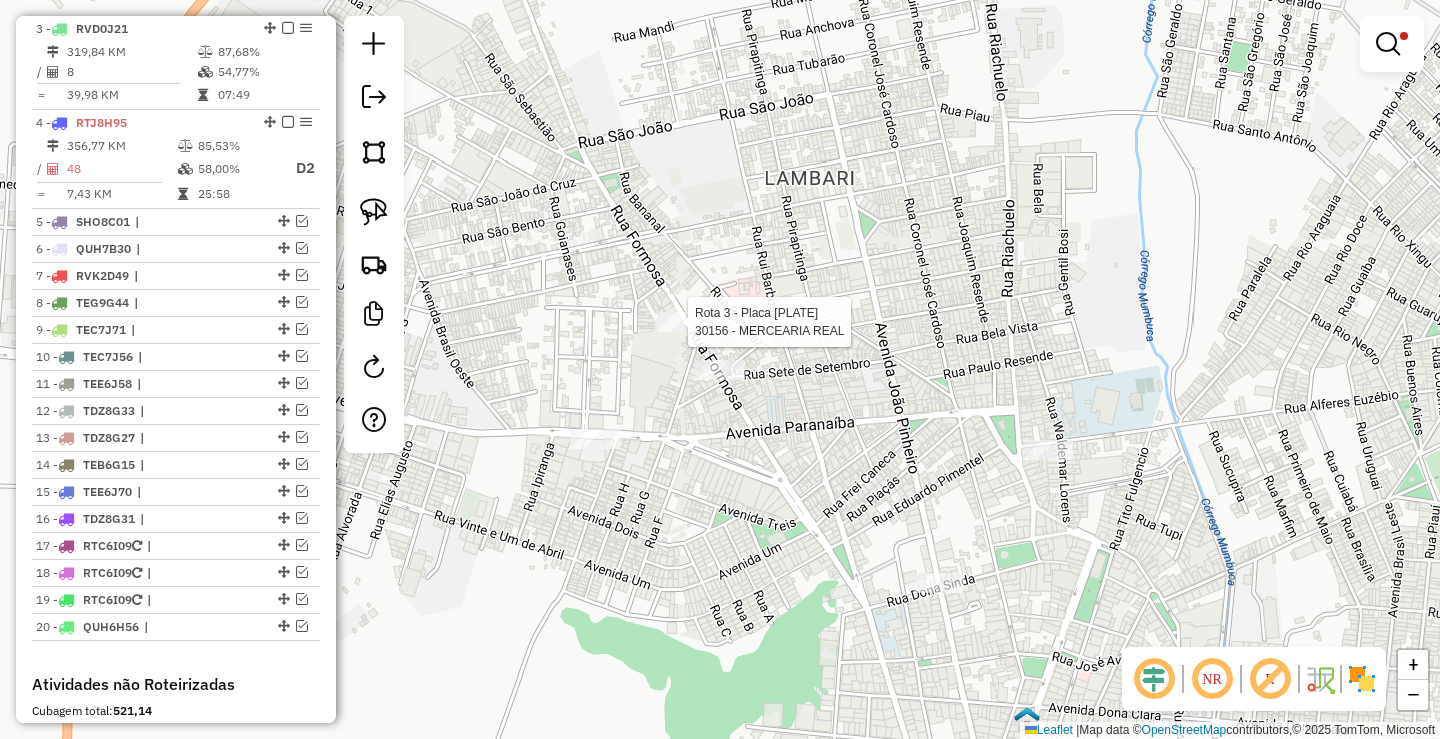 click 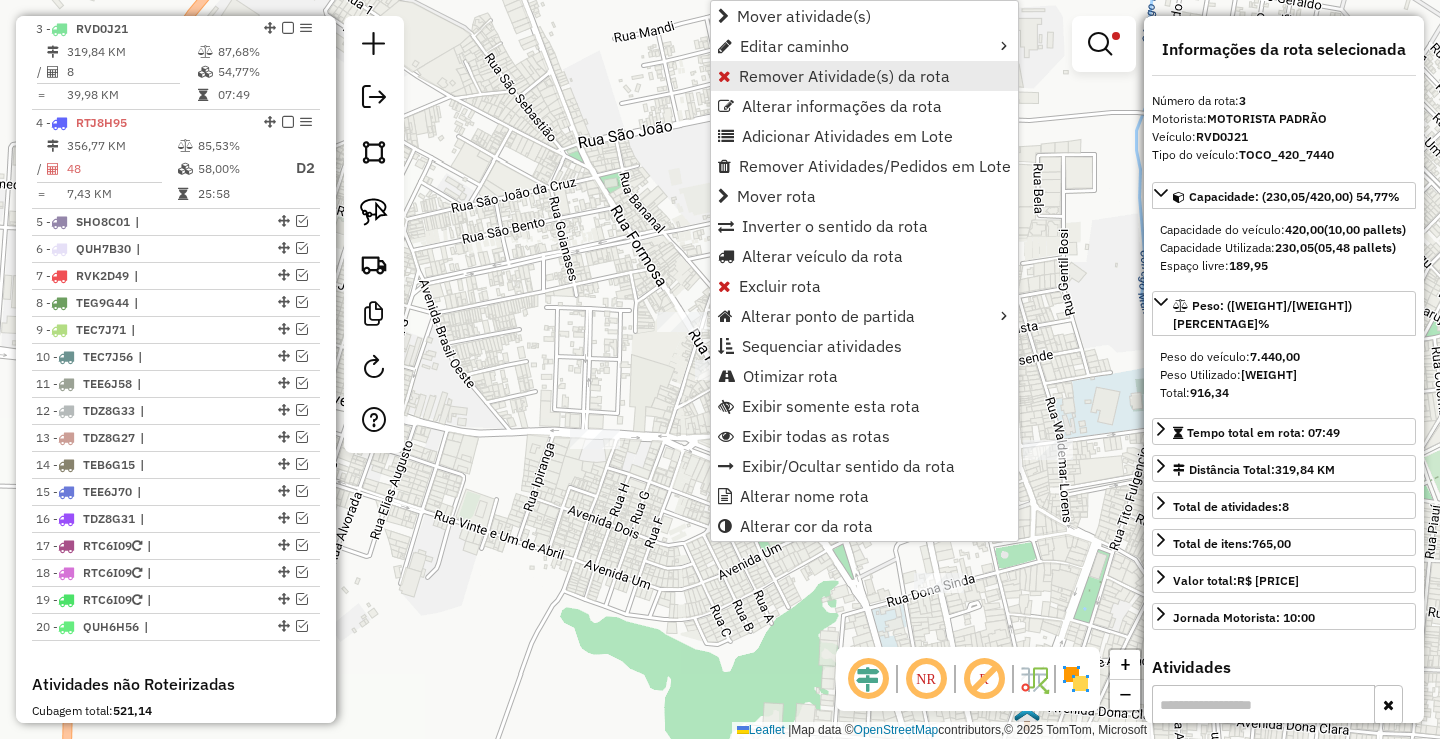 click on "Remover Atividade(s) da rota" at bounding box center (844, 76) 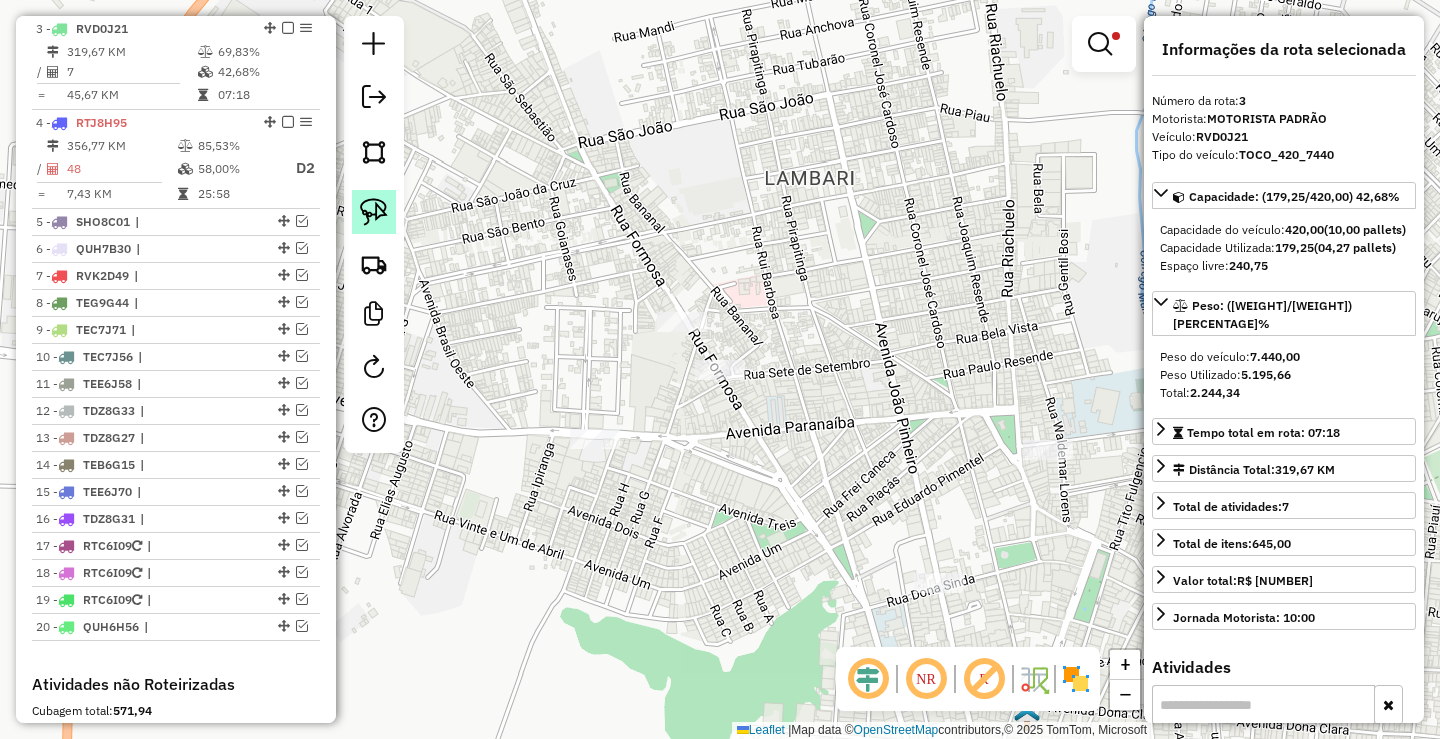 click 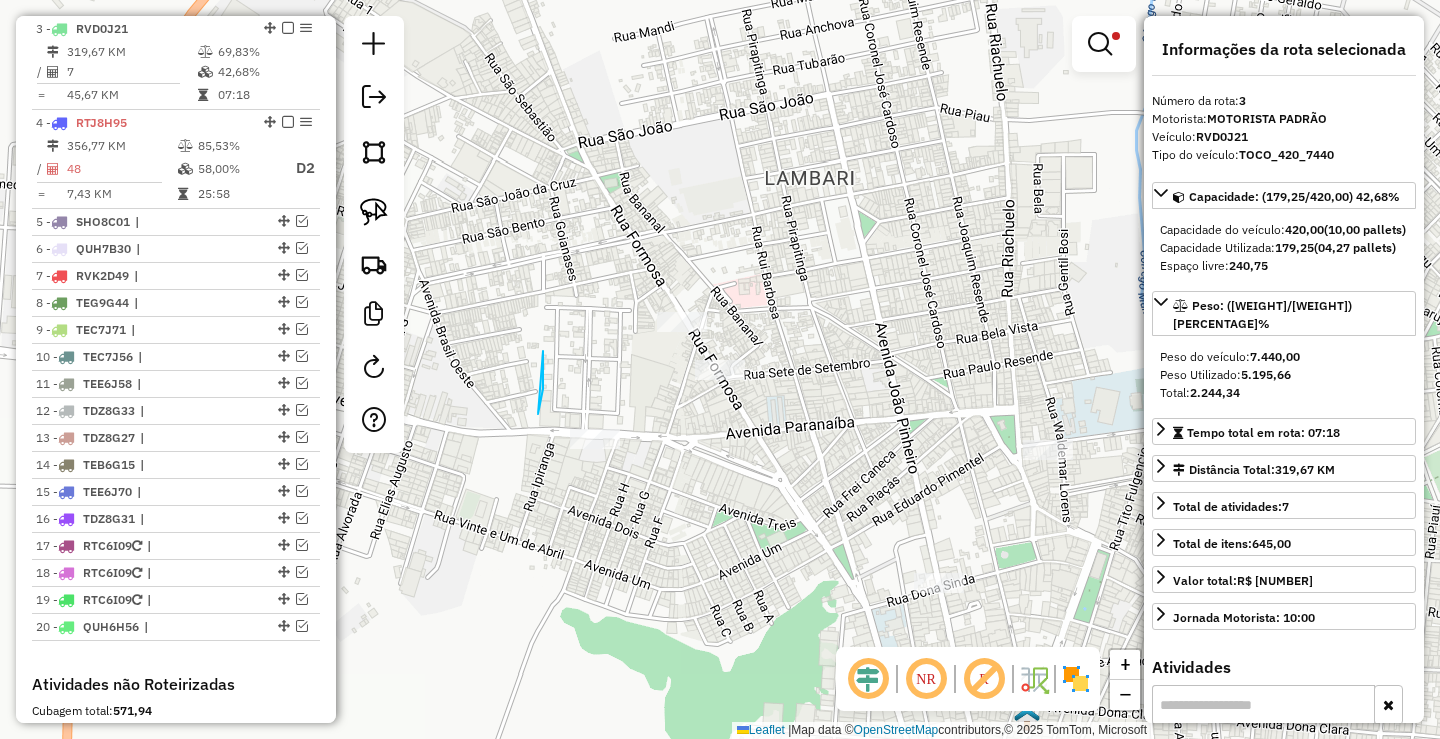 drag, startPoint x: 543, startPoint y: 351, endPoint x: 666, endPoint y: 451, distance: 158.52129 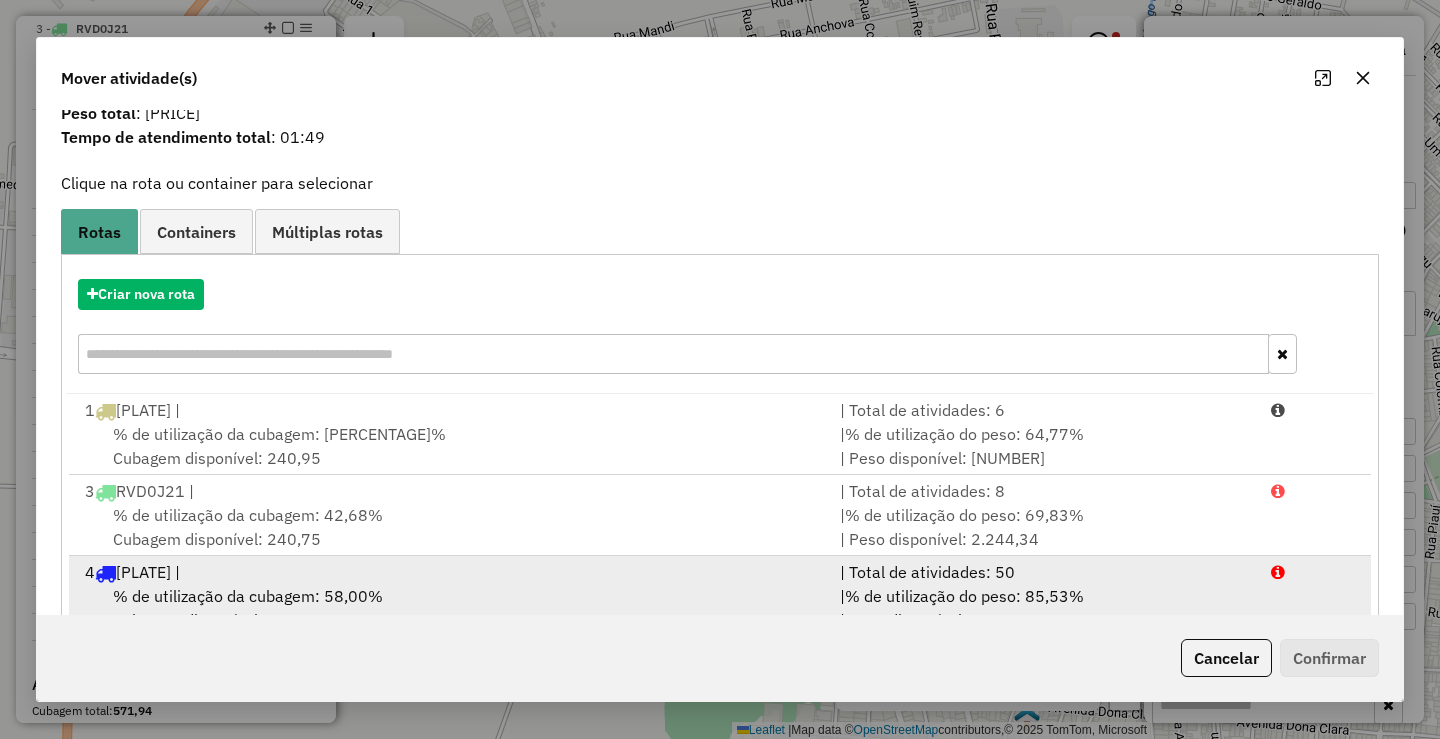 scroll, scrollTop: 100, scrollLeft: 0, axis: vertical 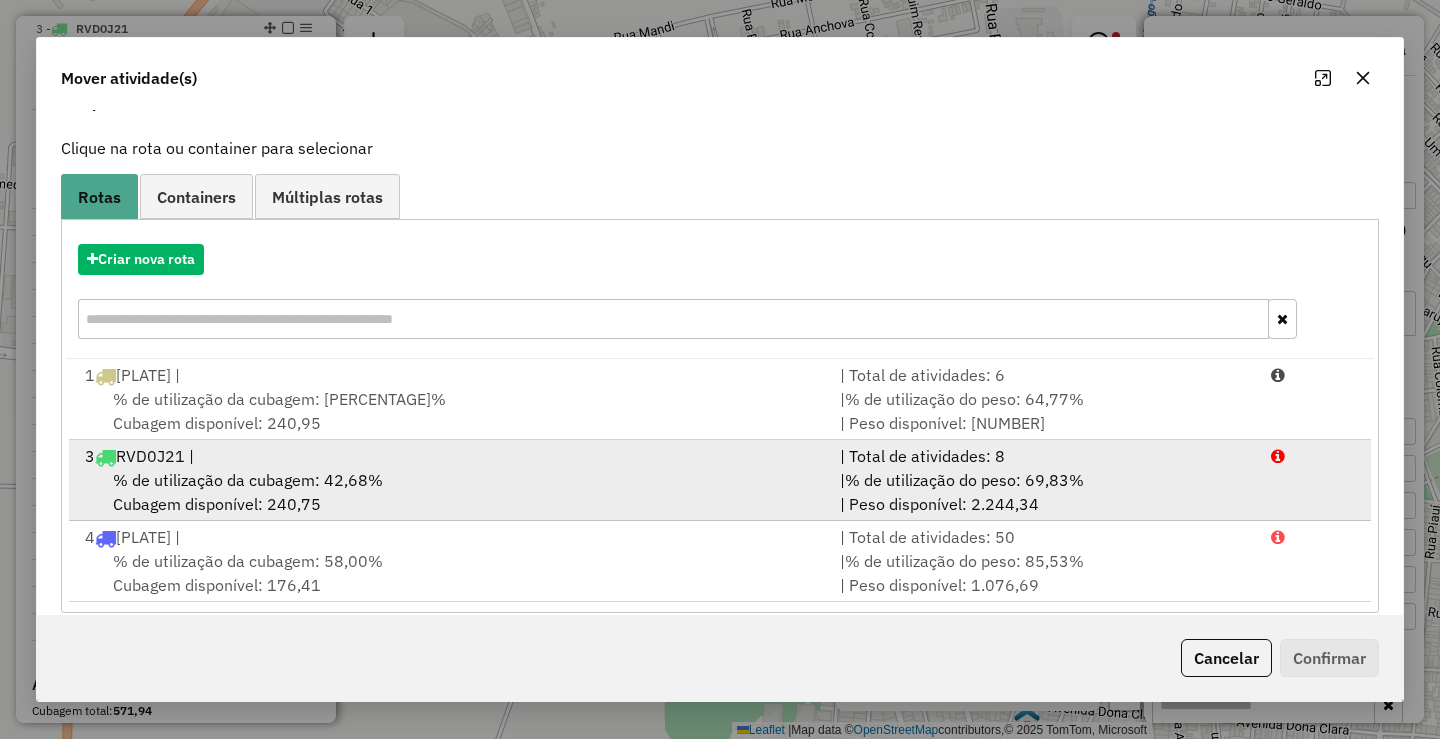 click on "% de utilização do peso: 69,83%" at bounding box center (964, 480) 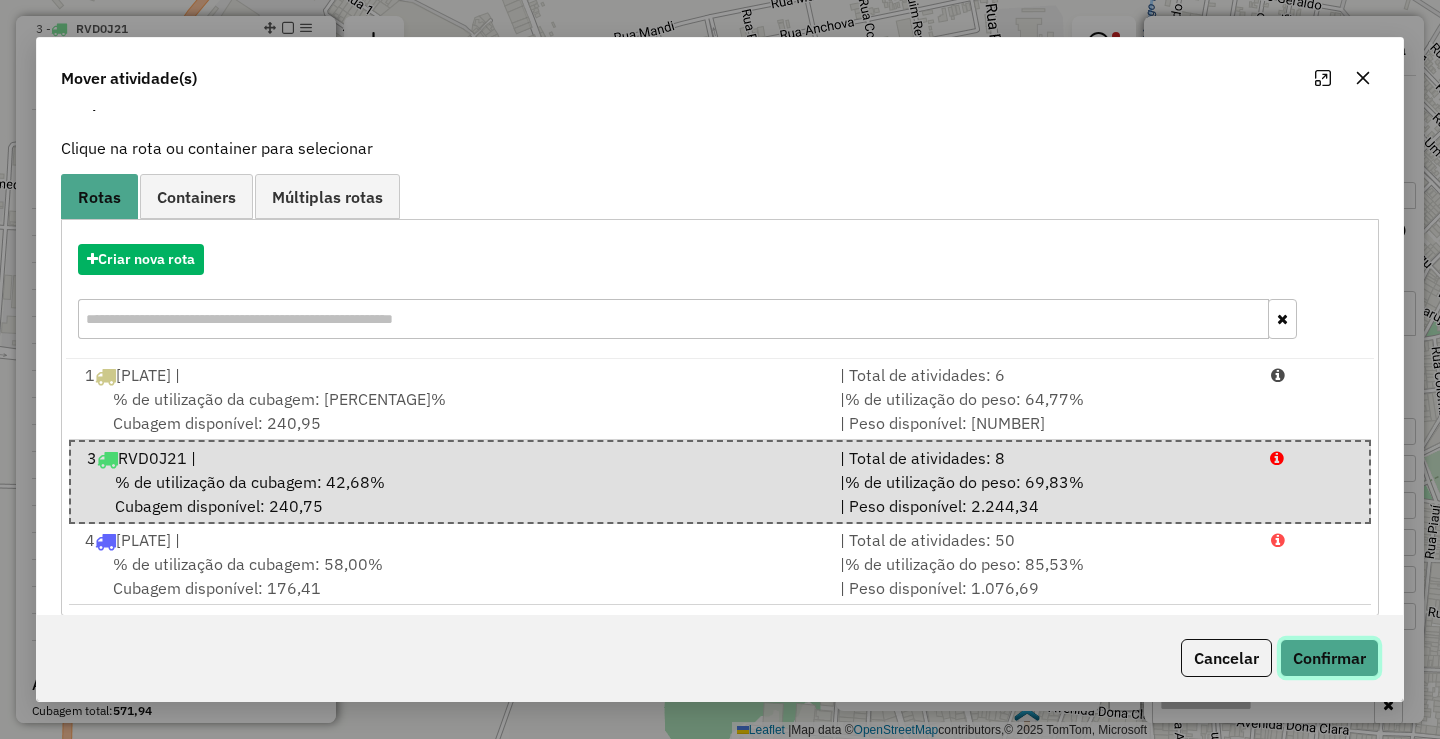 click on "Confirmar" 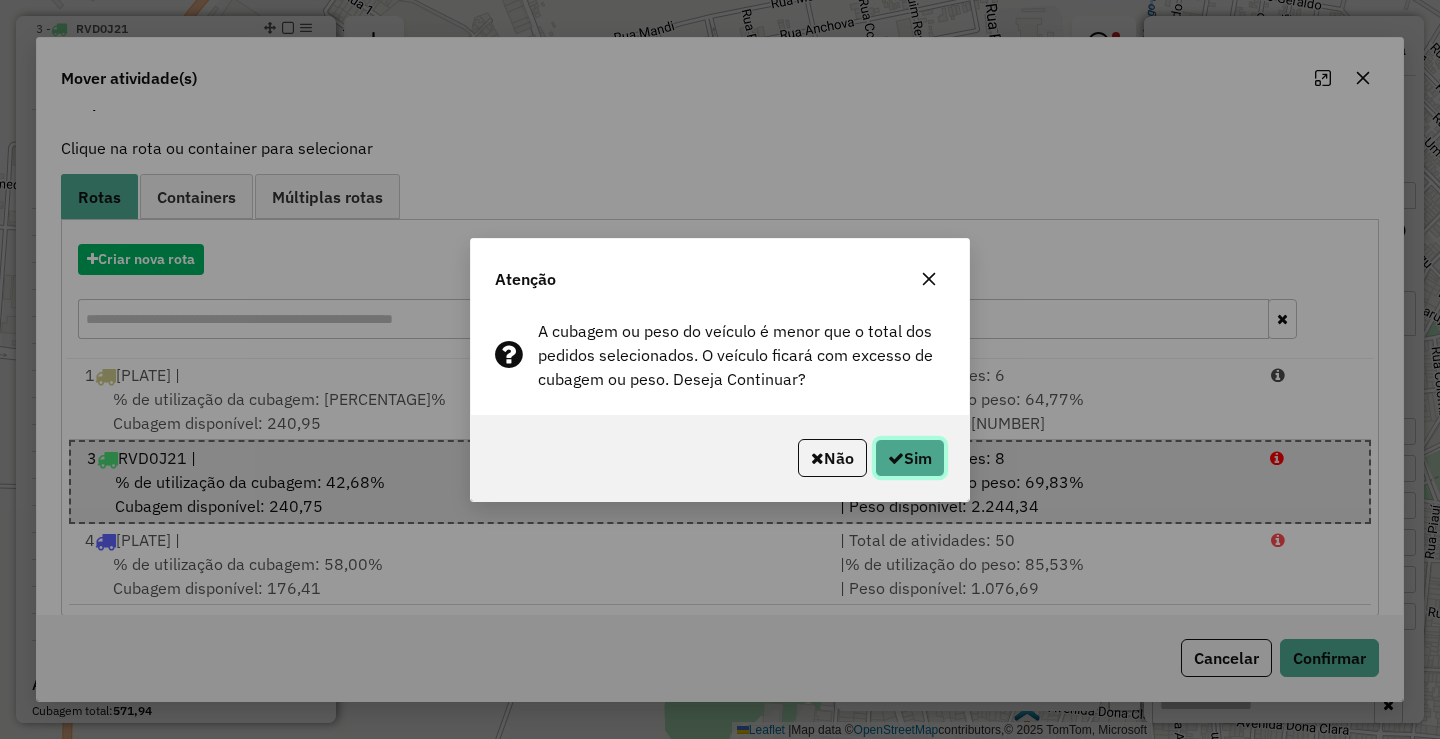 click on "Sim" 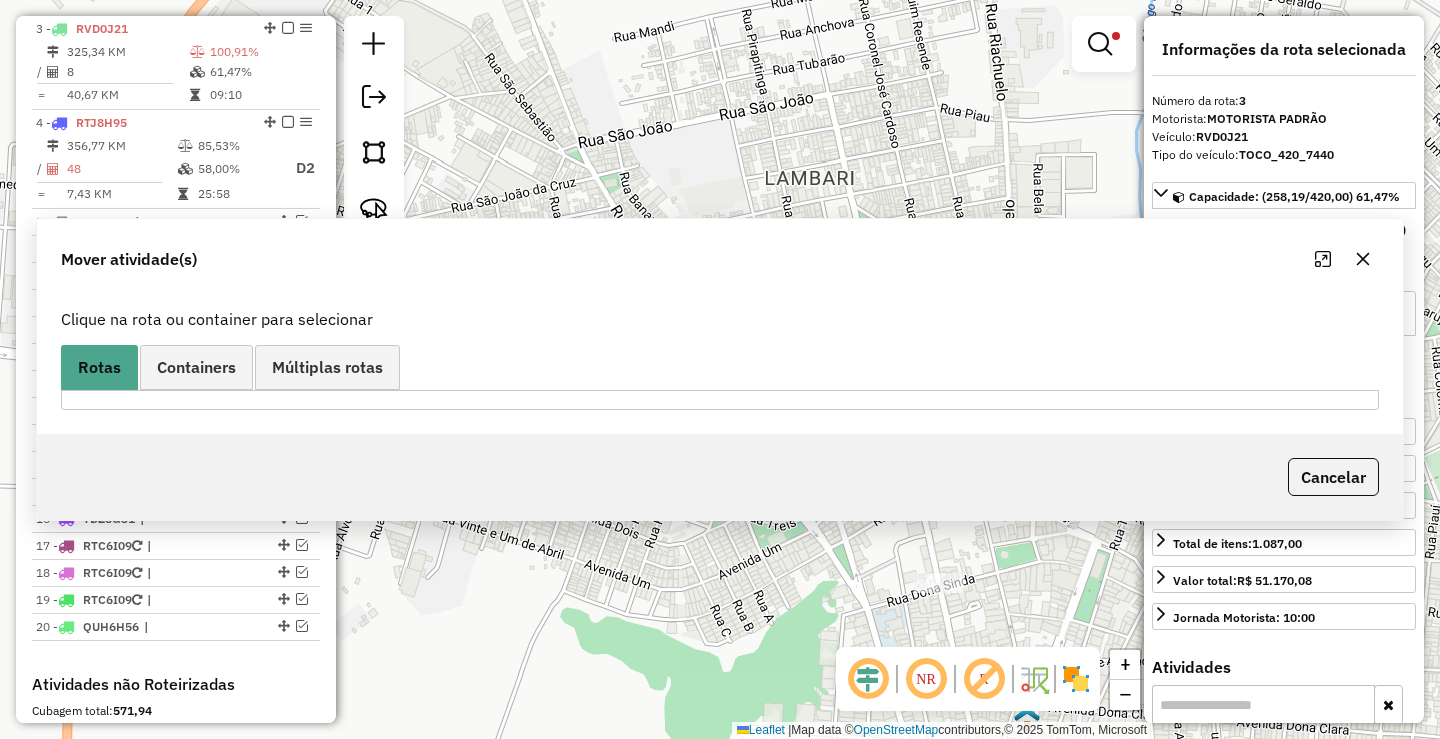 scroll, scrollTop: 0, scrollLeft: 0, axis: both 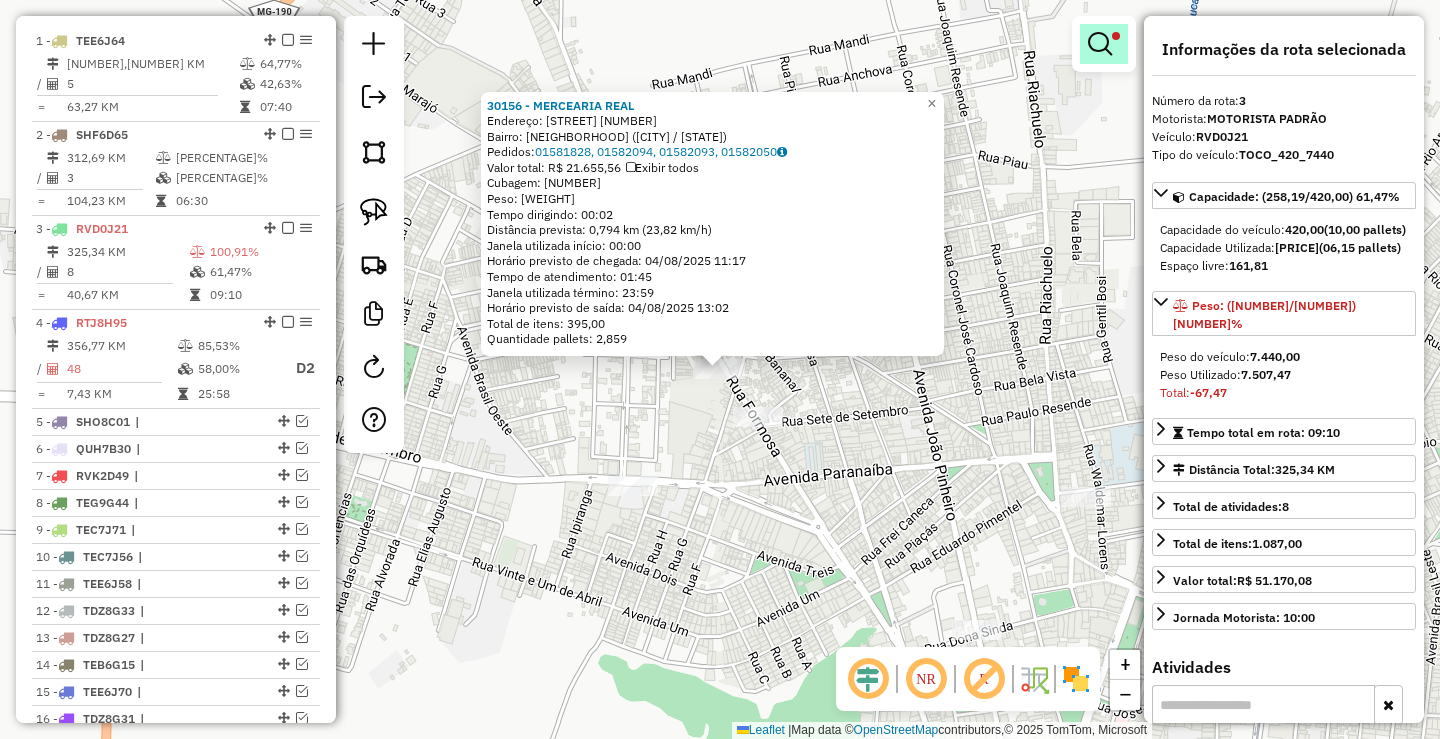 click at bounding box center (1100, 44) 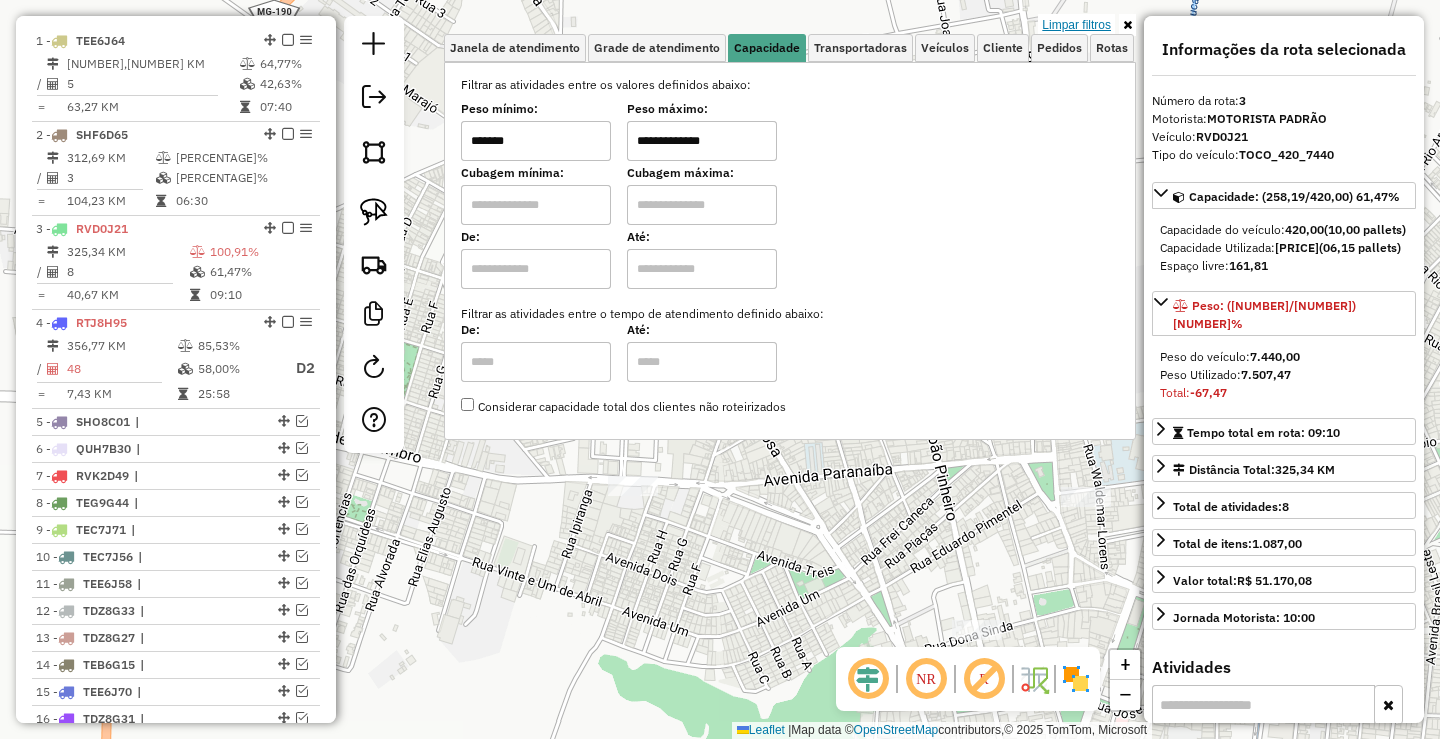 click on "Limpar filtros" at bounding box center [1076, 25] 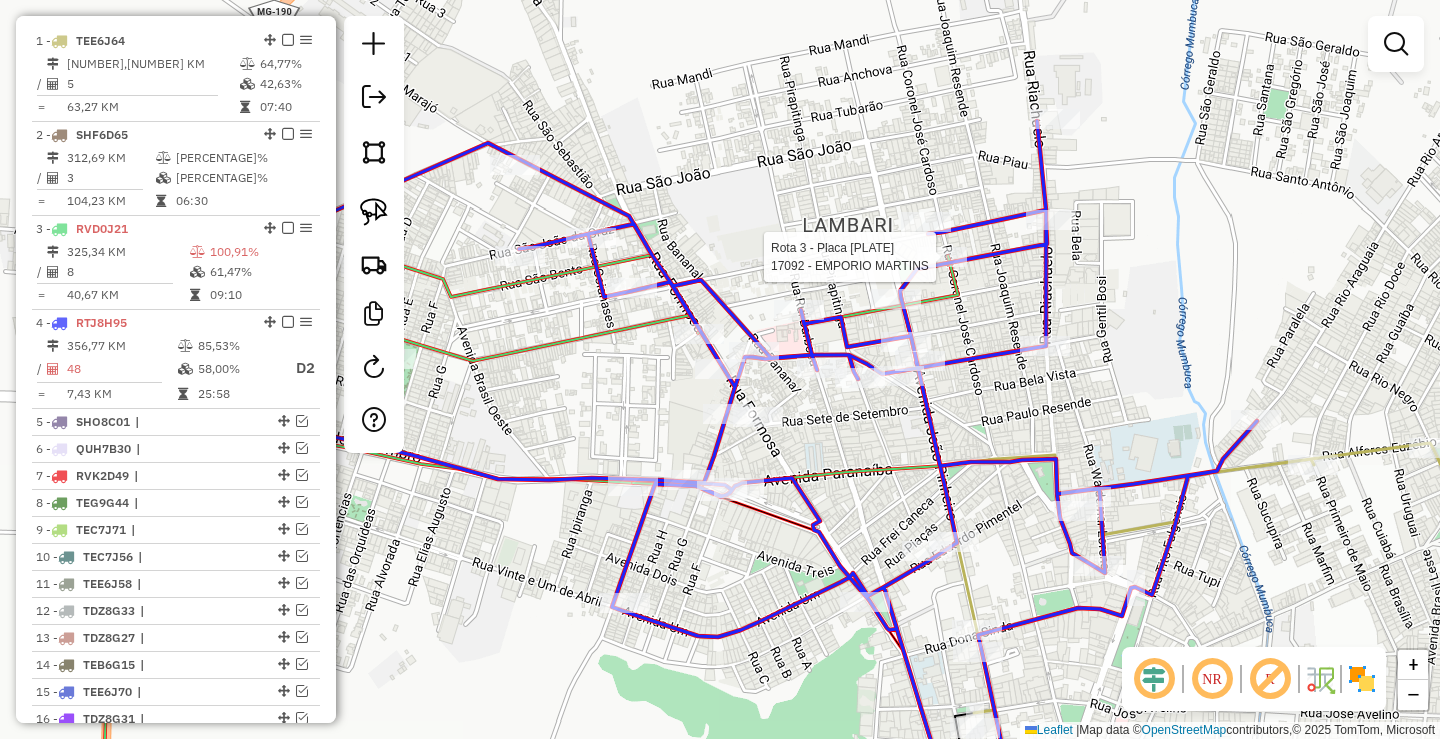 select on "**********" 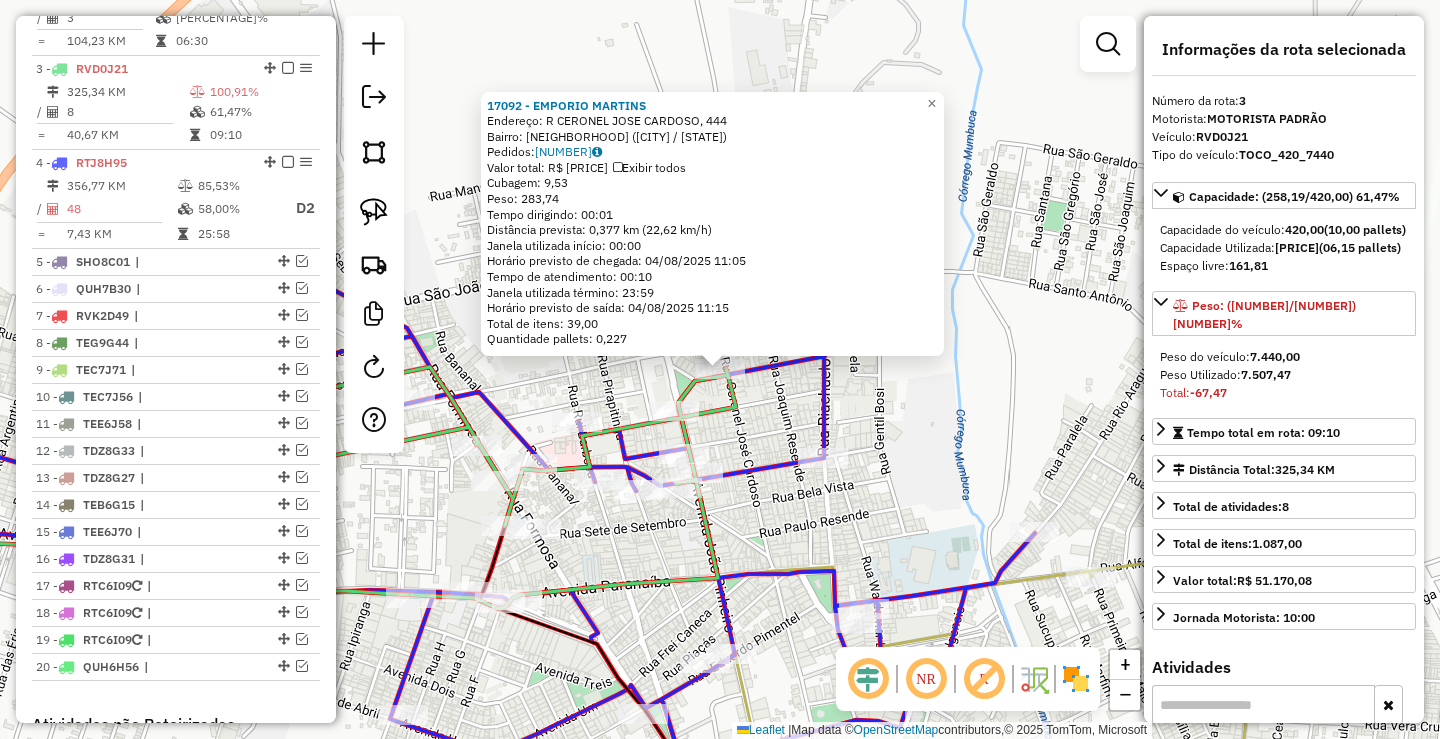 scroll, scrollTop: 962, scrollLeft: 0, axis: vertical 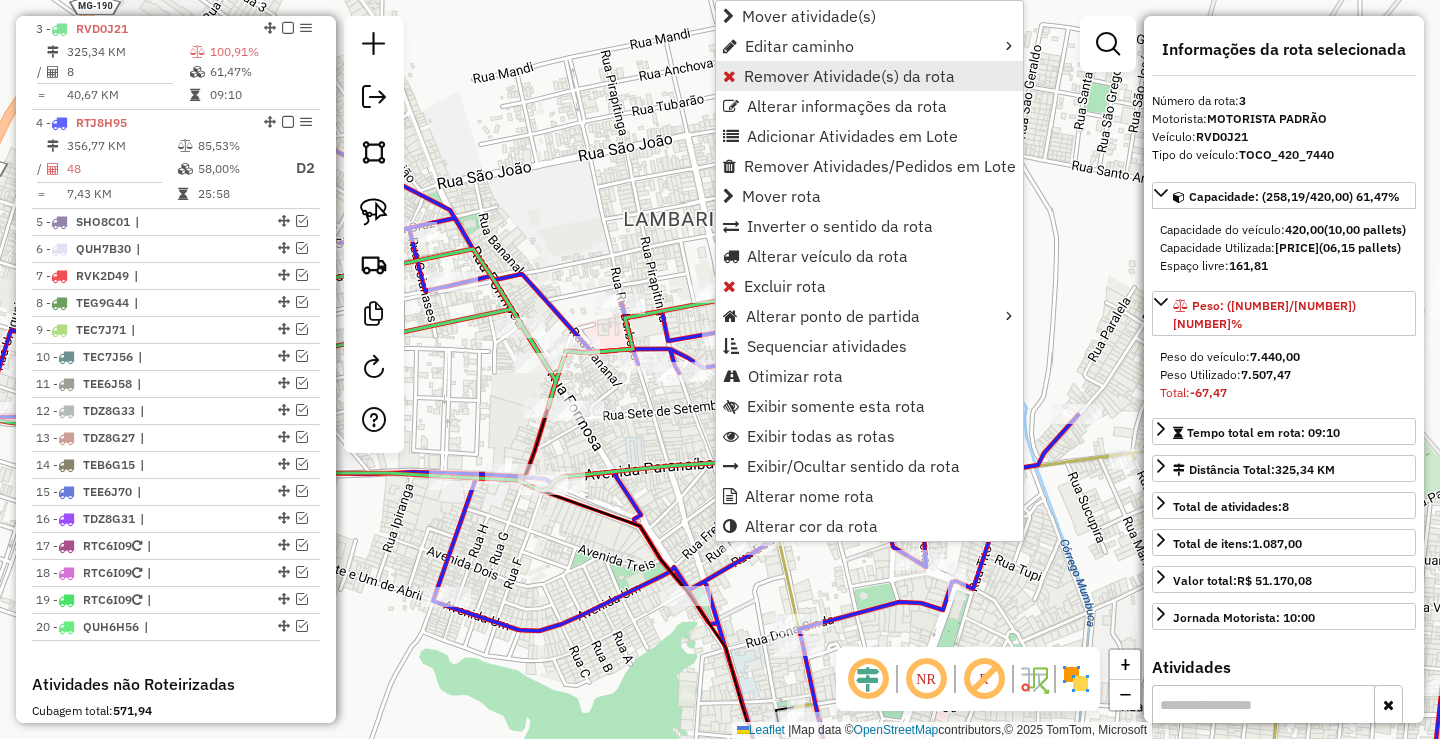 click on "Remover Atividade(s) da rota" at bounding box center (849, 76) 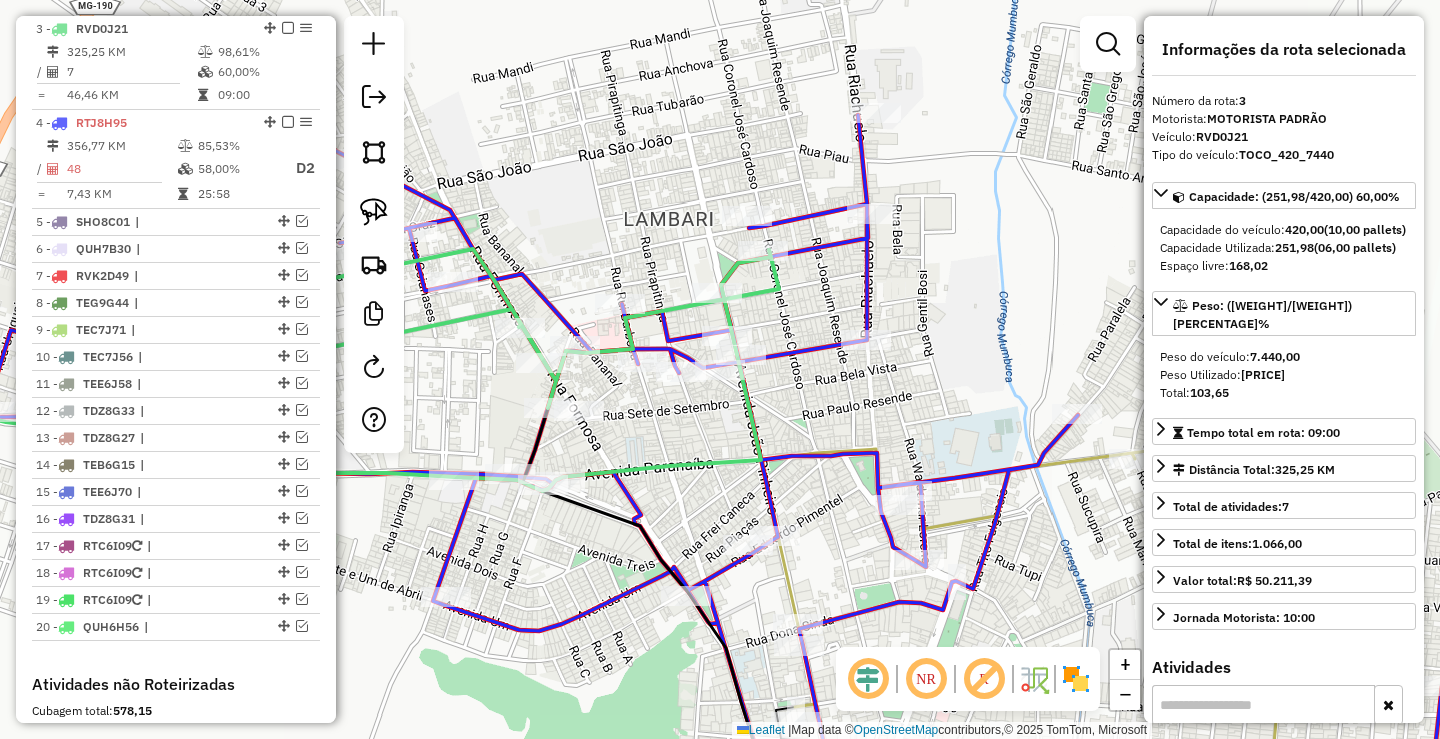 click at bounding box center [1108, 44] 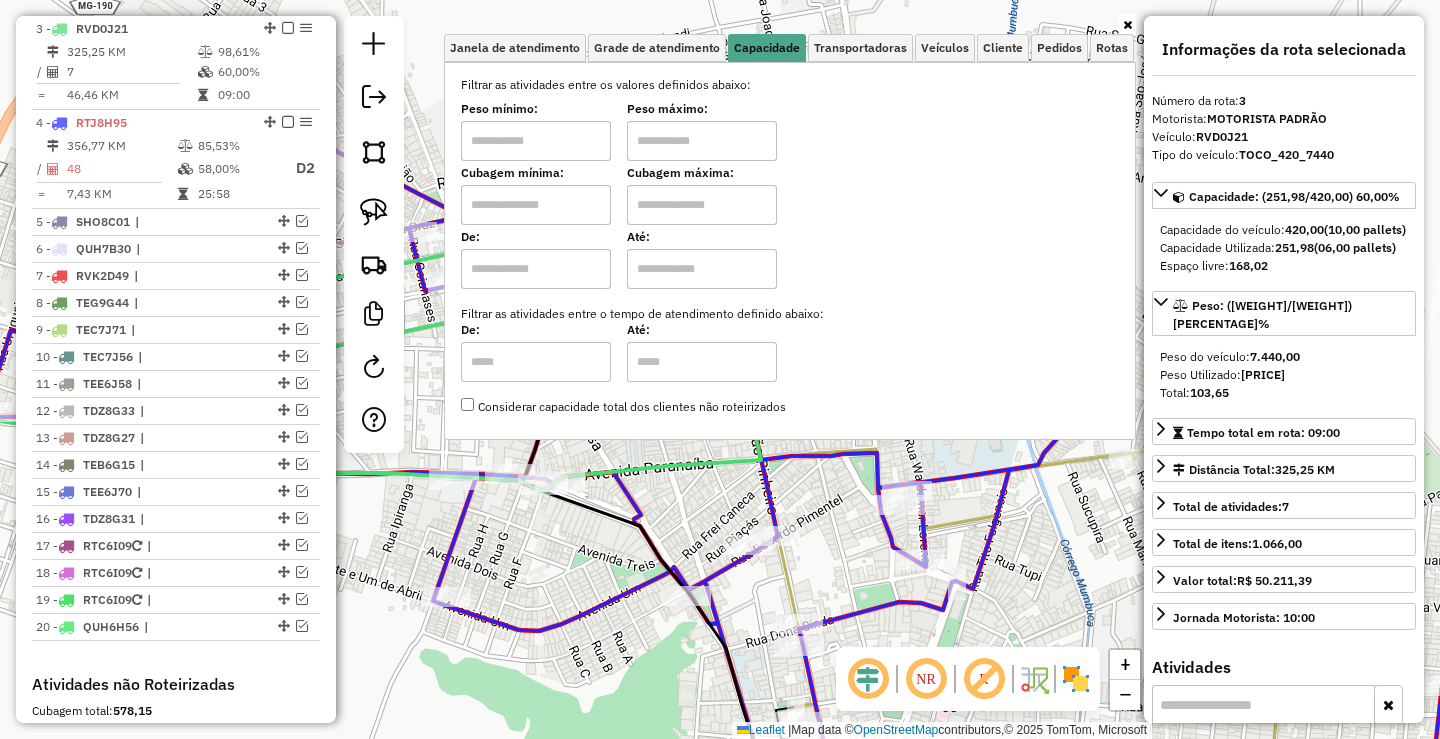 click at bounding box center [536, 141] 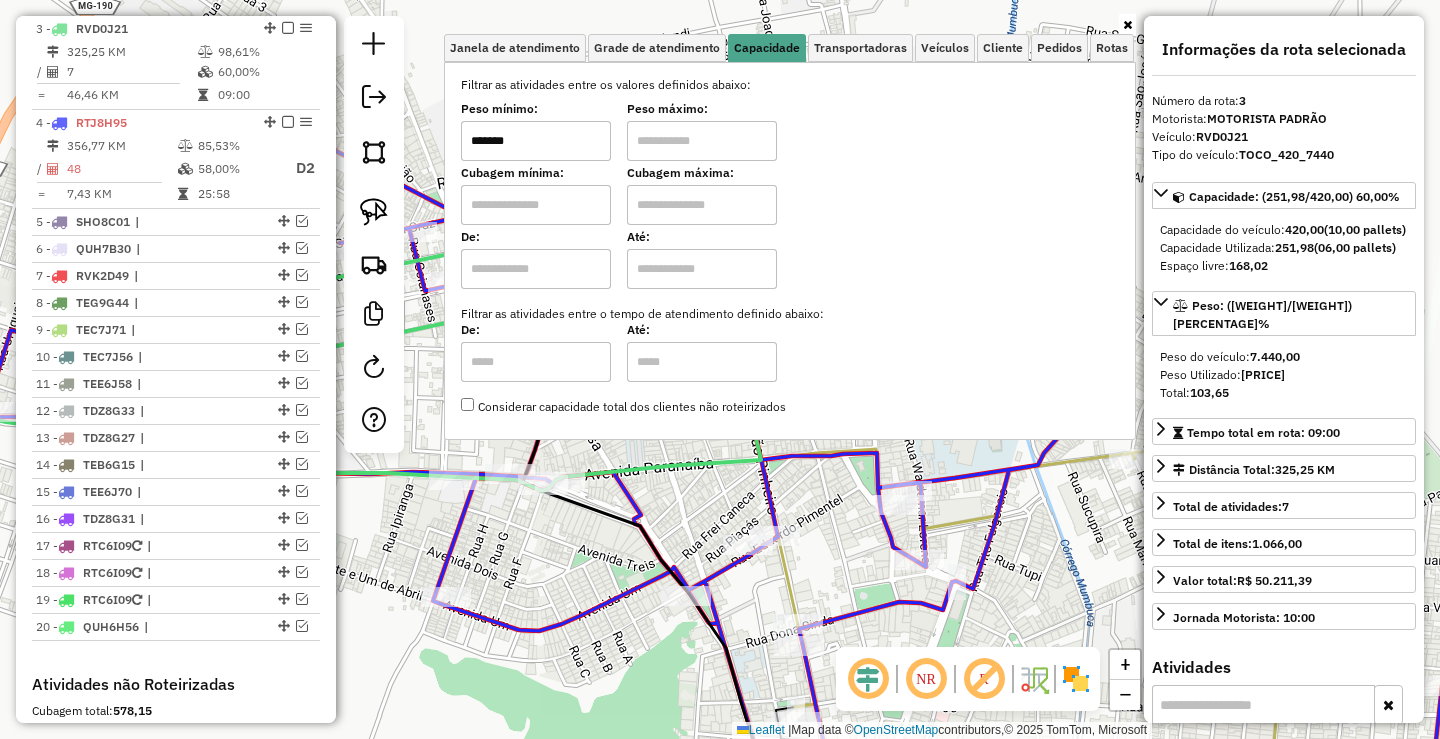 type on "*******" 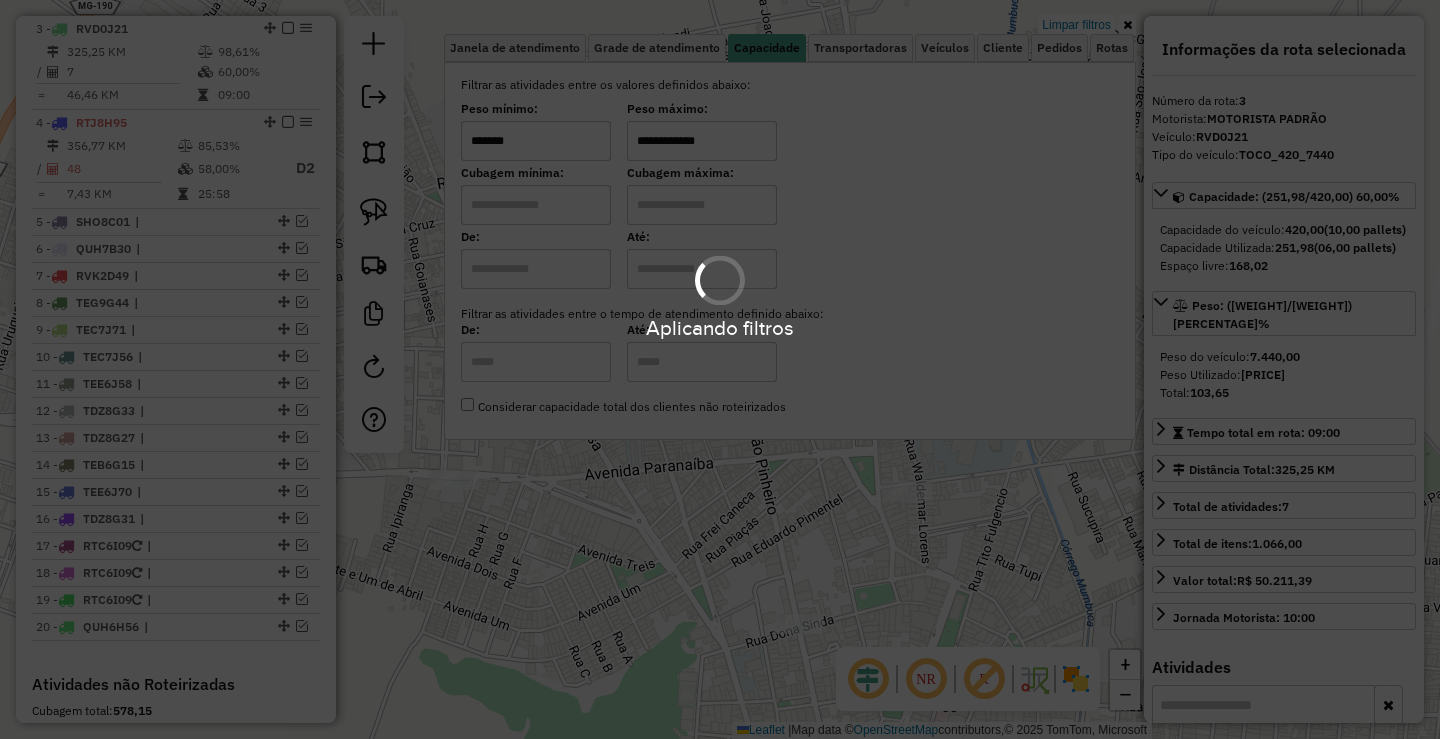 type on "**********" 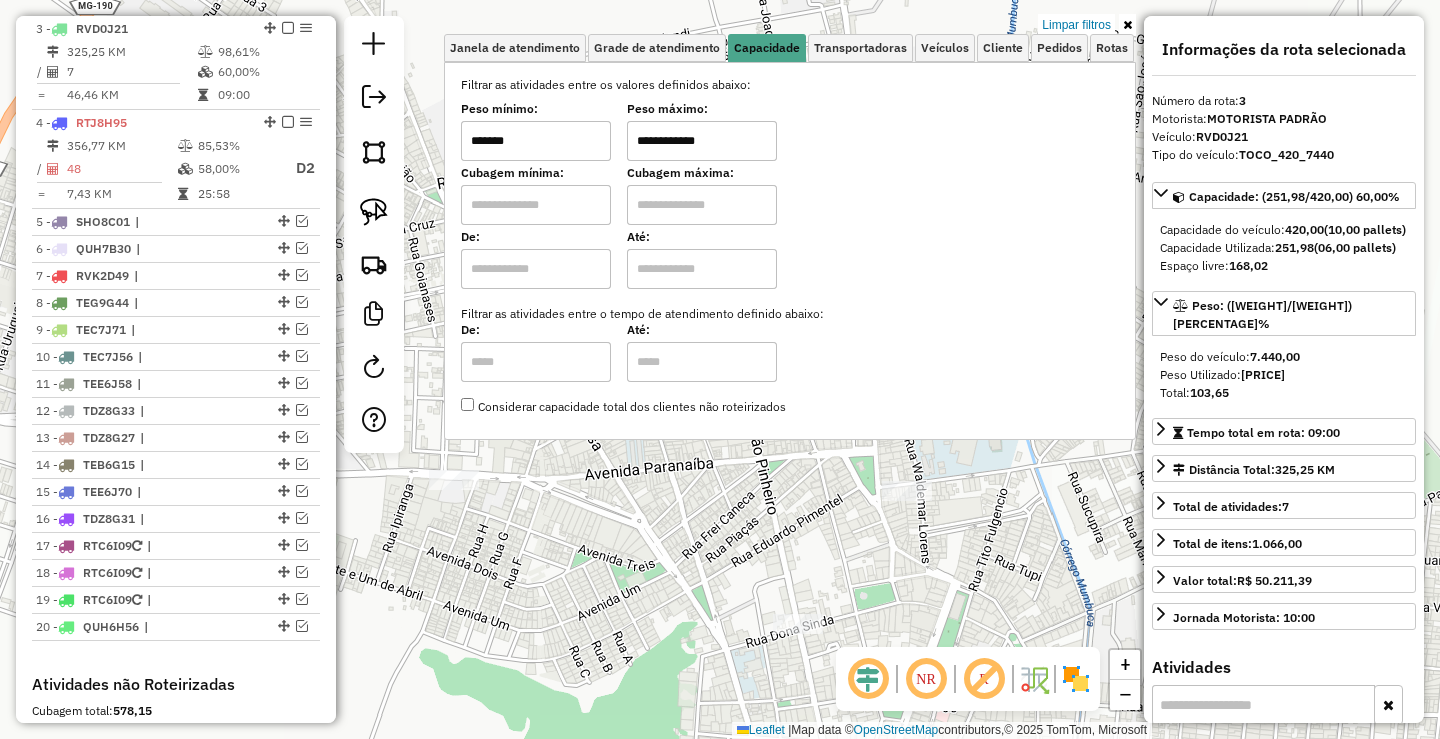 click on "**********" 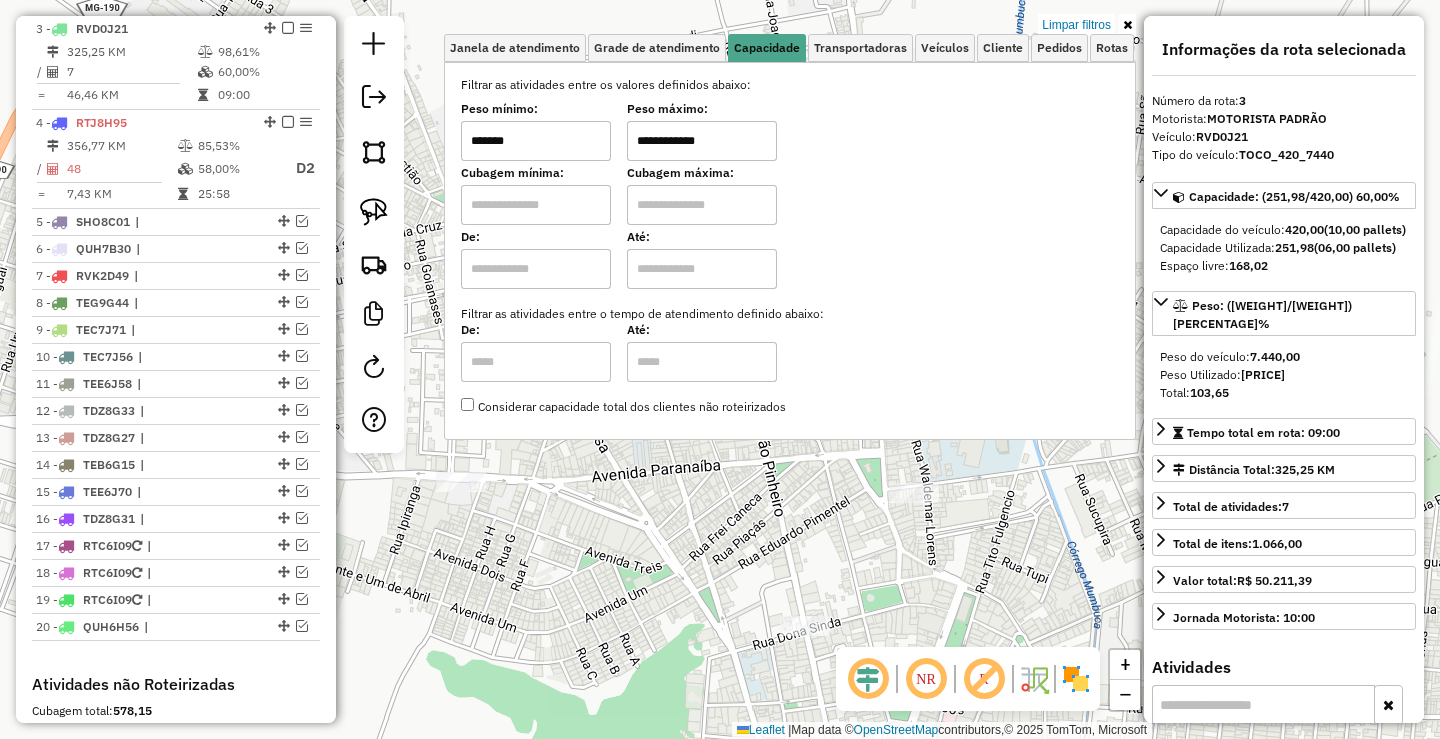 click on "**********" 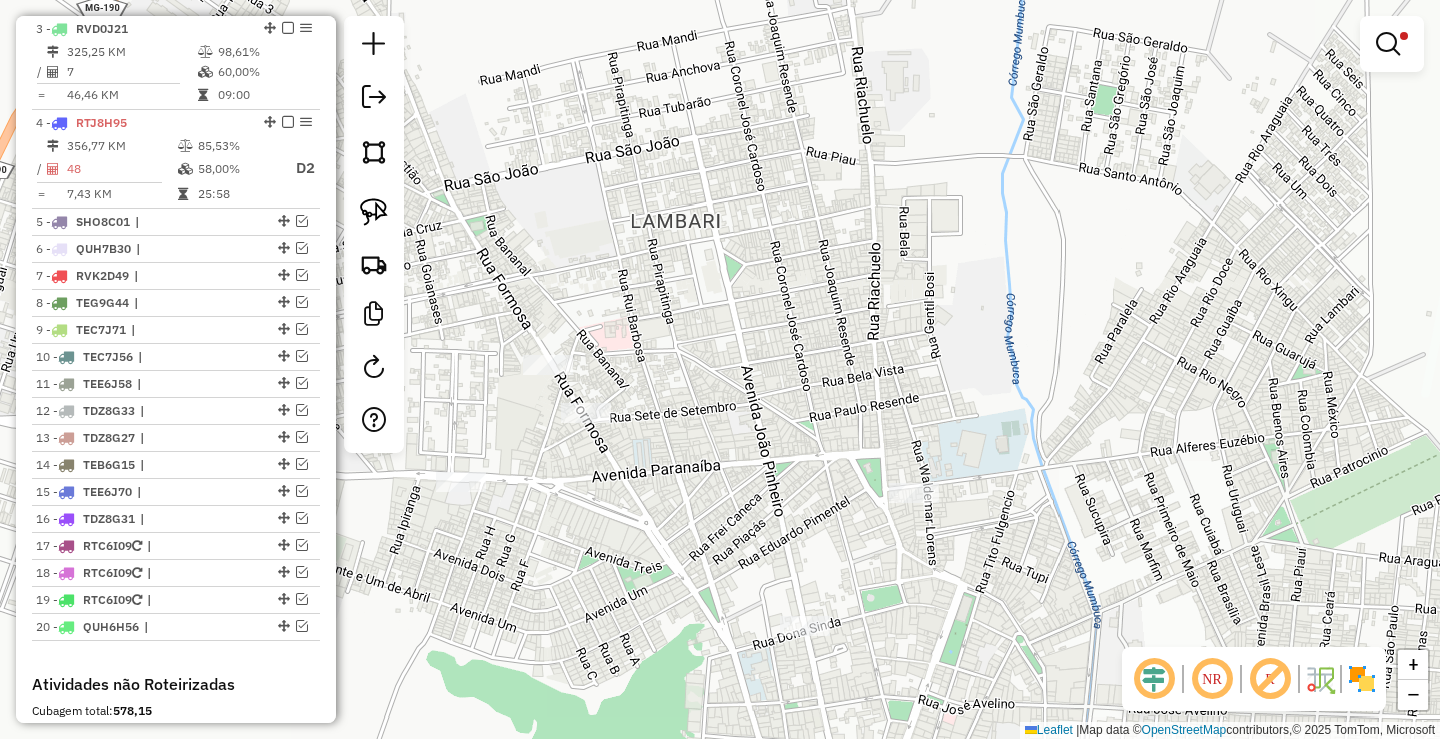 drag, startPoint x: 519, startPoint y: 457, endPoint x: 599, endPoint y: 483, distance: 84.118965 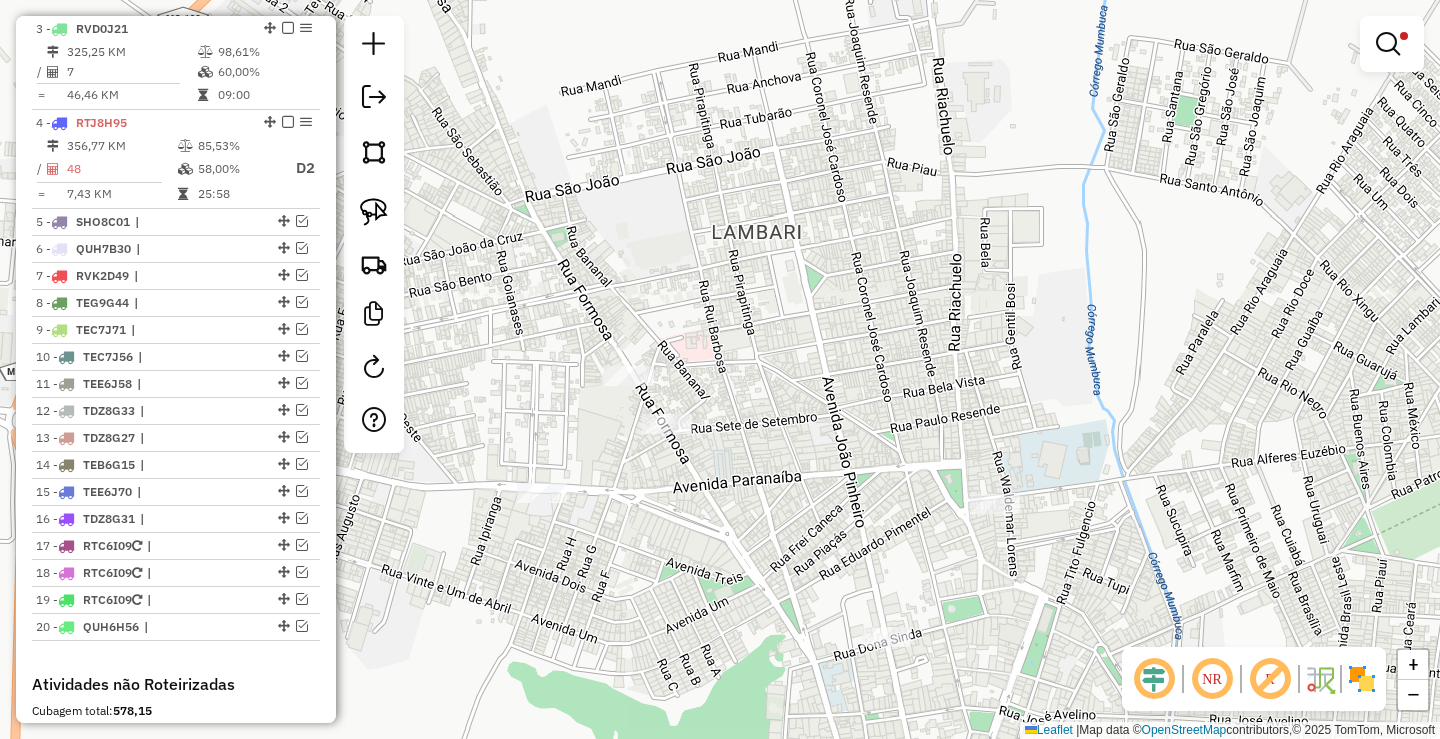 drag, startPoint x: 596, startPoint y: 475, endPoint x: 576, endPoint y: 399, distance: 78.58753 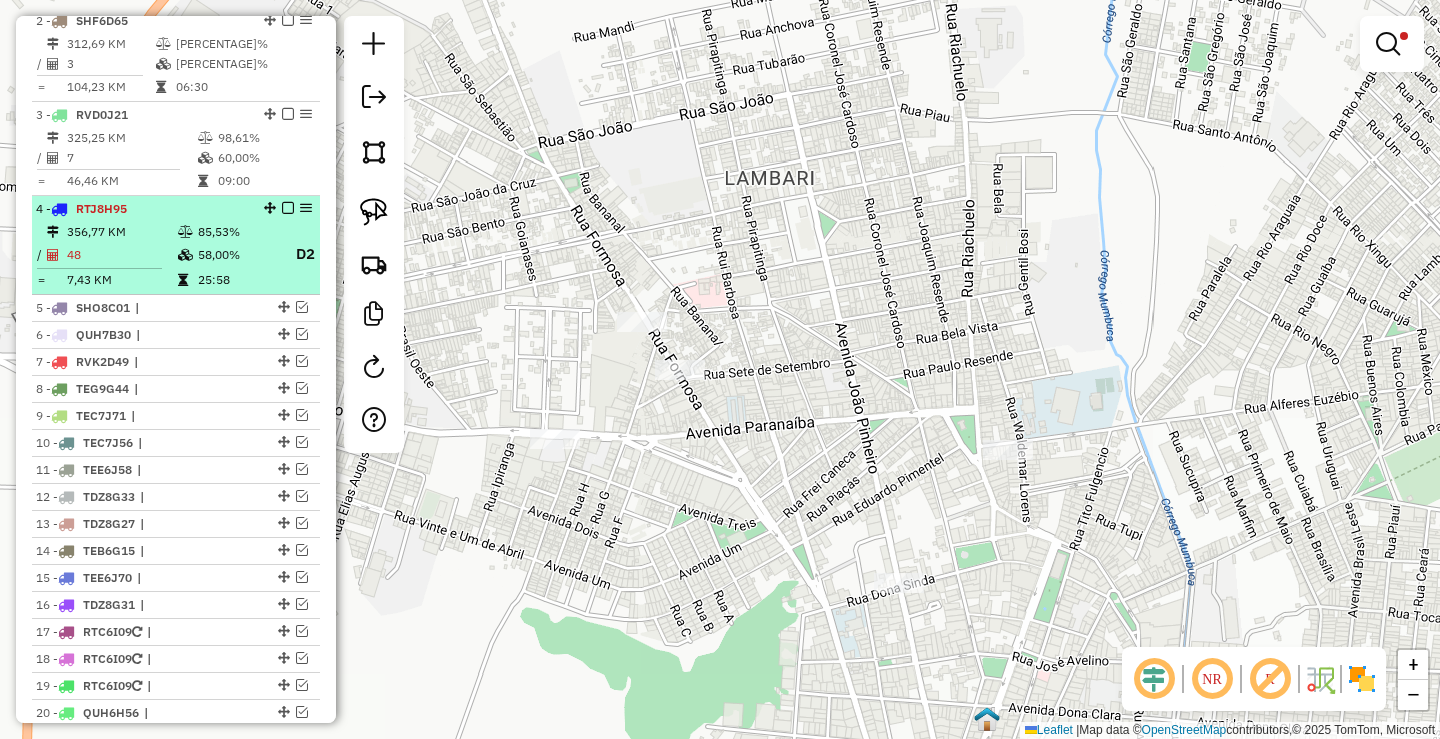 scroll, scrollTop: 762, scrollLeft: 0, axis: vertical 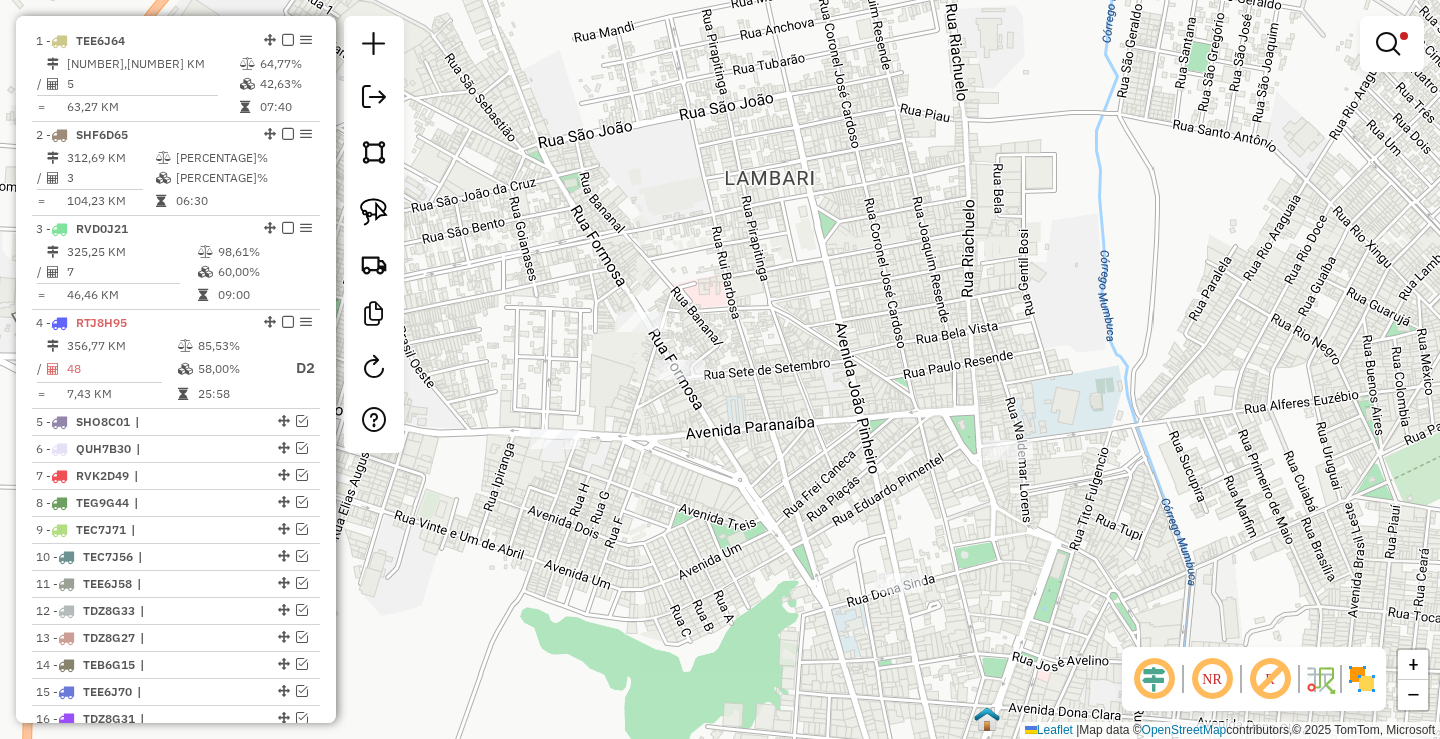 click 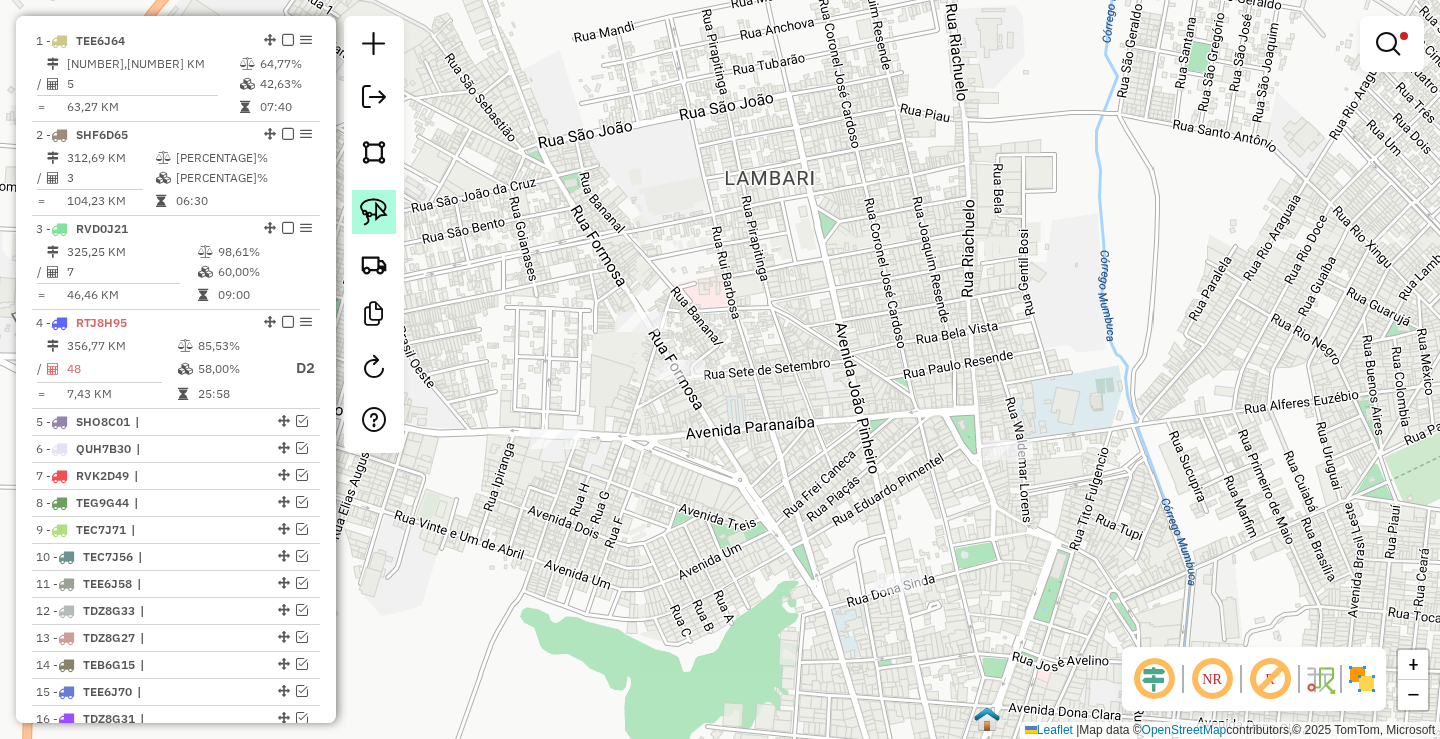 click 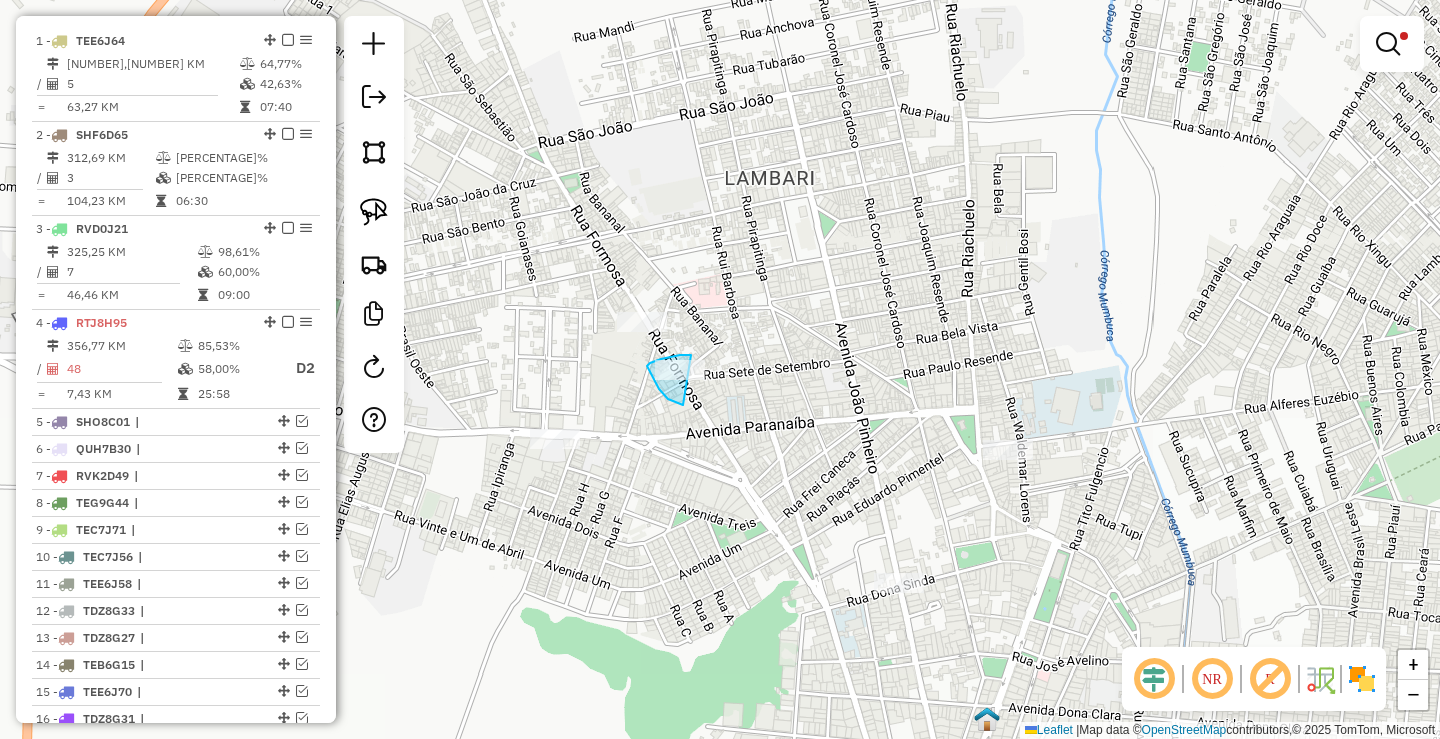 click on "**********" 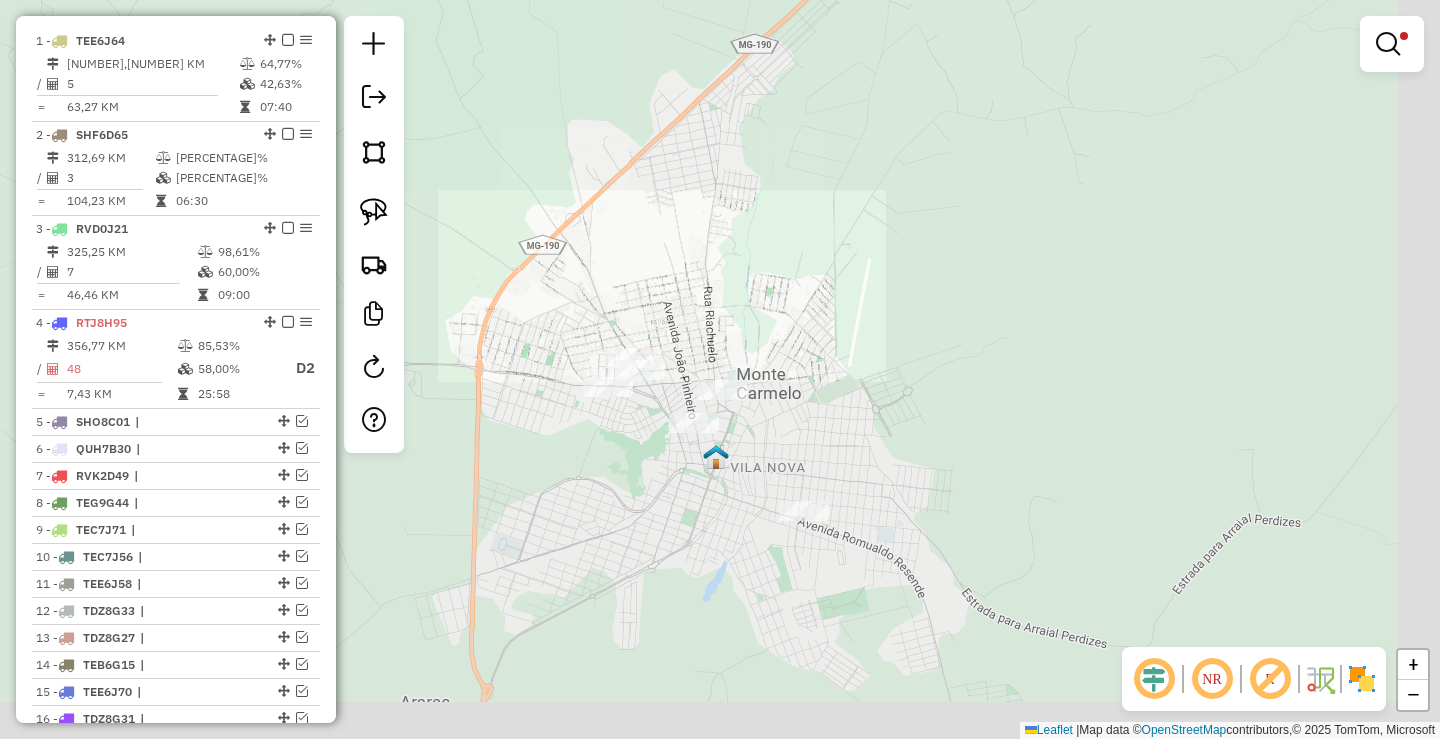 drag, startPoint x: 651, startPoint y: 462, endPoint x: 628, endPoint y: 429, distance: 40.22437 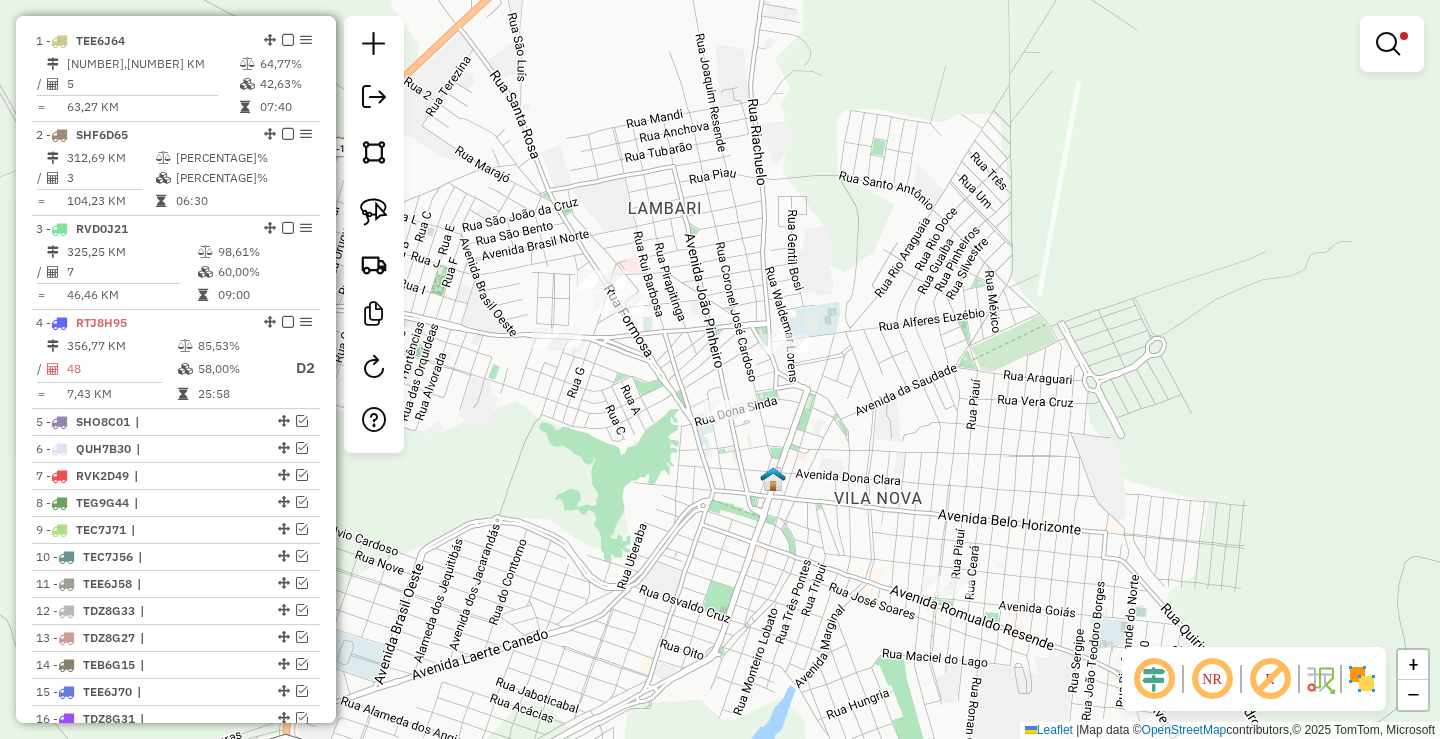 click 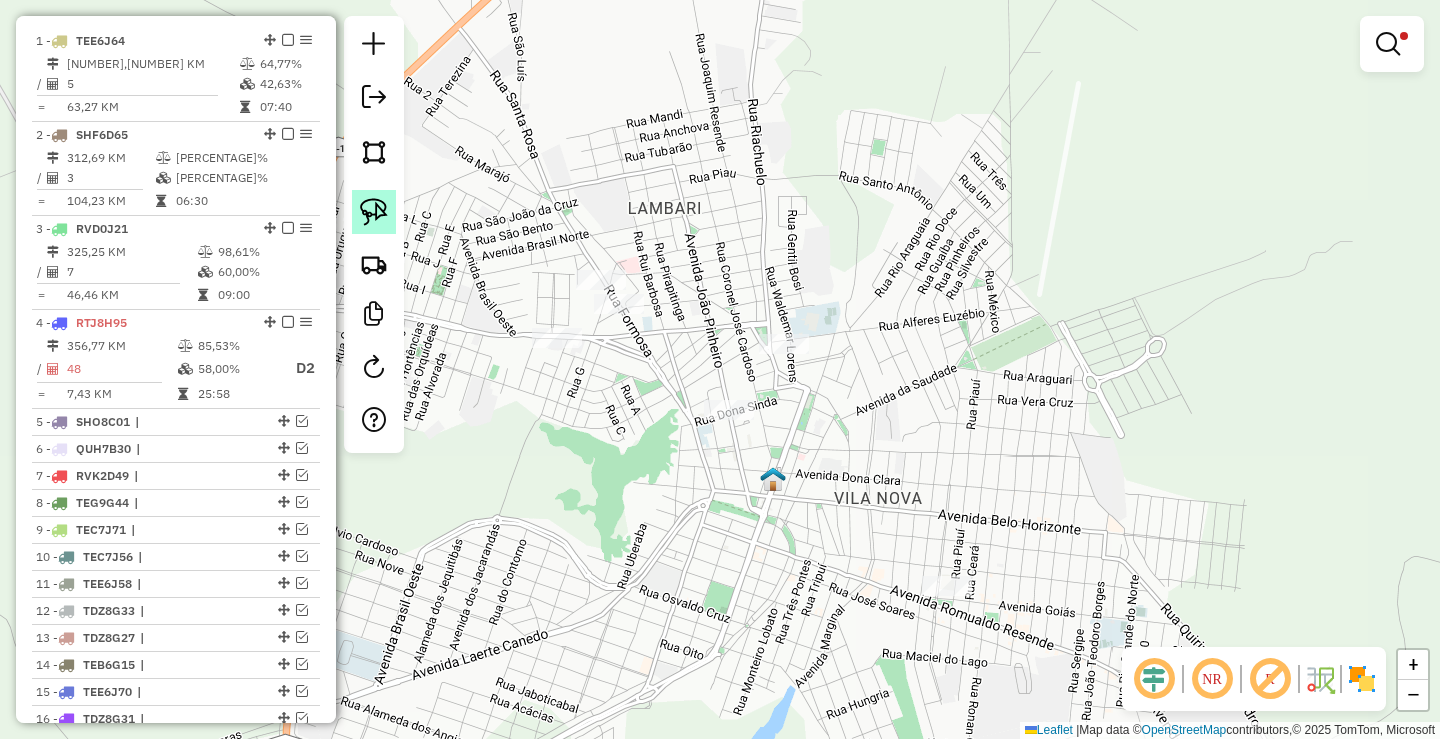 click 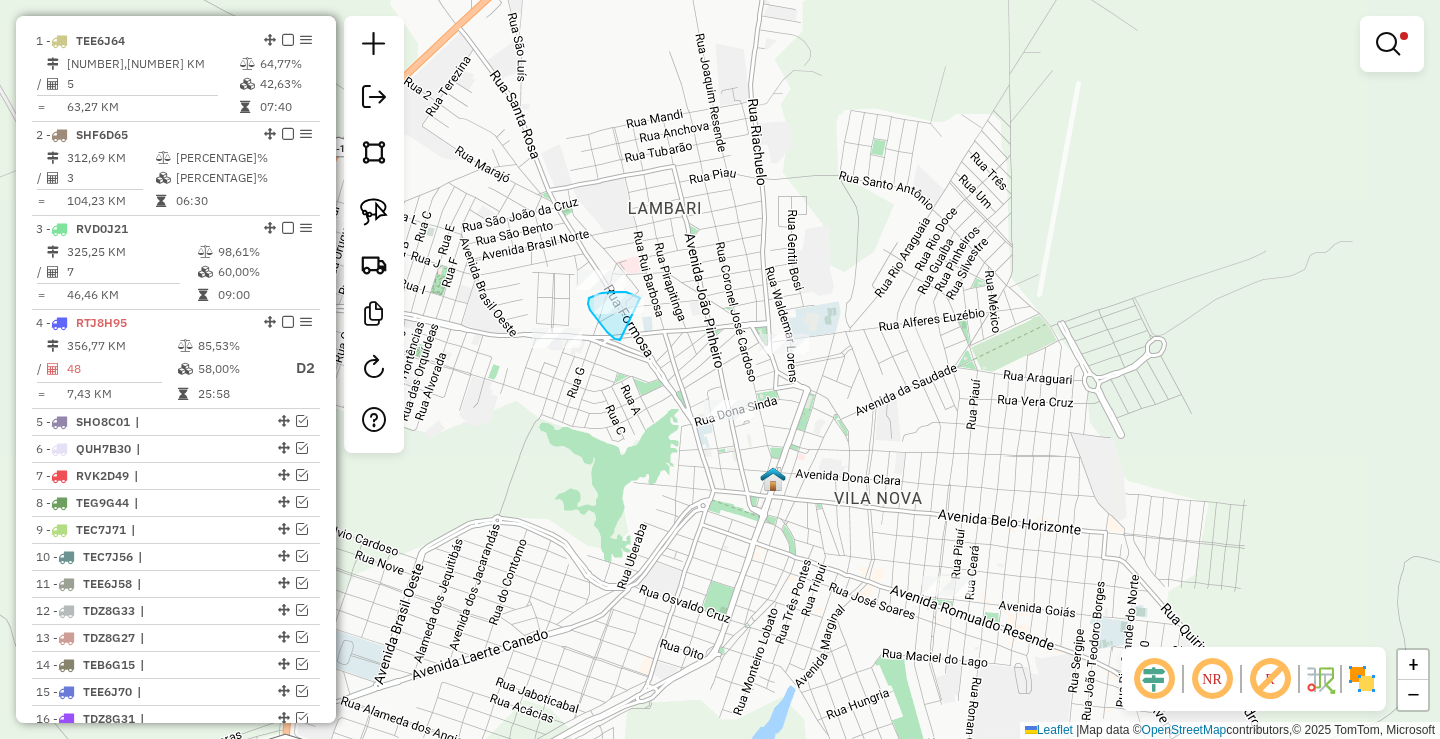 click on "**********" 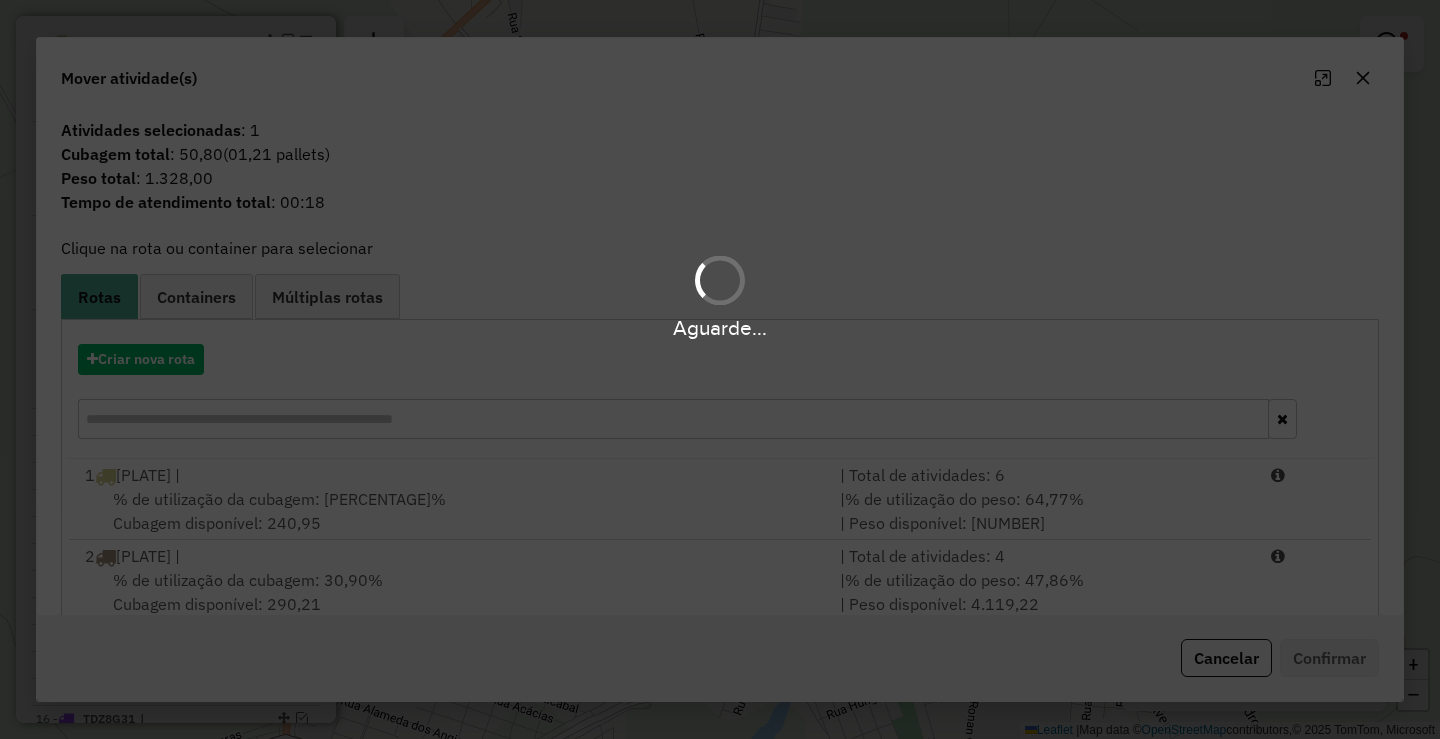 click on "Aguarde..." at bounding box center (720, 369) 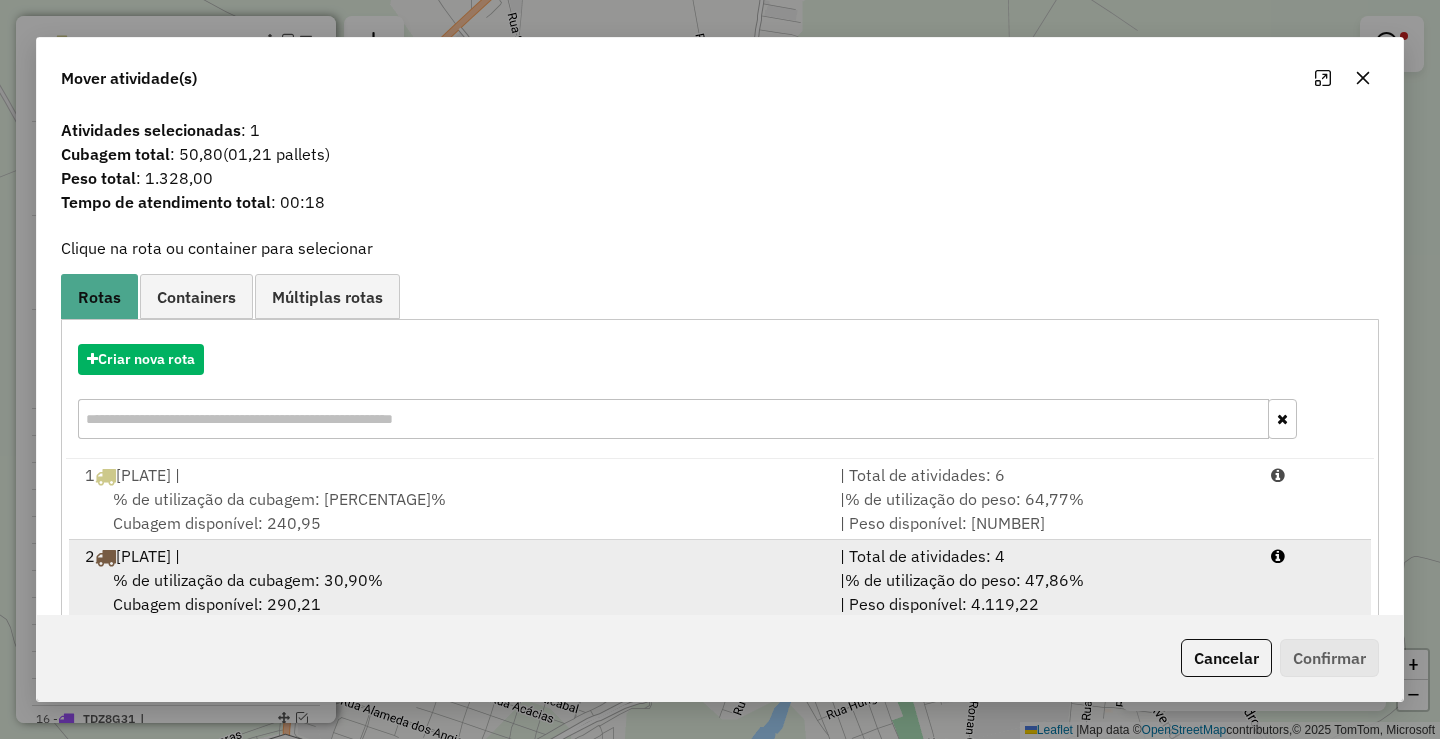 click on "|  % de utilização do peso: 47,86%  | Peso disponível: 4.119,22" at bounding box center (1043, 592) 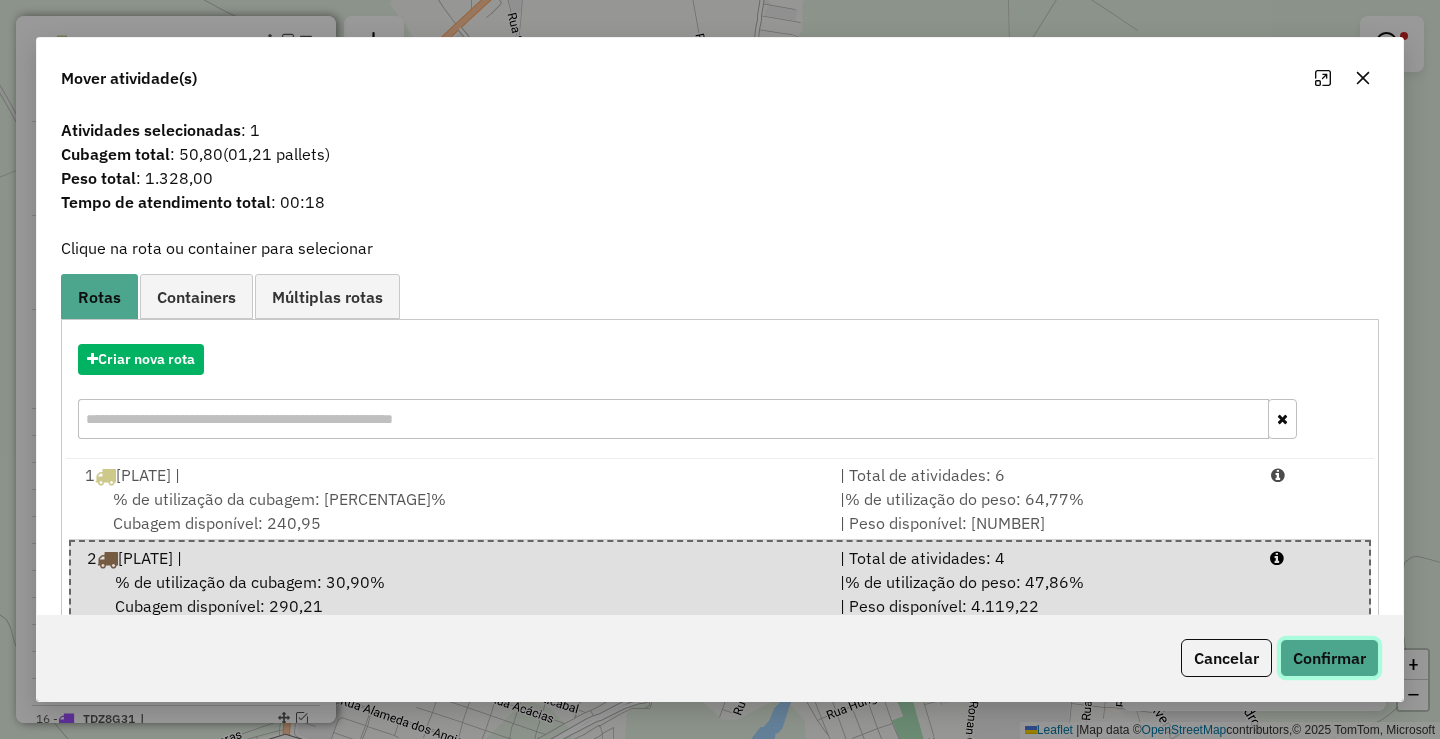 click on "Confirmar" 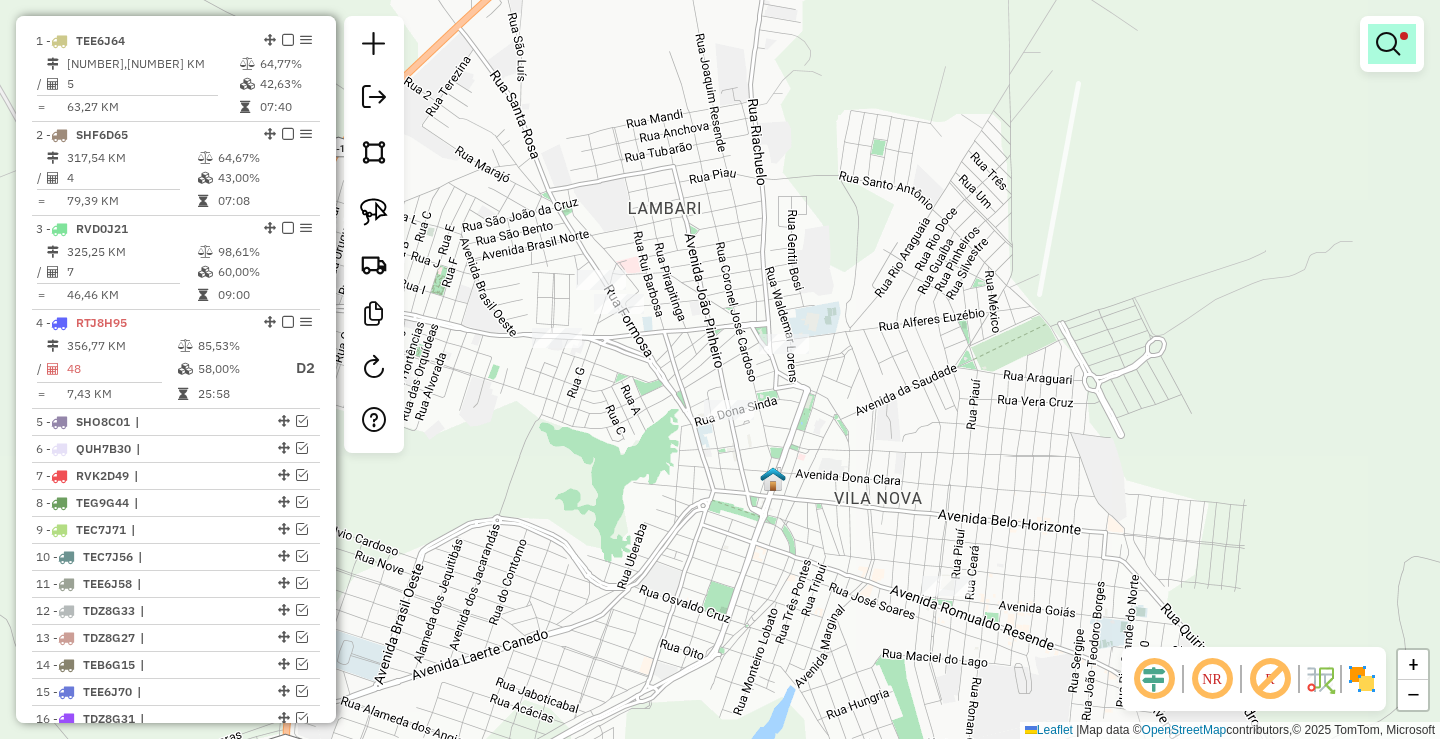 click at bounding box center [1388, 44] 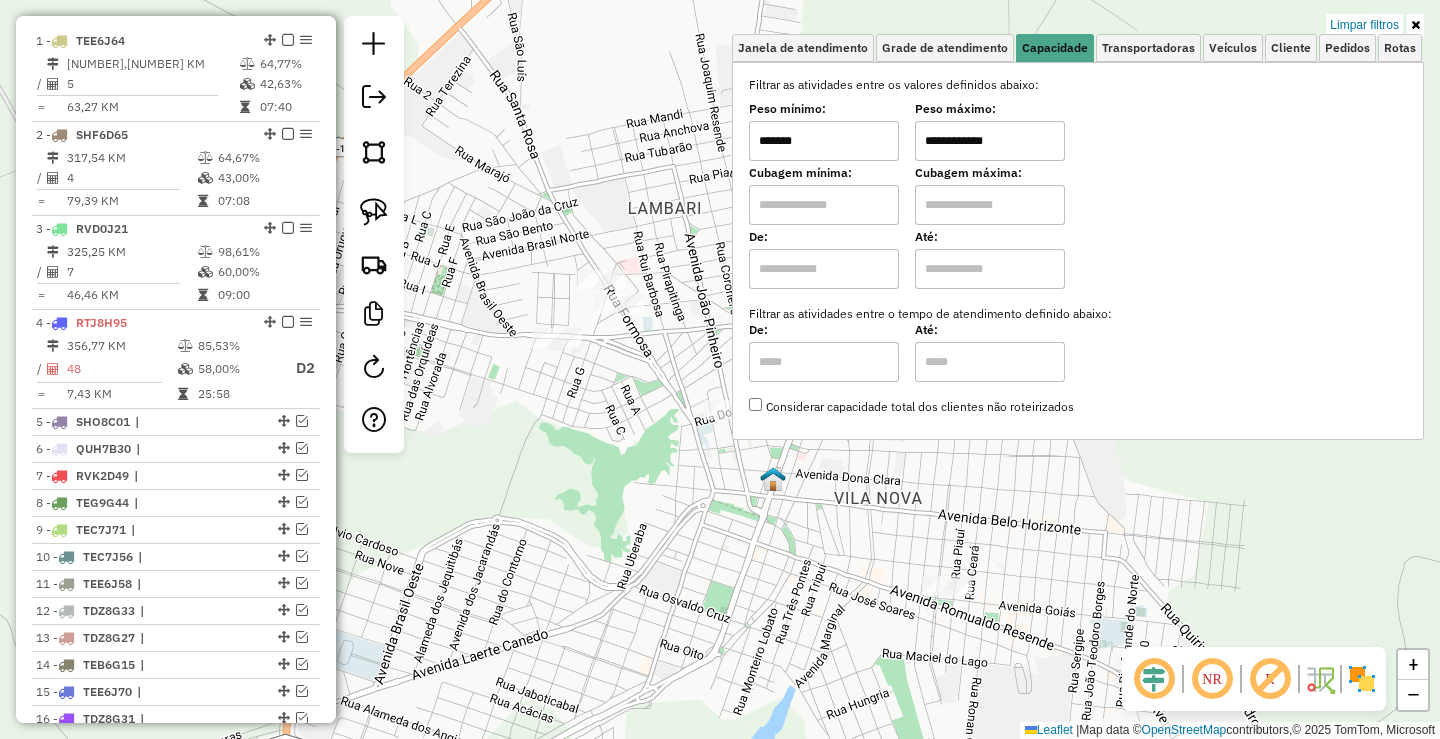 click on "Limpar filtros" at bounding box center (1364, 25) 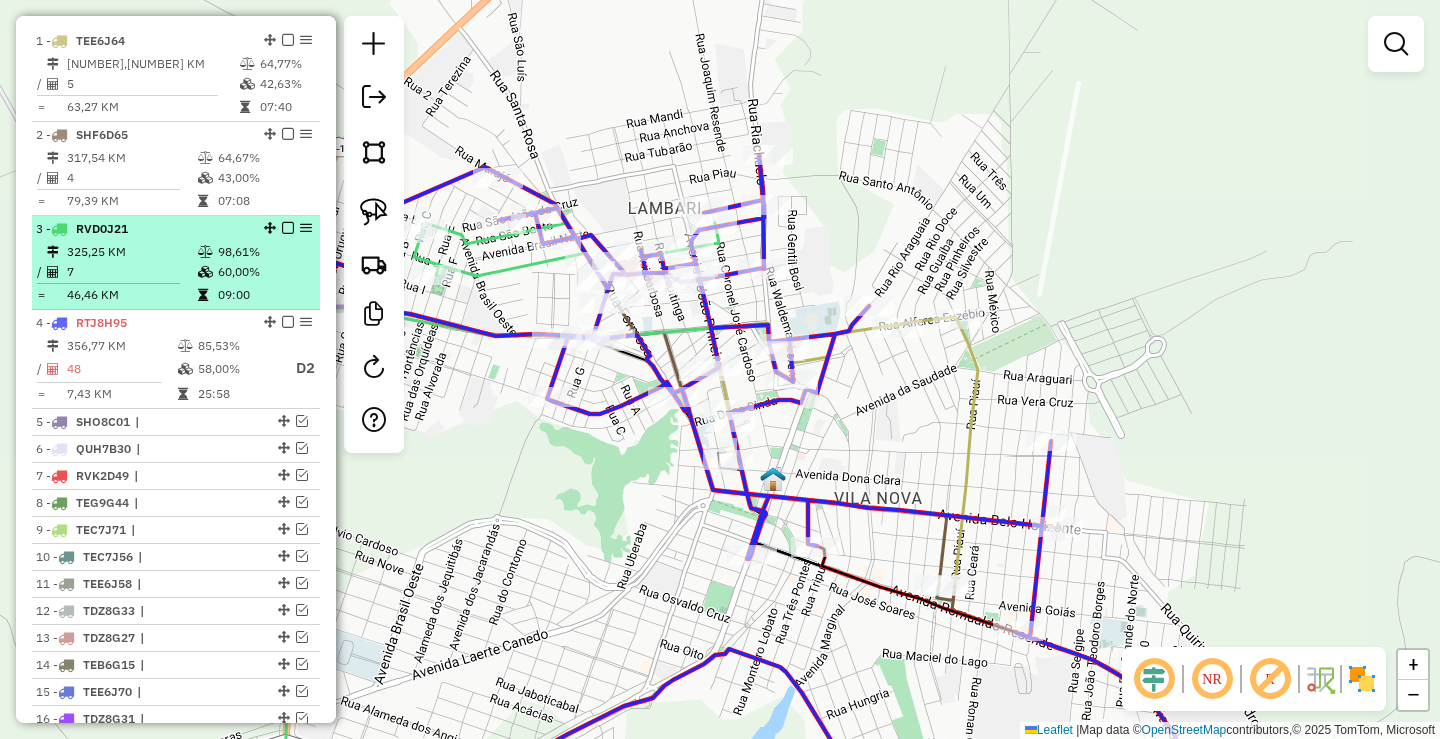 click at bounding box center [288, 228] 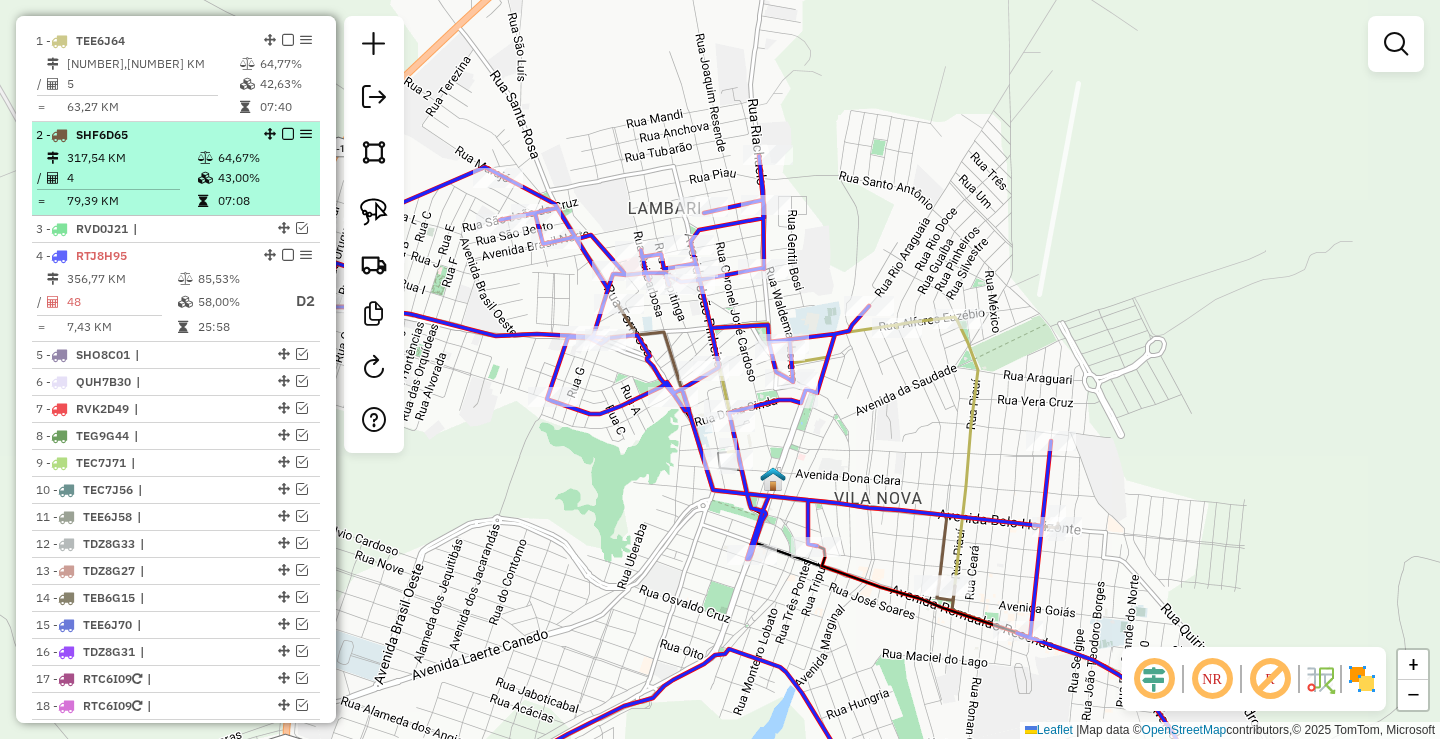 click at bounding box center (288, 134) 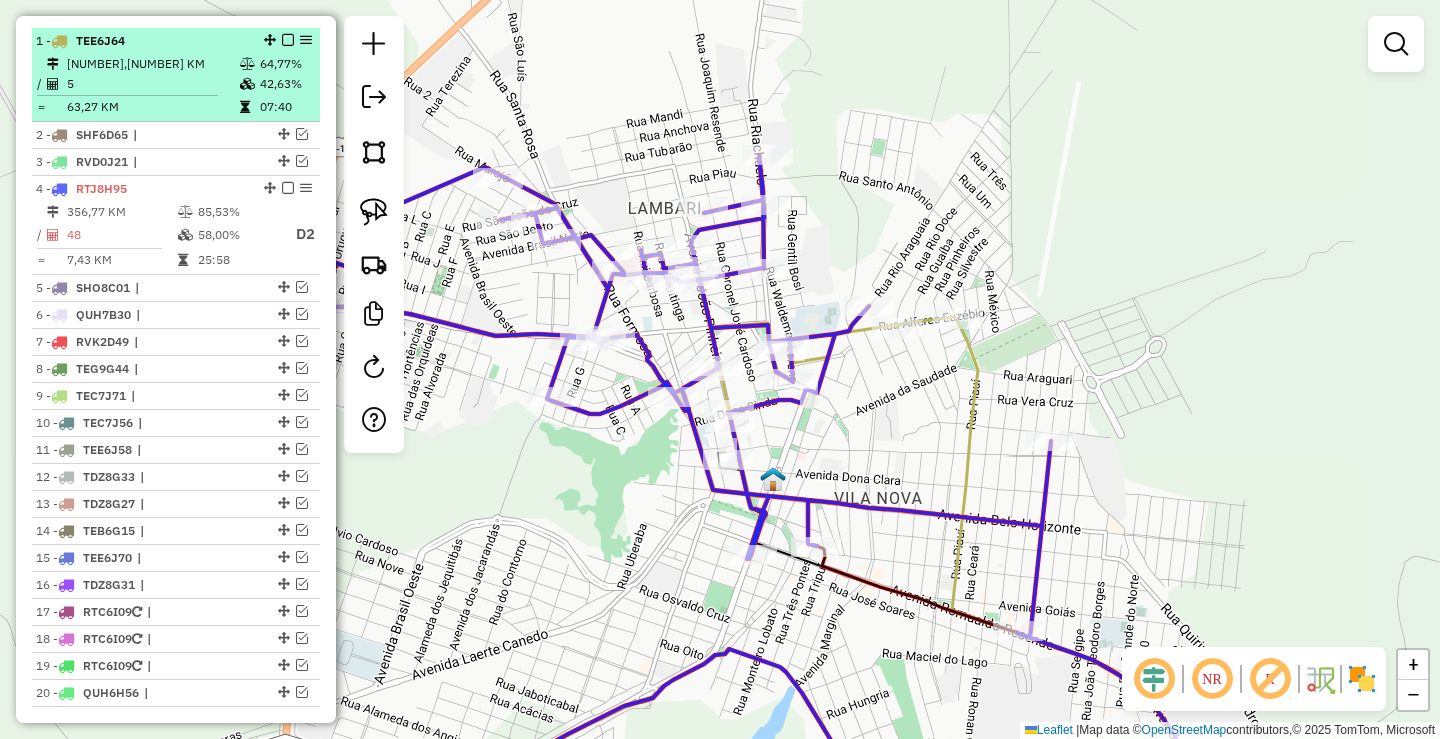 click at bounding box center (288, 40) 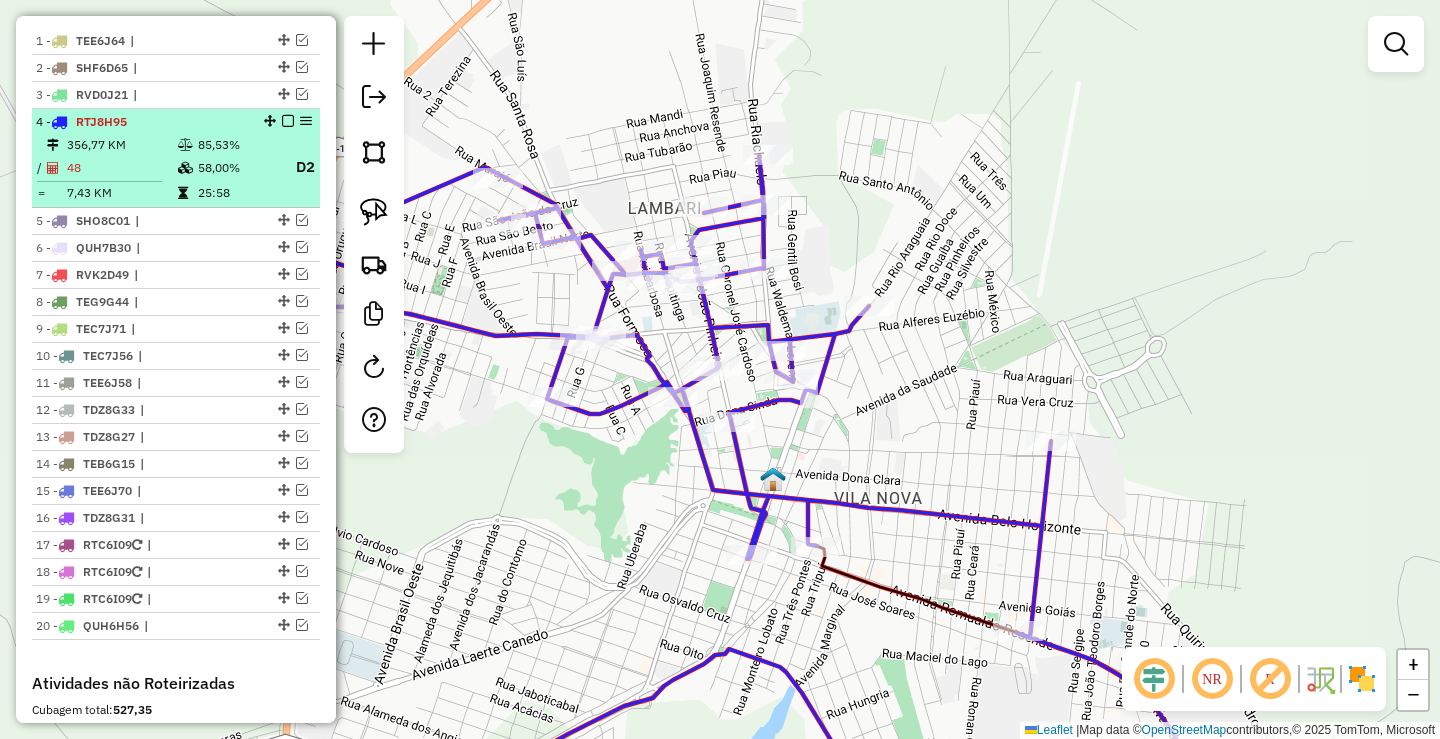 click at bounding box center (288, 121) 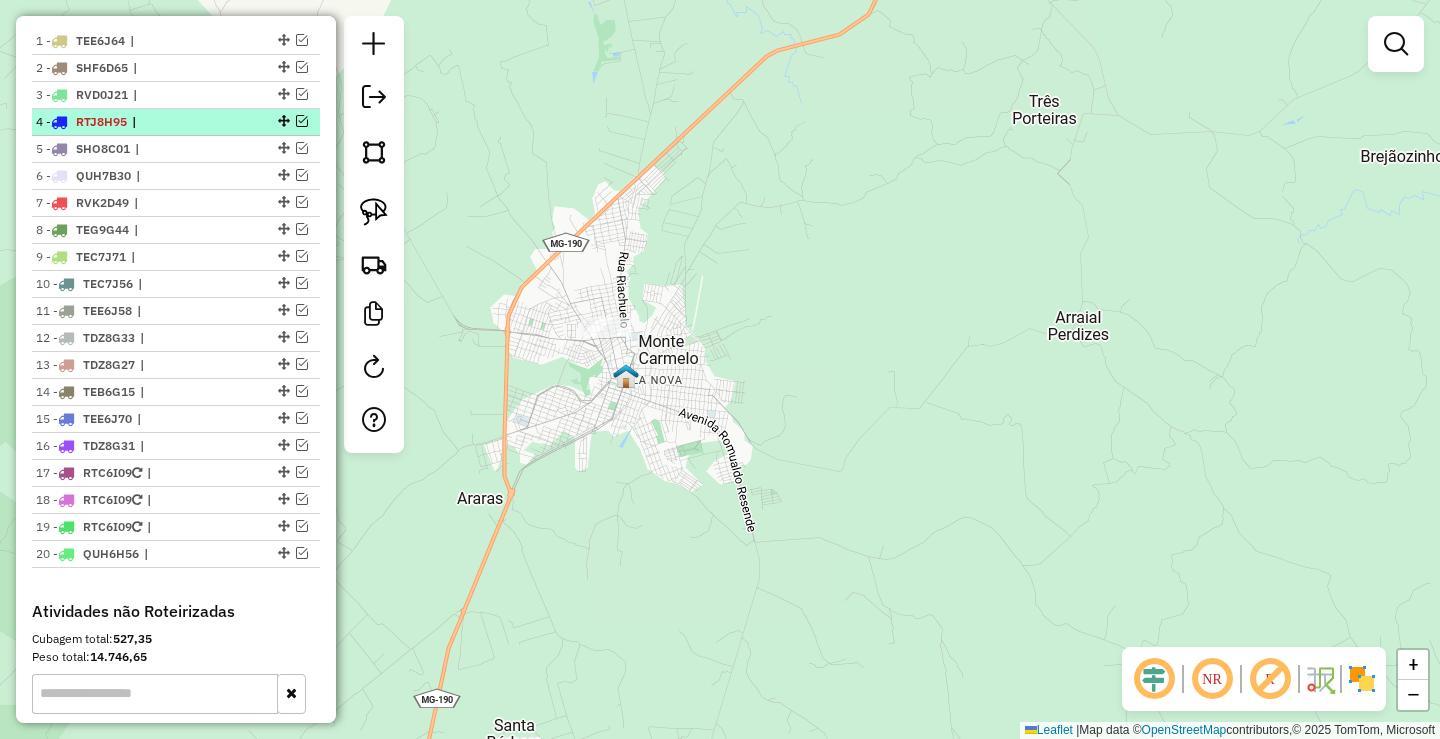 click at bounding box center [302, 121] 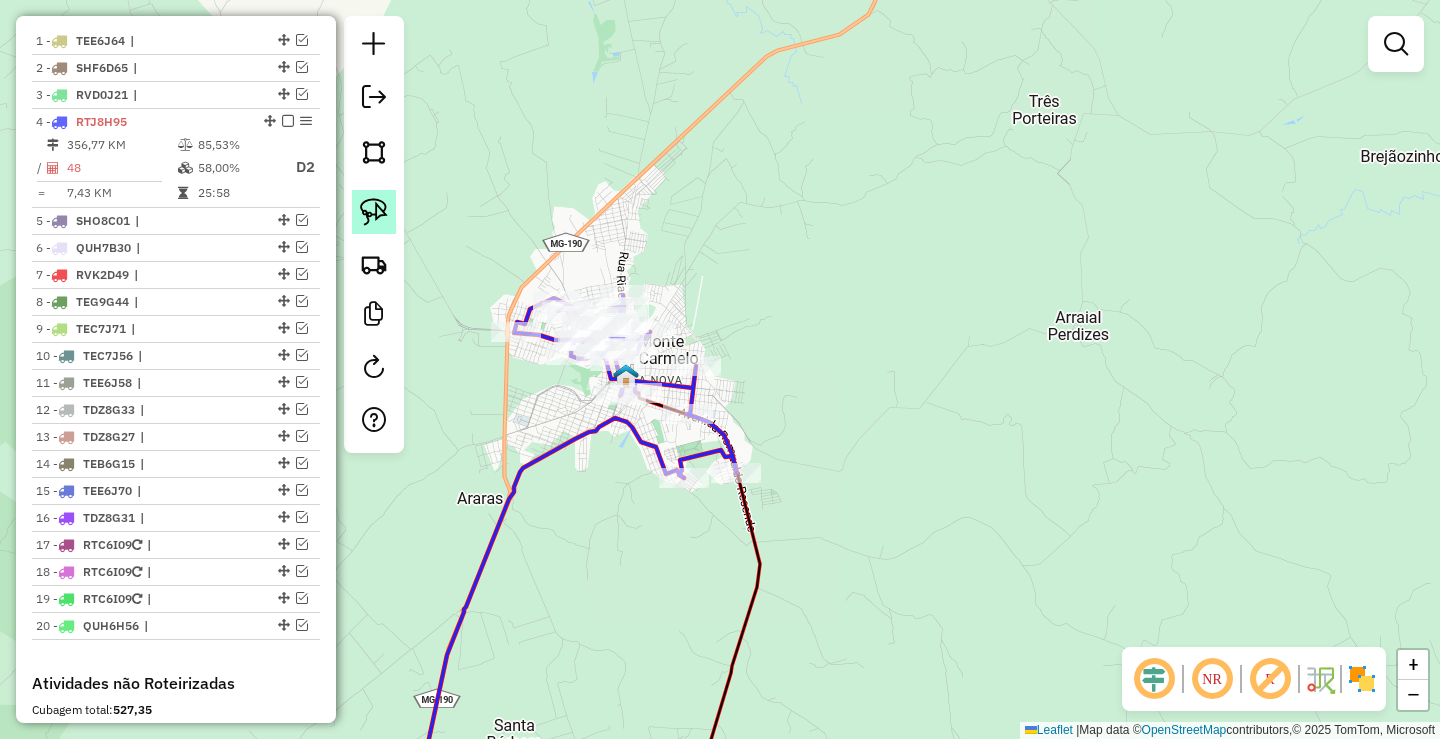 click 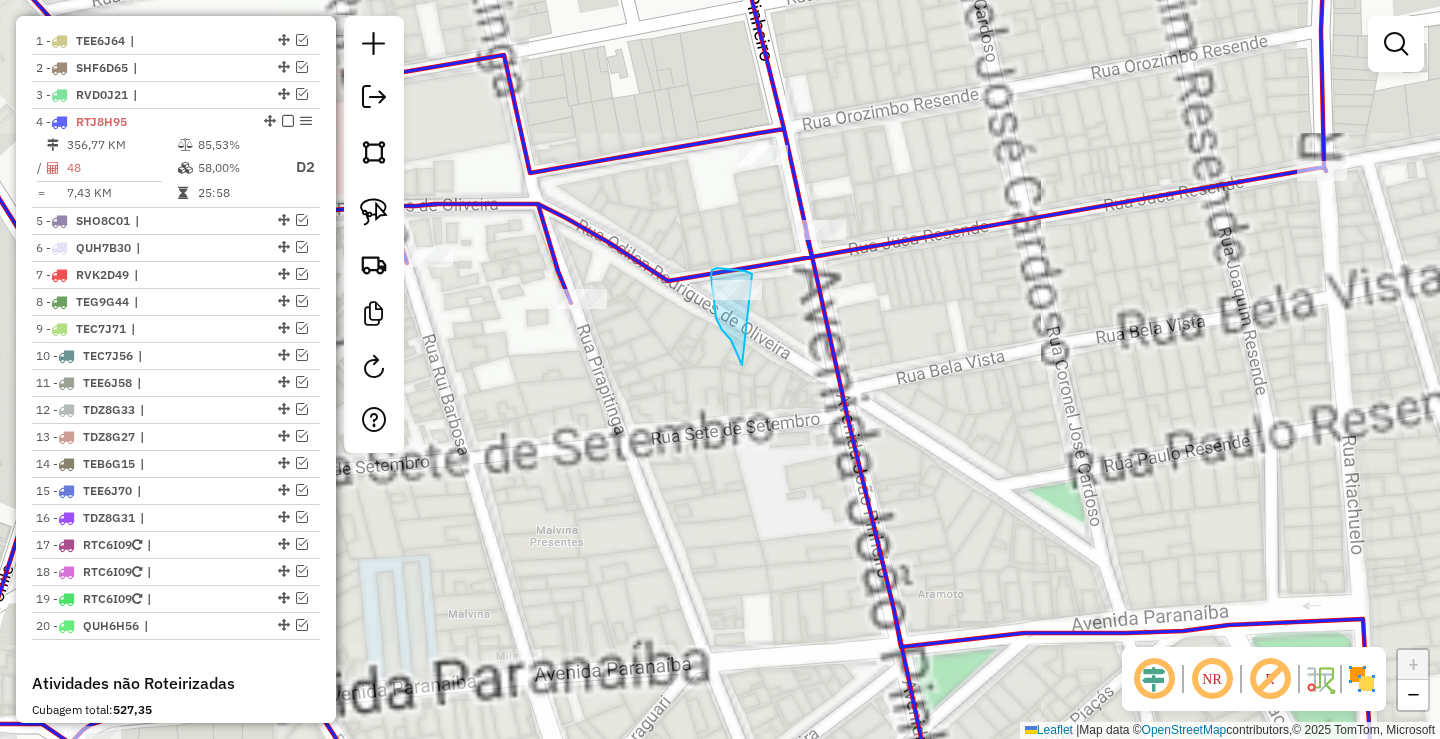 drag, startPoint x: 737, startPoint y: 352, endPoint x: 756, endPoint y: 323, distance: 34.669872 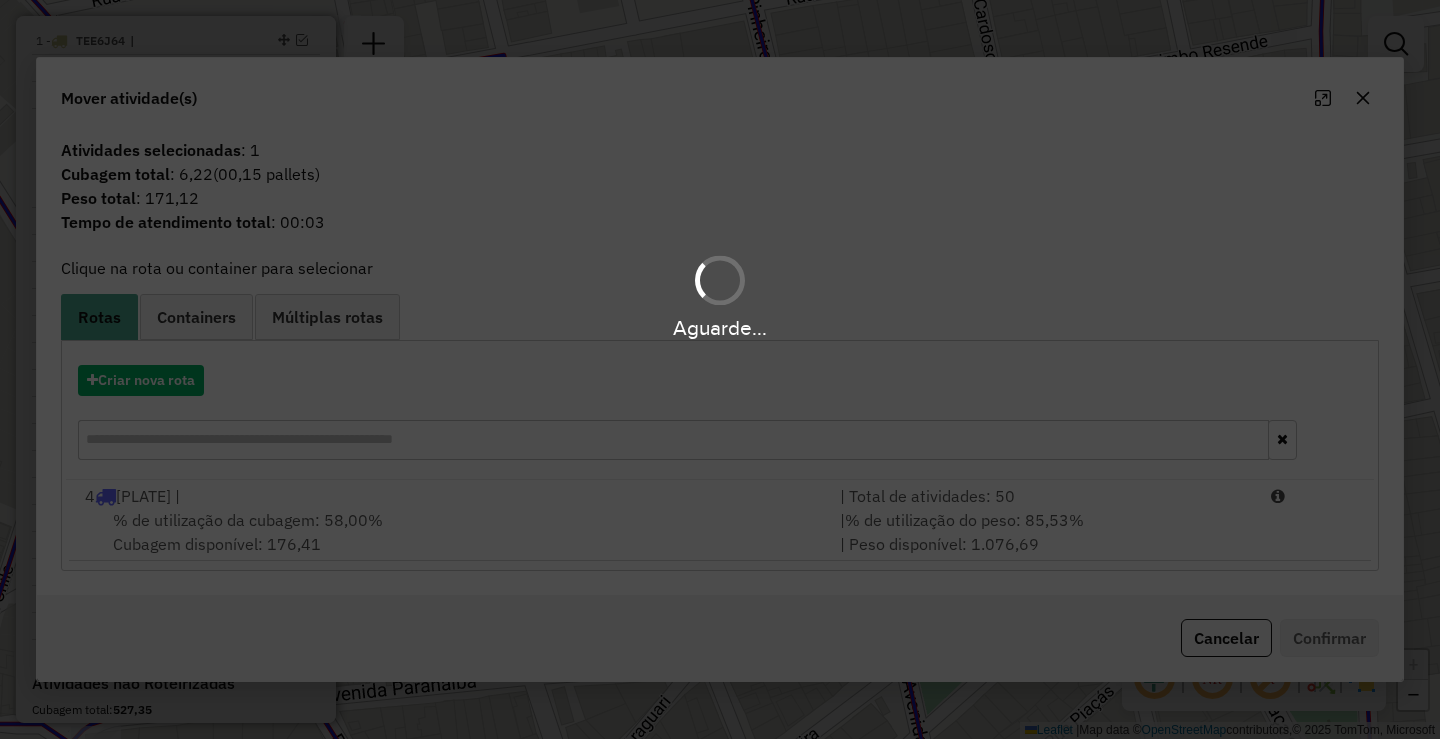 click on "Aguarde..." at bounding box center (720, 369) 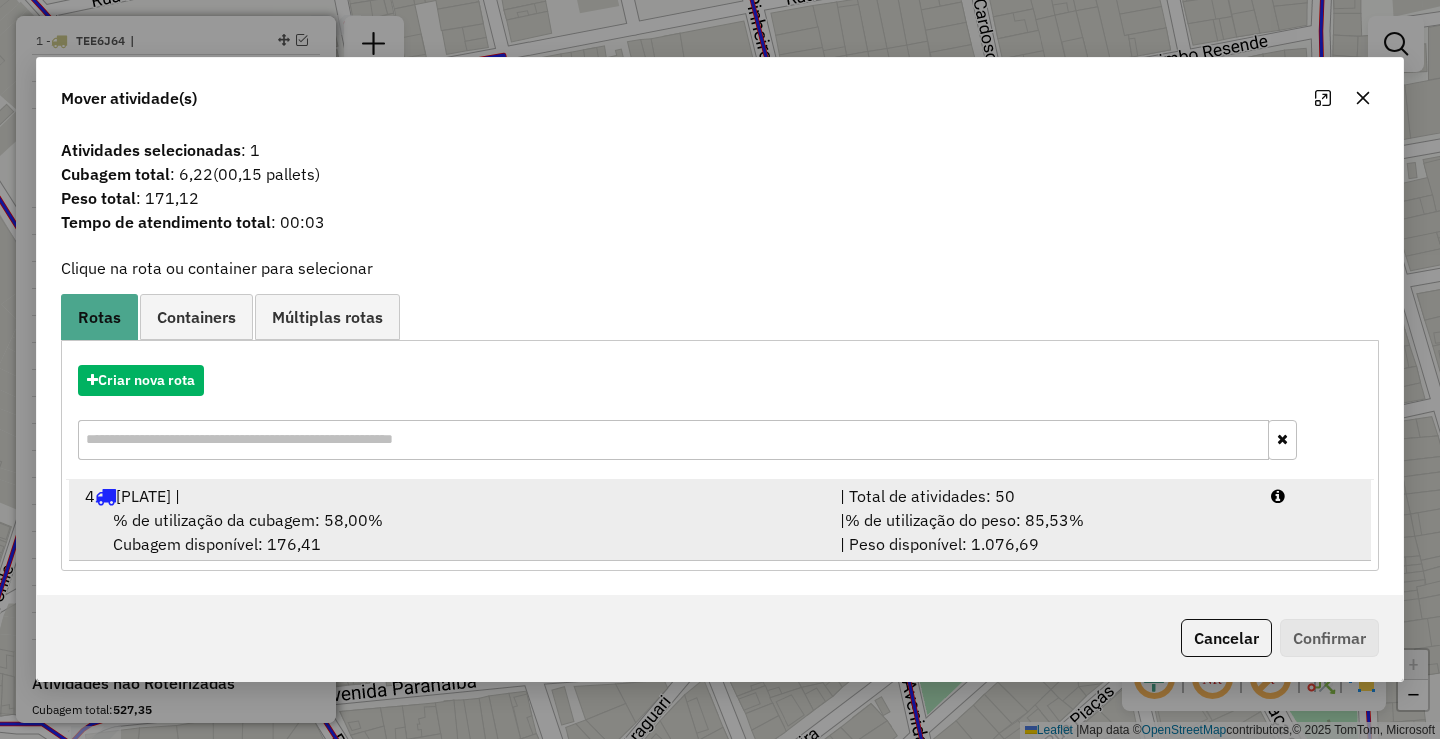 click on "|  % de utilização do peso: 85,53%  | Peso disponível: 1.076,69" at bounding box center (1043, 532) 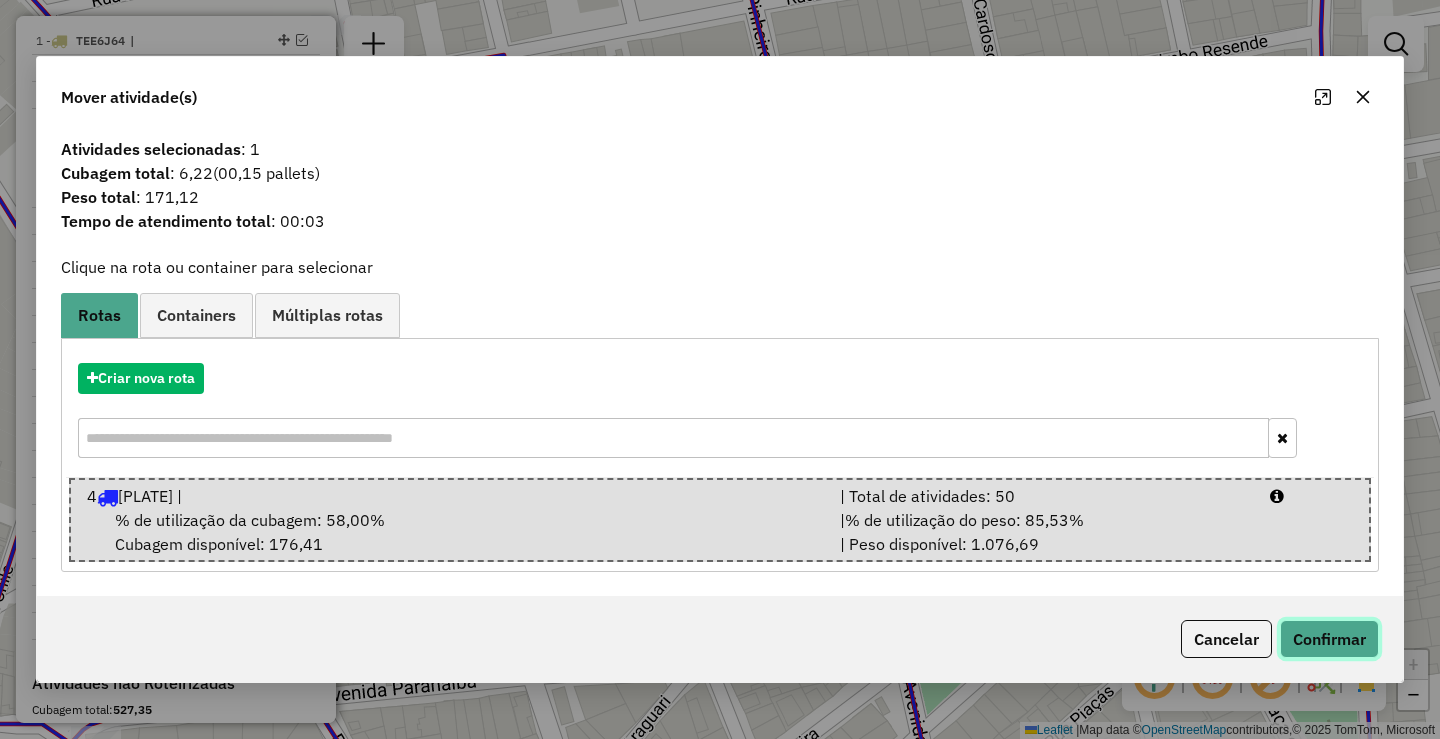 click on "Confirmar" 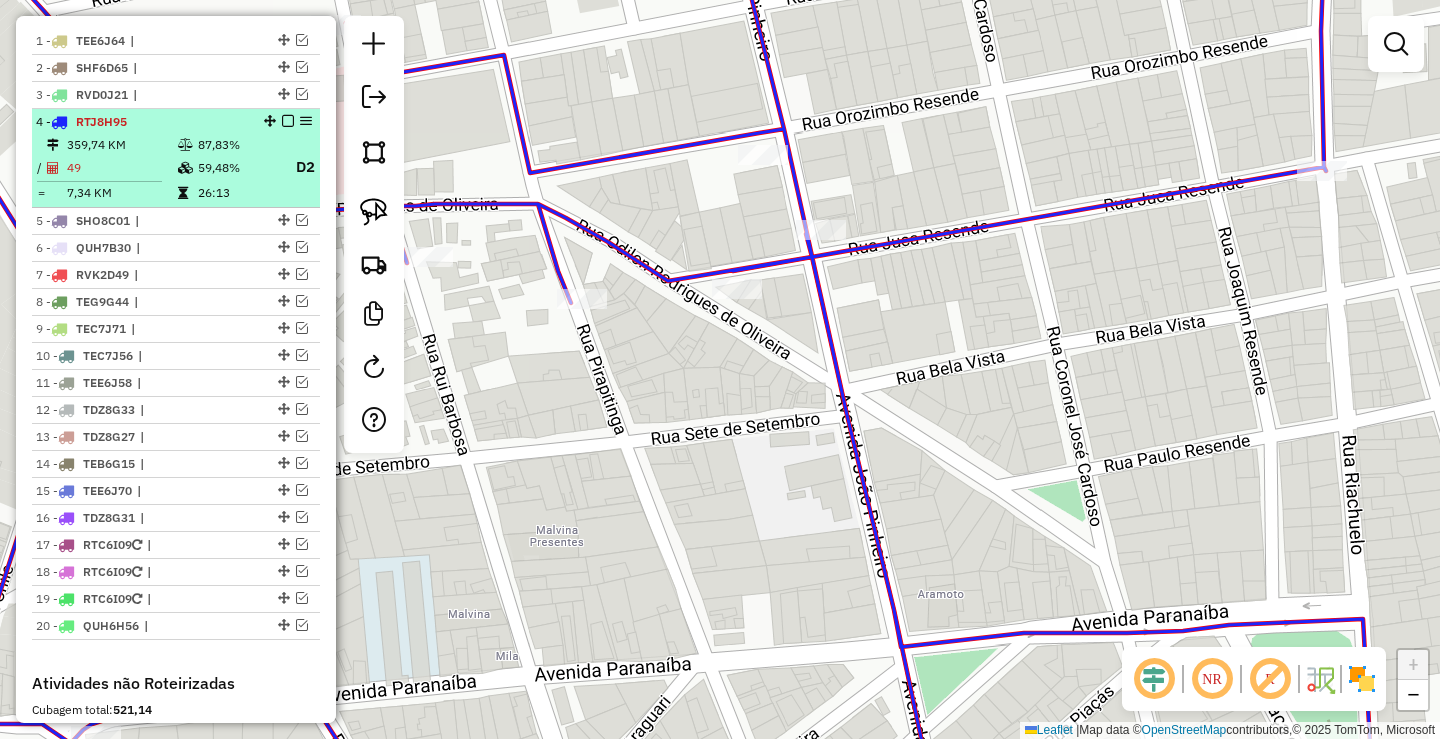 click at bounding box center [288, 121] 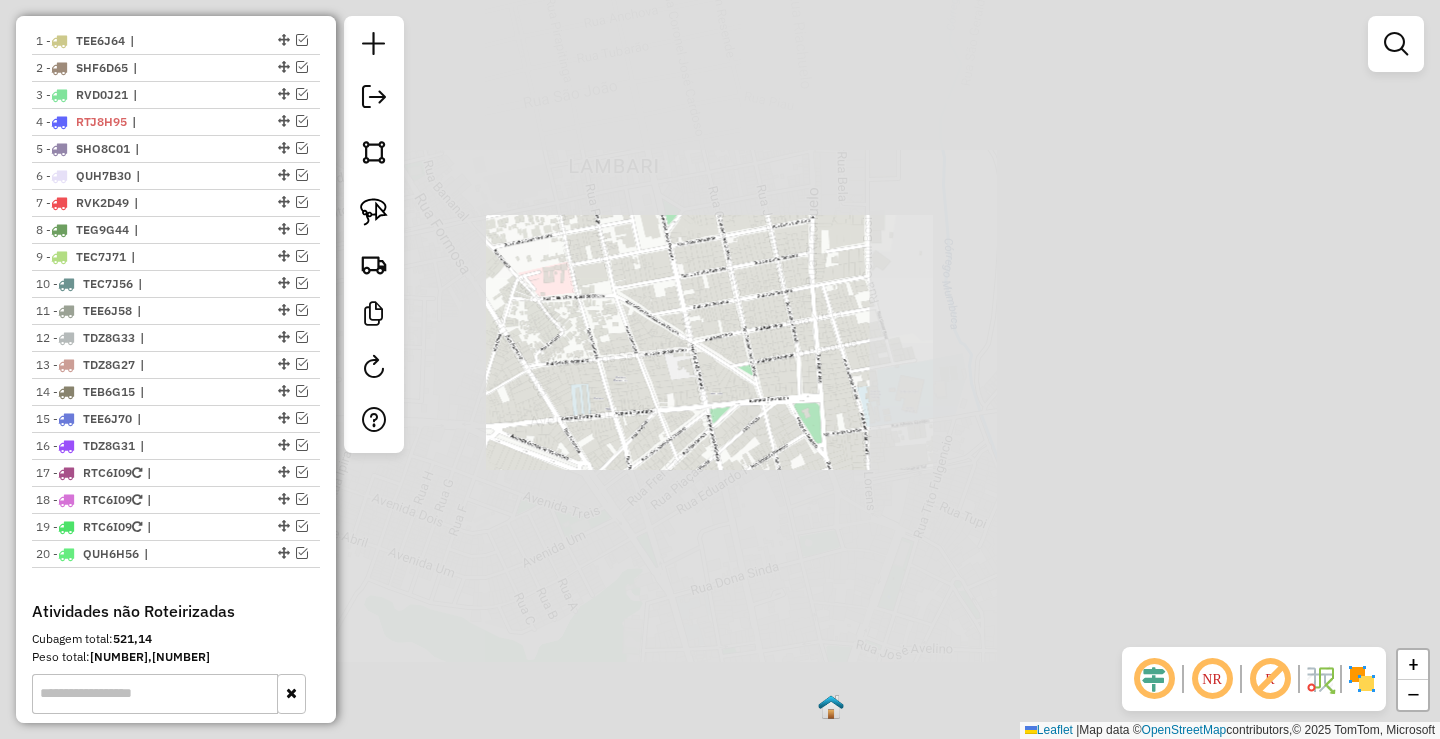 click on "Janela de atendimento Grade de atendimento Capacidade Transportadoras Veículos Cliente Pedidos  Rotas Selecione os dias de semana para filtrar as janelas de atendimento  Seg   Ter   Qua   Qui   Sex   Sáb   Dom  Informe o período da janela de atendimento: De: Até:  Filtrar exatamente a janela do cliente  Considerar janela de atendimento padrão  Selecione os dias de semana para filtrar as grades de atendimento  Seg   Ter   Qua   Qui   Sex   Sáb   Dom   Considerar clientes sem dia de atendimento cadastrado  Clientes fora do dia de atendimento selecionado Filtrar as atividades entre os valores definidos abaixo:  Peso mínimo:   Peso máximo:   Cubagem mínima:   Cubagem máxima:   De:   Até:  Filtrar as atividades entre o tempo de atendimento definido abaixo:  De:   Até:   Considerar capacidade total dos clientes não roteirizados Transportadora: Selecione um ou mais itens Tipo de veículo: Selecione um ou mais itens Veículo: Selecione um ou mais itens Motorista: Selecione um ou mais itens Nome: Rótulo:" 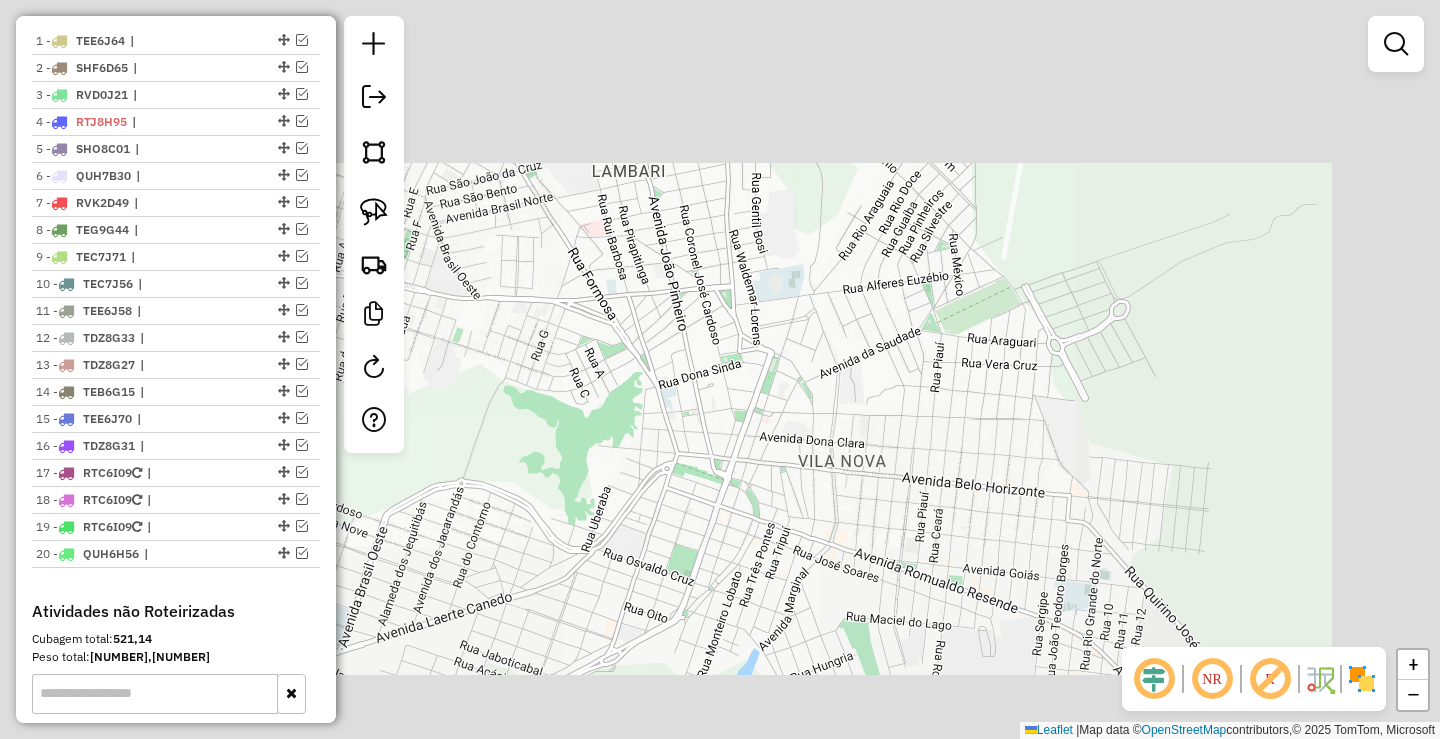 click on "Janela de atendimento Grade de atendimento Capacidade Transportadoras Veículos Cliente Pedidos  Rotas Selecione os dias de semana para filtrar as janelas de atendimento  Seg   Ter   Qua   Qui   Sex   Sáb   Dom  Informe o período da janela de atendimento: De: Até:  Filtrar exatamente a janela do cliente  Considerar janela de atendimento padrão  Selecione os dias de semana para filtrar as grades de atendimento  Seg   Ter   Qua   Qui   Sex   Sáb   Dom   Considerar clientes sem dia de atendimento cadastrado  Clientes fora do dia de atendimento selecionado Filtrar as atividades entre os valores definidos abaixo:  Peso mínimo:   Peso máximo:   Cubagem mínima:   Cubagem máxima:   De:   Até:  Filtrar as atividades entre o tempo de atendimento definido abaixo:  De:   Até:   Considerar capacidade total dos clientes não roteirizados Transportadora: Selecione um ou mais itens Tipo de veículo: Selecione um ou mais itens Veículo: Selecione um ou mais itens Motorista: Selecione um ou mais itens Nome: Rótulo:" 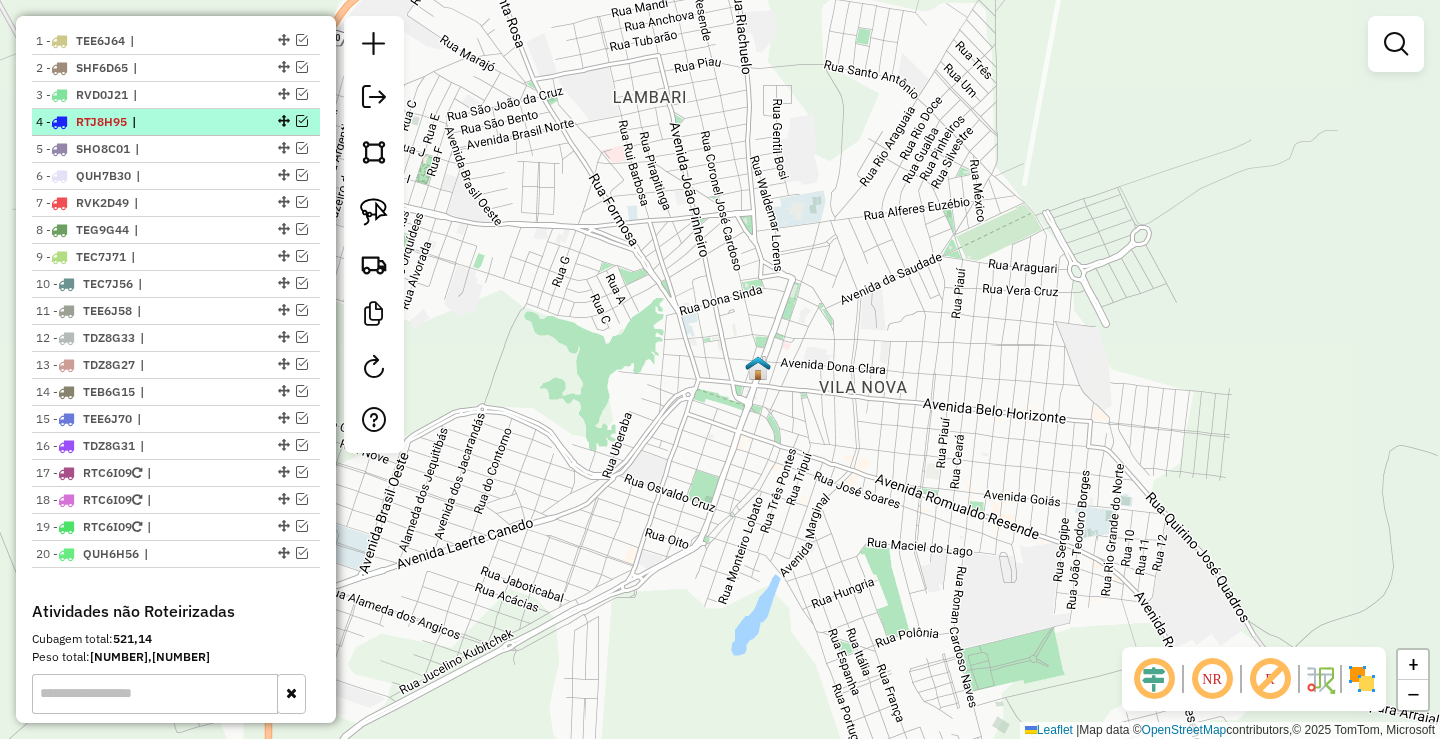 click on "4 -       RTJ8H95   |" at bounding box center (176, 122) 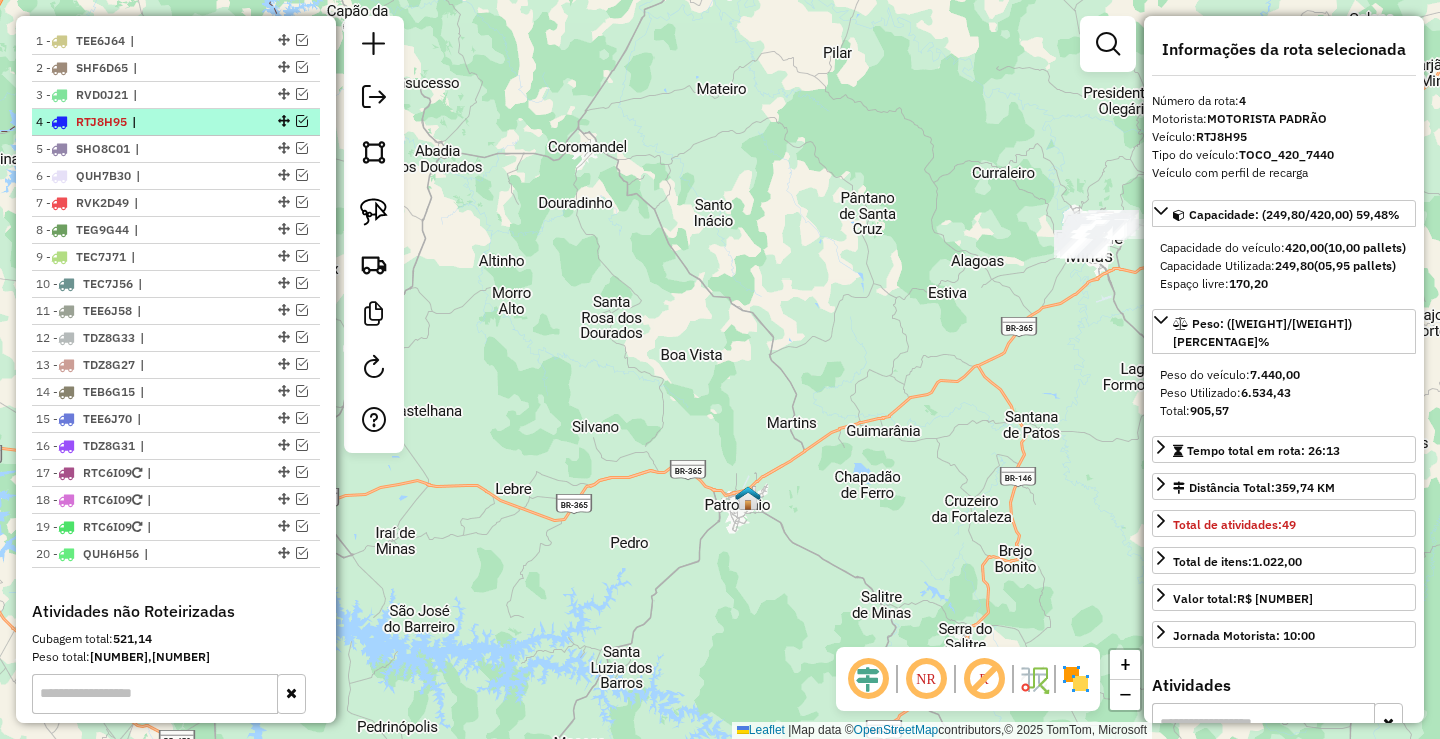 click at bounding box center (302, 121) 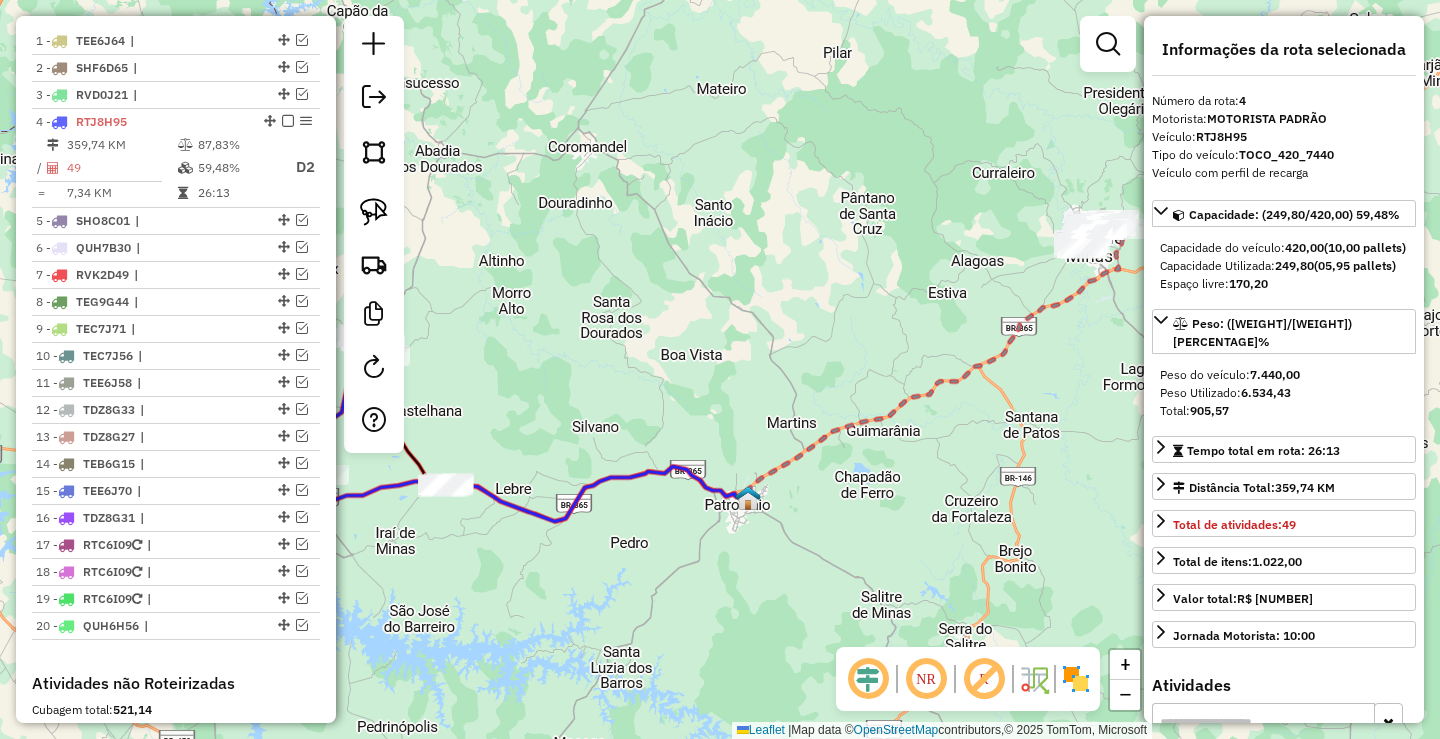 drag, startPoint x: 582, startPoint y: 256, endPoint x: 757, endPoint y: 209, distance: 181.20154 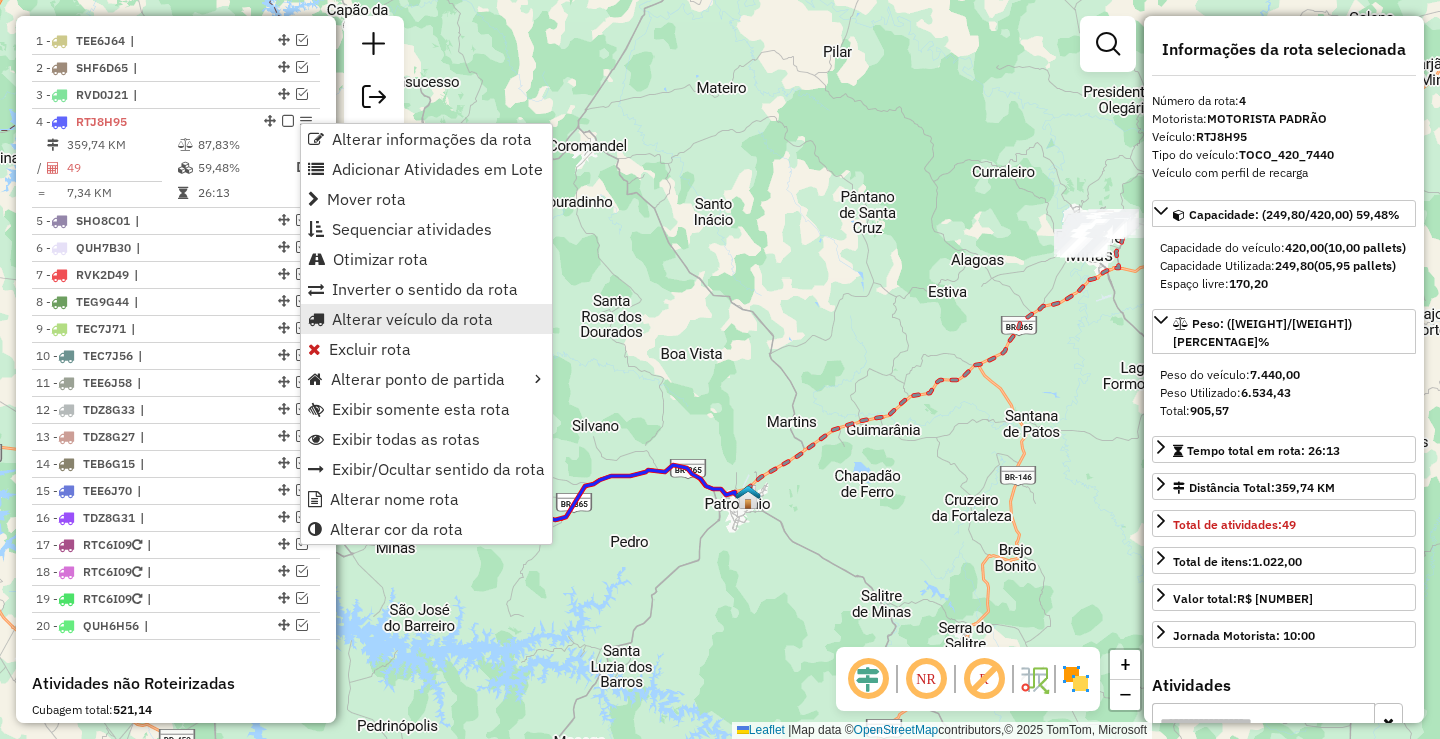 click on "Alterar veículo da rota" at bounding box center (412, 319) 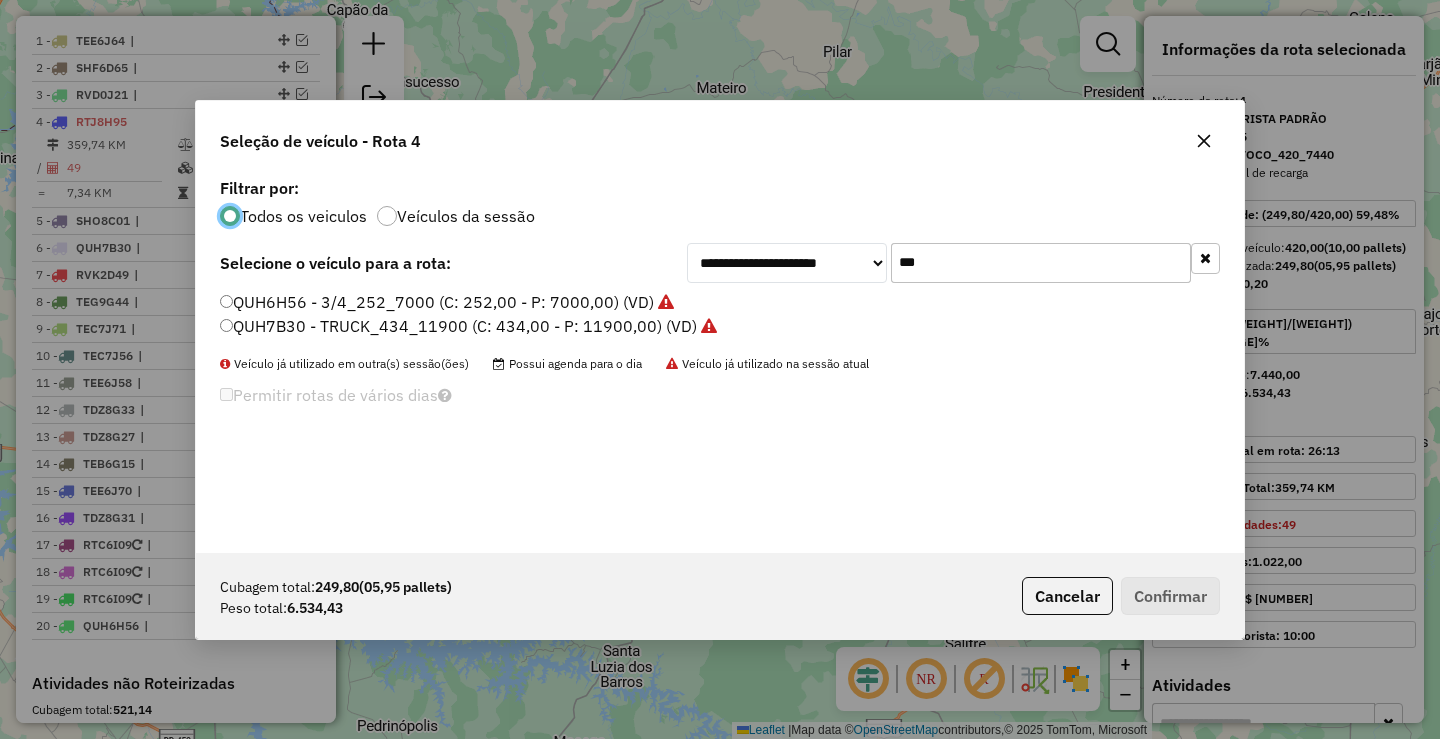 scroll, scrollTop: 11, scrollLeft: 6, axis: both 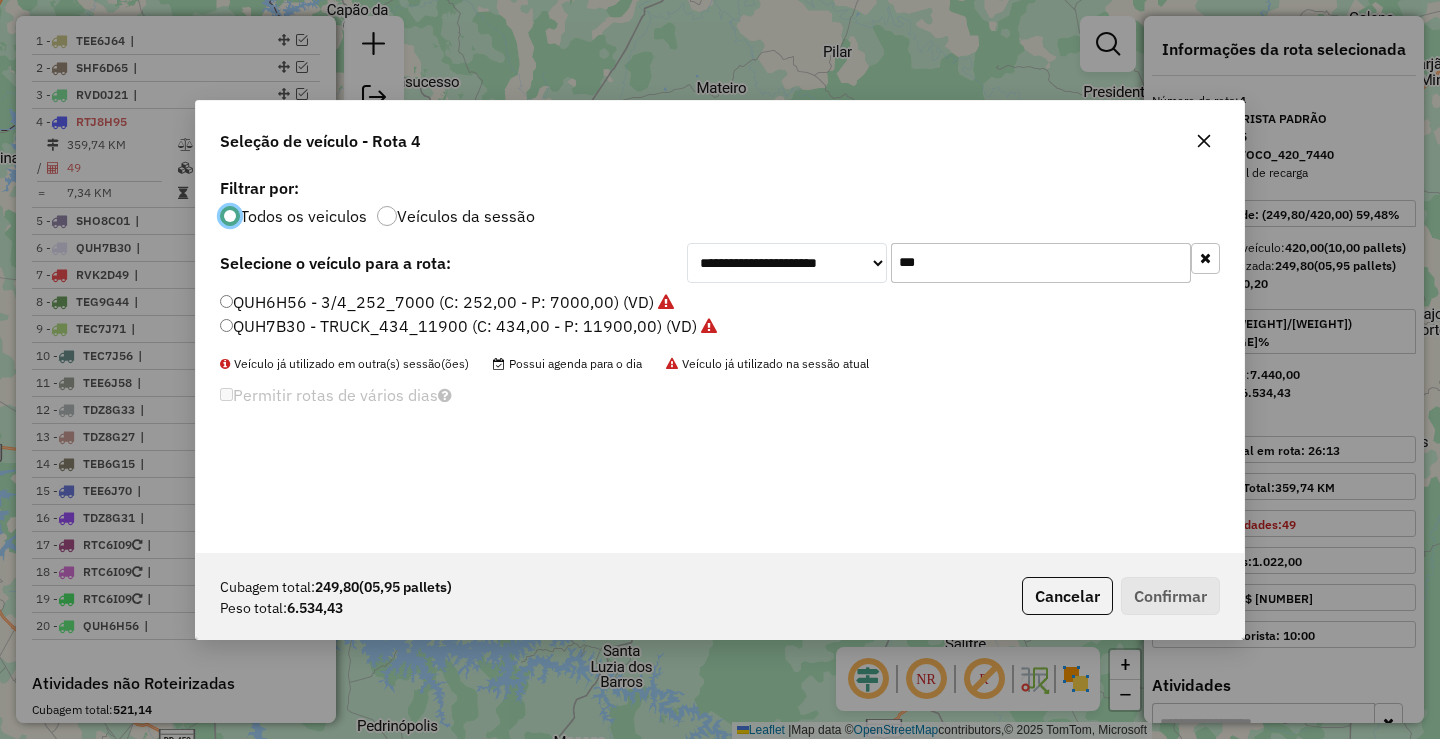 click on "***" 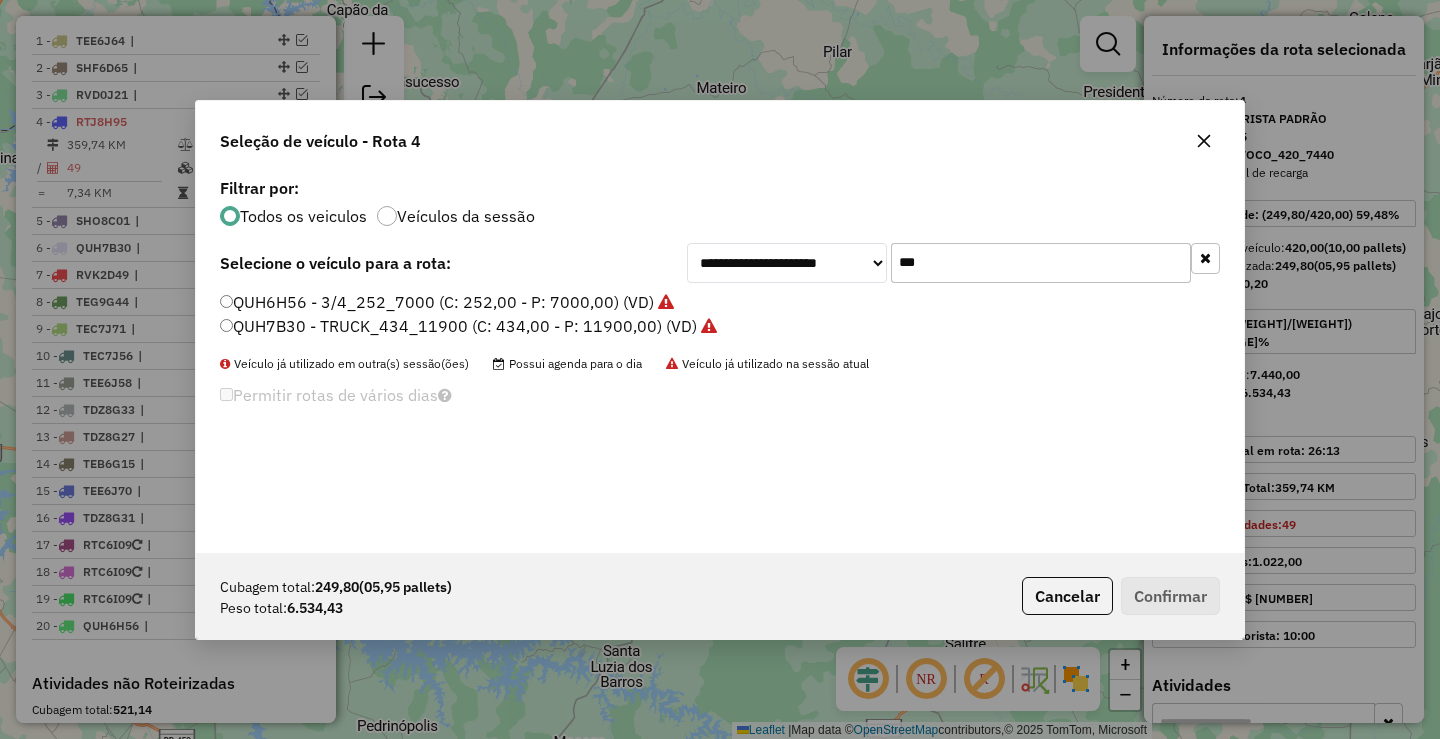 click on "***" 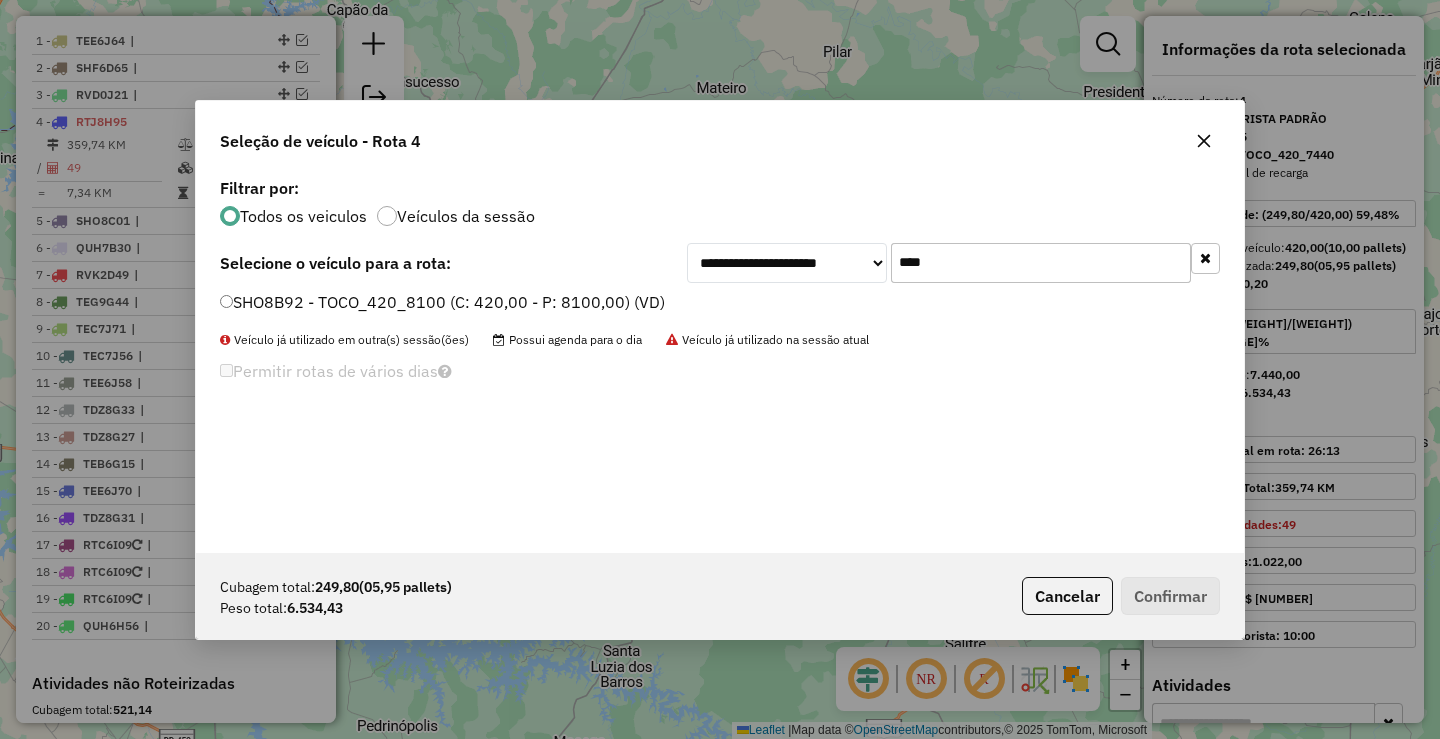 type on "****" 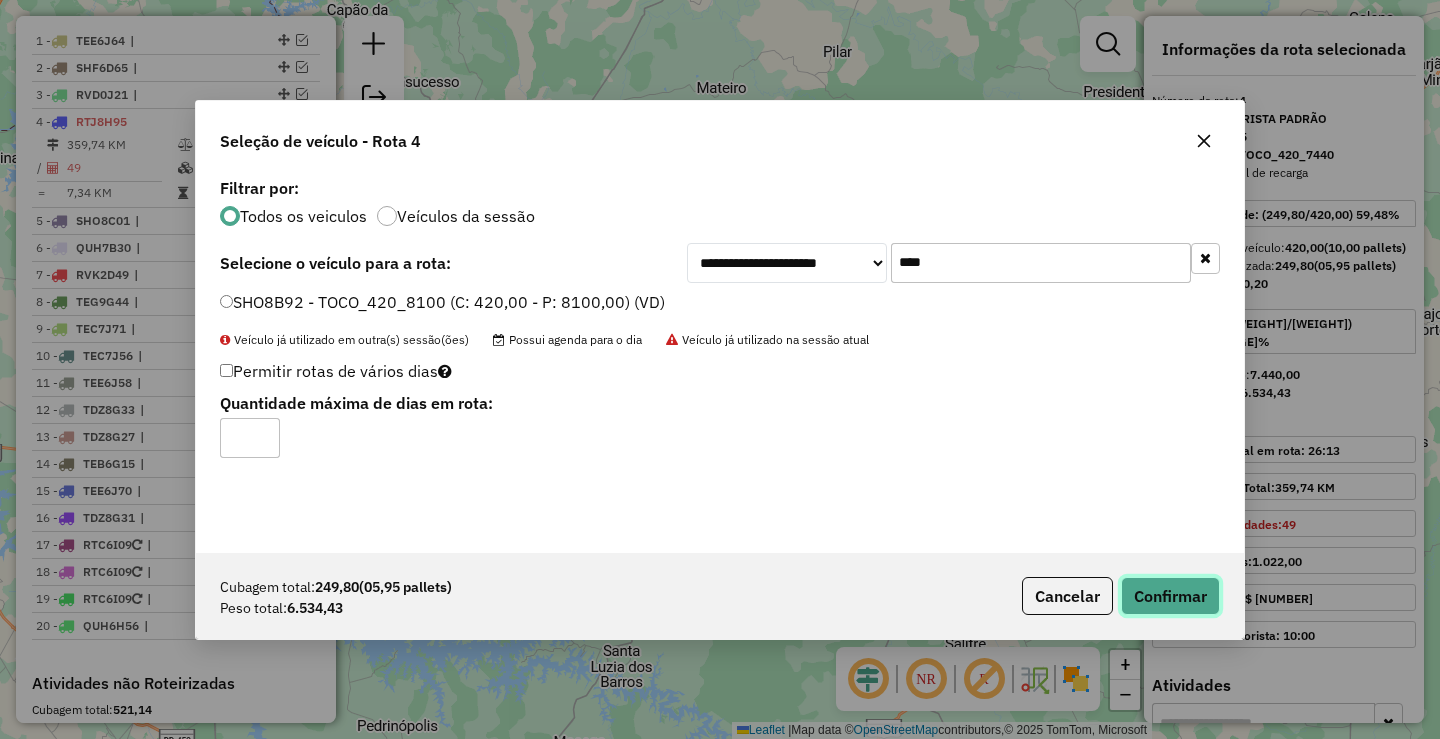 click on "Confirmar" 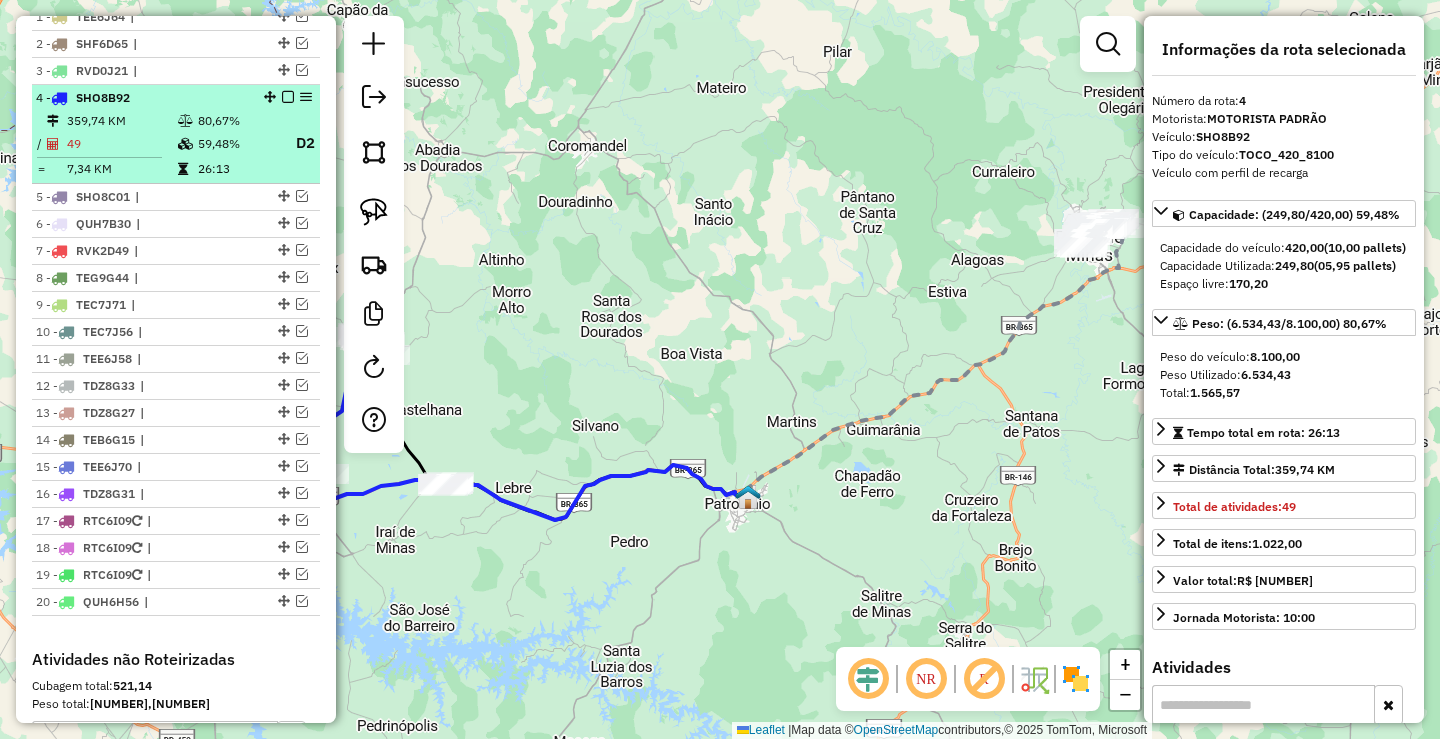 scroll, scrollTop: 755, scrollLeft: 0, axis: vertical 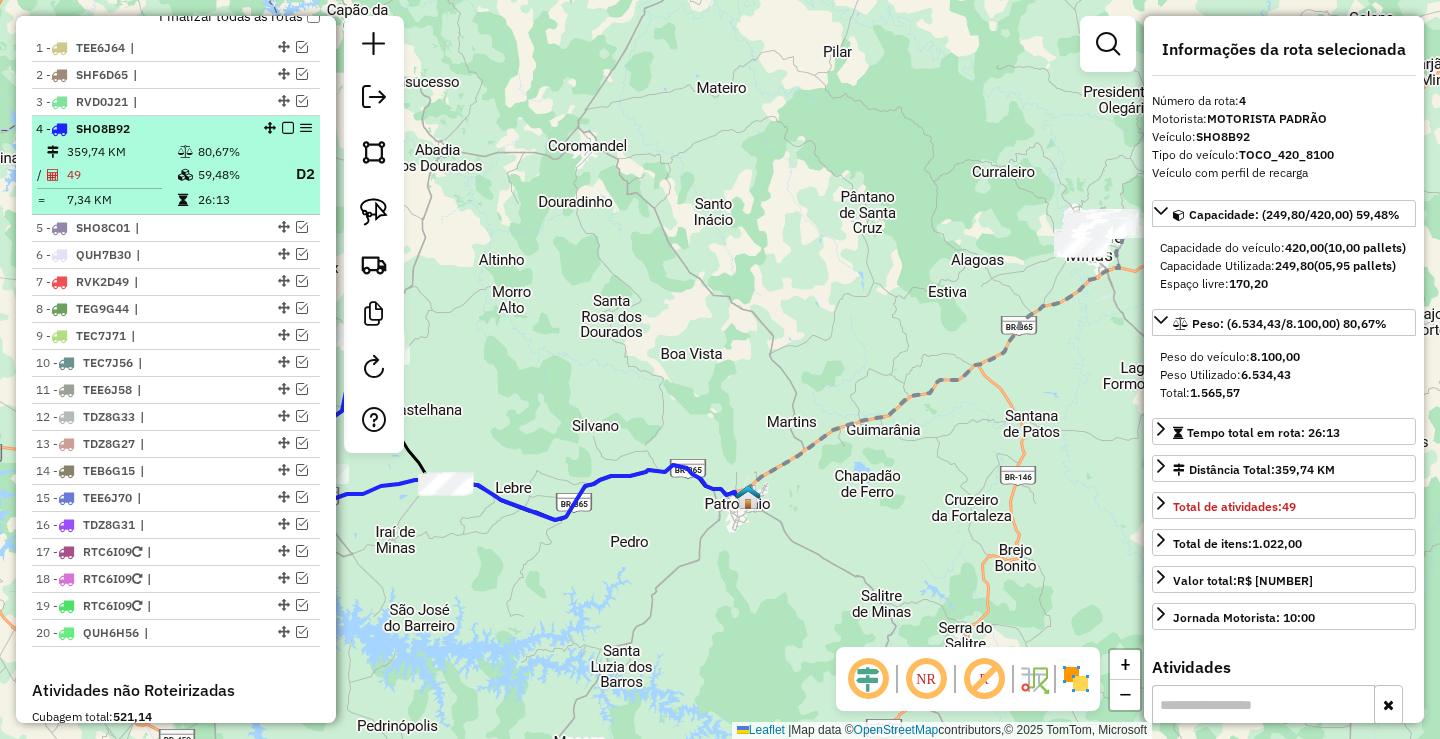 click at bounding box center (288, 128) 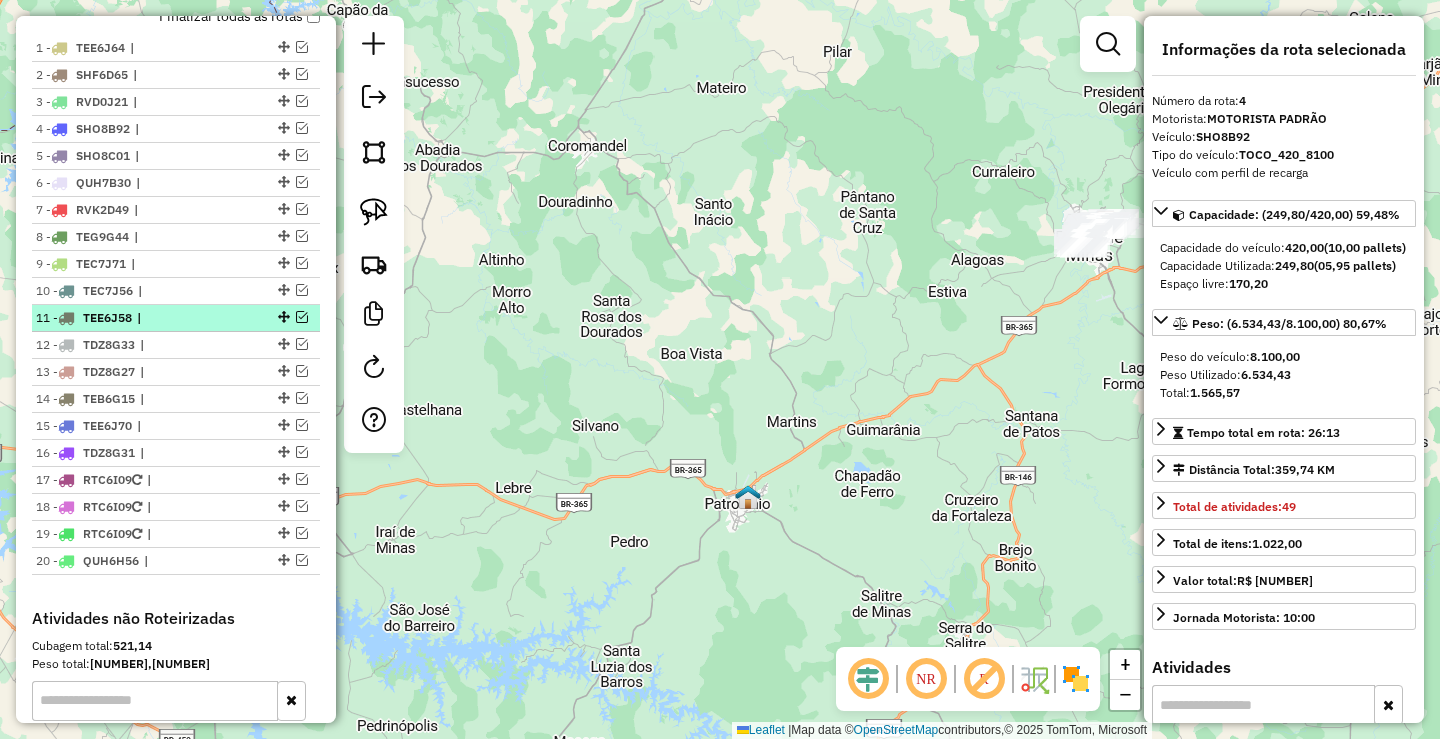 click at bounding box center [302, 317] 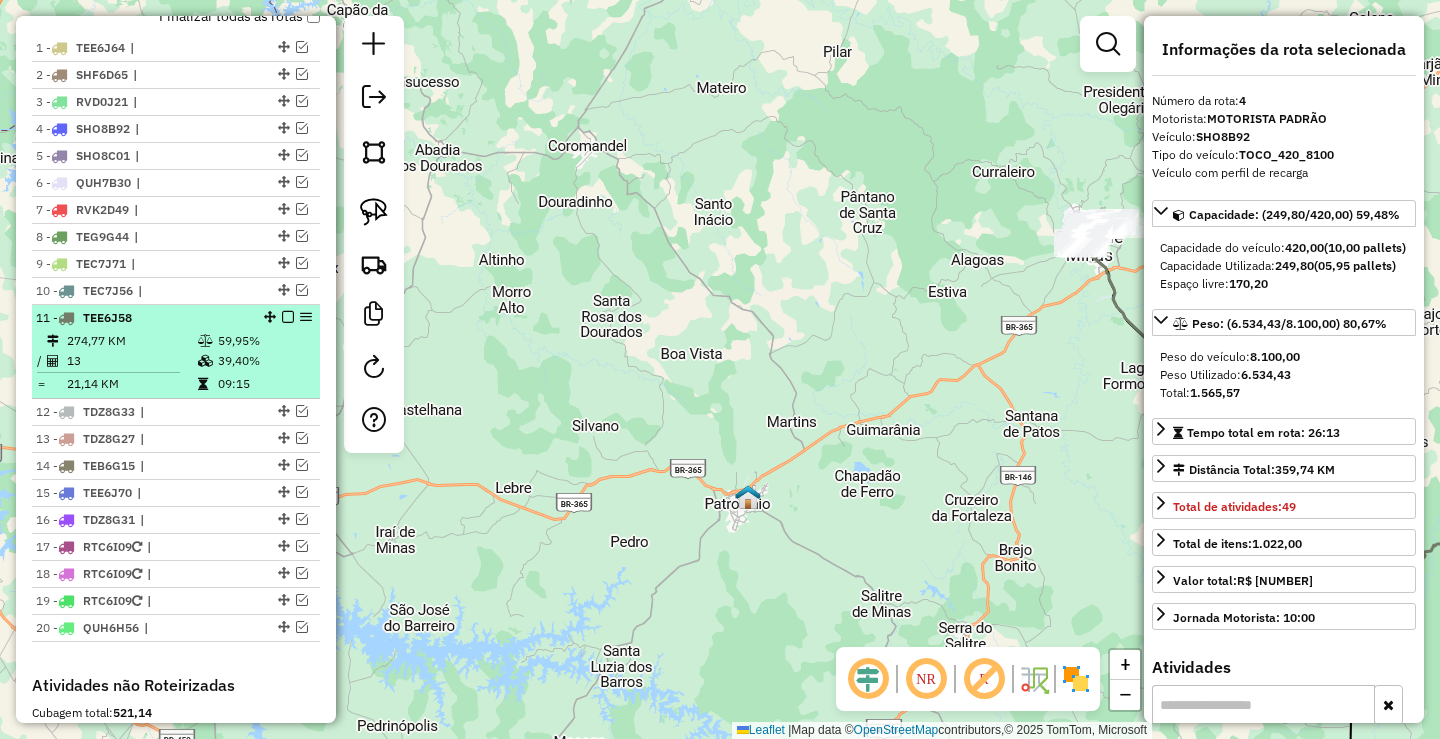 click on "11 -       TEE6J58" at bounding box center (142, 318) 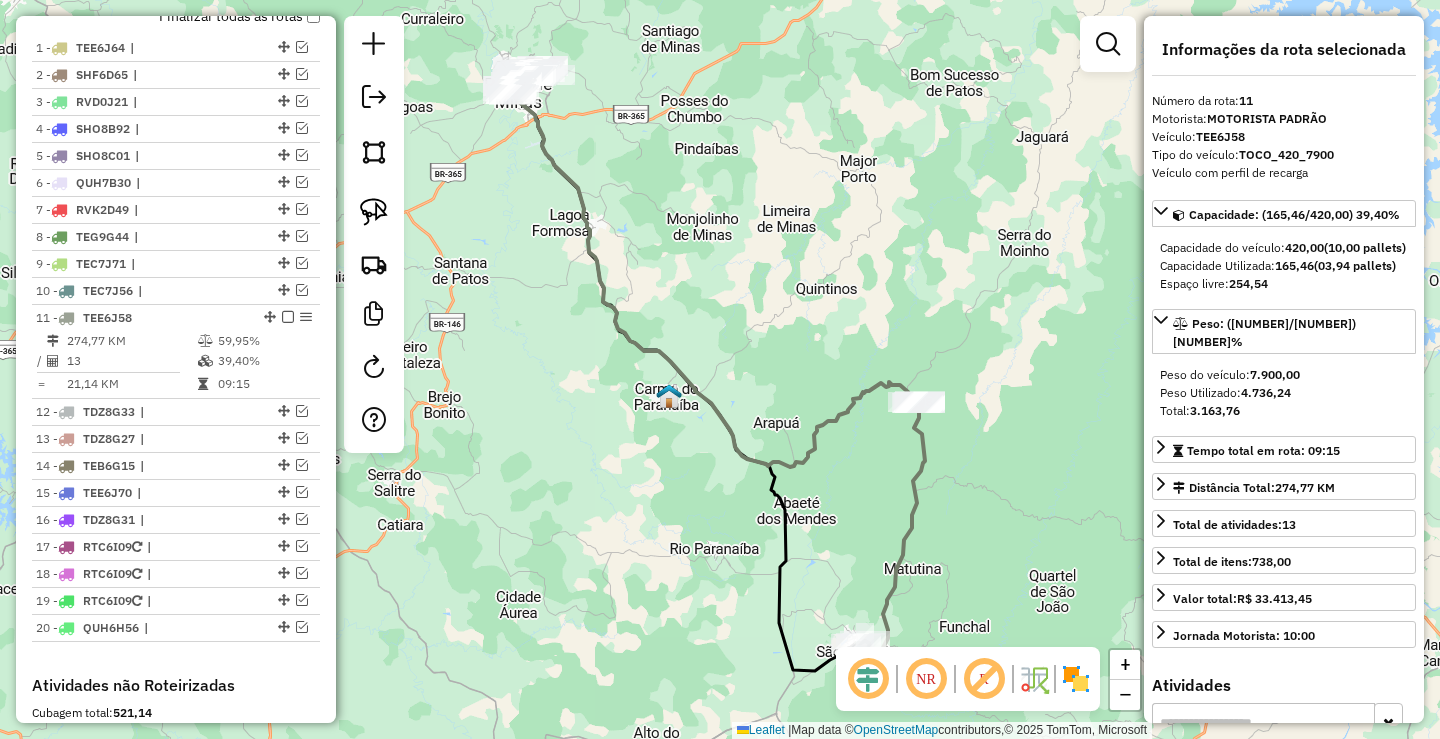 drag, startPoint x: 746, startPoint y: 496, endPoint x: 599, endPoint y: 376, distance: 189.76038 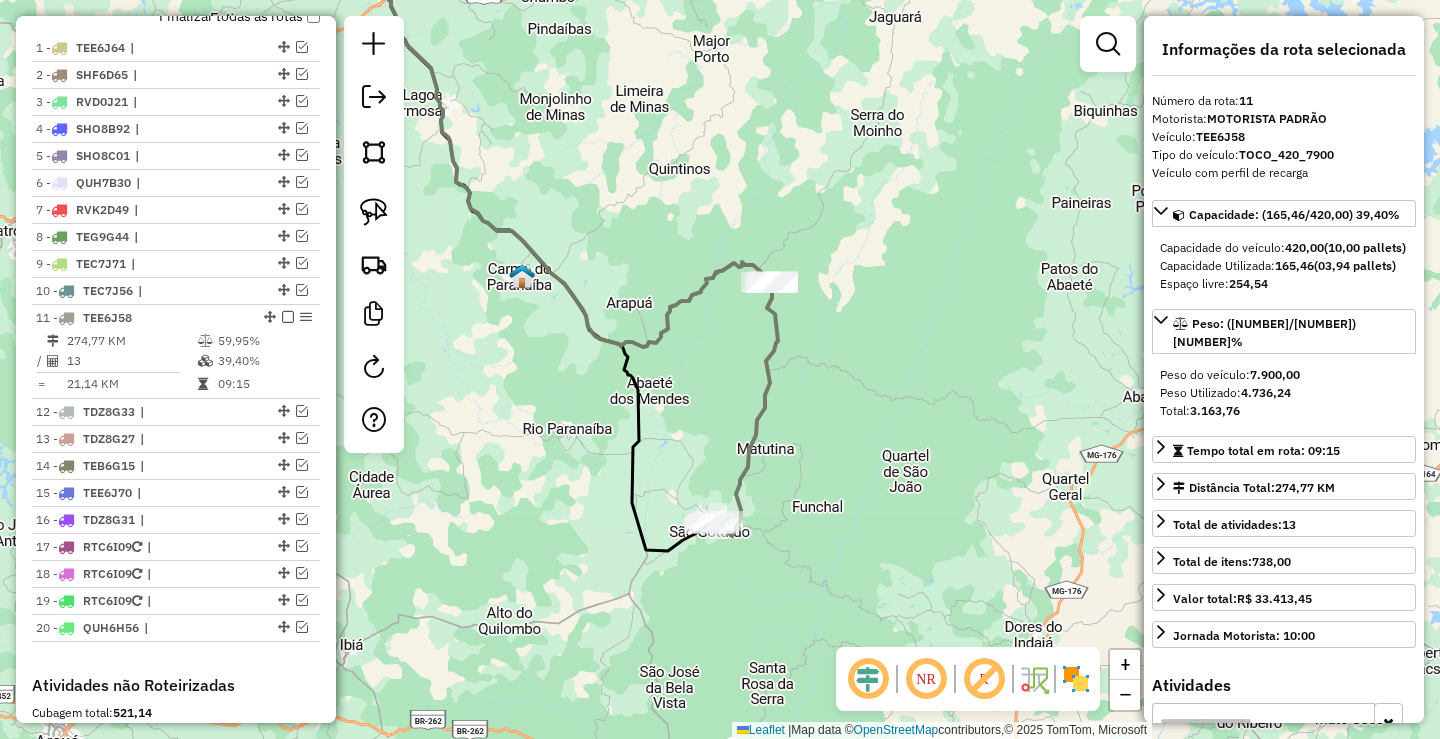 drag, startPoint x: 754, startPoint y: 431, endPoint x: 754, endPoint y: 366, distance: 65 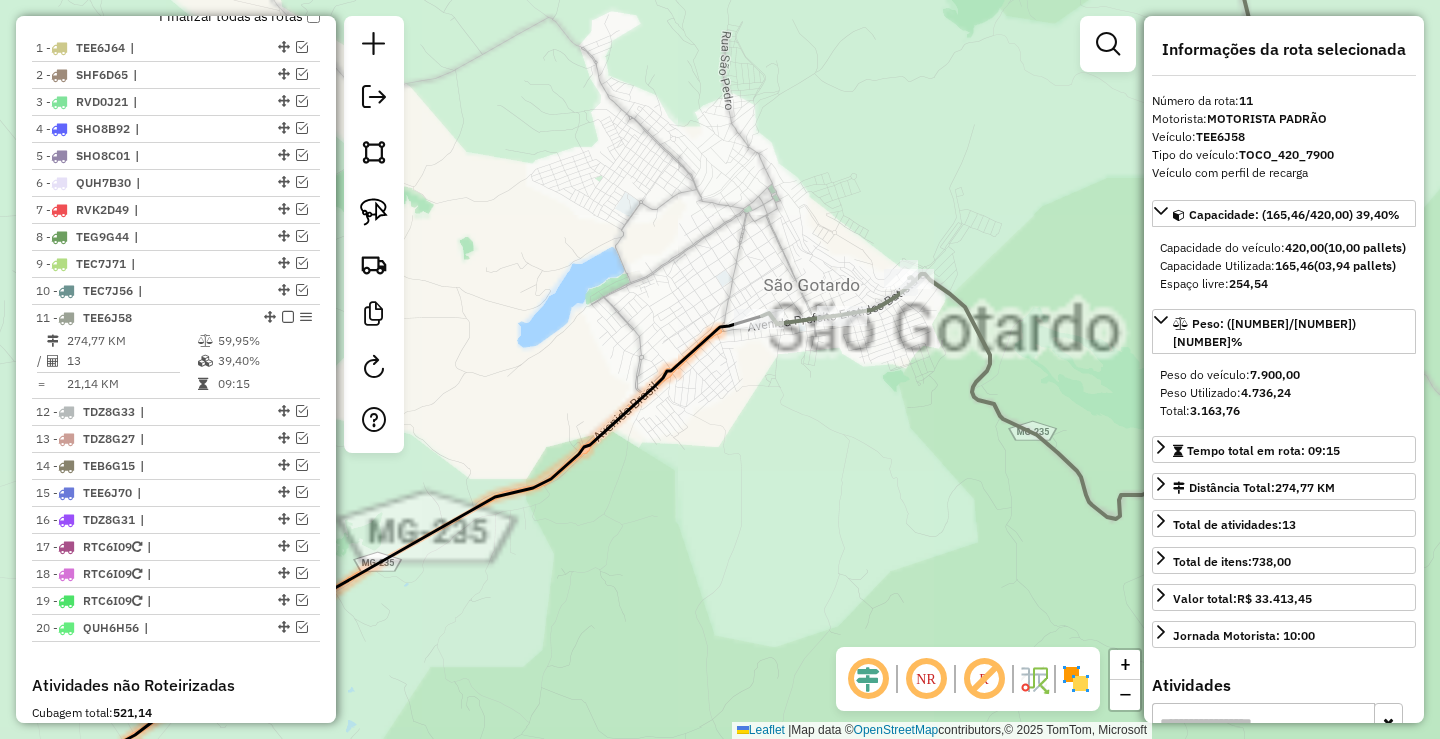drag, startPoint x: 774, startPoint y: 429, endPoint x: 678, endPoint y: 460, distance: 100.88112 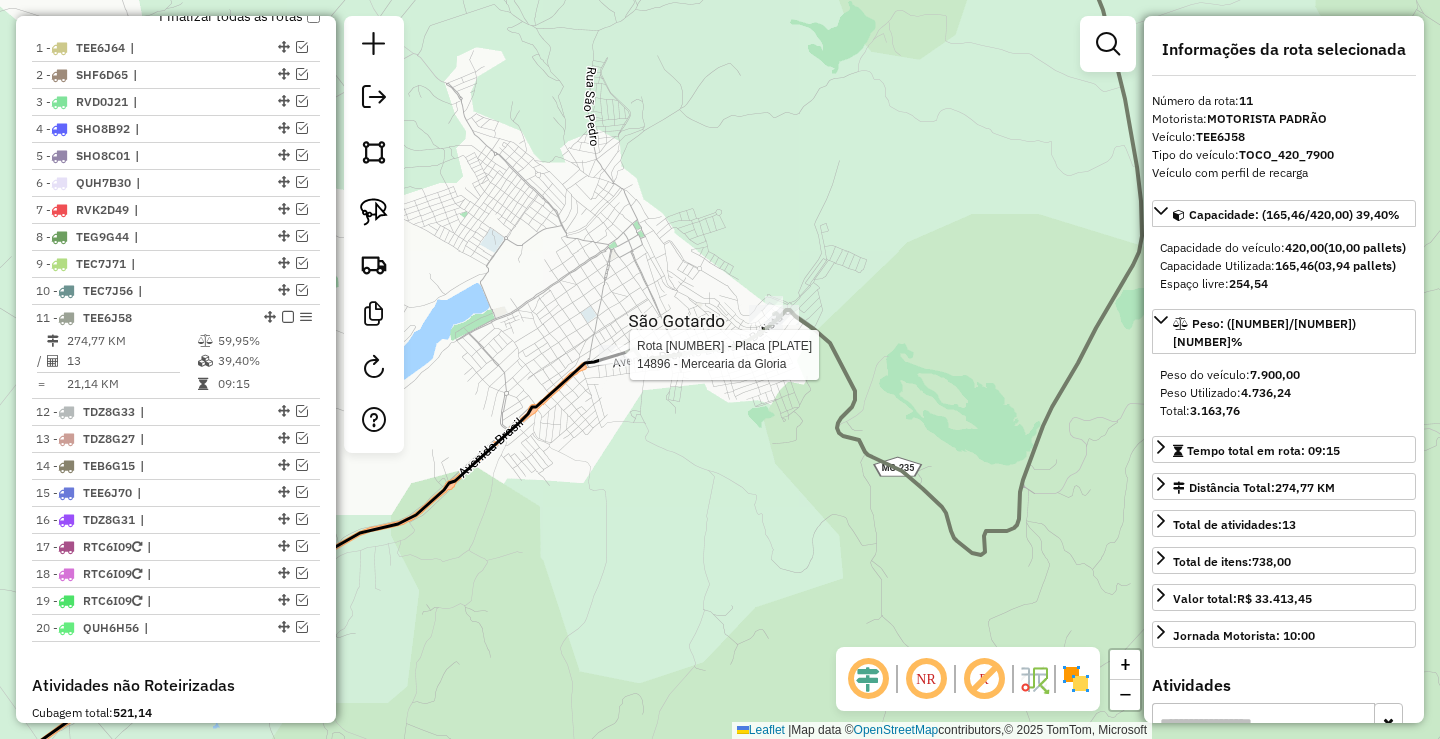click 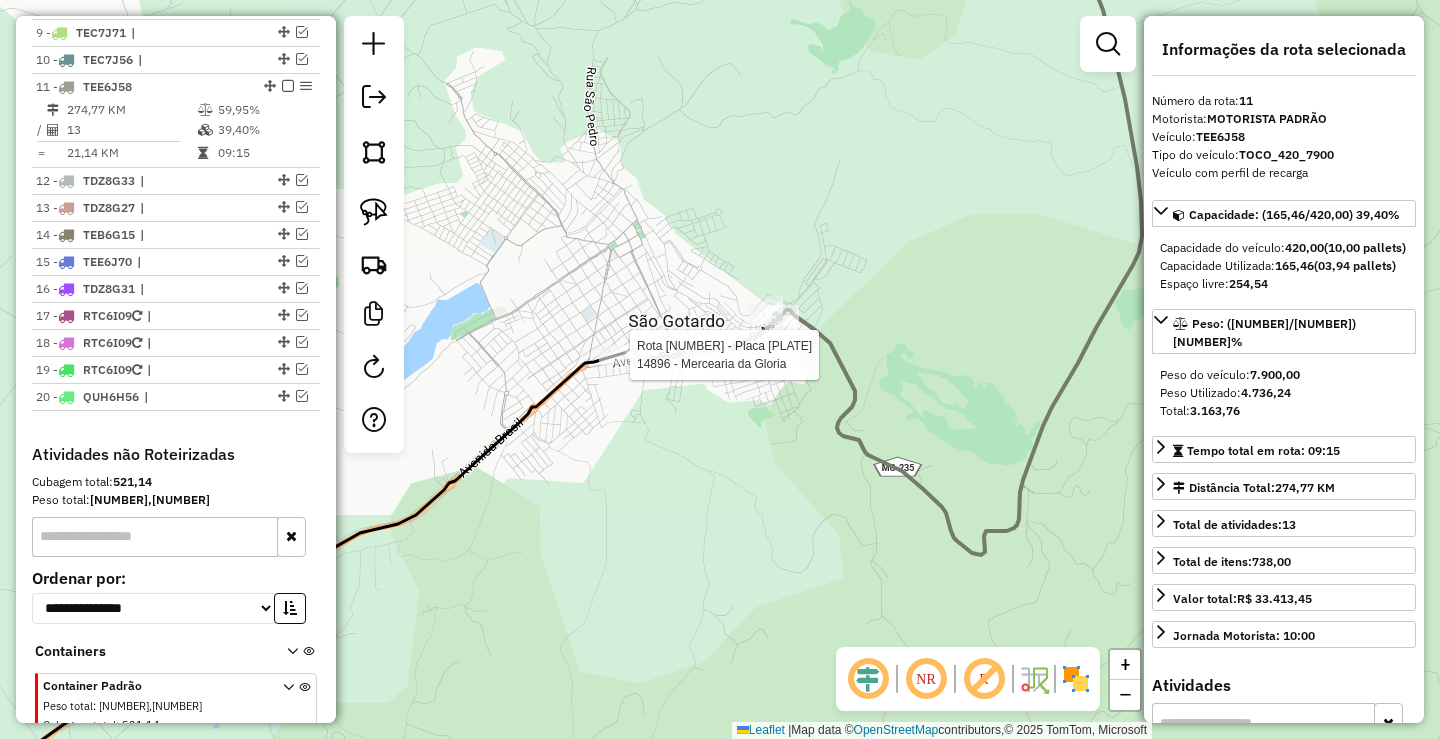 scroll, scrollTop: 1044, scrollLeft: 0, axis: vertical 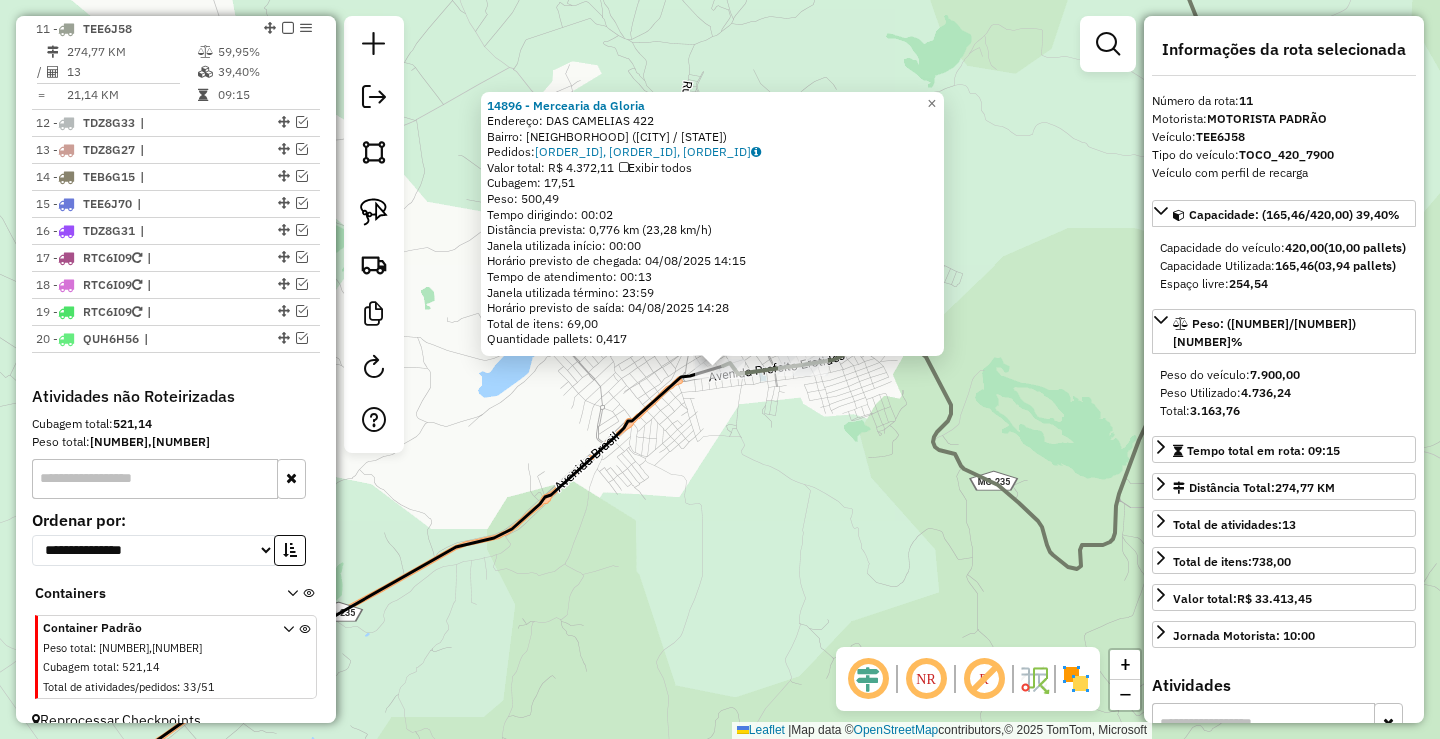 click on "14896 - Mercearia da Gloria  Endereço:  DAS CAMELIAS 422   Bairro: JARDIM DAS FLORES (SAO GOTARDO / MG)   Pedidos:  01581688, 01581919, 01581689   Valor total: R$ 4.372,11   Exibir todos   Cubagem: 17,51  Peso: 500,49  Tempo dirigindo: 00:02   Distância prevista: 0,776 km (23,28 km/h)   Janela utilizada início: 00:00   Horário previsto de chegada: 04/08/2025 14:15   Tempo de atendimento: 00:13   Janela utilizada término: 23:59   Horário previsto de saída: 04/08/2025 14:28   Total de itens: 69,00   Quantidade pallets: 0,417  × Janela de atendimento Grade de atendimento Capacidade Transportadoras Veículos Cliente Pedidos  Rotas Selecione os dias de semana para filtrar as janelas de atendimento  Seg   Ter   Qua   Qui   Sex   Sáb   Dom  Informe o período da janela de atendimento: De: Até:  Filtrar exatamente a janela do cliente  Considerar janela de atendimento padrão  Selecione os dias de semana para filtrar as grades de atendimento  Seg   Ter   Qua   Qui   Sex   Sáb   Dom   Peso mínimo:   De:  +" 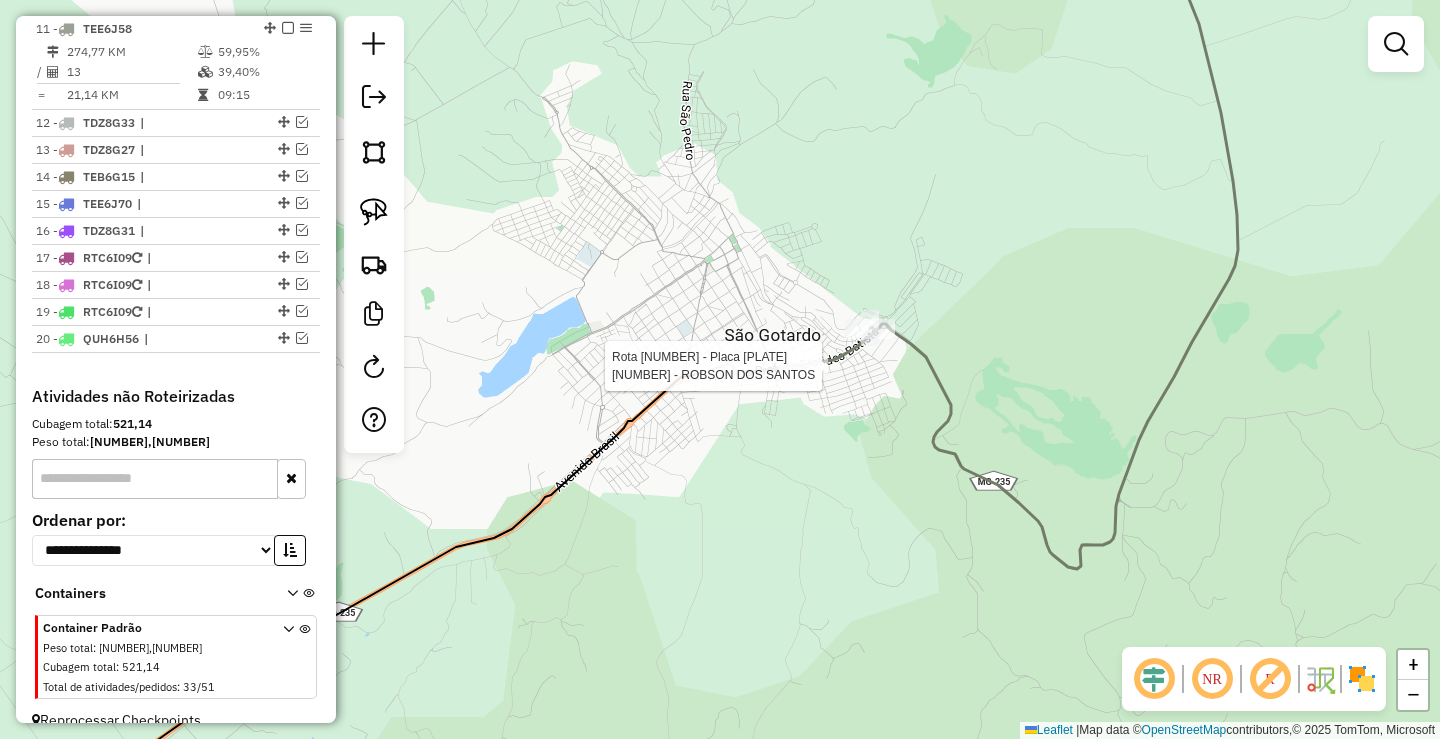 select on "**********" 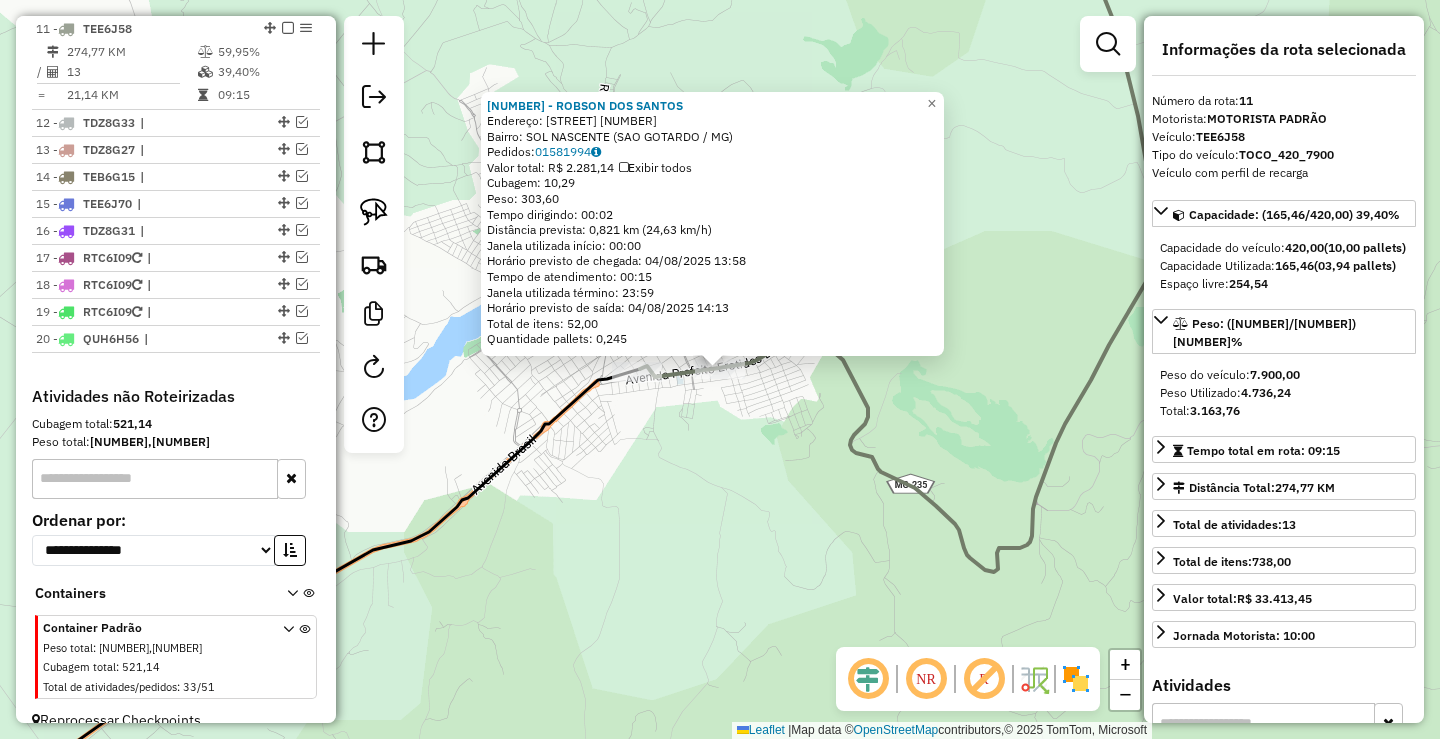 click on "33348 - ROBSON DOS SANTOS  Endereço:  PREFEITO EROTIDES BATISTA 1100   Bairro: SOL NASCENTE (SAO GOTARDO / MG)   Pedidos:  01581994   Valor total: R$ 2.281,14   Exibir todos   Cubagem: 10,29  Peso: 303,60  Tempo dirigindo: 00:02   Distância prevista: 0,821 km (24,63 km/h)   Janela utilizada início: 00:00   Horário previsto de chegada: 04/08/2025 13:58   Tempo de atendimento: 00:15   Janela utilizada término: 23:59   Horário previsto de saída: 04/08/2025 14:13   Total de itens: 52,00   Quantidade pallets: 0,245  × Janela de atendimento Grade de atendimento Capacidade Transportadoras Veículos Cliente Pedidos  Rotas Selecione os dias de semana para filtrar as janelas de atendimento  Seg   Ter   Qua   Qui   Sex   Sáb   Dom  Informe o período da janela de atendimento: De: Até:  Filtrar exatamente a janela do cliente  Considerar janela de atendimento padrão  Selecione os dias de semana para filtrar as grades de atendimento  Seg   Ter   Qua   Qui   Sex   Sáb   Dom   Peso mínimo:   Peso máximo:   De:" 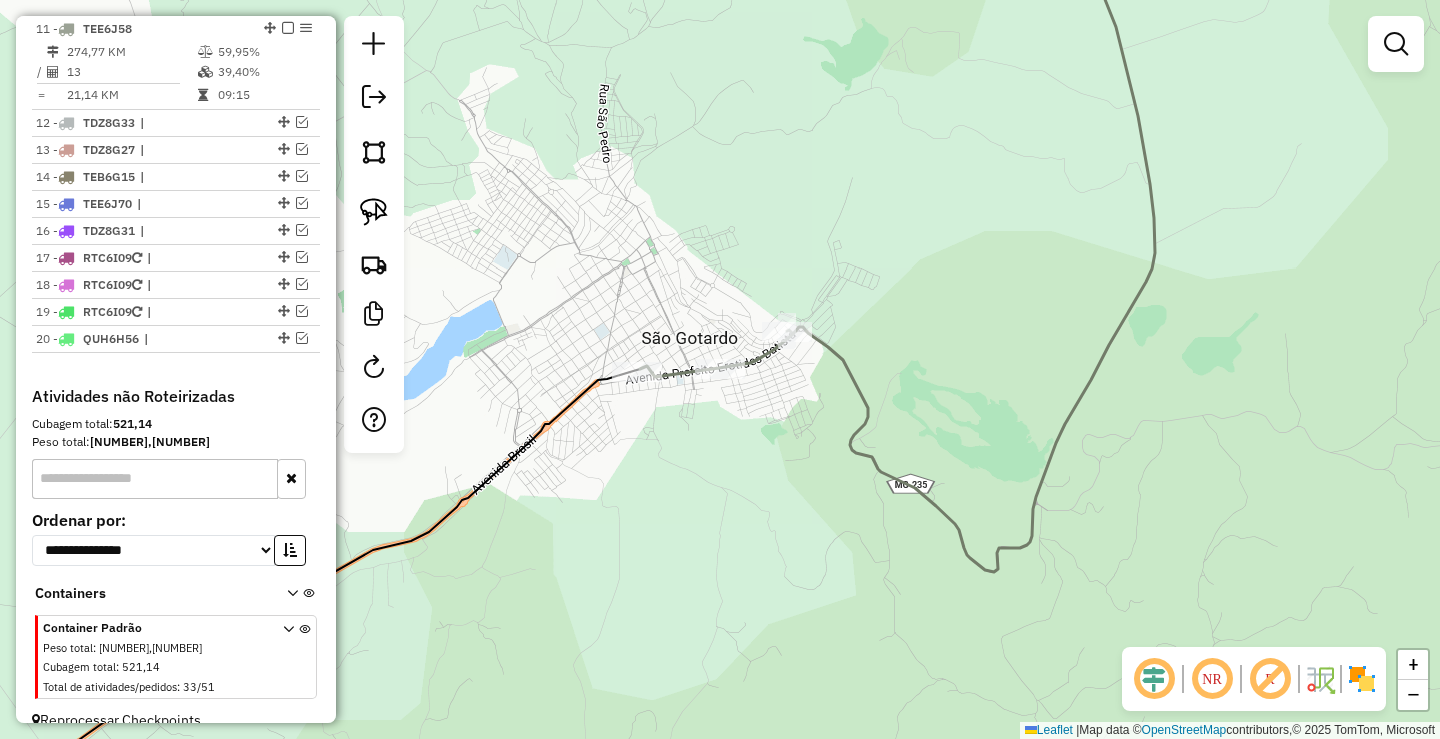 select on "**********" 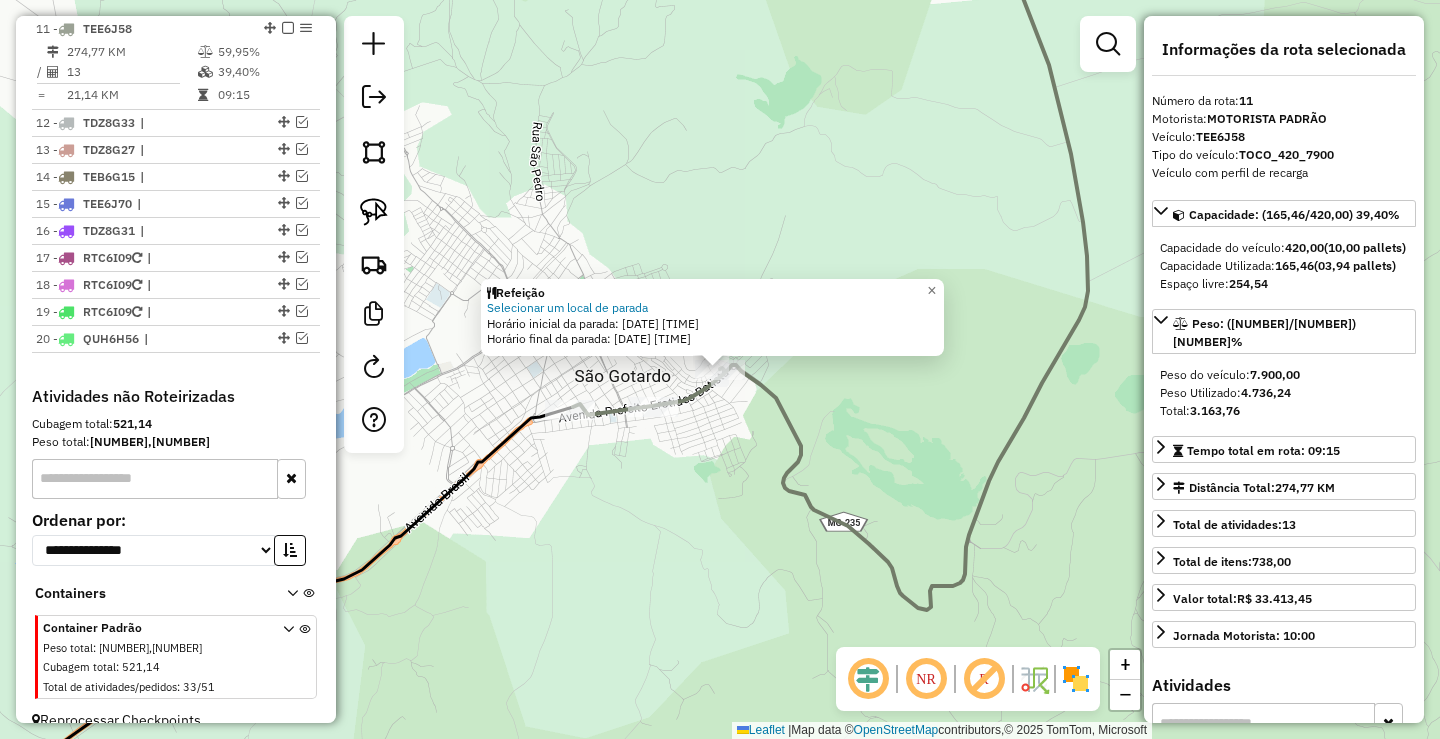 click on "Refeição Selecionar um local de parada  Horário inicial da parada: 04/08/2025 12:56   Horário final da parada: 04/08/2025 13:56  × Janela de atendimento Grade de atendimento Capacidade Transportadoras Veículos Cliente Pedidos  Rotas Selecione os dias de semana para filtrar as janelas de atendimento  Seg   Ter   Qua   Qui   Sex   Sáb   Dom  Informe o período da janela de atendimento: De: Até:  Filtrar exatamente a janela do cliente  Considerar janela de atendimento padrão  Selecione os dias de semana para filtrar as grades de atendimento  Seg   Ter   Qua   Qui   Sex   Sáb   Dom   Considerar clientes sem dia de atendimento cadastrado  Clientes fora do dia de atendimento selecionado Filtrar as atividades entre os valores definidos abaixo:  Peso mínimo:   Peso máximo:   Cubagem mínima:   Cubagem máxima:   De:   Até:  Filtrar as atividades entre o tempo de atendimento definido abaixo:  De:   Até:   Considerar capacidade total dos clientes não roteirizados Transportadora: Tipo de veículo: Nome:" 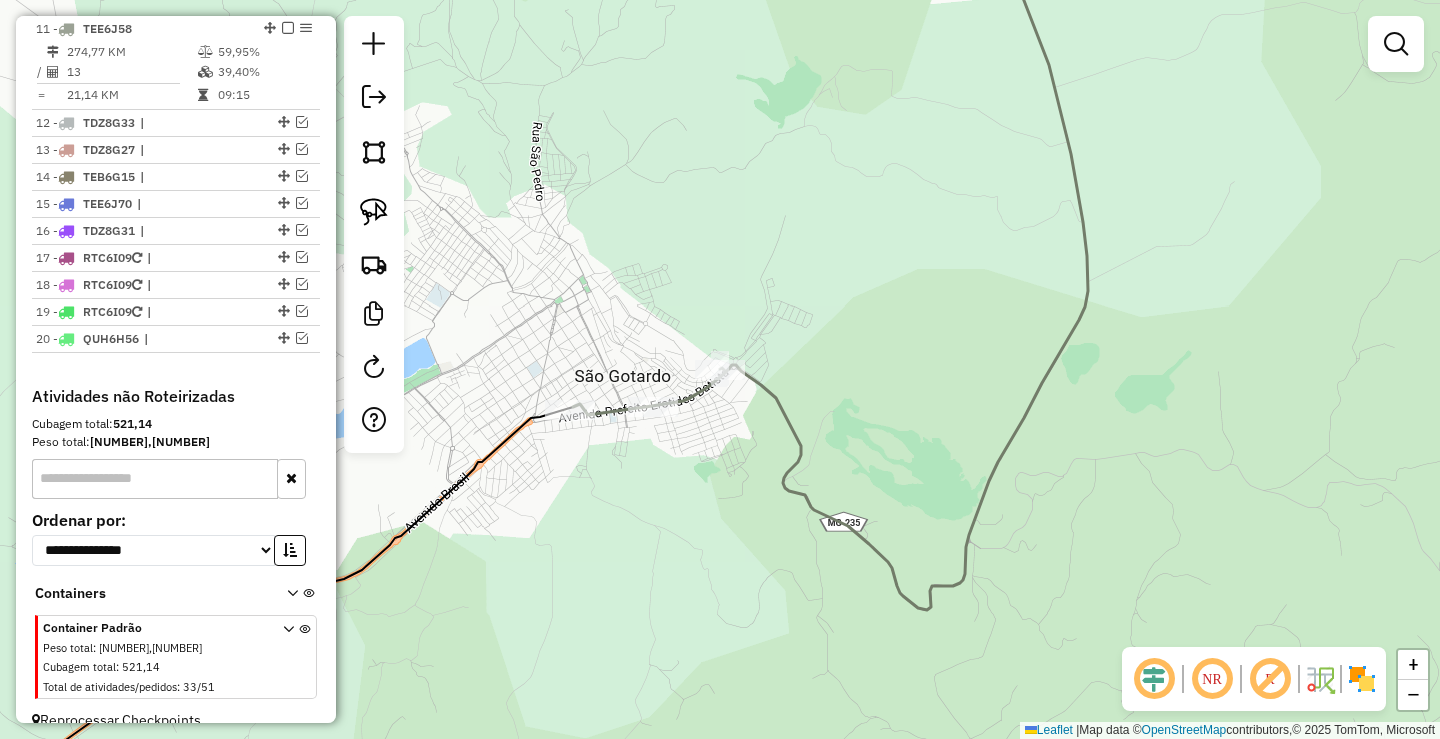select on "**********" 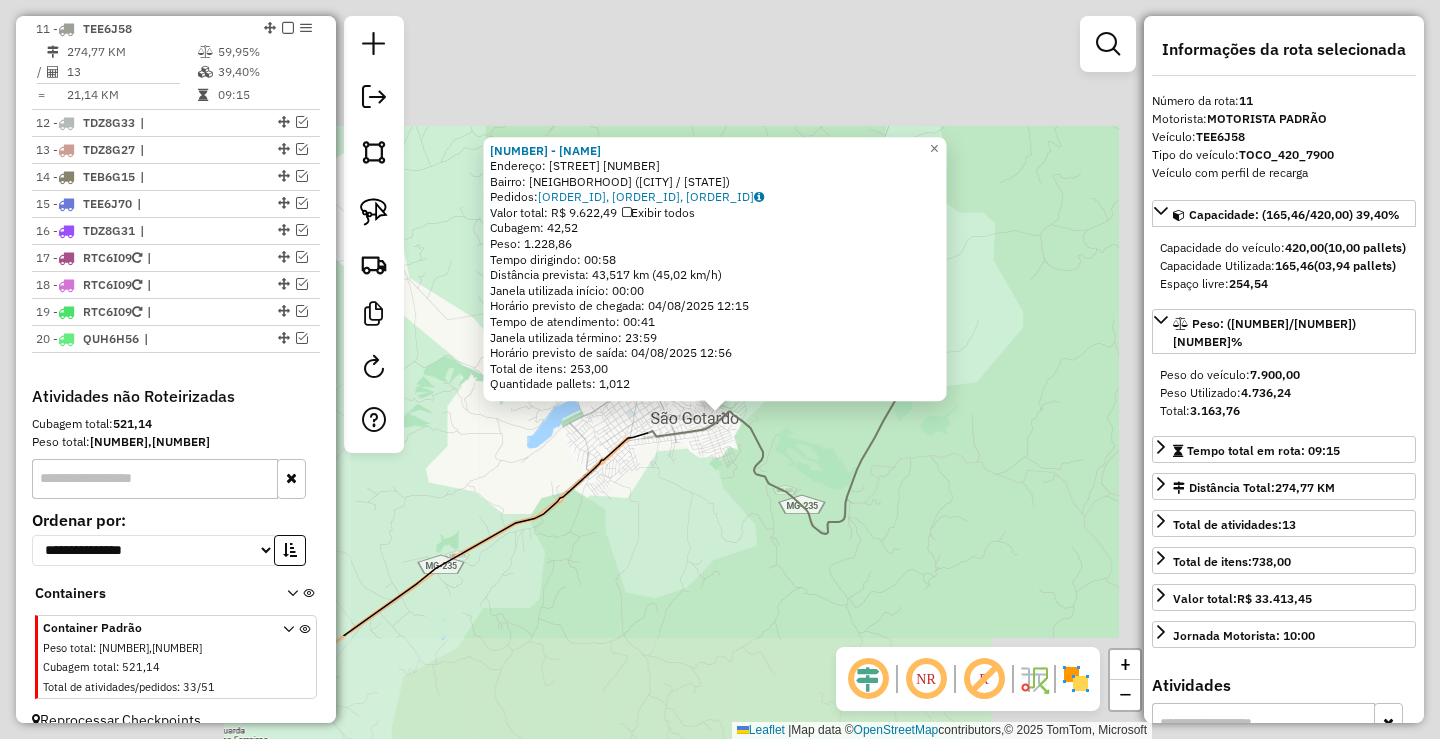 click on "11065 - SUPERMERCADO ARAUJO  Endereço:  DONA MARIETA 165   Bairro: SAO LUCAS (SAO GOTARDO / MG)   Pedidos:  01581583, 01582049, 01582061   Valor total: R$ 9.622,49   Exibir todos   Cubagem: 42,52  Peso: 1.228,86  Tempo dirigindo: 00:58   Distância prevista: 43,517 km (45,02 km/h)   Janela utilizada início: 00:00   Horário previsto de chegada: 04/08/2025 12:15   Tempo de atendimento: 00:41   Janela utilizada término: 23:59   Horário previsto de saída: 04/08/2025 12:56   Total de itens: 253,00   Quantidade pallets: 1,012  × Janela de atendimento Grade de atendimento Capacidade Transportadoras Veículos Cliente Pedidos  Rotas Selecione os dias de semana para filtrar as janelas de atendimento  Seg   Ter   Qua   Qui   Sex   Sáb   Dom  Informe o período da janela de atendimento: De: Até:  Filtrar exatamente a janela do cliente  Considerar janela de atendimento padrão  Selecione os dias de semana para filtrar as grades de atendimento  Seg   Ter   Qua   Qui   Sex   Sáb   Dom   Peso mínimo:   De:   De:" 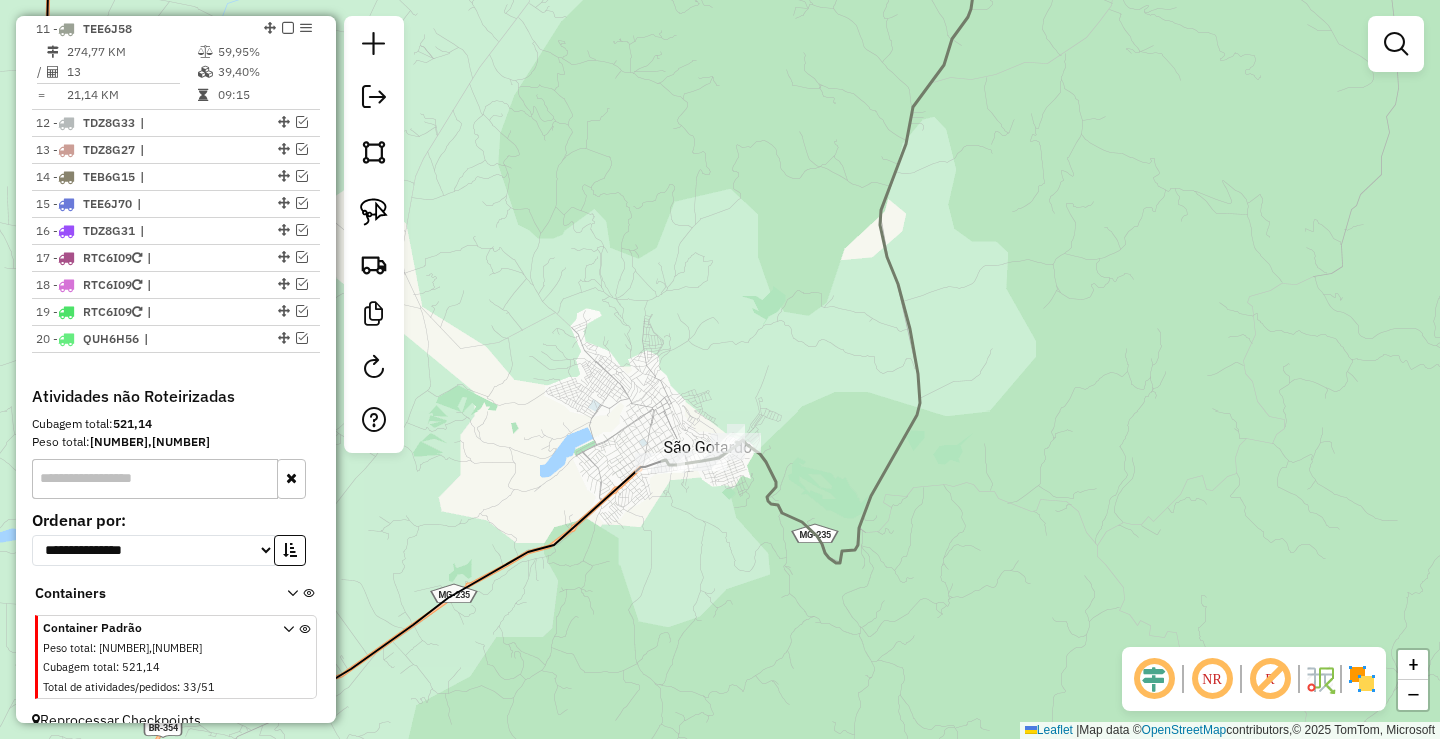 drag, startPoint x: 607, startPoint y: 503, endPoint x: 646, endPoint y: 576, distance: 82.764725 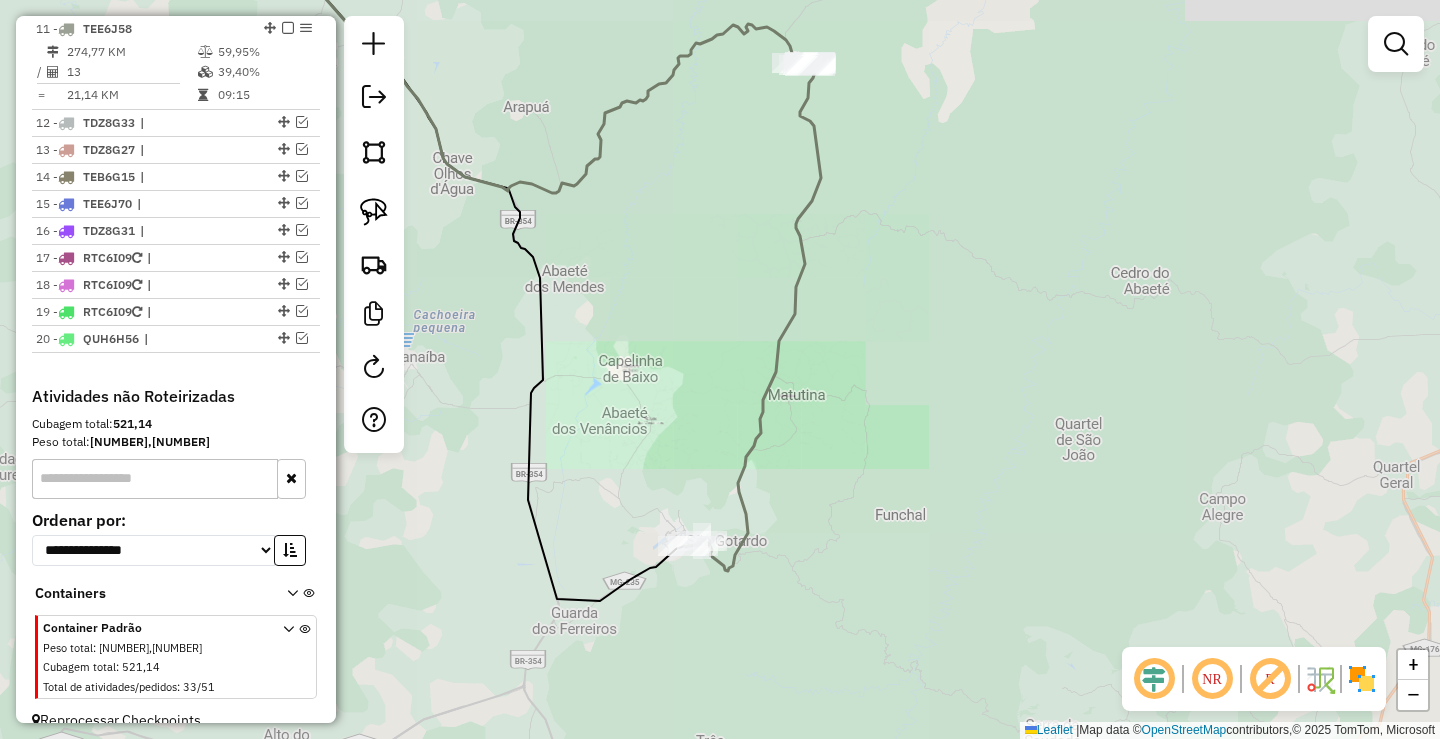 drag, startPoint x: 616, startPoint y: 444, endPoint x: 695, endPoint y: 341, distance: 129.80756 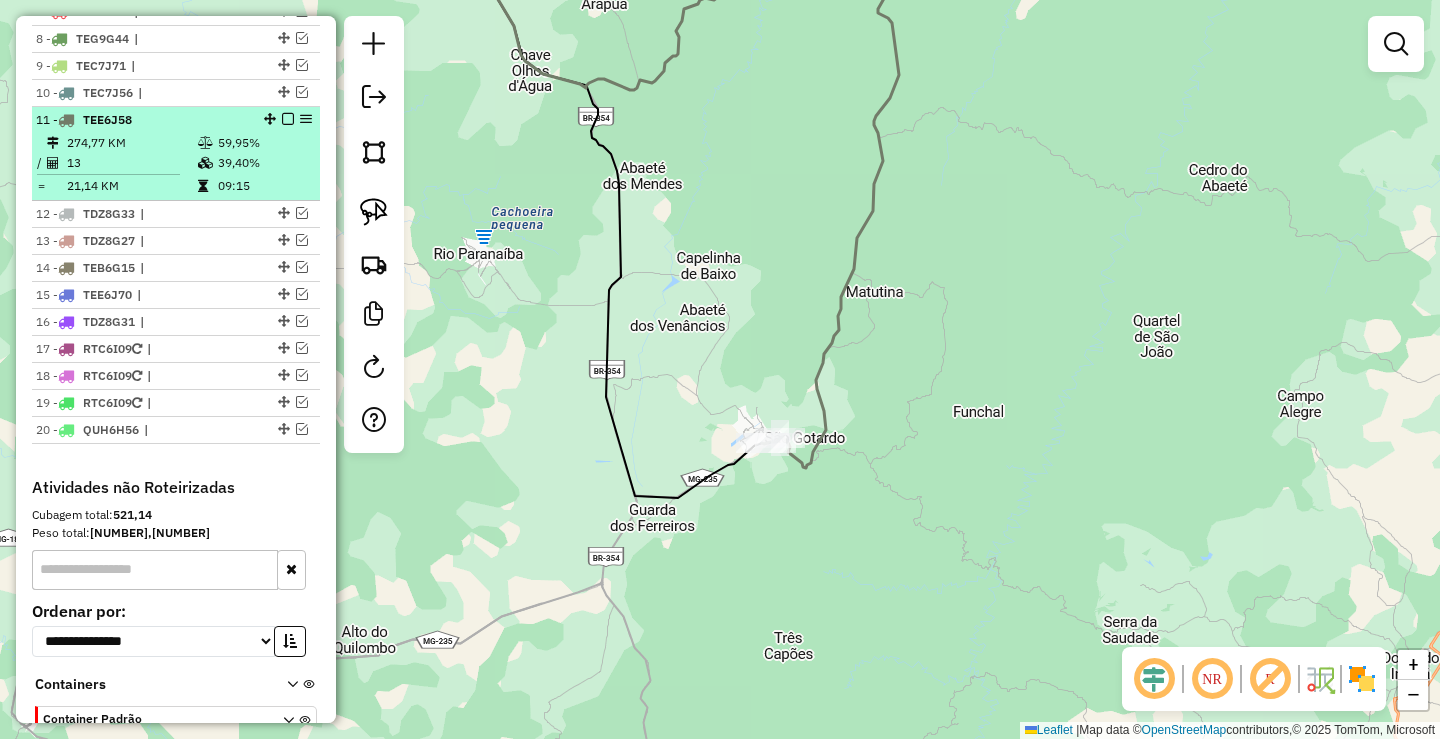 scroll, scrollTop: 844, scrollLeft: 0, axis: vertical 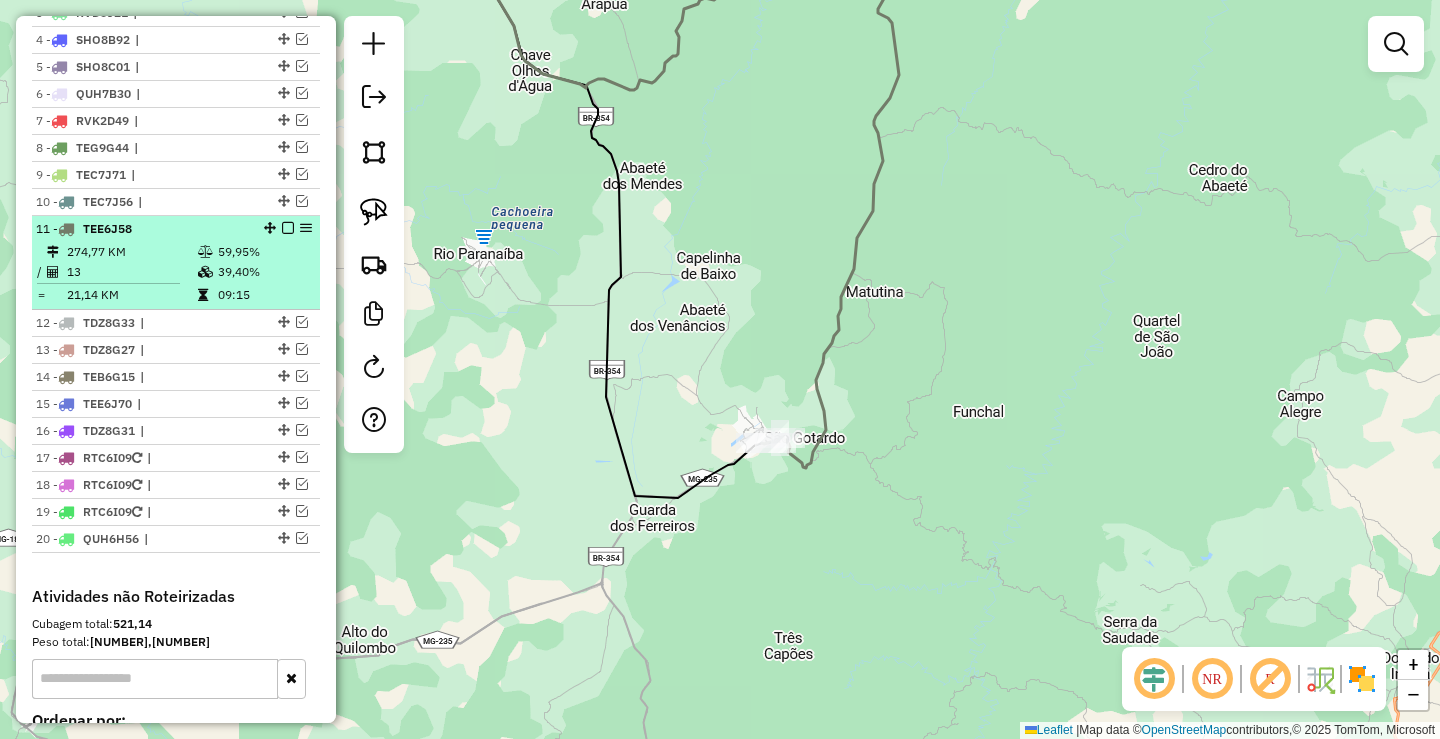 click at bounding box center [288, 228] 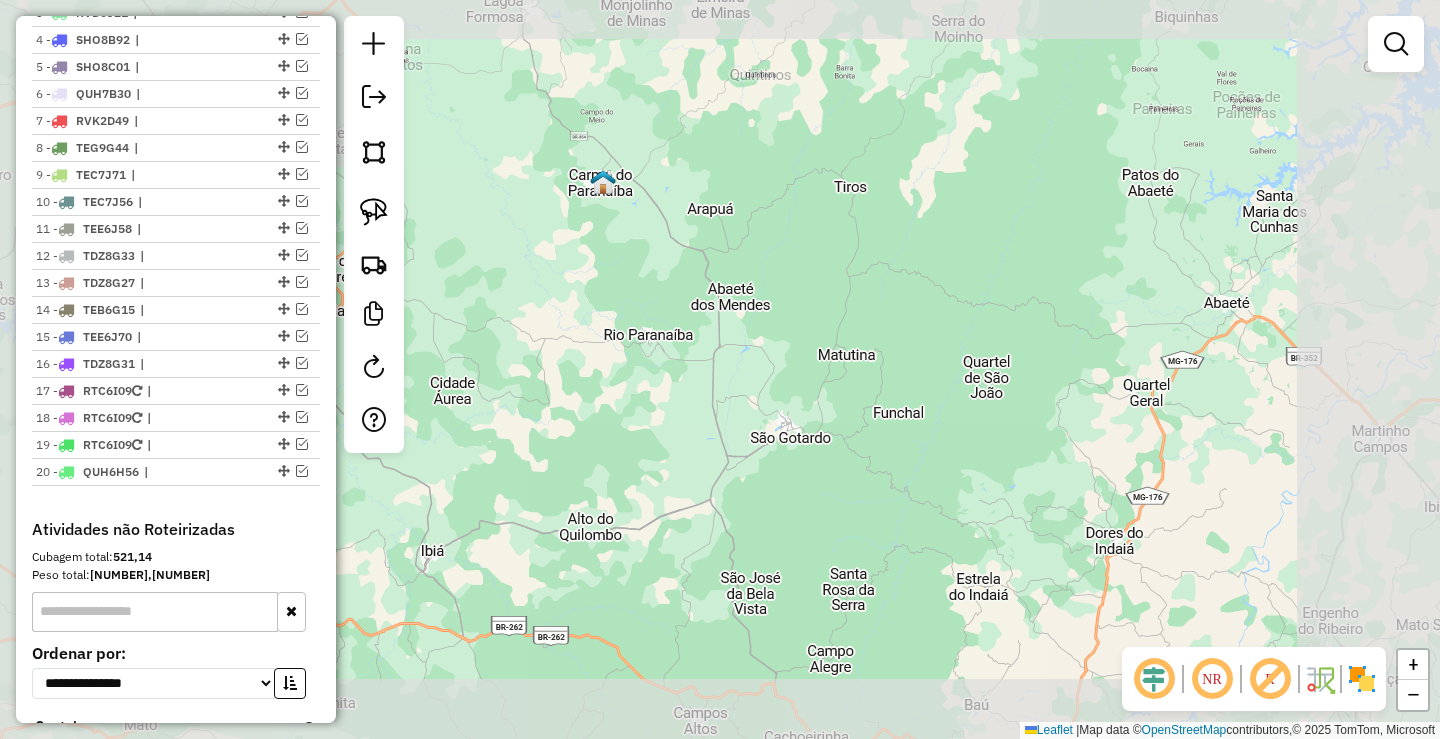 drag, startPoint x: 723, startPoint y: 401, endPoint x: 763, endPoint y: 372, distance: 49.40648 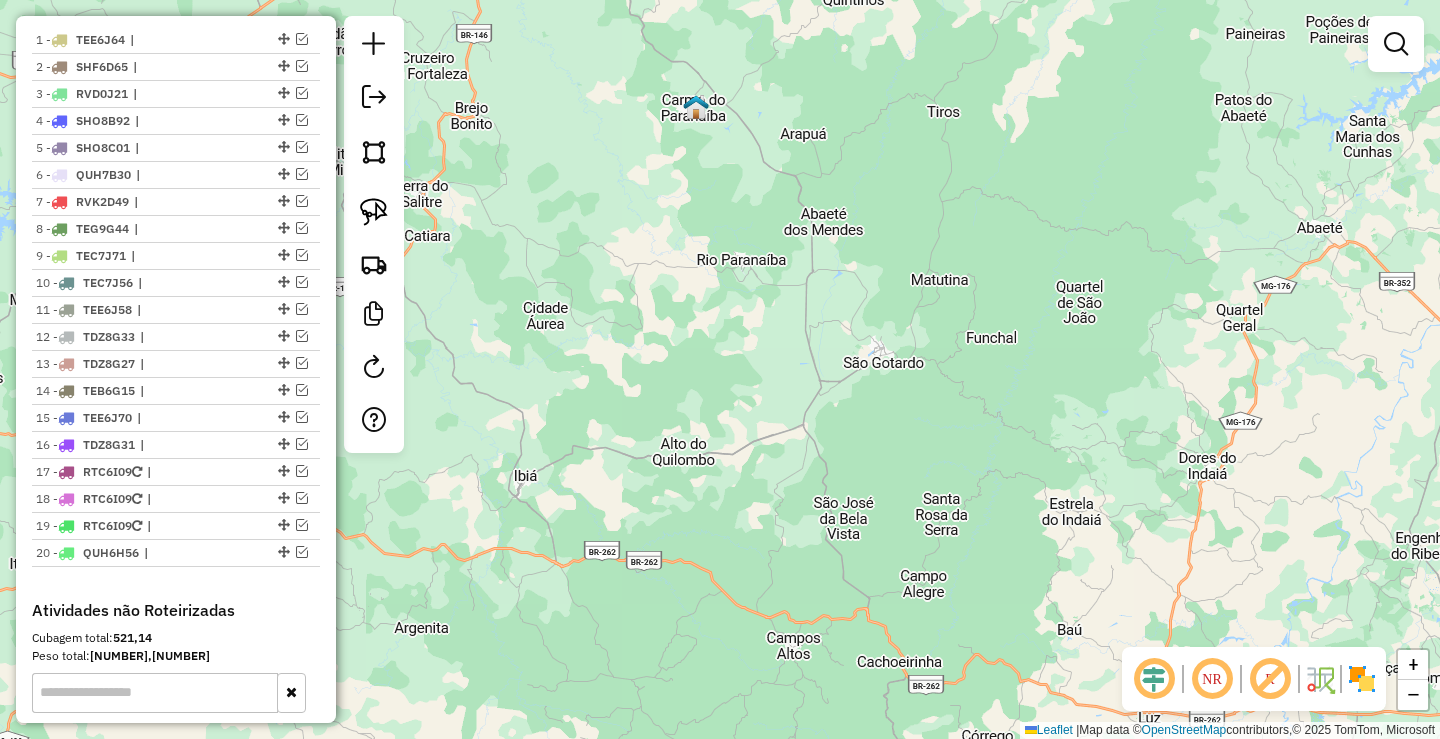 scroll, scrollTop: 644, scrollLeft: 0, axis: vertical 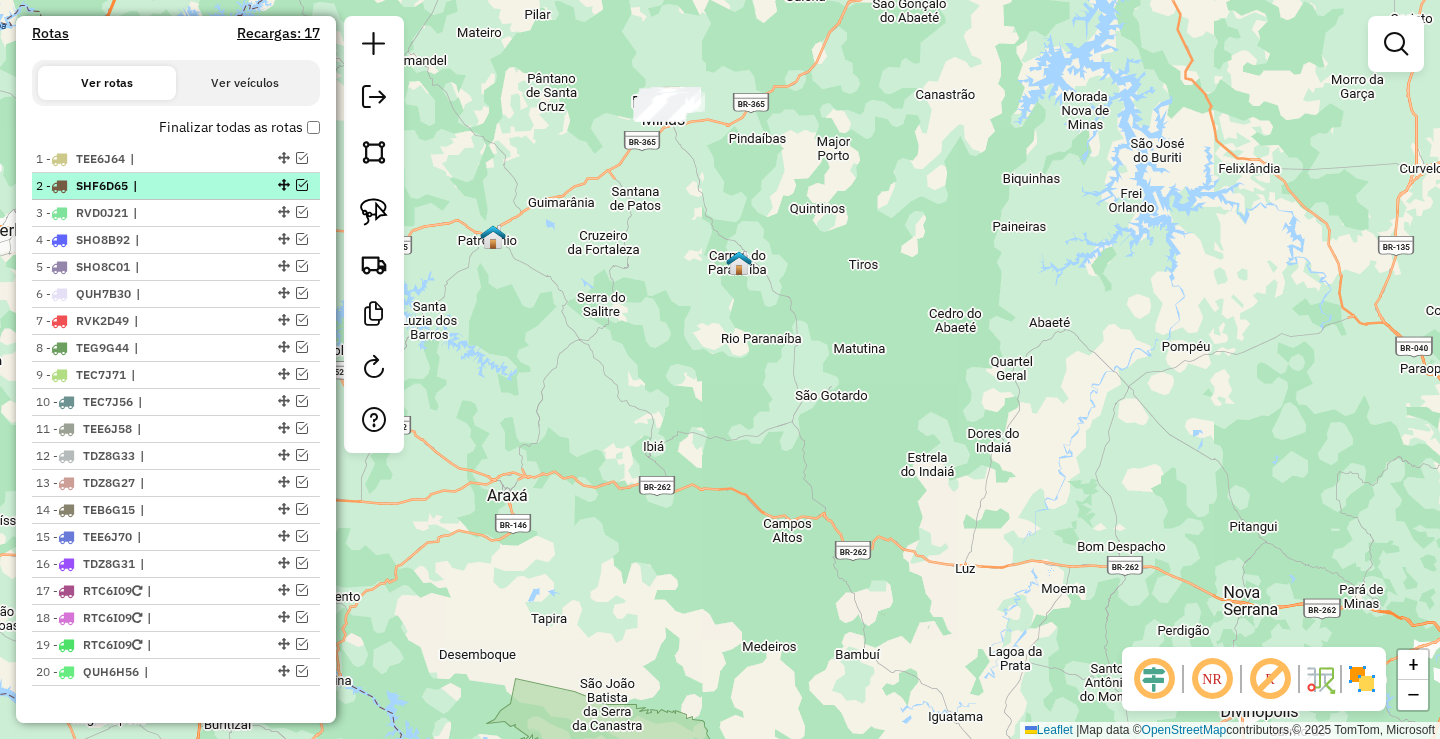 click at bounding box center [302, 185] 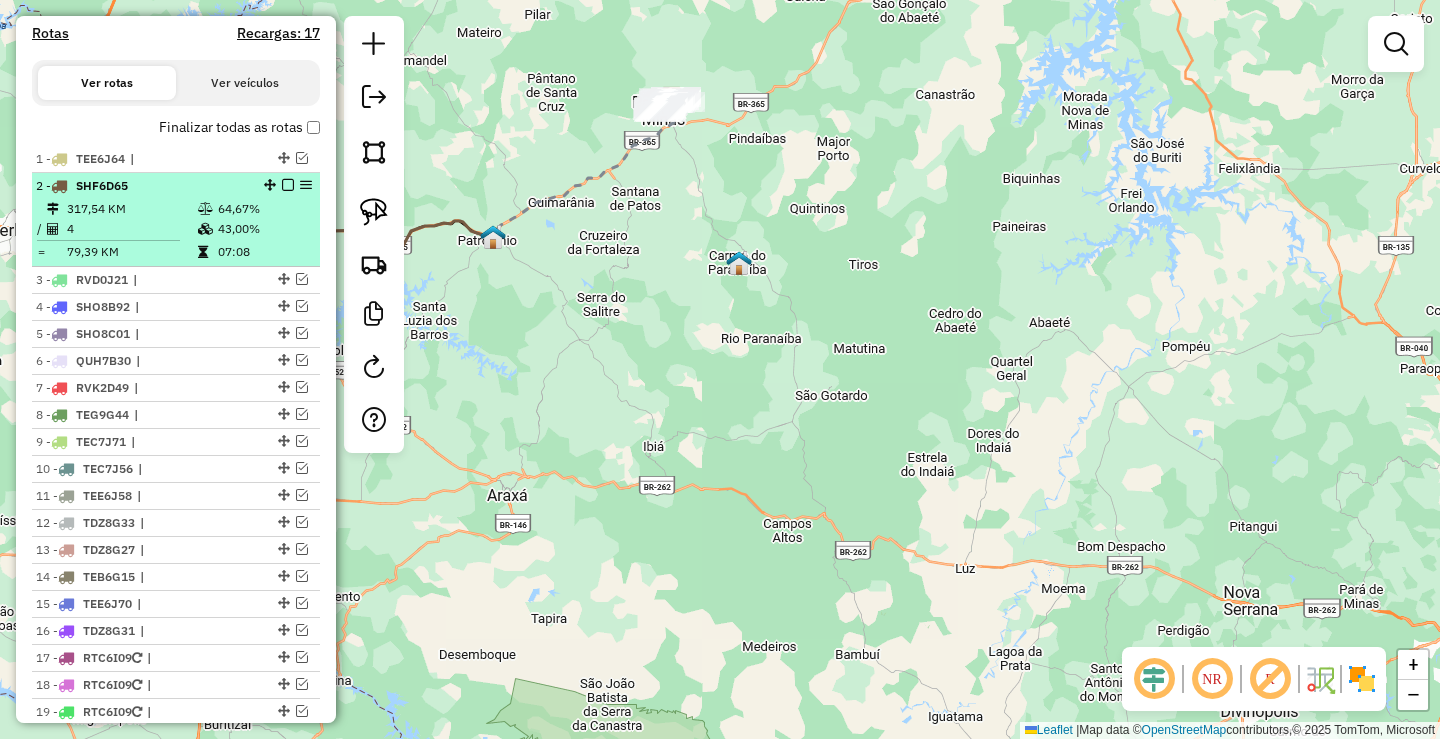 click on "2 -       SHF6D65" at bounding box center (176, 186) 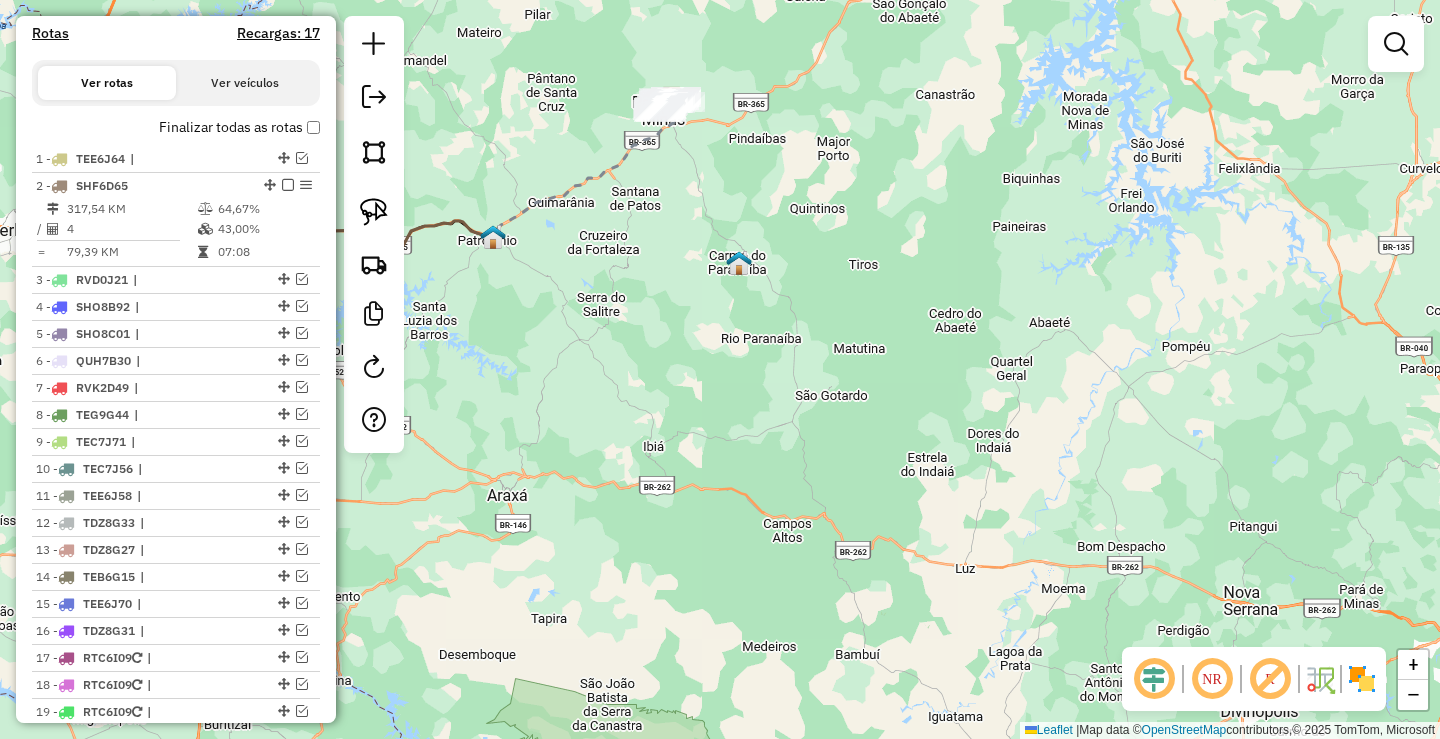 select on "**********" 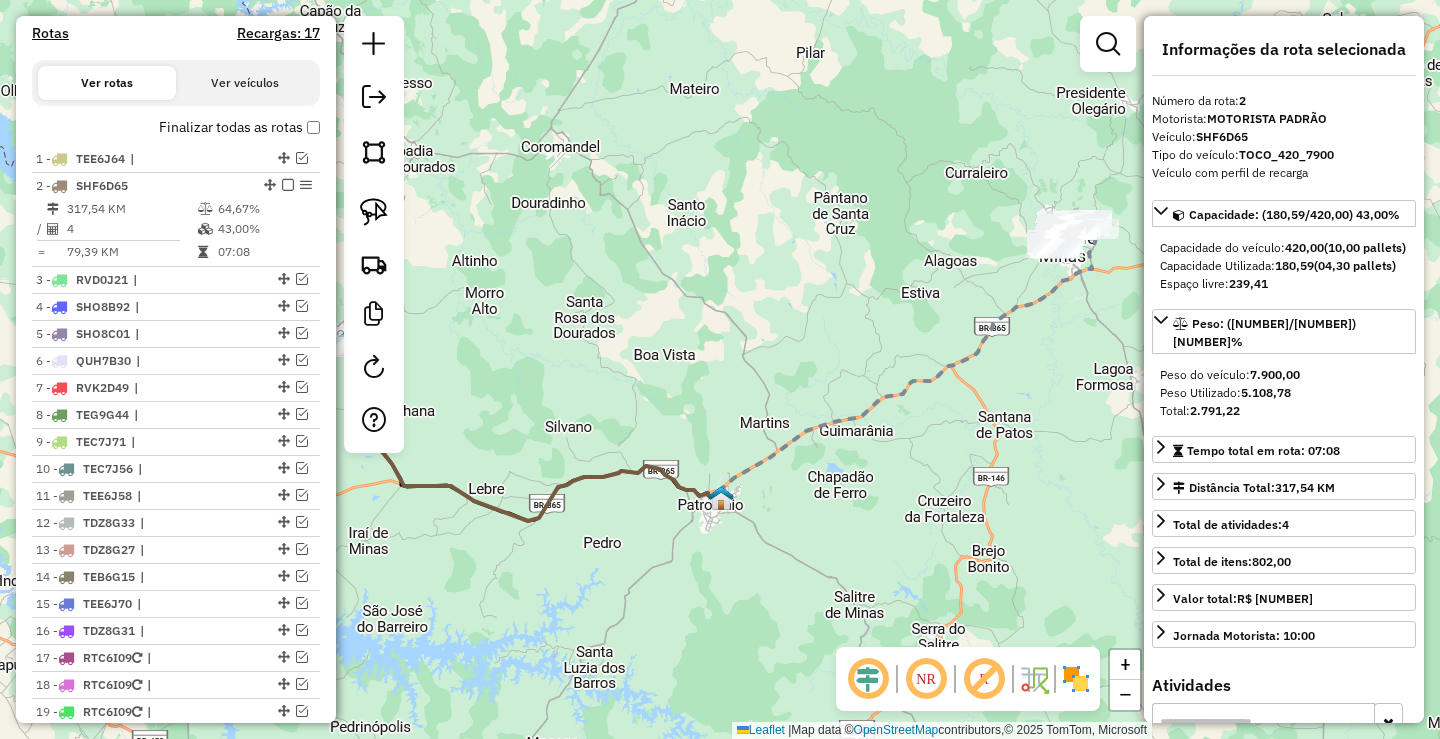 drag, startPoint x: 666, startPoint y: 398, endPoint x: 895, endPoint y: 360, distance: 232.13142 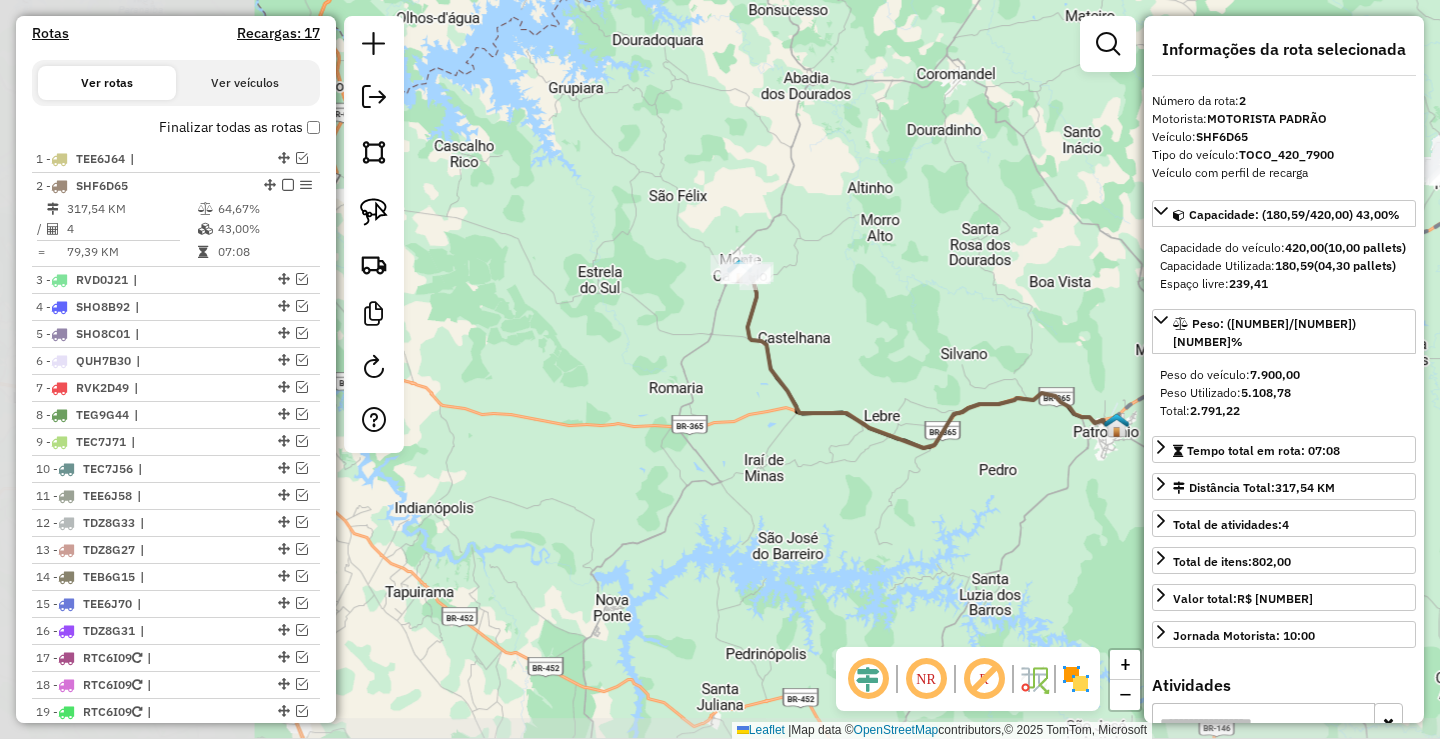 click on "Janela de atendimento Grade de atendimento Capacidade Transportadoras Veículos Cliente Pedidos  Rotas Selecione os dias de semana para filtrar as janelas de atendimento  Seg   Ter   Qua   Qui   Sex   Sáb   Dom  Informe o período da janela de atendimento: De: Até:  Filtrar exatamente a janela do cliente  Considerar janela de atendimento padrão  Selecione os dias de semana para filtrar as grades de atendimento  Seg   Ter   Qua   Qui   Sex   Sáb   Dom   Considerar clientes sem dia de atendimento cadastrado  Clientes fora do dia de atendimento selecionado Filtrar as atividades entre os valores definidos abaixo:  Peso mínimo:   Peso máximo:   Cubagem mínima:   Cubagem máxima:   De:   Até:  Filtrar as atividades entre o tempo de atendimento definido abaixo:  De:   Até:   Considerar capacidade total dos clientes não roteirizados Transportadora: Selecione um ou mais itens Tipo de veículo: Selecione um ou mais itens Veículo: Selecione um ou mais itens Motorista: Selecione um ou mais itens Nome: Rótulo:" 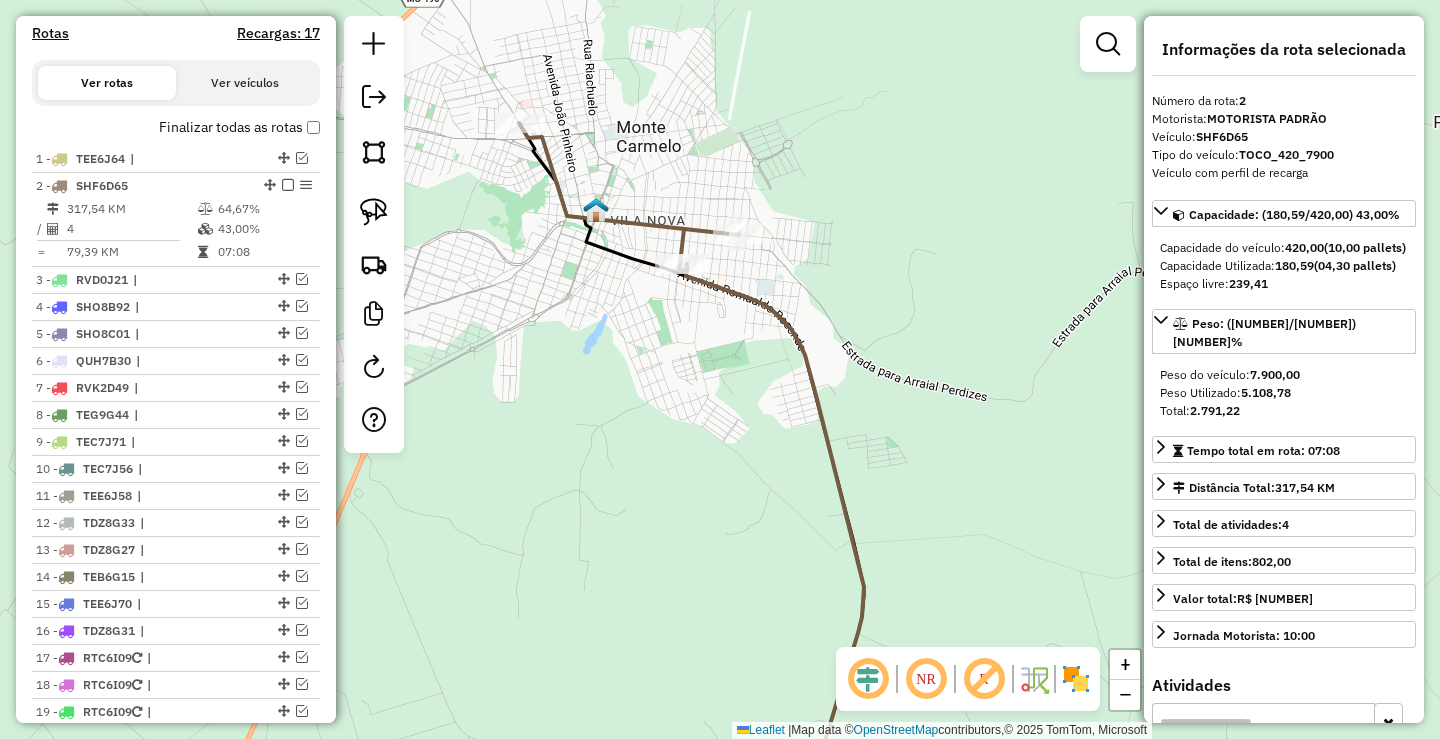 drag, startPoint x: 688, startPoint y: 433, endPoint x: 741, endPoint y: 527, distance: 107.912 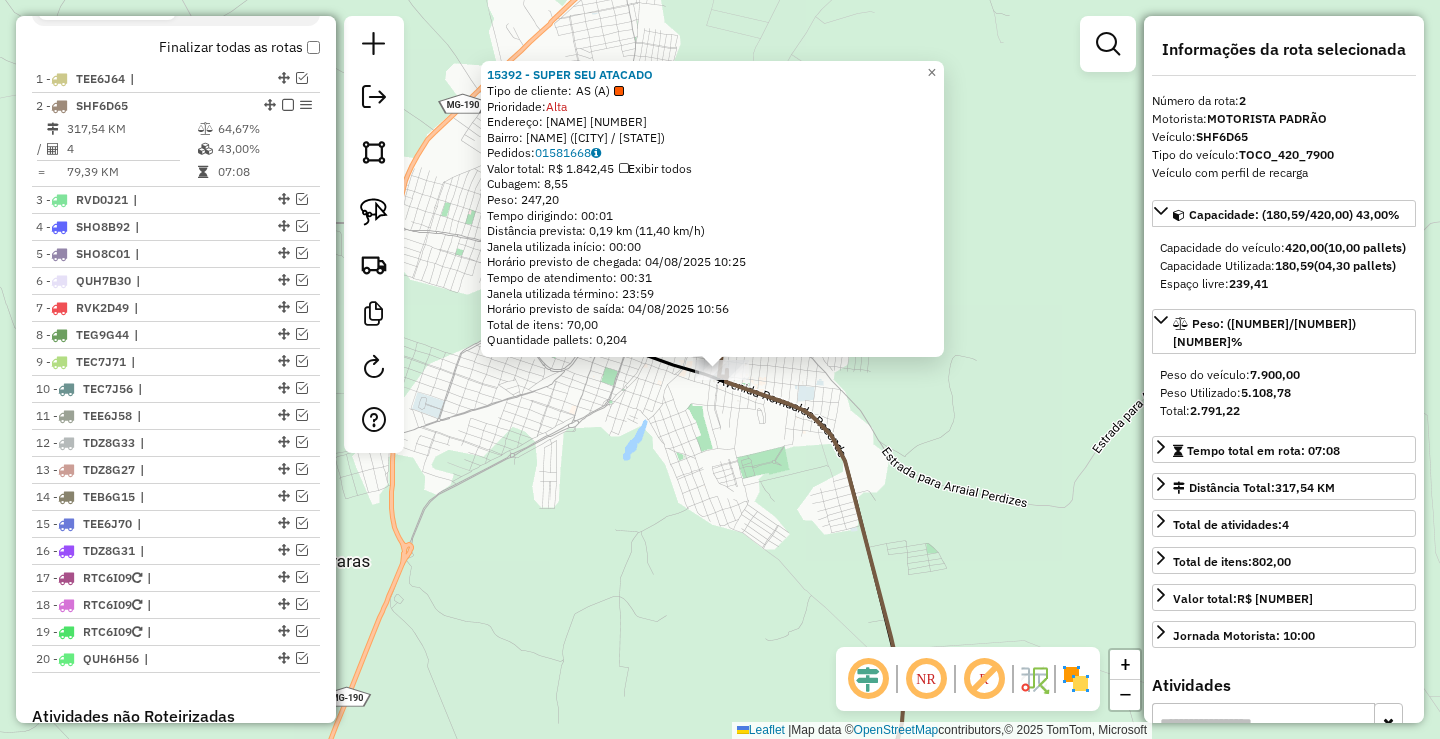 scroll, scrollTop: 801, scrollLeft: 0, axis: vertical 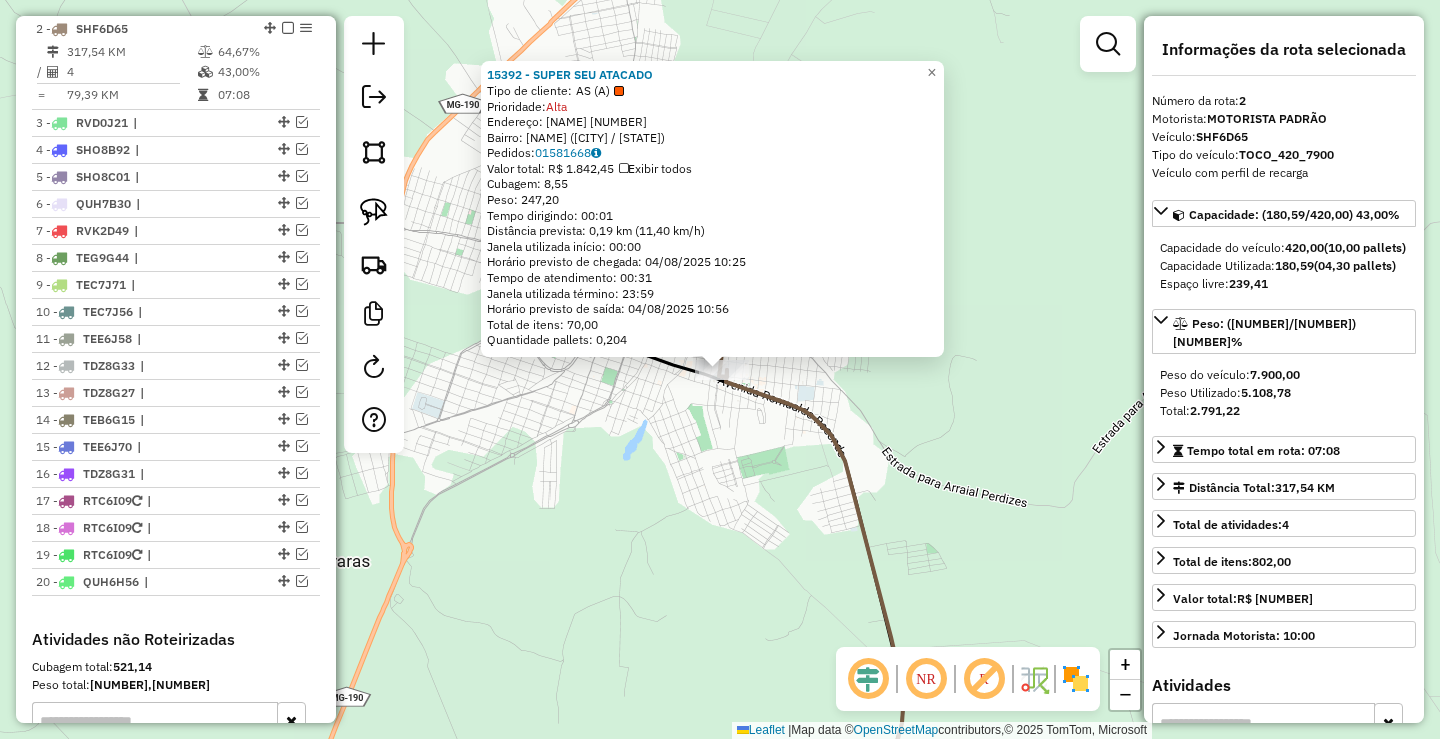 click on "15392 - SUPER SEU ATACADO  Tipo de cliente:   AS (A)   Prioridade:  Alta  Endereço:  CORONEL VIRGILIO ROSA 734   Bairro: VIRGILIO ROSA (MONTE CARMELO / MG)   Pedidos:  01581668   Valor total: R$ 1.842,45   Exibir todos   Cubagem: 8,55  Peso: 247,20  Tempo dirigindo: 00:01   Distância prevista: 0,19 km (11,40 km/h)   Janela utilizada início: 00:00   Horário previsto de chegada: 04/08/2025 10:25   Tempo de atendimento: 00:31   Janela utilizada término: 23:59   Horário previsto de saída: 04/08/2025 10:56   Total de itens: 70,00   Quantidade pallets: 0,204  × Janela de atendimento Grade de atendimento Capacidade Transportadoras Veículos Cliente Pedidos  Rotas Selecione os dias de semana para filtrar as janelas de atendimento  Seg   Ter   Qua   Qui   Sex   Sáb   Dom  Informe o período da janela de atendimento: De: Até:  Filtrar exatamente a janela do cliente  Considerar janela de atendimento padrão  Selecione os dias de semana para filtrar as grades de atendimento  Seg   Ter   Qua   Qui   Sex   Sáb" 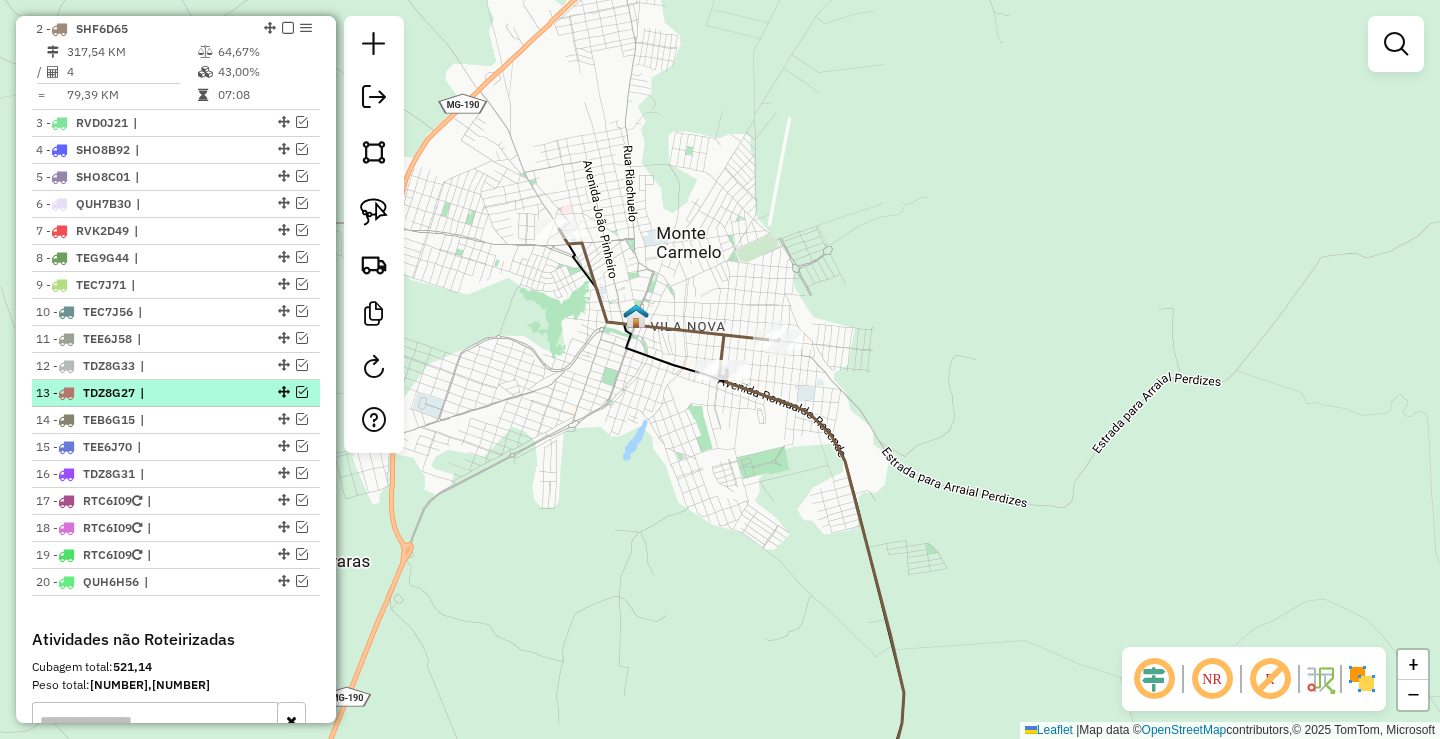 scroll, scrollTop: 601, scrollLeft: 0, axis: vertical 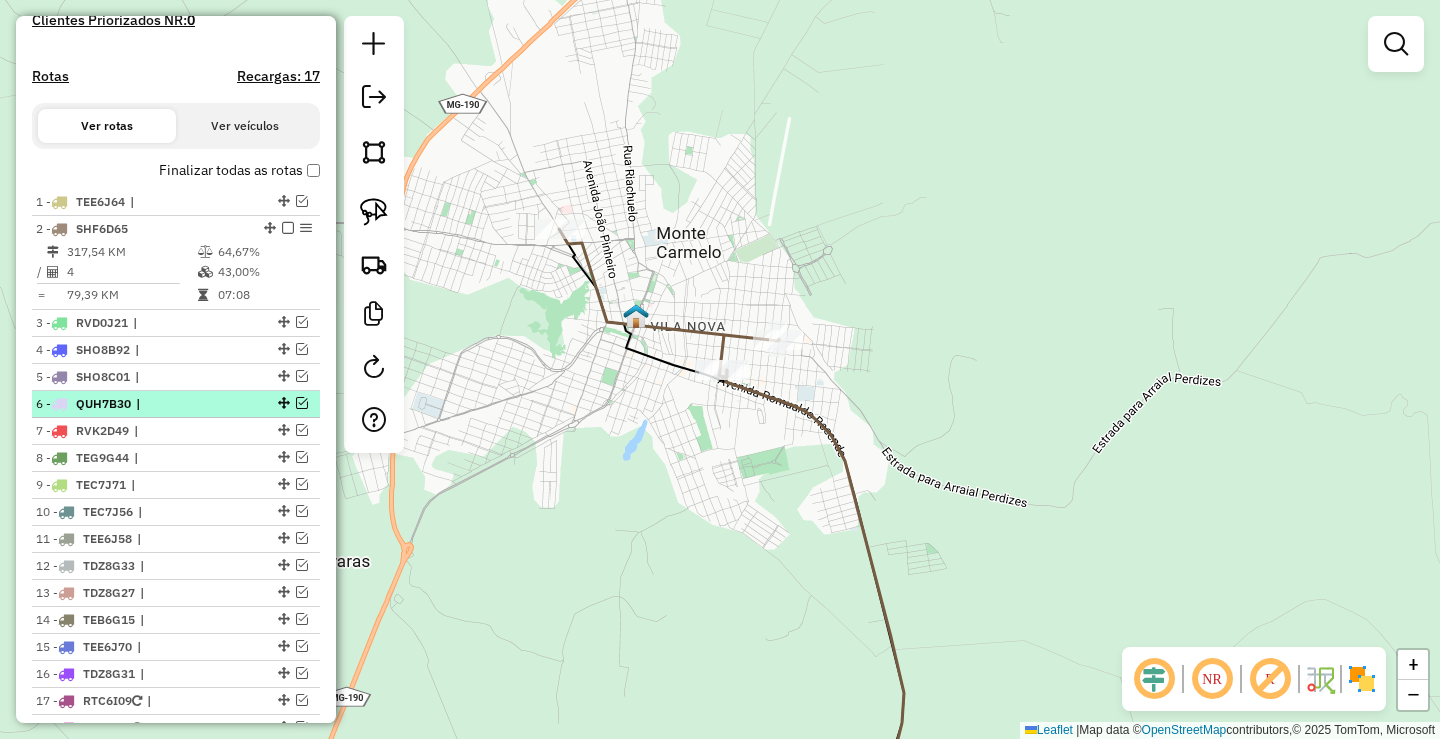 click on "|" at bounding box center [182, 404] 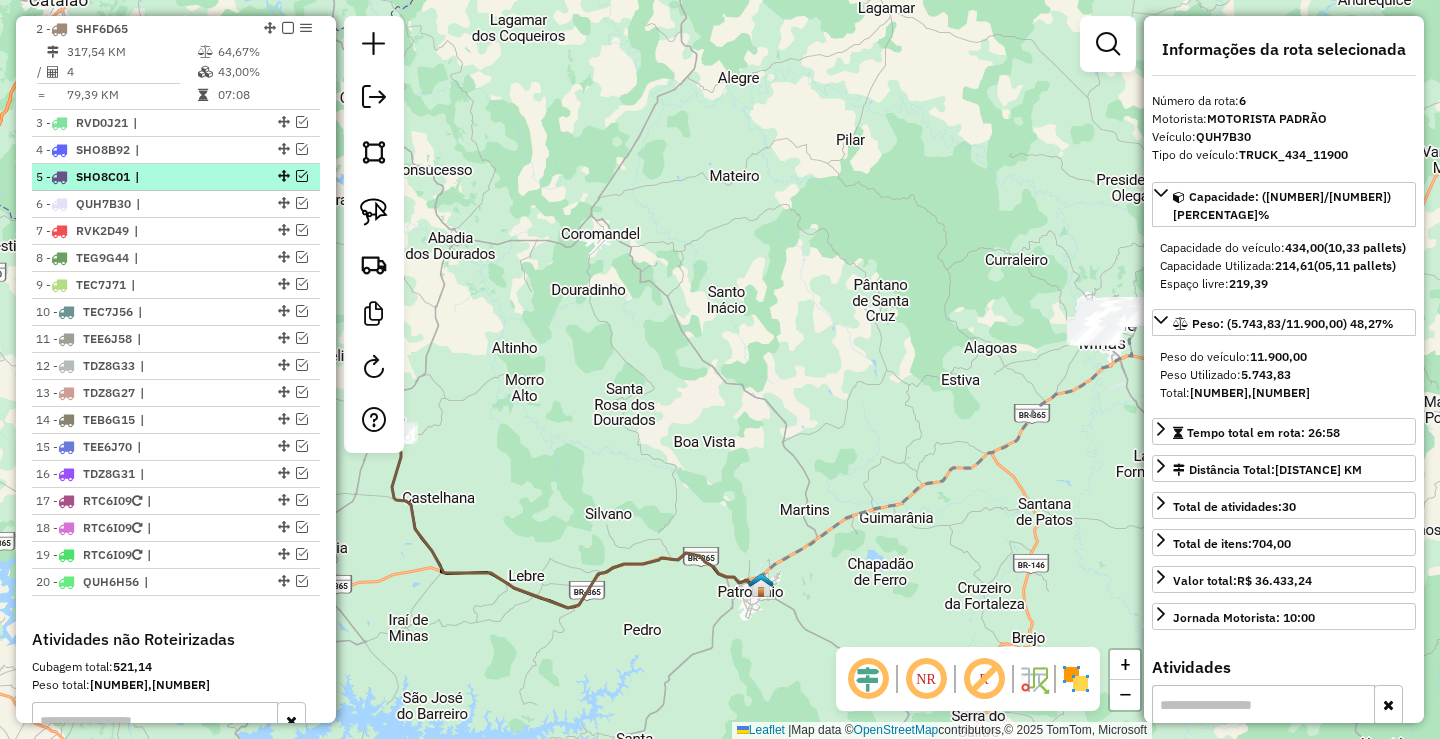 scroll, scrollTop: 701, scrollLeft: 0, axis: vertical 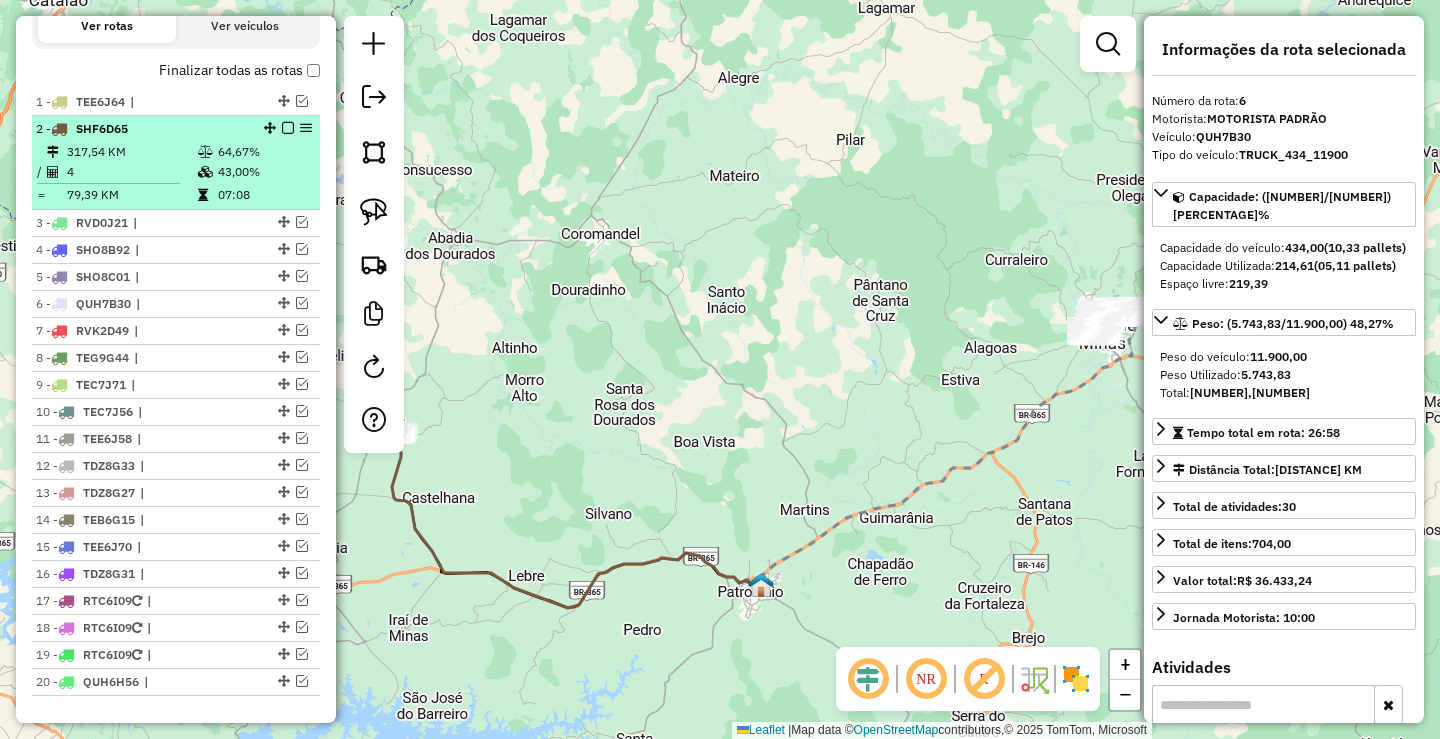 click at bounding box center (288, 128) 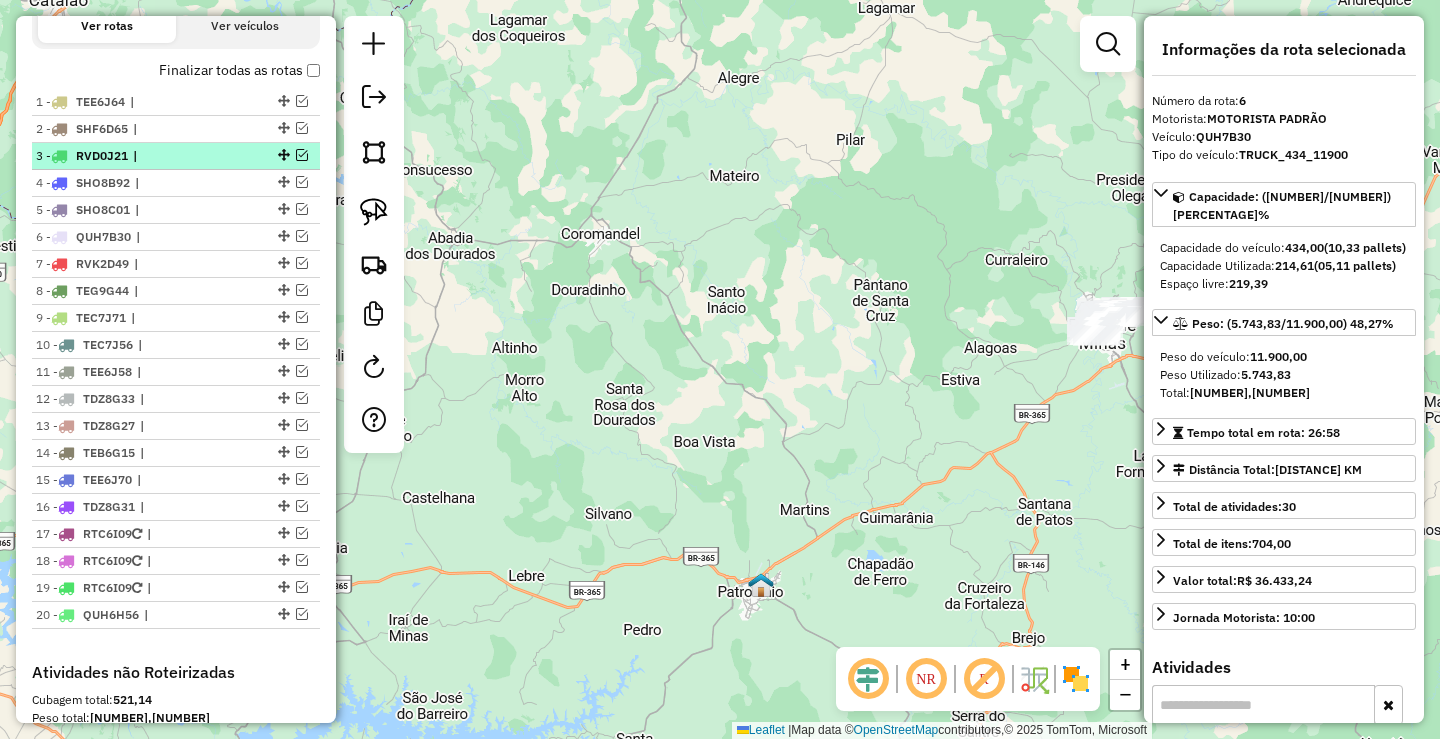 click at bounding box center (302, 155) 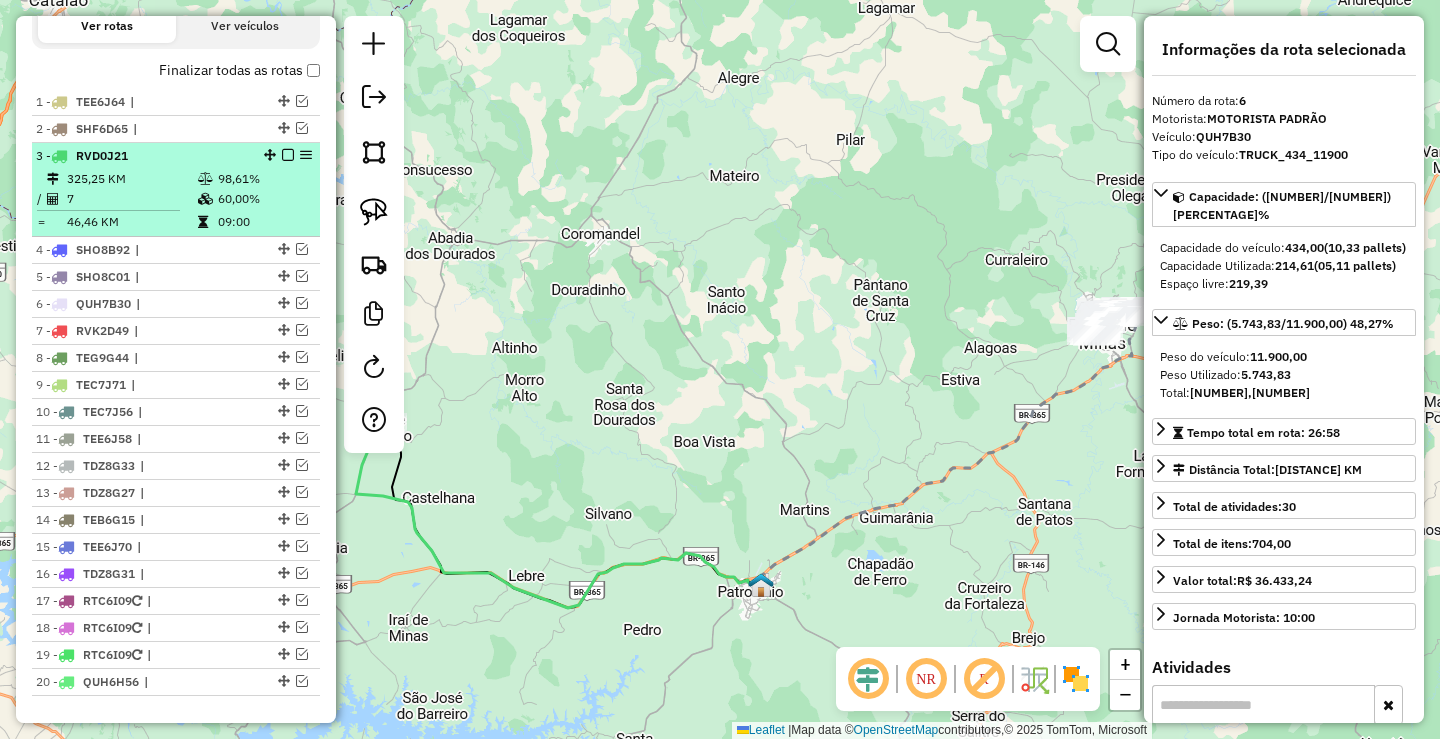 click on "98,61%" at bounding box center (264, 179) 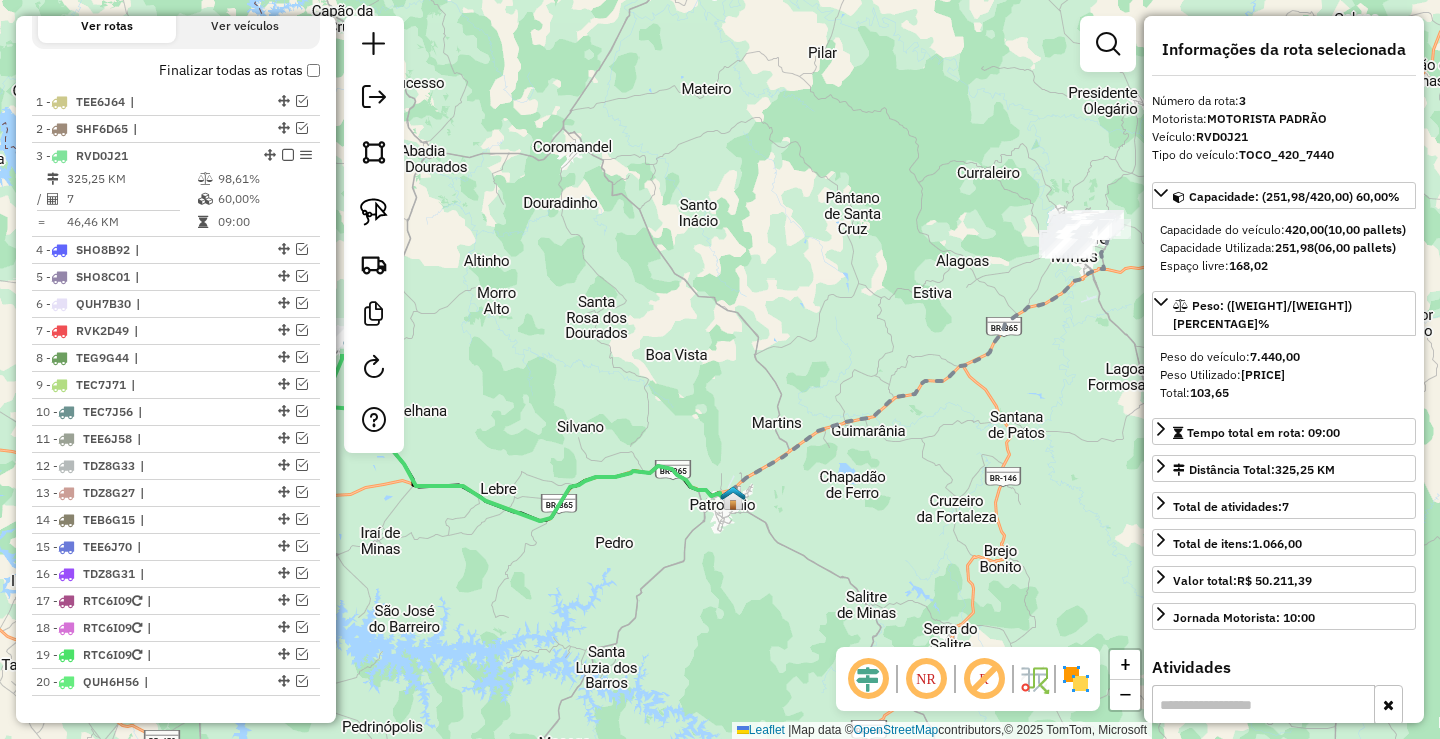 drag, startPoint x: 512, startPoint y: 316, endPoint x: 791, endPoint y: 338, distance: 279.86603 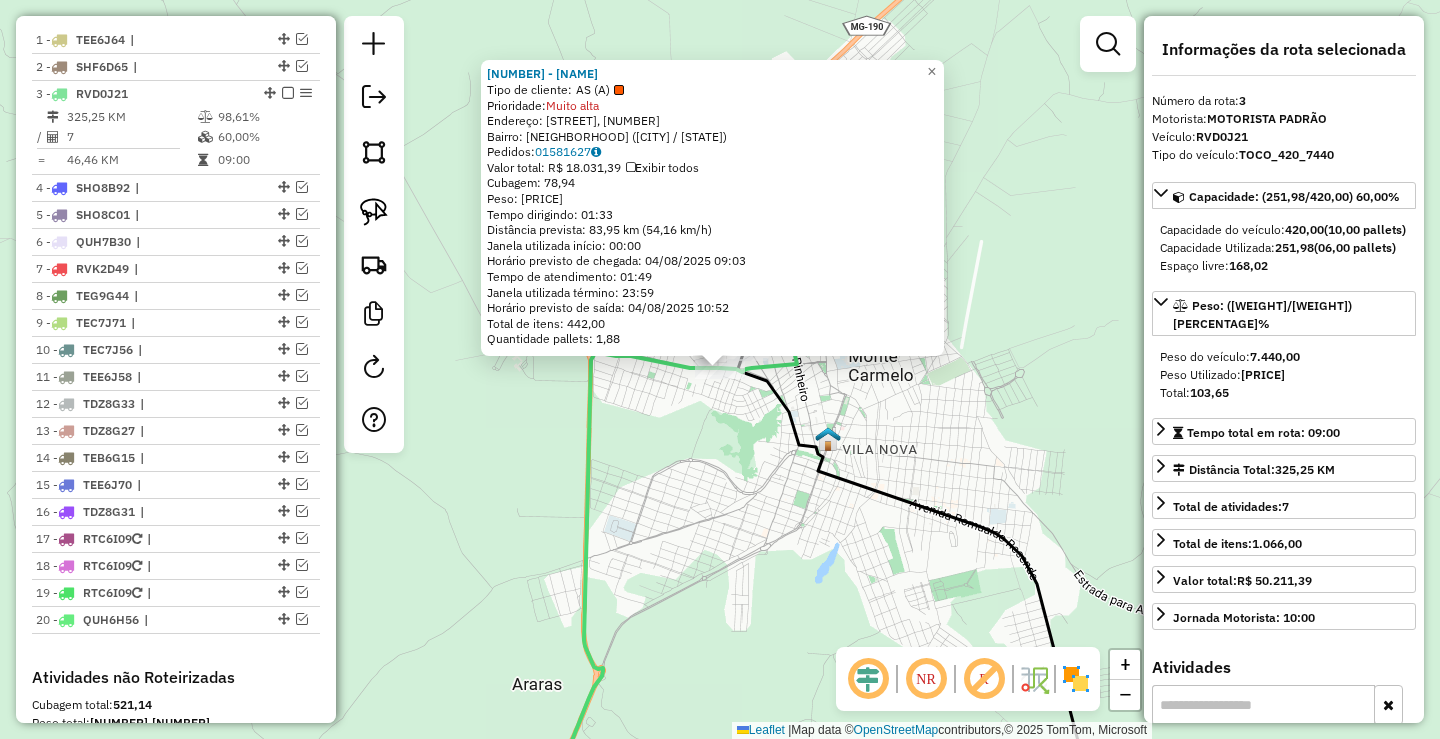 scroll, scrollTop: 828, scrollLeft: 0, axis: vertical 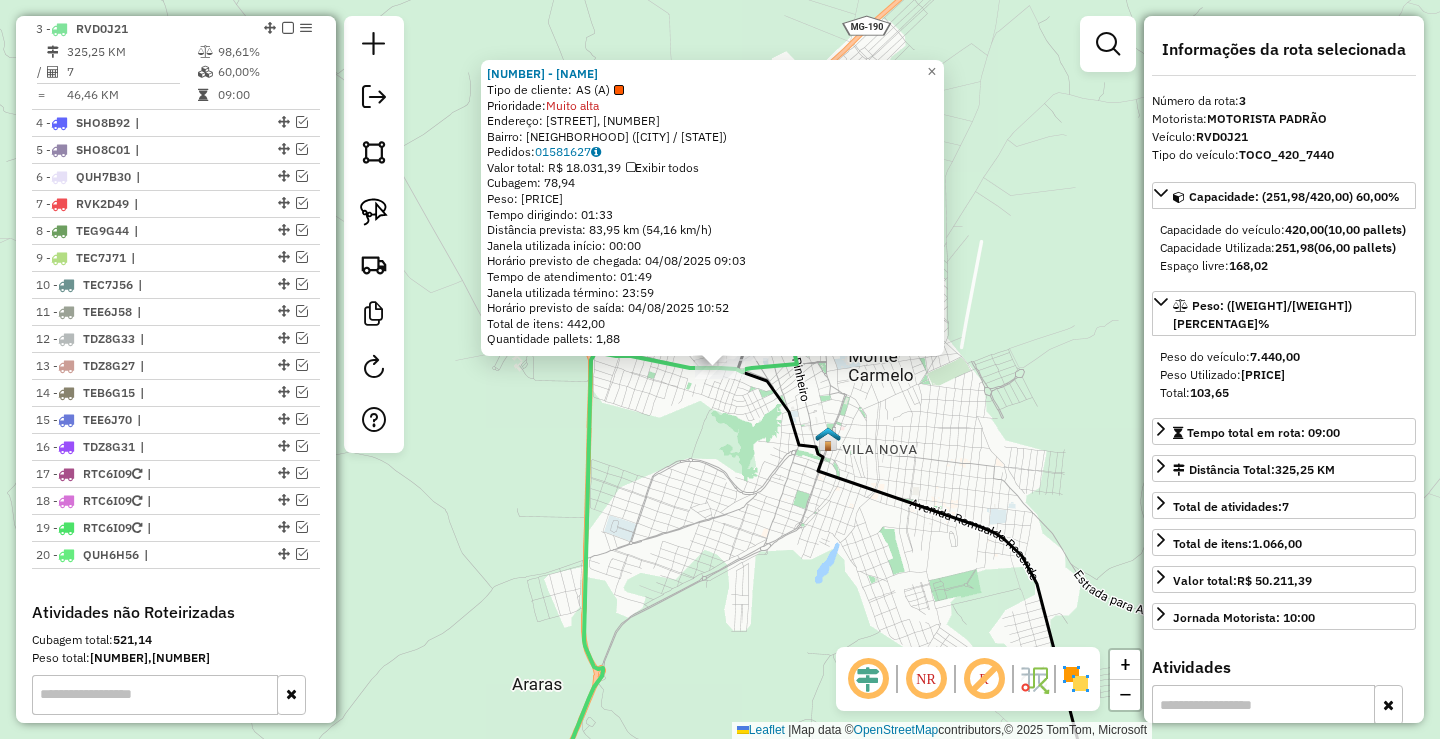 drag, startPoint x: 704, startPoint y: 453, endPoint x: 714, endPoint y: 426, distance: 28.79236 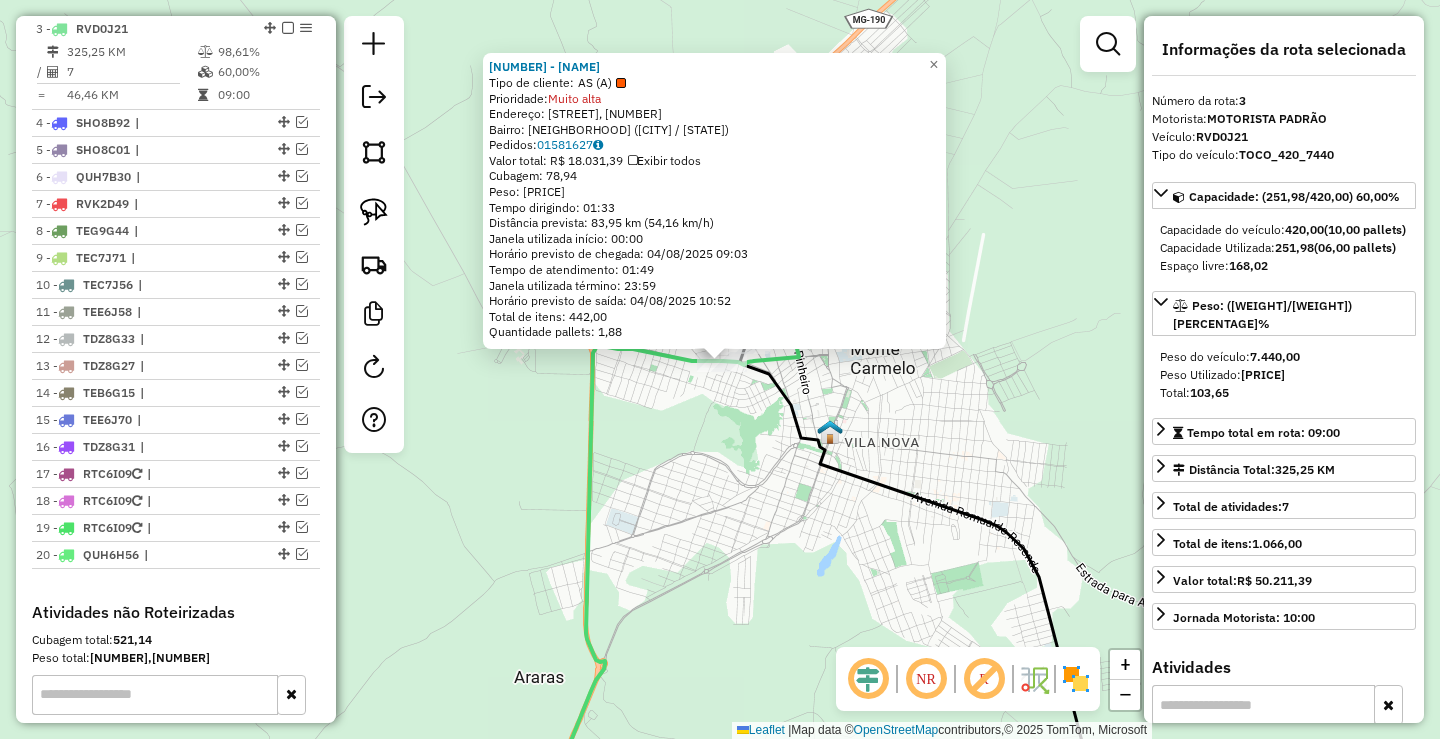 click on "28782 - SUPER SEU SUP  Tipo de cliente:   AS (A)   Prioridade:  Muito alta  Endereço: AV  XV DE NOVEMBRO, 325   Bairro: BOA VISTA (MONTE CARMELO / MG)   Pedidos:  01581627   Valor total: R$ 18.031,39   Exibir todos   Cubagem: 78,94  Peso: 2.311,81  Tempo dirigindo: 01:33   Distância prevista: 83,95 km (54,16 km/h)   Janela utilizada início: 00:00   Horário previsto de chegada: 04/08/2025 09:03   Tempo de atendimento: 01:49   Janela utilizada término: 23:59   Horário previsto de saída: 04/08/2025 10:52   Total de itens: 442,00   Quantidade pallets: 1,88  × Janela de atendimento Grade de atendimento Capacidade Transportadoras Veículos Cliente Pedidos  Rotas Selecione os dias de semana para filtrar as janelas de atendimento  Seg   Ter   Qua   Qui   Sex   Sáb   Dom  Informe o período da janela de atendimento: De: Até:  Filtrar exatamente a janela do cliente  Considerar janela de atendimento padrão  Selecione os dias de semana para filtrar as grades de atendimento  Seg   Ter   Qua   Qui   Sex   Sáb" 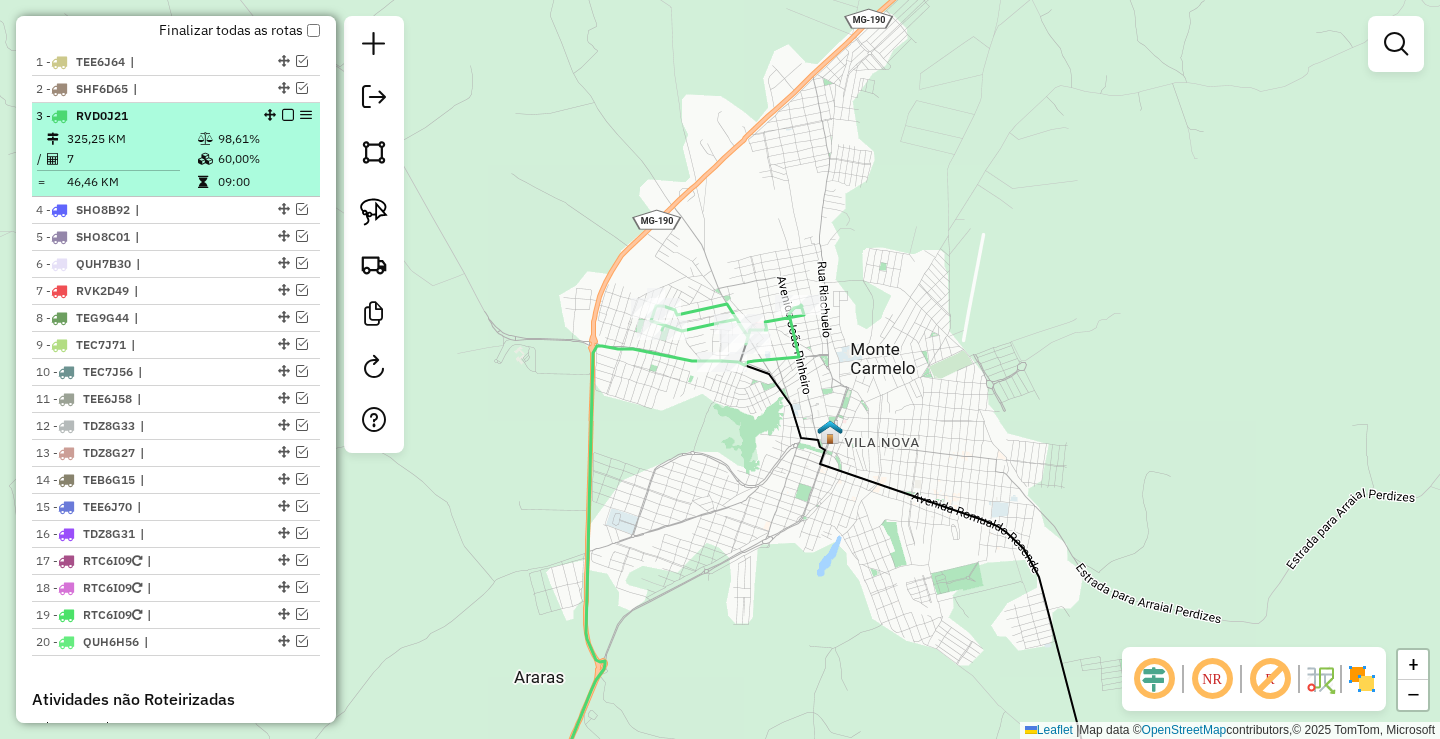 scroll, scrollTop: 628, scrollLeft: 0, axis: vertical 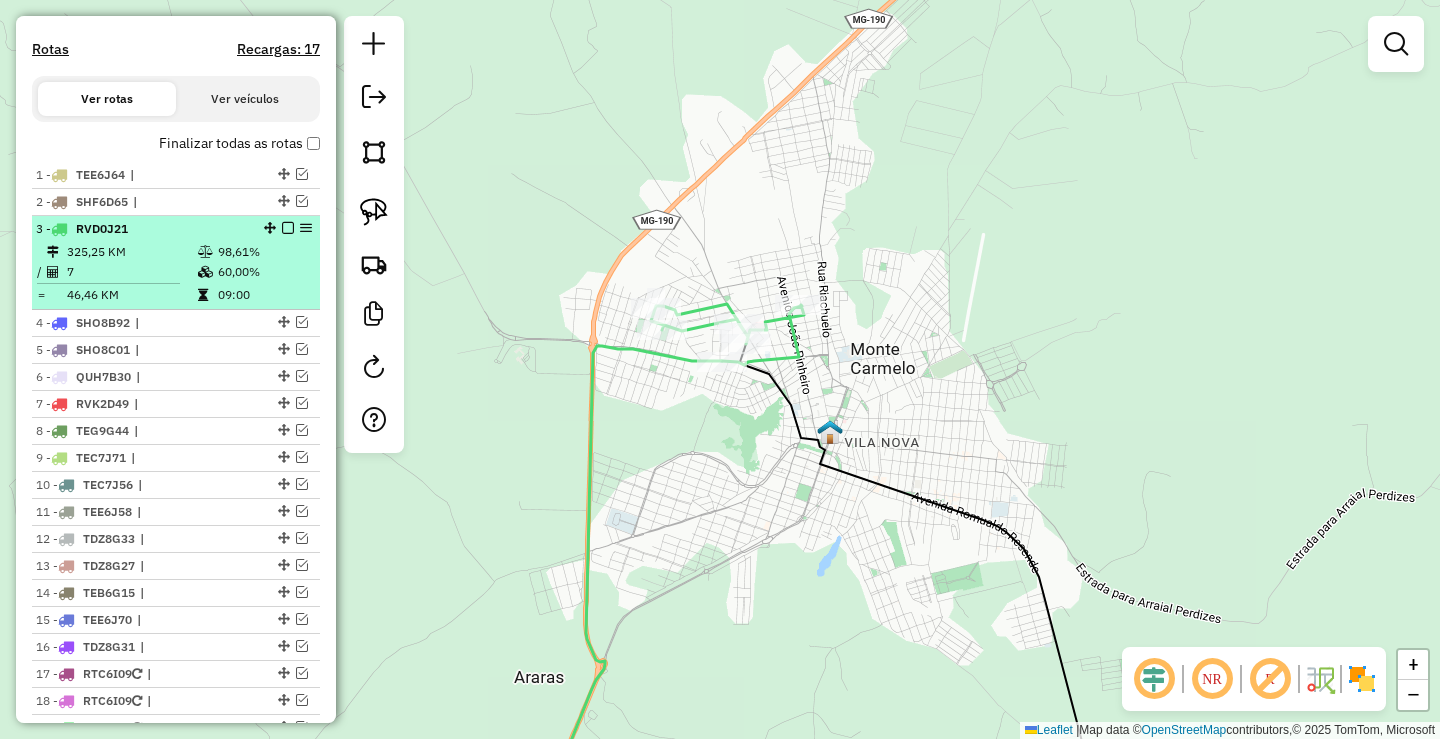click at bounding box center (288, 228) 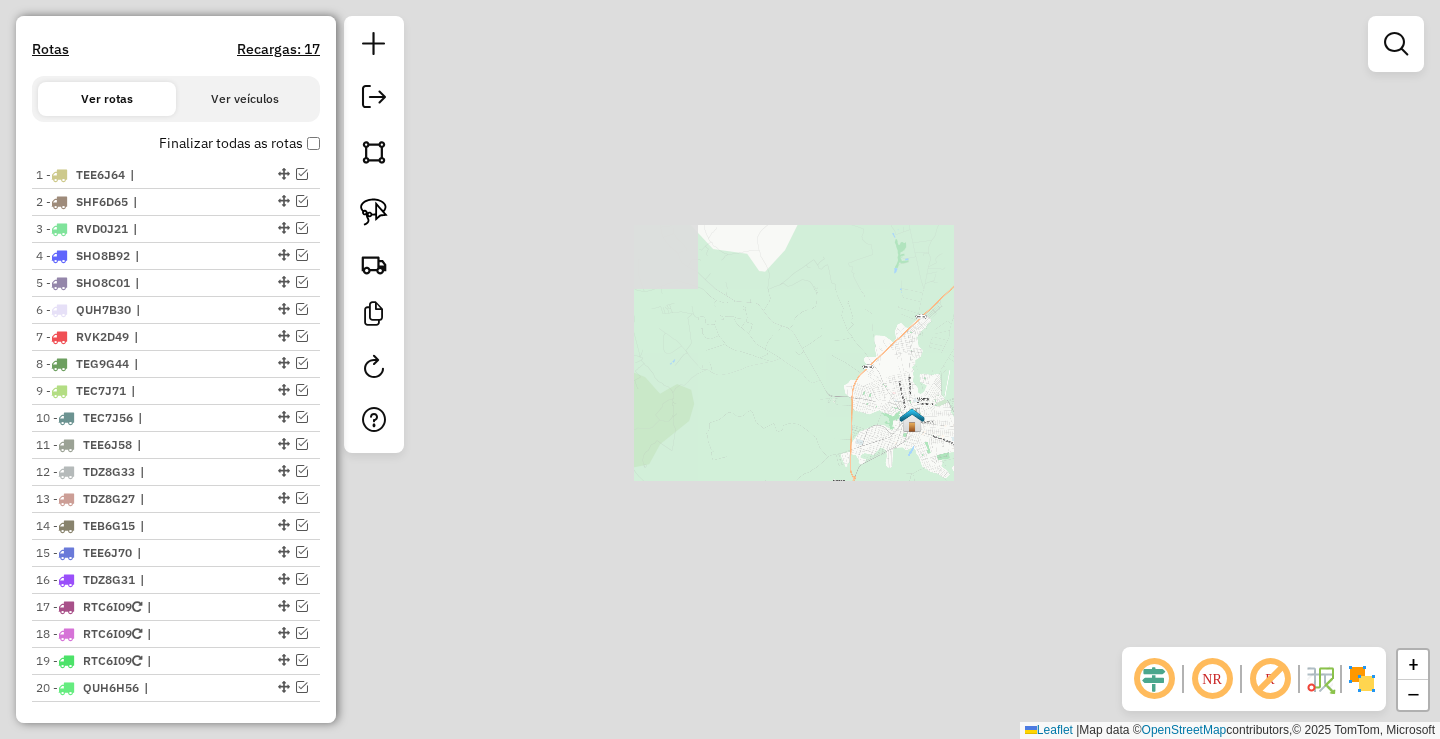 drag, startPoint x: 976, startPoint y: 465, endPoint x: 611, endPoint y: 428, distance: 366.87054 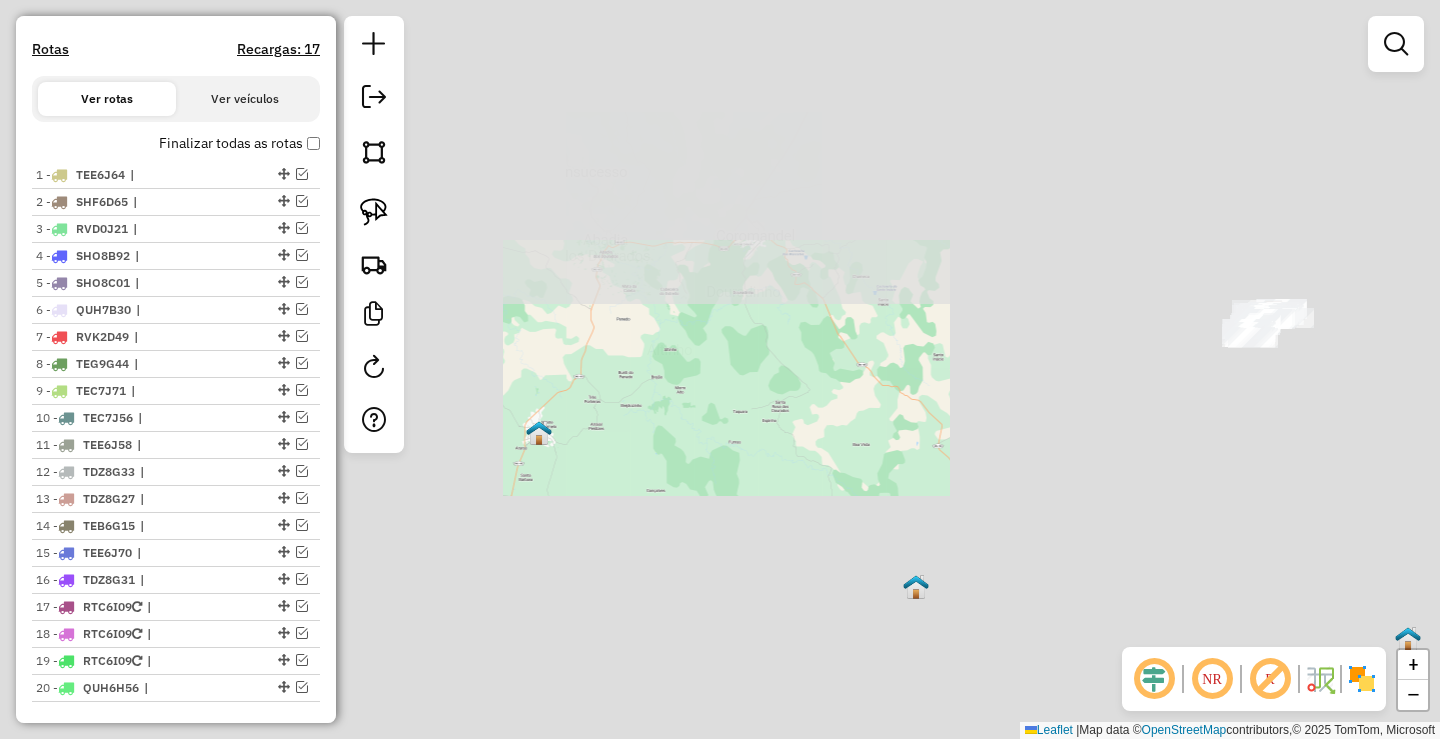 click on "Janela de atendimento Grade de atendimento Capacidade Transportadoras Veículos Cliente Pedidos  Rotas Selecione os dias de semana para filtrar as janelas de atendimento  Seg   Ter   Qua   Qui   Sex   Sáb   Dom  Informe o período da janela de atendimento: De: Até:  Filtrar exatamente a janela do cliente  Considerar janela de atendimento padrão  Selecione os dias de semana para filtrar as grades de atendimento  Seg   Ter   Qua   Qui   Sex   Sáb   Dom   Considerar clientes sem dia de atendimento cadastrado  Clientes fora do dia de atendimento selecionado Filtrar as atividades entre os valores definidos abaixo:  Peso mínimo:   Peso máximo:   Cubagem mínima:   Cubagem máxima:   De:   Até:  Filtrar as atividades entre o tempo de atendimento definido abaixo:  De:   Até:   Considerar capacidade total dos clientes não roteirizados Transportadora: Selecione um ou mais itens Tipo de veículo: Selecione um ou mais itens Veículo: Selecione um ou mais itens Motorista: Selecione um ou mais itens Nome: Rótulo:" 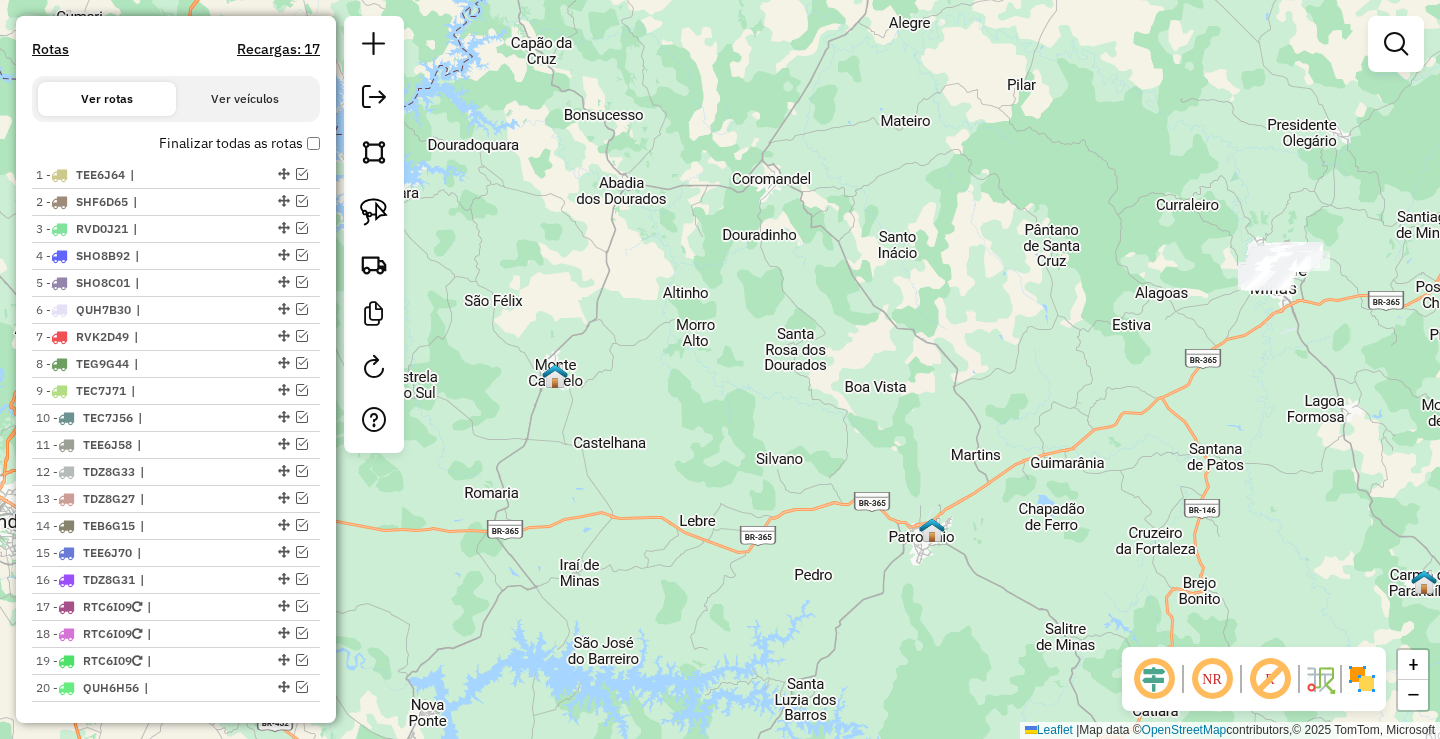 drag, startPoint x: 863, startPoint y: 430, endPoint x: 588, endPoint y: 578, distance: 312.29633 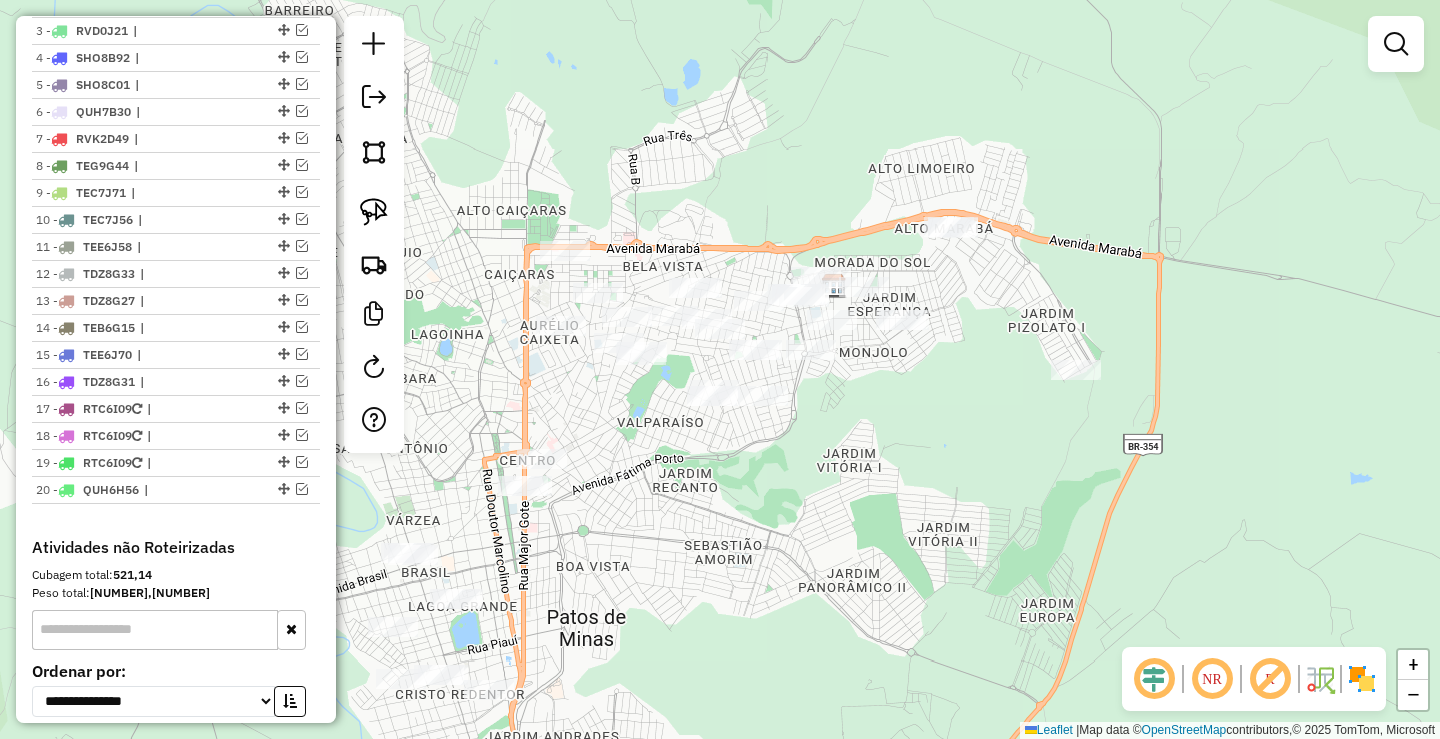 scroll, scrollTop: 828, scrollLeft: 0, axis: vertical 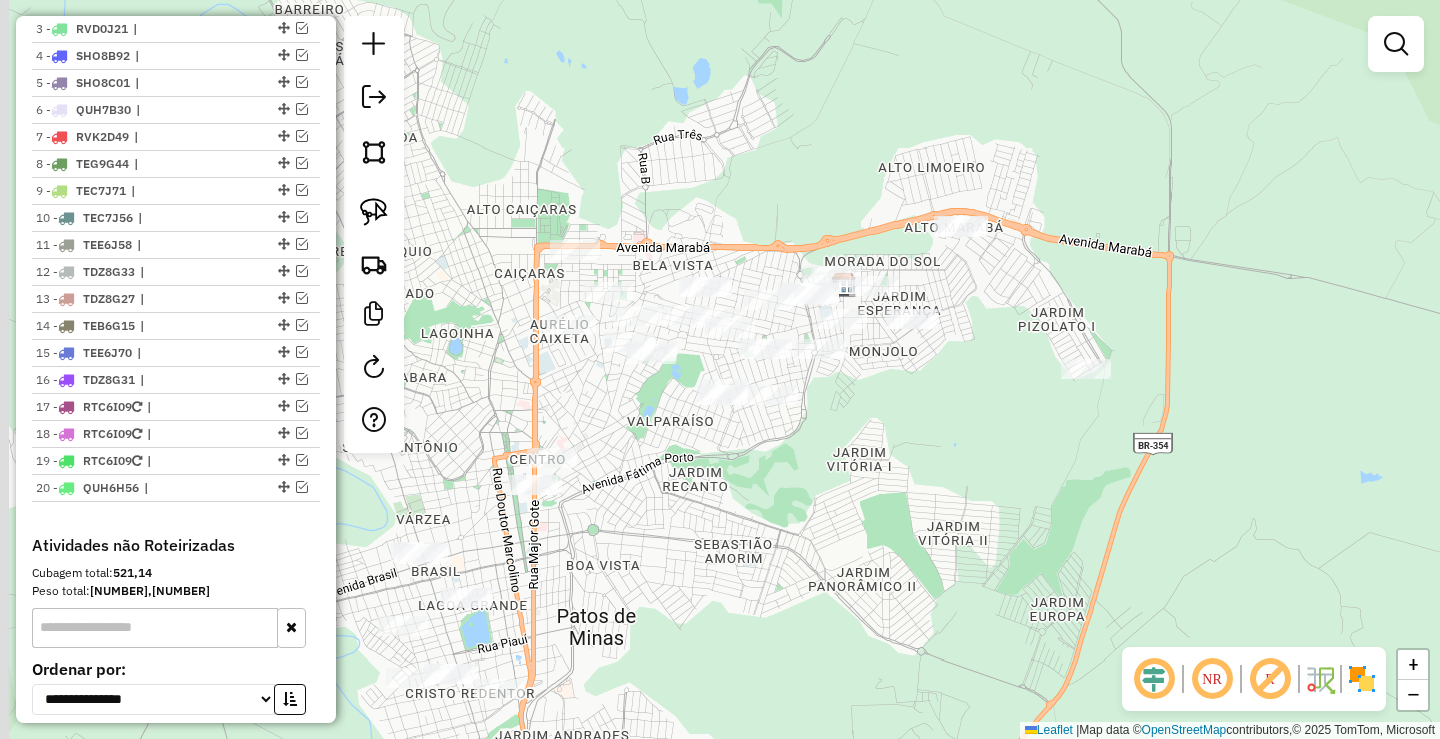 drag, startPoint x: 842, startPoint y: 513, endPoint x: 906, endPoint y: 468, distance: 78.23682 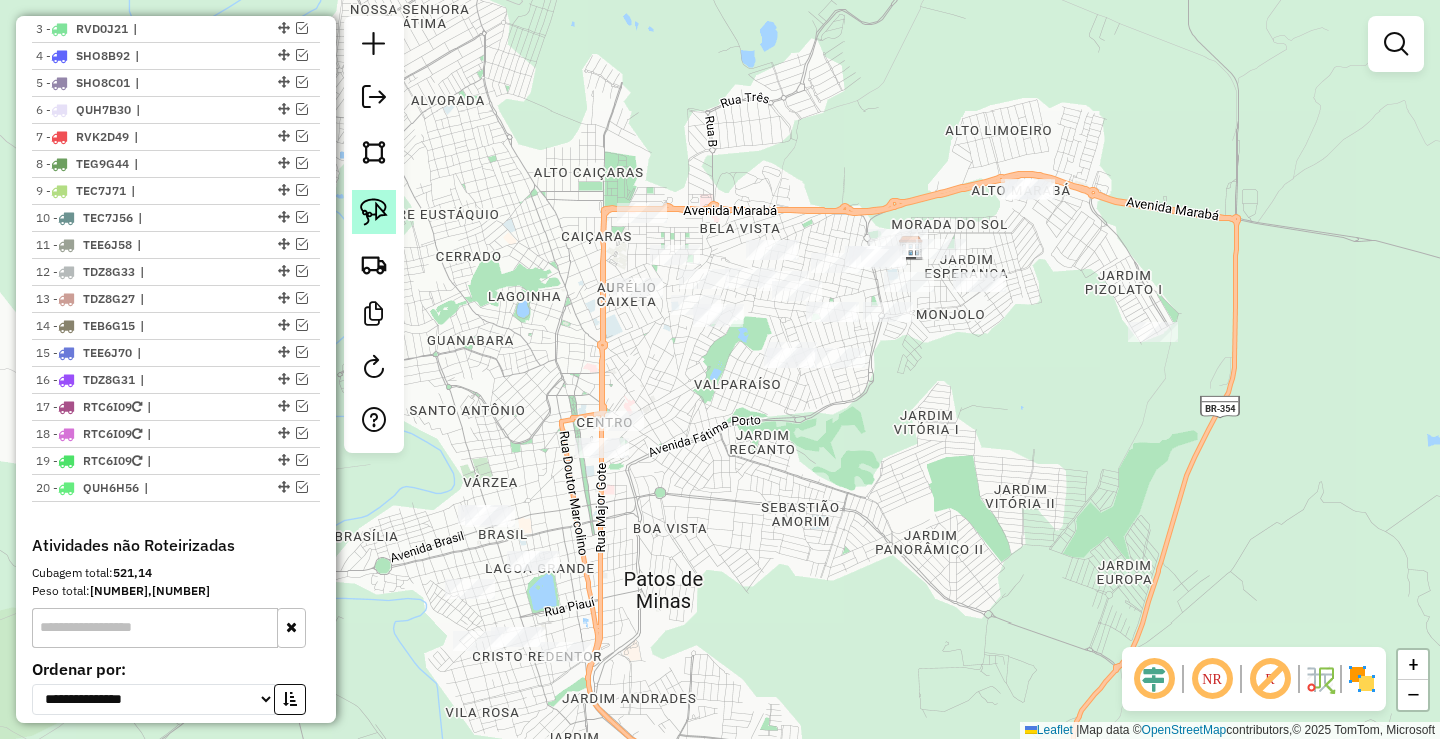 click 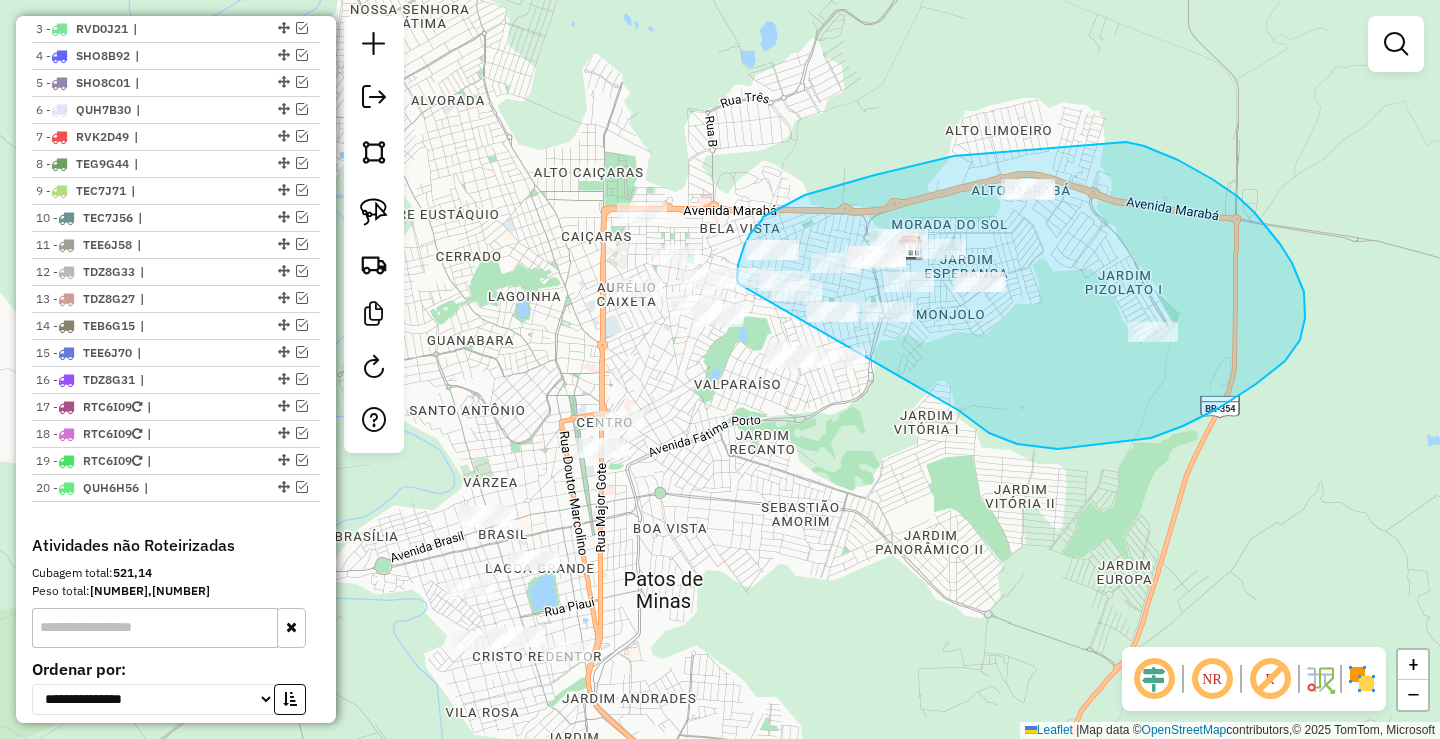 drag, startPoint x: 972, startPoint y: 421, endPoint x: 782, endPoint y: 301, distance: 224.72205 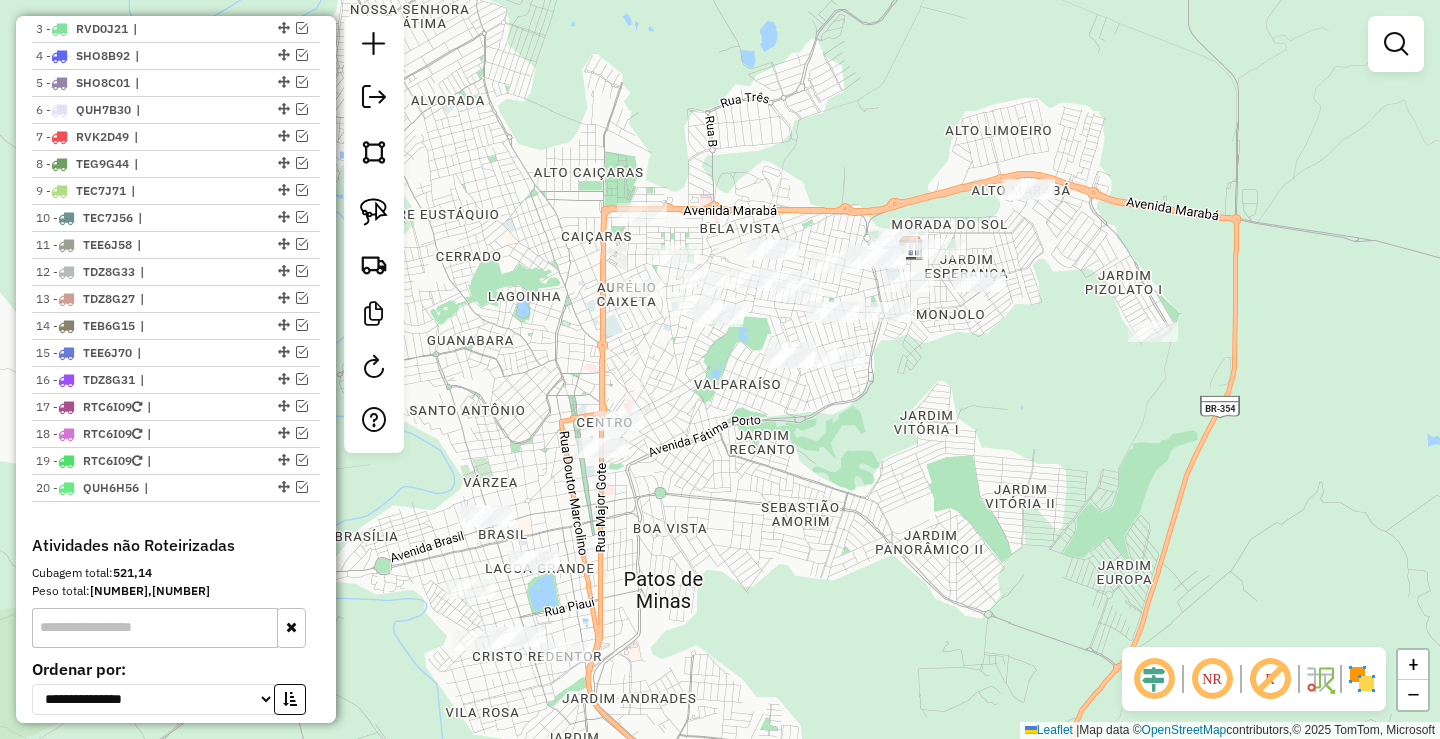 click 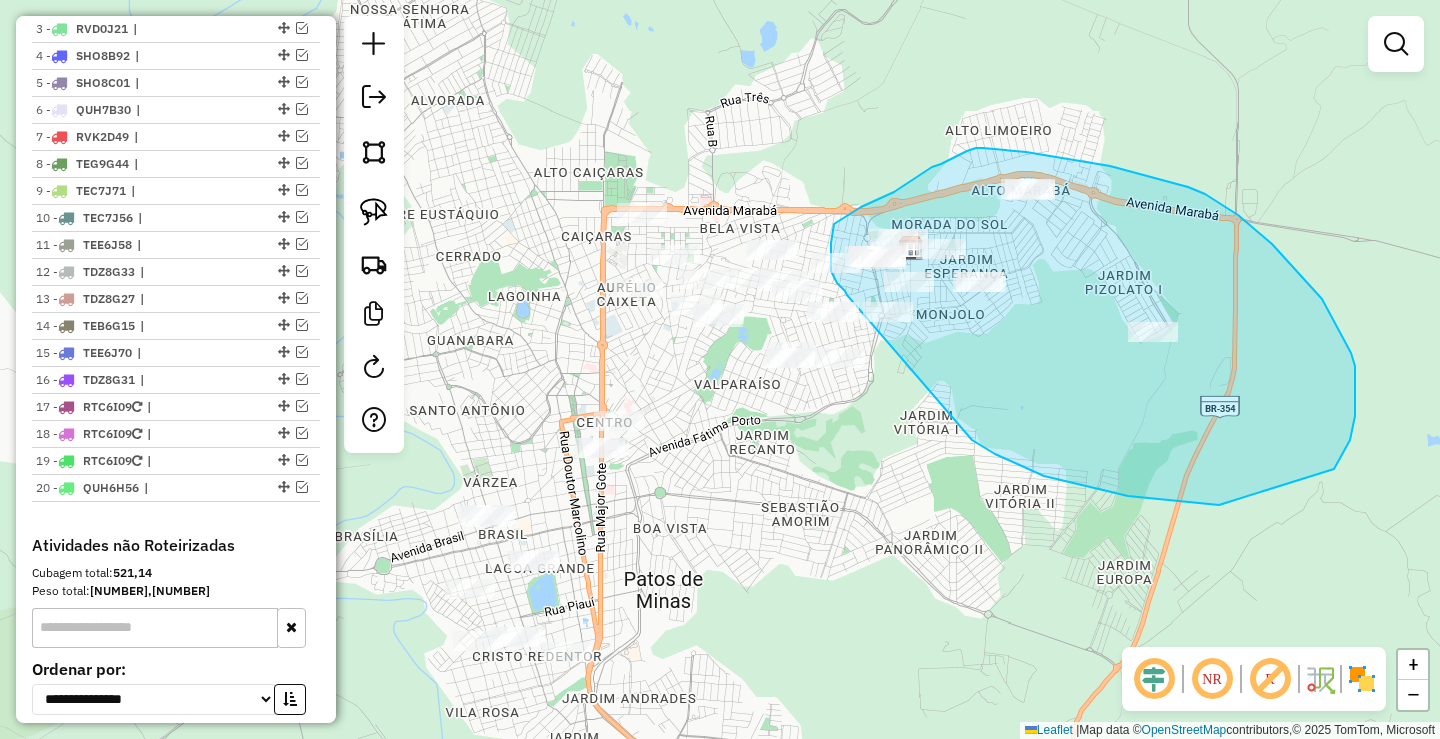 drag, startPoint x: 1044, startPoint y: 476, endPoint x: 881, endPoint y: 345, distance: 209.11719 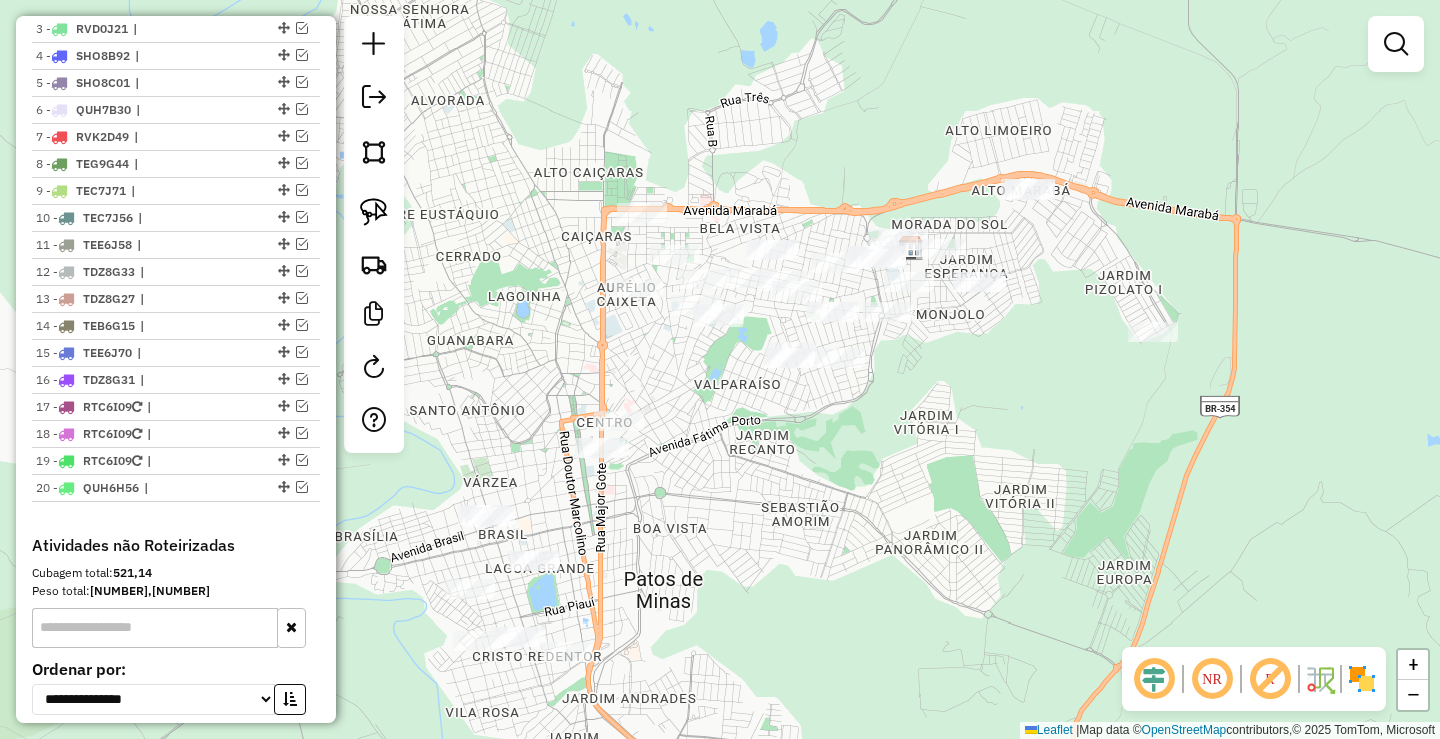 click 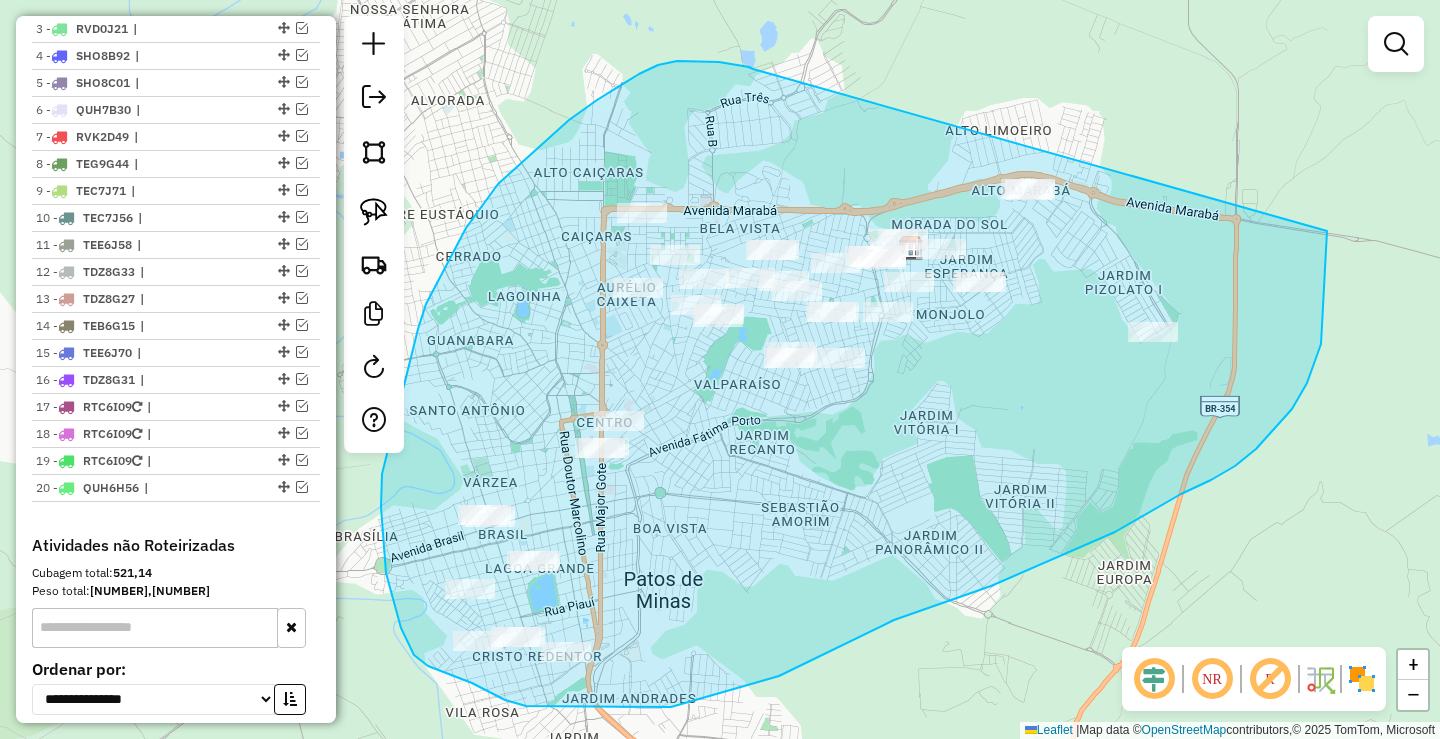 drag, startPoint x: 749, startPoint y: 67, endPoint x: 1327, endPoint y: 231, distance: 600.8161 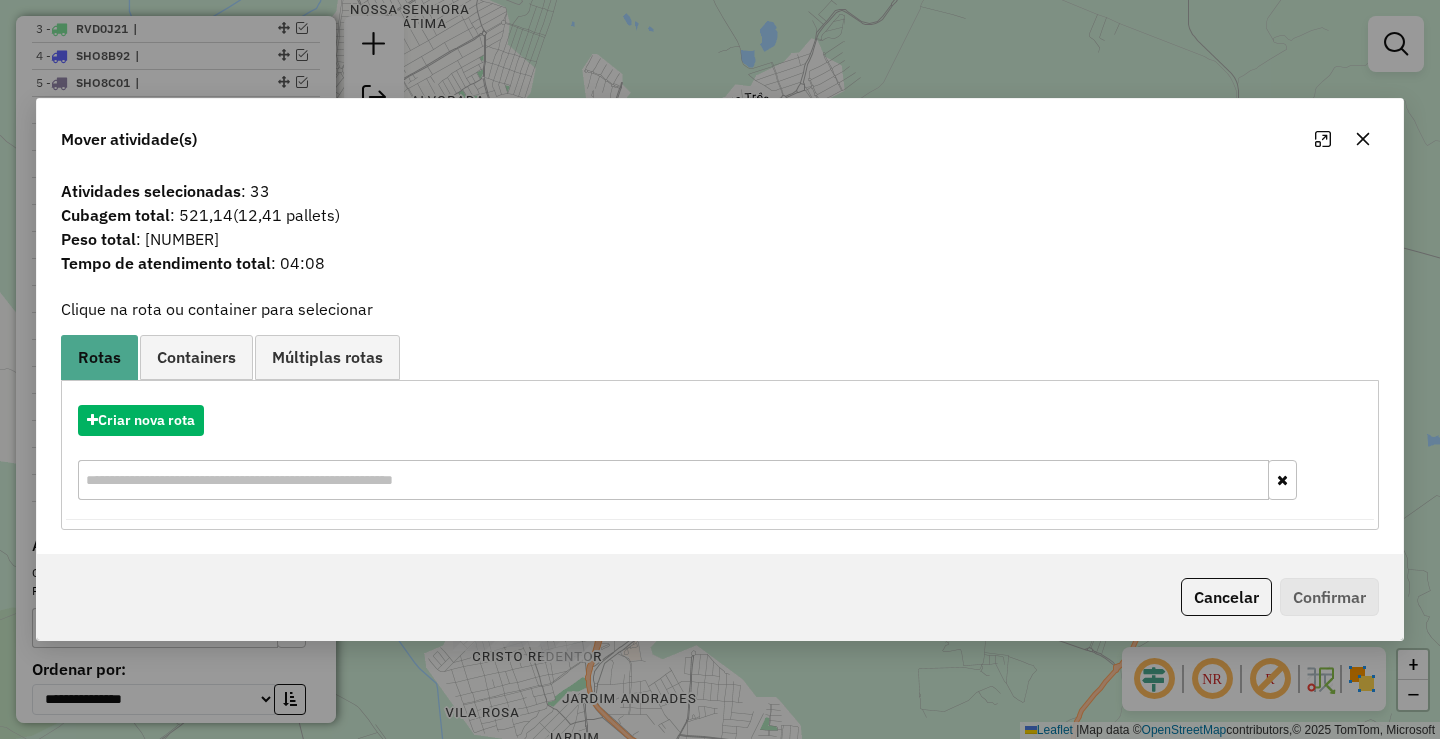 click on "Mover atividade(s) Atividades selecionadas : 33 Cubagem total  : 521,14   (12,41 pallets)  Peso total : 14.575,53 Tempo de atendimento total : 04:08  Clique na rota ou container para selecionar   Rotas Containers Múltiplas rotas  Criar nova rota   Criar novo container  Container Padrão  Peso total: 14.575,53   Cubagem total: 521,14   Total de atividades/pedidos: 51  Selecione os Veículos  (é necessário selecionar ao menos 1 veículo) : Disponíveis: 78  EPD3I29 - BITRUCK_672_20720 (C: 672,00 - P: 20720,00) (VD)   FQI3I50 - TOCO_420_7560 (C: 420,00 - P: 7560,00) (VD)   FQK4E06 - TOCO_420_7560 (C: 420,00 - P: 7560,00) (VD)   FQQ1A64 - TOCO_420_7560 (C: 420,00 - P: 7560,00) (VD)   FRH2E72 - TOCO_420_7560 (C: 420,00 - P: 7560,00) (VD)   FRJ5B21 - TOCO_420_7560 (C: 420,00 - P: 7560,00) (VD)   FSE3F23 - TOCO_420_7560 (C: 420,00 - P: 7560,00) (VD)   FTR8G97 - TOCO_420_7560 (C: 420,00 - P: 7560,00) (VD)   FVF8G45 - TOCO_420_7560 (C: 420,00 - P: 7560,00) (VD)   GVJ9638 - L_1313_504 (C: 504,00 - P: 14000,00) (VD)" 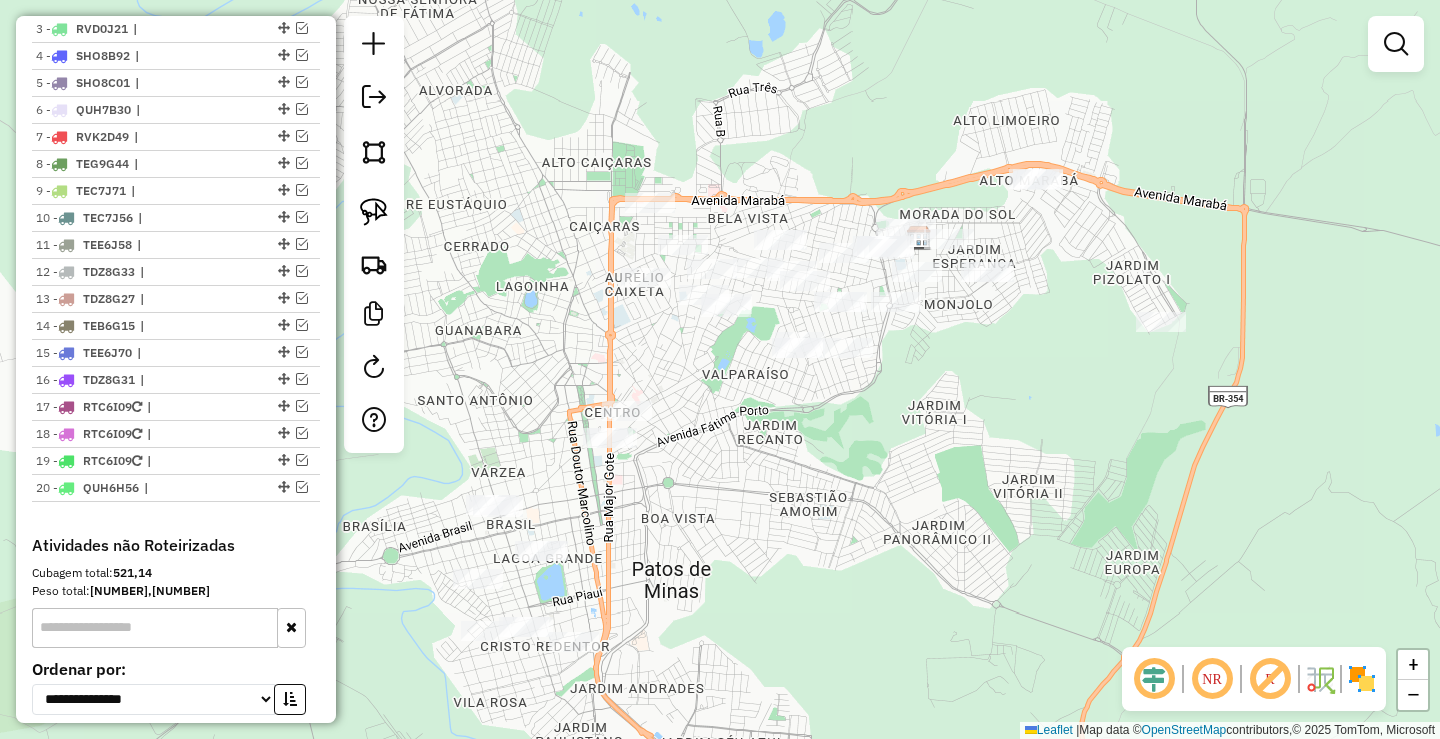 drag, startPoint x: 849, startPoint y: 433, endPoint x: 873, endPoint y: 355, distance: 81.608826 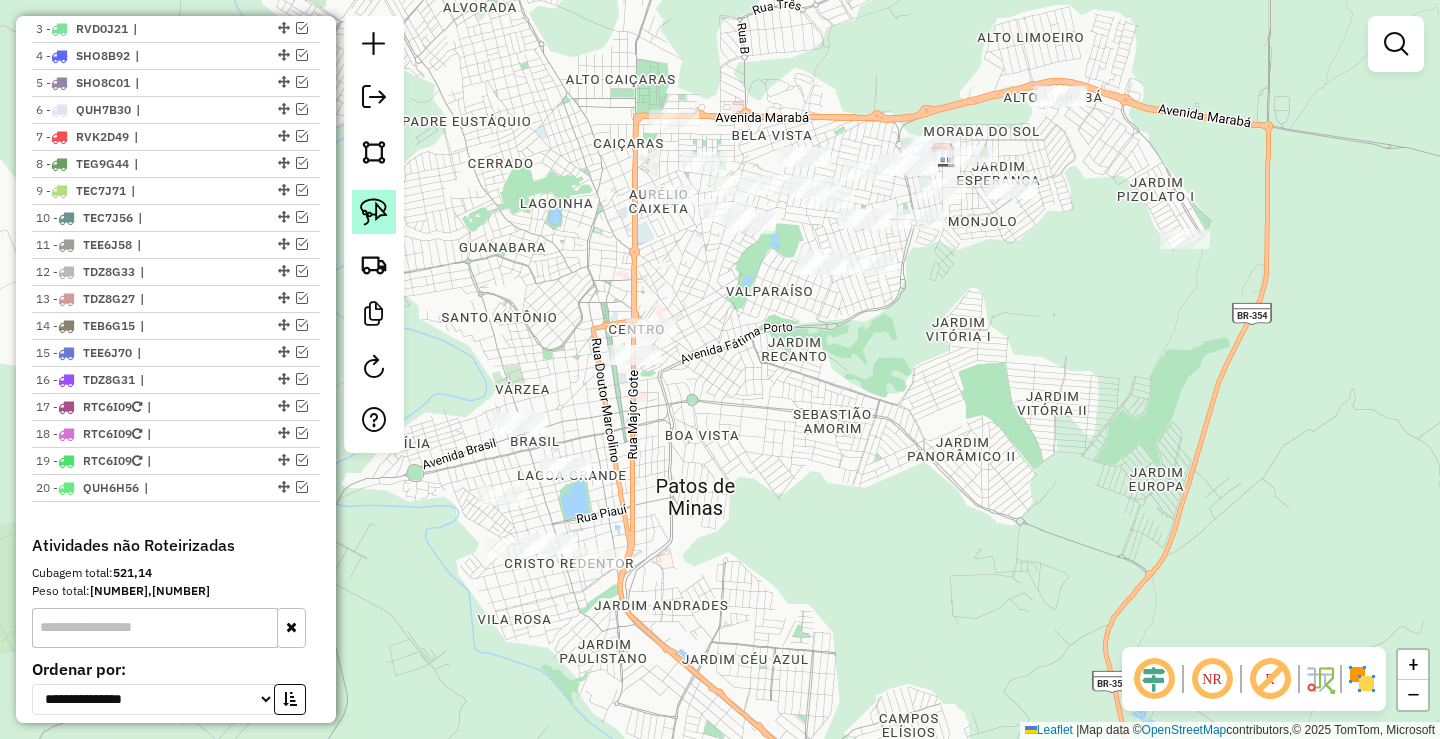 click 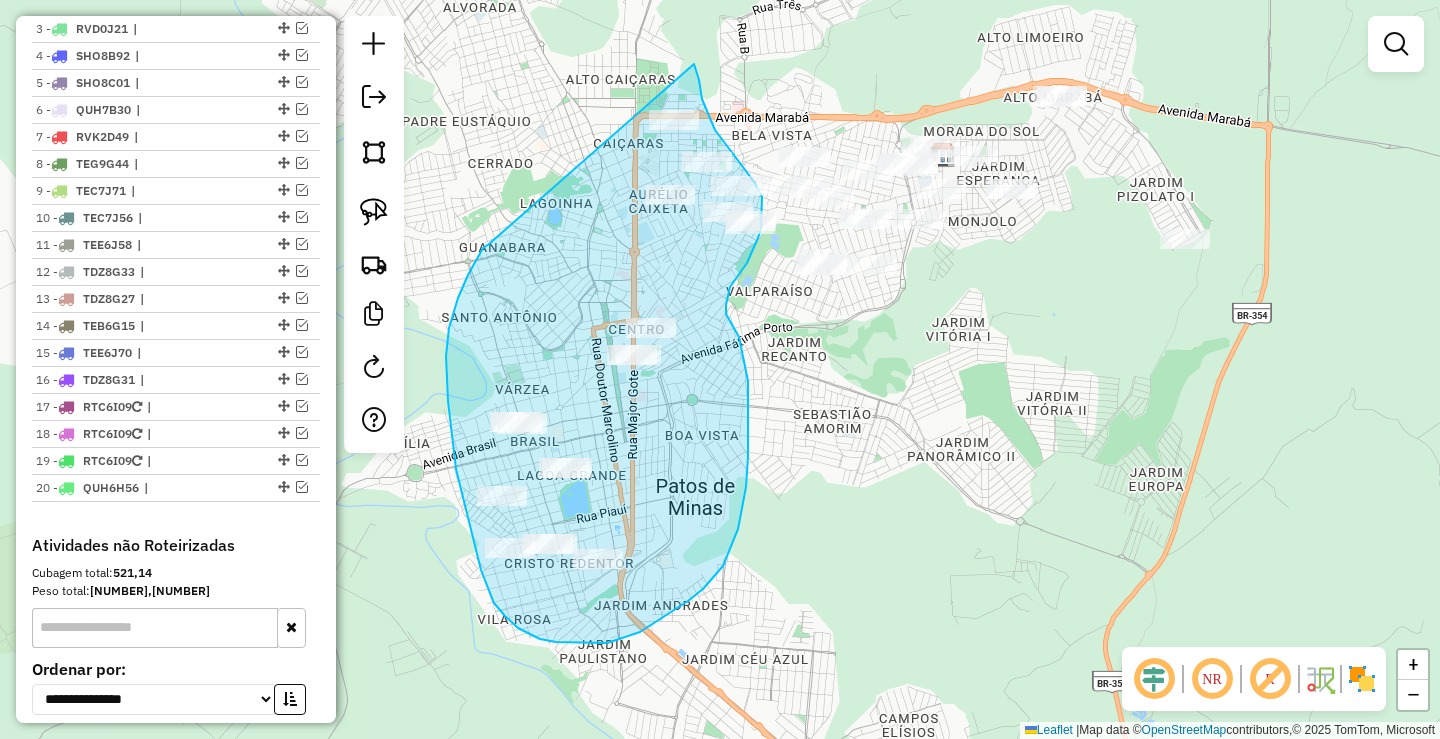drag, startPoint x: 468, startPoint y: 275, endPoint x: 694, endPoint y: 64, distance: 309.18765 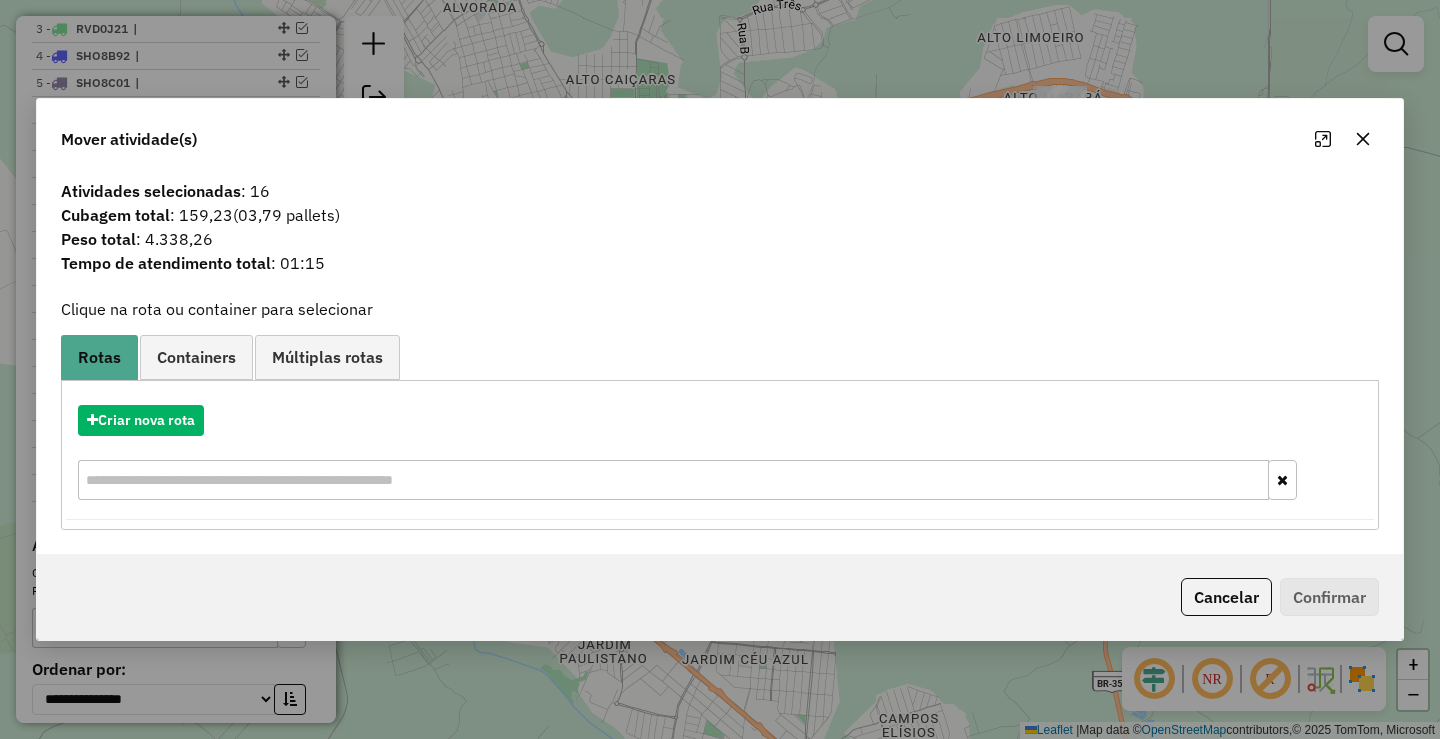 drag, startPoint x: 1361, startPoint y: 148, endPoint x: 1171, endPoint y: 183, distance: 193.1968 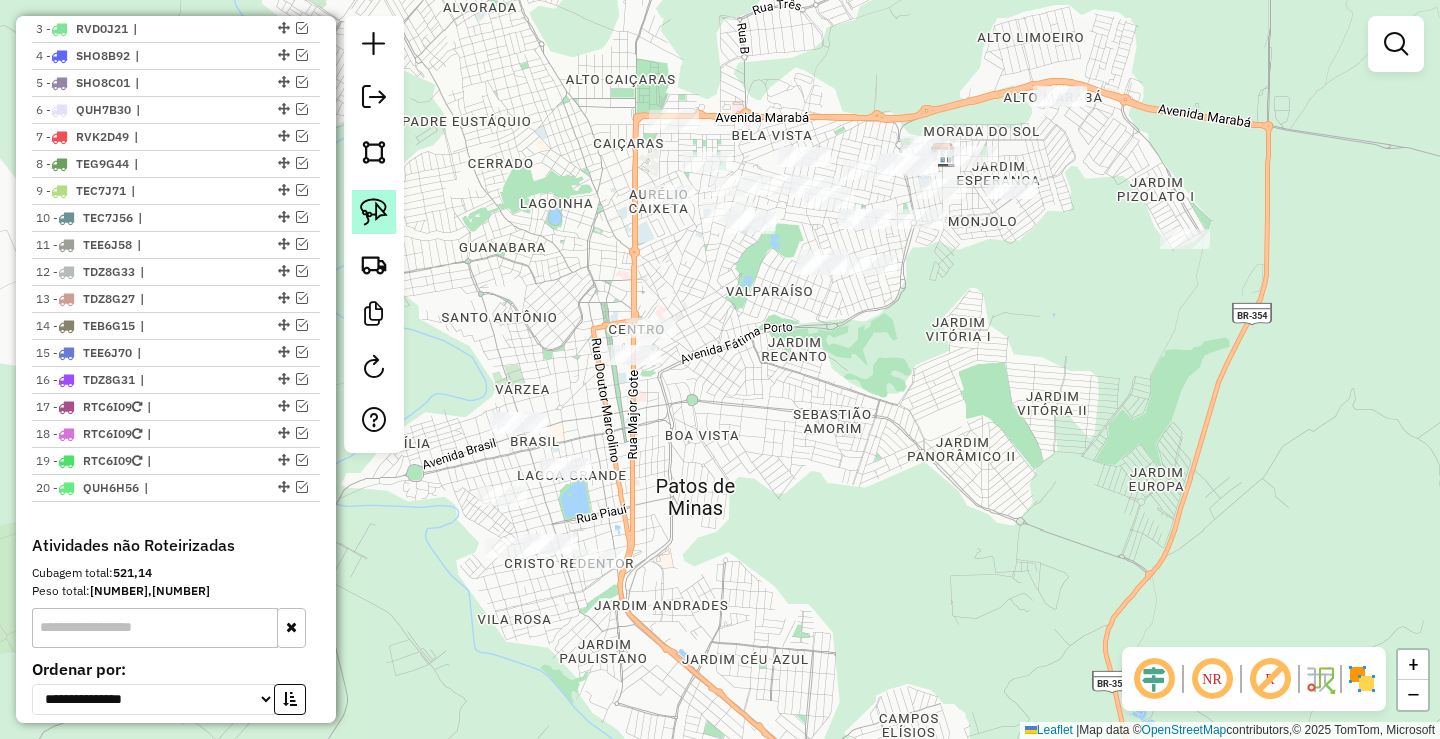 click 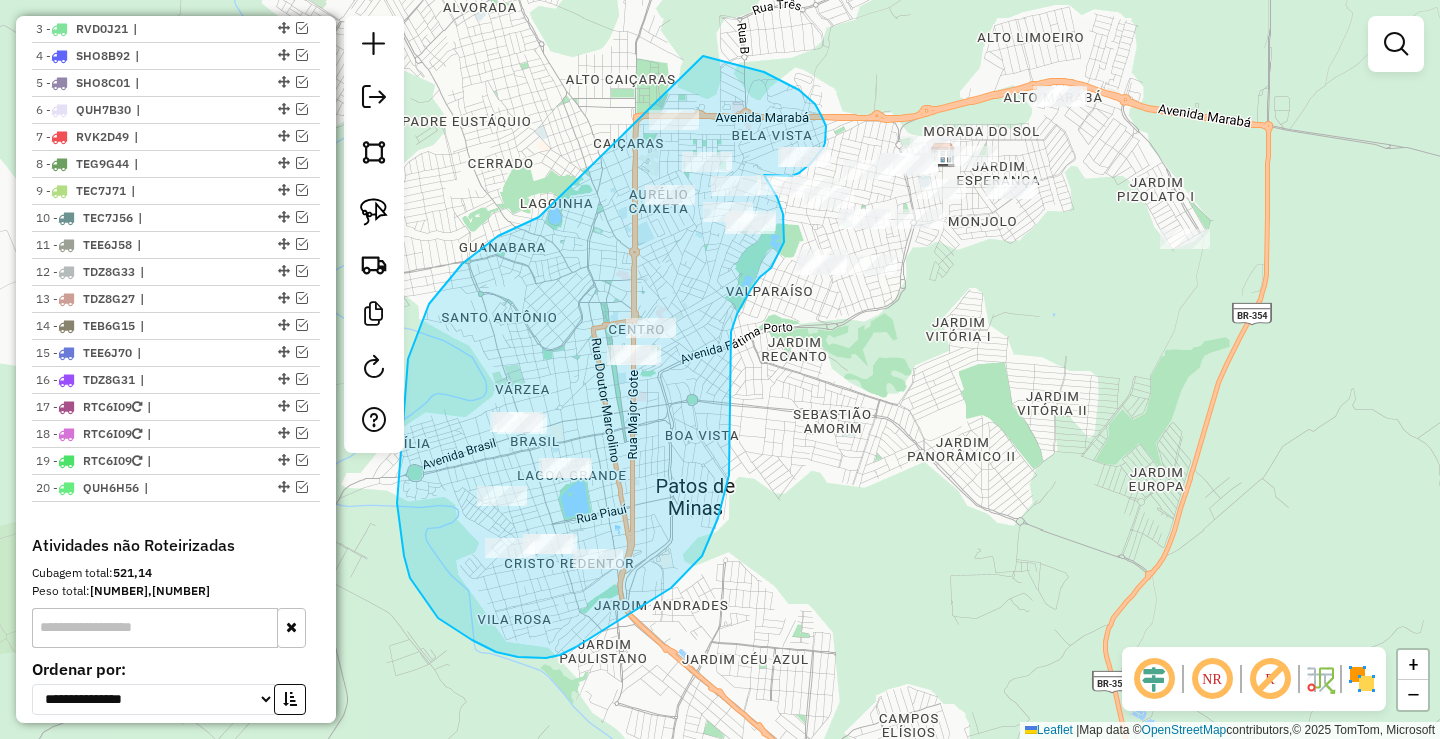 drag, startPoint x: 397, startPoint y: 418, endPoint x: 703, endPoint y: 56, distance: 474.0042 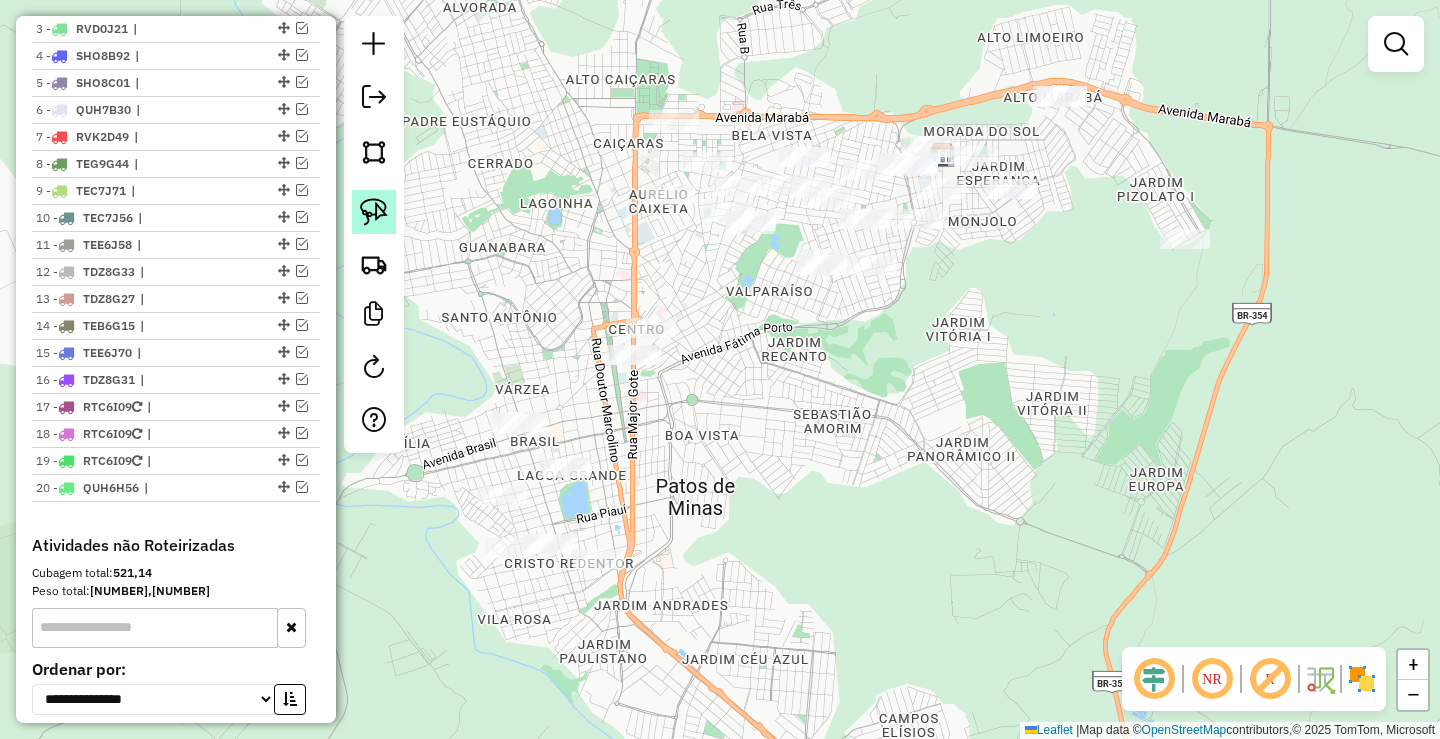 click 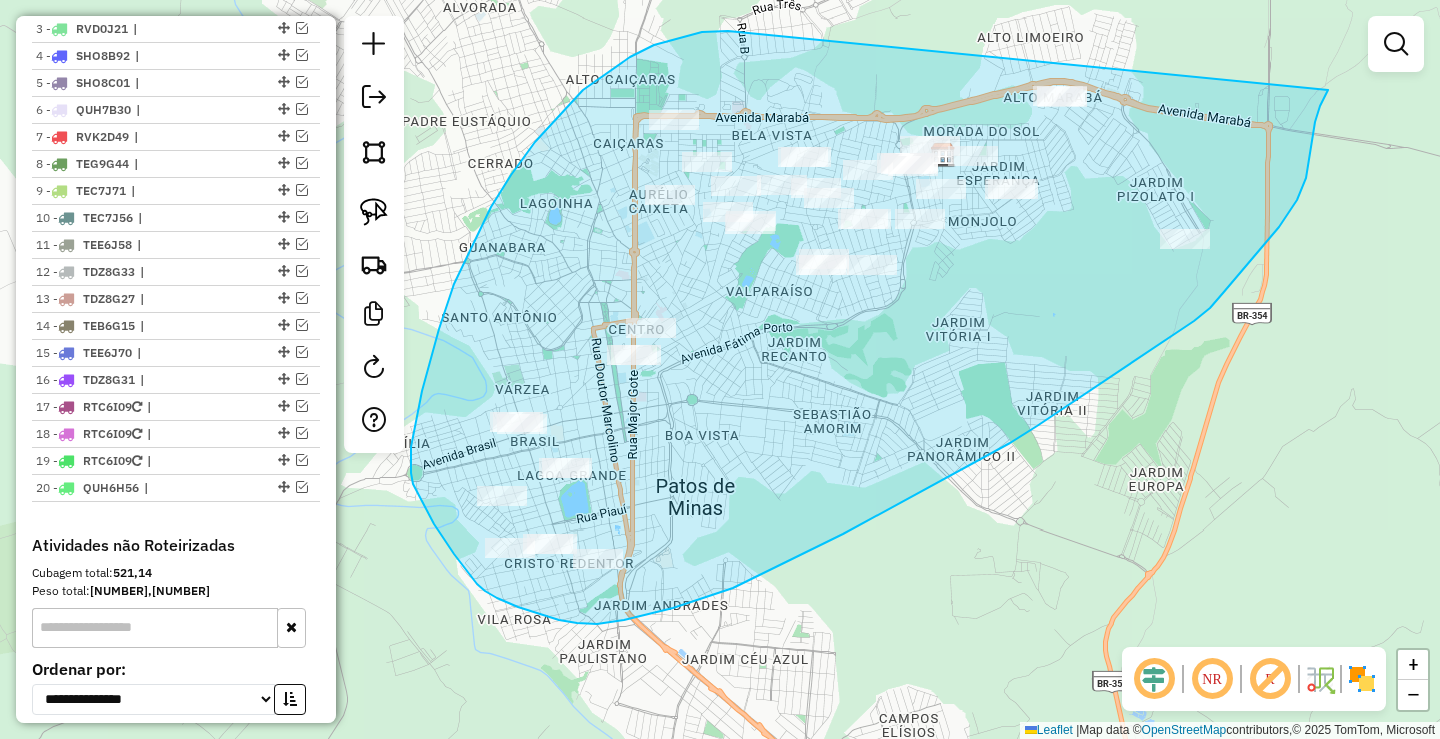 drag, startPoint x: 682, startPoint y: 37, endPoint x: 1328, endPoint y: 90, distance: 648.17053 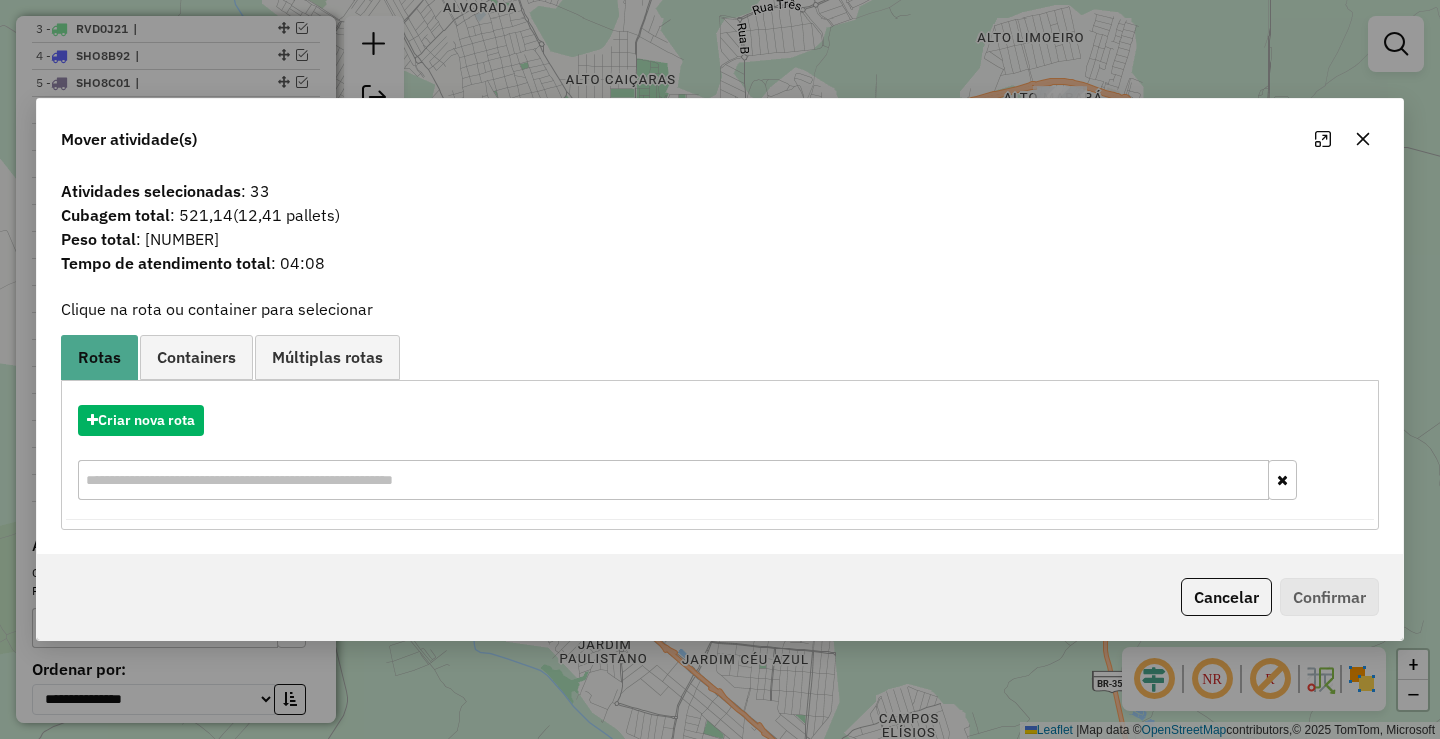 click 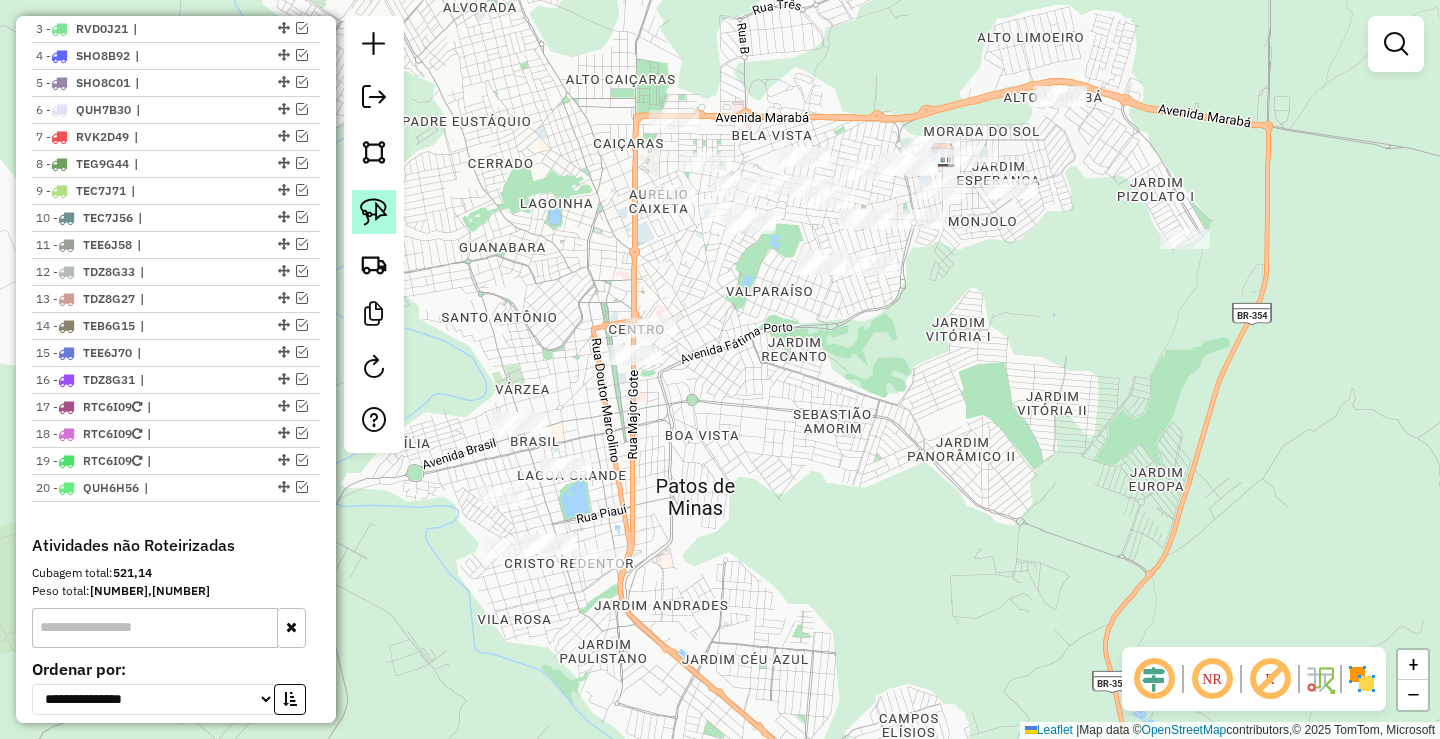 click 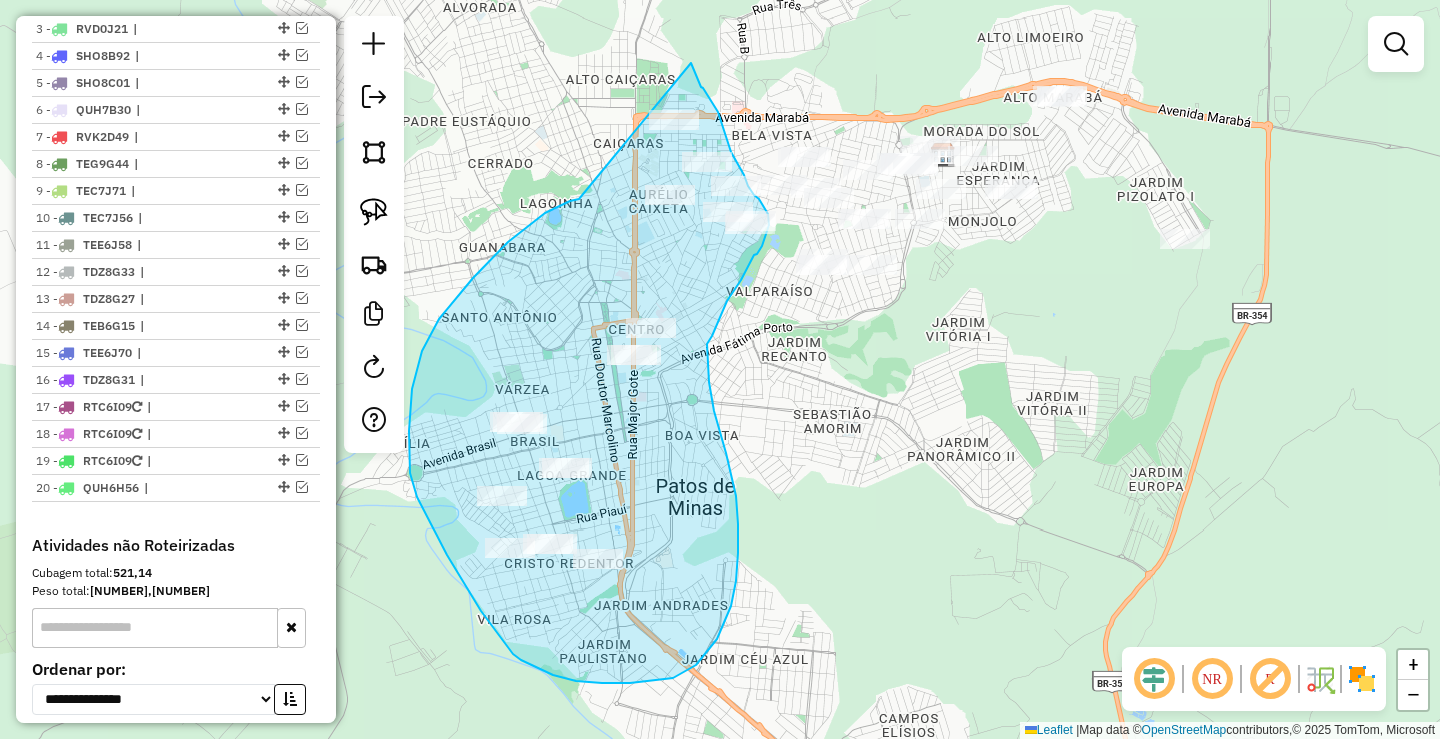 drag, startPoint x: 422, startPoint y: 351, endPoint x: 614, endPoint y: 162, distance: 269.41605 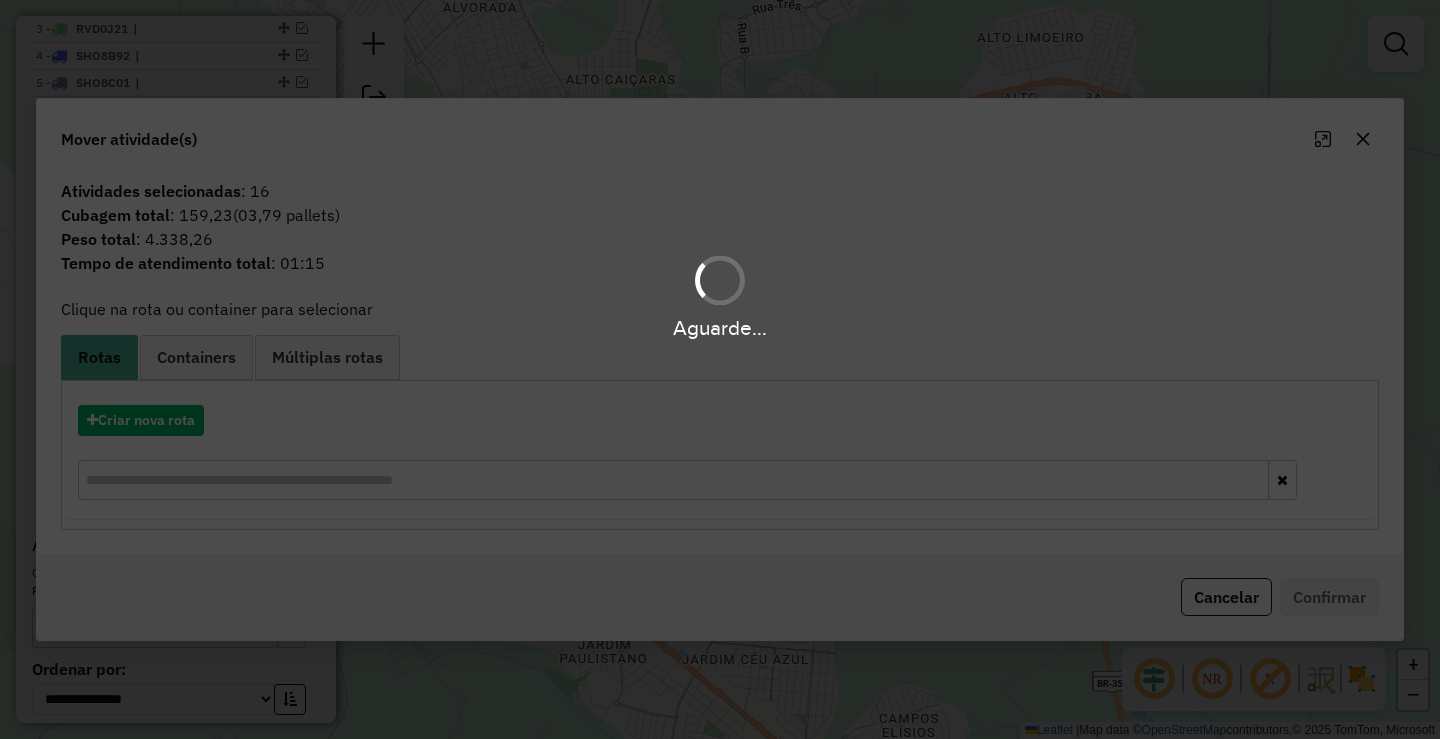 click on "Aguarde..." at bounding box center (720, 369) 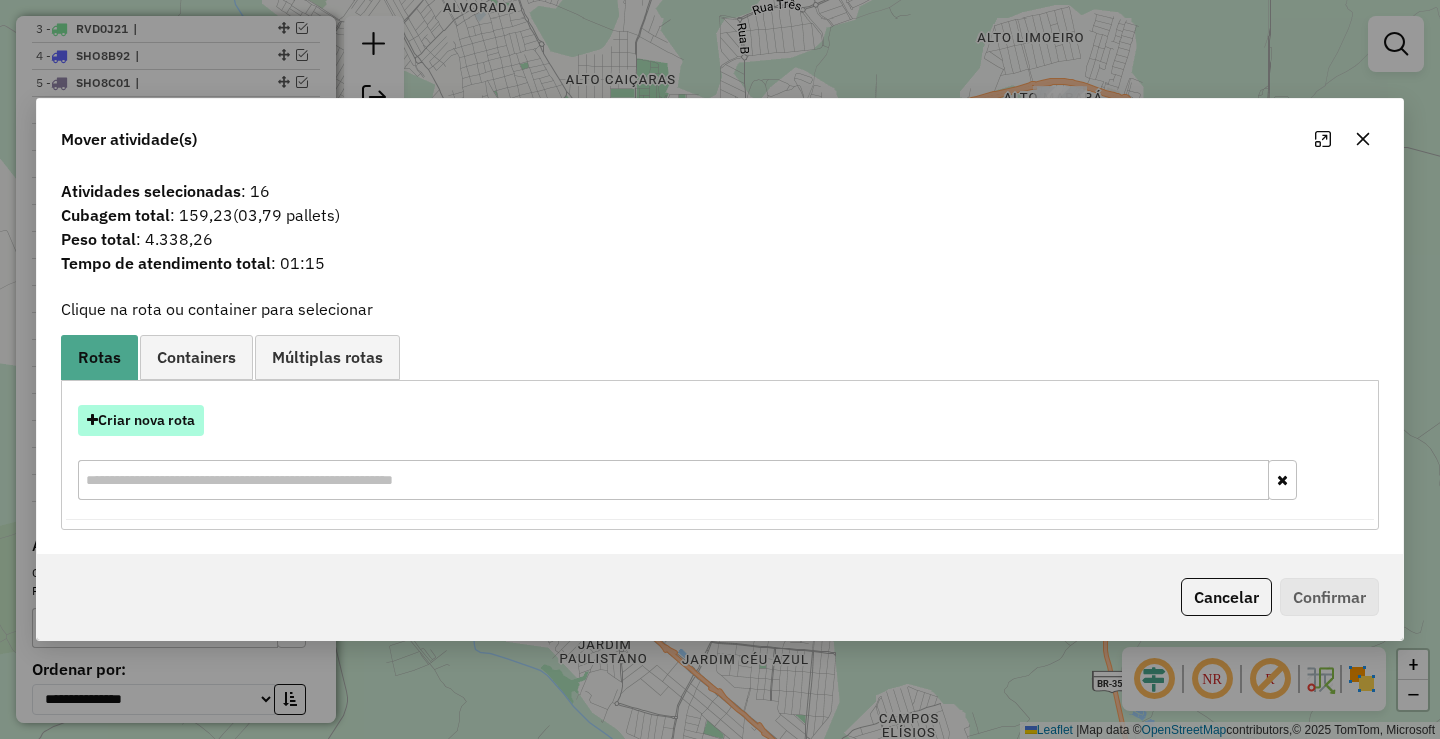 click on "Criar nova rota" at bounding box center [141, 420] 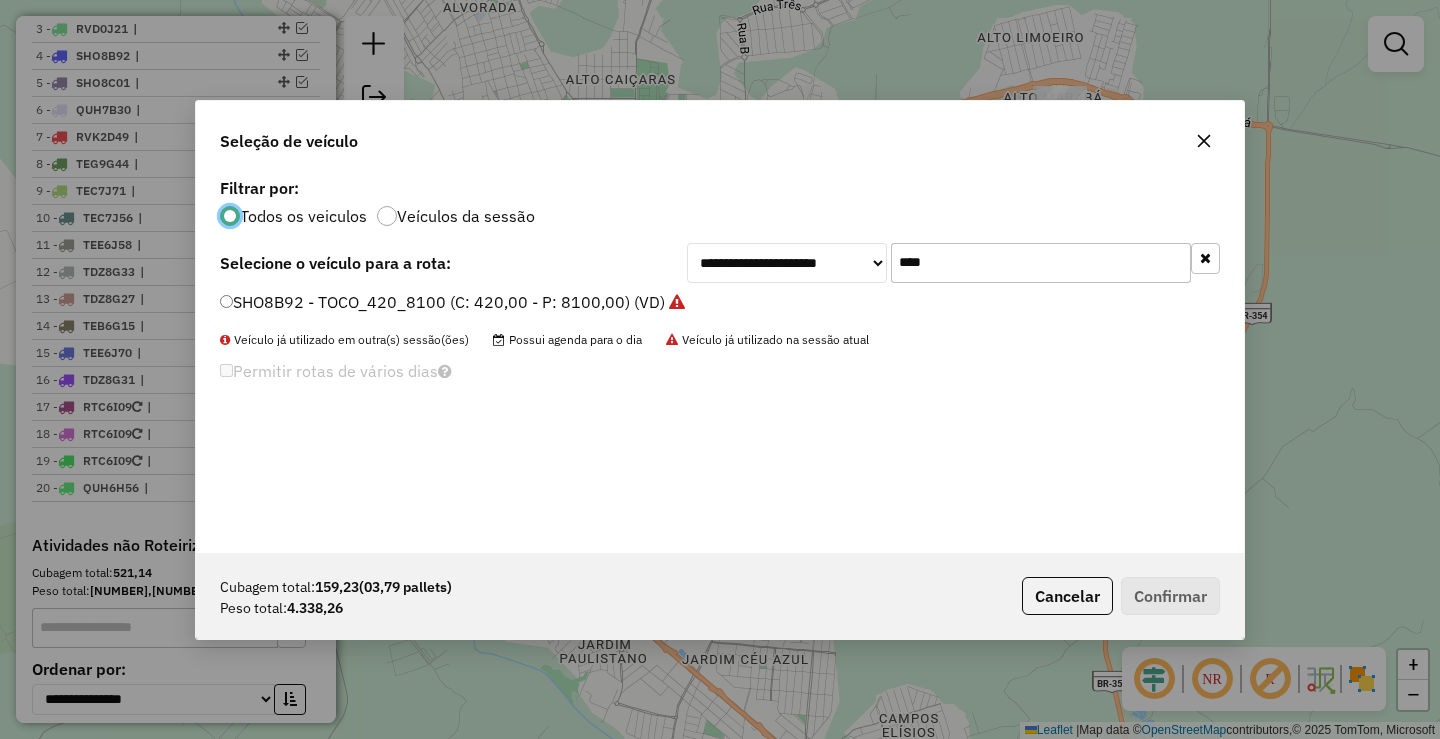 scroll, scrollTop: 11, scrollLeft: 6, axis: both 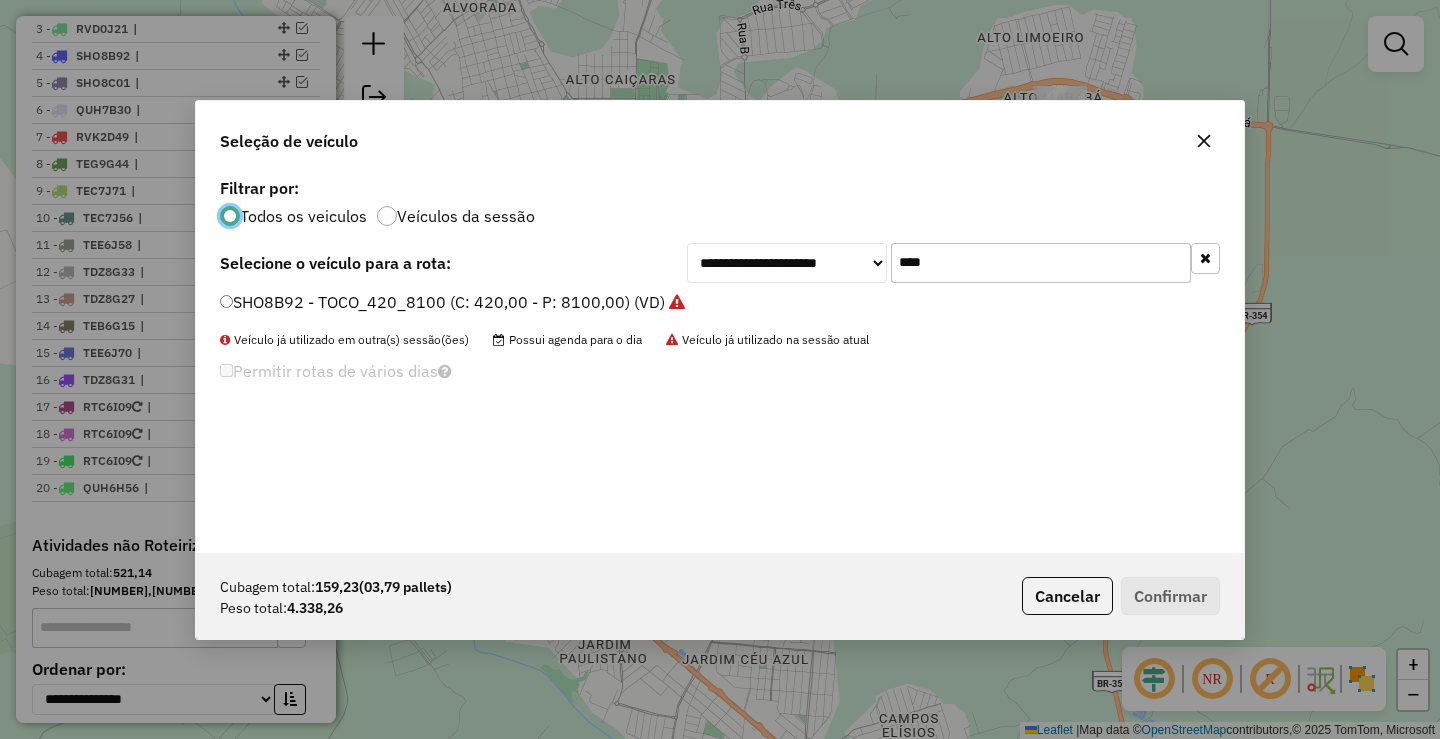 click on "****" 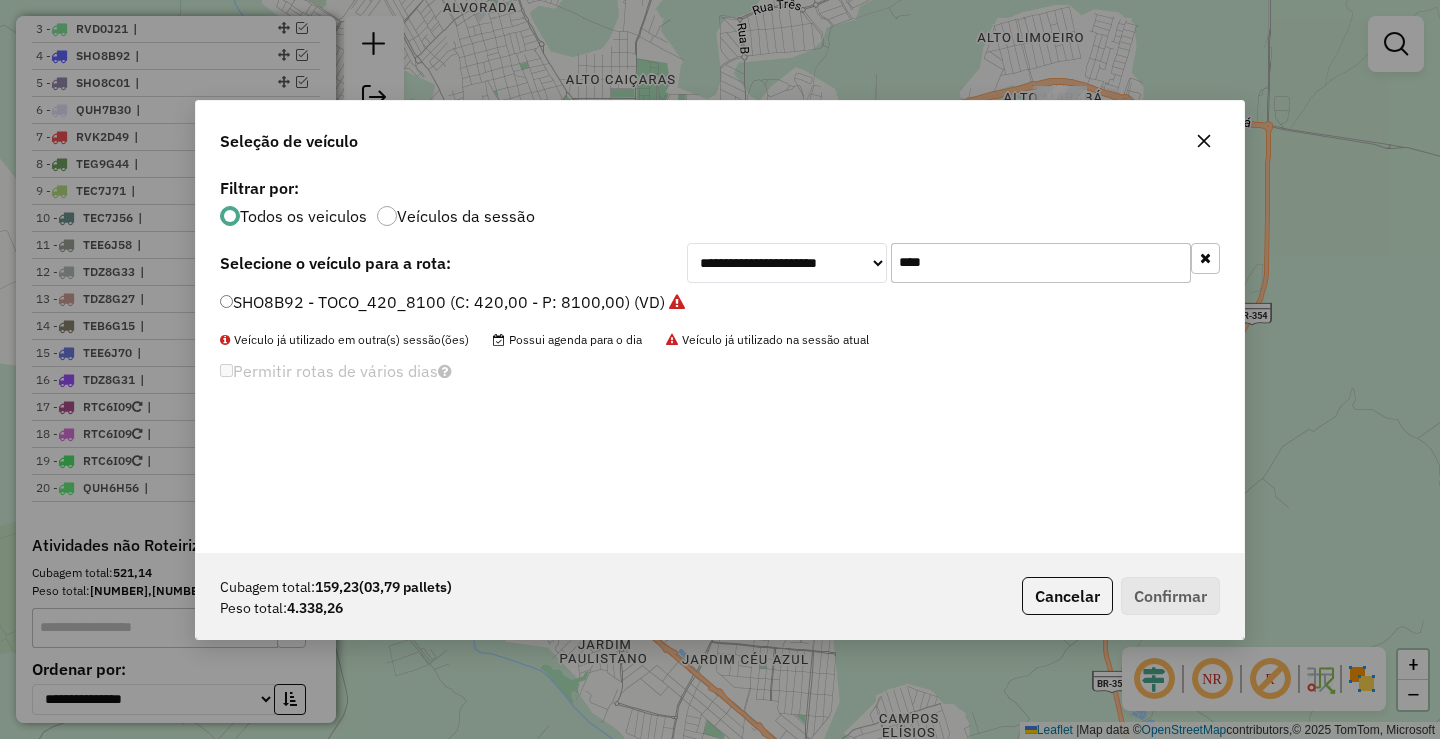 click on "****" 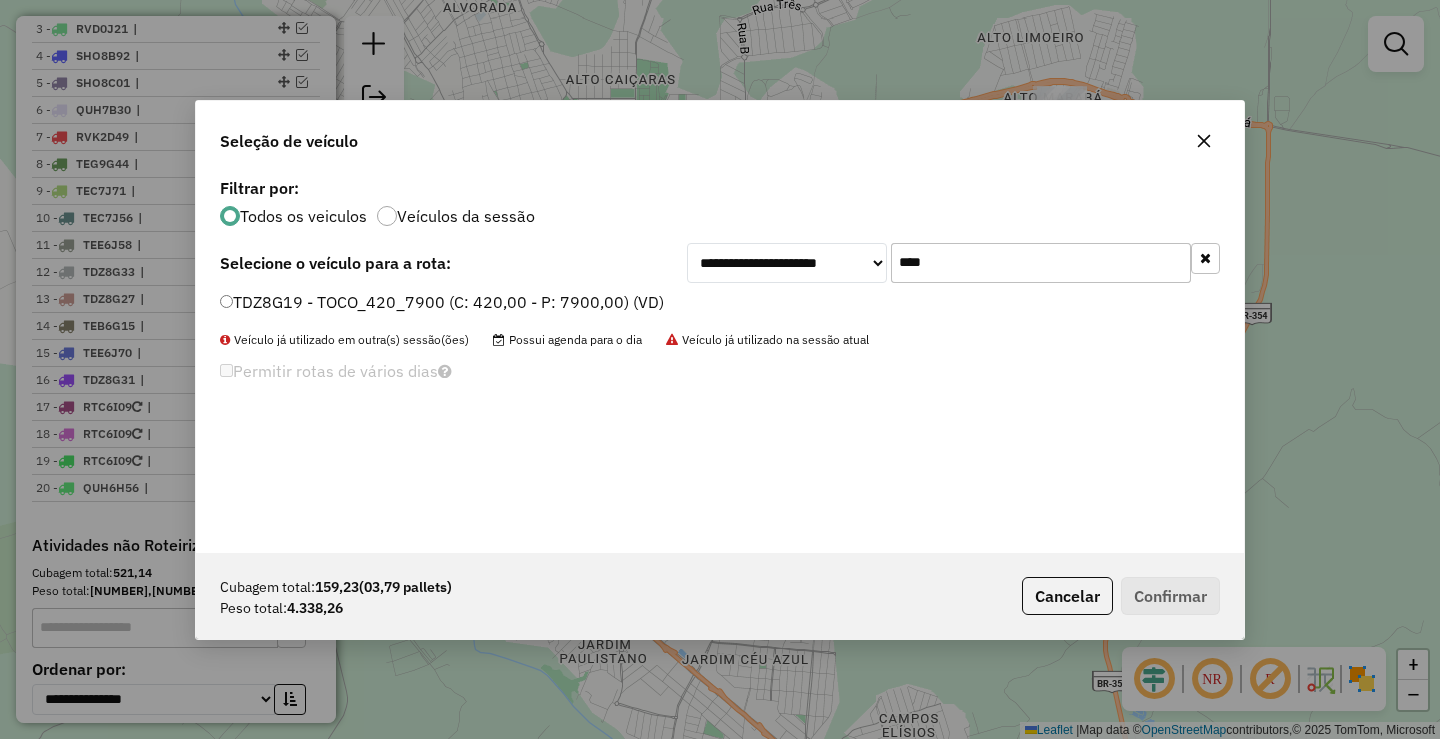 type on "****" 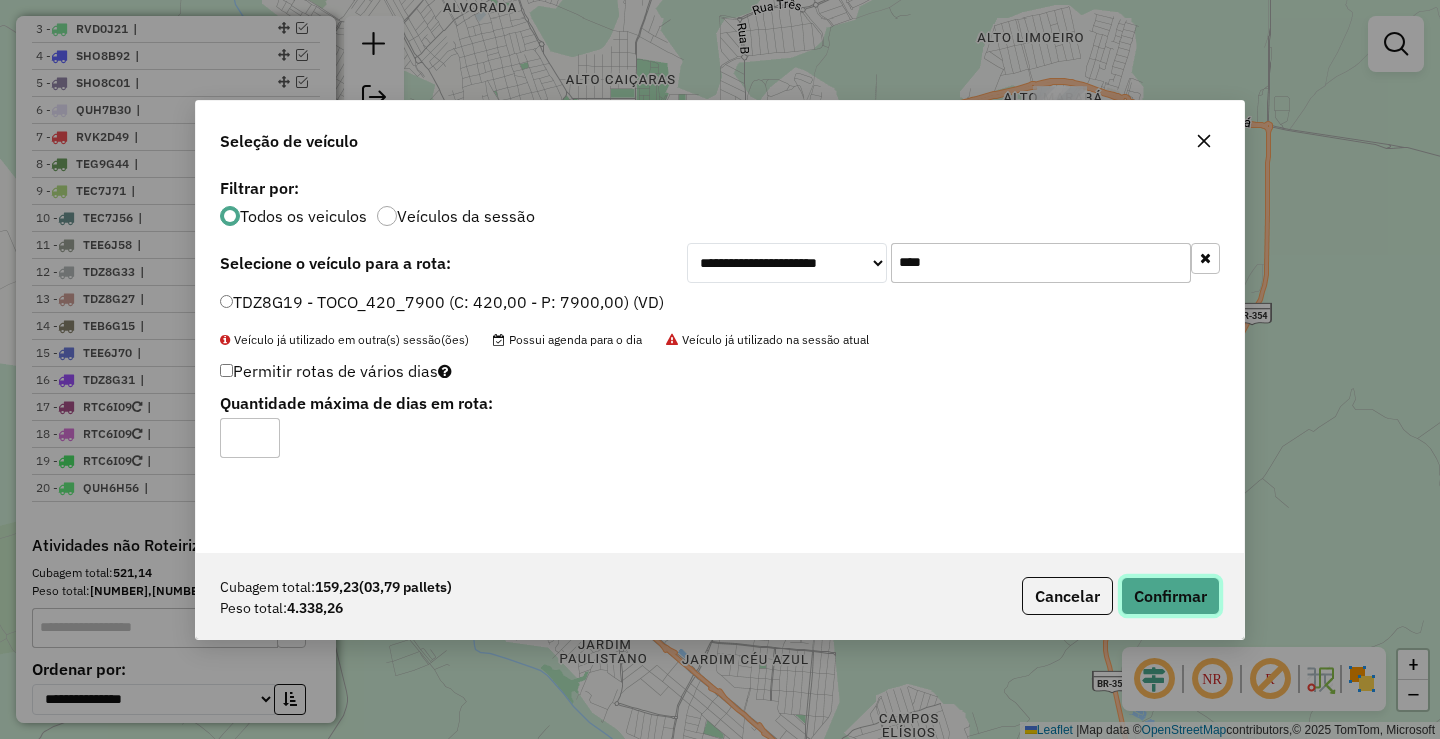 click on "Confirmar" 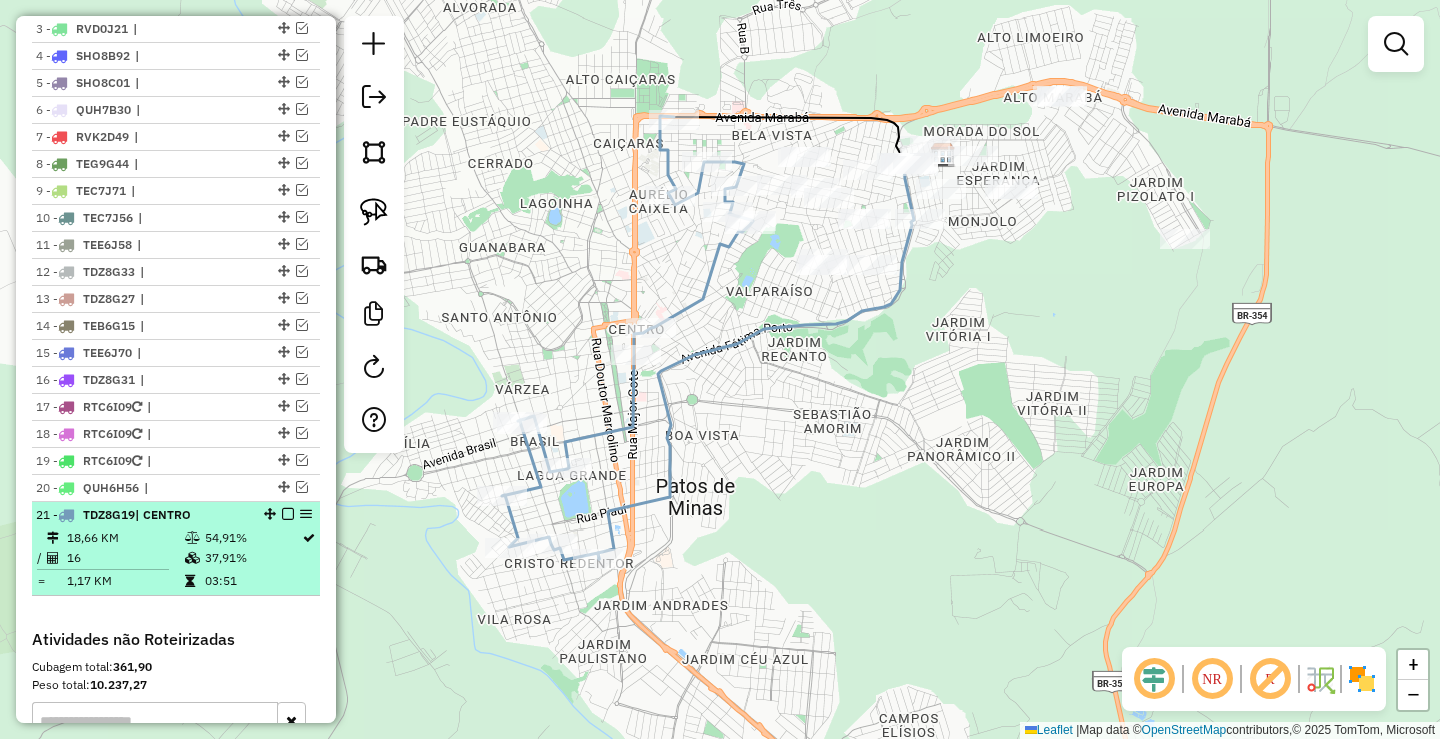 click at bounding box center [288, 514] 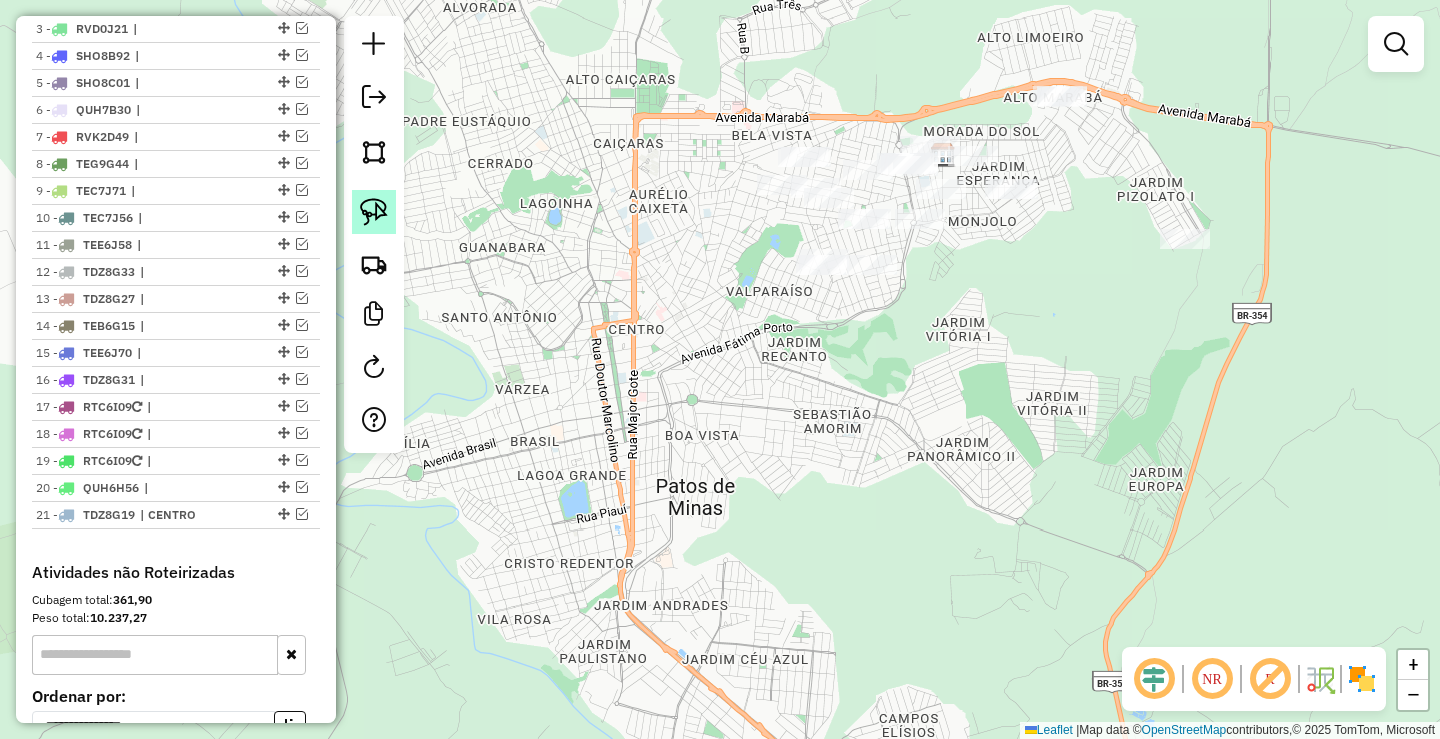 click 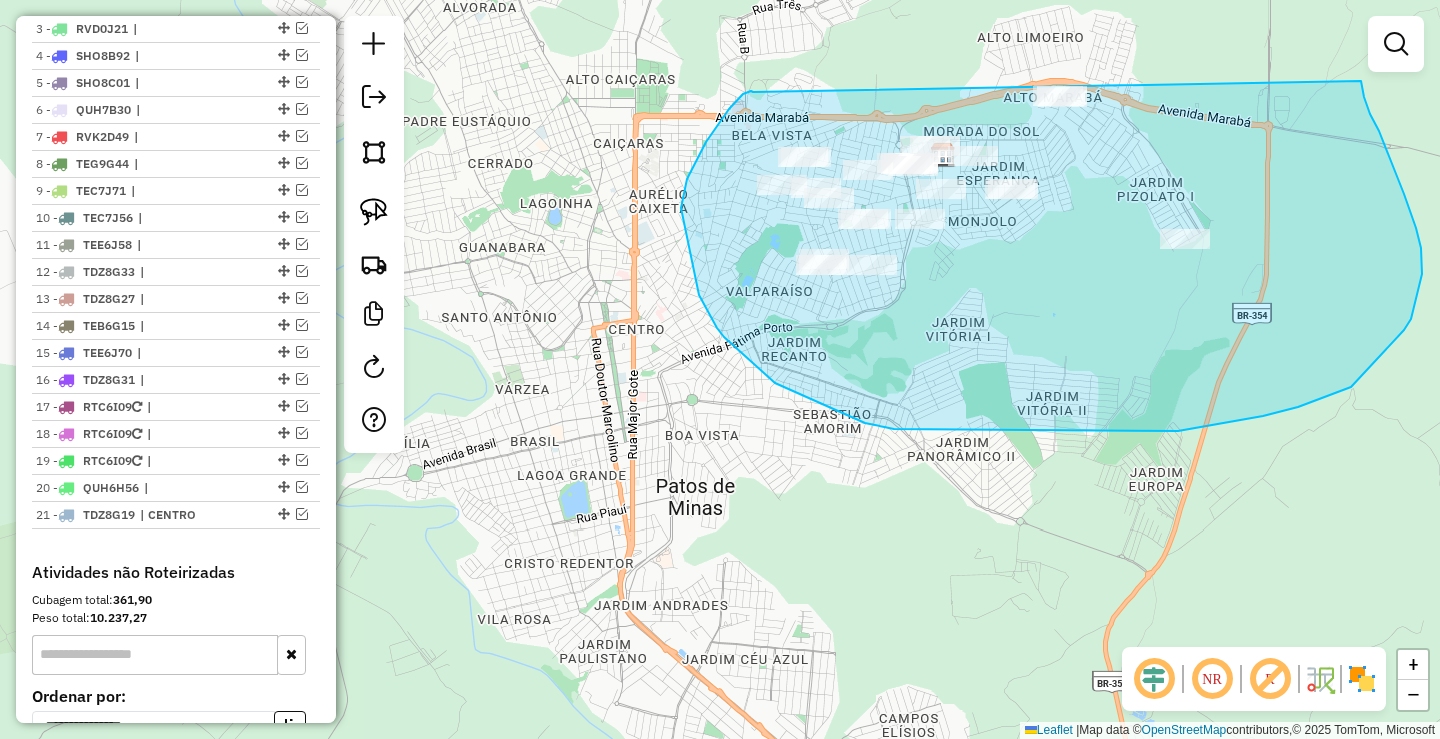 drag, startPoint x: 751, startPoint y: 91, endPoint x: 1360, endPoint y: 59, distance: 609.84015 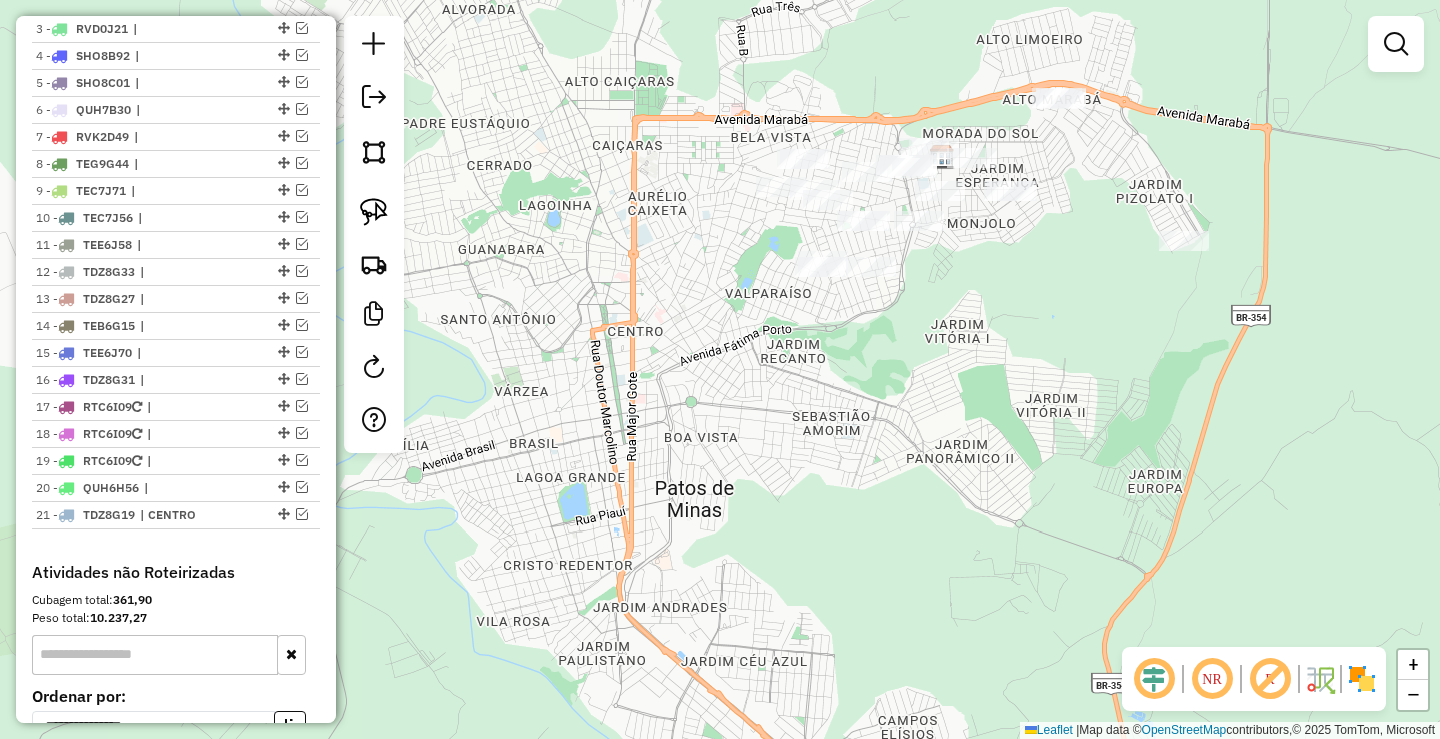 drag, startPoint x: 954, startPoint y: 324, endPoint x: 910, endPoint y: 395, distance: 83.528435 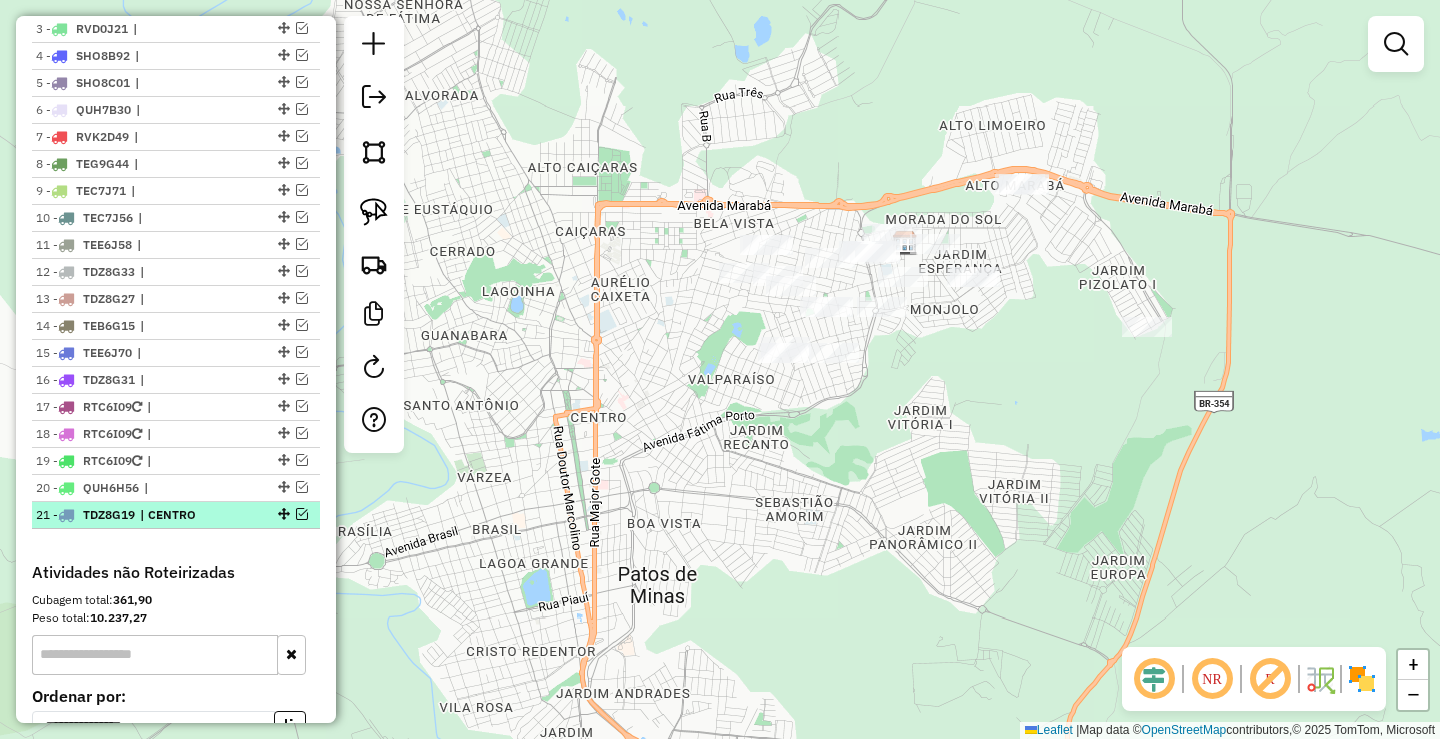 click at bounding box center [302, 514] 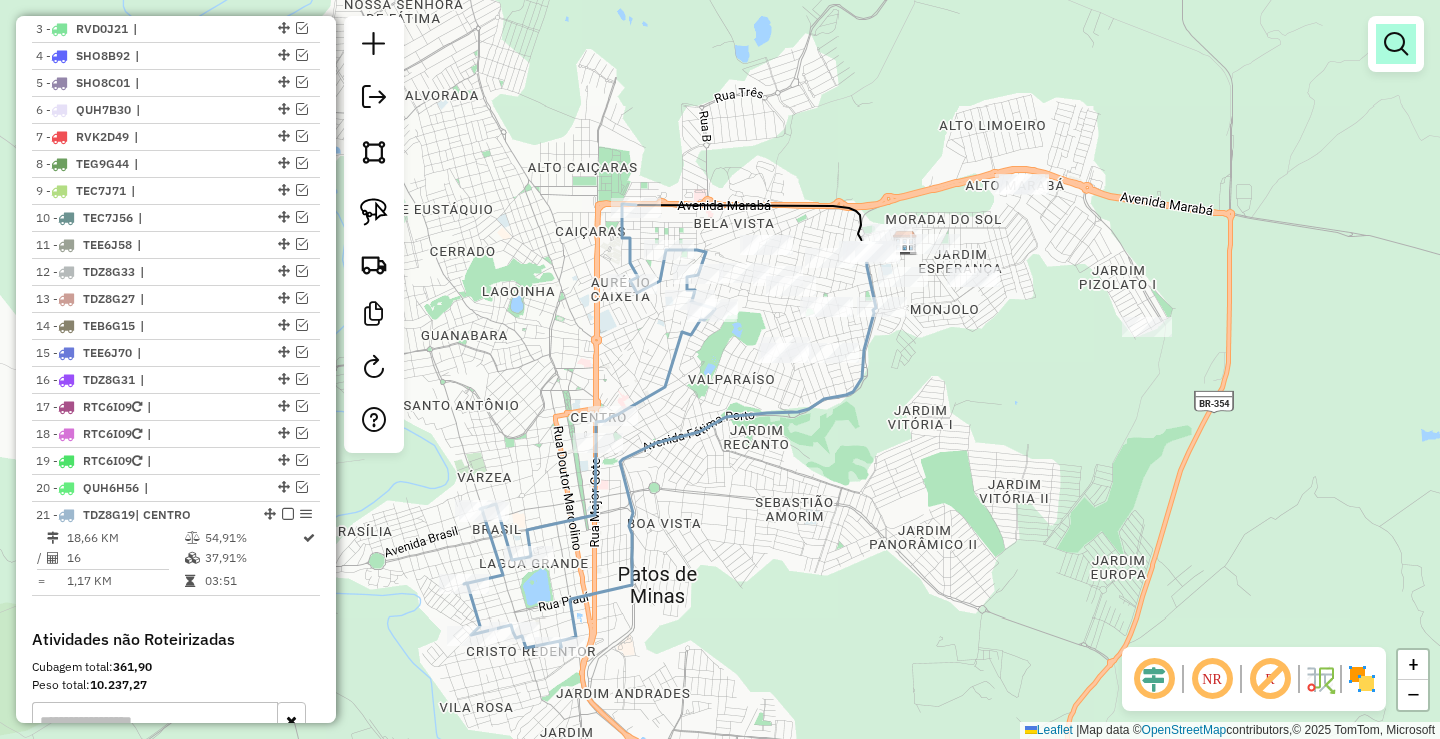 click at bounding box center (1396, 44) 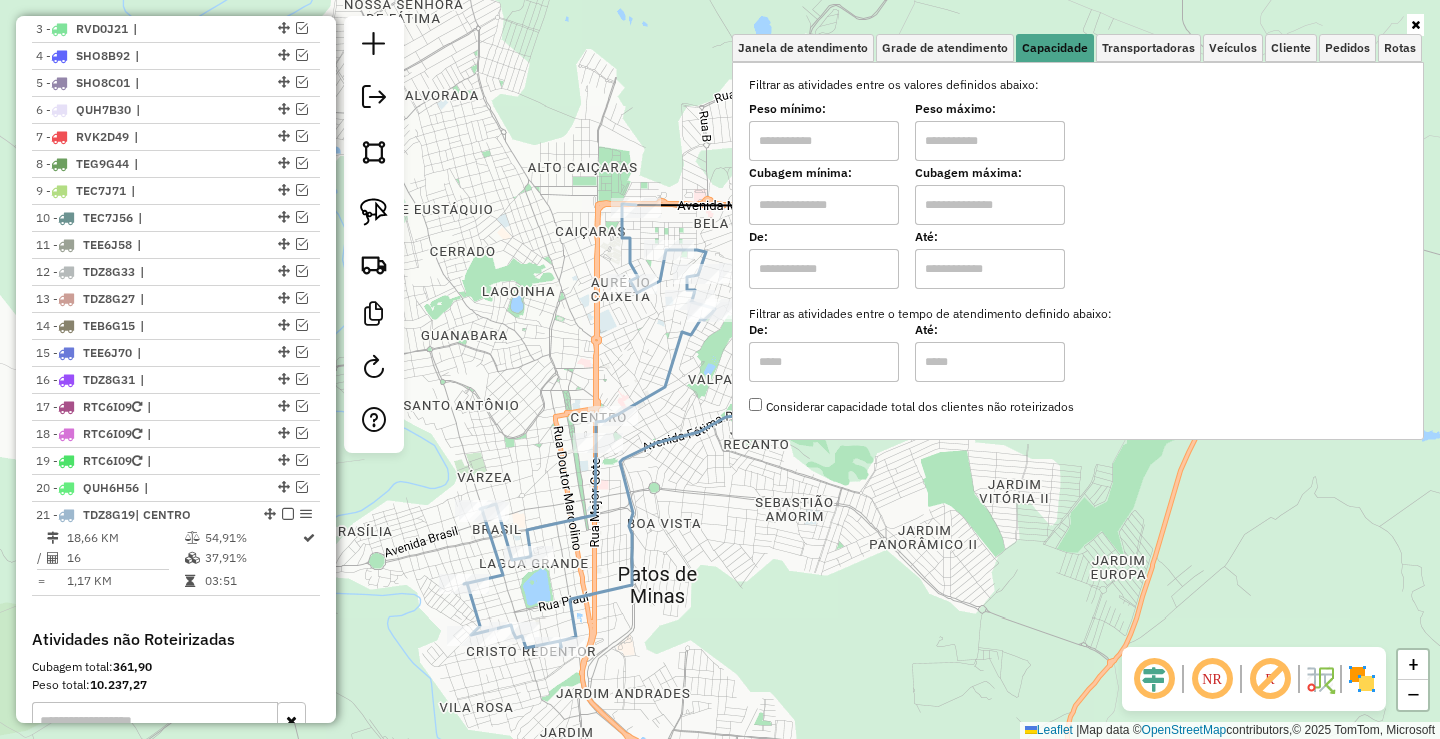 click at bounding box center (824, 141) 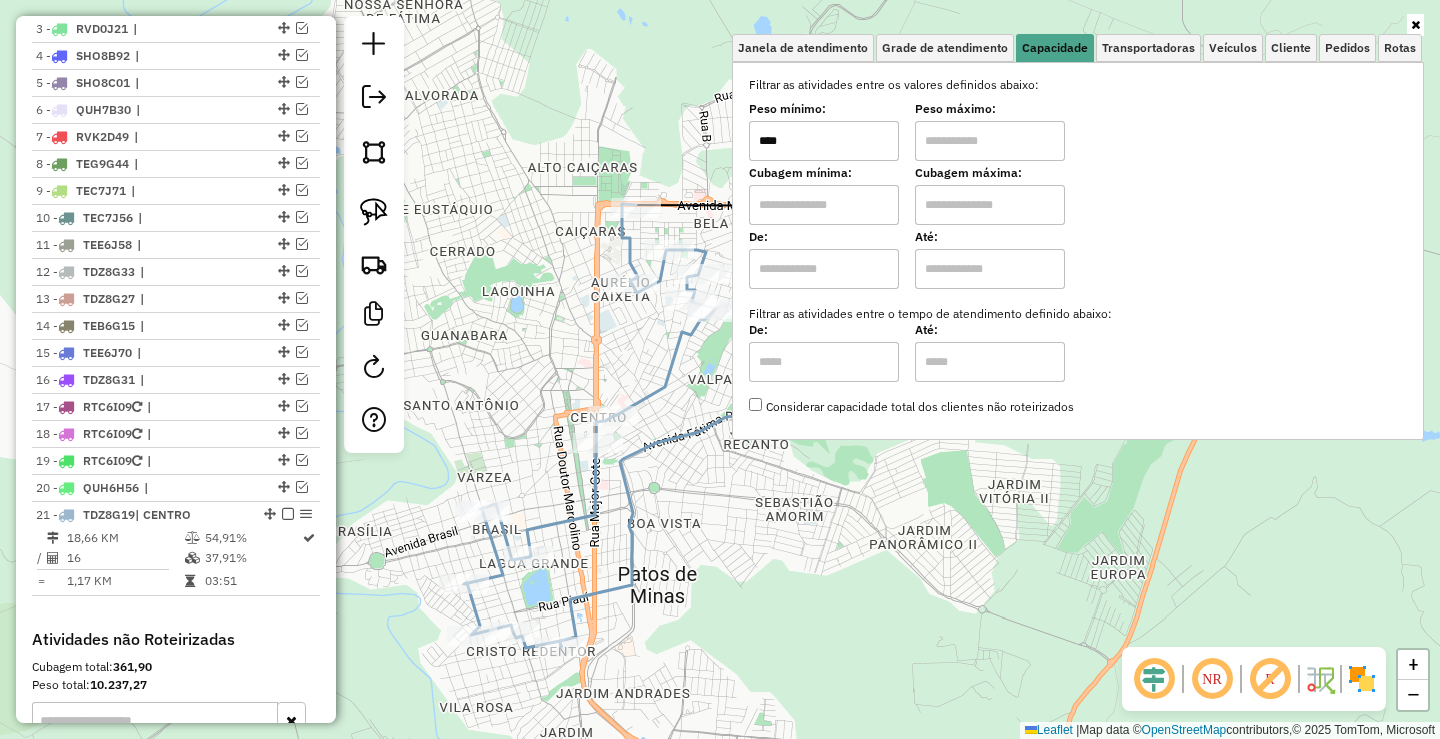 click on "****" at bounding box center [824, 141] 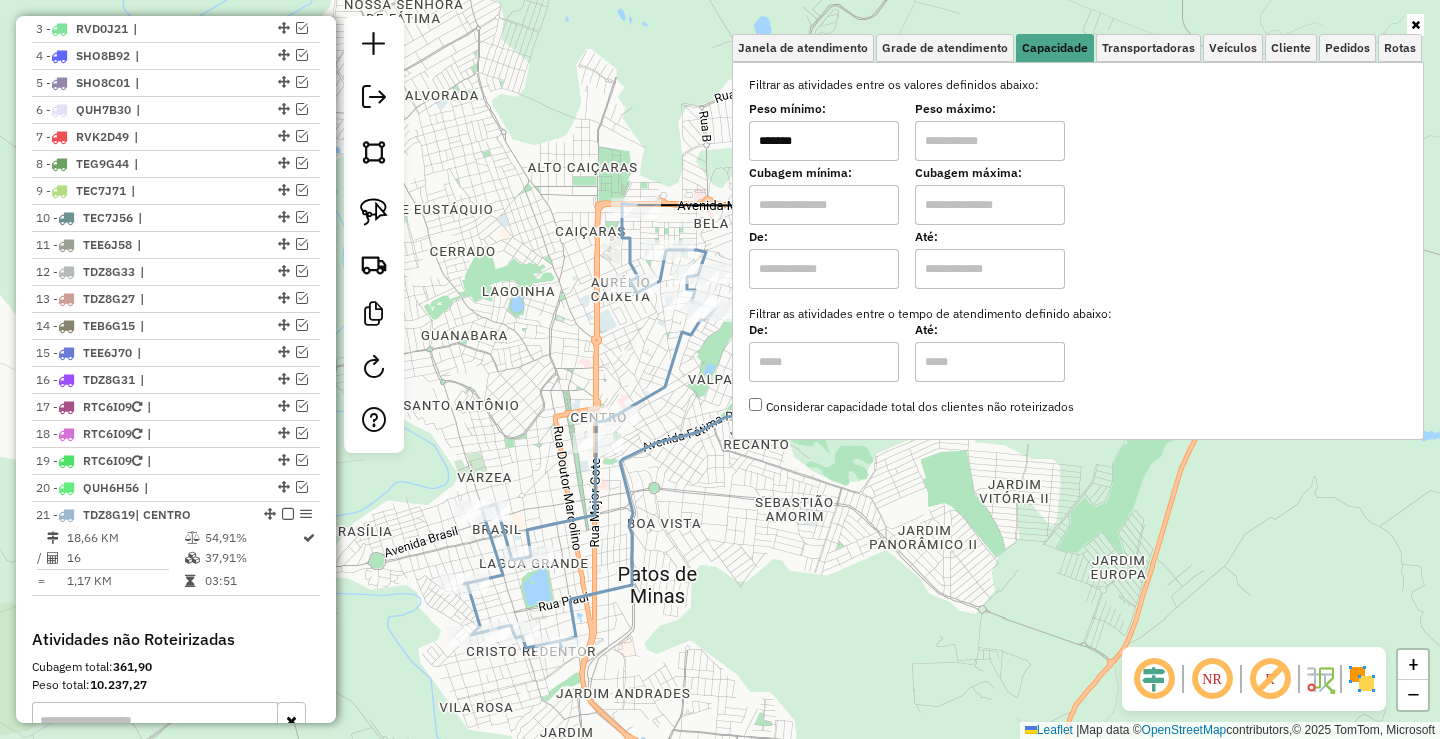 type on "*******" 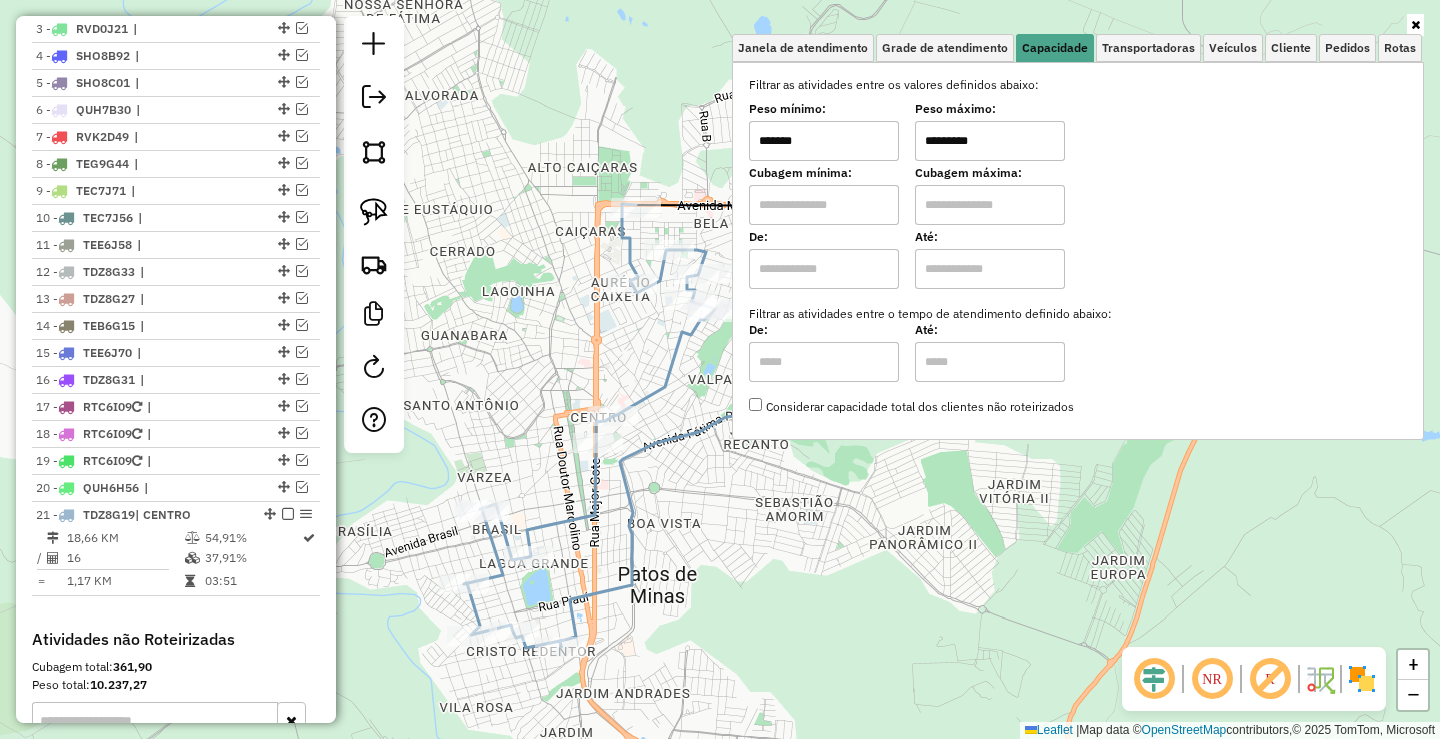 type on "*********" 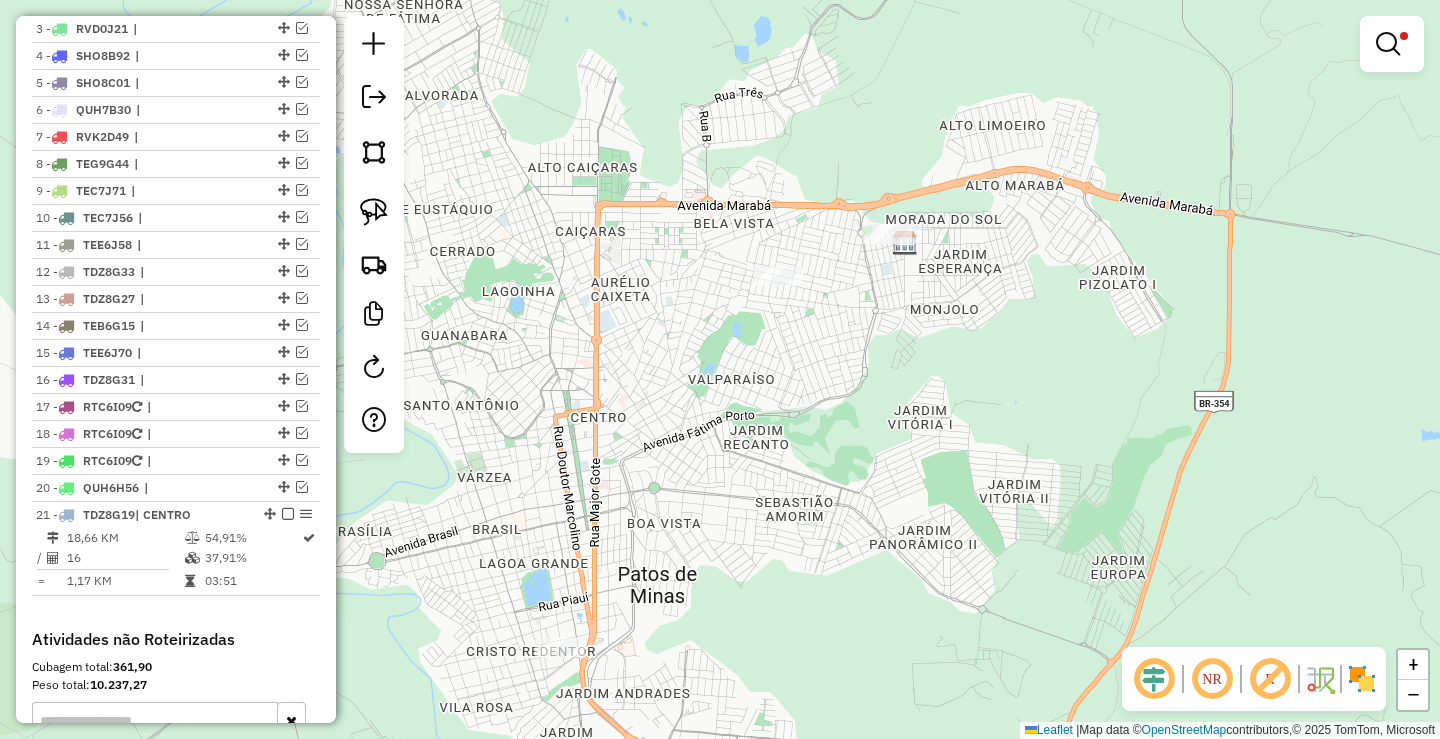click 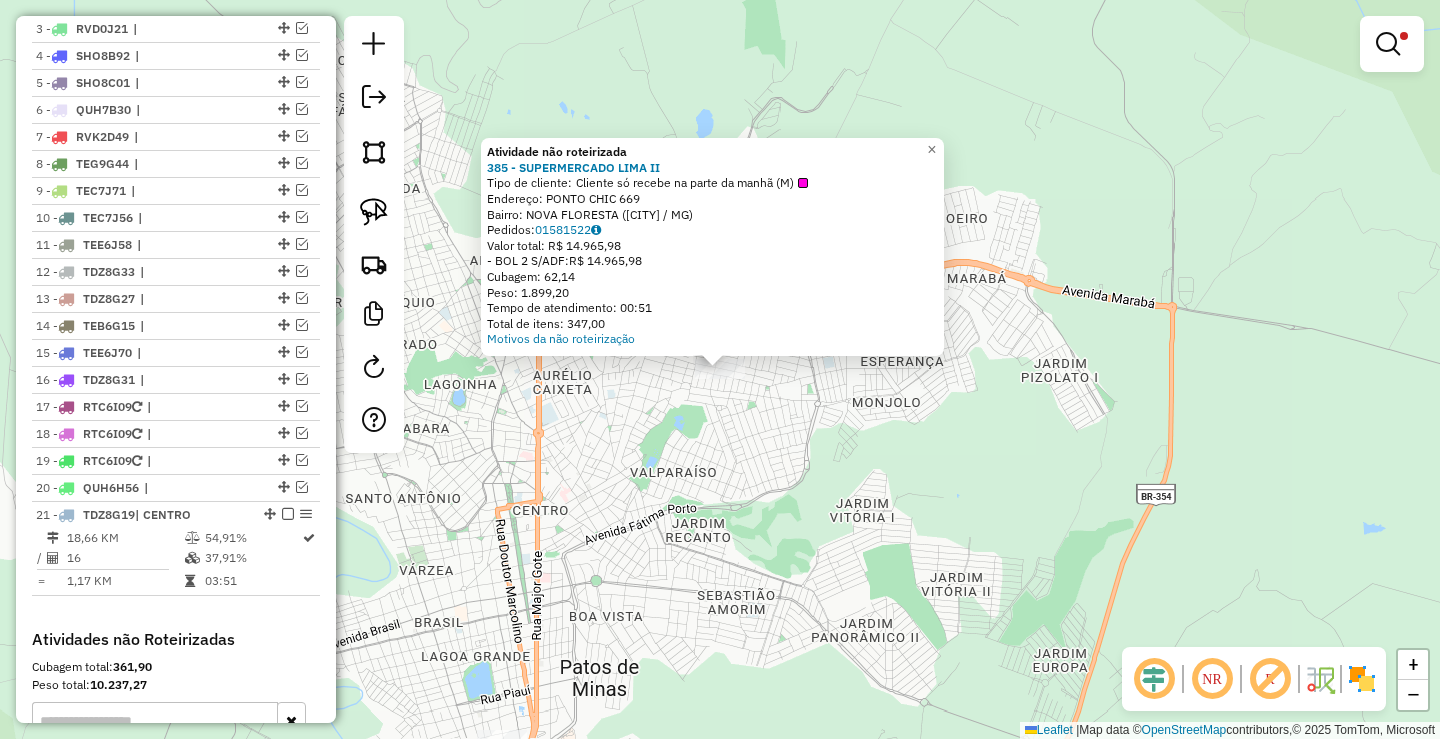 click on "Atividade não roteirizada 385 - SUPERMERCADO LIMA II  Tipo de cliente:   Cliente só recebe na parte da manhã (M)   Endereço:  PONTO CHIC 669   Bairro: NOVA FLORESTA (PATOS DE MINAS / MG)   Pedidos:  01581522   Valor total: R$ 14.965,98   - BOL 2 S/ADF:  R$ 14.965,98   Cubagem: 62,14   Peso: 1.899,20   Tempo de atendimento: 00:51   Total de itens: 347,00  Motivos da não roteirização × Limpar filtros Janela de atendimento Grade de atendimento Capacidade Transportadoras Veículos Cliente Pedidos  Rotas Selecione os dias de semana para filtrar as janelas de atendimento  Seg   Ter   Qua   Qui   Sex   Sáb   Dom  Informe o período da janela de atendimento: De: Até:  Filtrar exatamente a janela do cliente  Considerar janela de atendimento padrão  Selecione os dias de semana para filtrar as grades de atendimento  Seg   Ter   Qua   Qui   Sex   Sáb   Dom   Considerar clientes sem dia de atendimento cadastrado  Clientes fora do dia de atendimento selecionado  Peso mínimo:  *******  Peso máximo:  *********" 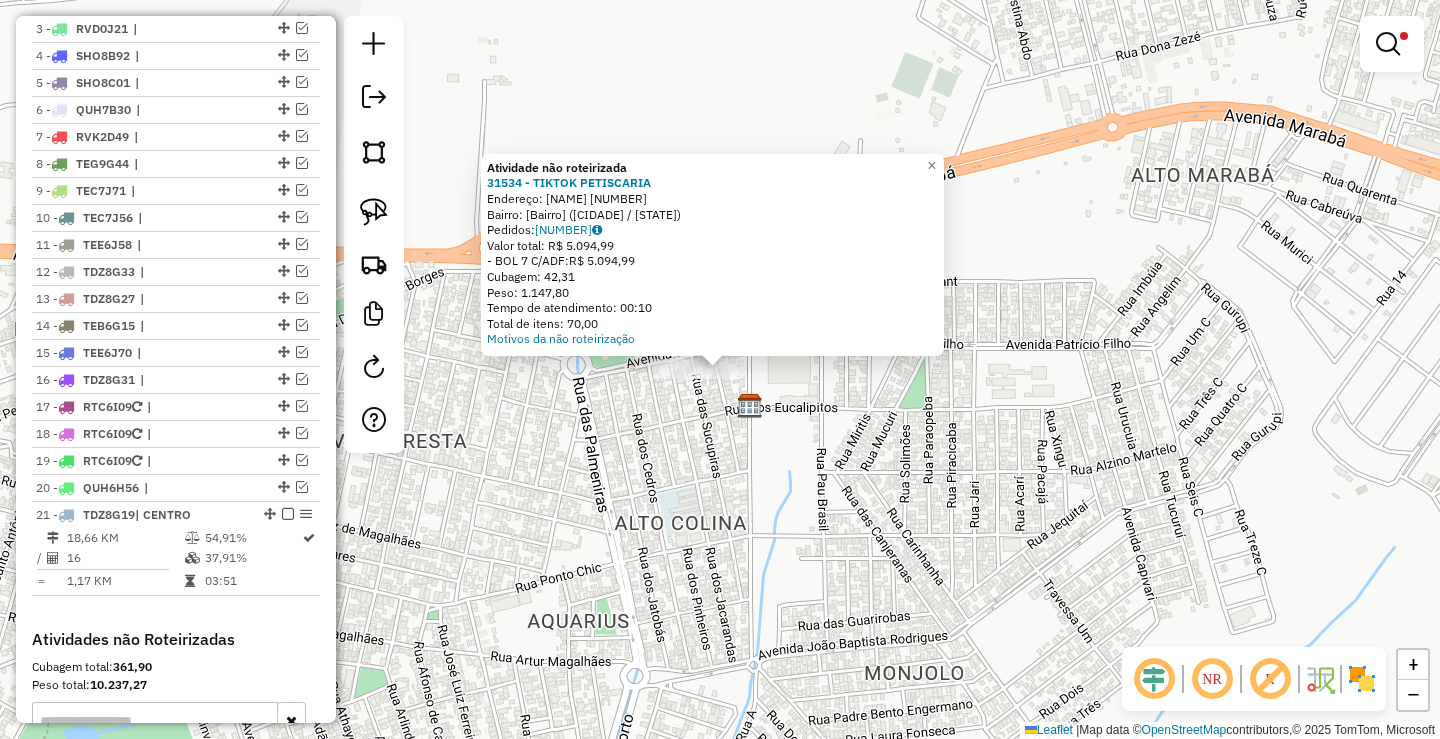drag, startPoint x: 606, startPoint y: 520, endPoint x: 678, endPoint y: 478, distance: 83.35467 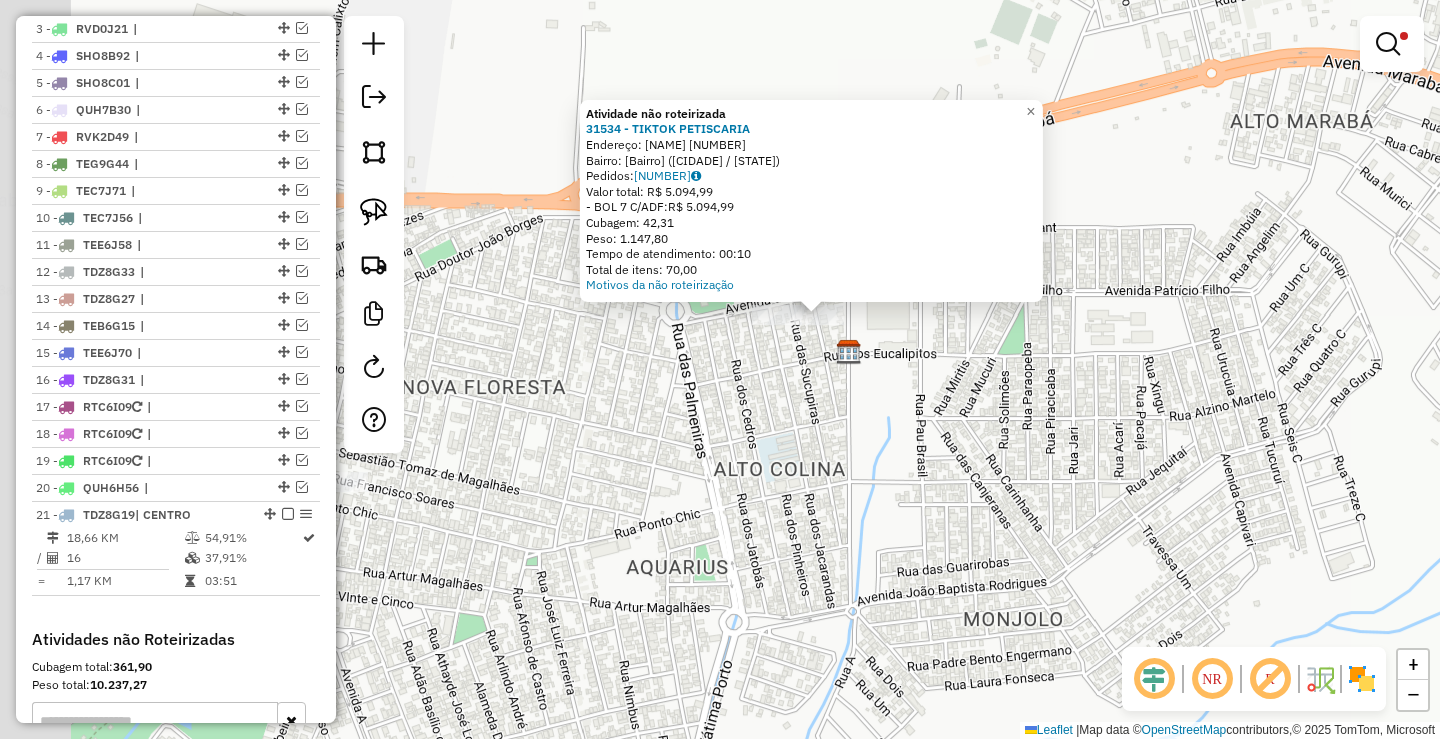 click on "Atividade não roteirizada 31534 - TIKTOK PETISCARIA  Endereço:  DOS JACARANDAS 40   Bairro: MORADA DO SOL (PATOS DE MINAS / MG)   Pedidos:  01581882   Valor total: R$ 5.094,99   - BOL 7 C/ADF:  R$ 5.094,99   Cubagem: 42,31   Peso: 1.147,80   Tempo de atendimento: 00:10   Total de itens: 70,00  Motivos da não roteirização × Limpar filtros Janela de atendimento Grade de atendimento Capacidade Transportadoras Veículos Cliente Pedidos  Rotas Selecione os dias de semana para filtrar as janelas de atendimento  Seg   Ter   Qua   Qui   Sex   Sáb   Dom  Informe o período da janela de atendimento: De: Até:  Filtrar exatamente a janela do cliente  Considerar janela de atendimento padrão  Selecione os dias de semana para filtrar as grades de atendimento  Seg   Ter   Qua   Qui   Sex   Sáb   Dom   Considerar clientes sem dia de atendimento cadastrado  Clientes fora do dia de atendimento selecionado Filtrar as atividades entre os valores definidos abaixo:  Peso mínimo:  *******  Peso máximo:  *********  De:  +" 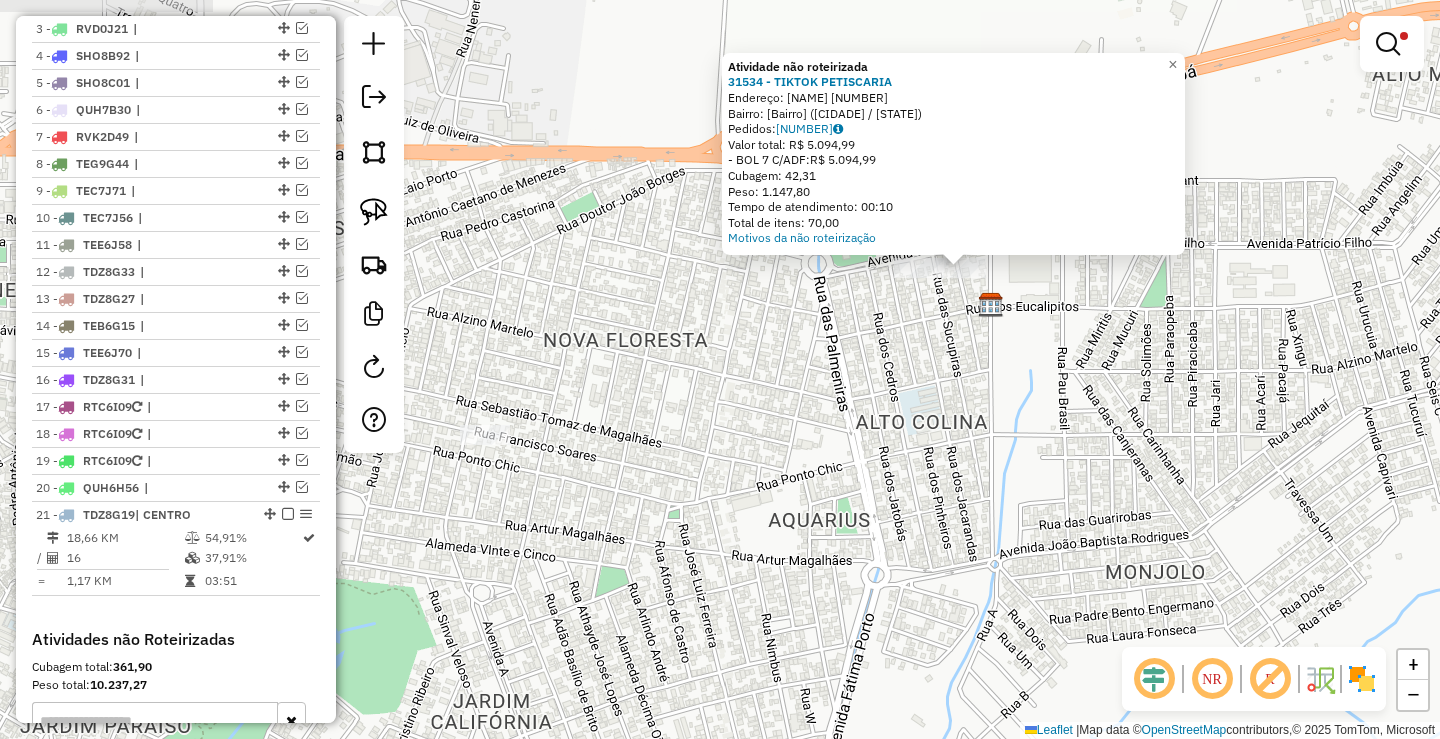 click on "Atividade não roteirizada 31534 - TIKTOK PETISCARIA  Endereço:  DOS JACARANDAS 40   Bairro: MORADA DO SOL (PATOS DE MINAS / MG)   Pedidos:  01581882   Valor total: R$ 5.094,99   - BOL 7 C/ADF:  R$ 5.094,99   Cubagem: 42,31   Peso: 1.147,80   Tempo de atendimento: 00:10   Total de itens: 70,00  Motivos da não roteirização × Limpar filtros Janela de atendimento Grade de atendimento Capacidade Transportadoras Veículos Cliente Pedidos  Rotas Selecione os dias de semana para filtrar as janelas de atendimento  Seg   Ter   Qua   Qui   Sex   Sáb   Dom  Informe o período da janela de atendimento: De: Até:  Filtrar exatamente a janela do cliente  Considerar janela de atendimento padrão  Selecione os dias de semana para filtrar as grades de atendimento  Seg   Ter   Qua   Qui   Sex   Sáb   Dom   Considerar clientes sem dia de atendimento cadastrado  Clientes fora do dia de atendimento selecionado Filtrar as atividades entre os valores definidos abaixo:  Peso mínimo:  *******  Peso máximo:  *********  De:  +" 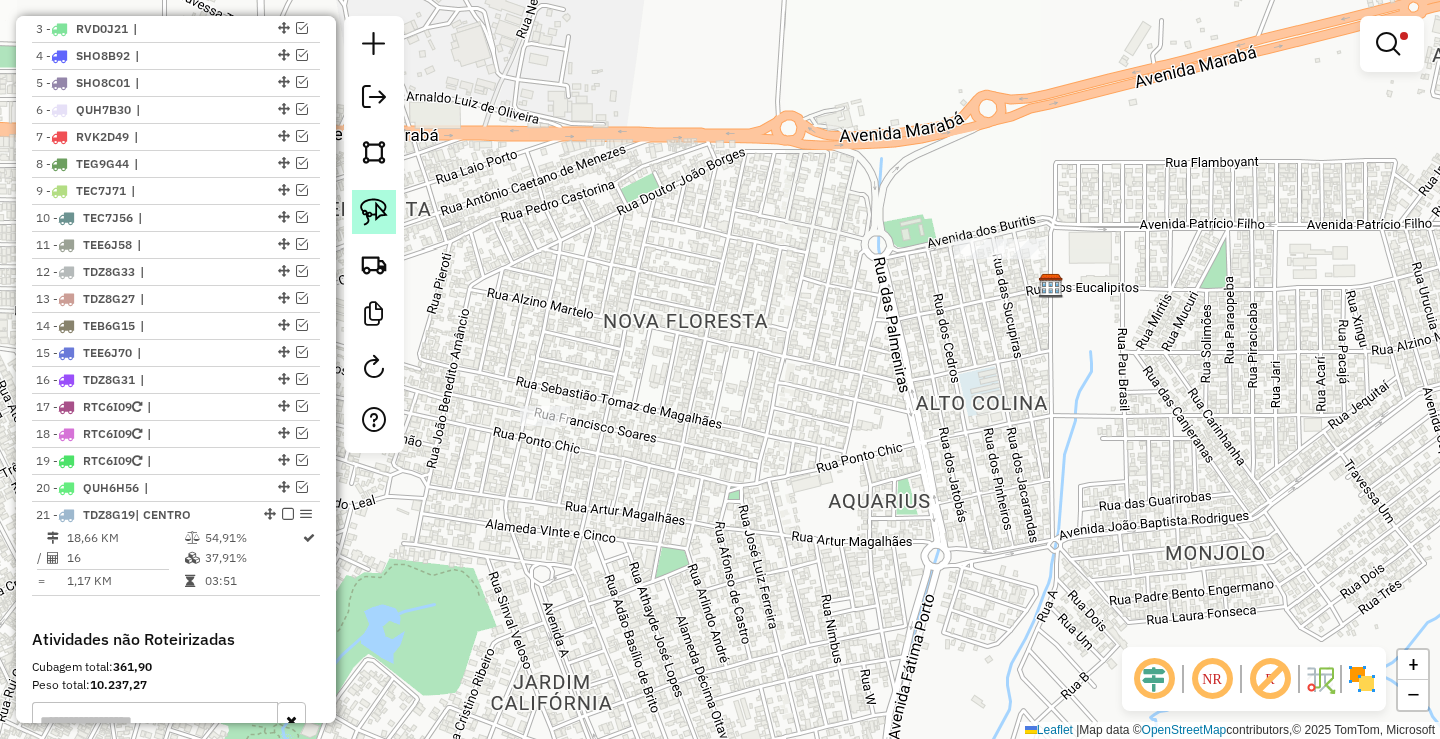 click 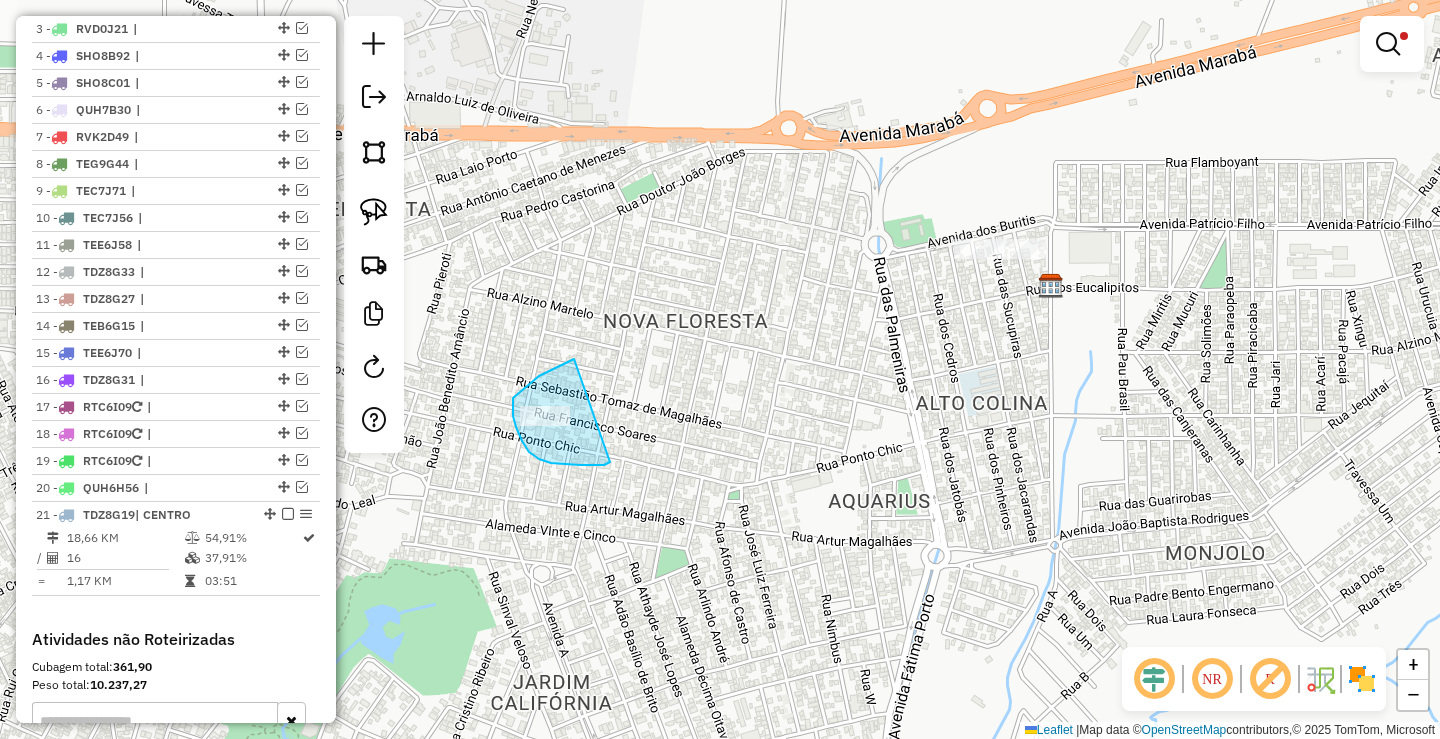 drag, startPoint x: 526, startPoint y: 386, endPoint x: 614, endPoint y: 462, distance: 116.275536 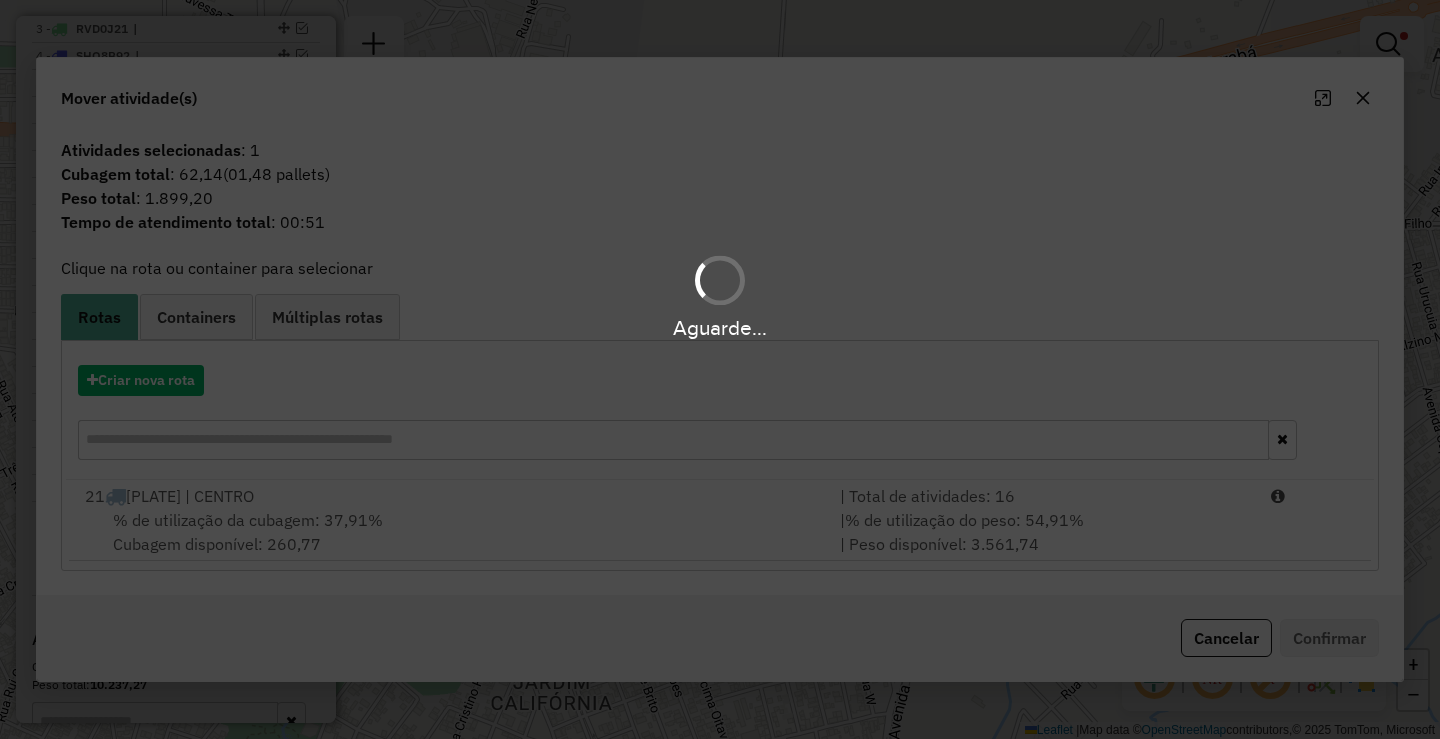 drag, startPoint x: 970, startPoint y: 552, endPoint x: 1024, endPoint y: 551, distance: 54.00926 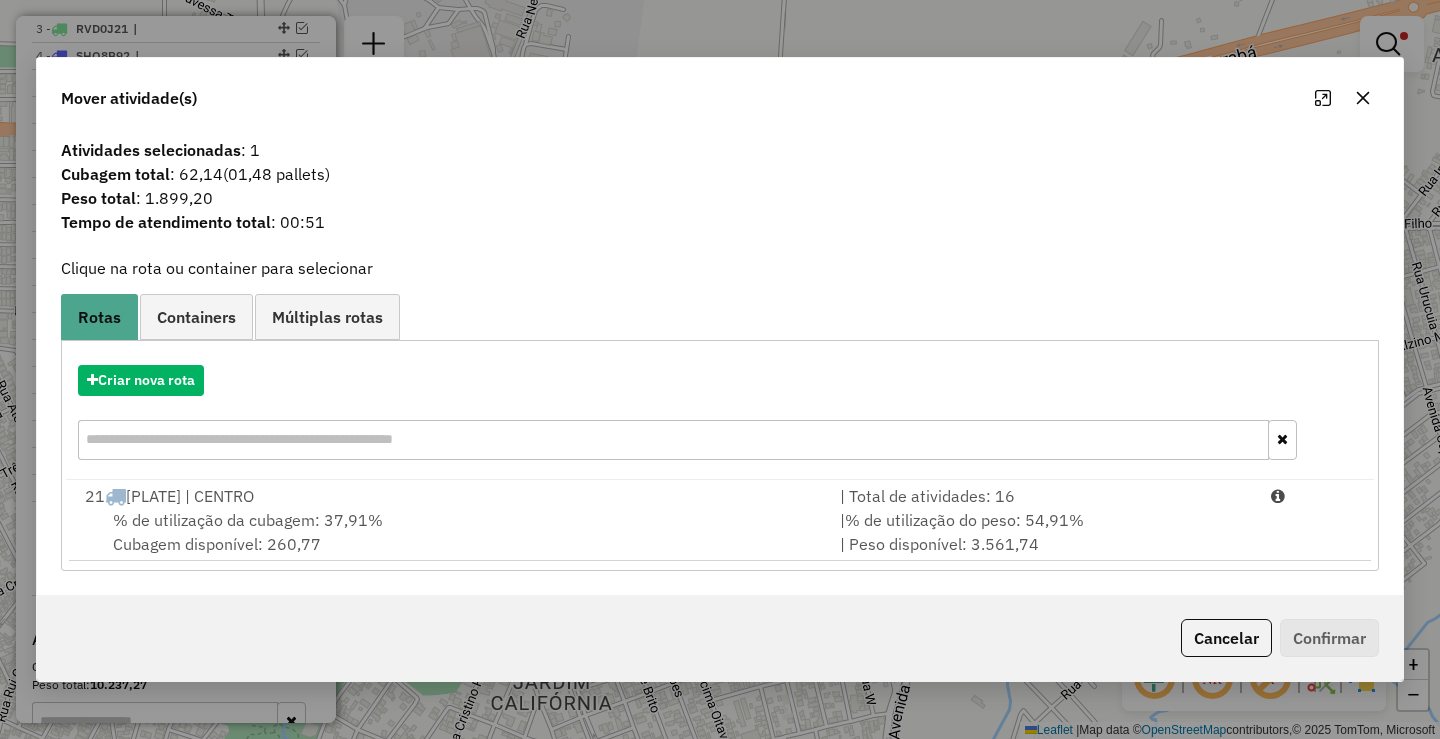 click on "|  % de utilização do peso: 54,91%  | Peso disponível: 3.561,74" at bounding box center [1043, 532] 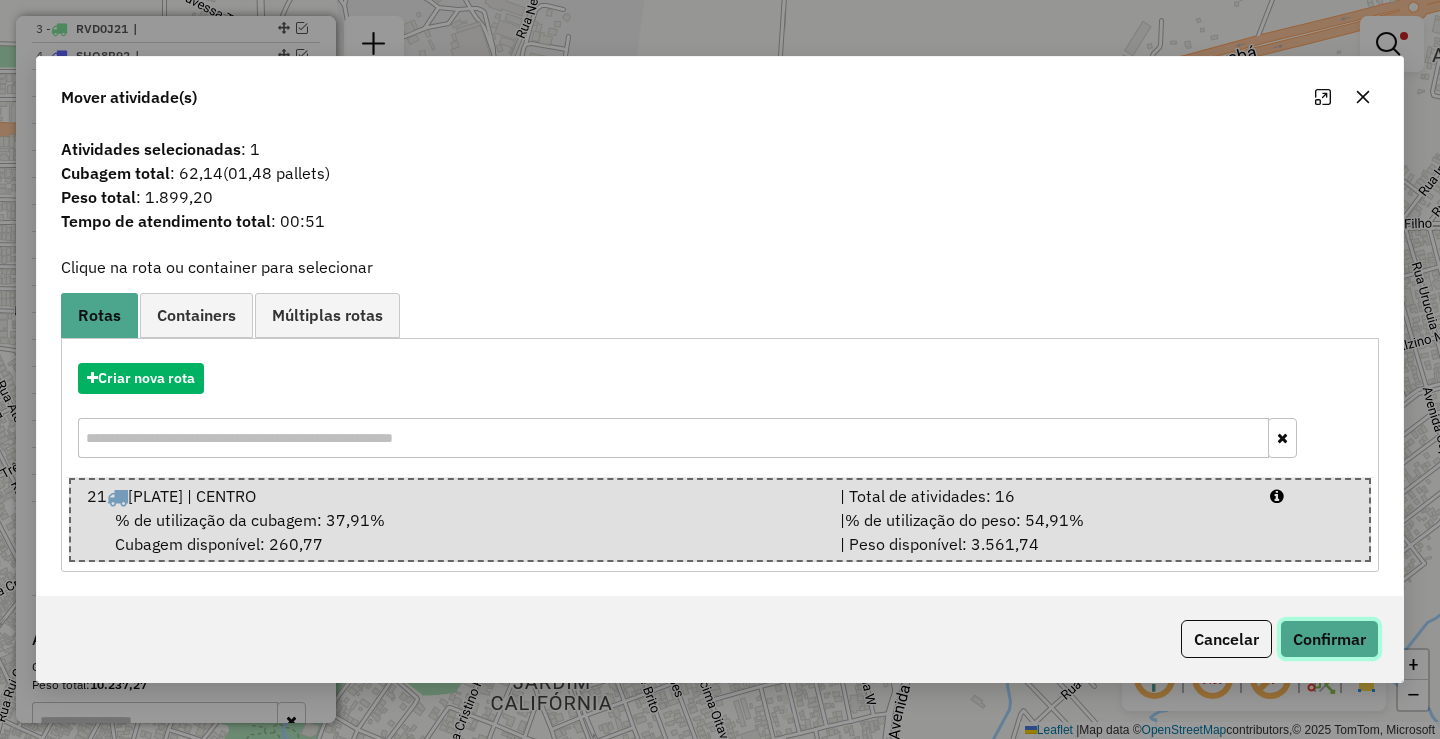 click on "Confirmar" 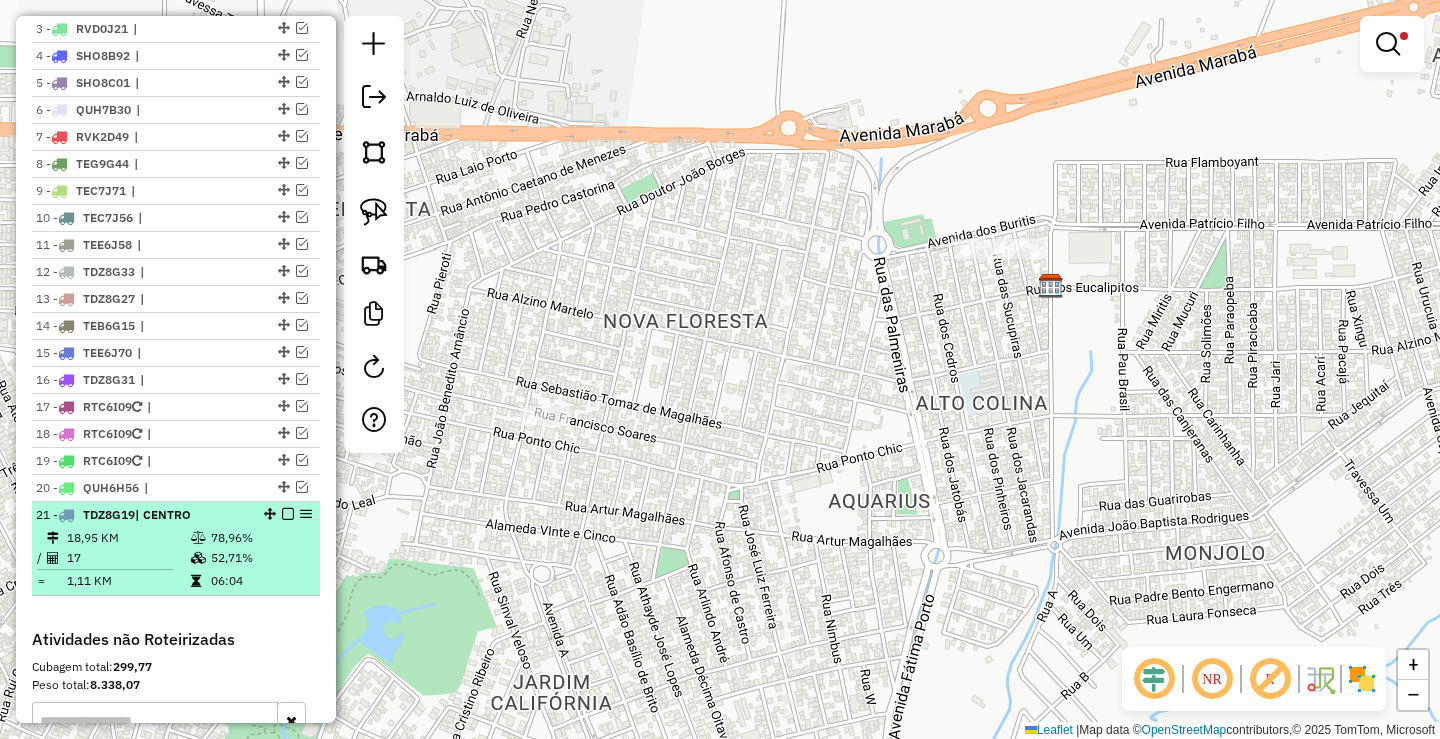 click at bounding box center [288, 514] 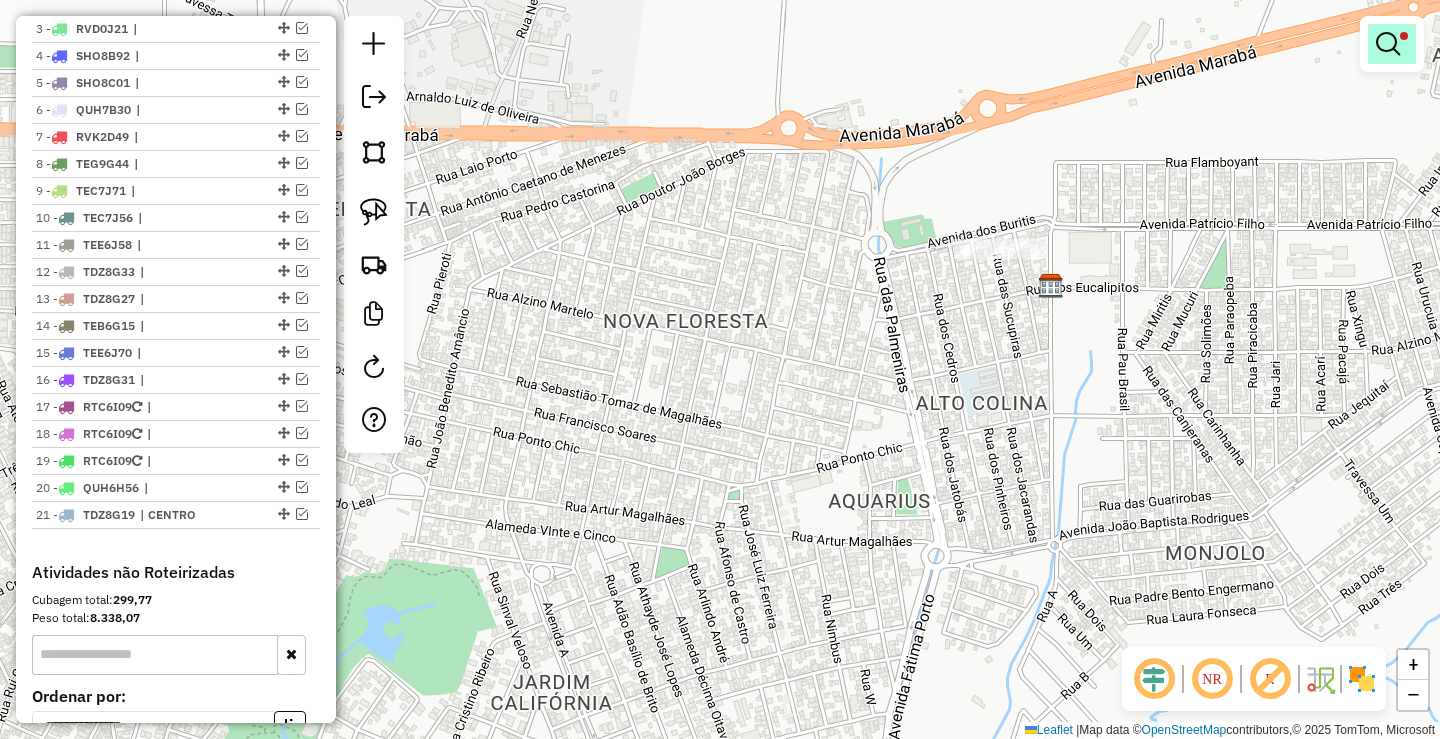 click at bounding box center [1392, 44] 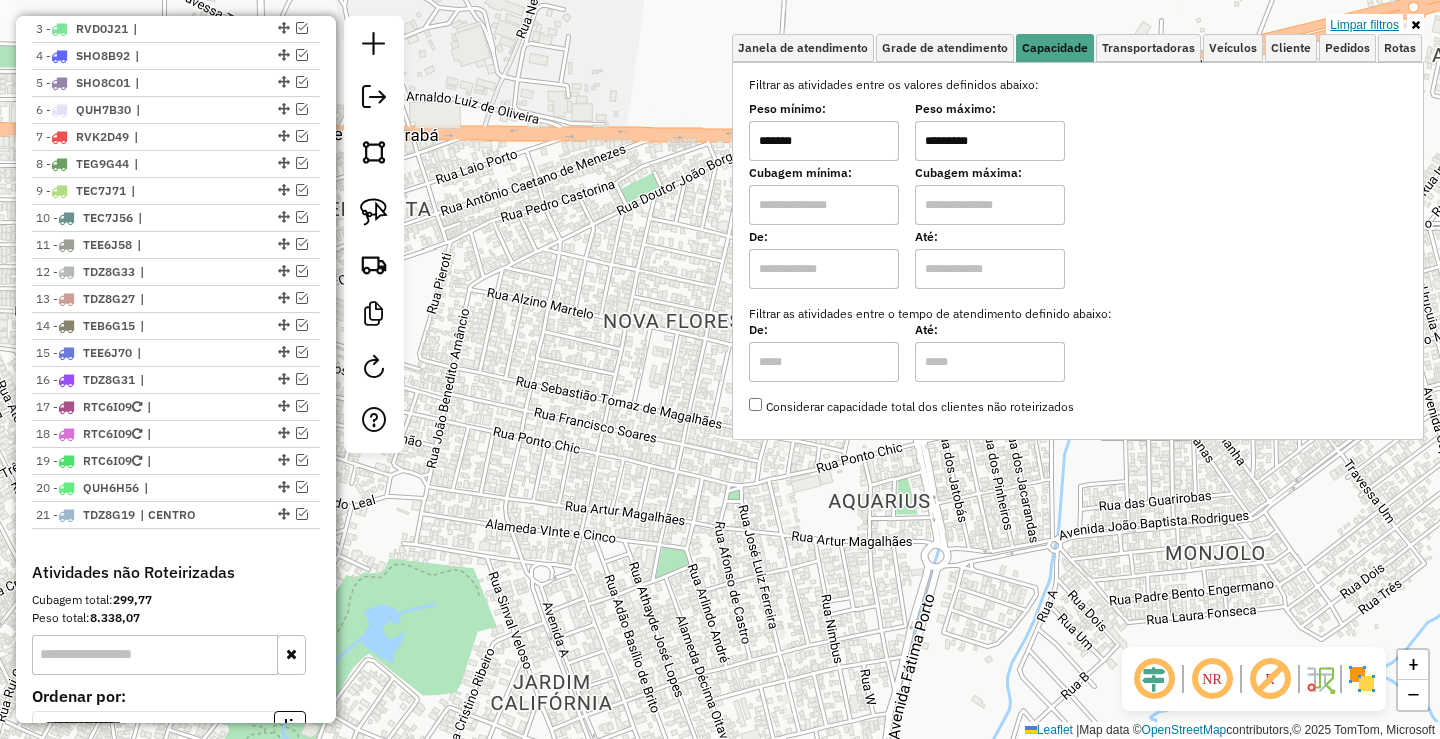 click on "Limpar filtros" at bounding box center [1364, 25] 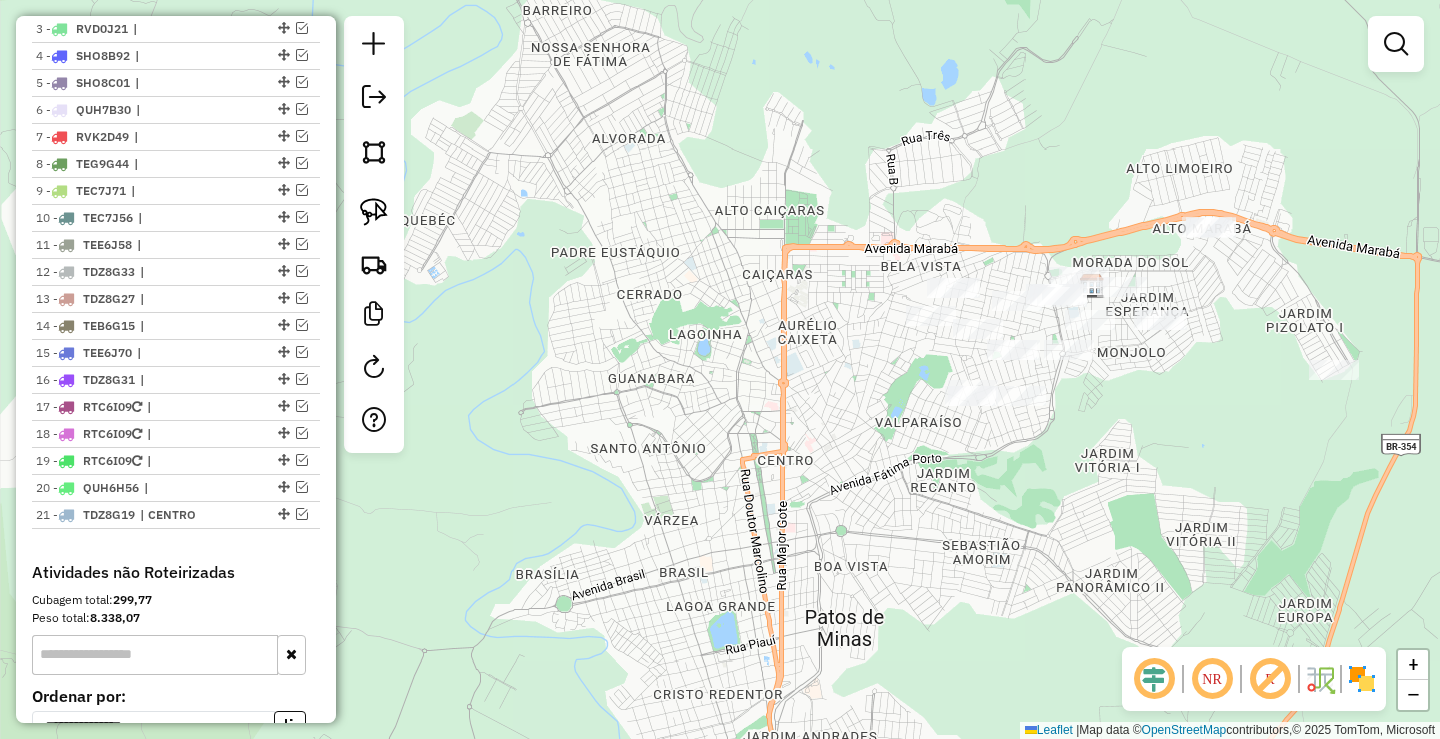 drag, startPoint x: 781, startPoint y: 370, endPoint x: 561, endPoint y: 359, distance: 220.27483 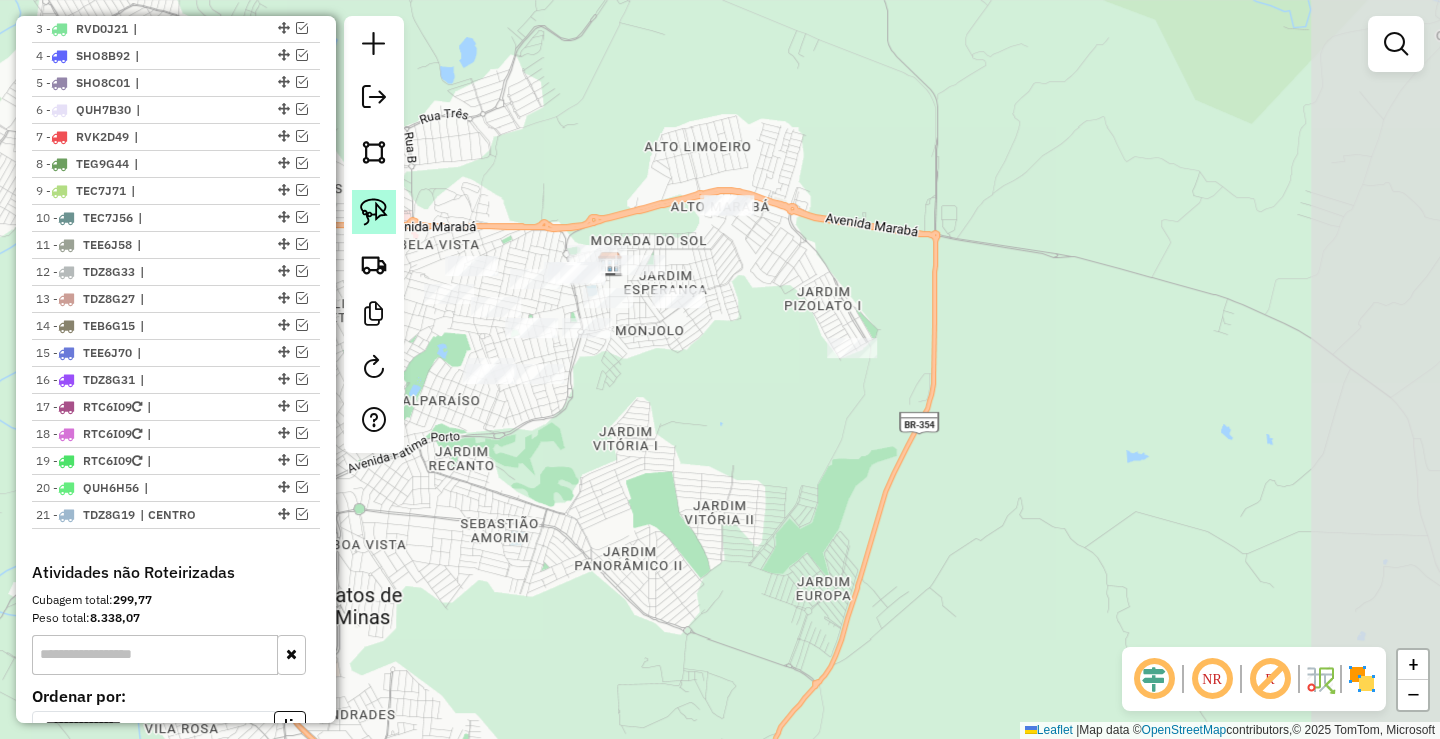 click 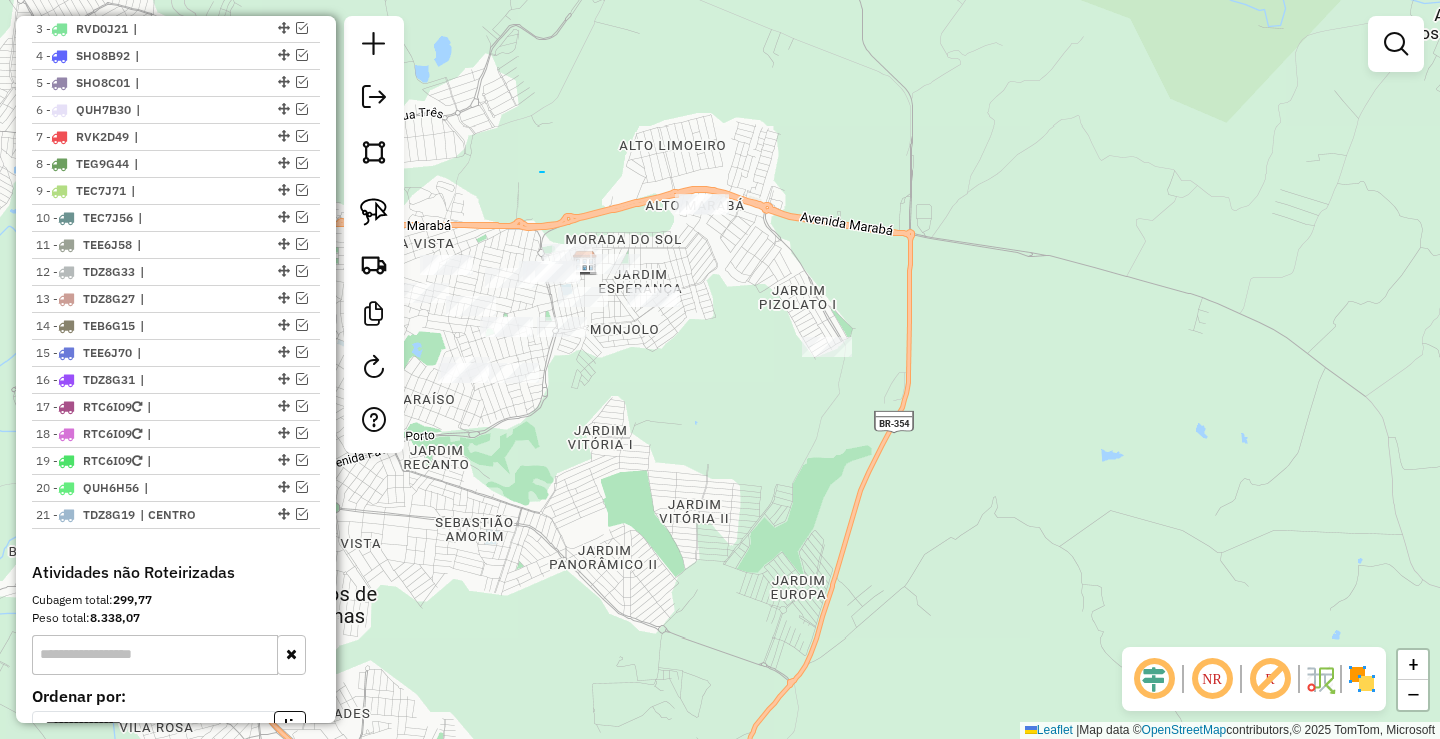 drag, startPoint x: 544, startPoint y: 172, endPoint x: 622, endPoint y: 152, distance: 80.523285 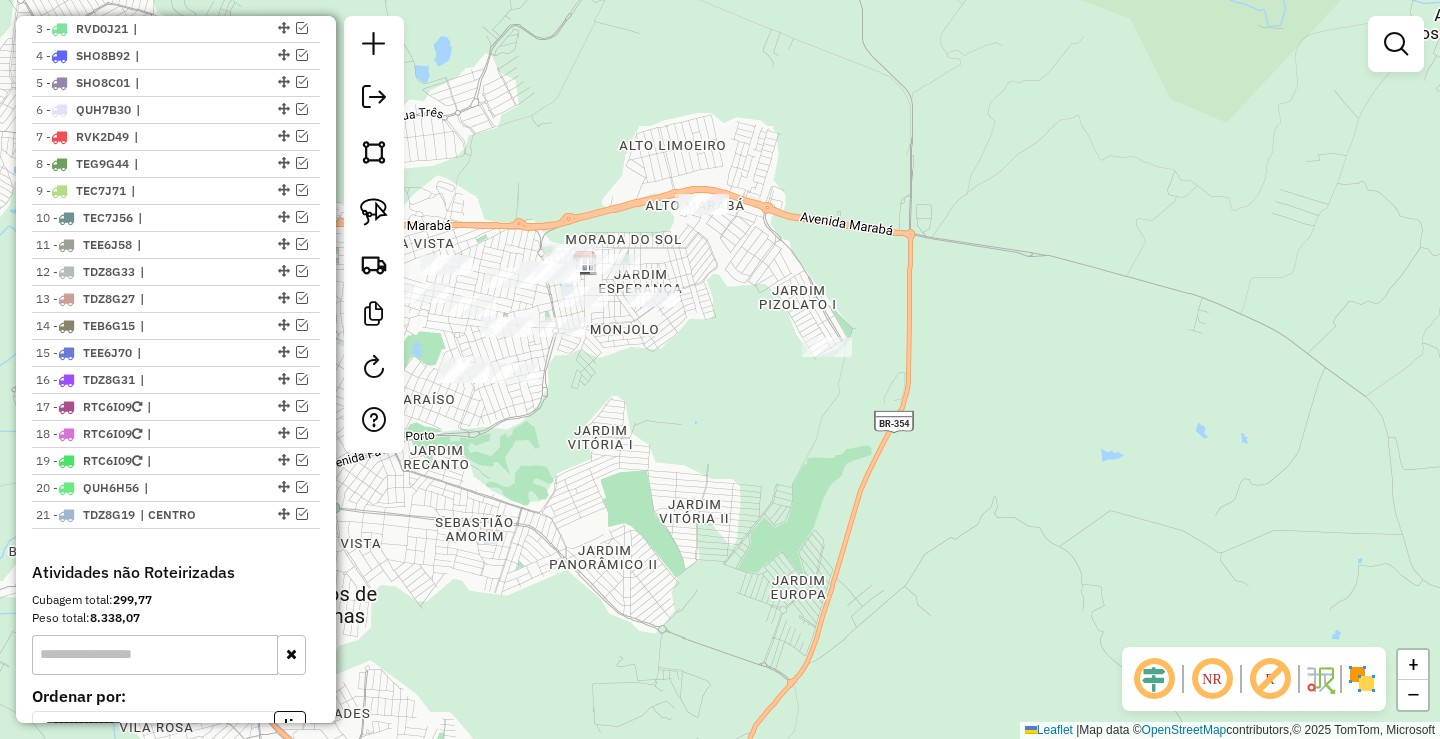 drag, startPoint x: 537, startPoint y: 158, endPoint x: 435, endPoint y: 175, distance: 103.40696 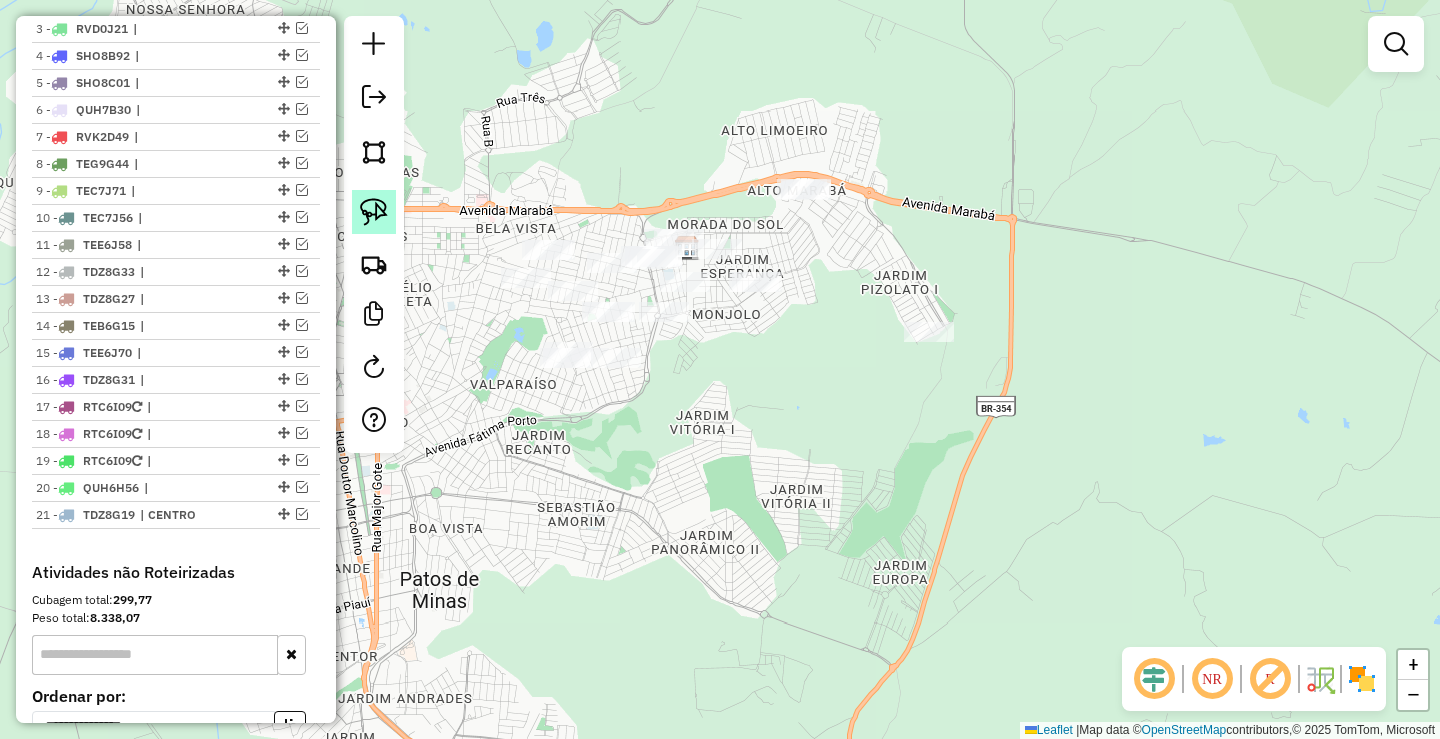 click 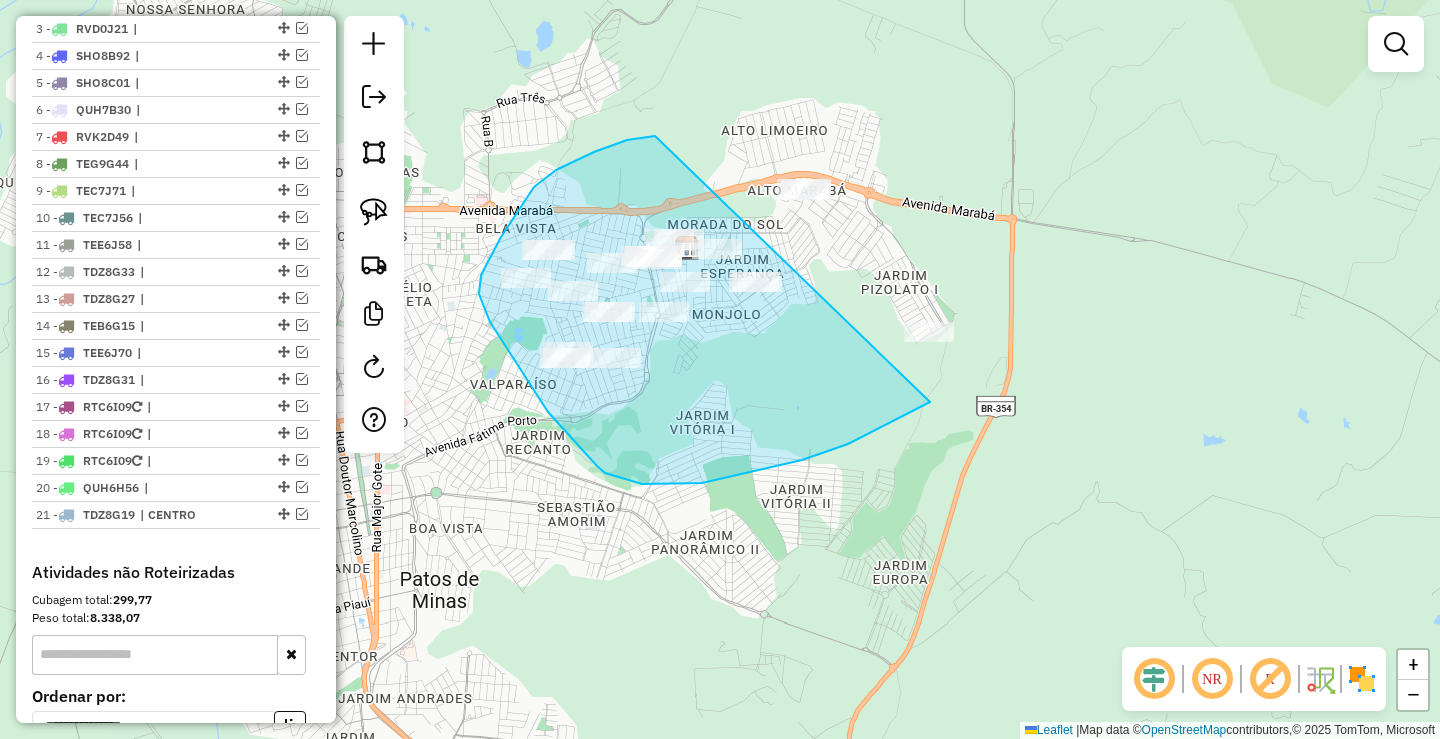 drag, startPoint x: 534, startPoint y: 187, endPoint x: 1039, endPoint y: 193, distance: 505.03564 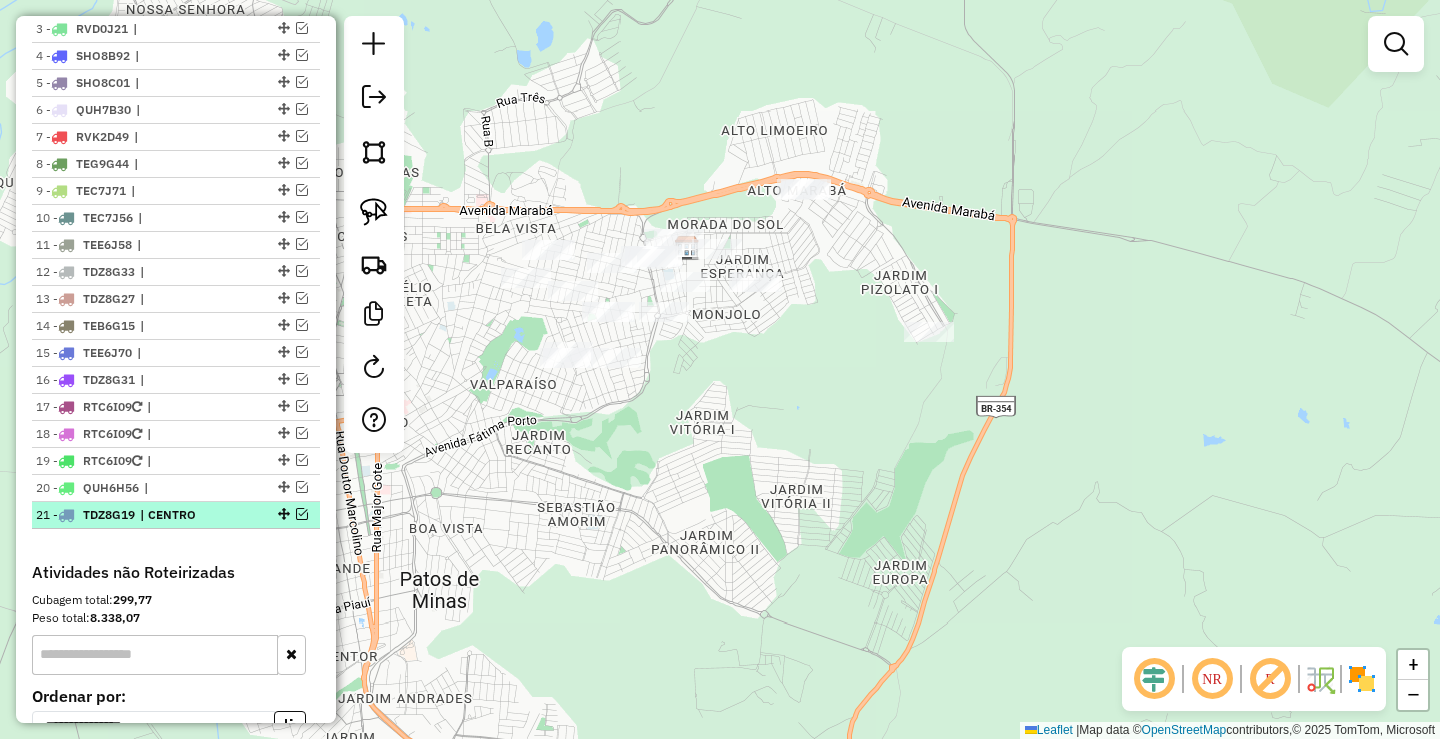 click at bounding box center [302, 514] 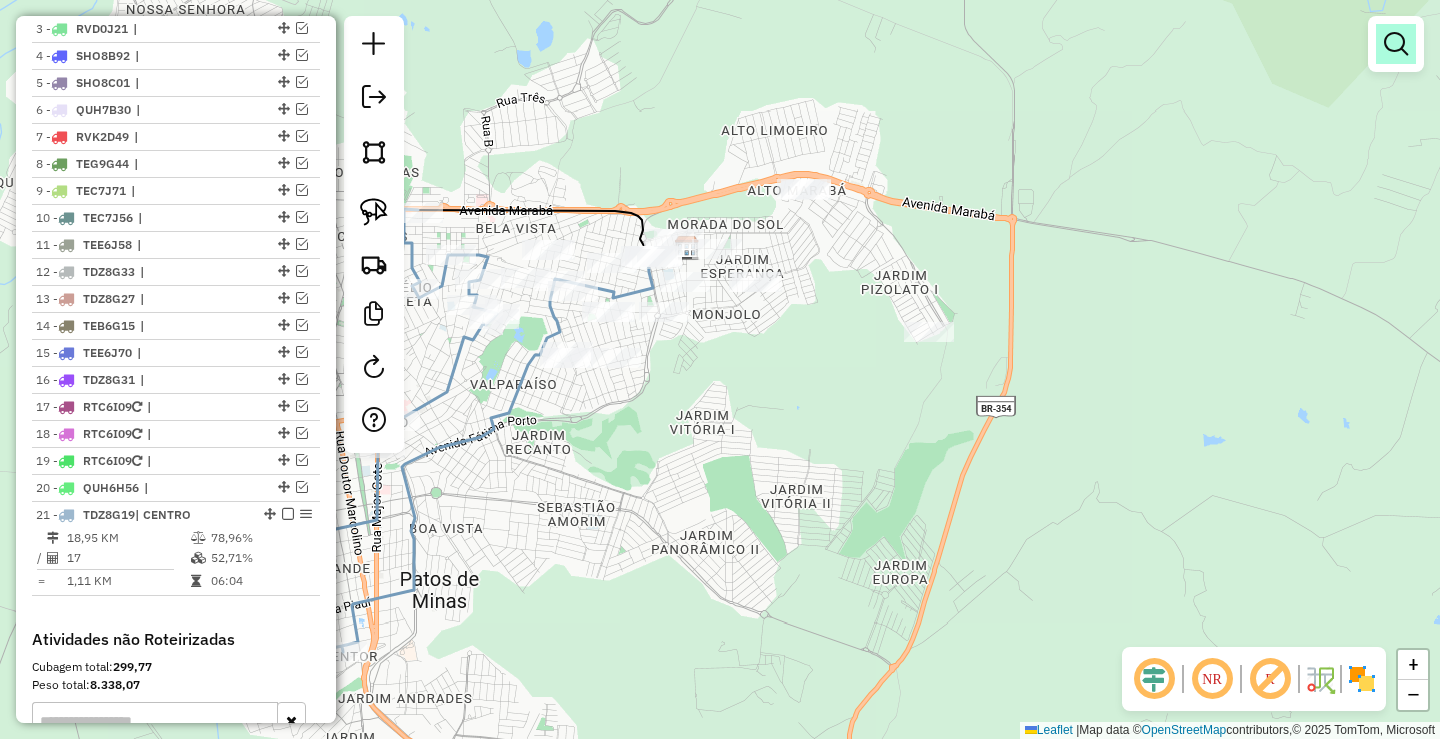 click at bounding box center [1396, 44] 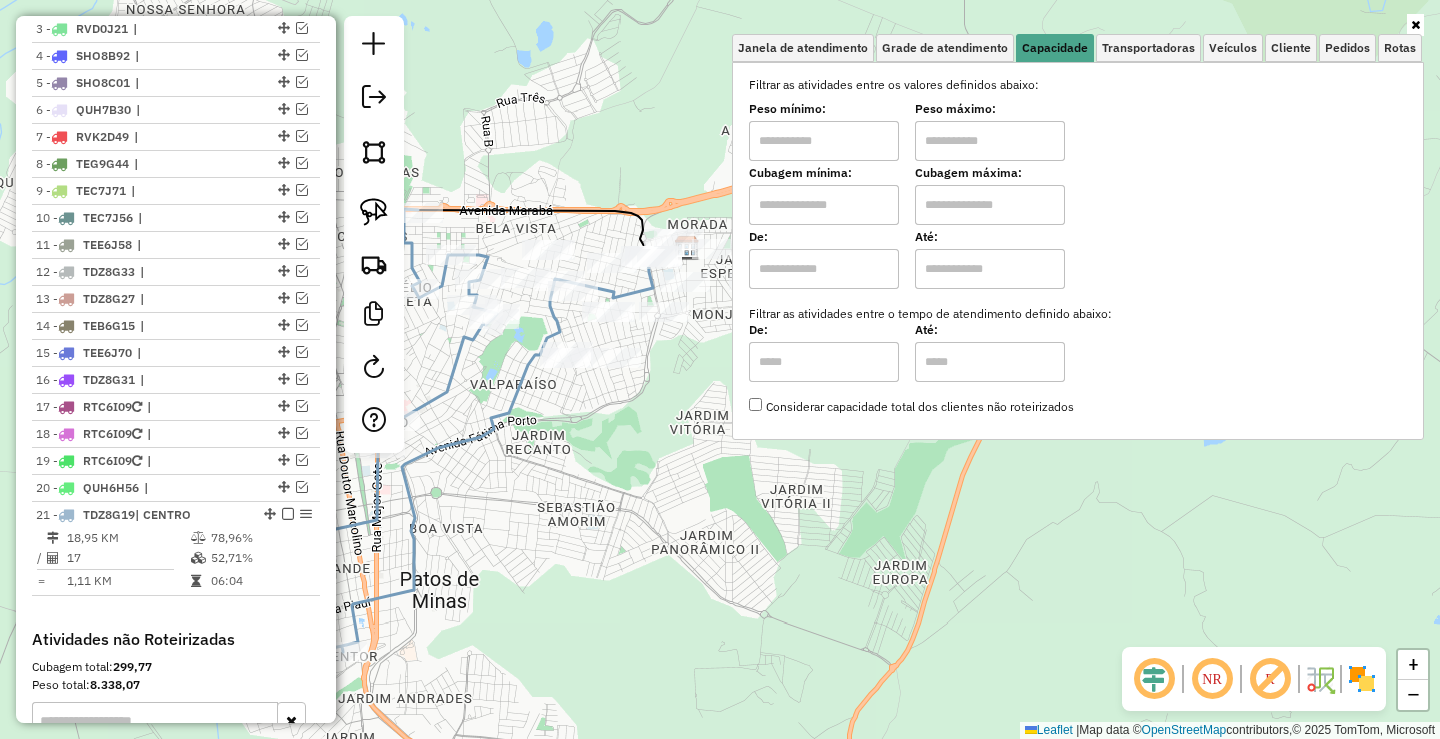 click at bounding box center [824, 141] 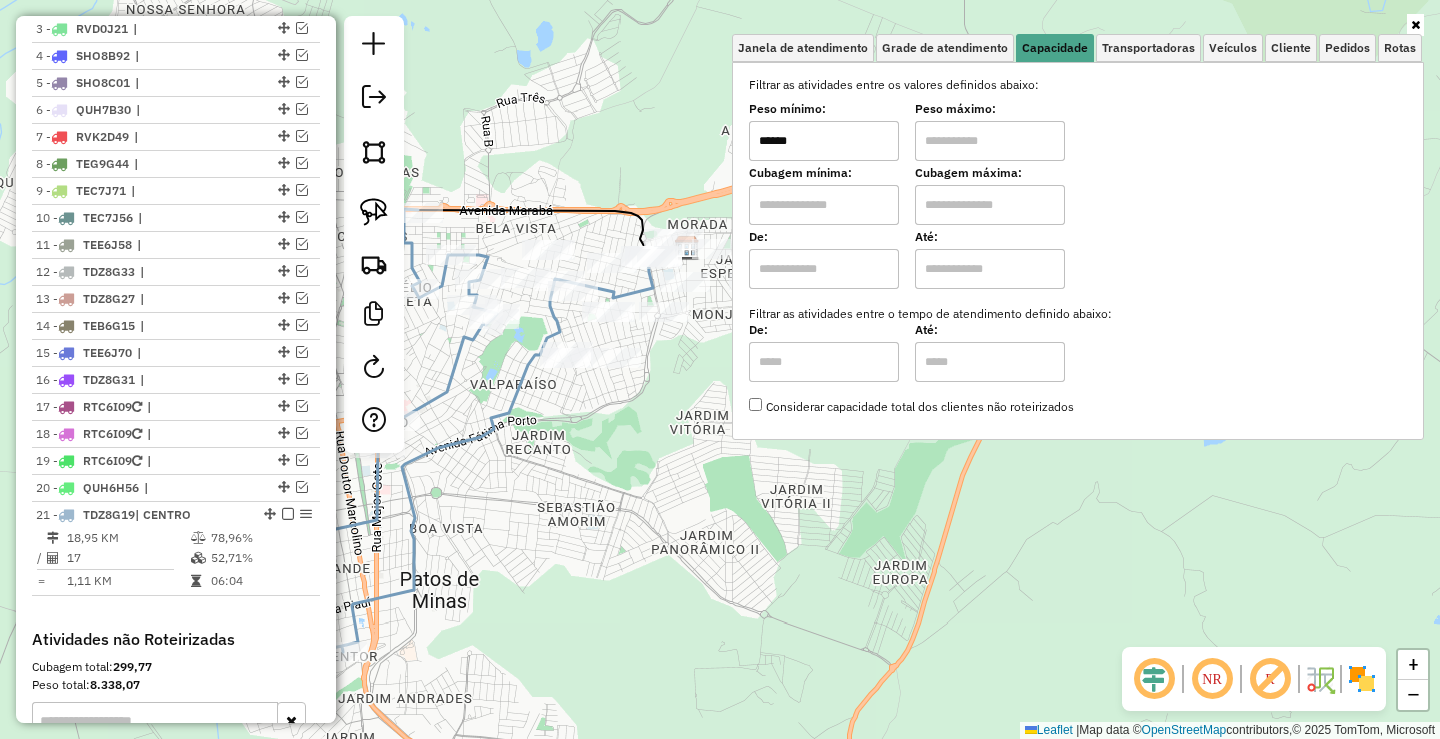 type on "******" 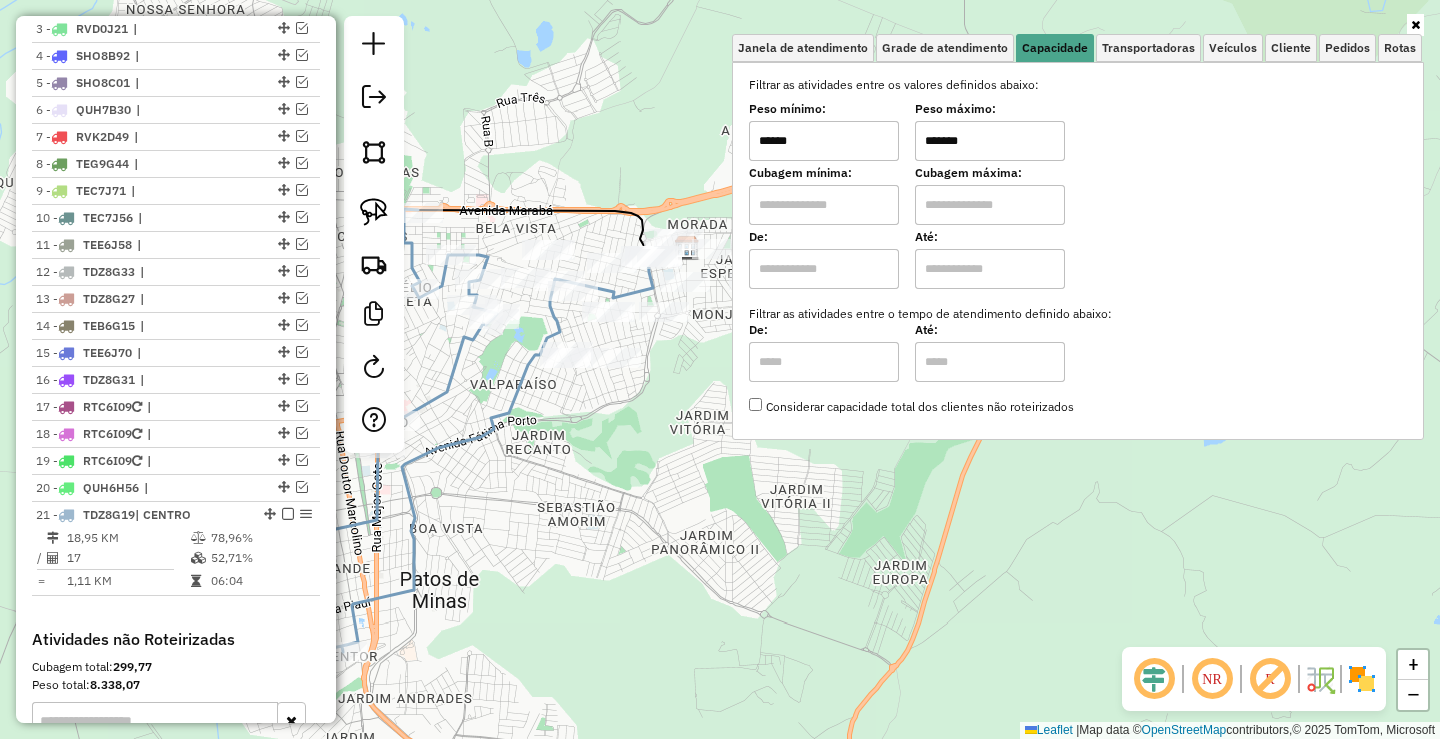 type on "*******" 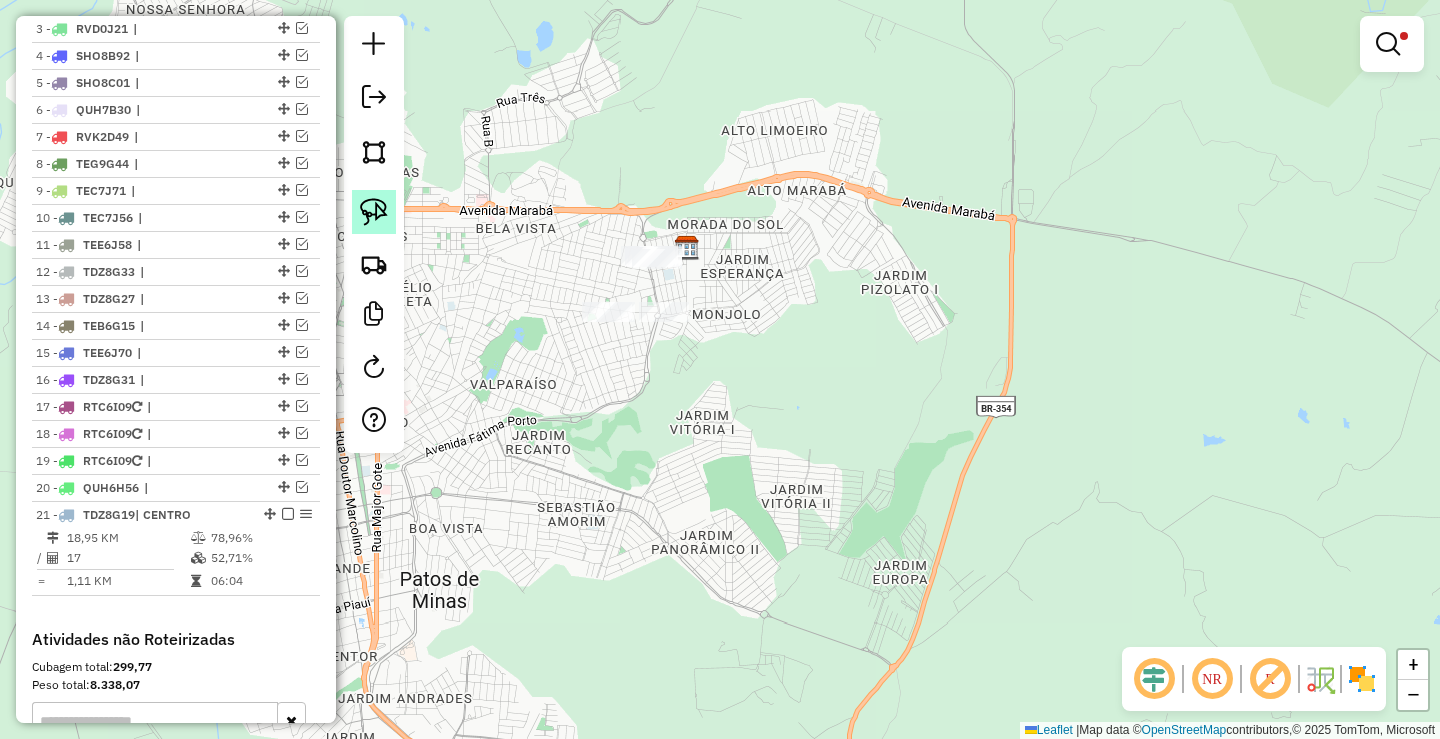 click 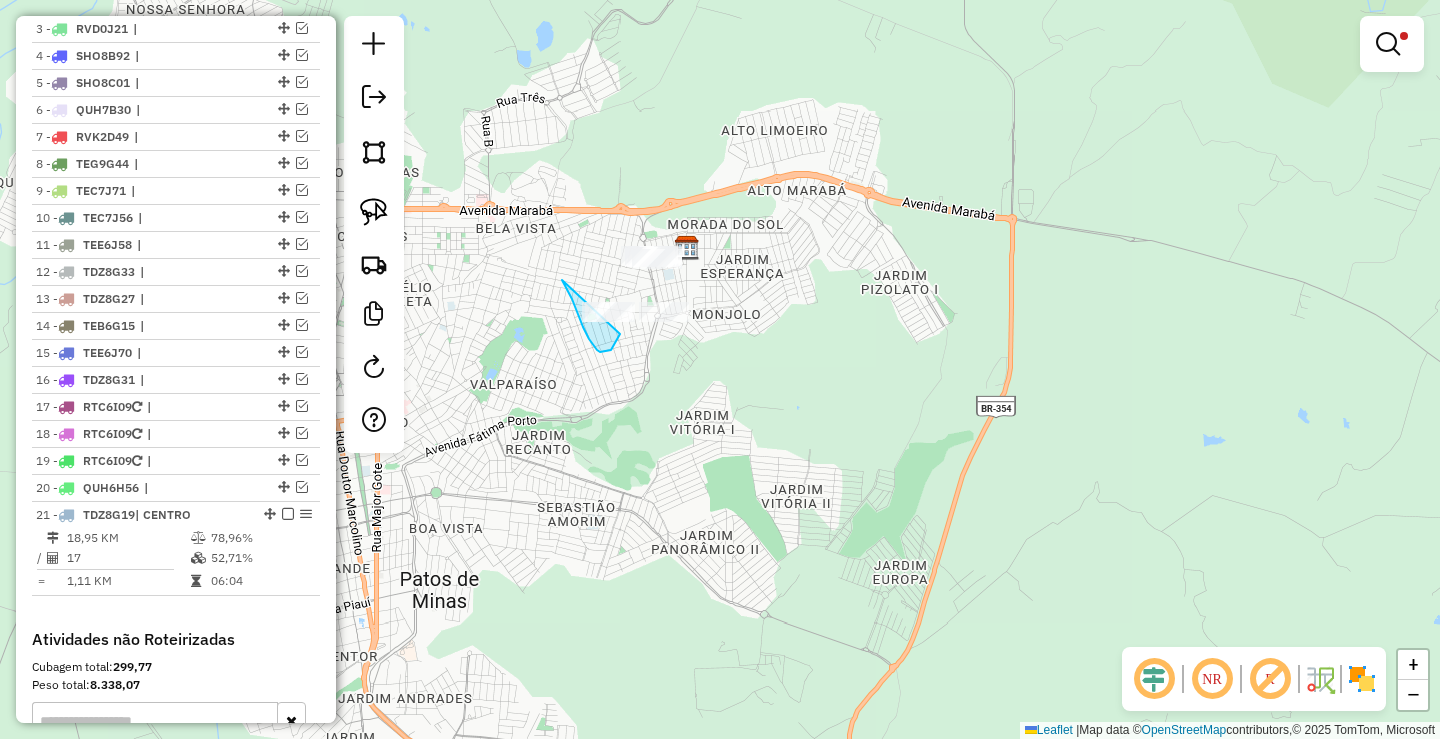 drag, startPoint x: 568, startPoint y: 291, endPoint x: 628, endPoint y: 300, distance: 60.671246 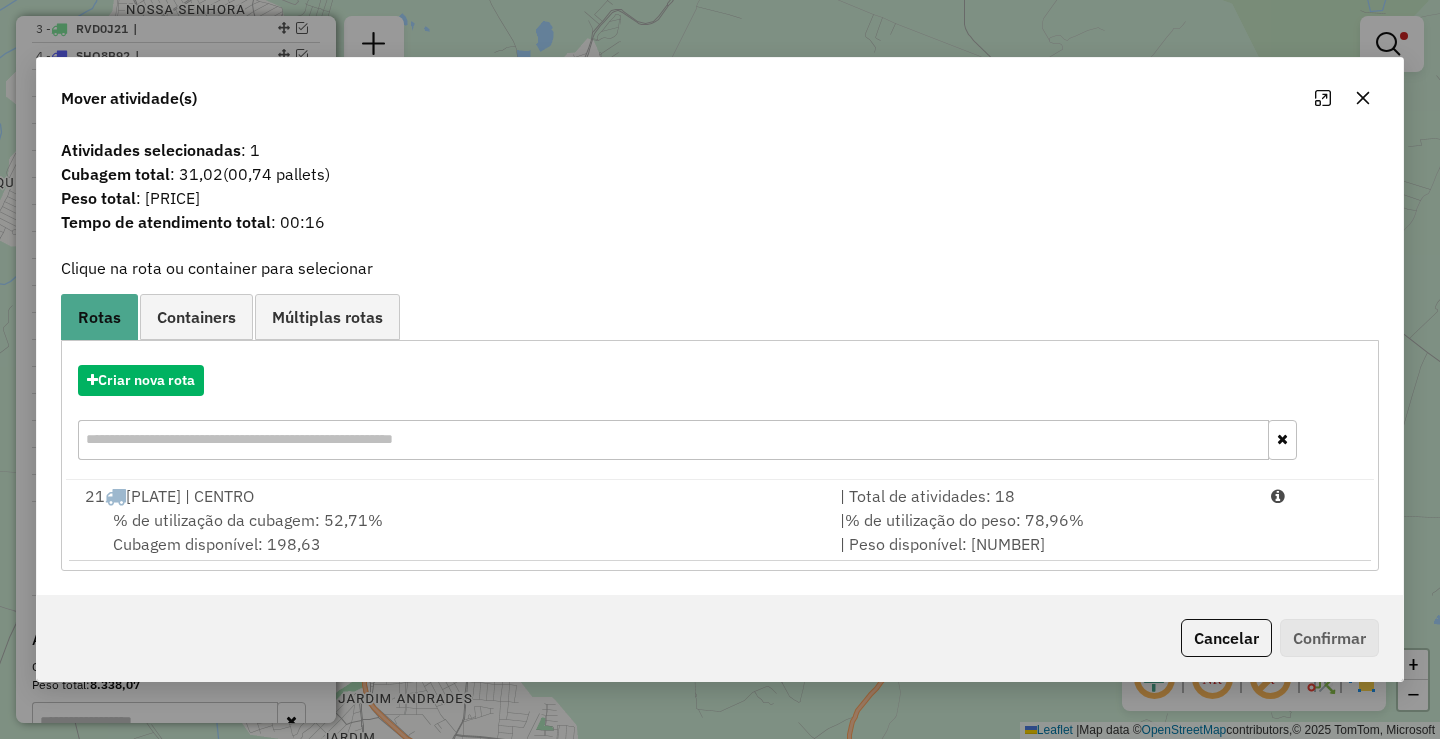 click 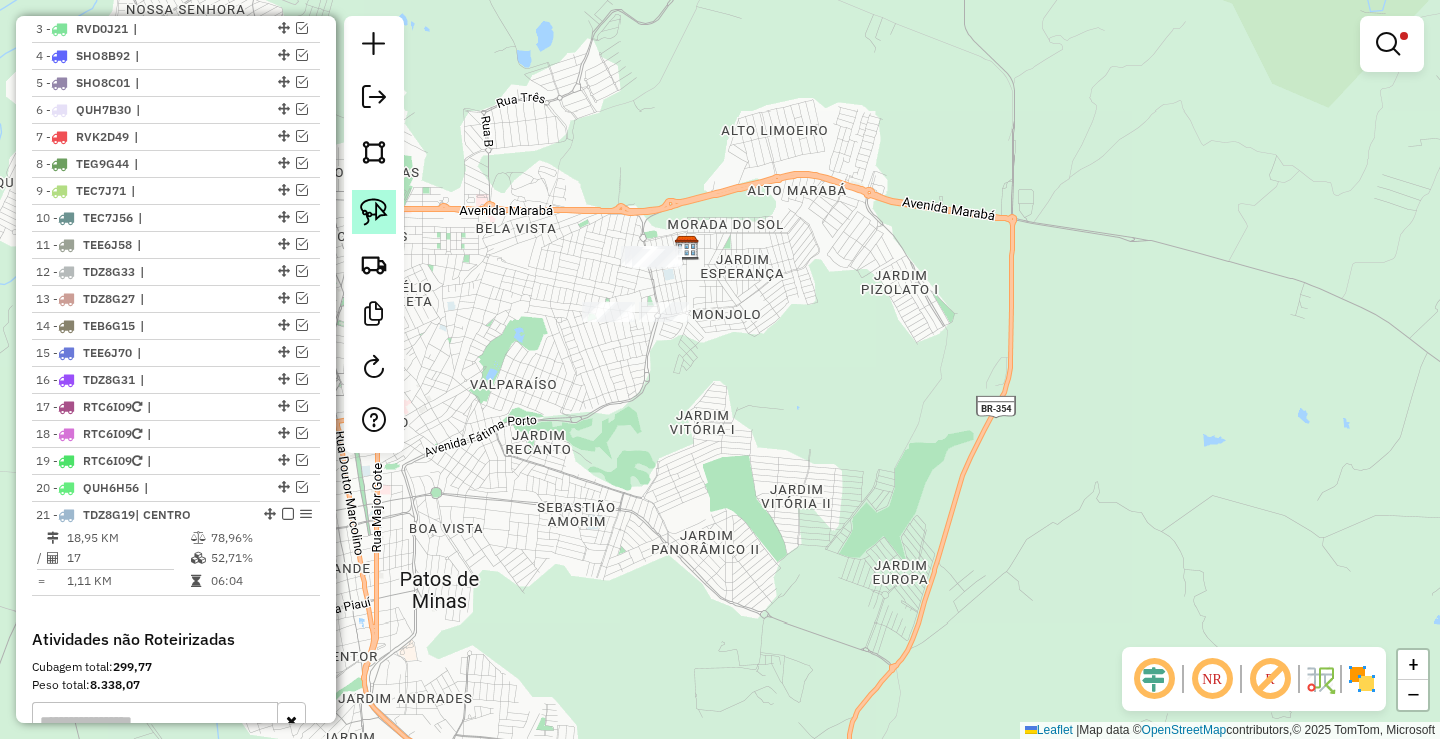 click 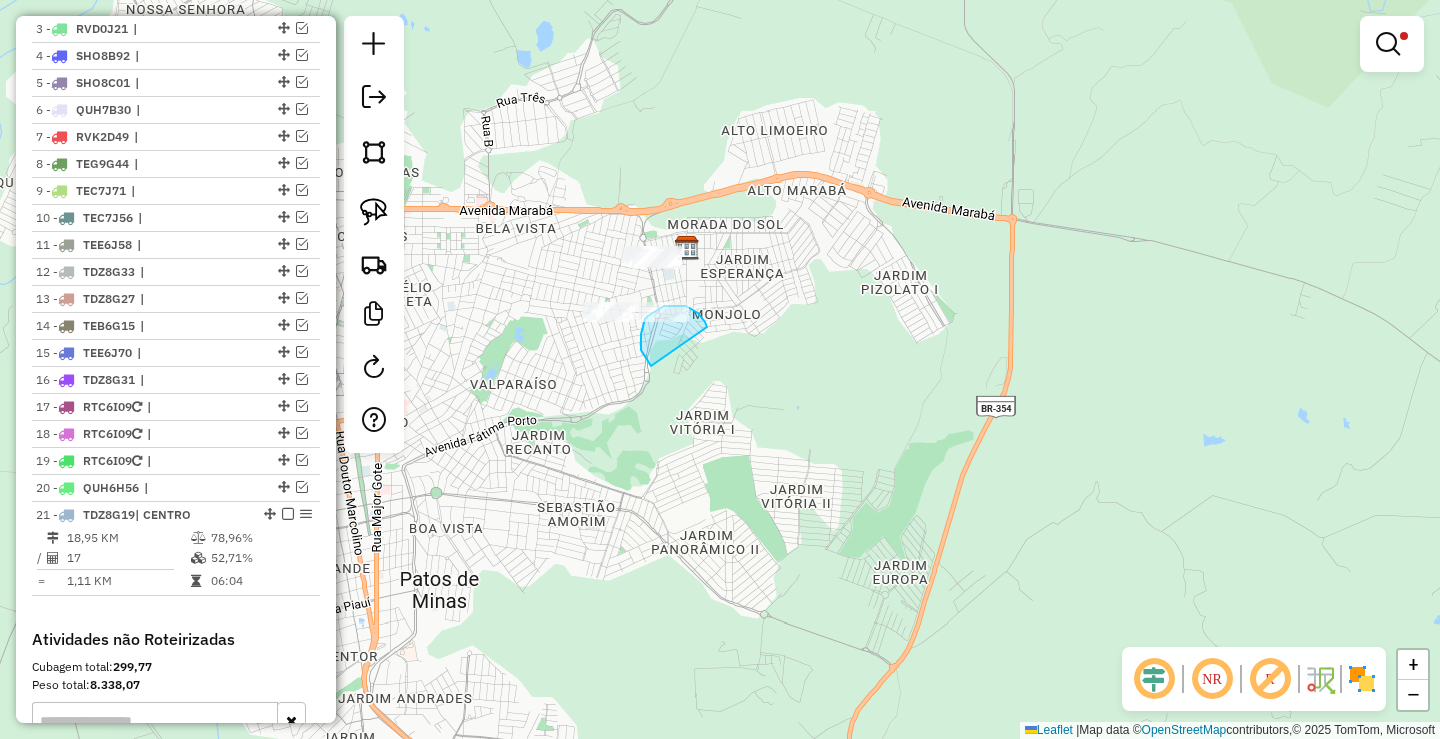 drag, startPoint x: 643, startPoint y: 353, endPoint x: 707, endPoint y: 336, distance: 66.21933 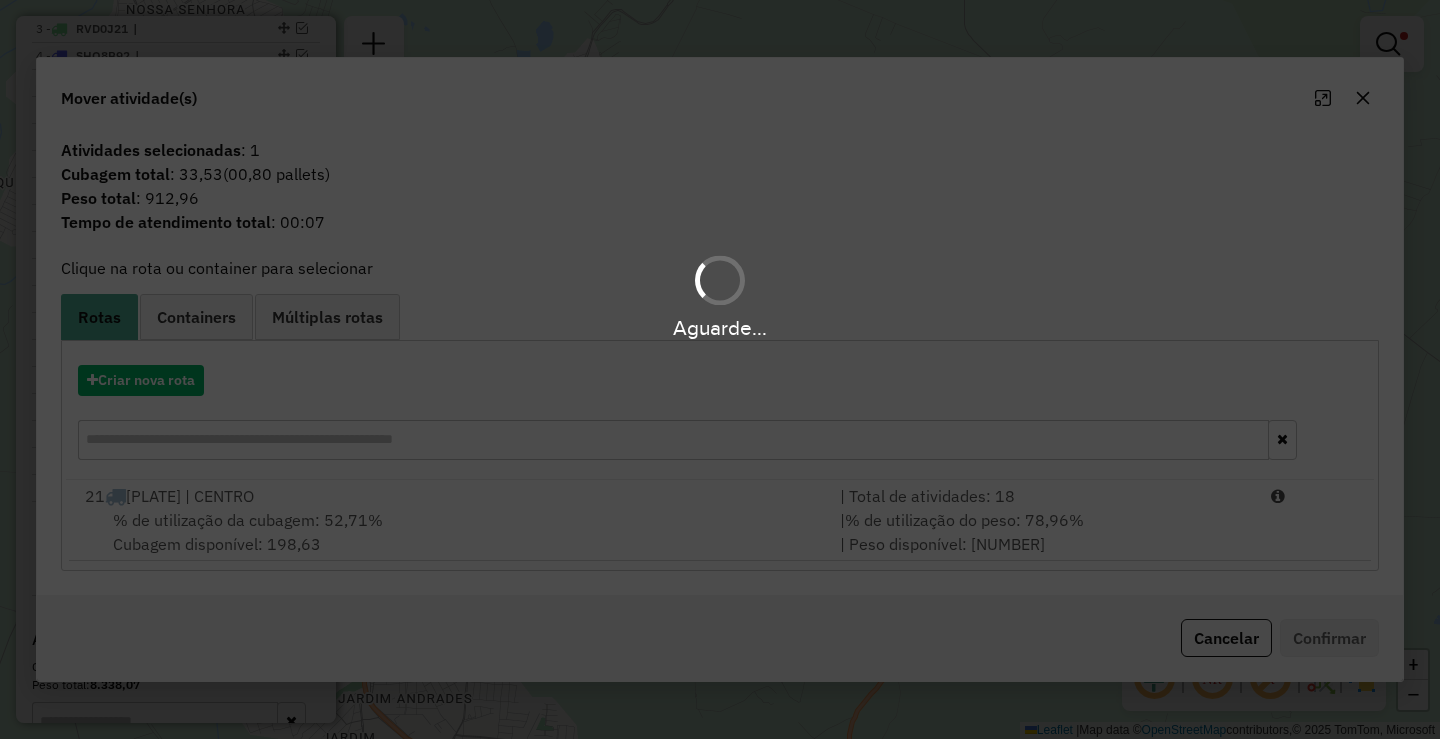 click on "Aguarde..." at bounding box center (720, 369) 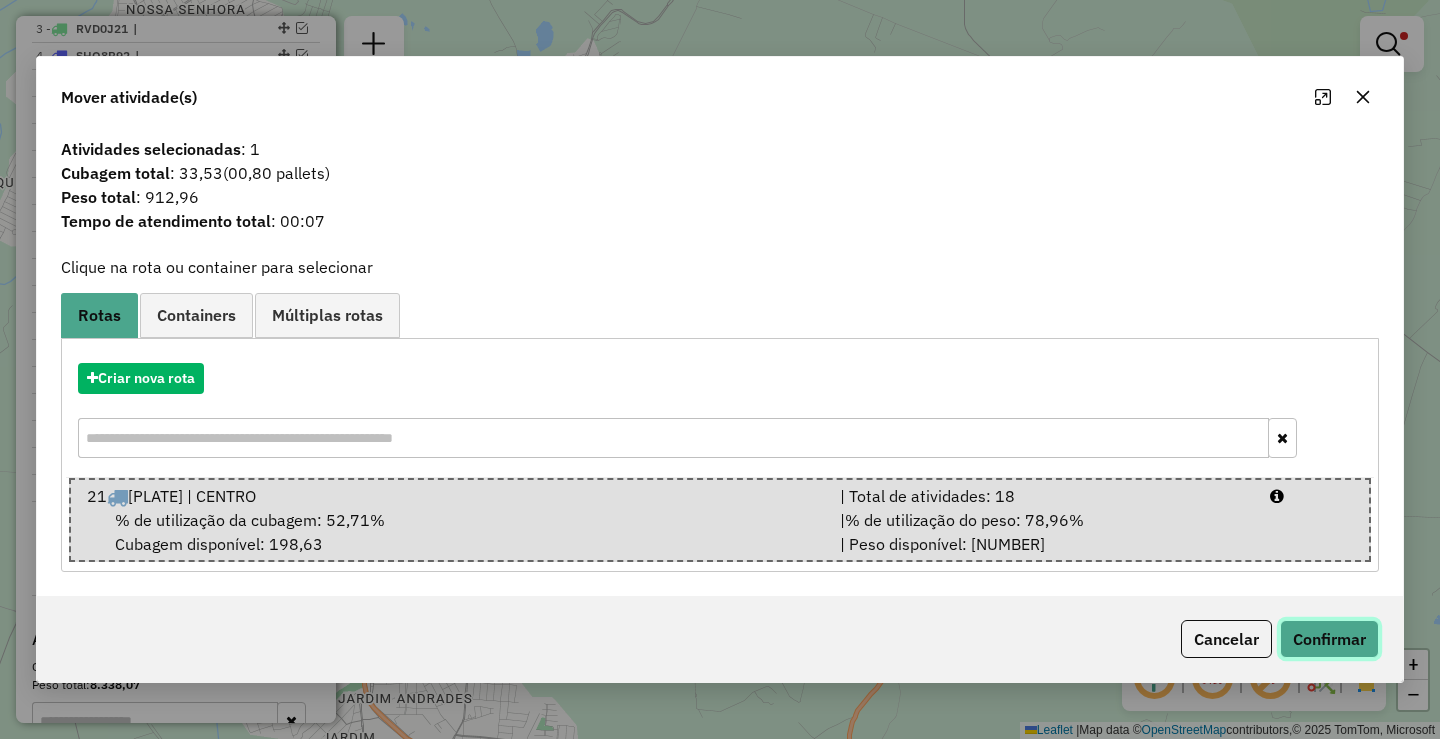 click on "Confirmar" 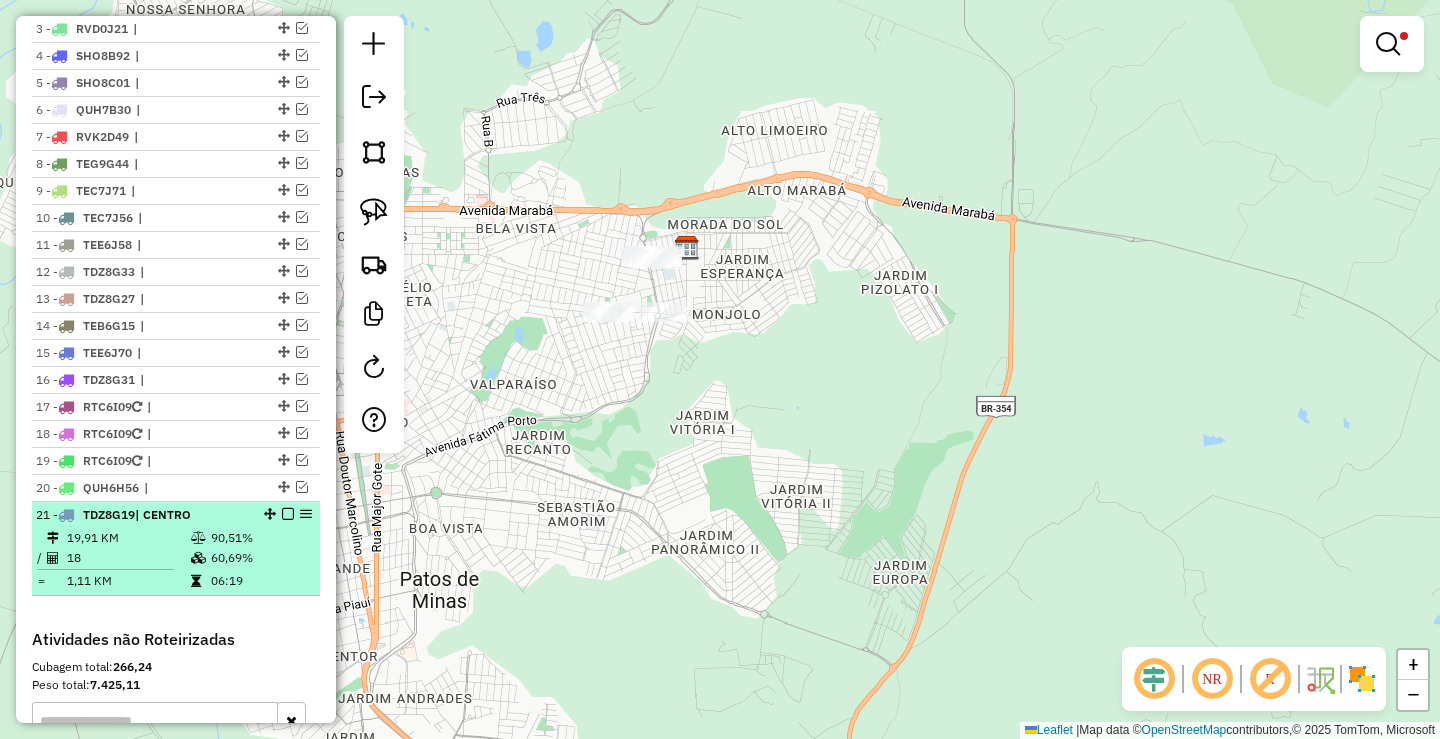 click at bounding box center (288, 514) 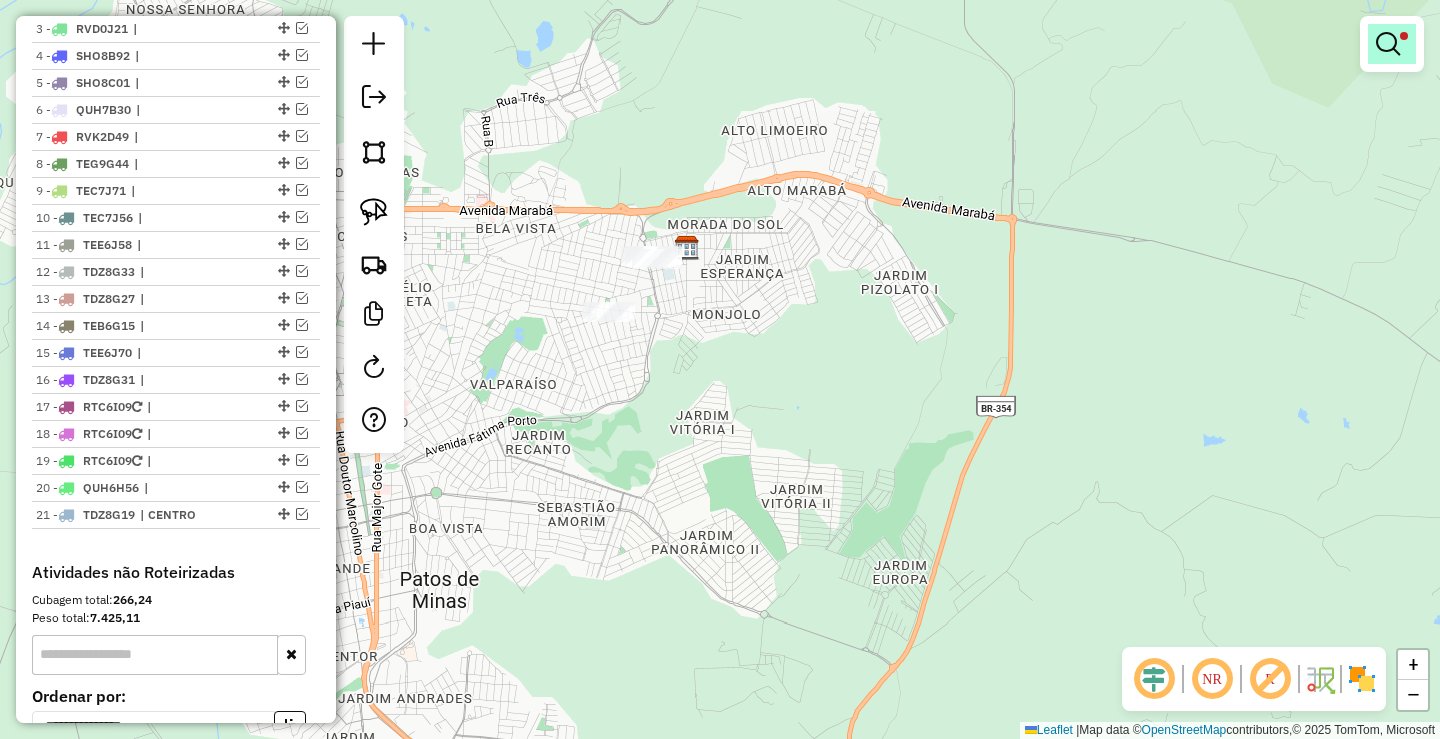 click at bounding box center (1388, 44) 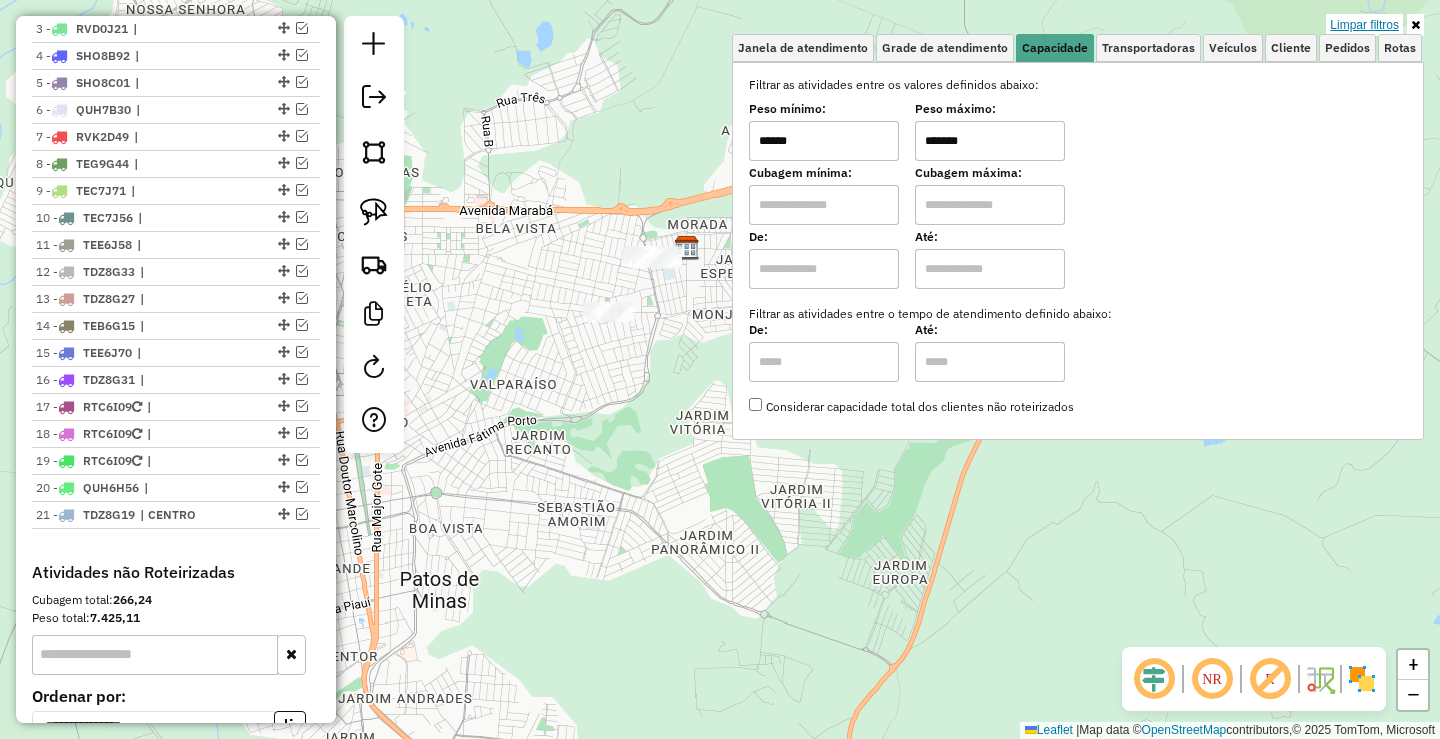 click on "Limpar filtros" at bounding box center (1364, 25) 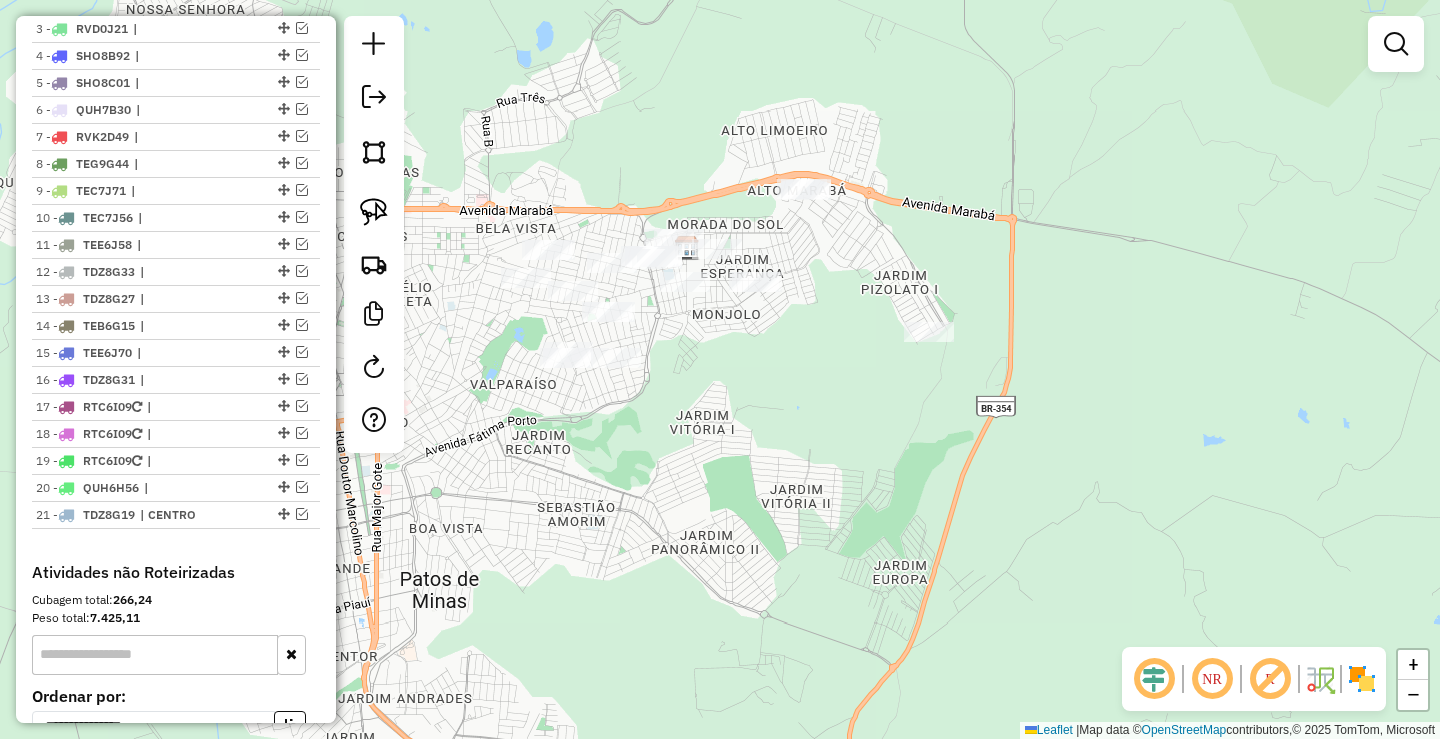 drag, startPoint x: 775, startPoint y: 356, endPoint x: 827, endPoint y: 327, distance: 59.5399 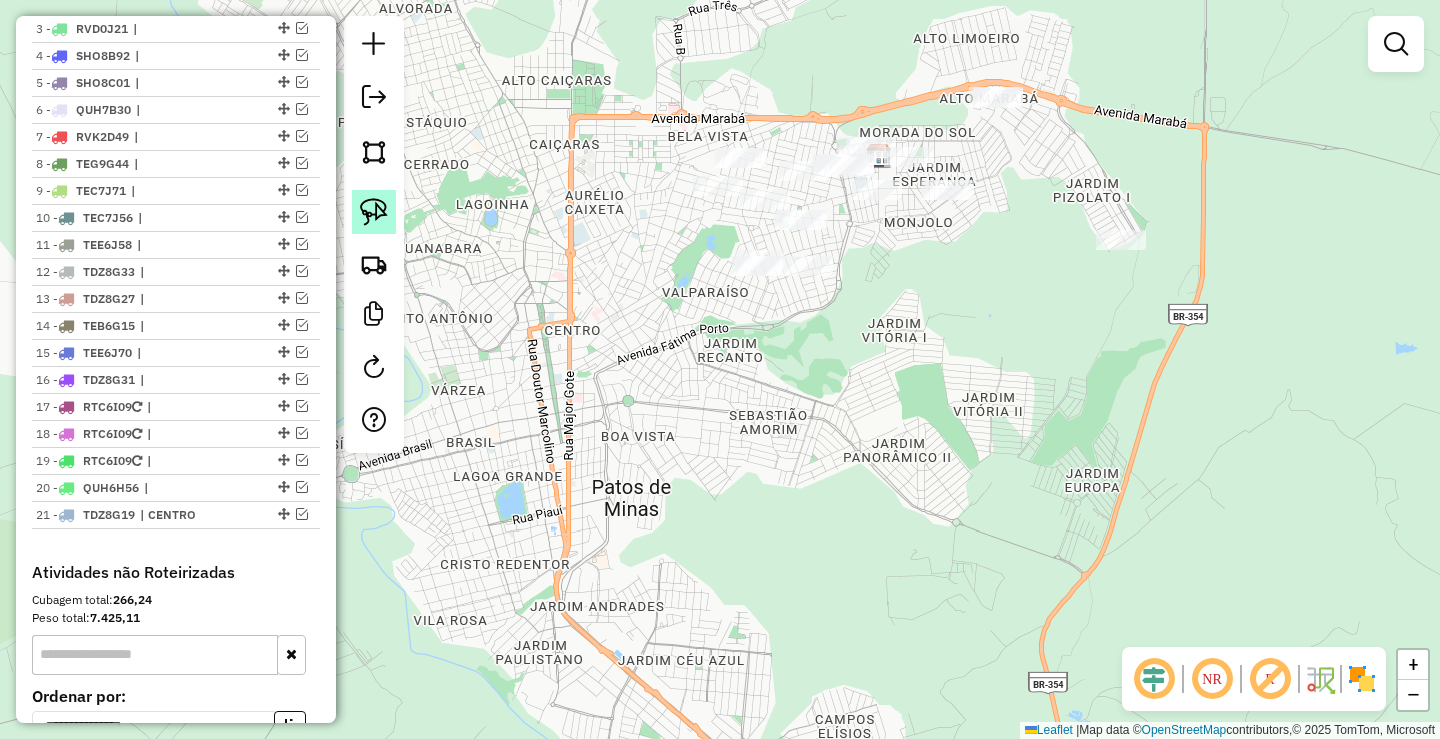 click 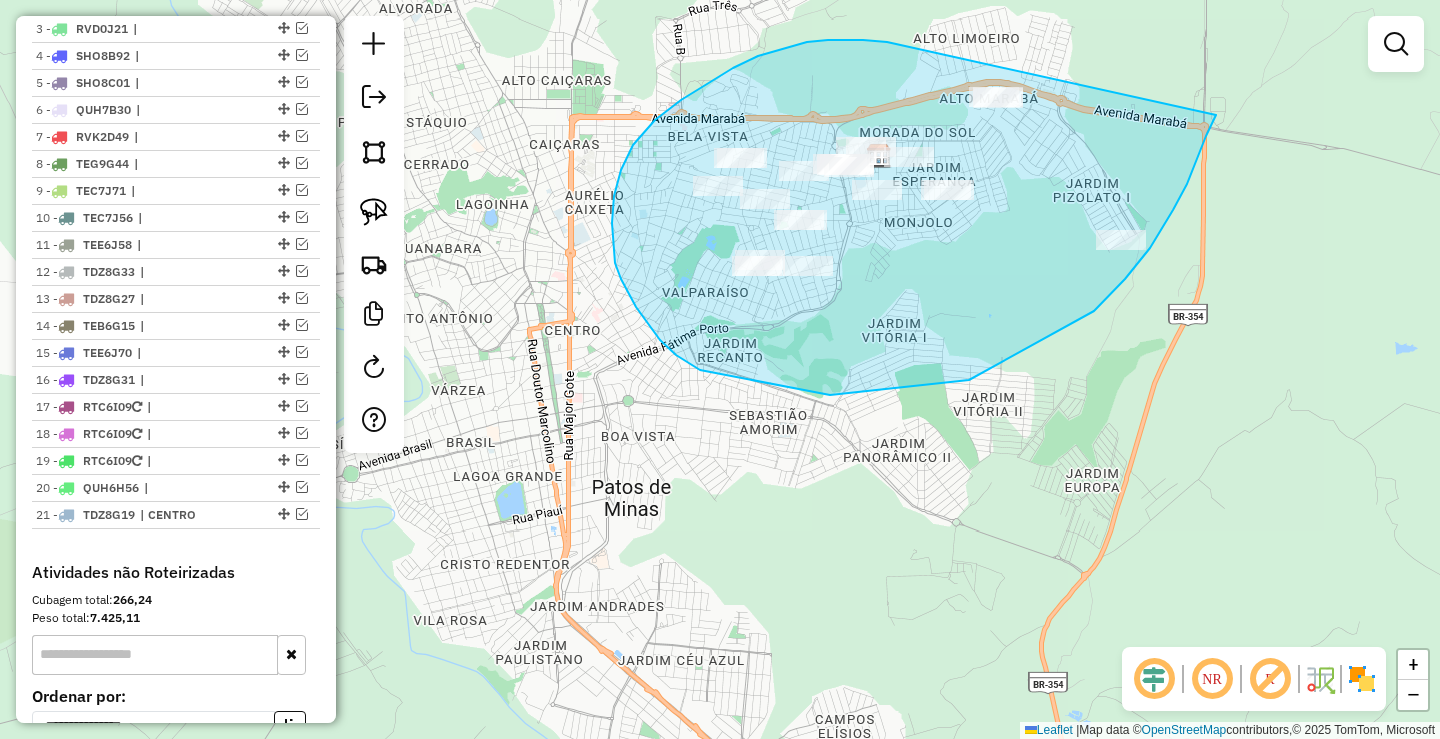 drag, startPoint x: 902, startPoint y: 45, endPoint x: 1216, endPoint y: 118, distance: 322.374 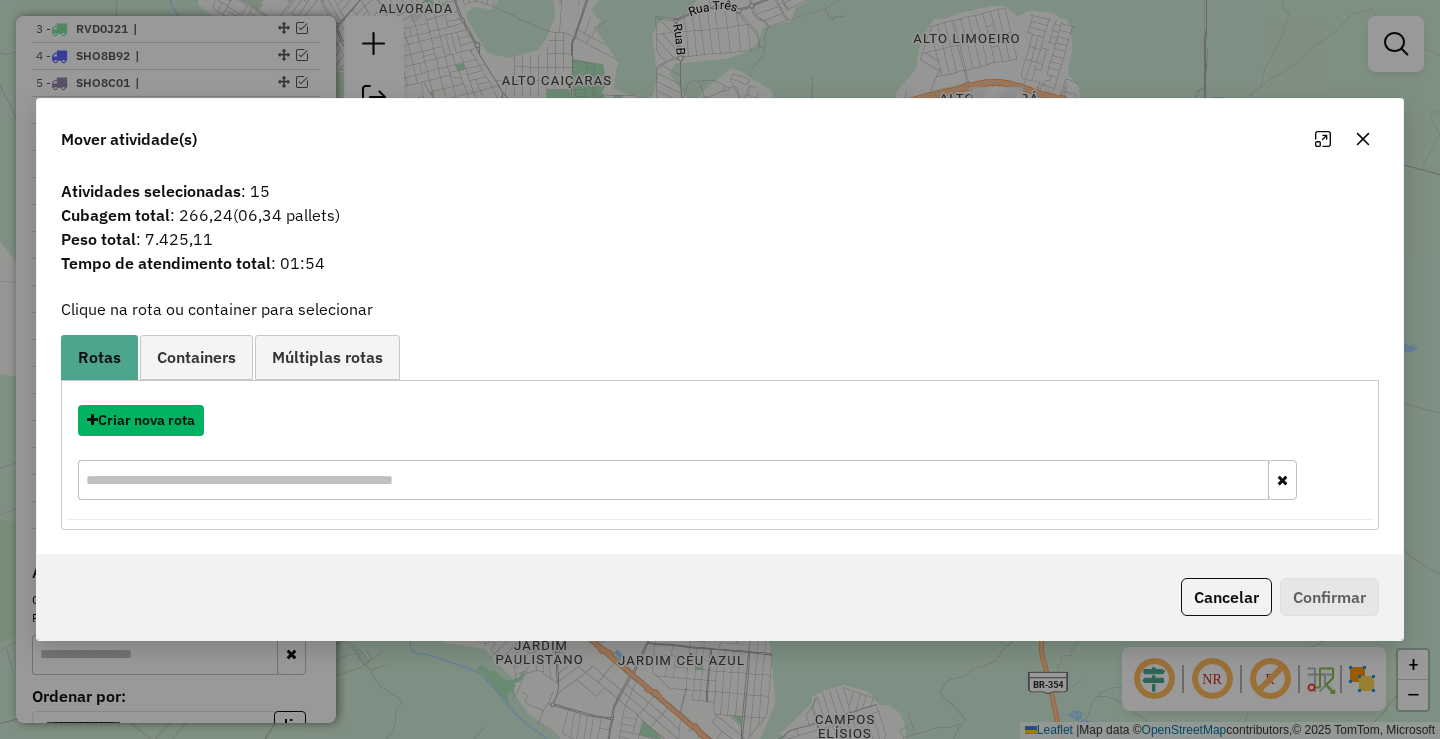 click on "Criar nova rota" at bounding box center (141, 420) 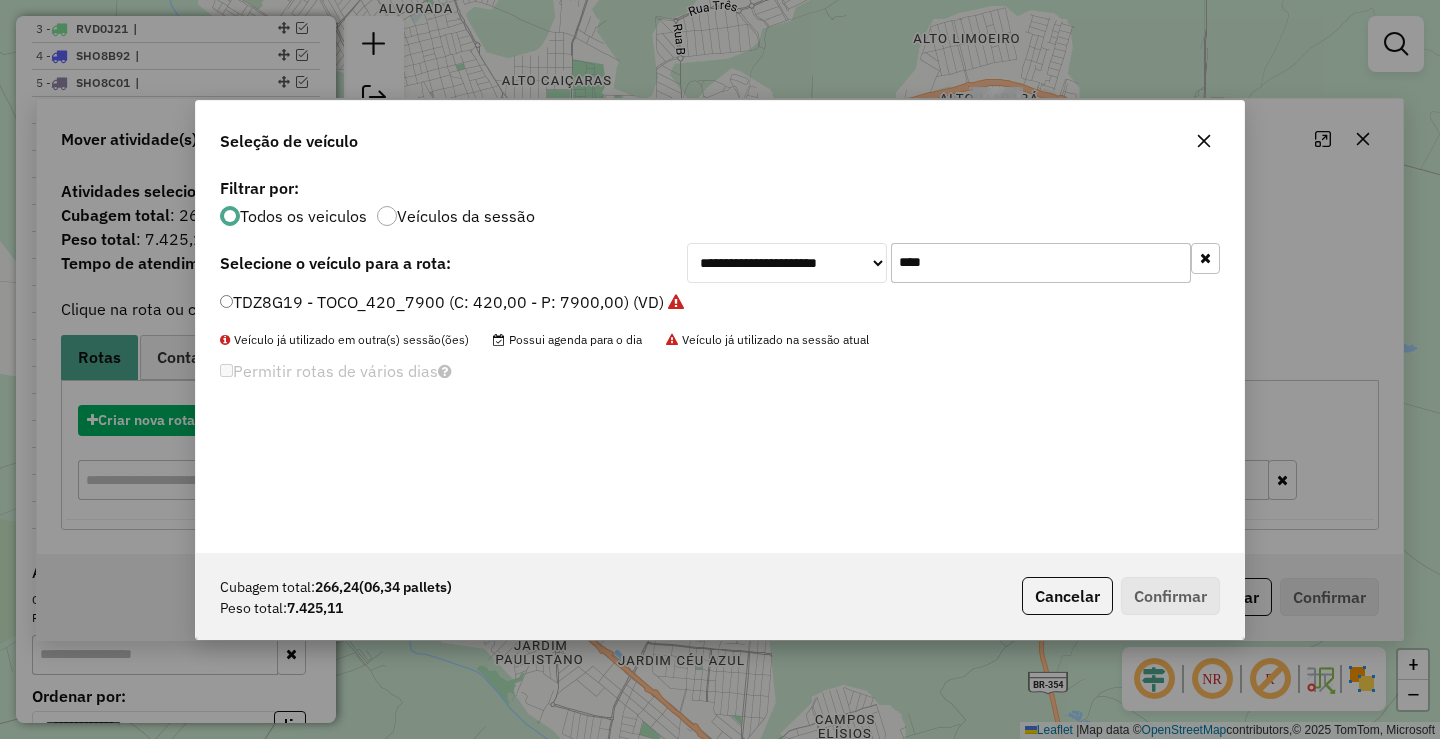scroll, scrollTop: 11, scrollLeft: 6, axis: both 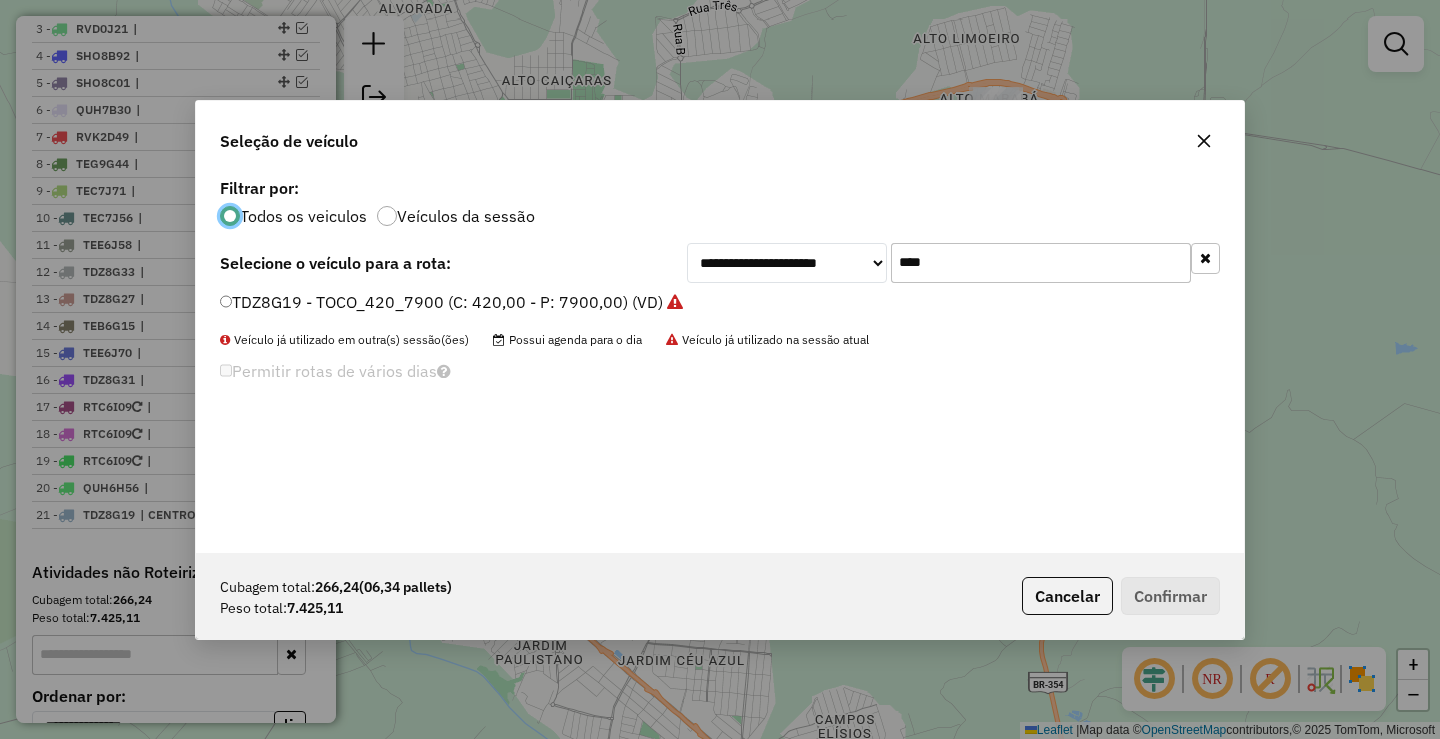 click on "**********" 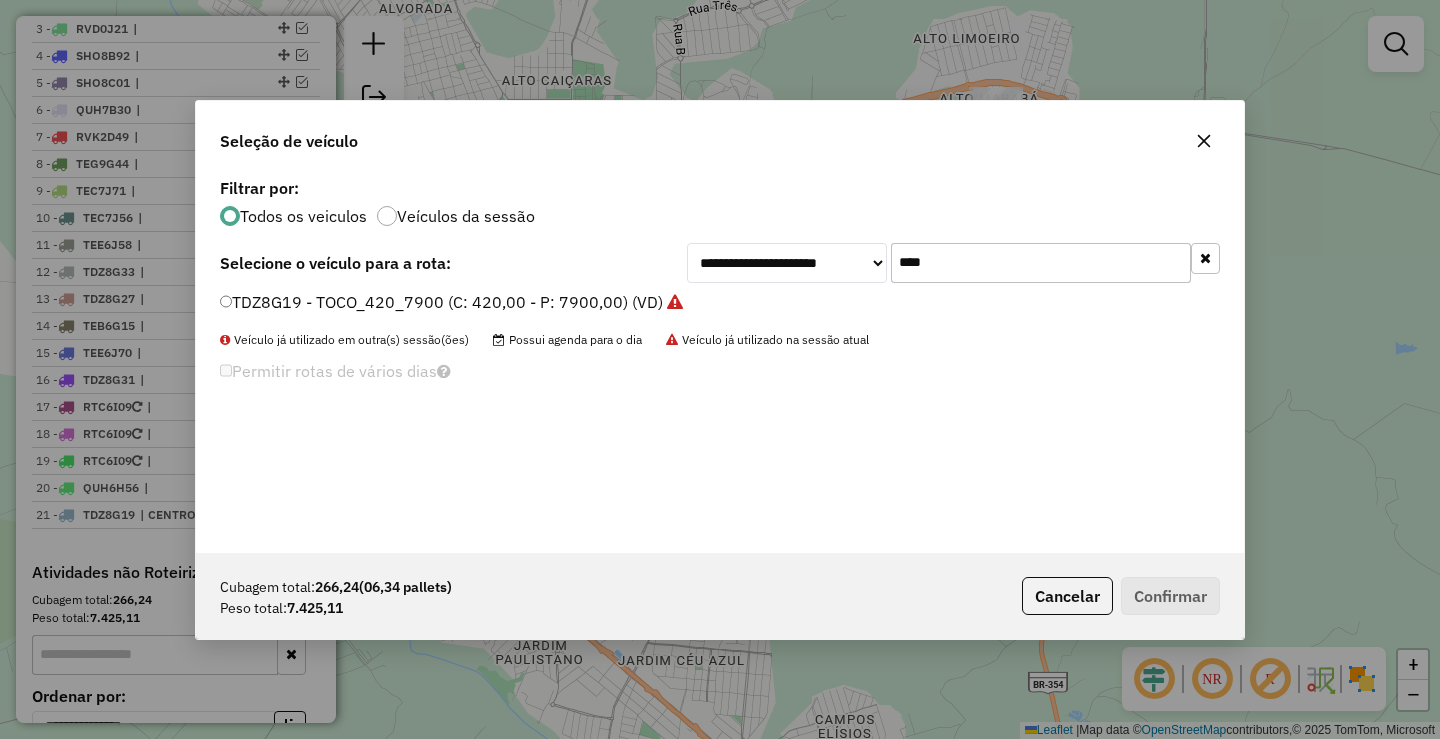 click on "****" 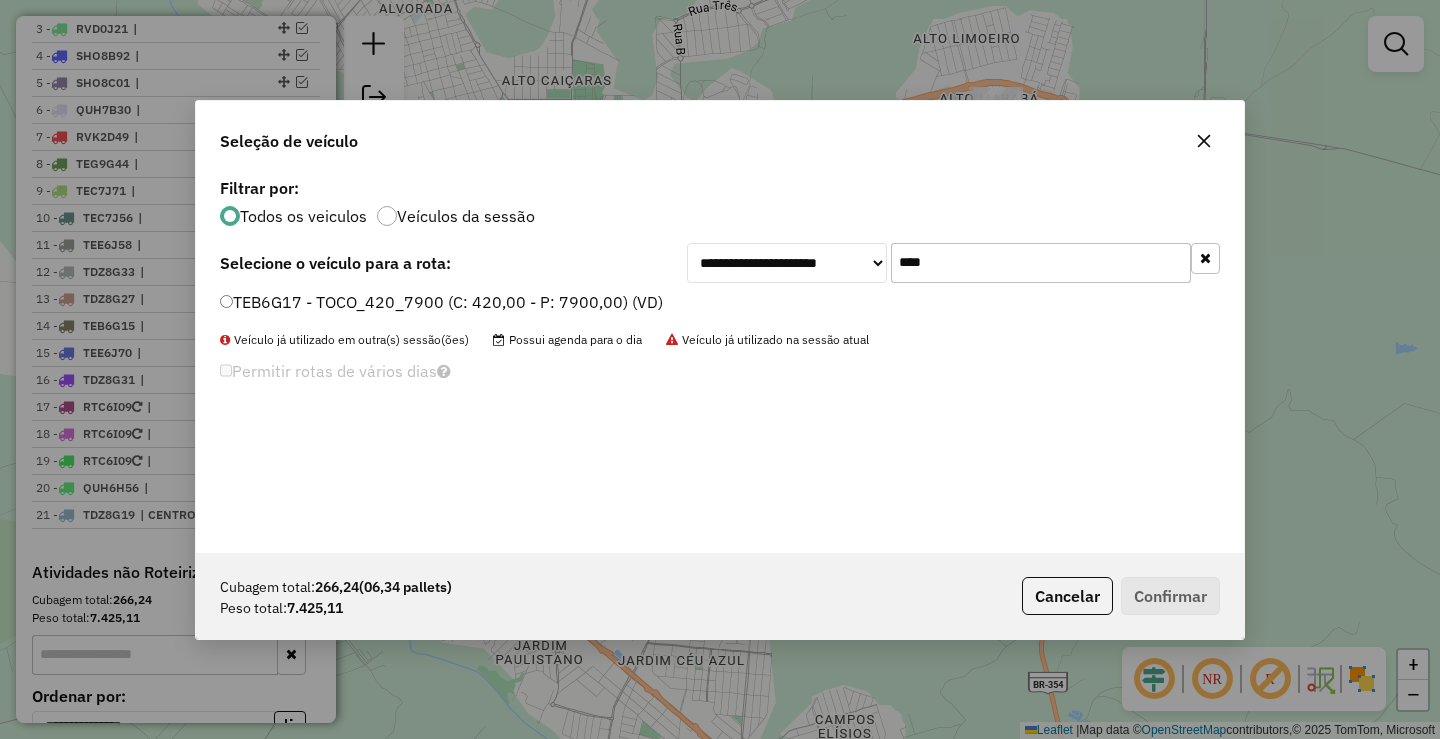 type on "****" 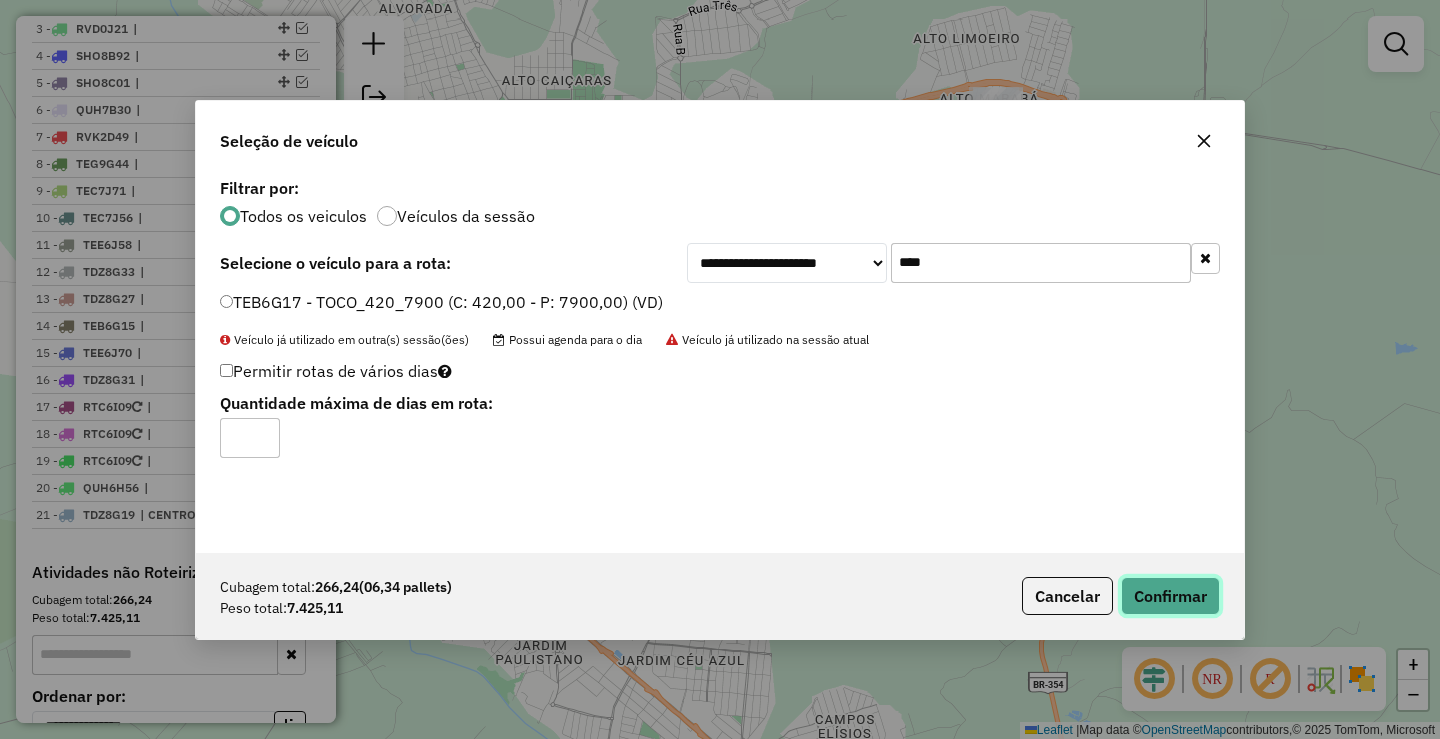 click on "Confirmar" 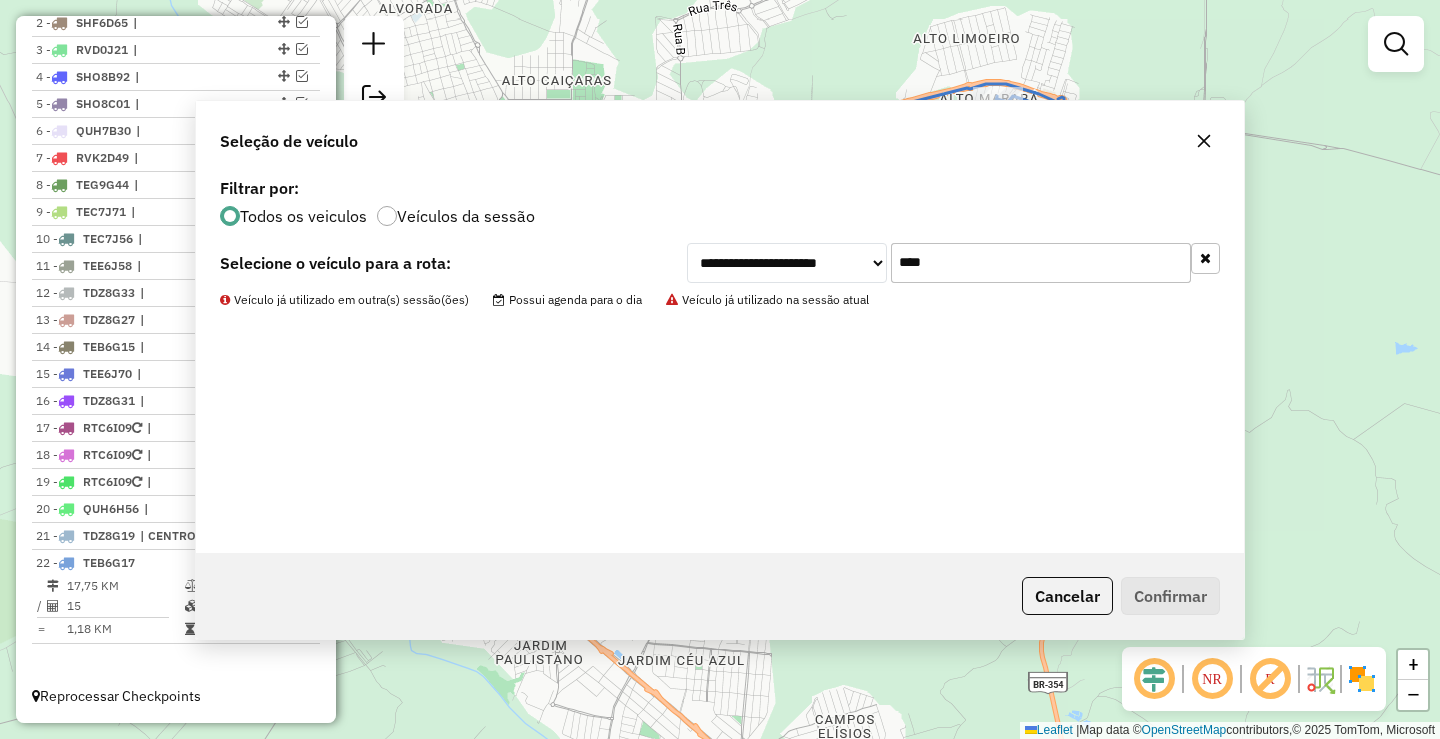 scroll, scrollTop: 807, scrollLeft: 0, axis: vertical 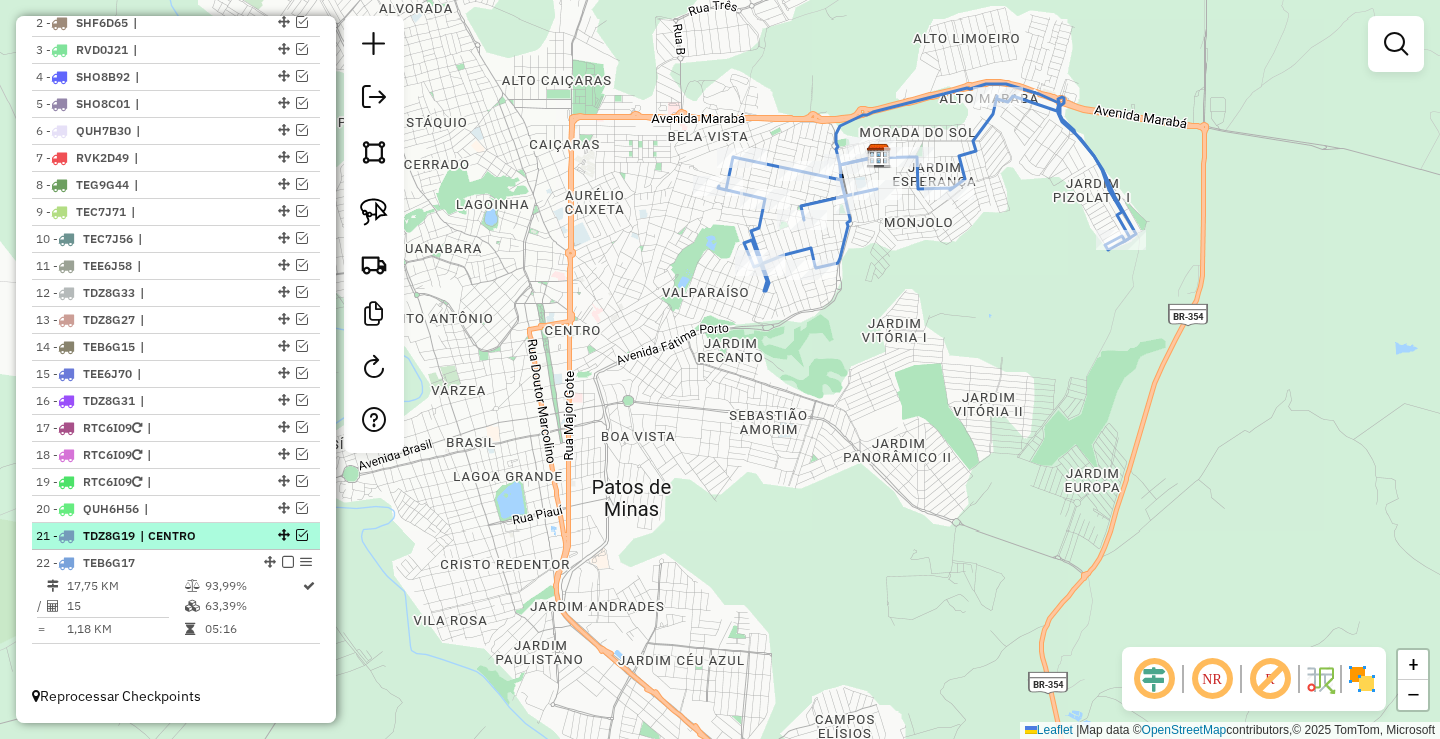 click at bounding box center [302, 535] 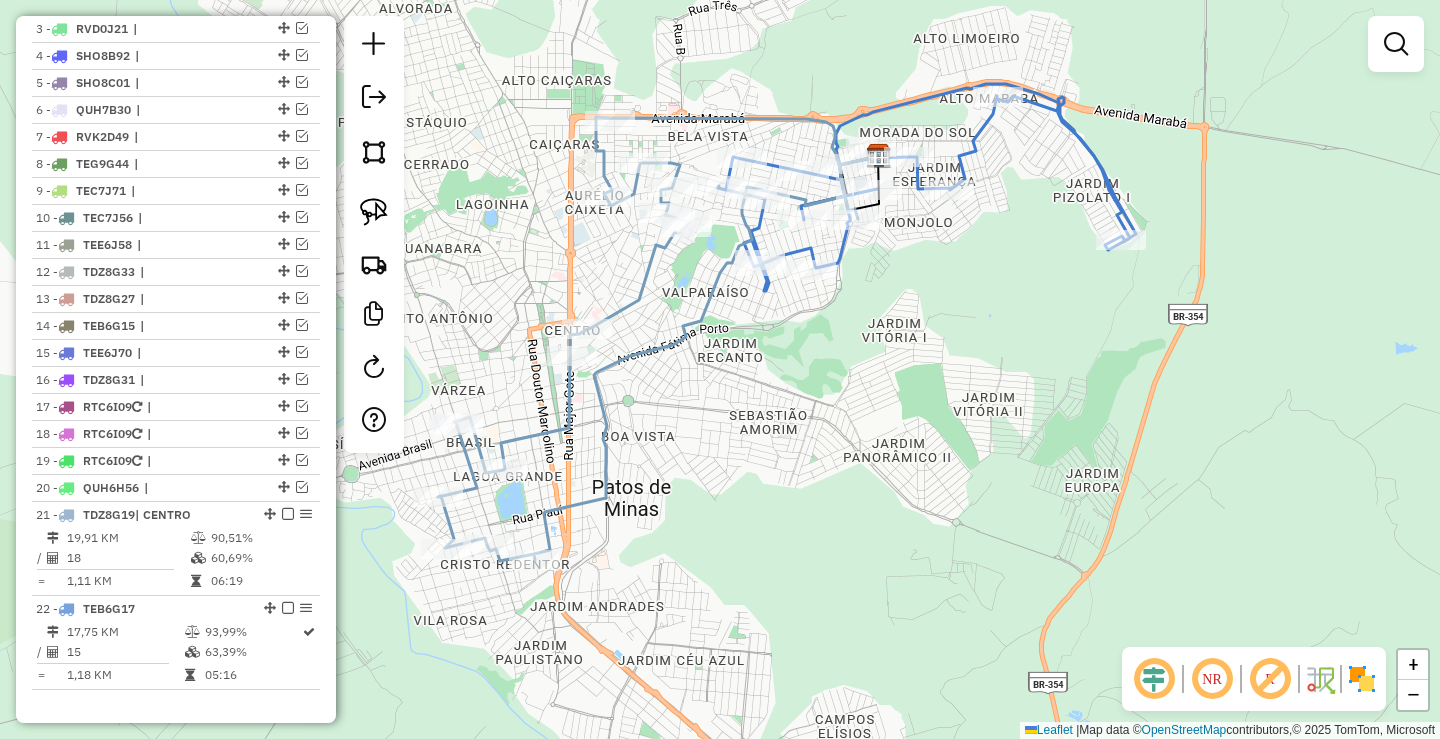click 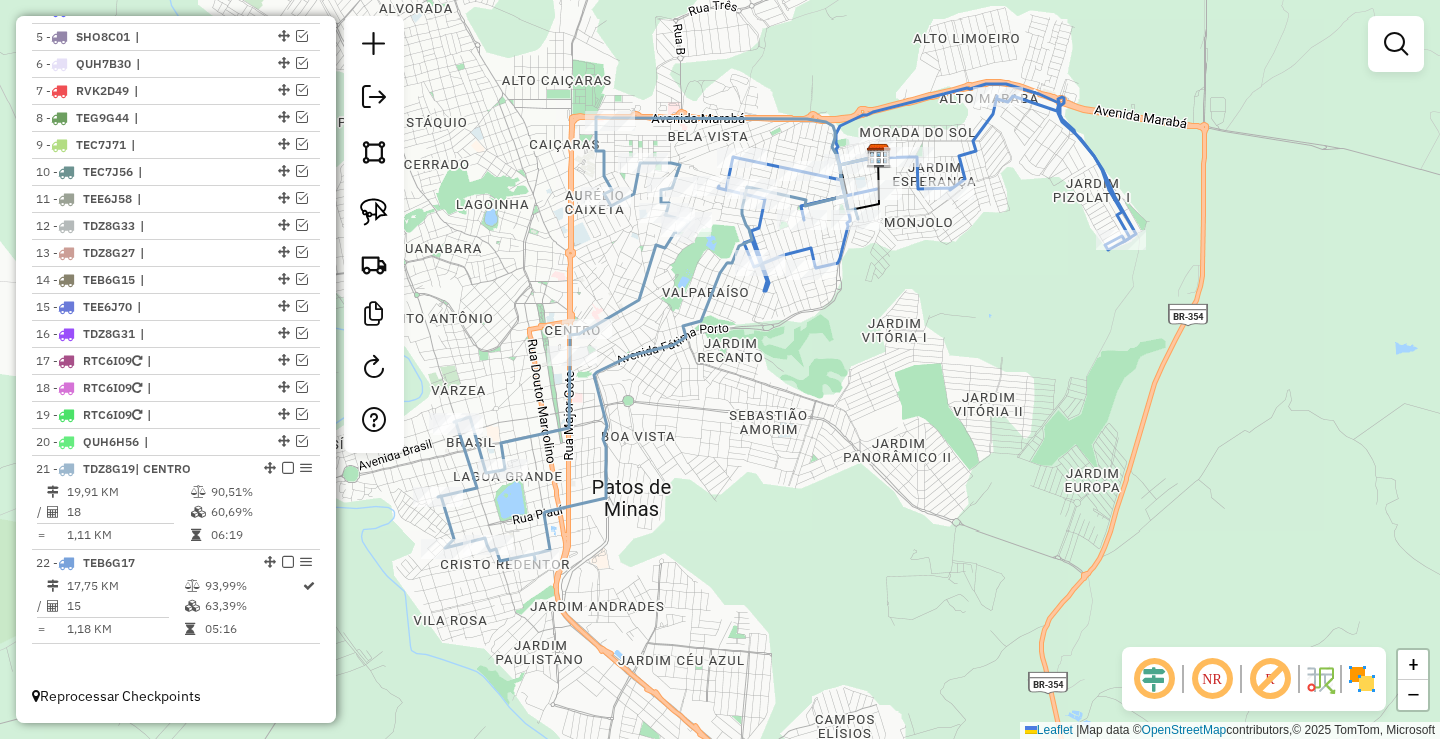 select on "**********" 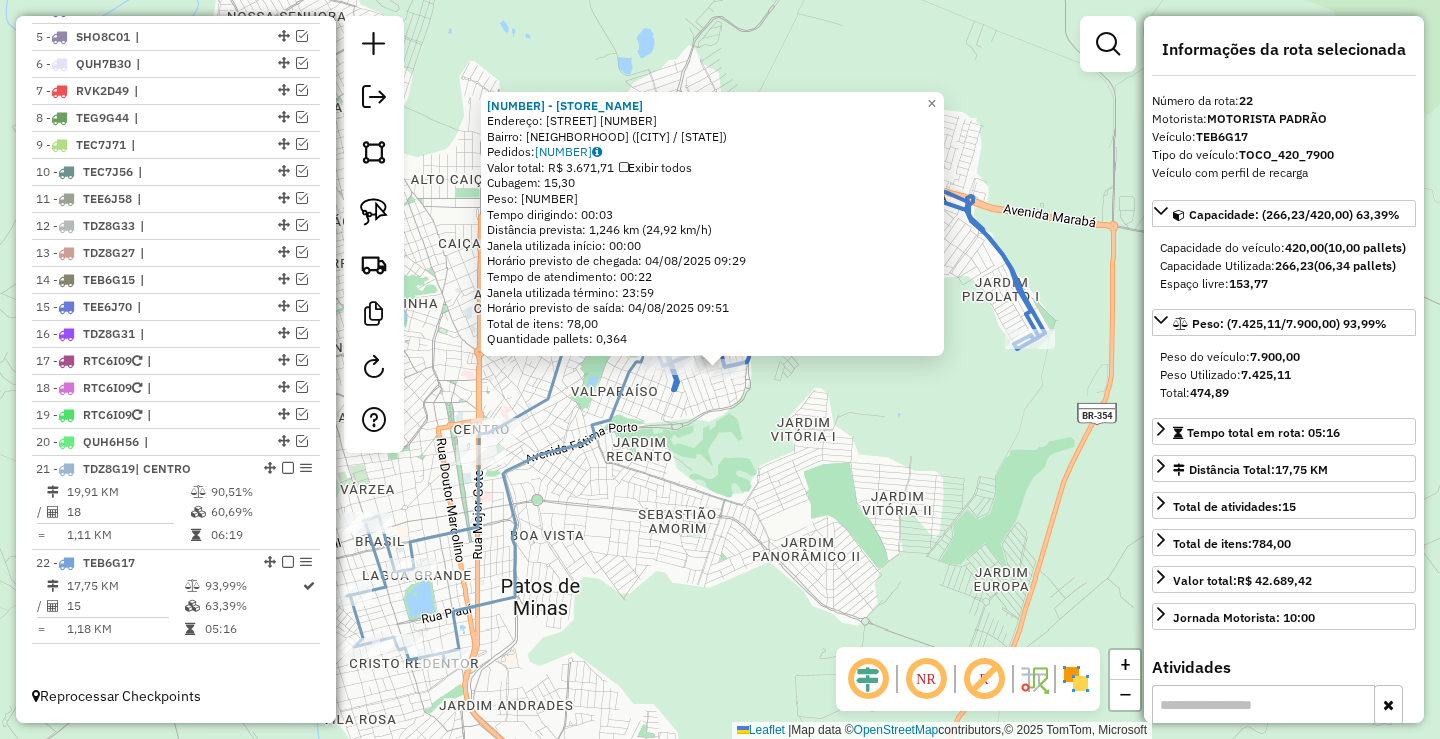 click on "17419 - MERCADINHO DU ZE  Endereço:  HERMELINO BRAZ 17   Bairro: NOVO HORIZONTE (PATOS DE MINAS / MG)   Pedidos:  01581939   Valor total: R$ 3.671,71   Exibir todos   Cubagem: 15,30  Peso: 462,14  Tempo dirigindo: 00:03   Distância prevista: 1,246 km (24,92 km/h)   Janela utilizada início: 00:00   Horário previsto de chegada: 04/08/2025 09:29   Tempo de atendimento: 00:22   Janela utilizada término: 23:59   Horário previsto de saída: 04/08/2025 09:51   Total de itens: 78,00   Quantidade pallets: 0,364  × Janela de atendimento Grade de atendimento Capacidade Transportadoras Veículos Cliente Pedidos  Rotas Selecione os dias de semana para filtrar as janelas de atendimento  Seg   Ter   Qua   Qui   Sex   Sáb   Dom  Informe o período da janela de atendimento: De: Até:  Filtrar exatamente a janela do cliente  Considerar janela de atendimento padrão  Selecione os dias de semana para filtrar as grades de atendimento  Seg   Ter   Qua   Qui   Sex   Sáb   Dom   Peso mínimo:   Peso máximo:   De:   Até:" 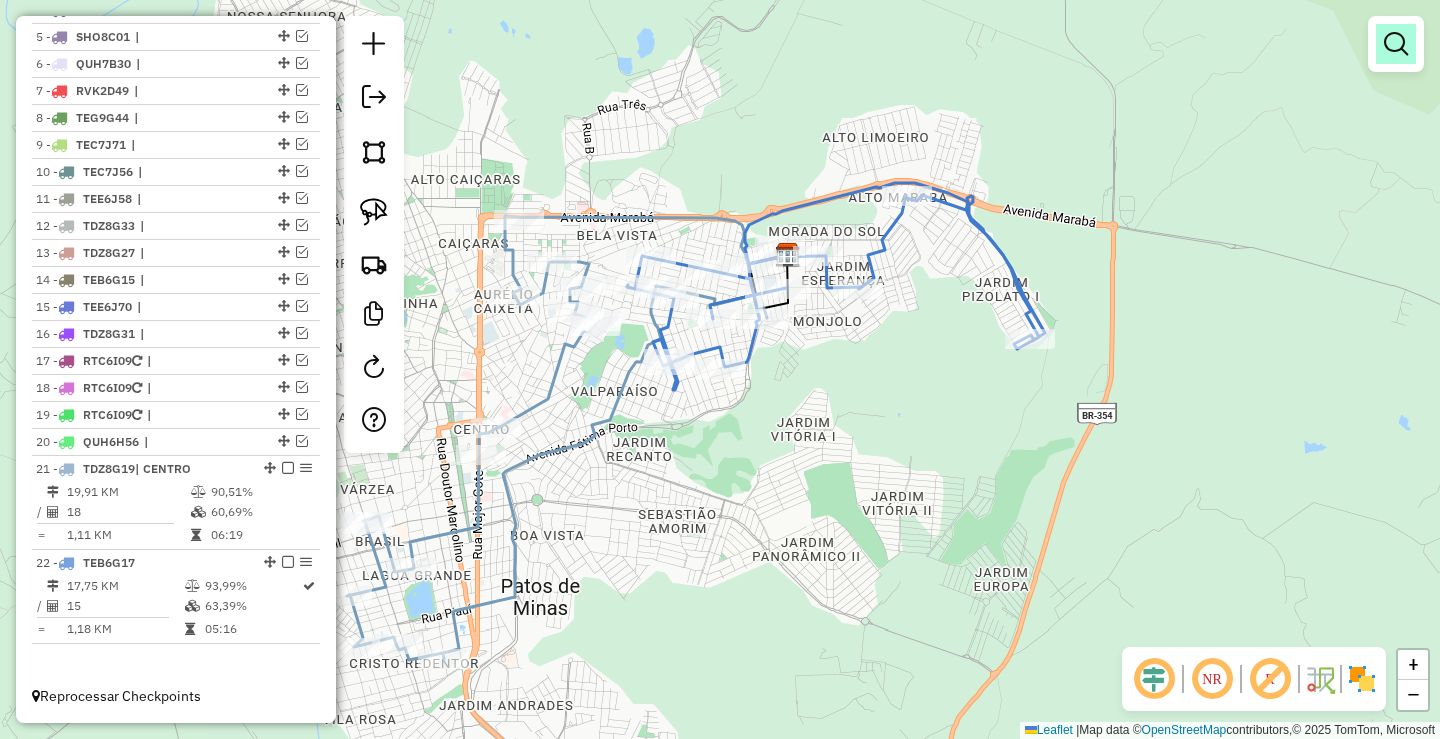 click at bounding box center (1396, 44) 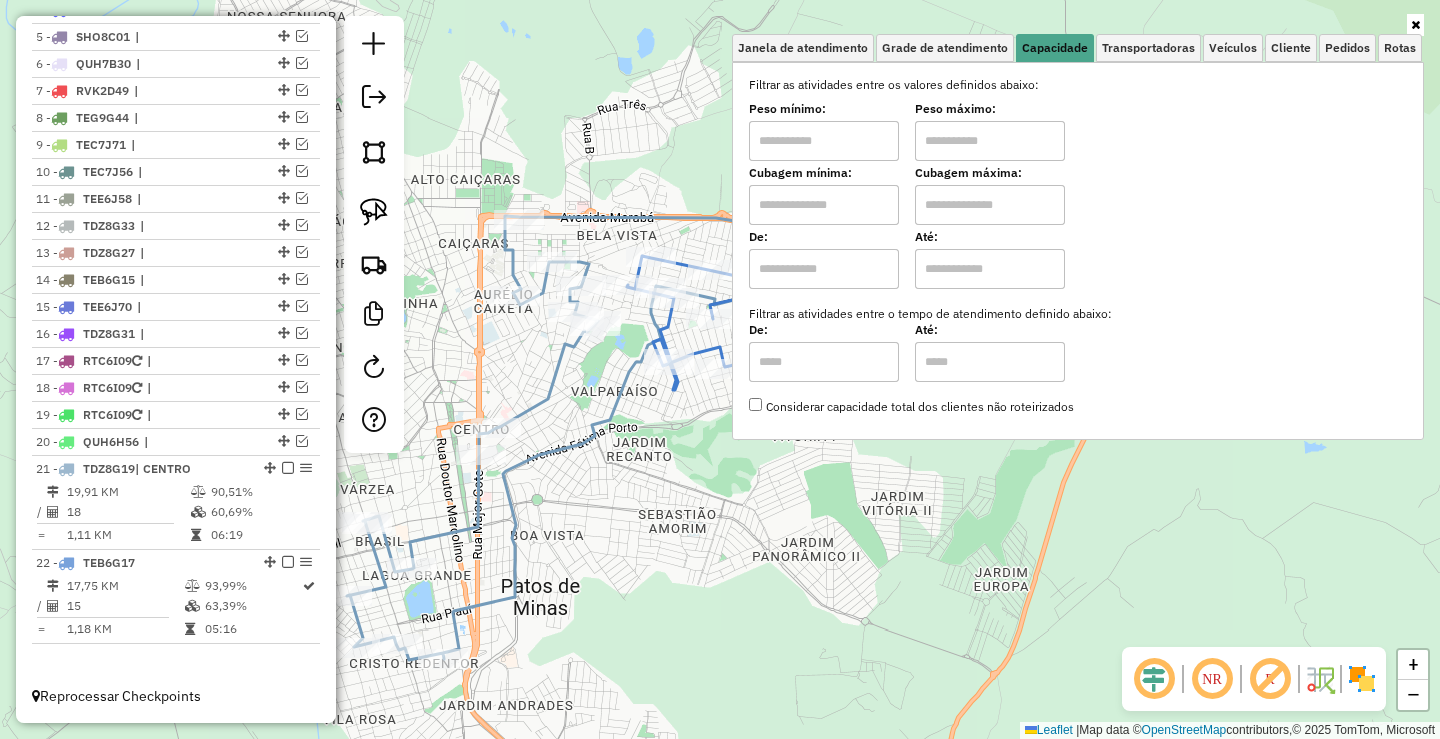 click at bounding box center [824, 141] 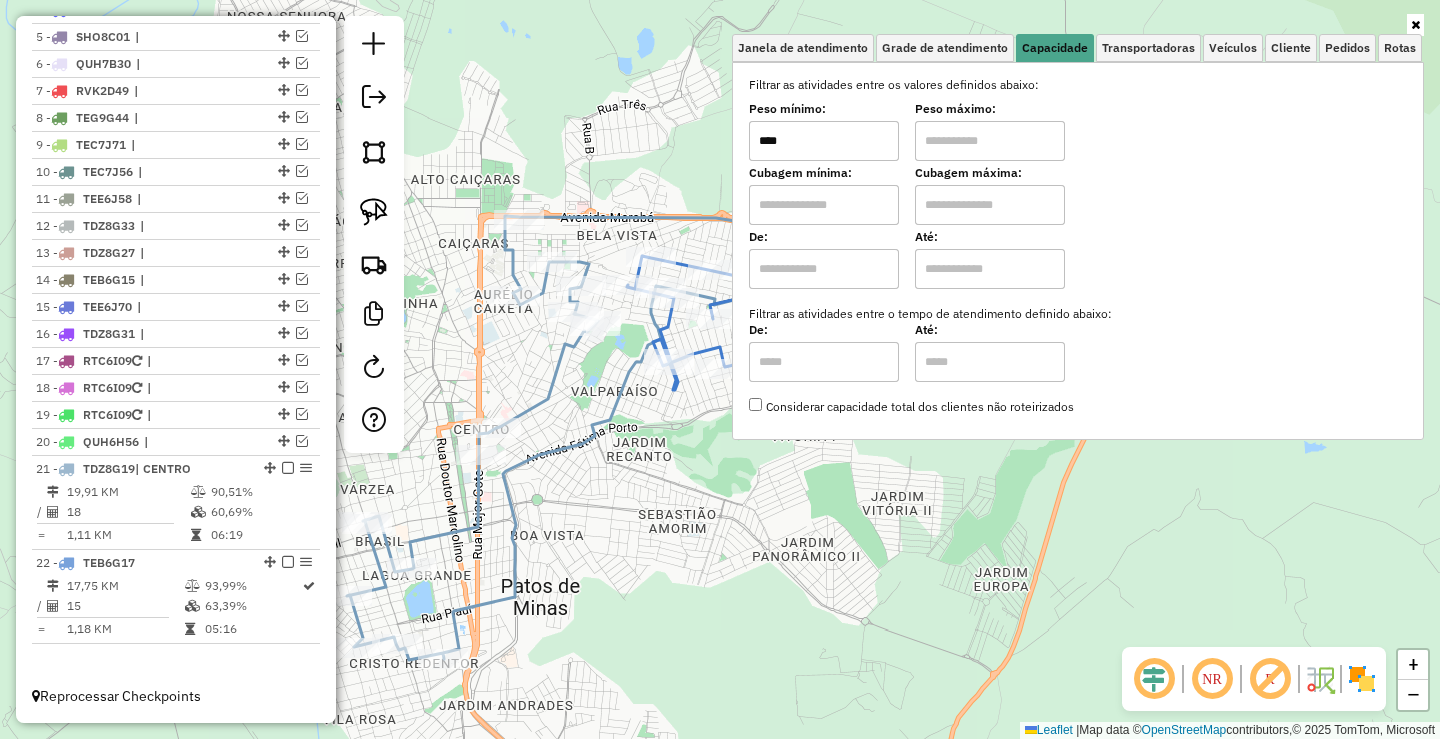 type on "****" 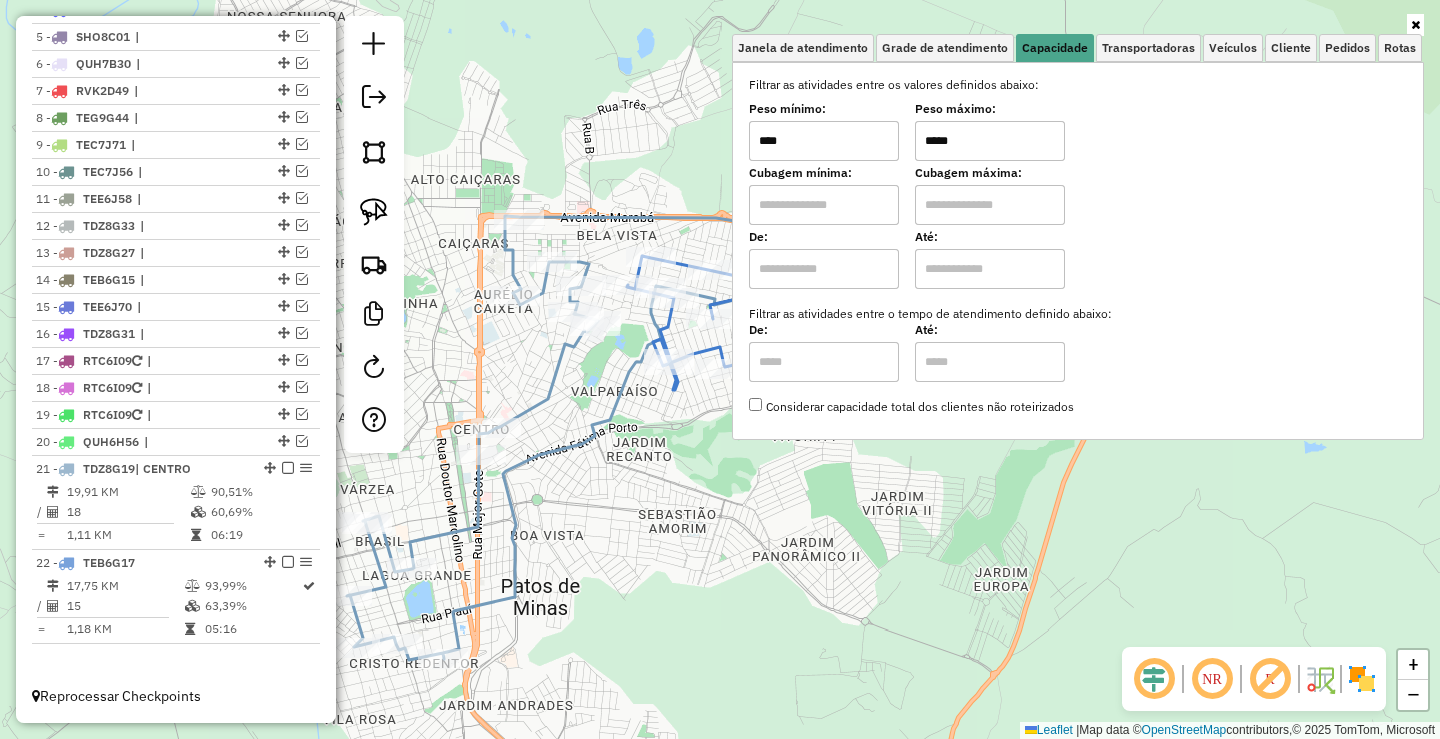 type on "*****" 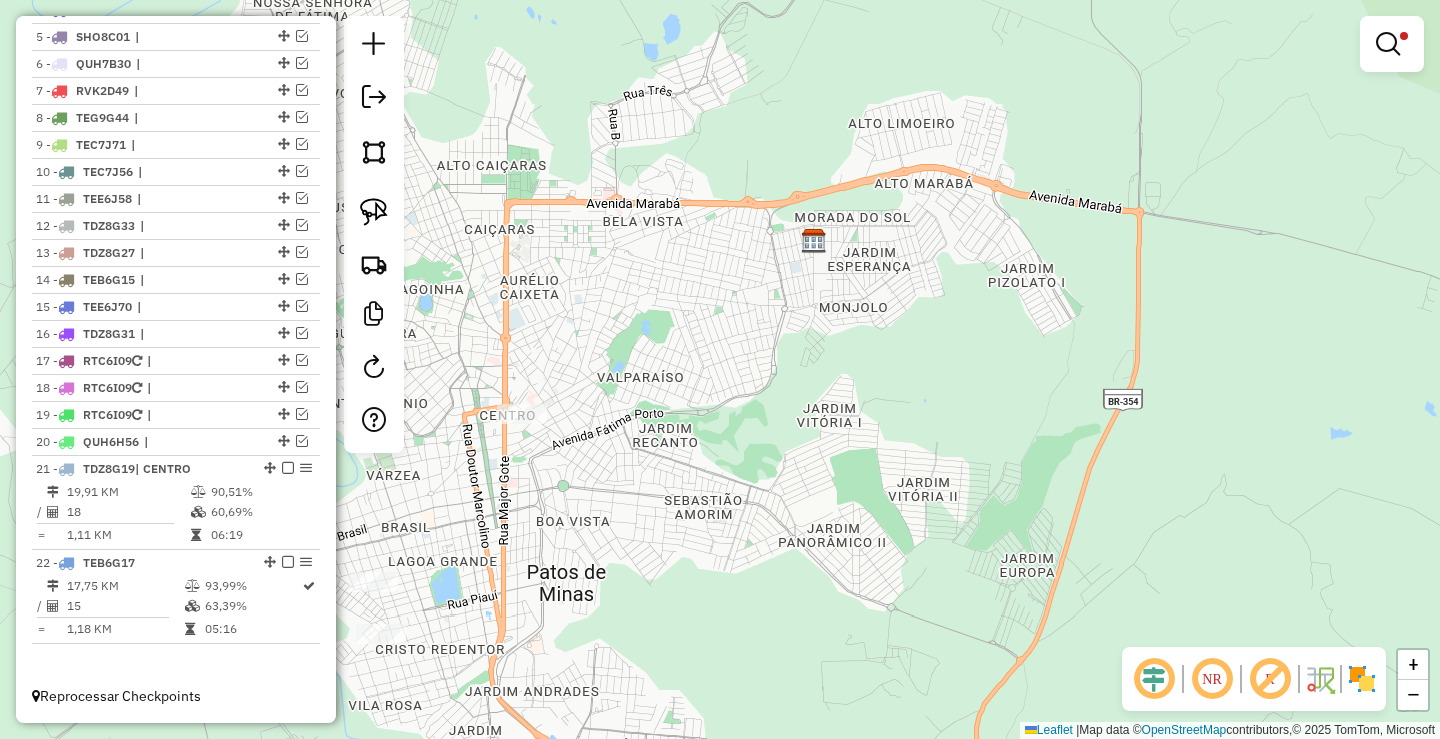 drag, startPoint x: 1029, startPoint y: 336, endPoint x: 1151, endPoint y: 288, distance: 131.10301 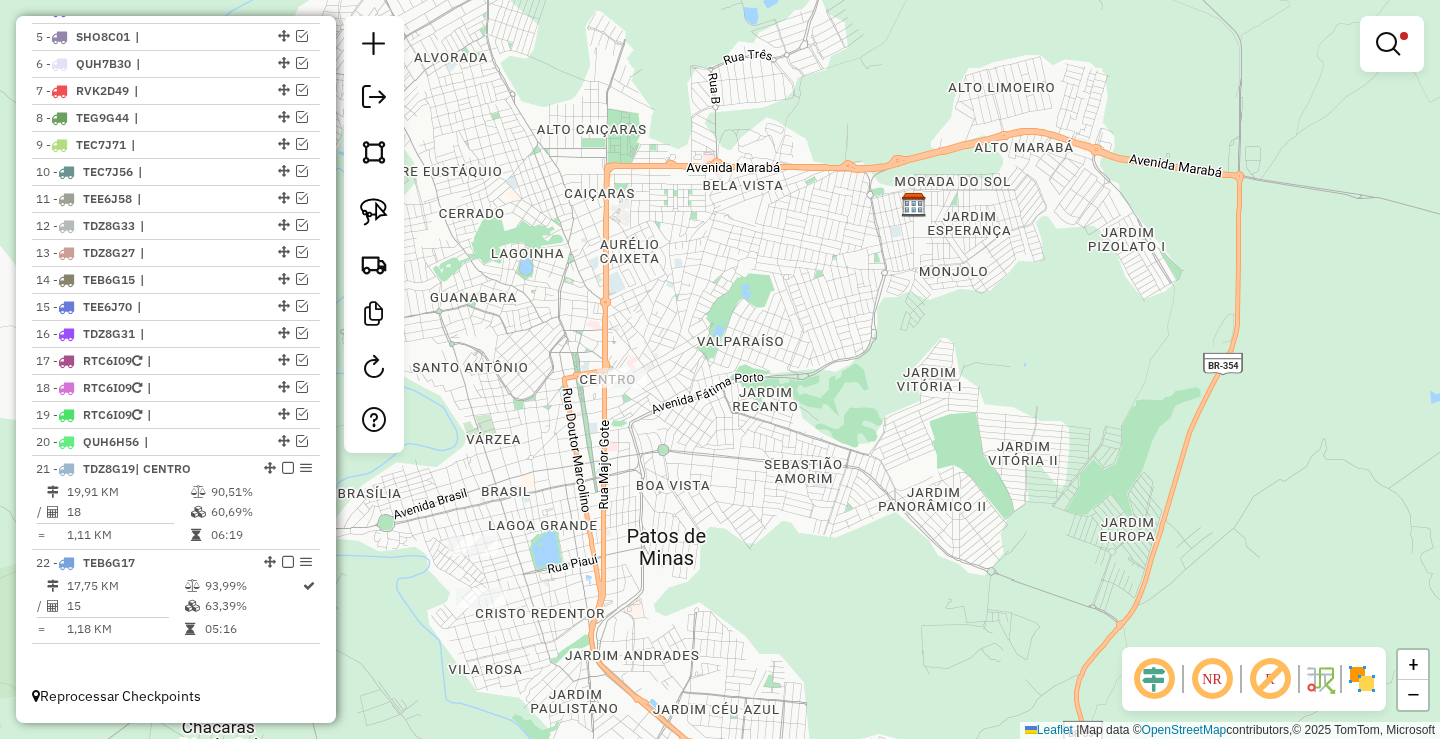 click on "Limpar filtros Janela de atendimento Grade de atendimento Capacidade Transportadoras Veículos Cliente Pedidos  Rotas Selecione os dias de semana para filtrar as janelas de atendimento  Seg   Ter   Qua   Qui   Sex   Sáb   Dom  Informe o período da janela de atendimento: De: Até:  Filtrar exatamente a janela do cliente  Considerar janela de atendimento padrão  Selecione os dias de semana para filtrar as grades de atendimento  Seg   Ter   Qua   Qui   Sex   Sáb   Dom   Considerar clientes sem dia de atendimento cadastrado  Clientes fora do dia de atendimento selecionado Filtrar as atividades entre os valores definidos abaixo:  Peso mínimo:  ****  Peso máximo:  *****  Cubagem mínima:   Cubagem máxima:   De:   Até:  Filtrar as atividades entre o tempo de atendimento definido abaixo:  De:   Até:   Considerar capacidade total dos clientes não roteirizados Transportadora: Selecione um ou mais itens Tipo de veículo: Selecione um ou mais itens Veículo: Selecione um ou mais itens Motorista: Nome: Rótulo:" 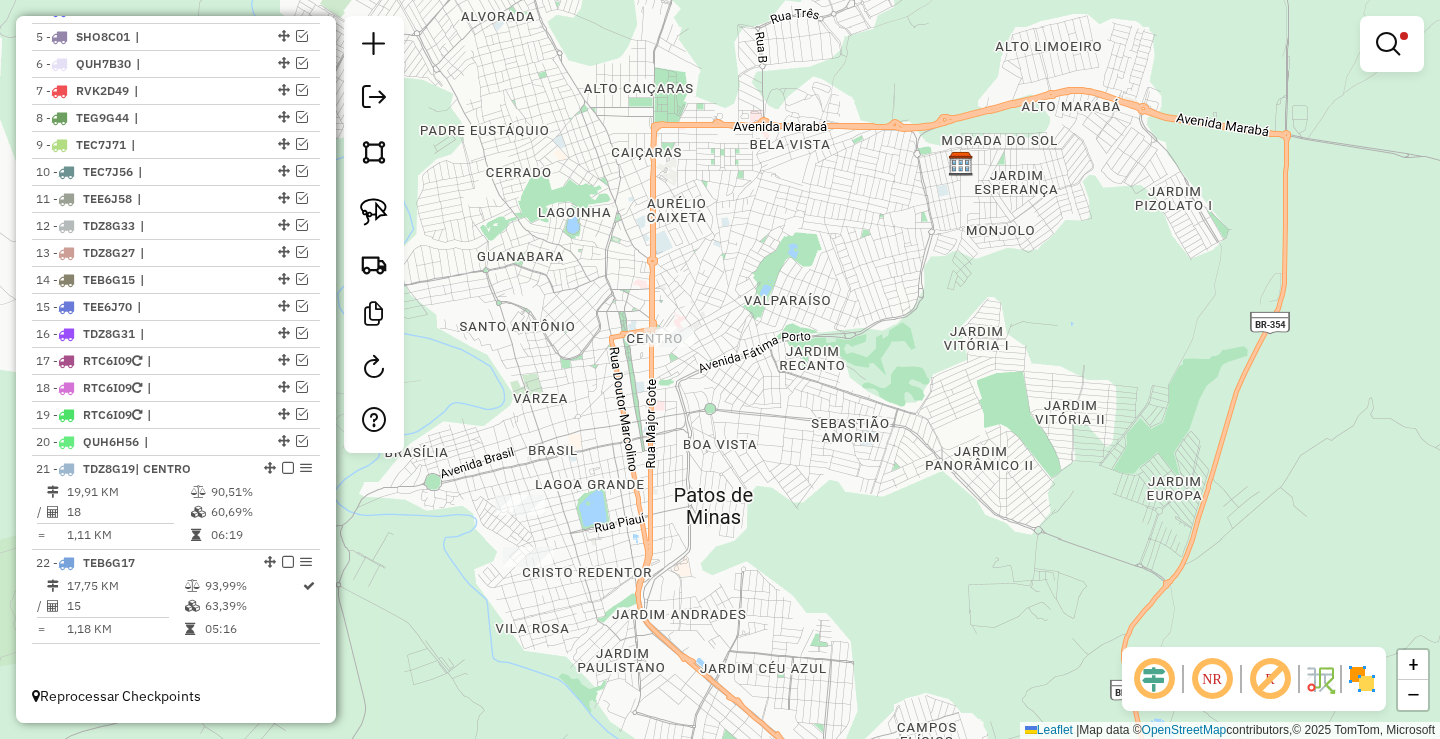 drag, startPoint x: 1052, startPoint y: 303, endPoint x: 1118, endPoint y: 240, distance: 91.24144 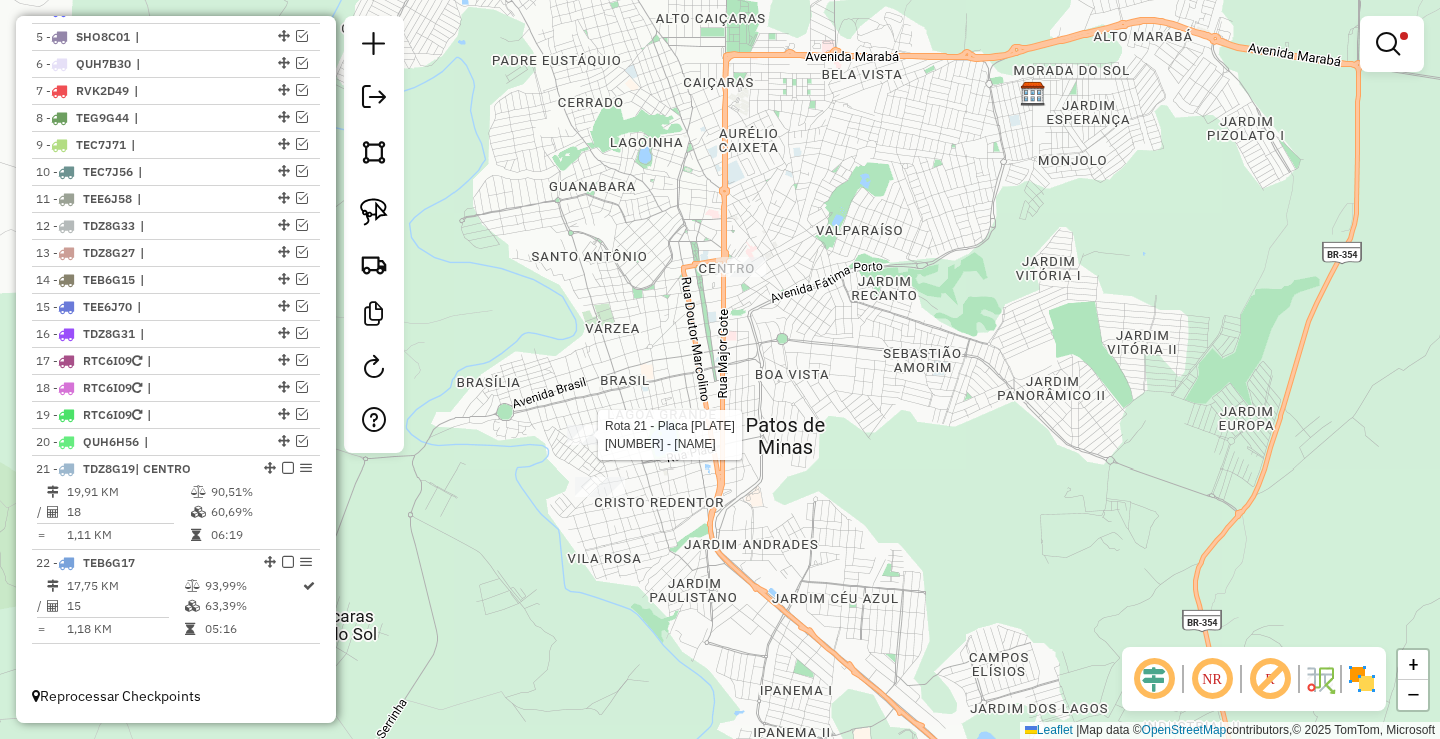 select on "**********" 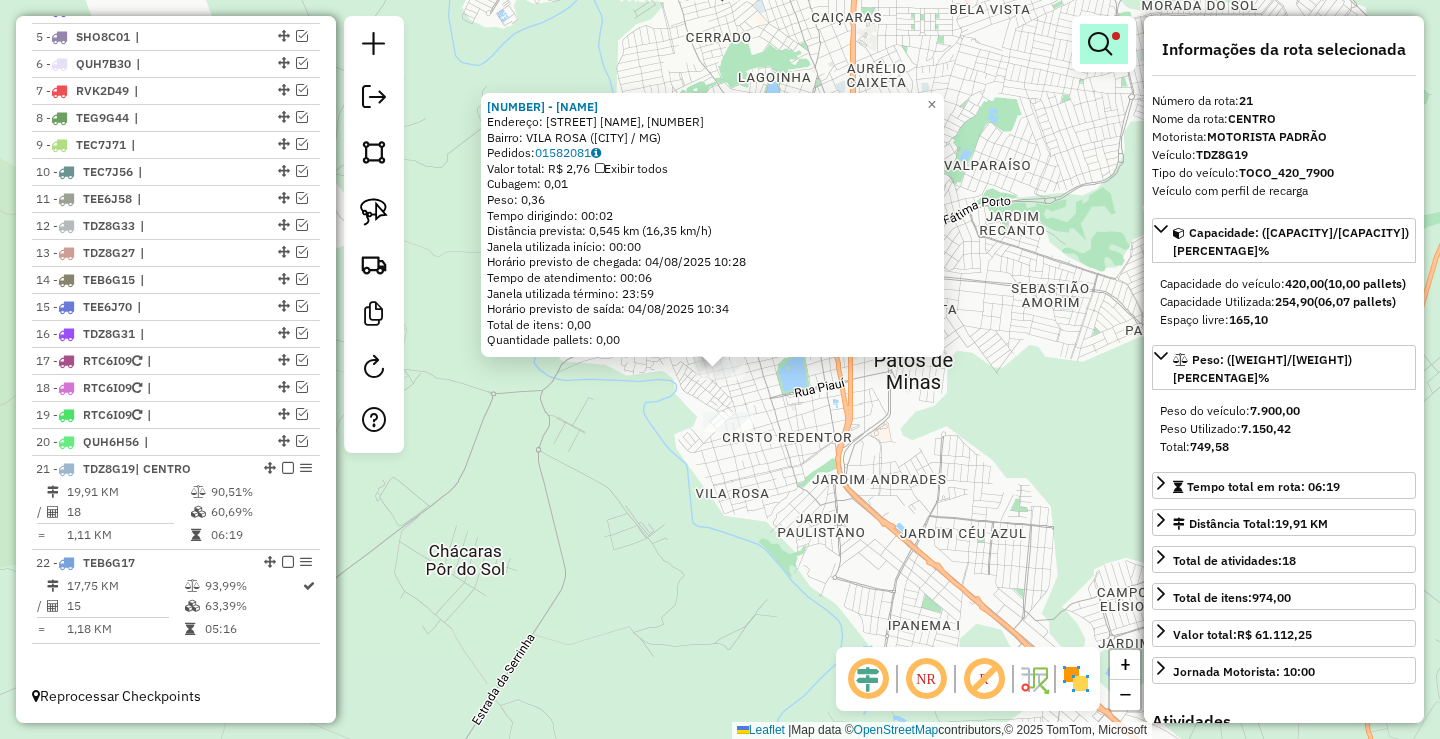 click at bounding box center (1100, 44) 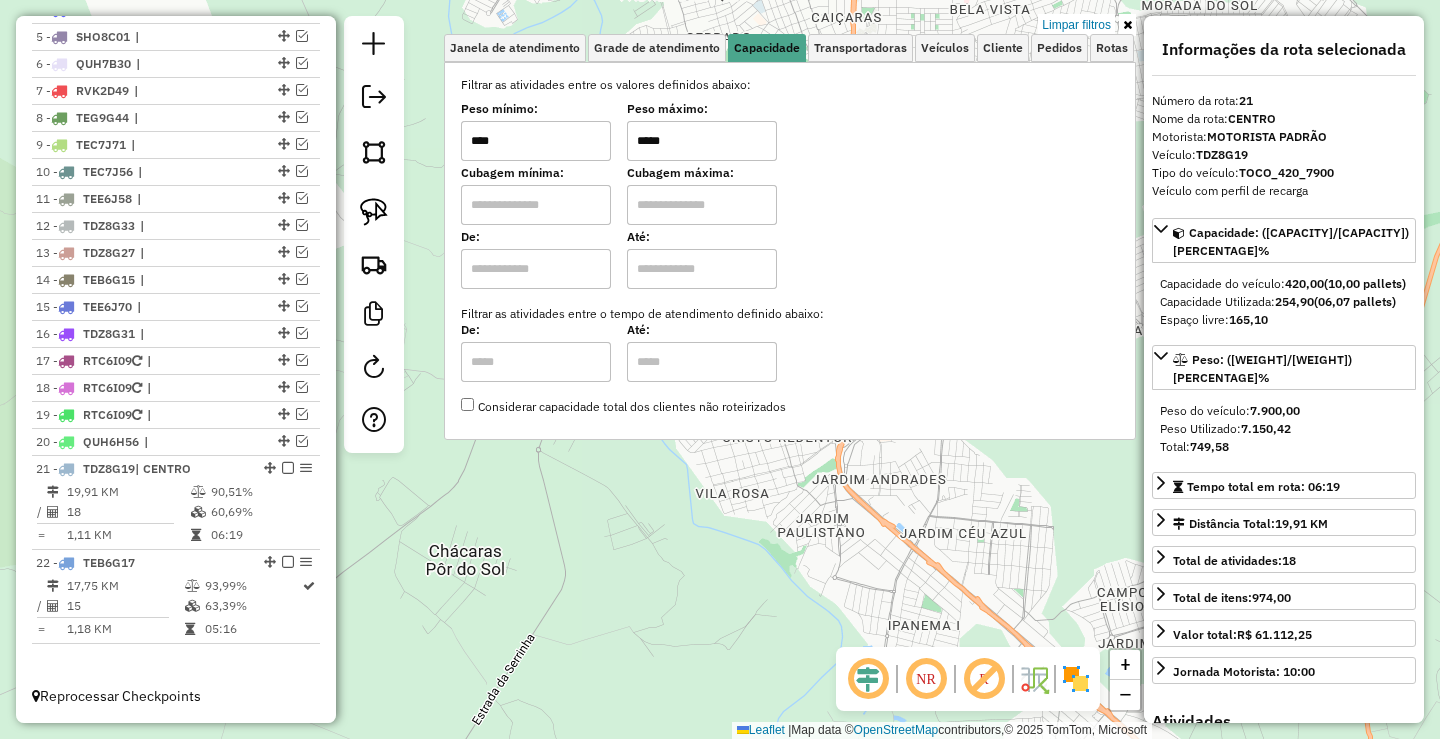 click on "2383 - MERC OPCAO  Endereço: R   CARMO DO PARANAIBA, 314   Bairro: VILA ROSA (PATOS DE MINAS / MG)   Pedidos:  01582081   Valor total: R$ 2,76   Exibir todos   Cubagem: 0,01  Peso: 0,36  Tempo dirigindo: 00:02   Distância prevista: 0,545 km (16,35 km/h)   Janela utilizada início: 00:00   Horário previsto de chegada: 04/08/2025 10:28   Tempo de atendimento: 00:06   Janela utilizada término: 23:59   Horário previsto de saída: 04/08/2025 10:34   Total de itens: 0,00   Quantidade pallets: 0,00  × Limpar filtros Janela de atendimento Grade de atendimento Capacidade Transportadoras Veículos Cliente Pedidos  Rotas Selecione os dias de semana para filtrar as janelas de atendimento  Seg   Ter   Qua   Qui   Sex   Sáb   Dom  Informe o período da janela de atendimento: De: Até:  Filtrar exatamente a janela do cliente  Considerar janela de atendimento padrão  Selecione os dias de semana para filtrar as grades de atendimento  Seg   Ter   Qua   Qui   Sex   Sáb   Dom   Peso mínimo:  ****  Peso máximo:  *****" 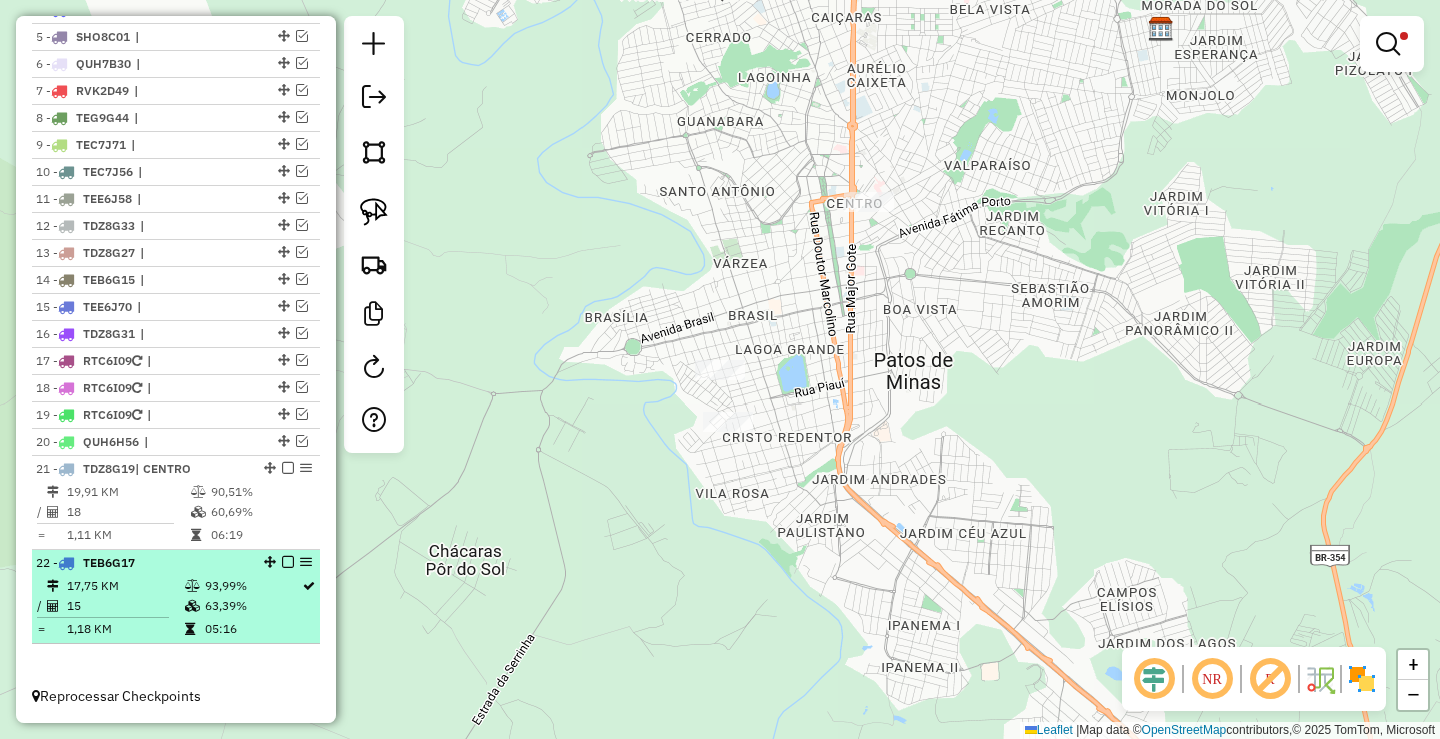 click on "05:16" at bounding box center (252, 629) 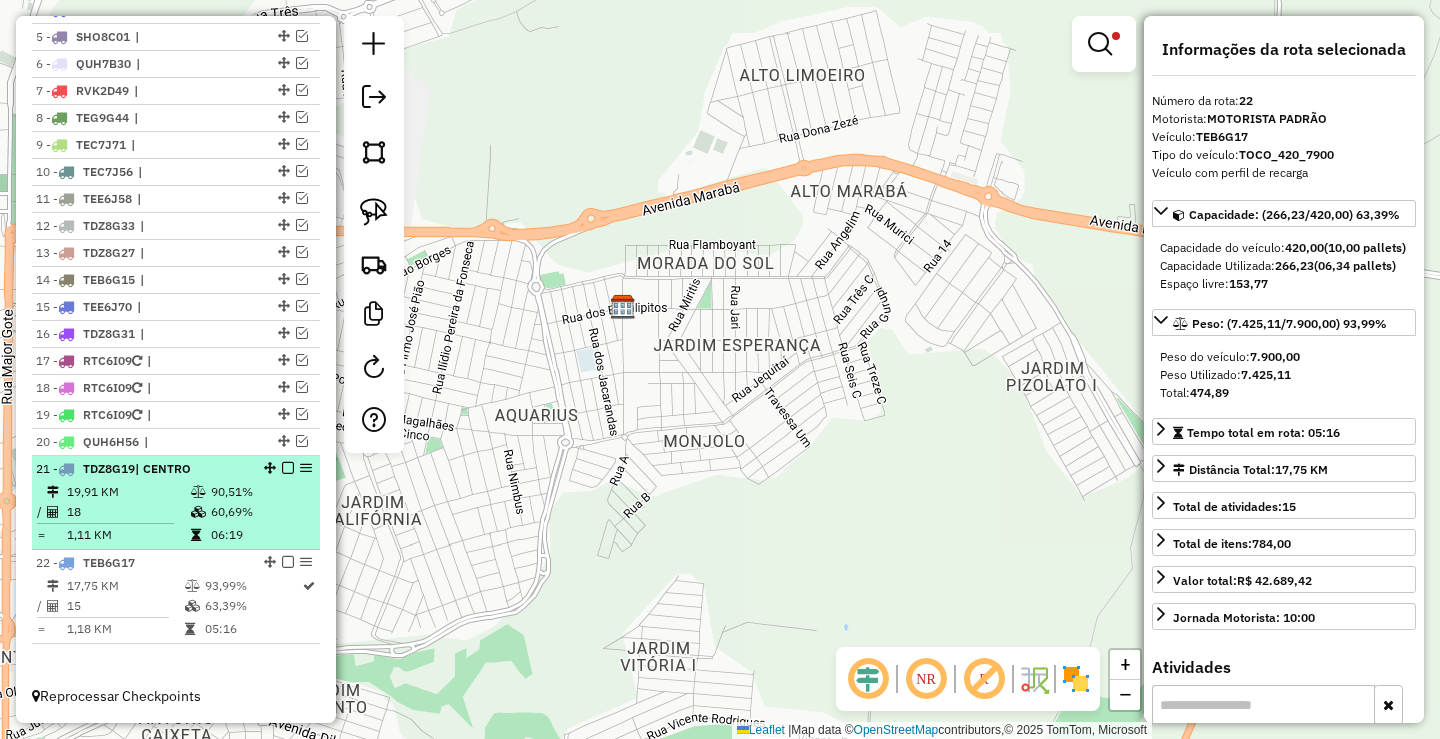 click on "06:19" at bounding box center (260, 535) 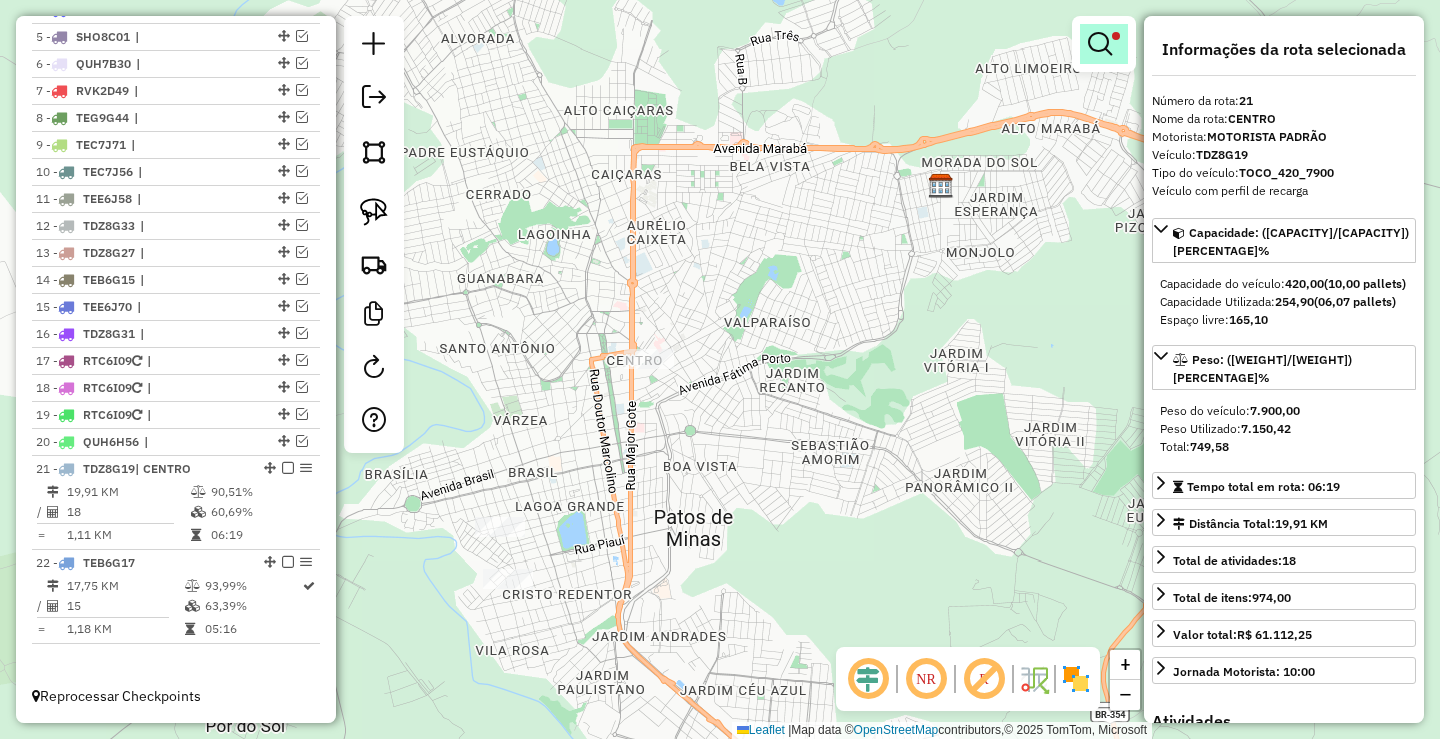 click at bounding box center (1100, 44) 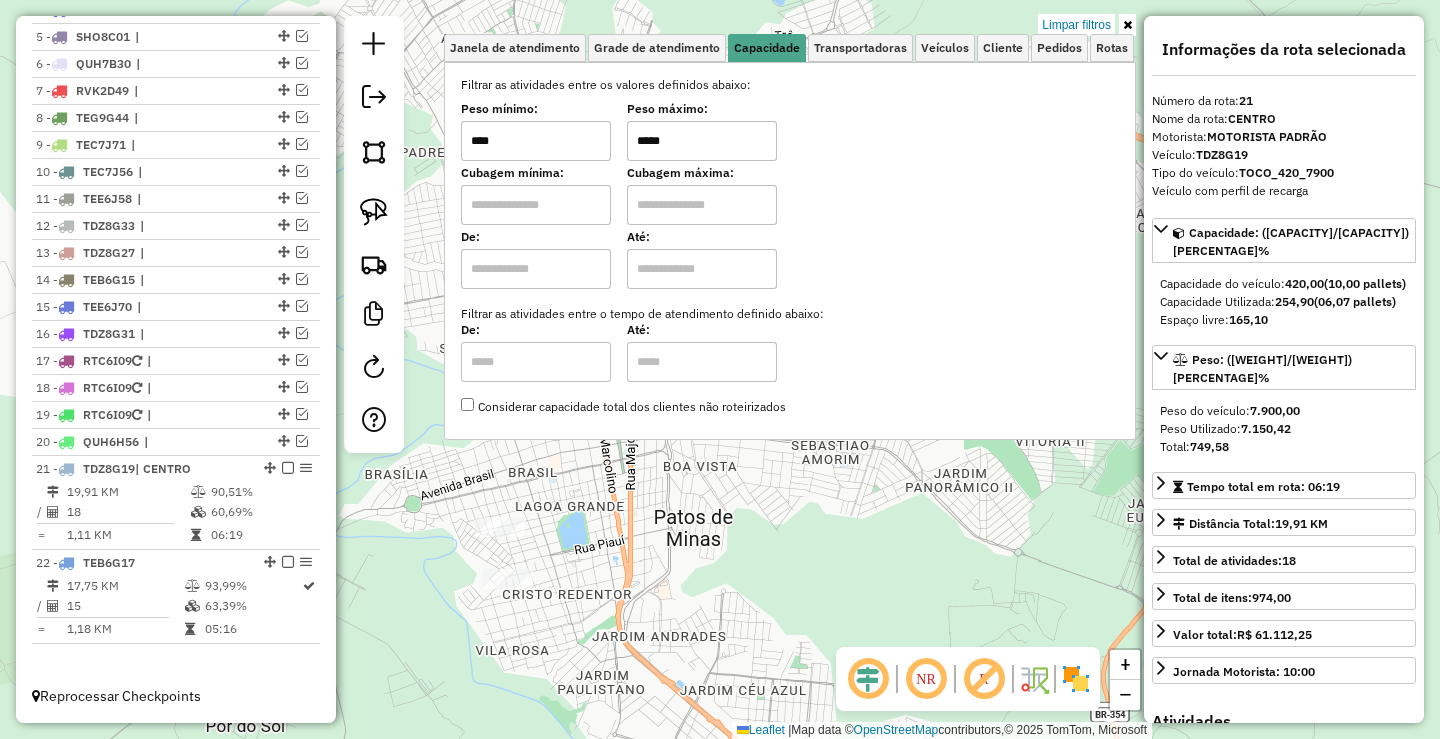 click on "*****" at bounding box center (702, 141) 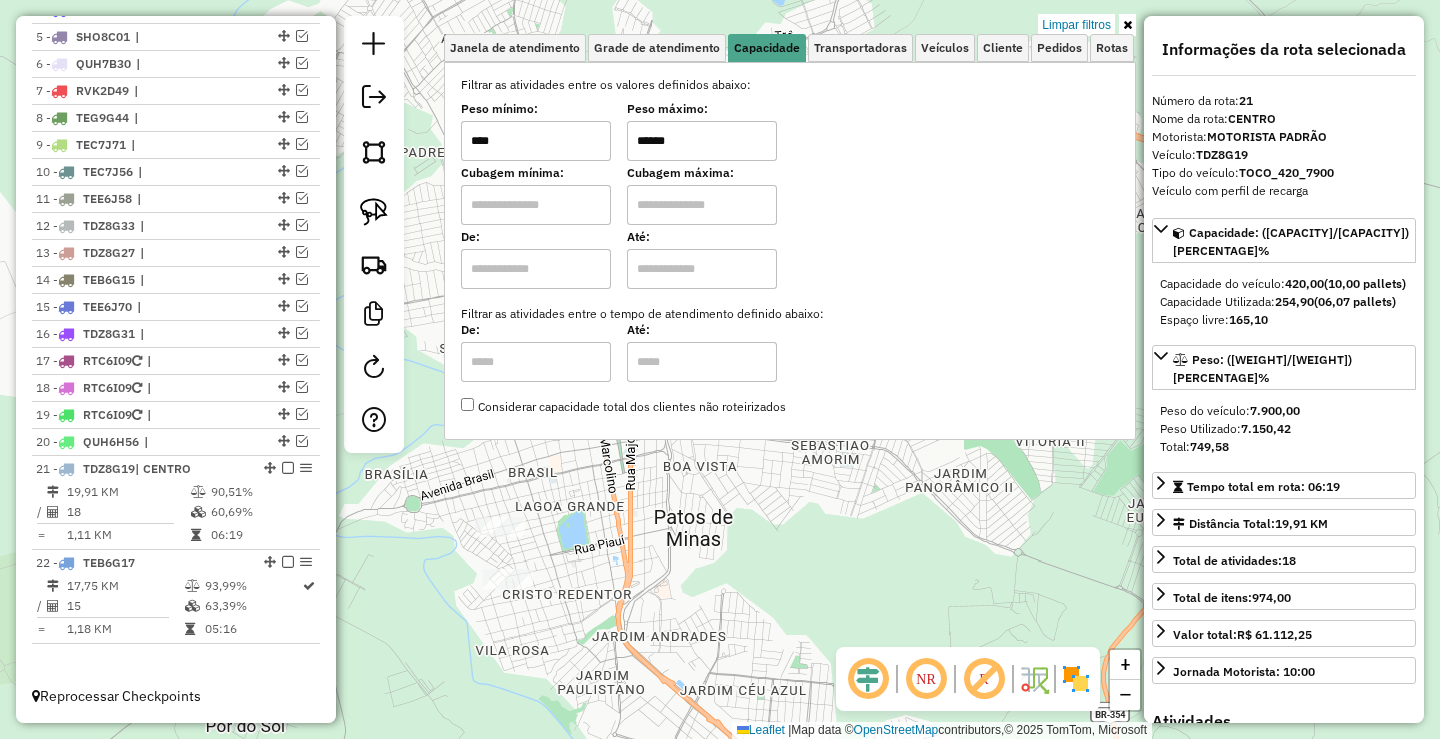 type on "******" 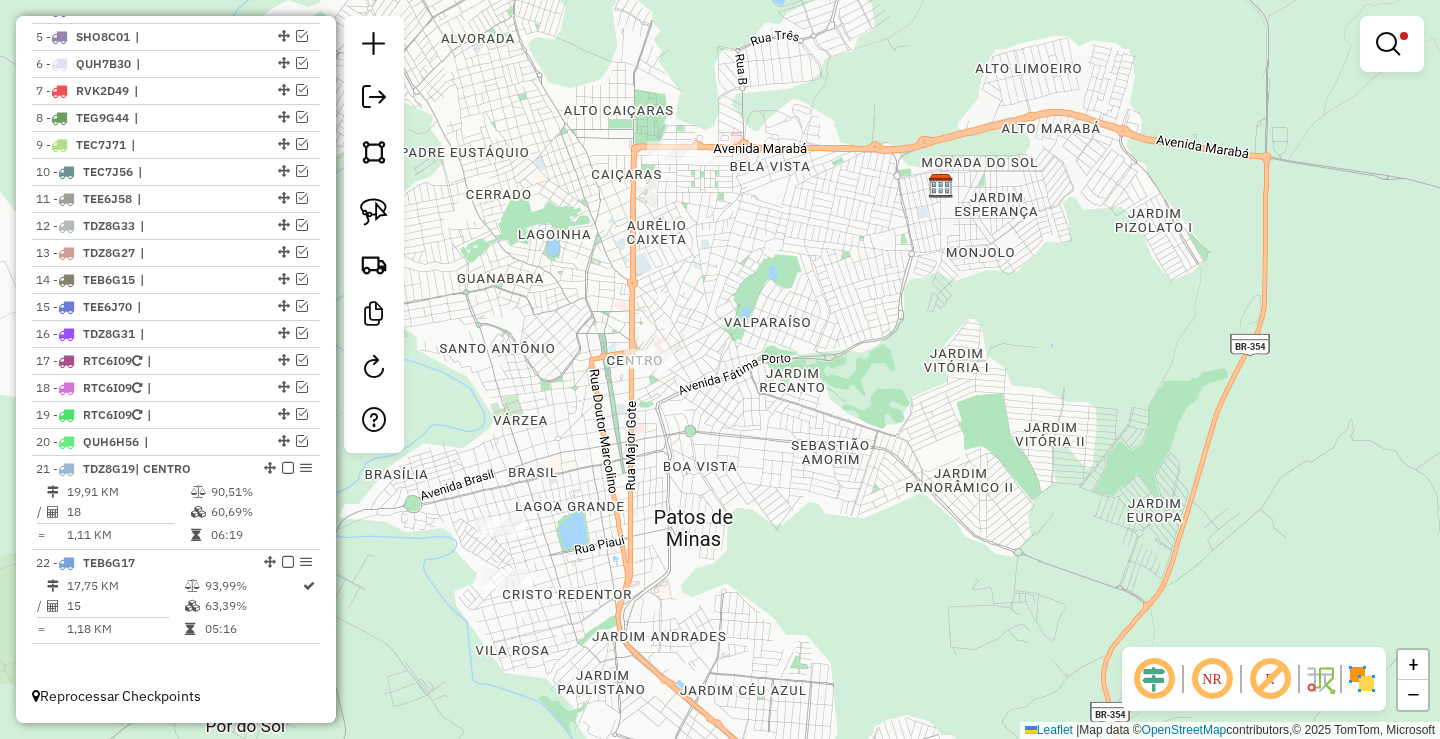 click 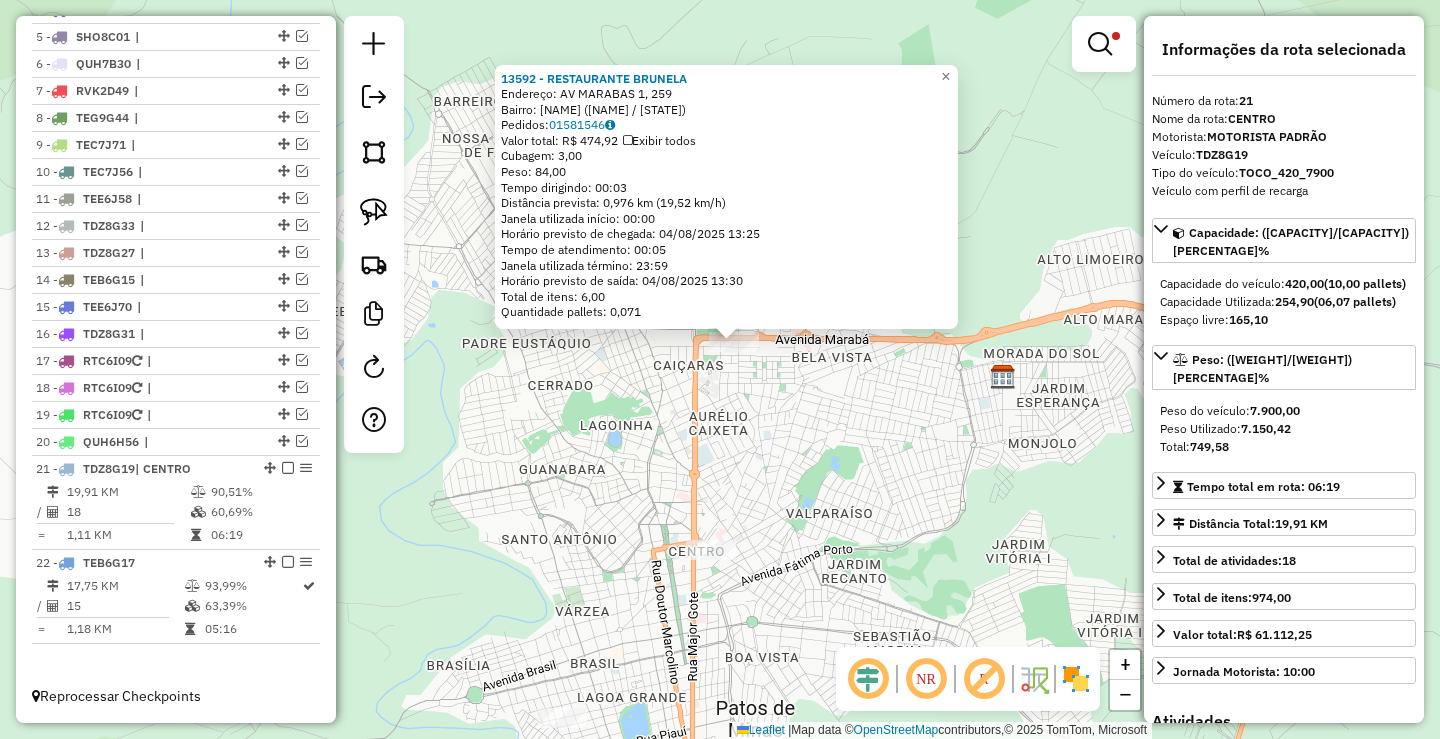 drag, startPoint x: 740, startPoint y: 467, endPoint x: 761, endPoint y: 420, distance: 51.47815 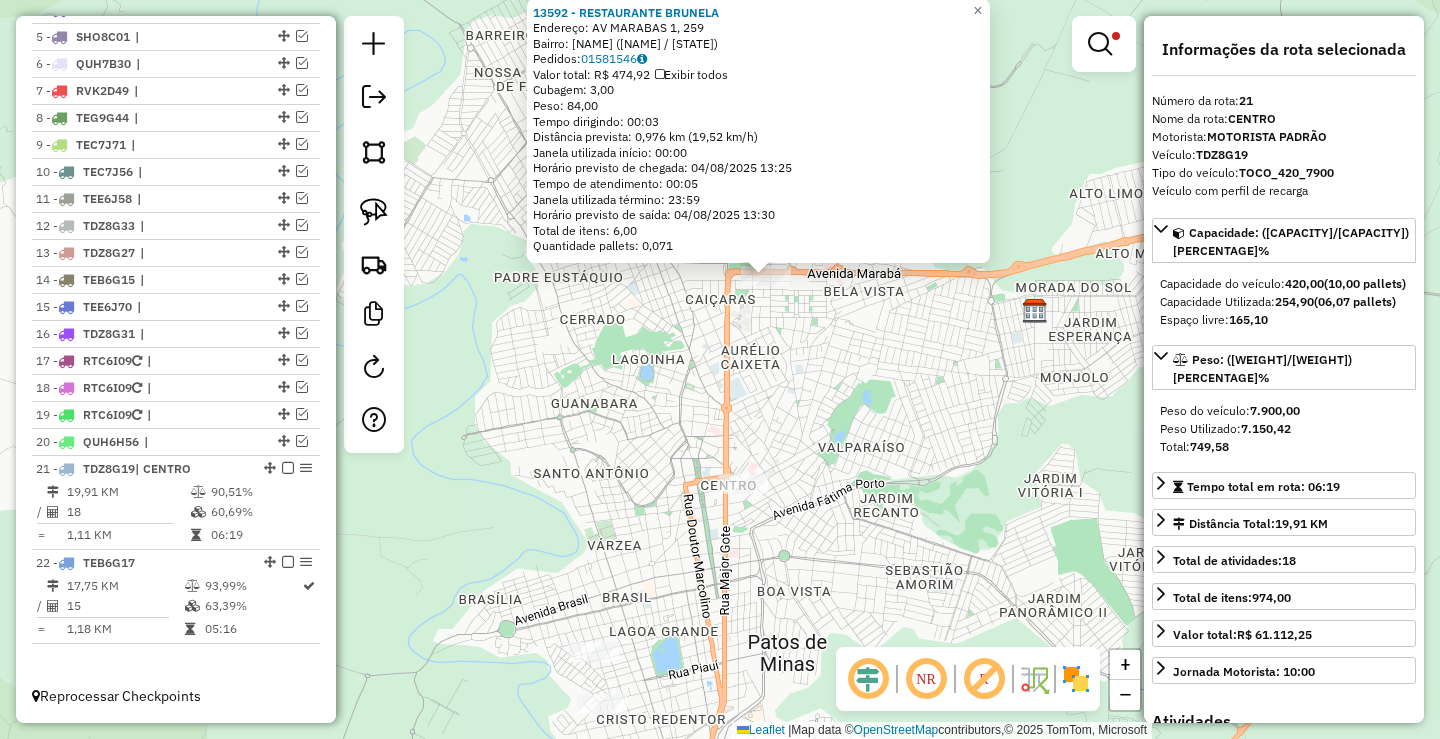 click on "13592 - RESTAURANTE BRUNELA  Endereço: AV  MARABAS 1, 259   Bairro: ALTO DOS CAICARAS (PATOS DE MINAS / MG)   Pedidos:  01581546   Valor total: R$ 474,92   Exibir todos   Cubagem: 3,00  Peso: 84,00  Tempo dirigindo: 00:03   Distância prevista: 0,976 km (19,52 km/h)   Janela utilizada início: 00:00   Horário previsto de chegada: 04/08/2025 13:25   Tempo de atendimento: 00:05   Janela utilizada término: 23:59   Horário previsto de saída: 04/08/2025 13:30   Total de itens: 6,00   Quantidade pallets: 0,071  × Limpar filtros Janela de atendimento Grade de atendimento Capacidade Transportadoras Veículos Cliente Pedidos  Rotas Selecione os dias de semana para filtrar as janelas de atendimento  Seg   Ter   Qua   Qui   Sex   Sáb   Dom  Informe o período da janela de atendimento: De: Até:  Filtrar exatamente a janela do cliente  Considerar janela de atendimento padrão  Selecione os dias de semana para filtrar as grades de atendimento  Seg   Ter   Qua   Qui   Sex   Sáb   Dom   Peso mínimo:  **** ****** +" 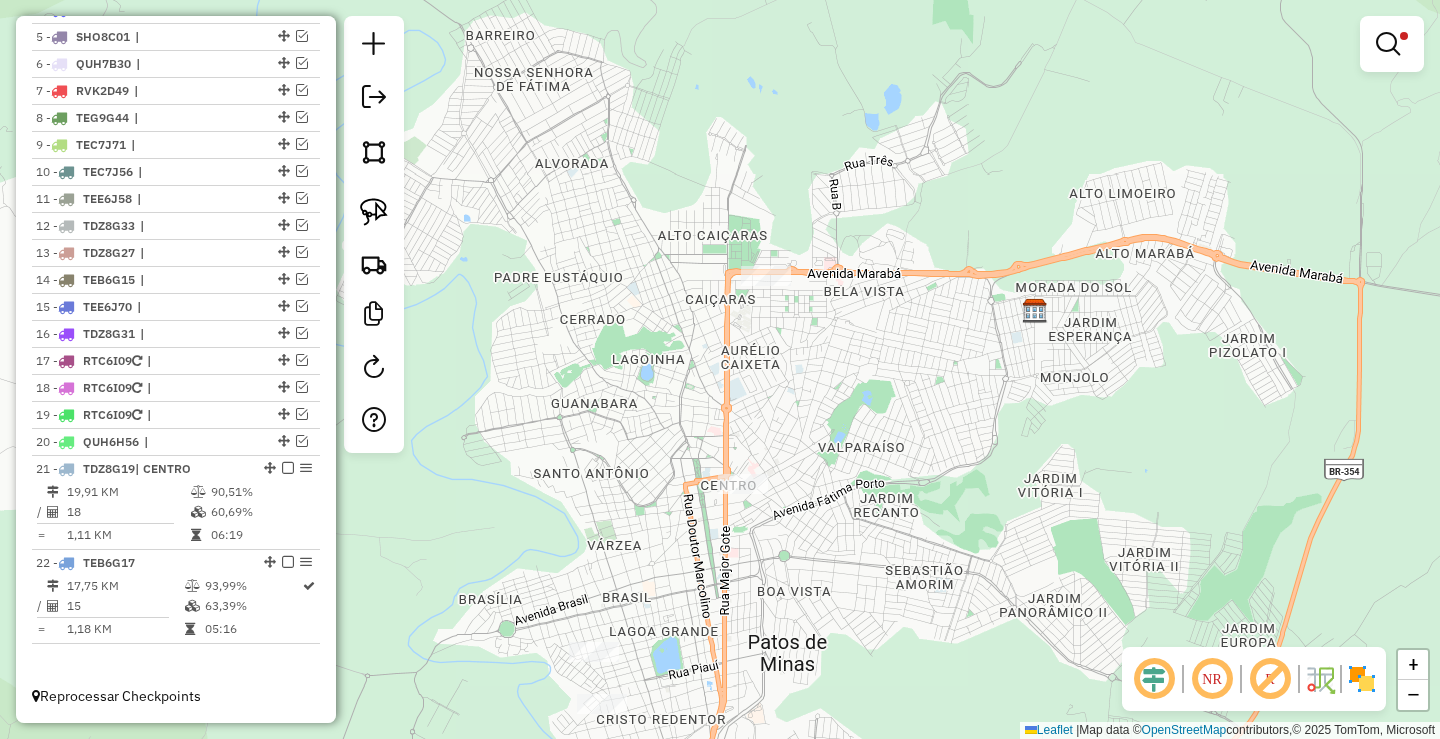 drag, startPoint x: 592, startPoint y: 391, endPoint x: 590, endPoint y: 293, distance: 98.02041 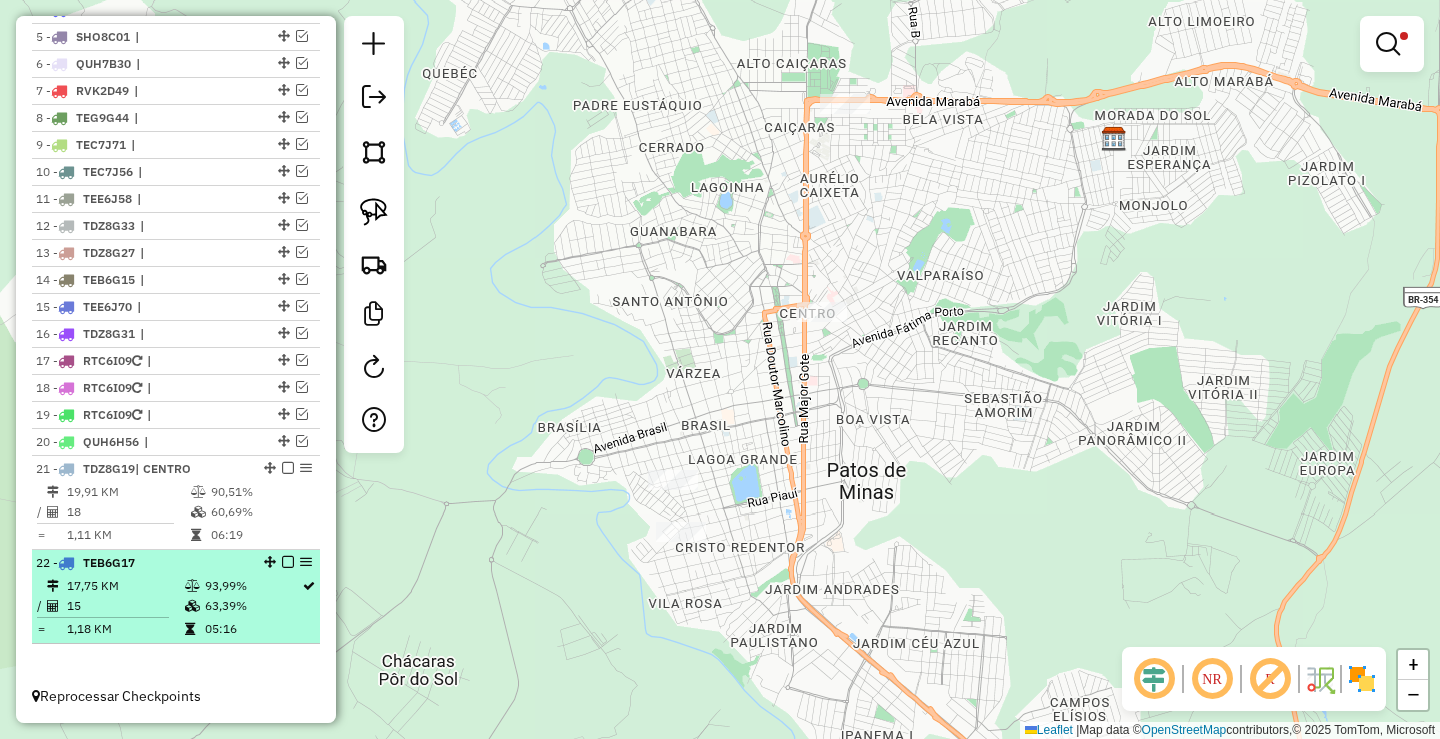 click on "93,99%" at bounding box center (252, 586) 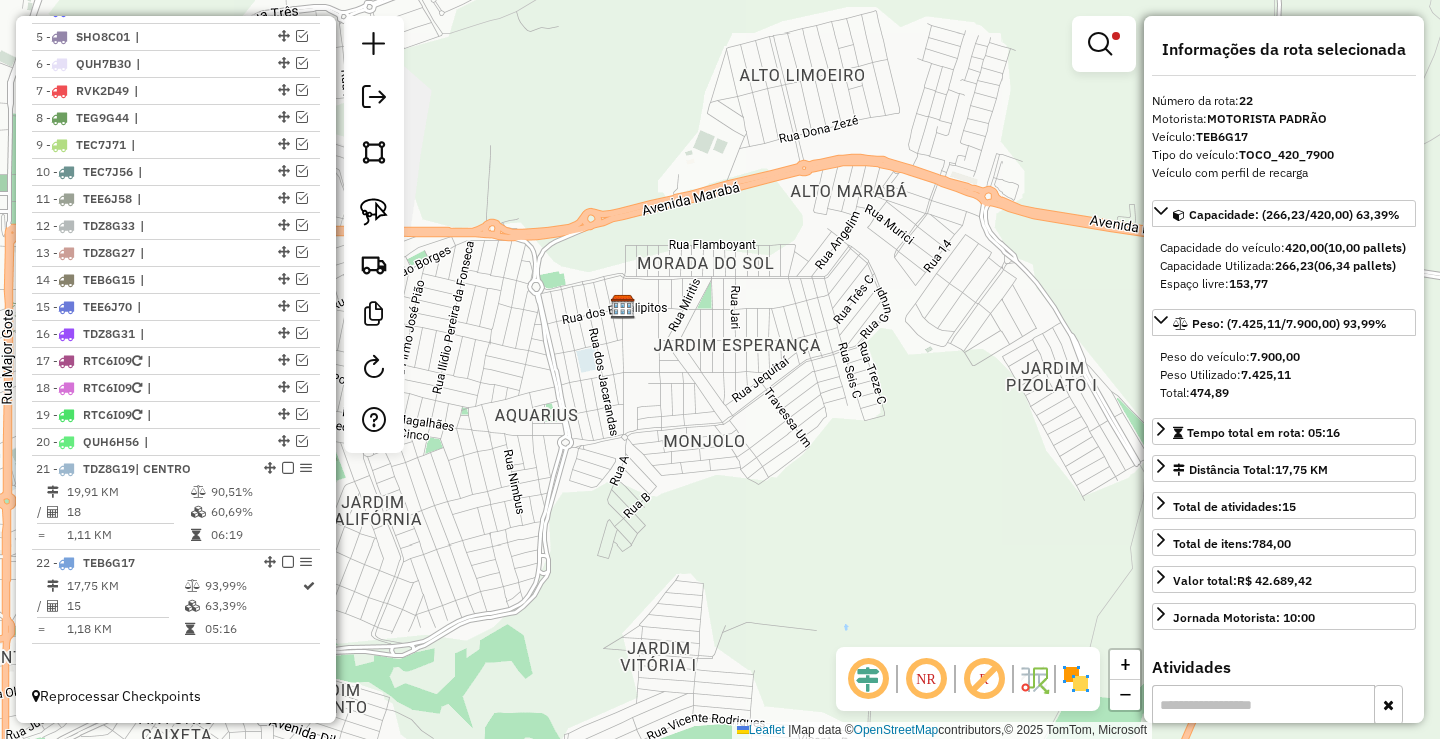 drag, startPoint x: 584, startPoint y: 335, endPoint x: 709, endPoint y: 257, distance: 147.33974 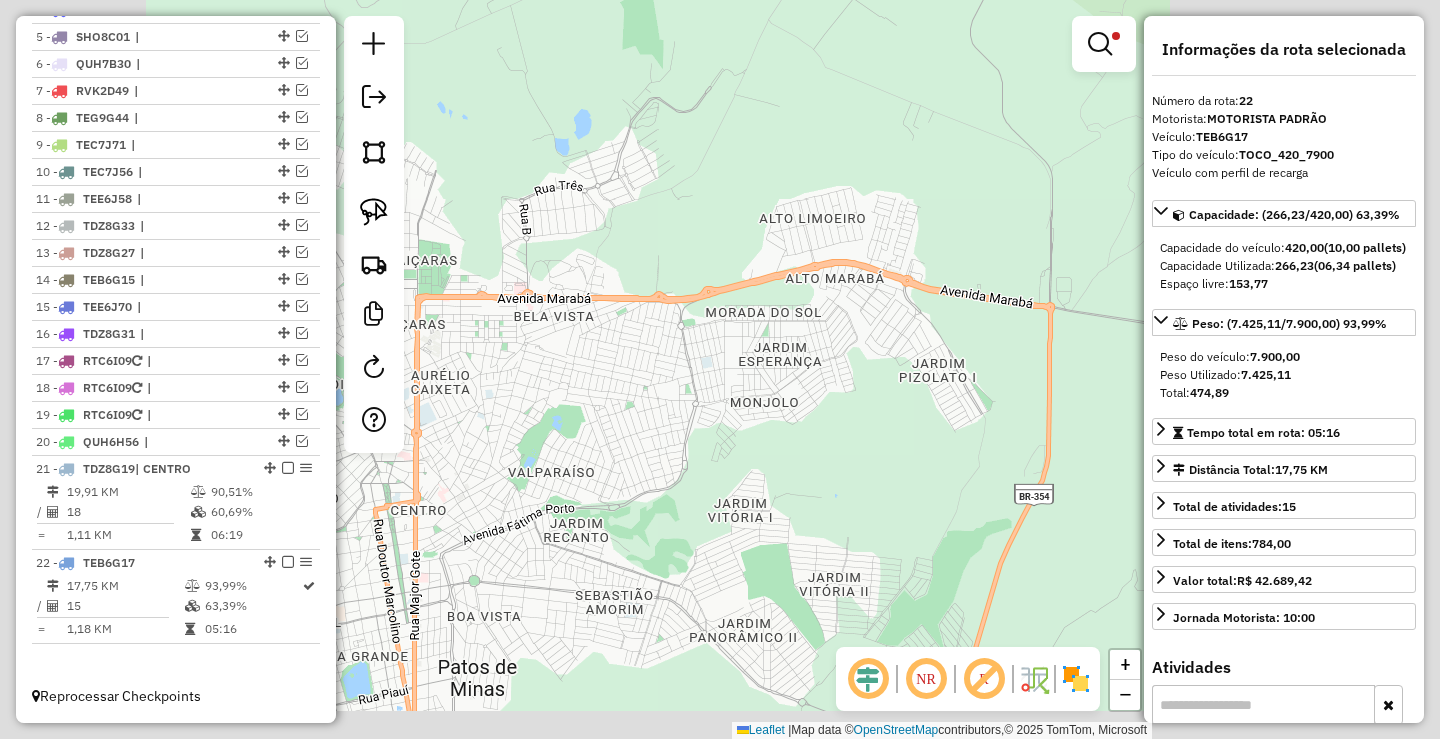 drag, startPoint x: 573, startPoint y: 491, endPoint x: 728, endPoint y: 325, distance: 227.1145 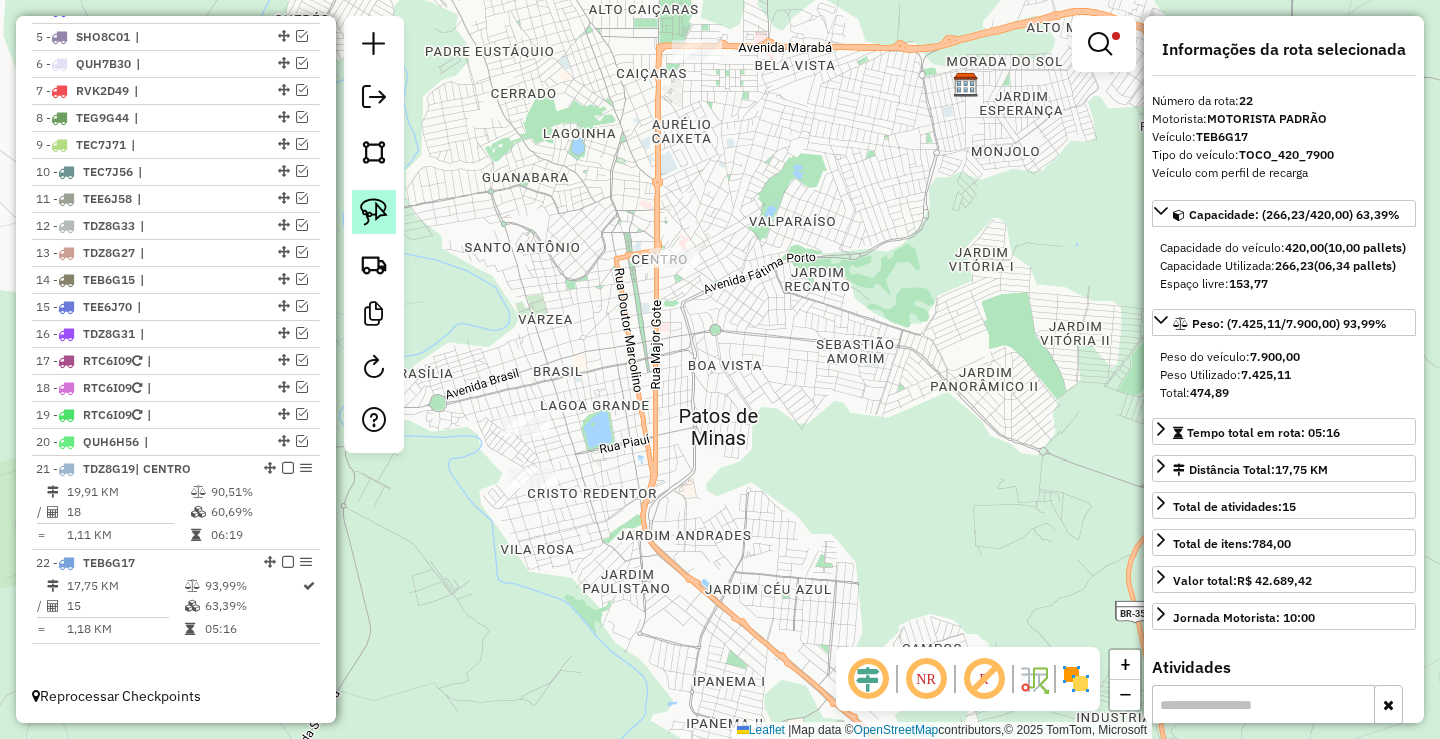 click 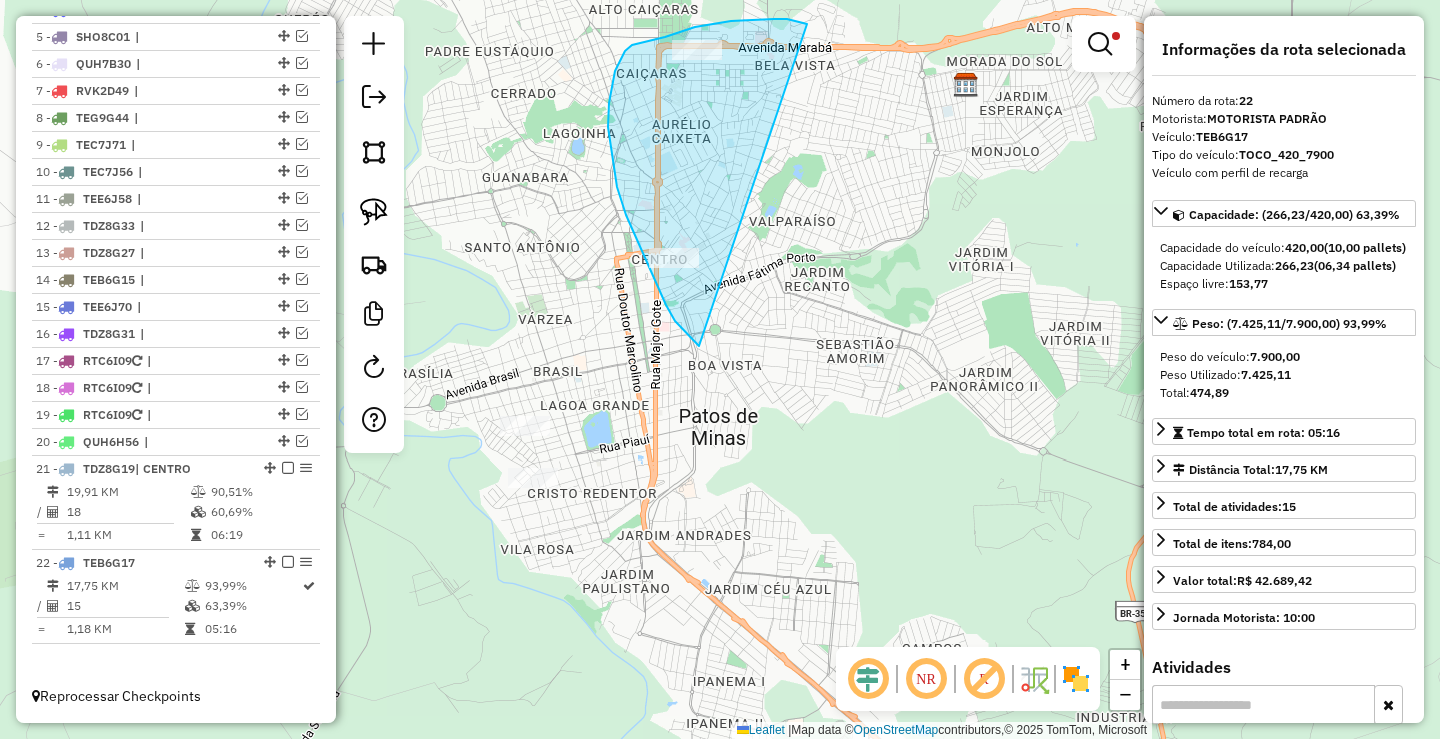 drag, startPoint x: 807, startPoint y: 24, endPoint x: 714, endPoint y: 338, distance: 327.48282 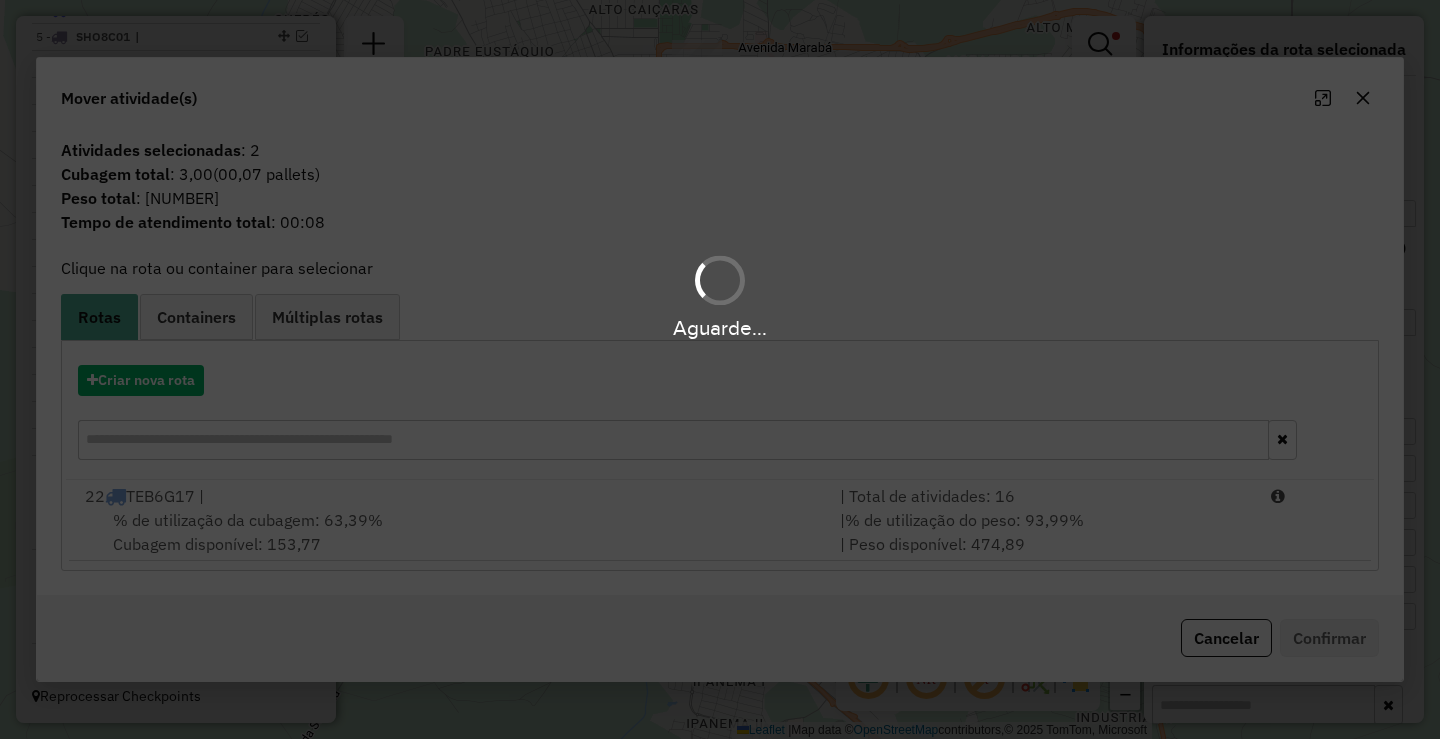 click on "Aguarde..." at bounding box center [720, 369] 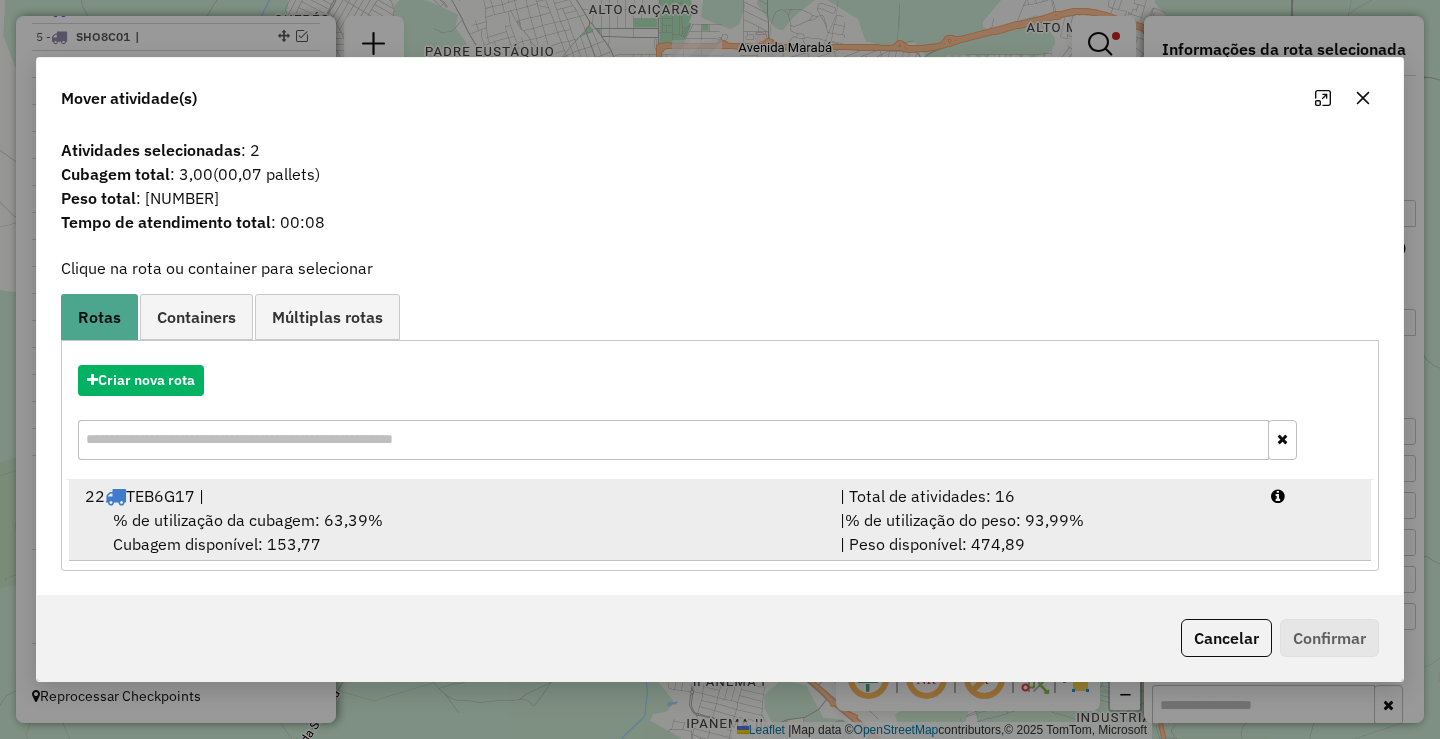 click on "|  % de utilização do peso: 93,99%  | Peso disponível: 474,89" at bounding box center (1043, 532) 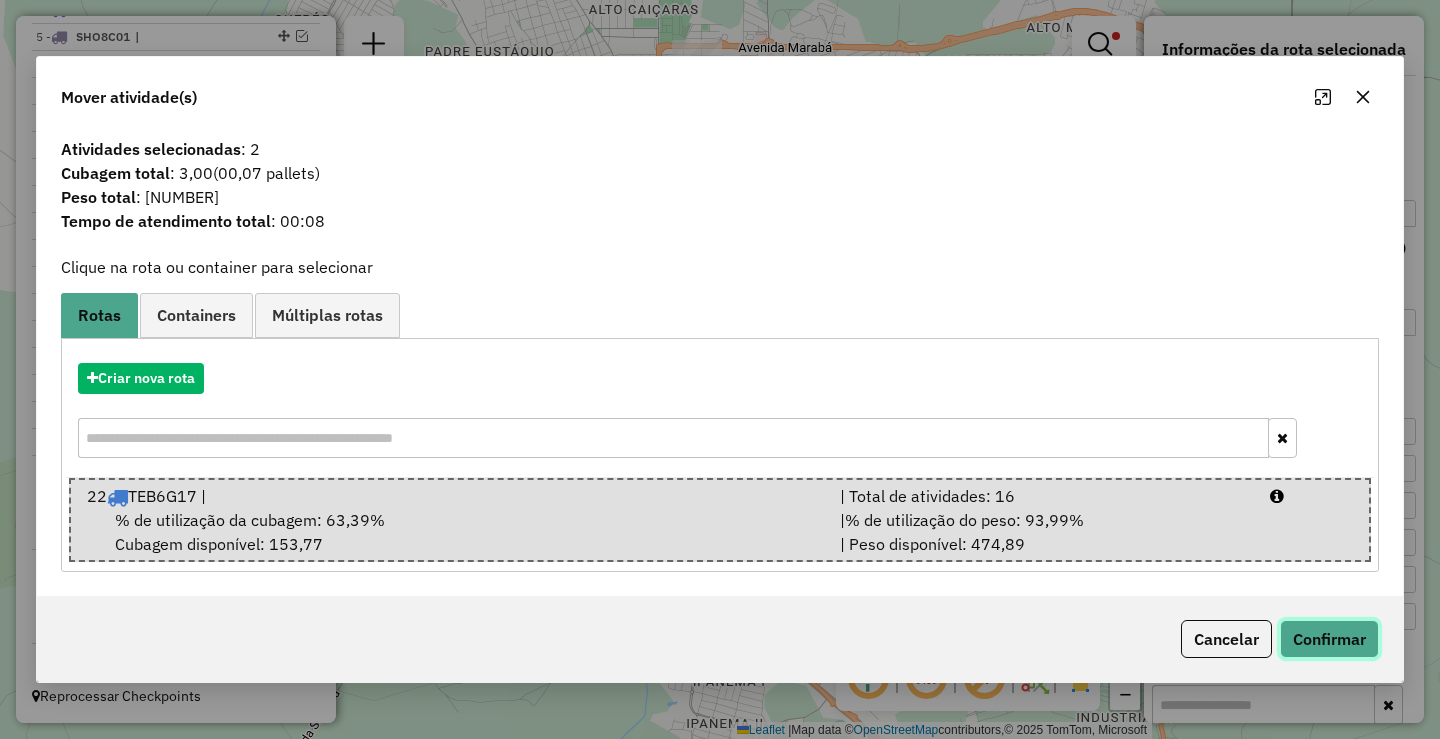click on "Confirmar" 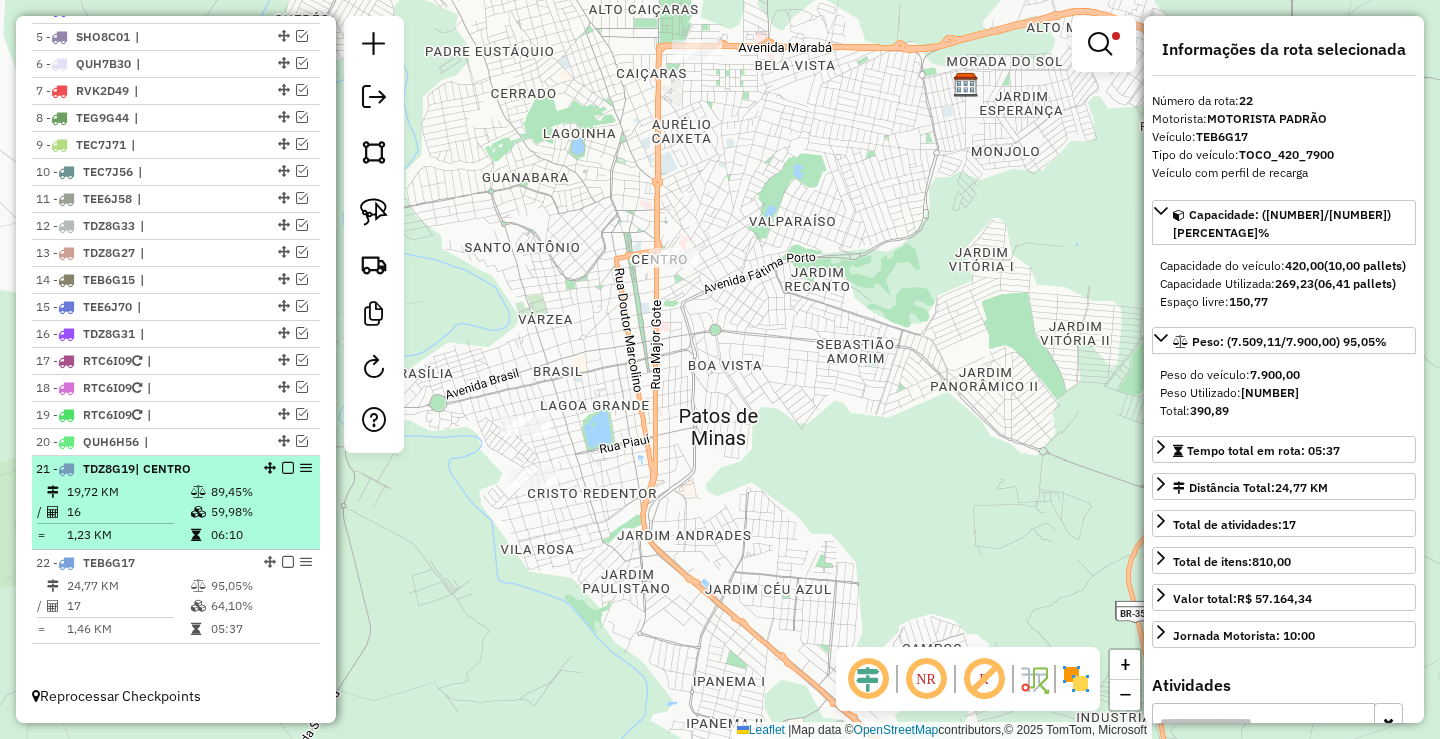 click on "59,98%" at bounding box center [260, 512] 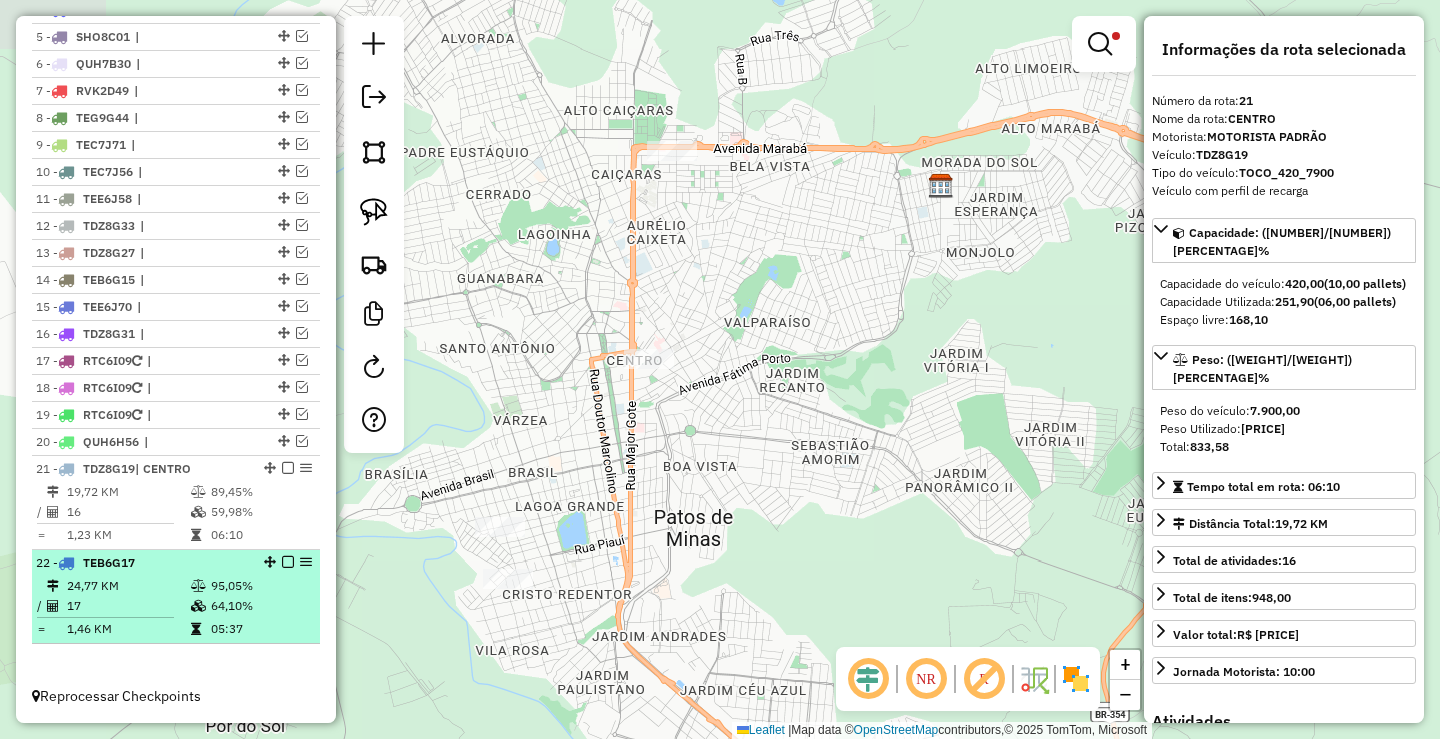 click on "95,05%" at bounding box center [260, 586] 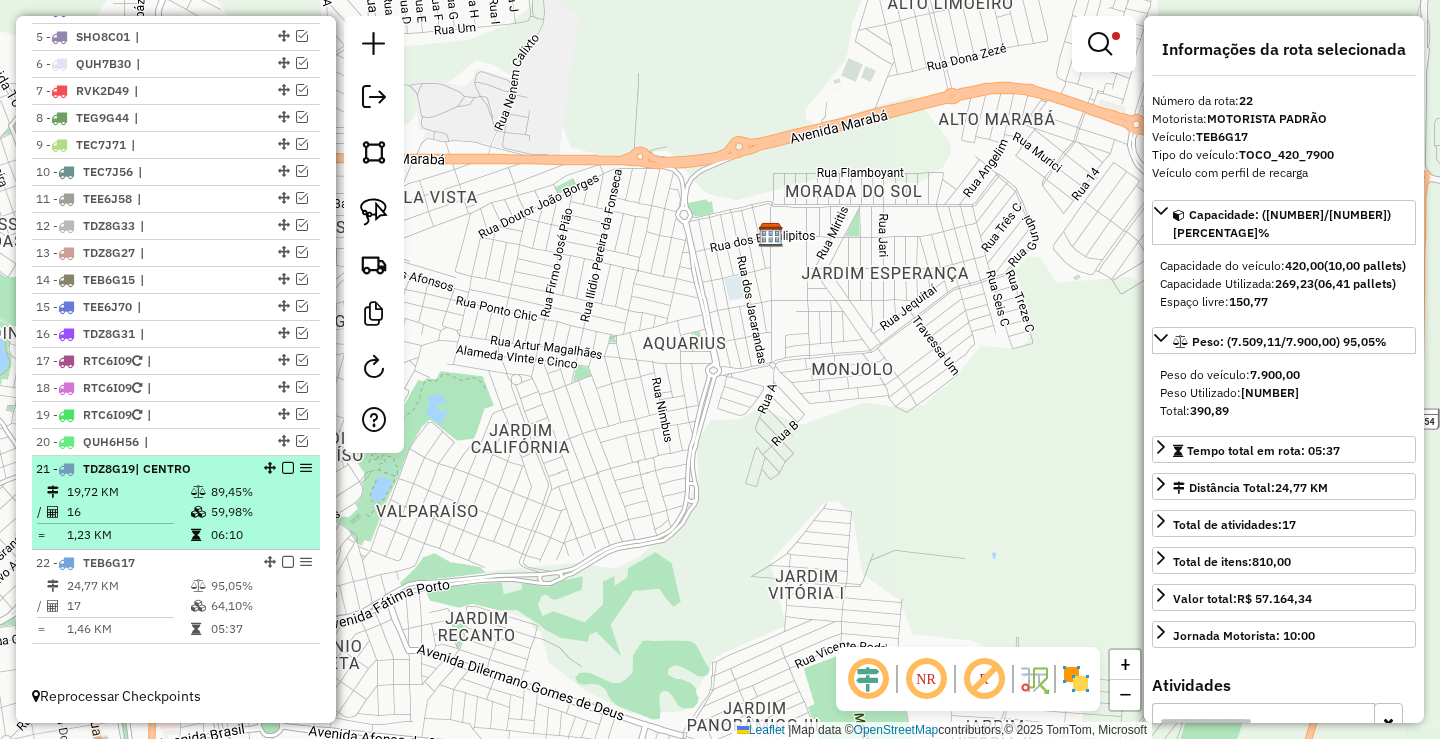 click on "59,98%" at bounding box center [260, 512] 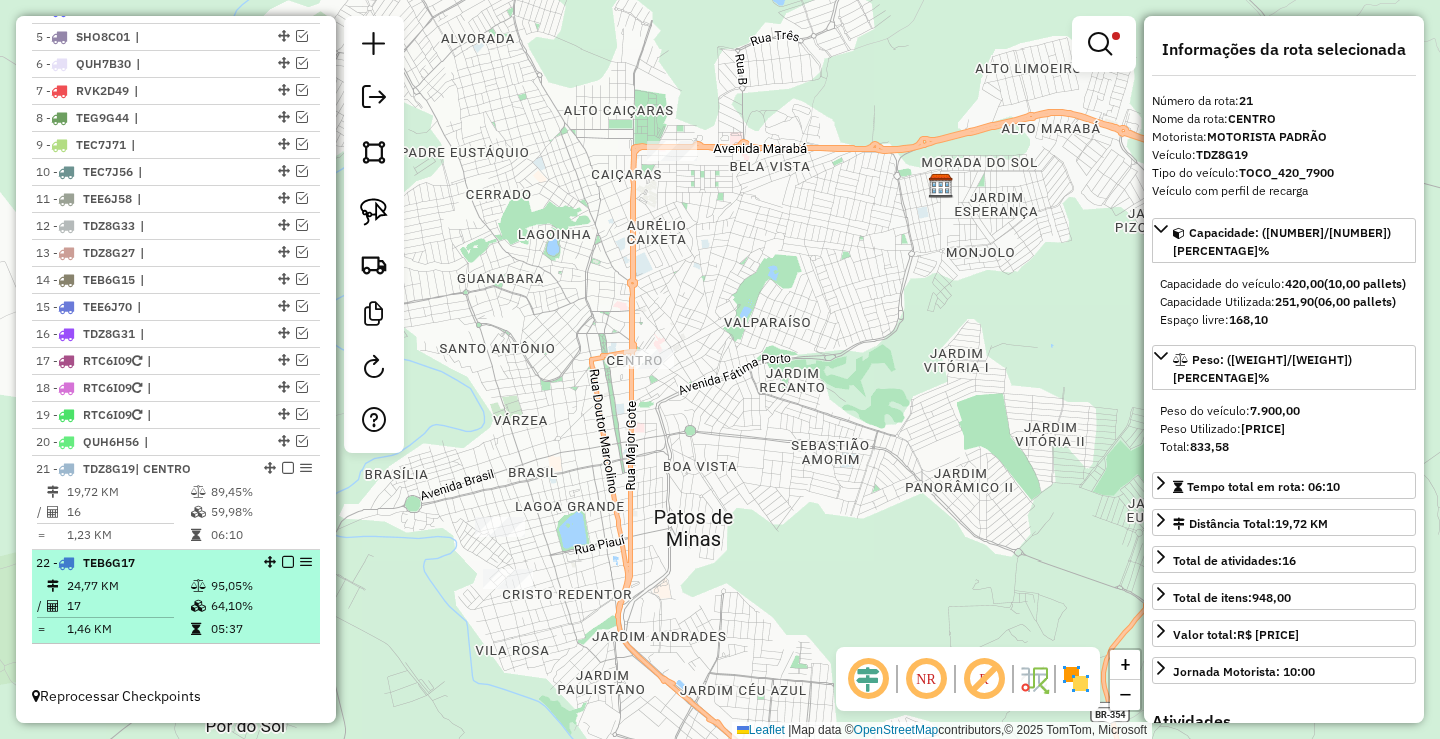 click at bounding box center (288, 562) 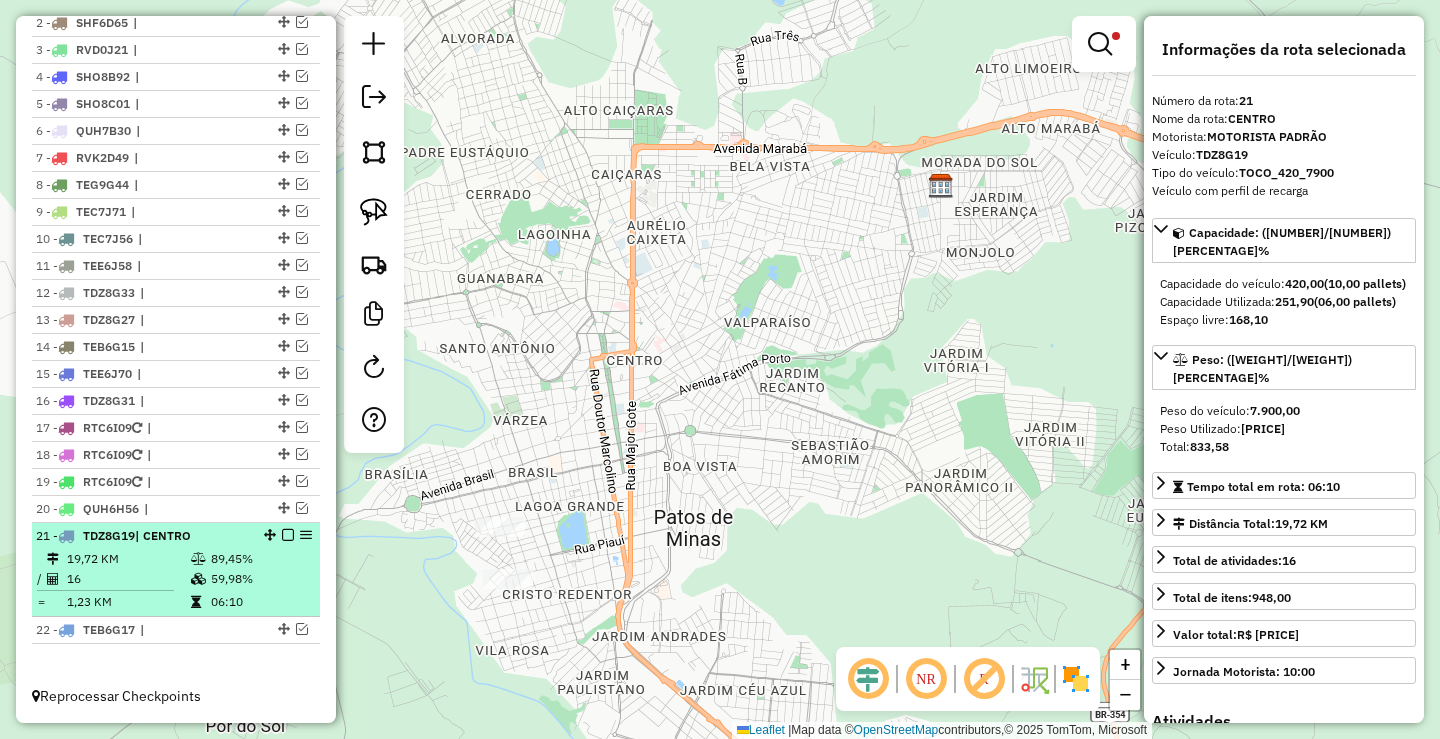 click at bounding box center (288, 535) 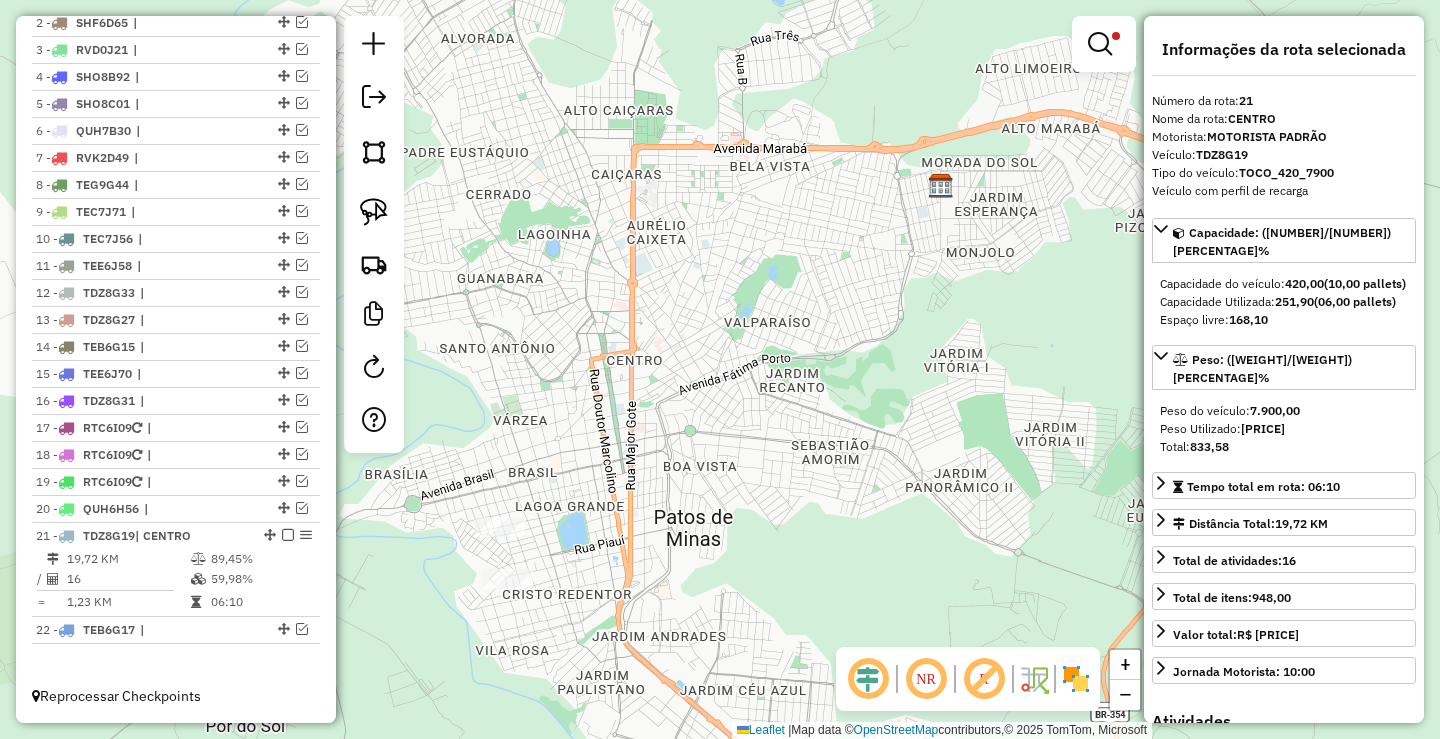 scroll, scrollTop: 740, scrollLeft: 0, axis: vertical 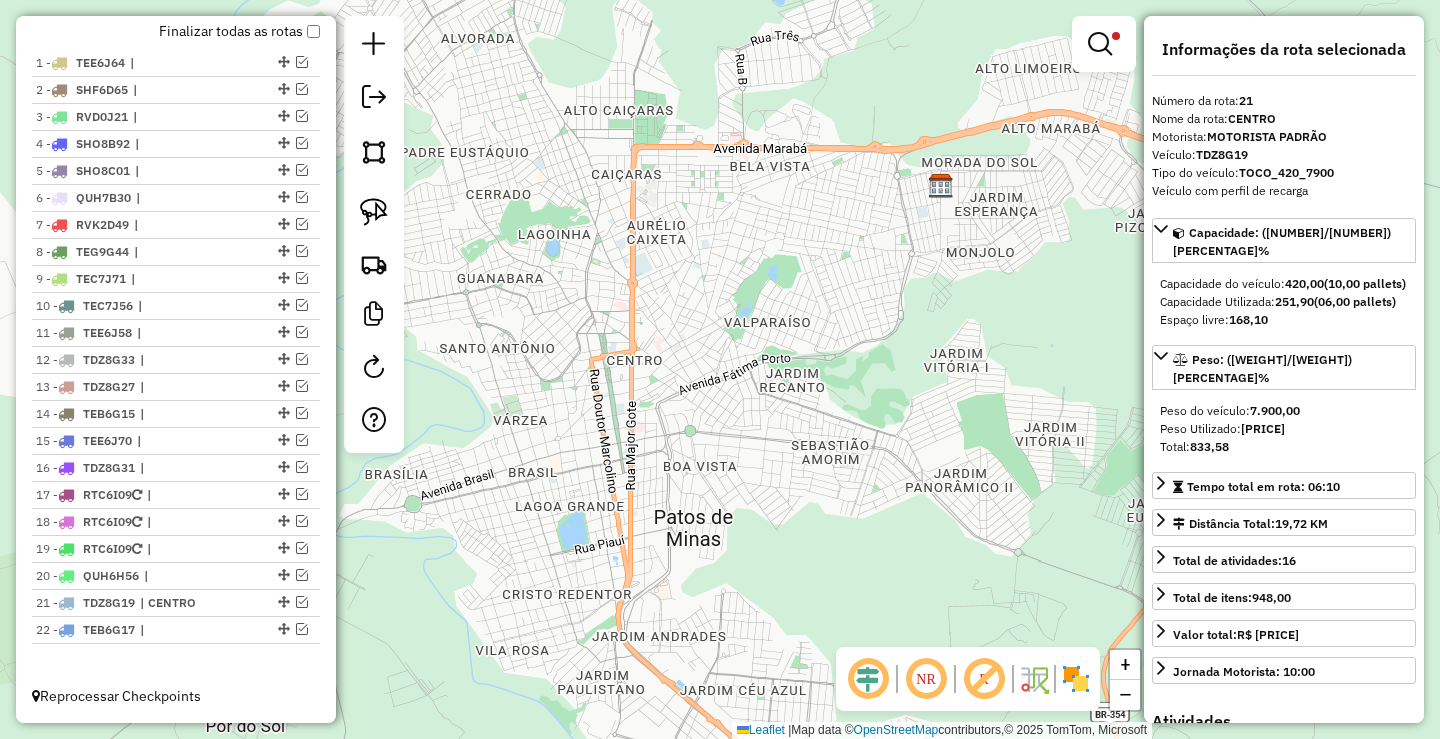 click at bounding box center [1100, 44] 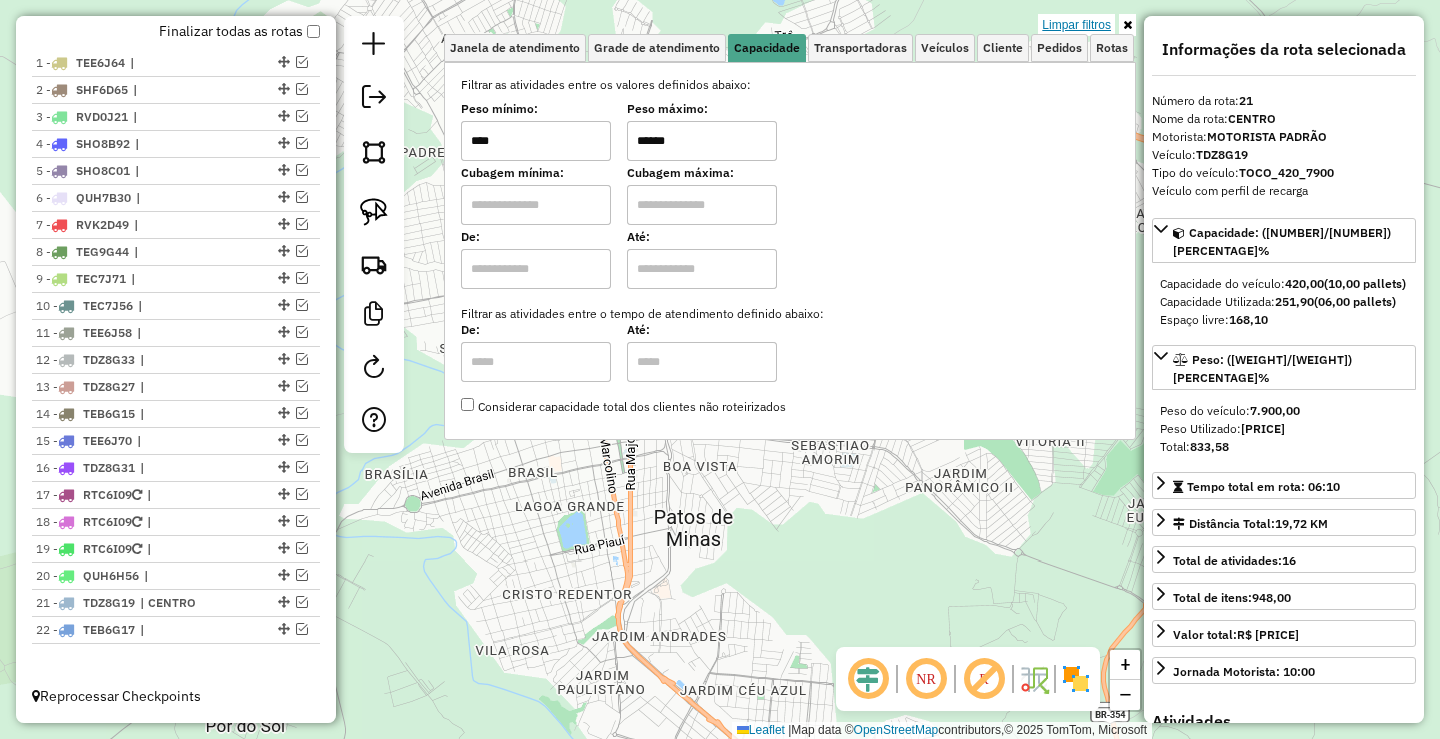 click on "Limpar filtros" at bounding box center [1076, 25] 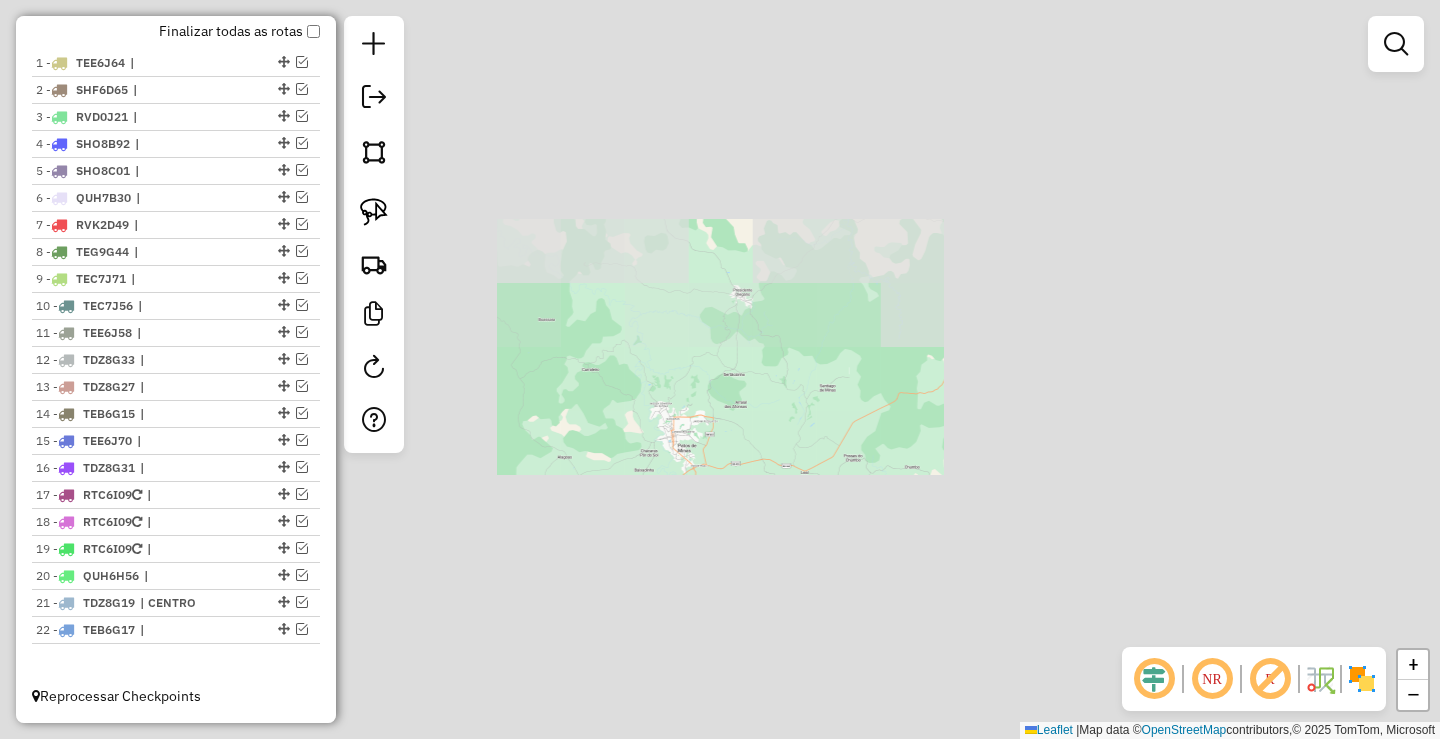 click on "Janela de atendimento Grade de atendimento Capacidade Transportadoras Veículos Cliente Pedidos  Rotas Selecione os dias de semana para filtrar as janelas de atendimento  Seg   Ter   Qua   Qui   Sex   Sáb   Dom  Informe o período da janela de atendimento: De: Até:  Filtrar exatamente a janela do cliente  Considerar janela de atendimento padrão  Selecione os dias de semana para filtrar as grades de atendimento  Seg   Ter   Qua   Qui   Sex   Sáb   Dom   Considerar clientes sem dia de atendimento cadastrado  Clientes fora do dia de atendimento selecionado Filtrar as atividades entre os valores definidos abaixo:  Peso mínimo:   Peso máximo:   Cubagem mínima:   Cubagem máxima:   De:   Até:  Filtrar as atividades entre o tempo de atendimento definido abaixo:  De:   Até:   Considerar capacidade total dos clientes não roteirizados Transportadora: Selecione um ou mais itens Tipo de veículo: Selecione um ou mais itens Veículo: Selecione um ou mais itens Motorista: Selecione um ou mais itens Nome: Rótulo:" 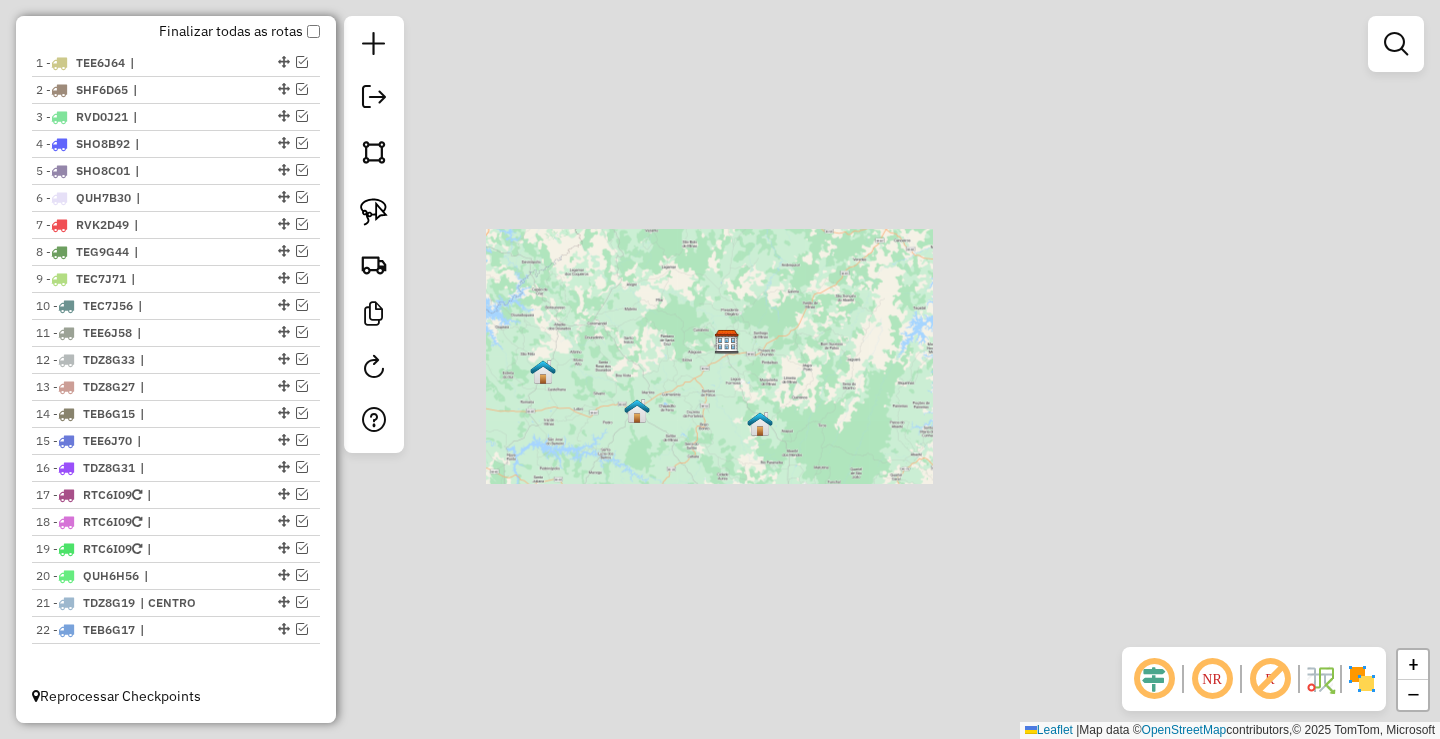 drag, startPoint x: 800, startPoint y: 419, endPoint x: 831, endPoint y: 396, distance: 38.600517 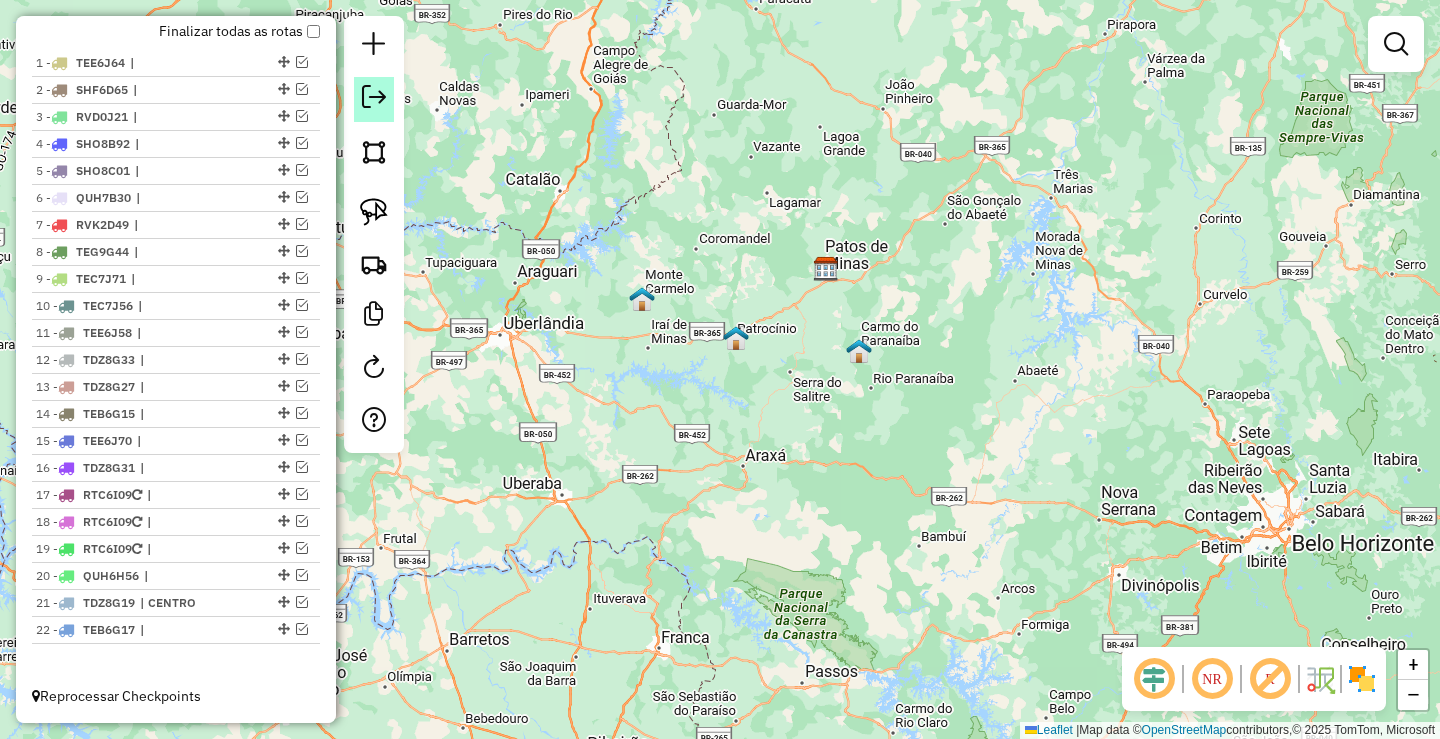click 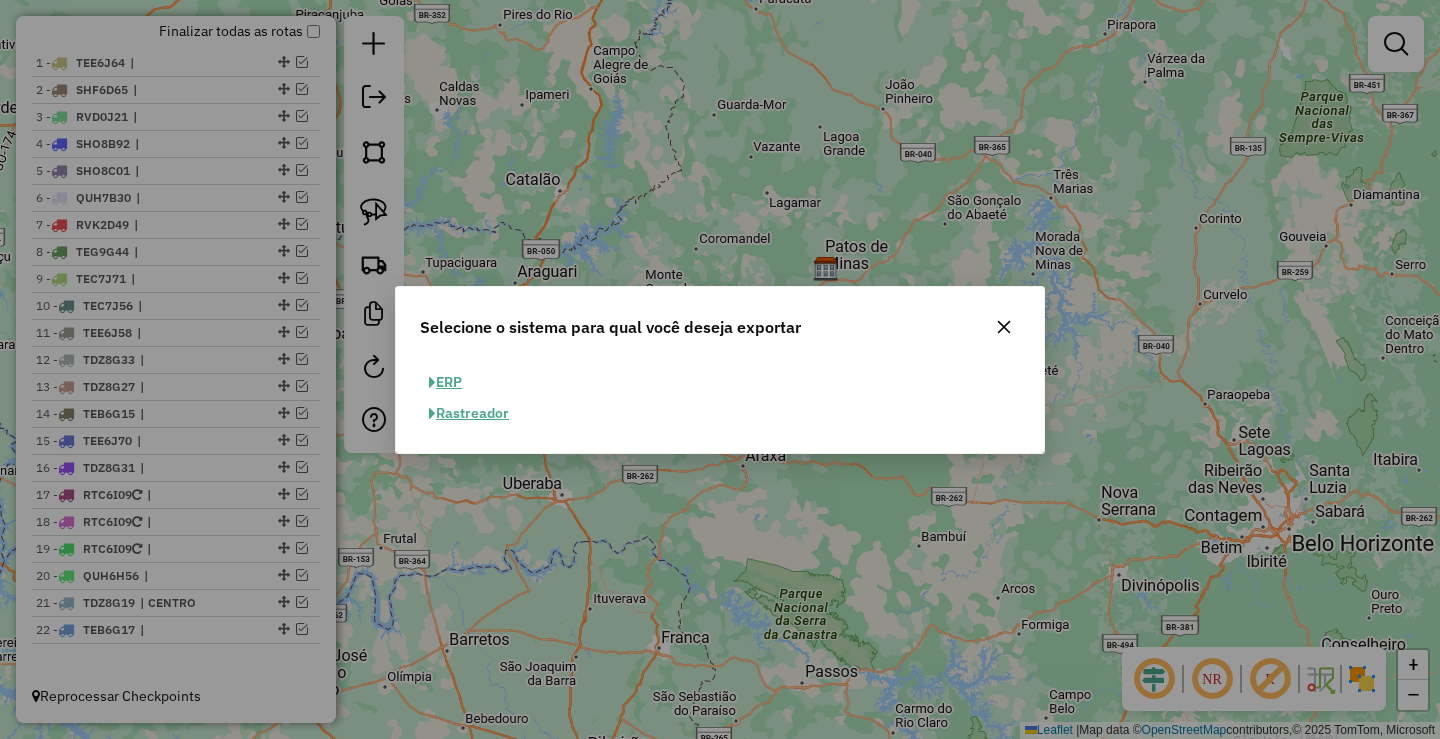 click on "ERP" 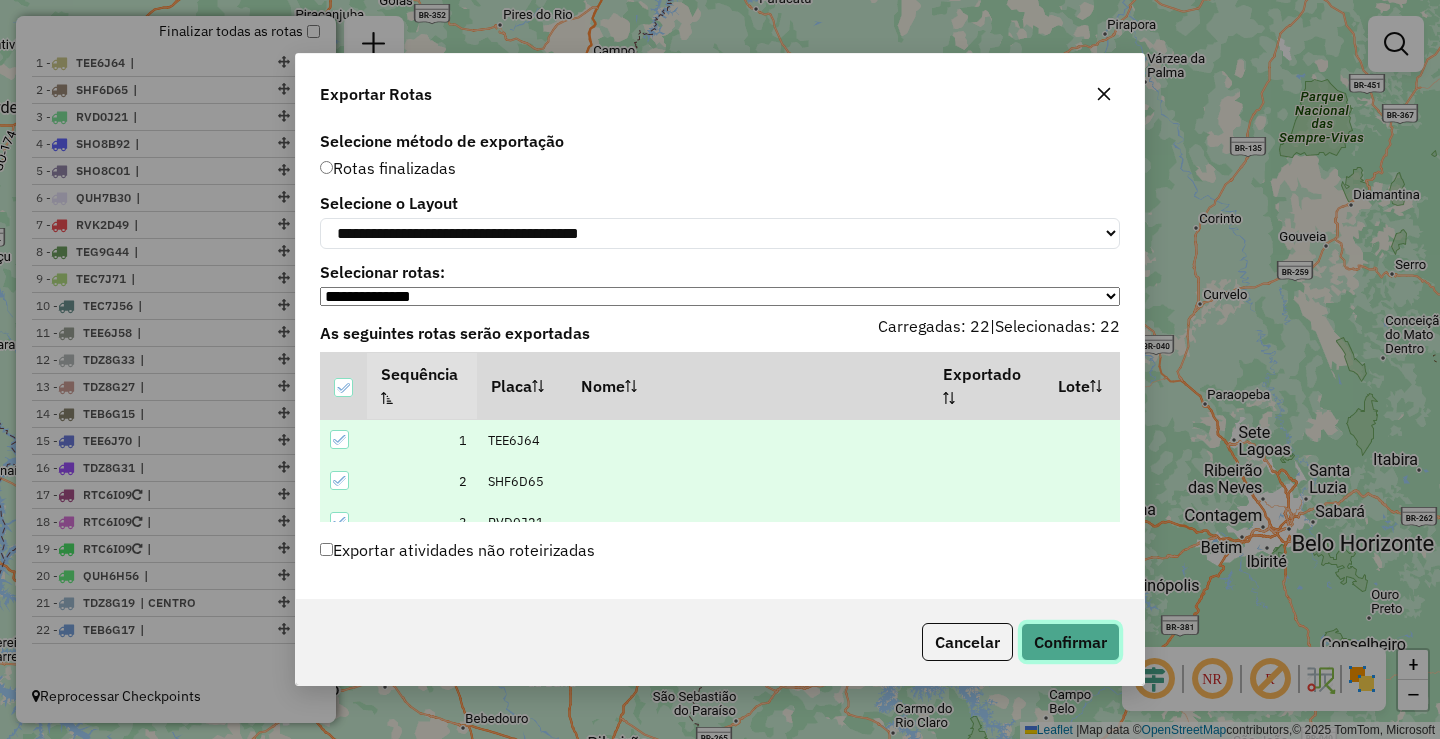 click on "Confirmar" 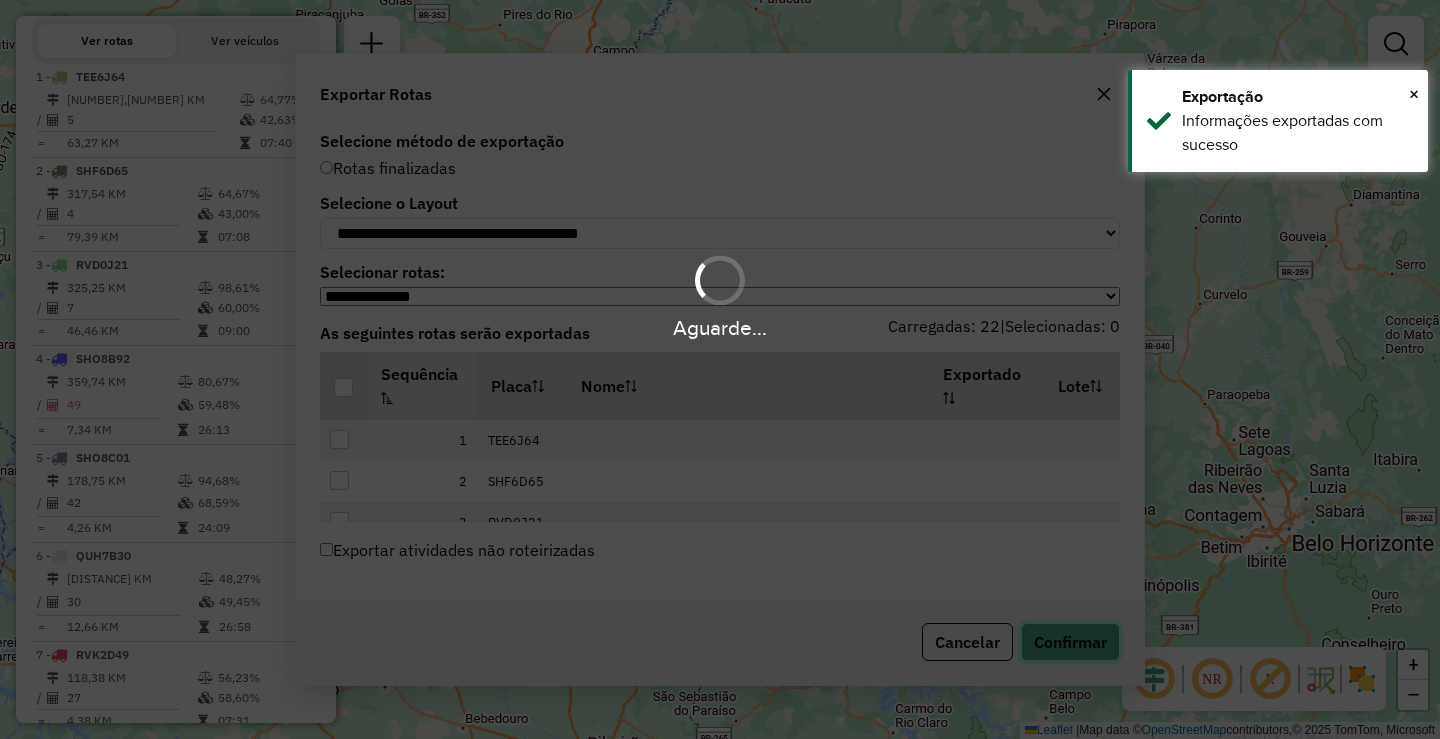 scroll, scrollTop: 1089, scrollLeft: 0, axis: vertical 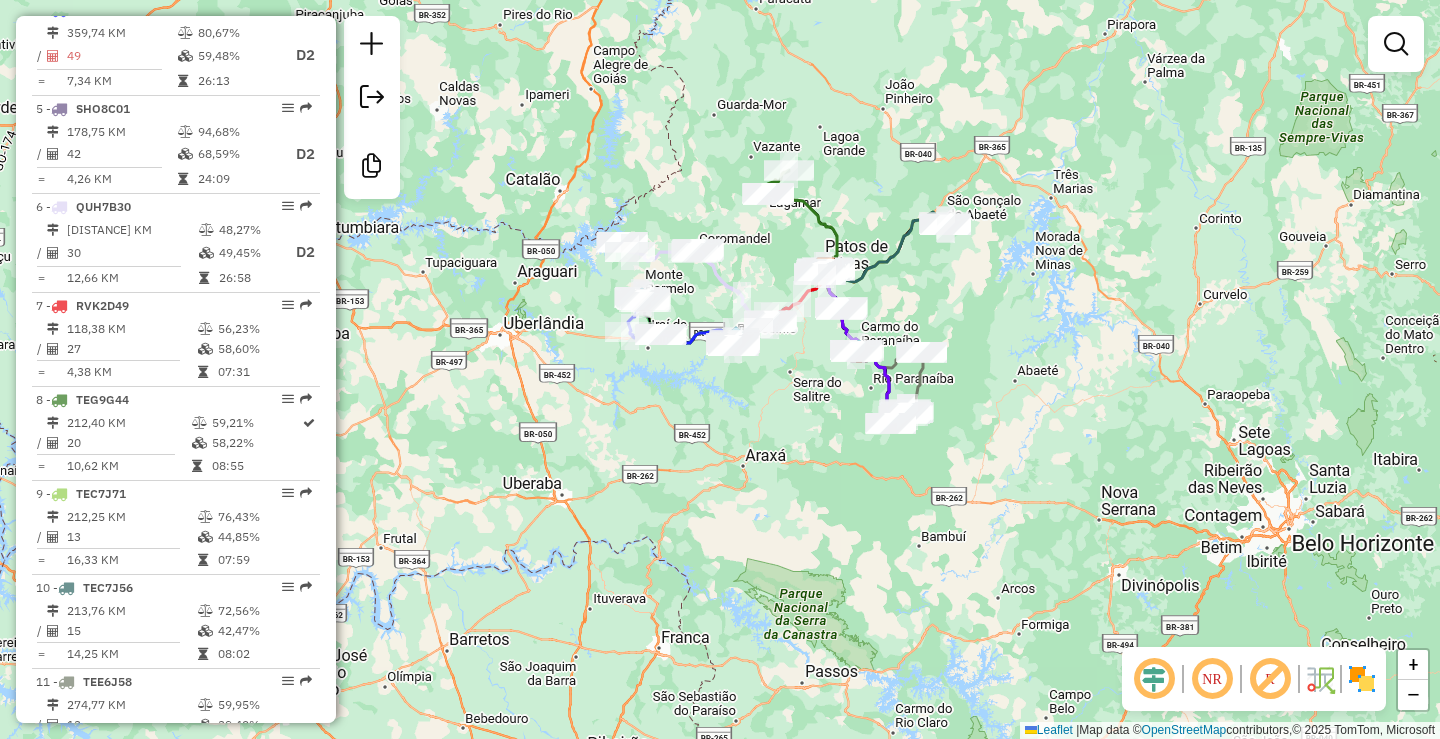 click on "Janela de atendimento Grade de atendimento Capacidade Transportadoras Veículos Cliente Pedidos  Rotas Selecione os dias de semana para filtrar as janelas de atendimento  Seg   Ter   Qua   Qui   Sex   Sáb   Dom  Informe o período da janela de atendimento: De: Até:  Filtrar exatamente a janela do cliente  Considerar janela de atendimento padrão  Selecione os dias de semana para filtrar as grades de atendimento  Seg   Ter   Qua   Qui   Sex   Sáb   Dom   Considerar clientes sem dia de atendimento cadastrado  Clientes fora do dia de atendimento selecionado Filtrar as atividades entre os valores definidos abaixo:  Peso mínimo:   Peso máximo:   Cubagem mínima:   Cubagem máxima:   De:   Até:  Filtrar as atividades entre o tempo de atendimento definido abaixo:  De:   Até:   Considerar capacidade total dos clientes não roteirizados Transportadora: Selecione um ou mais itens Tipo de veículo: Selecione um ou mais itens Veículo: Selecione um ou mais itens Motorista: Selecione um ou mais itens Nome: Rótulo:" 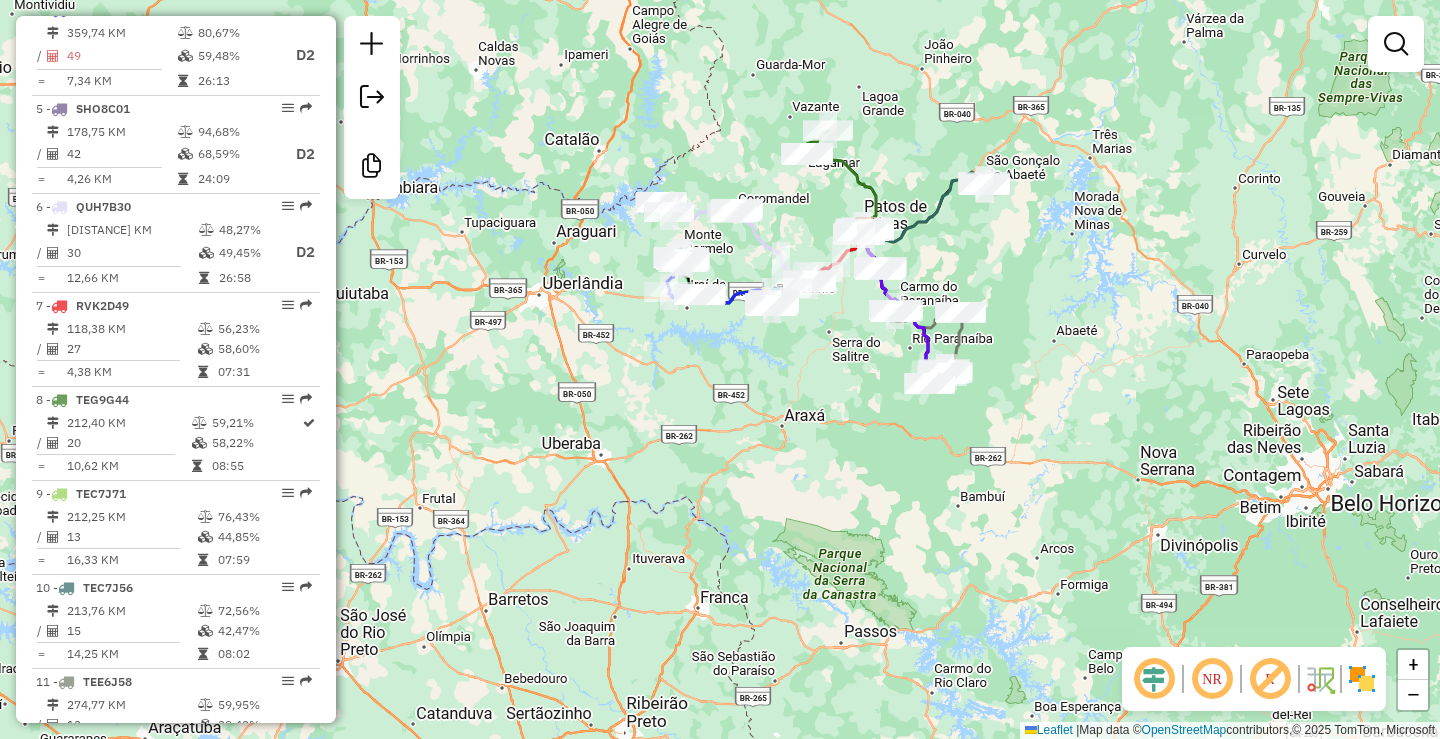 drag, startPoint x: 848, startPoint y: 492, endPoint x: 889, endPoint y: 442, distance: 64.66065 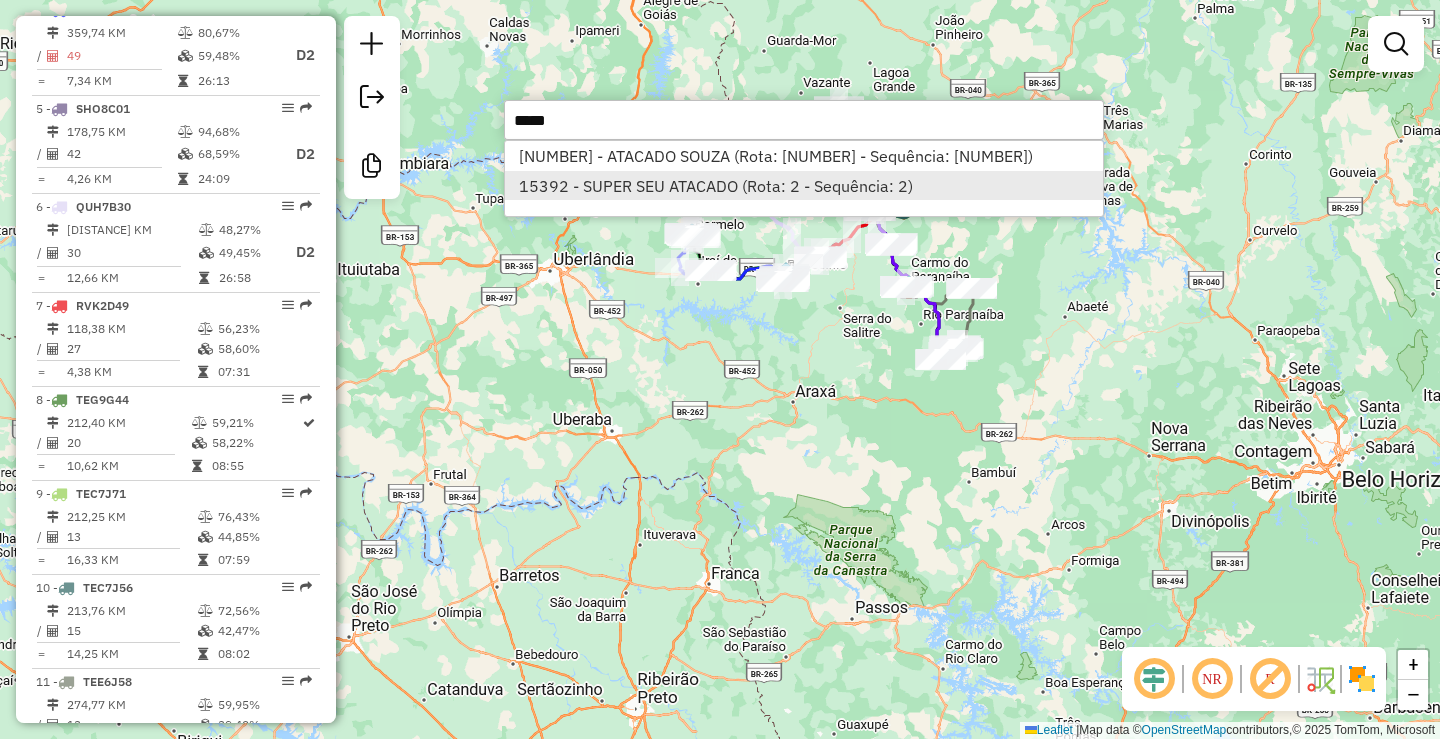 type on "*****" 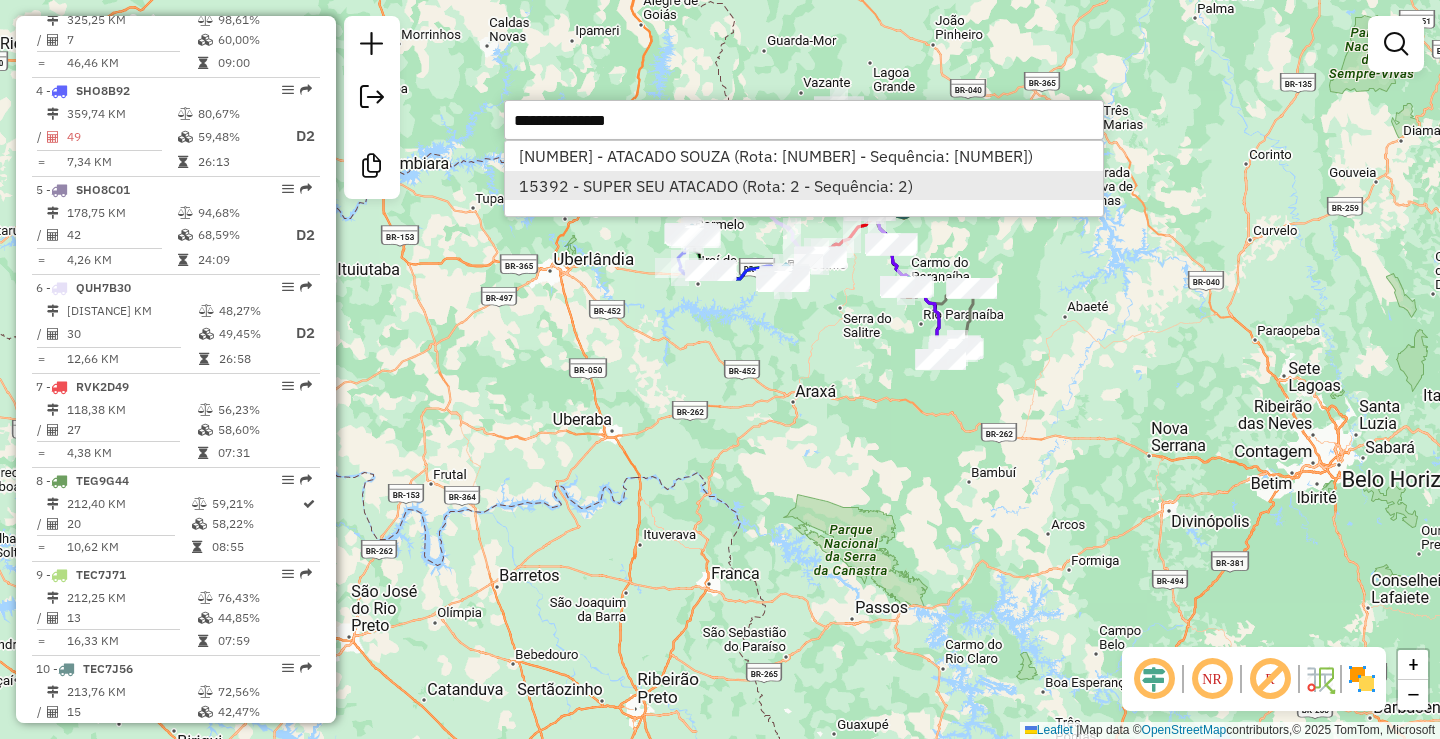 select on "**********" 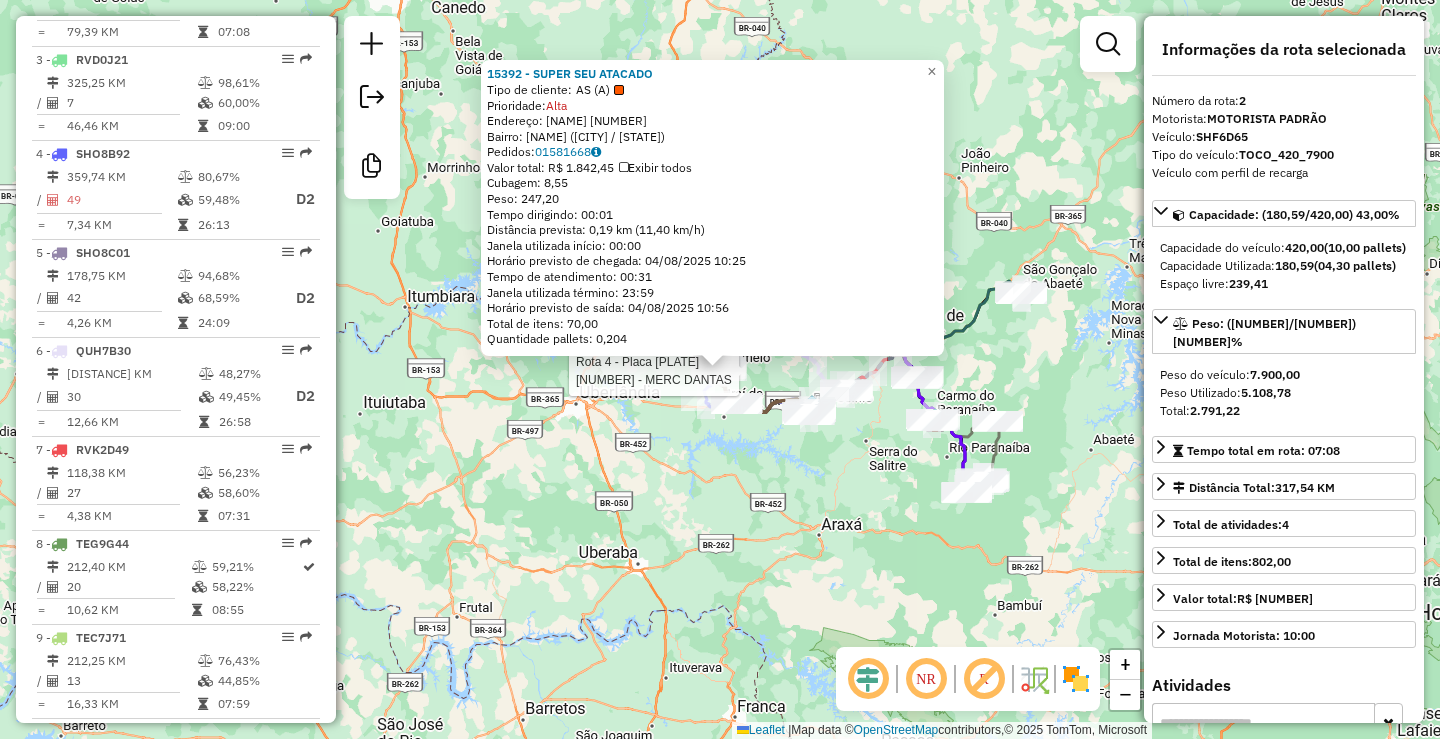 scroll, scrollTop: 882, scrollLeft: 0, axis: vertical 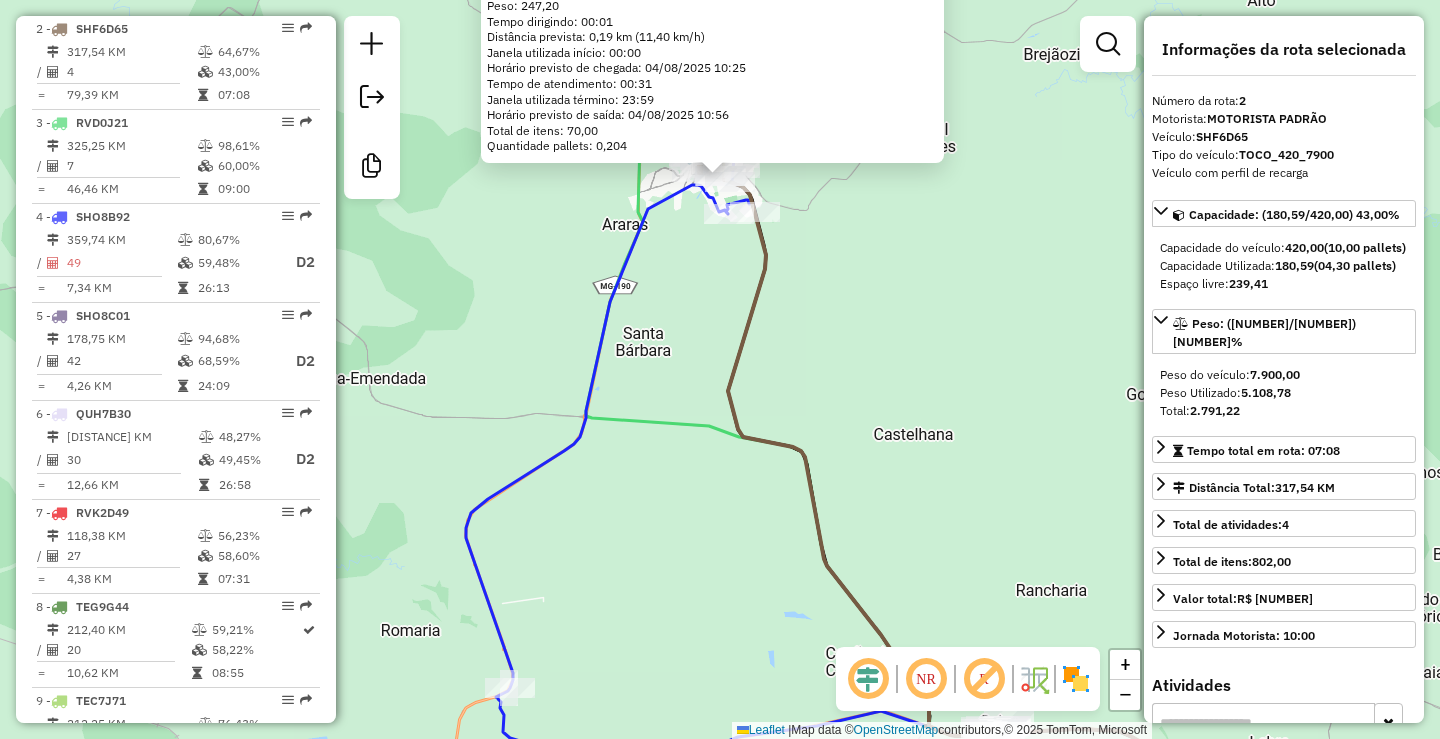 click on "15392 - SUPER SEU ATACADO  Tipo de cliente:   AS (A)   Prioridade:  Alta  Endereço:  CORONEL VIRGILIO ROSA 734   Bairro: VIRGILIO ROSA (MONTE CARMELO / MG)   Pedidos:  01581668   Valor total: R$ 1.842,45   Exibir todos   Cubagem: 8,55  Peso: 247,20  Tempo dirigindo: 00:01   Distância prevista: 0,19 km (11,40 km/h)   Janela utilizada início: 00:00   Horário previsto de chegada: 04/08/2025 10:25   Tempo de atendimento: 00:31   Janela utilizada término: 23:59   Horário previsto de saída: 04/08/2025 10:56   Total de itens: 70,00   Quantidade pallets: 0,204  × Janela de atendimento Grade de atendimento Capacidade Transportadoras Veículos Cliente Pedidos  Rotas Selecione os dias de semana para filtrar as janelas de atendimento  Seg   Ter   Qua   Qui   Sex   Sáb   Dom  Informe o período da janela de atendimento: De: Até:  Filtrar exatamente a janela do cliente  Considerar janela de atendimento padrão  Selecione os dias de semana para filtrar as grades de atendimento  Seg   Ter   Qua   Qui   Sex   Sáb" 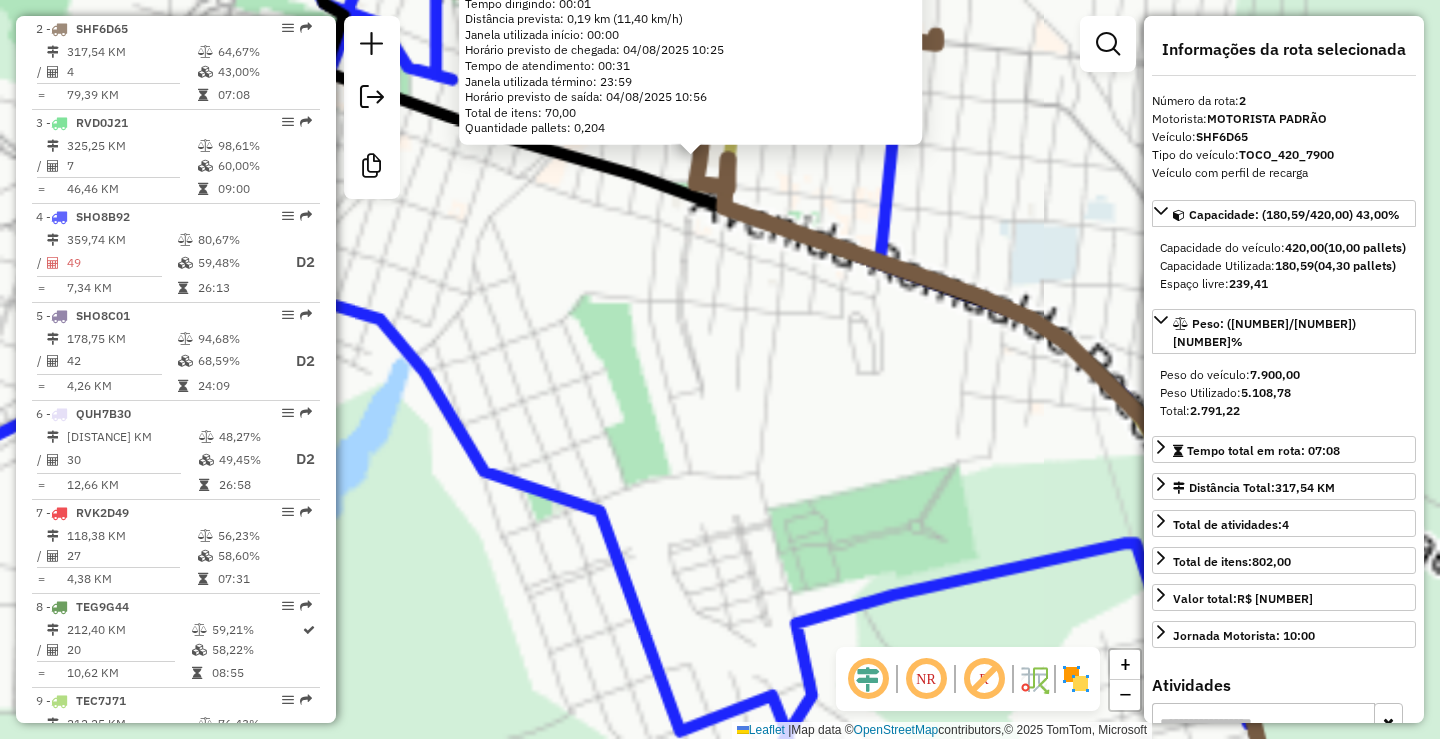 click on "15392 - SUPER SEU ATACADO  Tipo de cliente:   AS (A)   Prioridade:  Alta  Endereço:  CORONEL VIRGILIO ROSA 734   Bairro: VIRGILIO ROSA (MONTE CARMELO / MG)   Pedidos:  01581668   Valor total: R$ 1.842,45   Exibir todos   Cubagem: 8,55  Peso: 247,20  Tempo dirigindo: 00:01   Distância prevista: 0,19 km (11,40 km/h)   Janela utilizada início: 00:00   Horário previsto de chegada: 04/08/2025 10:25   Tempo de atendimento: 00:31   Janela utilizada término: 23:59   Horário previsto de saída: 04/08/2025 10:56   Total de itens: 70,00   Quantidade pallets: 0,204  × Janela de atendimento Grade de atendimento Capacidade Transportadoras Veículos Cliente Pedidos  Rotas Selecione os dias de semana para filtrar as janelas de atendimento  Seg   Ter   Qua   Qui   Sex   Sáb   Dom  Informe o período da janela de atendimento: De: Até:  Filtrar exatamente a janela do cliente  Considerar janela de atendimento padrão  Selecione os dias de semana para filtrar as grades de atendimento  Seg   Ter   Qua   Qui   Sex   Sáb" 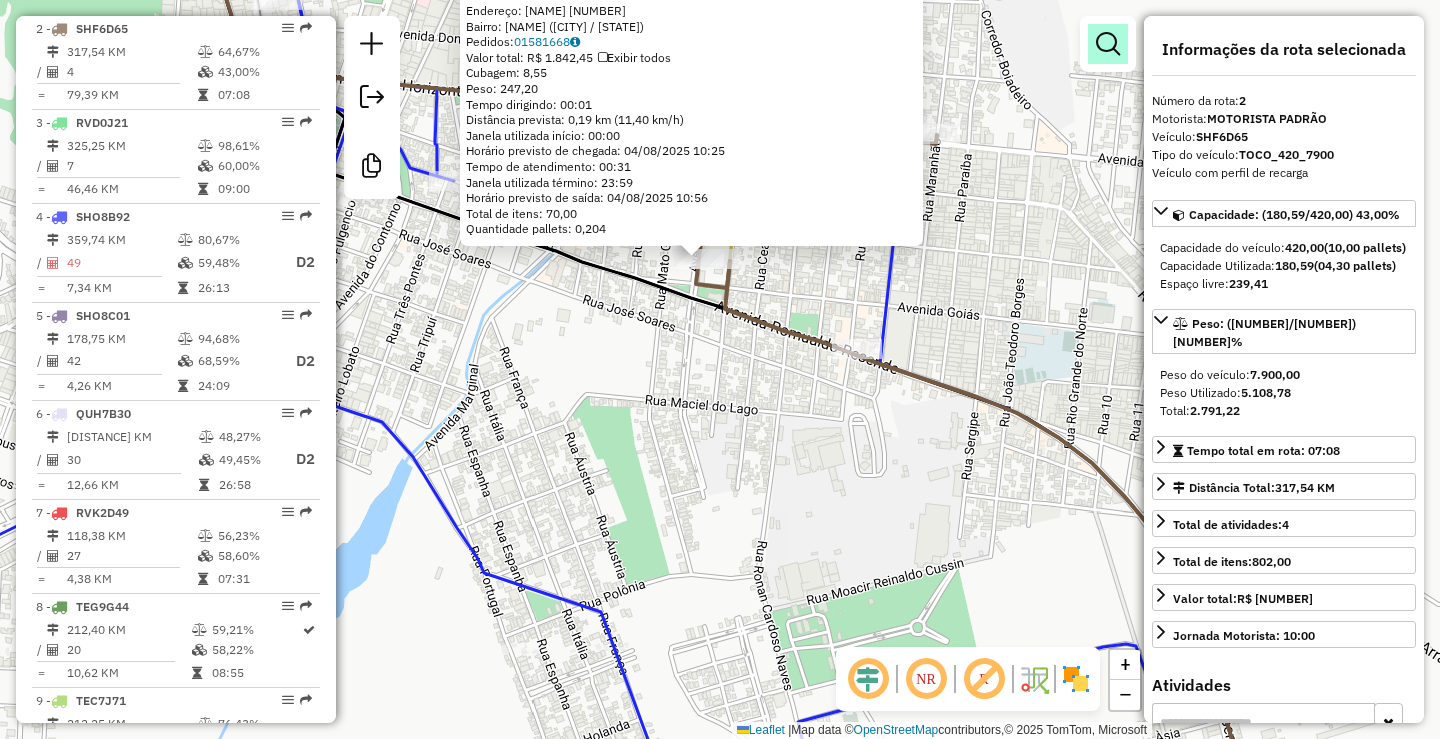 click at bounding box center [1108, 44] 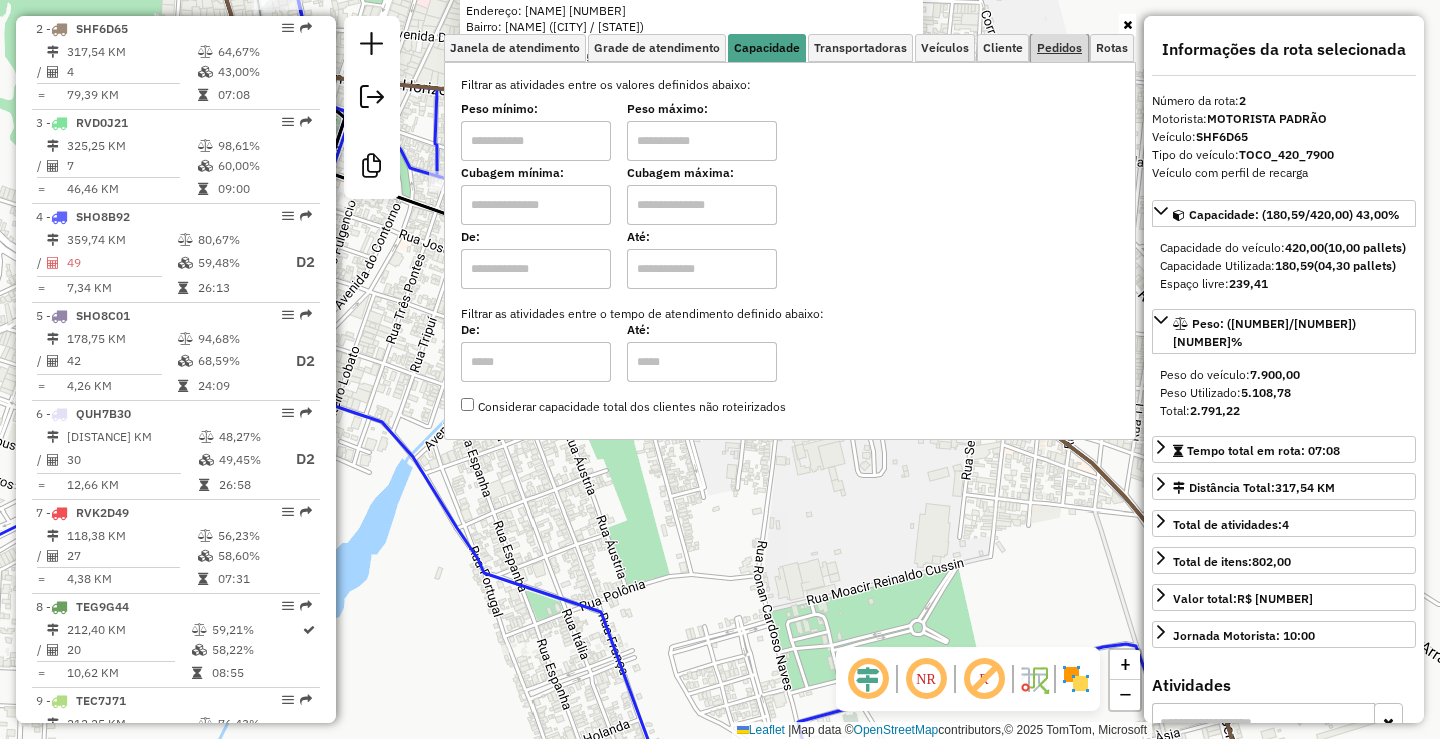 click on "Pedidos" at bounding box center (1059, 48) 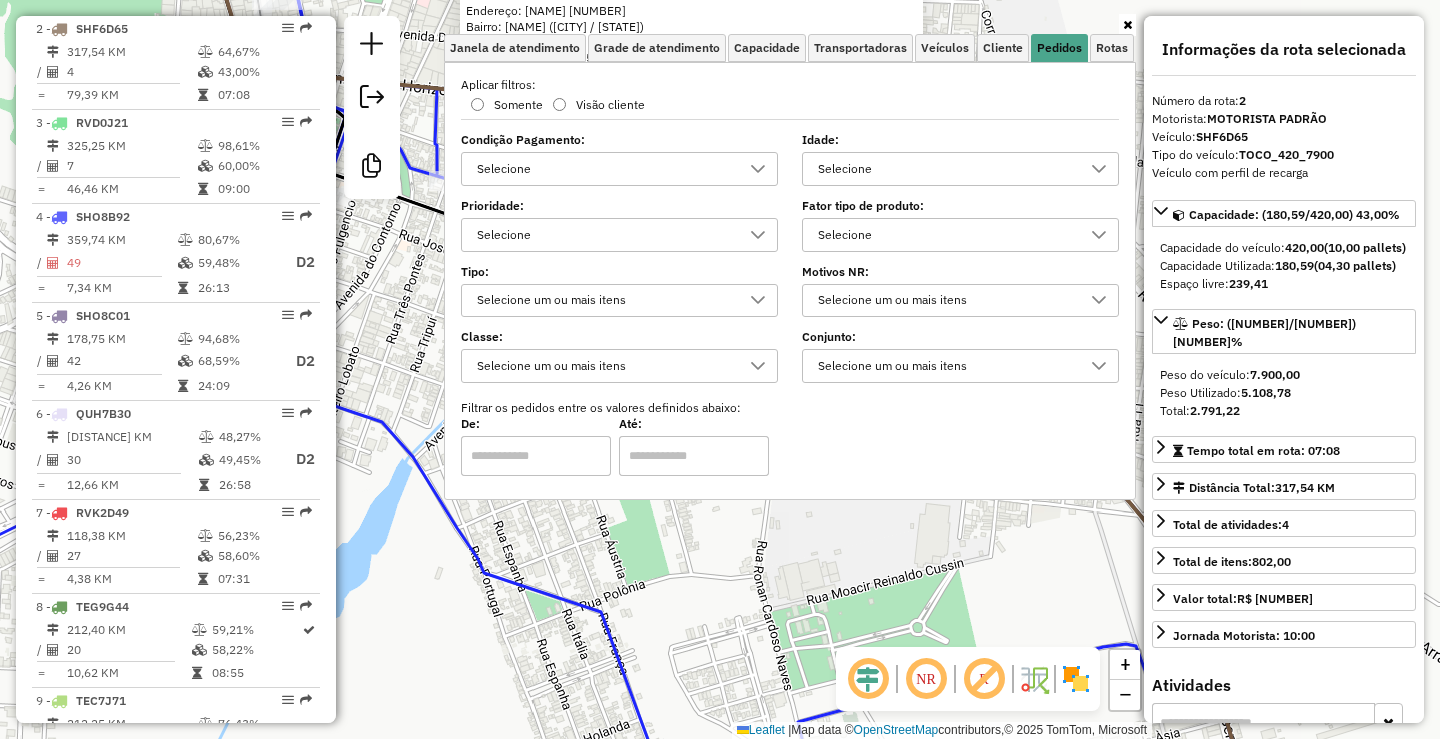 click on "Selecione" at bounding box center [604, 169] 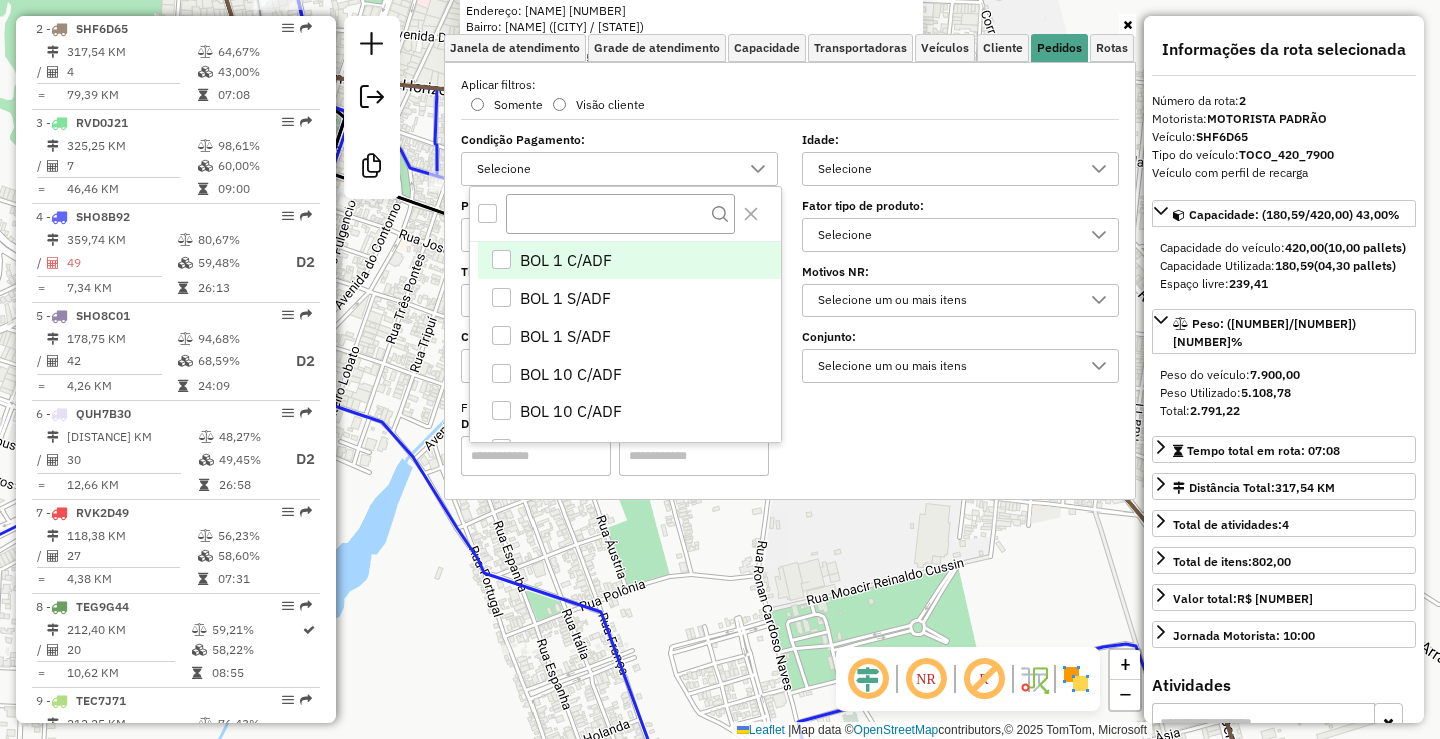 scroll, scrollTop: 12, scrollLeft: 69, axis: both 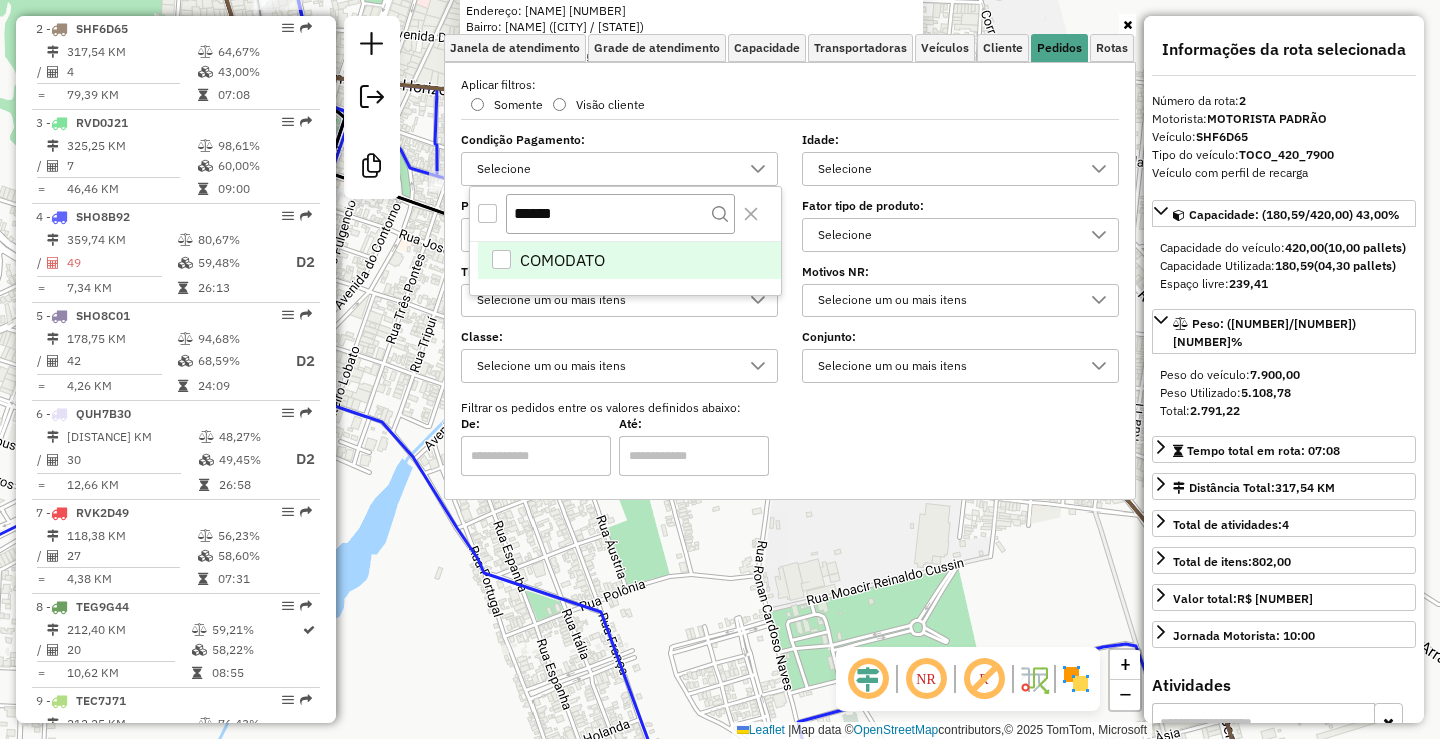 type on "******" 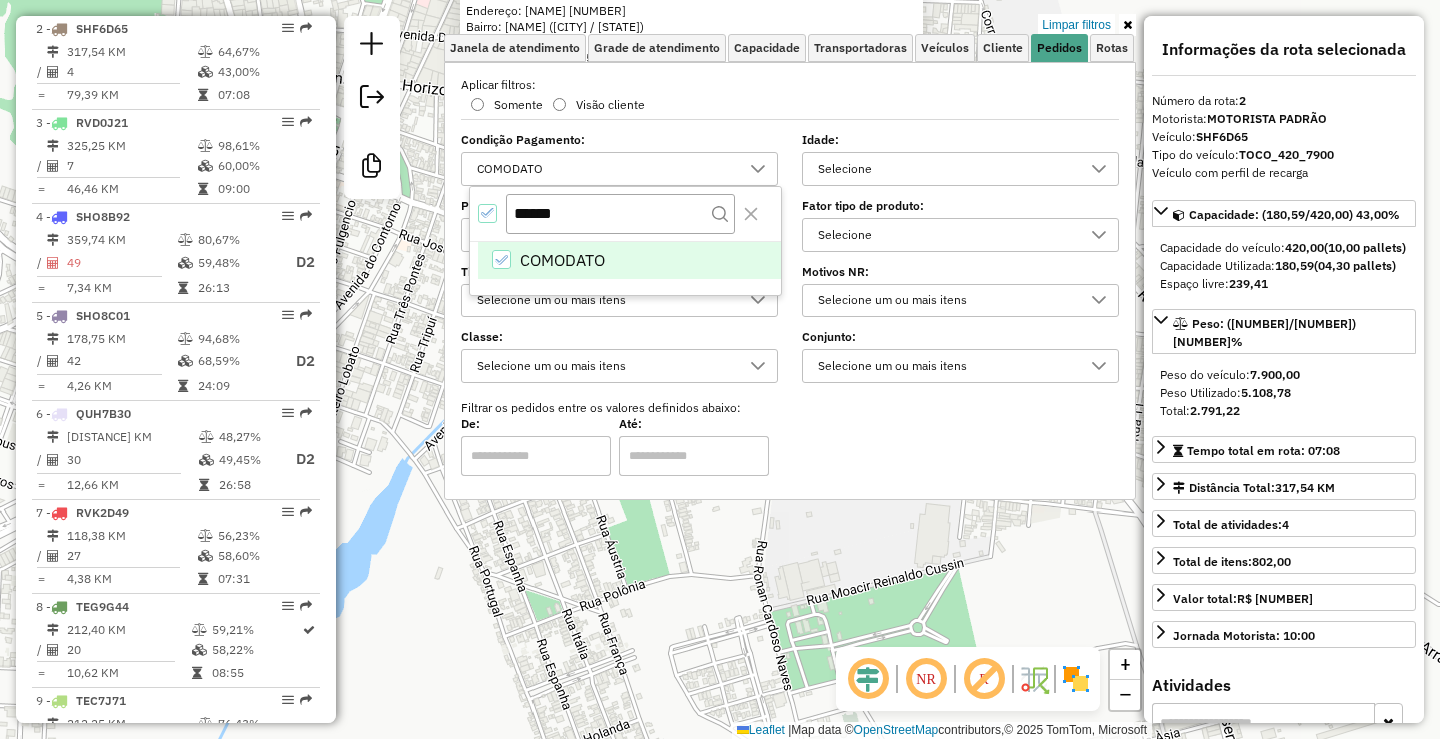 click on "15392 - SUPER SEU ATACADO  Tipo de cliente:   AS (A)   Prioridade:  Alta  Endereço:  CORONEL VIRGILIO ROSA 734   Bairro: VIRGILIO ROSA (MONTE CARMELO / MG)   Pedidos:  01581668   Valor total: R$ 1.842,45   Exibir todos   Cubagem: 8,55  Peso: 247,20  Tempo dirigindo: 00:01   Distância prevista: 0,19 km (11,40 km/h)   Janela utilizada início: 00:00   Horário previsto de chegada: 04/08/2025 10:25   Tempo de atendimento: 00:31   Janela utilizada término: 23:59   Horário previsto de saída: 04/08/2025 10:56   Total de itens: 70,00   Quantidade pallets: 0,204  × Limpar filtros Janela de atendimento Grade de atendimento Capacidade Transportadoras Veículos Cliente Pedidos  Rotas Selecione os dias de semana para filtrar as janelas de atendimento  Seg   Ter   Qua   Qui   Sex   Sáb   Dom  Informe o período da janela de atendimento: De: Até:  Filtrar exatamente a janela do cliente  Considerar janela de atendimento padrão  Selecione os dias de semana para filtrar as grades de atendimento  Seg   Ter   Qua  De:" 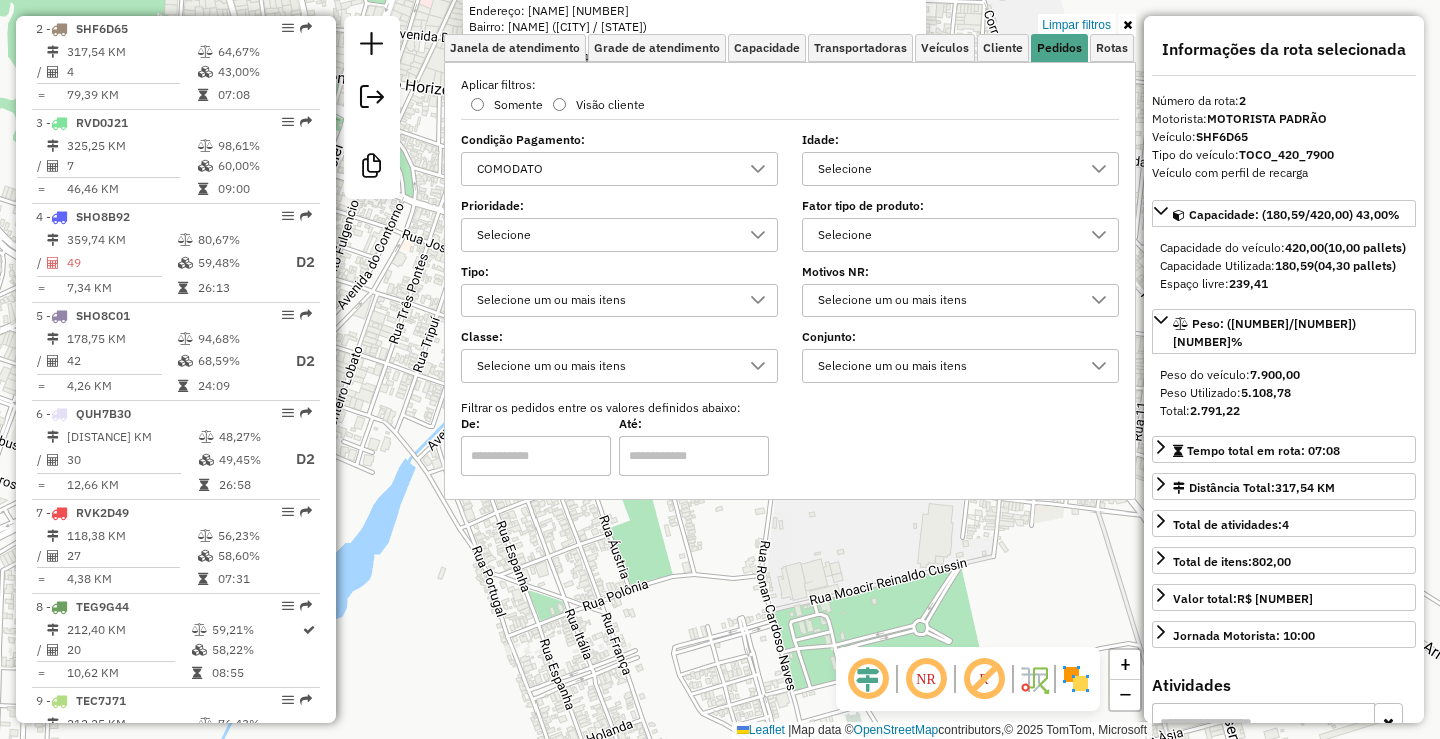 click on "15392 - SUPER SEU ATACADO  Tipo de cliente:   AS (A)   Prioridade:  Alta  Endereço:  CORONEL VIRGILIO ROSA 734   Bairro: VIRGILIO ROSA (MONTE CARMELO / MG)   Pedidos:  01581668   Valor total: R$ 1.842,45   Exibir todos   Cubagem: 8,55  Peso: 247,20  Tempo dirigindo: 00:01   Distância prevista: 0,19 km (11,40 km/h)   Janela utilizada início: 00:00   Horário previsto de chegada: 04/08/2025 10:25   Tempo de atendimento: 00:31   Janela utilizada término: 23:59   Horário previsto de saída: 04/08/2025 10:56   Total de itens: 70,00   Quantidade pallets: 0,204  × Limpar filtros Janela de atendimento Grade de atendimento Capacidade Transportadoras Veículos Cliente Pedidos  Rotas Selecione os dias de semana para filtrar as janelas de atendimento  Seg   Ter   Qua   Qui   Sex   Sáb   Dom  Informe o período da janela de atendimento: De: Até:  Filtrar exatamente a janela do cliente  Considerar janela de atendimento padrão  Selecione os dias de semana para filtrar as grades de atendimento  Seg   Ter   Qua  De:" 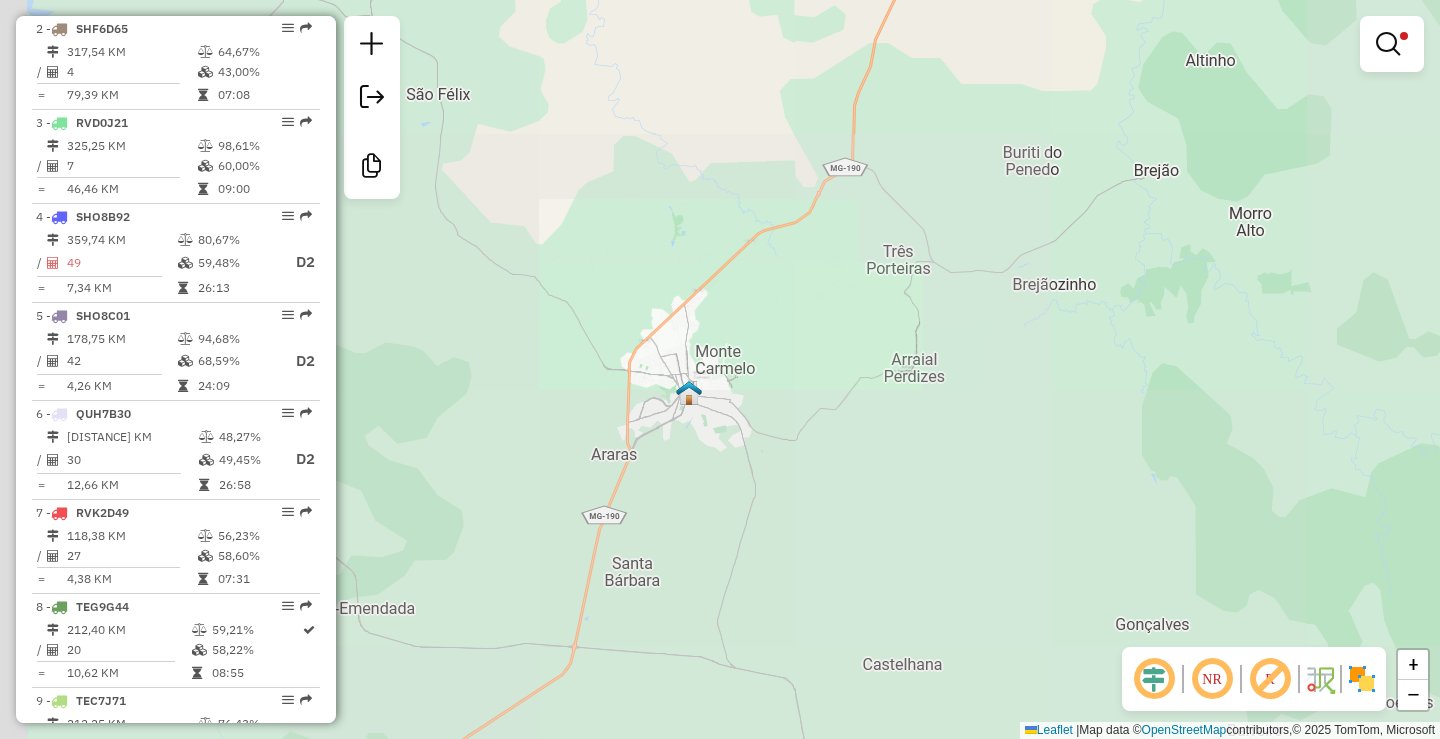 drag, startPoint x: 787, startPoint y: 456, endPoint x: 827, endPoint y: 331, distance: 131.24405 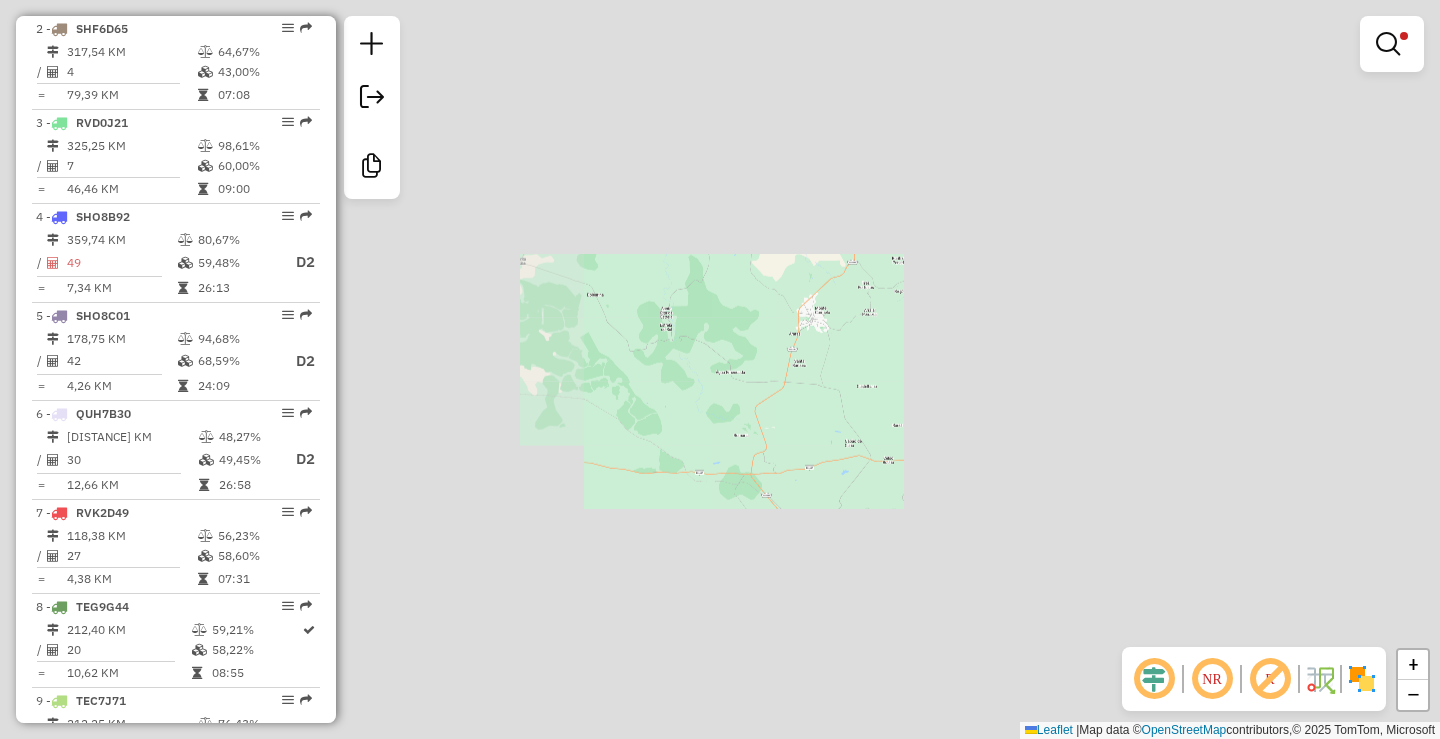 drag, startPoint x: 817, startPoint y: 425, endPoint x: 748, endPoint y: 293, distance: 148.9463 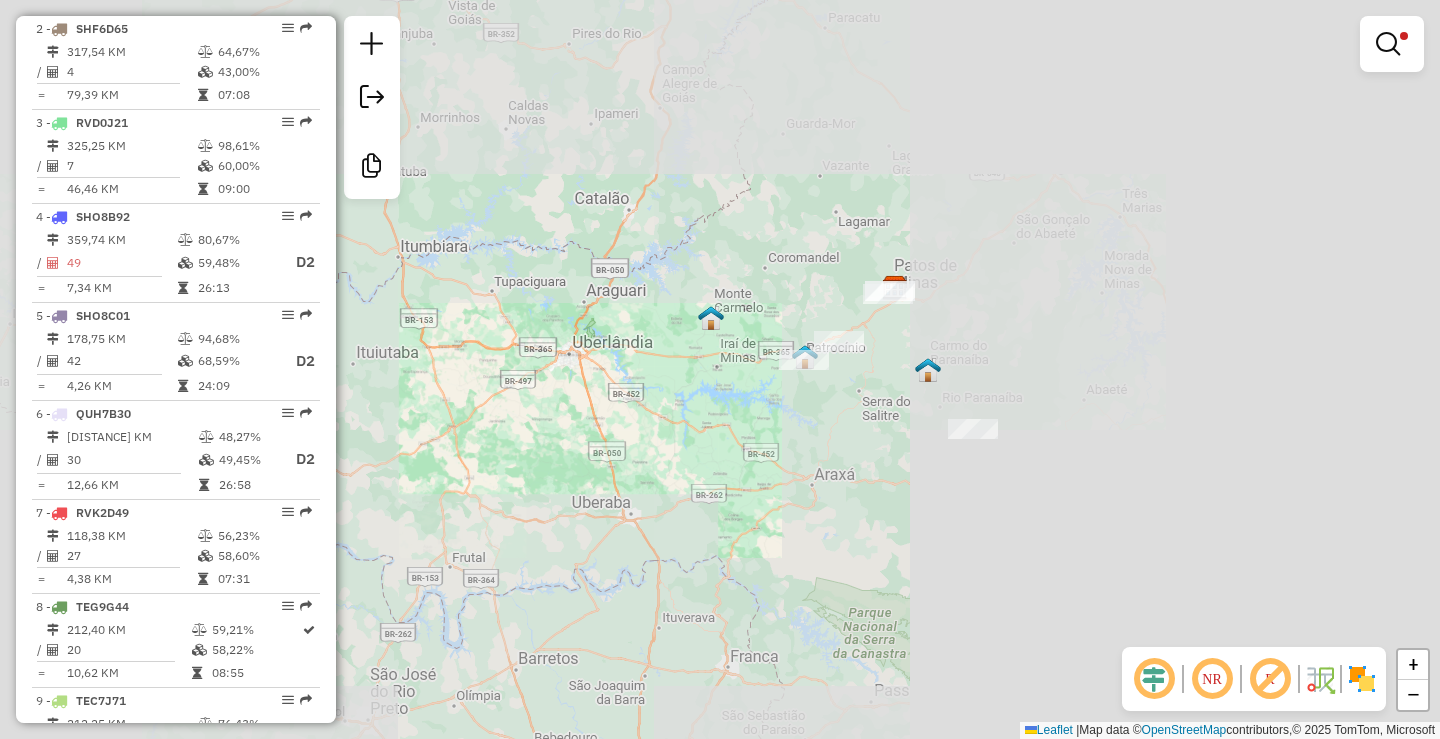 drag, startPoint x: 737, startPoint y: 414, endPoint x: 758, endPoint y: 412, distance: 21.095022 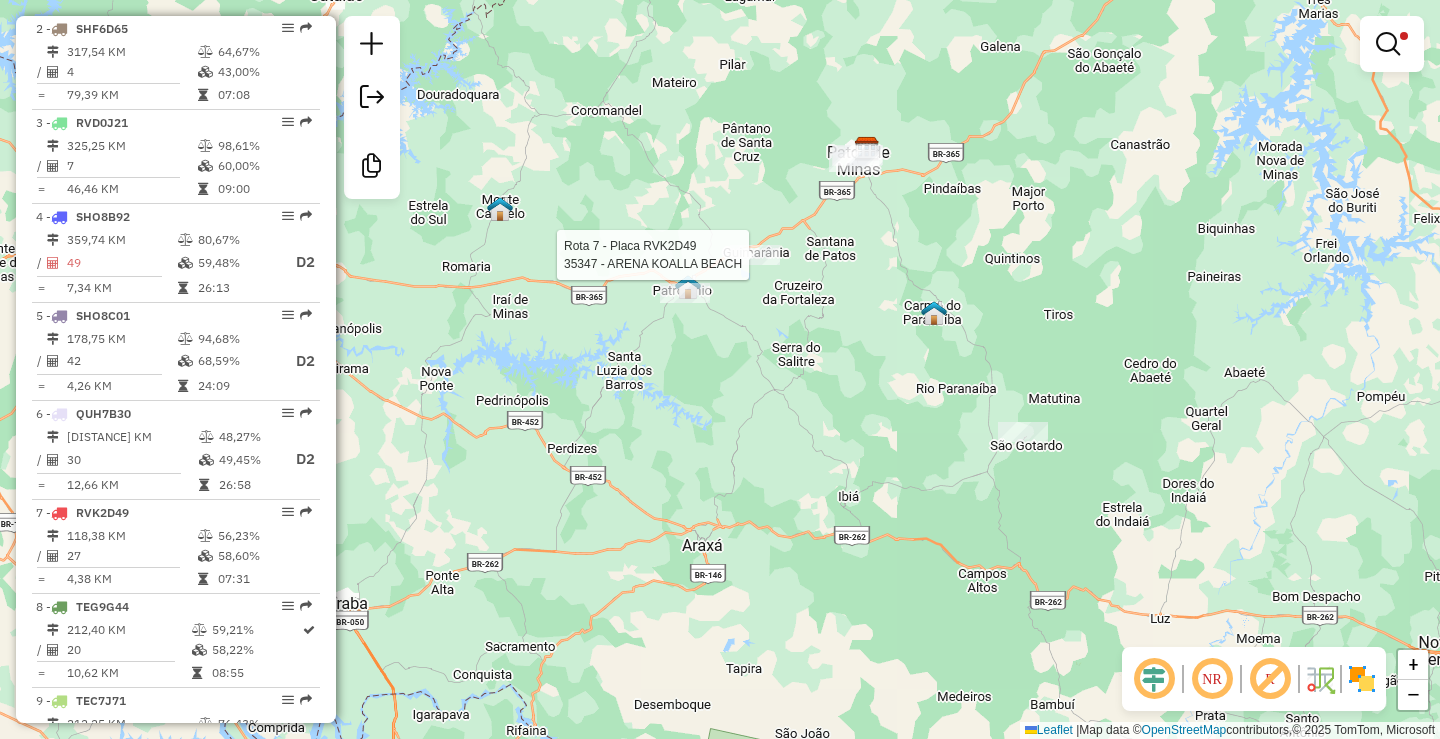 select on "**********" 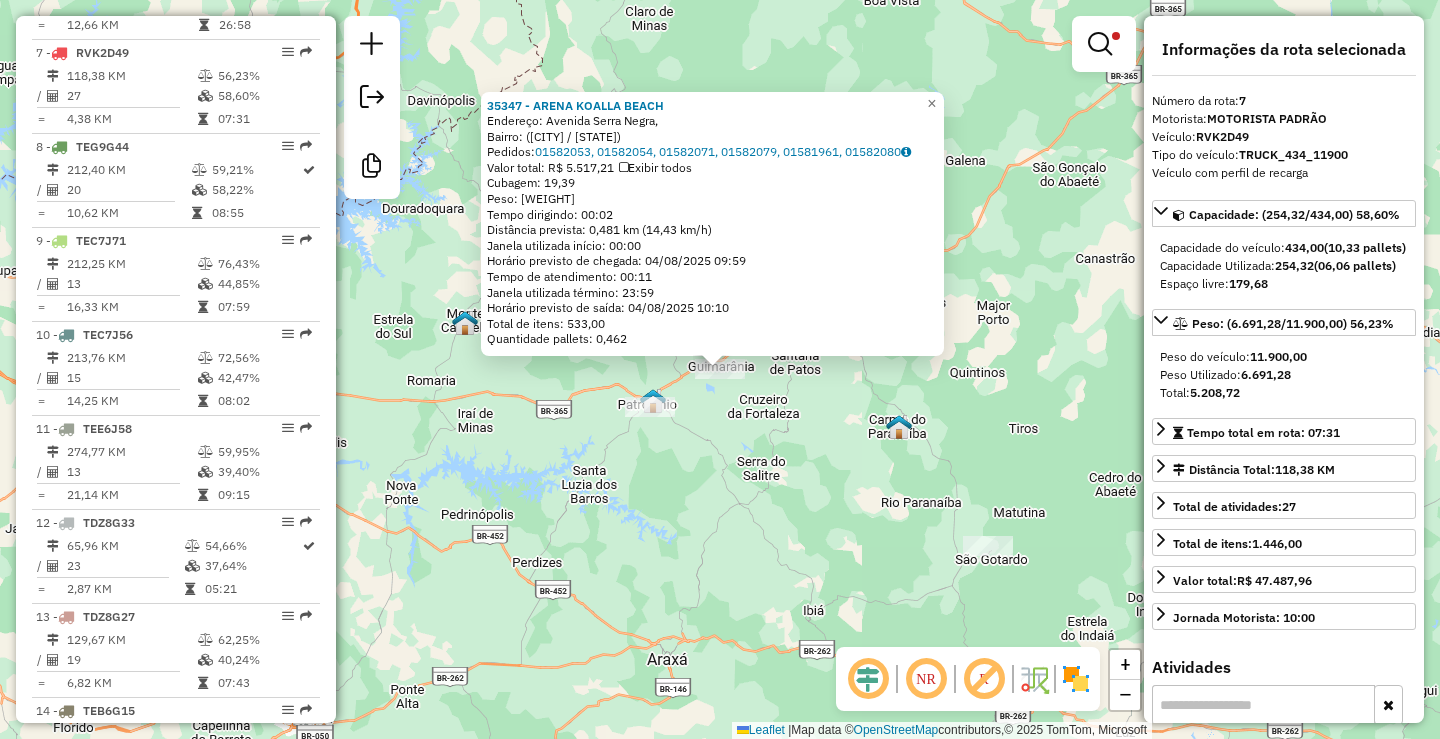 scroll, scrollTop: 1366, scrollLeft: 0, axis: vertical 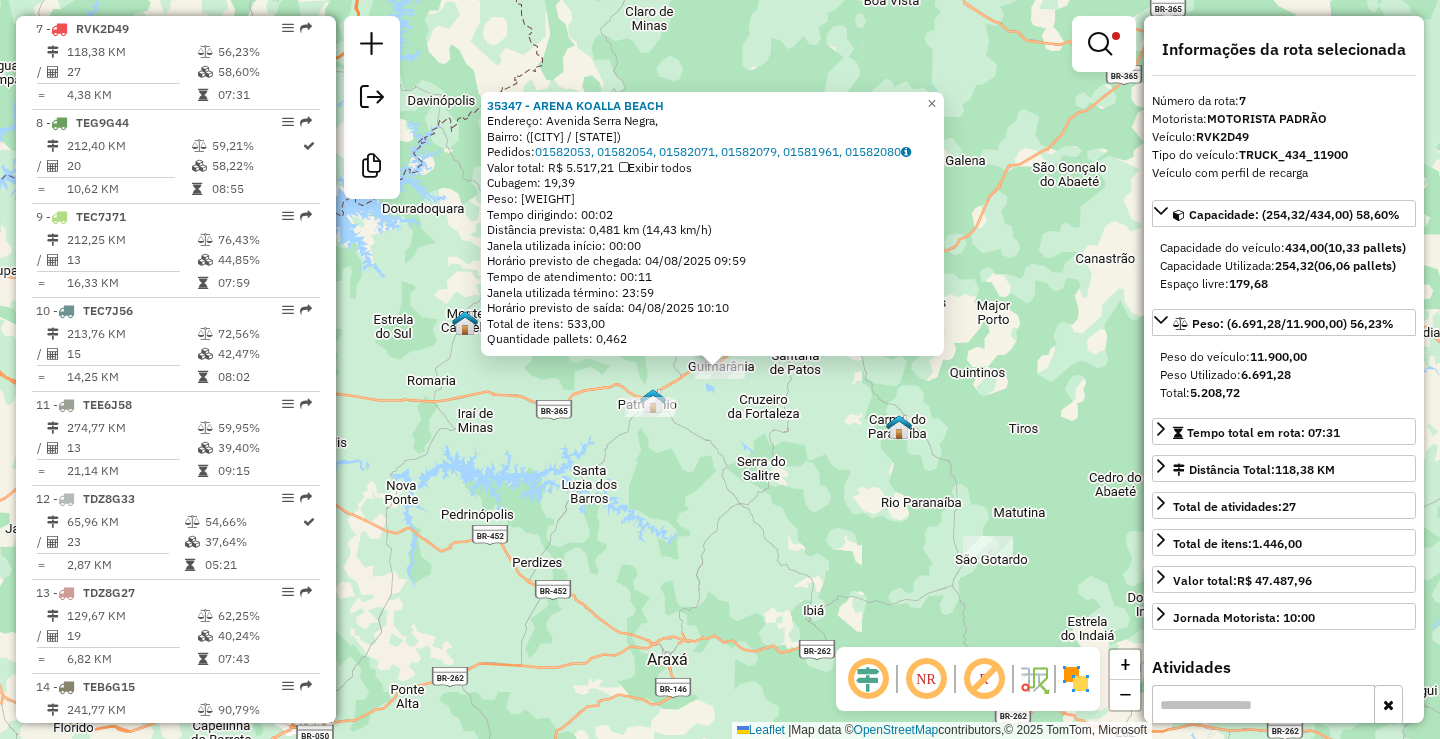 click on "35347 - ARENA KOALLA BEACH  Endereço: Avenida Serra Negra,    Bairro:  (Guimarânia / MG)   Pedidos:  01582053, 01582054, 01582071, 01582079, 01581961, 01582080   Valor total: R$ 5.517,21   Exibir todos   Cubagem: 19,39  Peso: 521,12  Tempo dirigindo: 00:02   Distância prevista: 0,481 km (14,43 km/h)   Janela utilizada início: 00:00   Horário previsto de chegada: 04/08/2025 09:59   Tempo de atendimento: 00:11   Janela utilizada término: 23:59   Horário previsto de saída: 04/08/2025 10:10   Total de itens: 533,00   Quantidade pallets: 0,462  × Limpar filtros Janela de atendimento Grade de atendimento Capacidade Transportadoras Veículos Cliente Pedidos  Rotas Selecione os dias de semana para filtrar as janelas de atendimento  Seg   Ter   Qua   Qui   Sex   Sáb   Dom  Informe o período da janela de atendimento: De: Até:  Filtrar exatamente a janela do cliente  Considerar janela de atendimento padrão  Selecione os dias de semana para filtrar as grades de atendimento  Seg   Ter   Qua   Qui   Sex   Dom" 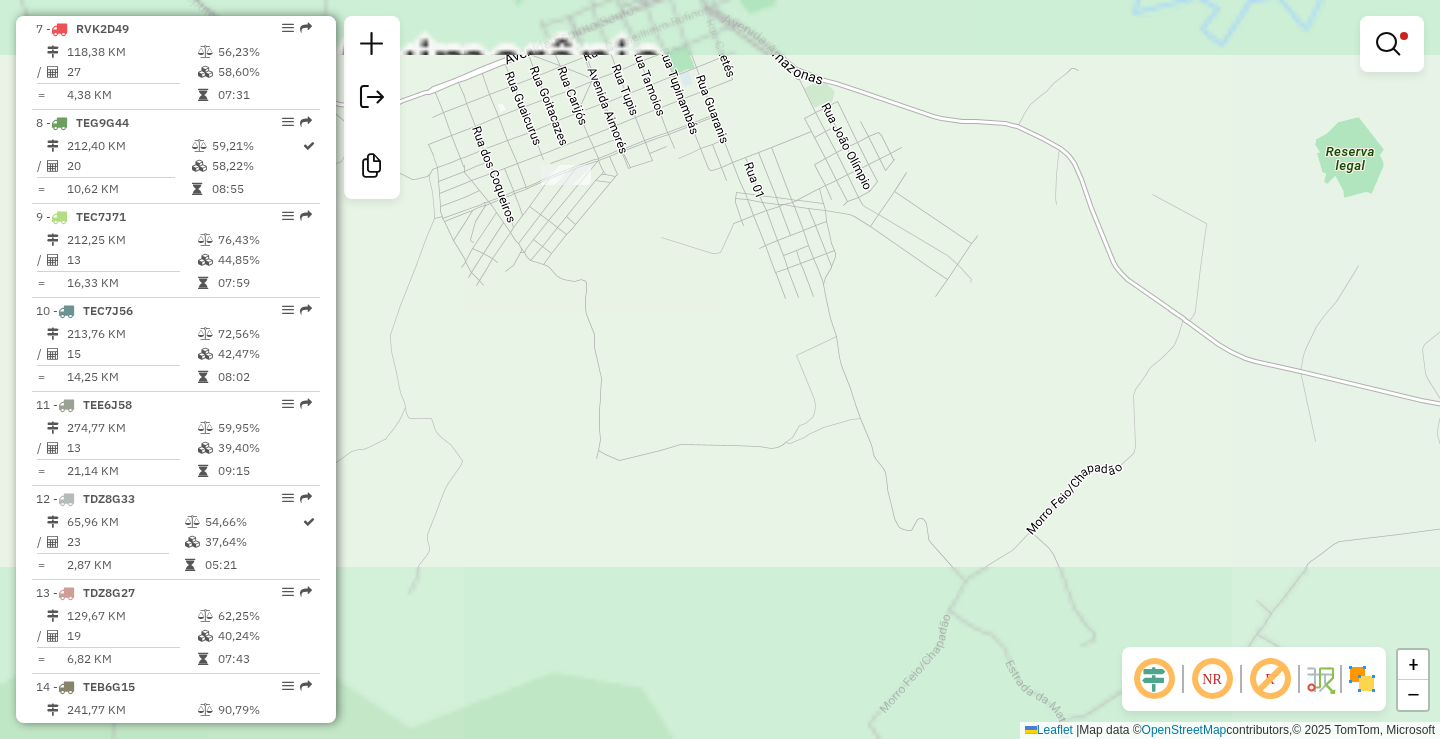 drag, startPoint x: 637, startPoint y: 296, endPoint x: 660, endPoint y: 370, distance: 77.491936 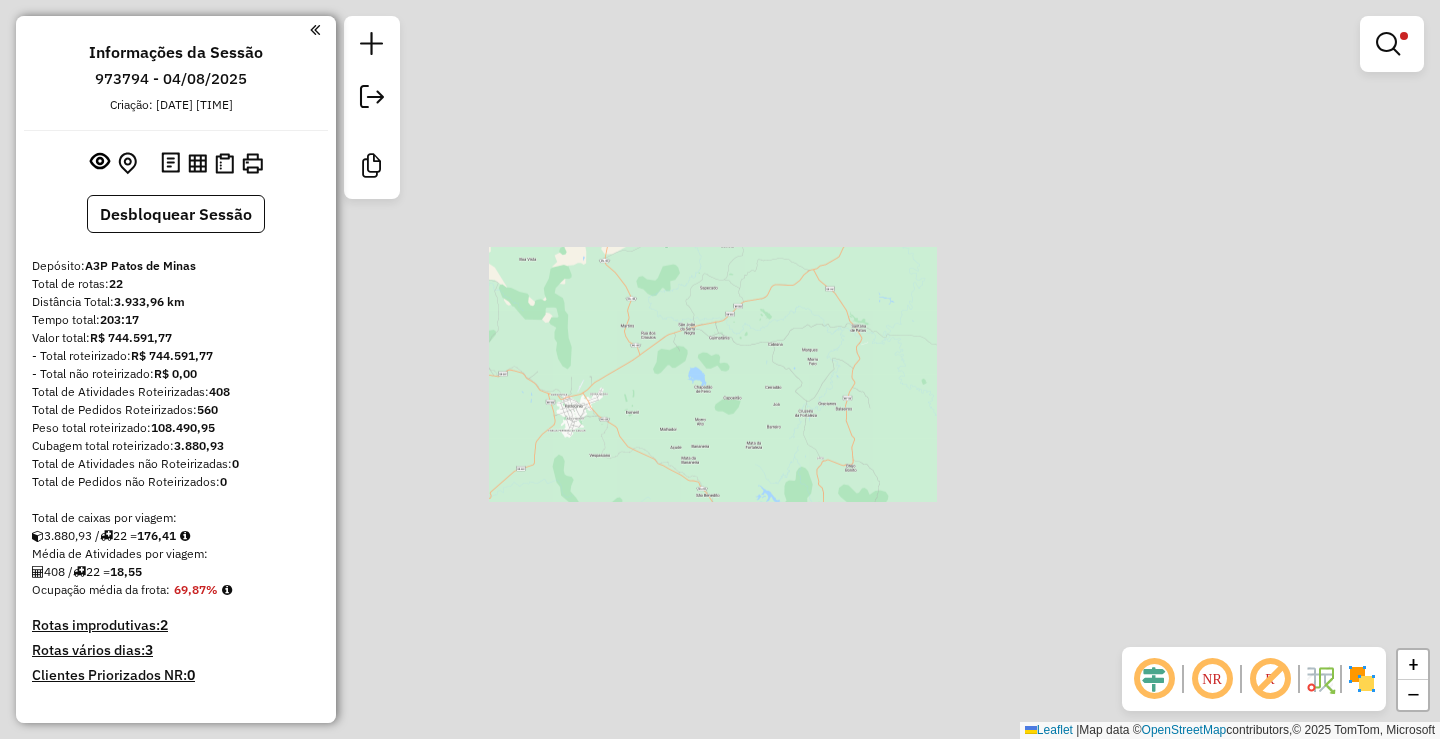 scroll, scrollTop: 0, scrollLeft: 0, axis: both 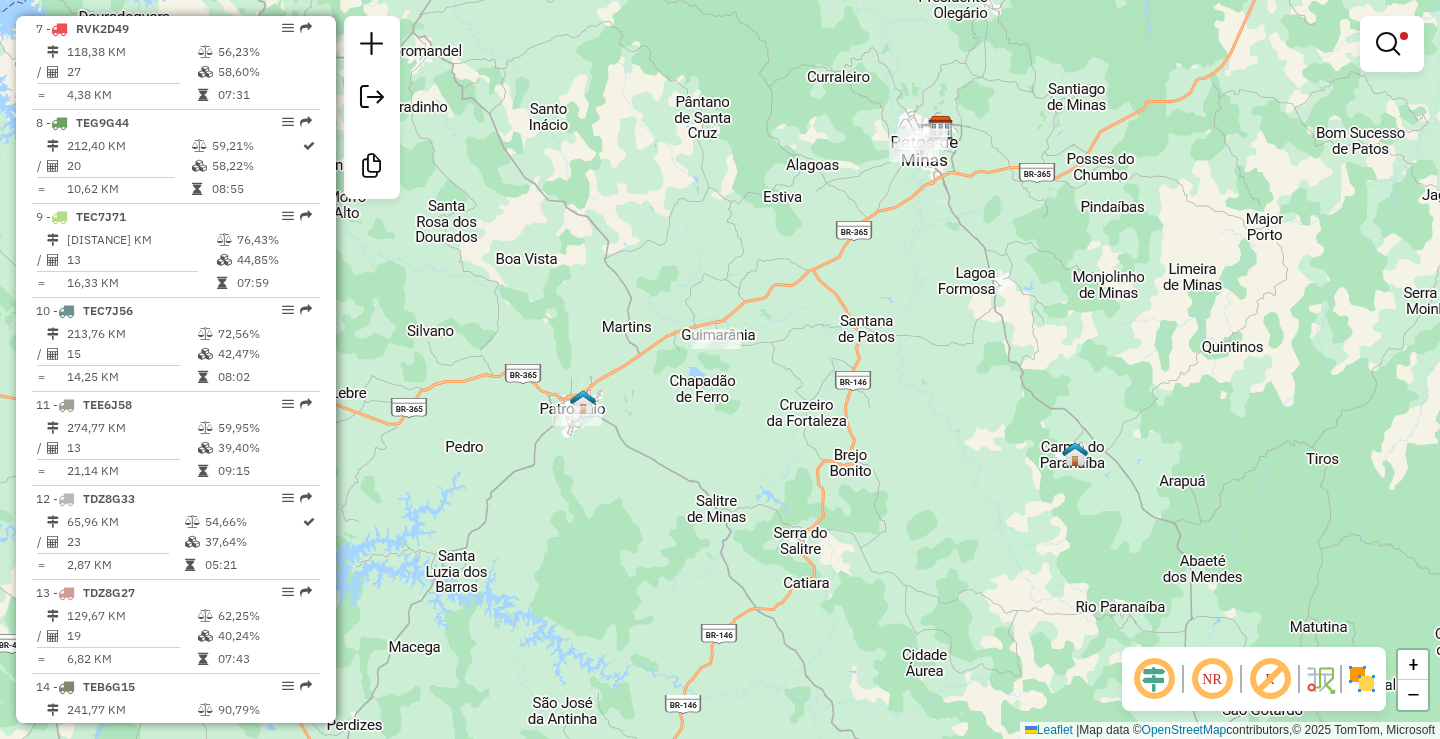 drag, startPoint x: 886, startPoint y: 348, endPoint x: 880, endPoint y: 492, distance: 144.12494 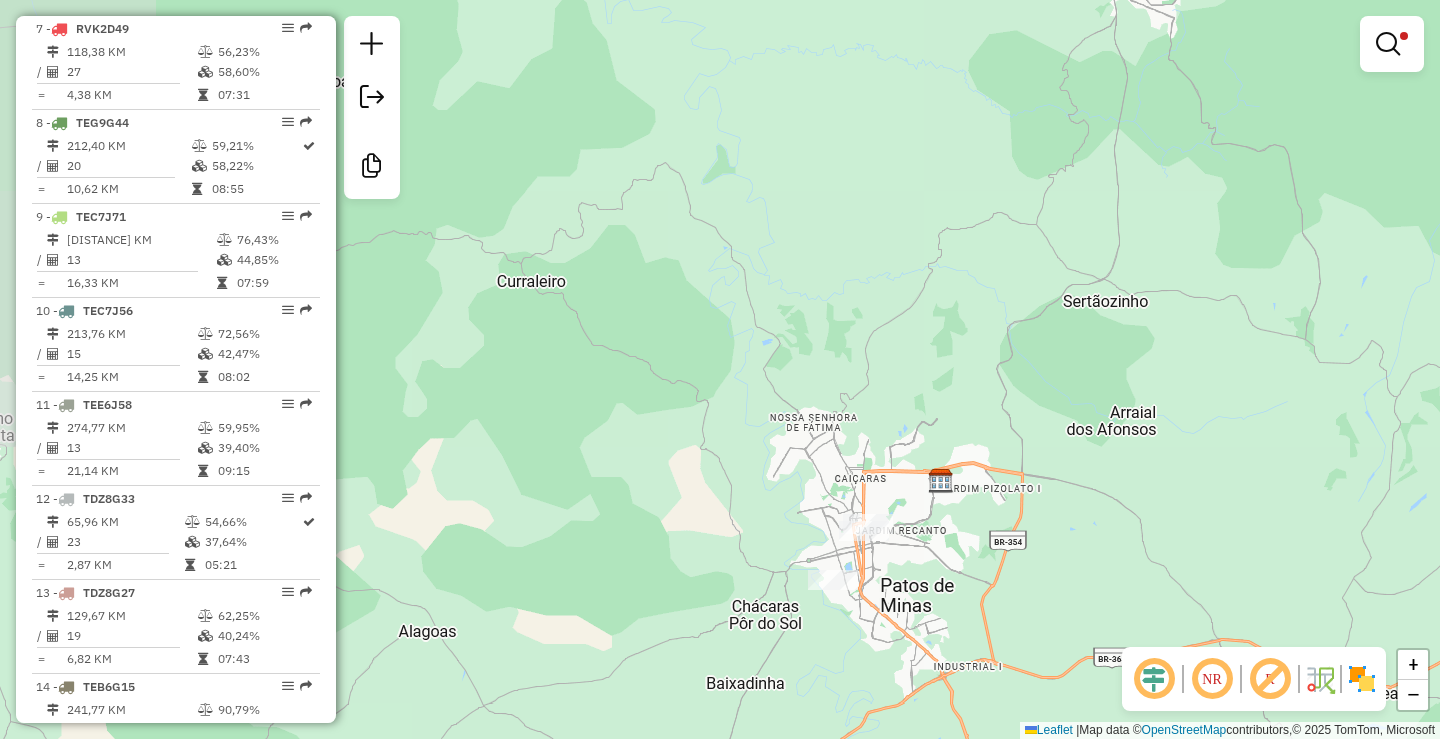drag, startPoint x: 781, startPoint y: 327, endPoint x: 1083, endPoint y: 136, distance: 357.33038 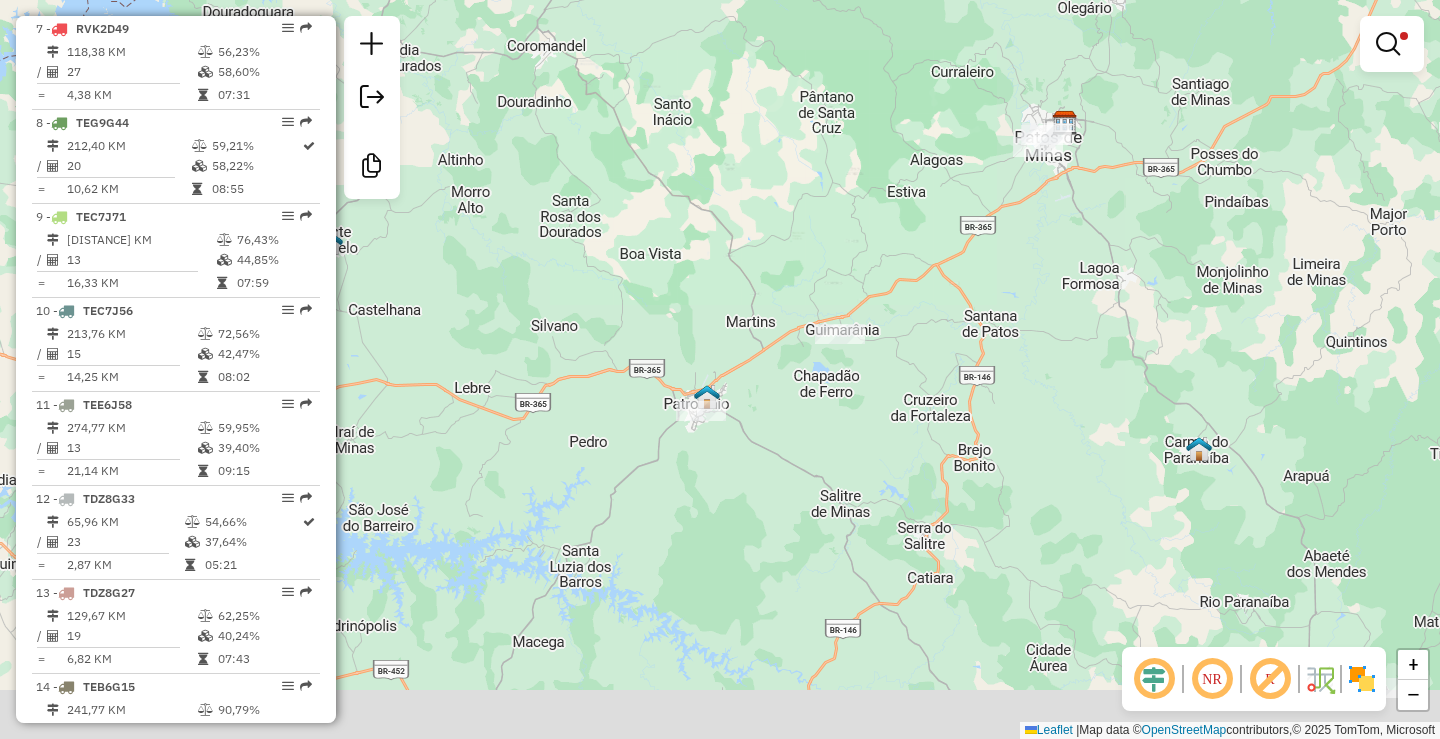 drag, startPoint x: 884, startPoint y: 332, endPoint x: 896, endPoint y: 280, distance: 53.366657 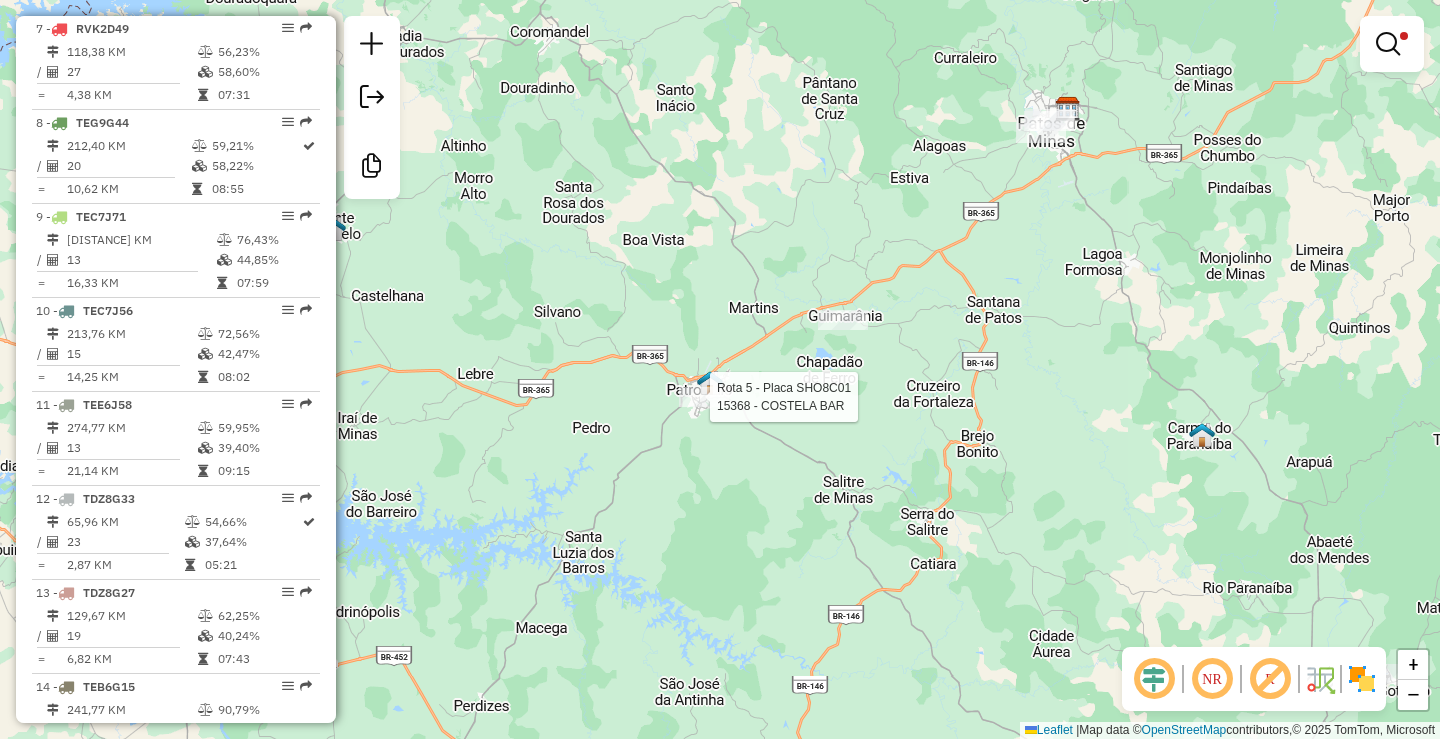 select on "**********" 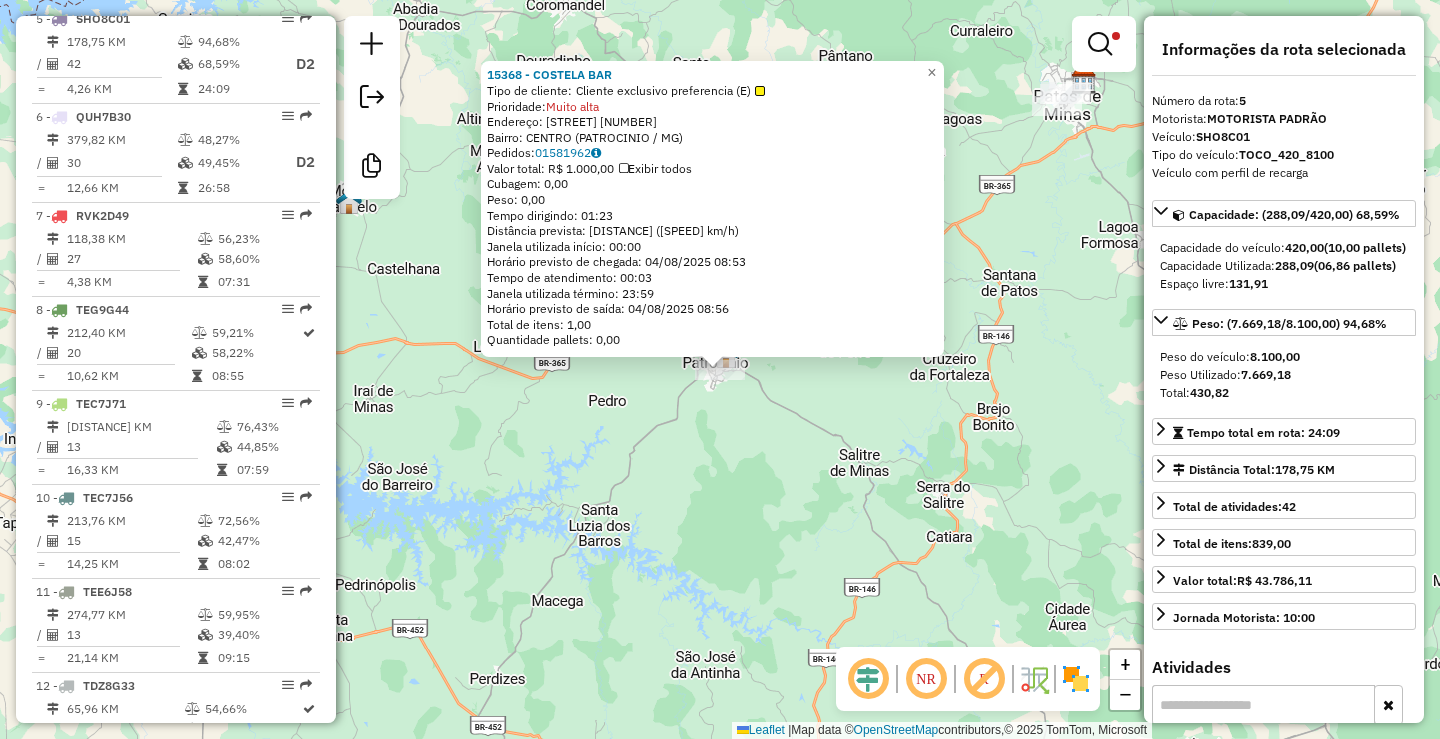 scroll, scrollTop: 1169, scrollLeft: 0, axis: vertical 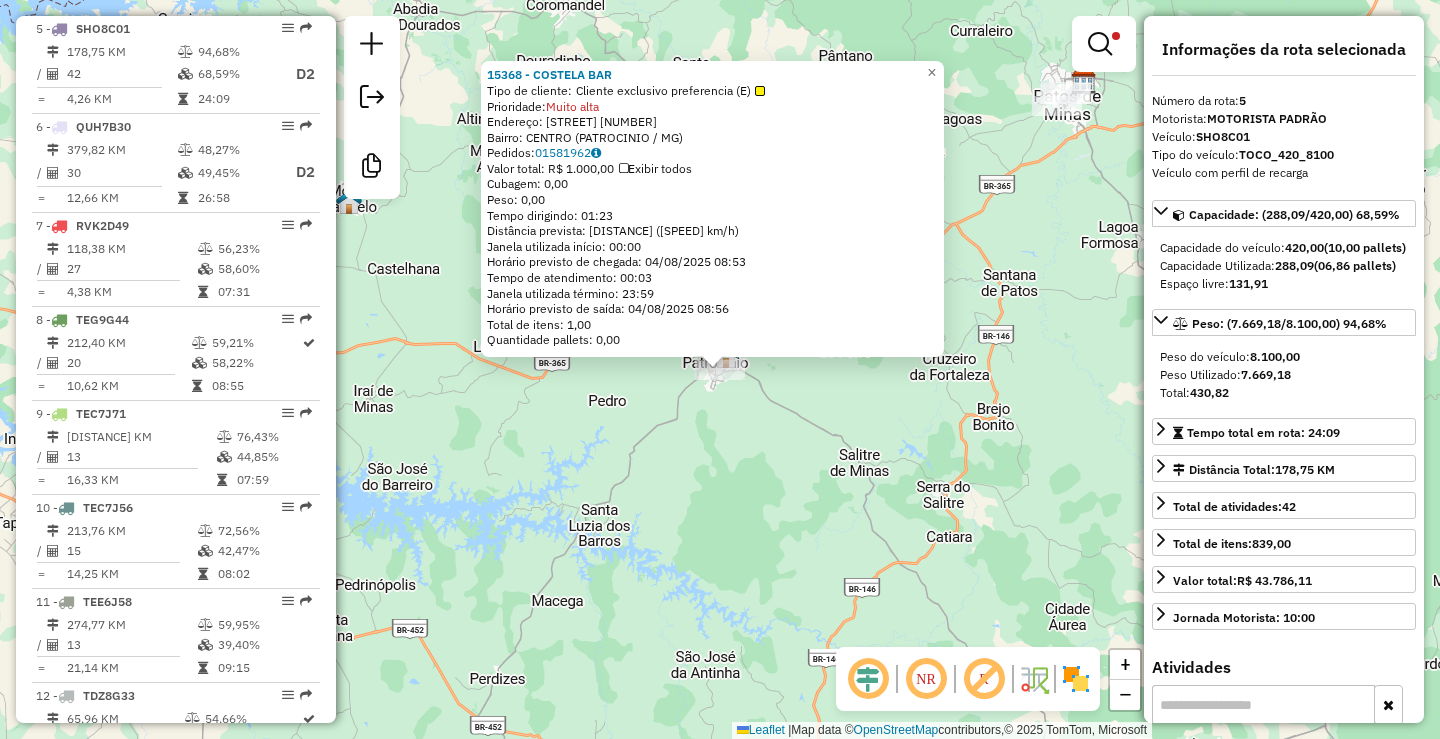 click on "15368 - COSTELA BAR  Tipo de cliente:   Cliente exclusivo preferencia  (E)   Prioridade:  Muito alta  Endereço:  [STREET] [NUMBER]   Bairro: [NEIGHBORHOOD] ([CITY] / [STATE])   Pedidos:  01581962   Valor total: [CURRENCY] [PRICE]   Exibir todos   Cubagem: 0,00  Peso: 0,00  Tempo dirigindo: 01:23   Distância prevista: 82,121 km (59,36 km/h)   Janela utilizada início: 00:00   Horário previsto de chegada: [DATE] [TIME]   Tempo de atendimento: 00:03   Janela utilizada término: 23:59   Horário previsto de saída: [DATE] [TIME]   Total de itens: 1,00   Quantidade pallets: 0,00  × Limpar filtros Janela de atendimento Grade de atendimento Capacidade Transportadoras Veículos Cliente Pedidos  Rotas Selecione os dias de semana para filtrar as janelas de atendimento  Seg   Ter   Qua   Qui   Sex   Sáb   Dom  Informe o período da janela de atendimento: De: Até:  Filtrar exatamente a janela do cliente  Considerar janela de atendimento padrão  Selecione os dias de semana para filtrar as grades de atendimento  Seg  +" 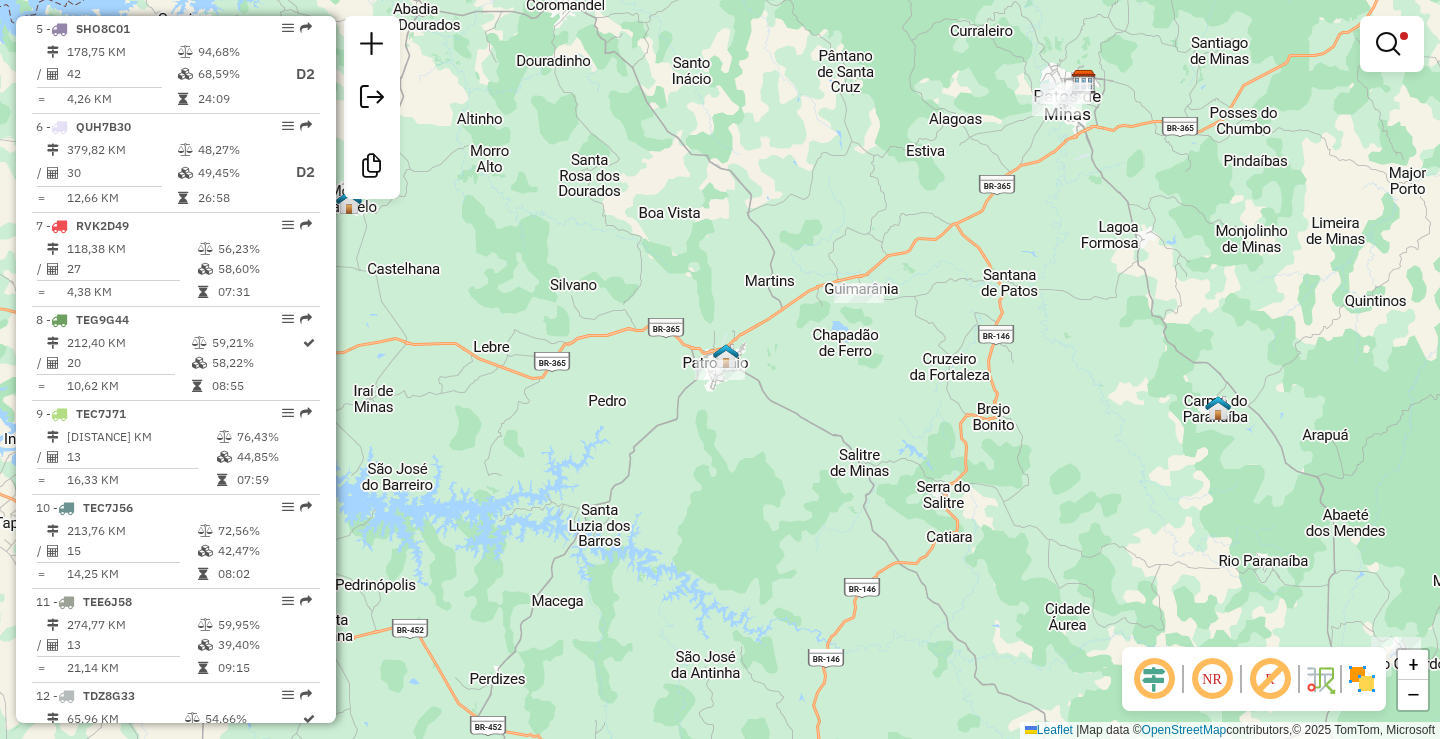 drag, startPoint x: 792, startPoint y: 413, endPoint x: 800, endPoint y: 433, distance: 21.540659 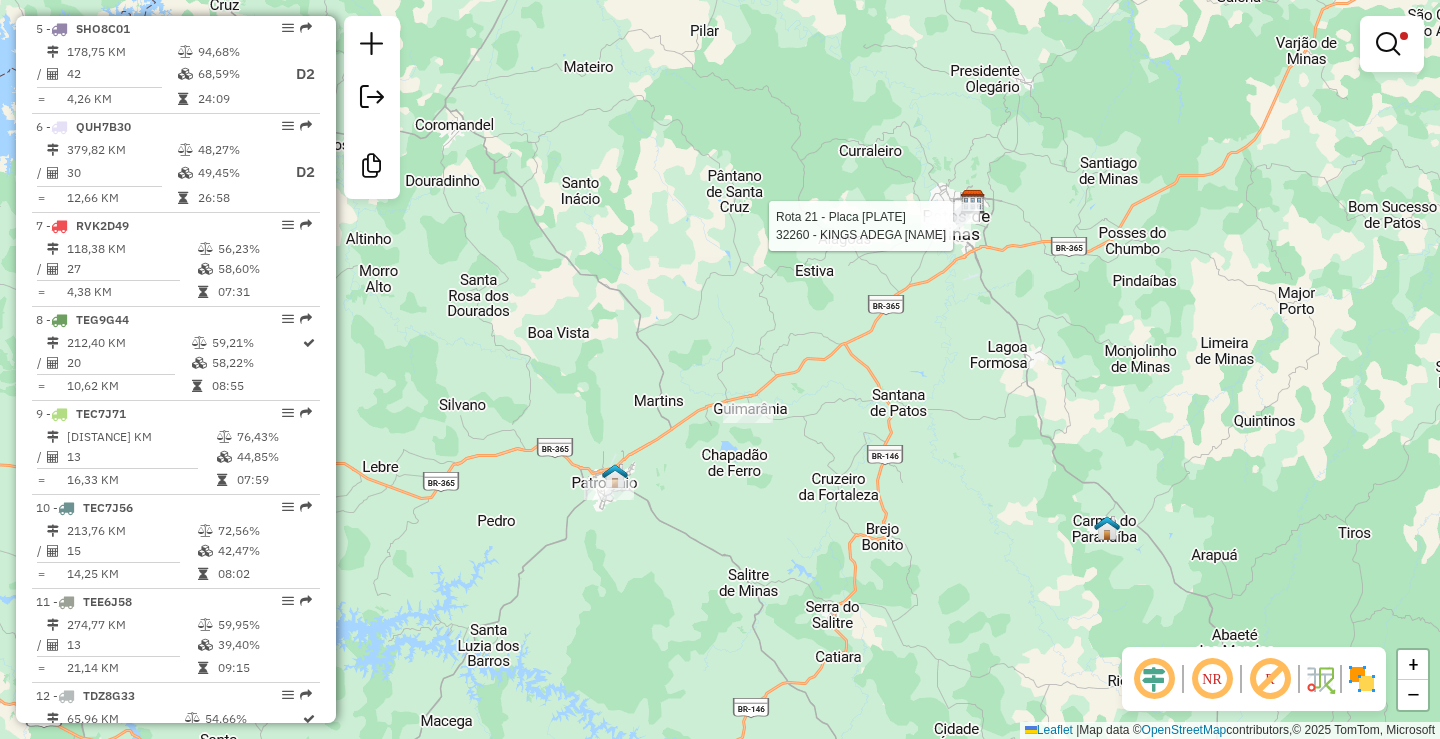 drag, startPoint x: 918, startPoint y: 377, endPoint x: 915, endPoint y: 405, distance: 28.160255 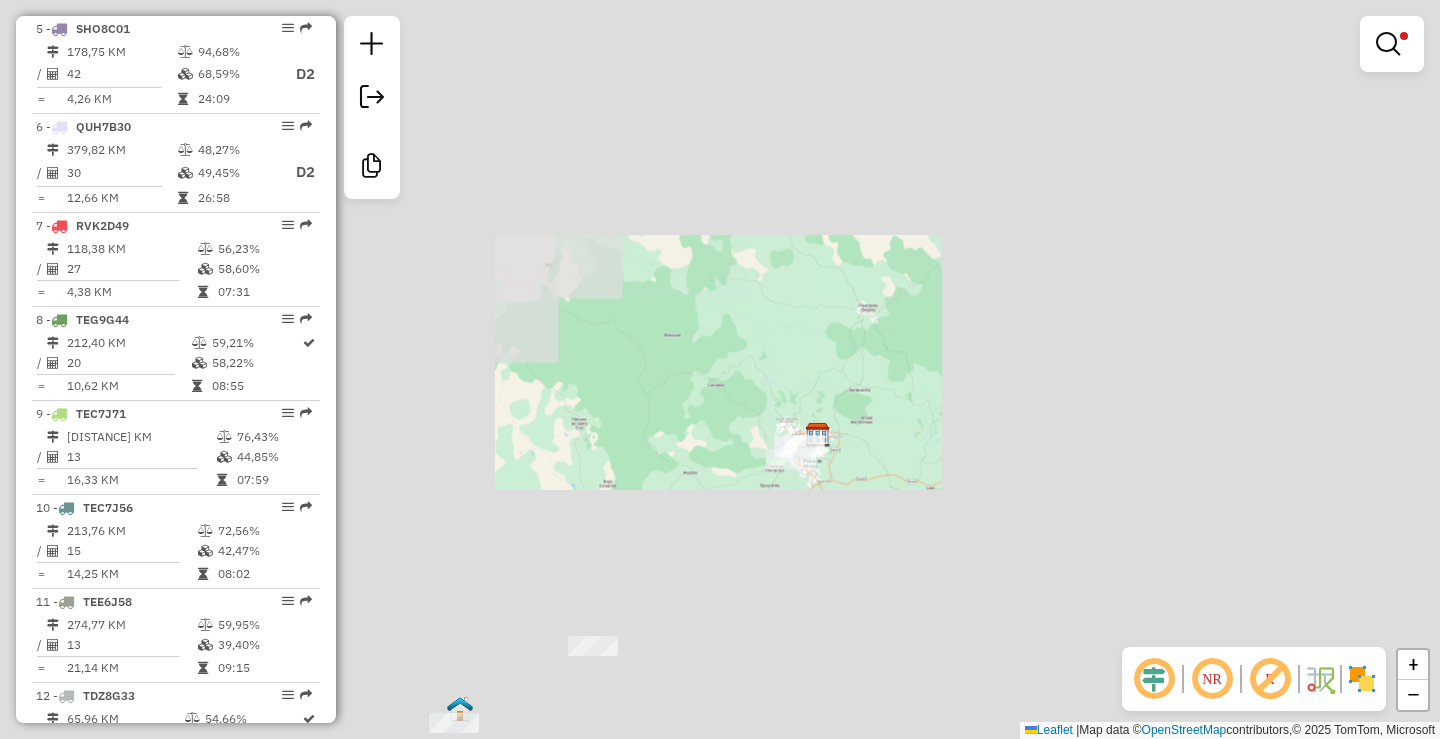 drag, startPoint x: 732, startPoint y: 269, endPoint x: 733, endPoint y: 236, distance: 33.01515 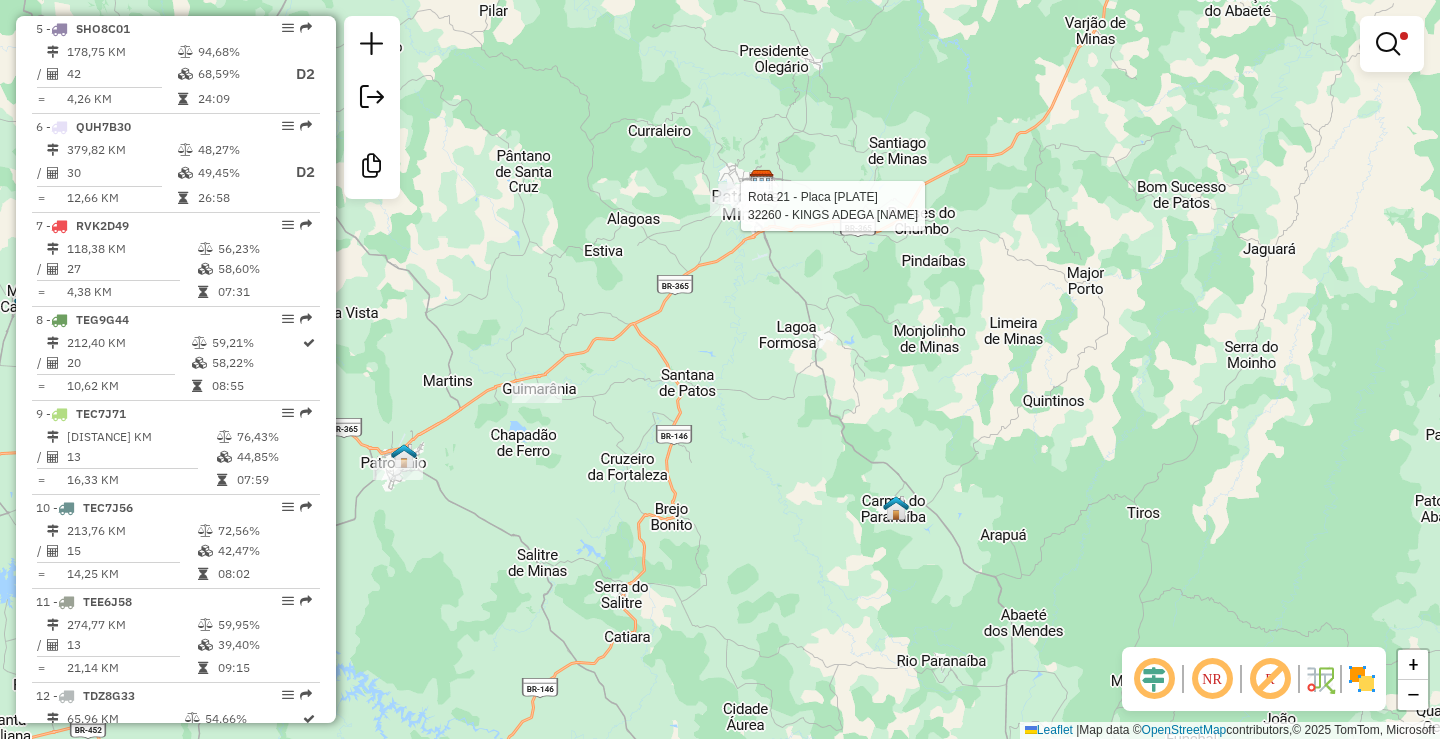 drag, startPoint x: 774, startPoint y: 517, endPoint x: 830, endPoint y: 595, distance: 96.02083 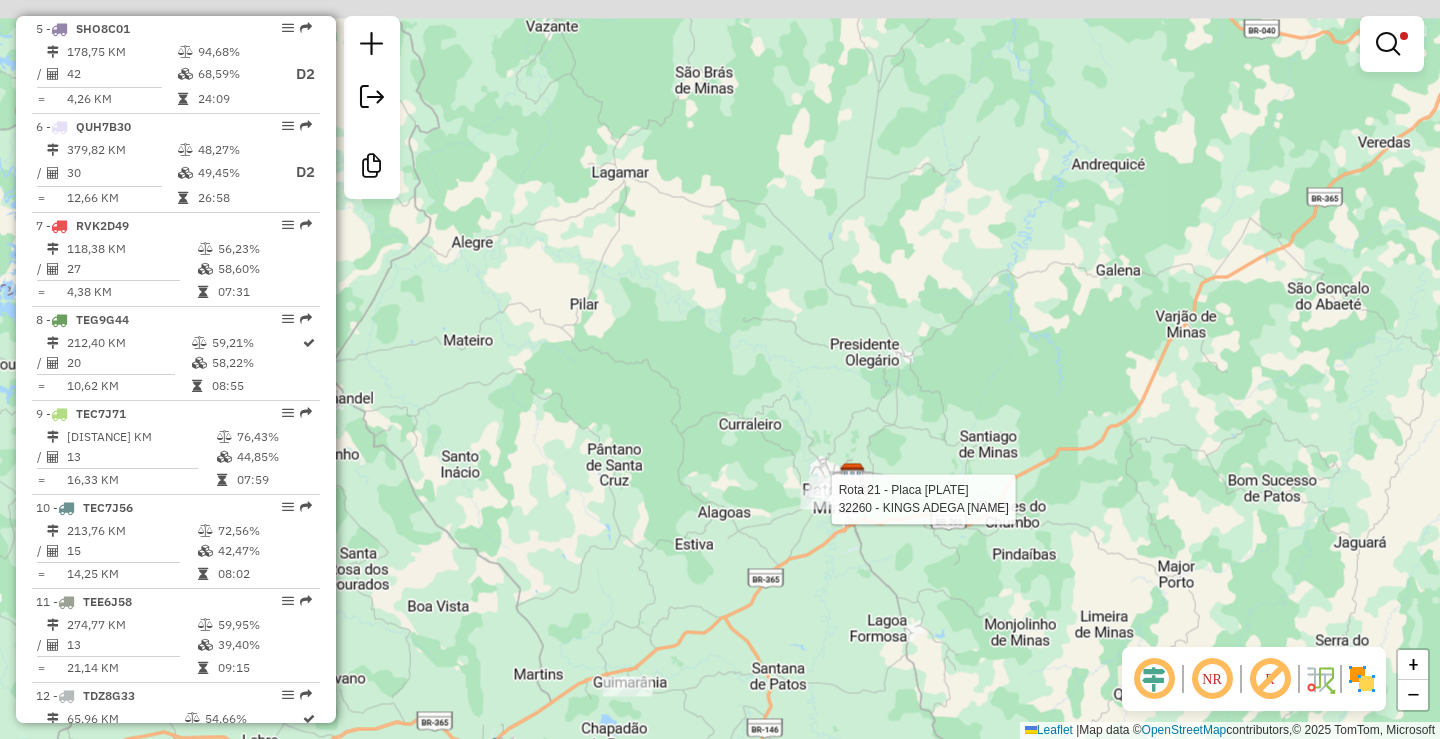 click on "Rota 21 - Placa TDZ8G19  32260 - KINGS ADEGA  YURI Limpar filtros Janela de atendimento Grade de atendimento Capacidade Transportadoras Veículos Cliente Pedidos  Rotas Selecione os dias de semana para filtrar as janelas de atendimento  Seg   Ter   Qua   Qui   Sex   Sáb   Dom  Informe o período da janela de atendimento: De: Até:  Filtrar exatamente a janela do cliente  Considerar janela de atendimento padrão  Selecione os dias de semana para filtrar as grades de atendimento  Seg   Ter   Qua   Qui   Sex   Sáb   Dom   Considerar clientes sem dia de atendimento cadastrado  Clientes fora do dia de atendimento selecionado Filtrar as atividades entre os valores definidos abaixo:  Peso mínimo:   Peso máximo:   Cubagem mínima:   Cubagem máxima:   De:   Até:  Filtrar as atividades entre o tempo de atendimento definido abaixo:  De:   Até:   Considerar capacidade total dos clientes não roteirizados Transportadora: Selecione um ou mais itens Tipo de veículo: Selecione um ou mais itens Veículo: Motorista: +" 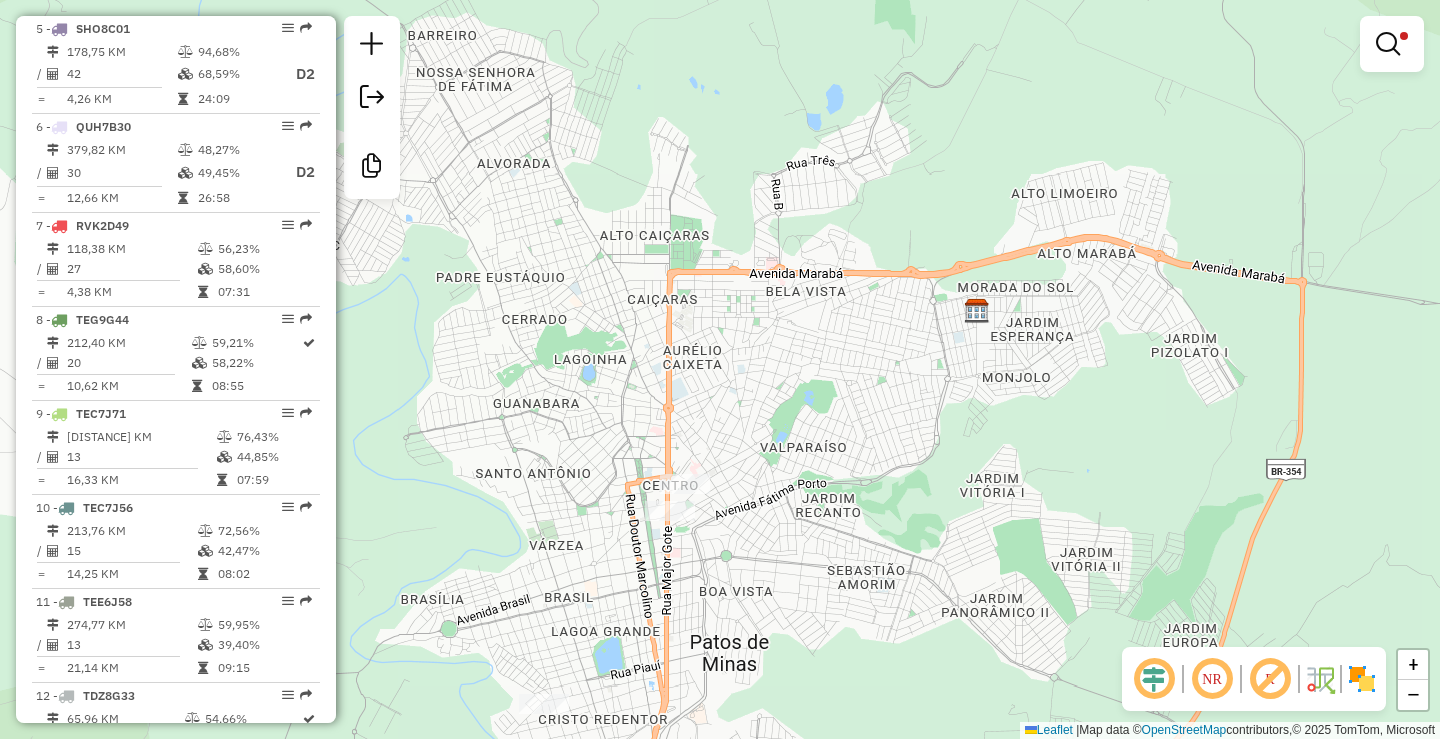 drag, startPoint x: 636, startPoint y: 566, endPoint x: 659, endPoint y: 438, distance: 130.04999 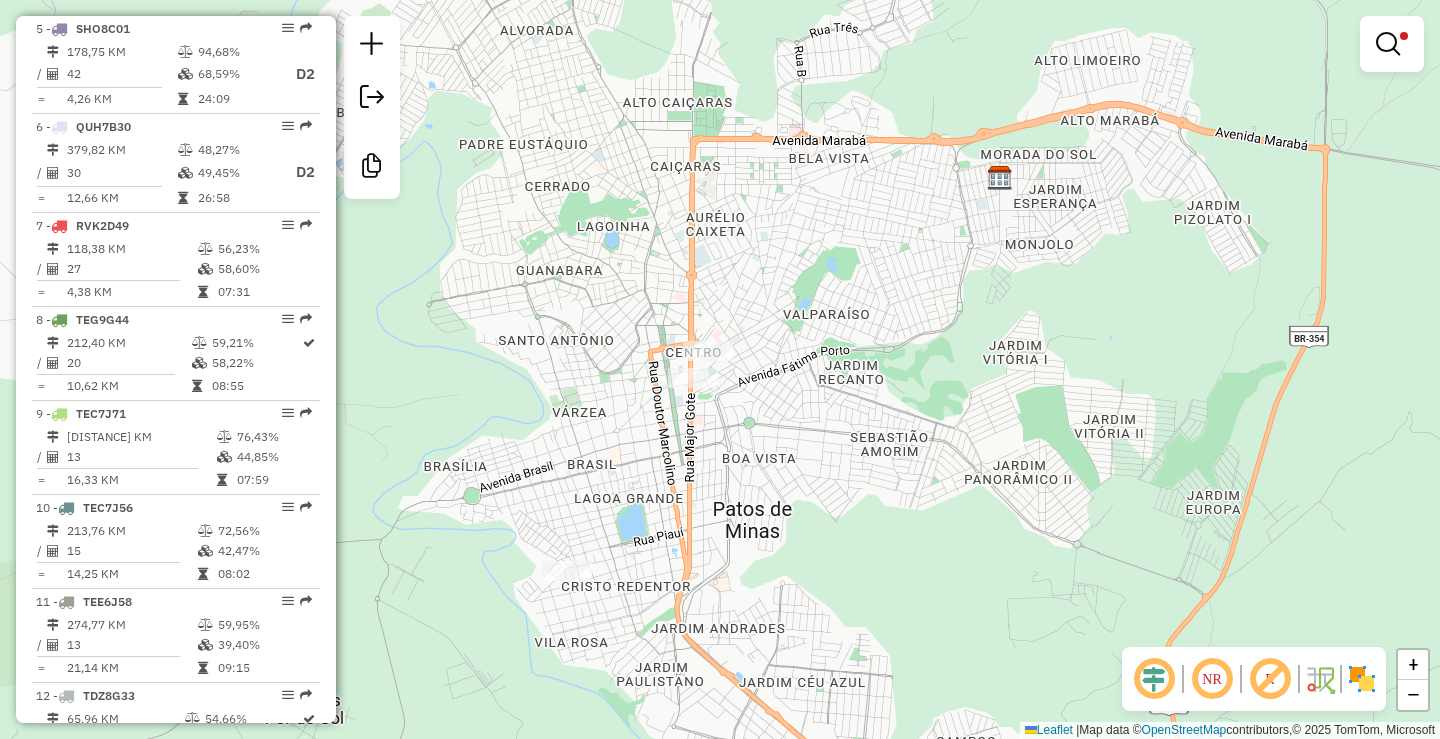 click on "Rota 21 - Placa TDZ8G19  32260 - KINGS ADEGA  YURI Limpar filtros Janela de atendimento Grade de atendimento Capacidade Transportadoras Veículos Cliente Pedidos  Rotas Selecione os dias de semana para filtrar as janelas de atendimento  Seg   Ter   Qua   Qui   Sex   Sáb   Dom  Informe o período da janela de atendimento: De: Até:  Filtrar exatamente a janela do cliente  Considerar janela de atendimento padrão  Selecione os dias de semana para filtrar as grades de atendimento  Seg   Ter   Qua   Qui   Sex   Sáb   Dom   Considerar clientes sem dia de atendimento cadastrado  Clientes fora do dia de atendimento selecionado Filtrar as atividades entre os valores definidos abaixo:  Peso mínimo:   Peso máximo:   Cubagem mínima:   Cubagem máxima:   De:   Até:  Filtrar as atividades entre o tempo de atendimento definido abaixo:  De:   Até:   Considerar capacidade total dos clientes não roteirizados Transportadora: Selecione um ou mais itens Tipo de veículo: Selecione um ou mais itens Veículo: Motorista: +" 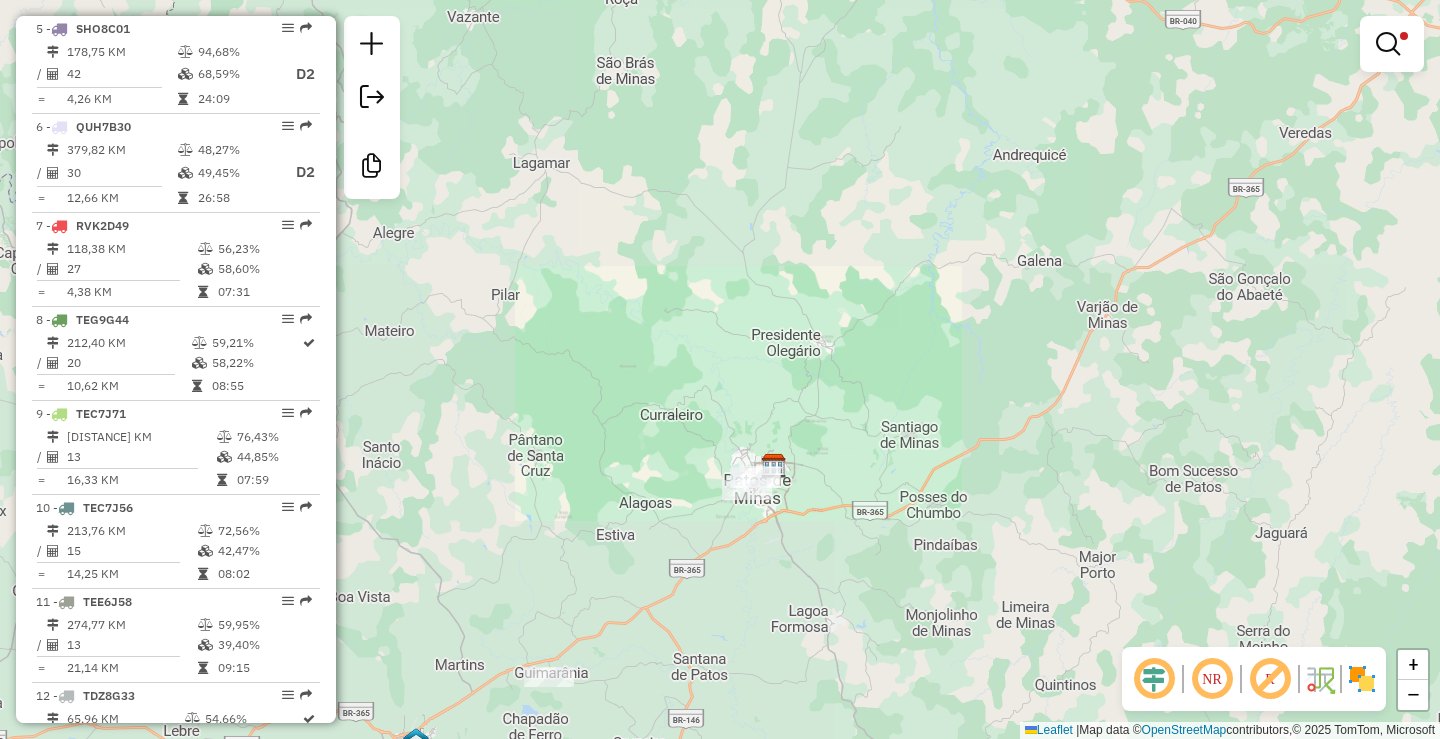 drag, startPoint x: 786, startPoint y: 531, endPoint x: 711, endPoint y: 356, distance: 190.39433 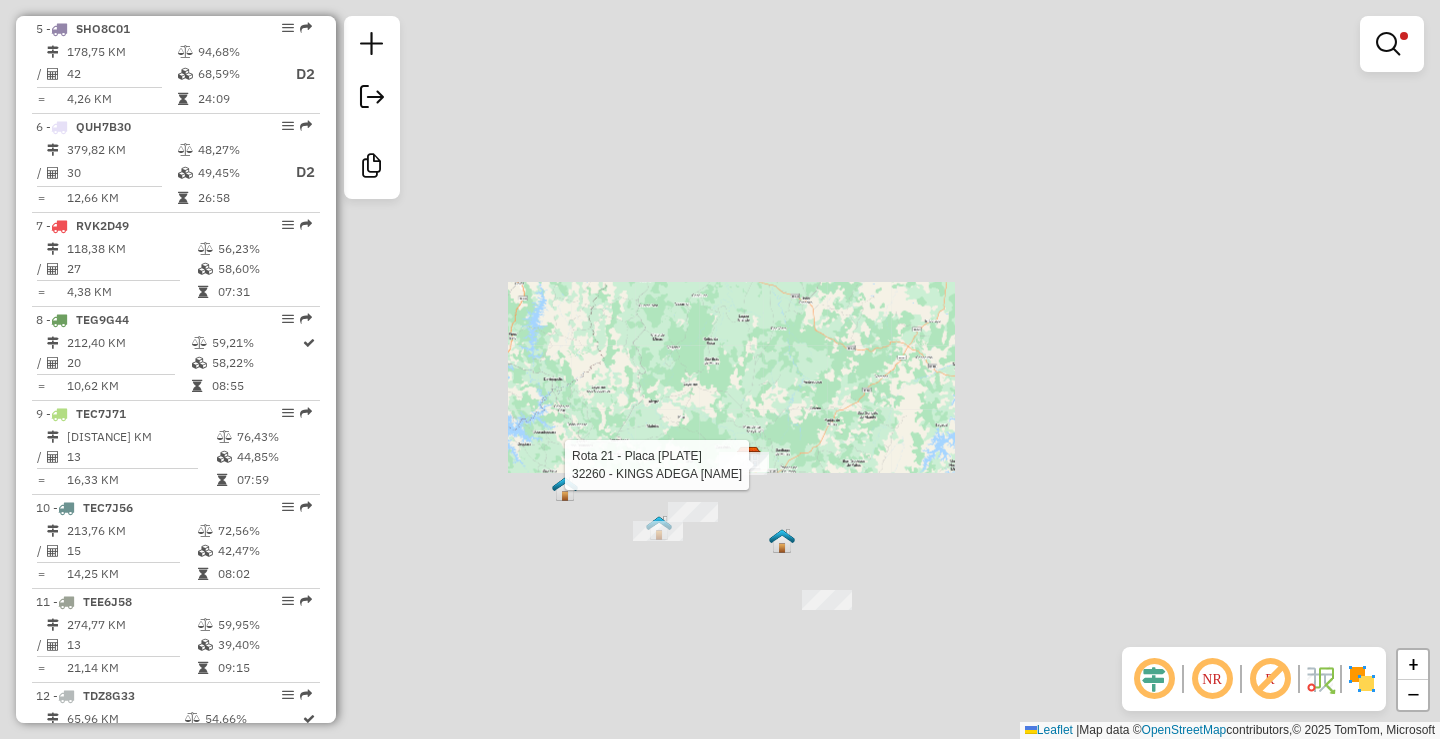 drag, startPoint x: 776, startPoint y: 573, endPoint x: 692, endPoint y: 390, distance: 201.3579 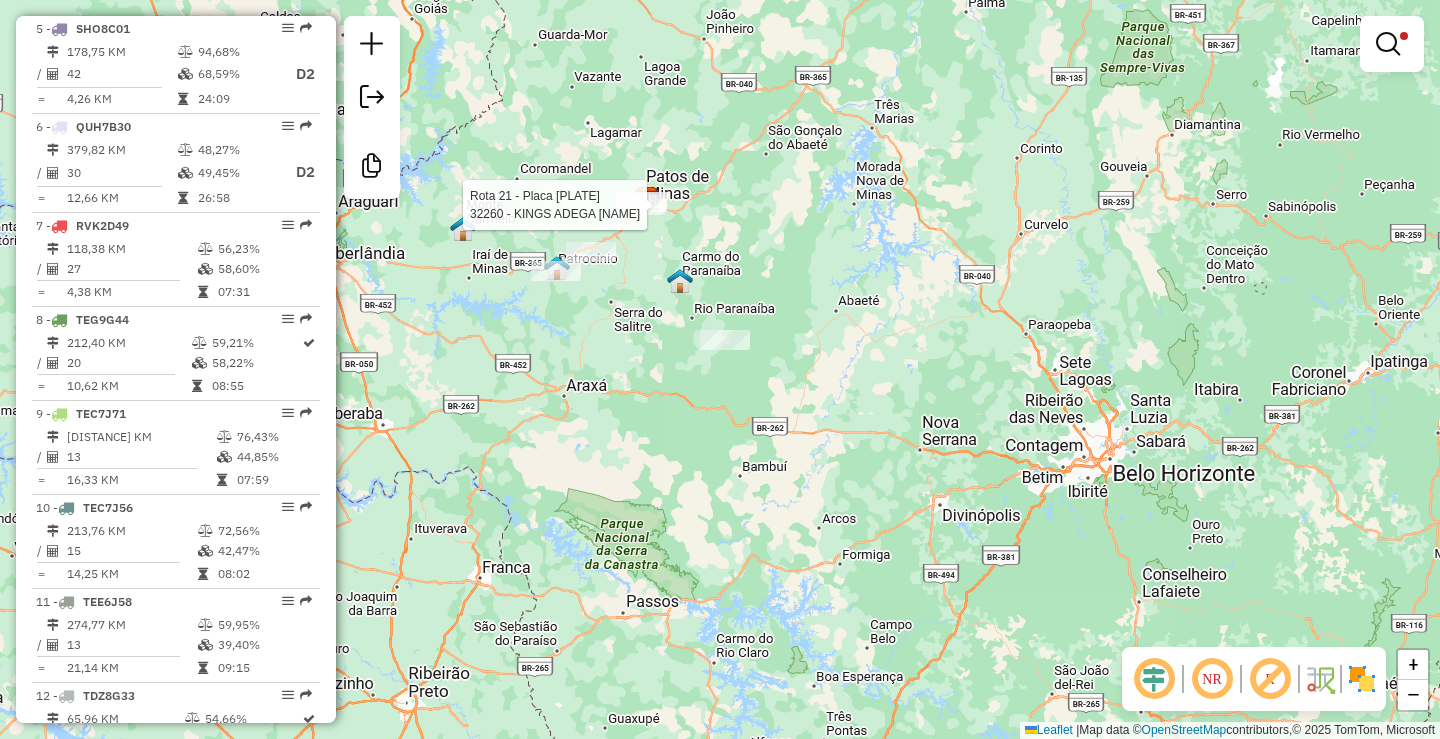 drag, startPoint x: 892, startPoint y: 518, endPoint x: 813, endPoint y: 390, distance: 150.41609 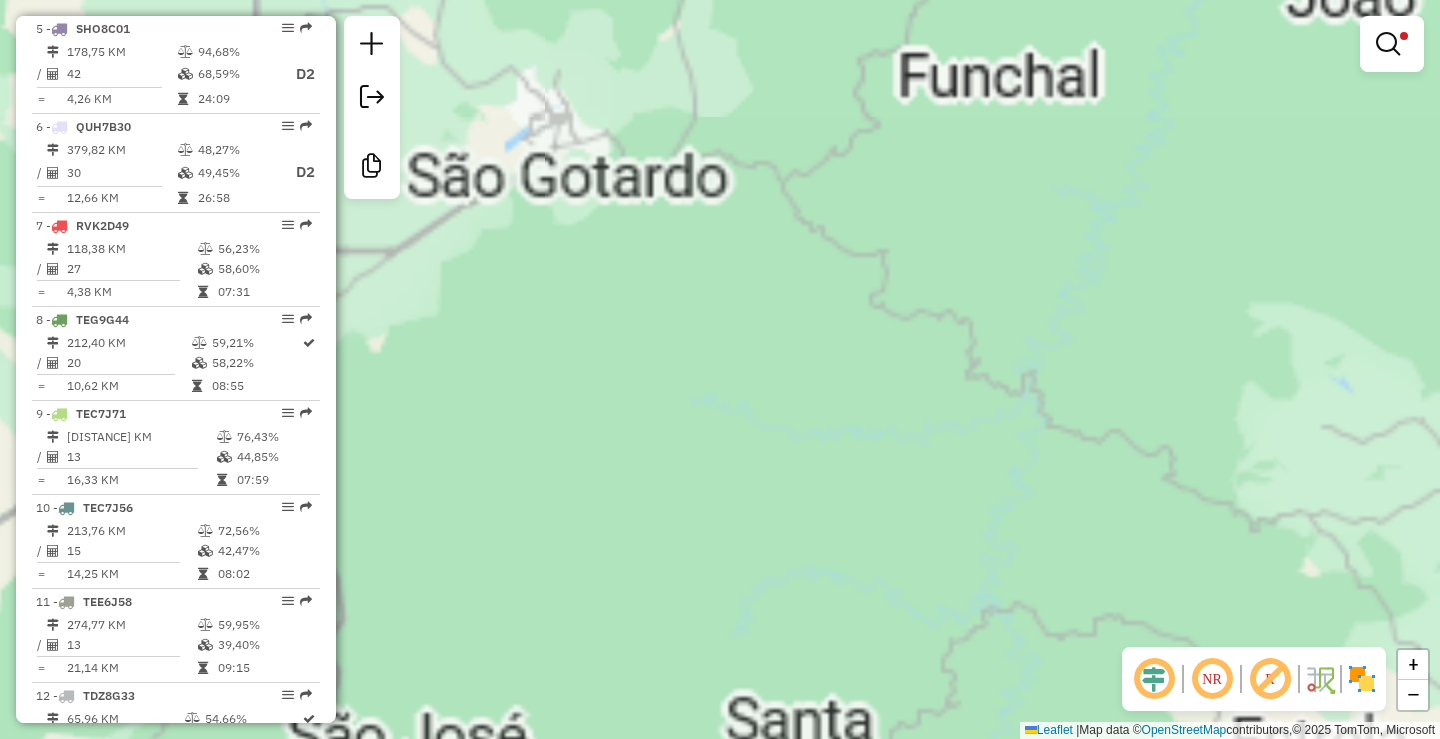 click on "Rota 21 - Placa TDZ8G19  32260 - KINGS ADEGA  YURI Limpar filtros Janela de atendimento Grade de atendimento Capacidade Transportadoras Veículos Cliente Pedidos  Rotas Selecione os dias de semana para filtrar as janelas de atendimento  Seg   Ter   Qua   Qui   Sex   Sáb   Dom  Informe o período da janela de atendimento: De: Até:  Filtrar exatamente a janela do cliente  Considerar janela de atendimento padrão  Selecione os dias de semana para filtrar as grades de atendimento  Seg   Ter   Qua   Qui   Sex   Sáb   Dom   Considerar clientes sem dia de atendimento cadastrado  Clientes fora do dia de atendimento selecionado Filtrar as atividades entre os valores definidos abaixo:  Peso mínimo:   Peso máximo:   Cubagem mínima:   Cubagem máxima:   De:   Até:  Filtrar as atividades entre o tempo de atendimento definido abaixo:  De:   Até:   Considerar capacidade total dos clientes não roteirizados Transportadora: Selecione um ou mais itens Tipo de veículo: Selecione um ou mais itens Veículo: Motorista: +" 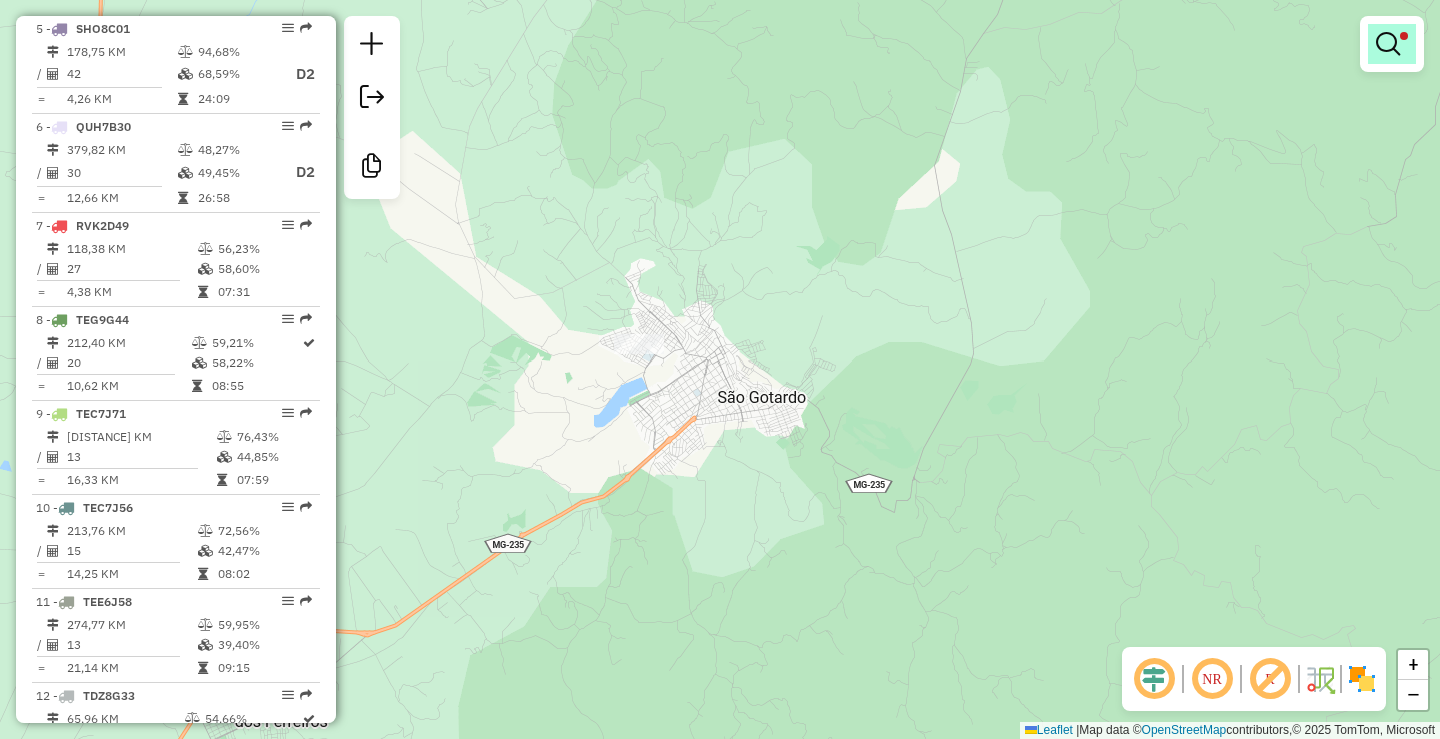 click at bounding box center [1388, 44] 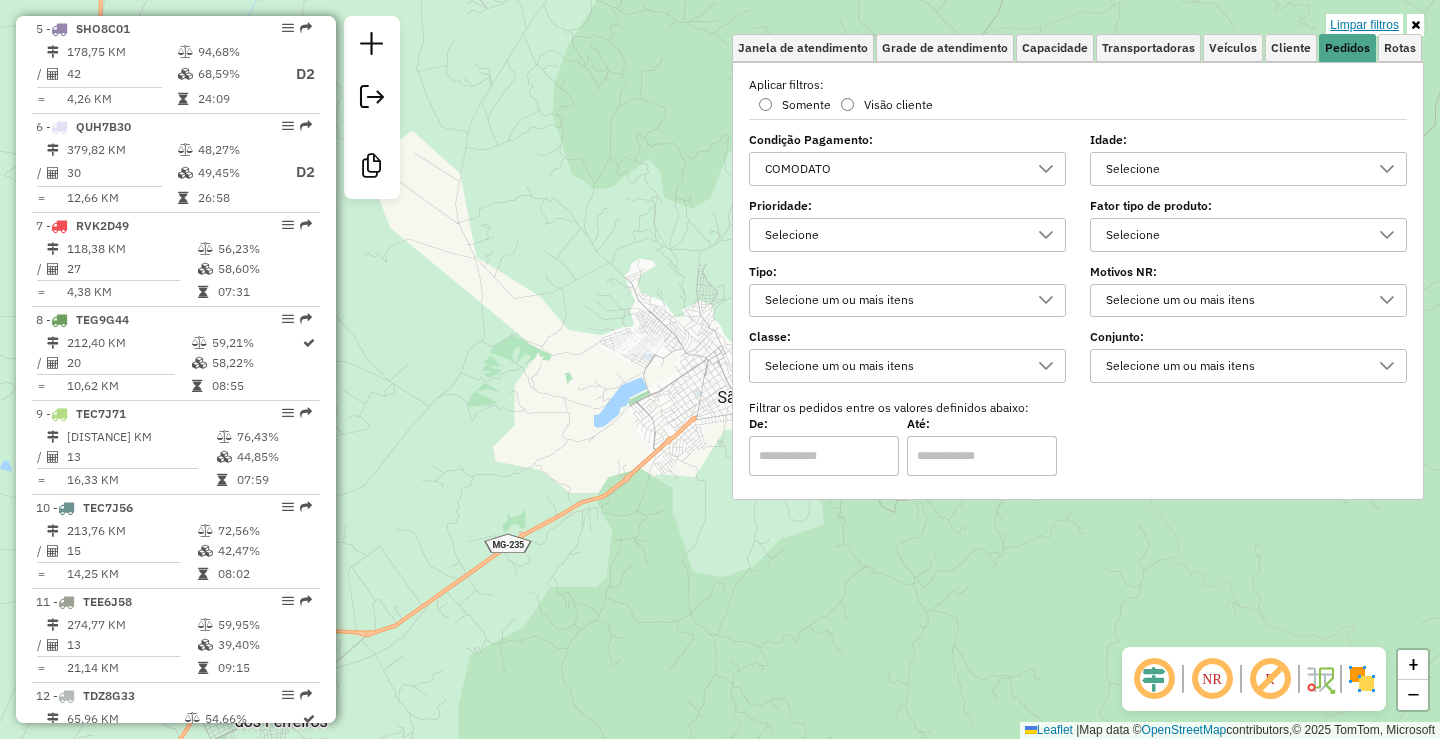 click on "Limpar filtros" at bounding box center [1364, 25] 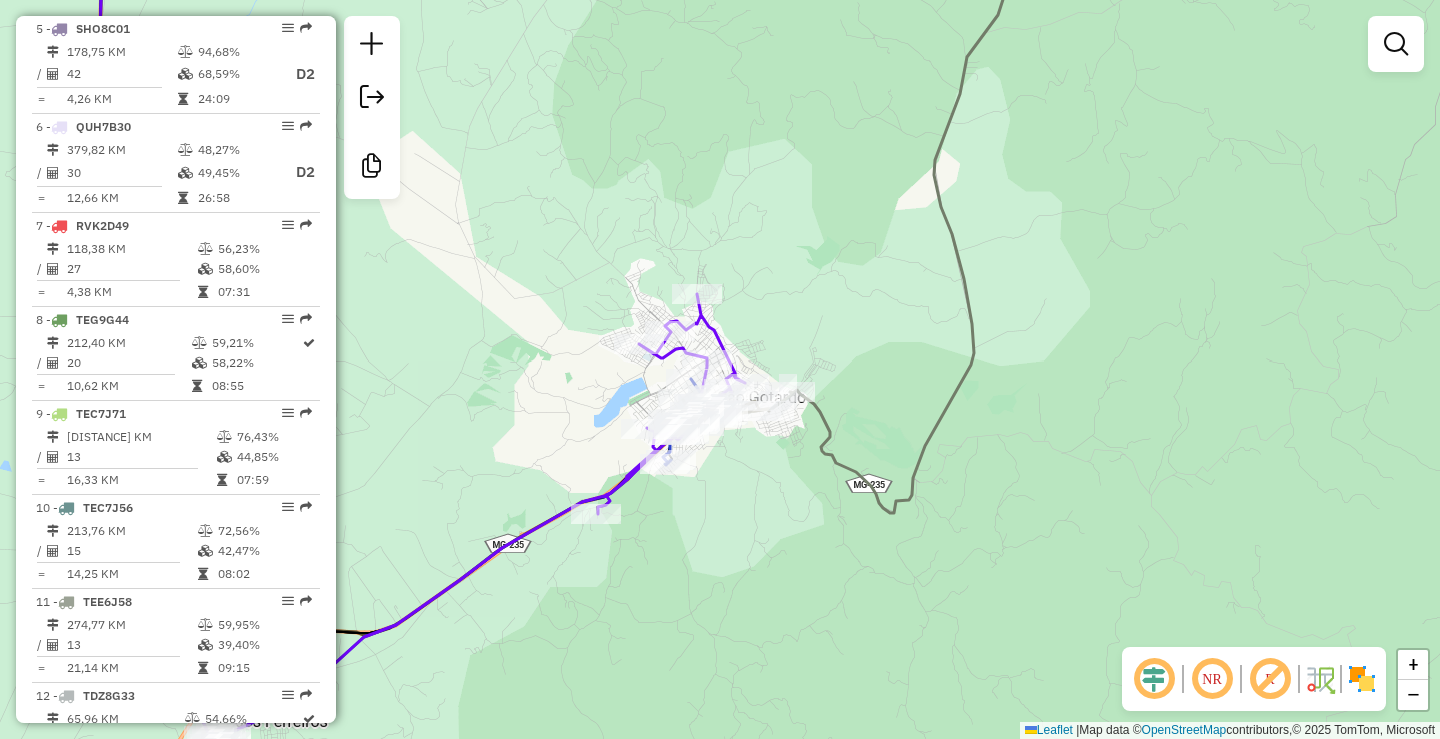 click at bounding box center (1396, 44) 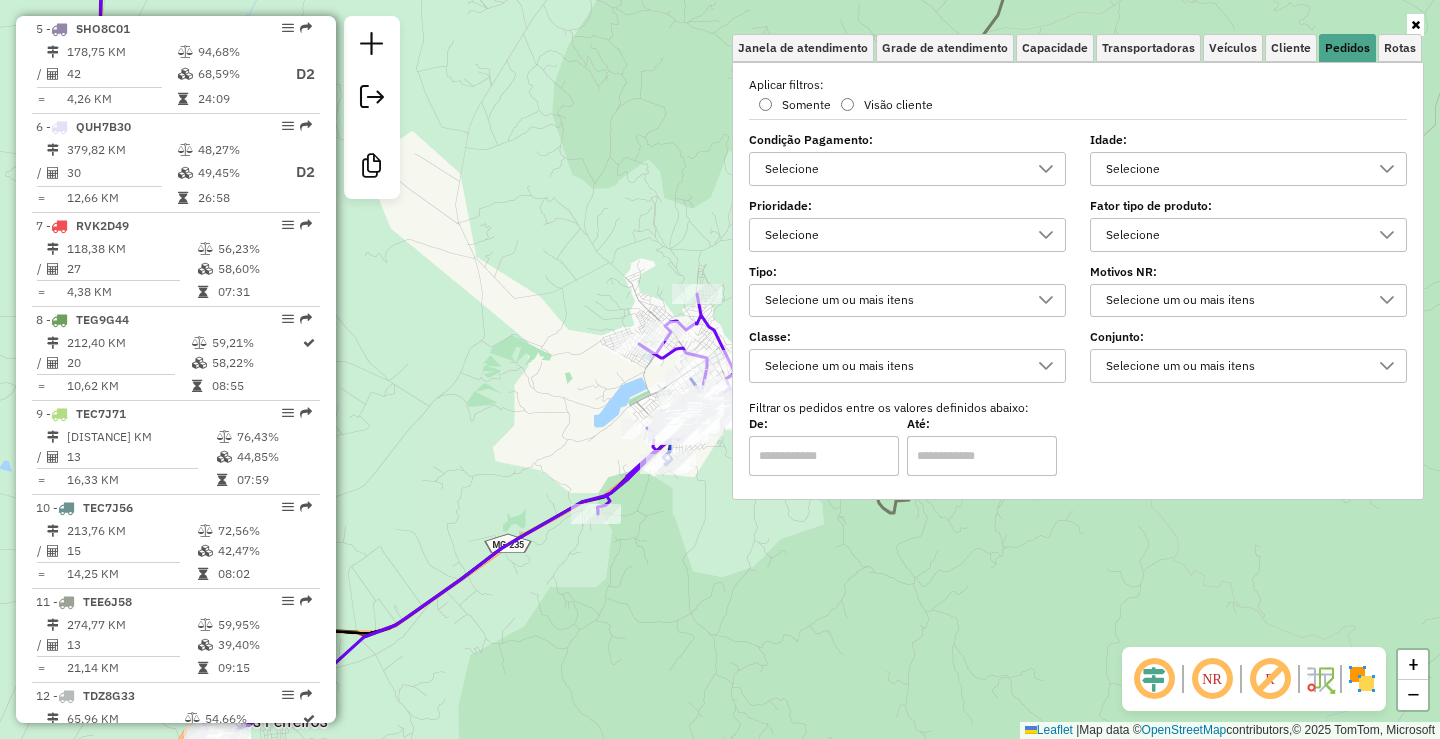 click on "Selecione" at bounding box center [892, 169] 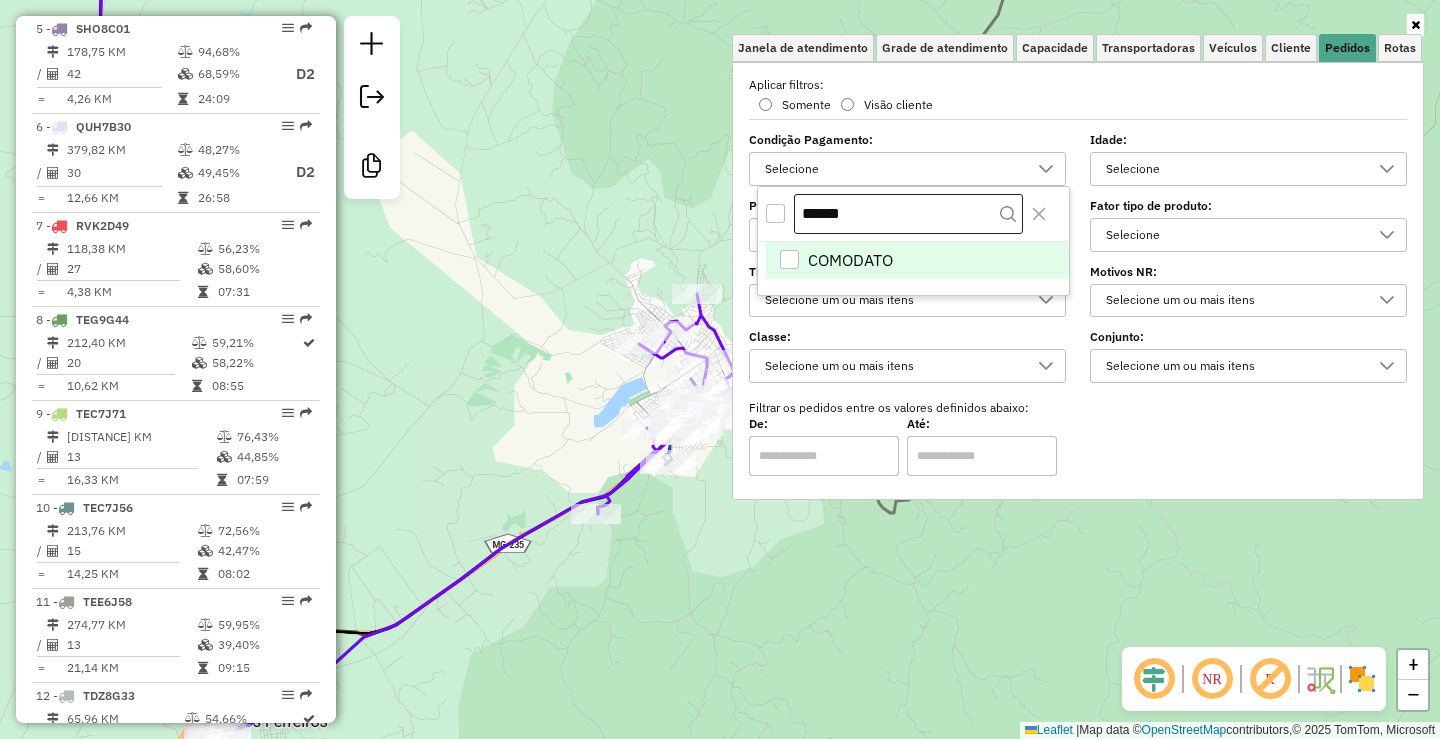 click on "******" at bounding box center (908, 214) 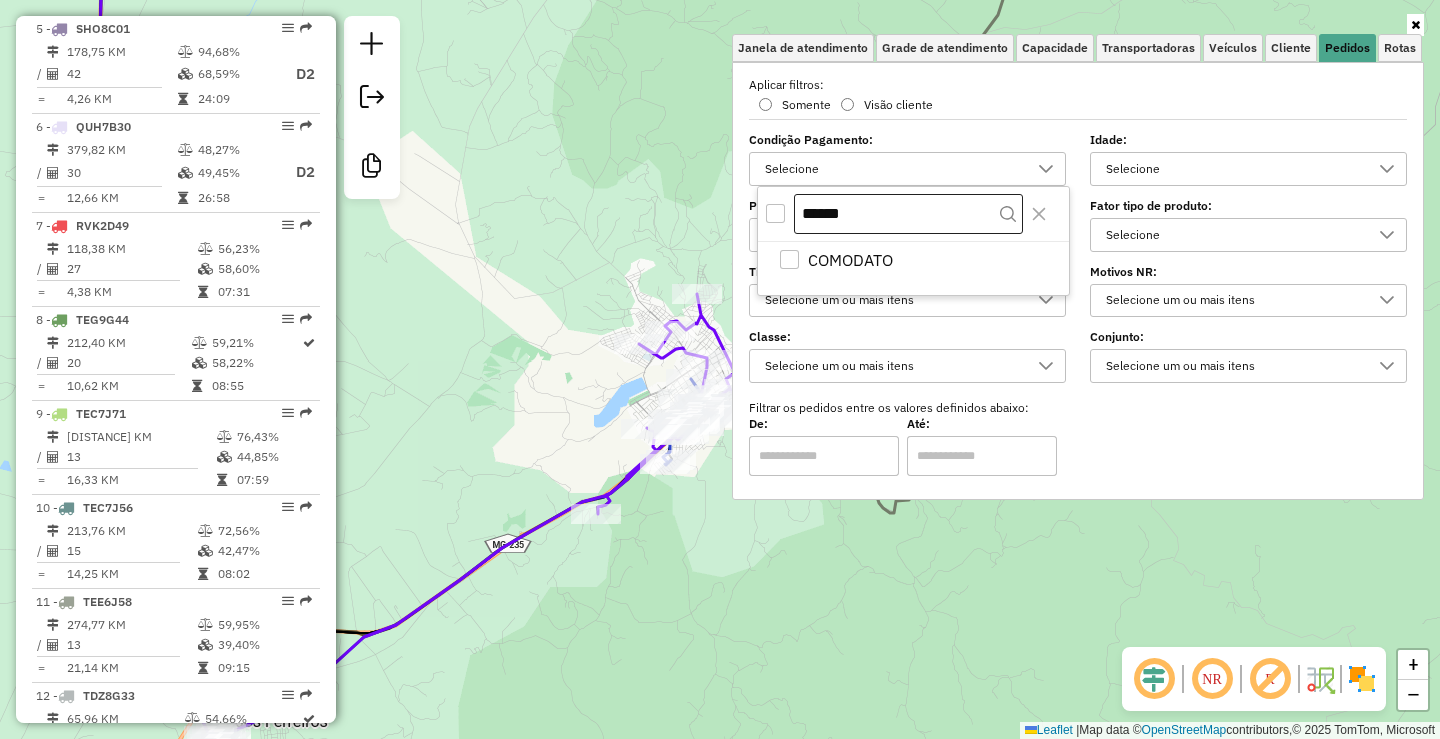 click on "******" at bounding box center [908, 214] 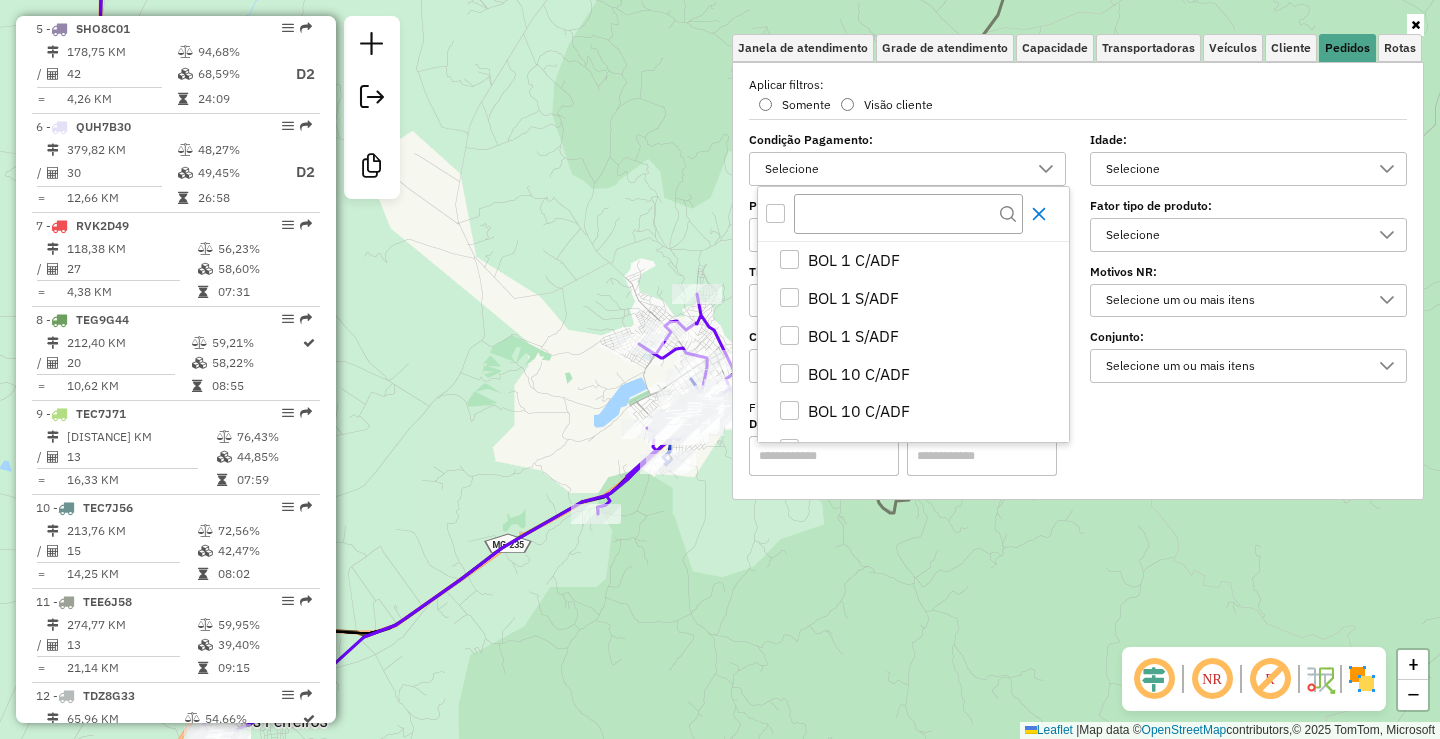 type 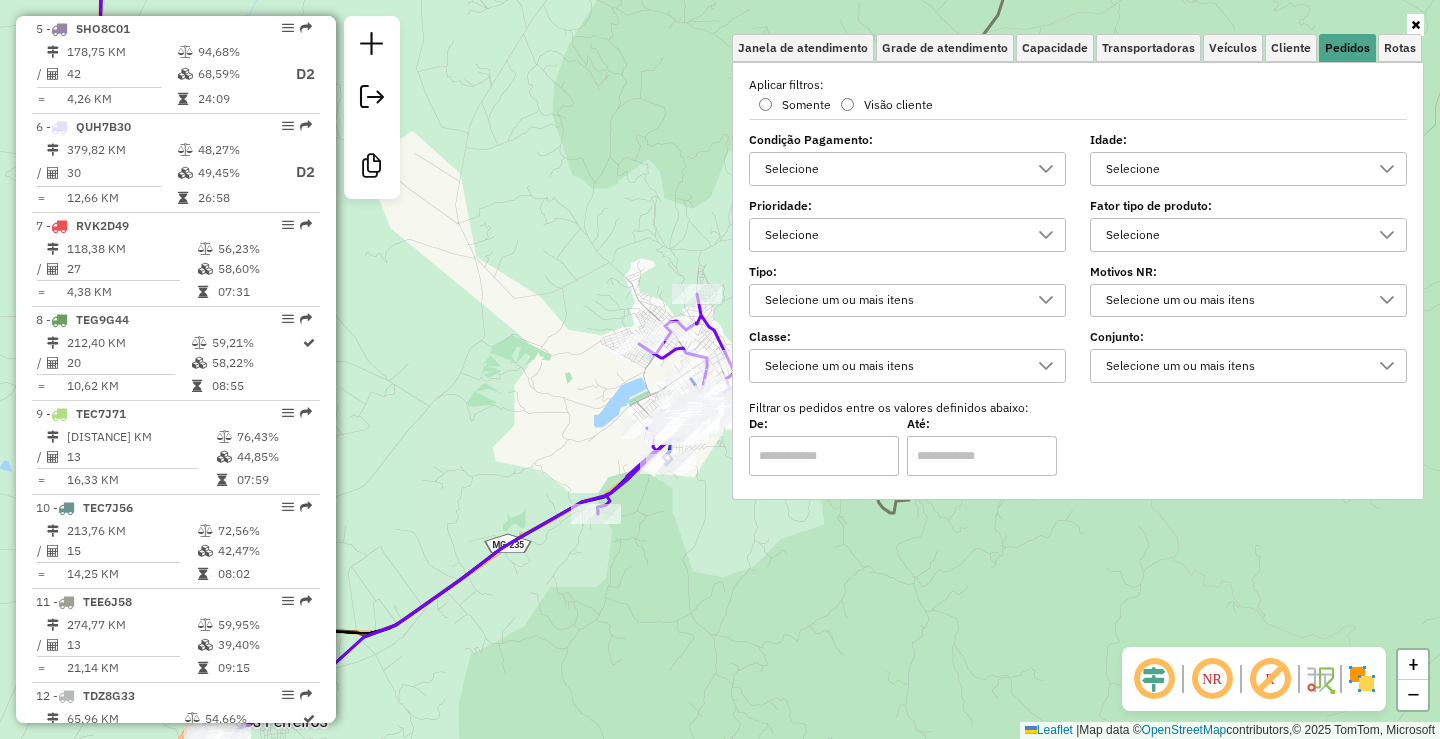 click on "Selecione" at bounding box center [892, 169] 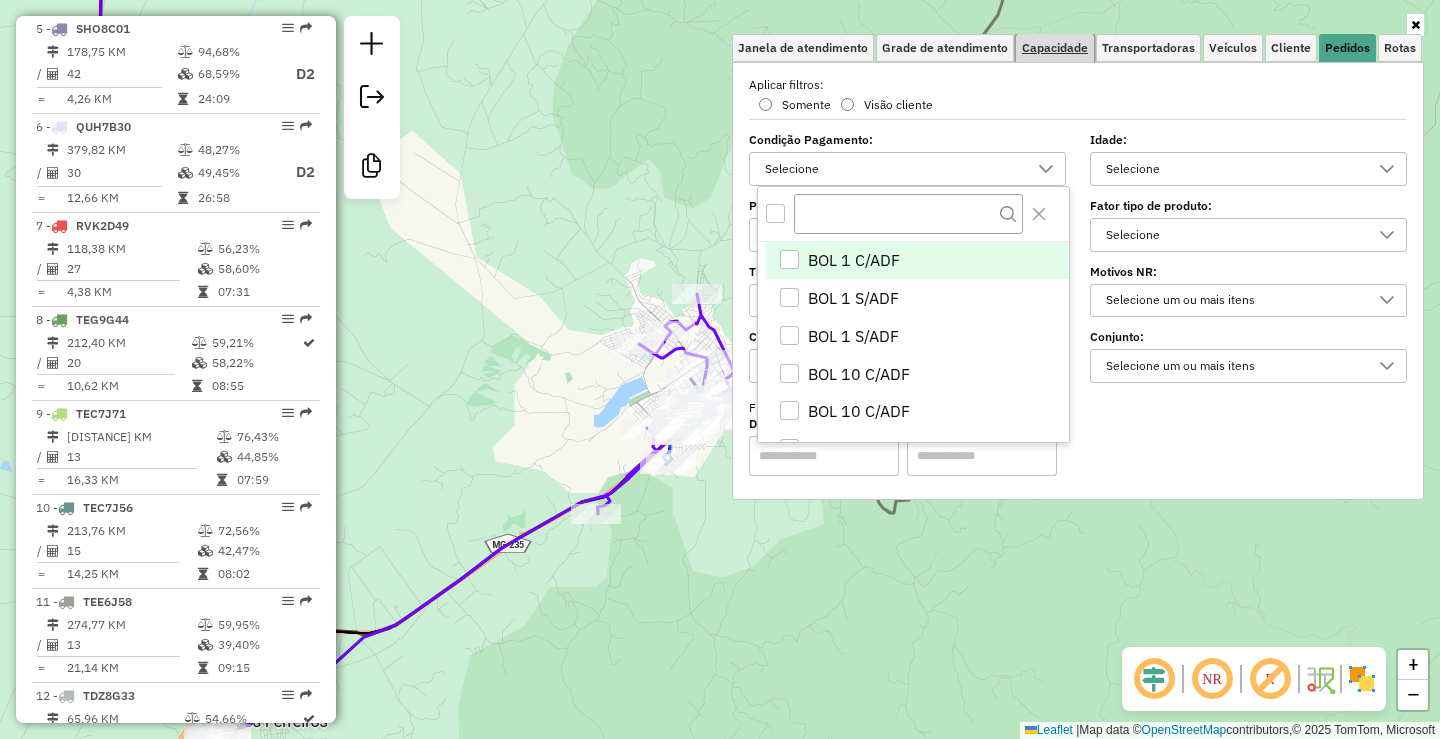 click on "Capacidade" at bounding box center [1055, 48] 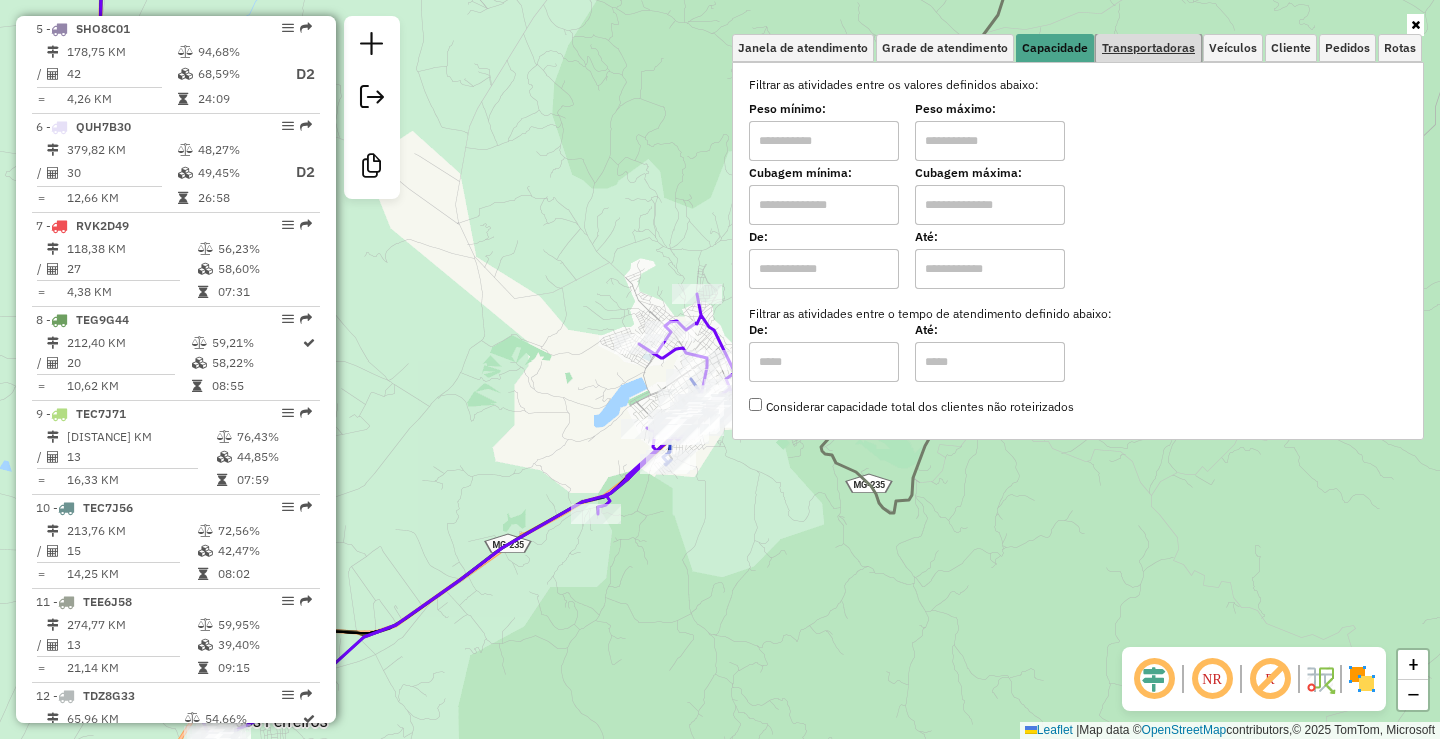 click on "Transportadoras" at bounding box center [1148, 48] 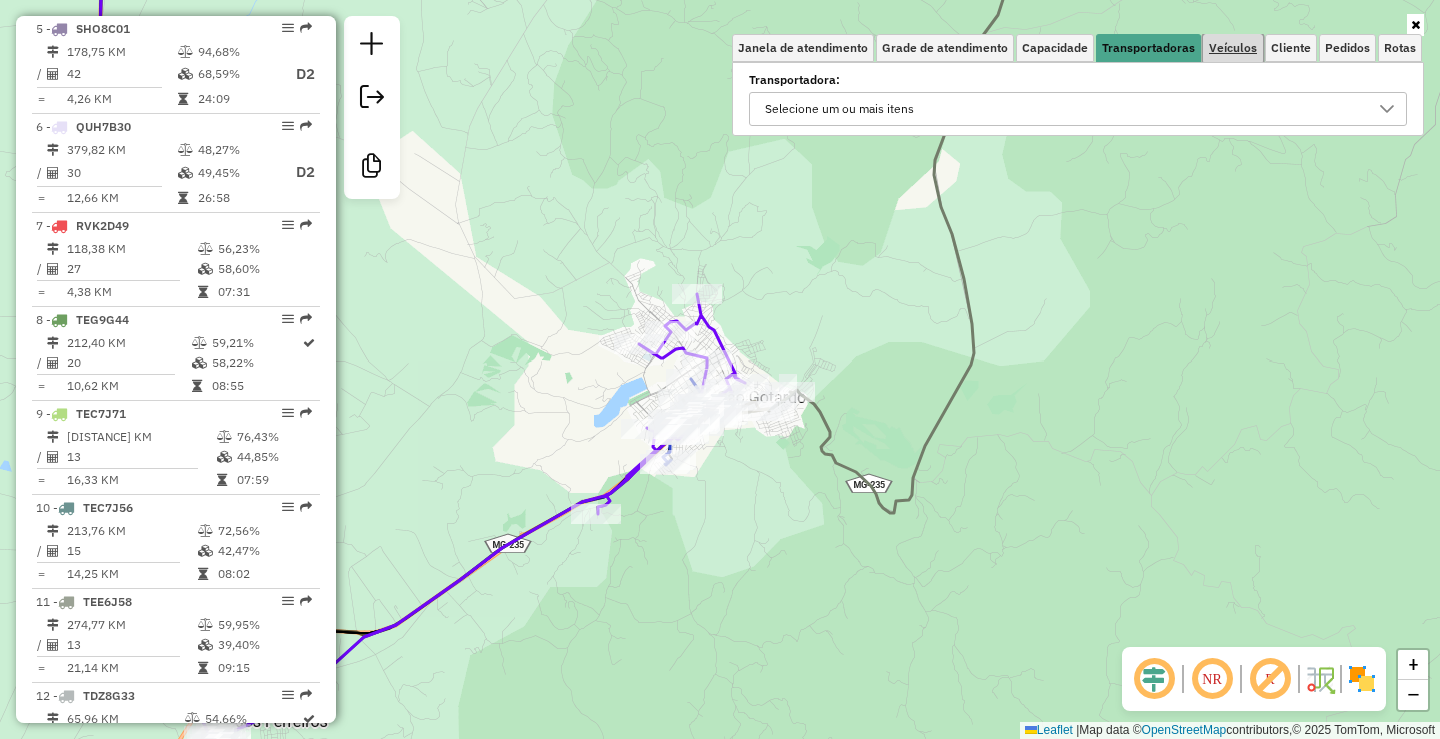 click on "Veículos" at bounding box center (1233, 48) 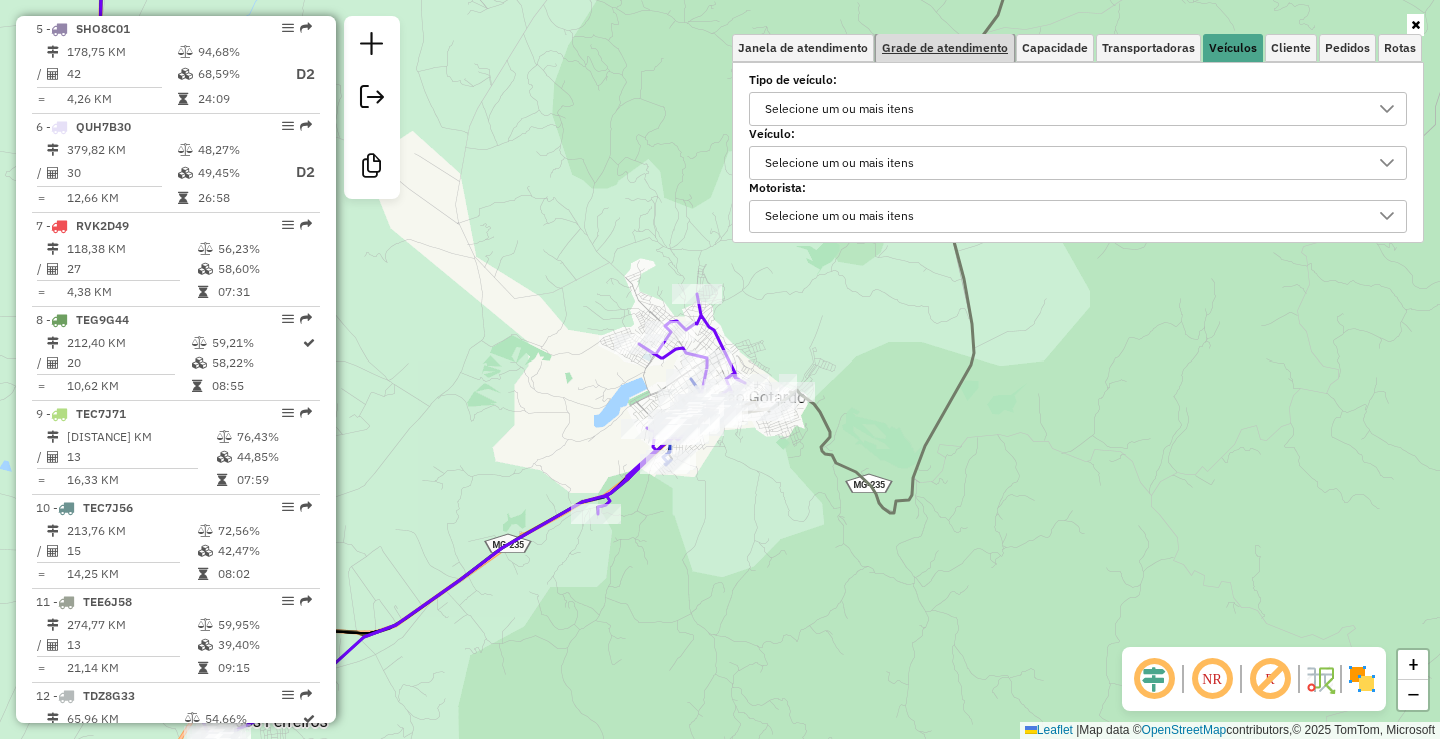 click on "Grade de atendimento" at bounding box center (945, 48) 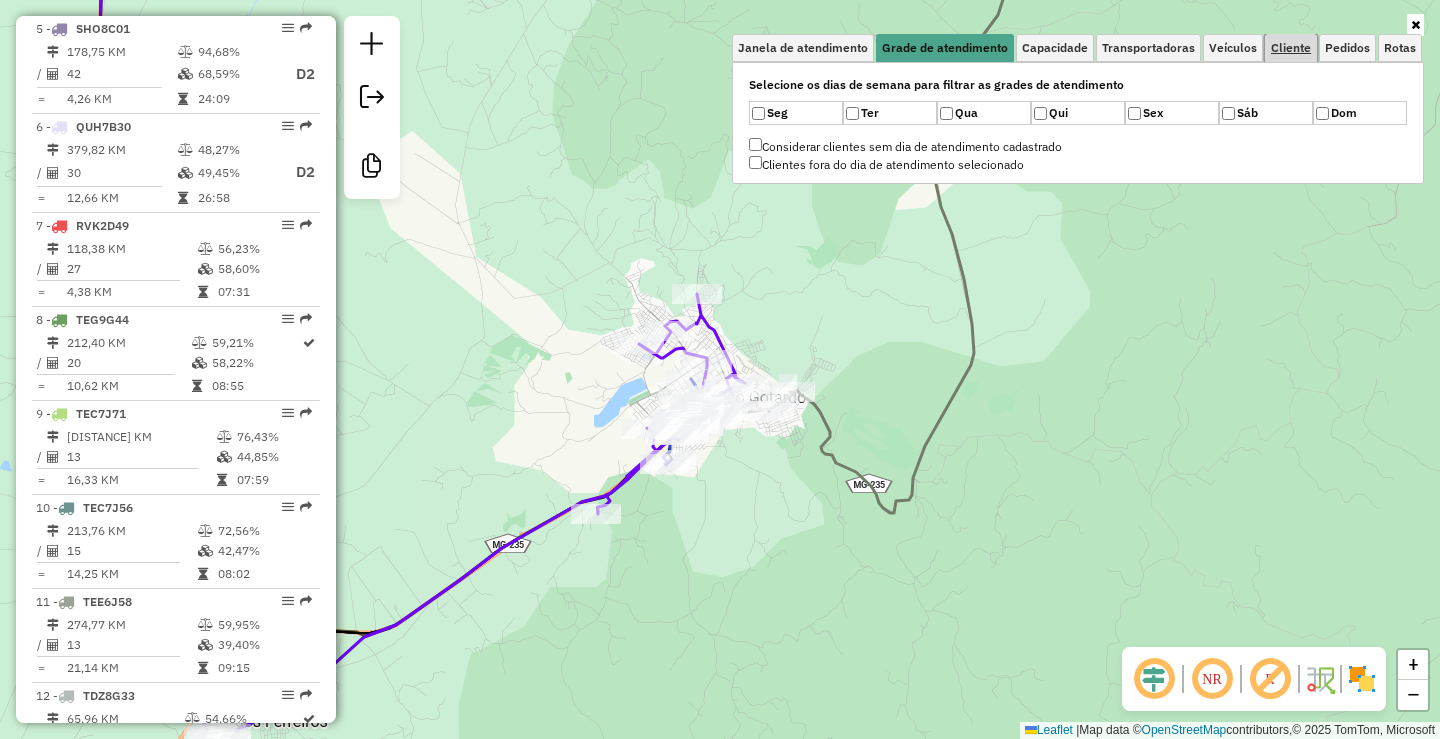 click on "Cliente" at bounding box center [1291, 48] 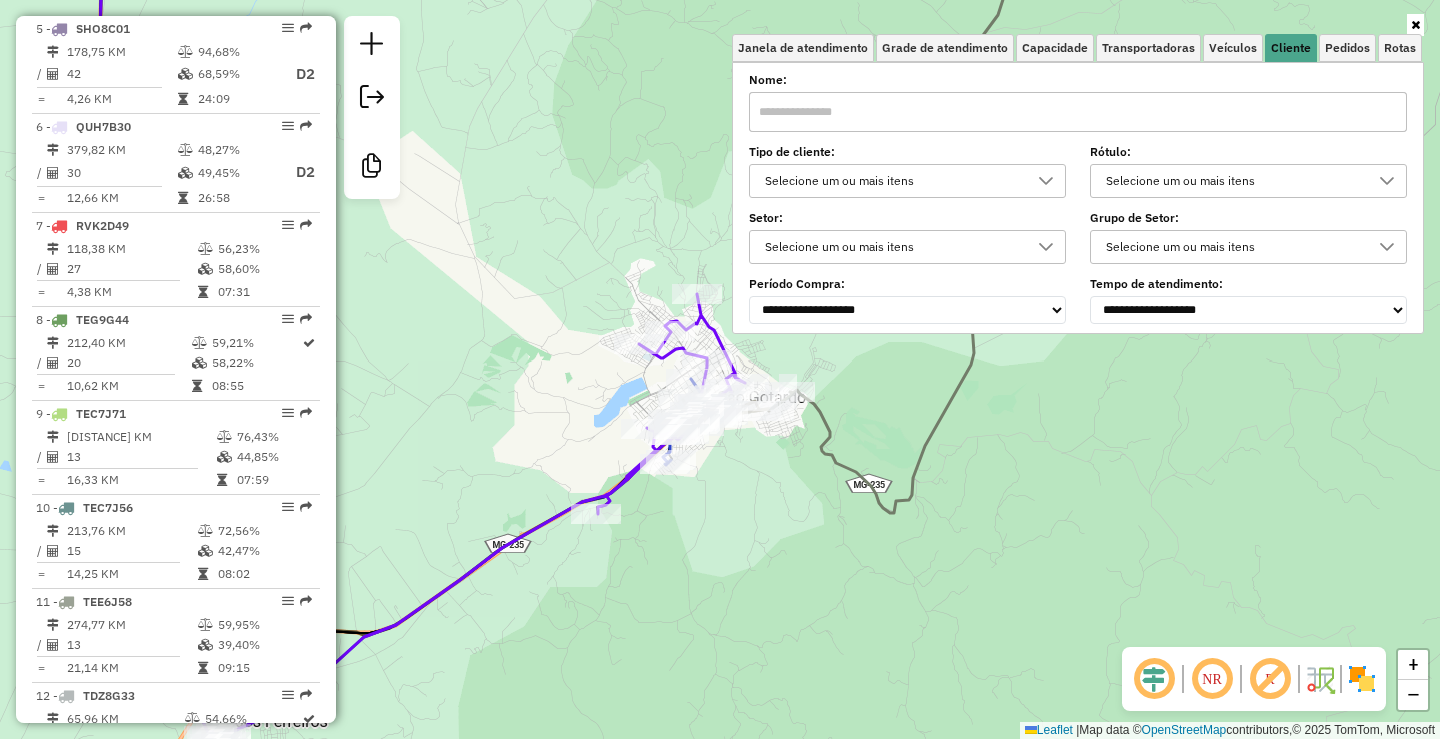 click on "Selecione um ou mais itens" at bounding box center [892, 181] 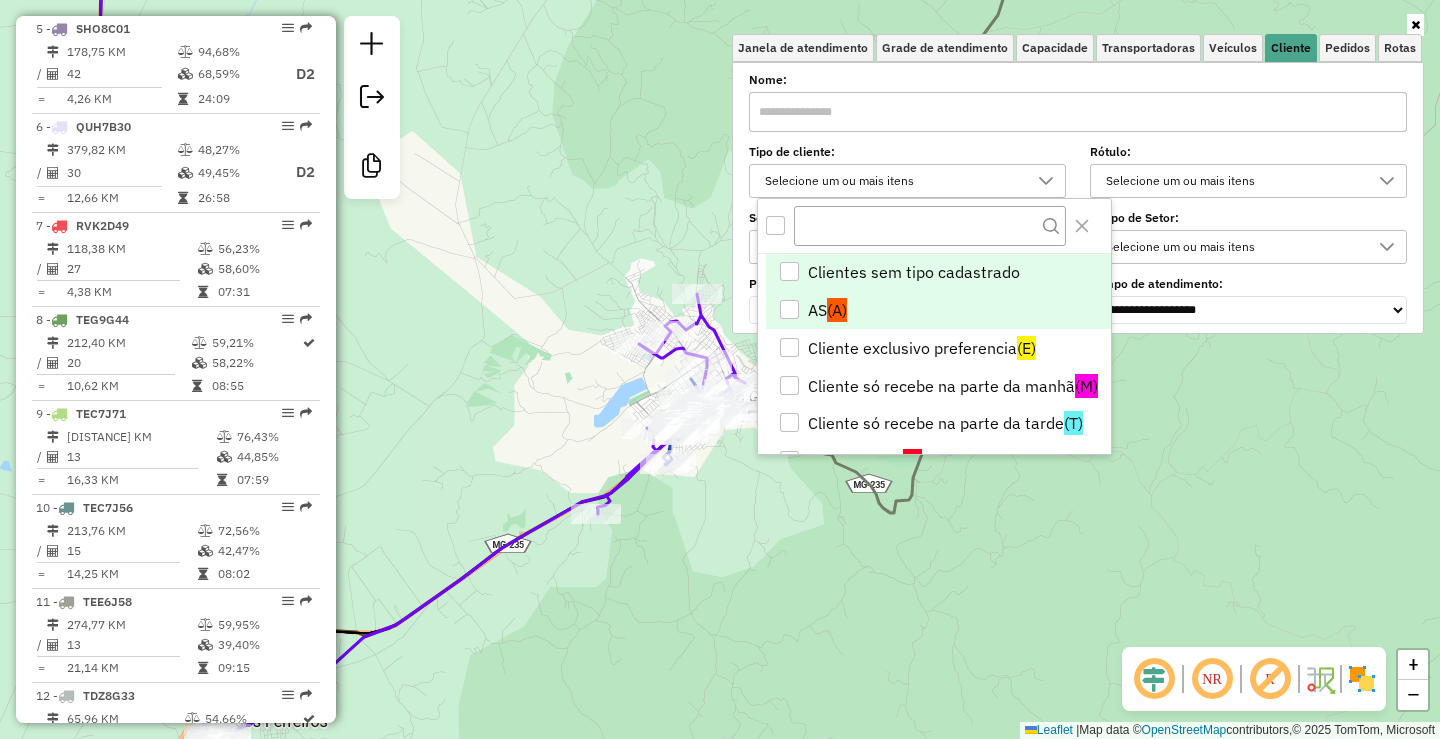 scroll, scrollTop: 12, scrollLeft: 69, axis: both 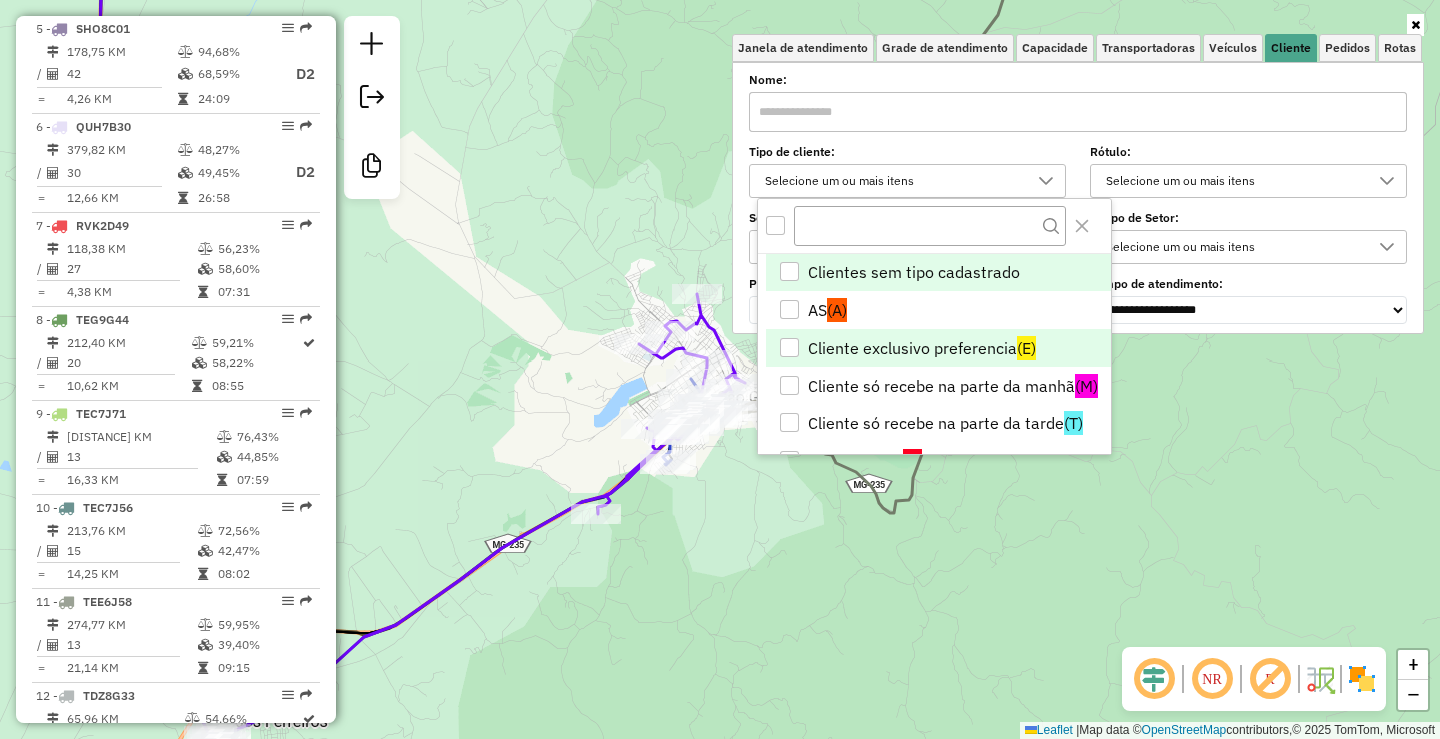 click on "Cliente exclusivo preferencia   (E)" at bounding box center (938, 348) 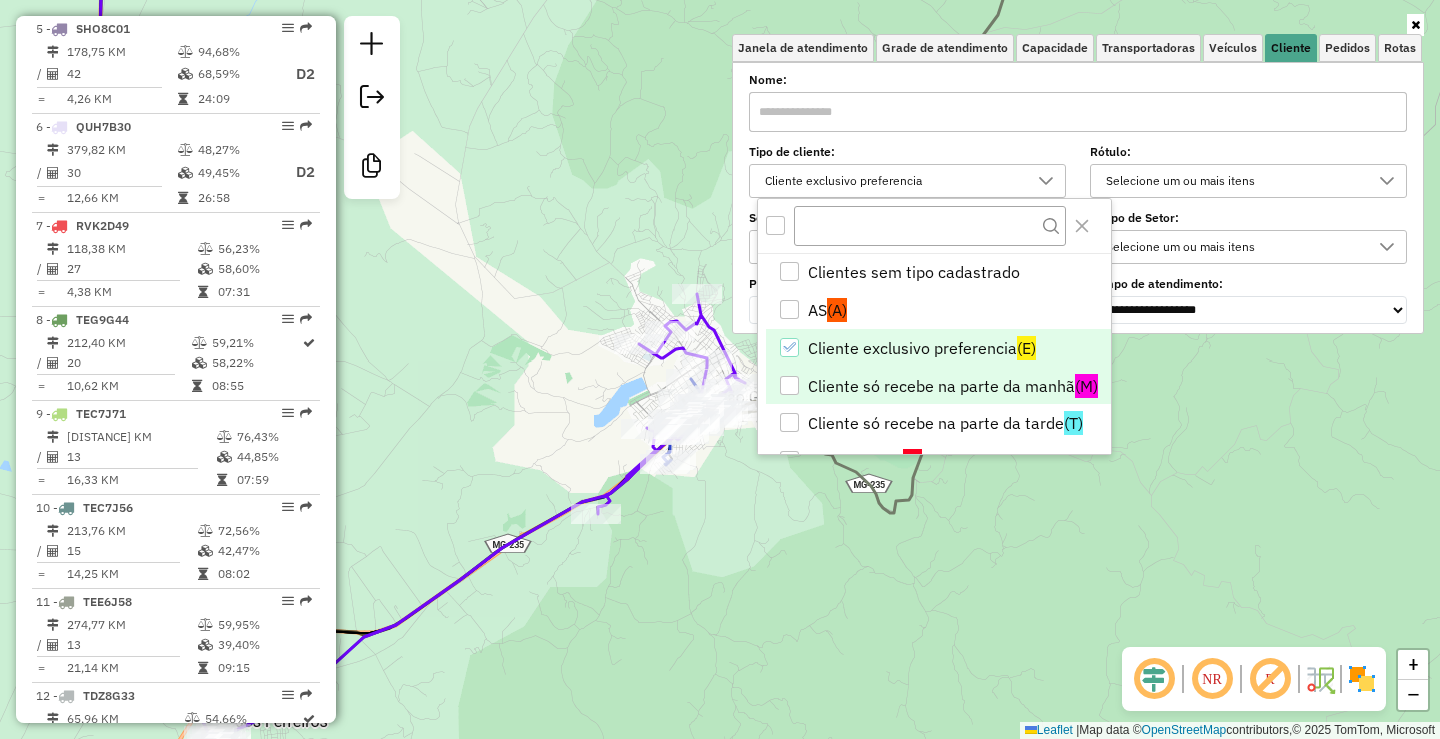 click on "Cliente só recebe na parte da manhã  (M)" at bounding box center [938, 386] 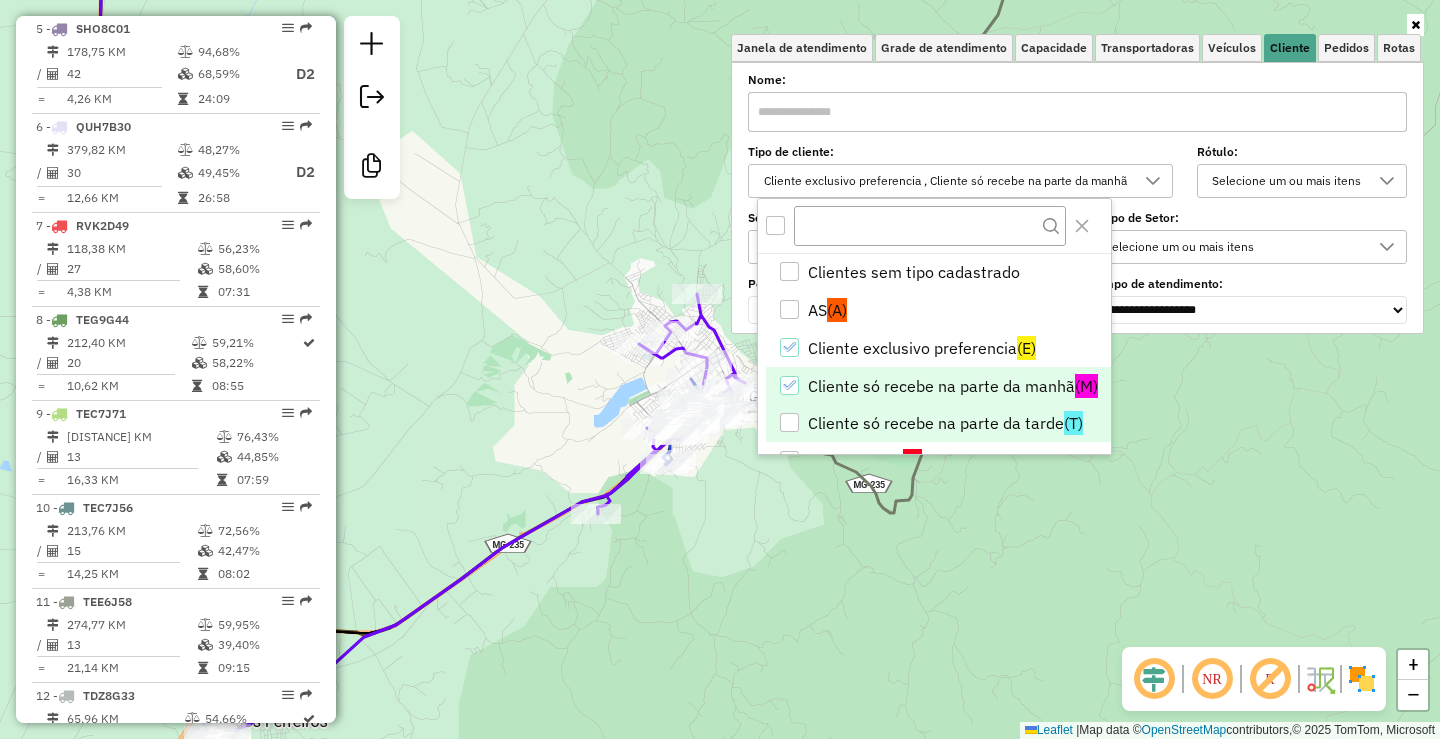 click on "Cliente só recebe na parte da tarde  (T)" at bounding box center (938, 423) 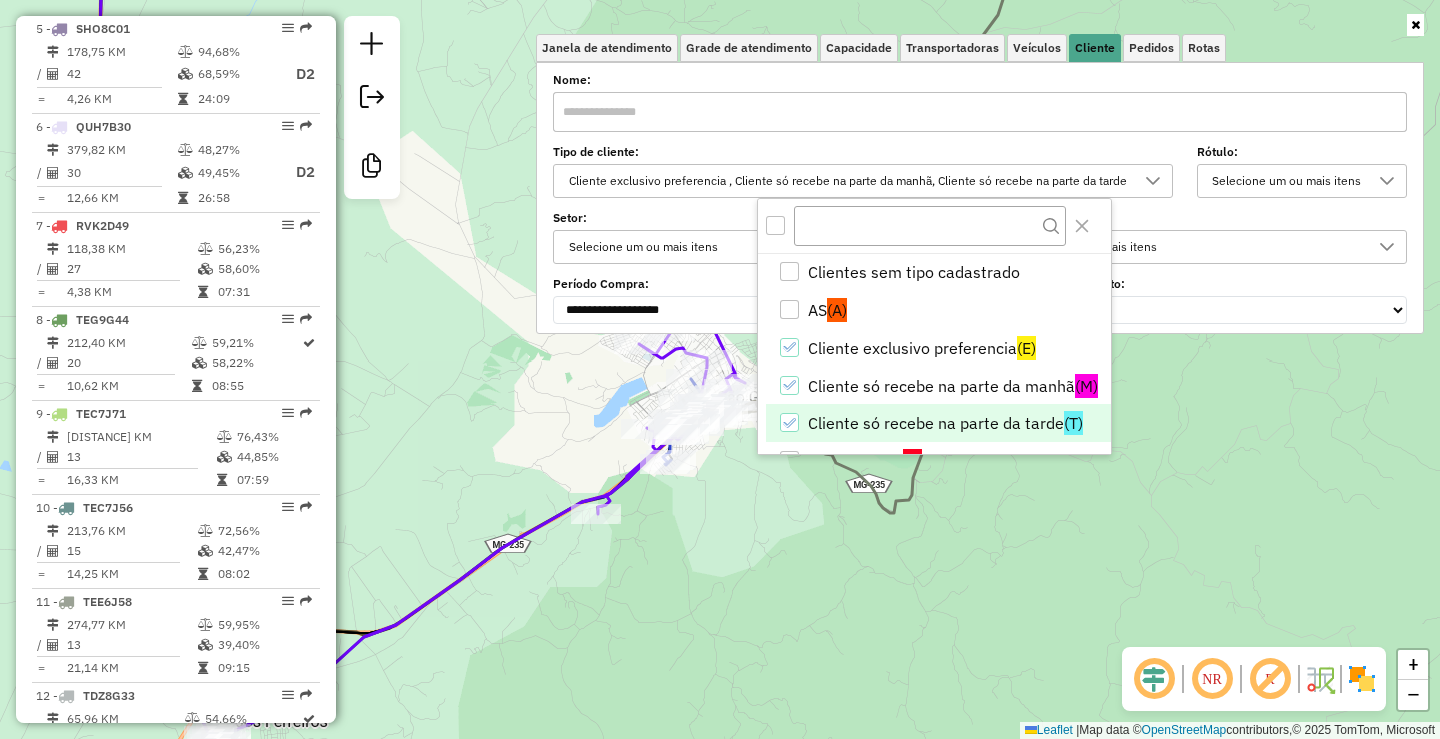 click on "Janela de atendimento Grade de atendimento Capacidade Transportadoras Veículos Cliente Pedidos  Rotas Selecione os dias de semana para filtrar as janelas de atendimento  Seg   Ter   Qua   Qui   Sex   Sáb   Dom  Informe o período da janela de atendimento: De: Até:  Filtrar exatamente a janela do cliente  Considerar janela de atendimento padrão  Selecione os dias de semana para filtrar as grades de atendimento  Seg   Ter   Qua   Qui   Sex   Sáb   Dom   Considerar clientes sem dia de atendimento cadastrado  Clientes fora do dia de atendimento selecionado Filtrar as atividades entre os valores definidos abaixo:  Peso mínimo:   Peso máximo:   Cubagem mínima:   Cubagem máxima:   De:   Até:  Filtrar as atividades entre o tempo de atendimento definido abaixo:  De:   Até:   Considerar capacidade total dos clientes não roteirizados Transportadora: Selecione um ou mais itens Tipo de veículo: Selecione um ou mais itens Veículo: Selecione um ou mais itens Motorista: Selecione um ou mais itens Nome: Rótulo:" 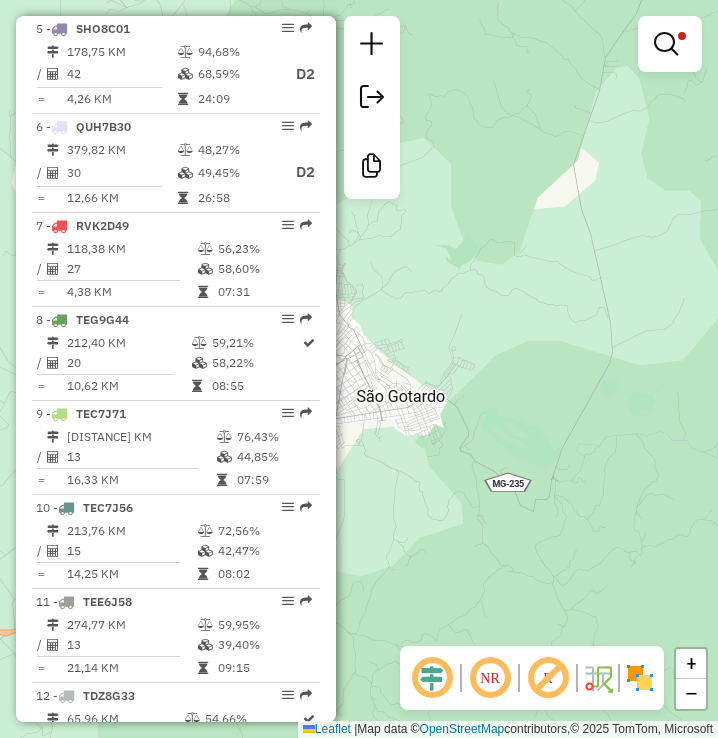 drag, startPoint x: 437, startPoint y: 354, endPoint x: 569, endPoint y: 441, distance: 158.09175 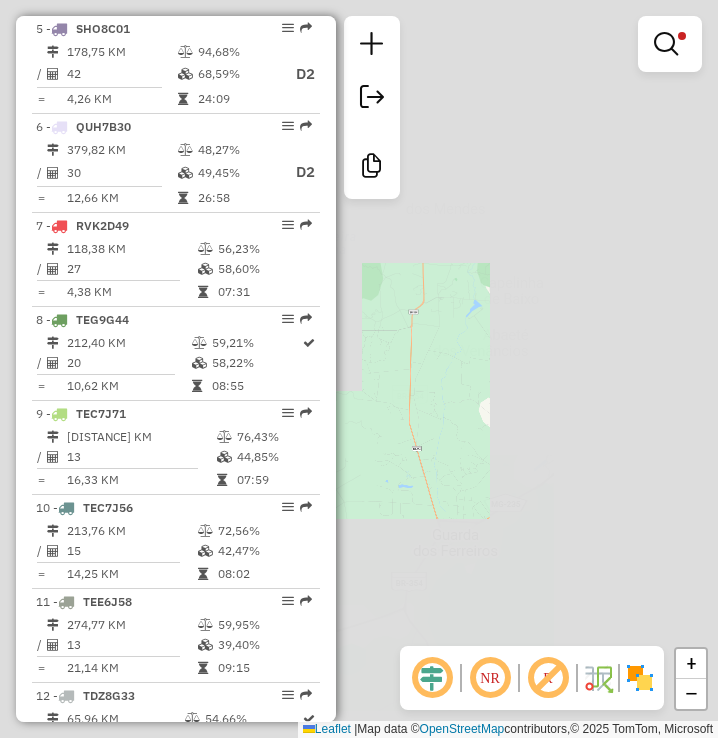 click on "Limpar filtros Janela de atendimento Grade de atendimento Capacidade Transportadoras Veículos Cliente Pedidos  Rotas Selecione os dias de semana para filtrar as janelas de atendimento  Seg   Ter   Qua   Qui   Sex   Sáb   Dom  Informe o período da janela de atendimento: De: Até:  Filtrar exatamente a janela do cliente  Considerar janela de atendimento padrão  Selecione os dias de semana para filtrar as grades de atendimento  Seg   Ter   Qua   Qui   Sex   Sáb   Dom   Considerar clientes sem dia de atendimento cadastrado  Clientes fora do dia de atendimento selecionado Filtrar as atividades entre os valores definidos abaixo:  Peso mínimo:   Peso máximo:   Cubagem mínima:   Cubagem máxima:   De:   Até:  Filtrar as atividades entre o tempo de atendimento definido abaixo:  De:   Até:   Considerar capacidade total dos clientes não roteirizados Transportadora: Selecione um ou mais itens Tipo de veículo: Selecione um ou mais itens Veículo: Selecione um ou mais itens Motorista: Selecione um ou mais itens" 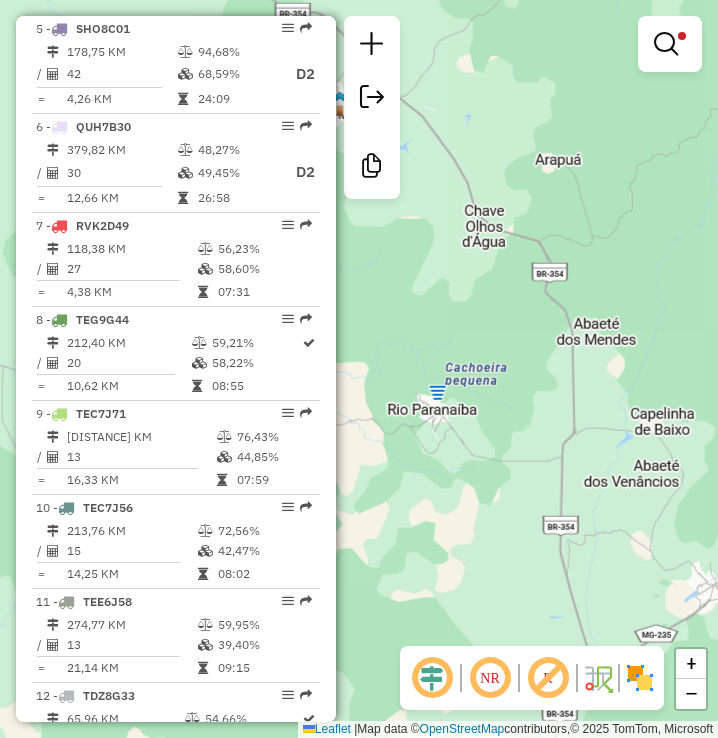 drag, startPoint x: 572, startPoint y: 436, endPoint x: 645, endPoint y: 510, distance: 103.947105 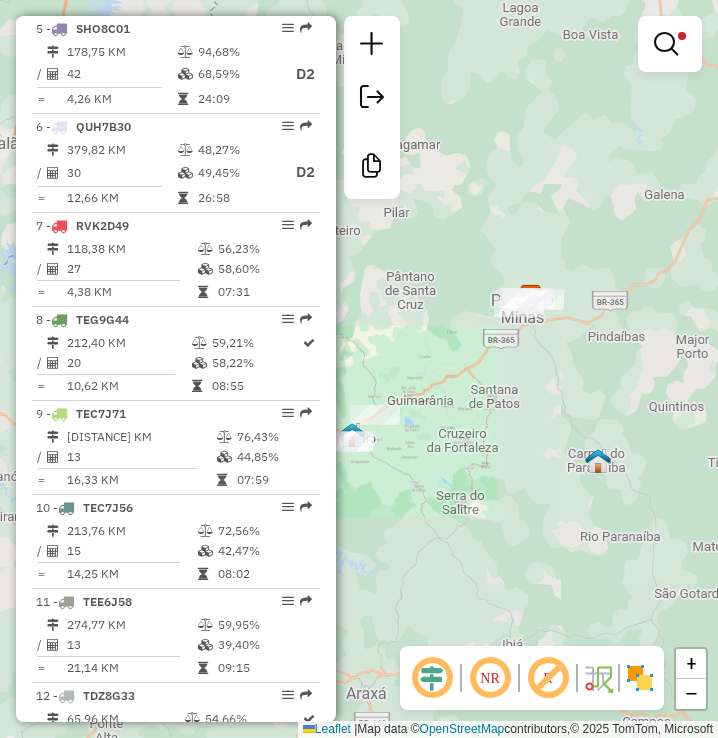 drag, startPoint x: 563, startPoint y: 475, endPoint x: 592, endPoint y: 502, distance: 39.623226 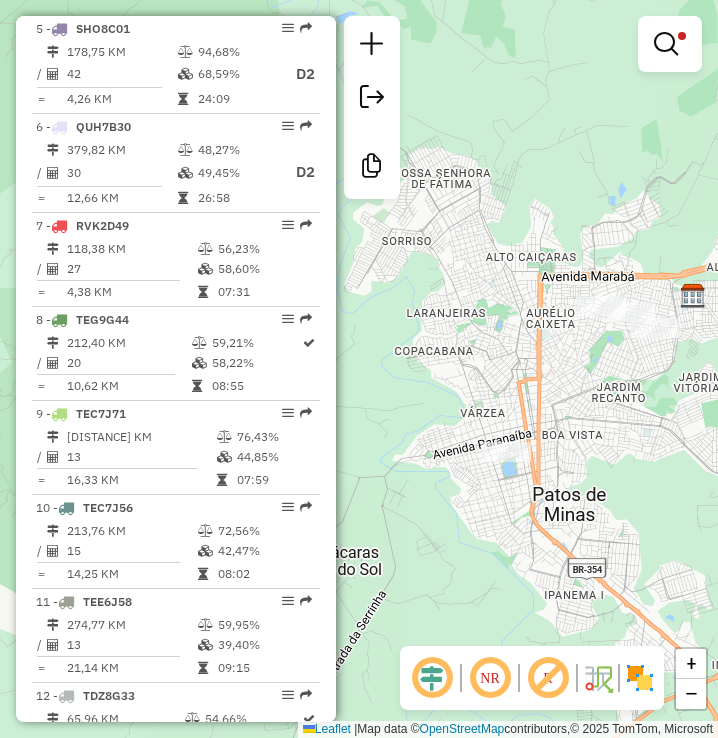 drag, startPoint x: 534, startPoint y: 465, endPoint x: 391, endPoint y: 498, distance: 146.7583 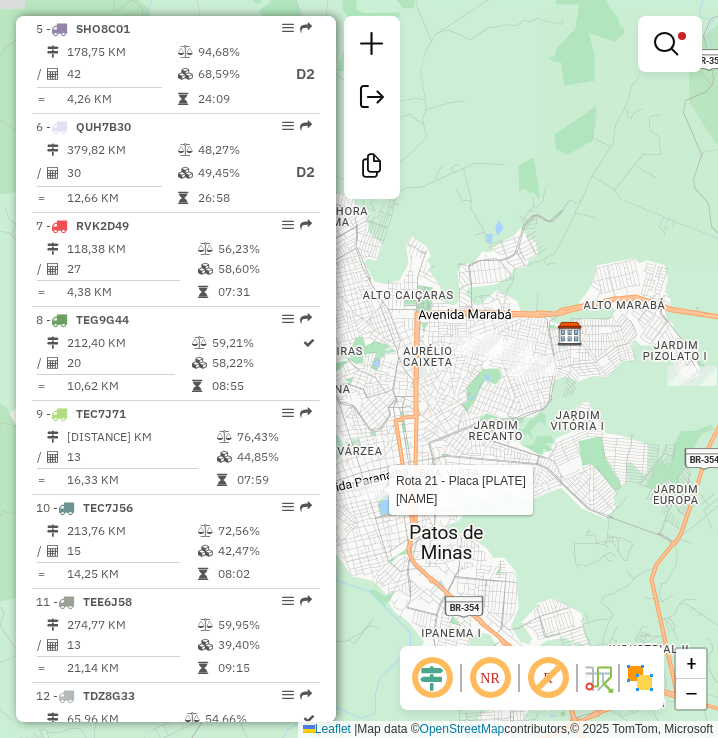 drag, startPoint x: 599, startPoint y: 466, endPoint x: 667, endPoint y: 459, distance: 68.359344 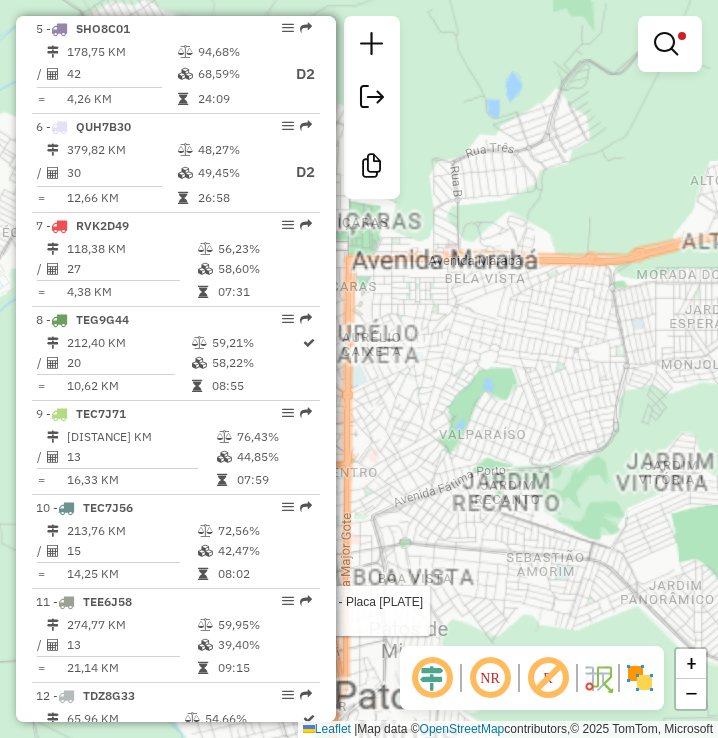 drag, startPoint x: 597, startPoint y: 429, endPoint x: 669, endPoint y: 423, distance: 72.249565 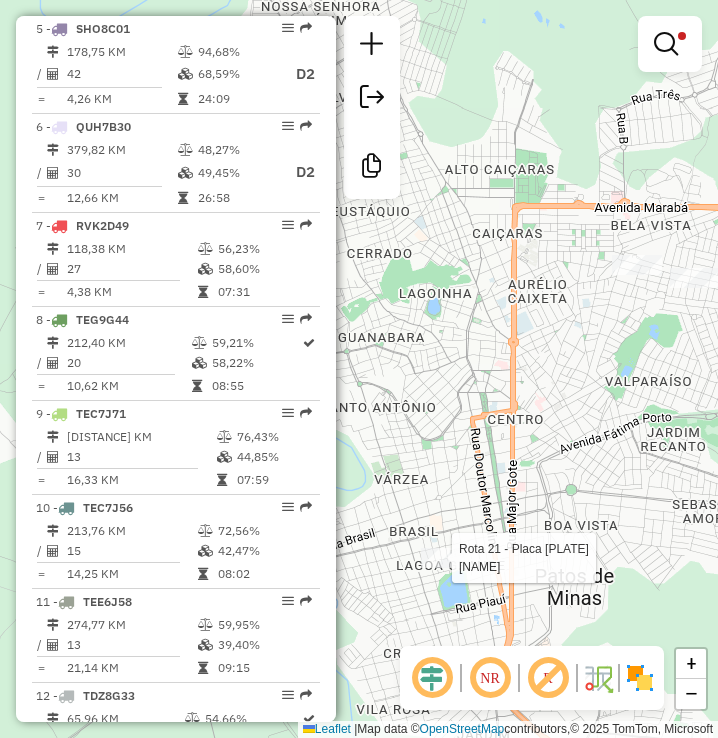 drag, startPoint x: 517, startPoint y: 552, endPoint x: 643, endPoint y: 462, distance: 154.84186 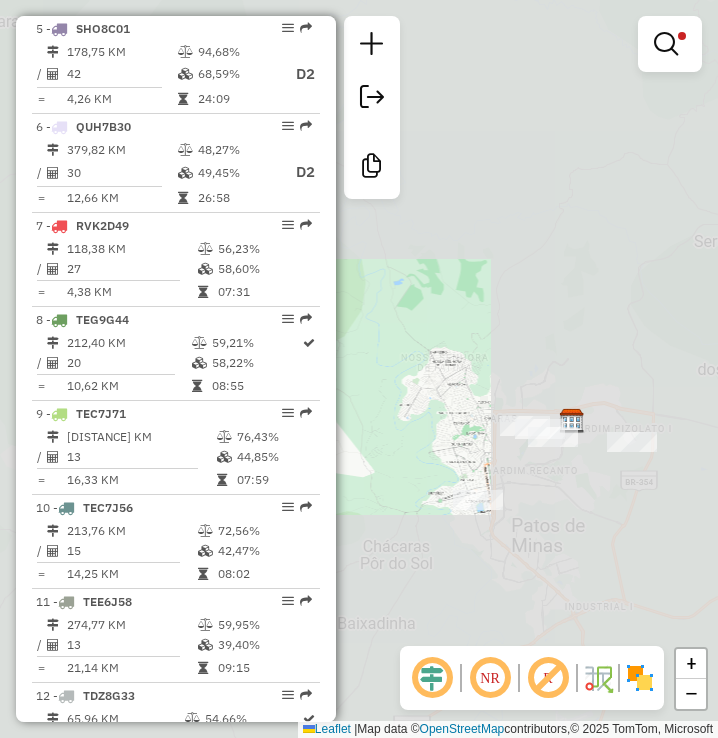 drag, startPoint x: 521, startPoint y: 505, endPoint x: 665, endPoint y: 364, distance: 201.53659 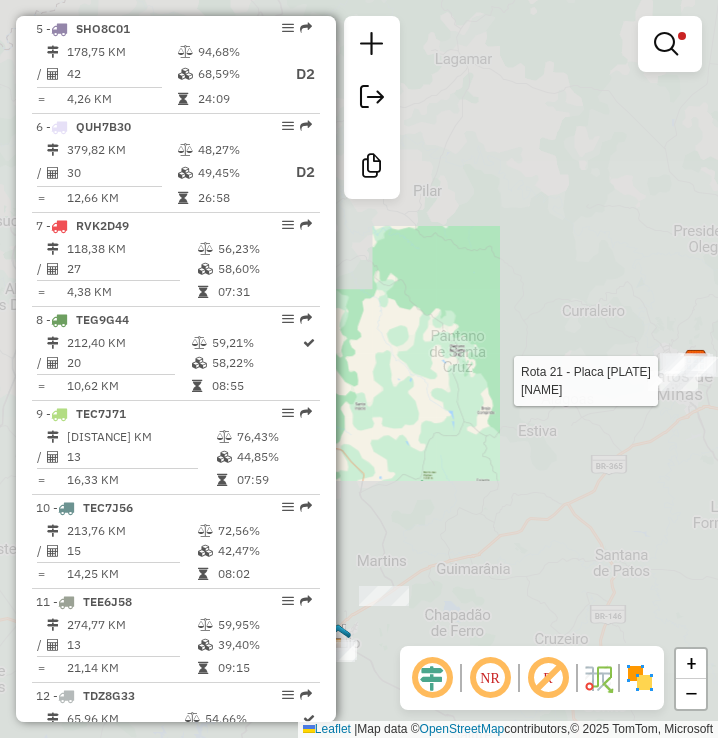 drag, startPoint x: 583, startPoint y: 508, endPoint x: 635, endPoint y: 376, distance: 141.87318 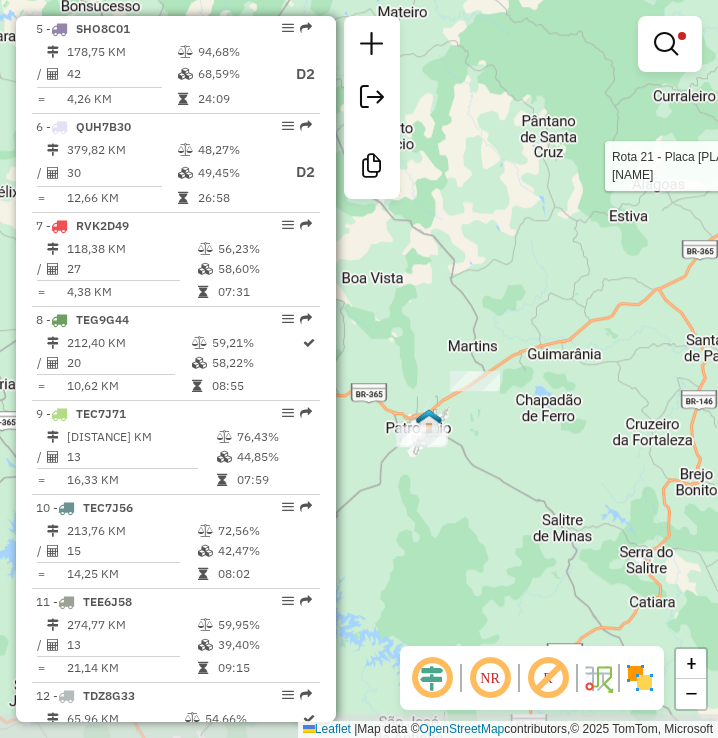 drag, startPoint x: 582, startPoint y: 445, endPoint x: 717, endPoint y: 382, distance: 148.9765 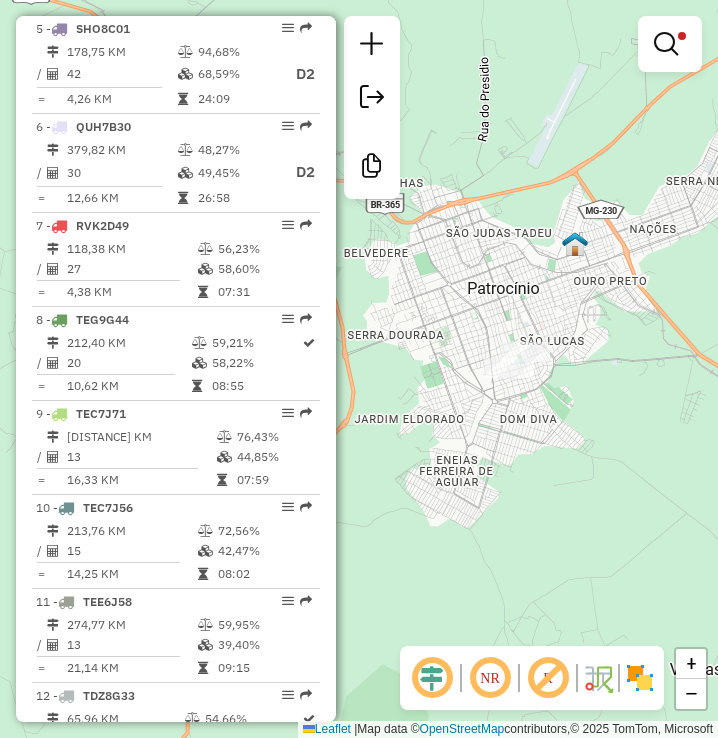 drag, startPoint x: 587, startPoint y: 329, endPoint x: 690, endPoint y: 322, distance: 103.23759 